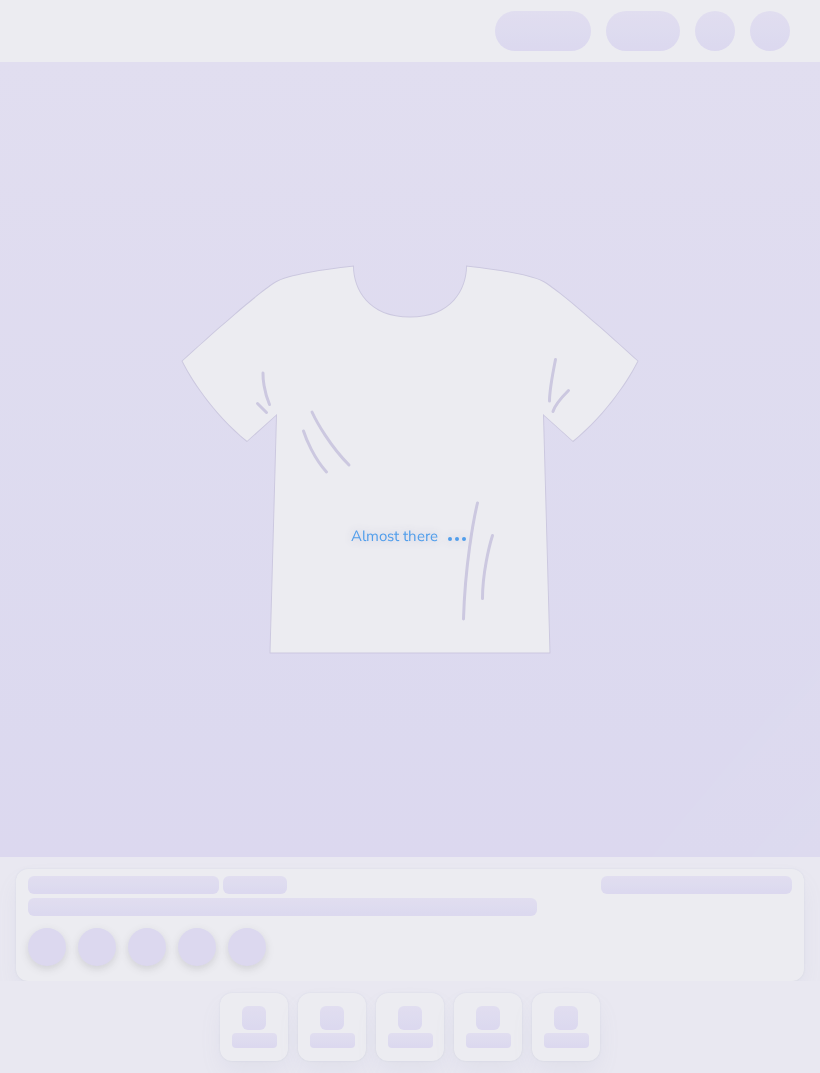 scroll, scrollTop: 0, scrollLeft: 0, axis: both 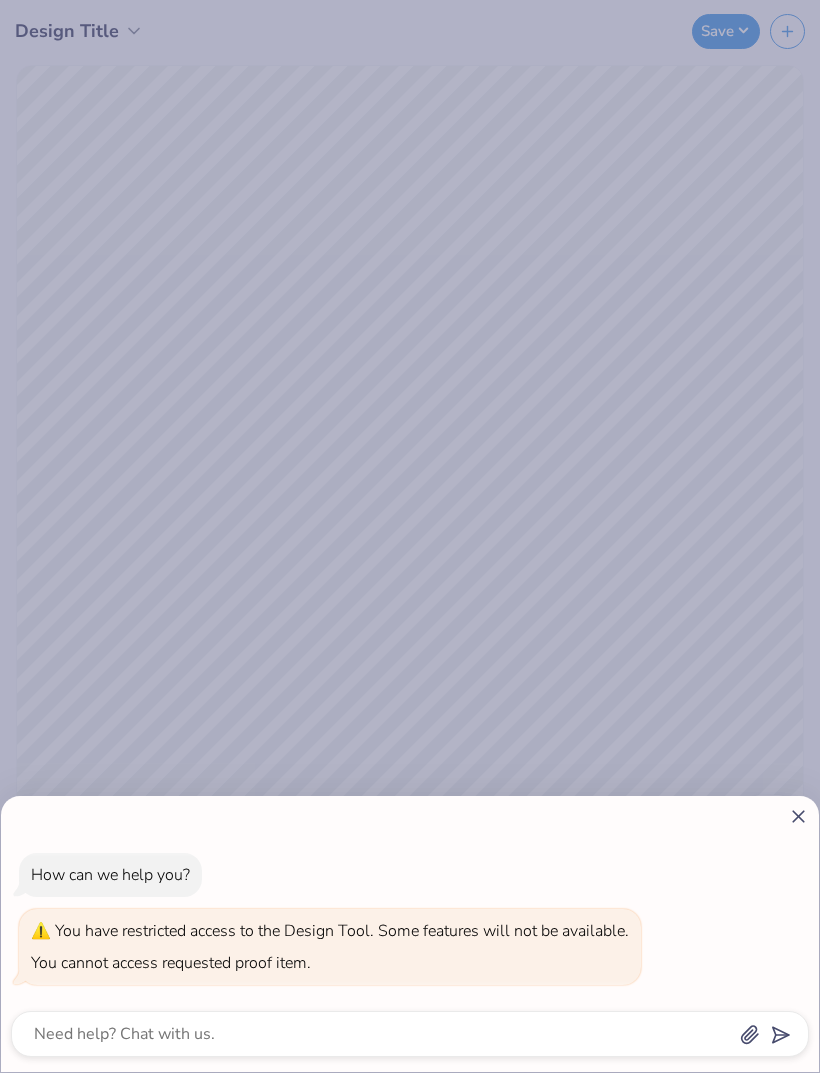click 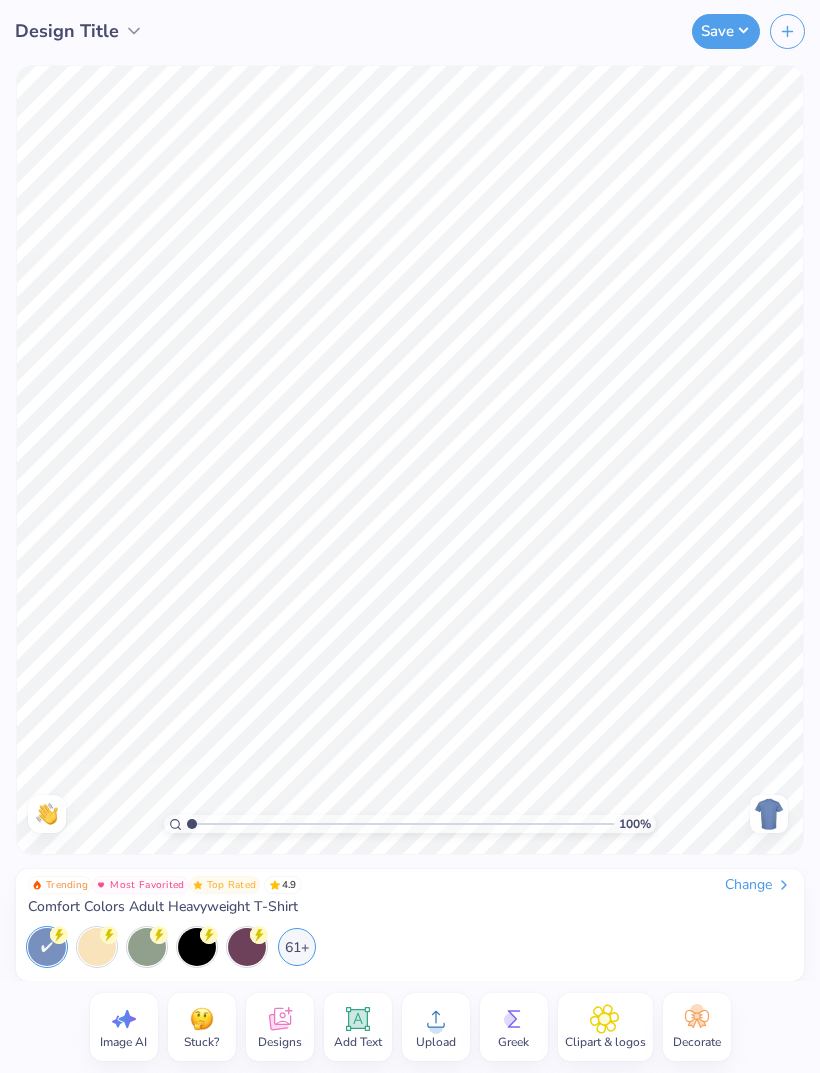 click on "Design Title" at bounding box center [67, 31] 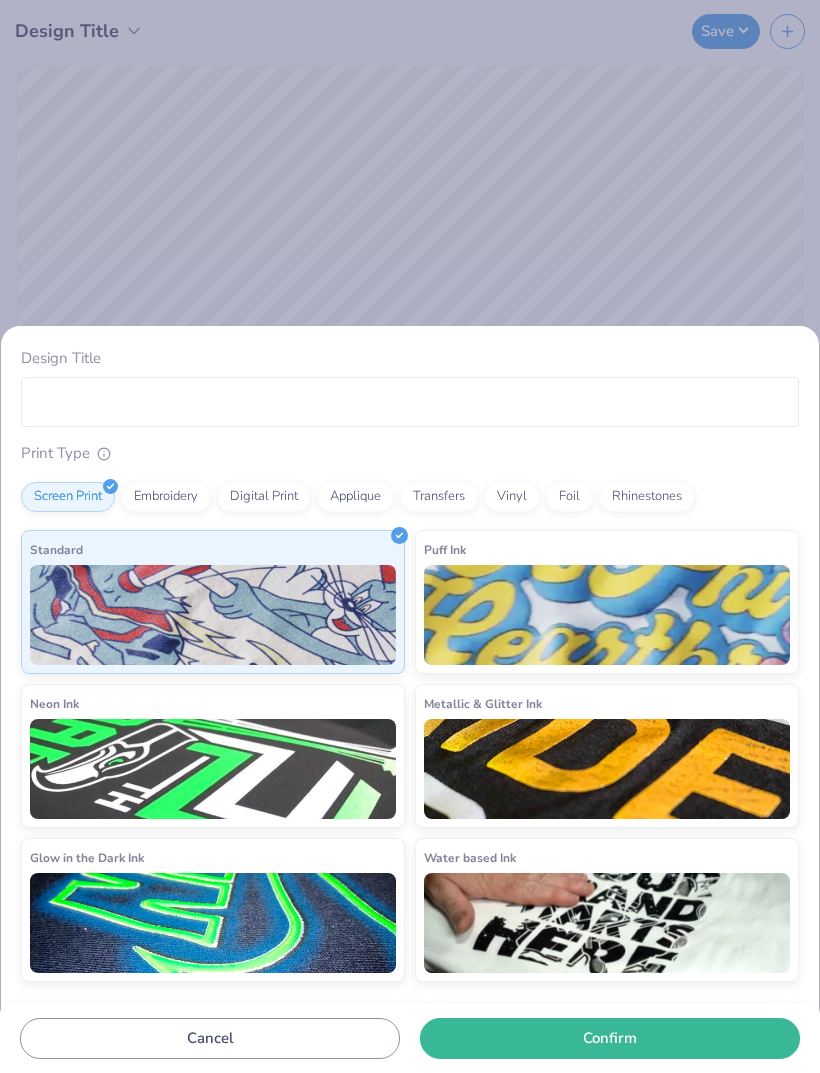 click on "Design Title Print Type Screen Print Embroidery Digital Print Applique Transfers Vinyl Foil Rhinestones Standard Puff Ink Neon Ink Metallic & Glitter Ink Glow in the Dark Ink Water based Ink Cancel Confirm" at bounding box center (410, 536) 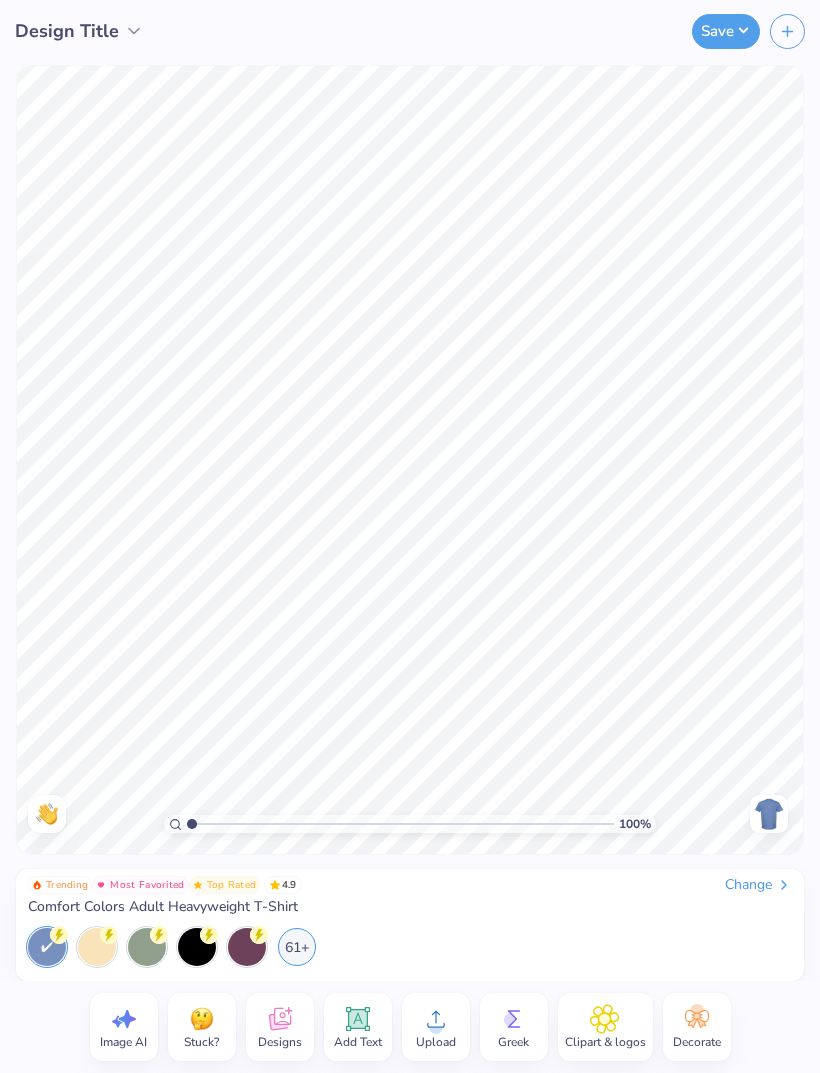 click on "Save" at bounding box center [726, 31] 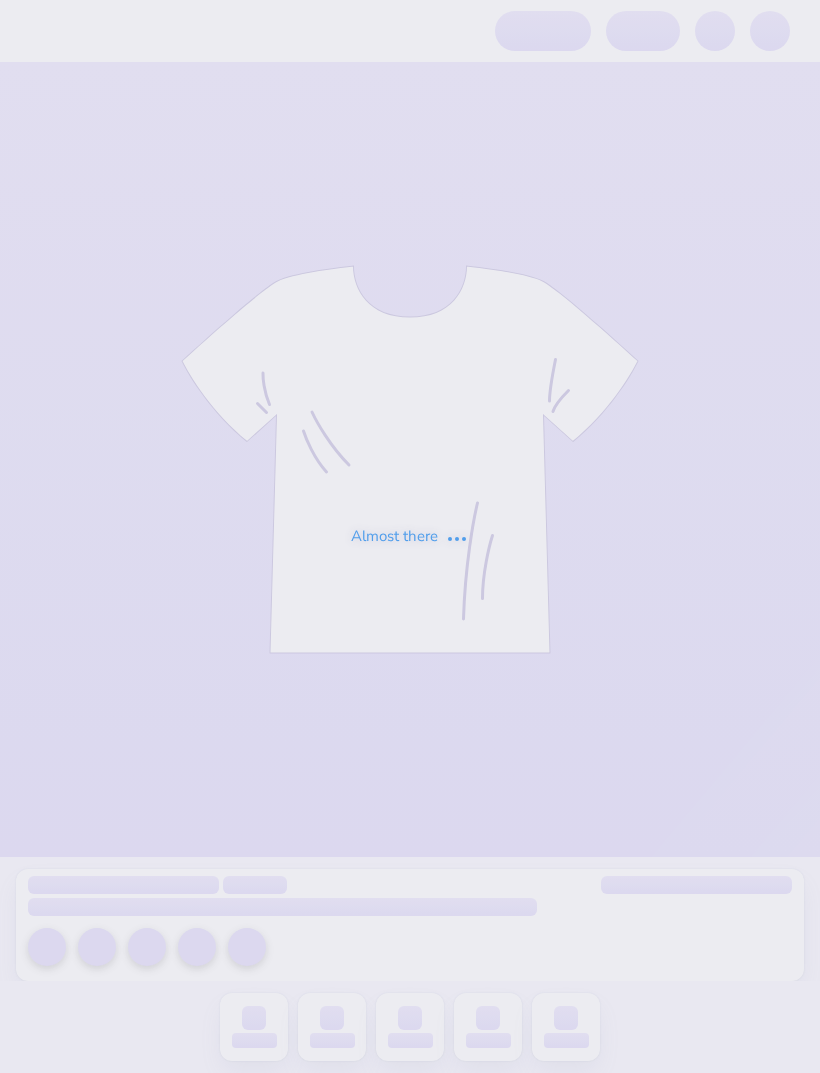 scroll, scrollTop: 0, scrollLeft: 0, axis: both 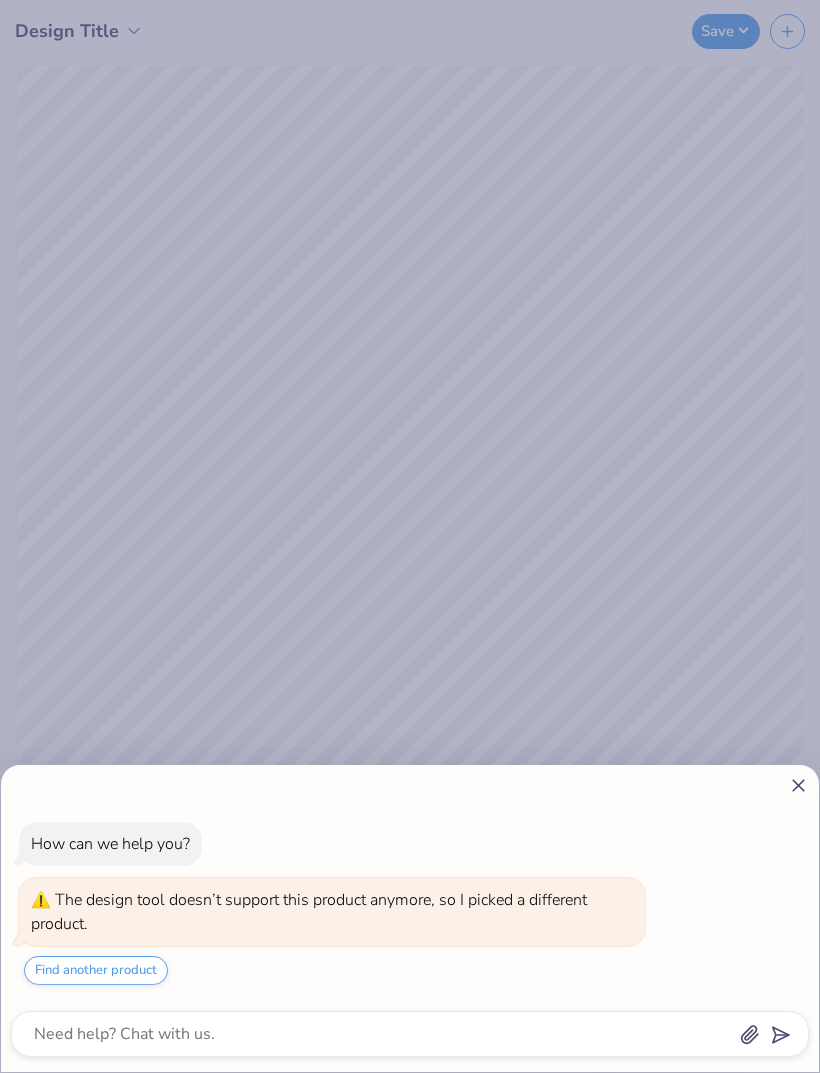 click 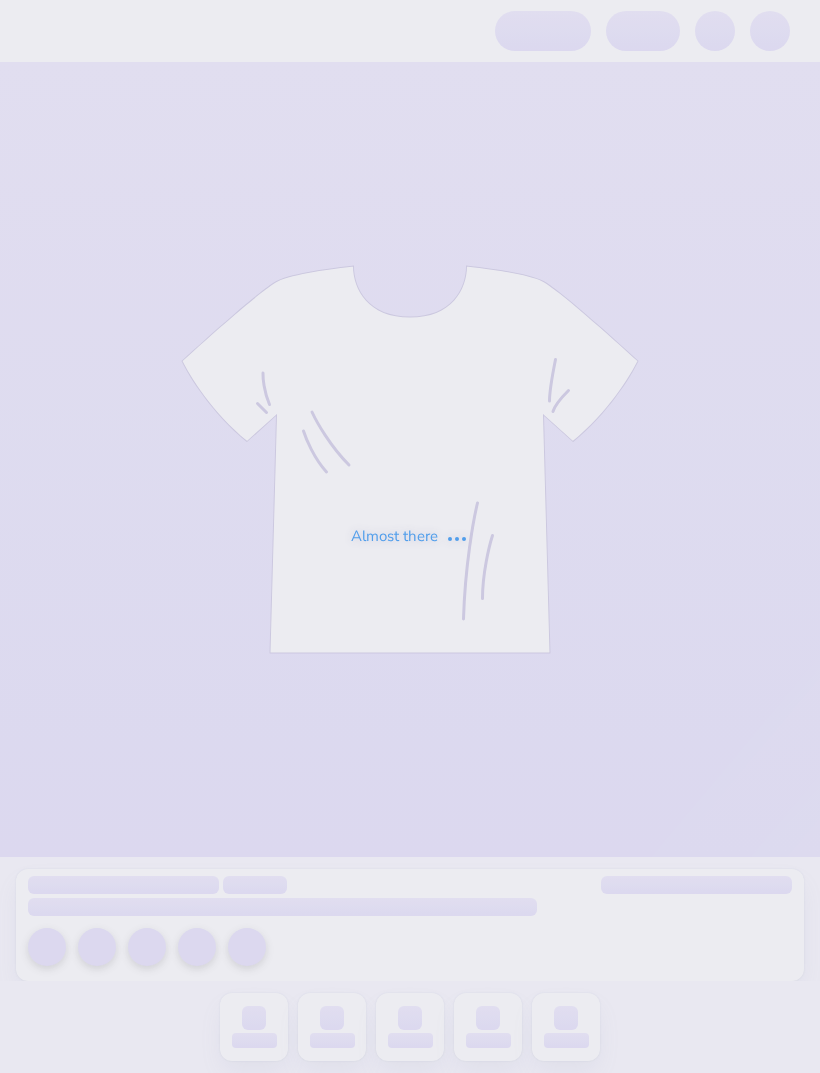 scroll, scrollTop: 0, scrollLeft: 0, axis: both 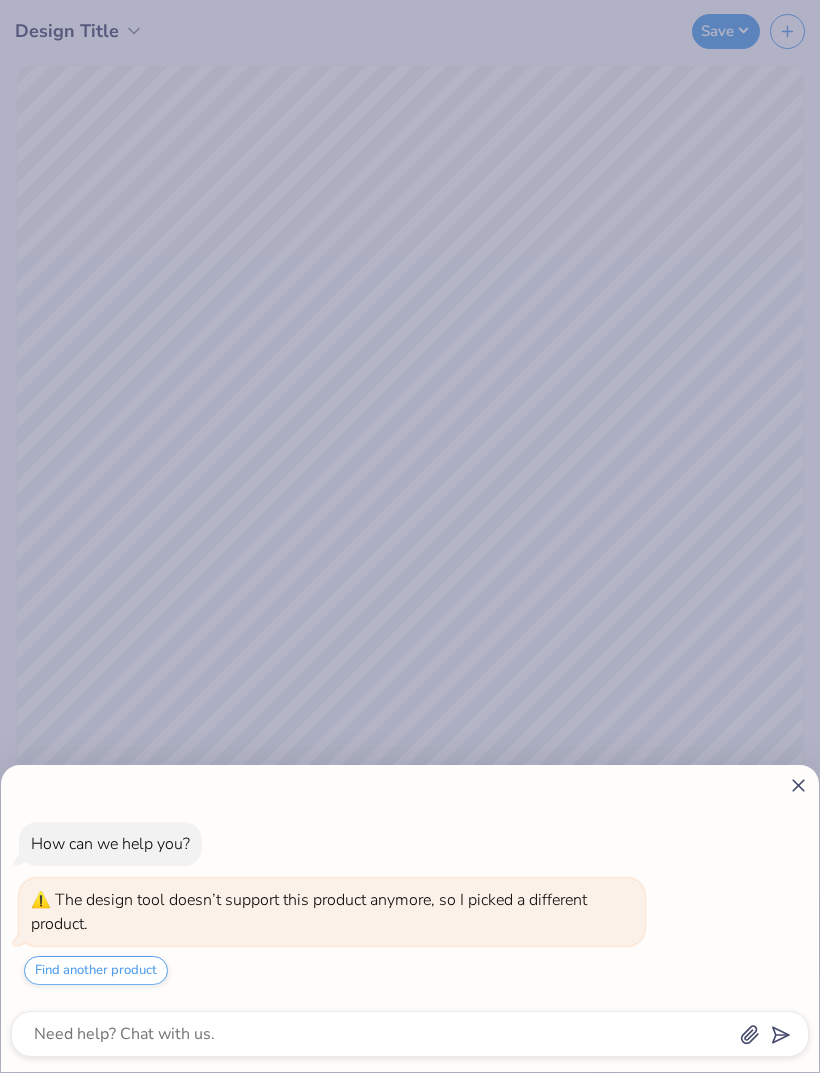 click 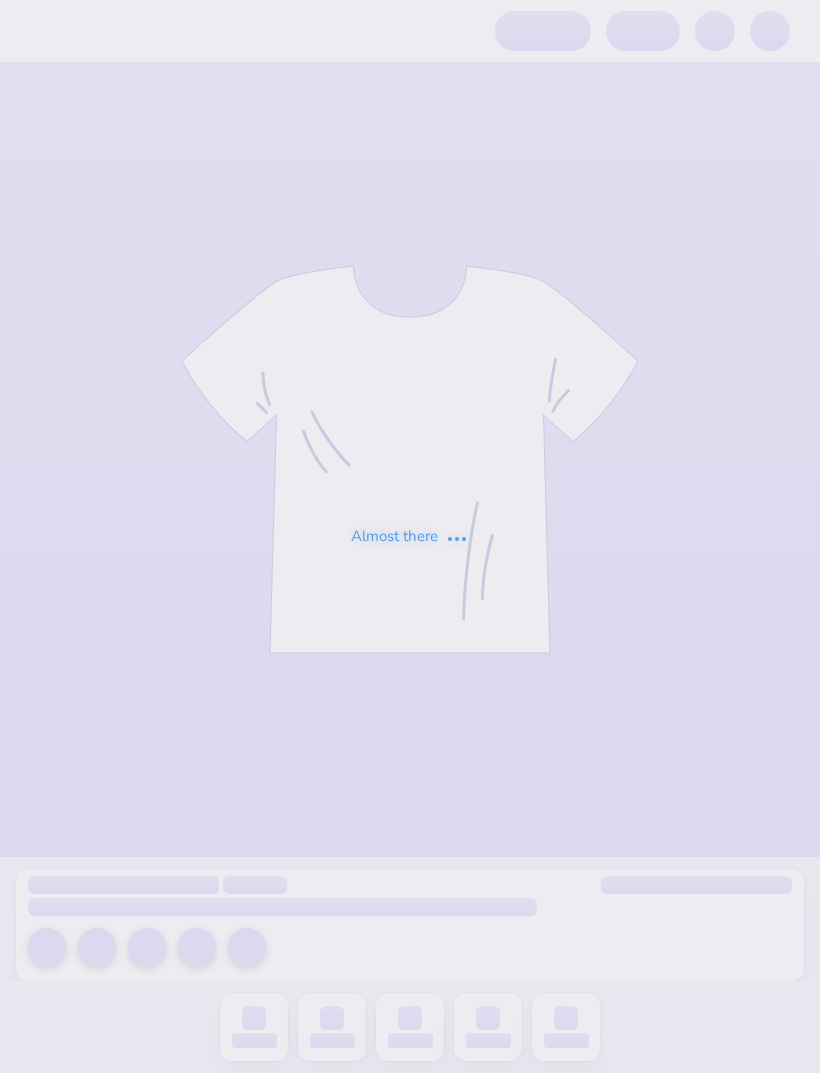 scroll, scrollTop: 0, scrollLeft: 0, axis: both 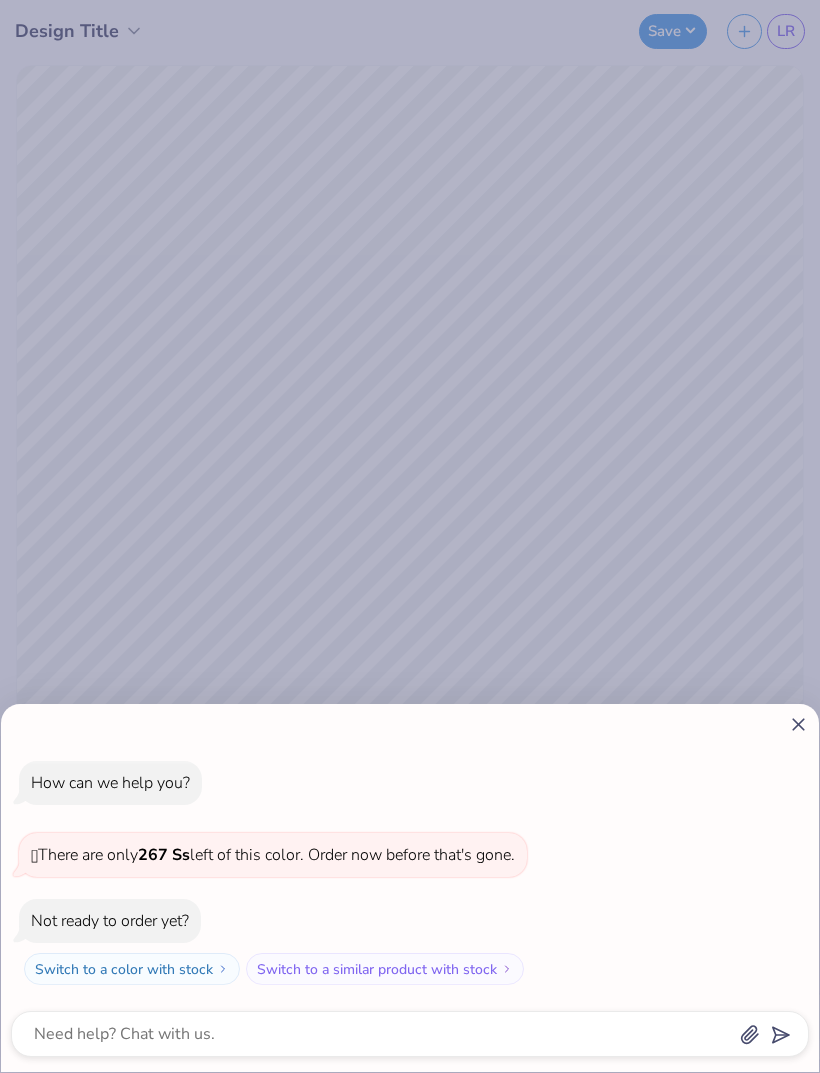 click 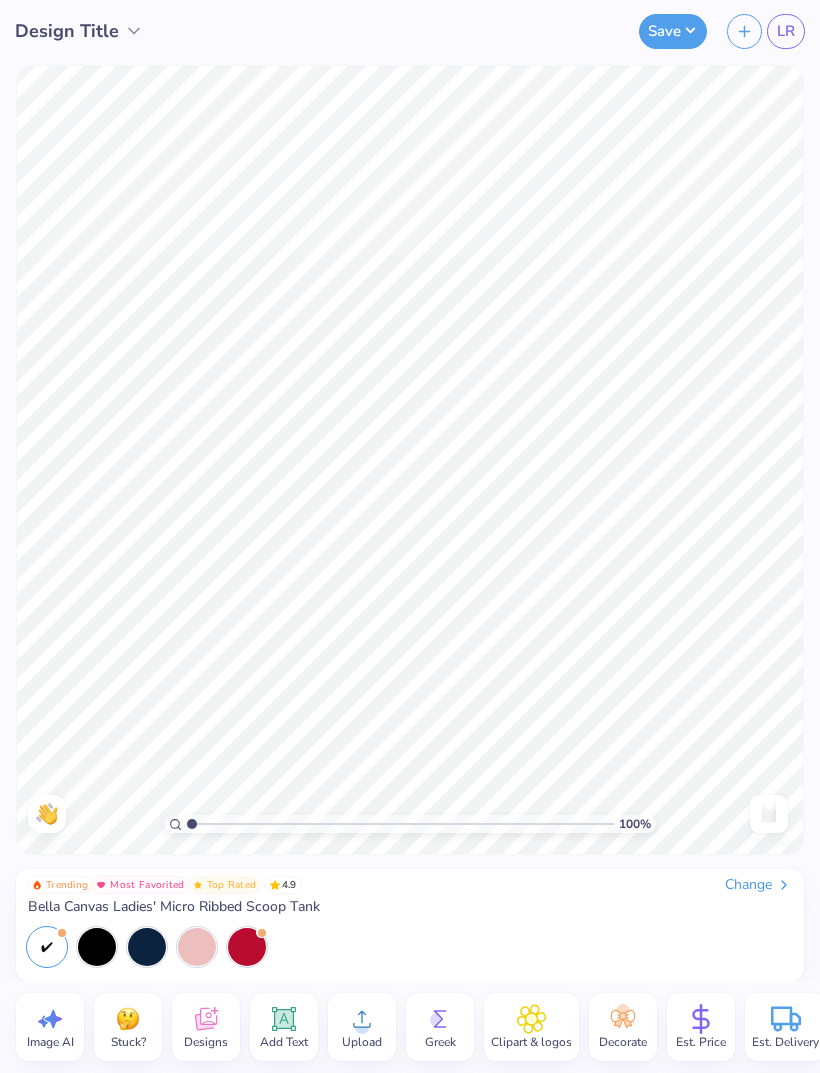 click 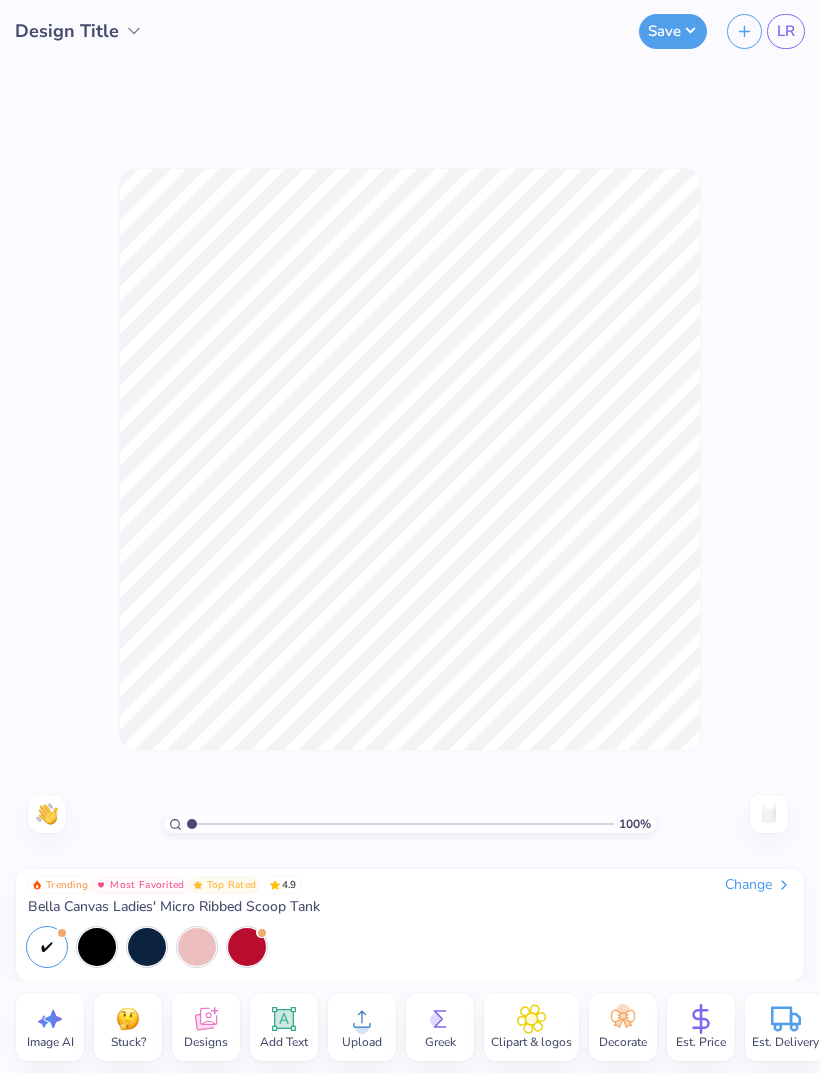 click on "Upload" at bounding box center (362, 1027) 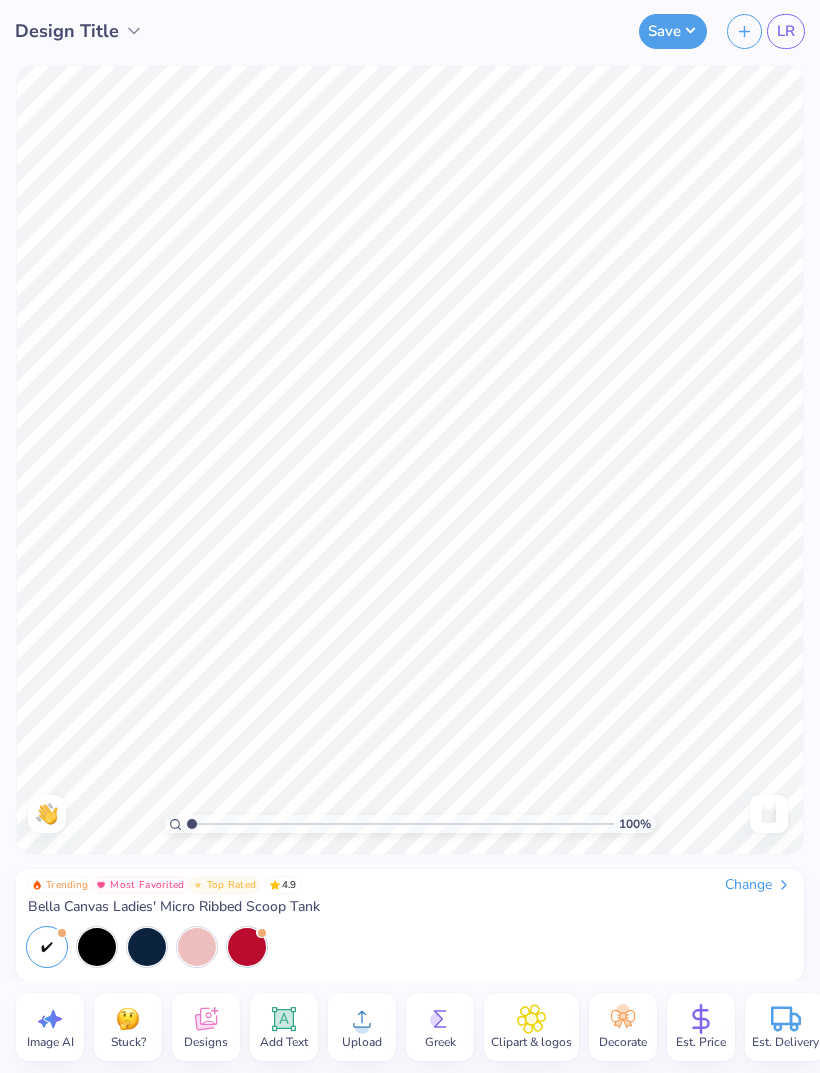 click 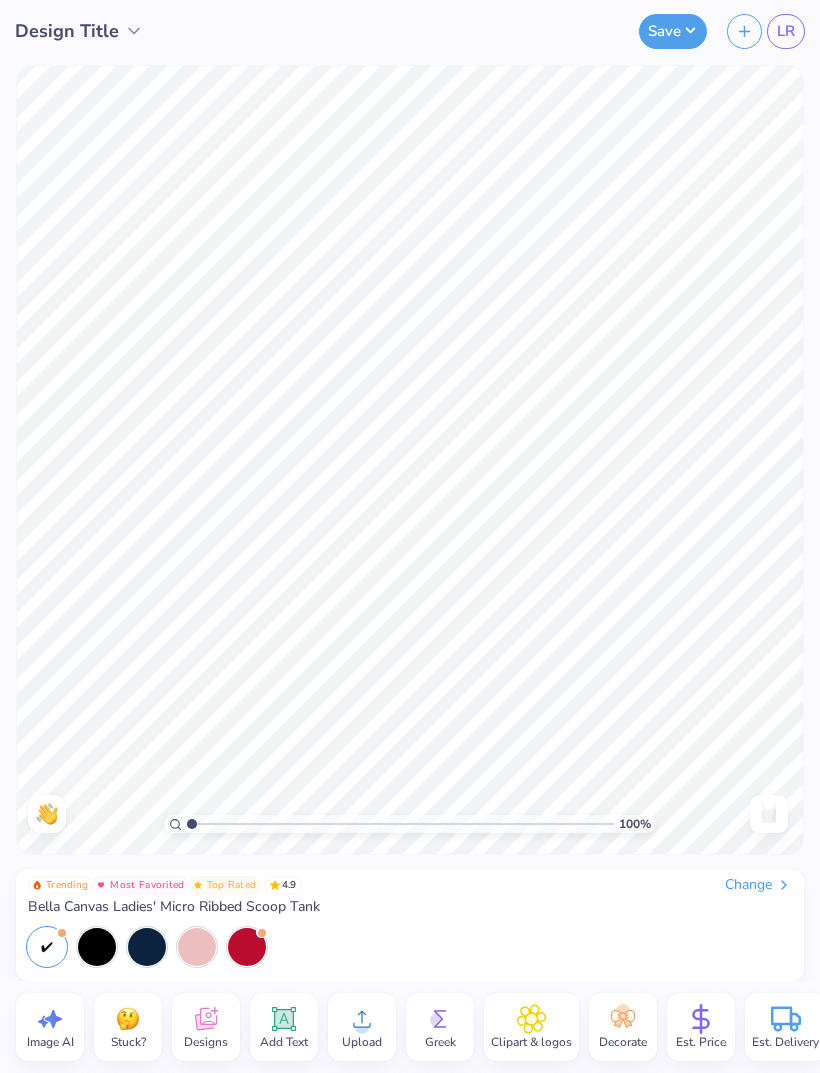 click 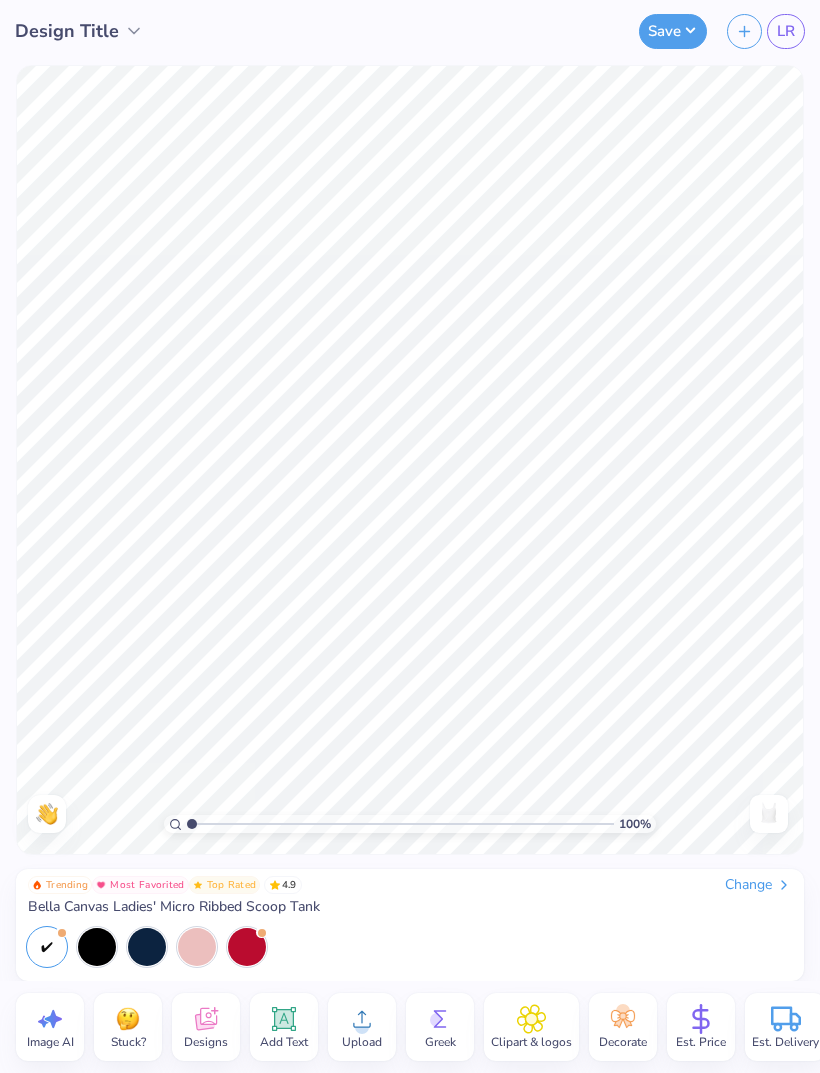 click 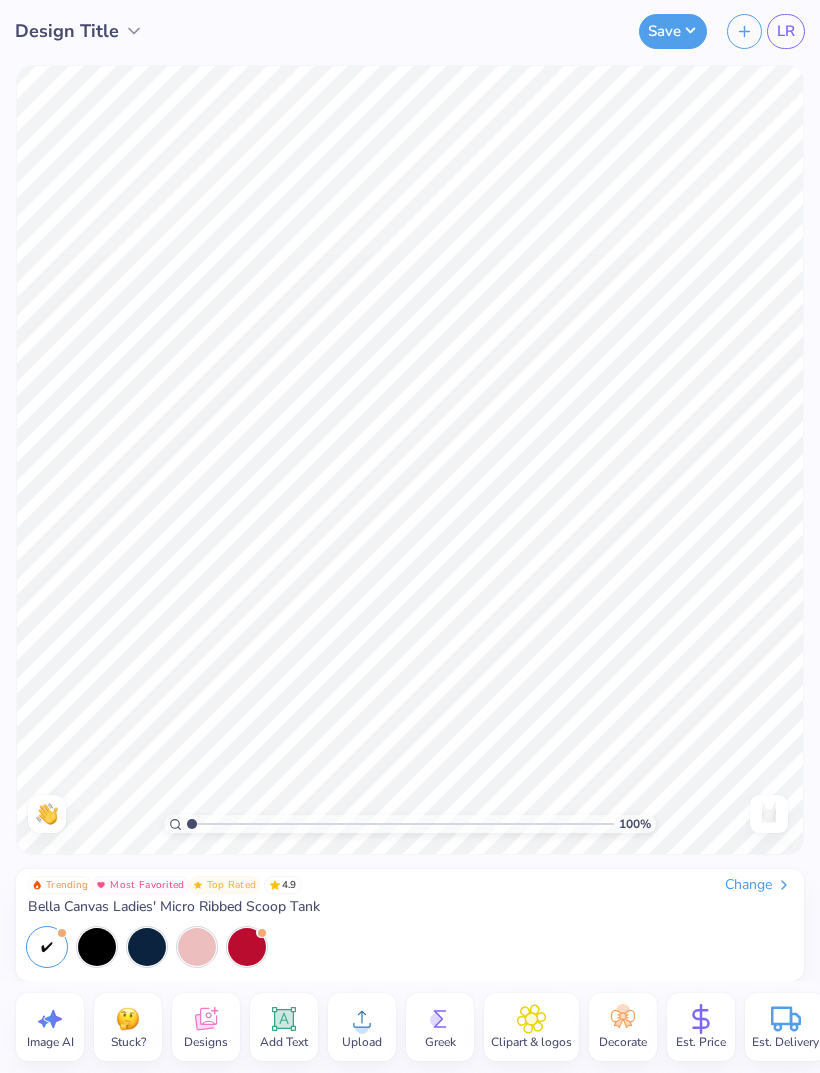click 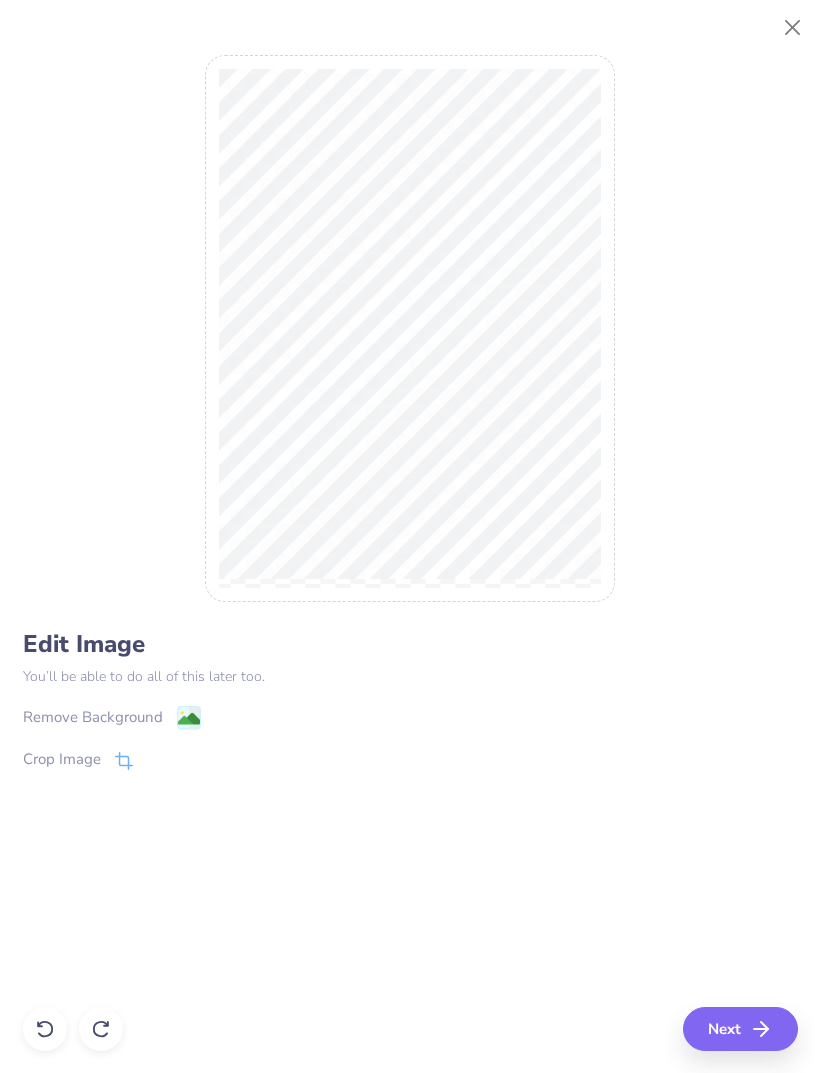 click 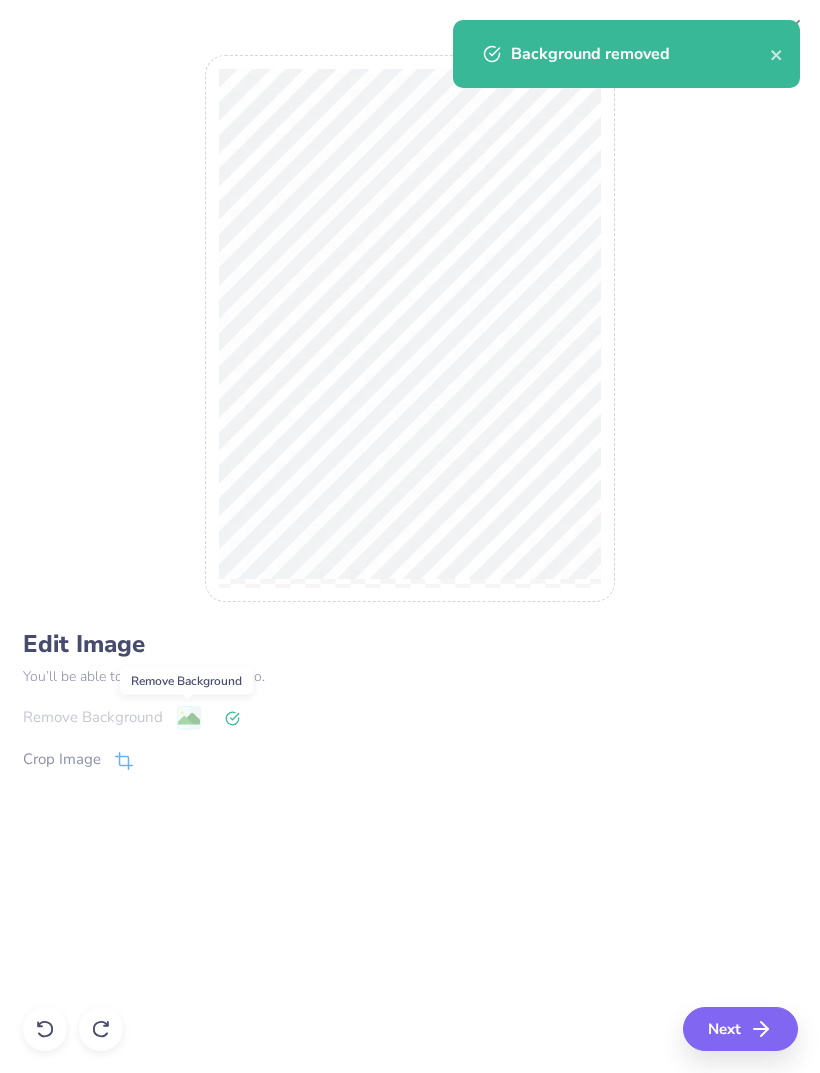 click 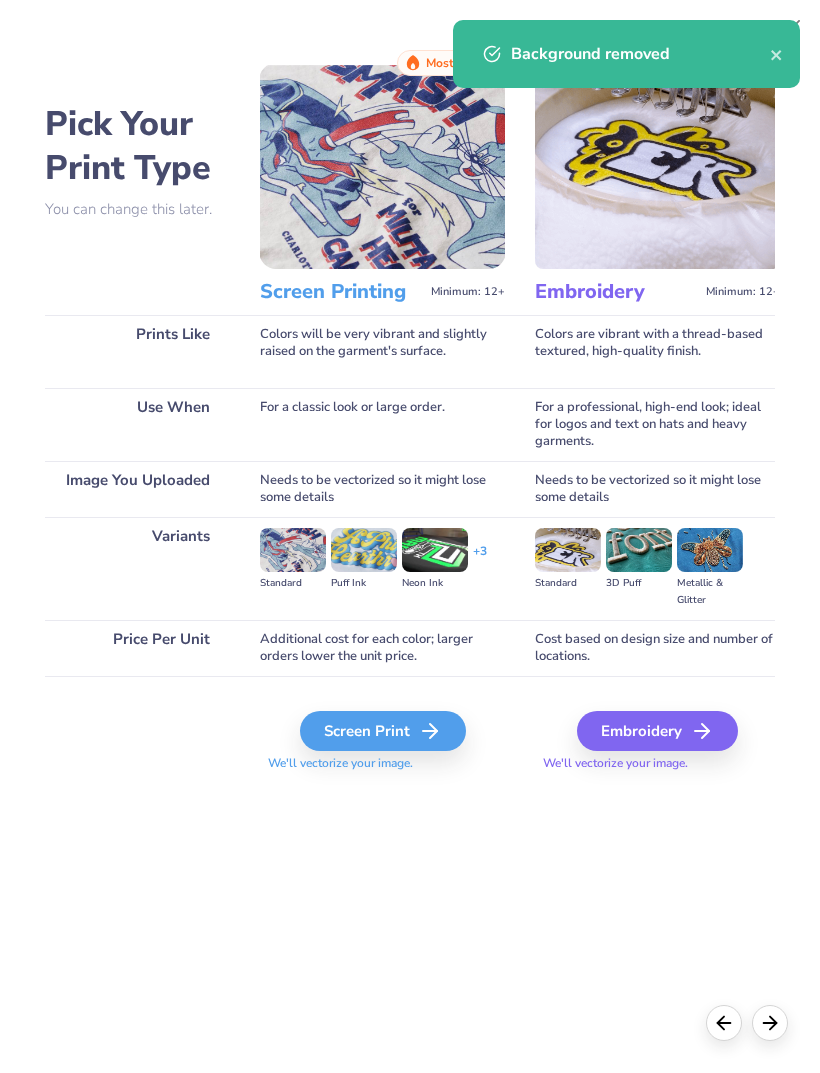 click on "Embroidery" at bounding box center (657, 731) 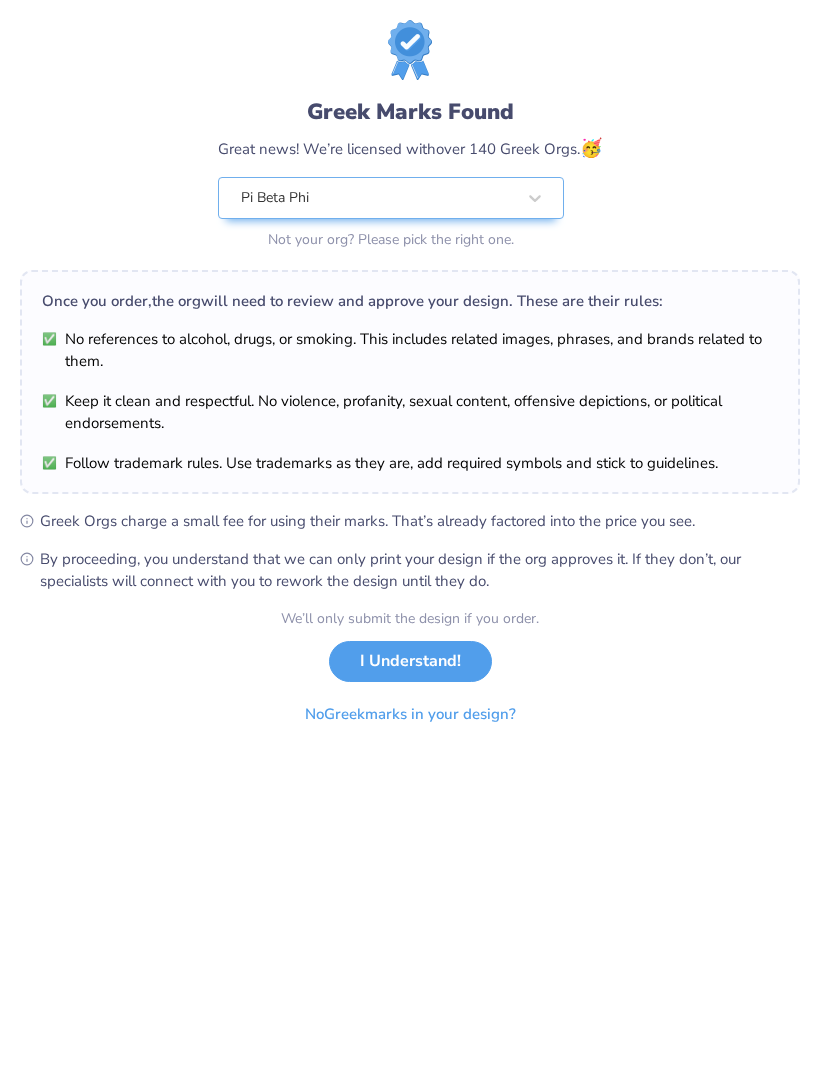 click on "I Understand!" at bounding box center (410, 661) 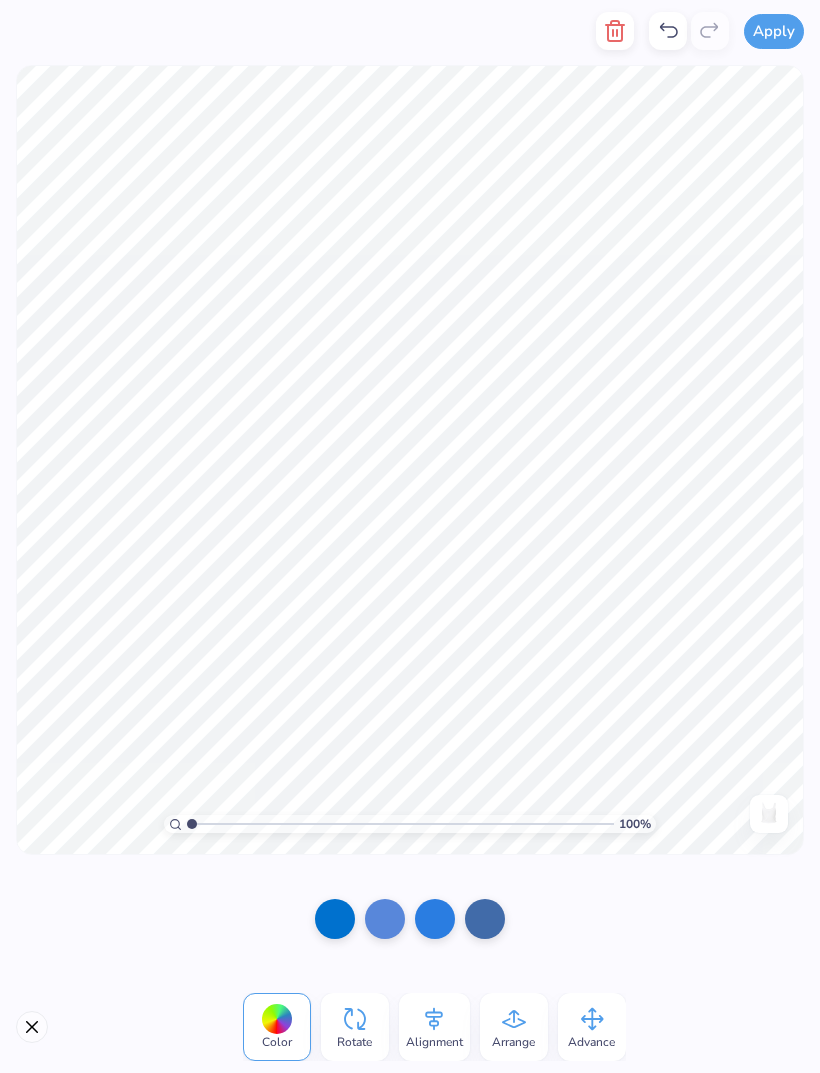 click at bounding box center [385, 919] 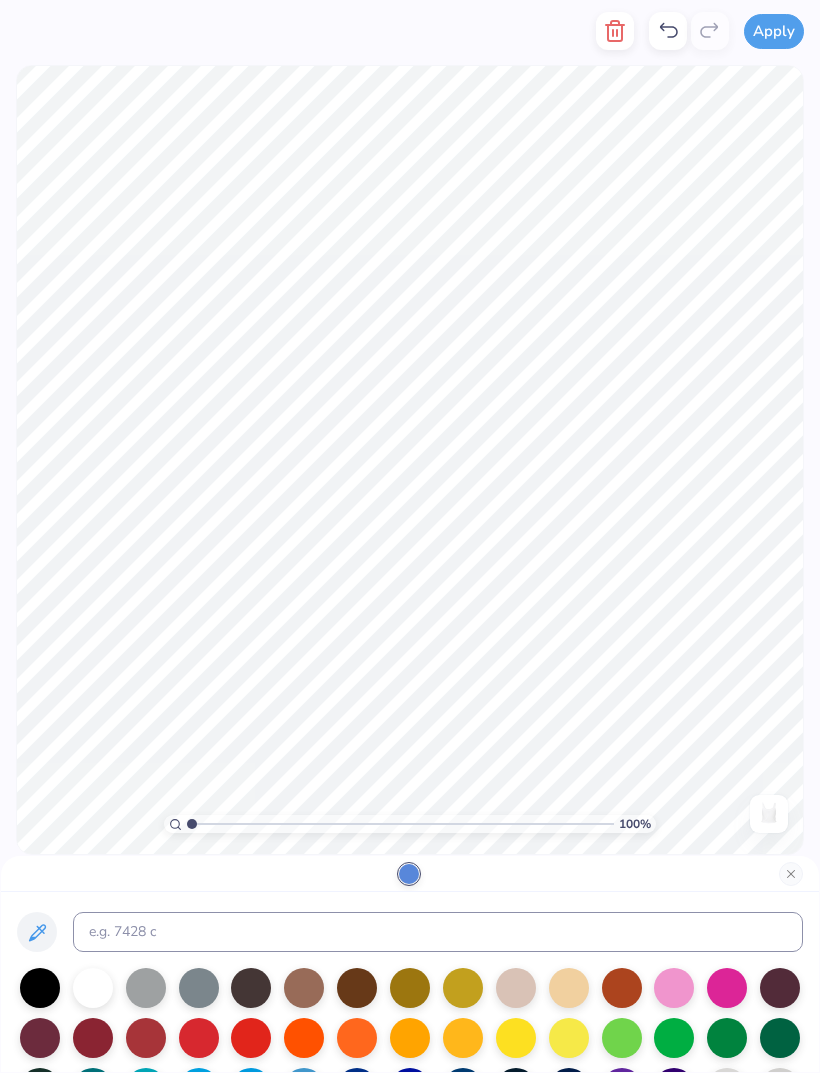 click 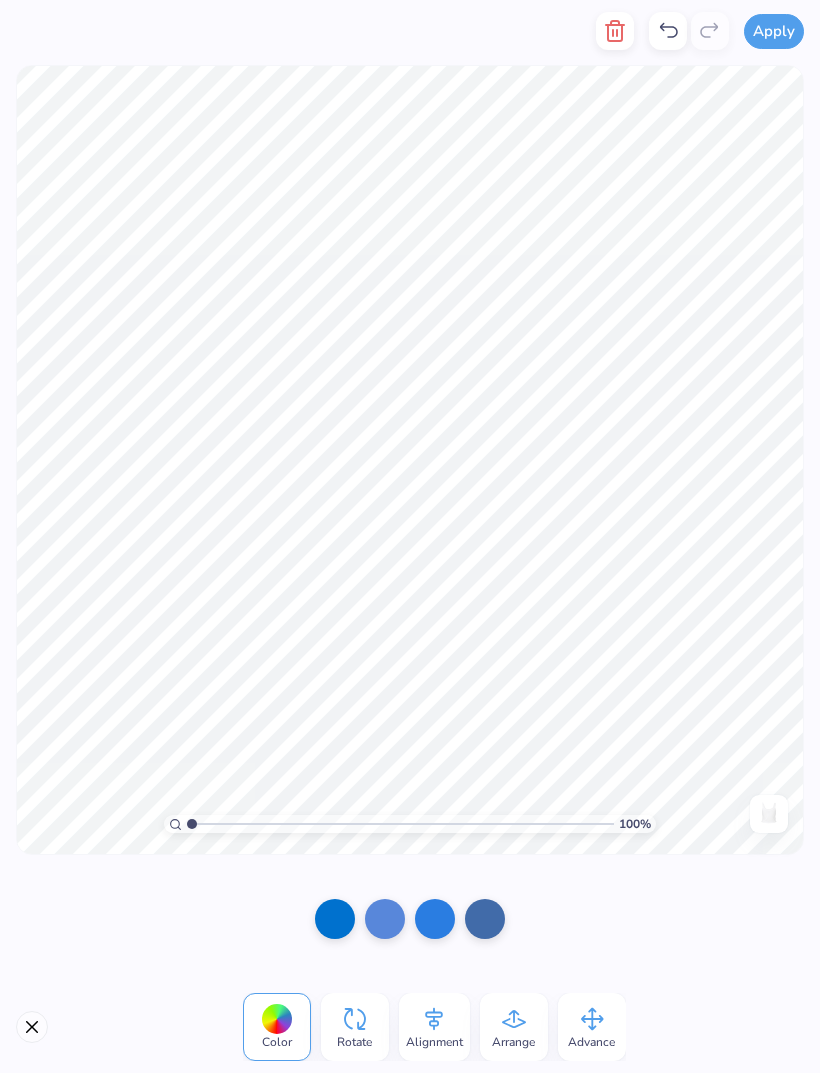 click at bounding box center [335, 919] 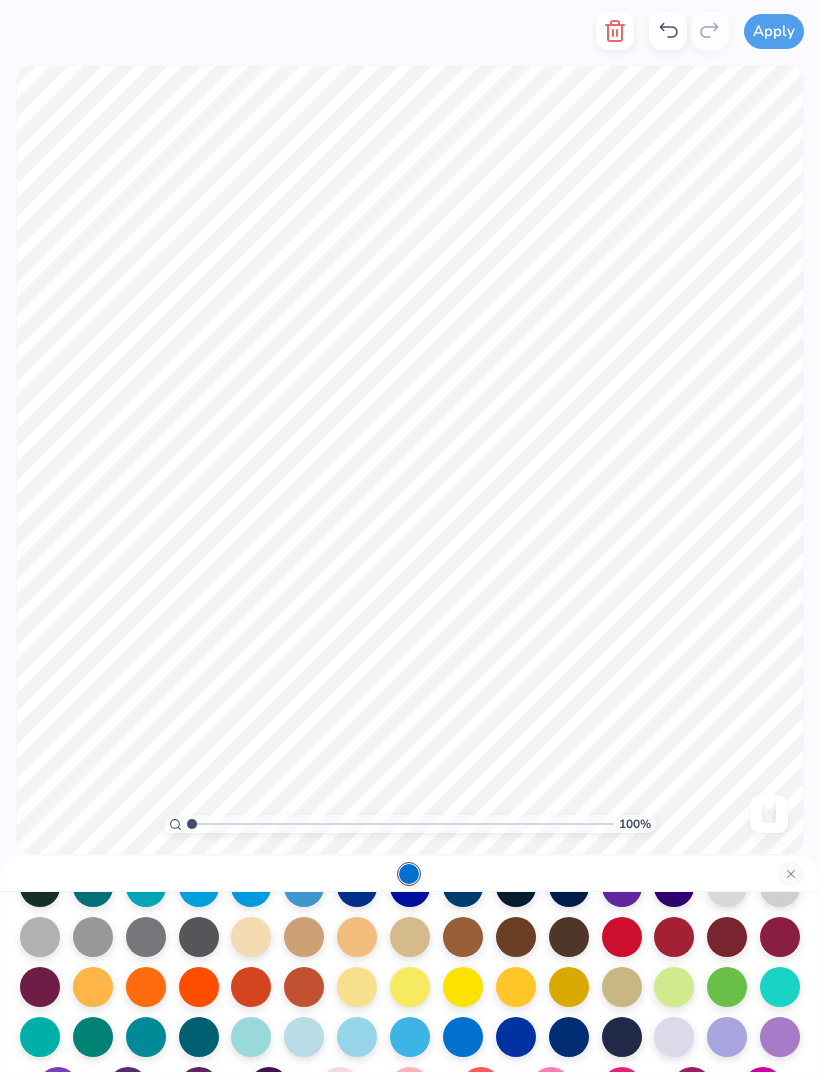 scroll, scrollTop: 244, scrollLeft: 0, axis: vertical 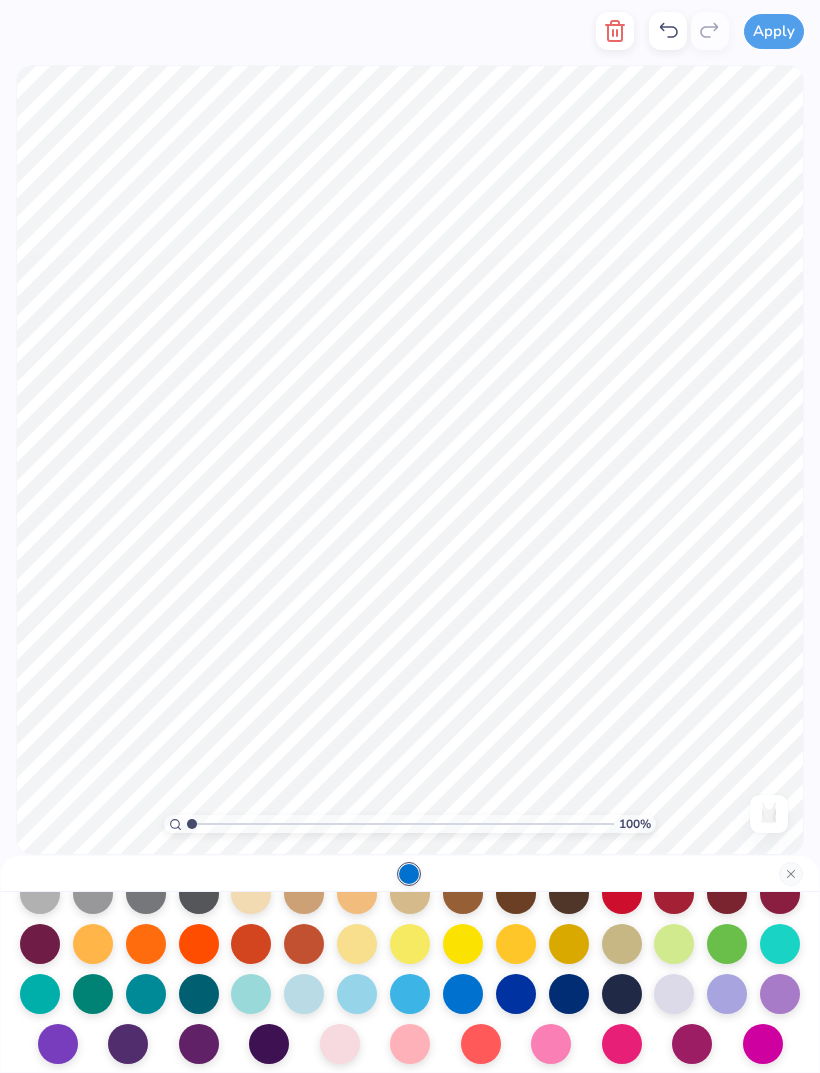 click at bounding box center [463, 994] 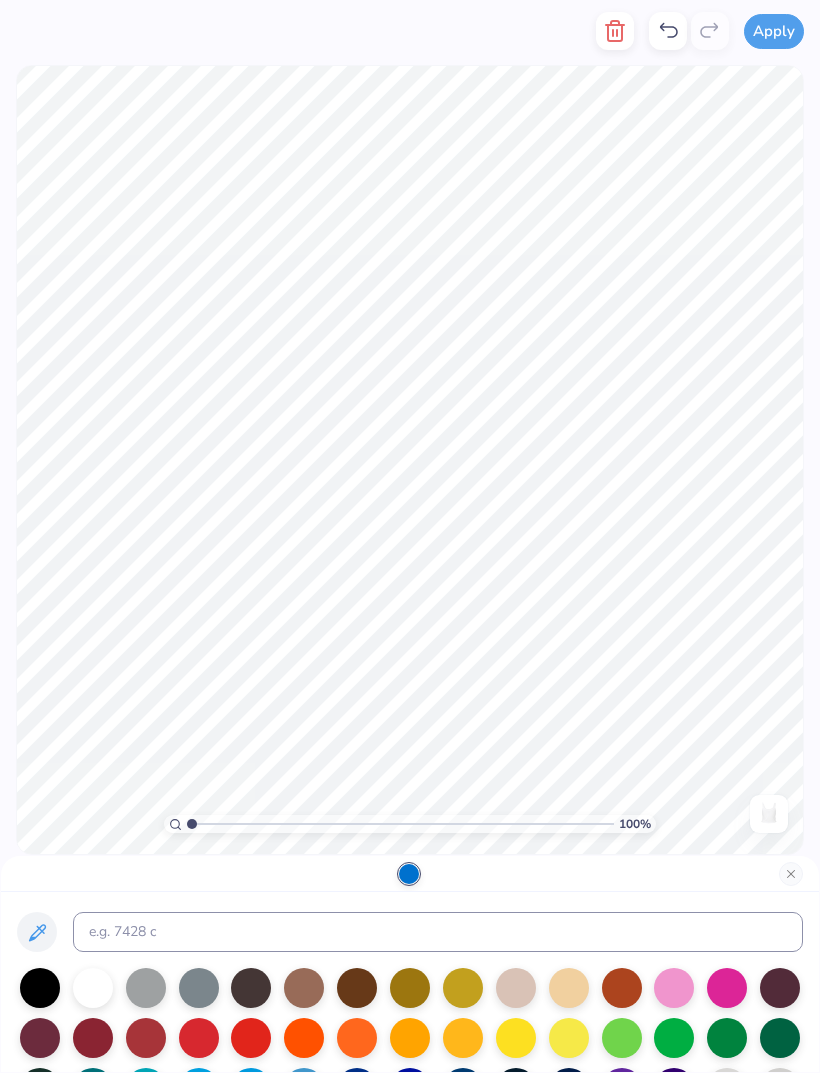 scroll, scrollTop: 0, scrollLeft: 0, axis: both 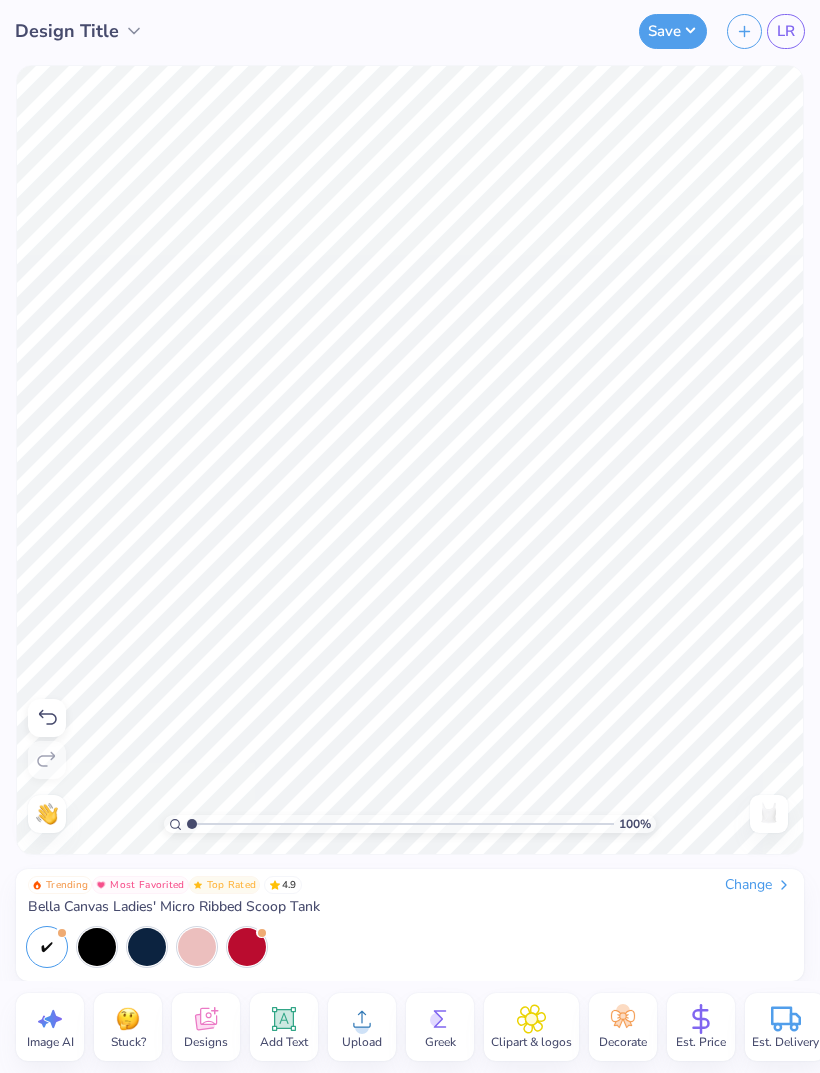 click 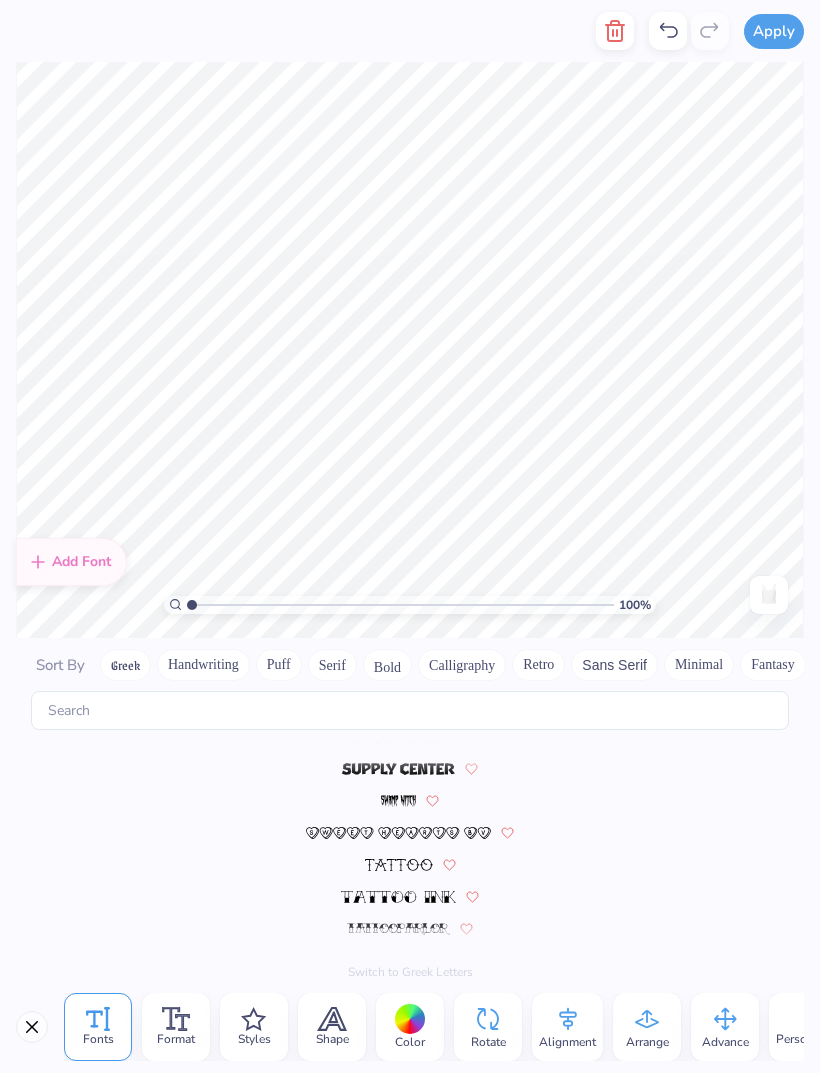 scroll, scrollTop: 8828, scrollLeft: 0, axis: vertical 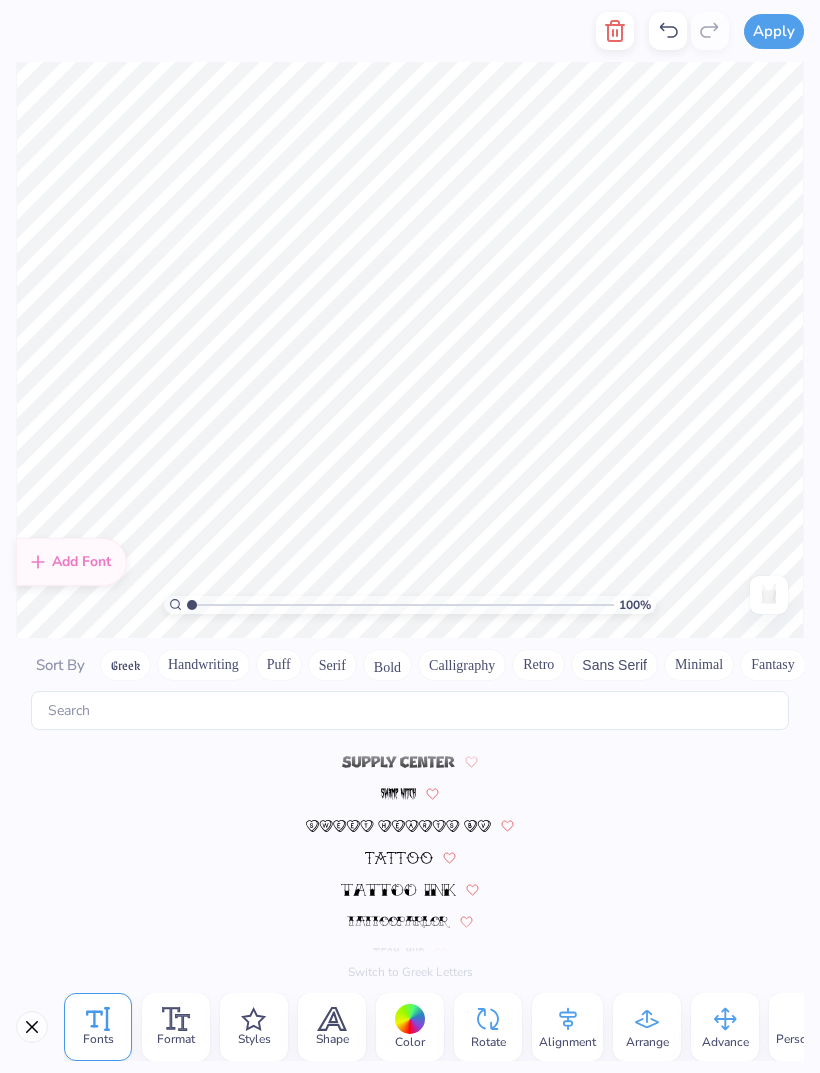 click at bounding box center [410, 825] 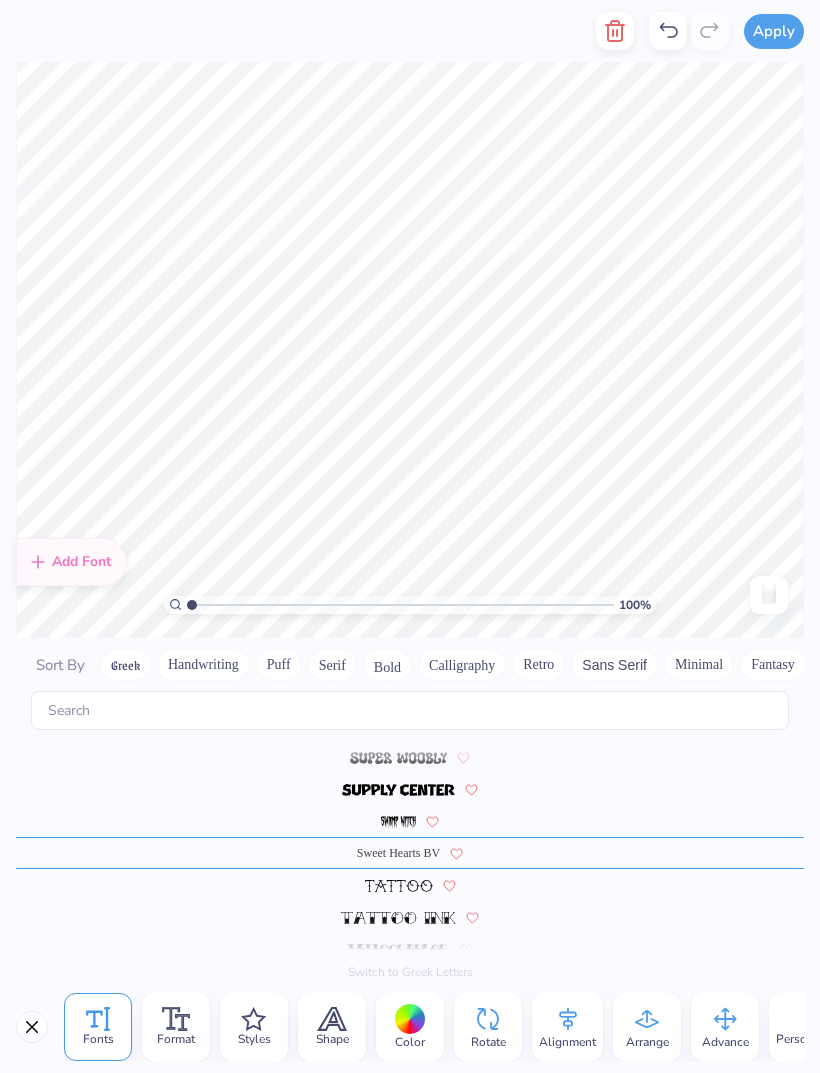 scroll, scrollTop: 8796, scrollLeft: 0, axis: vertical 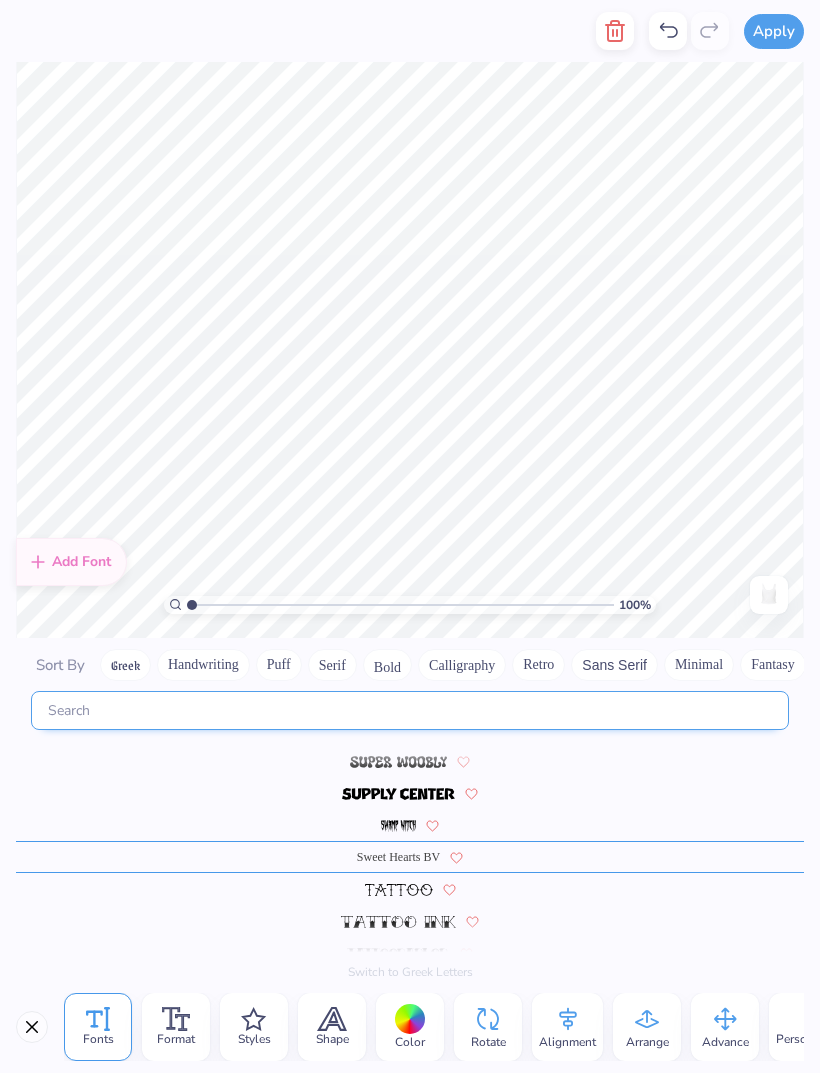 click at bounding box center [410, 710] 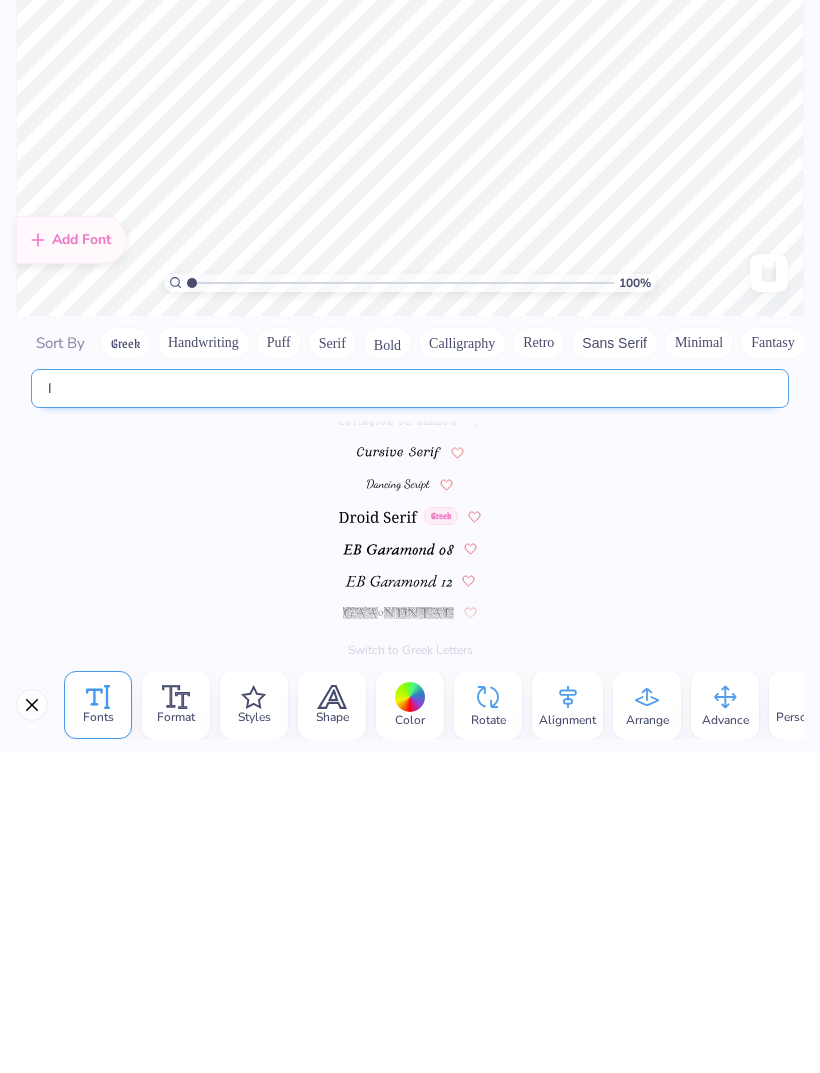 scroll, scrollTop: 962, scrollLeft: 0, axis: vertical 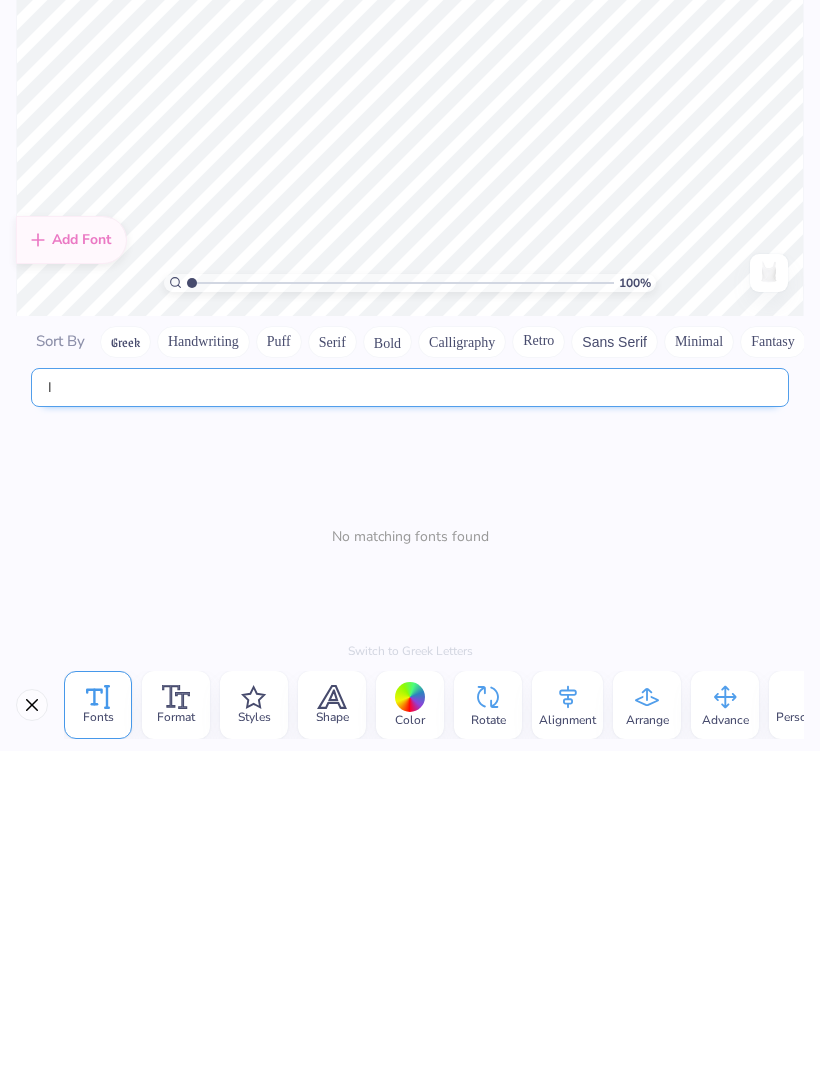 type on "I" 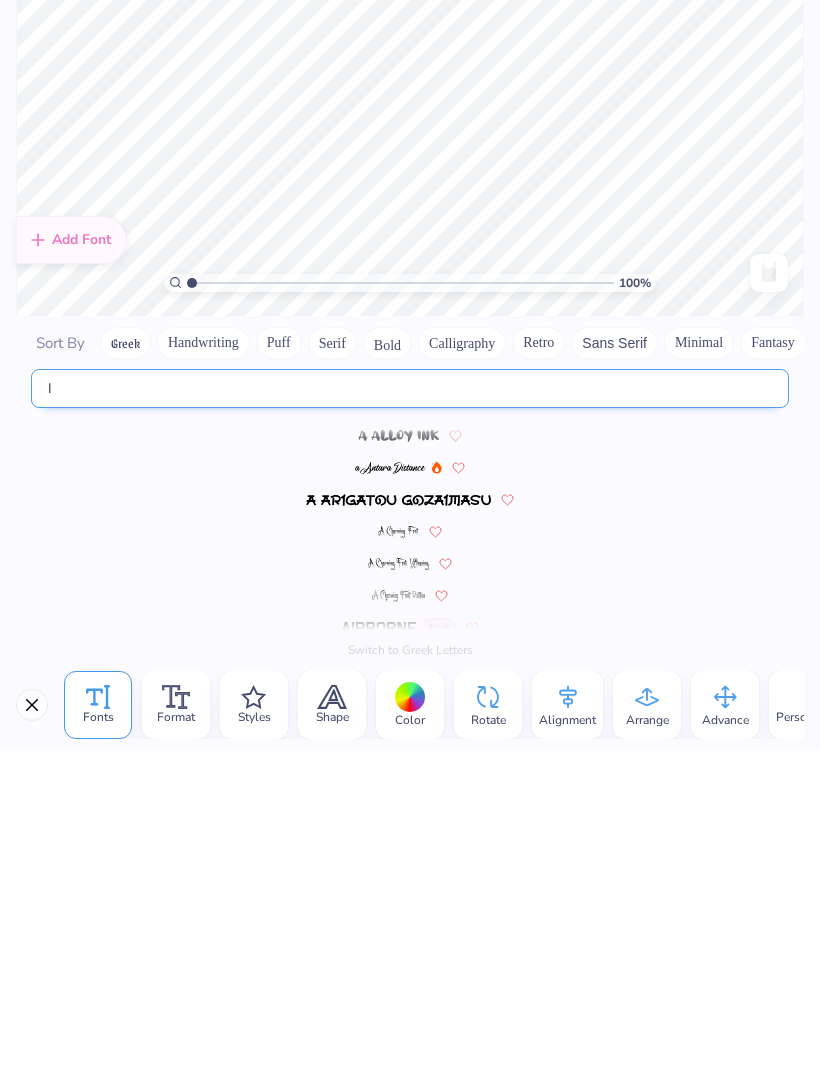 type 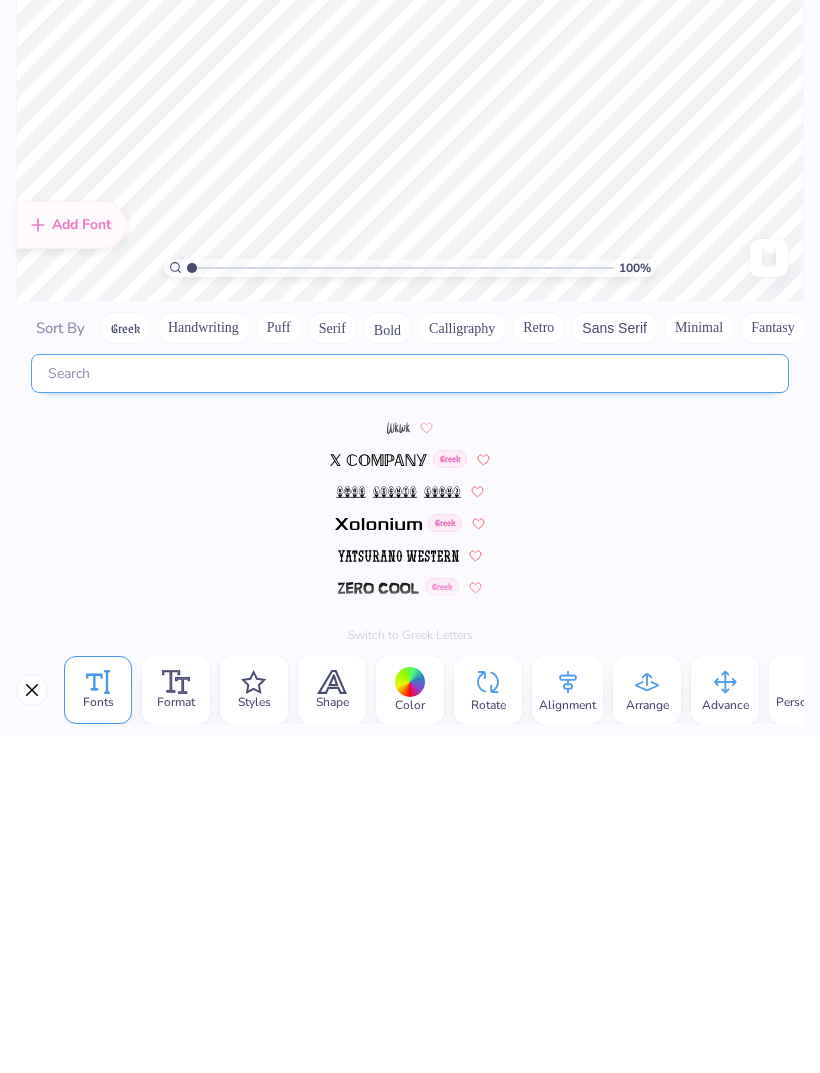 scroll, scrollTop: 9721, scrollLeft: 0, axis: vertical 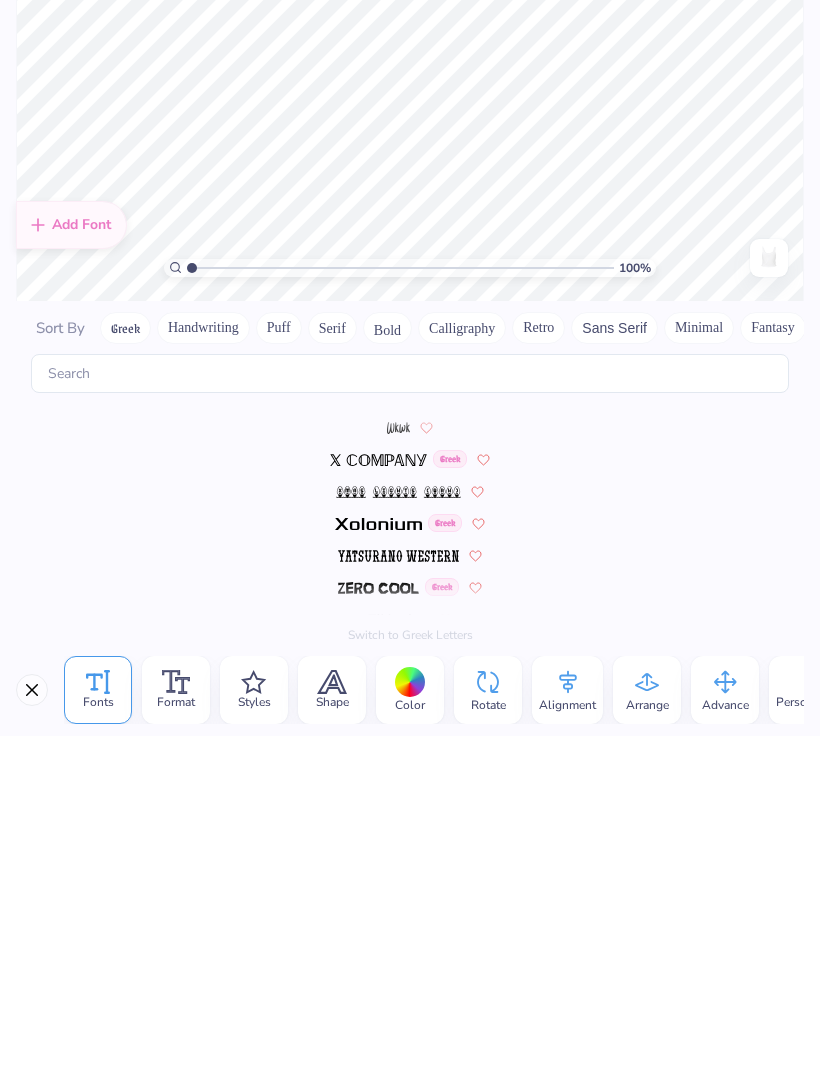 click 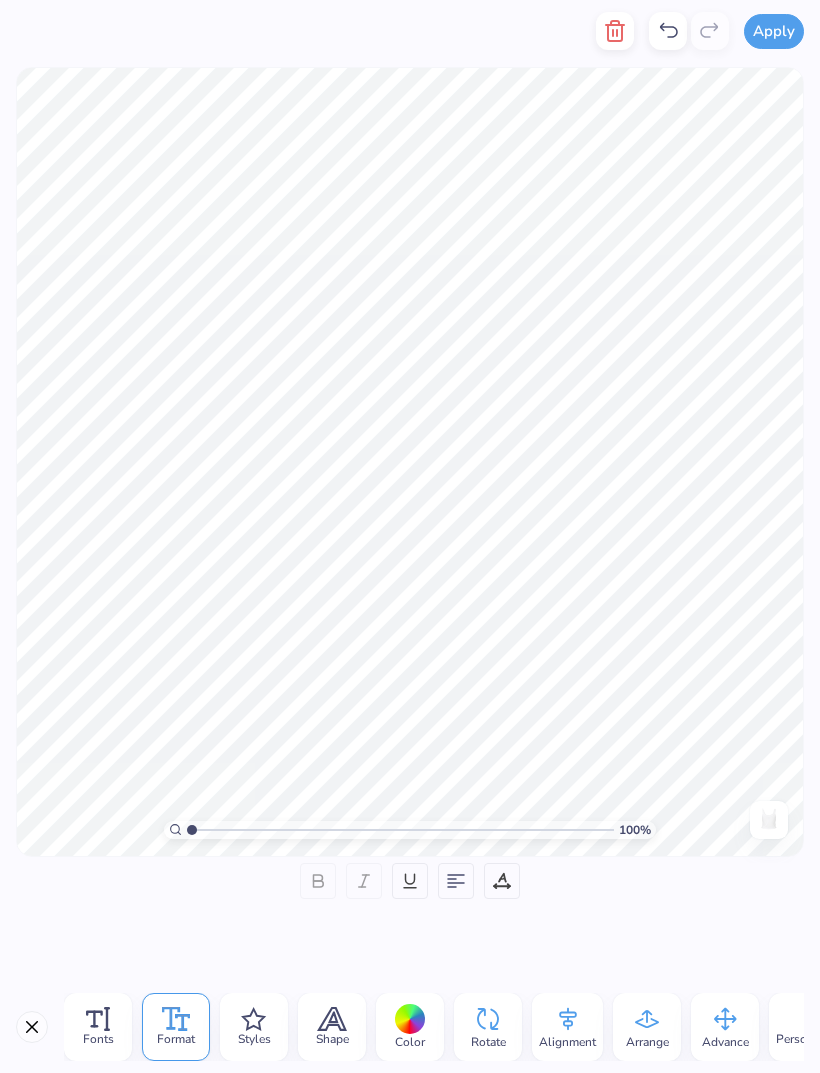 click 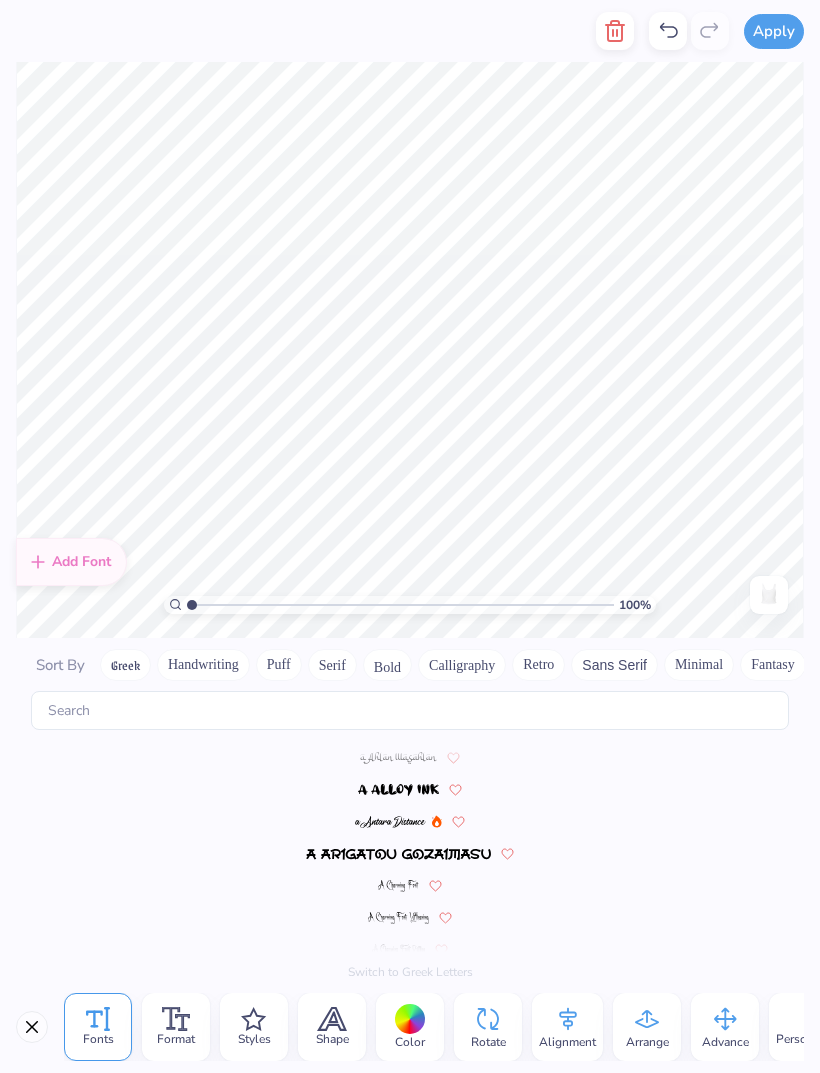 scroll, scrollTop: 8912, scrollLeft: 0, axis: vertical 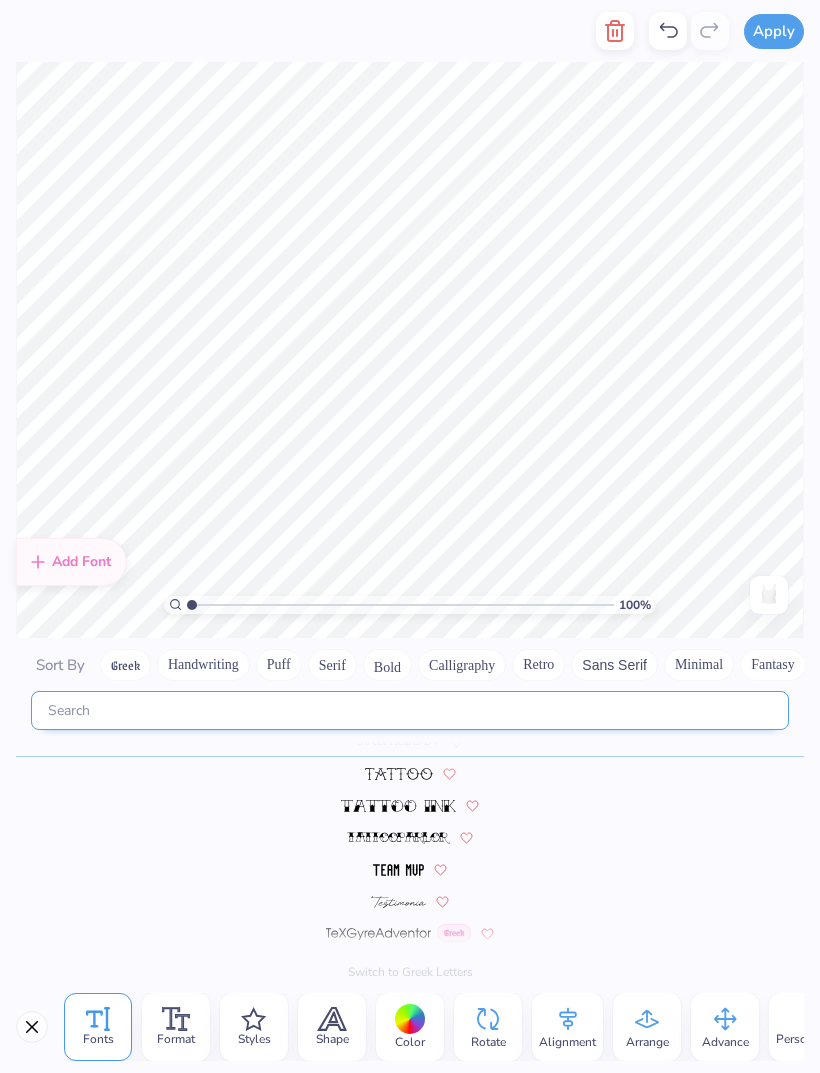 click at bounding box center (410, 710) 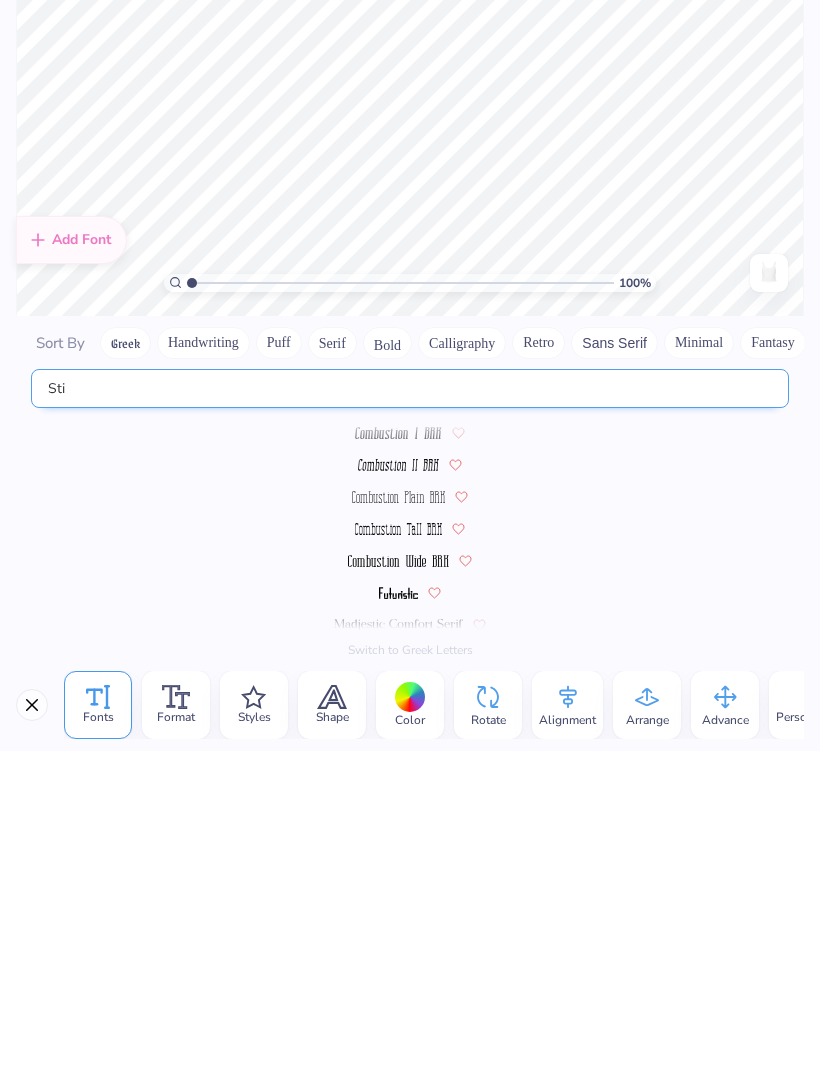 scroll, scrollTop: 0, scrollLeft: 0, axis: both 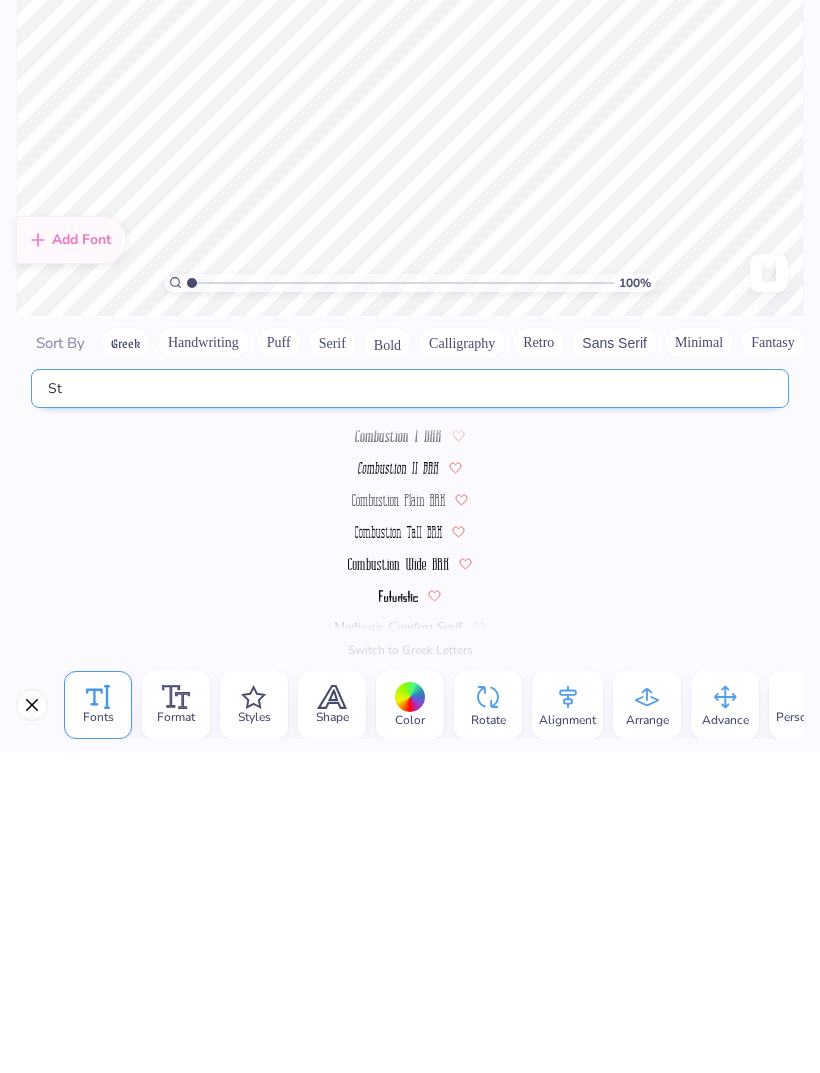 type on "S" 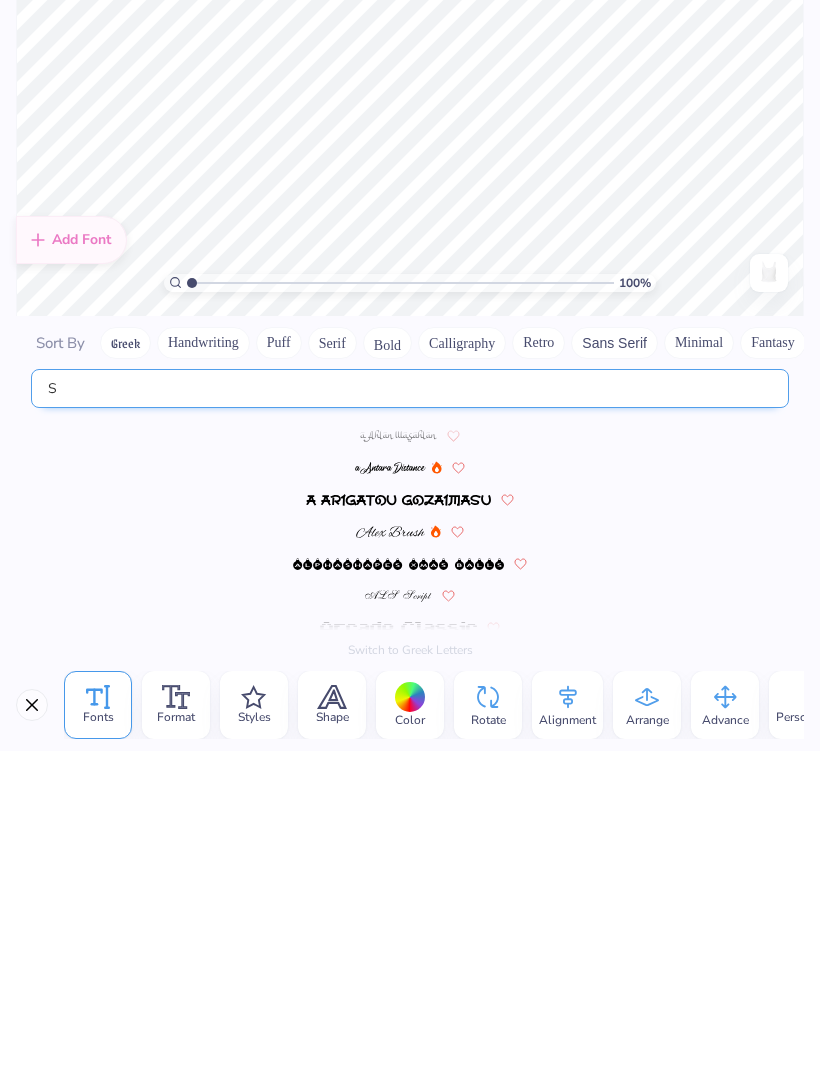type 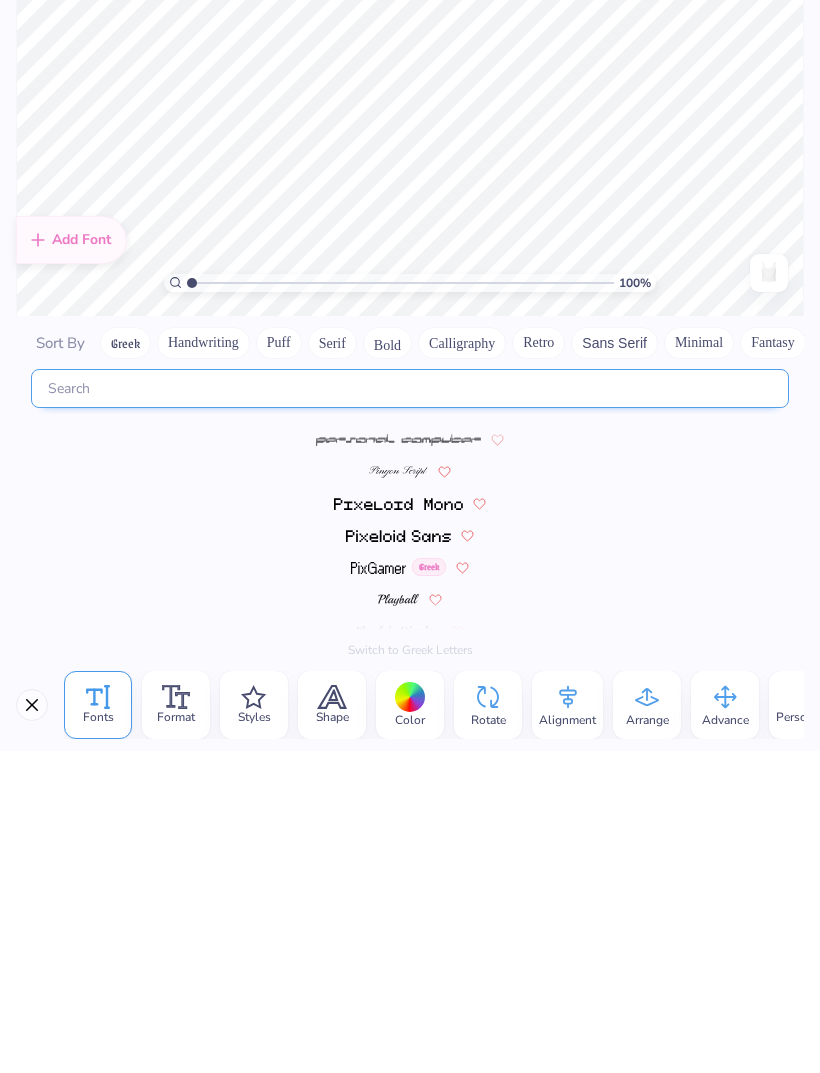 scroll, scrollTop: 7356, scrollLeft: 0, axis: vertical 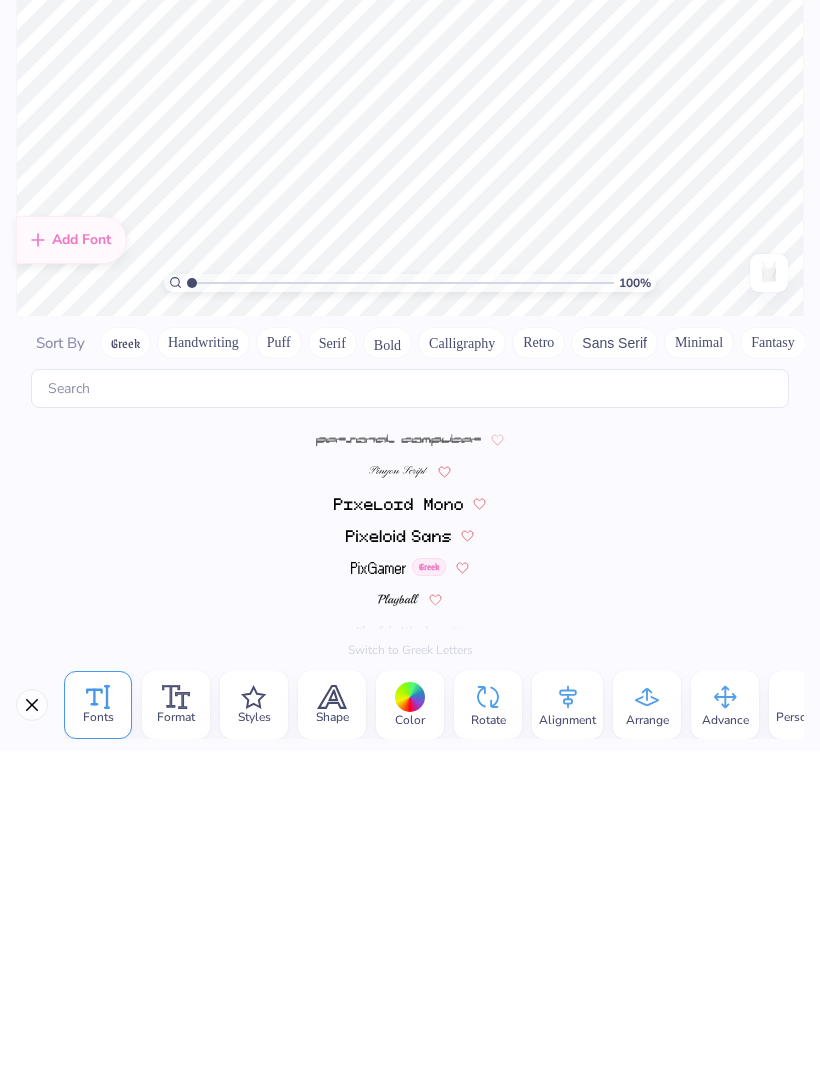 click at bounding box center (398, 922) 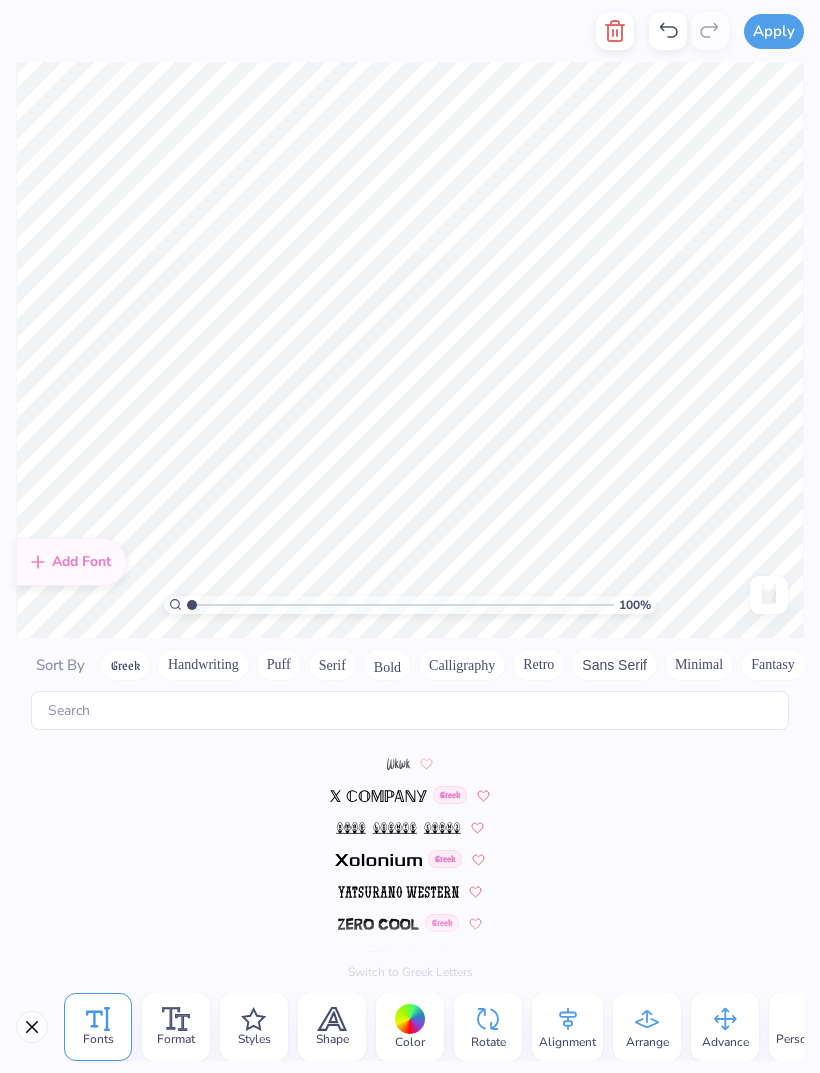 scroll, scrollTop: 9721, scrollLeft: 0, axis: vertical 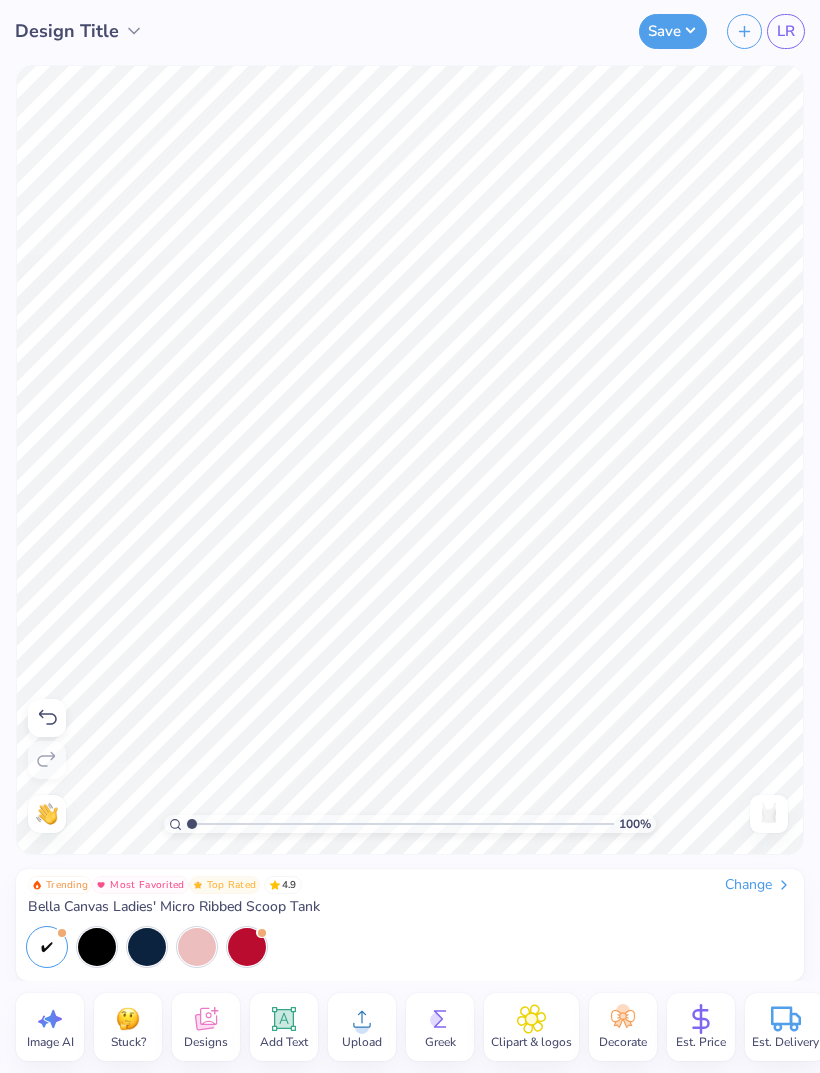 click on "Save LR" at bounding box center [535, 31] 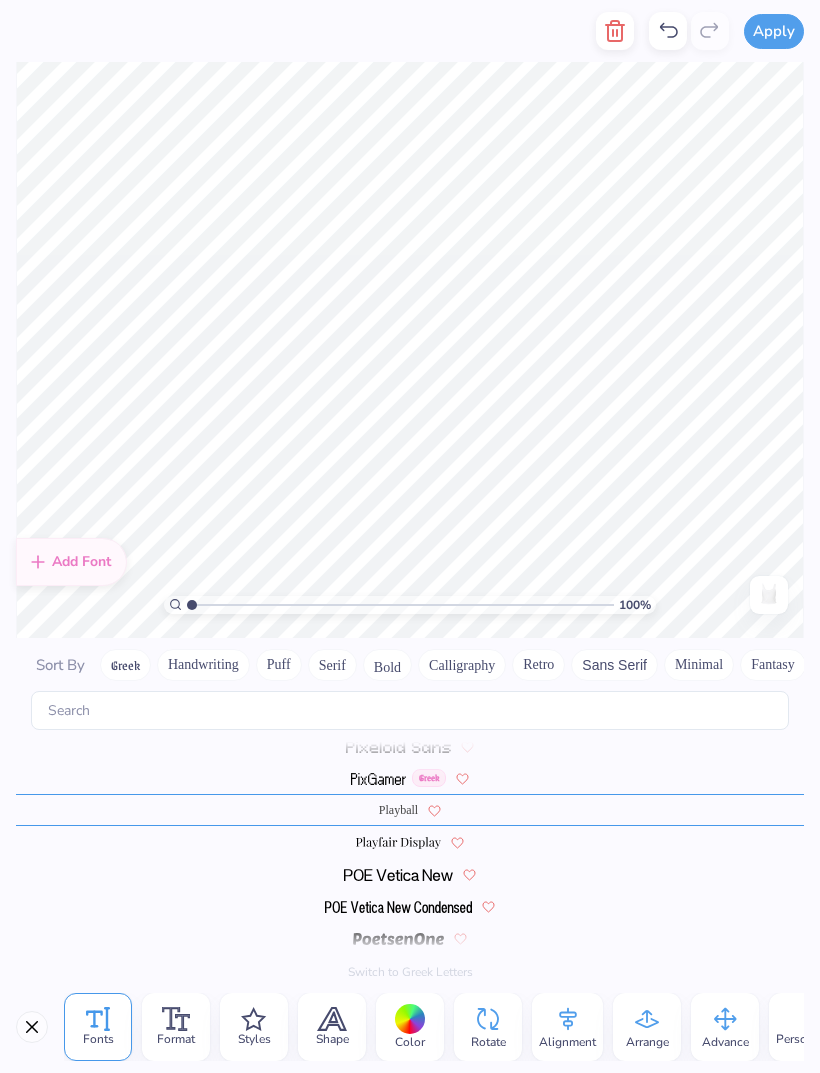 scroll, scrollTop: 7536, scrollLeft: 0, axis: vertical 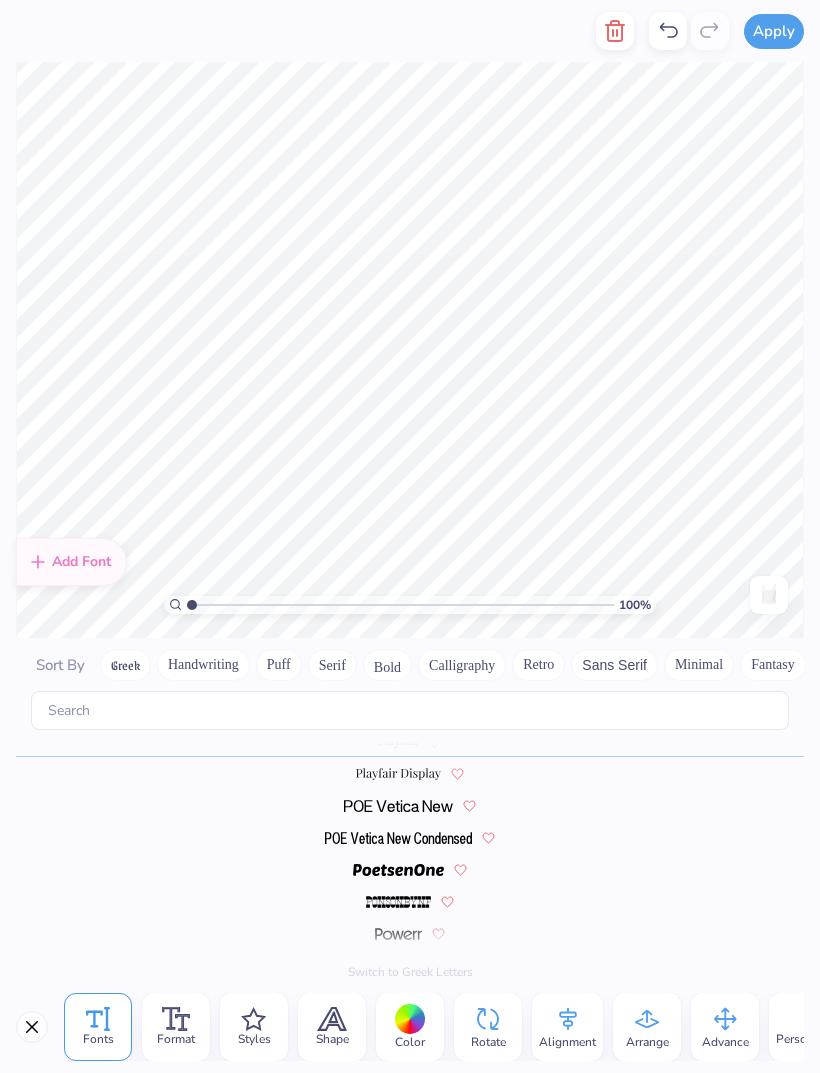 click at bounding box center (615, 31) 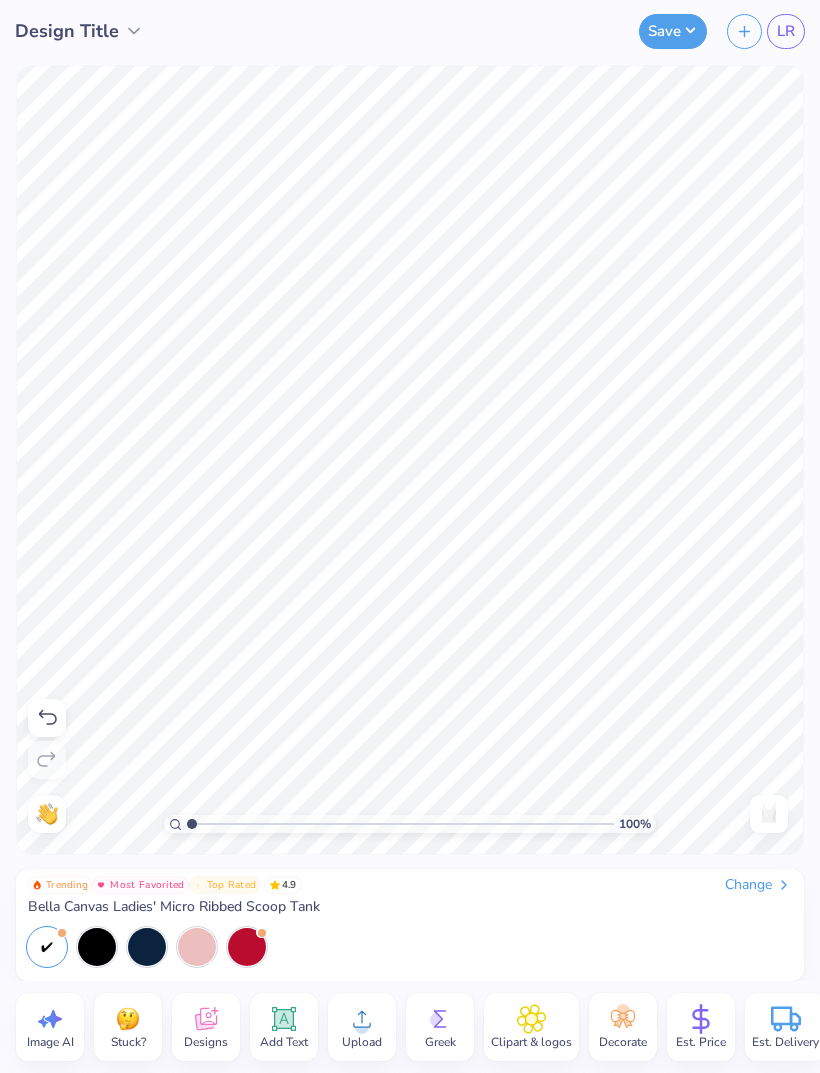 click at bounding box center (147, 947) 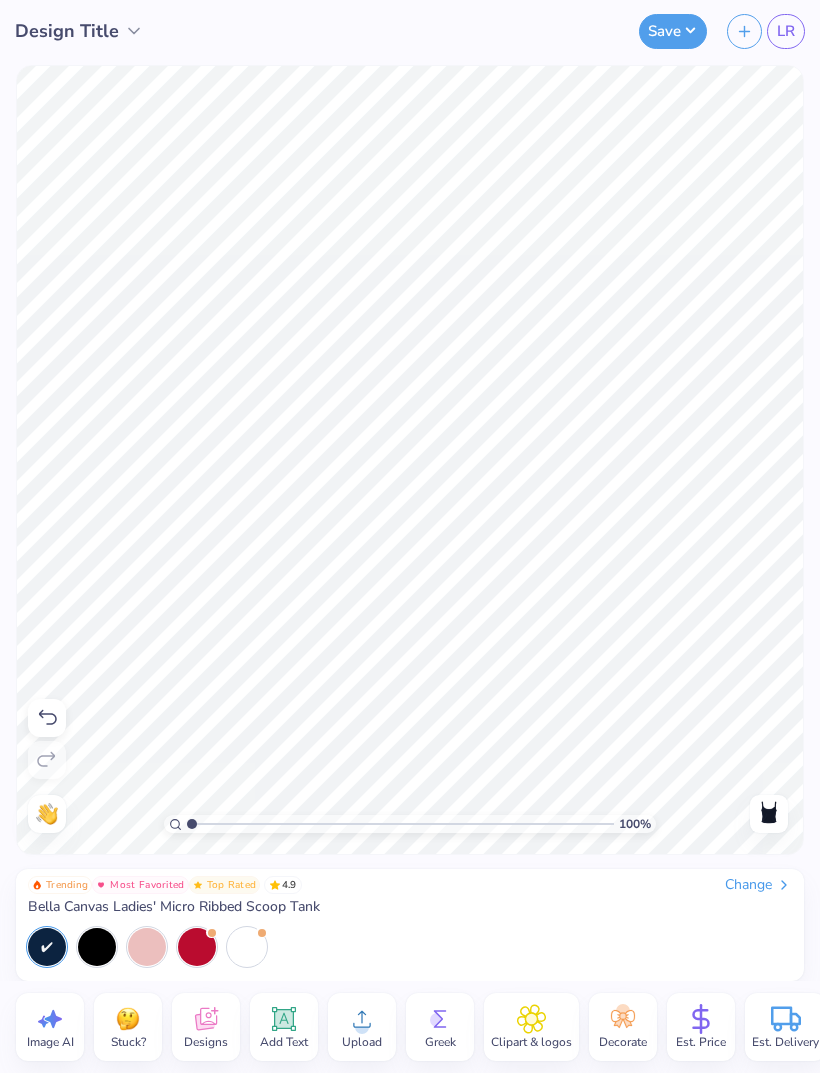 click at bounding box center (97, 947) 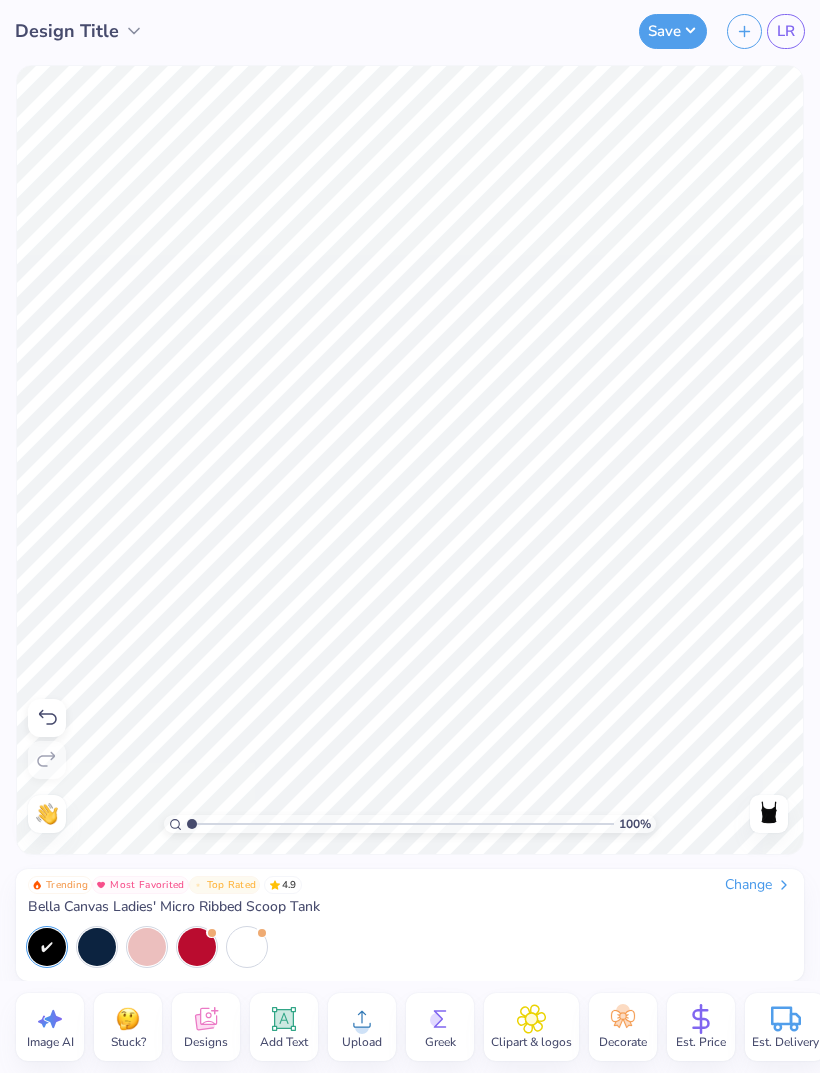 click at bounding box center (97, 947) 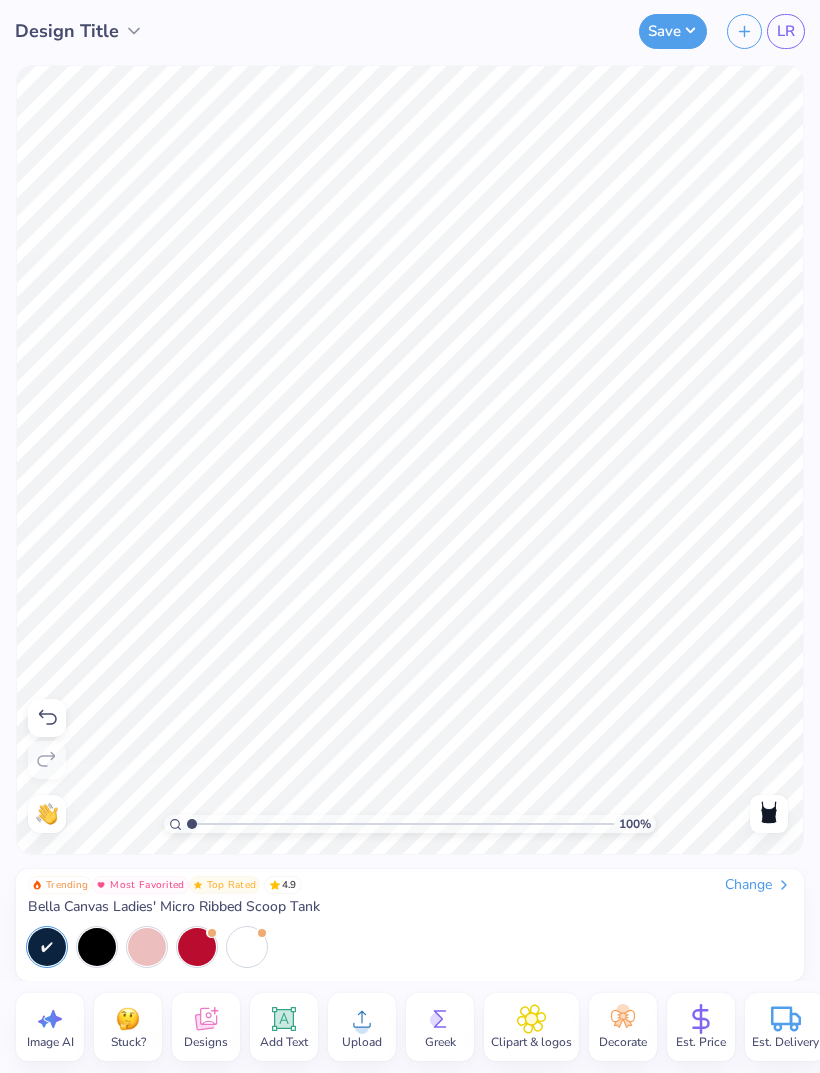 click at bounding box center (197, 947) 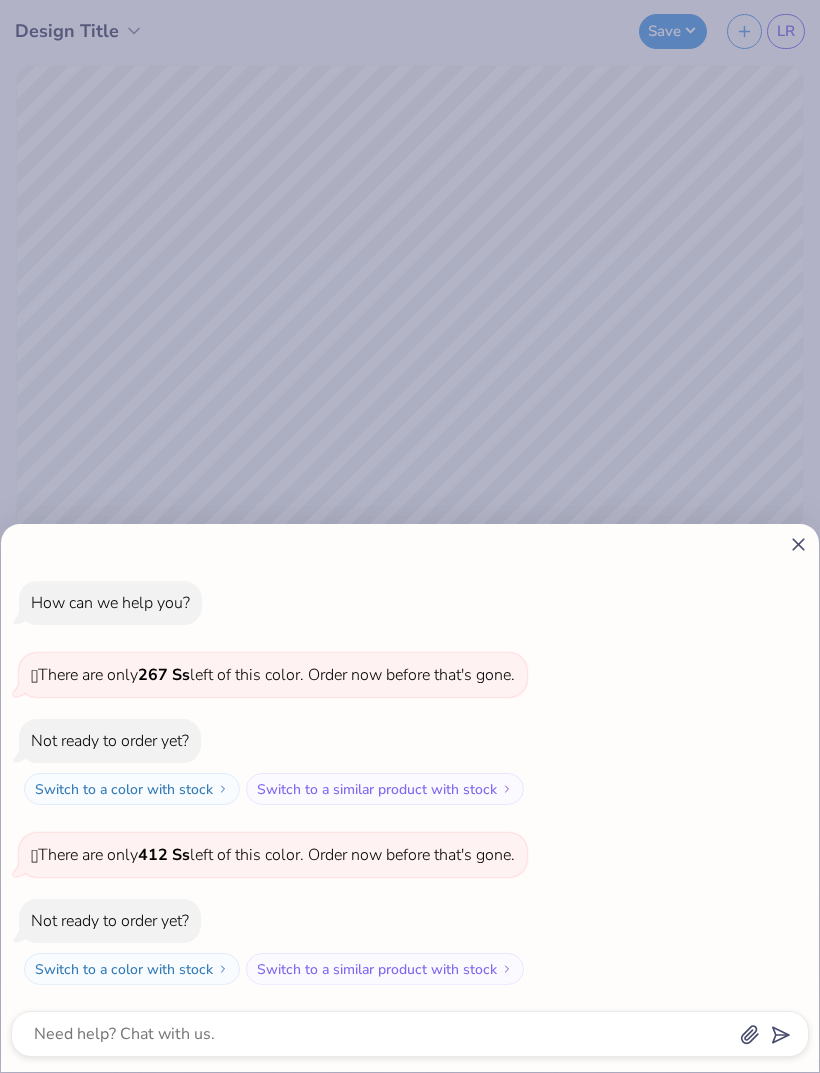 click on "How can we help you? 🫣 There are only  267 Ss  left of this color. Order now before that's gone. Not ready to order yet? Switch to a color with stock Switch to a similar product with stock 🫣 There are only  412 Ss  left of this color. Order now before that's gone. Not ready to order yet? Switch to a color with stock Switch to a similar product with stock" at bounding box center [410, 798] 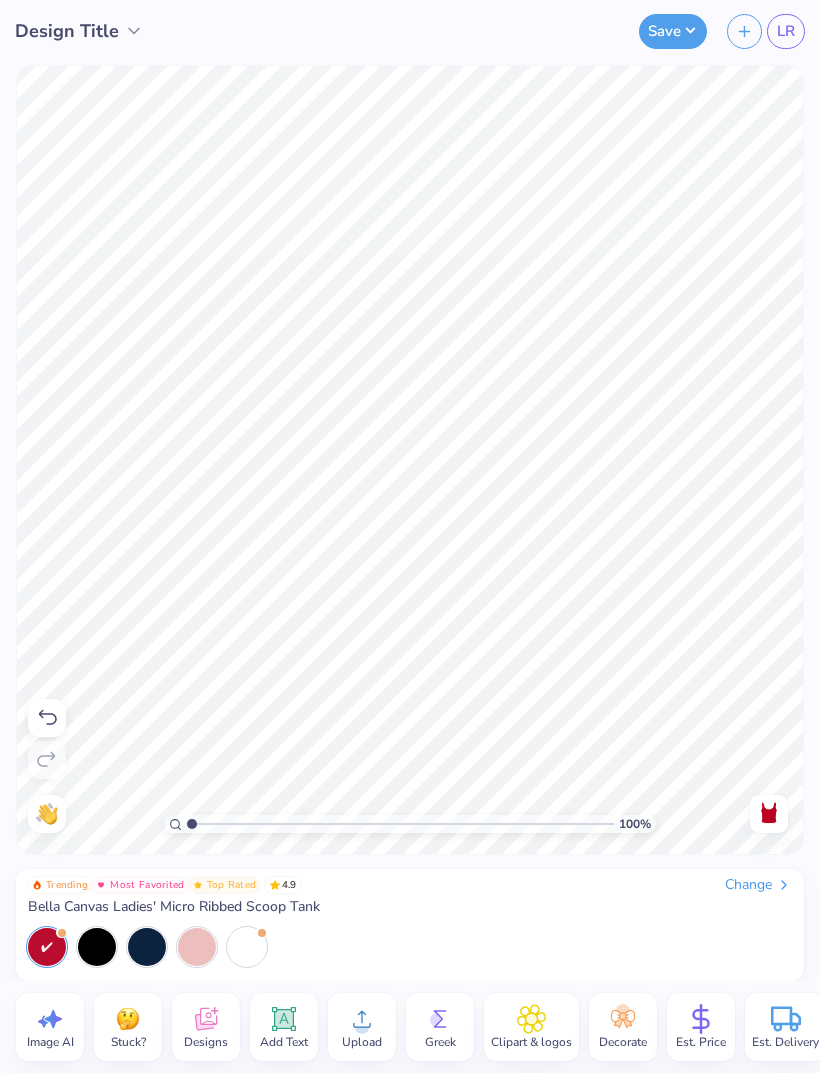 click at bounding box center (247, 947) 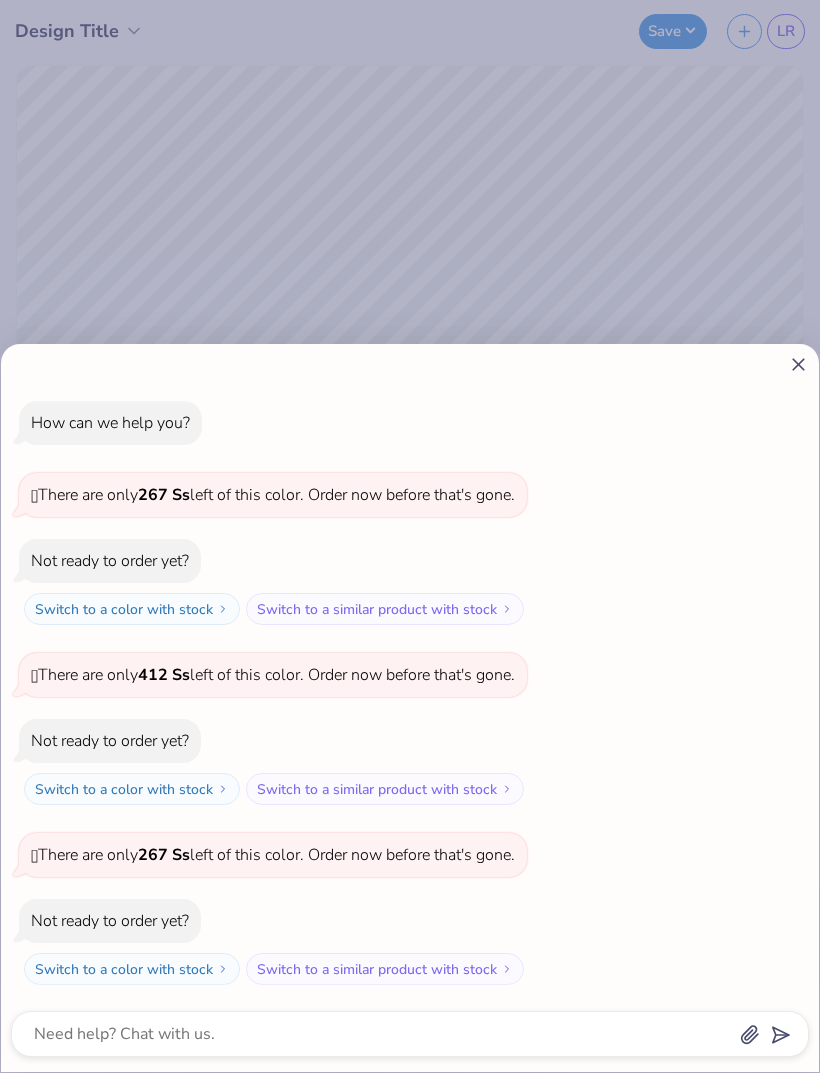 click 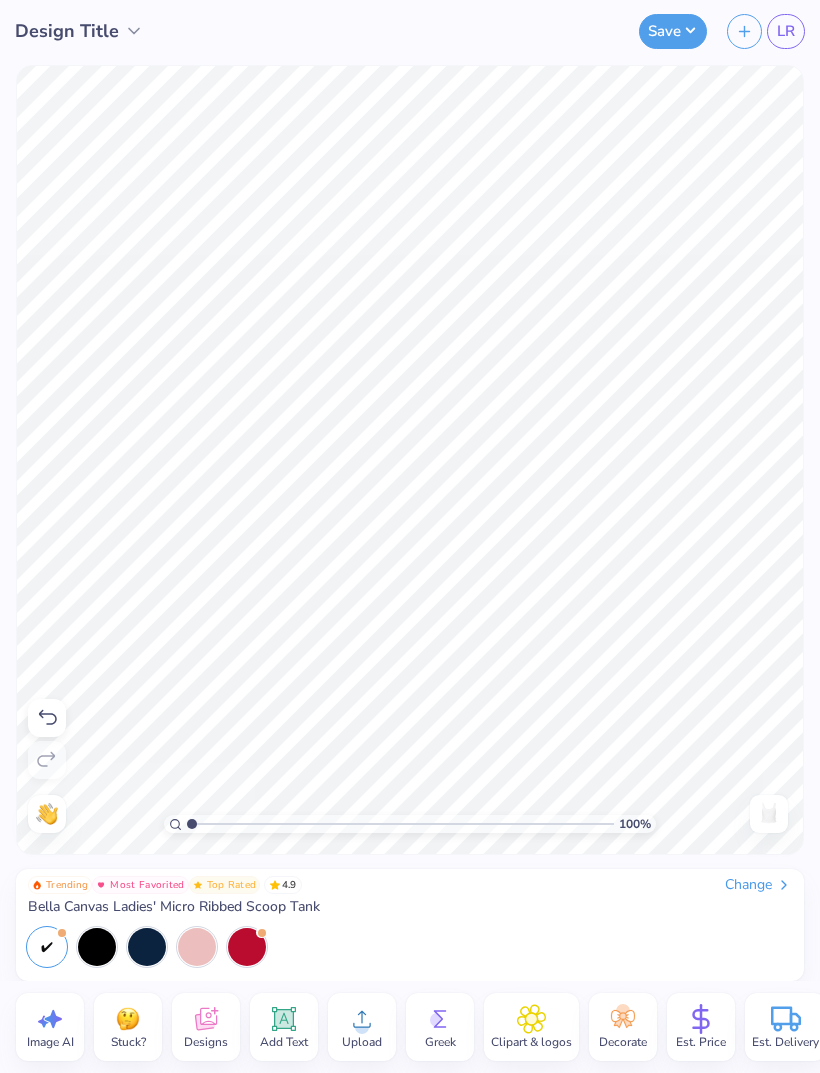 click at bounding box center (197, 947) 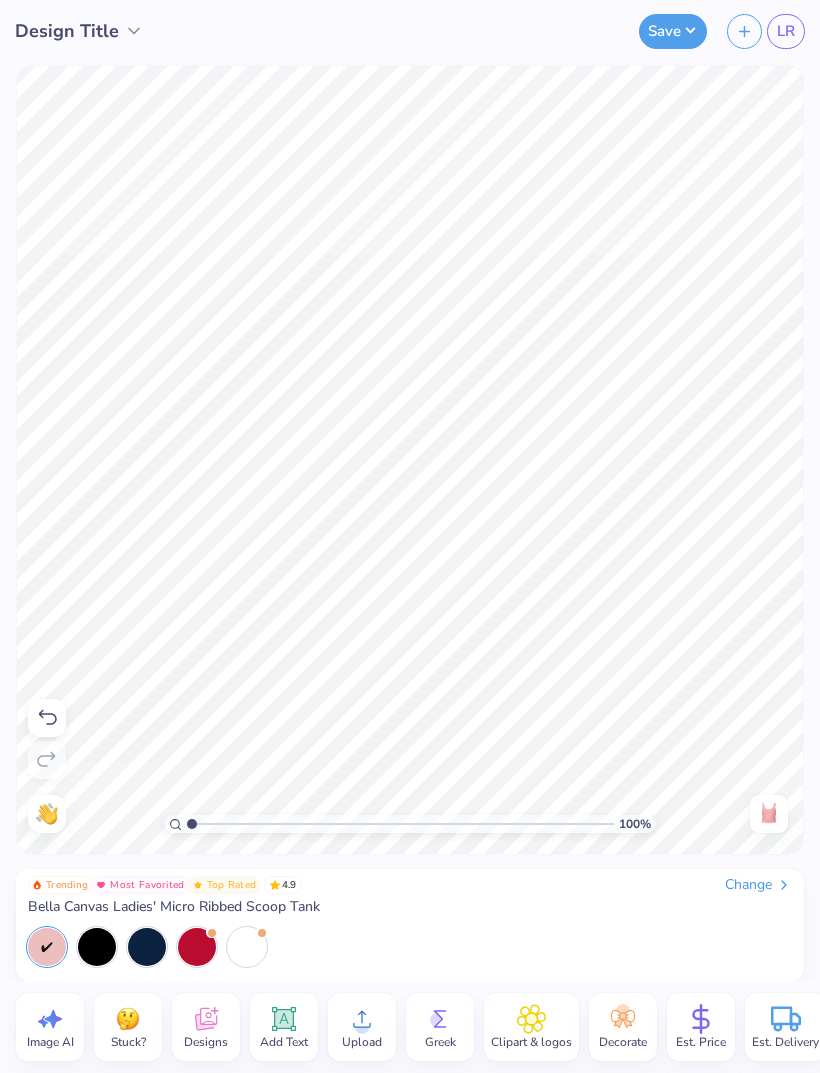 click at bounding box center [247, 947] 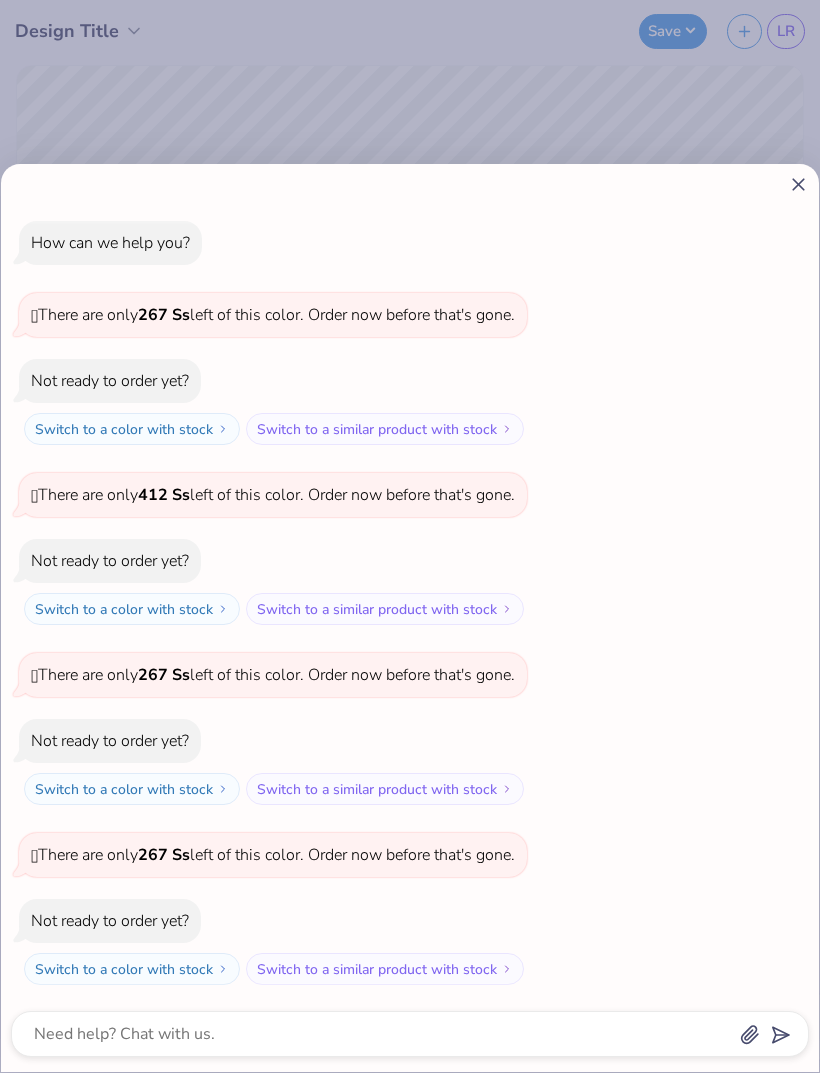 click 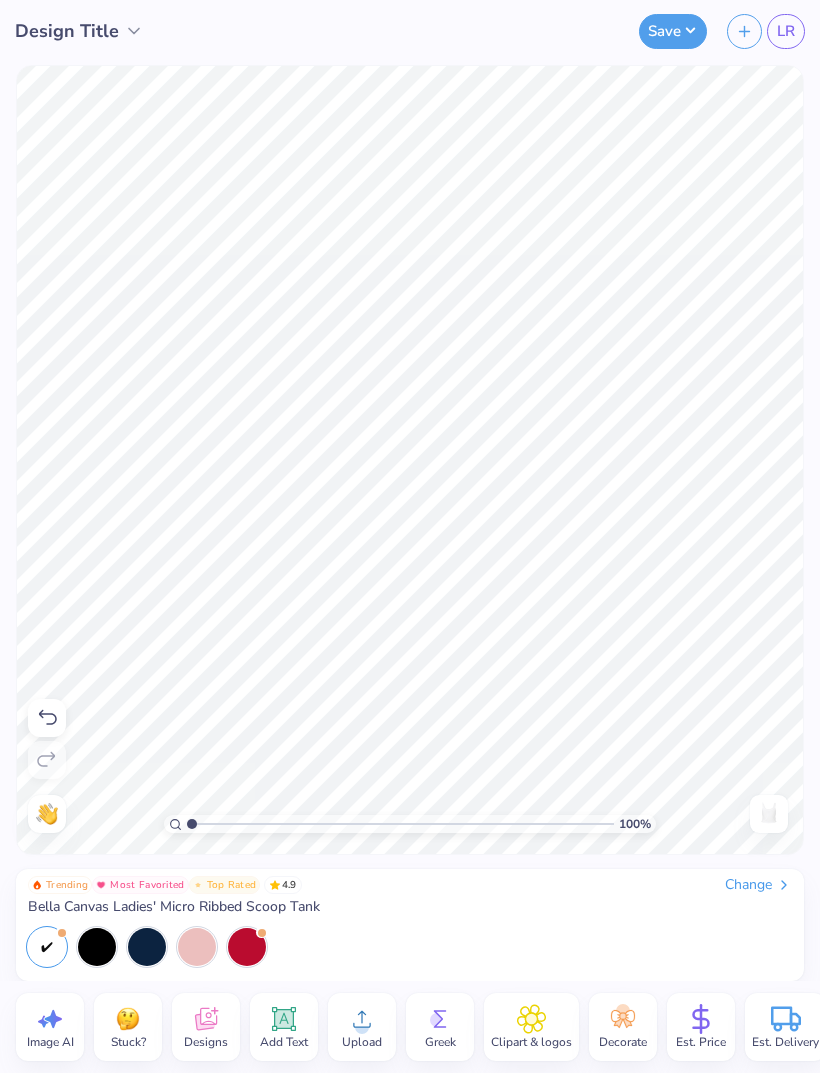 click on "Save" at bounding box center (673, 31) 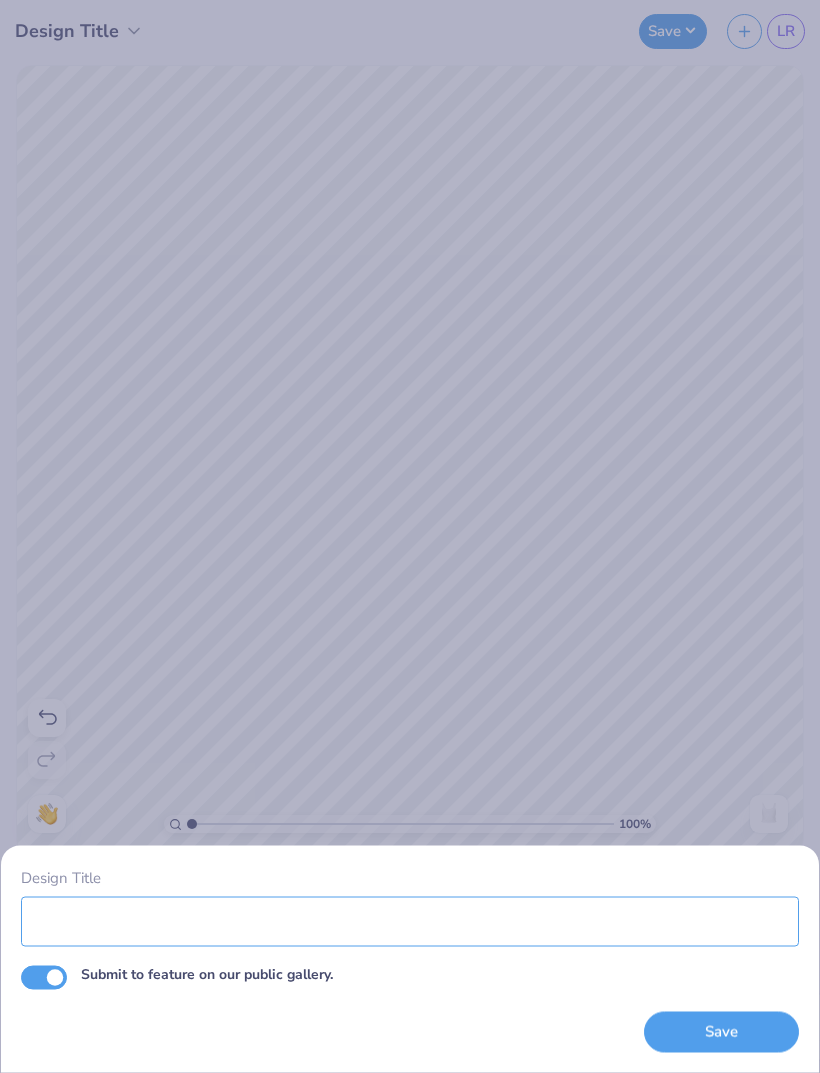 click on "Design Title" at bounding box center (410, 921) 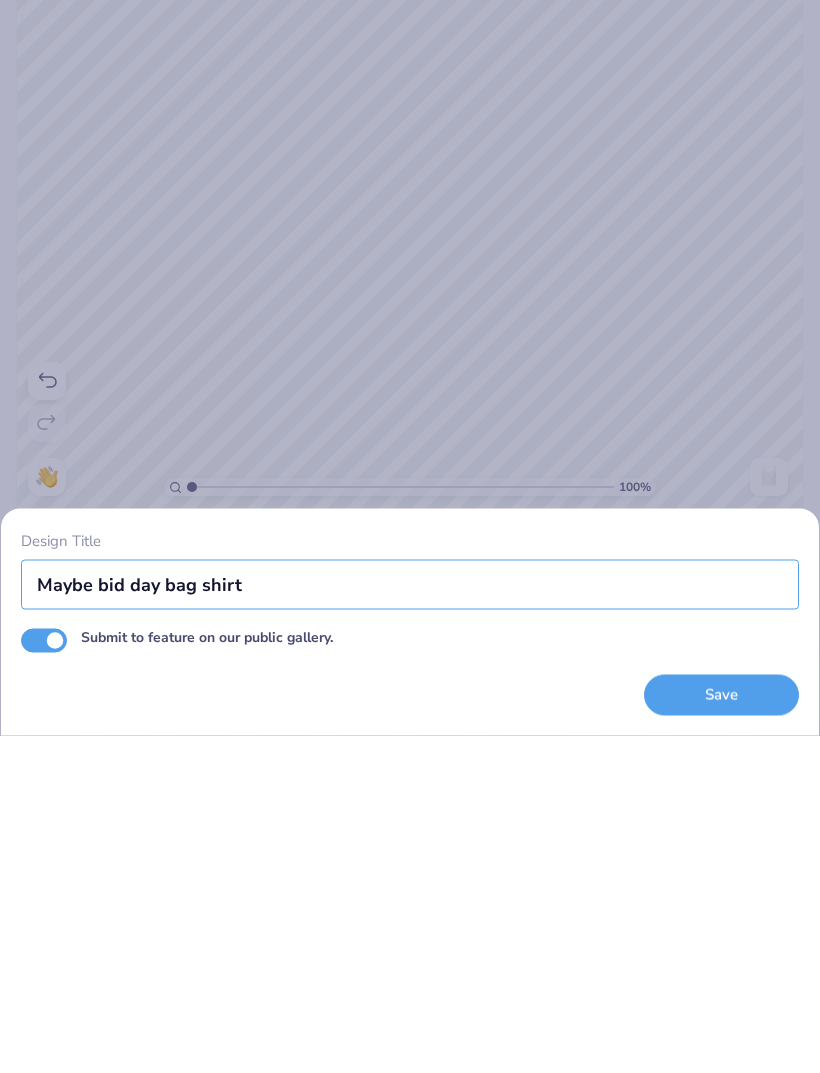 type on "Maybe bid day bag shirt" 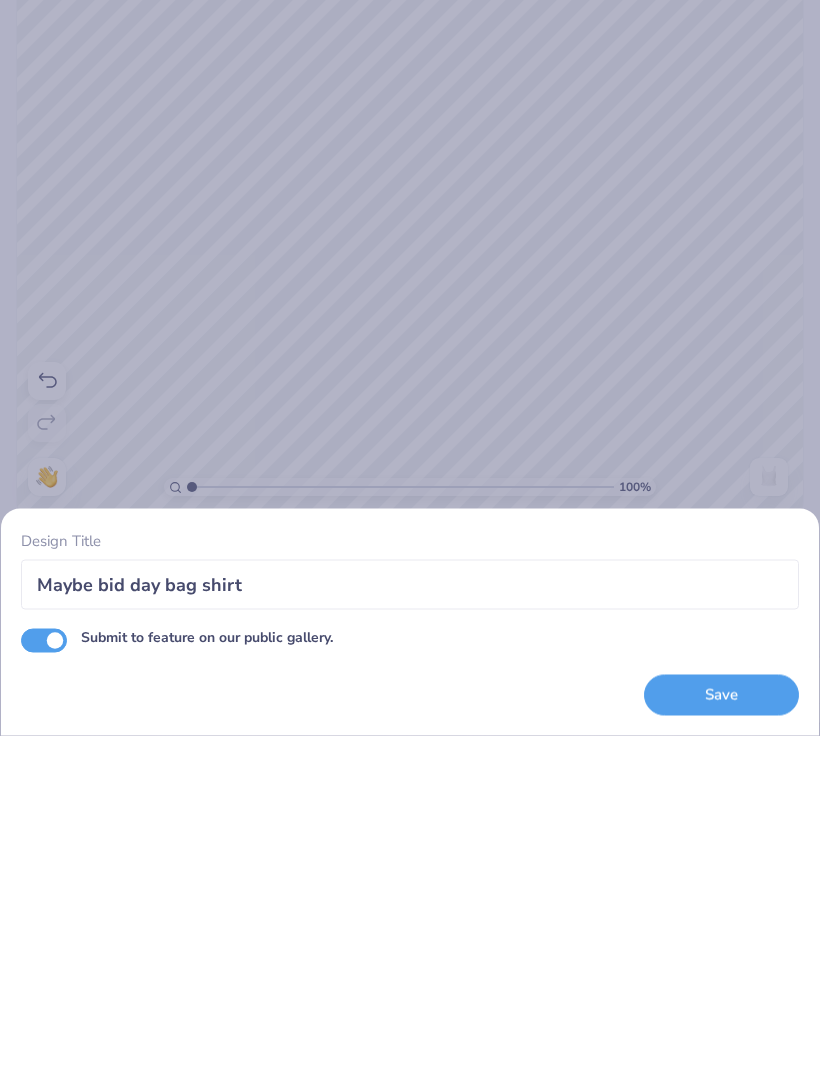 click on "Save" at bounding box center [721, 1032] 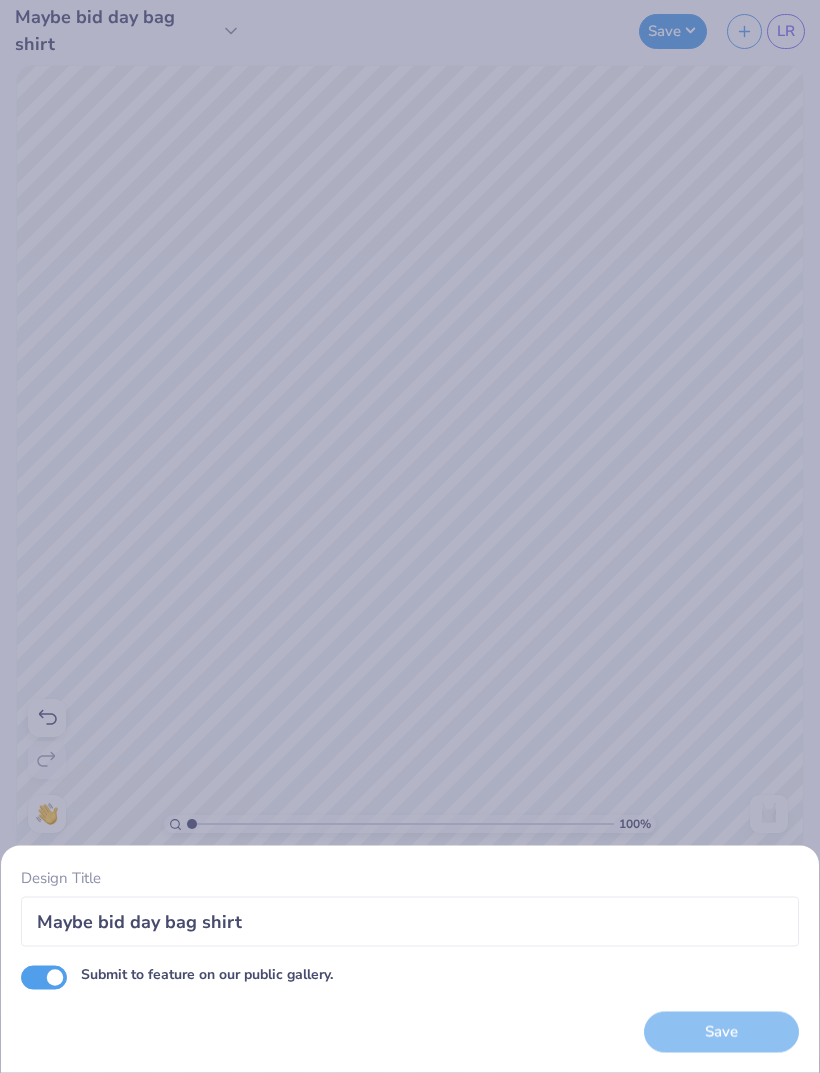 click on "Save" at bounding box center (721, 1032) 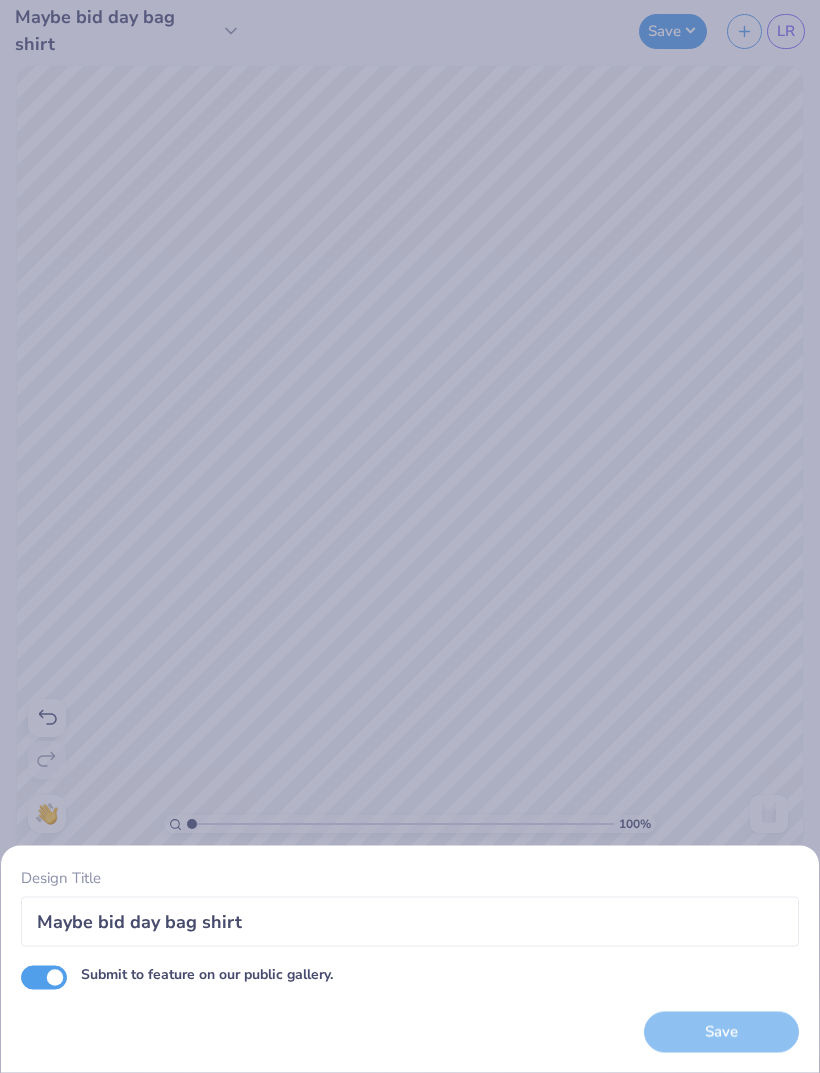 click on "Design Title Maybe bid day bag shirt Submit to feature on our public gallery. Save" at bounding box center [410, 536] 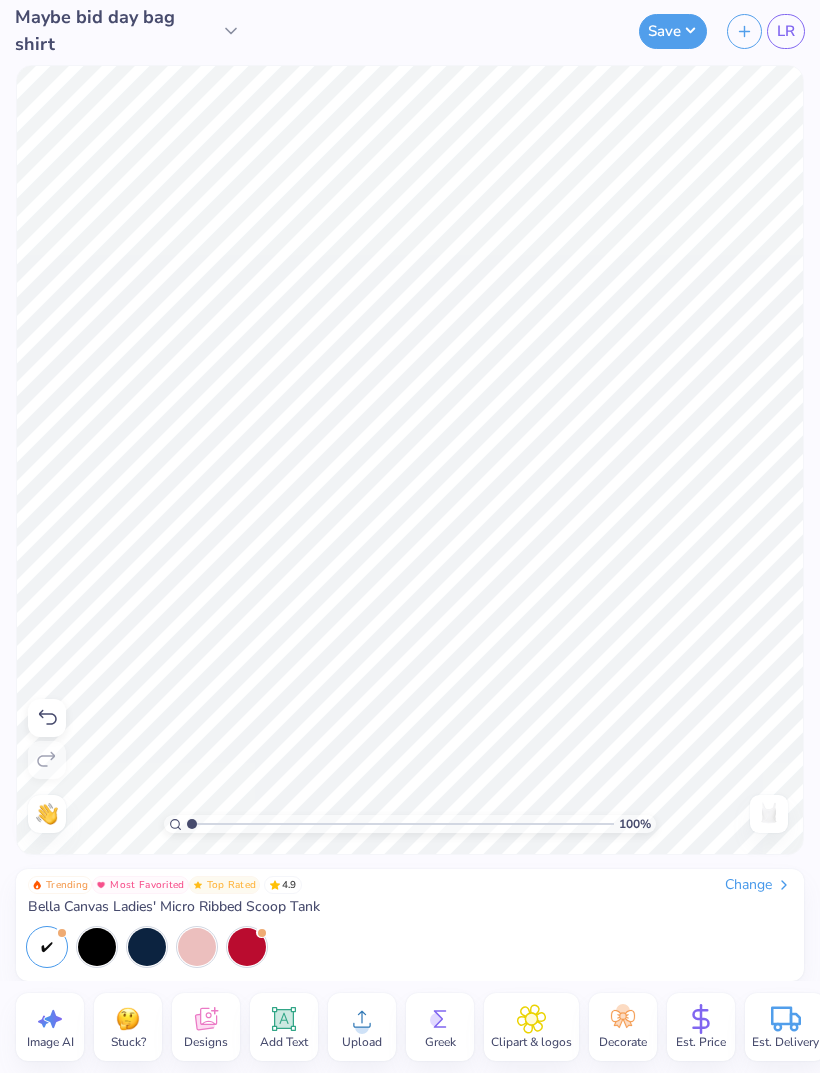 click on "Save" at bounding box center (673, 31) 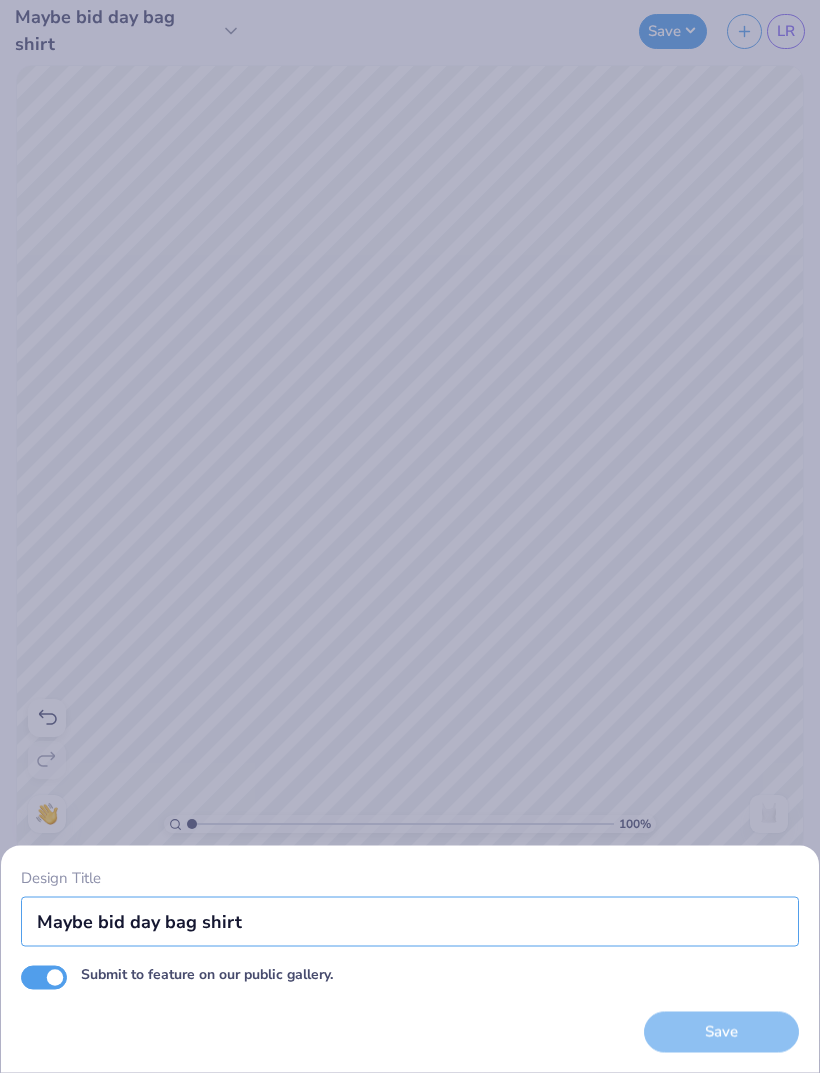click on "Maybe bid day bag shirt" at bounding box center (410, 921) 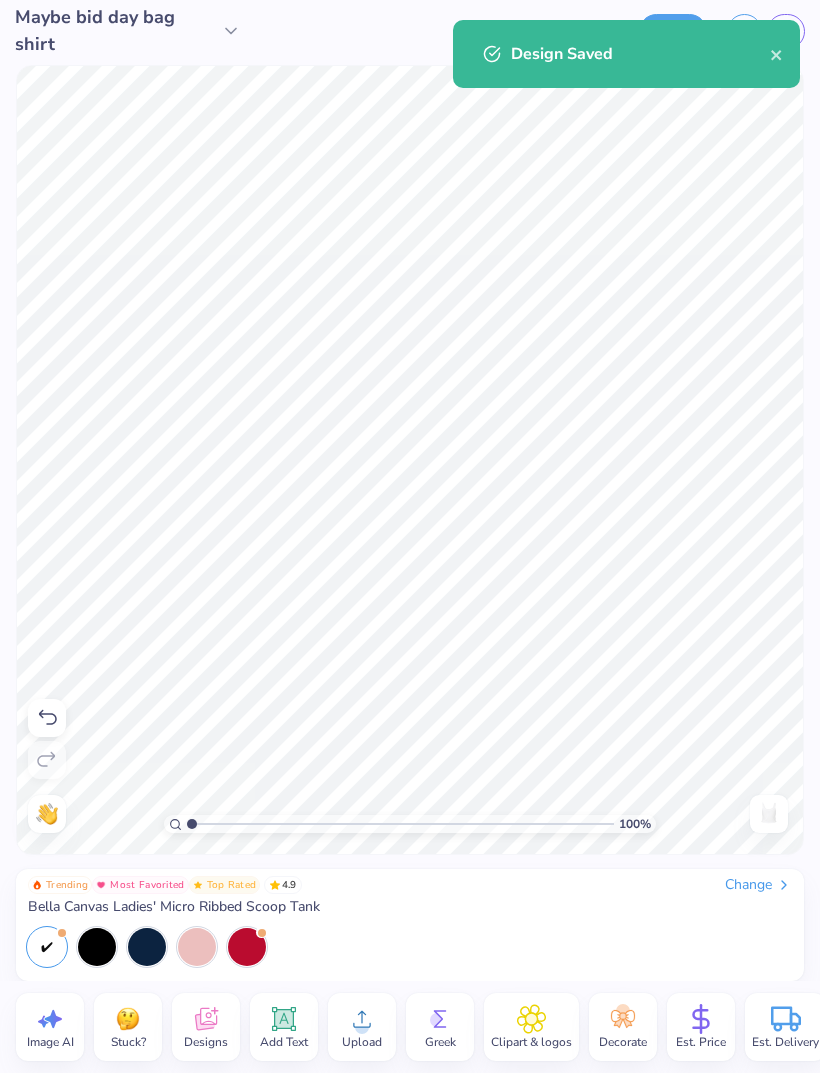 click 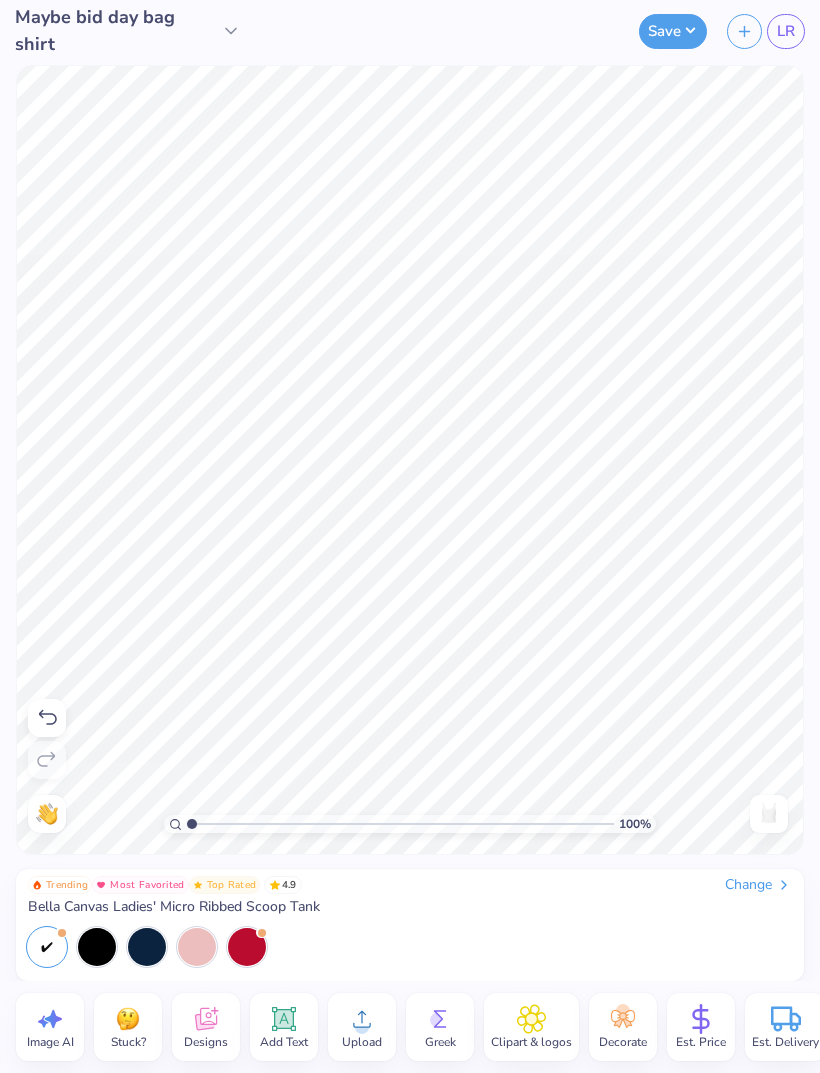 click on "Maybe bid day bag shirt" at bounding box center [115, 31] 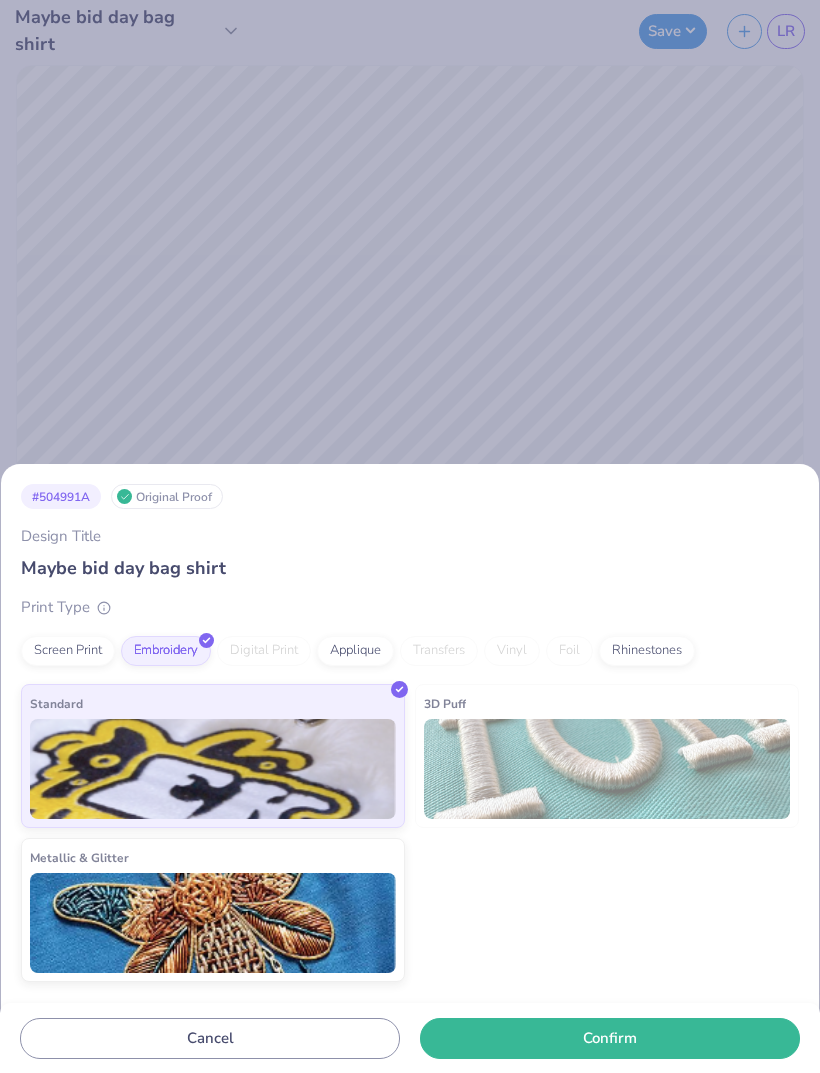 click on "# 504991A Original Proof Design Title Maybe bid day bag shirt Print Type Screen Print Embroidery Digital Print Applique Transfers Vinyl Foil Rhinestones Standard 3D Puff Metallic & Glitter Cancel Confirm" at bounding box center (410, 536) 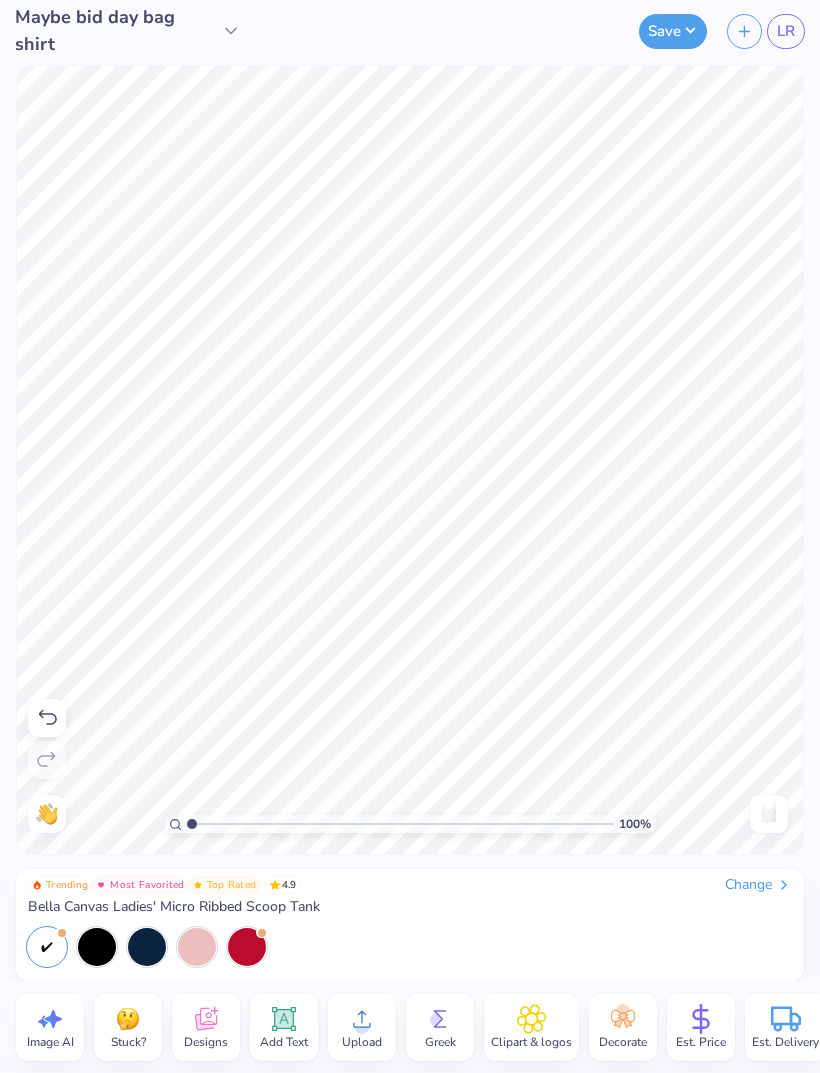 click on "LR" at bounding box center [786, 31] 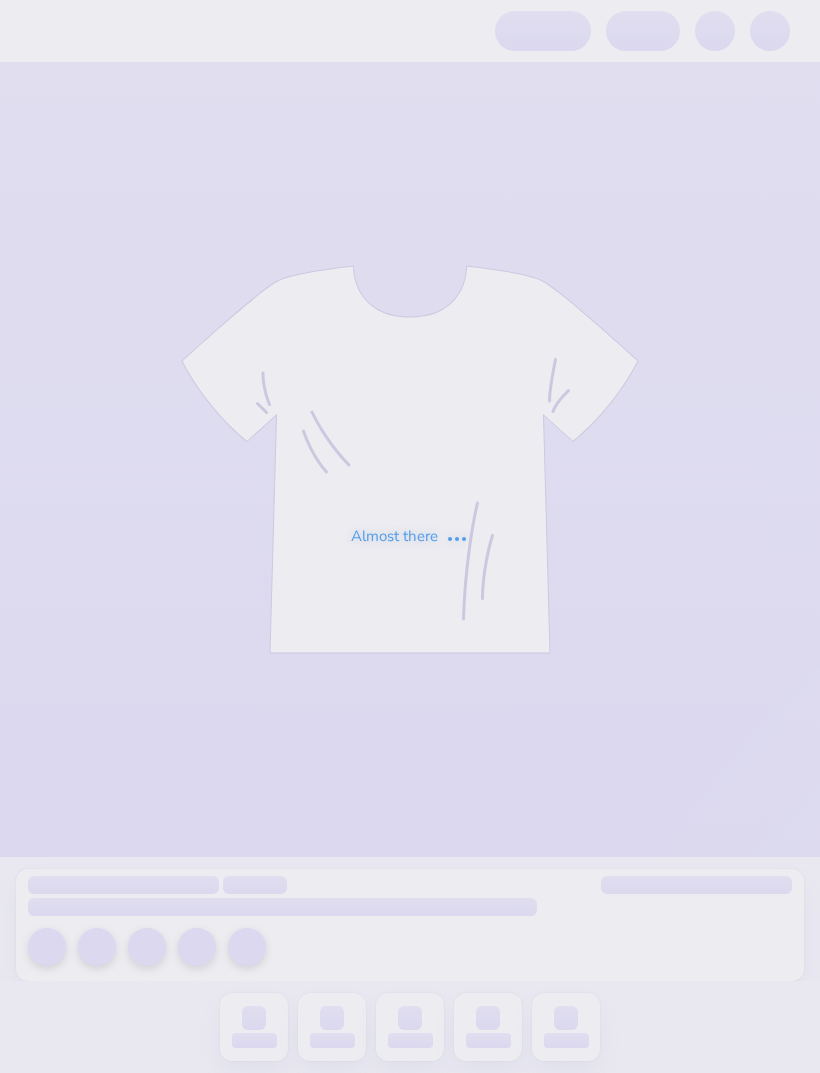 scroll, scrollTop: 0, scrollLeft: 0, axis: both 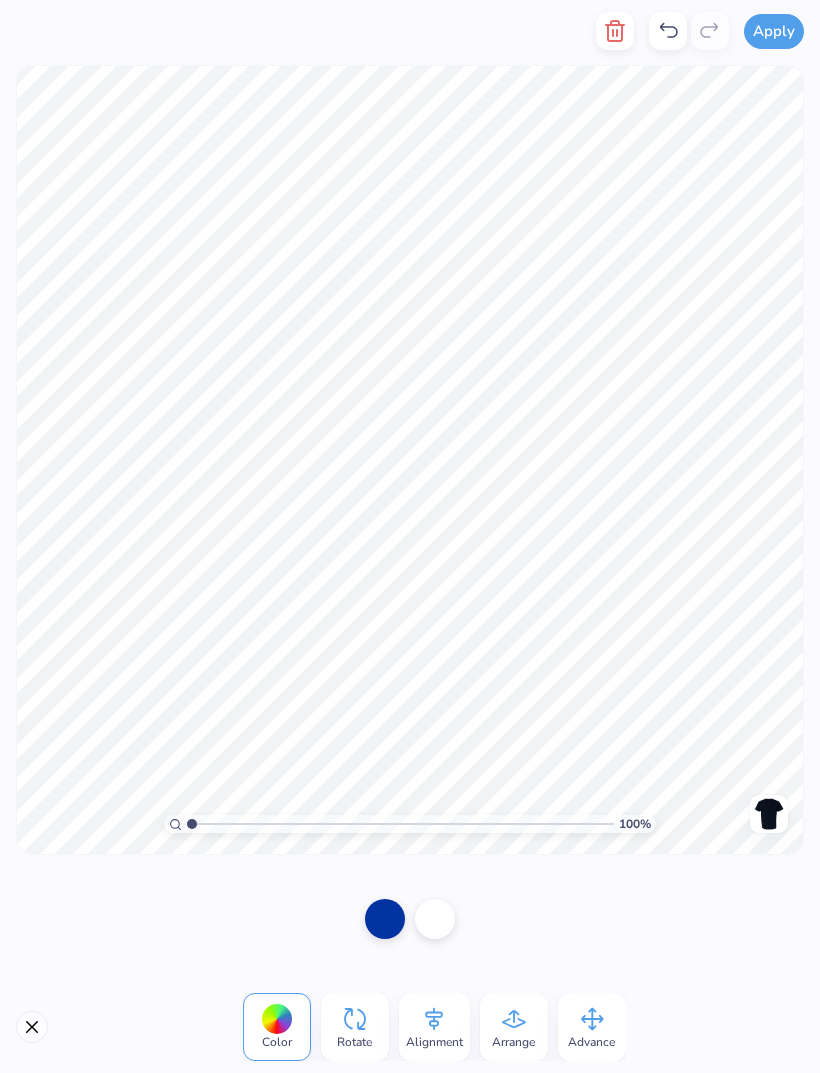 click at bounding box center [32, 1027] 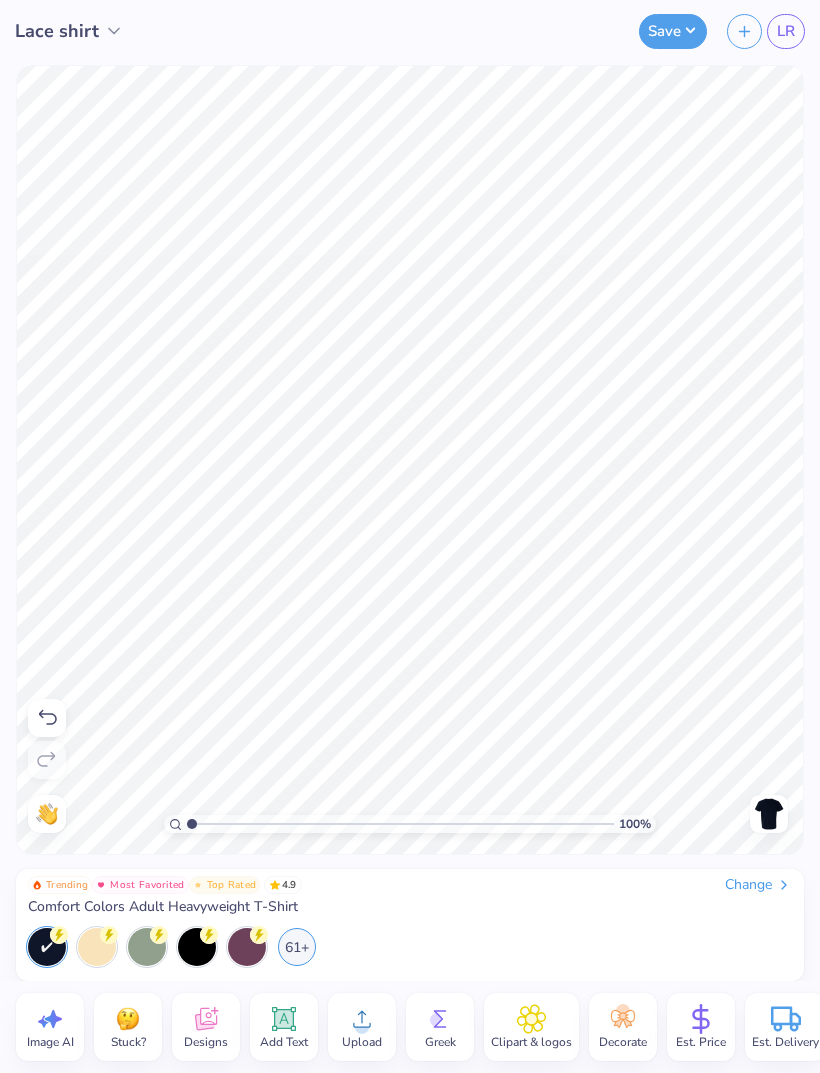 scroll, scrollTop: 0, scrollLeft: 0, axis: both 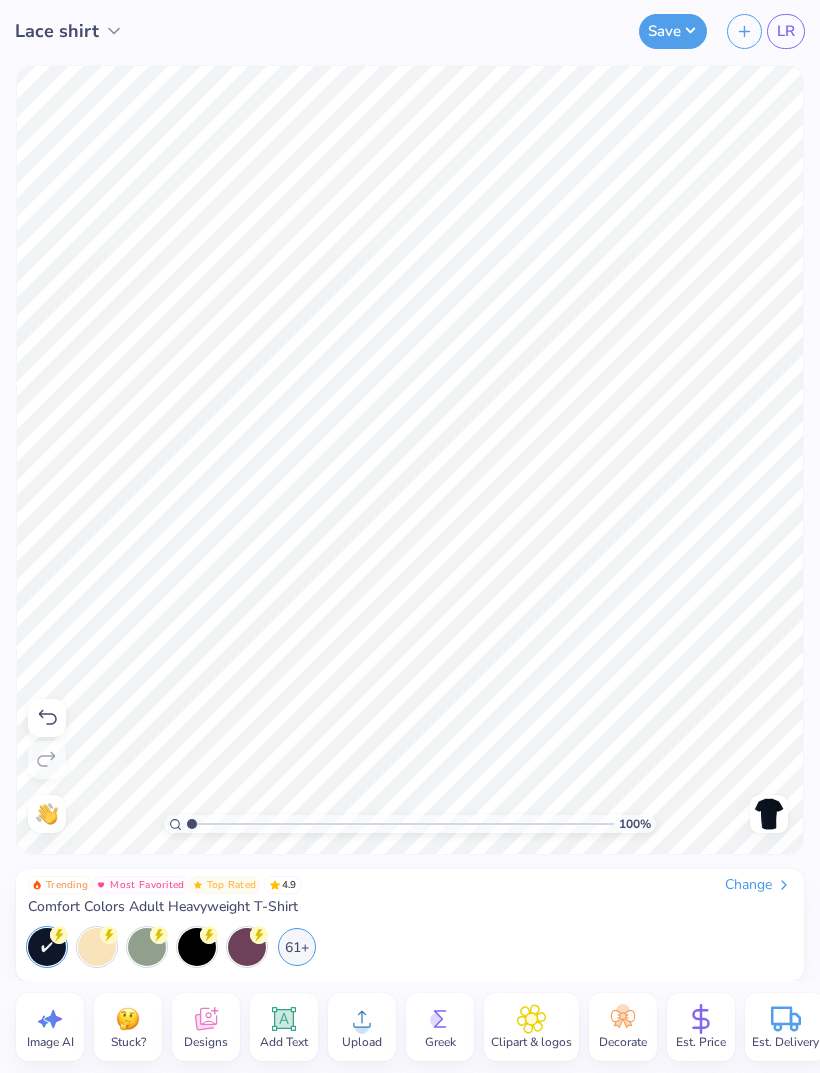 click on "Change" at bounding box center [758, 885] 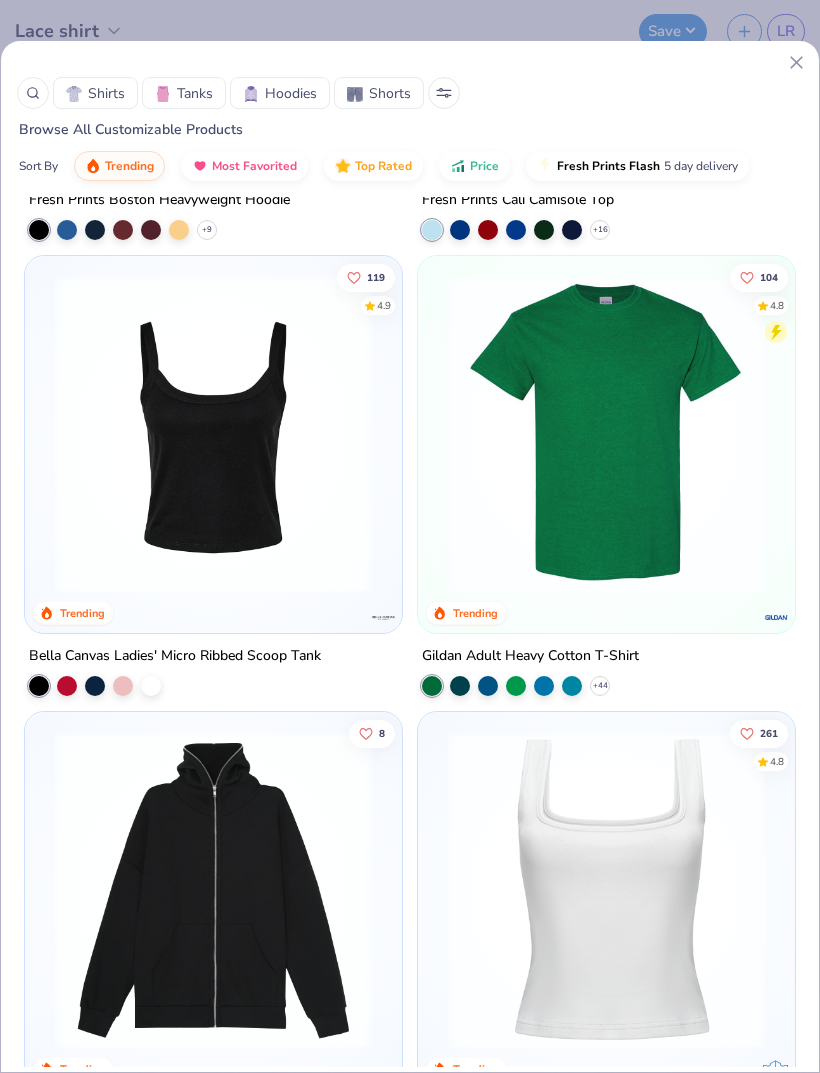 scroll, scrollTop: 891, scrollLeft: 0, axis: vertical 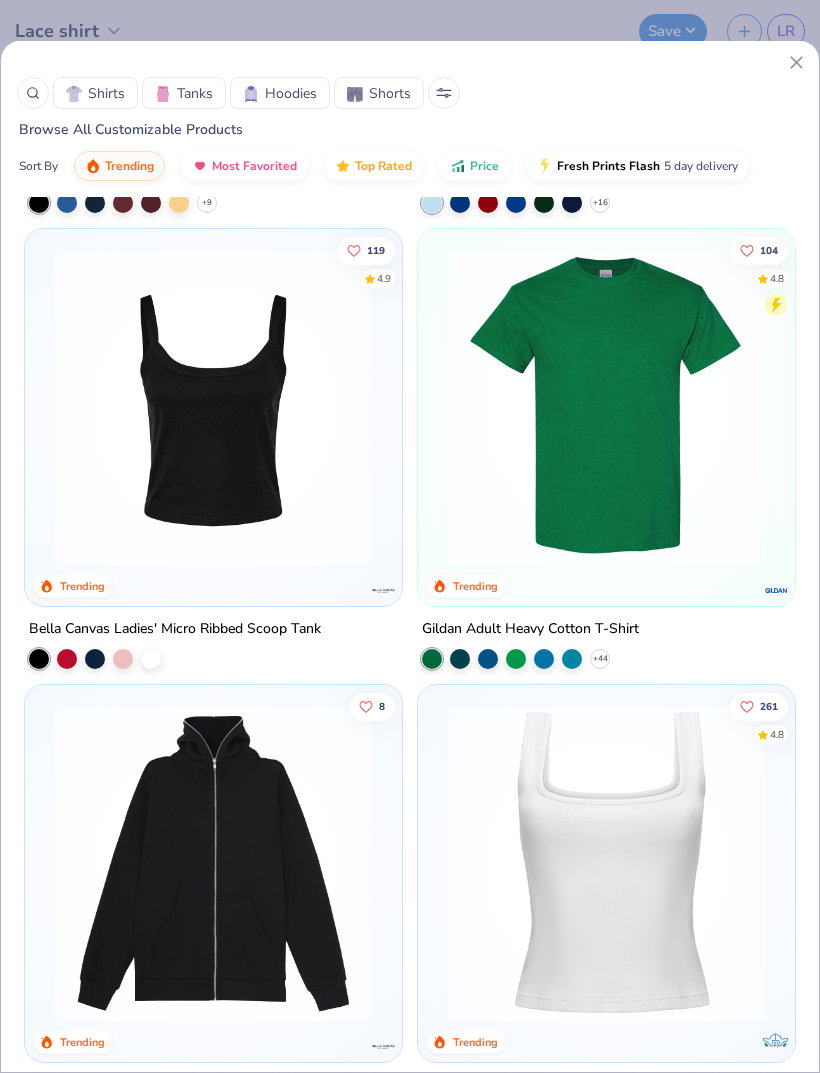 click at bounding box center (213, 407) 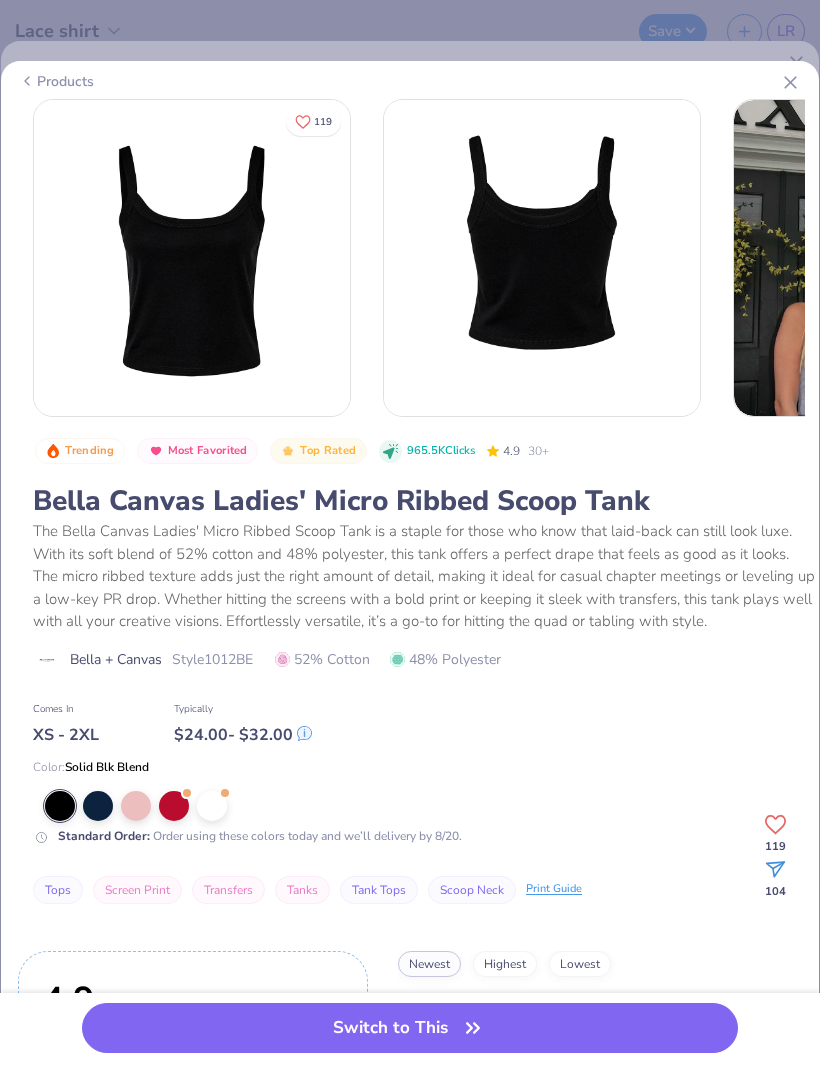 click at bounding box center [212, 806] 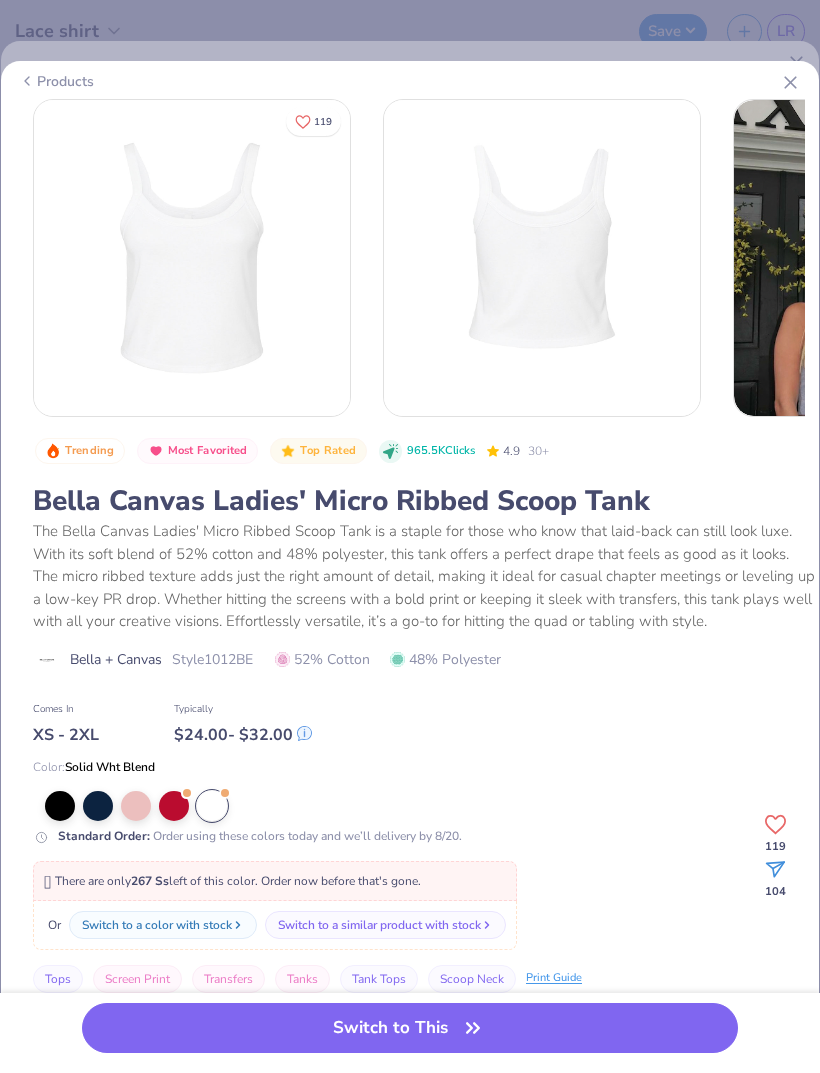 click on "Switch to This" at bounding box center [410, 1028] 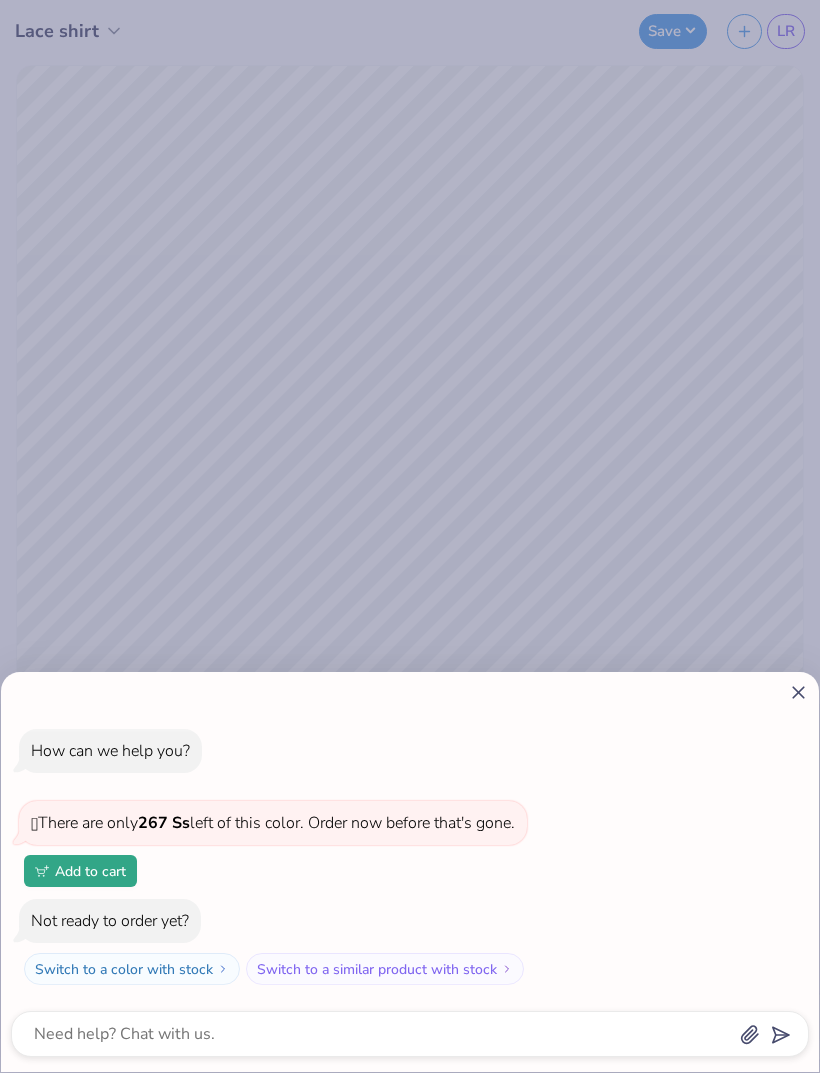 click 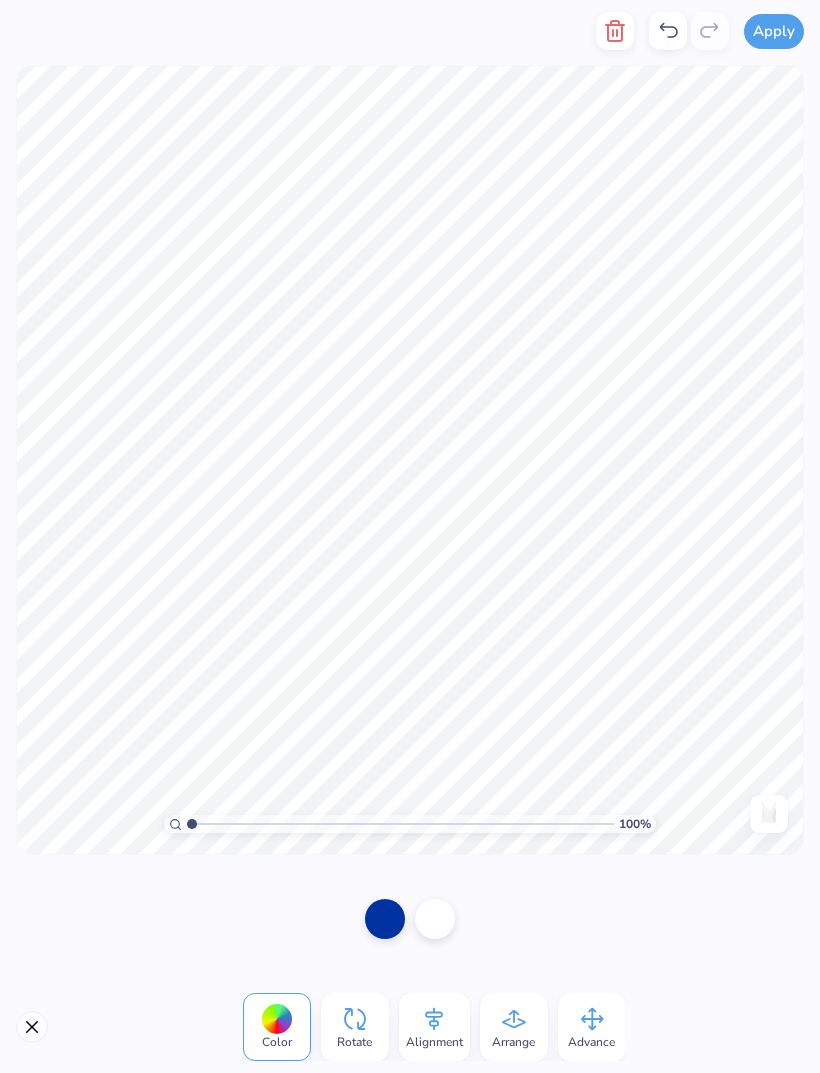 click at bounding box center (385, 919) 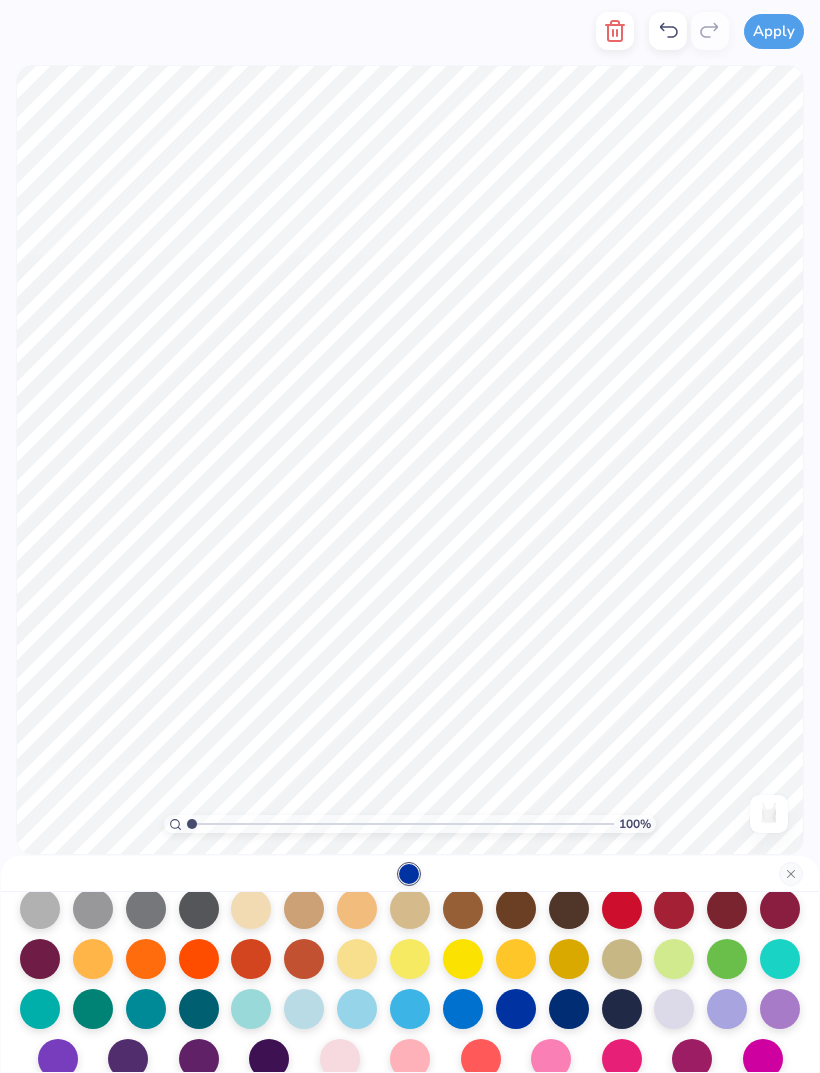 scroll, scrollTop: 243, scrollLeft: 0, axis: vertical 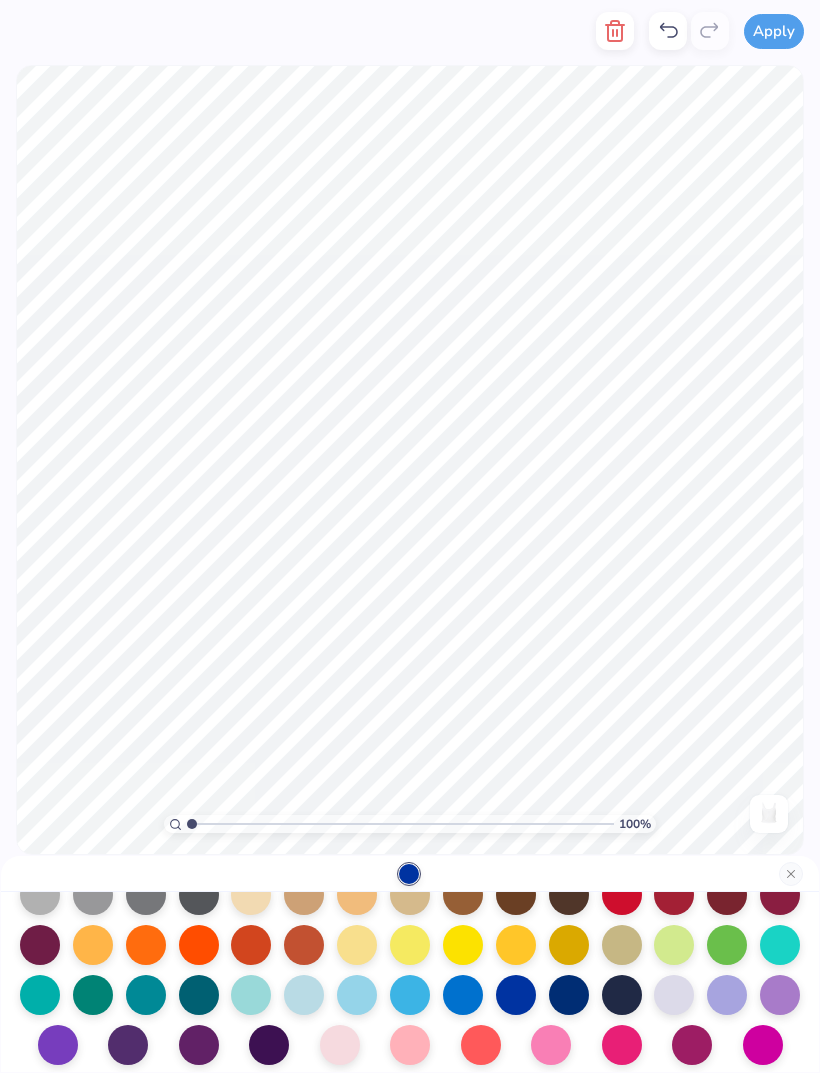 click at bounding box center (463, 995) 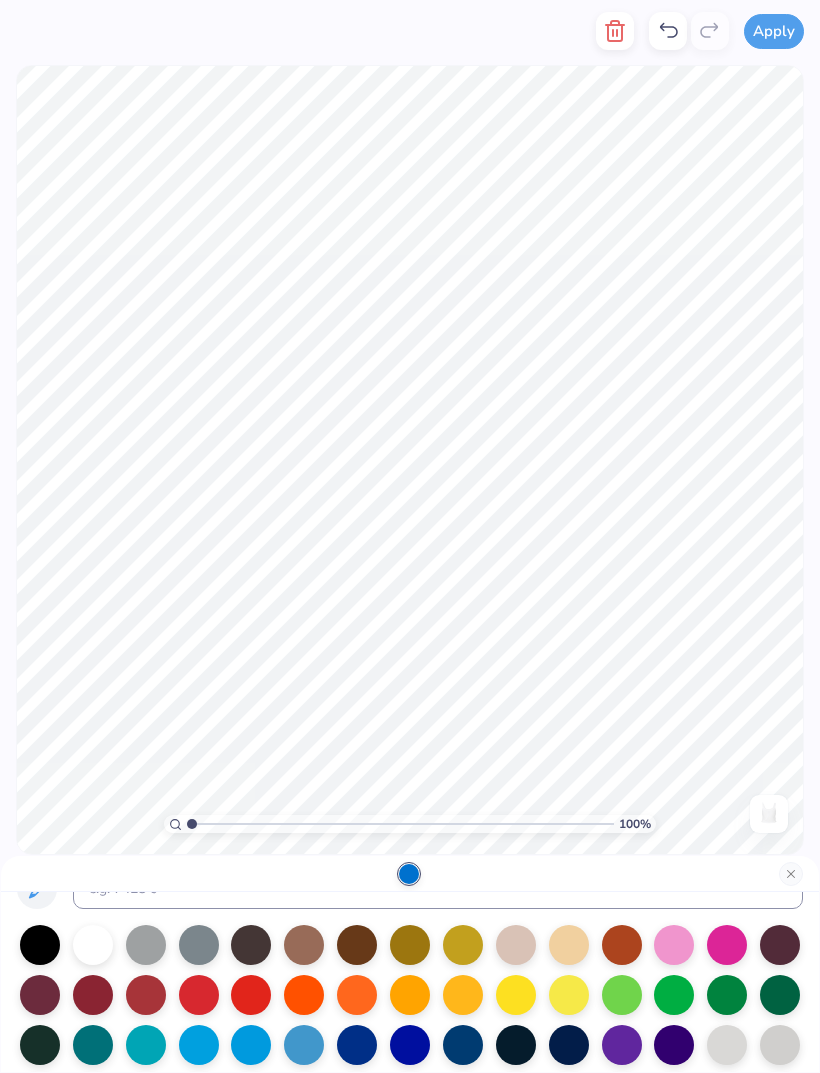 scroll, scrollTop: 19, scrollLeft: 0, axis: vertical 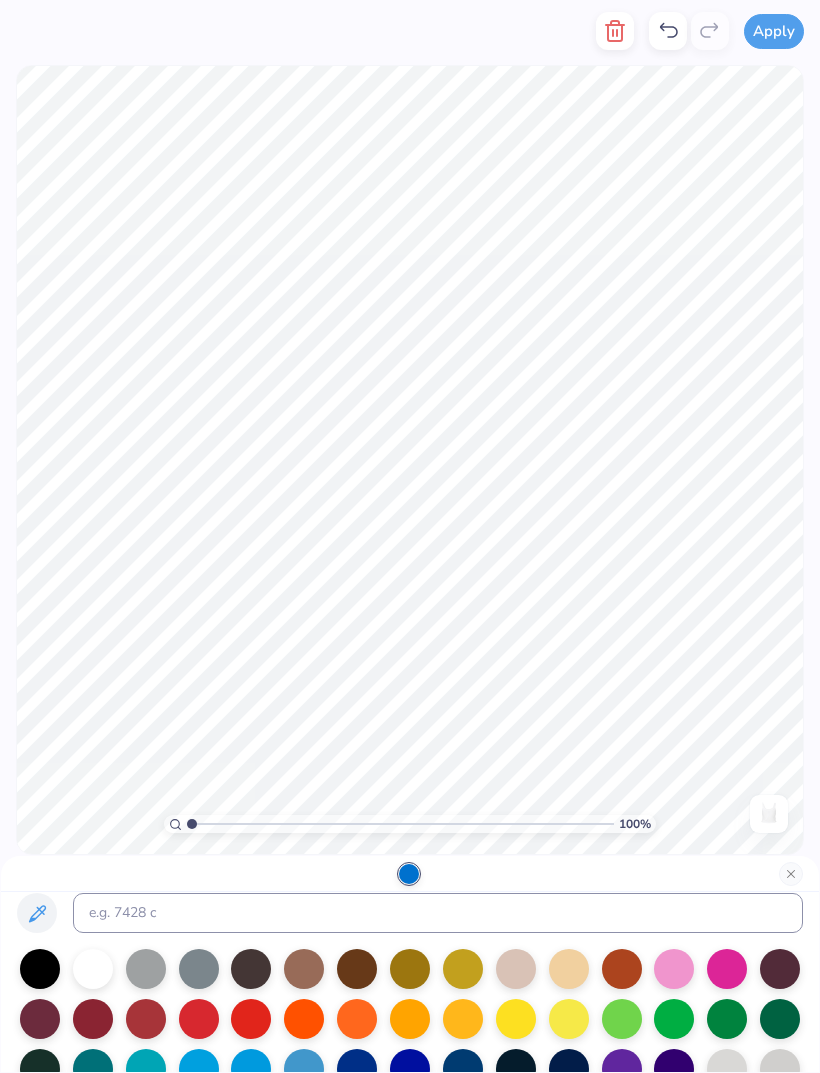 click 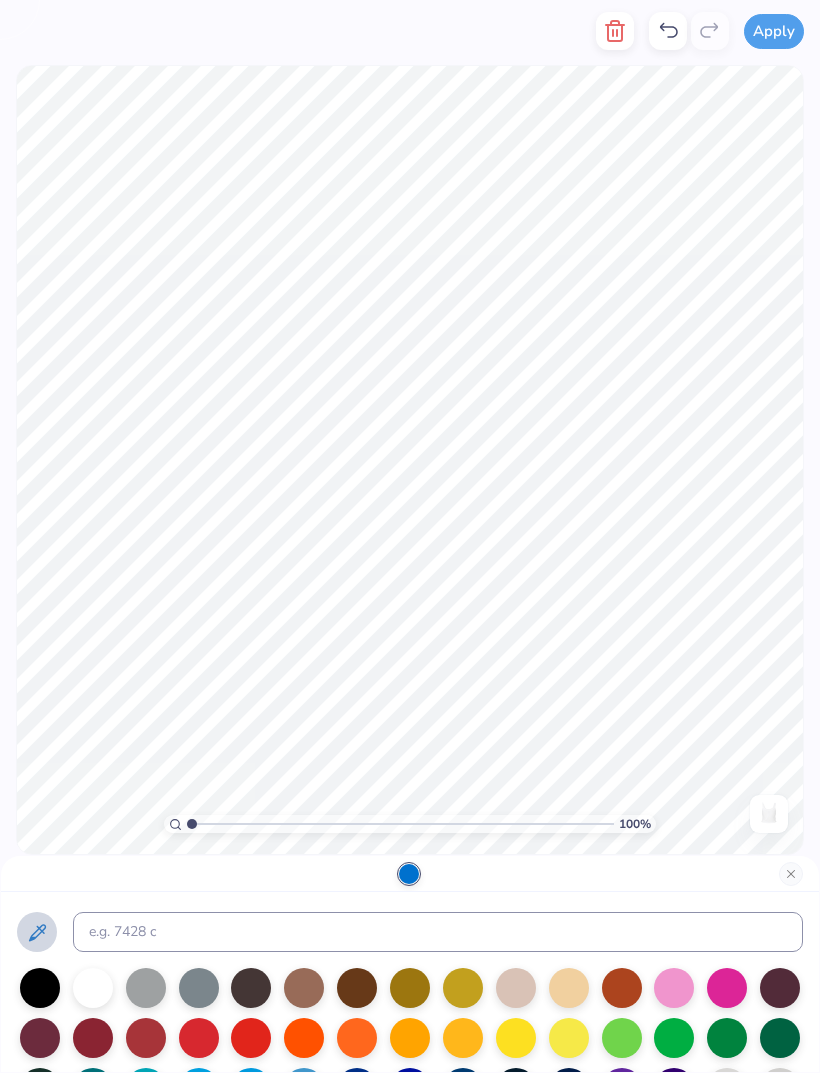 scroll, scrollTop: 0, scrollLeft: 0, axis: both 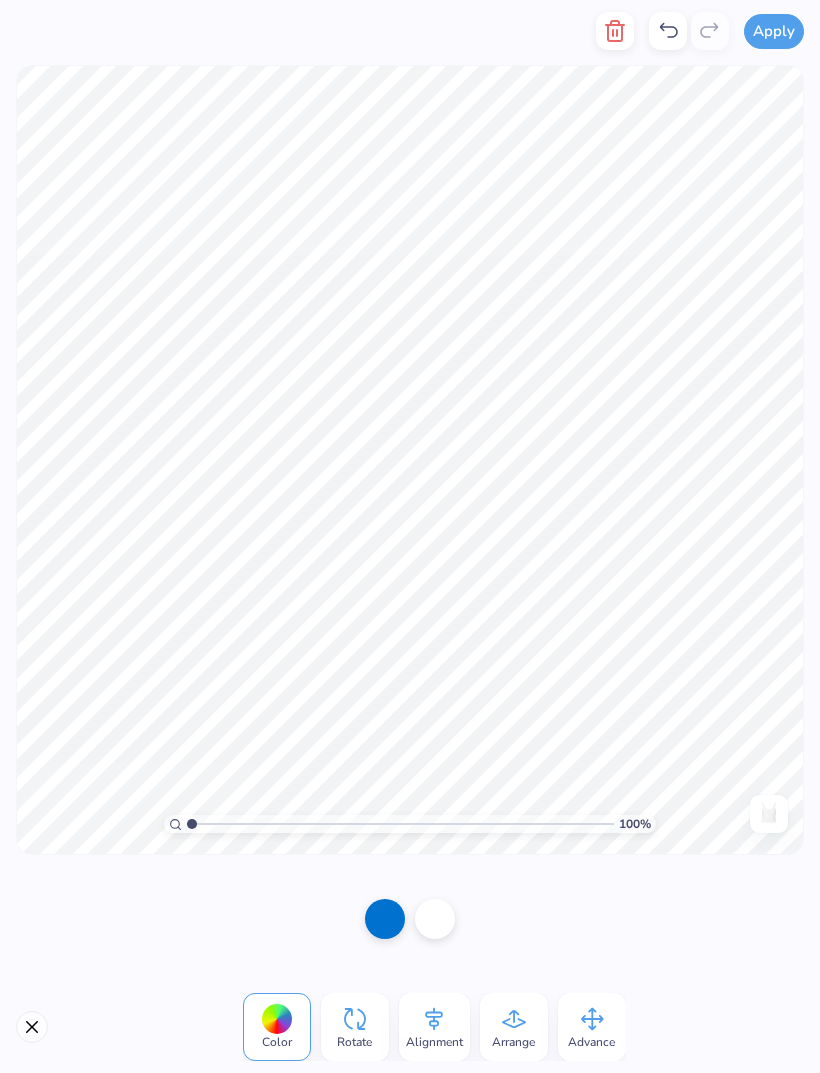 click 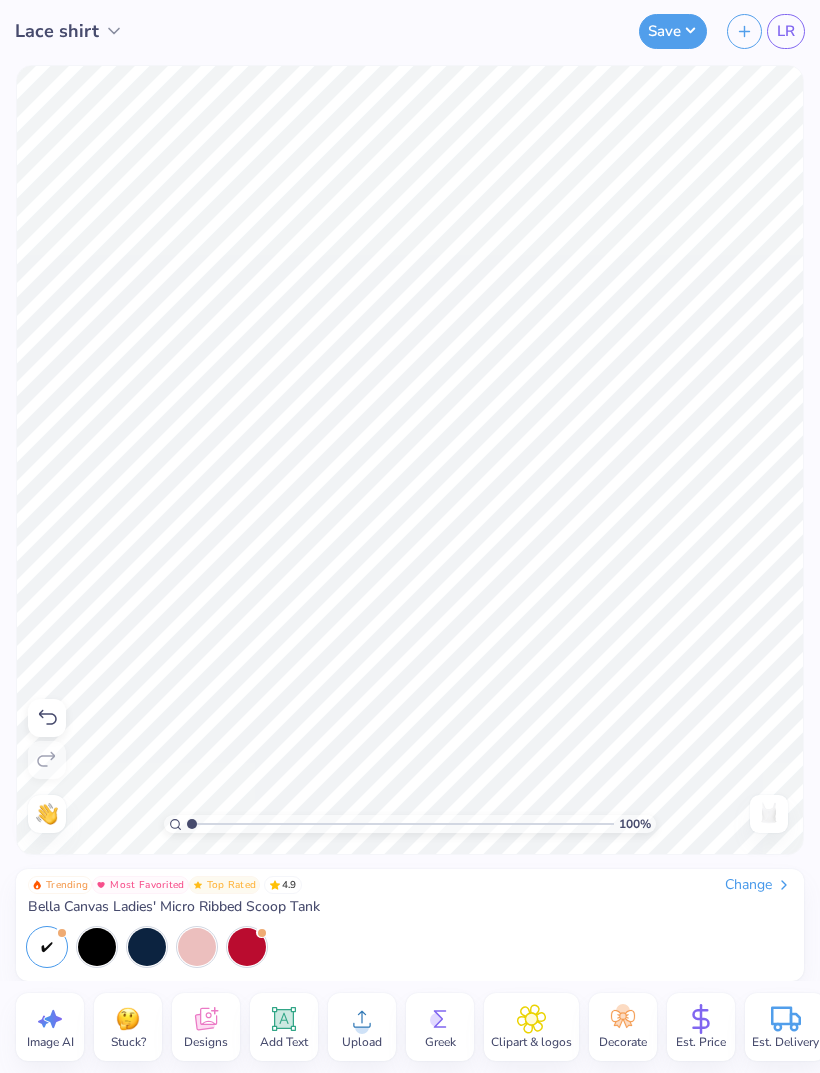 click at bounding box center (97, 947) 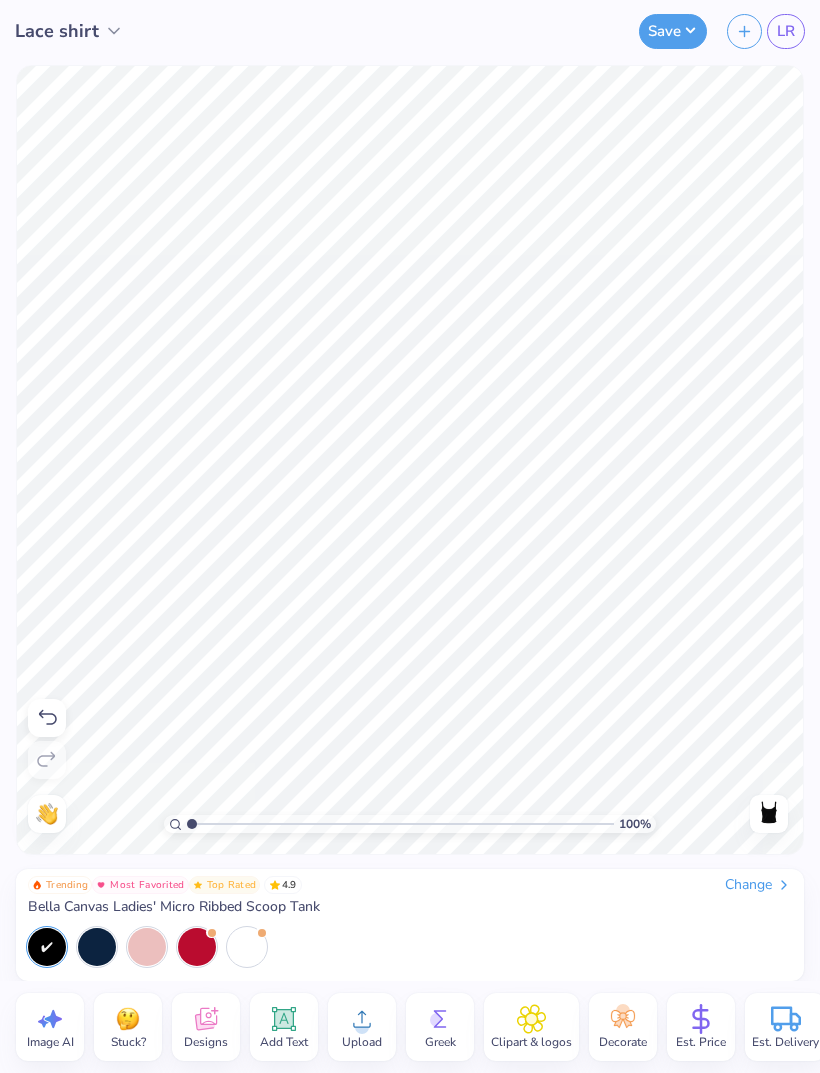 click at bounding box center [247, 947] 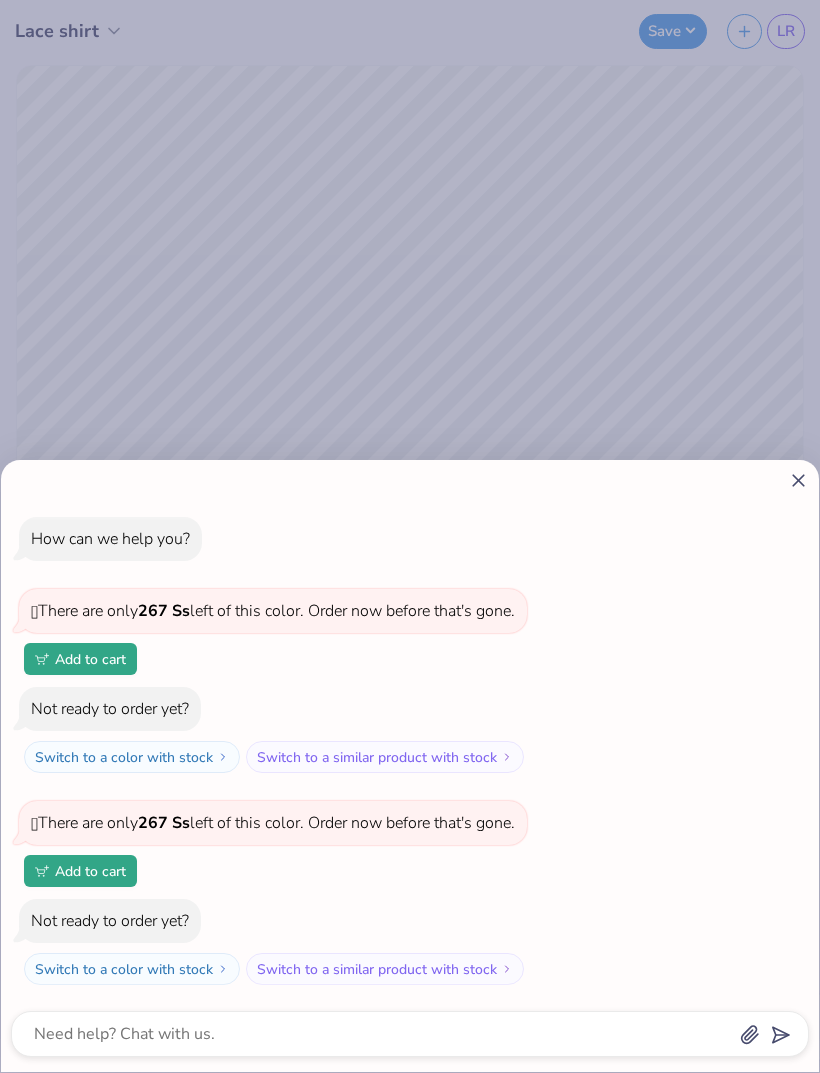 click 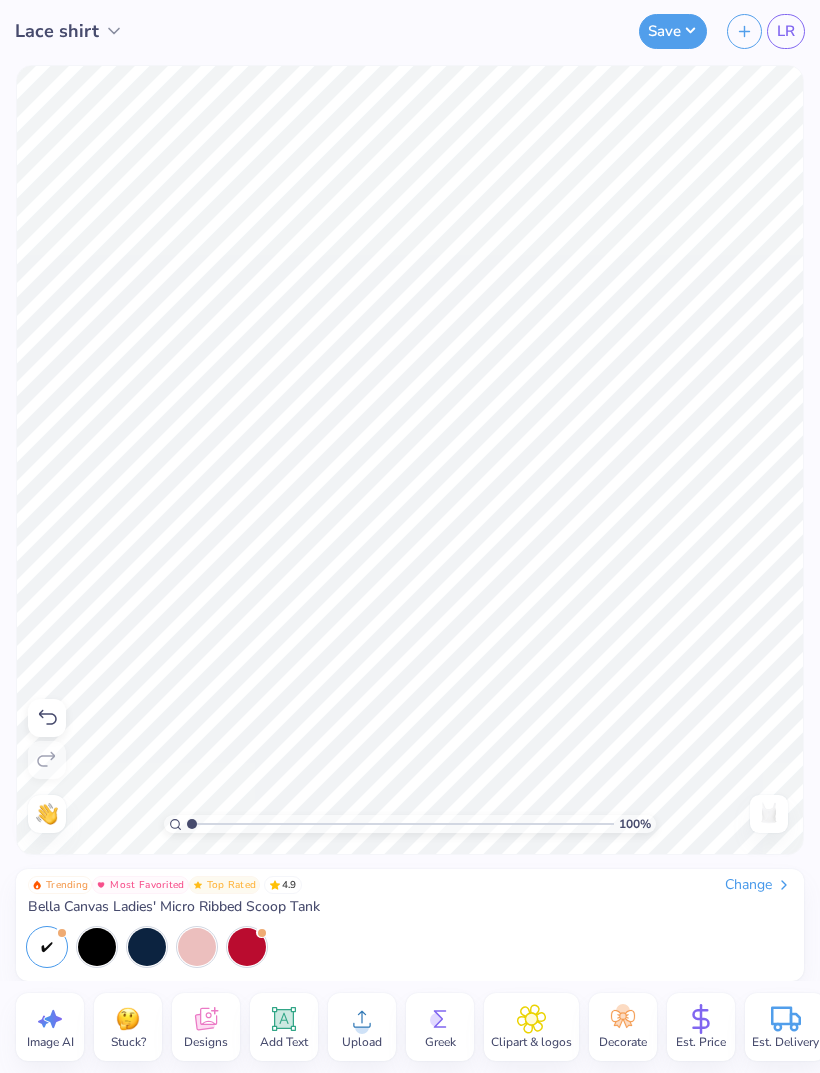 click on "Save" at bounding box center [673, 31] 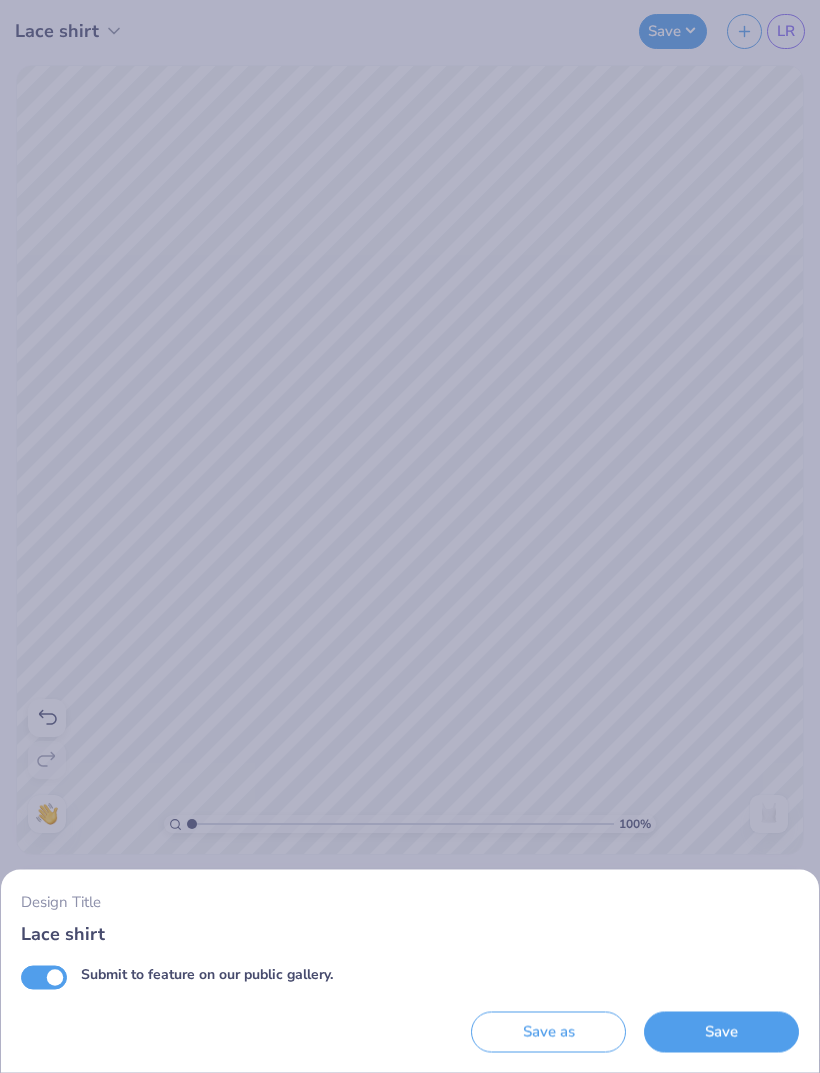 click on "Save" at bounding box center (721, 1032) 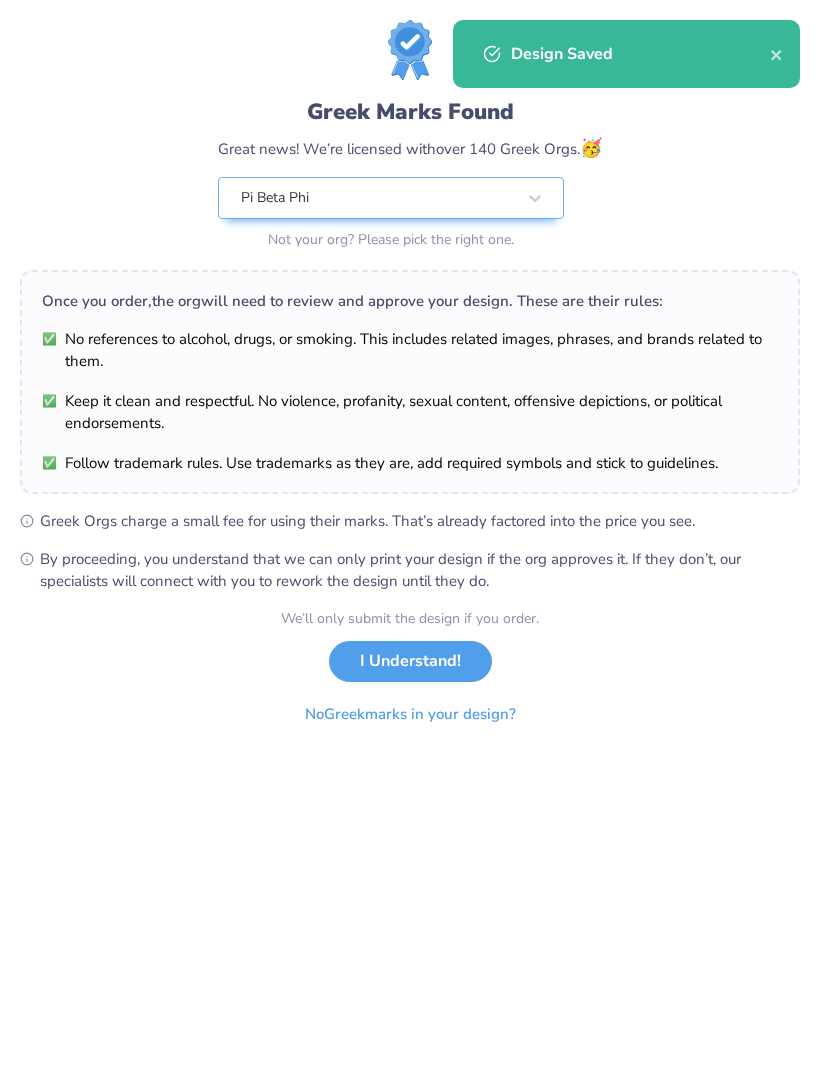click on "Design Saved" at bounding box center [626, 54] 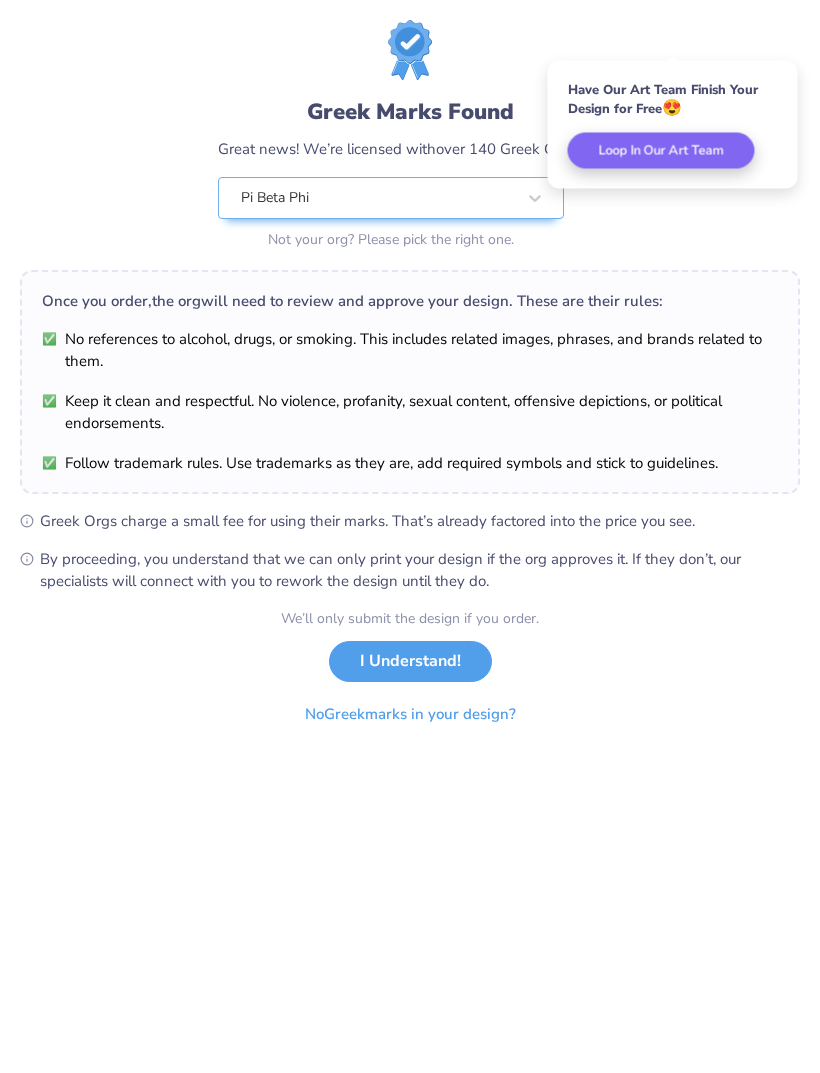 click on "I Understand!" at bounding box center (410, 661) 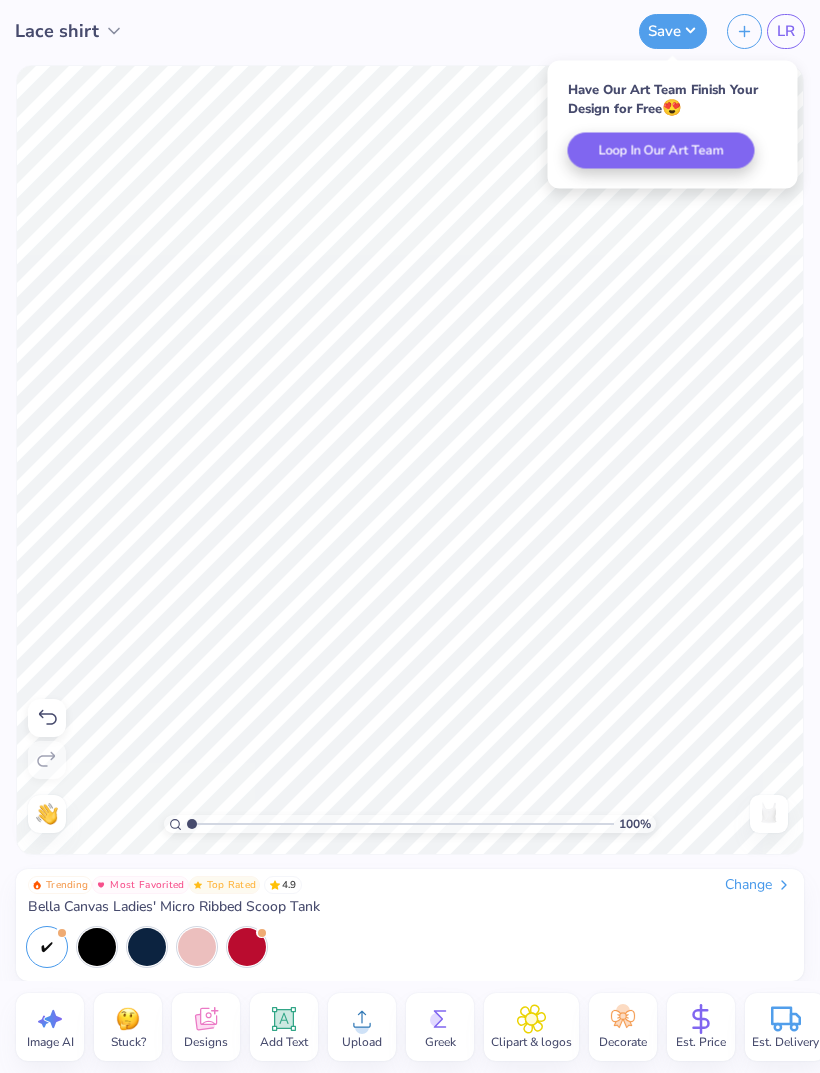 click on "LR" at bounding box center [786, 31] 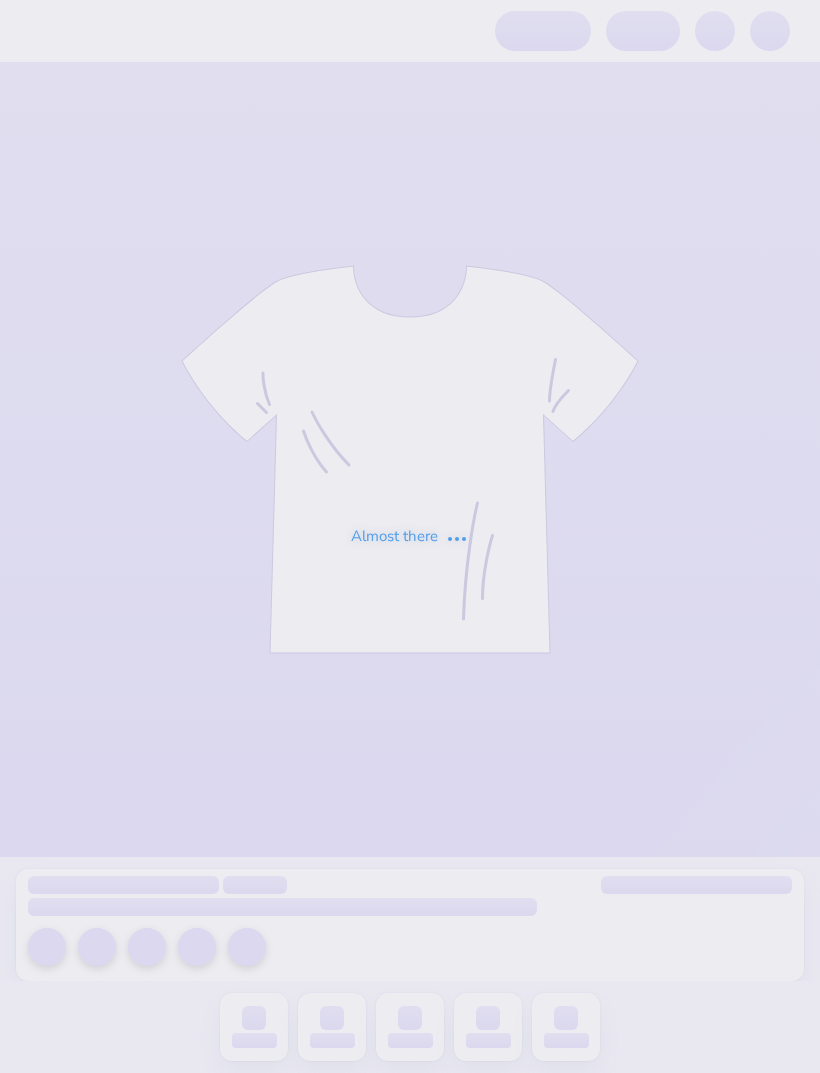 scroll, scrollTop: 0, scrollLeft: 0, axis: both 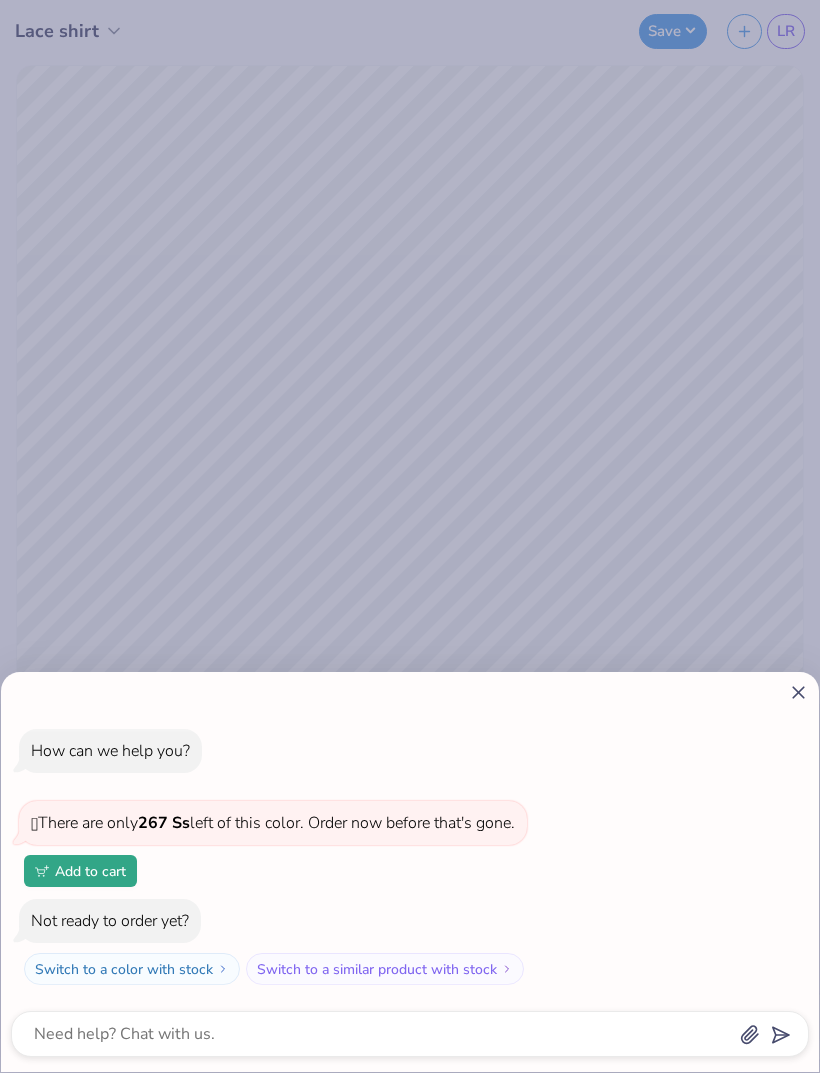 click 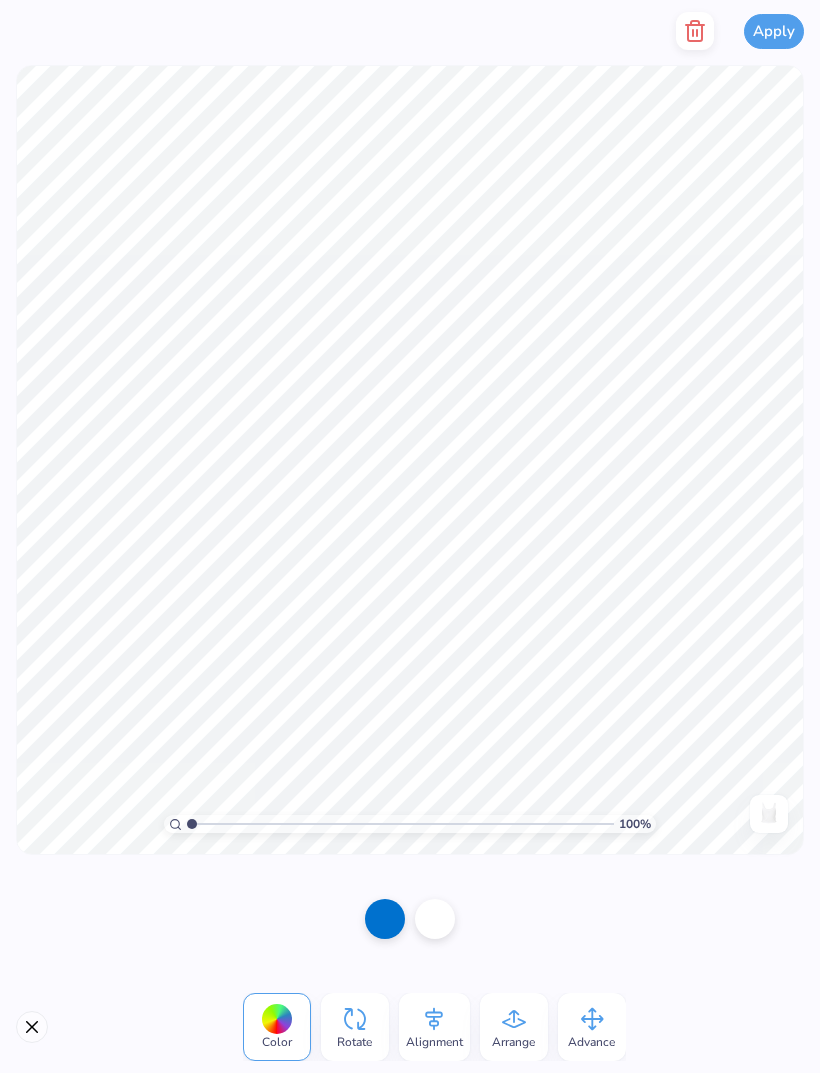 click on "Alignment" at bounding box center [434, 1027] 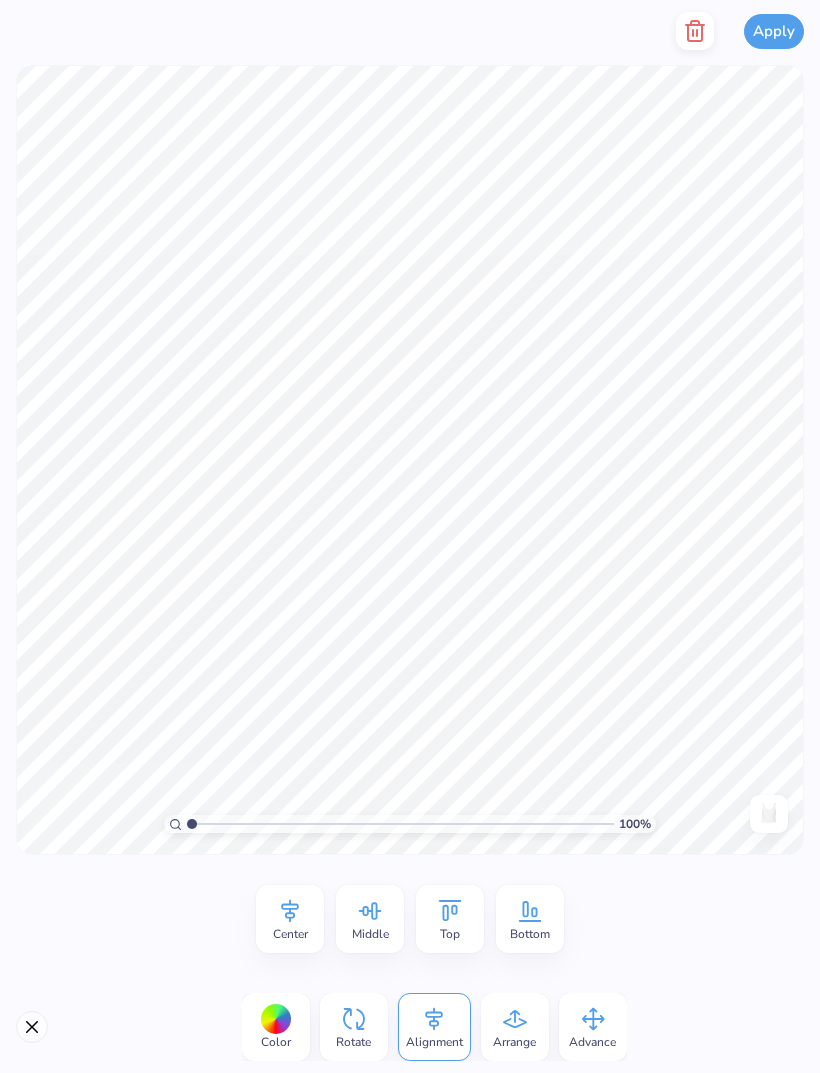 click 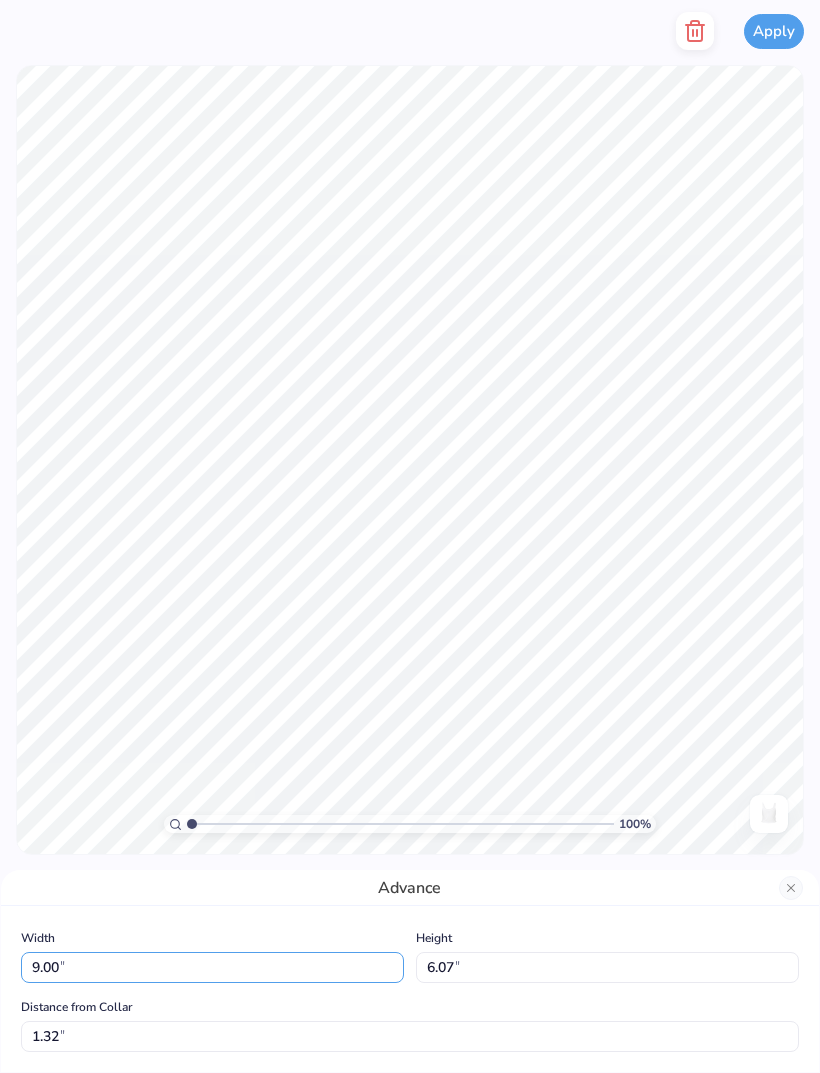 click on "9.00" at bounding box center [212, 967] 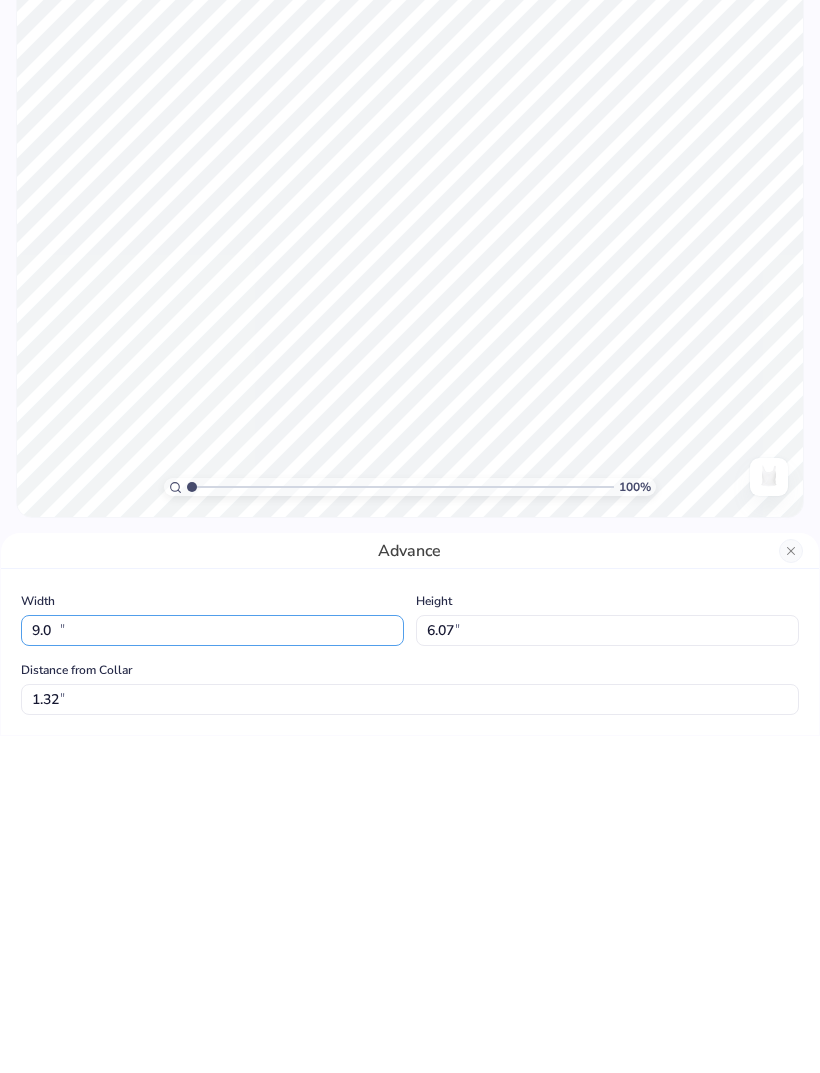 type on "9" 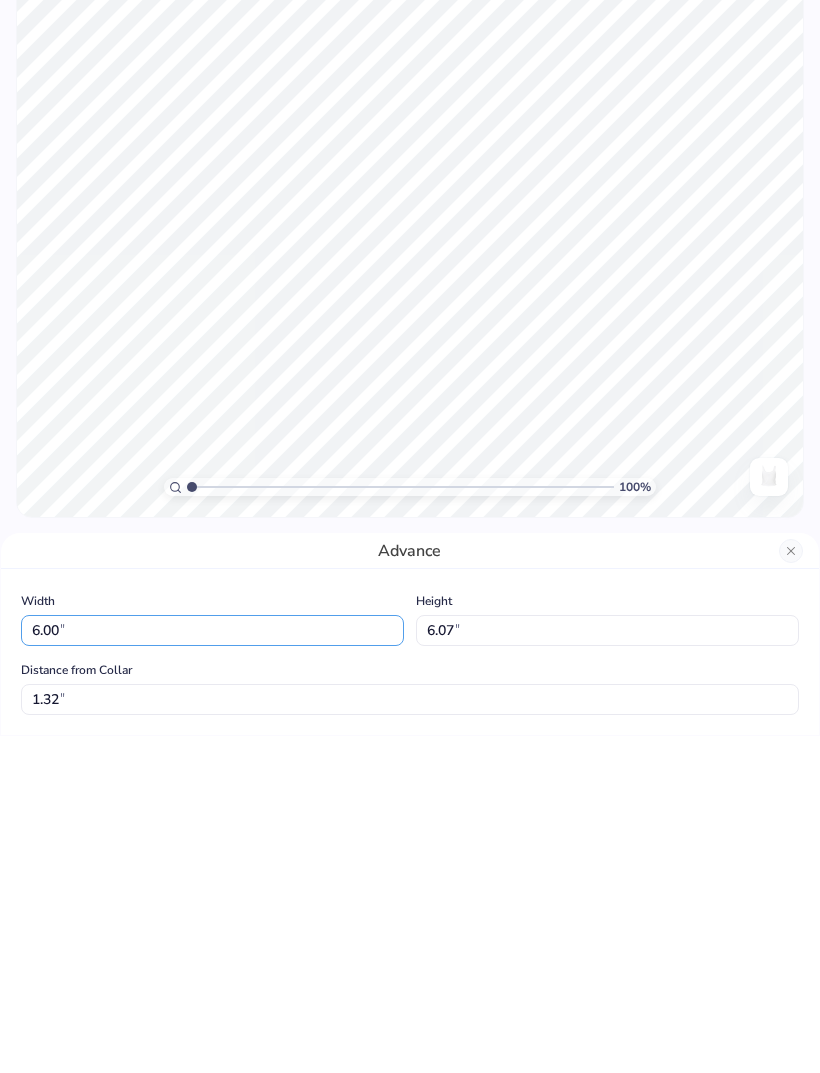type on "6.00" 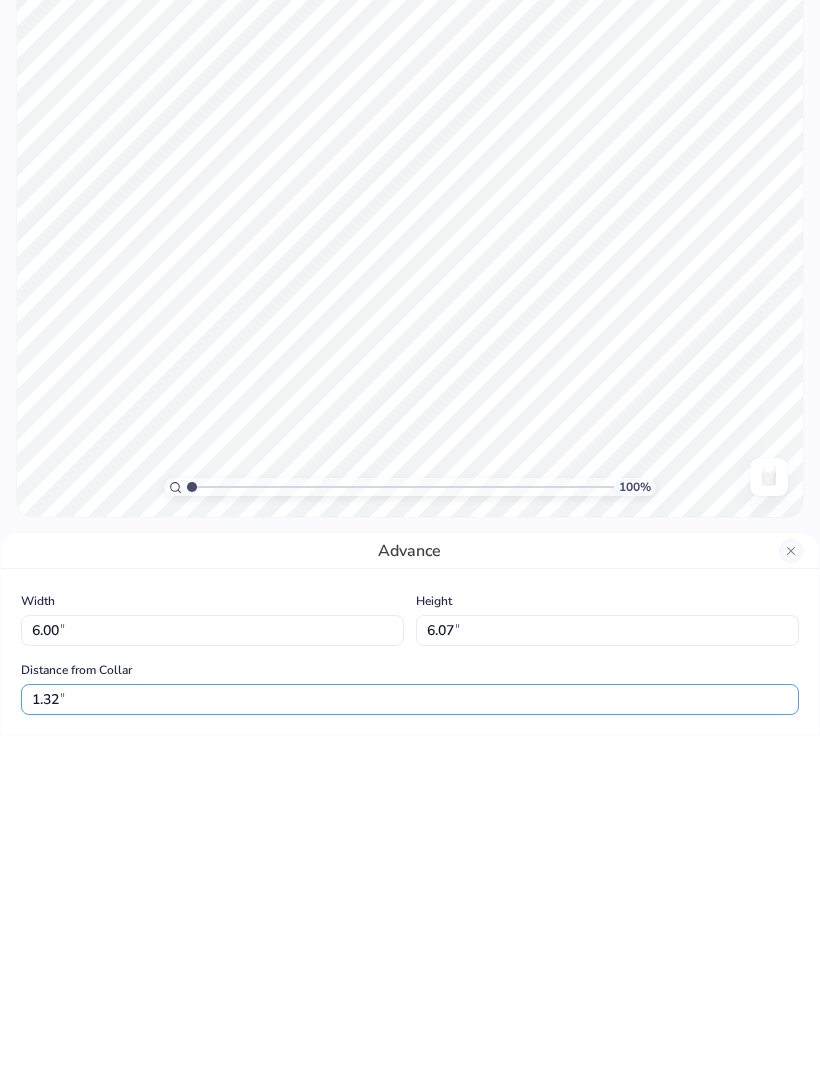 click on "1.32" at bounding box center [410, 1036] 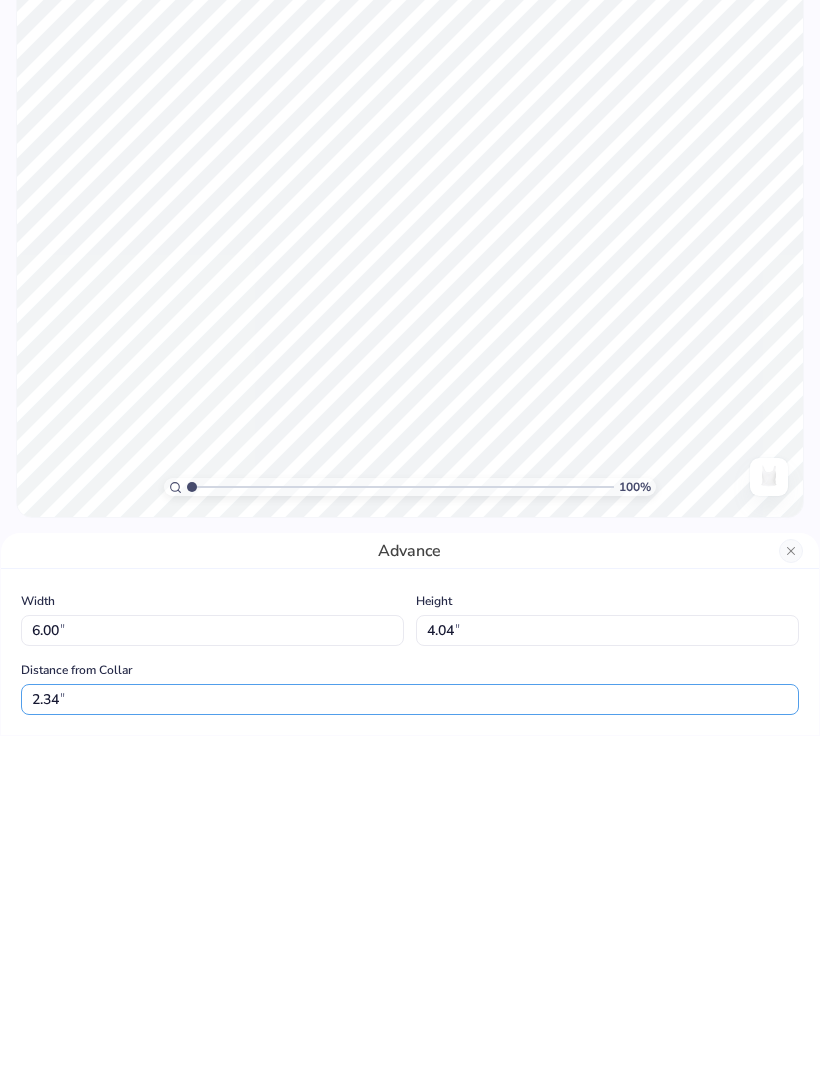 type on "1.01" 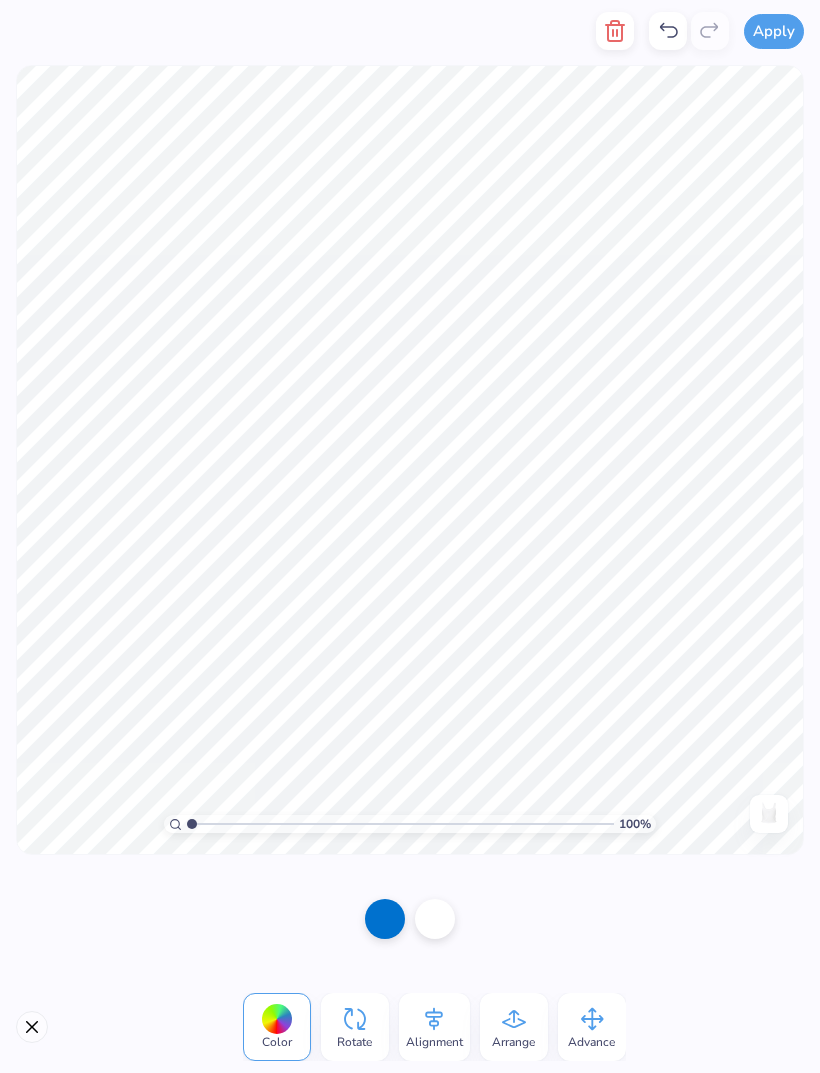 click at bounding box center (32, 1027) 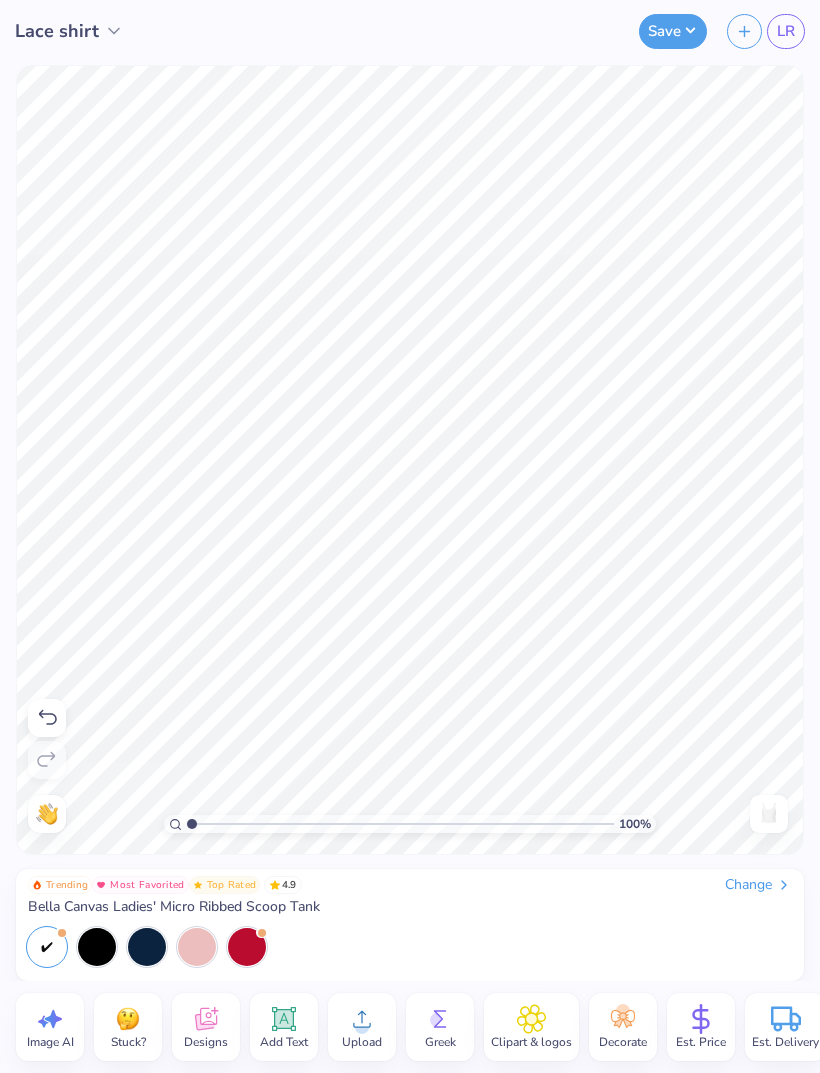 click on "Image AI" at bounding box center [50, 1027] 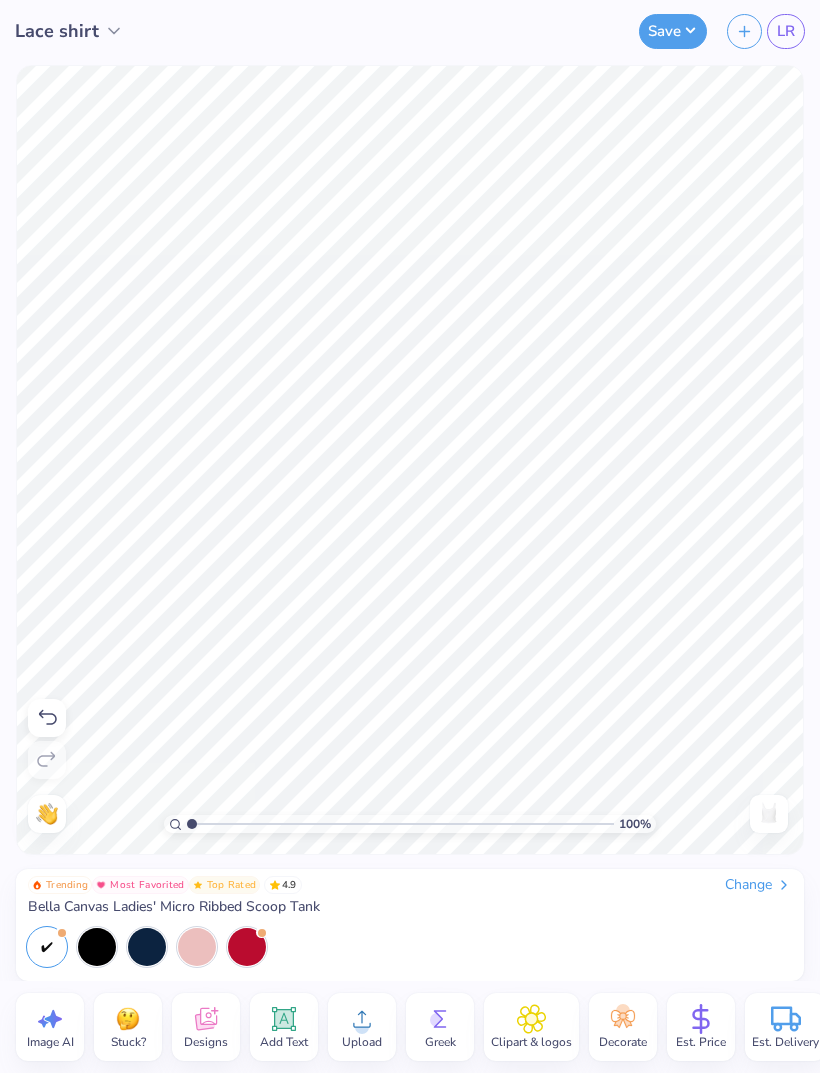 select on "4" 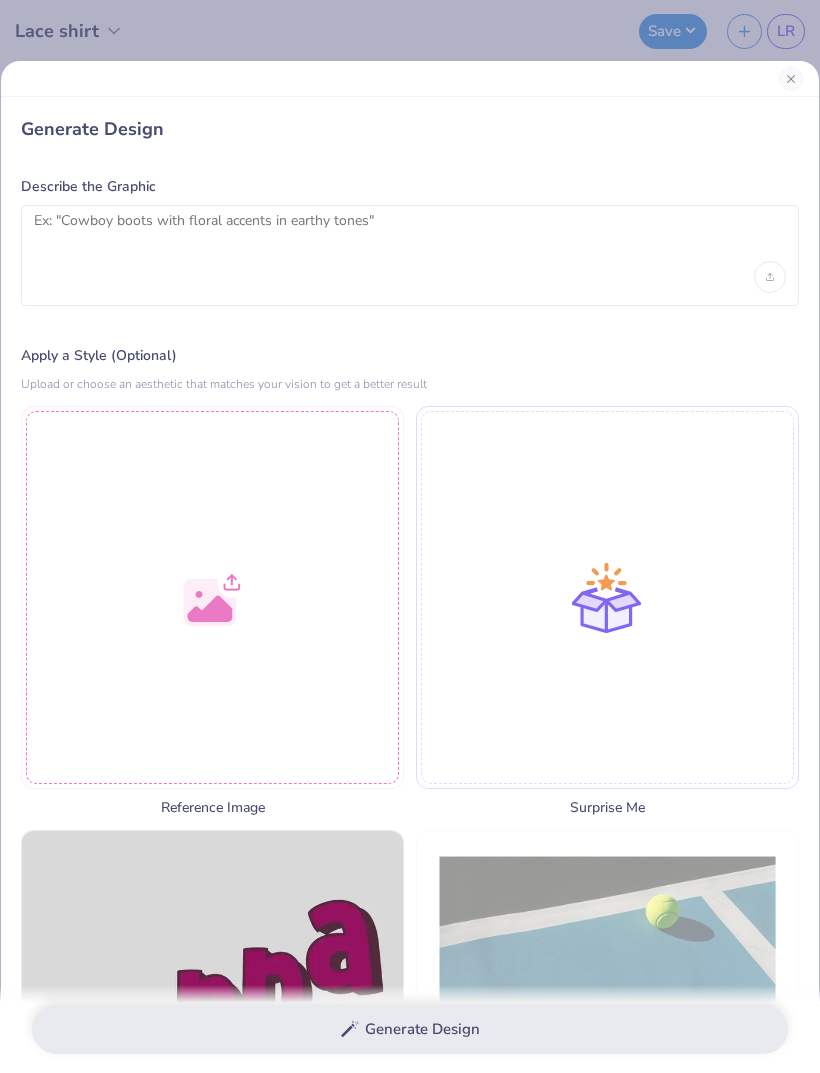 click at bounding box center (791, 79) 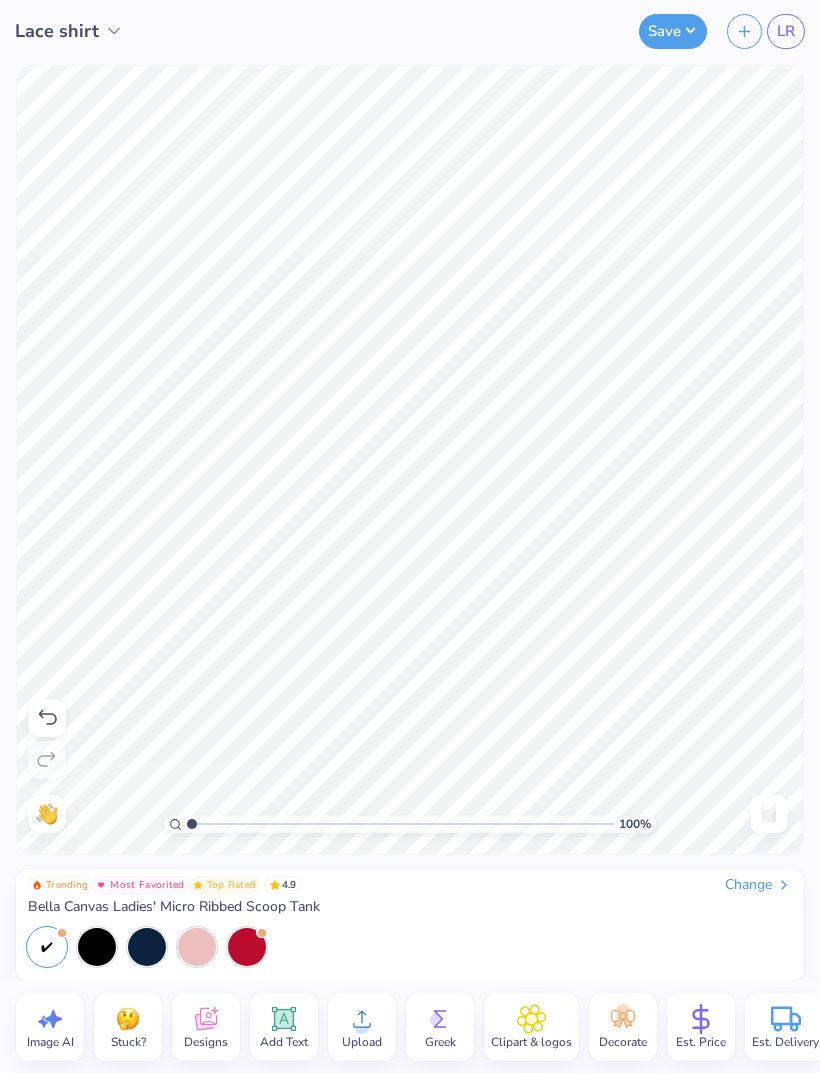 click on "Save" at bounding box center [673, 31] 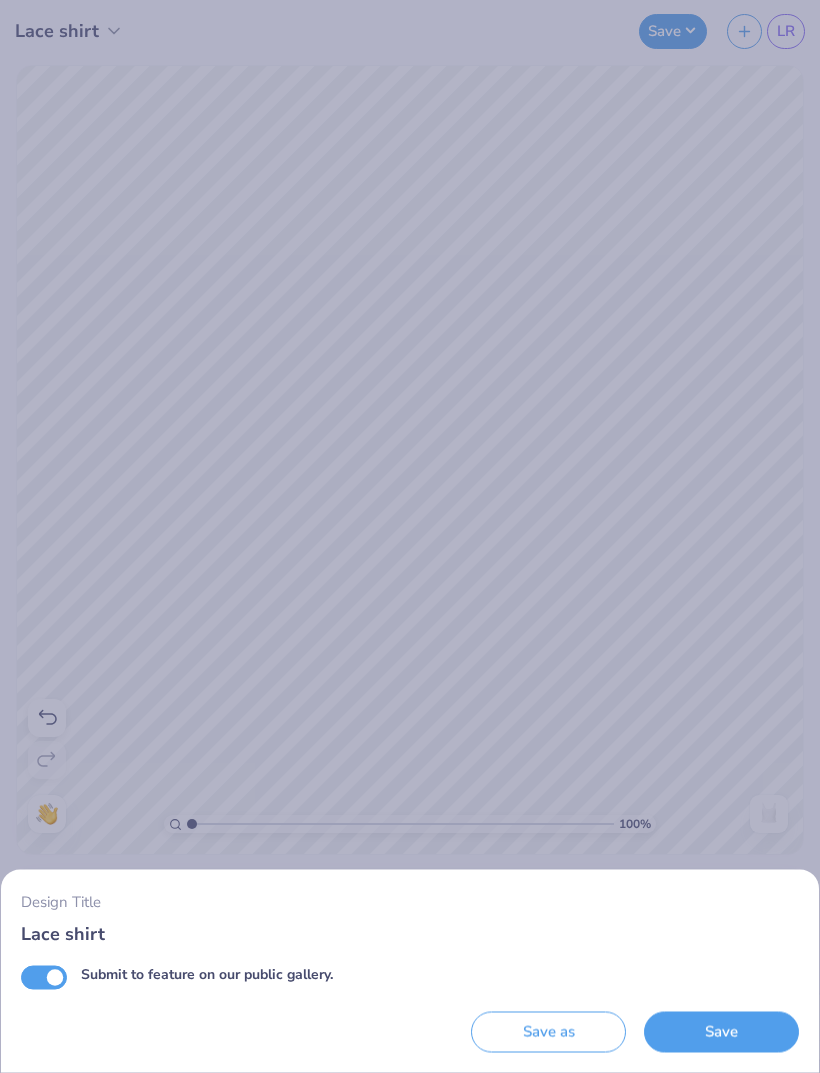 click on "Save" at bounding box center (721, 1032) 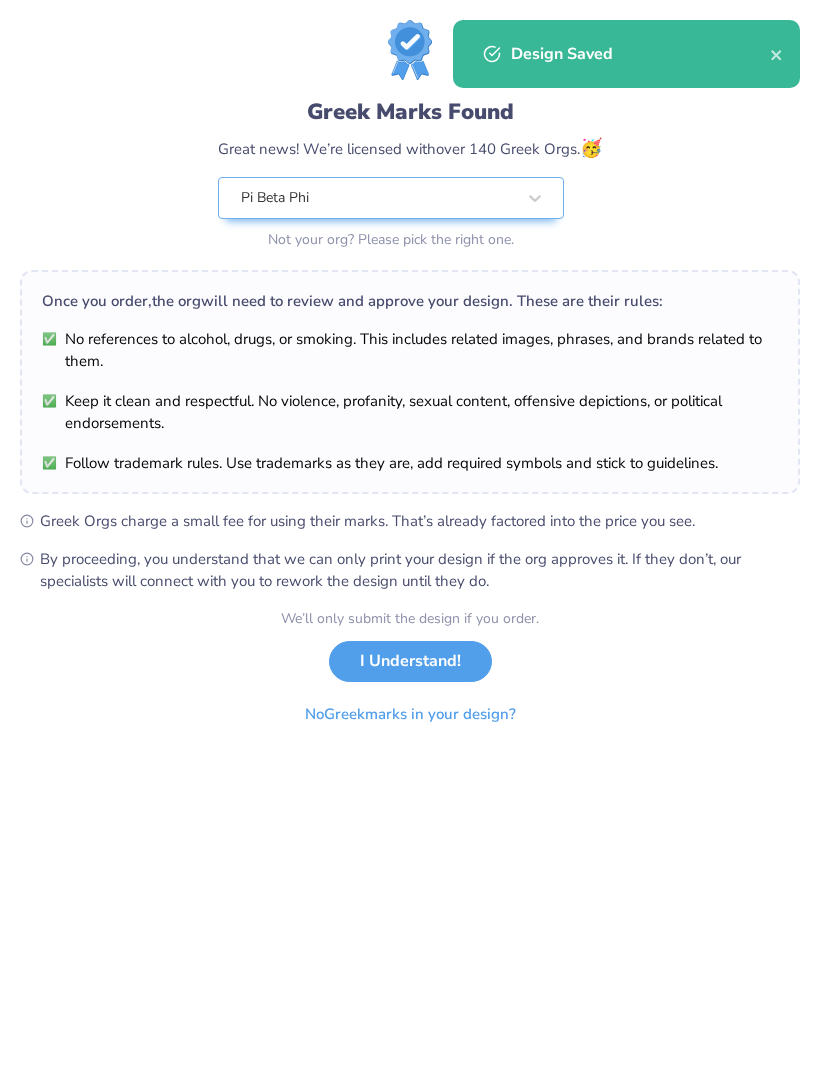 click 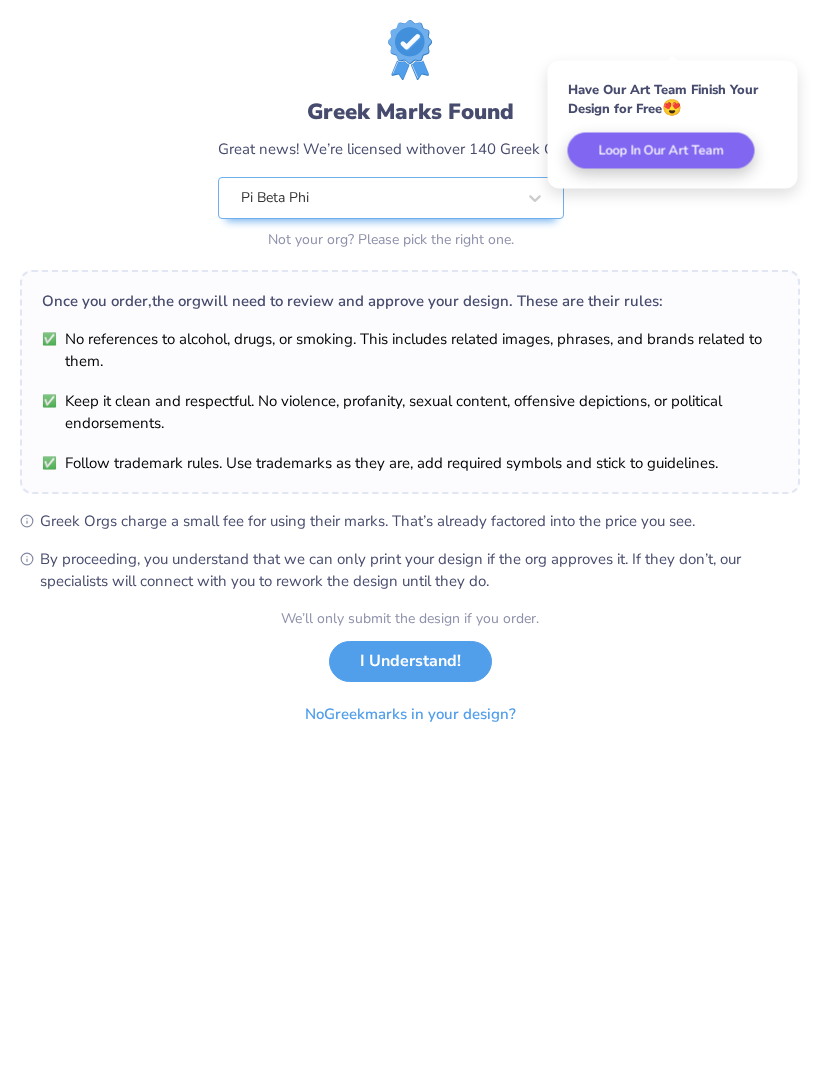 click on "I Understand!" at bounding box center [410, 661] 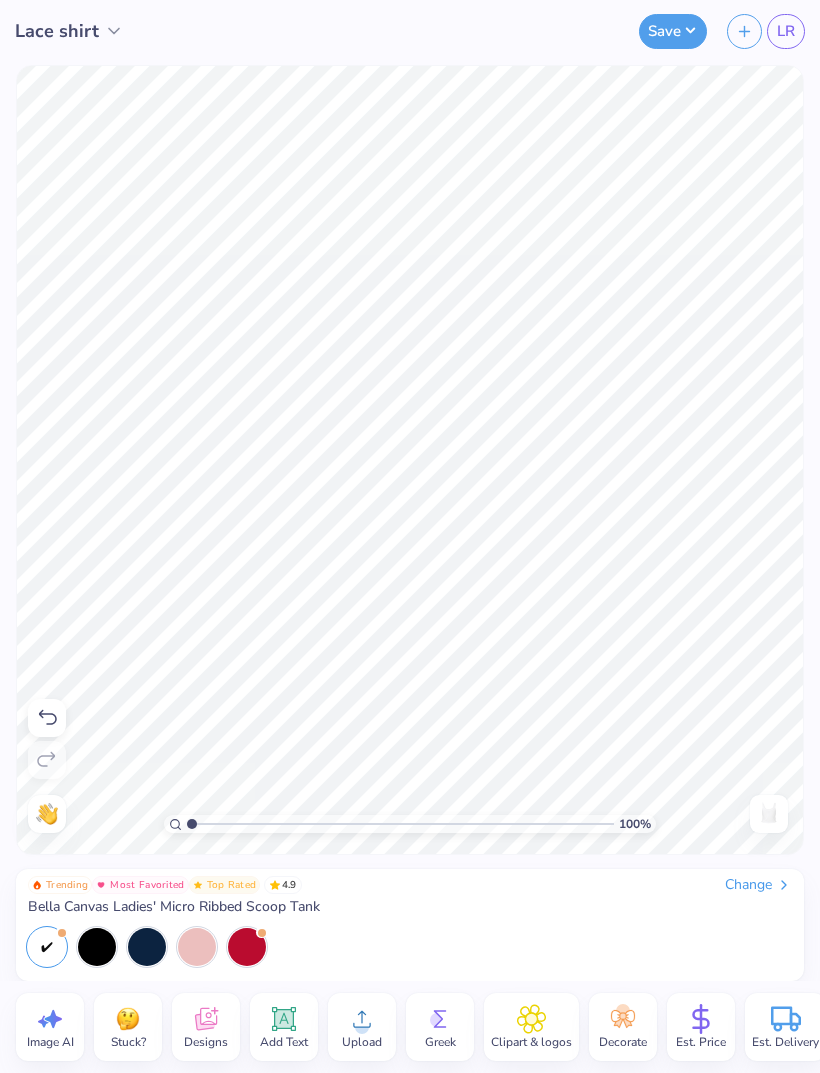 click on "Save" at bounding box center (673, 31) 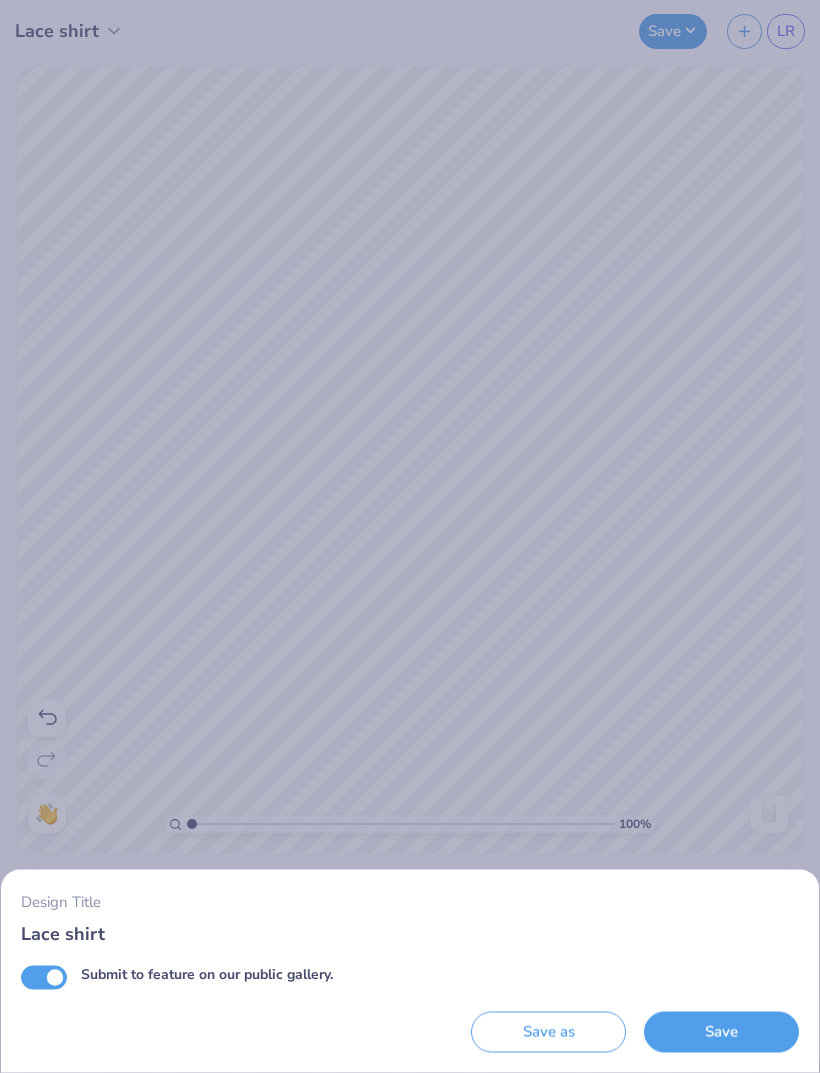 click on "Save" at bounding box center (721, 1032) 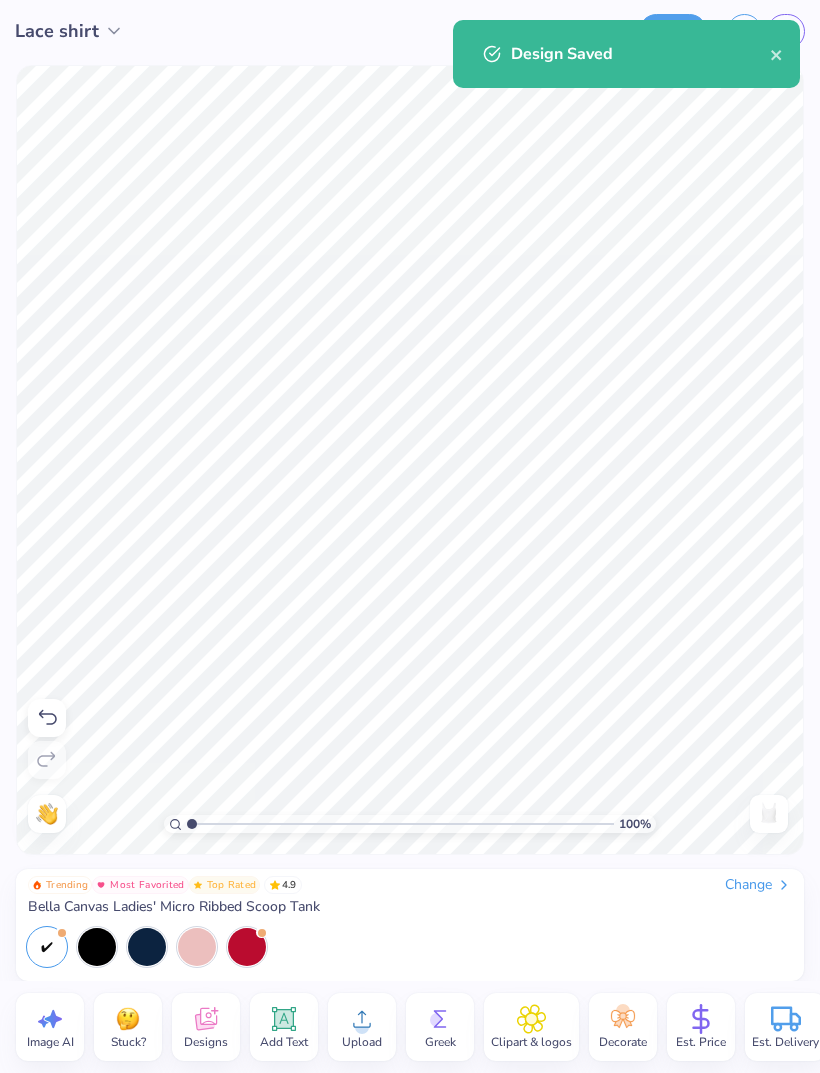 click 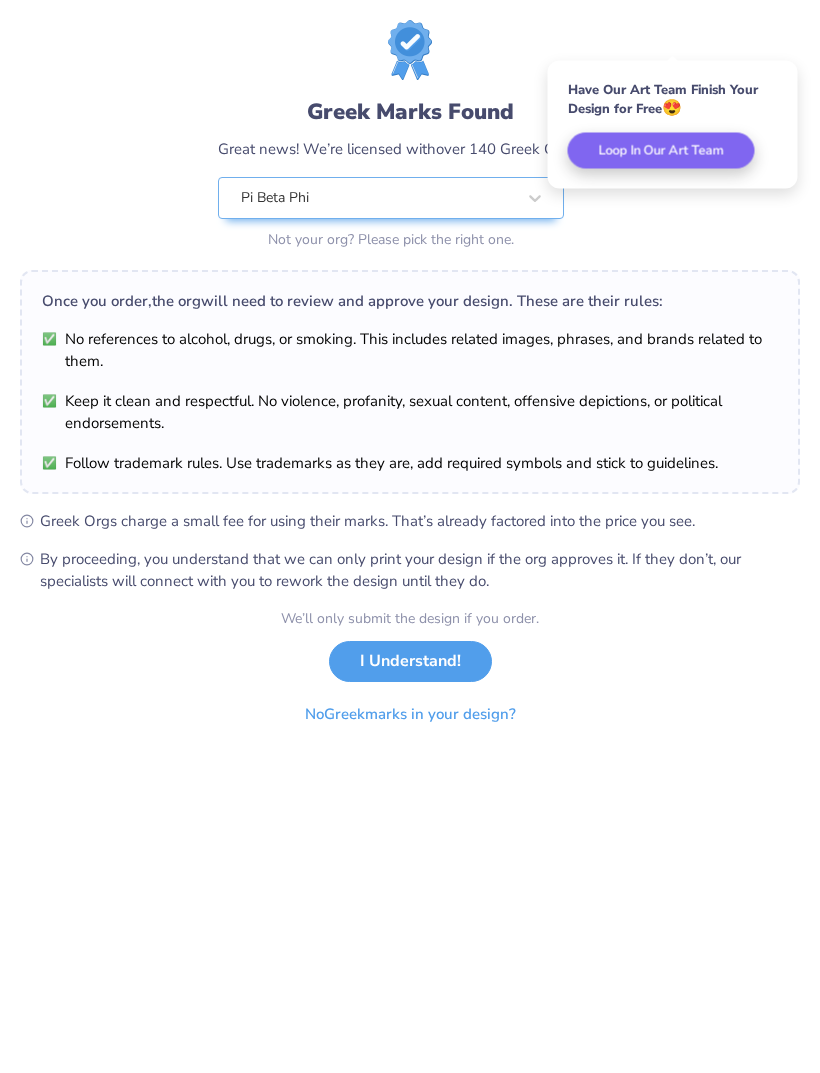 click on "I Understand!" at bounding box center [410, 661] 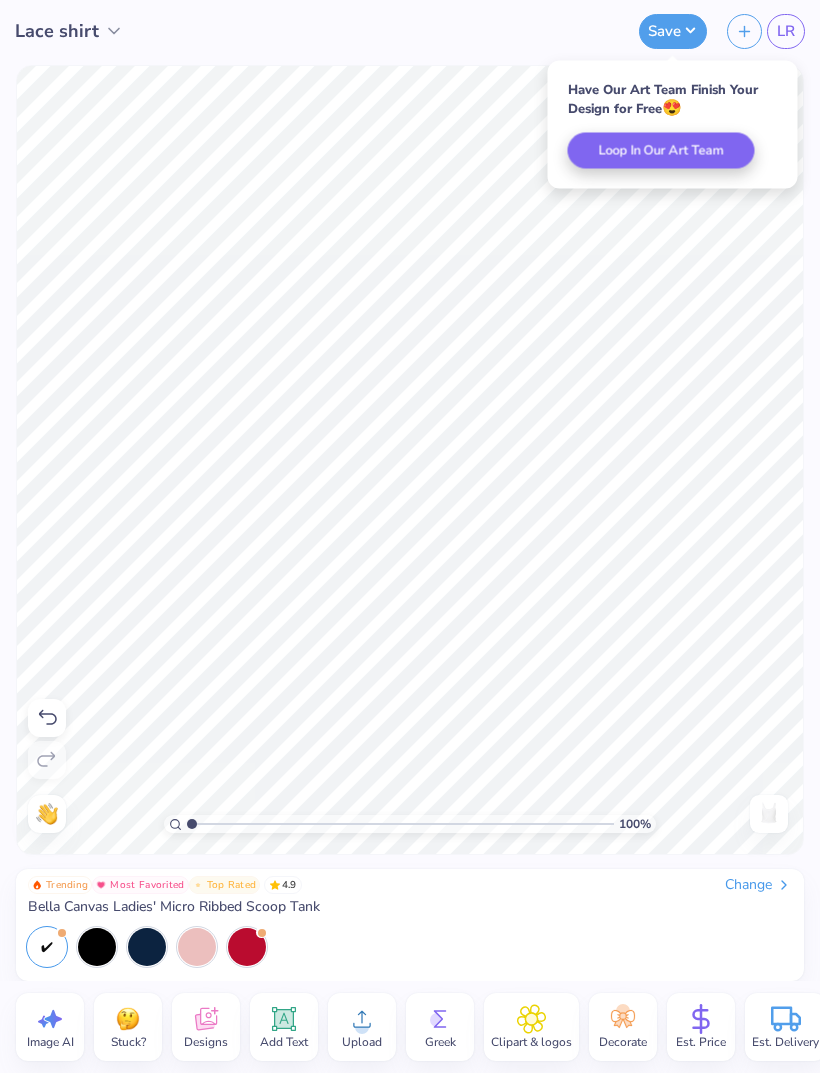 click on "LR" at bounding box center (786, 31) 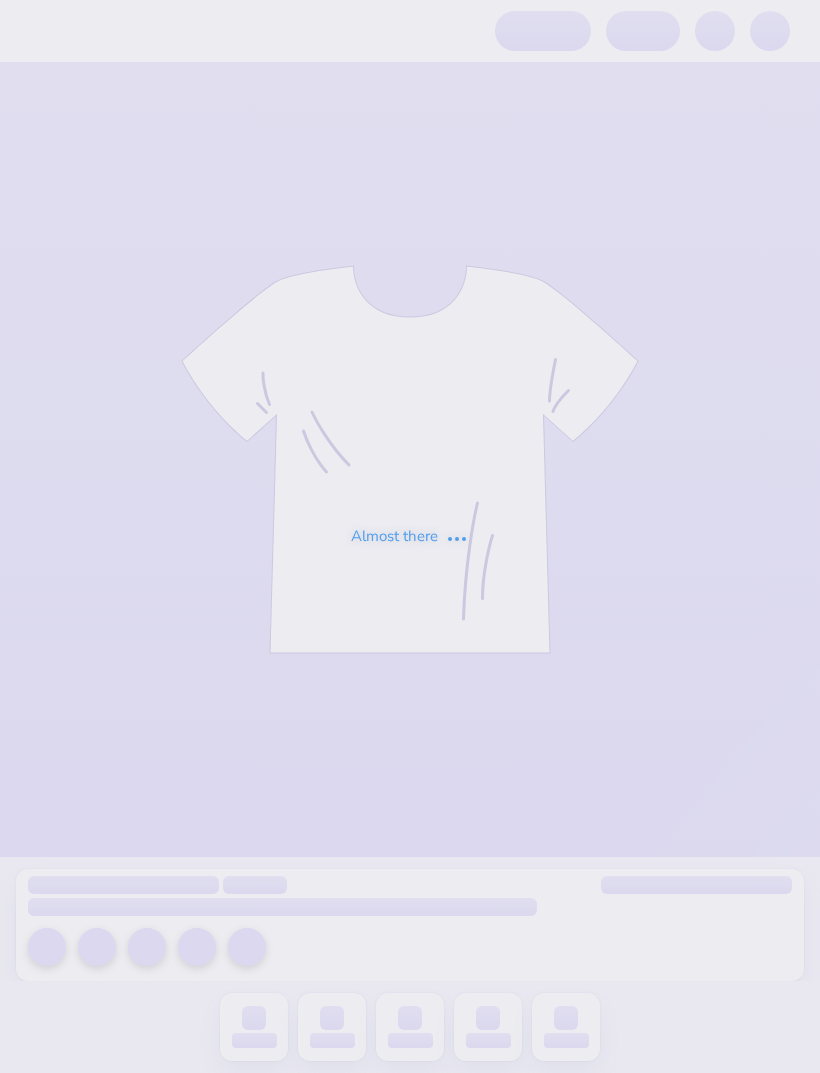 scroll, scrollTop: 0, scrollLeft: 0, axis: both 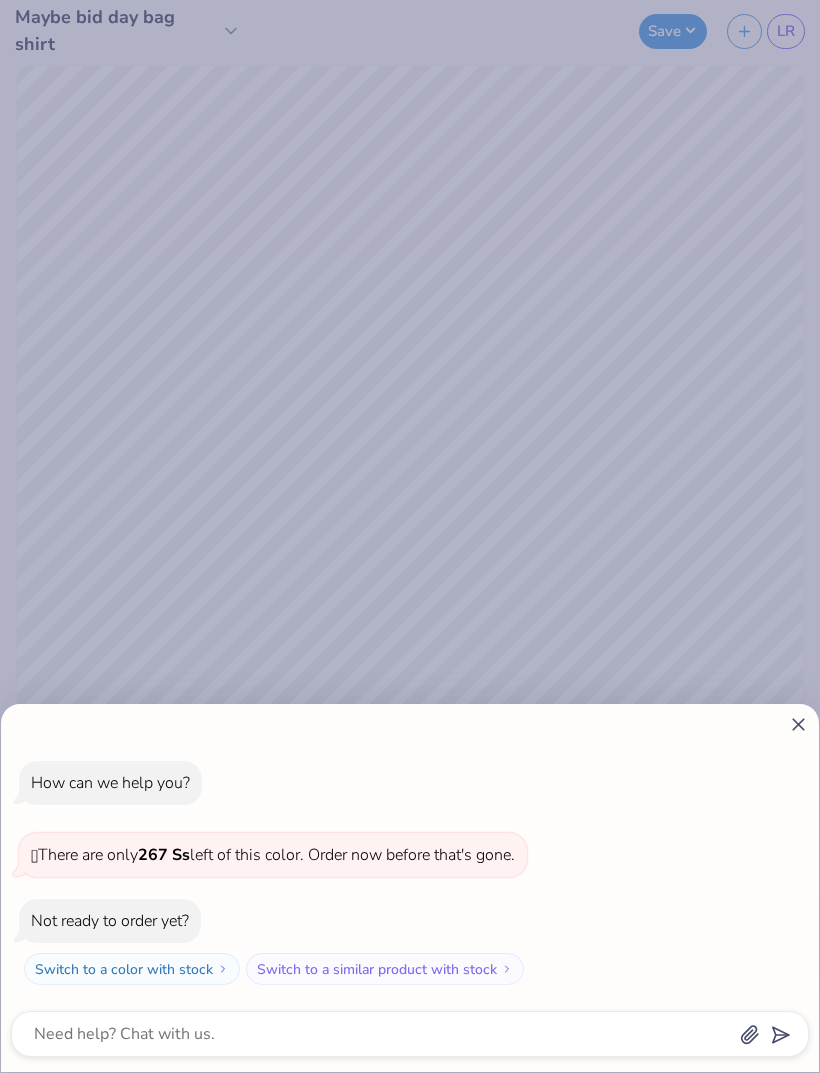 click 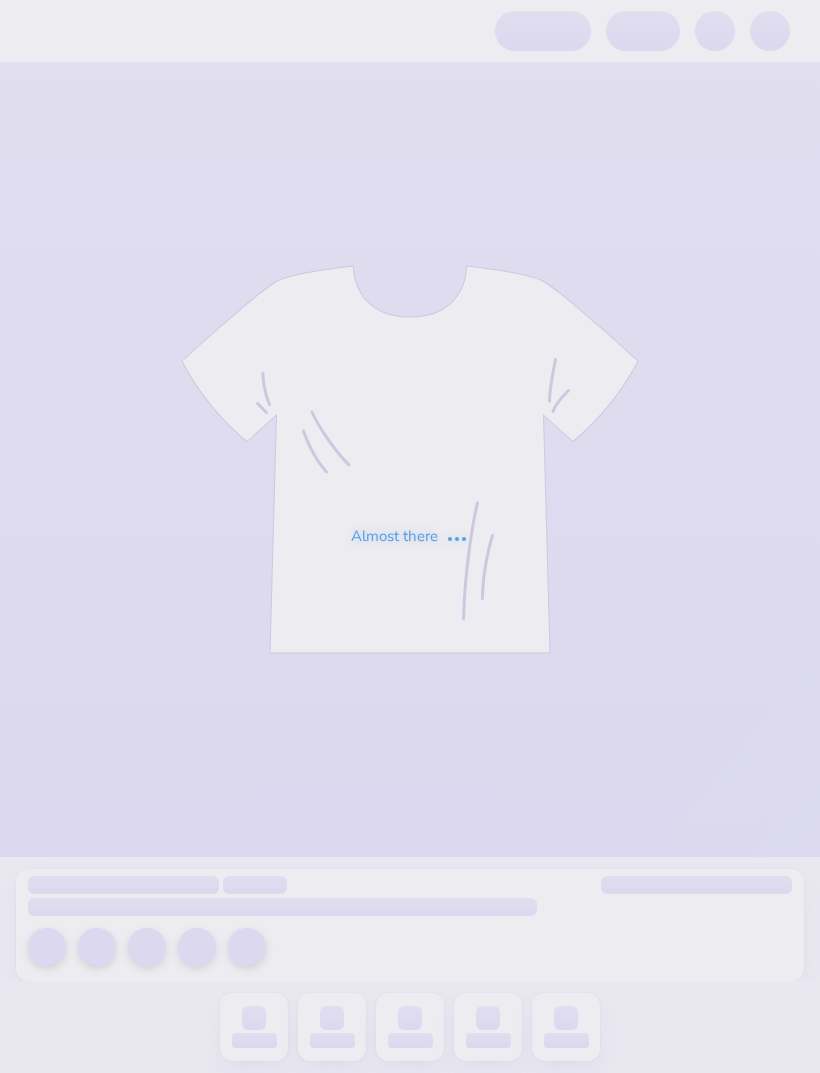 scroll, scrollTop: 0, scrollLeft: 0, axis: both 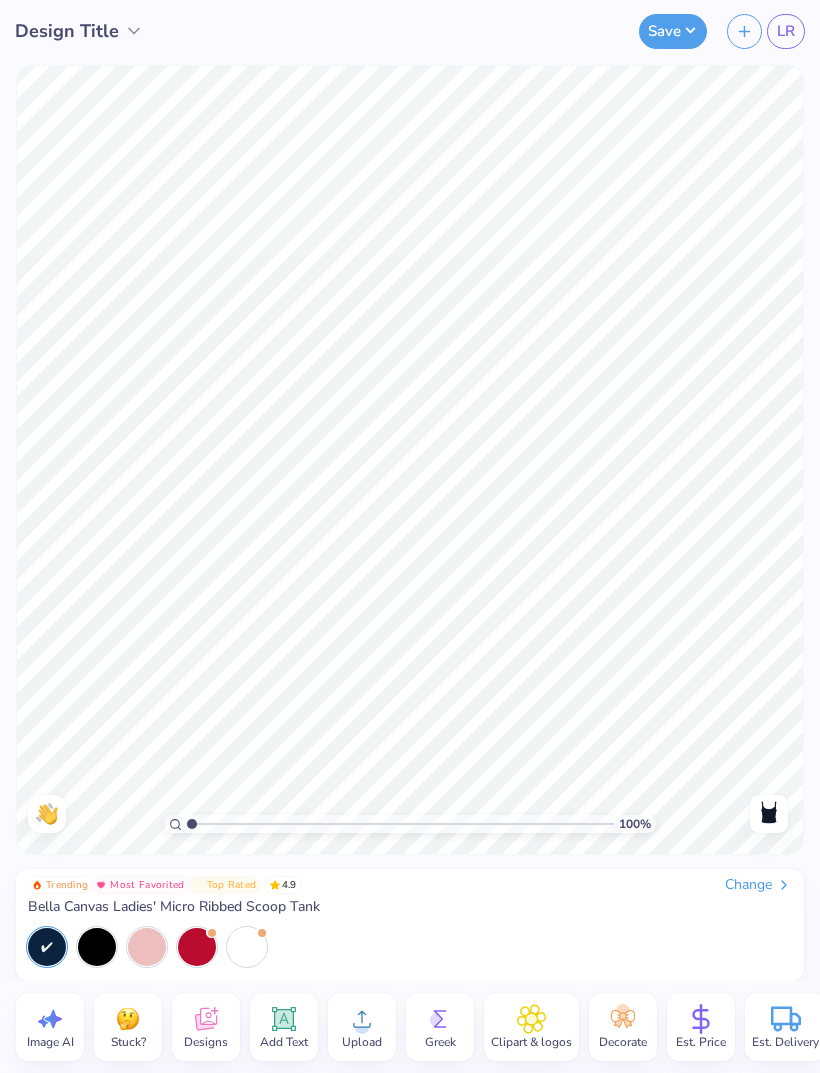 click on "Designs" at bounding box center [206, 1027] 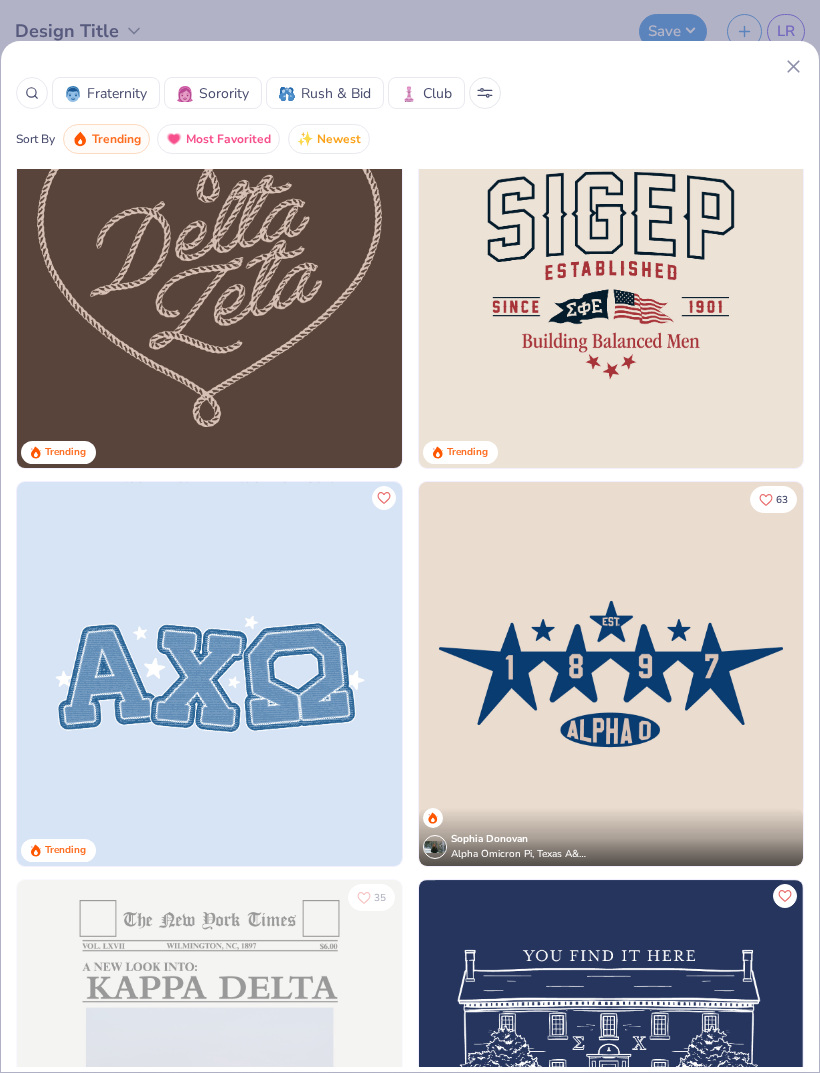 scroll, scrollTop: 1791, scrollLeft: 0, axis: vertical 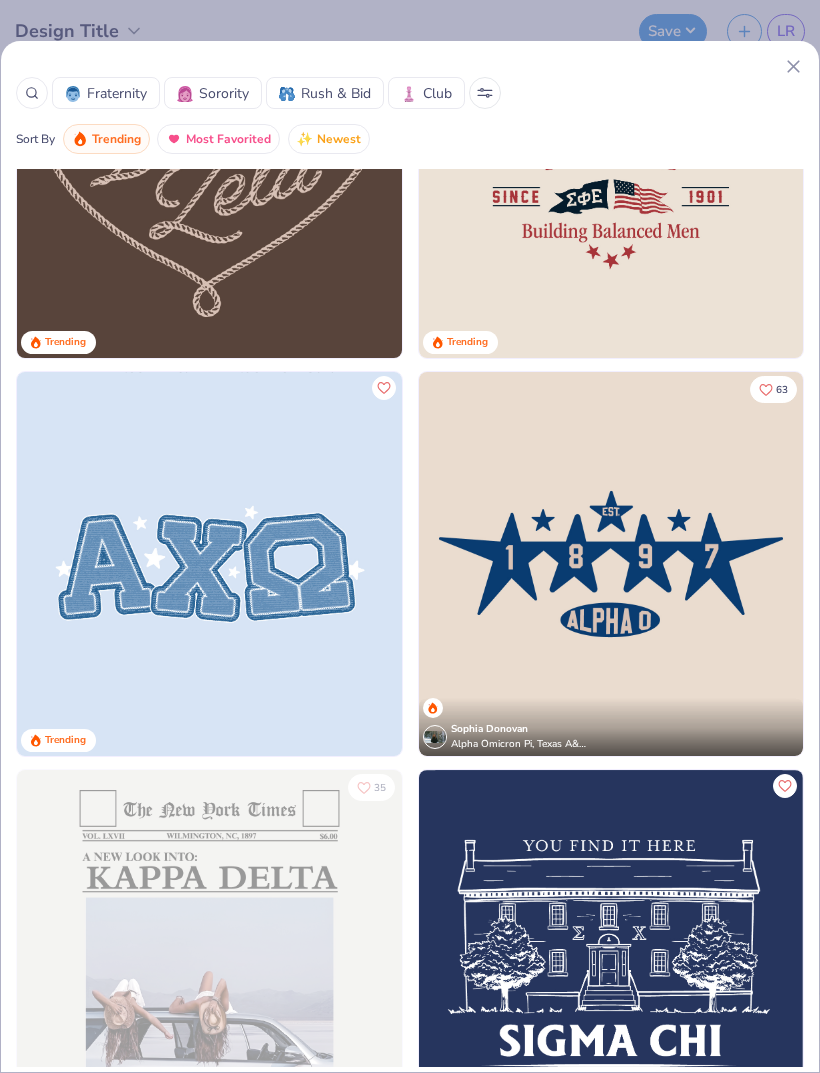 click on "Sorority" at bounding box center [224, 93] 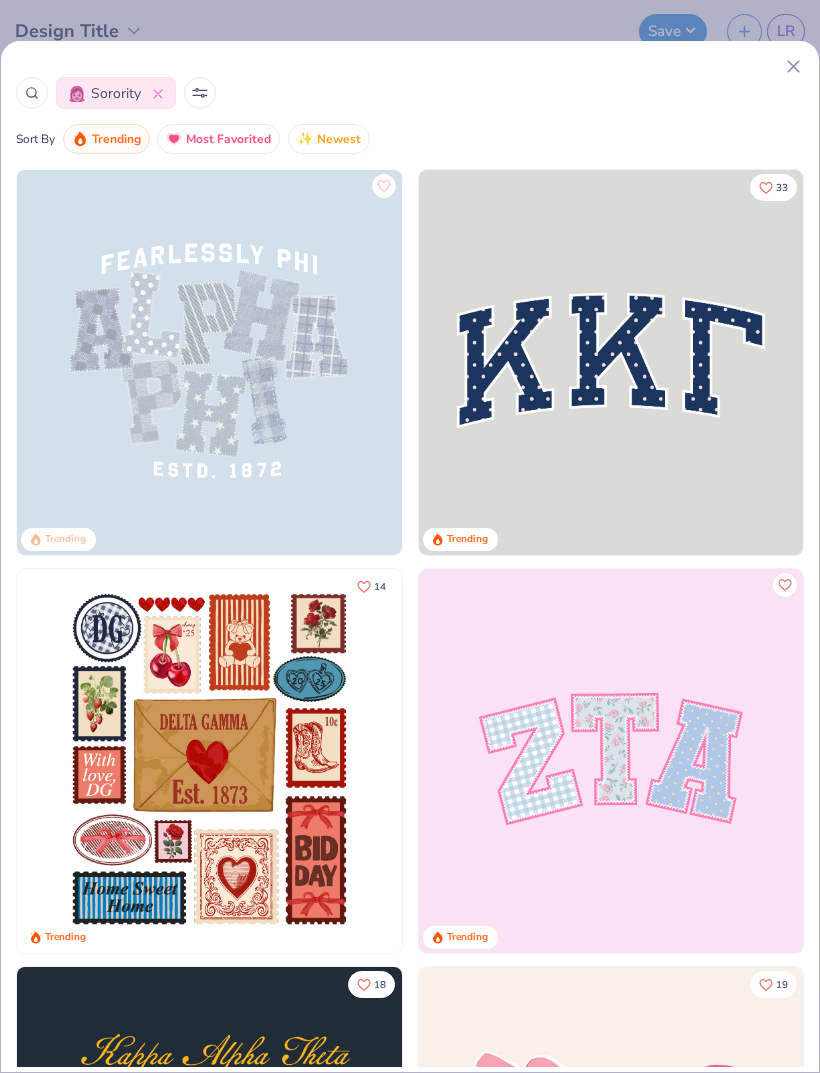 click on "Most Favorited" at bounding box center [228, 139] 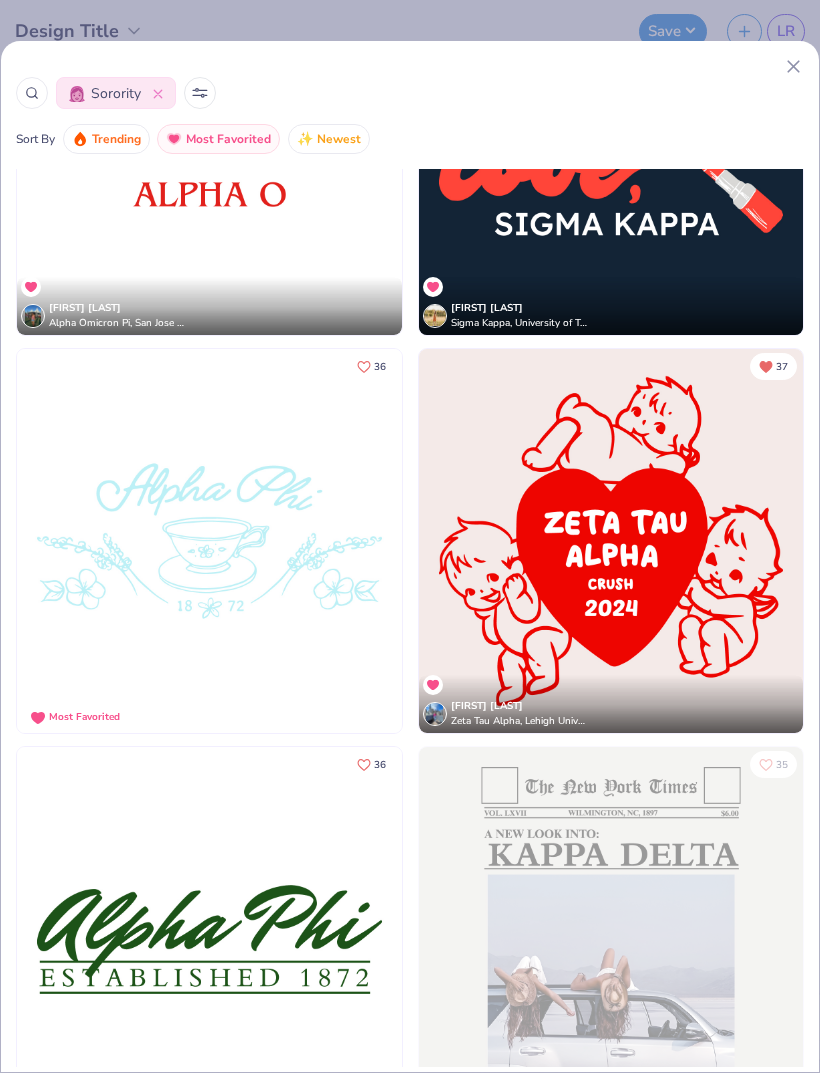 scroll, scrollTop: 28105, scrollLeft: 0, axis: vertical 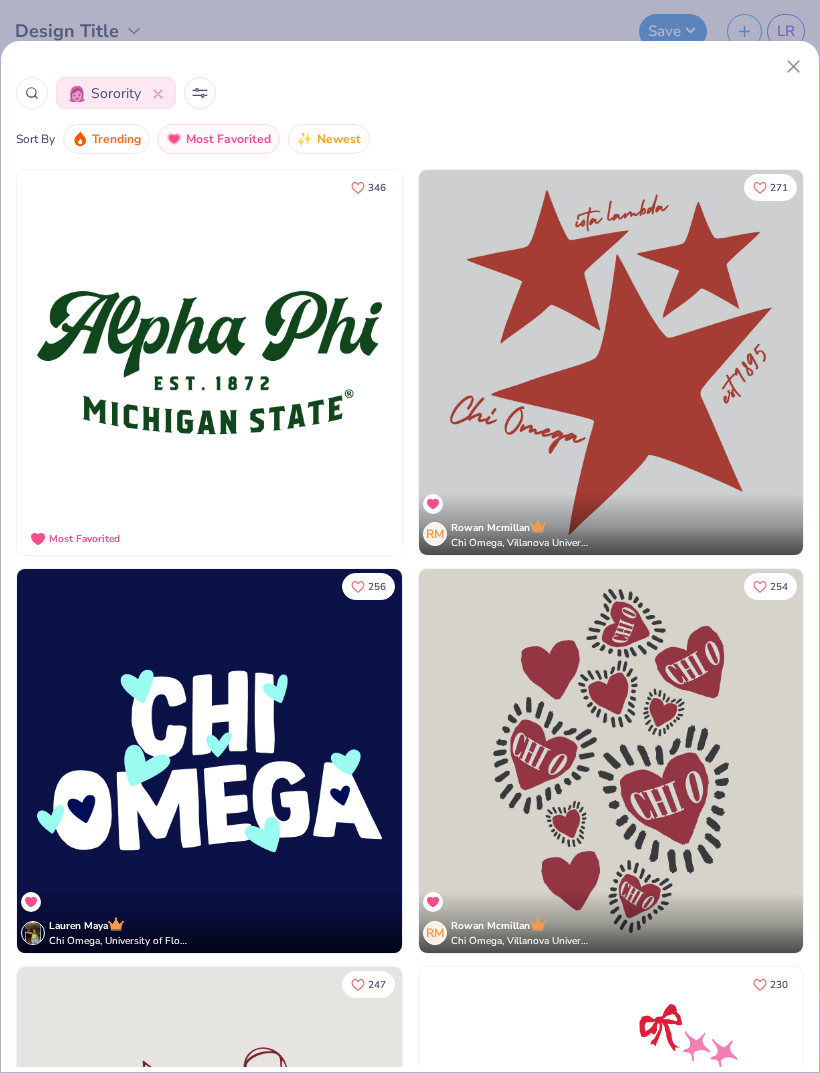click 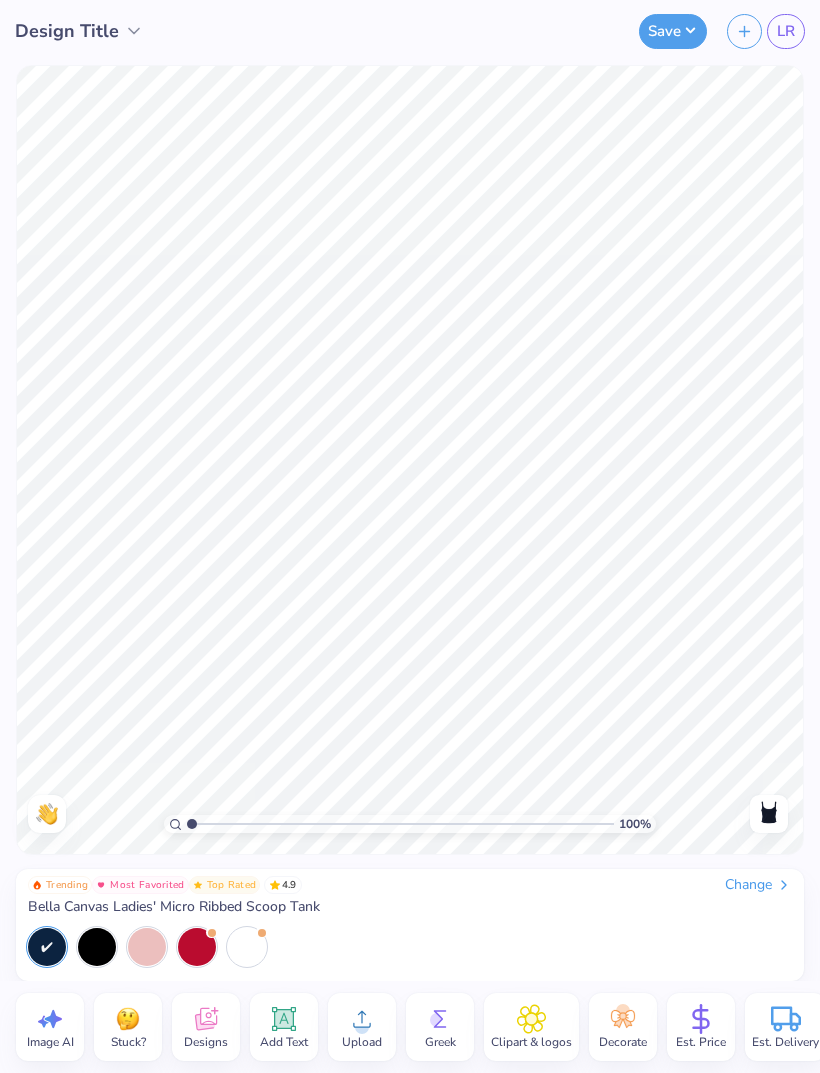 click 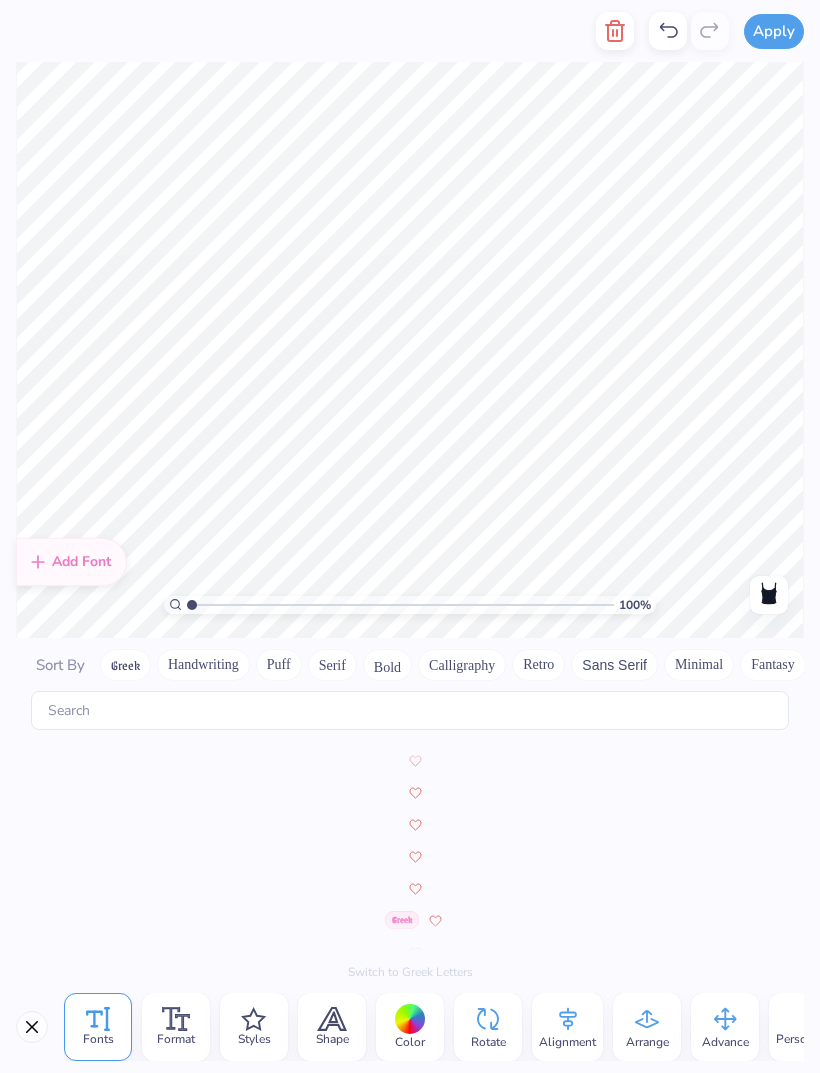 scroll, scrollTop: 7612, scrollLeft: 0, axis: vertical 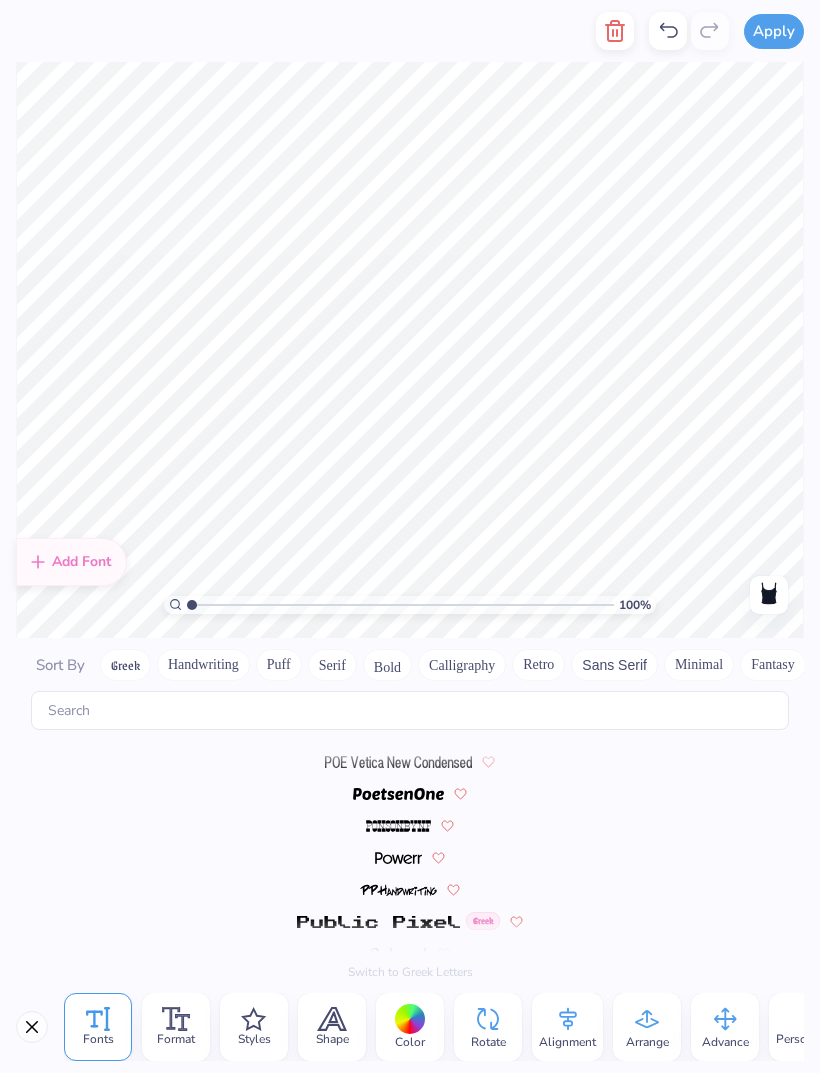 click at bounding box center [398, 794] 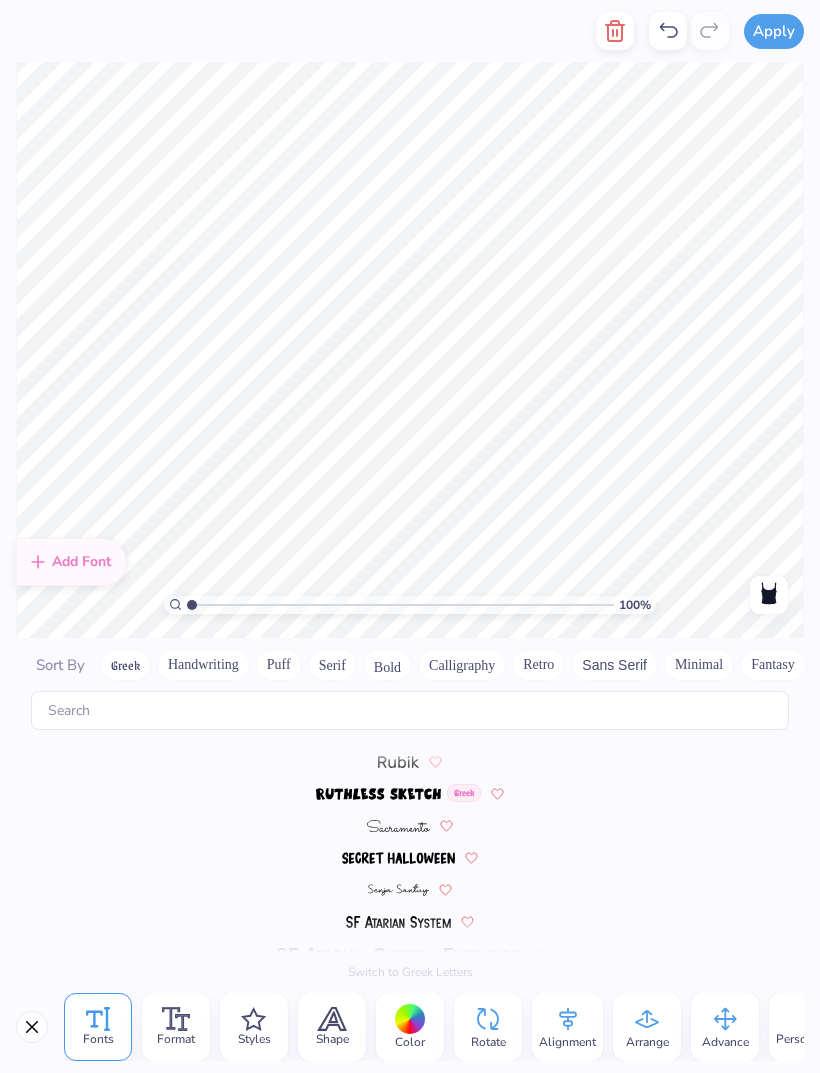 scroll, scrollTop: 8156, scrollLeft: 0, axis: vertical 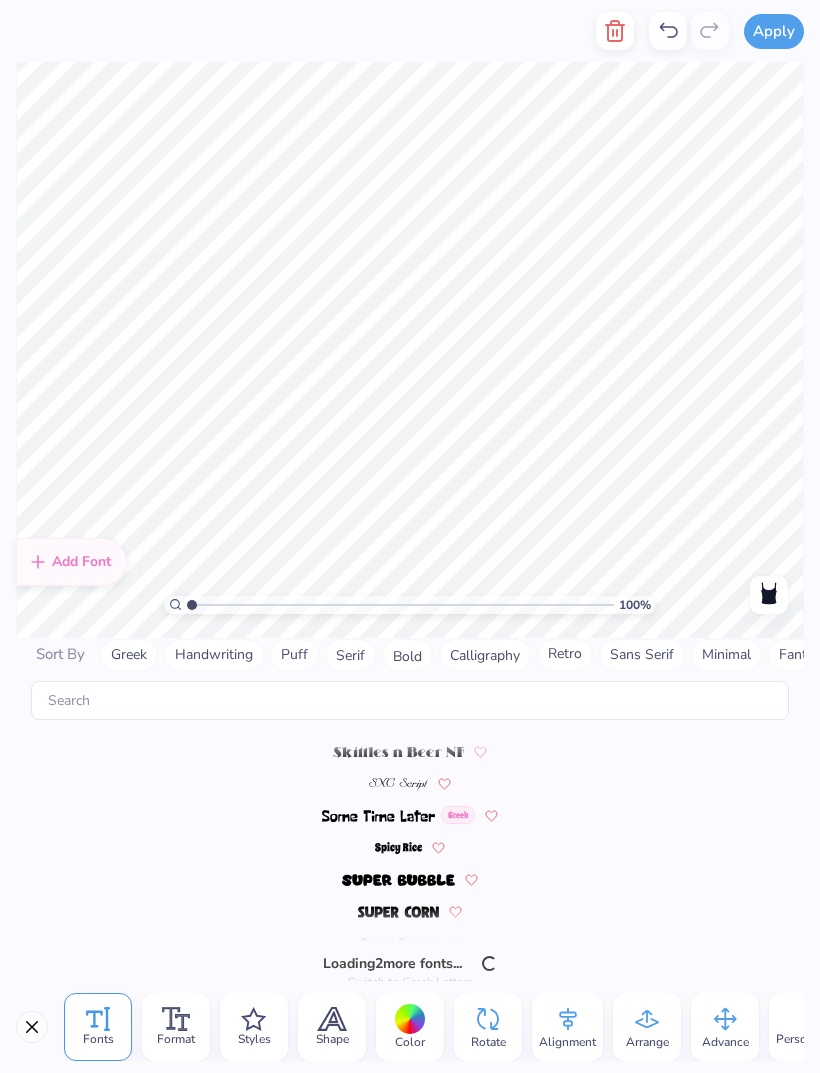 click at bounding box center [398, 879] 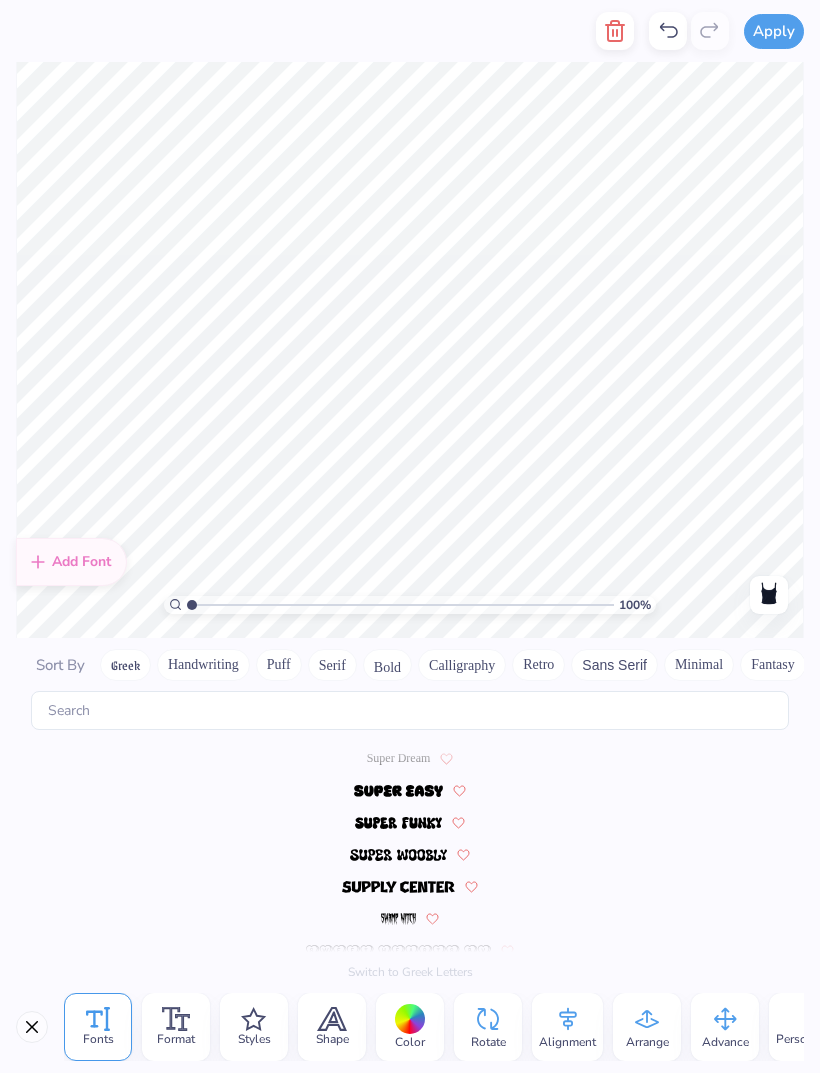 scroll, scrollTop: 8700, scrollLeft: 0, axis: vertical 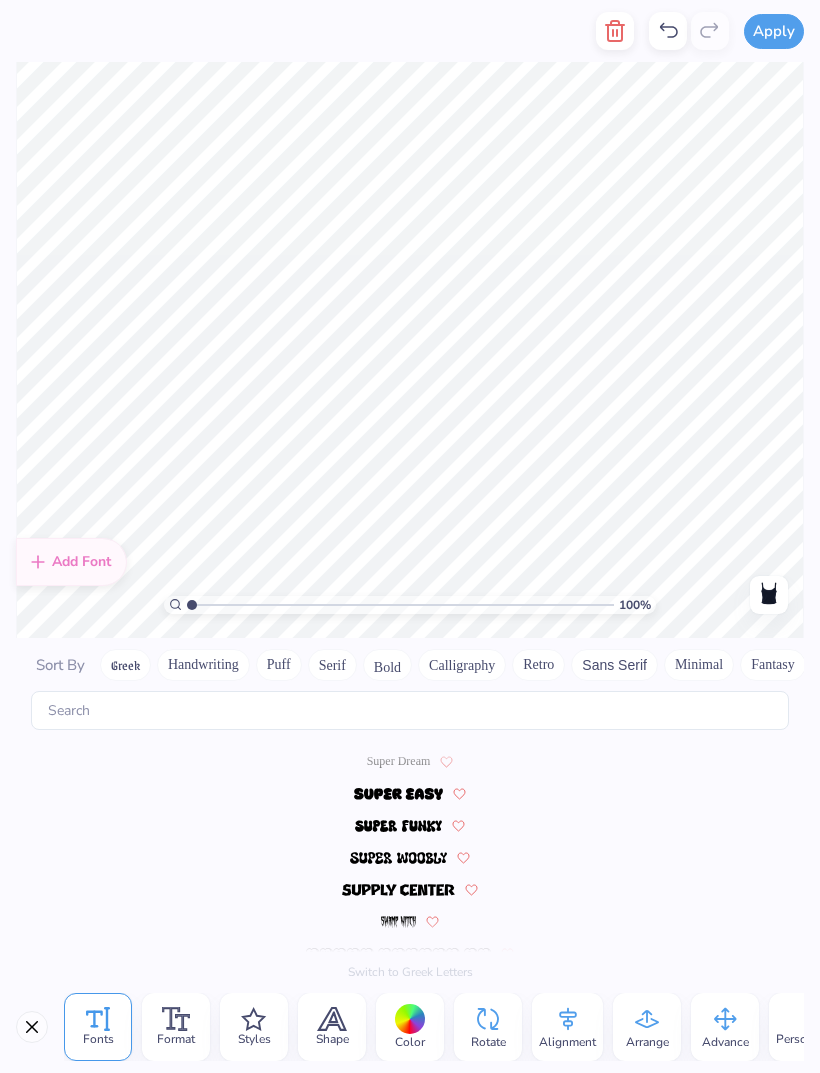 click at bounding box center (399, 794) 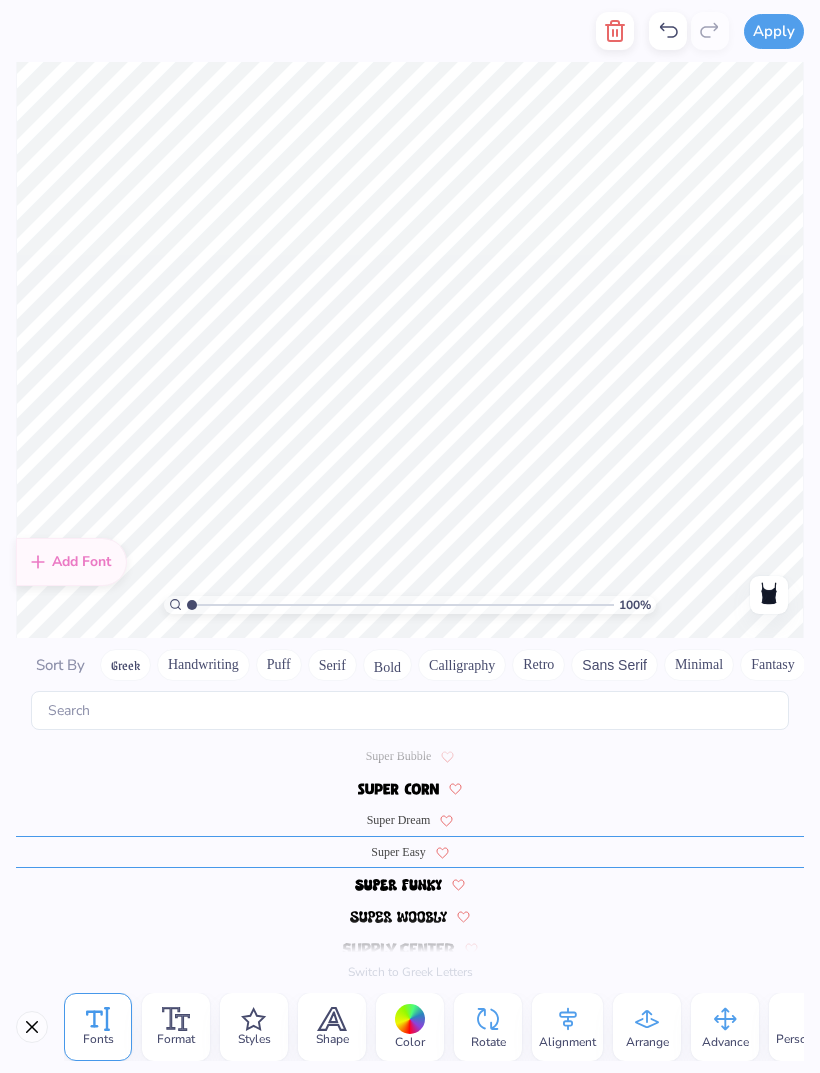 scroll, scrollTop: 8636, scrollLeft: 0, axis: vertical 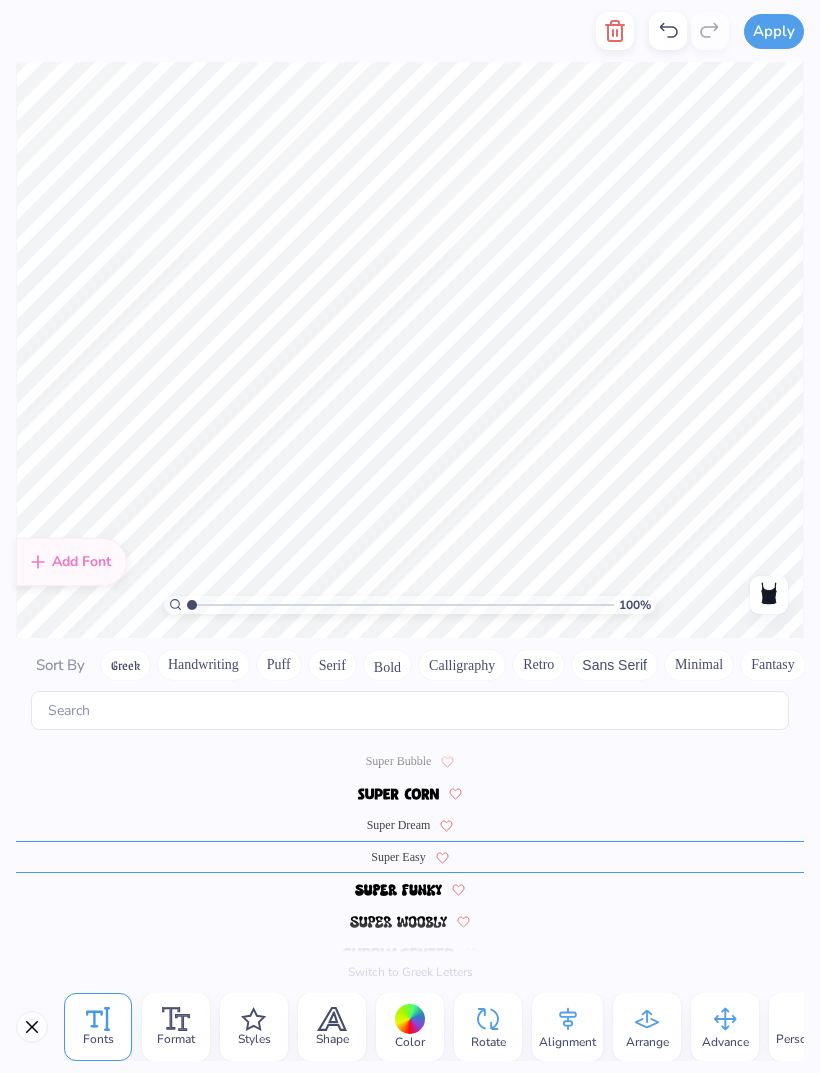 click on "Shape" at bounding box center (332, 1027) 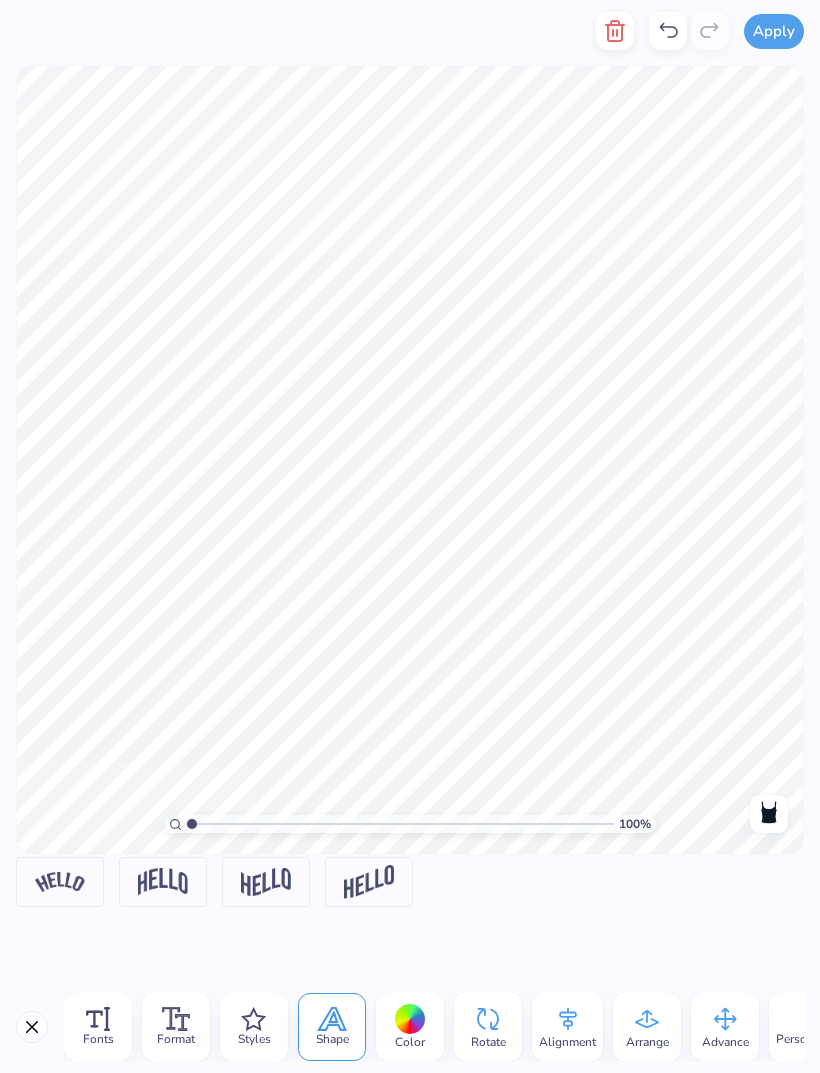 click on "Fonts" at bounding box center (98, 1027) 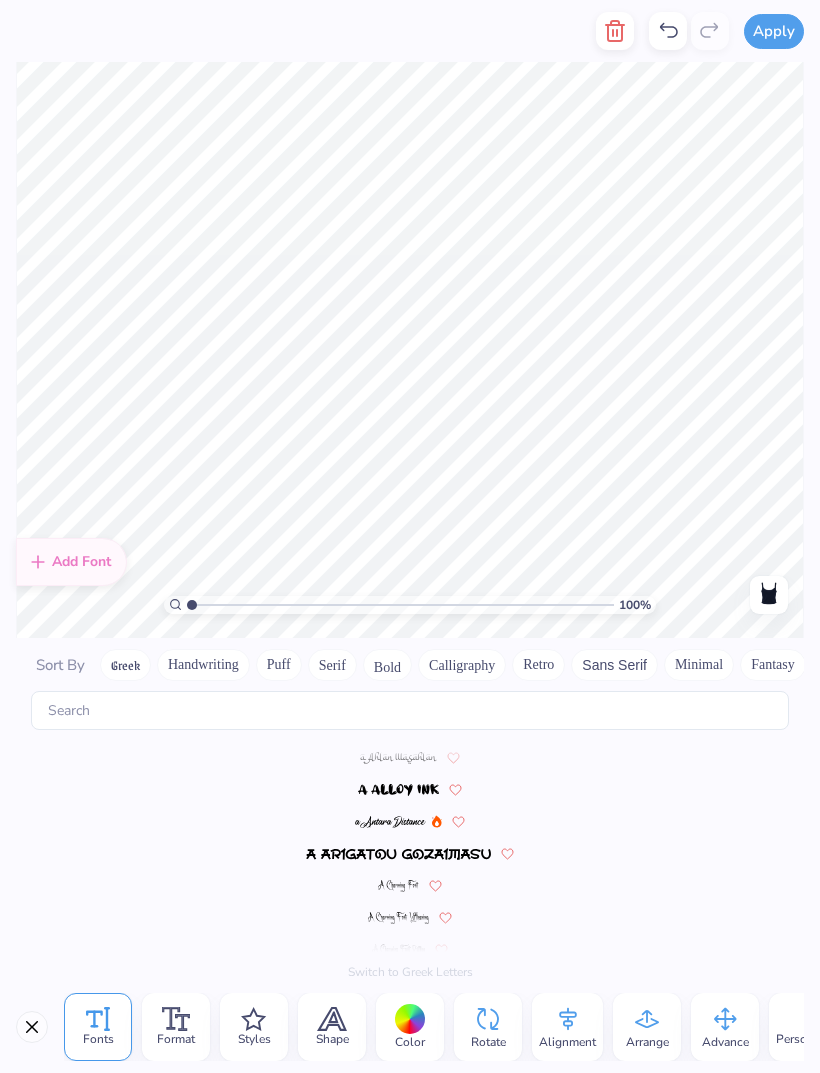 scroll, scrollTop: 8752, scrollLeft: 0, axis: vertical 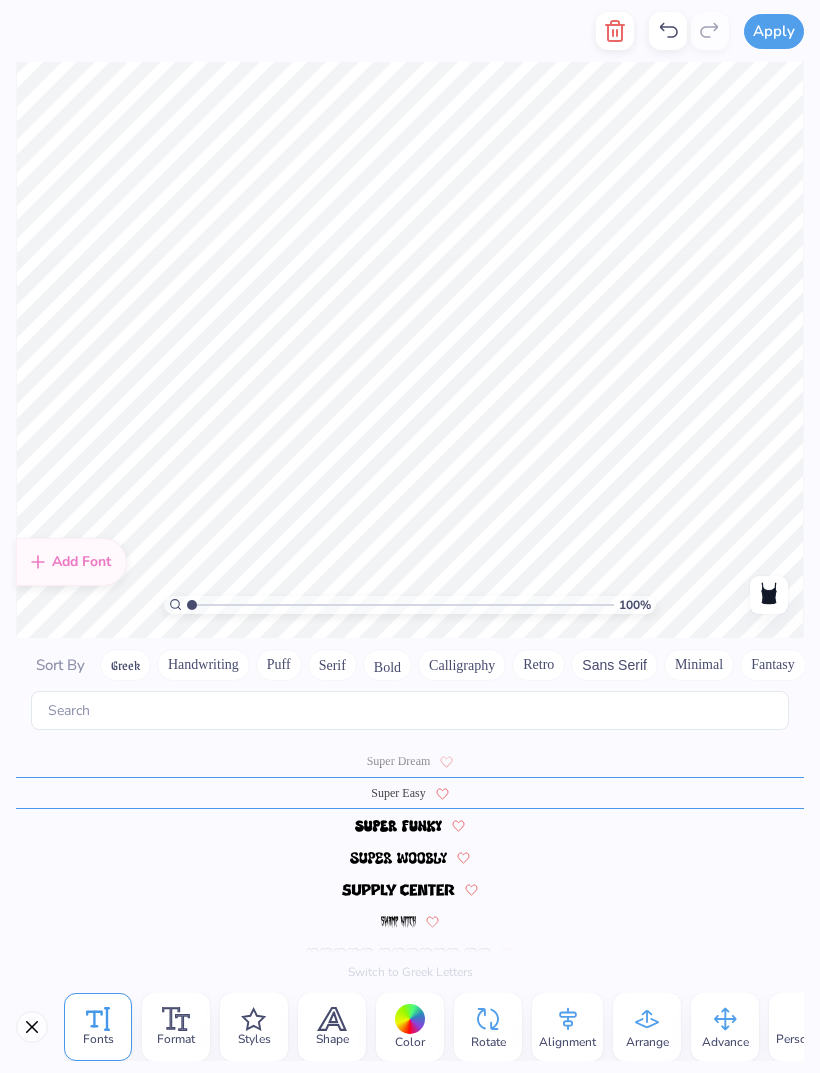 click at bounding box center [398, 826] 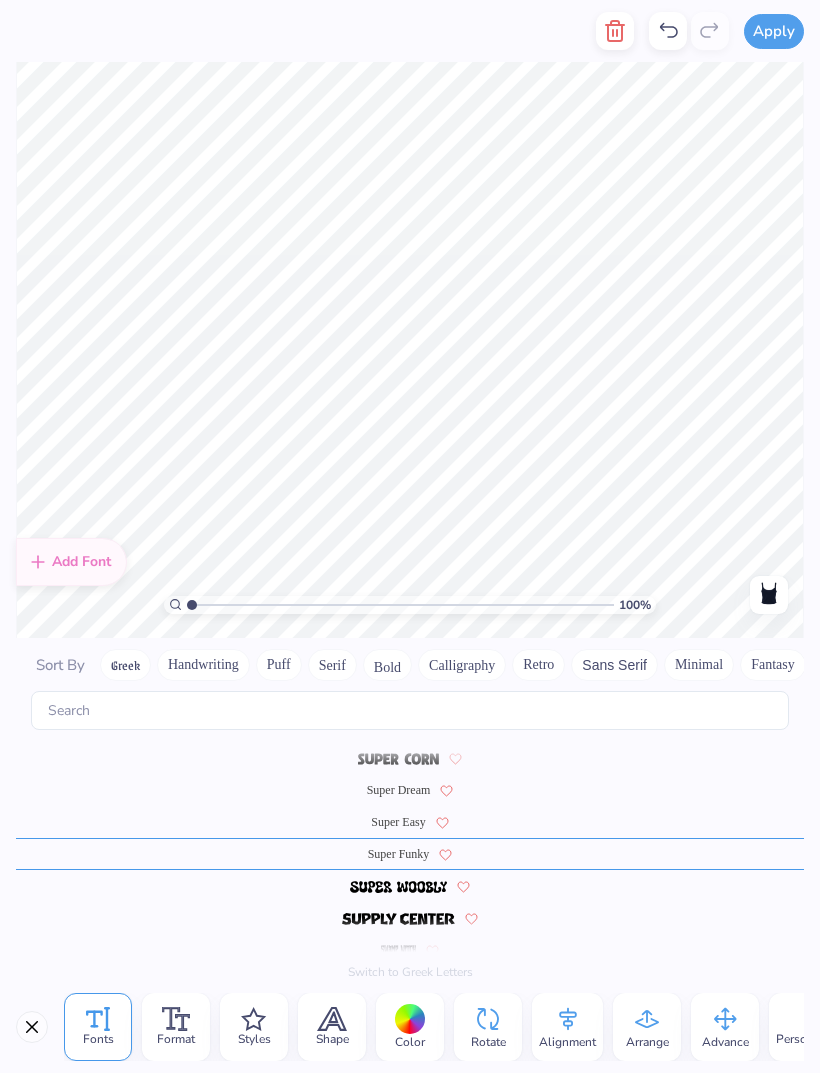 scroll, scrollTop: 8668, scrollLeft: 0, axis: vertical 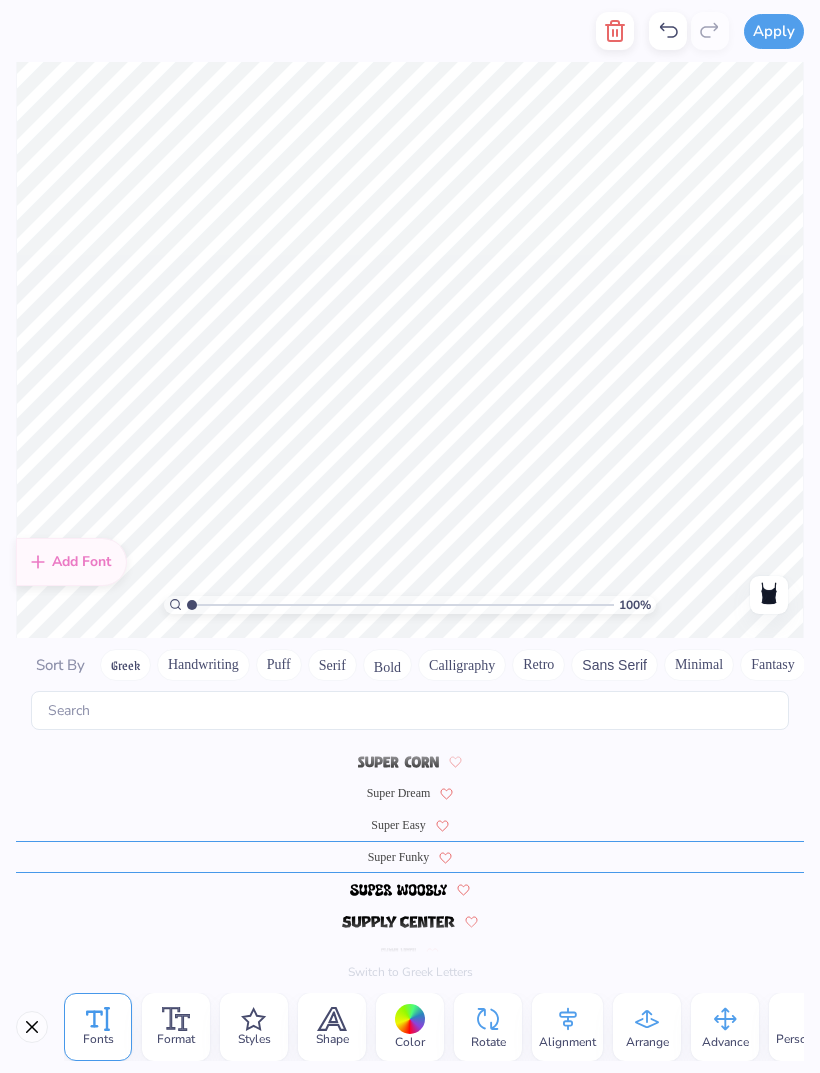 type on "T" 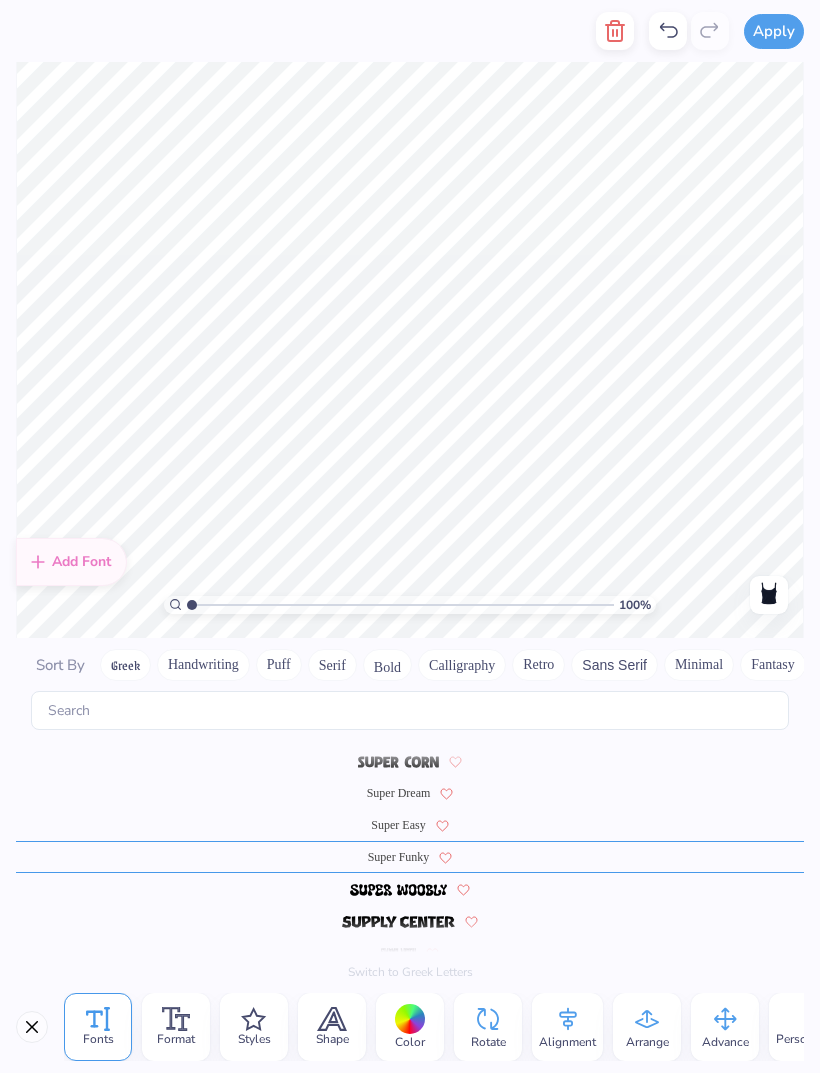 scroll, scrollTop: 2, scrollLeft: 0, axis: vertical 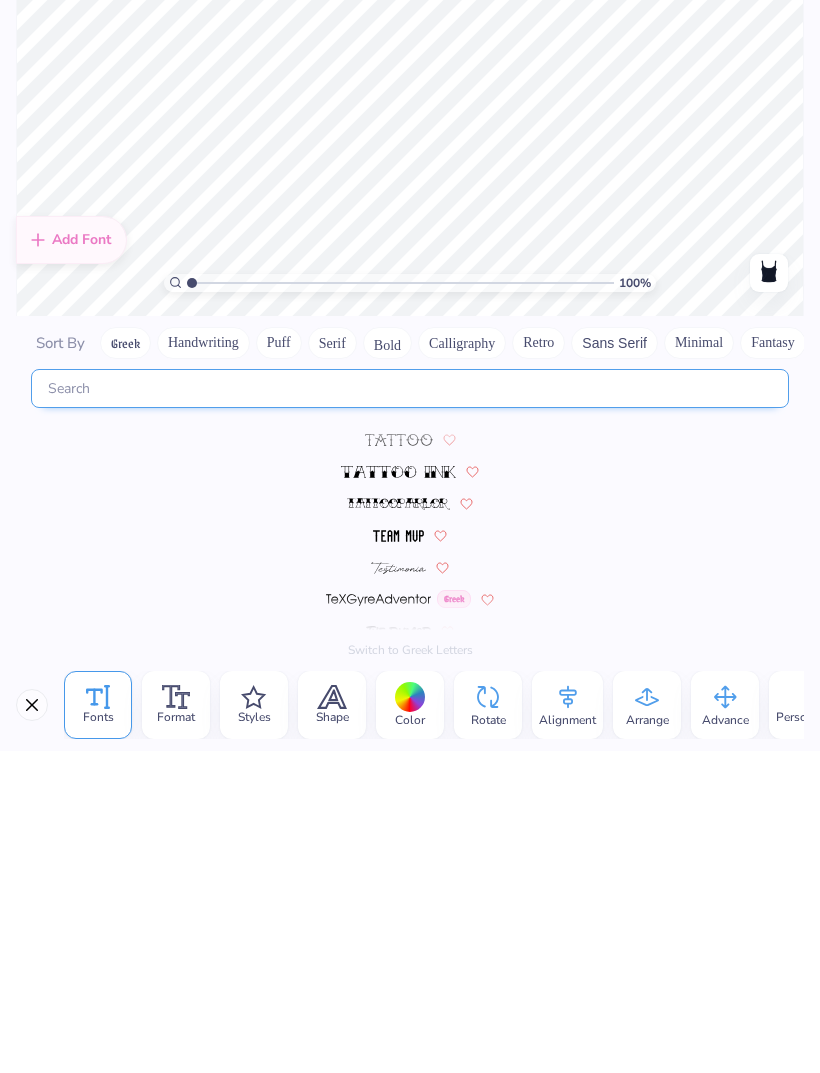 click 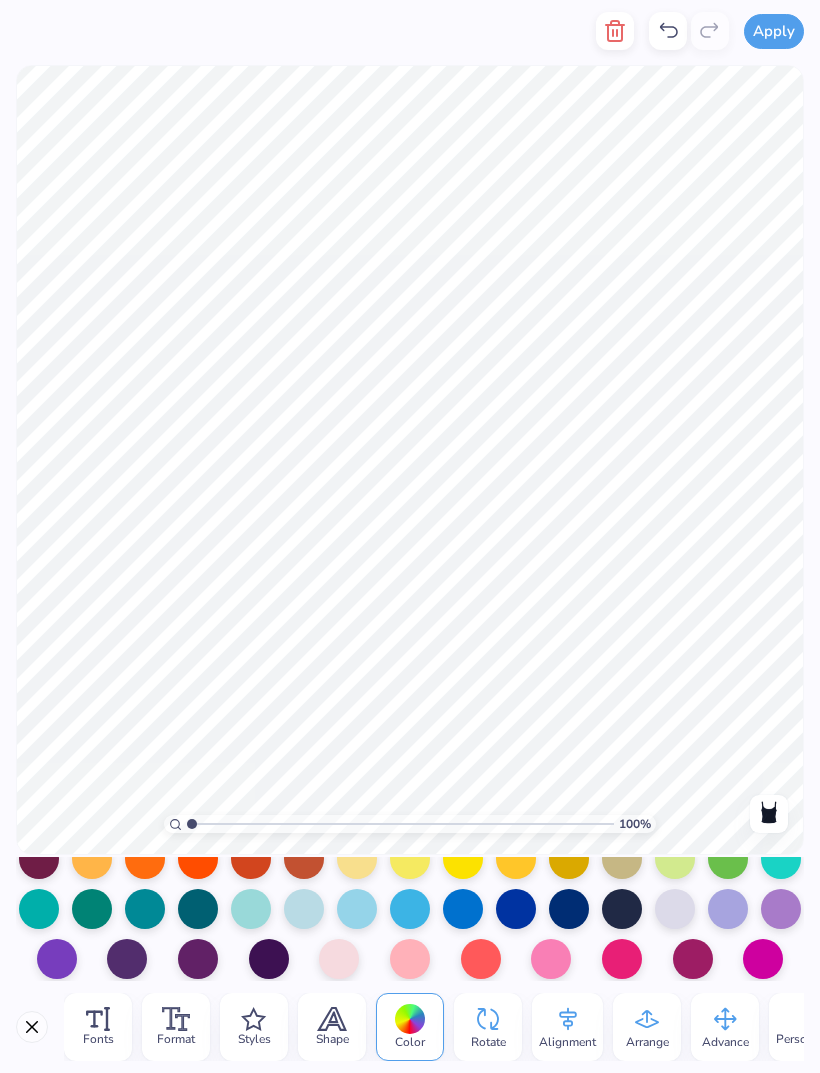 scroll, scrollTop: 278, scrollLeft: 0, axis: vertical 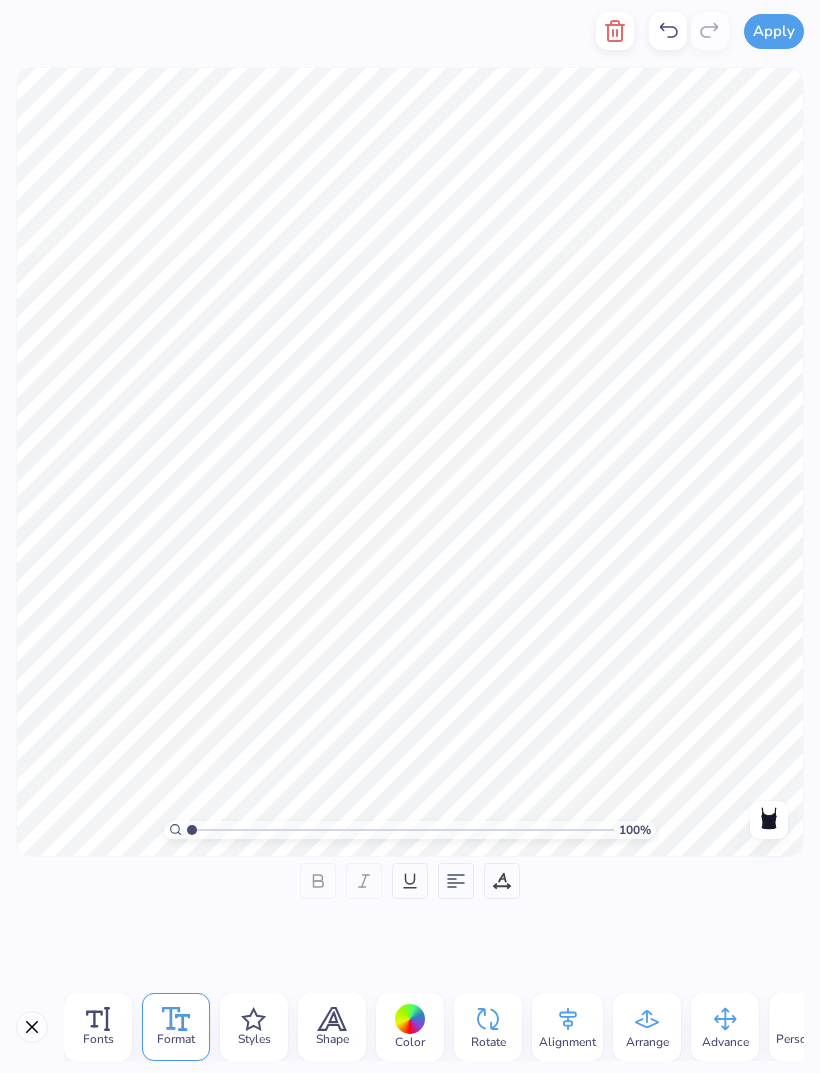 click 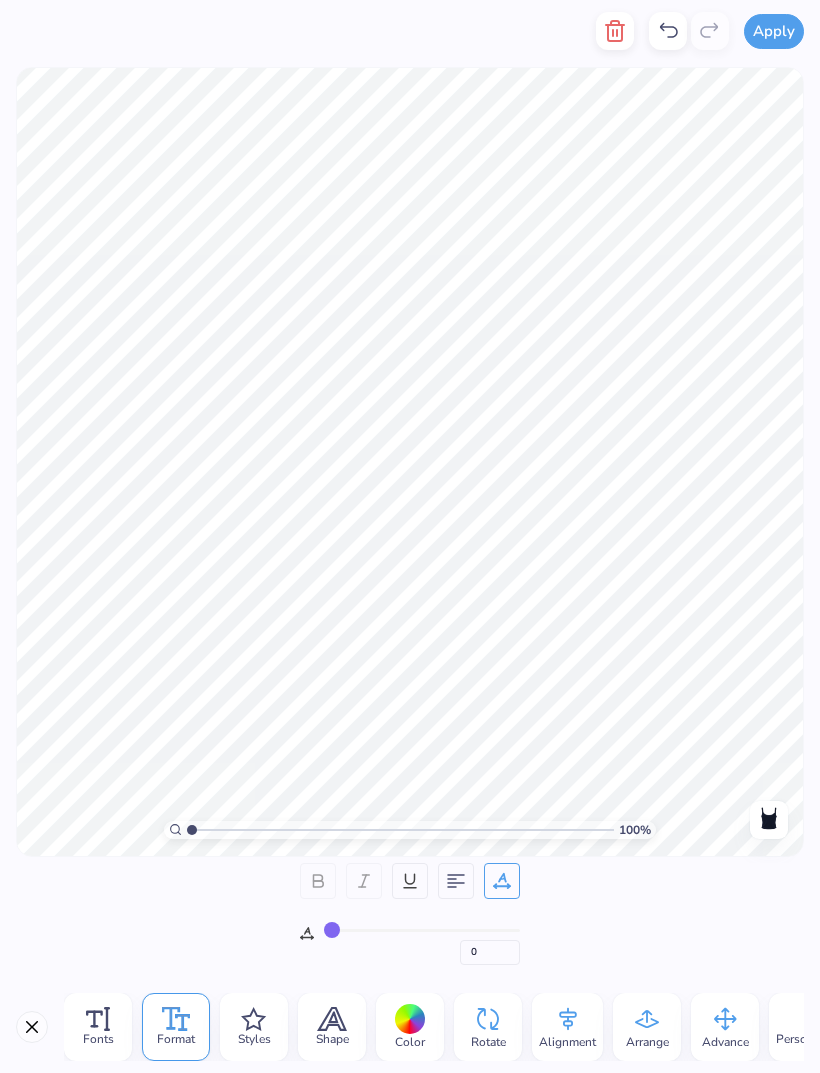 type on "2" 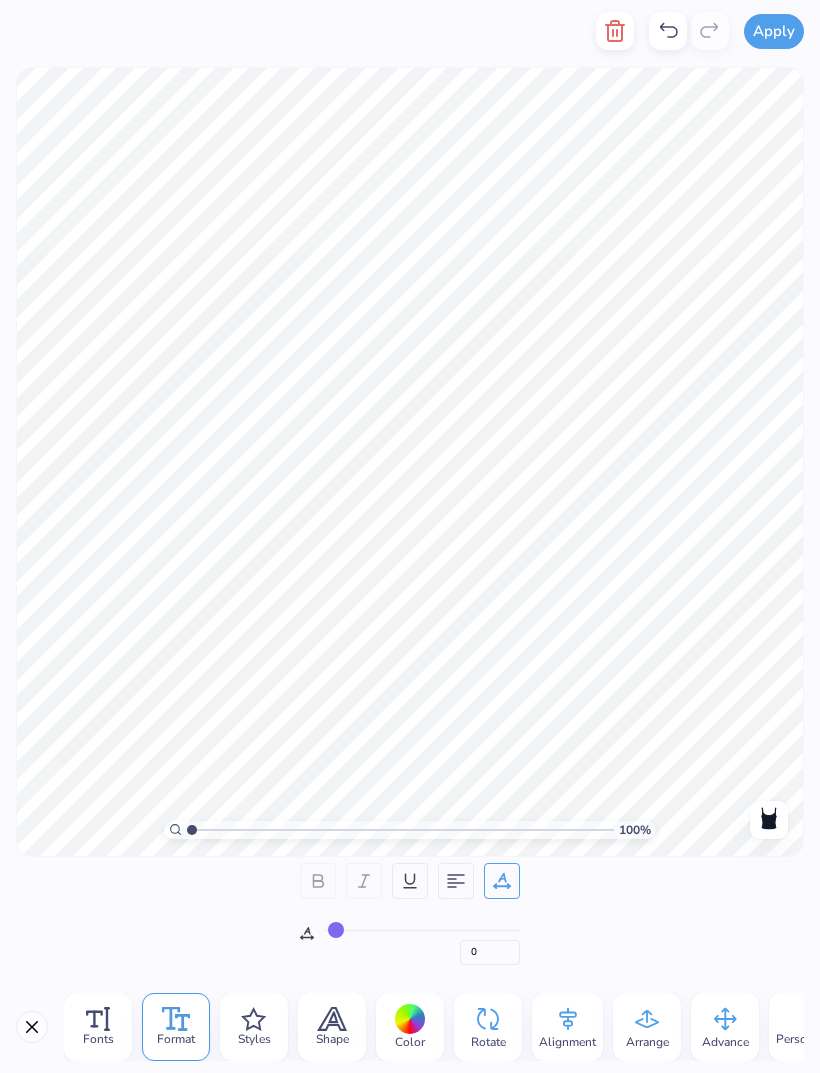 type on "2" 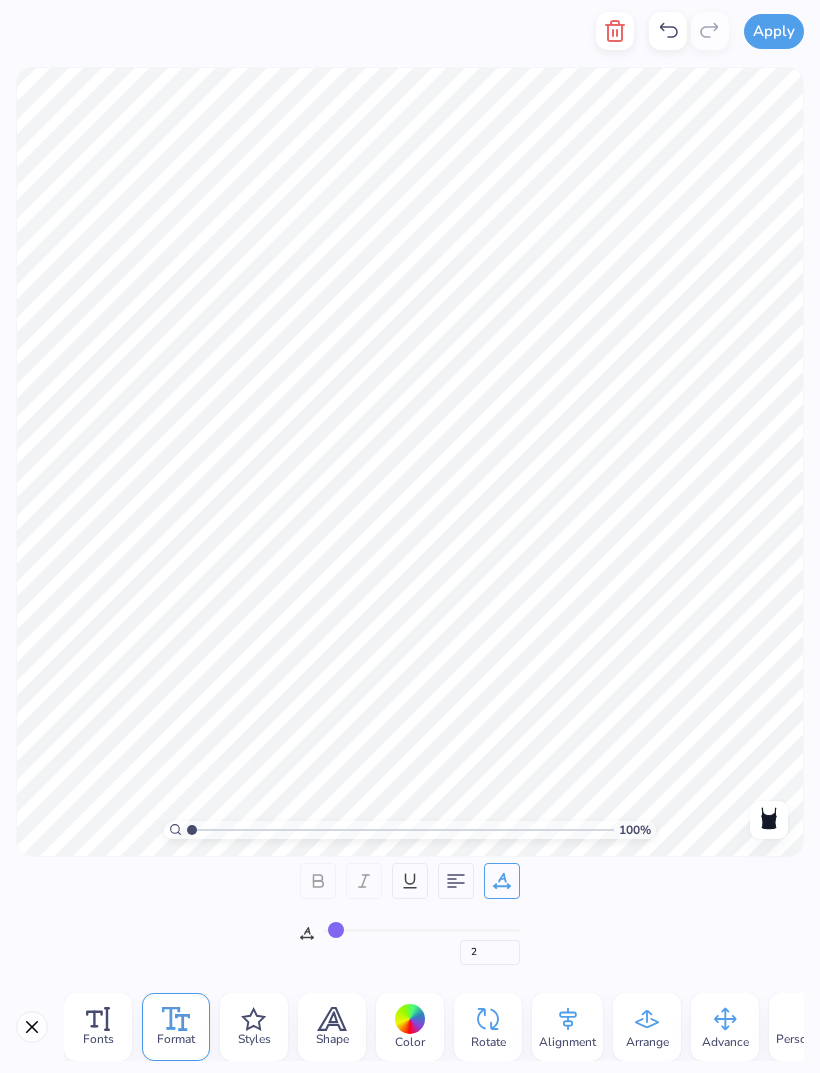 type on "6" 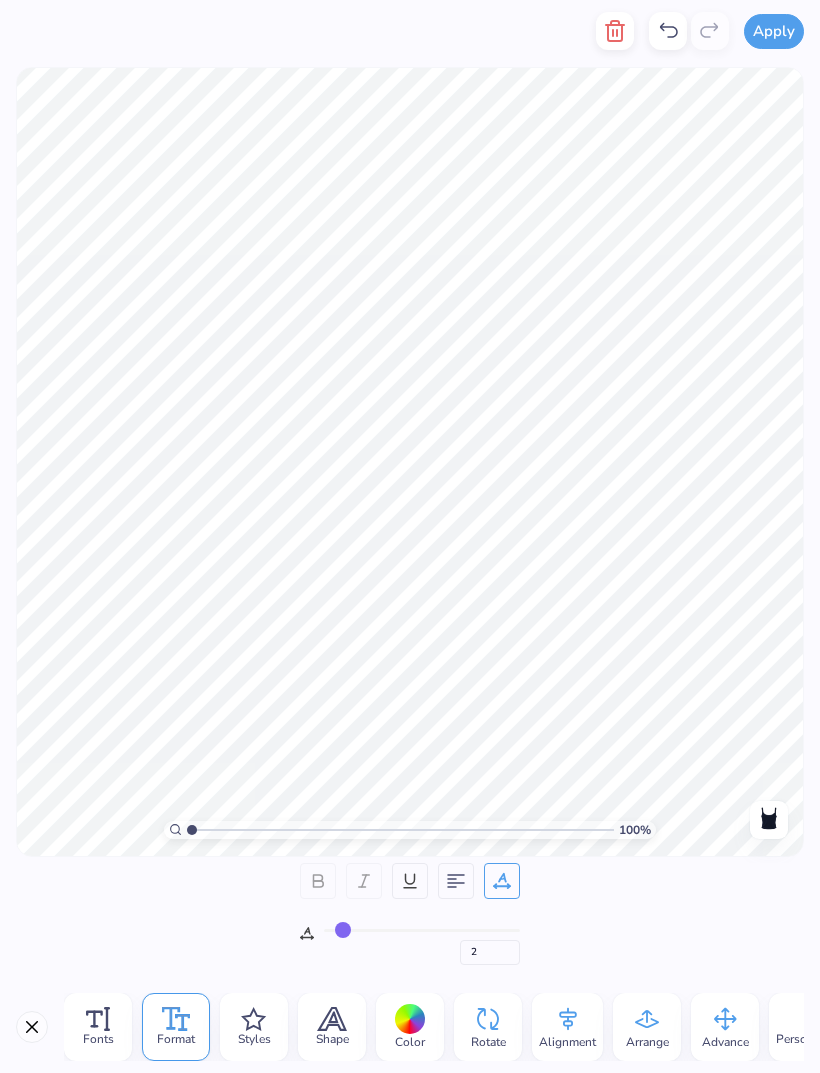 type on "6" 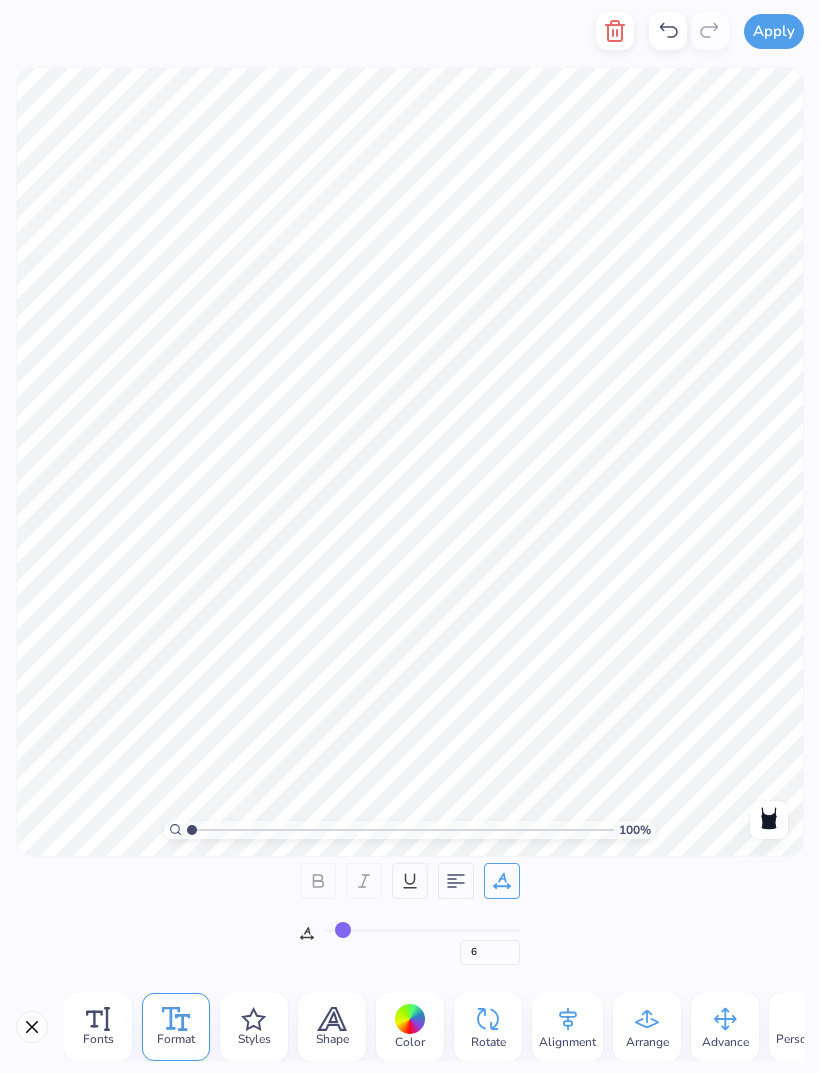 type on "11" 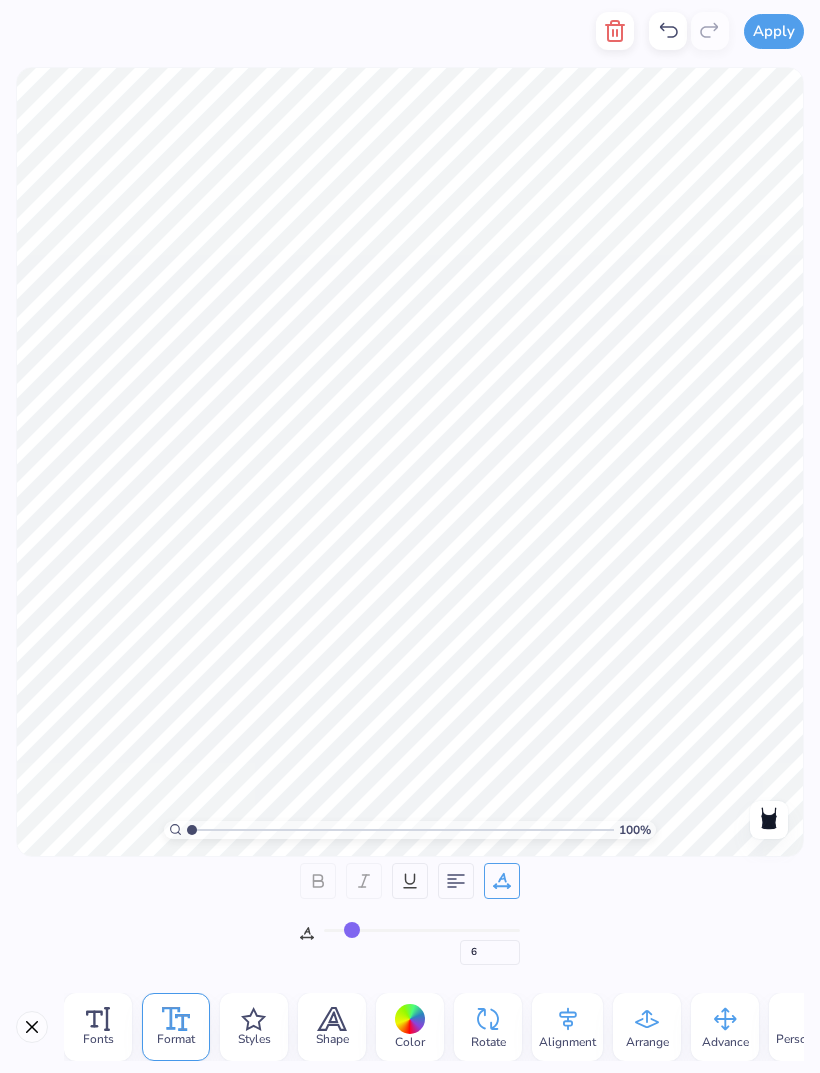 type on "11" 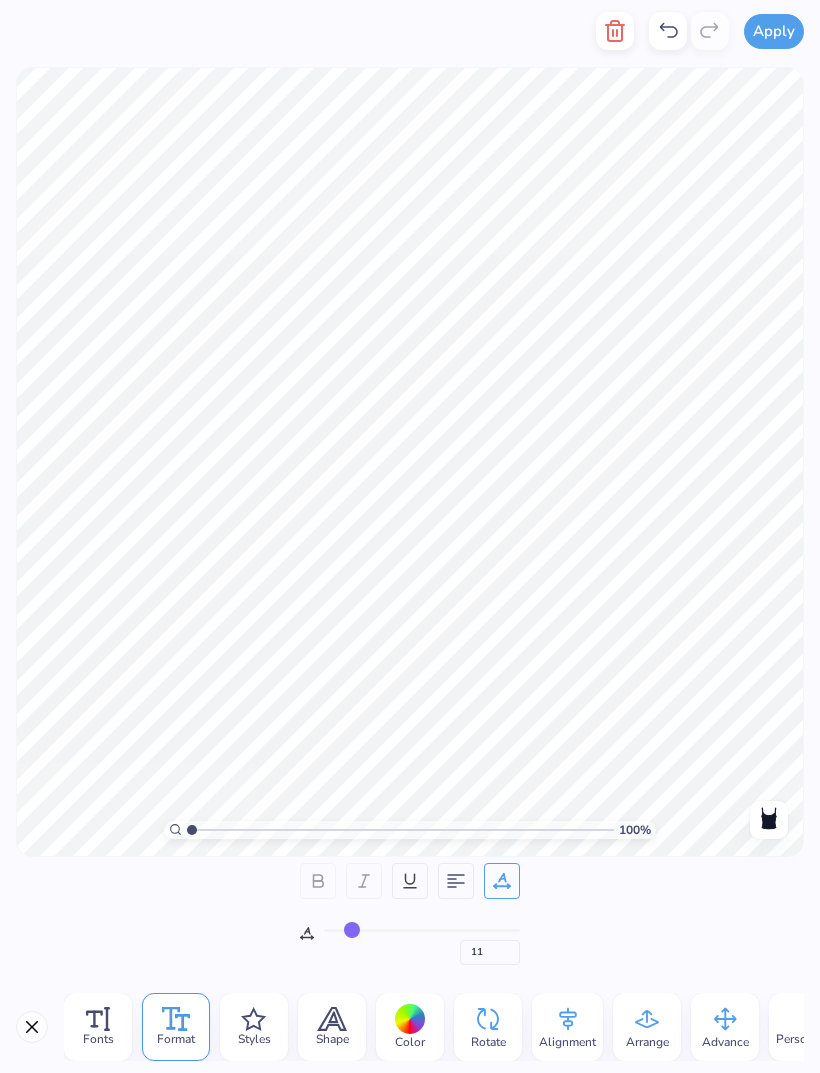 type on "16" 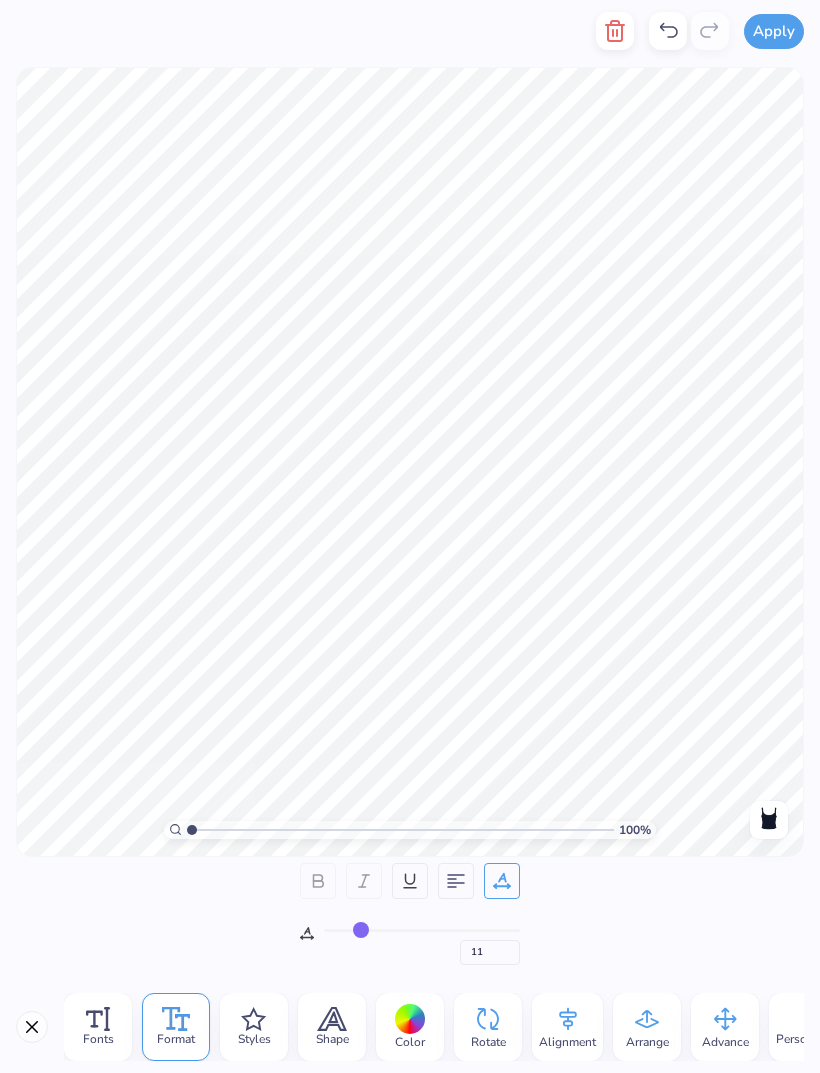 type on "16" 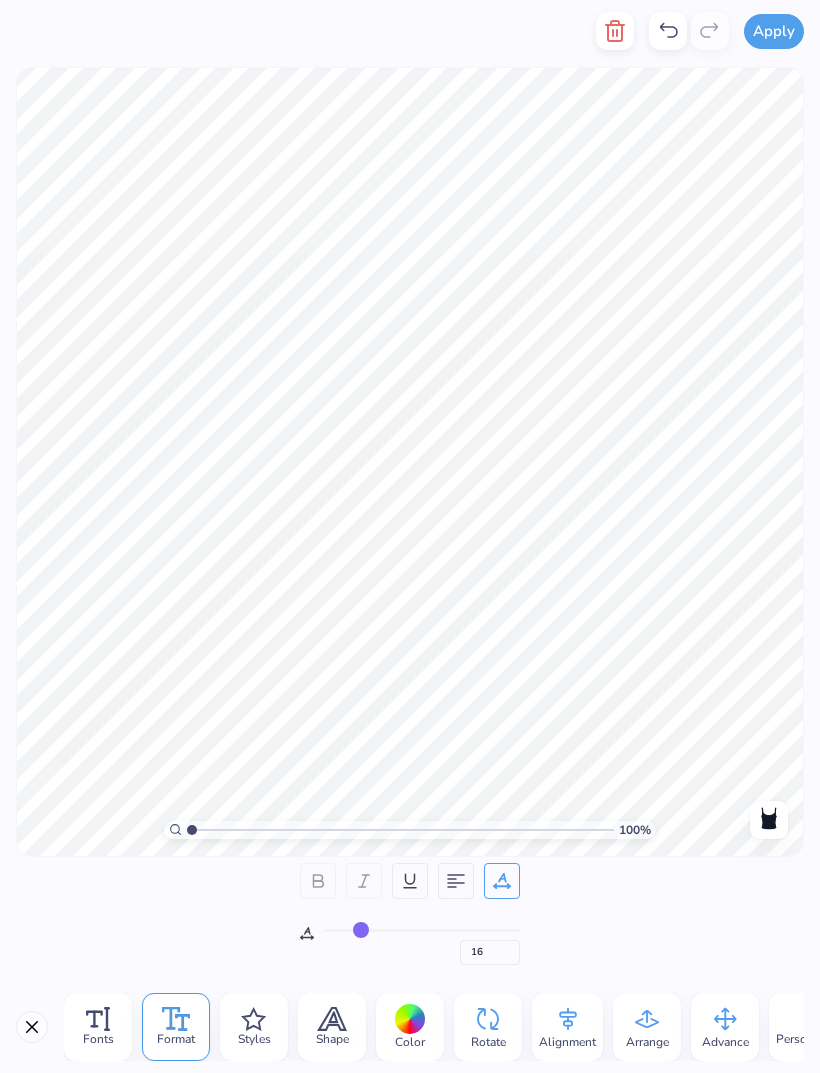 type on "19" 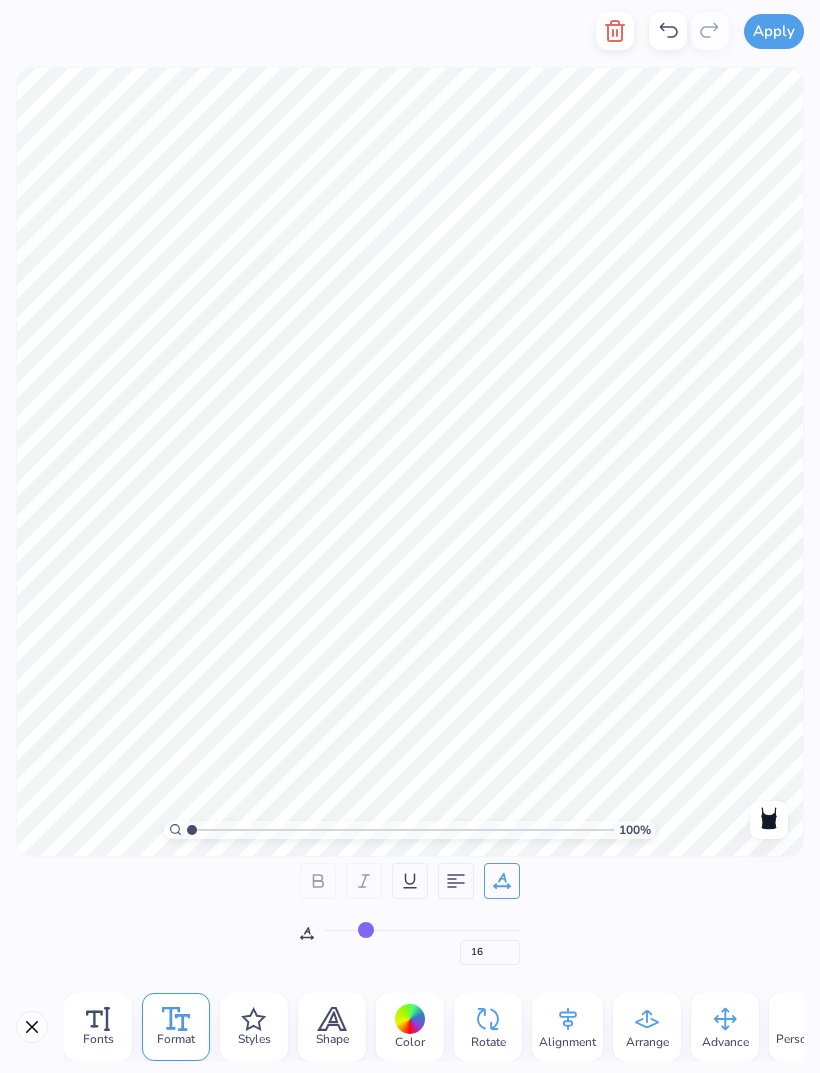 type on "19" 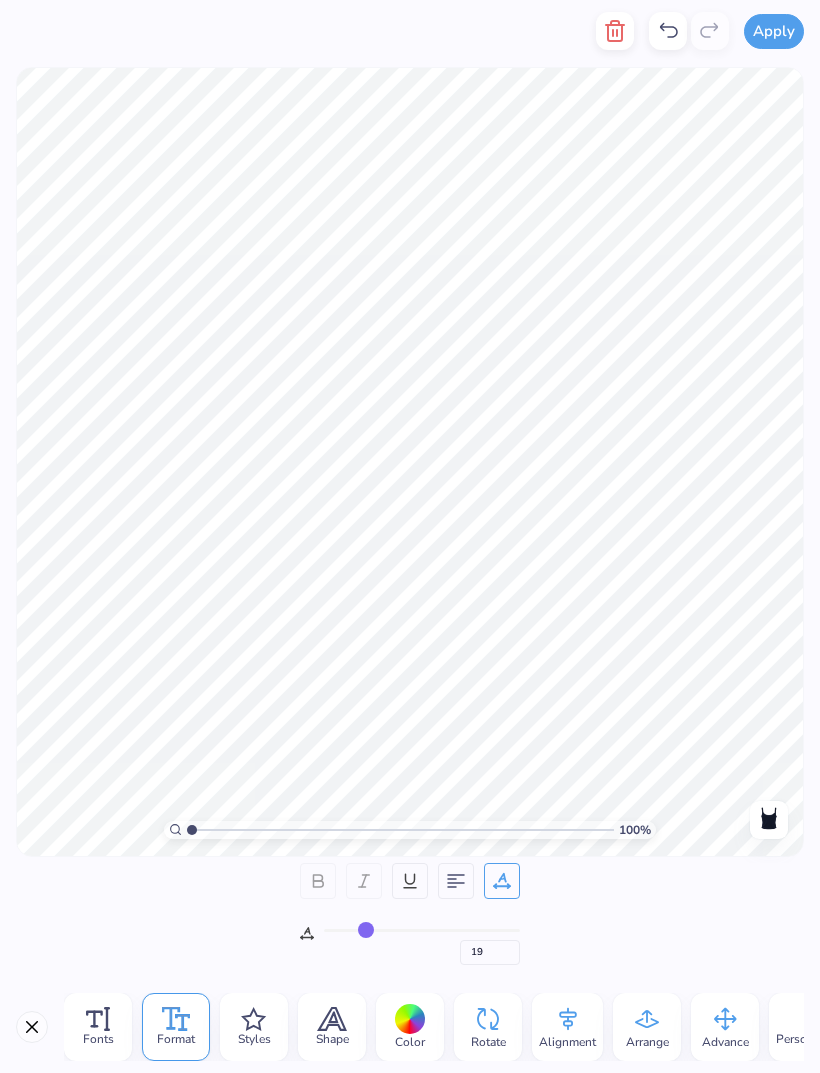 type on "22" 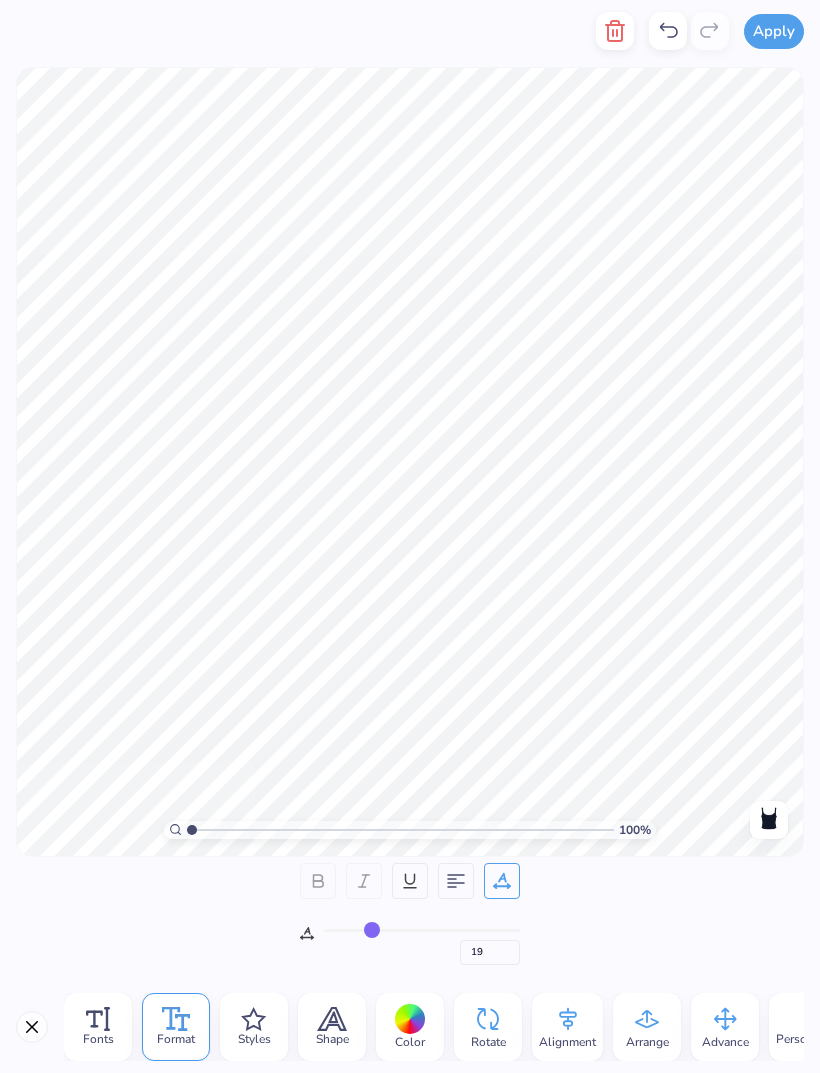 type on "22" 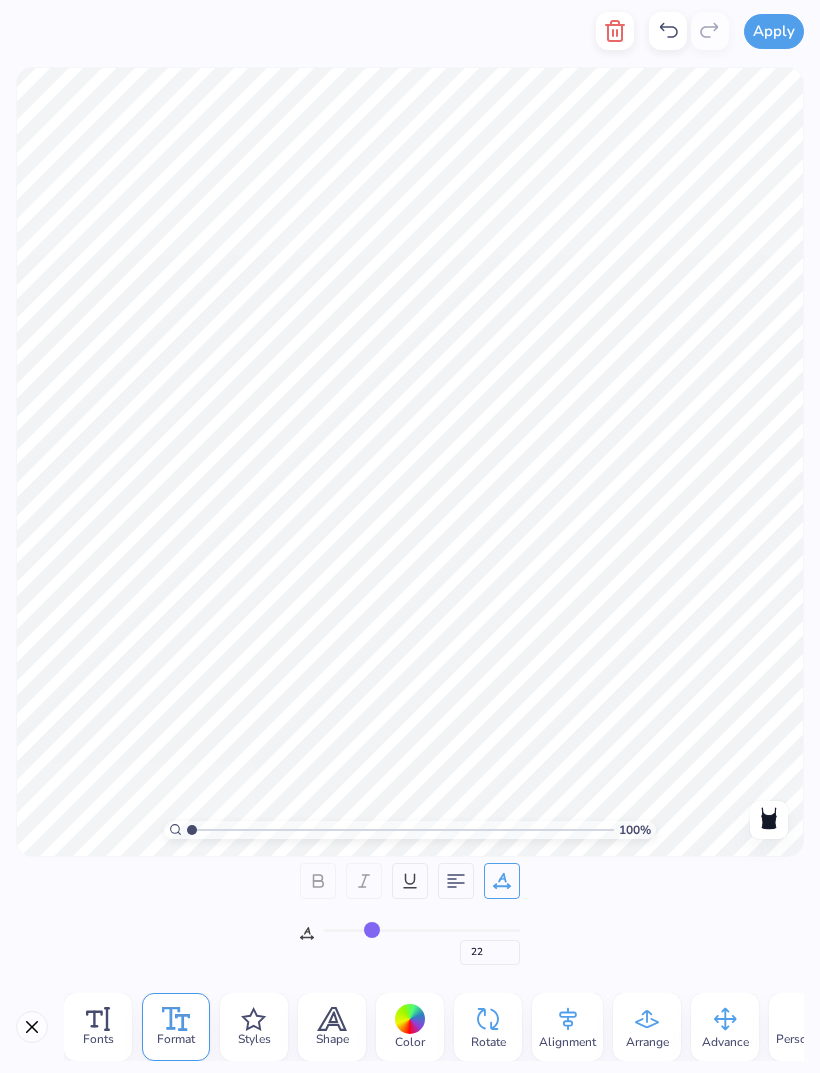 type on "24" 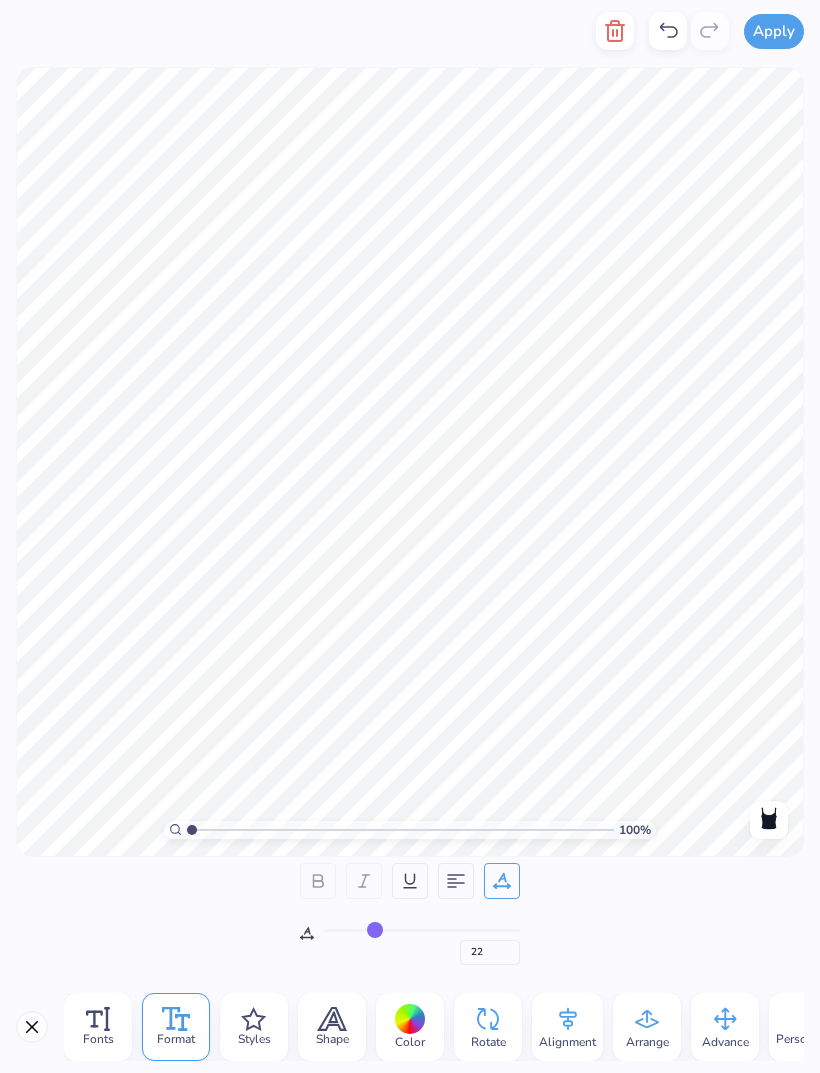 type on "24" 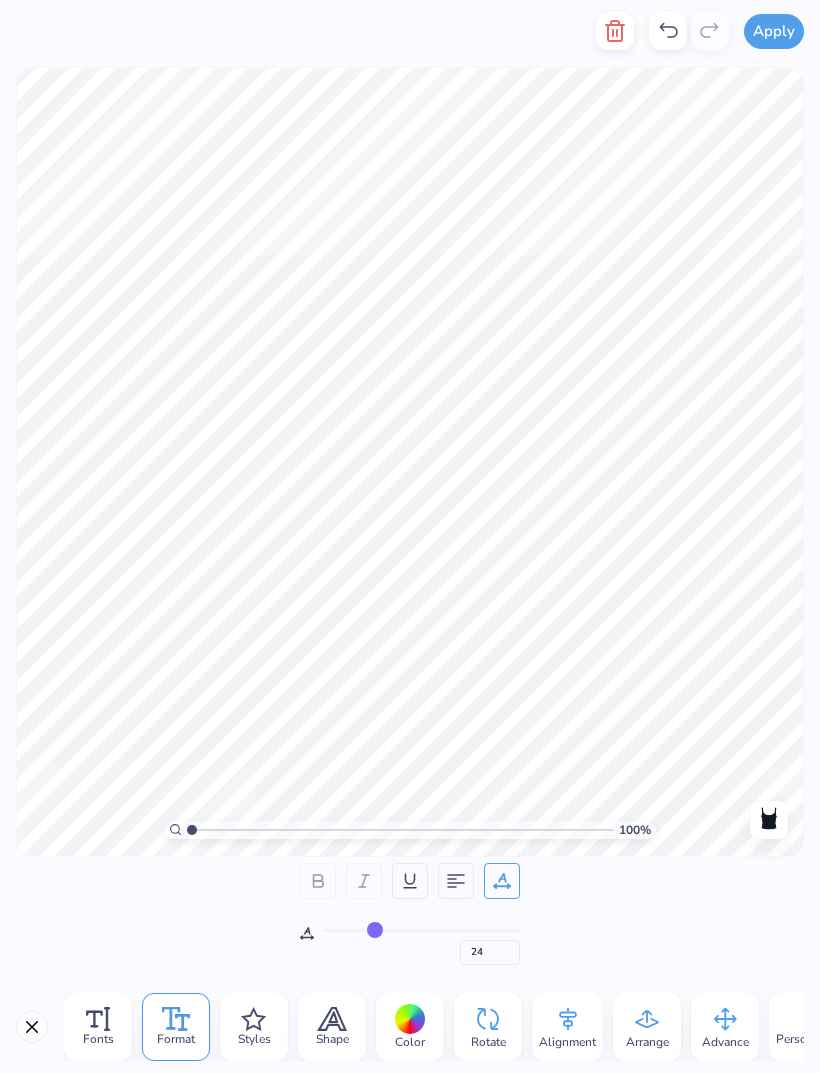 type on "25" 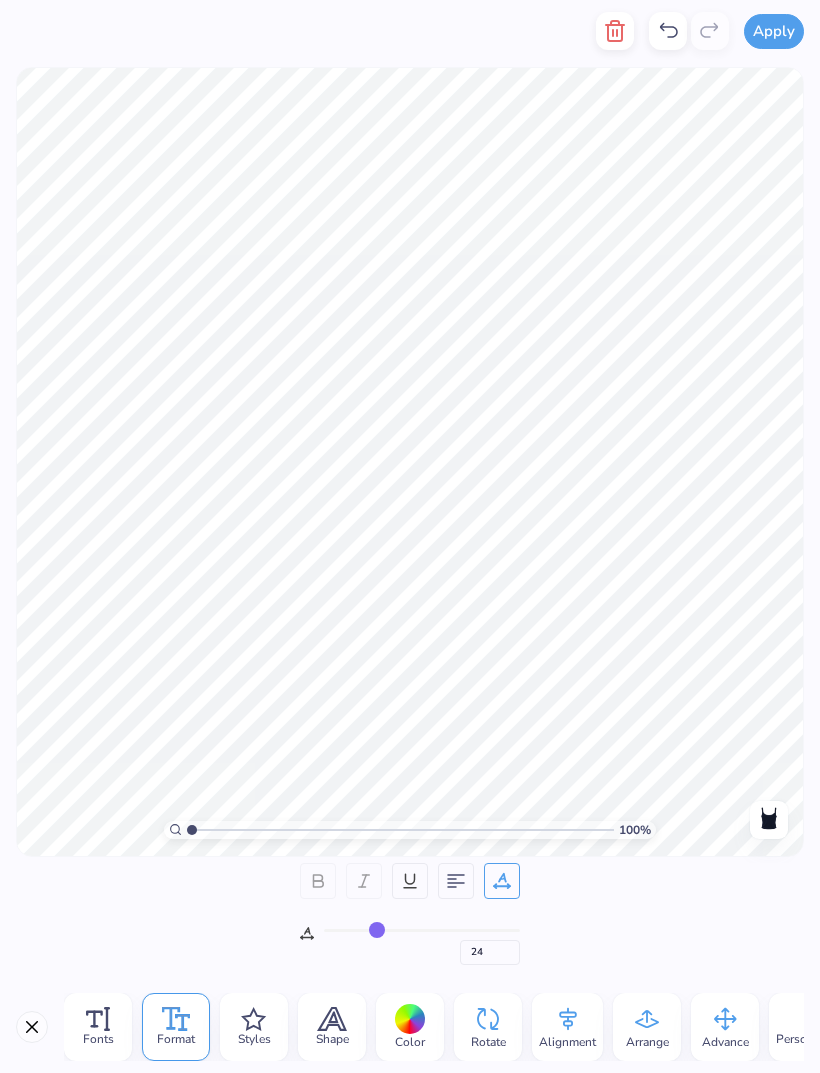 type on "25" 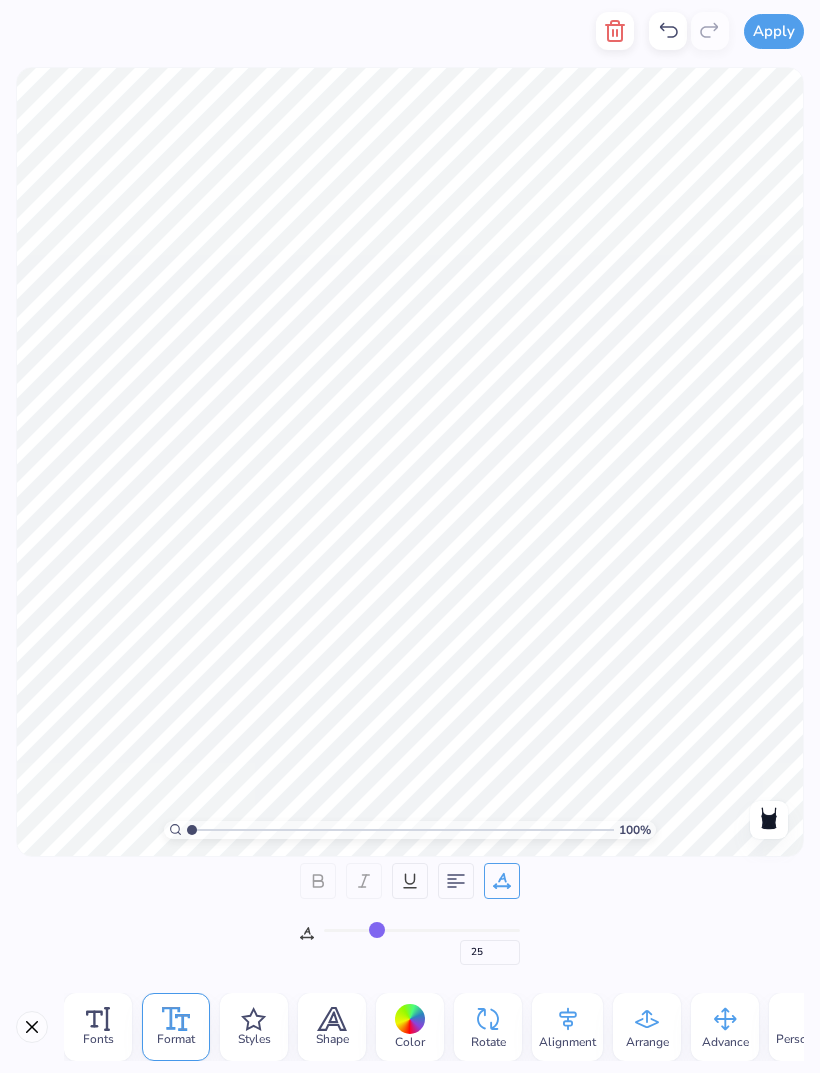 type on "26" 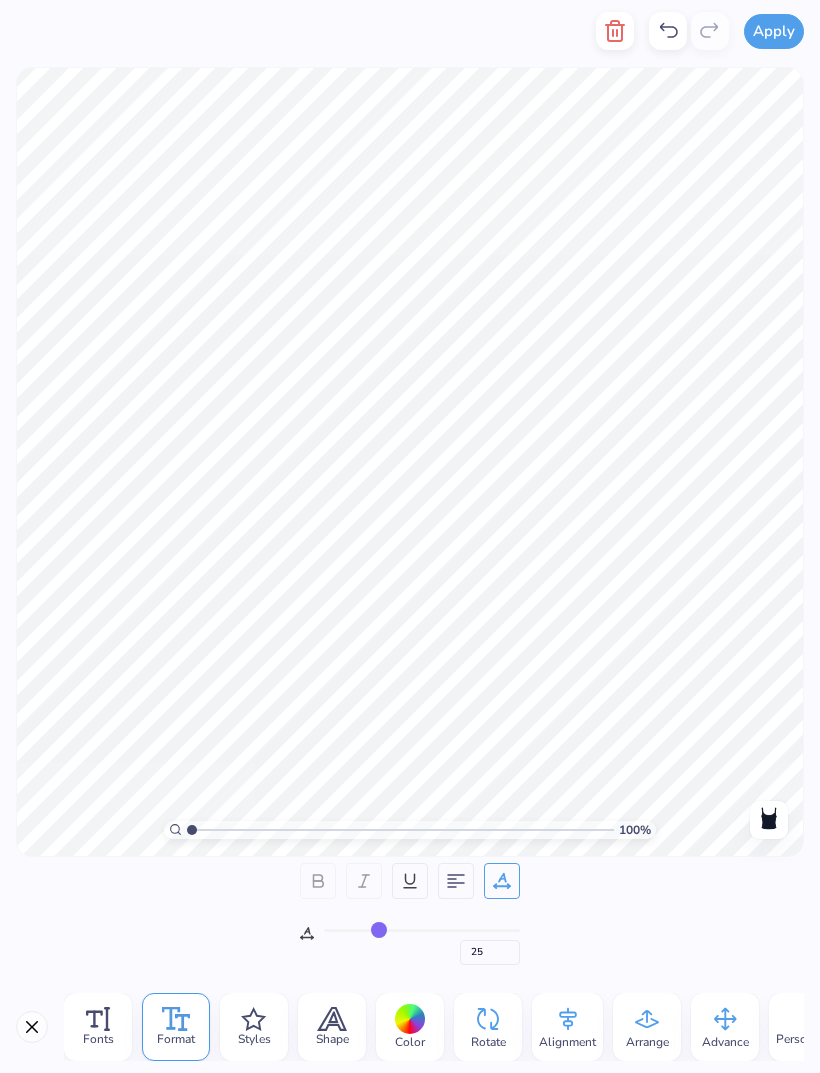 type on "26" 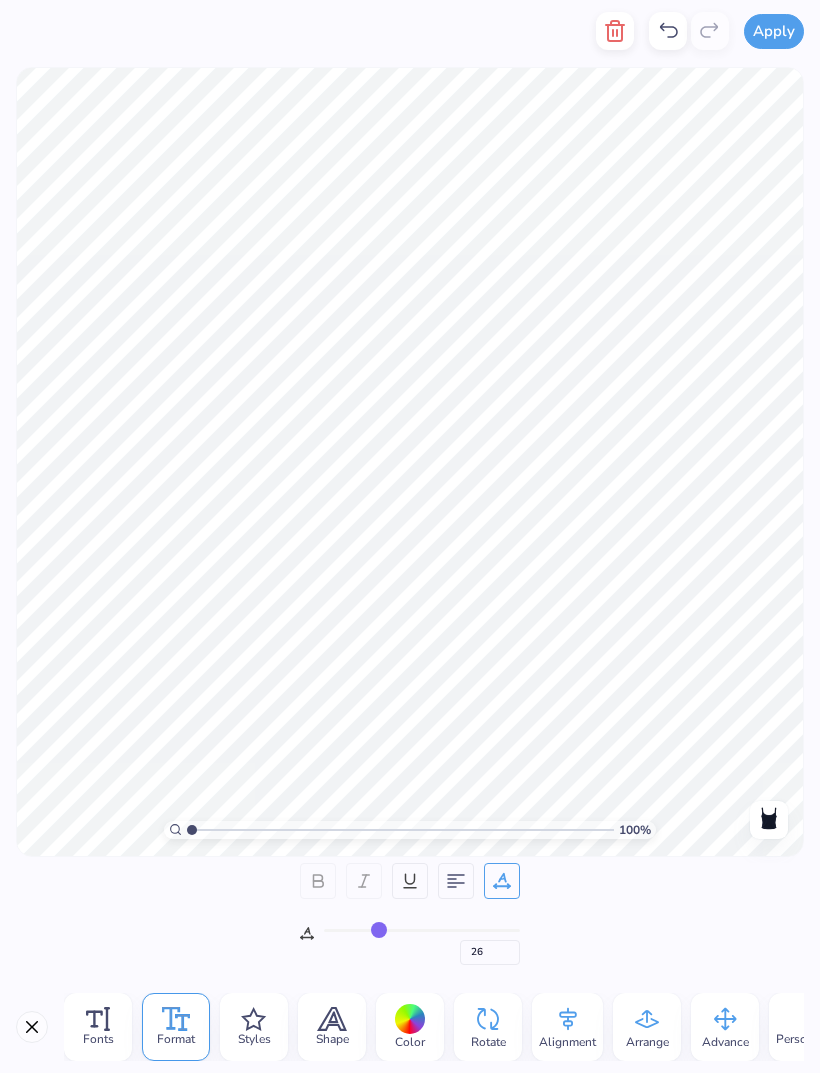 type on "28" 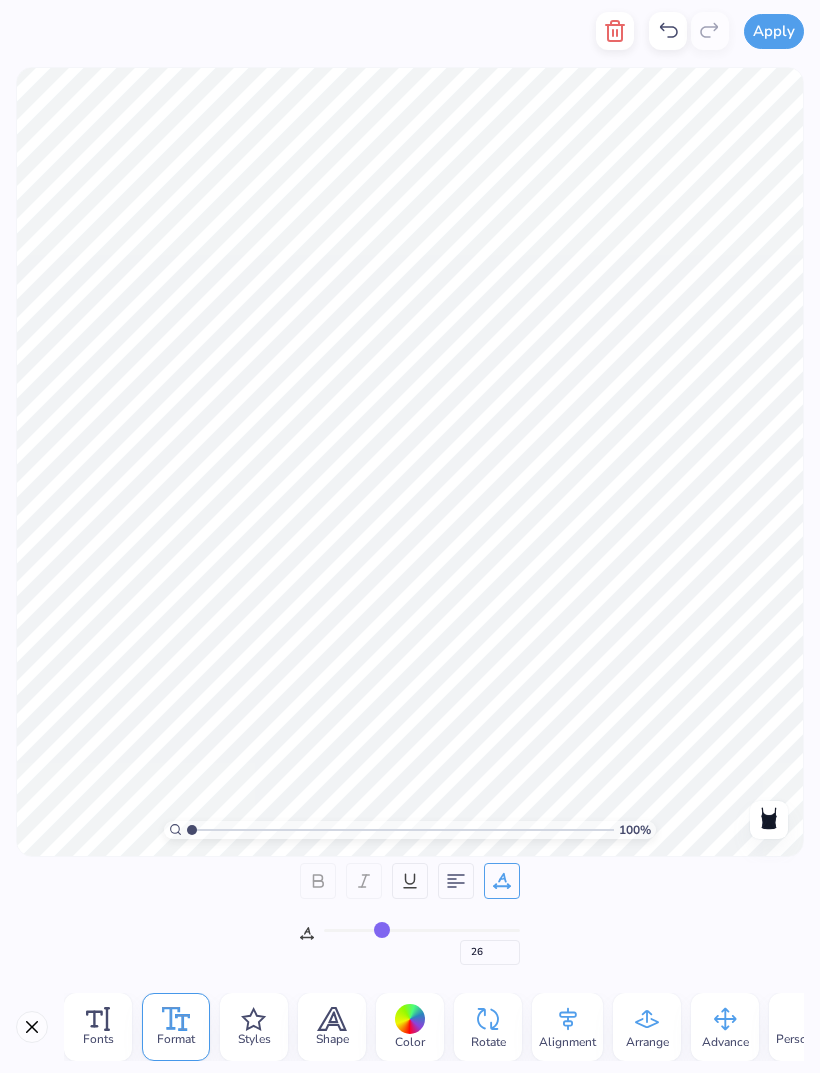 type on "28" 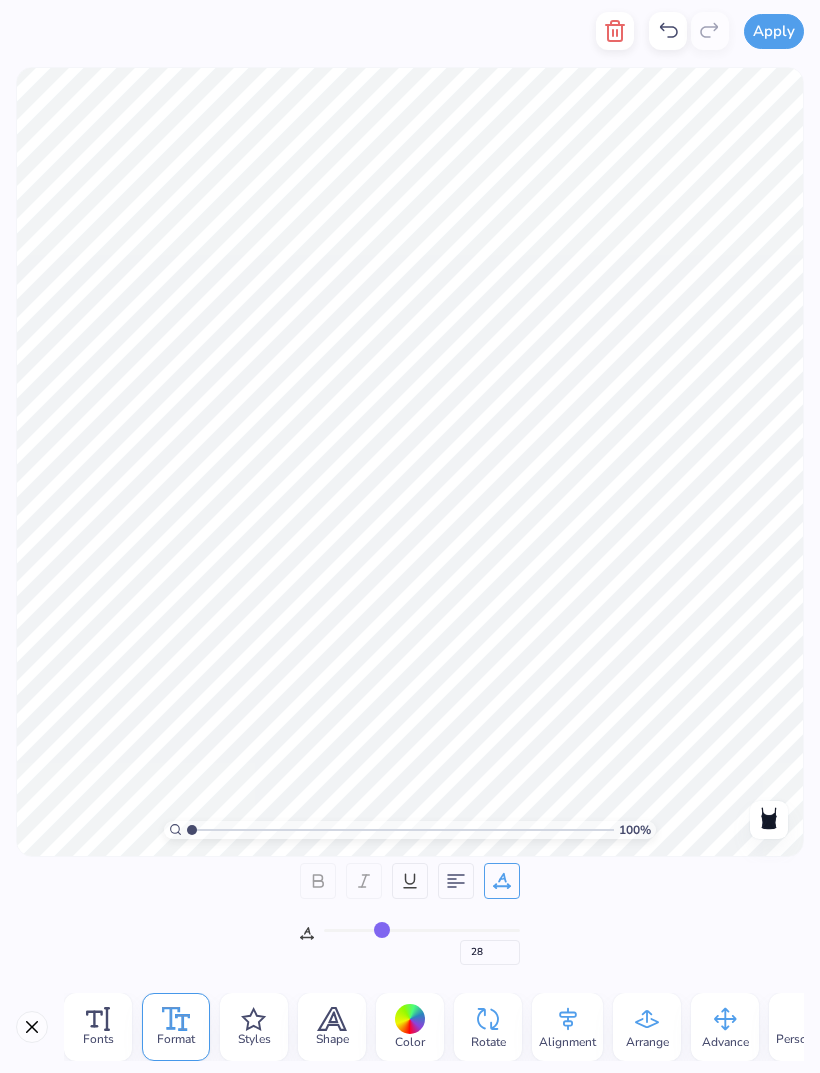 type on "29" 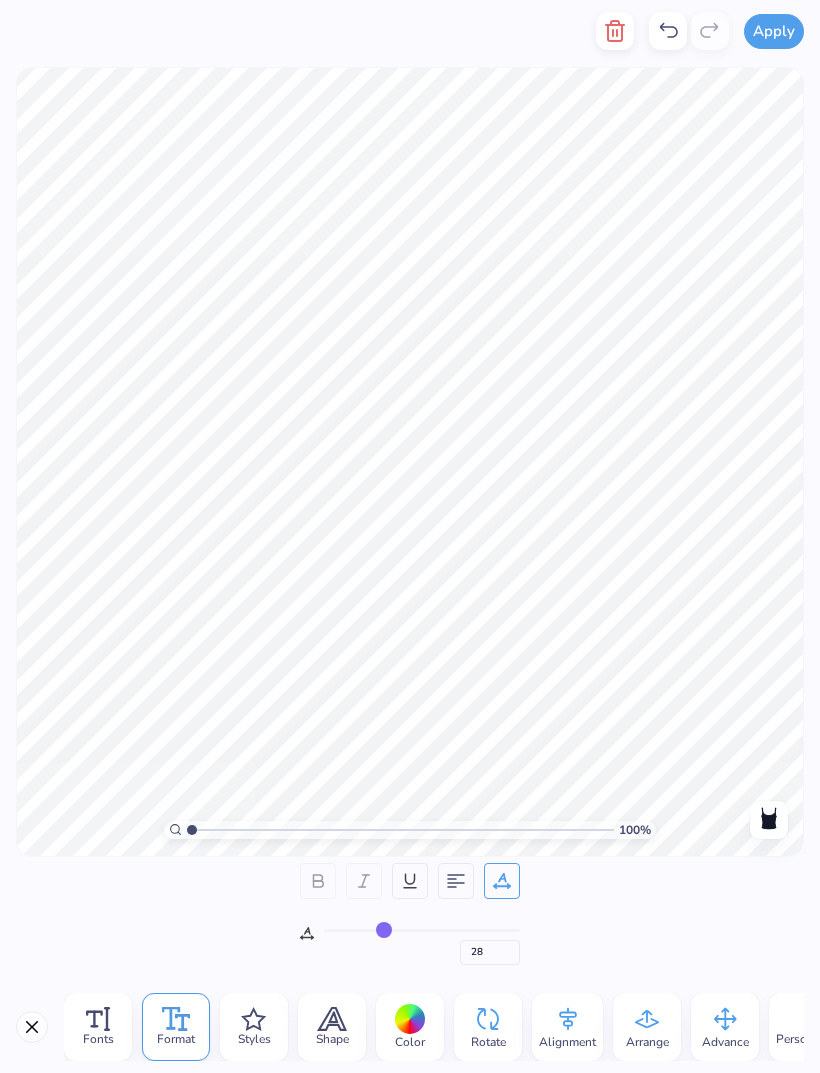 type on "29" 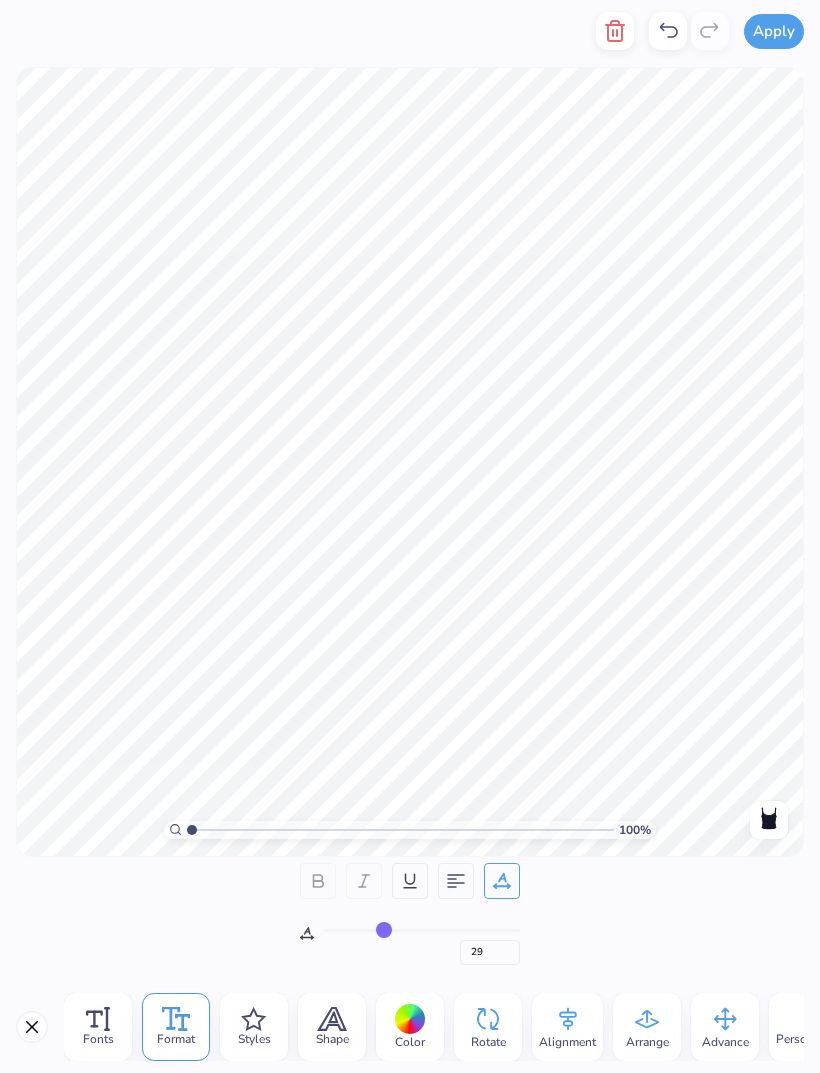 type on "31" 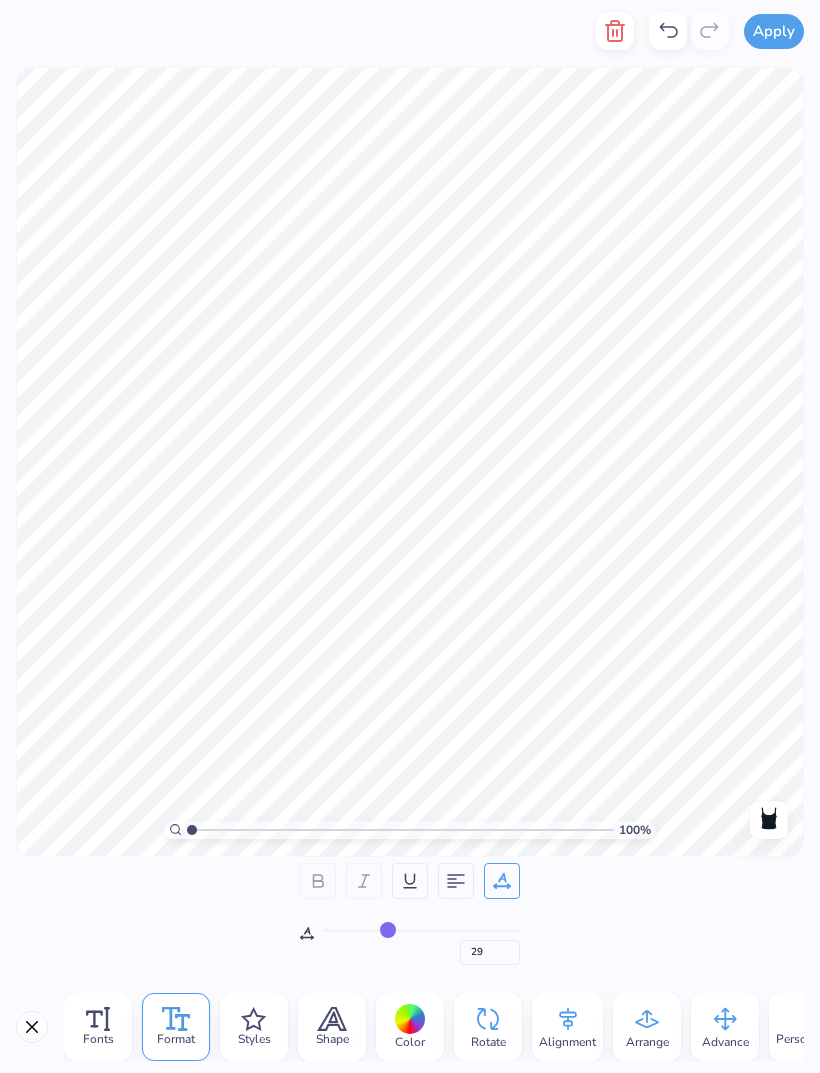 type on "31" 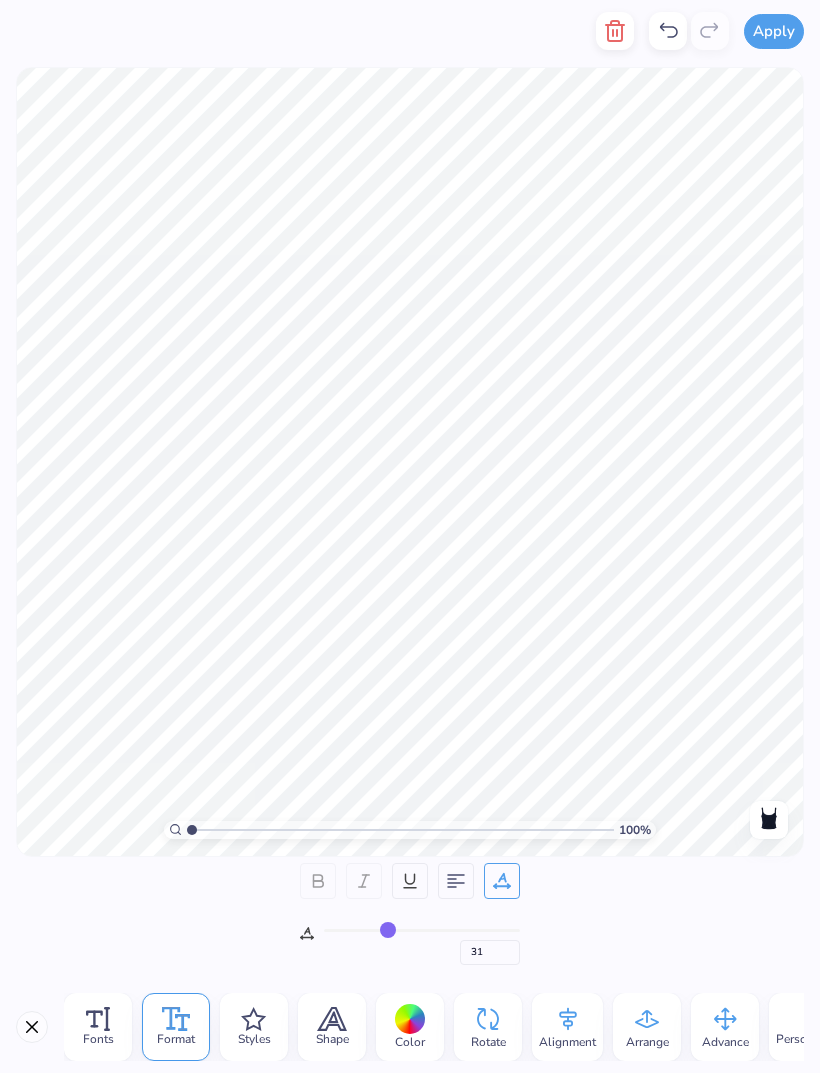 type on "32" 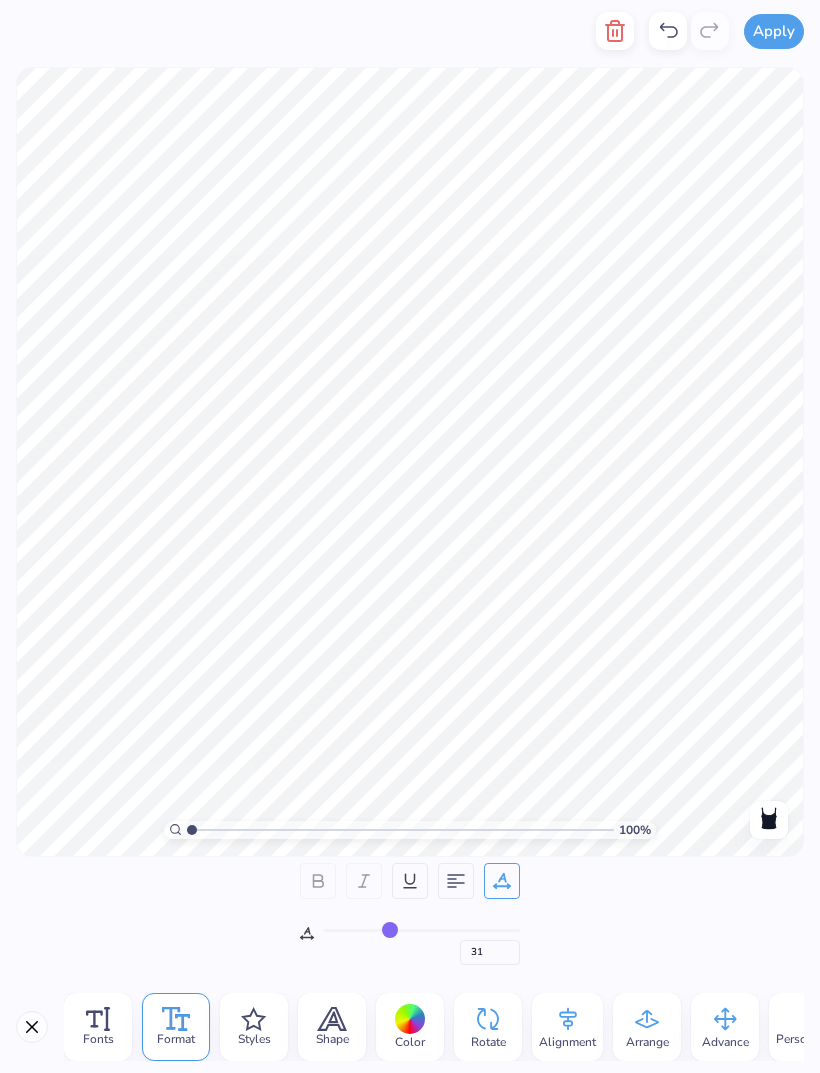 type on "32" 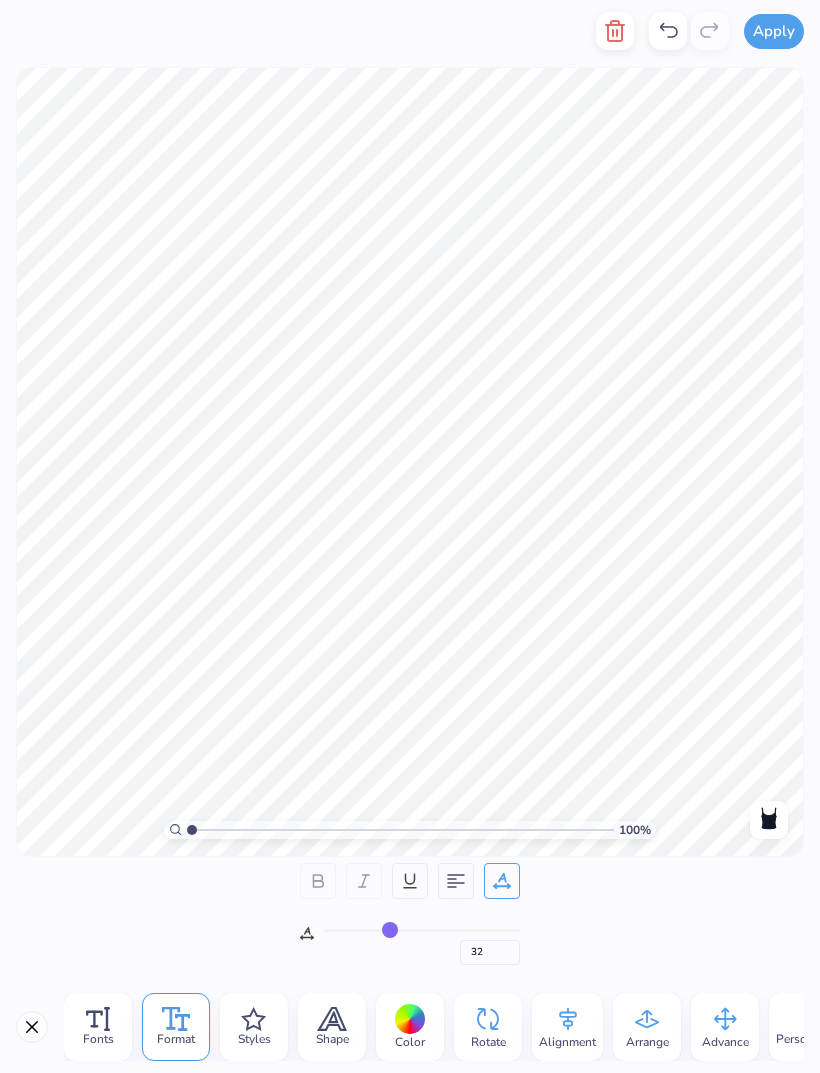 type on "33" 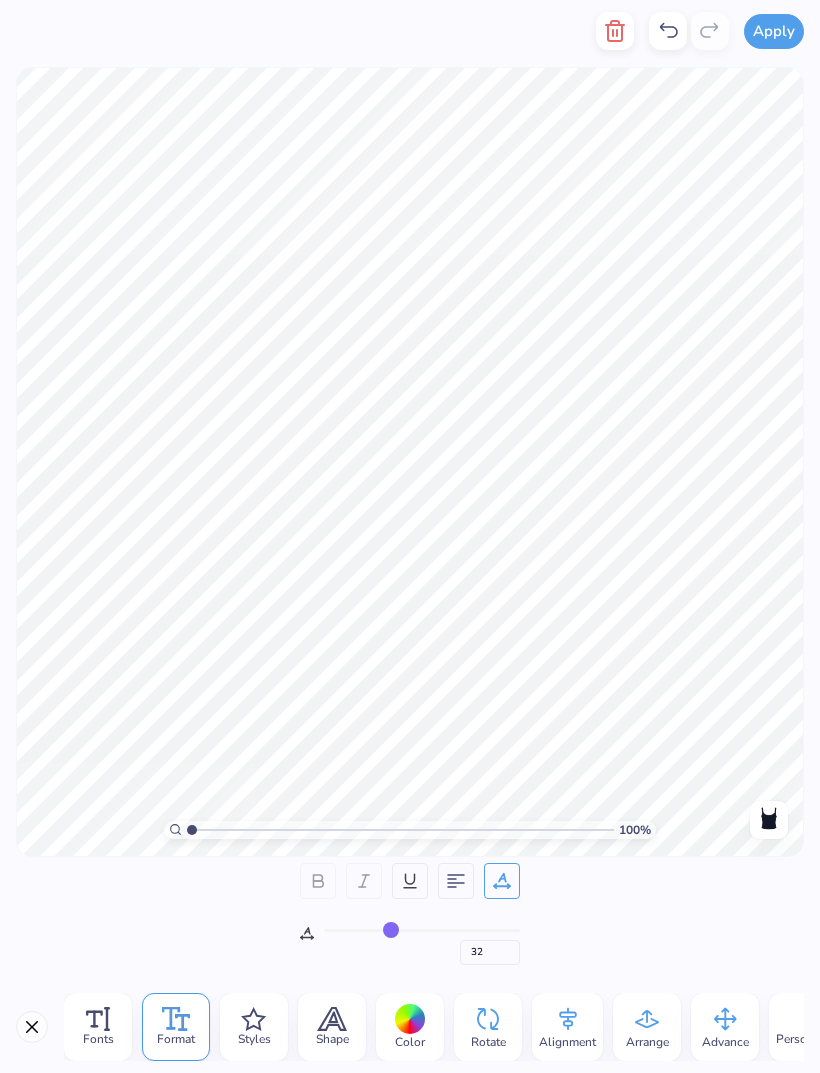 type on "33" 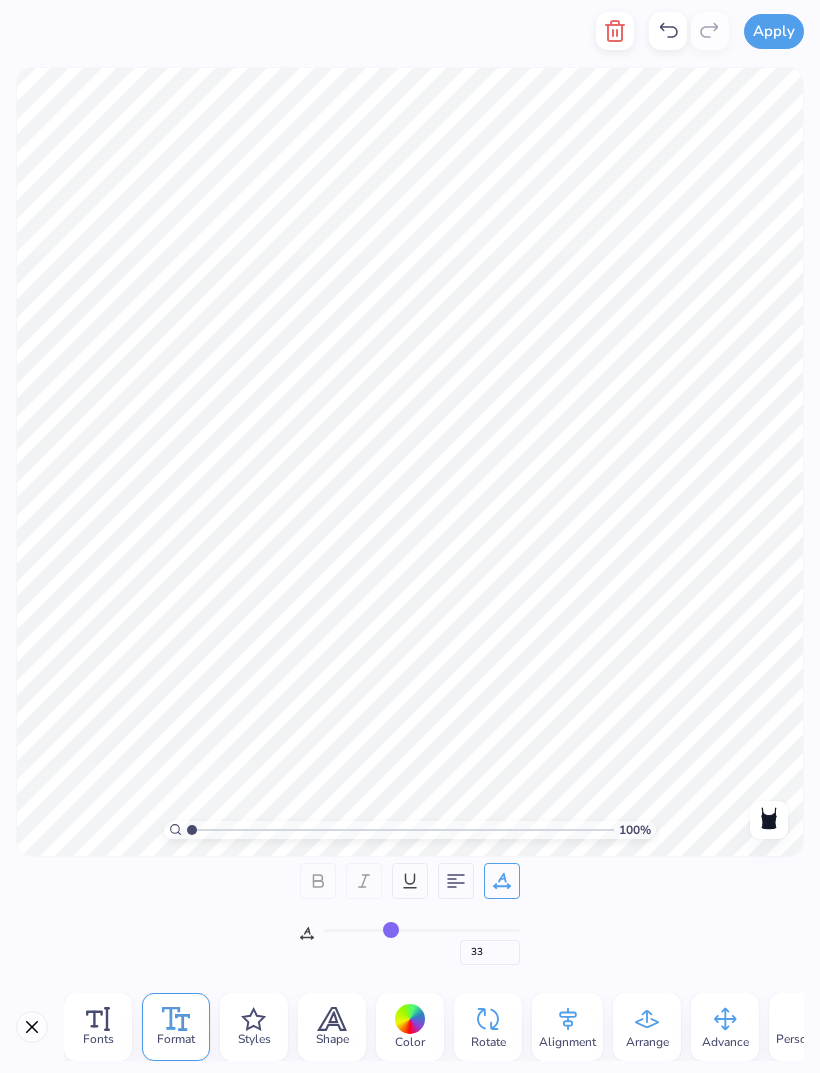 type on "34" 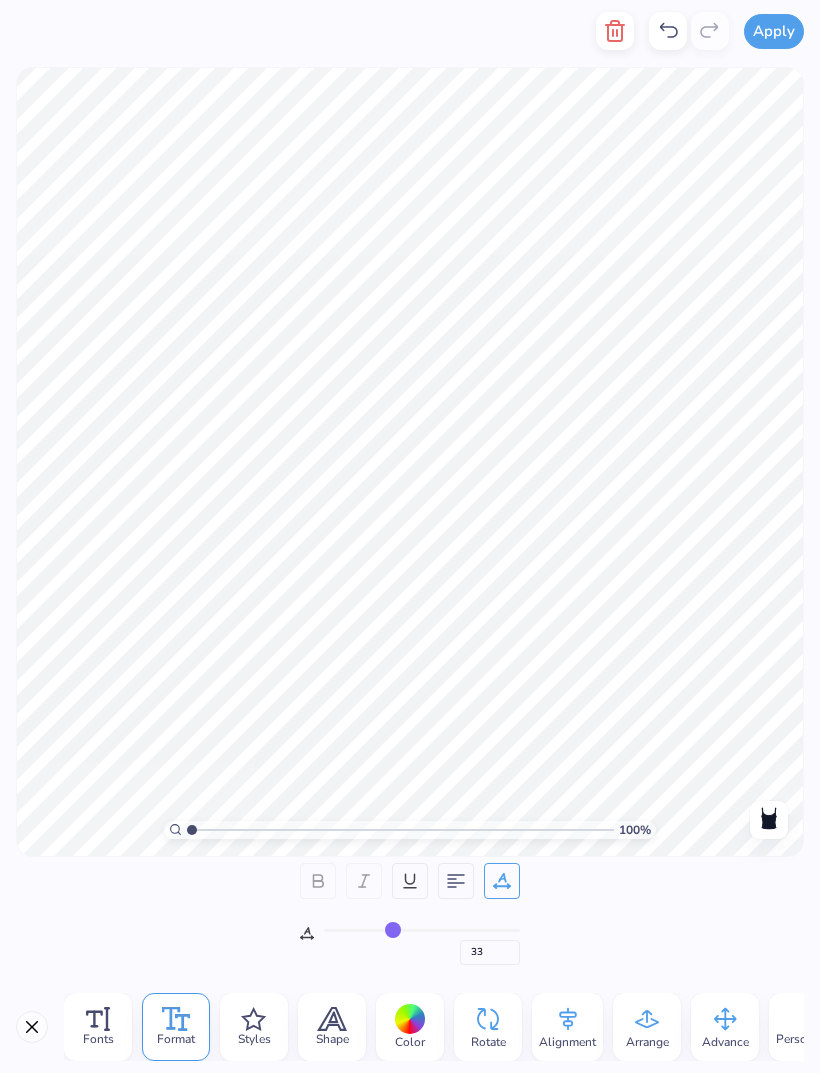 type on "34" 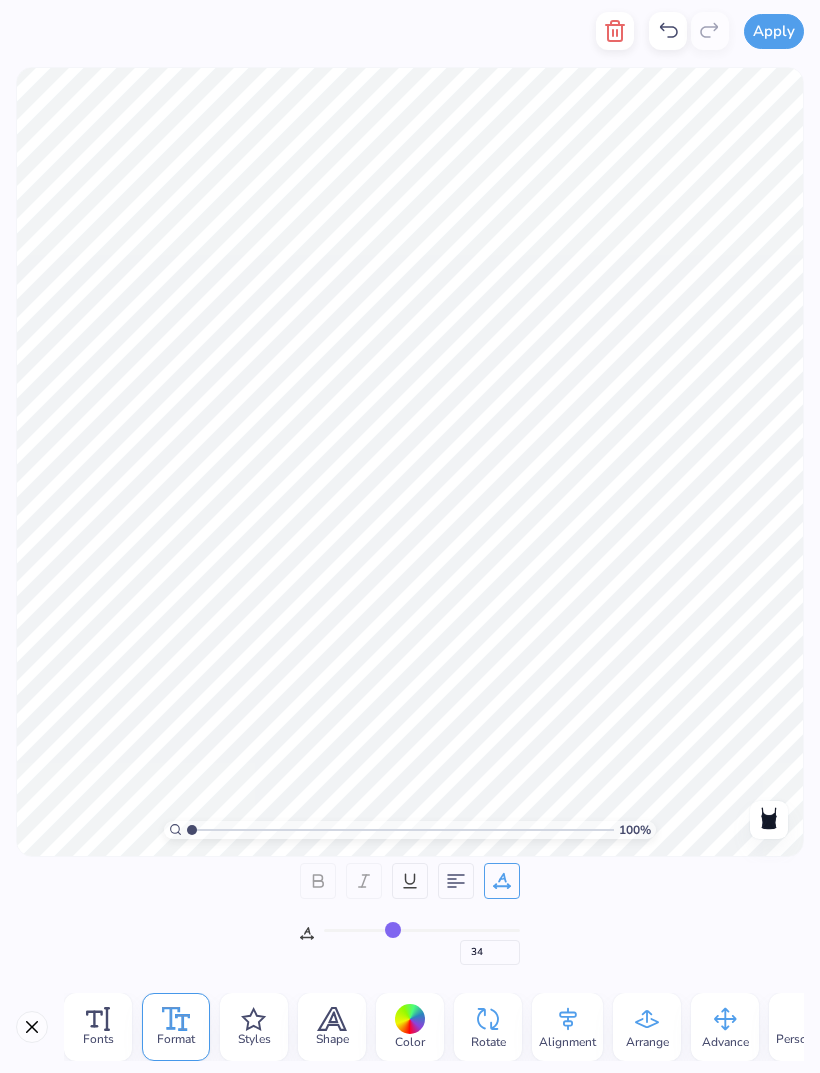 type on "35" 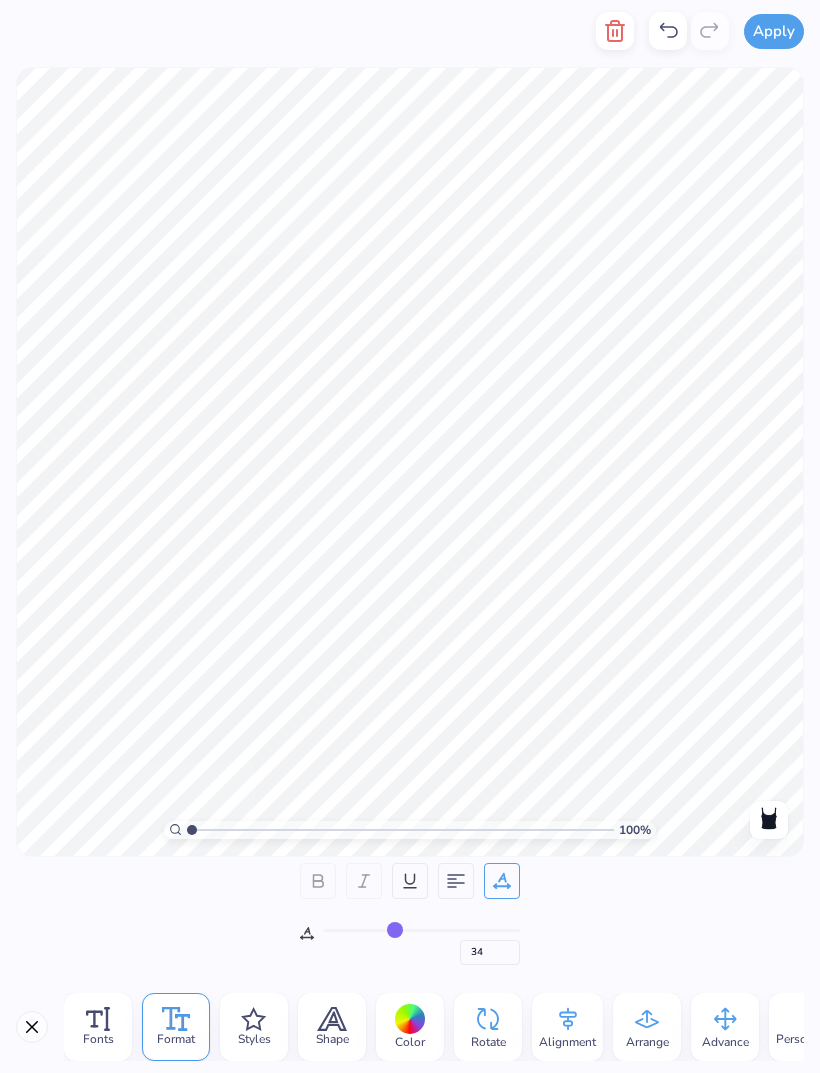 type on "35" 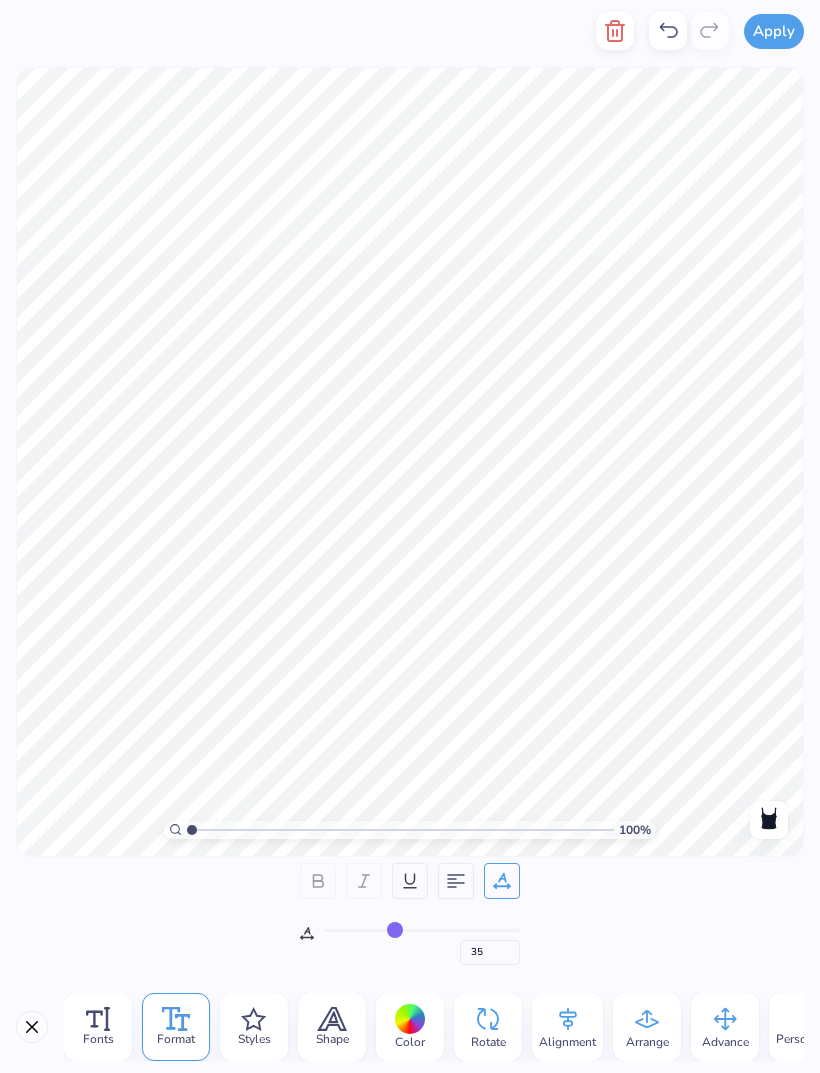 type on "36" 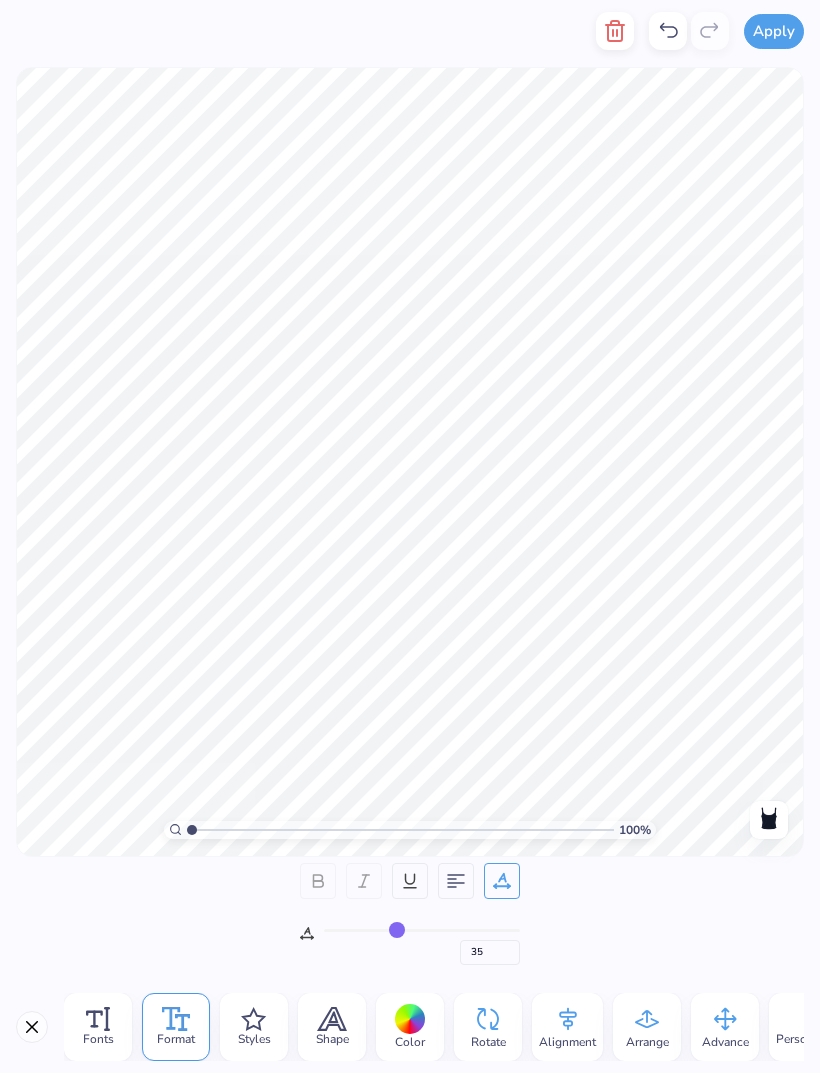 type on "36" 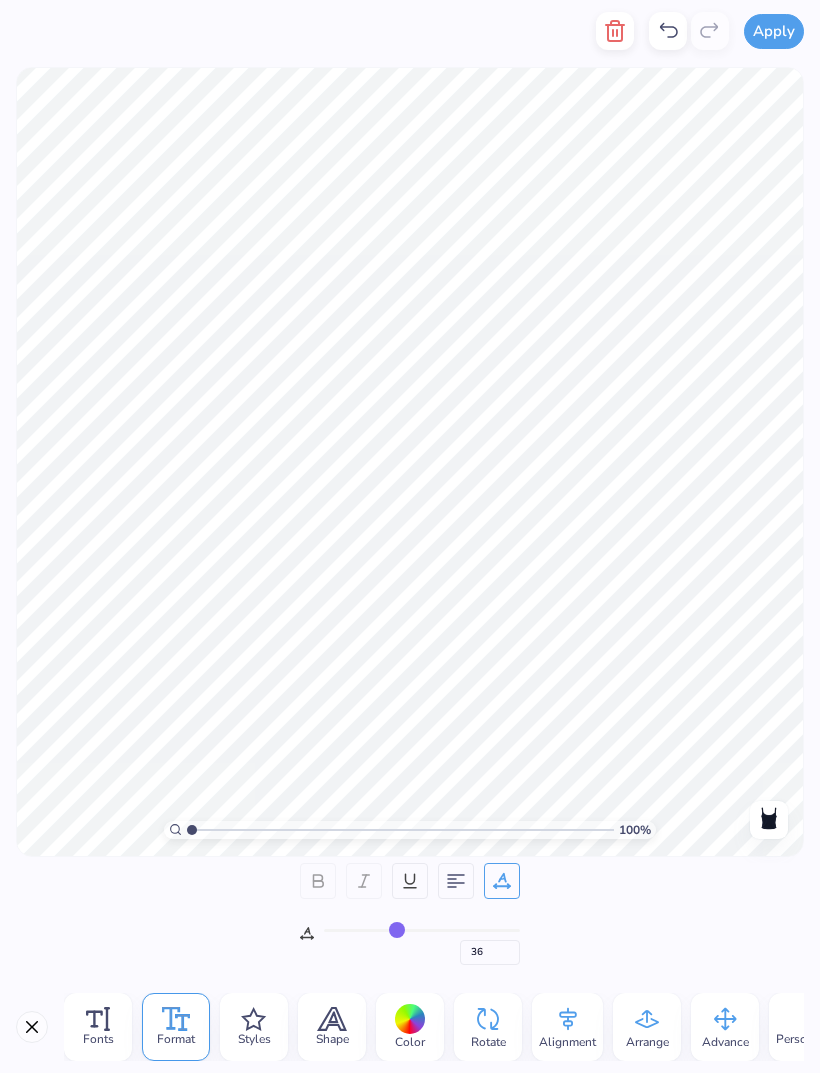 type on "37" 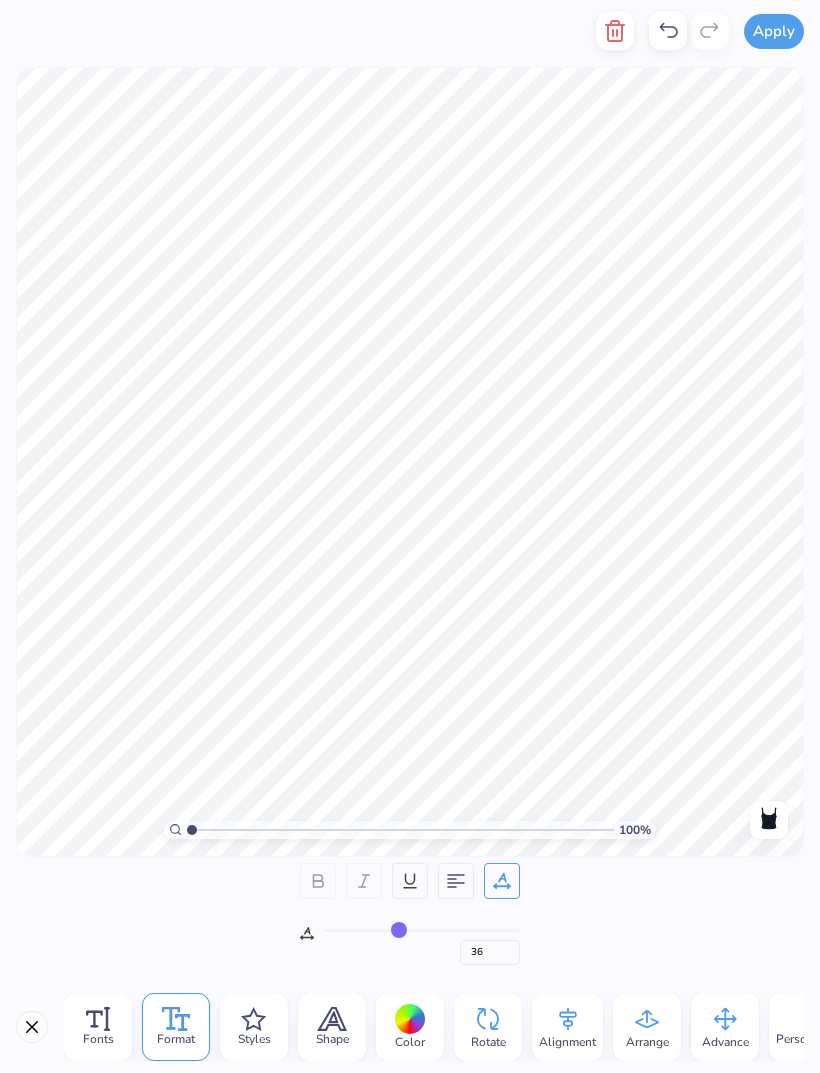 type on "37" 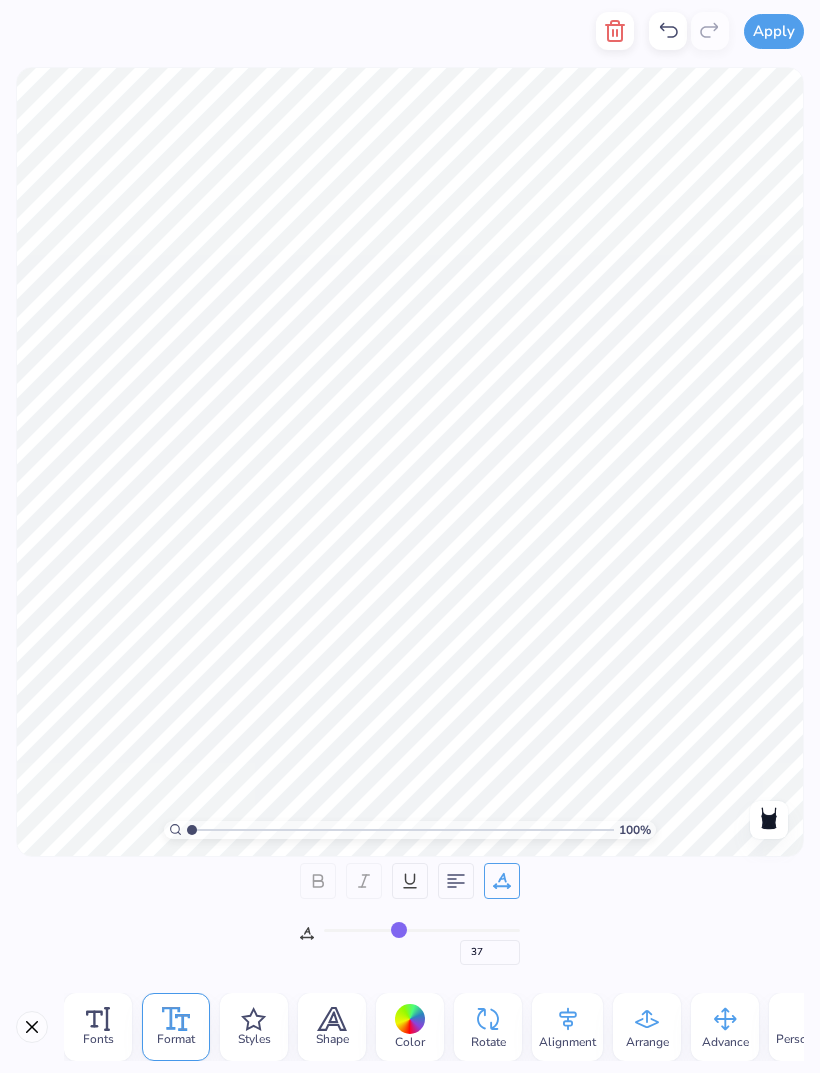 type on "38" 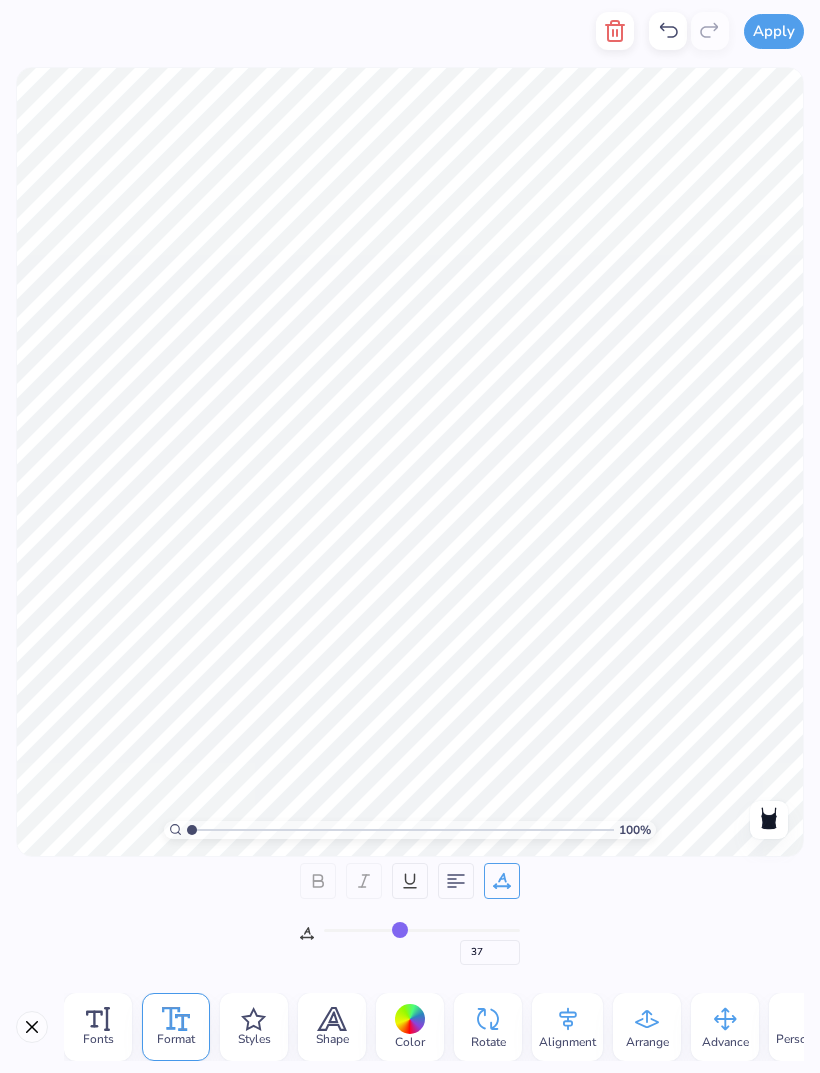 type on "38" 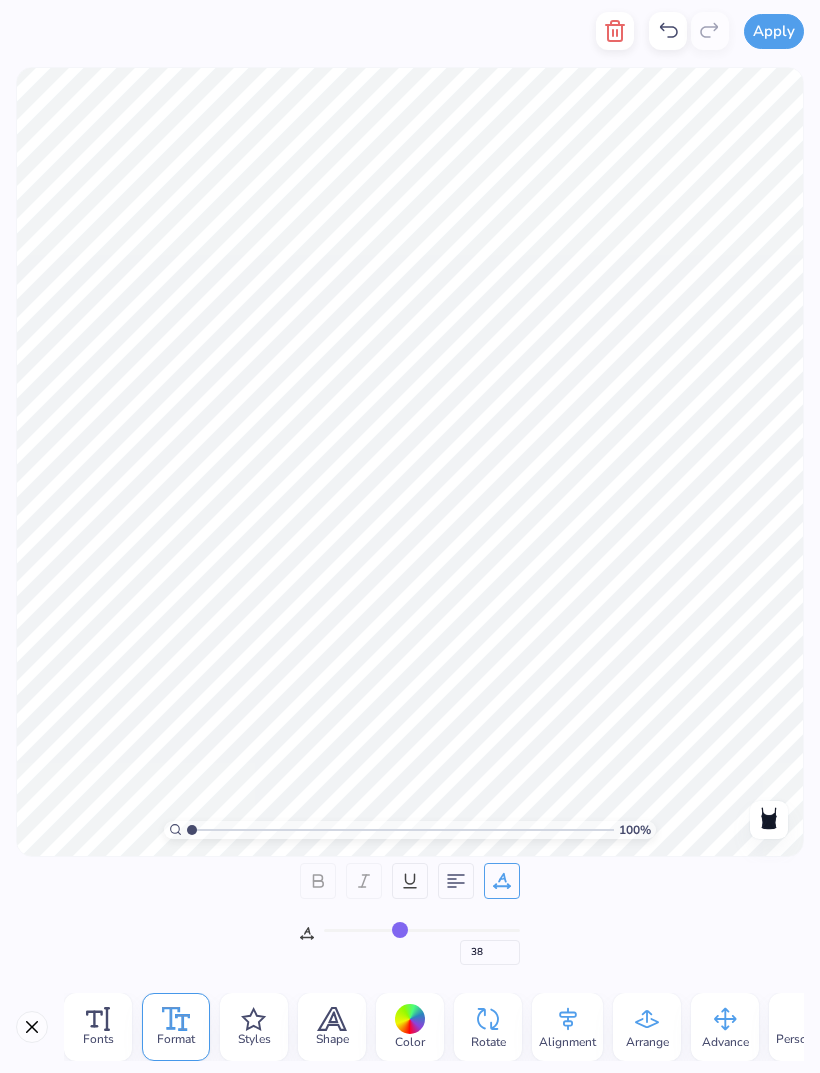 type on "39" 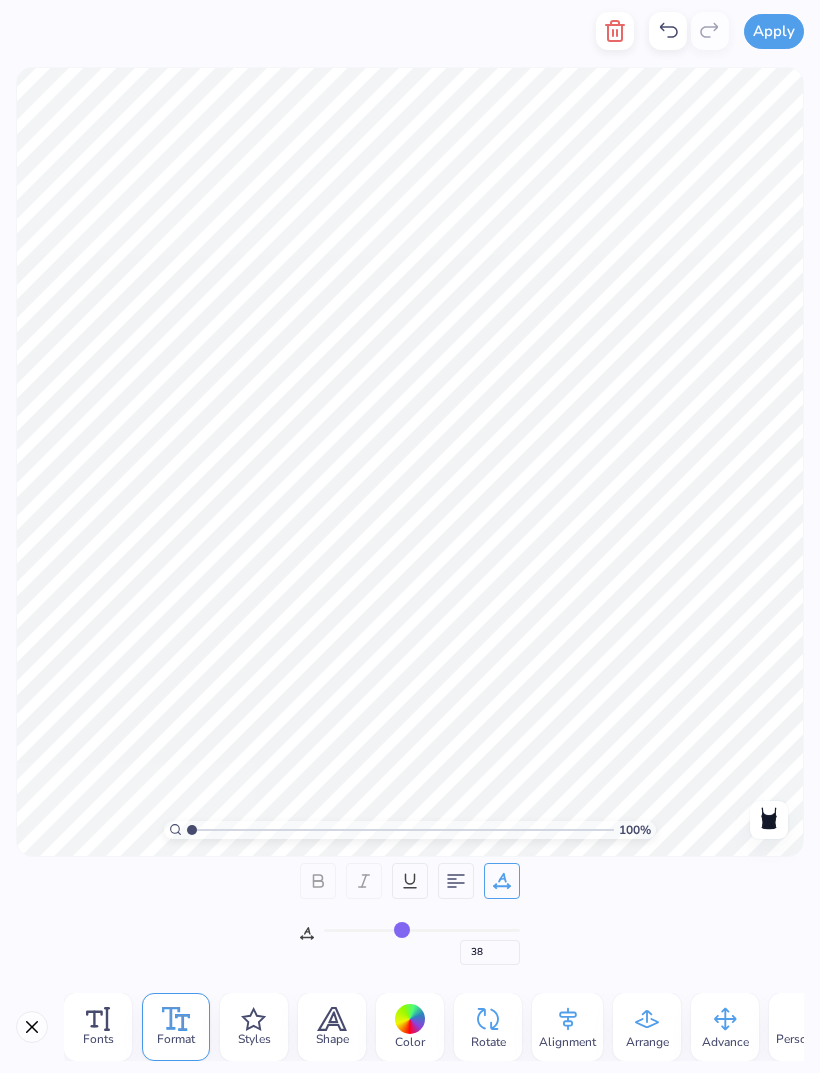 type on "39" 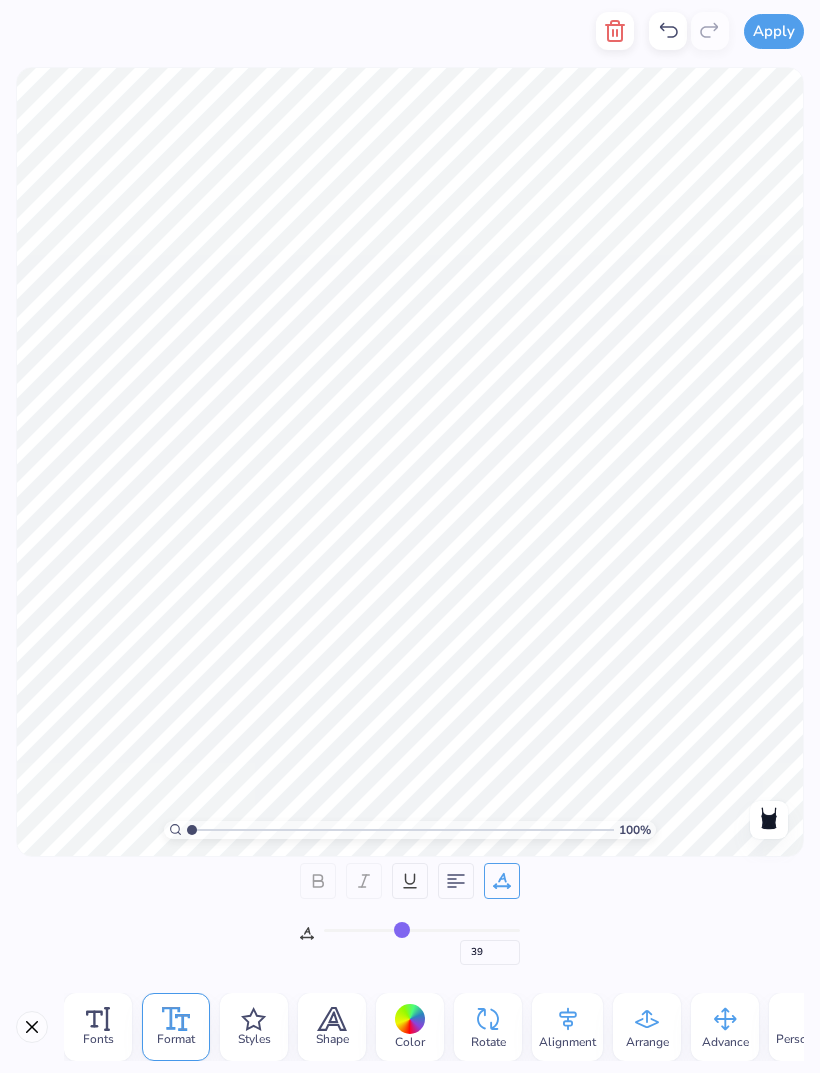type on "31" 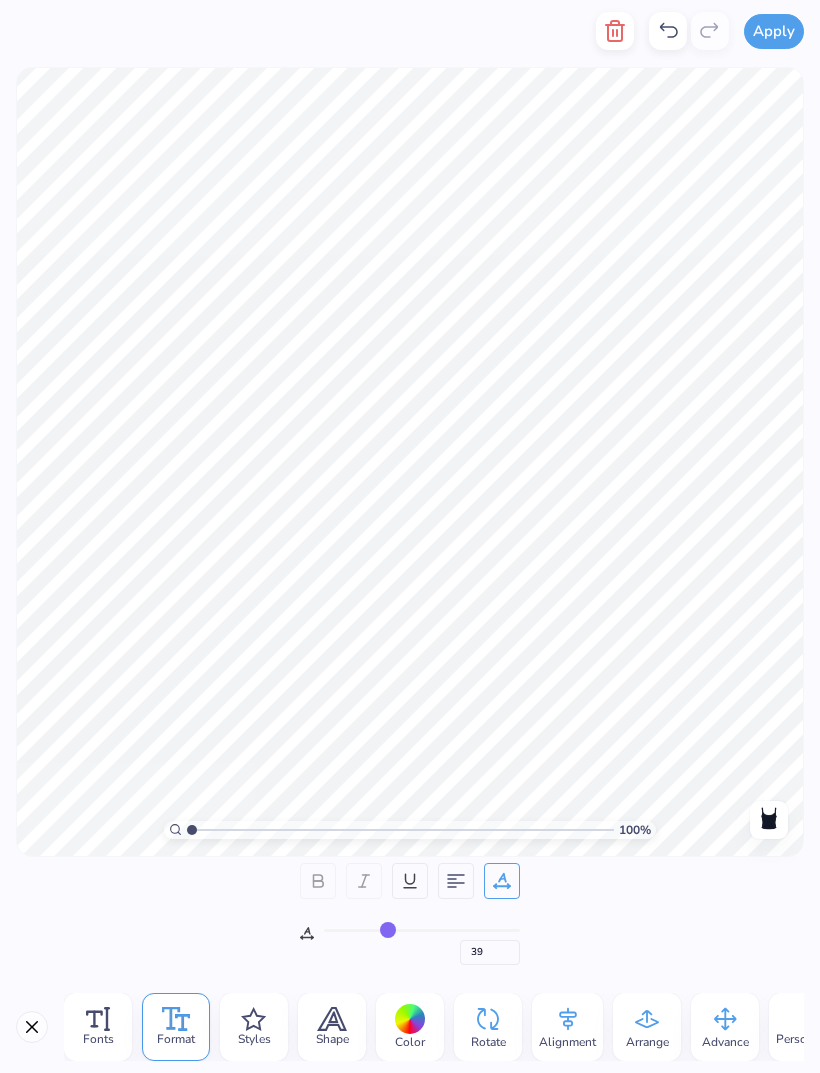 type on "31" 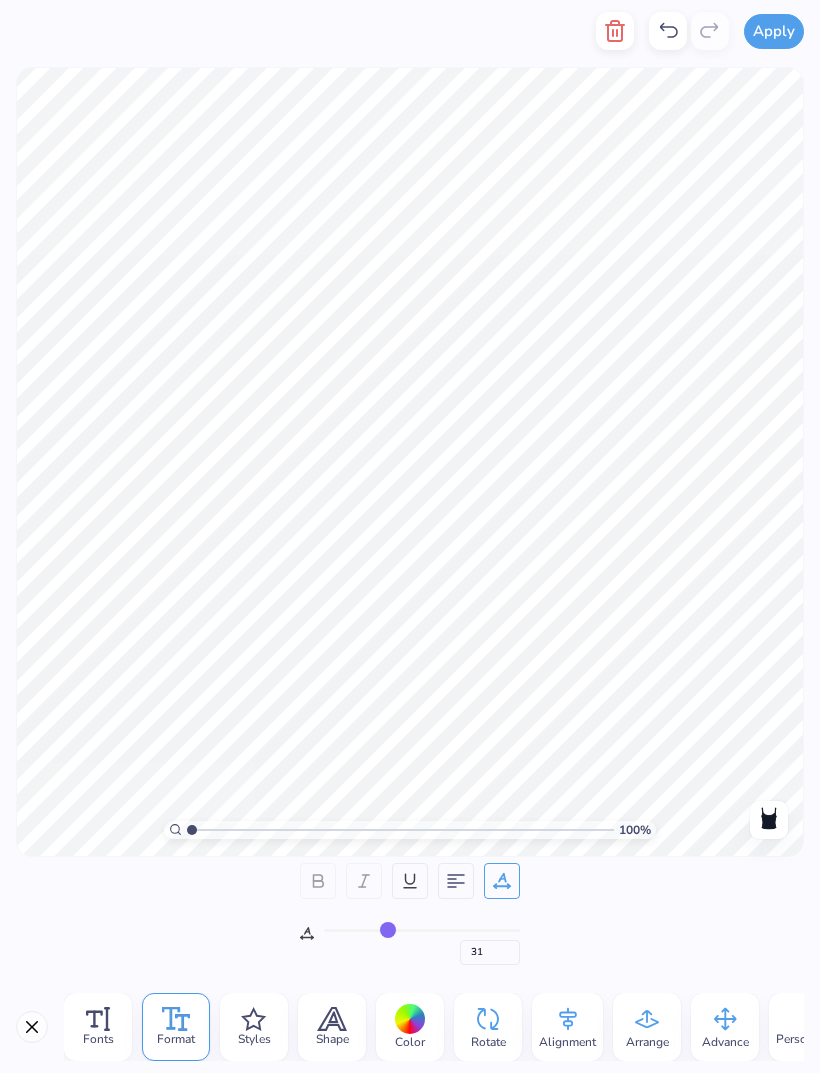 type on "29" 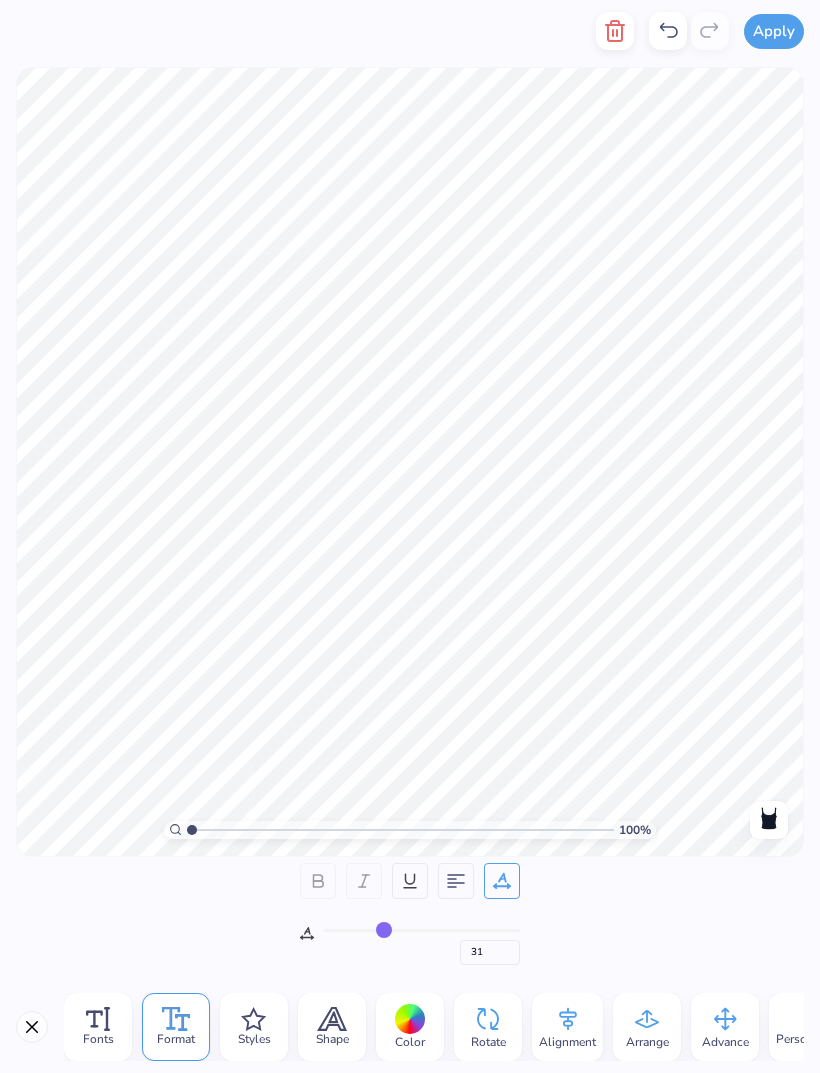 type on "29" 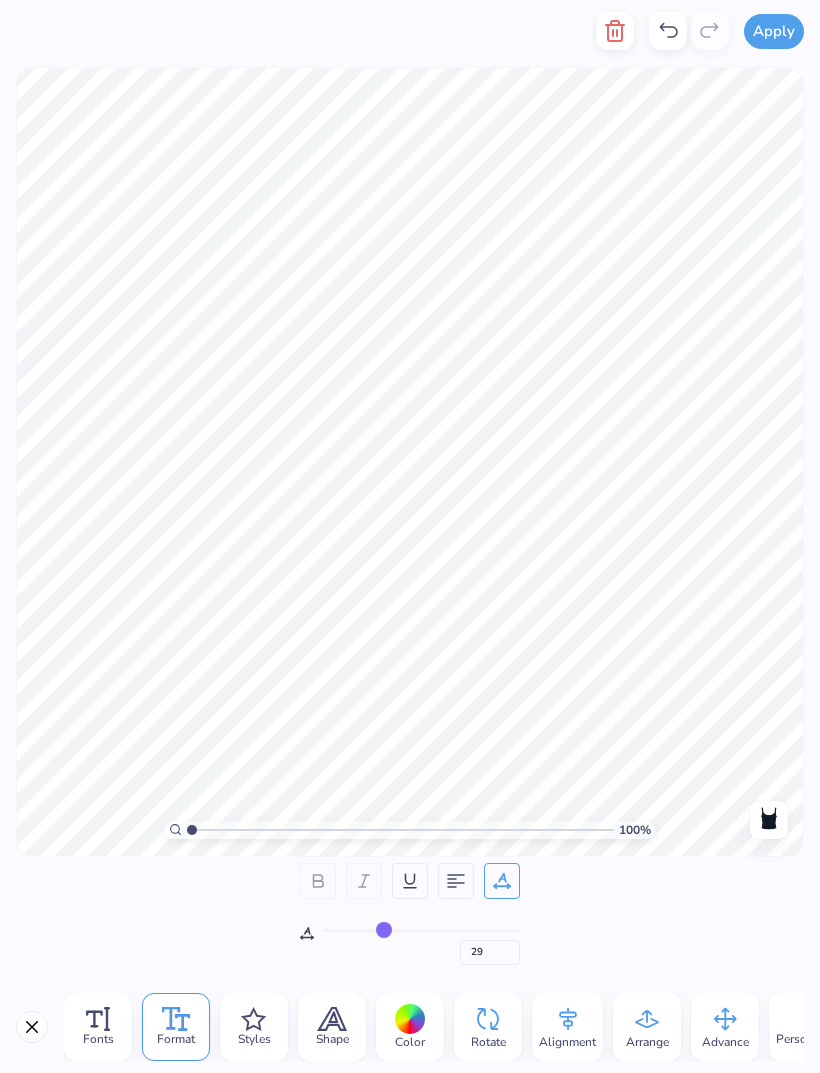 type on "26" 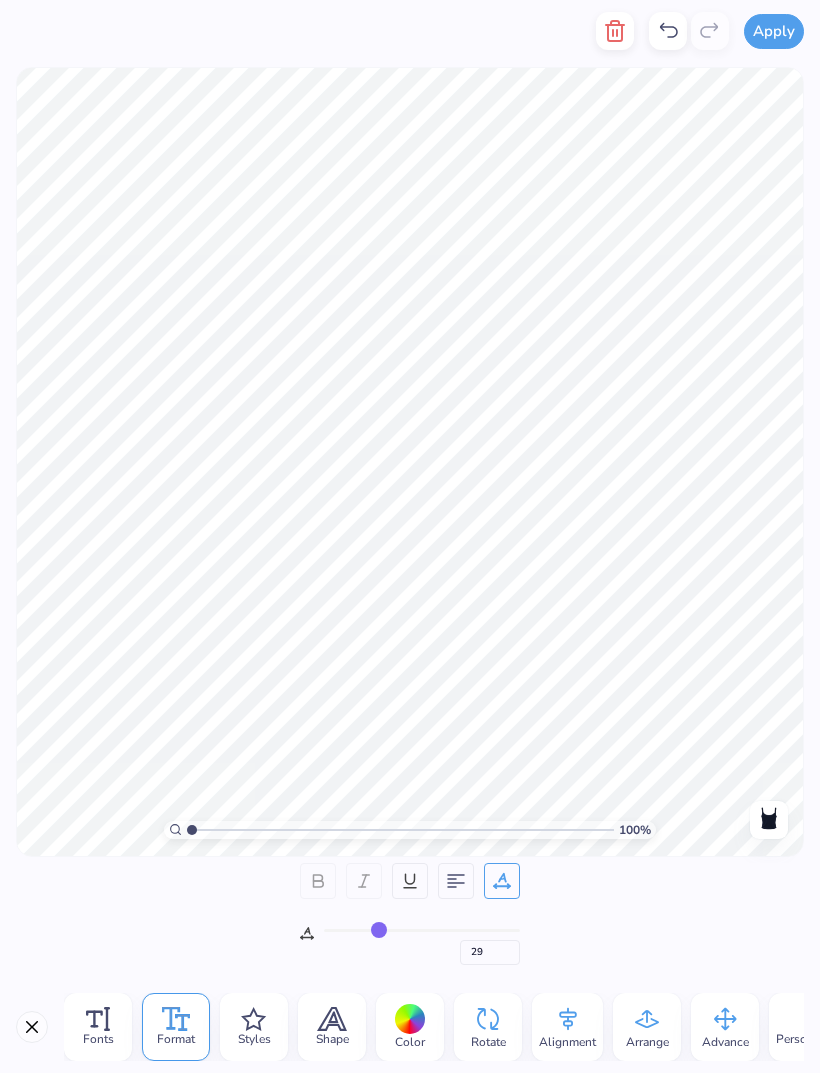 type on "26" 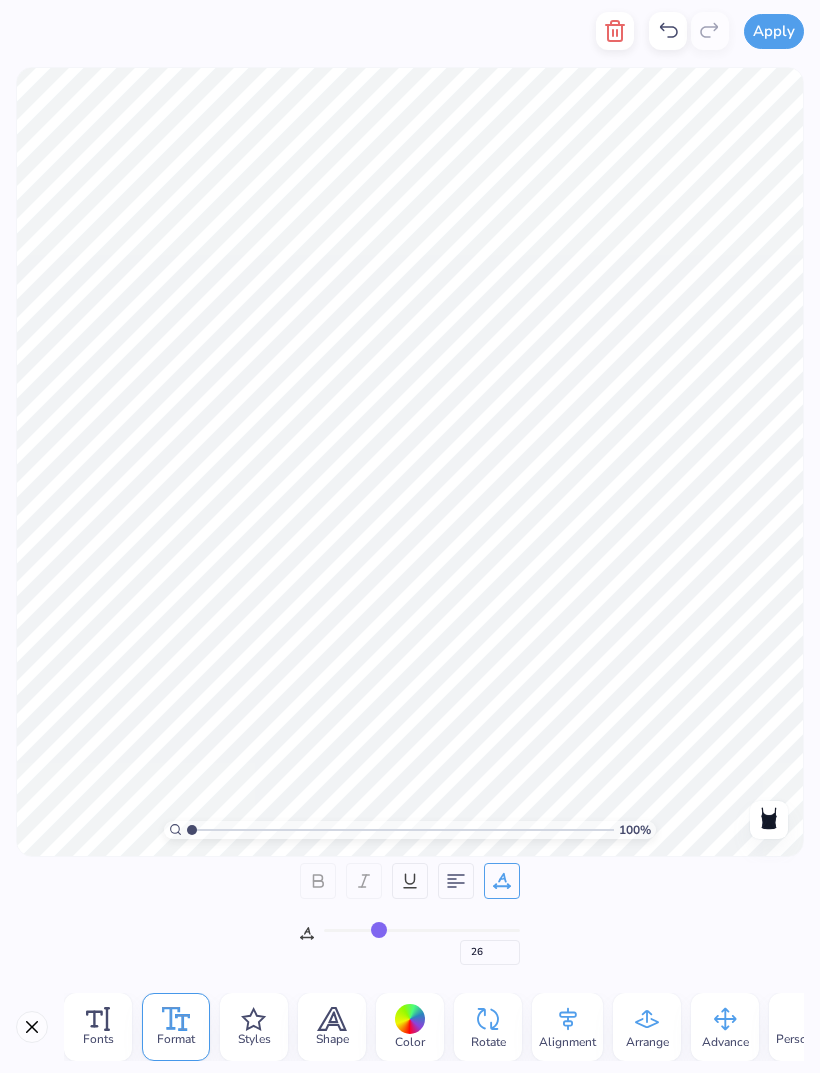 type on "23" 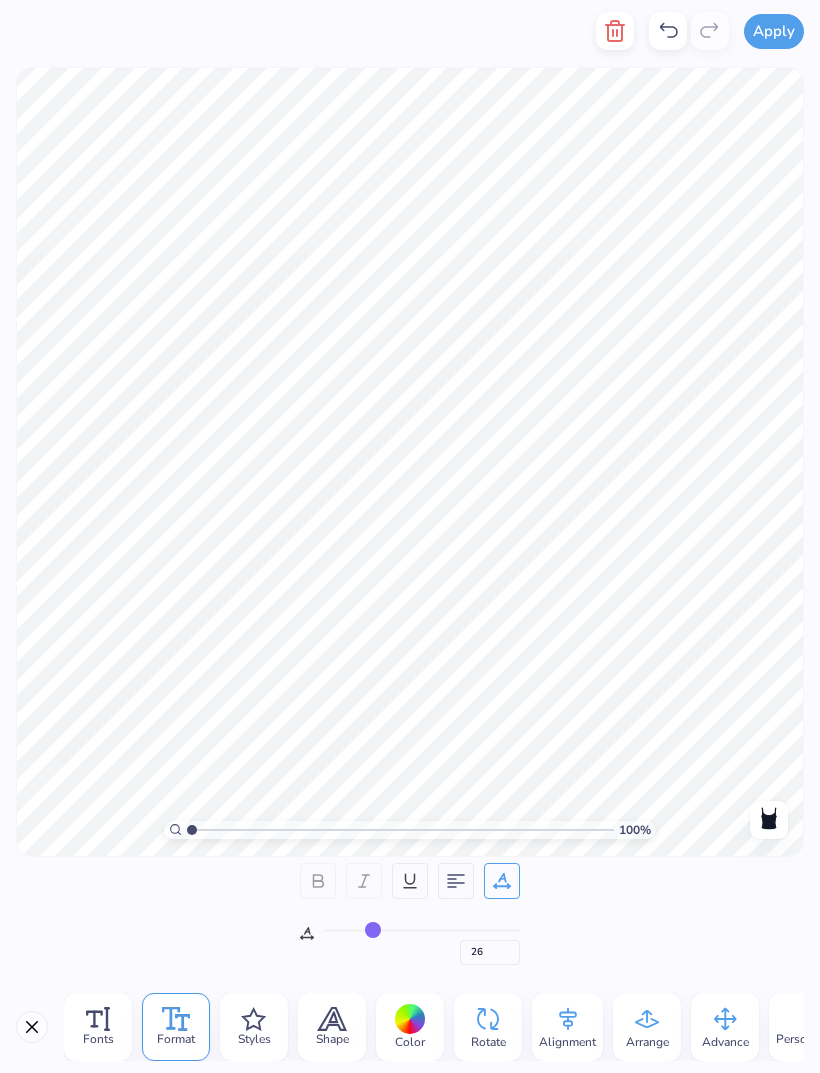 type on "23" 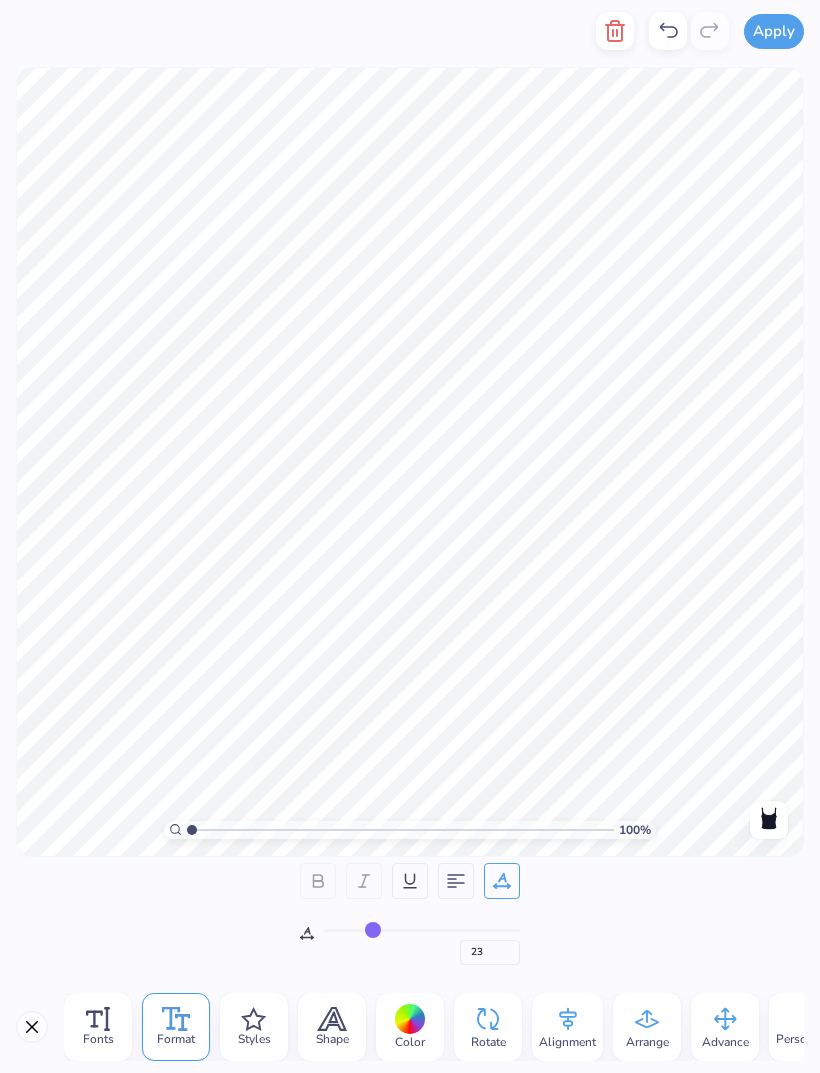 type on "20" 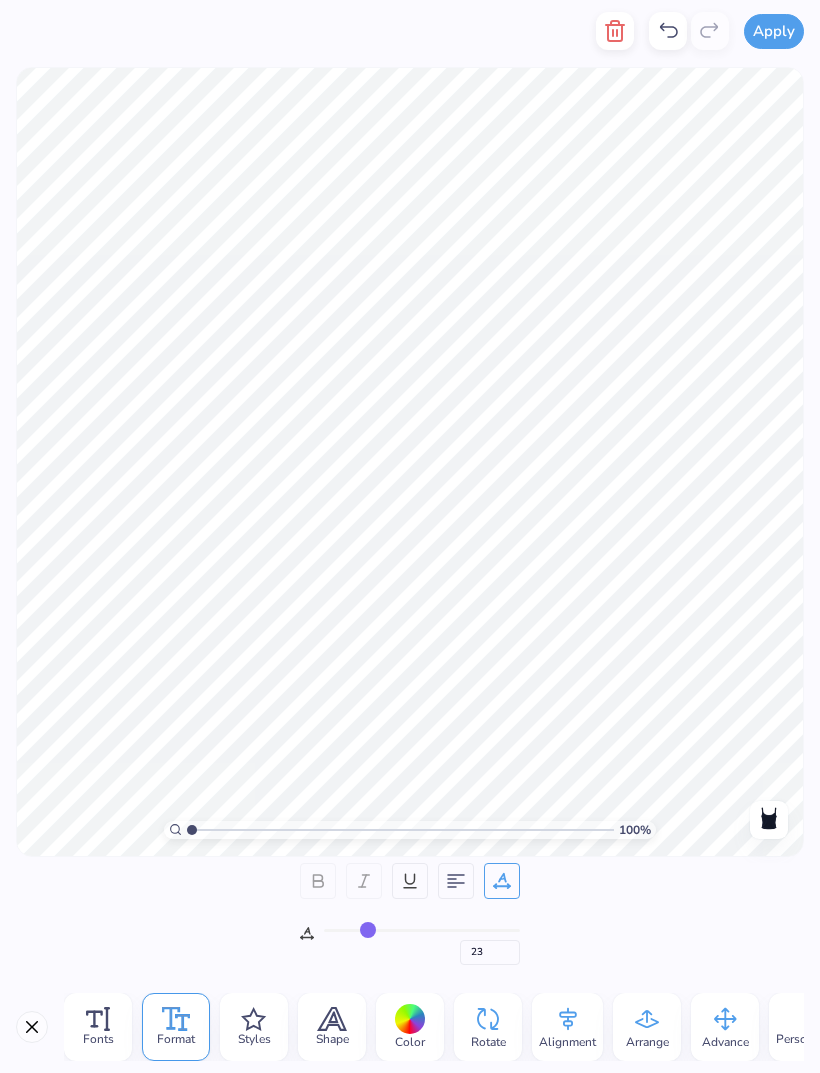 type on "20" 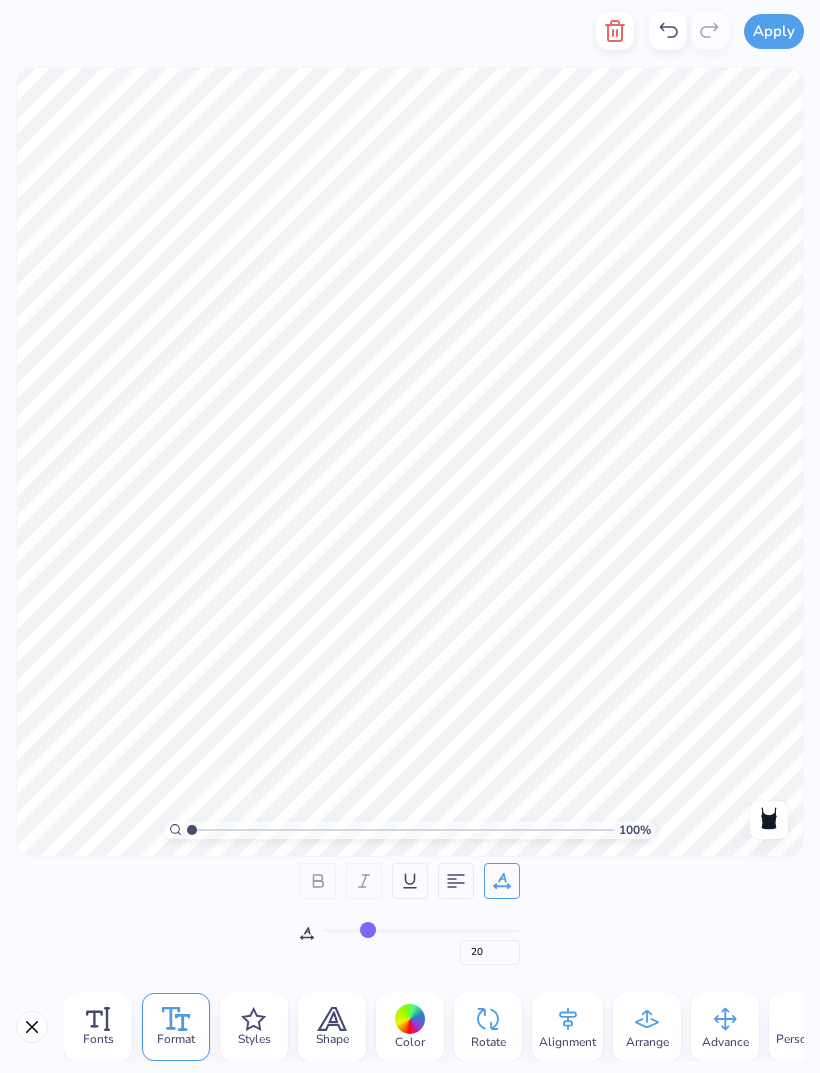 type on "17" 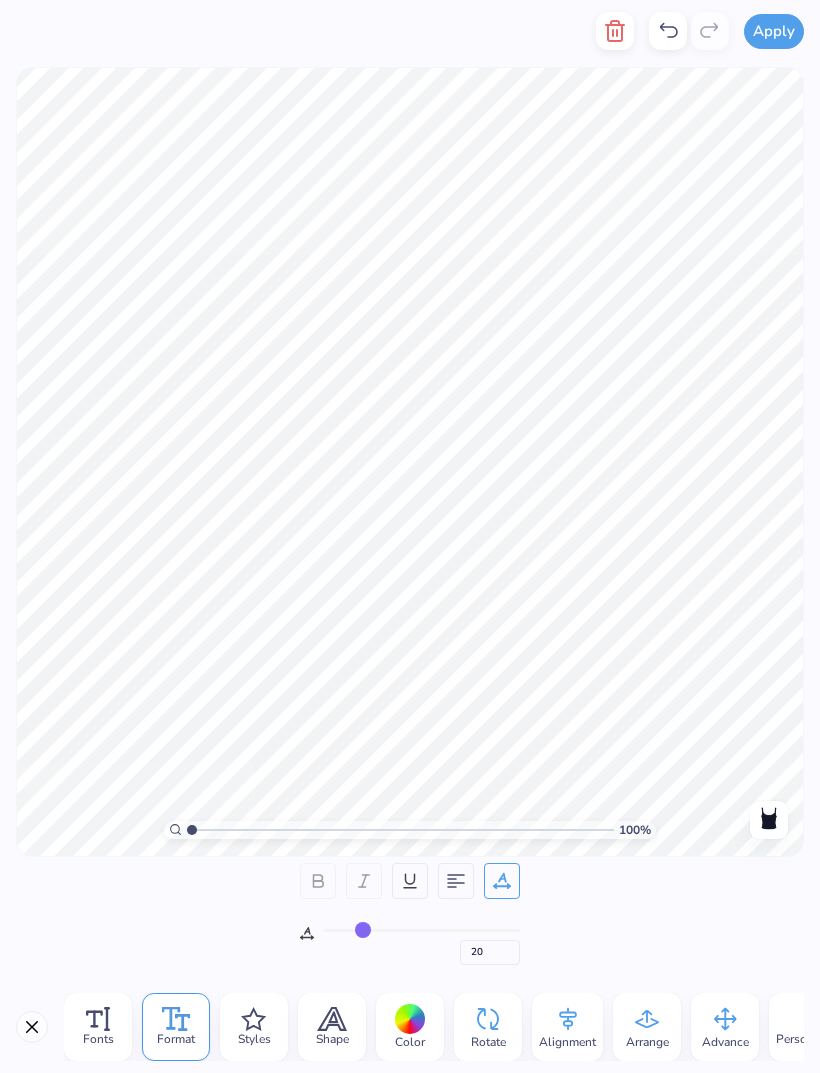type on "17" 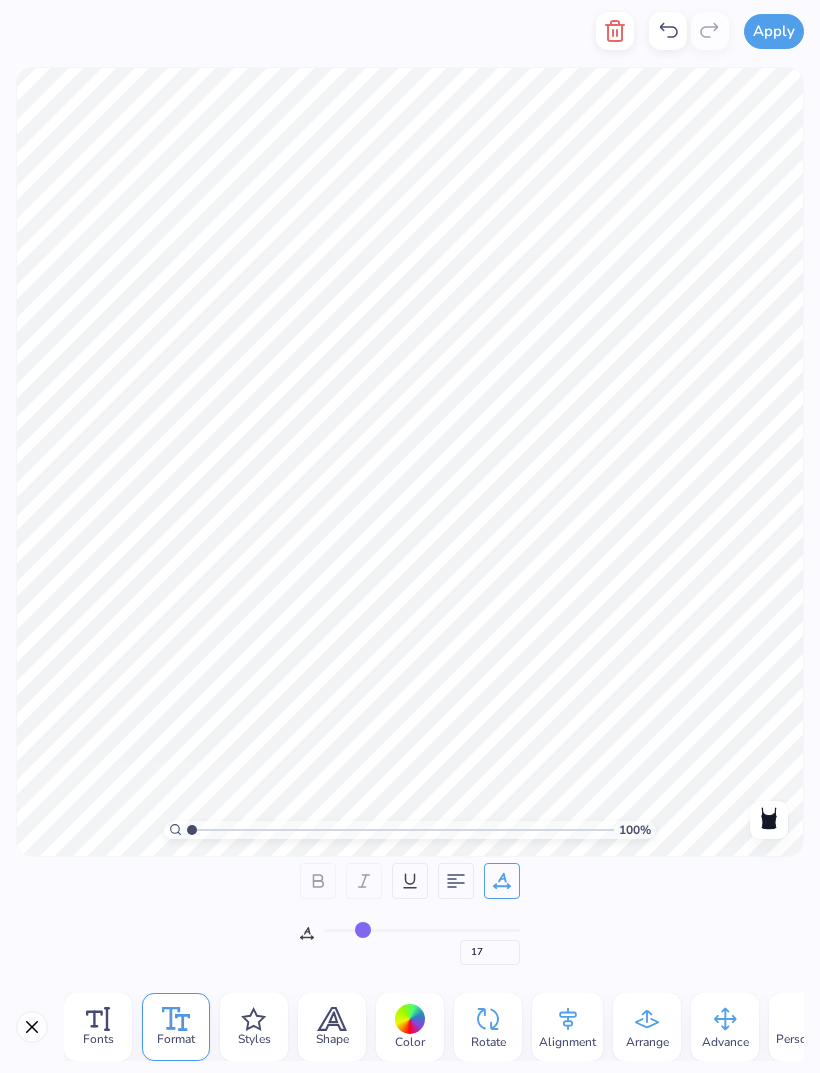 type on "14" 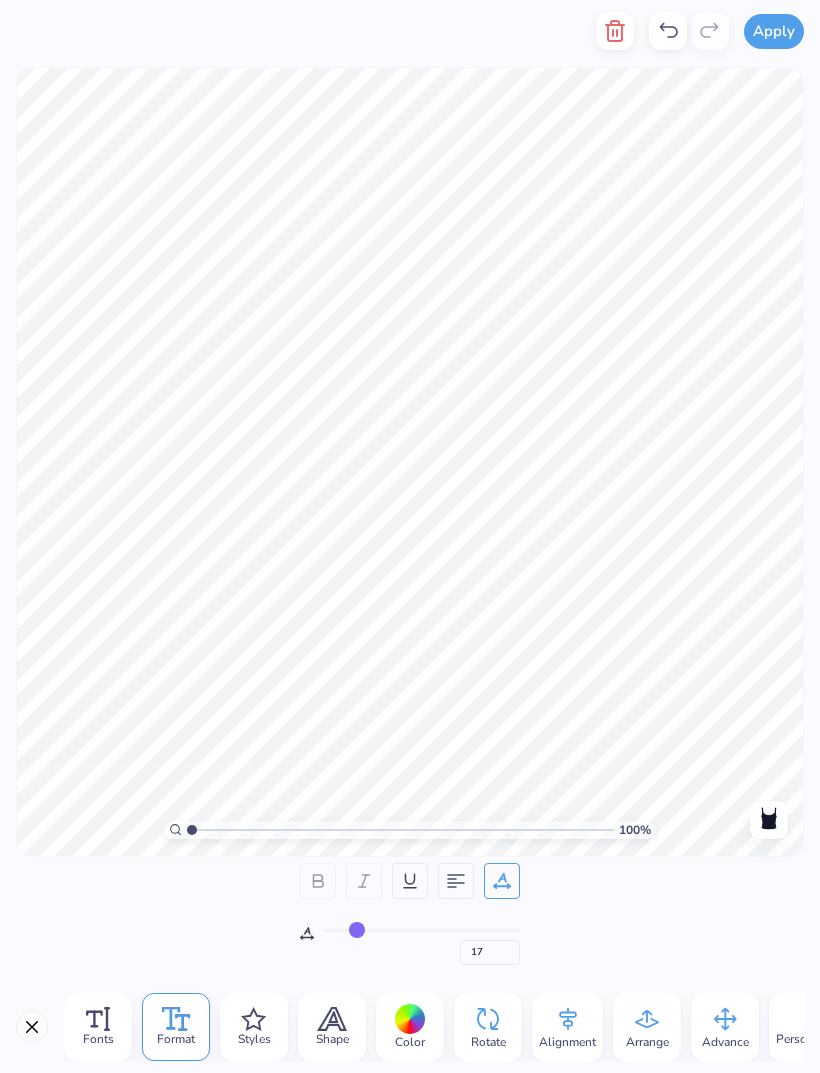 type on "14" 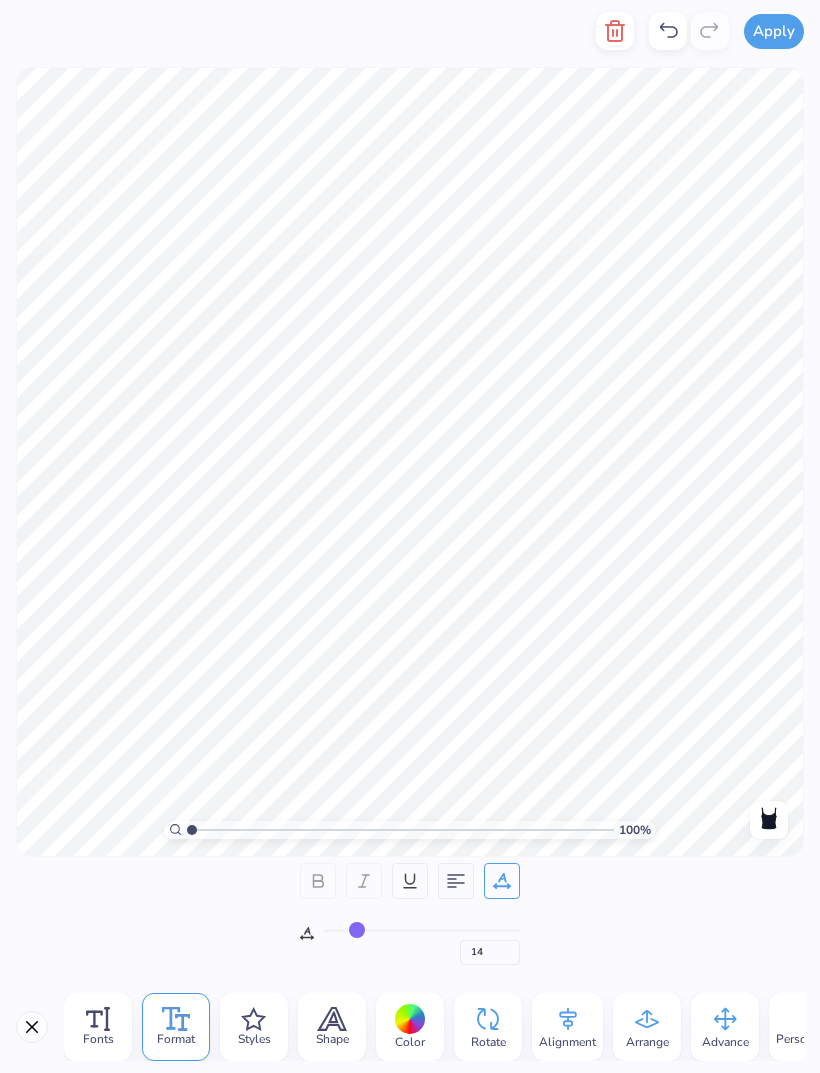 type on "12" 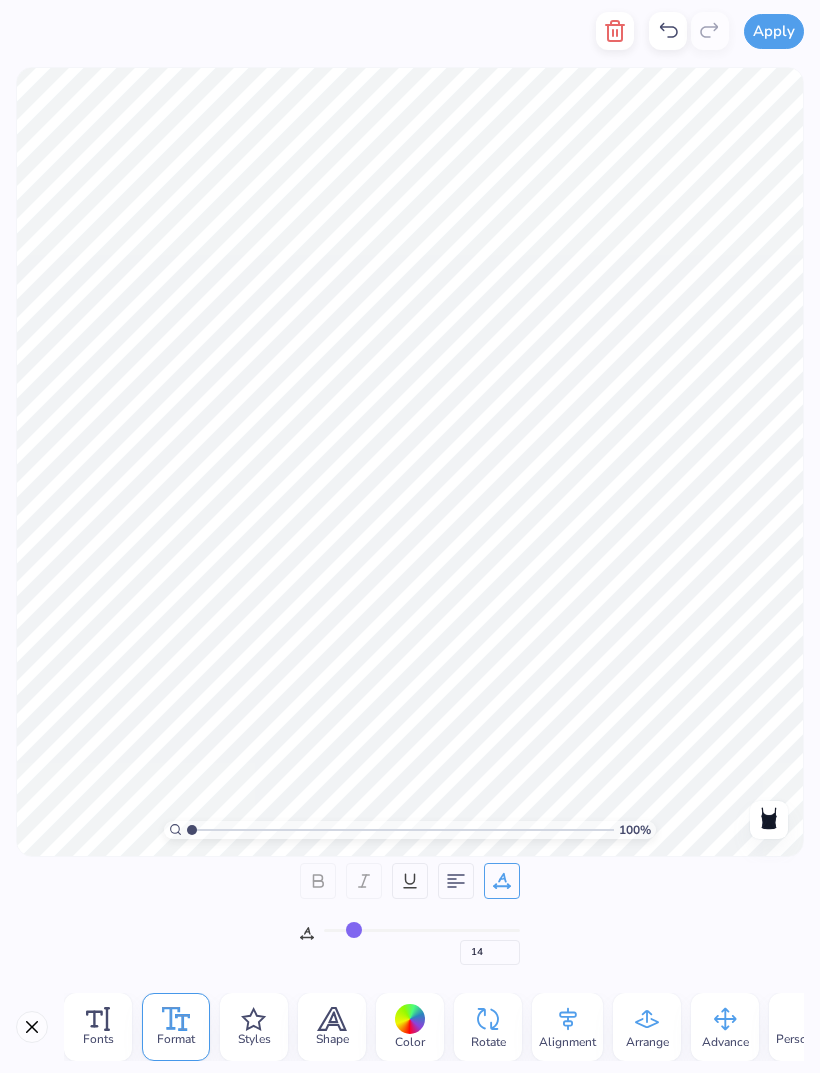 type on "12" 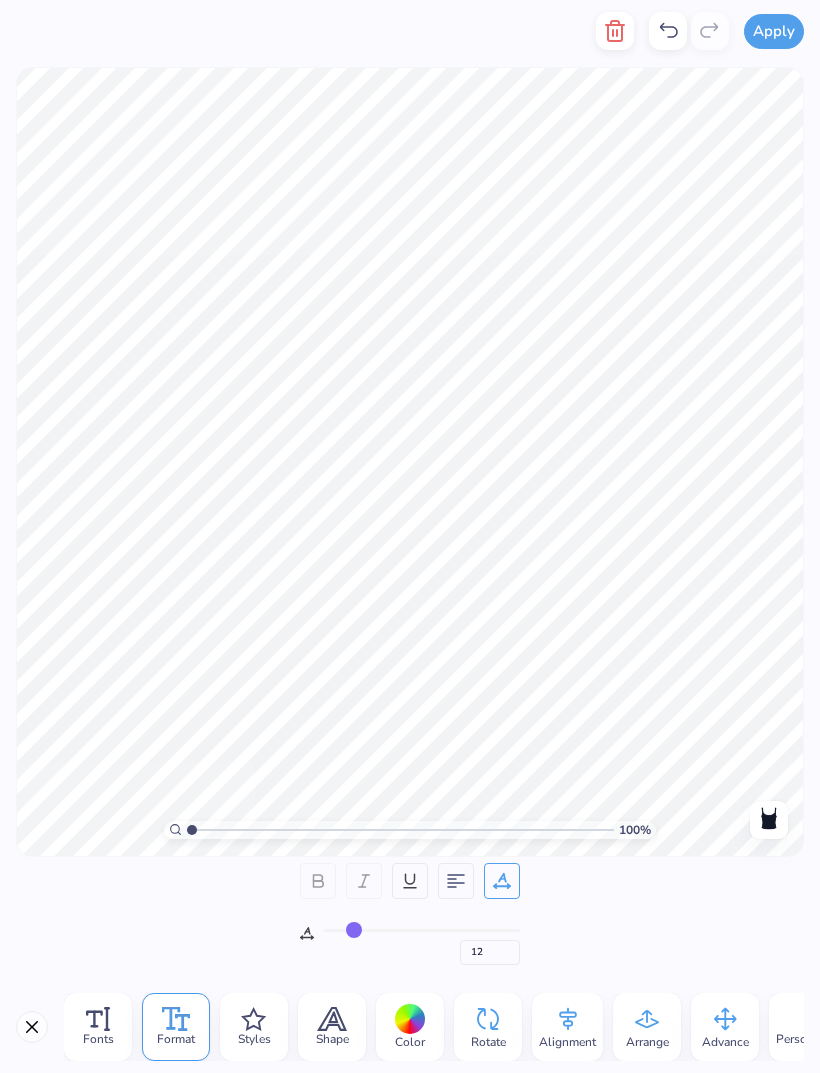 type on "11" 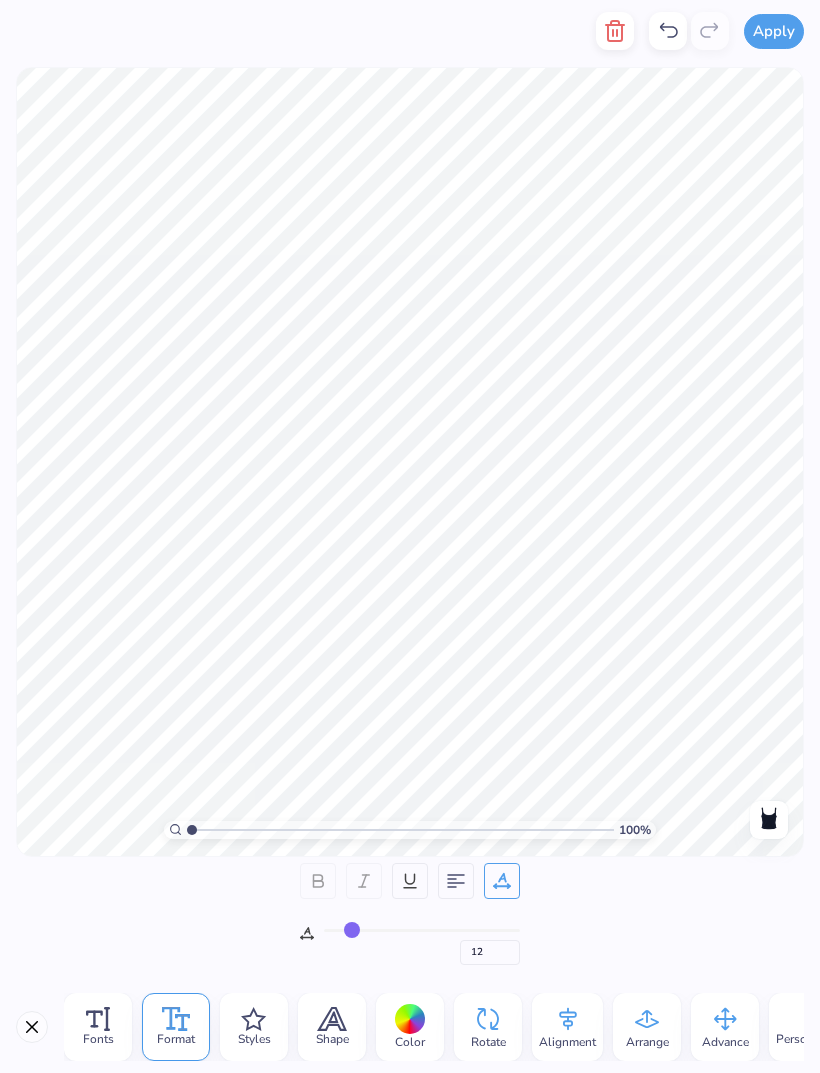 type on "11" 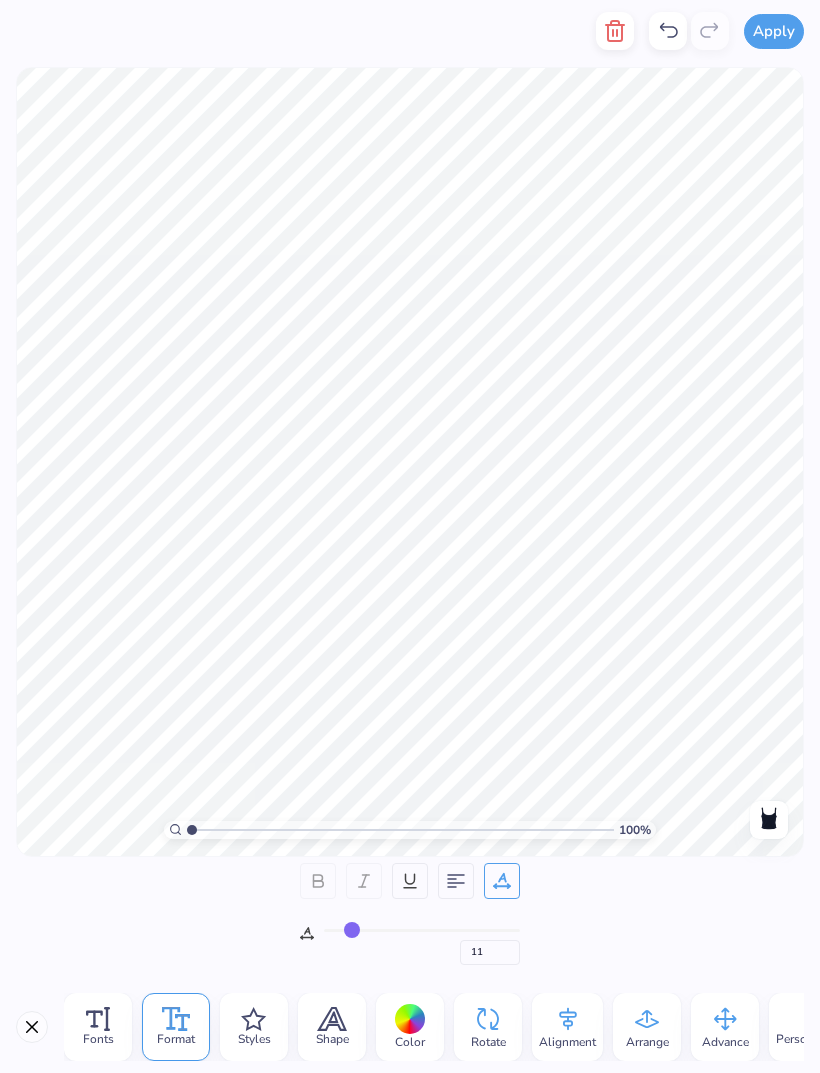 type on "9" 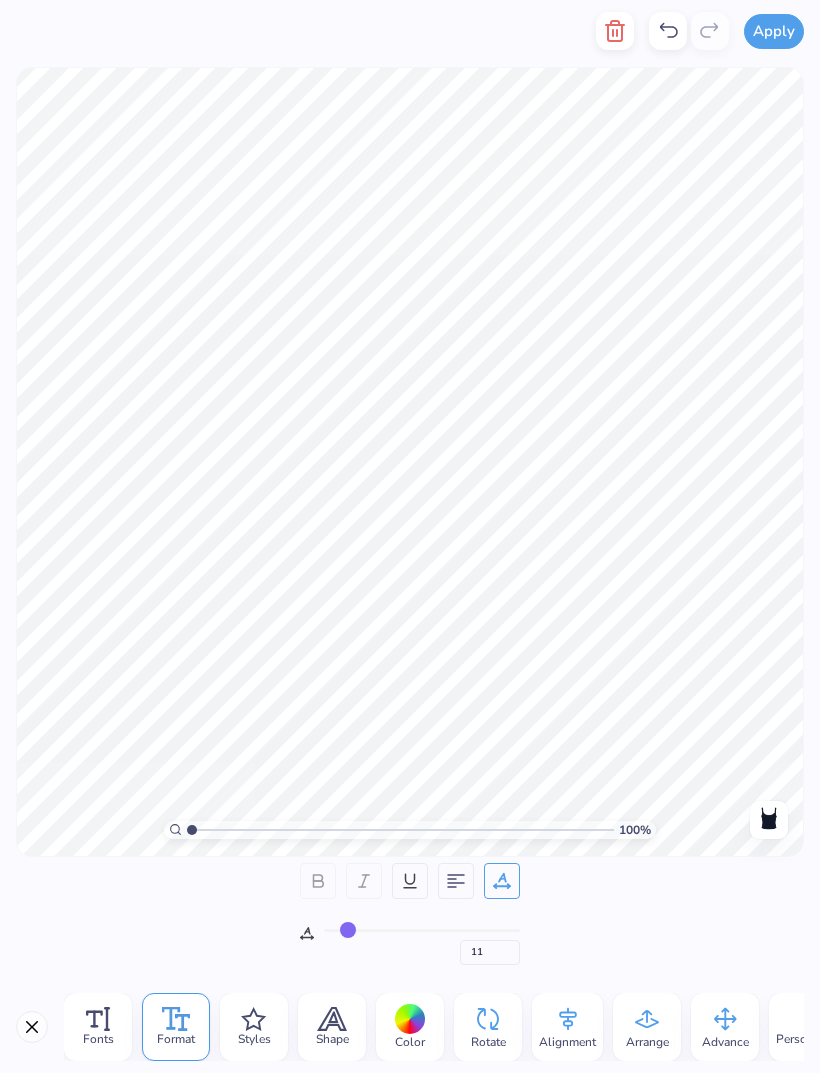 type on "9" 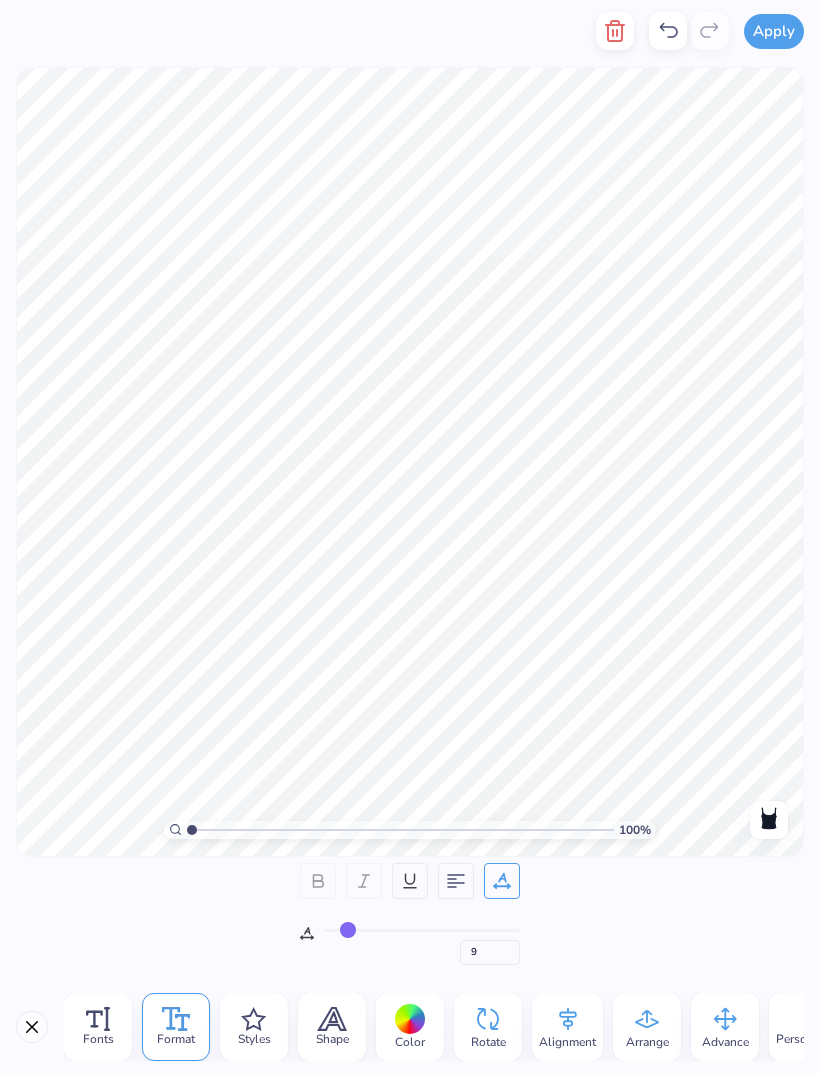 type on "8" 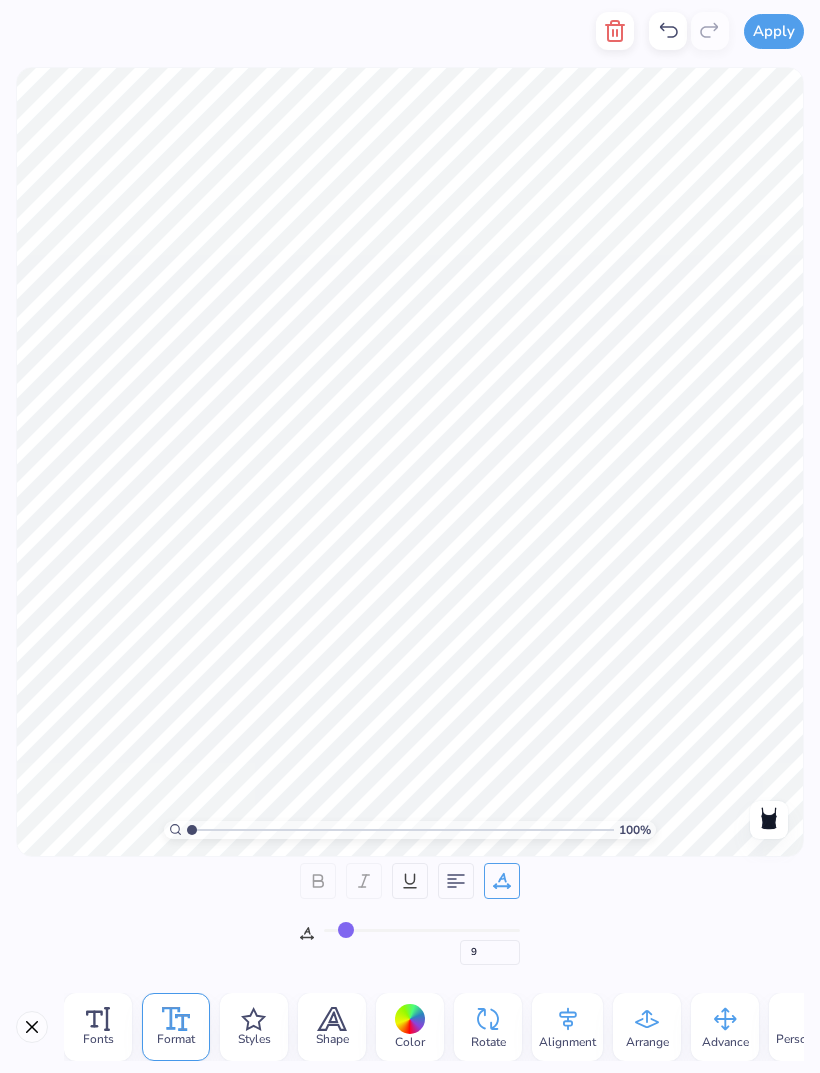 type on "8" 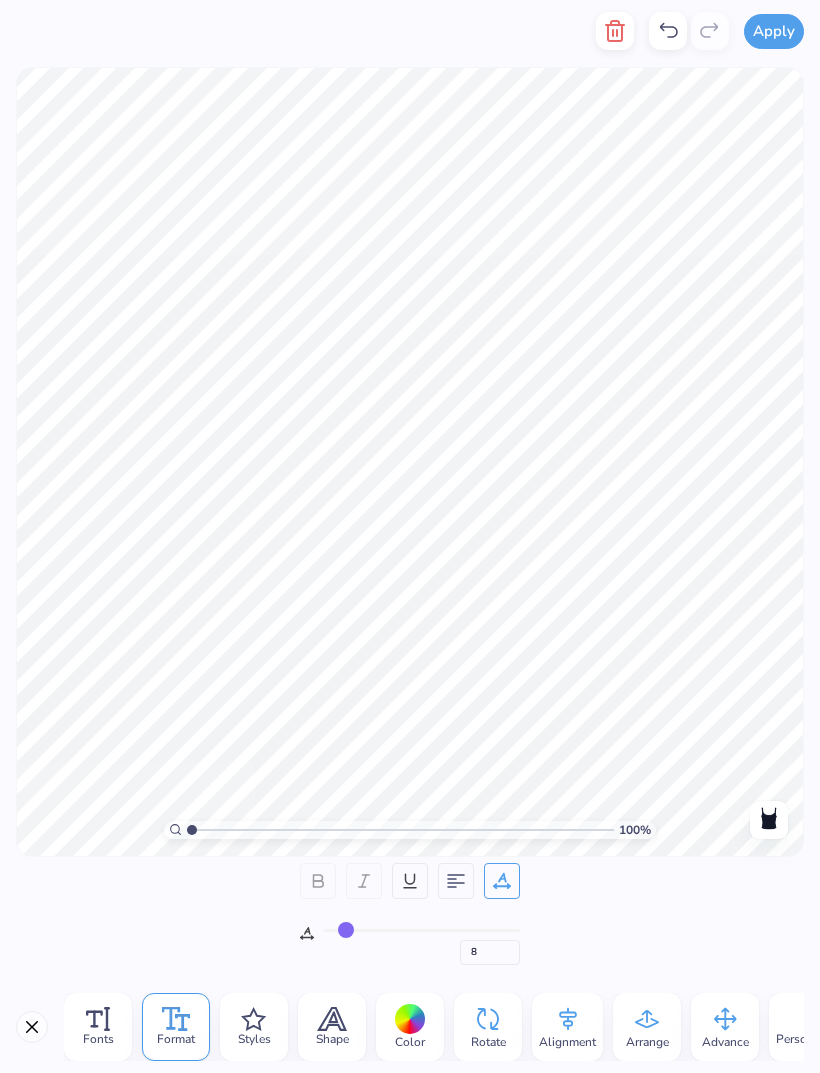 type on "7" 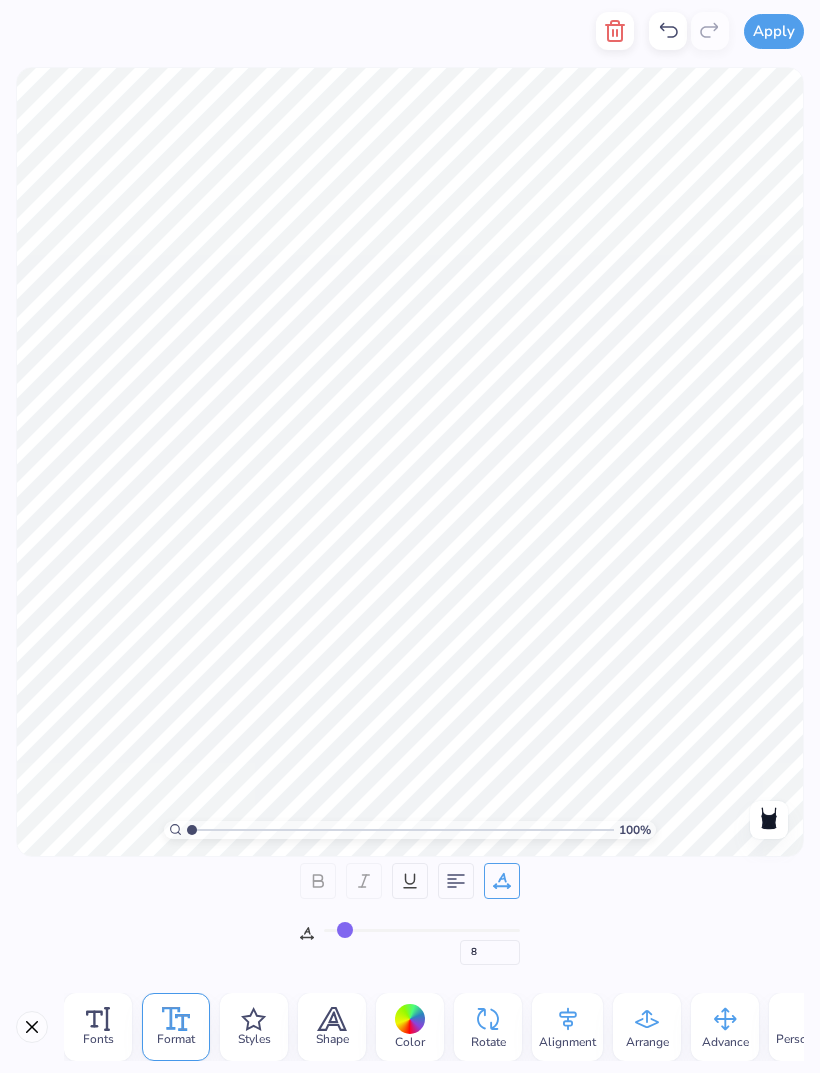 type on "7" 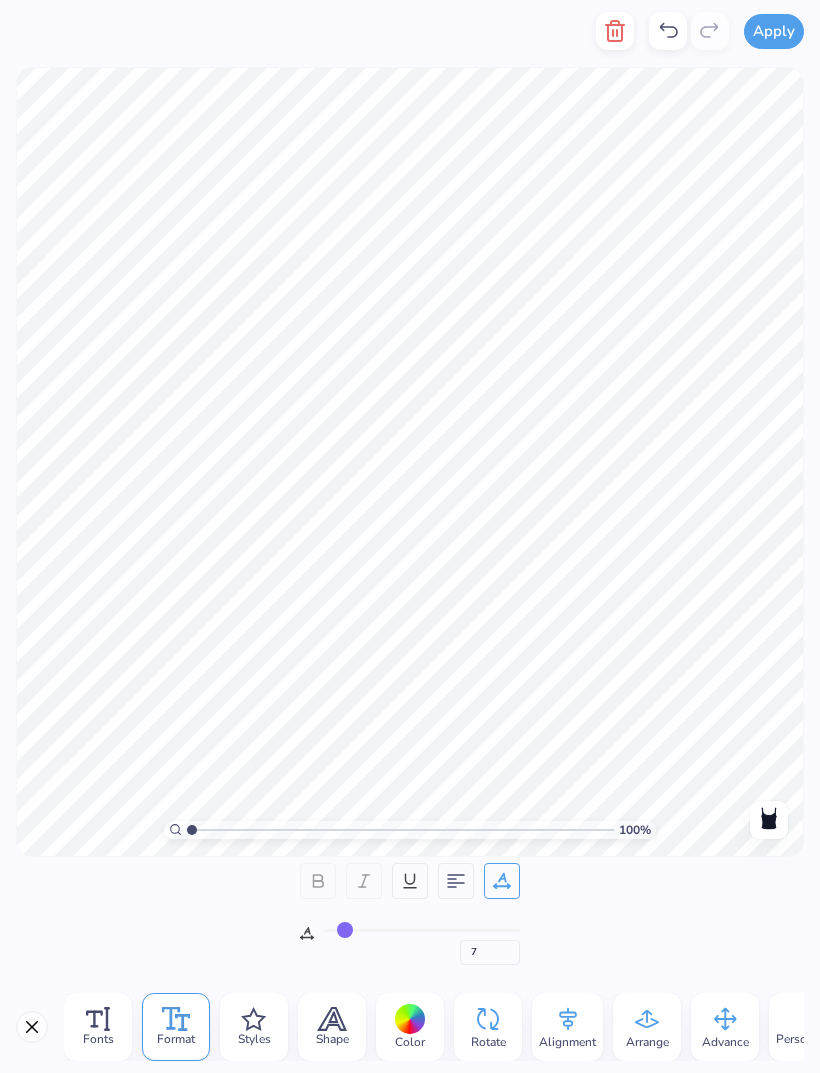 type on "6" 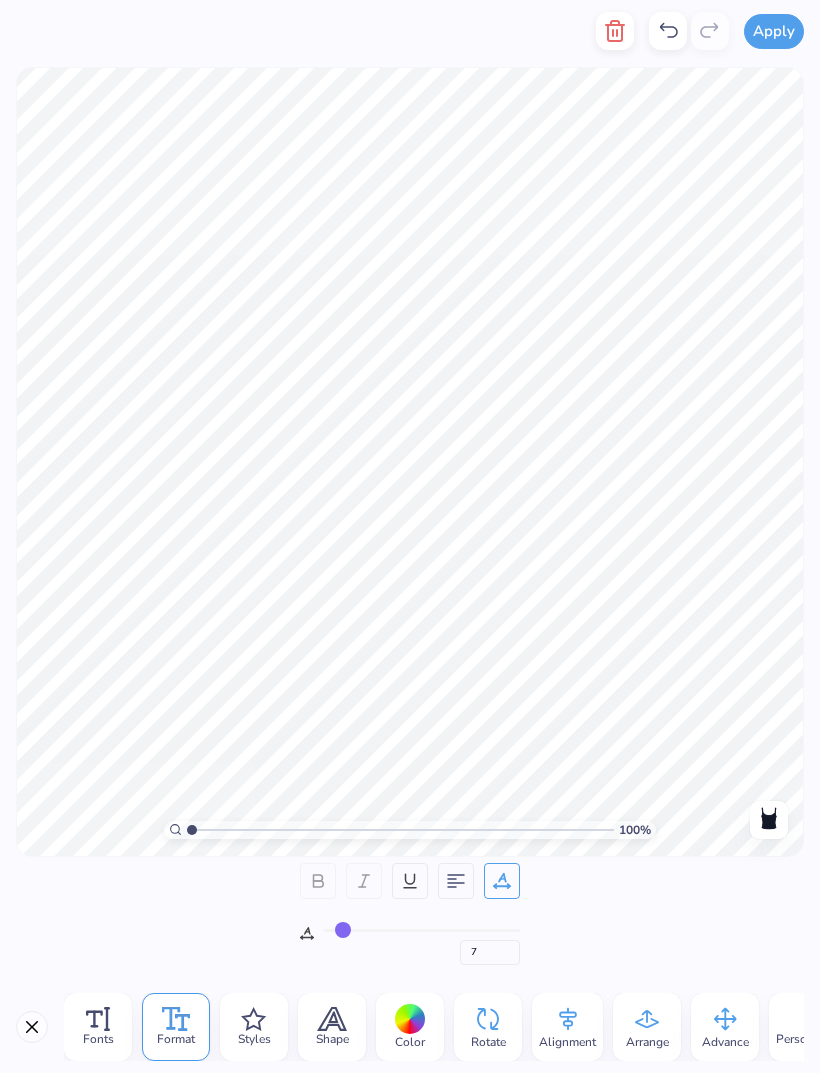 type on "6" 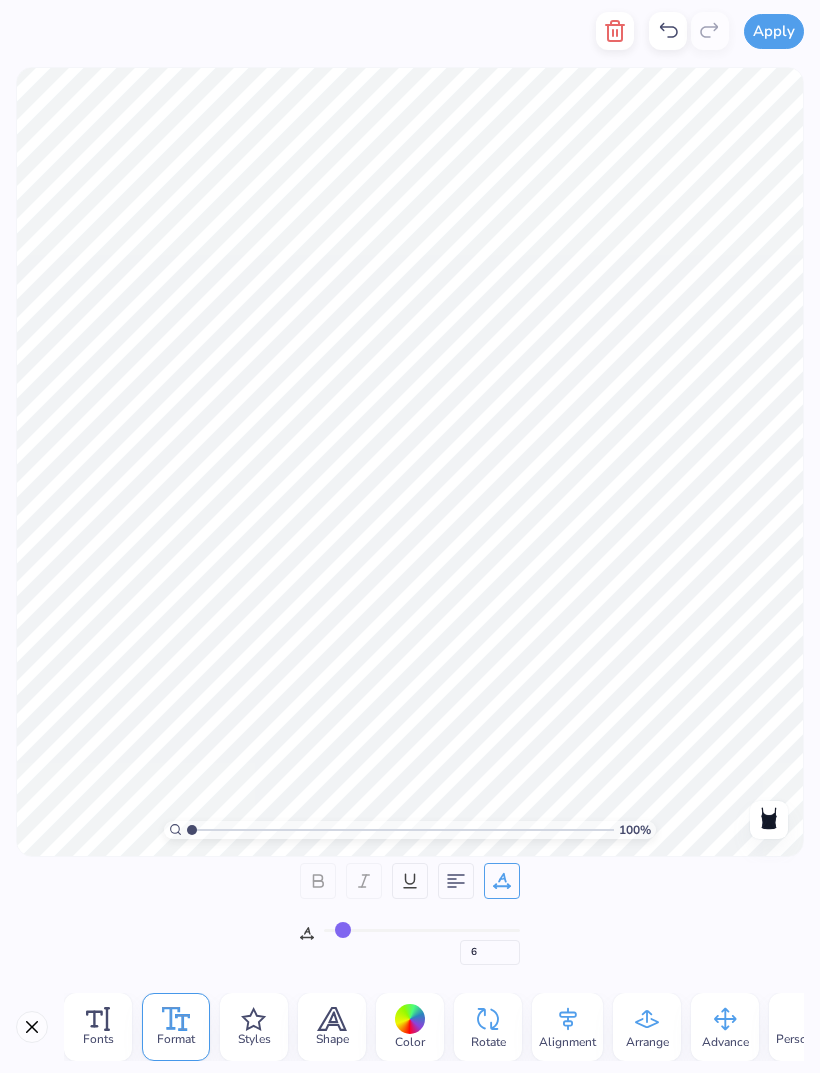 type on "5" 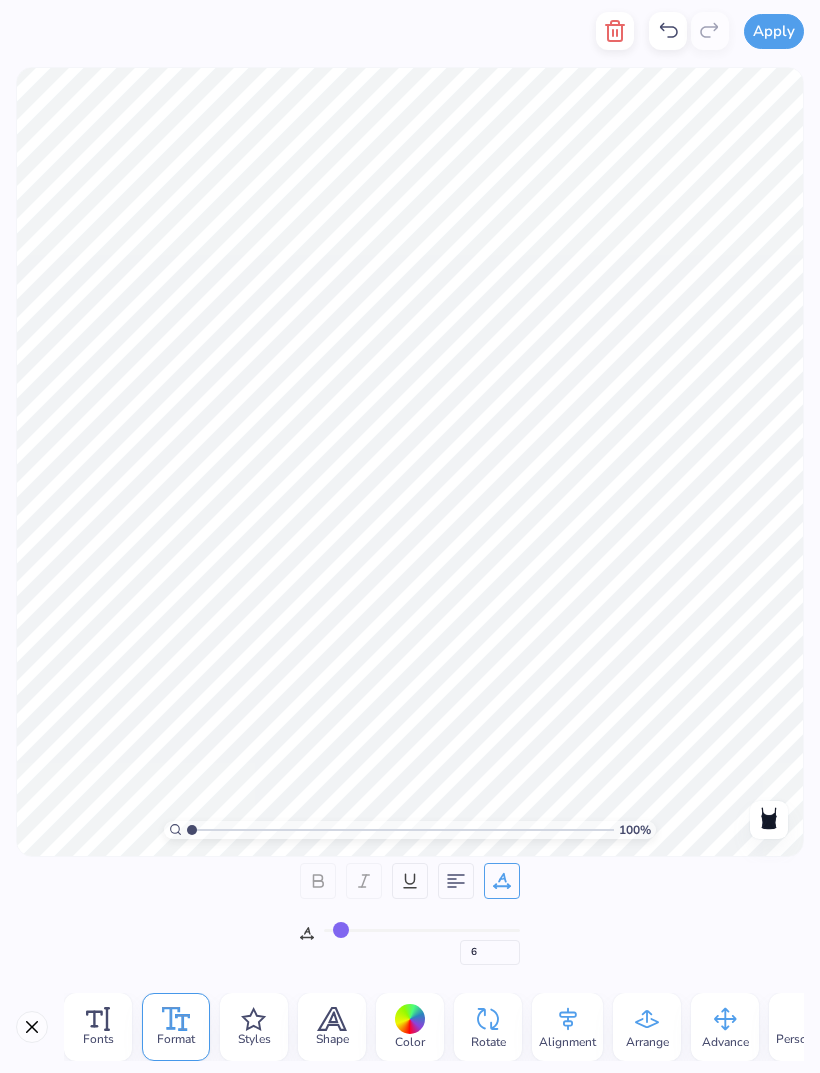 type on "5" 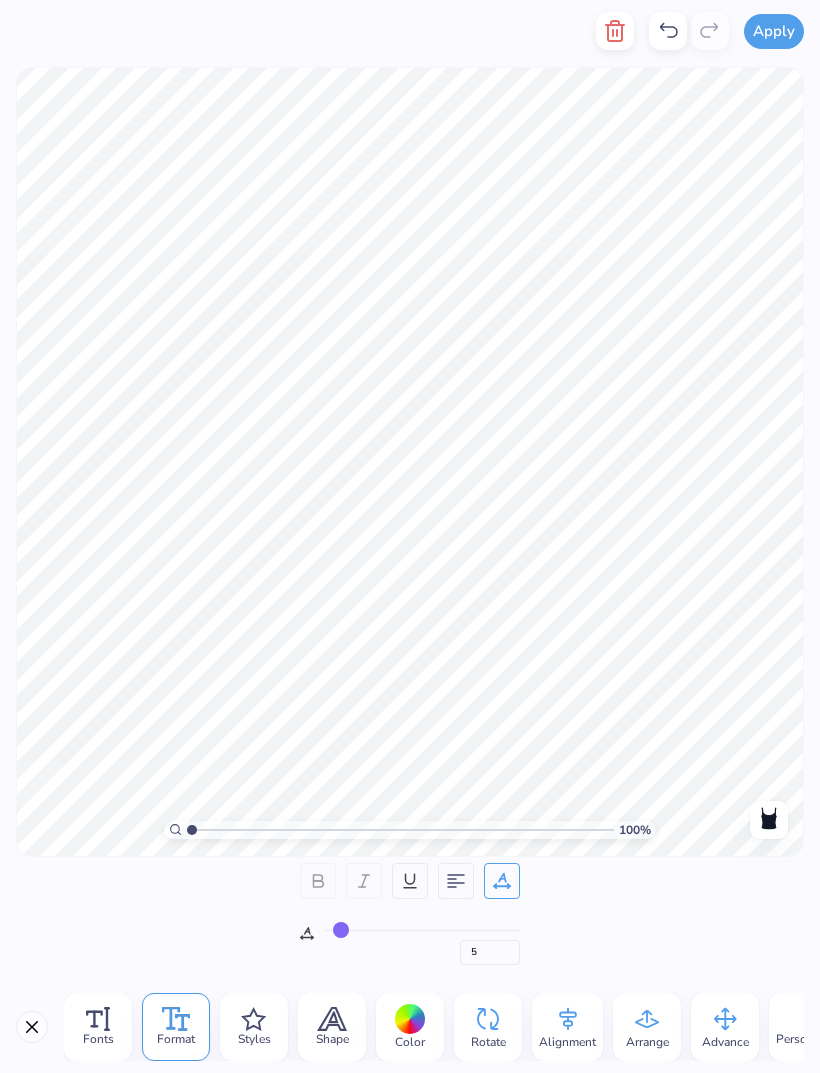 type on "5" 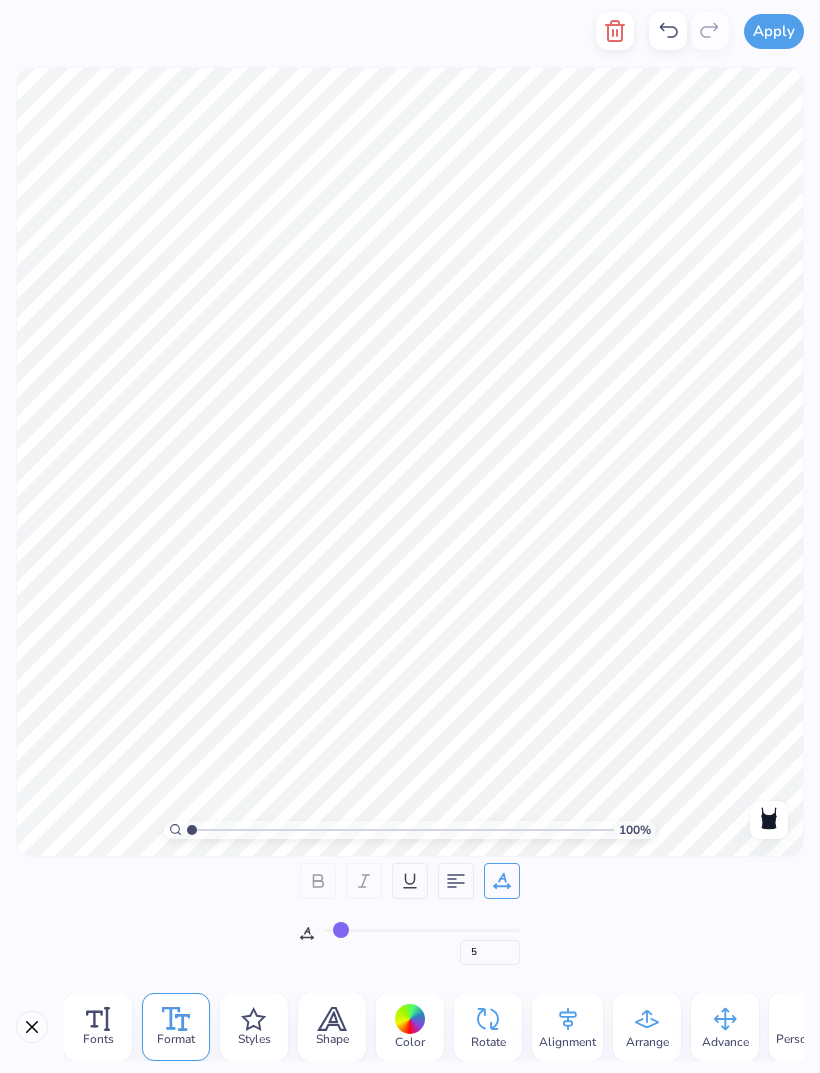 scroll, scrollTop: 2, scrollLeft: 3, axis: both 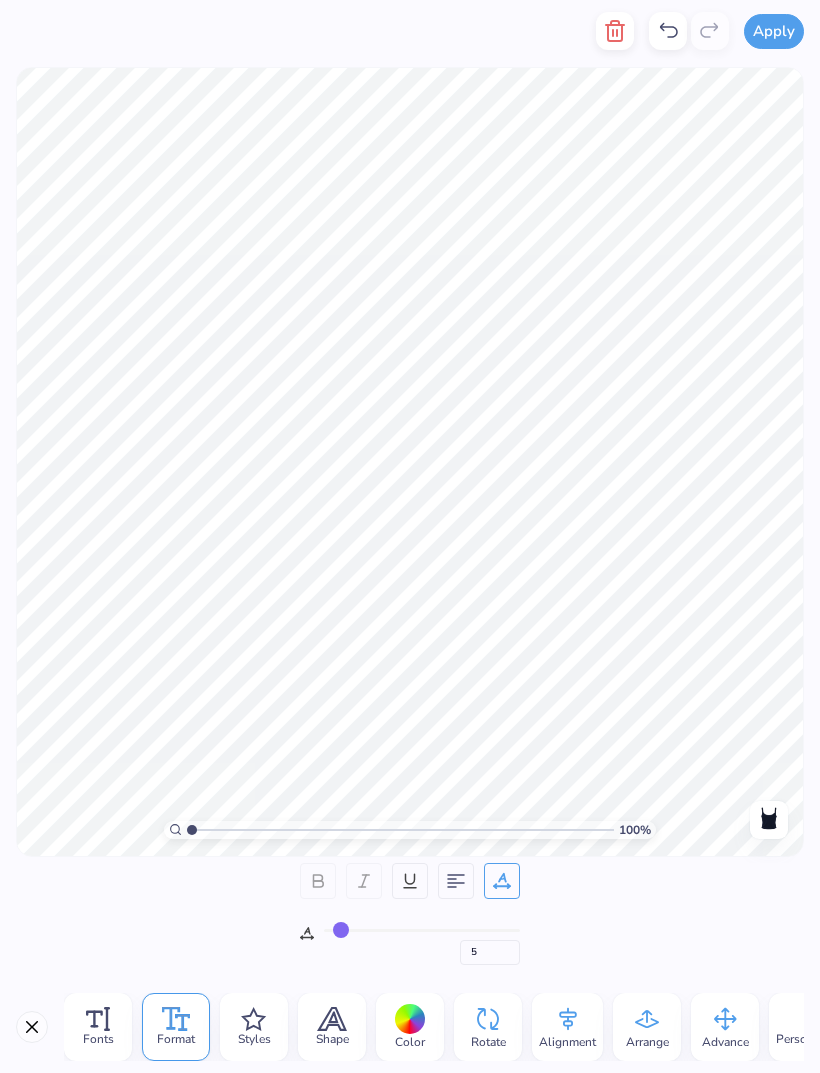 type on "so phly
to be a pi beta
phi" 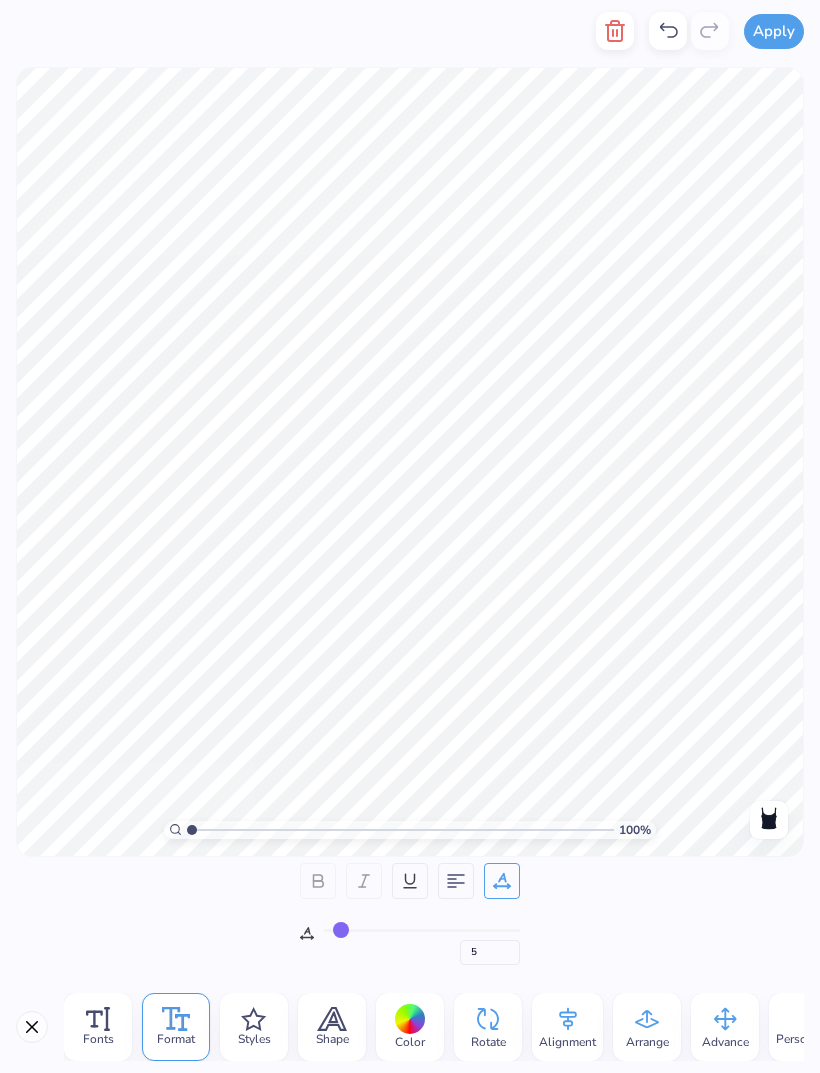 scroll, scrollTop: 2, scrollLeft: 2, axis: both 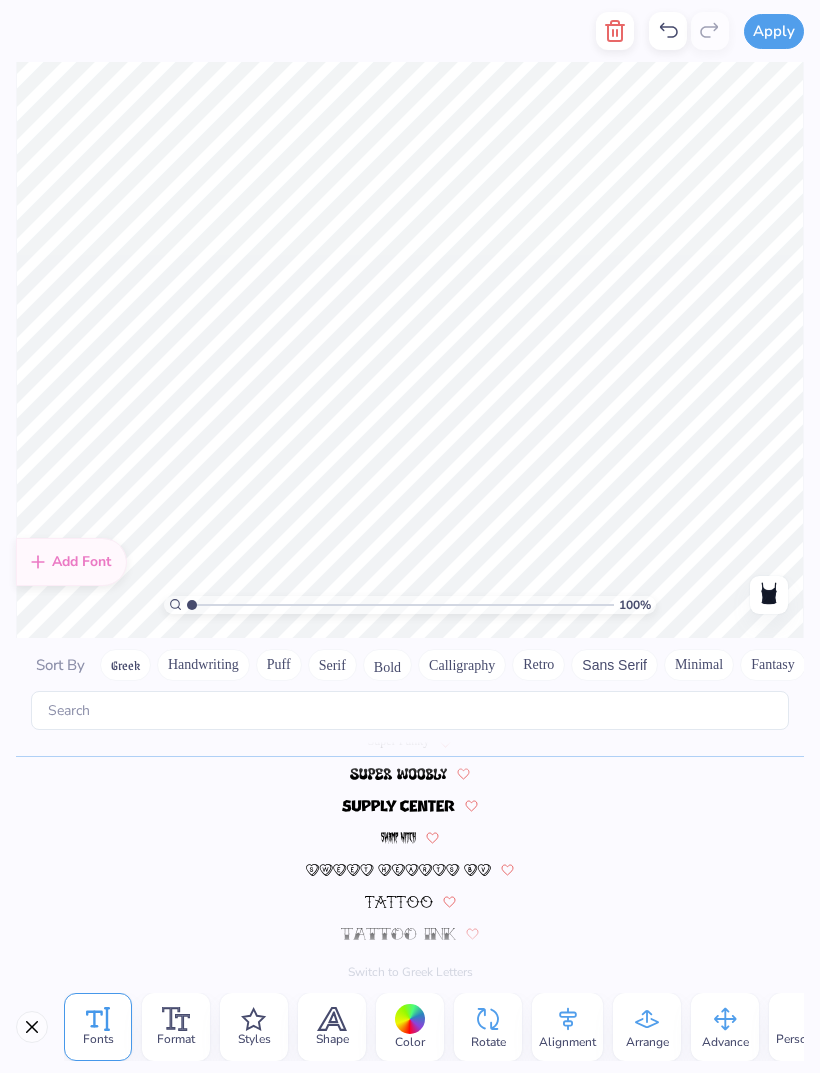 type on "so phly
to be a pi
beta
phi" 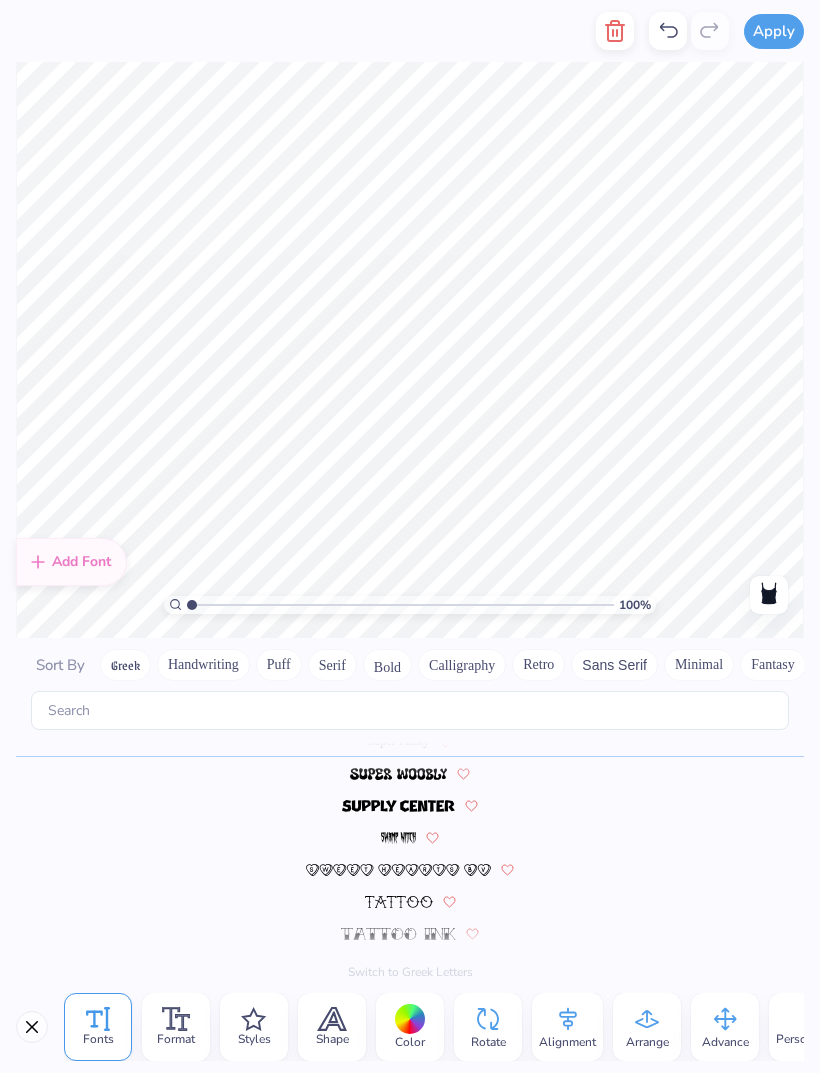 click on "Format" at bounding box center [176, 1027] 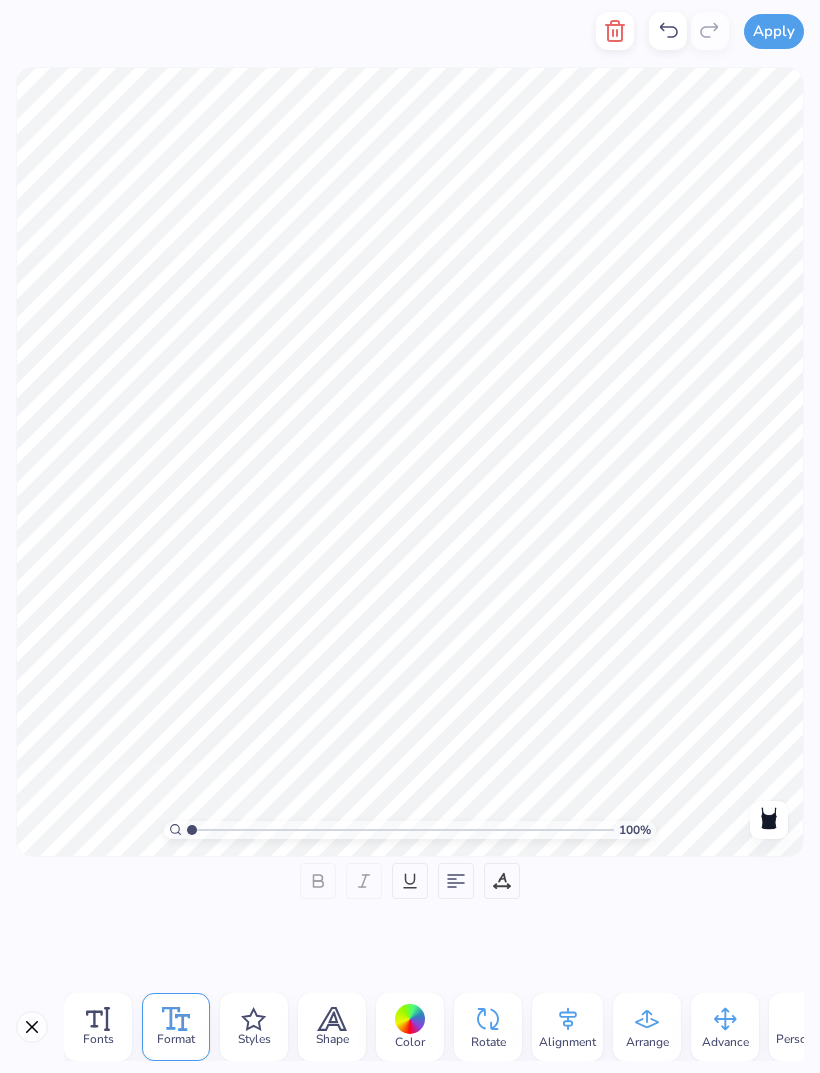 click on "Format" at bounding box center [176, 1027] 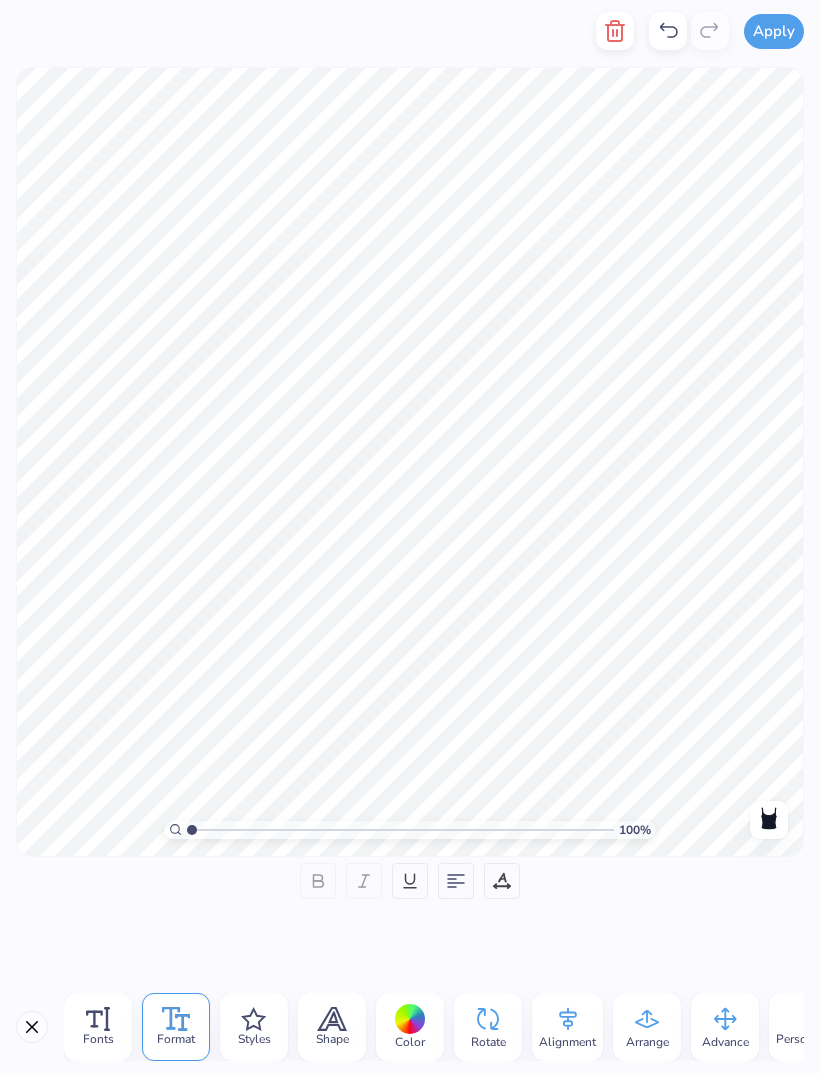 click 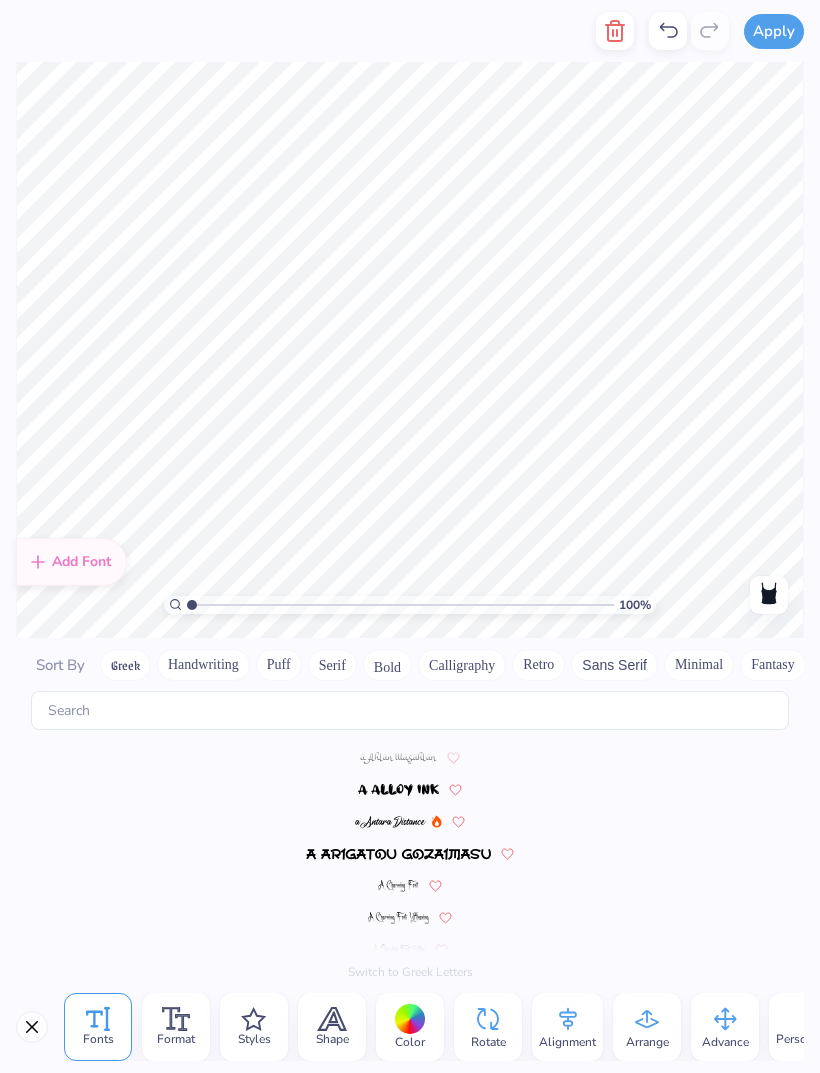scroll, scrollTop: 8784, scrollLeft: 0, axis: vertical 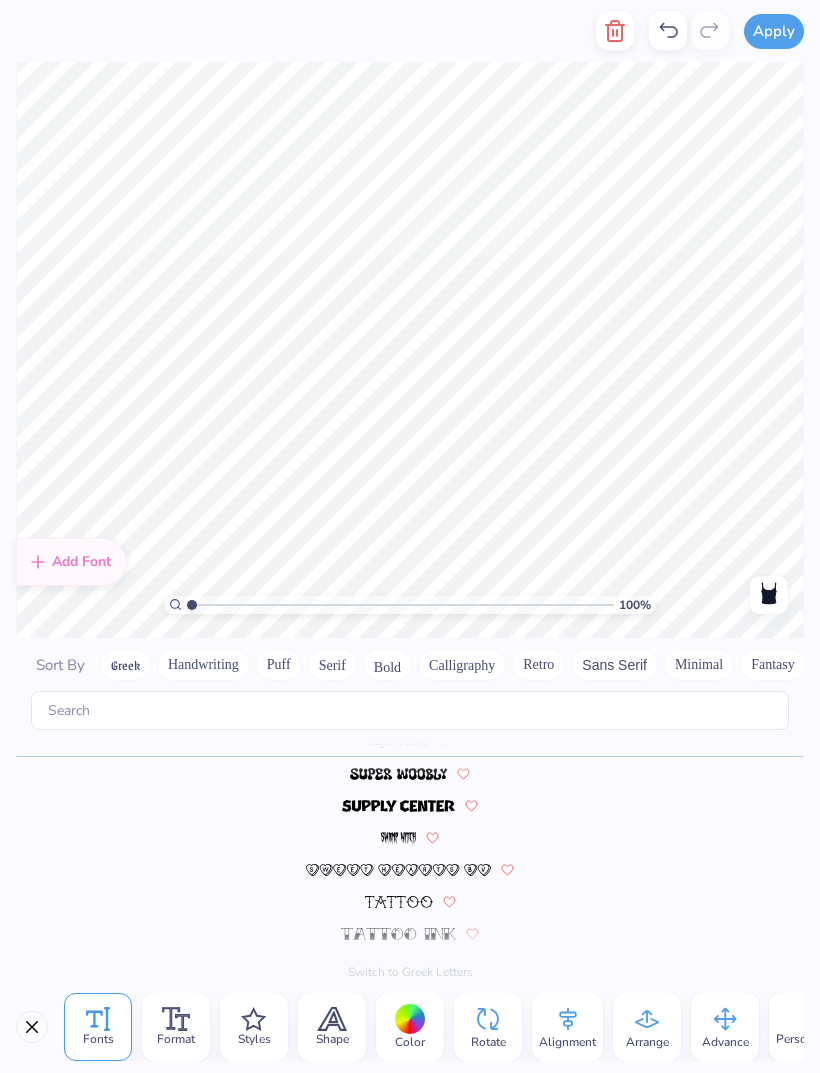 click 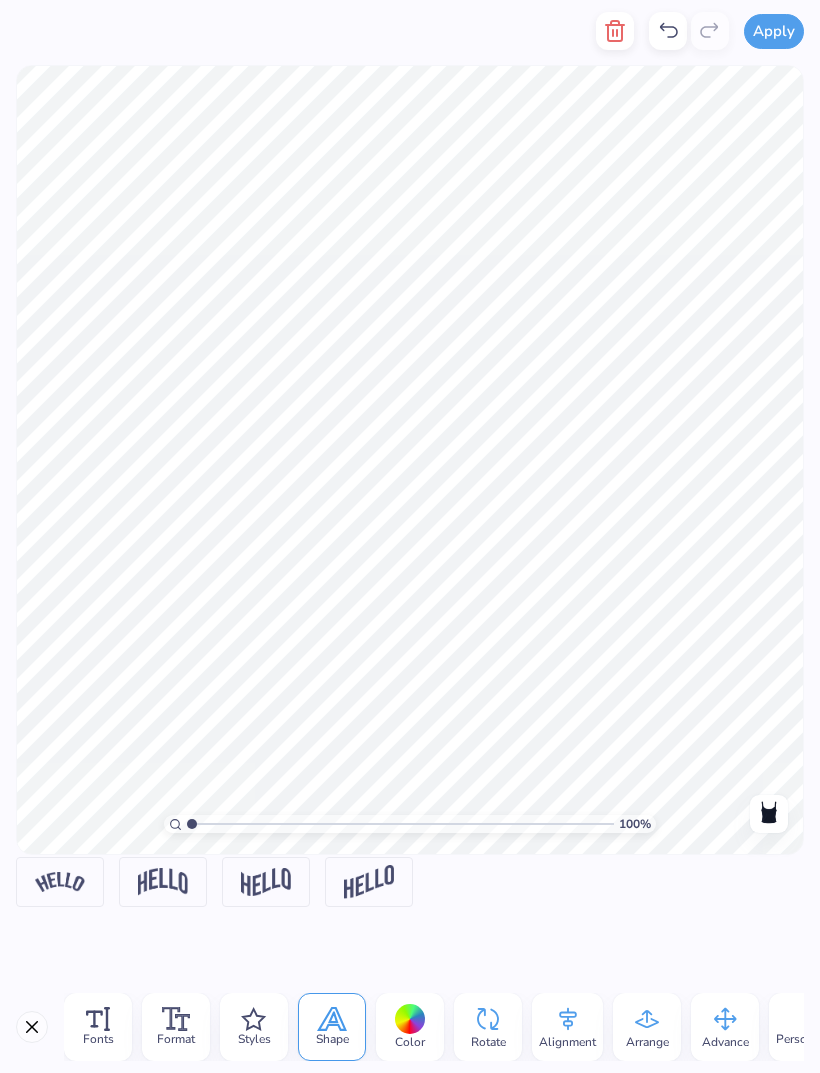 click at bounding box center [60, 881] 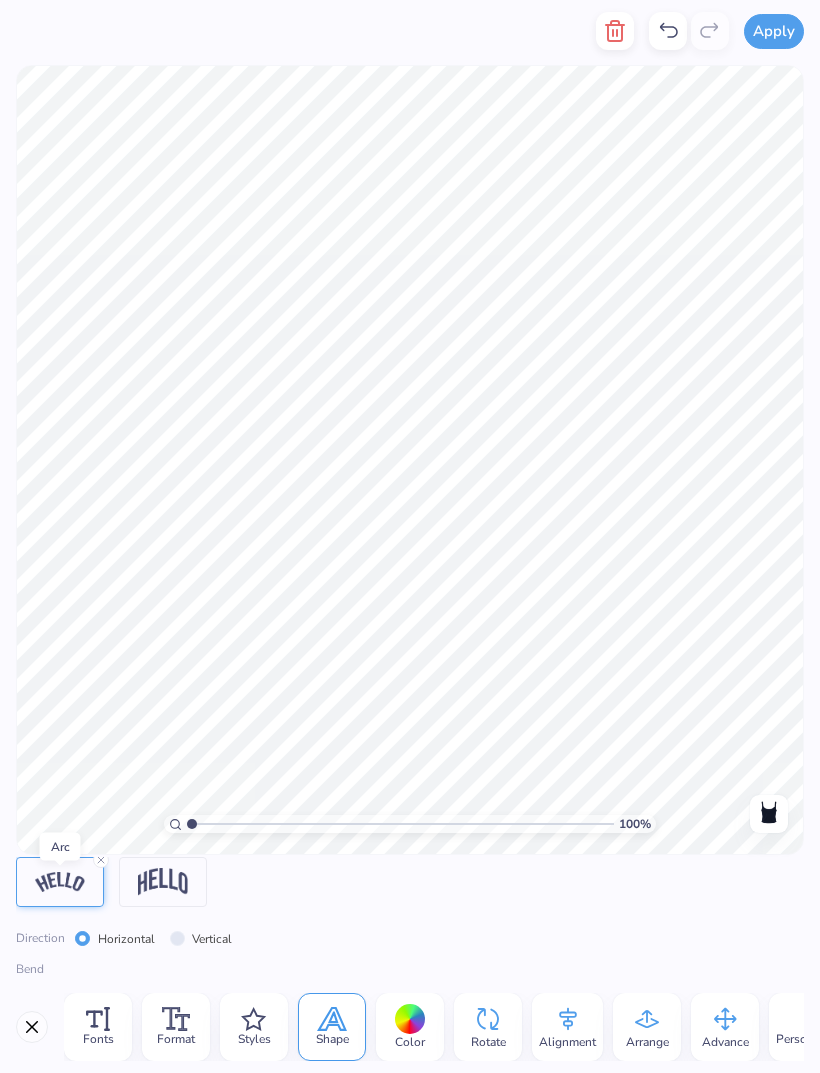 click at bounding box center (163, 881) 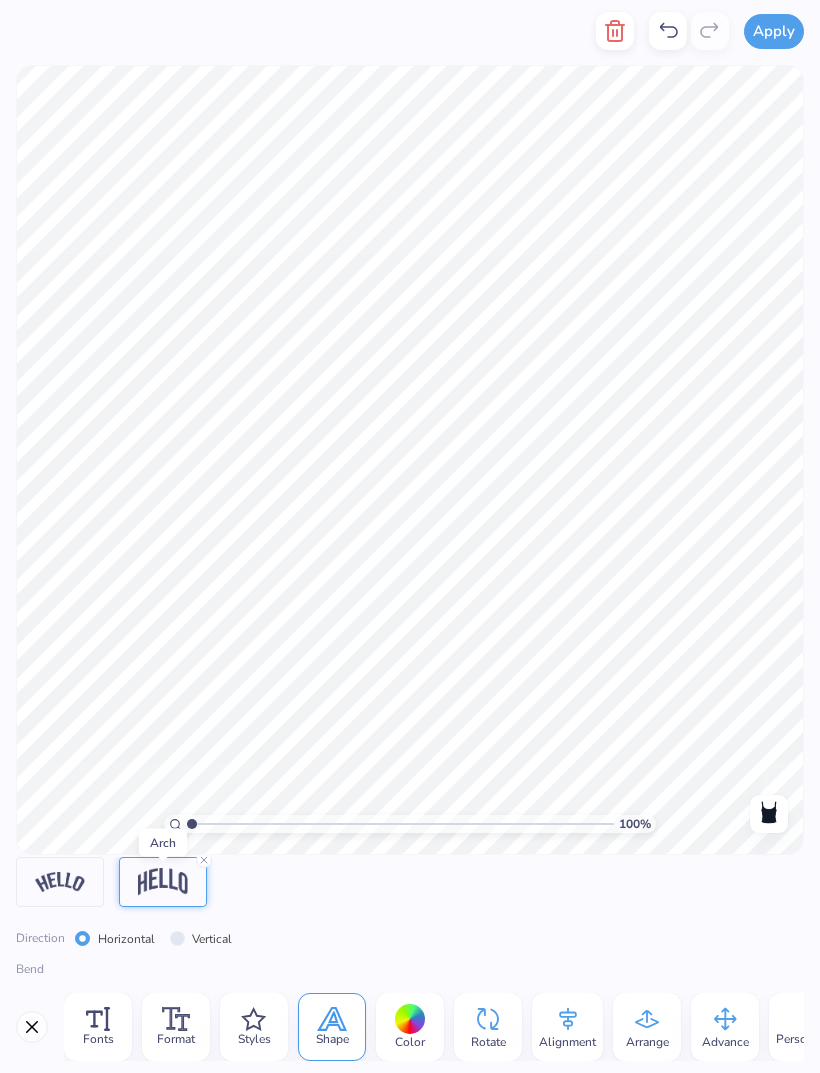 click 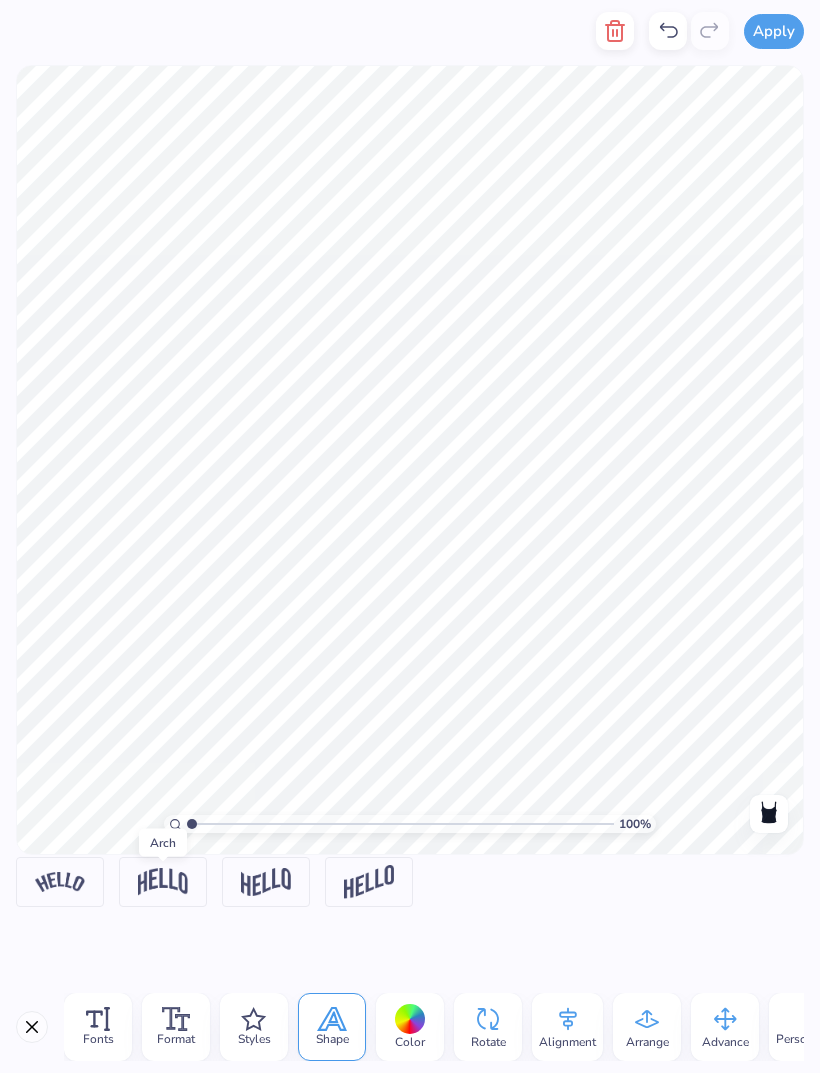 click at bounding box center (266, 882) 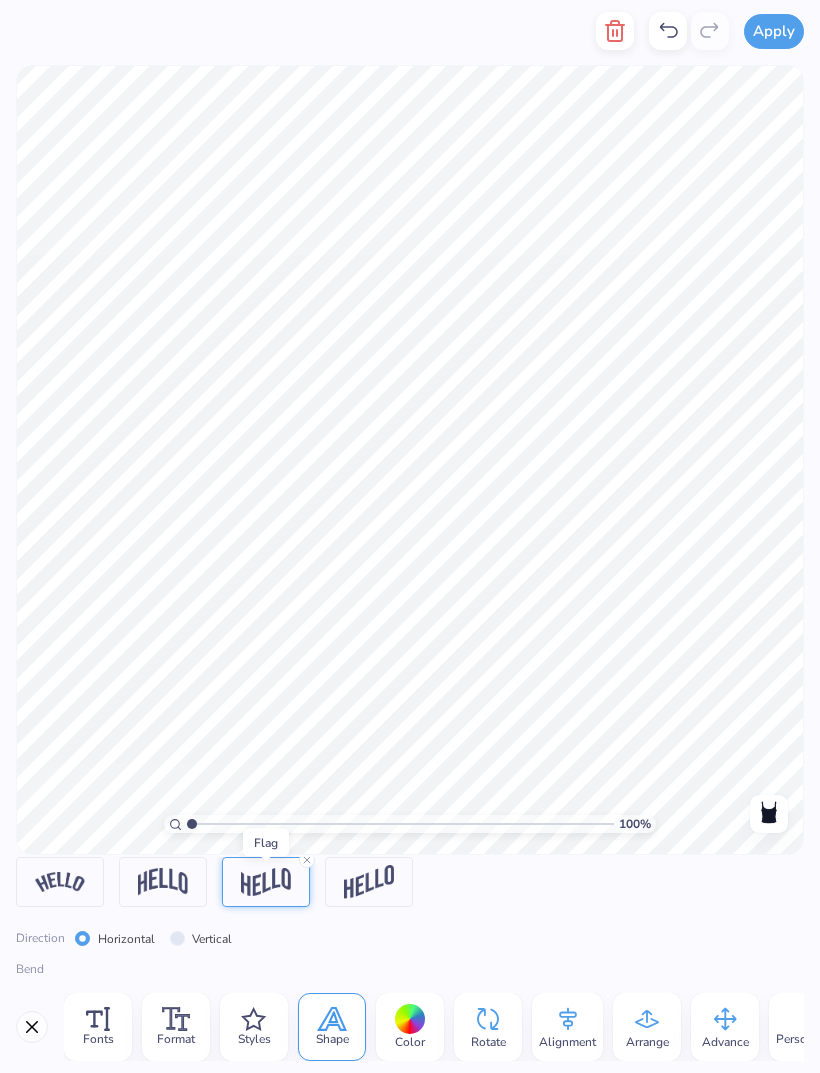 click at bounding box center [369, 882] 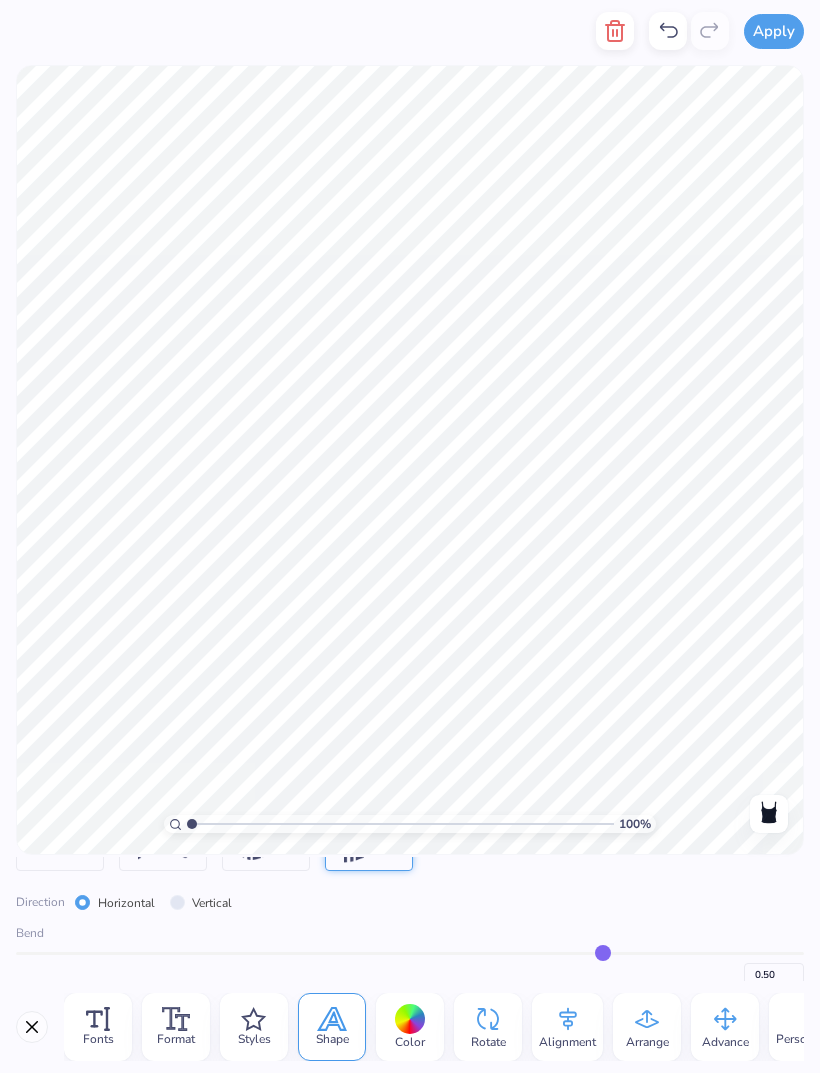 scroll, scrollTop: 35, scrollLeft: 0, axis: vertical 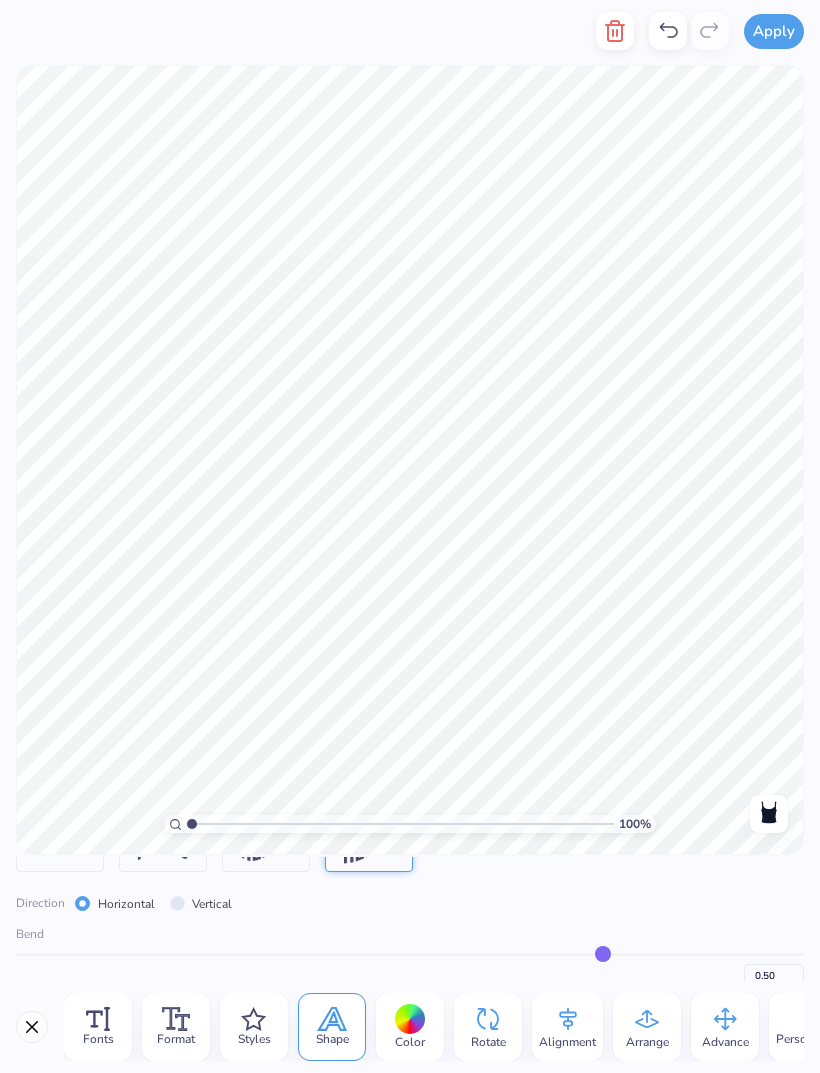 type on "0.47" 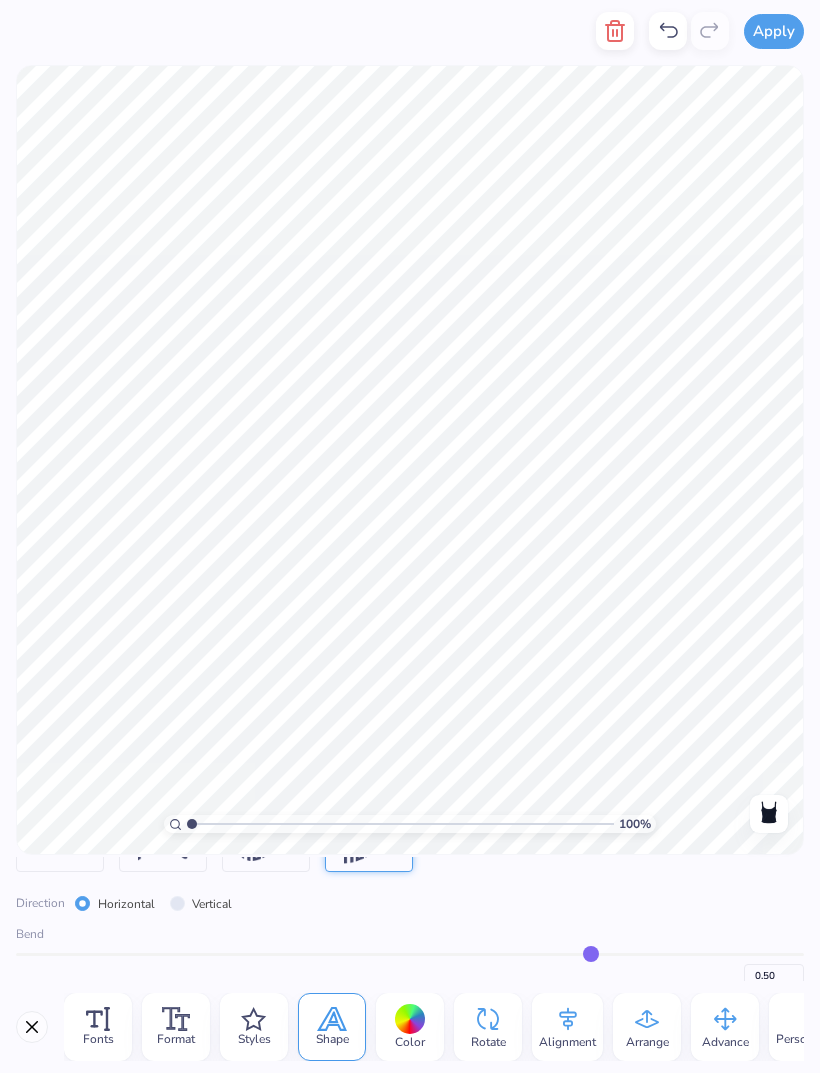 type on "0.47" 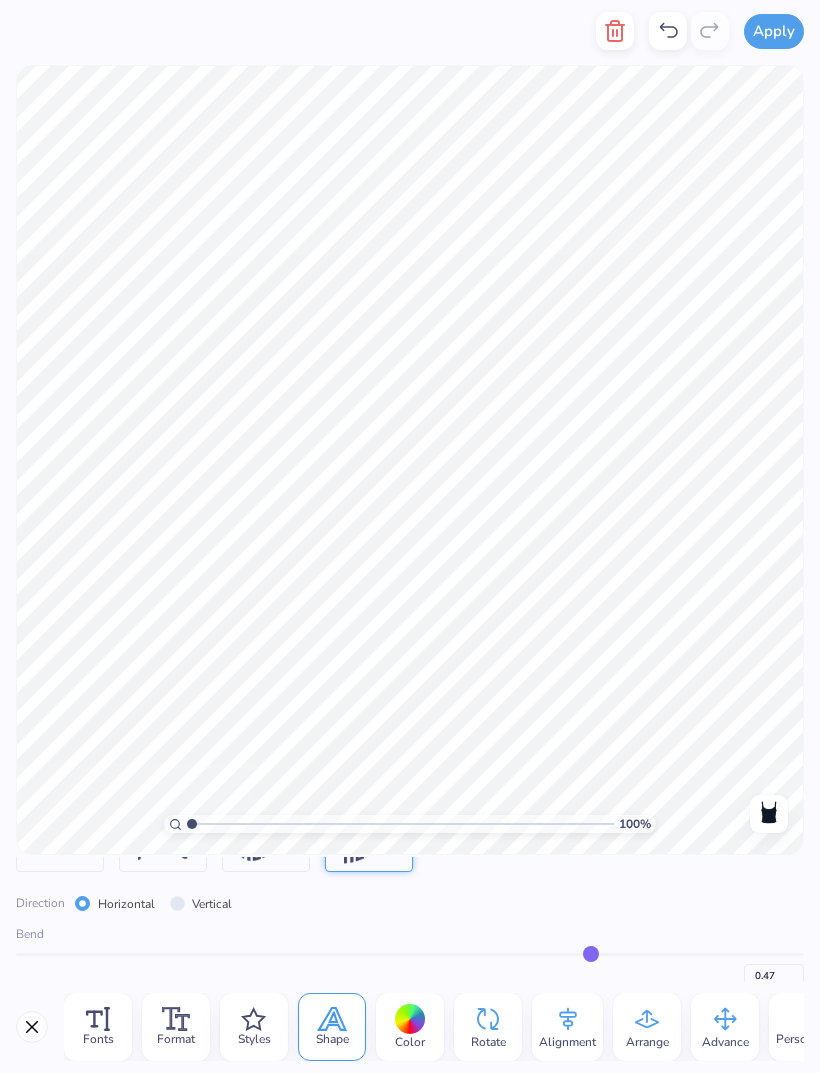 type on "0.45" 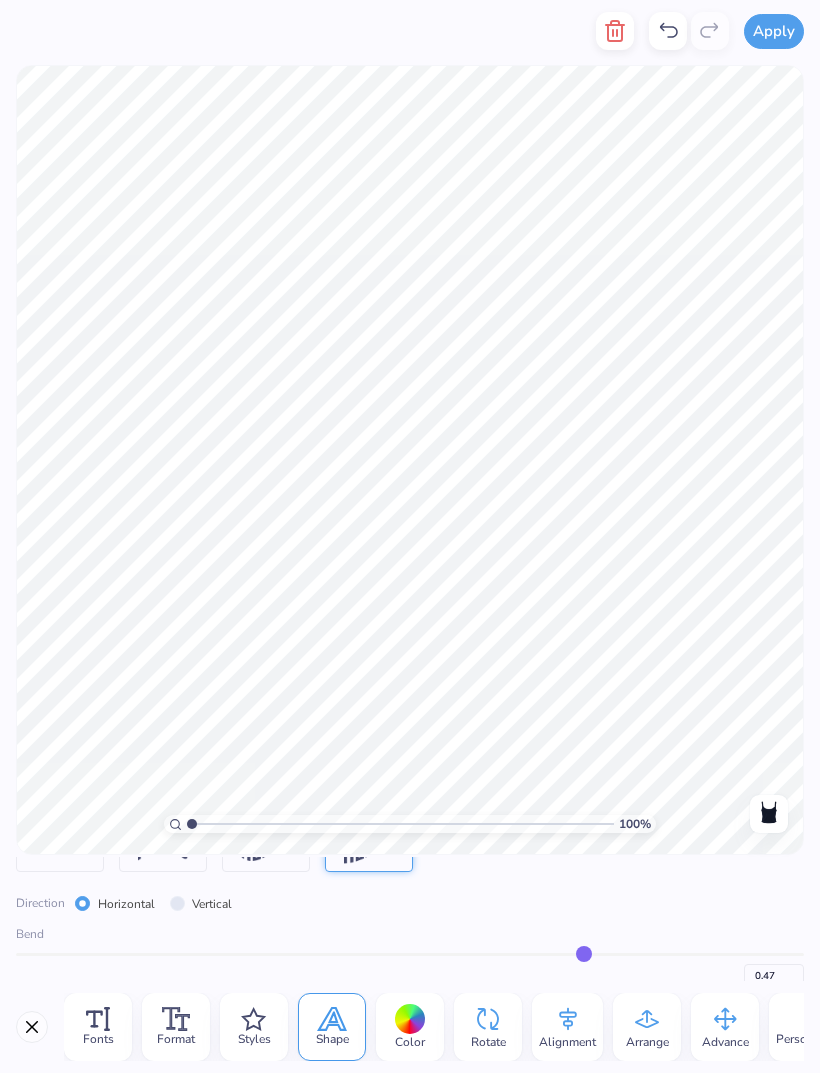 type on "0.45" 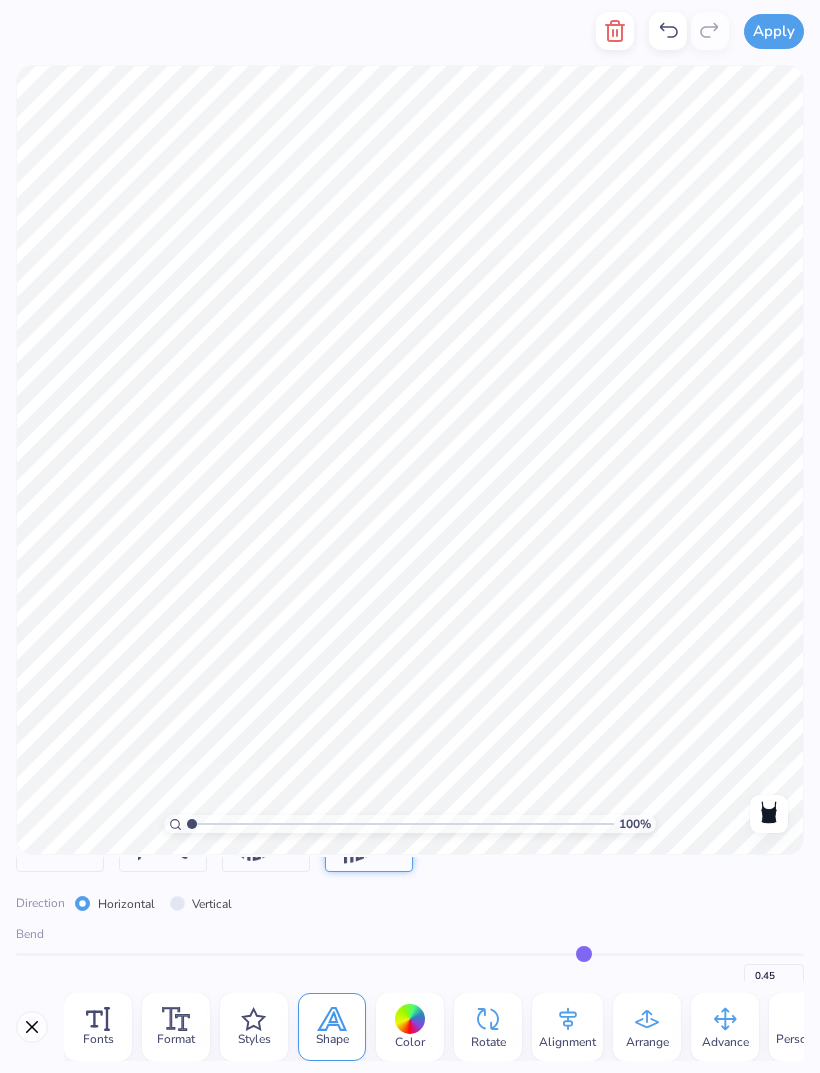 type on "0.44" 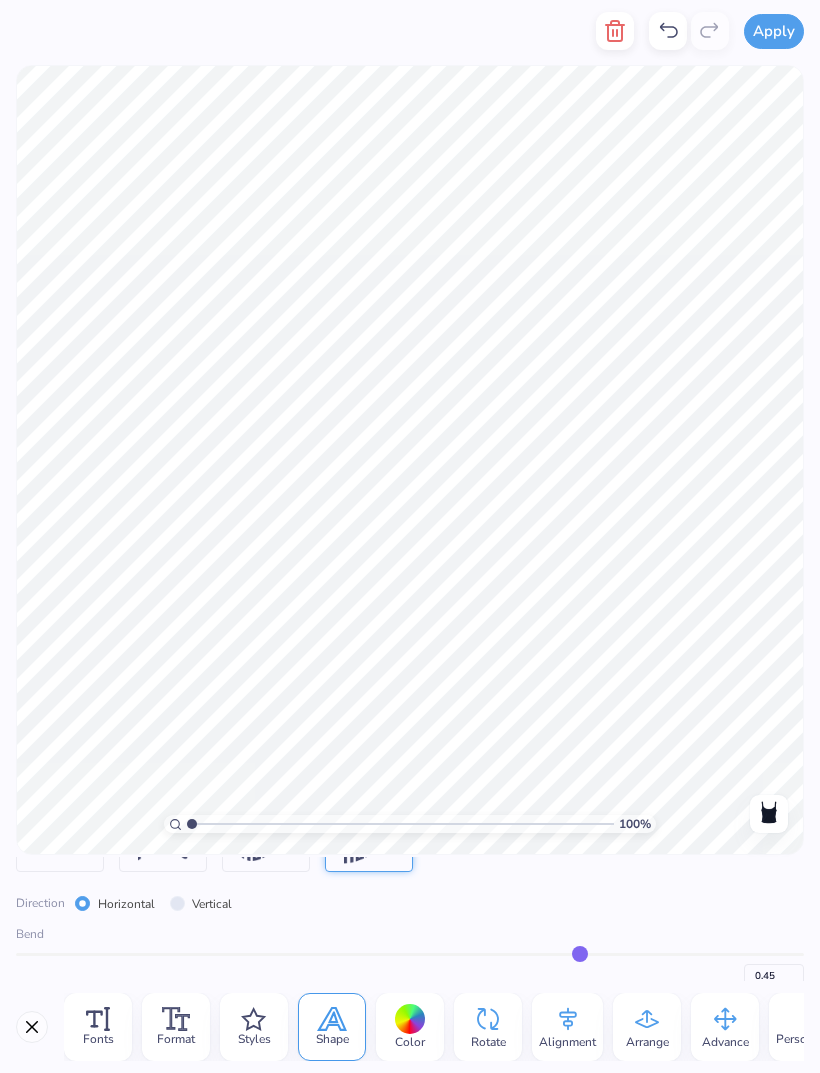 type on "0.44" 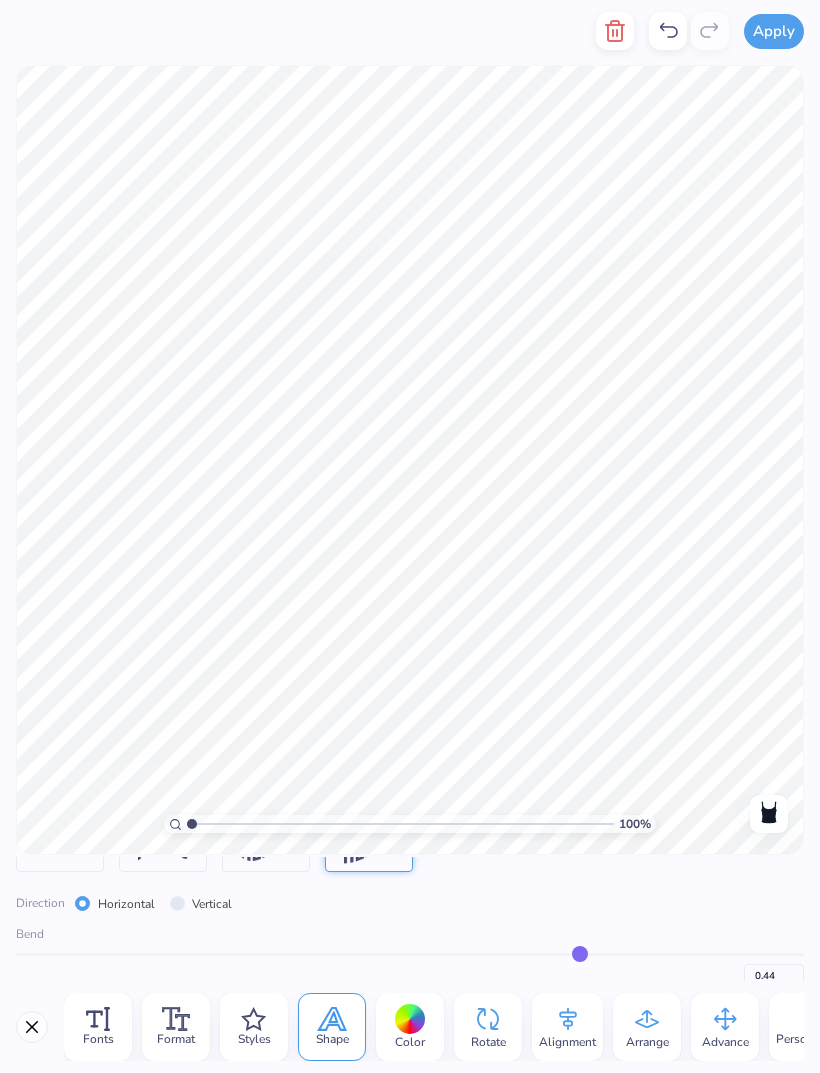 type on "0.41" 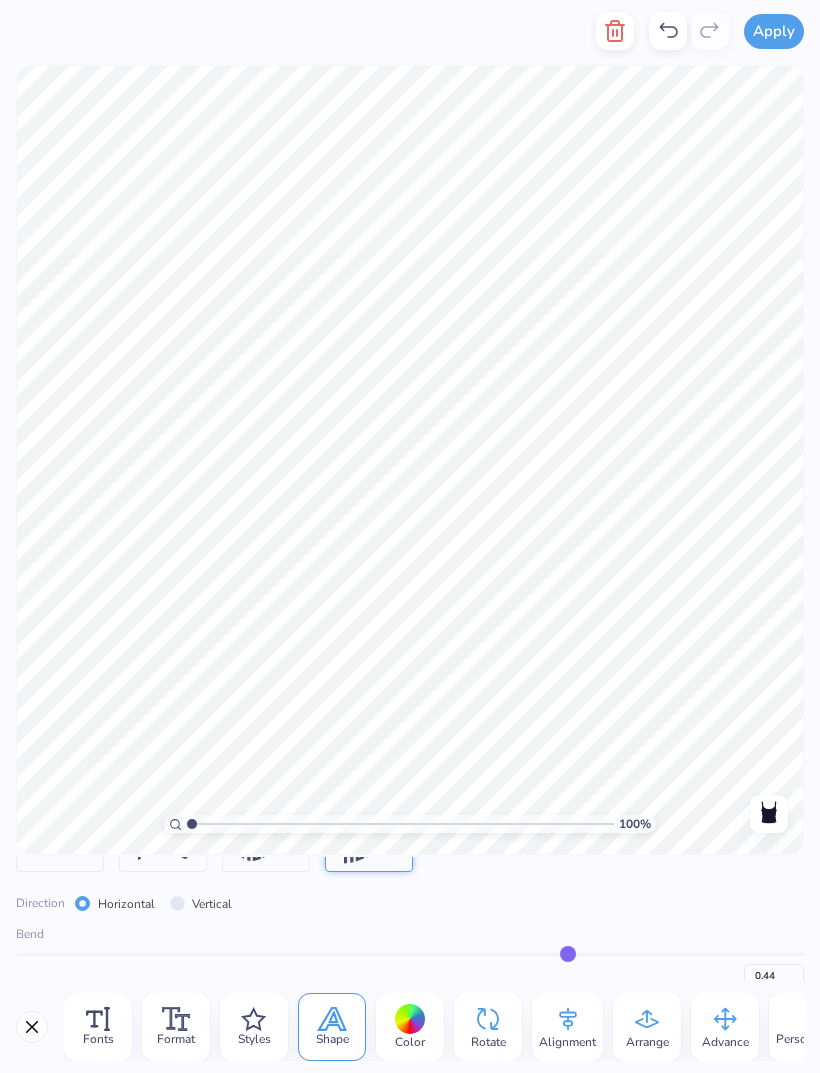 type on "0.41" 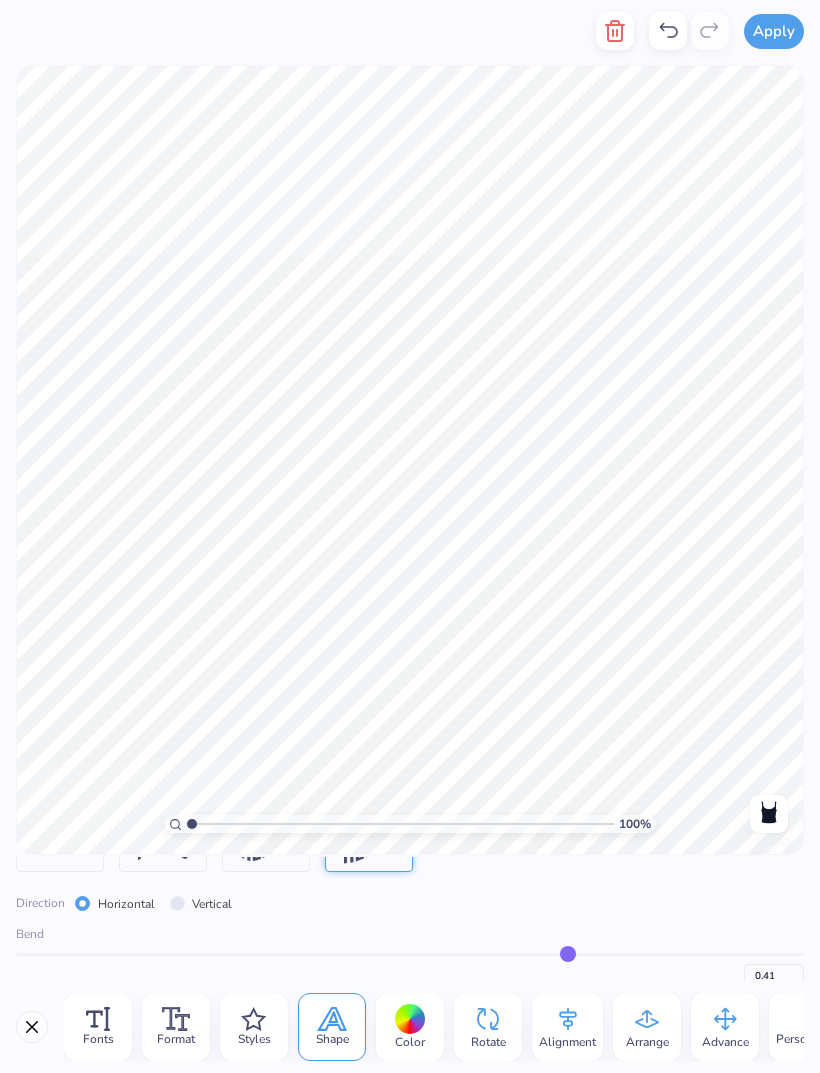 type on "0.39" 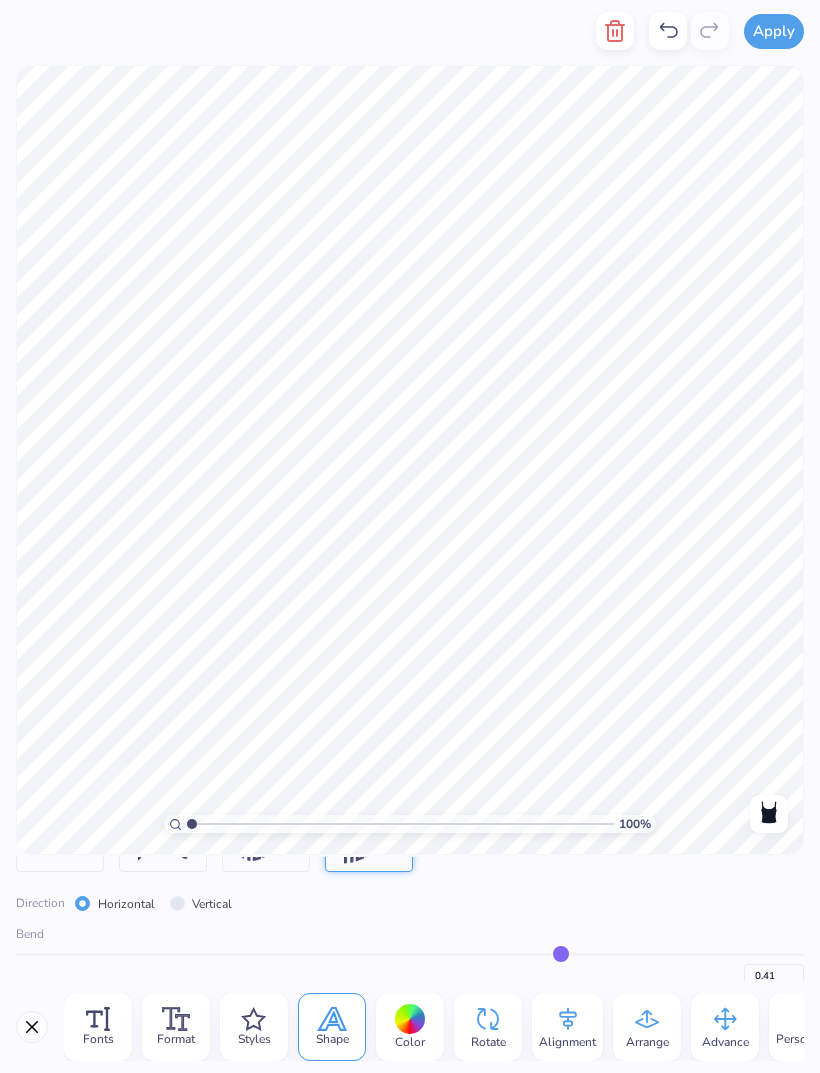 type on "0.39" 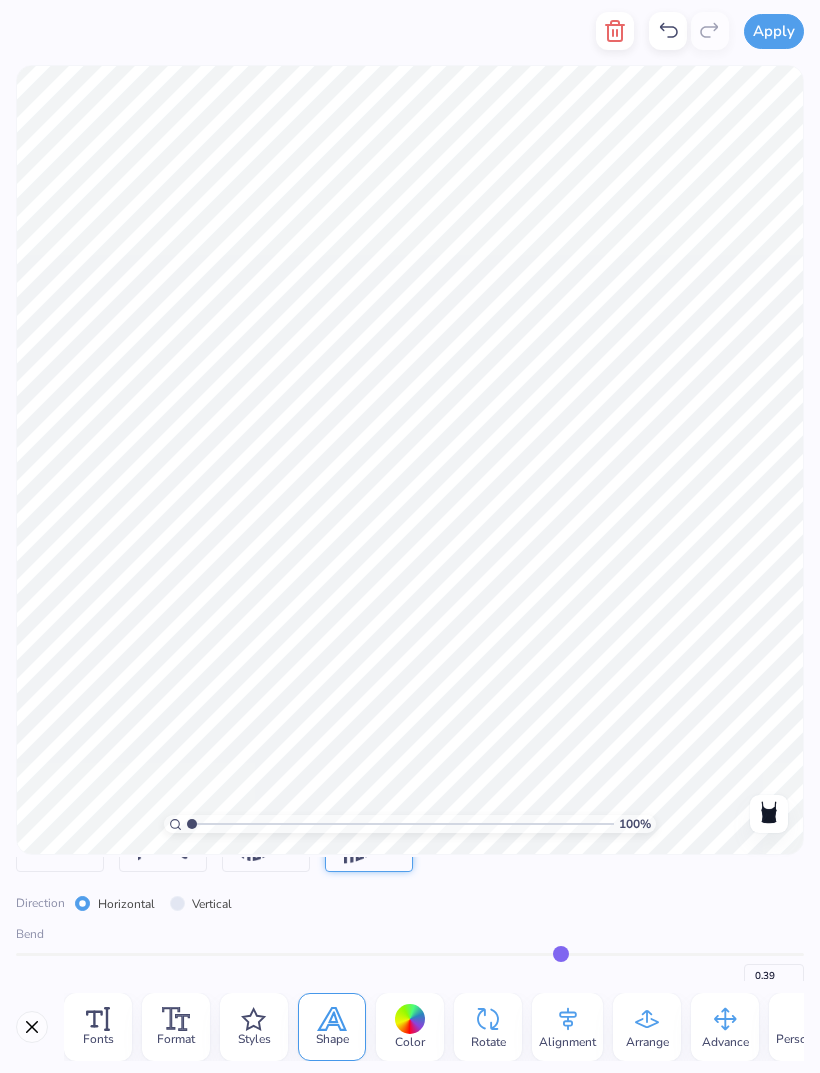 type on "0.37" 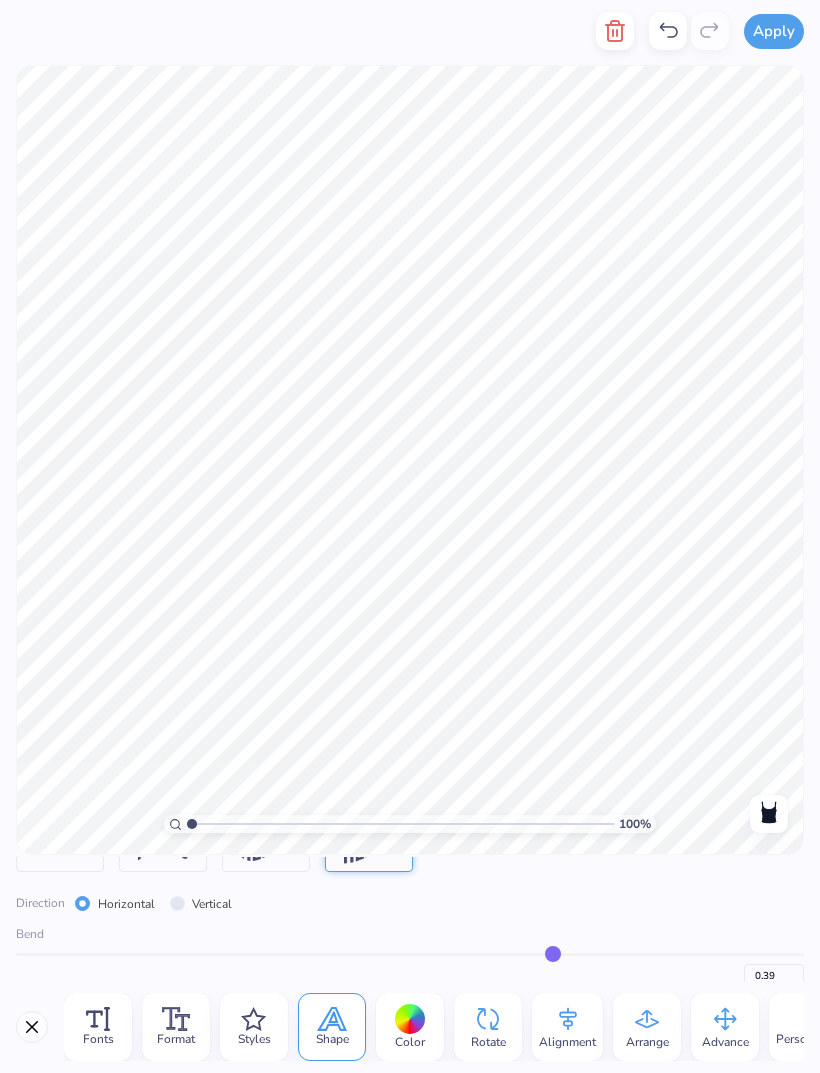 type on "0.37" 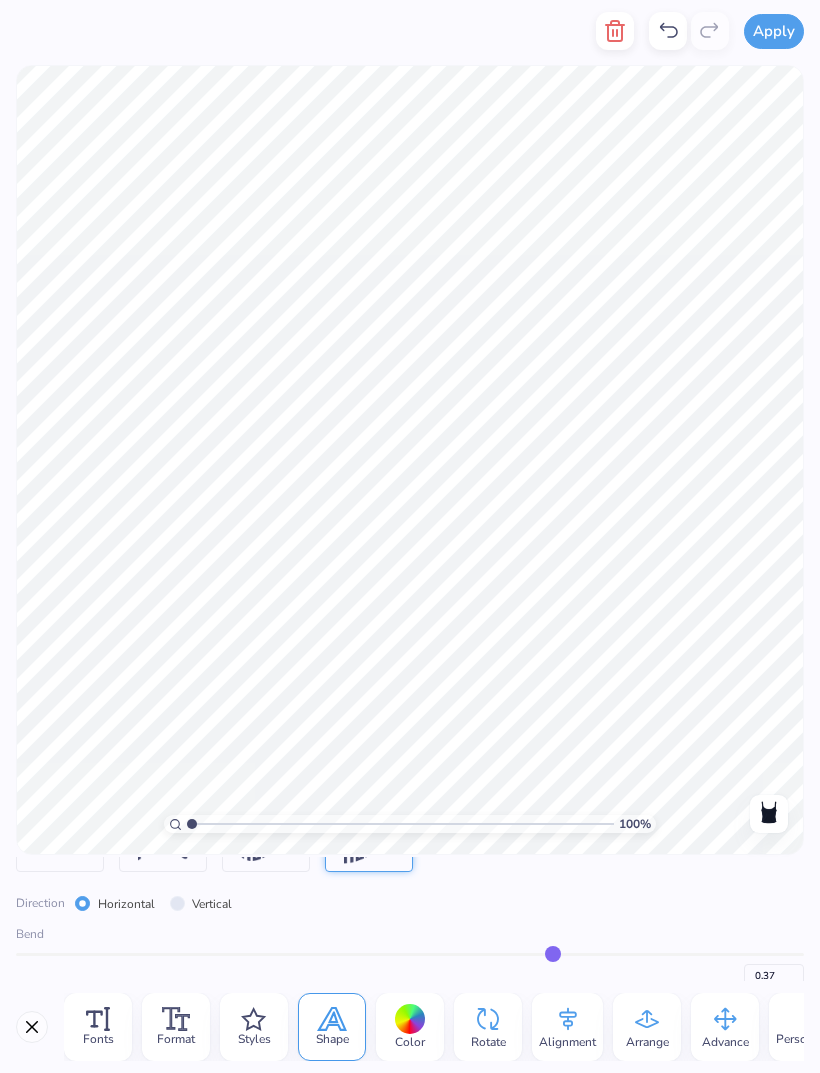 type on "0.36" 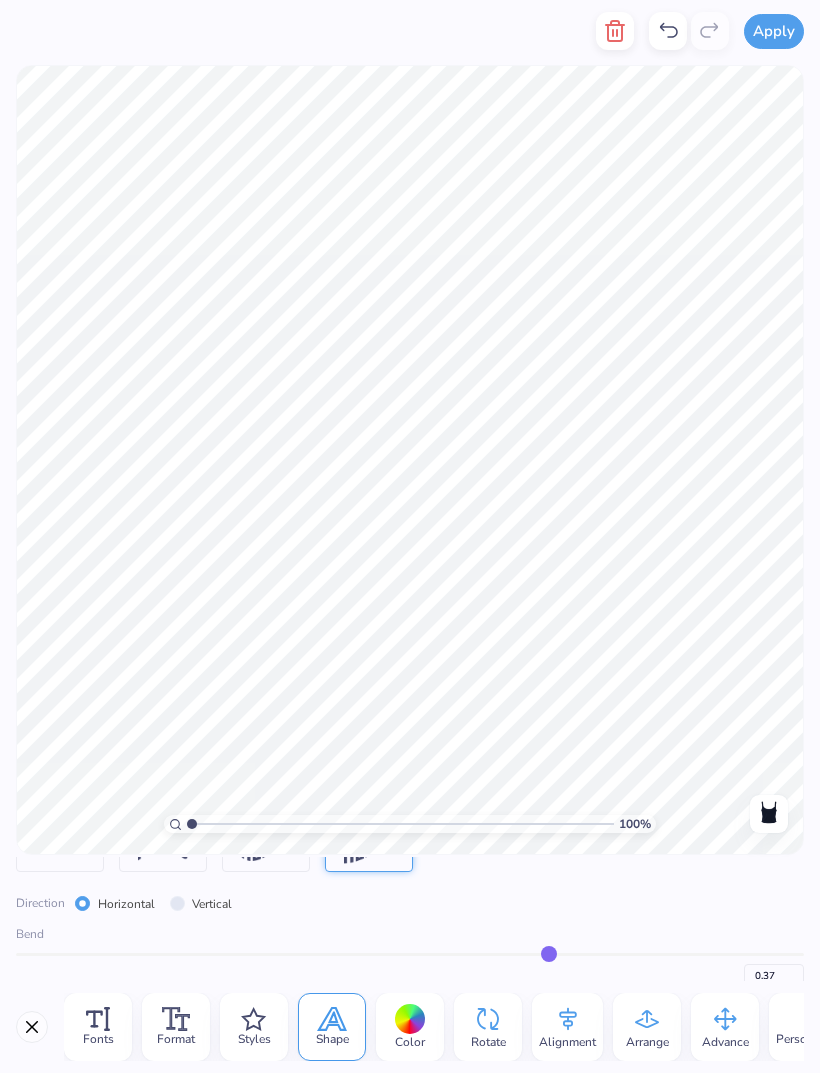 type on "0.36" 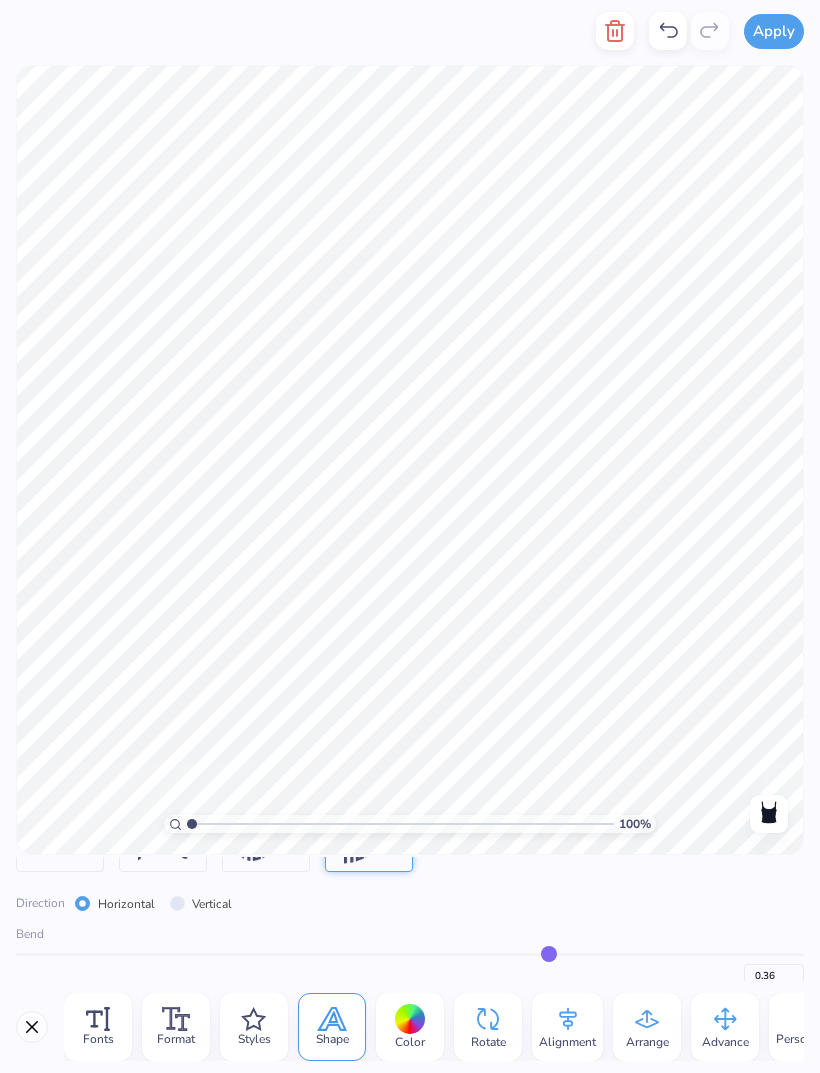 type on "0.34" 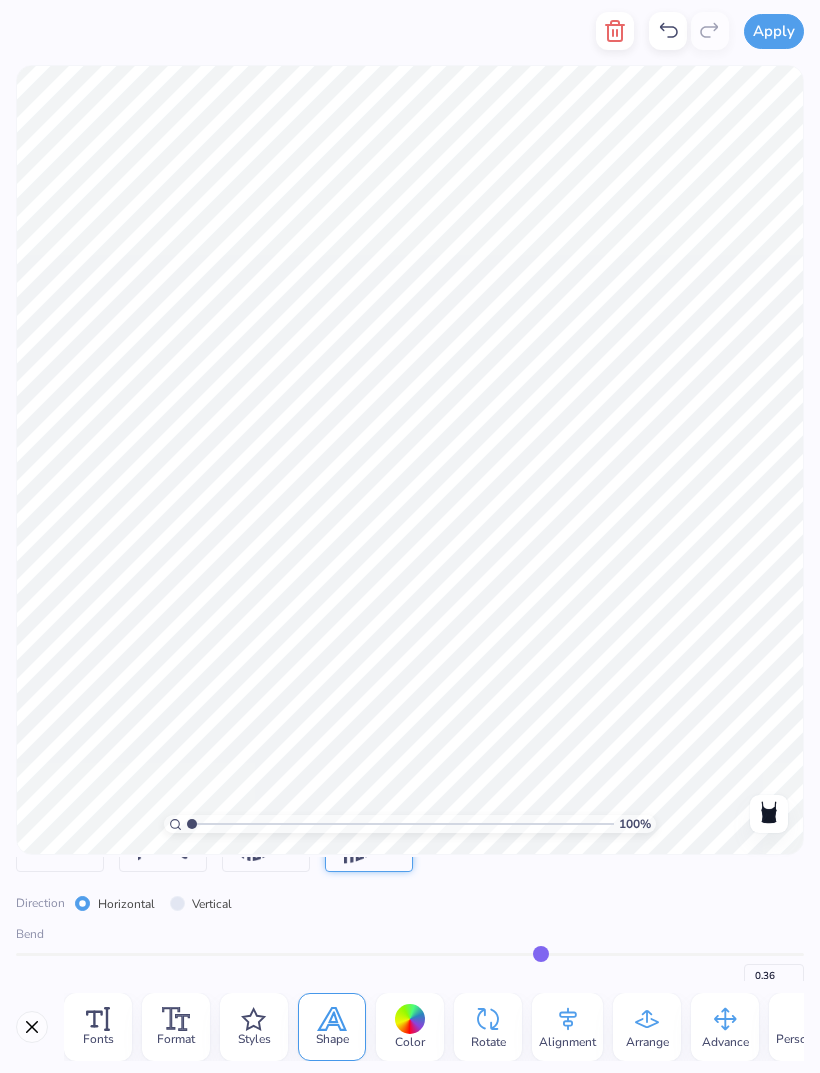 type on "0.34" 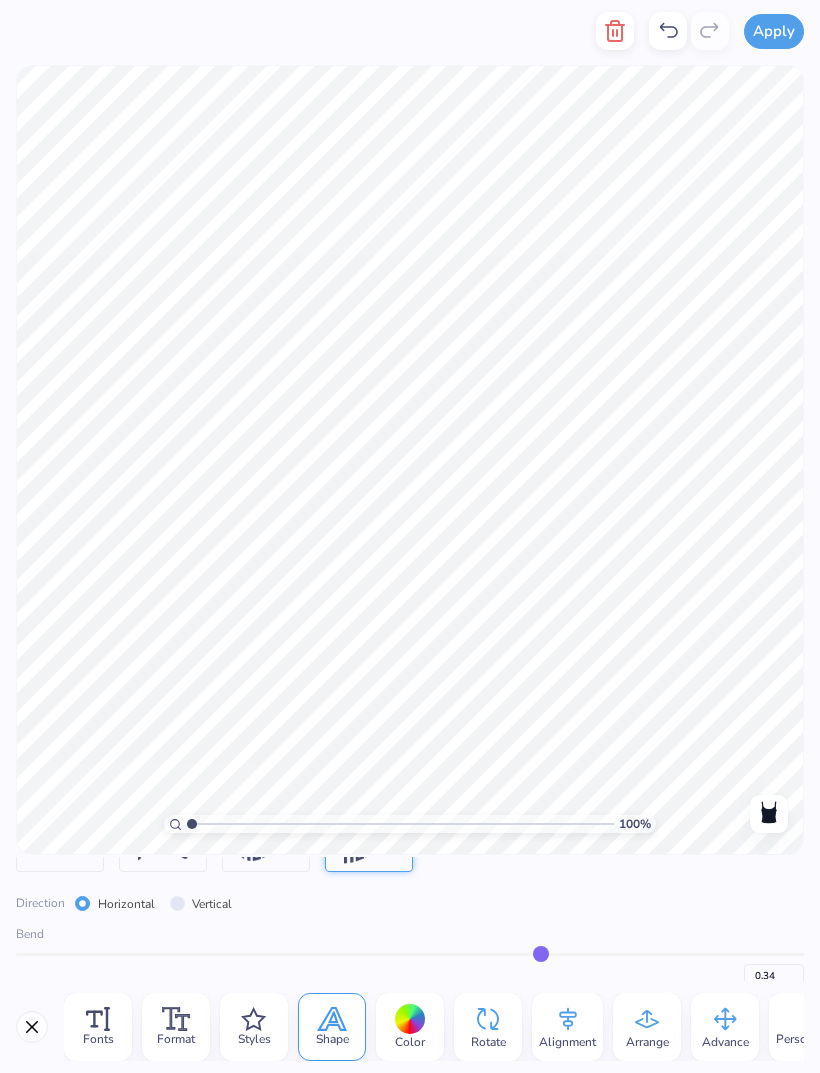 type on "0.33" 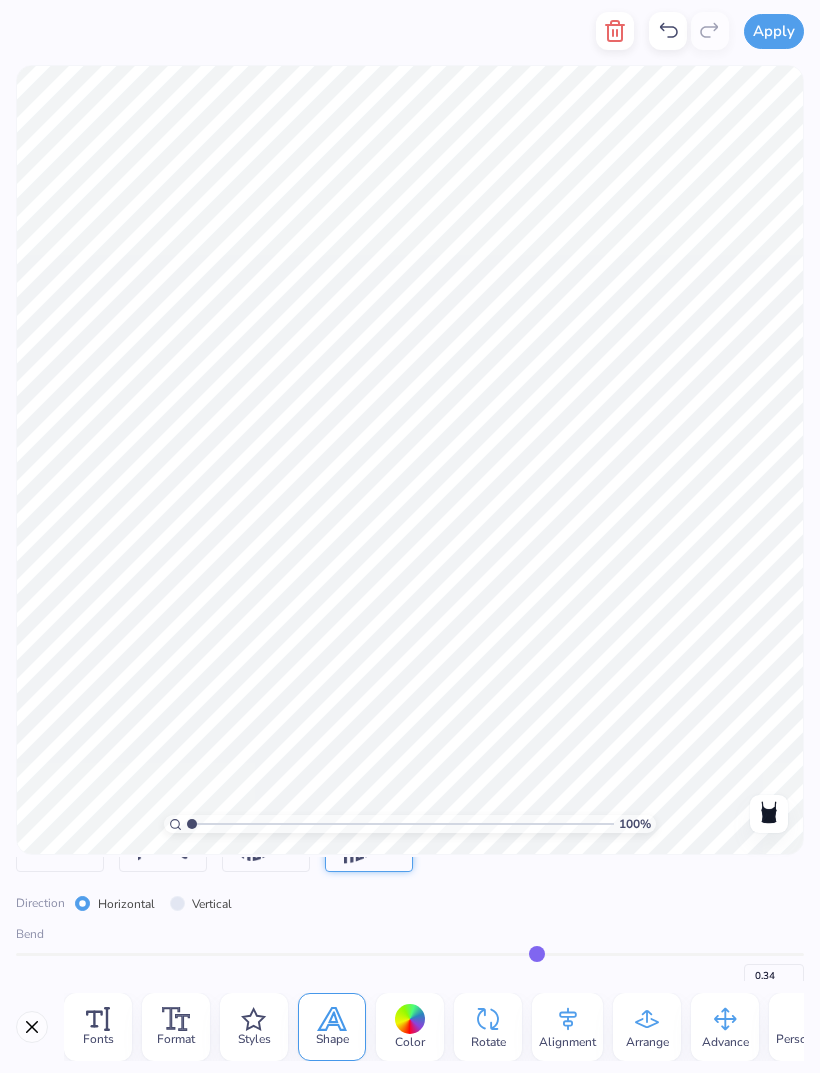 type on "0.33" 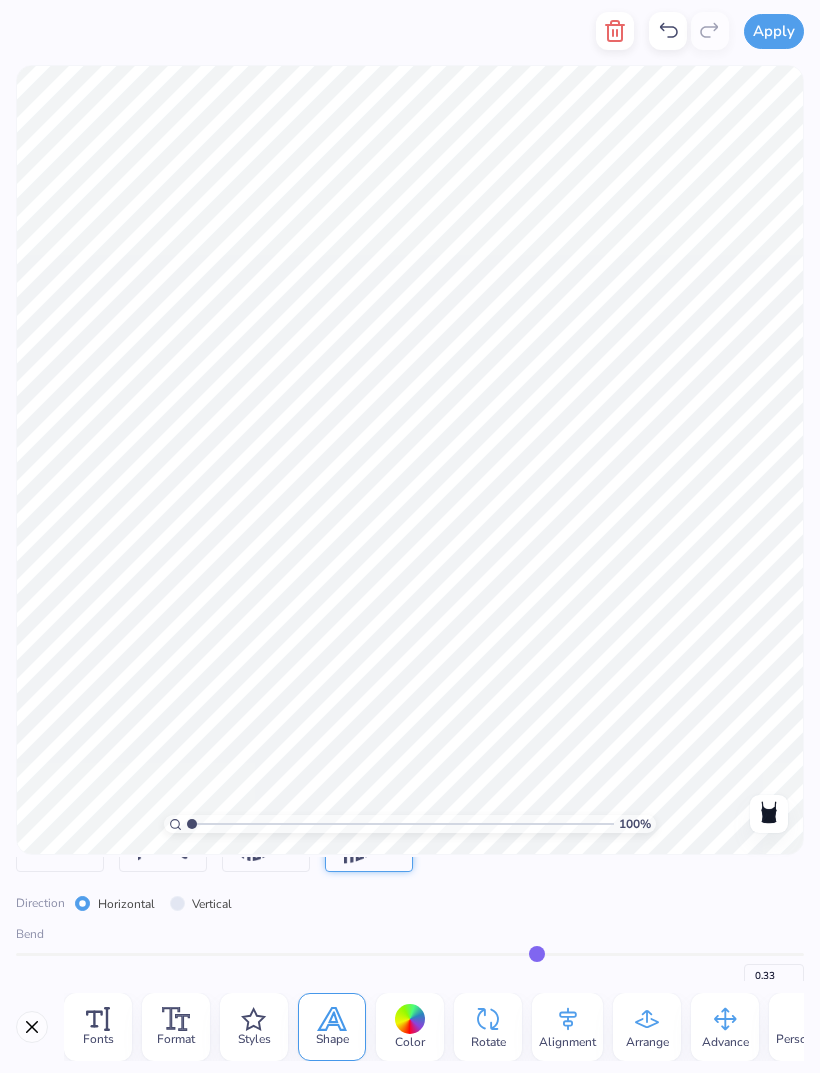 type on "0.32" 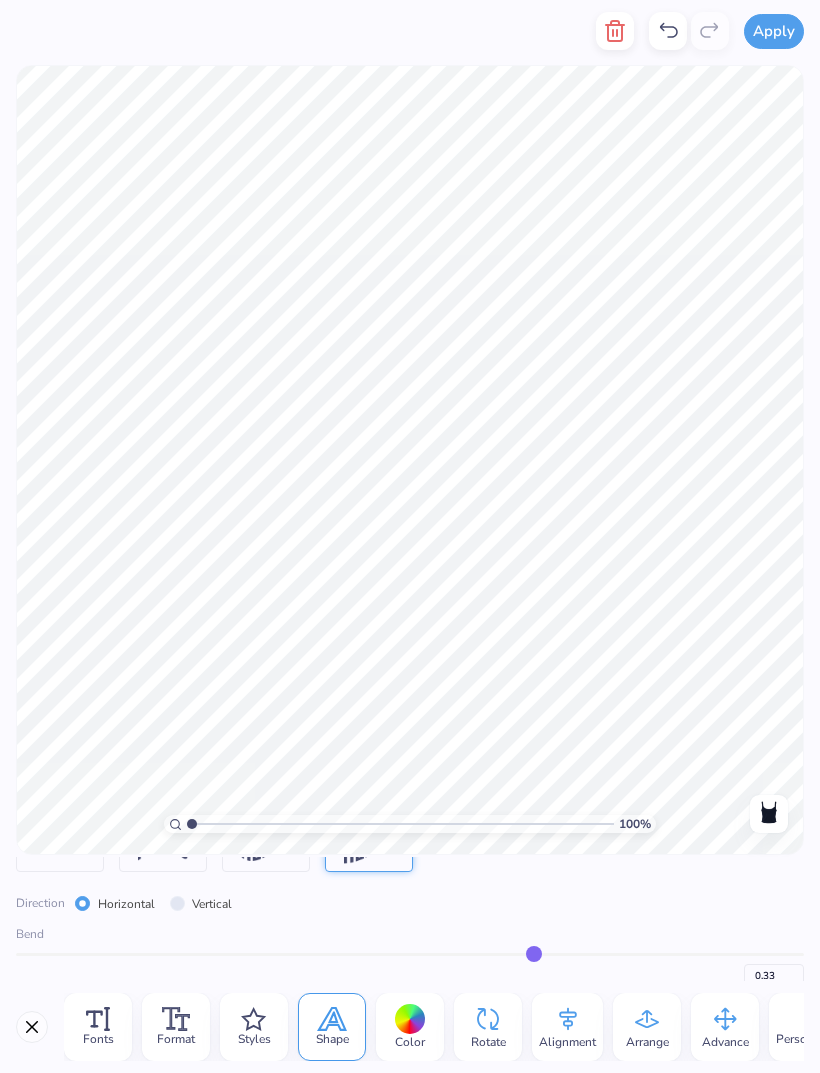 type on "0.32" 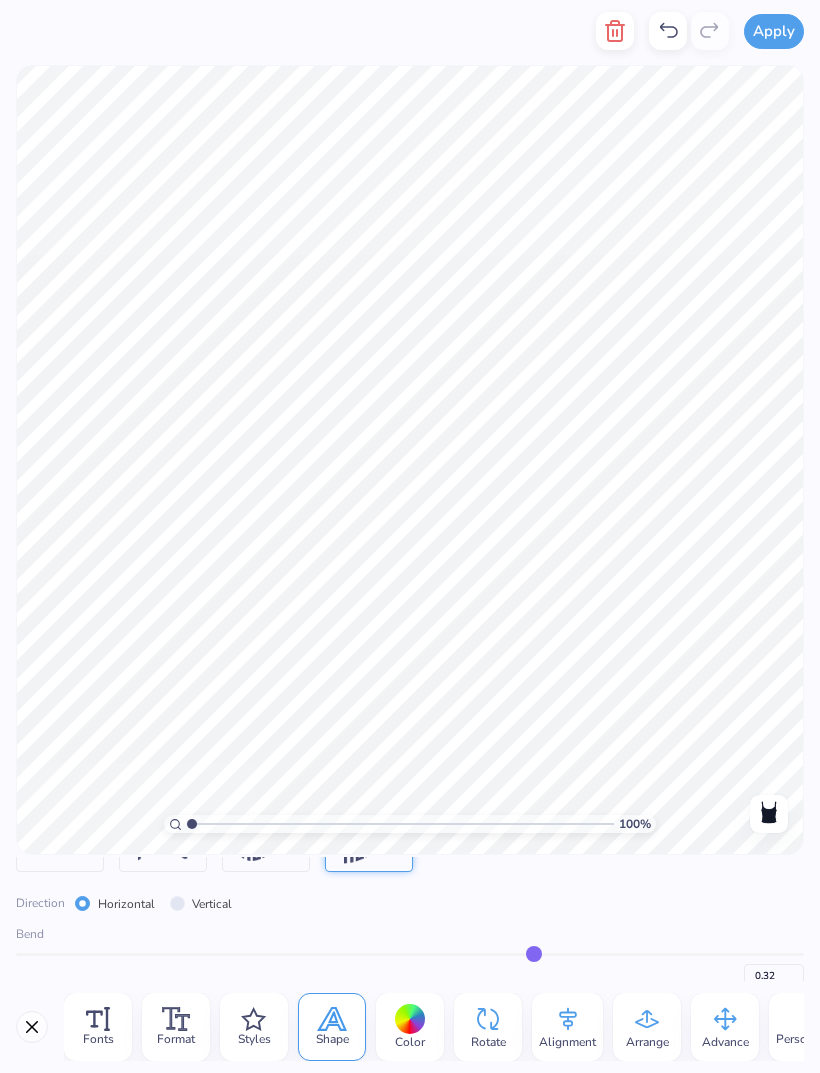 type on "0.31" 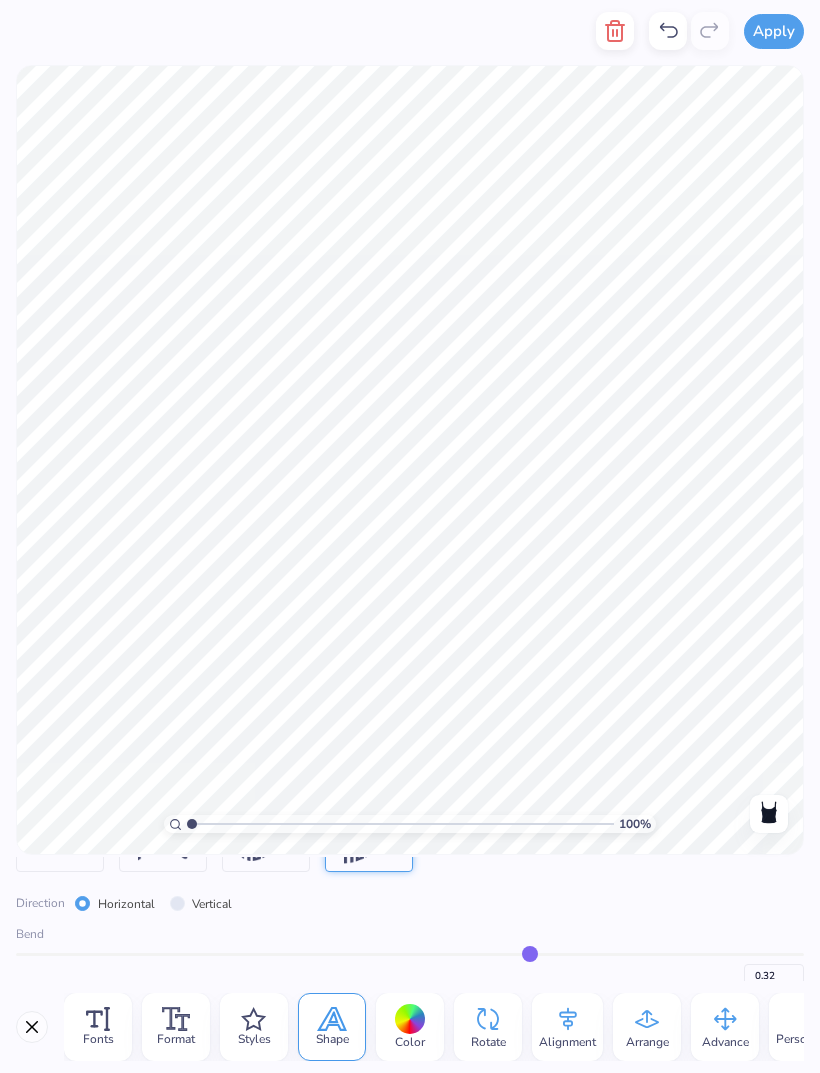 type on "0.31" 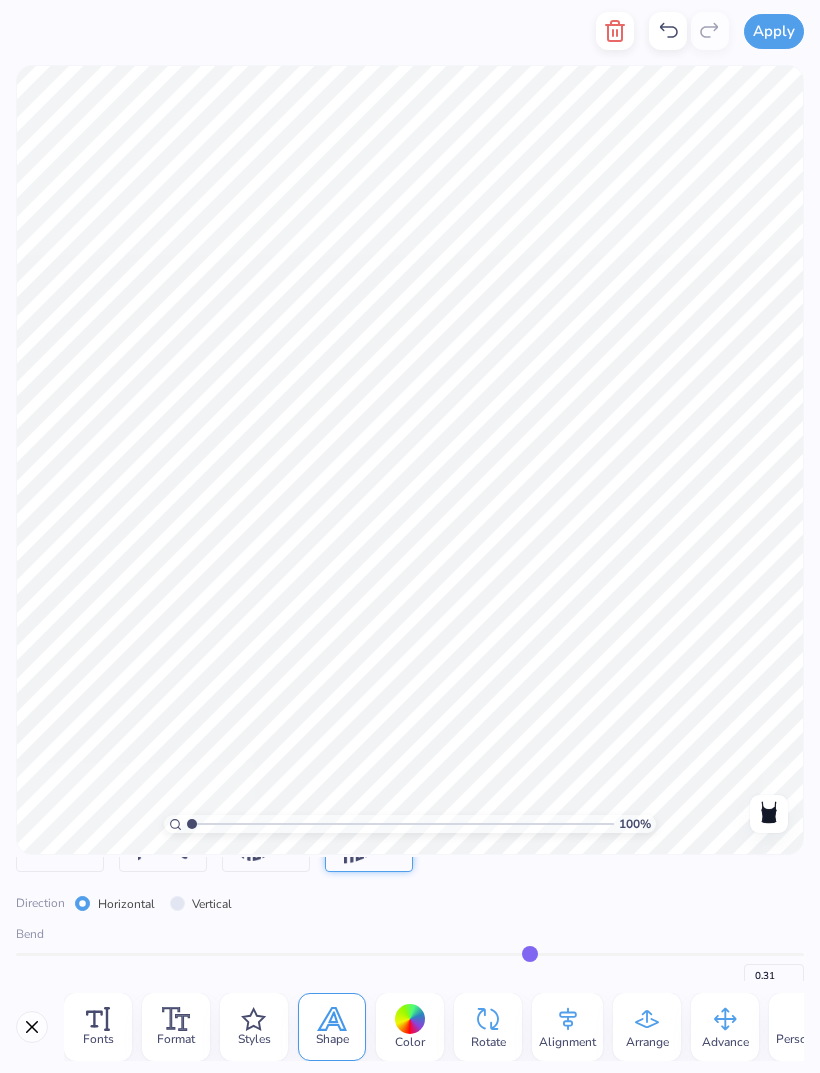 type on "0.3" 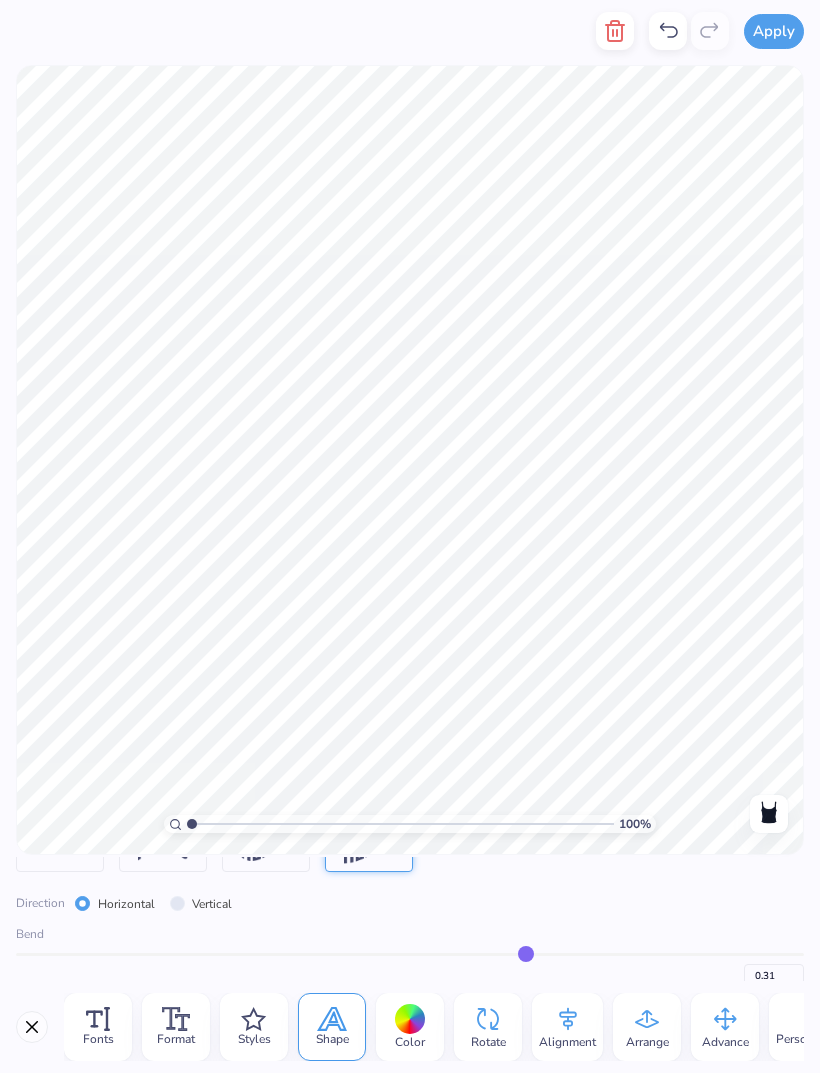 type on "0.30" 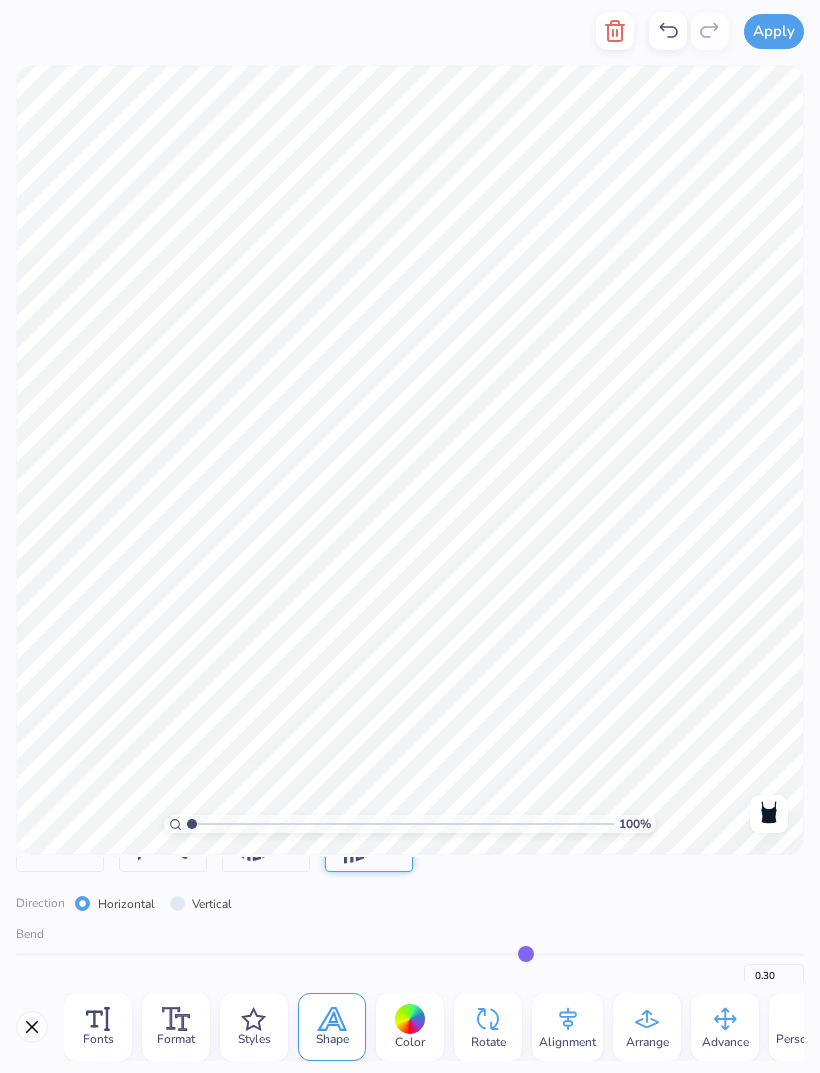type on "0.29" 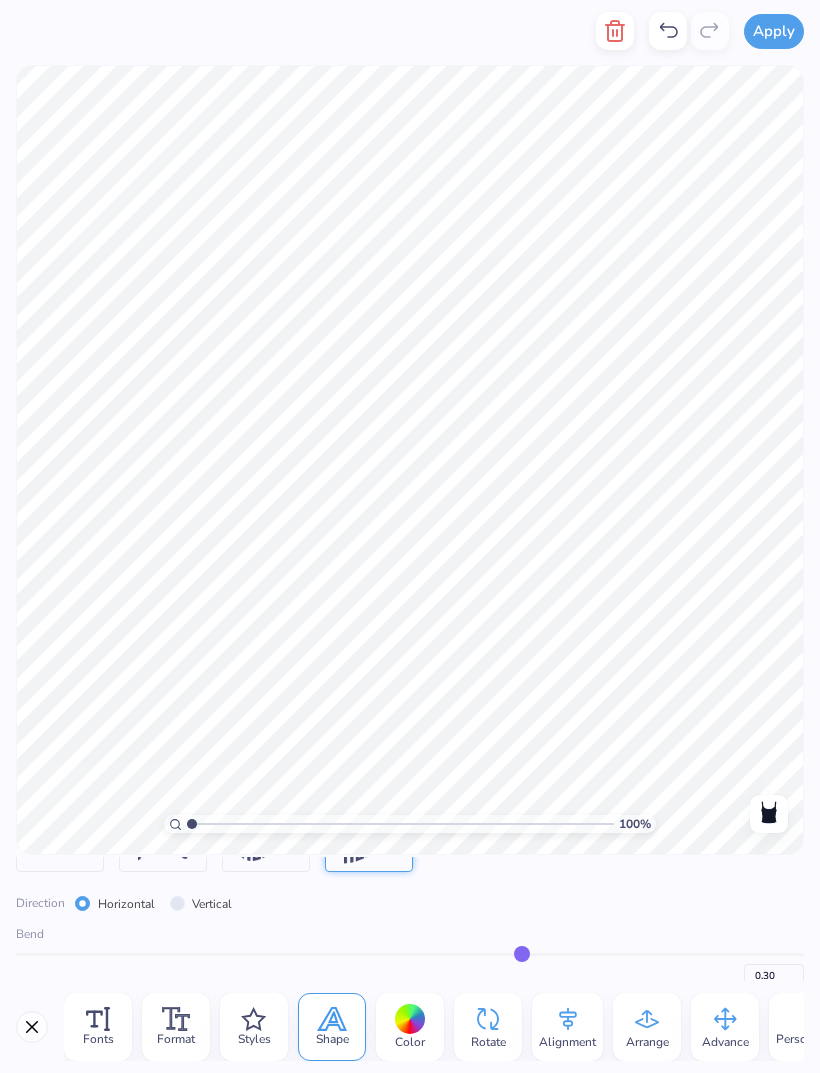 type on "0.29" 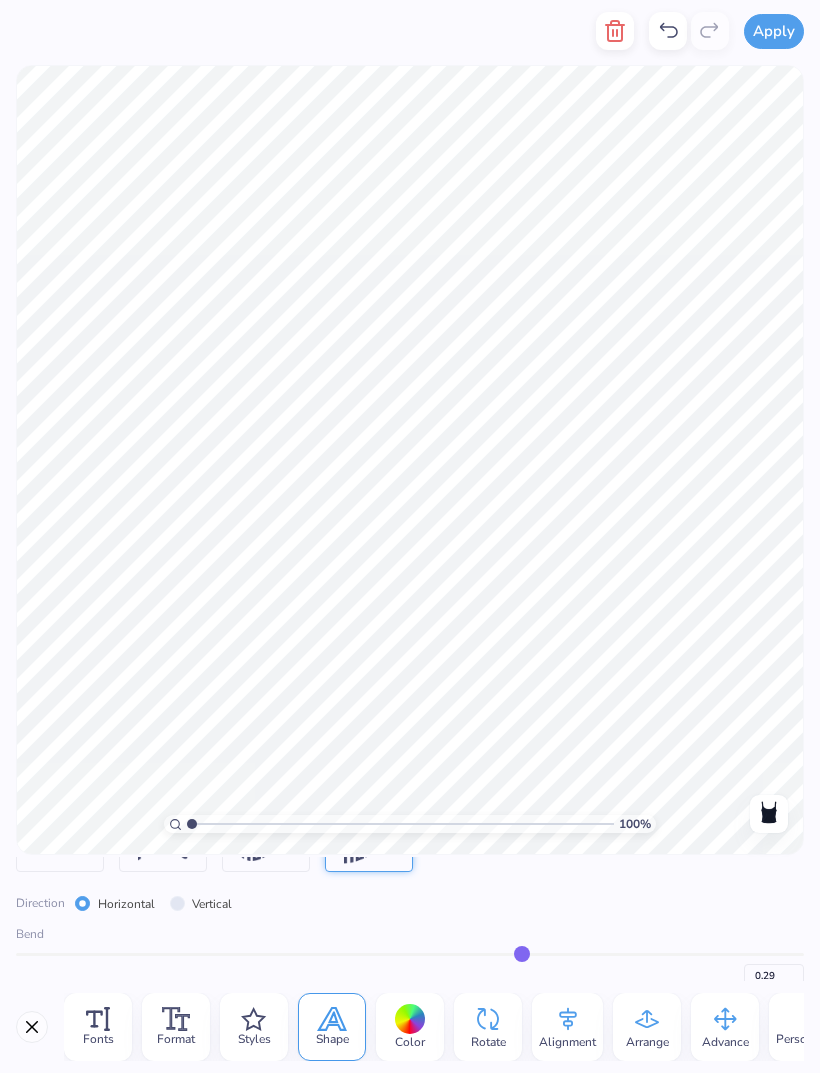 type on "0.28" 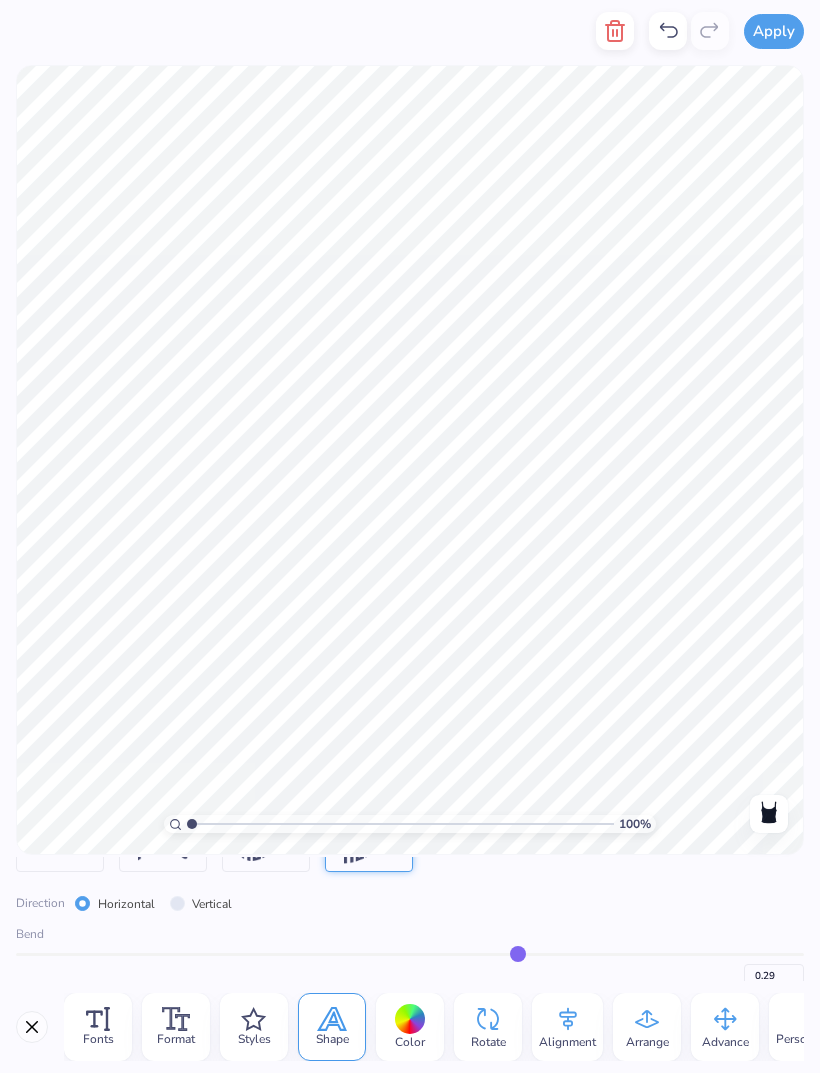 type on "0.28" 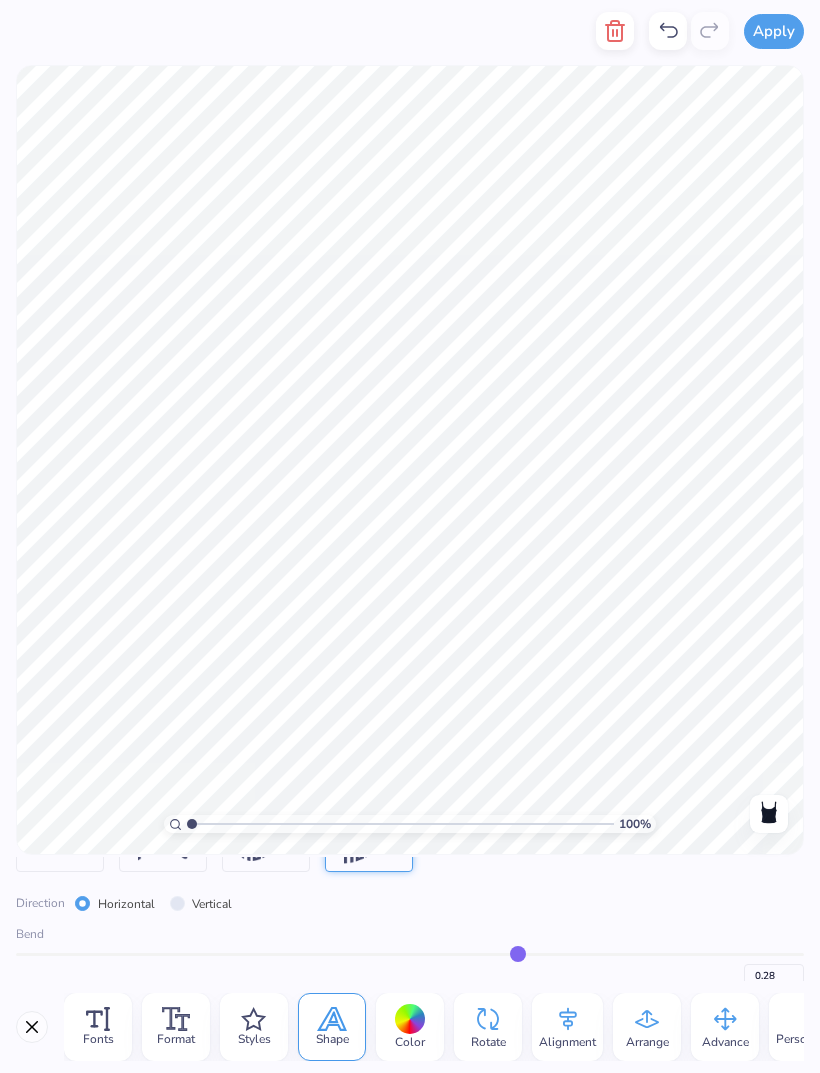 type on "0.26" 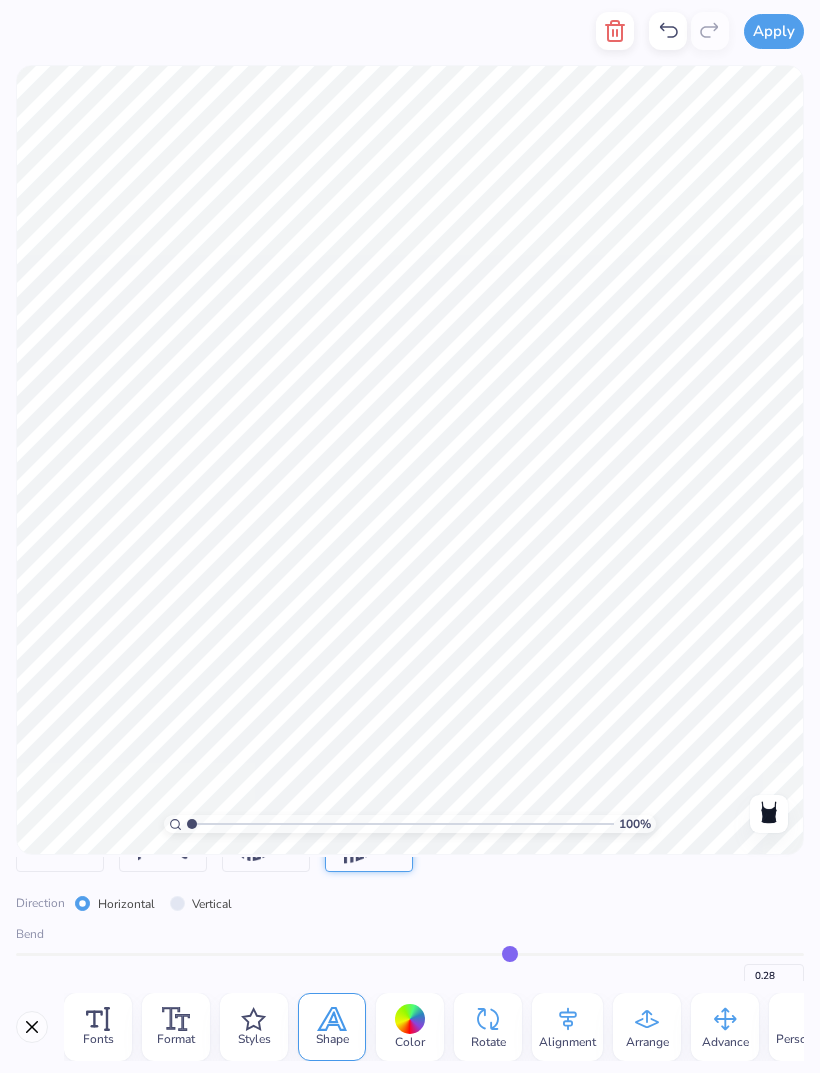 type on "0.26" 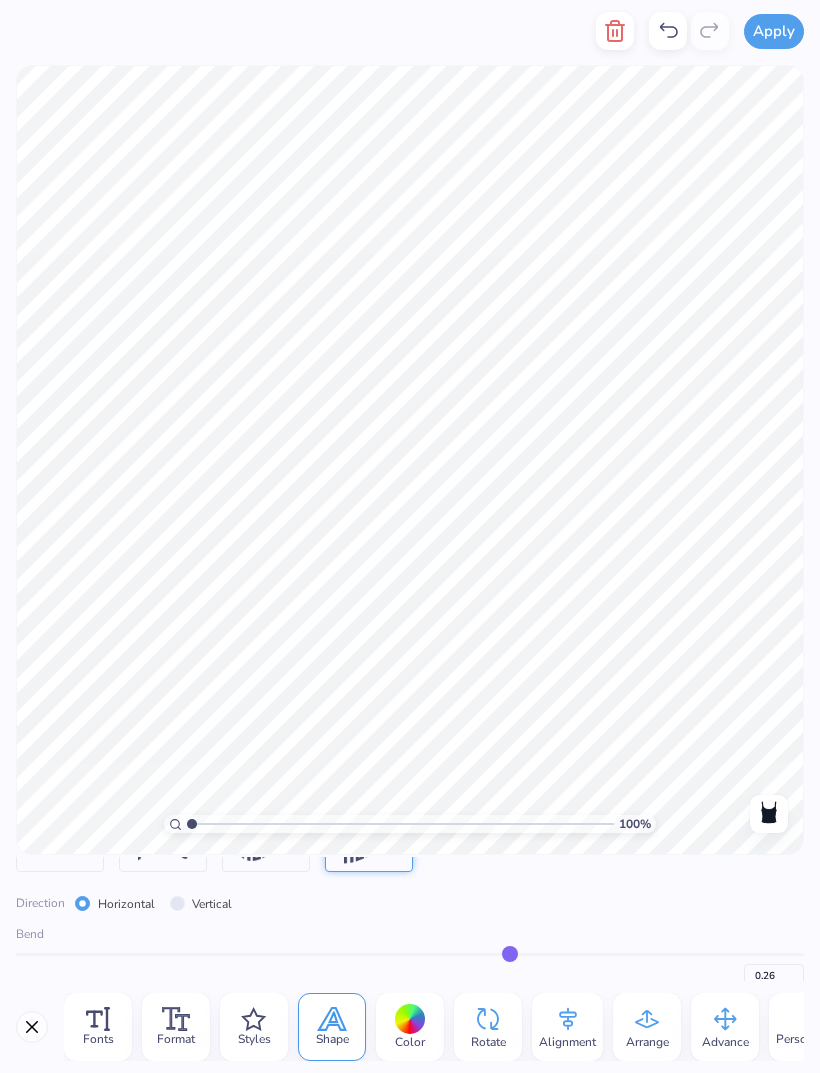type on "0.25" 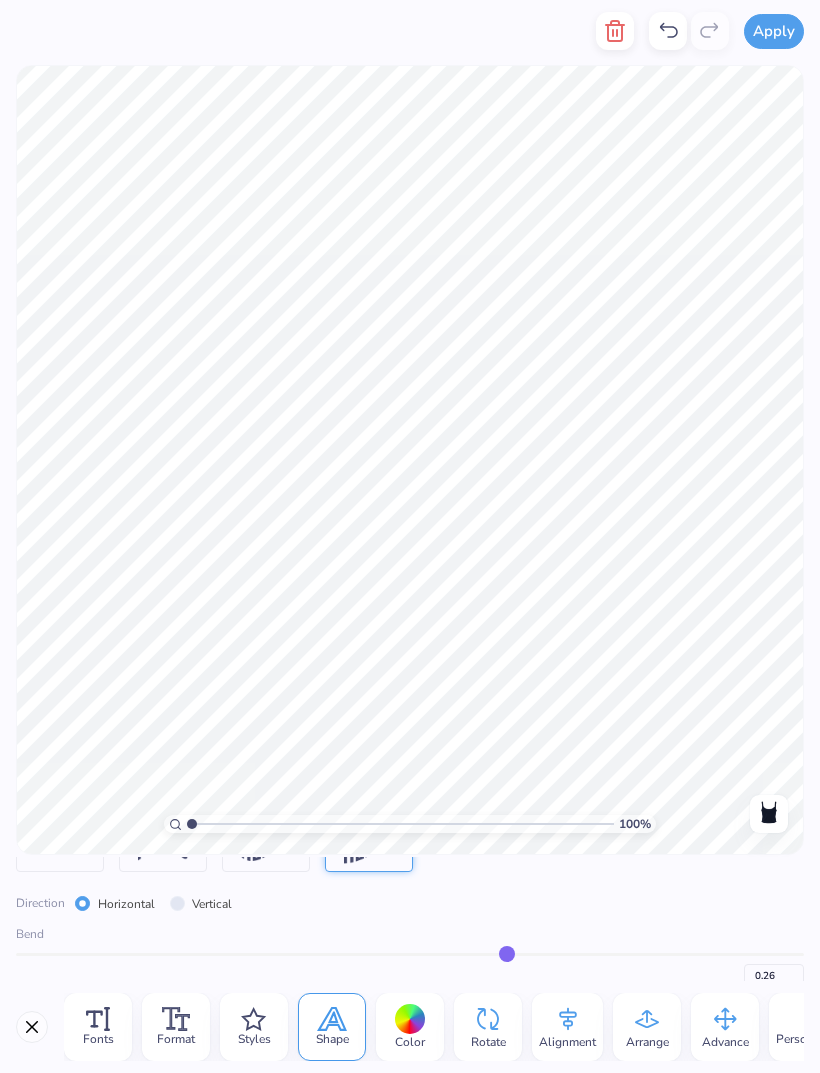 type on "0.25" 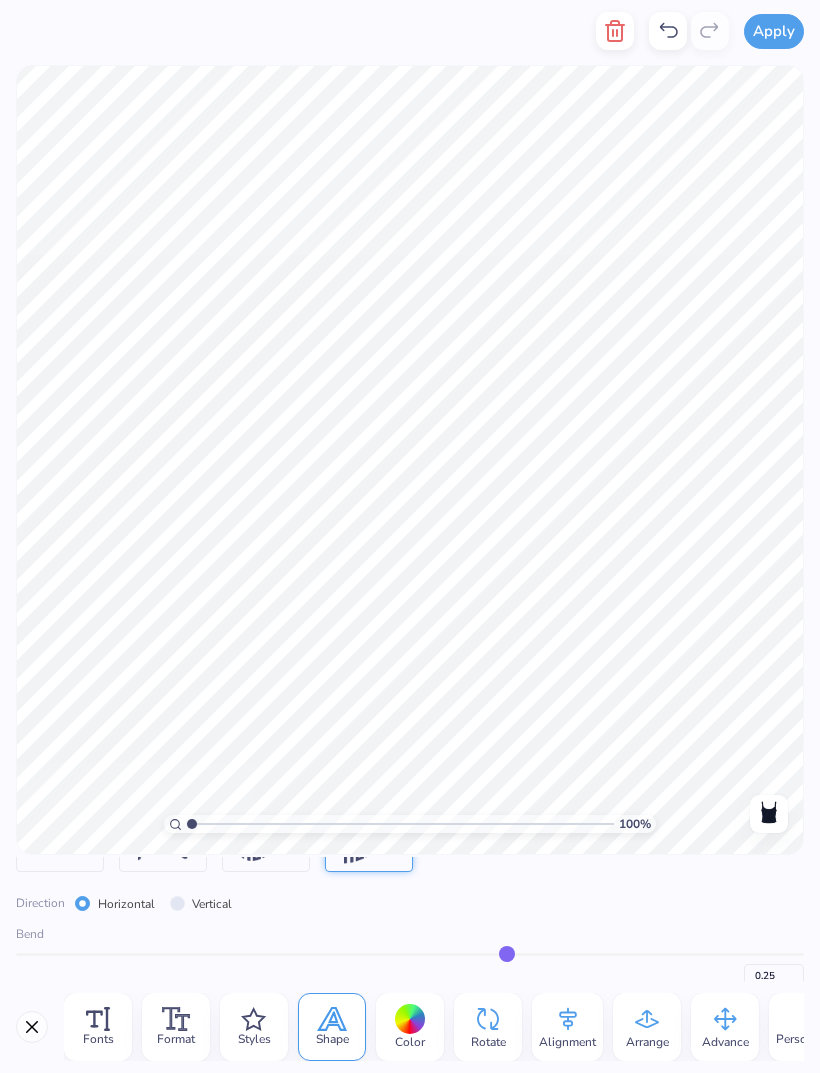 type on "0.23" 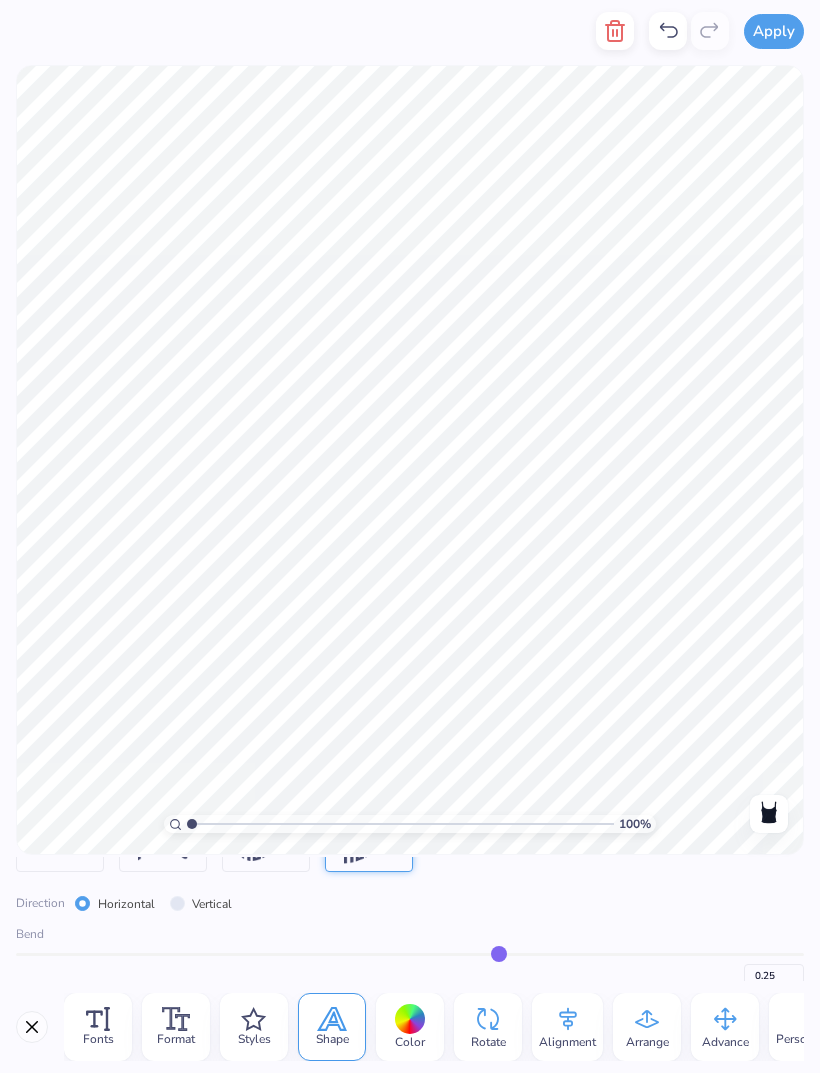 type on "0.23" 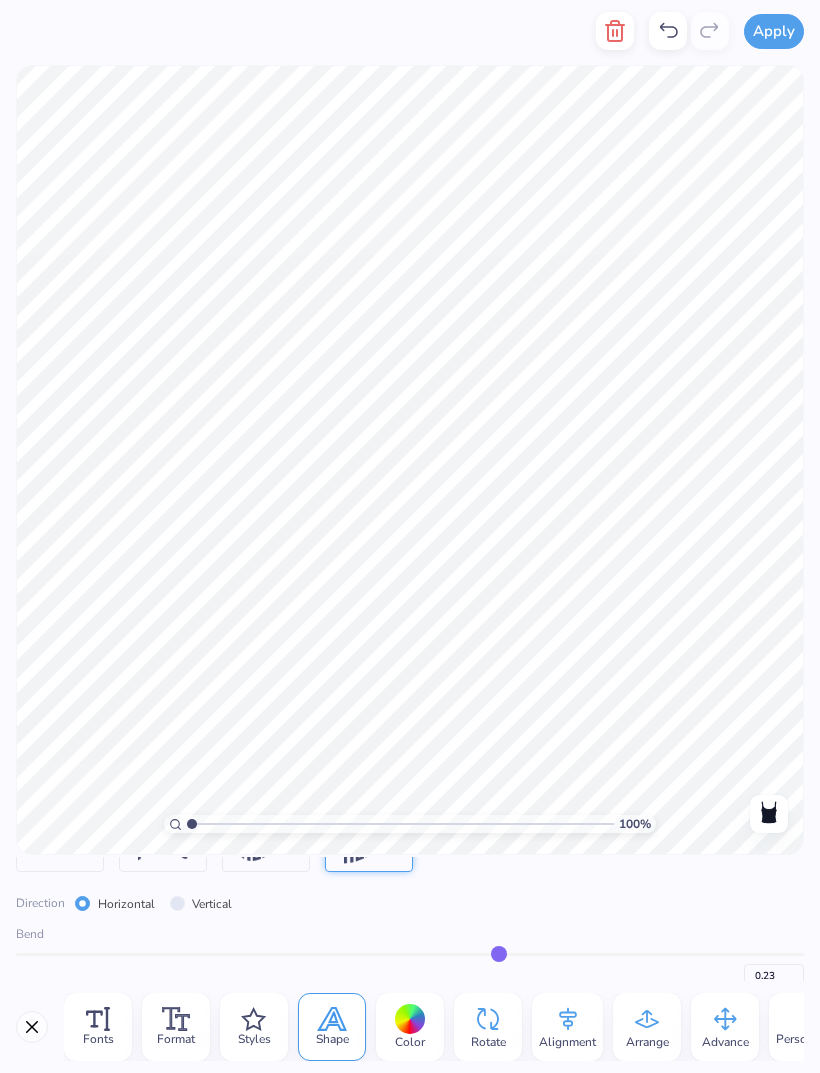 type on "0.21" 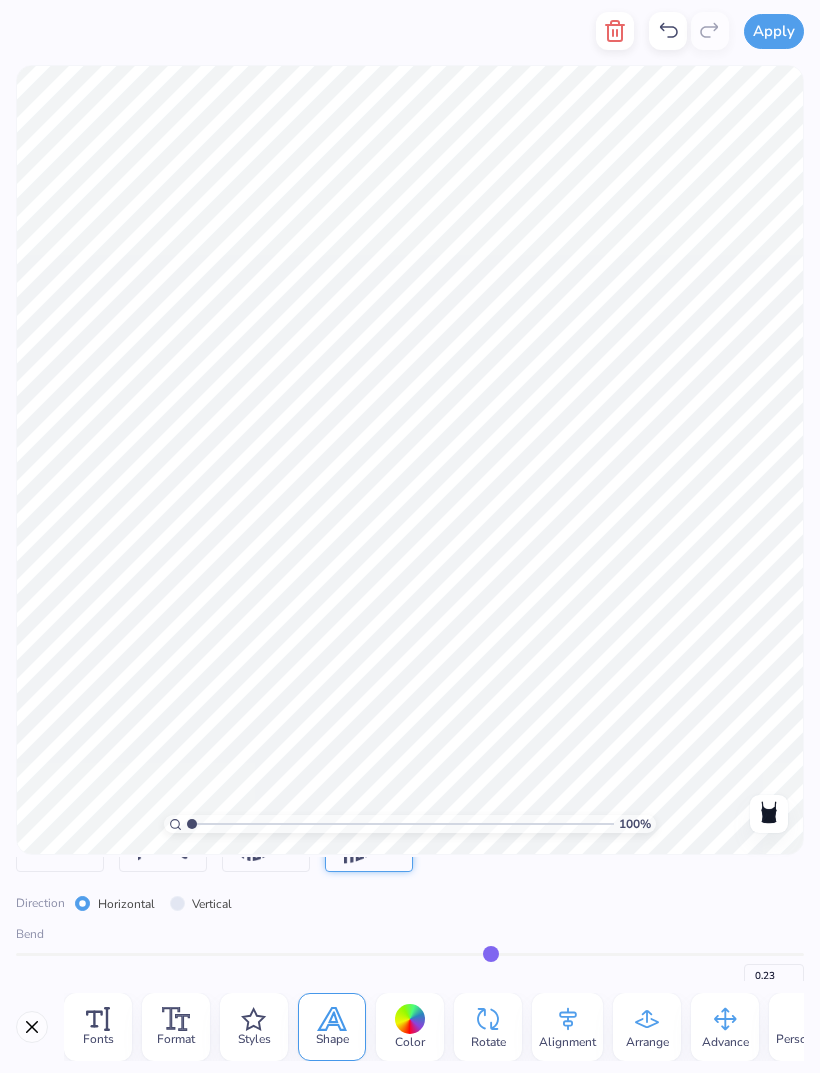 type on "0.21" 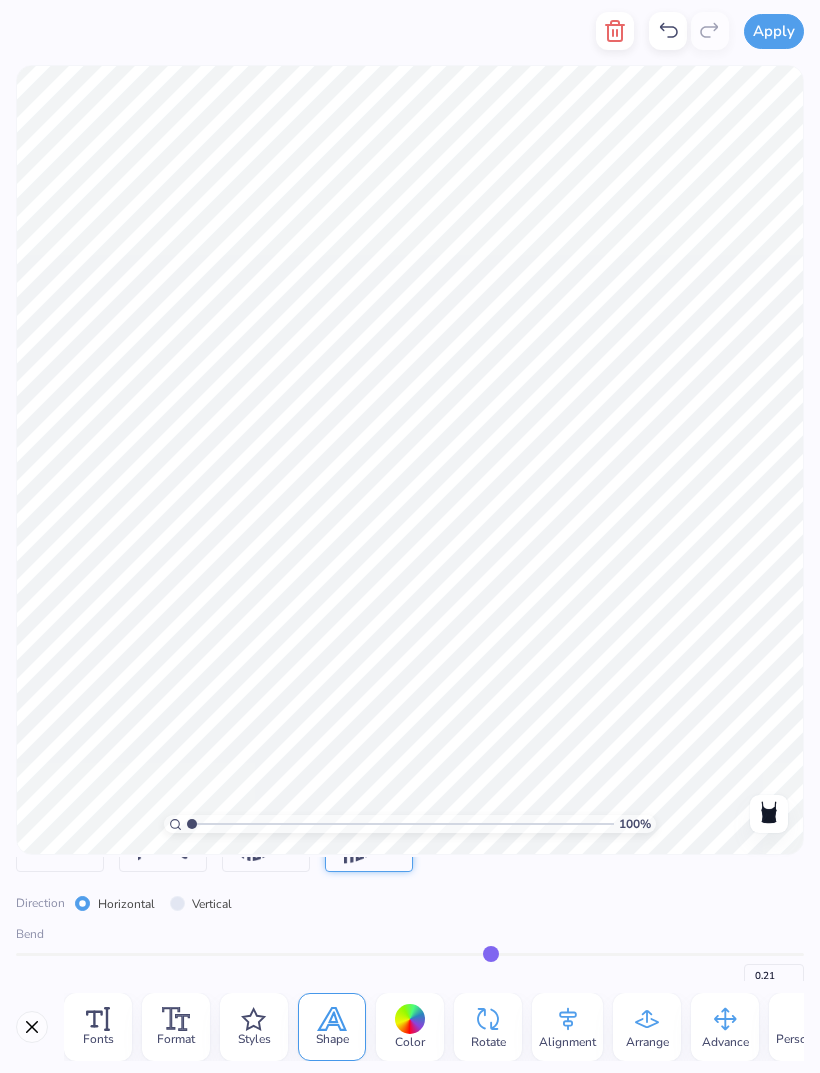 type on "0.2" 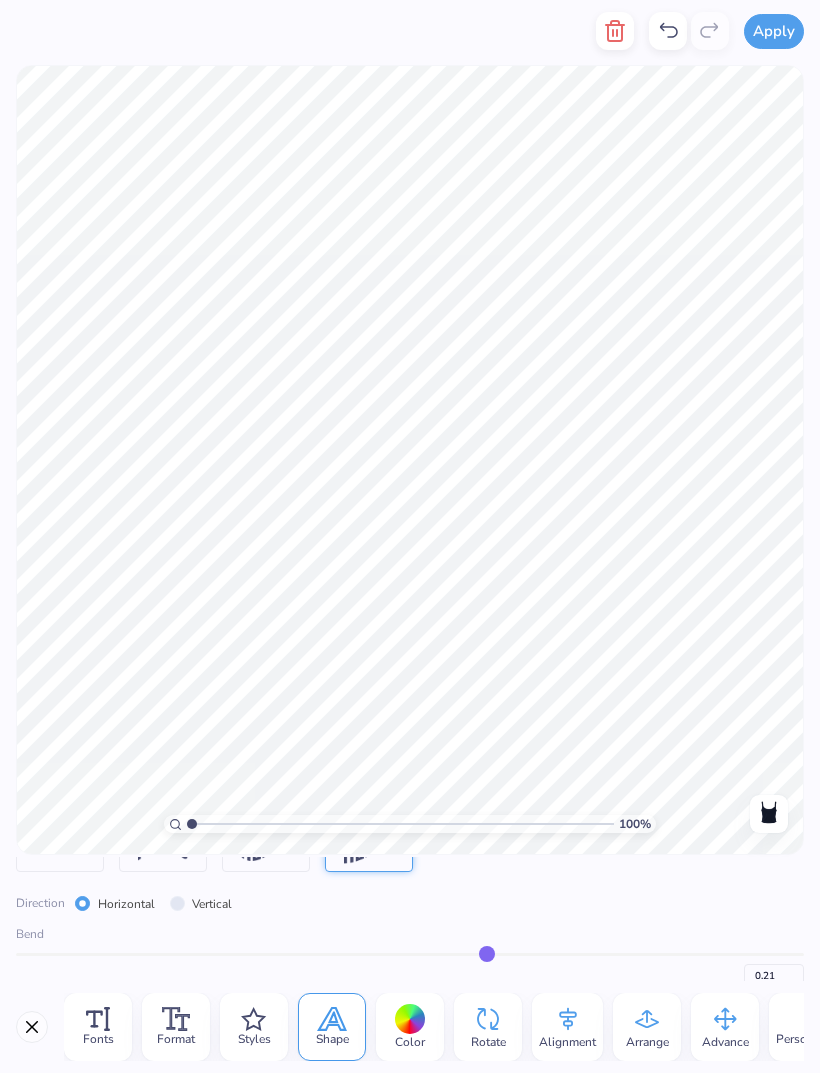 type on "0.20" 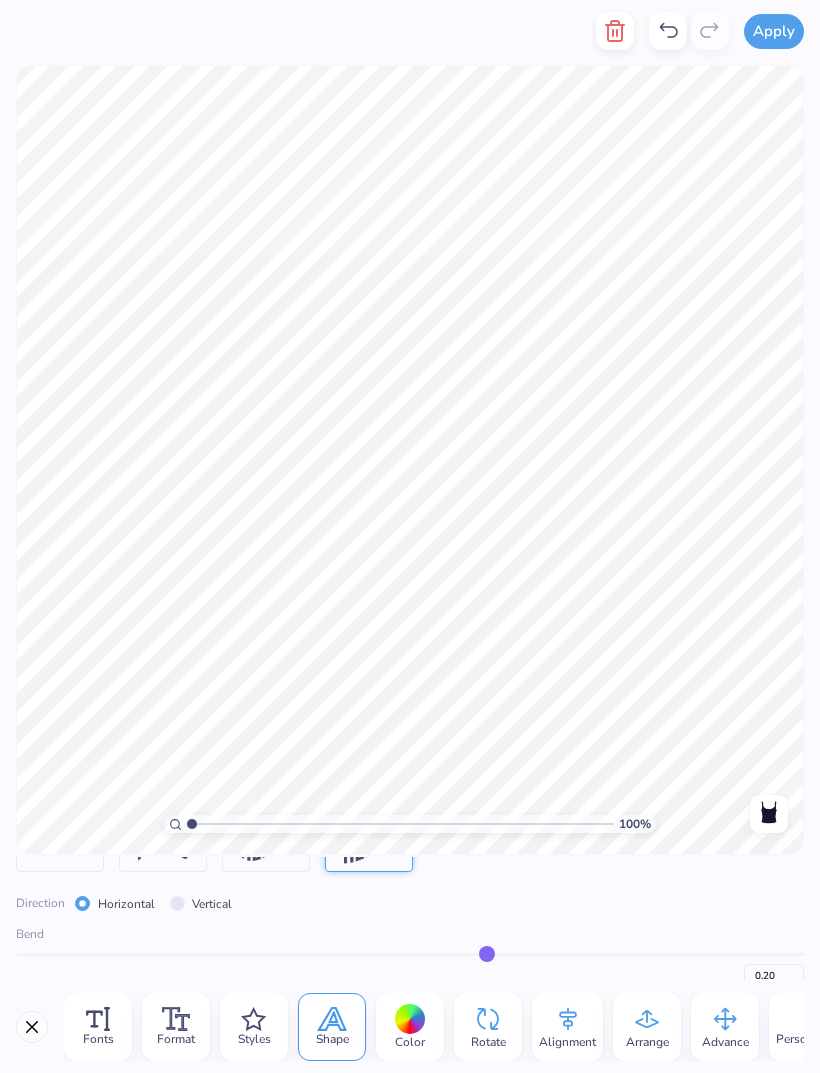 type on "0.18" 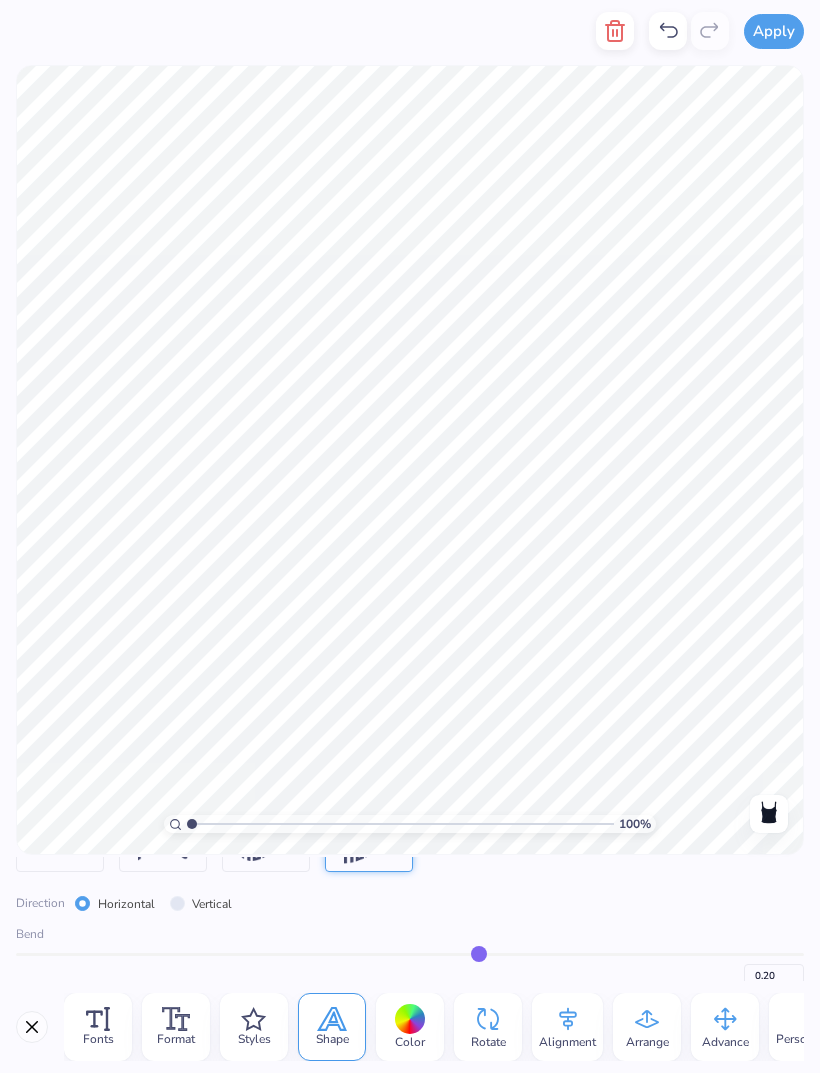 type on "0.18" 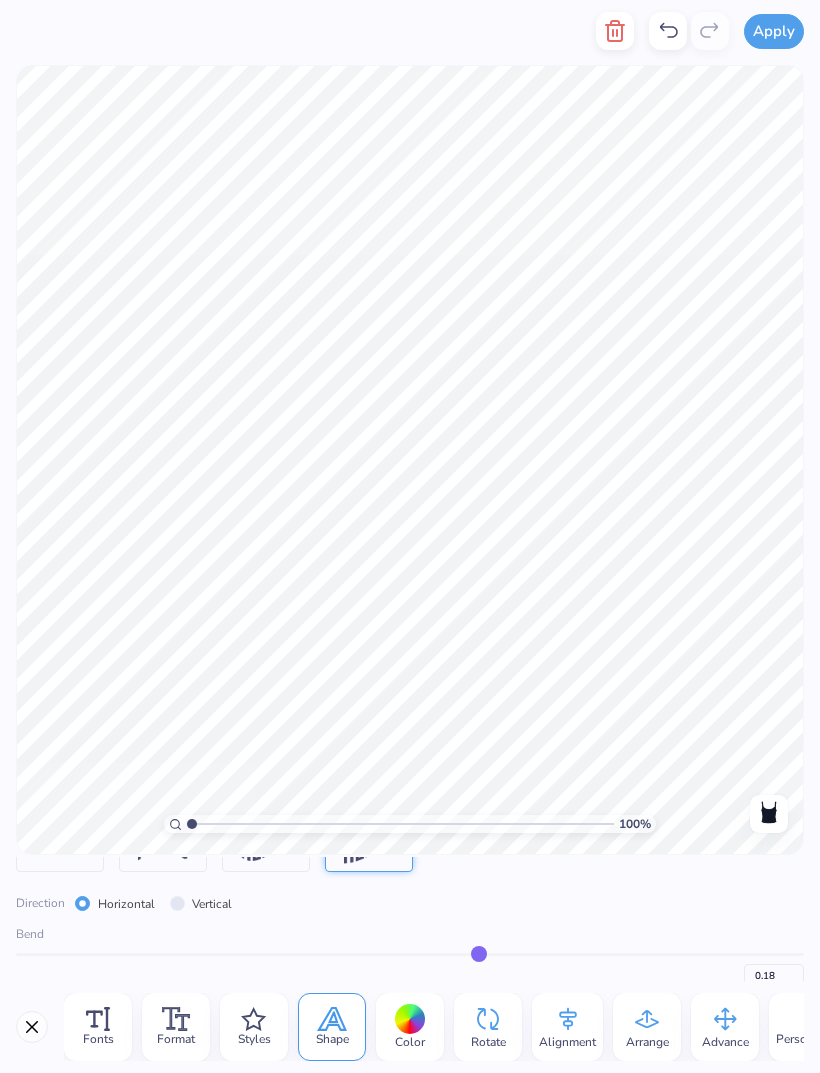 type on "0.17" 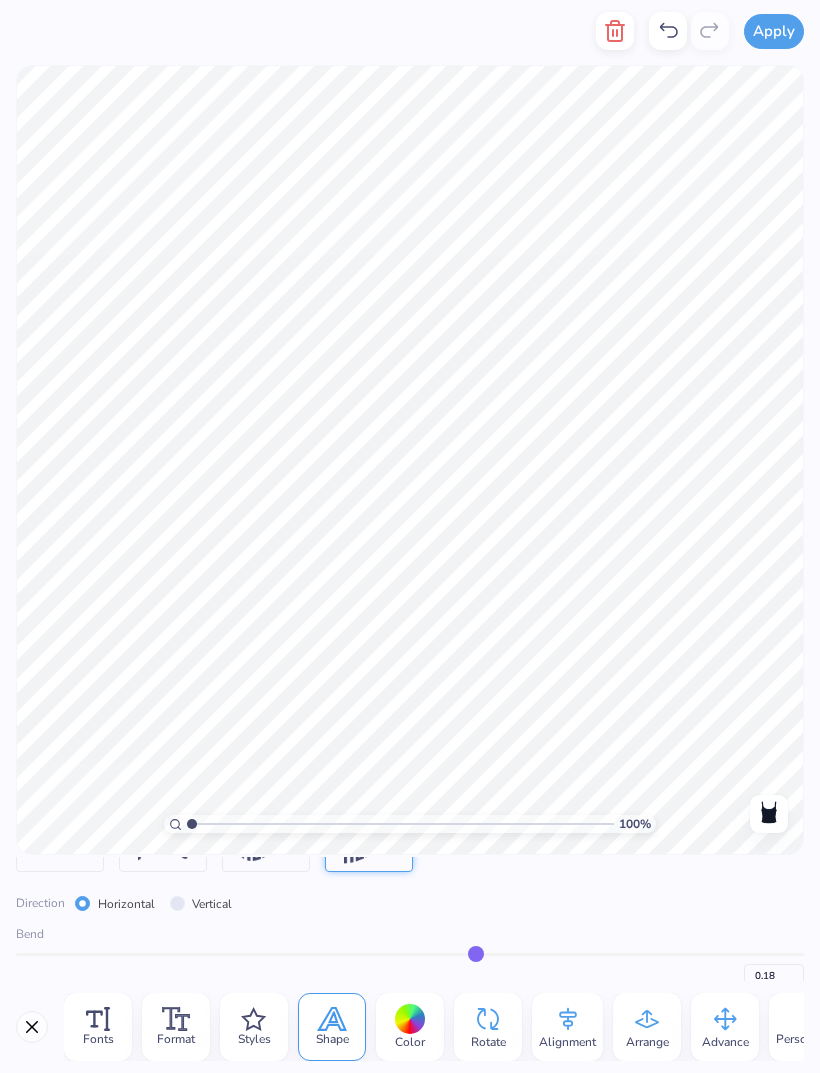 type on "0.17" 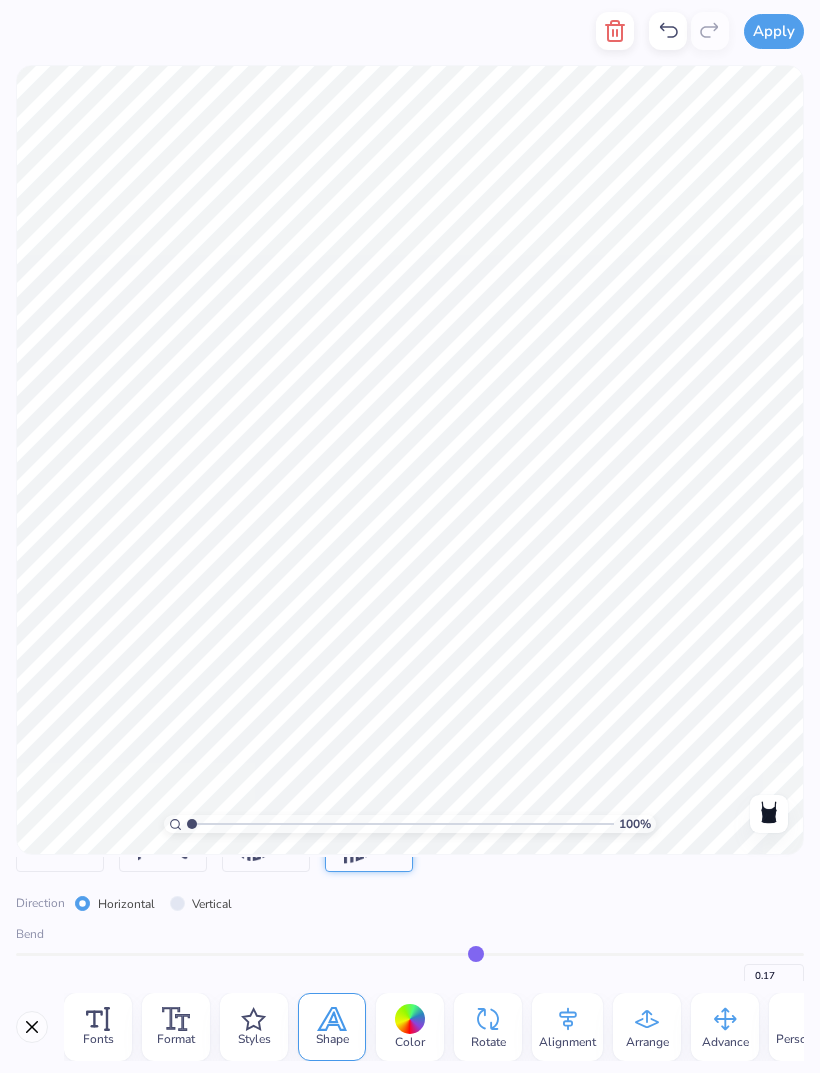 type on "0.15" 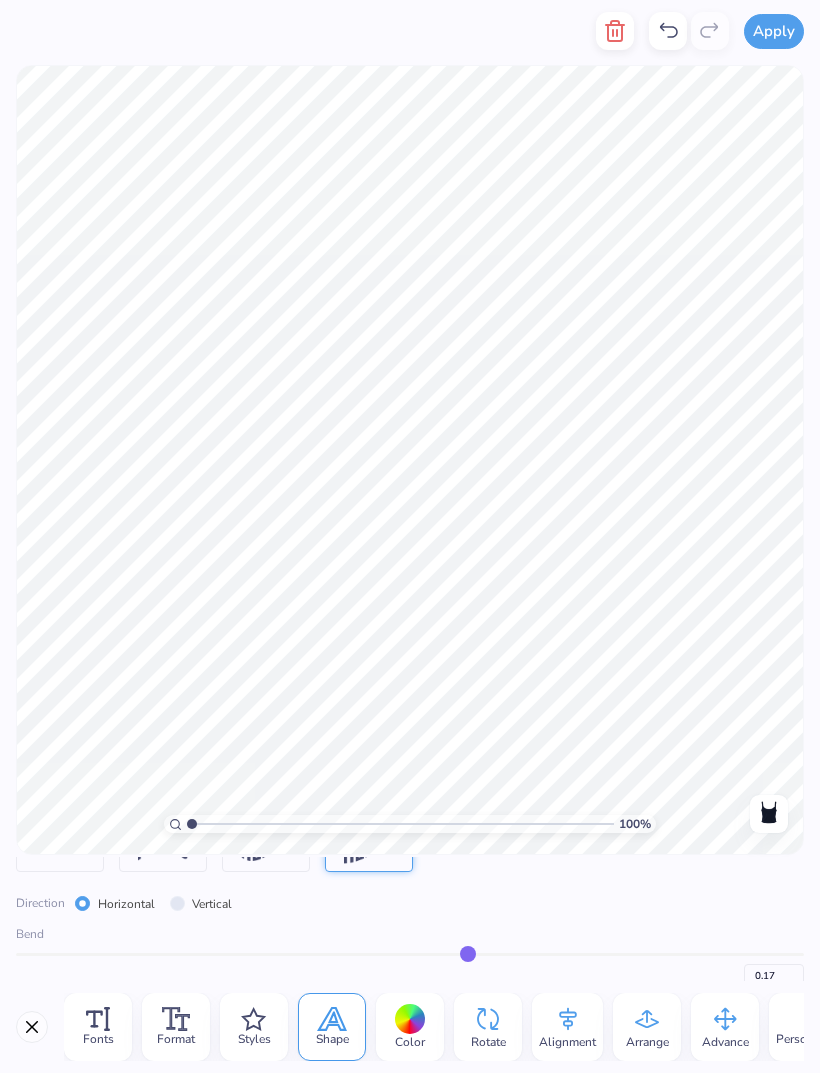type on "0.15" 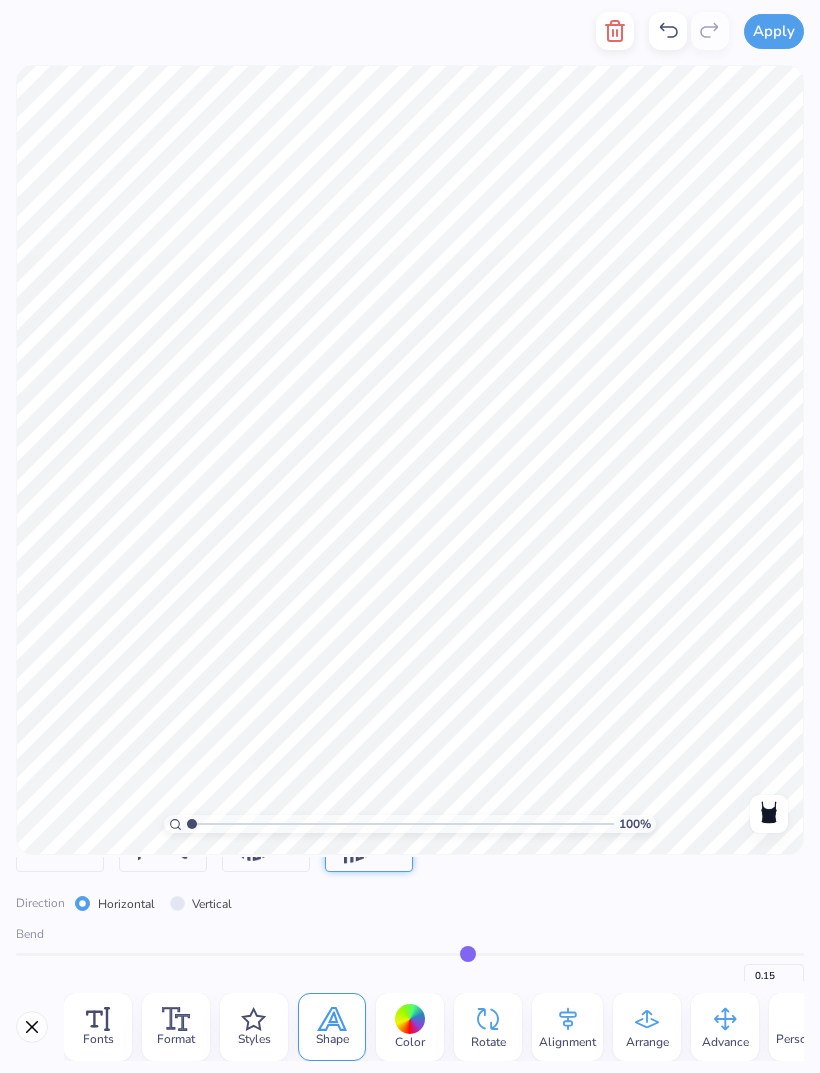 type on "0.14" 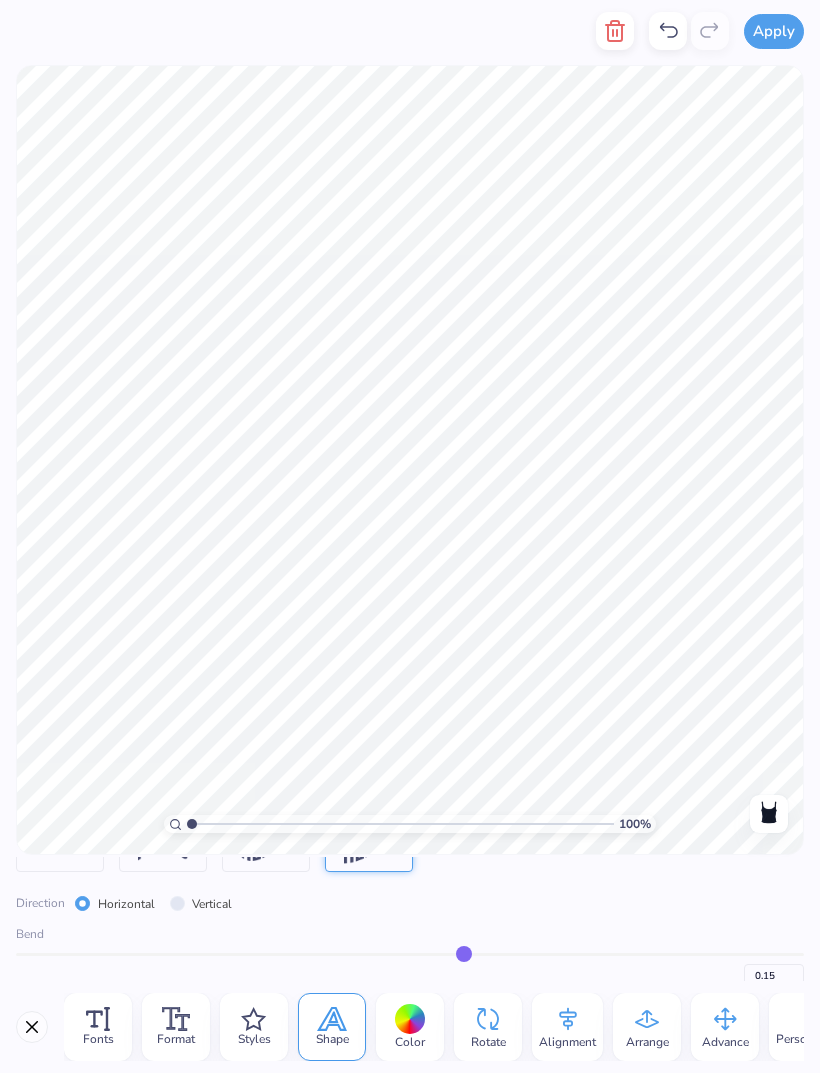 type on "0.14" 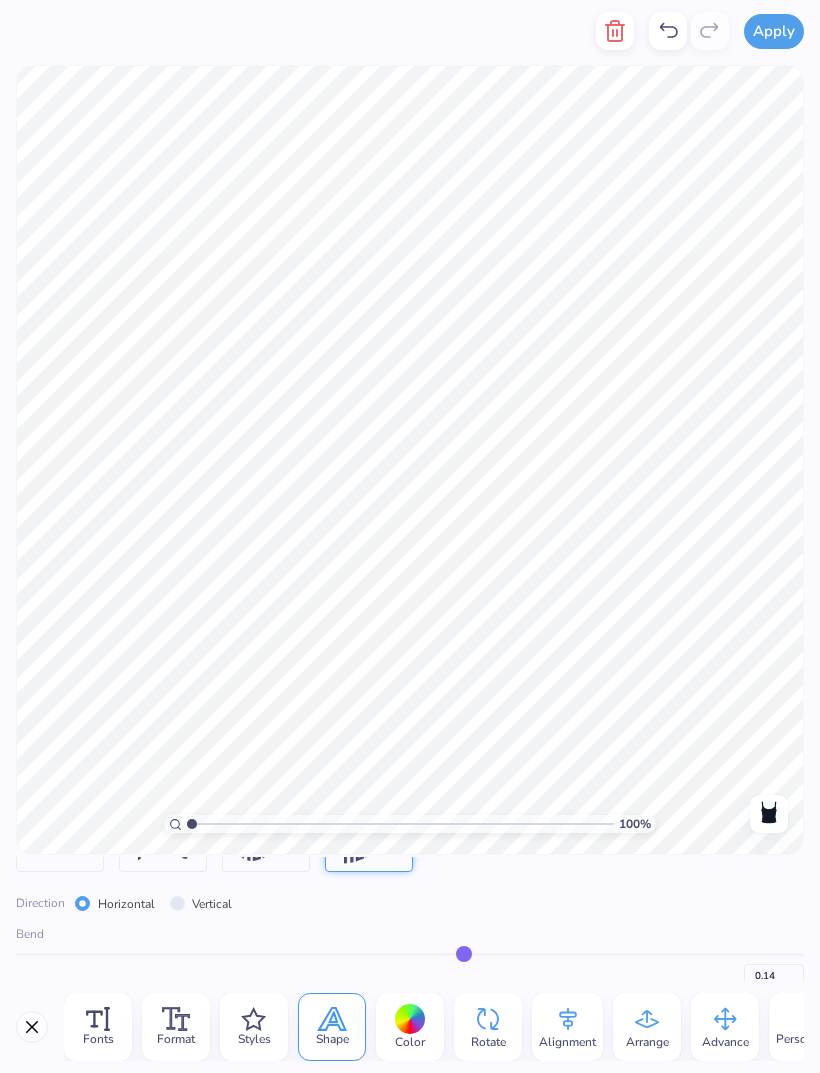 type on "0.13" 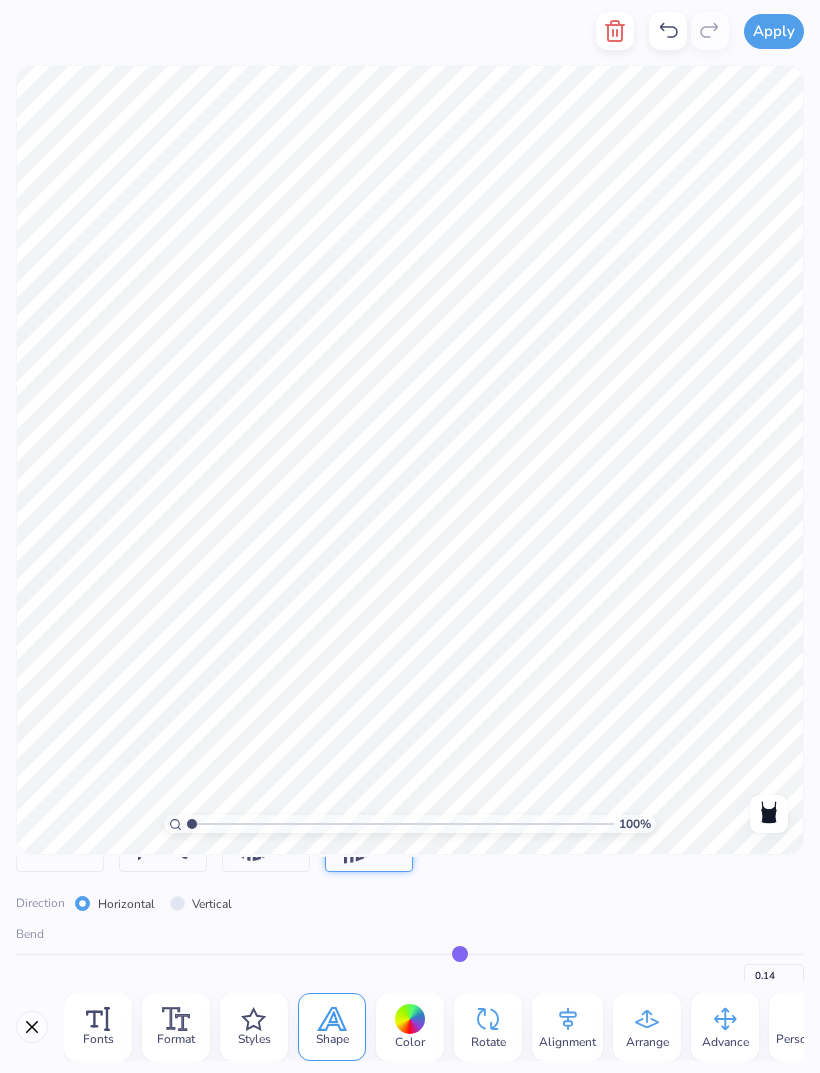 type on "0.13" 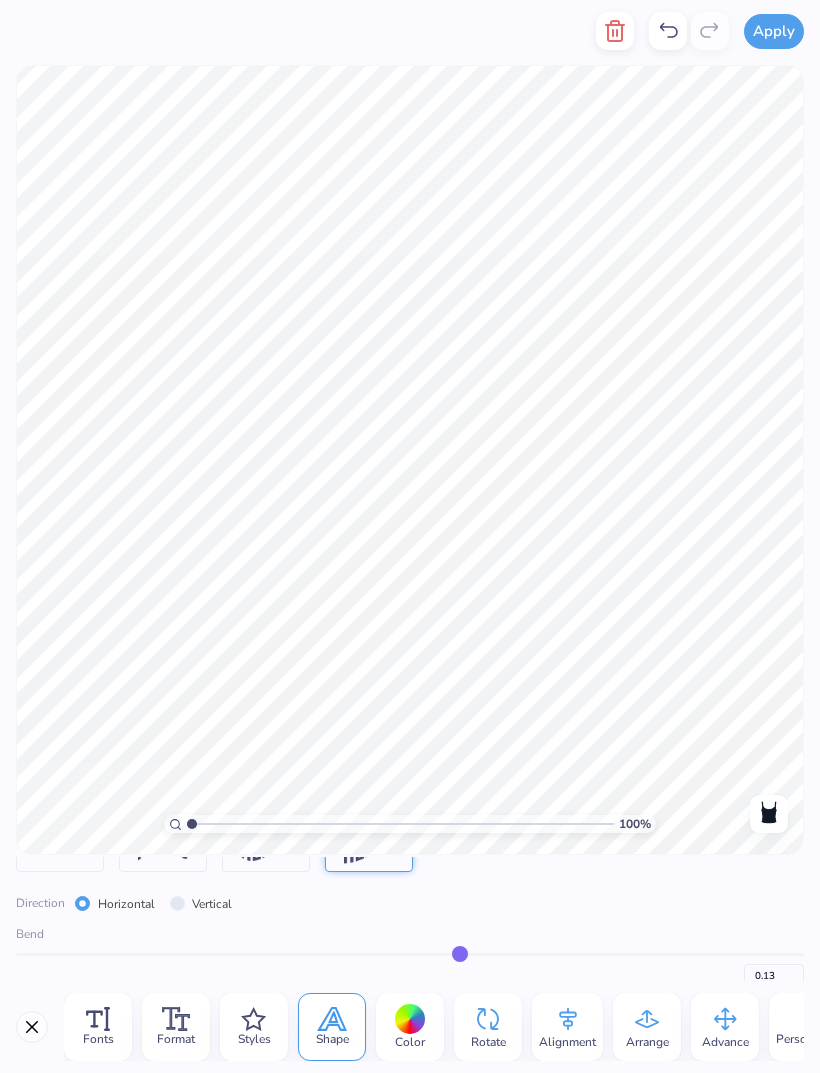 type on "0.12" 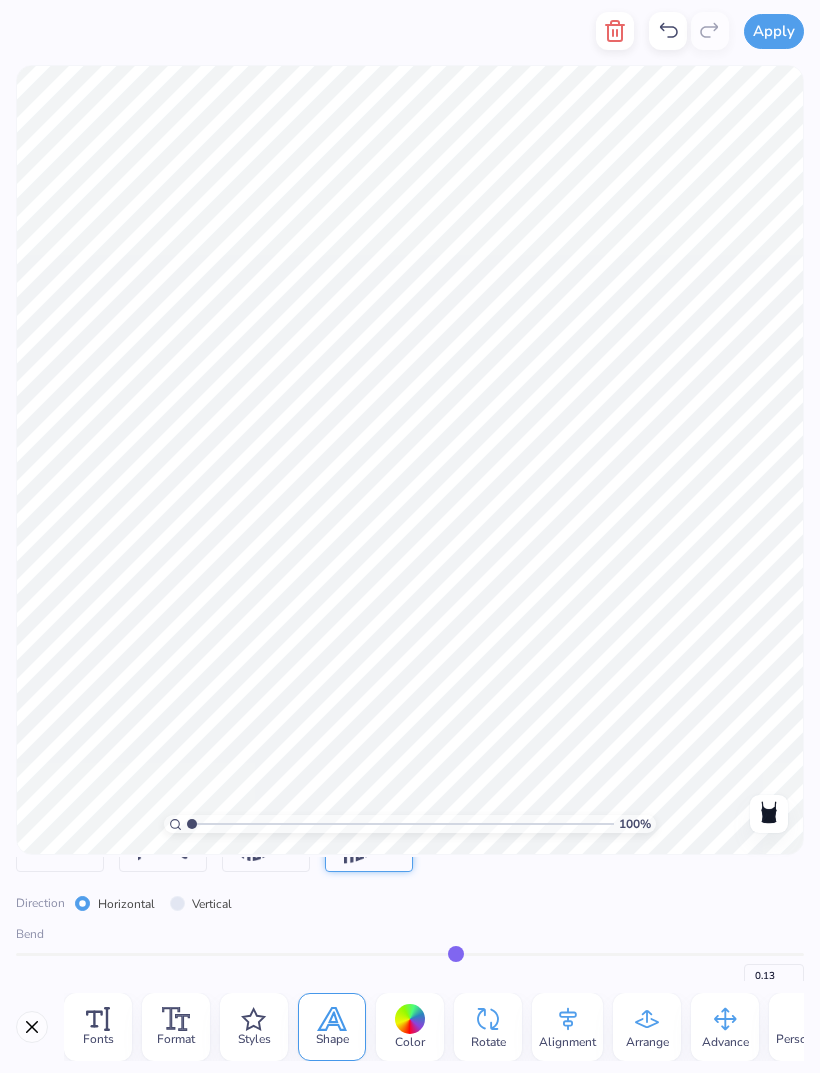 type on "0.12" 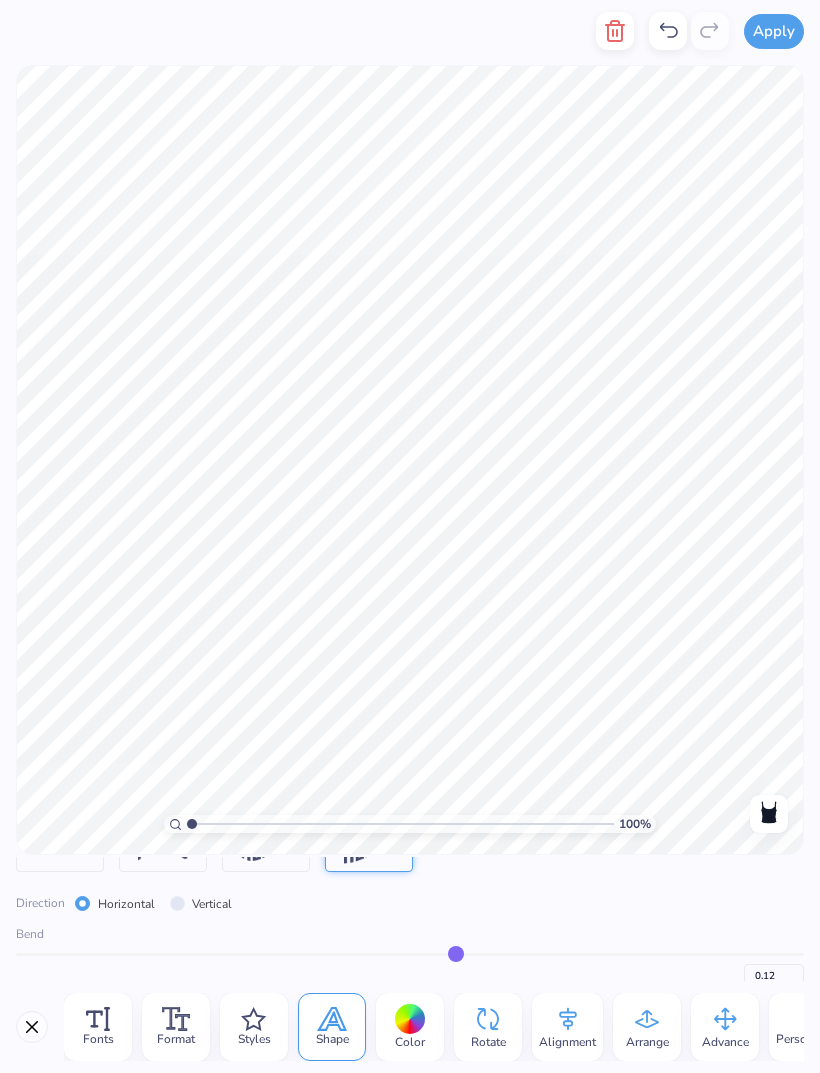 type on "0.11" 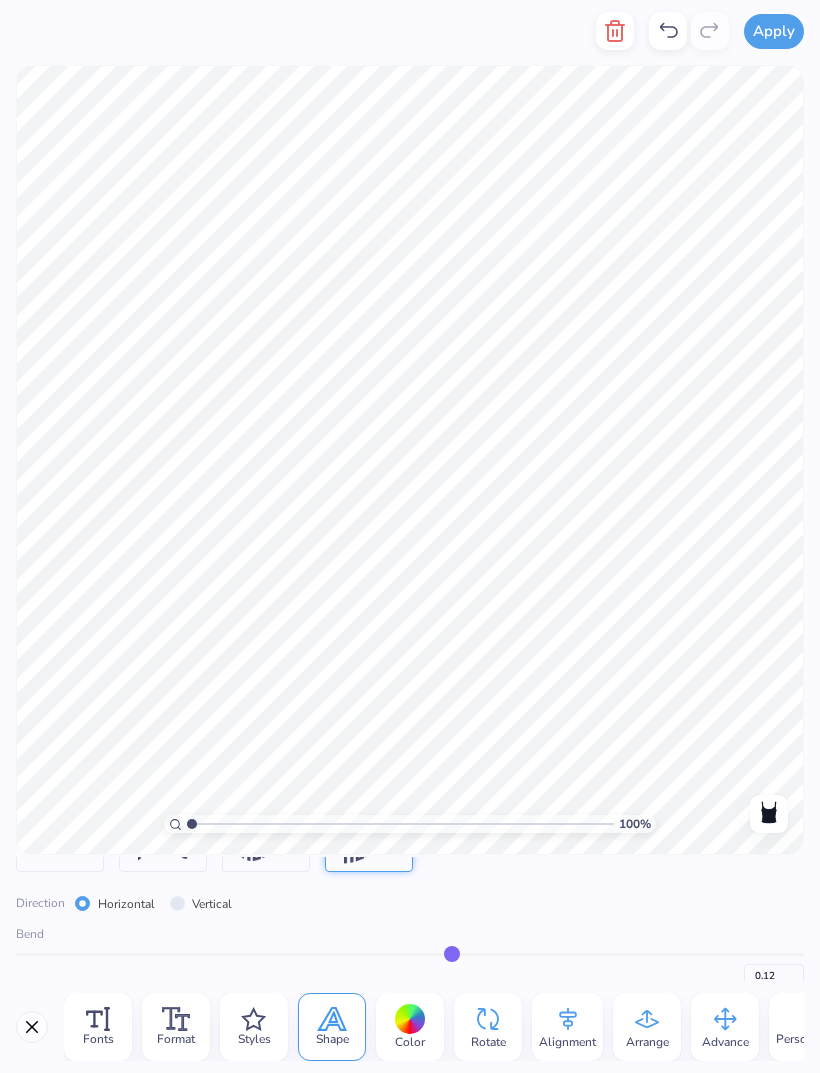 type on "0.11" 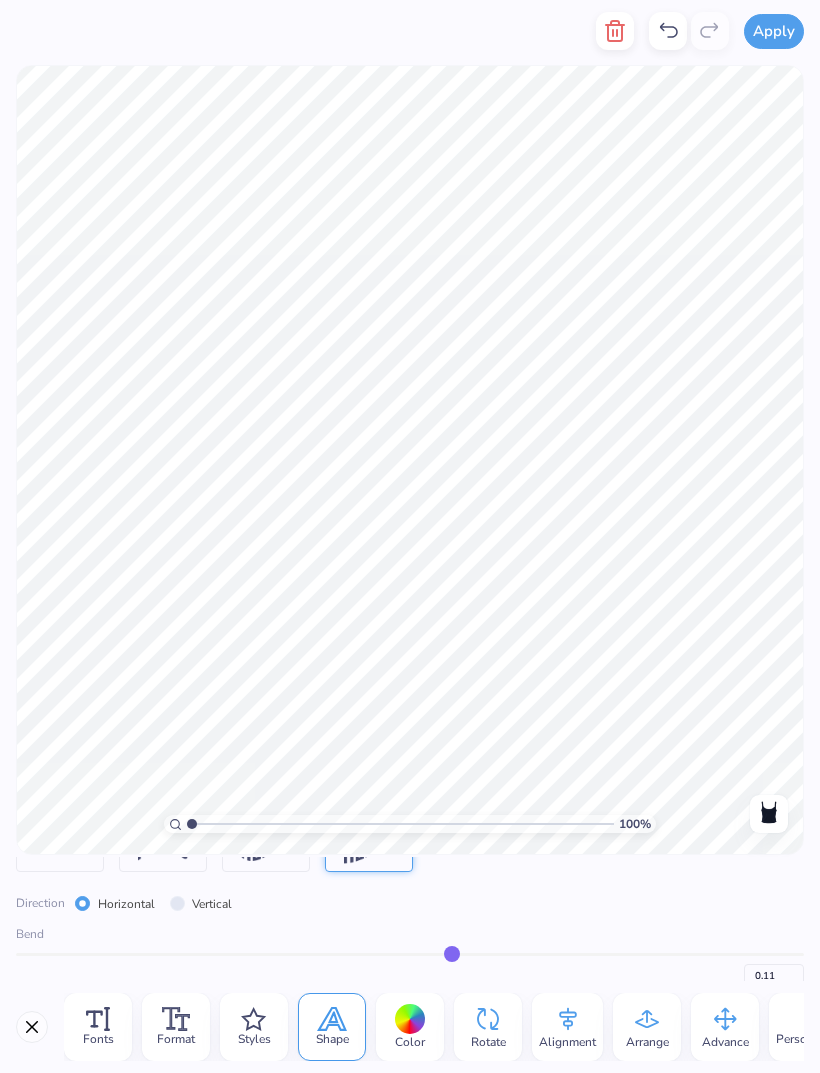 type on "0.1" 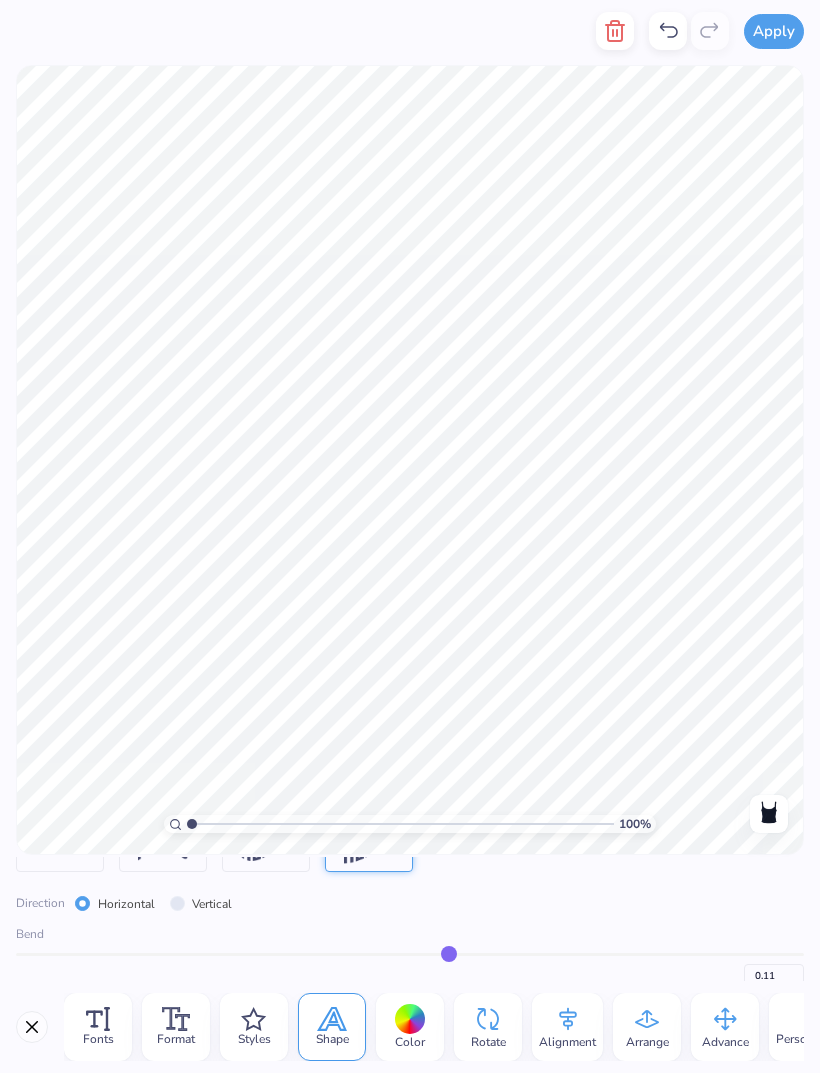 type on "0.10" 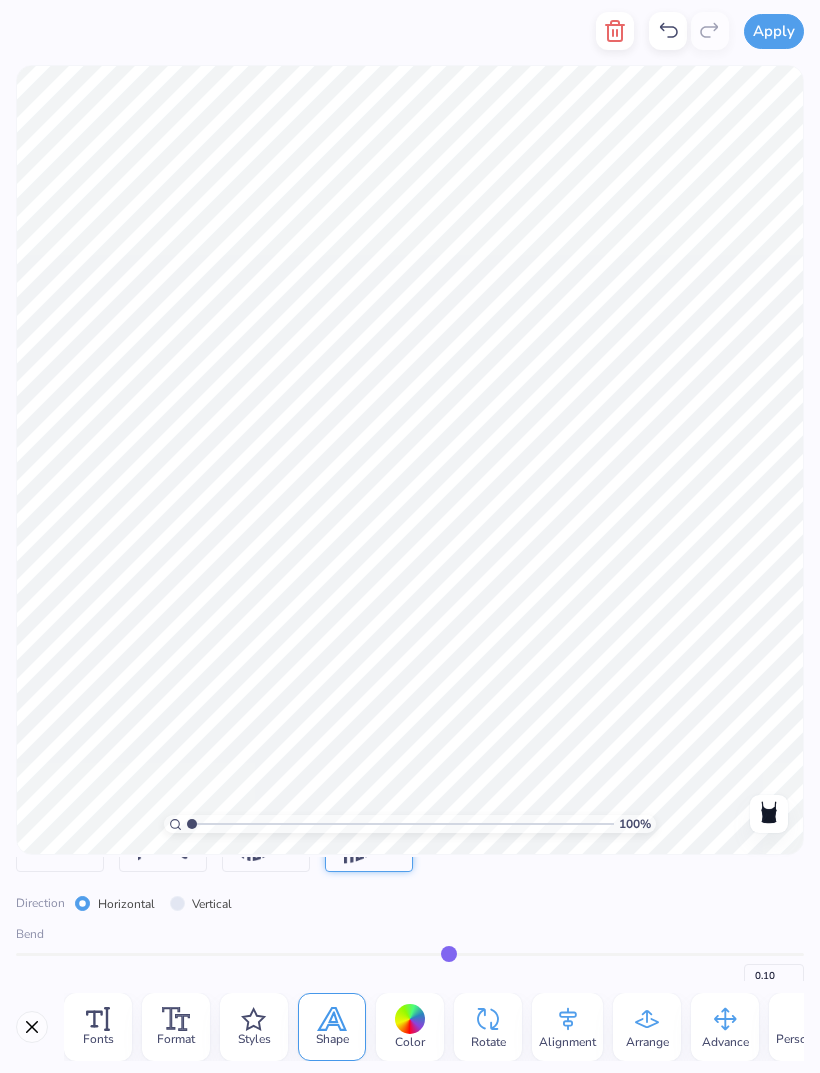 type on "0.09" 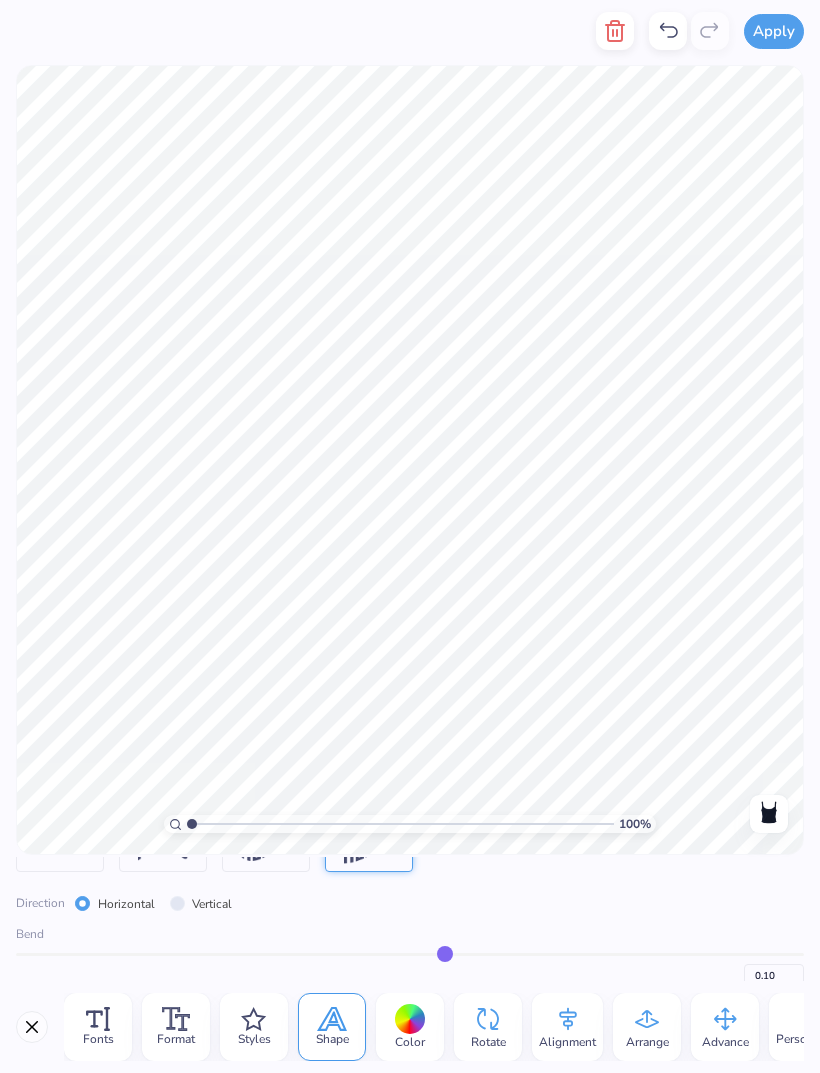 type on "0.09" 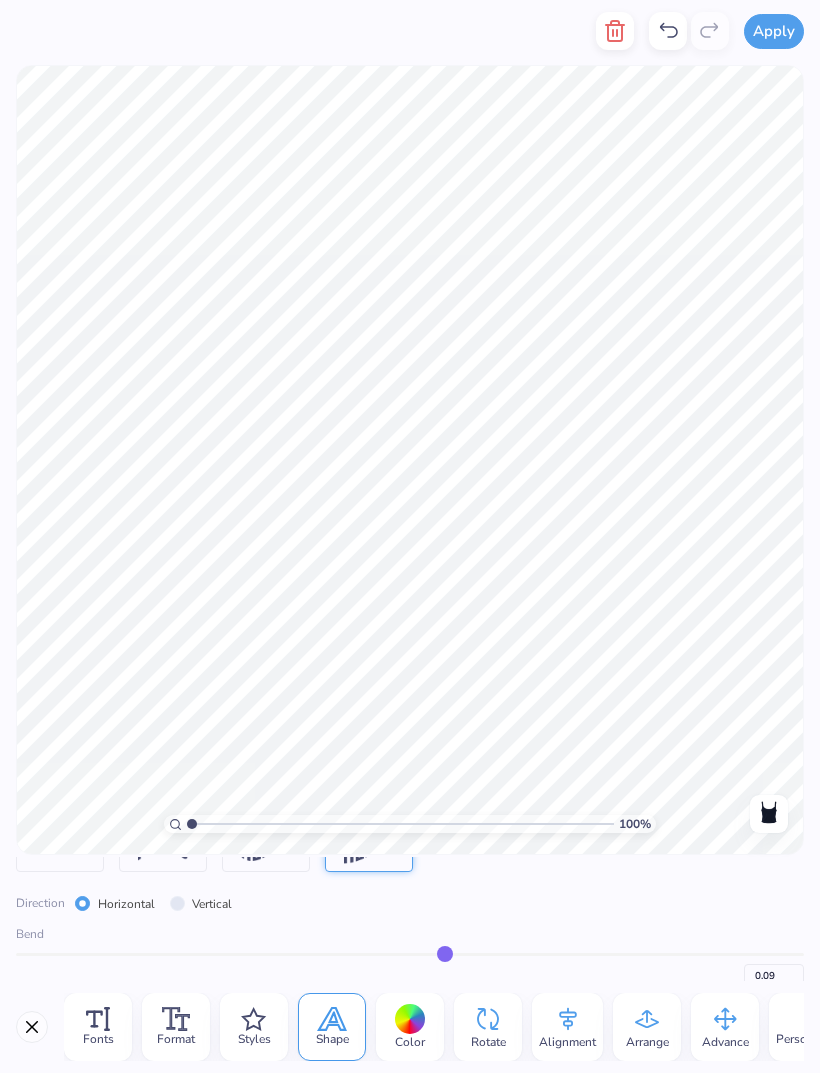 type on "0.08" 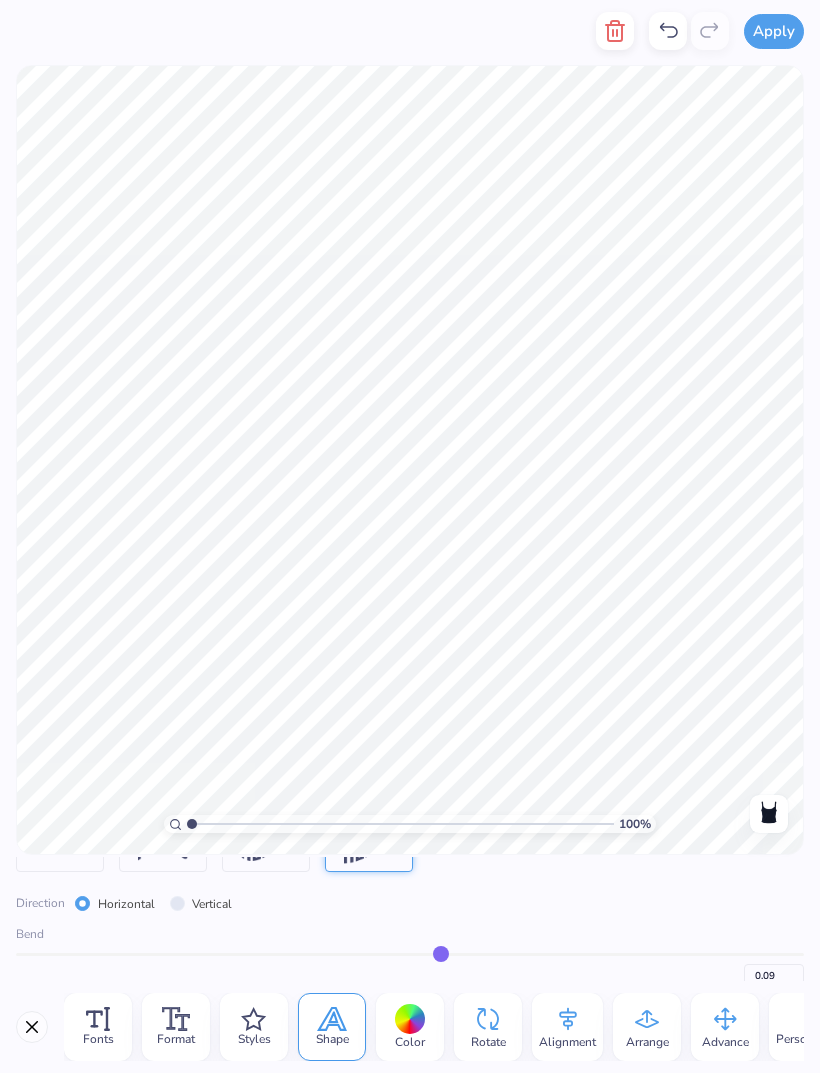 type on "0.08" 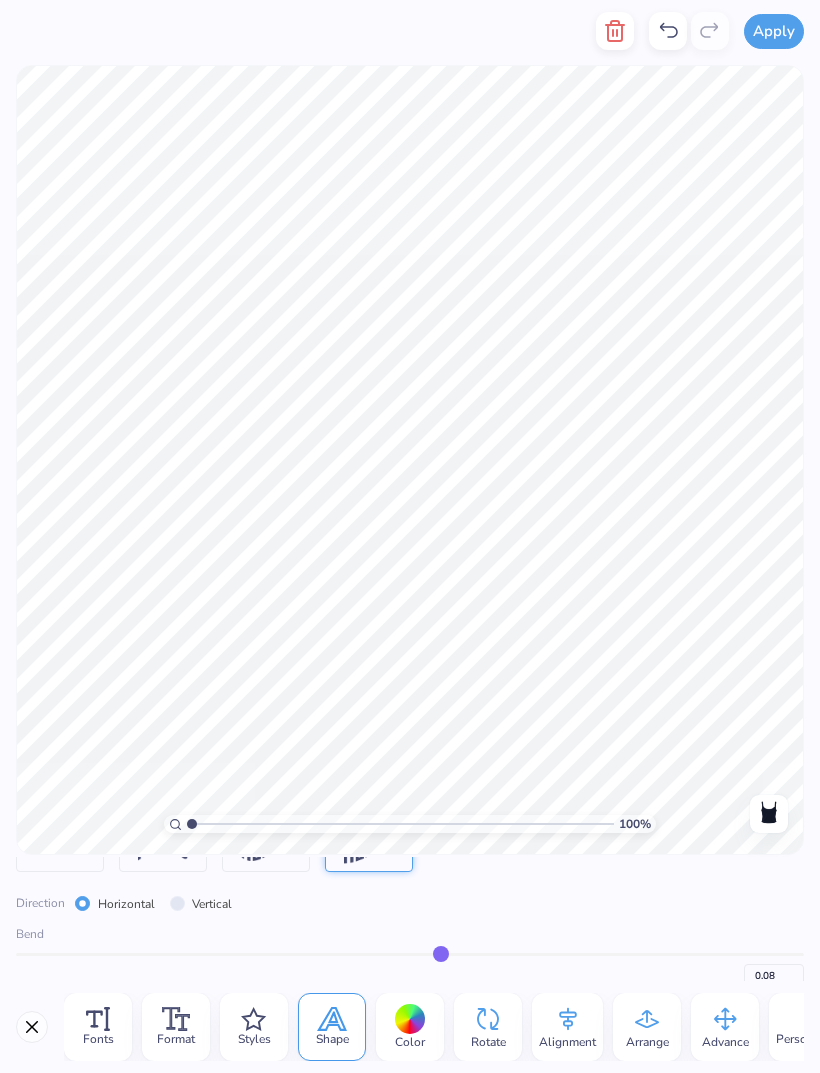 type on "0.07" 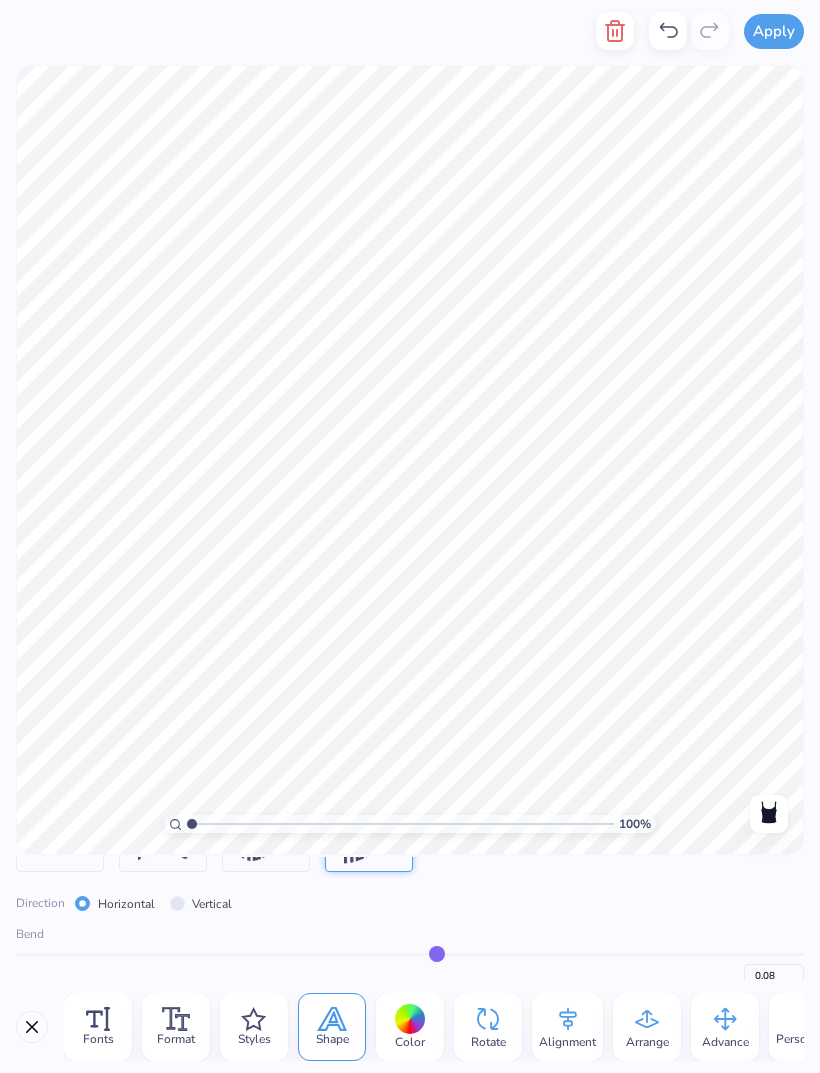 type on "0.07" 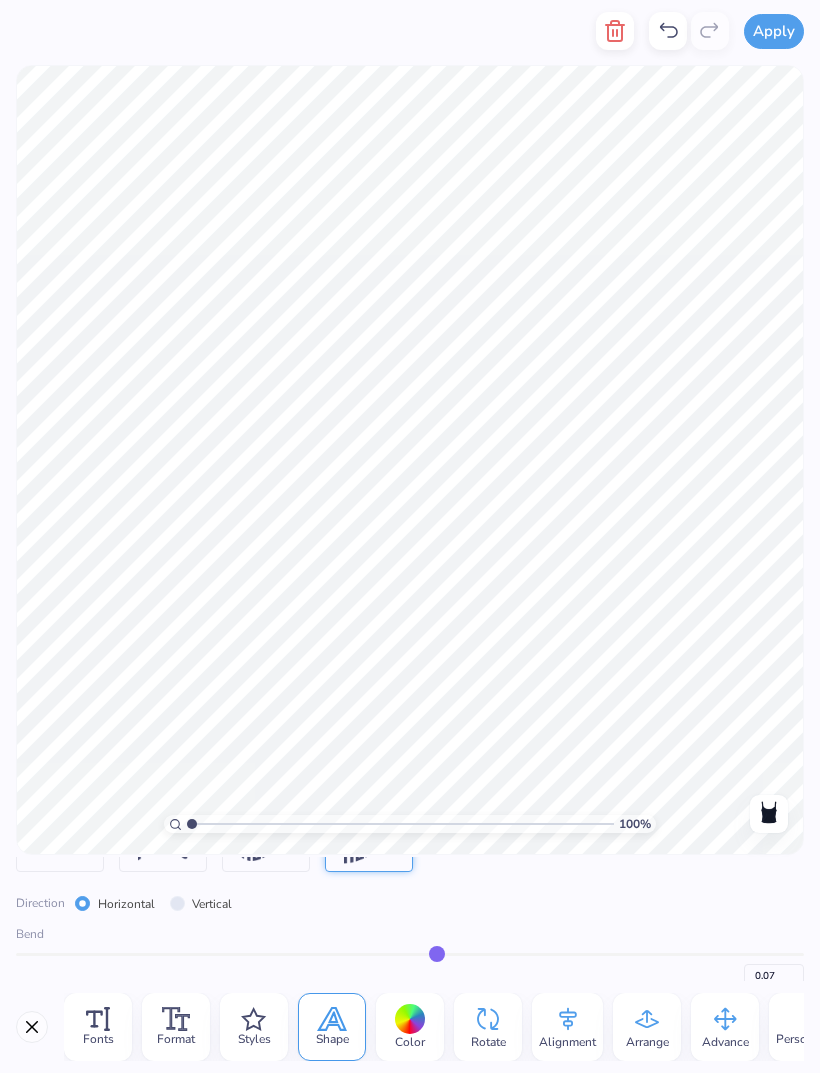 type on "0.06" 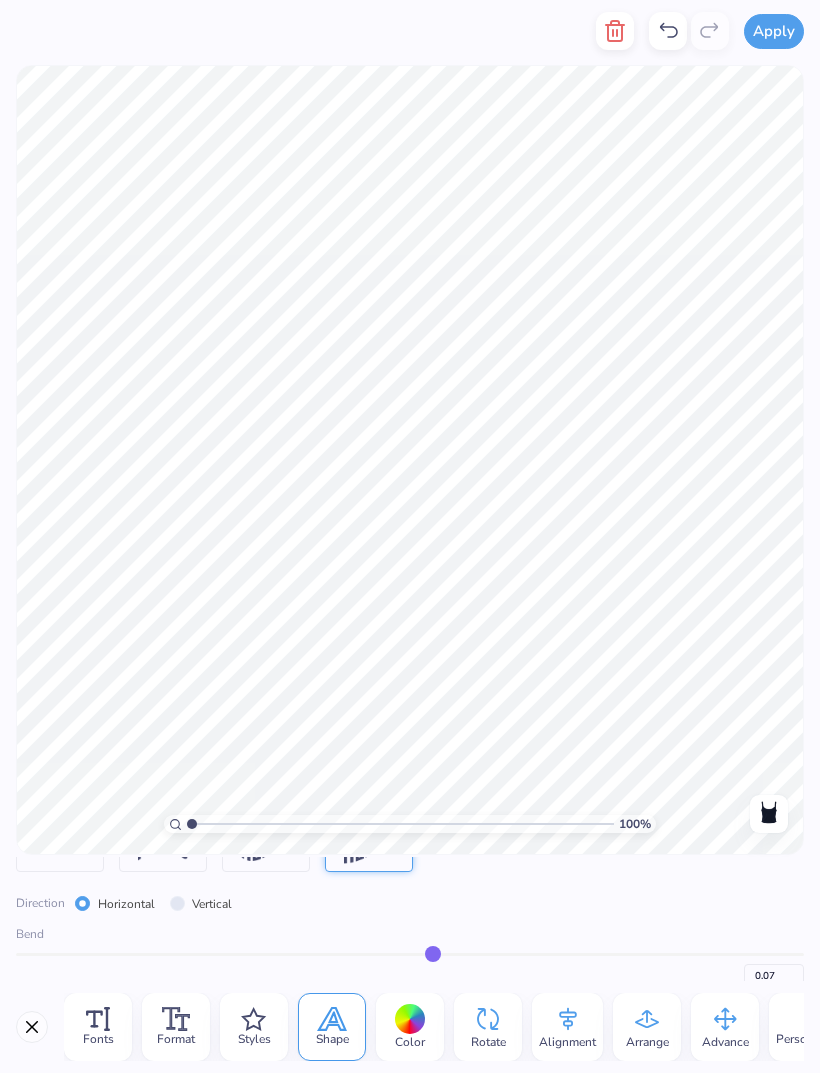 type on "0.06" 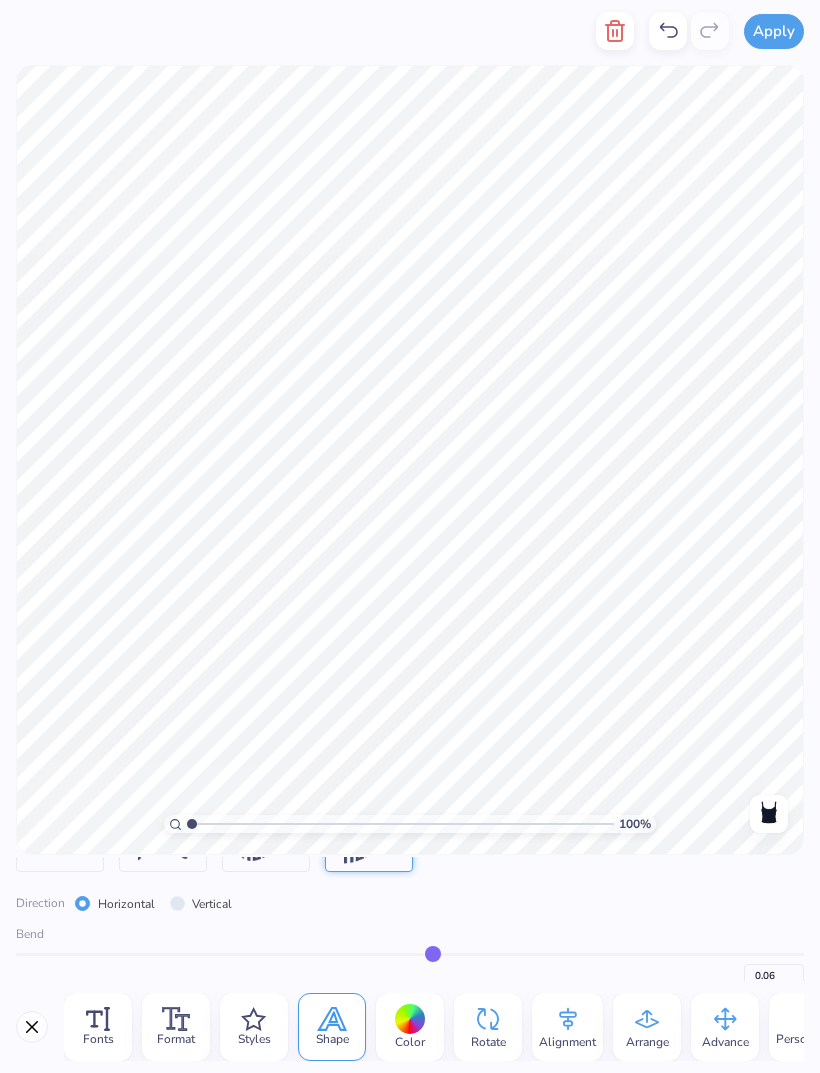 type on "0.05" 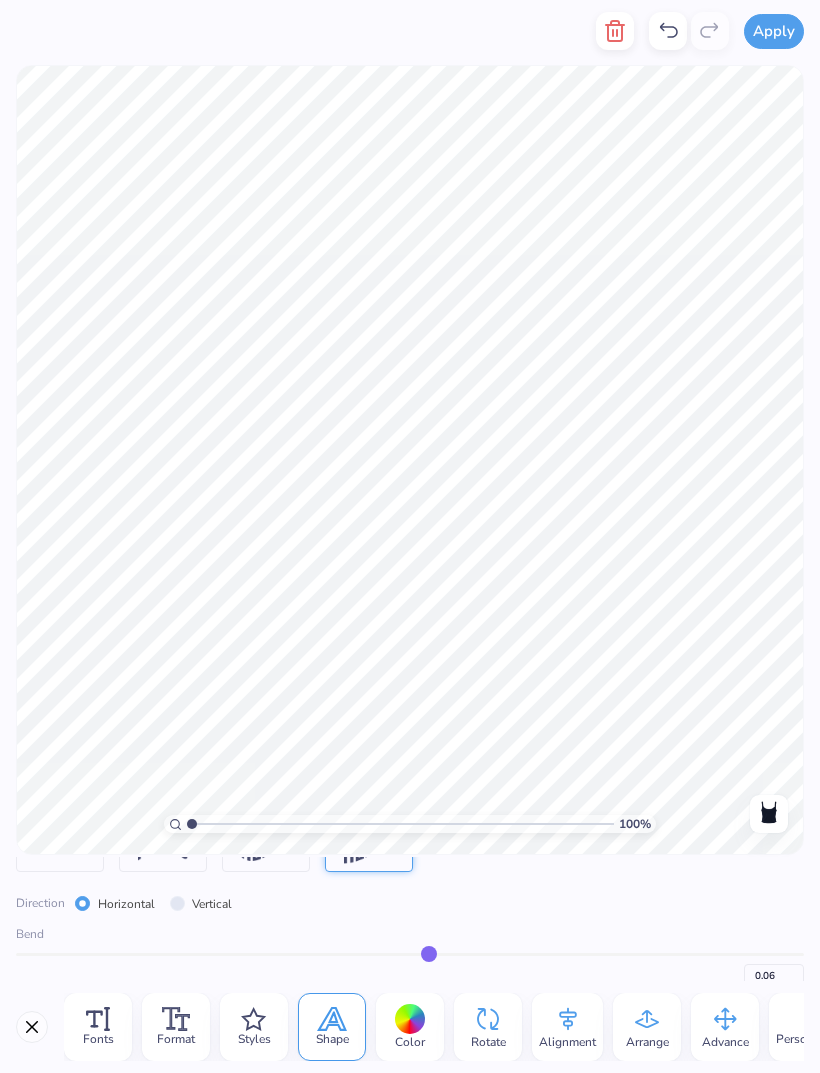 type on "0.05" 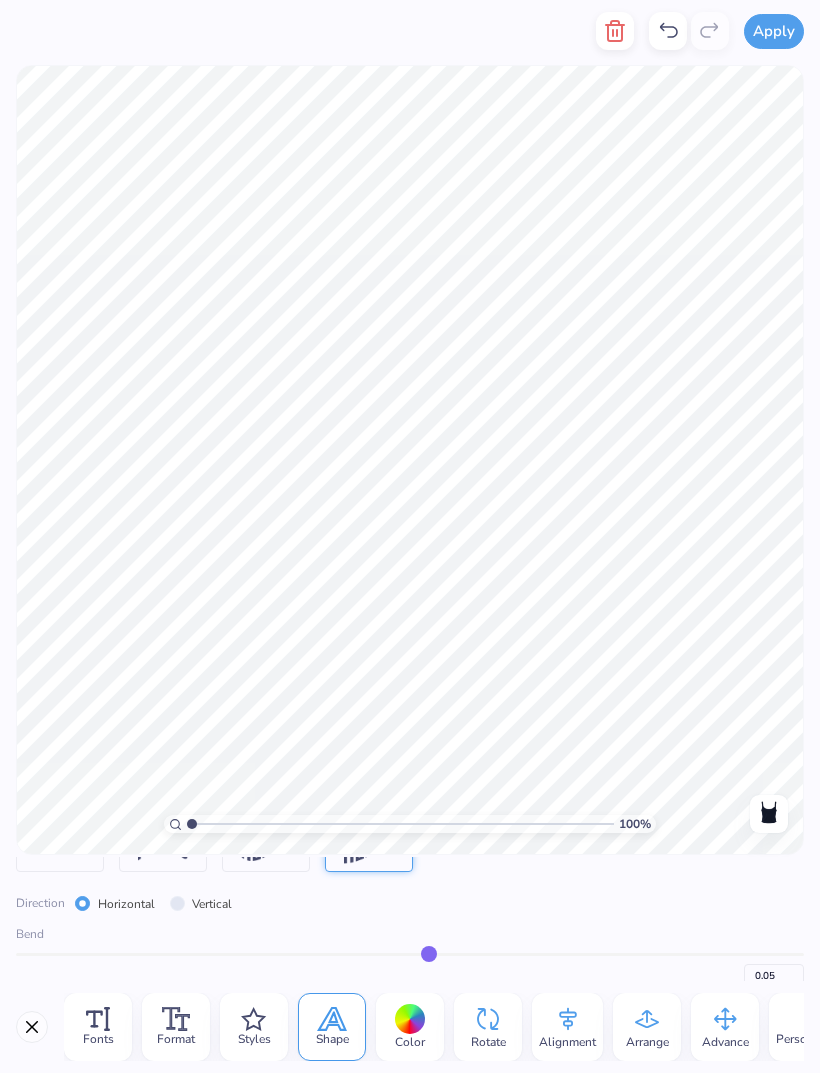 type on "0.02" 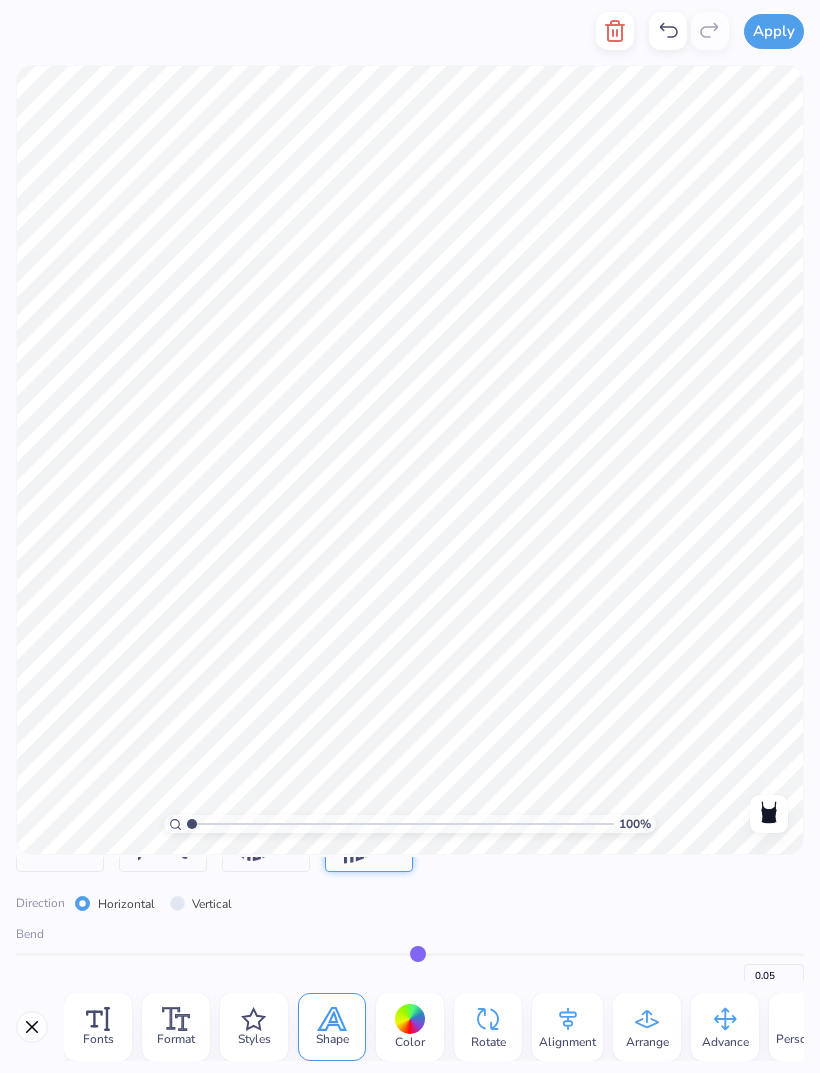 type on "0.02" 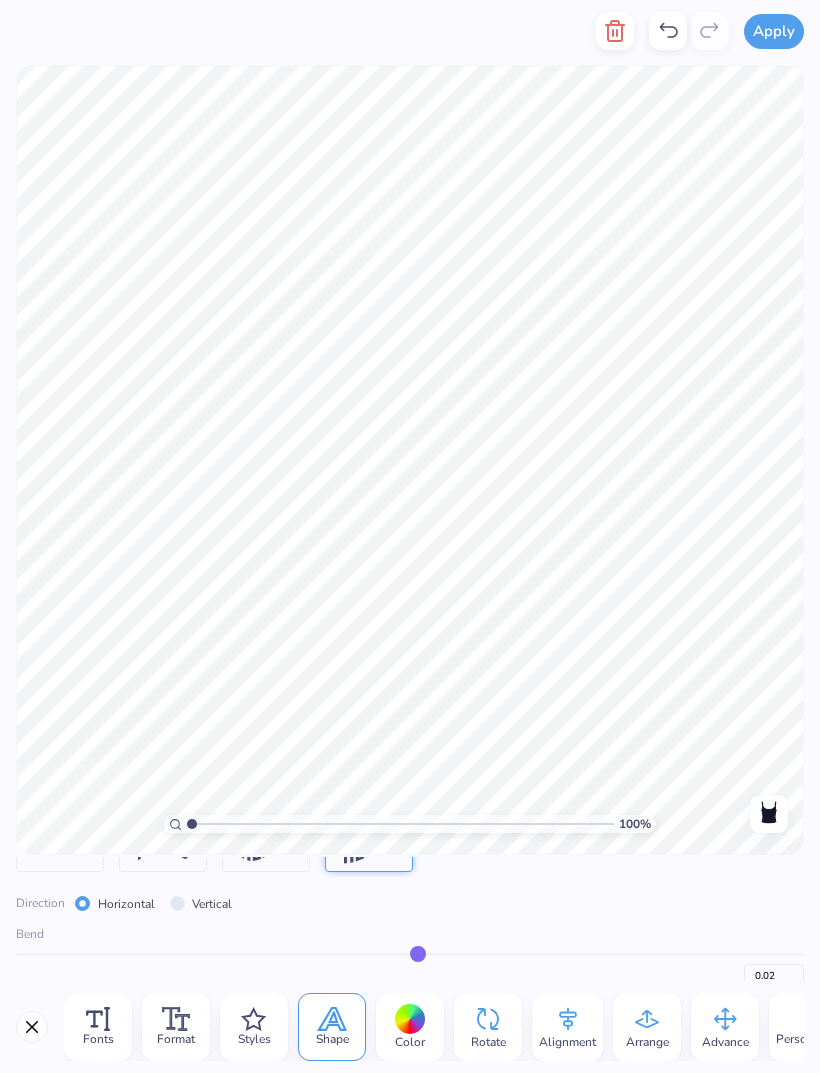 type on "0.01" 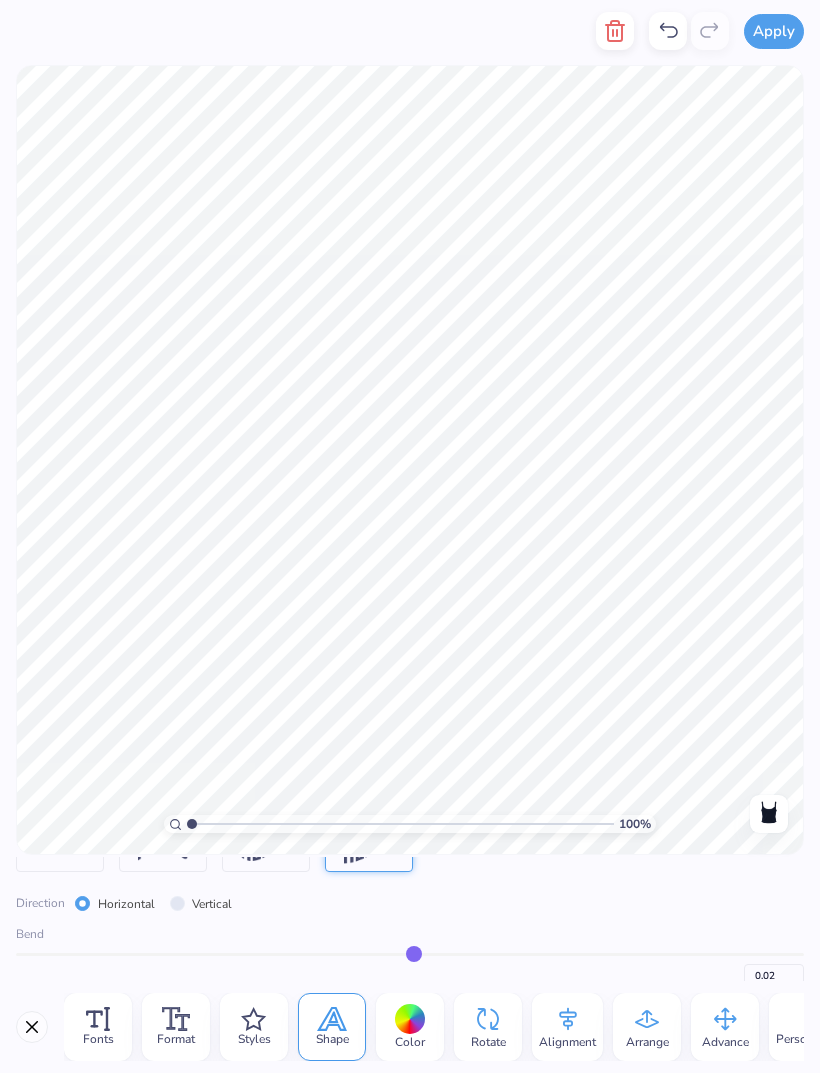 type on "0.01" 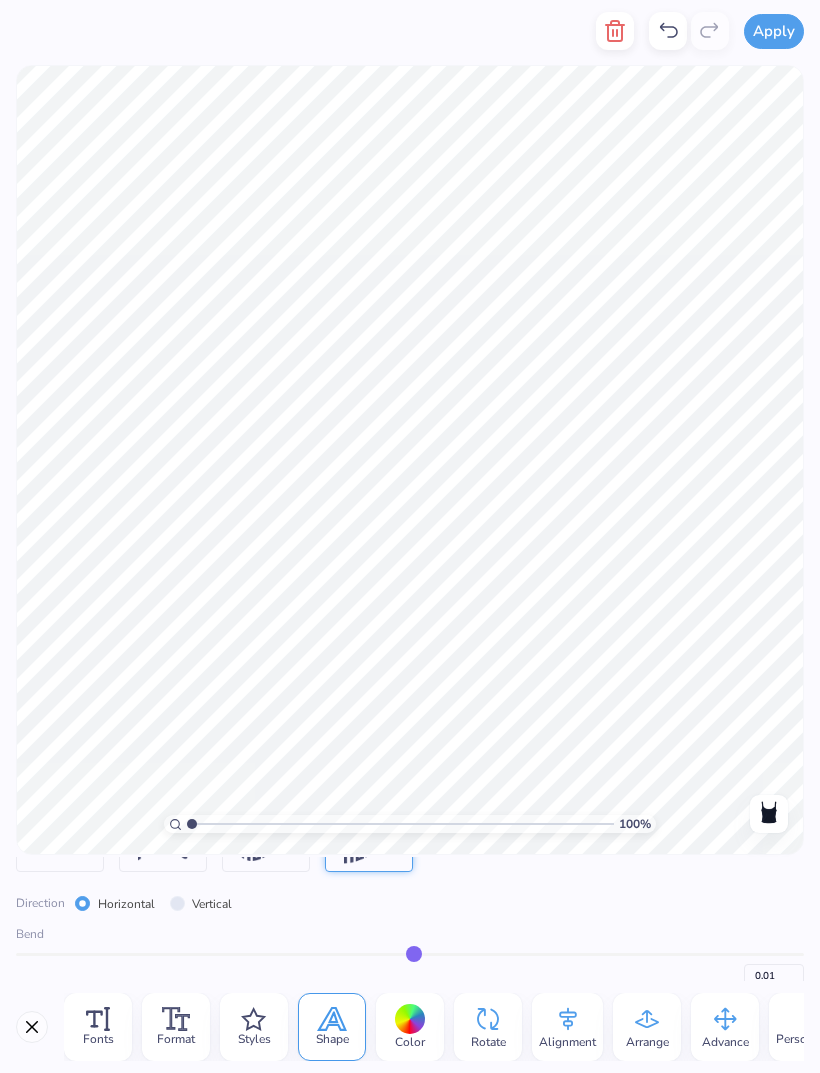 type on "0" 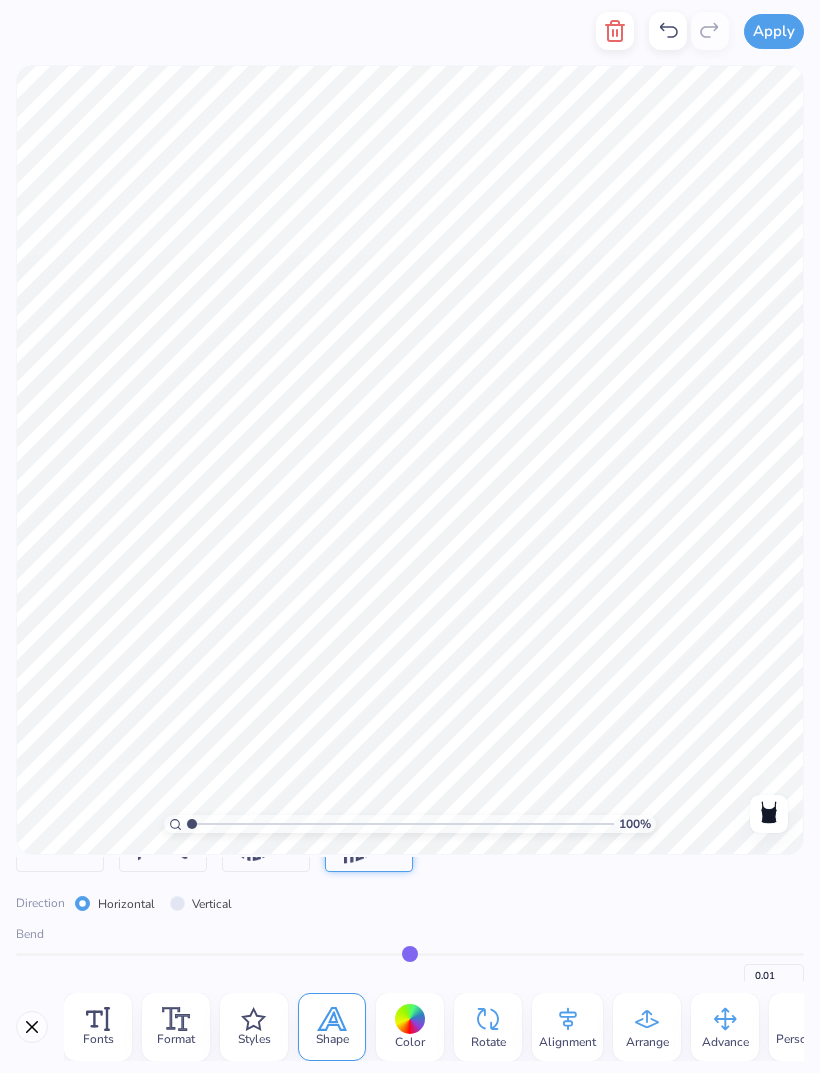 type on "0.00" 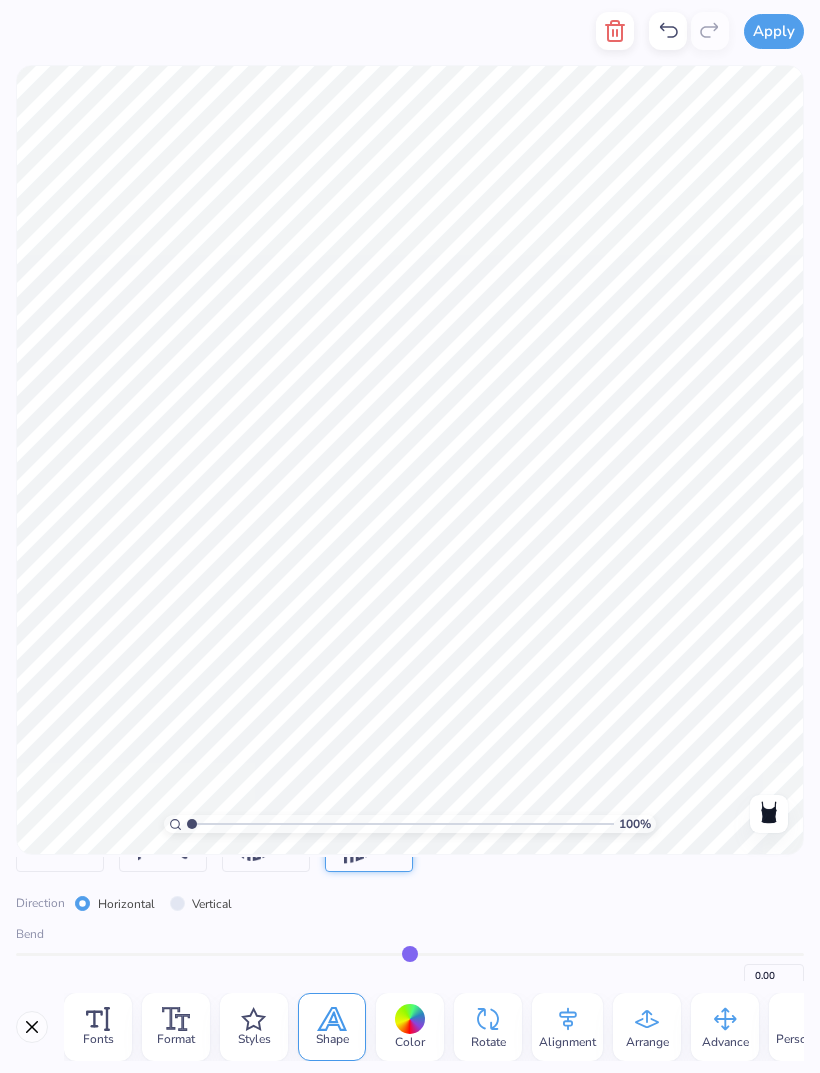 type on "-0.01" 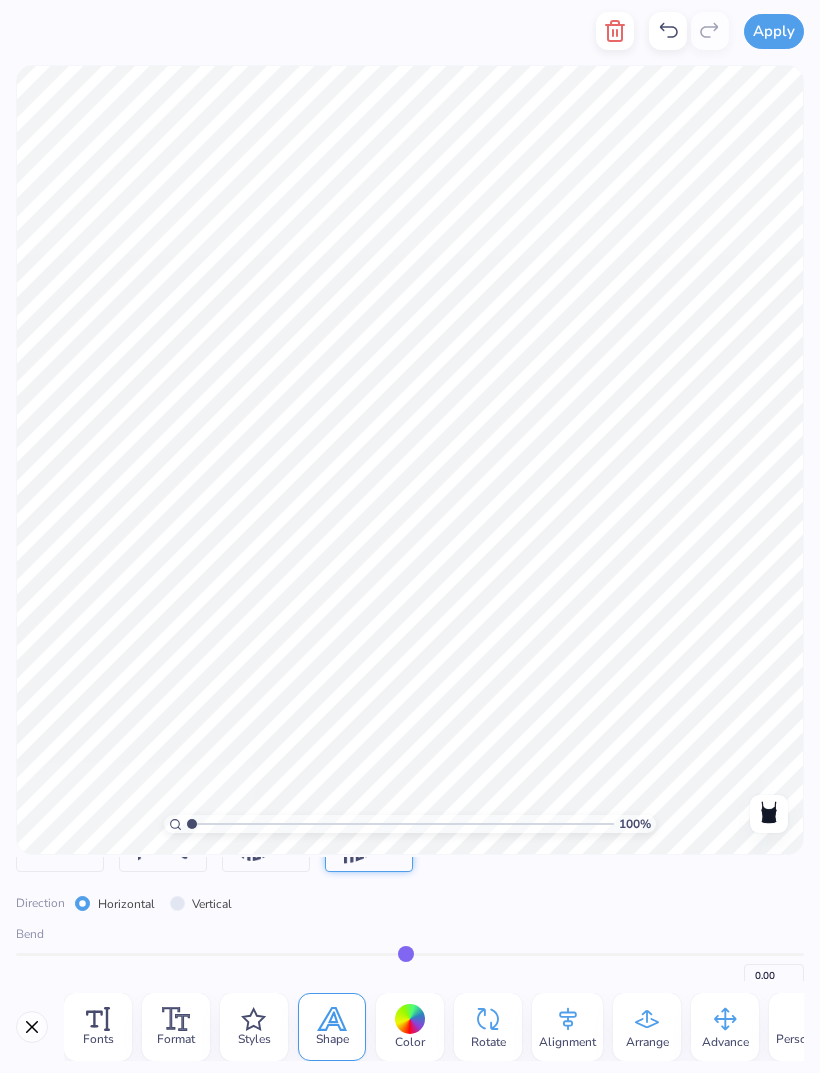 type on "-0.01" 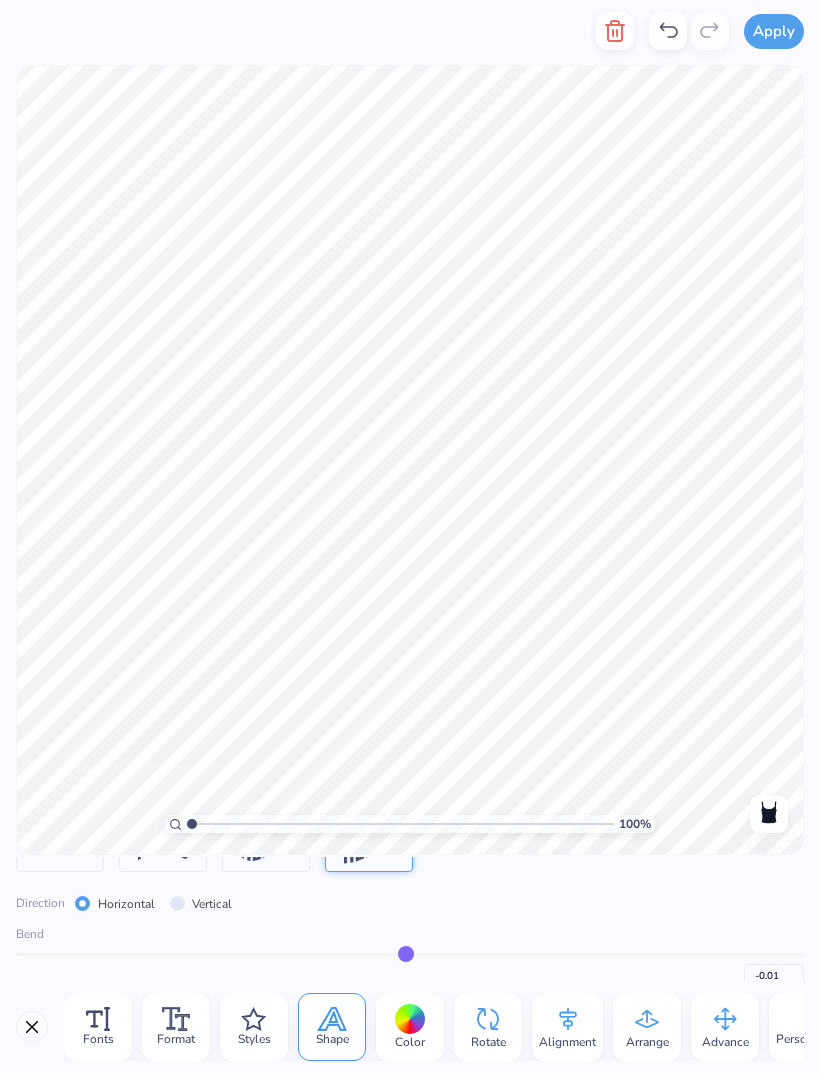 type on "-0.02" 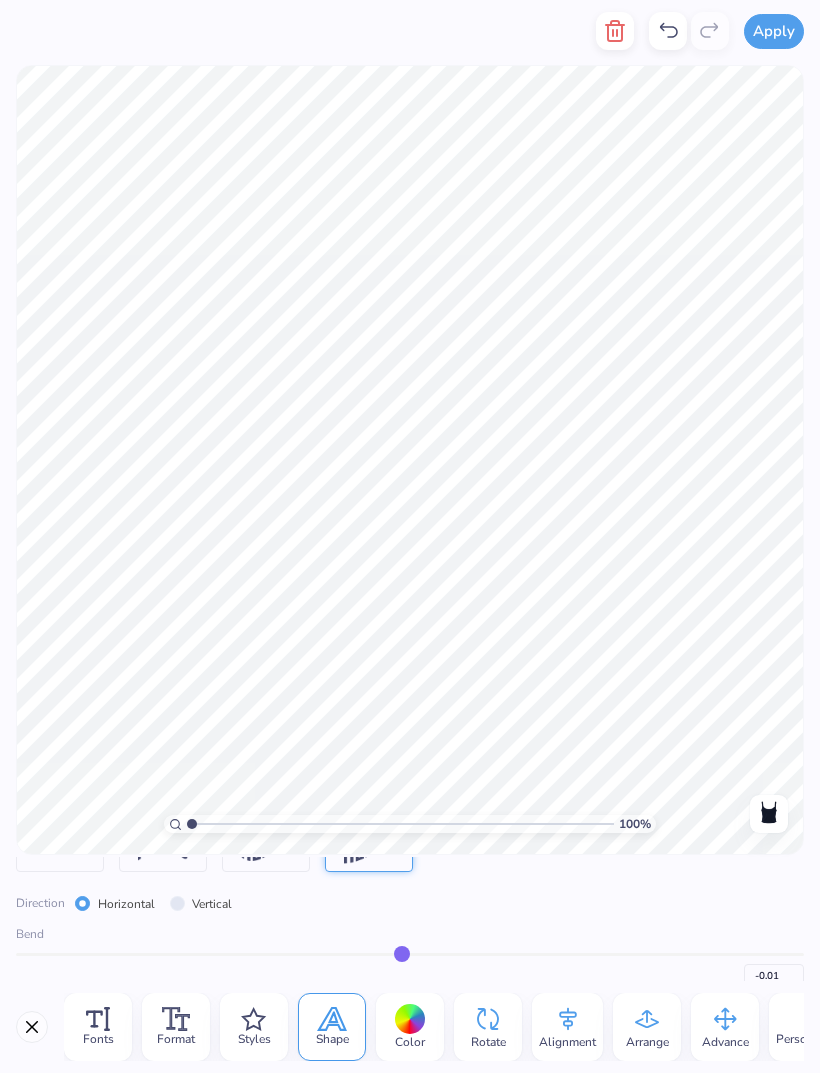 type on "-0.02" 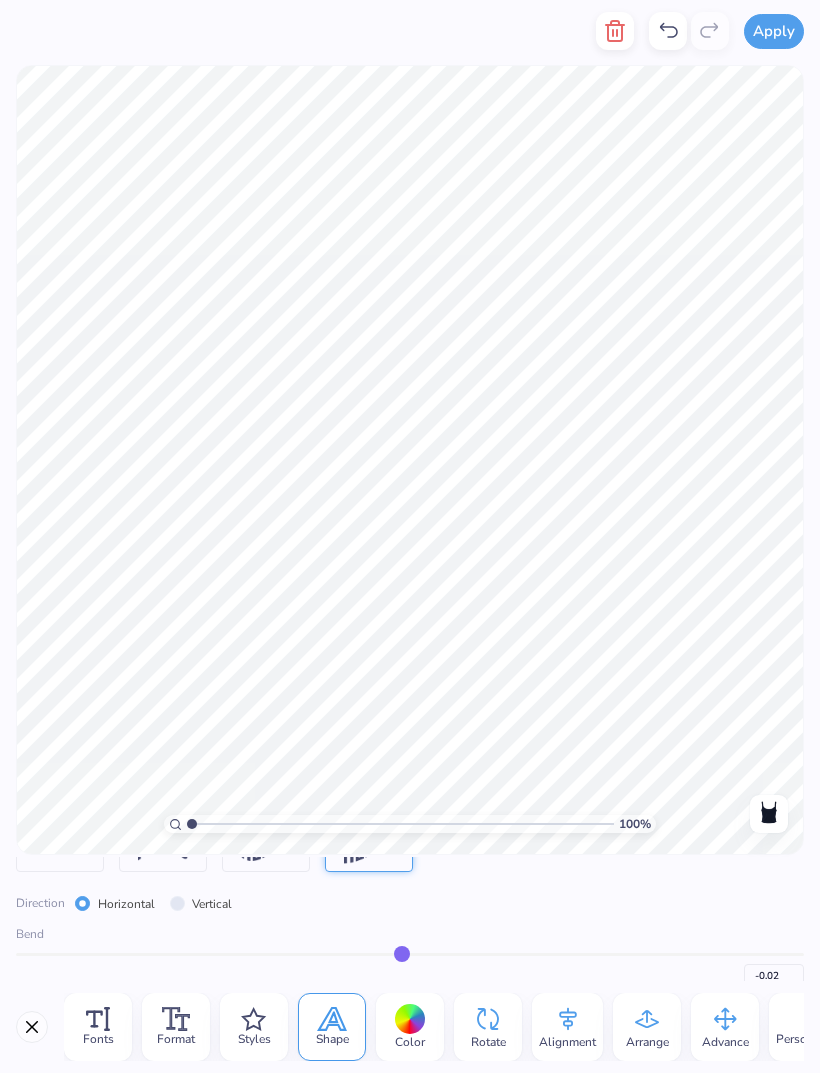 type on "0" 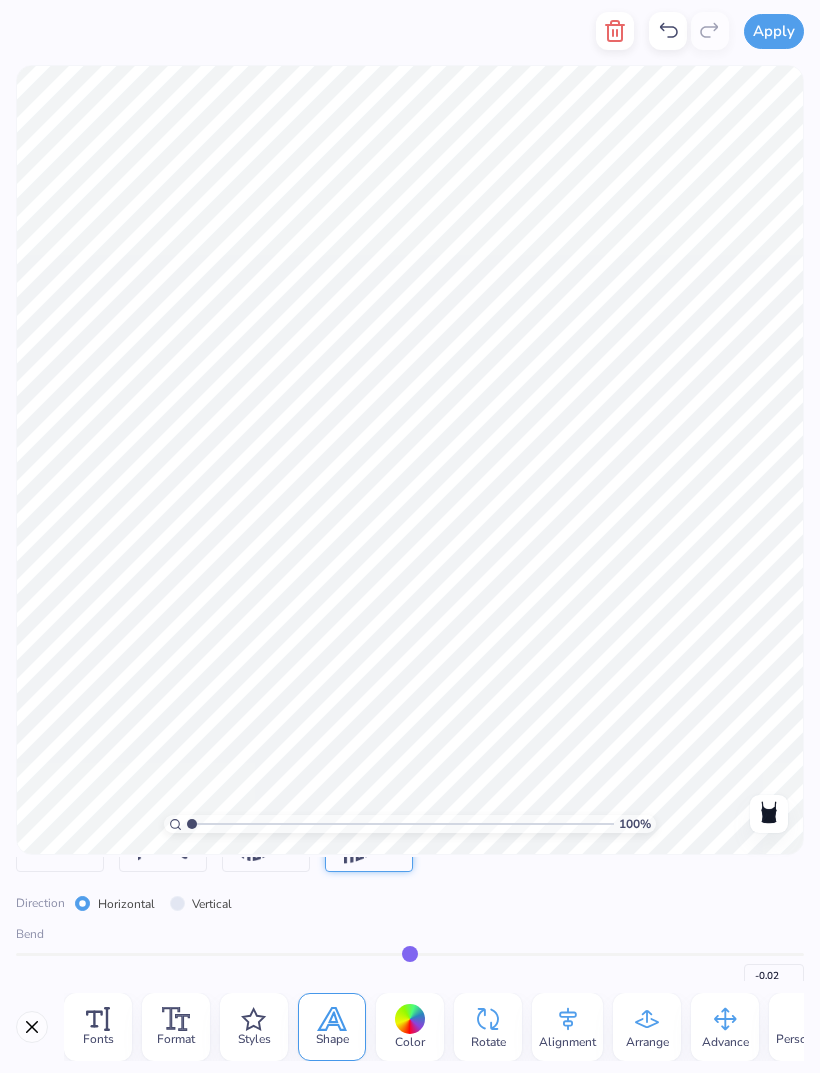 type on "0.00" 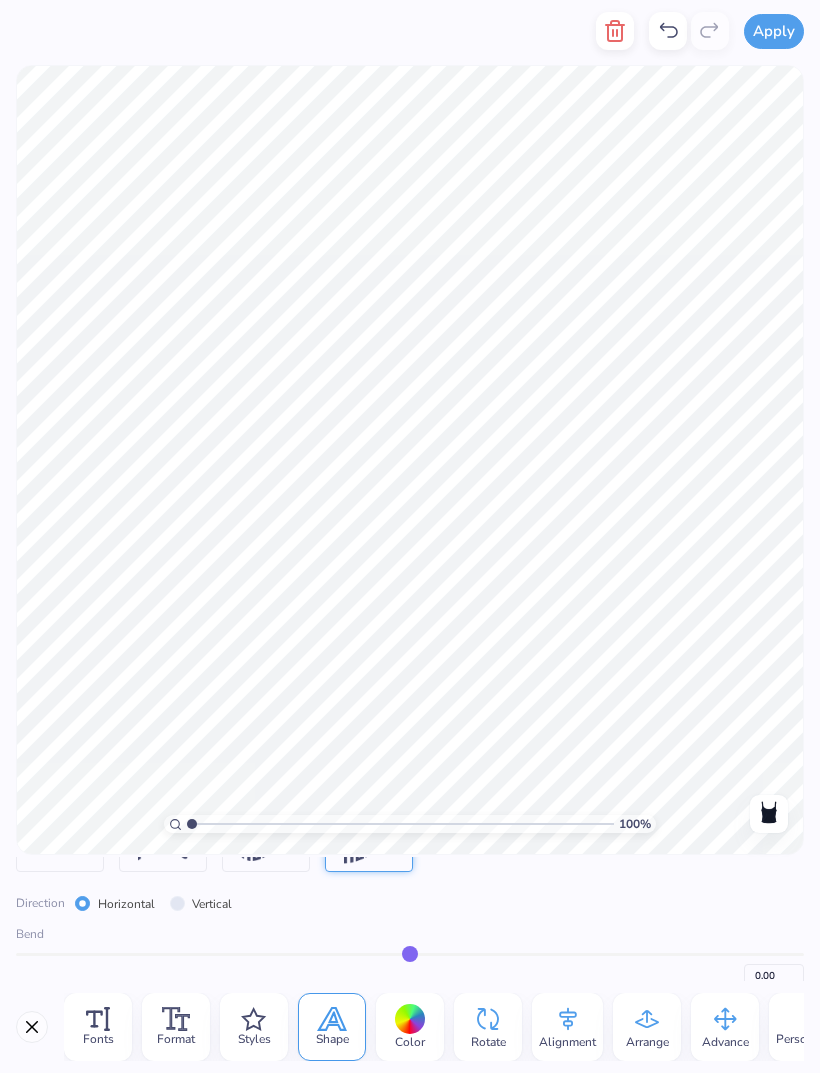 type on "0.01" 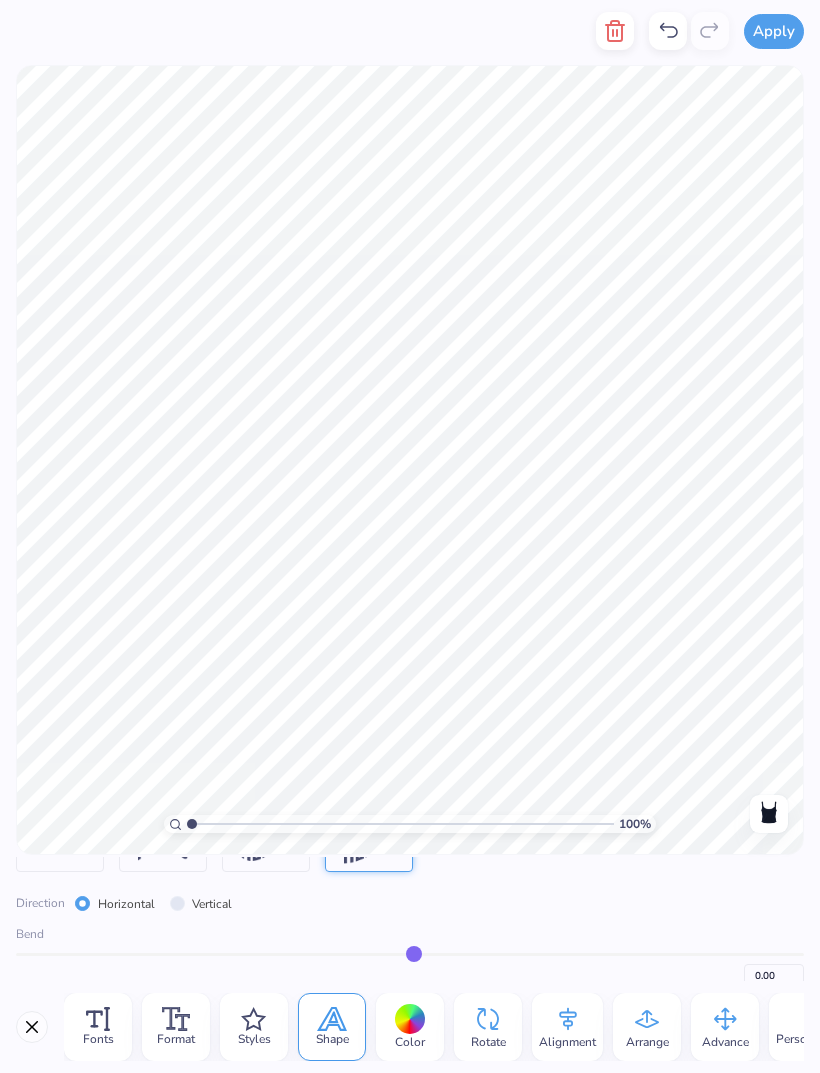 type on "0.01" 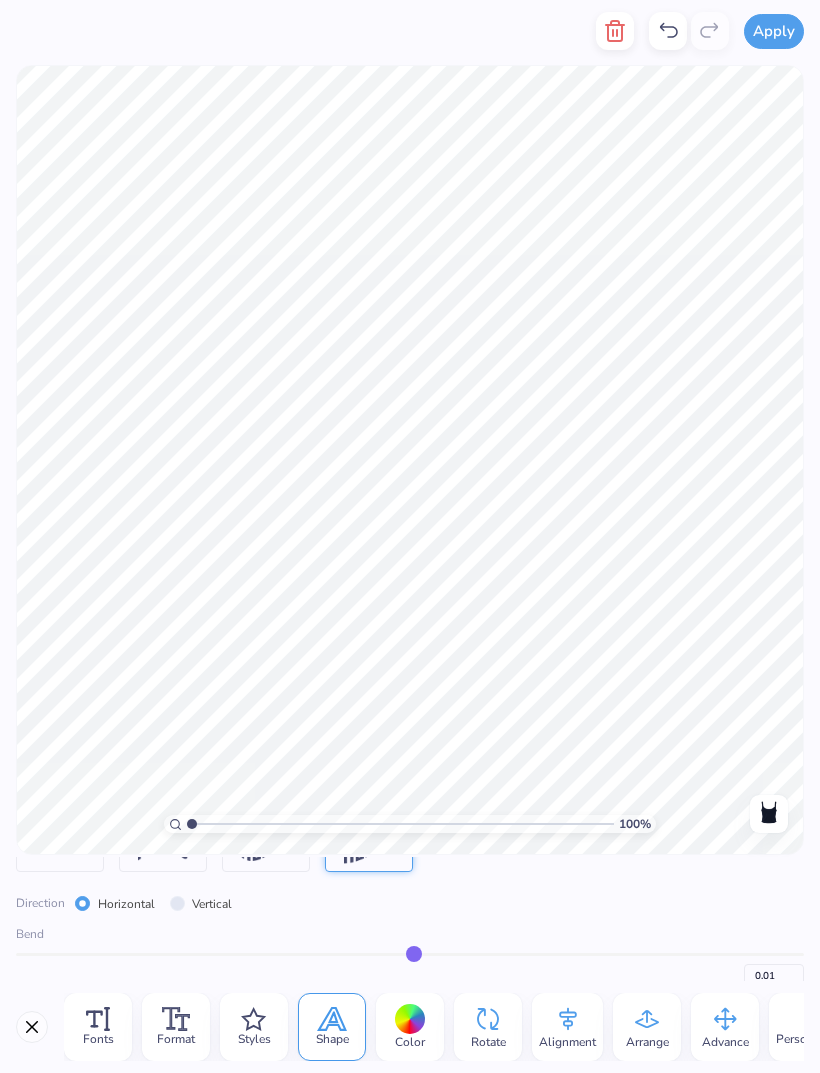 type on "0.03" 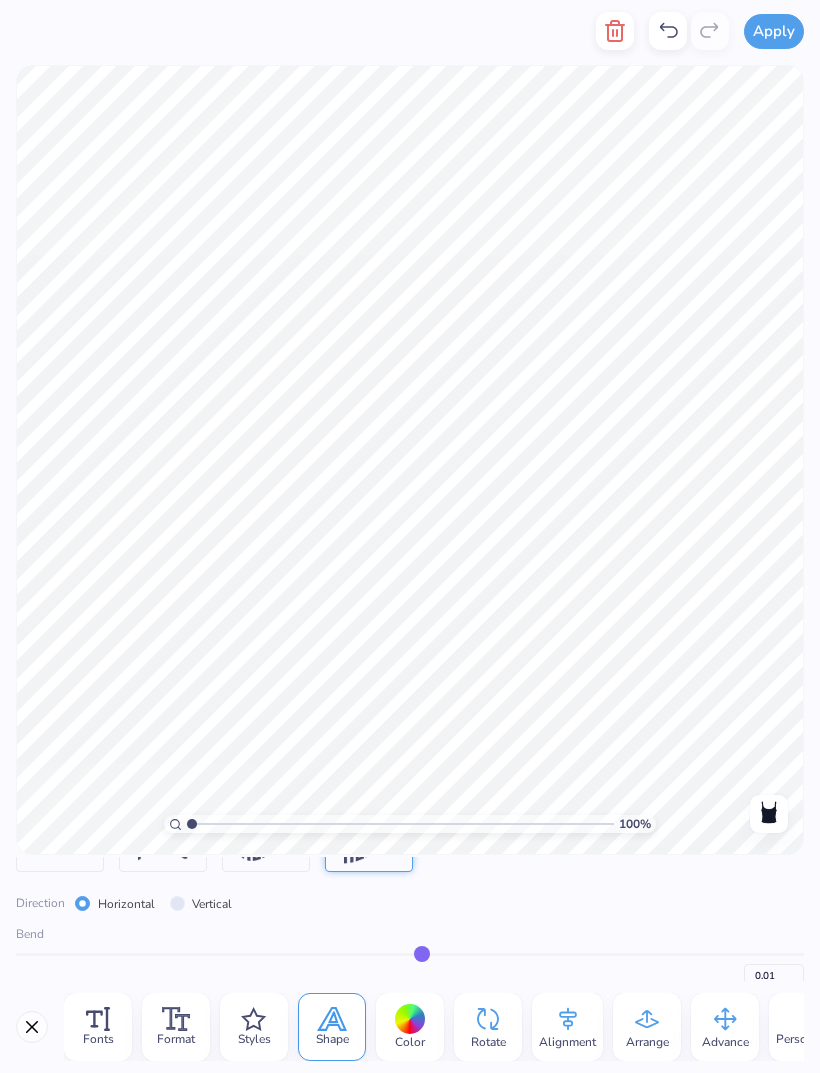 type on "0.03" 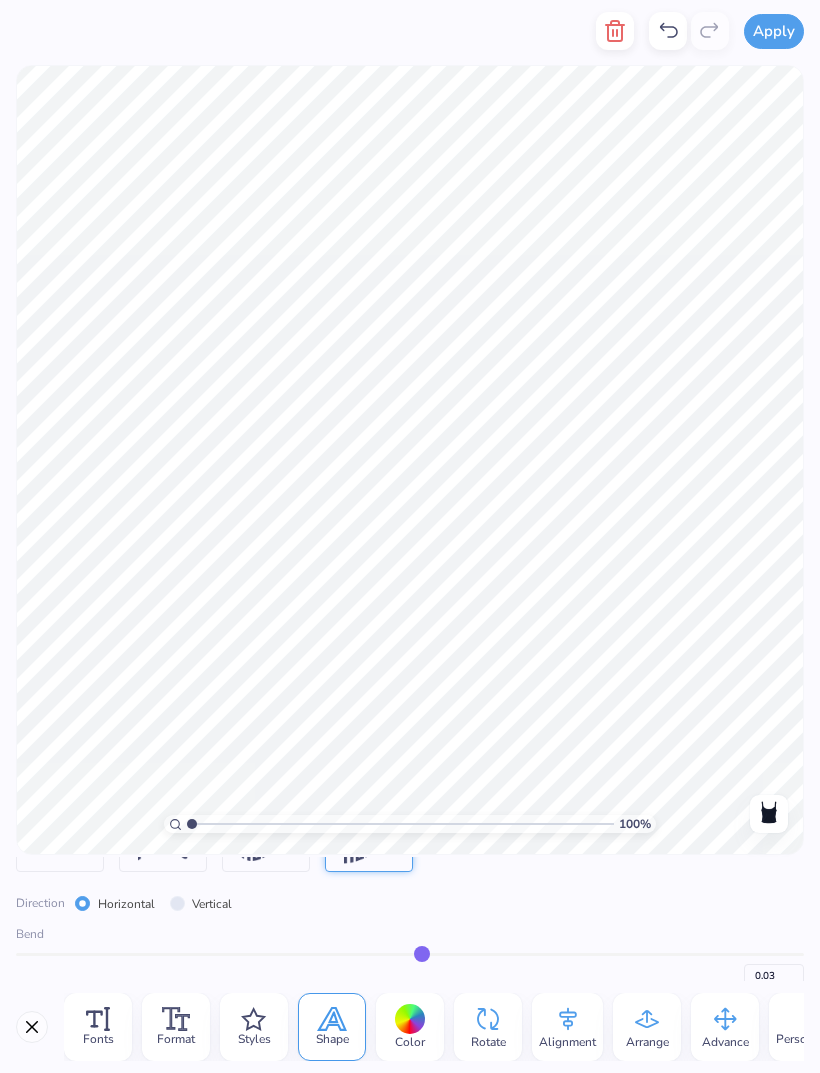 type on "0.04" 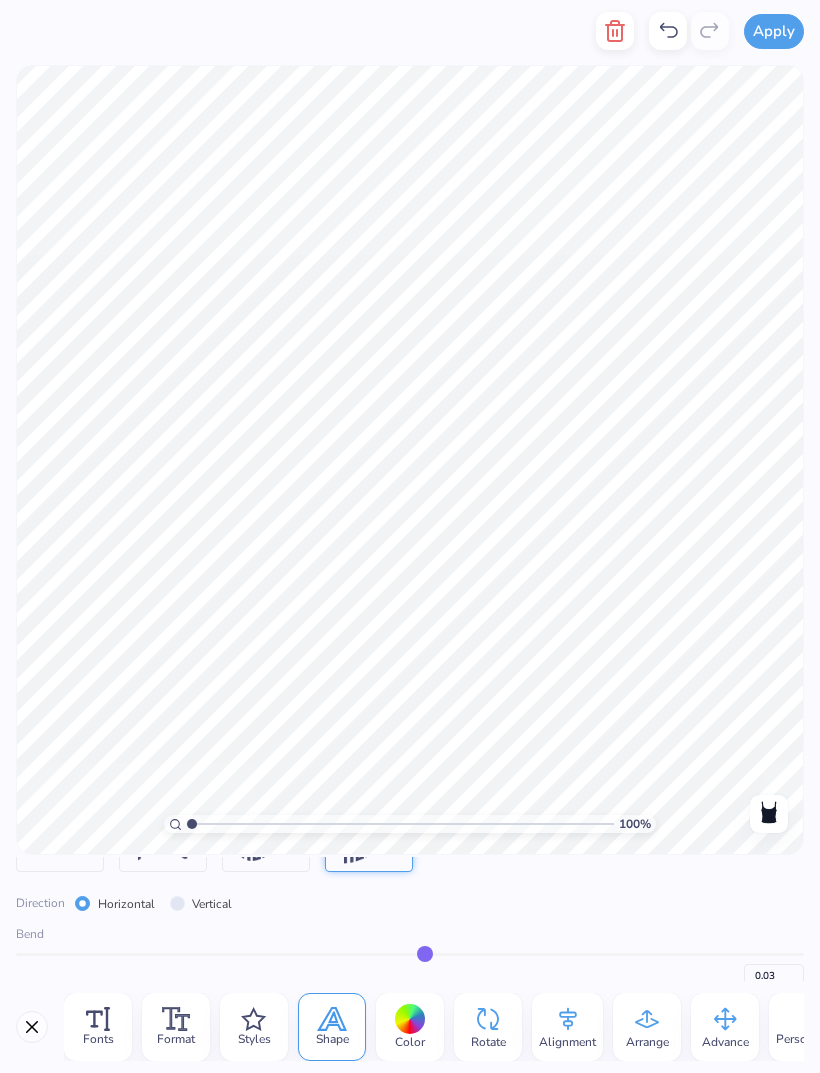 type on "0.04" 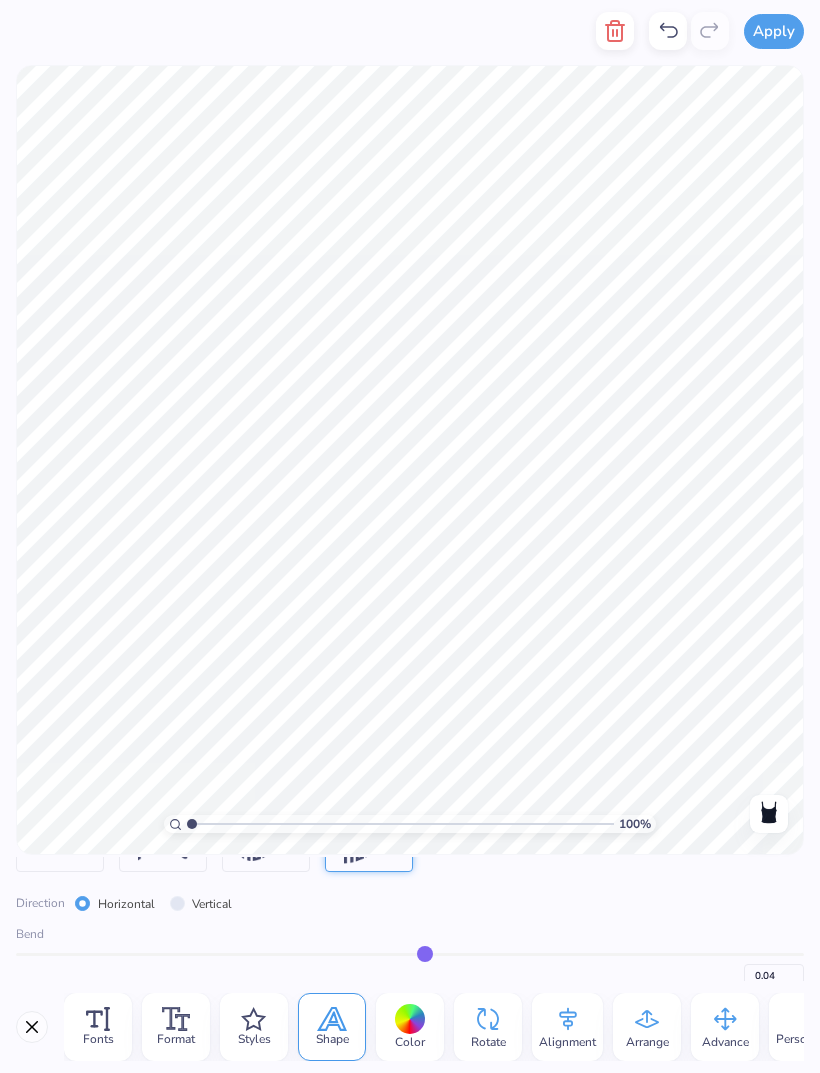 type on "0.06" 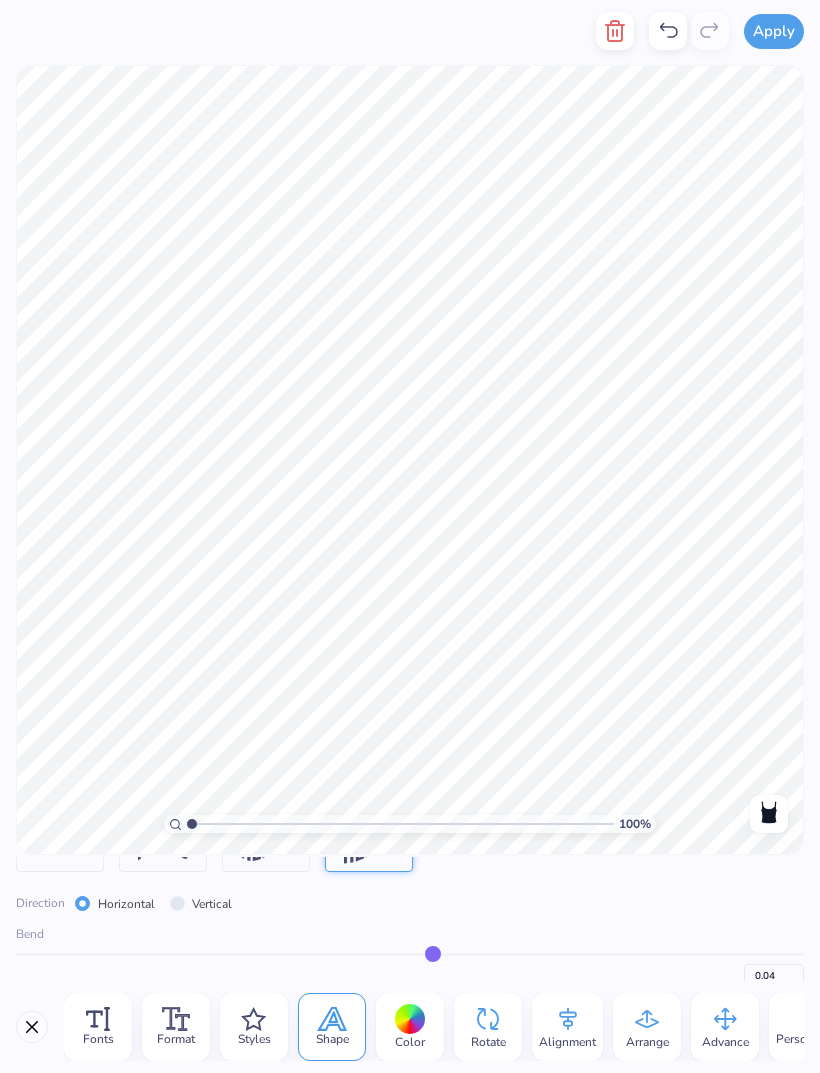 type on "0.06" 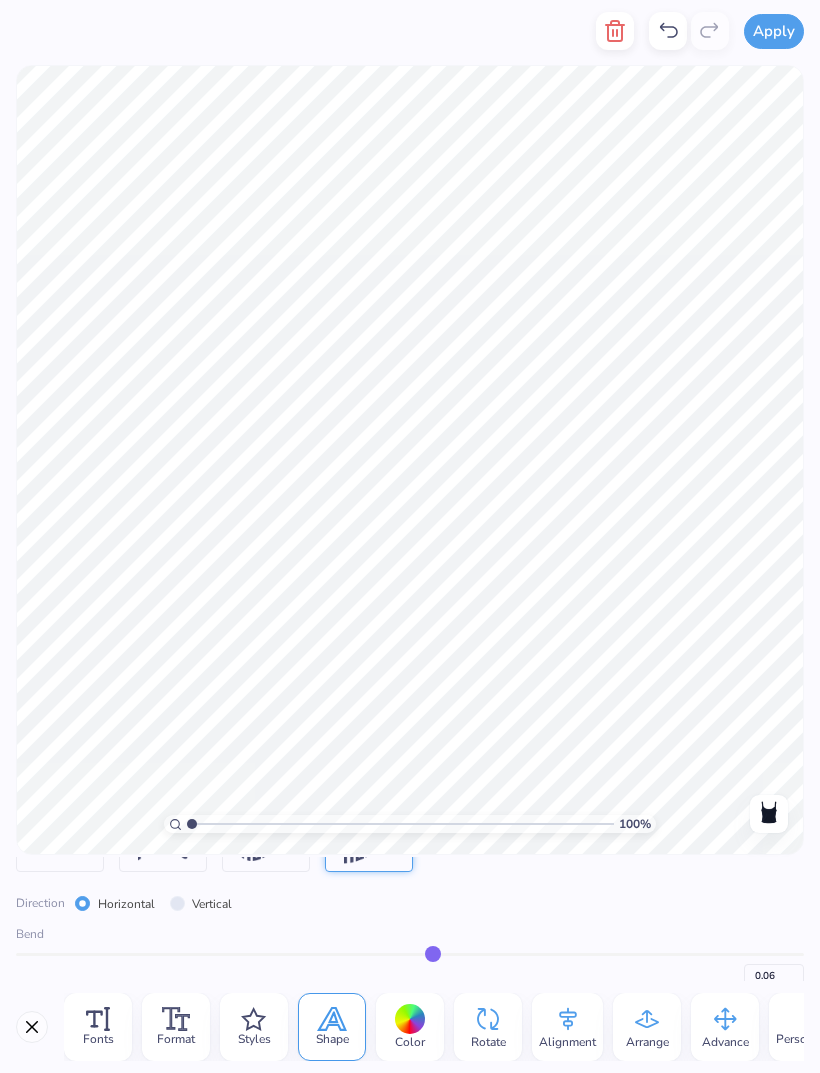 type on "0.07" 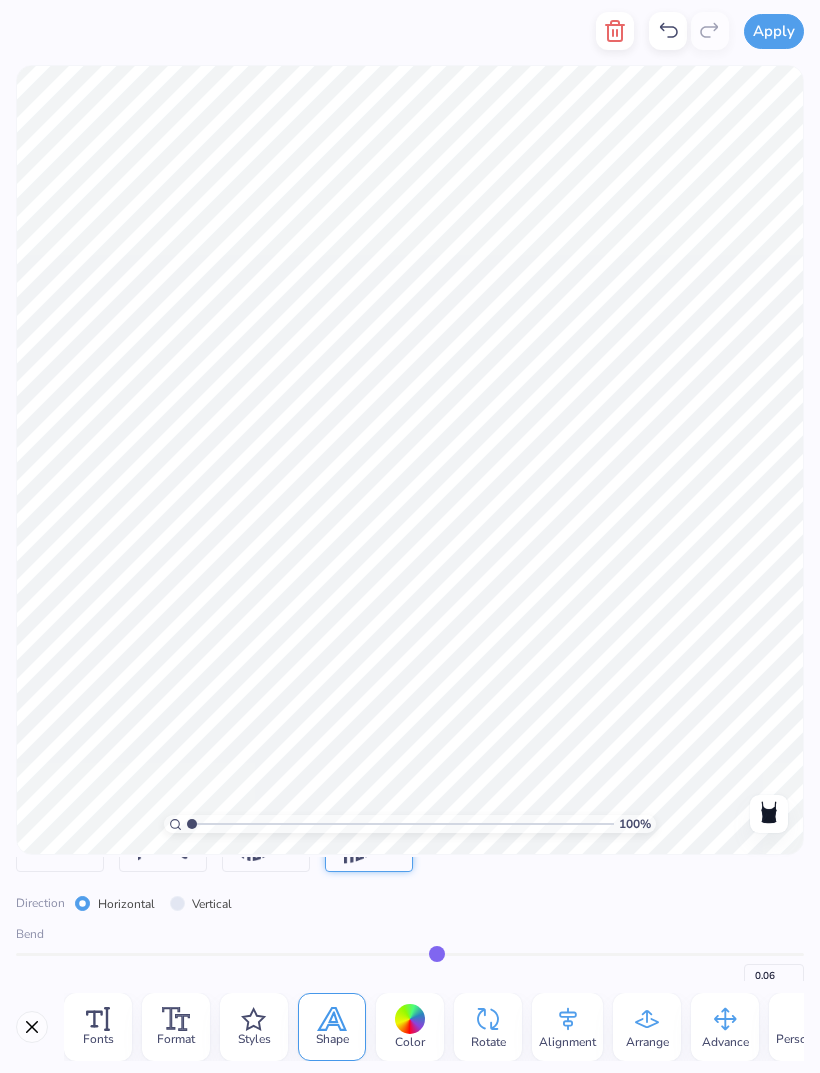 type on "0.07" 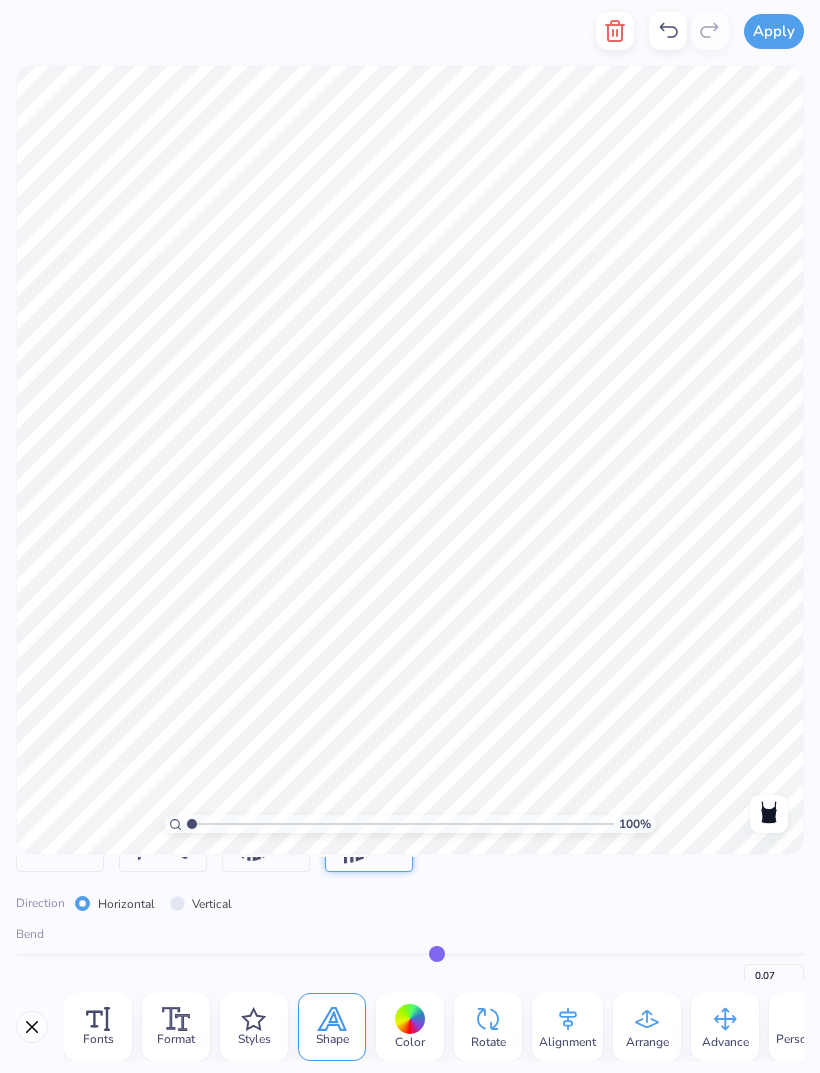 type on "0.08" 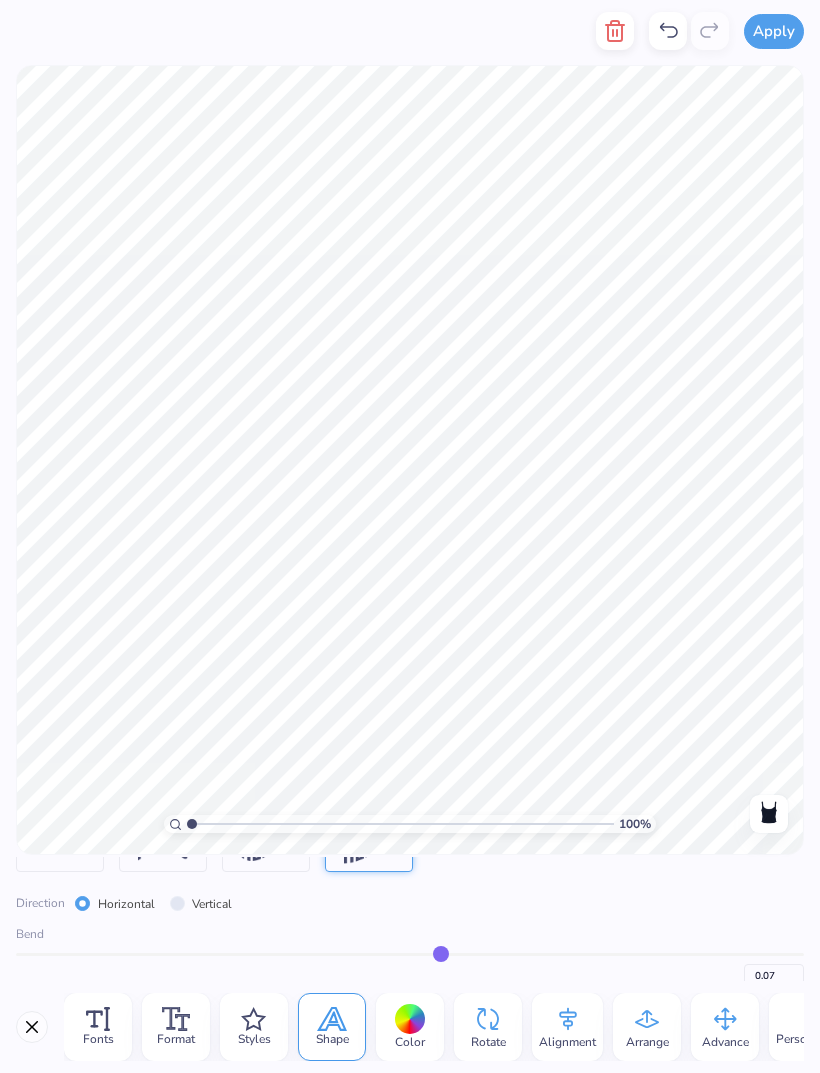 type on "0.08" 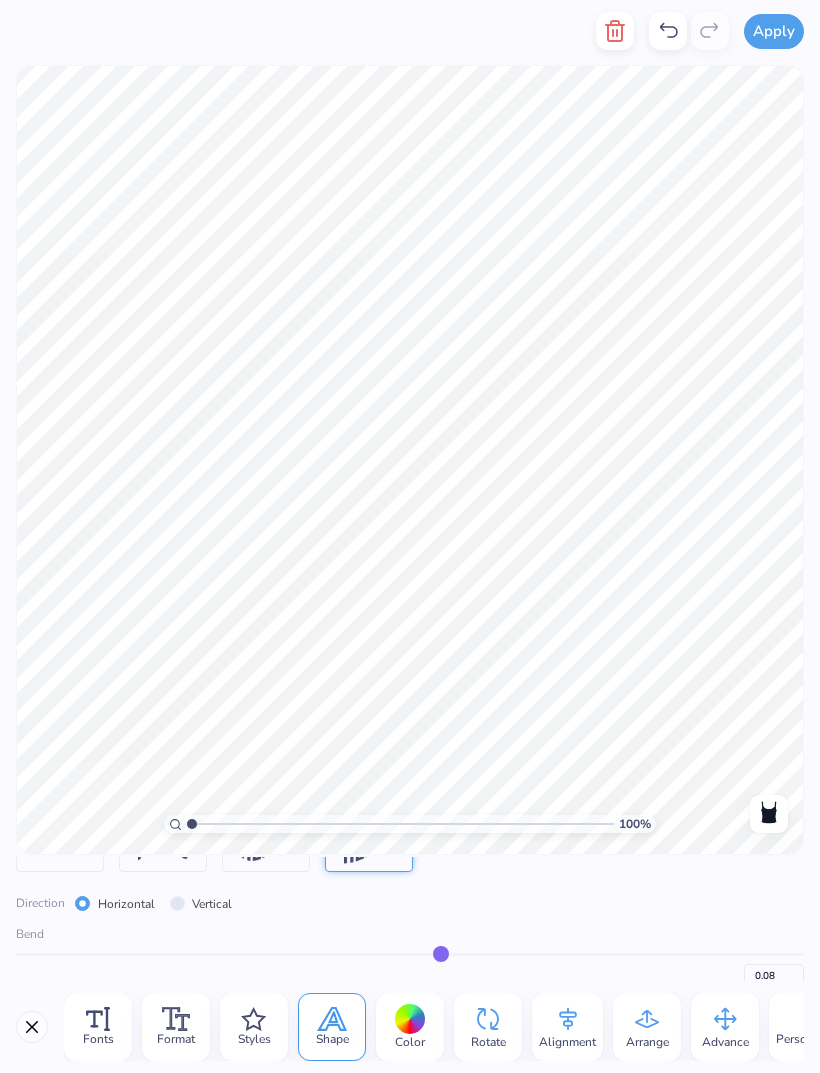 type on "0.09" 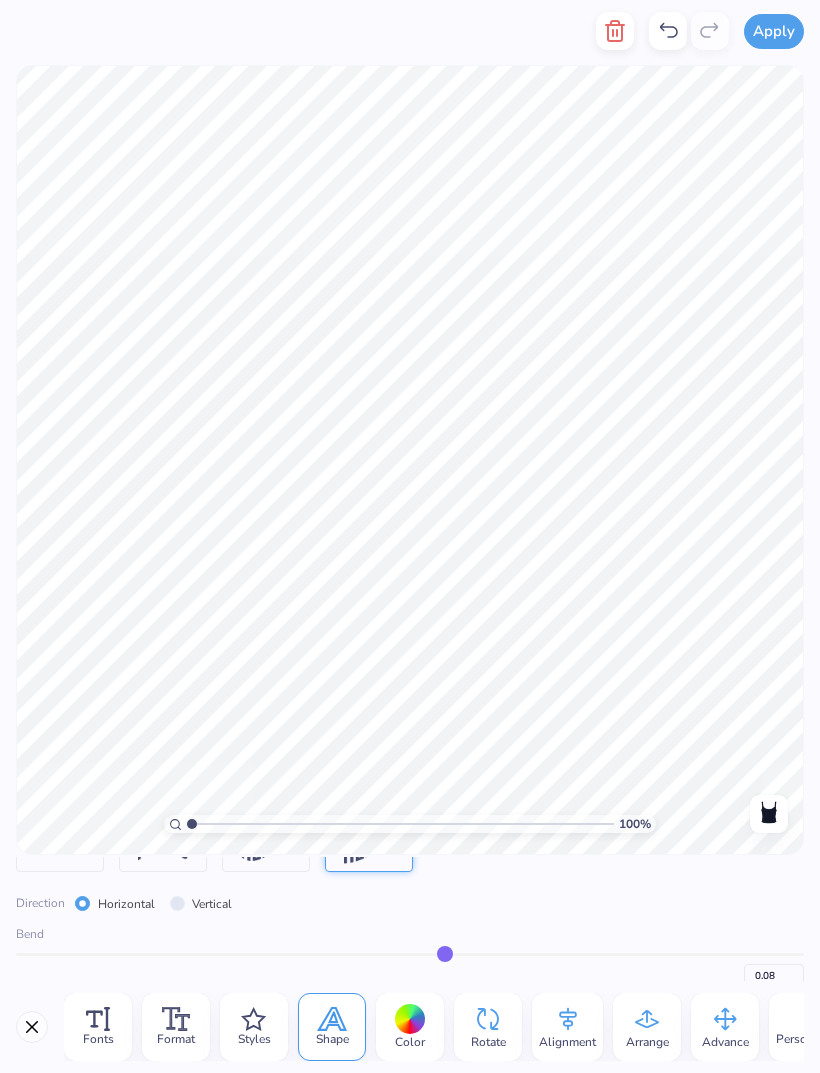 type on "0.09" 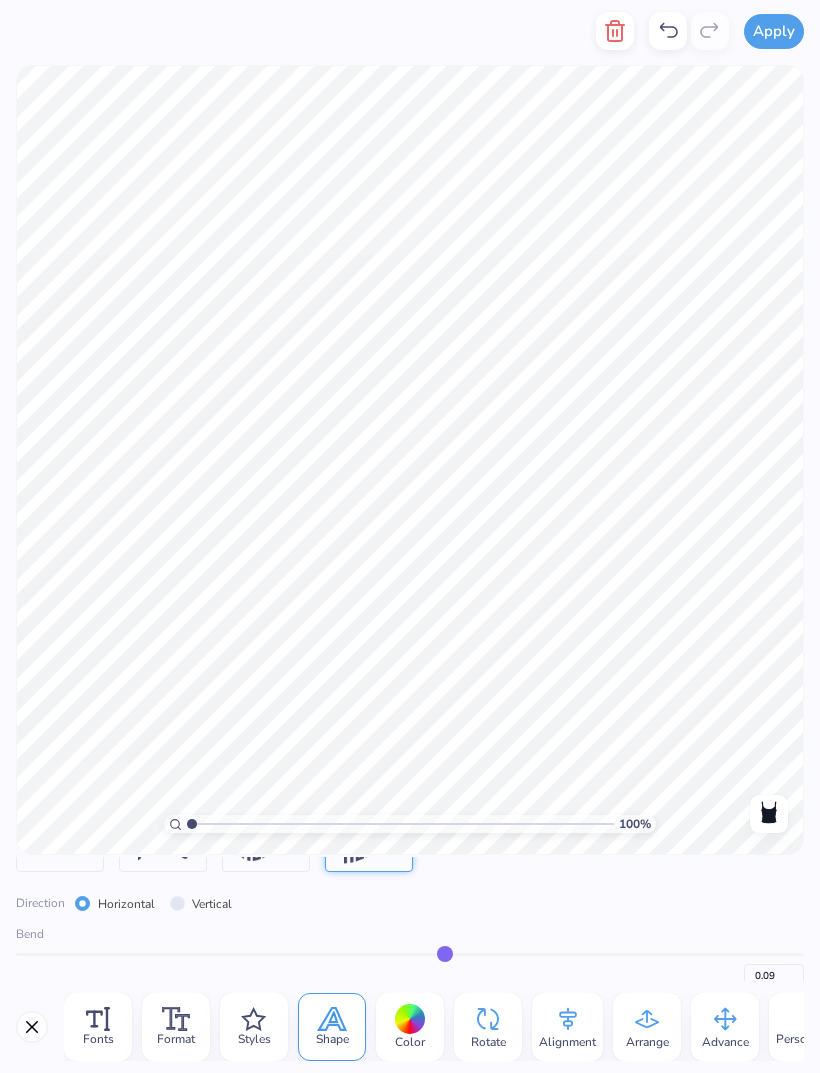 type on "0.1" 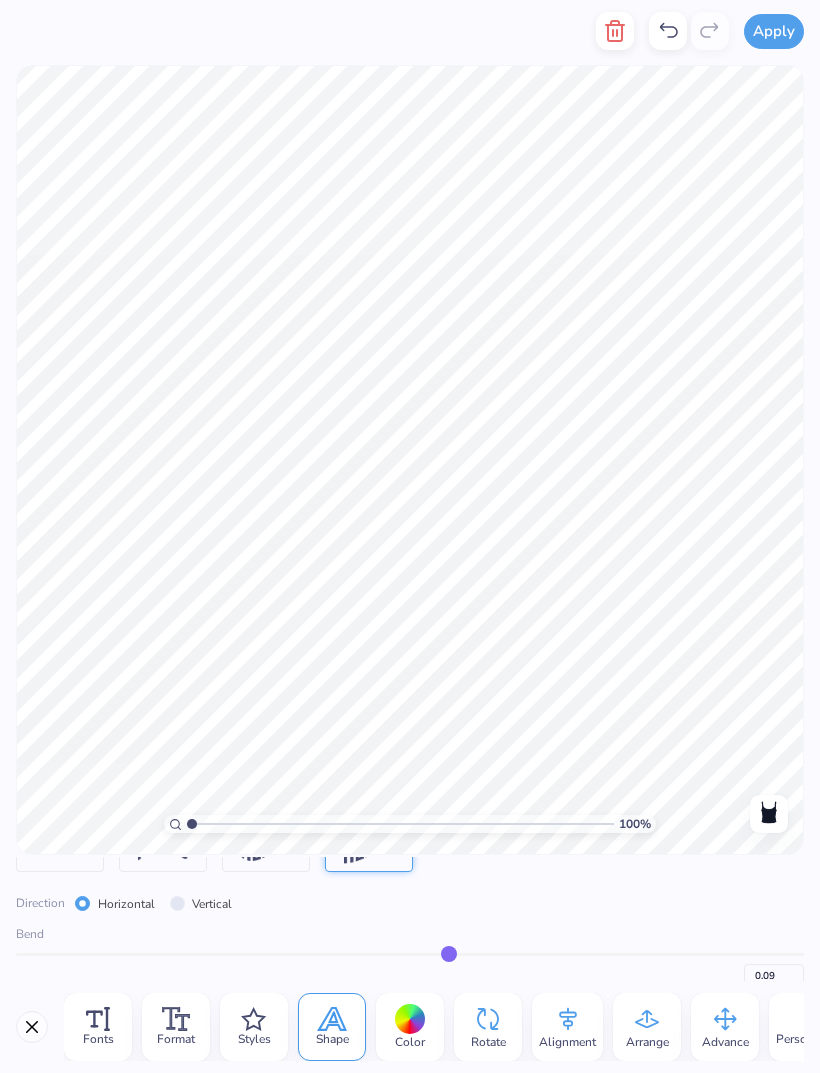 type on "0.10" 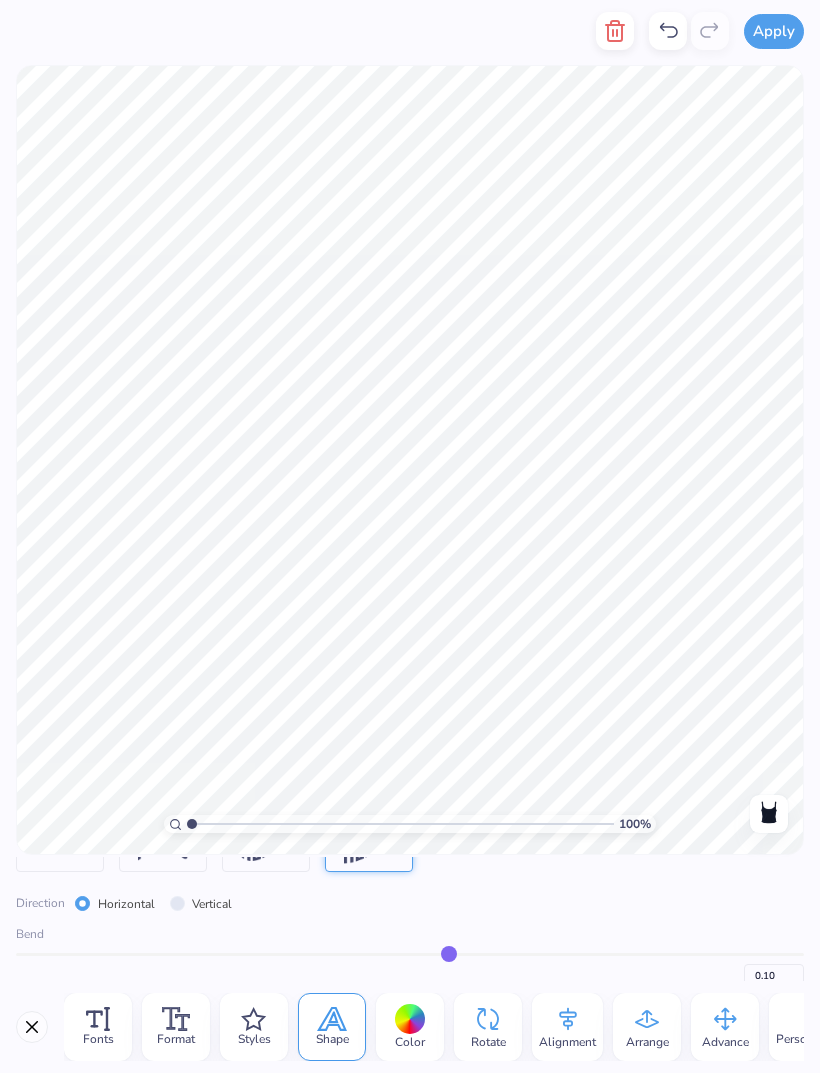 type on "0.11" 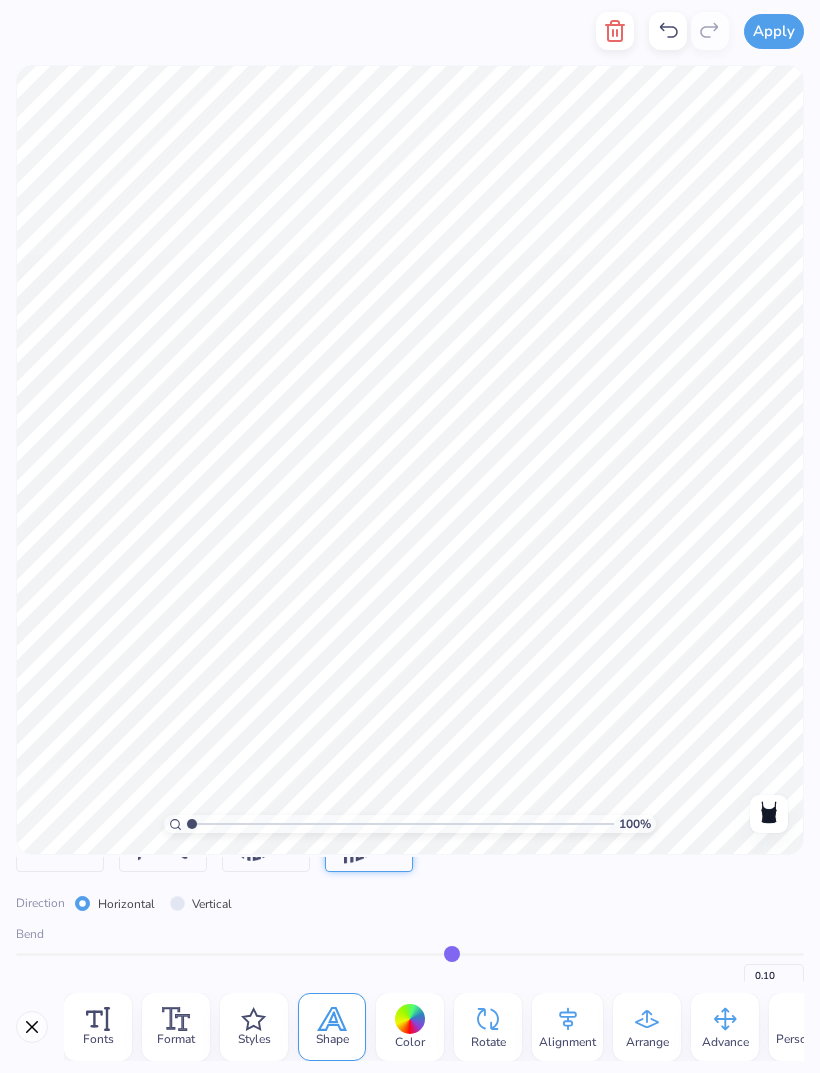 type on "0.11" 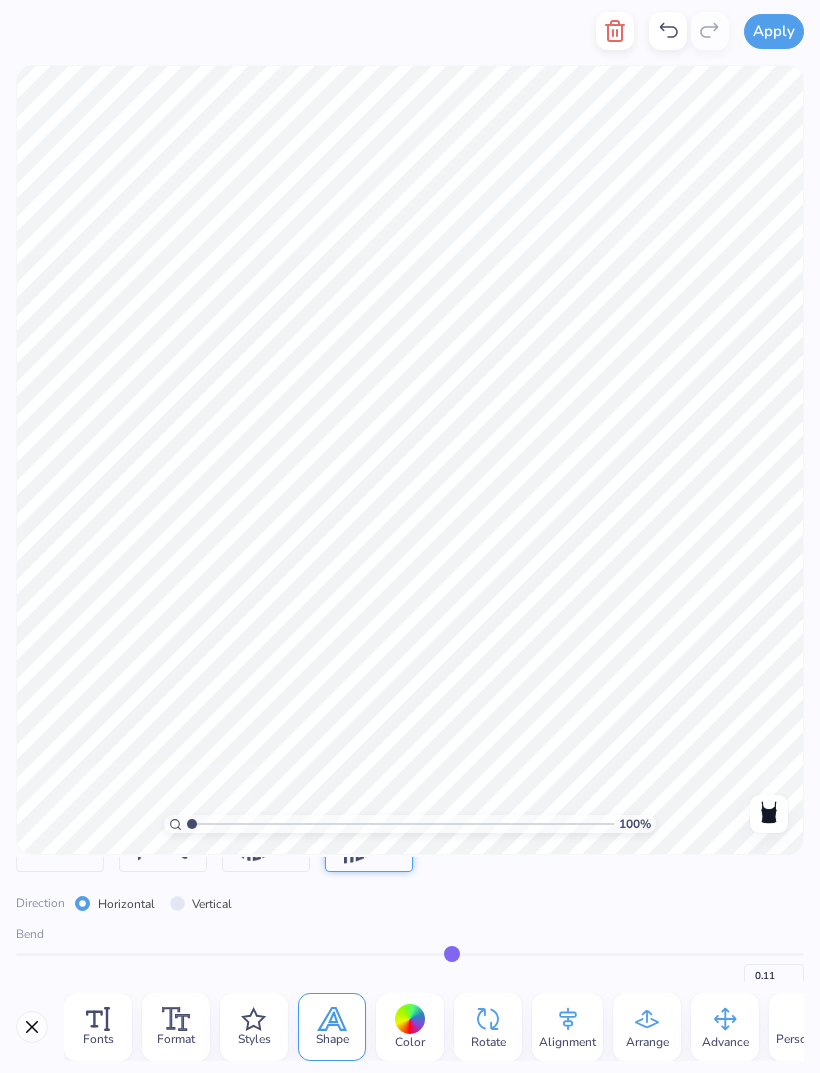 type on "0.12" 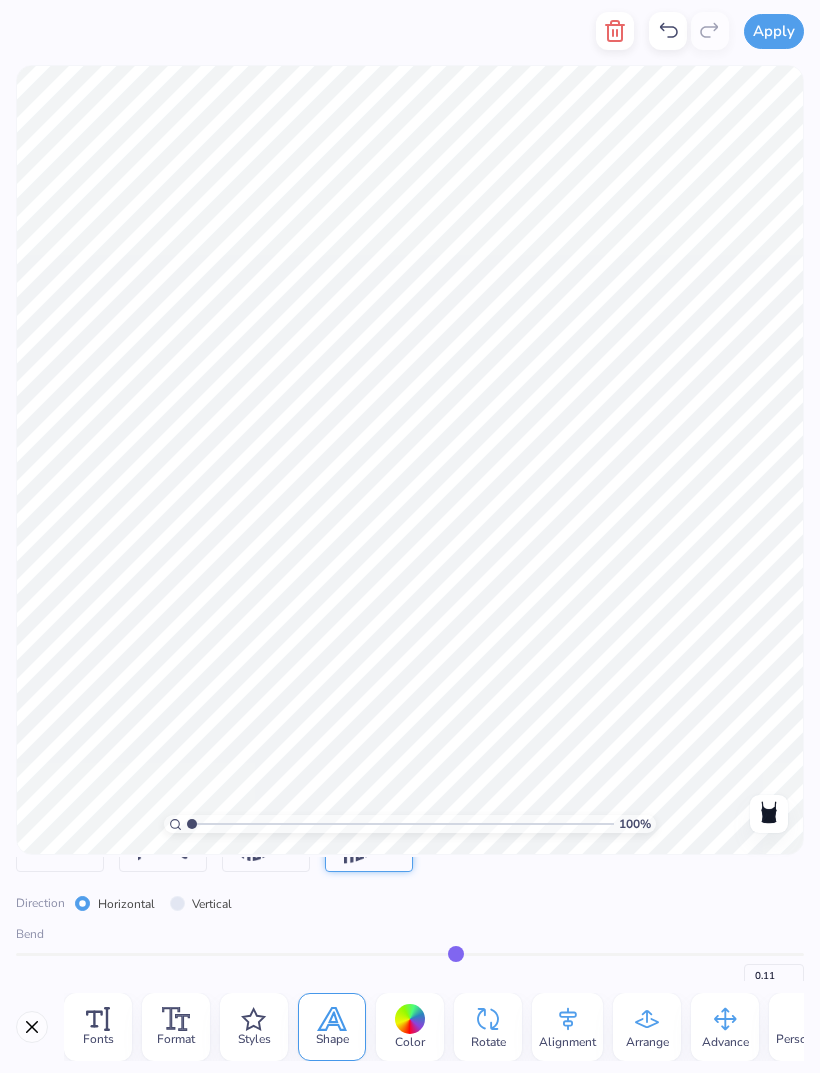 type on "0.12" 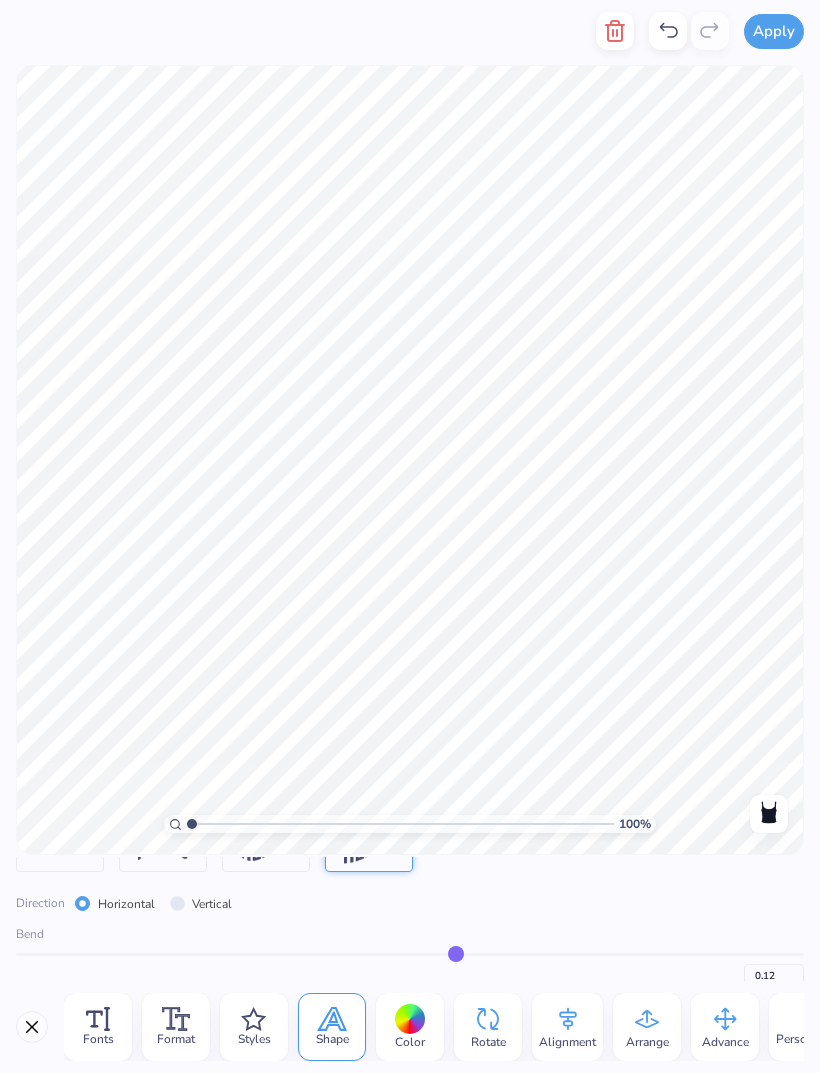 type on "0.12" 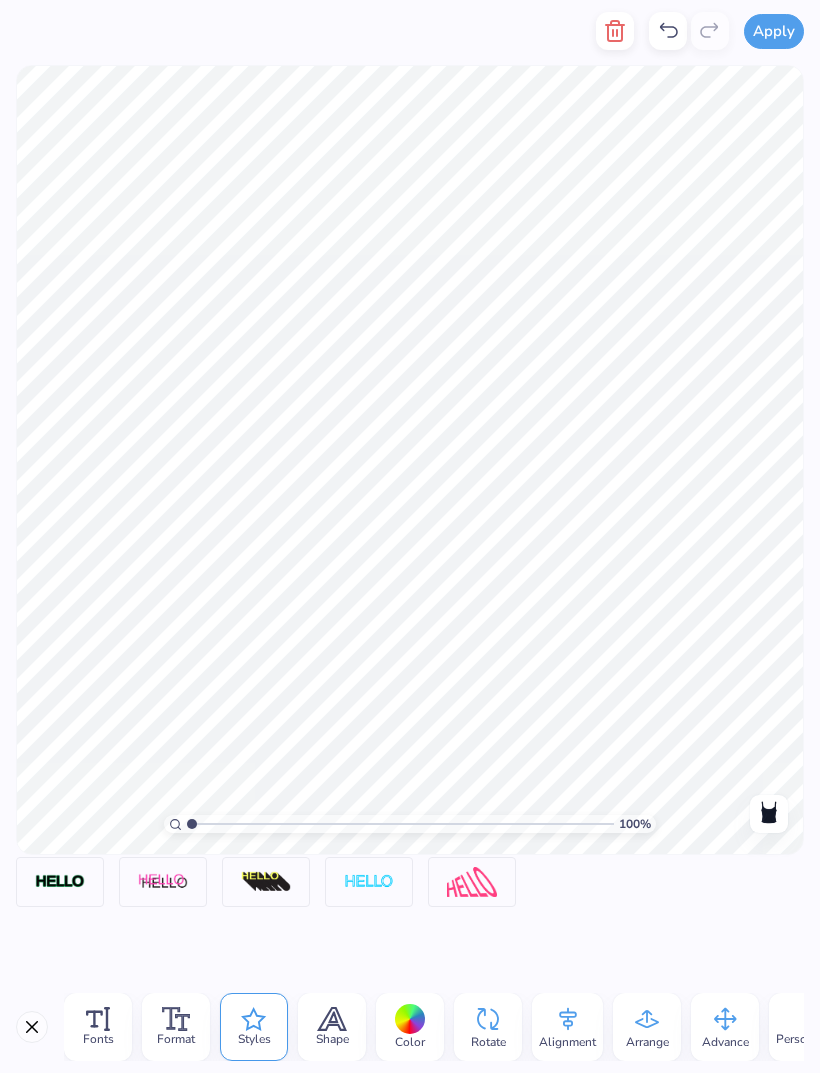 click at bounding box center (60, 882) 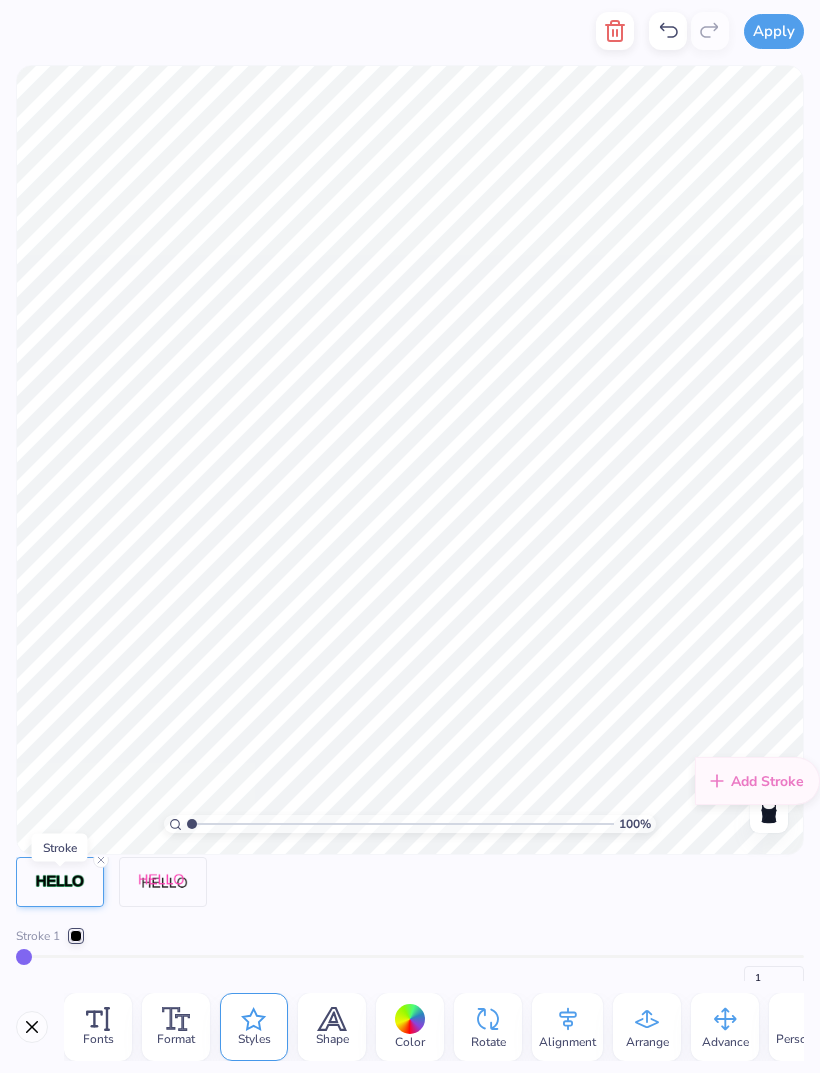 type on "2" 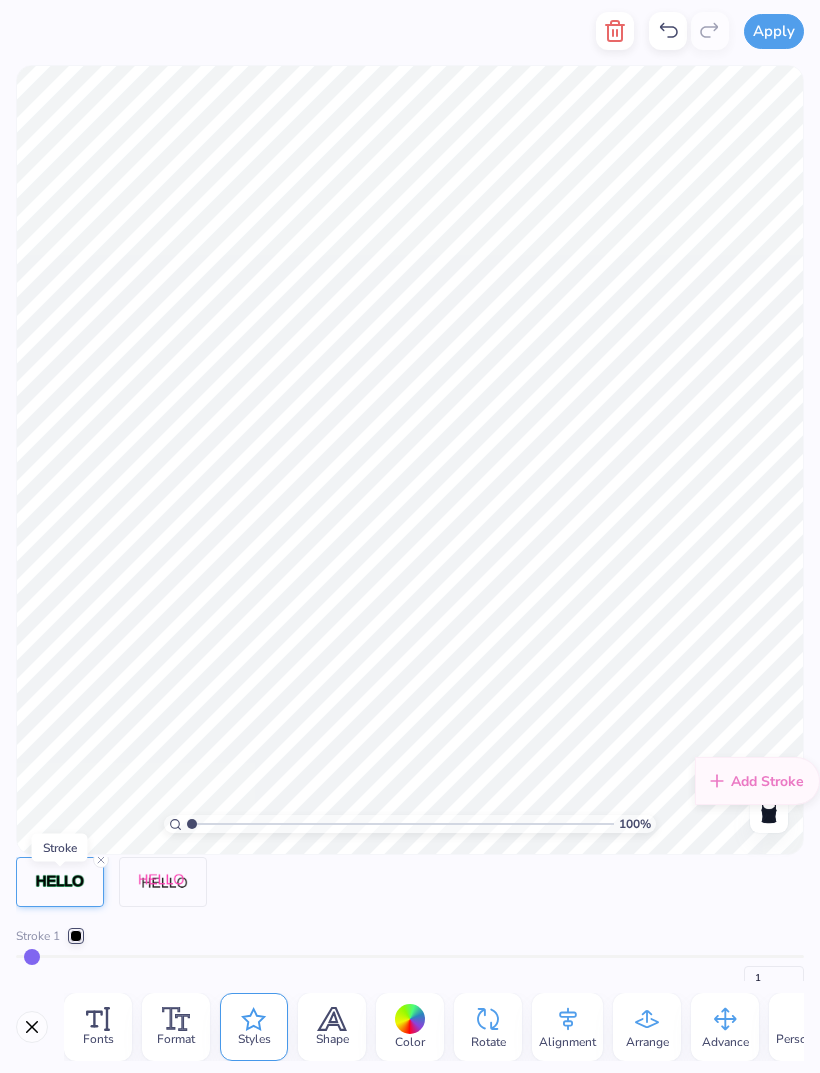 type on "2" 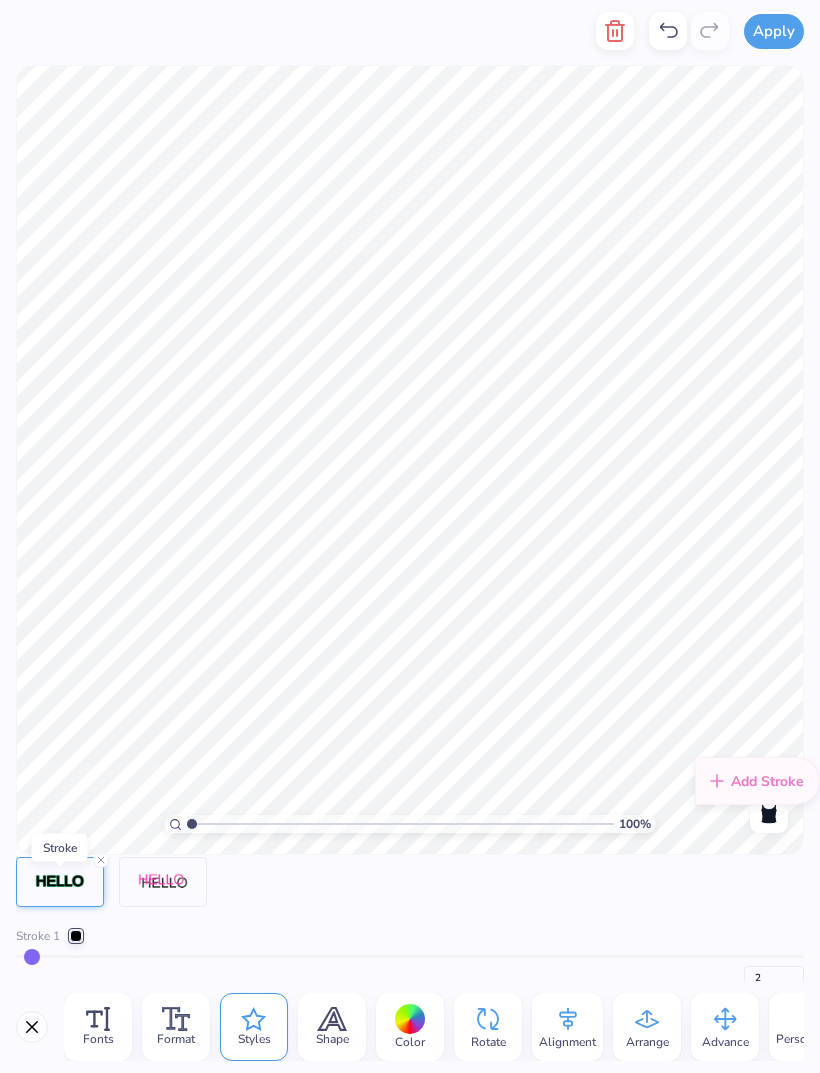 type on "4" 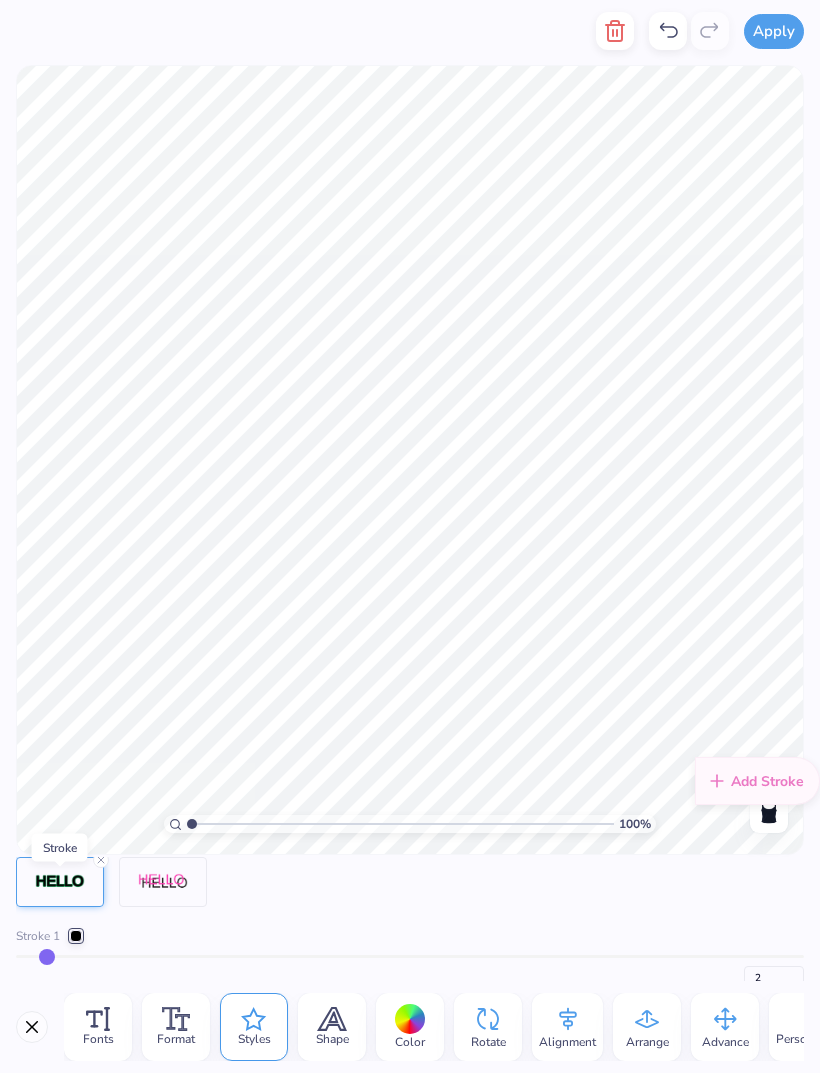 type on "4" 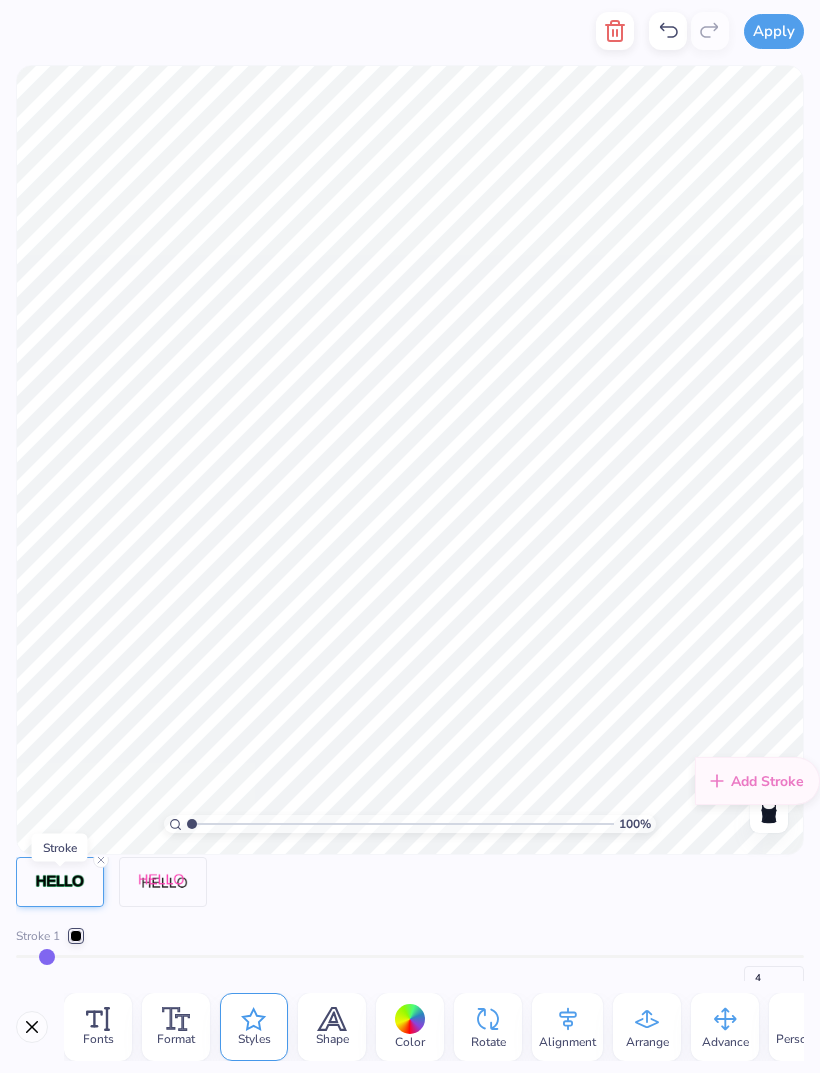 type on "5" 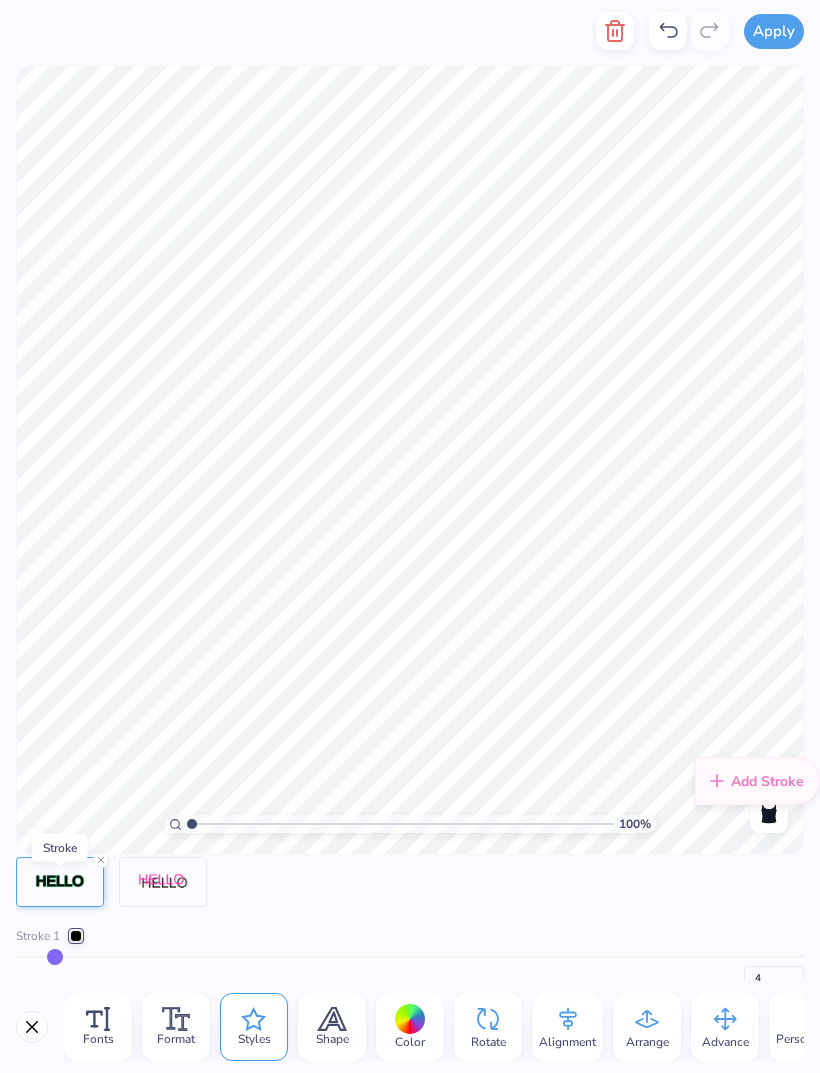 type on "5" 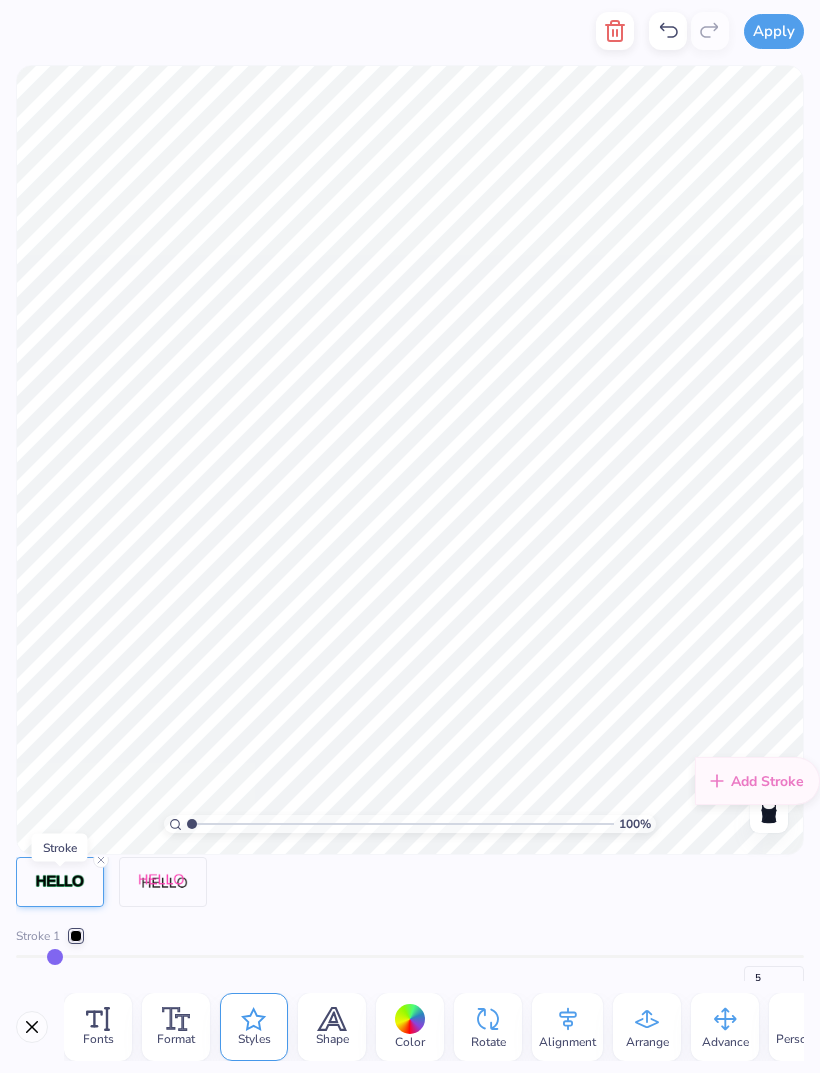 type on "7" 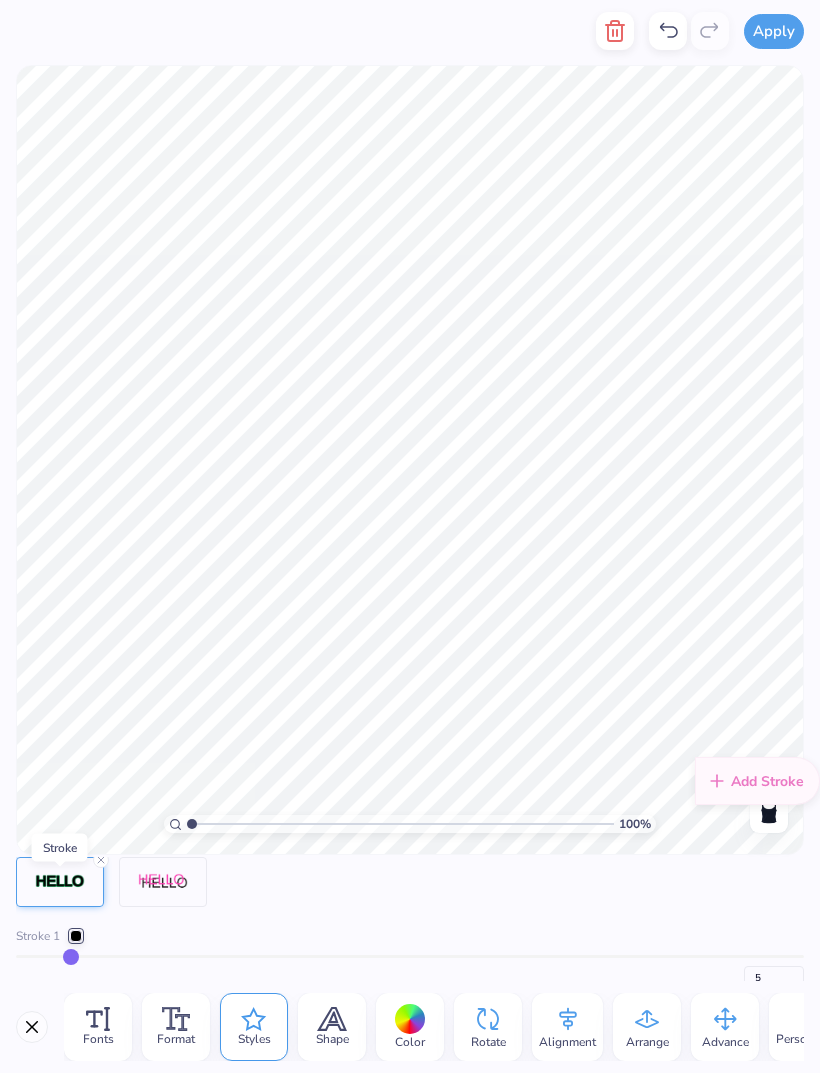 type on "7" 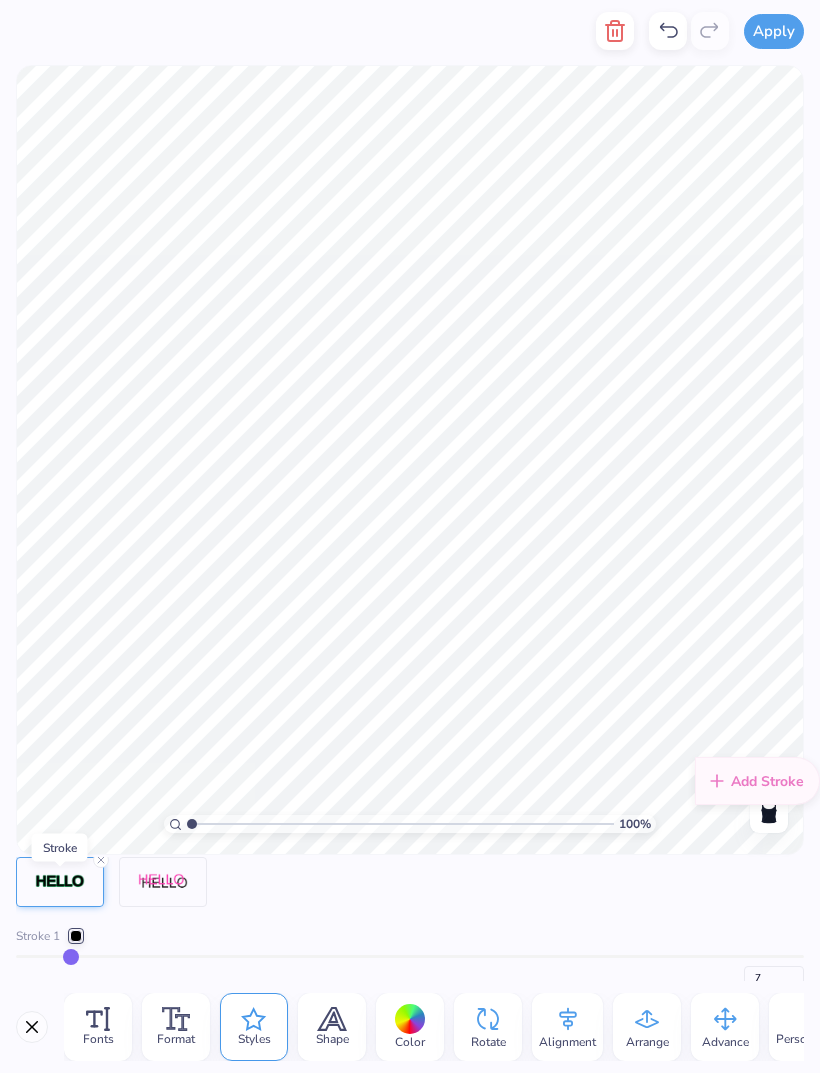 type on "9" 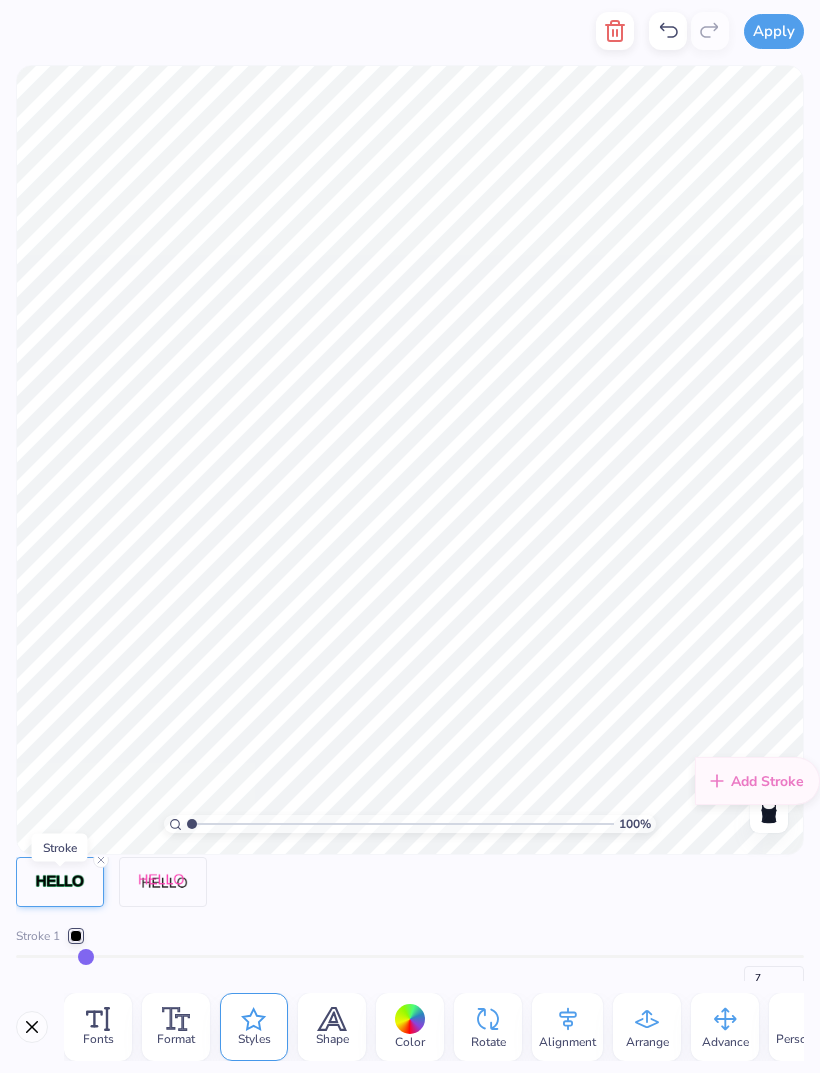 type on "9" 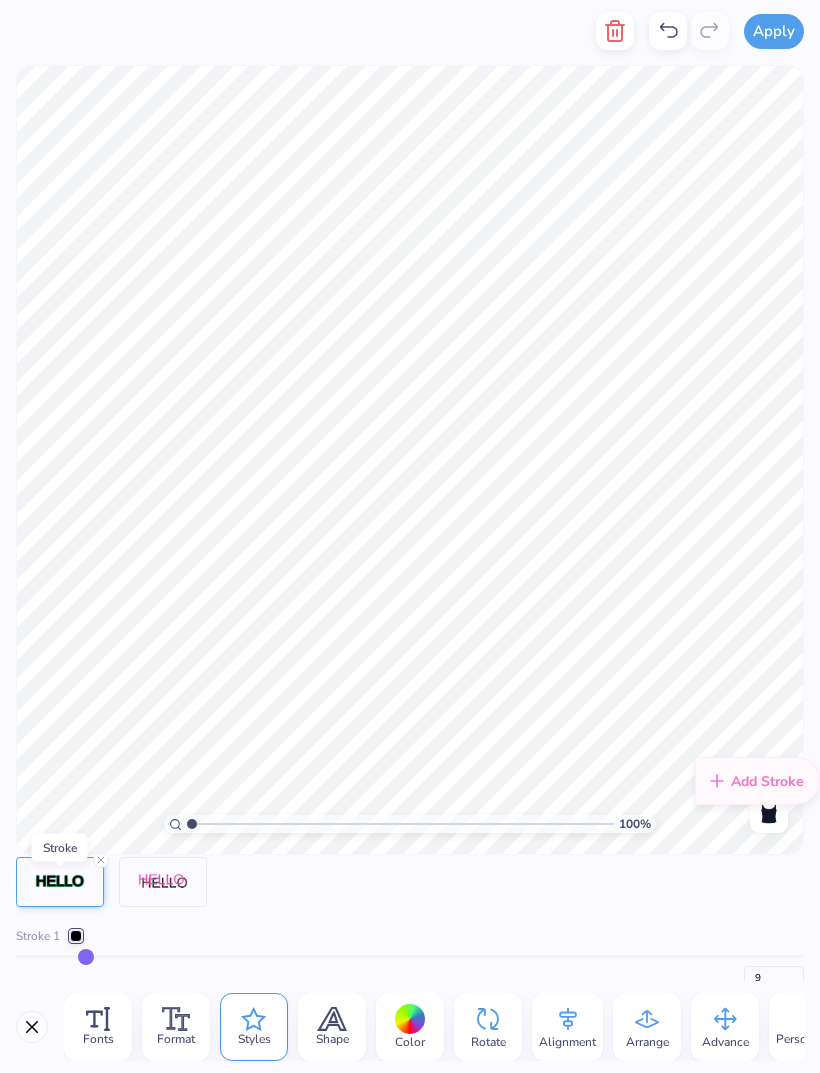 type on "10" 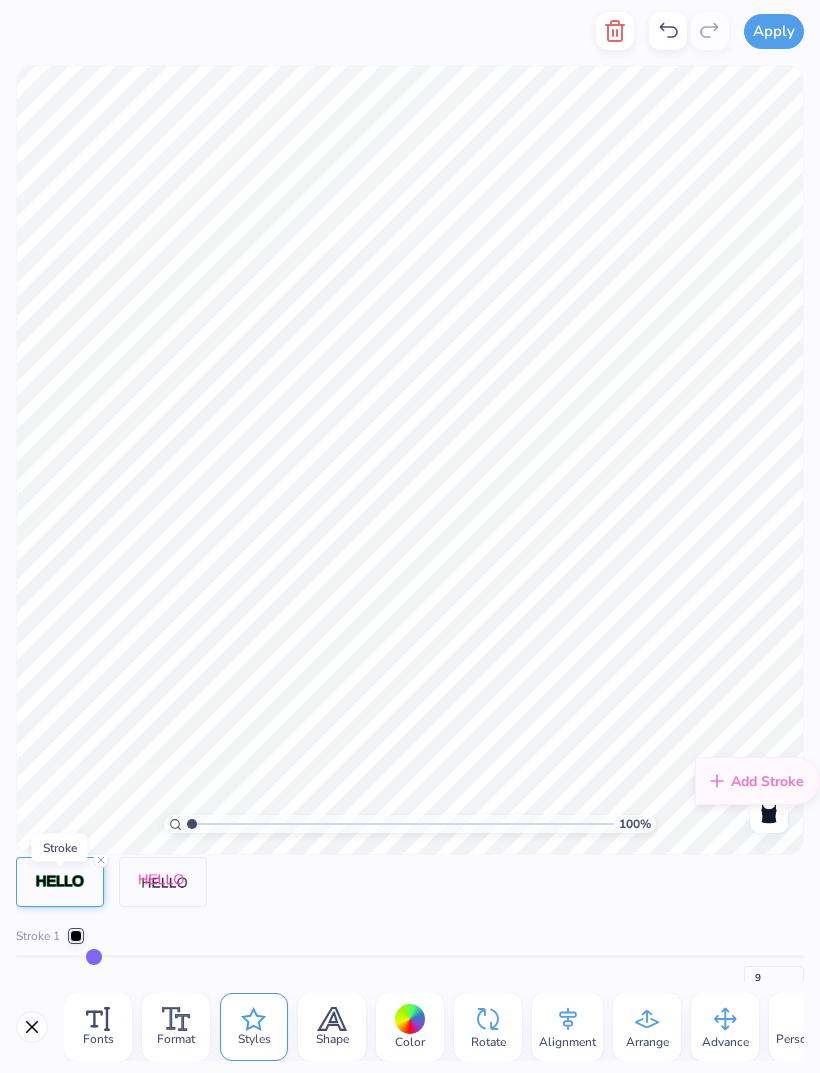 type on "10" 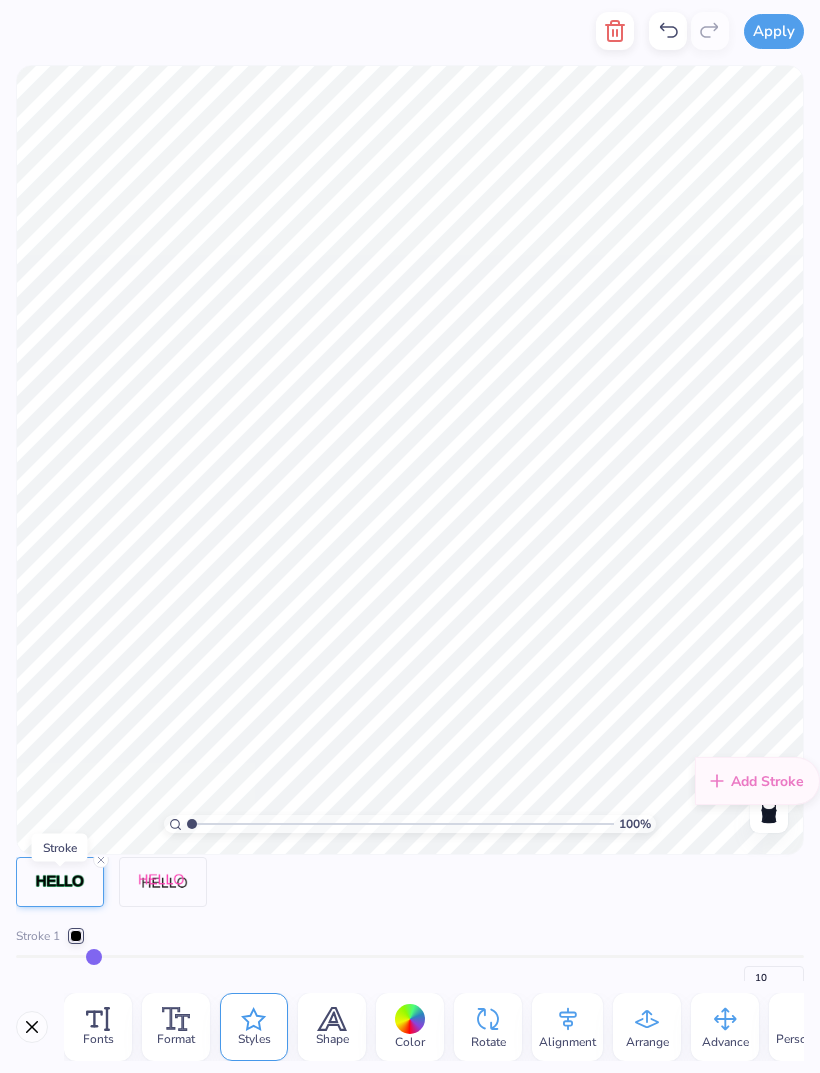 type on "12" 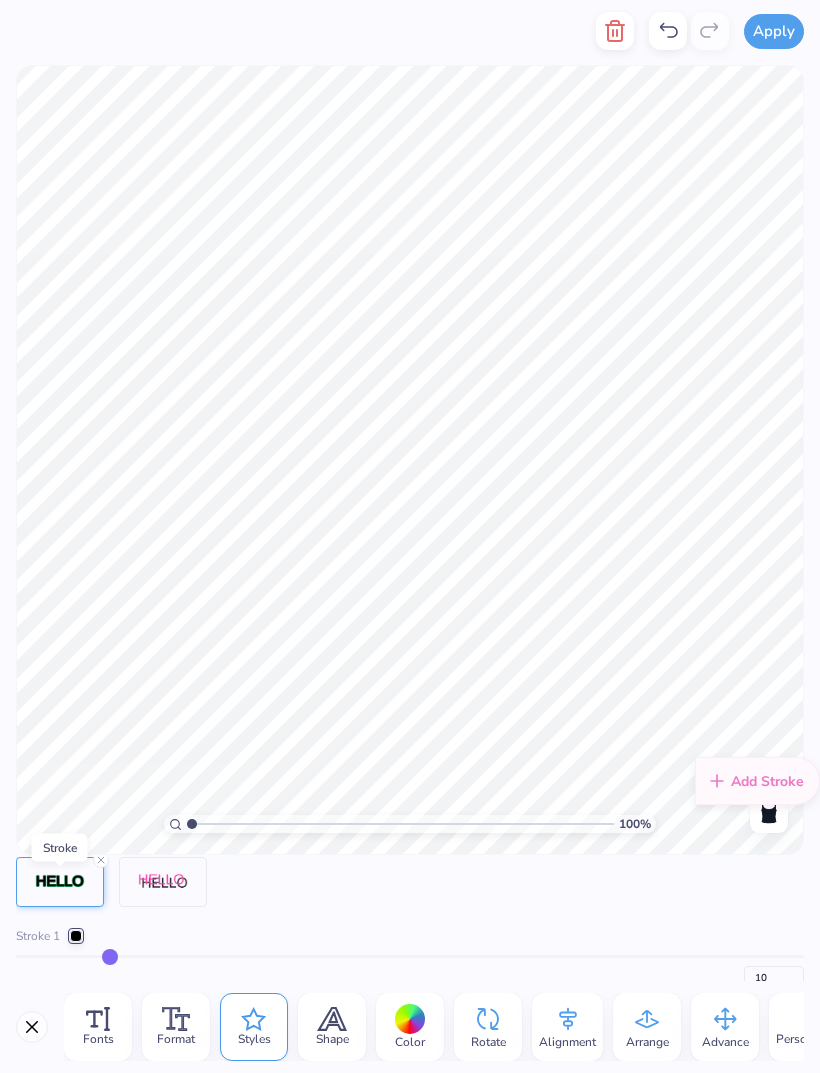 type on "12" 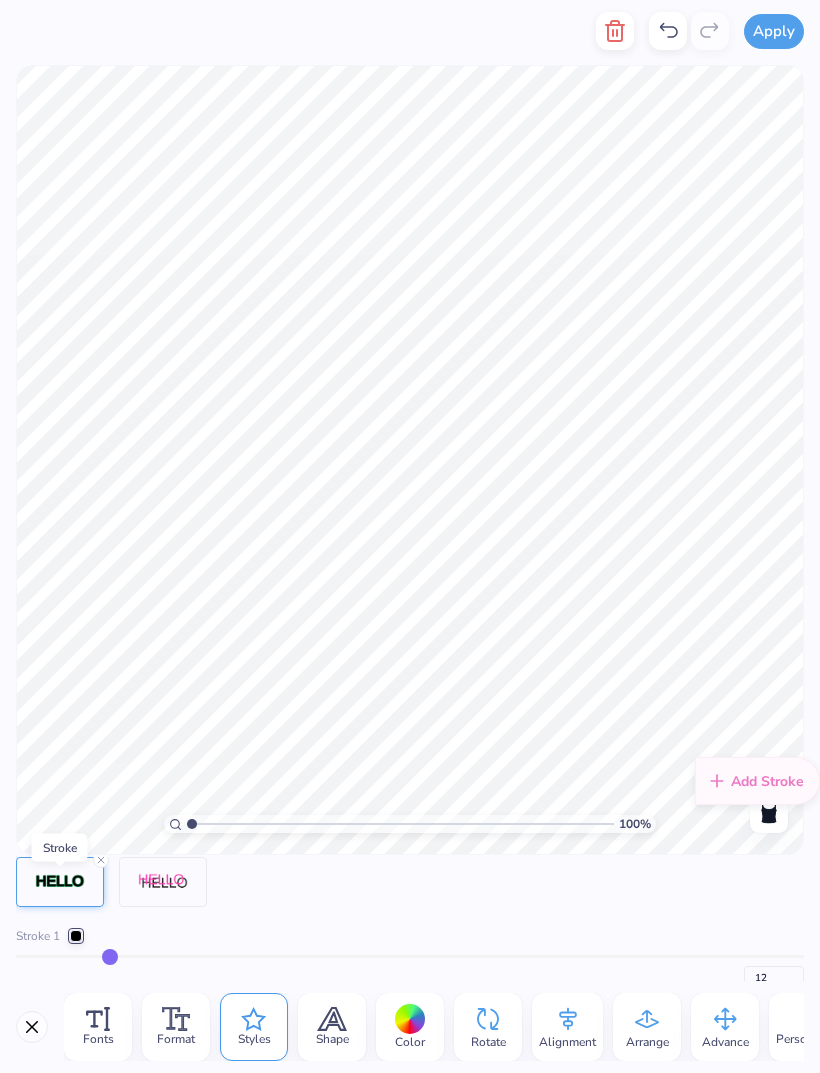 type on "13" 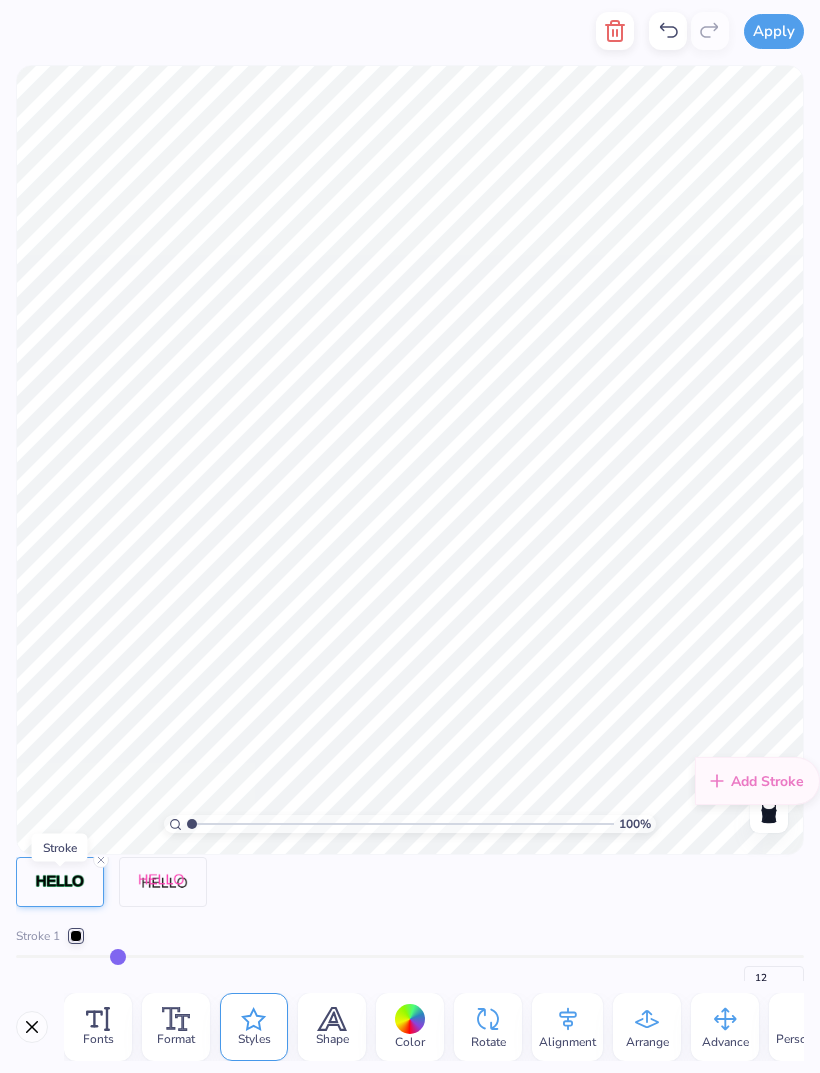 type on "13" 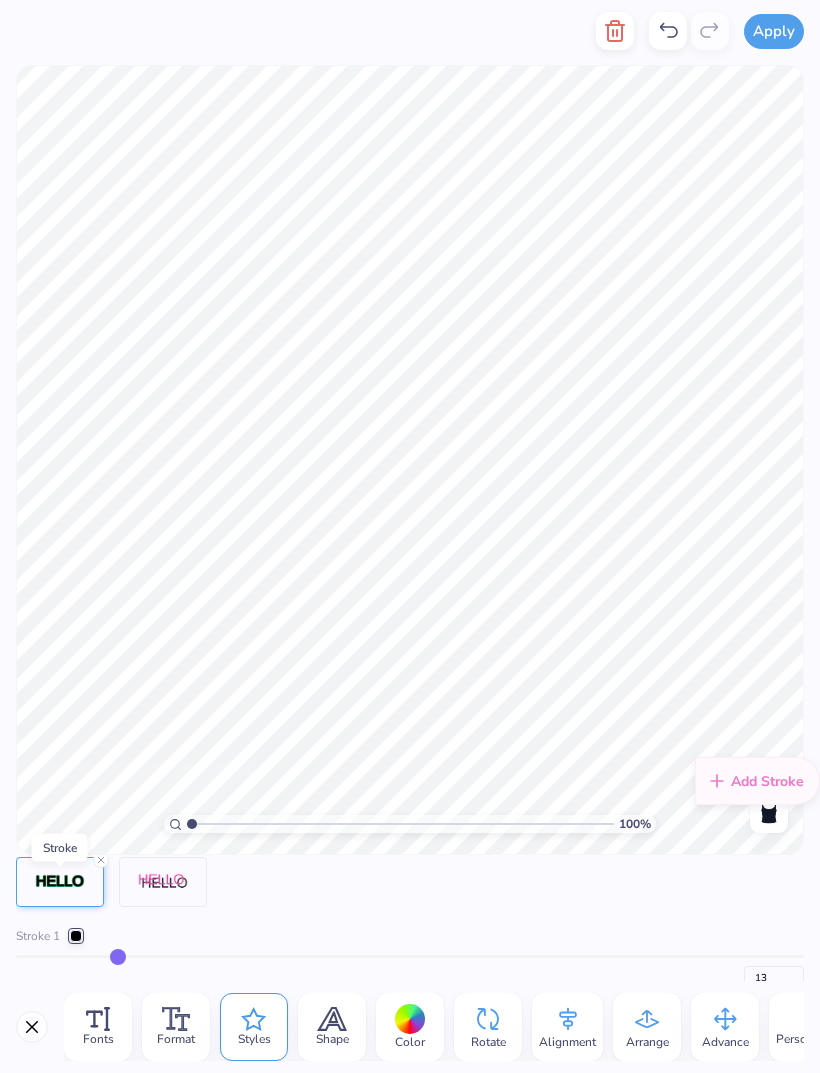 type on "14" 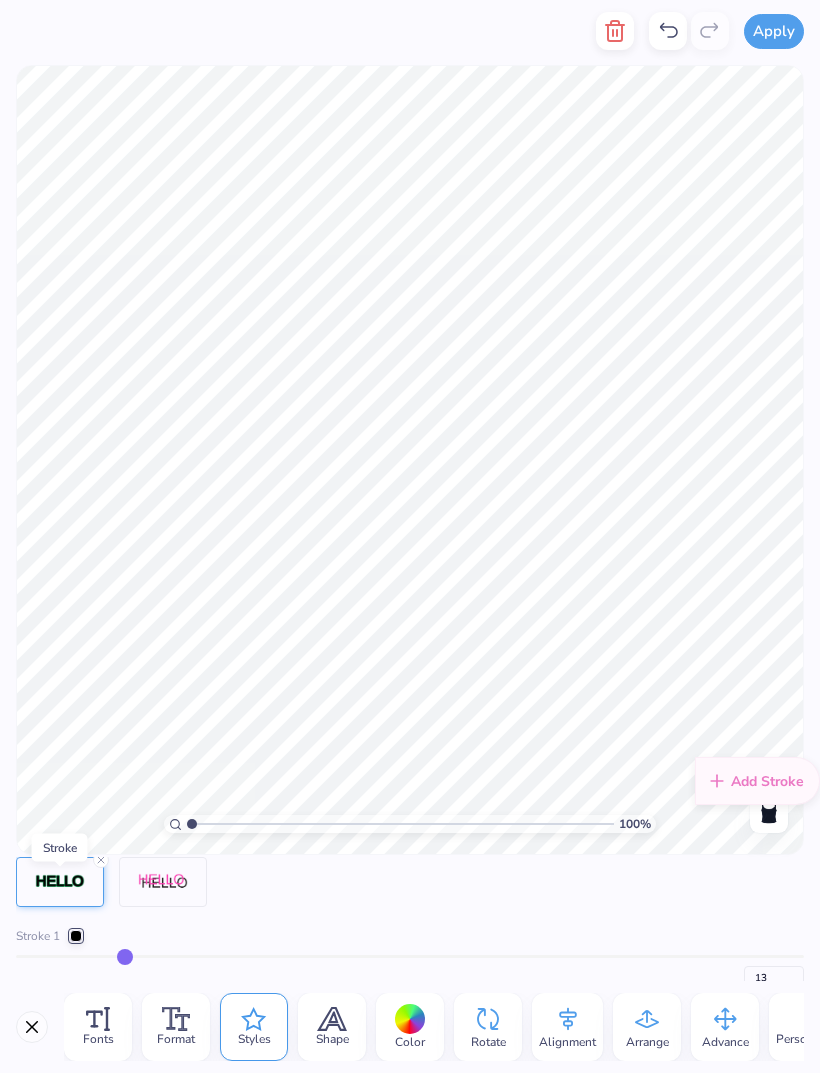 type on "14" 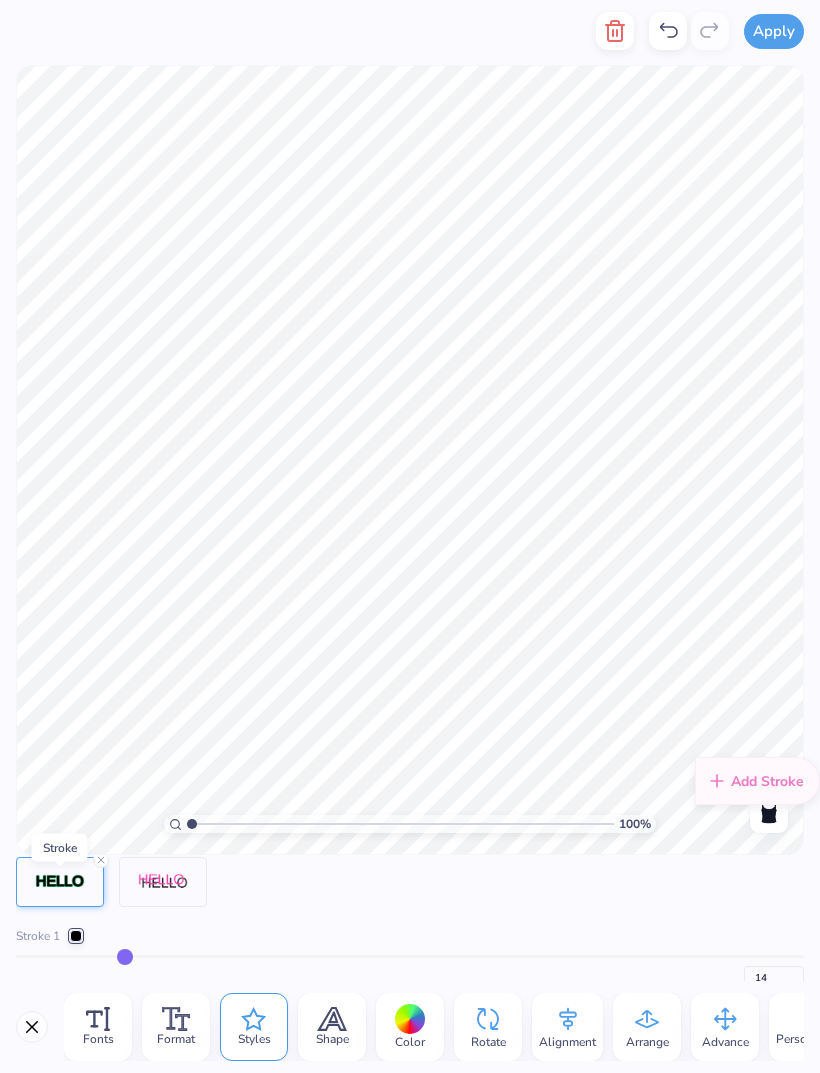 type on "15" 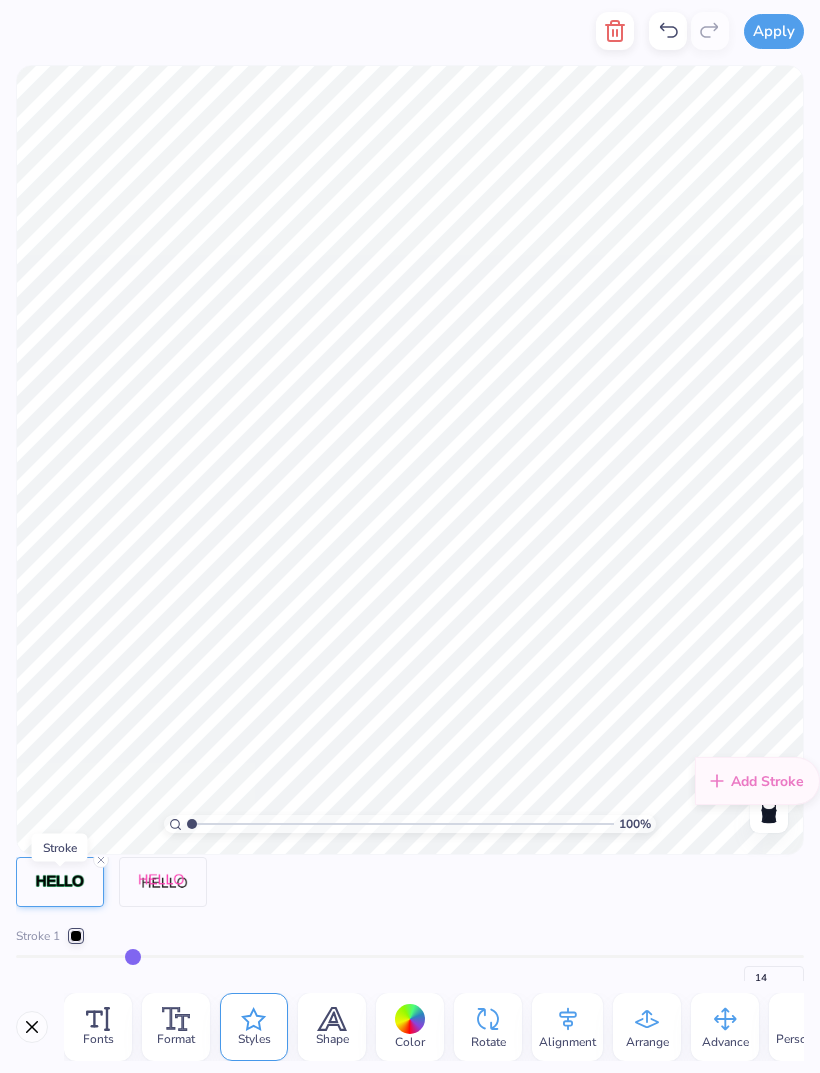 type on "15" 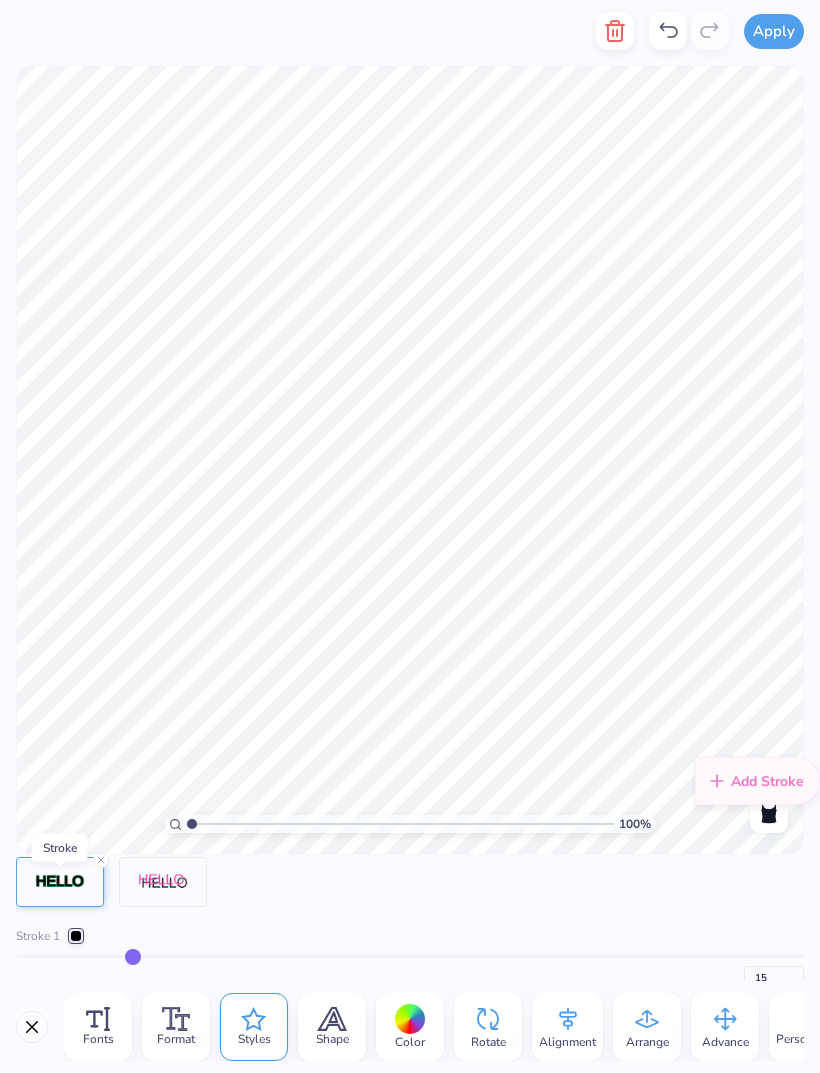 type on "16" 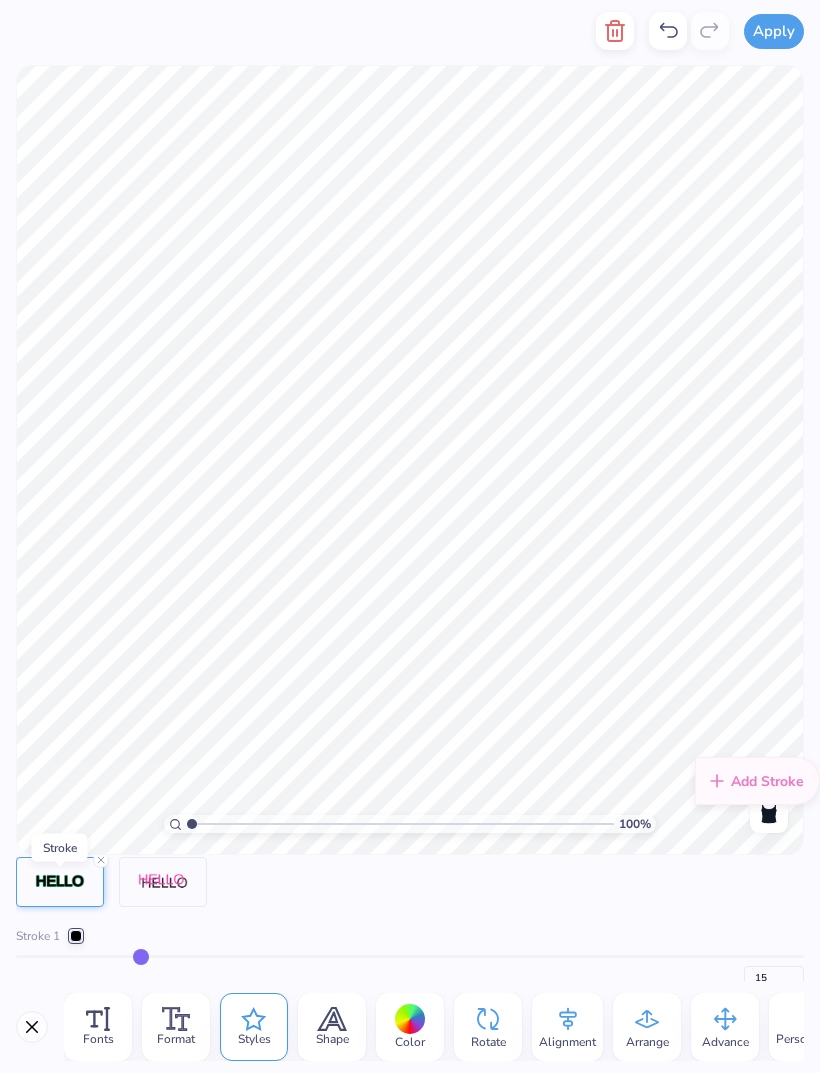 type on "16" 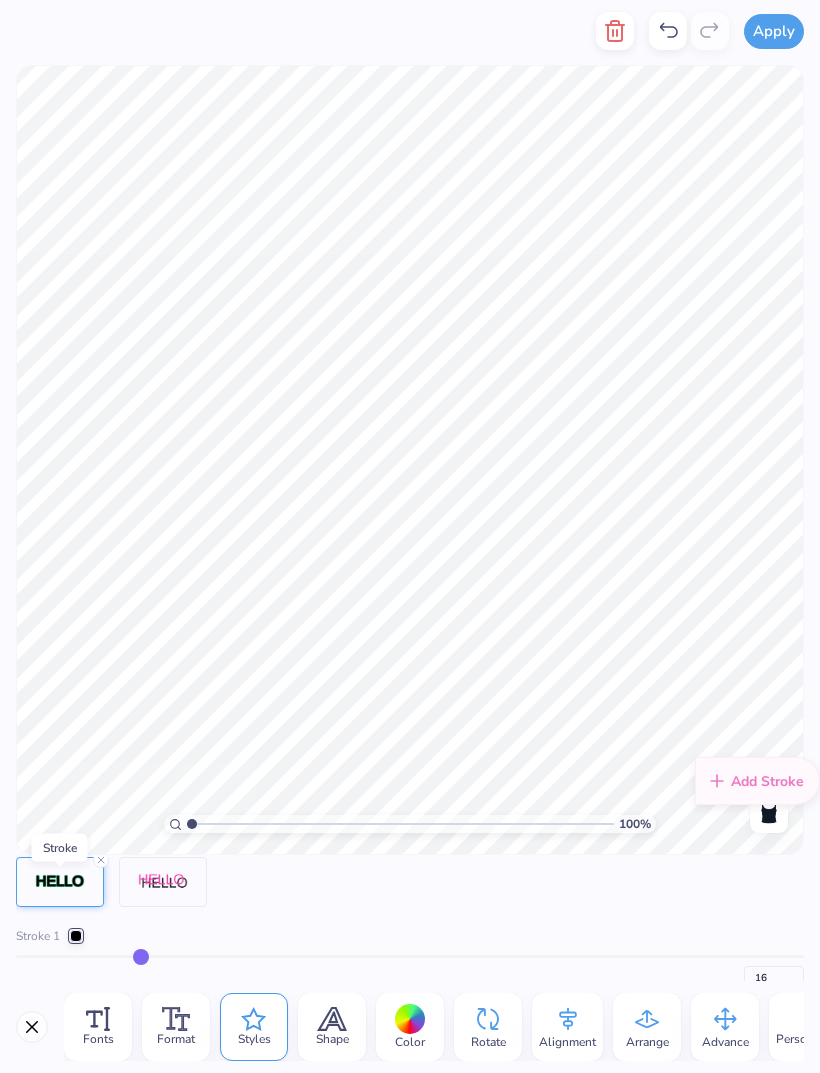 type on "17" 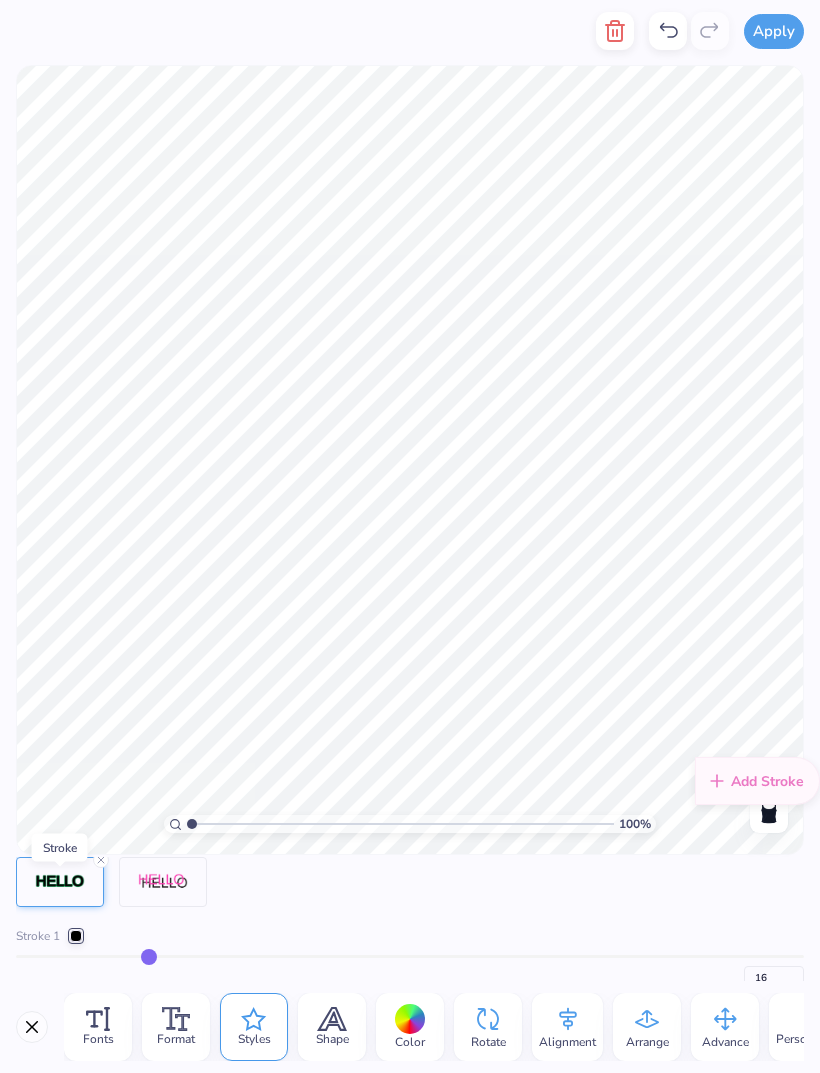type on "17" 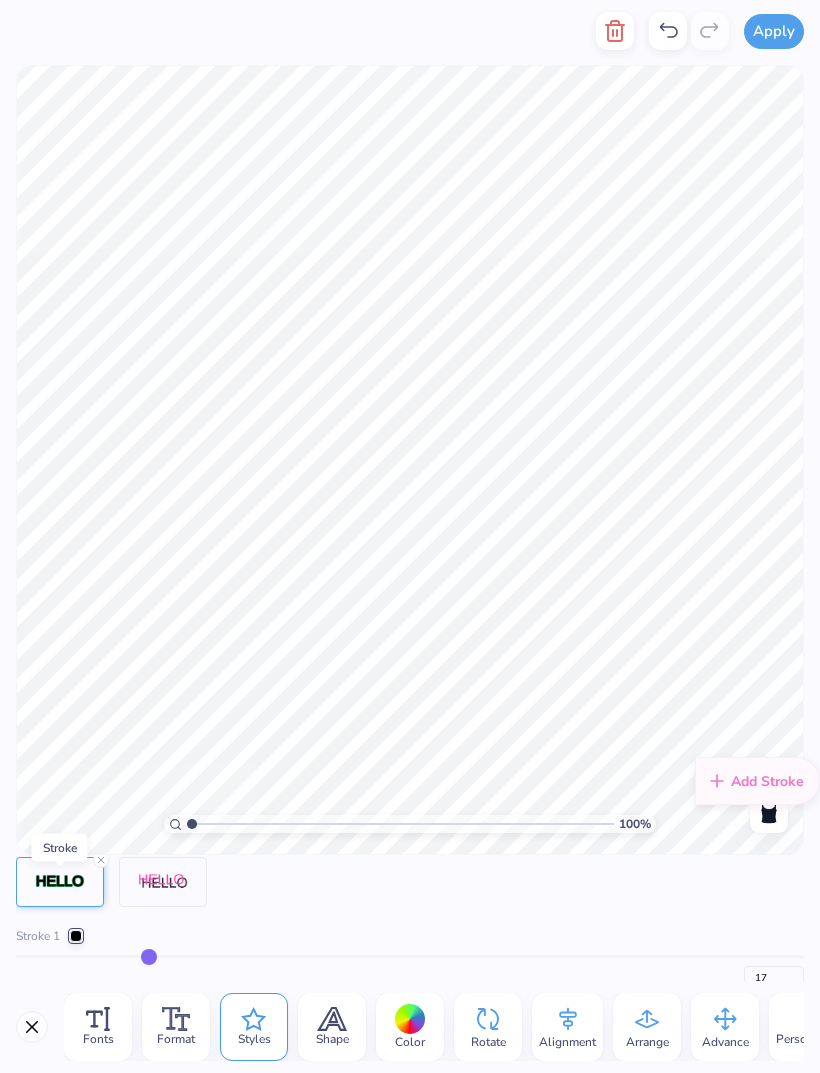 type on "18" 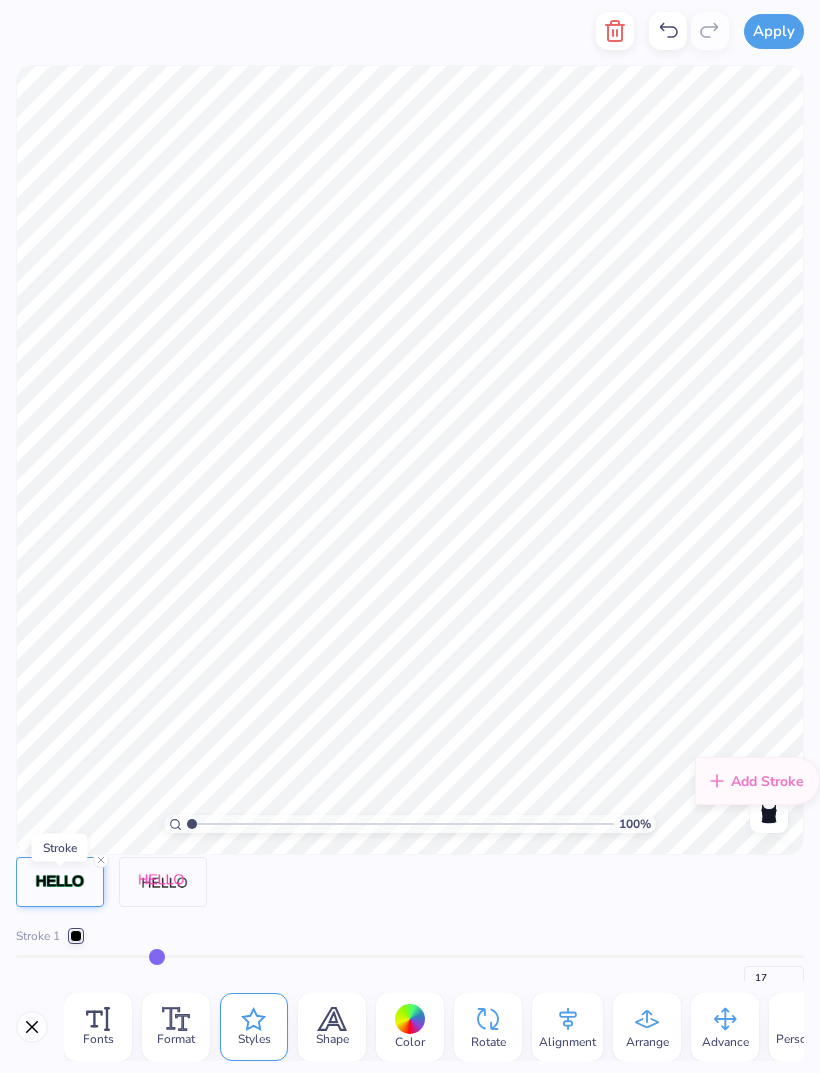 type on "18" 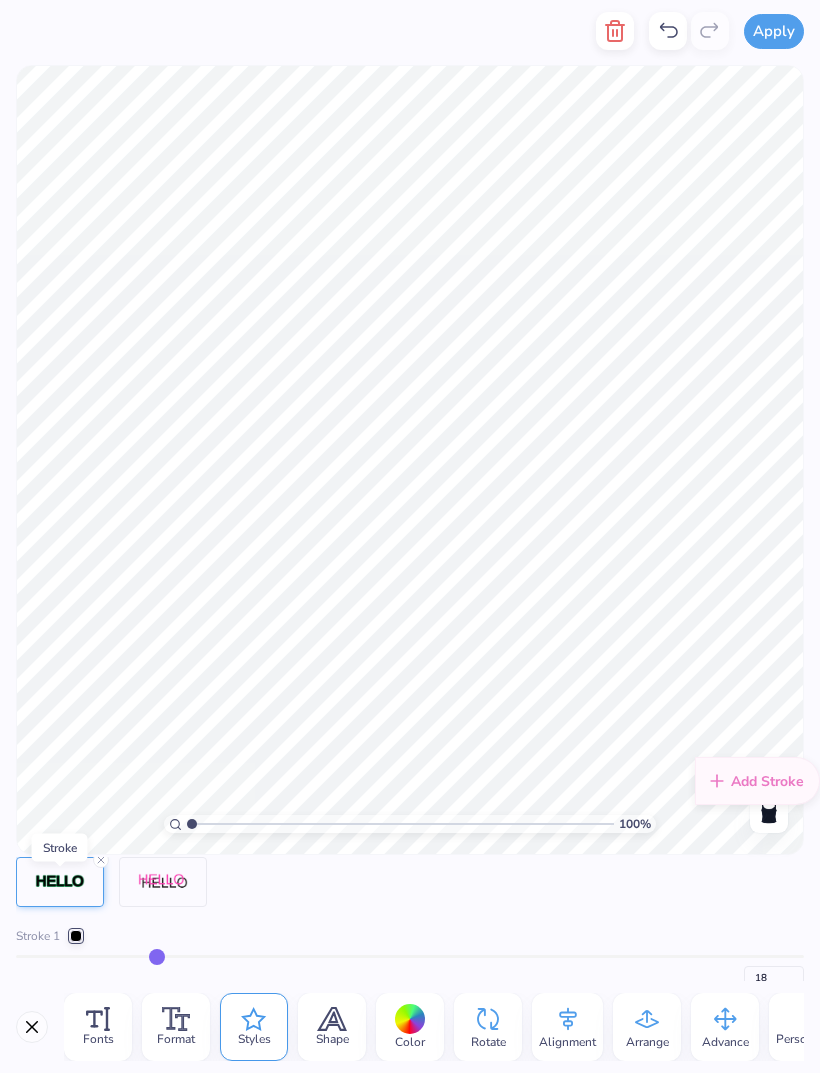 type on "19" 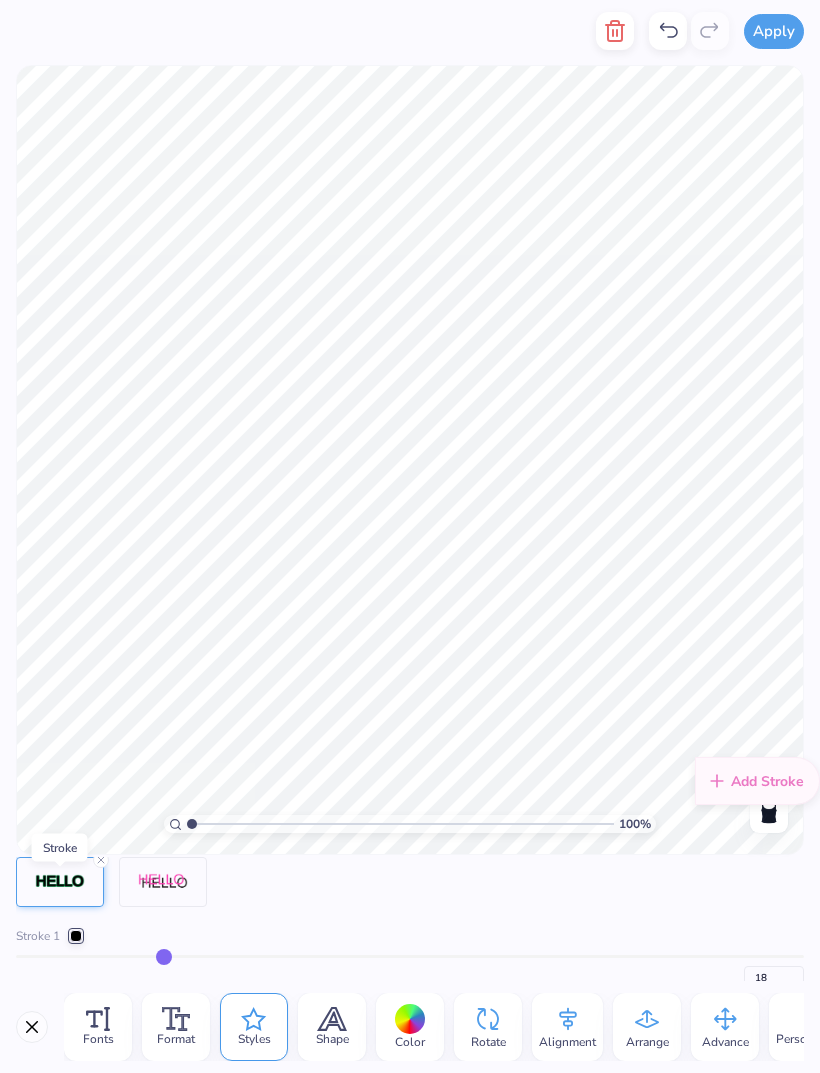 type on "19" 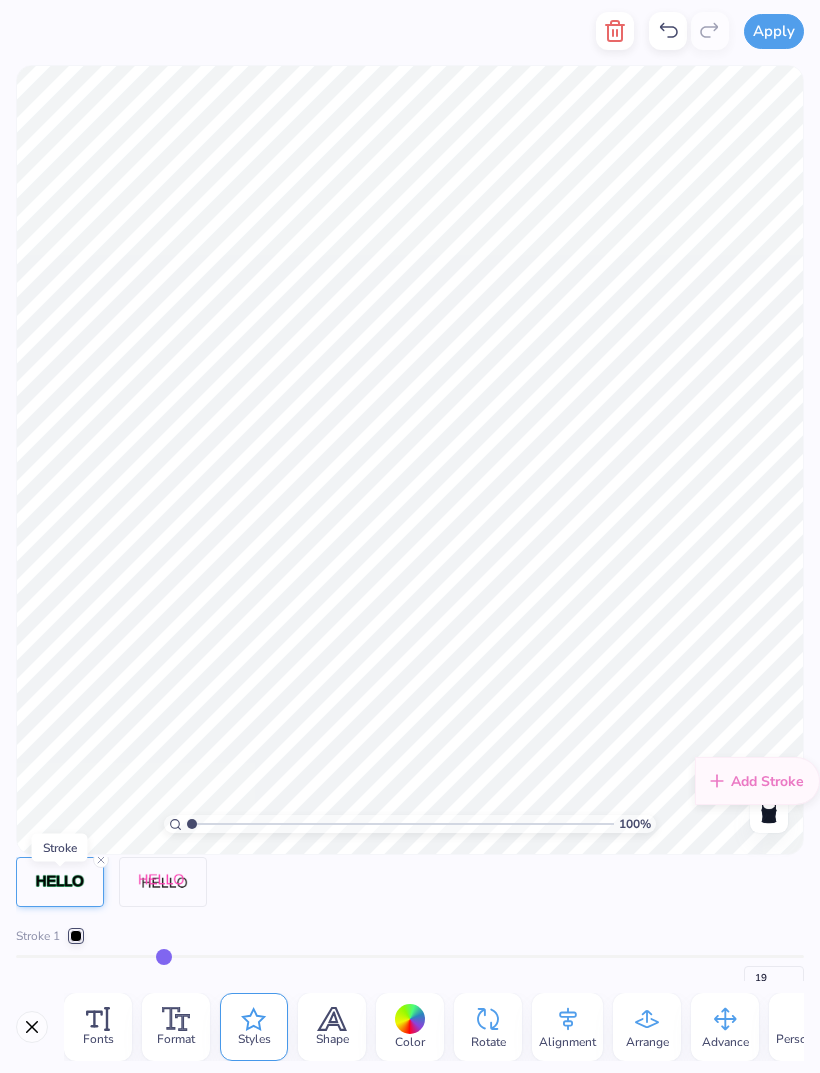 type on "20" 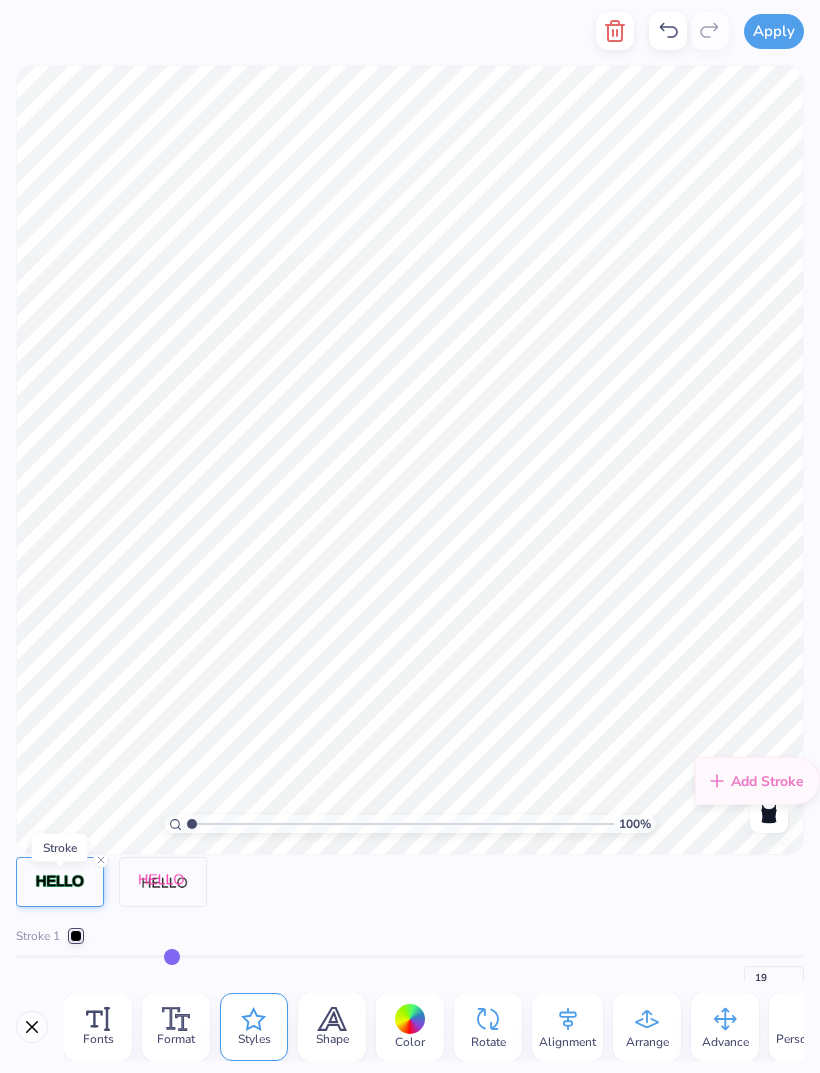 type on "20" 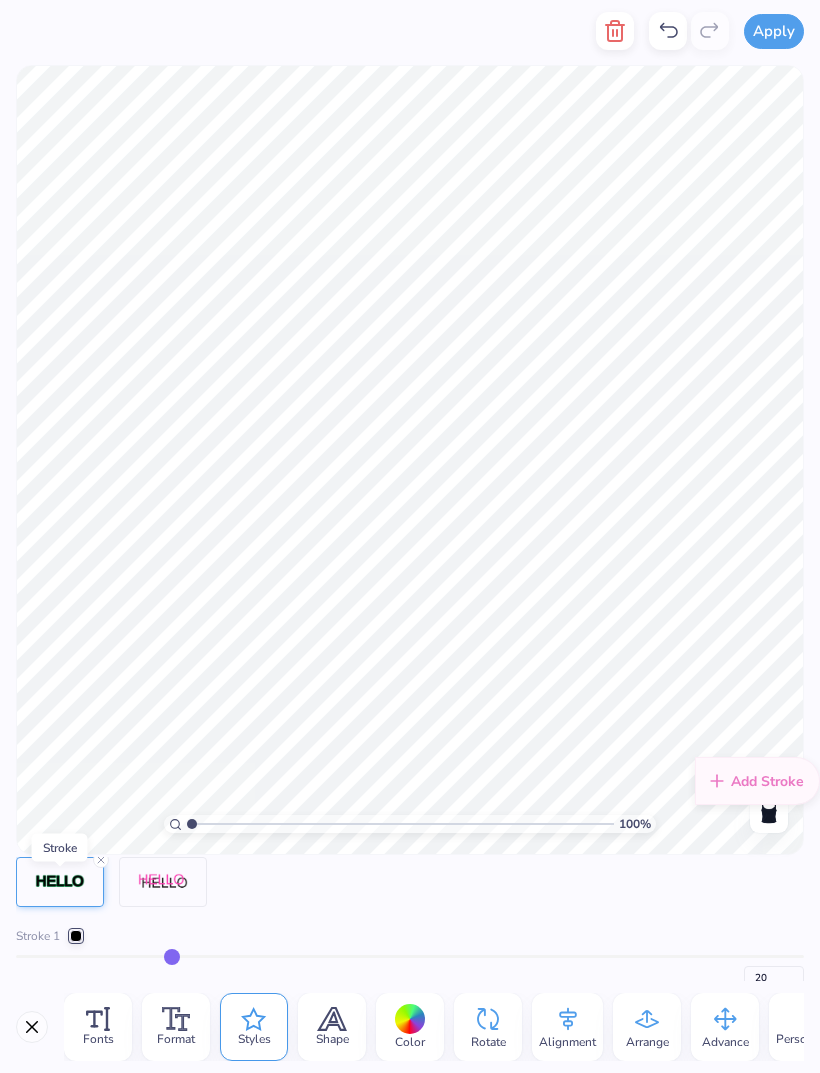 type 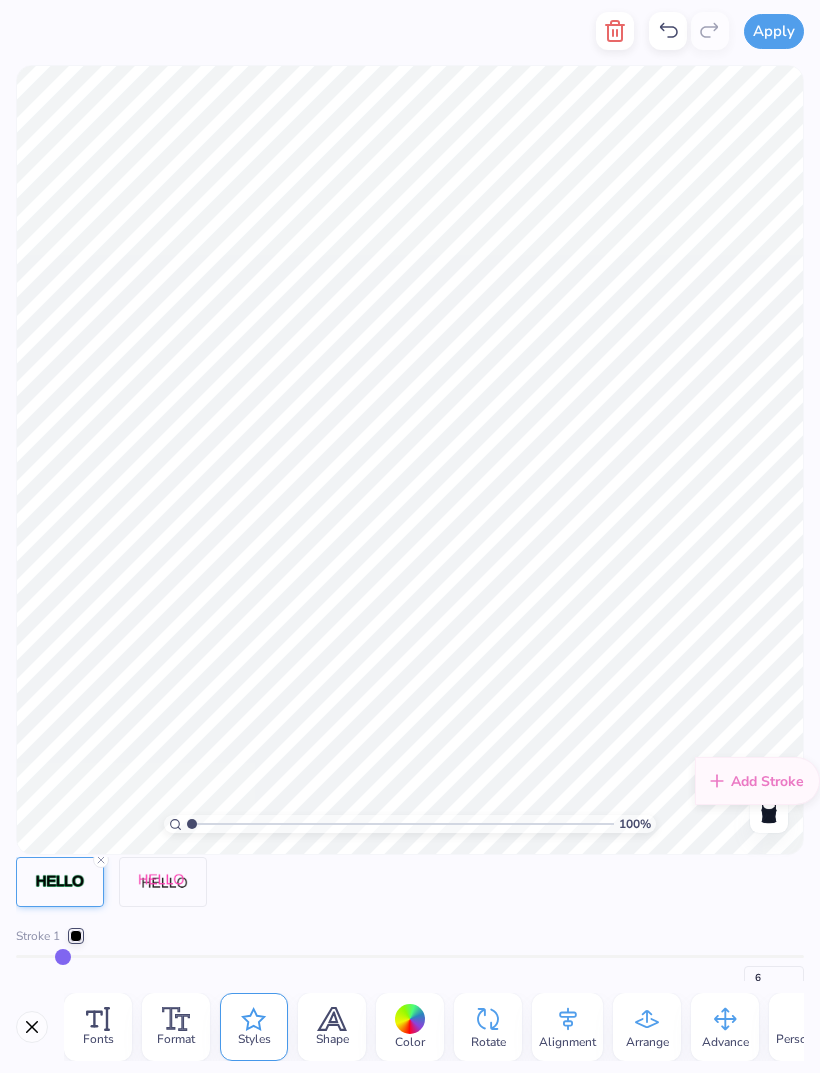click 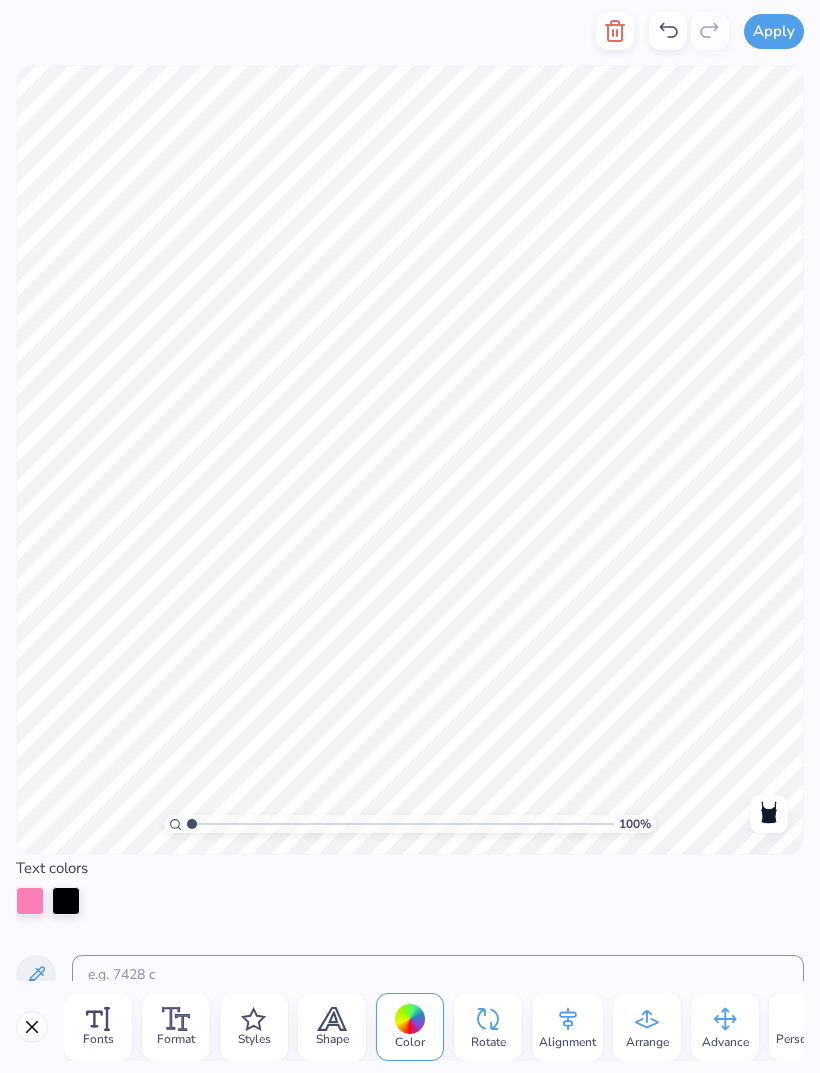 click on "Color" at bounding box center [410, 1042] 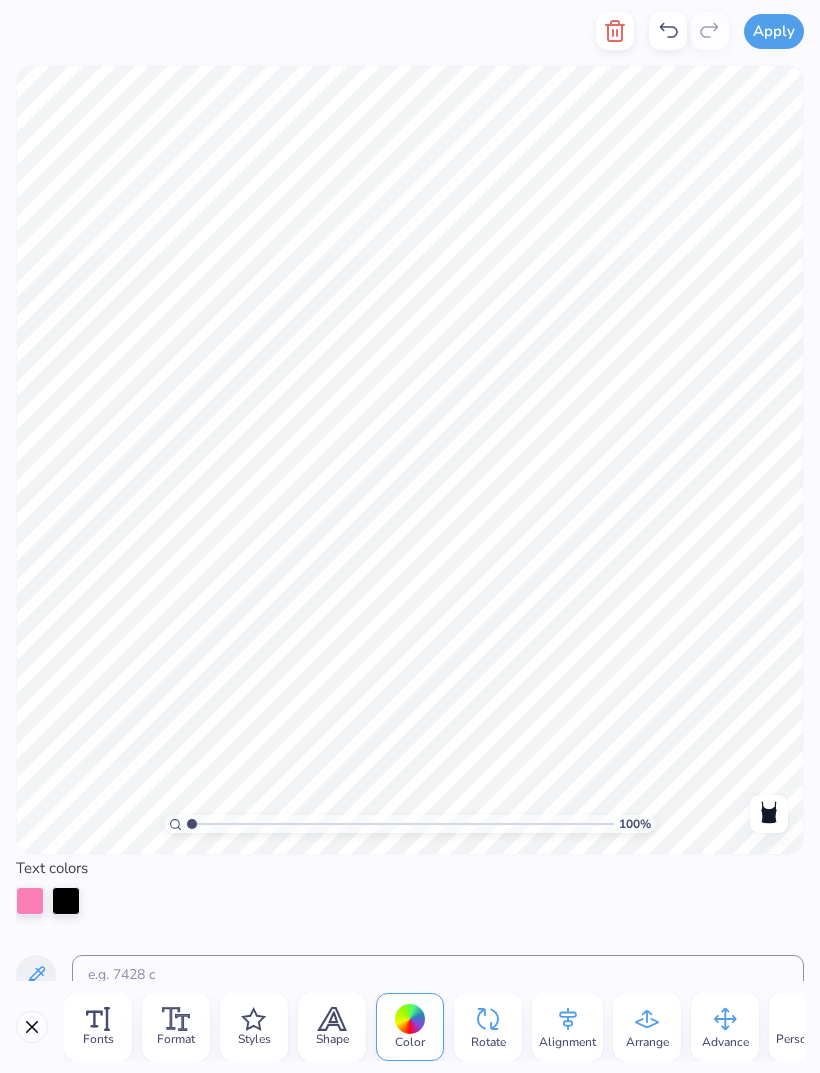 click 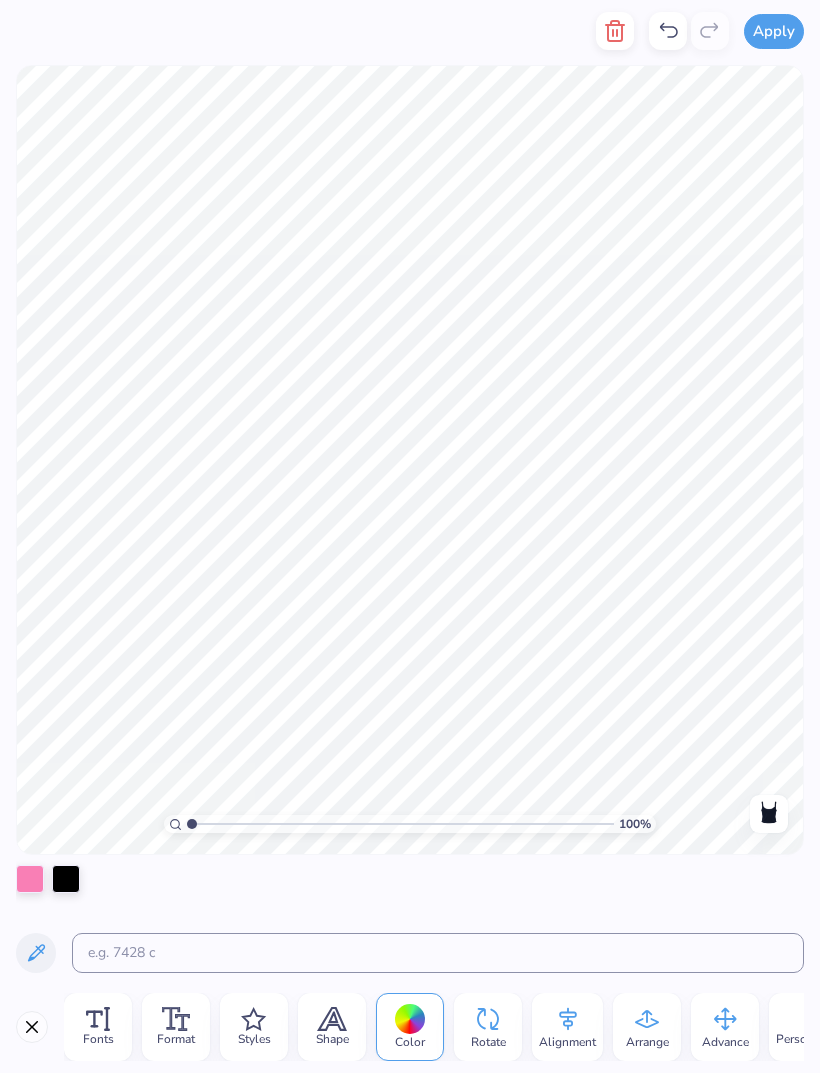 scroll, scrollTop: 20, scrollLeft: 0, axis: vertical 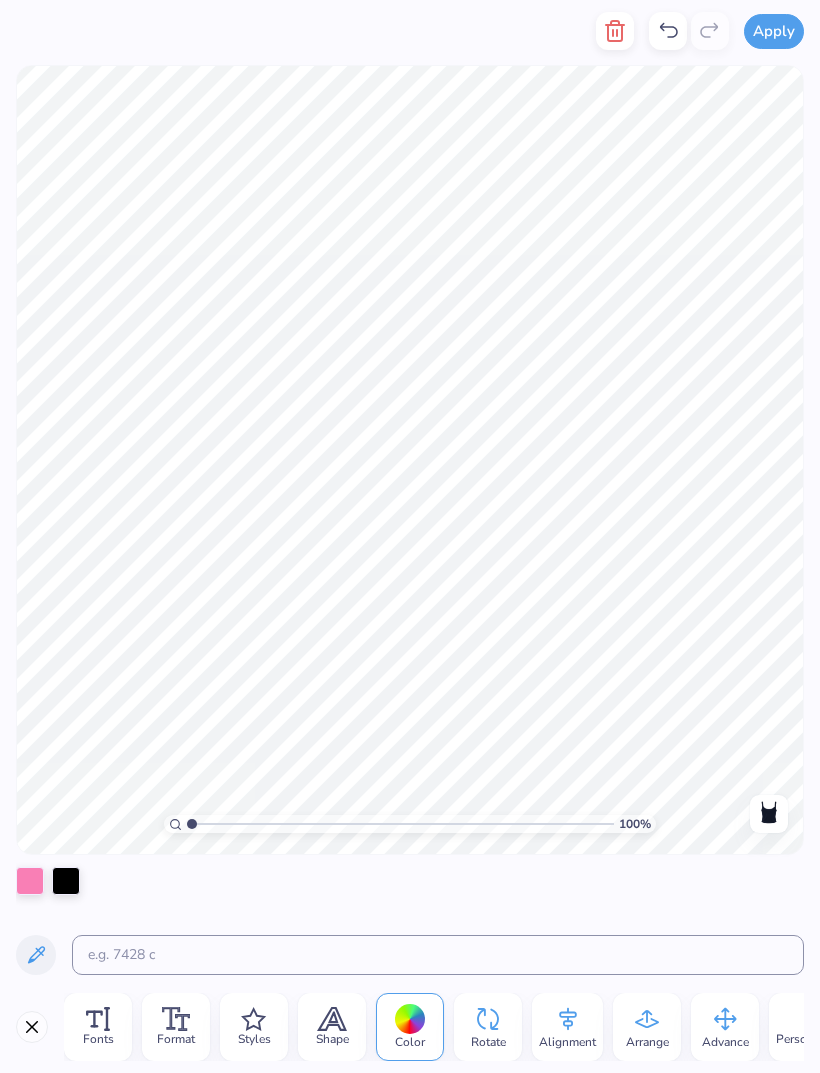 click at bounding box center (66, 881) 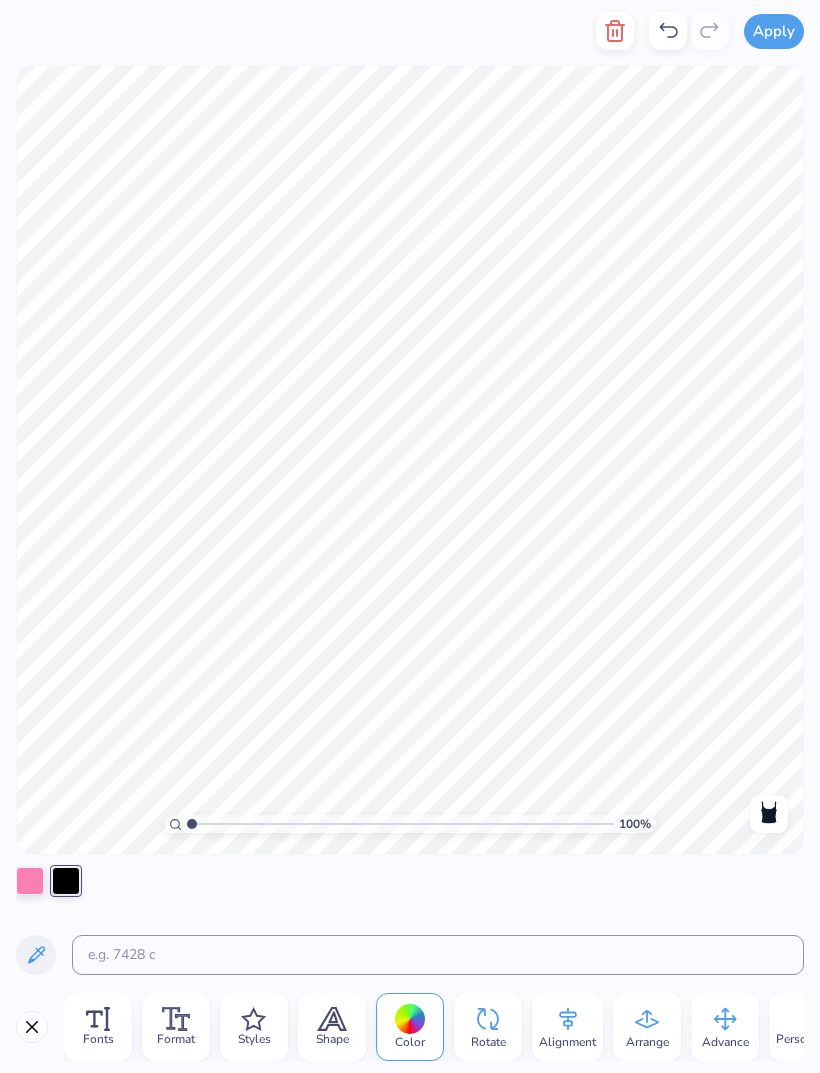 click at bounding box center [66, 881] 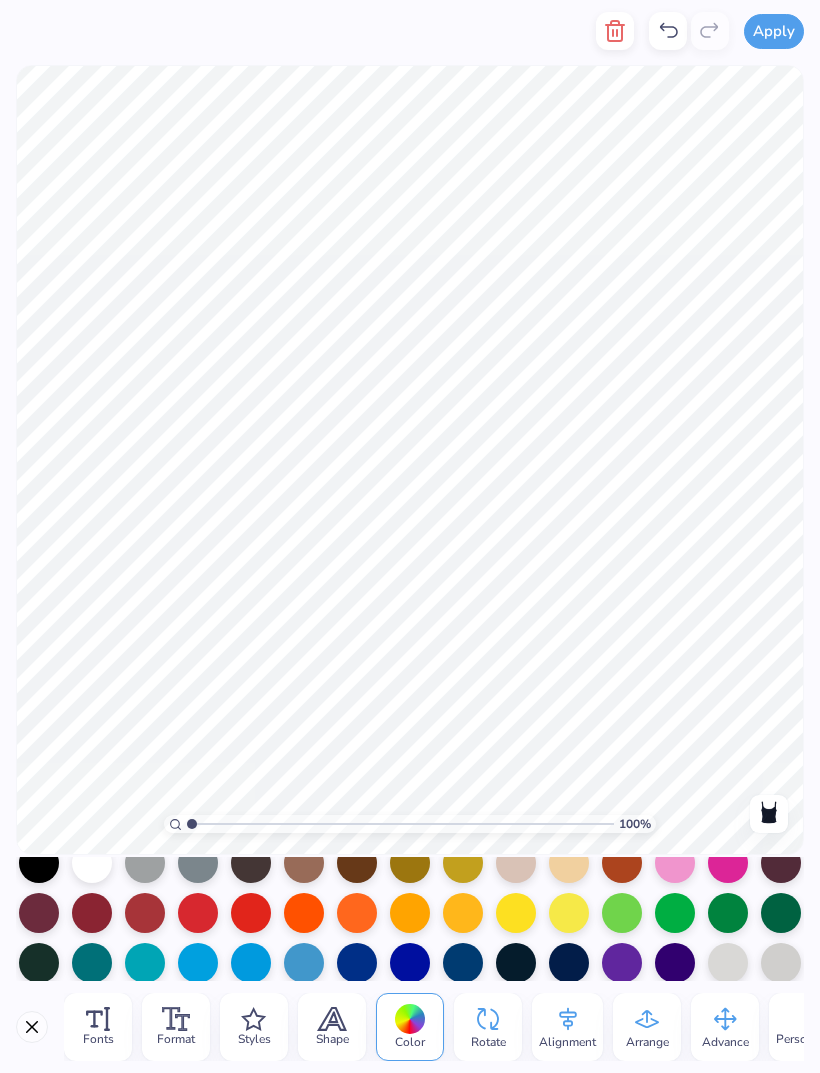 scroll, scrollTop: 187, scrollLeft: 0, axis: vertical 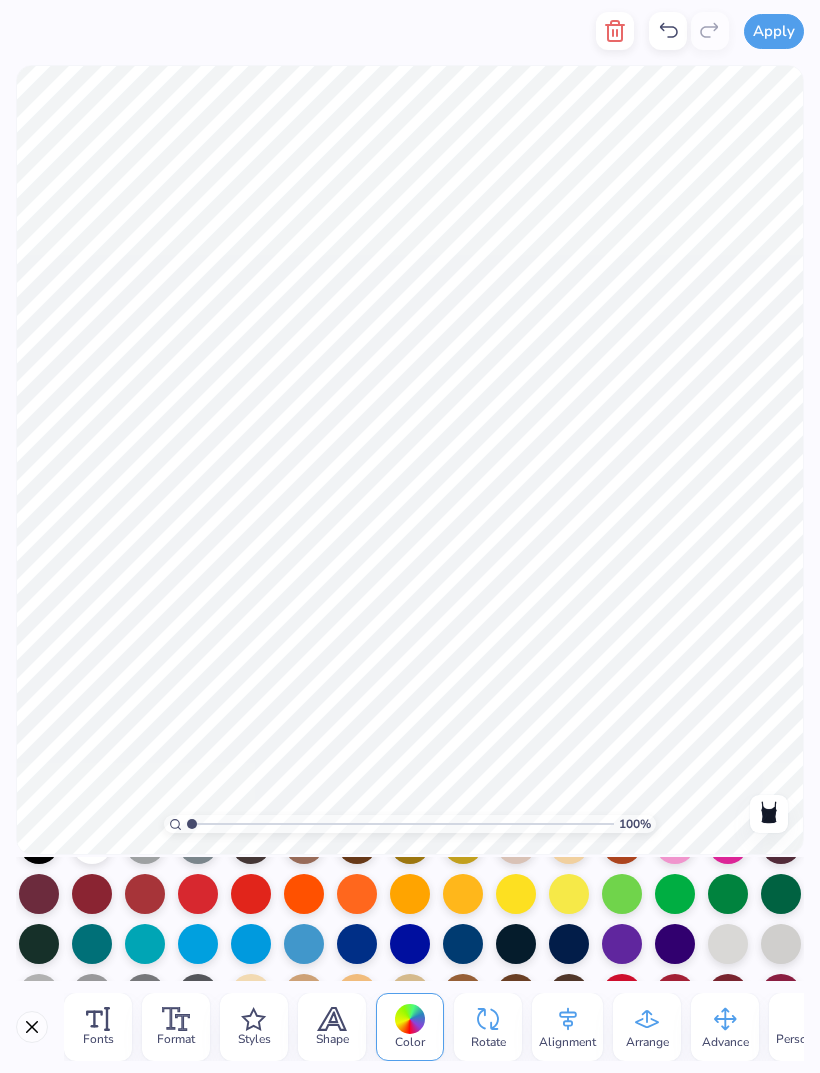 click at bounding box center [304, 894] 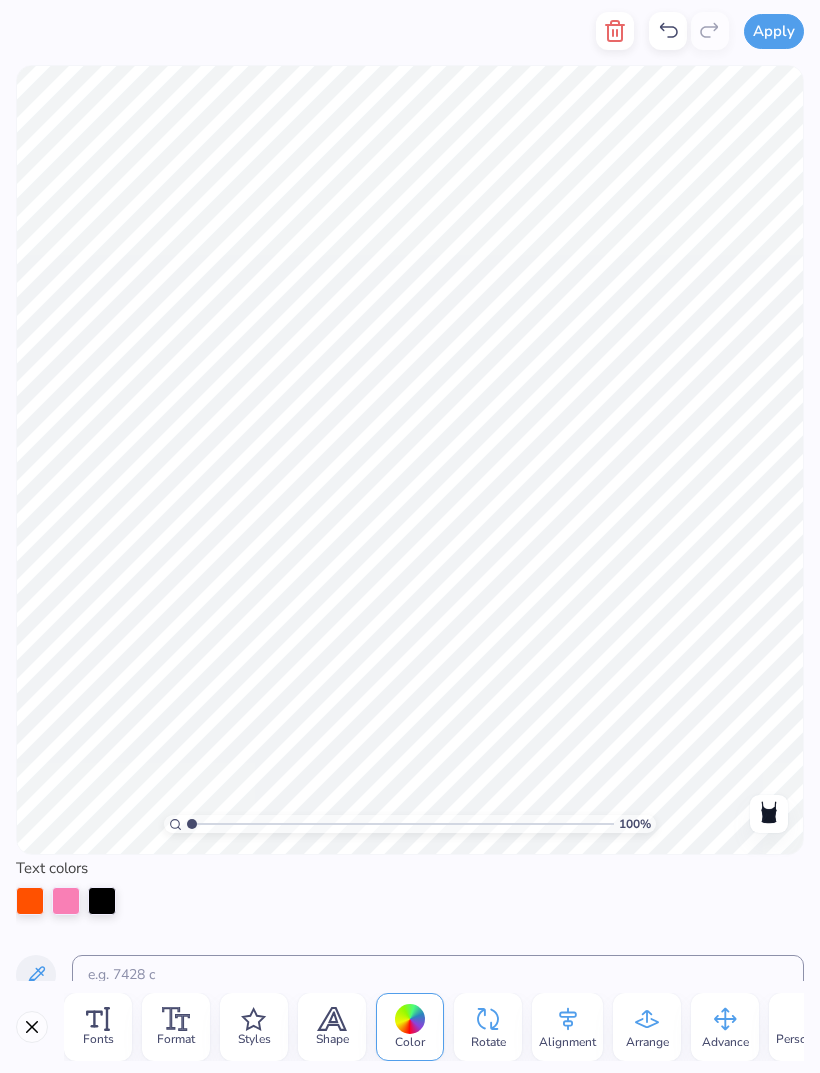 scroll, scrollTop: 0, scrollLeft: 0, axis: both 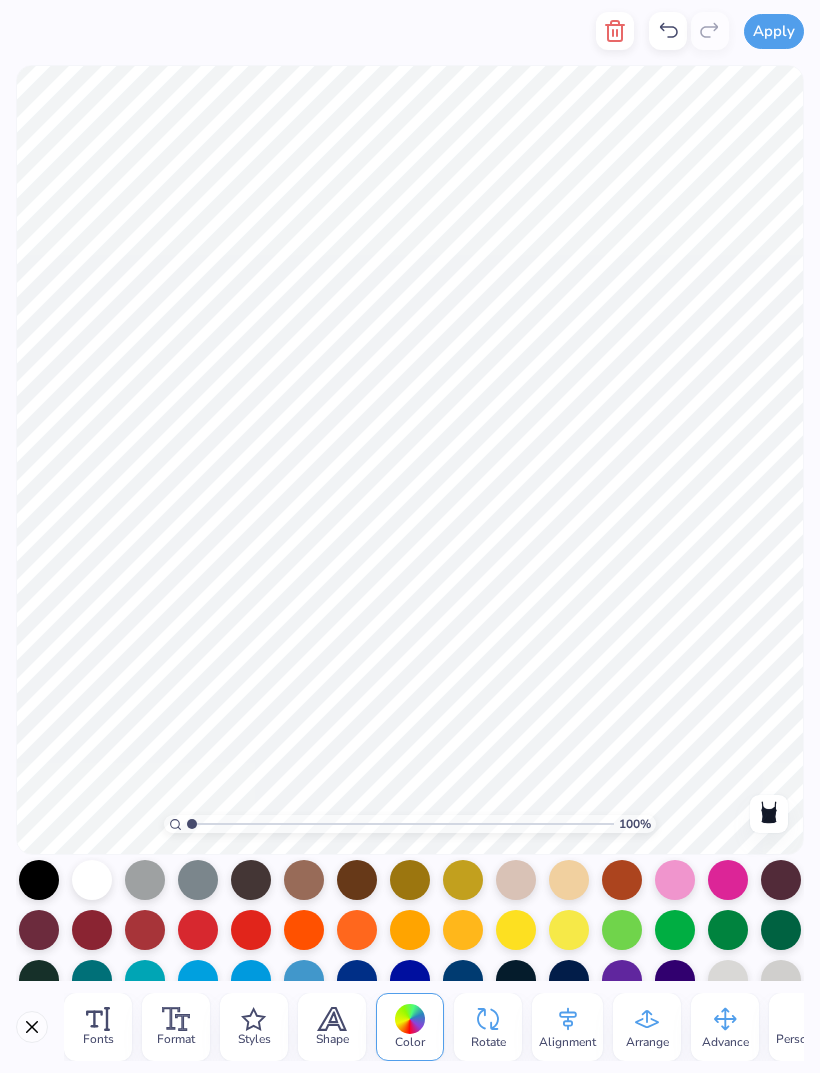 click at bounding box center [304, 930] 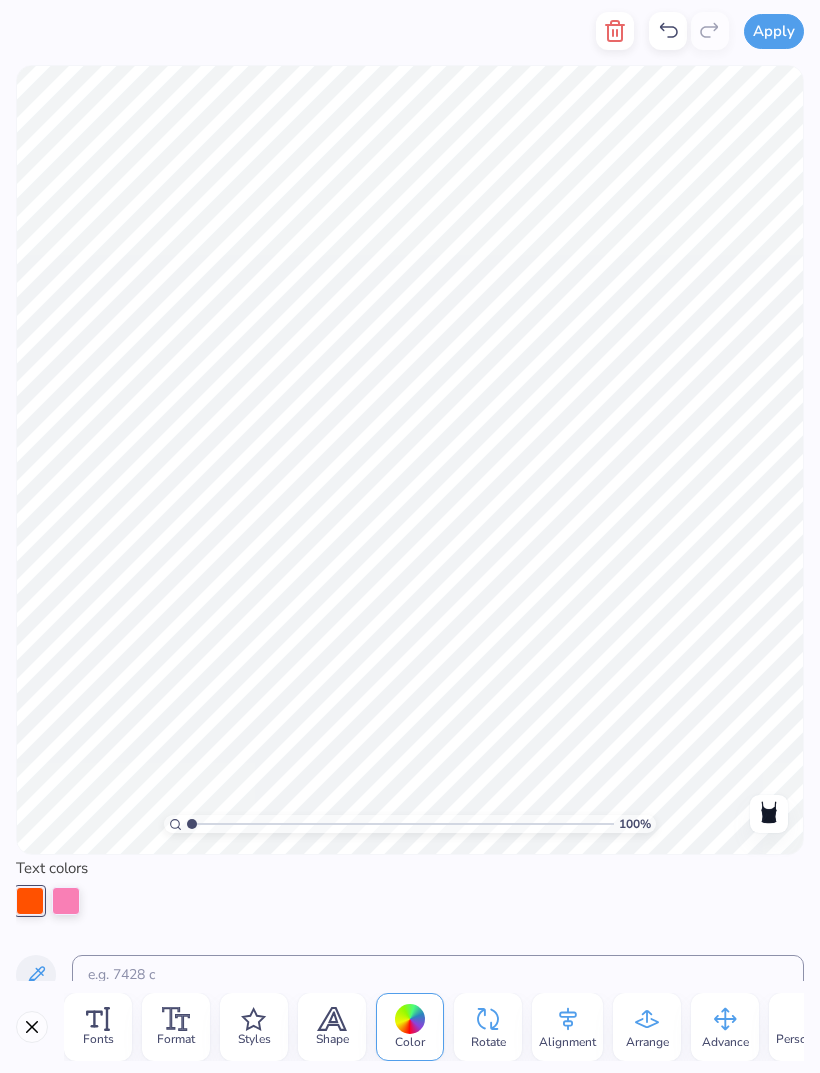 scroll, scrollTop: 0, scrollLeft: 0, axis: both 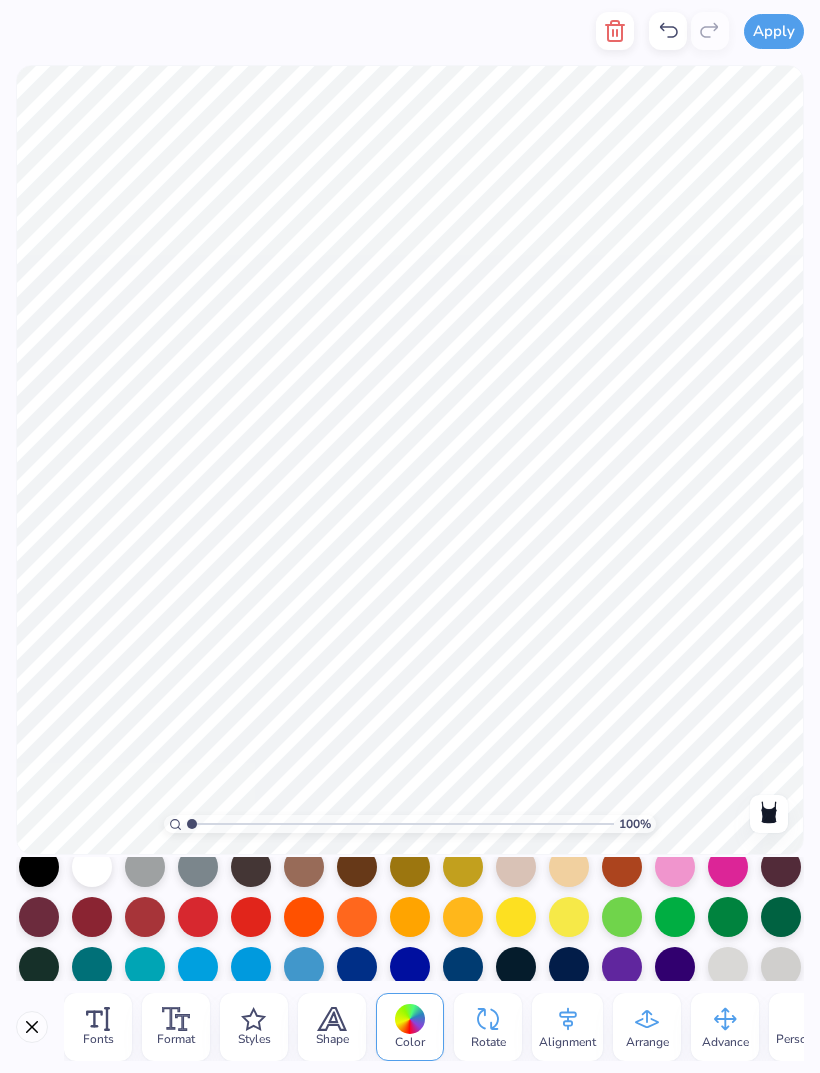 click at bounding box center (304, 917) 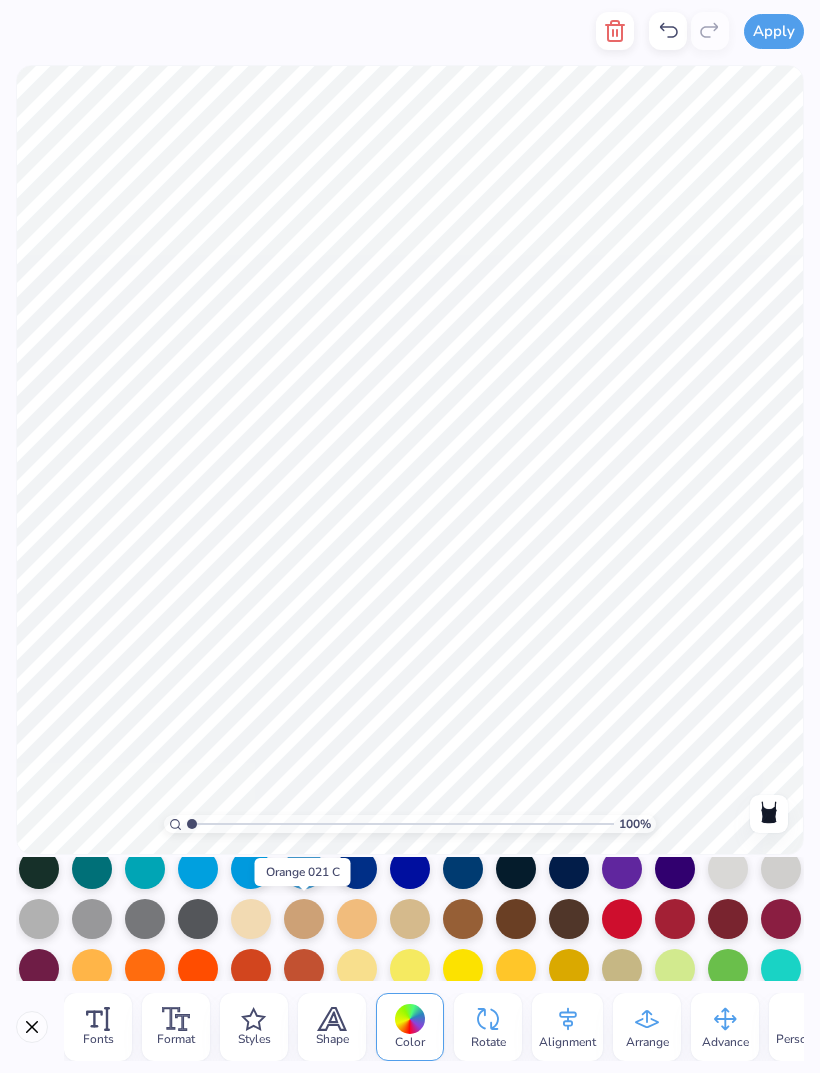 click at bounding box center (728, 869) 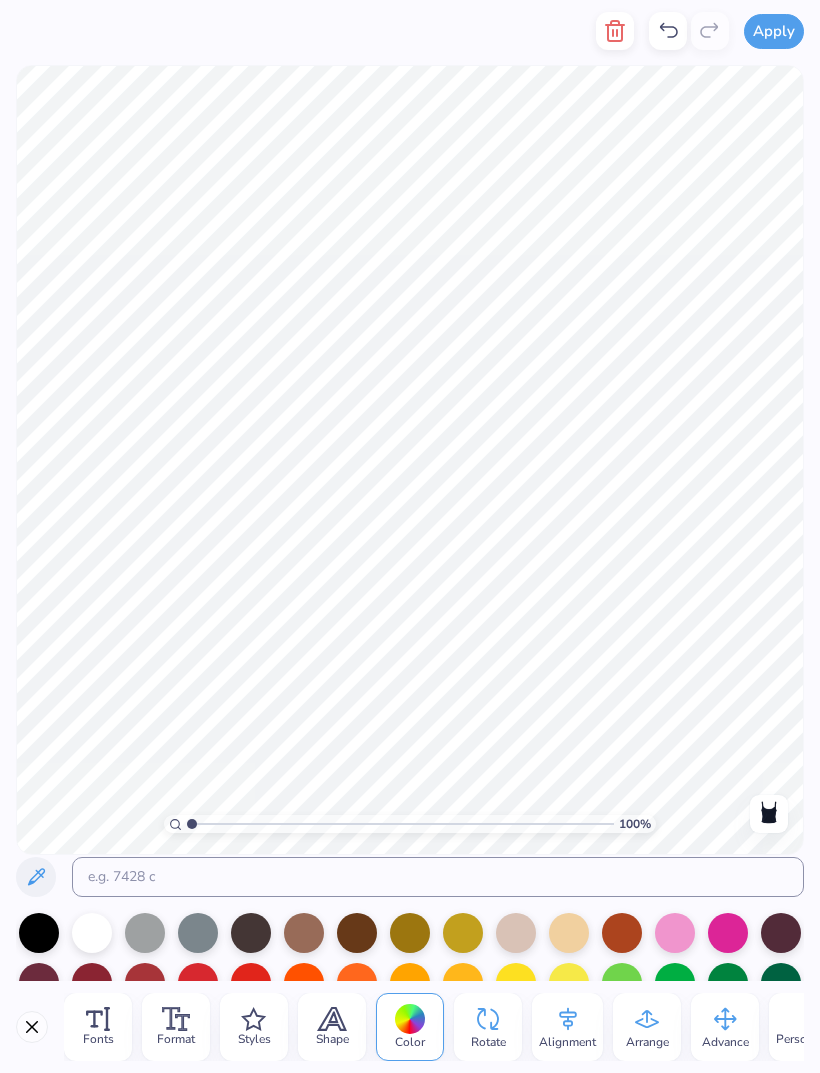 scroll, scrollTop: 0, scrollLeft: 0, axis: both 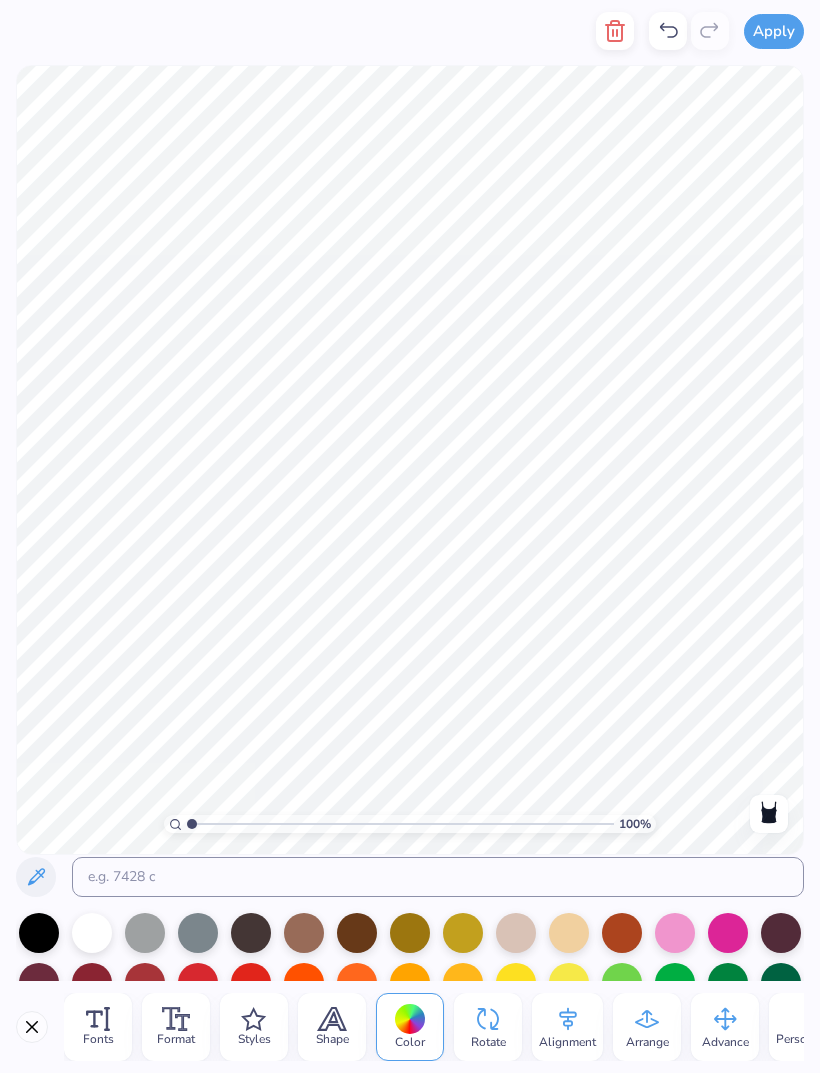 click 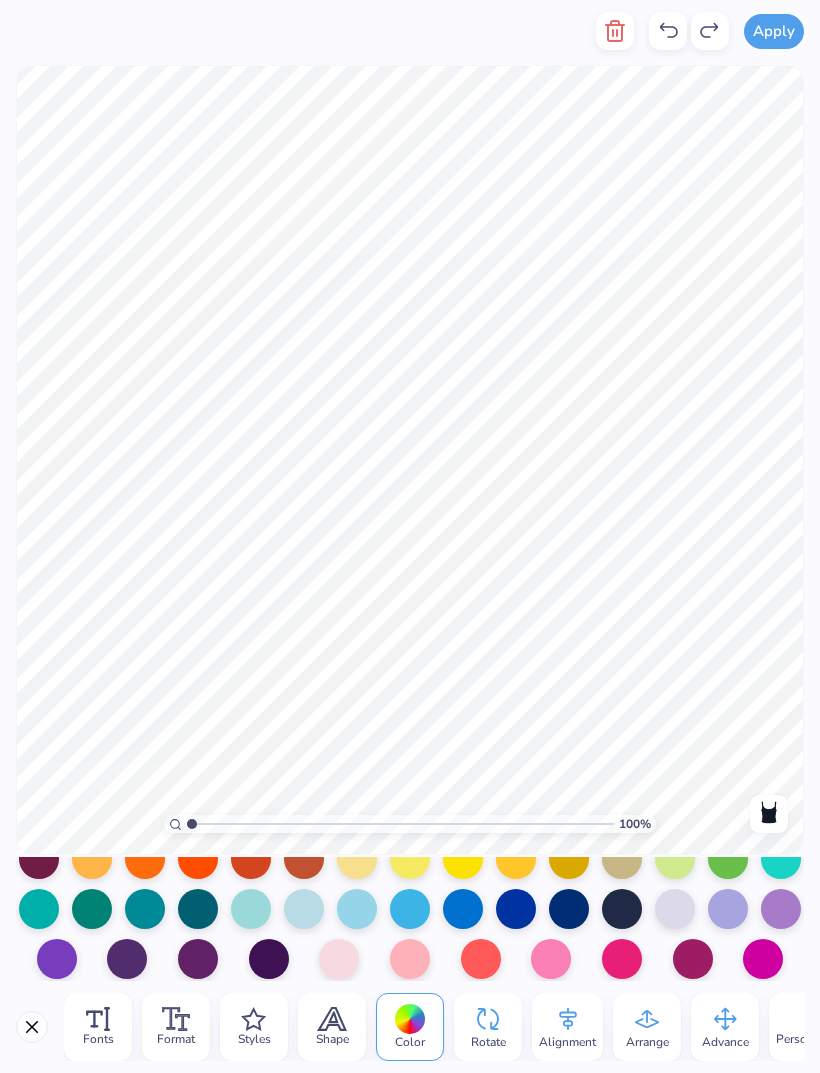 scroll, scrollTop: 375, scrollLeft: 0, axis: vertical 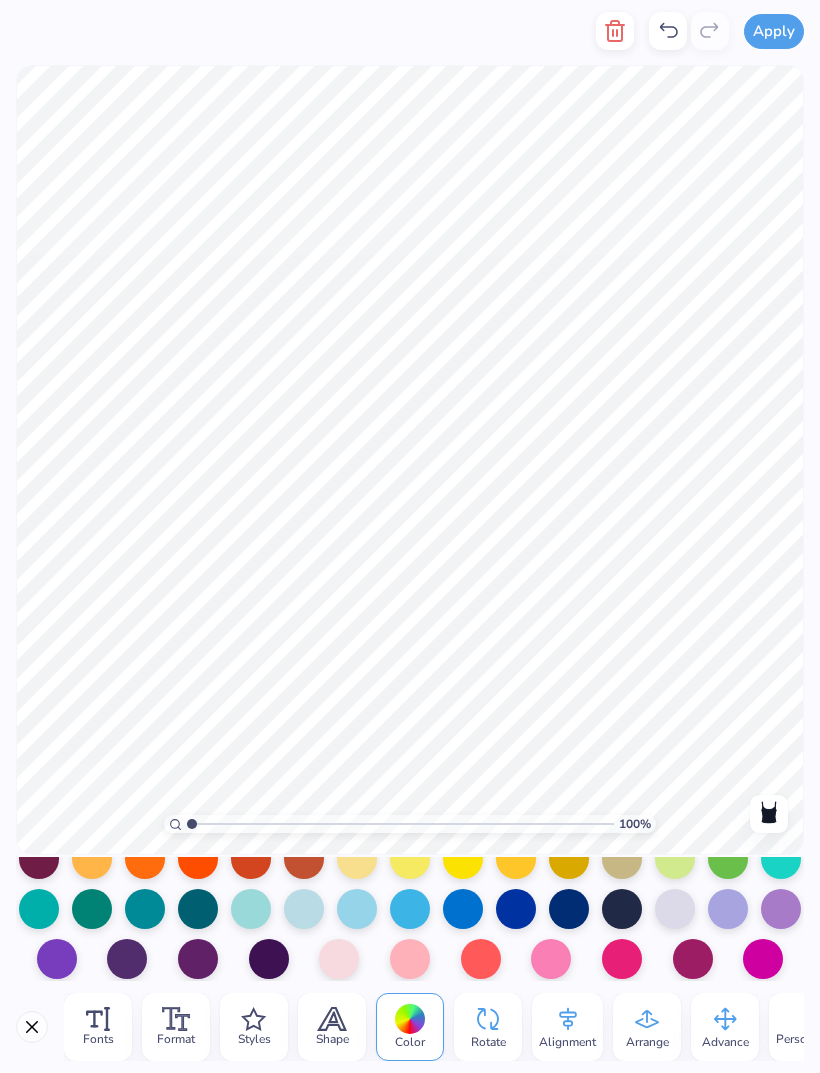 click on "Styles" at bounding box center [254, 1027] 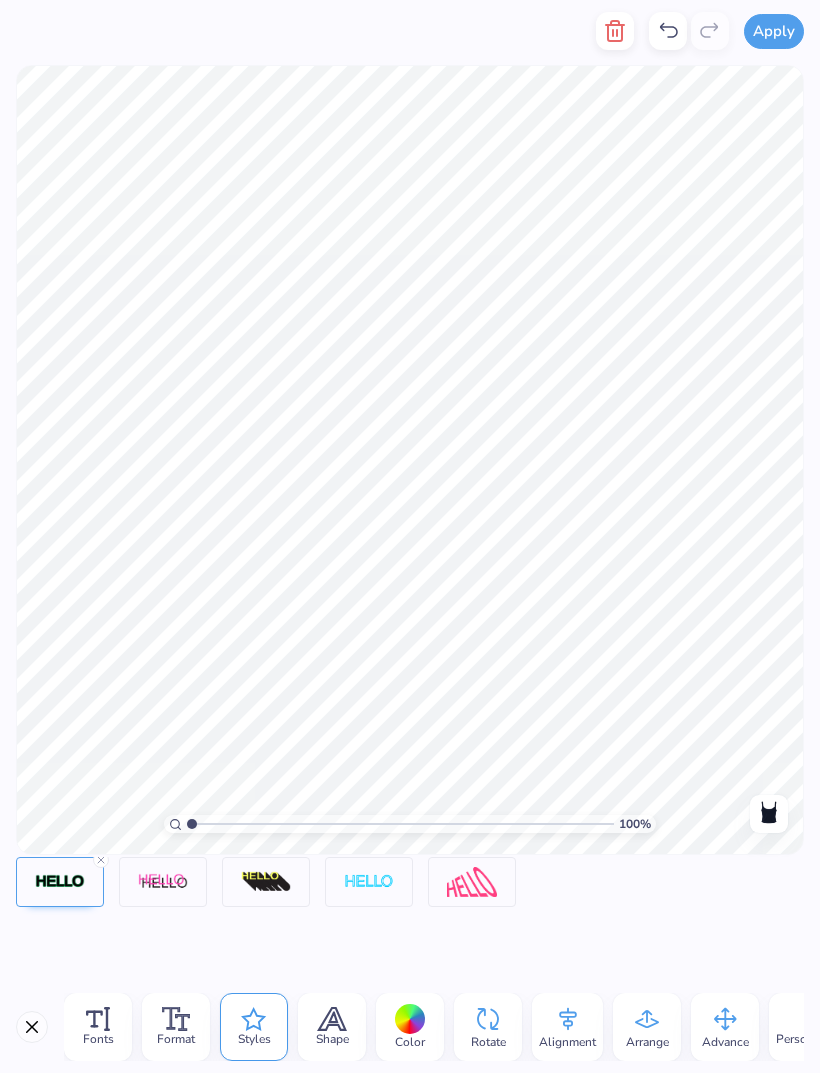 scroll, scrollTop: 0, scrollLeft: 0, axis: both 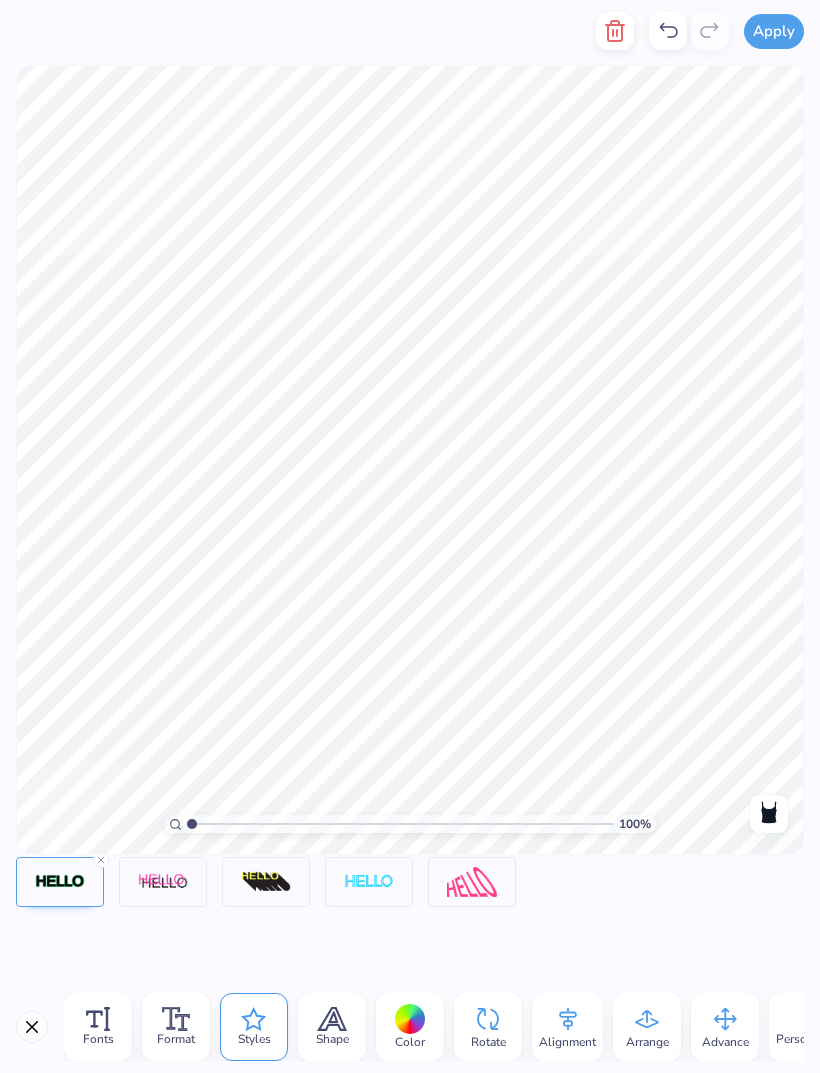click at bounding box center (266, 882) 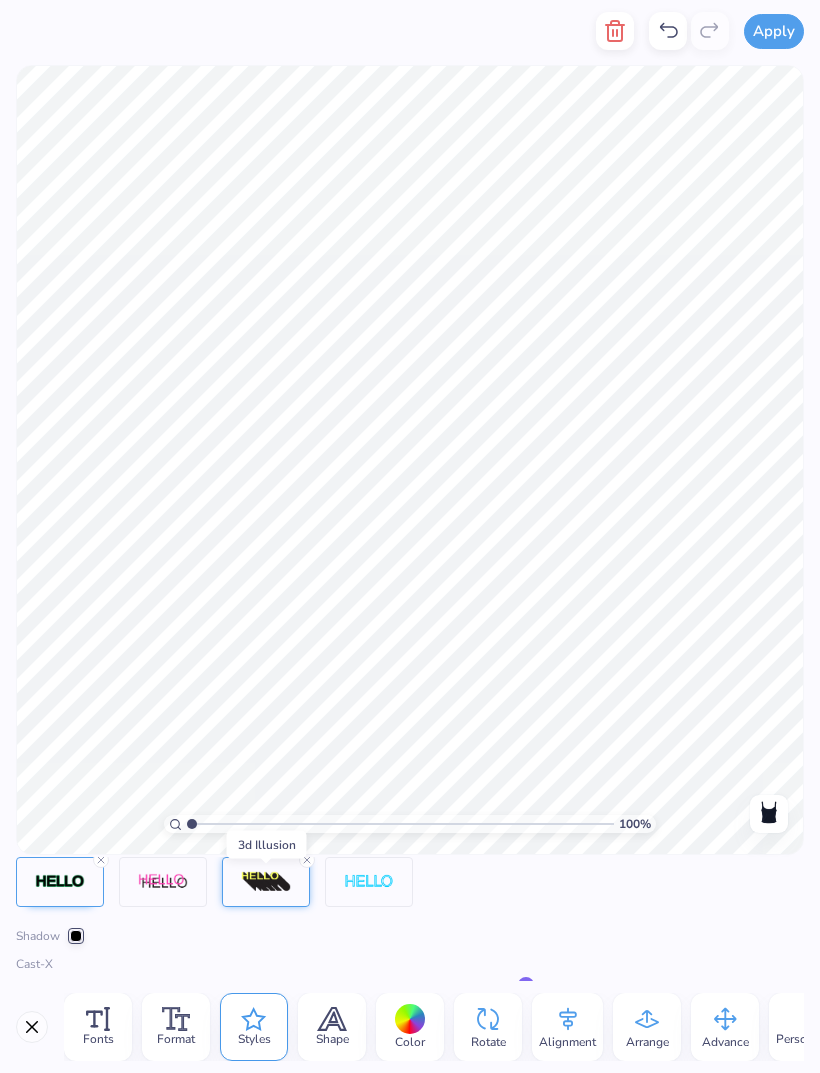 click at bounding box center (307, 860) 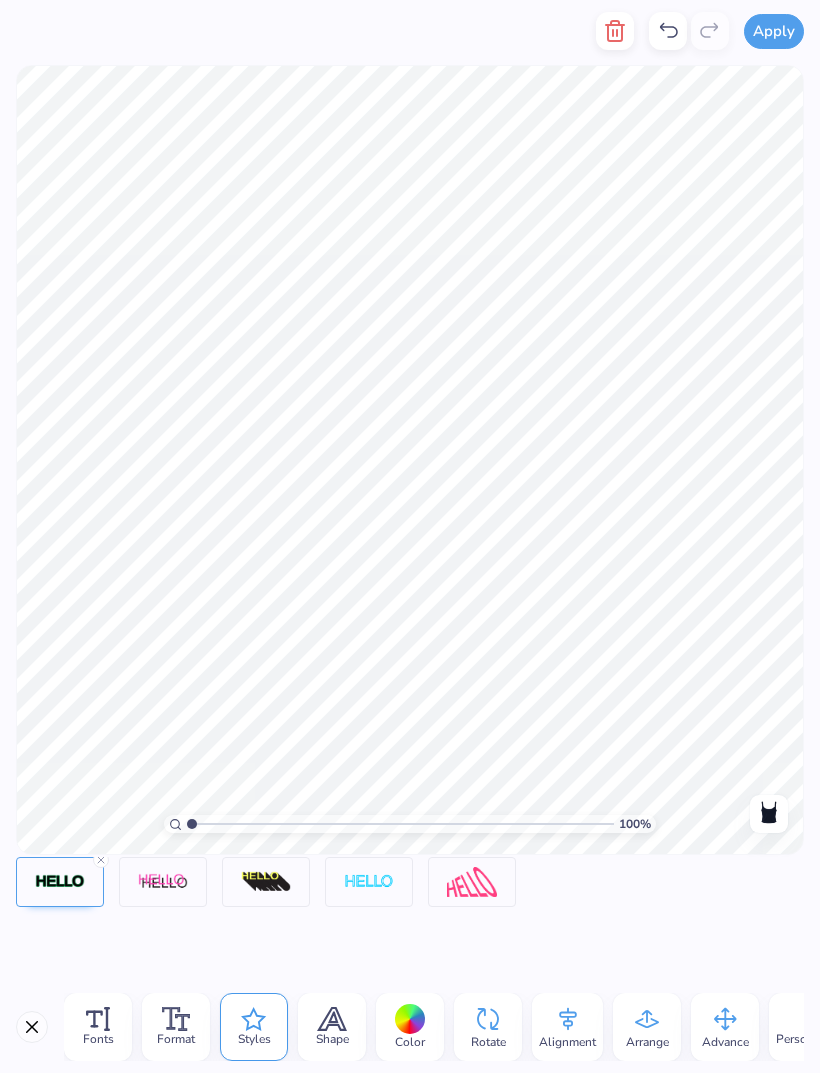 click at bounding box center [472, 882] 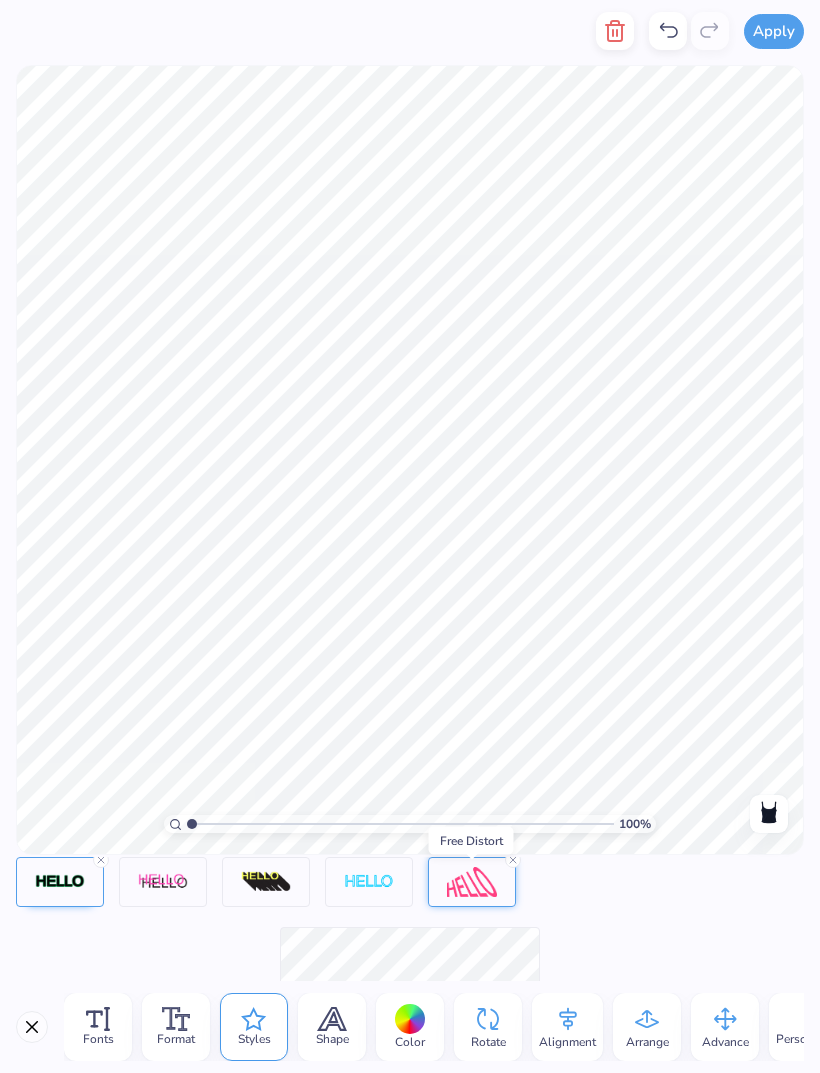 click 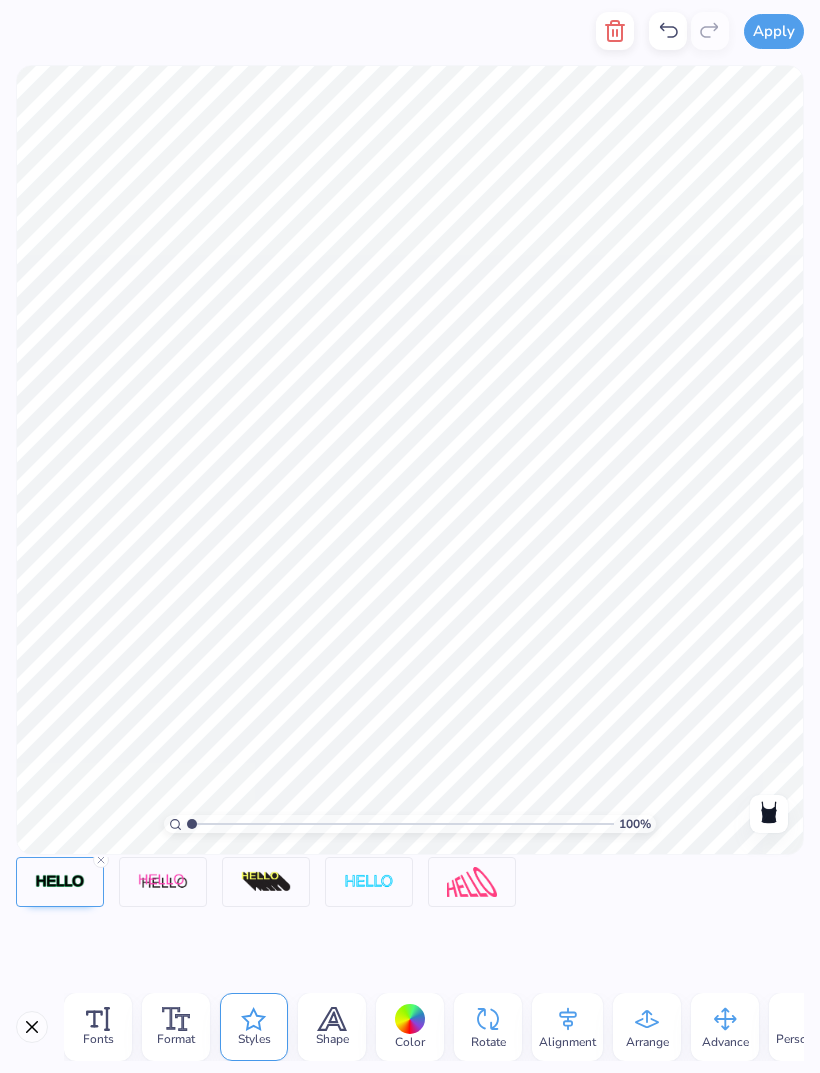 click on "Format" at bounding box center (176, 1039) 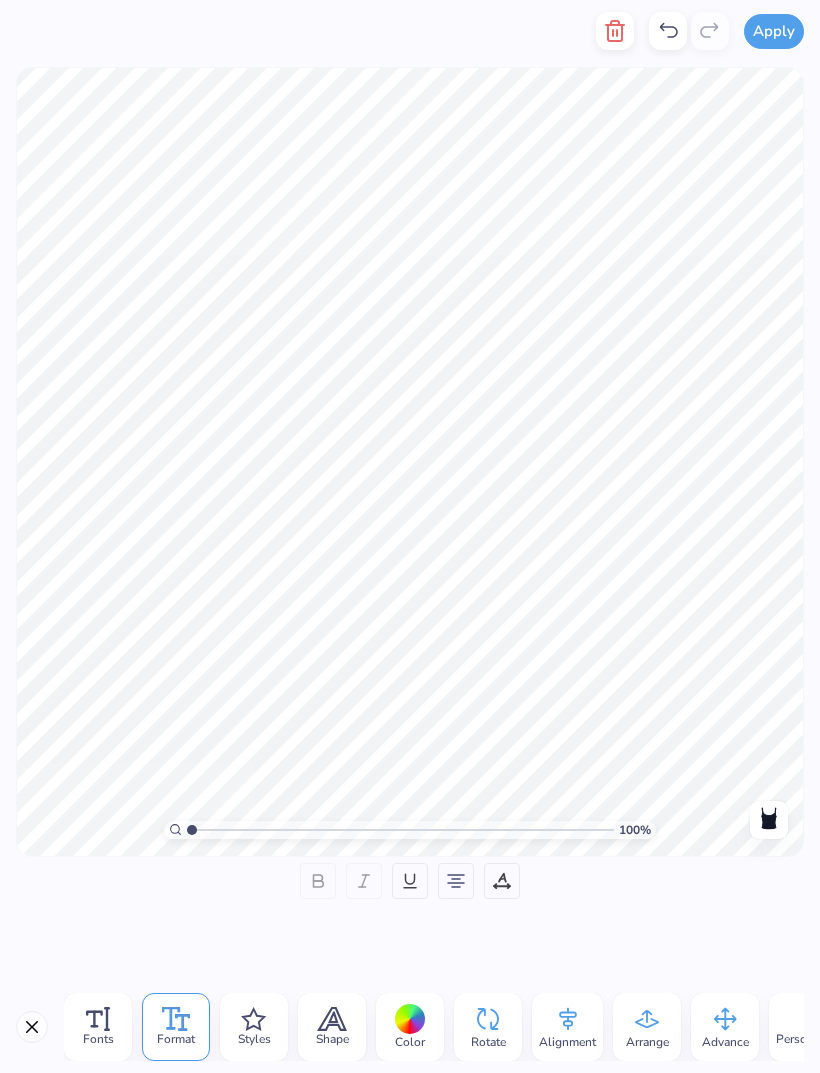 click 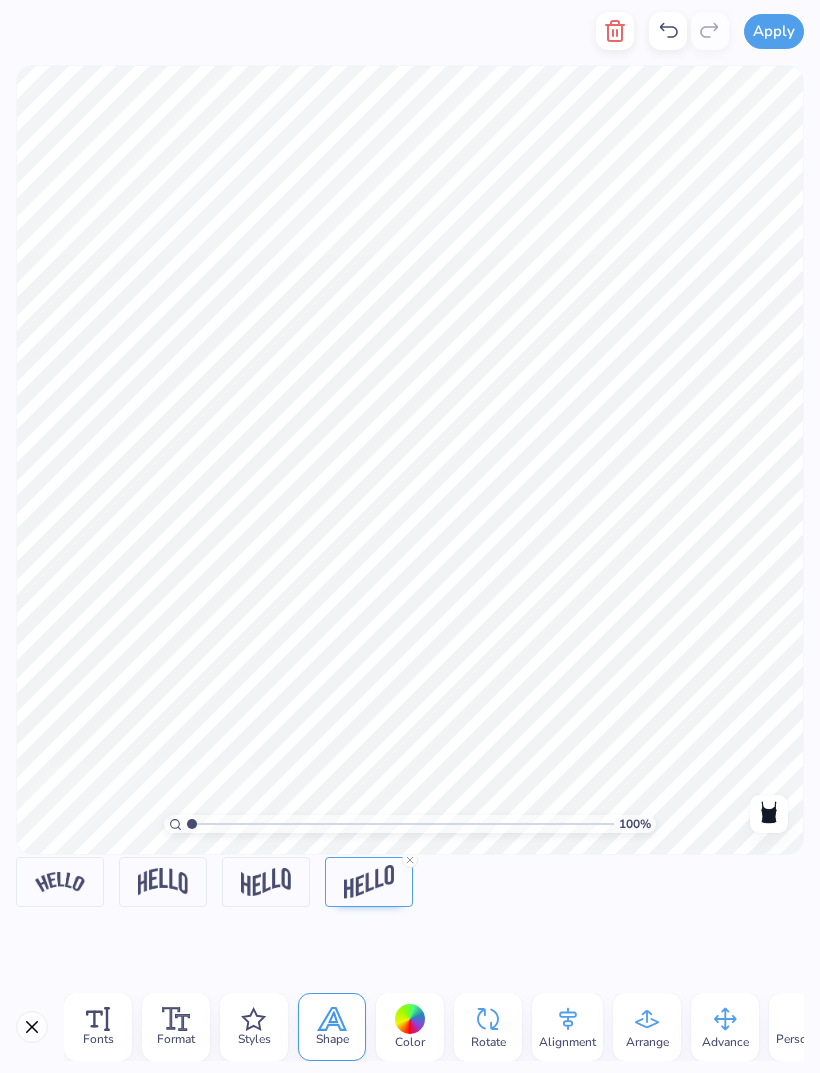click 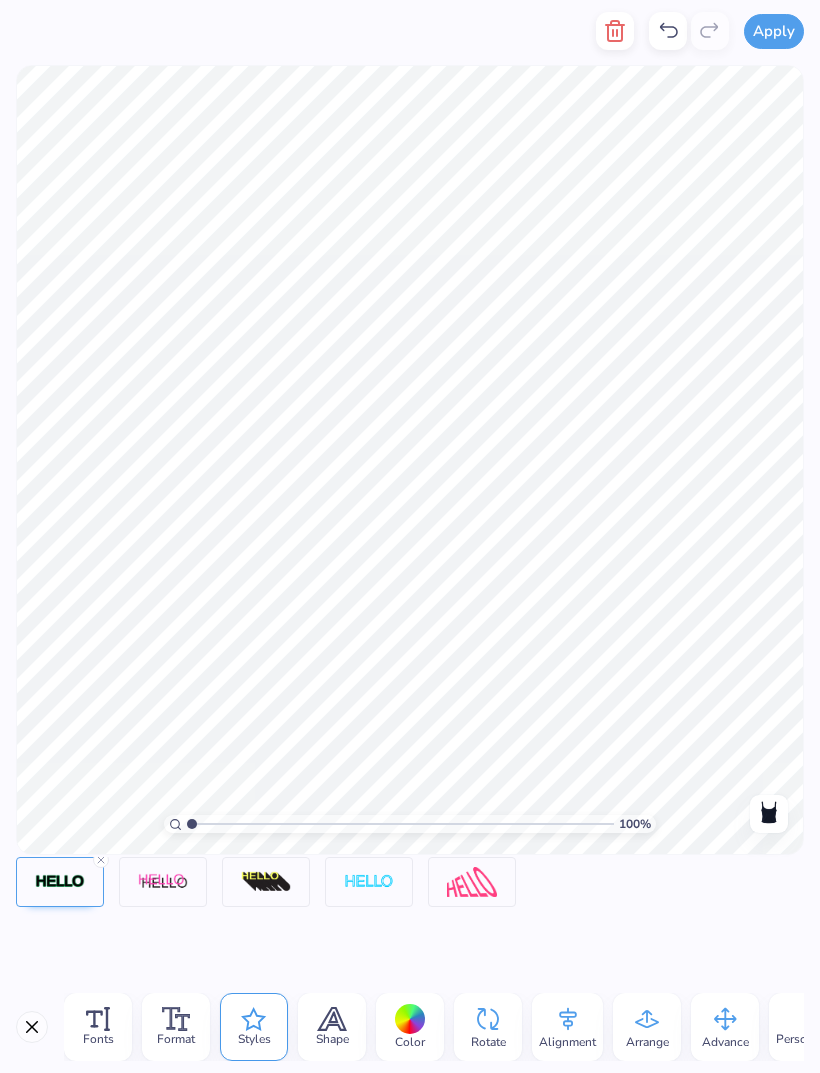 click at bounding box center (60, 882) 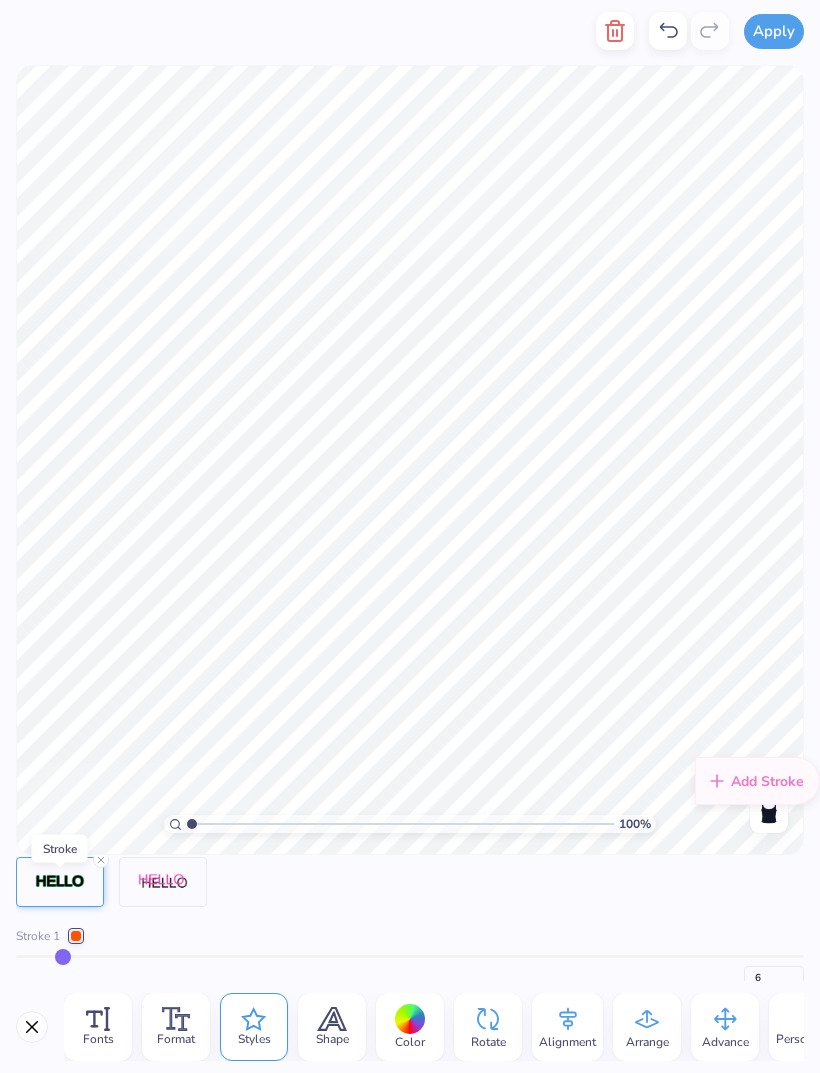 scroll, scrollTop: 0, scrollLeft: 0, axis: both 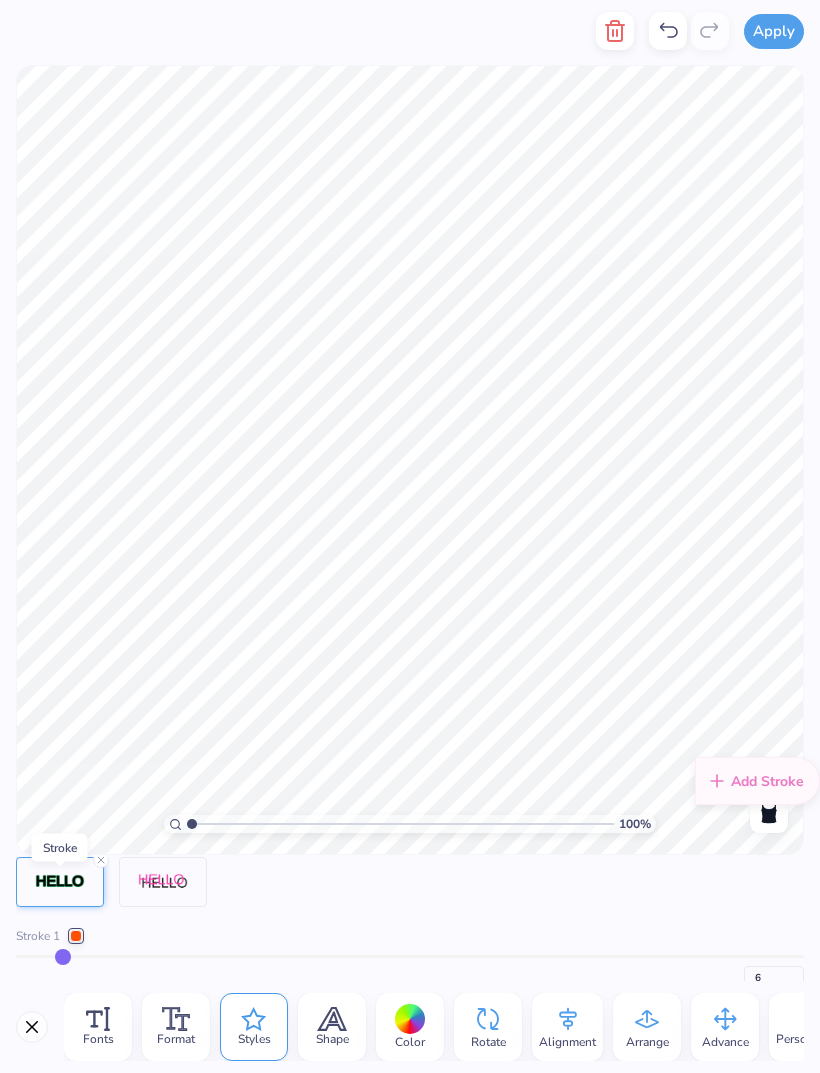 click 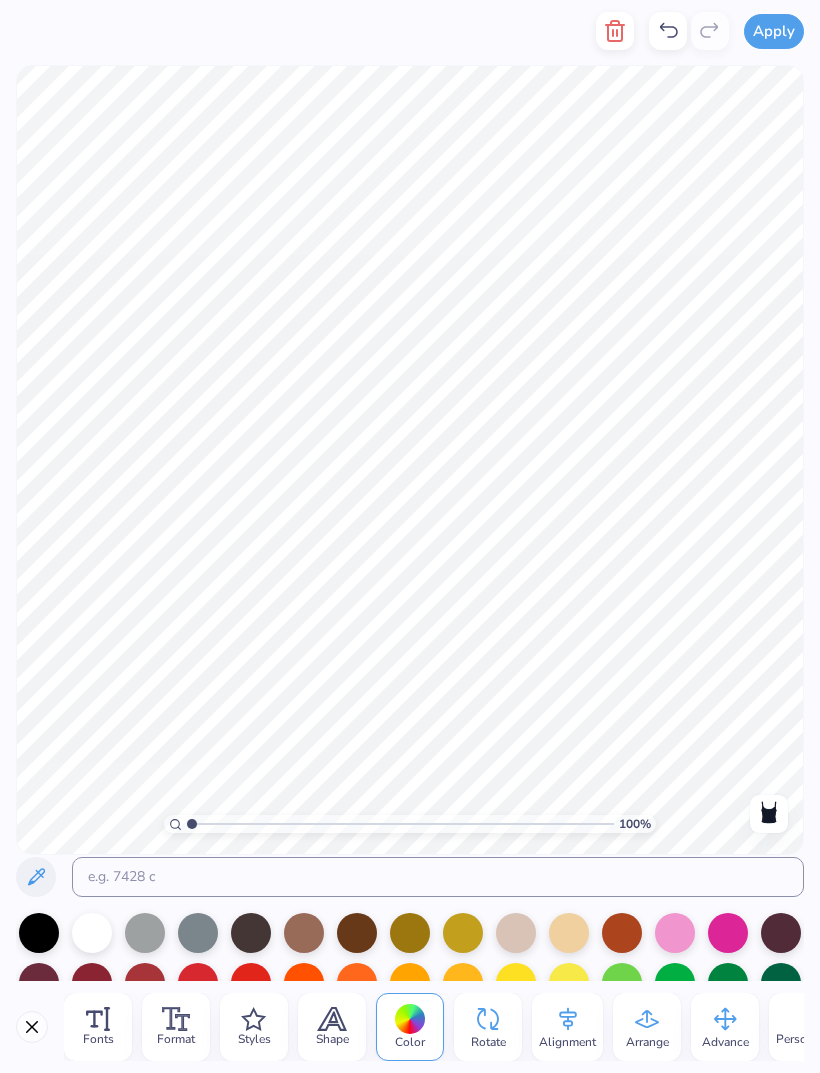 scroll, scrollTop: -3, scrollLeft: 0, axis: vertical 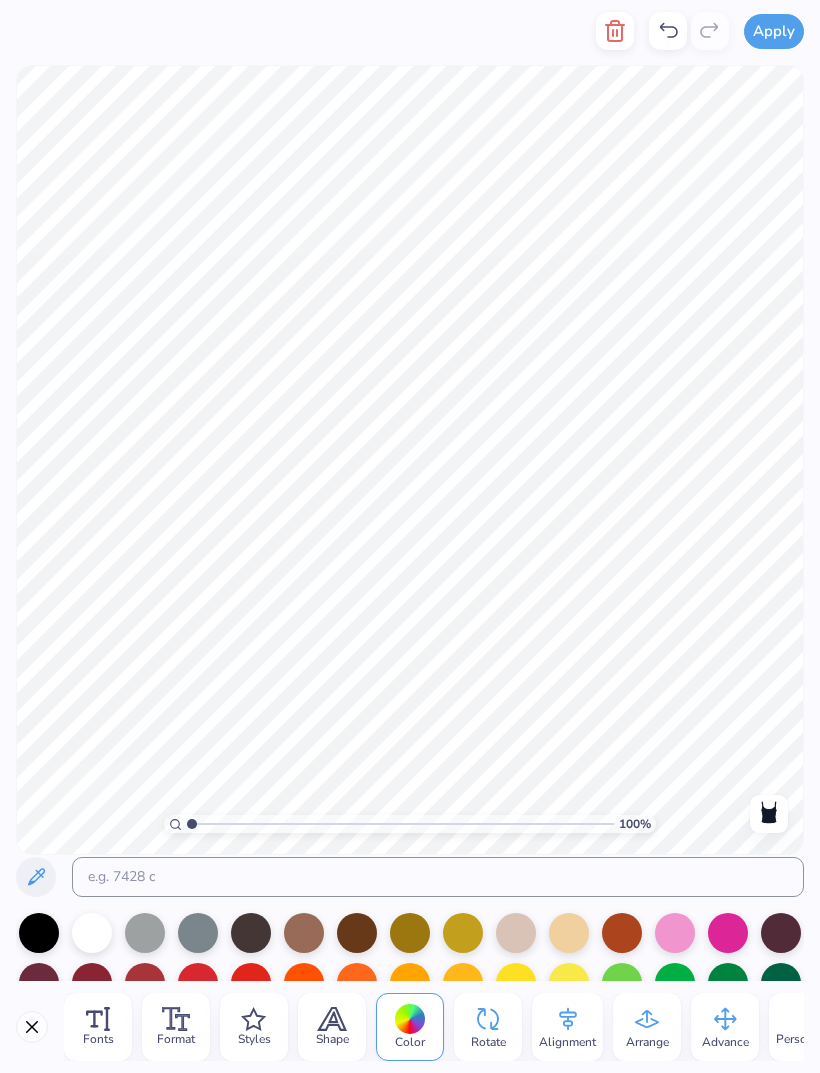 click 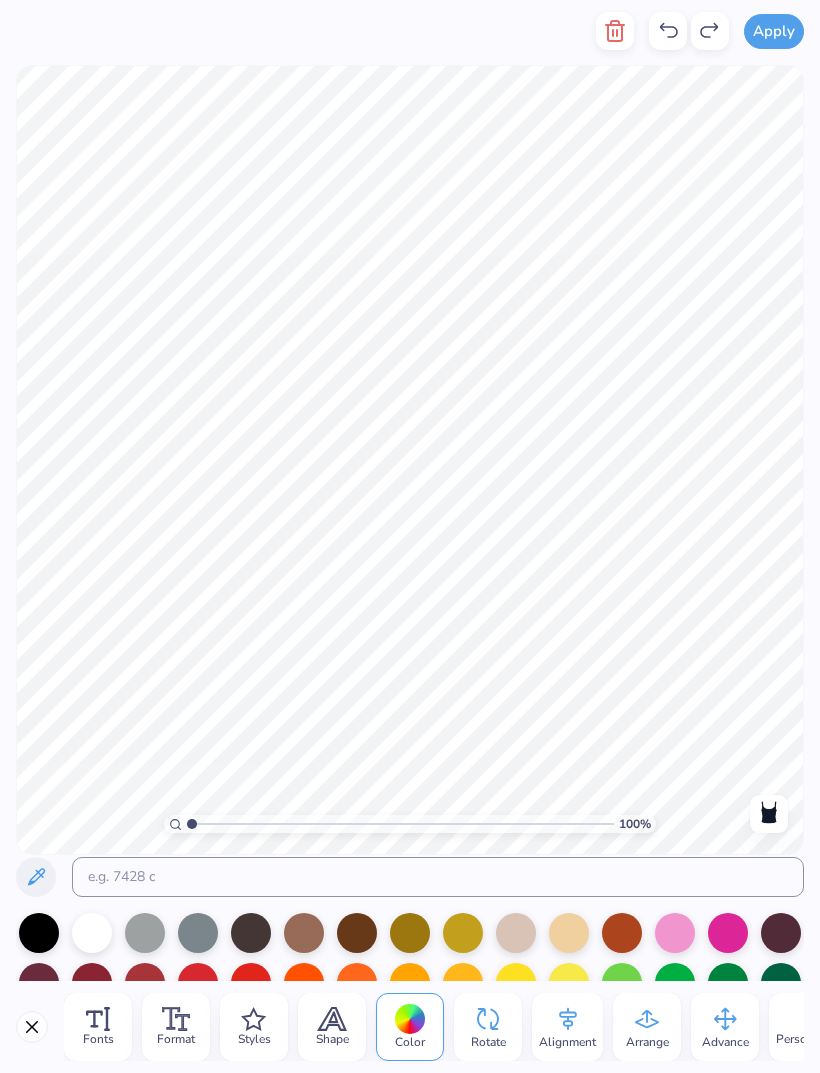 click 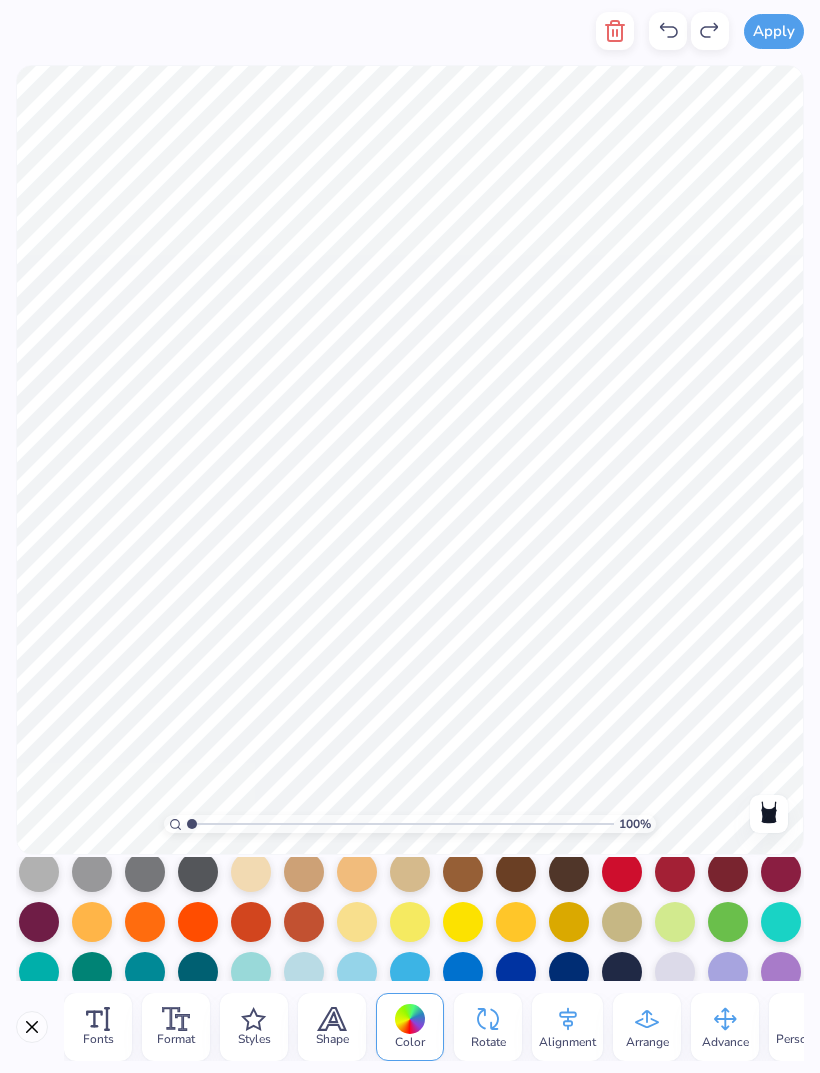 scroll, scrollTop: 220, scrollLeft: 0, axis: vertical 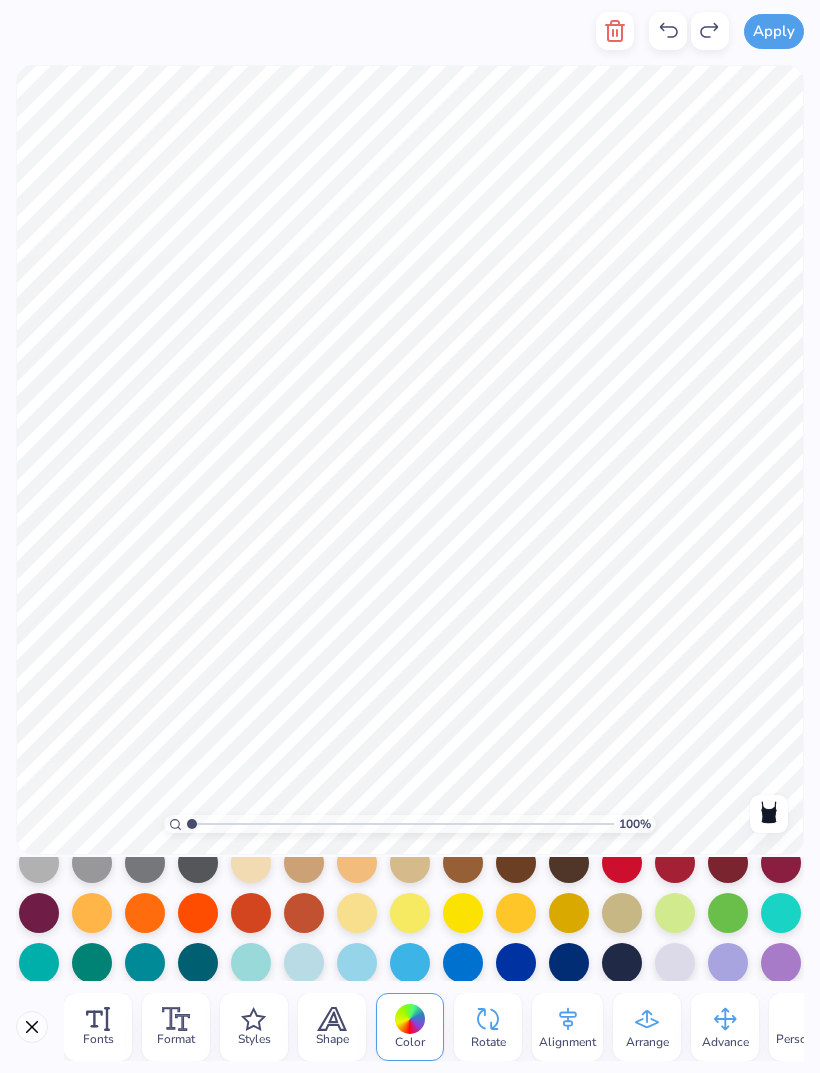 click 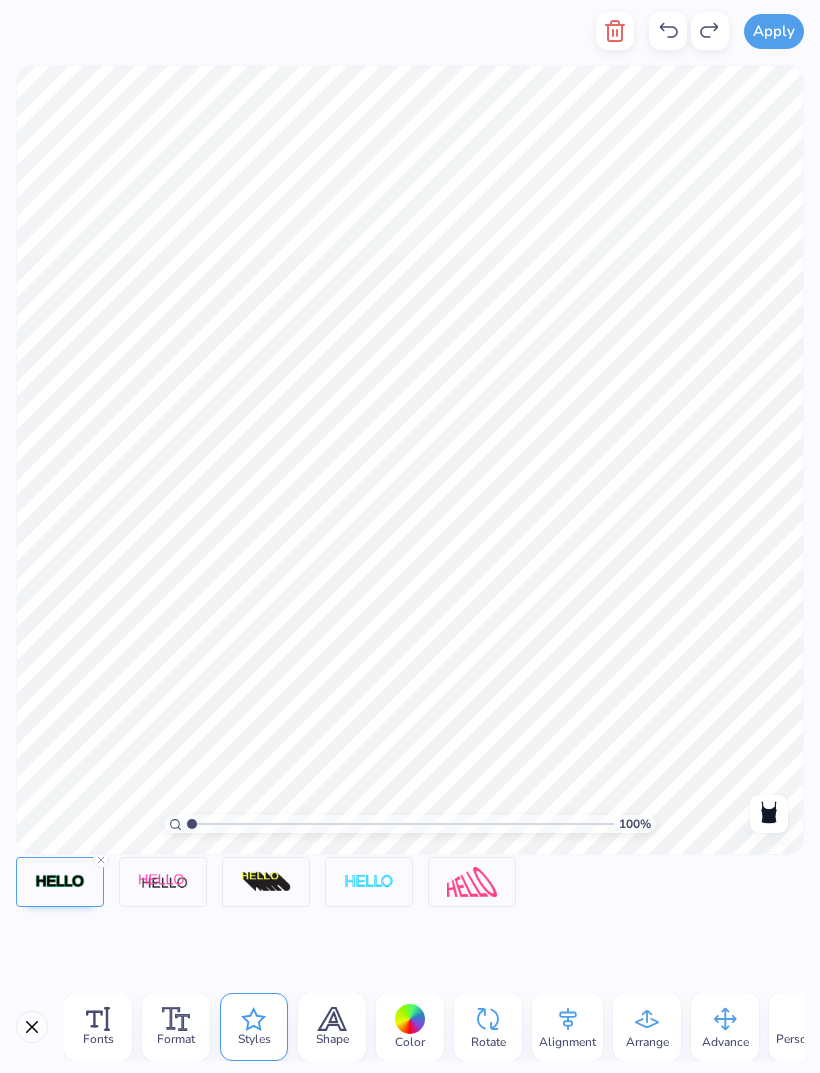 click at bounding box center (60, 882) 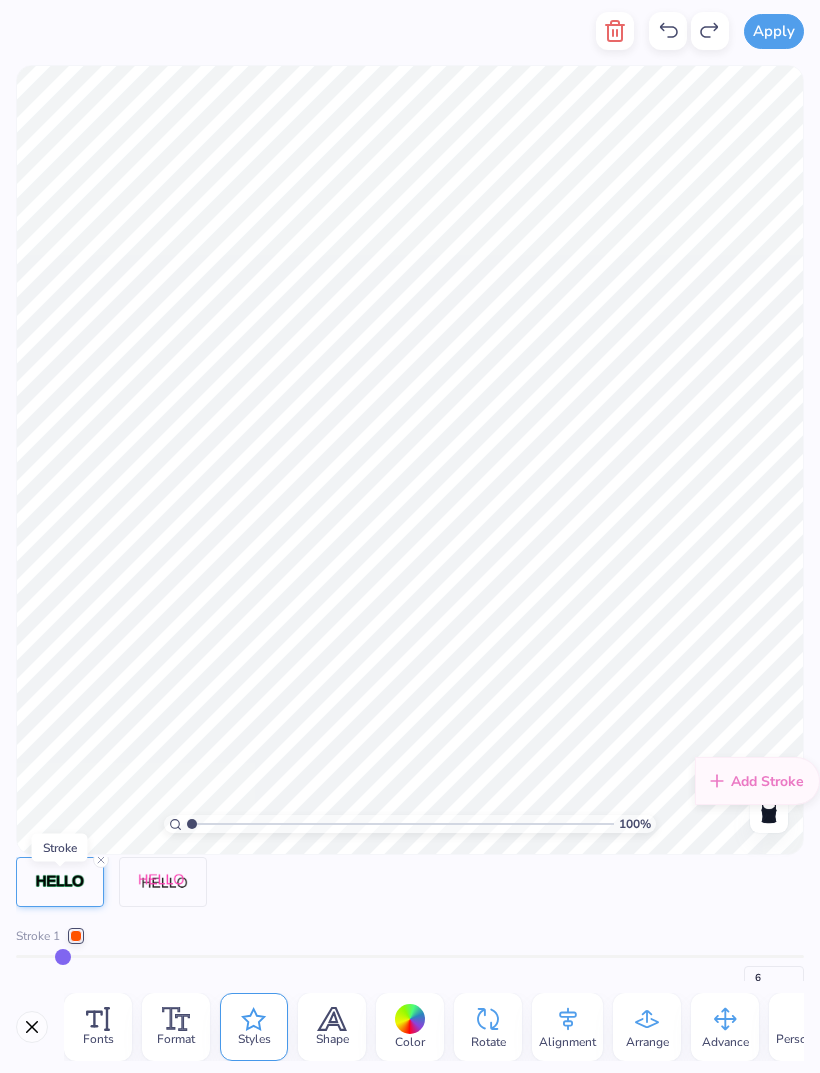 click on "Stroke 1" at bounding box center (410, 936) 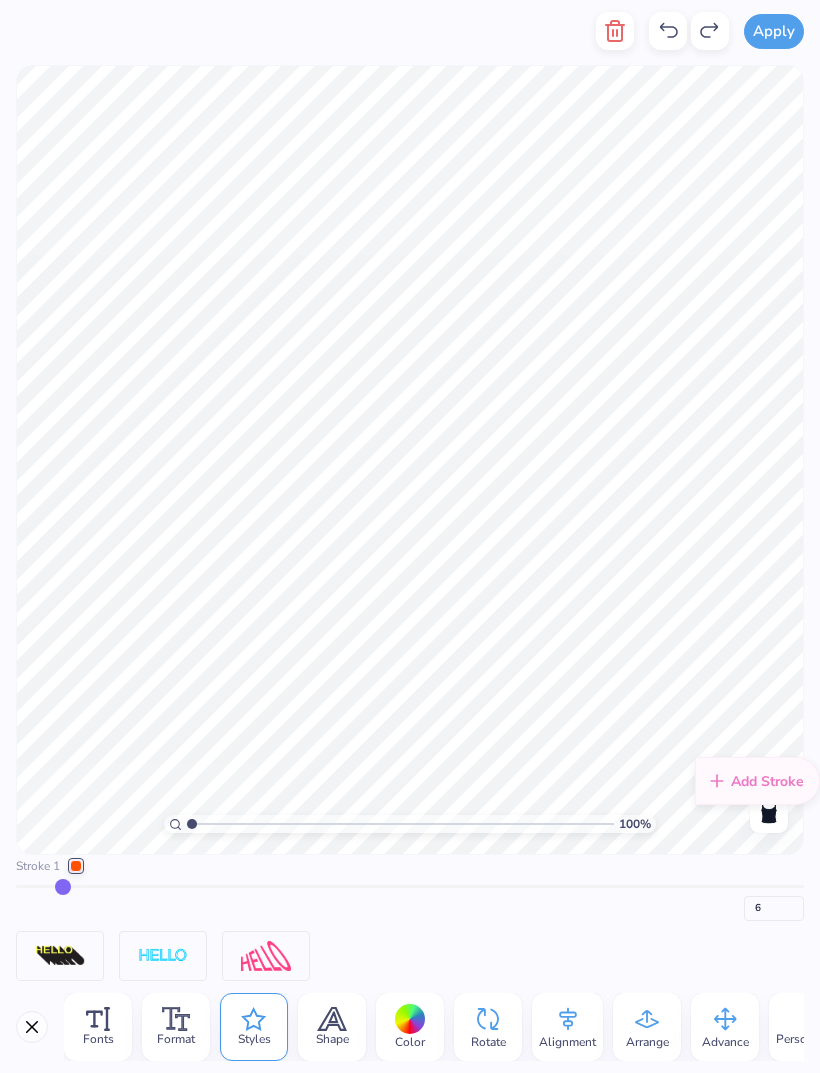 scroll, scrollTop: 70, scrollLeft: 0, axis: vertical 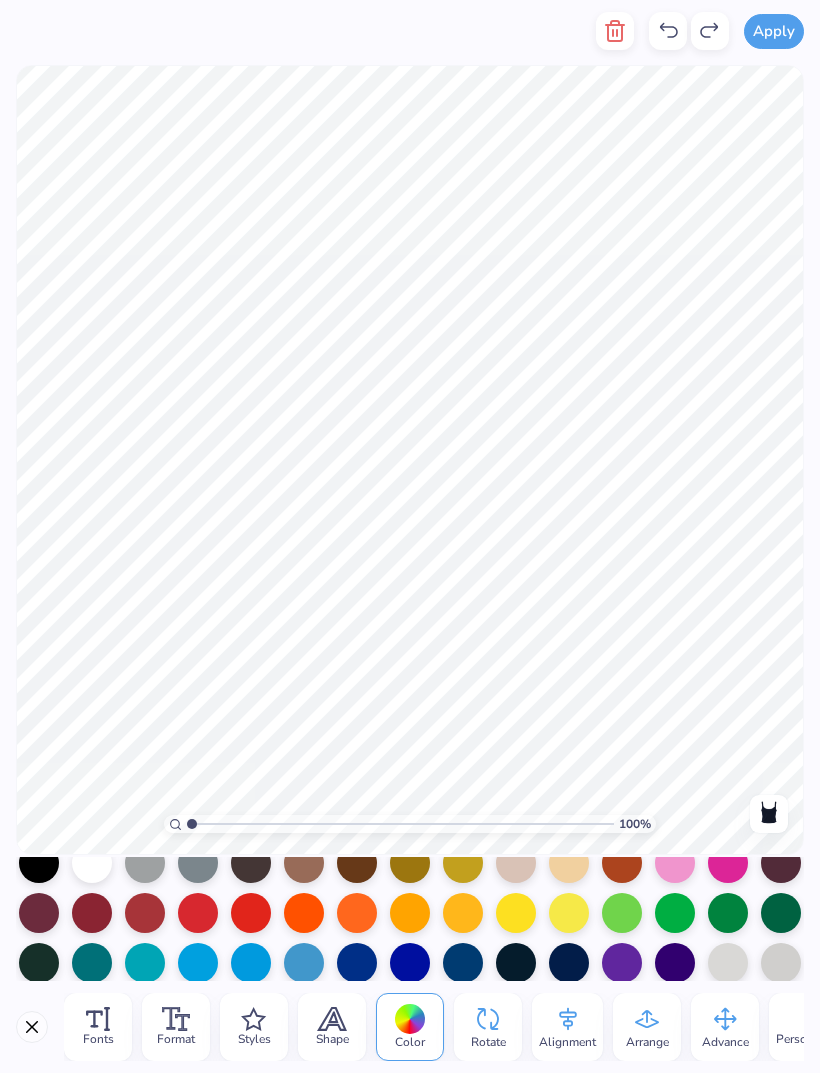 click at bounding box center (251, 913) 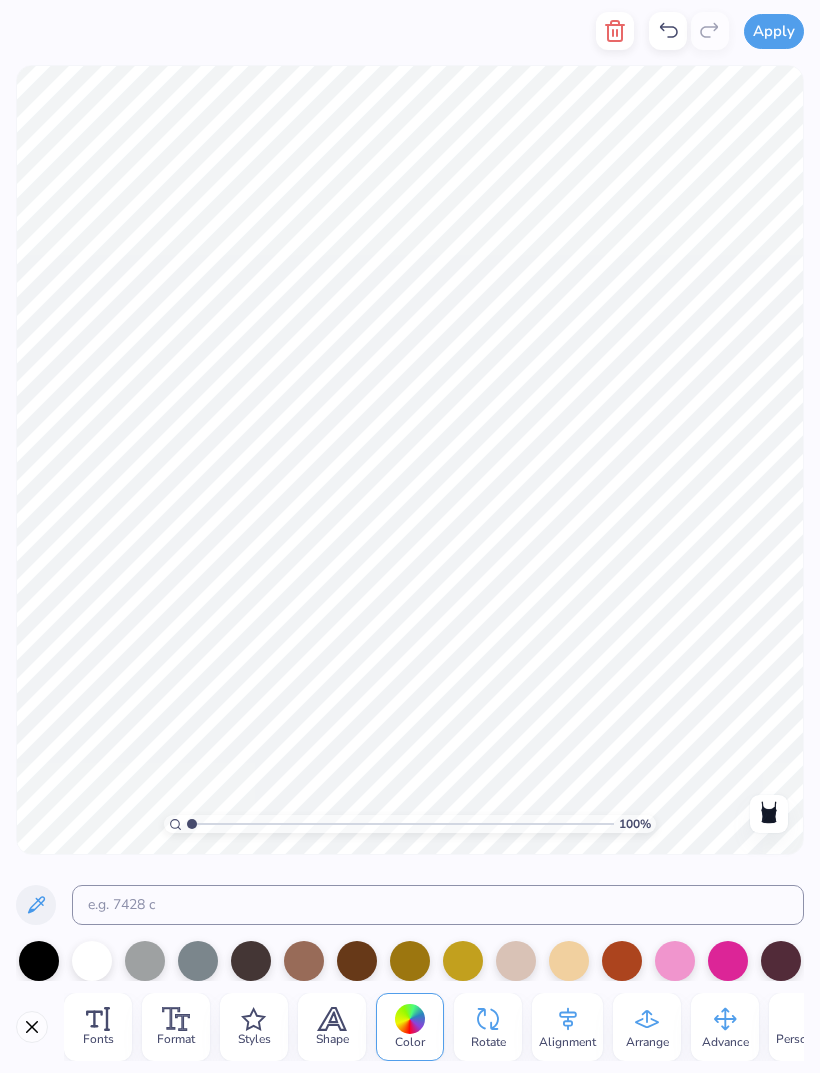 click at bounding box center (728, 961) 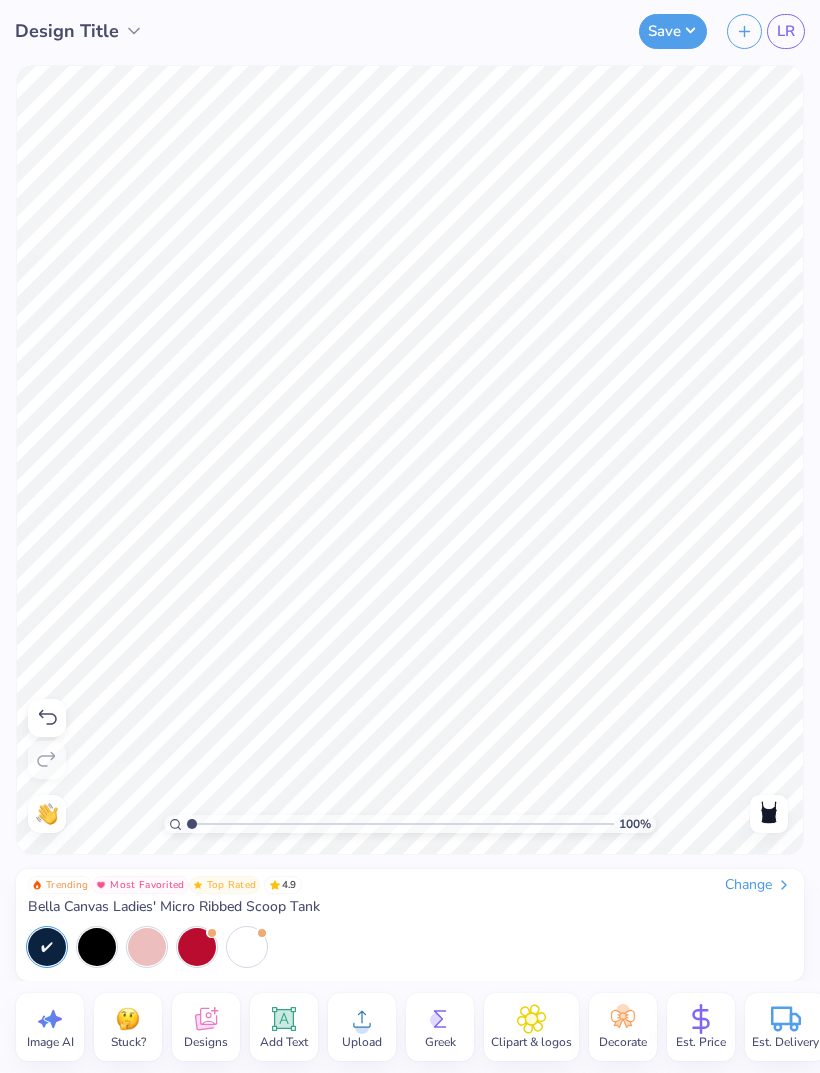 click 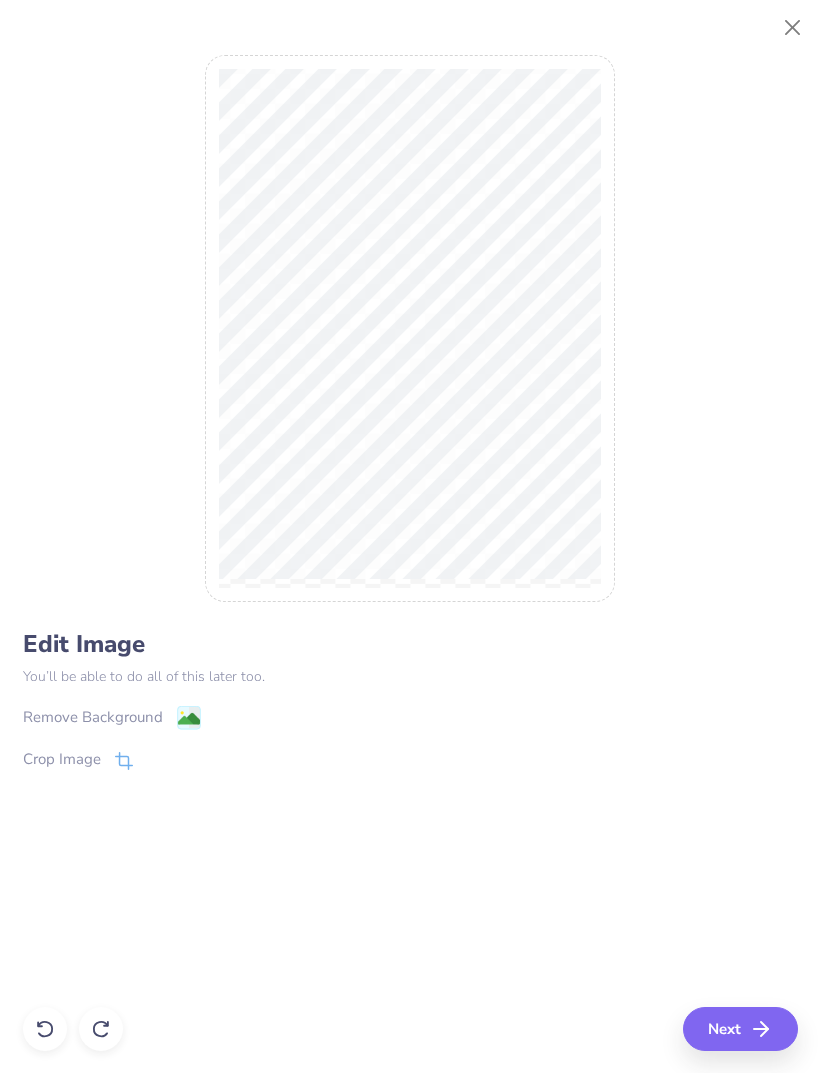 click 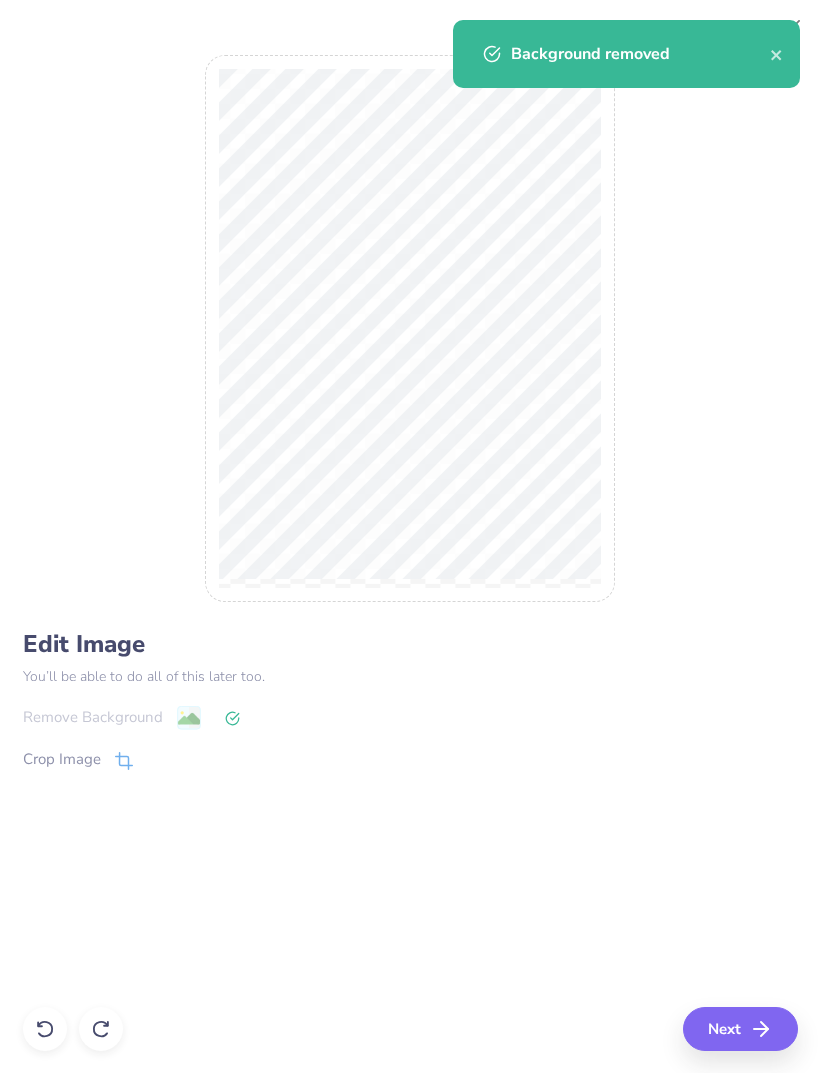 click 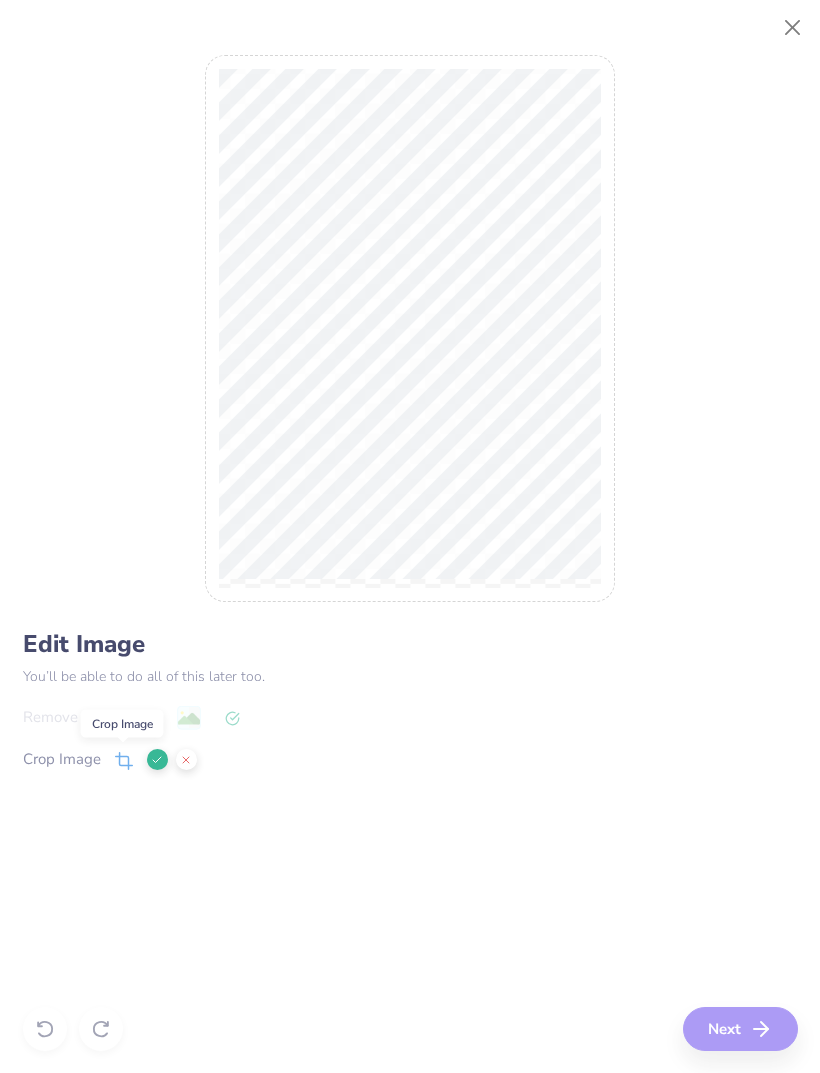 click on "Remove Background Crop Image" at bounding box center (410, 763) 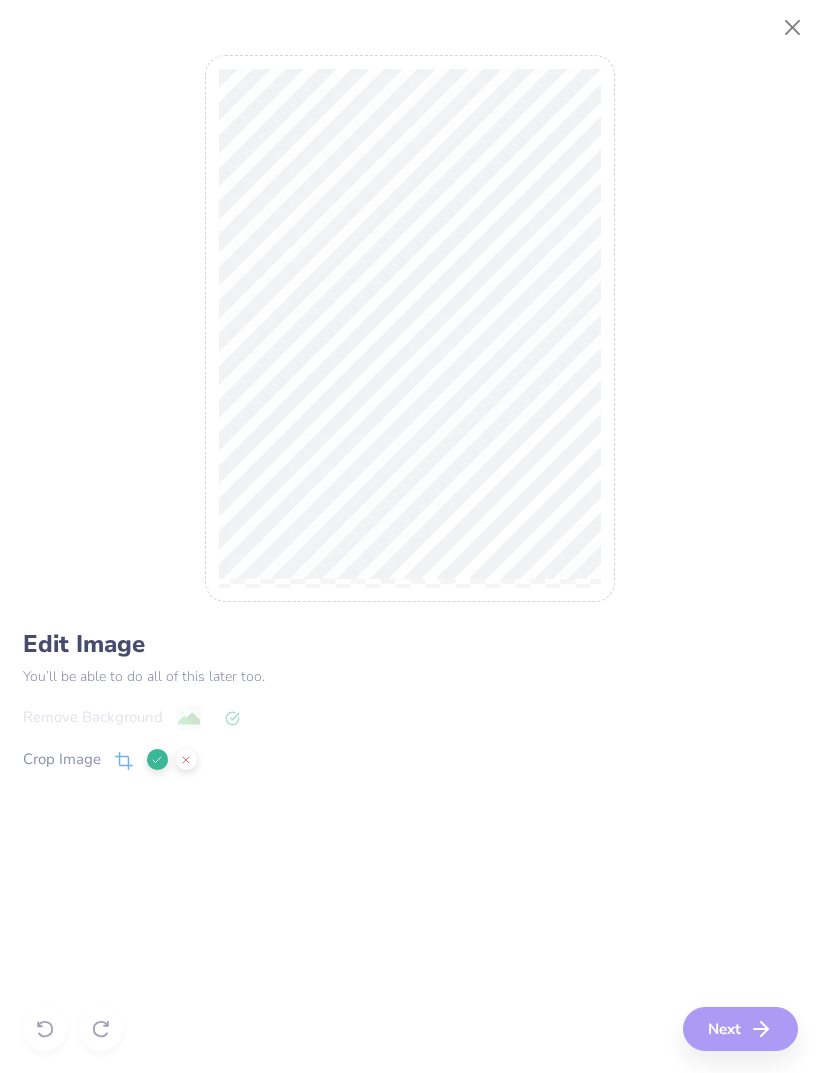 click at bounding box center (793, 28) 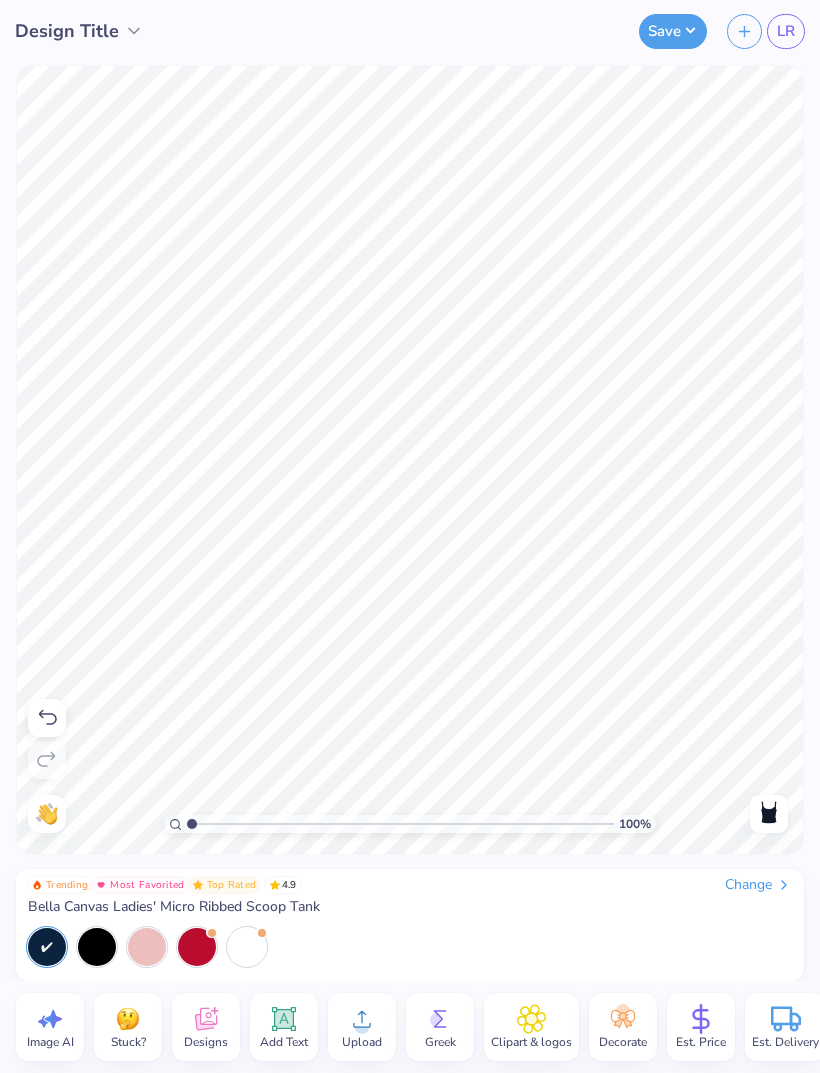 click 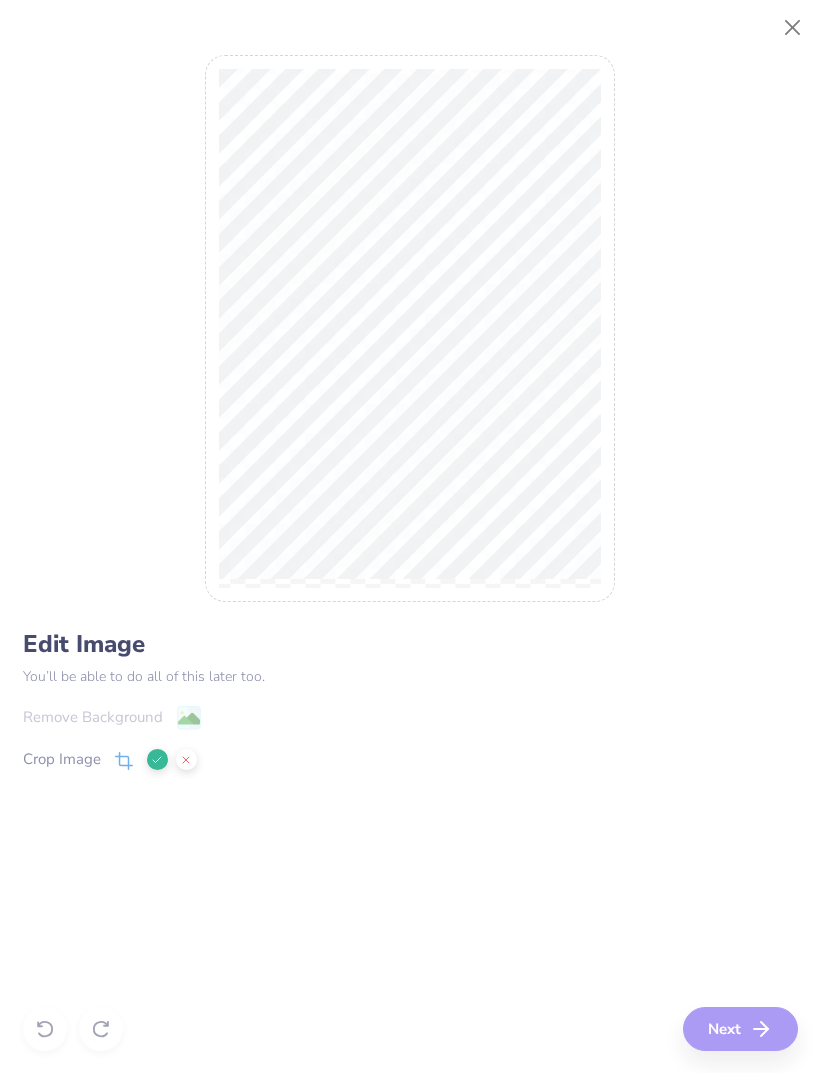 click on "Edit Image You’ll be able to do all of this later too. Remove Background Crop Image" at bounding box center (410, 725) 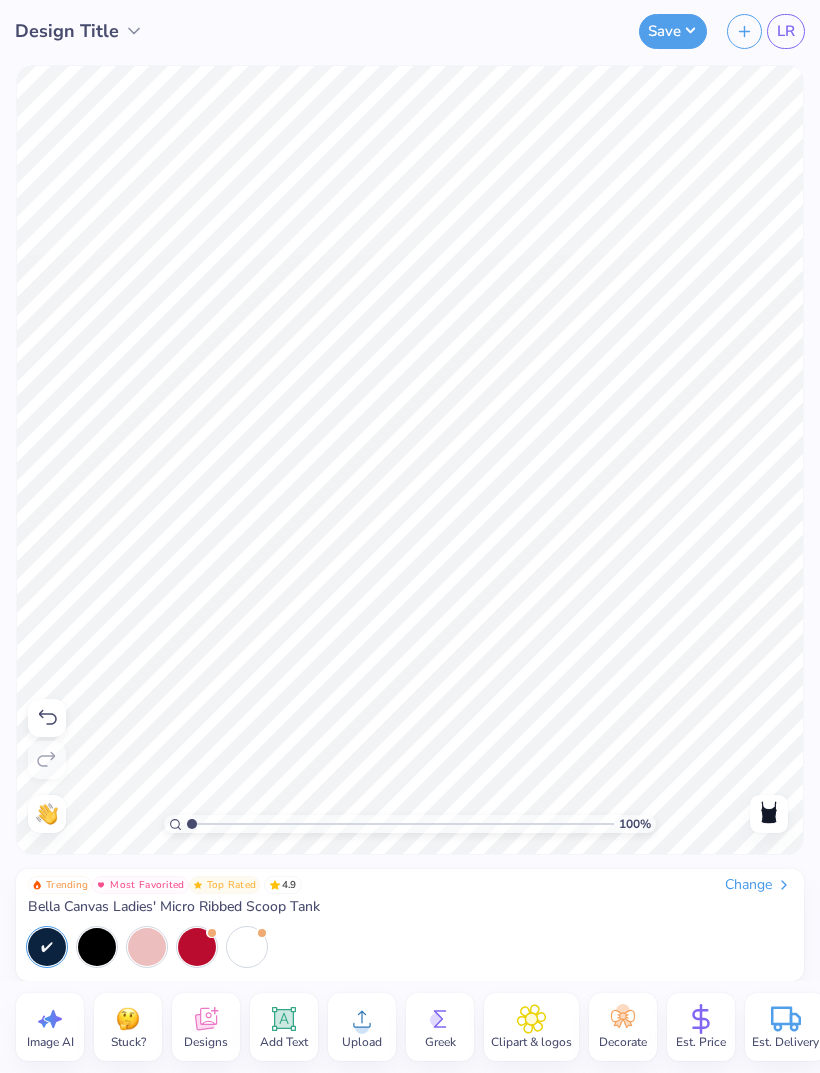 scroll, scrollTop: 4, scrollLeft: 0, axis: vertical 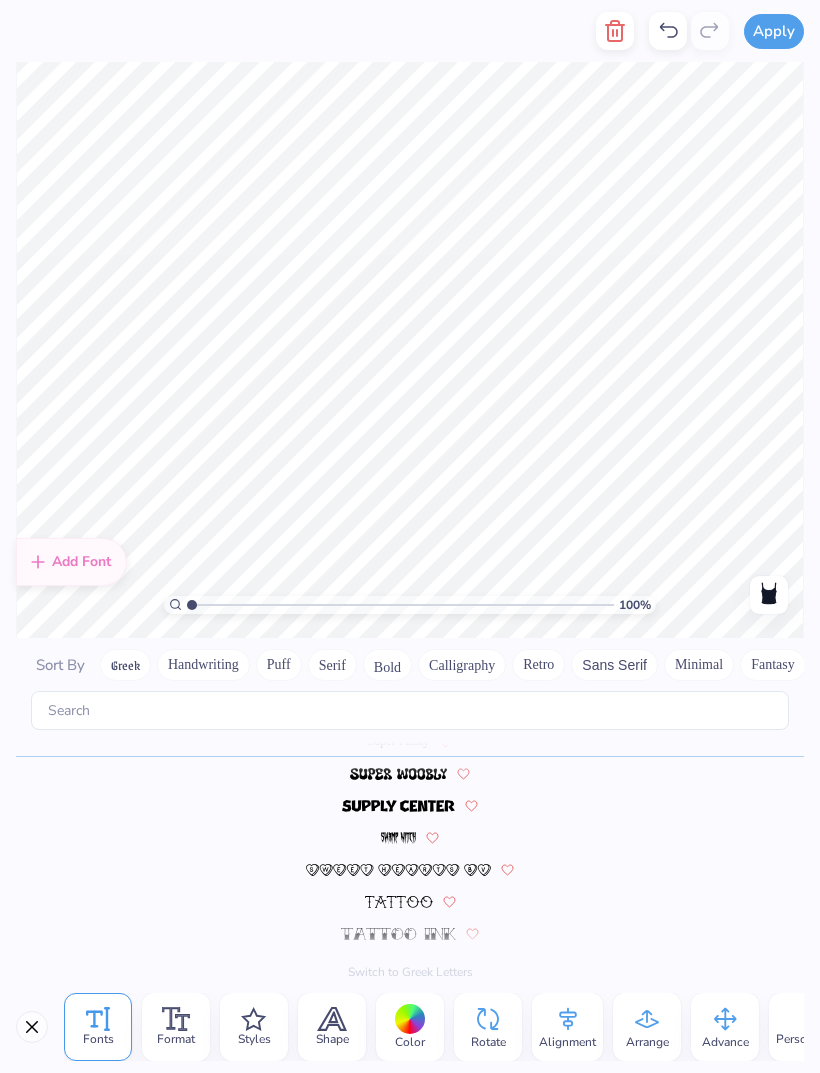 click at bounding box center (32, 1027) 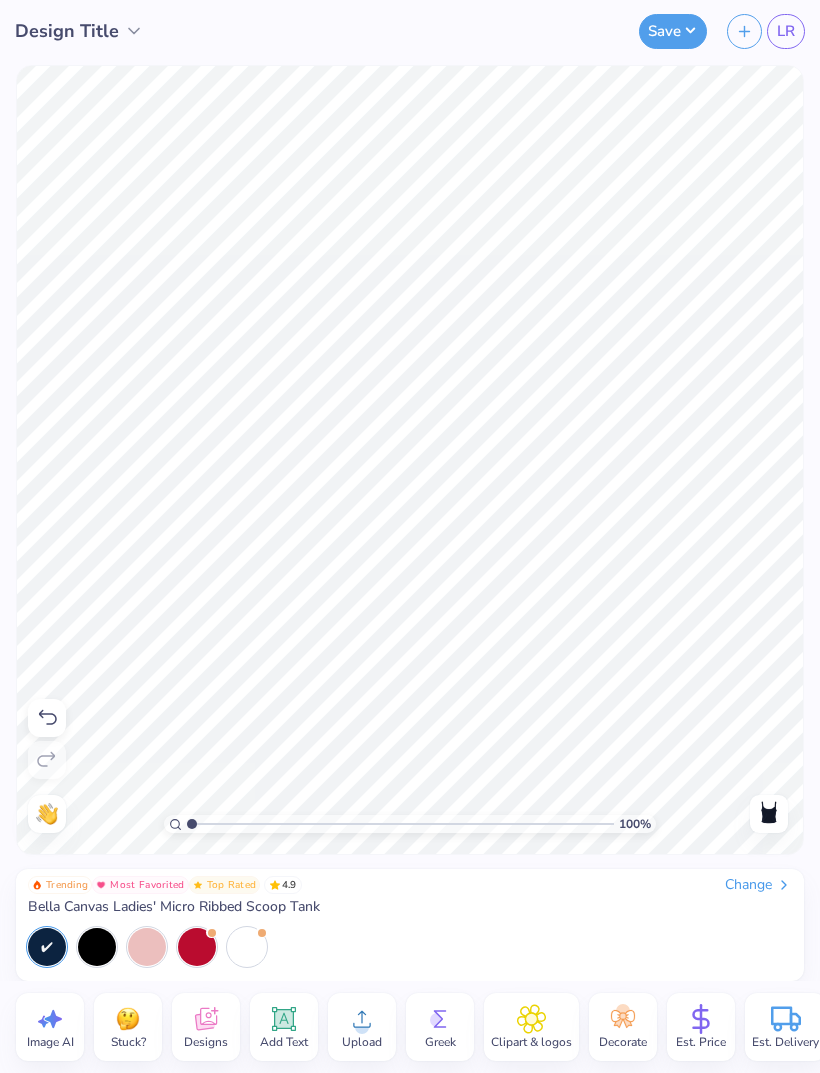 click 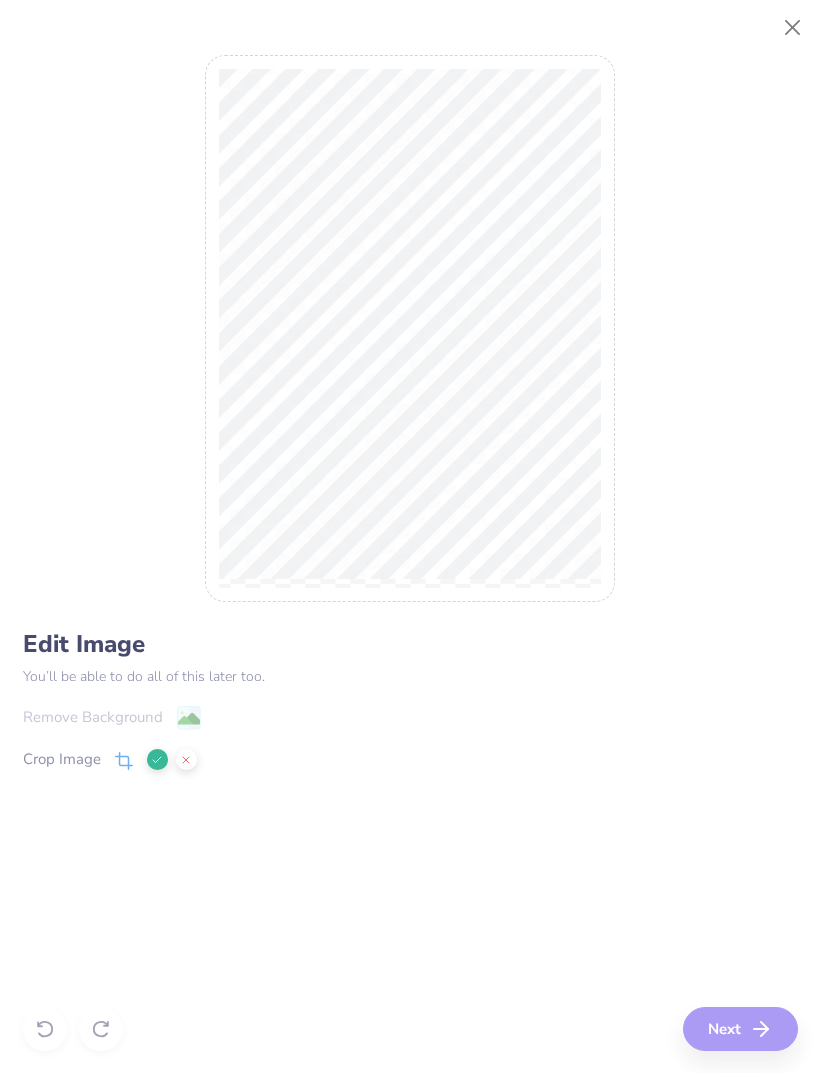 click on "Edit Image You’ll be able to do all of this later too. Remove Background Crop Image Next" at bounding box center (410, 537) 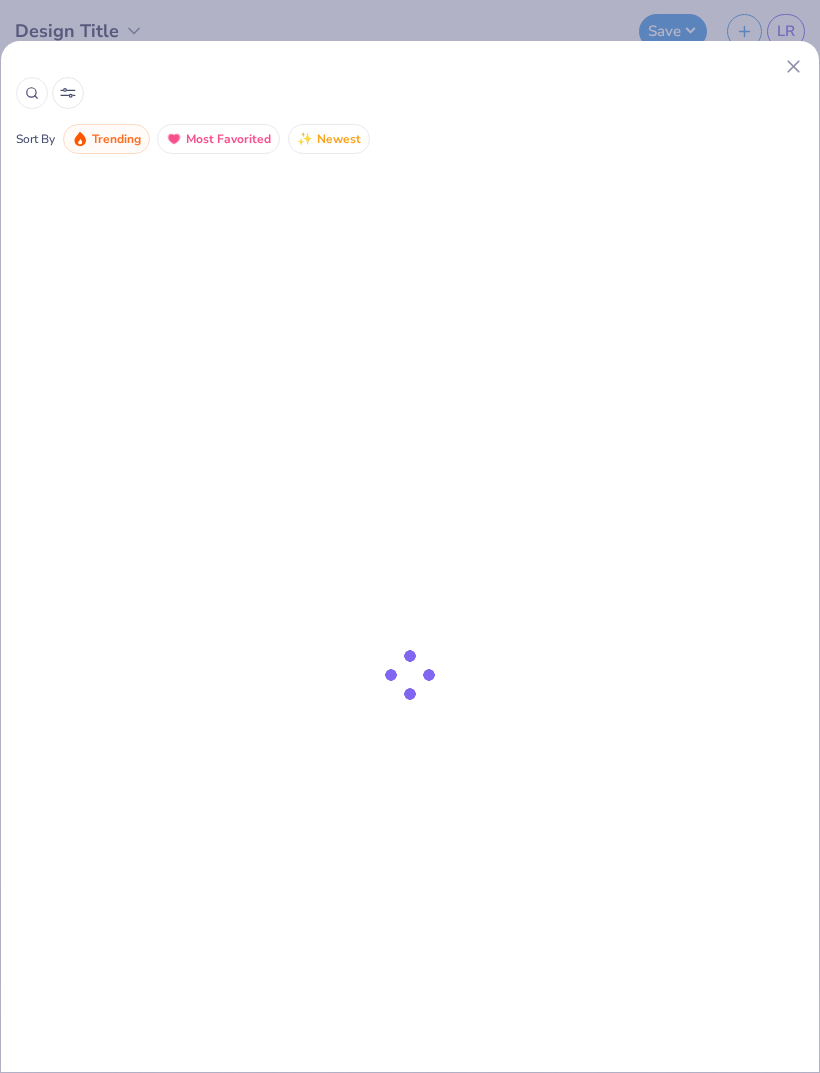 scroll, scrollTop: 0, scrollLeft: 0, axis: both 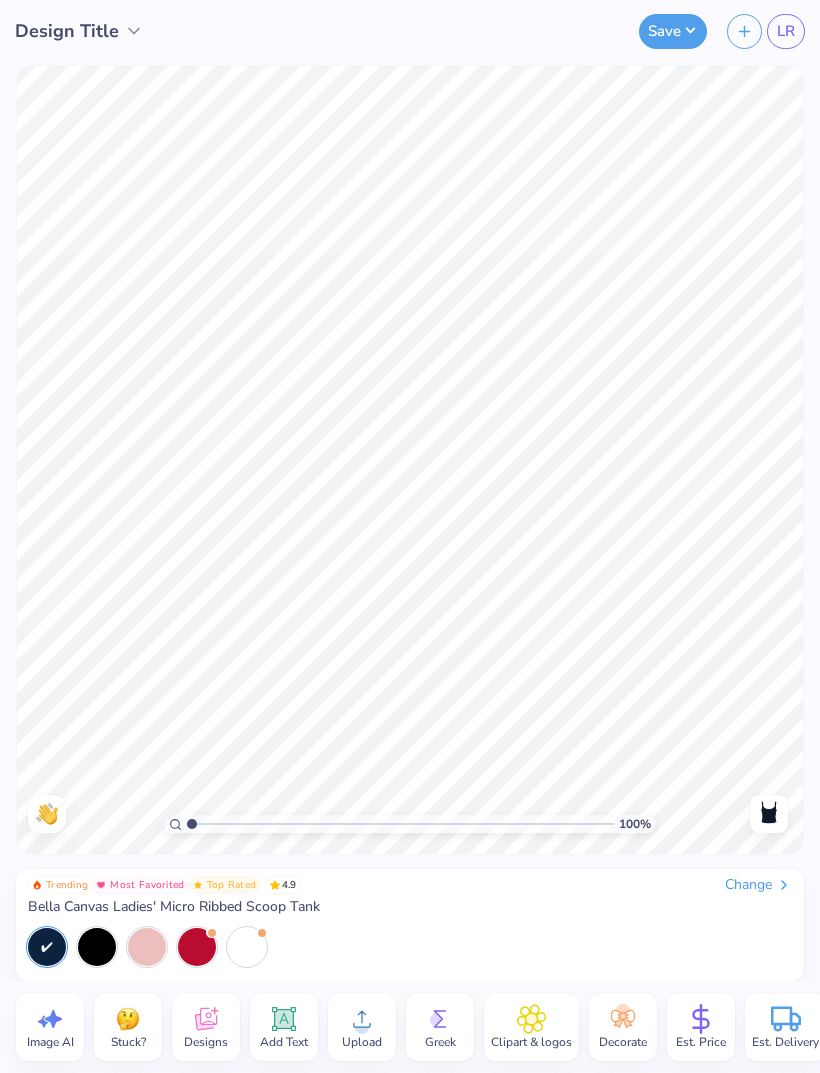 click 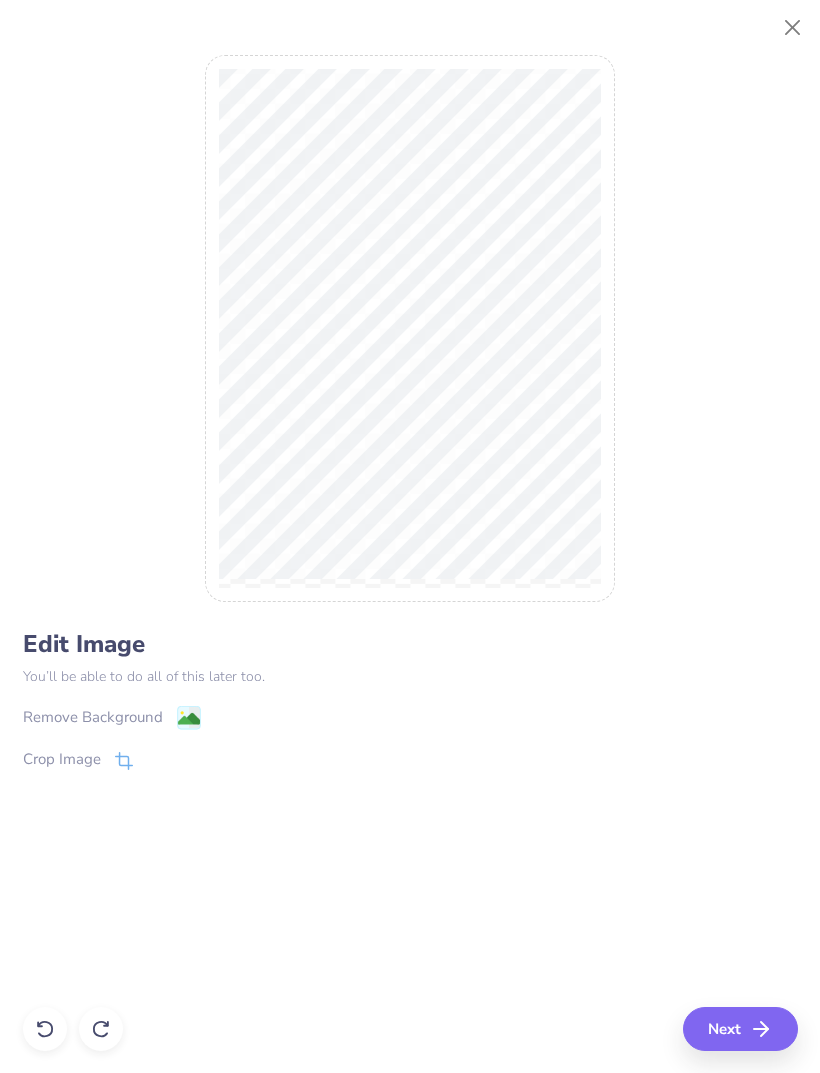 click 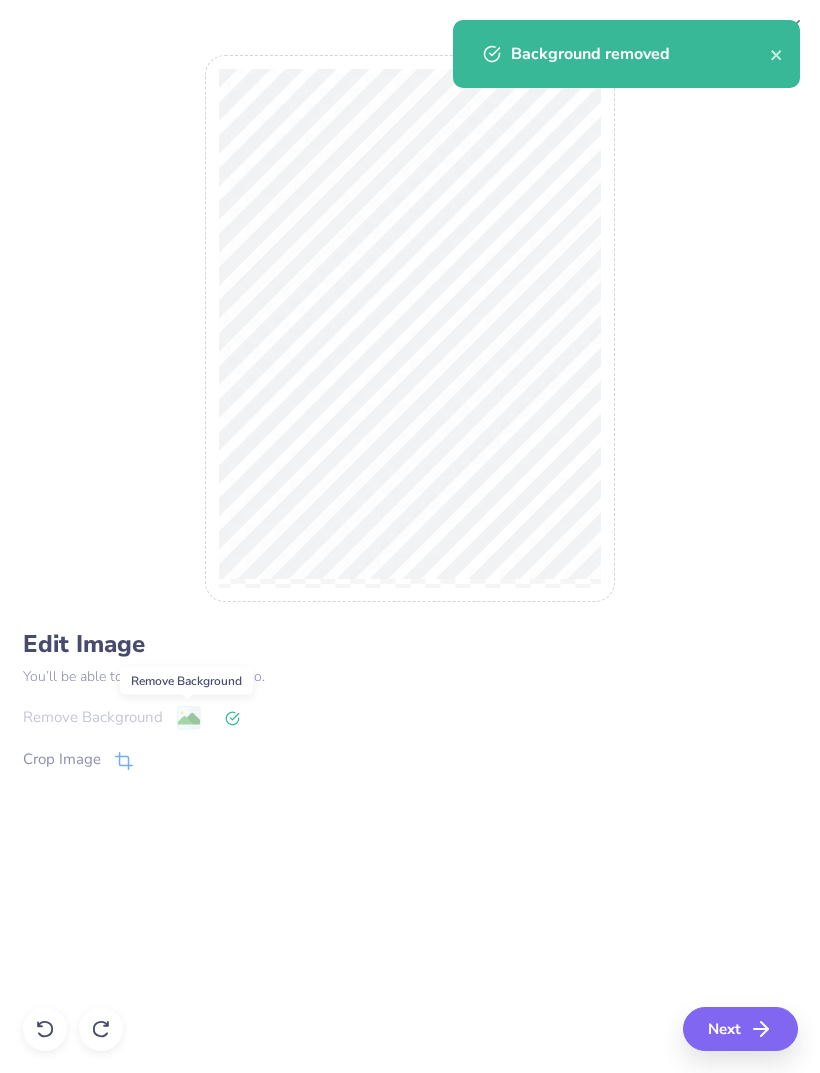 click on "Next" at bounding box center (740, 1029) 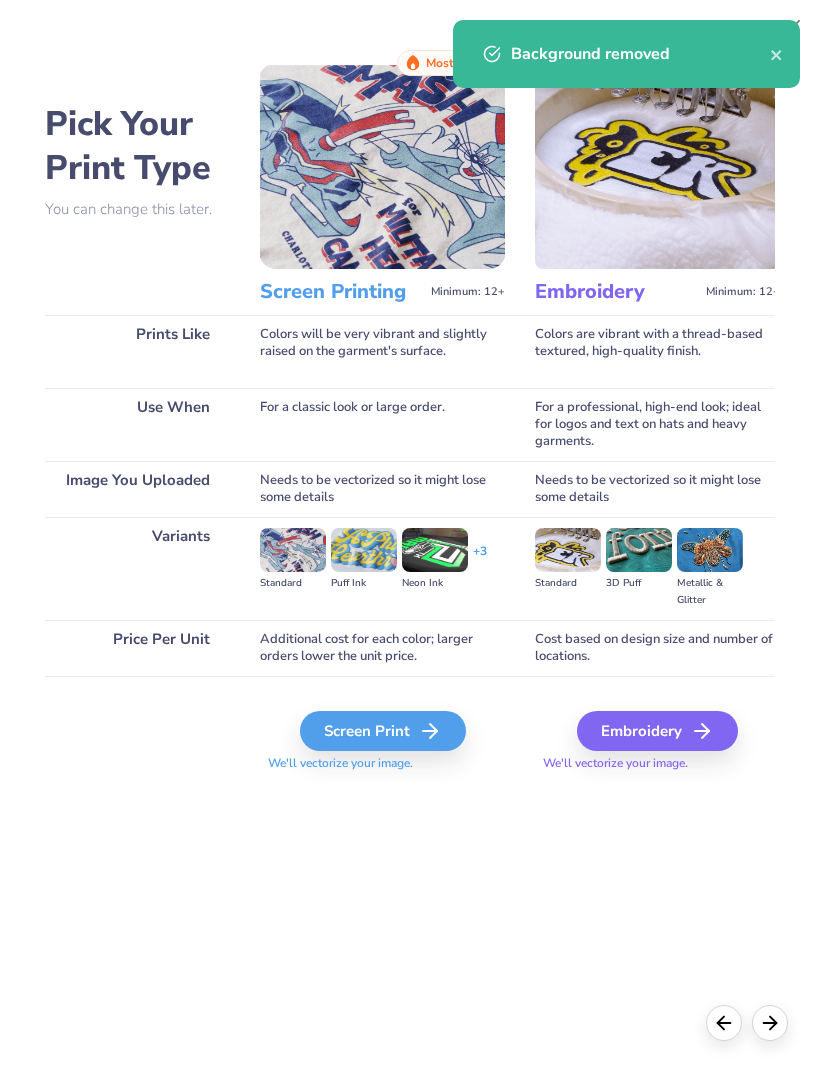 click 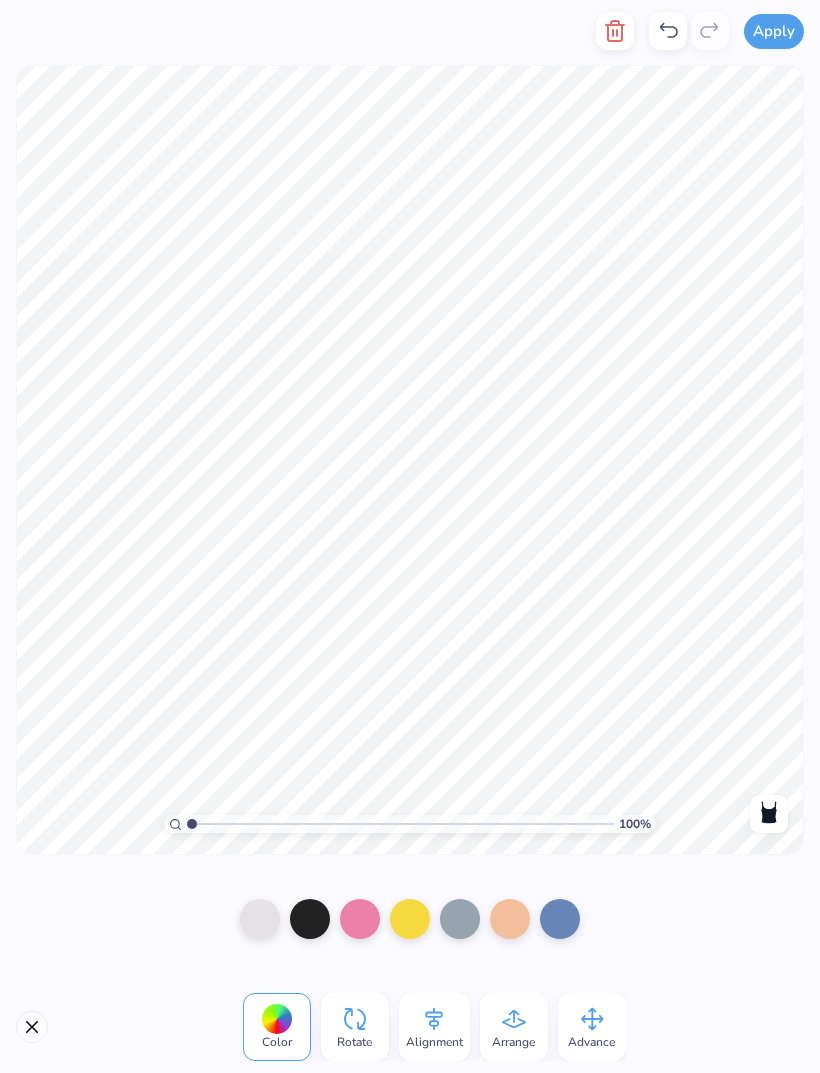 click at bounding box center (32, 1027) 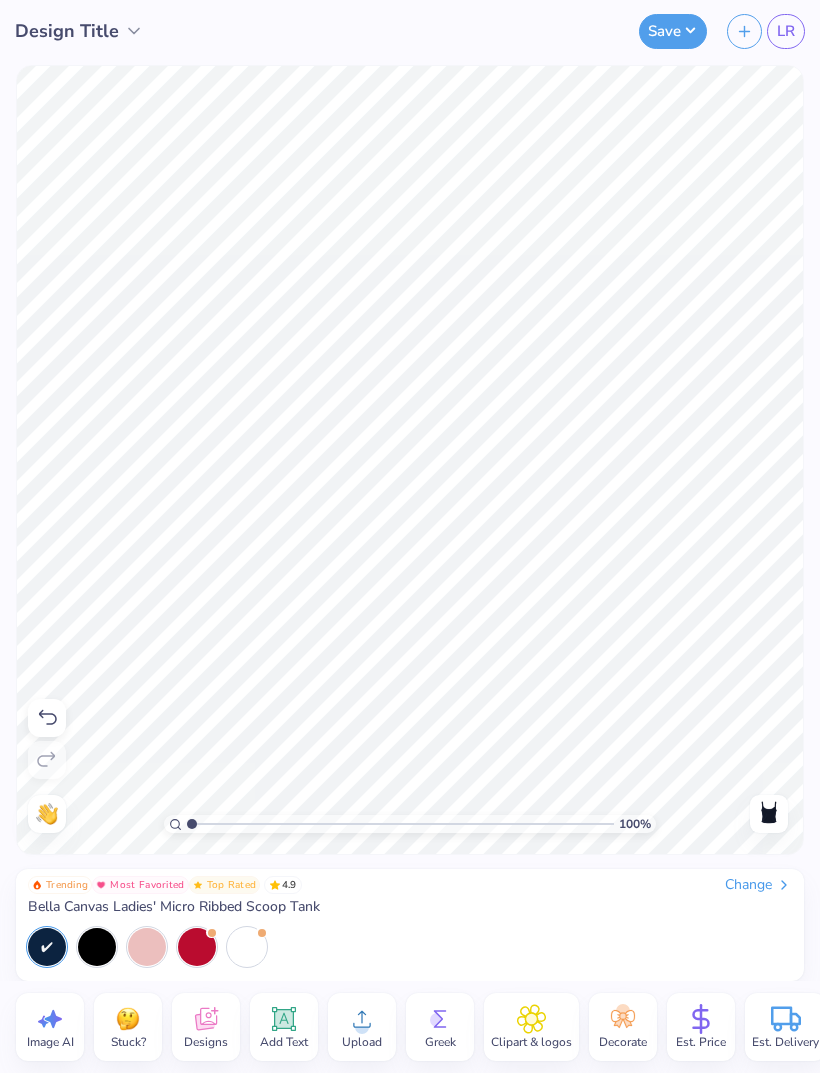 click at bounding box center [47, 718] 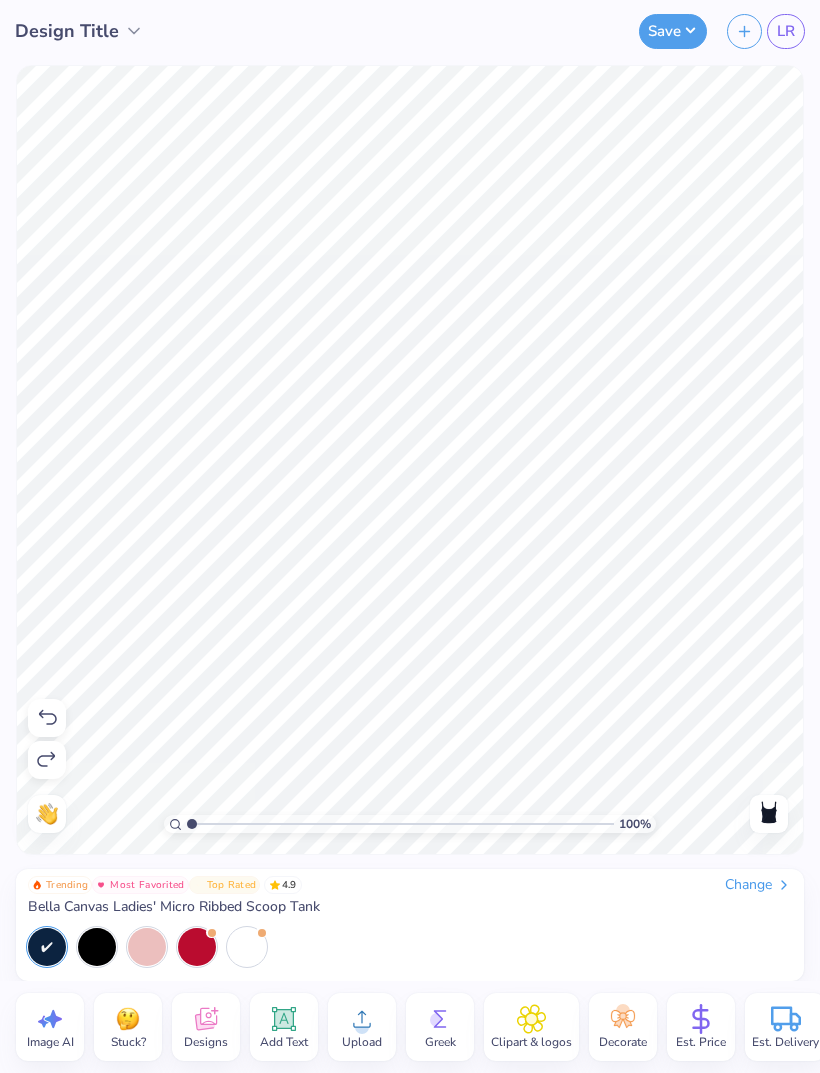 click 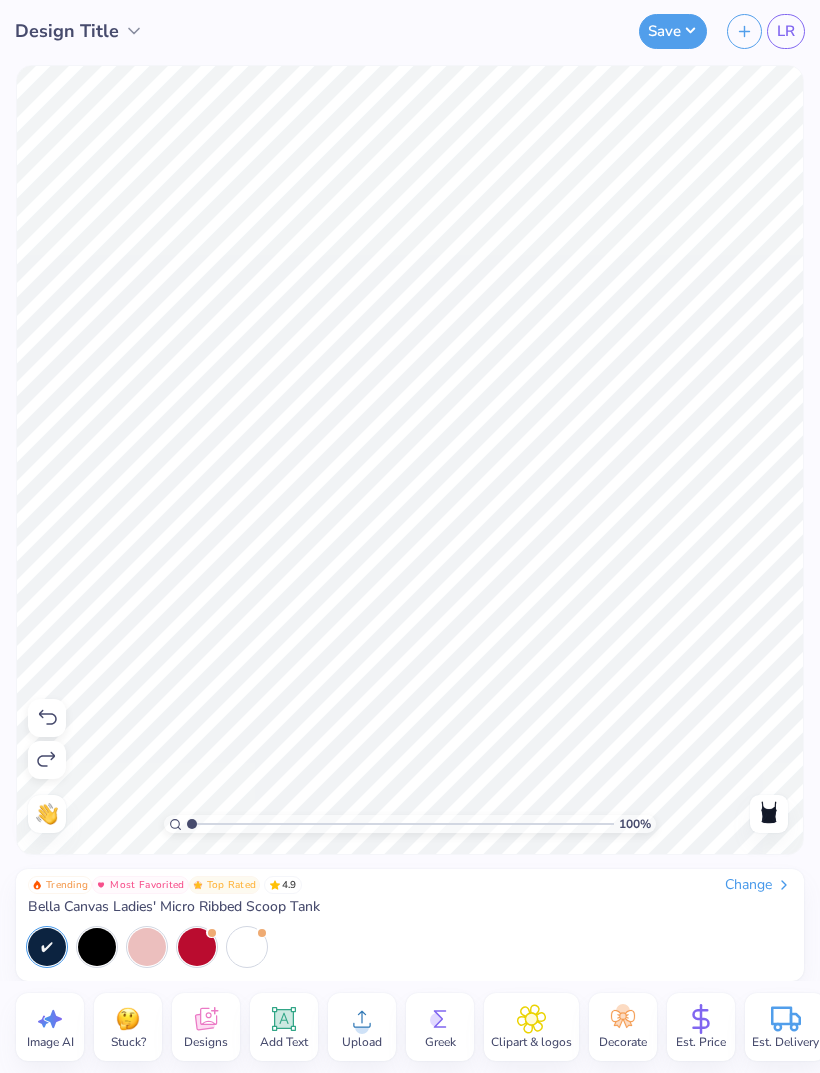 click 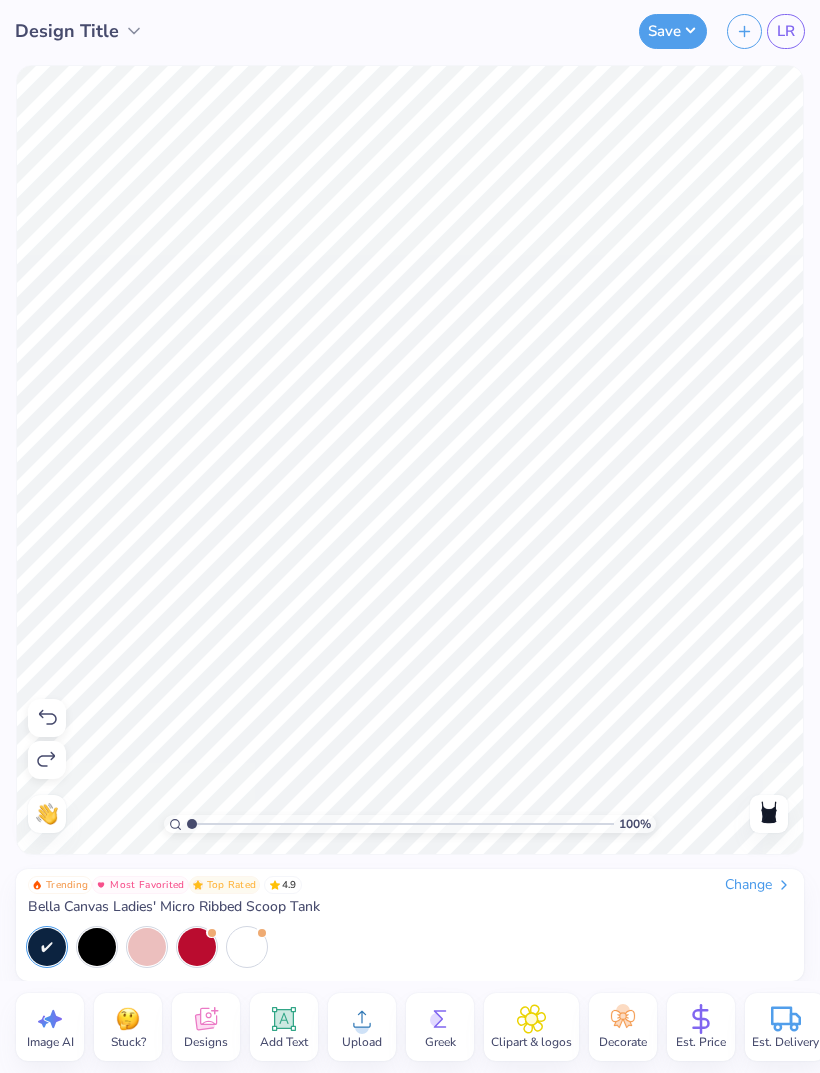 click 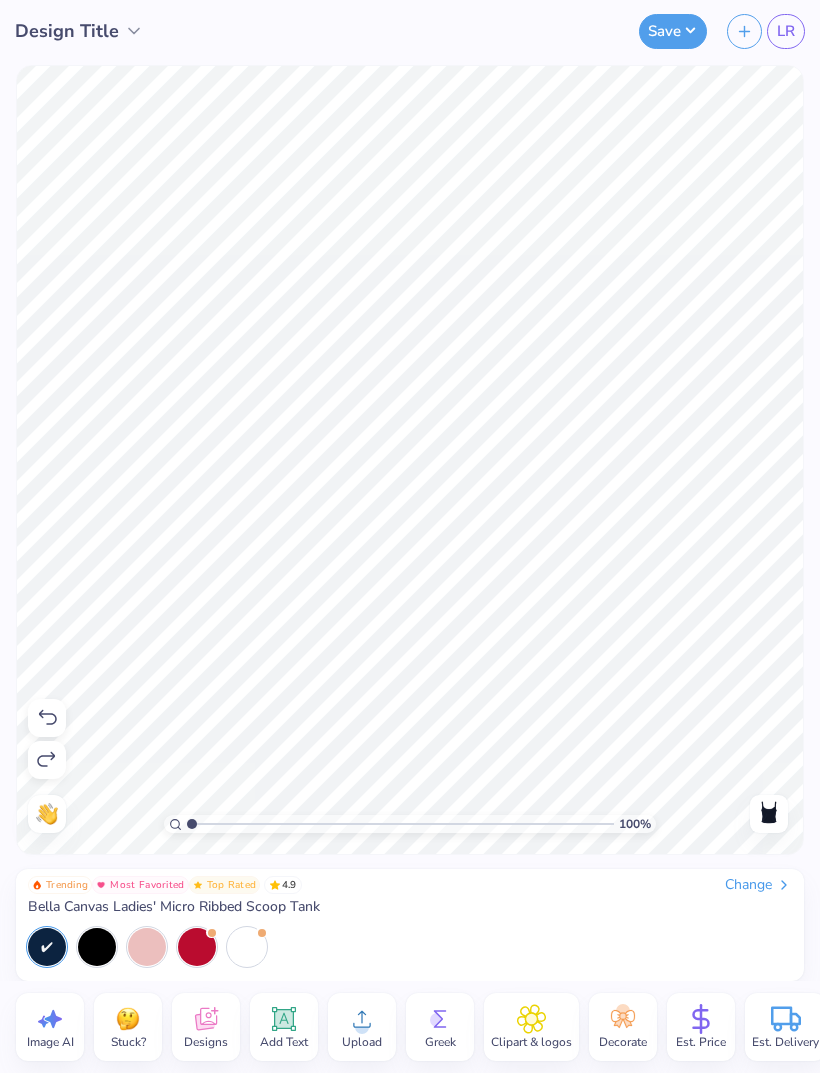 click at bounding box center (47, 718) 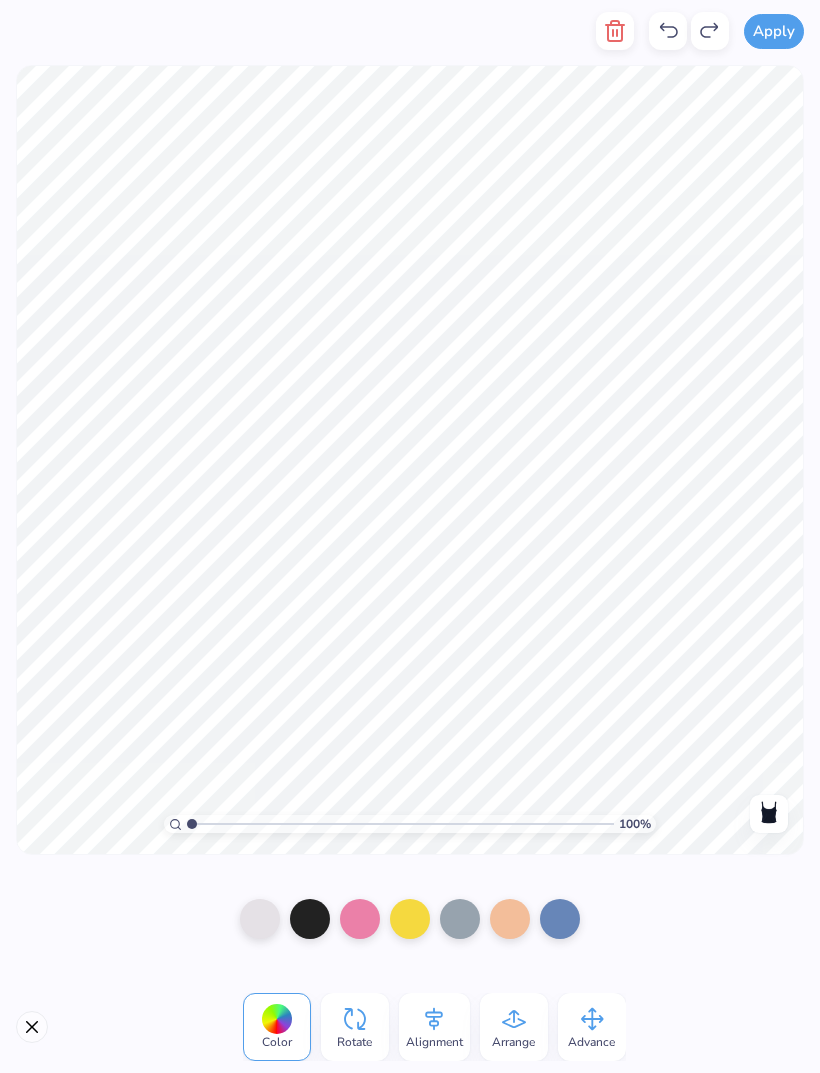 click on "Color Rotate Alignment Arrange Advance" at bounding box center [410, 1027] 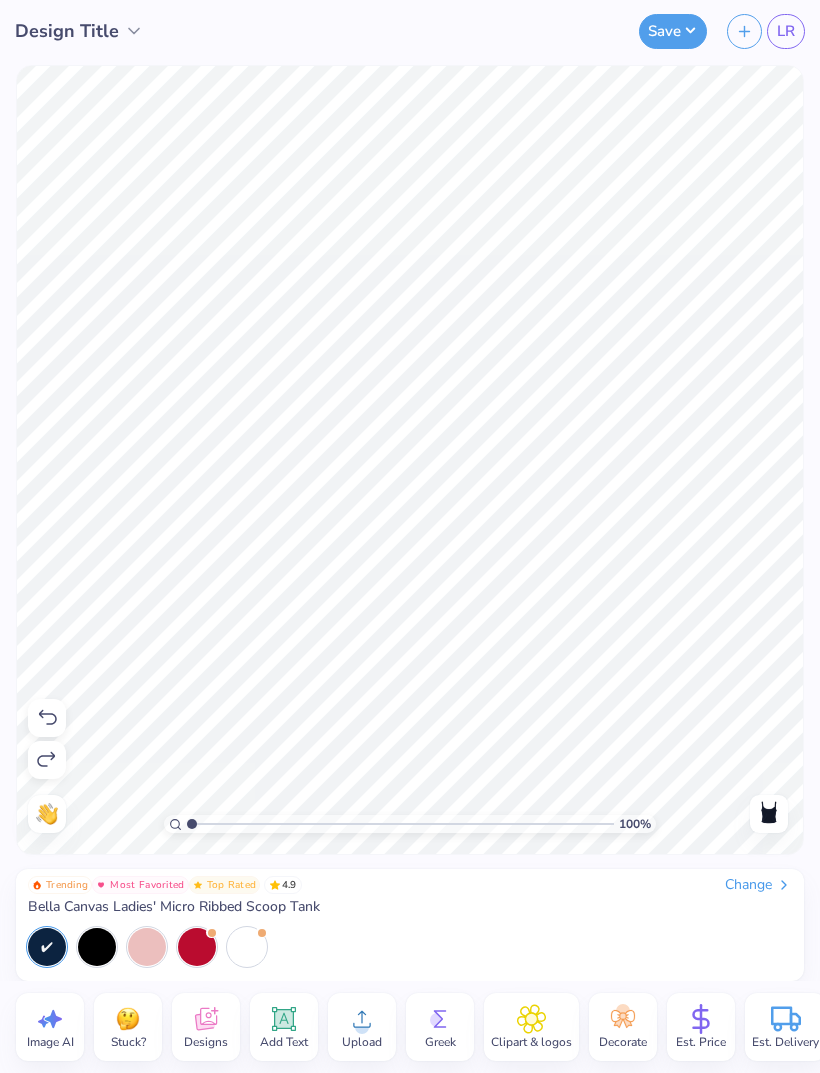 click at bounding box center [47, 718] 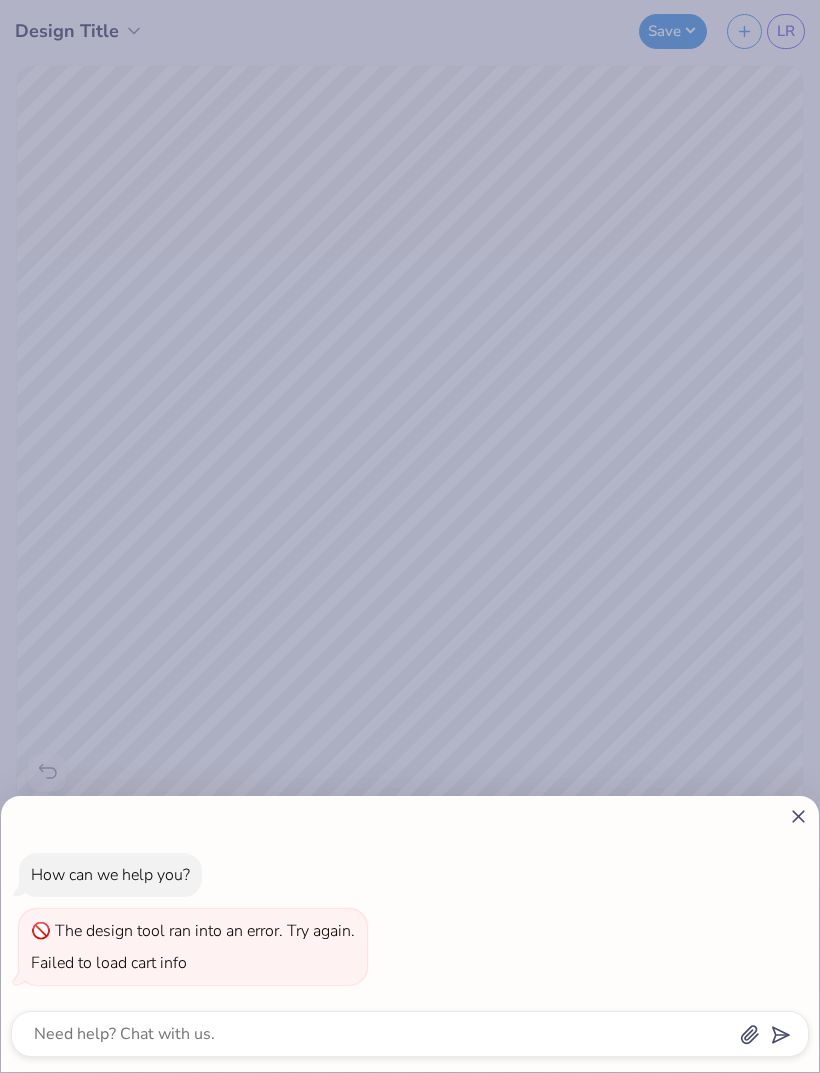 click on "How can we help you? The design tool ran into an error. Try again. Failed to load cart info" at bounding box center [410, 934] 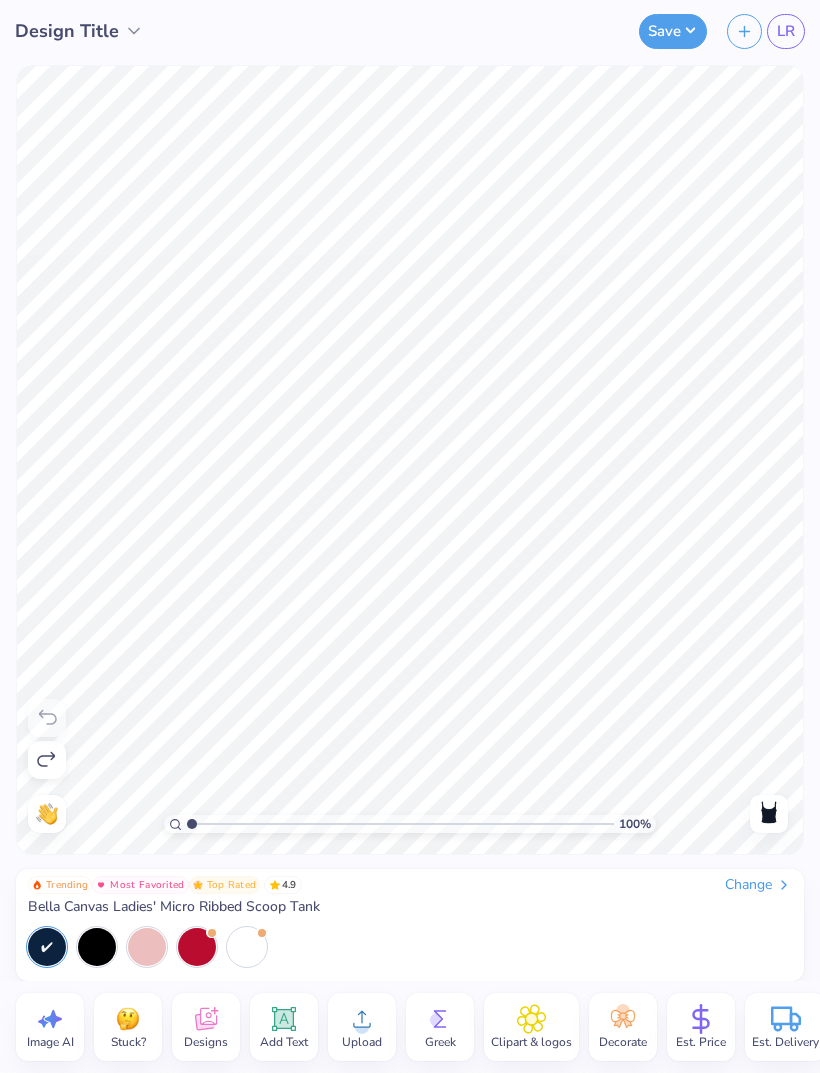 click on "Add Text" at bounding box center [284, 1042] 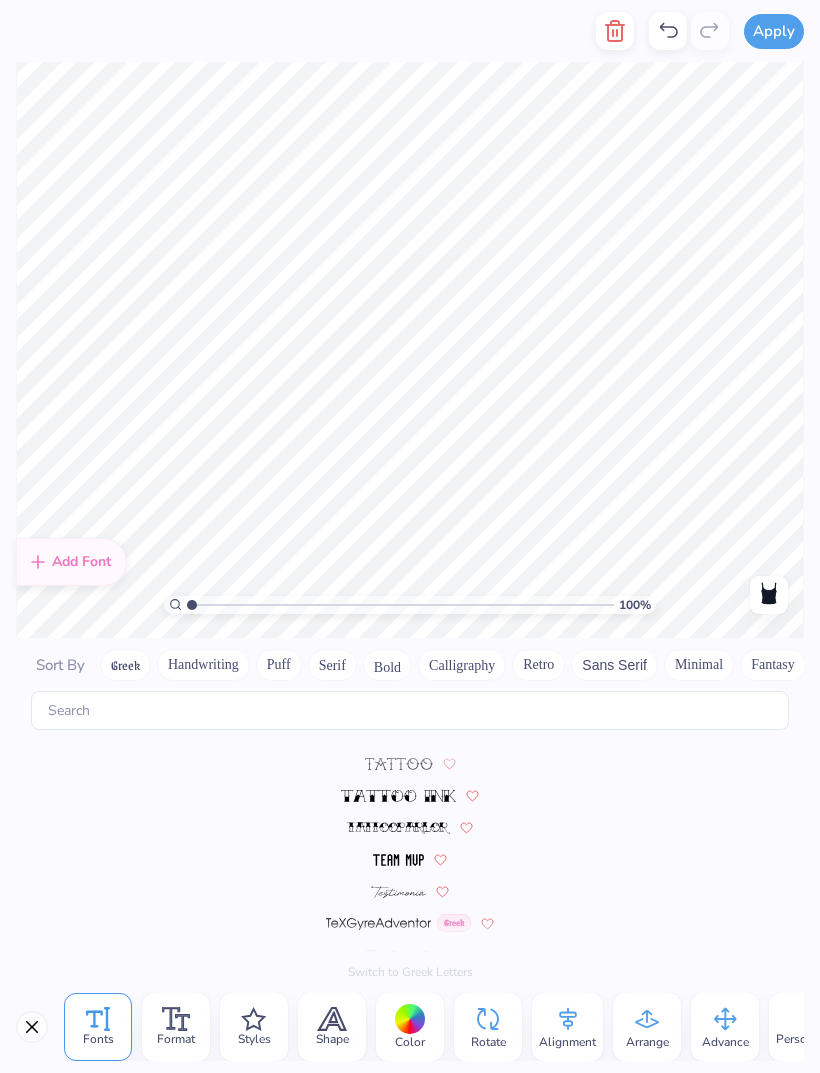 scroll, scrollTop: 8924, scrollLeft: 0, axis: vertical 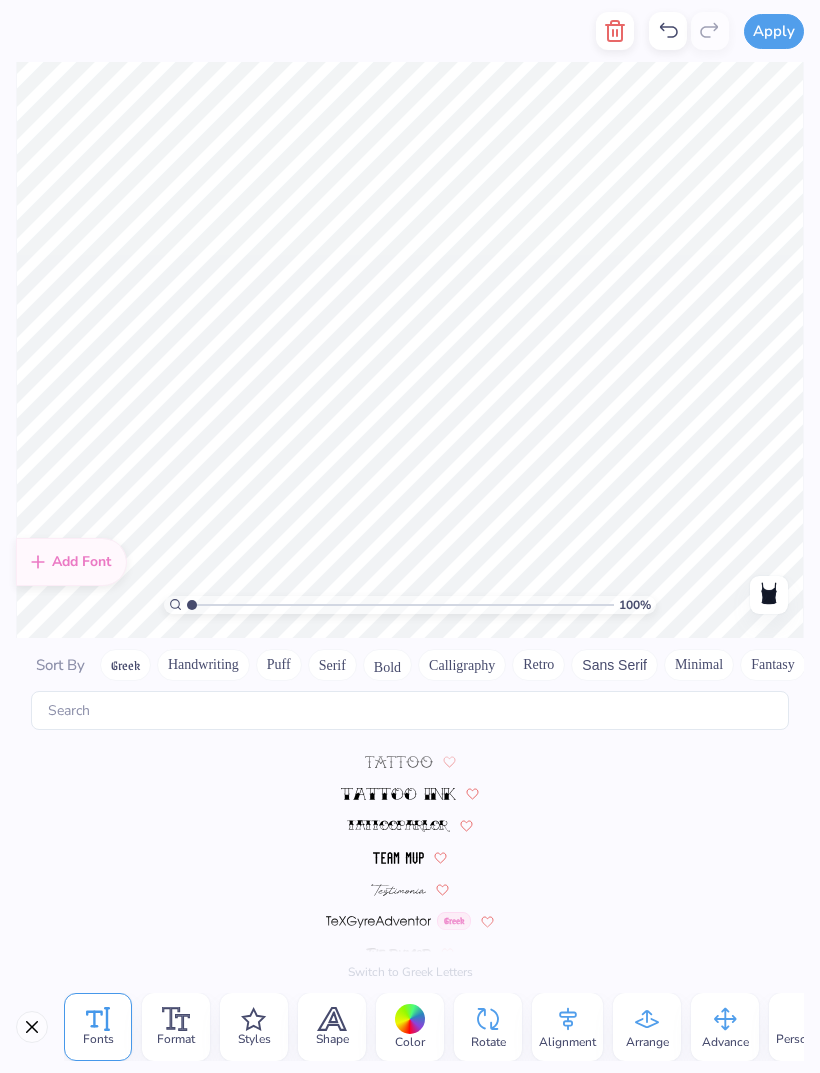 click at bounding box center [398, 858] 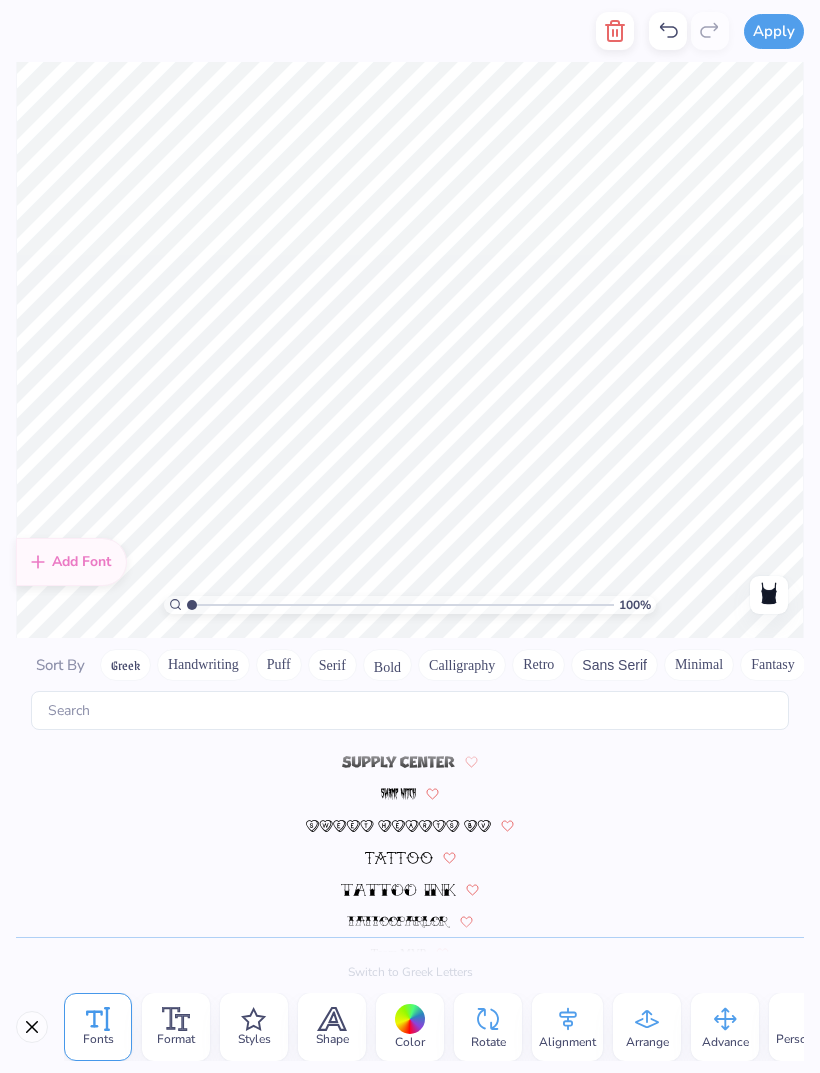 click at bounding box center [398, 826] 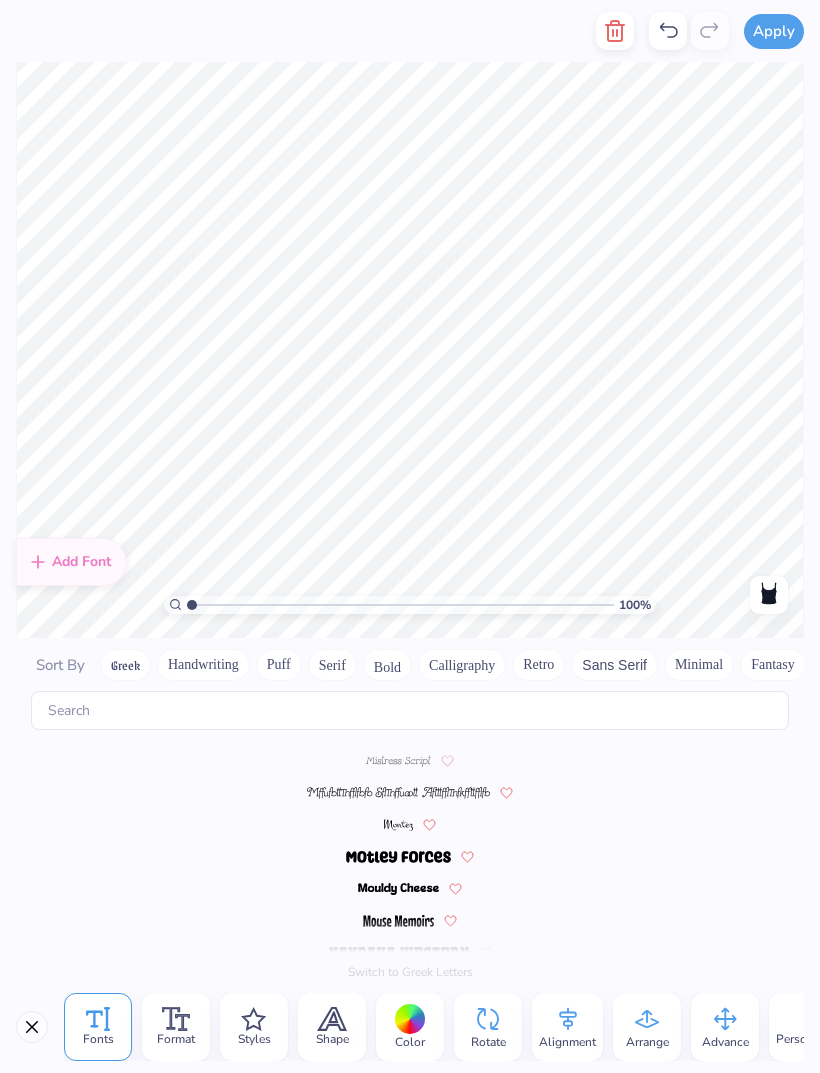 scroll, scrollTop: 6492, scrollLeft: 0, axis: vertical 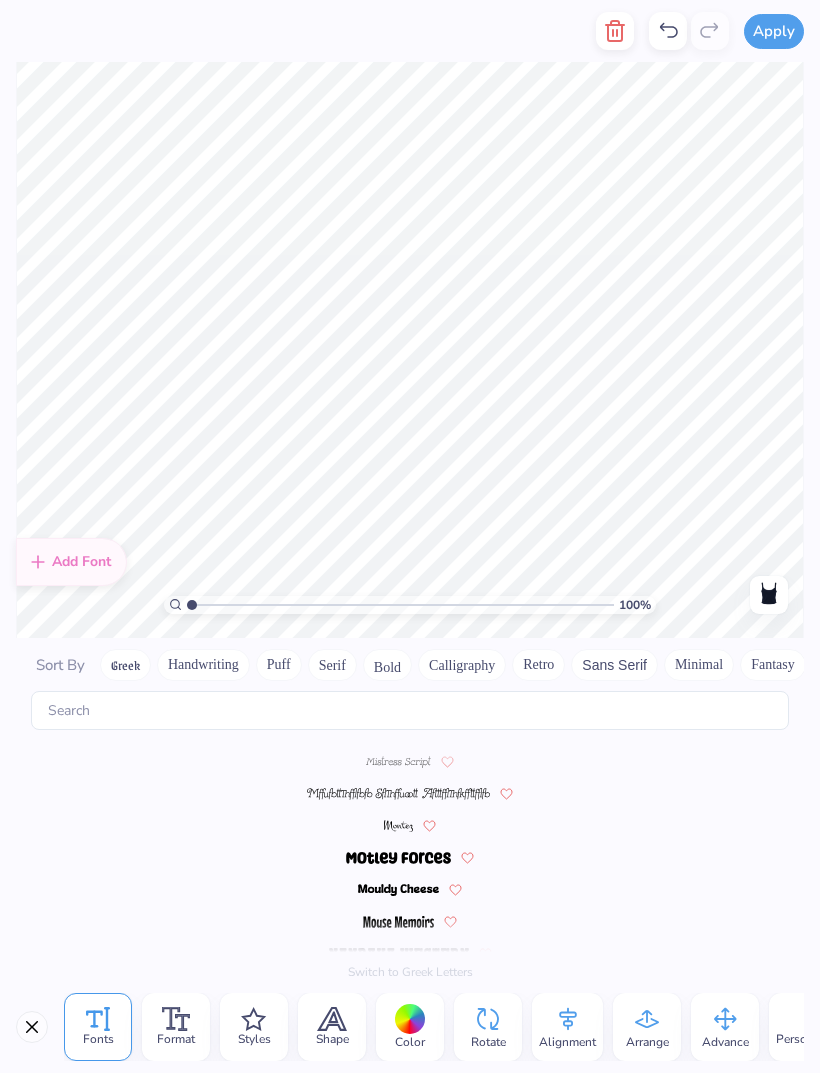 click at bounding box center [398, 890] 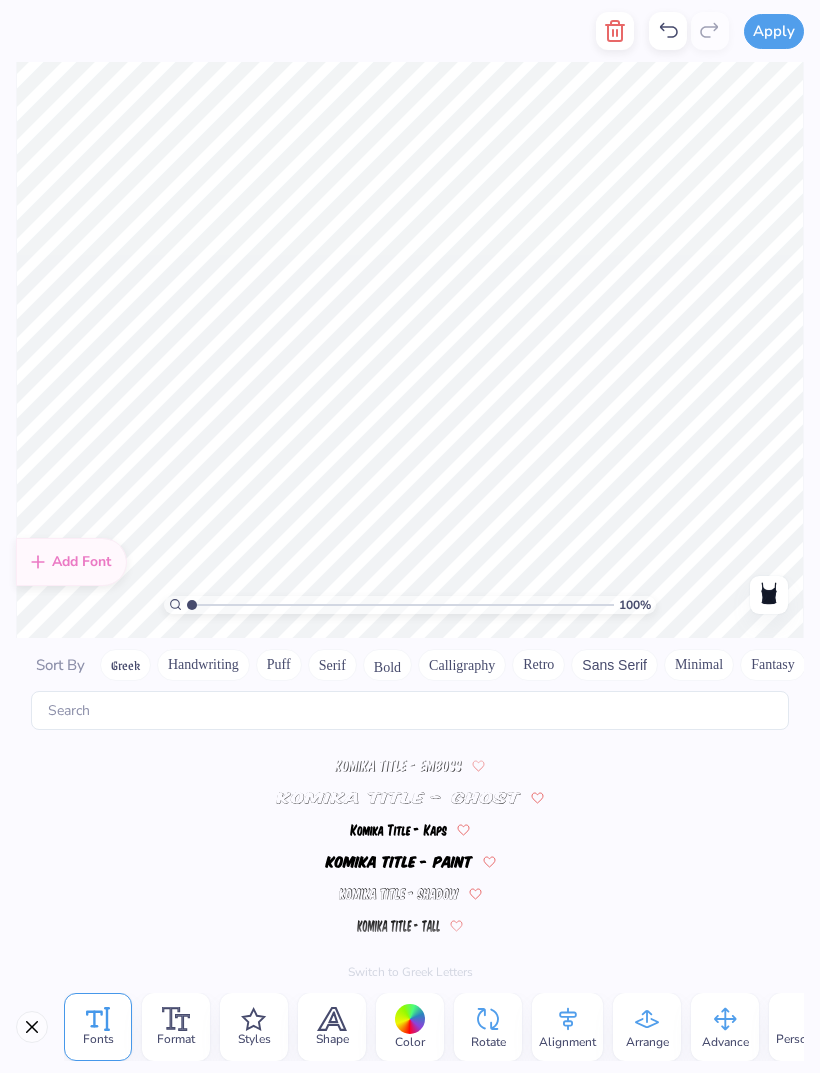 scroll, scrollTop: 5532, scrollLeft: 0, axis: vertical 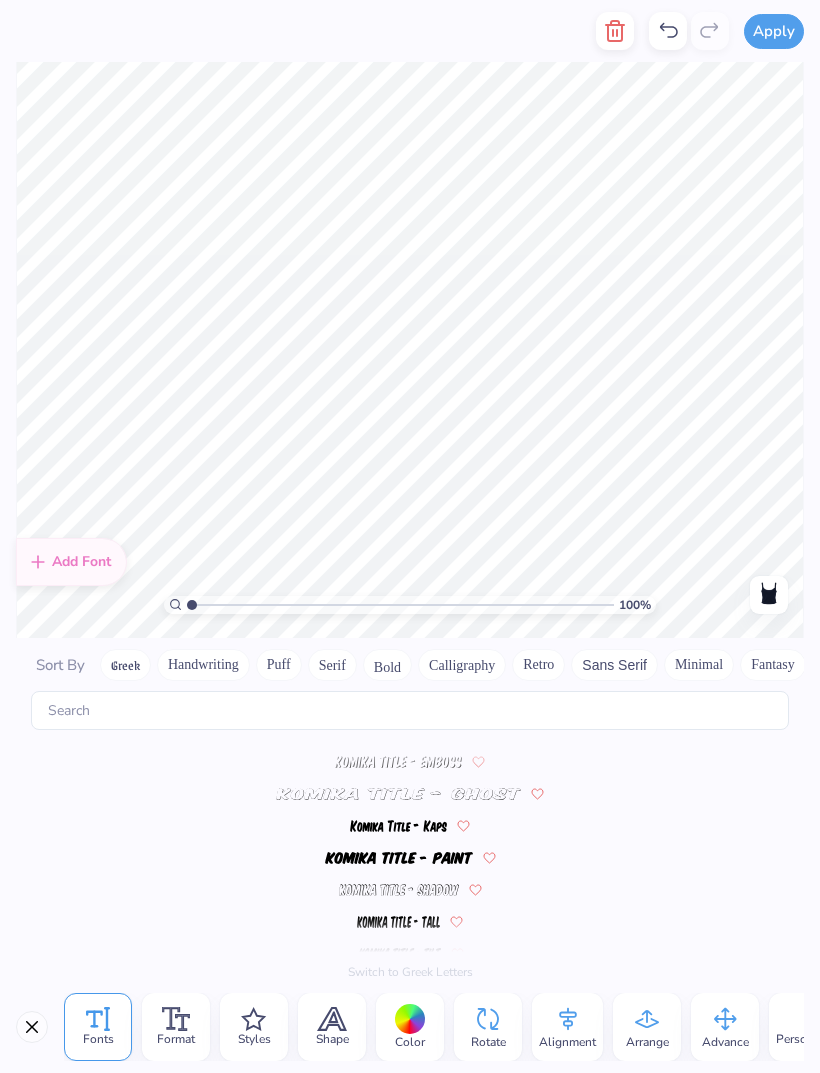 click at bounding box center [399, 889] 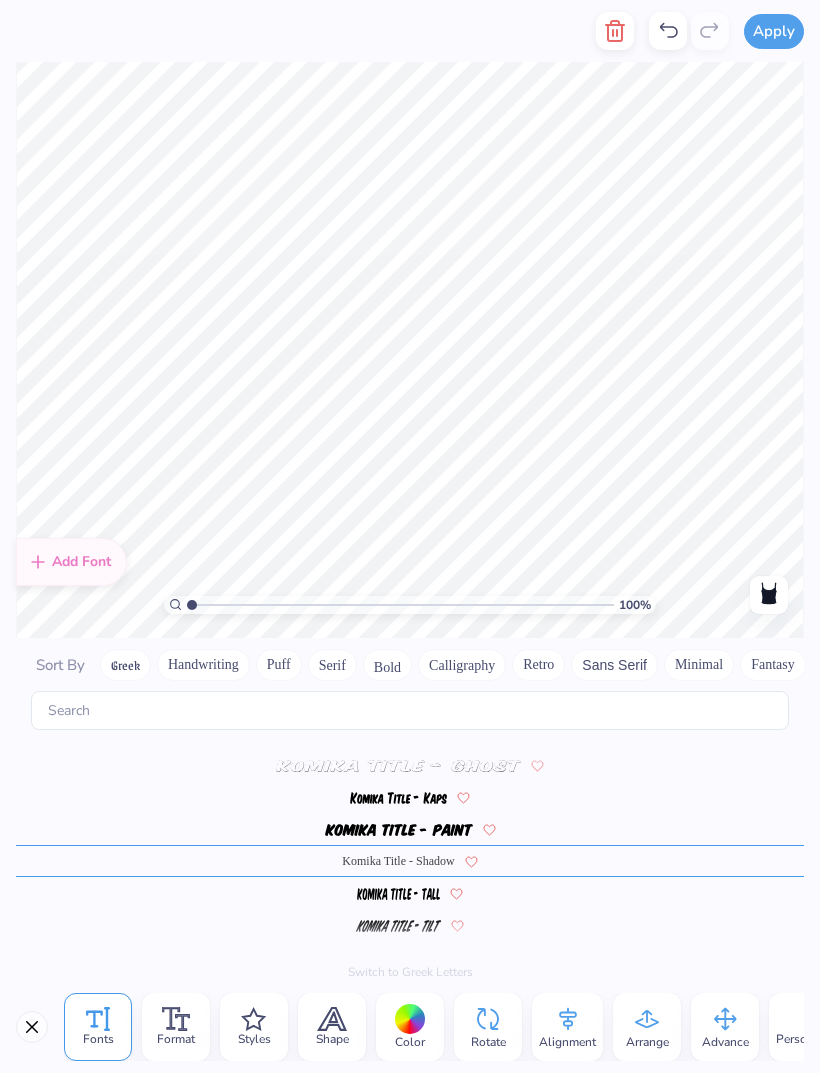 scroll, scrollTop: 5564, scrollLeft: 0, axis: vertical 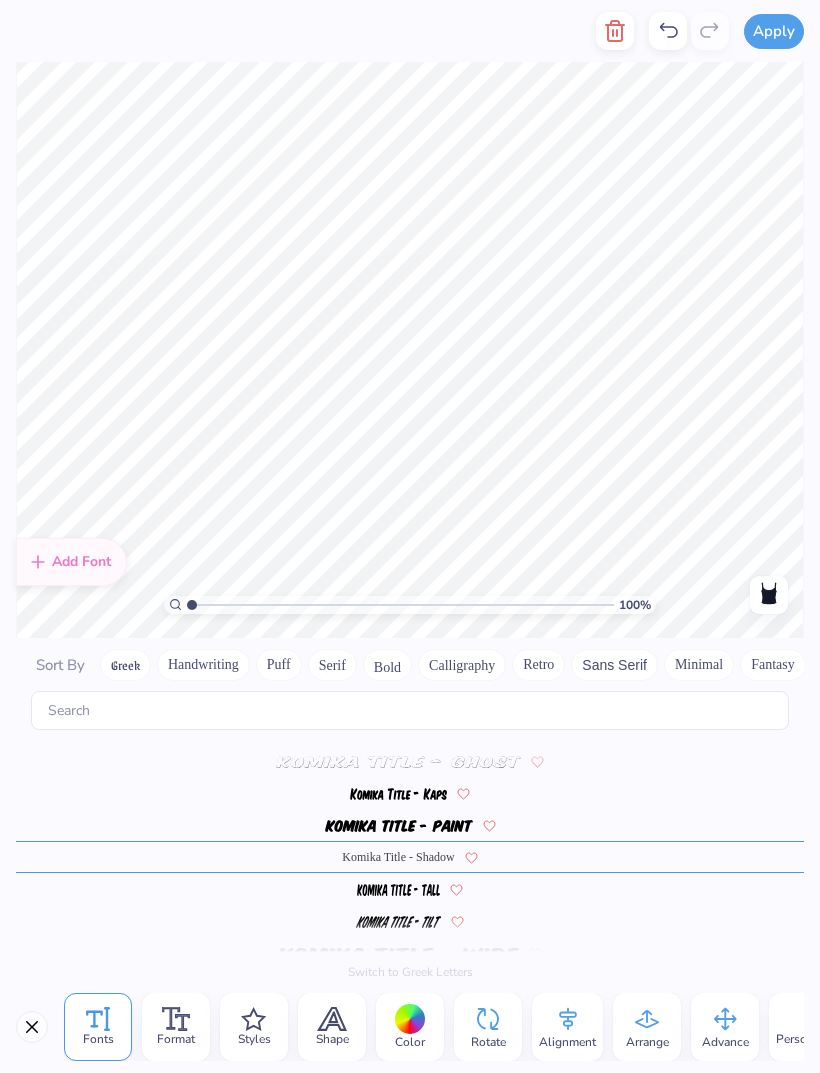 type on "so phly
to be
pi beta phi" 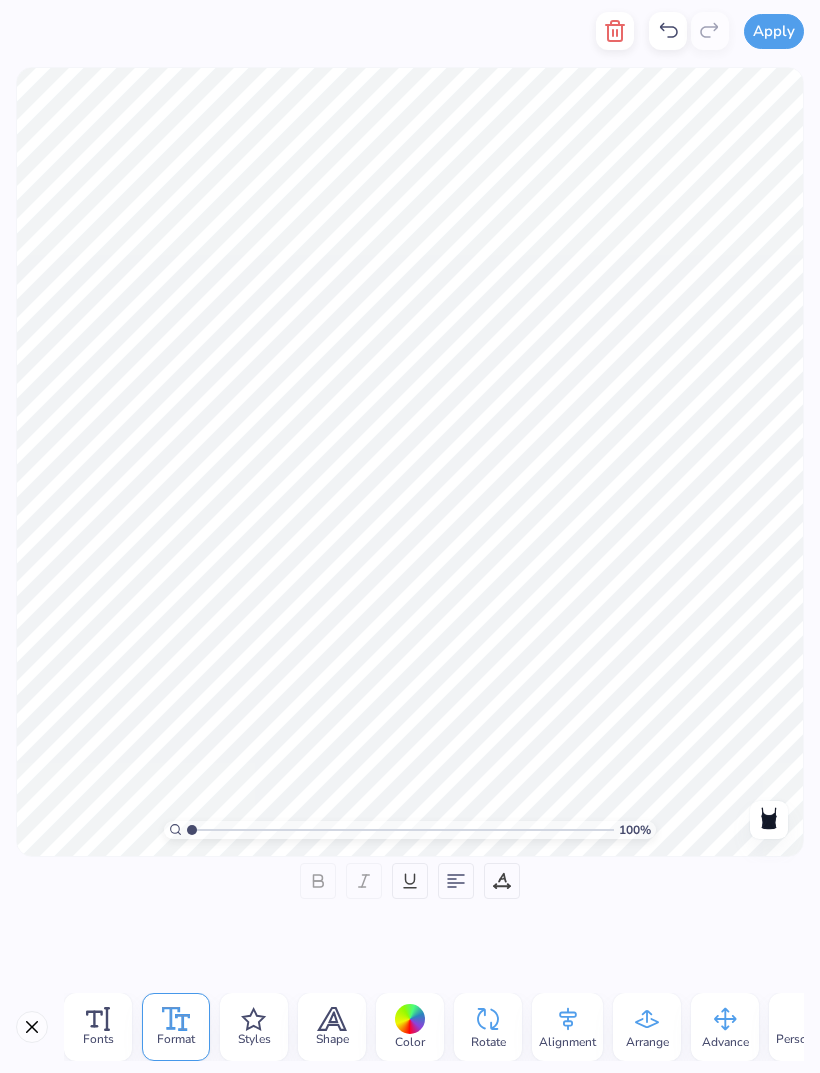 click at bounding box center [456, 881] 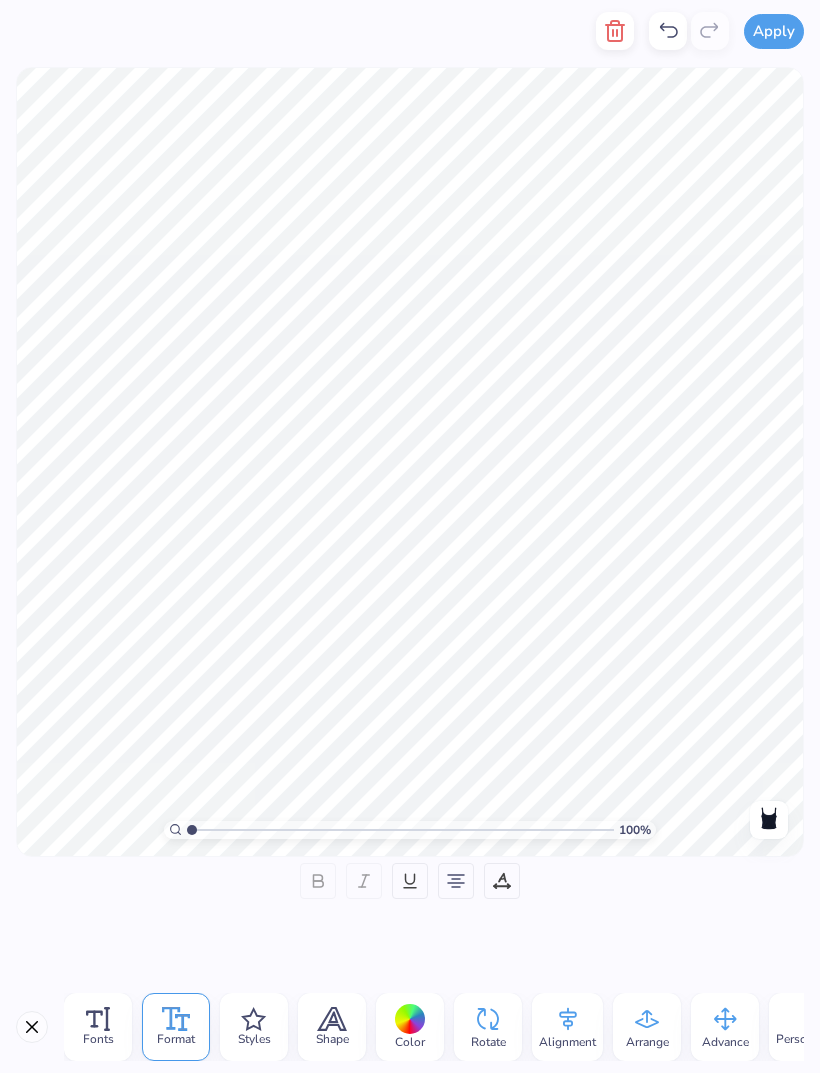 click on "Styles" at bounding box center (254, 1027) 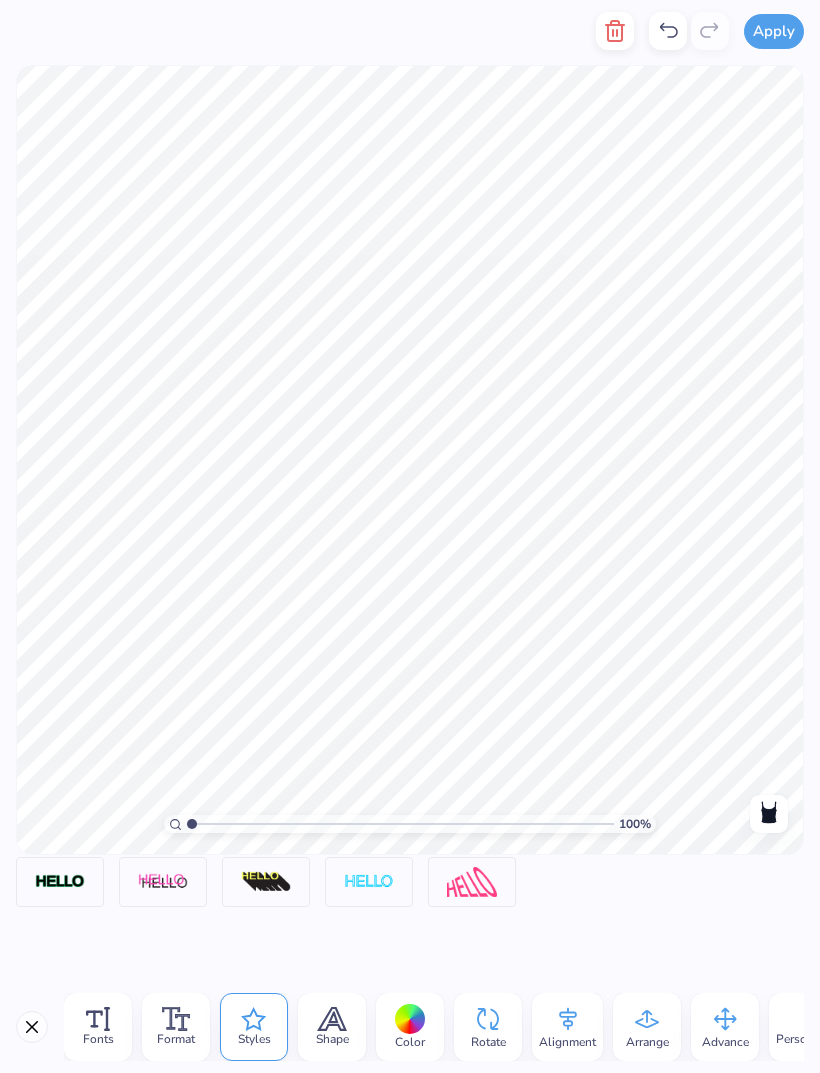 click on "Shape" at bounding box center [332, 1039] 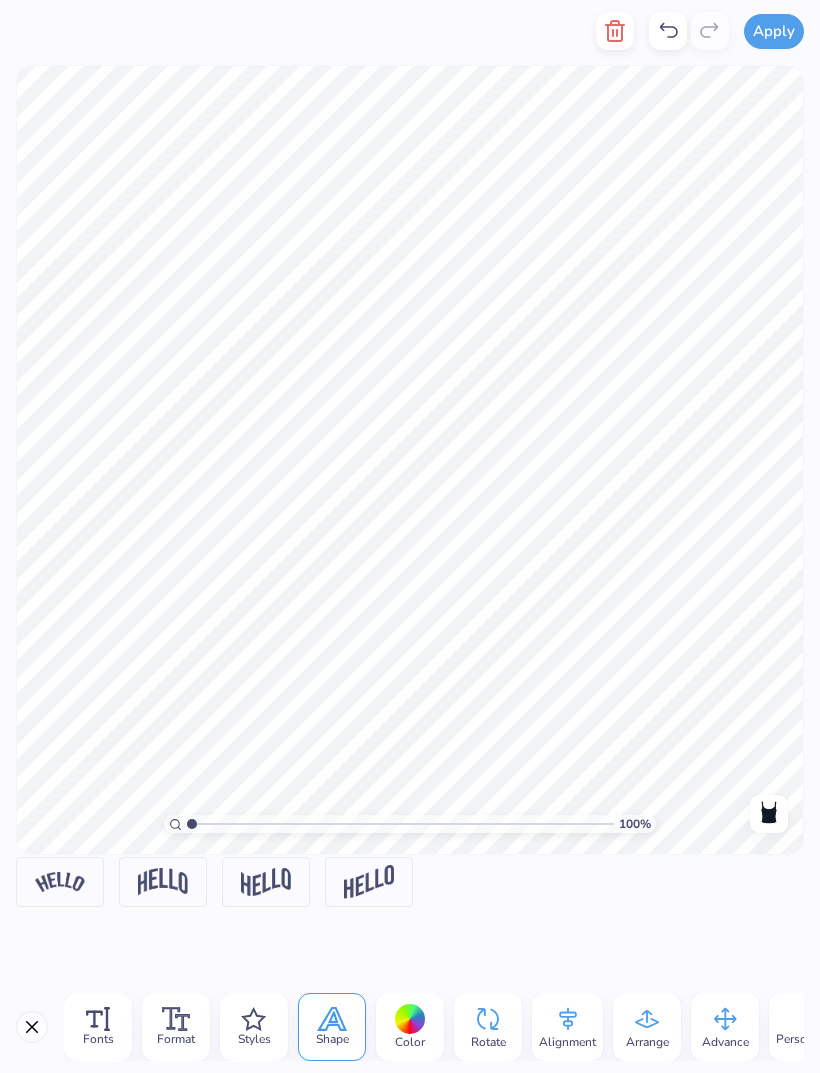 click 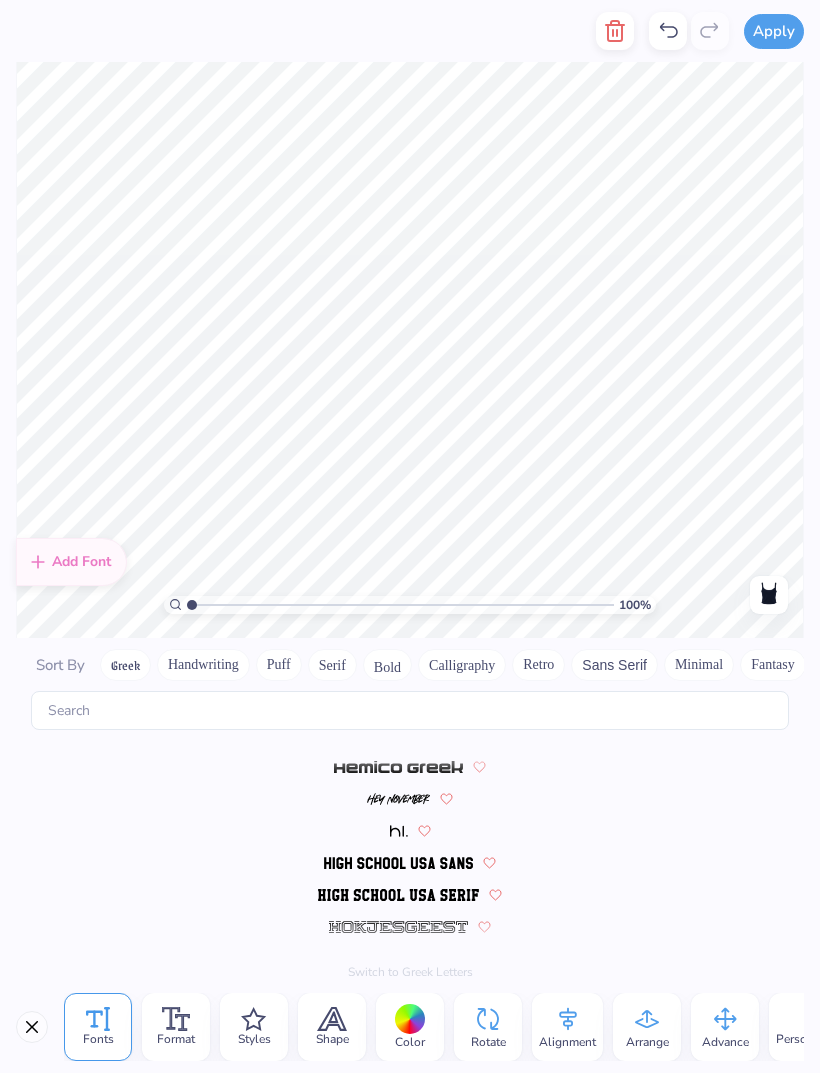 scroll, scrollTop: 5680, scrollLeft: 0, axis: vertical 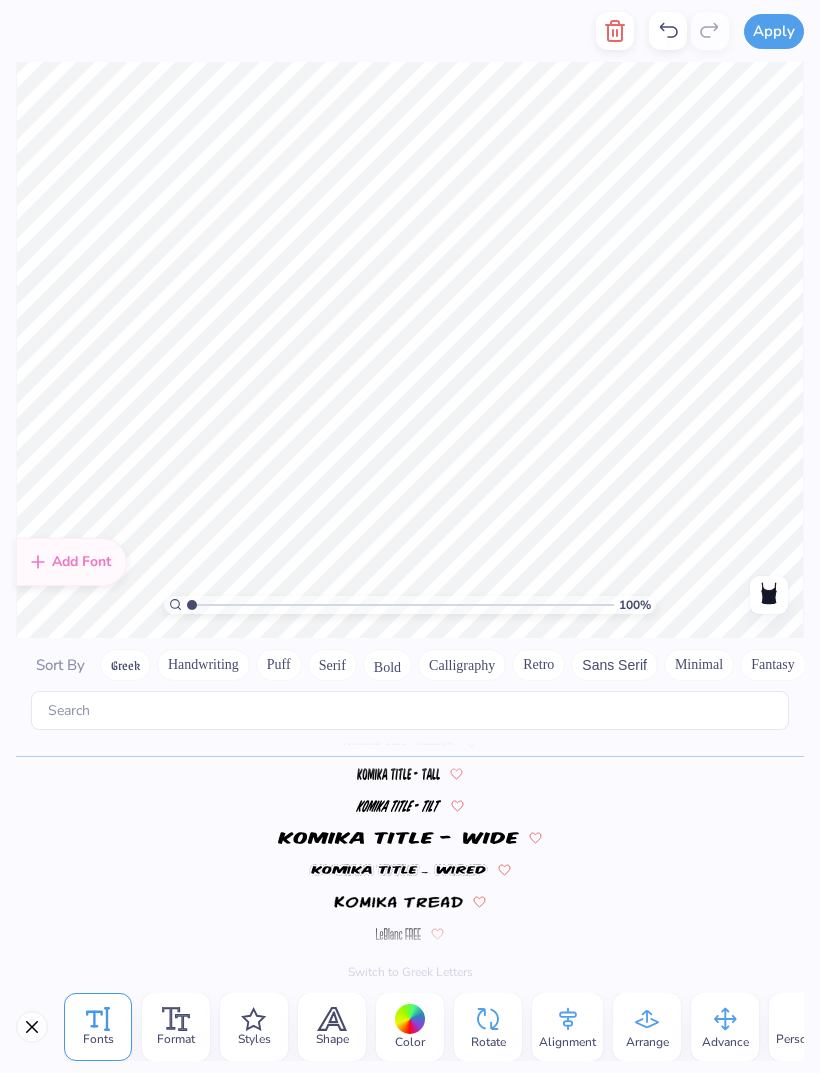 click at bounding box center [399, 870] 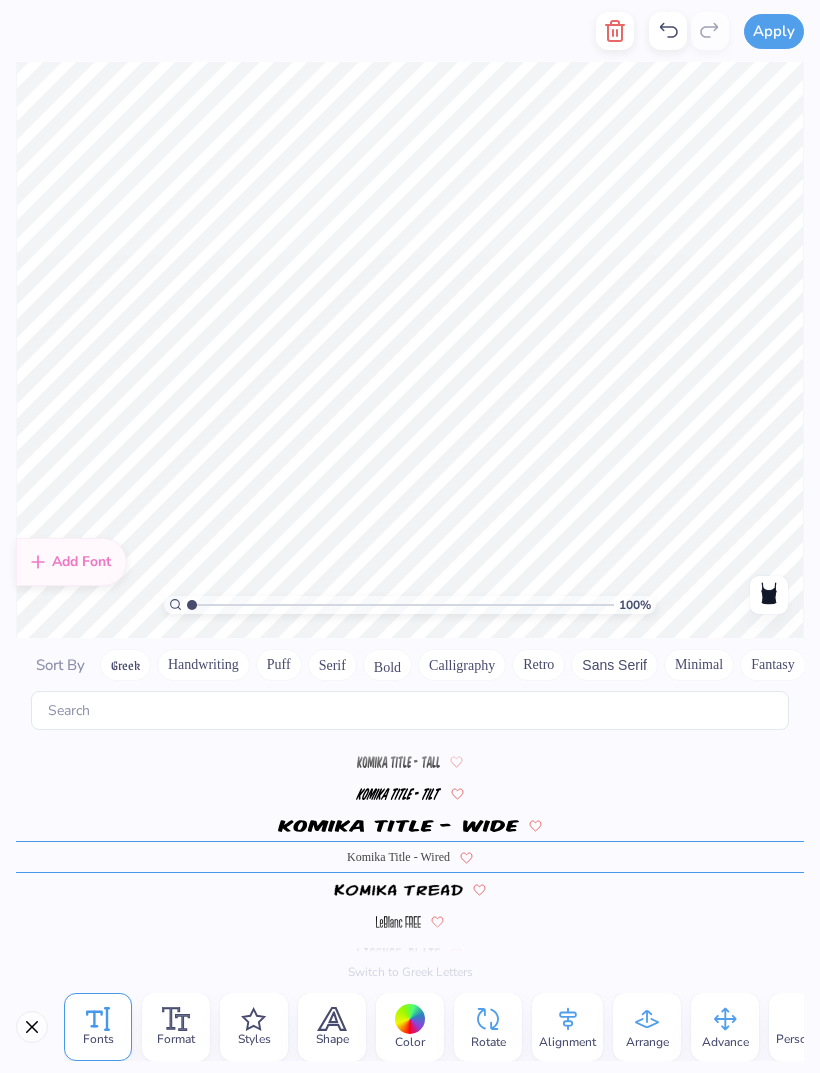 scroll, scrollTop: 5692, scrollLeft: 0, axis: vertical 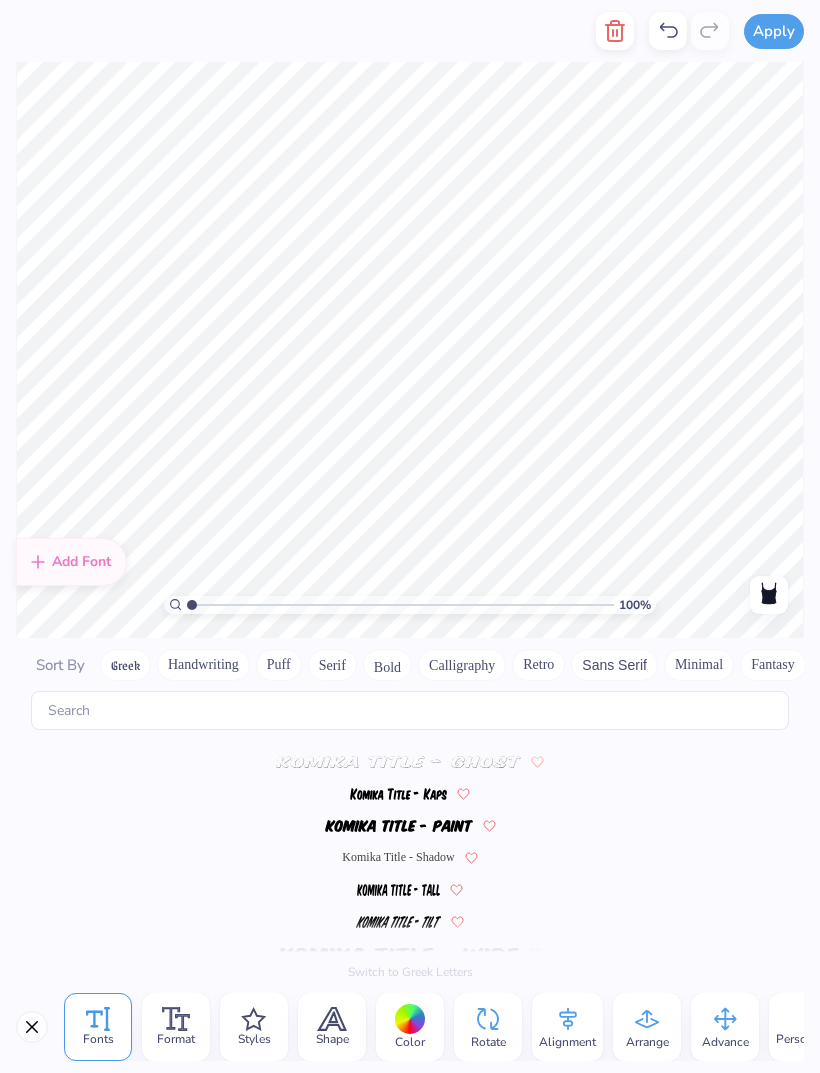 click on "Komika Title - Shadow" at bounding box center [398, 857] 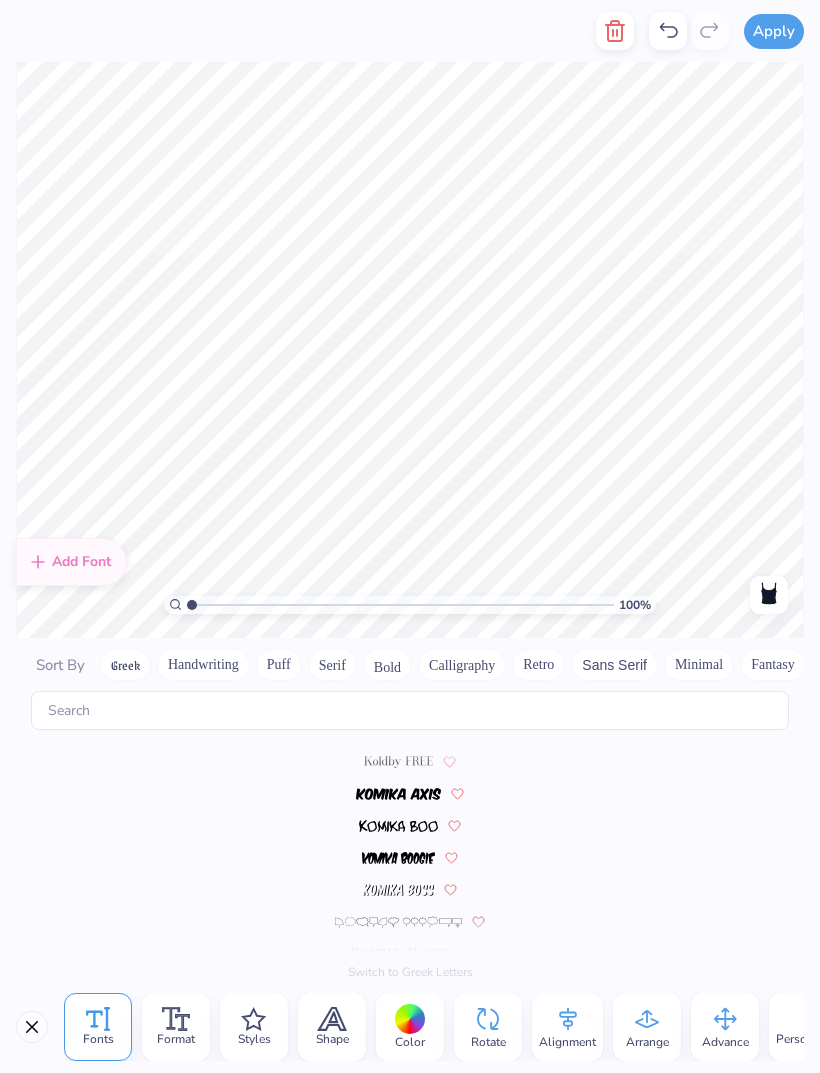 scroll, scrollTop: 5084, scrollLeft: 0, axis: vertical 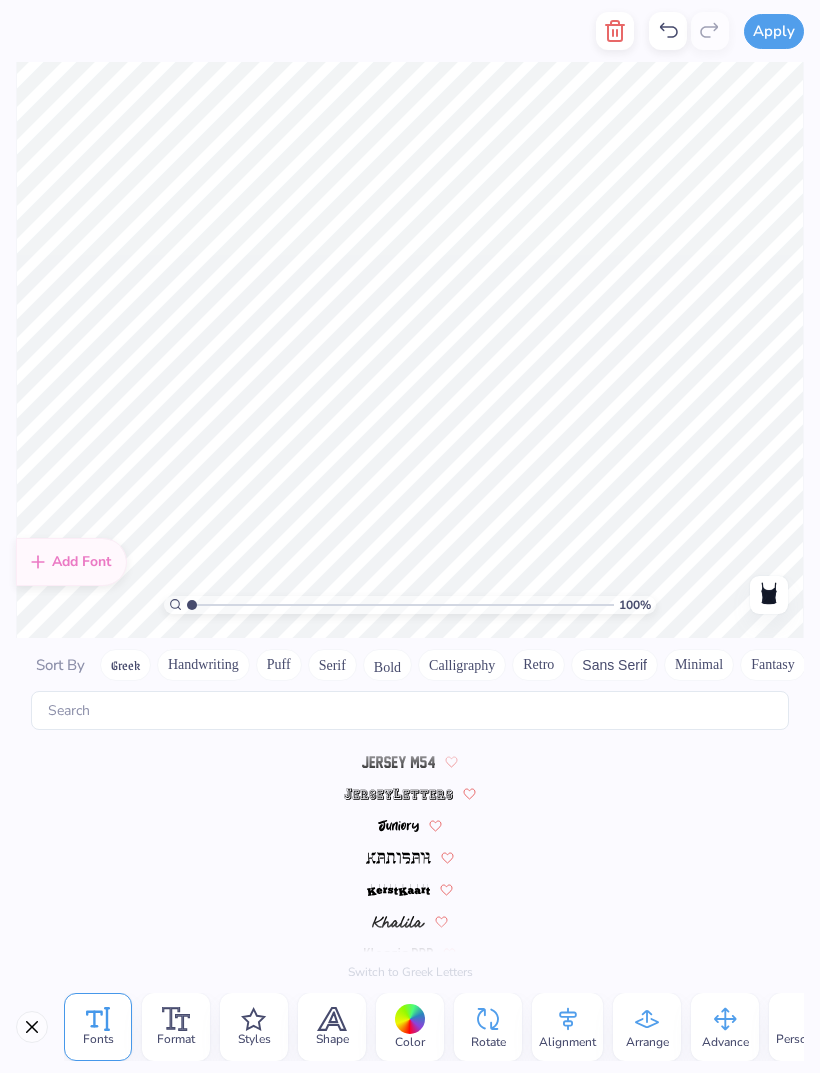 click at bounding box center [398, 890] 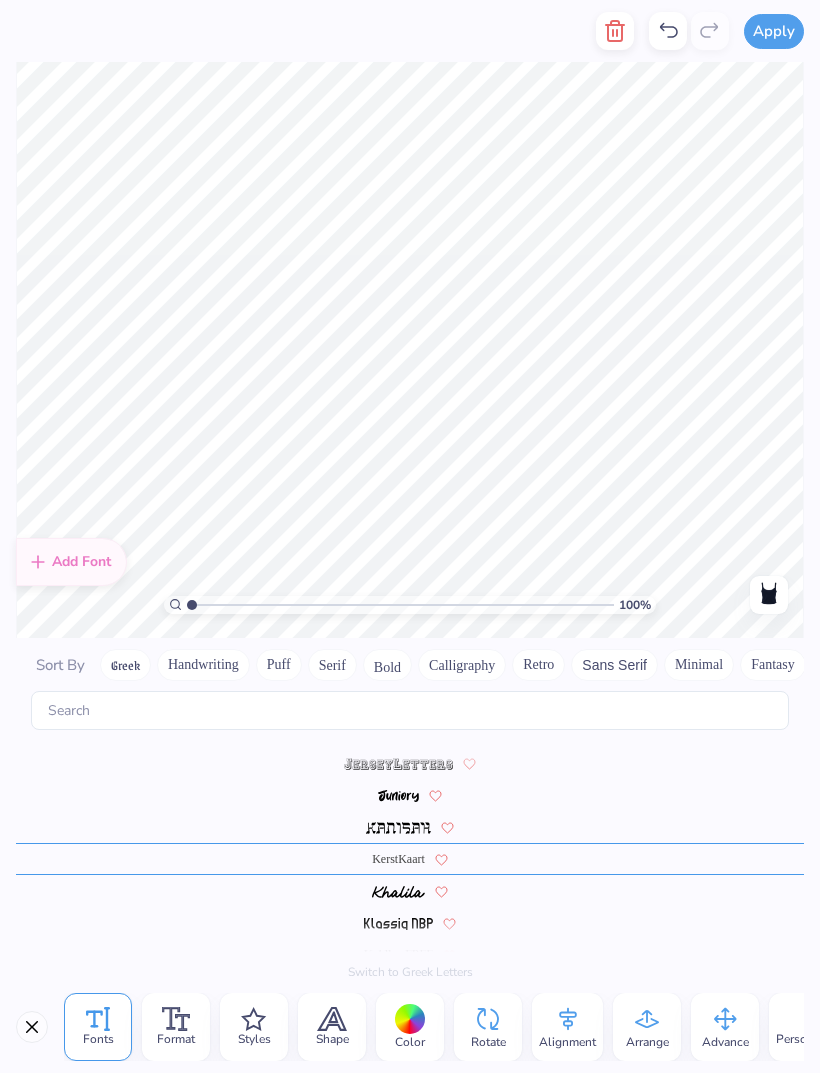 scroll, scrollTop: 4892, scrollLeft: 0, axis: vertical 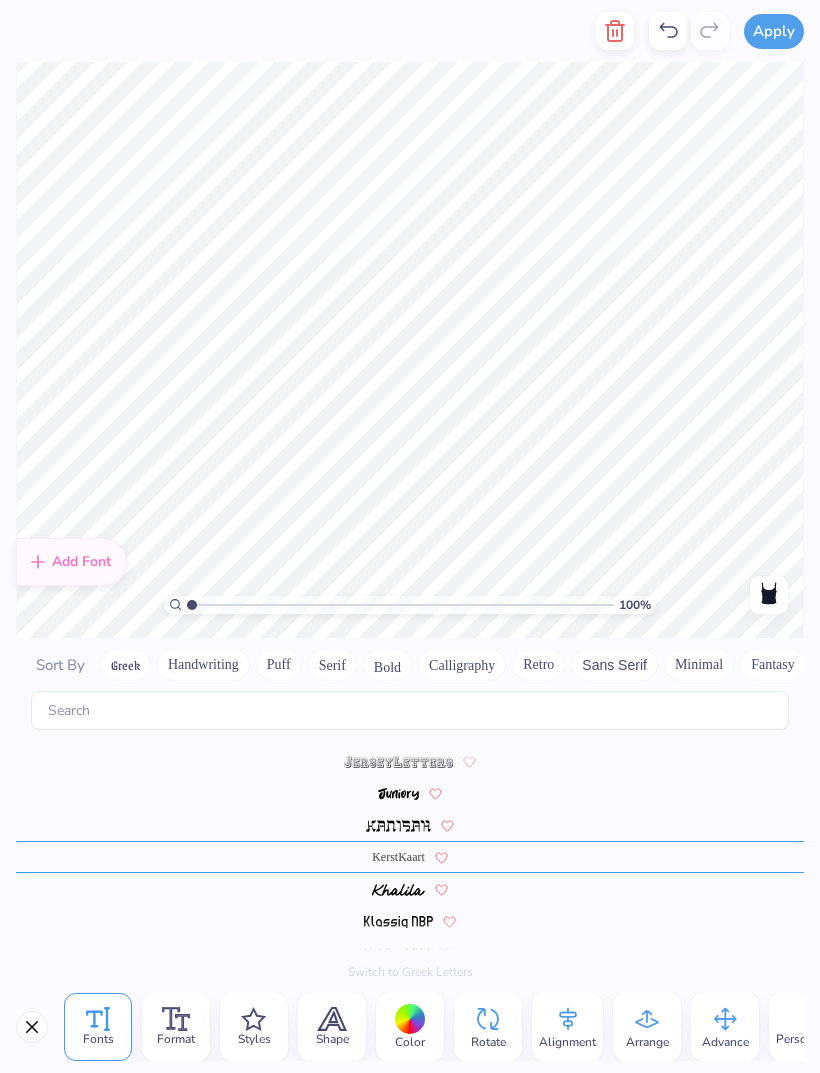 click 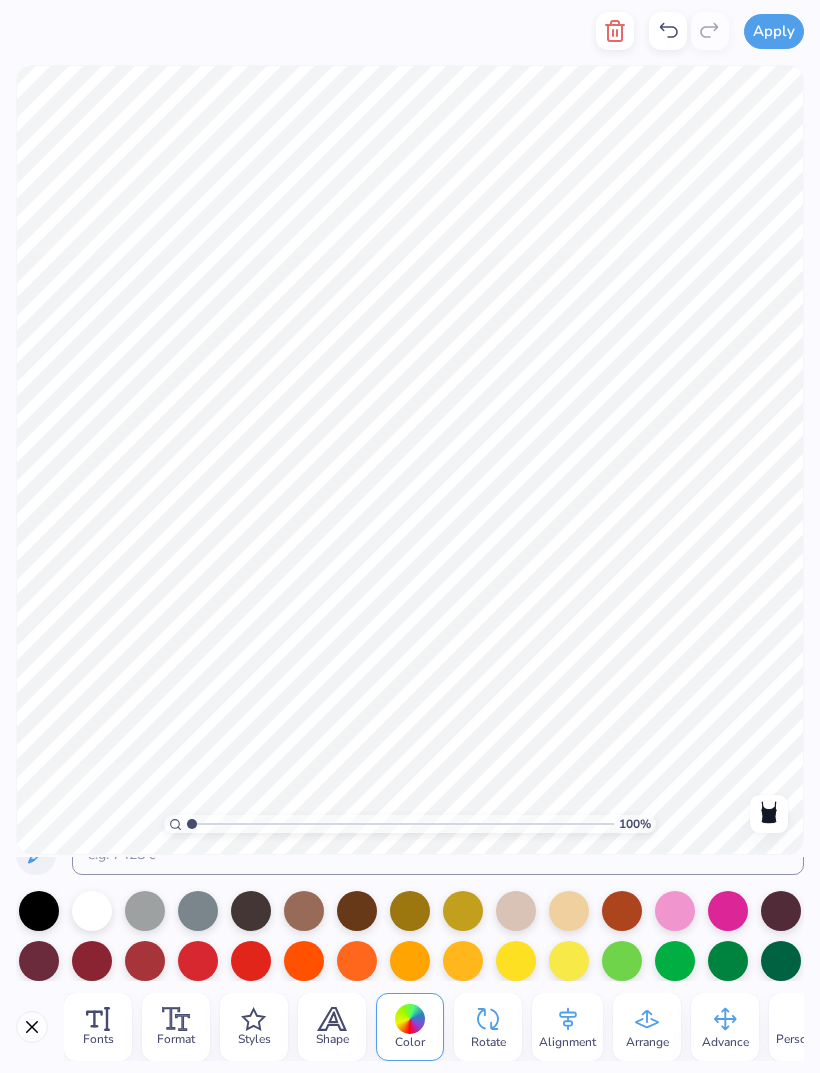 scroll, scrollTop: 25, scrollLeft: 0, axis: vertical 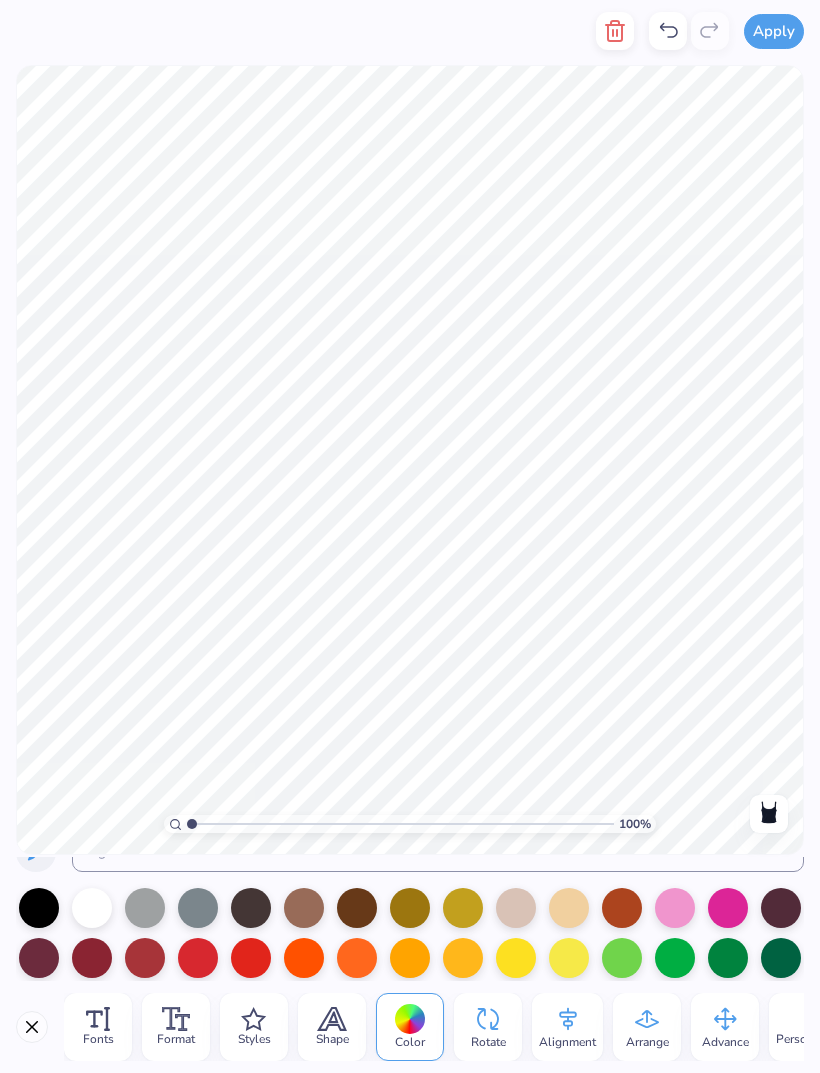 click at bounding box center (728, 908) 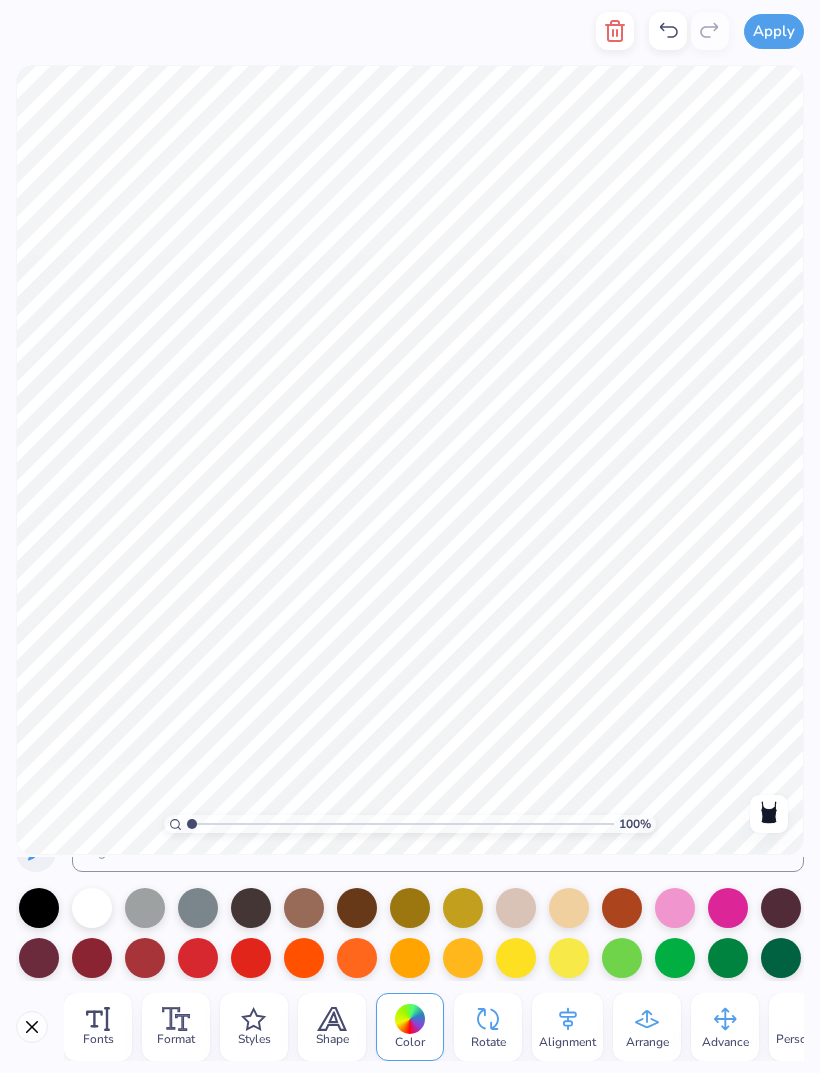 click at bounding box center [675, 908] 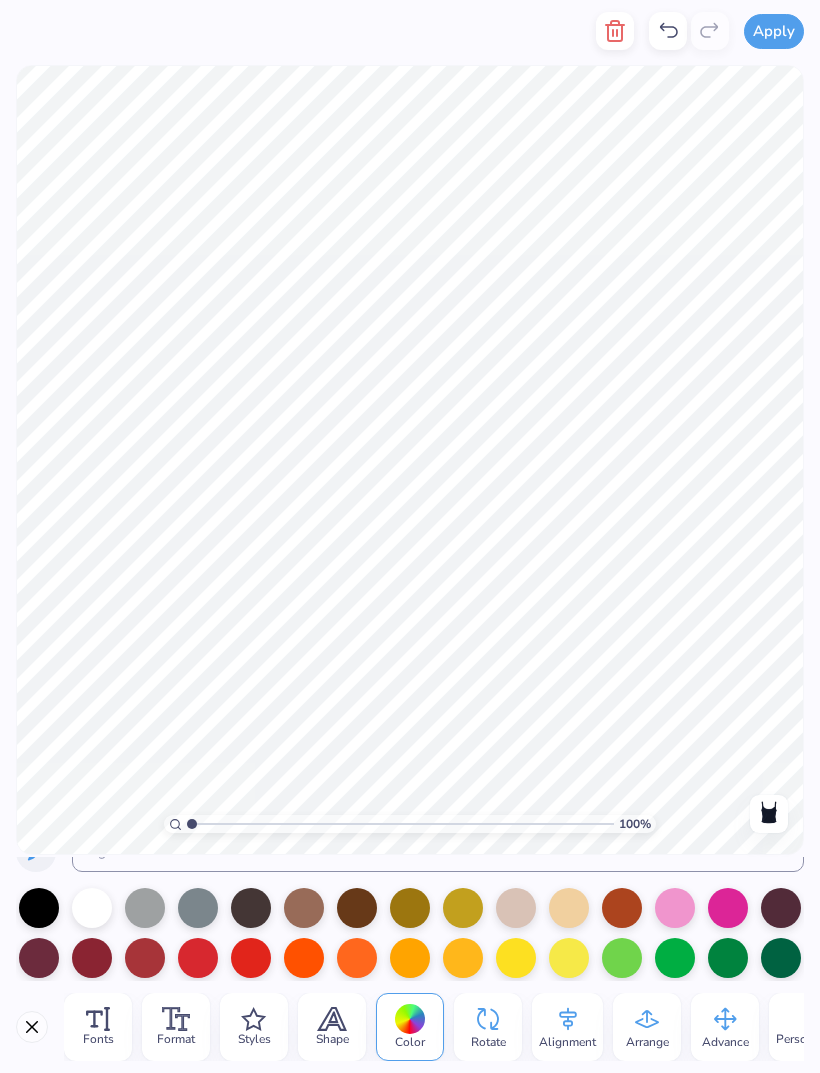 click 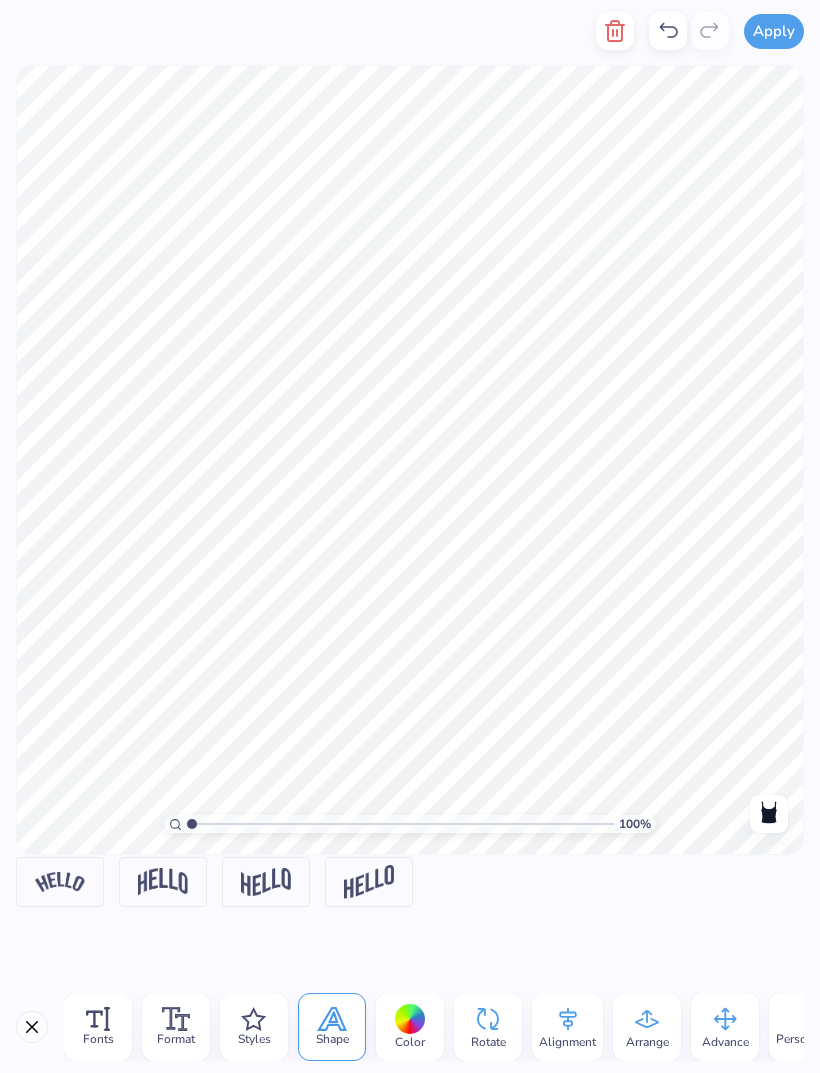 scroll, scrollTop: 0, scrollLeft: 0, axis: both 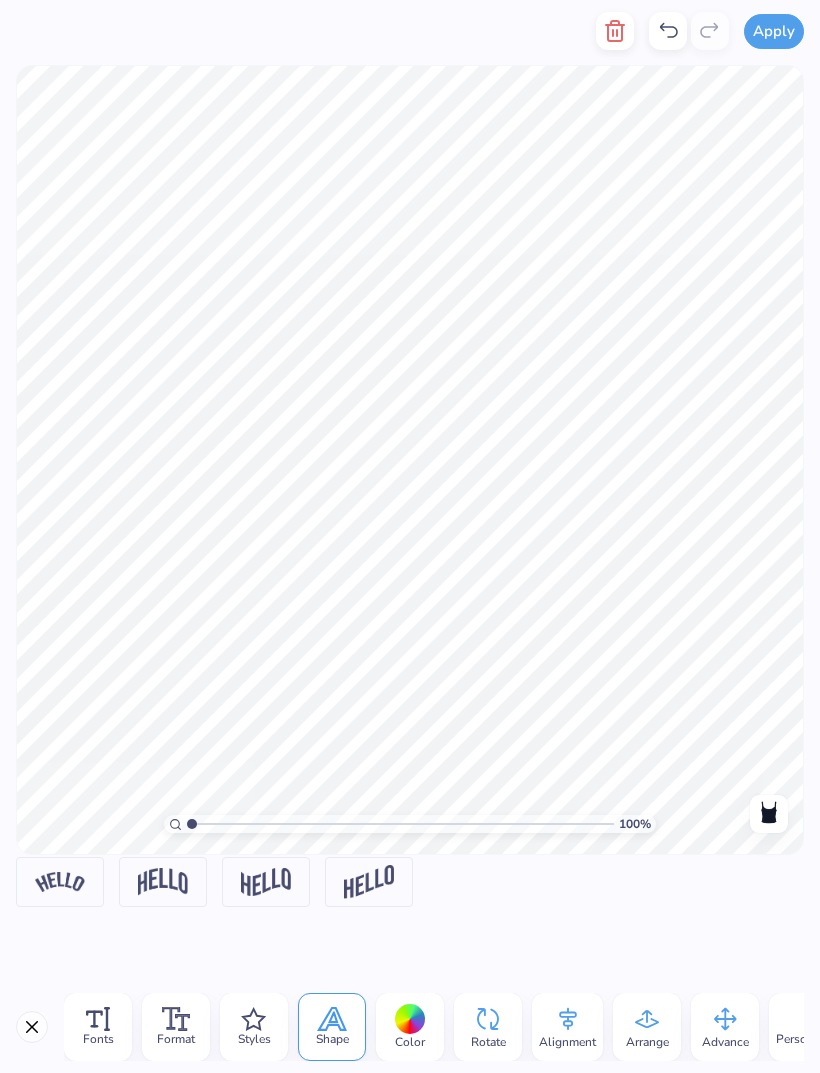 click on "Styles" at bounding box center (254, 1027) 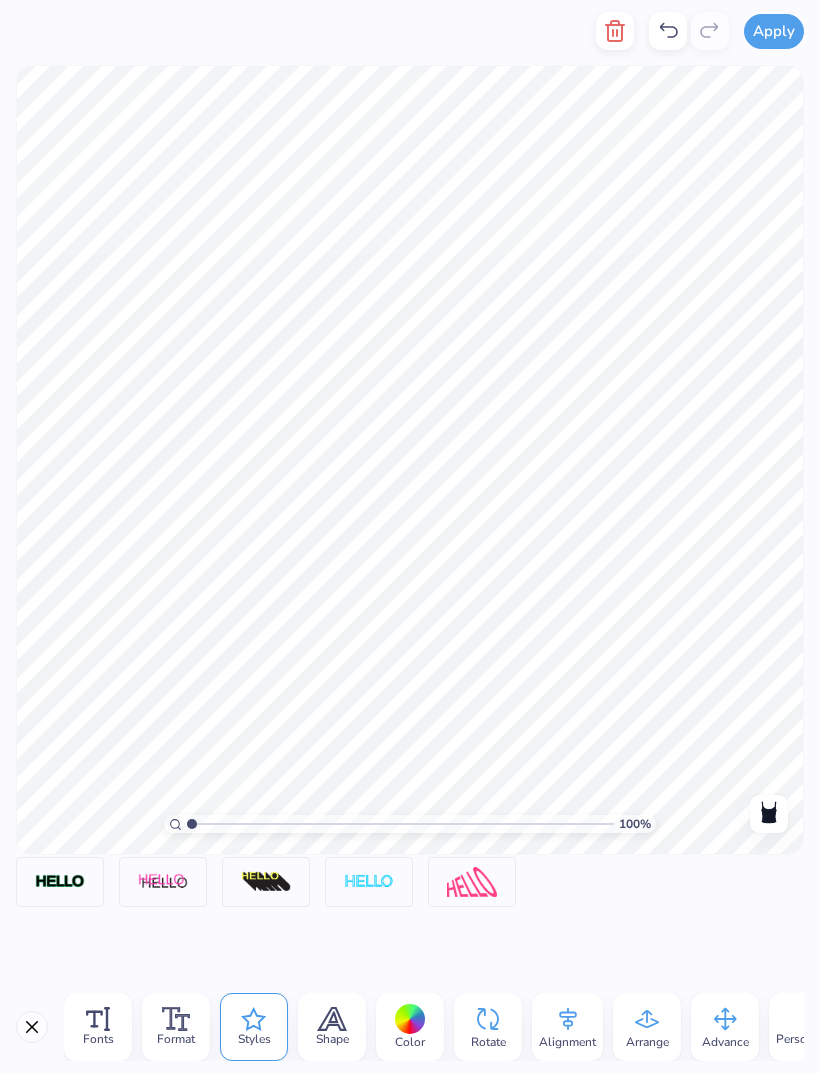 click on "Shape" at bounding box center [332, 1027] 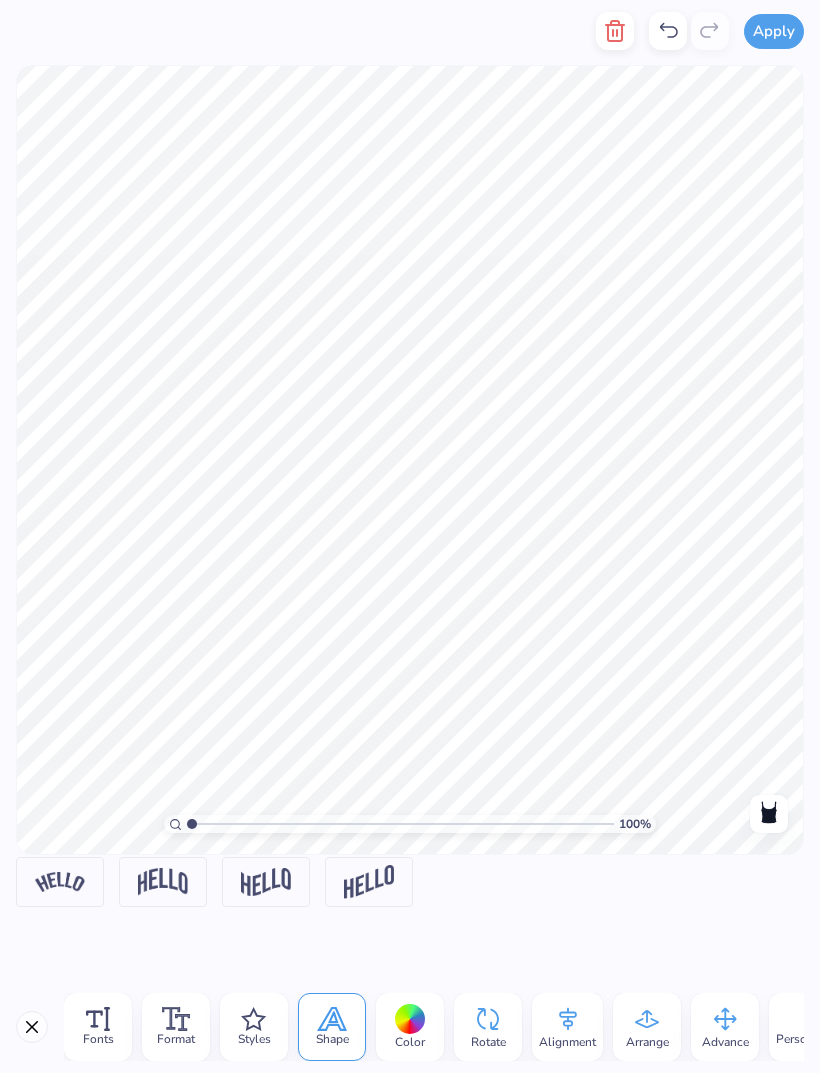 click at bounding box center (369, 882) 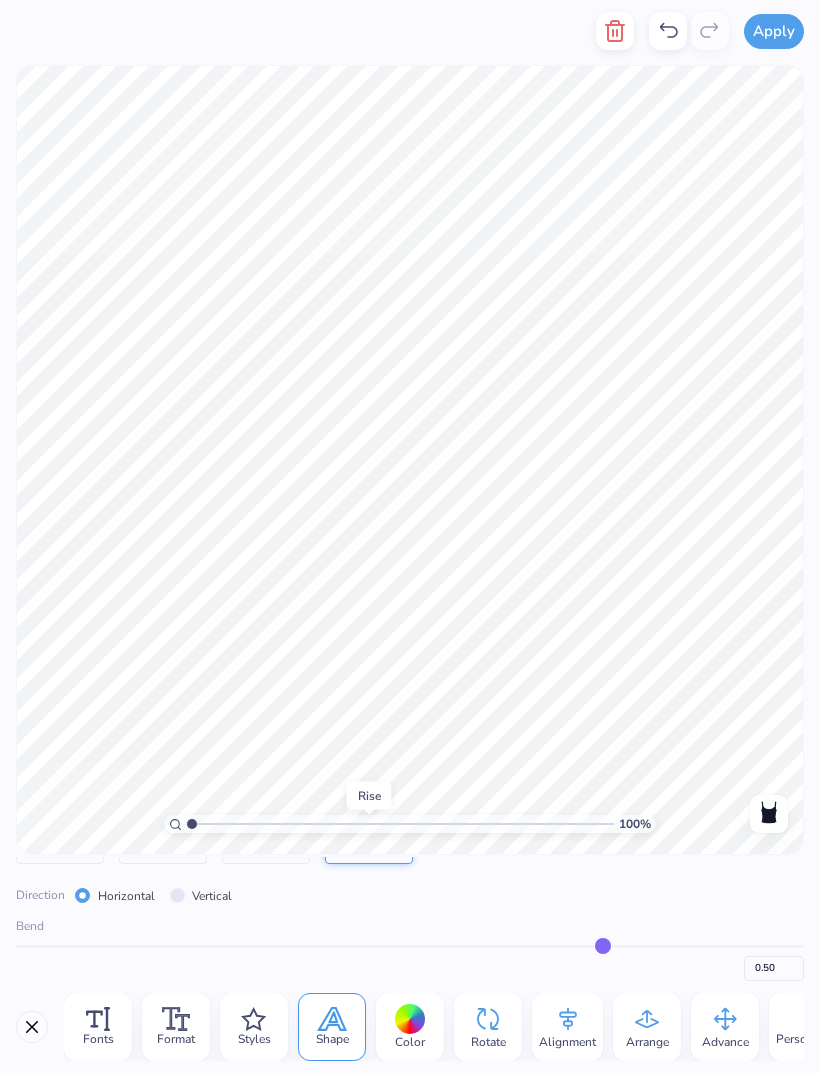 scroll, scrollTop: 43, scrollLeft: 0, axis: vertical 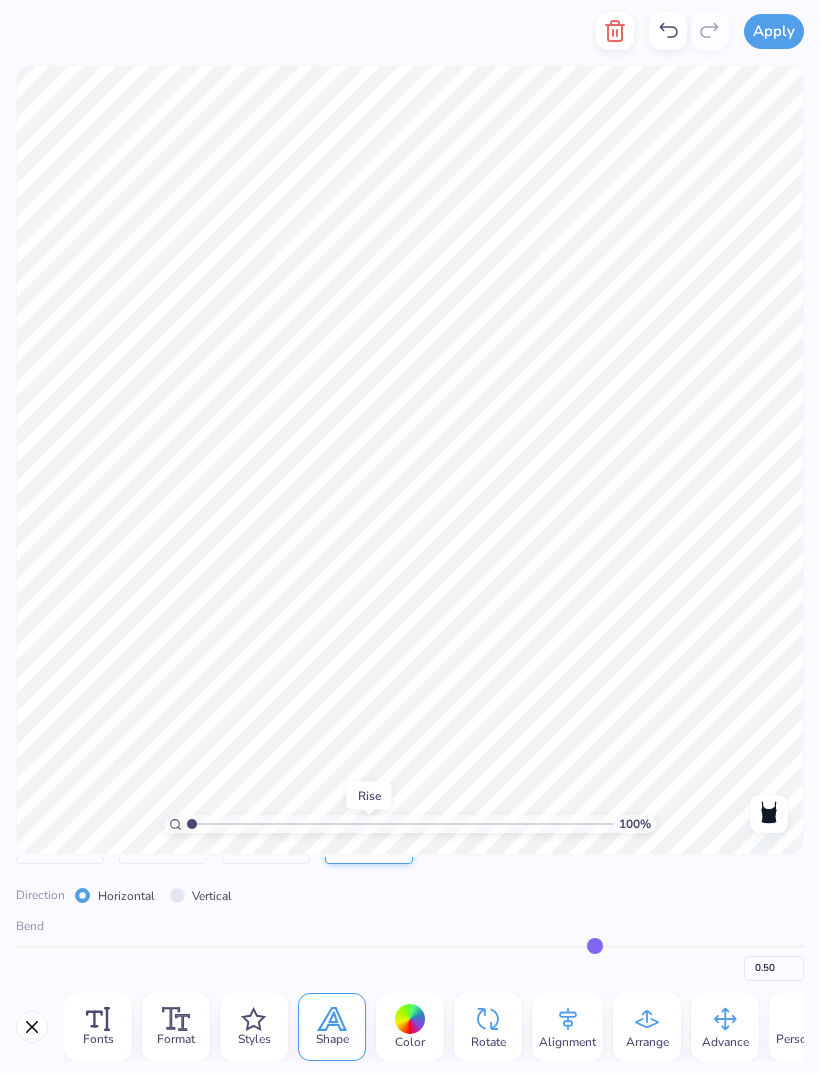 type on "0.48" 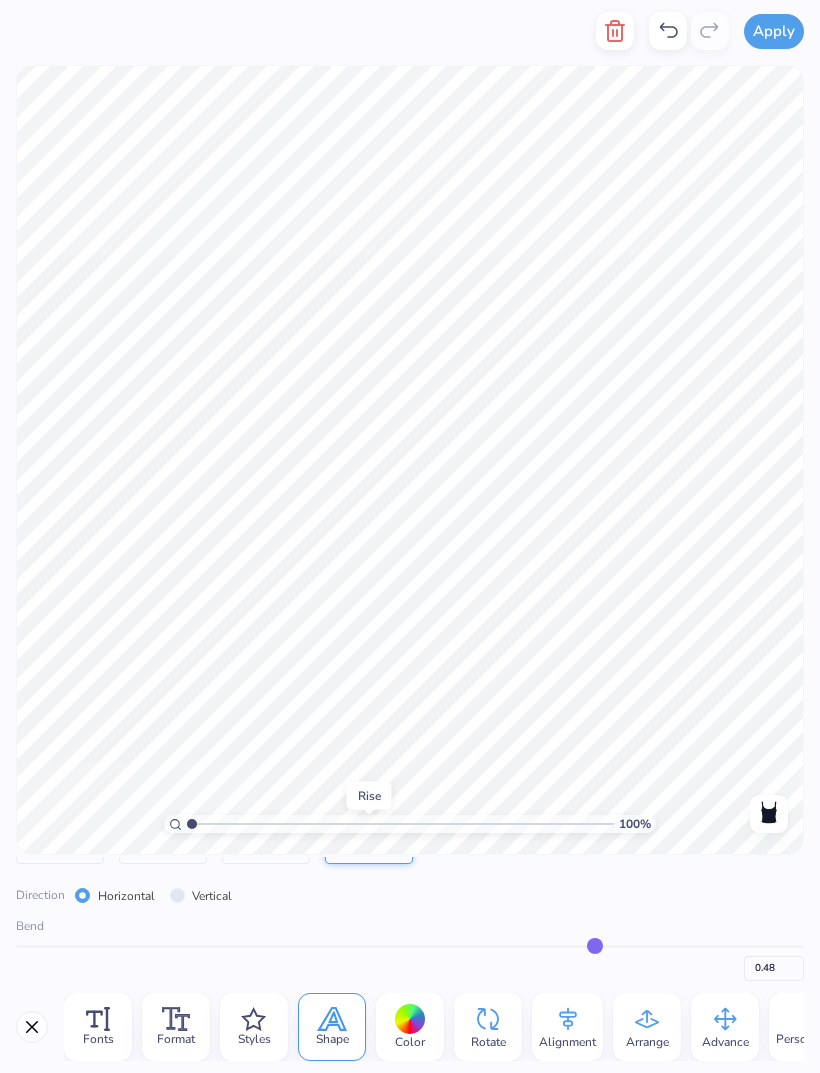 type on "0.47" 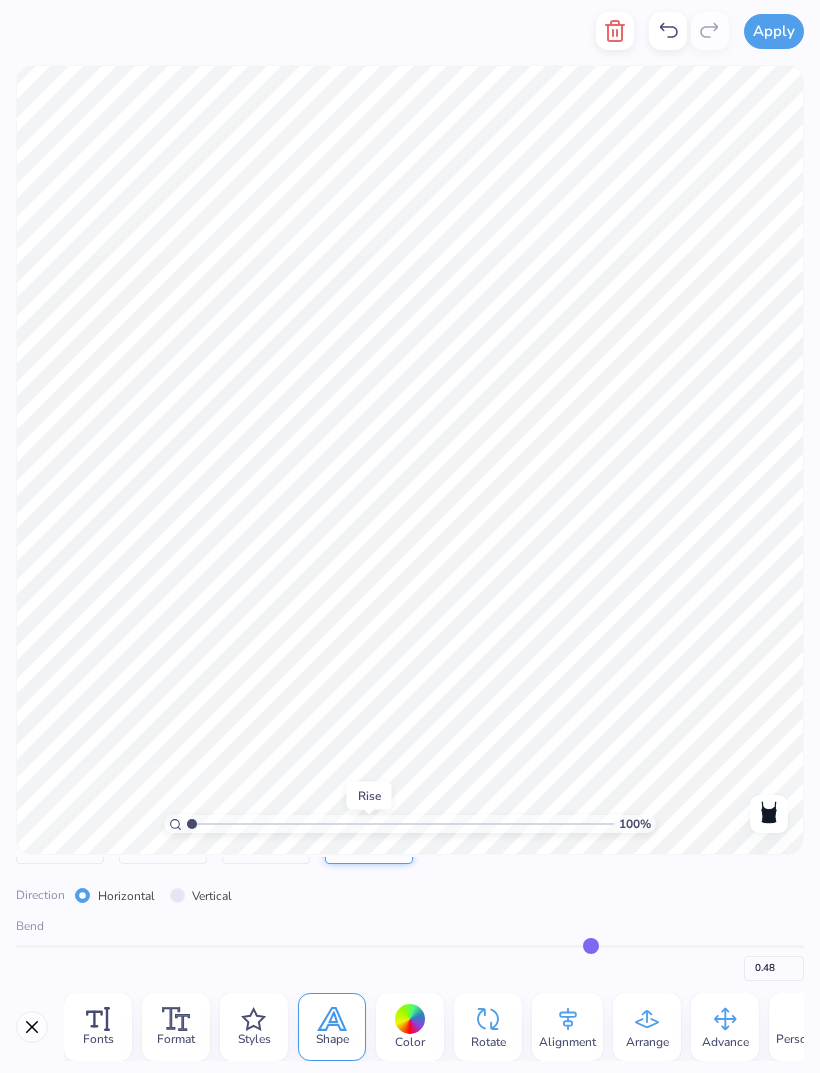 type on "0.47" 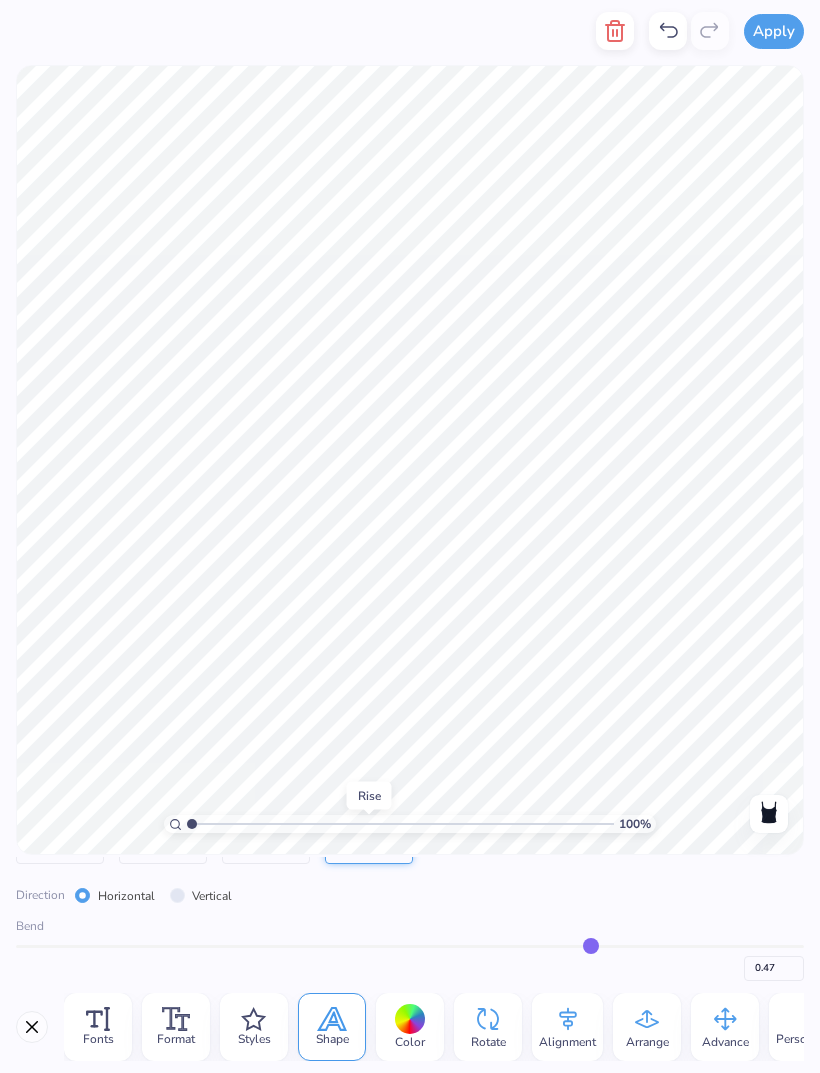 type on "0.46" 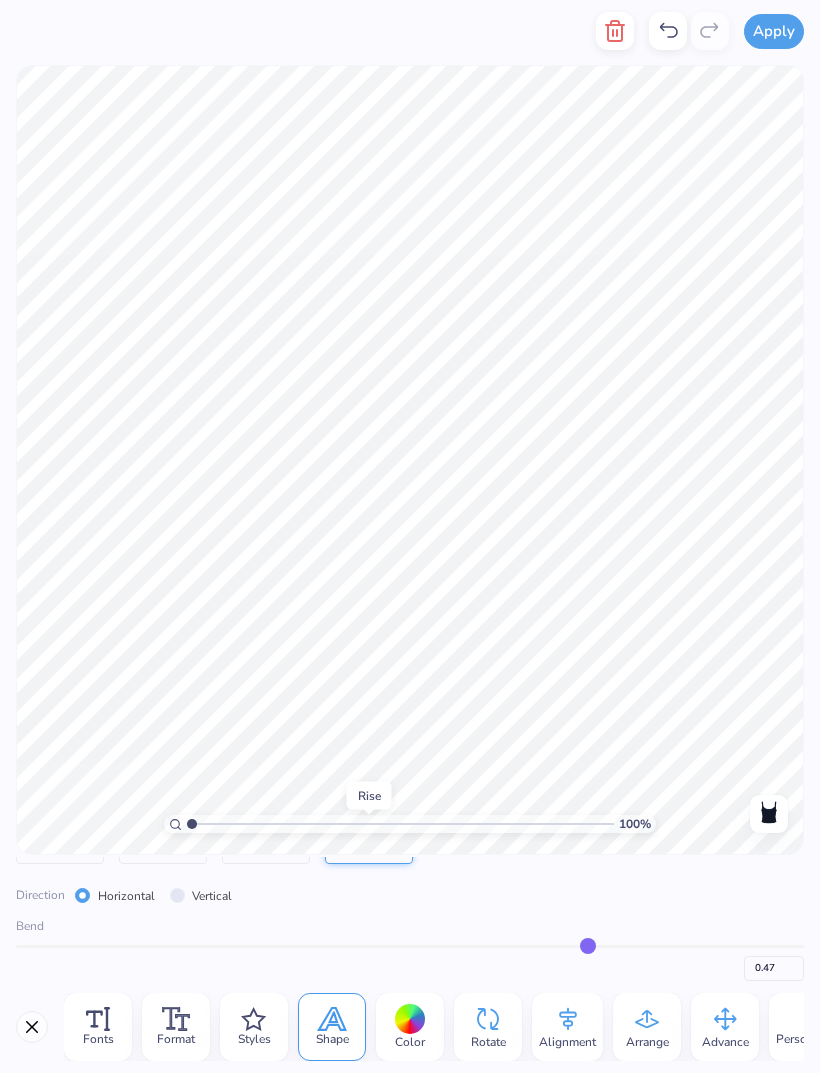 type on "0.46" 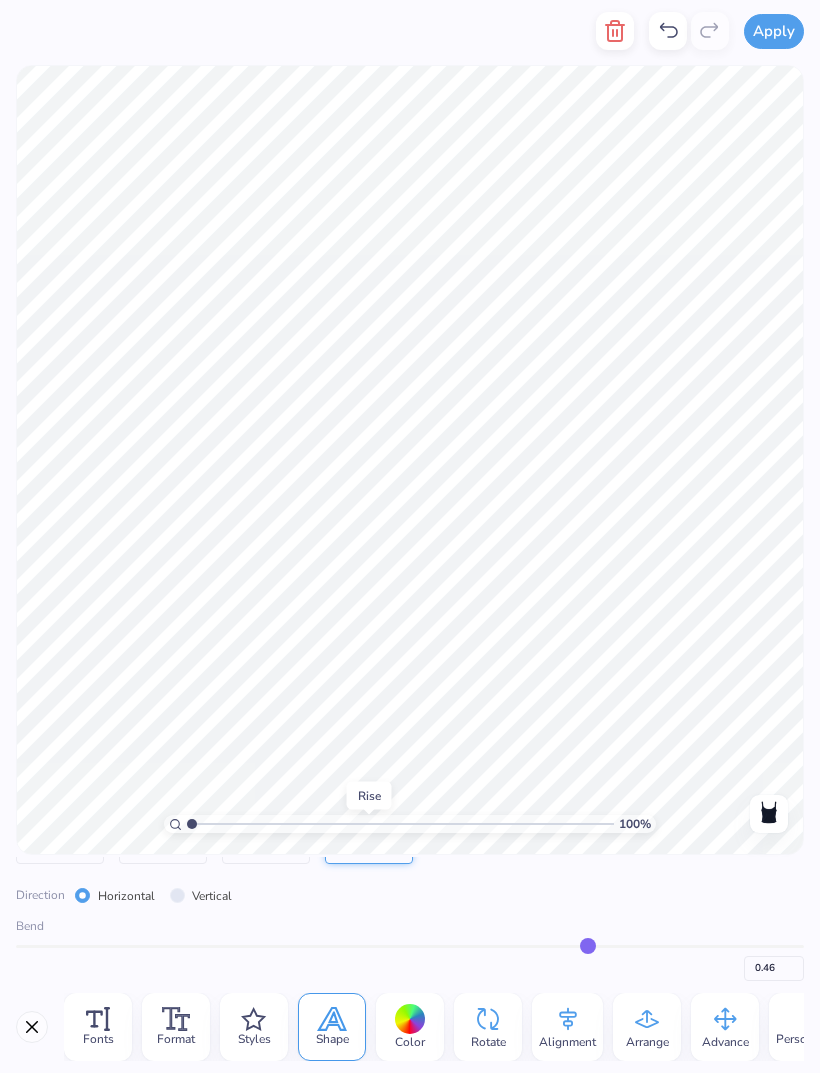 type on "0.44" 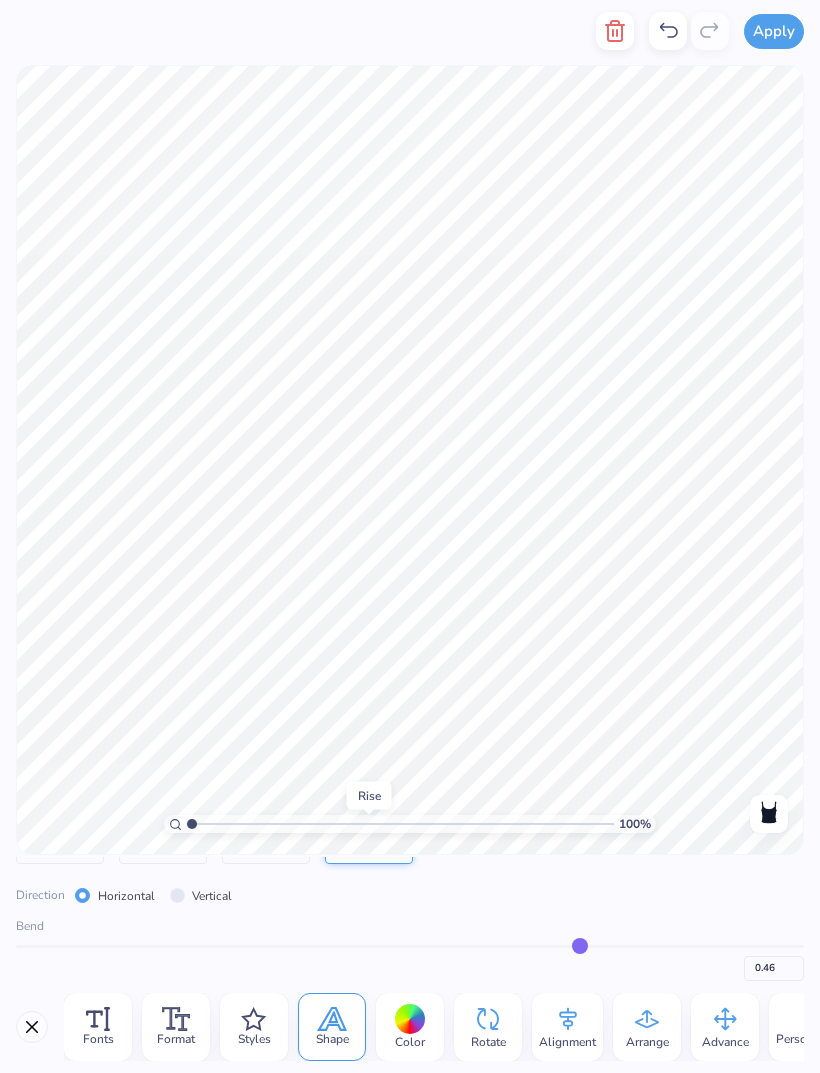type on "0.44" 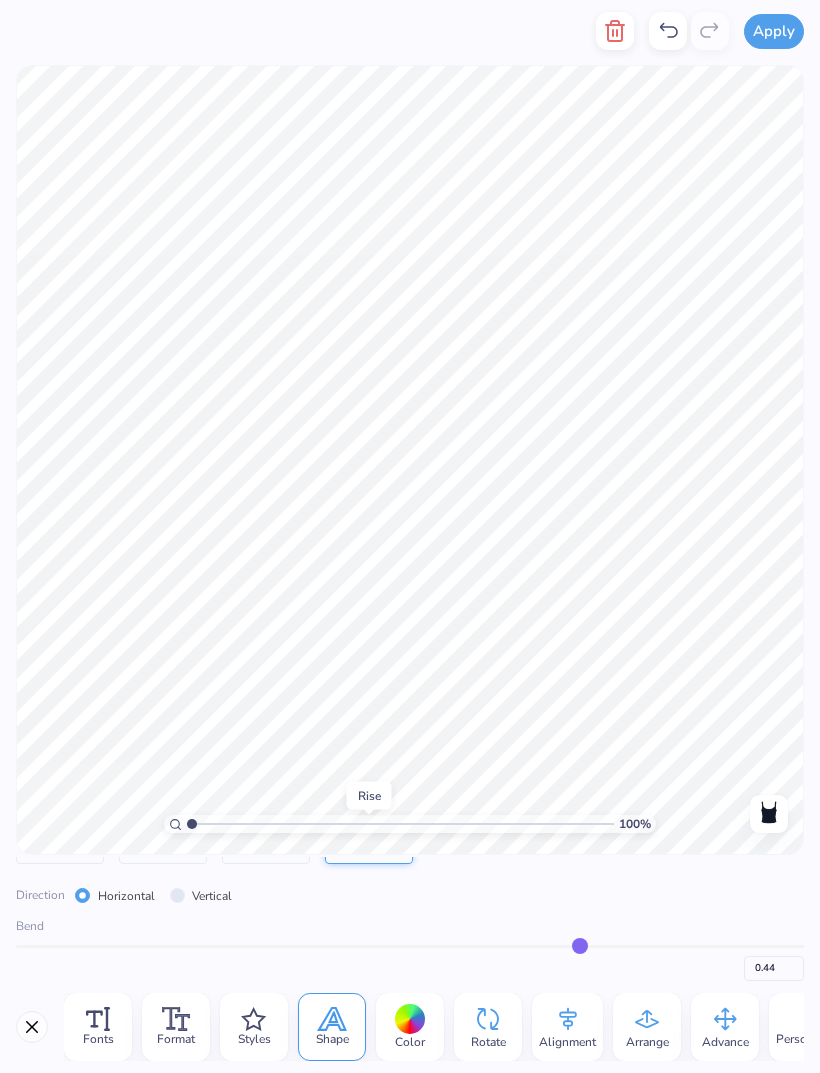 type on "0.42" 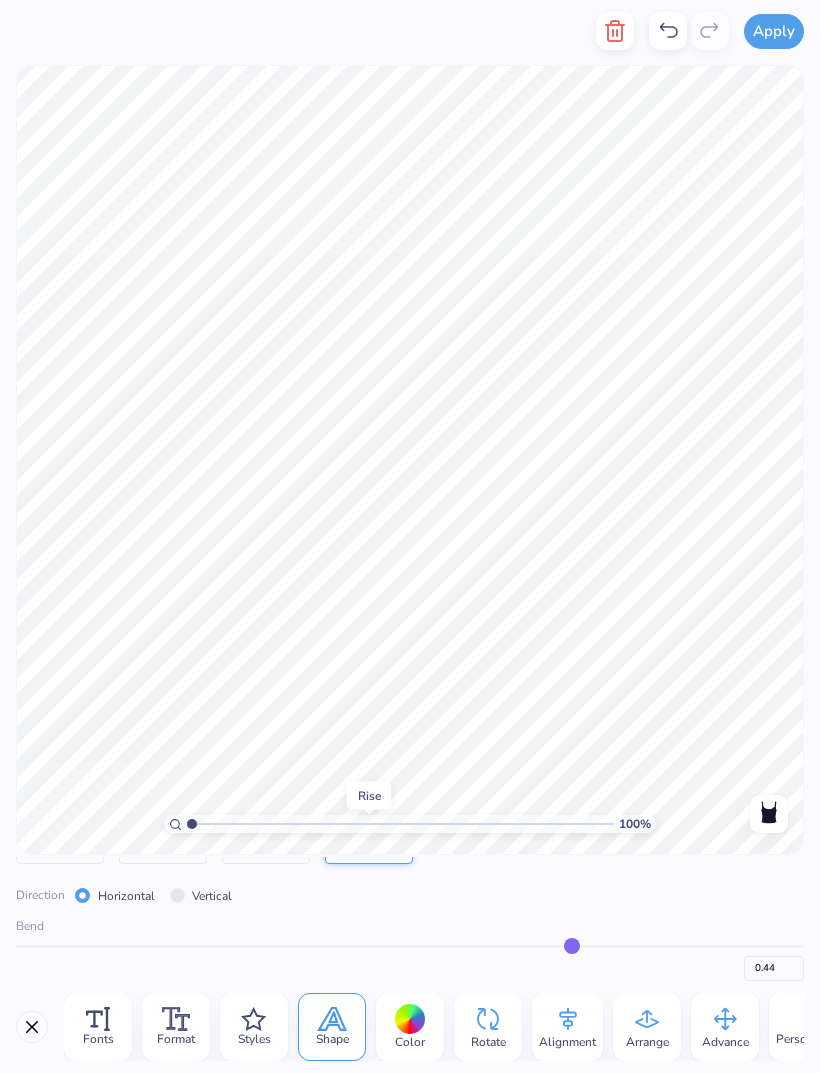 type on "0.42" 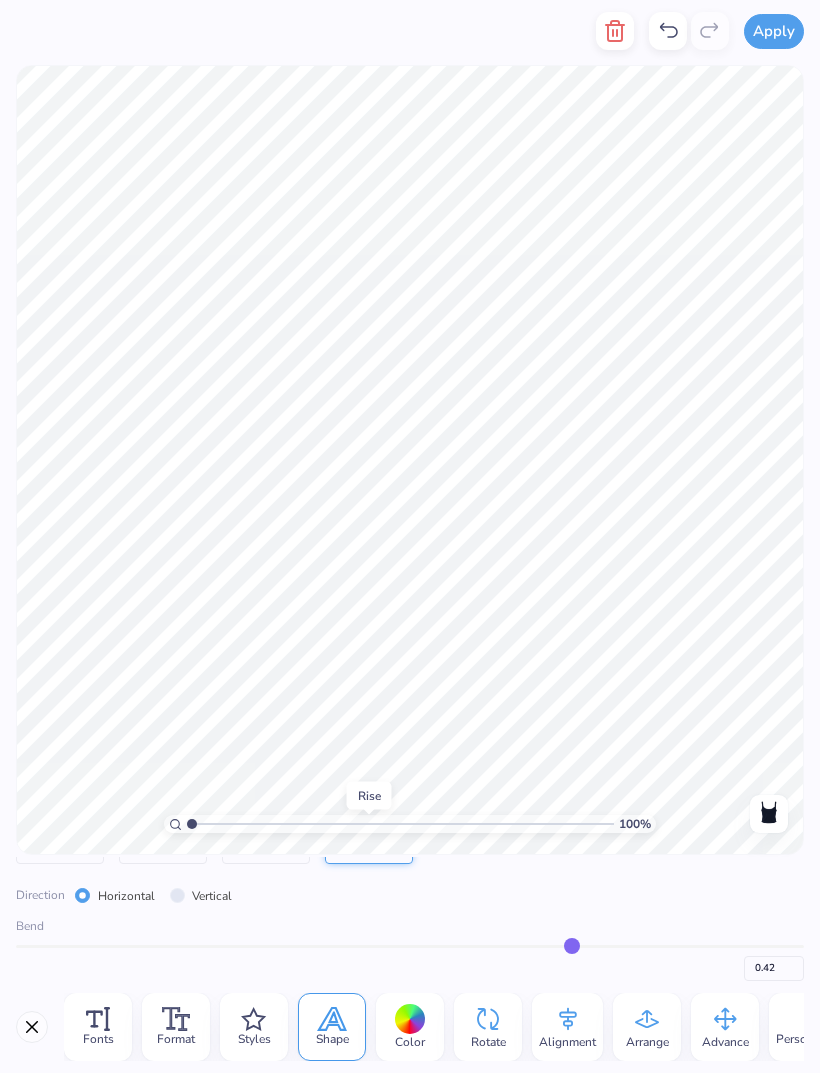 type on "0.41" 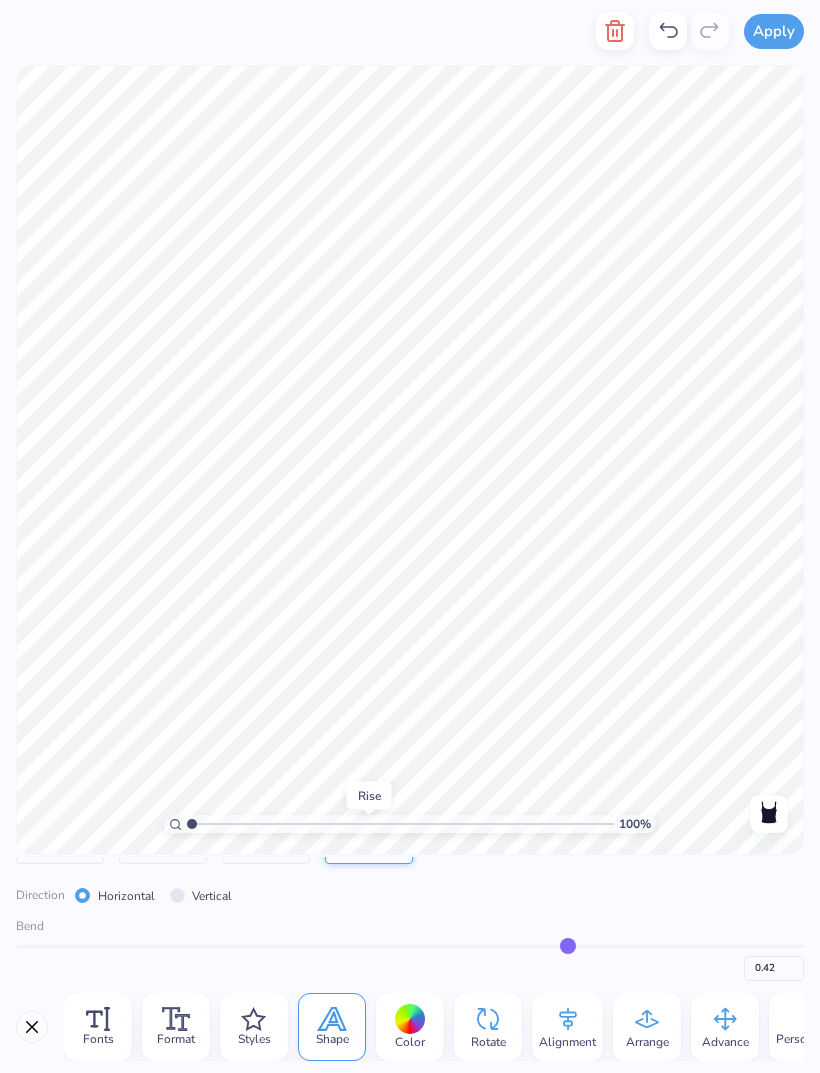 type on "0.41" 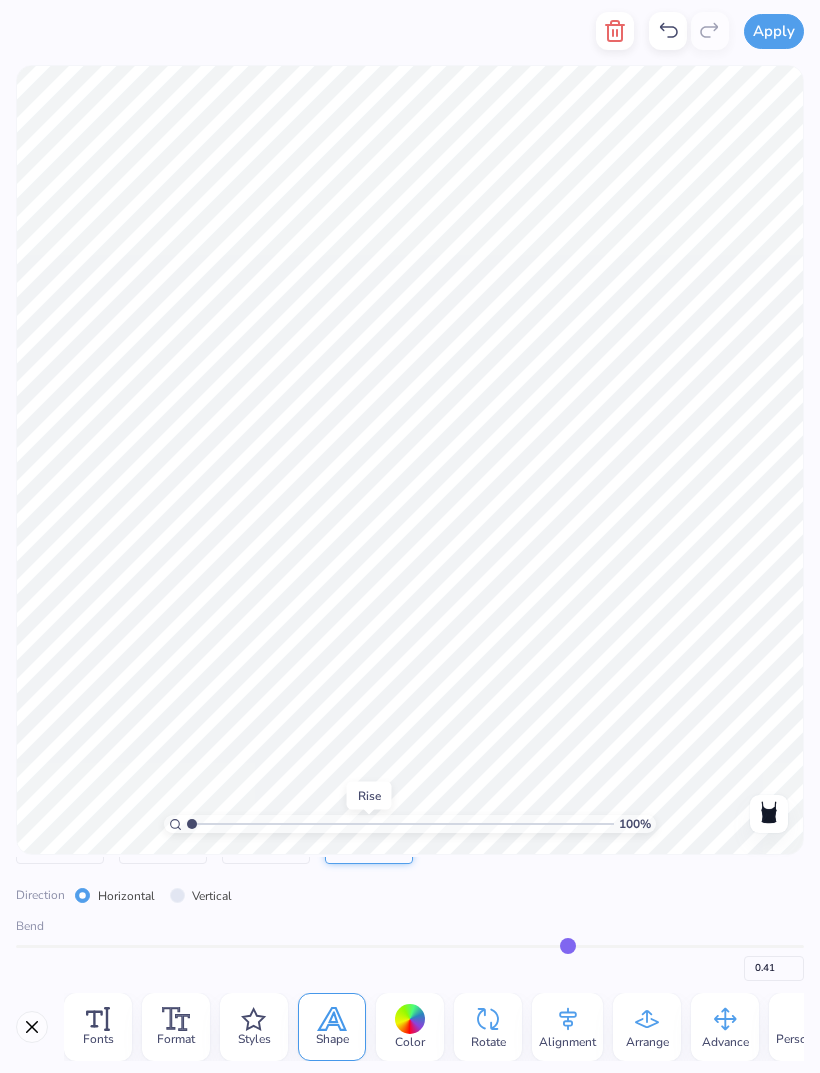 type on "0.4" 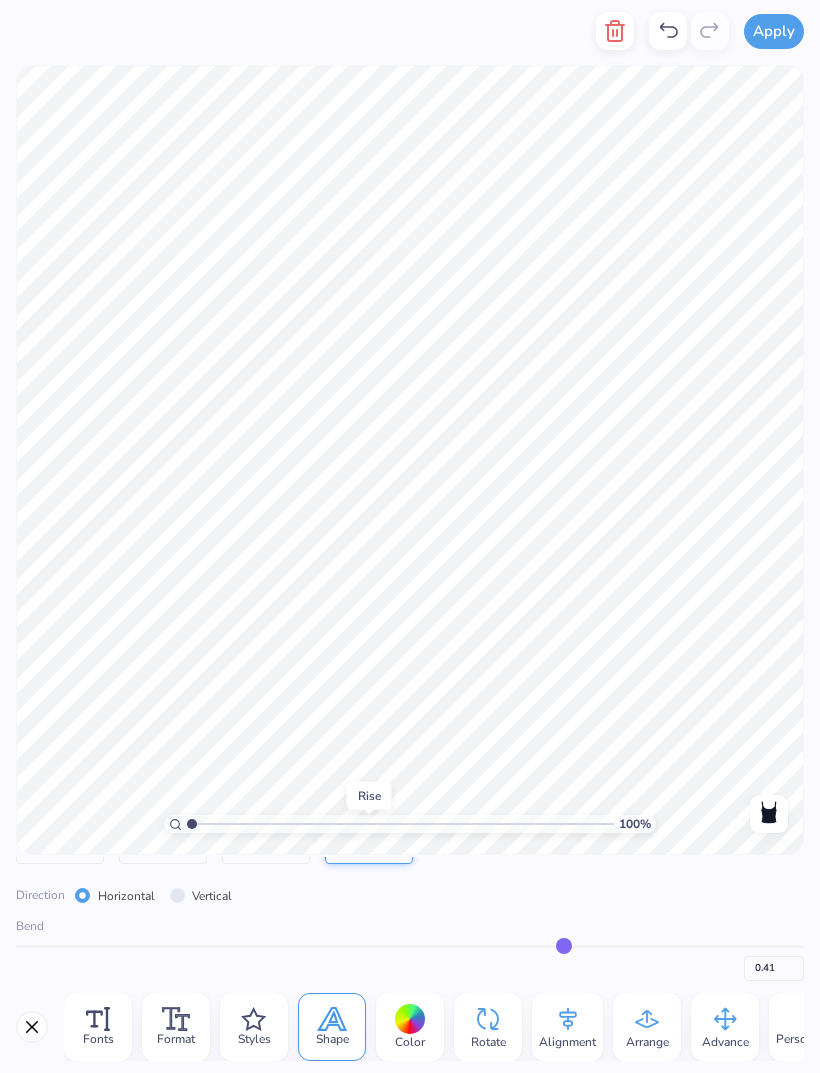 type on "0.40" 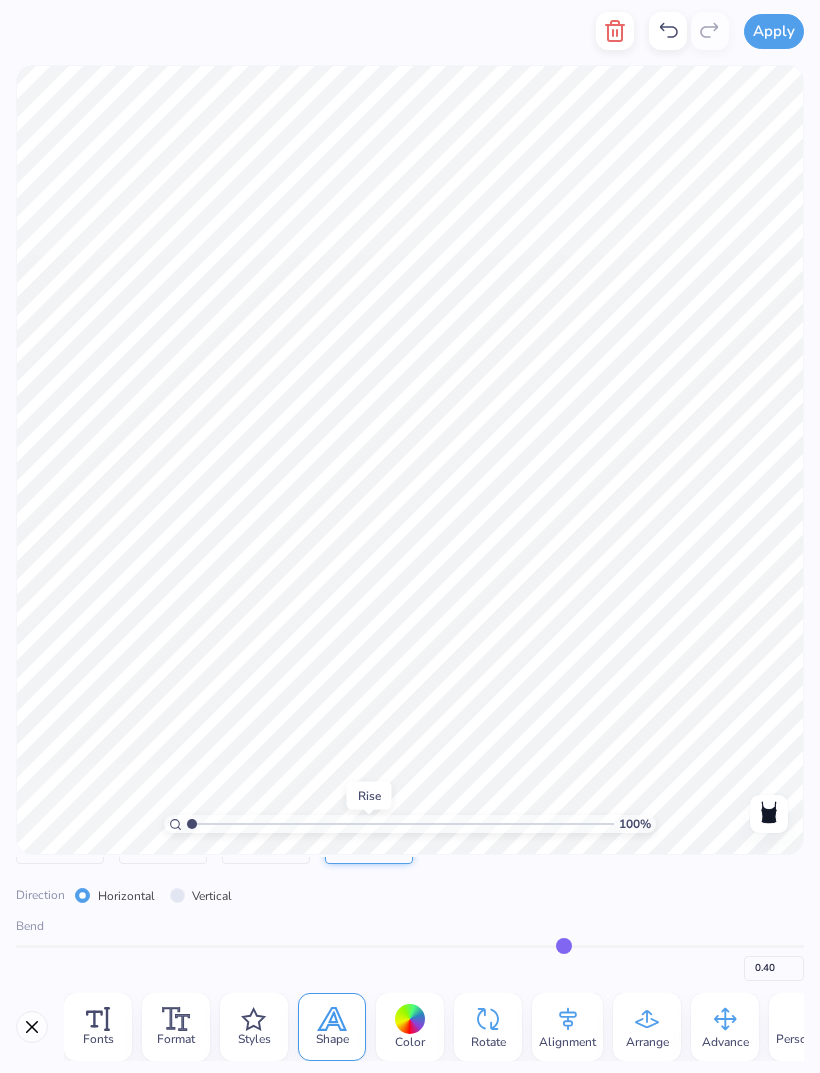 type on "0.39" 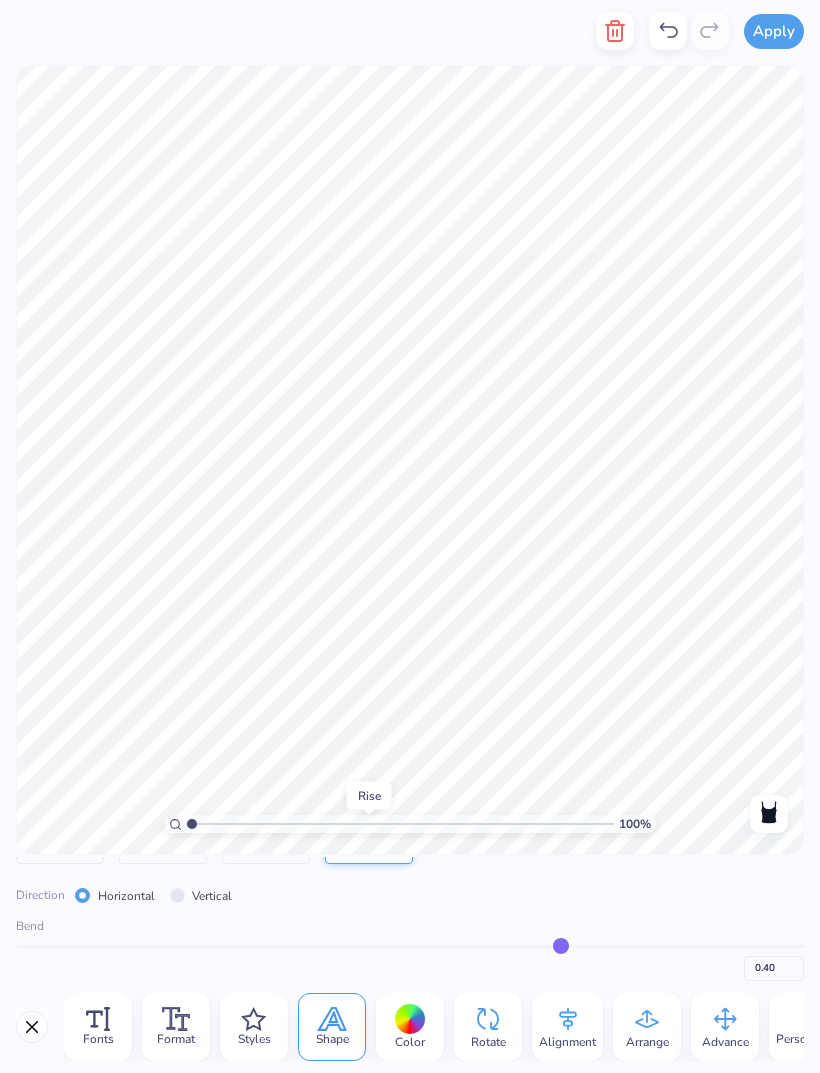 type on "0.39" 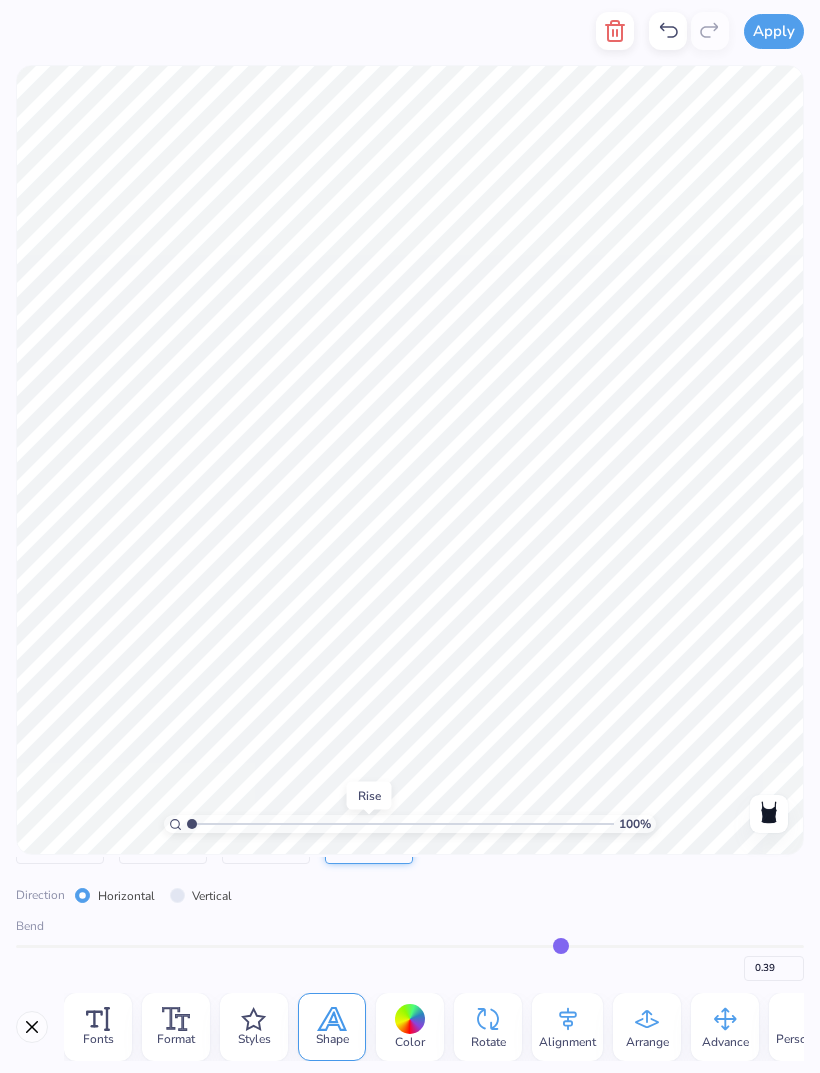 type on "0.38" 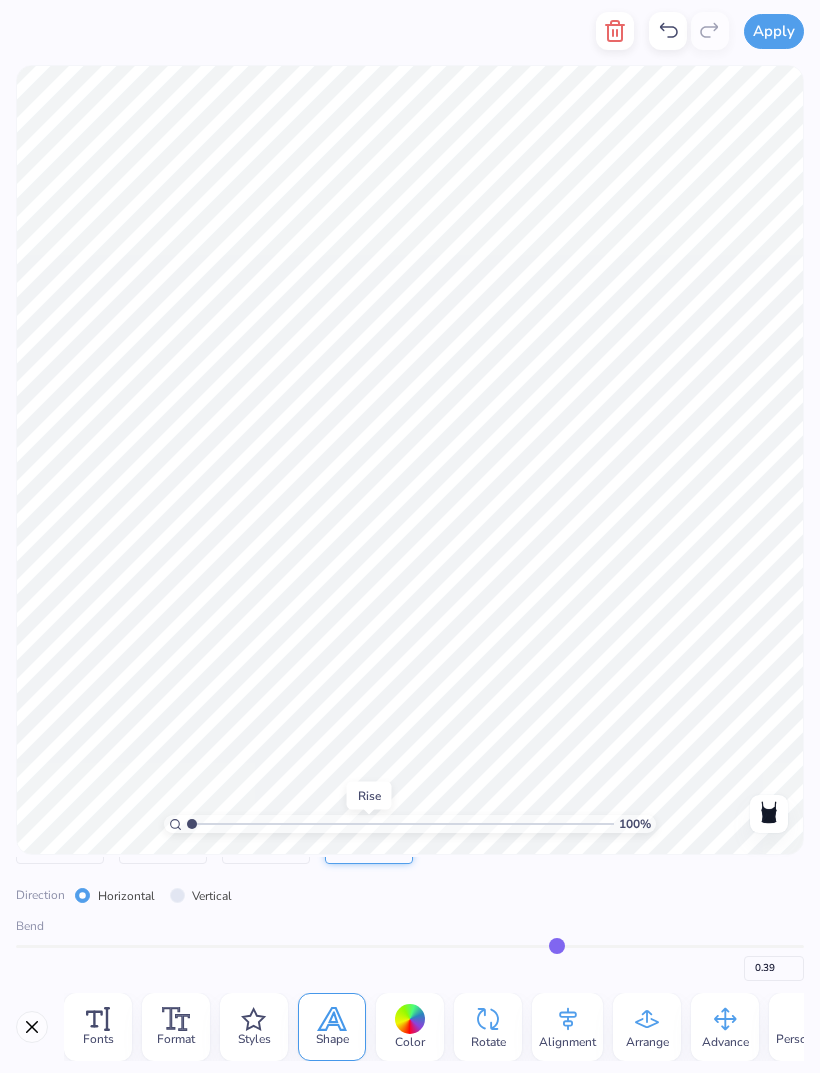 type on "0.38" 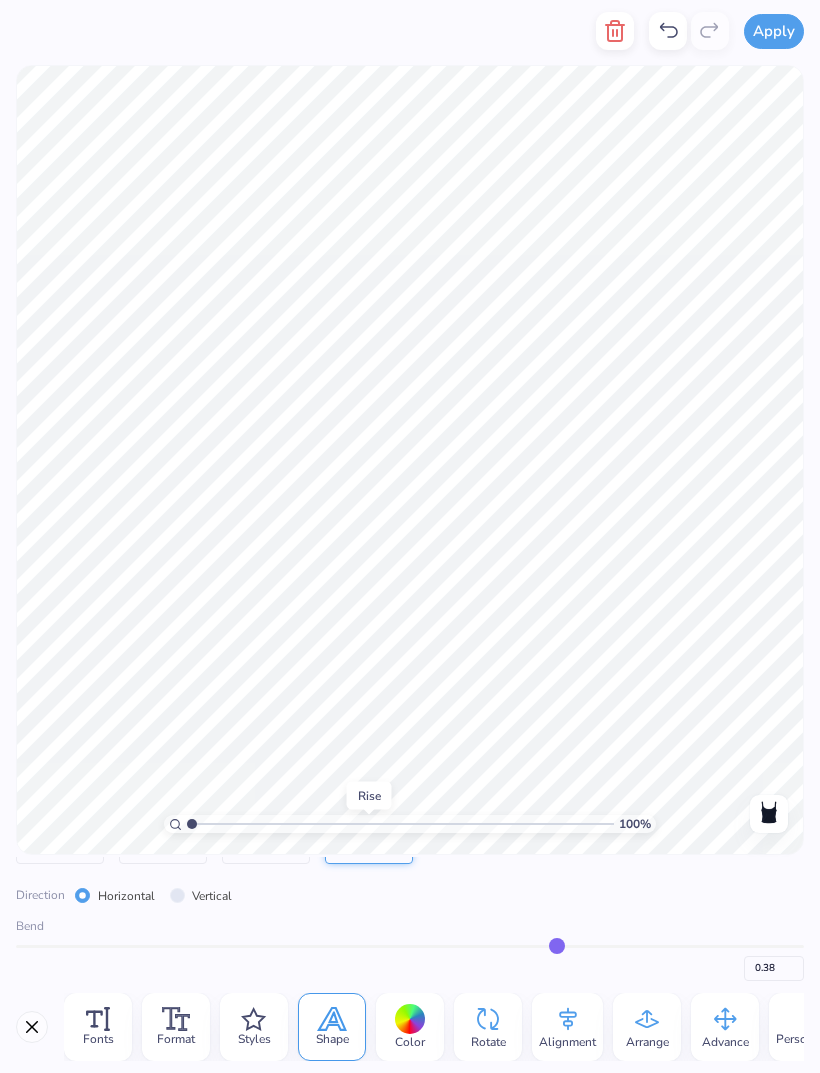 type on "0.37" 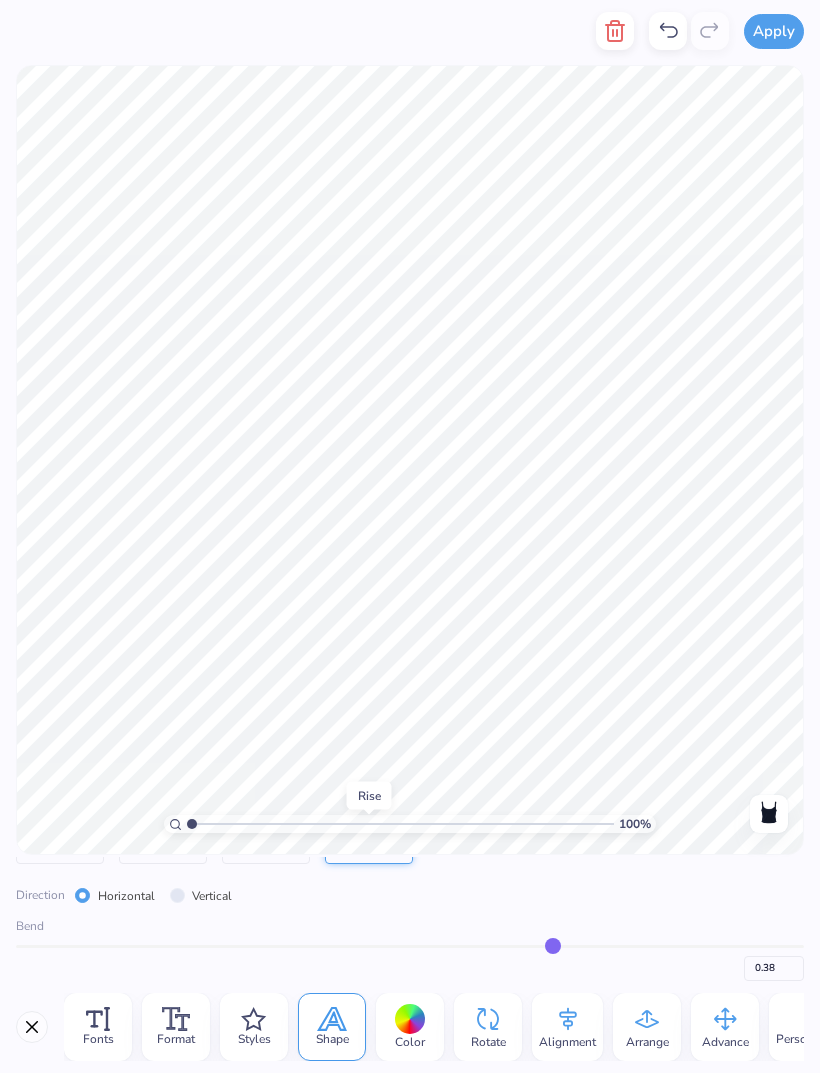 type on "0.37" 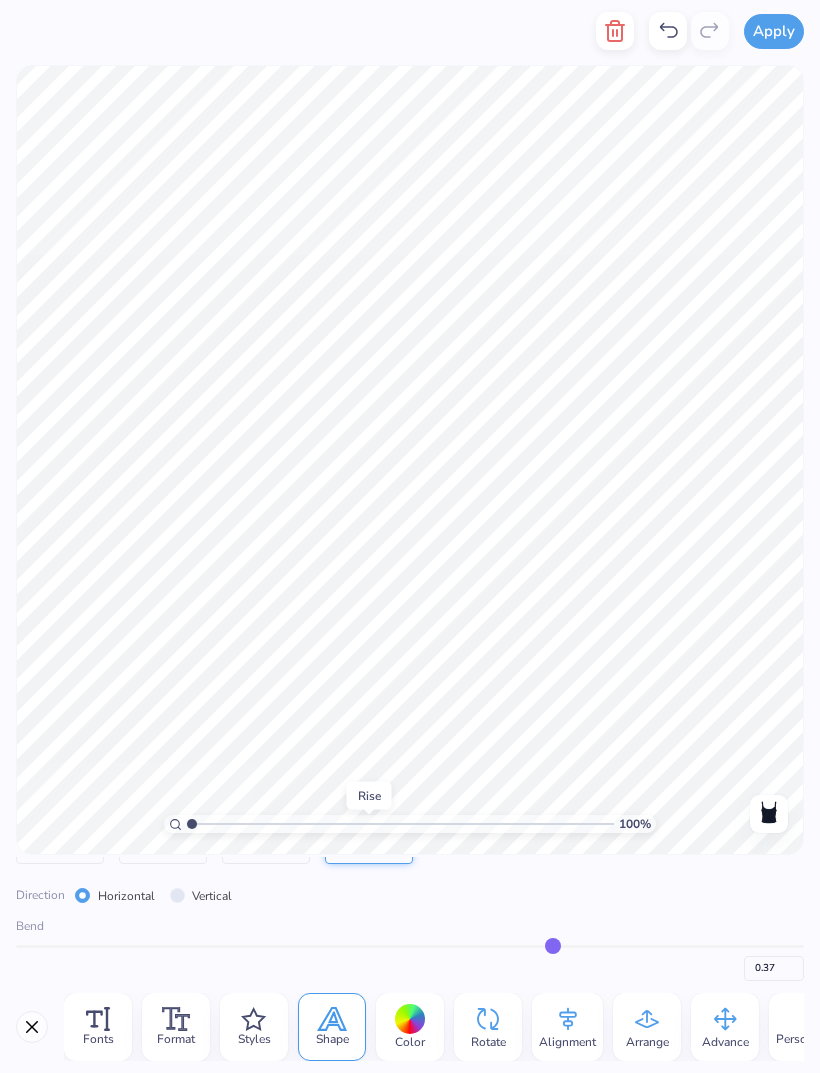 type on "0.35" 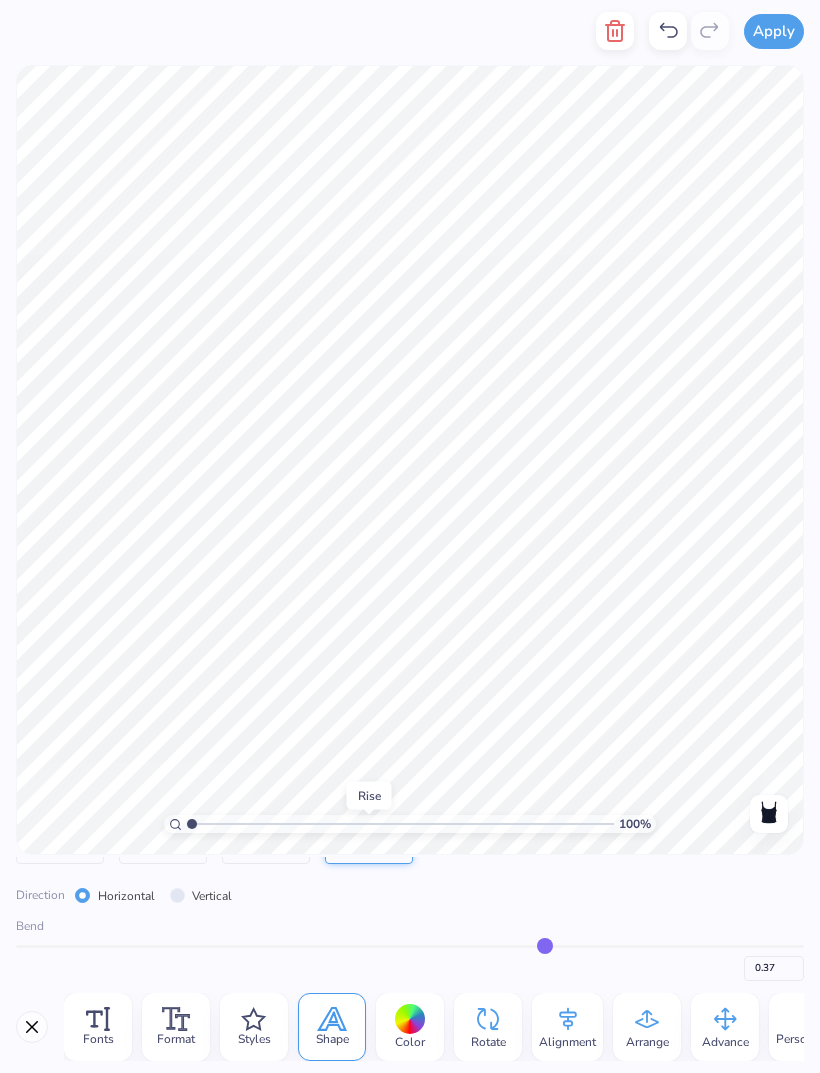 type on "0.35" 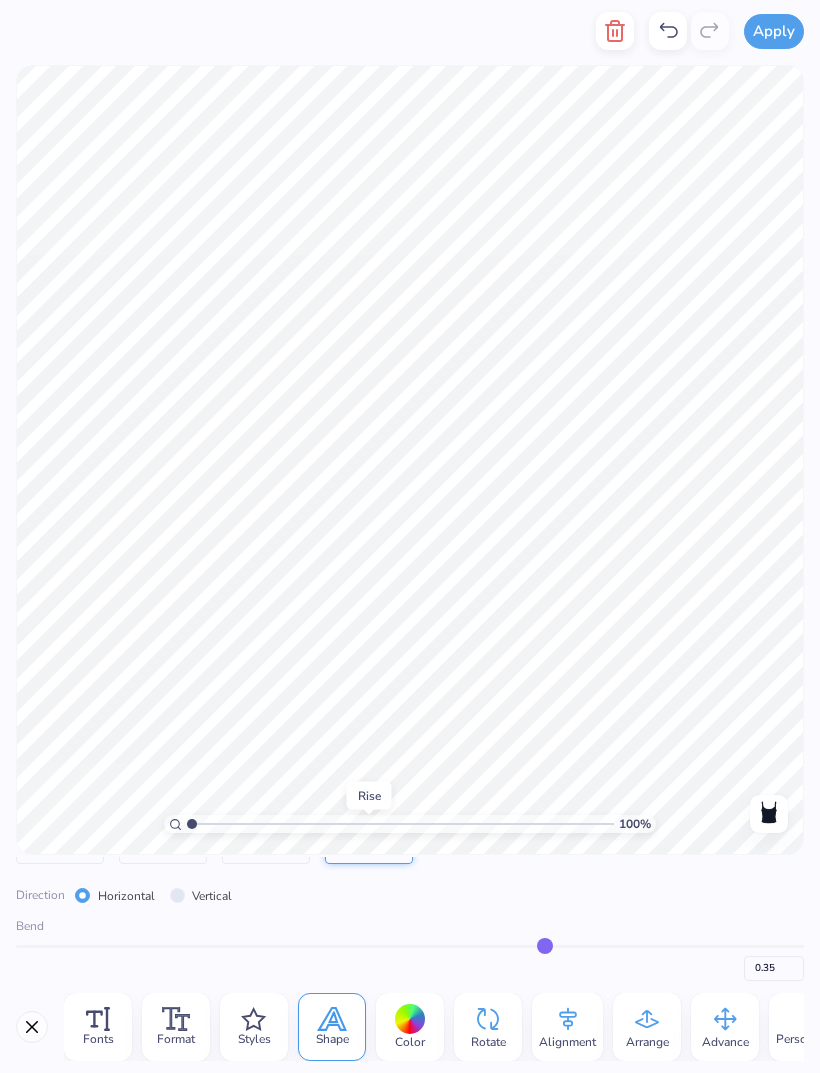 type on "0.34" 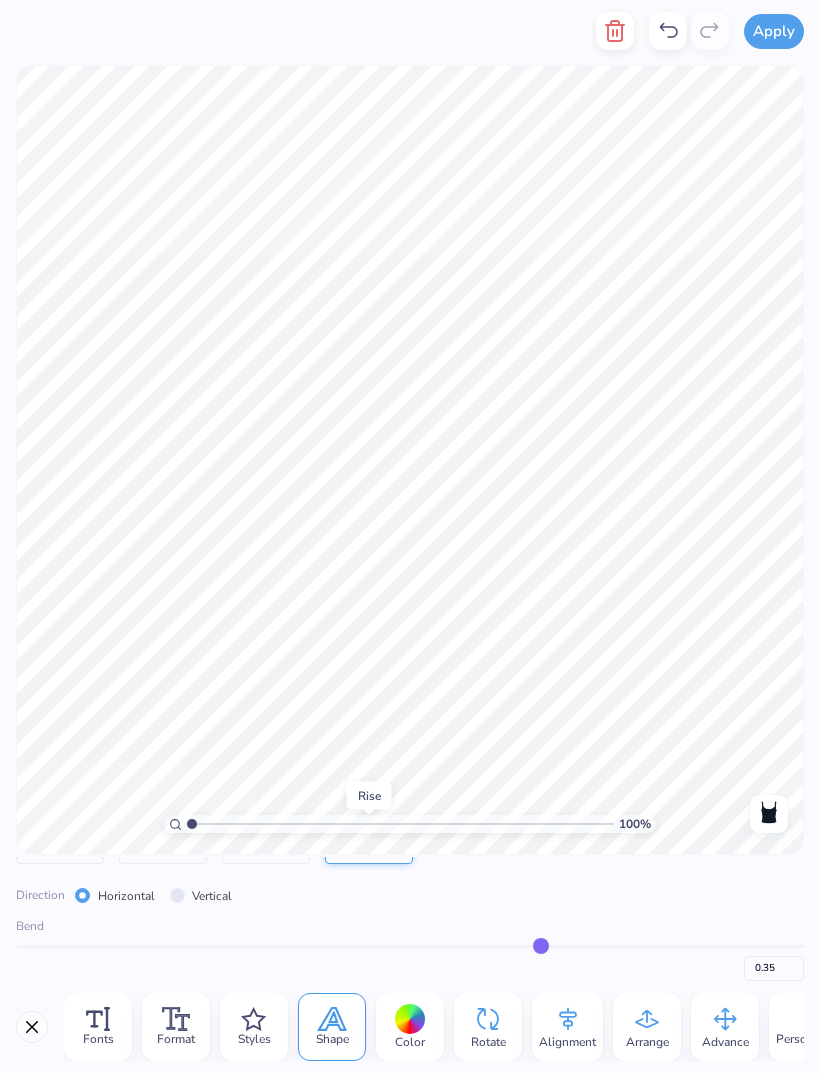 type on "0.34" 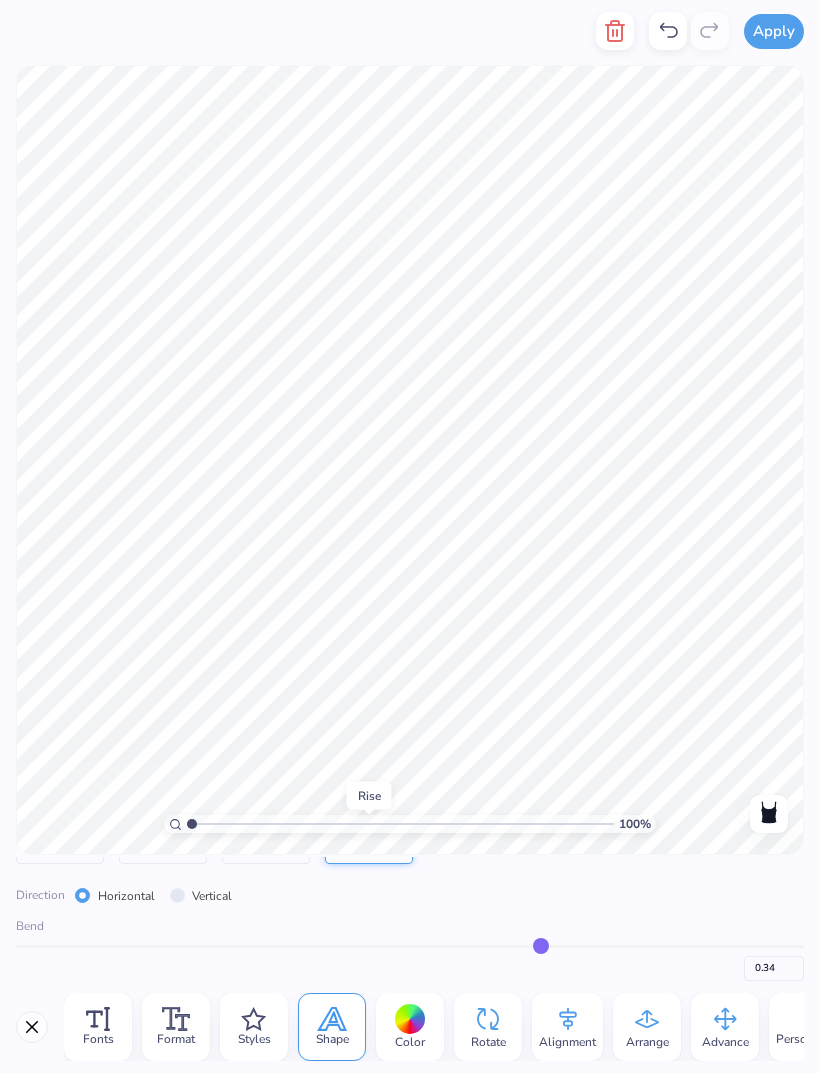 type on "0.33" 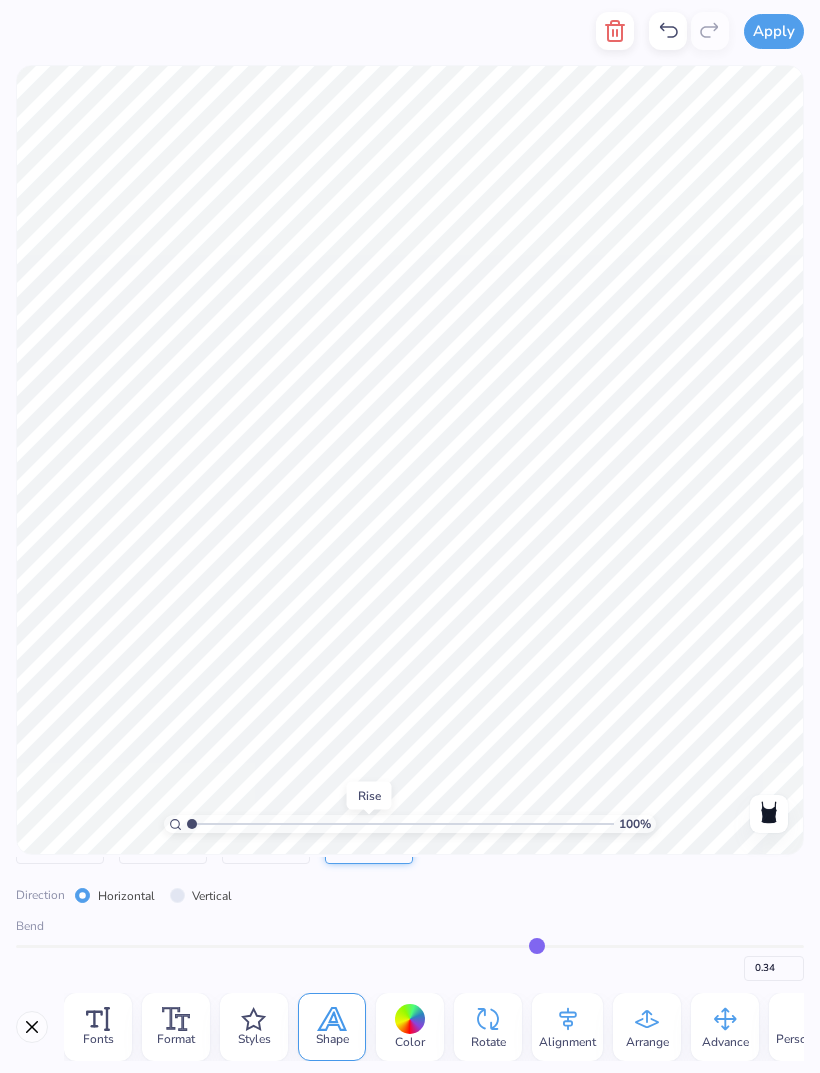 type on "0.33" 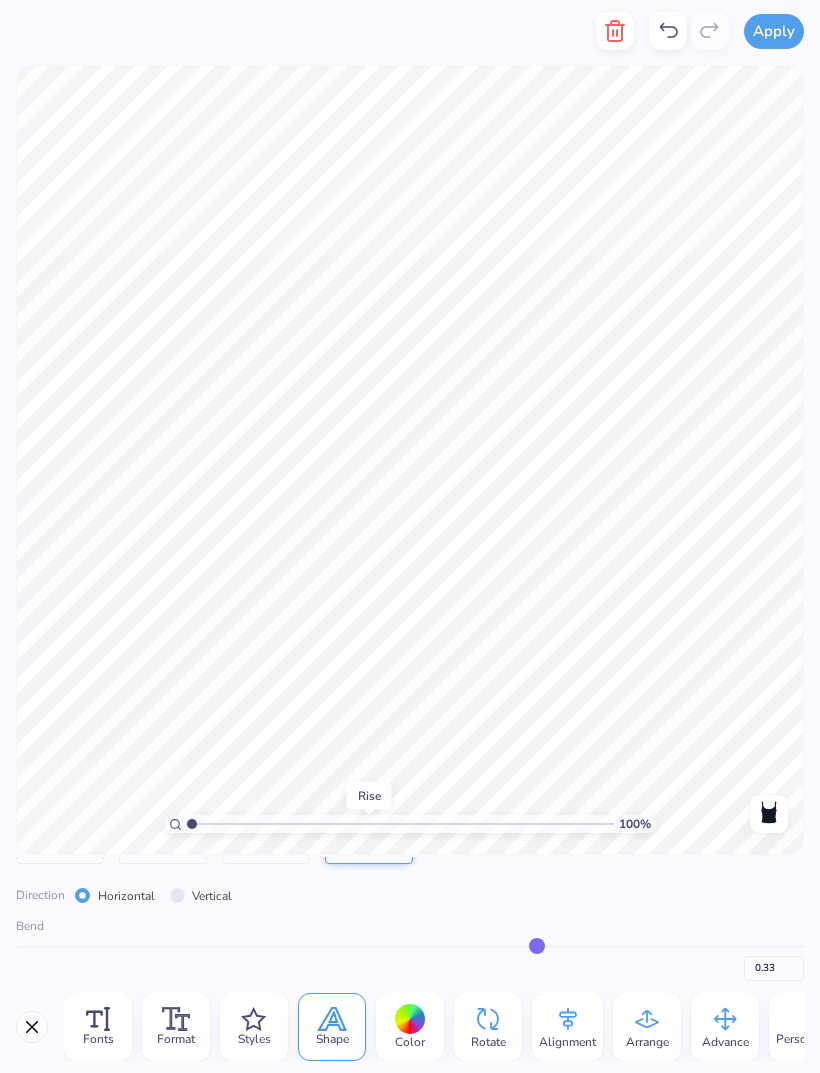 type on "0.31" 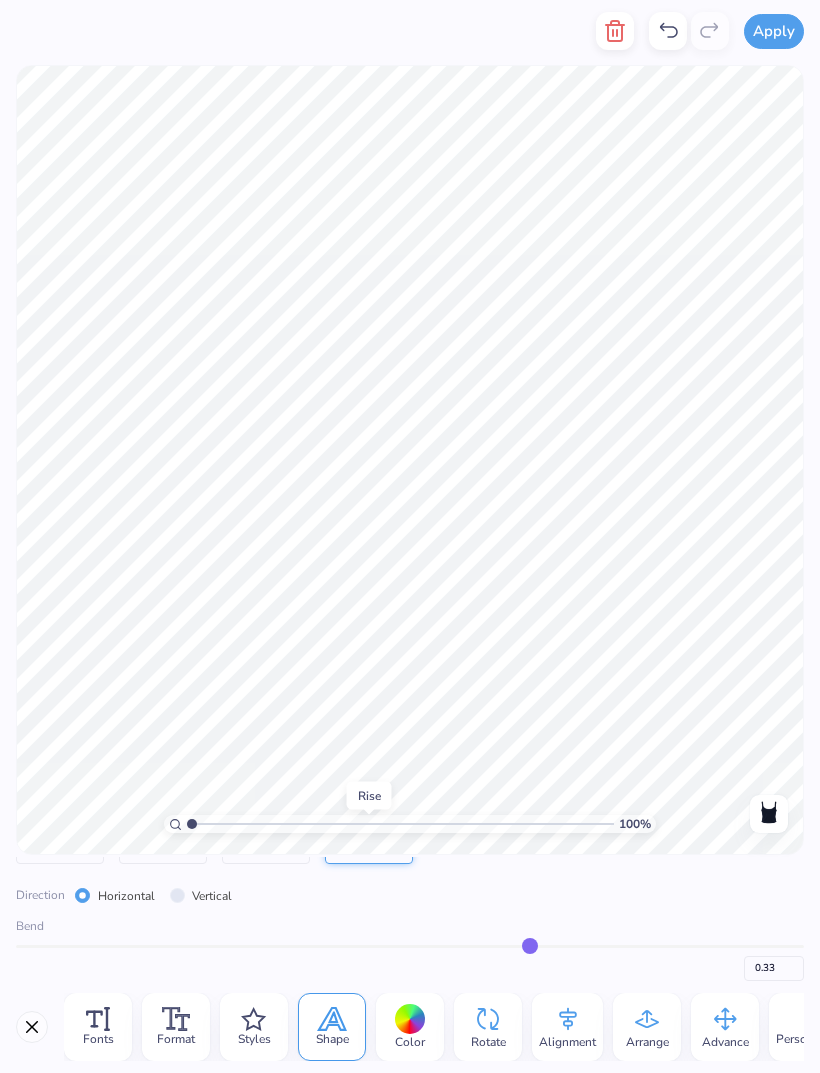type on "0.31" 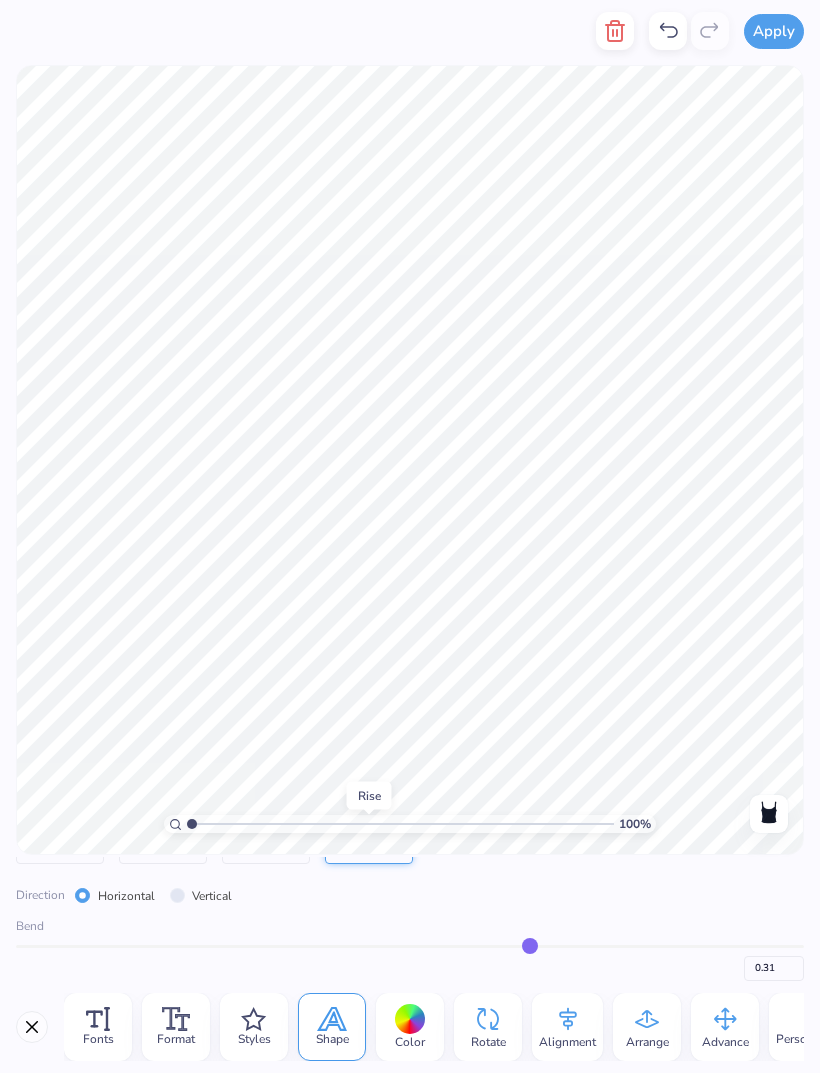 type on "0.3" 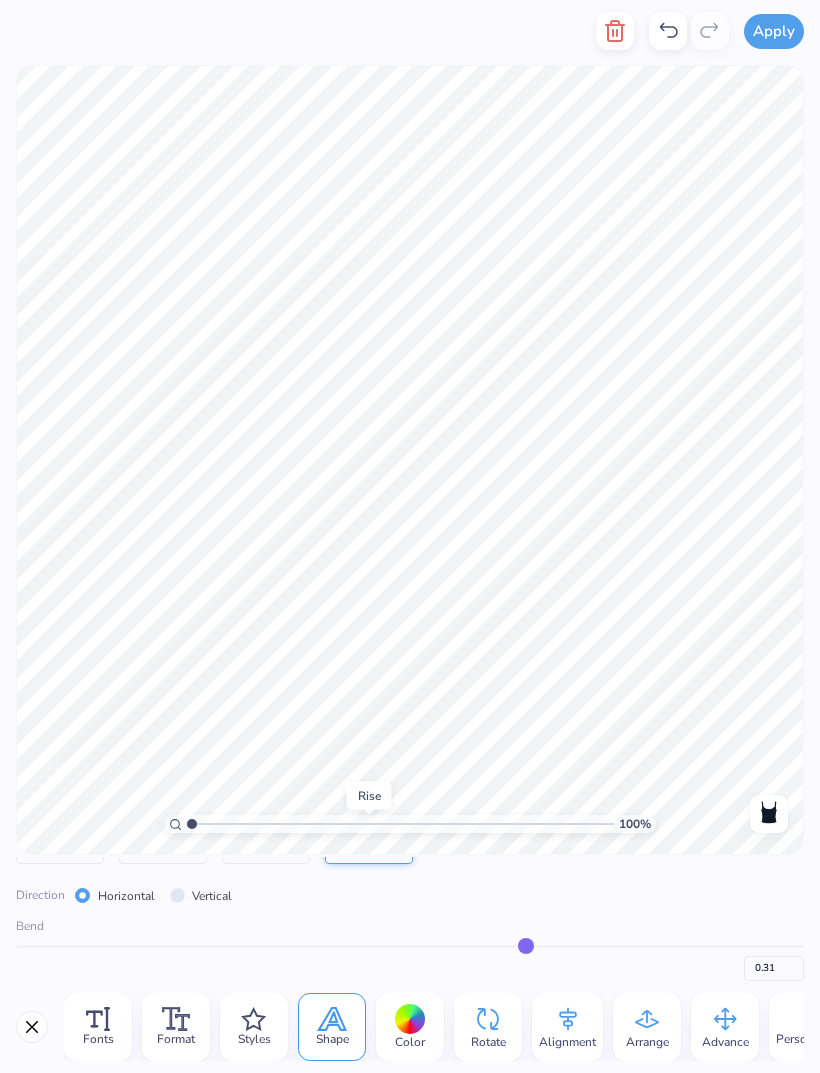 type on "0.30" 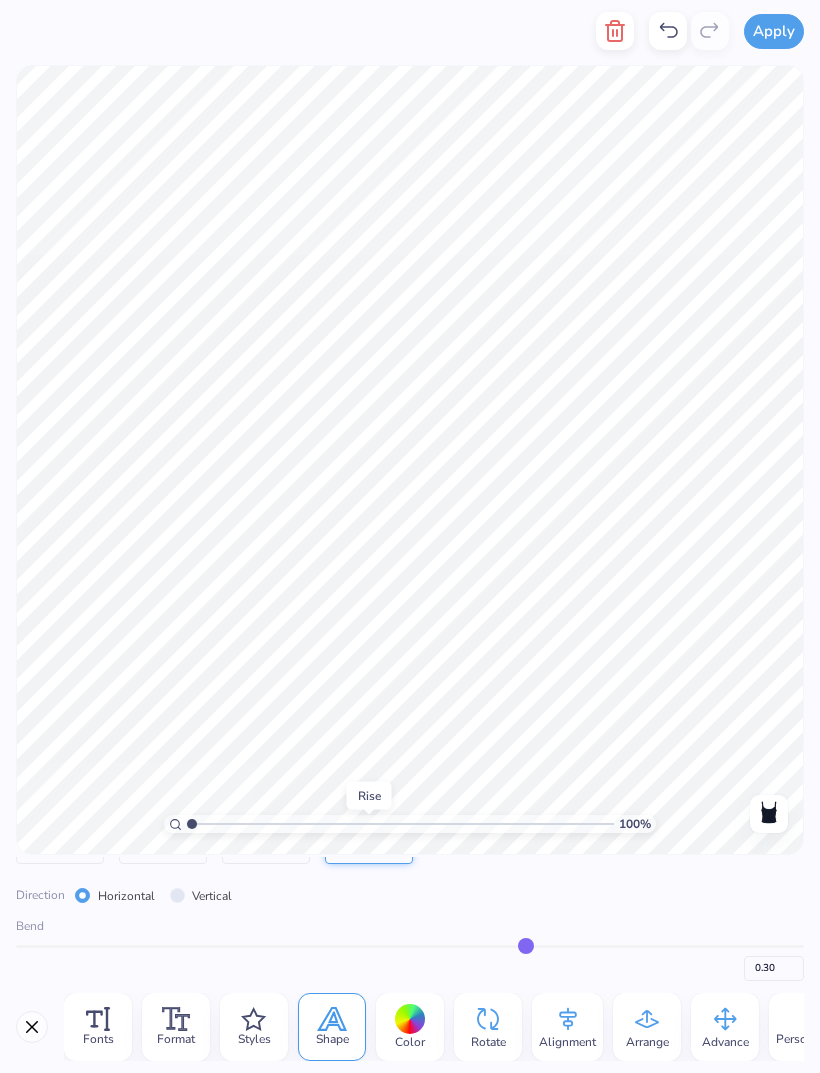 type on "0.29" 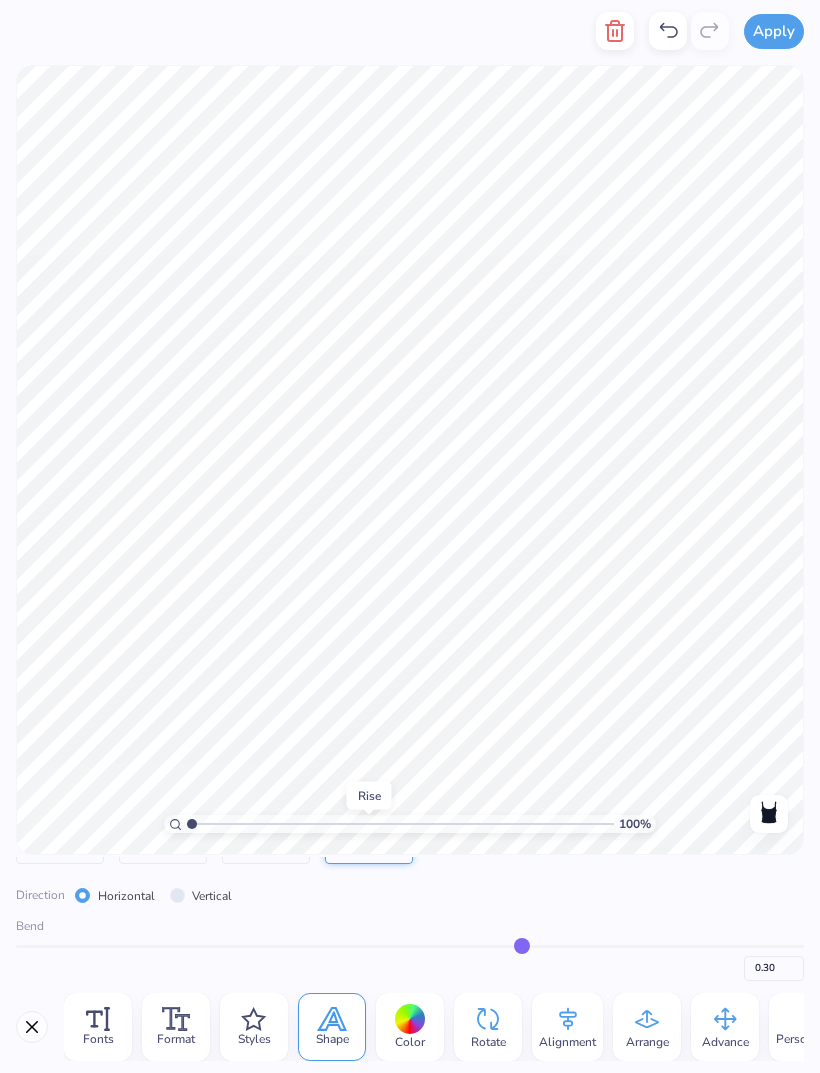 type on "0.29" 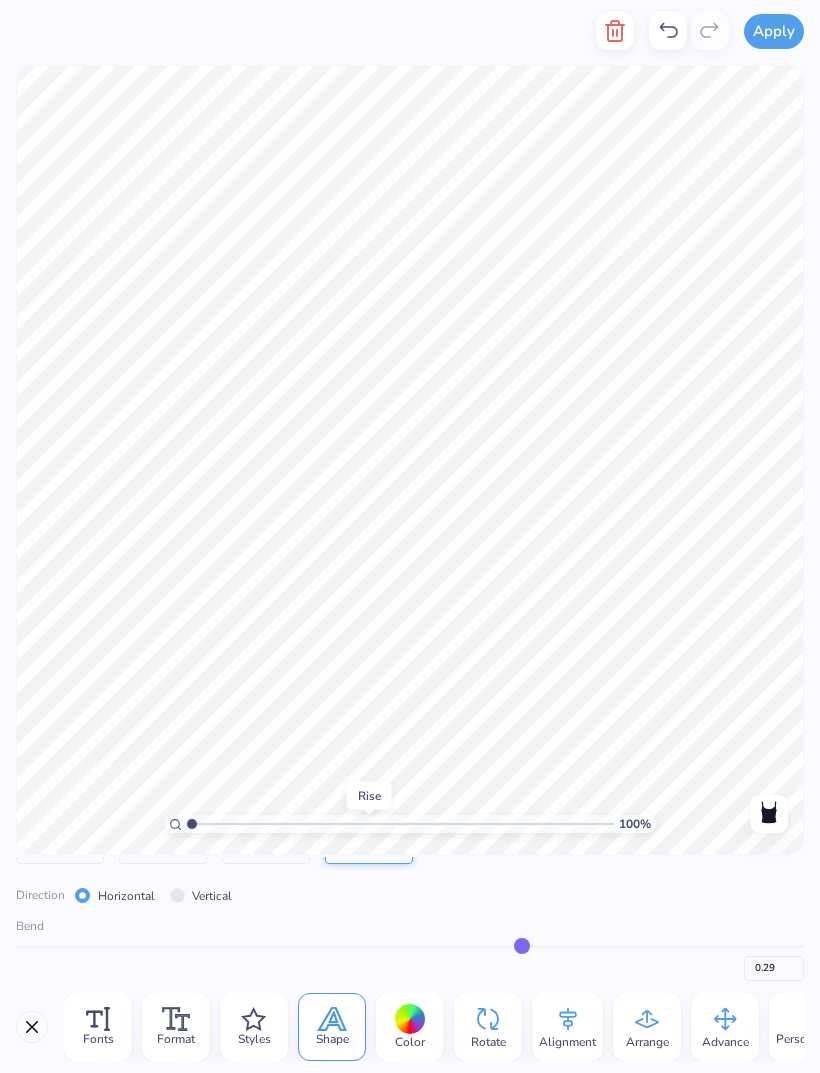 type on "0.27" 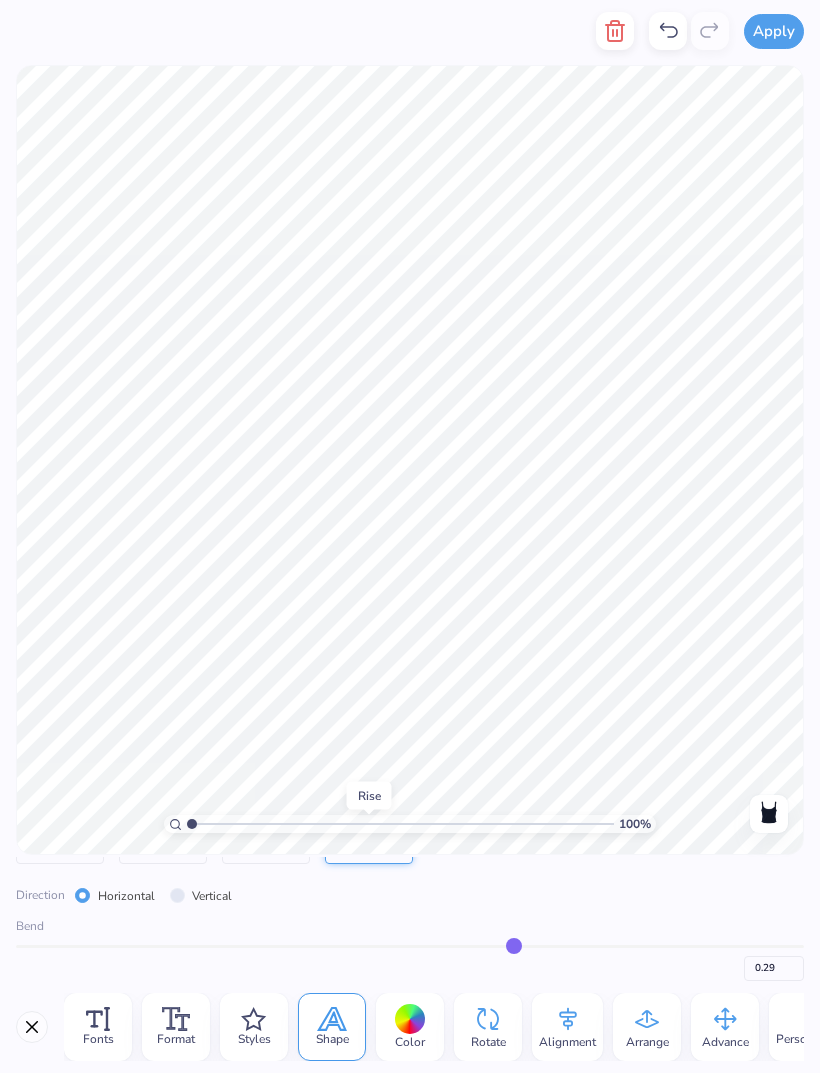 type on "0.27" 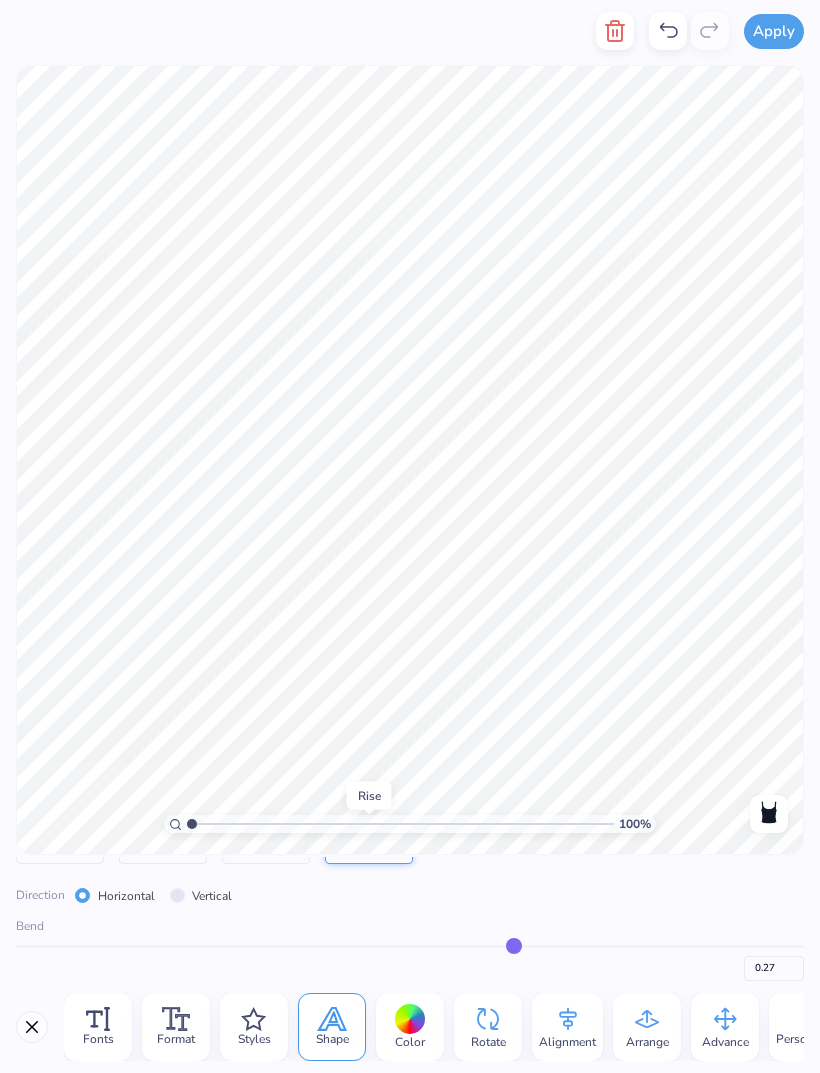 type on "0.25" 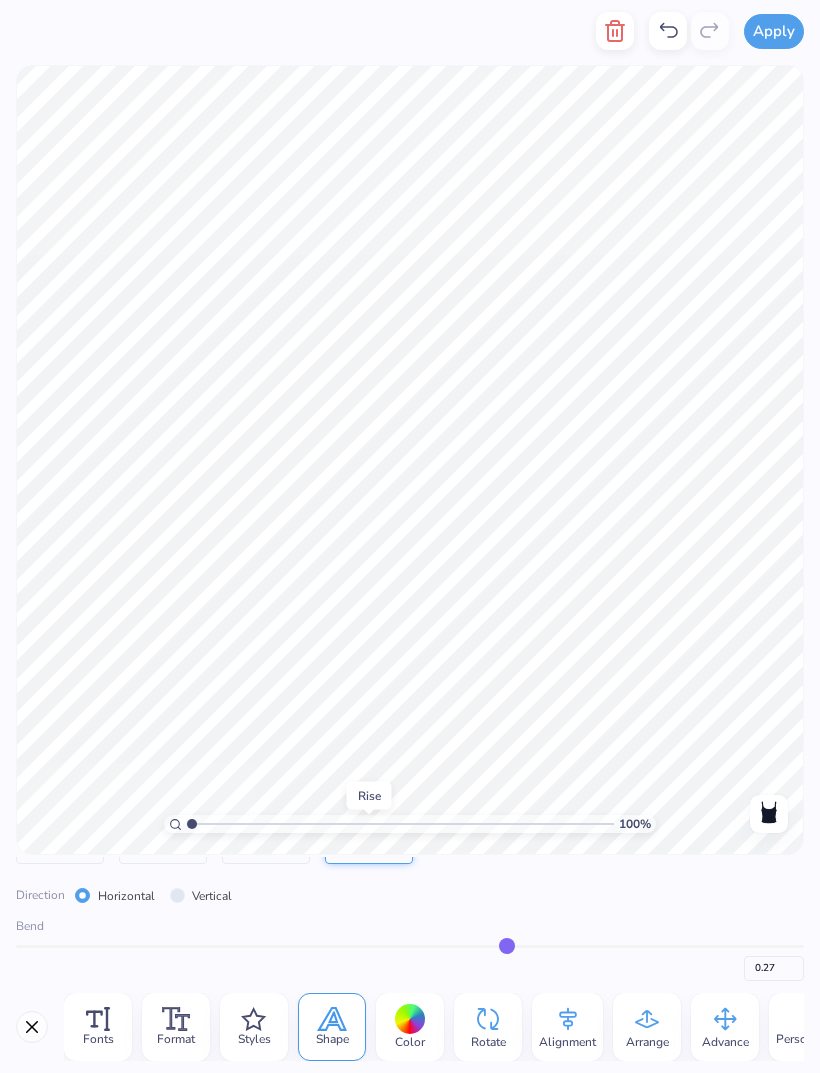type on "0.25" 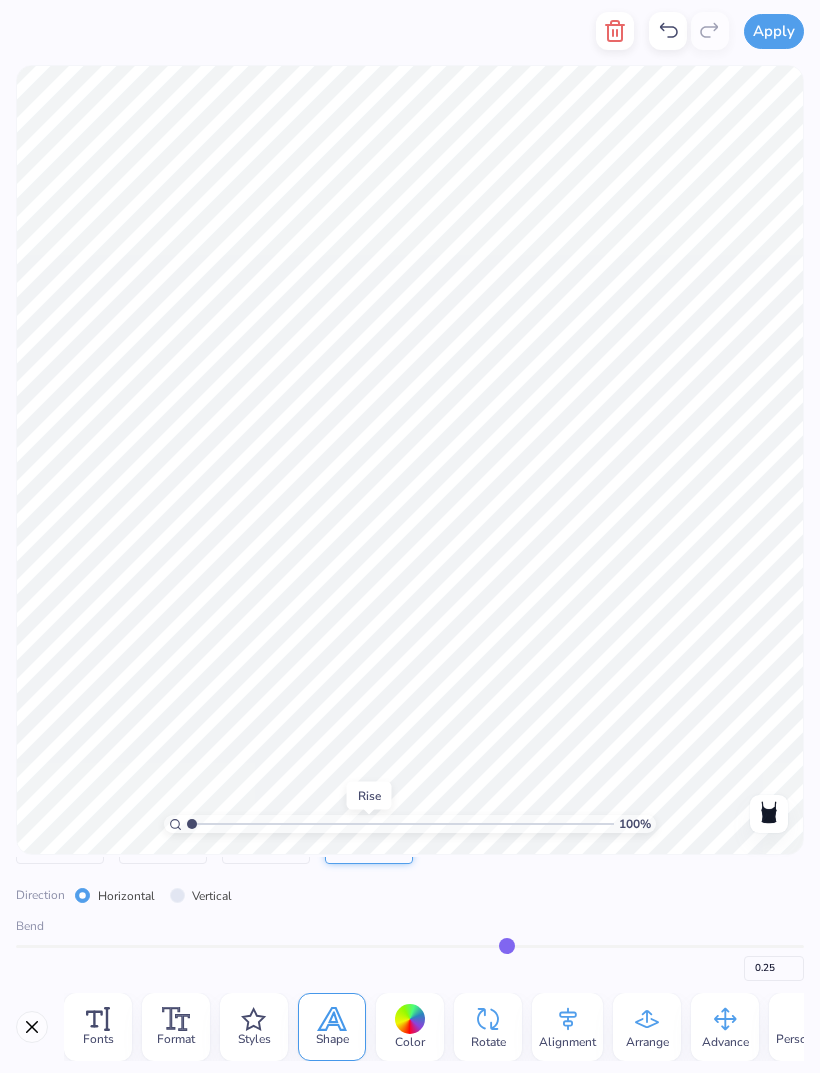 type on "0.22" 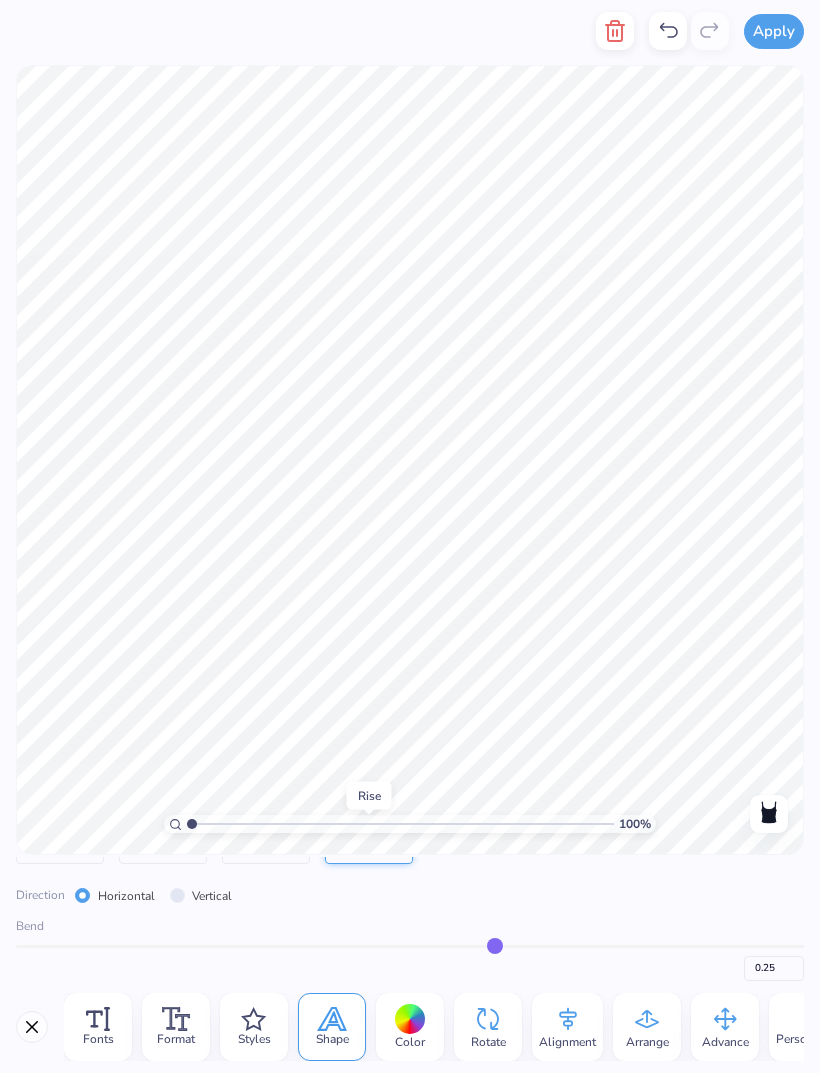 type on "0.22" 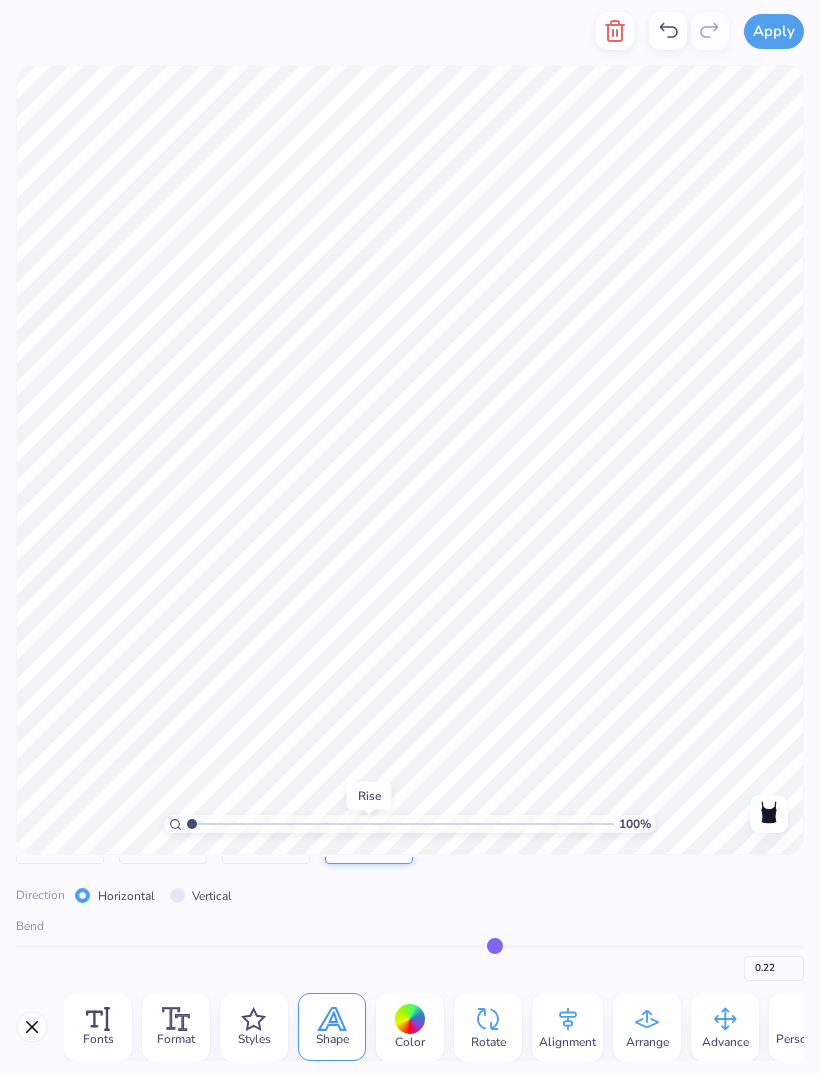 type on "0.18" 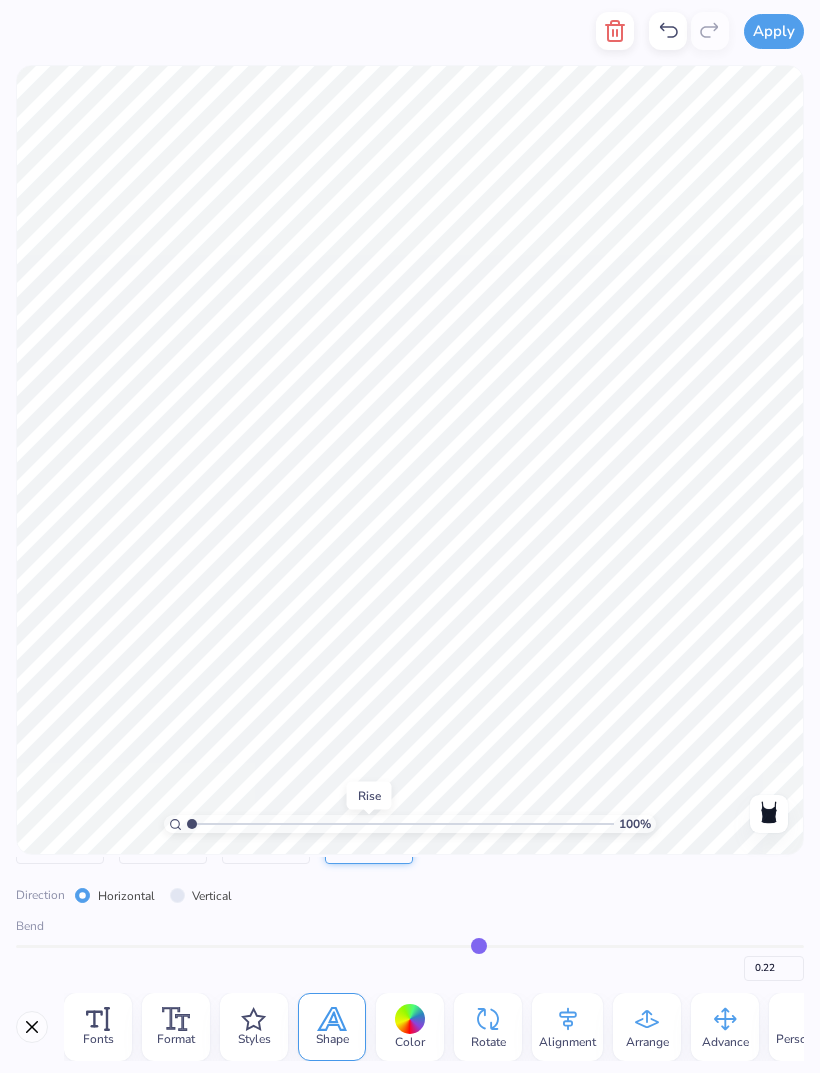 type on "0.18" 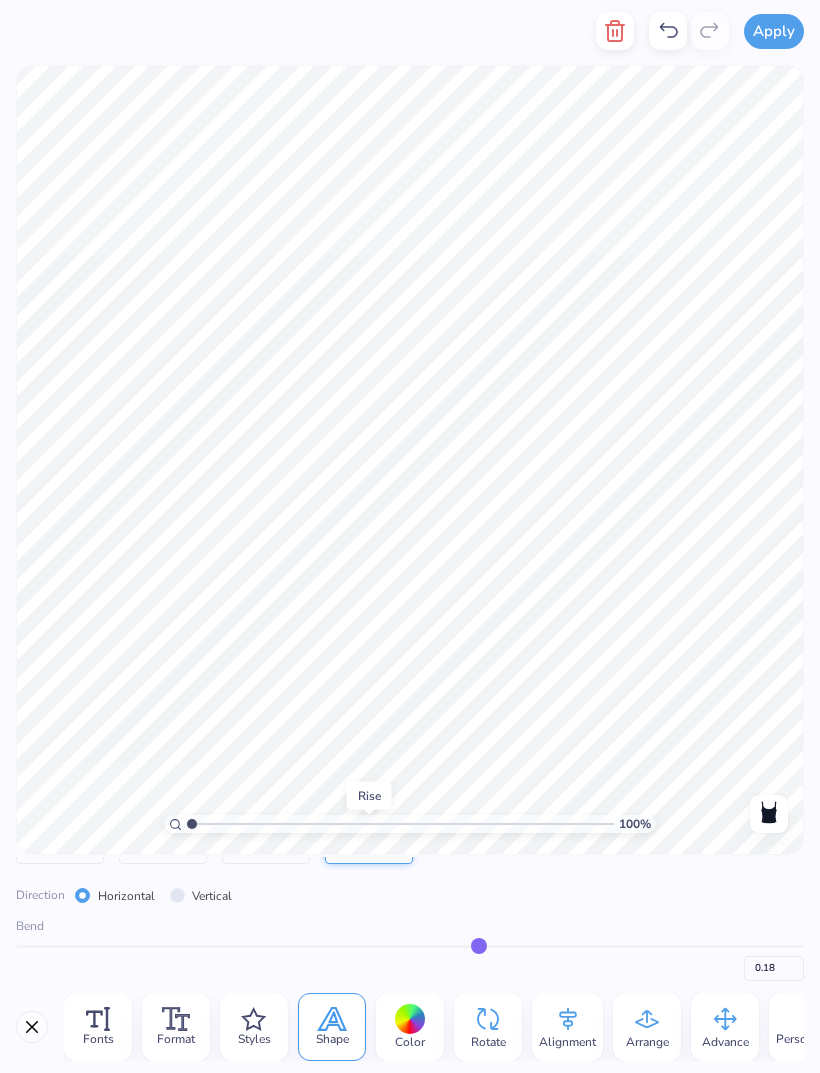 type on "0.15" 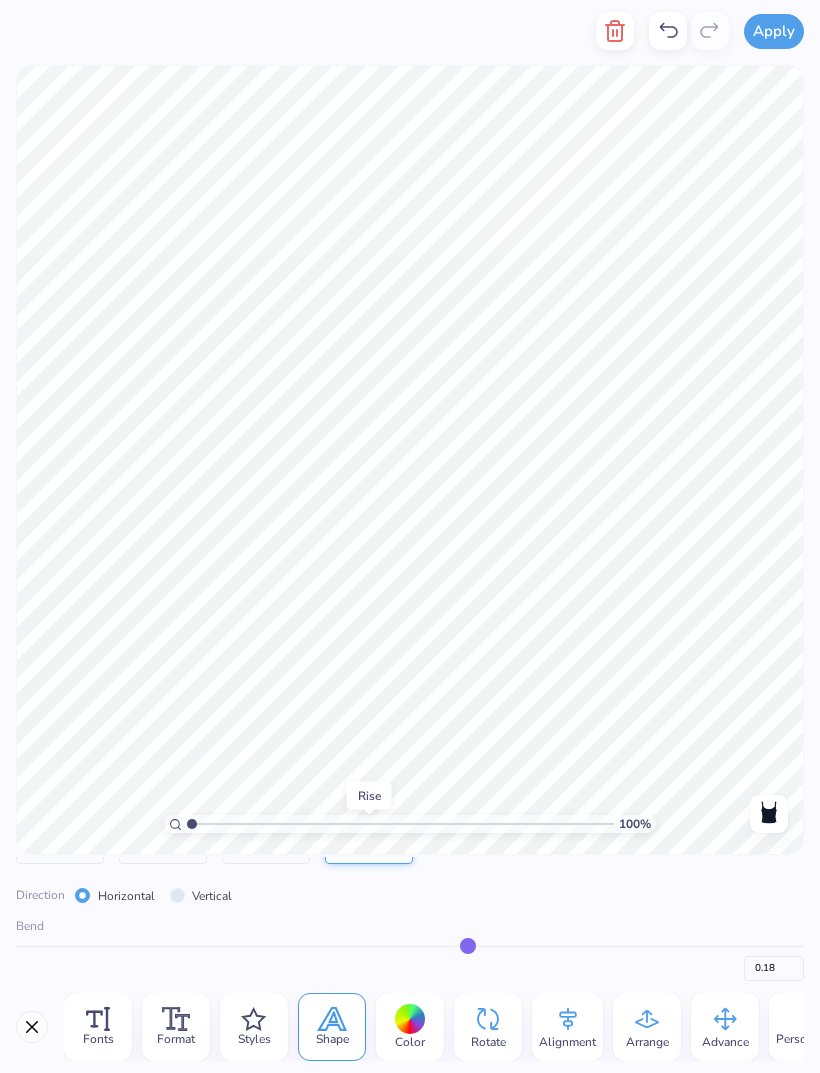 type on "0.15" 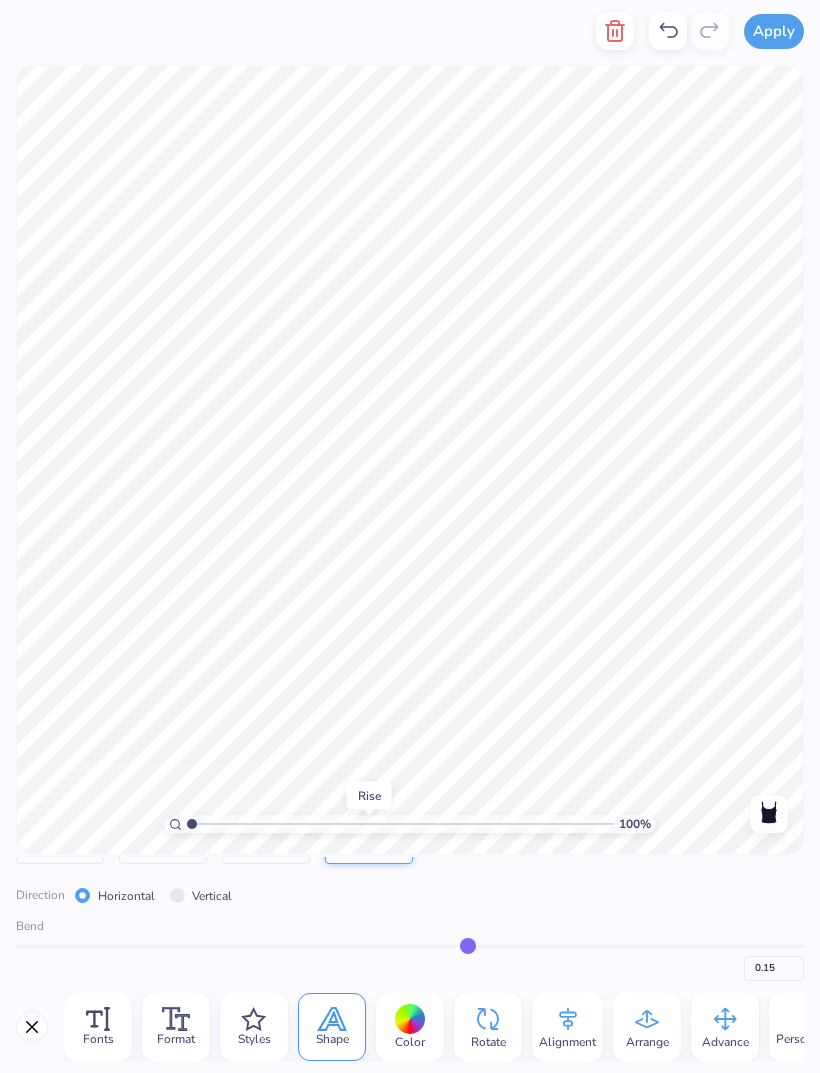 type on "0.11" 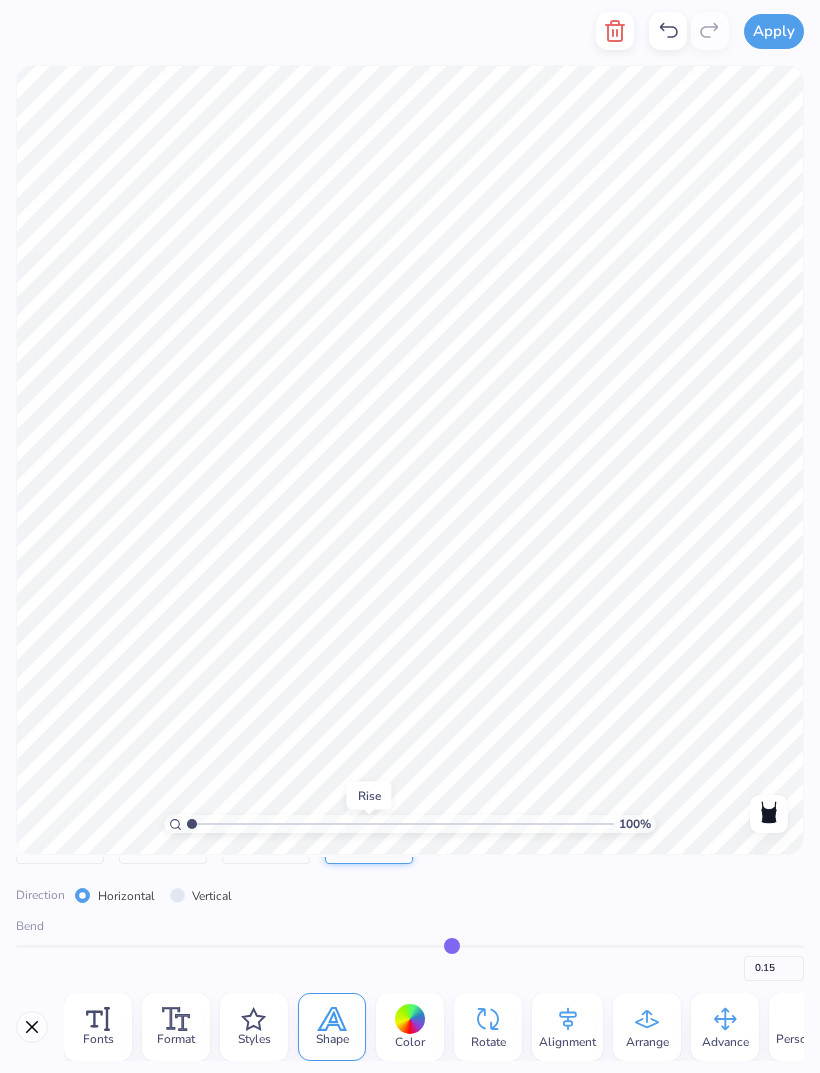type on "0.11" 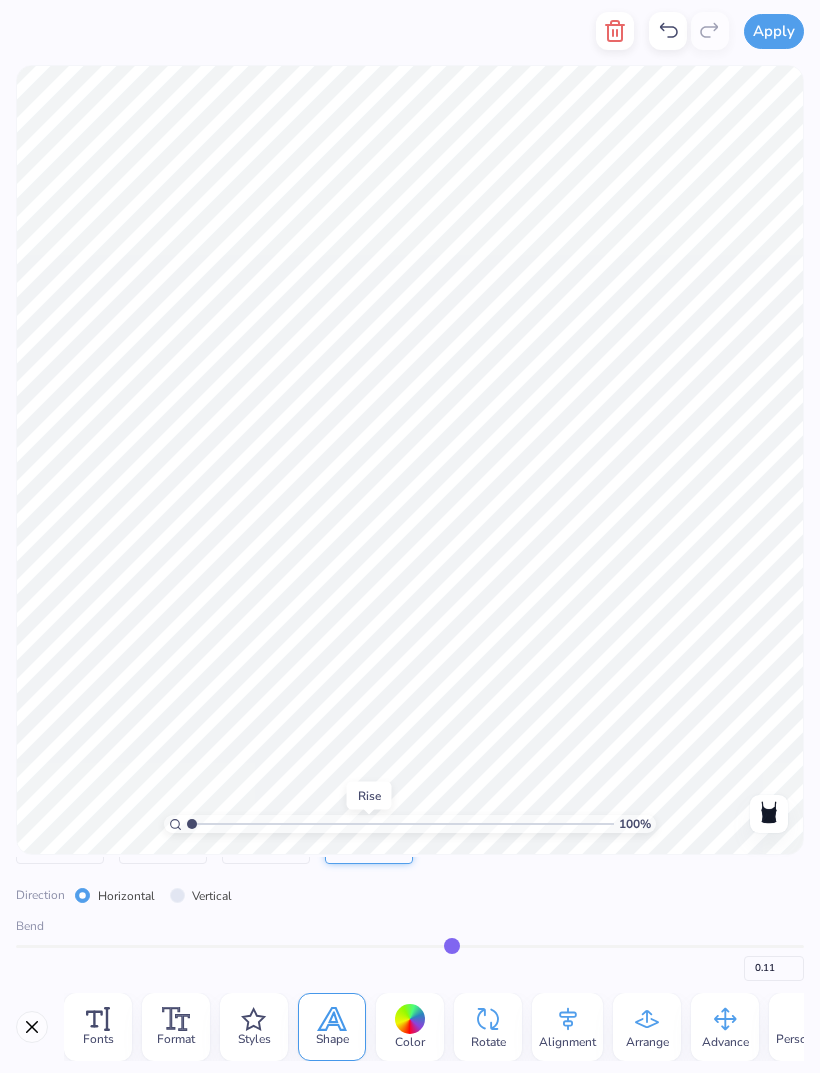 type on "0.08" 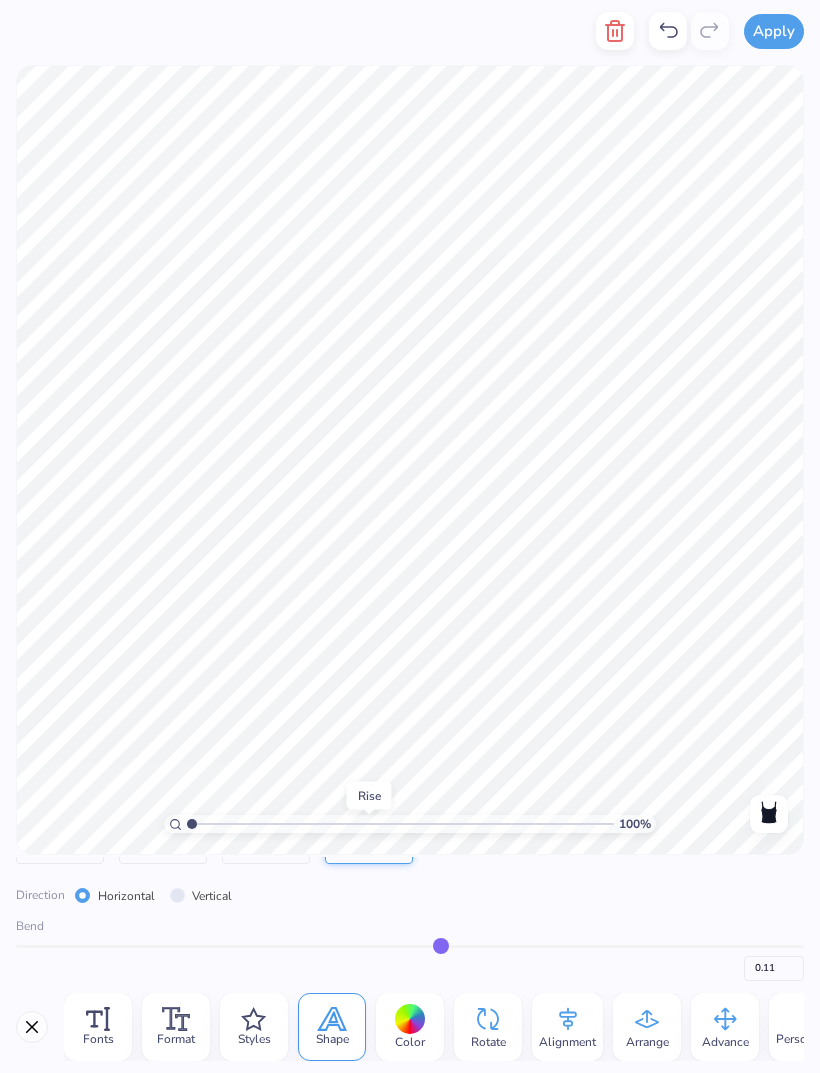 type on "0.08" 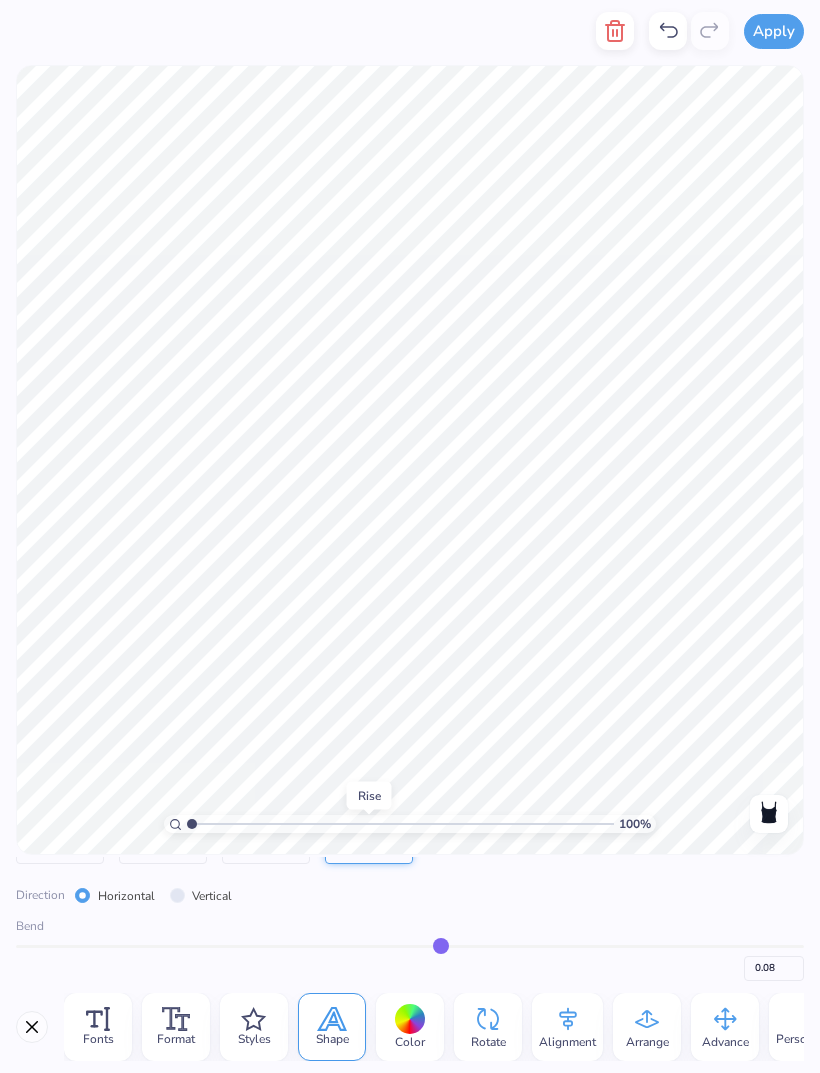 type on "0.05" 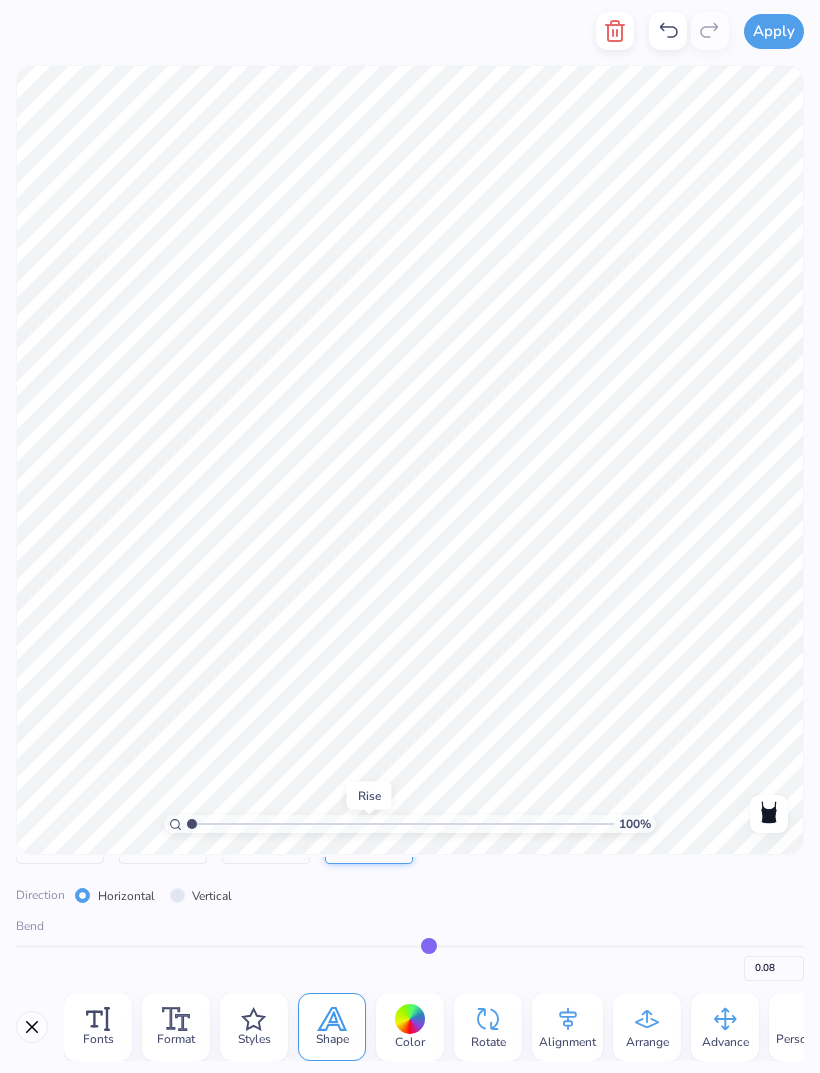 type on "0.05" 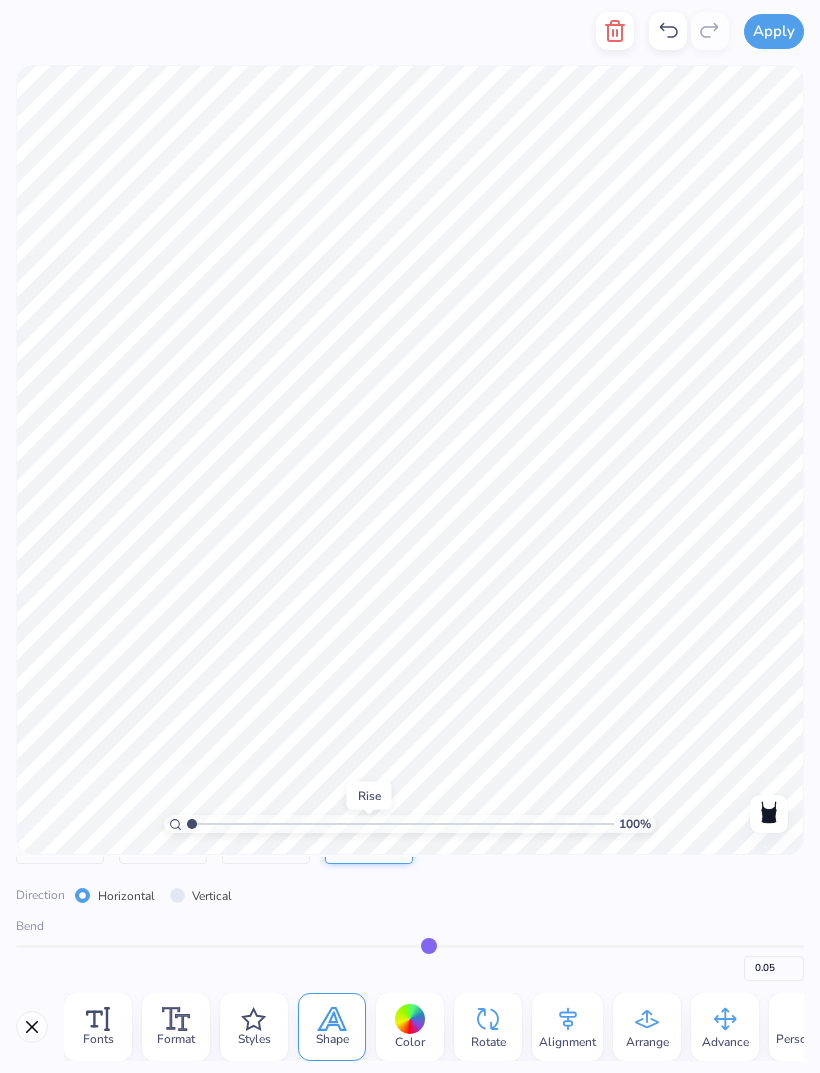 type on "0.03" 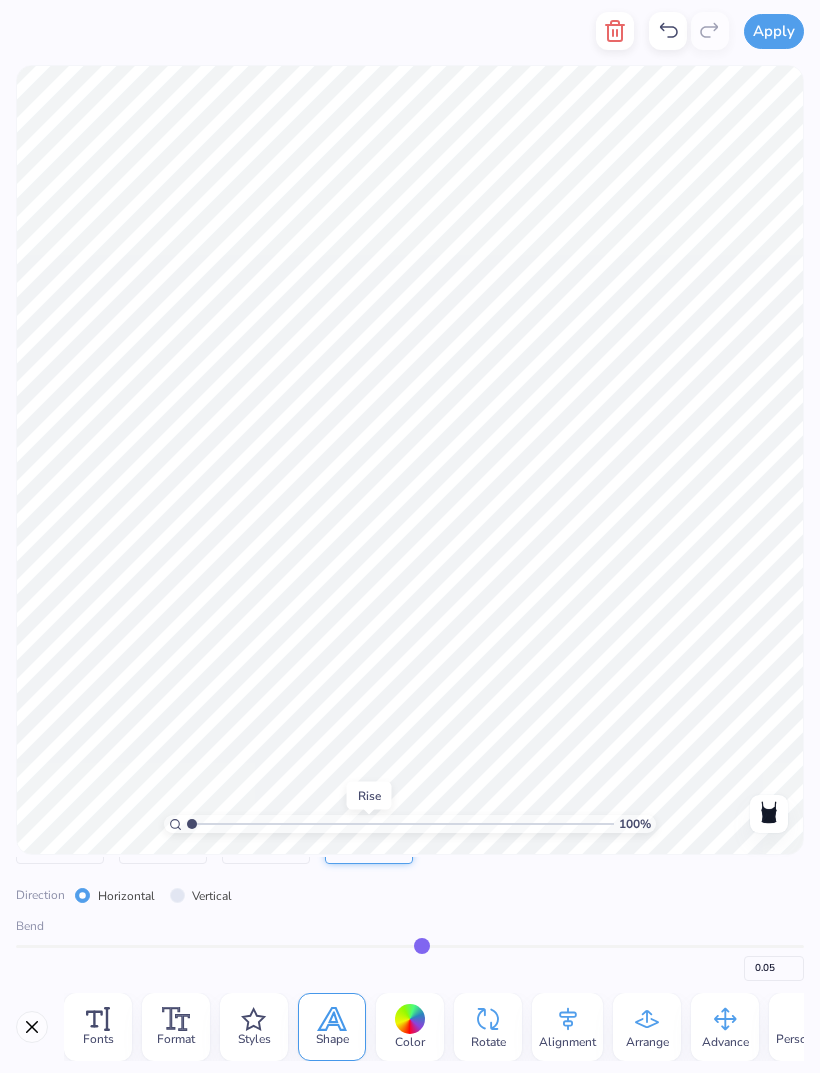 type on "0.03" 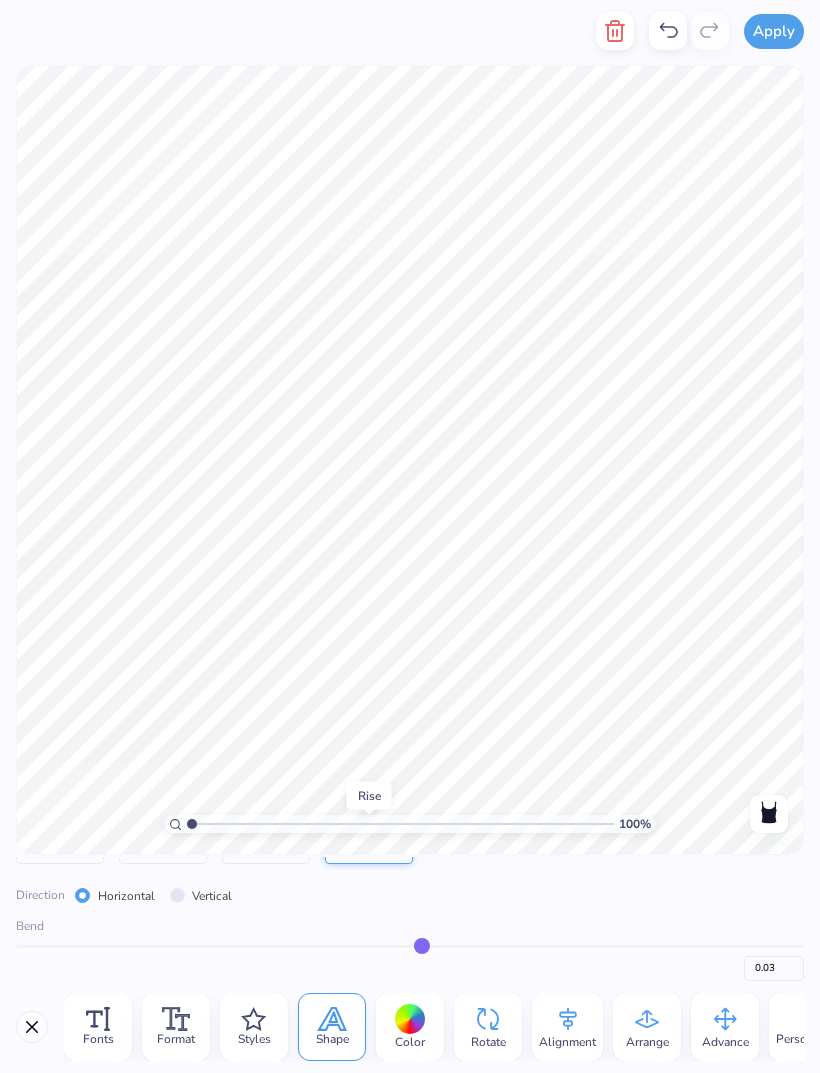 type on "0.01" 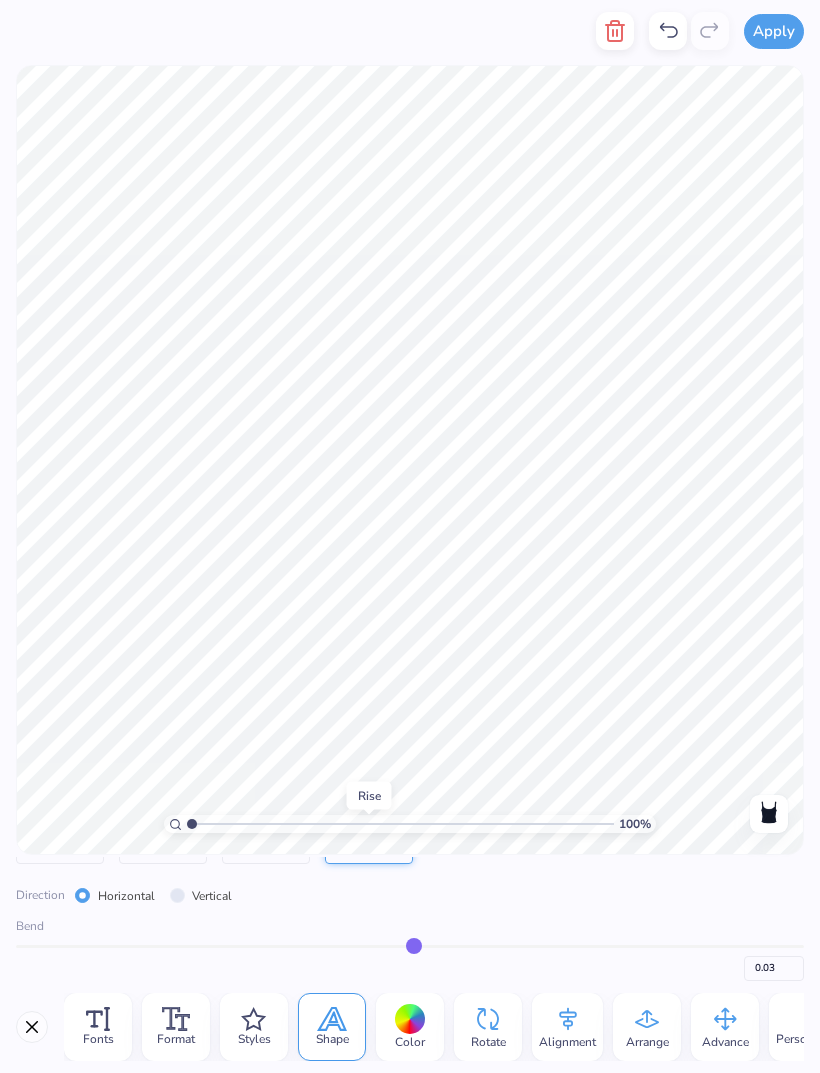 type on "0.01" 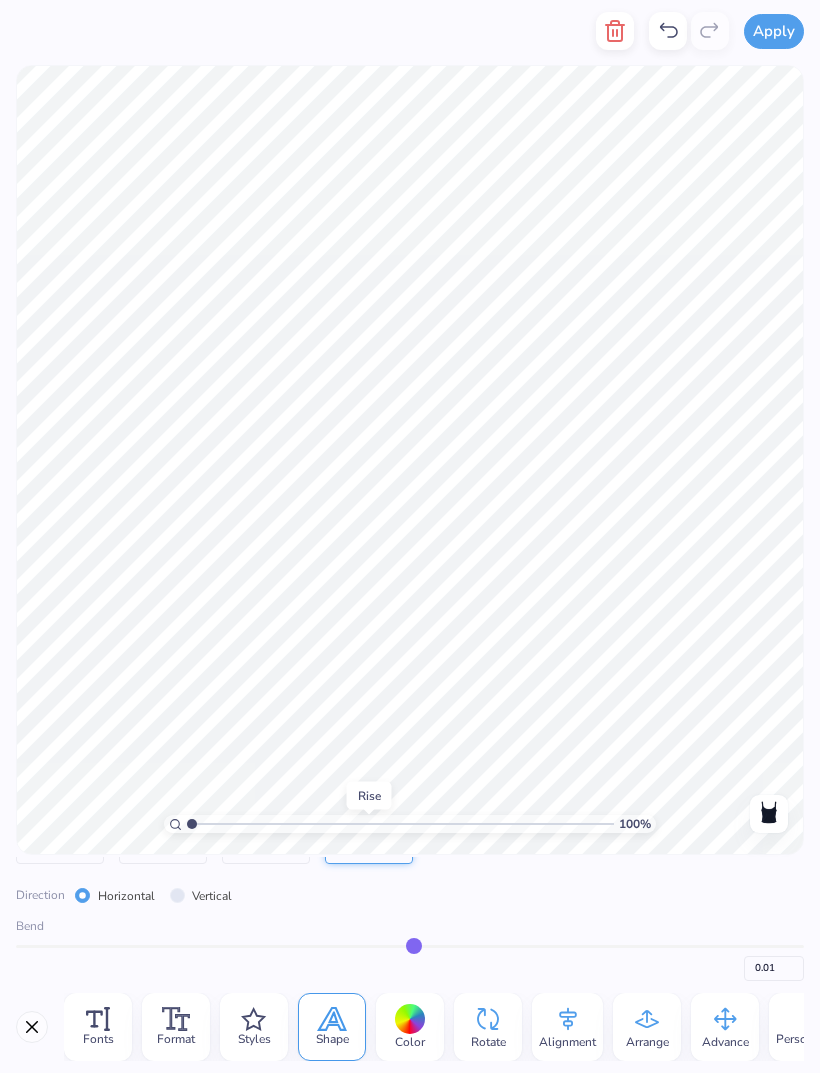 type on "-0.01" 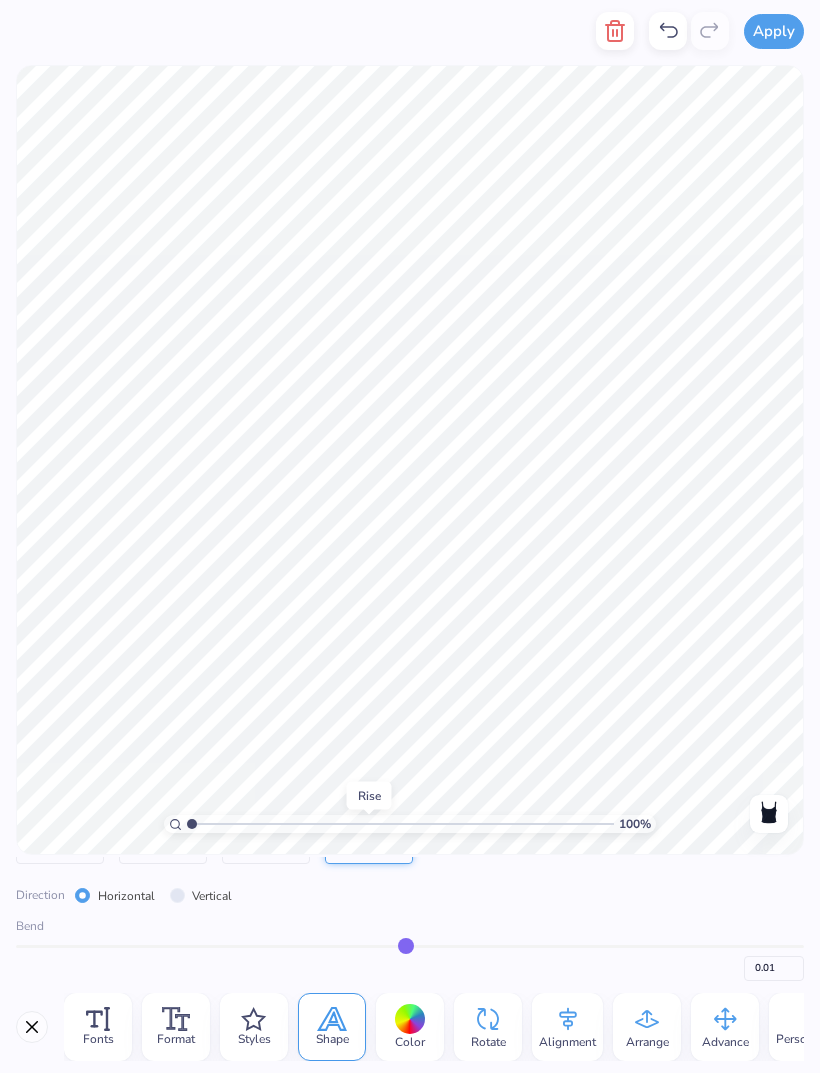 type on "-0.01" 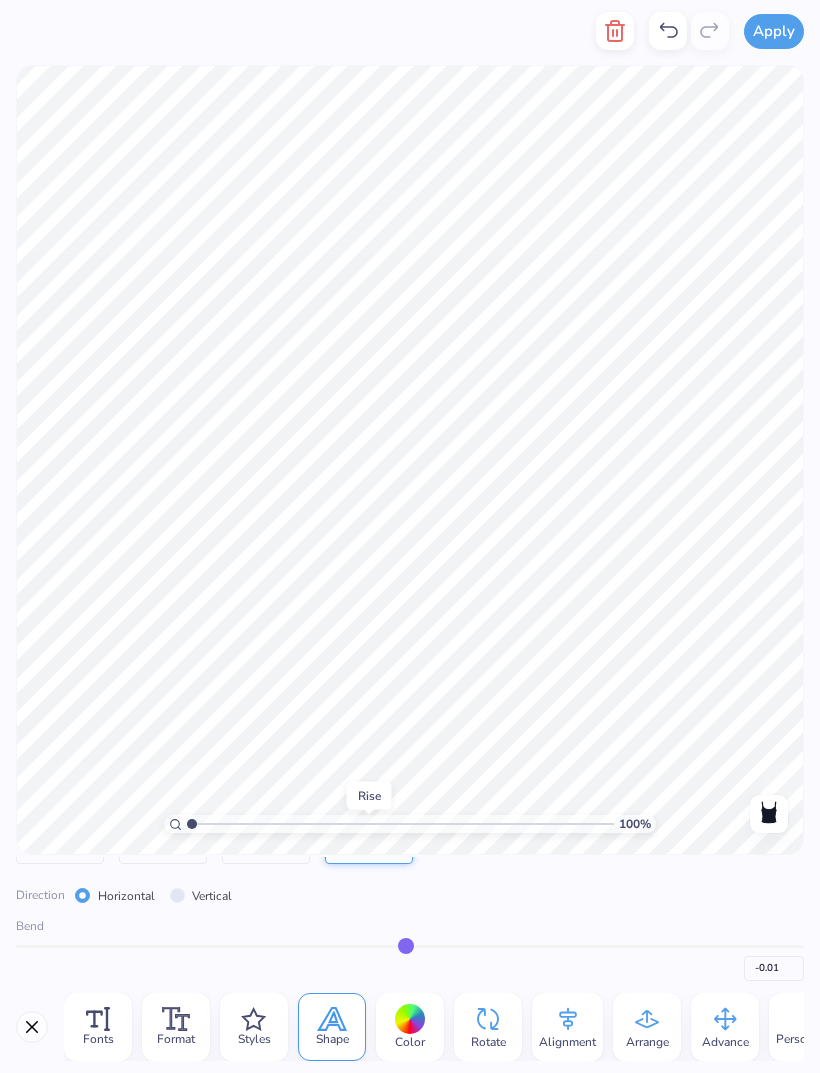 type on "-0.02" 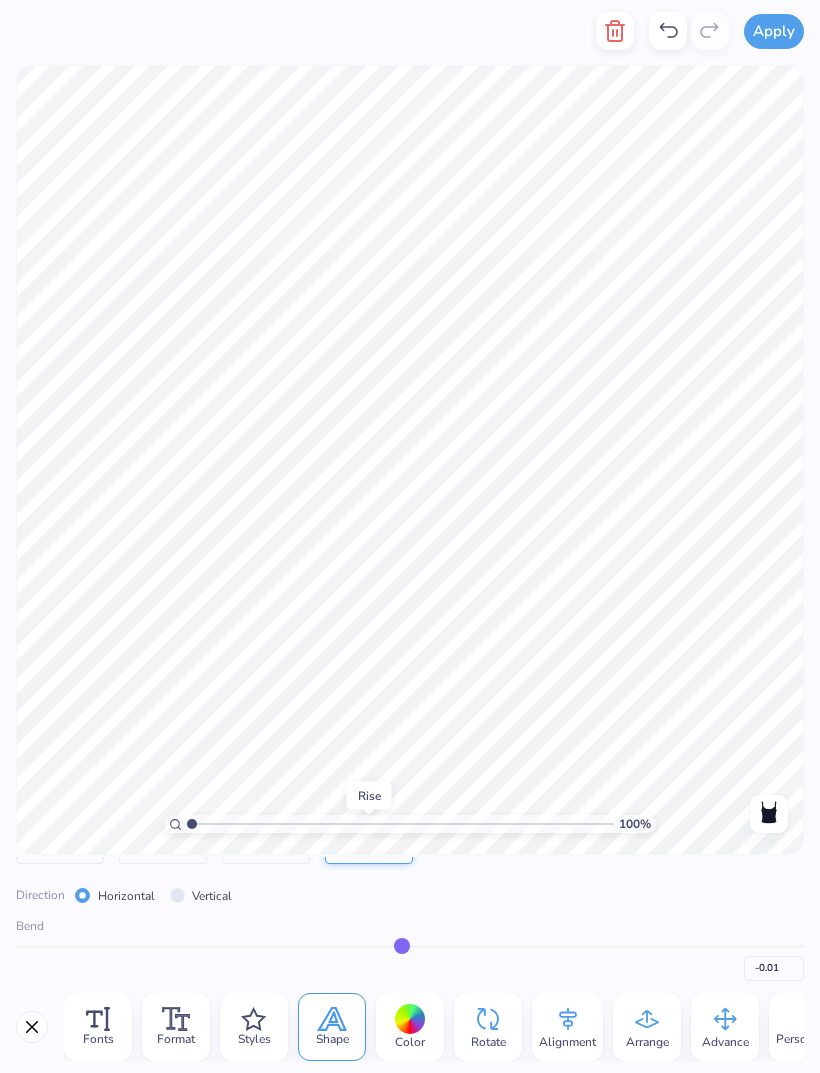 type on "-0.02" 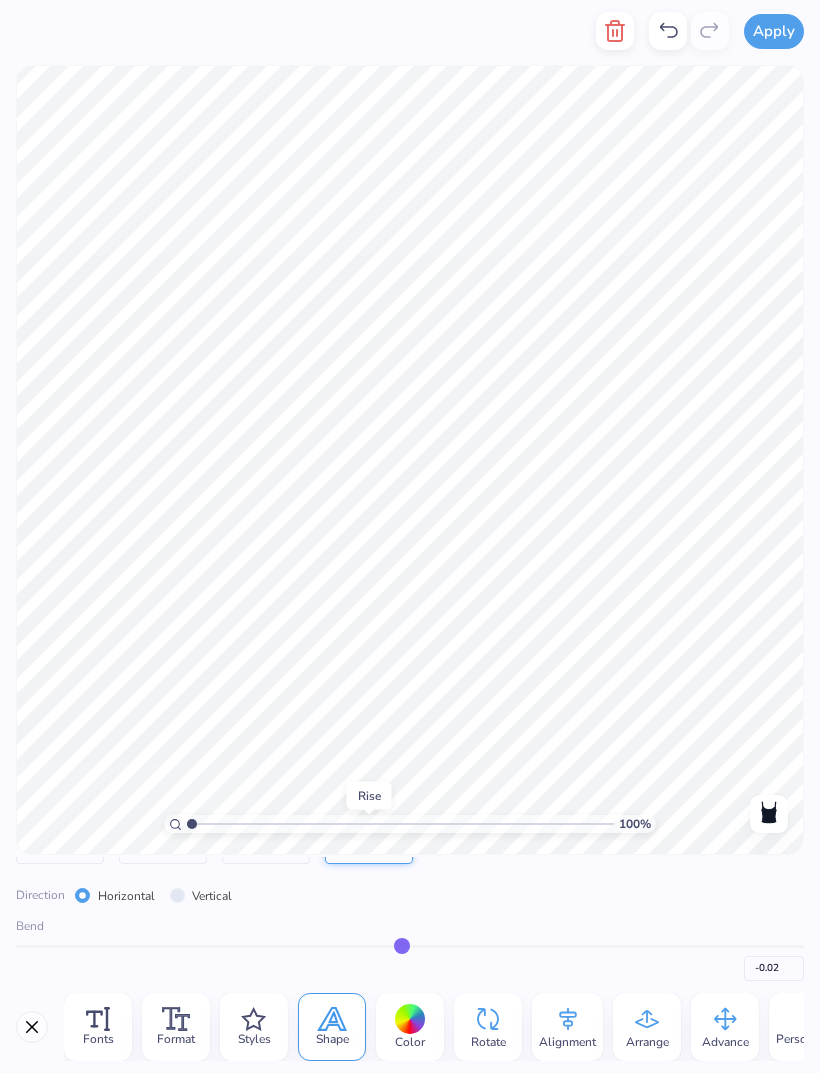 type on "-0.03" 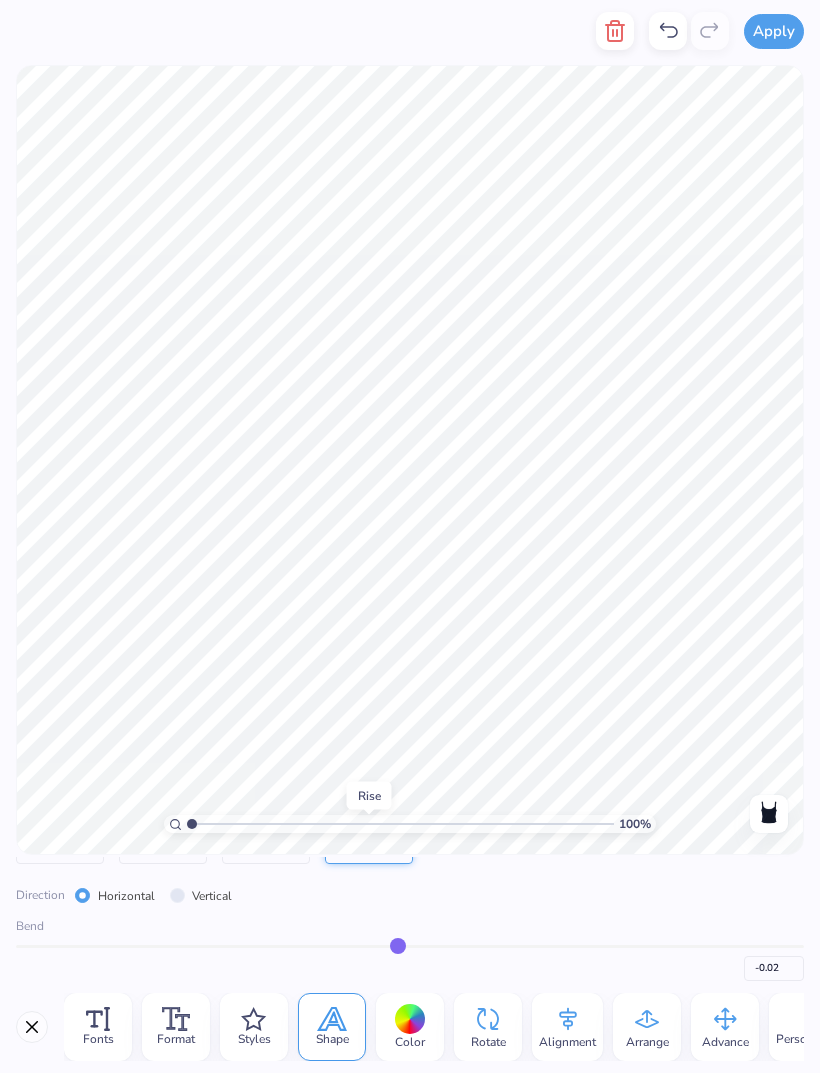 type on "-0.03" 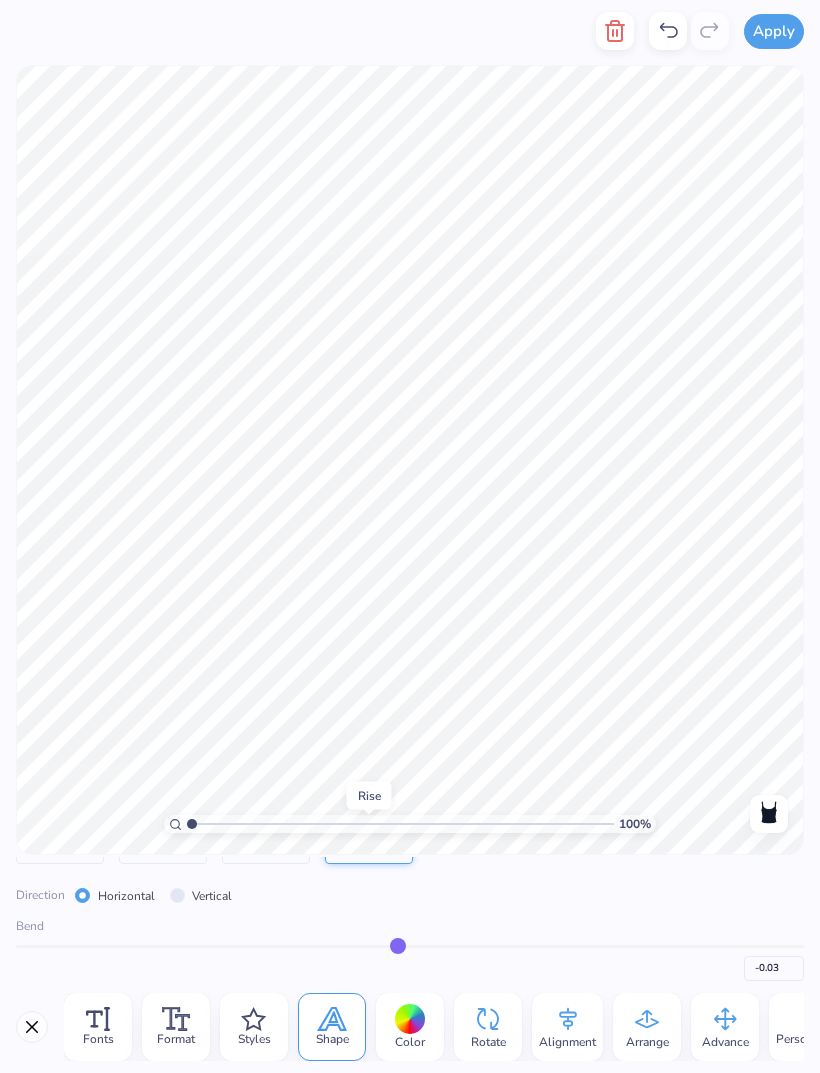 type on "-0.04" 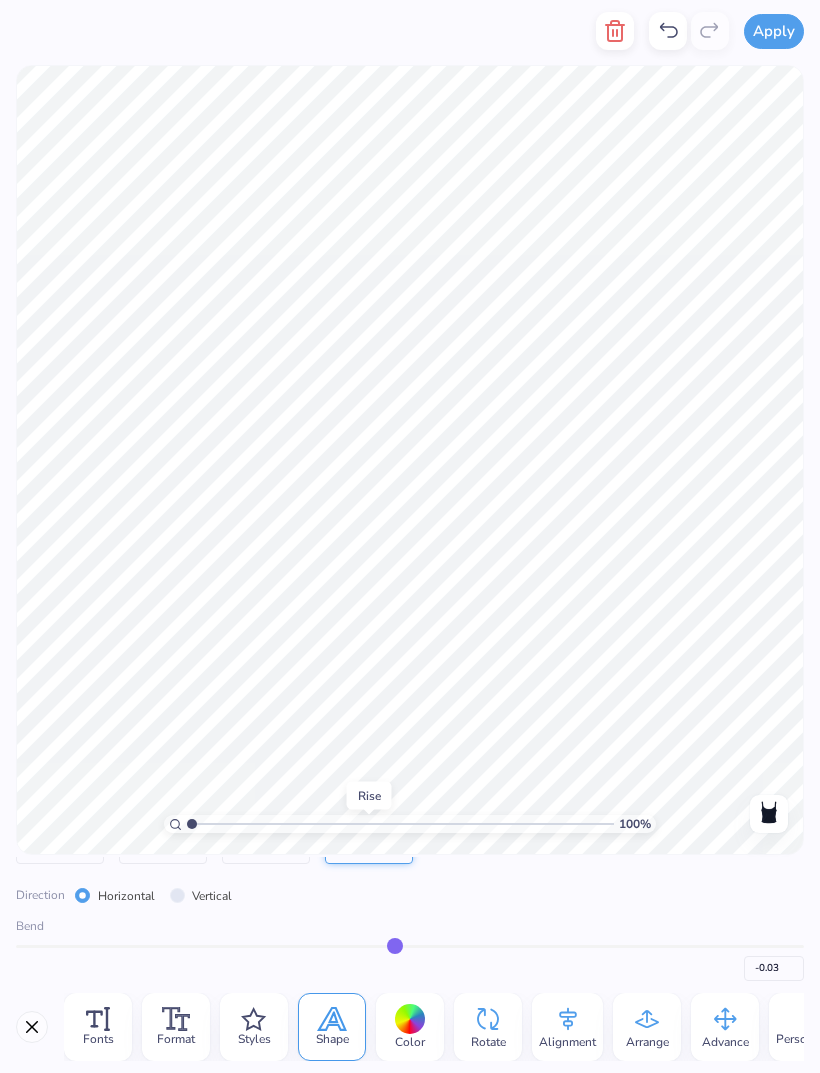type on "-0.04" 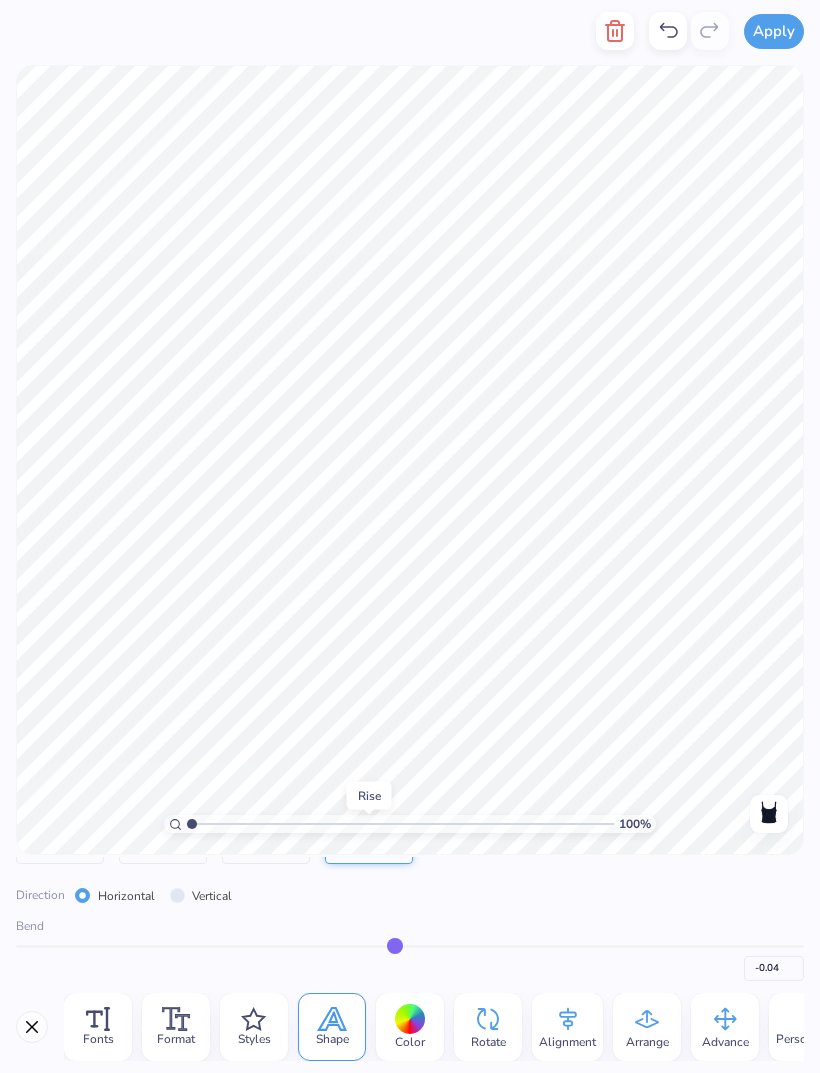 type on "-0.05" 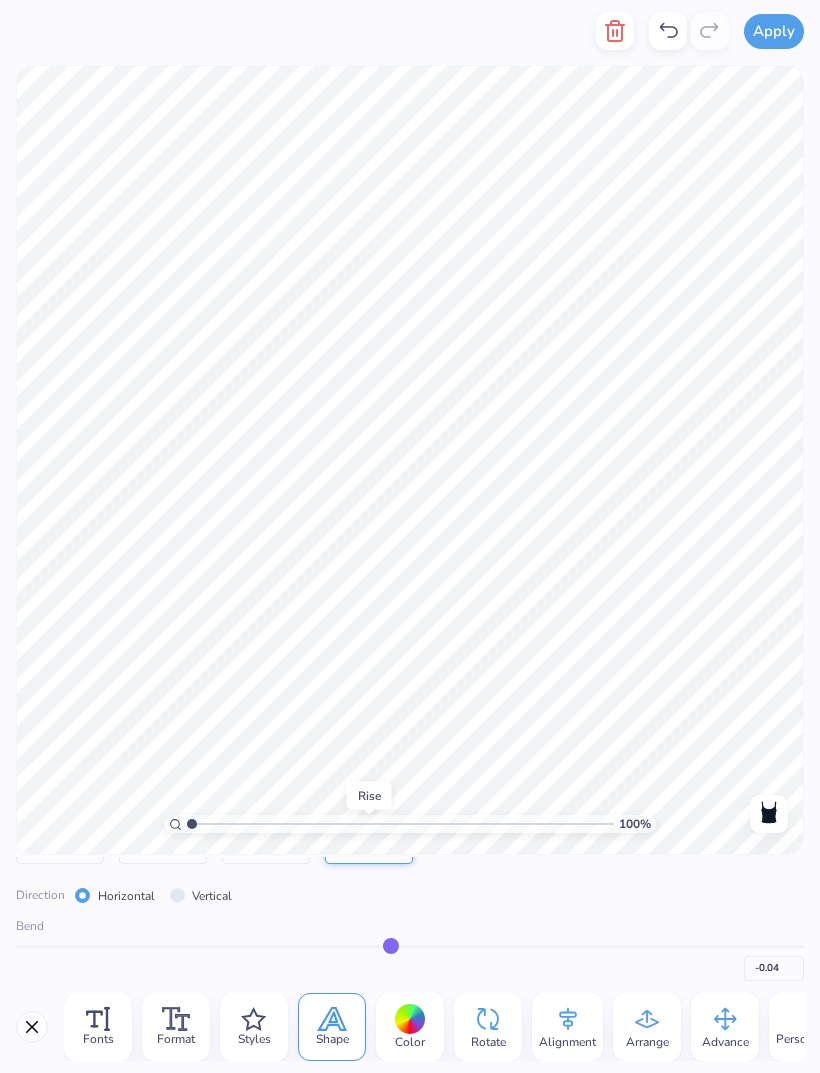 type on "-0.05" 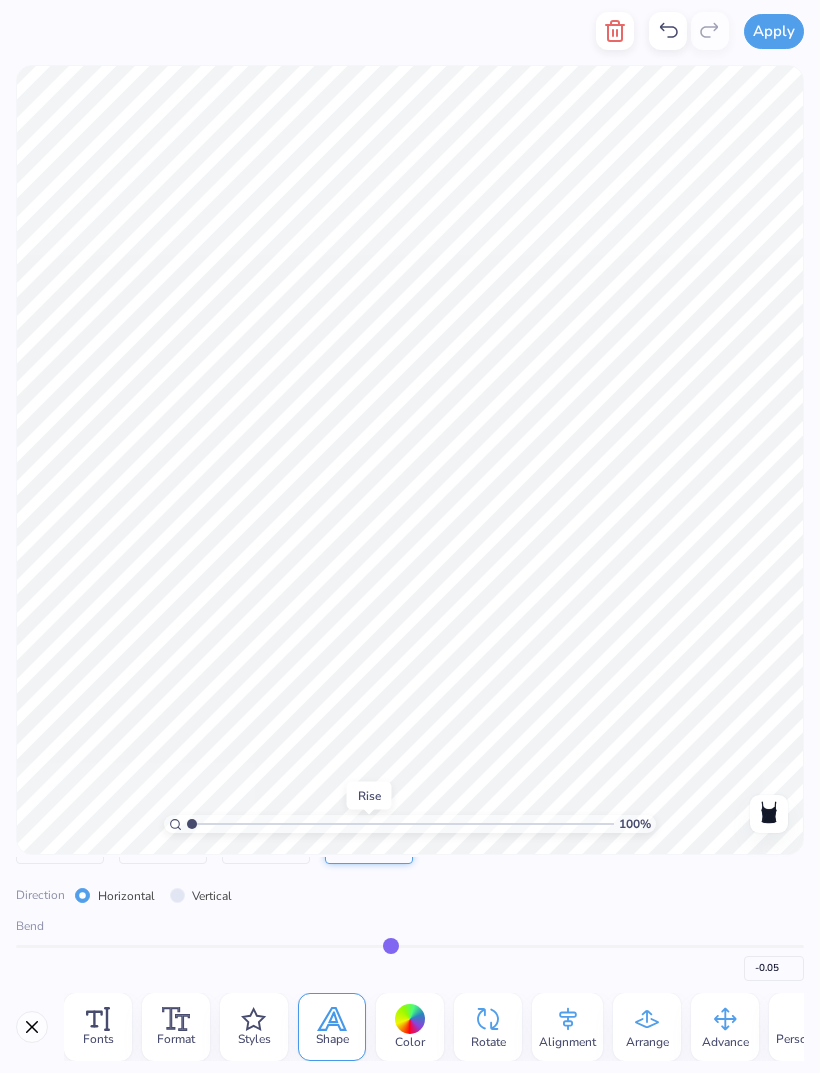 type on "-0.06" 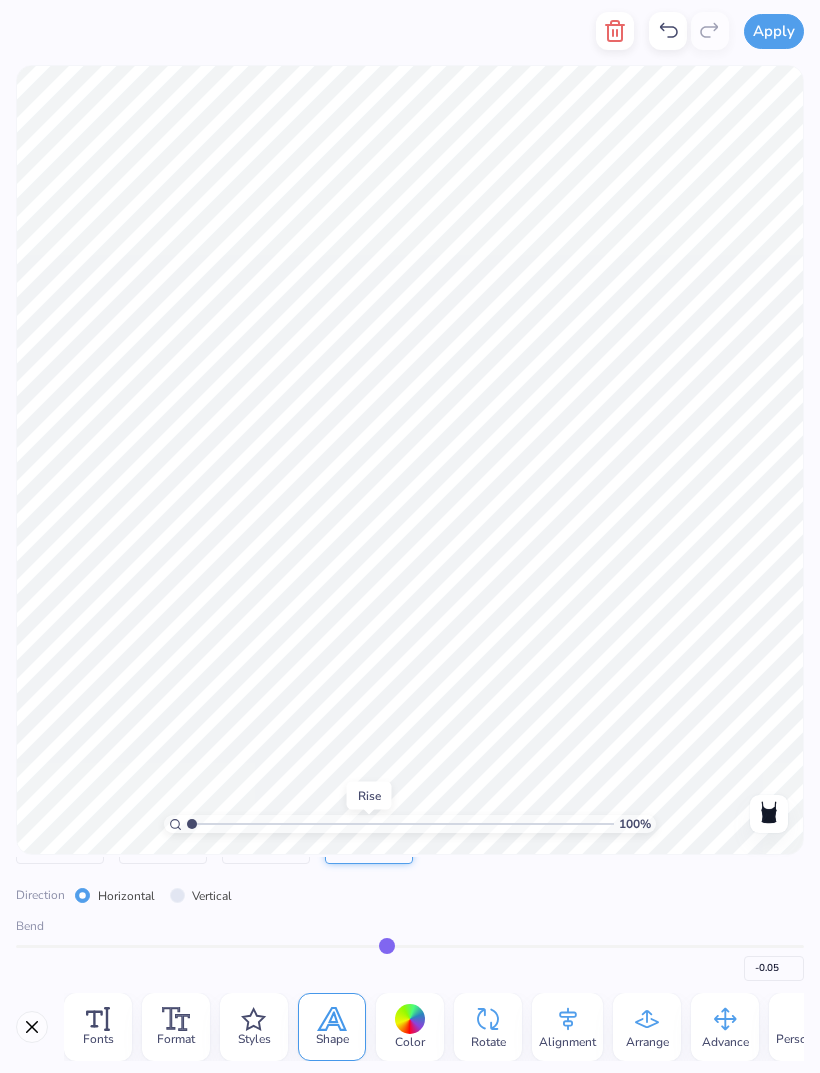 type on "-0.06" 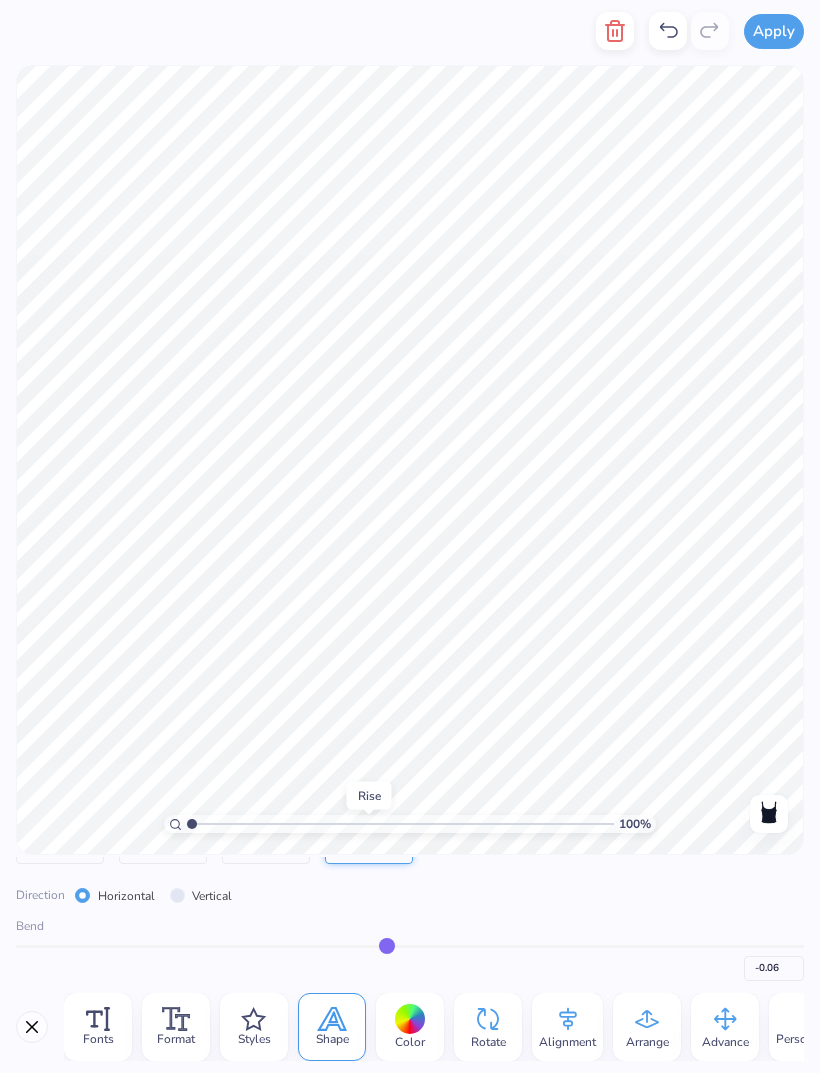 type on "-0.07" 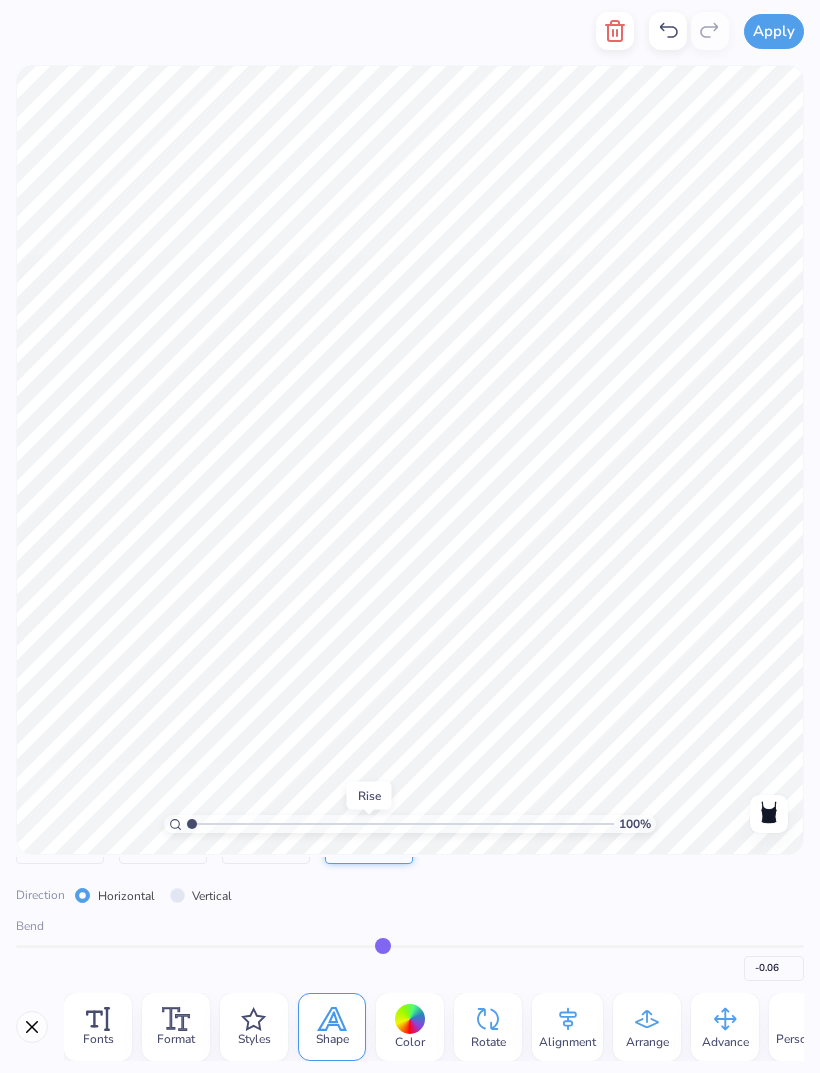 type on "-0.07" 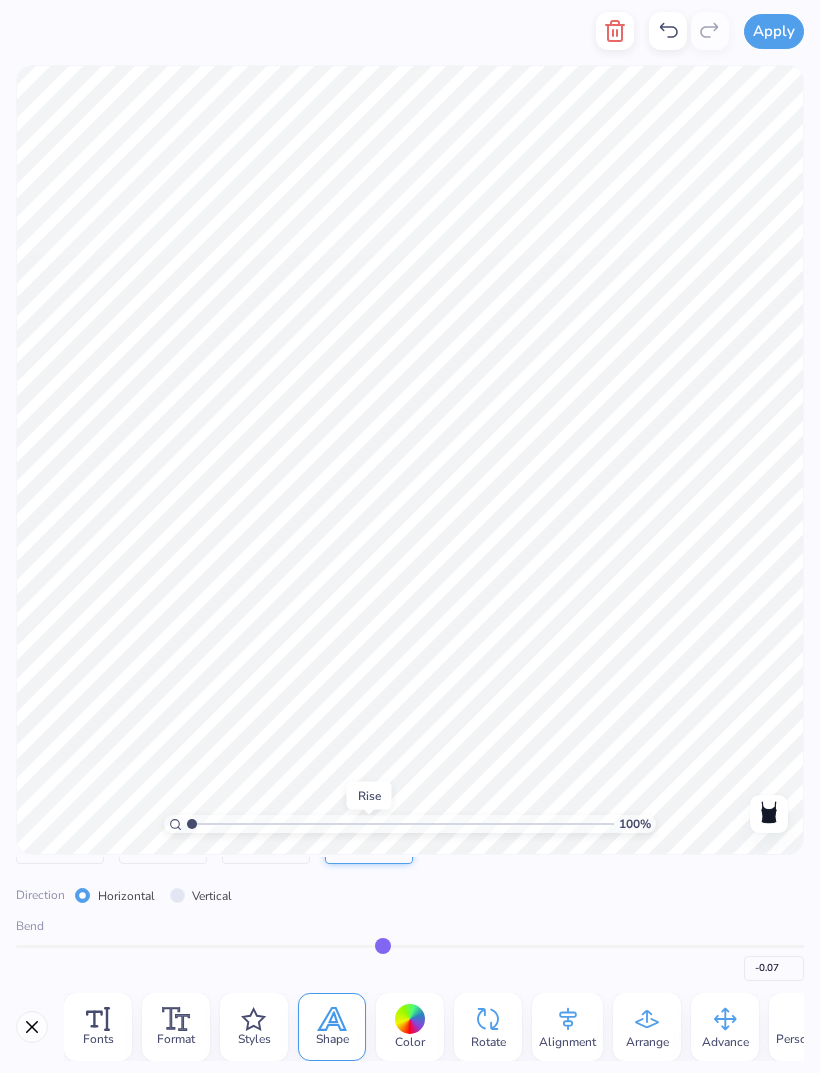 type on "-0.08" 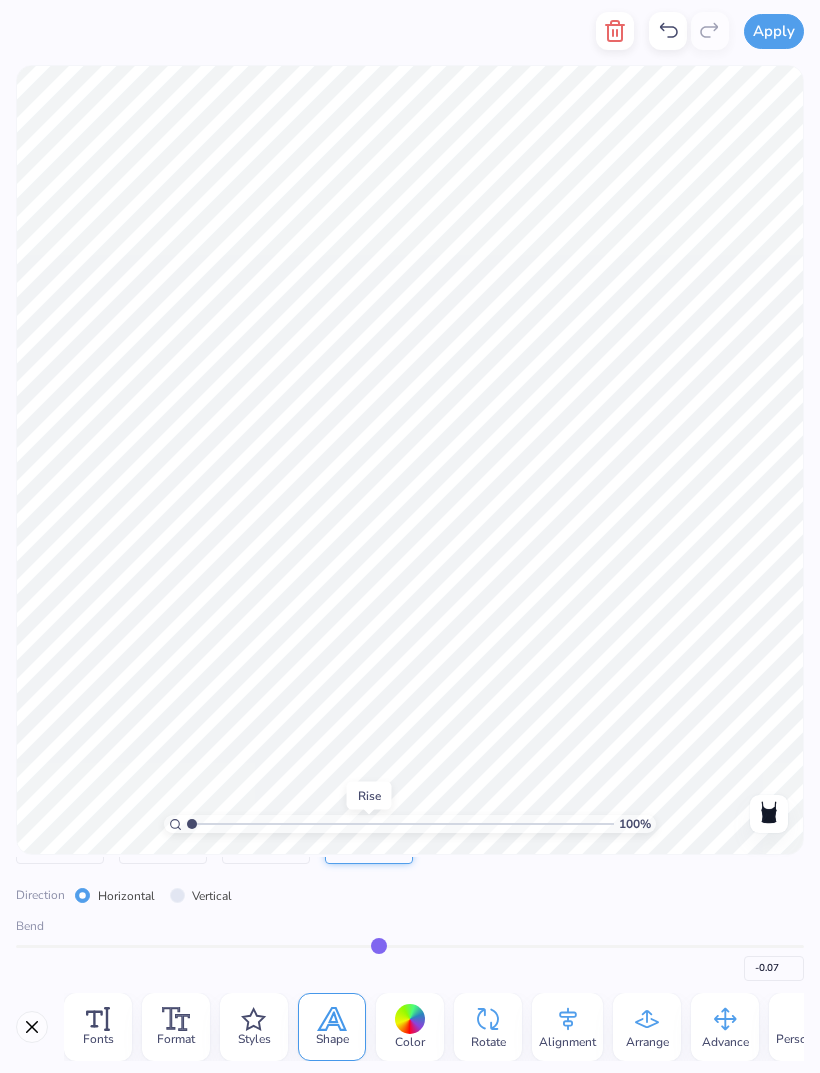 type on "-0.08" 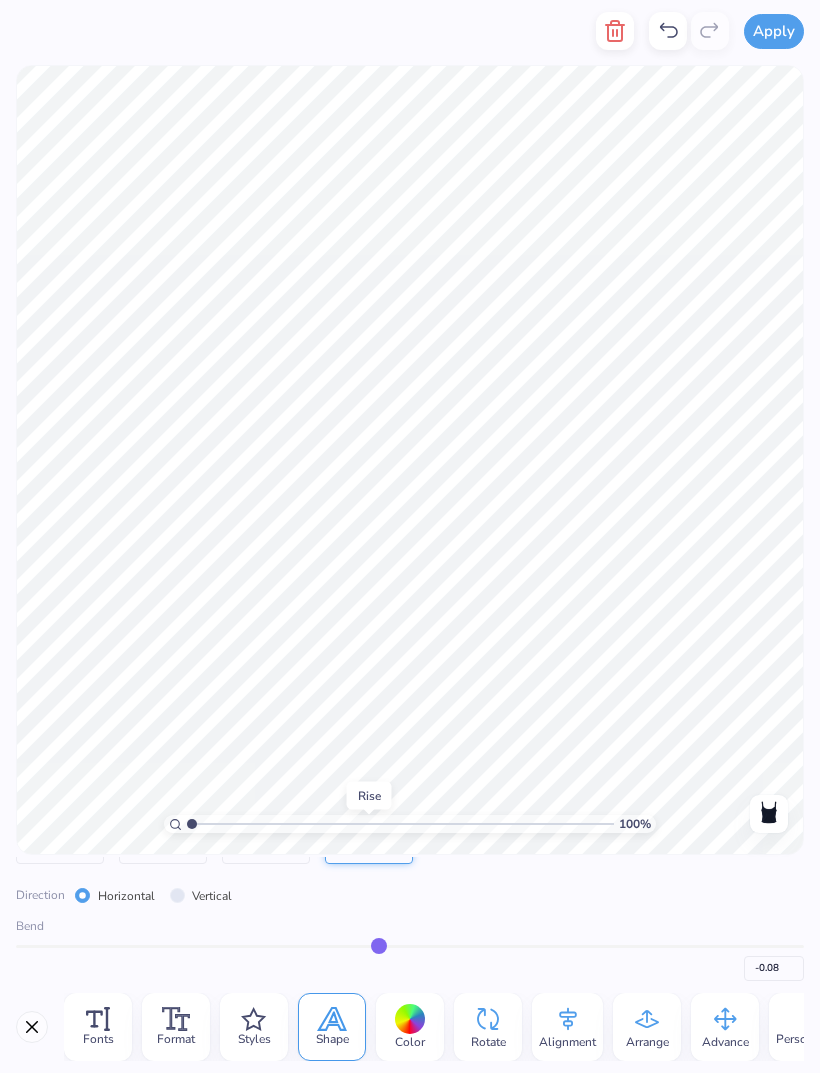 type on "-0.09" 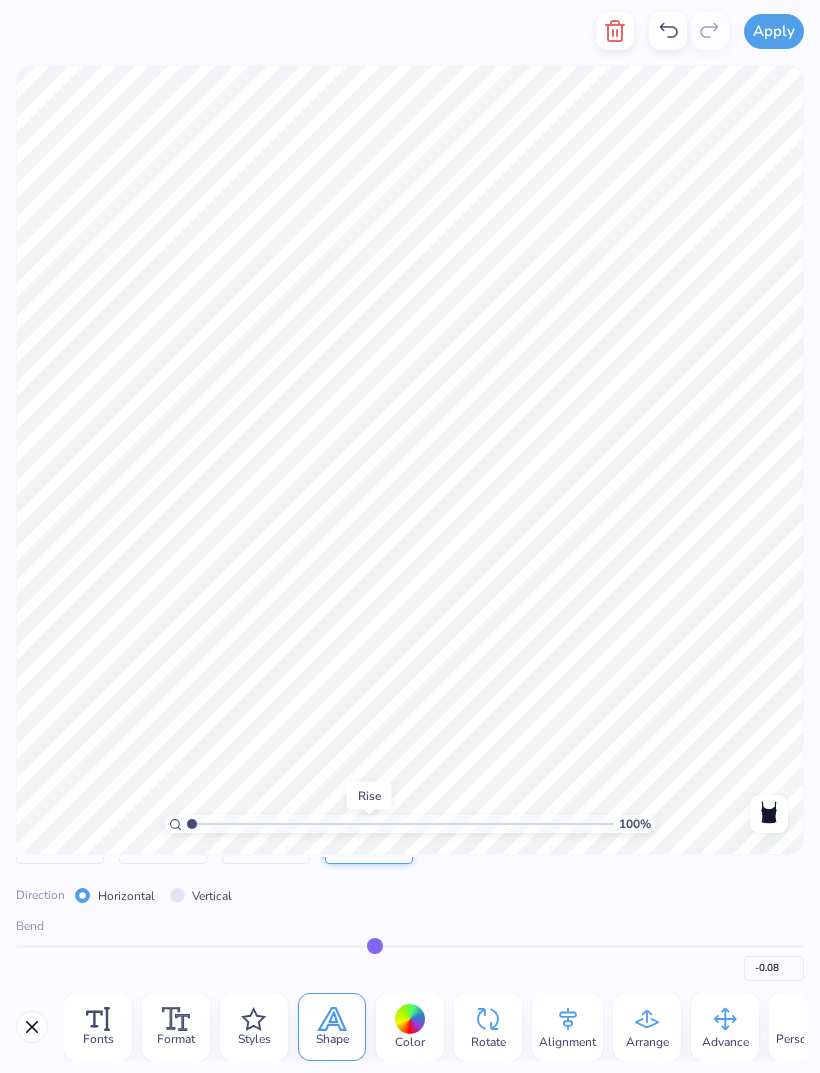 type on "-0.09" 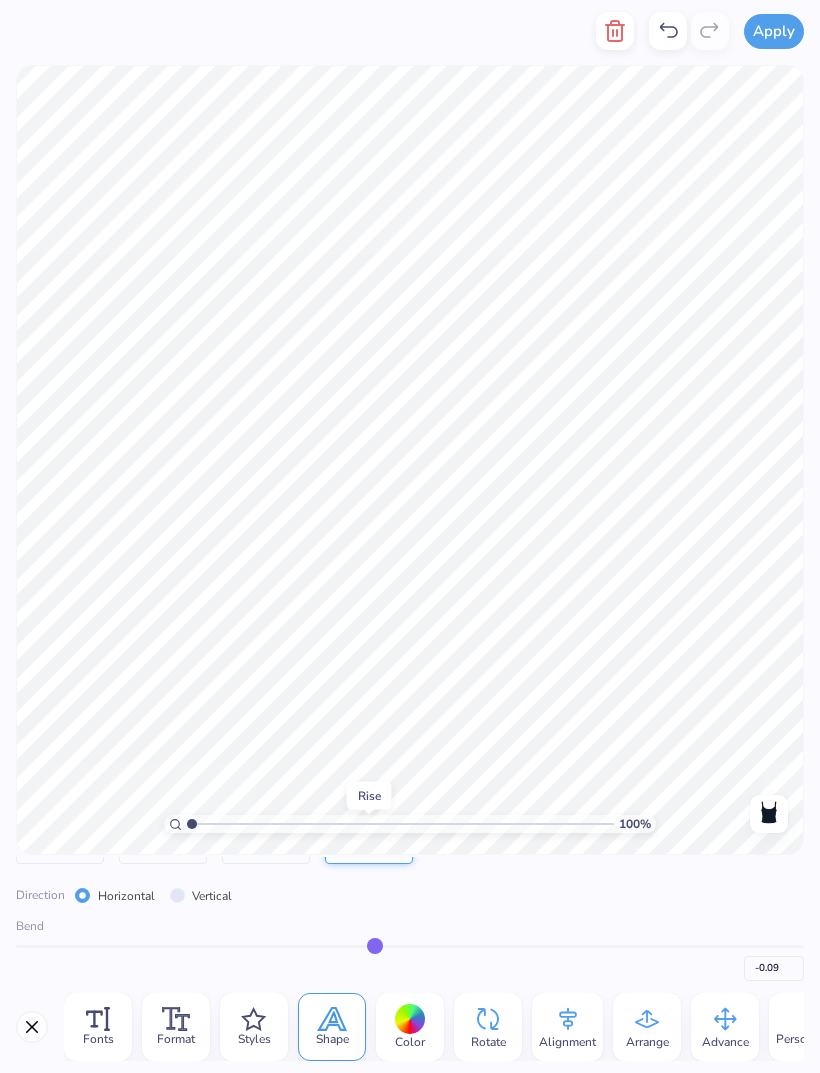 type on "-0.1" 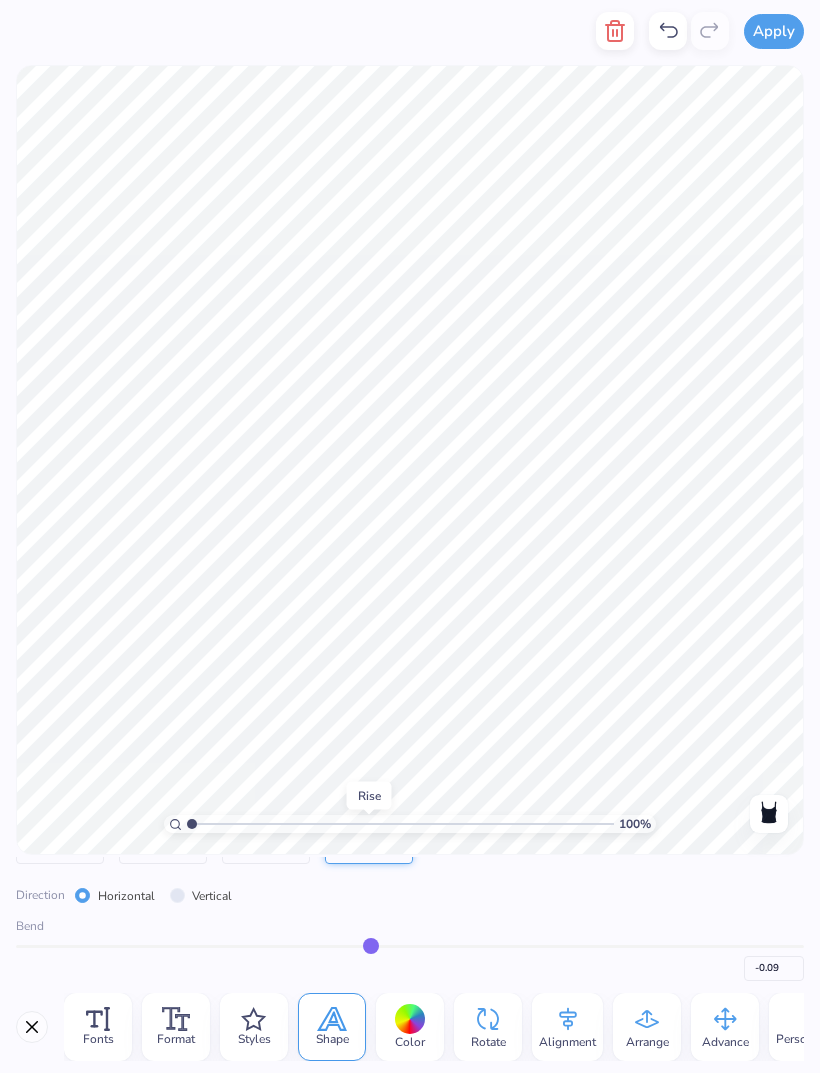 type on "-0.10" 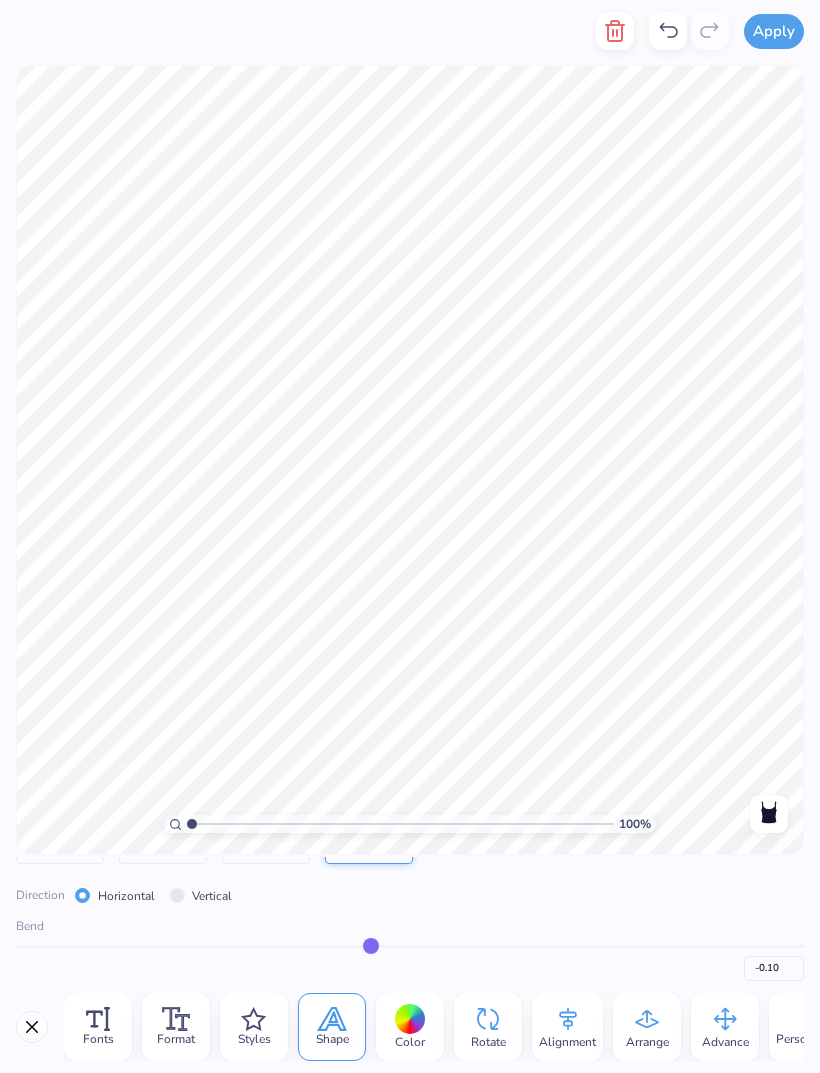 type on "-0.09" 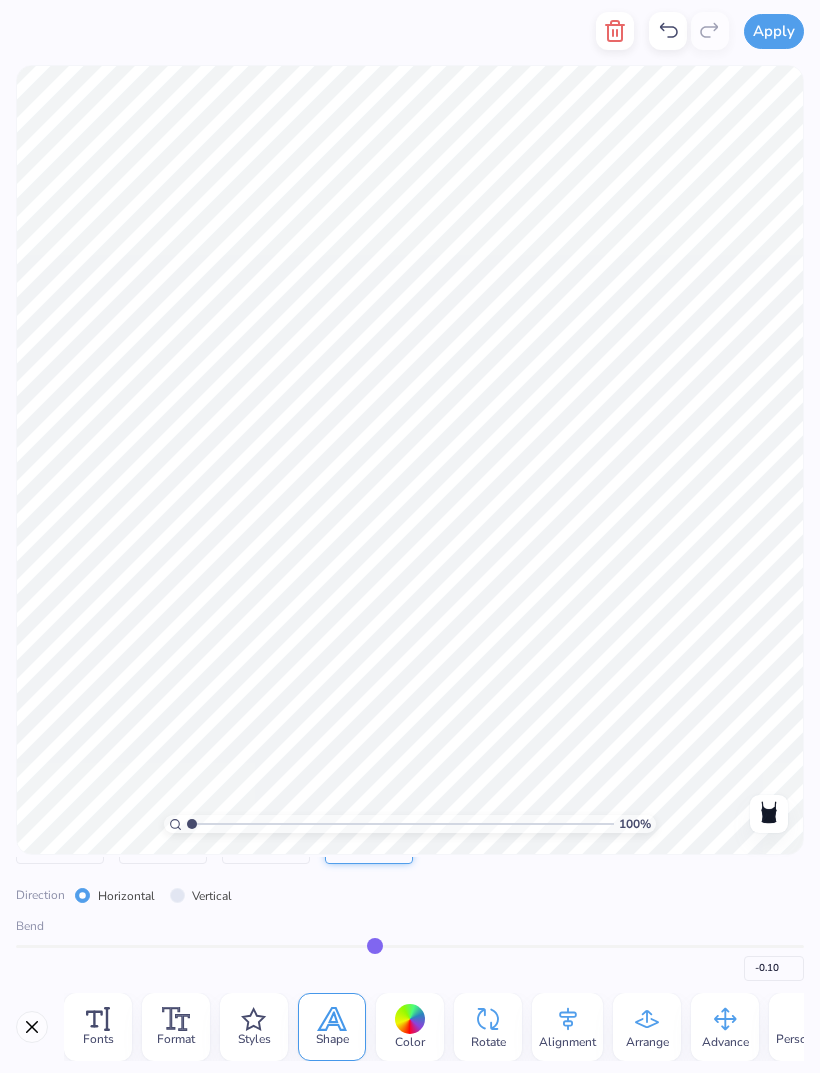 type on "-0.09" 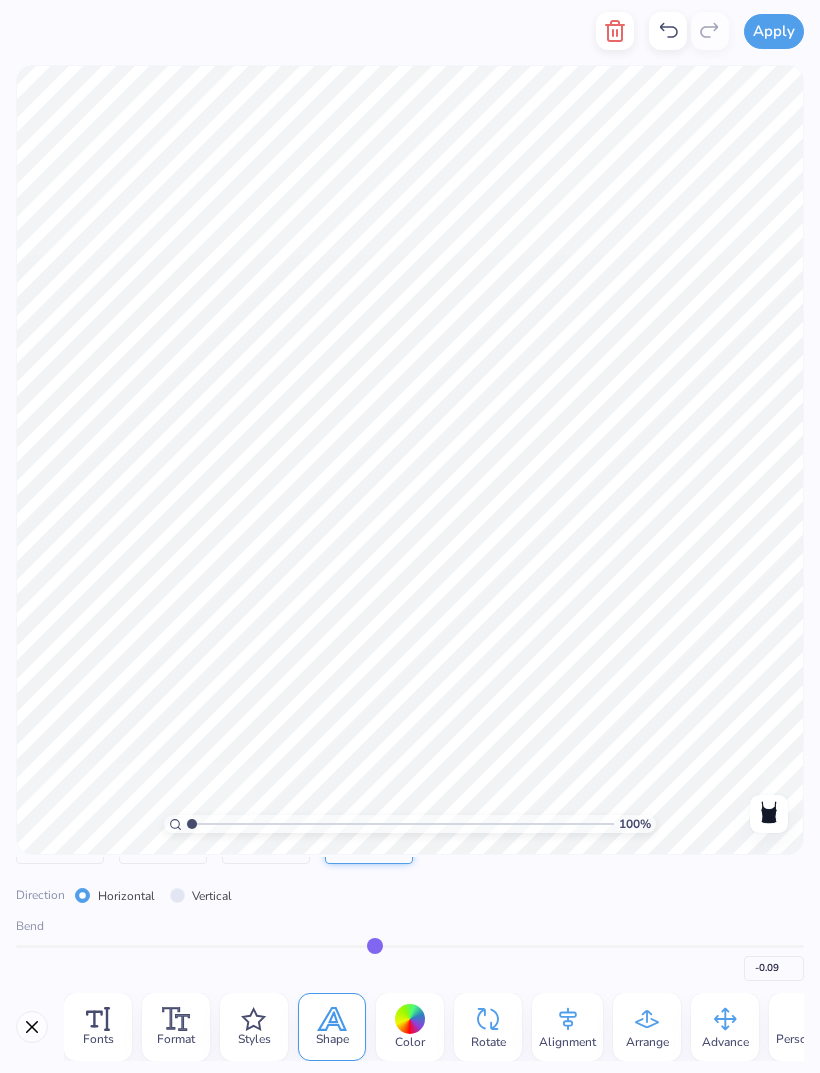 type on "-0.07" 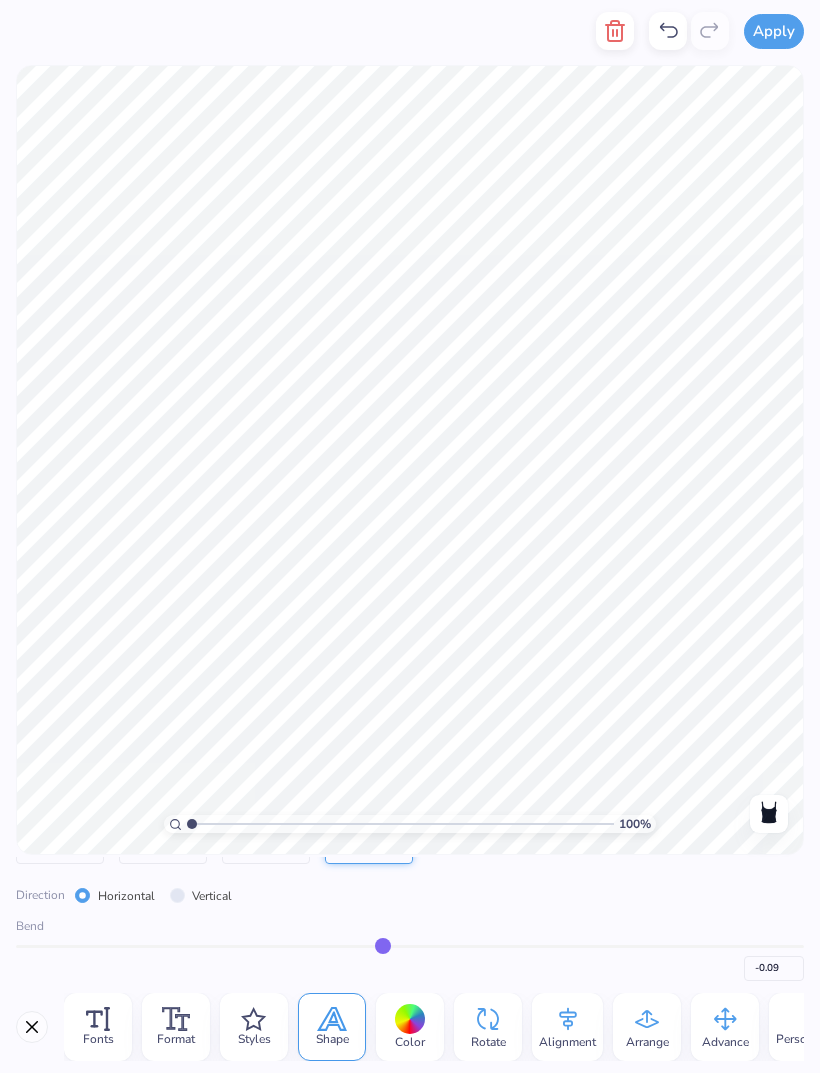 type on "-0.07" 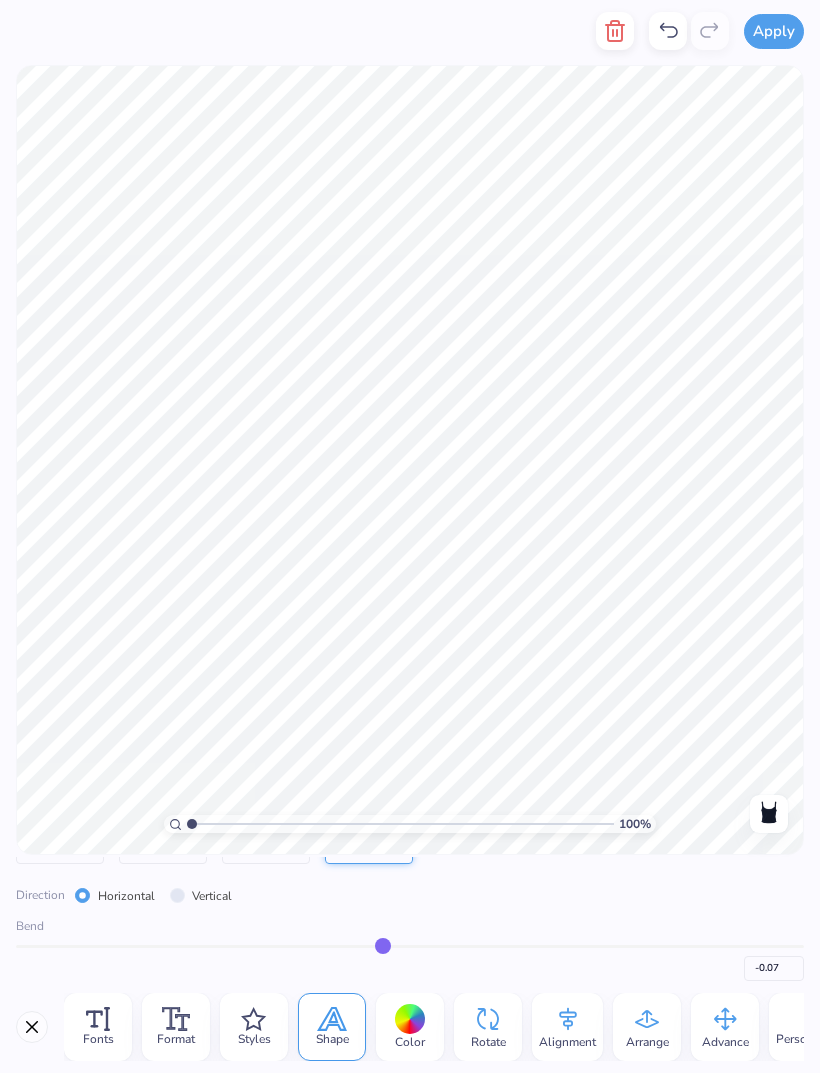 type on "-0.06" 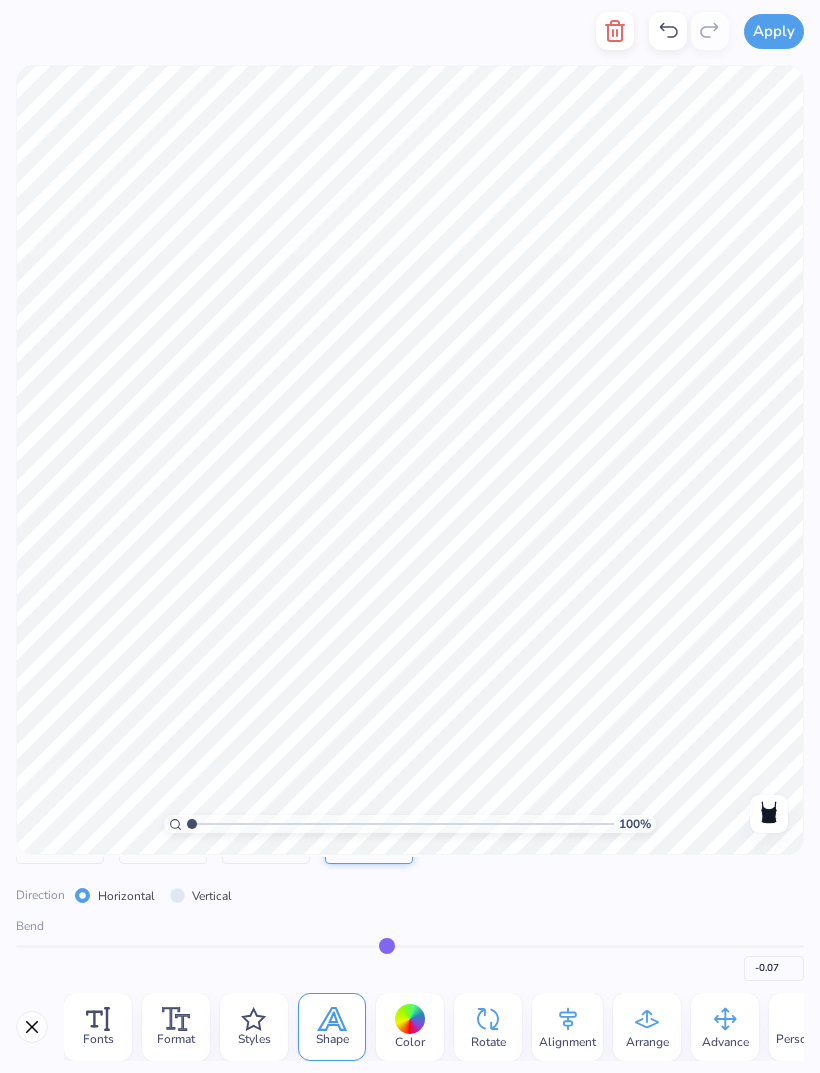 type on "-0.06" 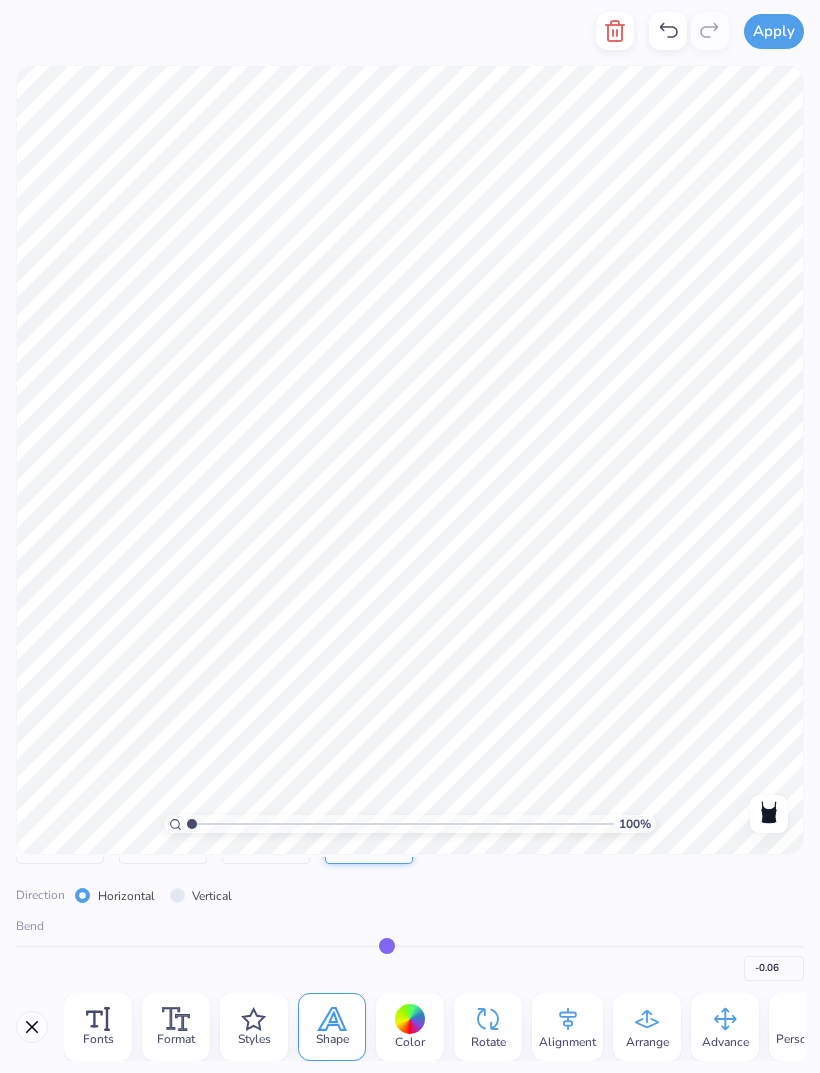type on "-0.04" 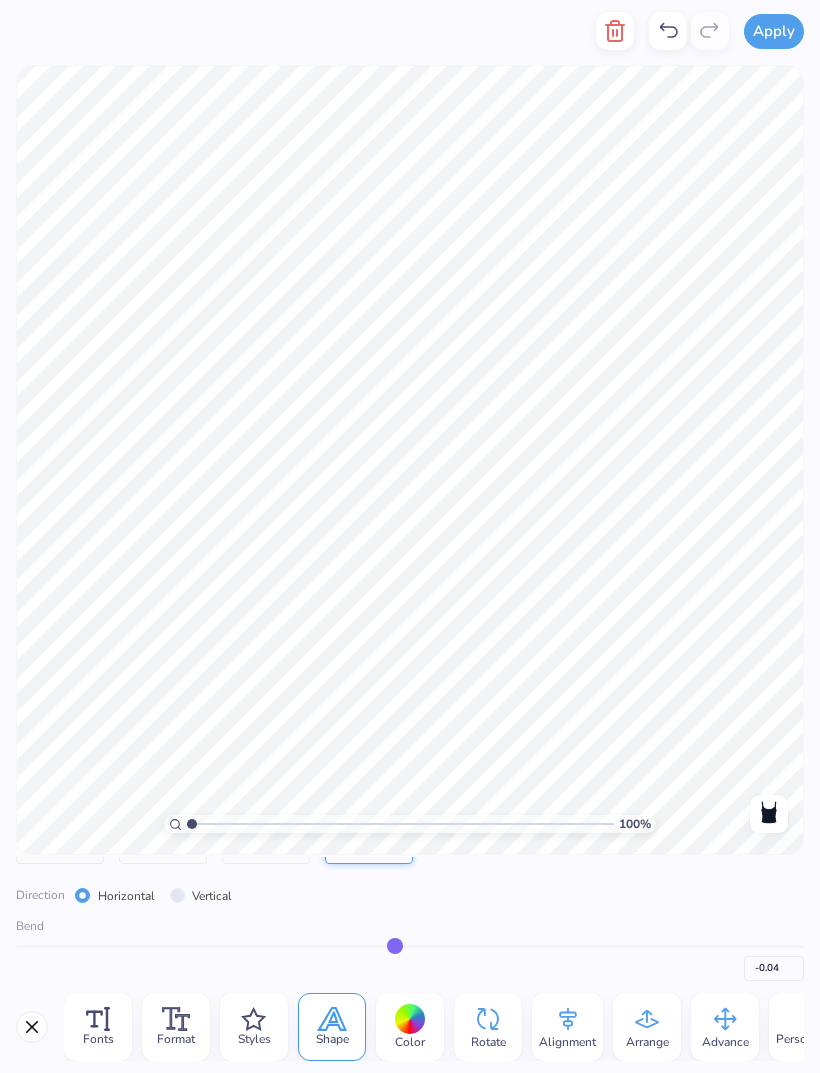 type on "-0.03" 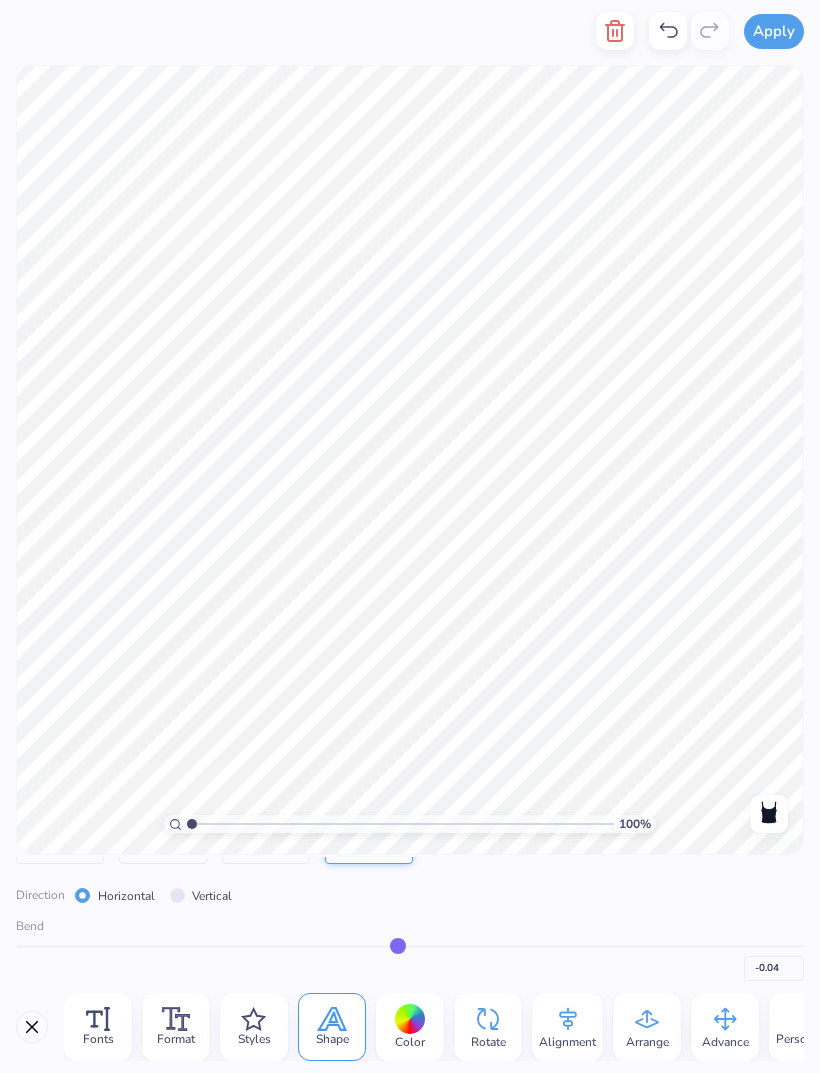 type on "-0.03" 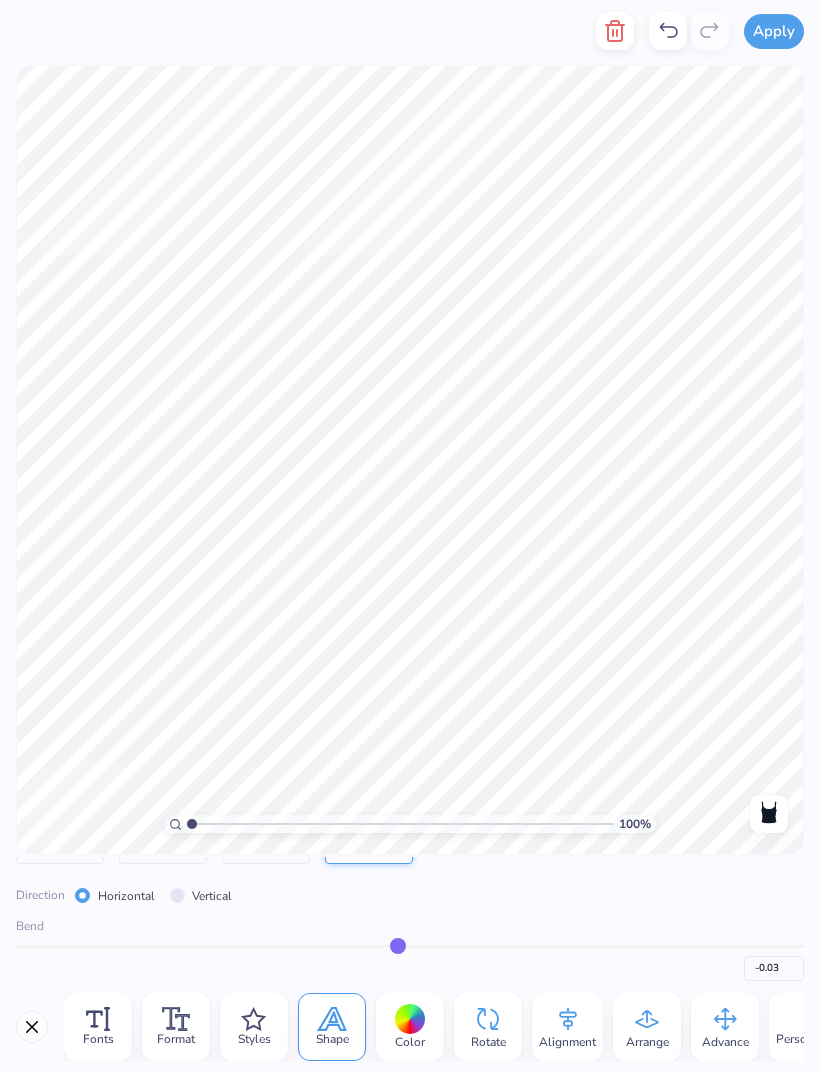 type on "-0.01" 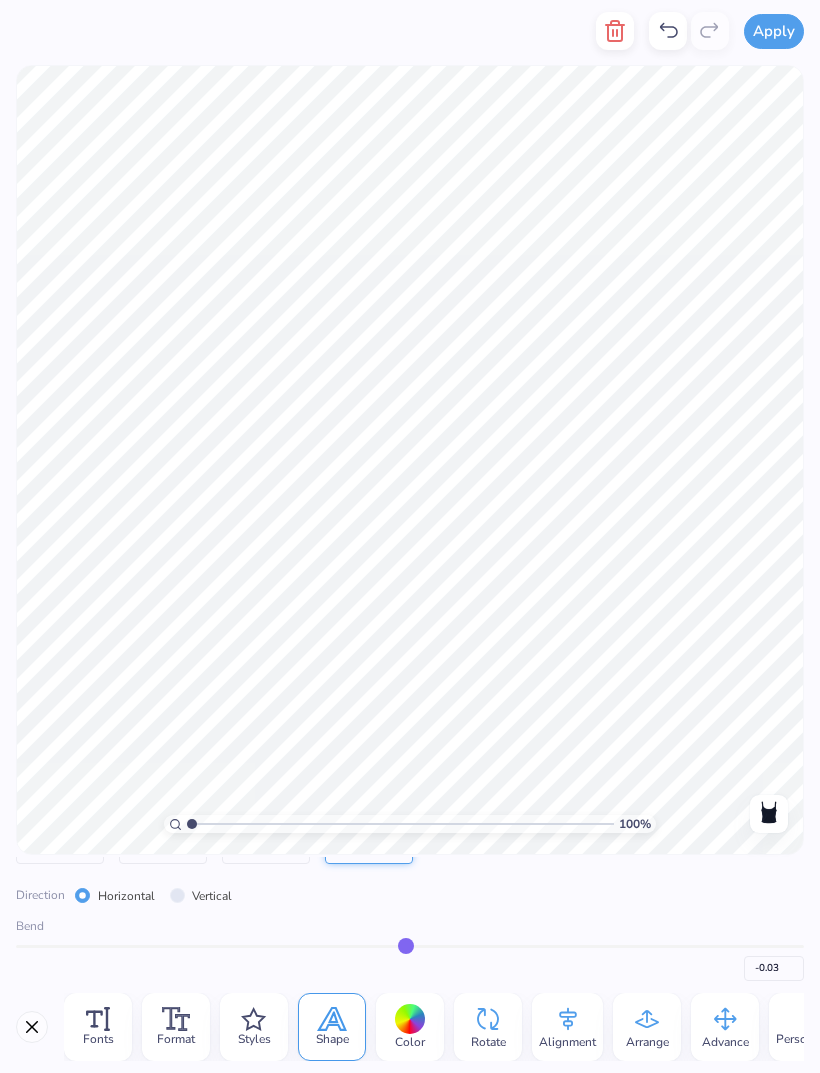 type on "-0.01" 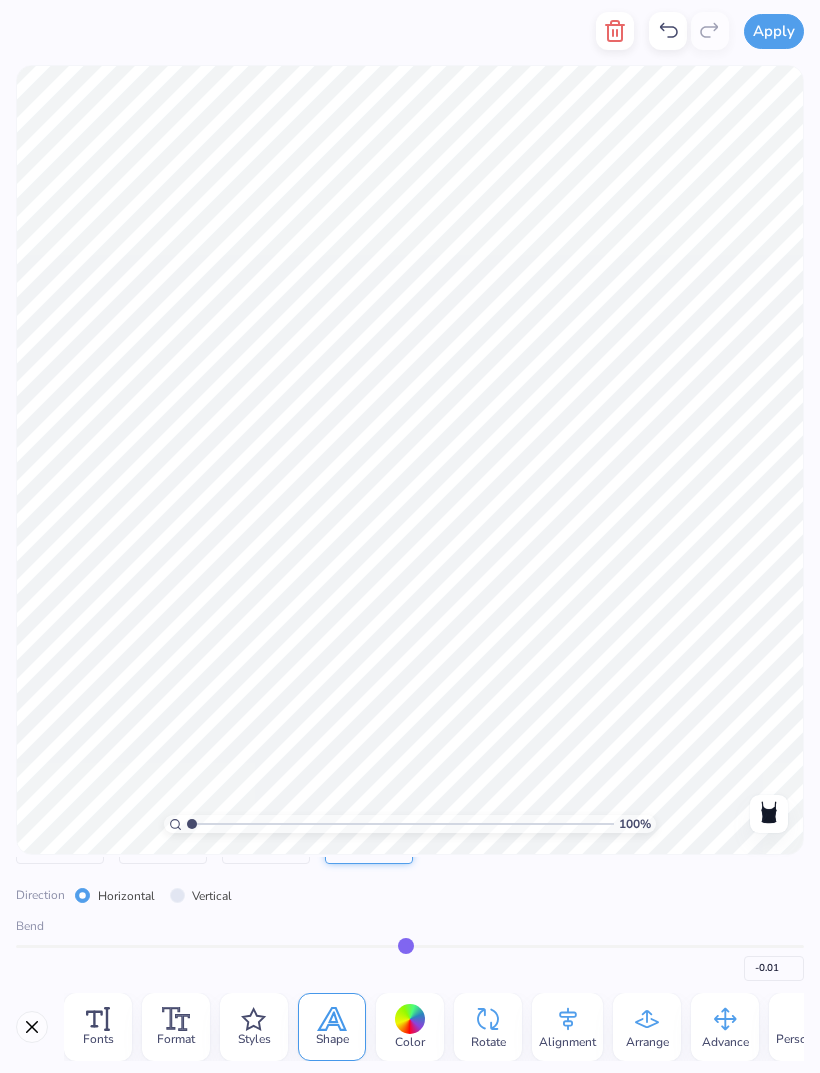 type on "0" 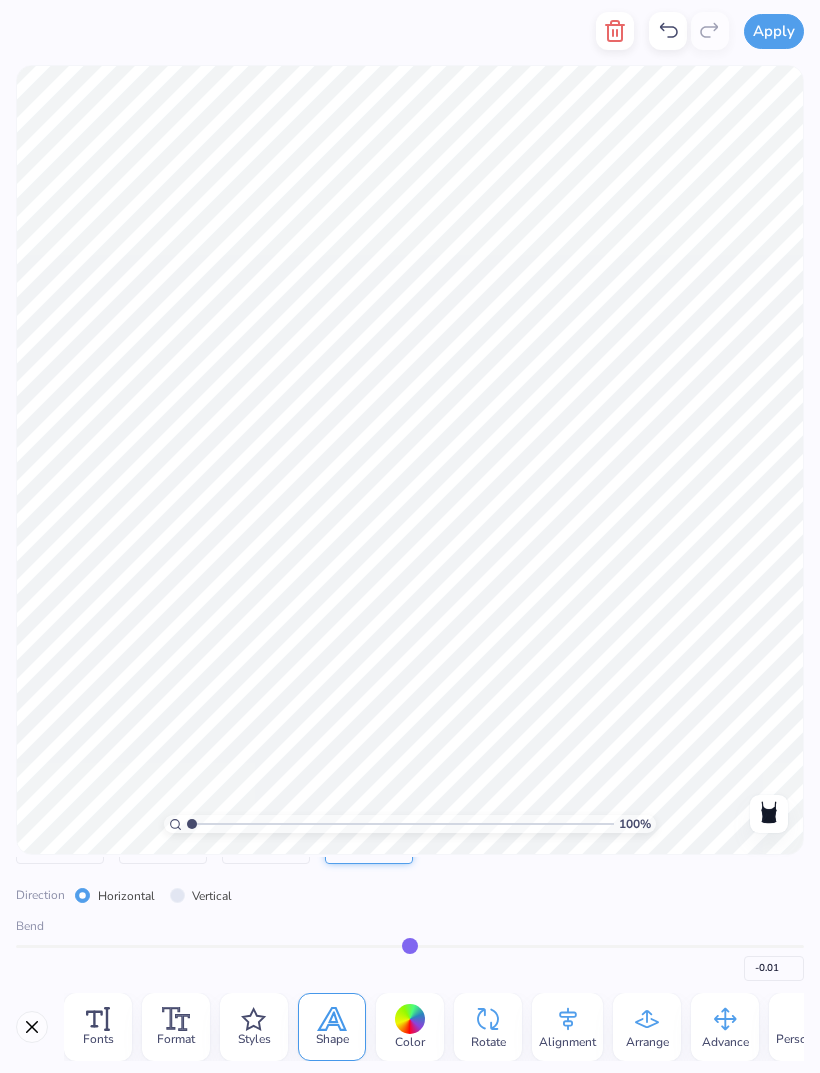 type on "0.00" 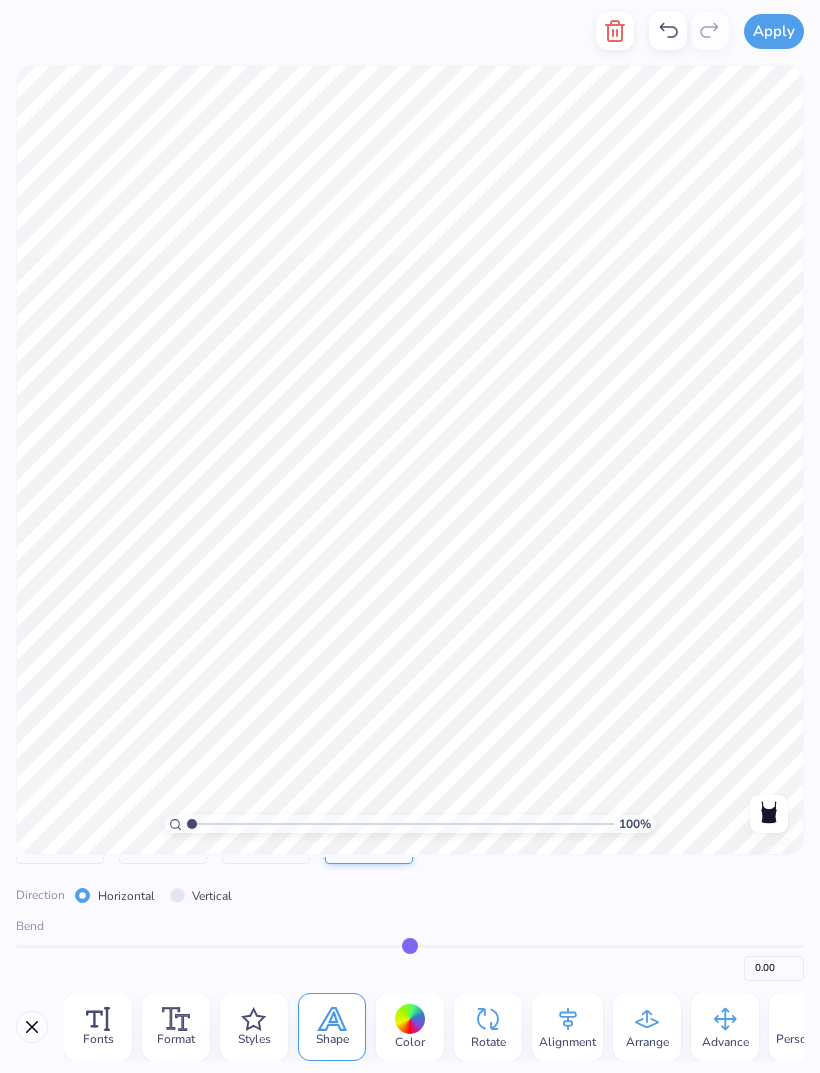 type on "0.02" 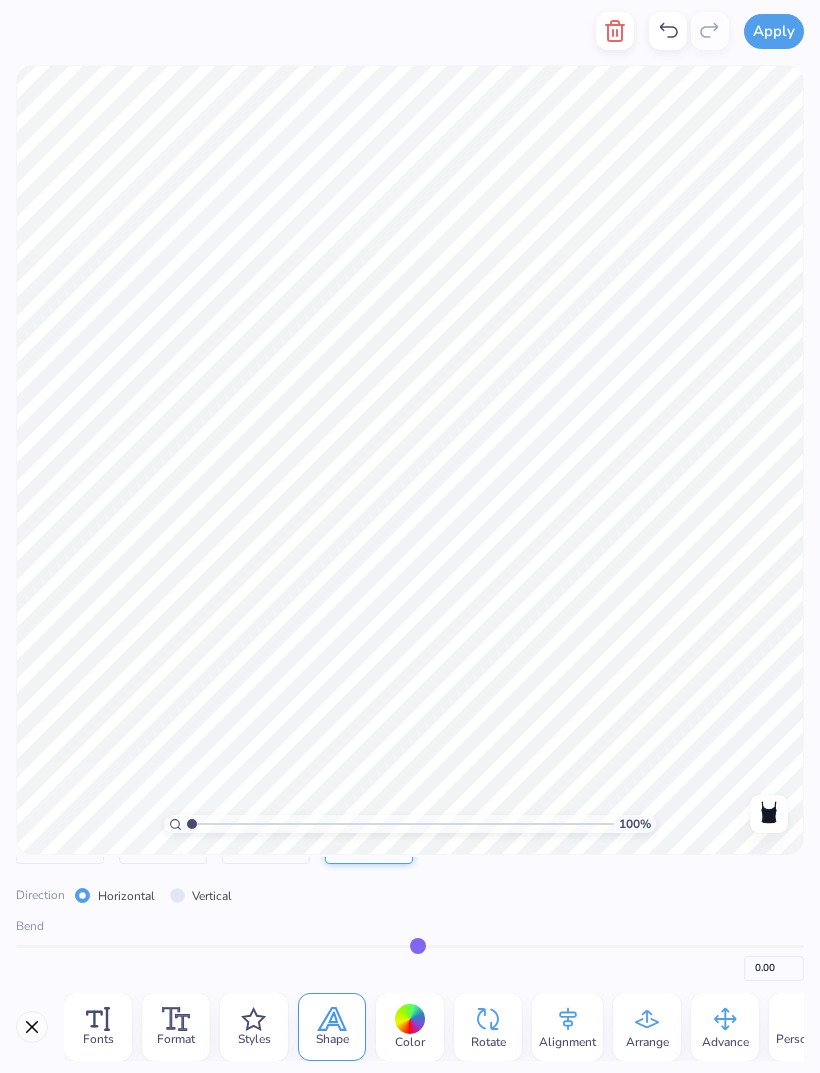 type on "0.02" 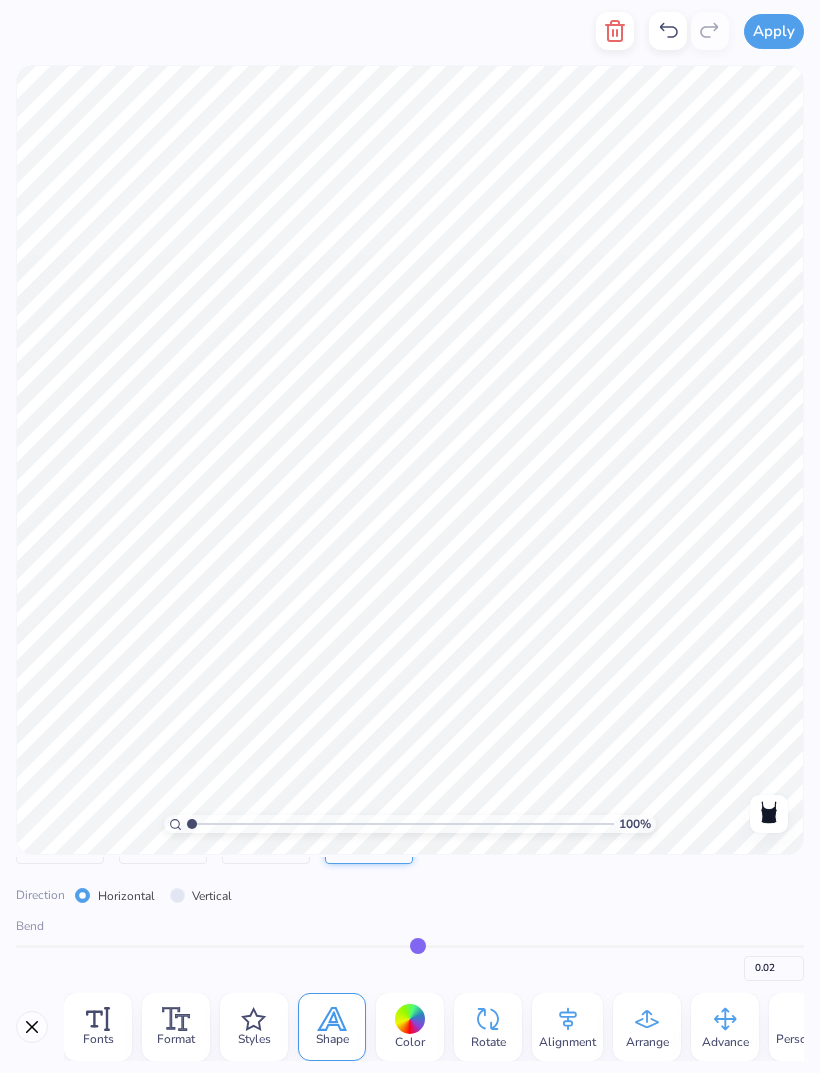 type on "0.03" 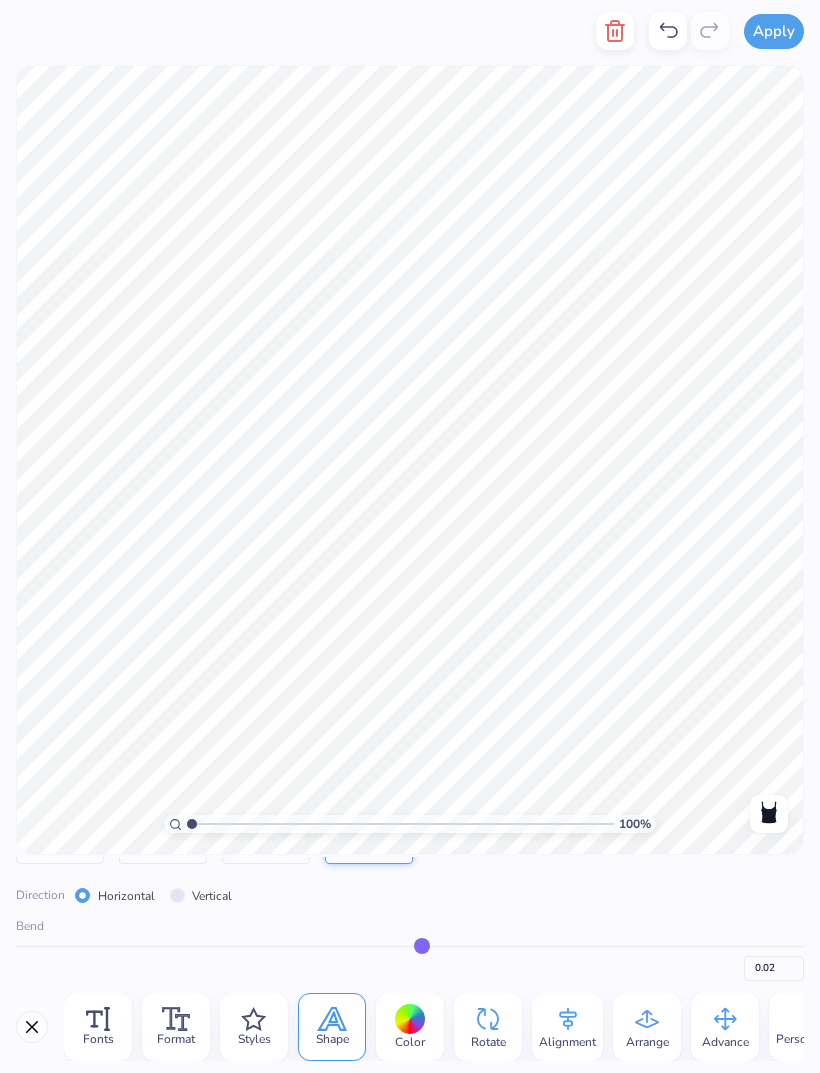 type on "0.03" 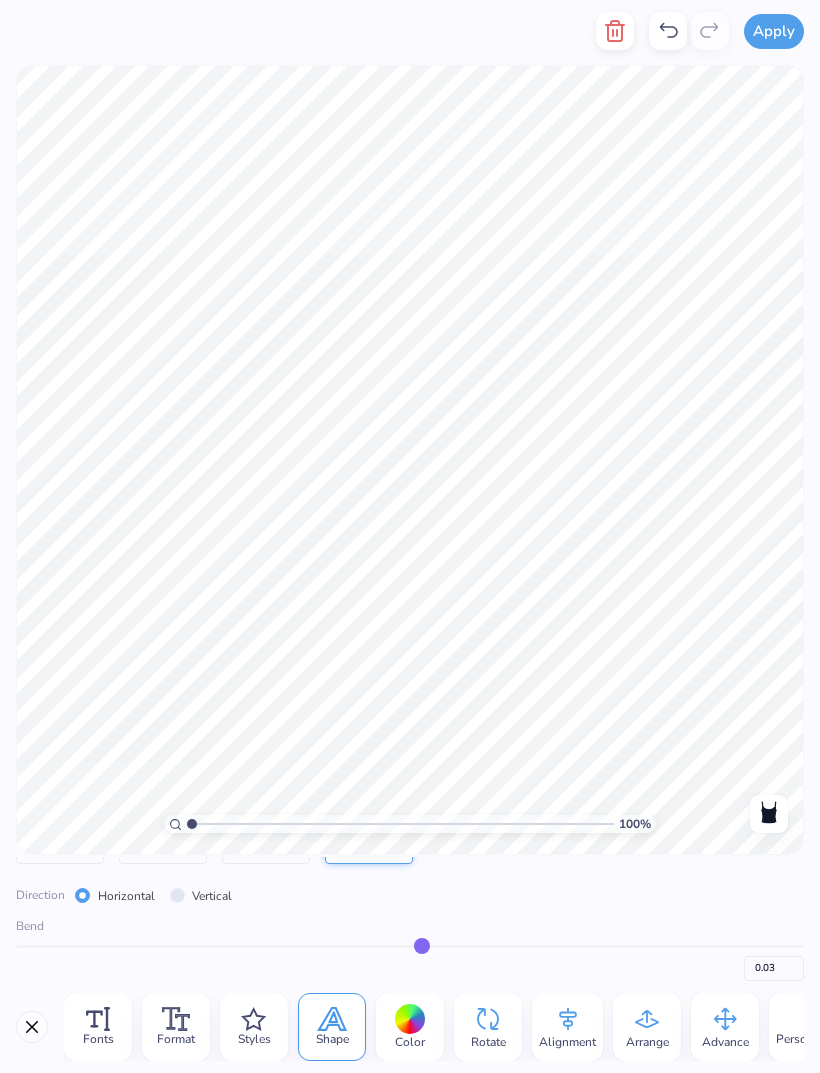 type on "0.04" 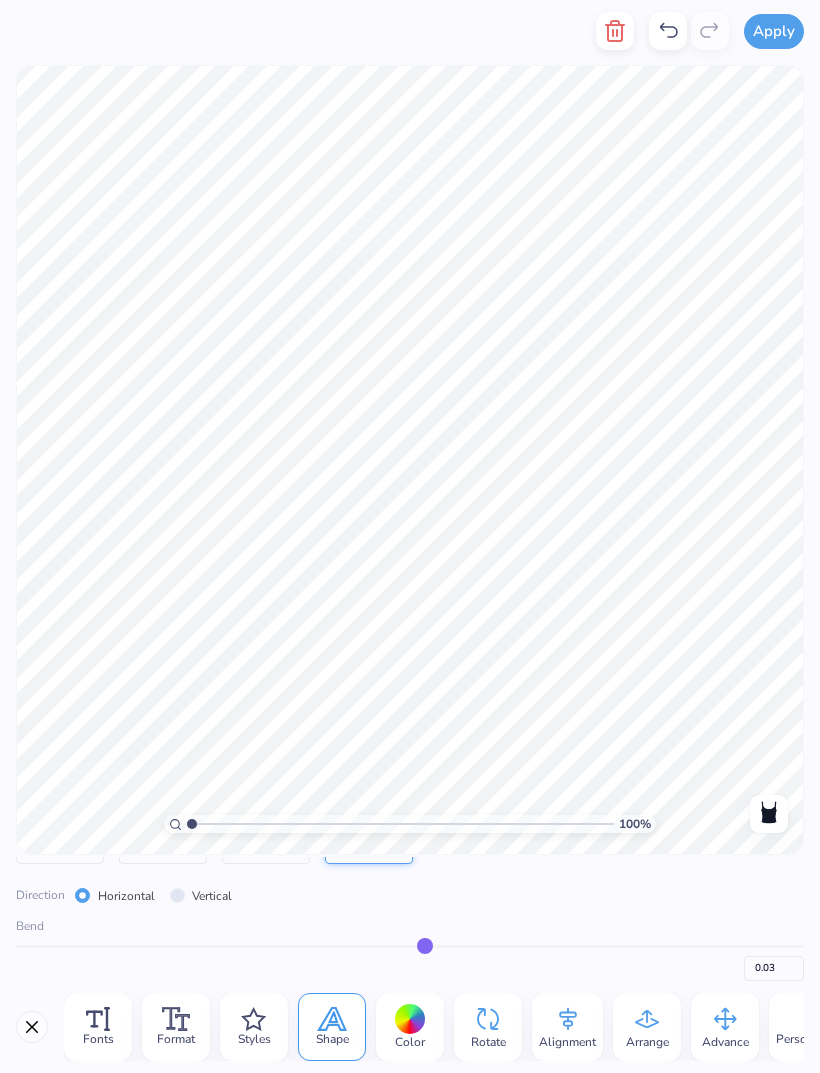 type on "0.04" 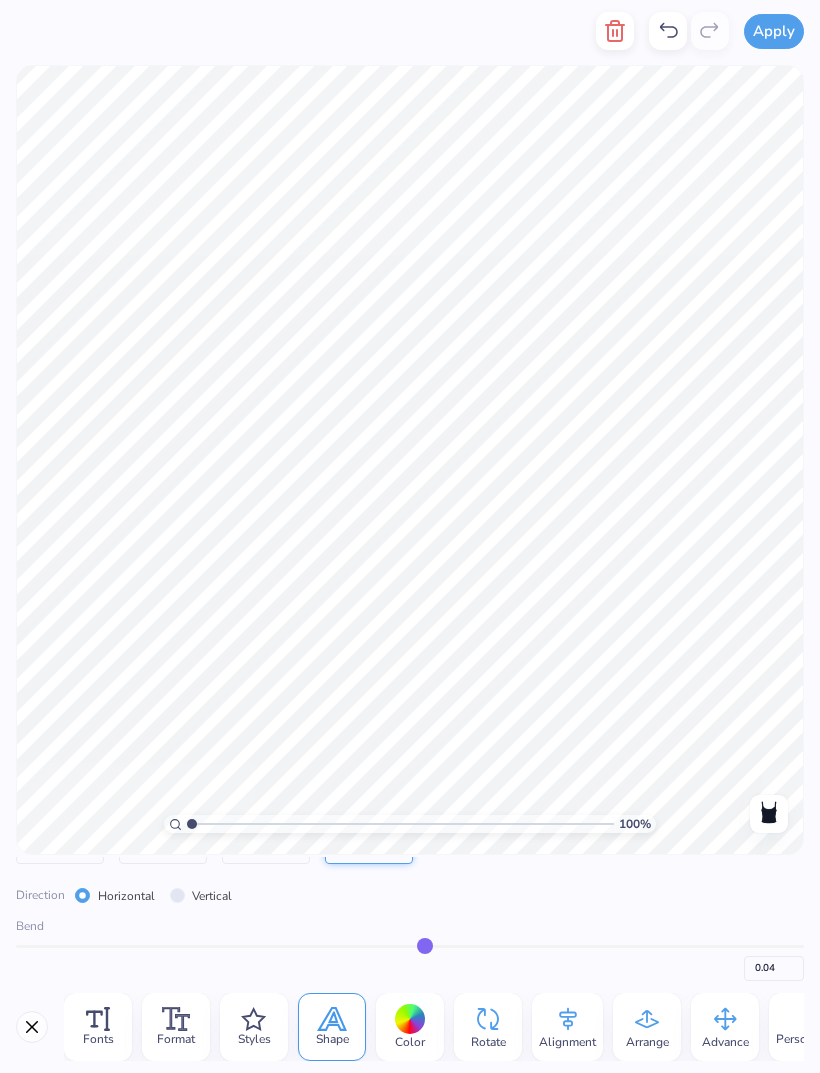 type on "0.05" 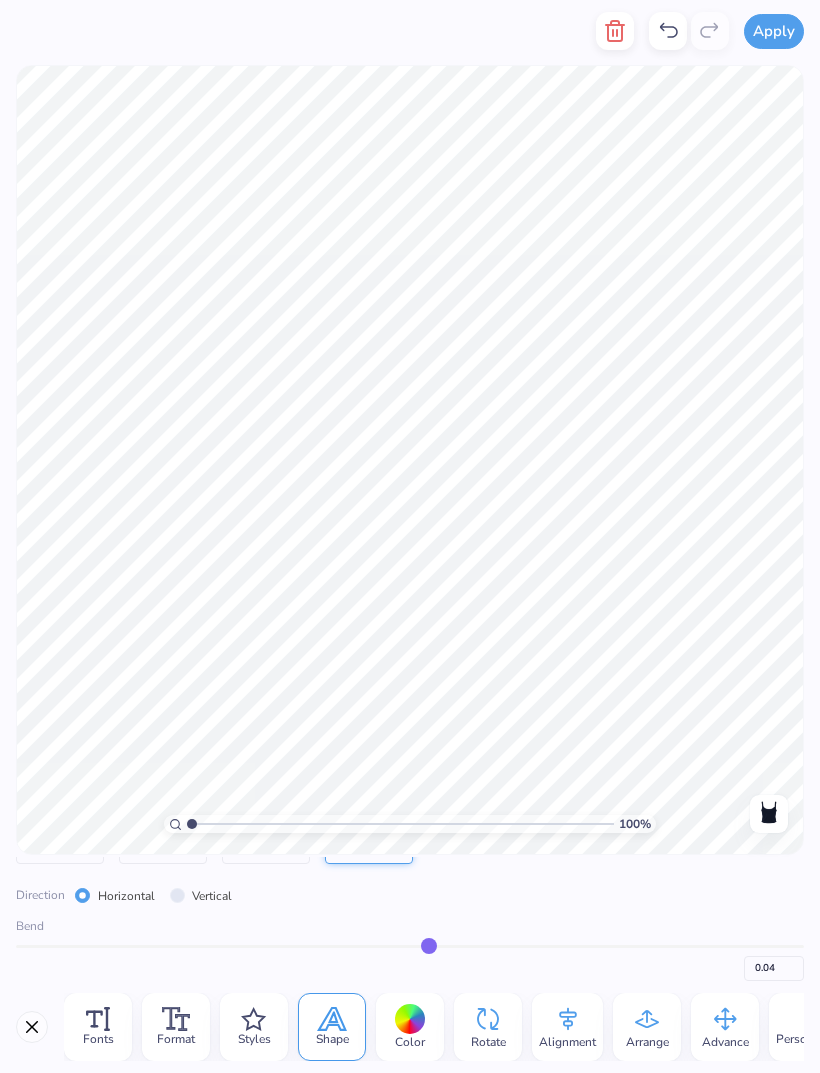 type on "0.05" 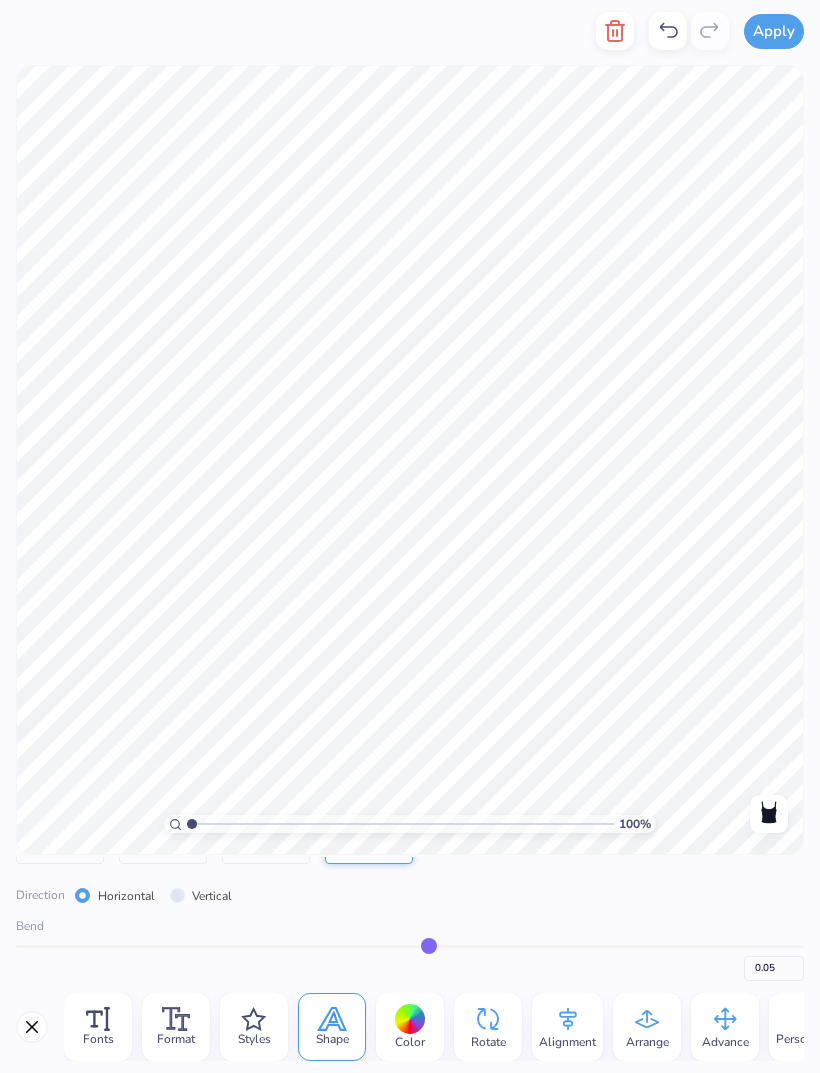 type on "0.06" 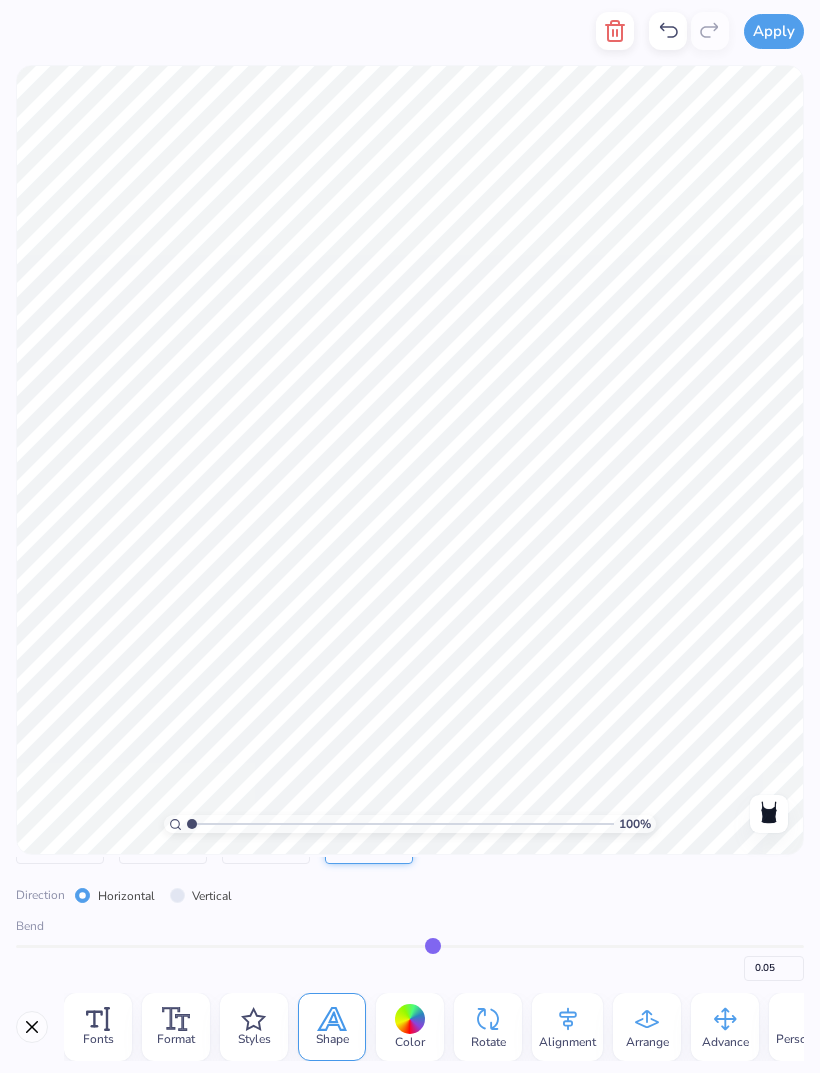 type on "0.06" 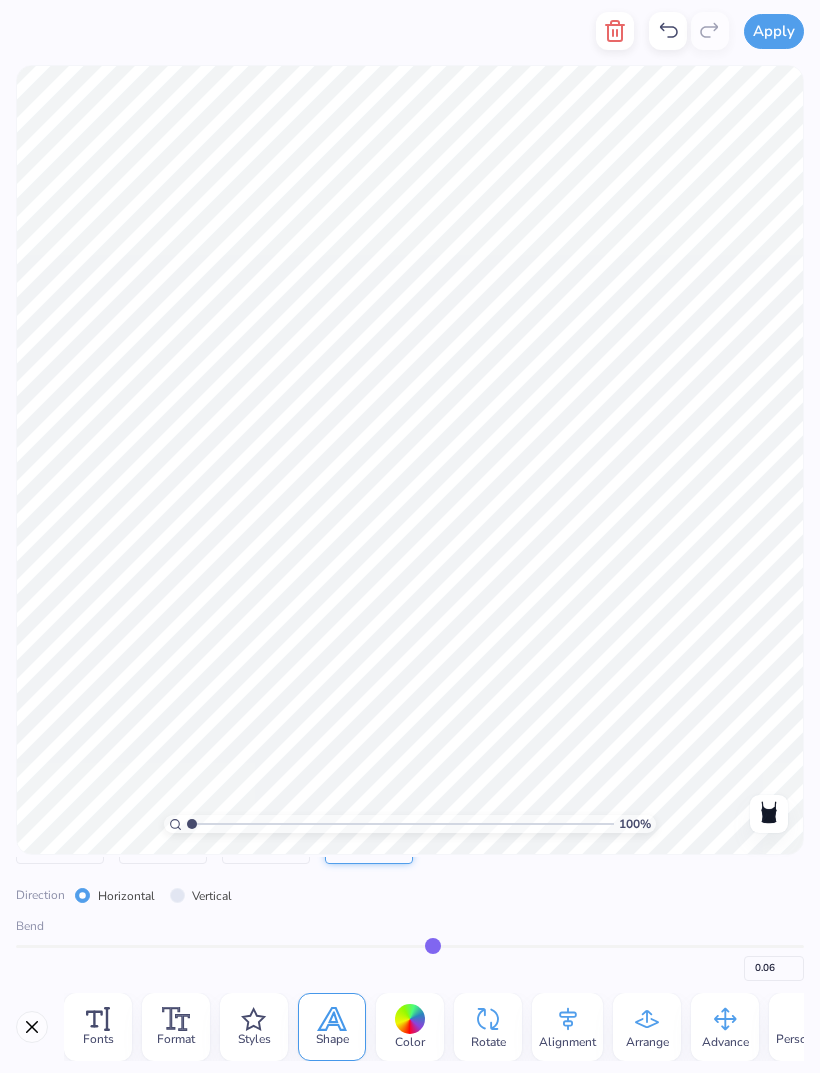 type on "0.06" 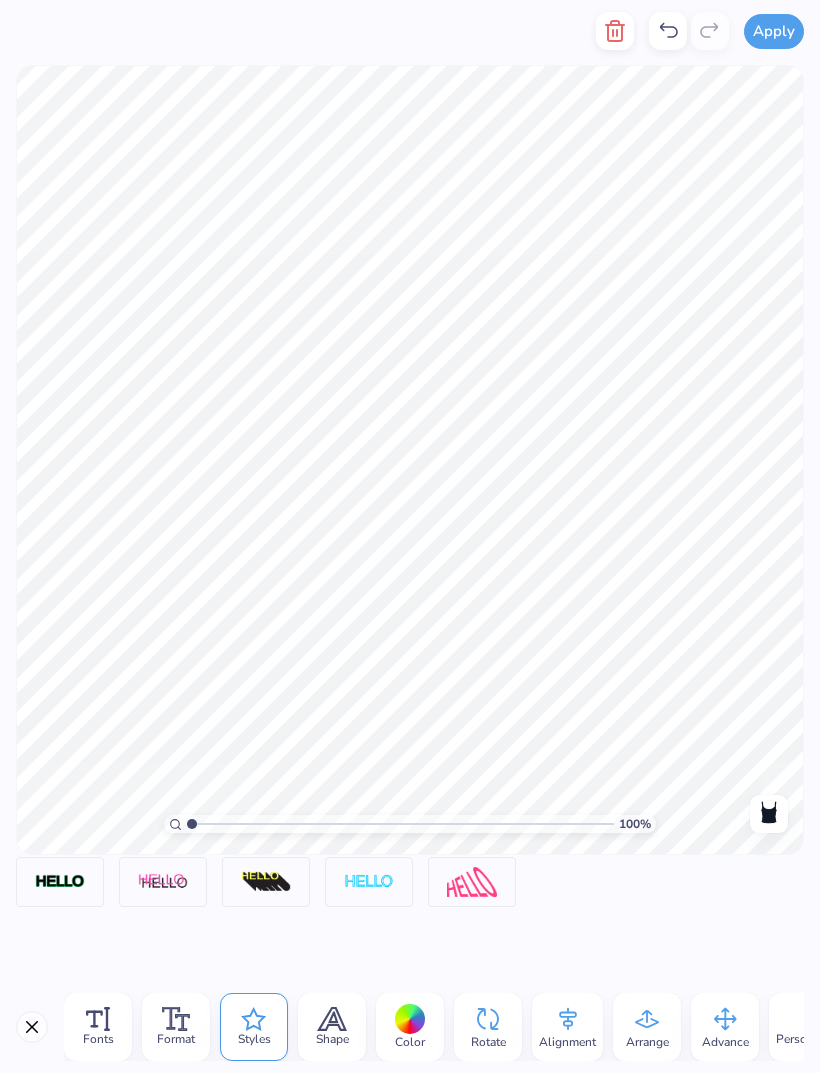 scroll, scrollTop: 0, scrollLeft: 0, axis: both 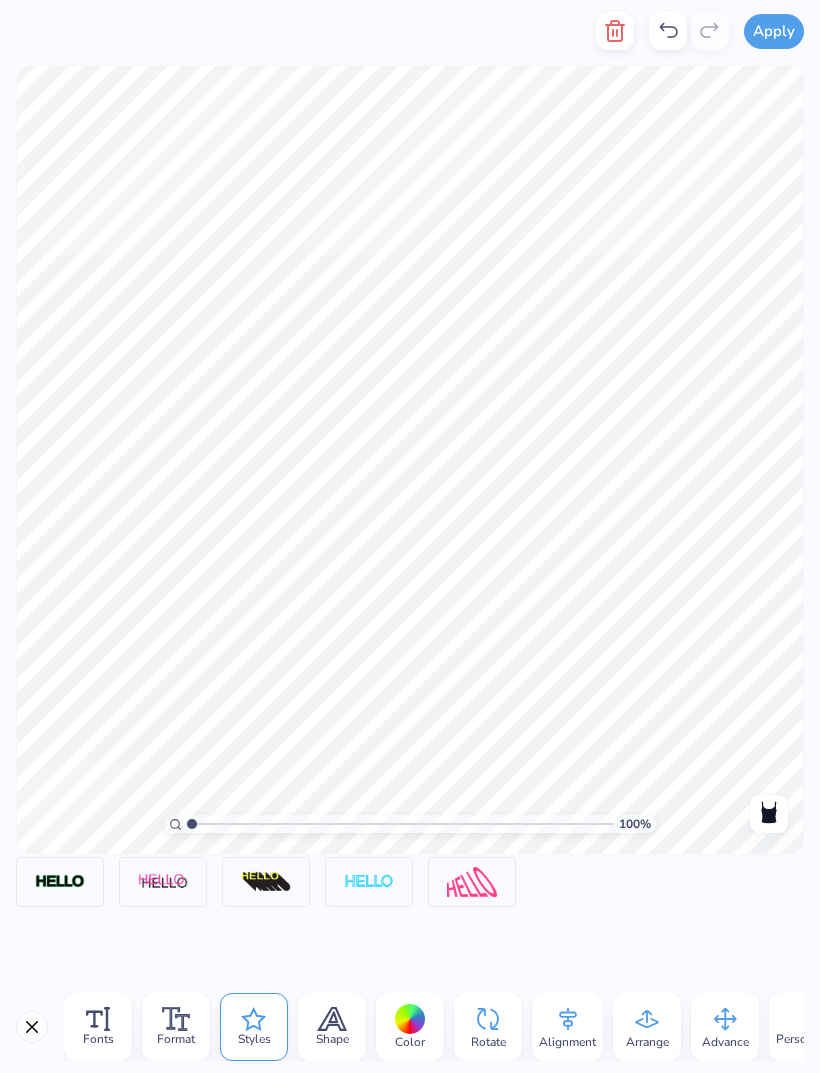 click at bounding box center (60, 882) 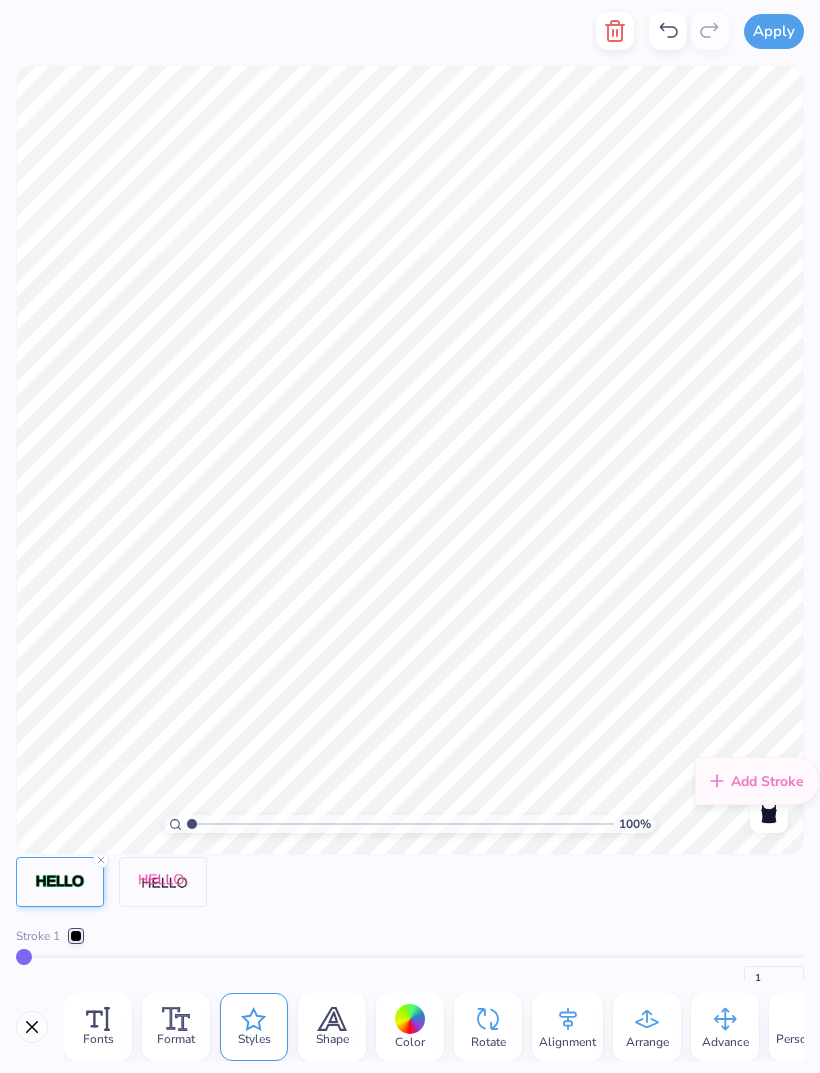 click at bounding box center (101, 860) 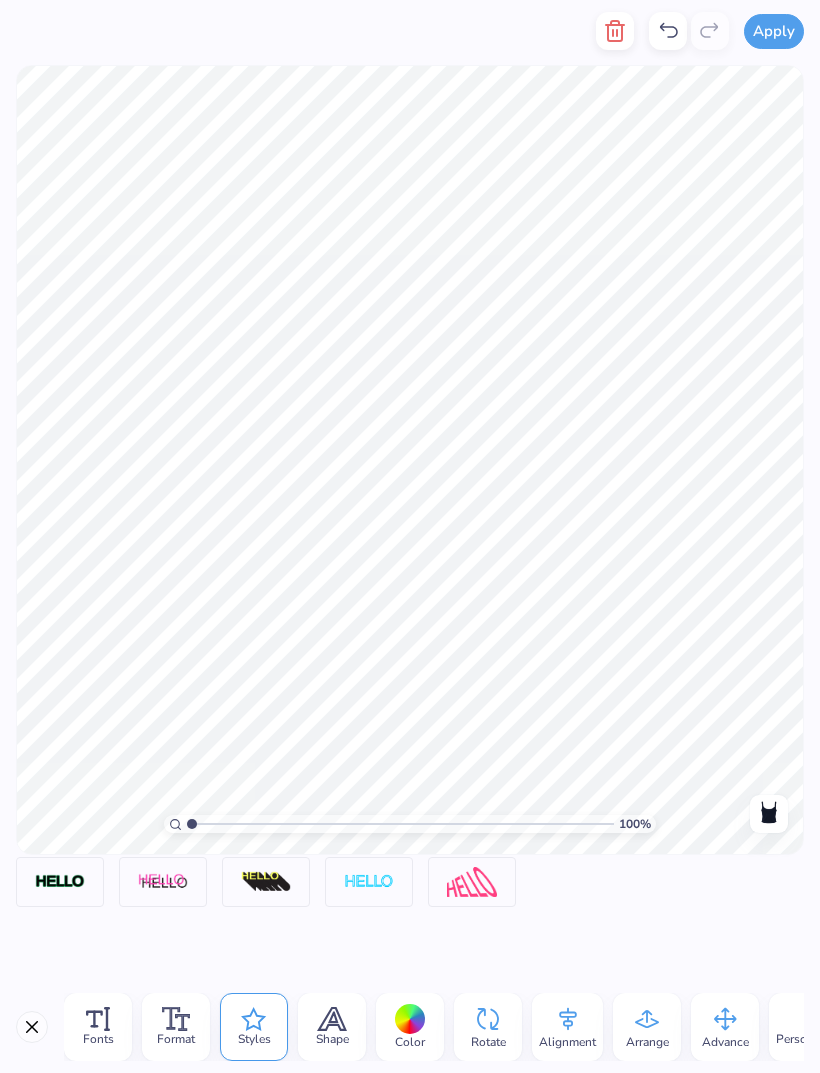 click 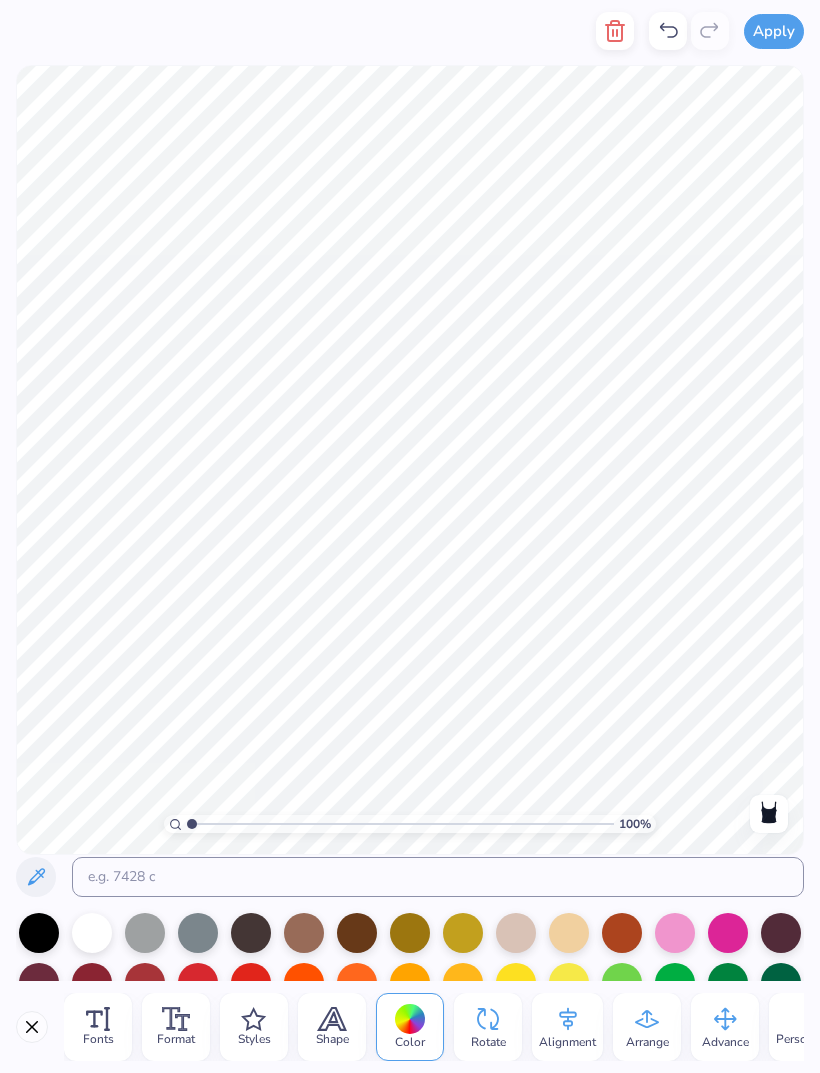 click on "Shape" at bounding box center (332, 1039) 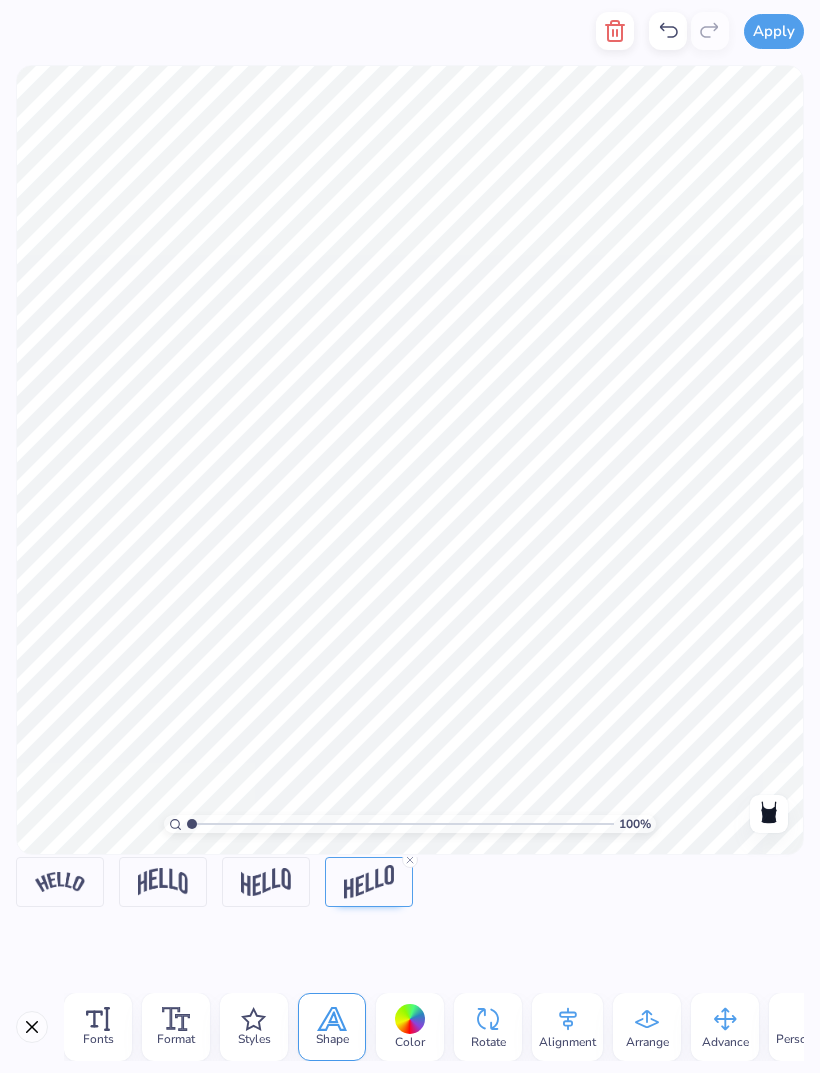 click on "Styles" at bounding box center (254, 1039) 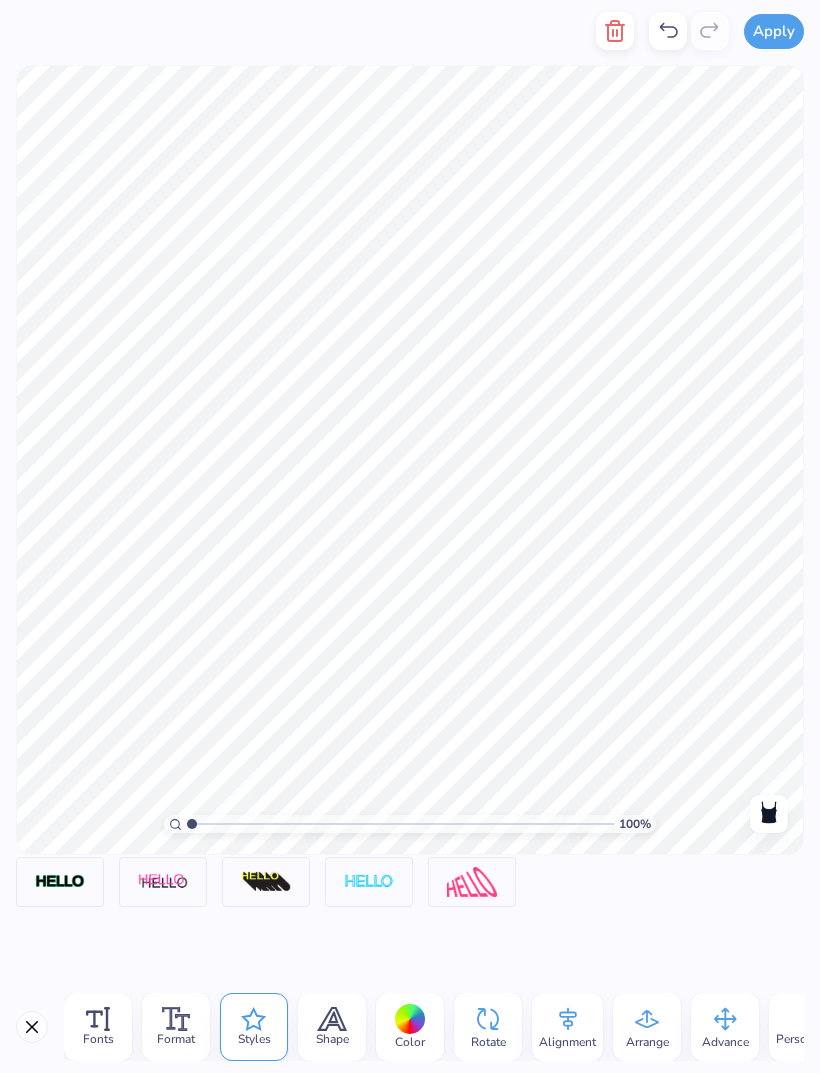 click at bounding box center (60, 882) 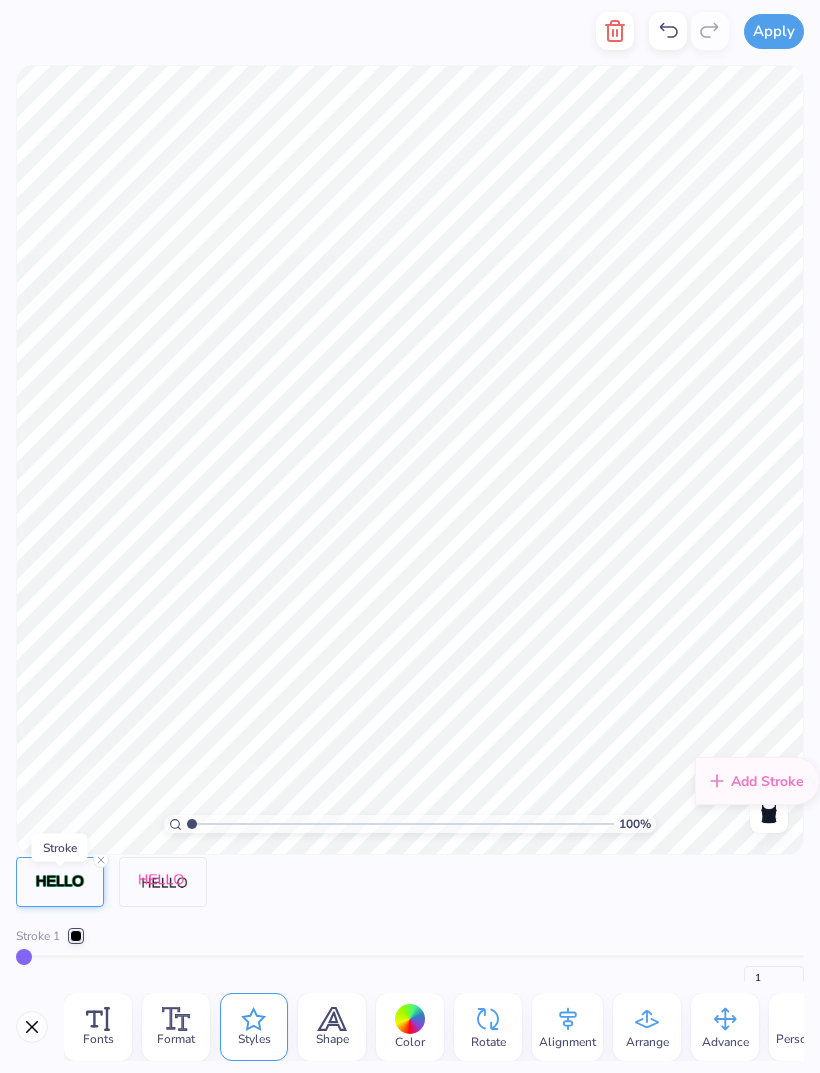 click at bounding box center (76, 936) 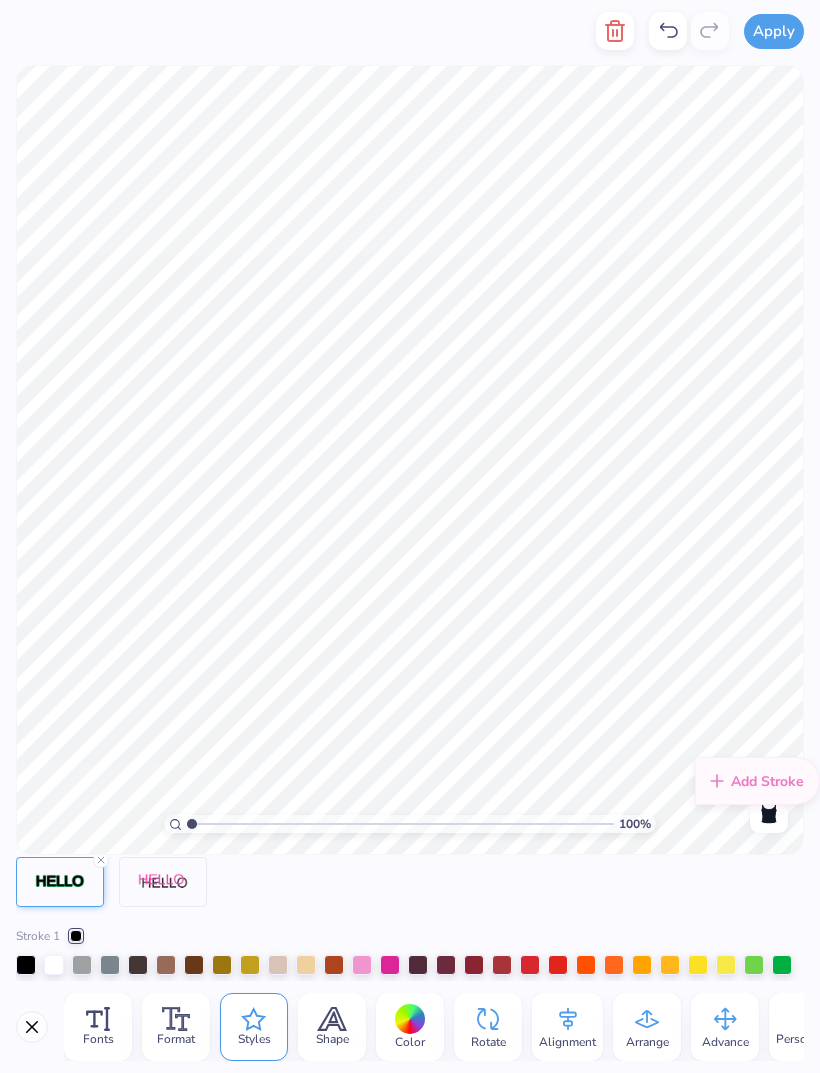click at bounding box center (586, 965) 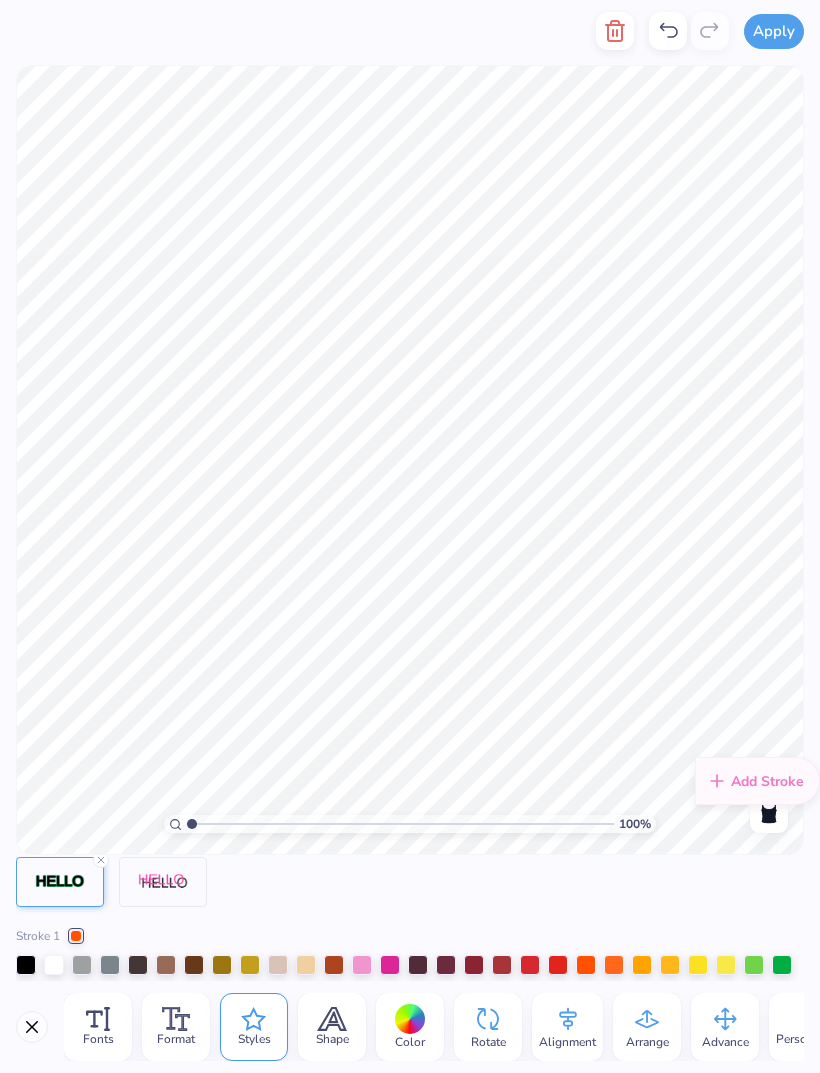 scroll, scrollTop: 0, scrollLeft: 0, axis: both 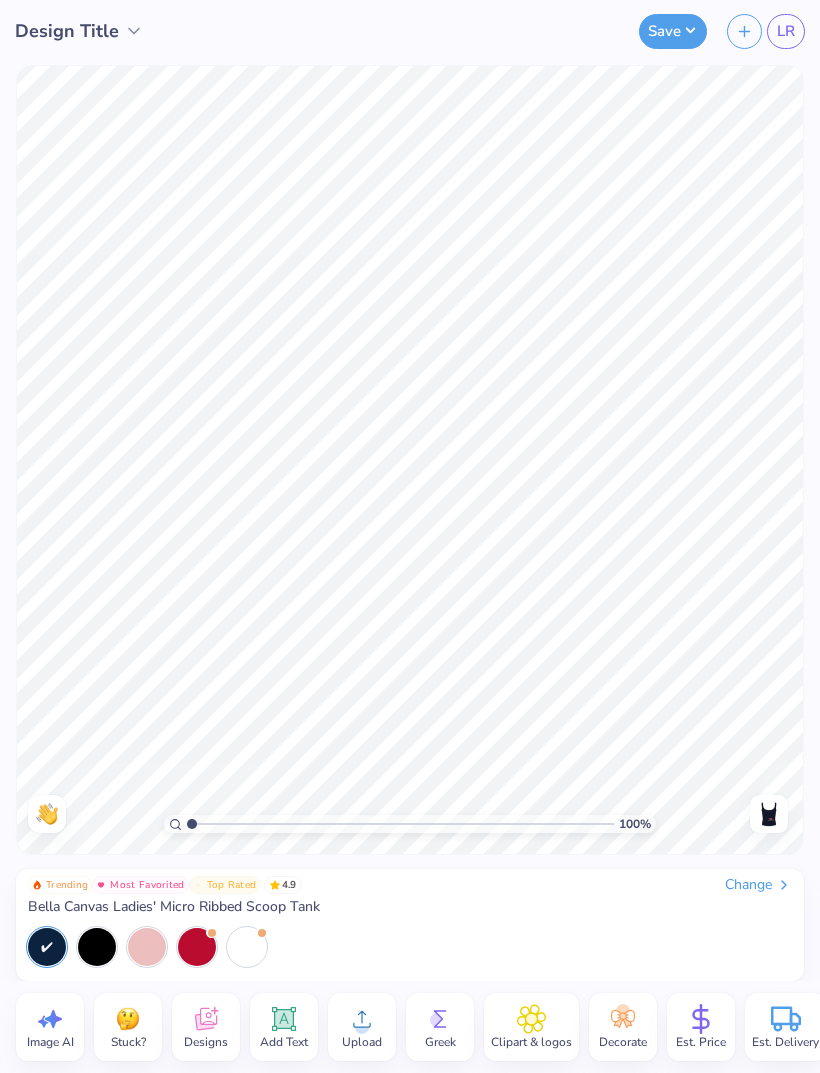 click at bounding box center (247, 947) 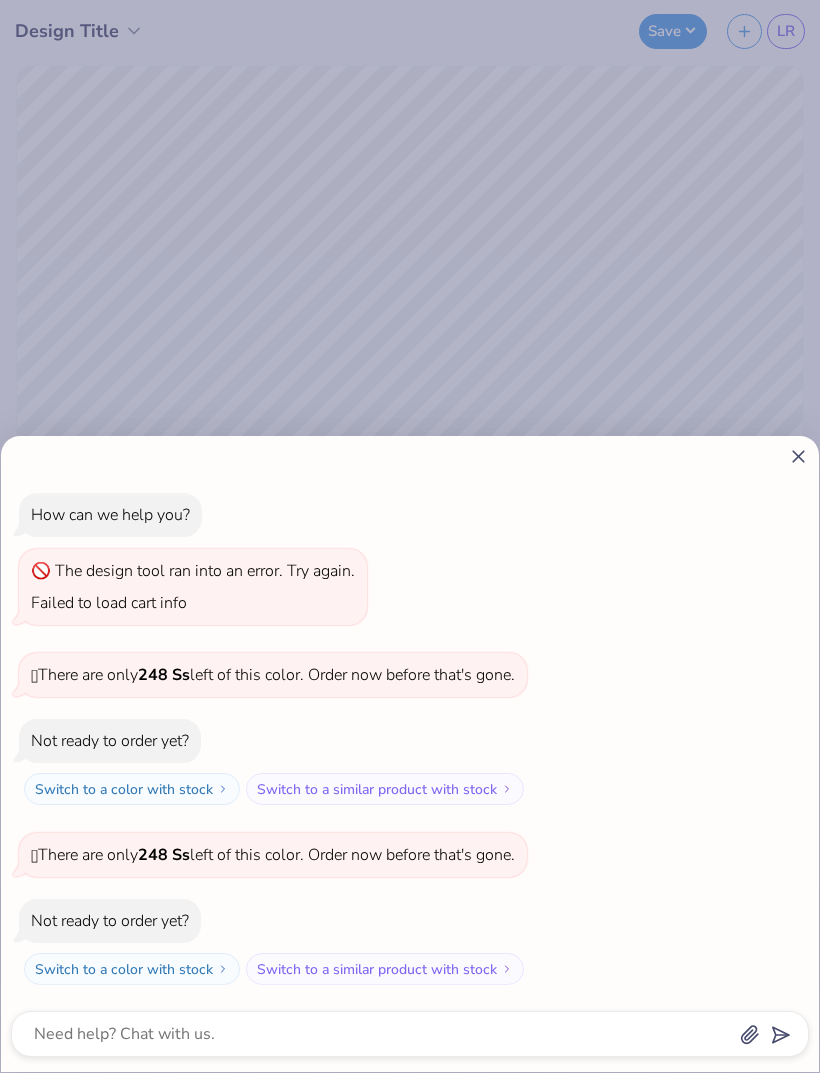 click 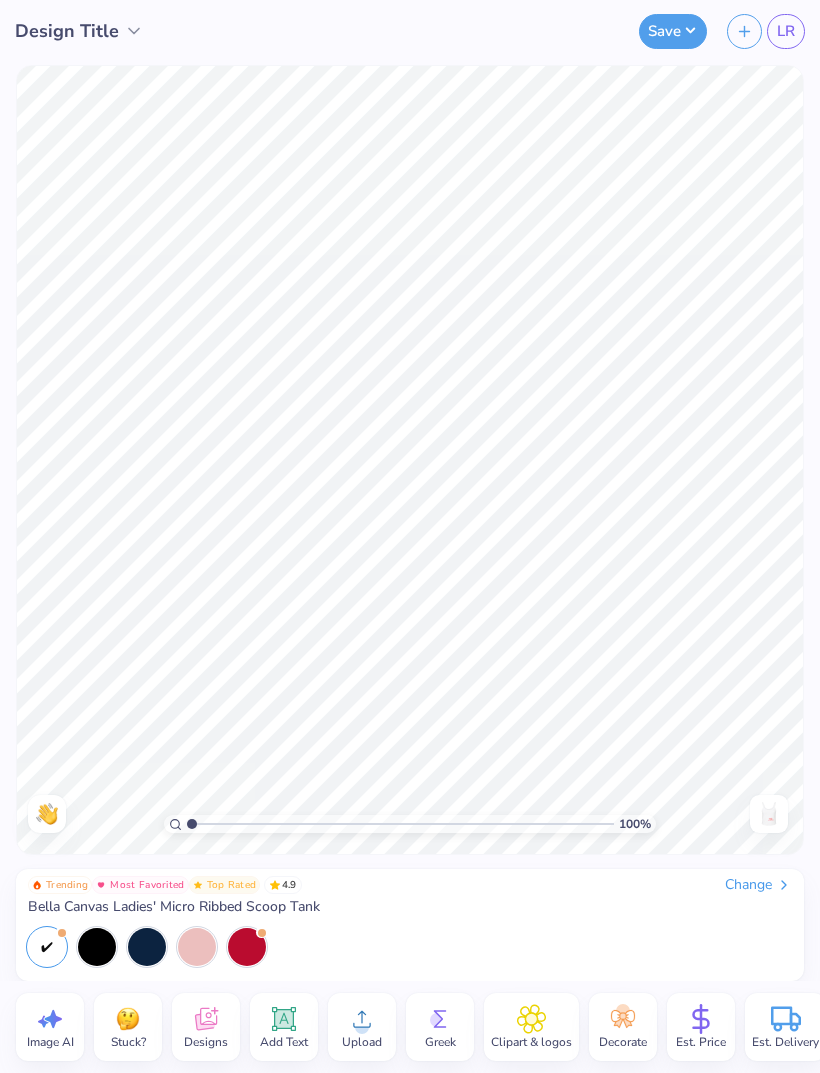 click 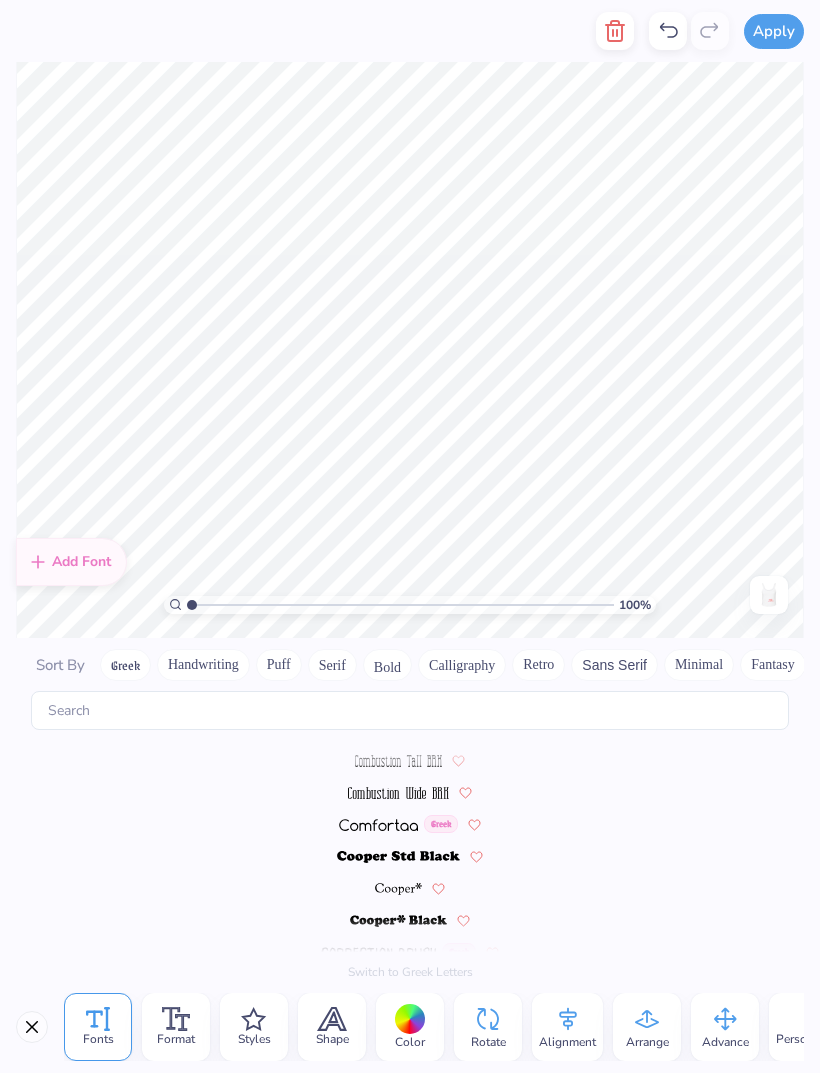 scroll, scrollTop: 2556, scrollLeft: 0, axis: vertical 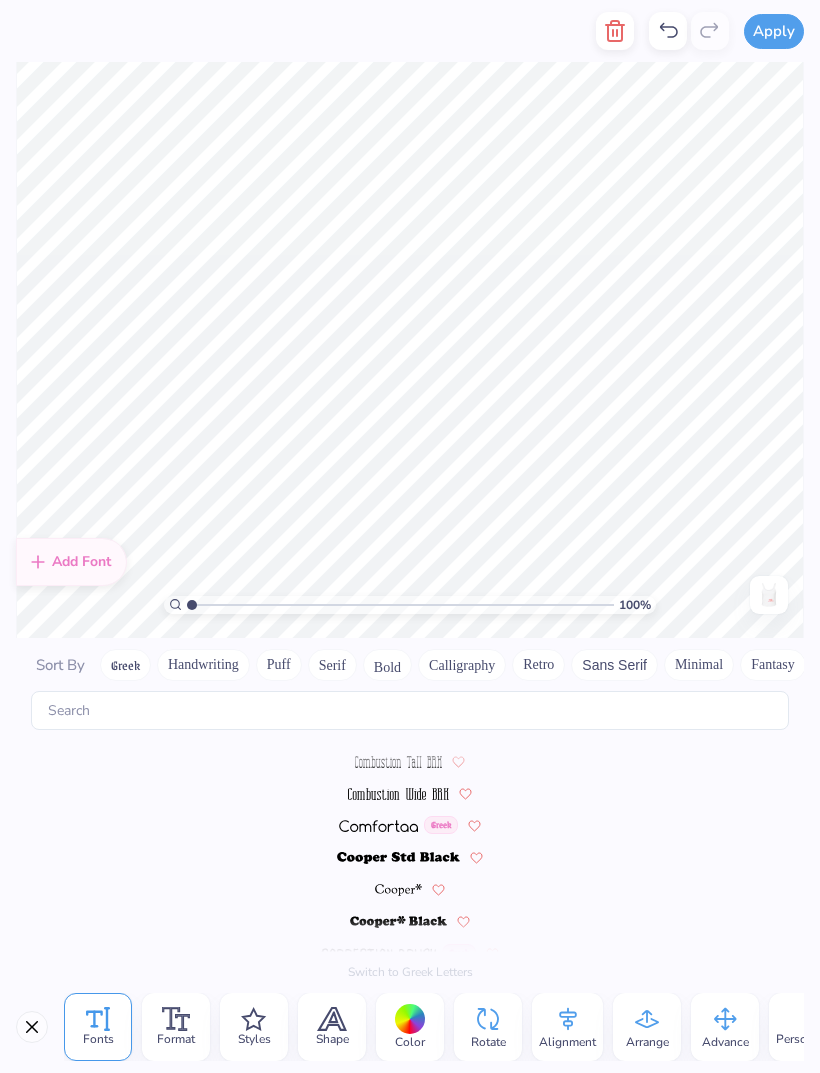 click at bounding box center [398, 922] 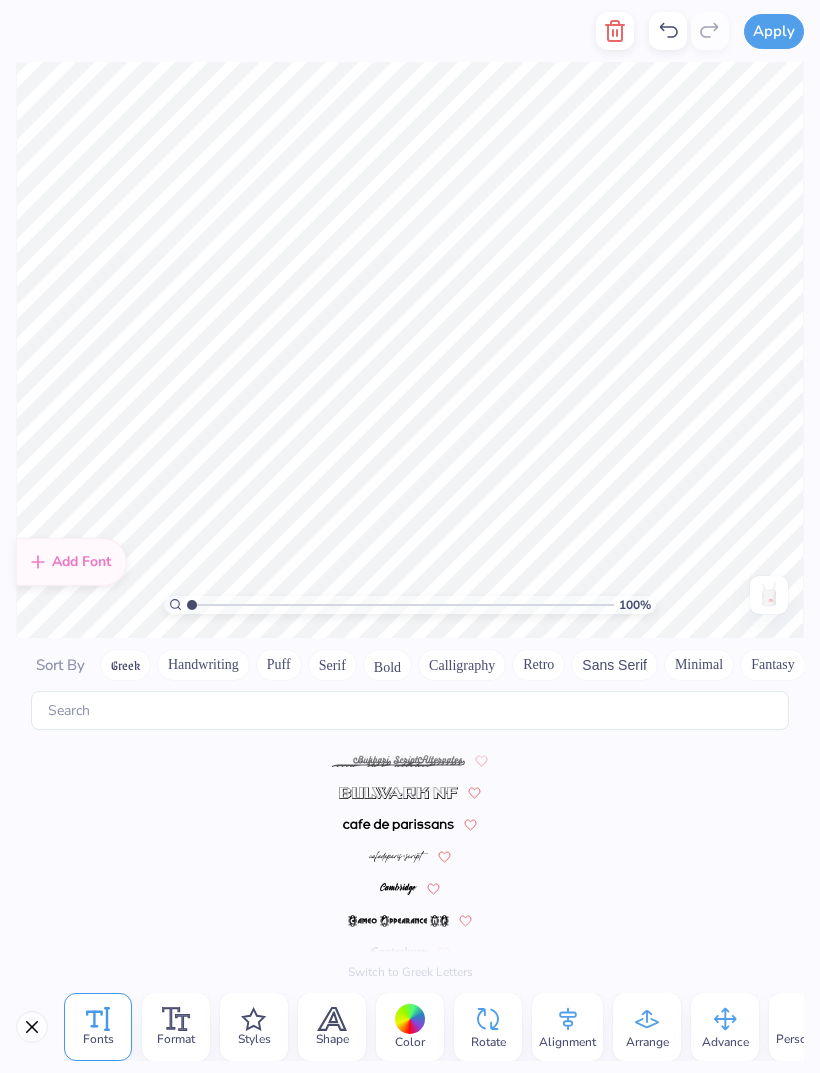 scroll, scrollTop: 1692, scrollLeft: 0, axis: vertical 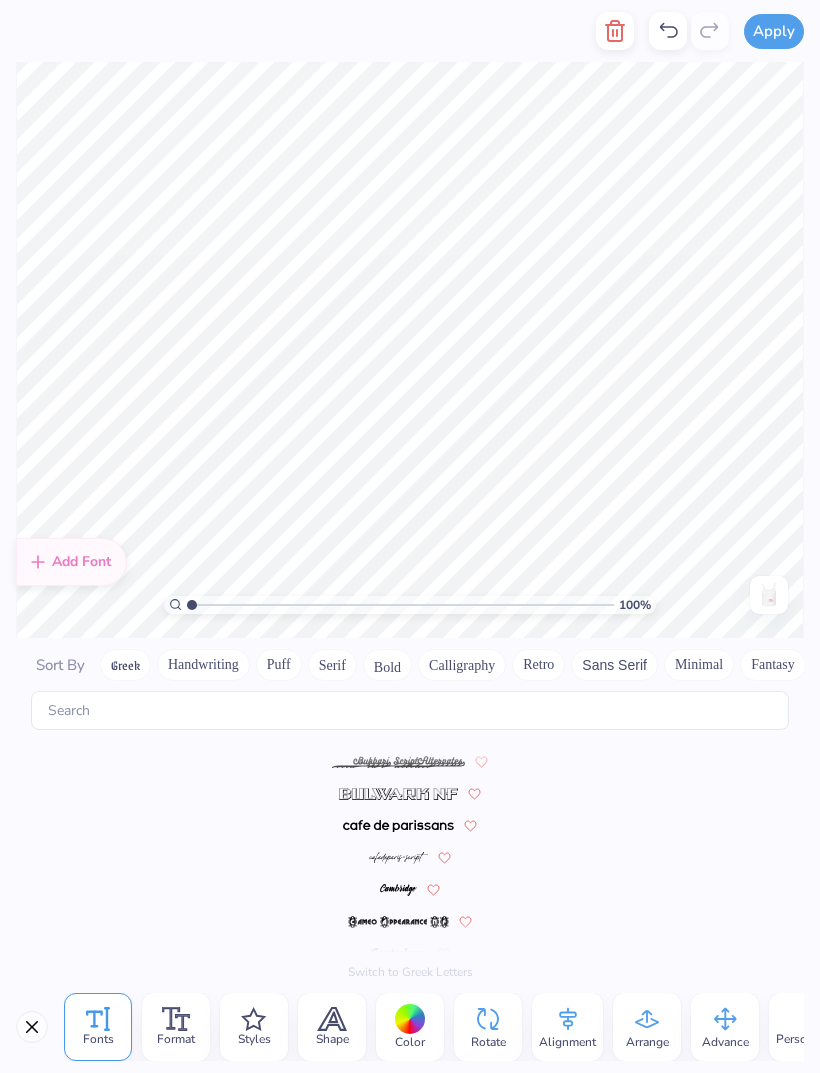 click at bounding box center [398, 921] 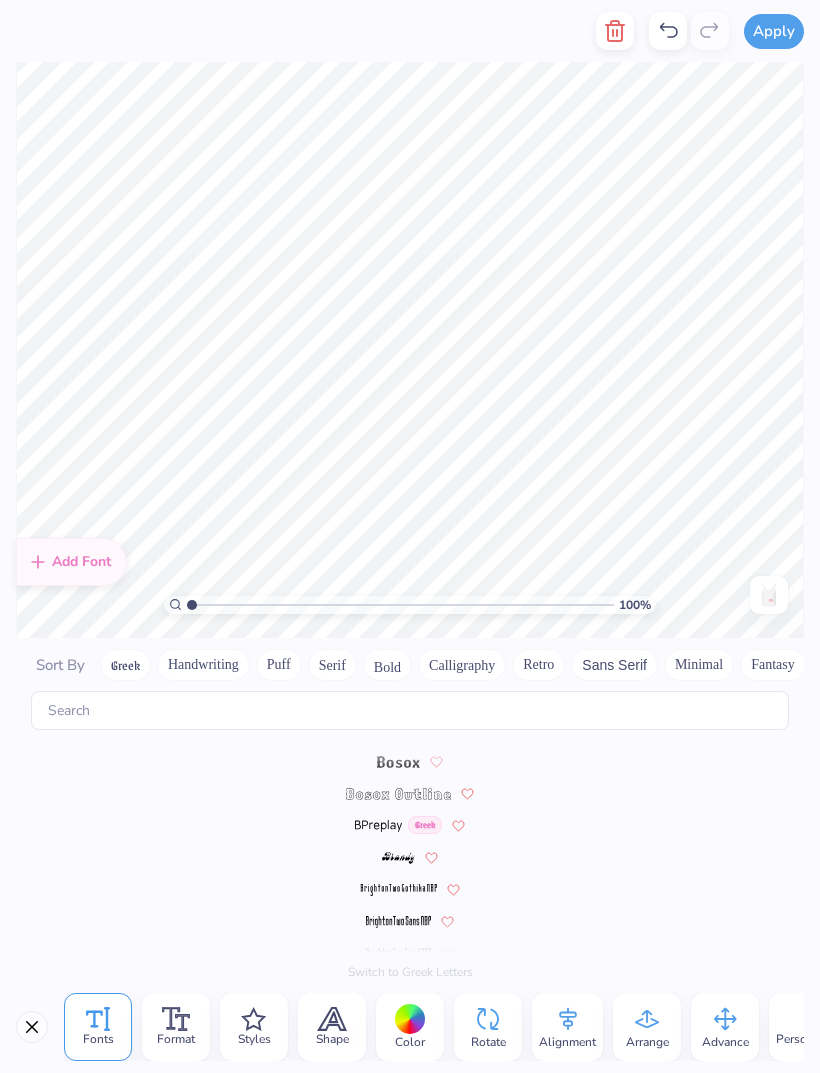 scroll, scrollTop: 1180, scrollLeft: 0, axis: vertical 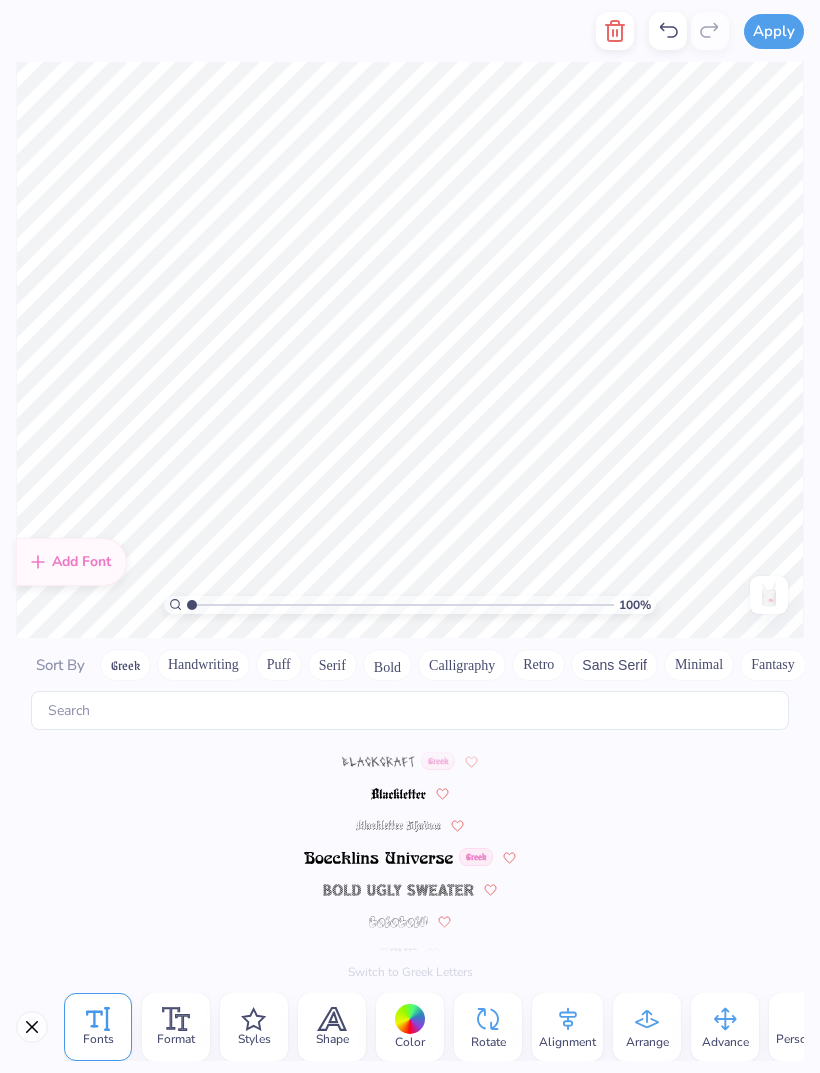 click at bounding box center (398, 889) 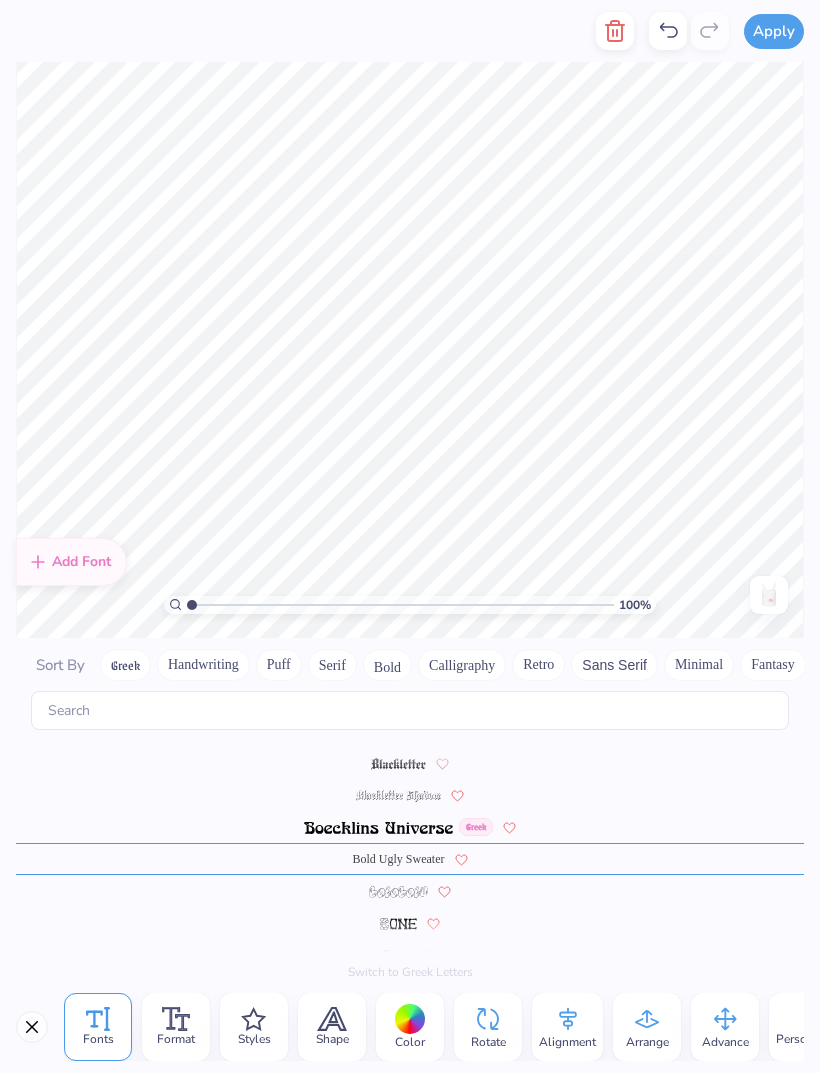 scroll, scrollTop: 956, scrollLeft: 0, axis: vertical 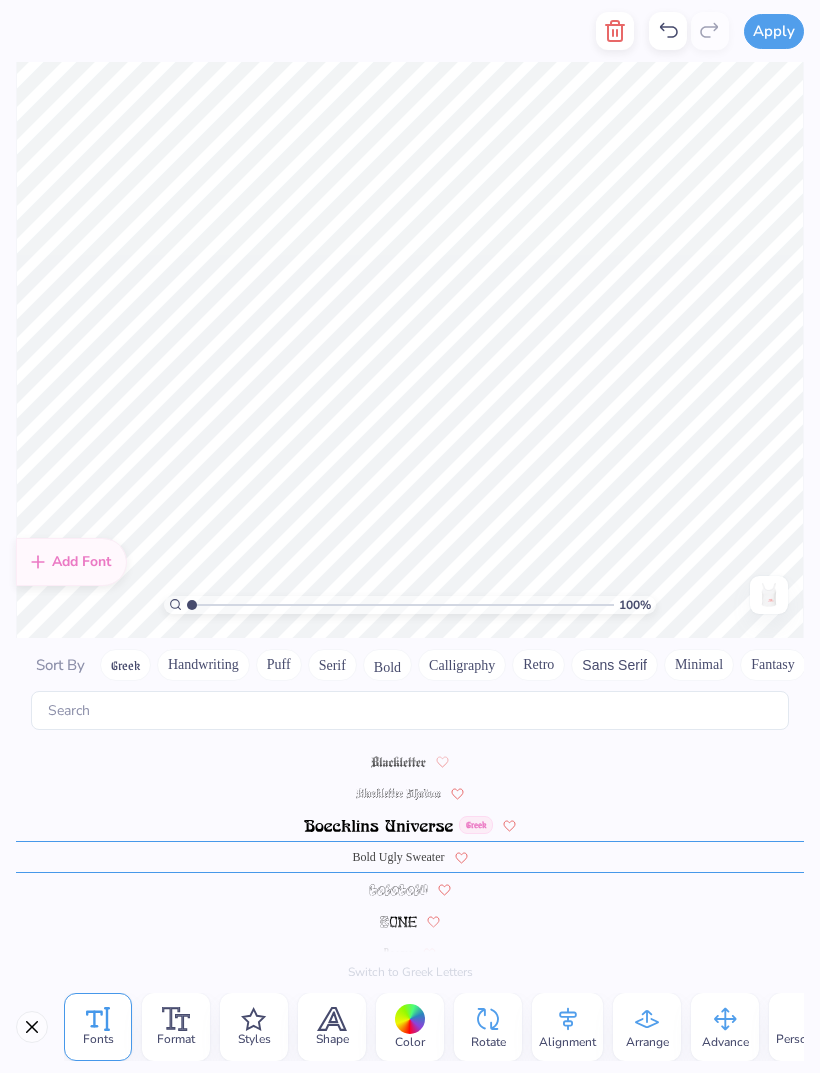 click at bounding box center (398, 889) 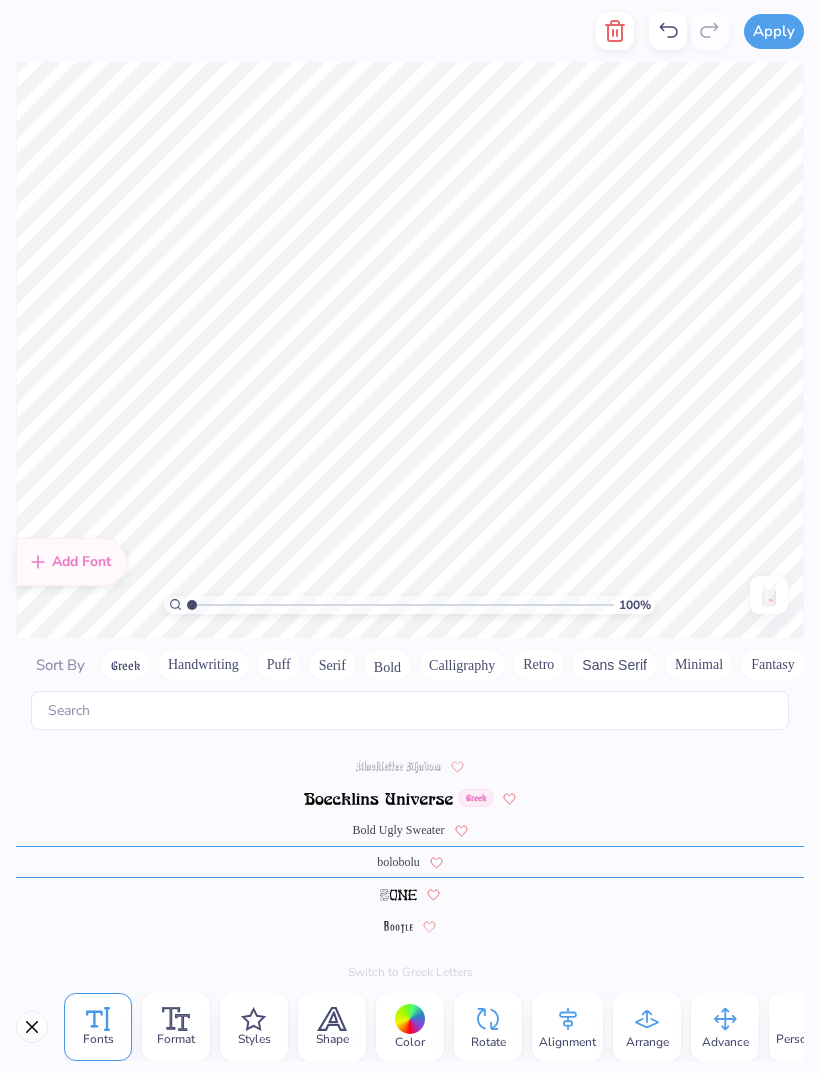 scroll, scrollTop: 988, scrollLeft: 0, axis: vertical 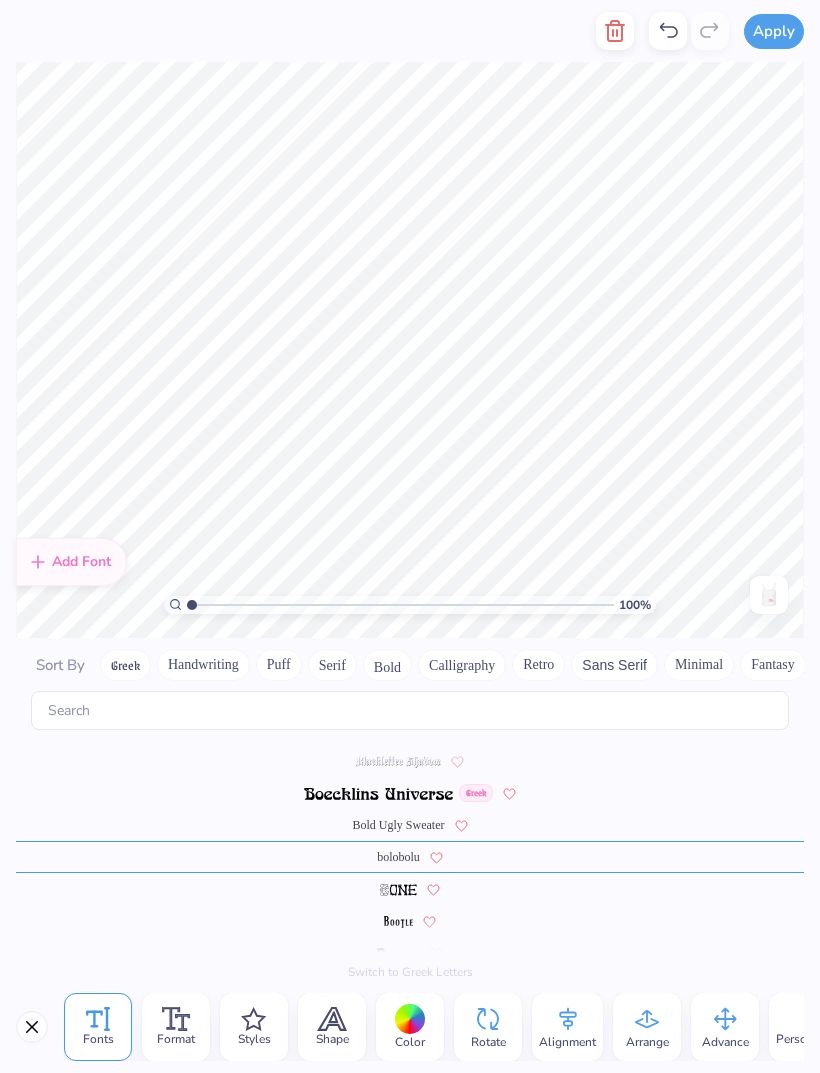 type on "T" 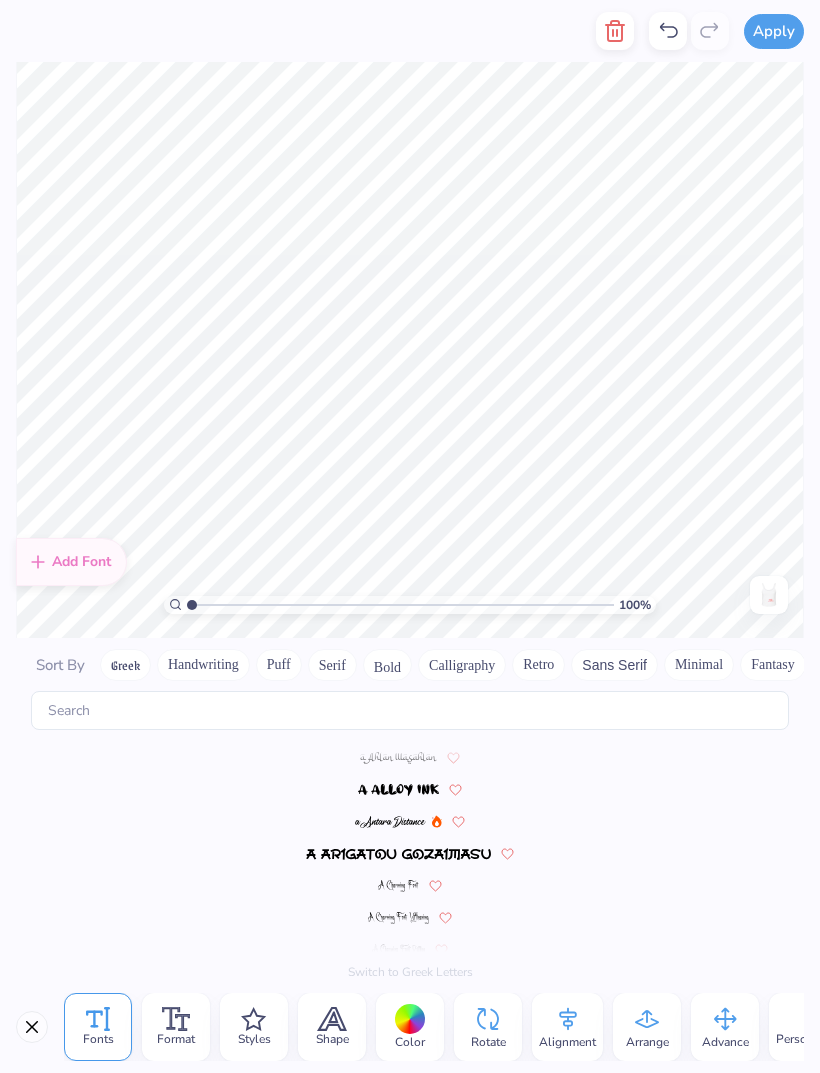 scroll, scrollTop: 0, scrollLeft: 0, axis: both 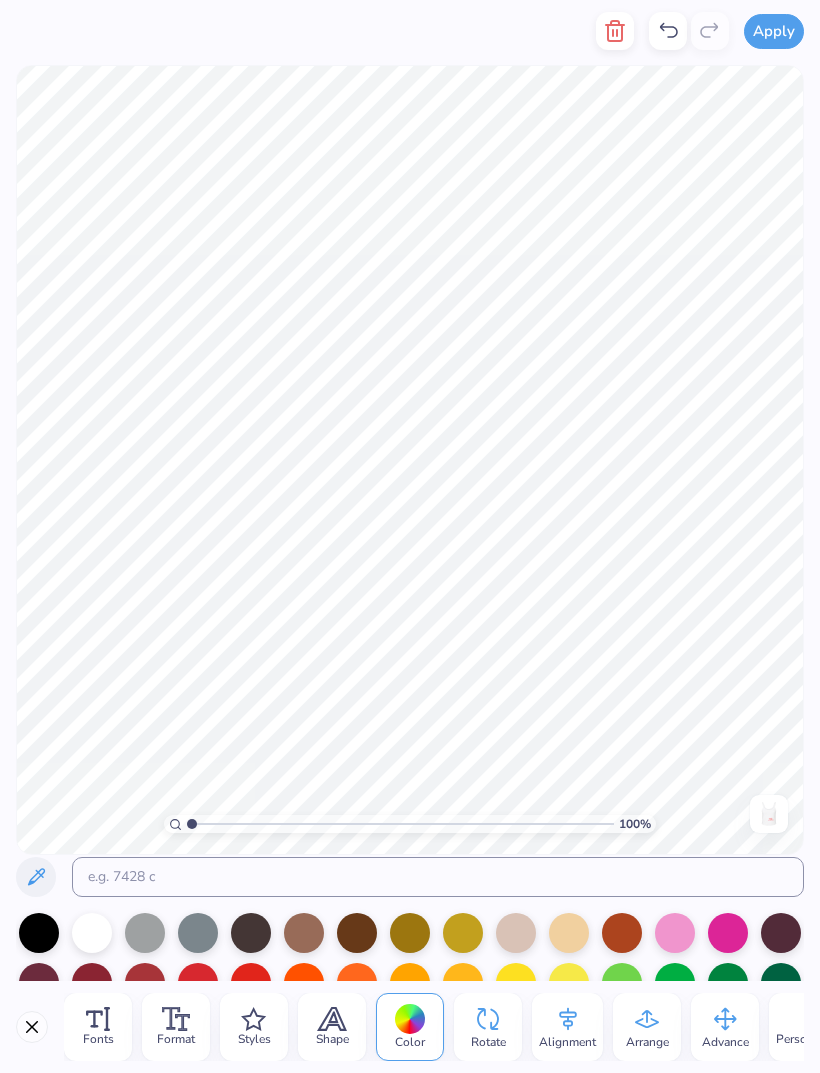 click at bounding box center (675, 933) 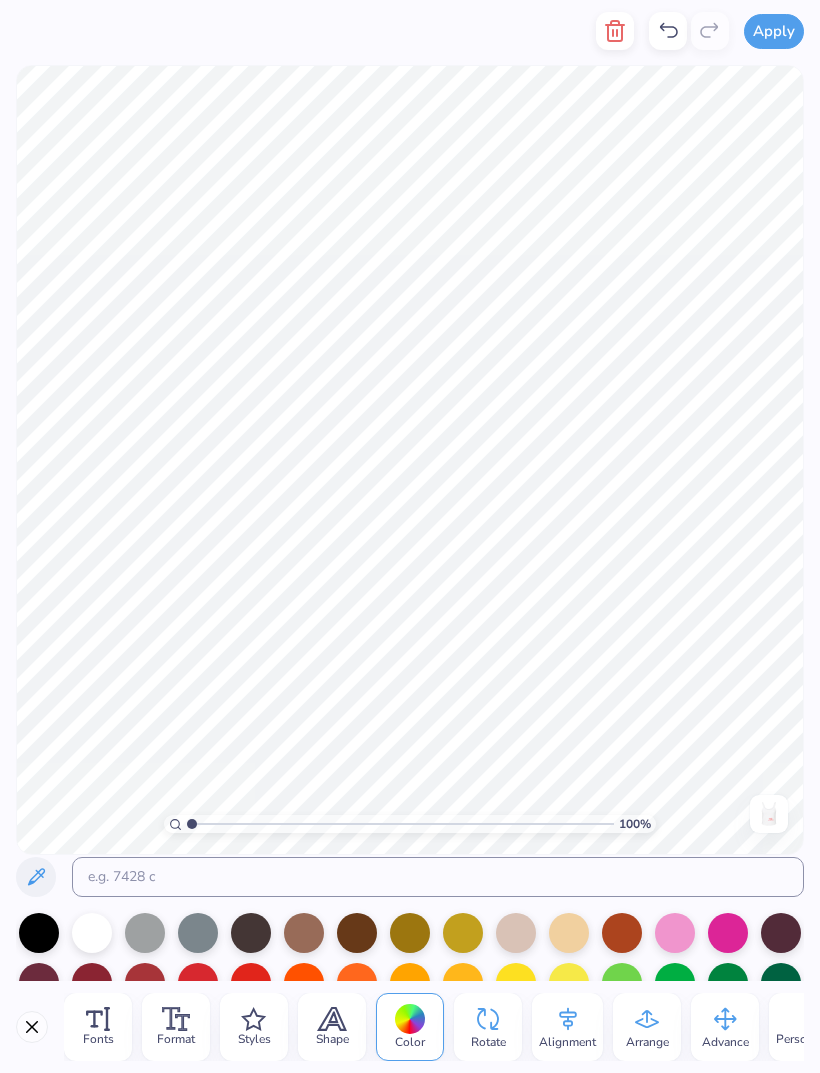 click at bounding box center [728, 933] 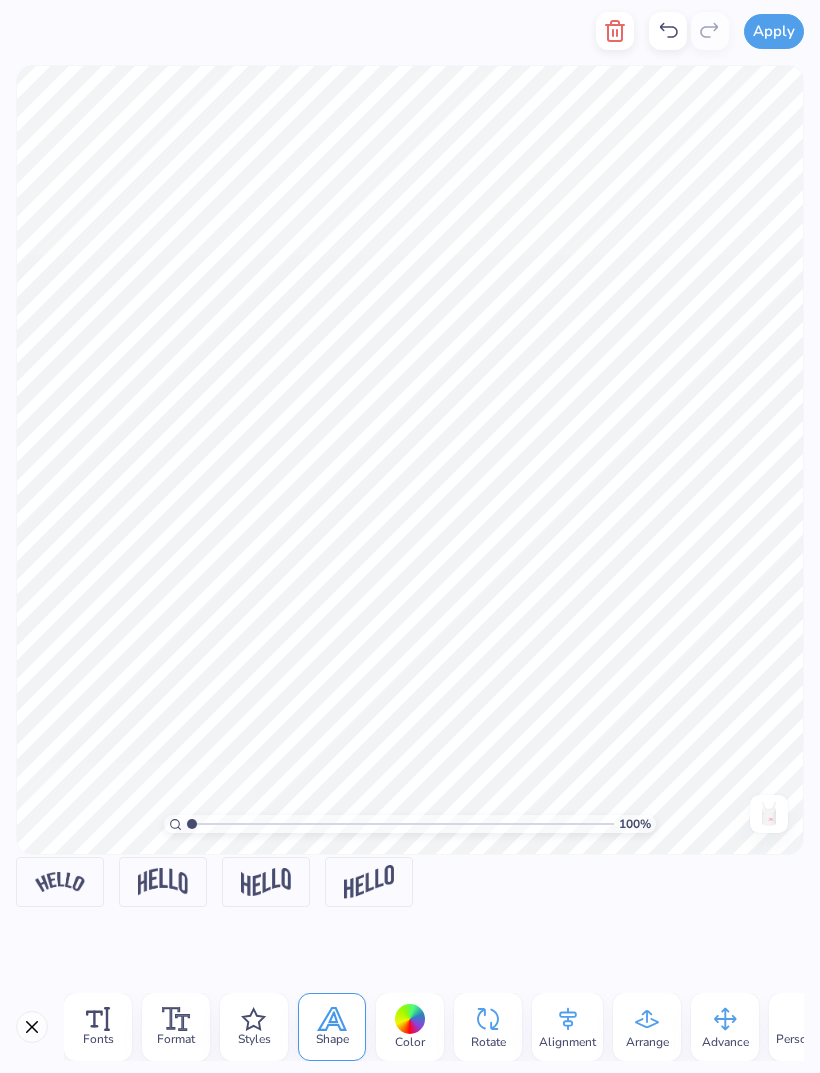 click on "Styles" at bounding box center [254, 1027] 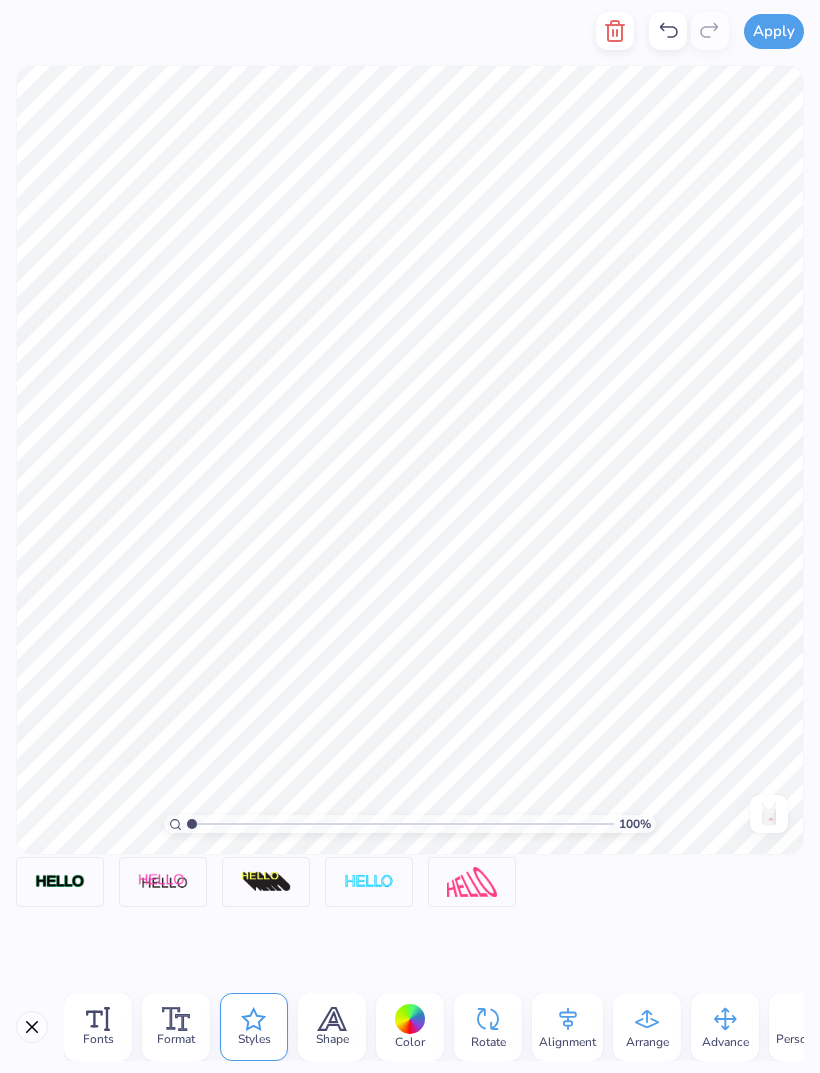 click at bounding box center [266, 882] 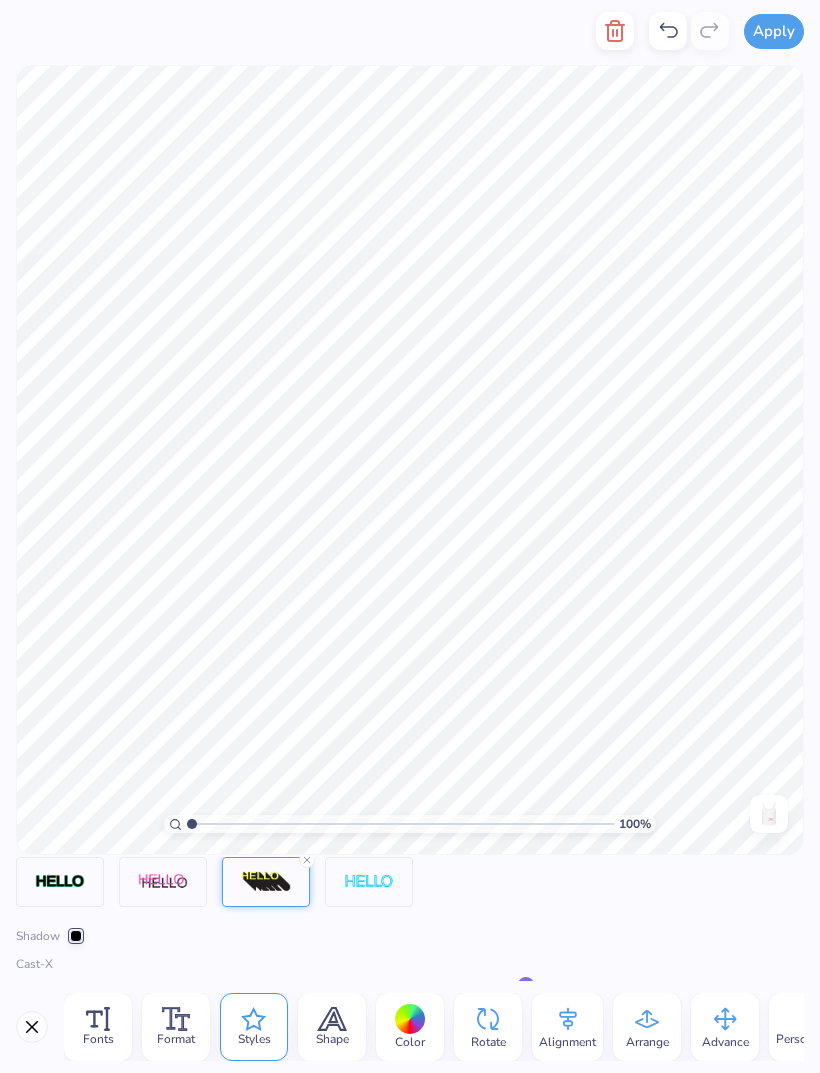 click 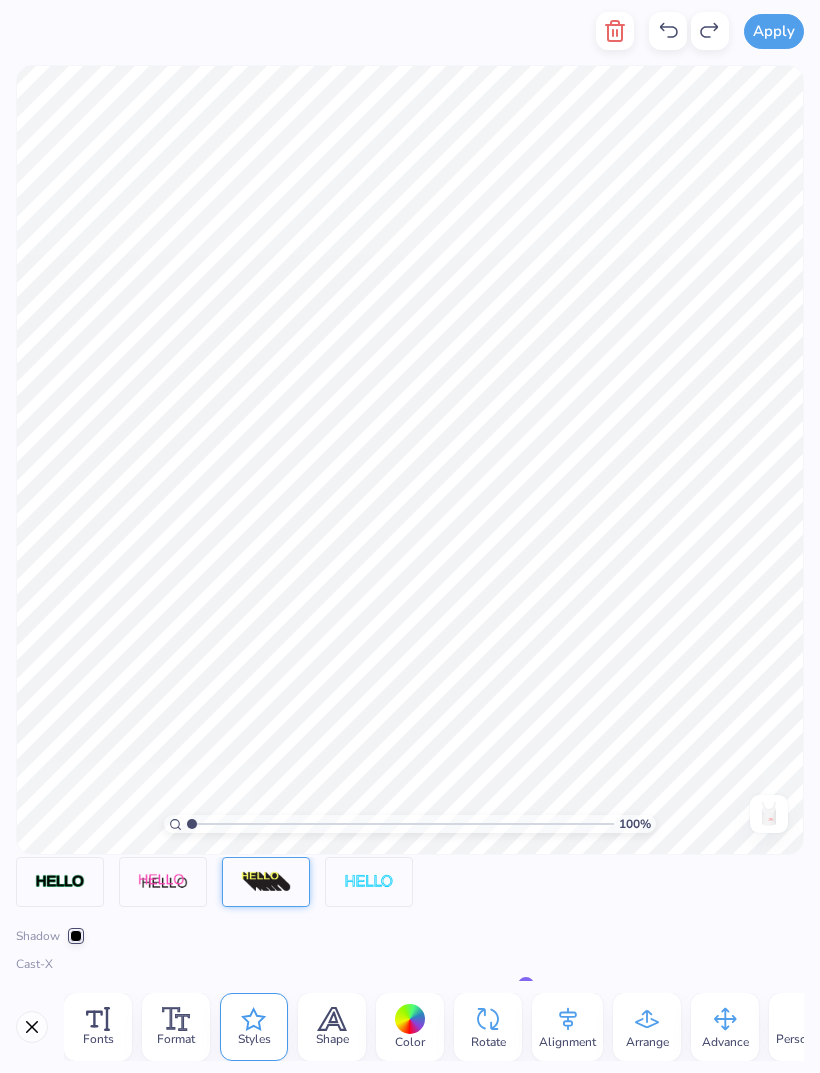 click on "Format" at bounding box center (176, 1027) 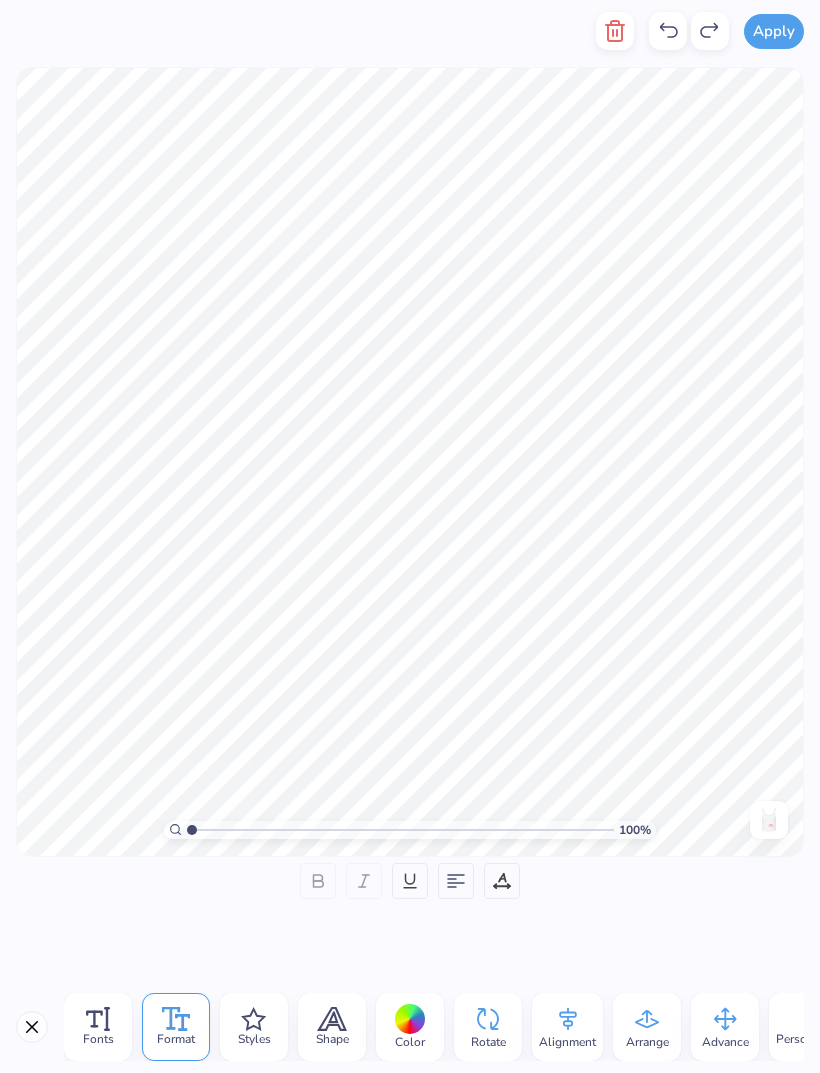 click on "Fonts" at bounding box center [98, 1039] 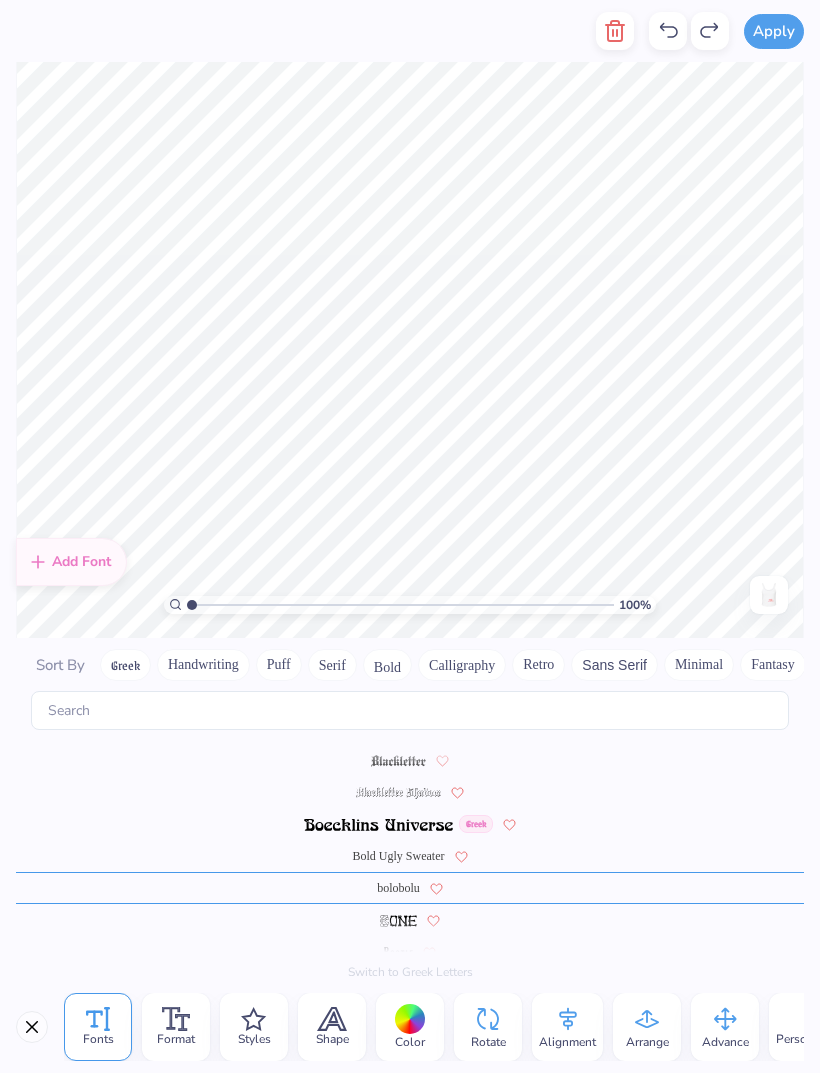 scroll, scrollTop: 956, scrollLeft: 0, axis: vertical 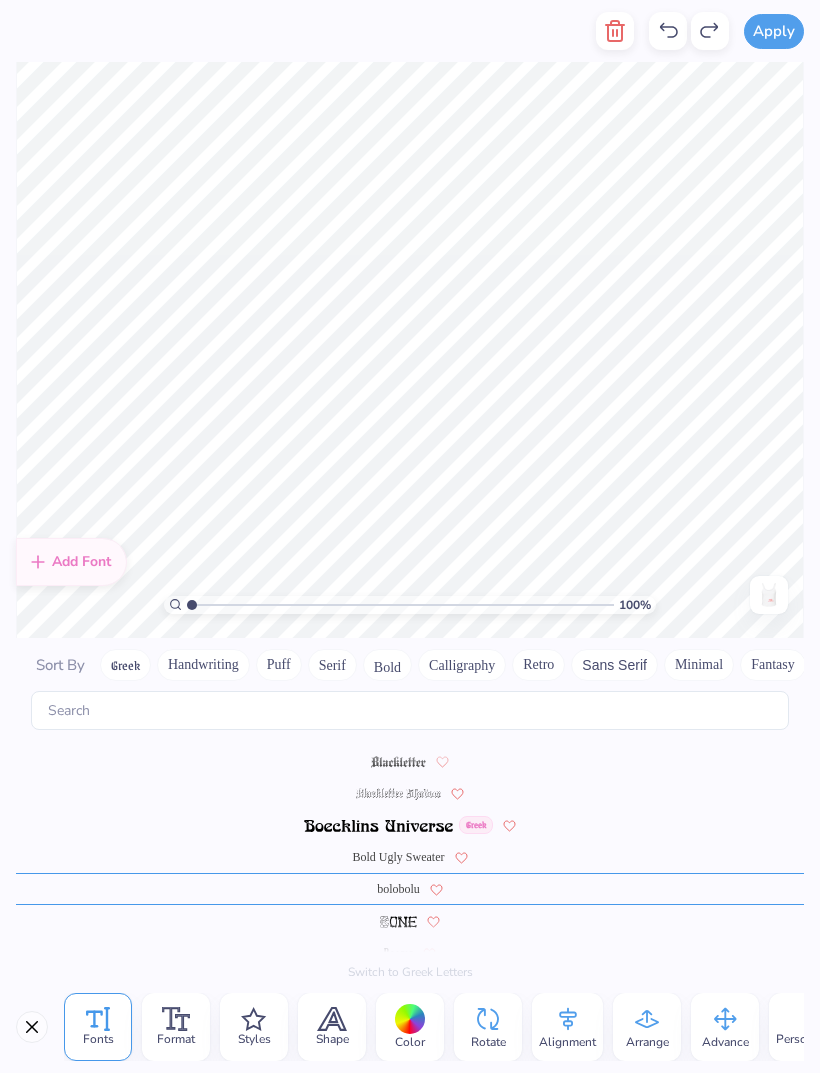 click on "Bold Ugly Sweater" at bounding box center [399, 857] 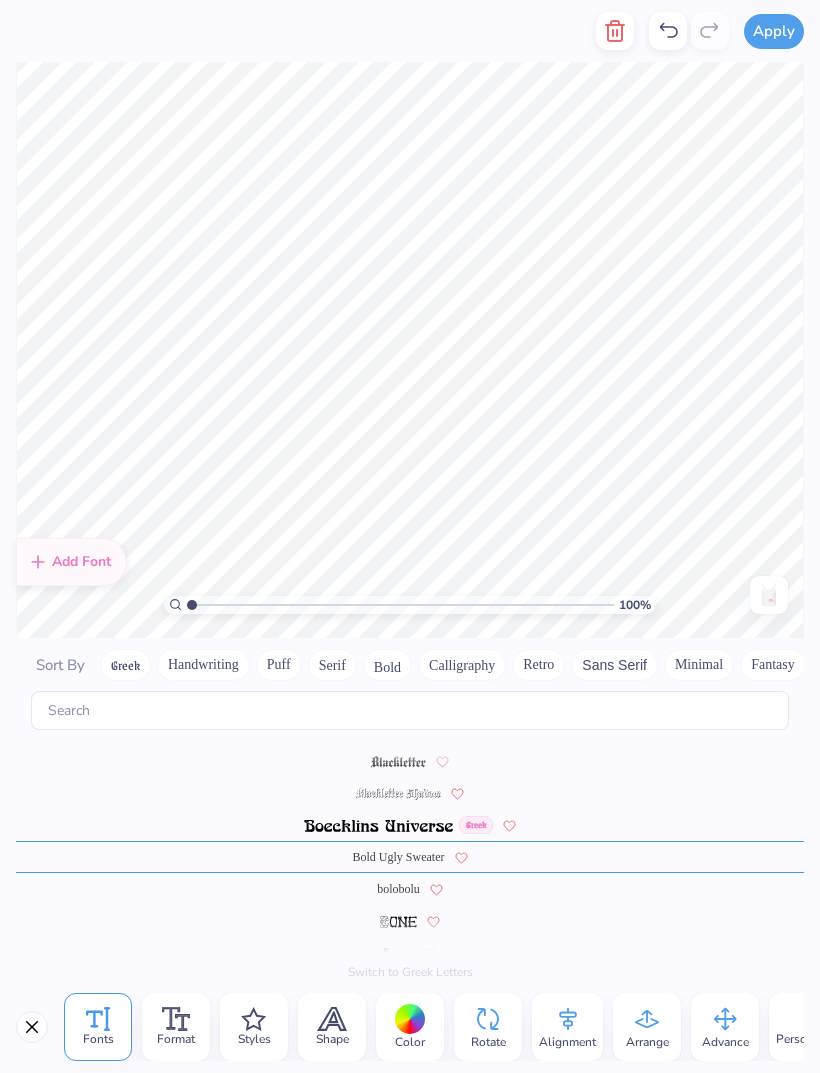 click on "Bold Ugly Sweater" at bounding box center (399, 857) 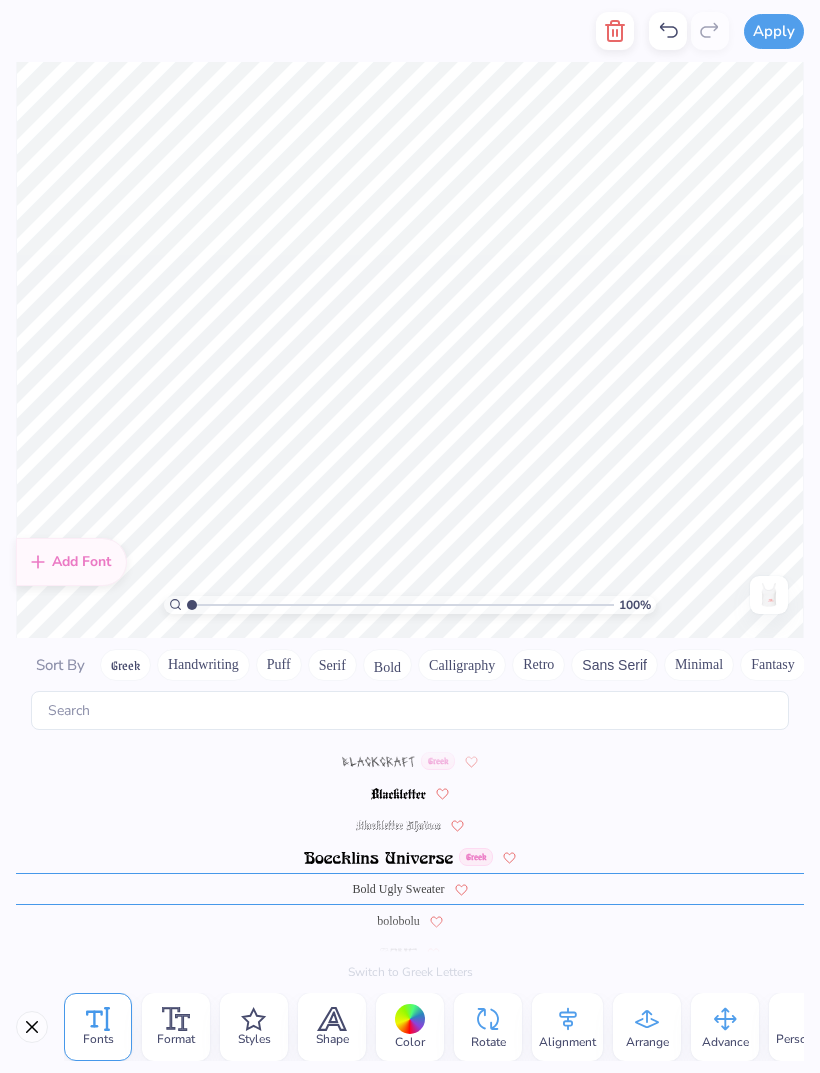 scroll, scrollTop: 924, scrollLeft: 0, axis: vertical 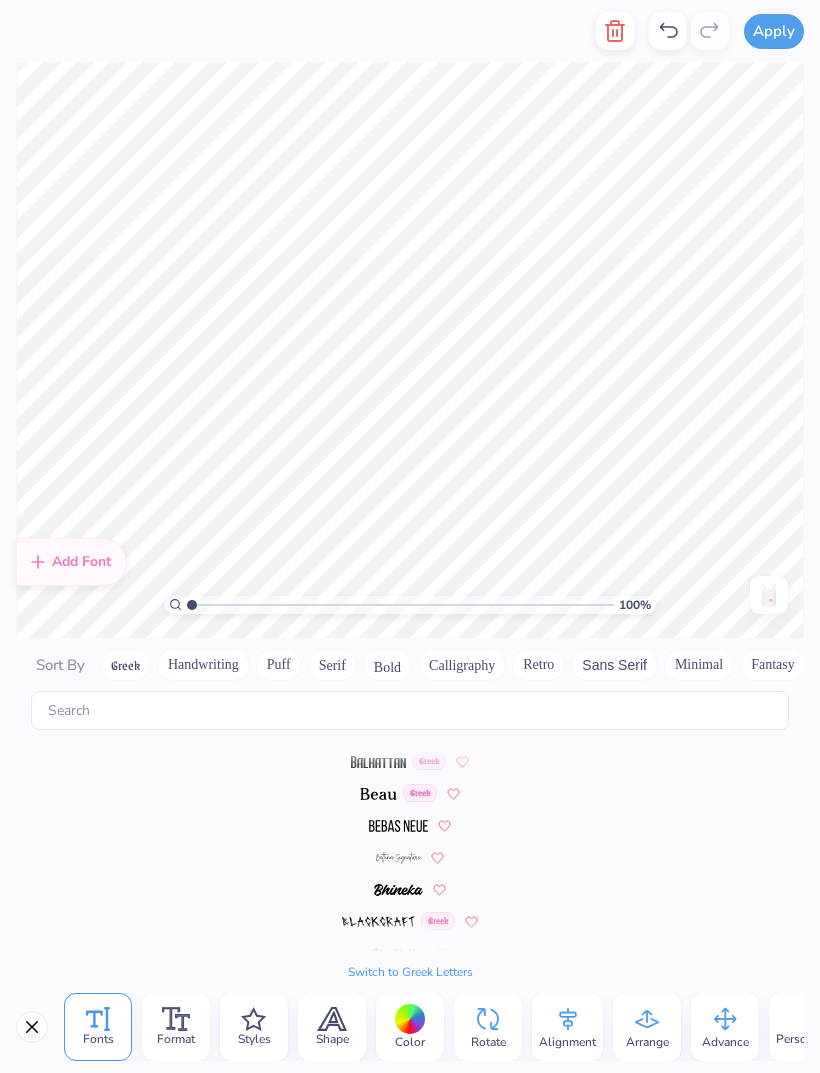 click at bounding box center (398, 890) 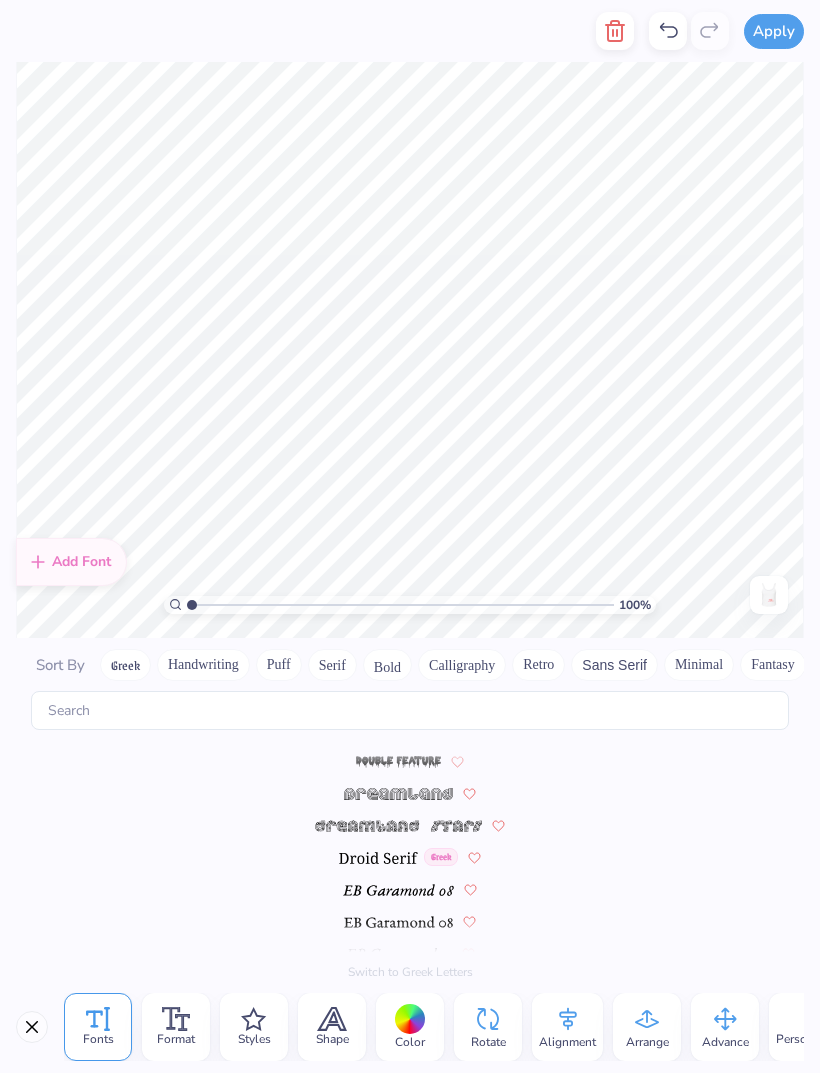 scroll, scrollTop: 3068, scrollLeft: 0, axis: vertical 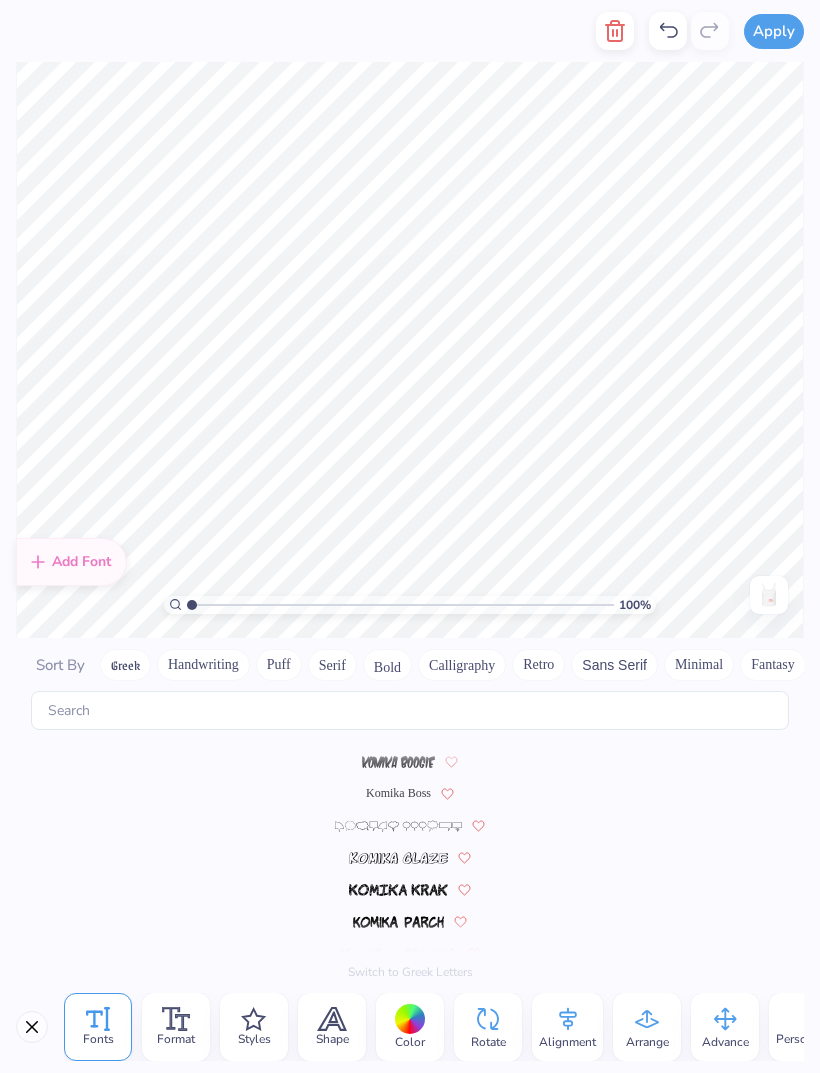 click at bounding box center (398, 762) 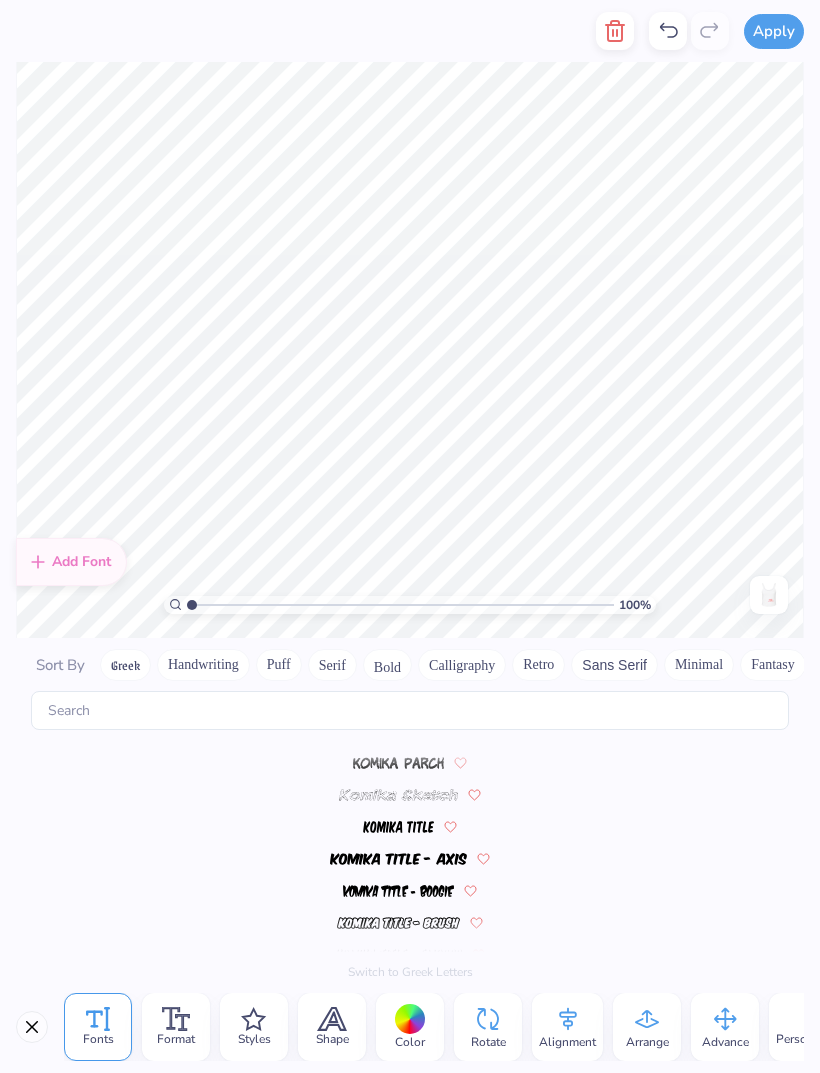 scroll, scrollTop: 5340, scrollLeft: 0, axis: vertical 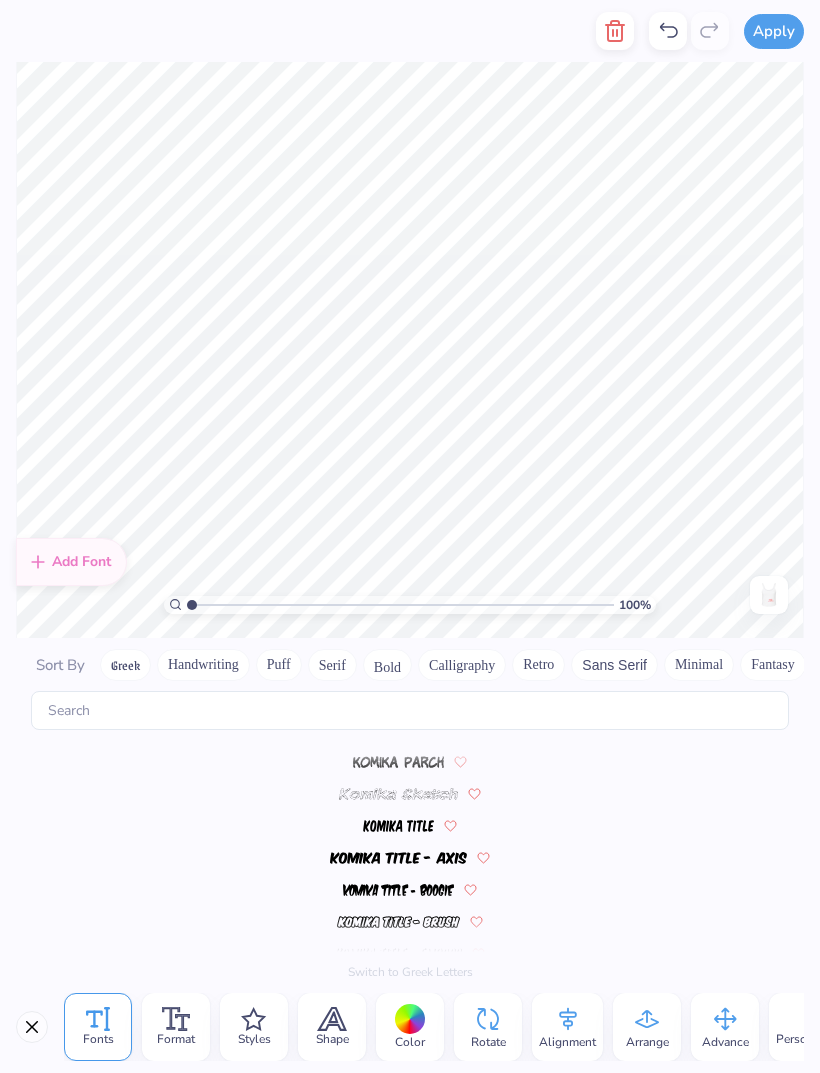 click 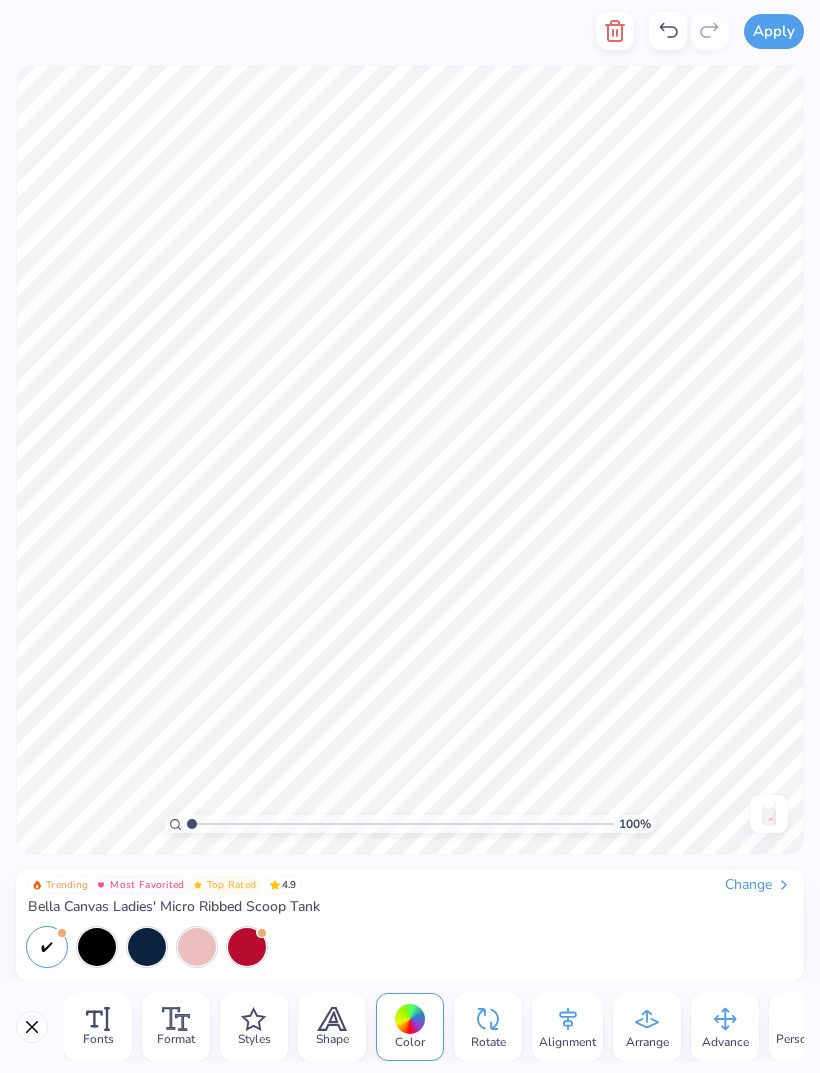 scroll, scrollTop: 278, scrollLeft: 0, axis: vertical 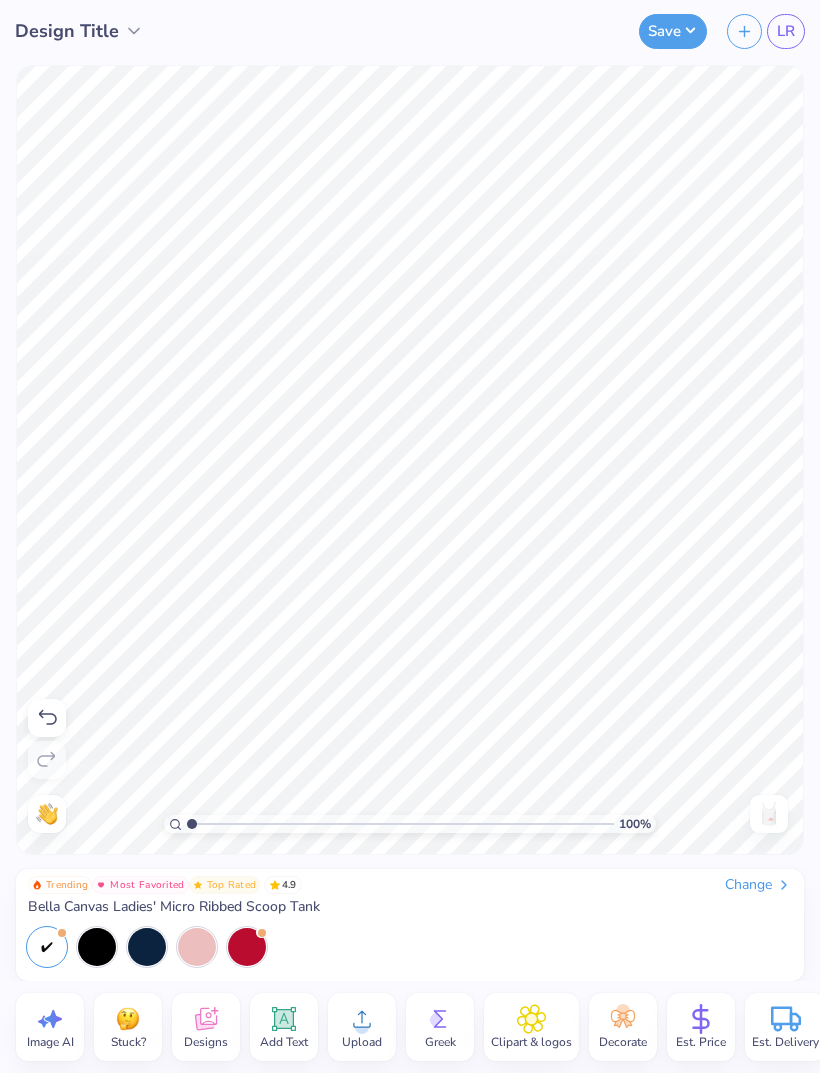 click on "Upload" at bounding box center [362, 1027] 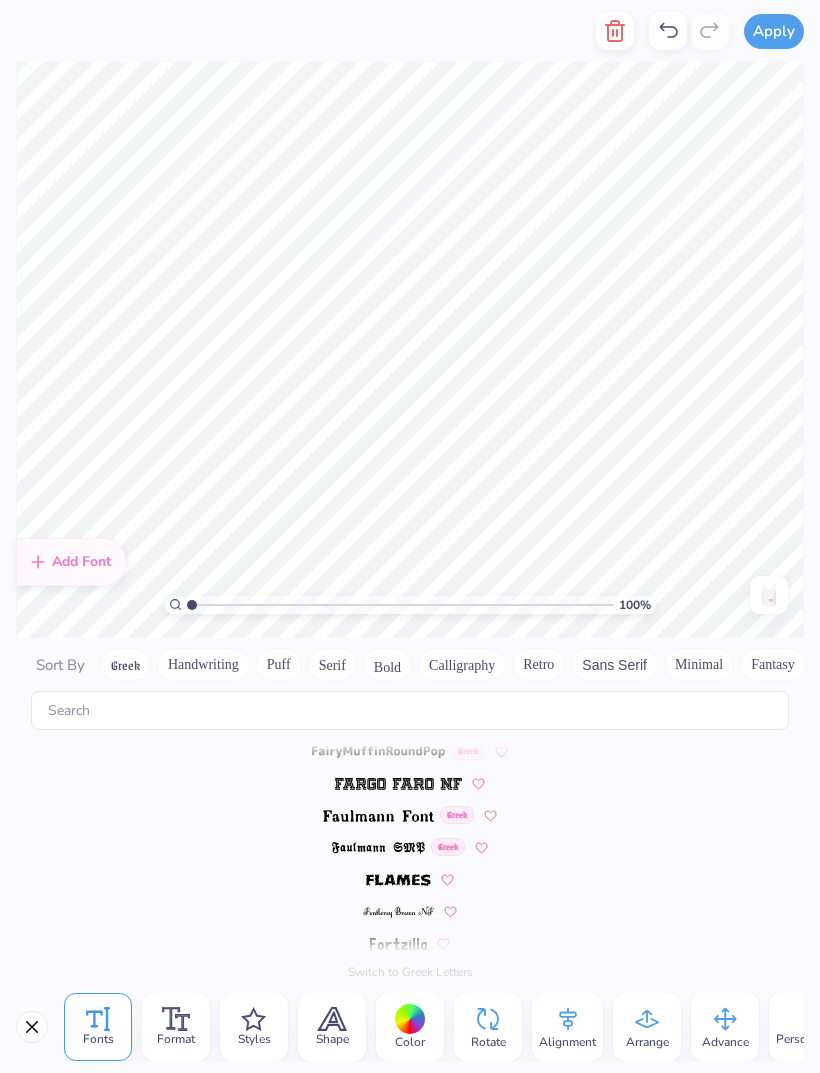 scroll, scrollTop: 5200, scrollLeft: 0, axis: vertical 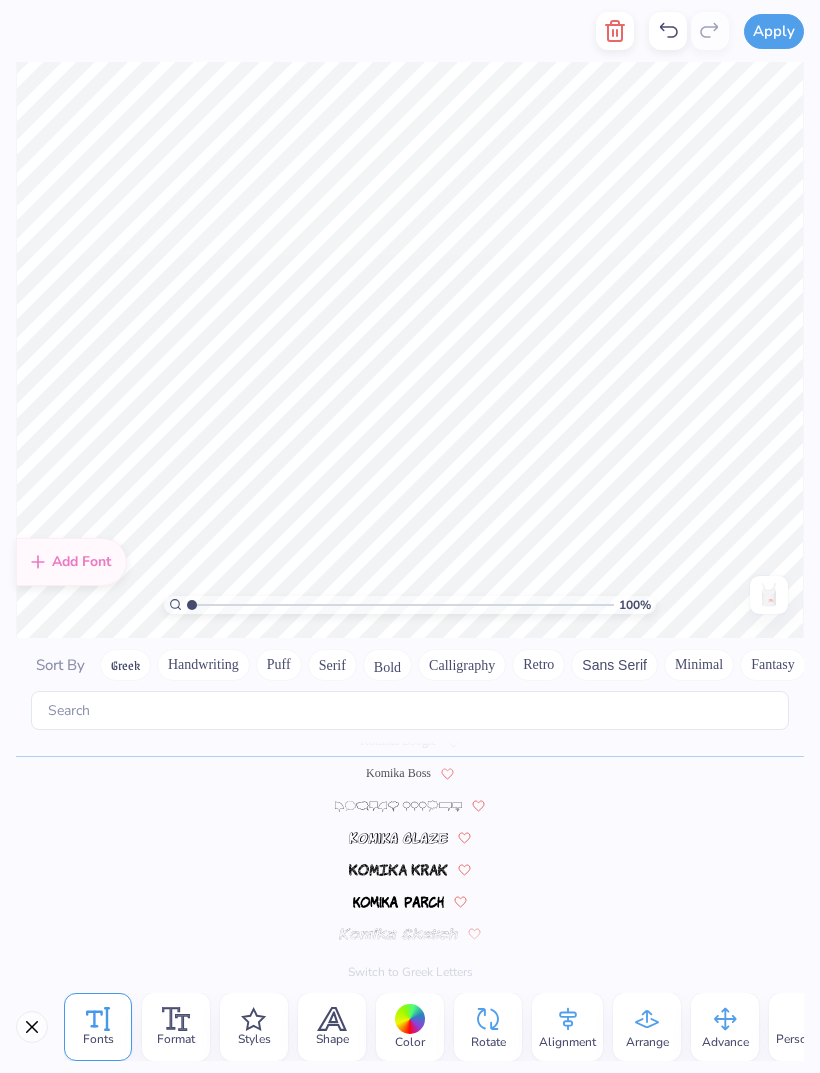 click 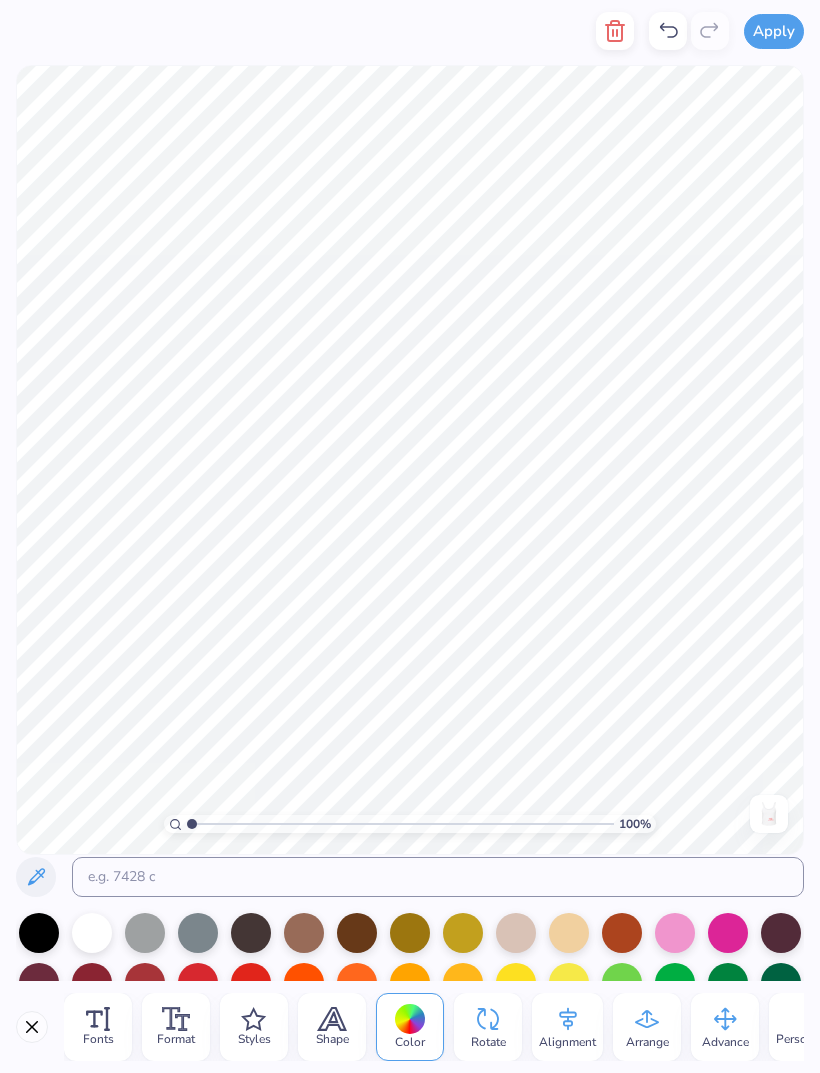 scroll, scrollTop: 0, scrollLeft: 0, axis: both 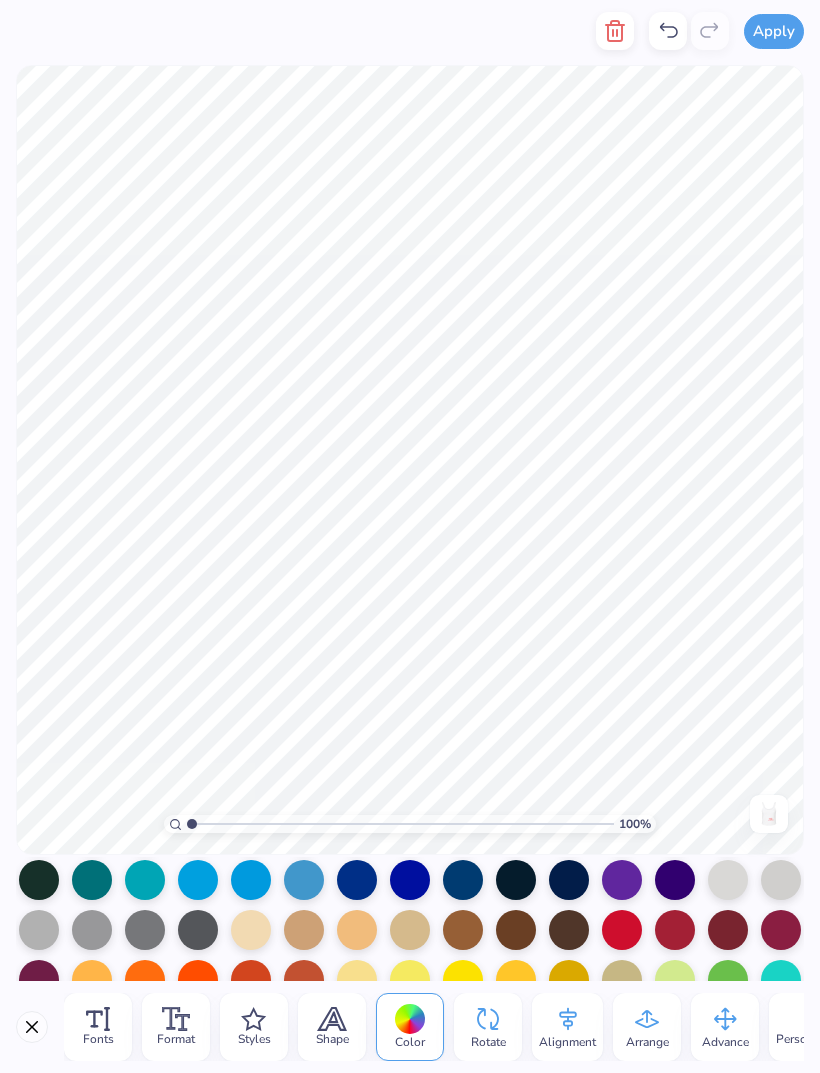 click 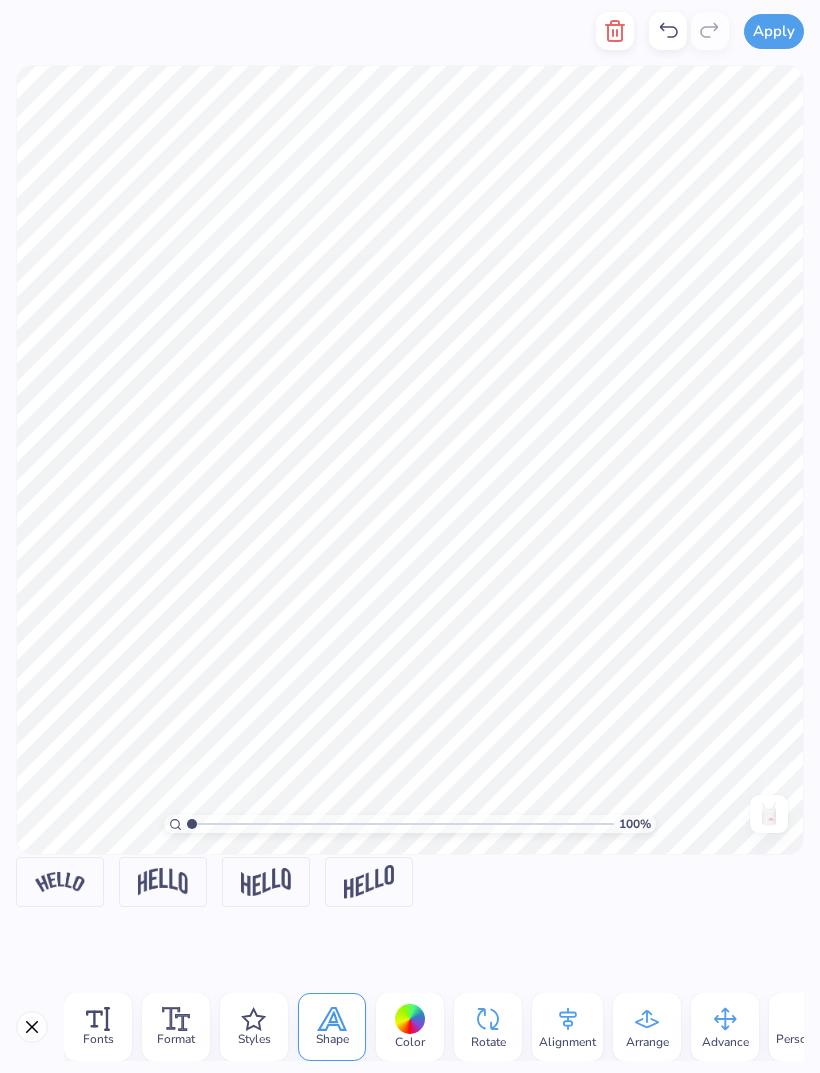 scroll, scrollTop: 0, scrollLeft: 0, axis: both 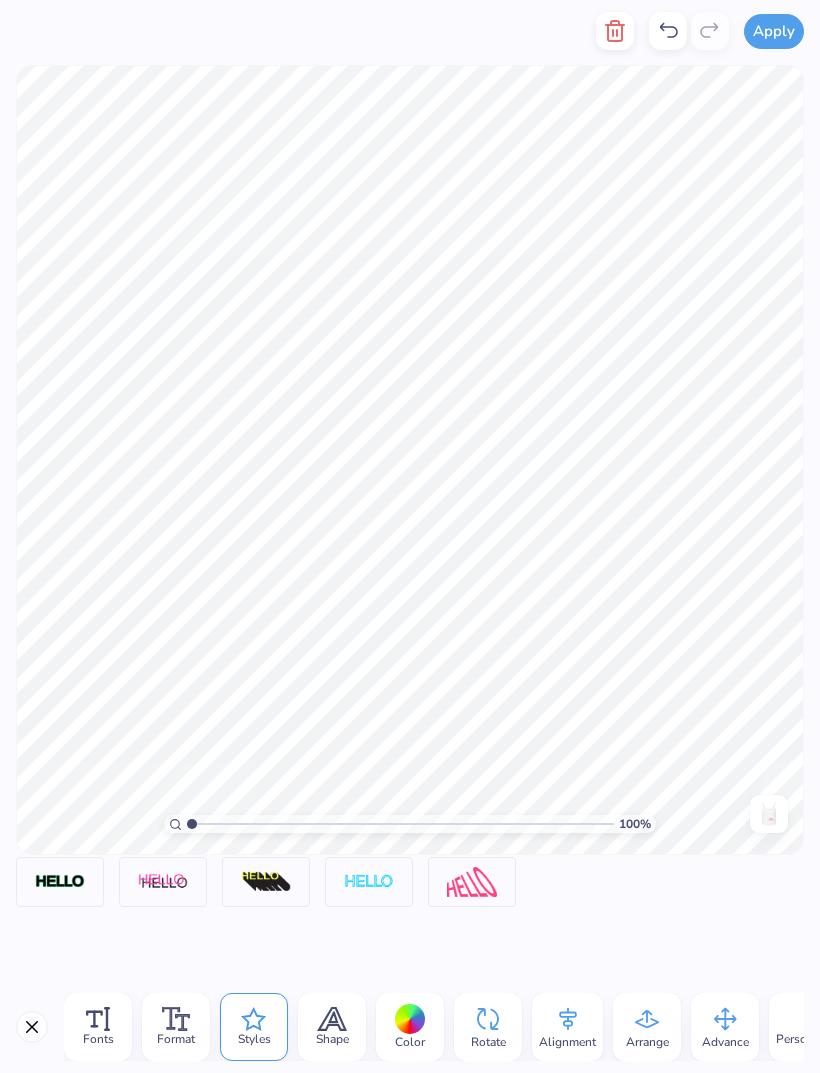 click at bounding box center (60, 882) 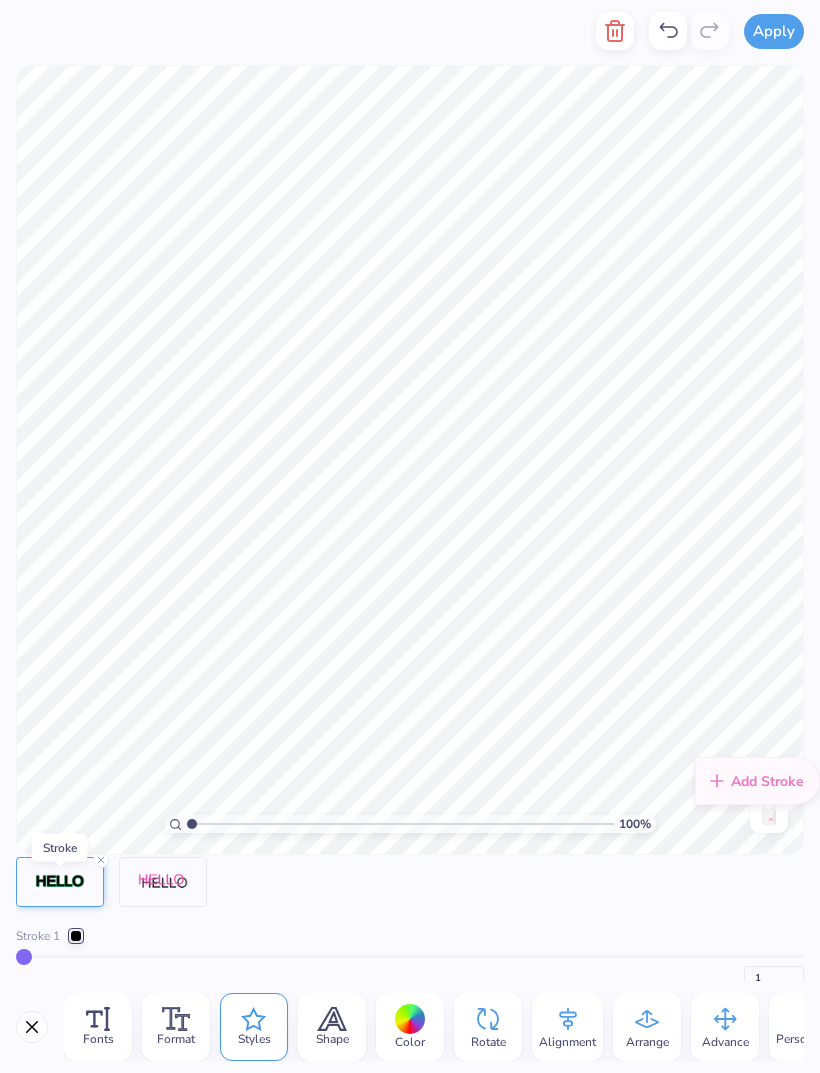 click at bounding box center [76, 936] 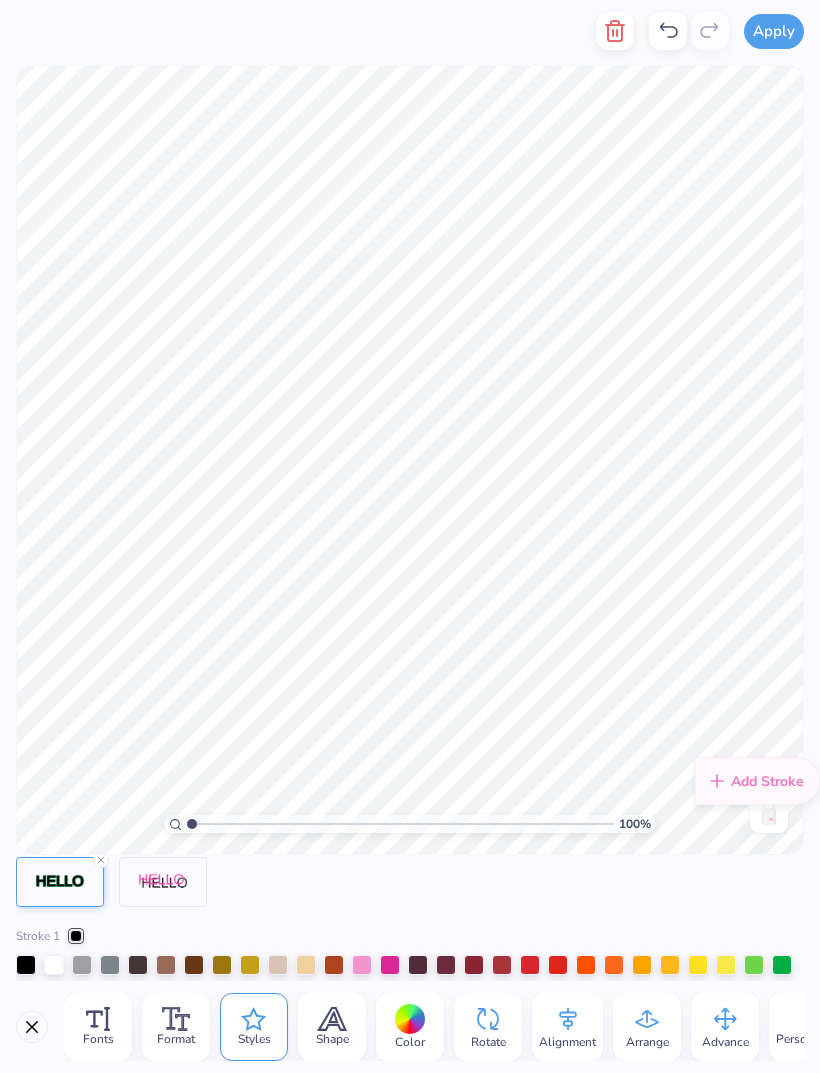 click 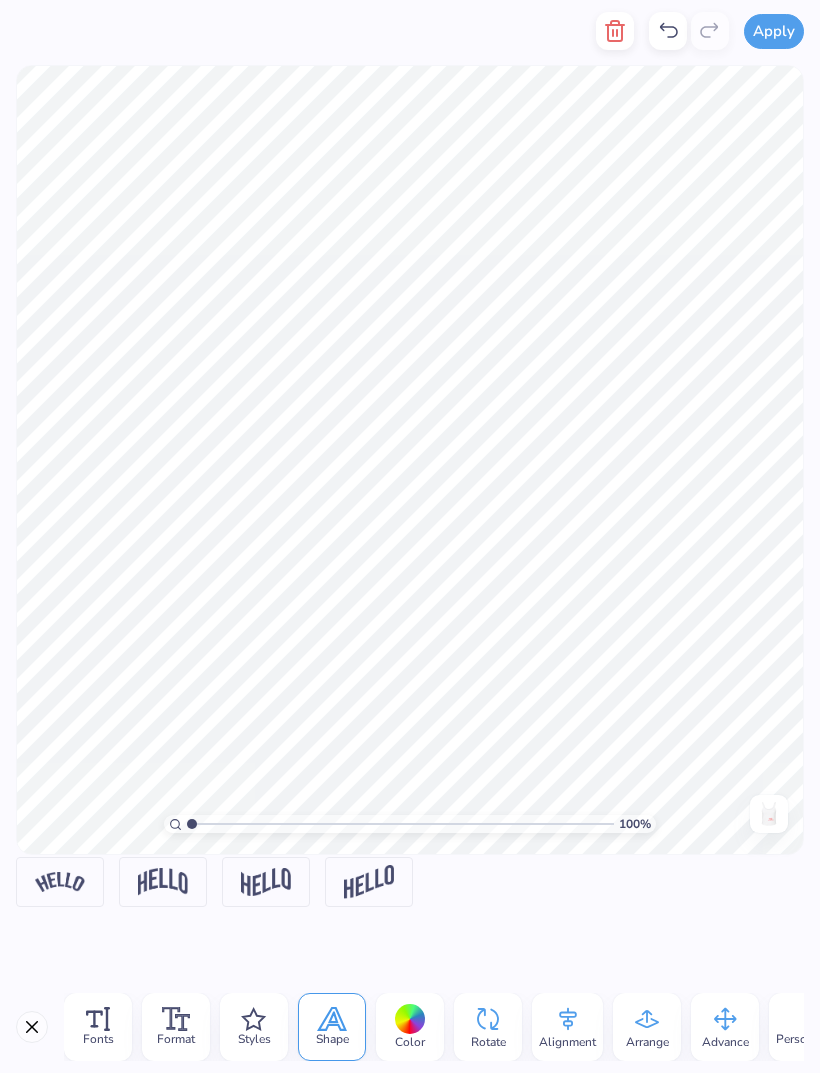 click at bounding box center (266, 882) 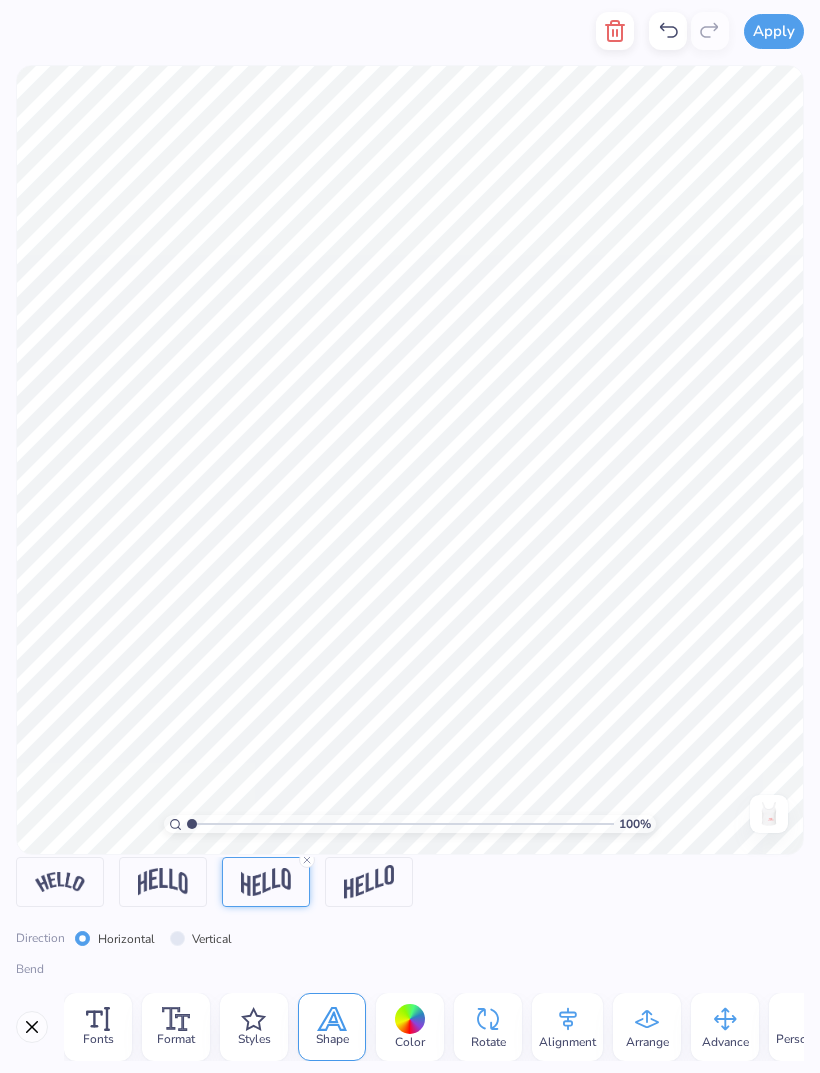 click at bounding box center [369, 882] 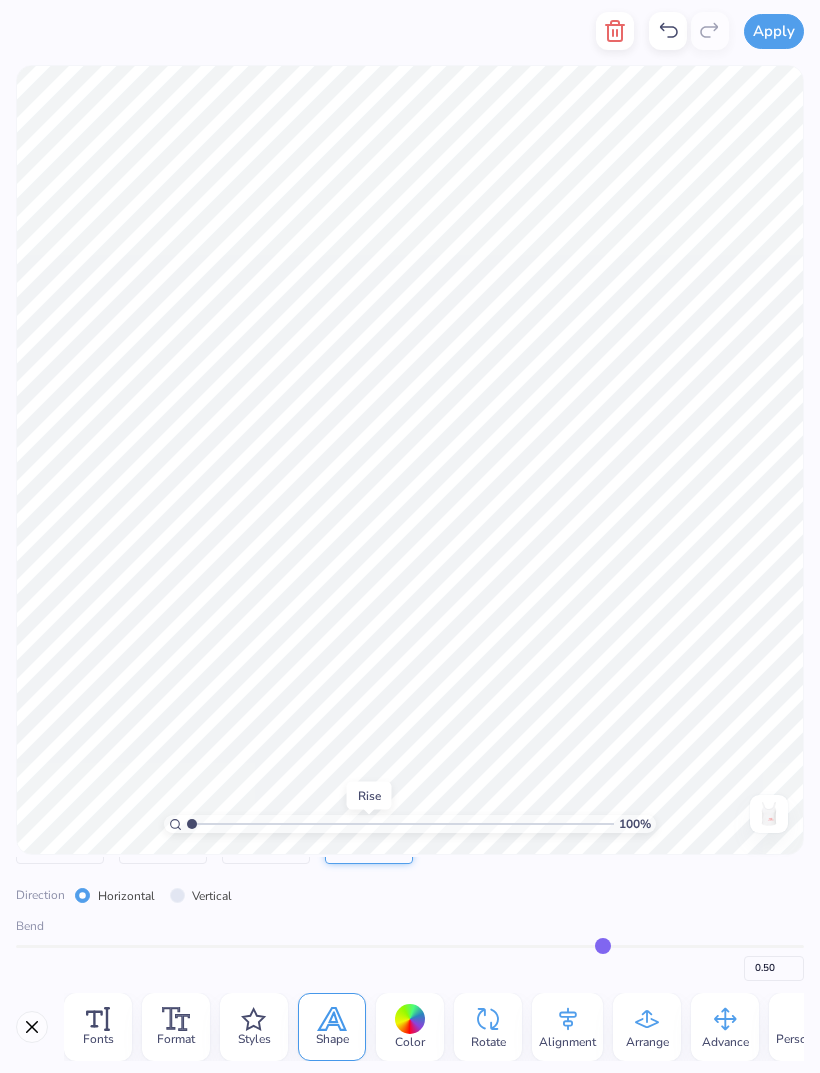 scroll, scrollTop: 43, scrollLeft: 0, axis: vertical 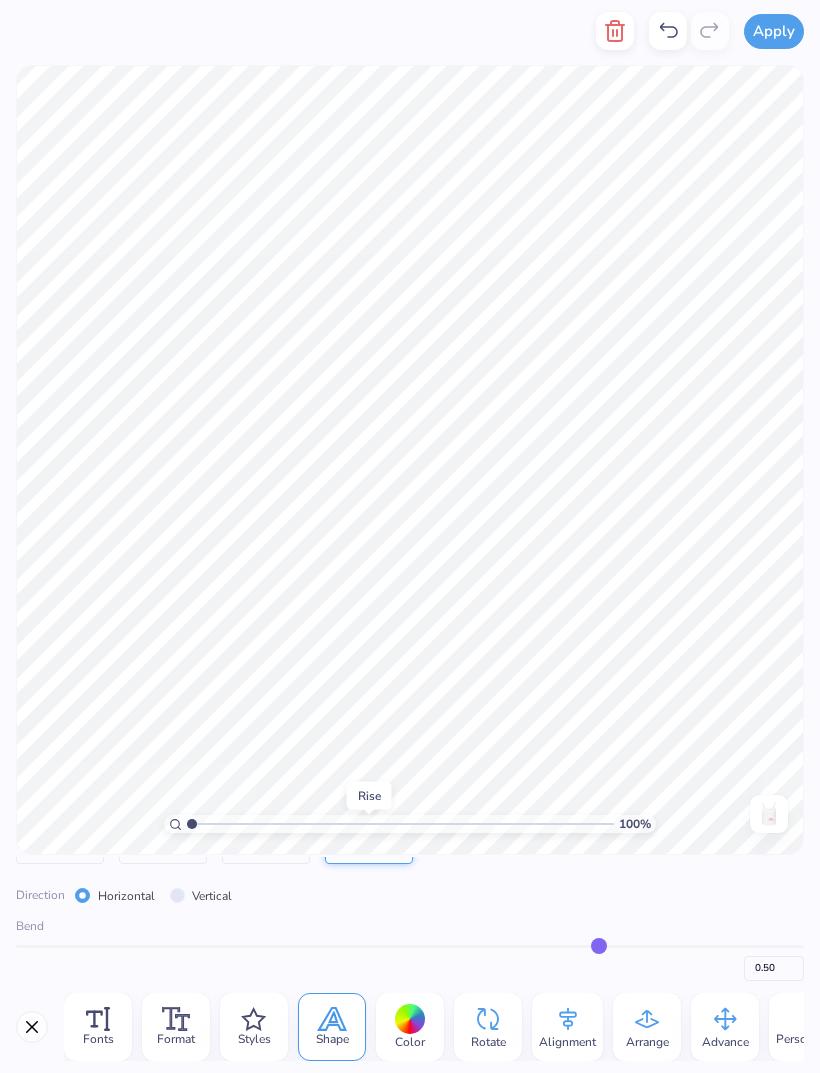 type on "0.49" 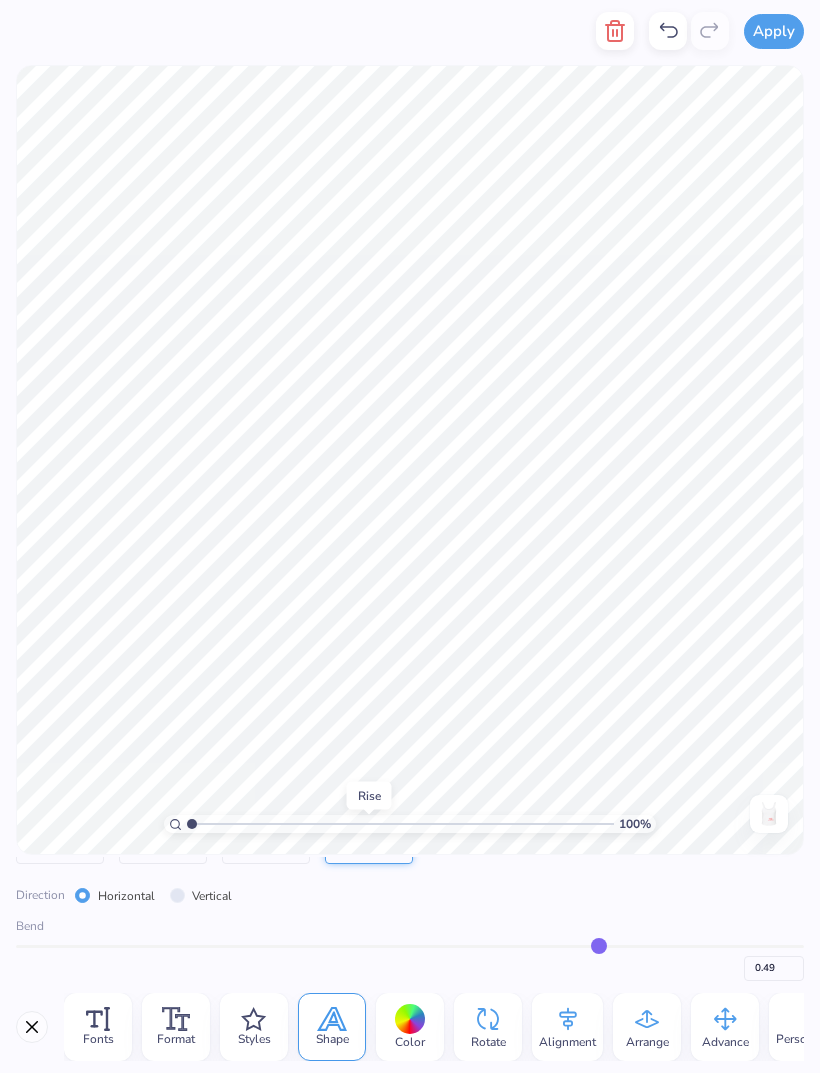 type on "0.48" 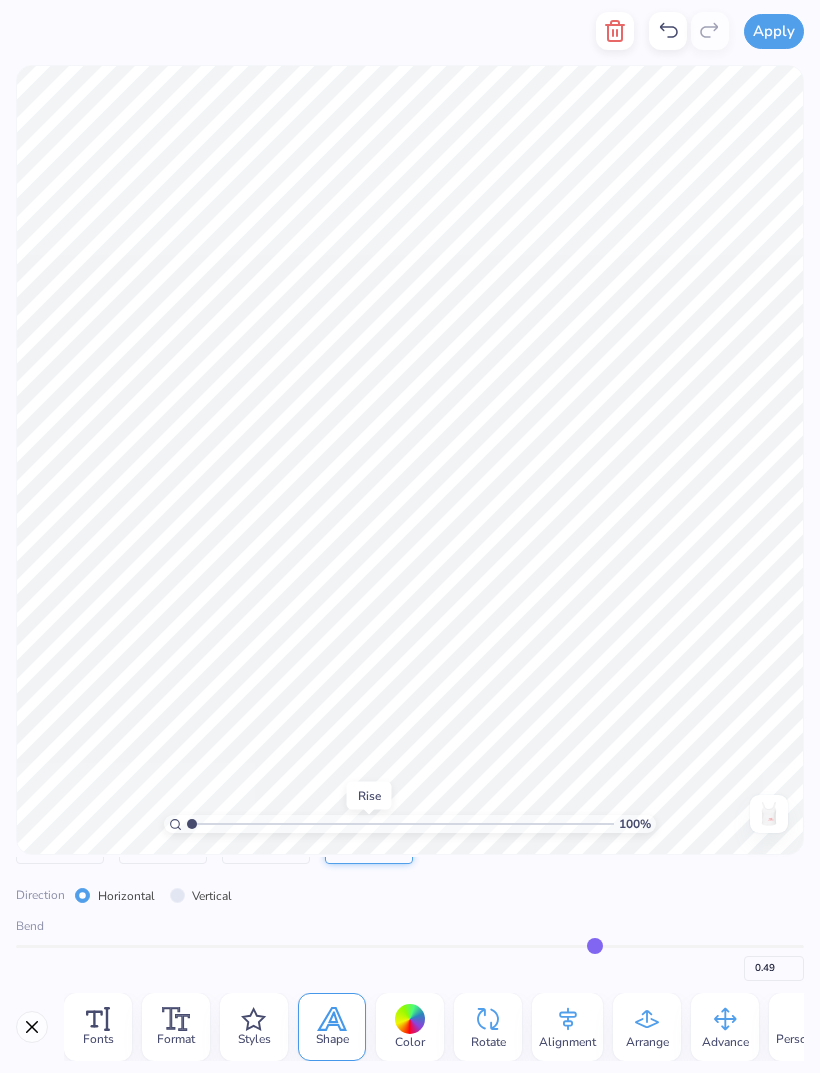 type on "0.48" 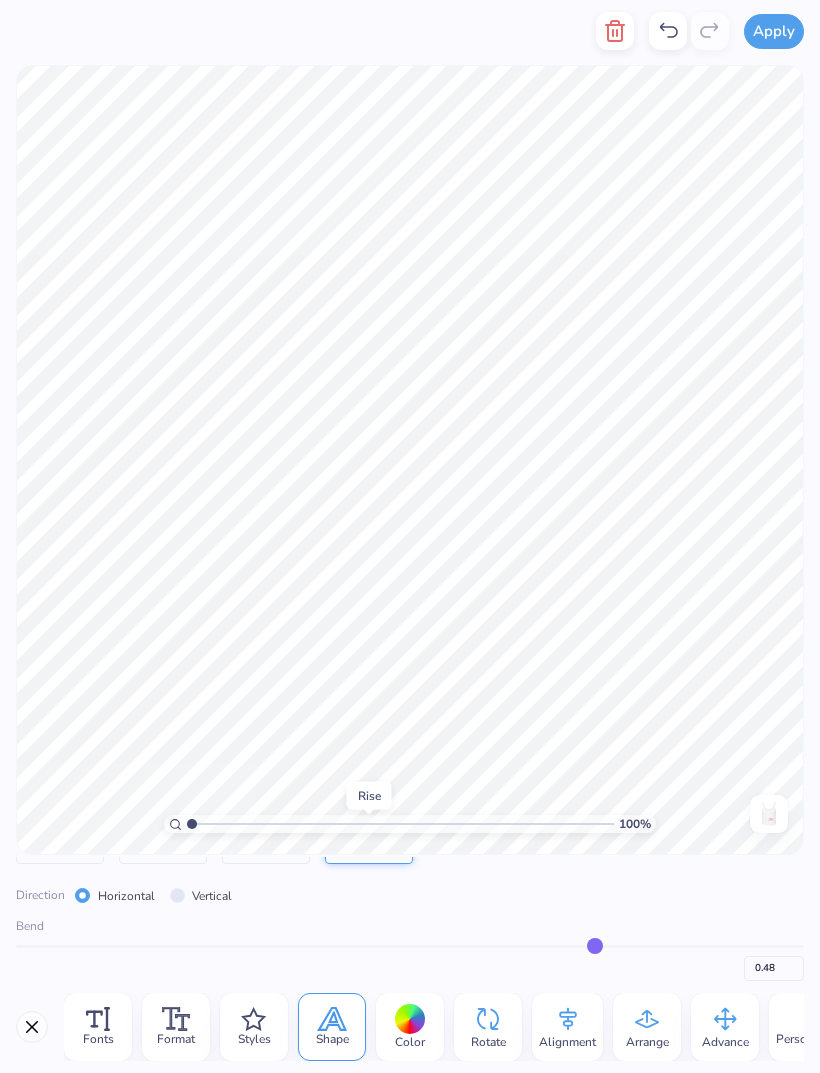 type on "0.46" 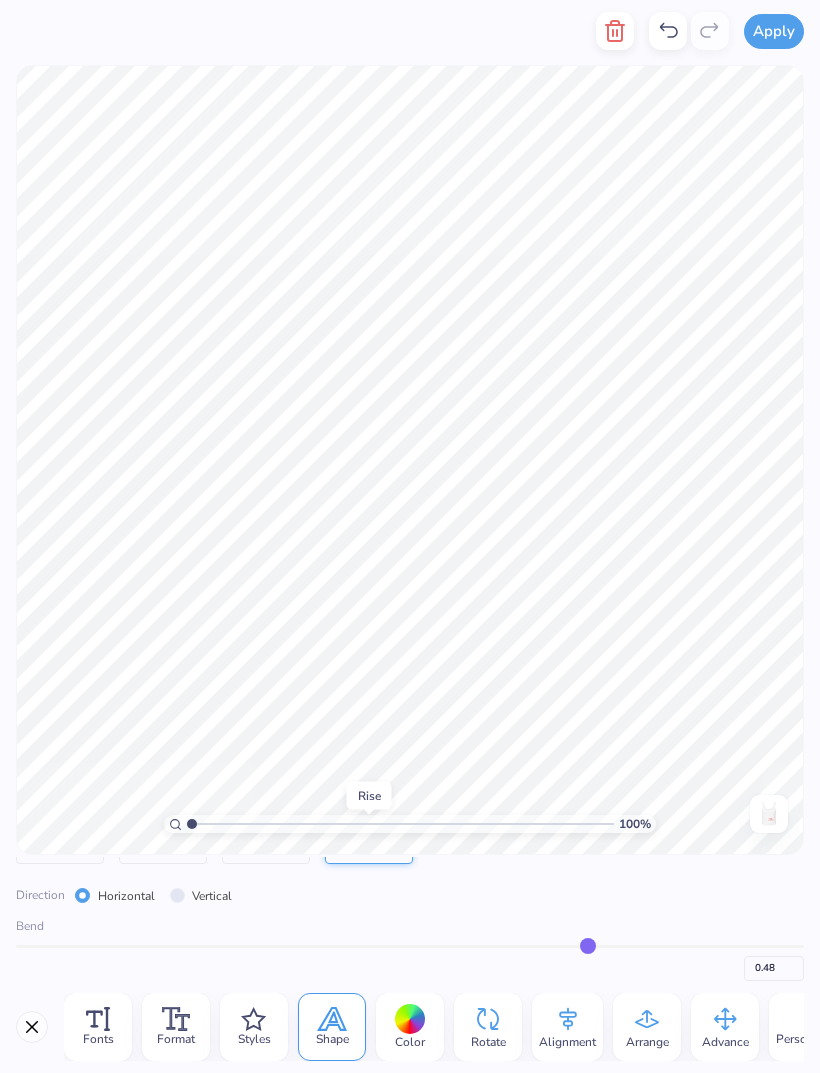 type on "0.46" 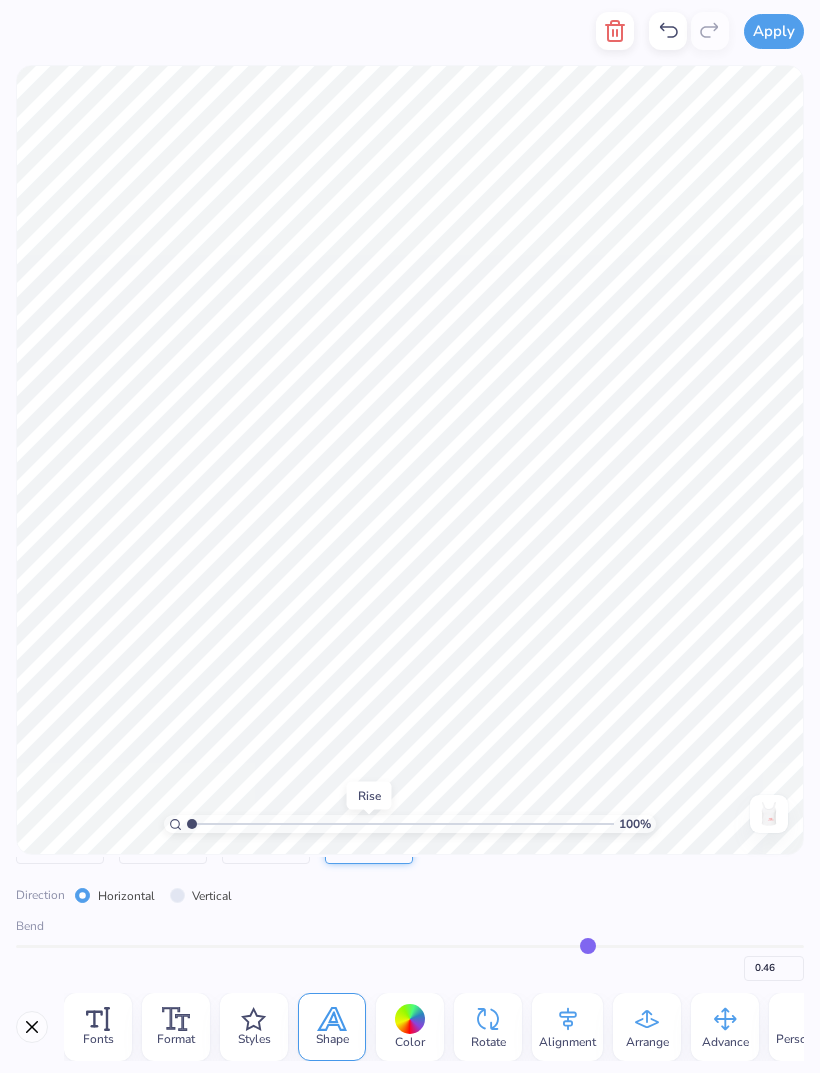 type on "0.43" 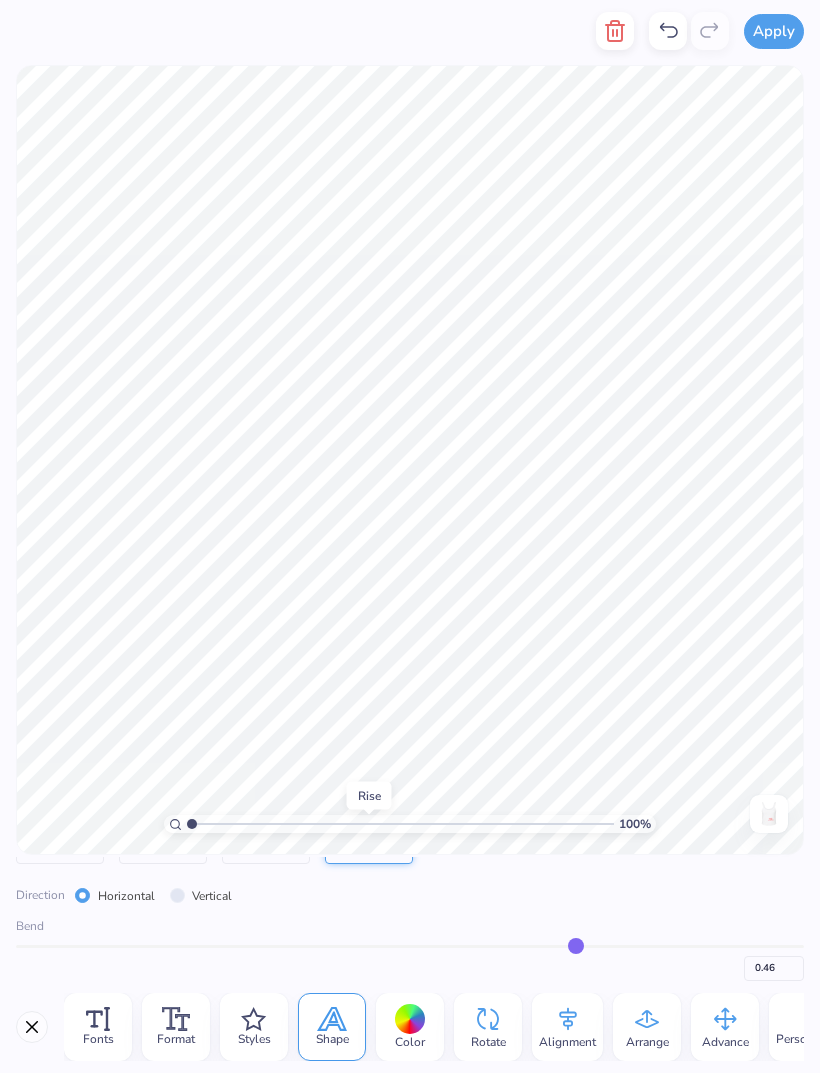 type on "0.43" 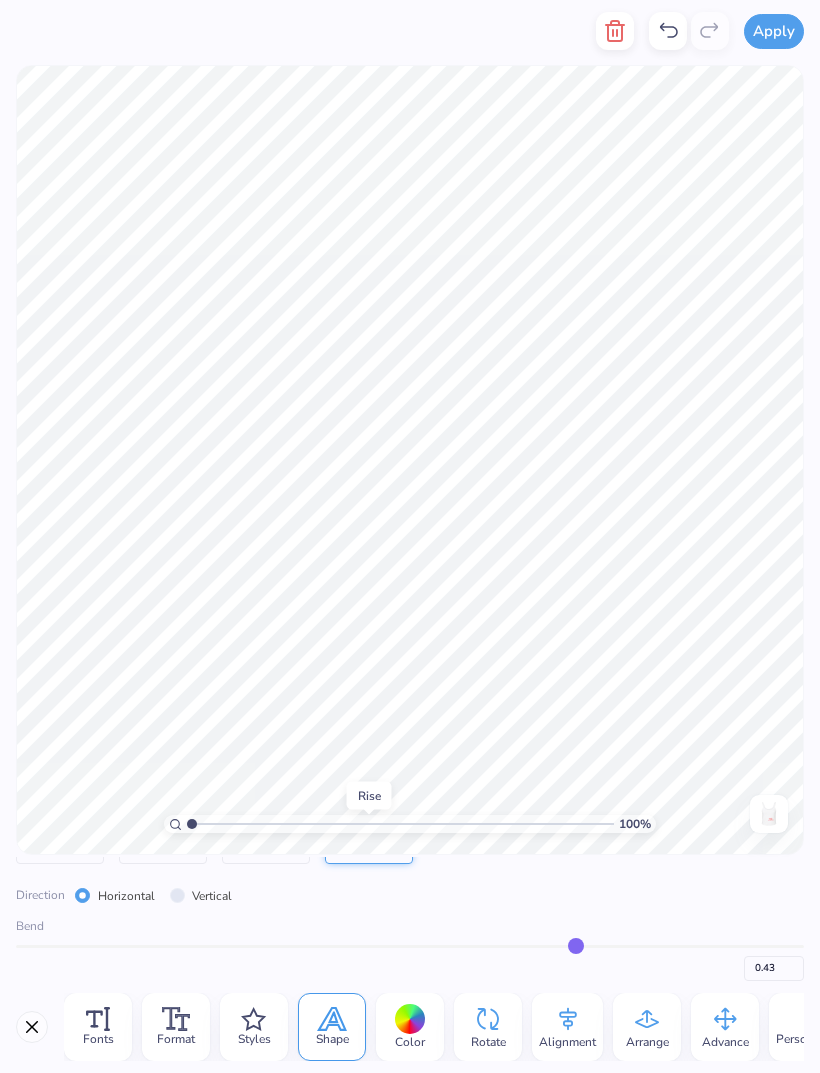 type on "0.41" 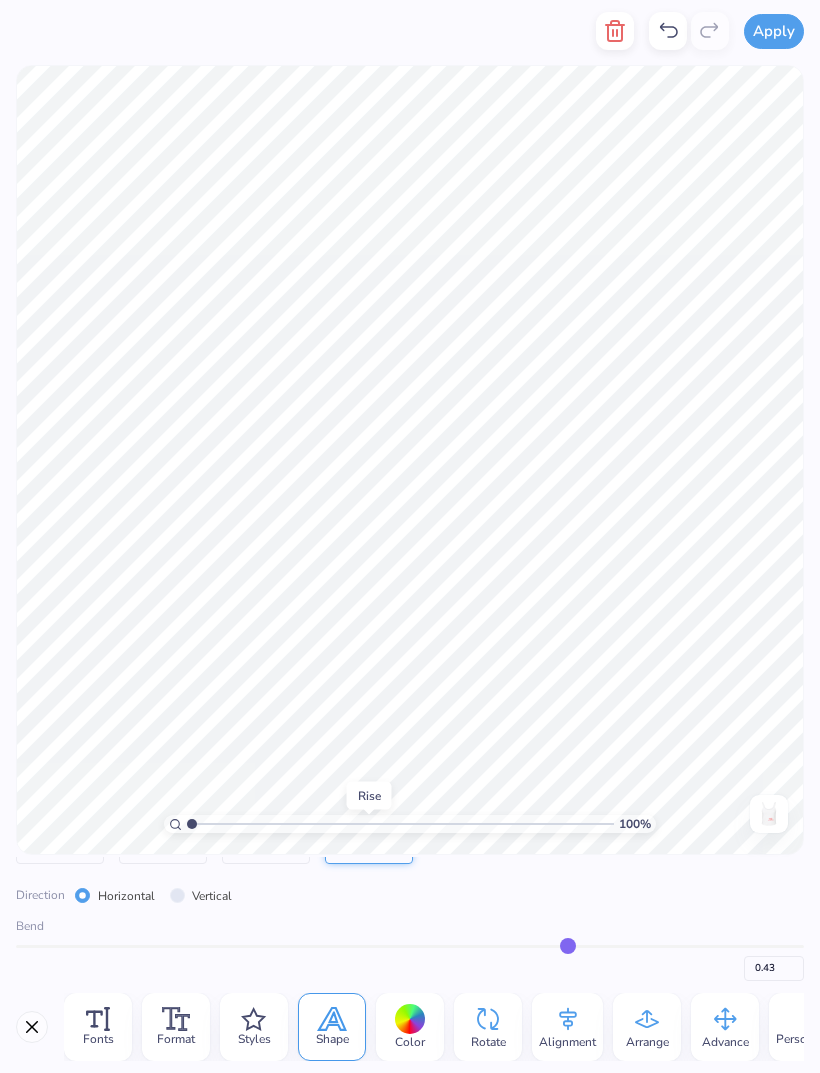 type on "0.41" 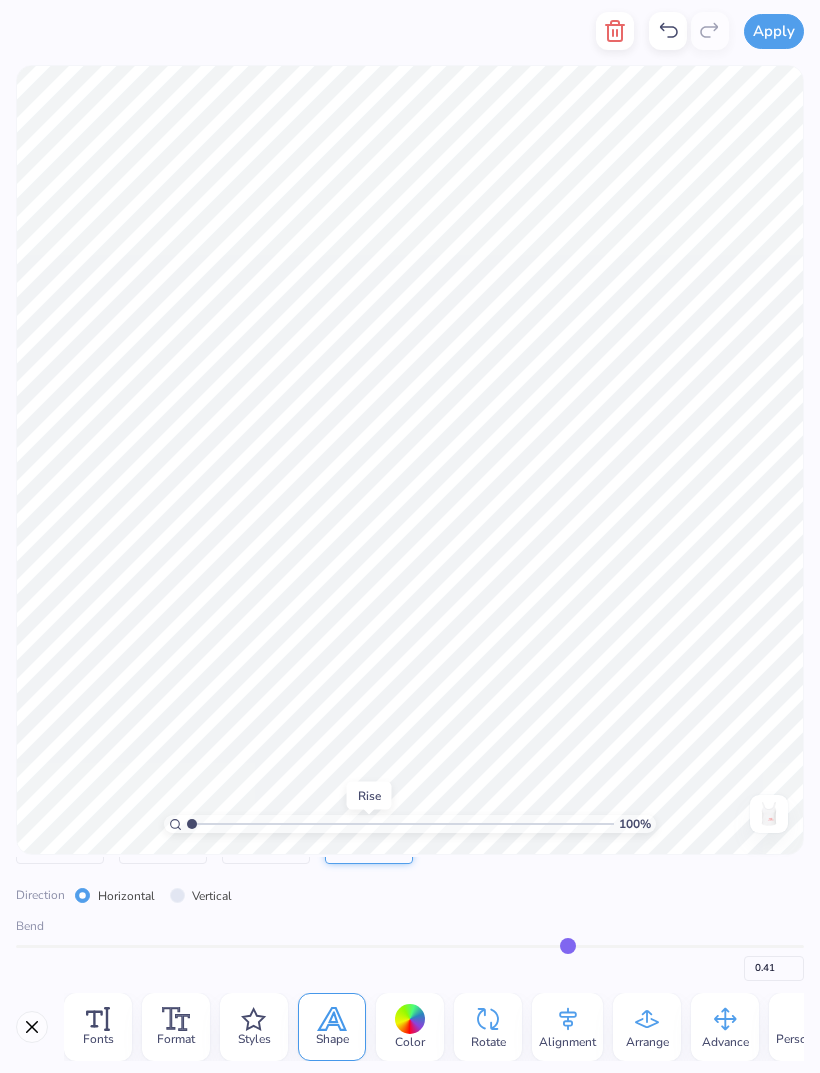 type on "0.39" 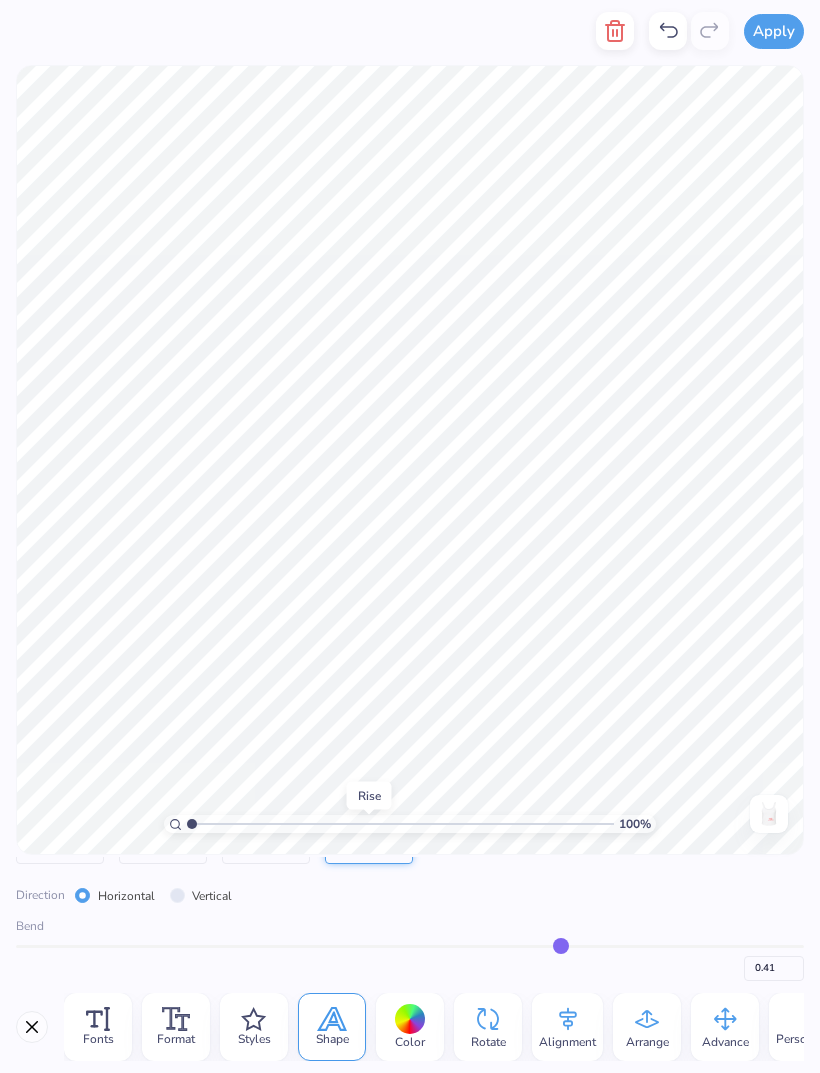 type on "0.39" 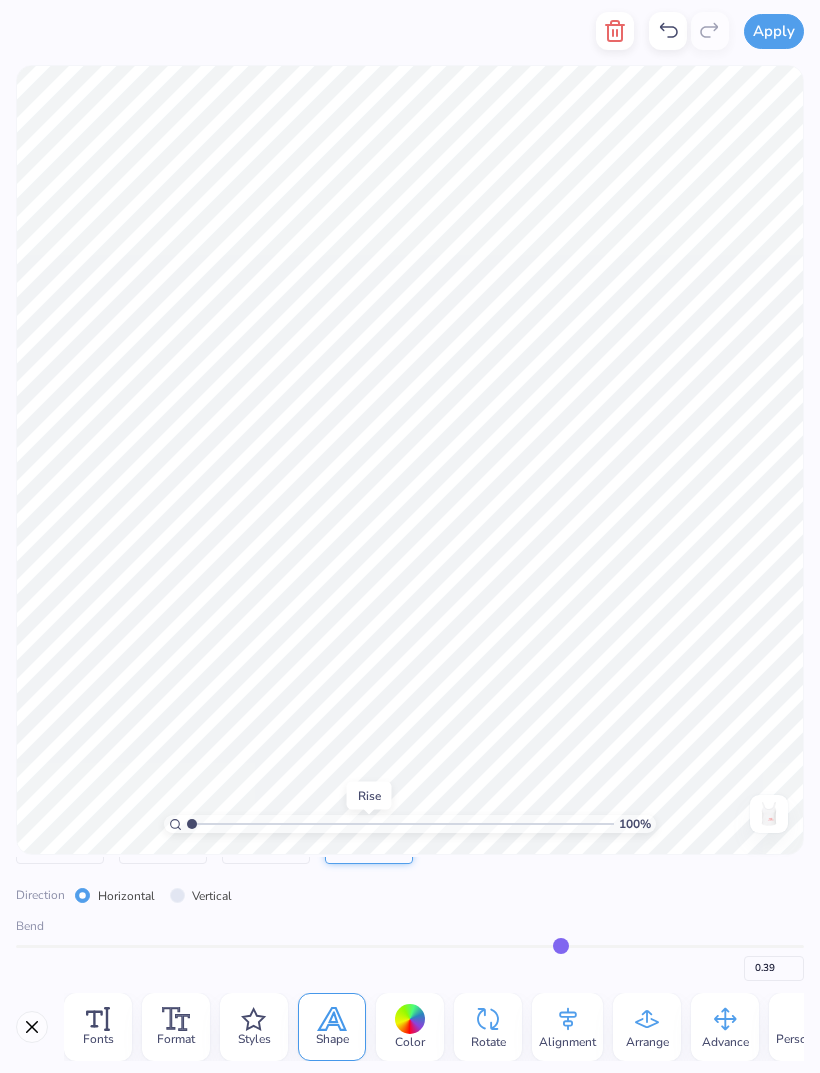 type on "0.36" 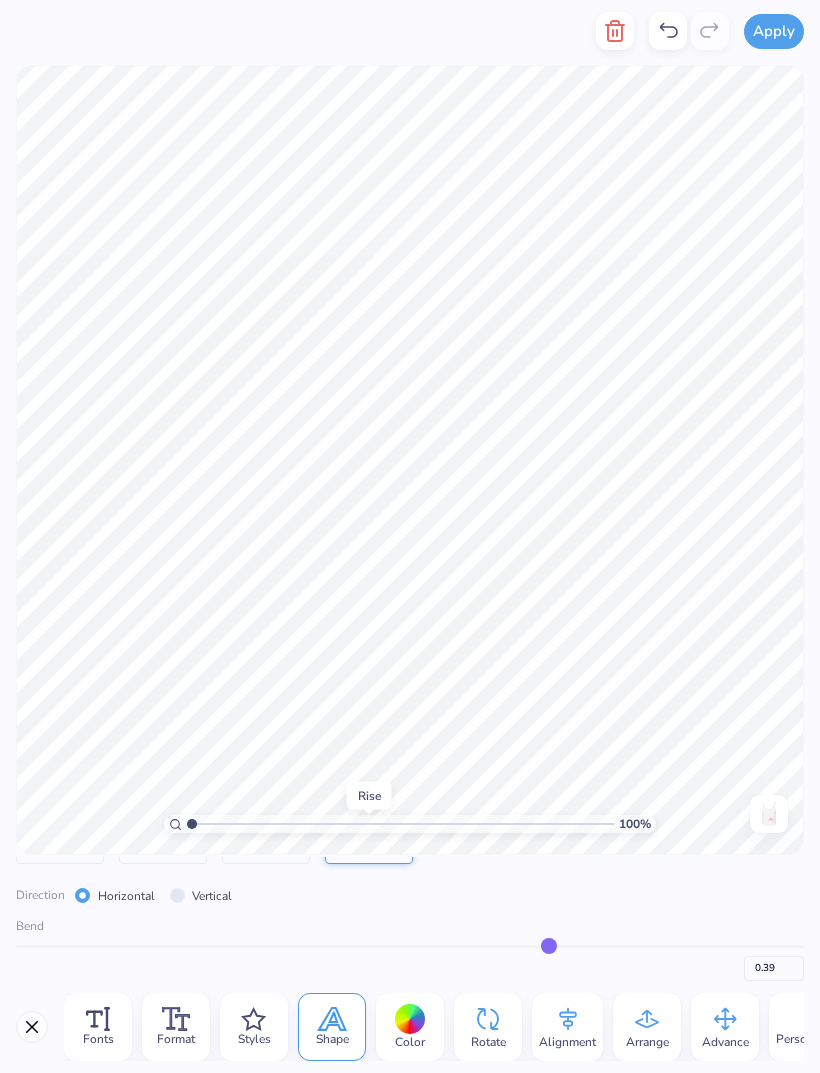 type on "0.36" 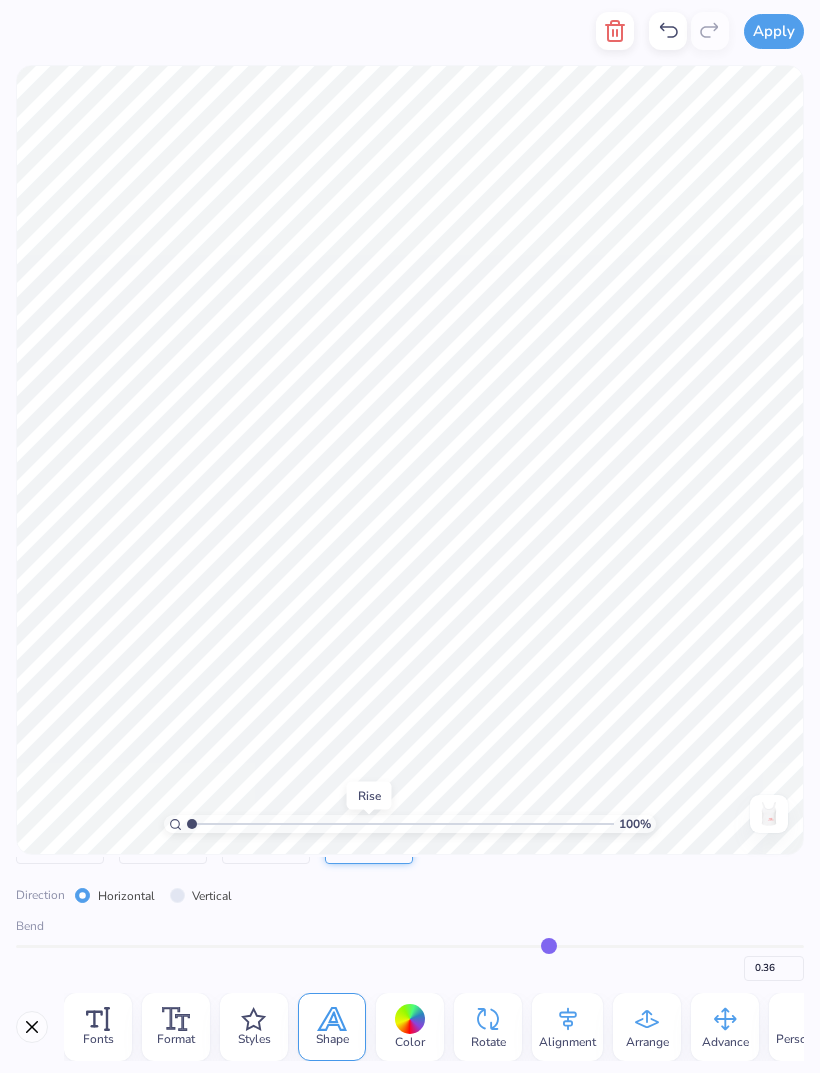 type on "0.34" 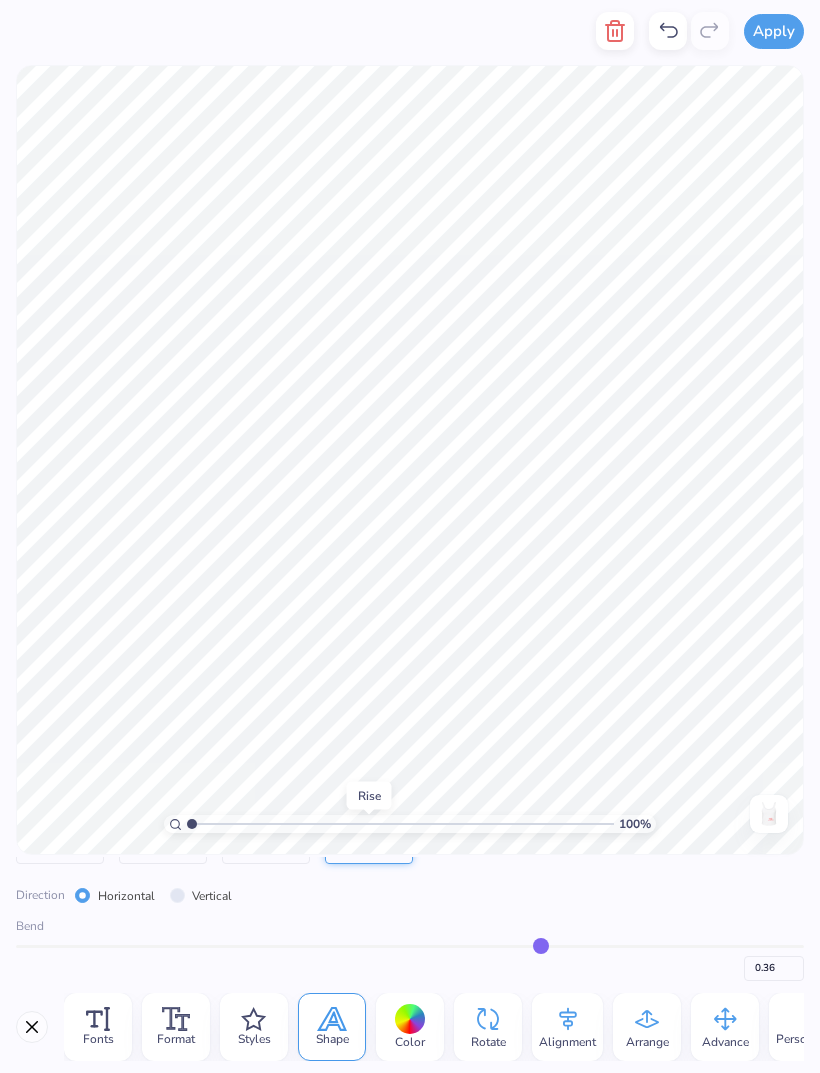 type on "0.34" 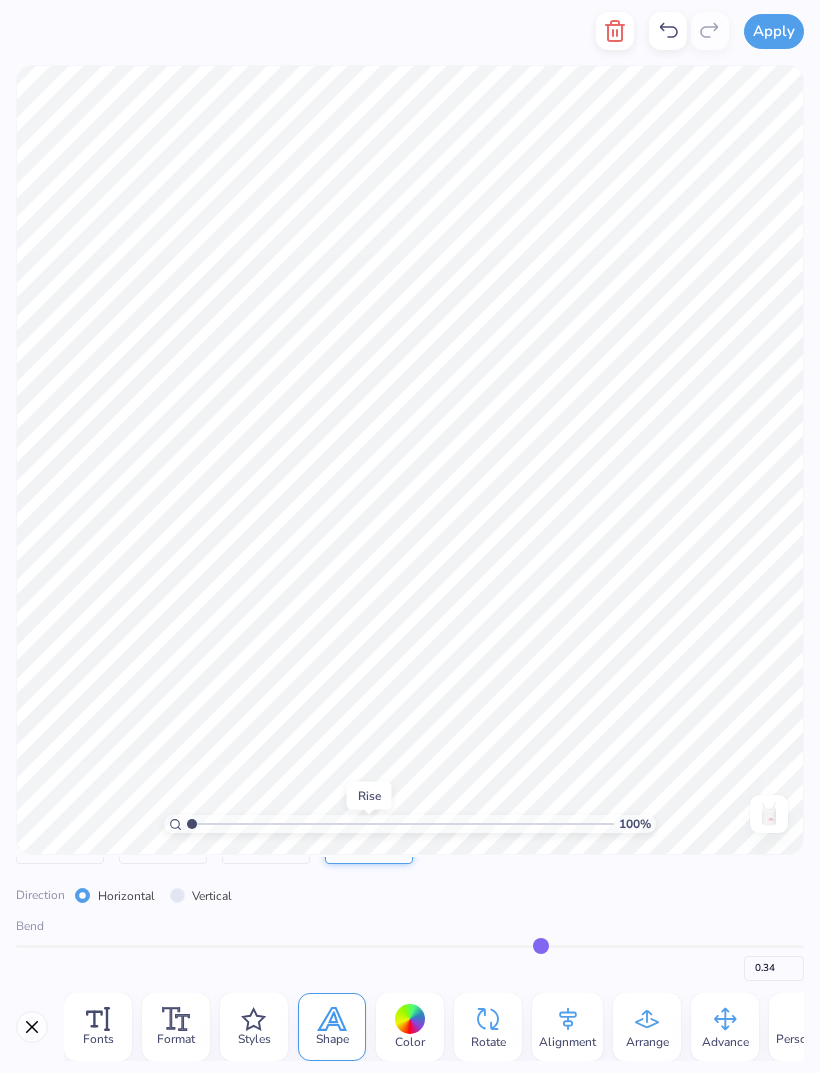 type on "0.31" 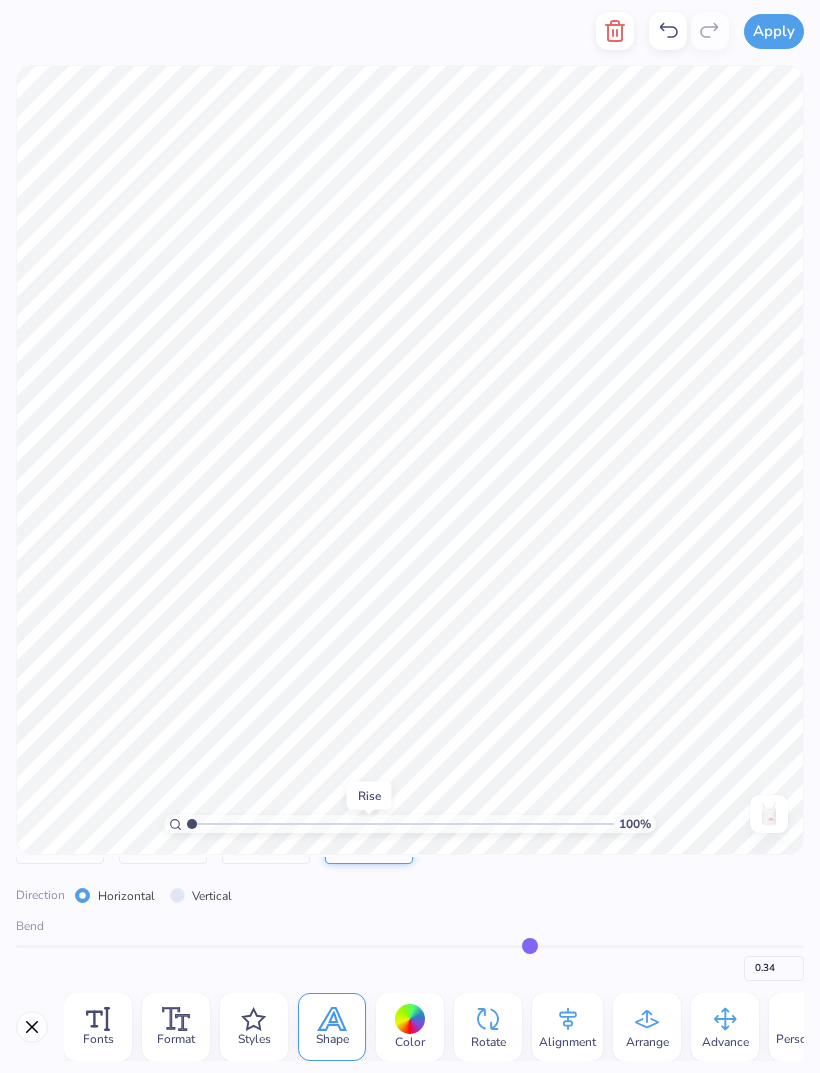 type on "0.31" 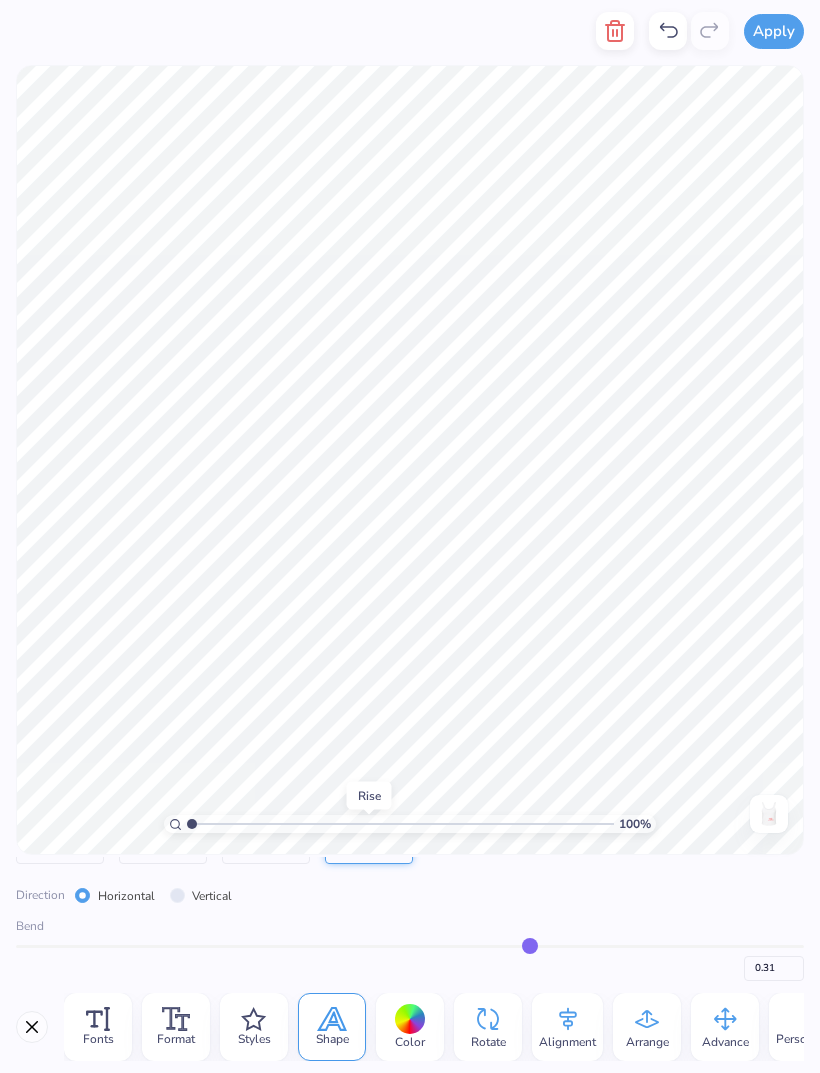 type on "0.29" 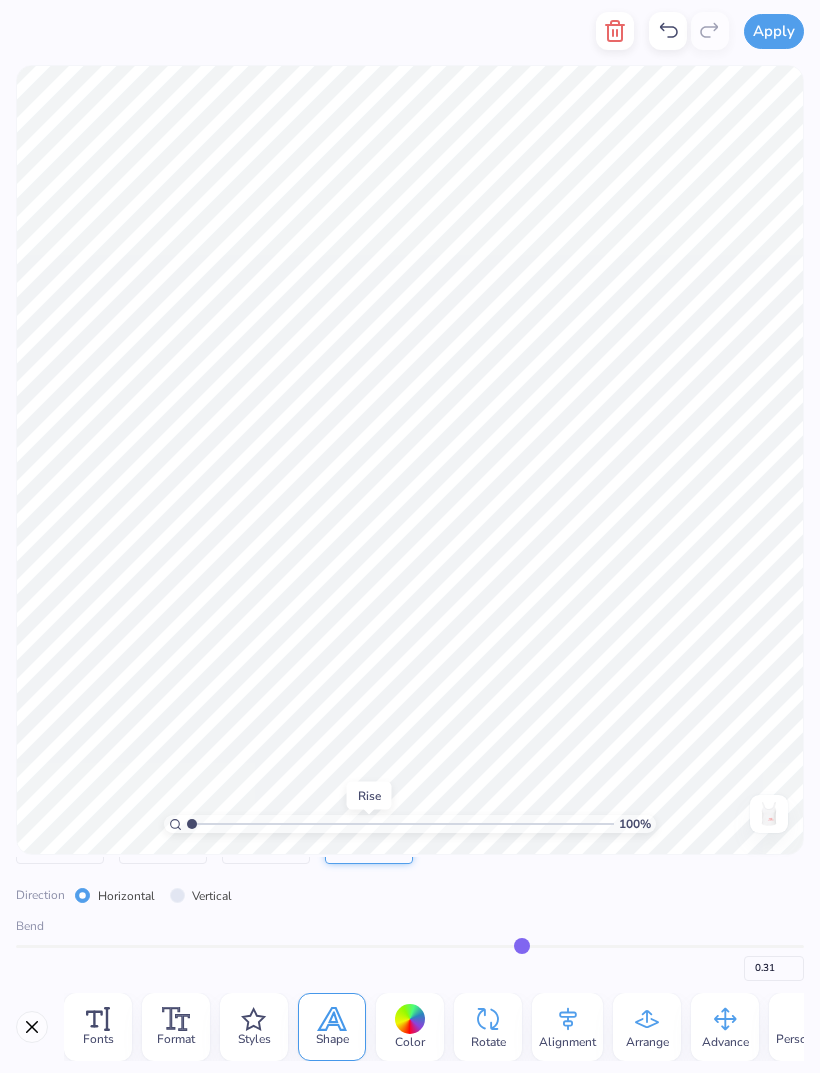type on "0.29" 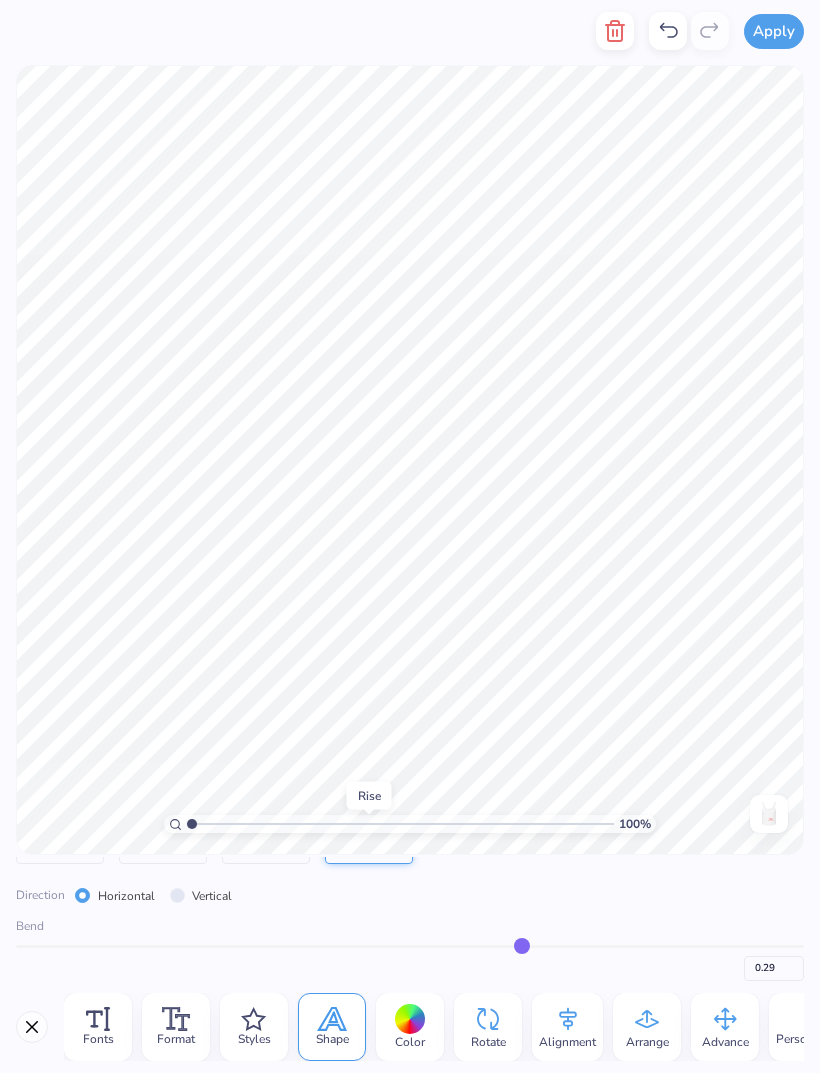 type on "0.27" 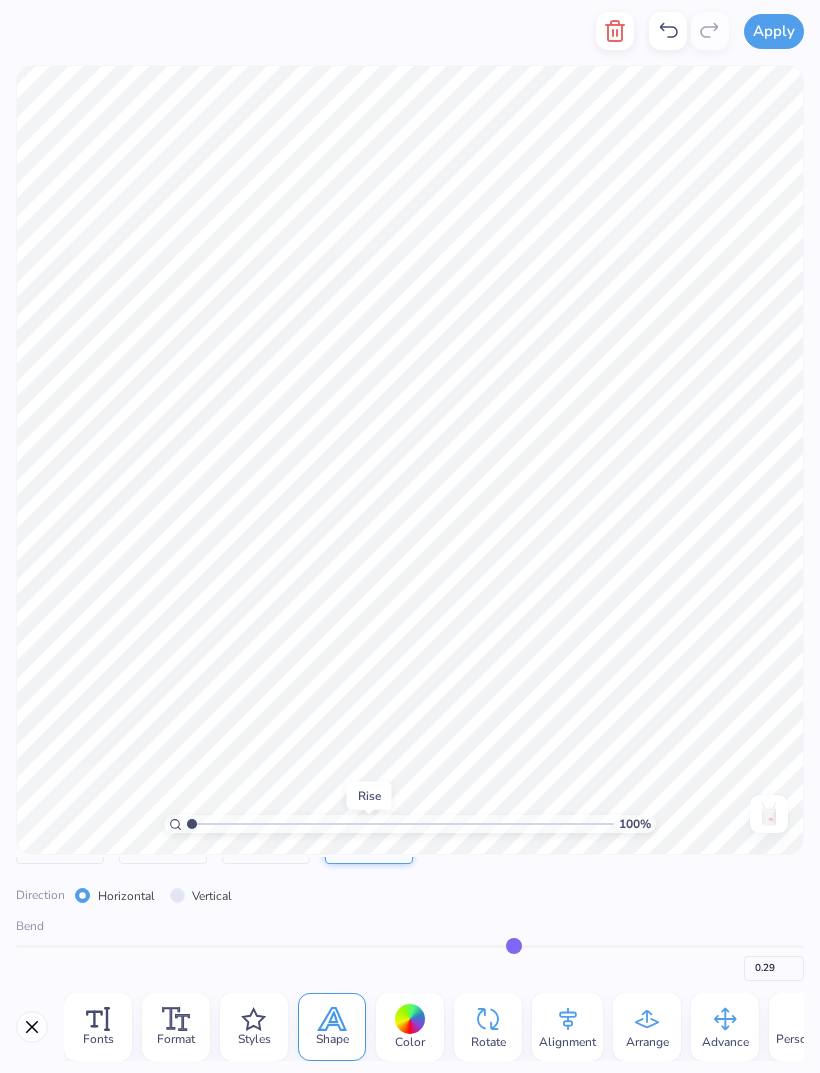 type on "0.27" 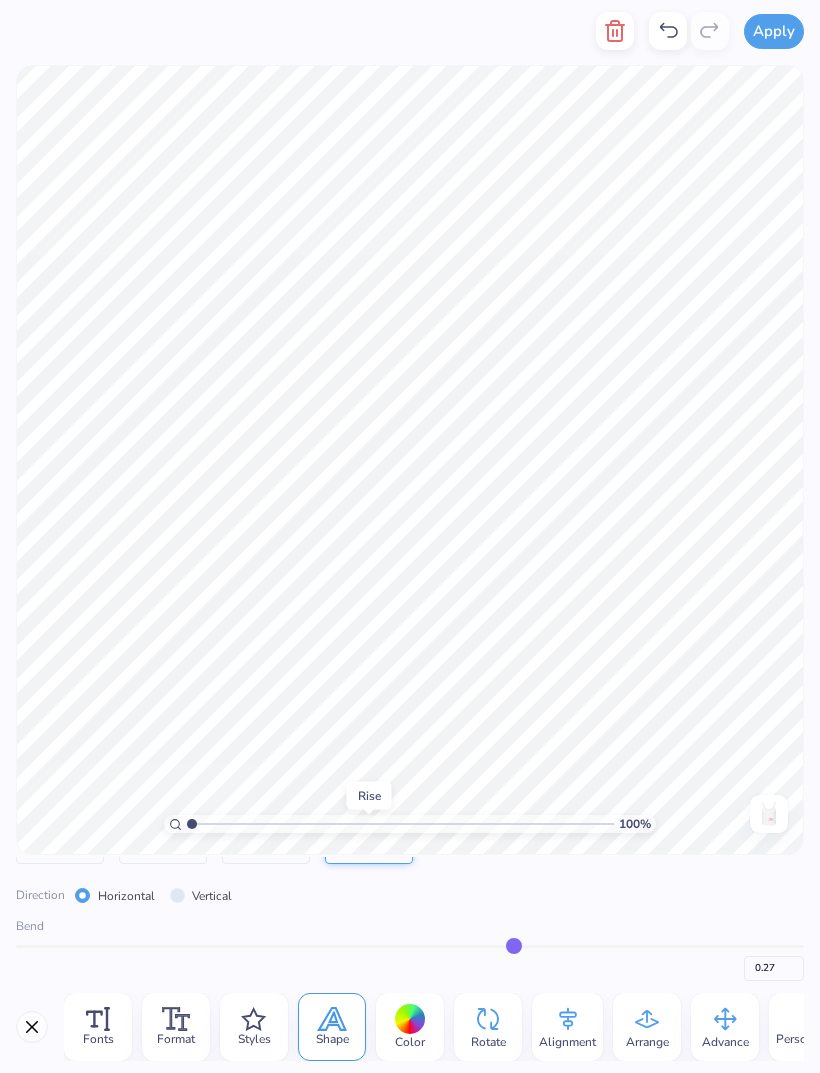 type on "0.25" 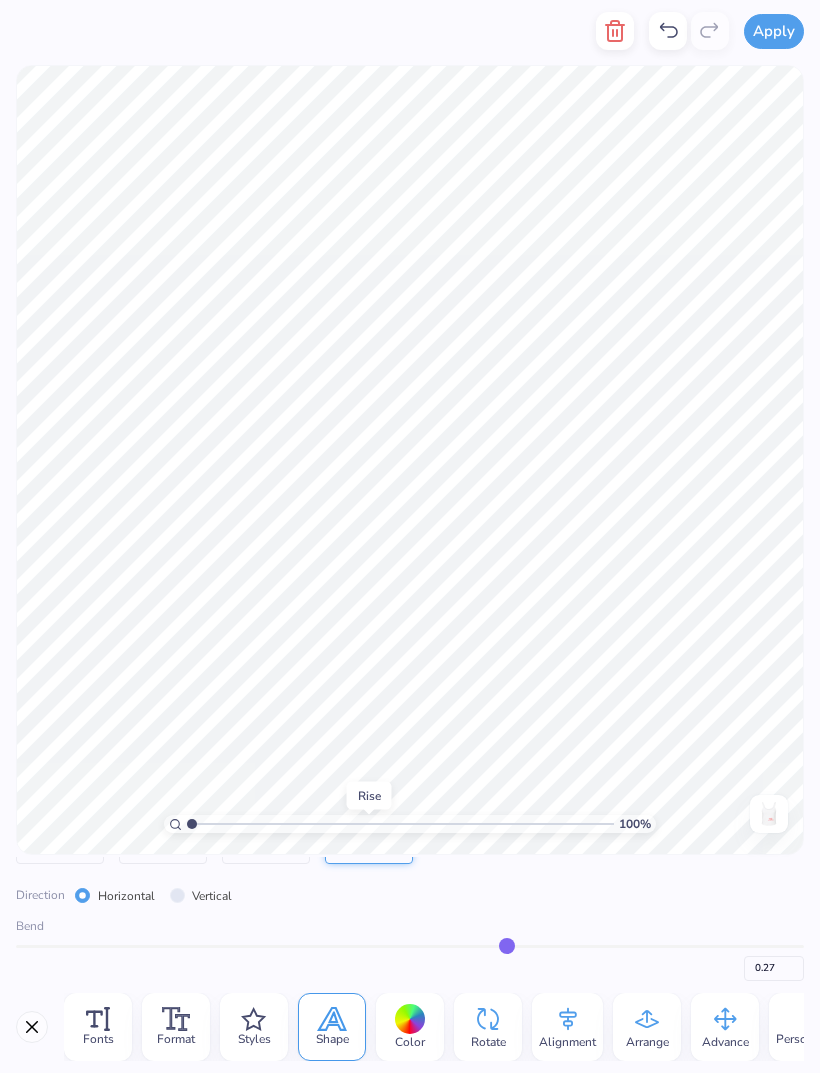 type on "0.25" 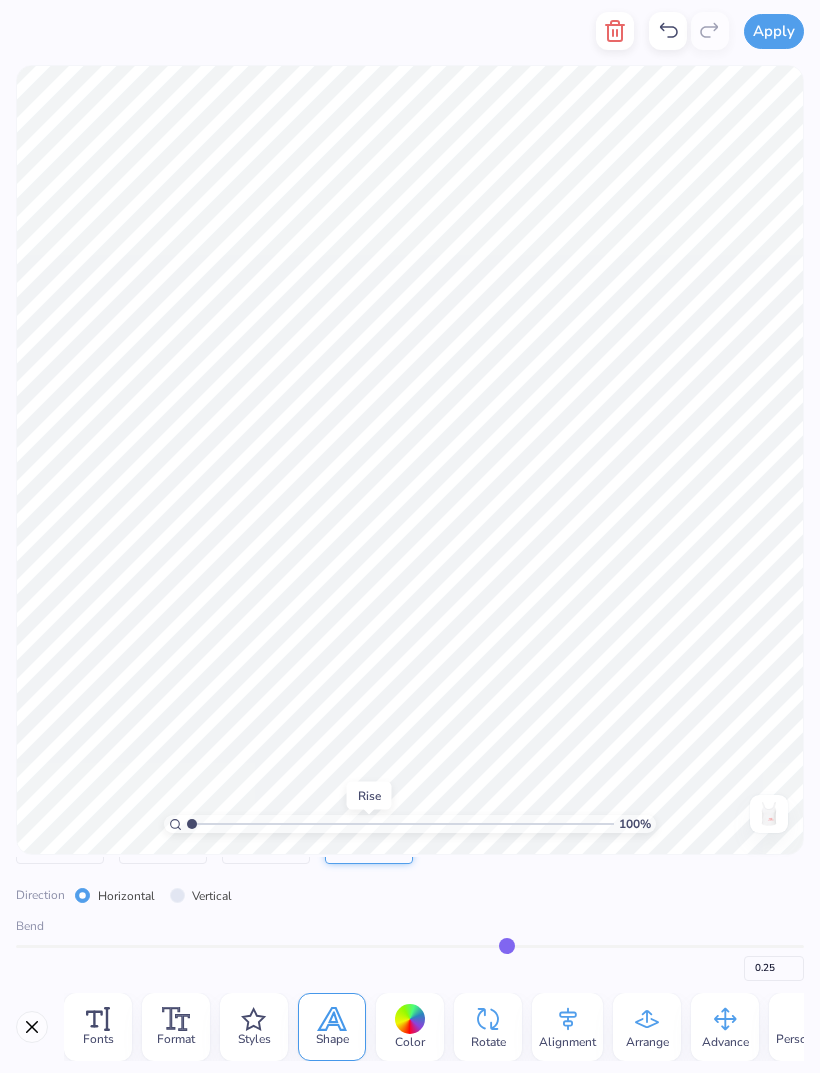 type on "0.23" 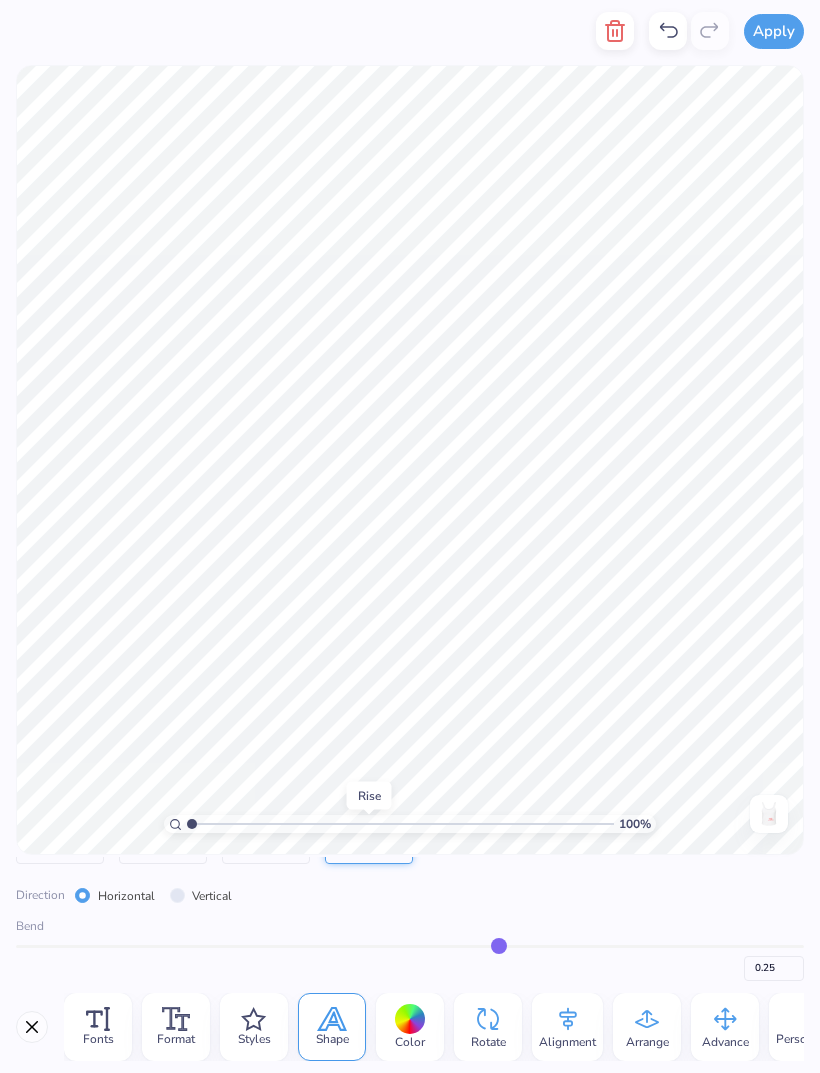 type on "0.23" 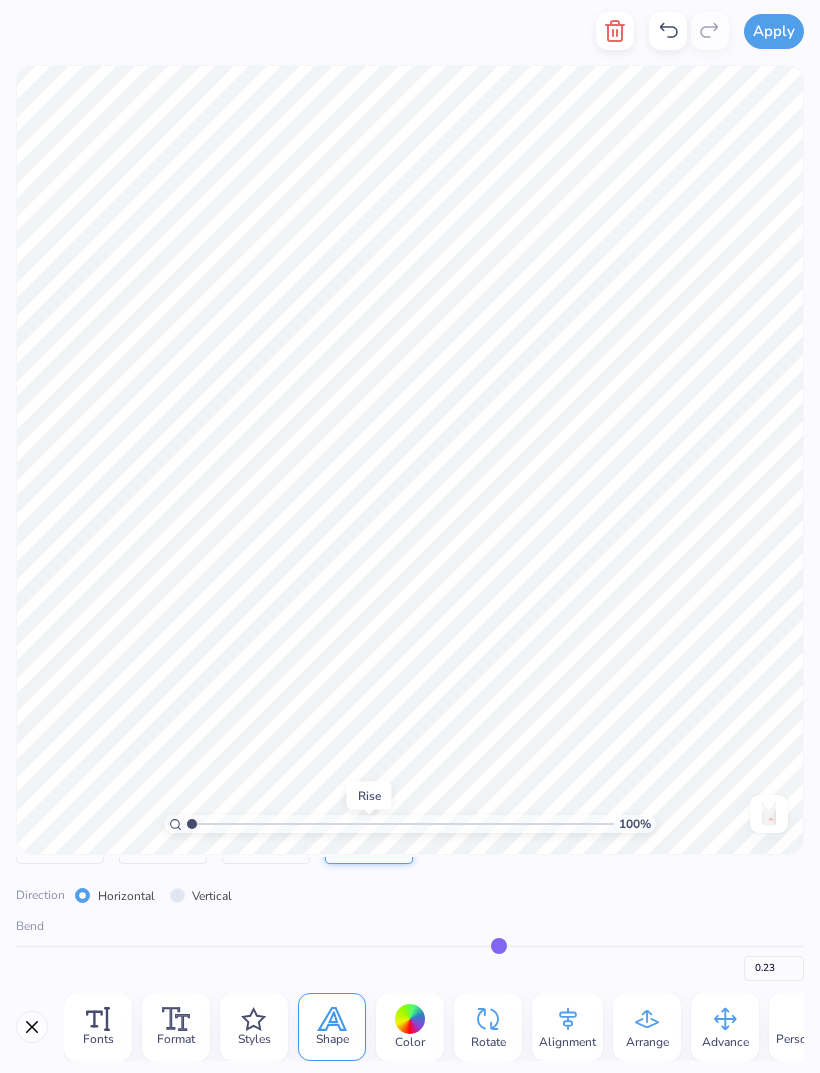 type on "0.22" 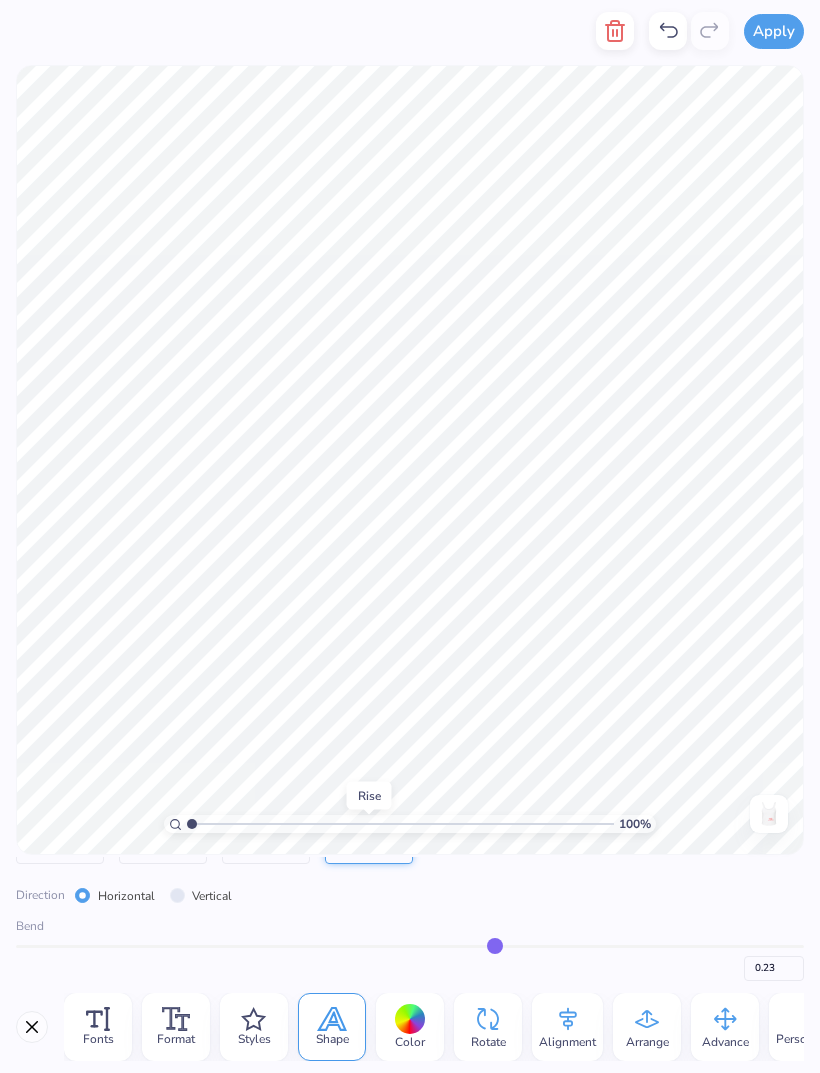 type on "0.22" 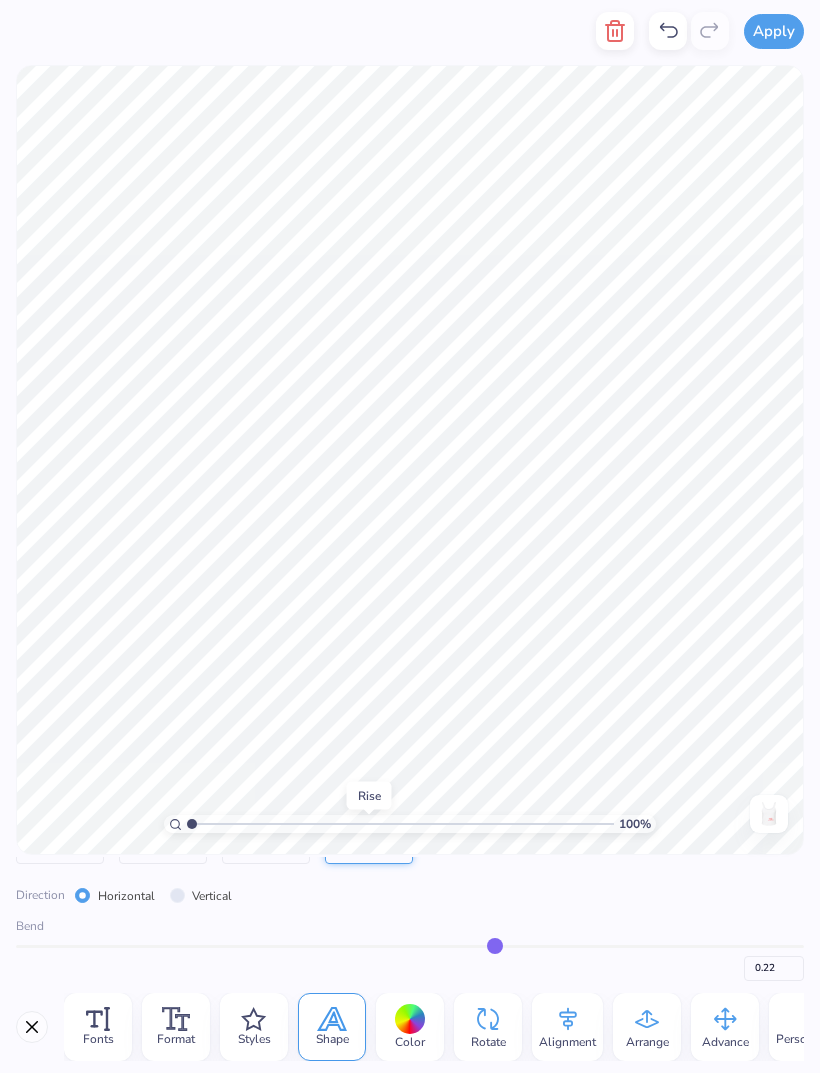 type on "0.2" 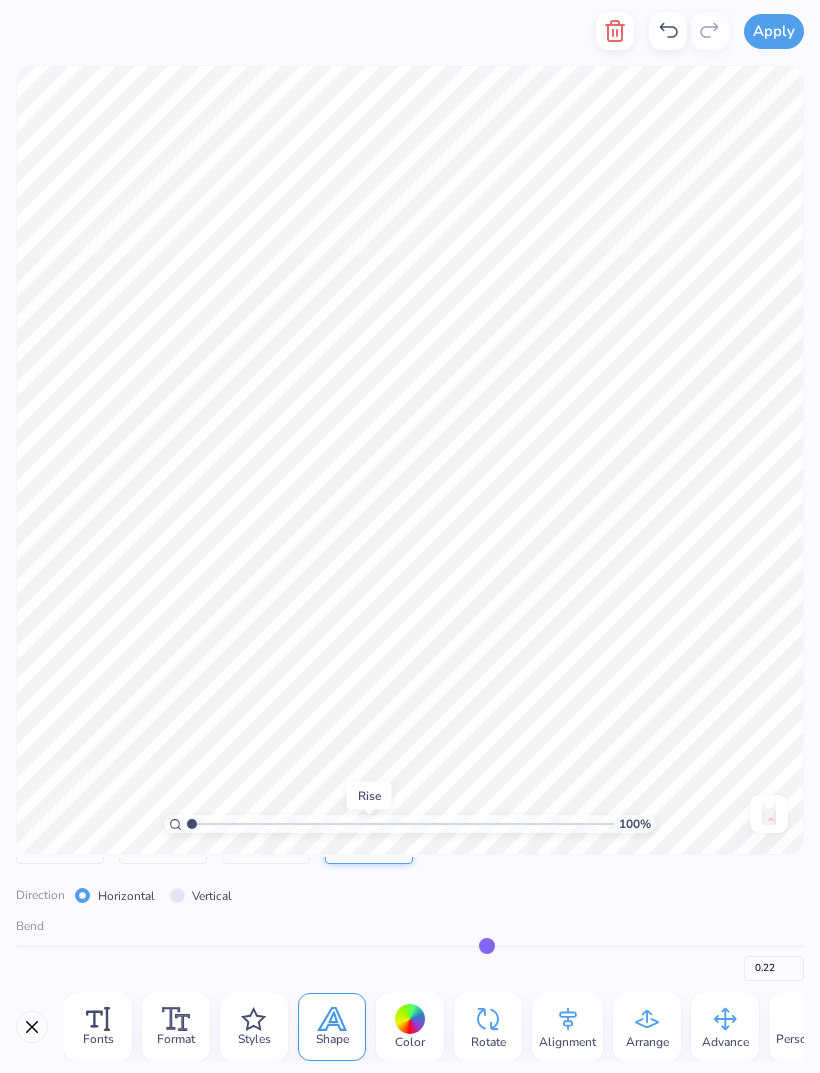 type on "0.20" 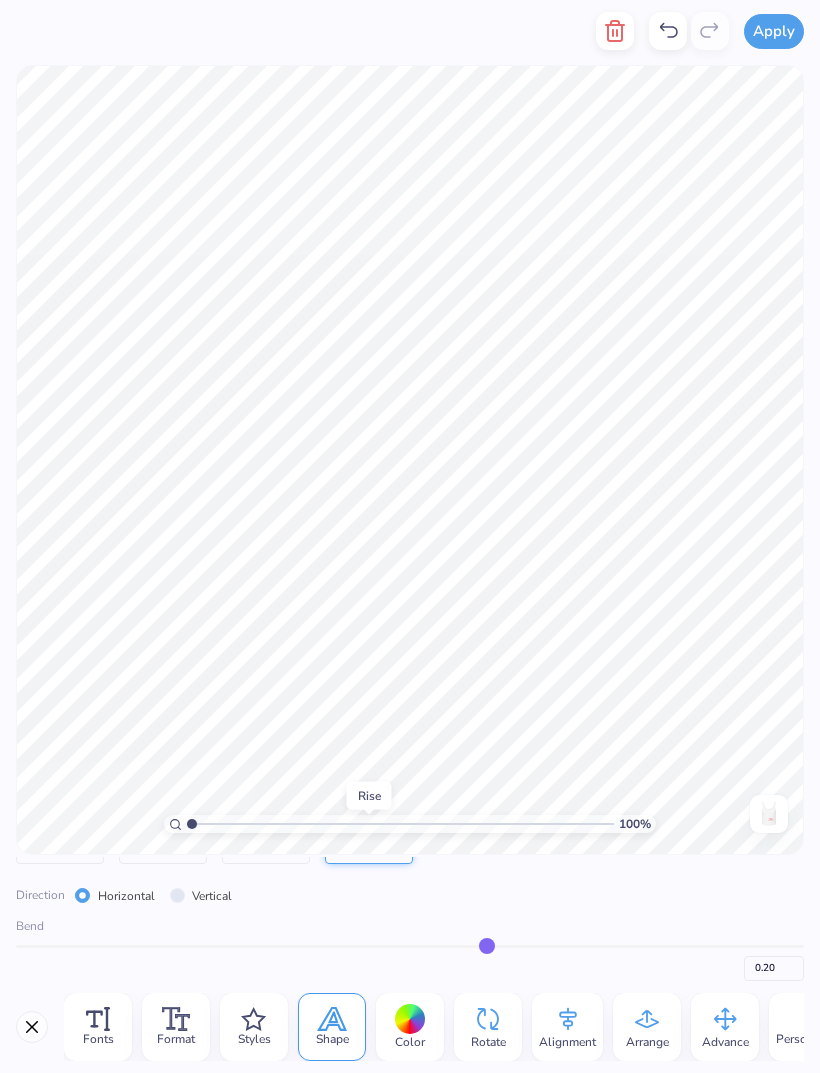 type on "0.19" 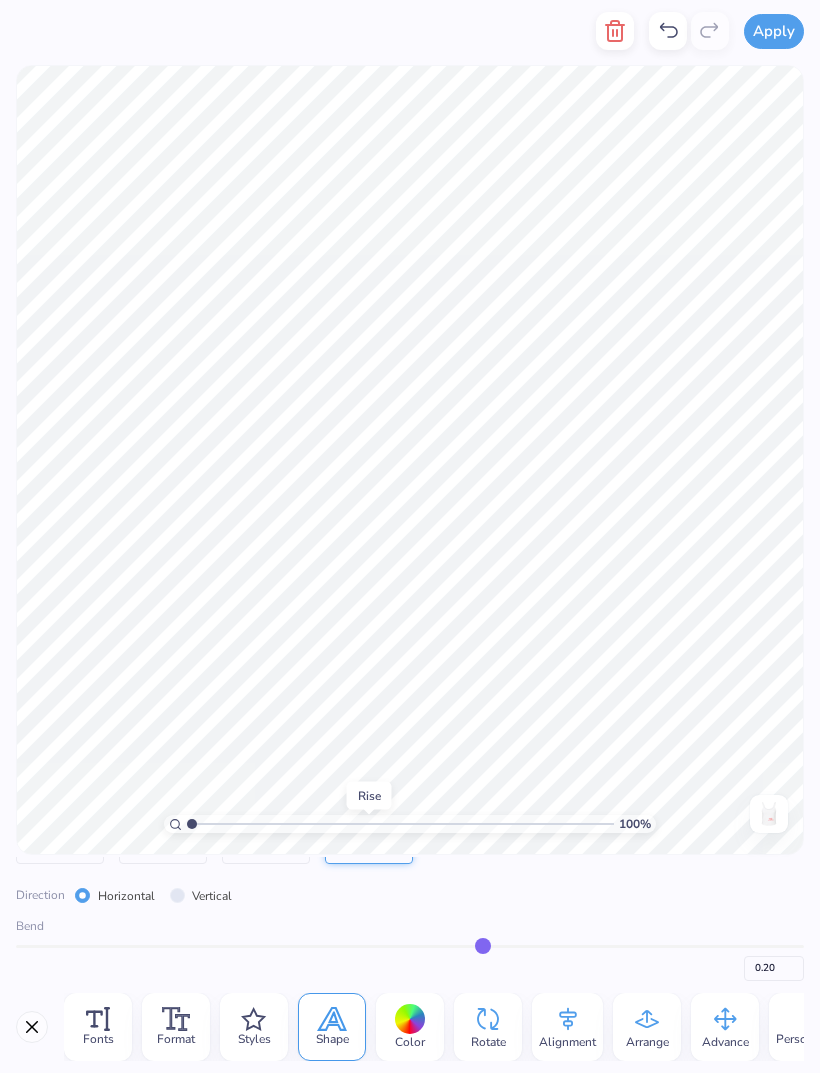 type on "0.19" 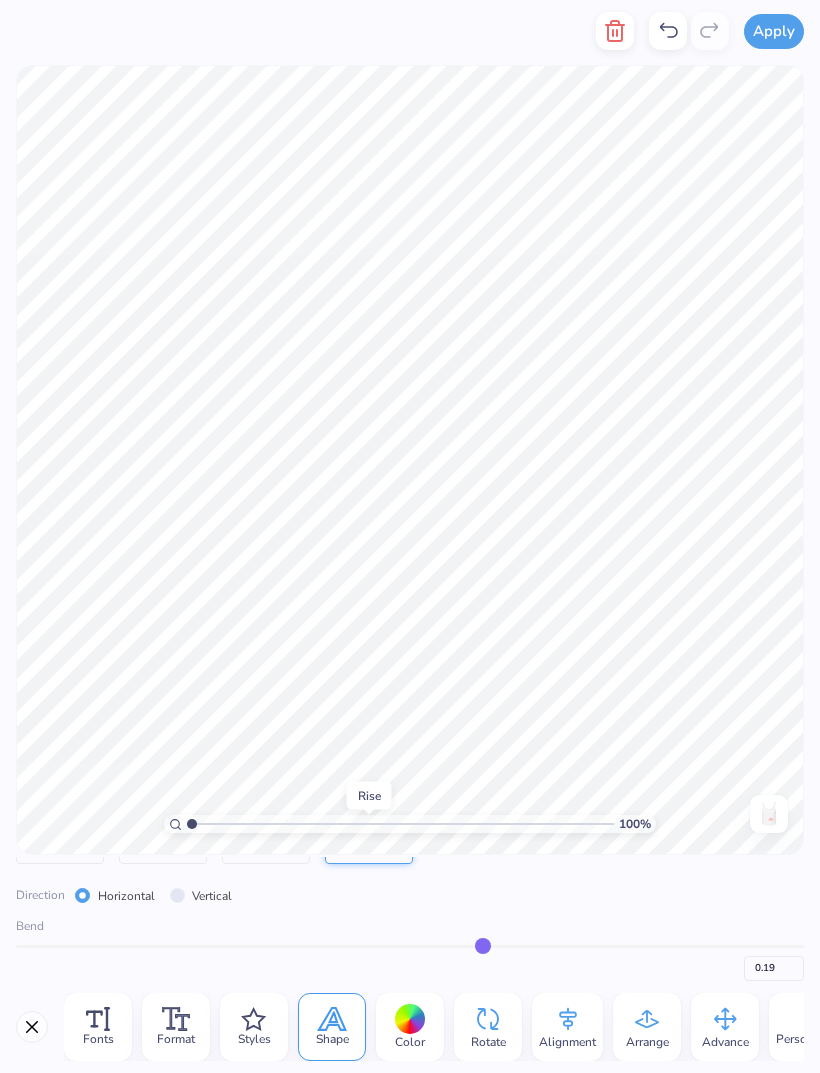 type on "0.18" 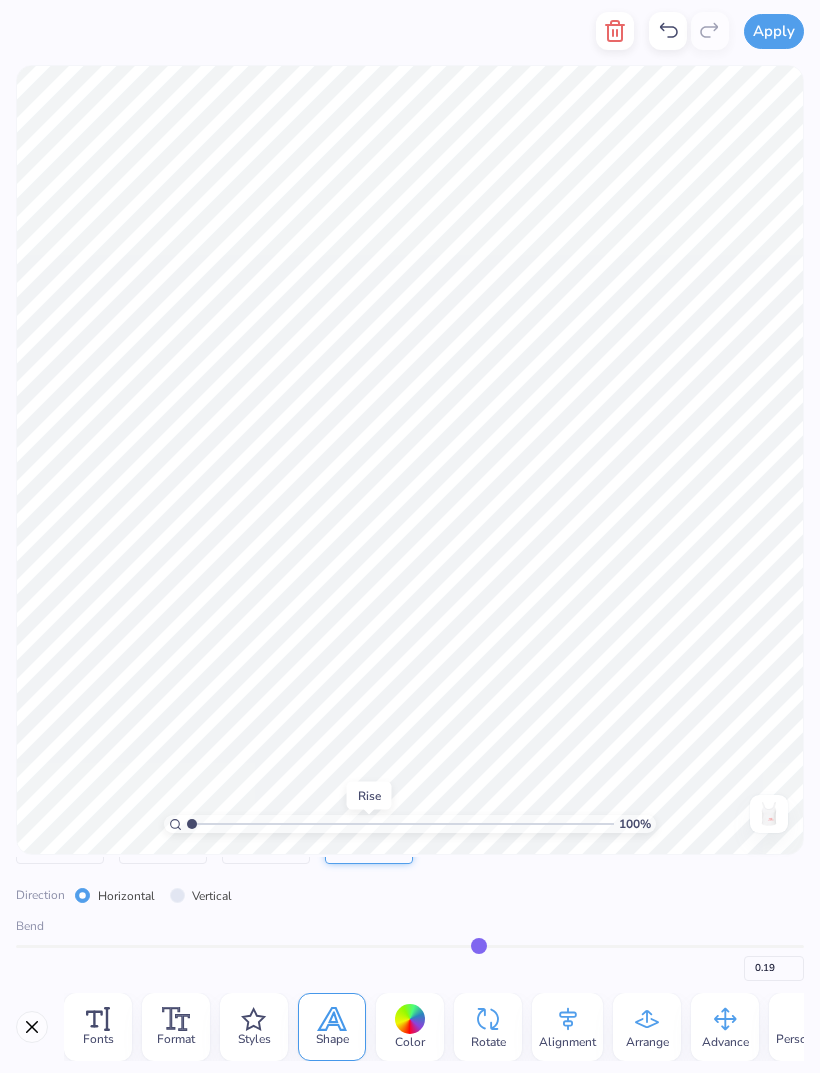 type on "0.18" 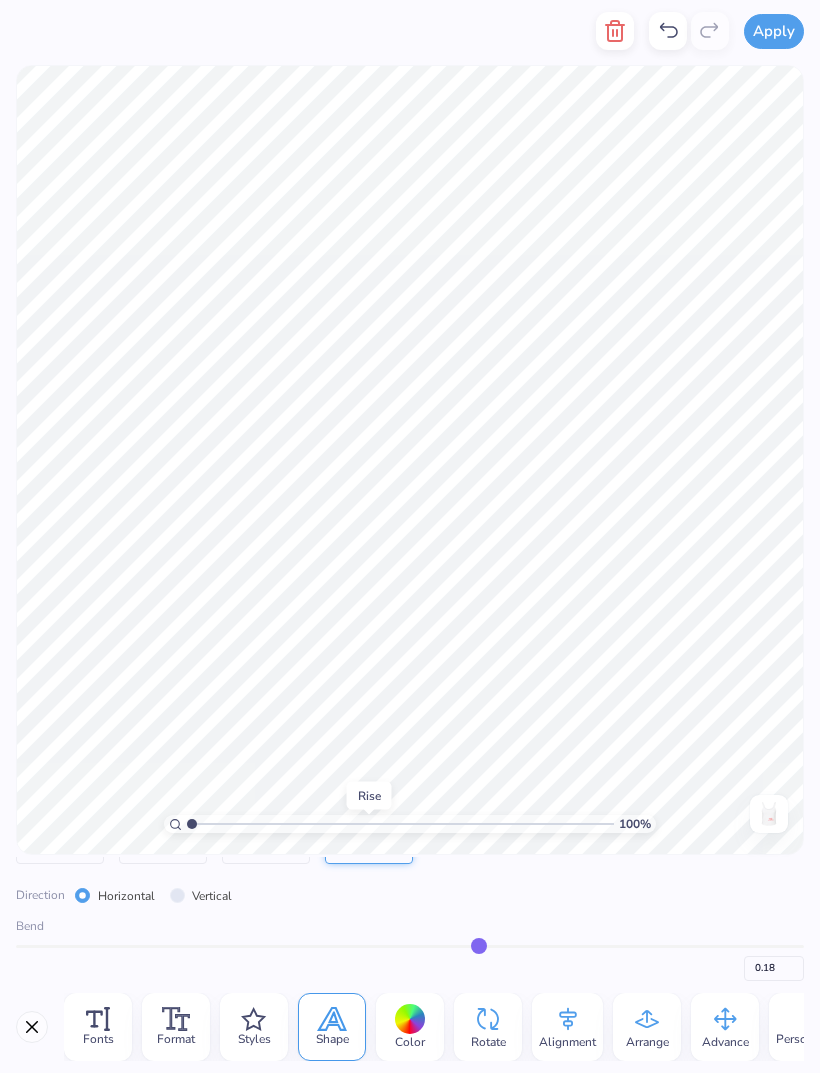 type on "0.17" 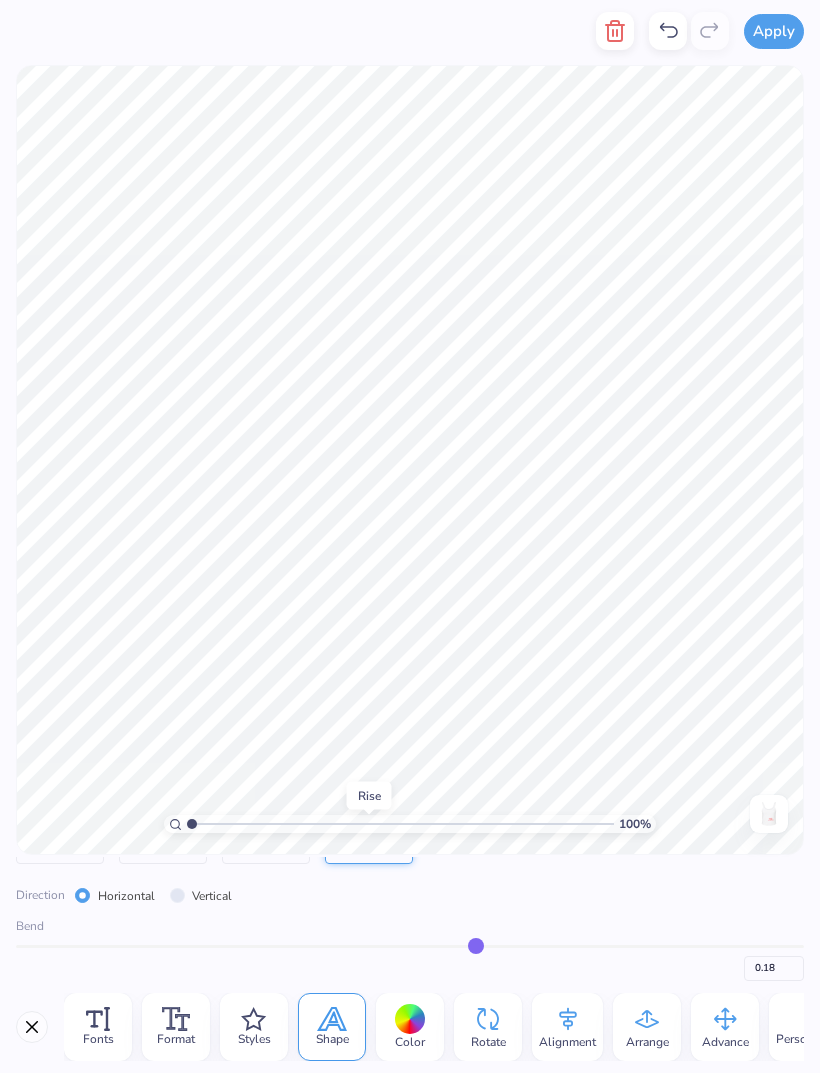 type on "0.17" 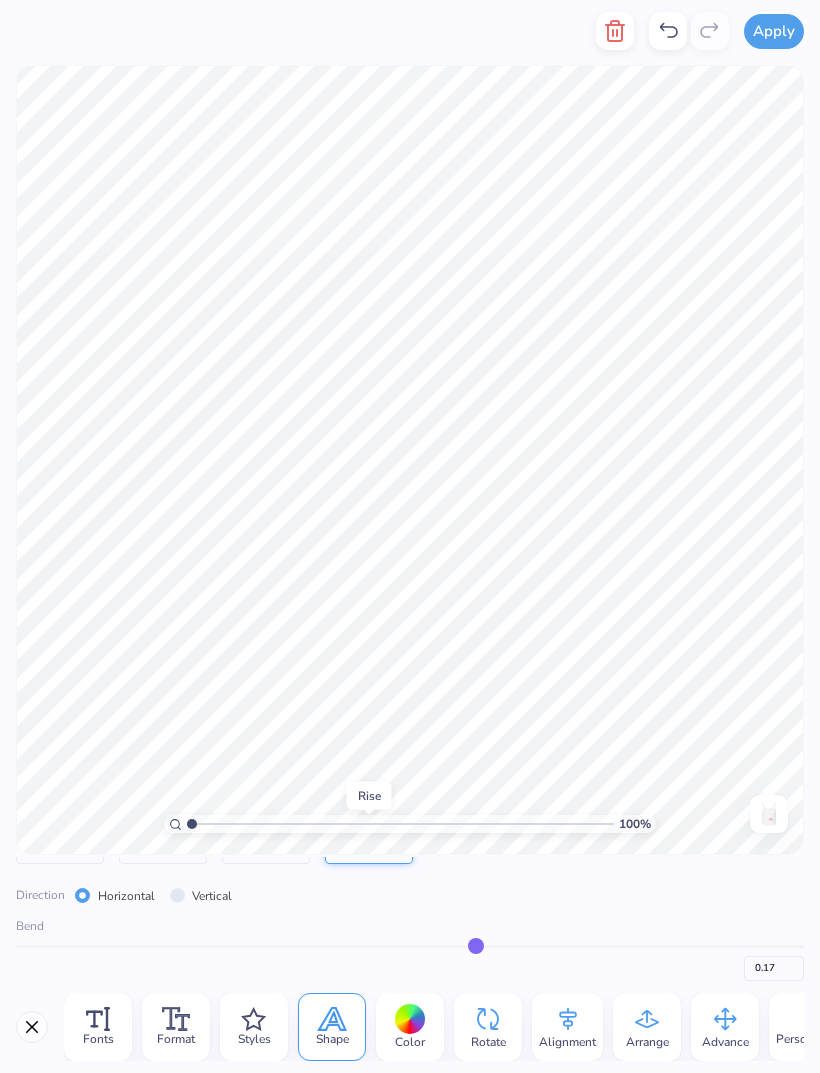 type on "0.15" 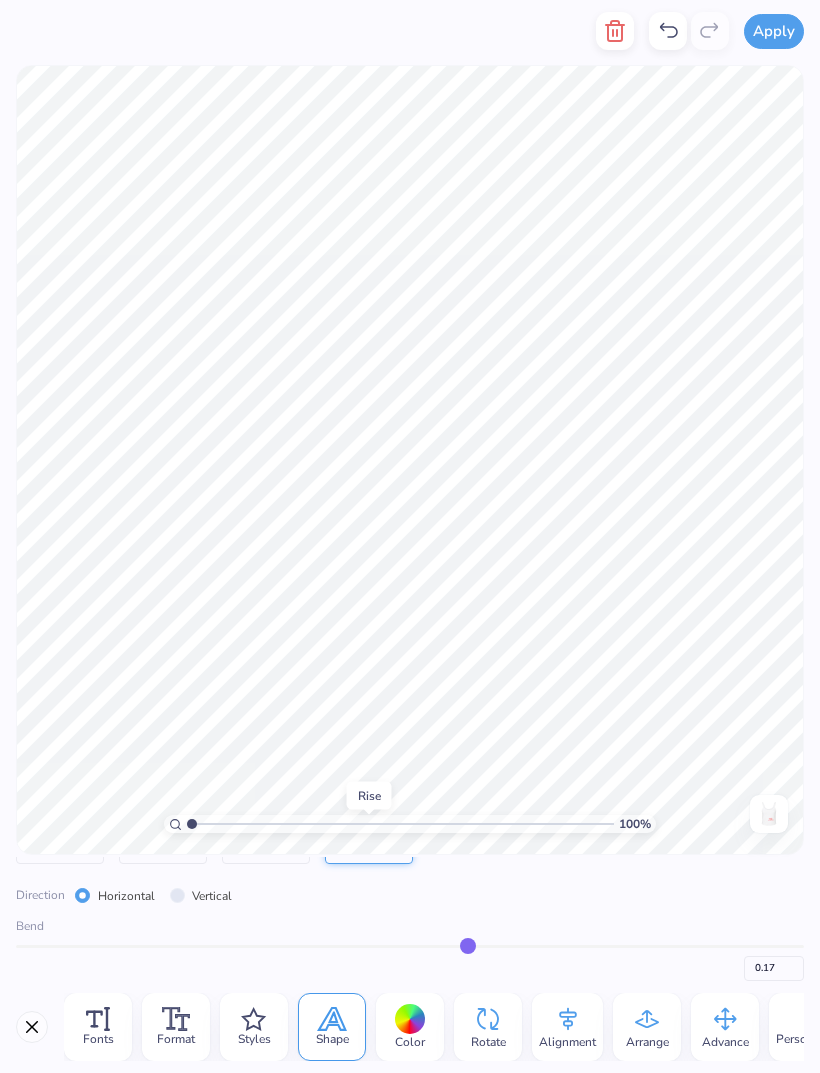 type on "0.15" 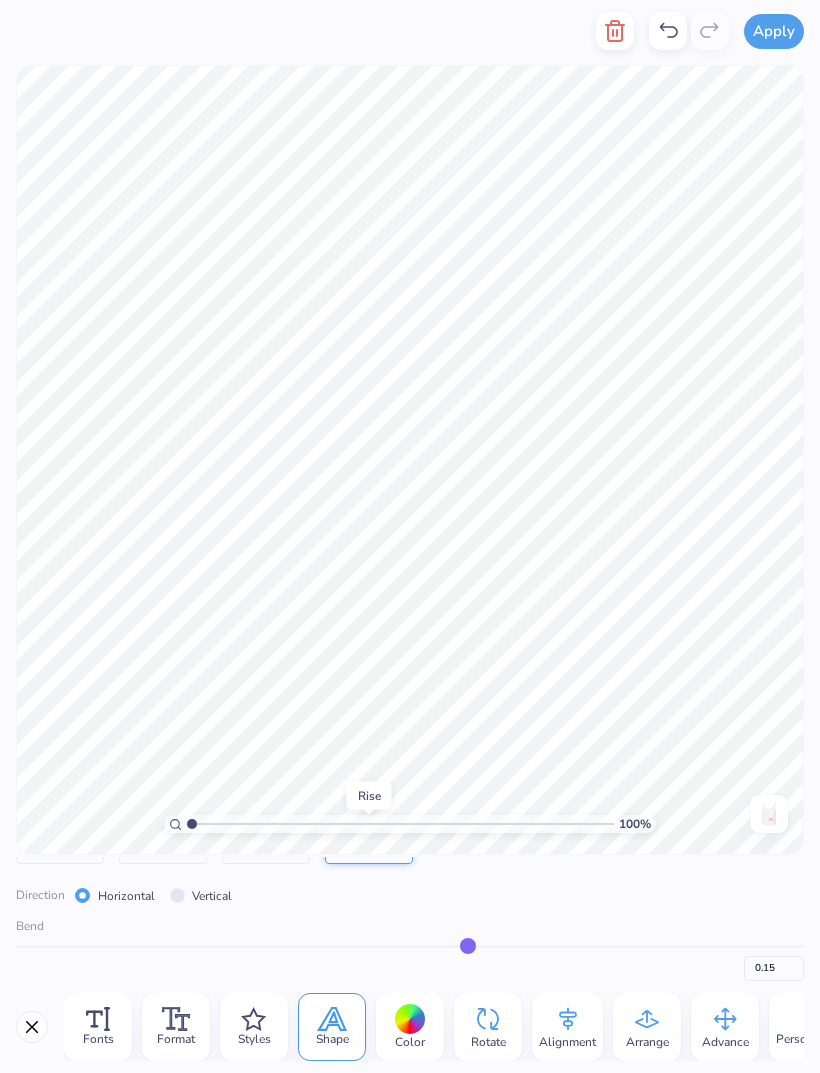 type on "0.14" 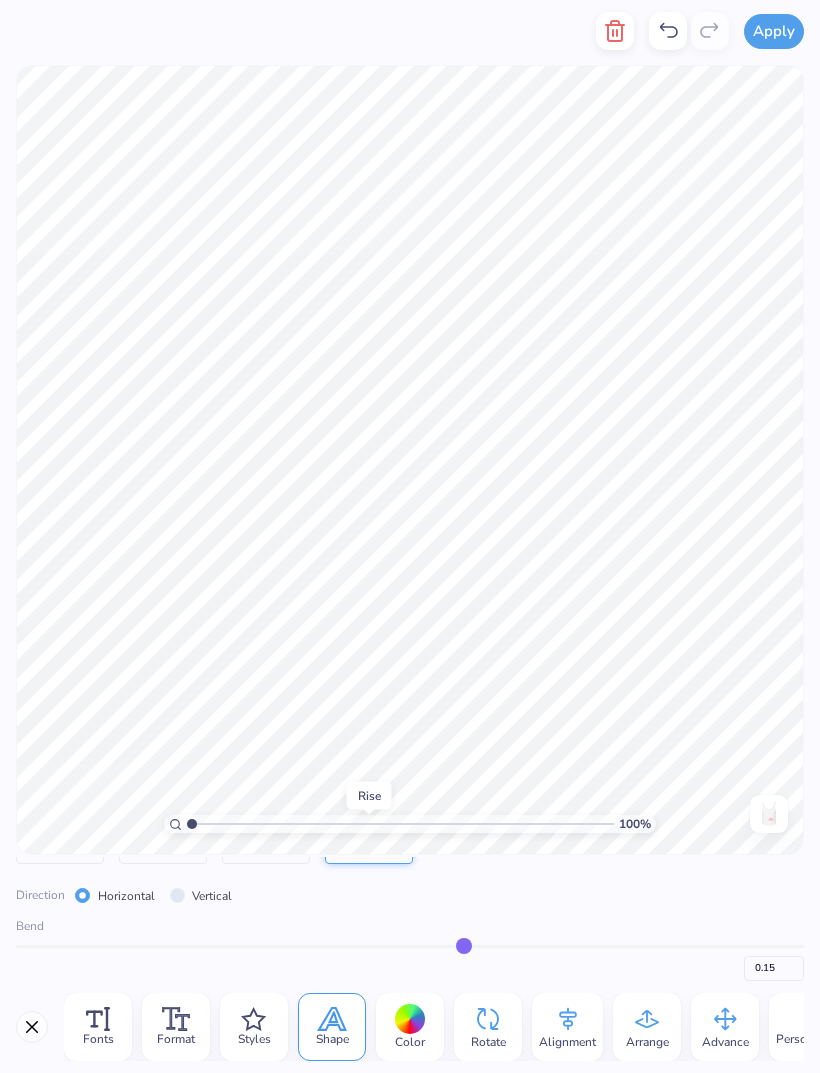 type on "0.14" 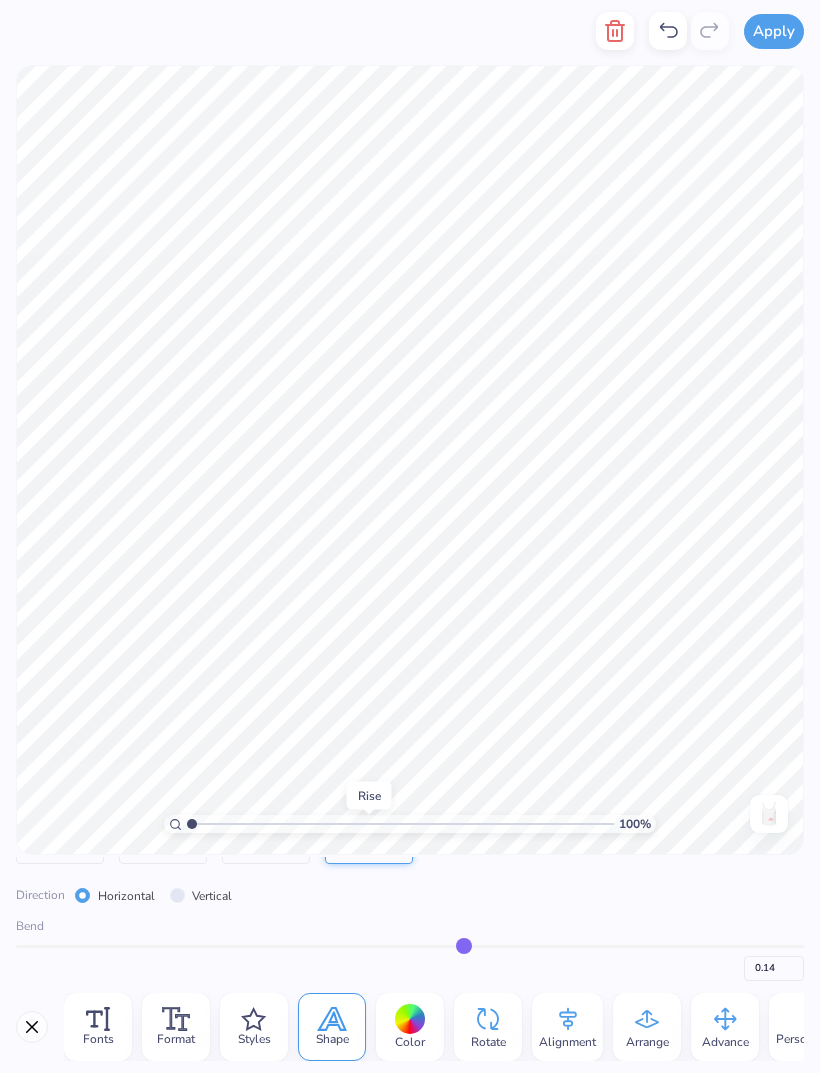 type on "0.13" 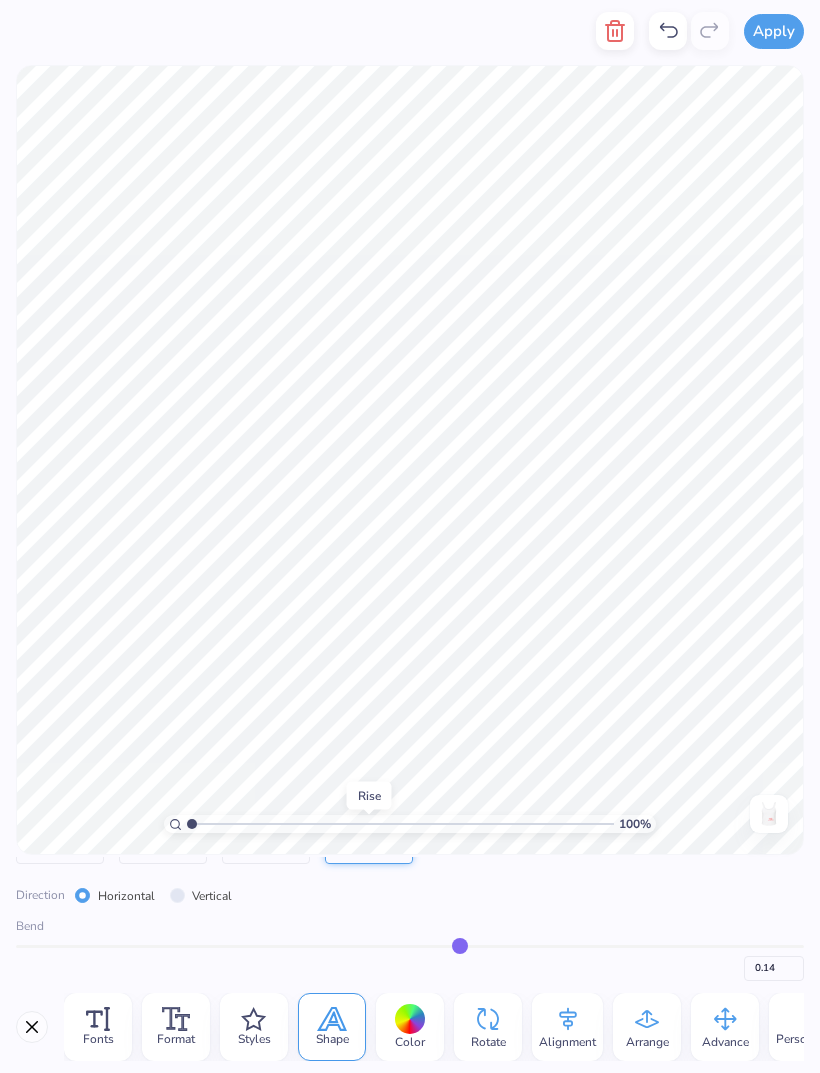 type on "0.13" 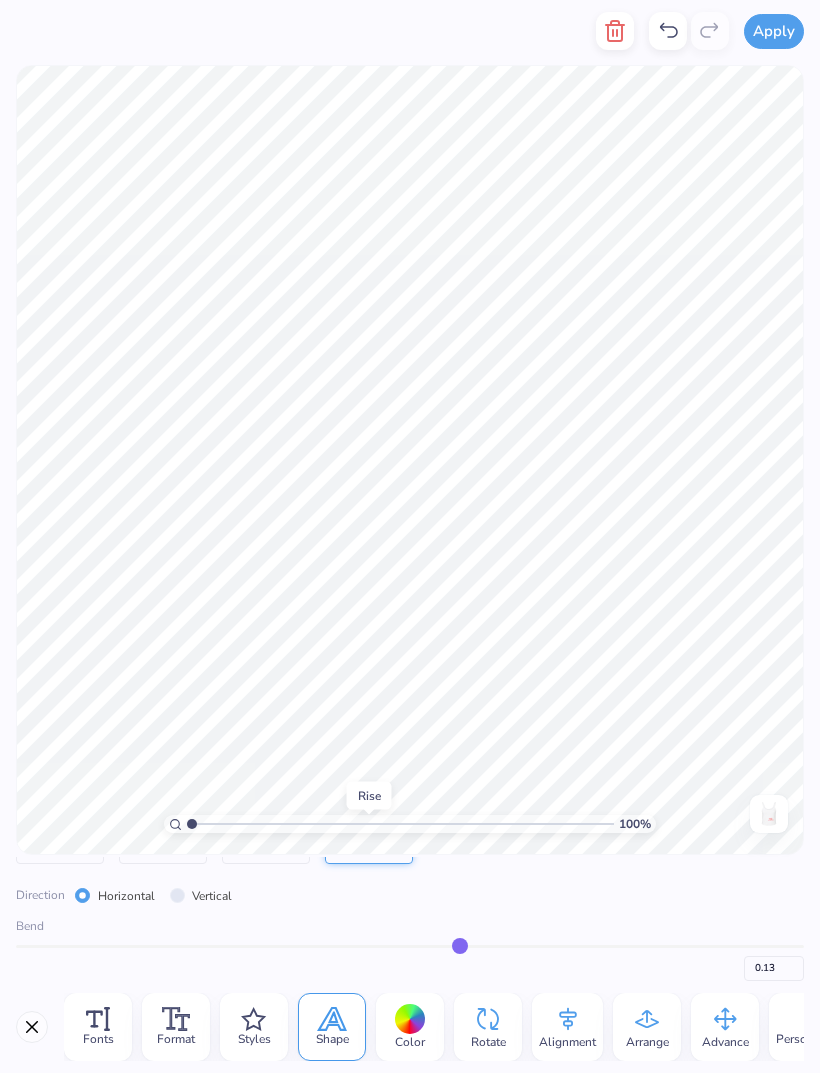 type on "0.12" 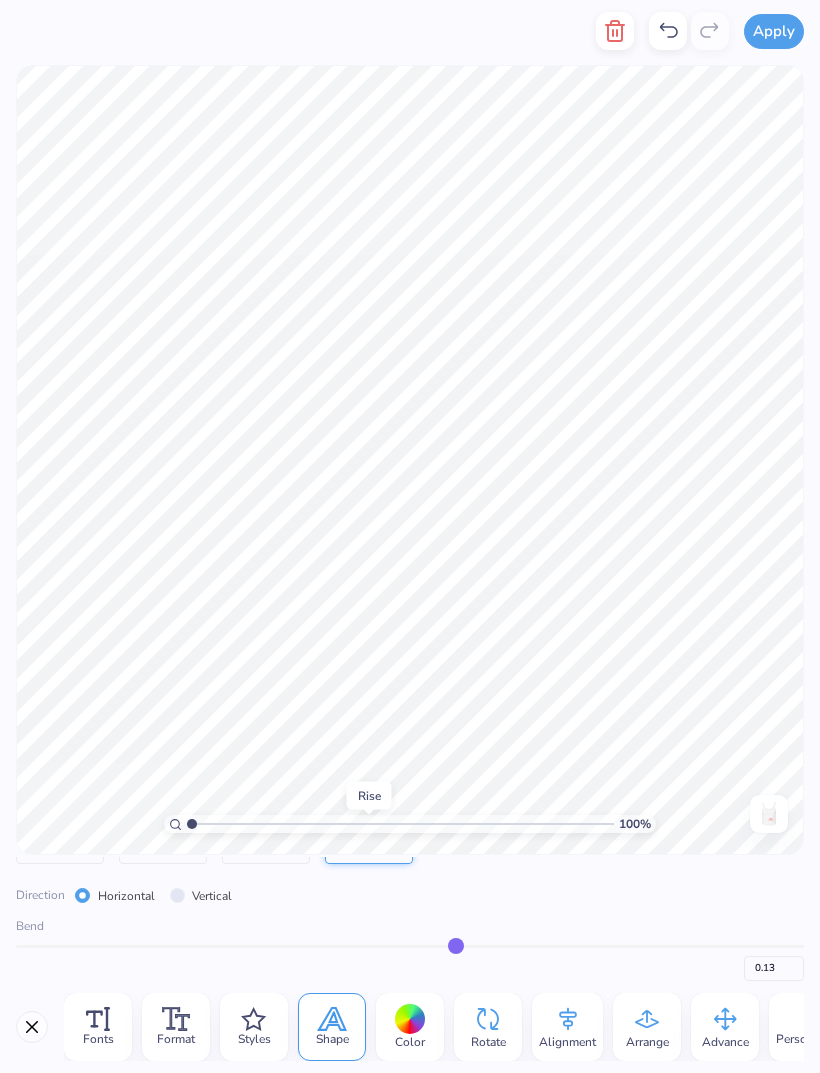 type on "0.12" 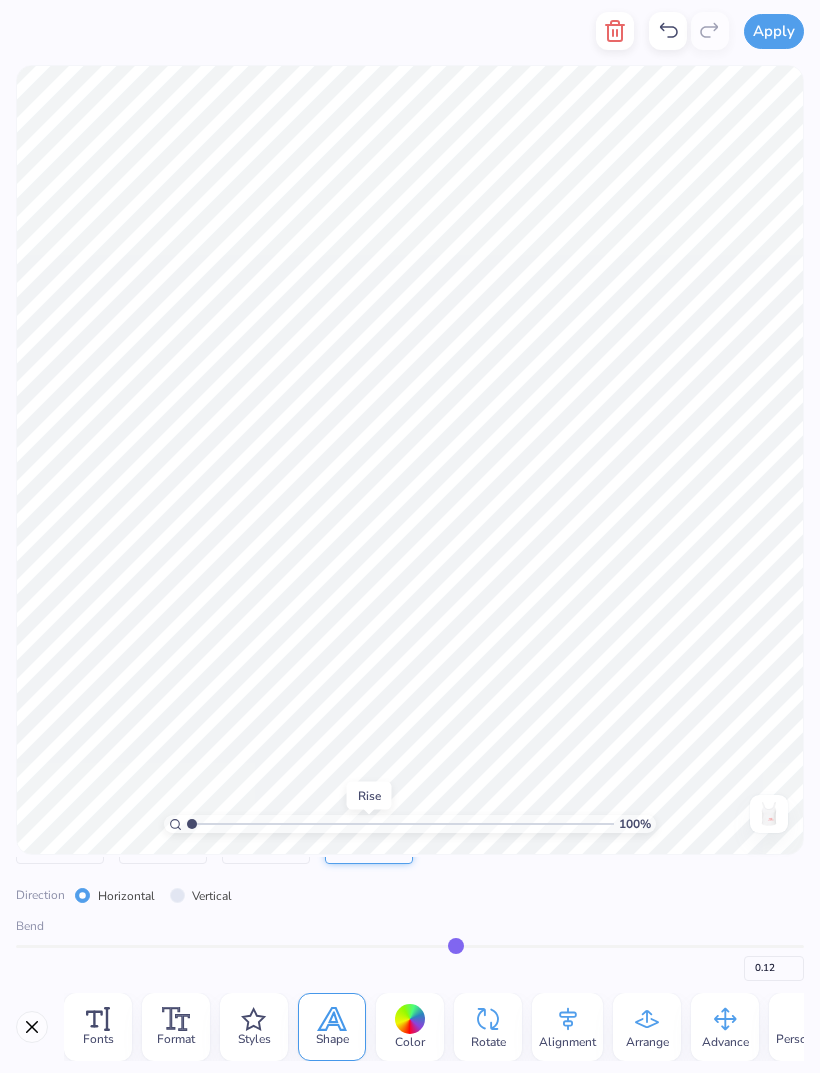 type on "0.1" 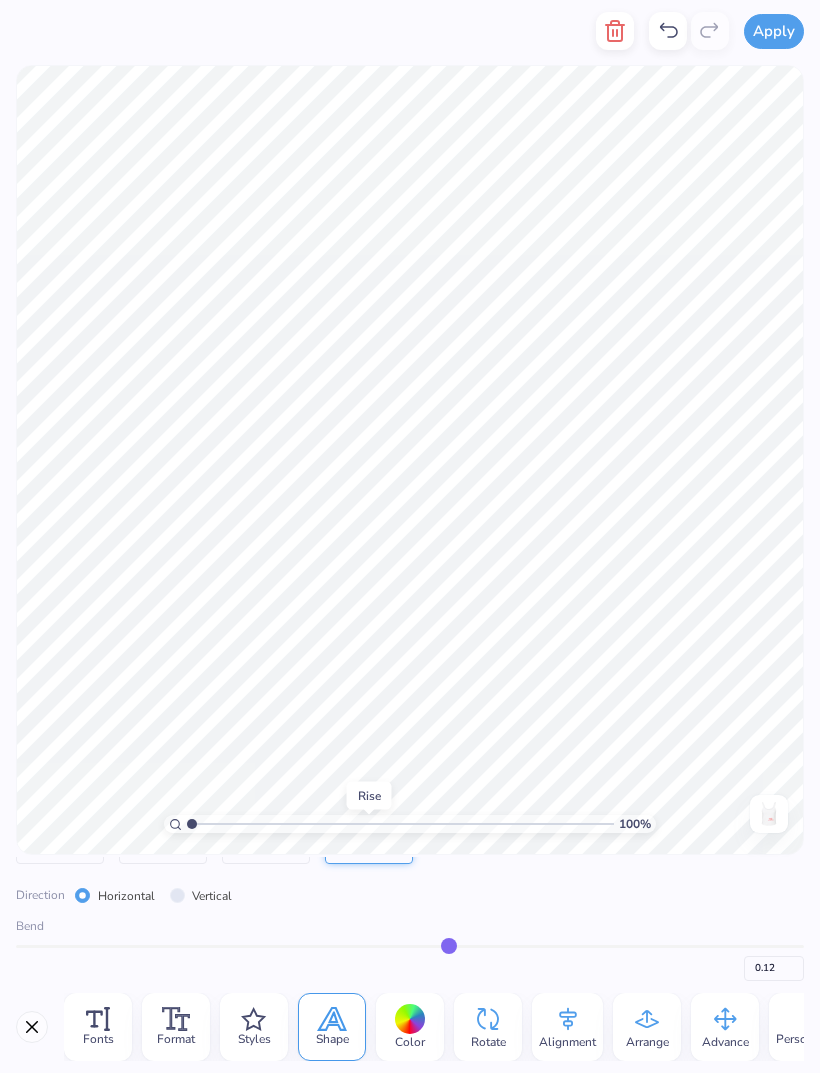 type on "0.10" 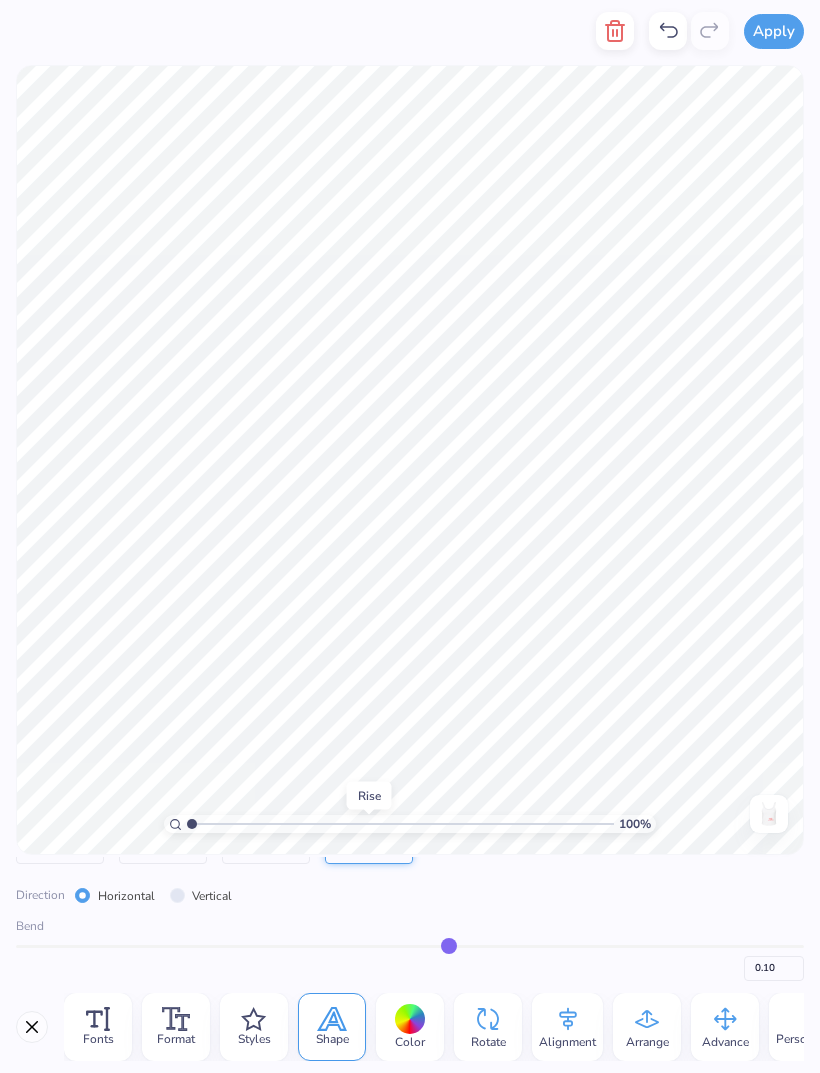 type on "0.09" 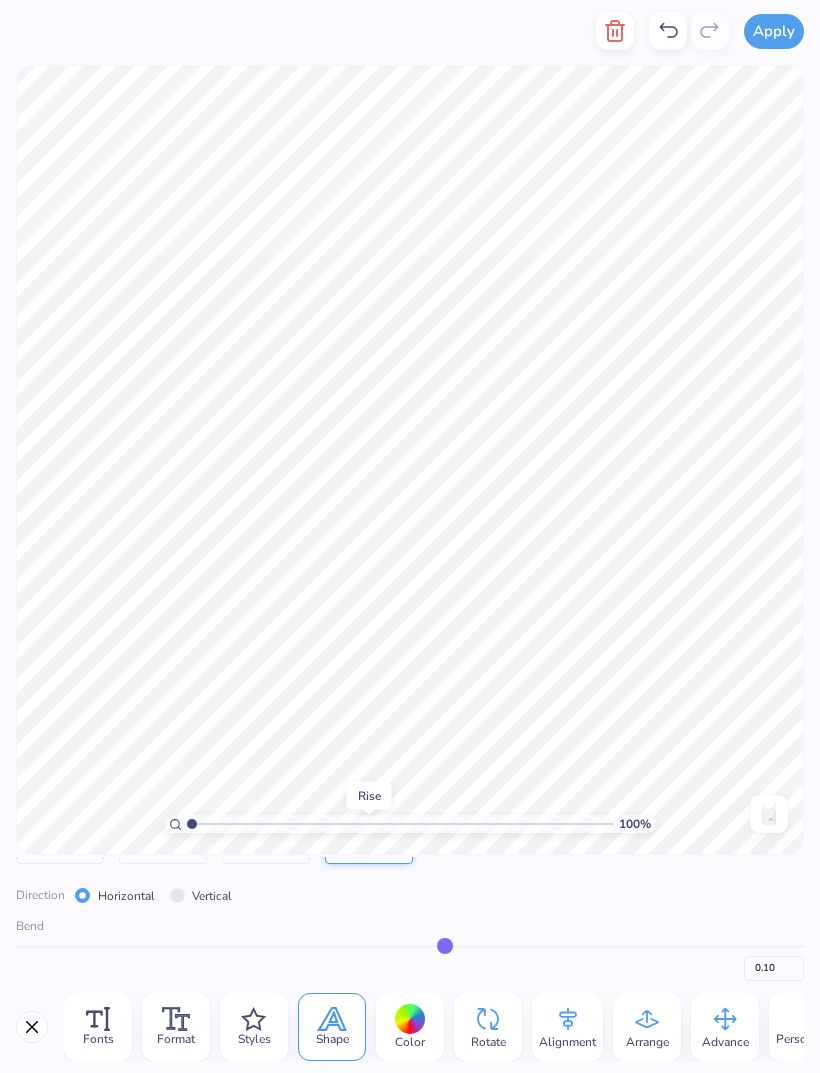 type on "0.09" 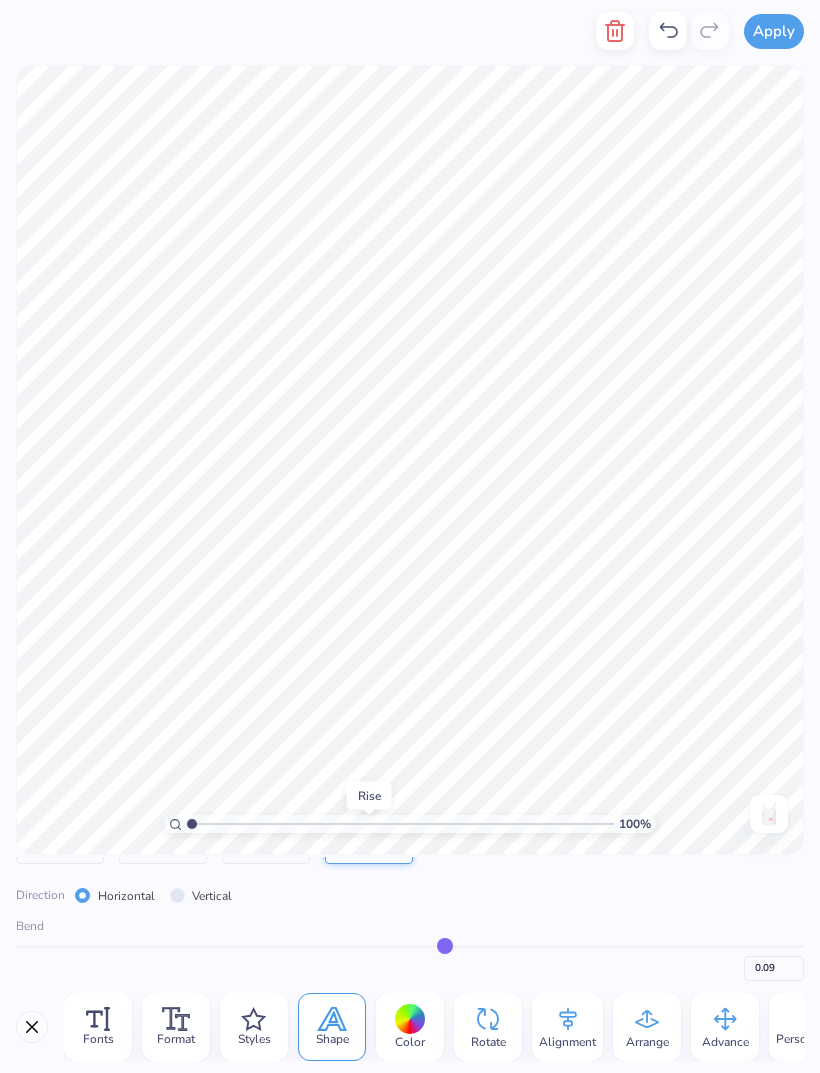 type on "0.08" 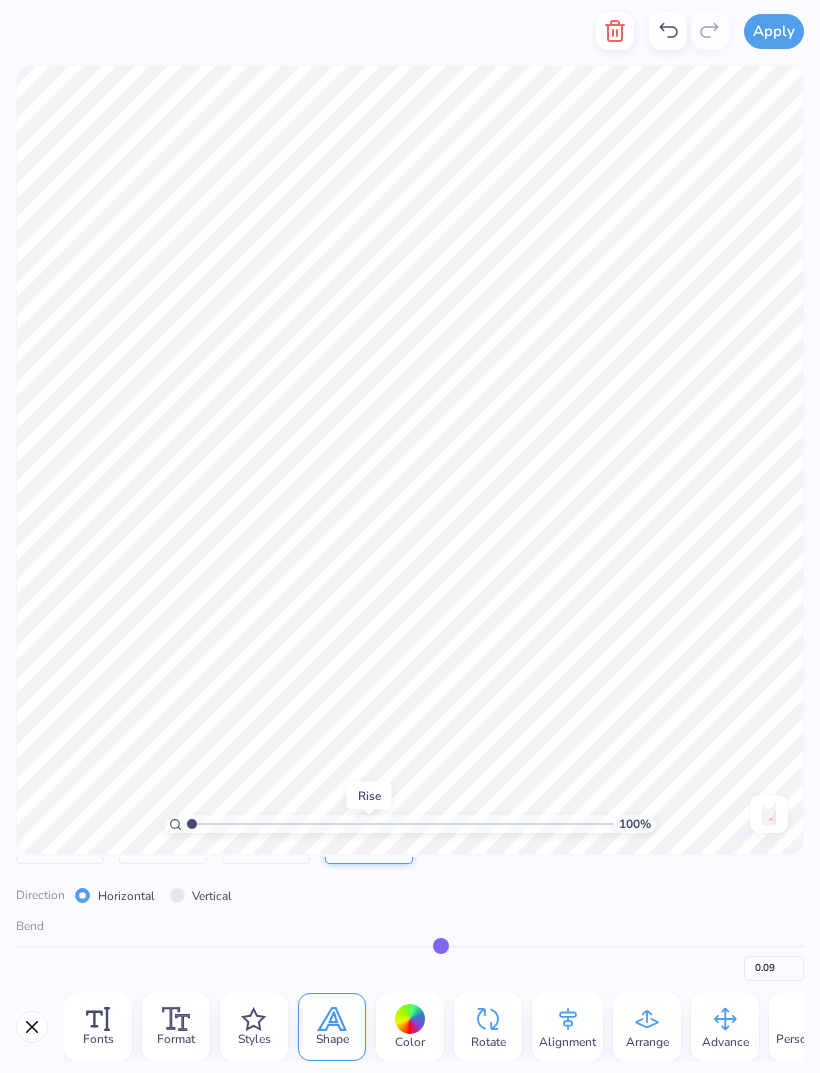 type on "0.08" 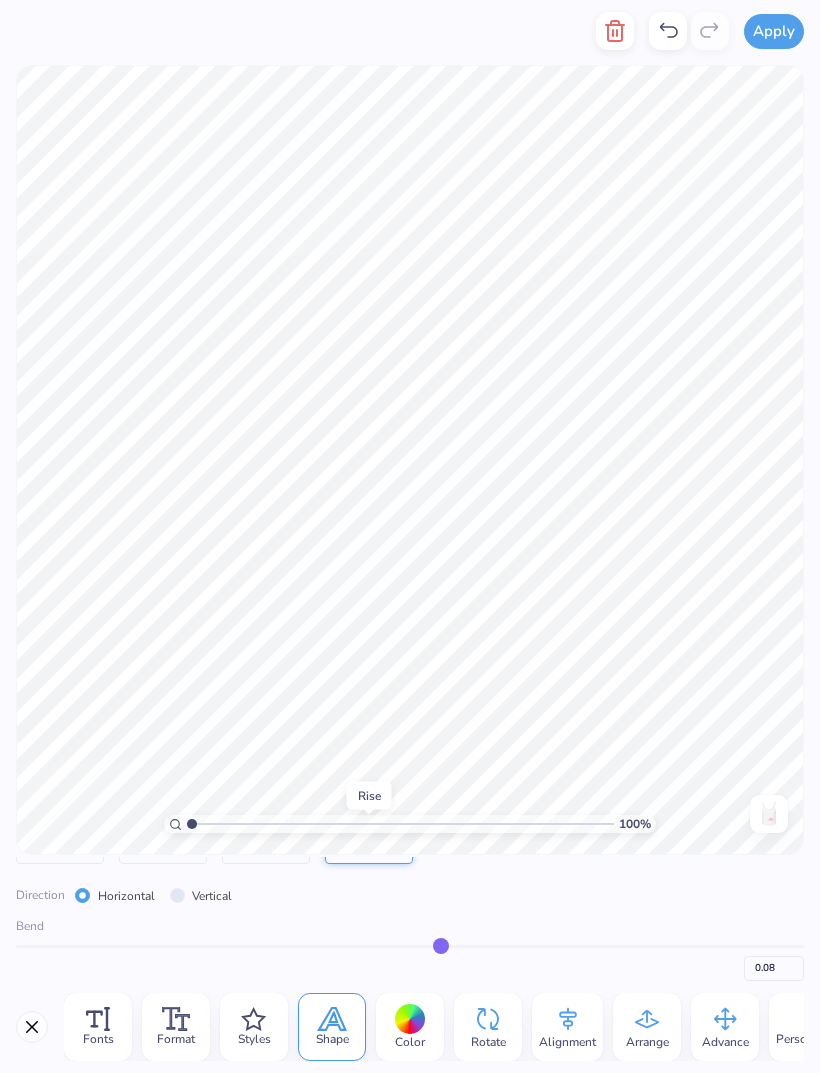 type on "0.07" 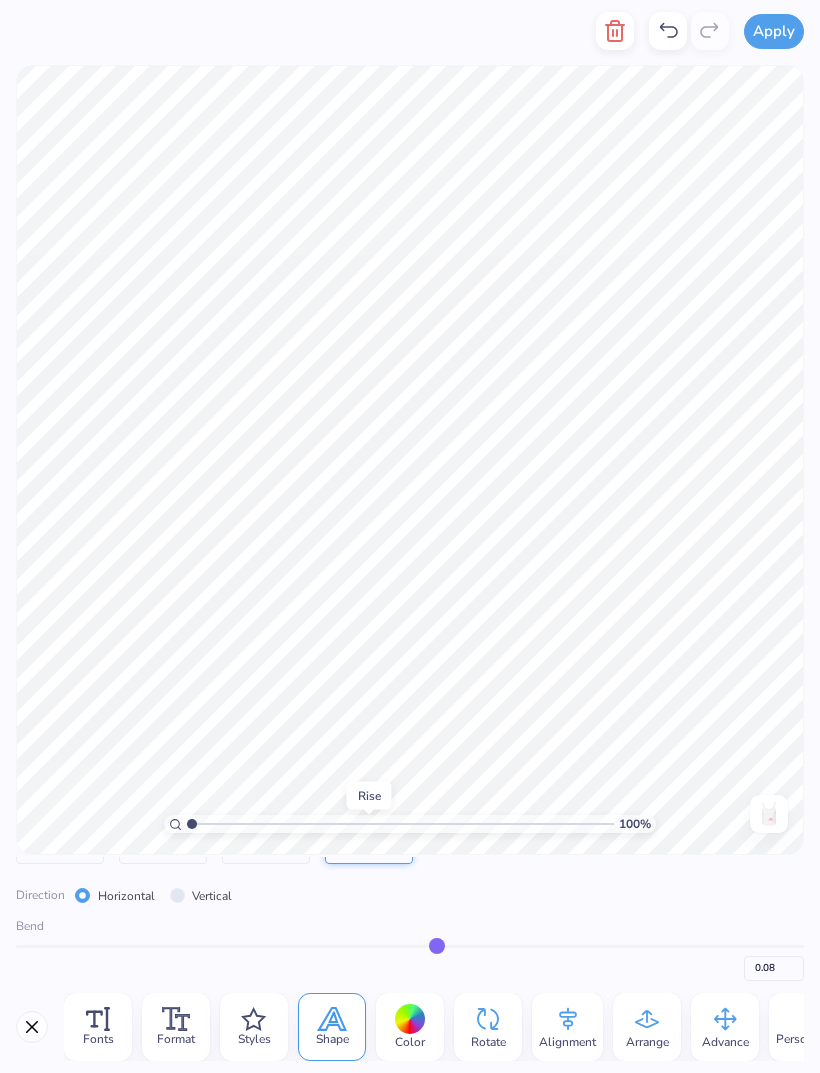 type on "0.07" 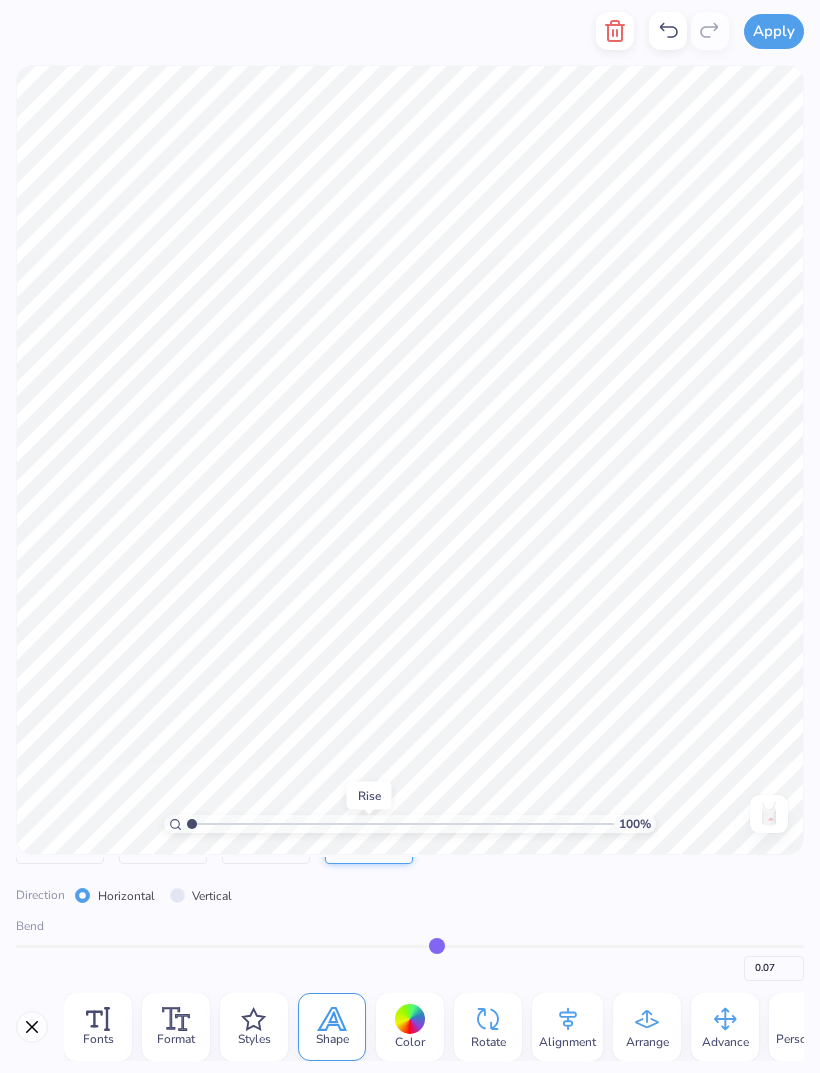 type on "0.06" 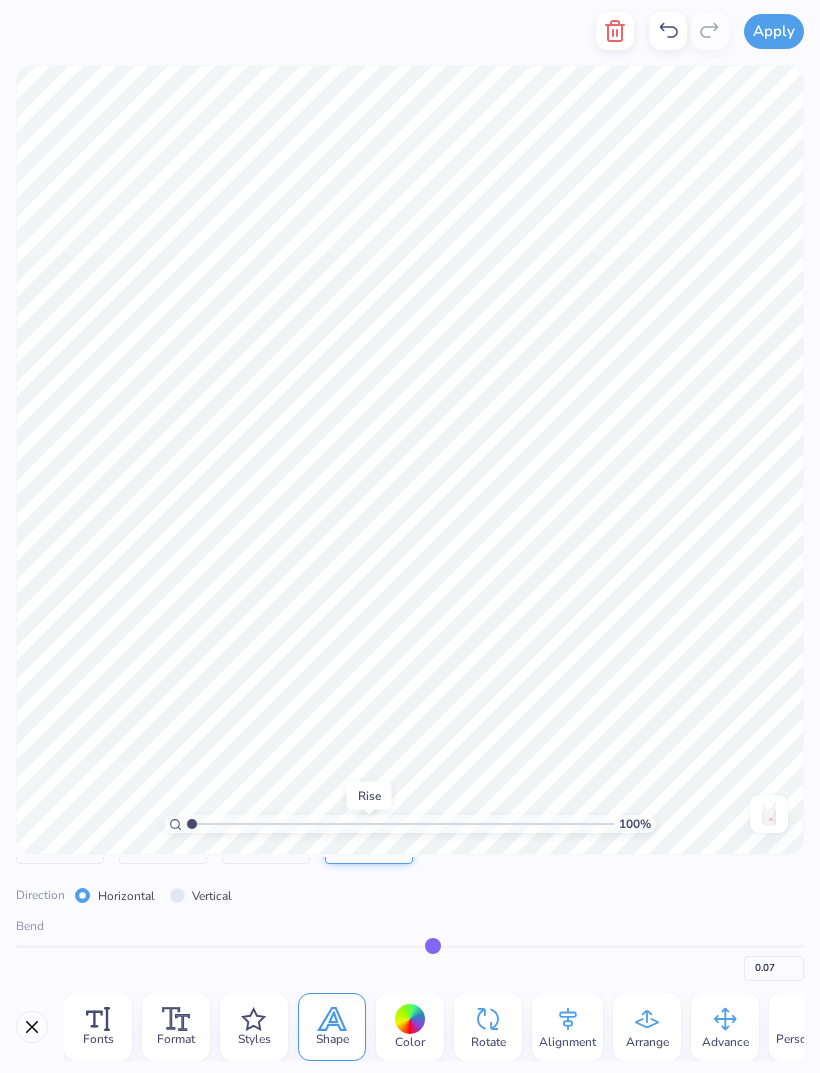 type on "0.06" 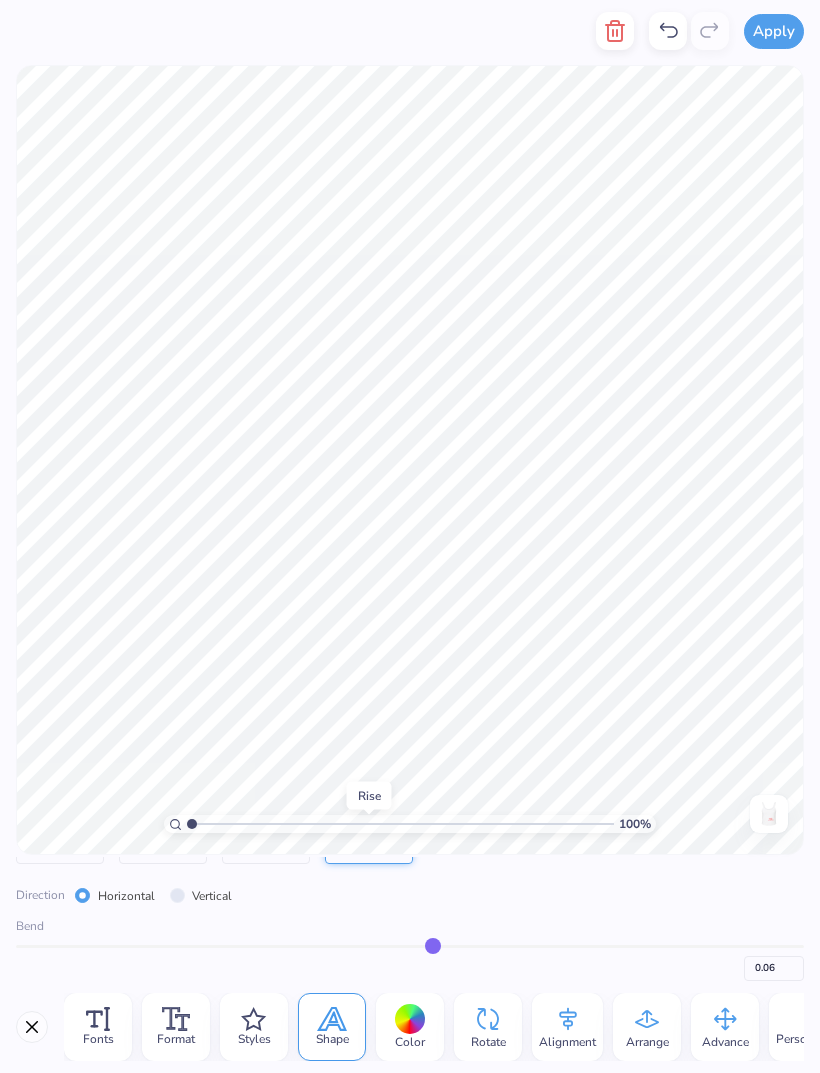 type on "0.05" 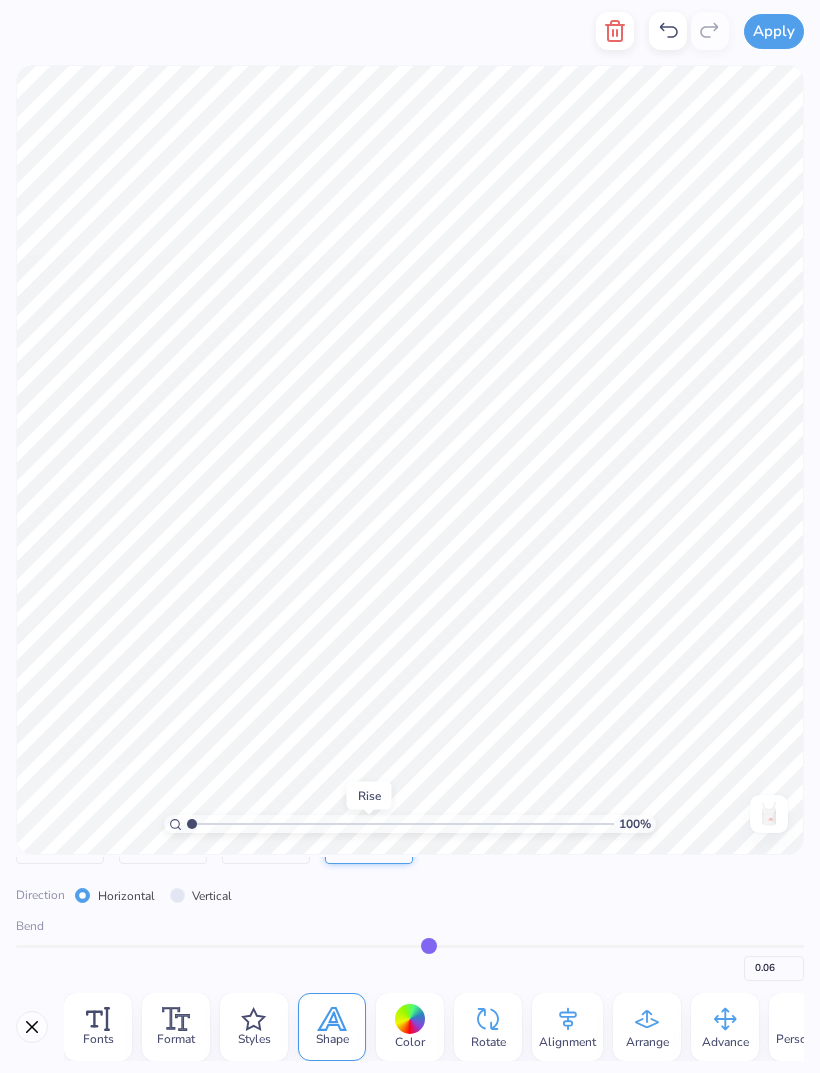 type on "0.05" 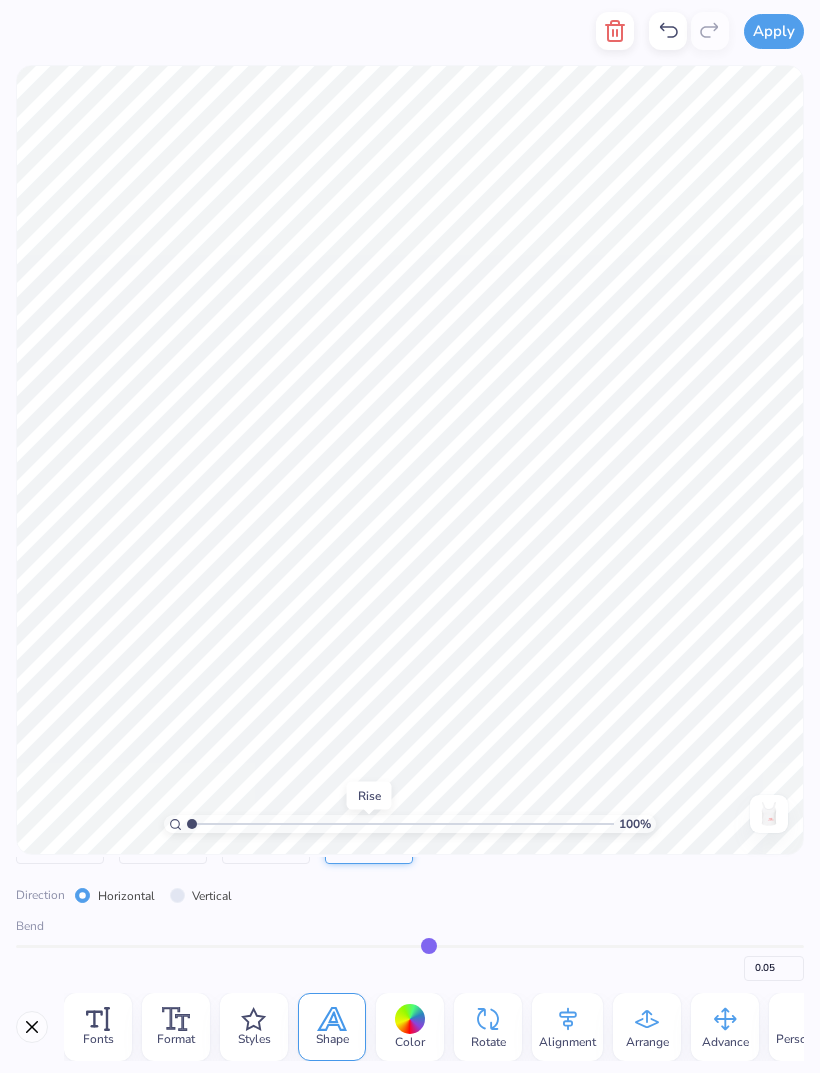 type on "0.06" 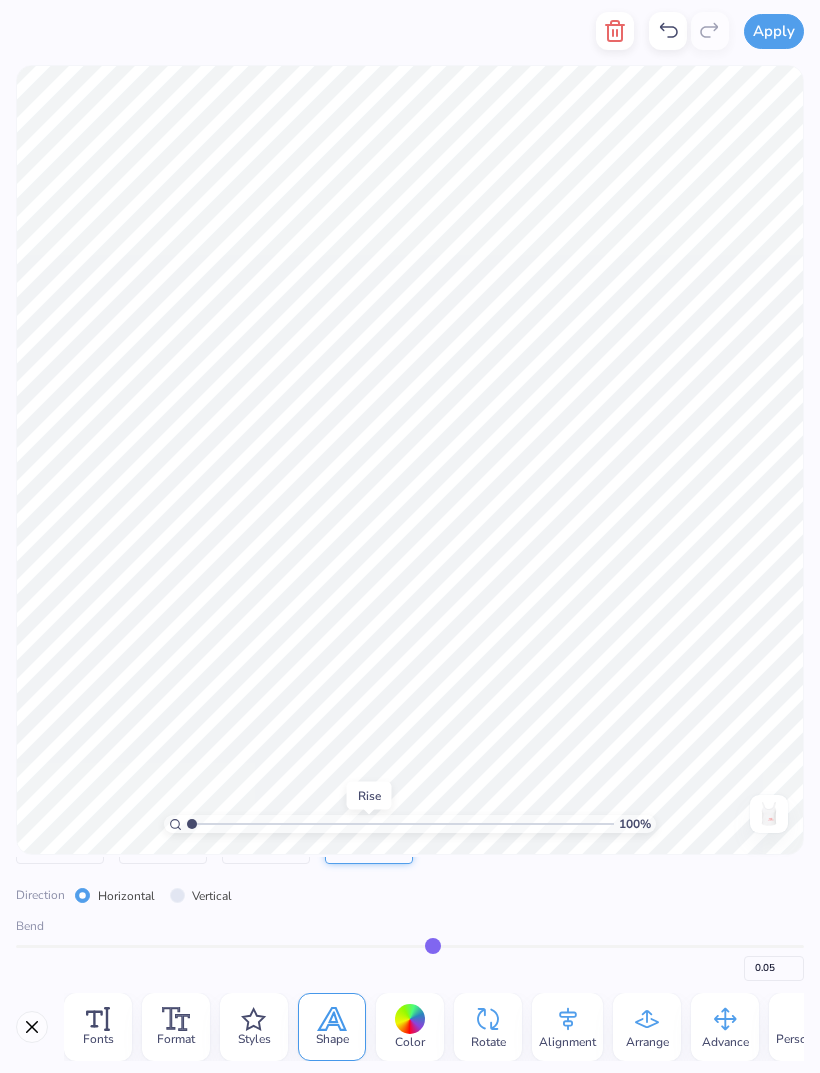 type on "0.06" 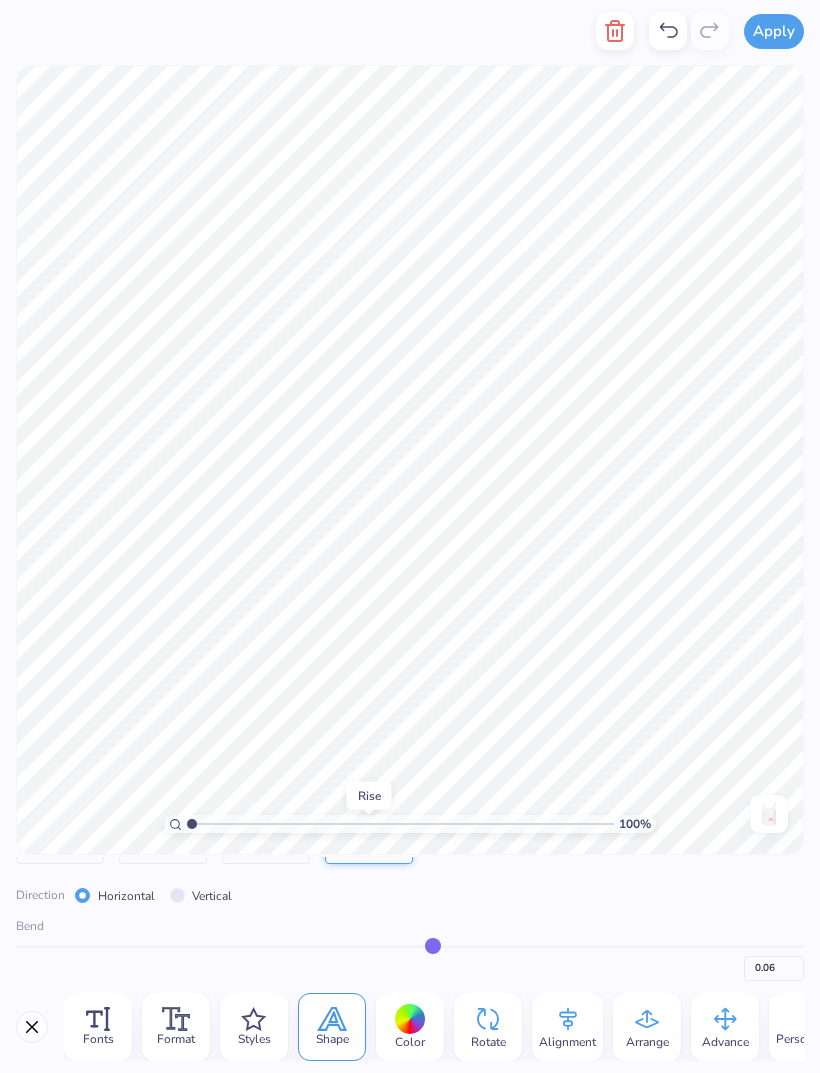 type on "0.08" 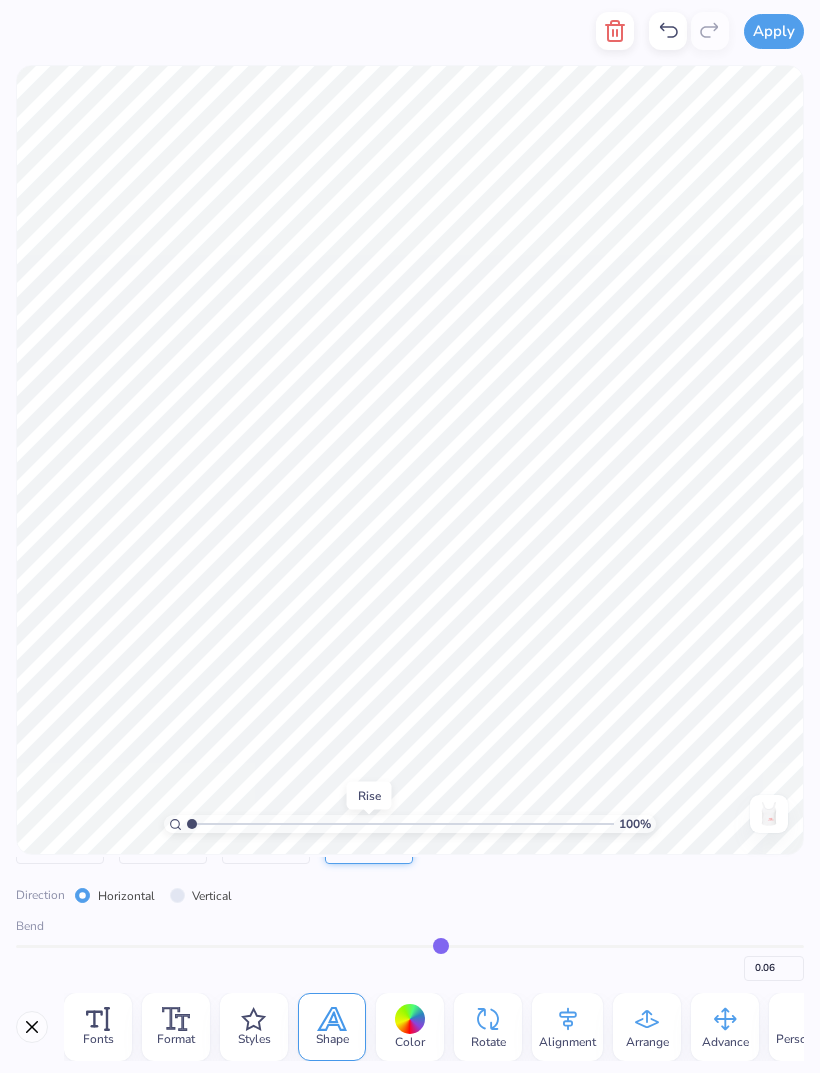 type on "0.08" 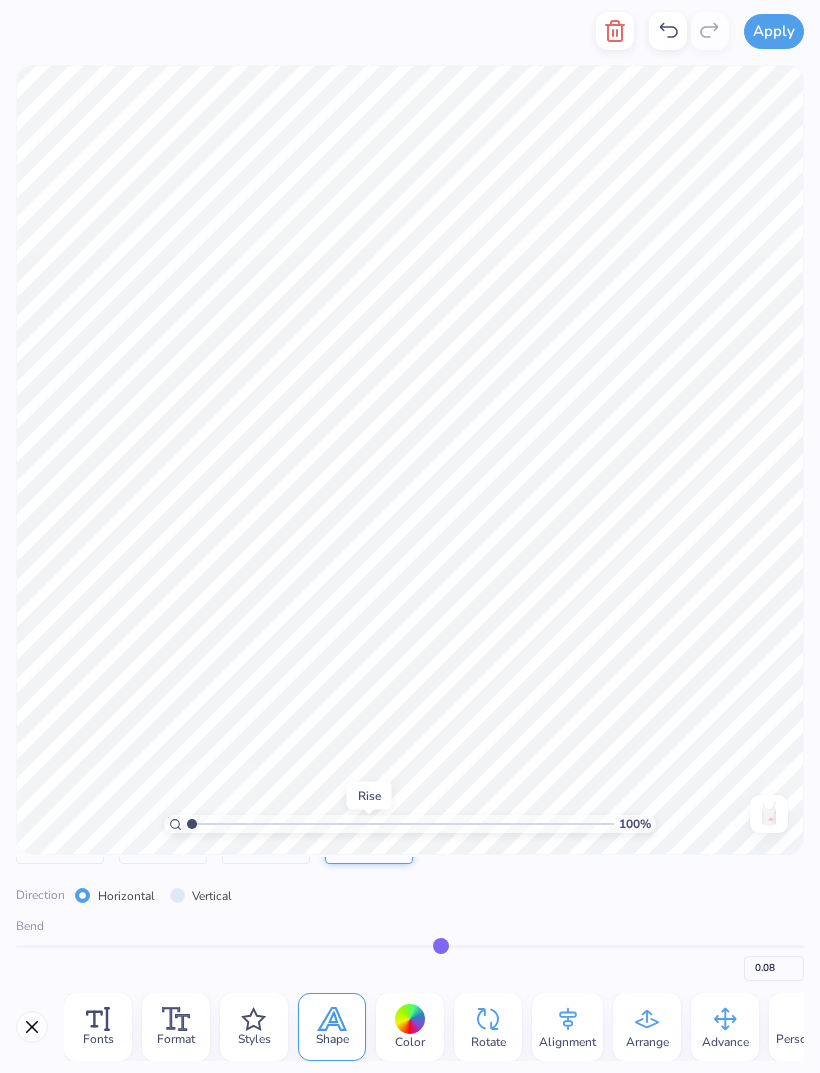 type on "0.11" 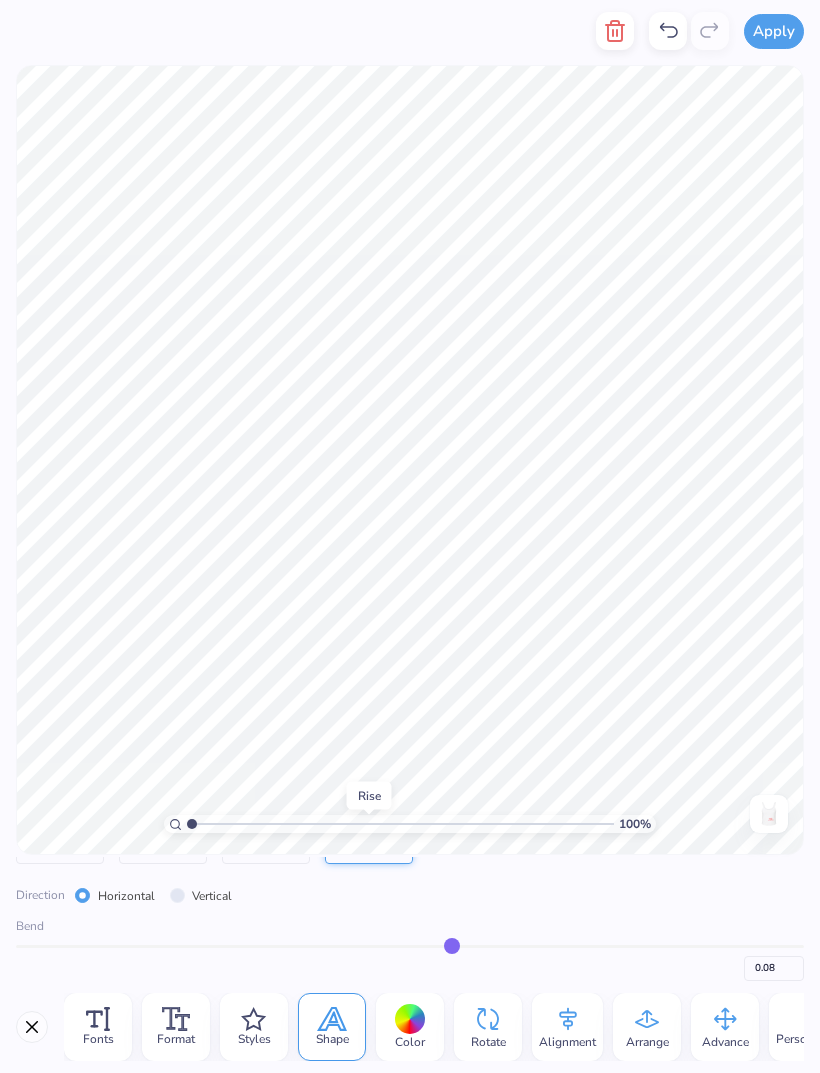 type on "0.11" 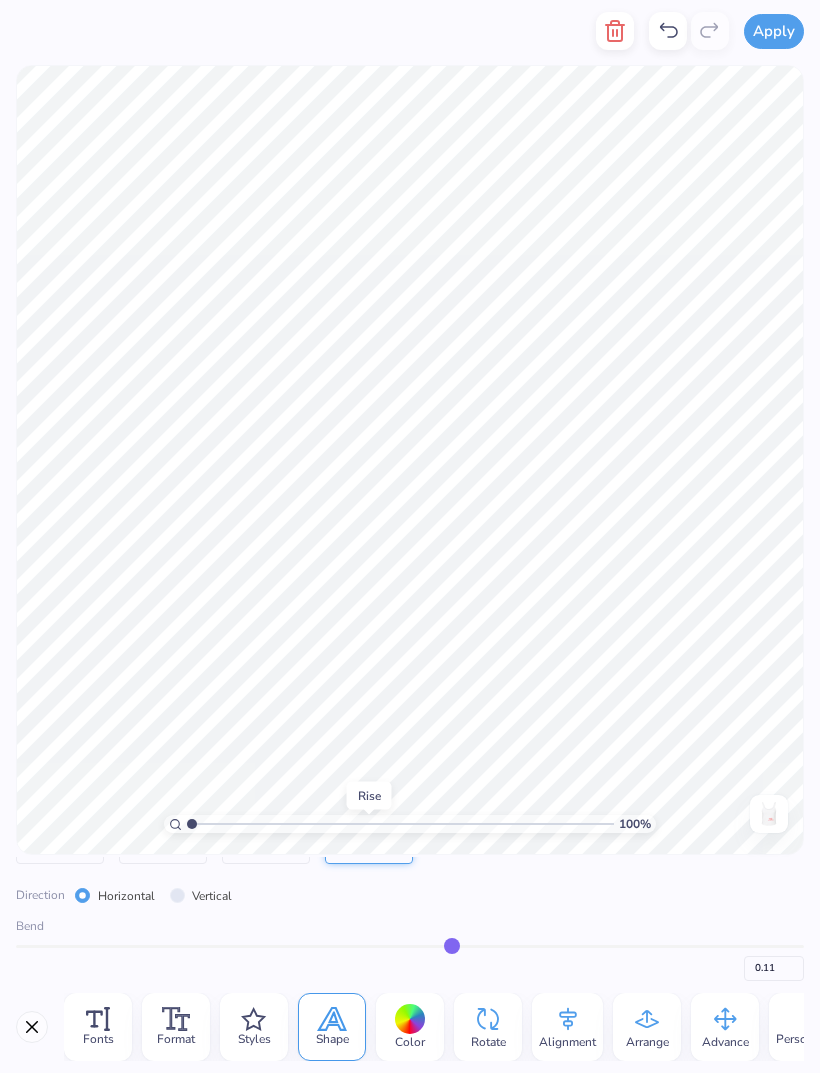type on "0.13" 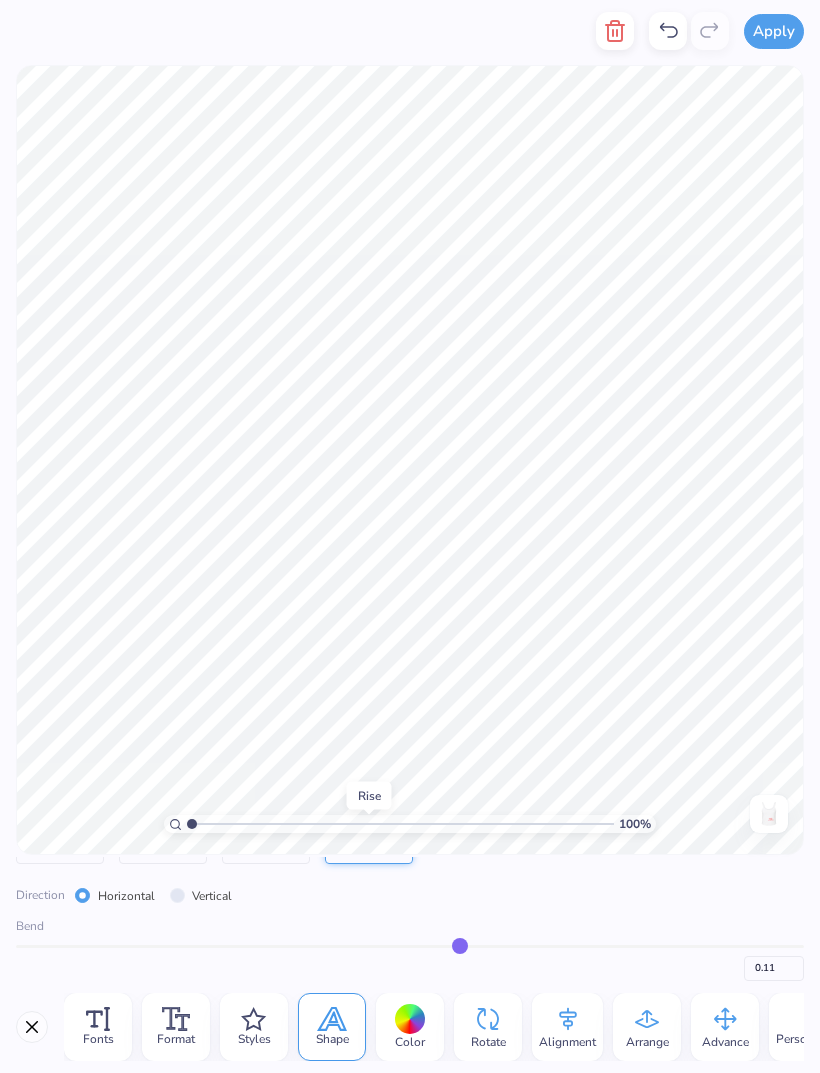 type on "0.13" 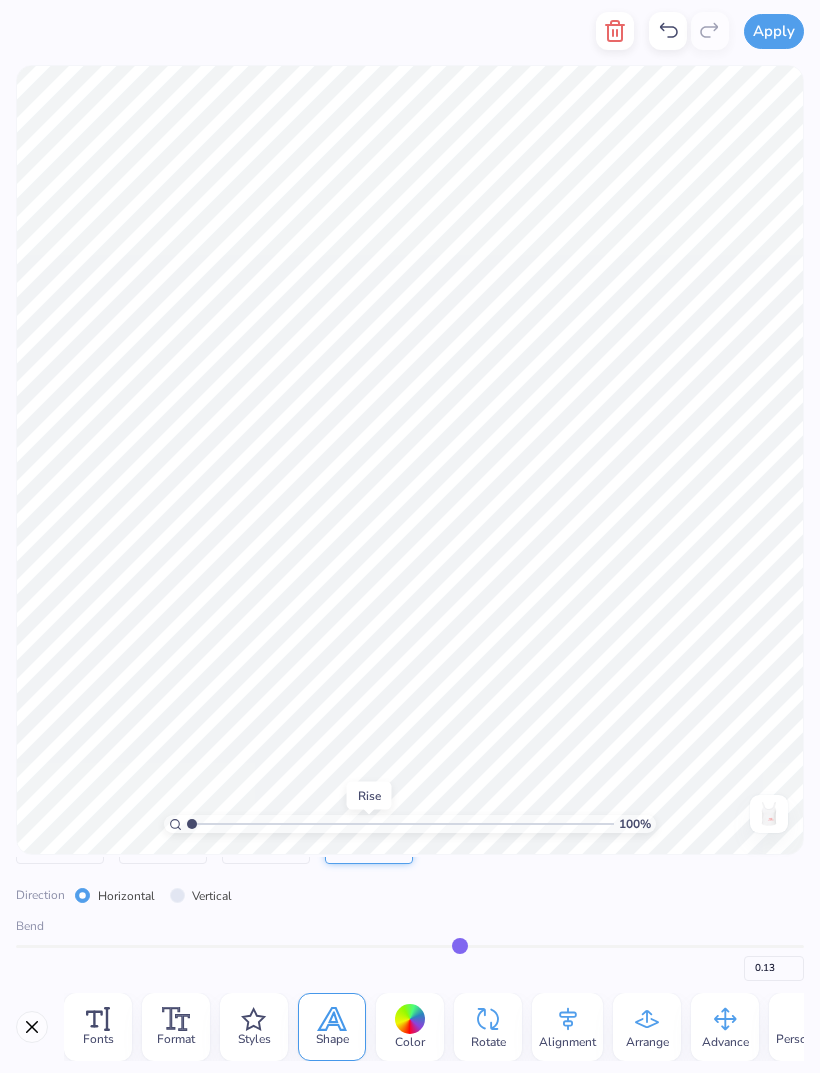 type on "0.15" 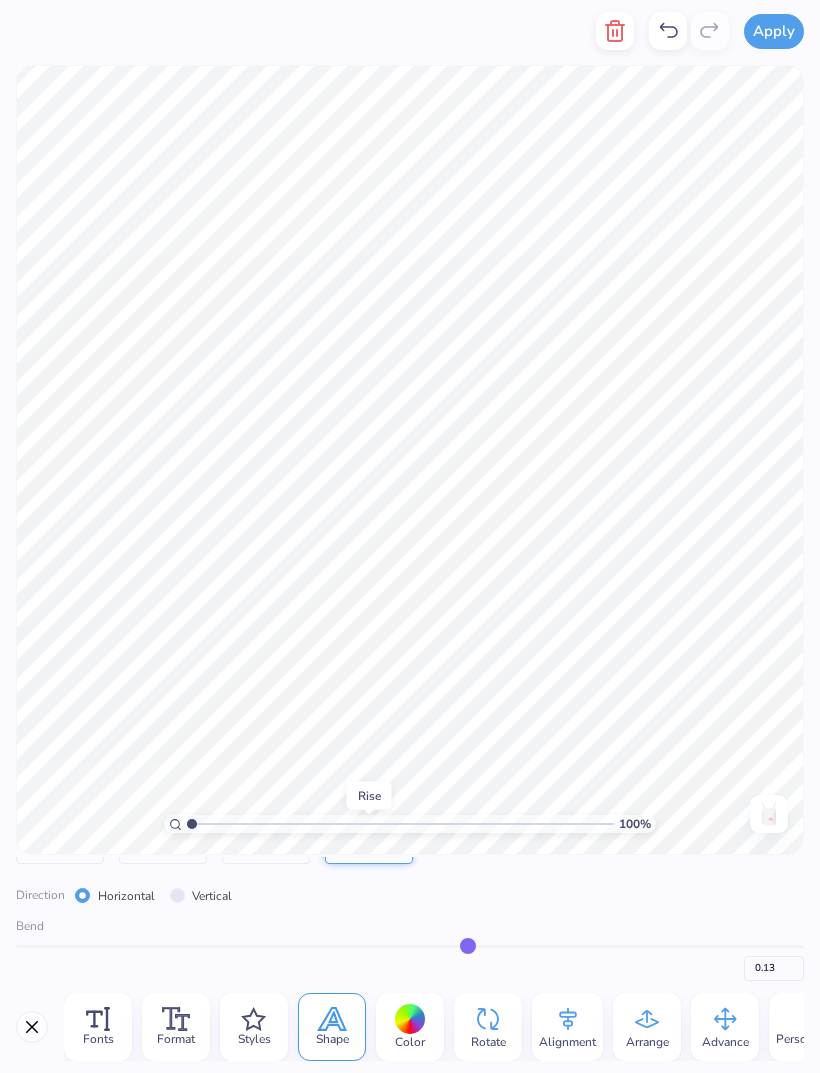 type on "0.15" 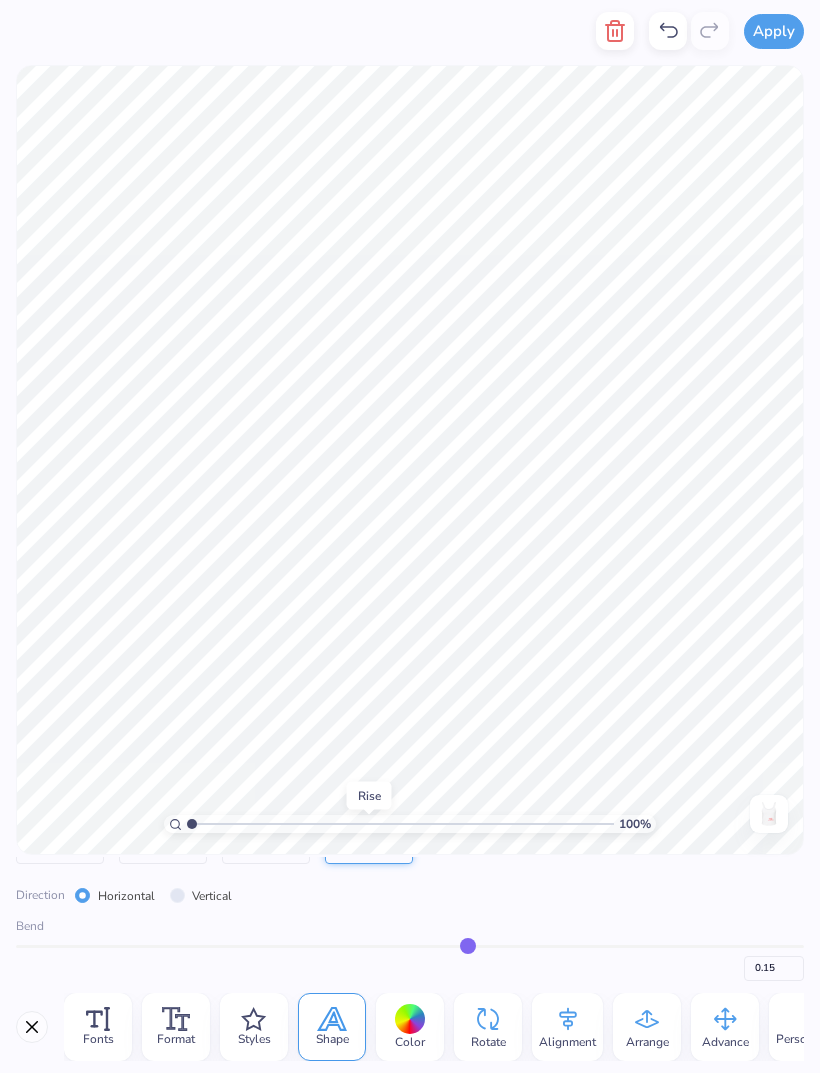 type on "0.16" 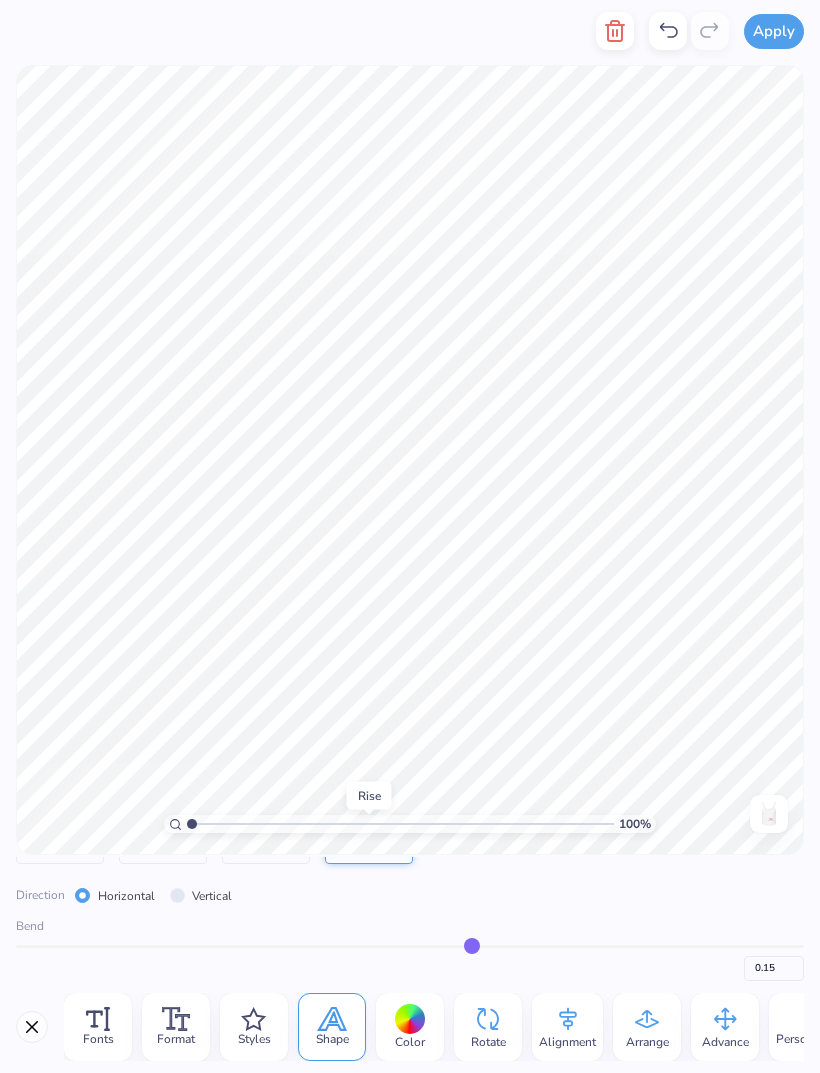 type on "0.16" 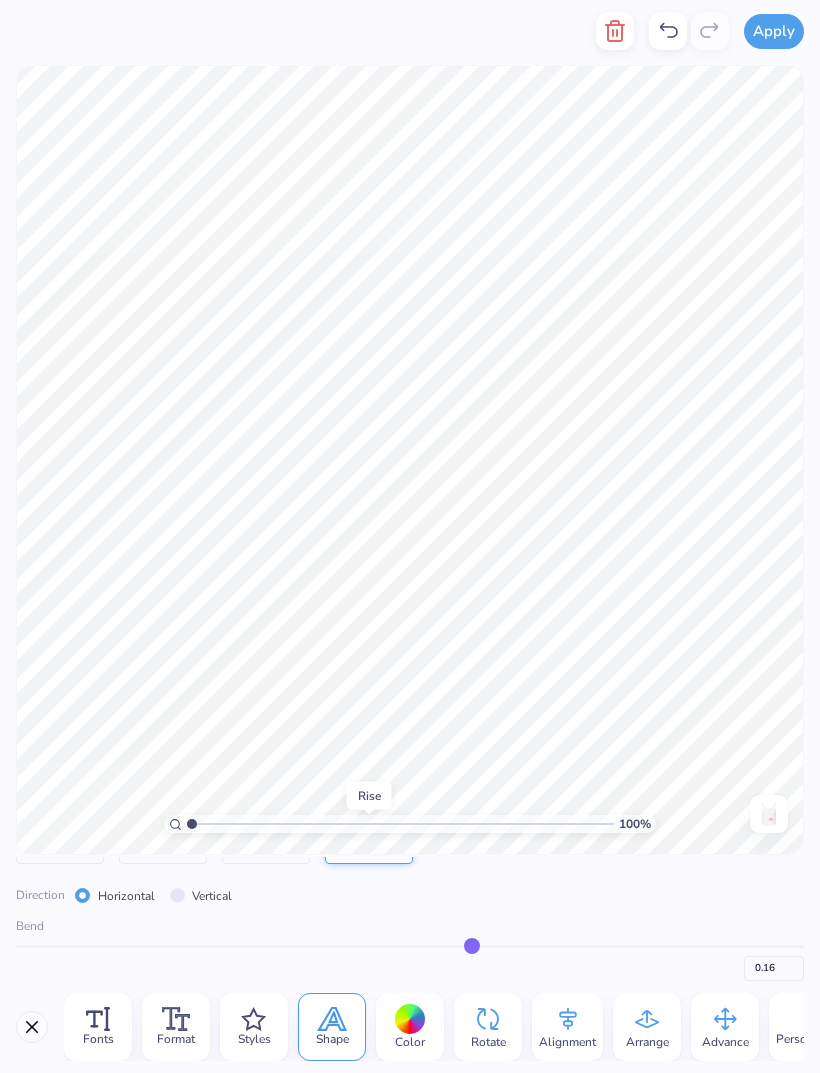 type on "0.17" 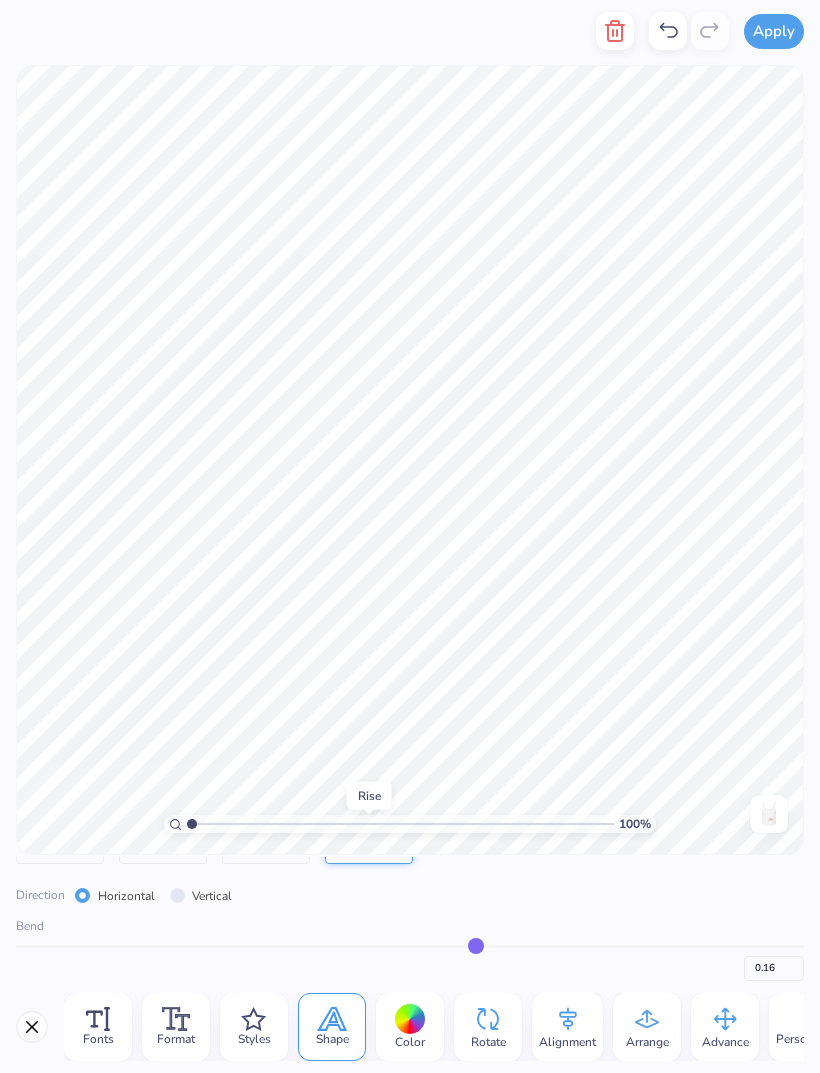 type on "0.17" 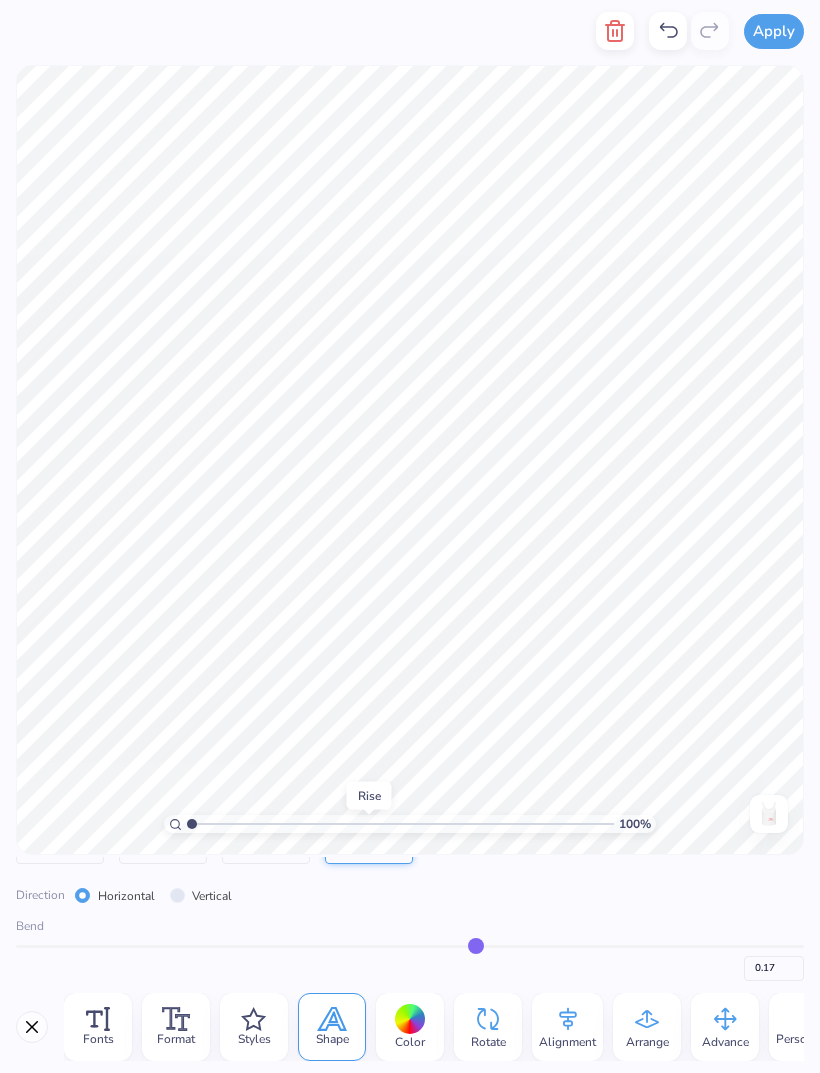 type on "0.18" 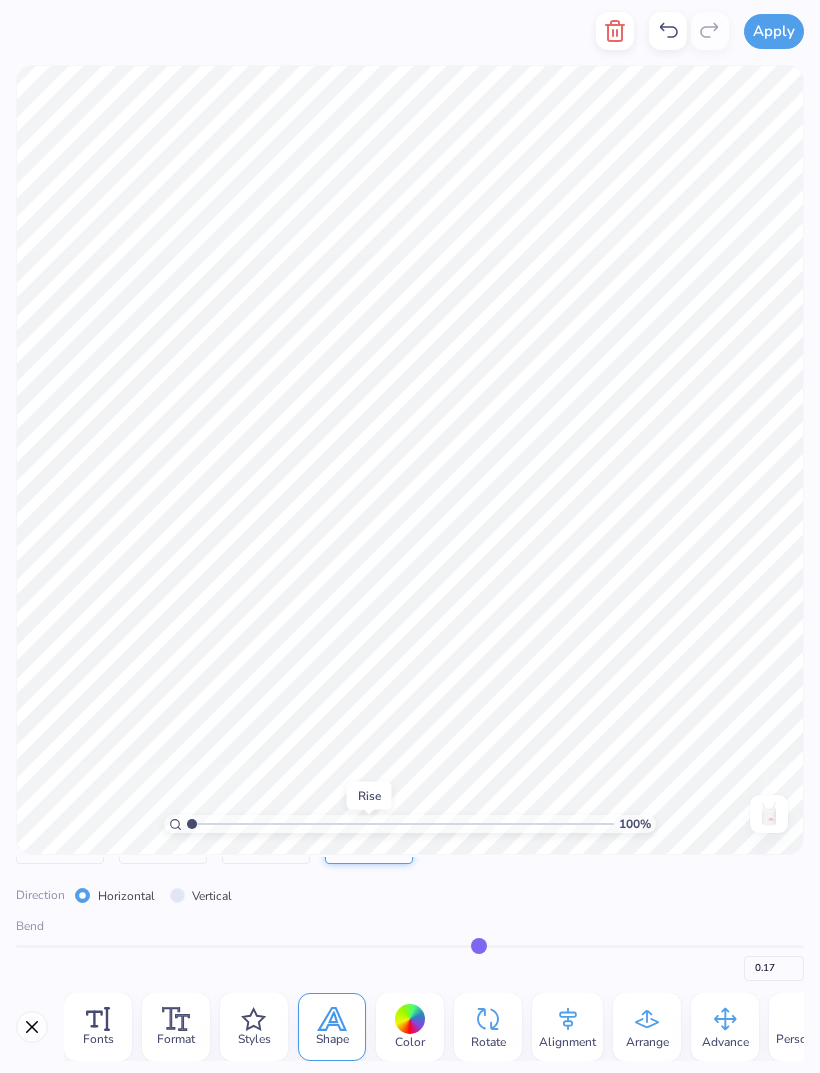 type on "0.18" 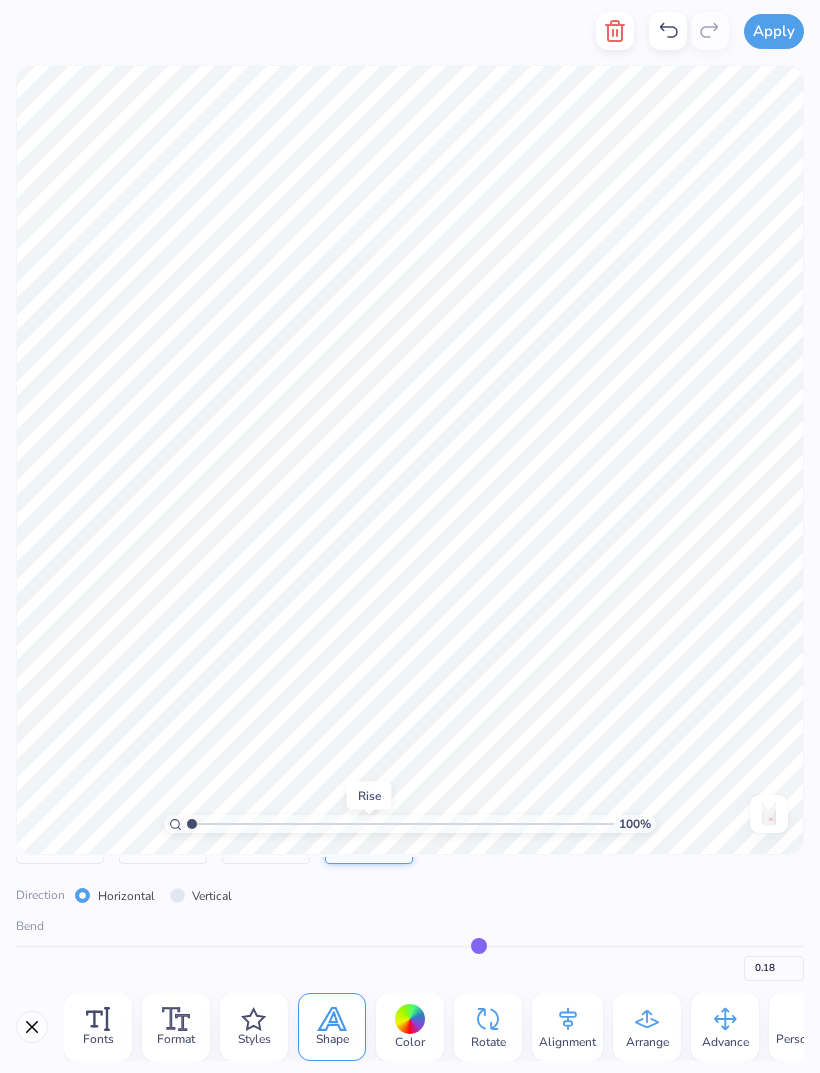 type on "0.18" 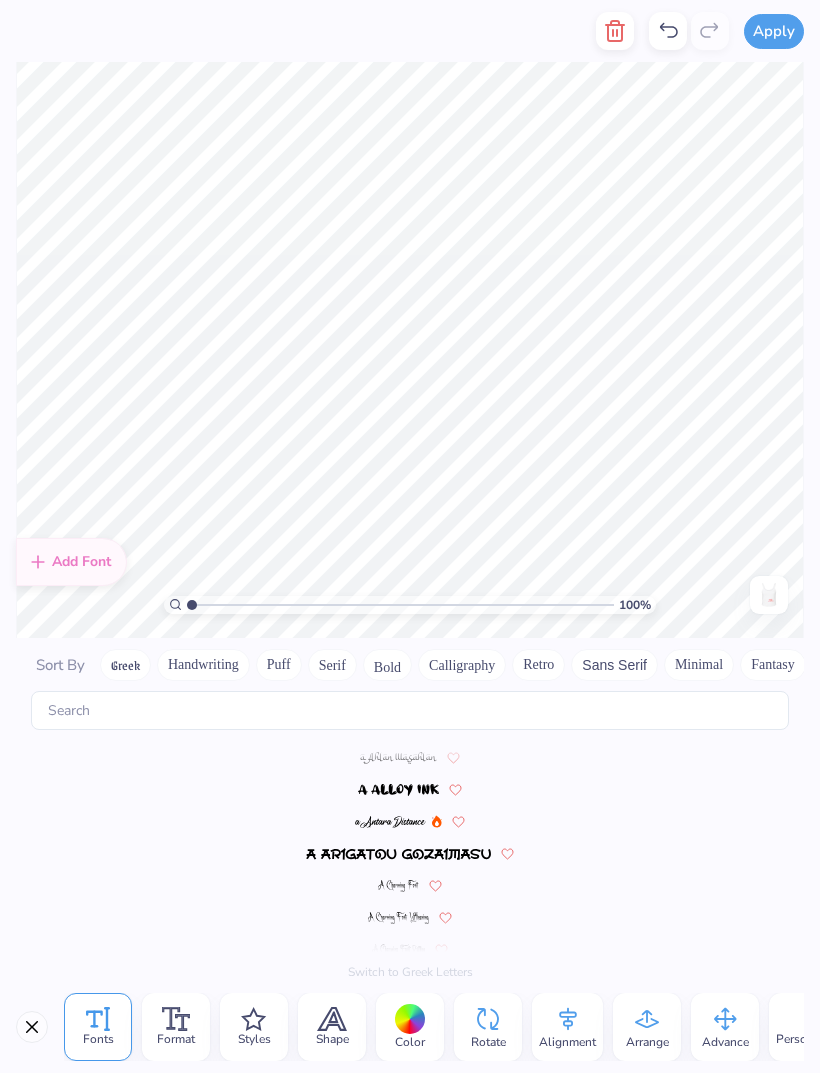scroll, scrollTop: 5200, scrollLeft: 0, axis: vertical 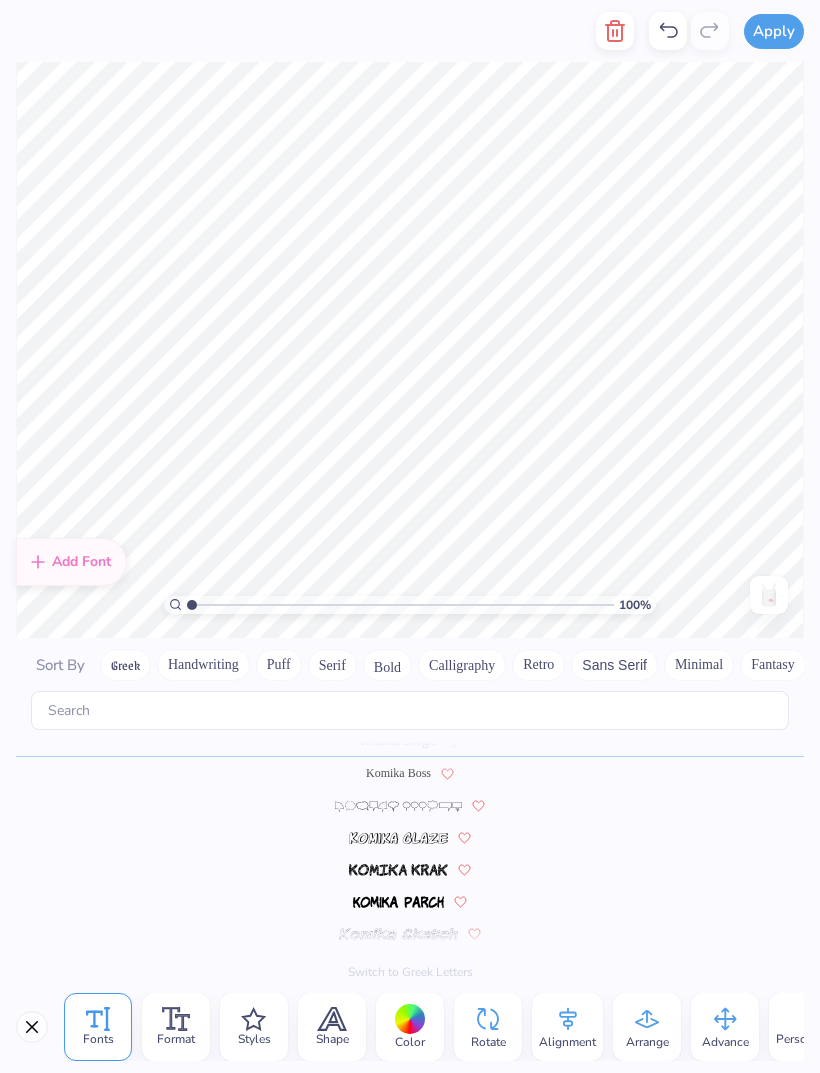 click 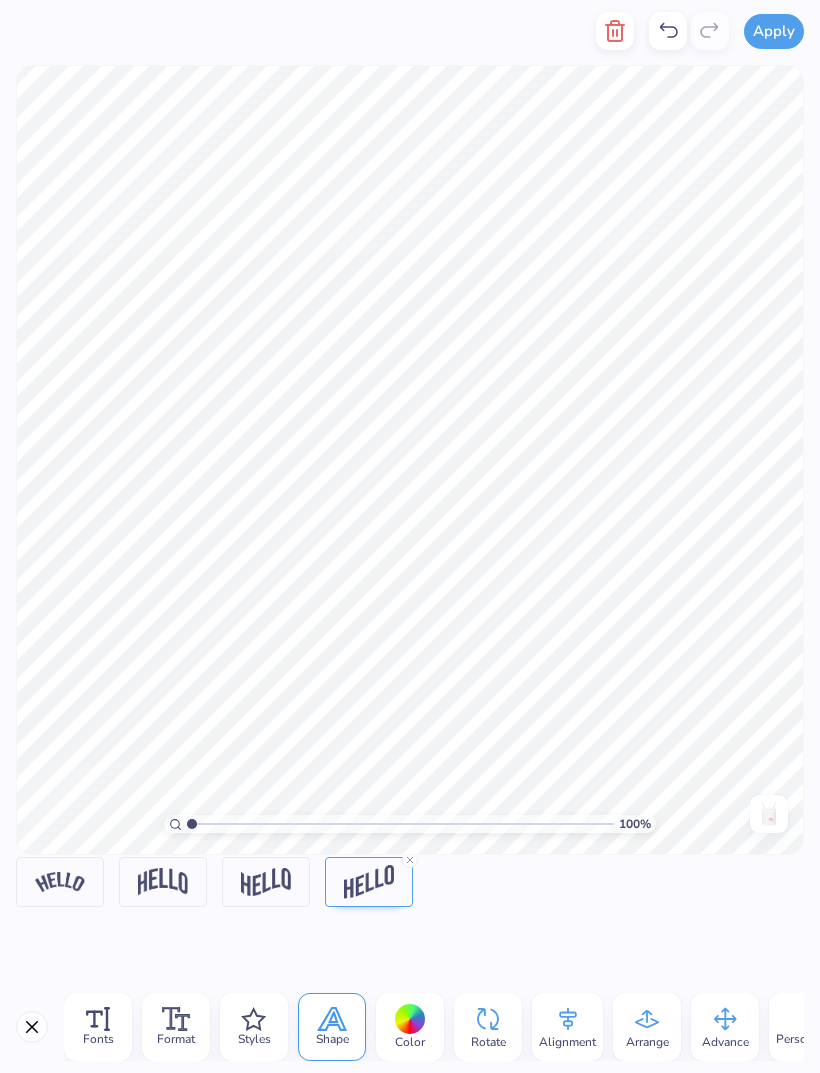 click at bounding box center (266, 882) 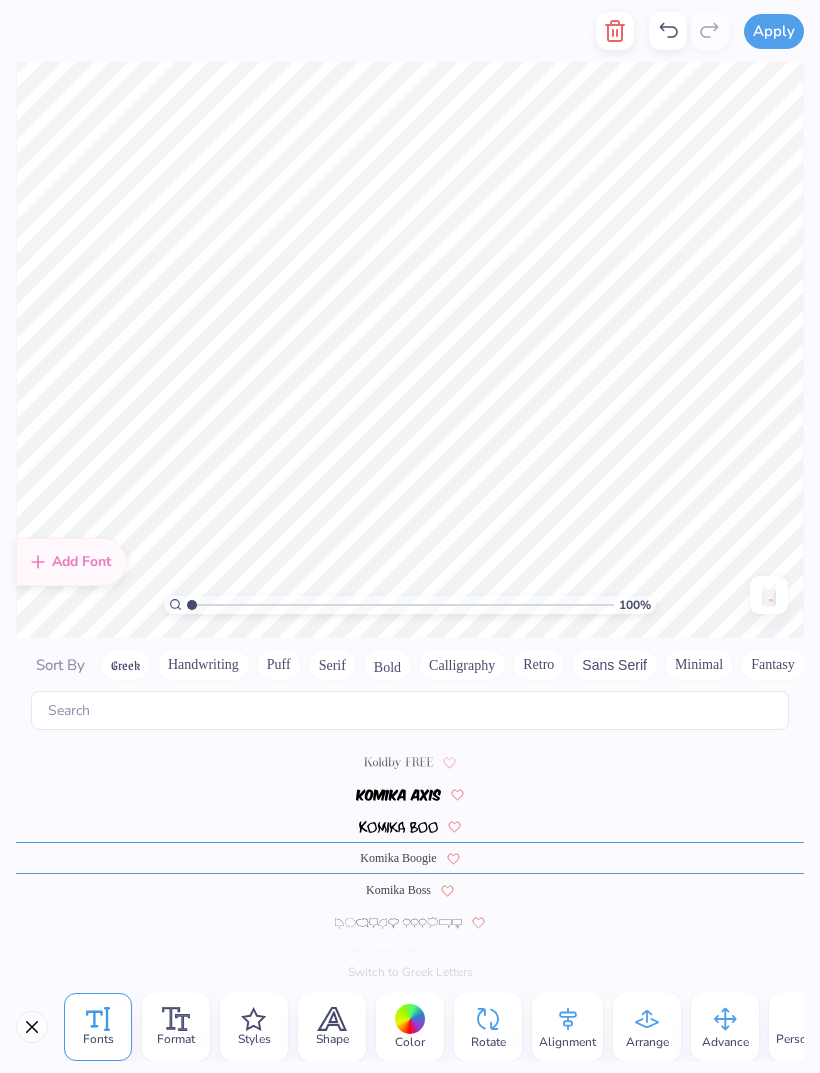 scroll, scrollTop: 5200, scrollLeft: 0, axis: vertical 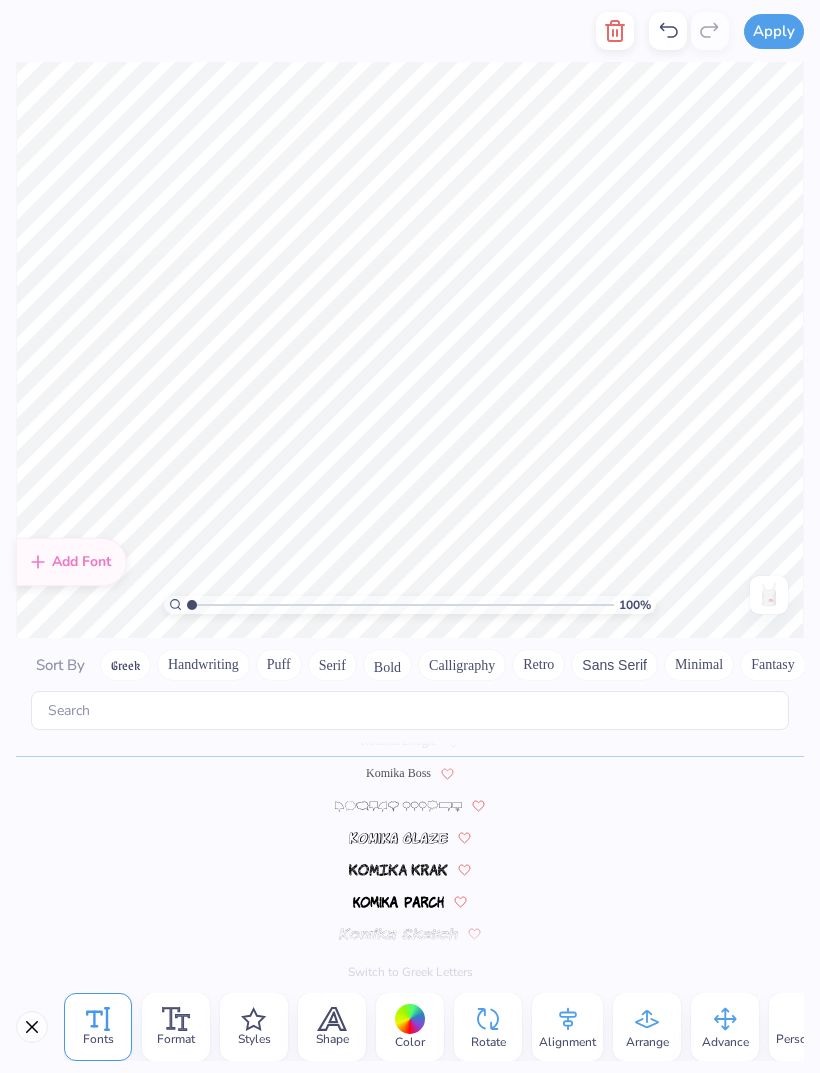 click on "Shape" at bounding box center [332, 1039] 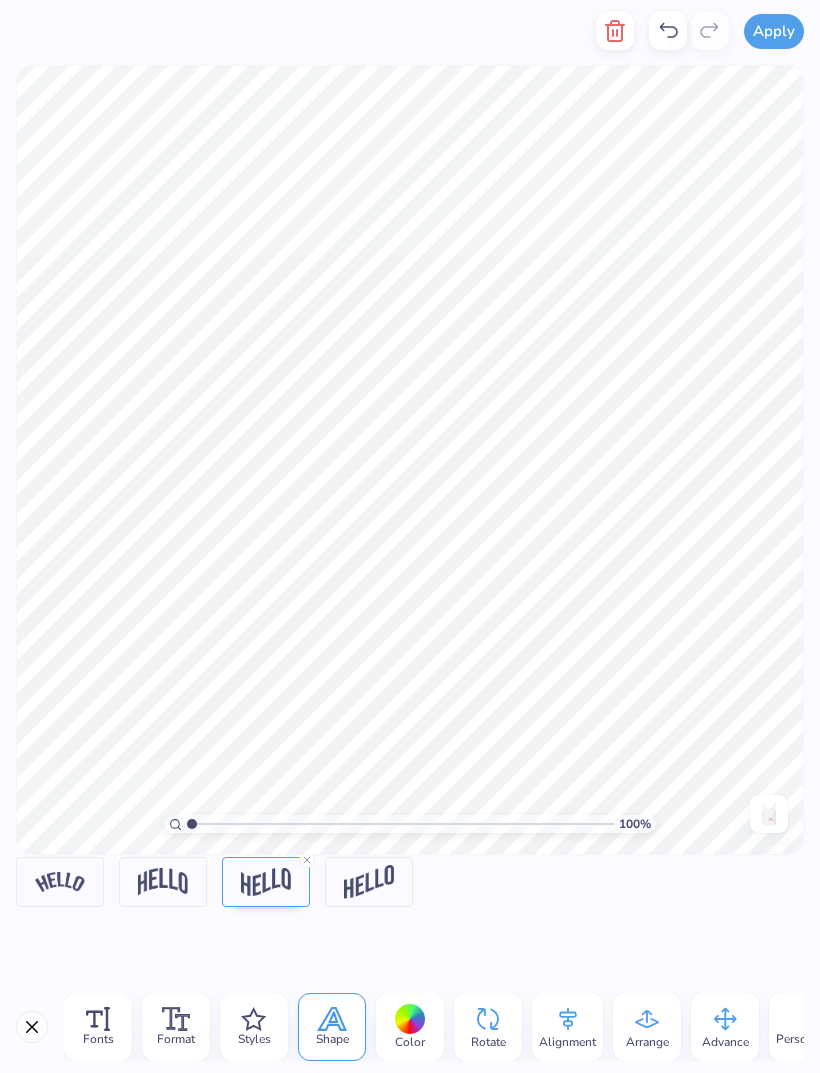 click at bounding box center (163, 881) 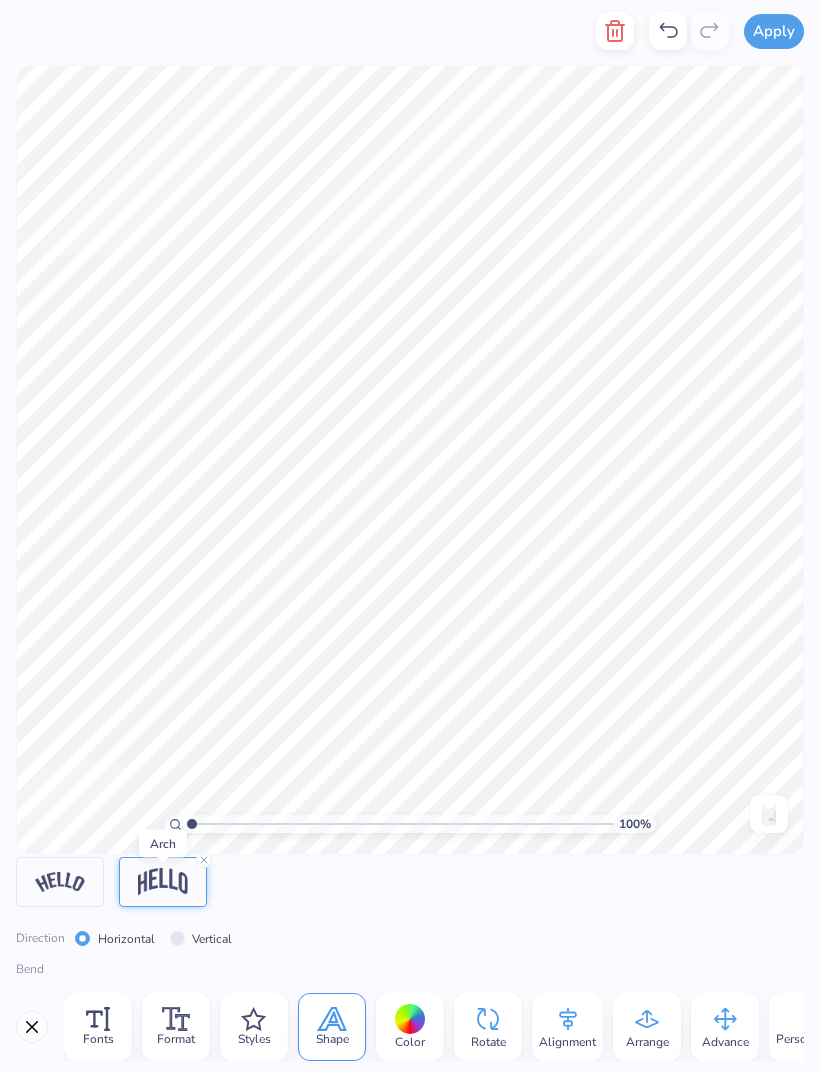 scroll, scrollTop: 0, scrollLeft: 0, axis: both 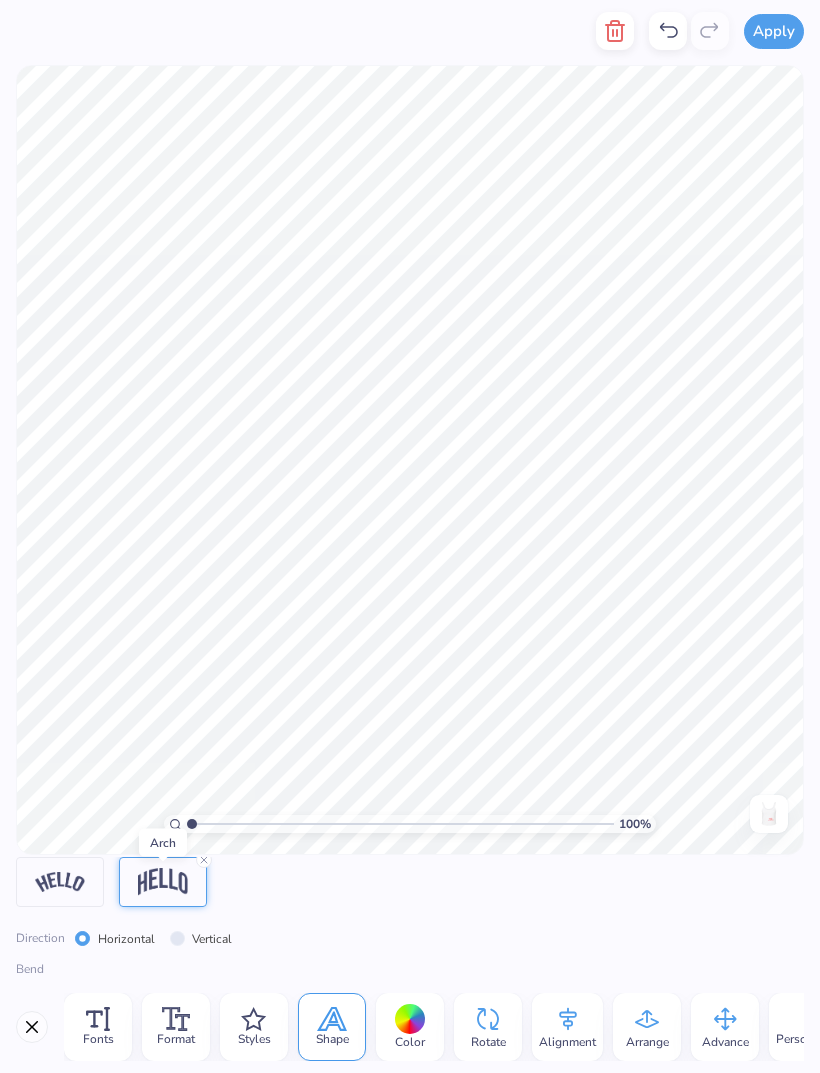 click at bounding box center [60, 882] 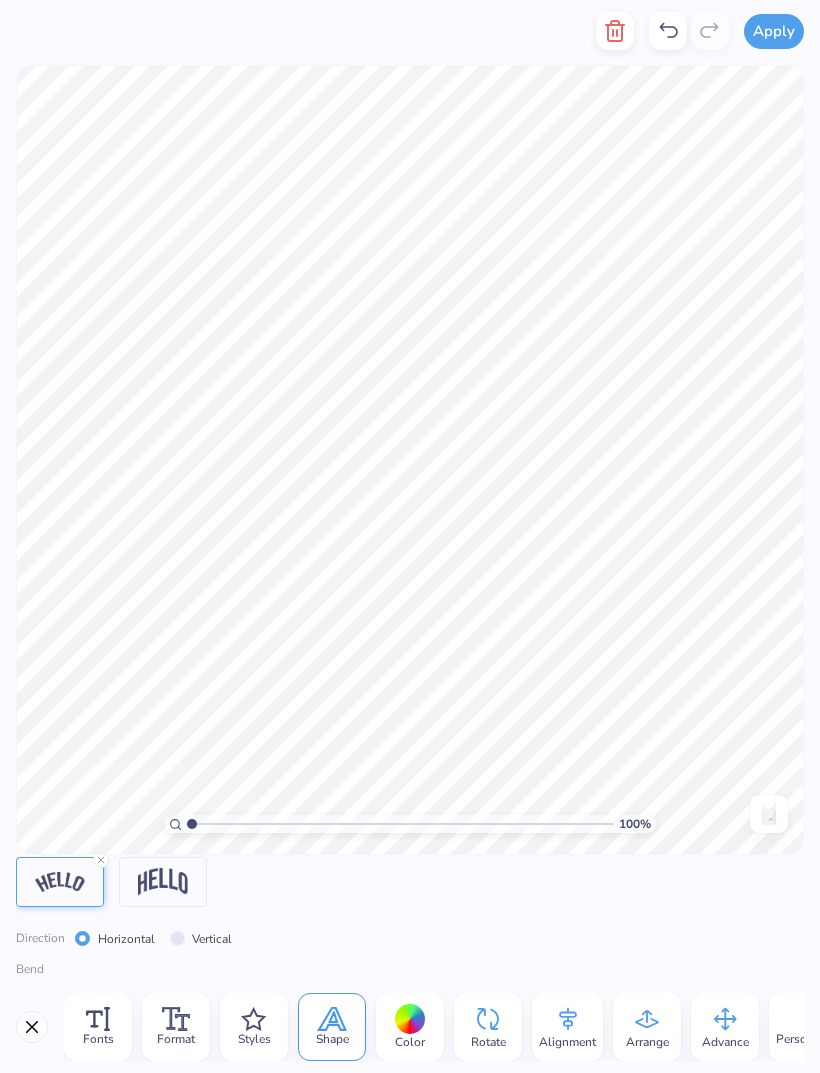 click on "Styles" at bounding box center [254, 1039] 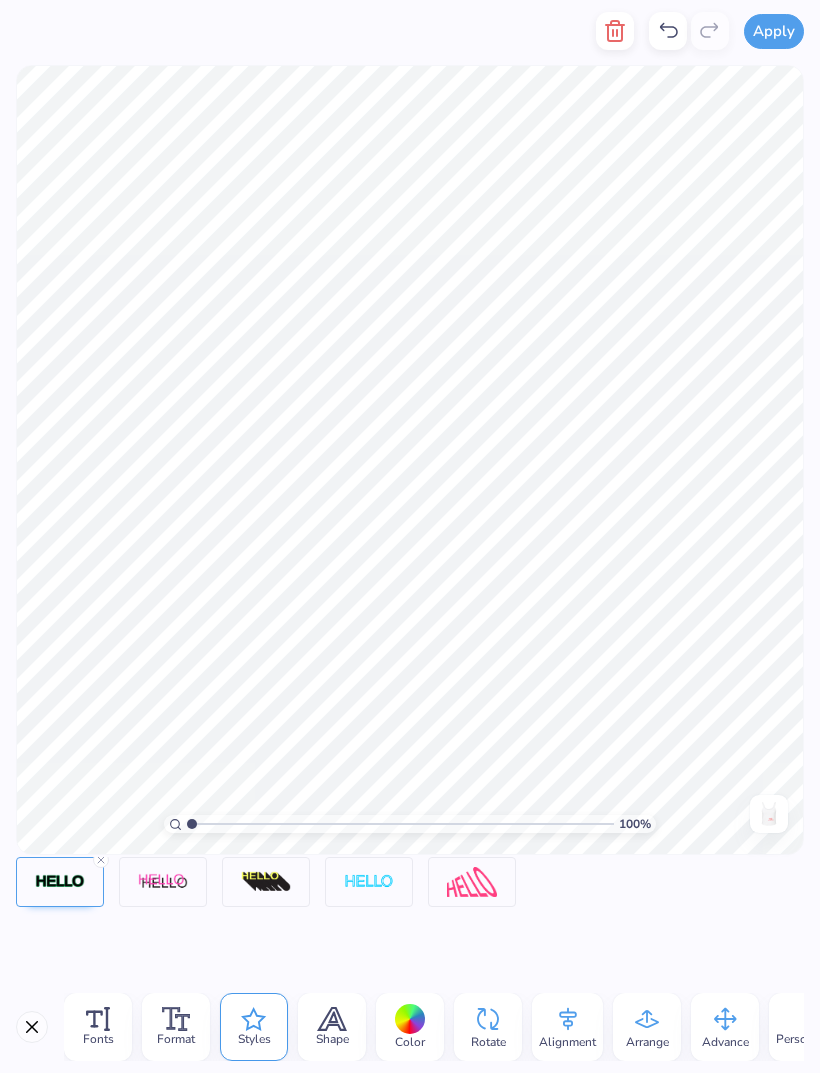 click at bounding box center (60, 882) 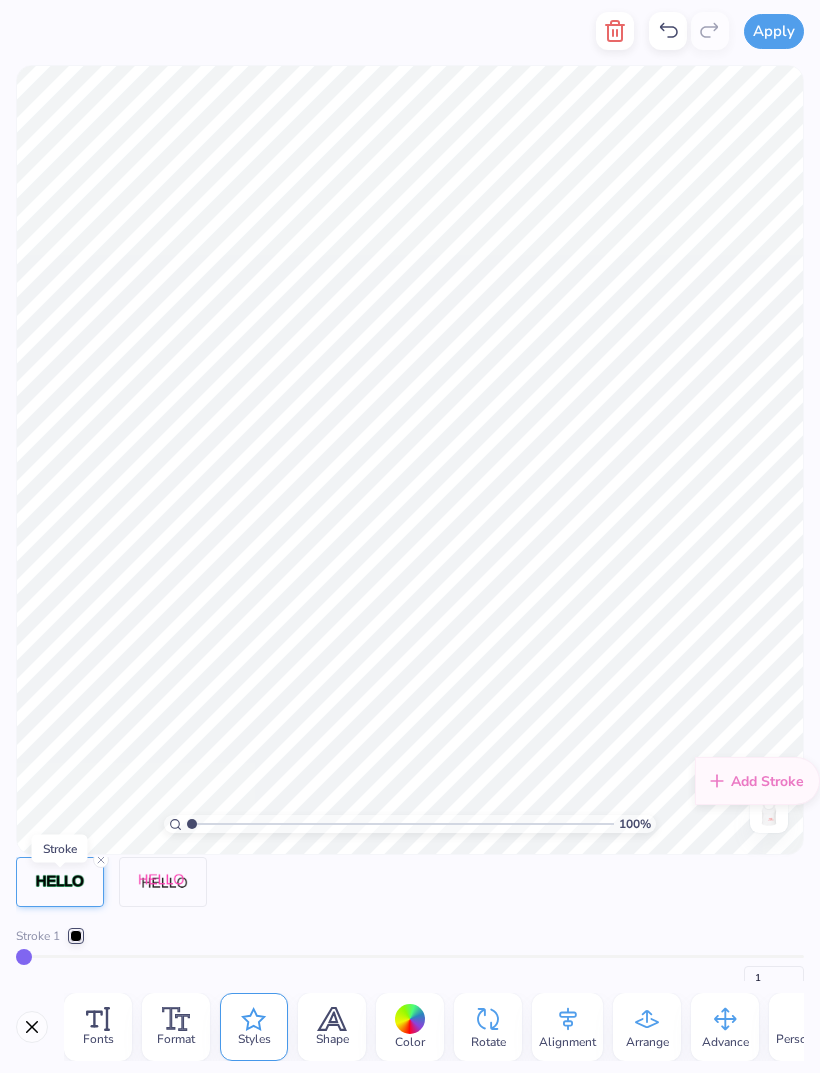scroll, scrollTop: 0, scrollLeft: 0, axis: both 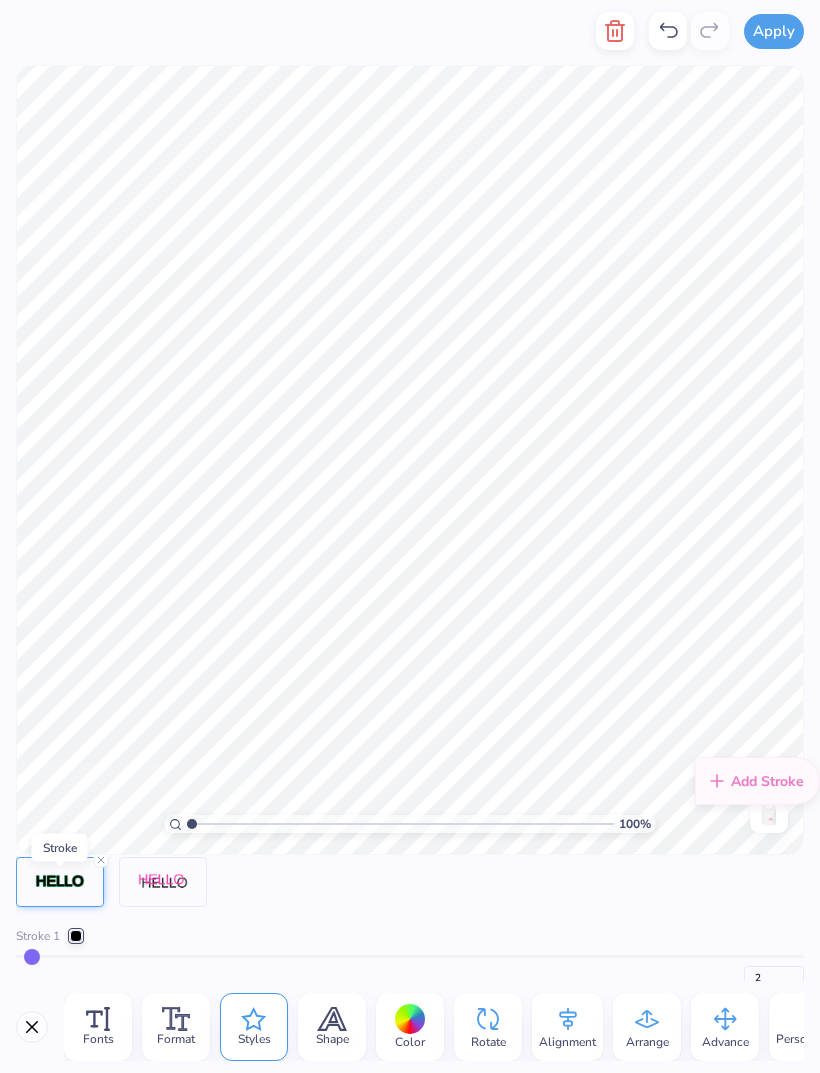type on "2" 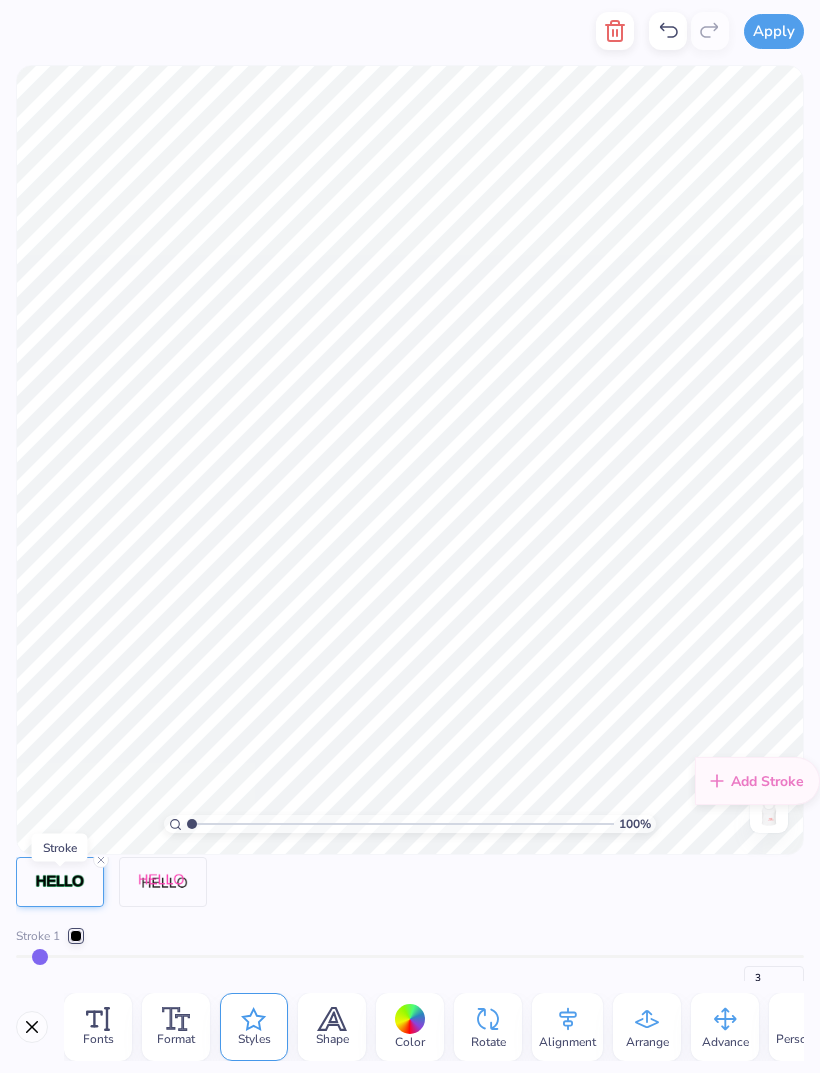 type on "4" 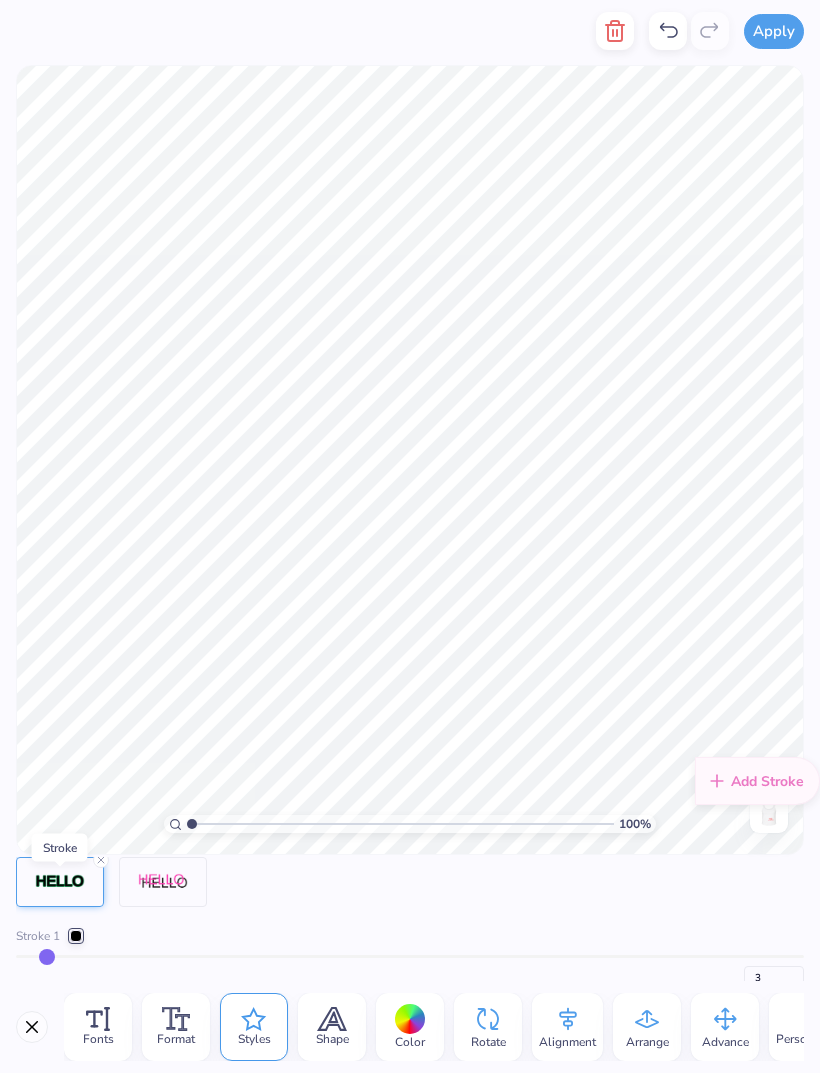 type on "4" 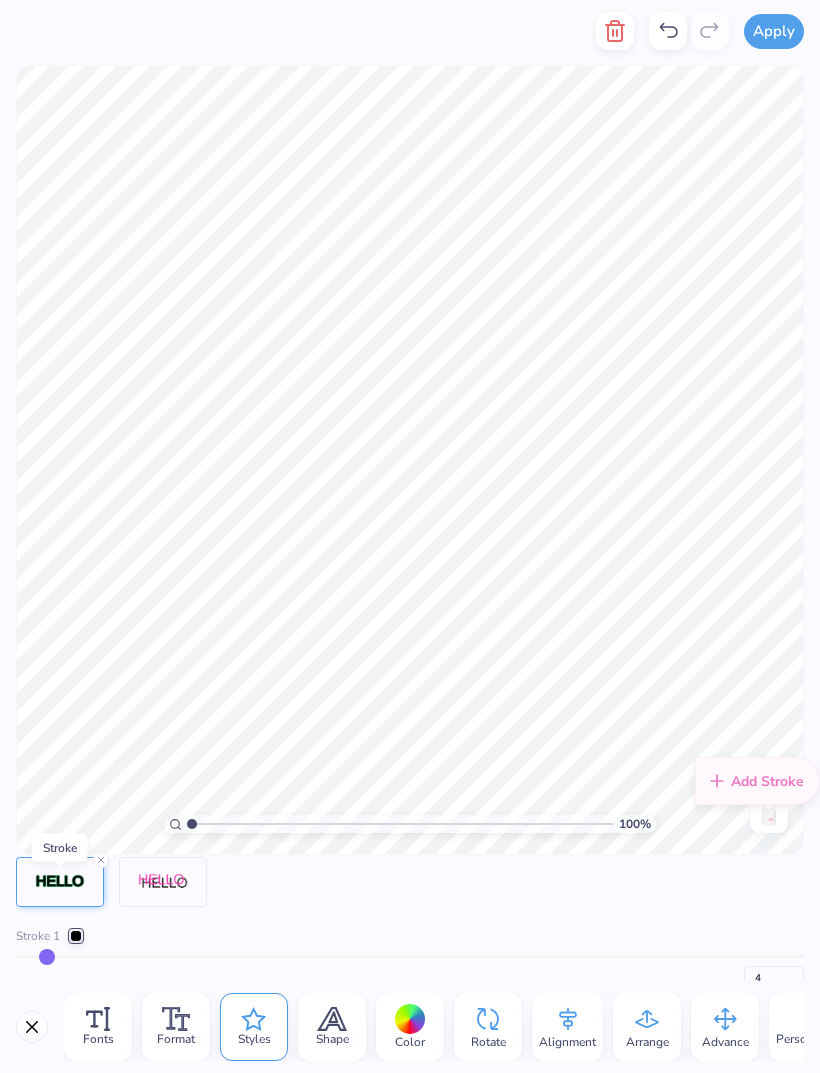 type on "5" 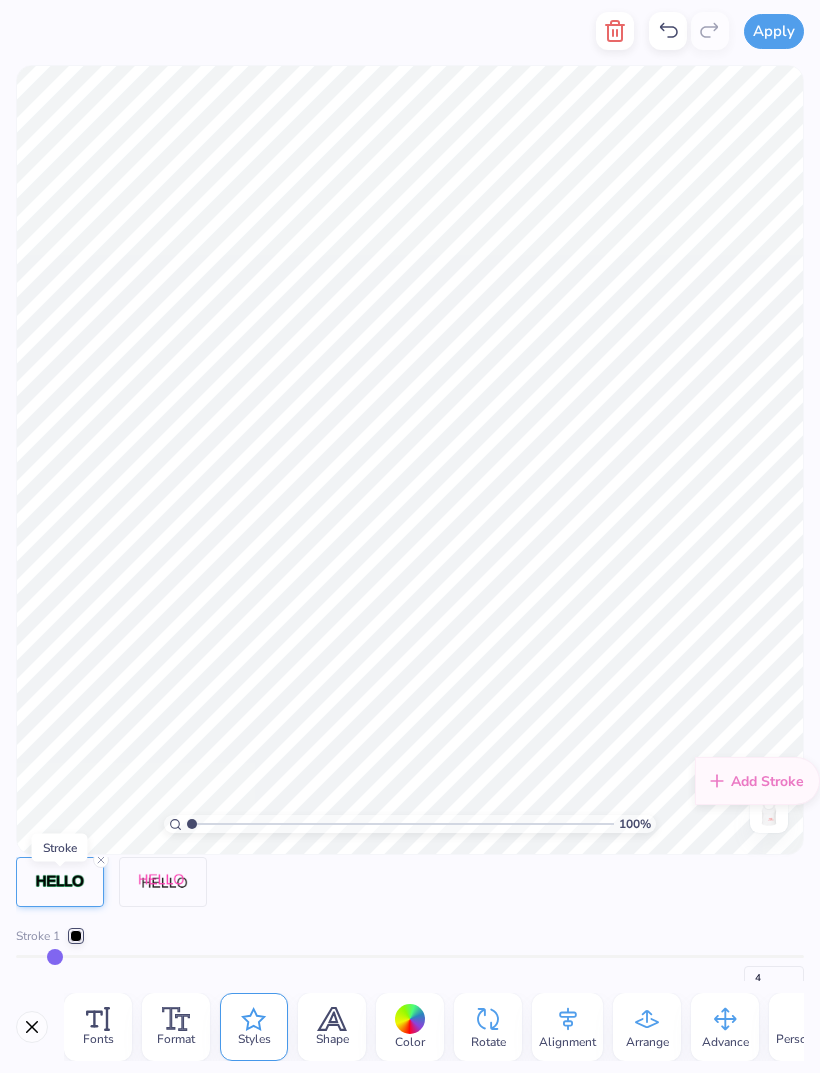 type on "5" 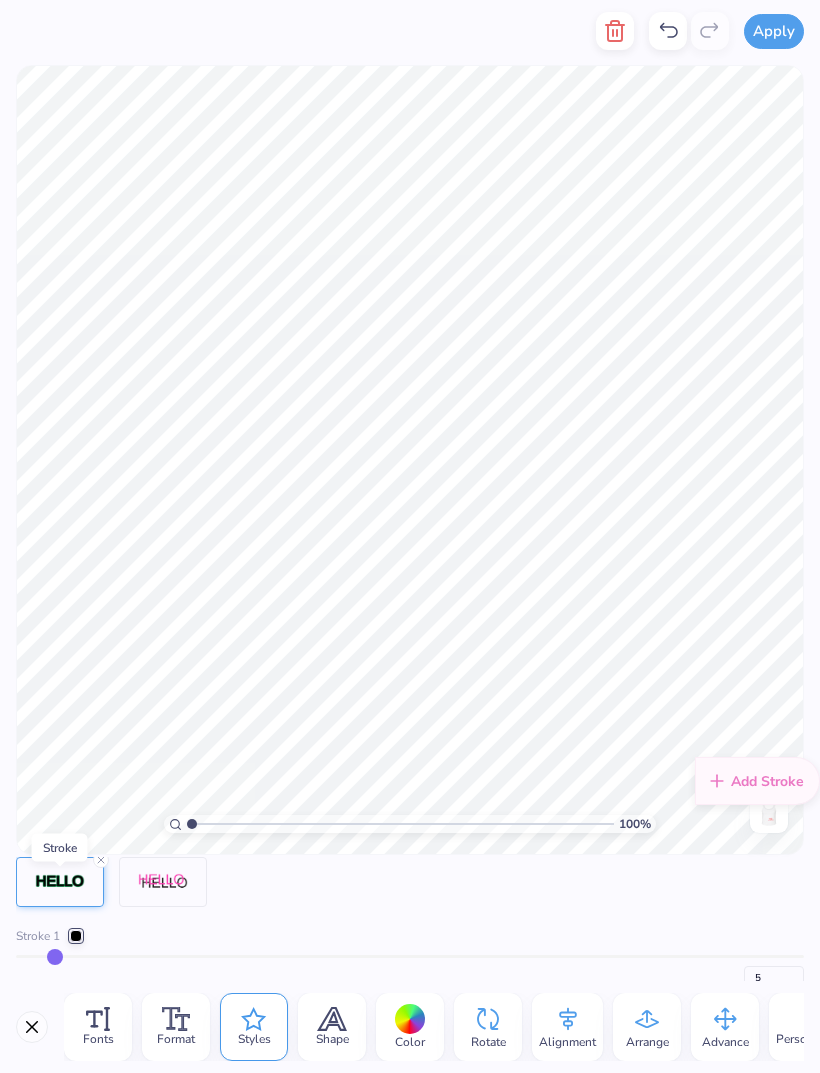 type on "4" 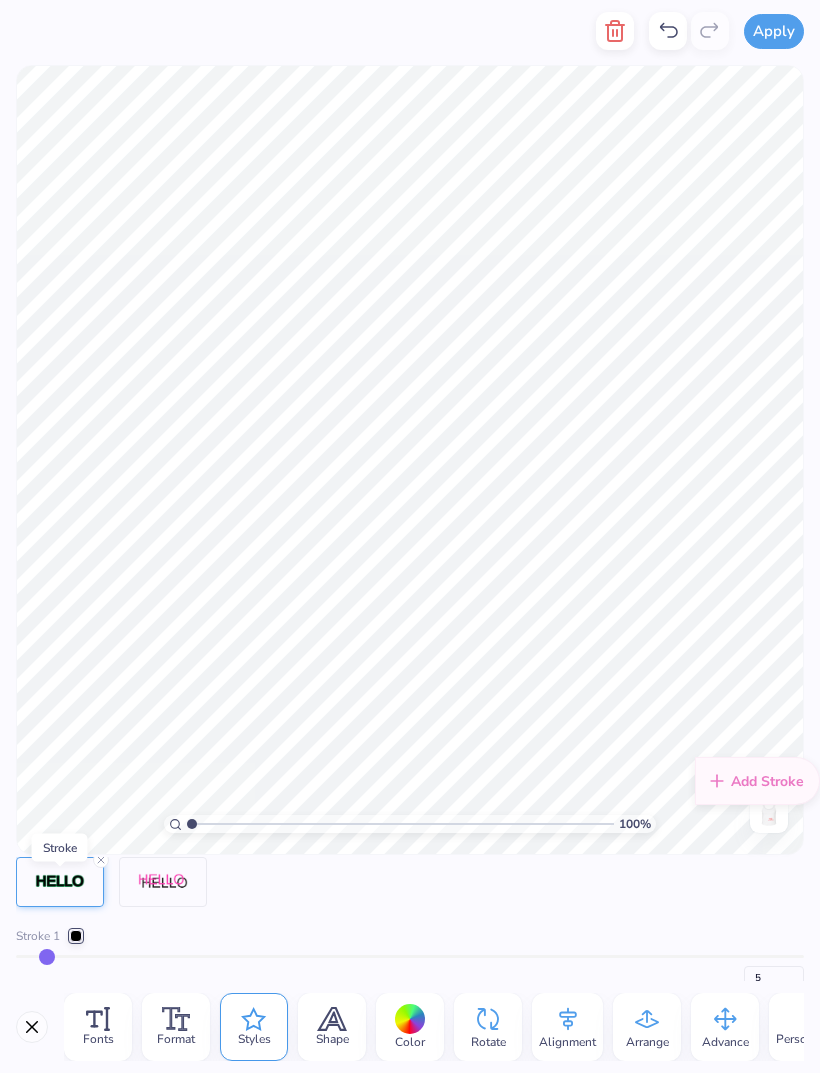 type on "4" 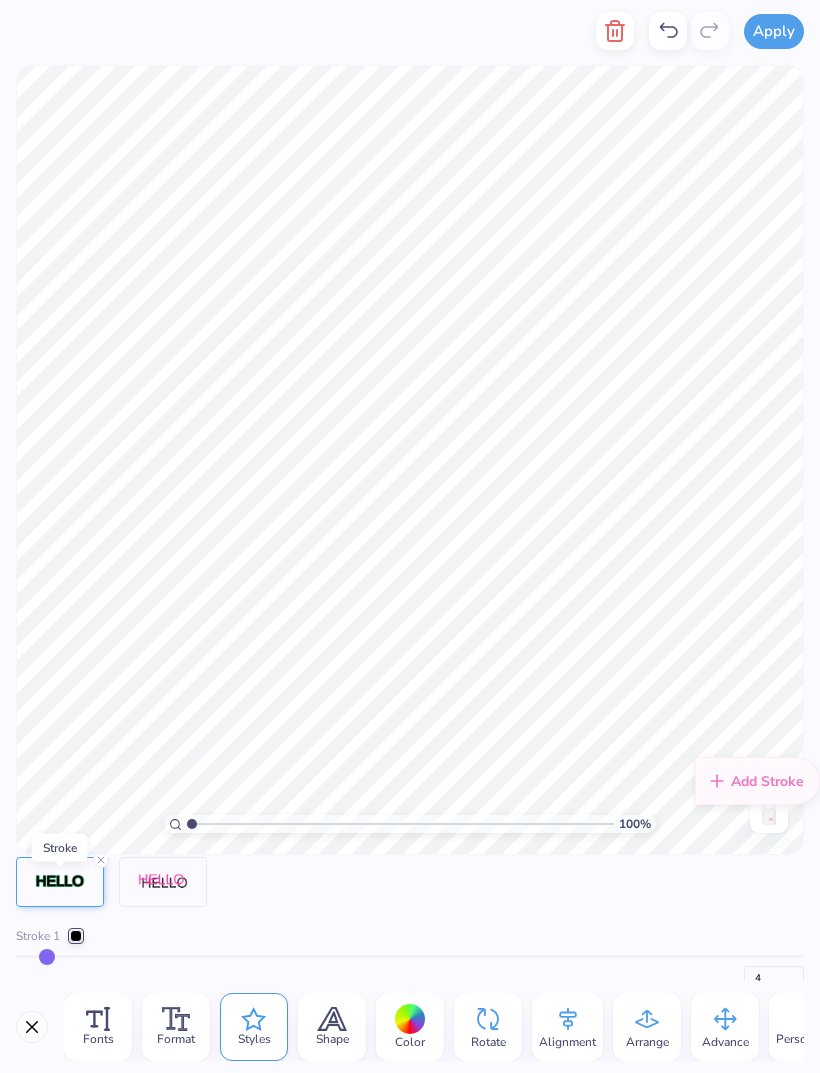 type on "3" 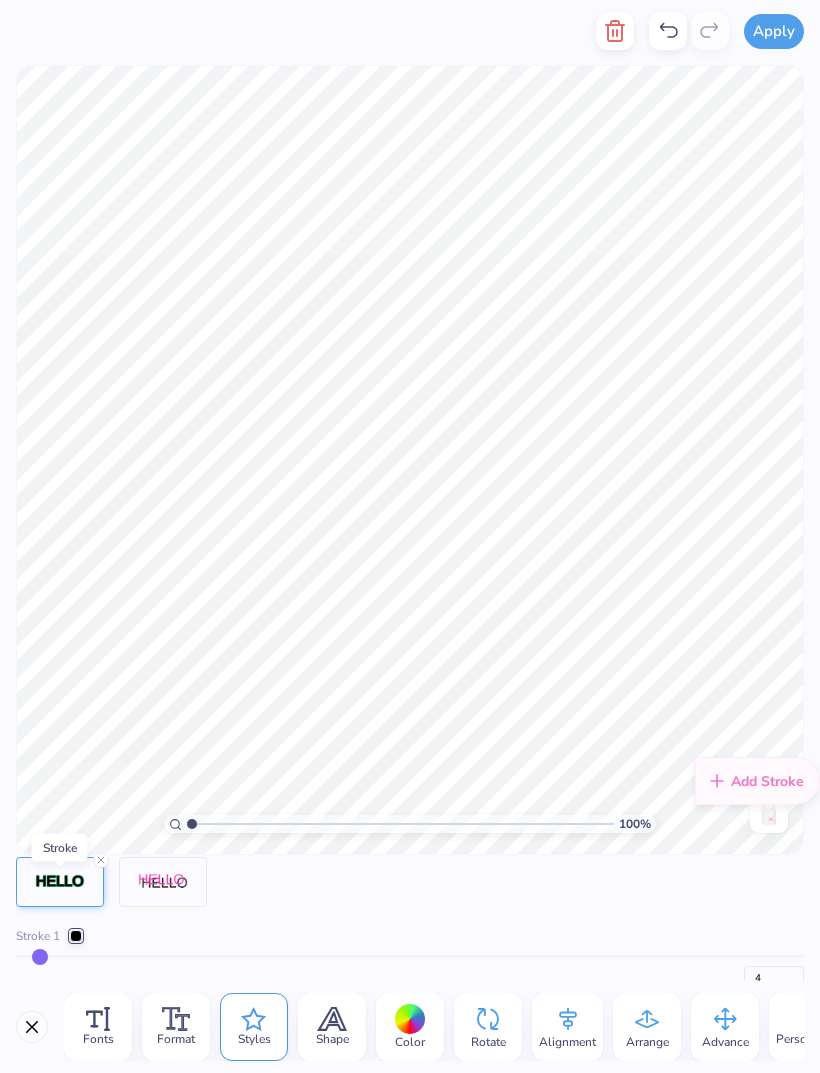 type on "3" 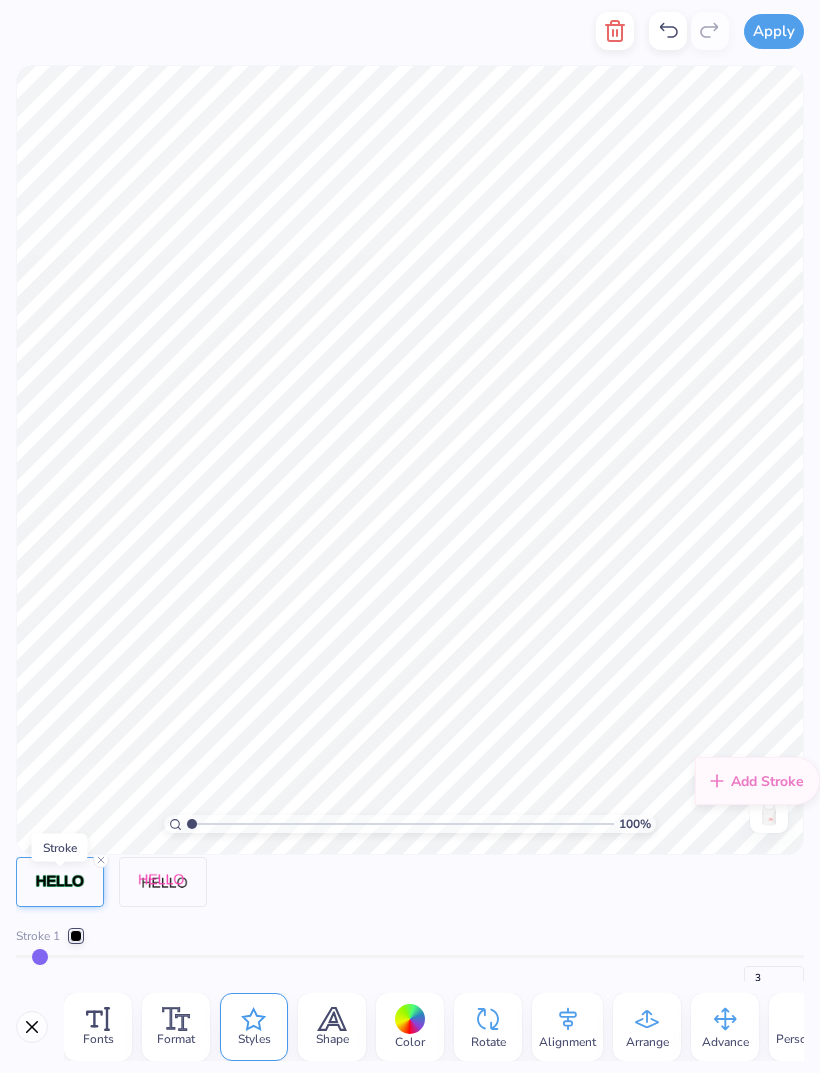 type on "3" 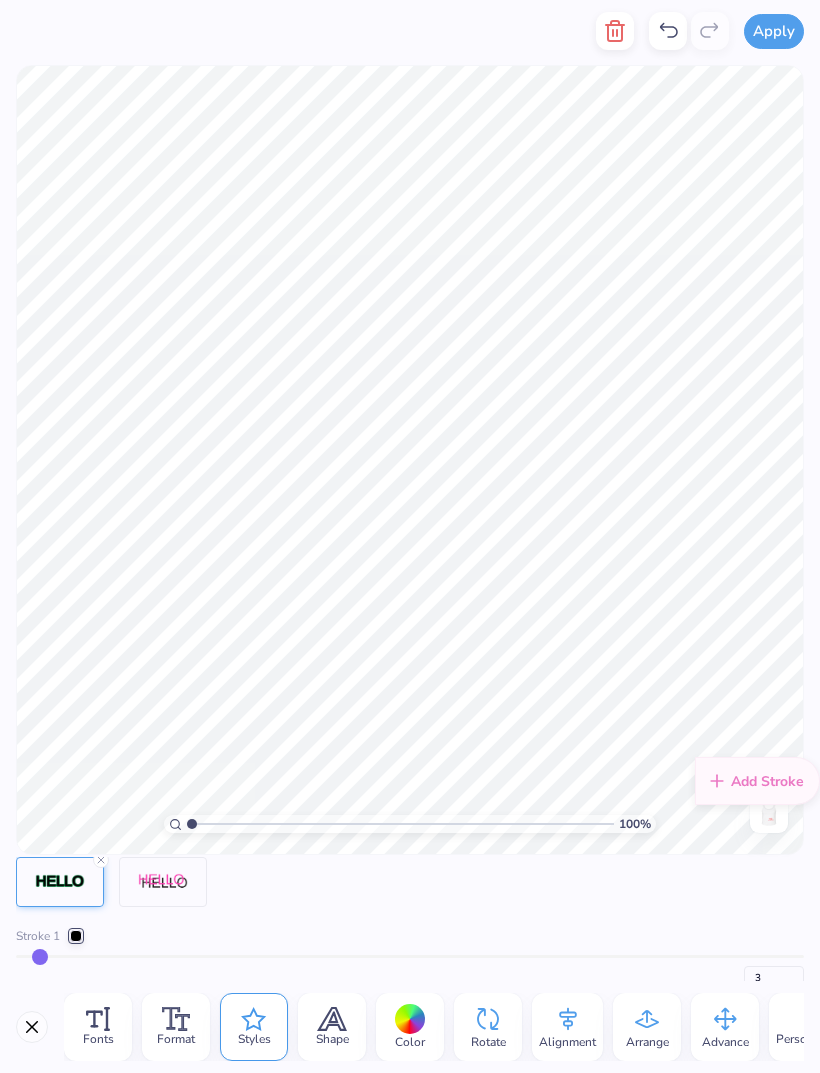 click at bounding box center (76, 936) 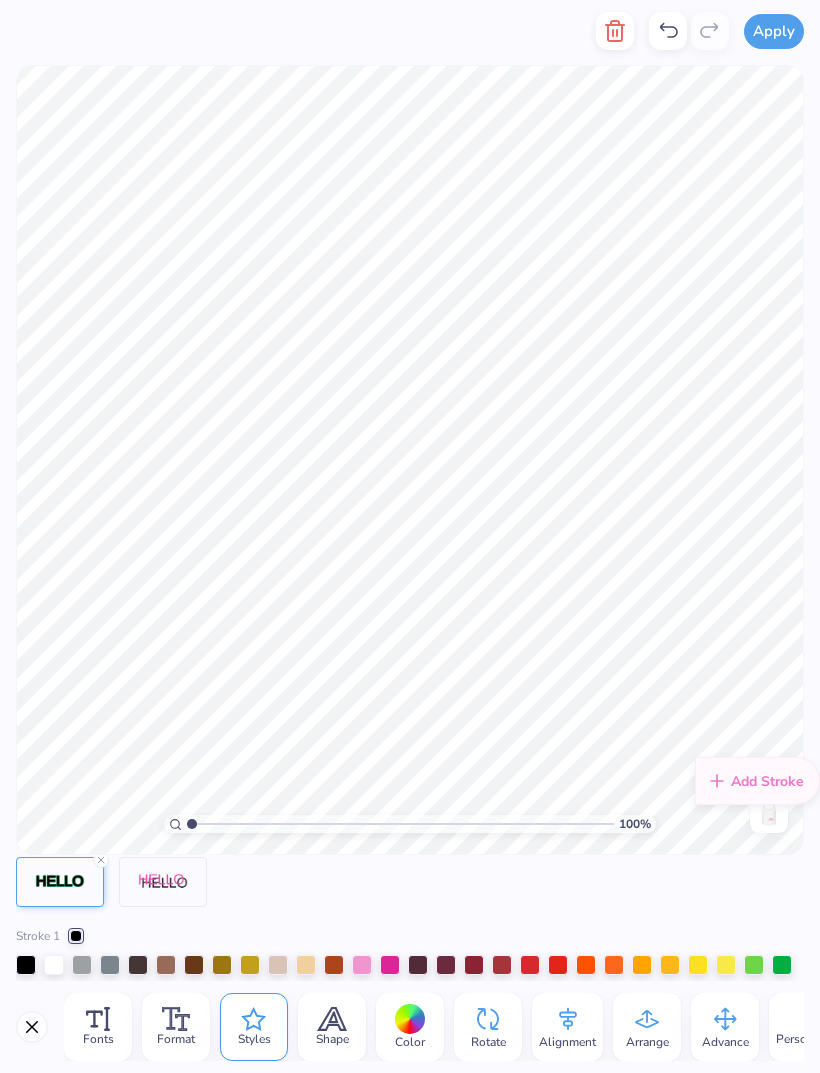 click at bounding box center (390, 965) 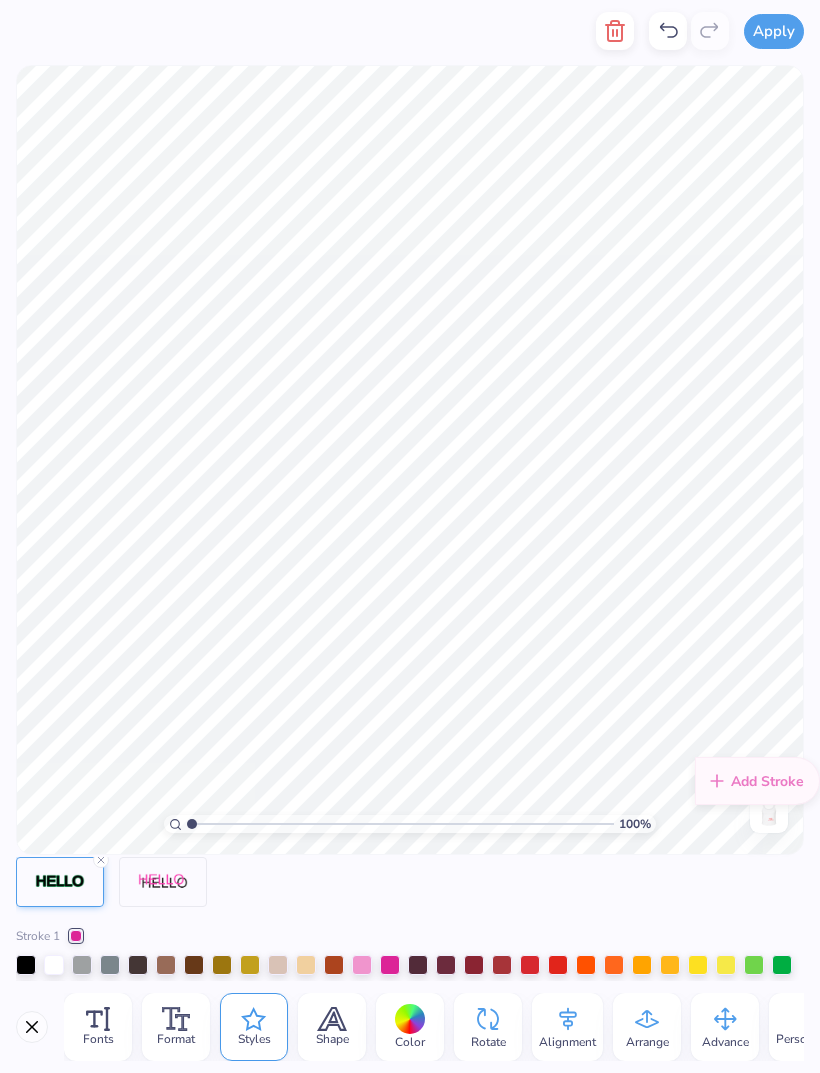 click at bounding box center (614, 965) 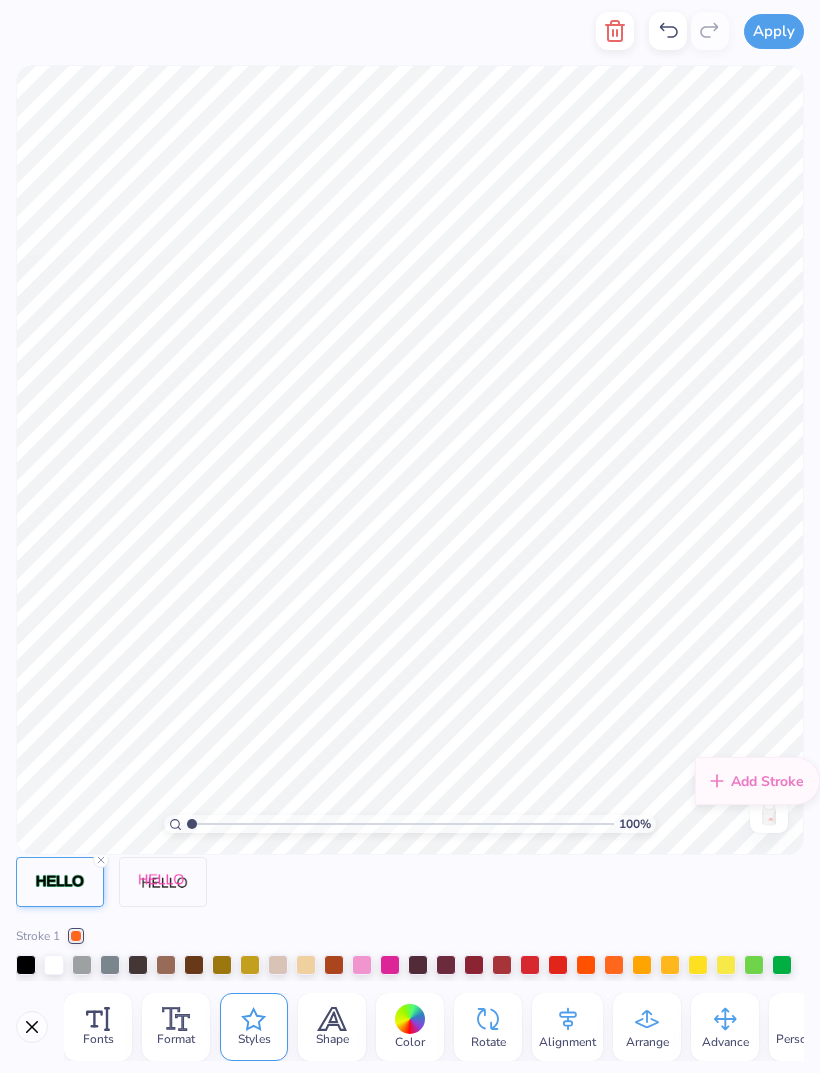 click at bounding box center (390, 965) 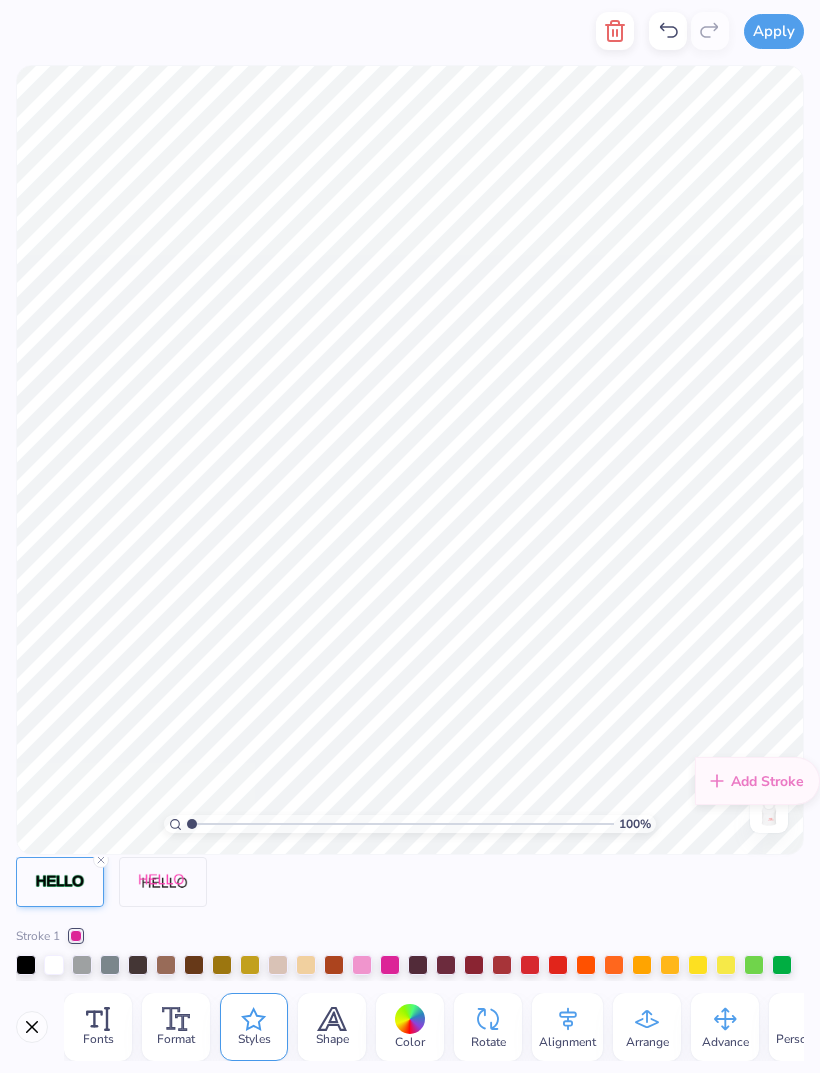 scroll, scrollTop: 0, scrollLeft: 0, axis: both 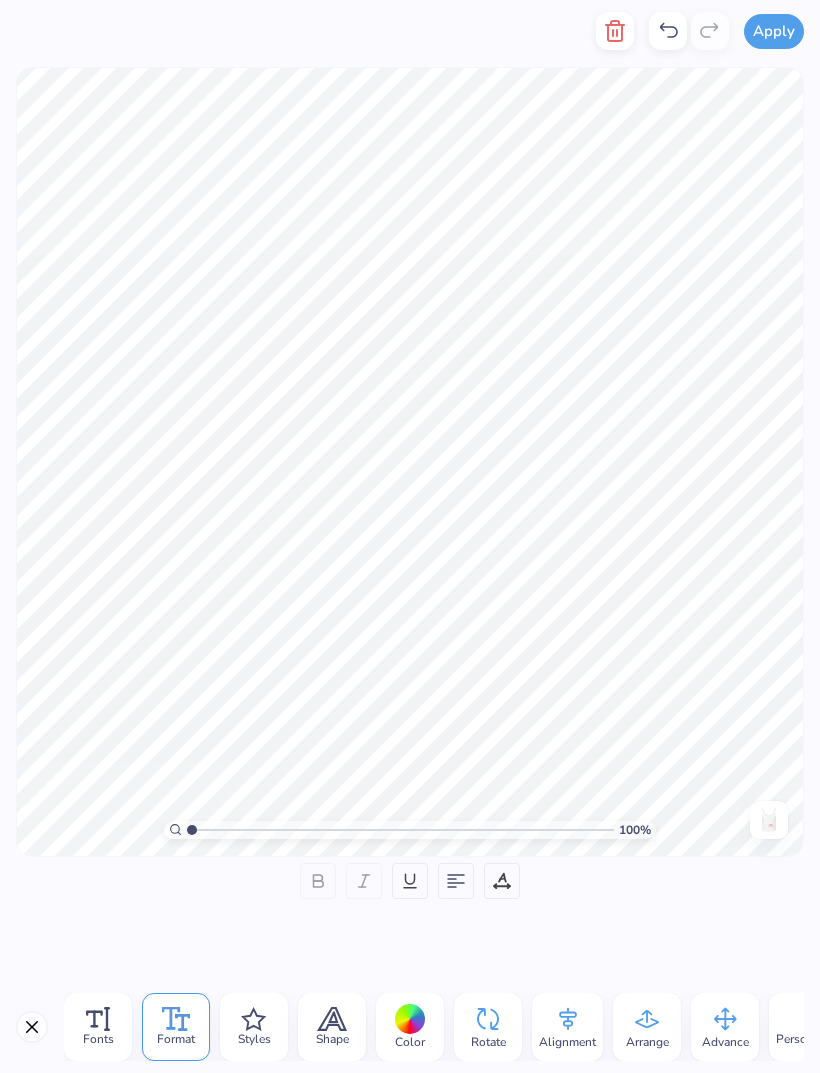 click on "Fonts" at bounding box center [98, 1027] 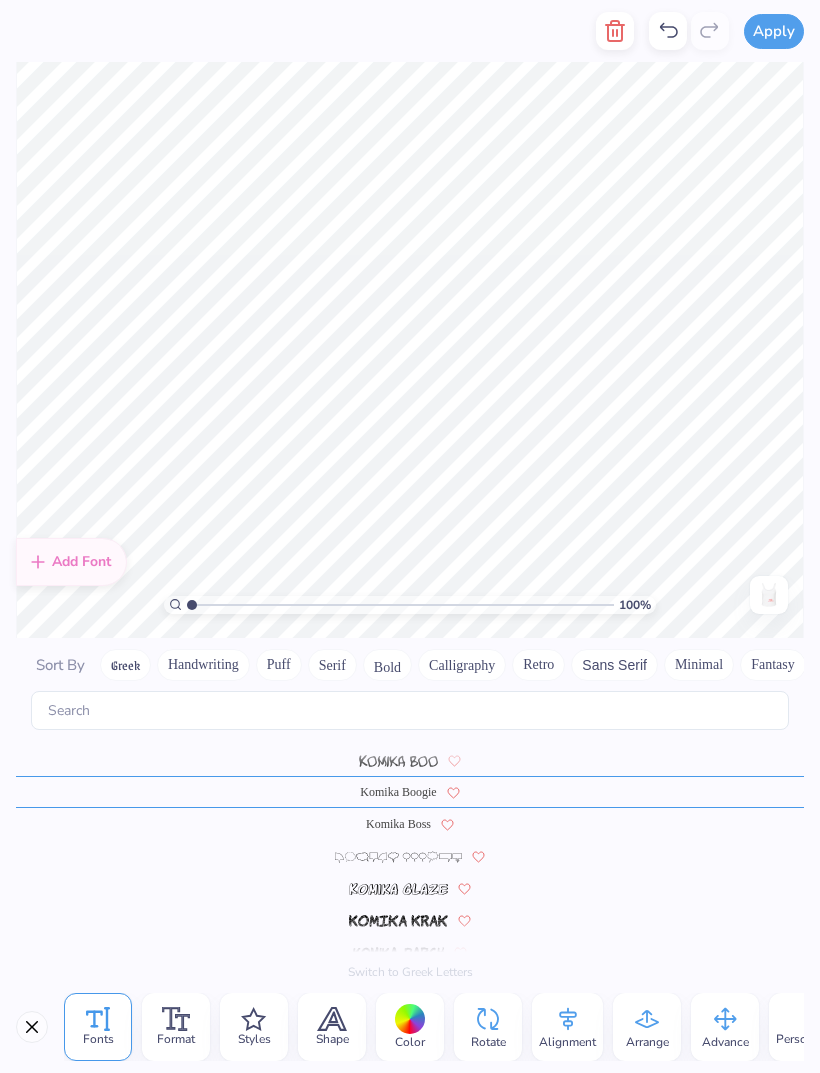 scroll, scrollTop: 5148, scrollLeft: 0, axis: vertical 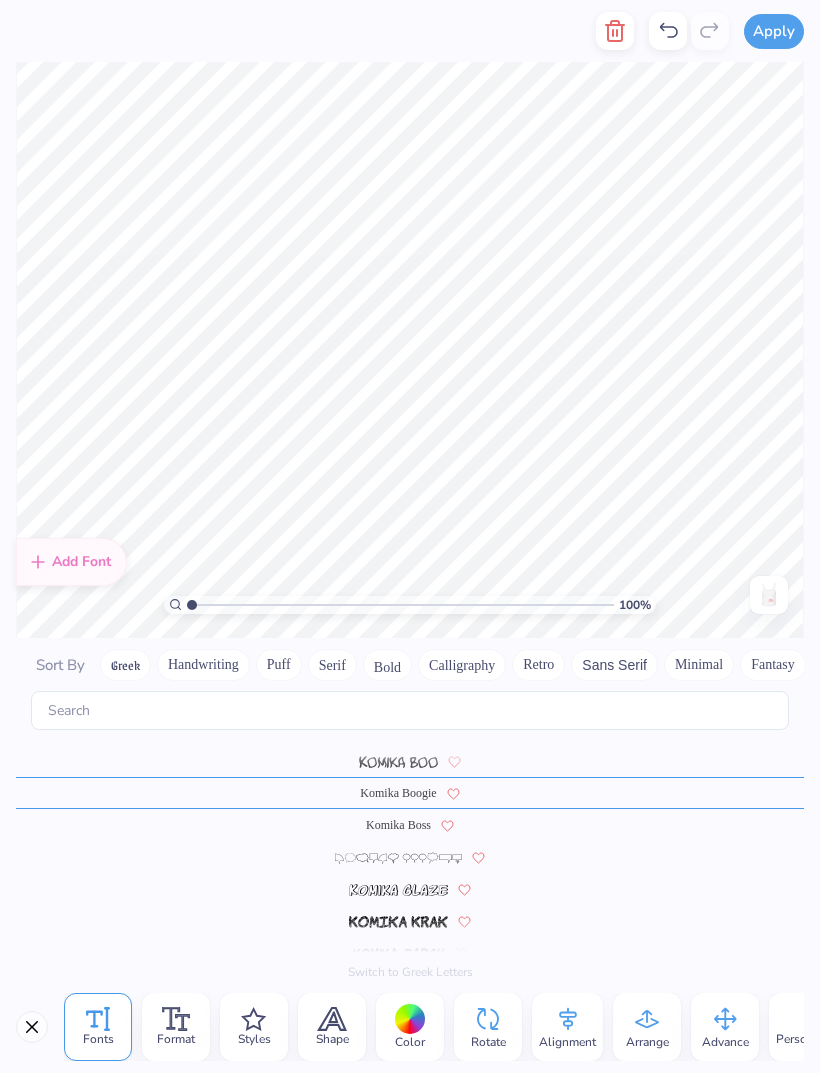 click at bounding box center (398, 890) 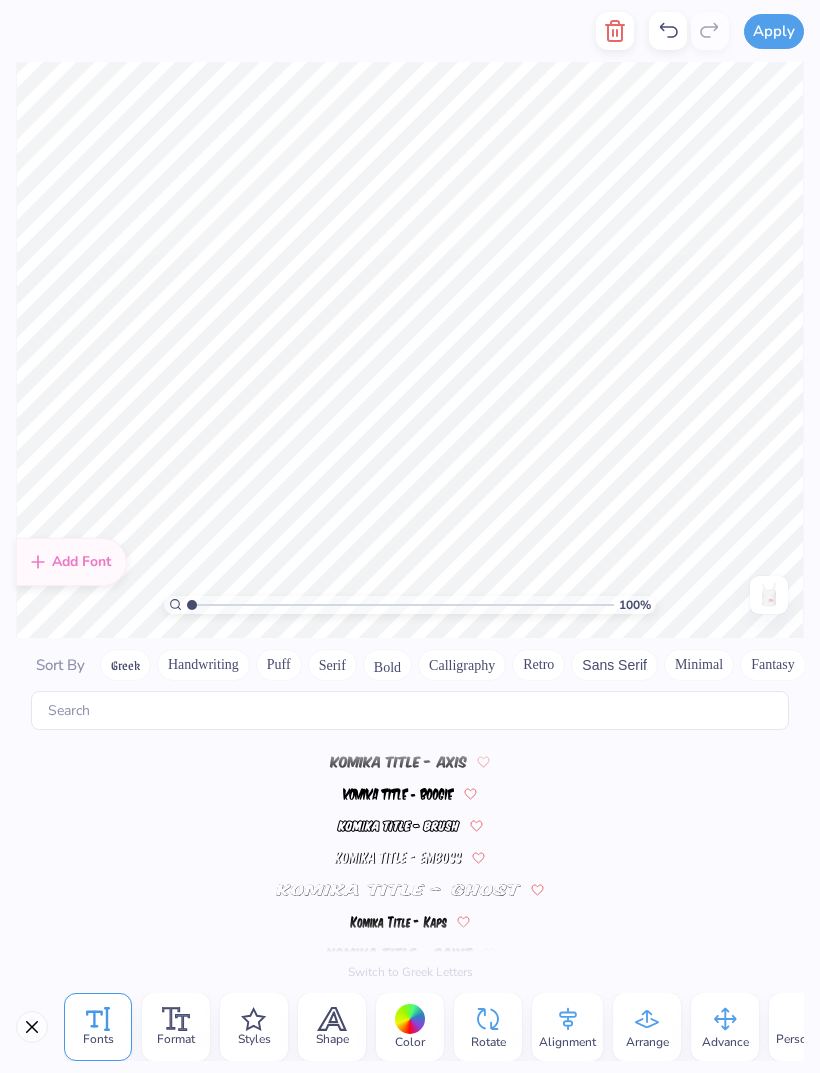 scroll, scrollTop: 5436, scrollLeft: 0, axis: vertical 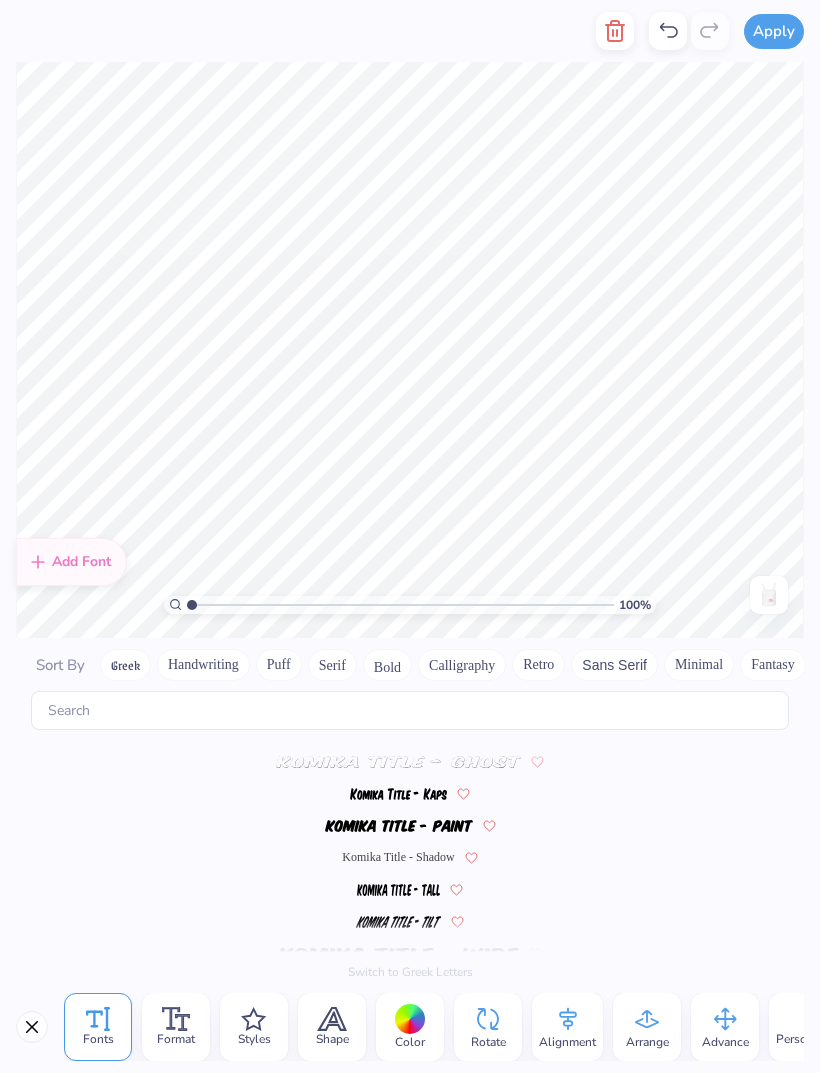 click at bounding box center [399, 826] 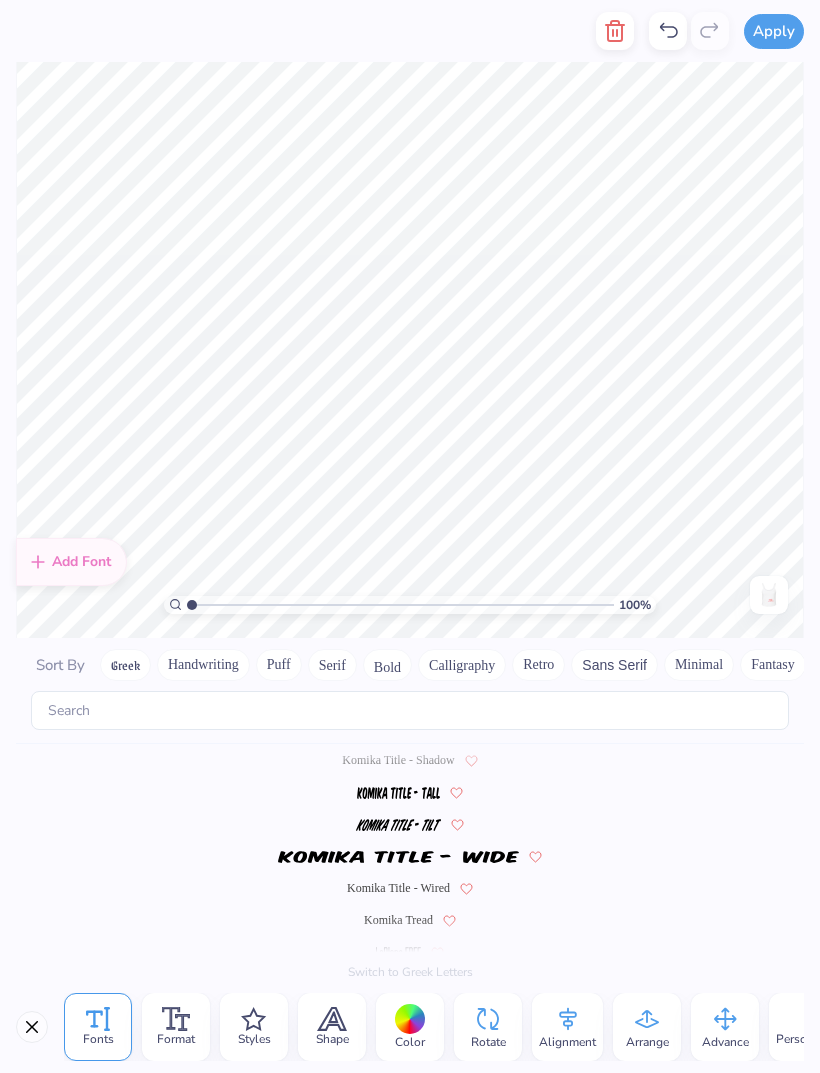 scroll, scrollTop: 5660, scrollLeft: 0, axis: vertical 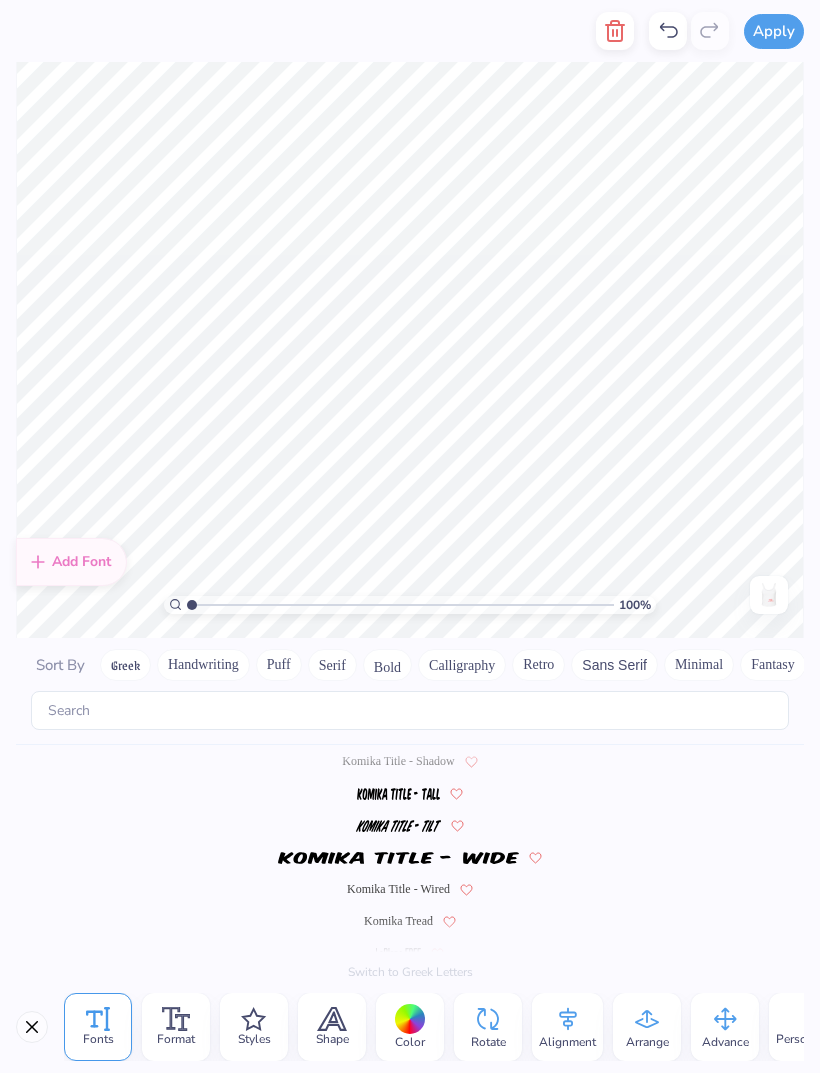 click on "Komika Title - Wired" at bounding box center [398, 889] 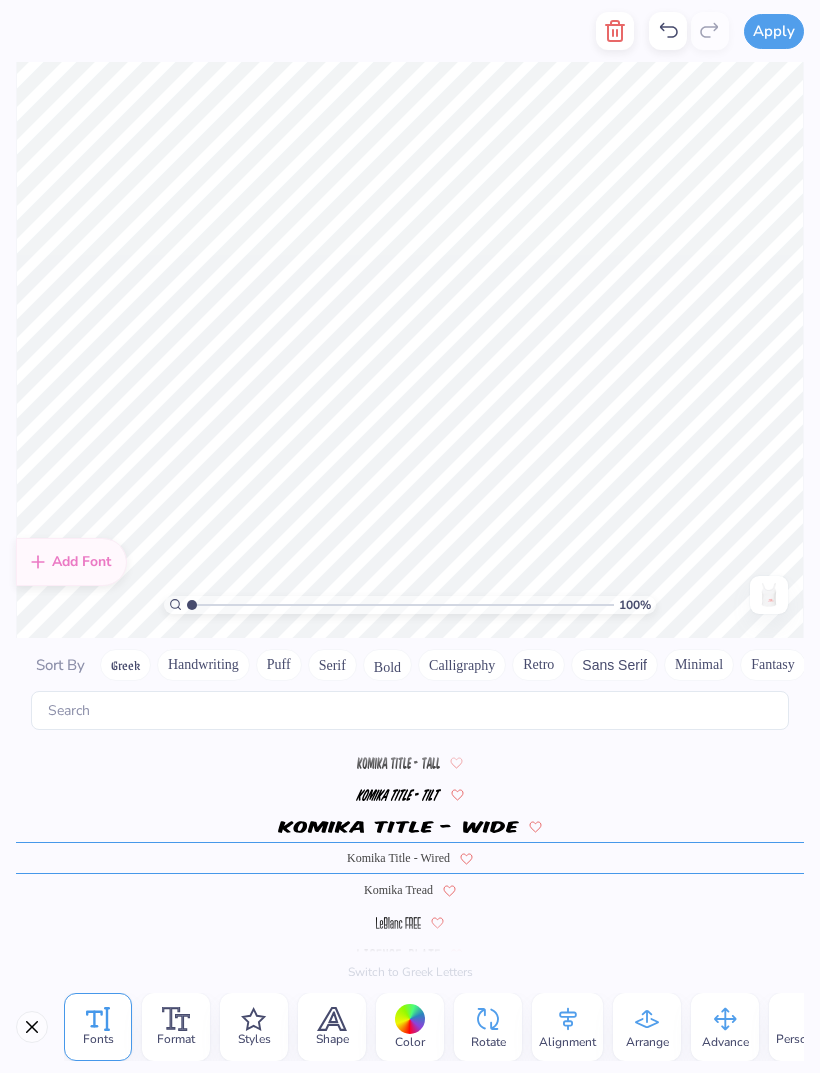 scroll, scrollTop: 5692, scrollLeft: 0, axis: vertical 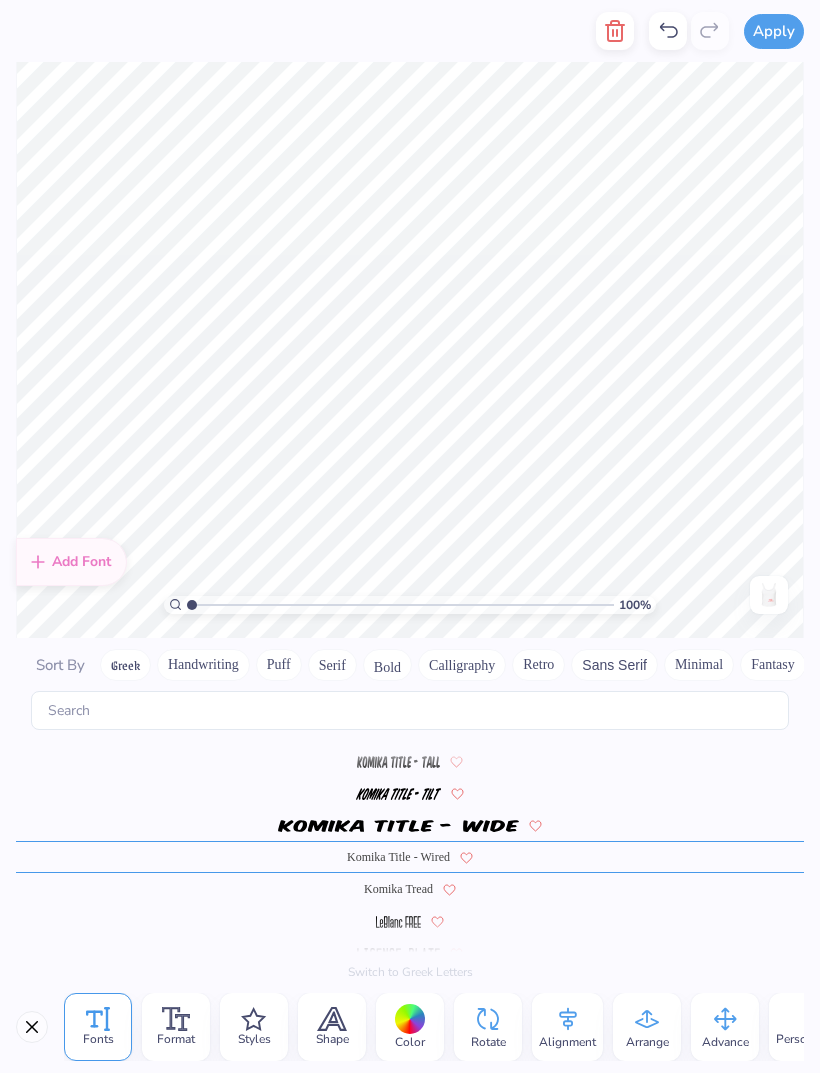 click on "Komika Tread" at bounding box center (398, 889) 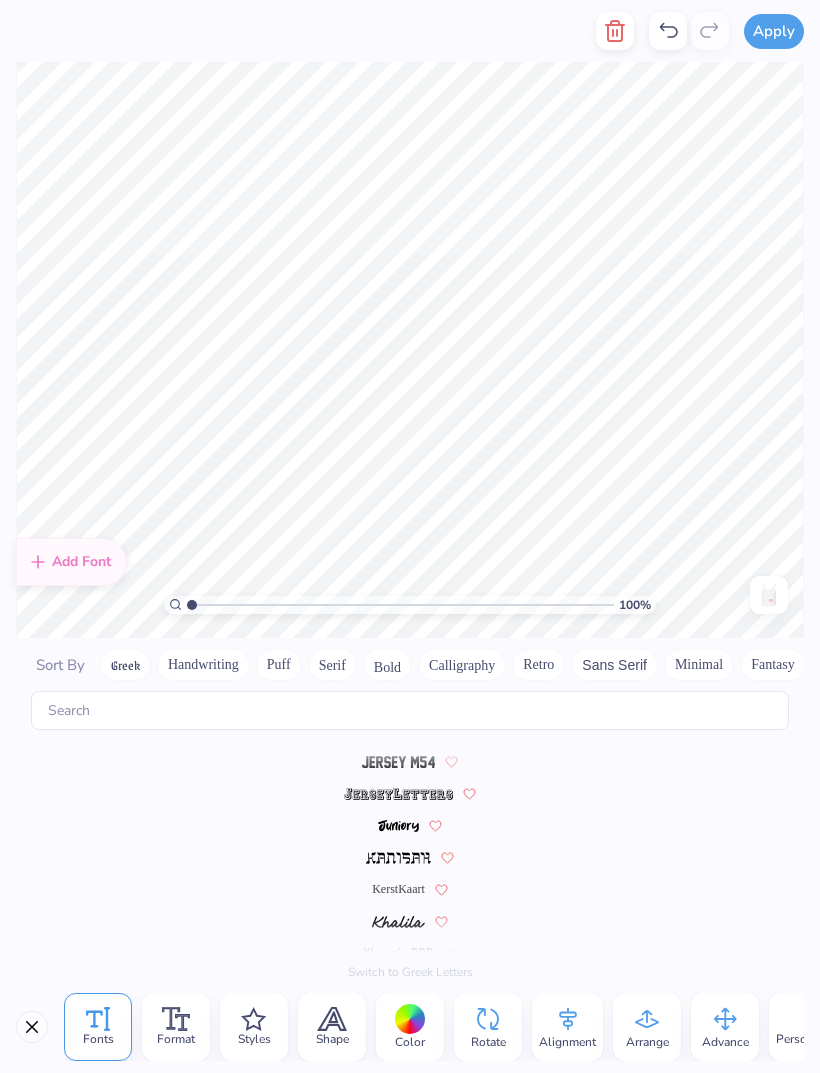 scroll, scrollTop: 4860, scrollLeft: 0, axis: vertical 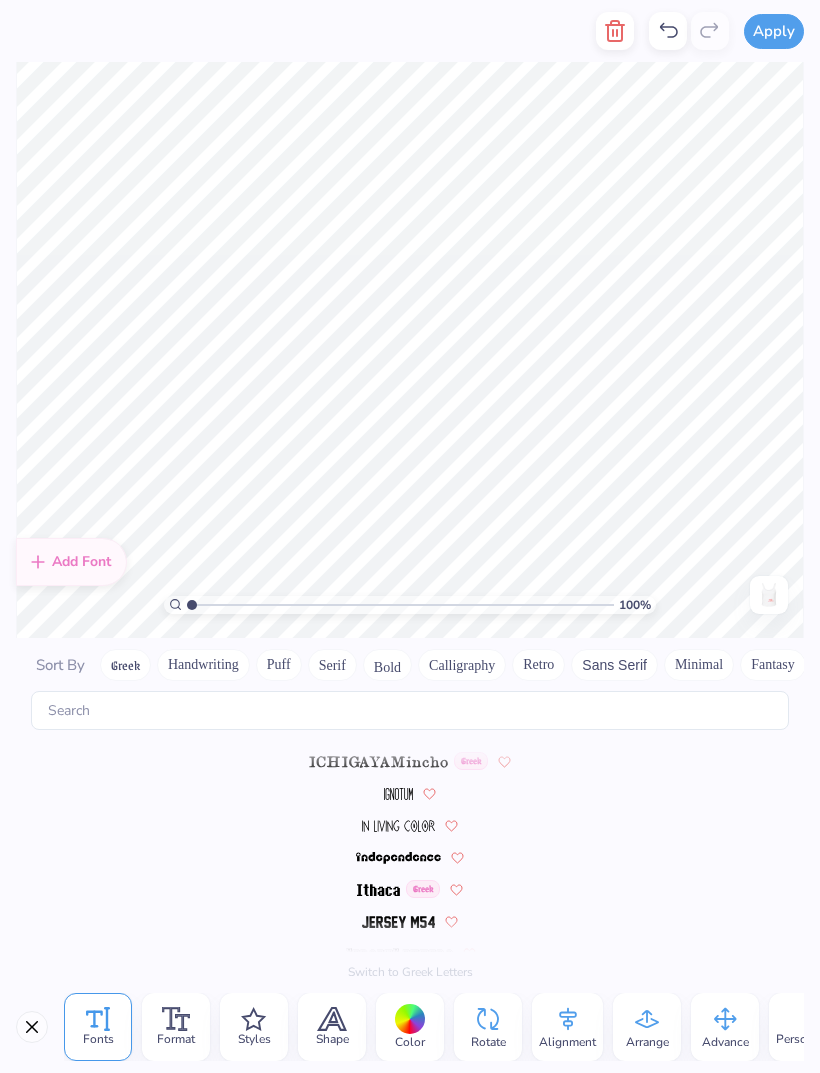 click at bounding box center (398, 857) 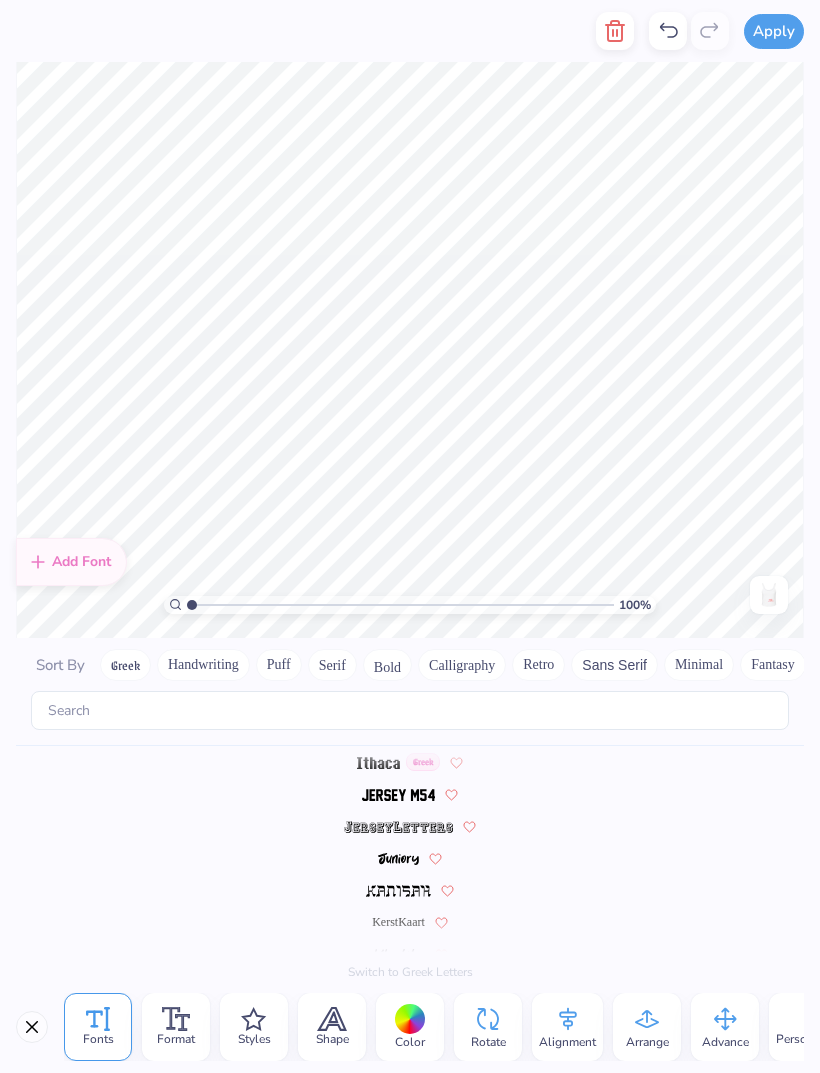 scroll, scrollTop: 4828, scrollLeft: 0, axis: vertical 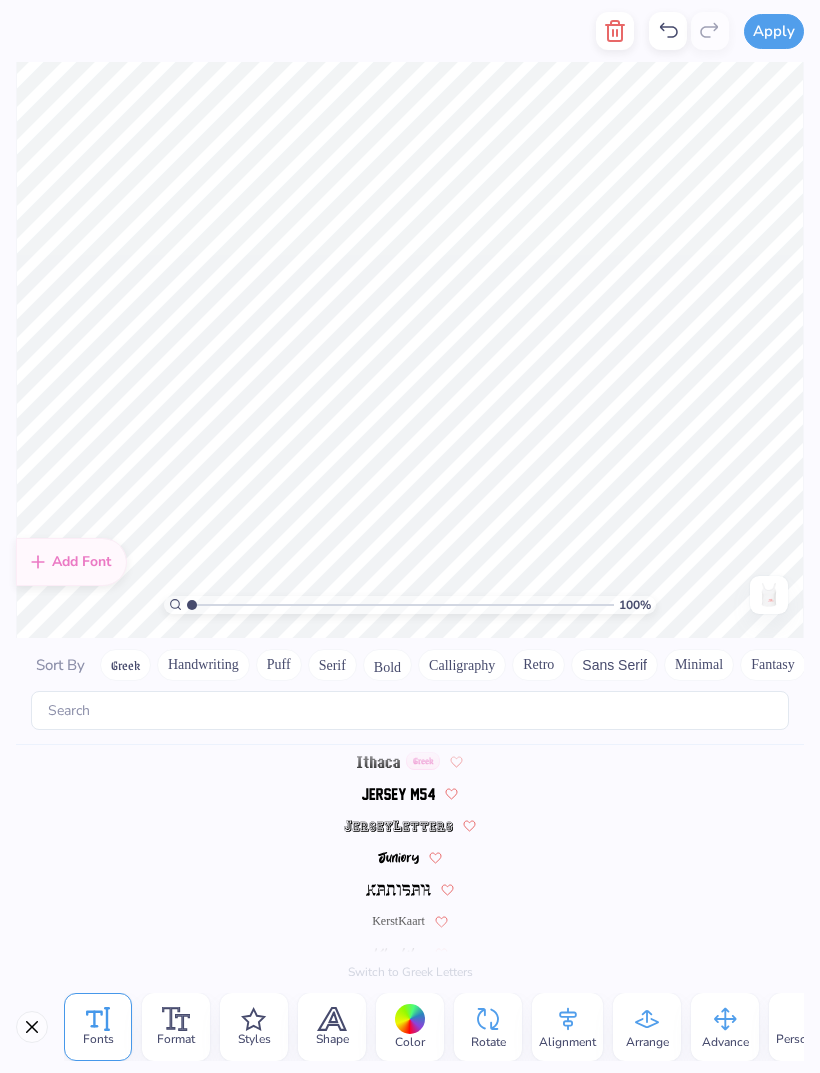 click at bounding box center (398, 858) 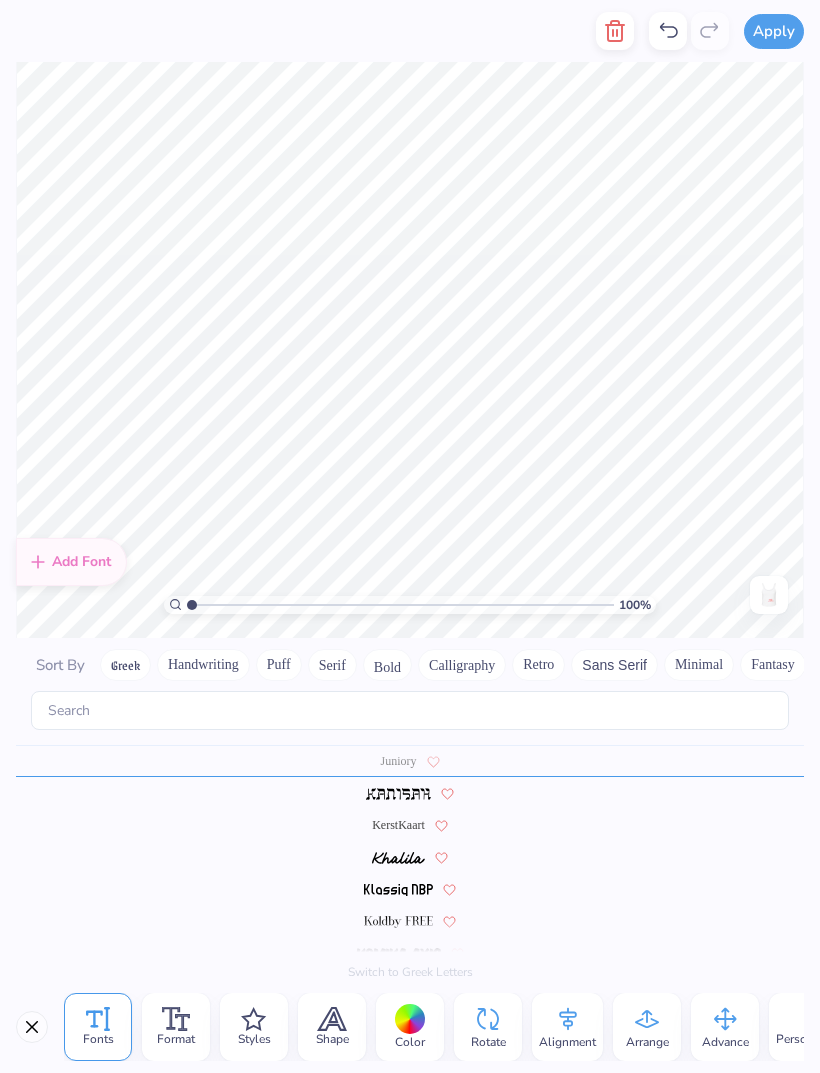 scroll, scrollTop: 4924, scrollLeft: 0, axis: vertical 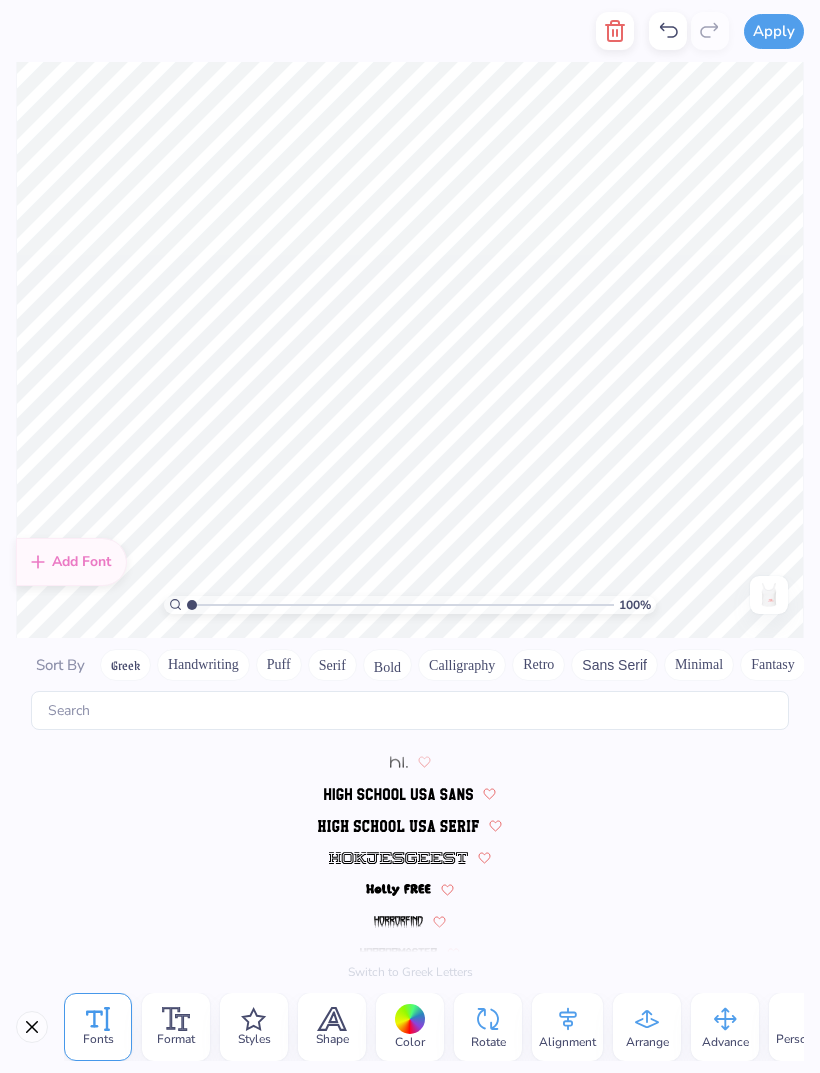 click at bounding box center [398, 890] 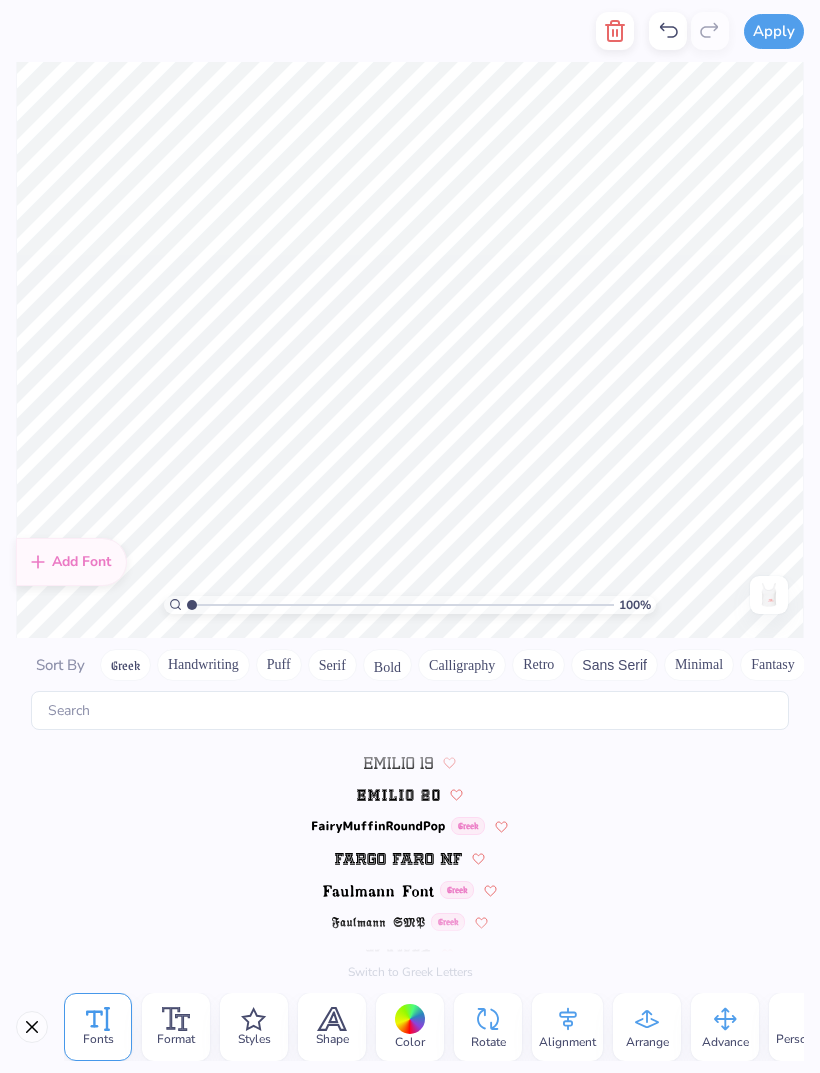 scroll, scrollTop: 3612, scrollLeft: 0, axis: vertical 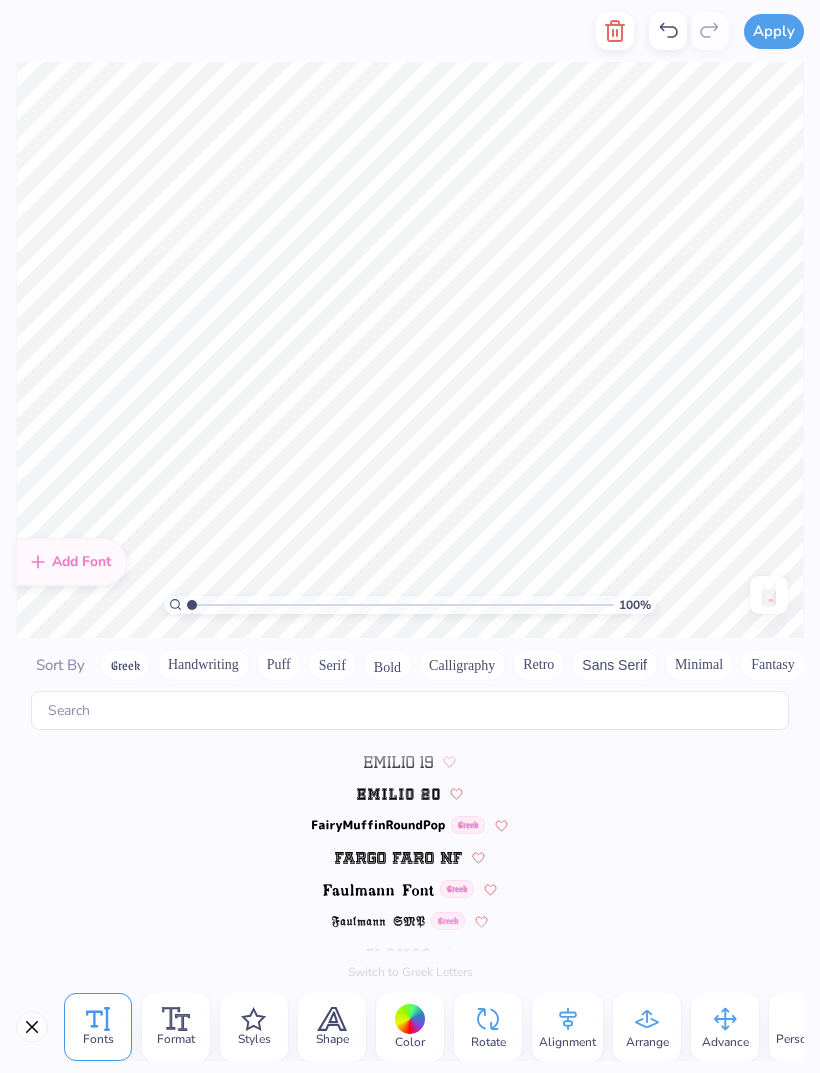 click at bounding box center [378, 889] 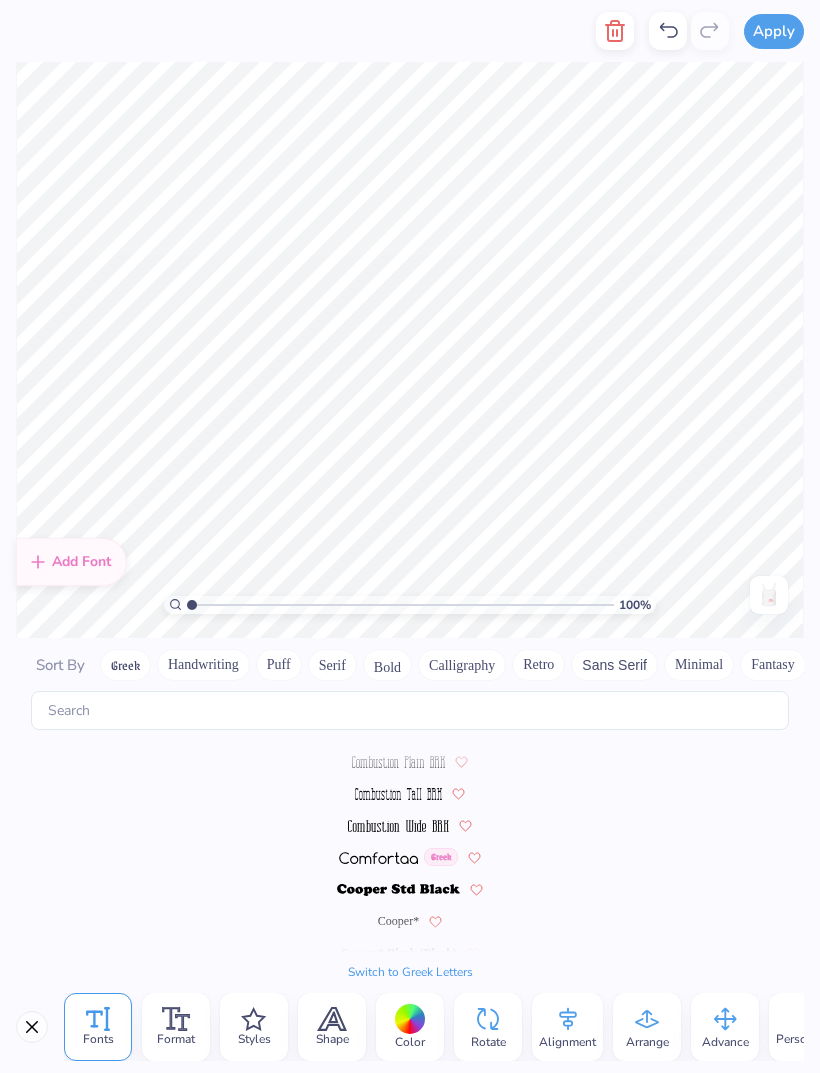 scroll, scrollTop: 2524, scrollLeft: 0, axis: vertical 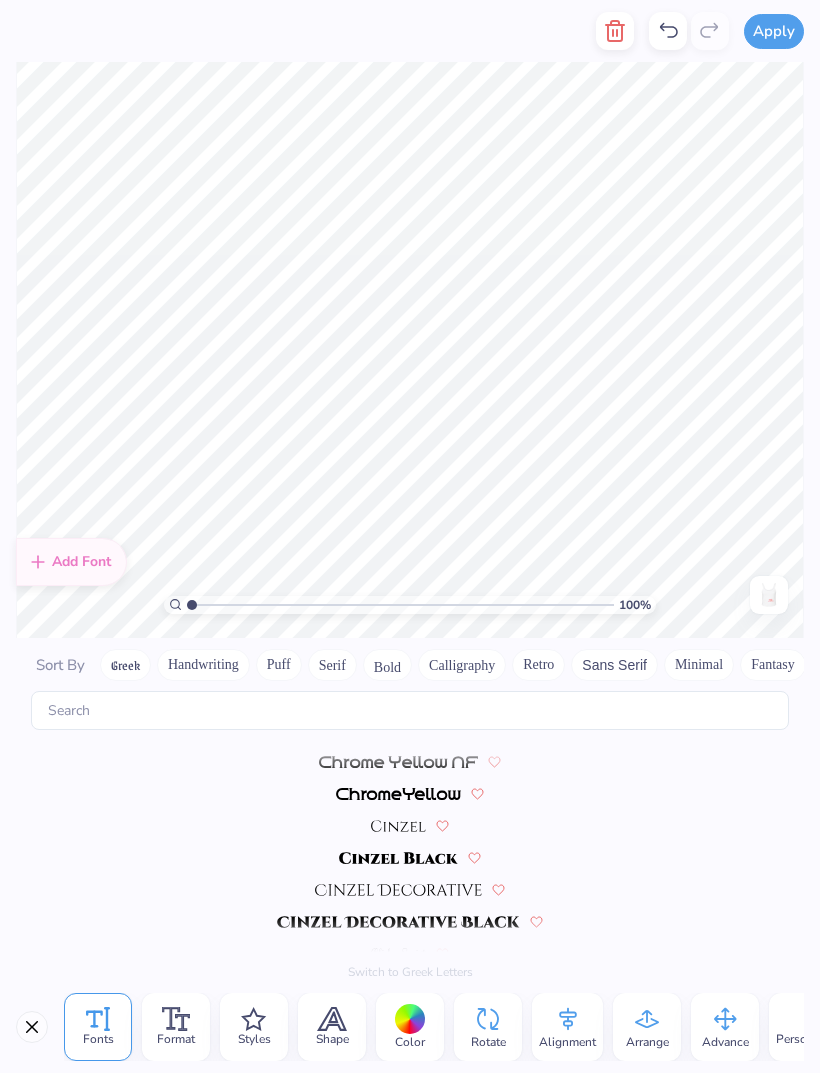 click 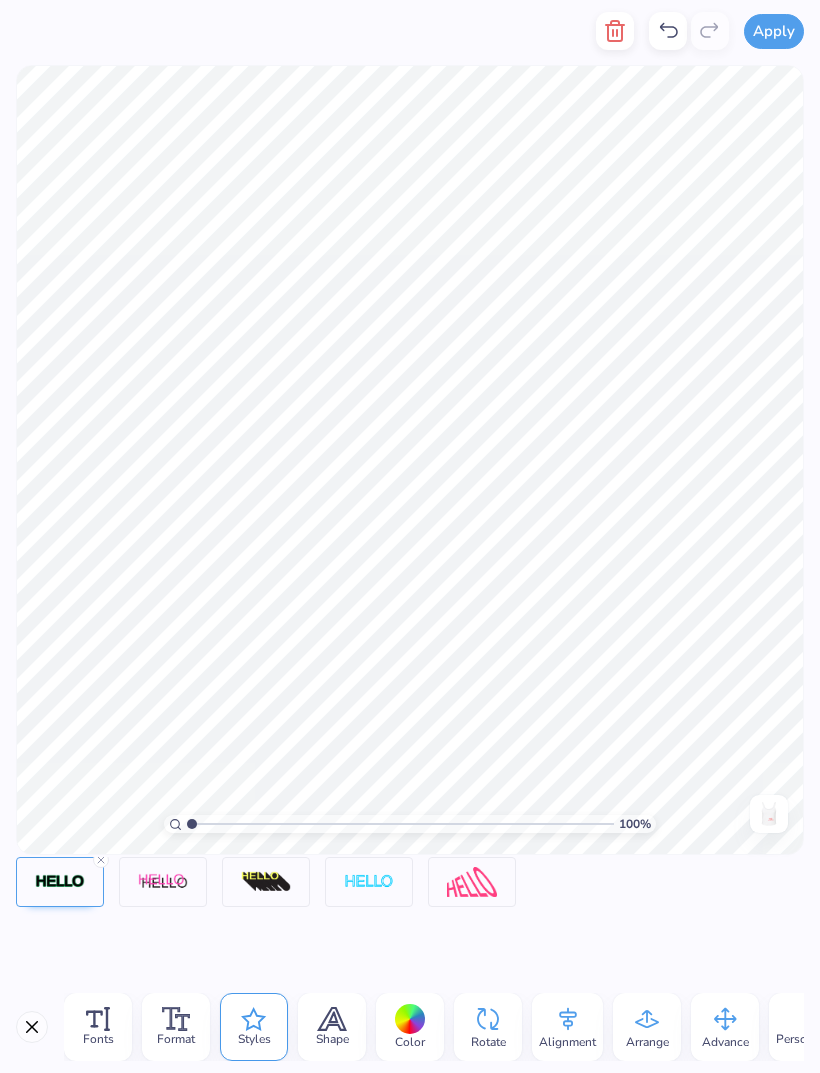 click 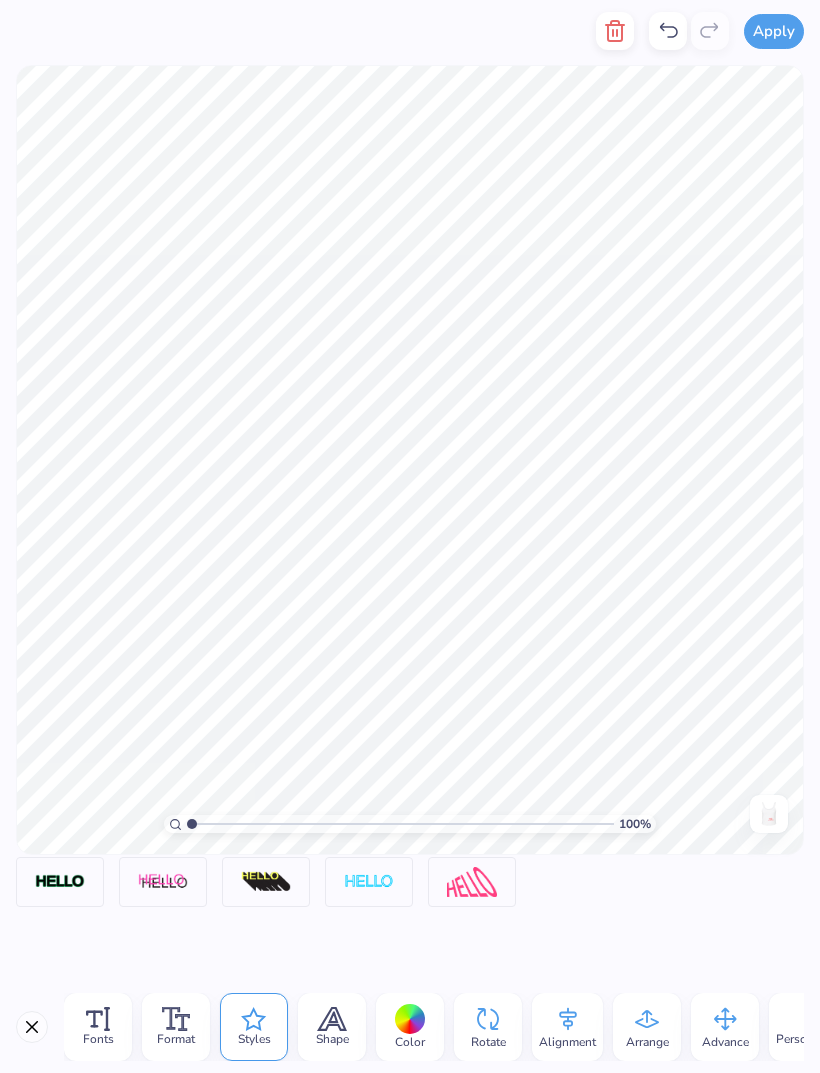 click at bounding box center [266, 882] 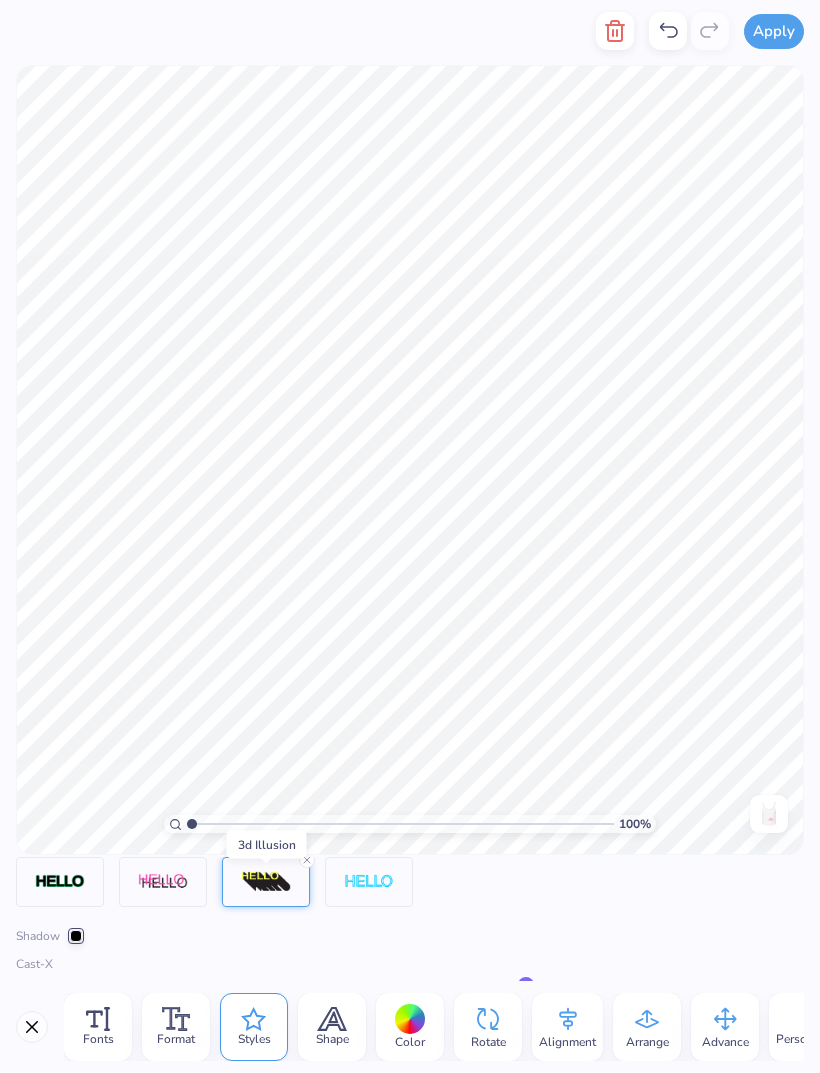 click at bounding box center [76, 936] 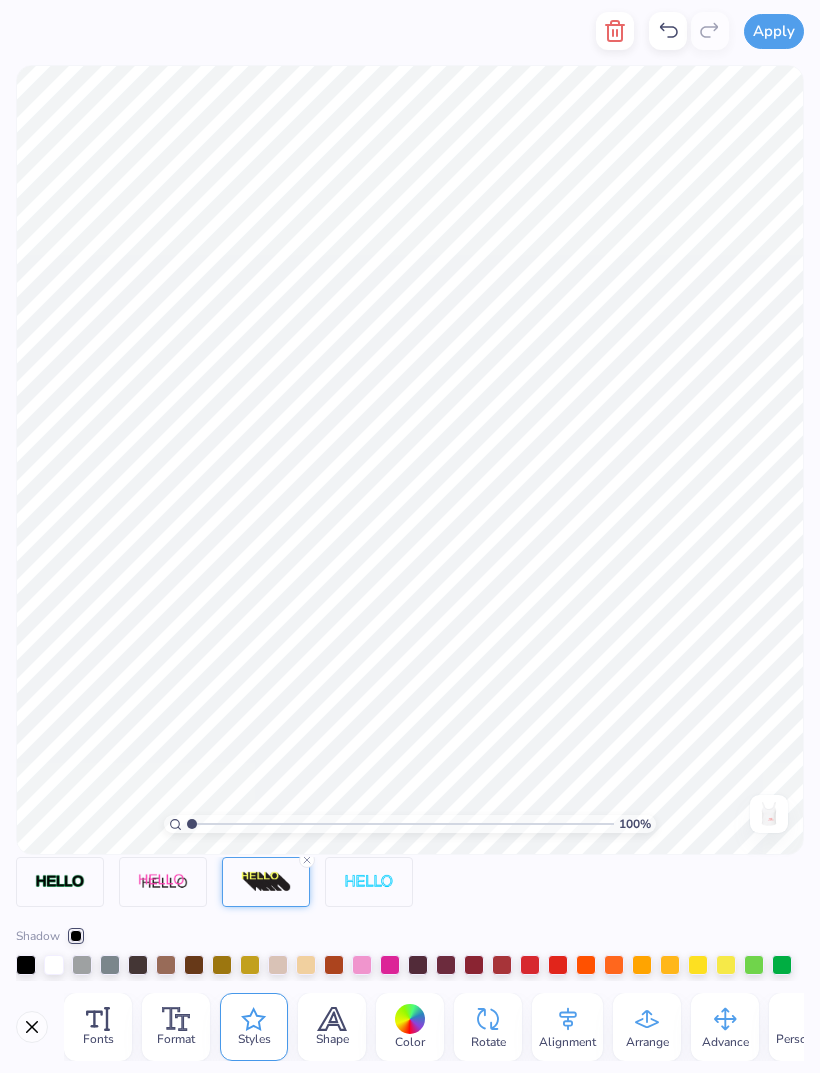 click at bounding box center [390, 965] 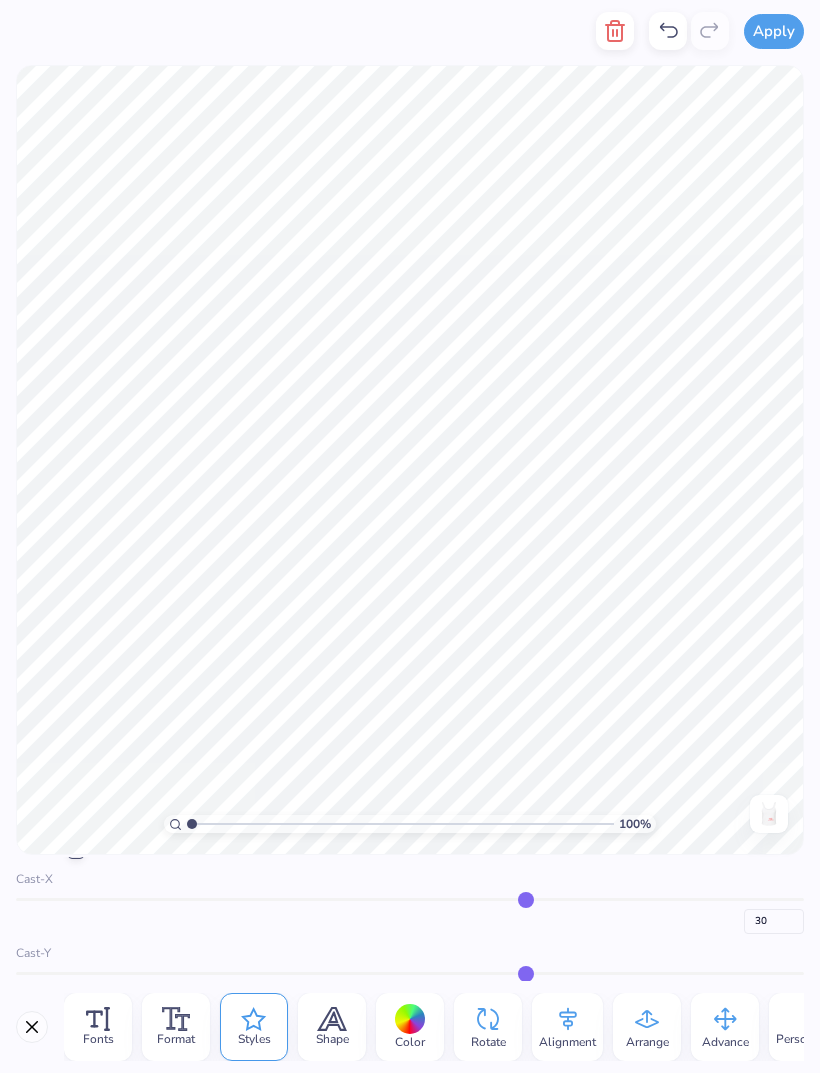 scroll, scrollTop: 97, scrollLeft: 0, axis: vertical 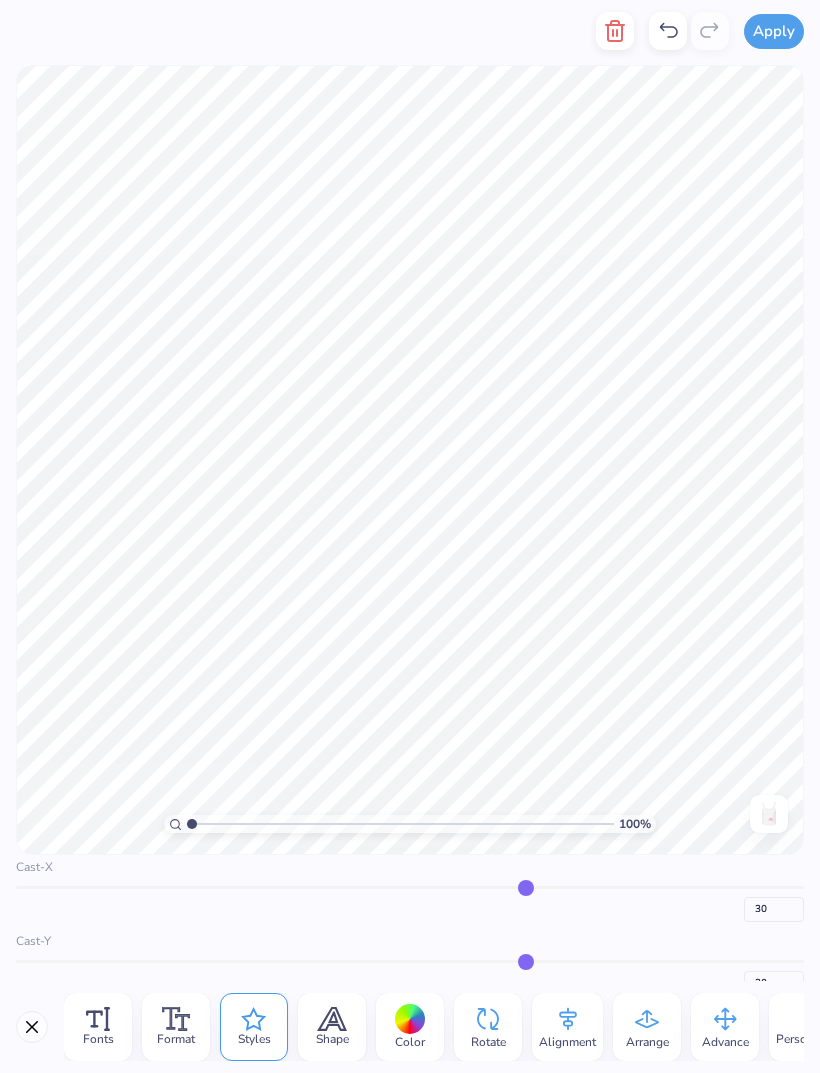 type on "27" 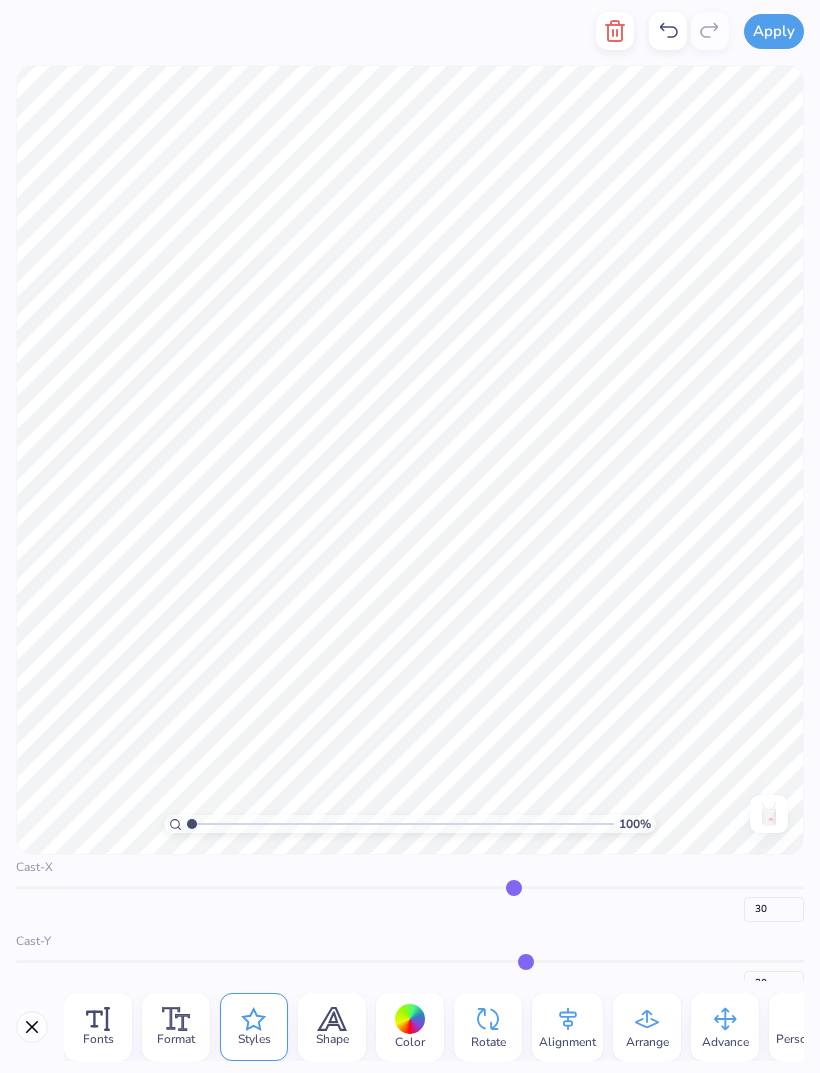 type on "27" 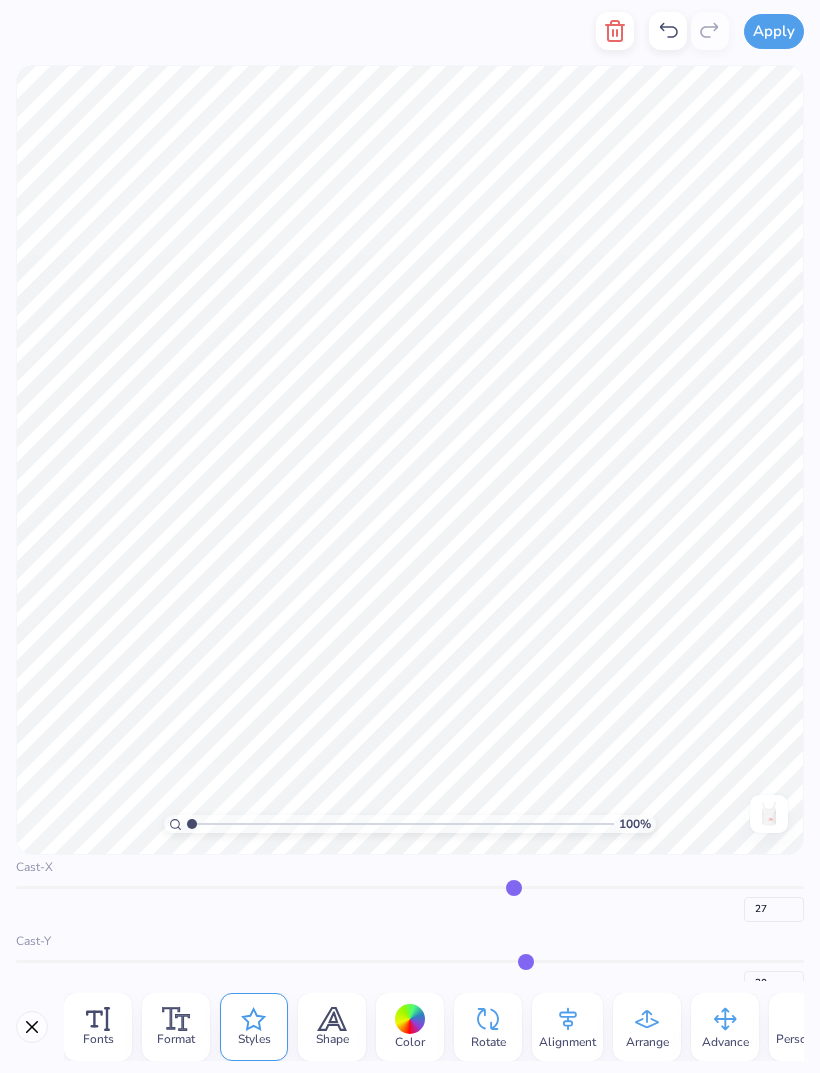 type on "26" 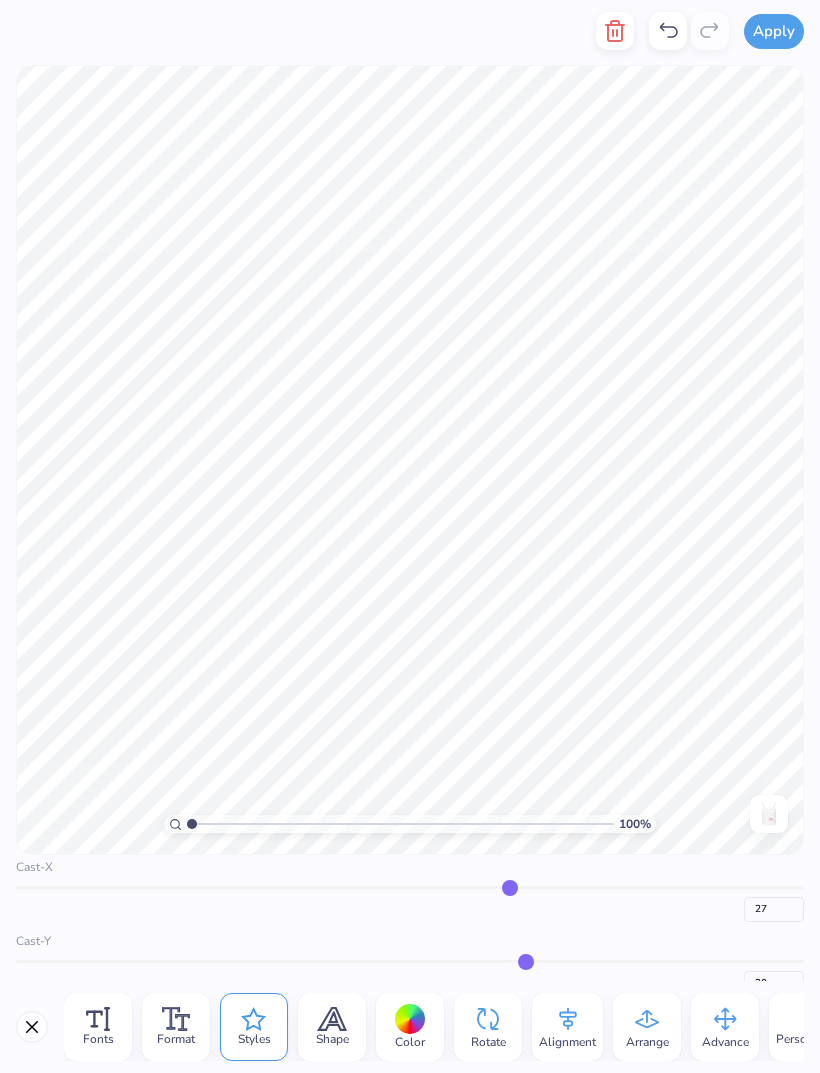 type on "26" 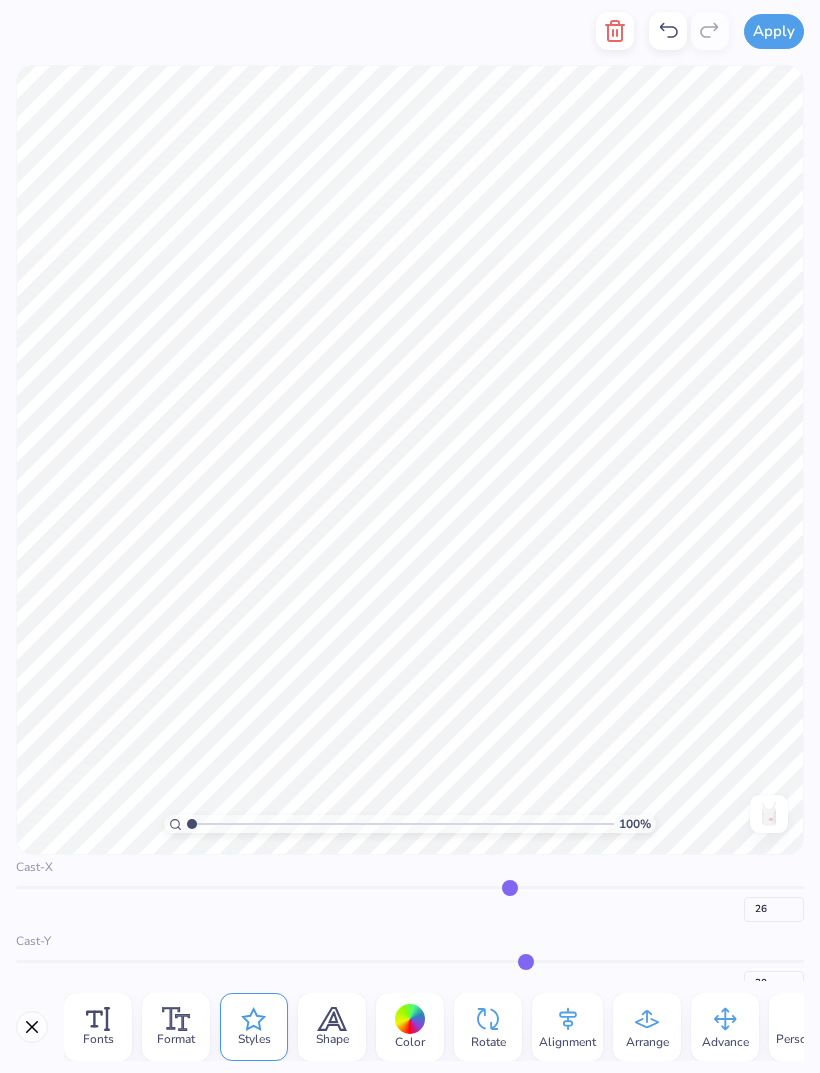 type on "25" 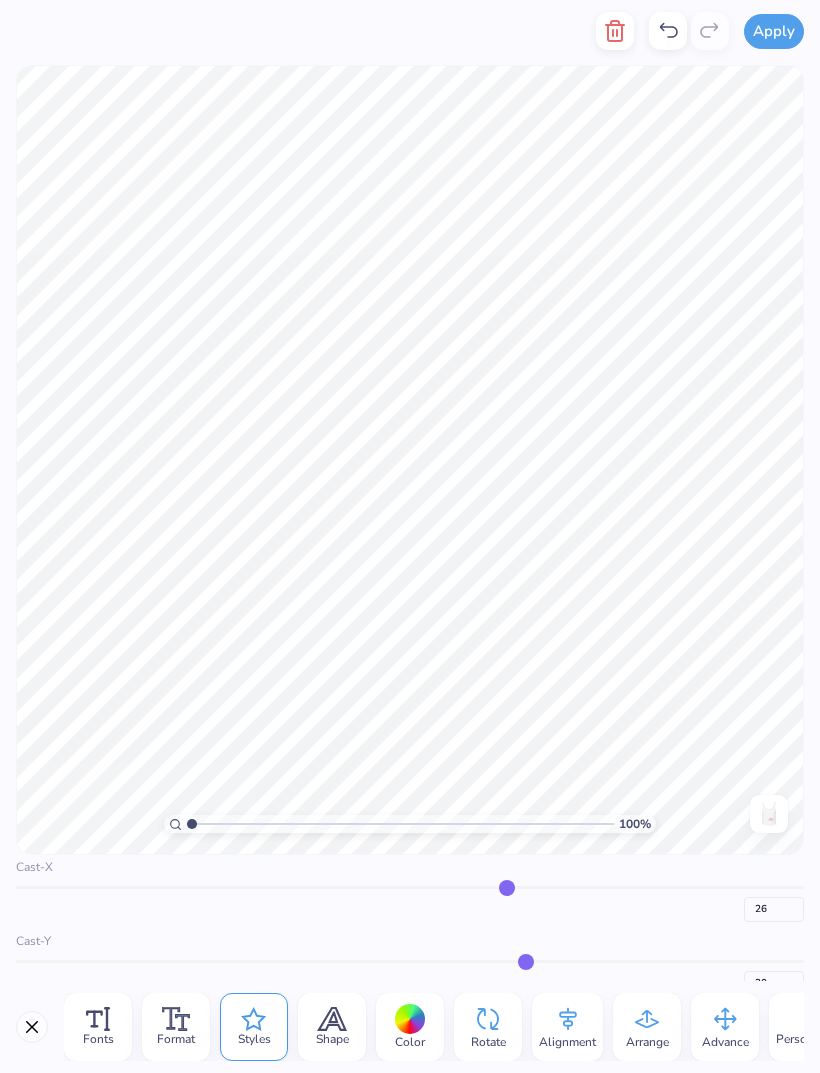 type on "25" 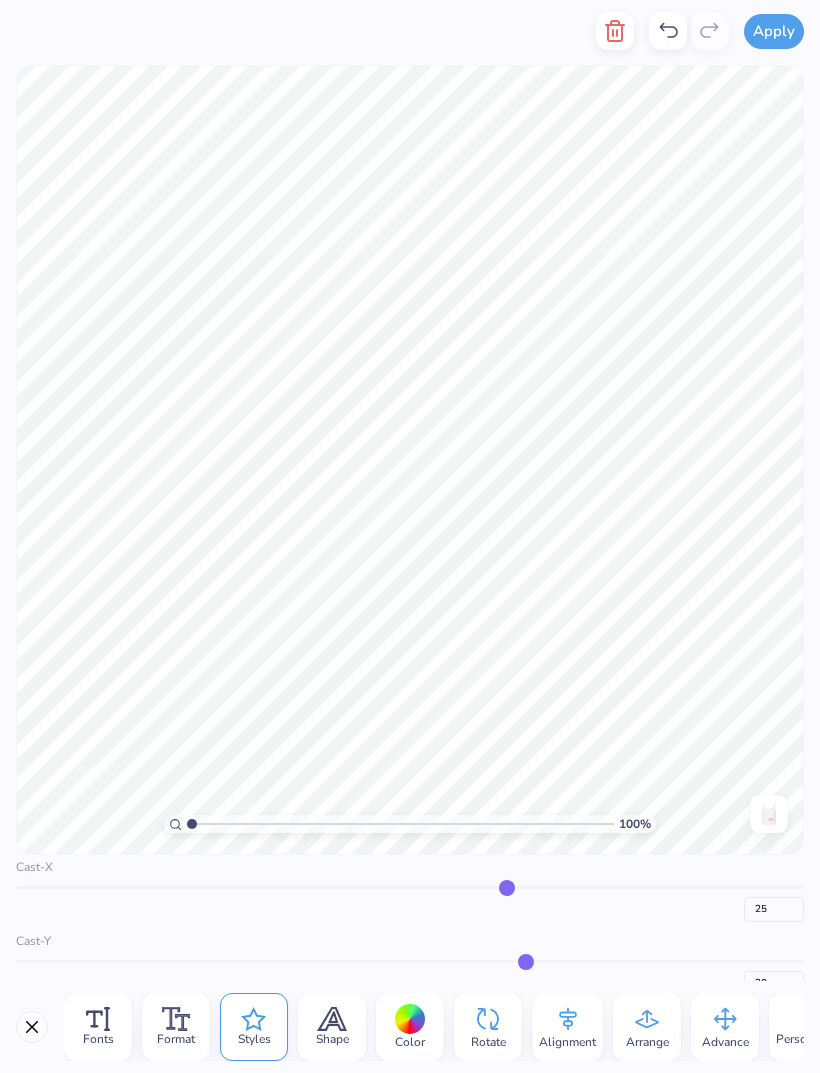 type on "24" 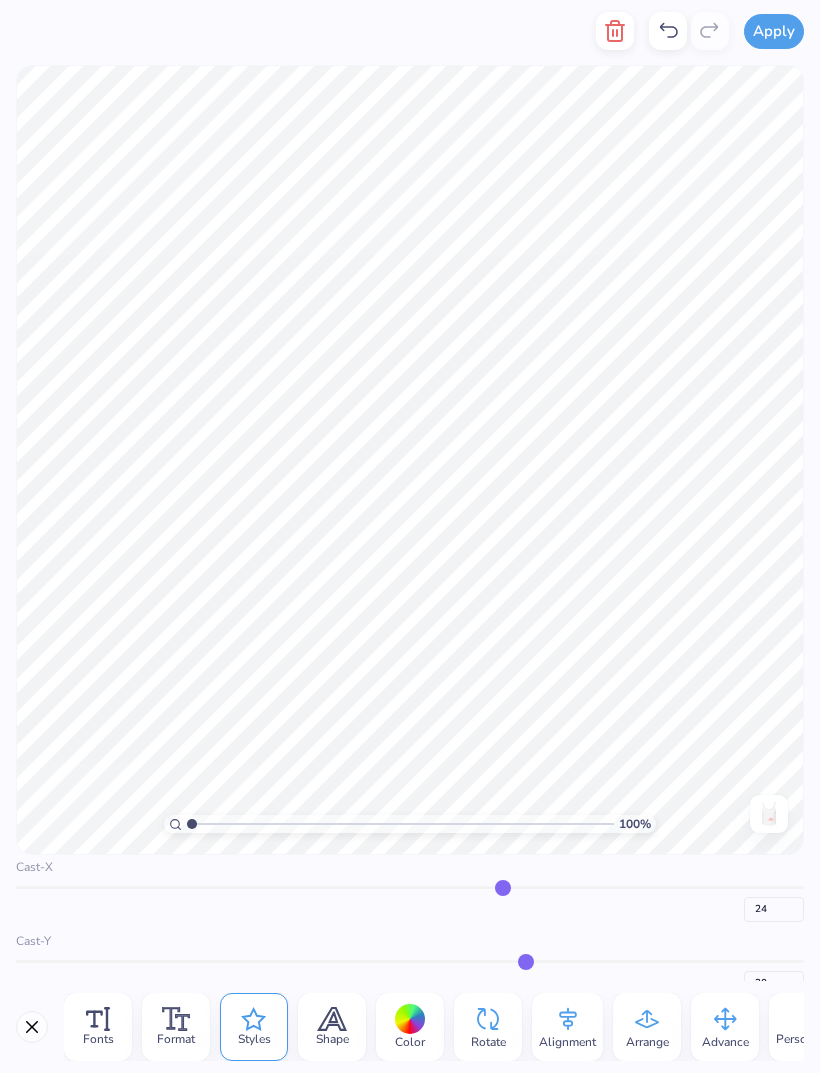 type on "23" 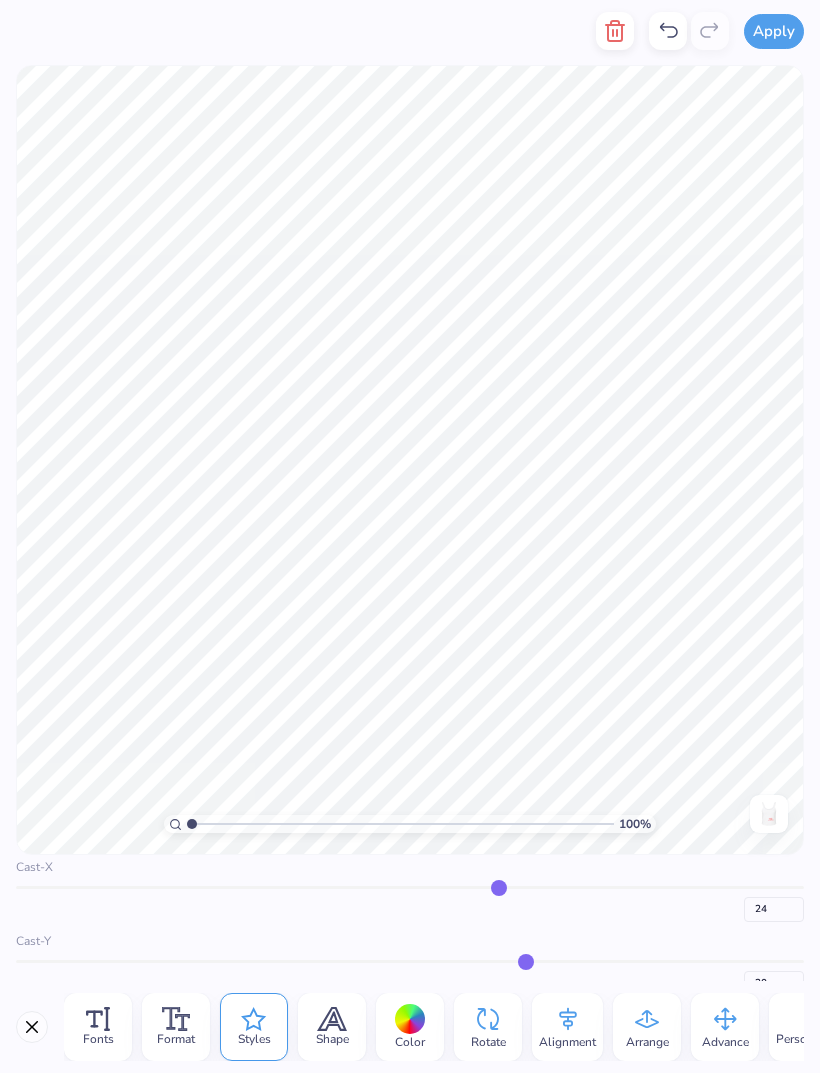 type on "23" 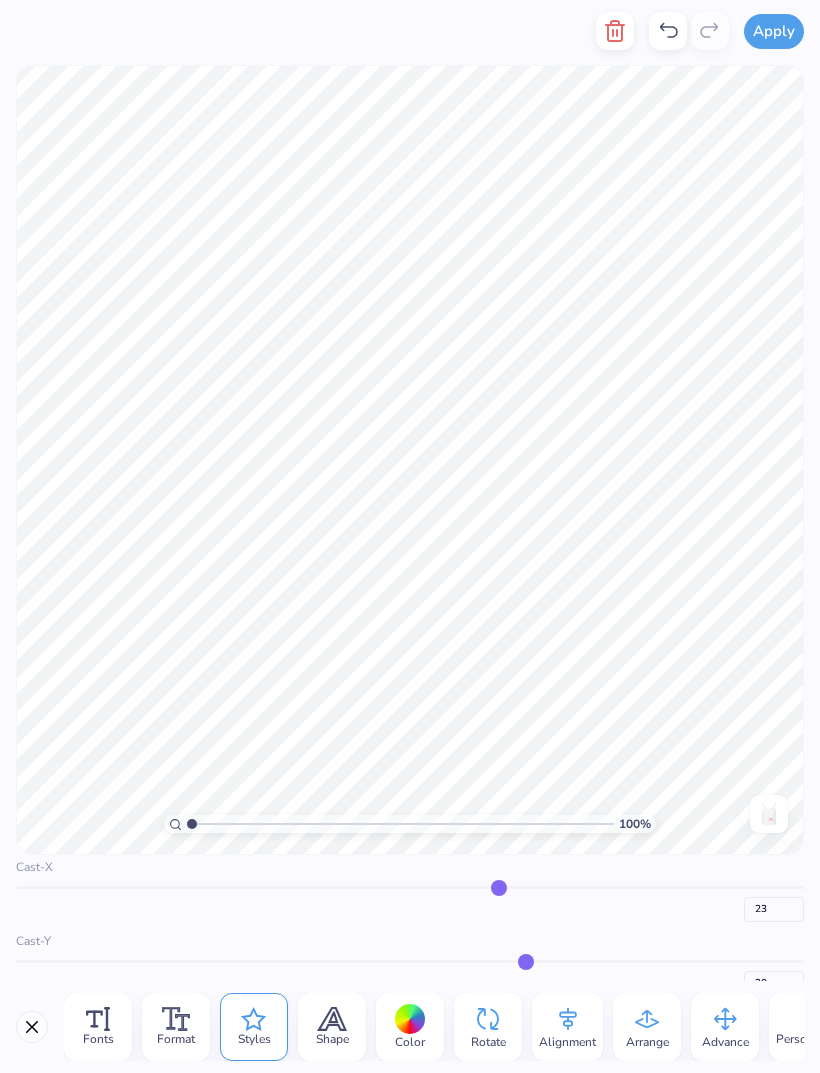 type on "22" 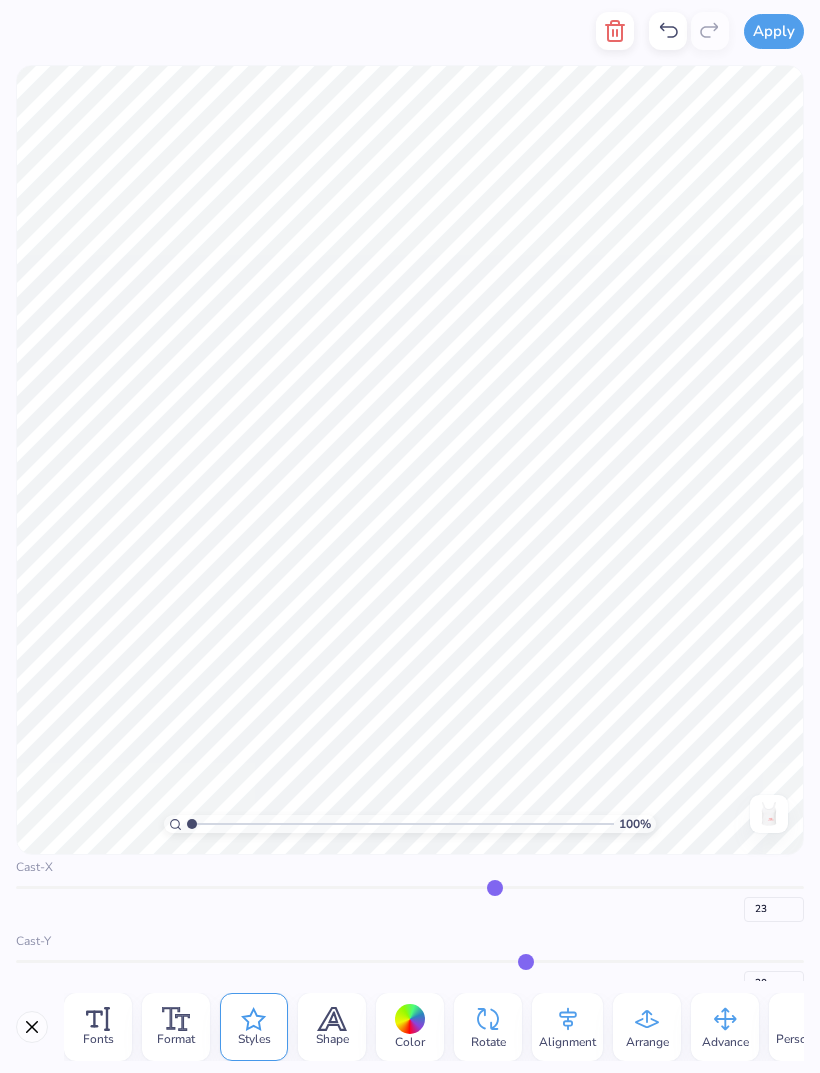 type on "22" 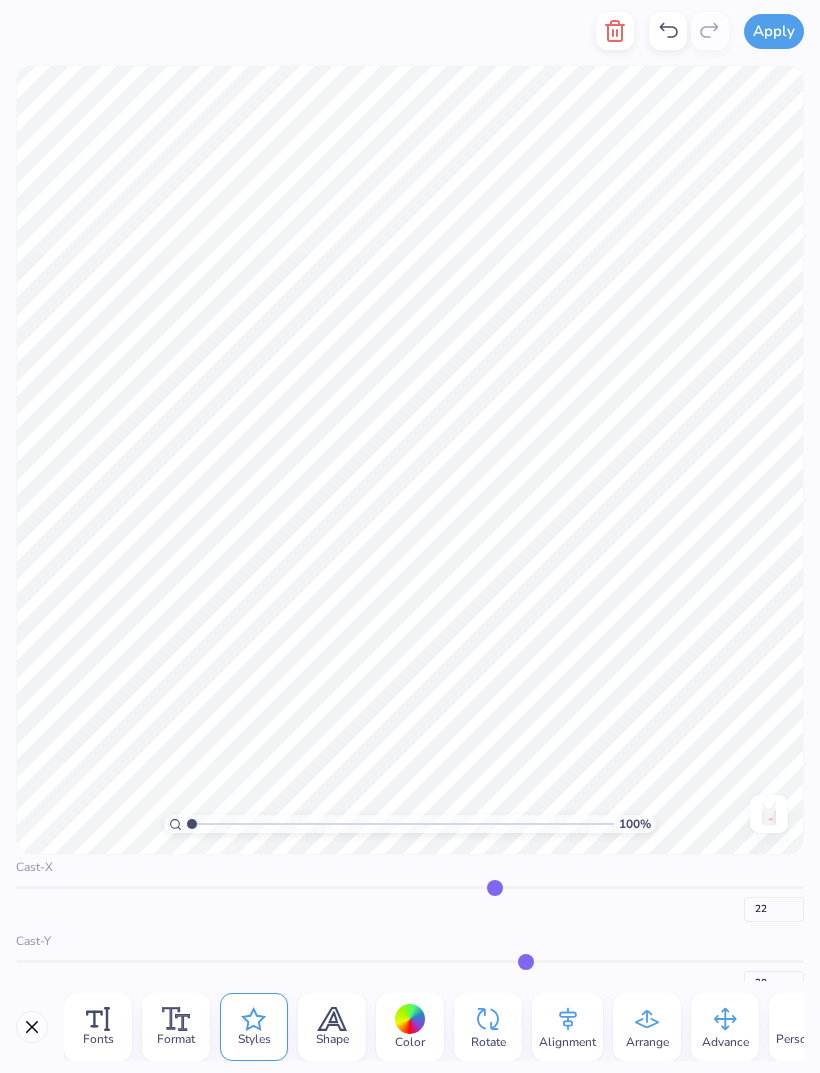 type 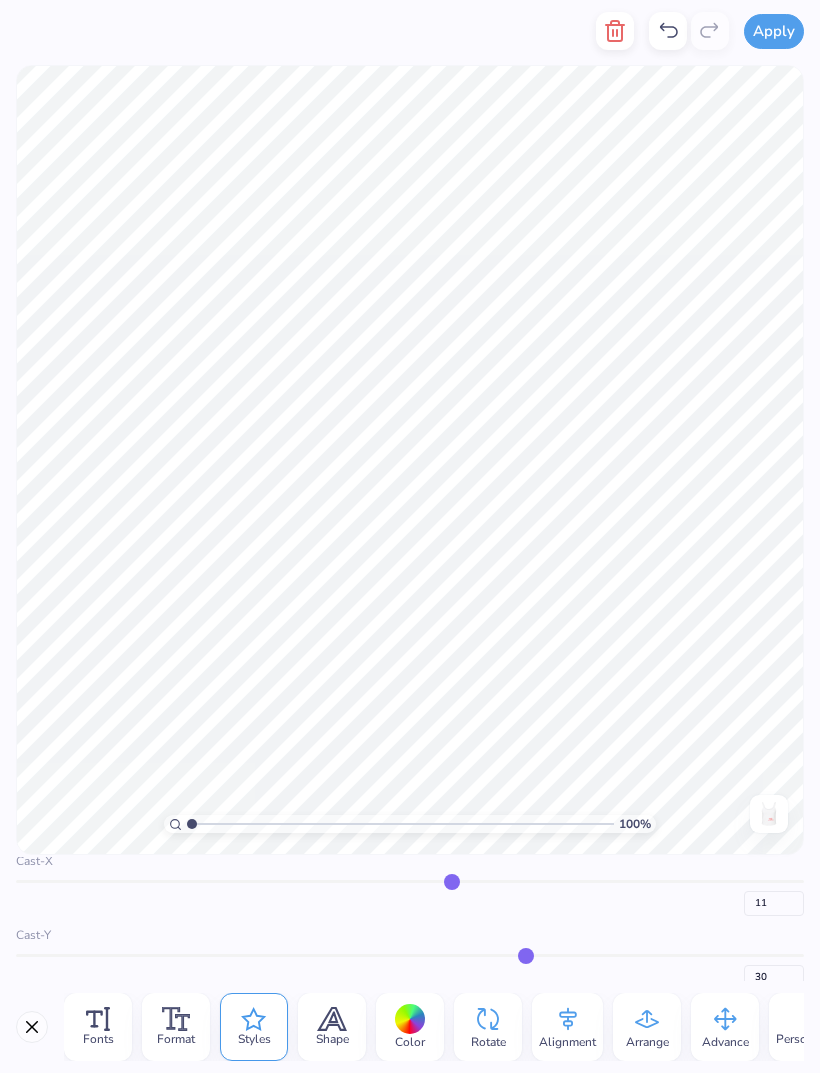 scroll, scrollTop: 115, scrollLeft: 0, axis: vertical 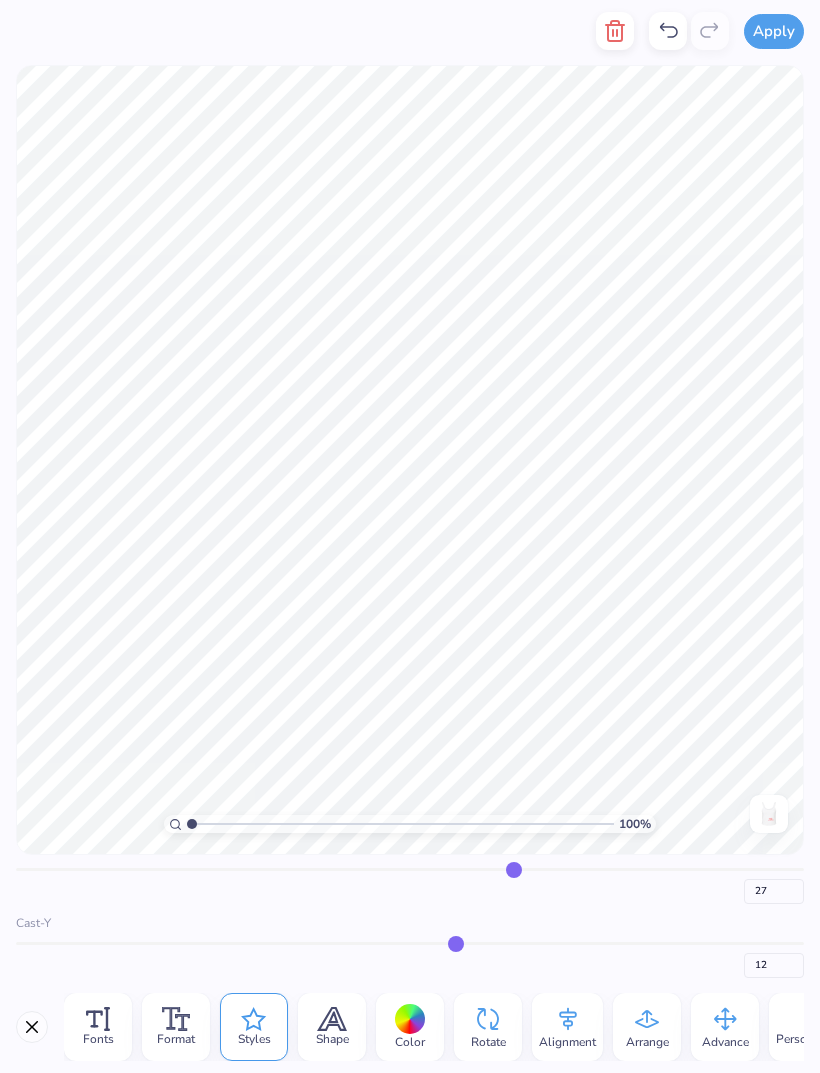 click on "Fonts" at bounding box center [98, 1027] 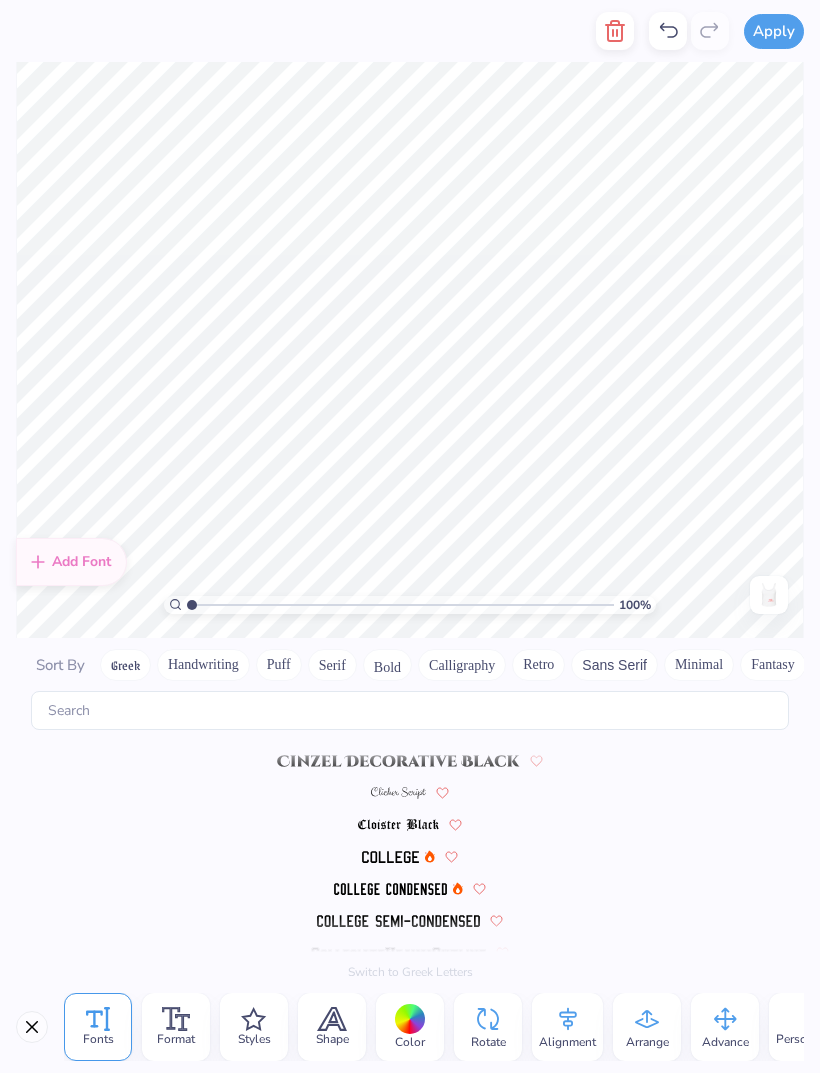 scroll, scrollTop: 2204, scrollLeft: 0, axis: vertical 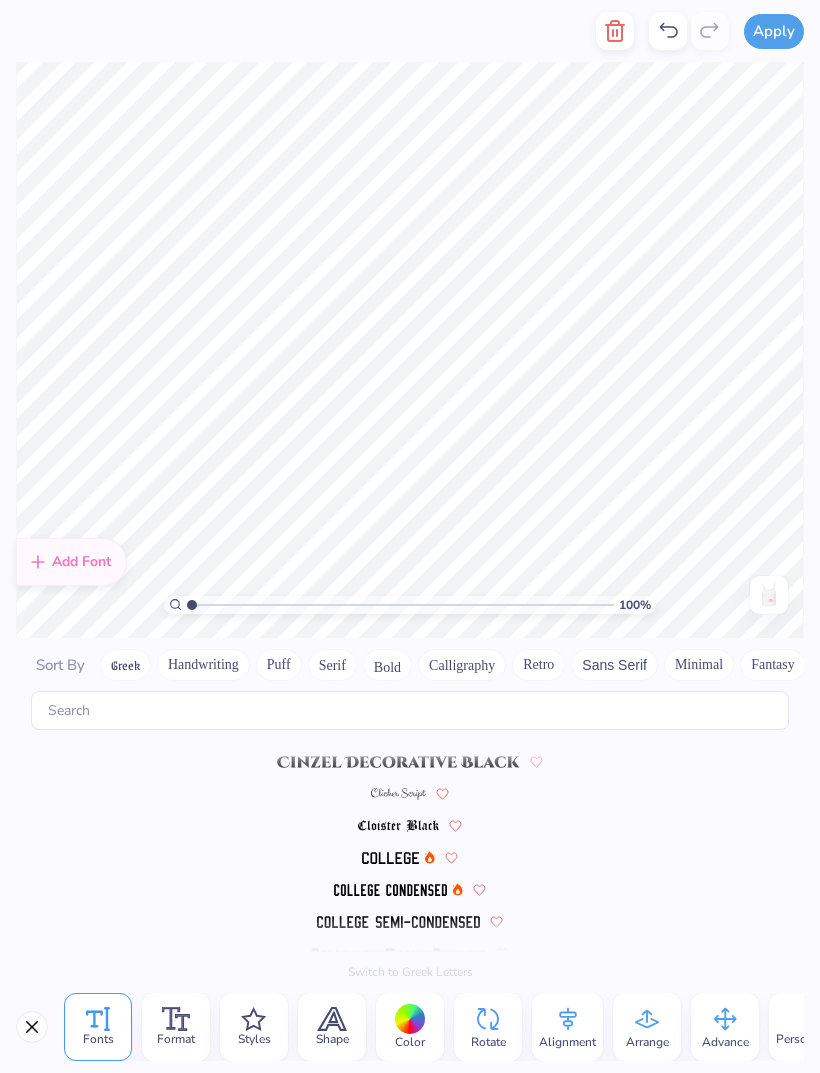 click on "Styles" at bounding box center (254, 1039) 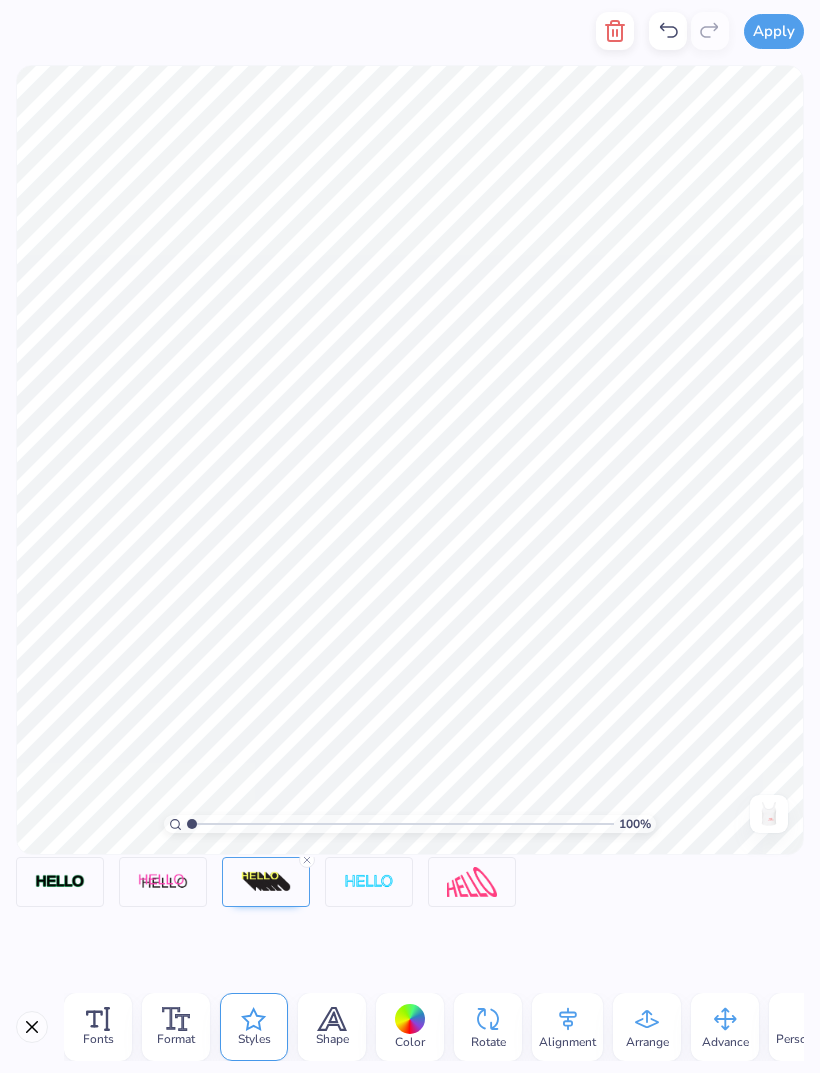 scroll, scrollTop: 0, scrollLeft: 0, axis: both 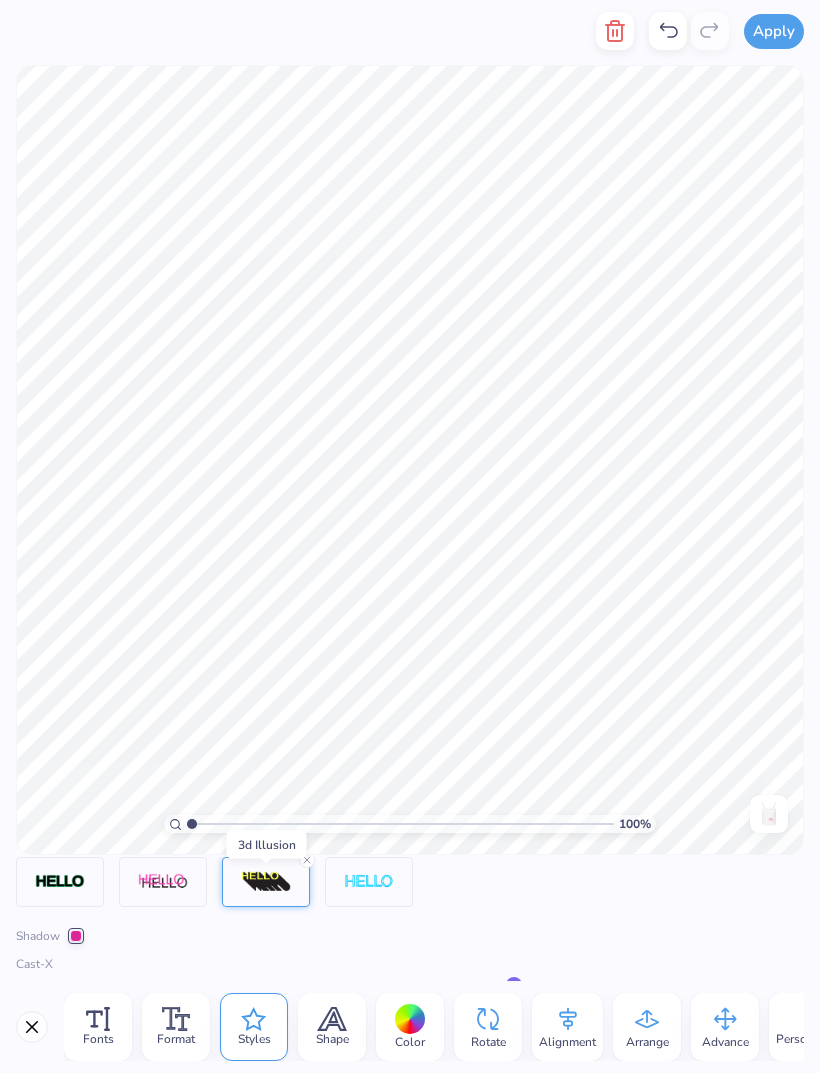 click at bounding box center [76, 936] 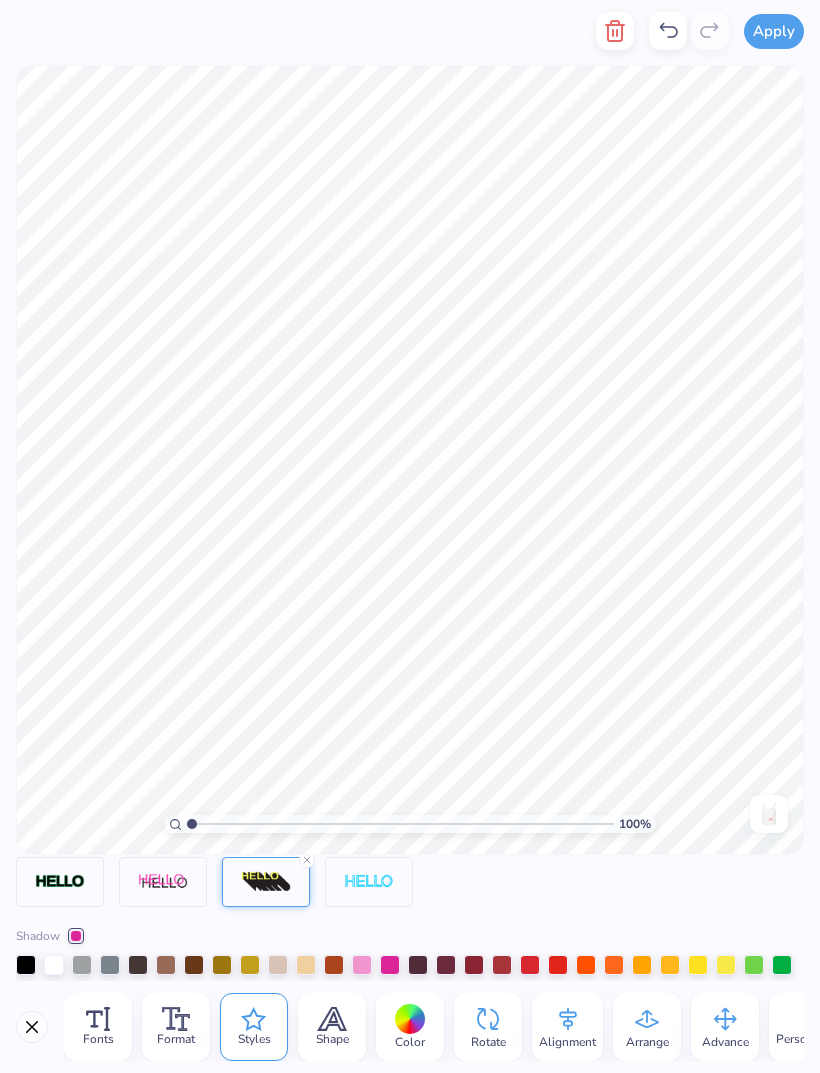 click at bounding box center [586, 965] 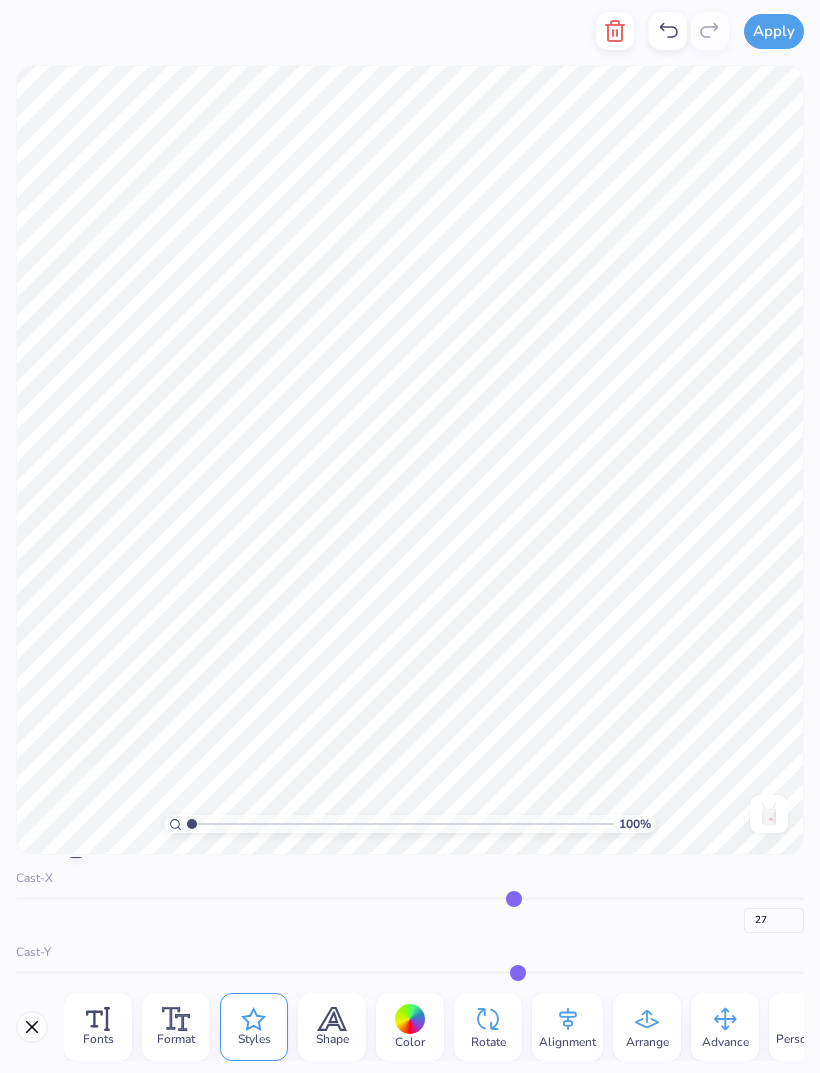 scroll, scrollTop: 85, scrollLeft: 0, axis: vertical 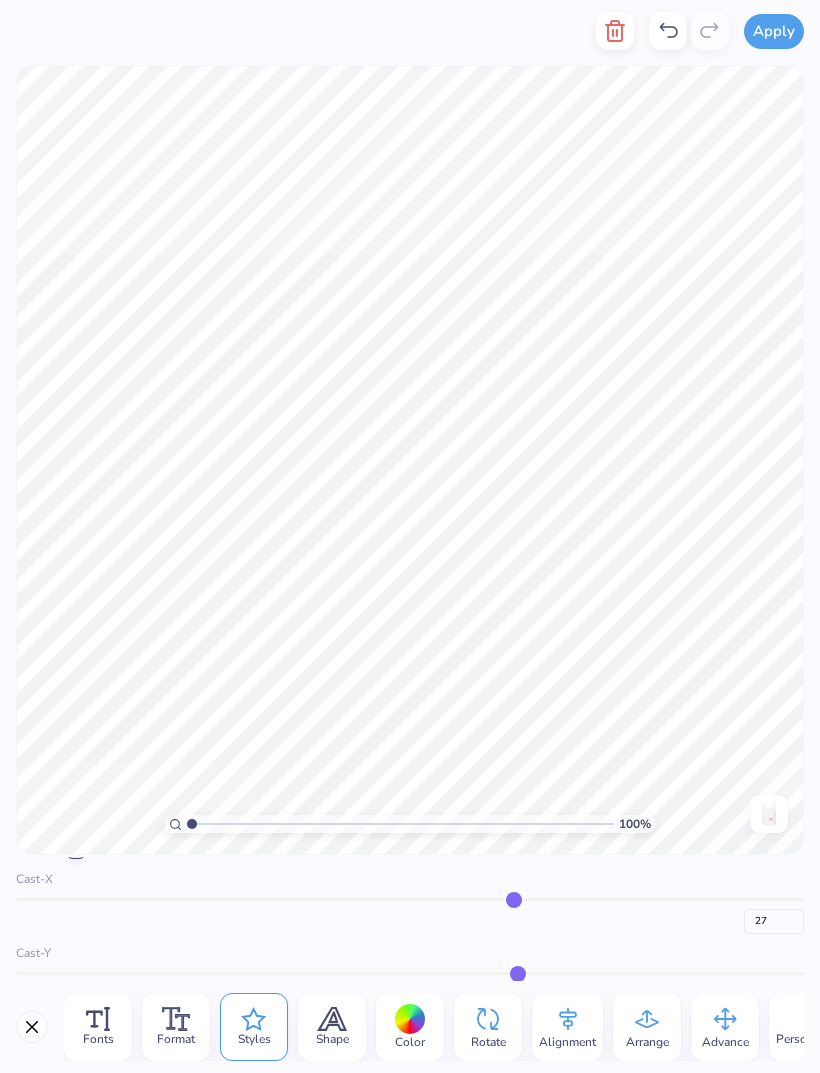 click 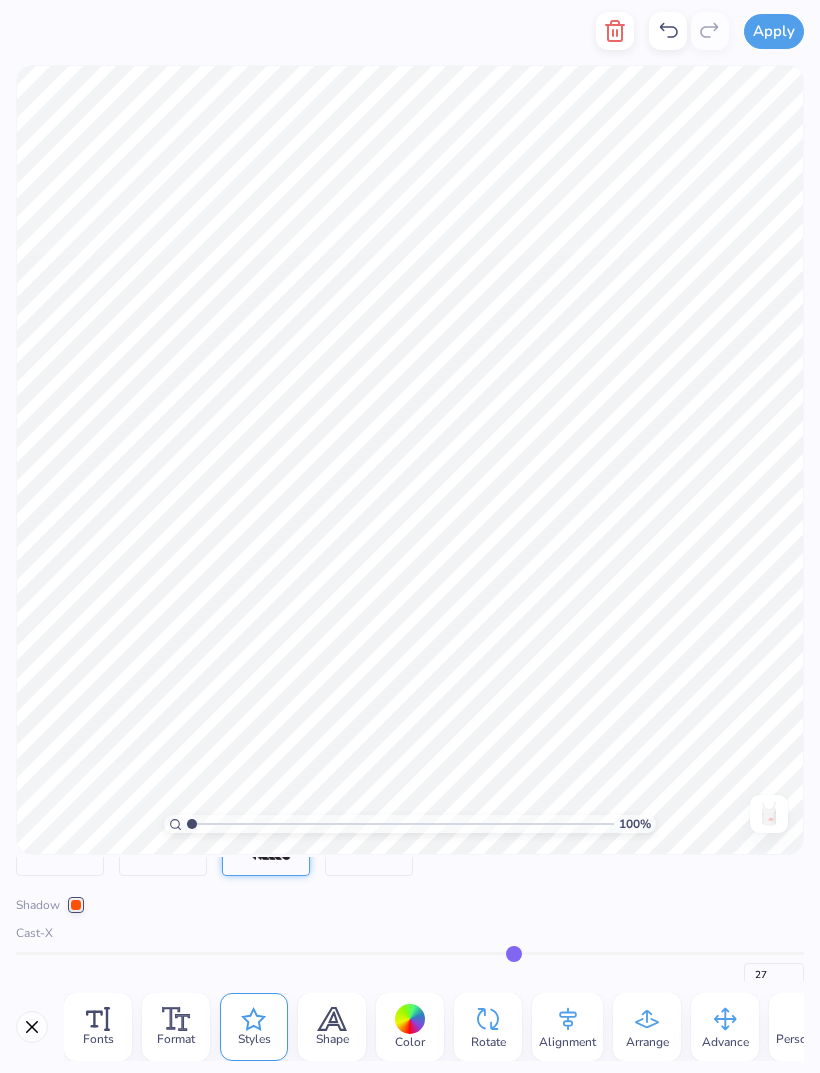 scroll, scrollTop: 29, scrollLeft: 0, axis: vertical 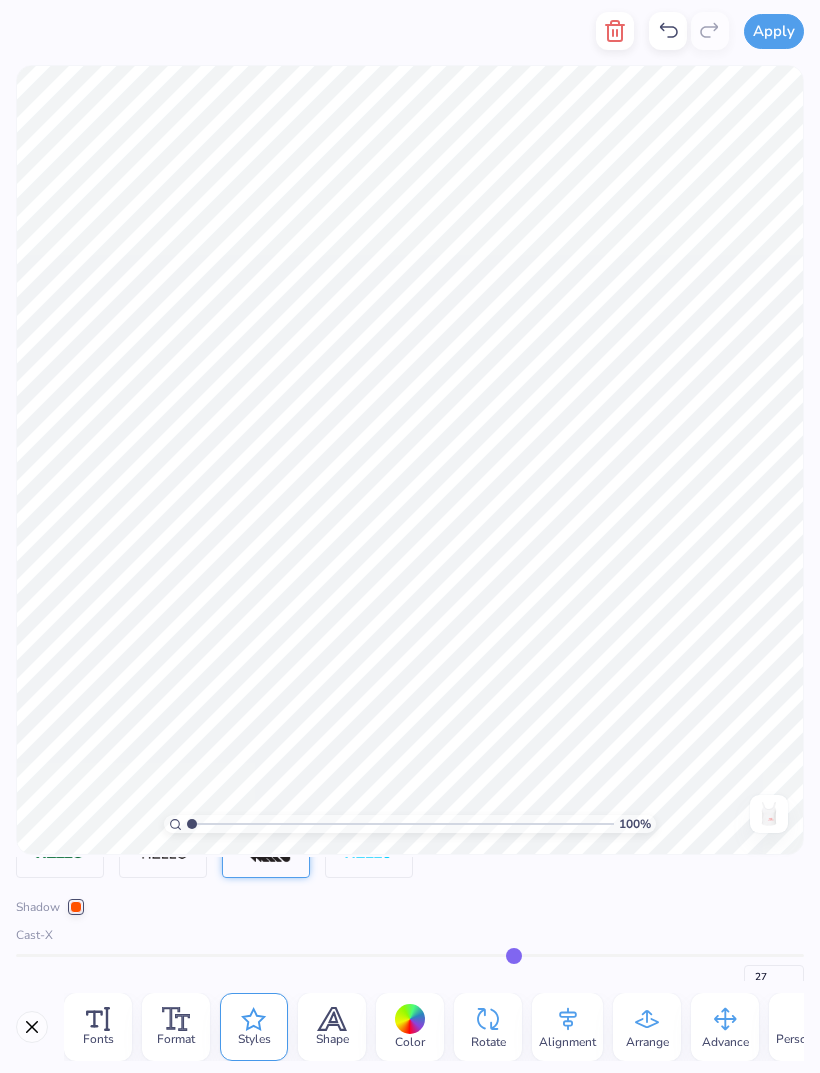 click on "Shadow" at bounding box center [410, 907] 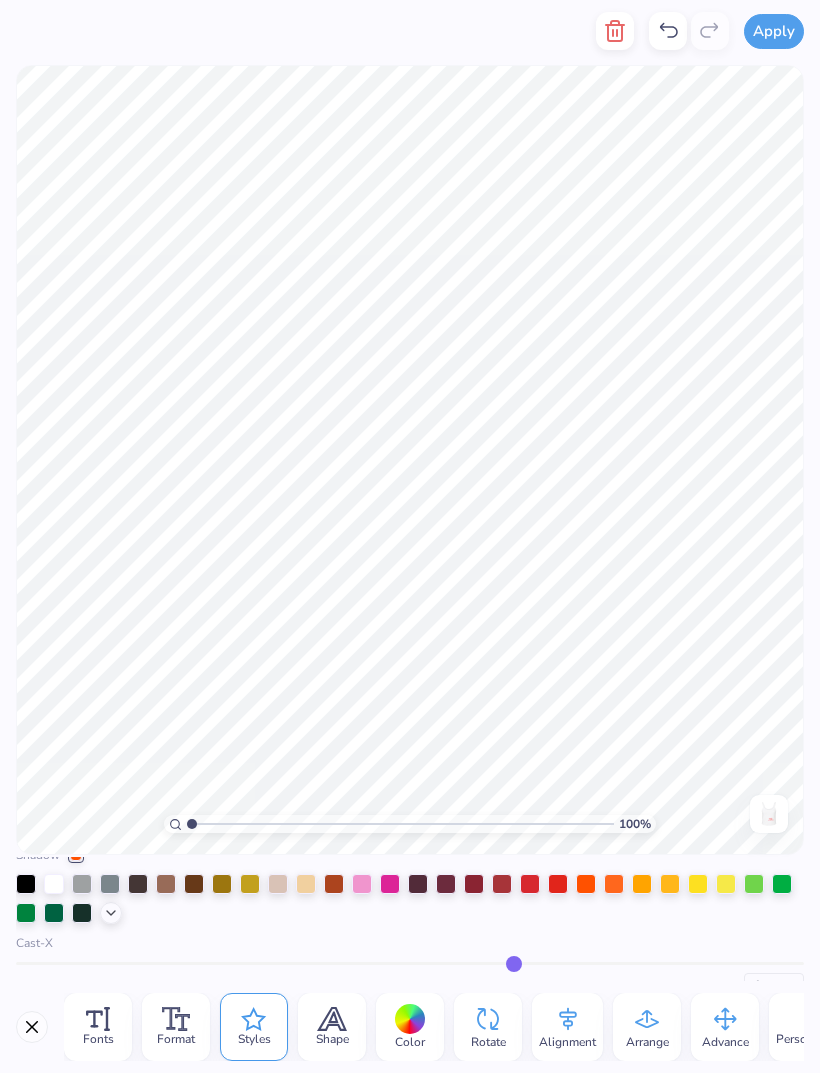scroll, scrollTop: 78, scrollLeft: 0, axis: vertical 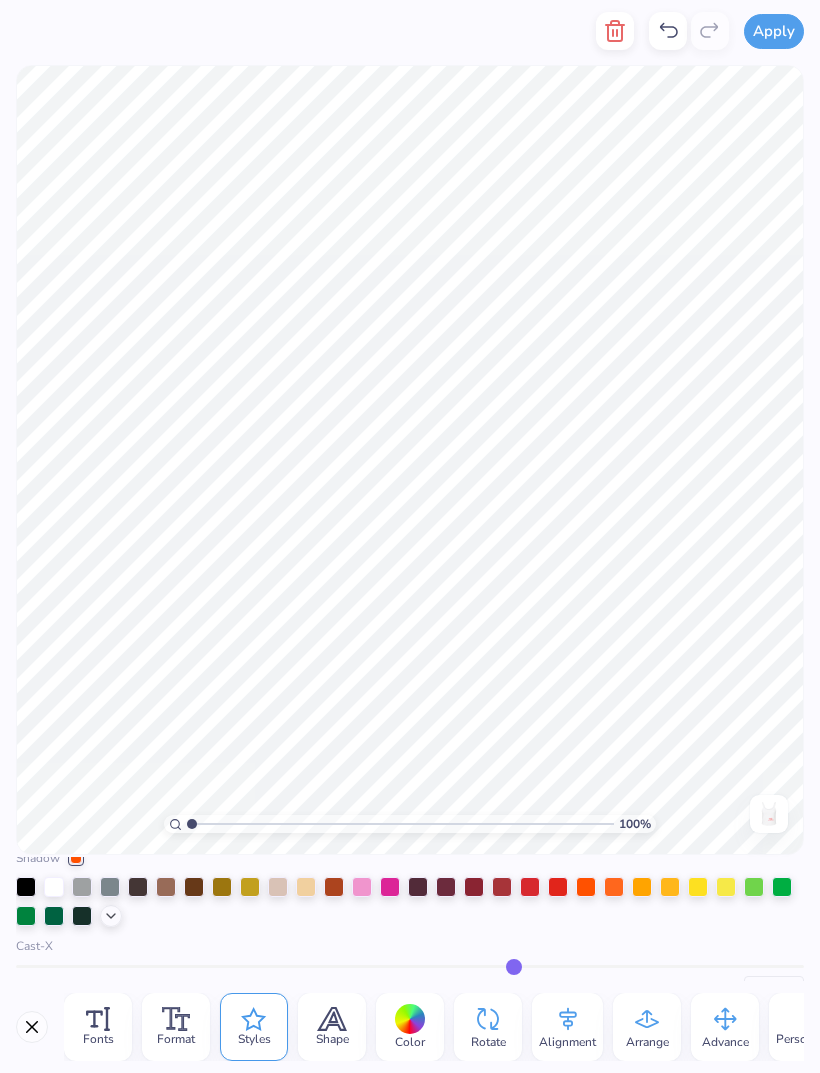 click at bounding box center [754, 887] 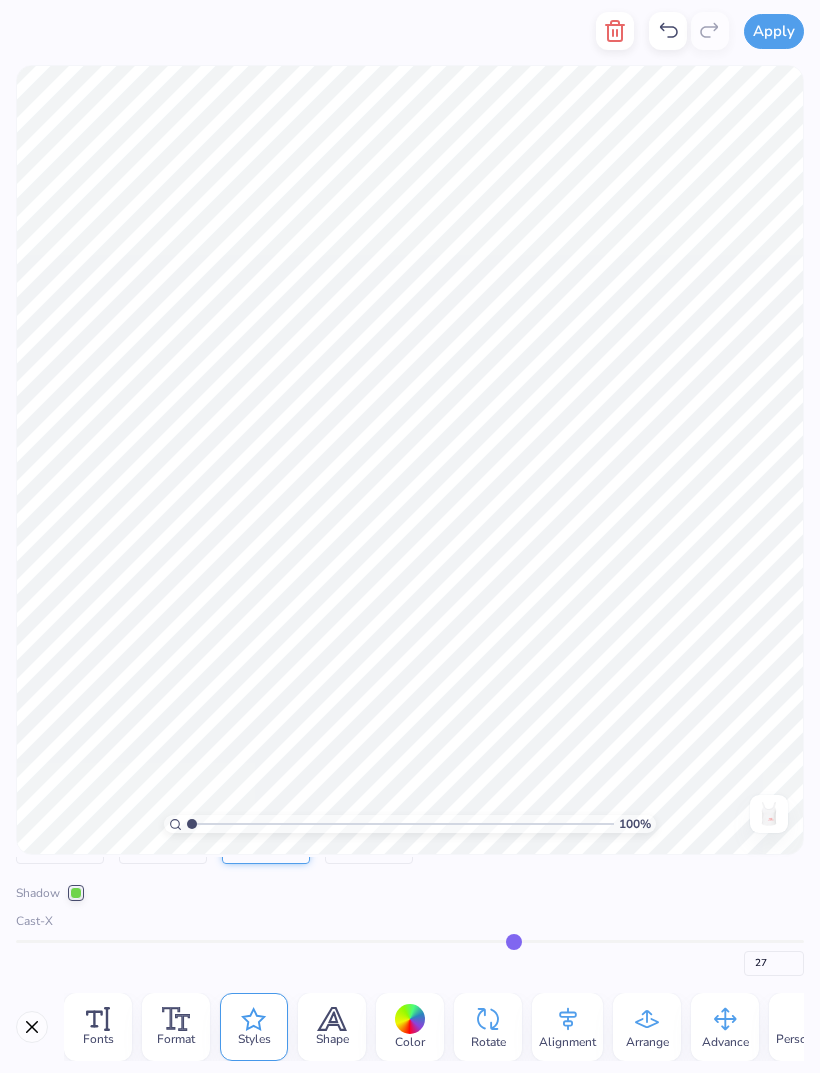 scroll, scrollTop: 38, scrollLeft: 0, axis: vertical 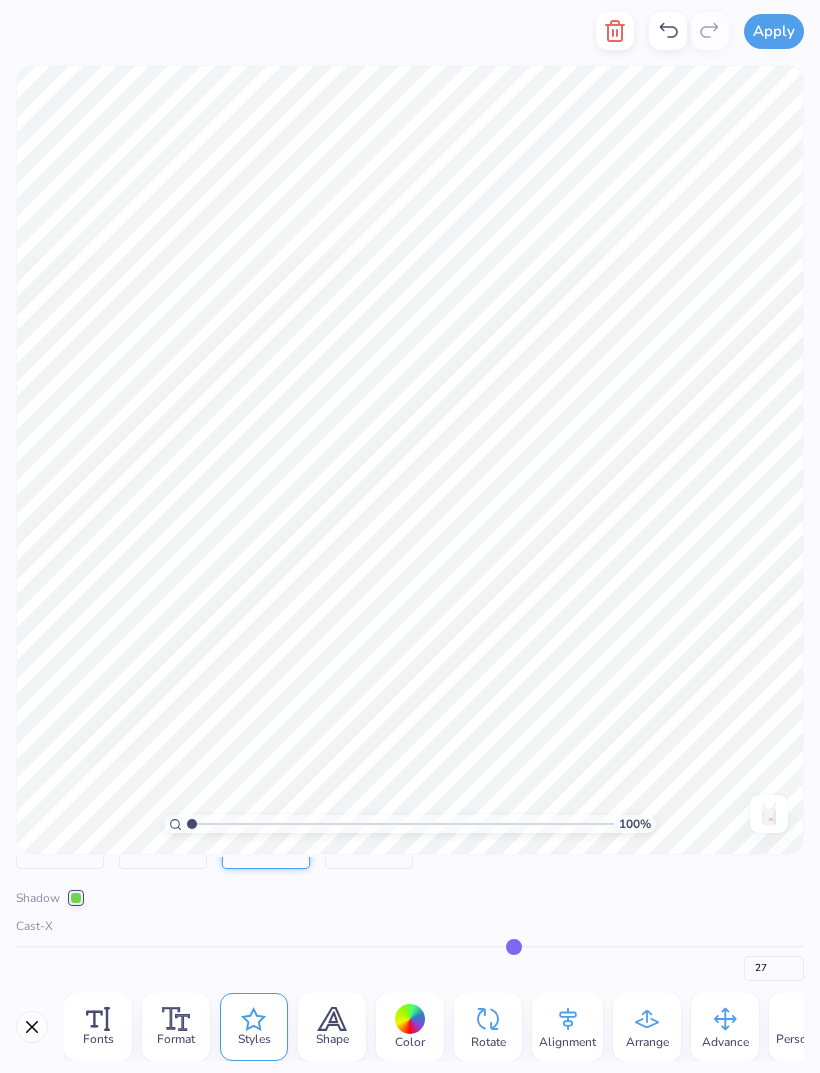 click at bounding box center (76, 898) 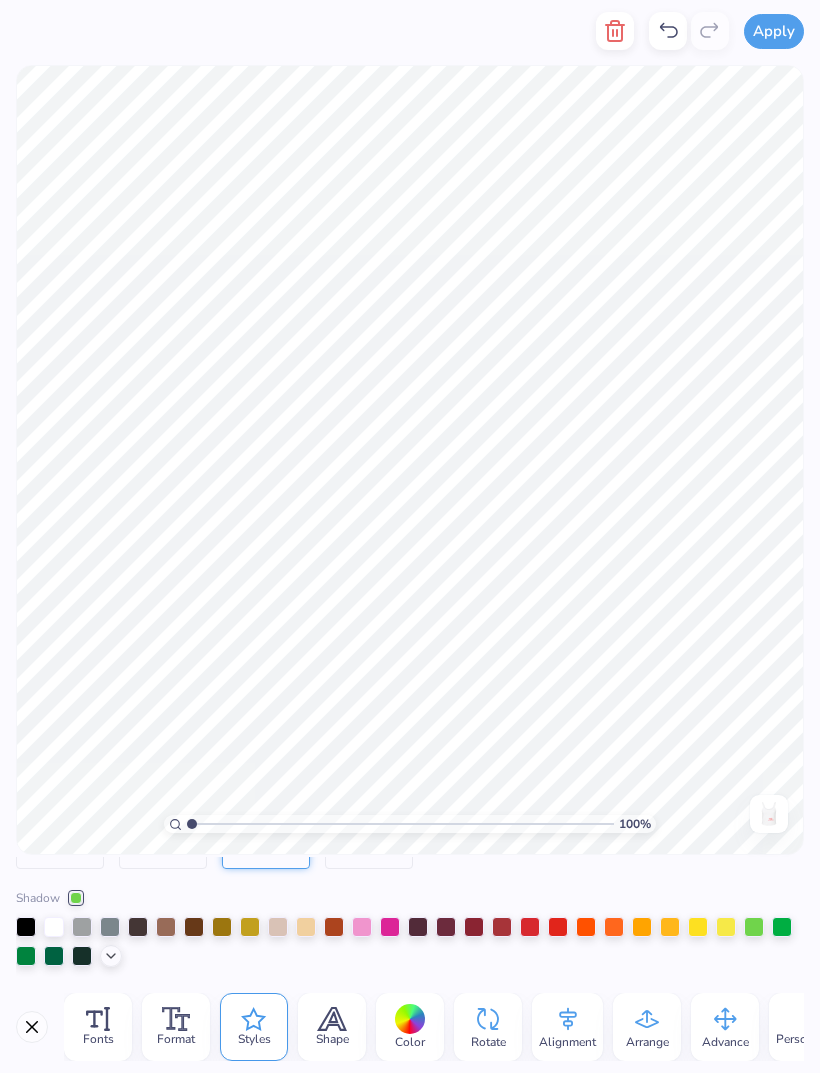 click at bounding box center [782, 927] 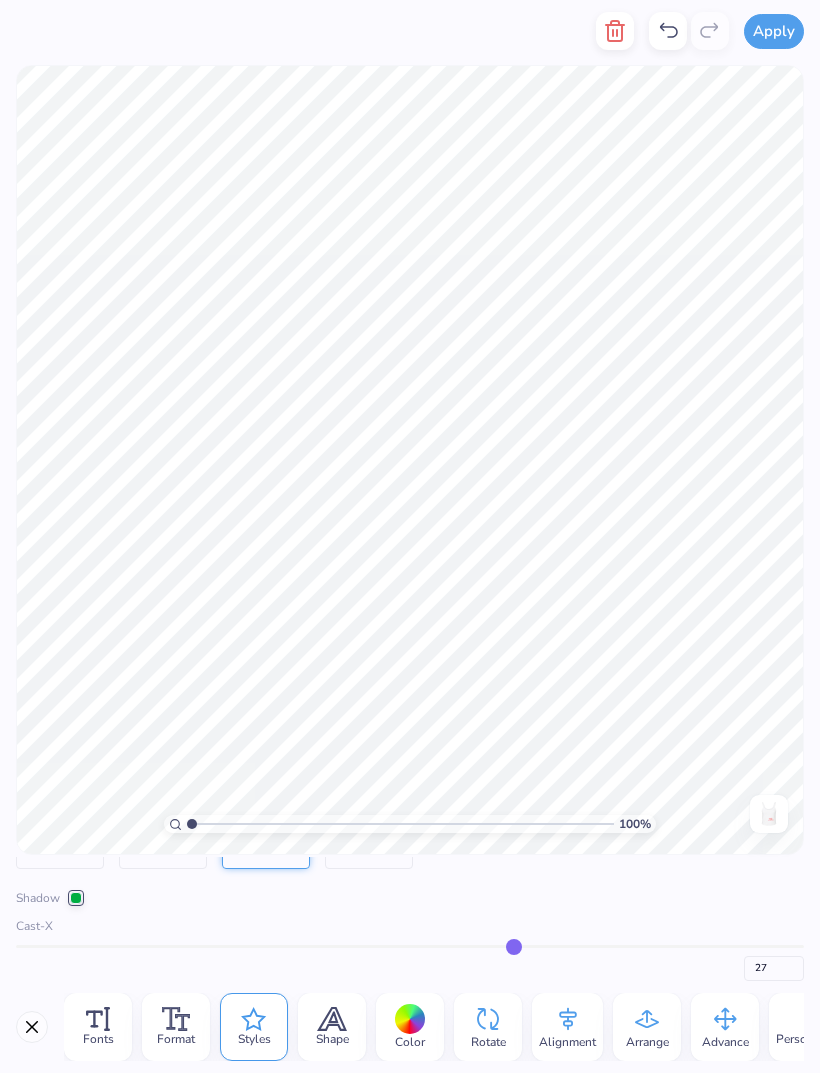 click on "Fonts" at bounding box center (98, 1027) 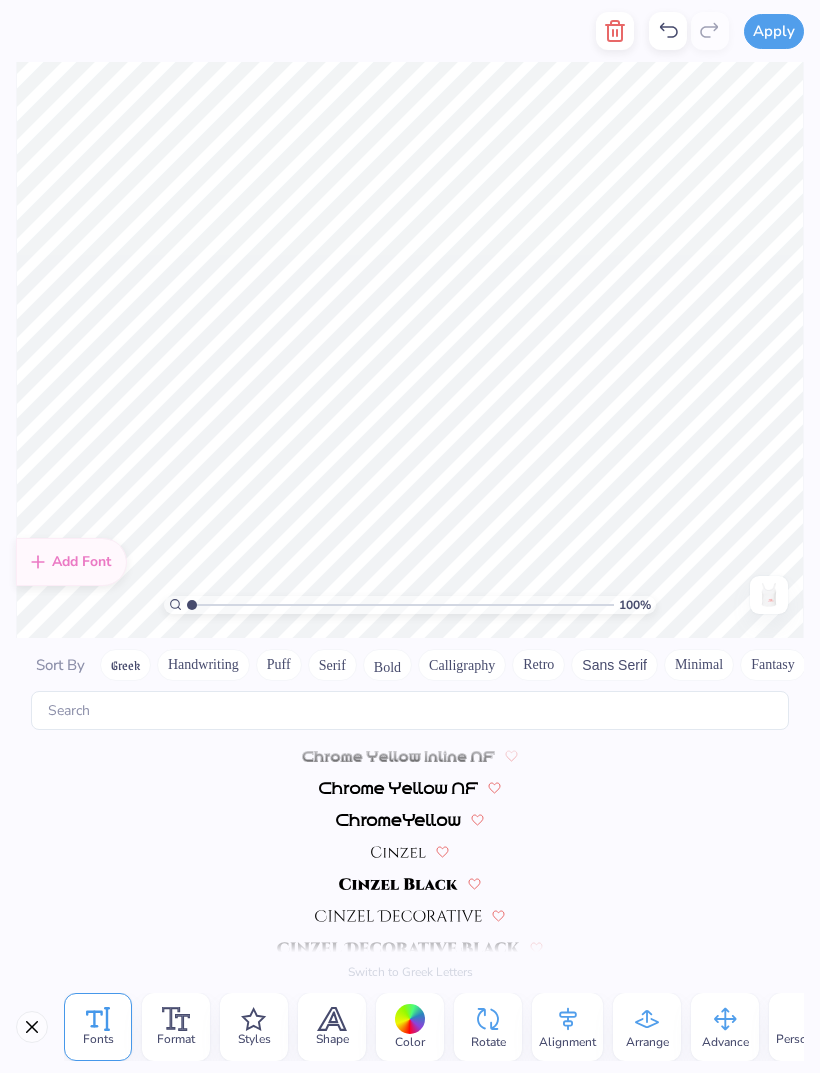 scroll, scrollTop: 2672, scrollLeft: 0, axis: vertical 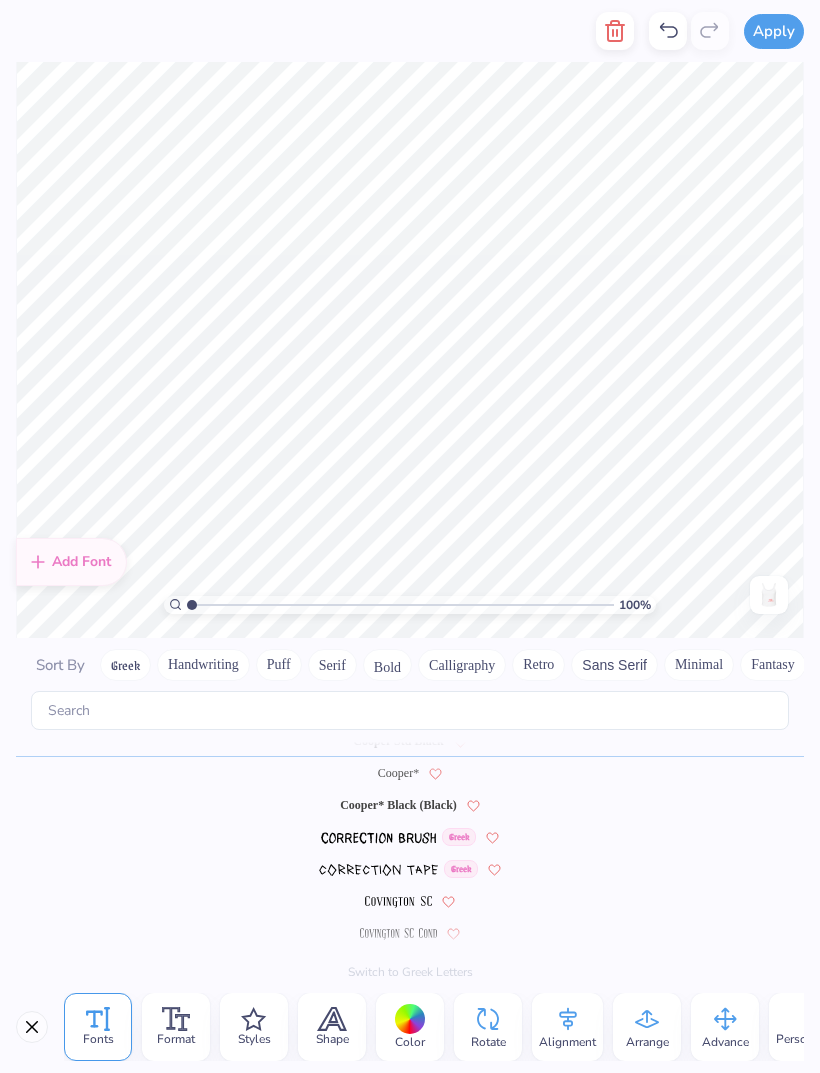 click on "Cooper* Black (Black)" at bounding box center (398, 805) 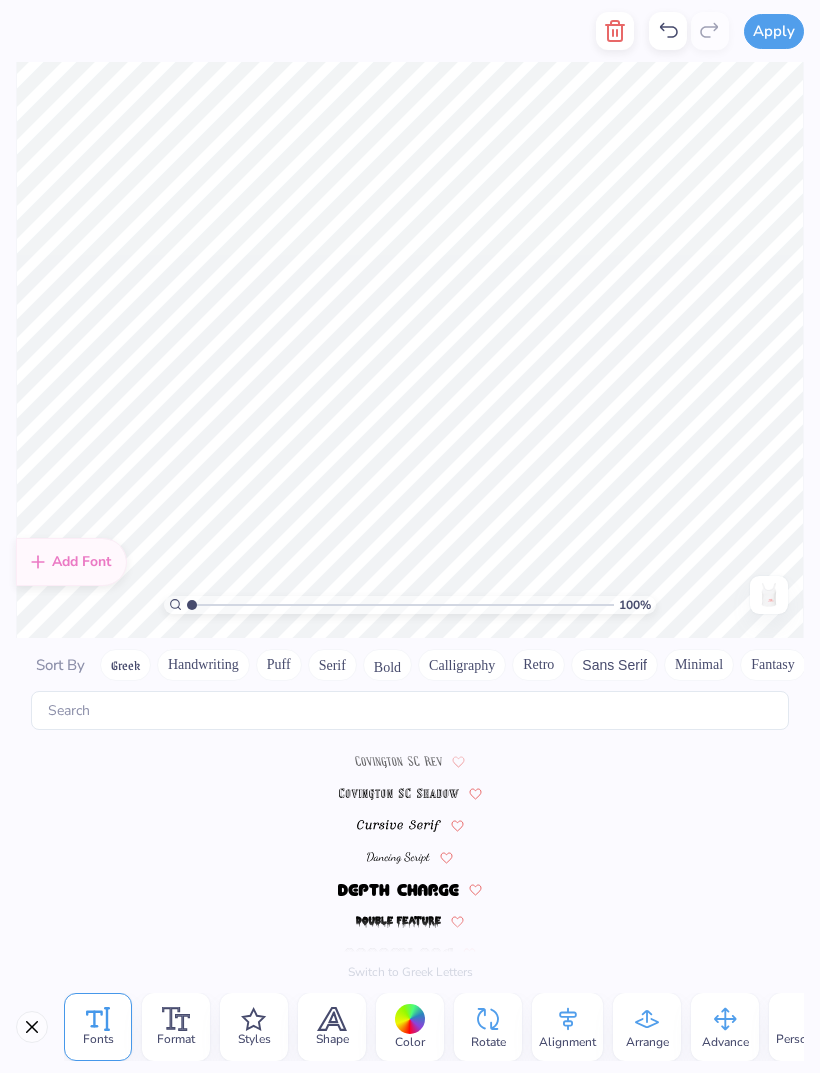 scroll, scrollTop: 2908, scrollLeft: 0, axis: vertical 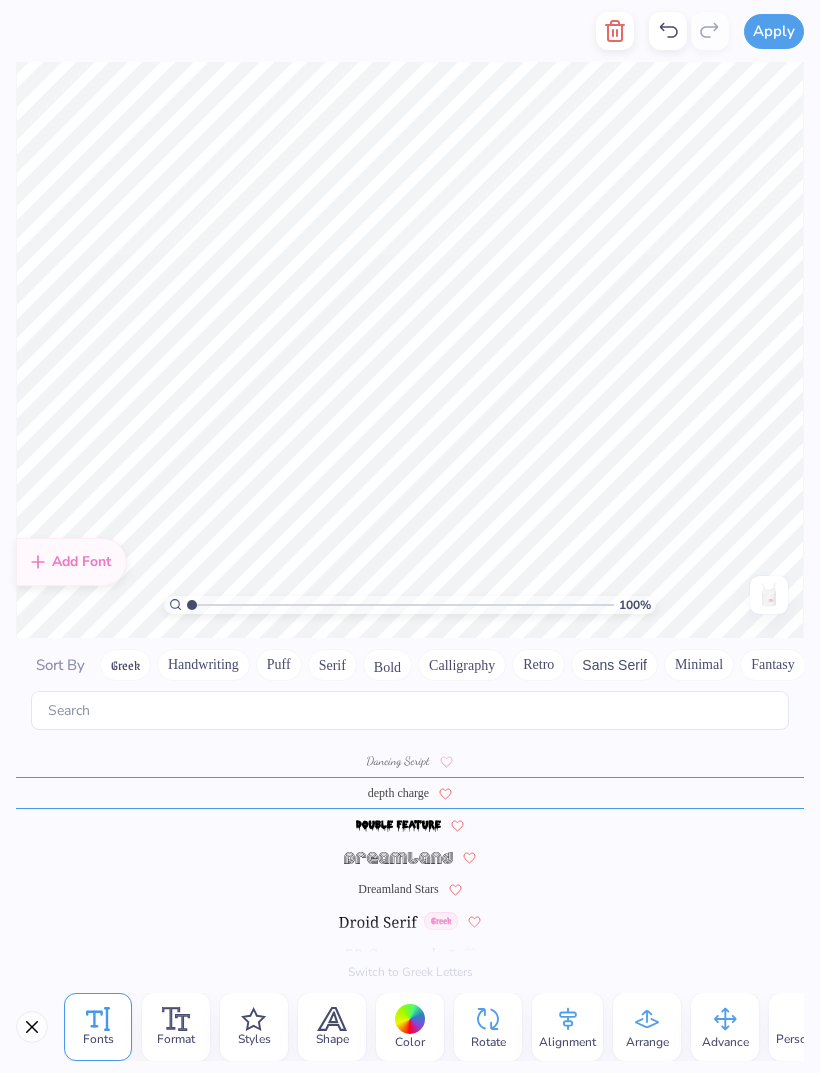 click at bounding box center [398, 858] 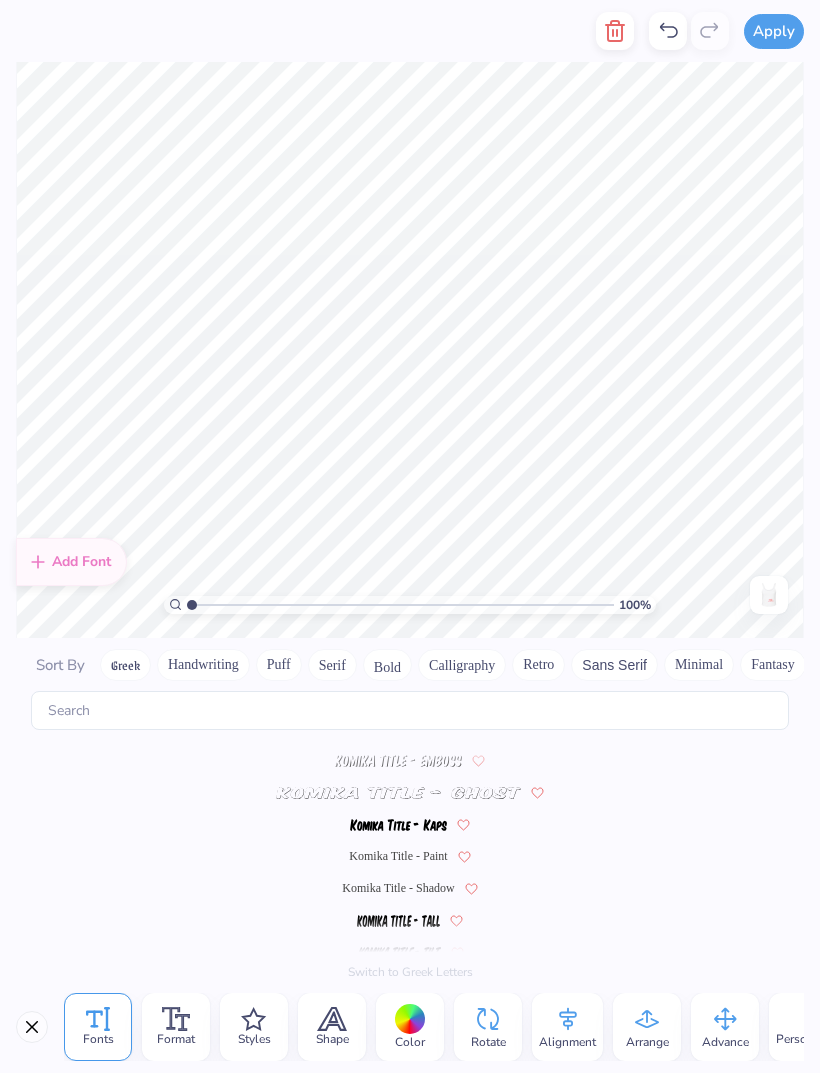 scroll, scrollTop: 5532, scrollLeft: 0, axis: vertical 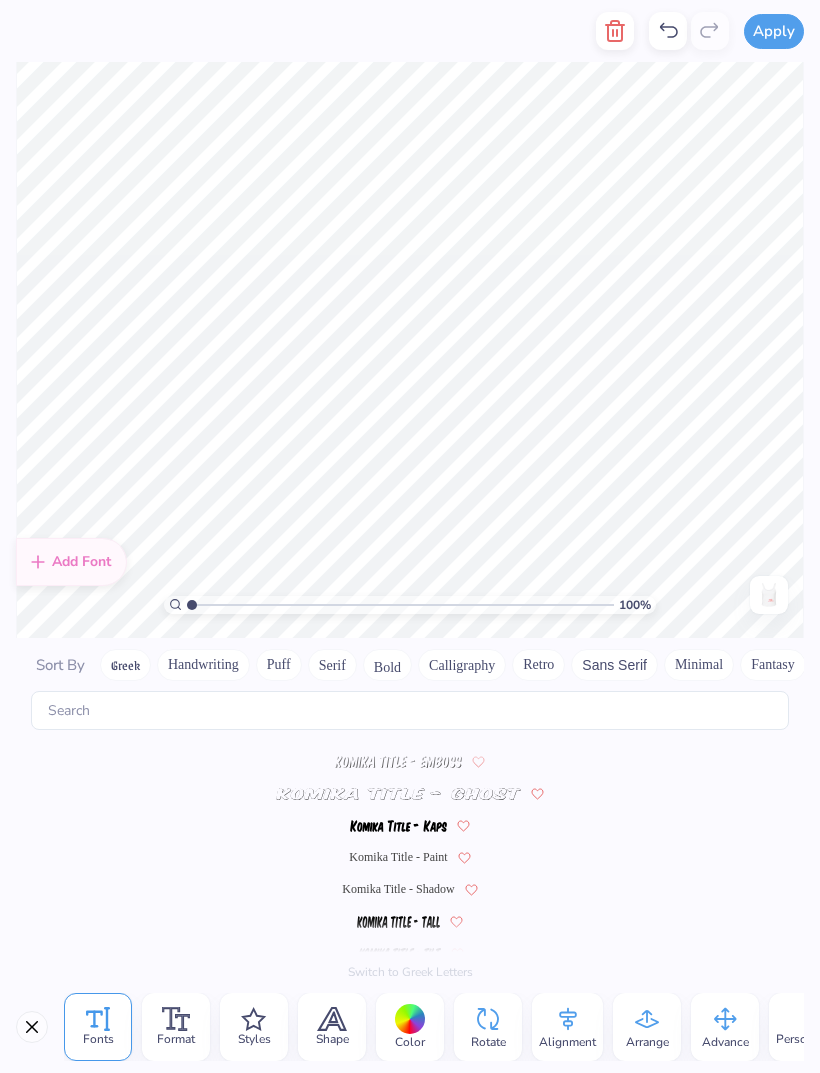 click on "Komika Title - Shadow" at bounding box center [398, 889] 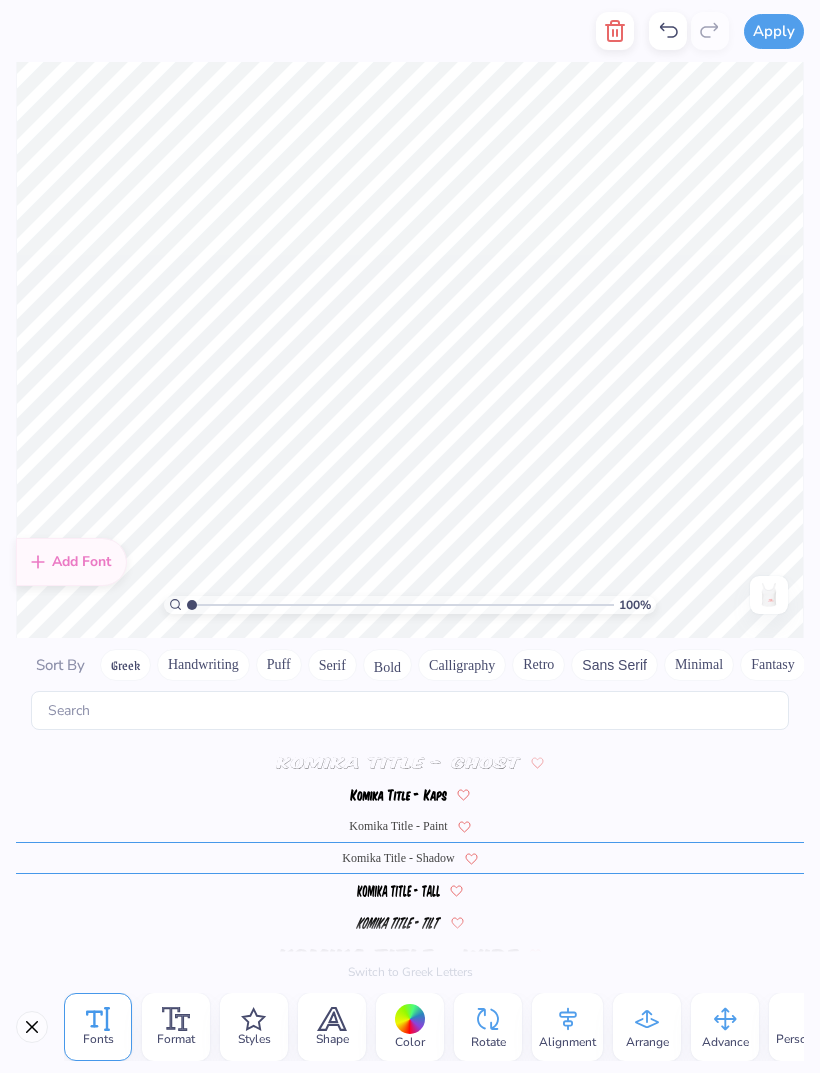 scroll, scrollTop: 5564, scrollLeft: 0, axis: vertical 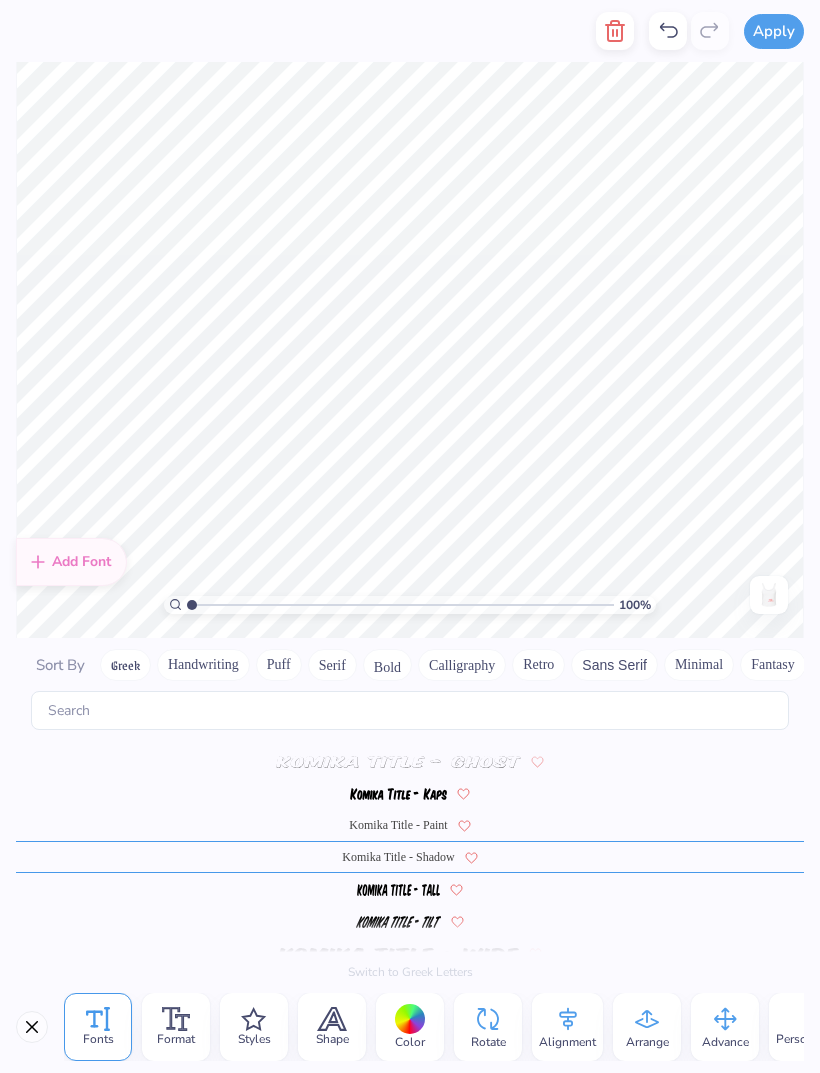 click on "Komika Title - Paint" at bounding box center [398, 825] 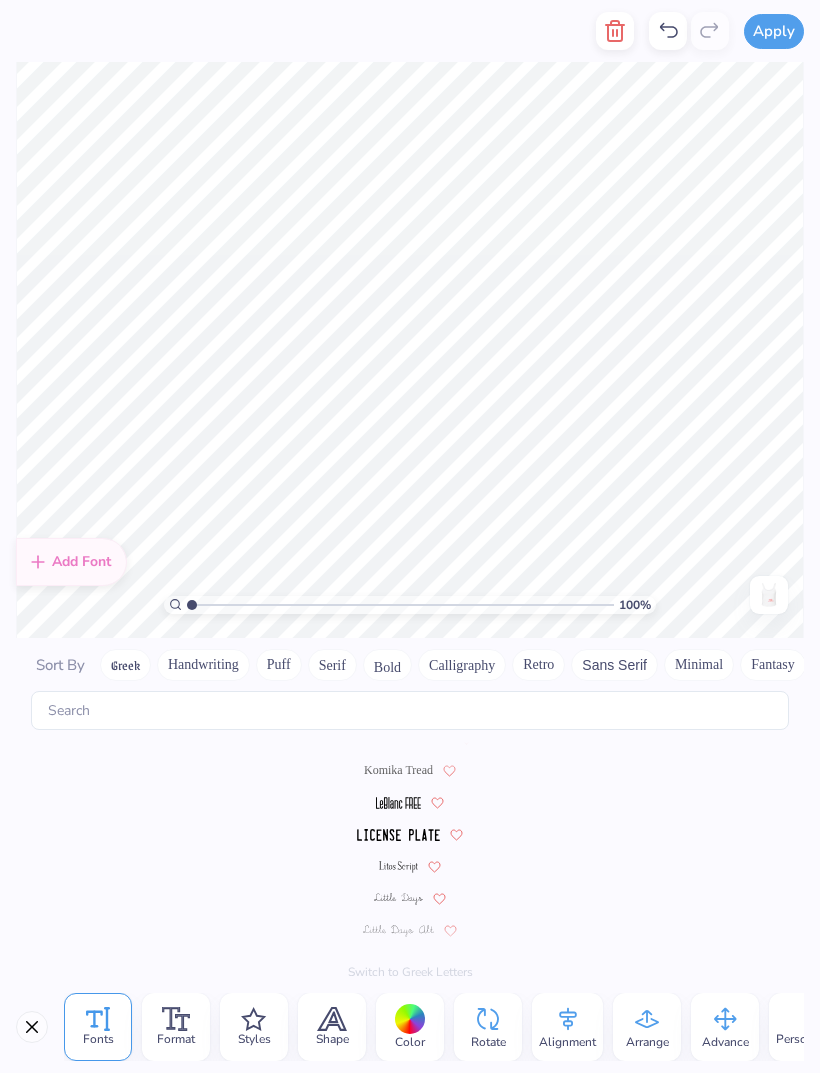 scroll, scrollTop: 5820, scrollLeft: 0, axis: vertical 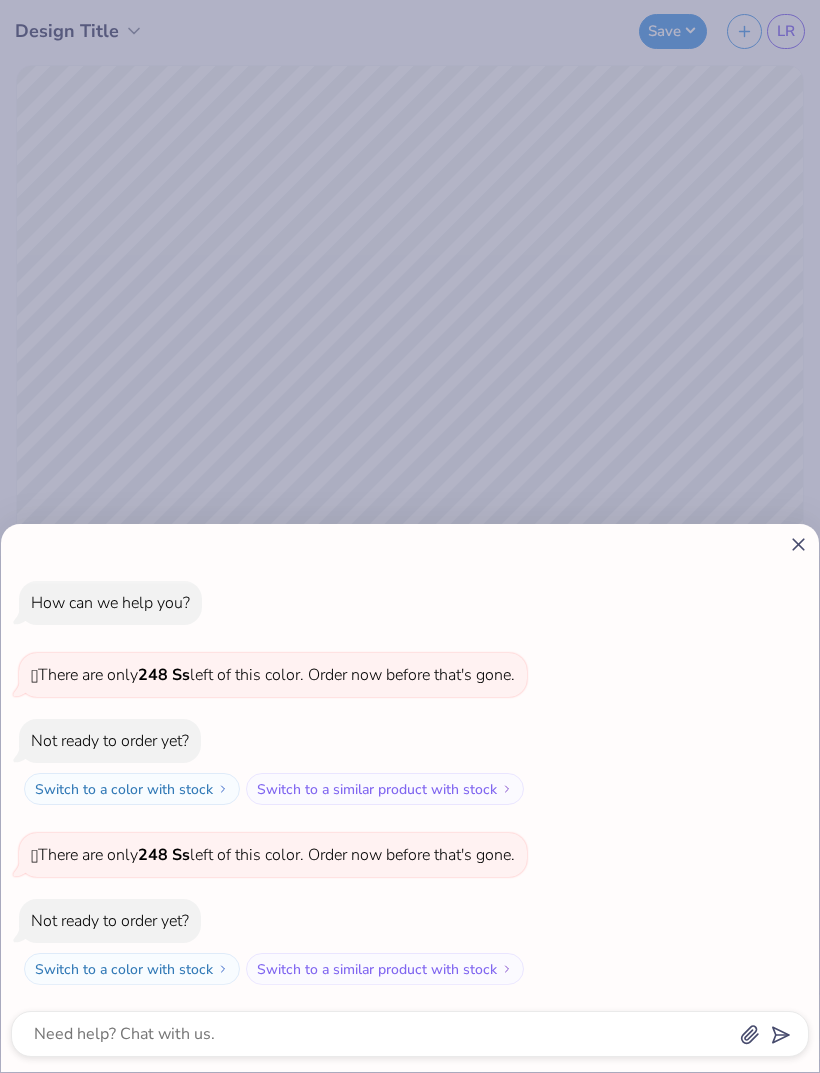 click 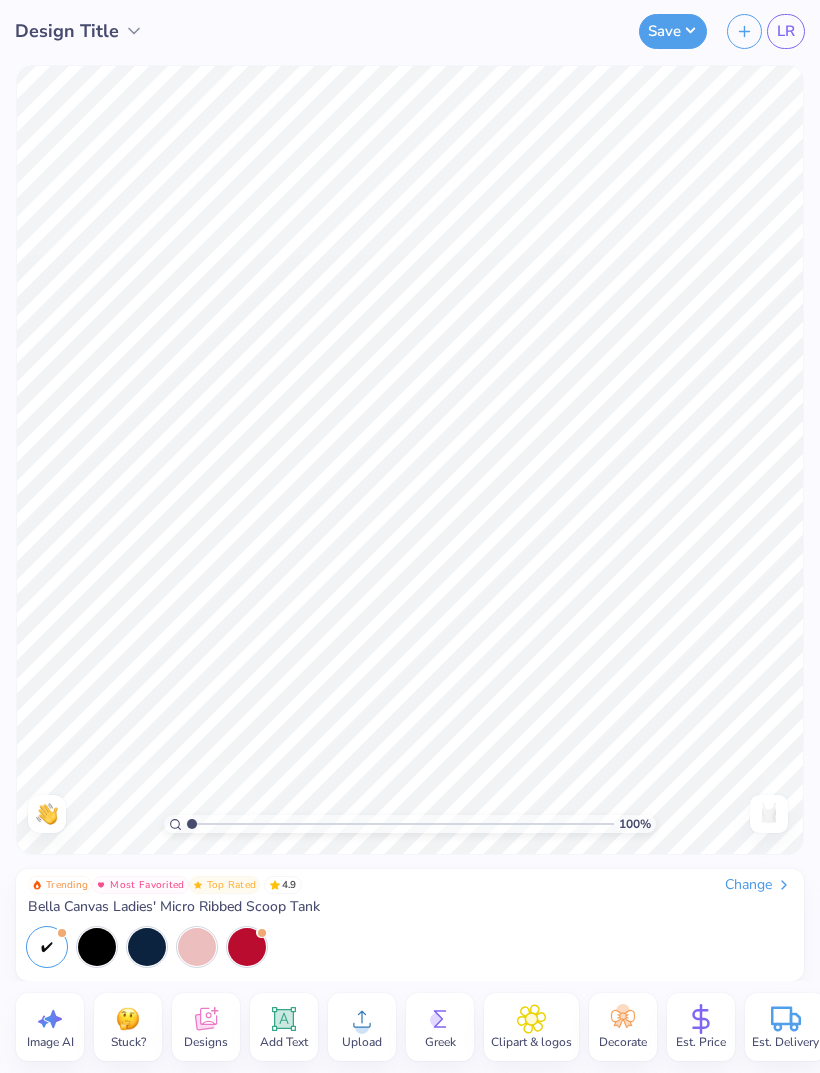 click on "Add Text" at bounding box center [284, 1027] 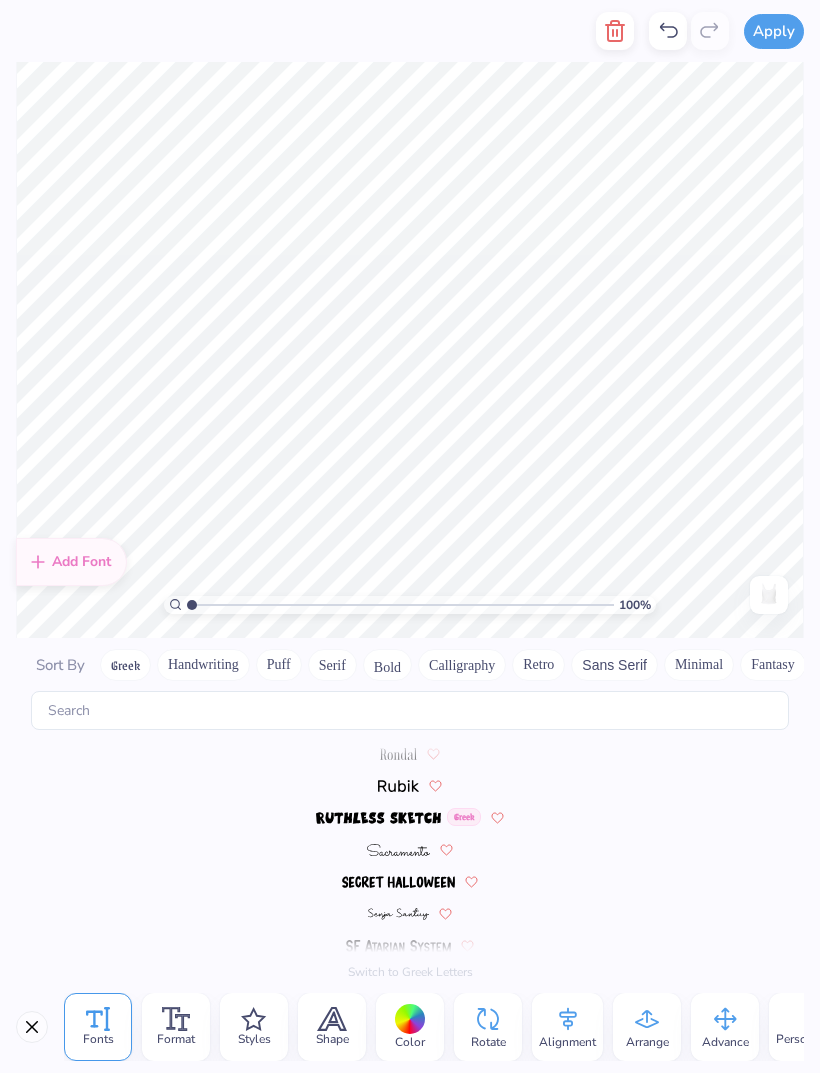 scroll, scrollTop: 8720, scrollLeft: 0, axis: vertical 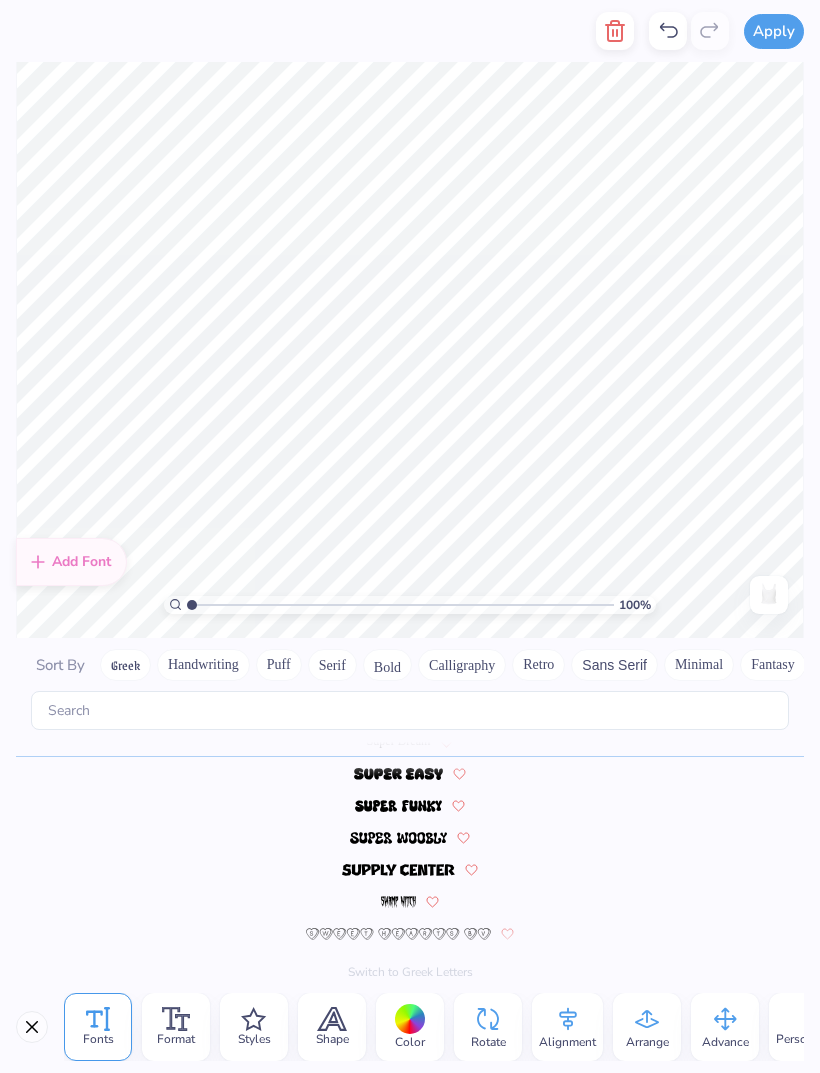 click on "Calligraphy" at bounding box center (462, 665) 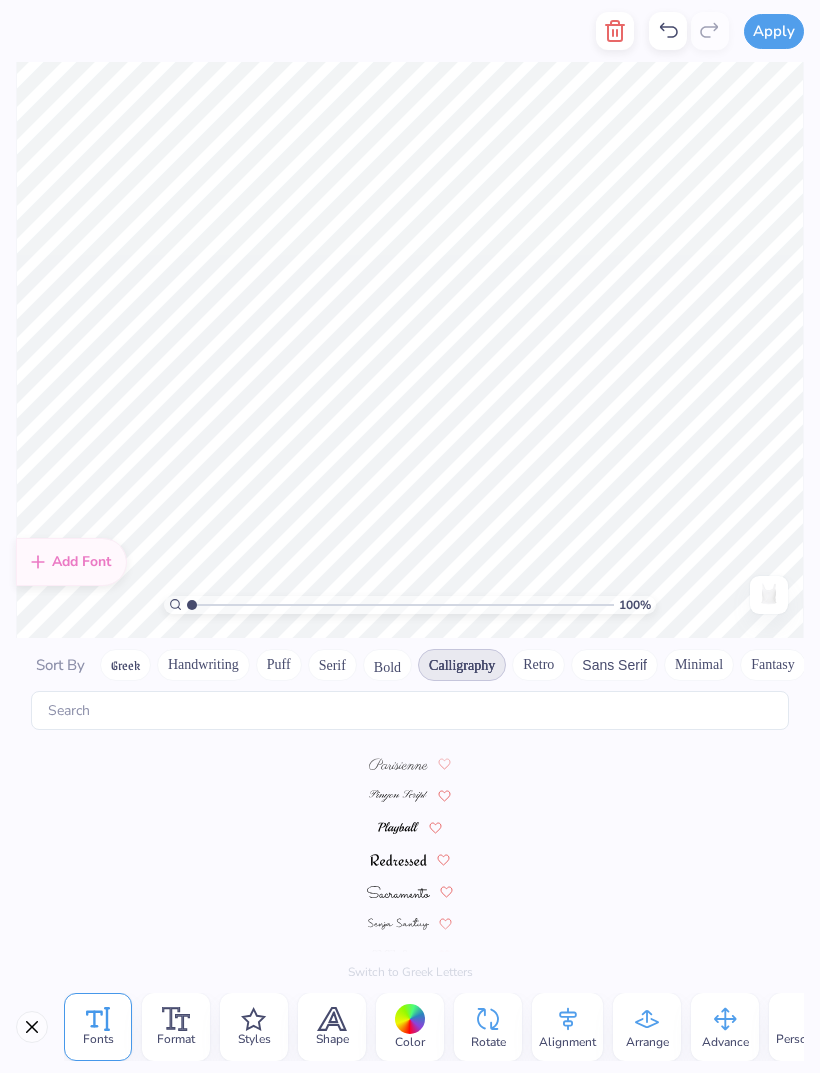 scroll, scrollTop: 697, scrollLeft: 0, axis: vertical 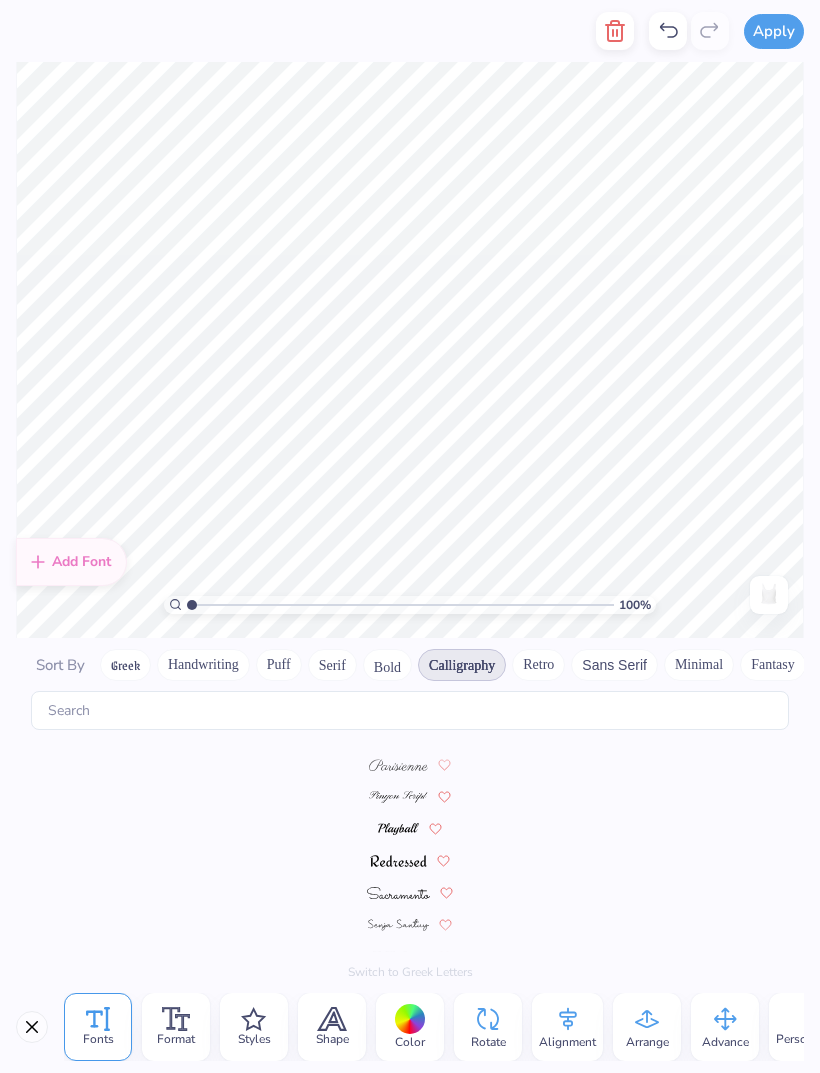 click on "Sort By" at bounding box center [60, 665] 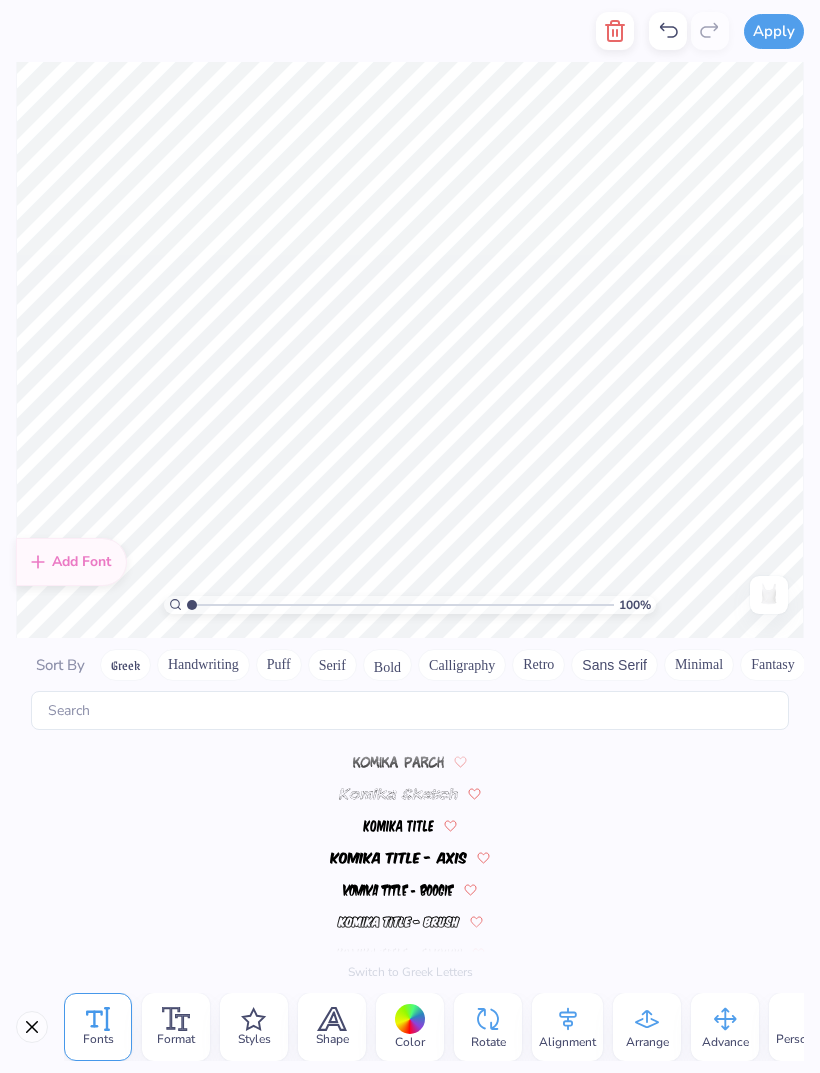 scroll, scrollTop: 5340, scrollLeft: 0, axis: vertical 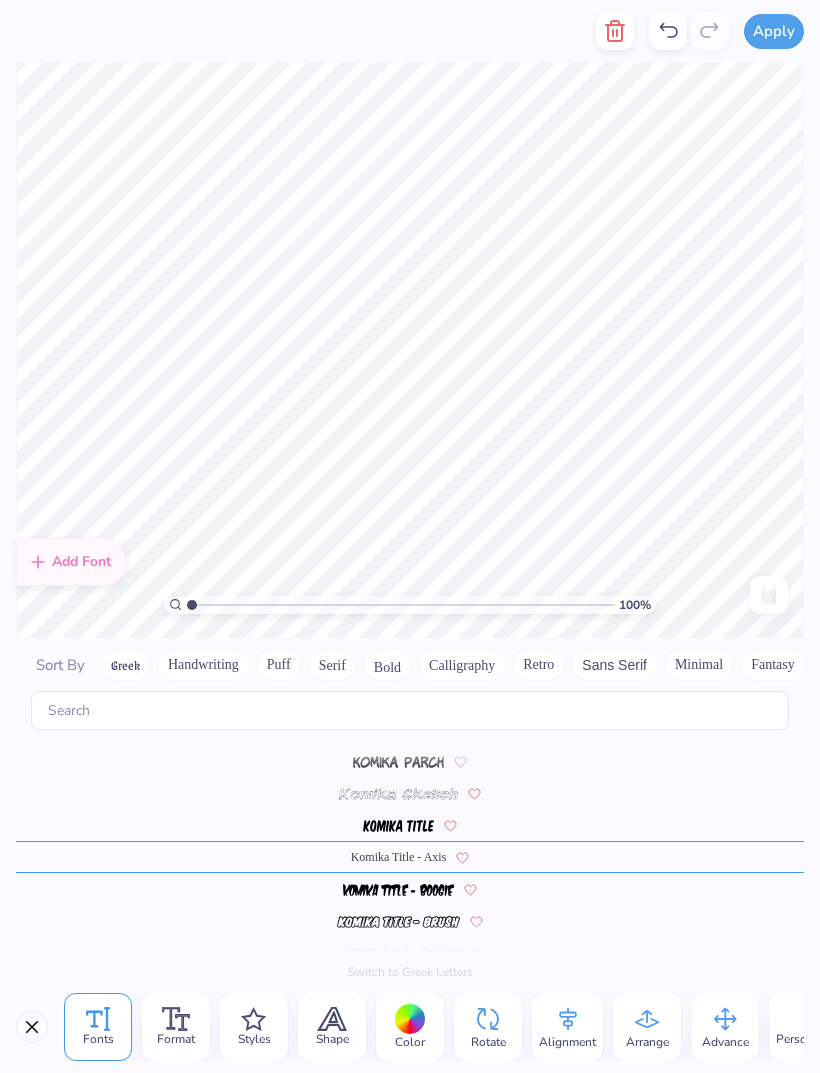 type on "T" 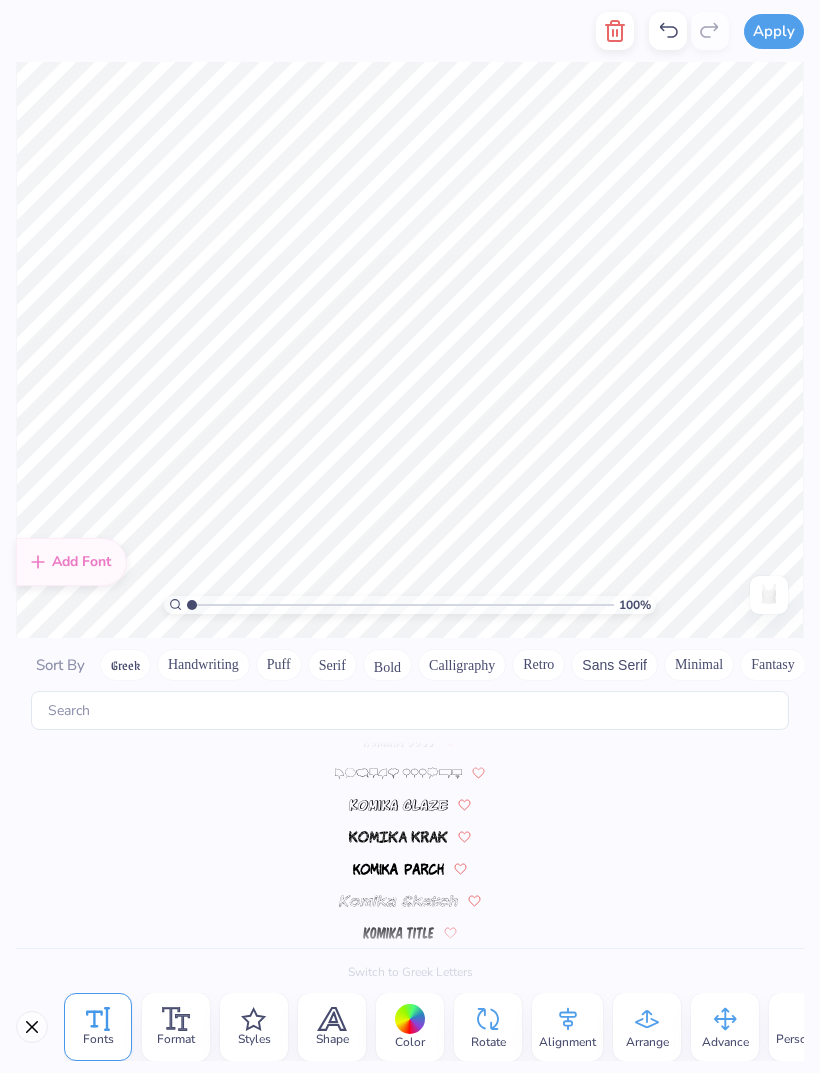 scroll, scrollTop: 5456, scrollLeft: 0, axis: vertical 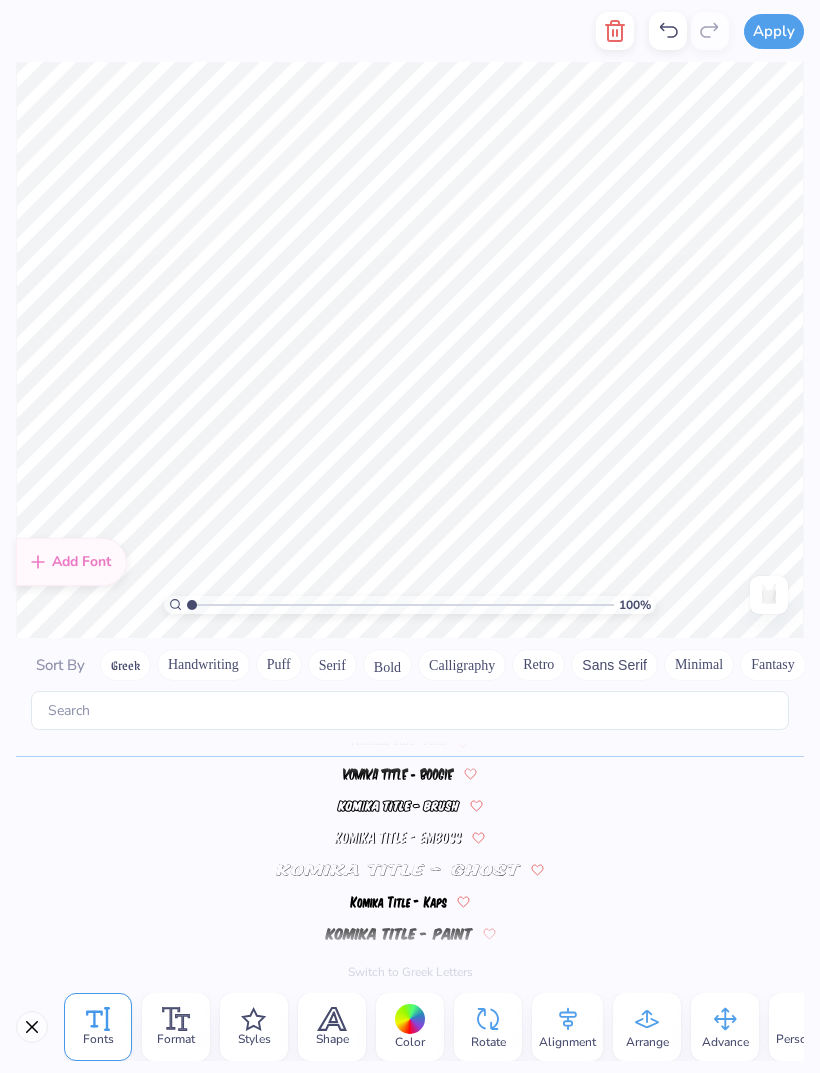 click 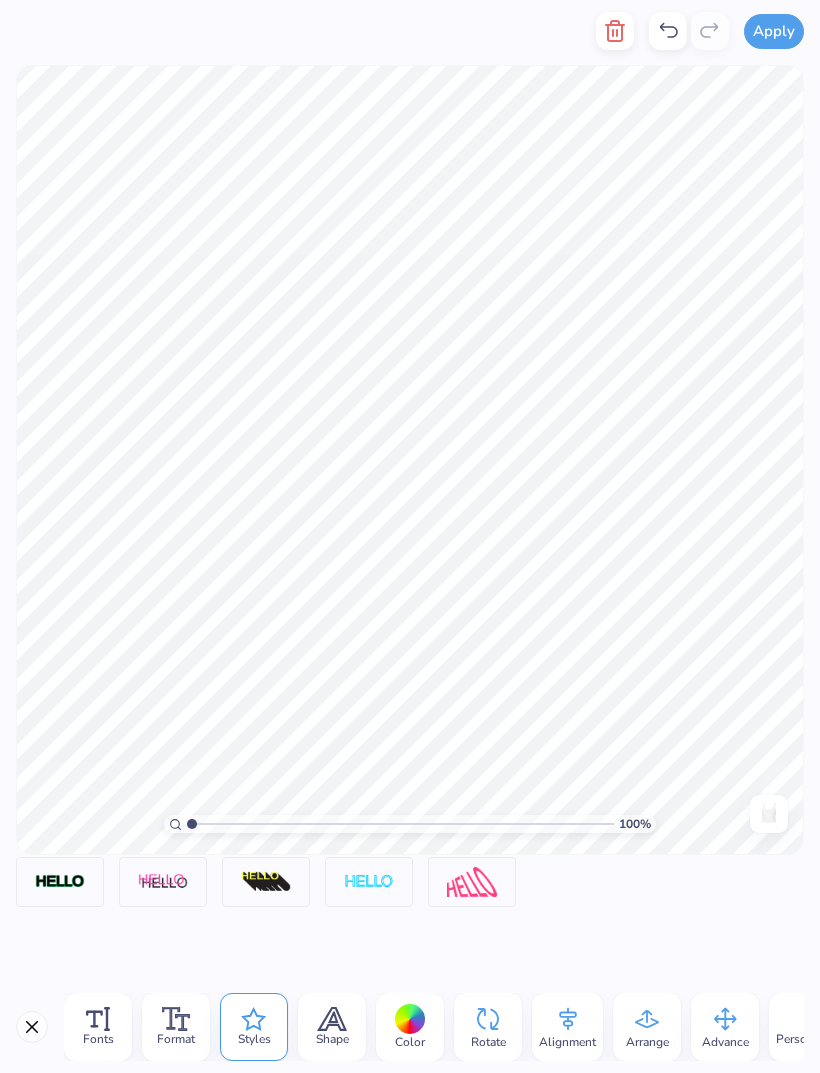 click at bounding box center [266, 882] 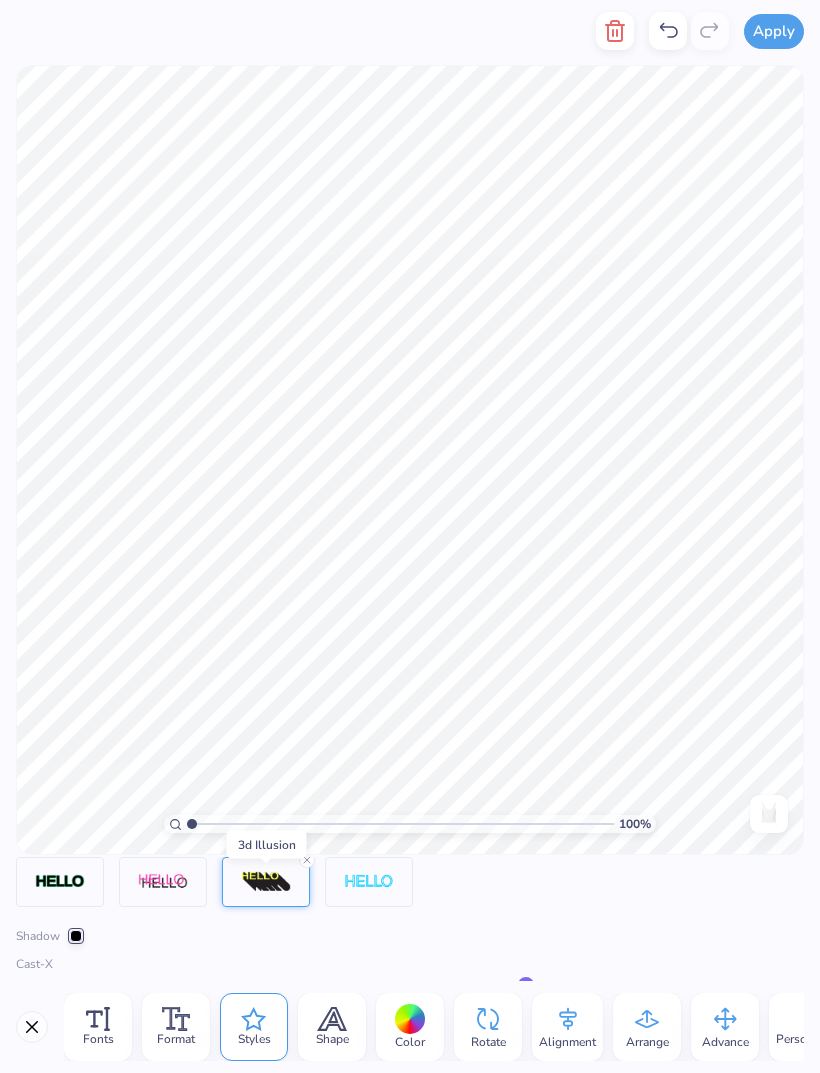 click 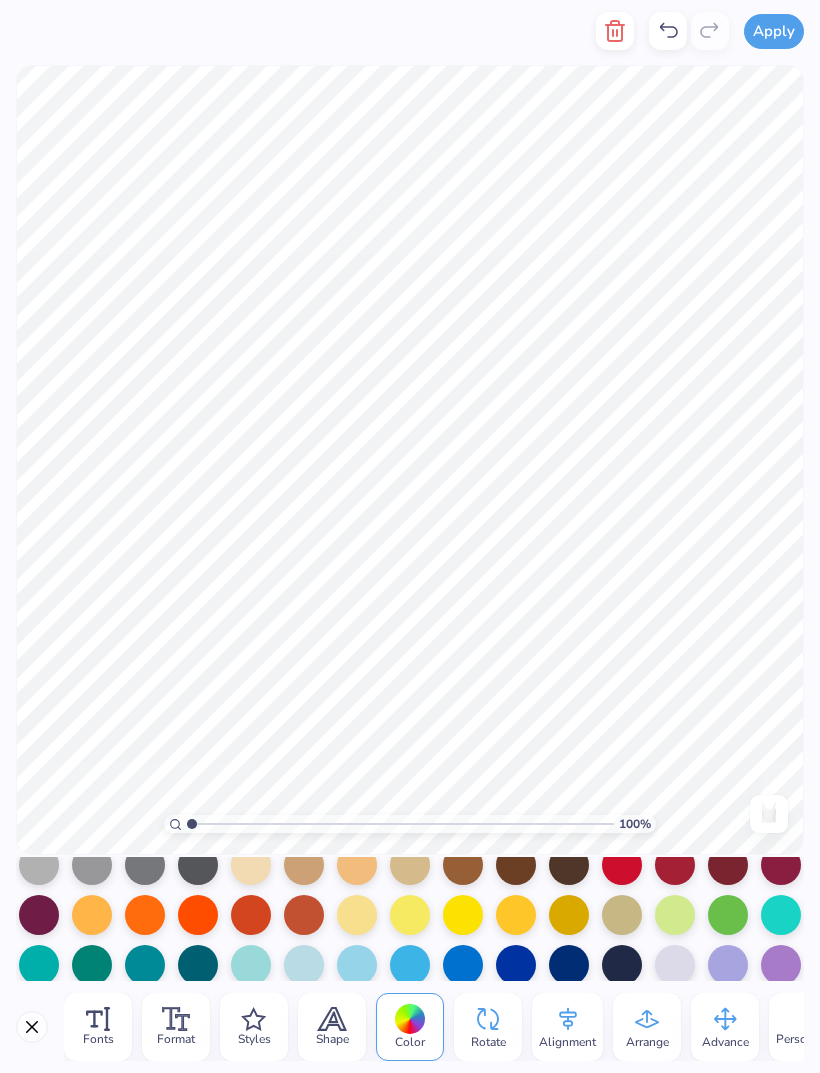 scroll, scrollTop: 269, scrollLeft: 0, axis: vertical 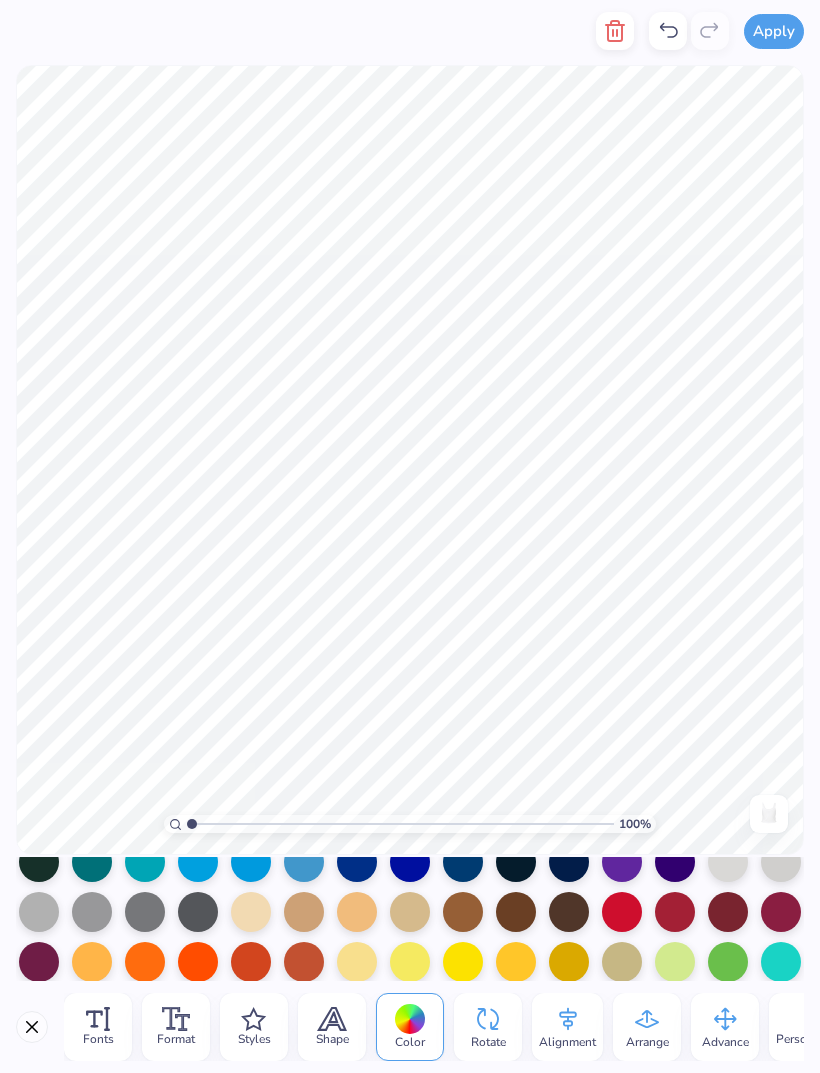 click at bounding box center (675, 962) 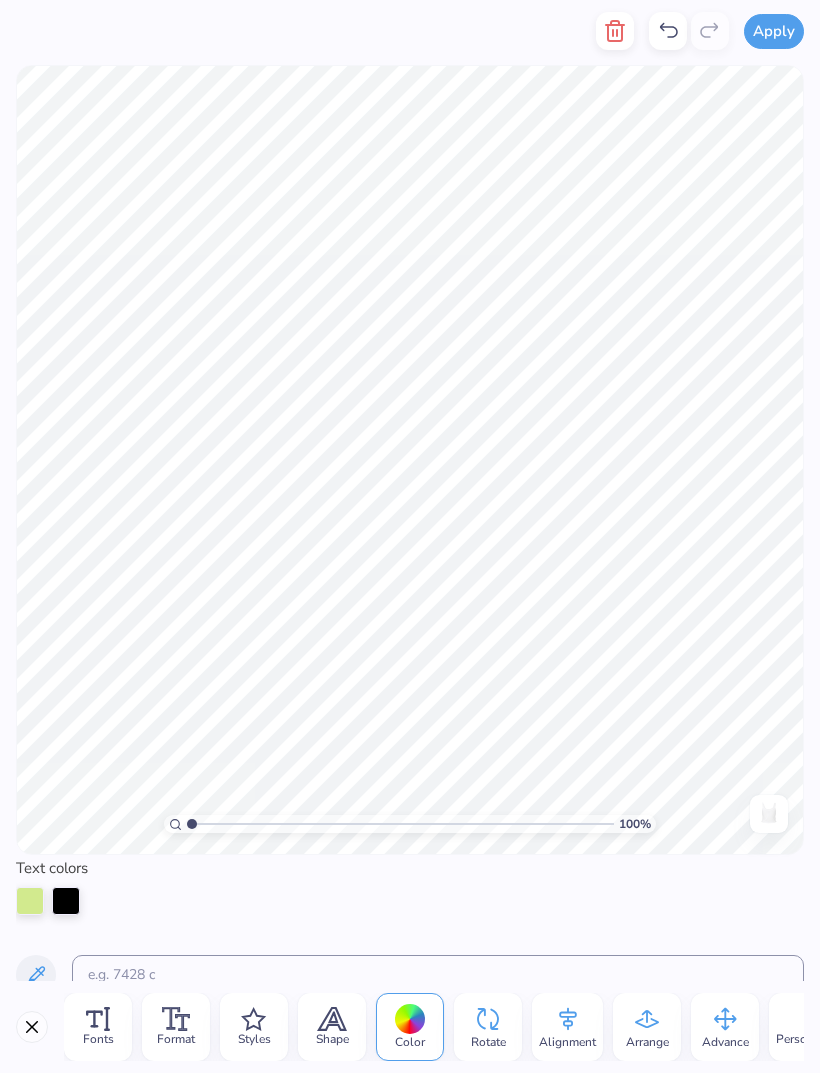scroll, scrollTop: 0, scrollLeft: 0, axis: both 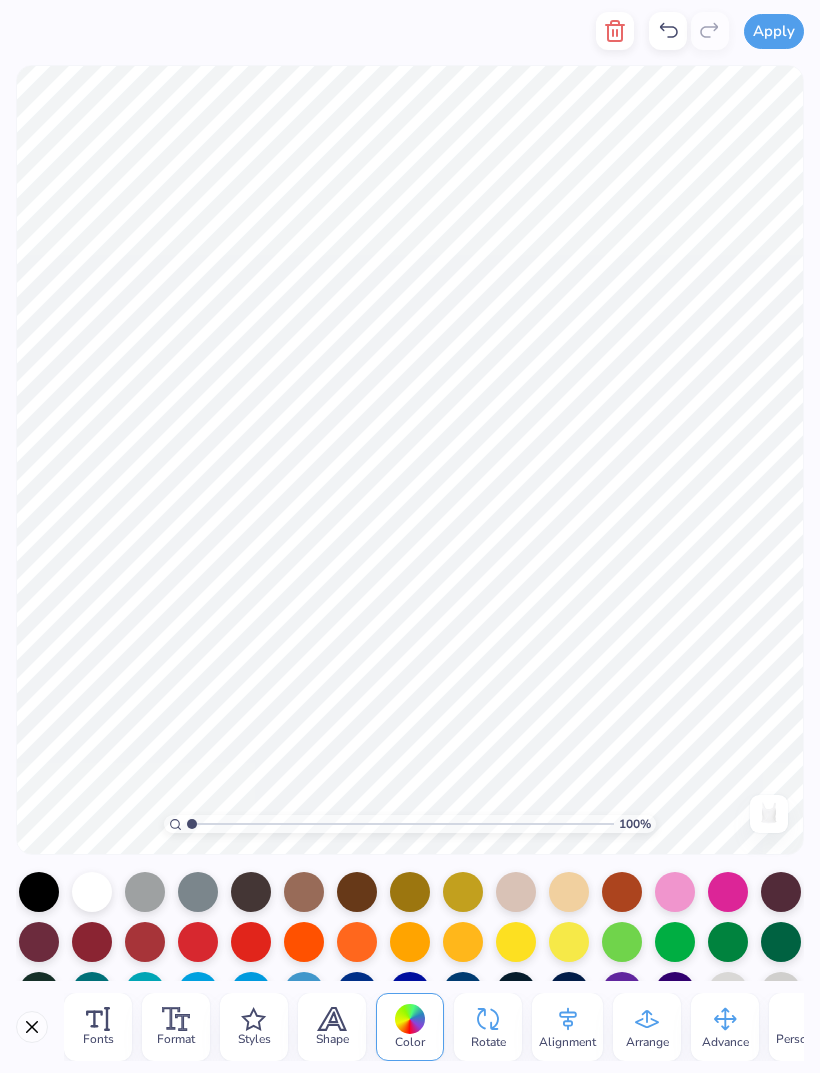 click at bounding box center [675, 892] 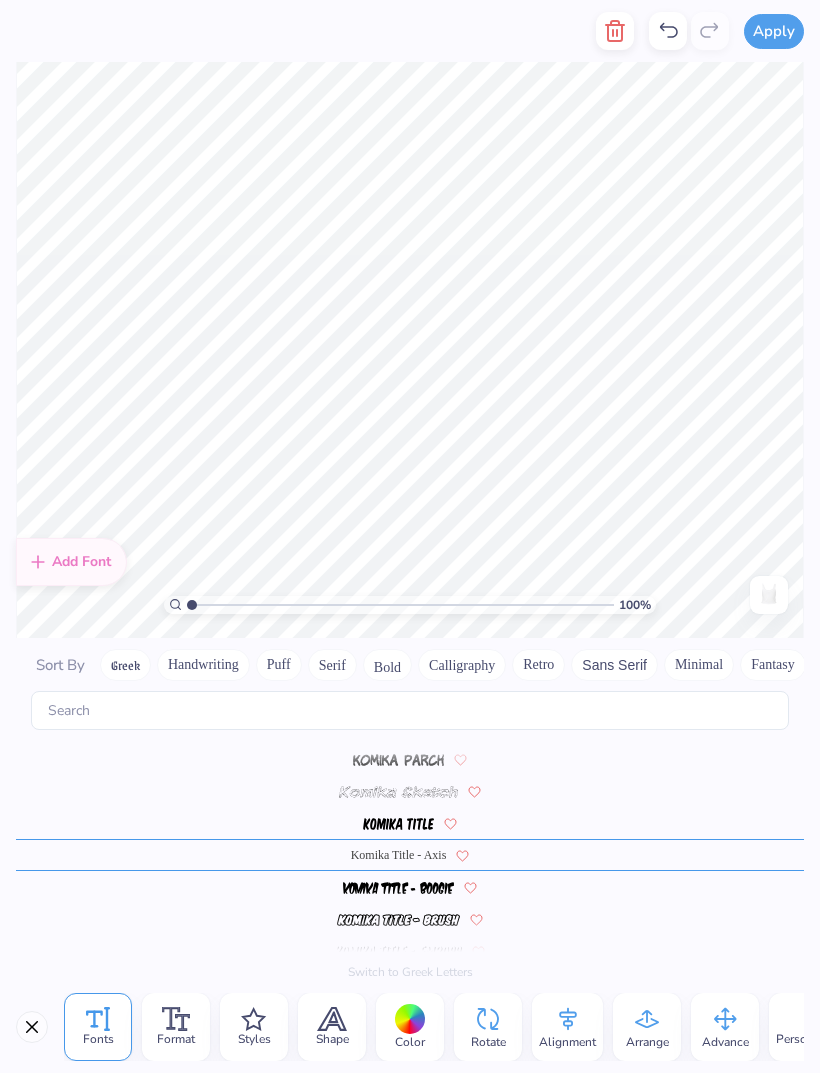 scroll, scrollTop: 5456, scrollLeft: 0, axis: vertical 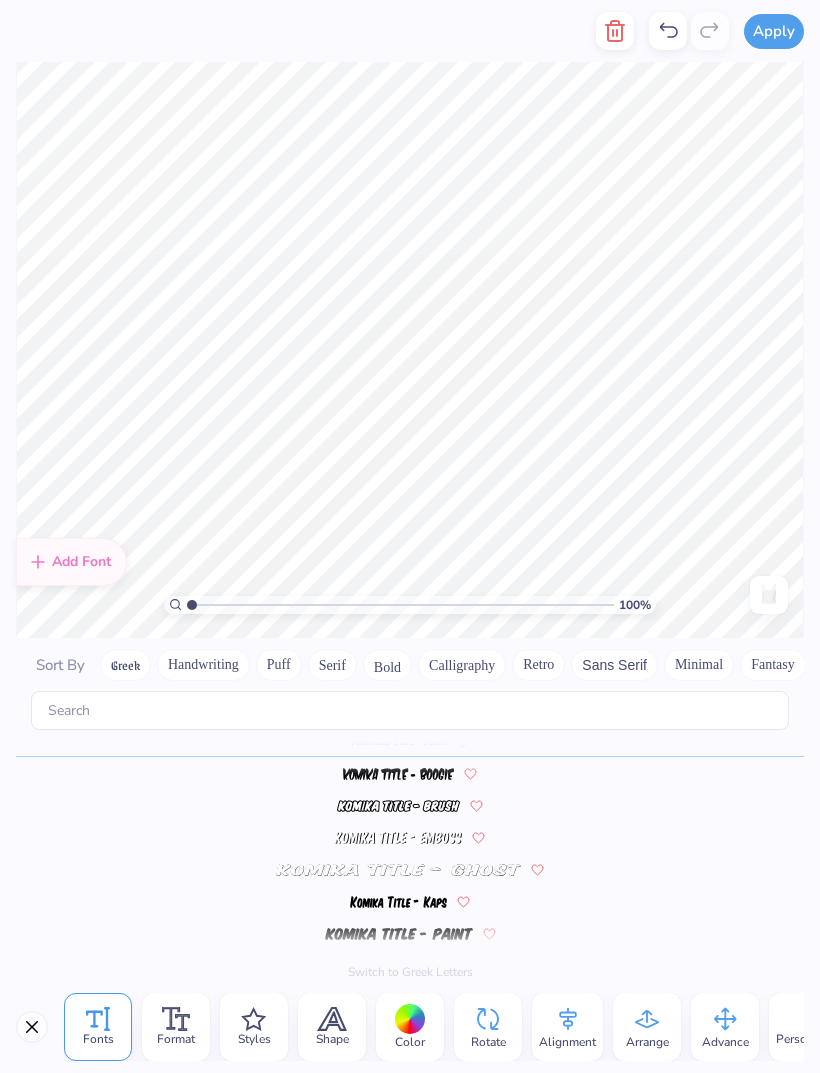 click on "Format" at bounding box center [176, 1027] 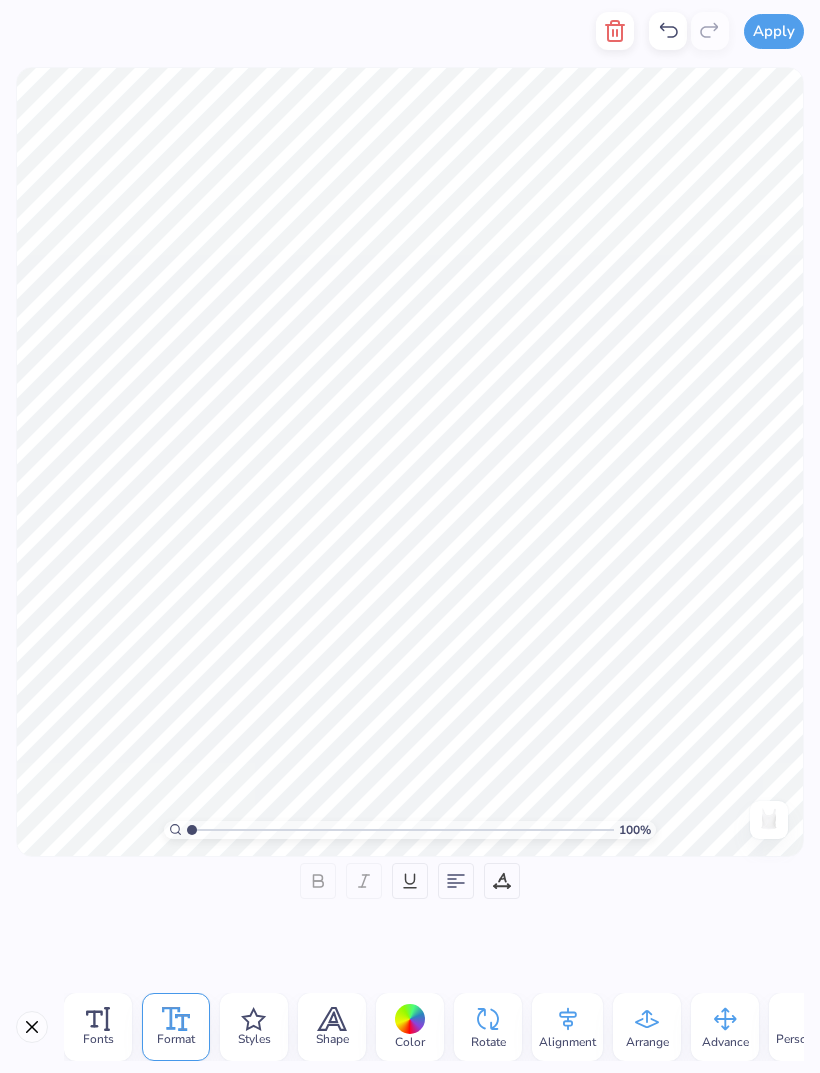 click on "Styles" at bounding box center [254, 1027] 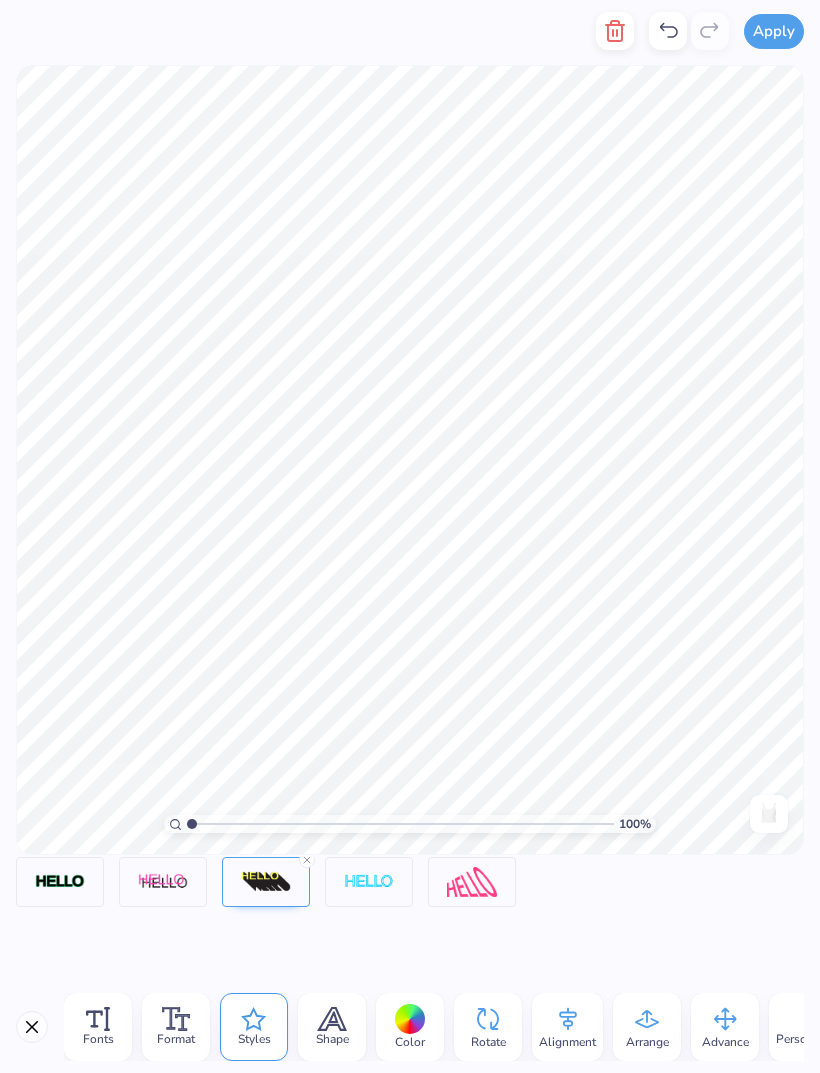 click at bounding box center [60, 882] 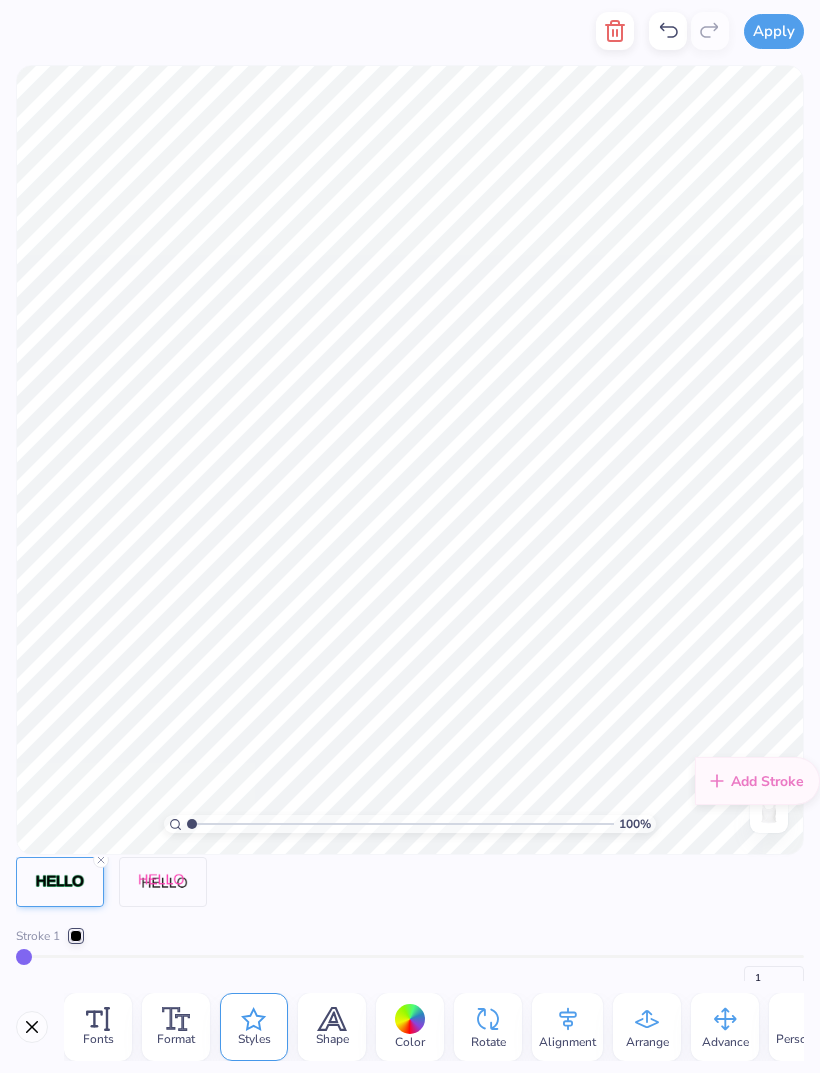 click 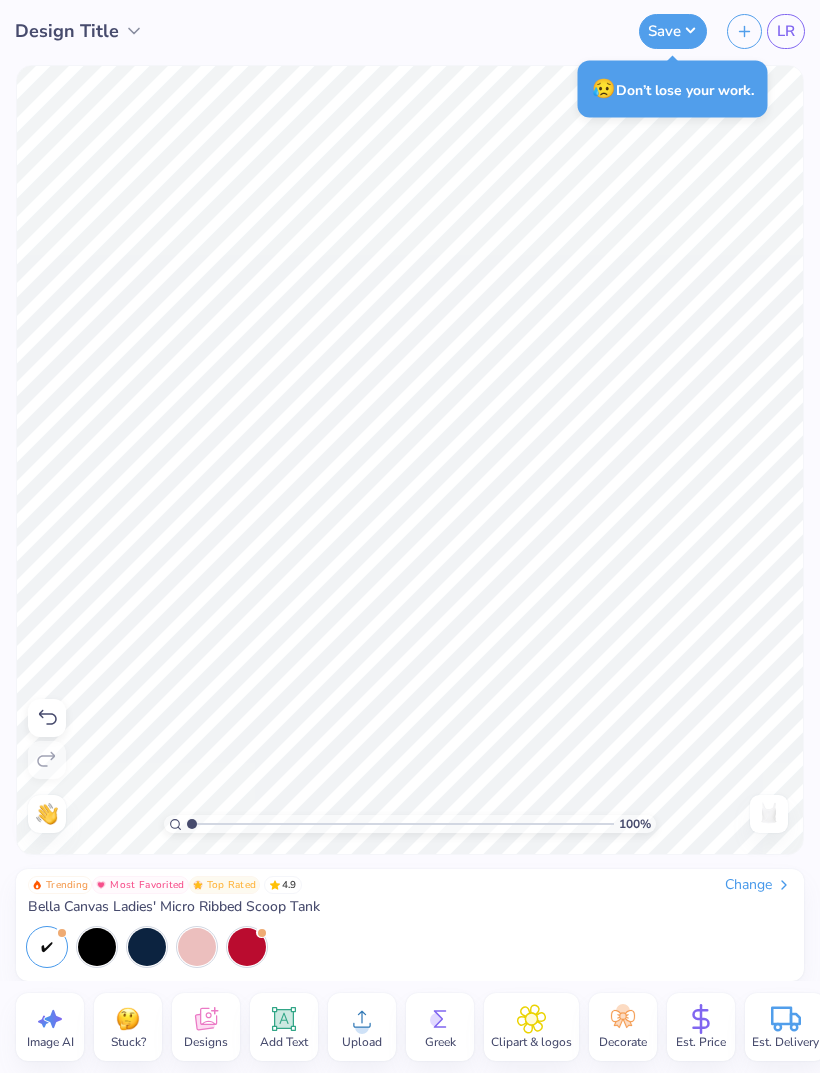 click on "Upload" at bounding box center [362, 1027] 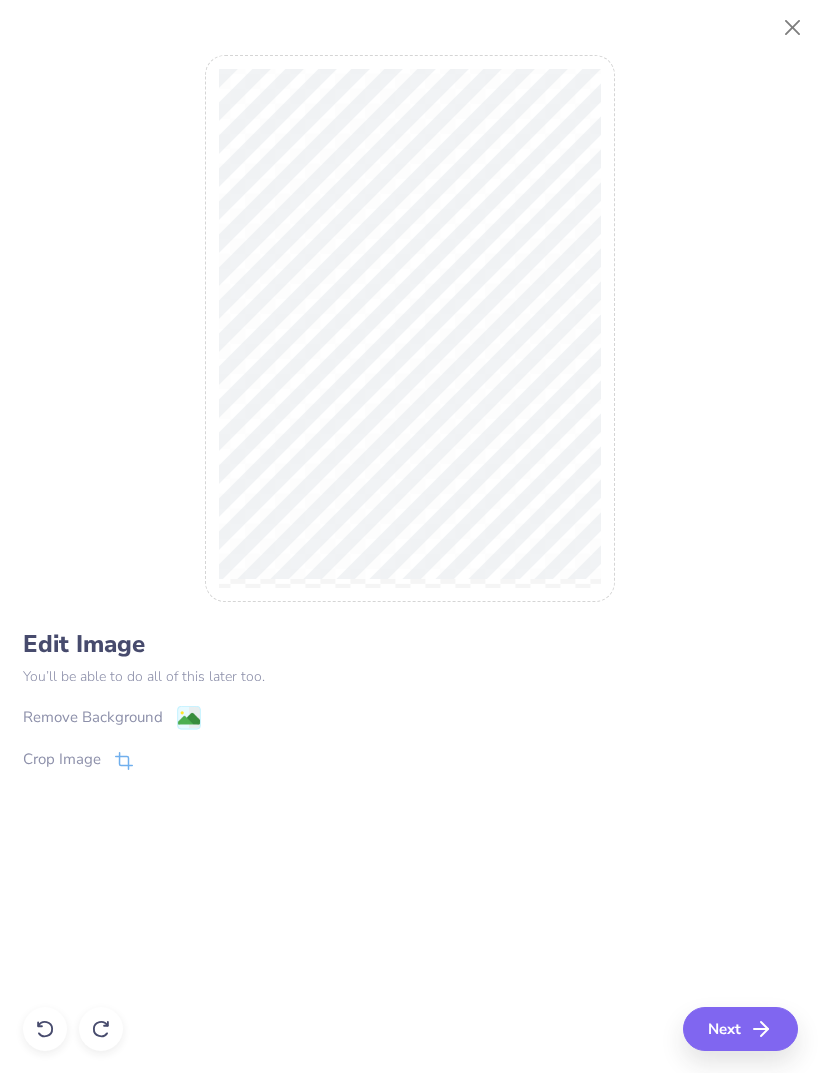 click 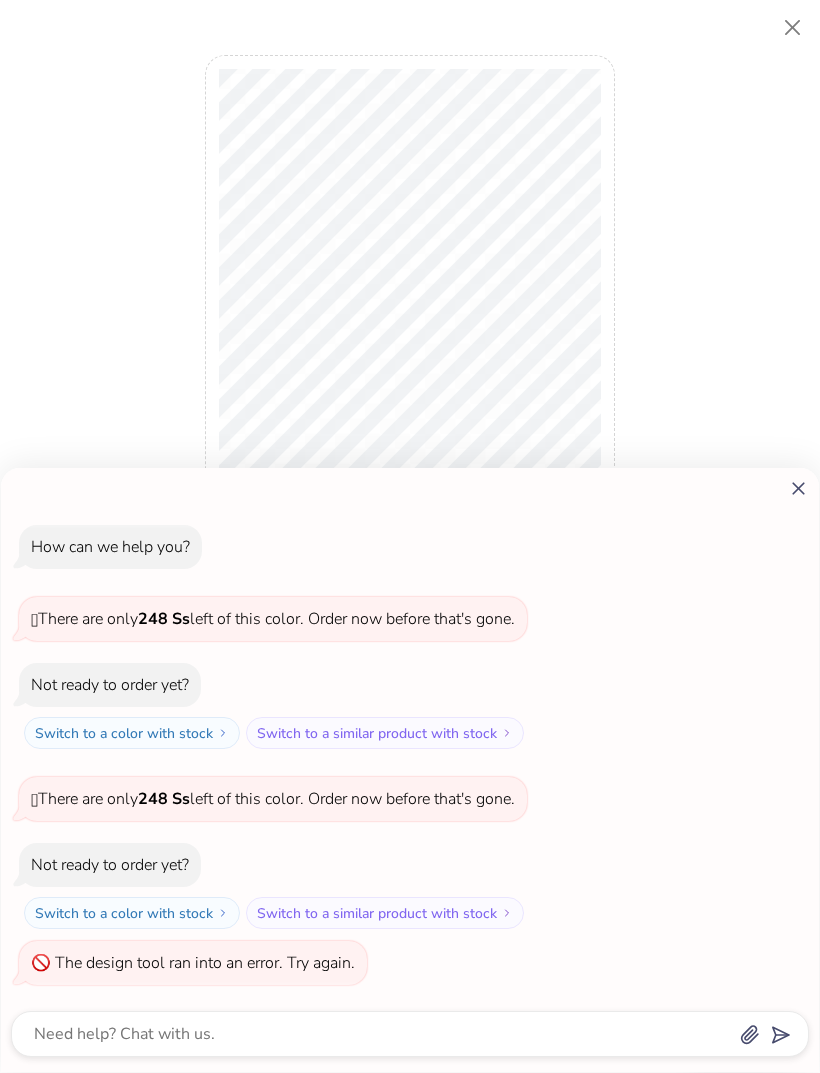 click 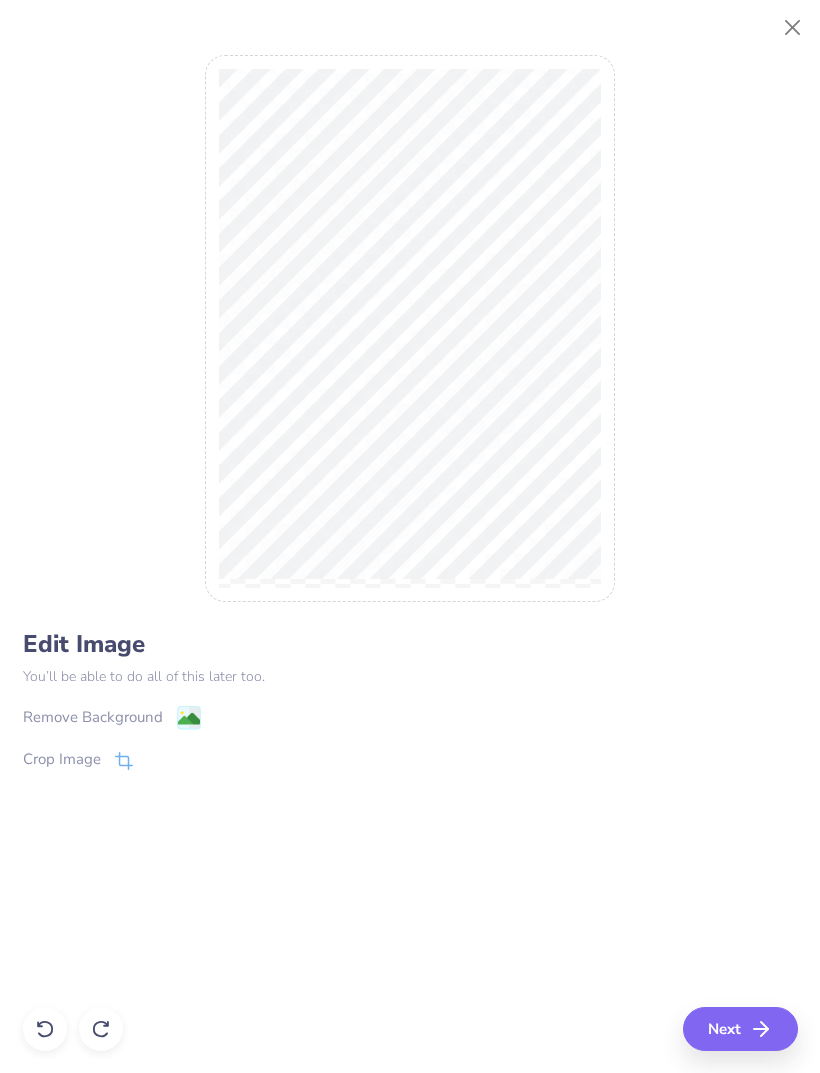 click on "Edit Image You’ll be able to do all of this later too. Remove Background Crop Image Next" at bounding box center (410, 537) 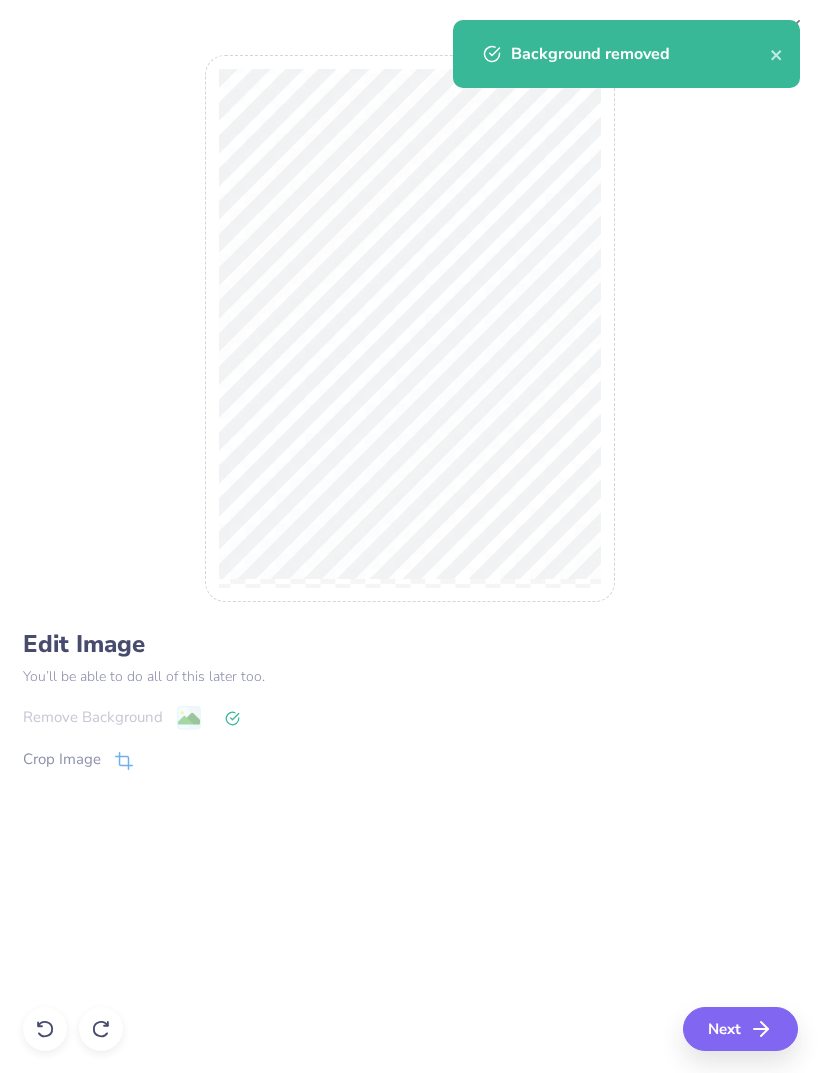 click on "Next" at bounding box center (740, 1029) 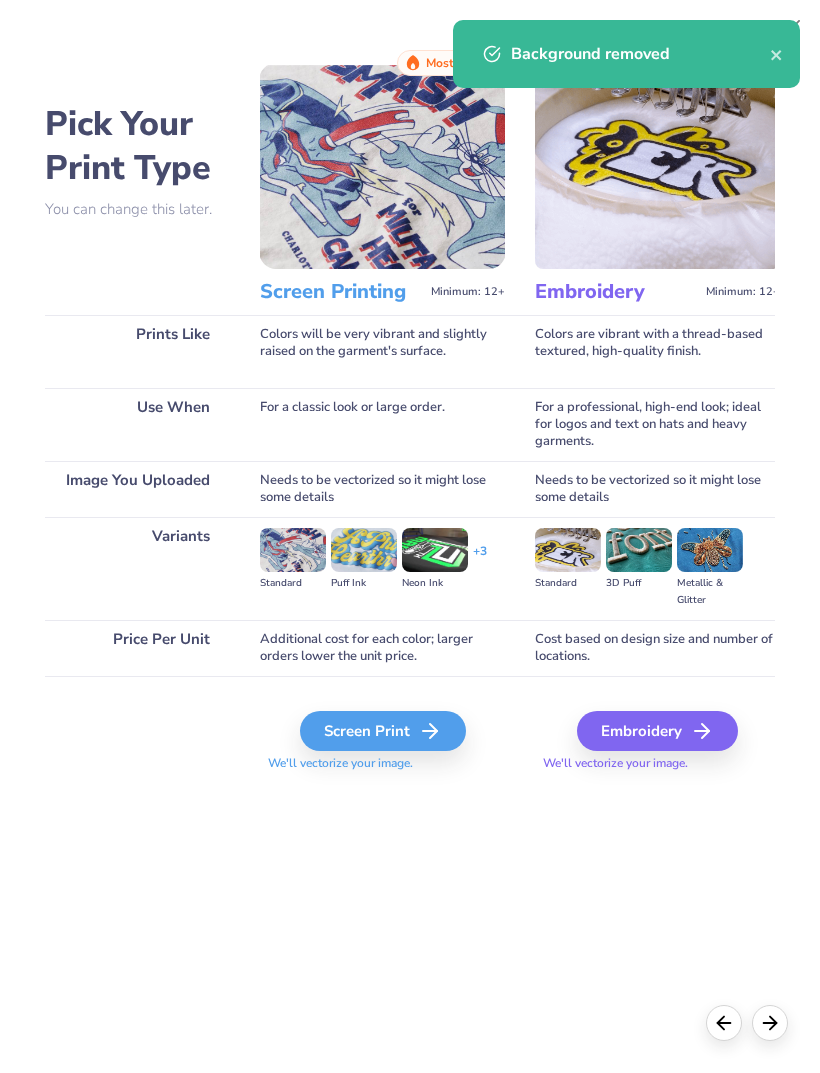click on "Screen Print" at bounding box center [383, 731] 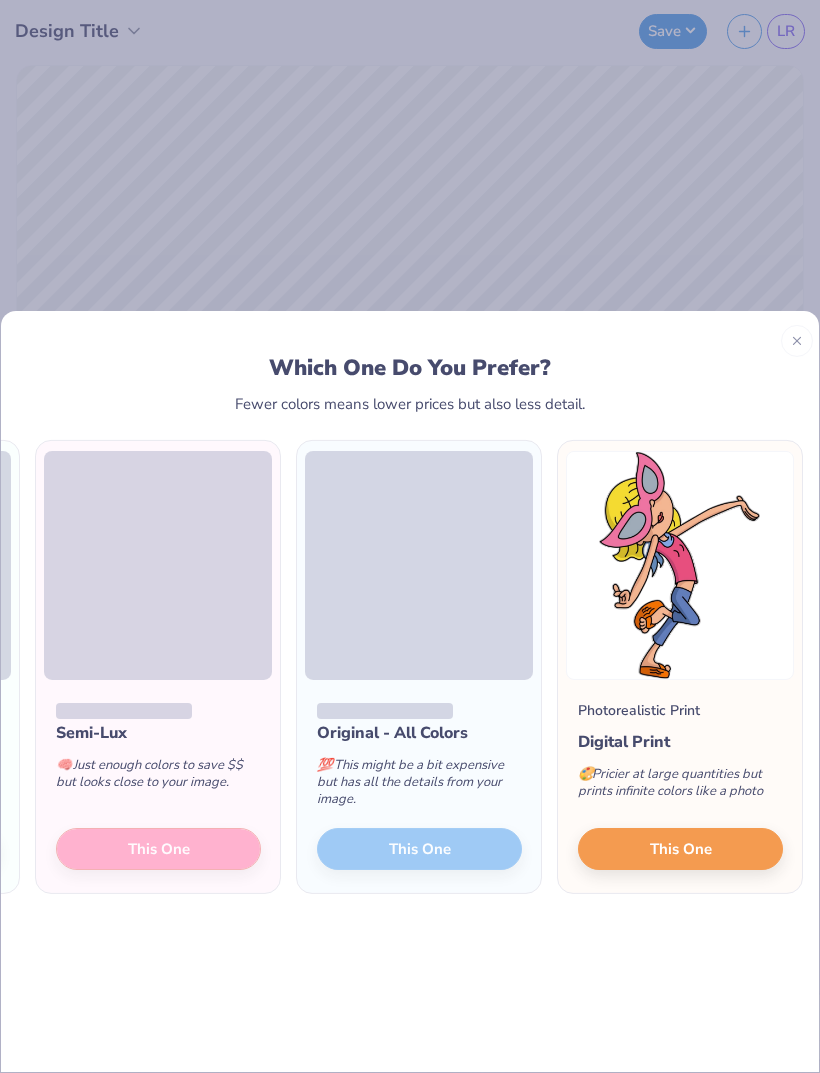 scroll, scrollTop: 0, scrollLeft: 123, axis: horizontal 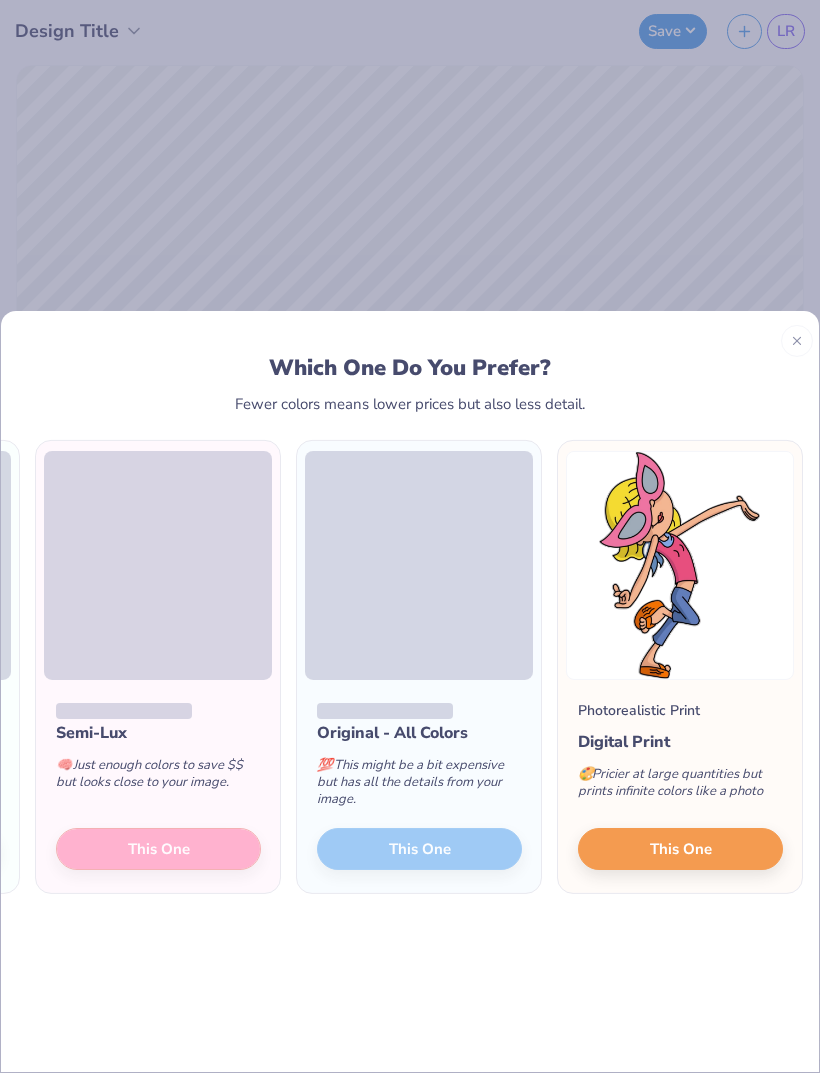click on "This One" at bounding box center [680, 848] 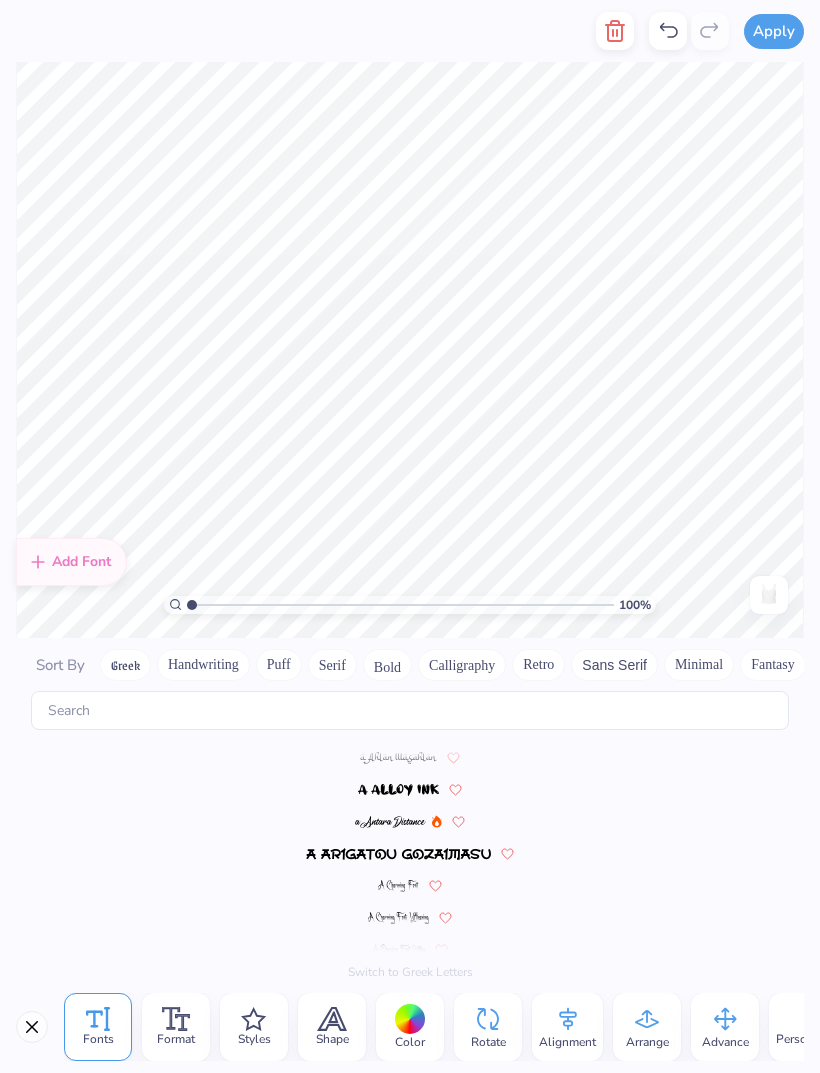 scroll, scrollTop: 5456, scrollLeft: 0, axis: vertical 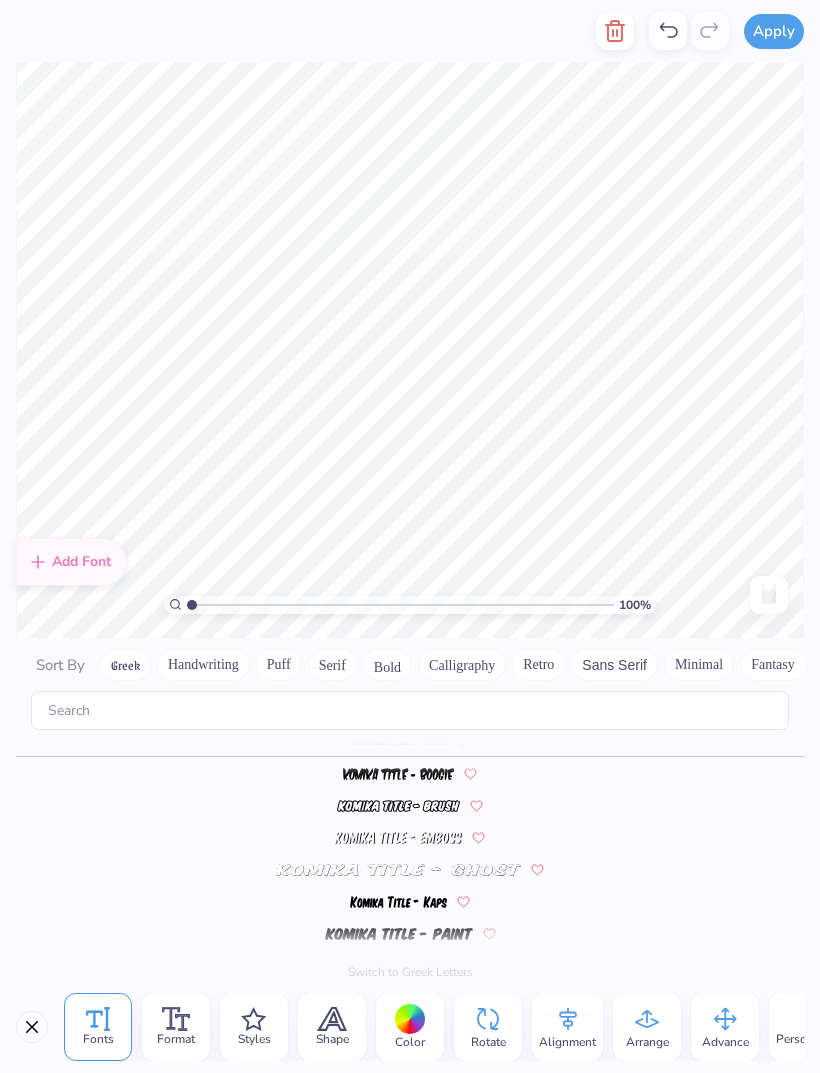 type on "so phly
to be a
pi beta phi" 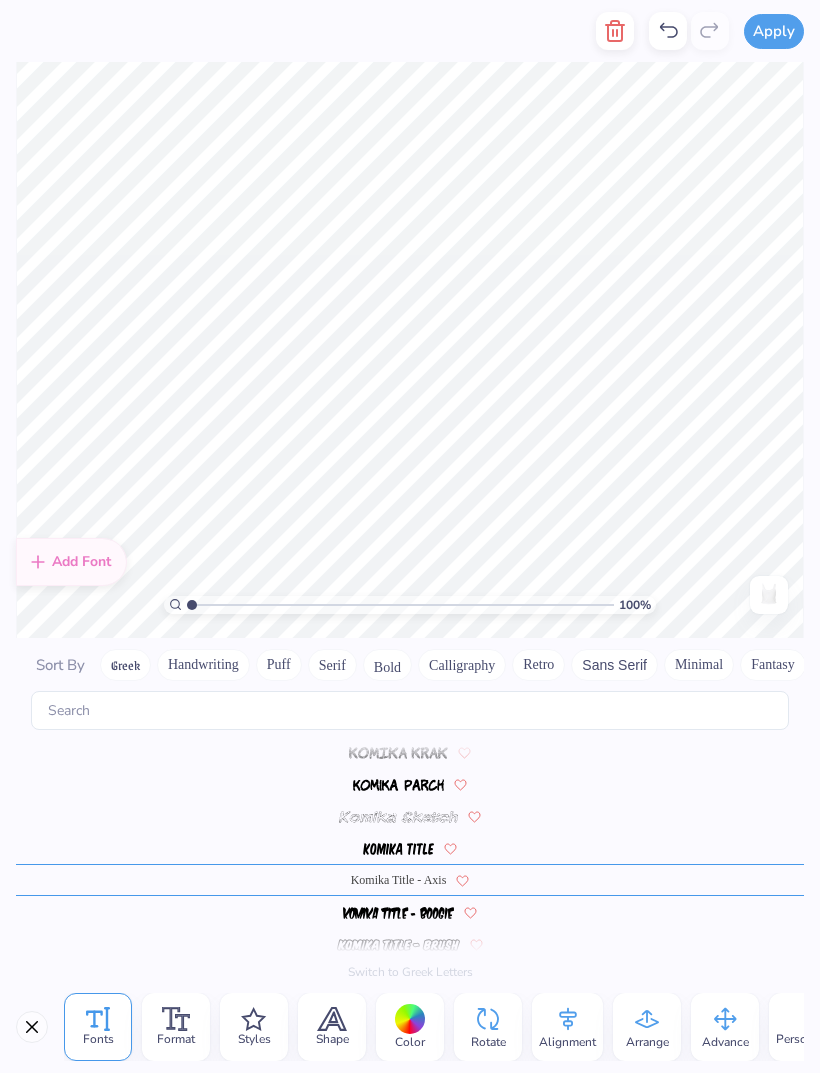 scroll, scrollTop: 5456, scrollLeft: 0, axis: vertical 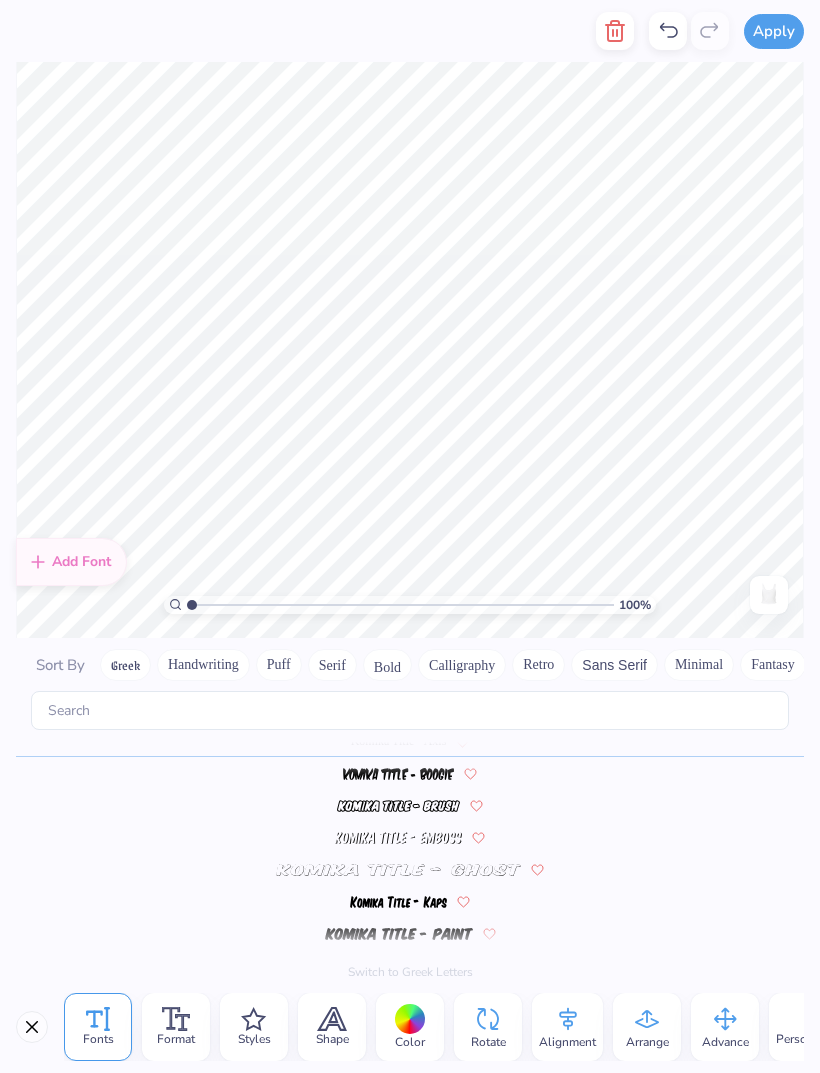 click 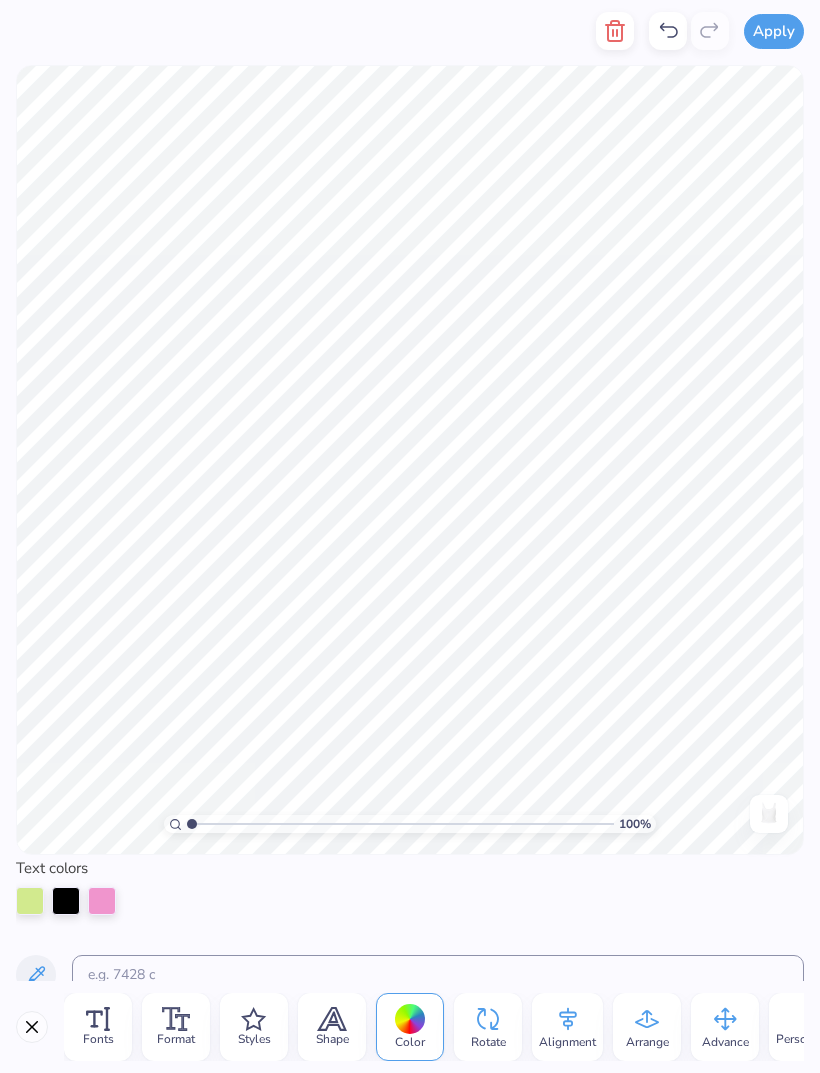 click at bounding box center (102, 901) 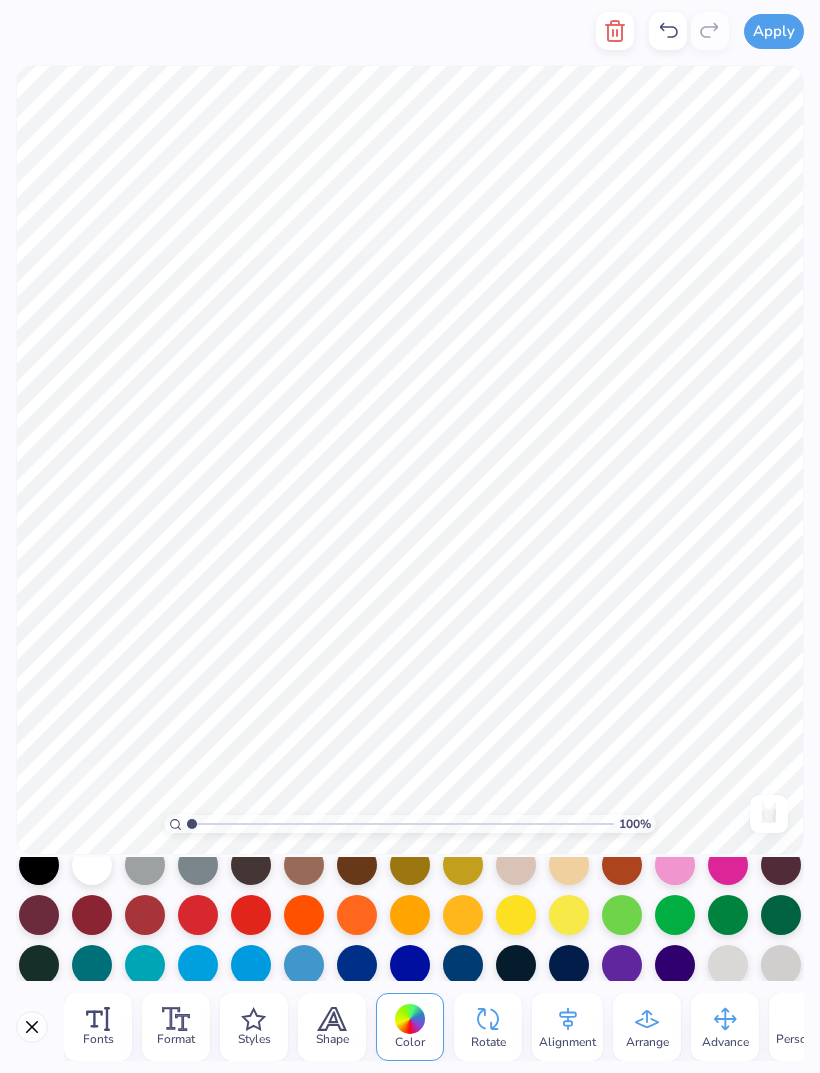 scroll, scrollTop: 175, scrollLeft: 0, axis: vertical 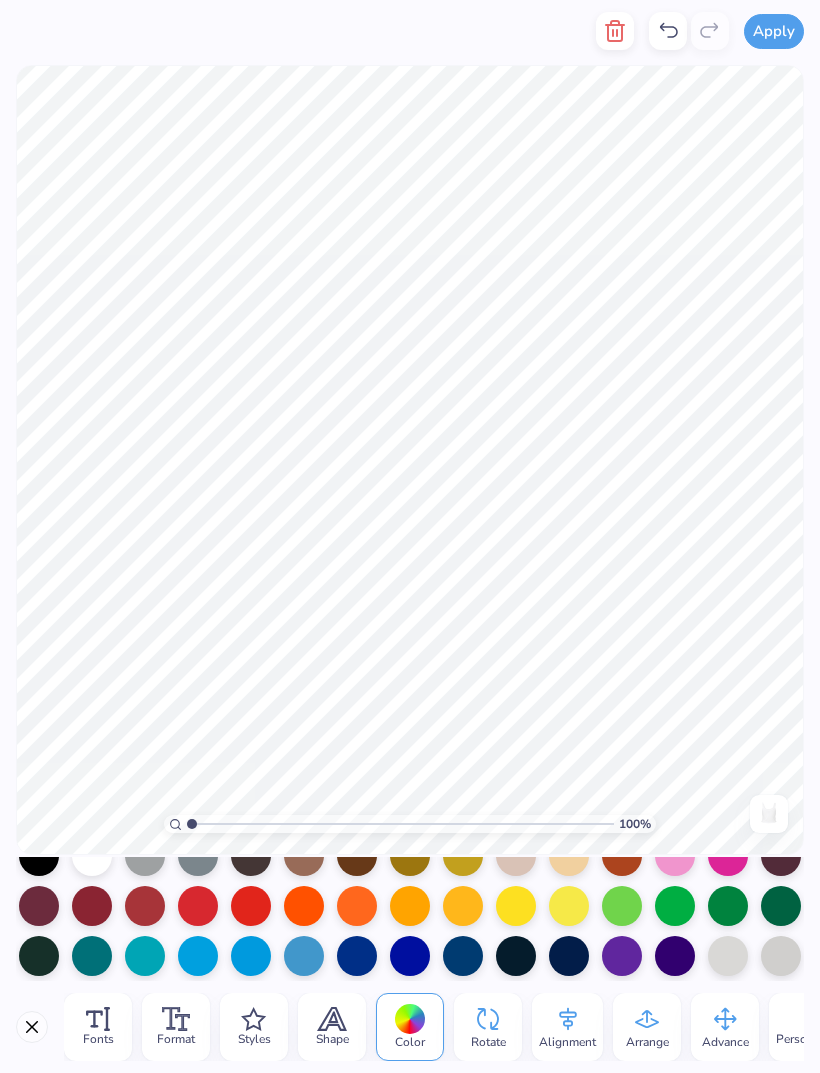 click at bounding box center (728, 856) 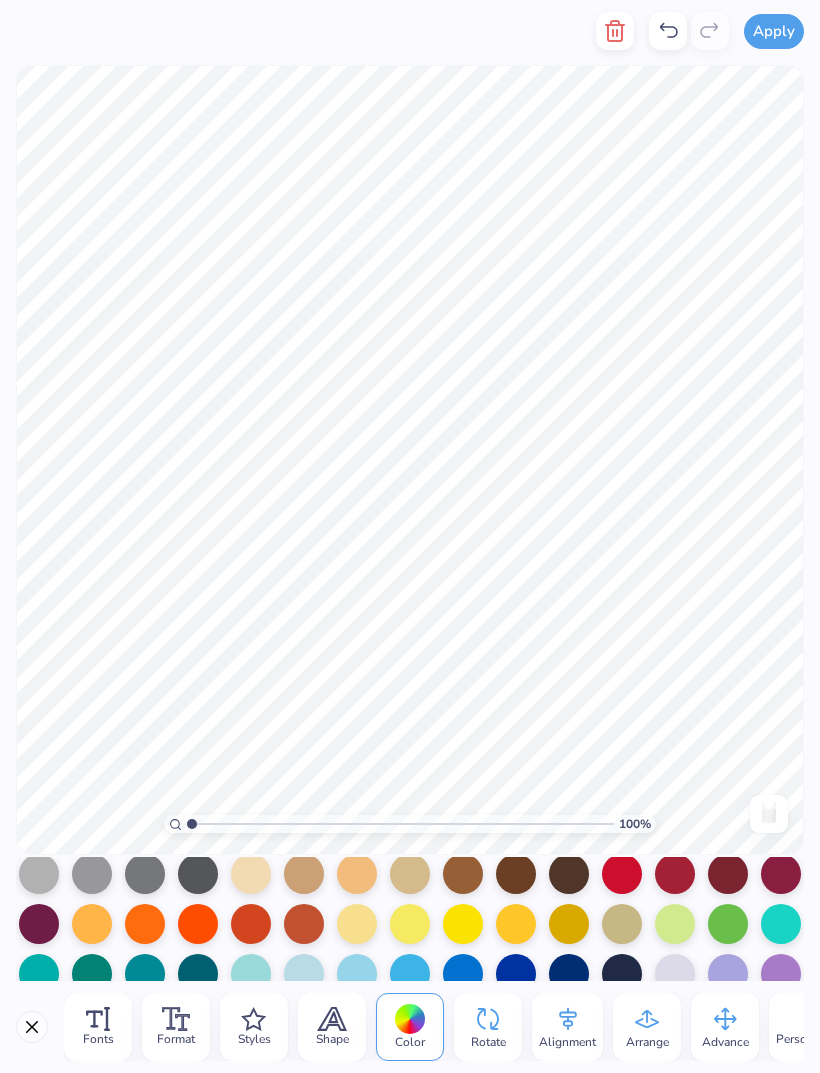 scroll, scrollTop: 309, scrollLeft: 0, axis: vertical 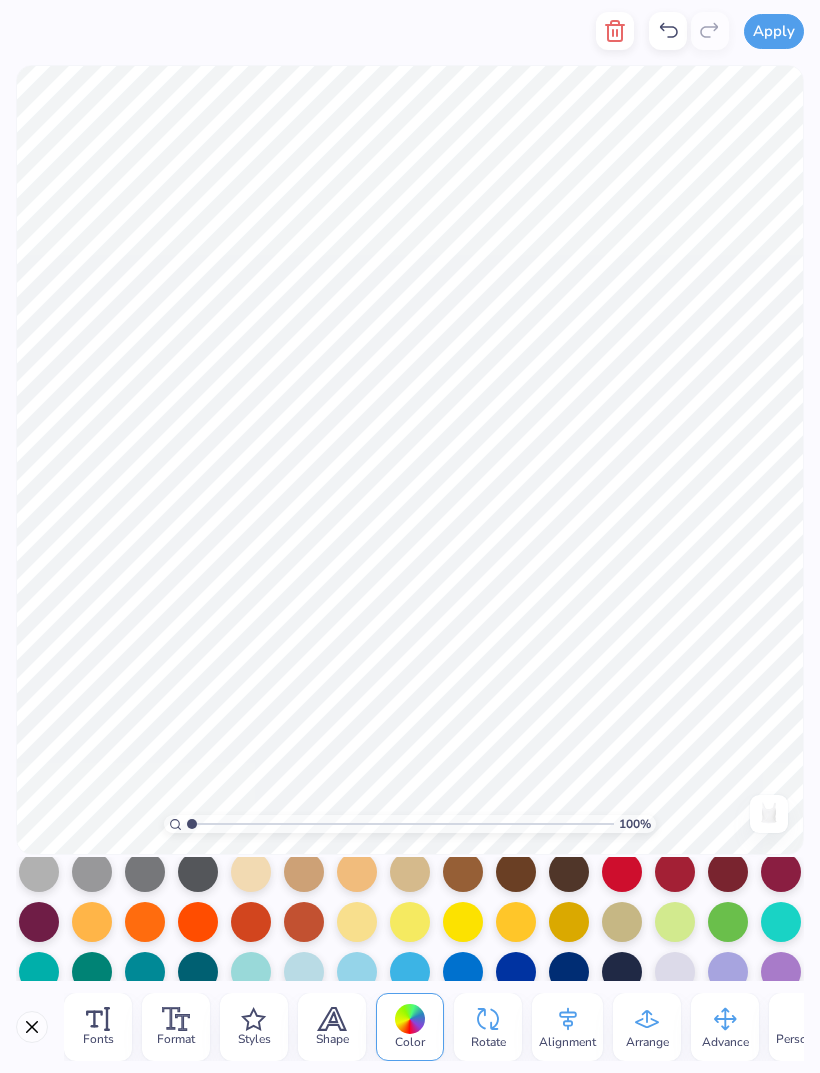 click at bounding box center [463, 922] 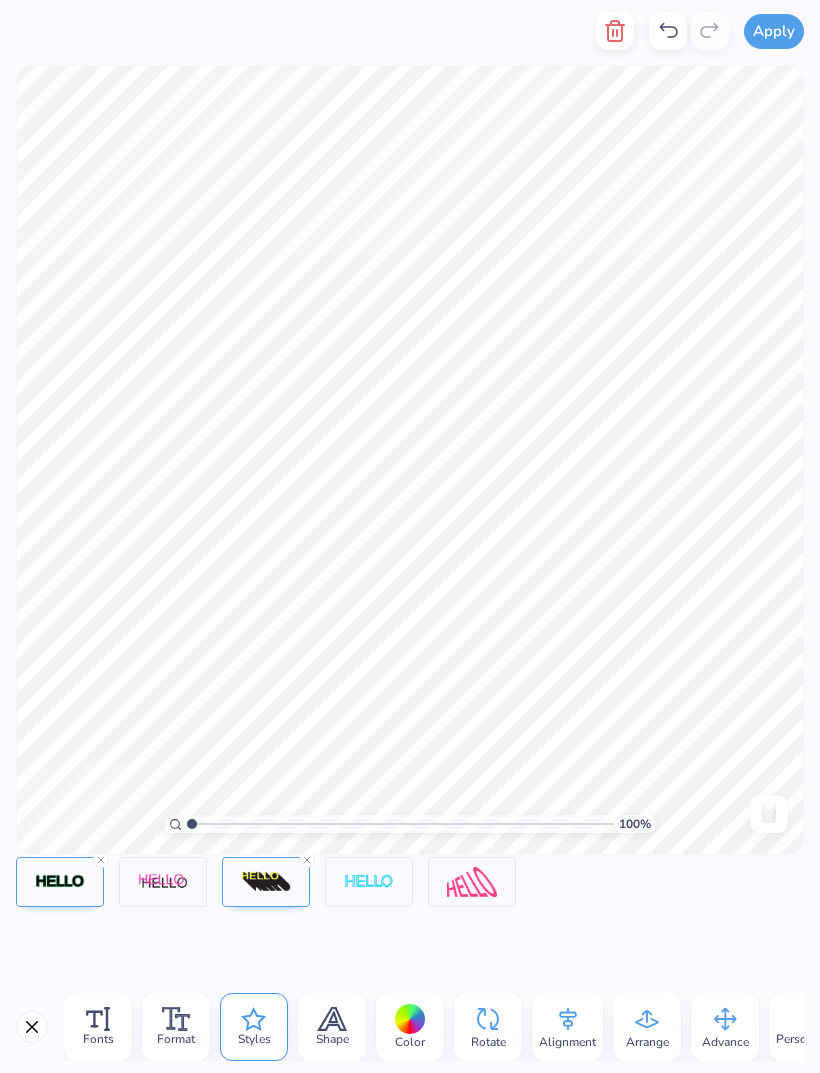 click 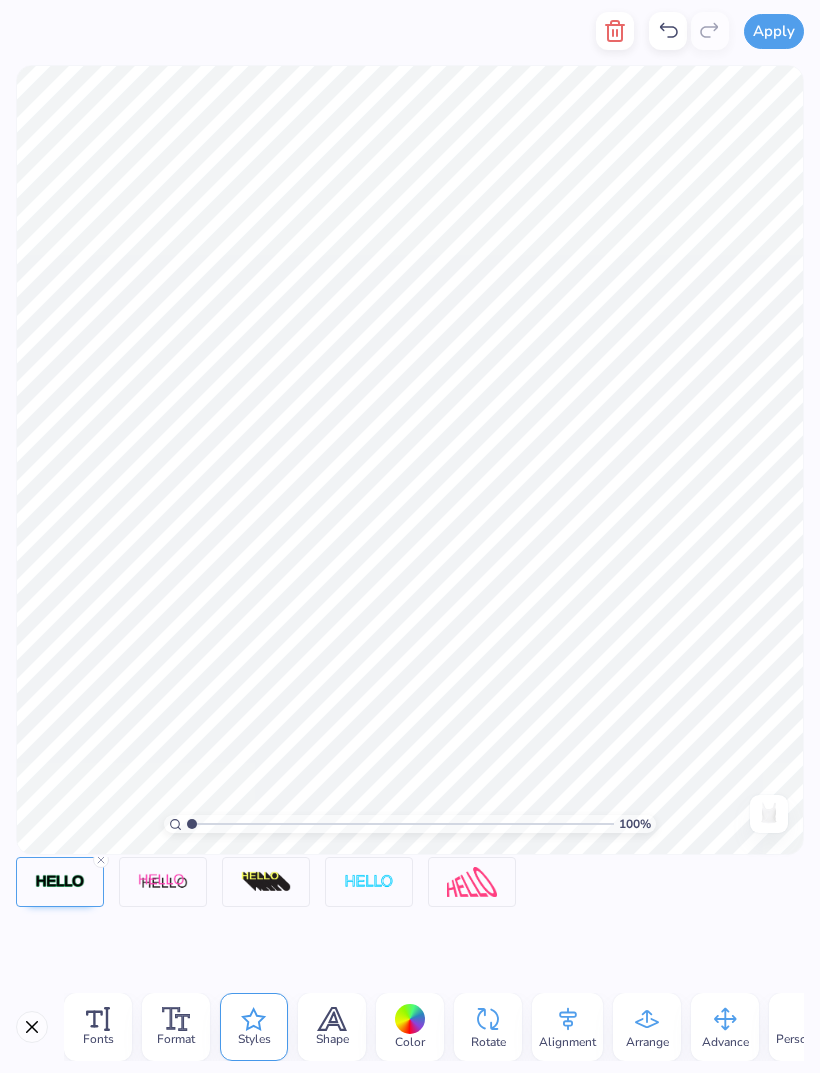 click at bounding box center (472, 882) 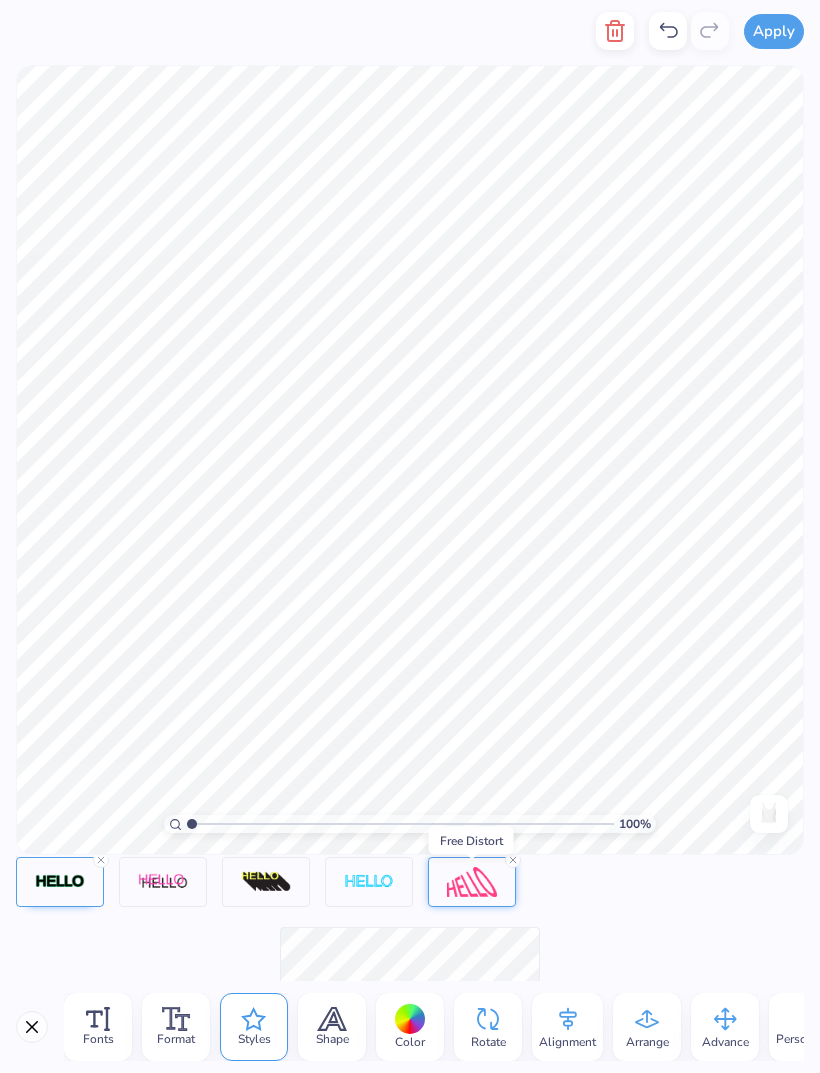 click on "Free Distort" at bounding box center (471, 841) 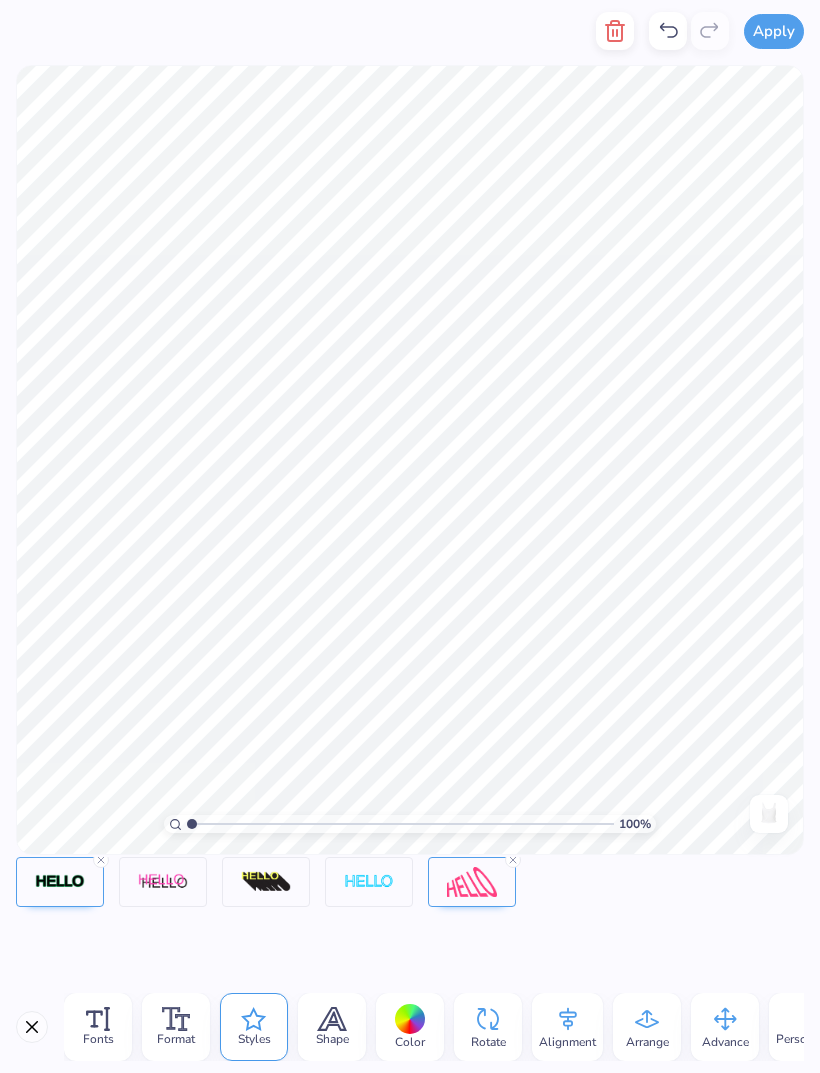 click 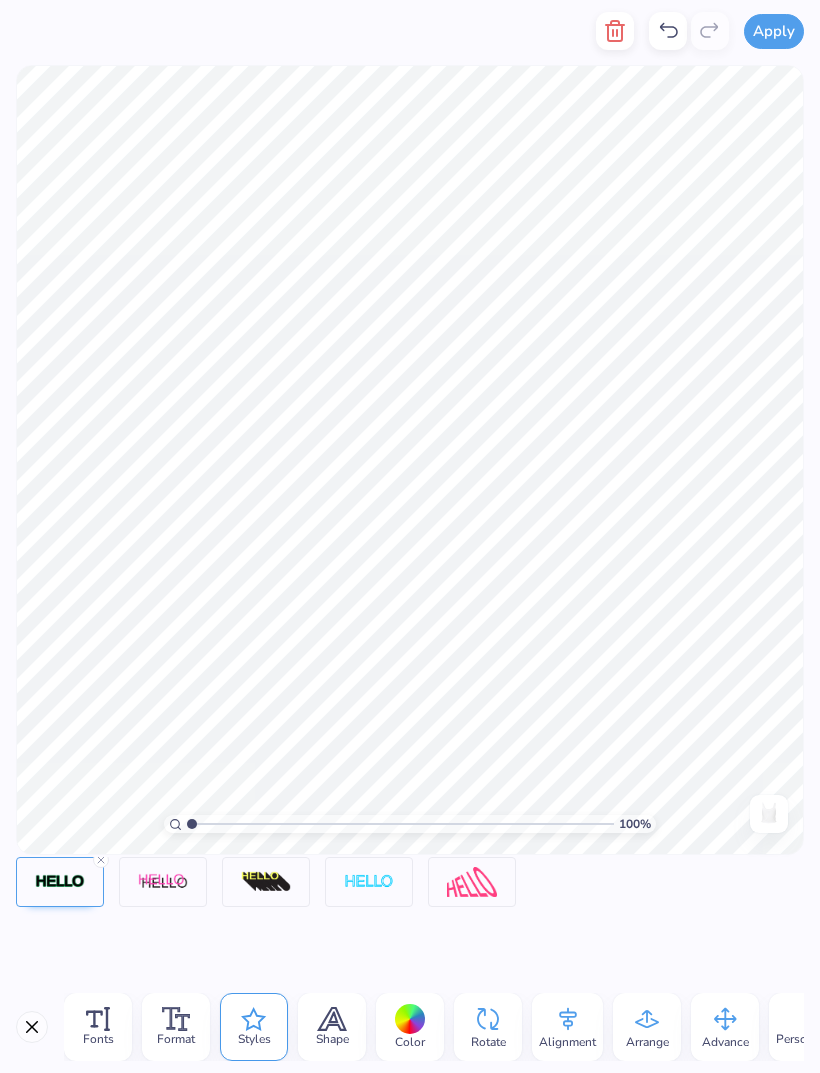 click at bounding box center (266, 882) 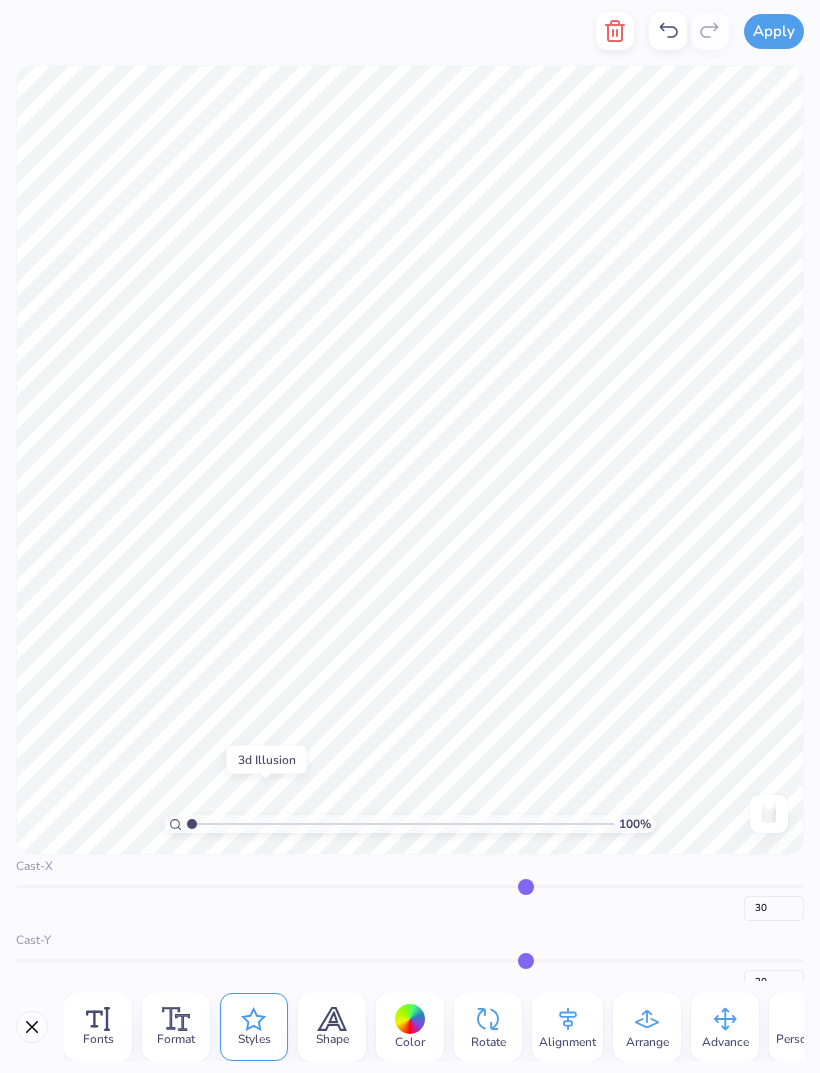 scroll, scrollTop: 137, scrollLeft: 0, axis: vertical 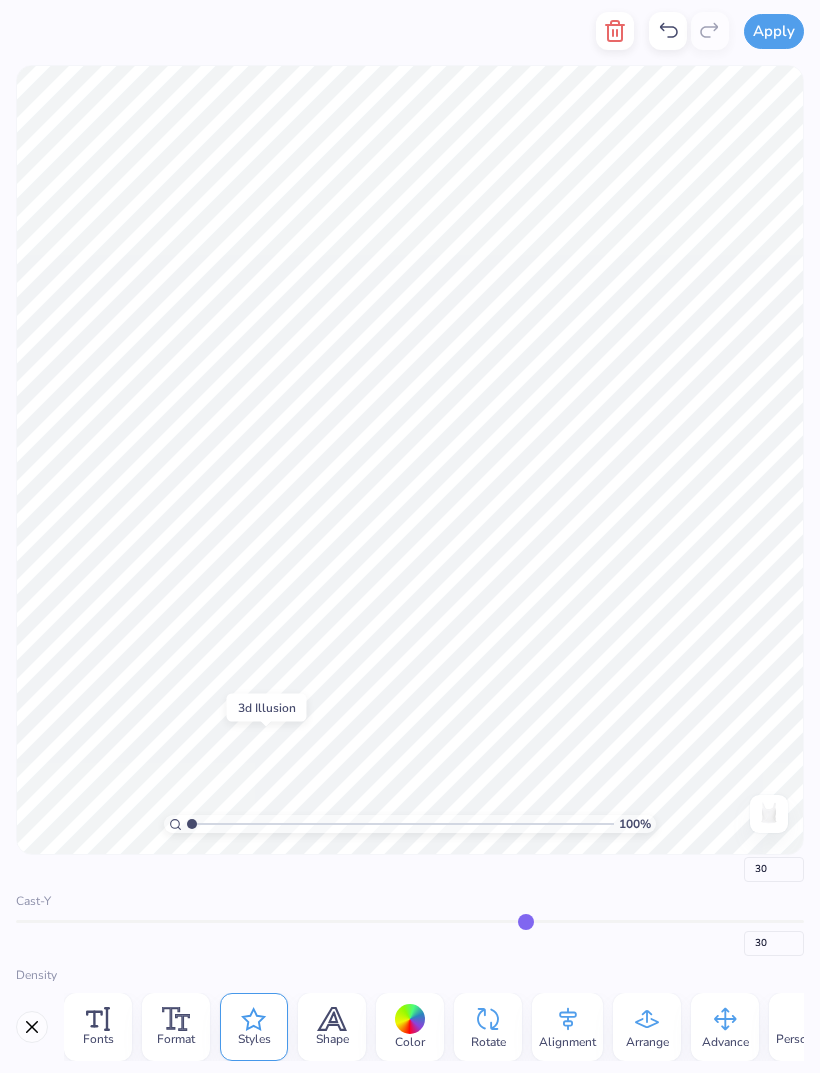 type on "28" 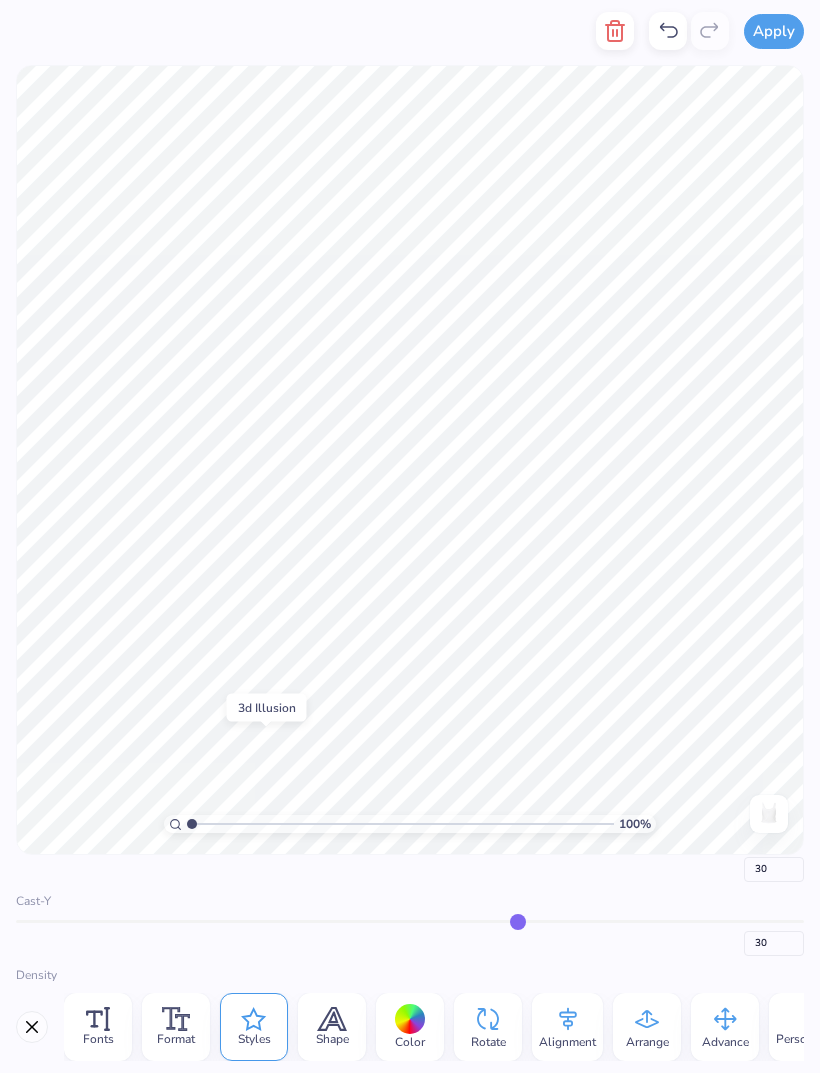 type on "28" 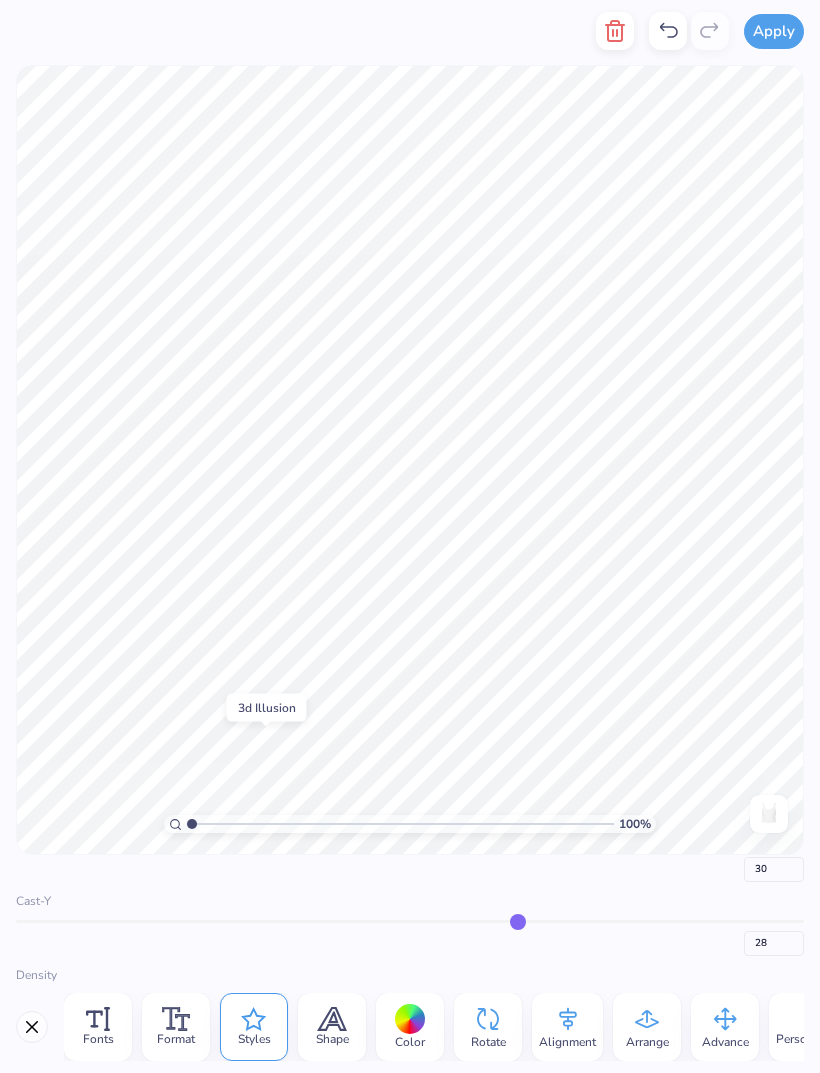 type on "27" 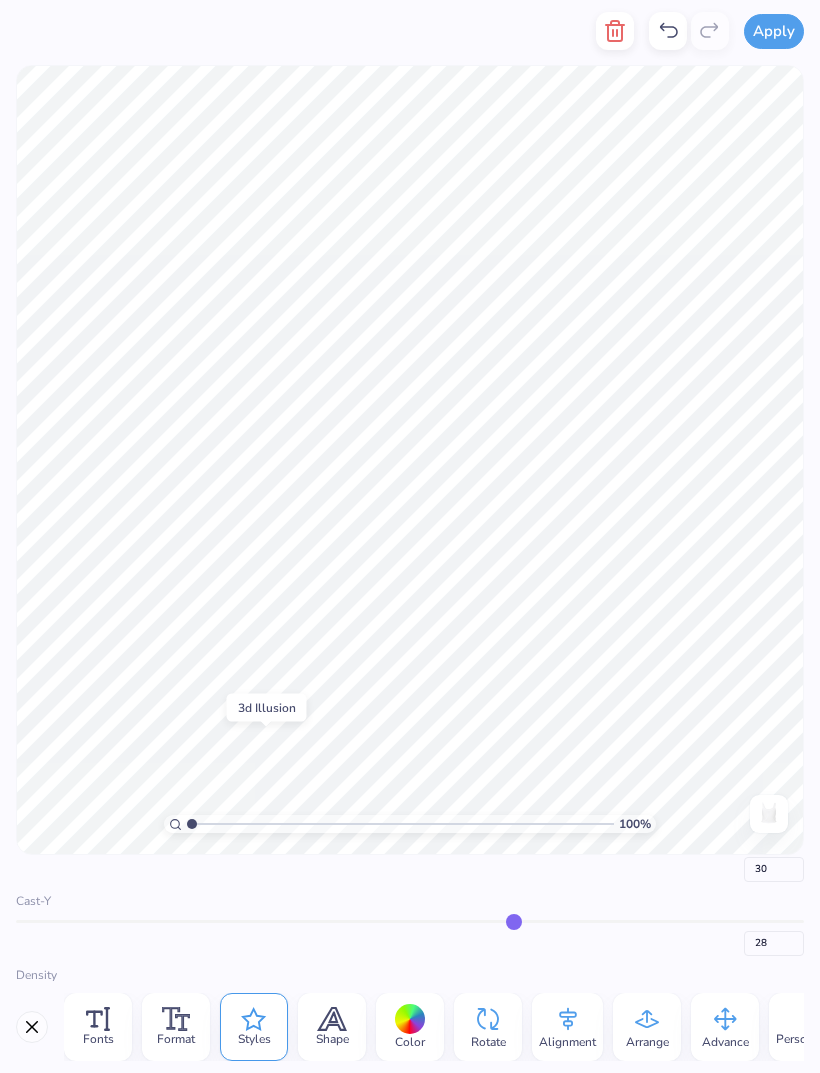 type on "27" 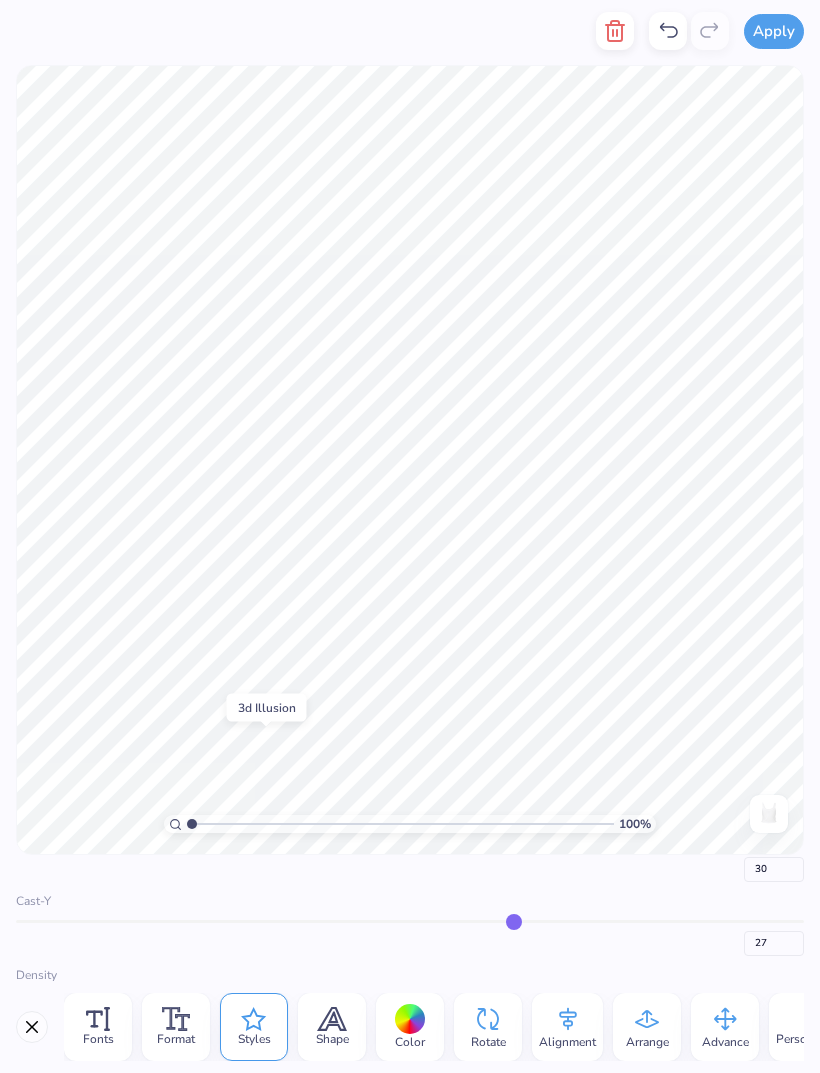 type on "25" 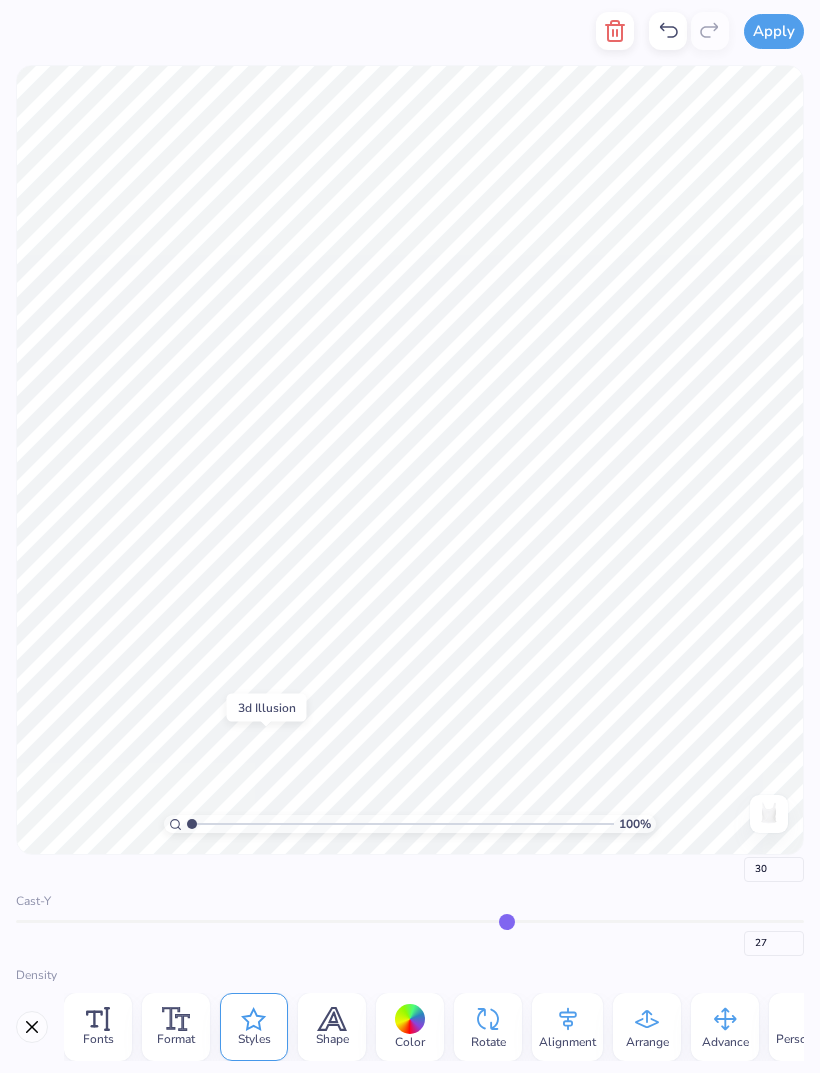 type on "25" 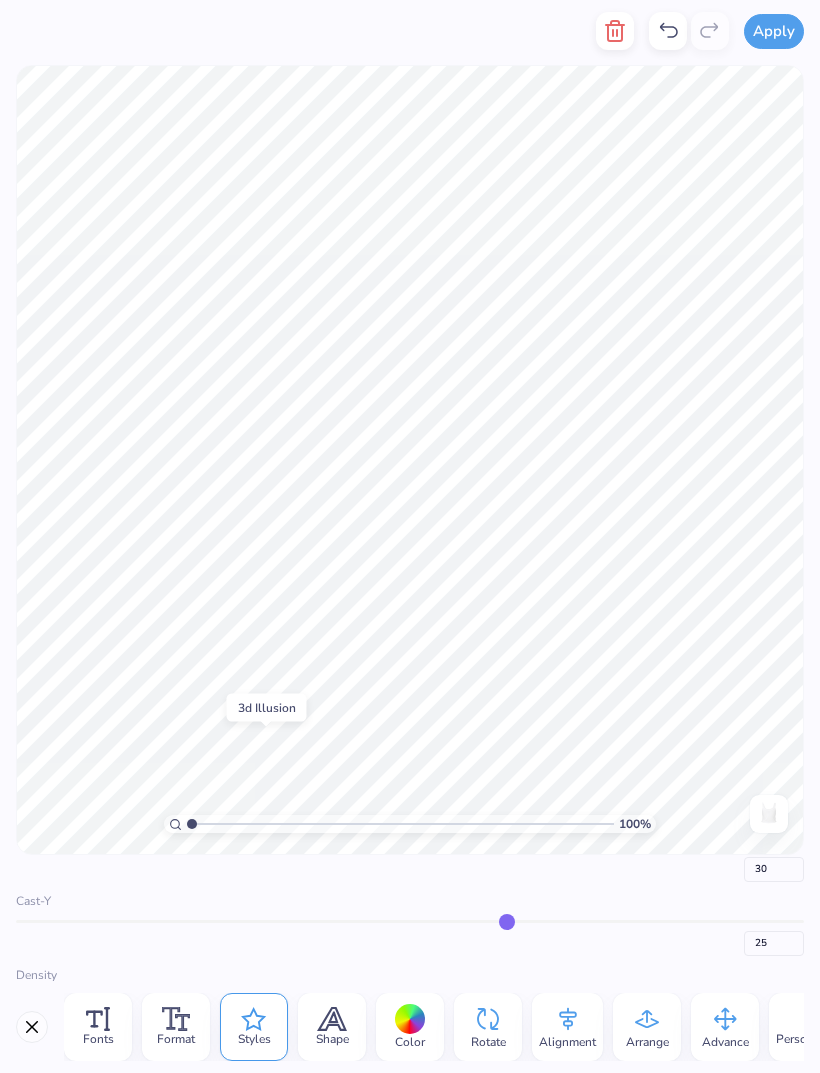 type on "23" 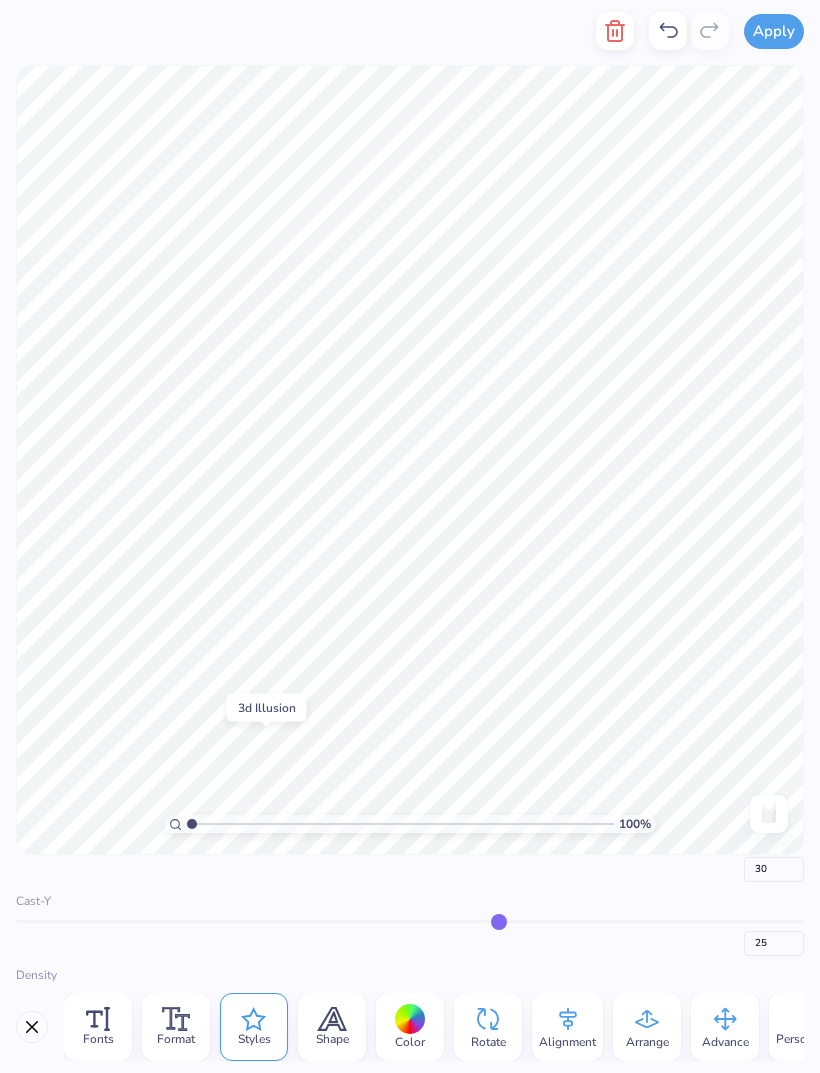 type on "23" 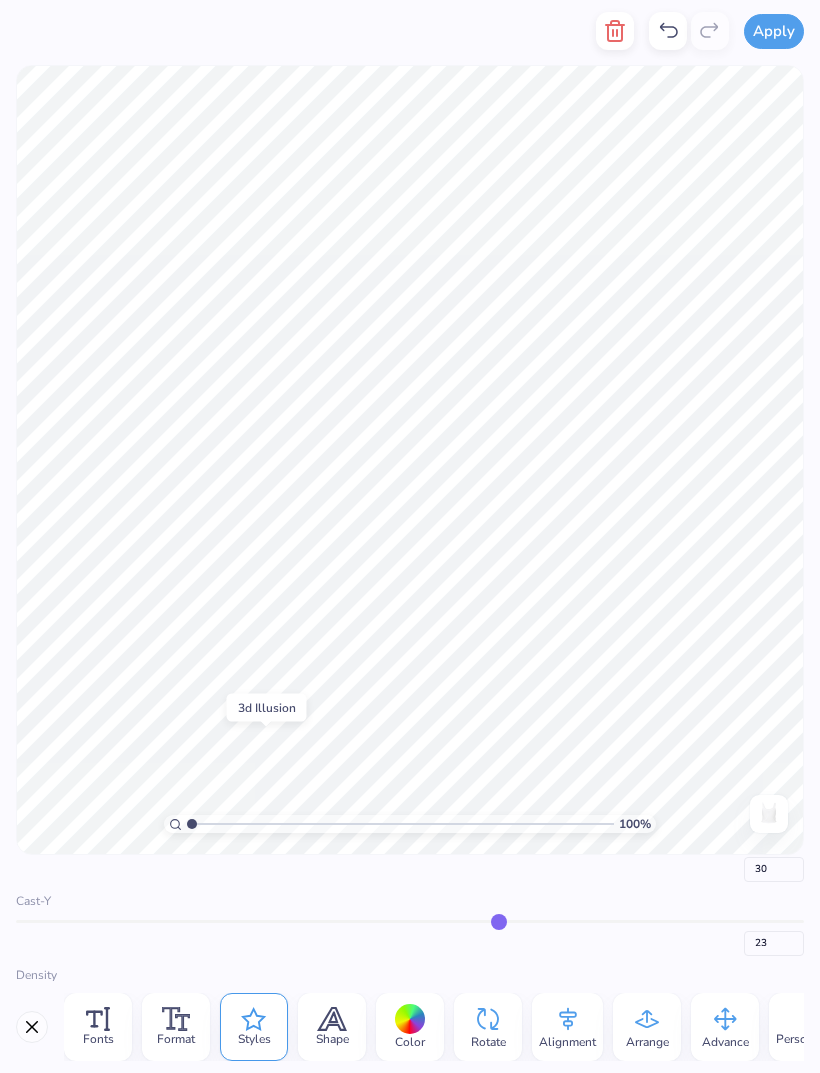 type on "21" 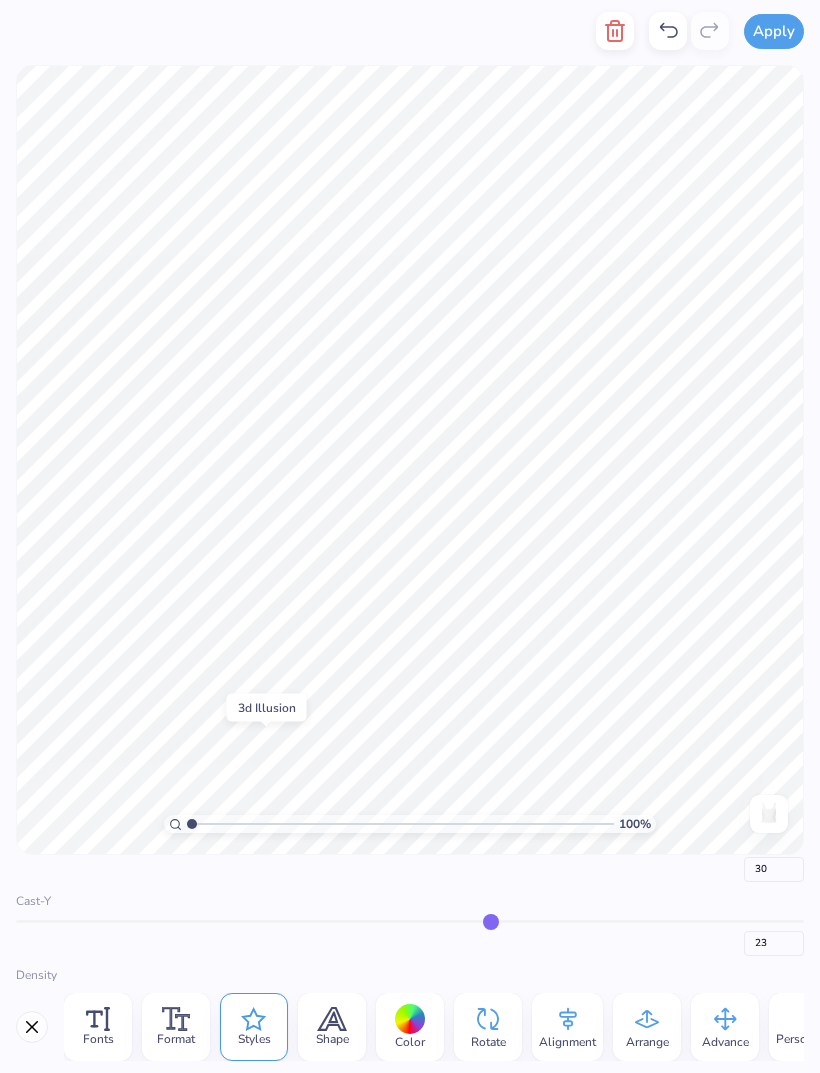 type on "21" 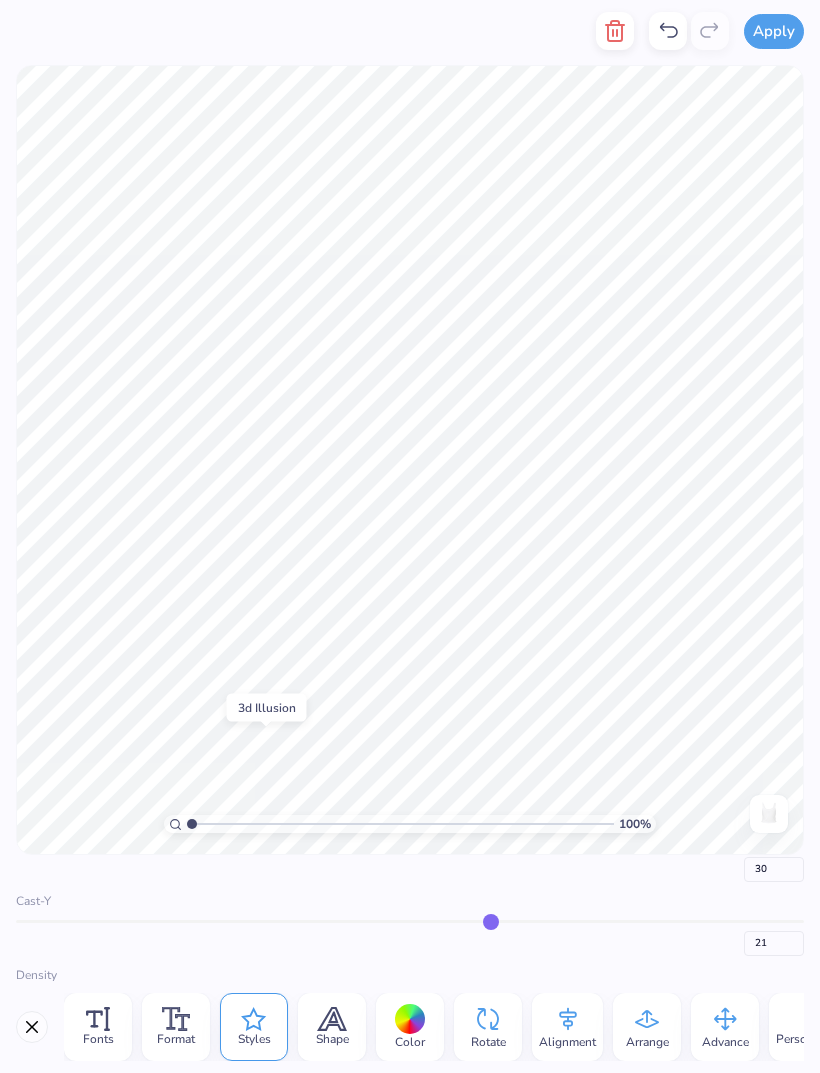 type on "20" 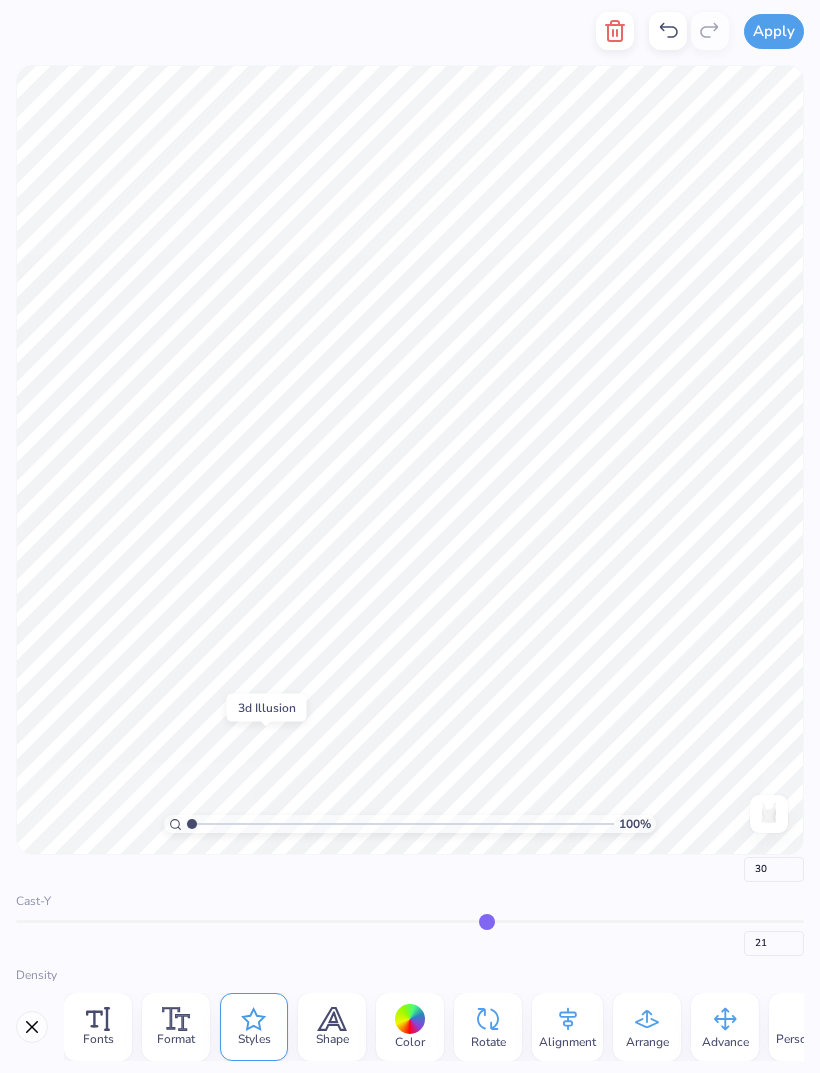 type on "20" 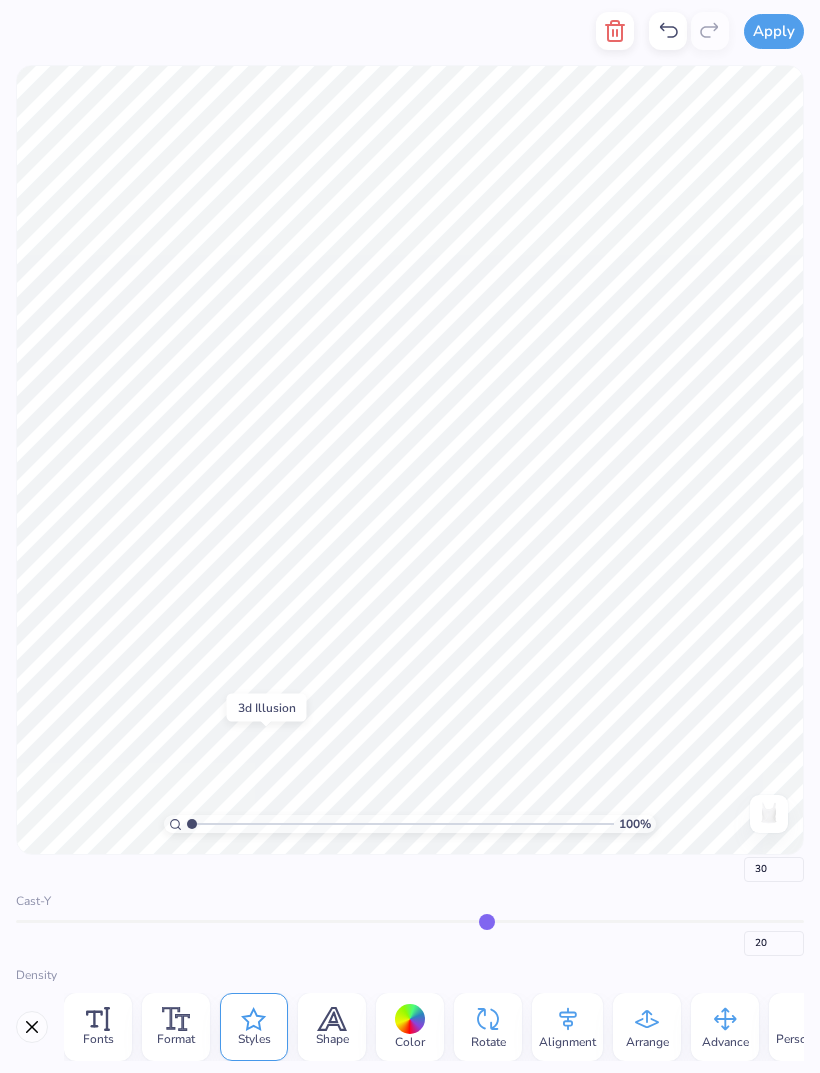 type on "19" 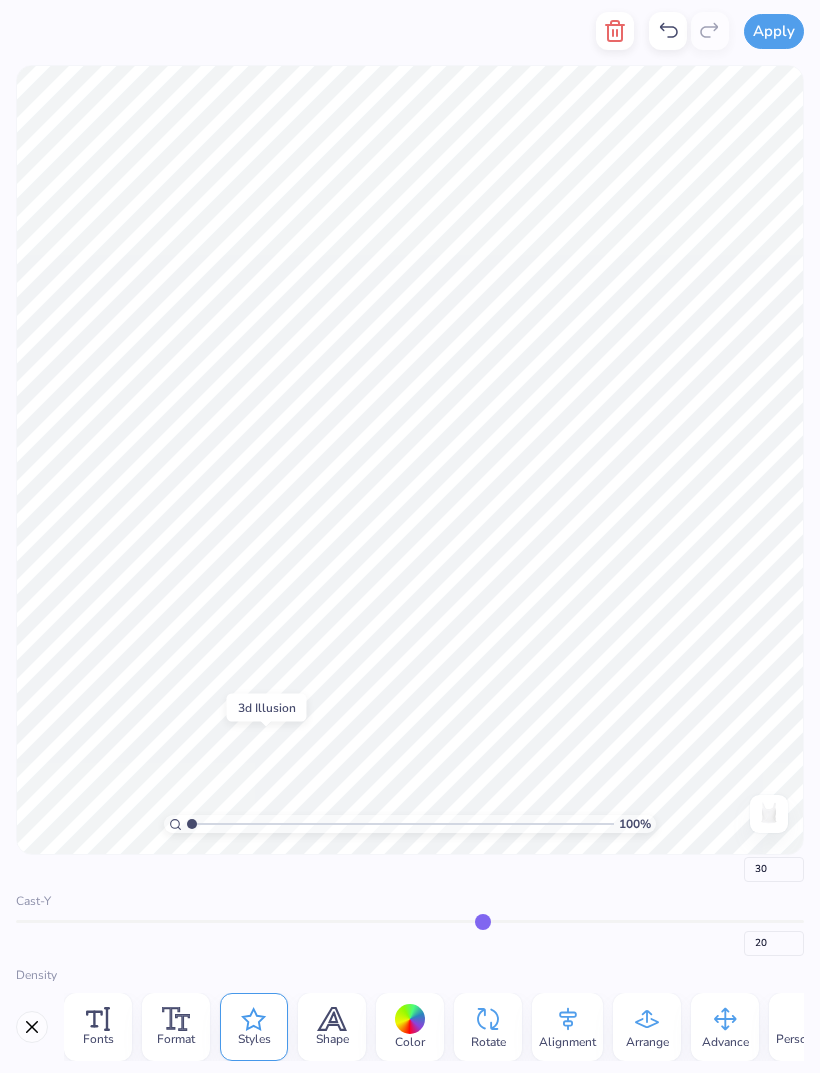 type on "19" 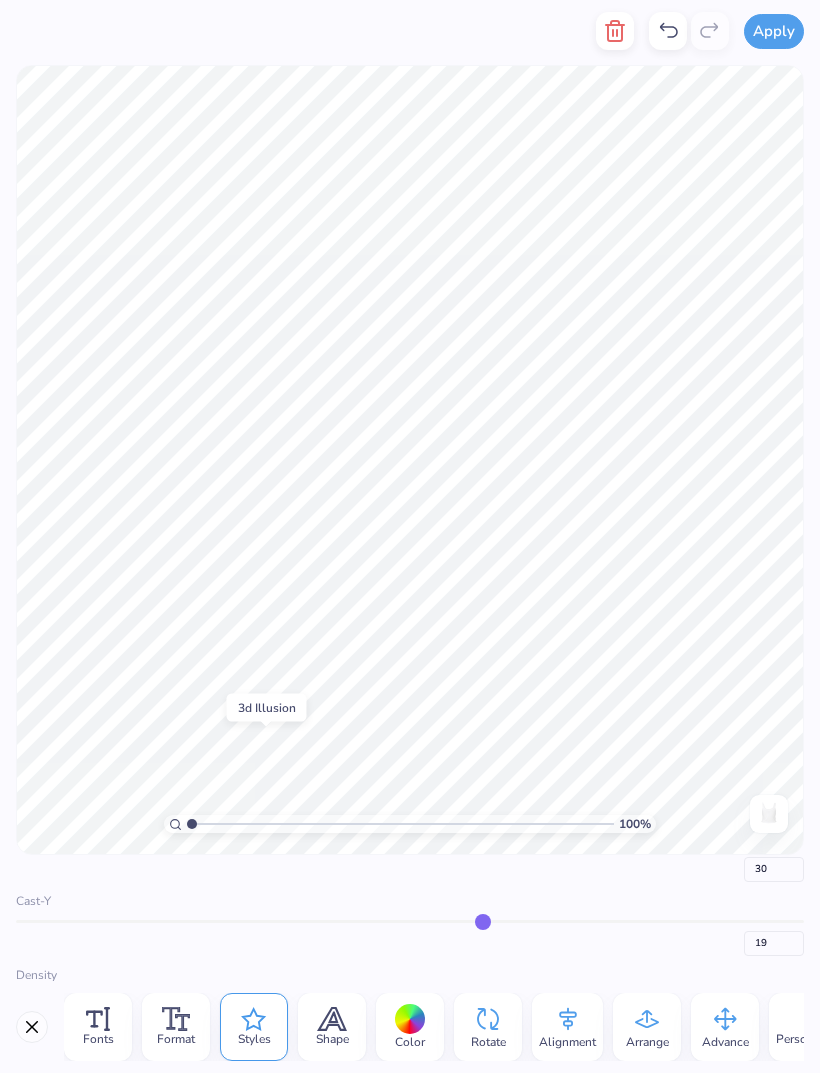 type on "18" 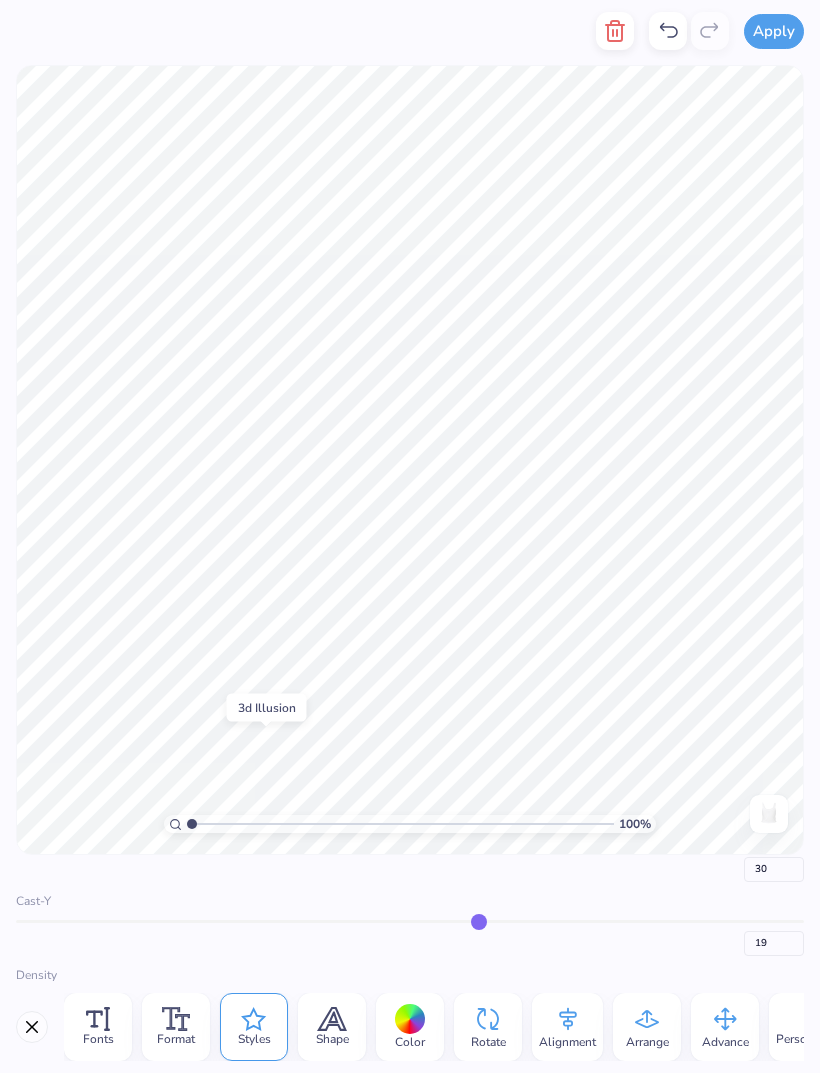 type on "18" 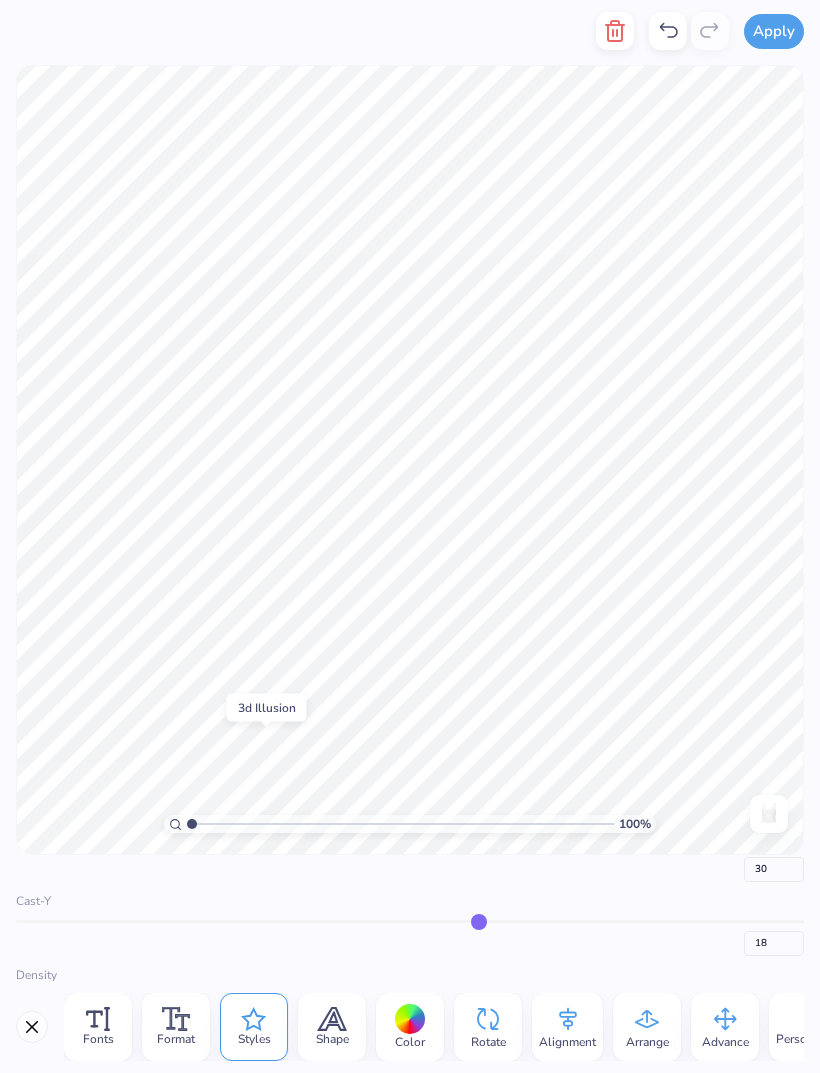 type on "17" 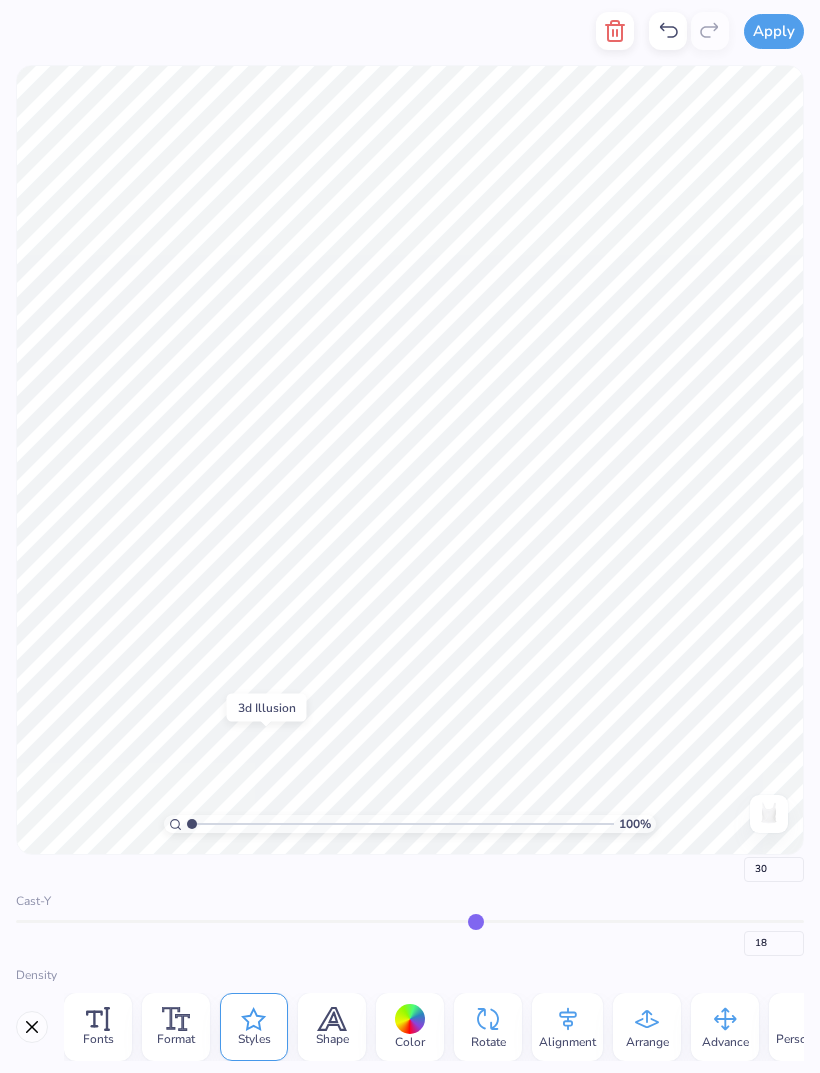 type on "17" 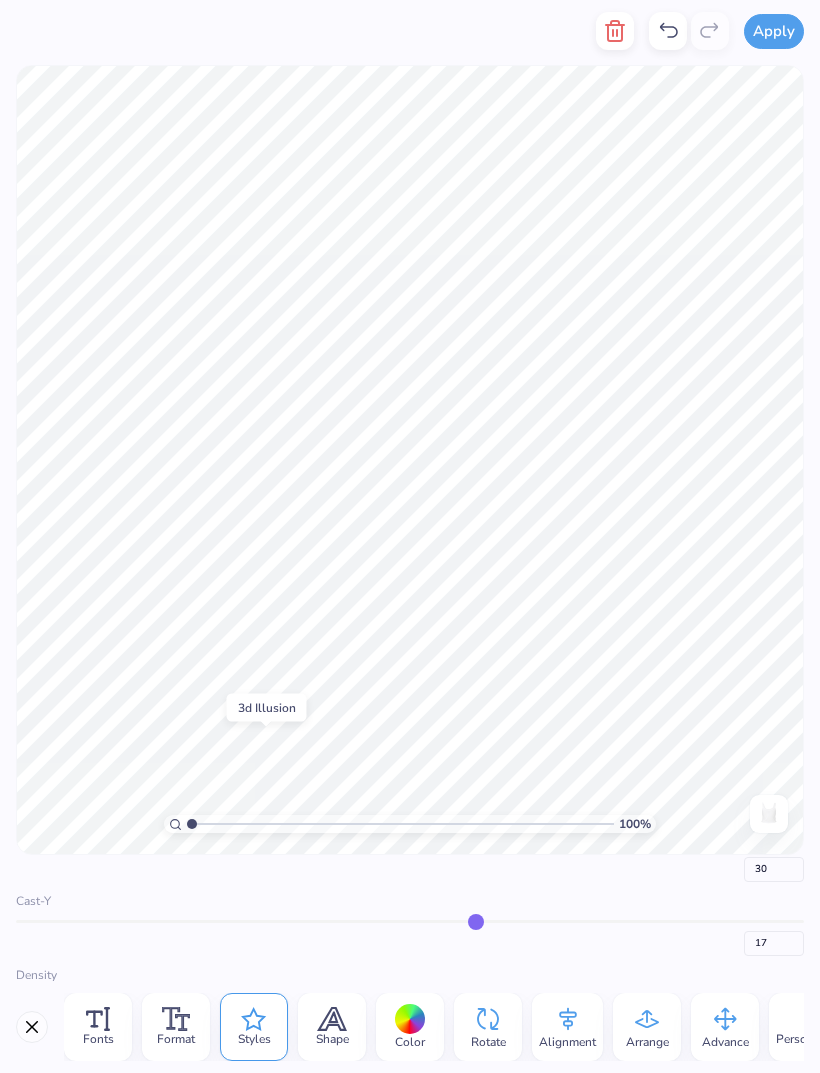type on "16" 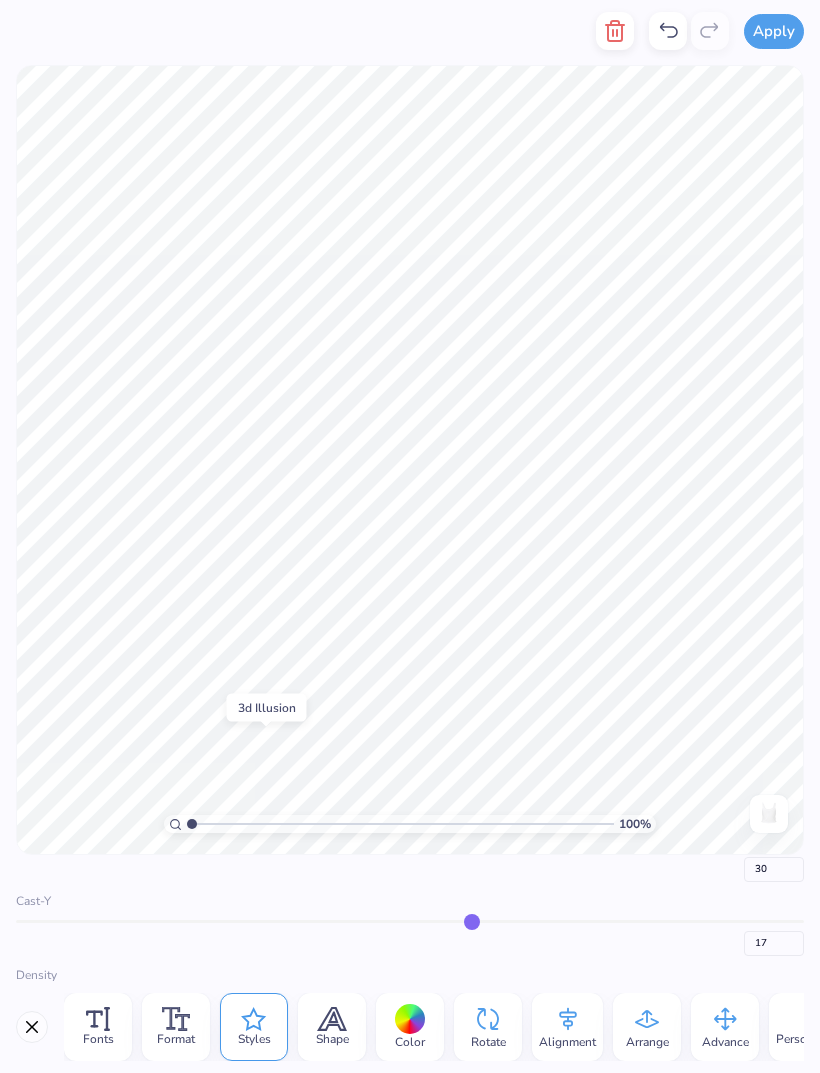 type on "16" 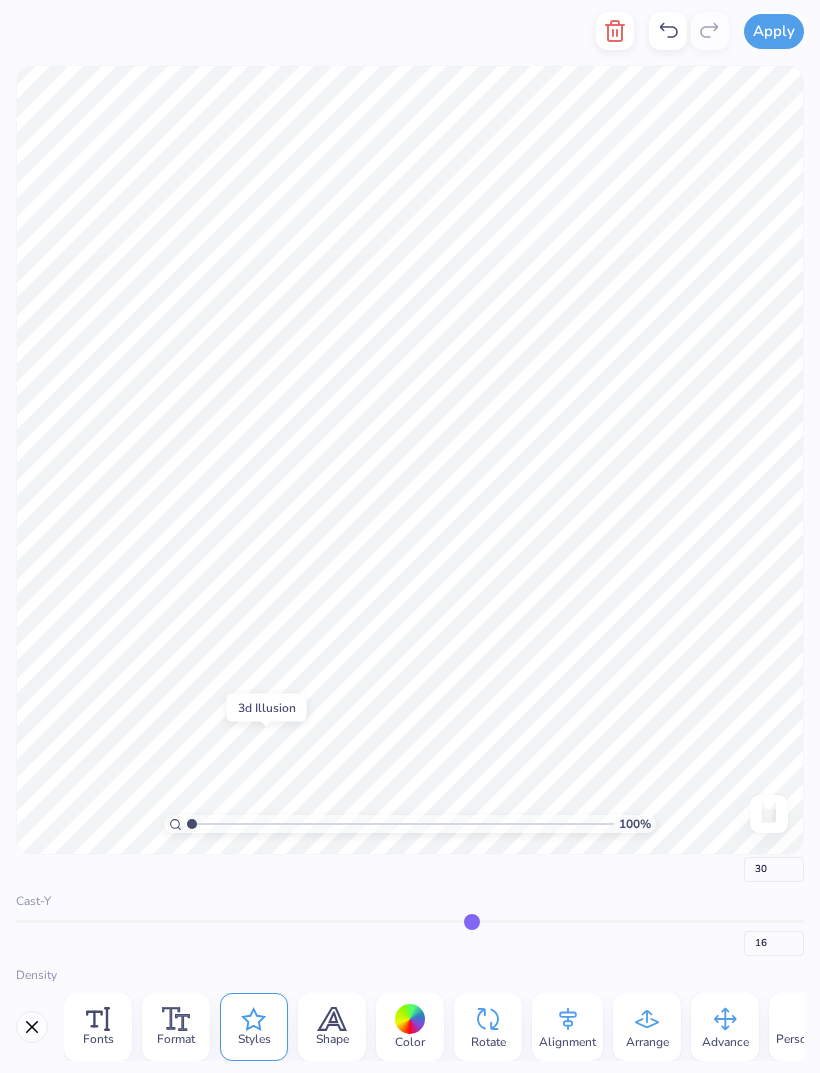 type on "15" 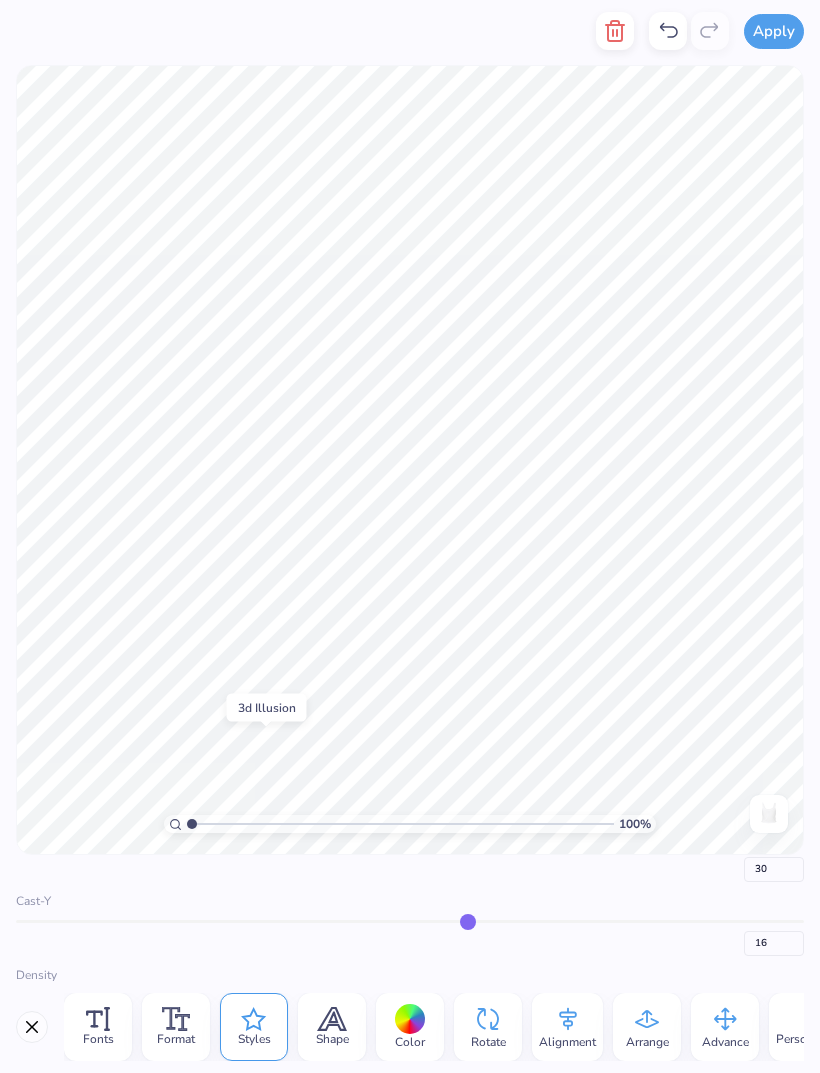 type on "15" 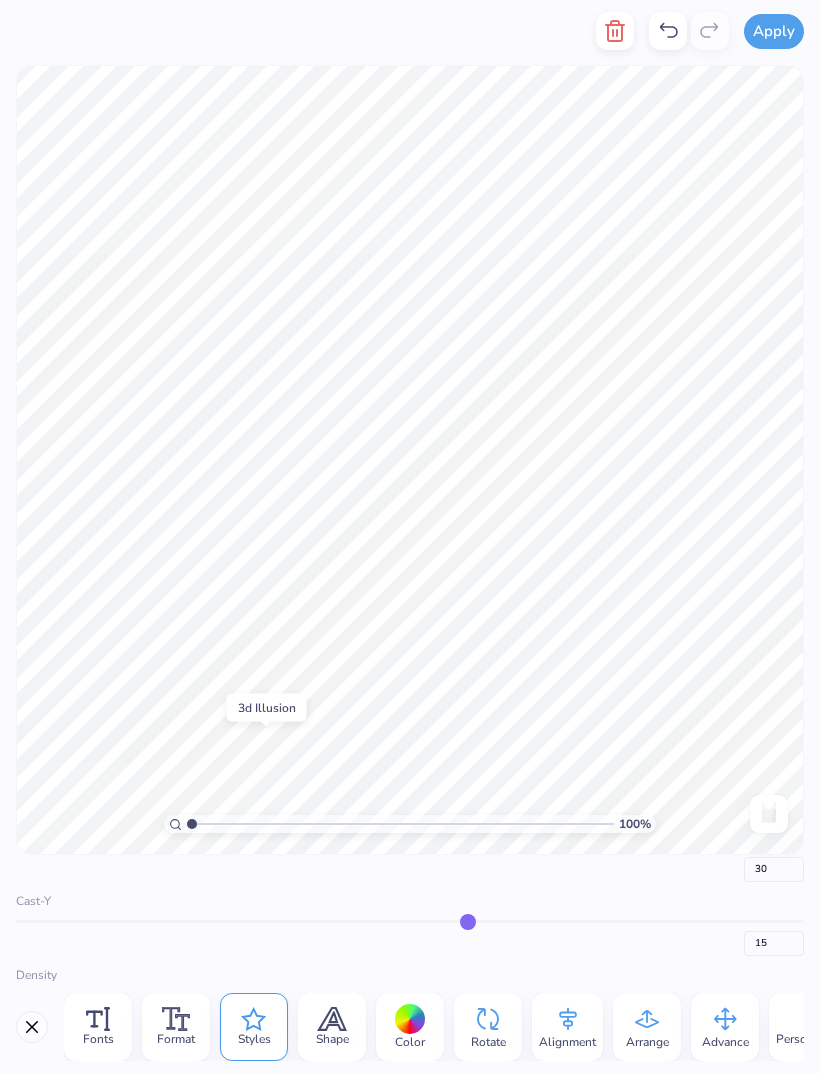type on "14" 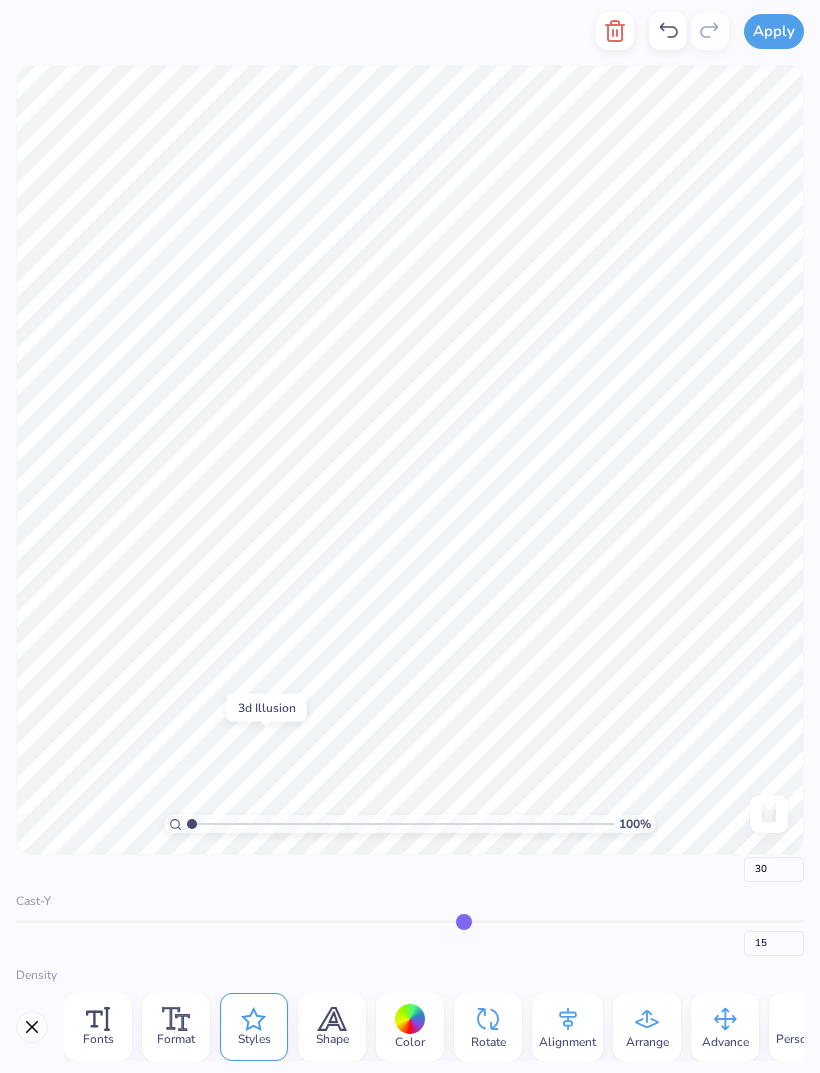 type on "14" 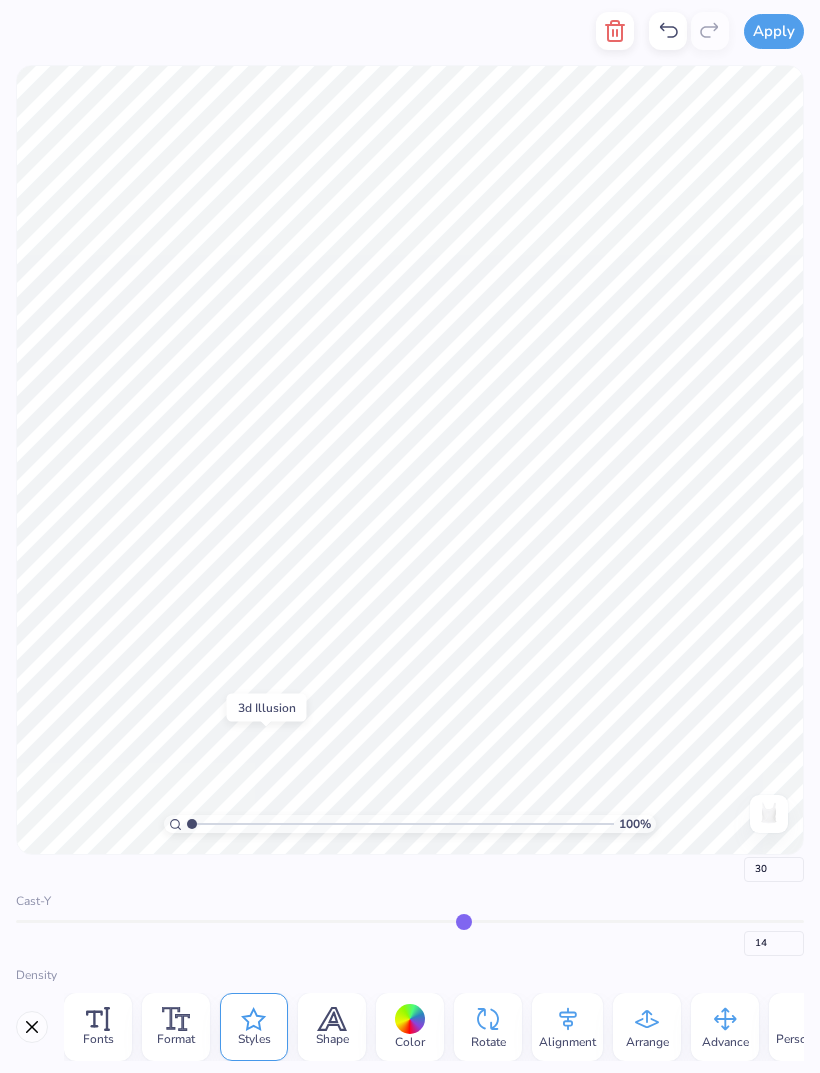 type on "14" 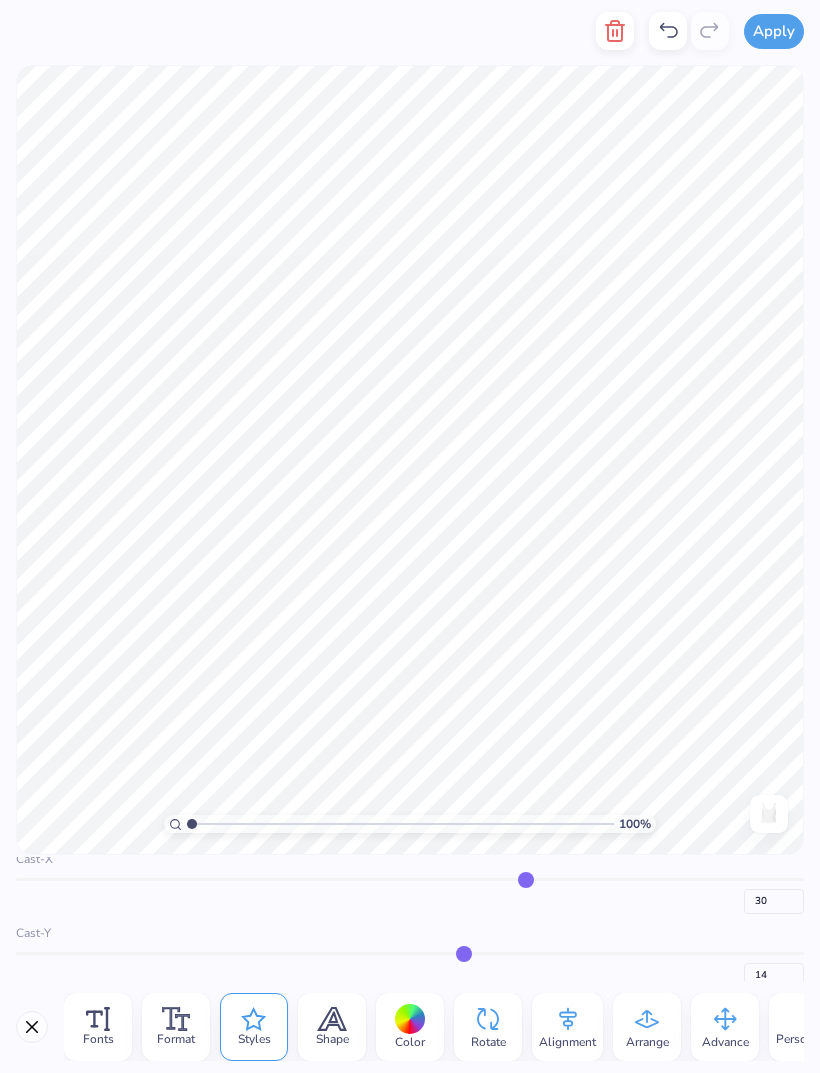 scroll, scrollTop: 104, scrollLeft: 0, axis: vertical 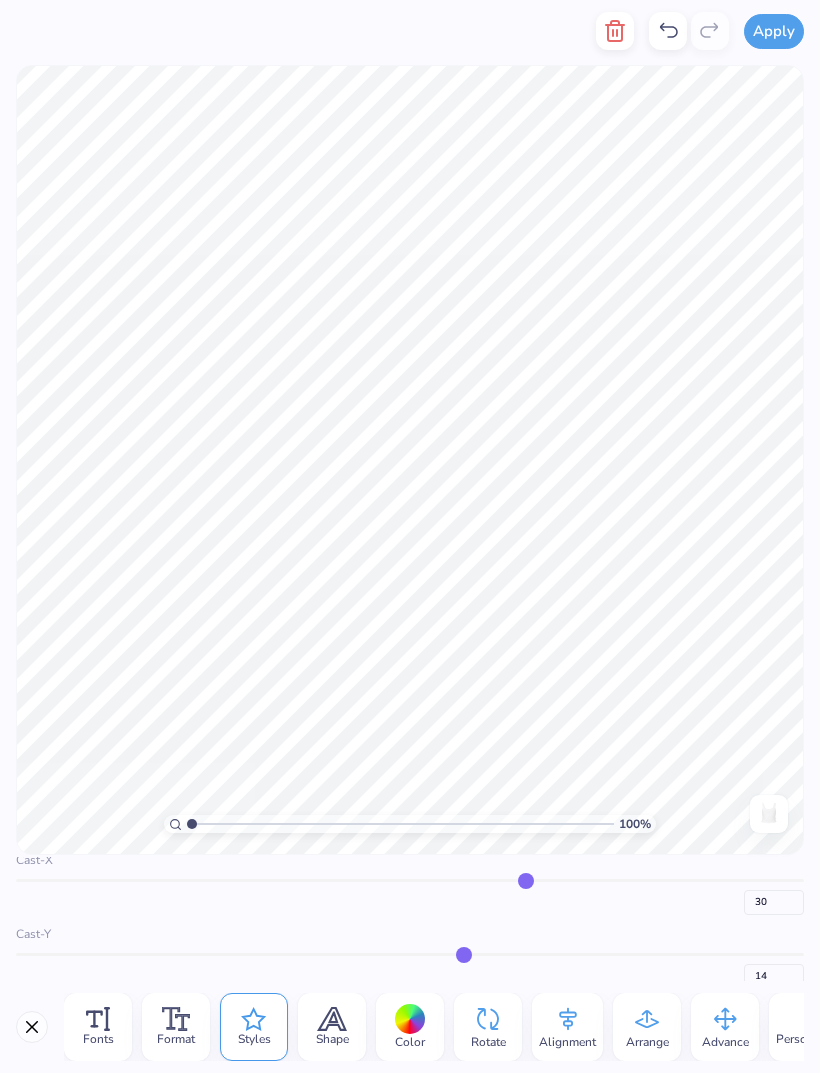 type on "29" 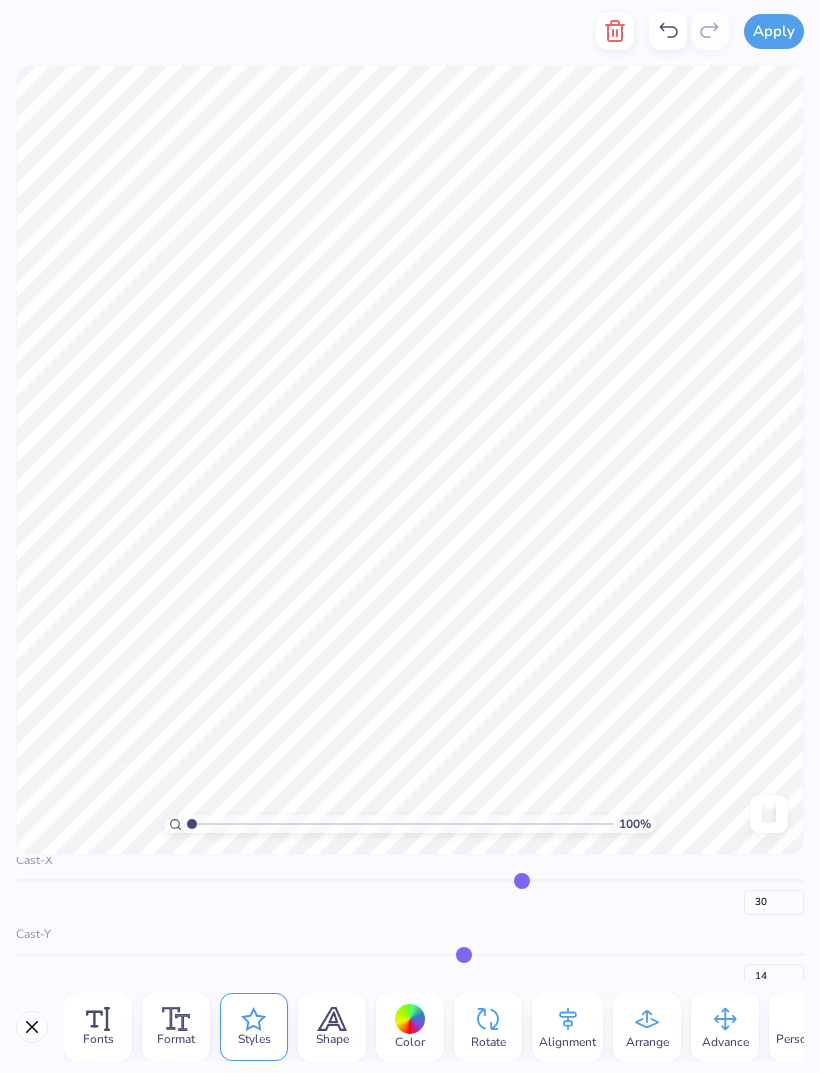 type on "29" 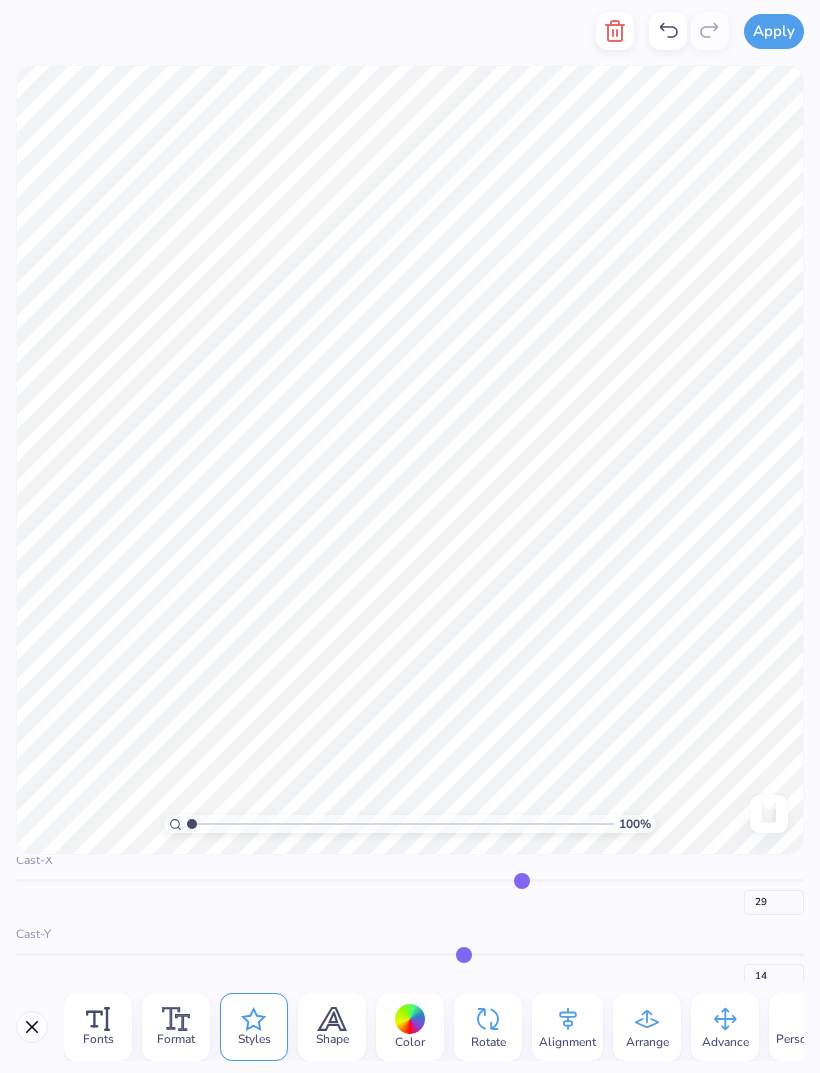 type on "28" 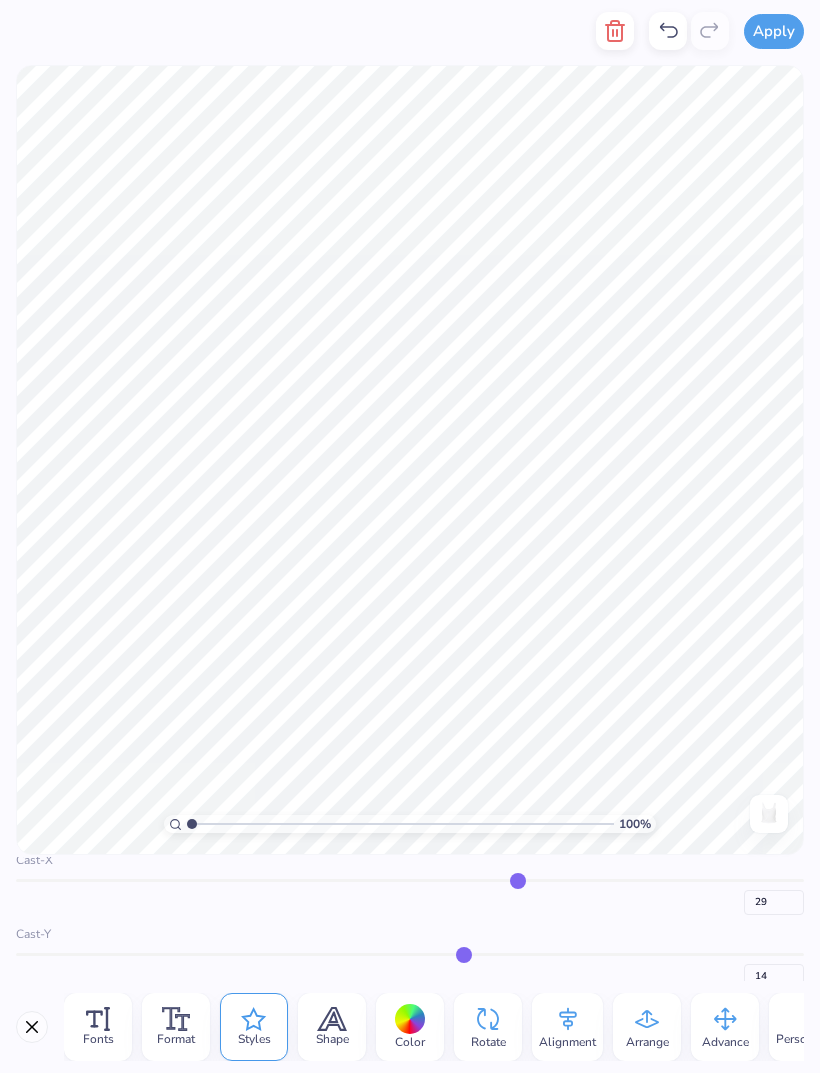 type on "28" 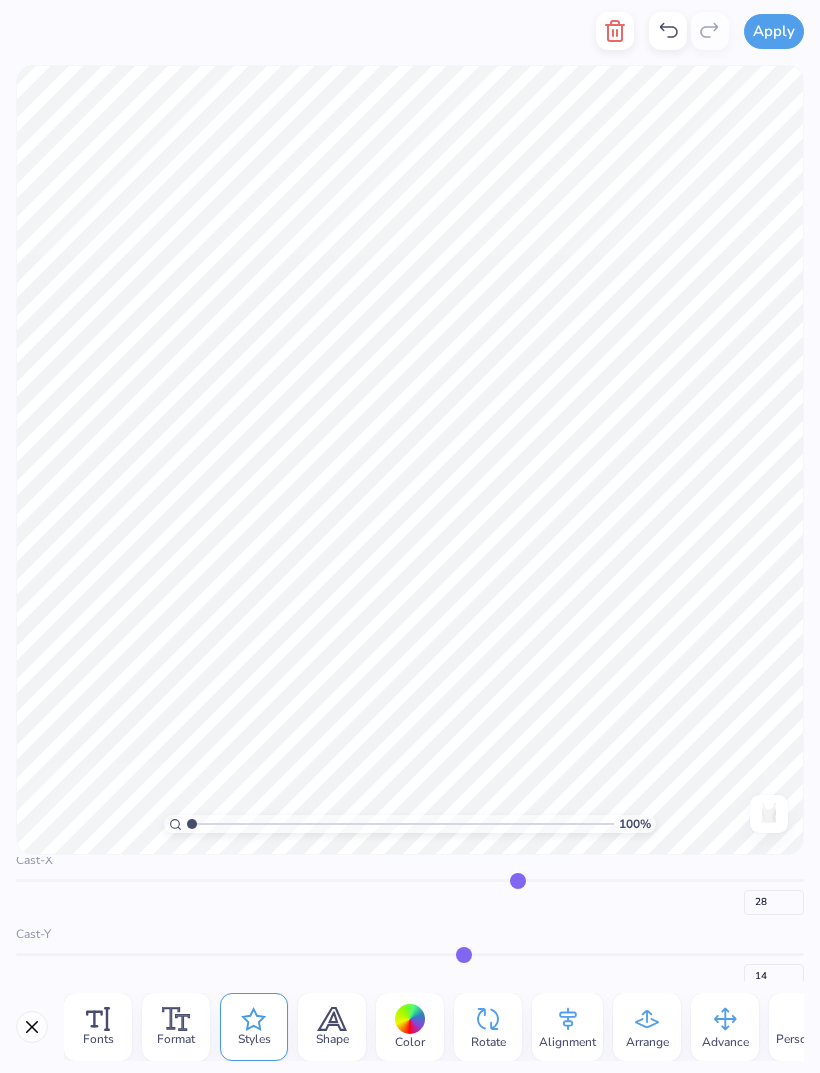 type on "26" 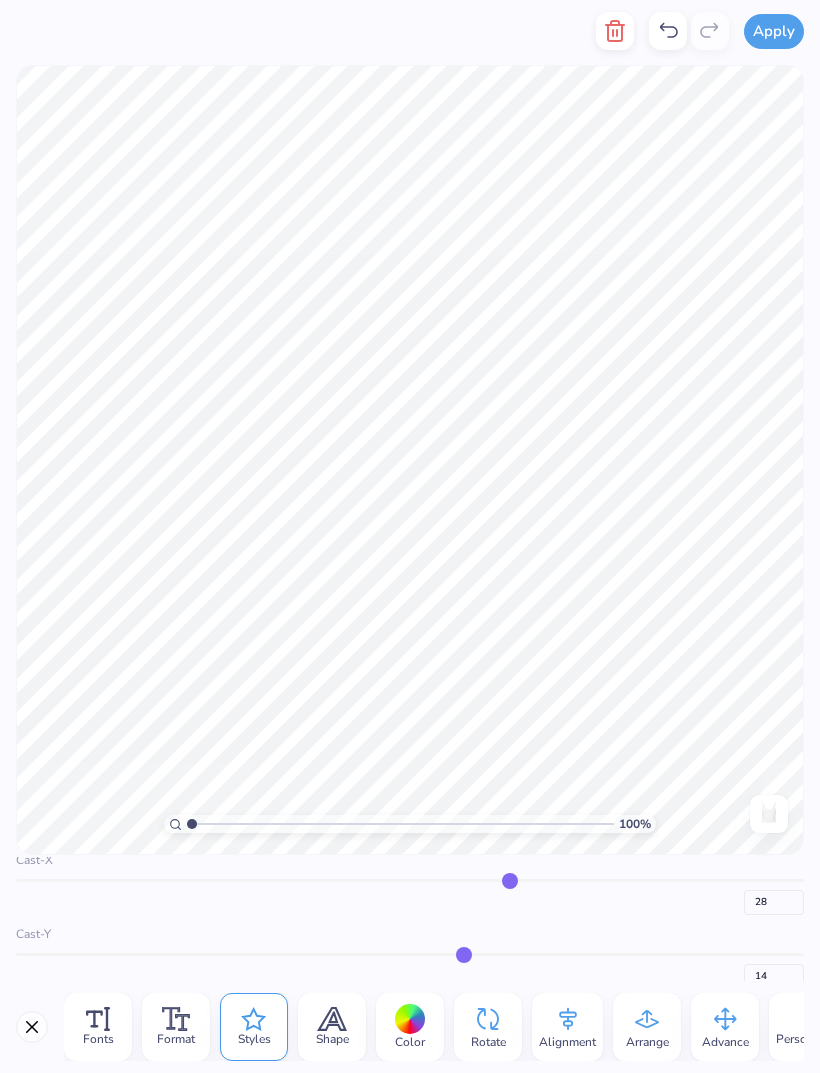 type on "26" 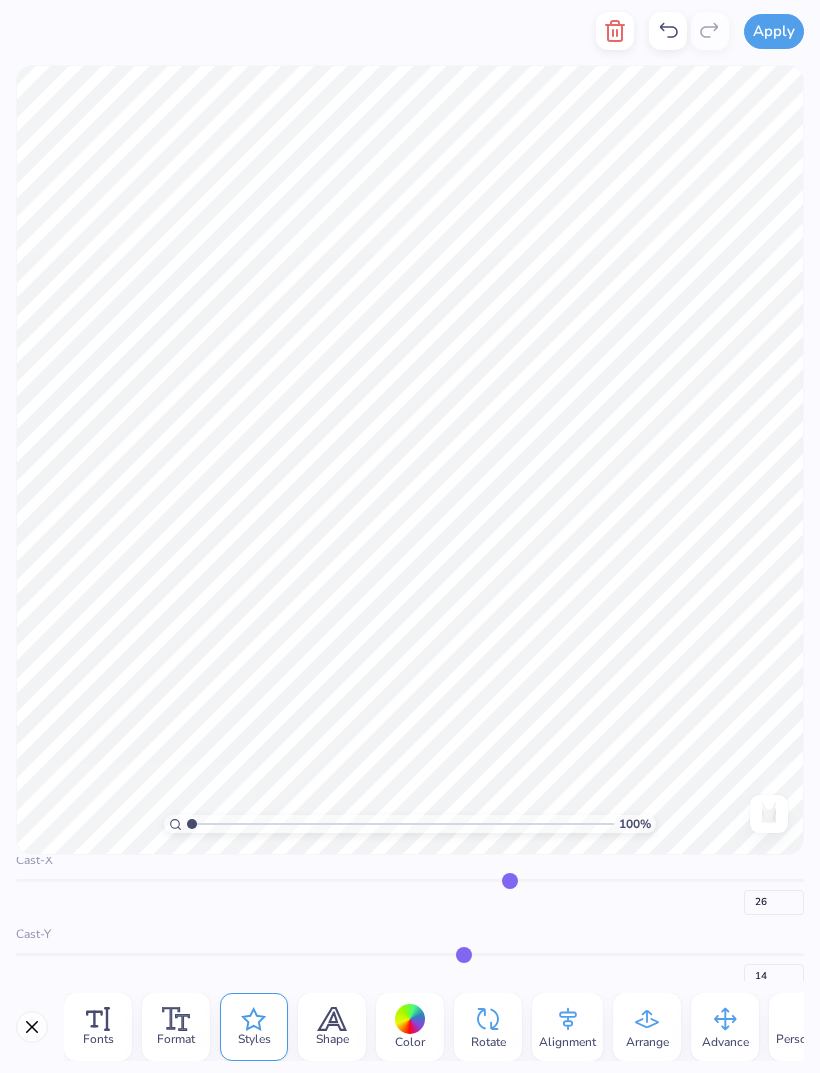 type on "24" 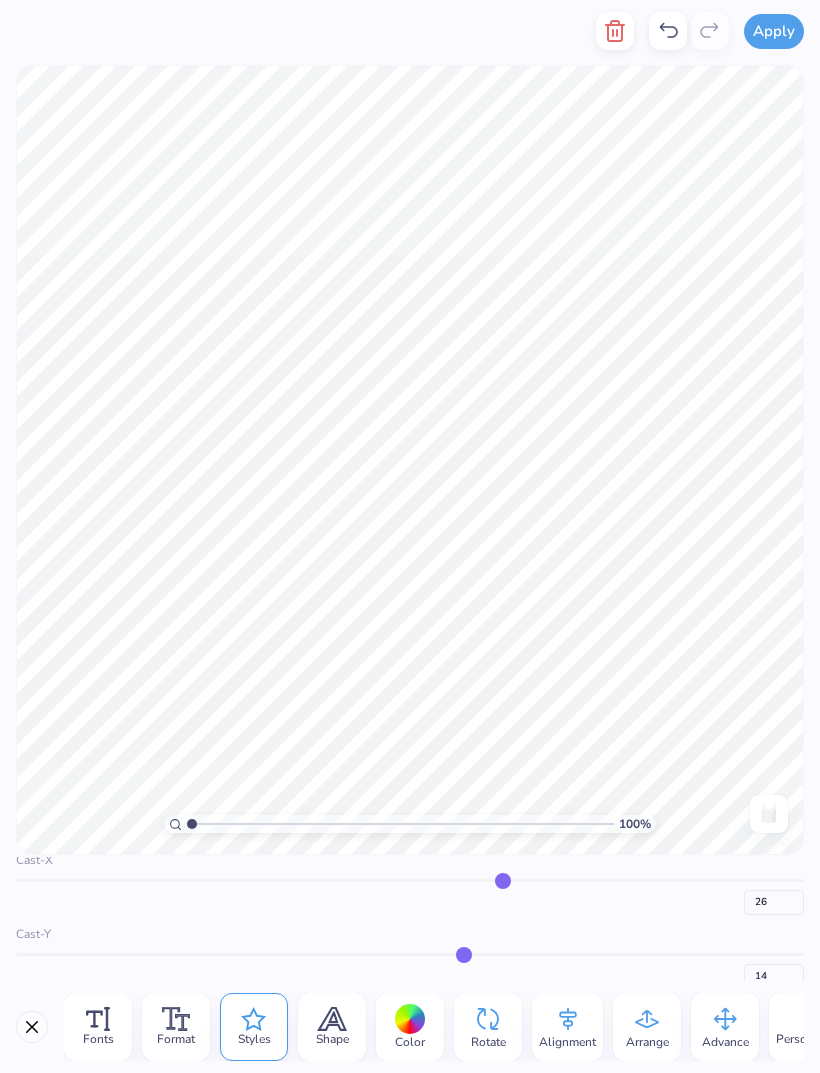 type on "24" 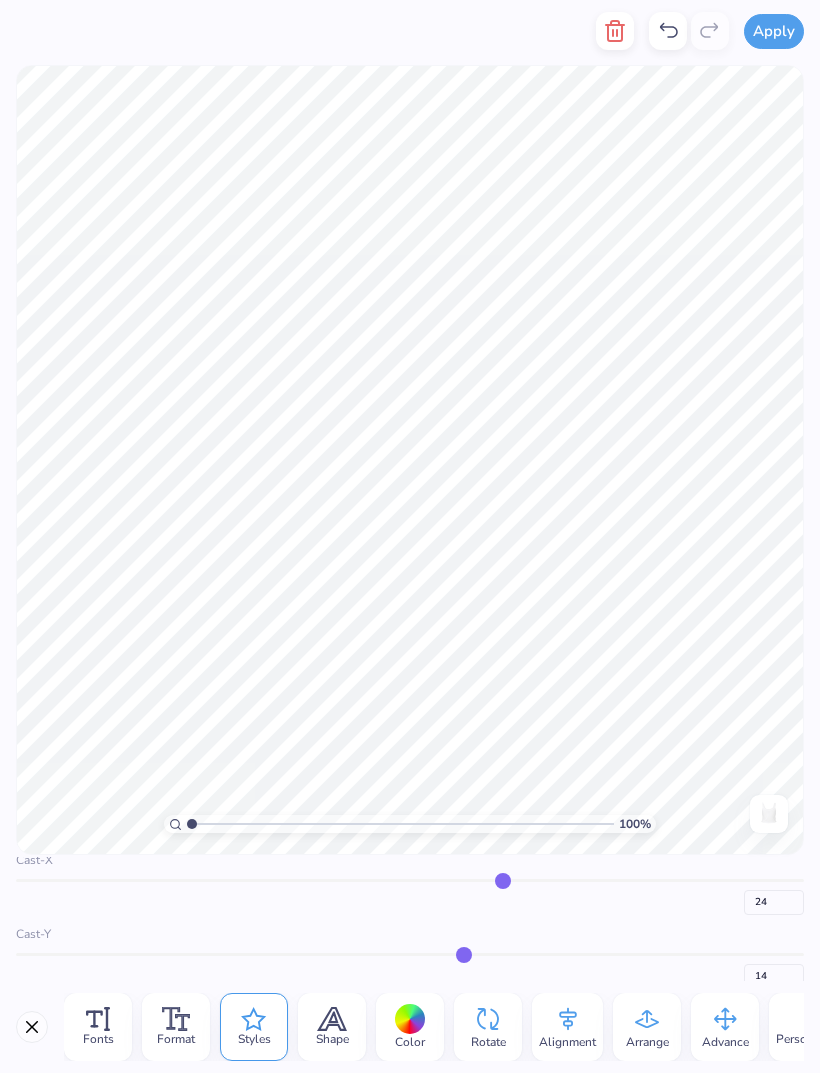type on "23" 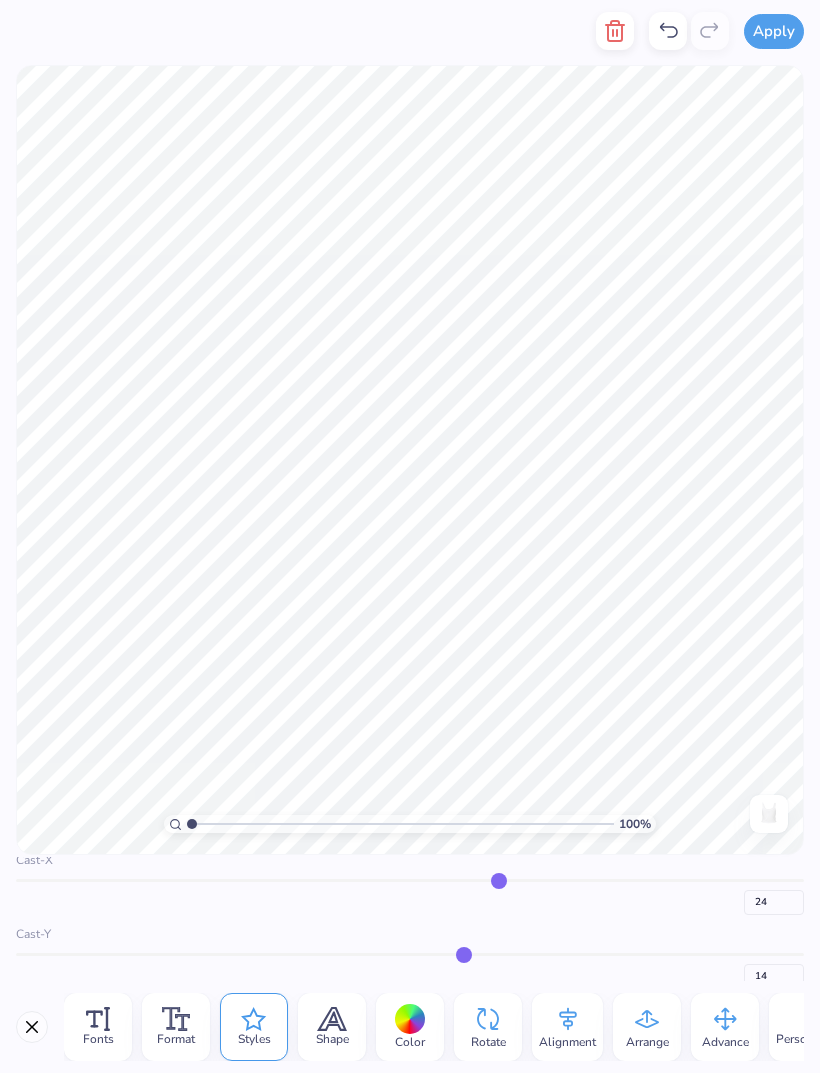 type on "23" 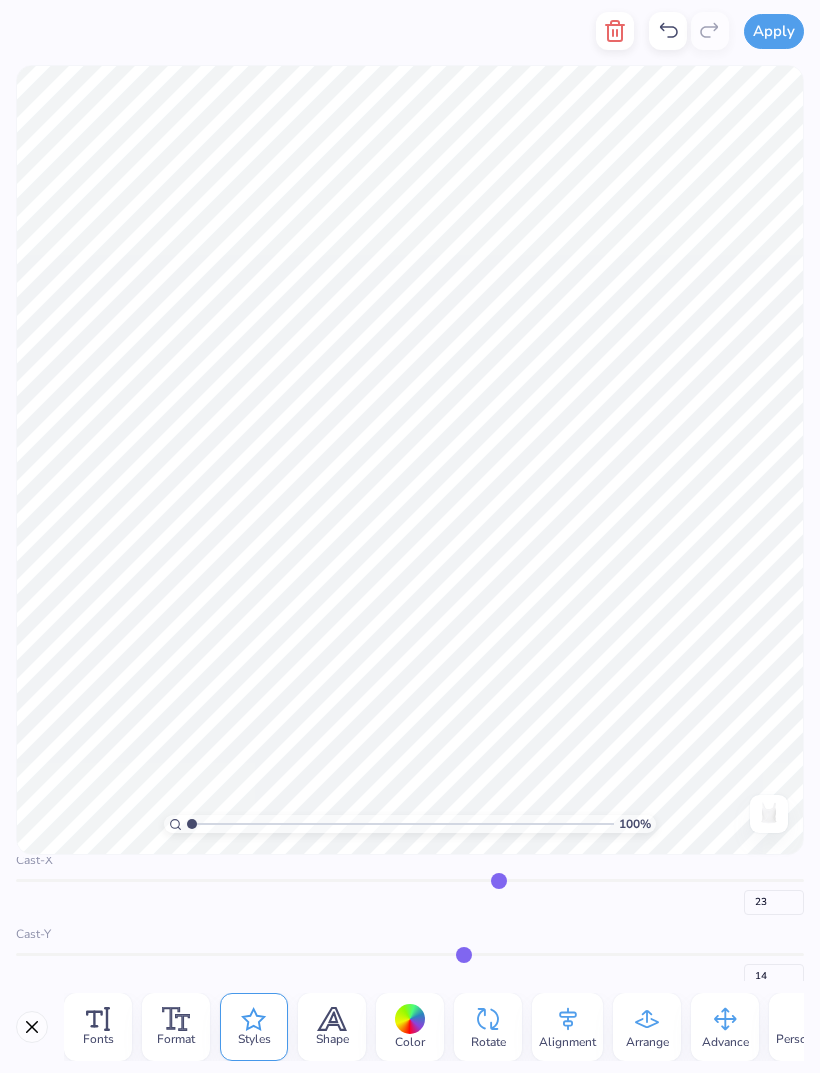 type on "21" 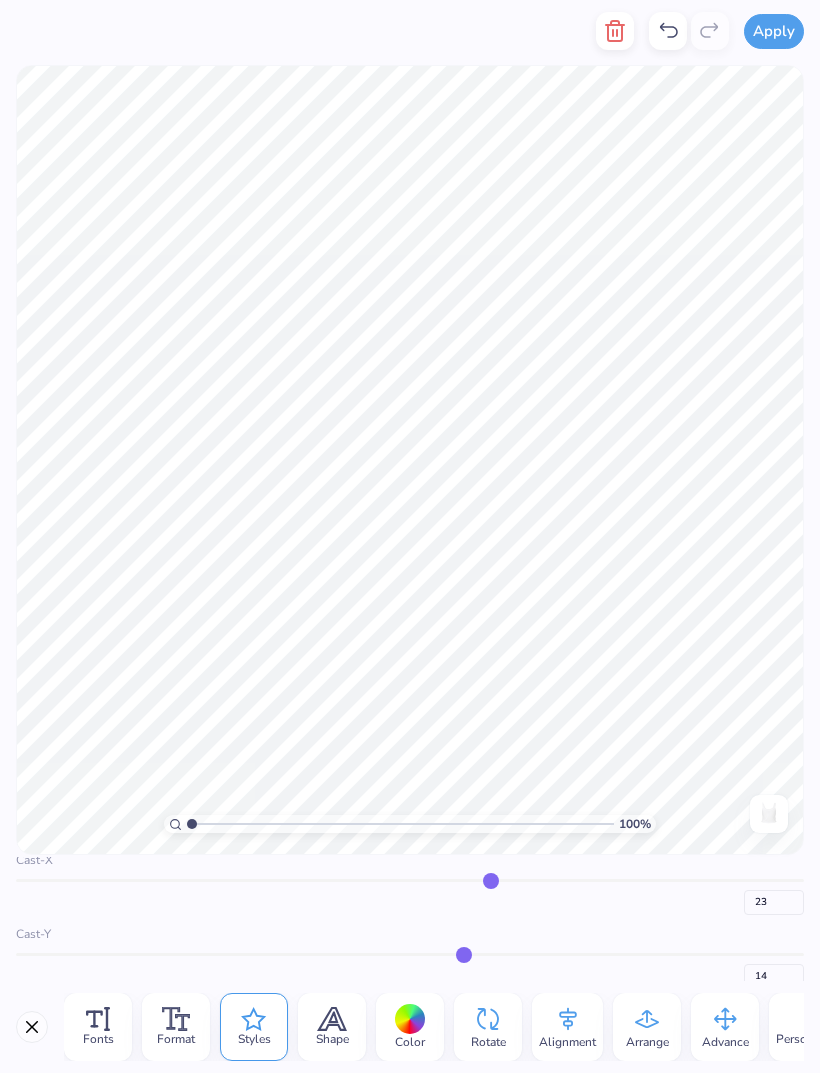 type on "21" 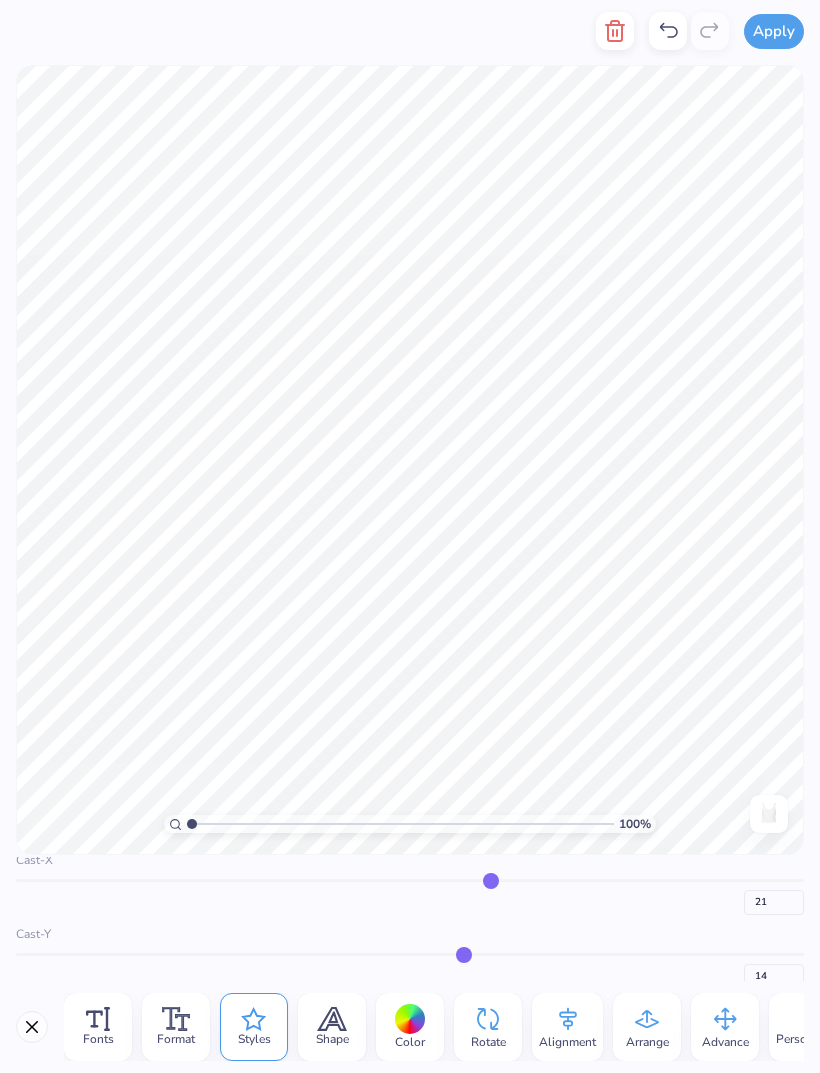 type on "20" 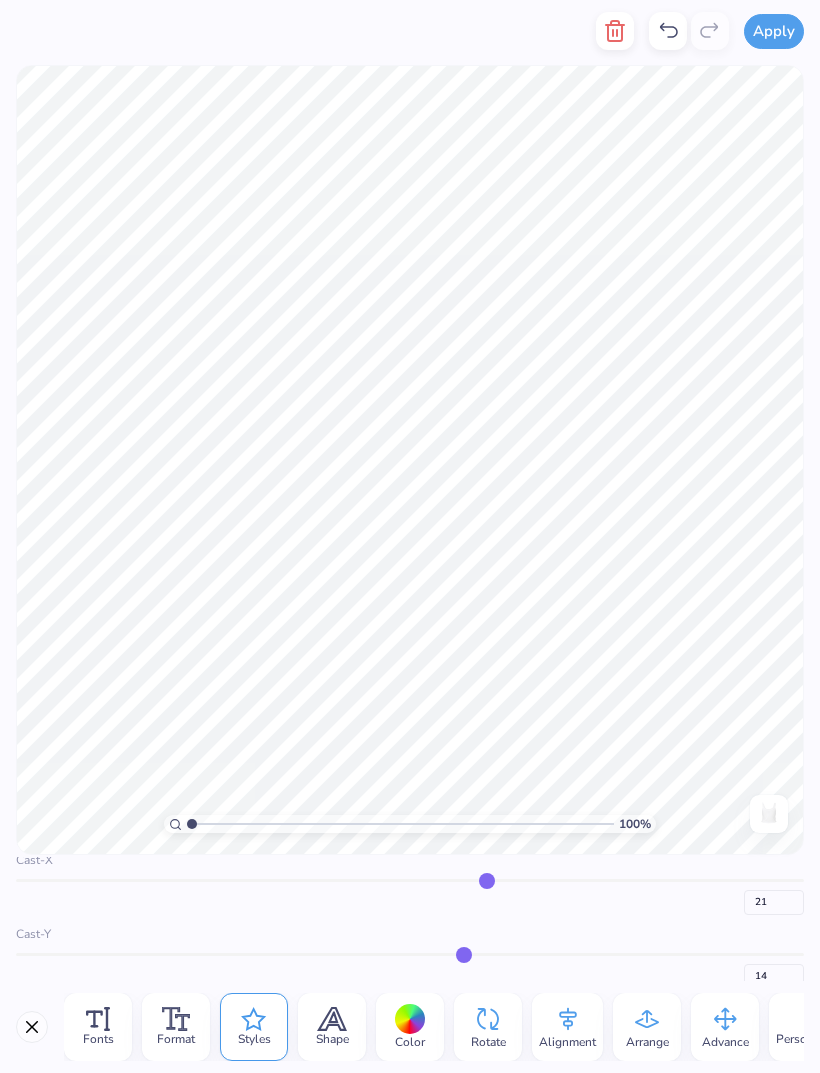type on "20" 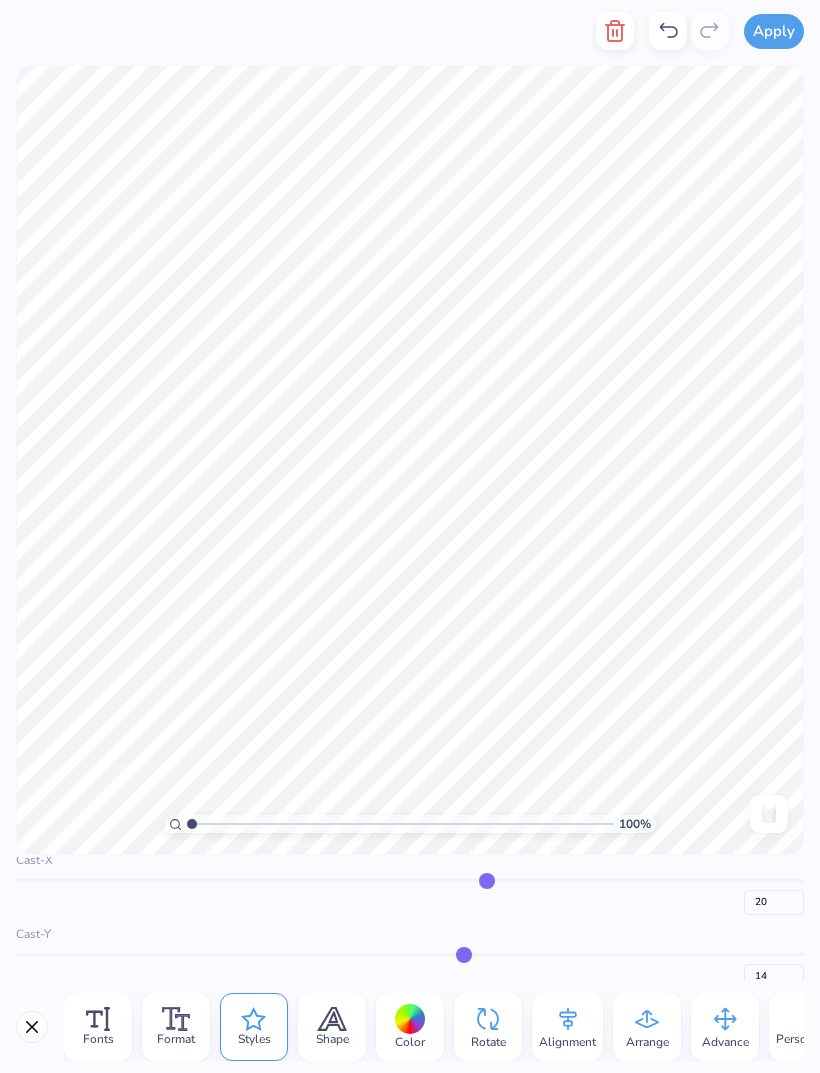 type on "19" 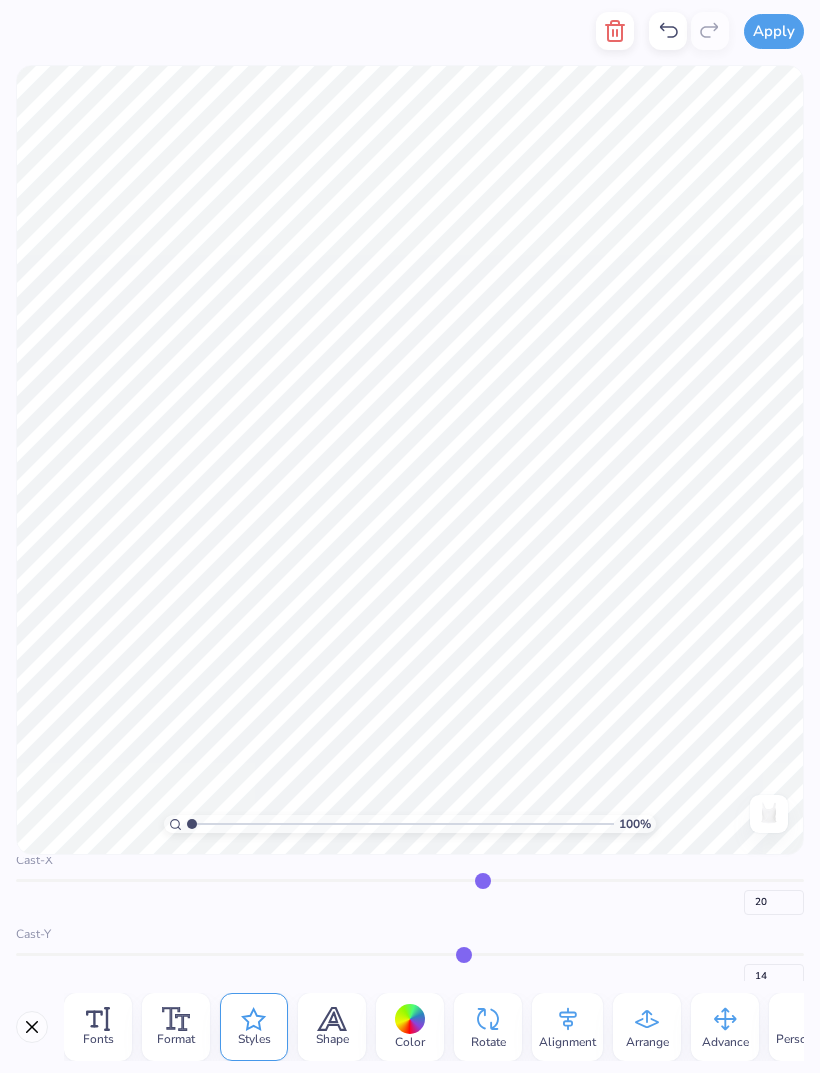 type on "19" 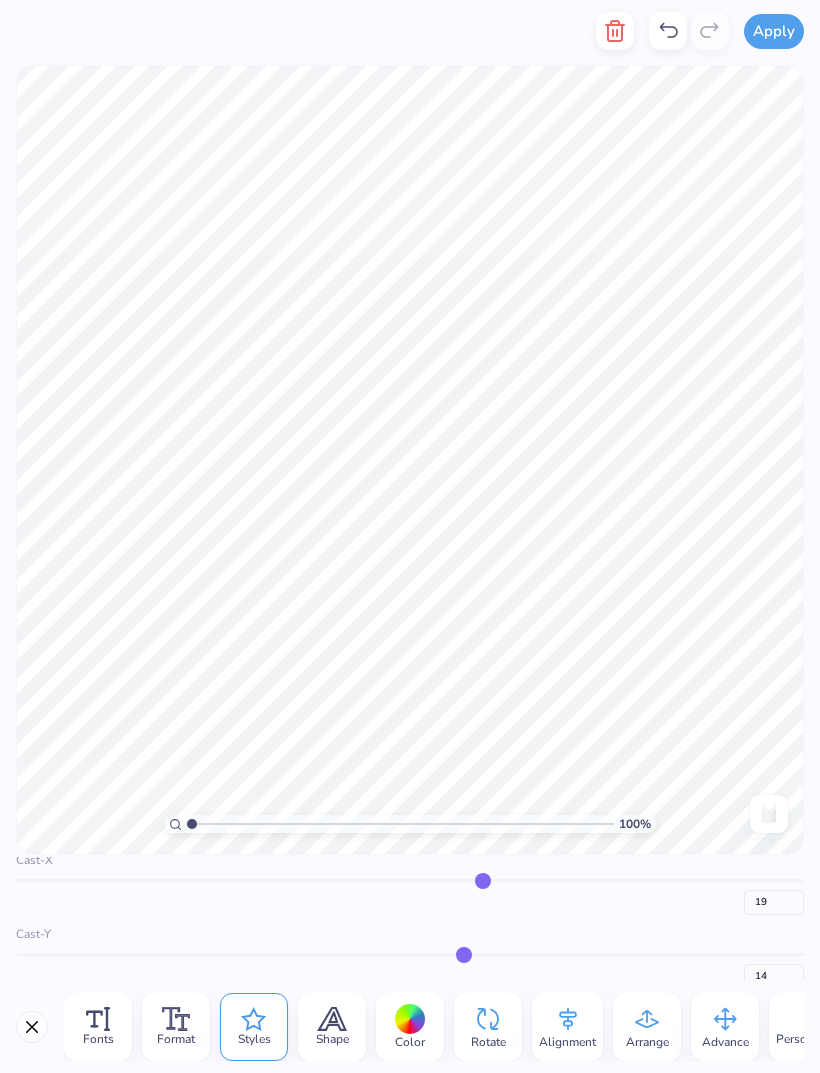 type on "18" 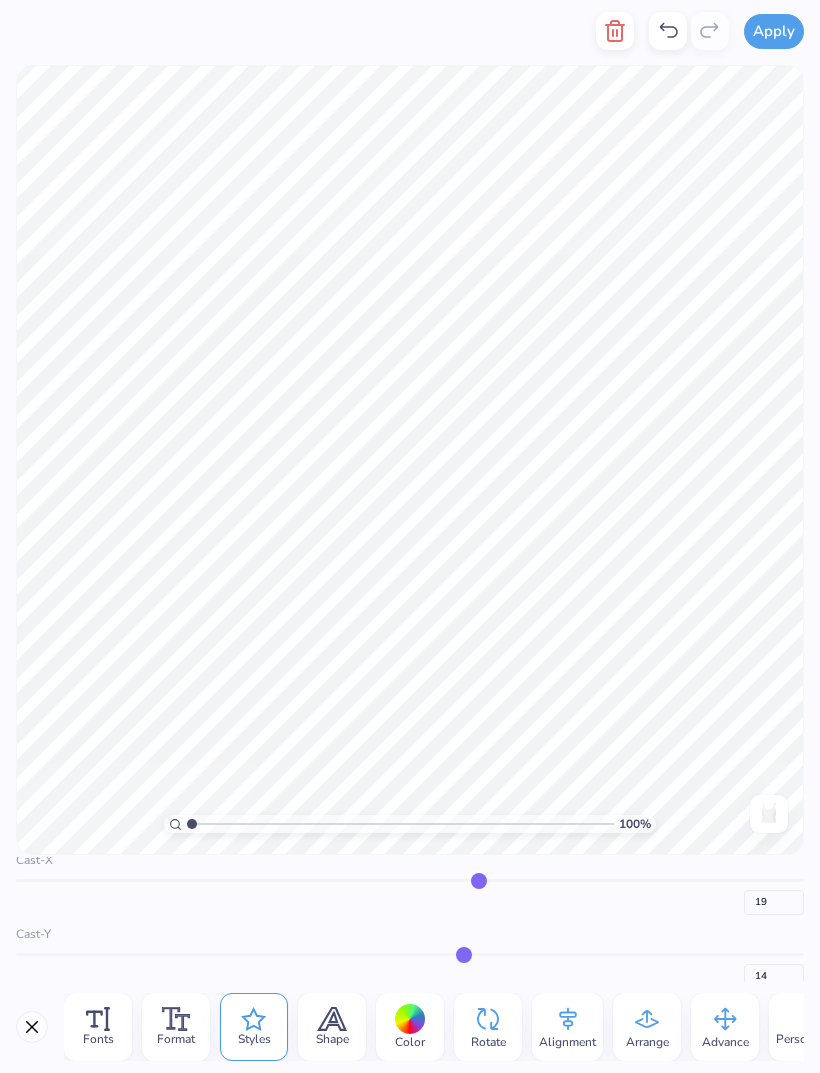 type on "18" 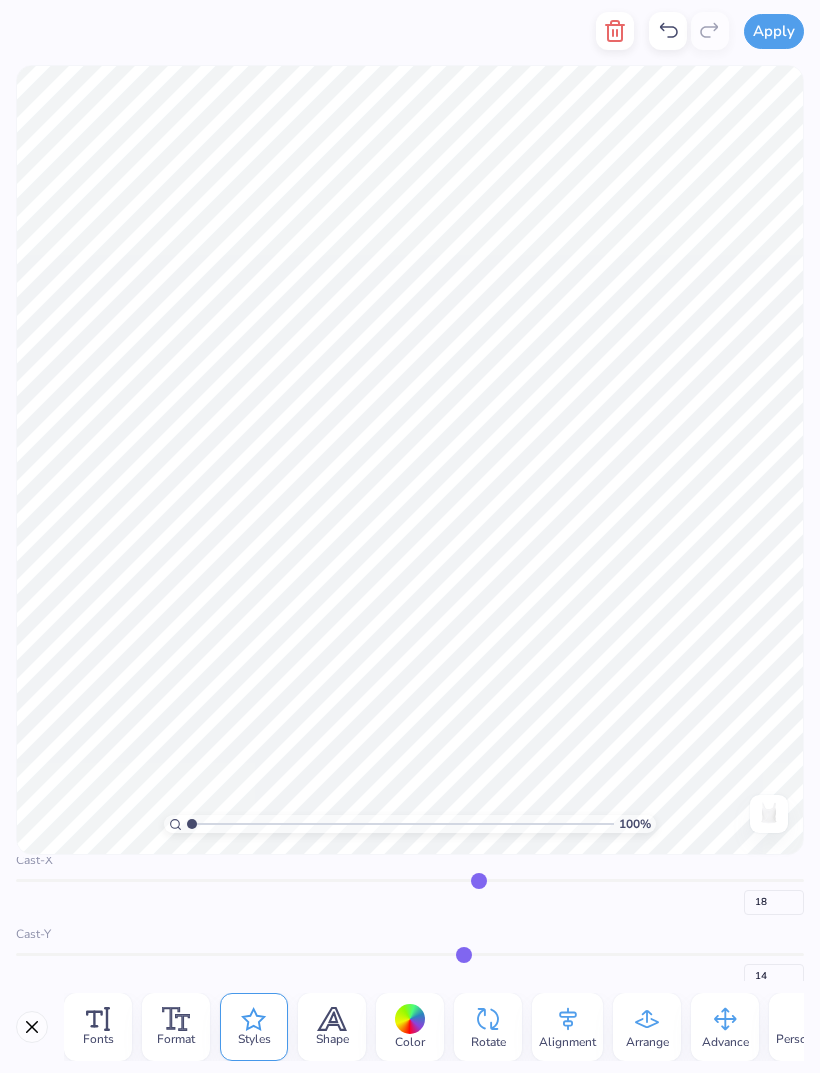 type on "17" 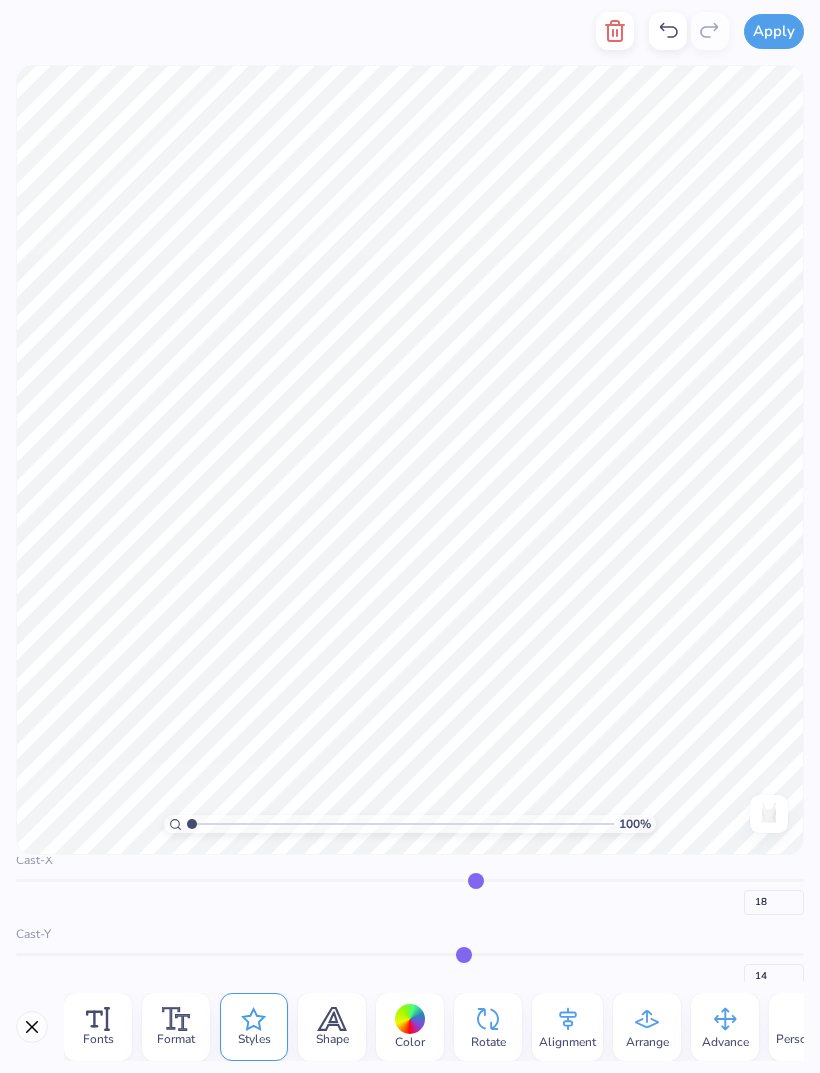 type on "17" 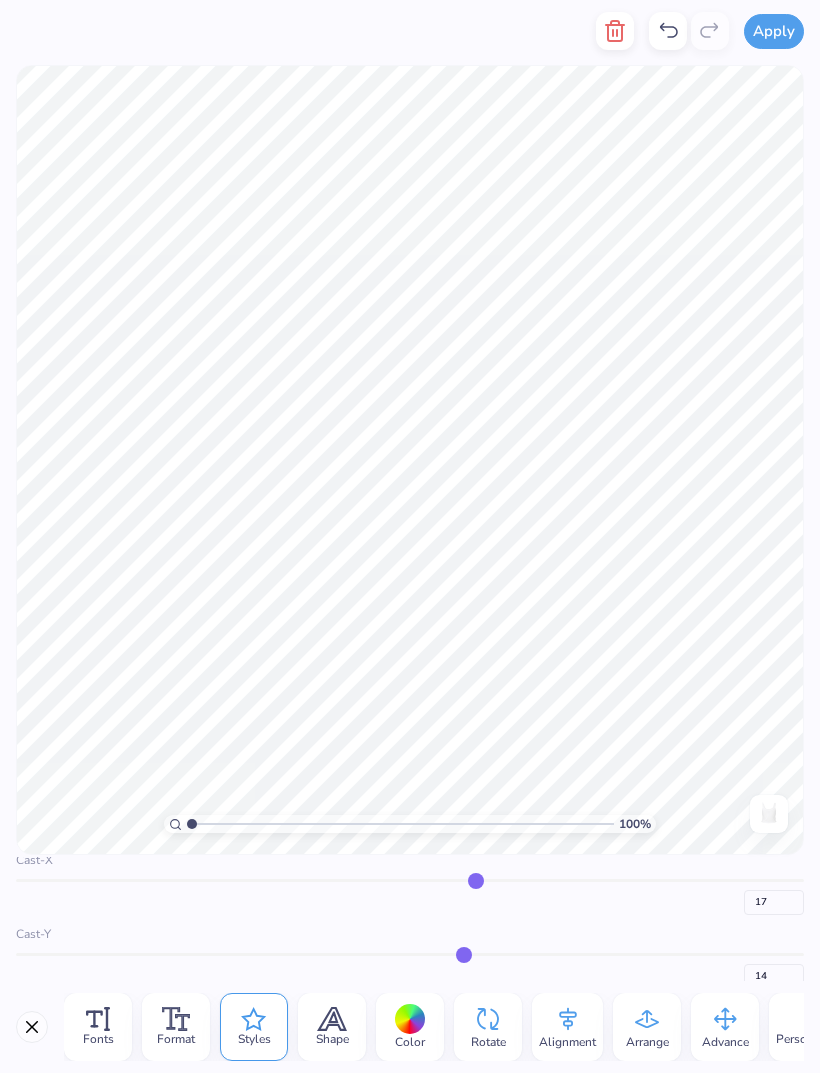 type on "16" 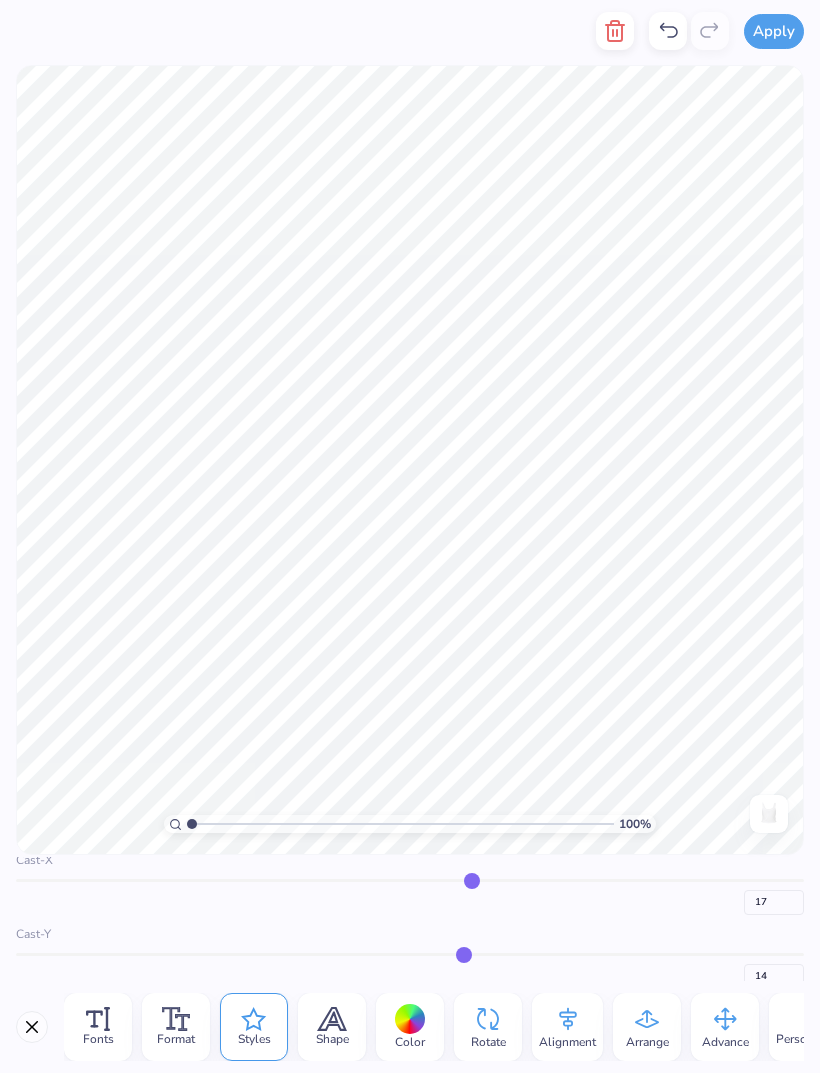 type on "16" 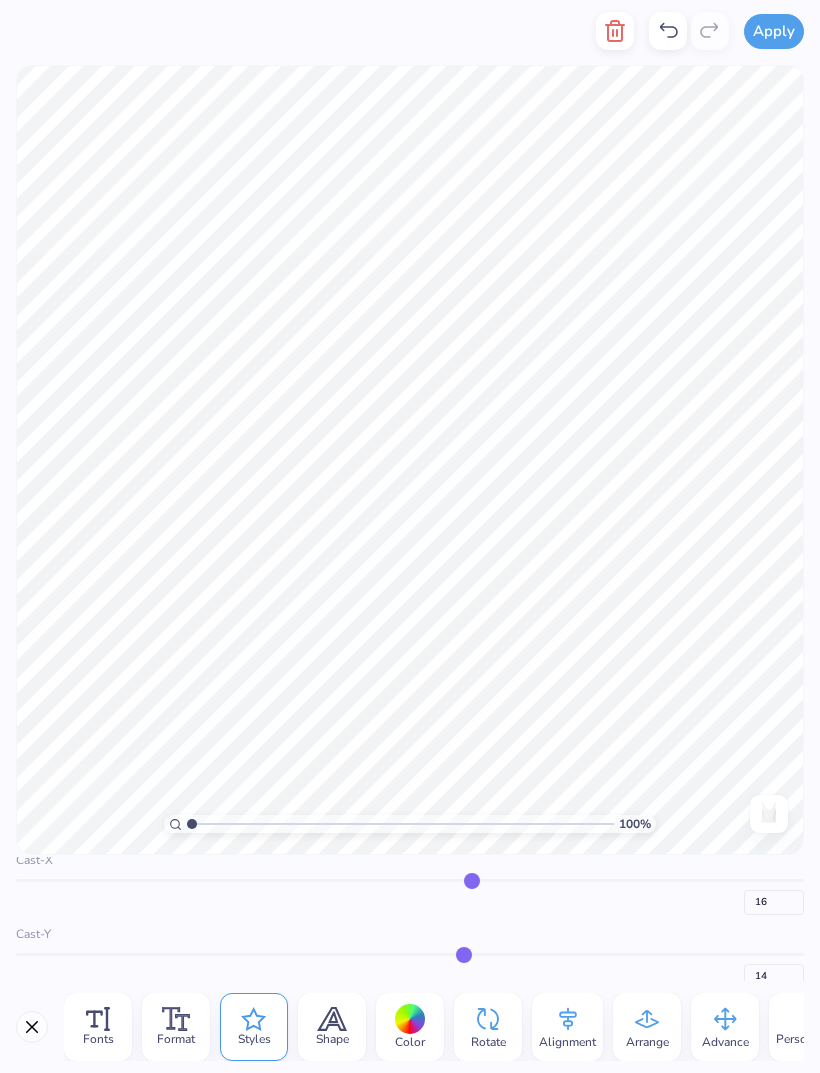 type on "15" 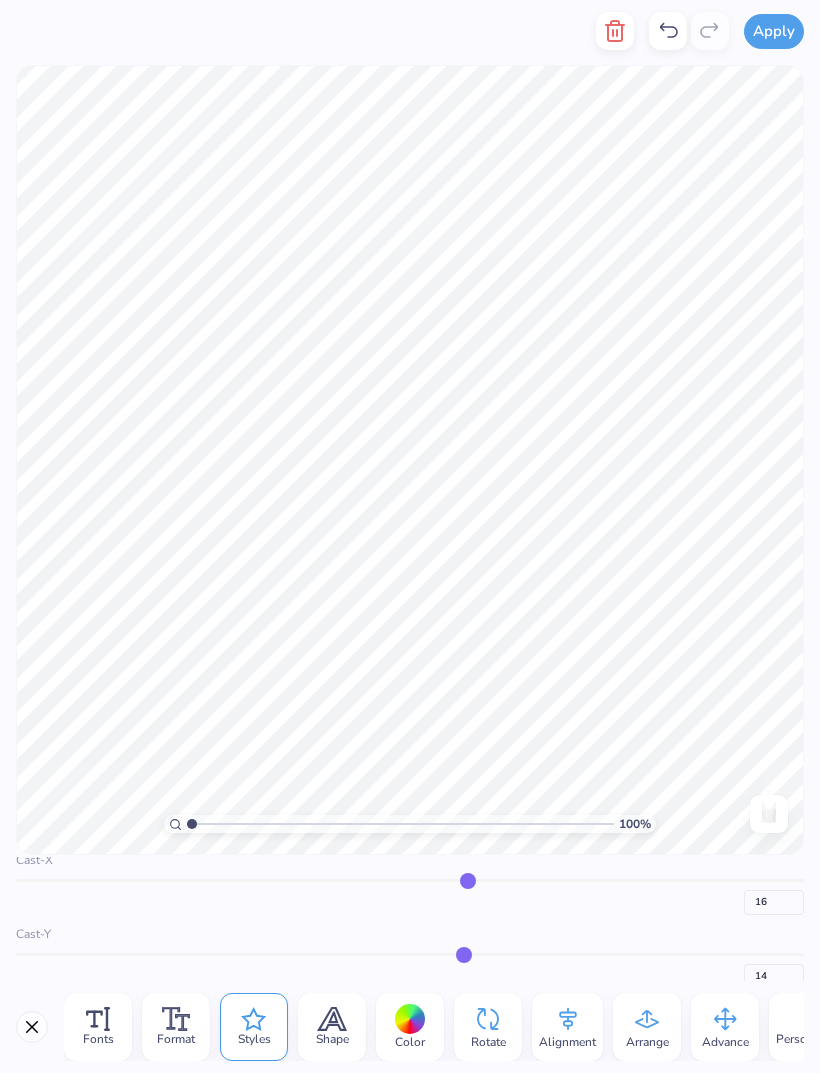 type on "15" 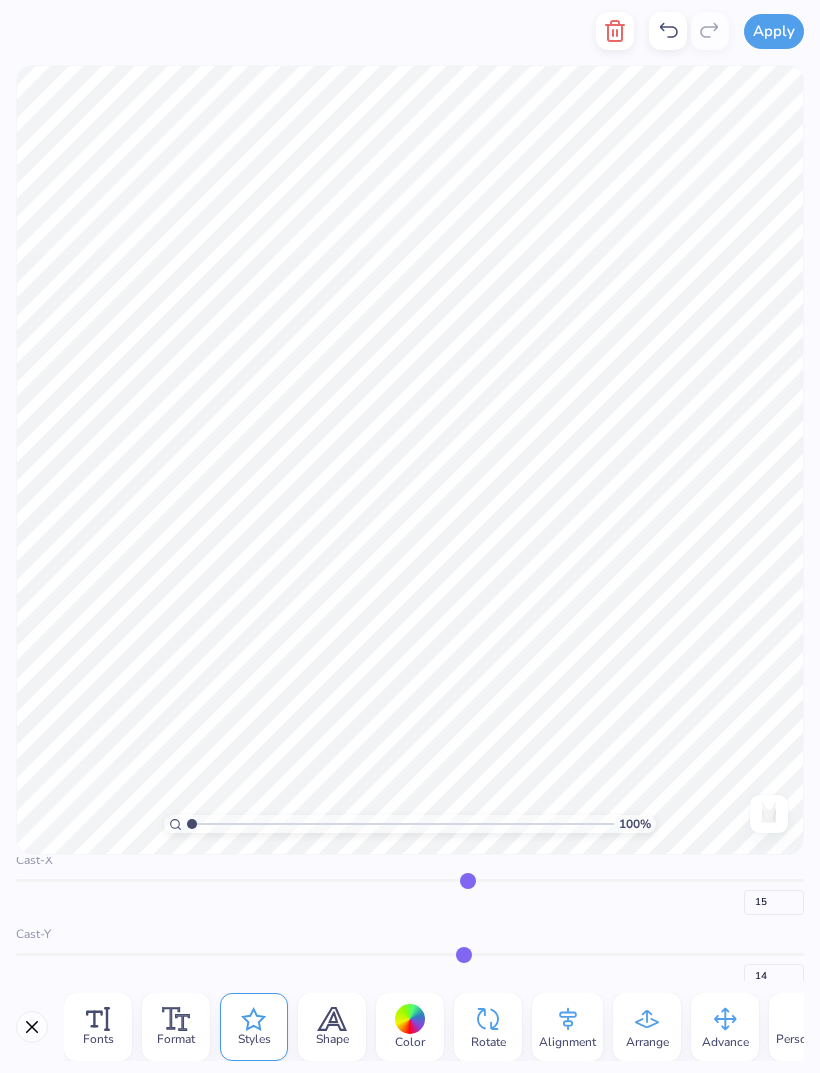 type on "15" 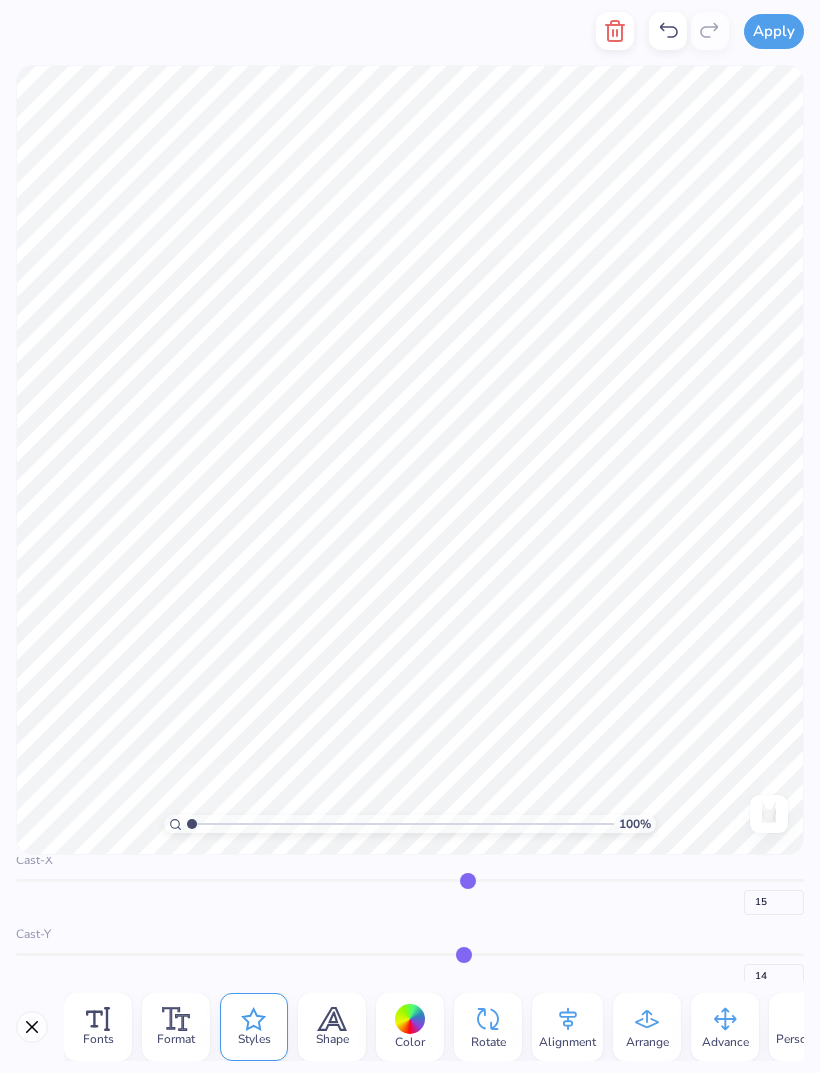 click 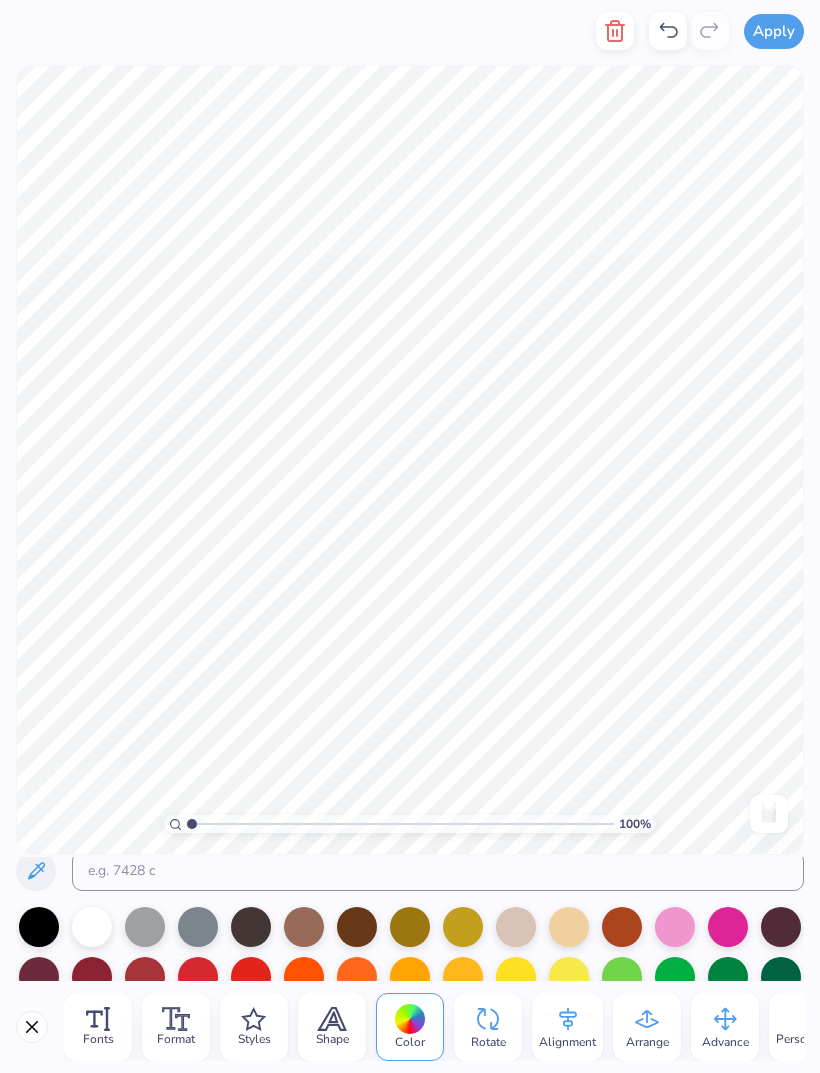 click on "Styles" at bounding box center (254, 1039) 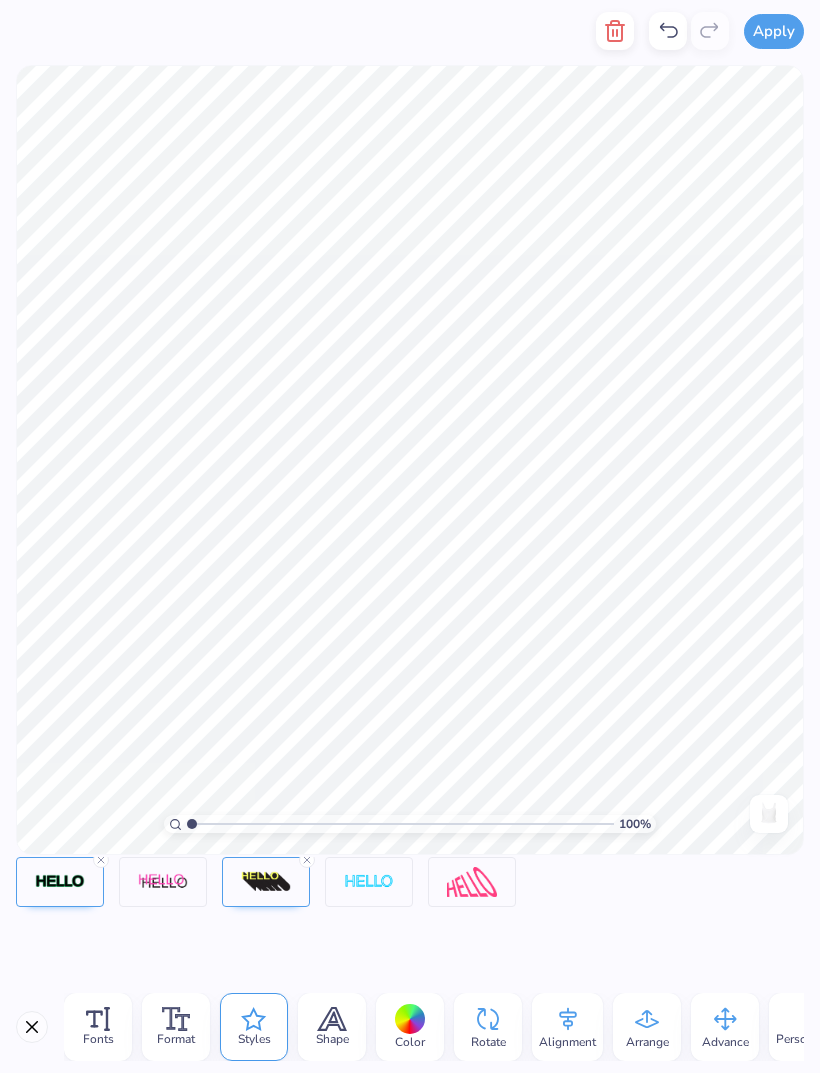 click 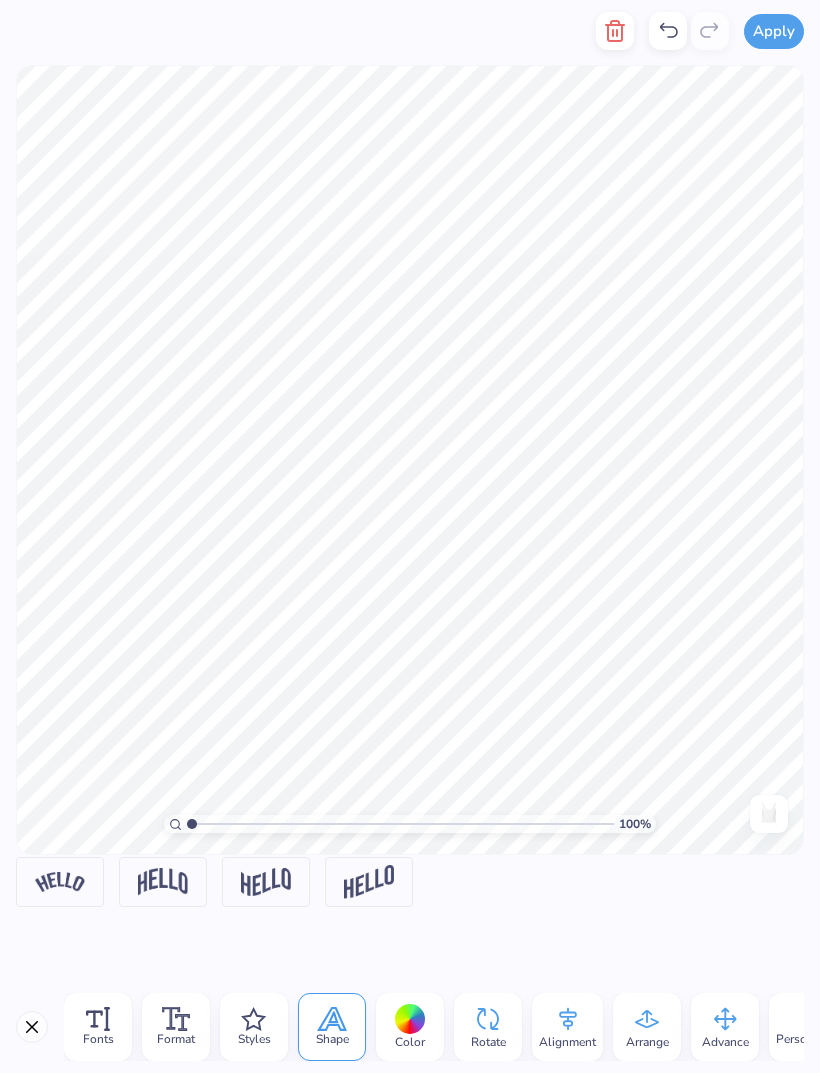 click 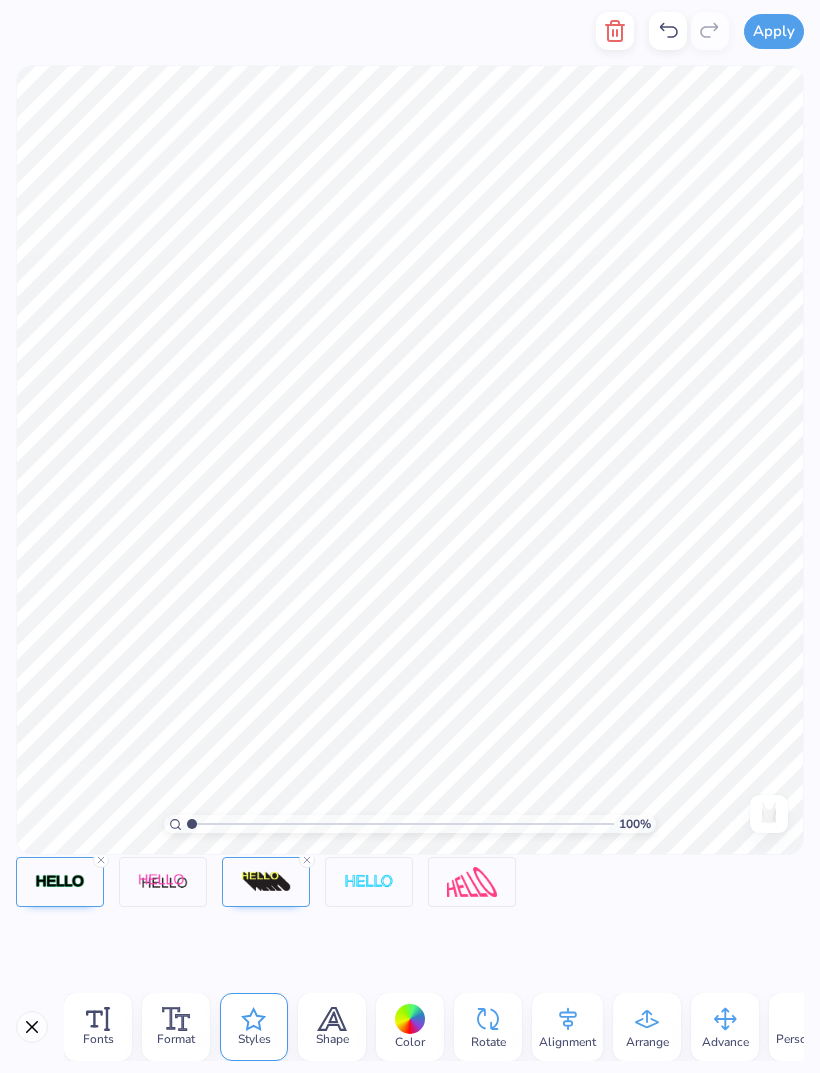click at bounding box center (266, 882) 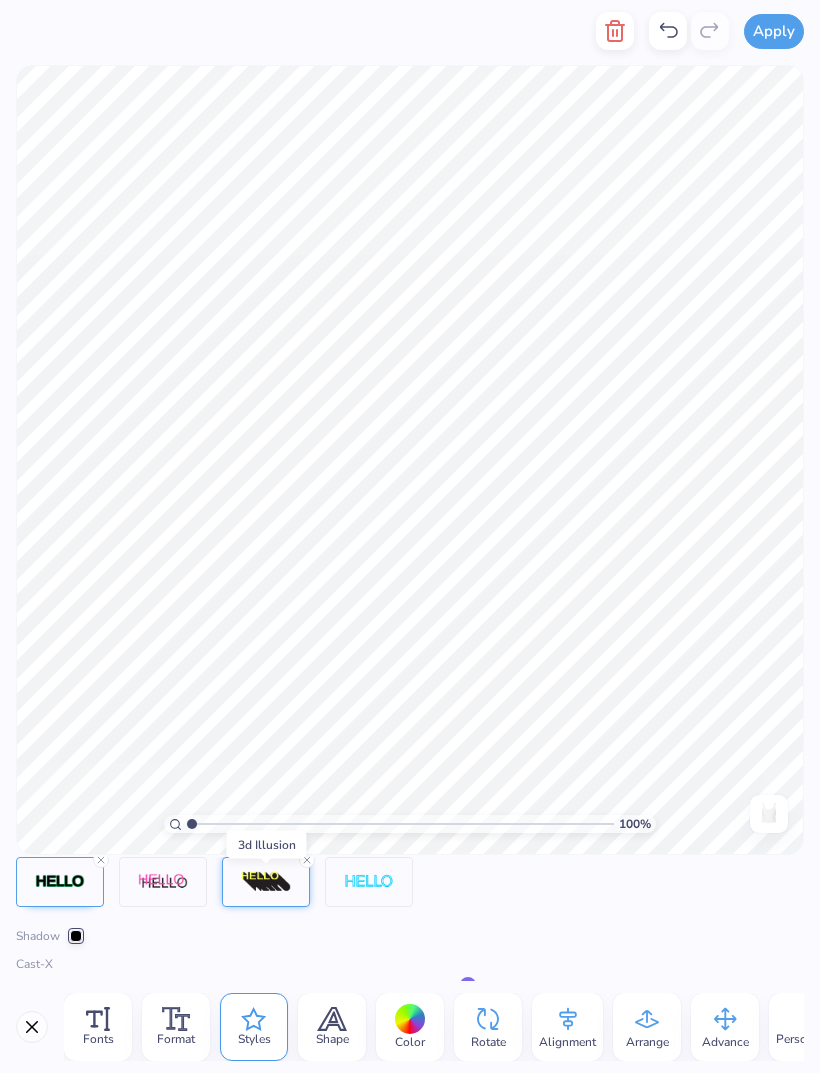 click at bounding box center [76, 936] 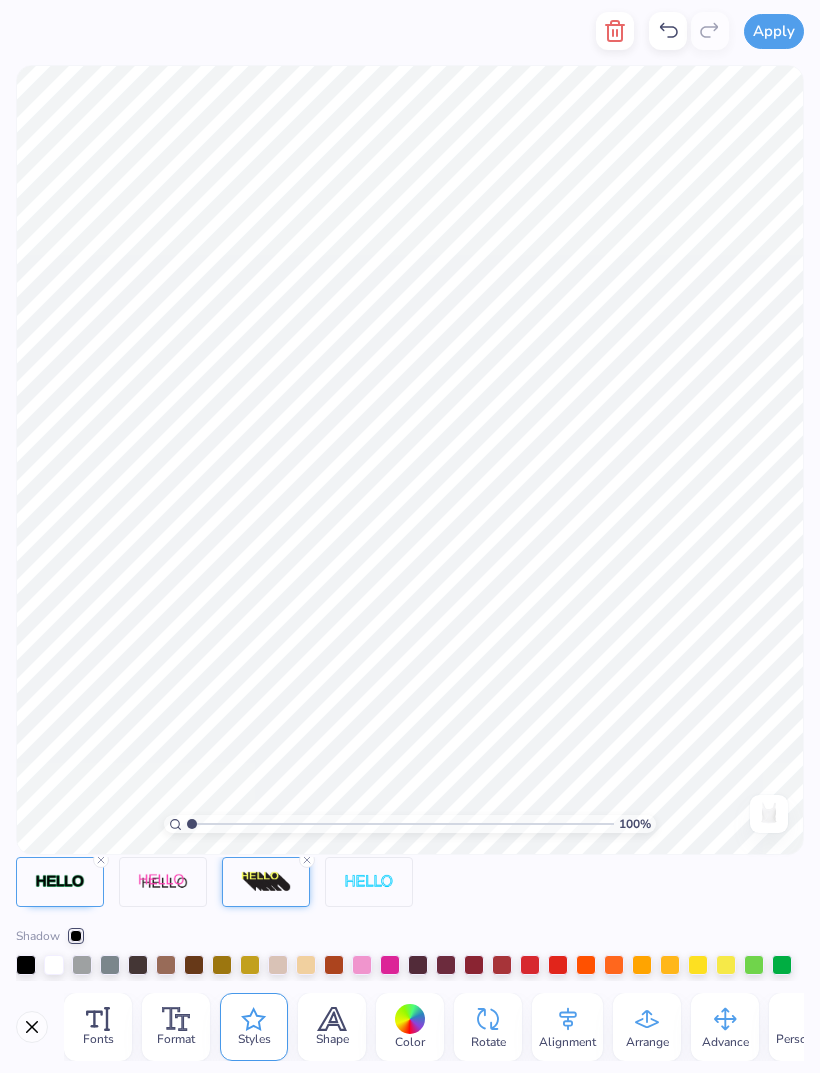 click at bounding box center [390, 965] 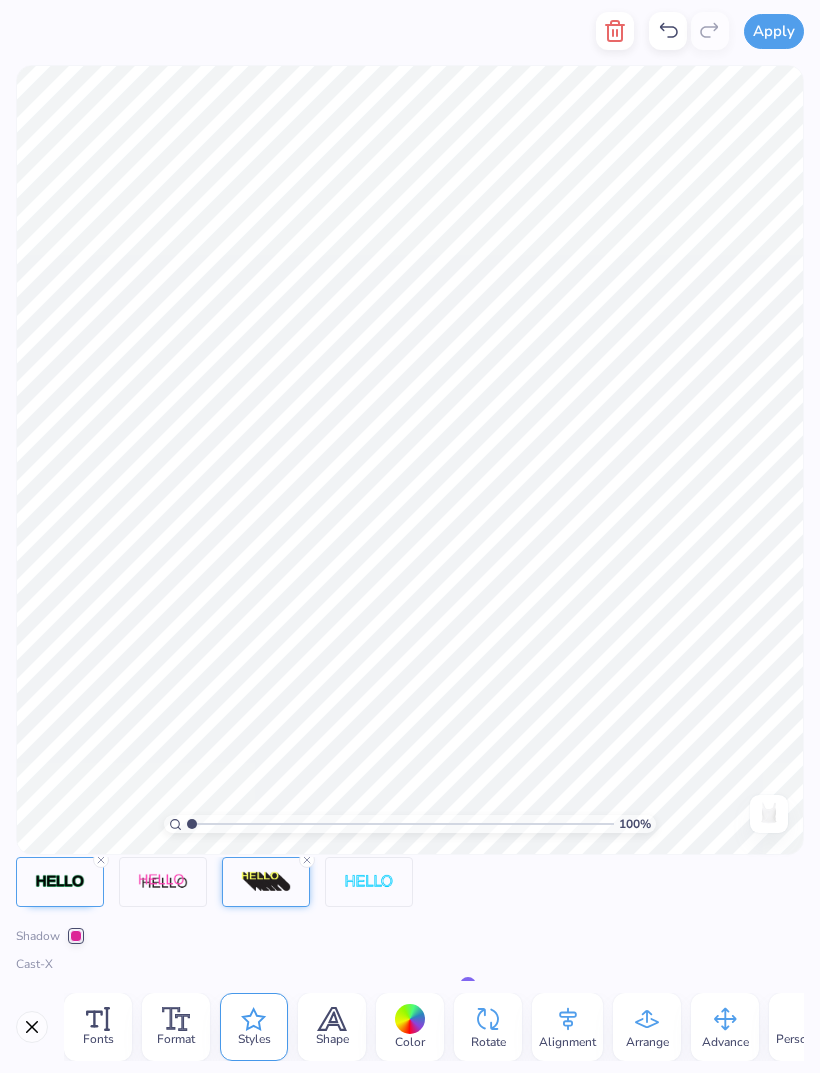 click at bounding box center [76, 936] 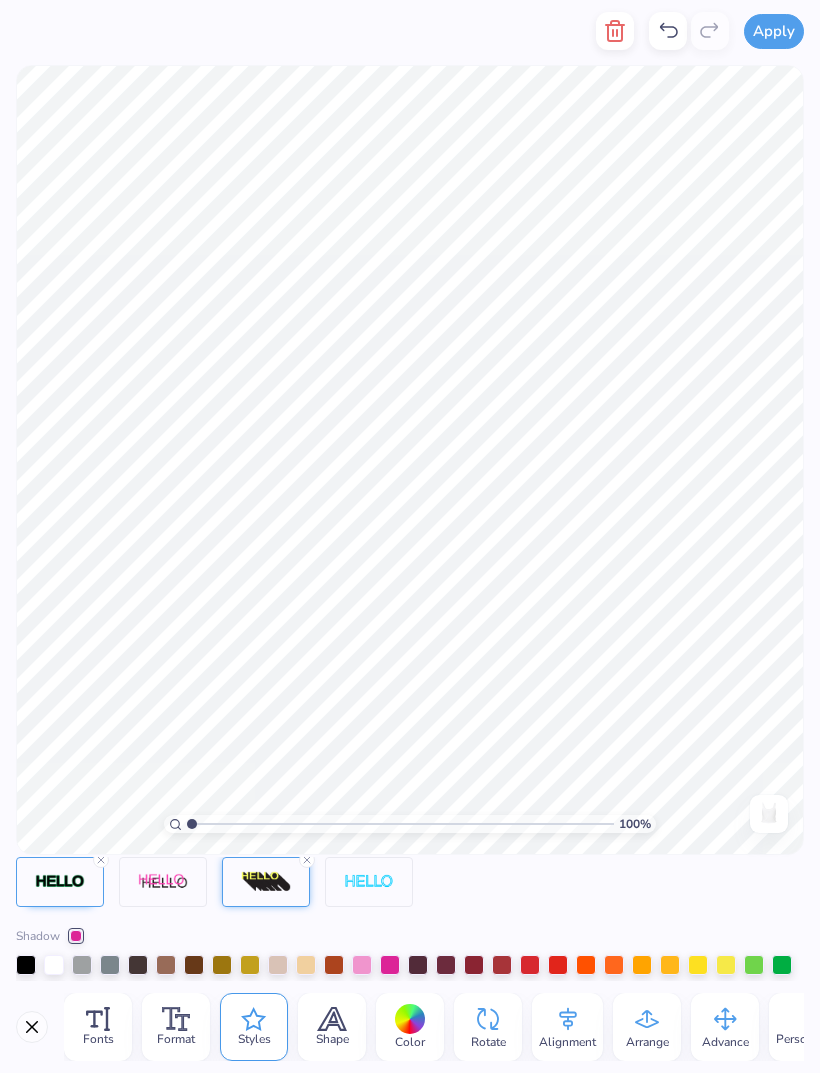 click at bounding box center (362, 965) 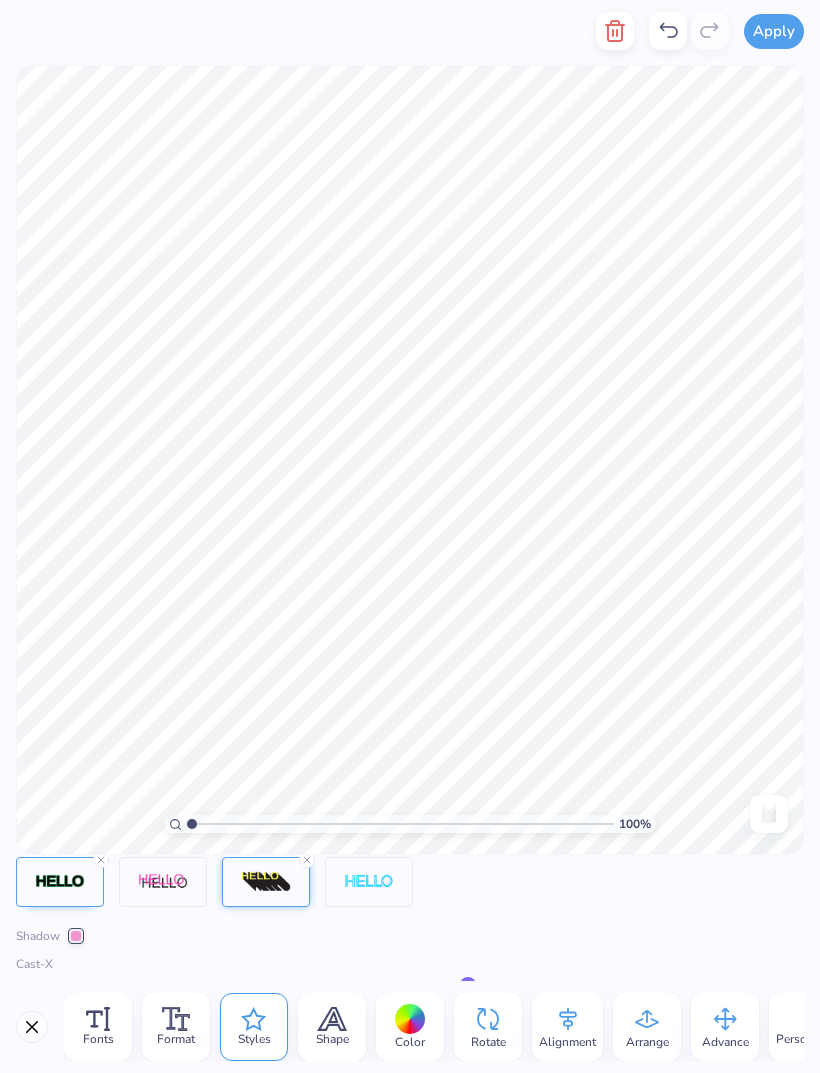 click on "Cast-X" at bounding box center [410, 964] 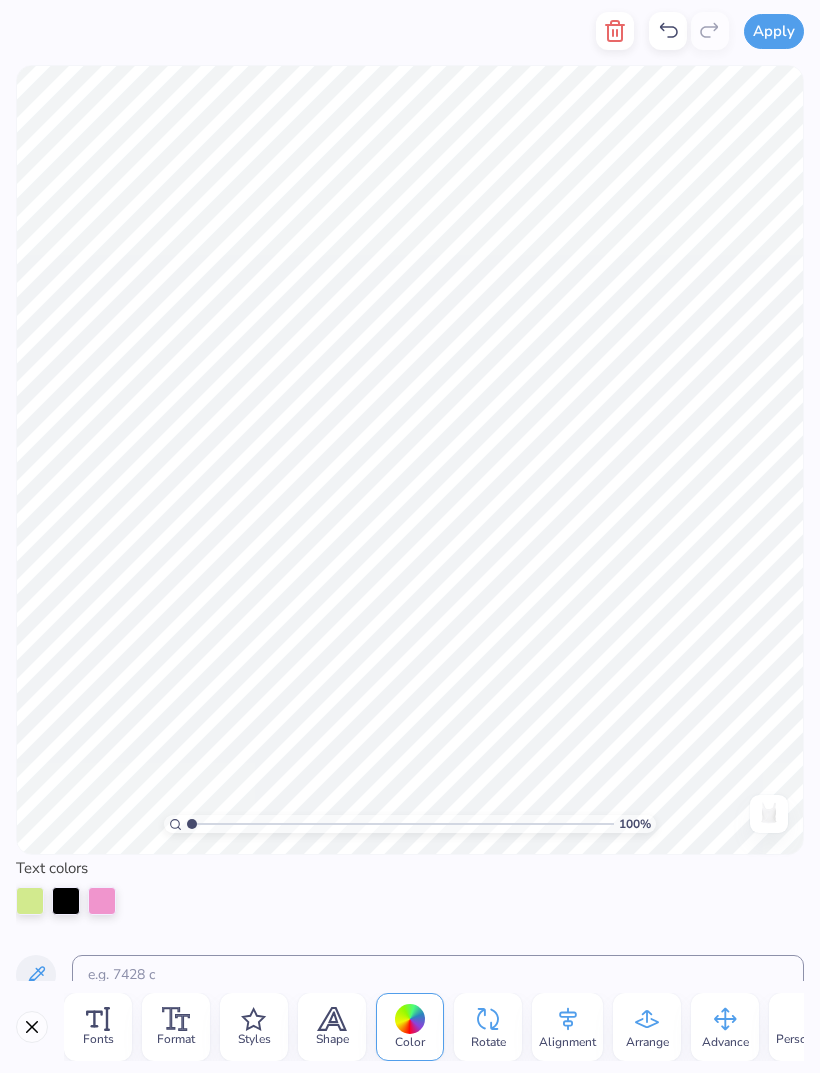 click at bounding box center (30, 901) 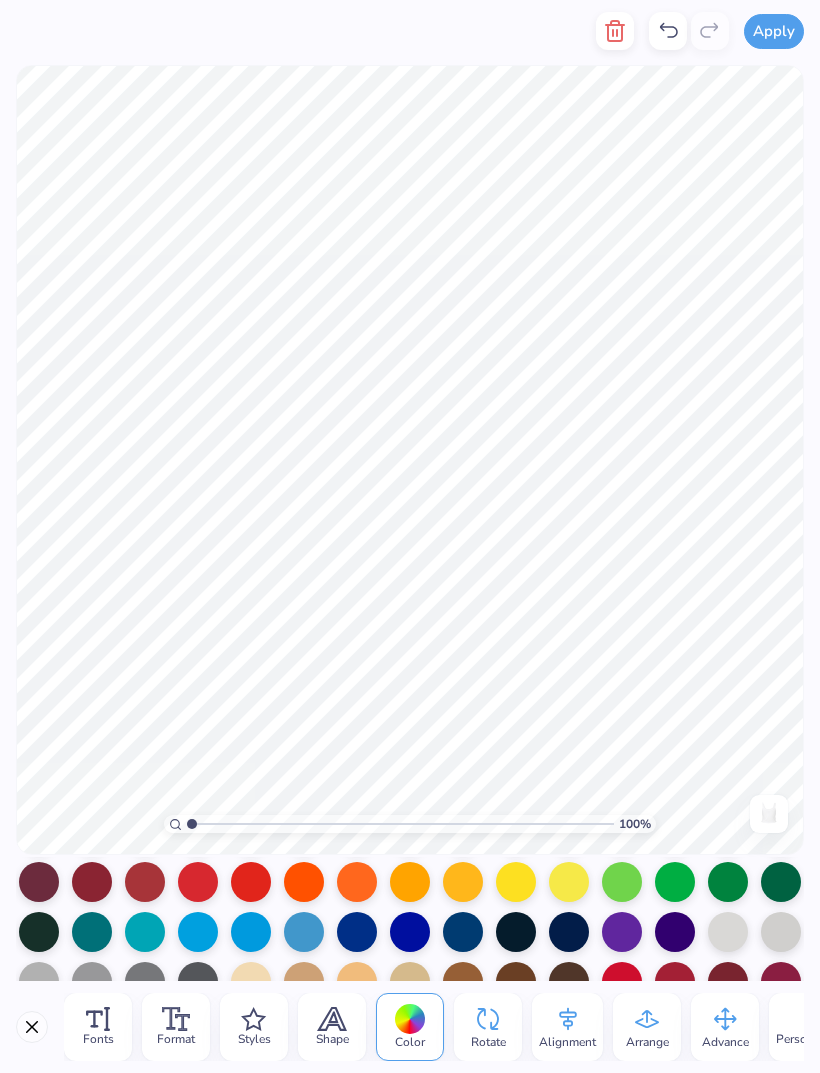 scroll, scrollTop: 191, scrollLeft: 0, axis: vertical 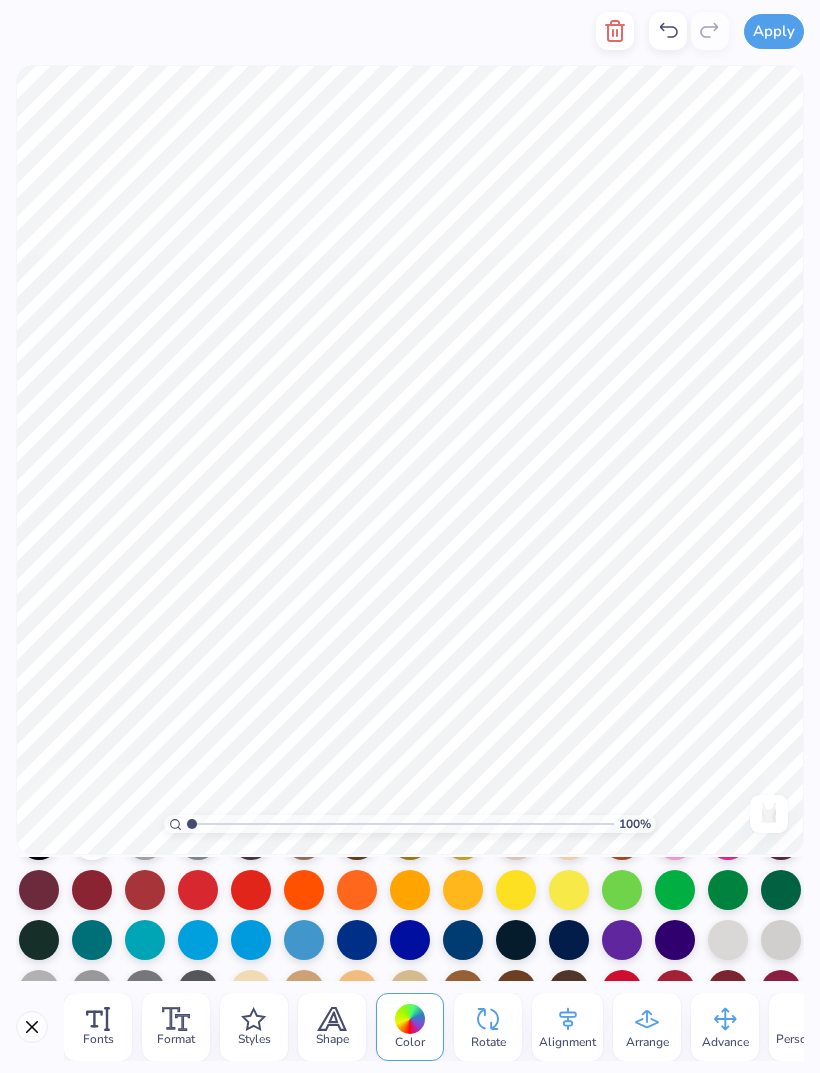 click at bounding box center [357, 890] 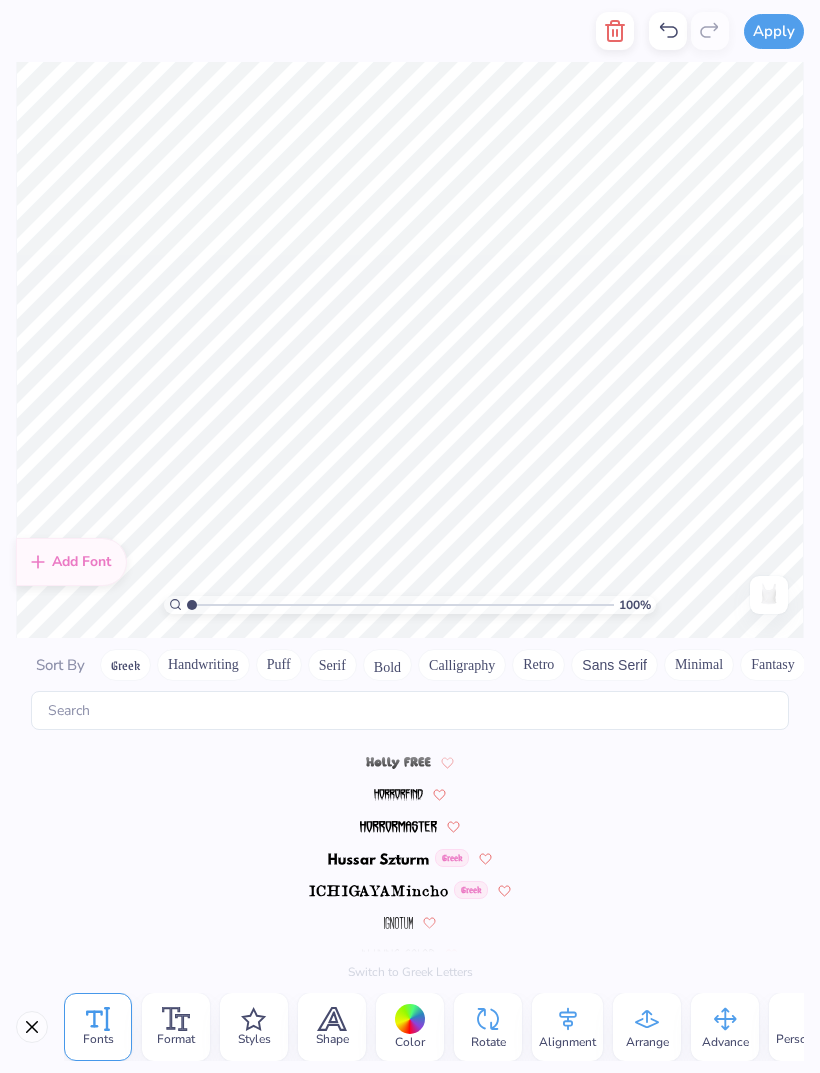 scroll, scrollTop: 5456, scrollLeft: 0, axis: vertical 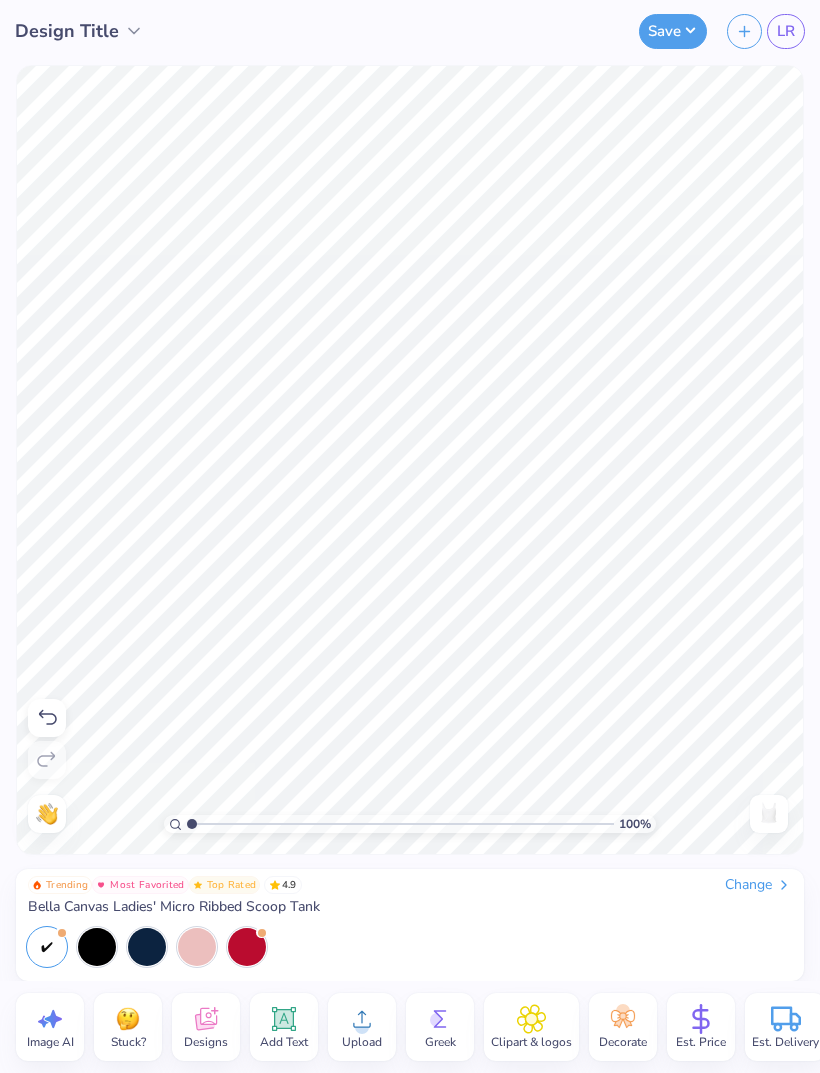 click on "Clipart & logos" at bounding box center (531, 1042) 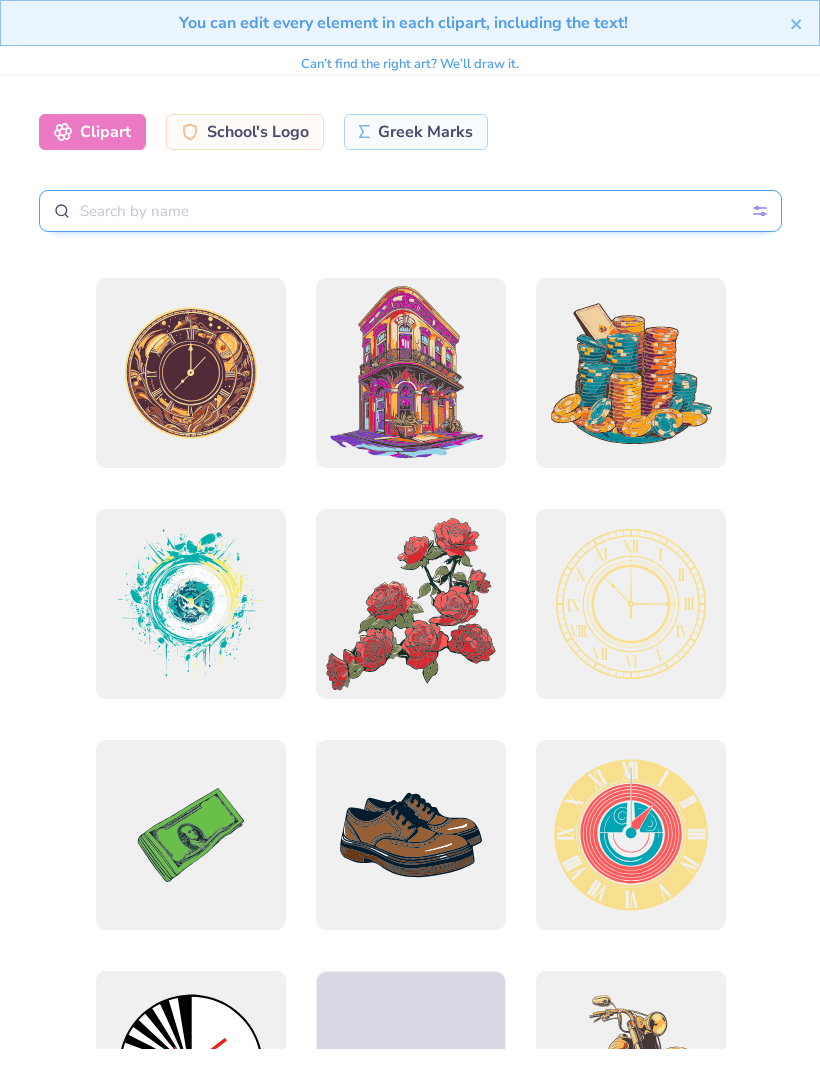 click at bounding box center [410, 211] 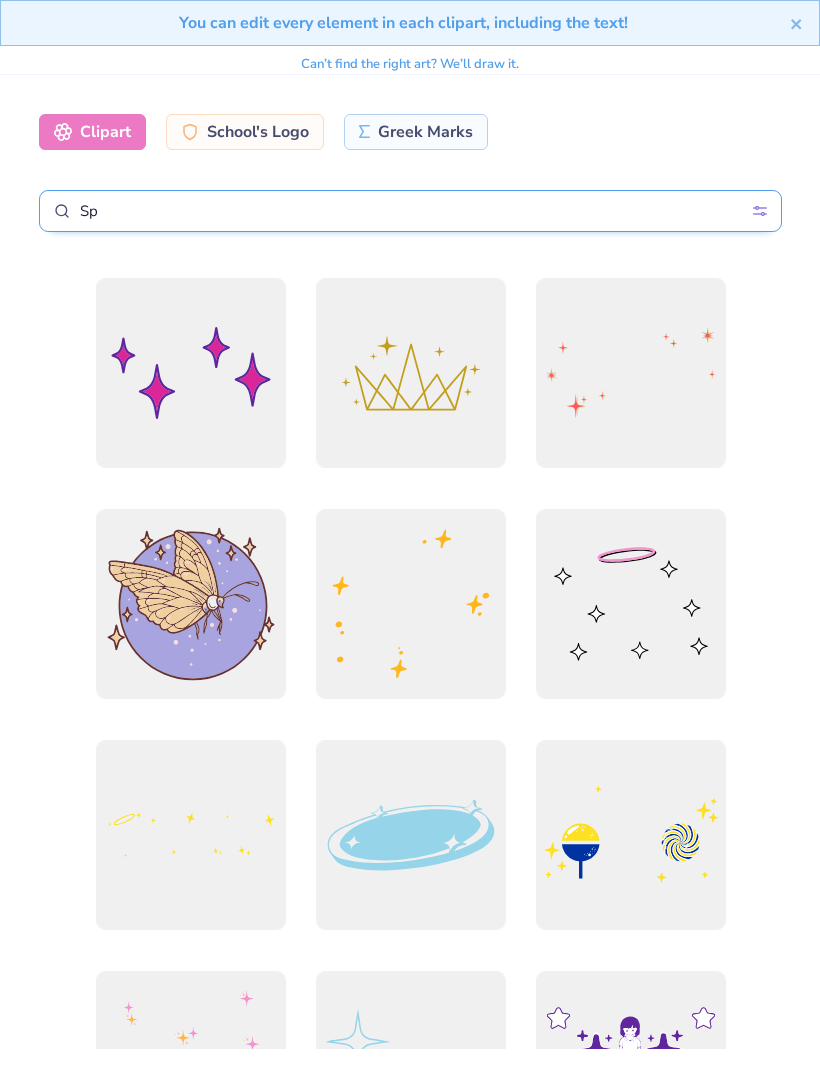 type on "S" 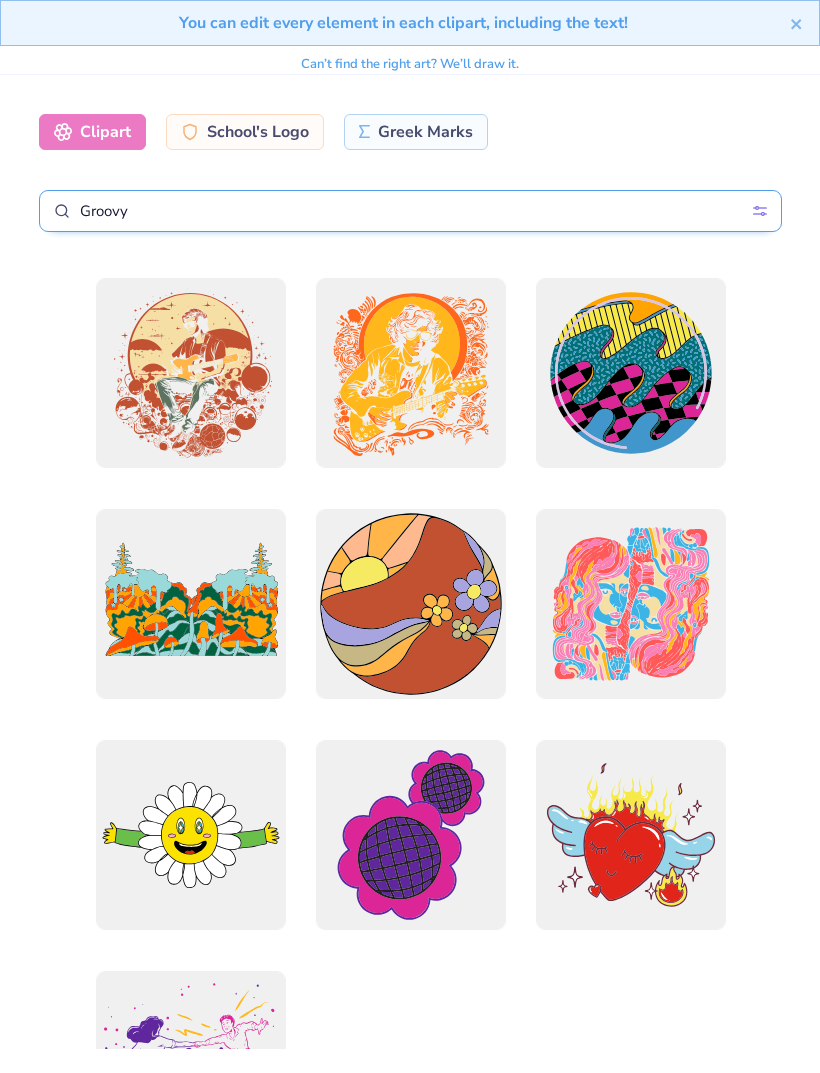 scroll, scrollTop: 0, scrollLeft: 0, axis: both 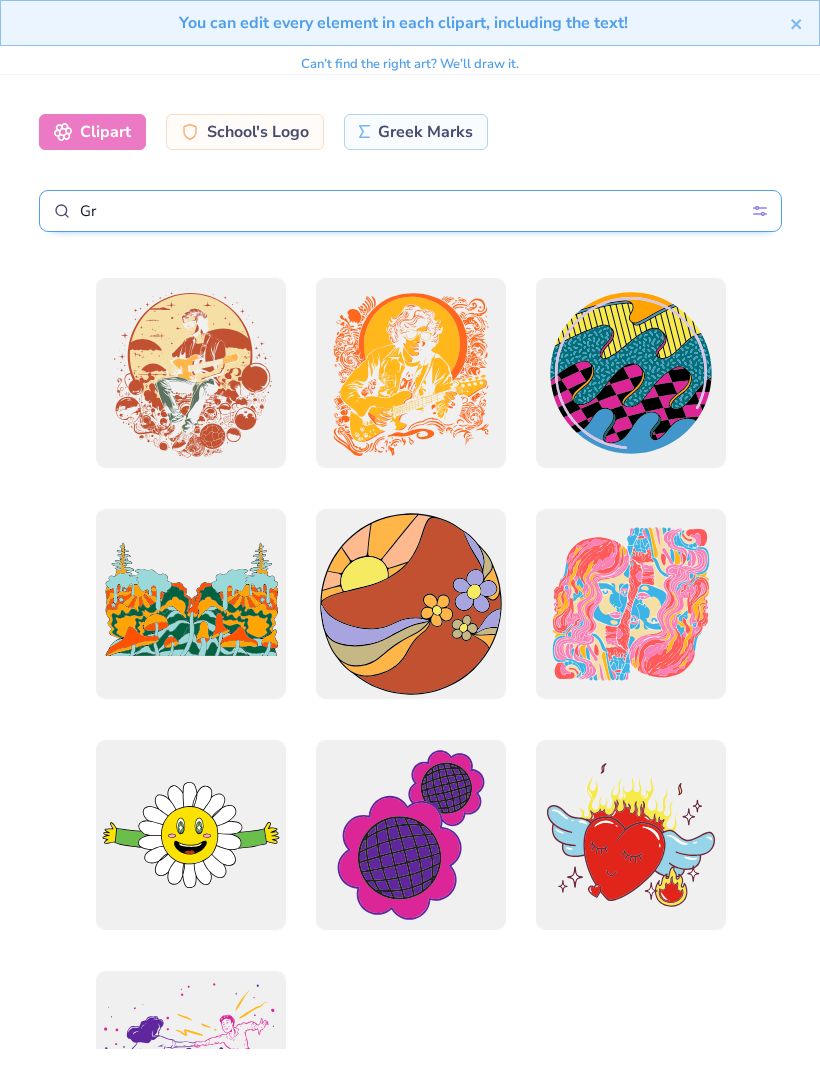 type on "G" 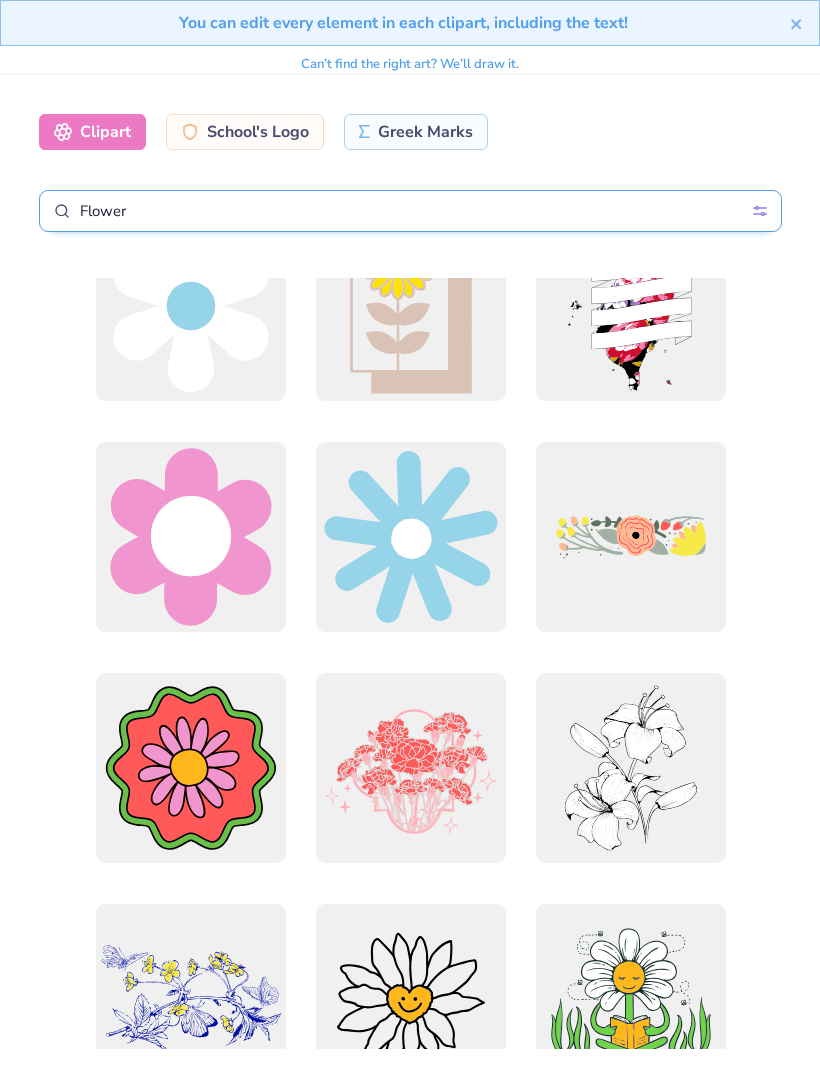 scroll, scrollTop: 1220, scrollLeft: 0, axis: vertical 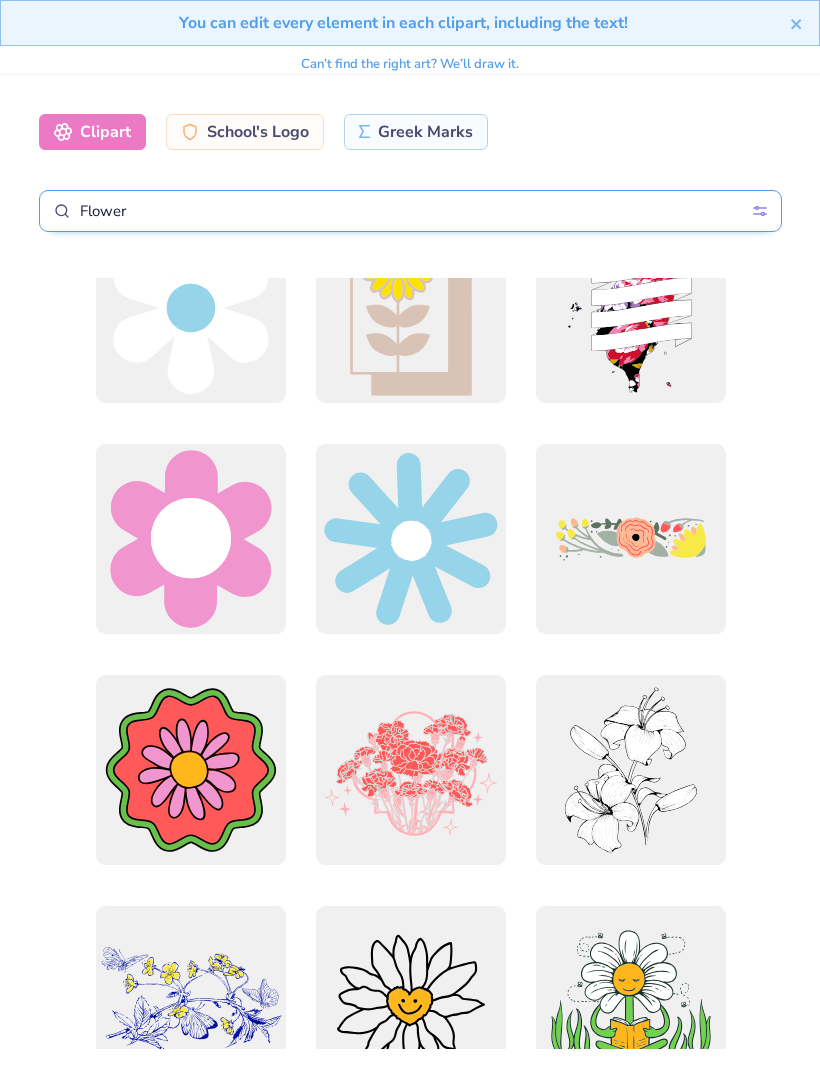 type on "Flower" 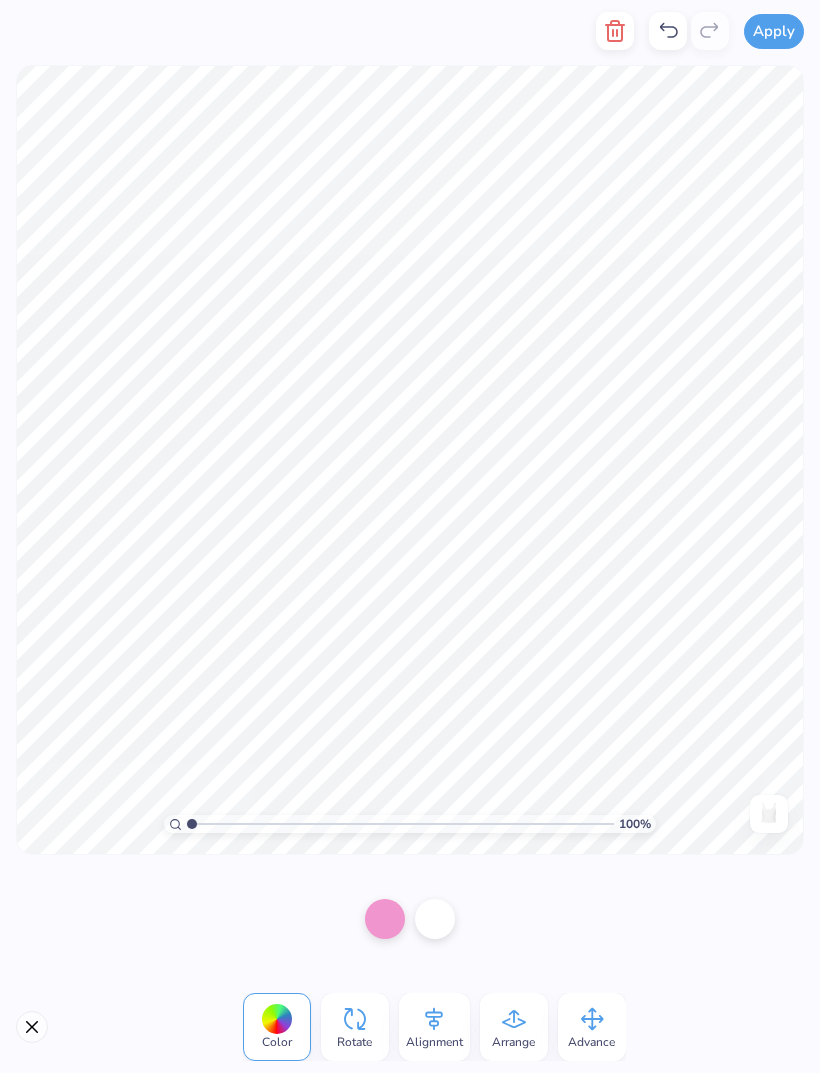 click at bounding box center [435, 919] 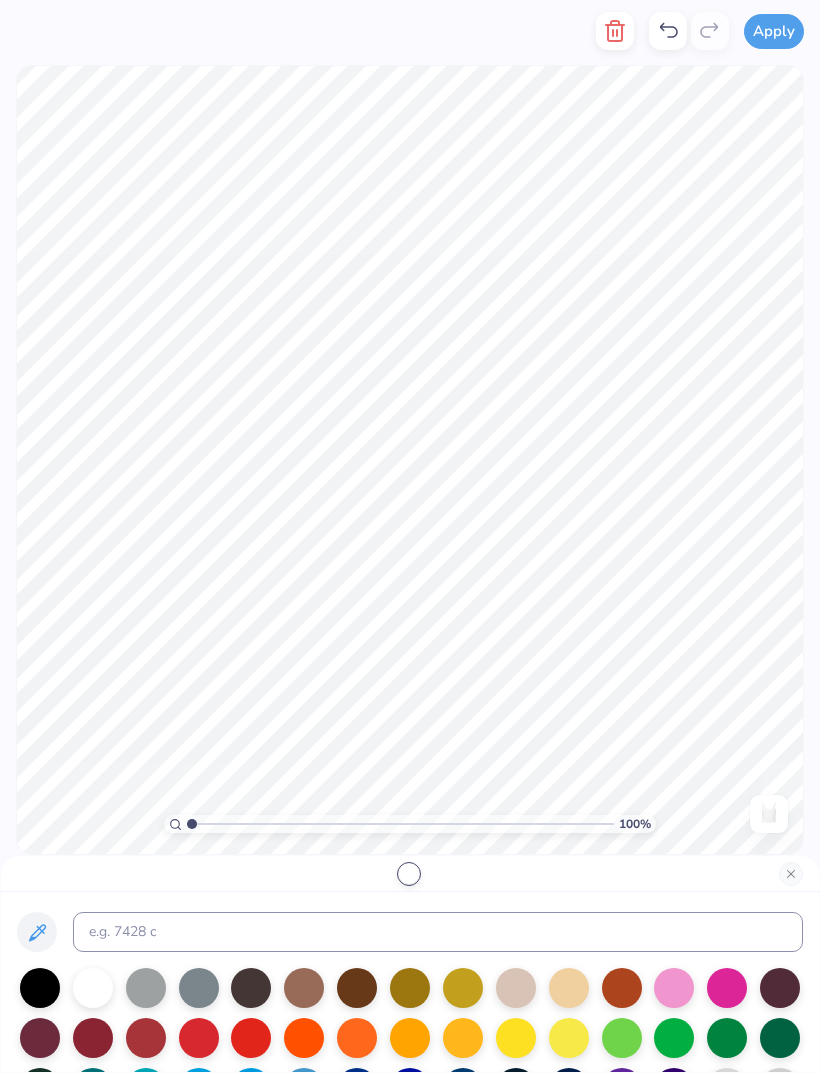 click at bounding box center [304, 1038] 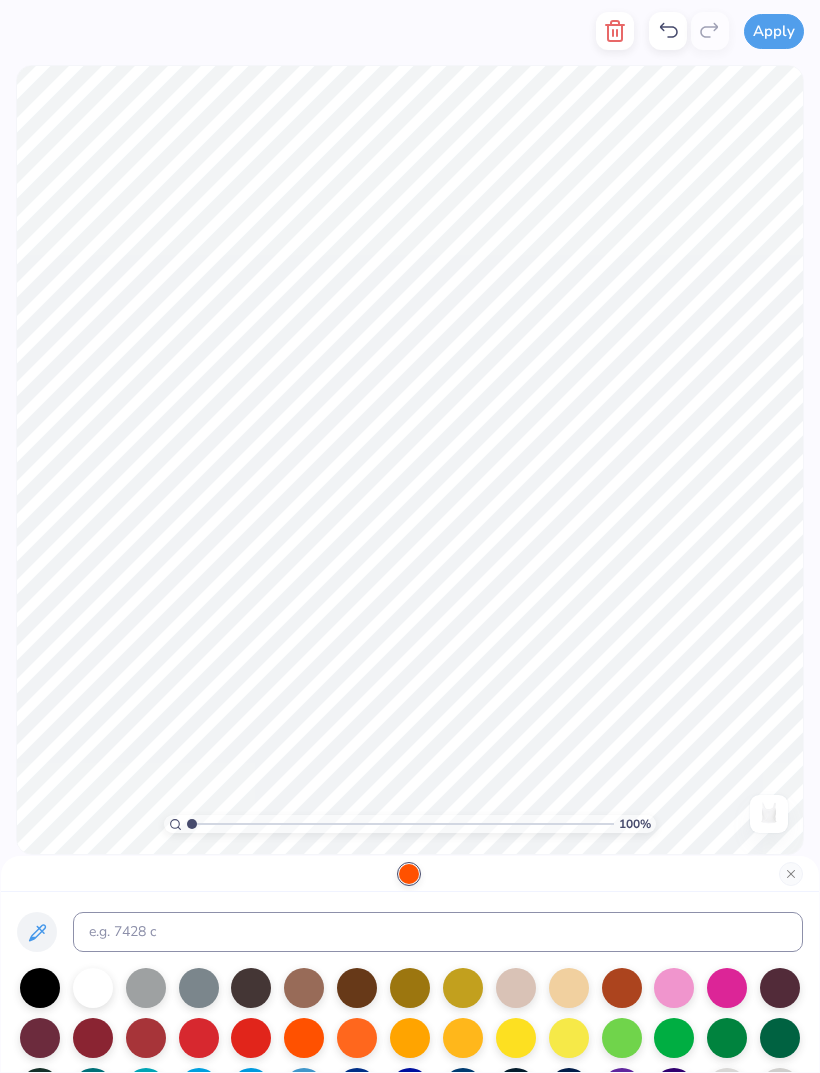scroll, scrollTop: 0, scrollLeft: 0, axis: both 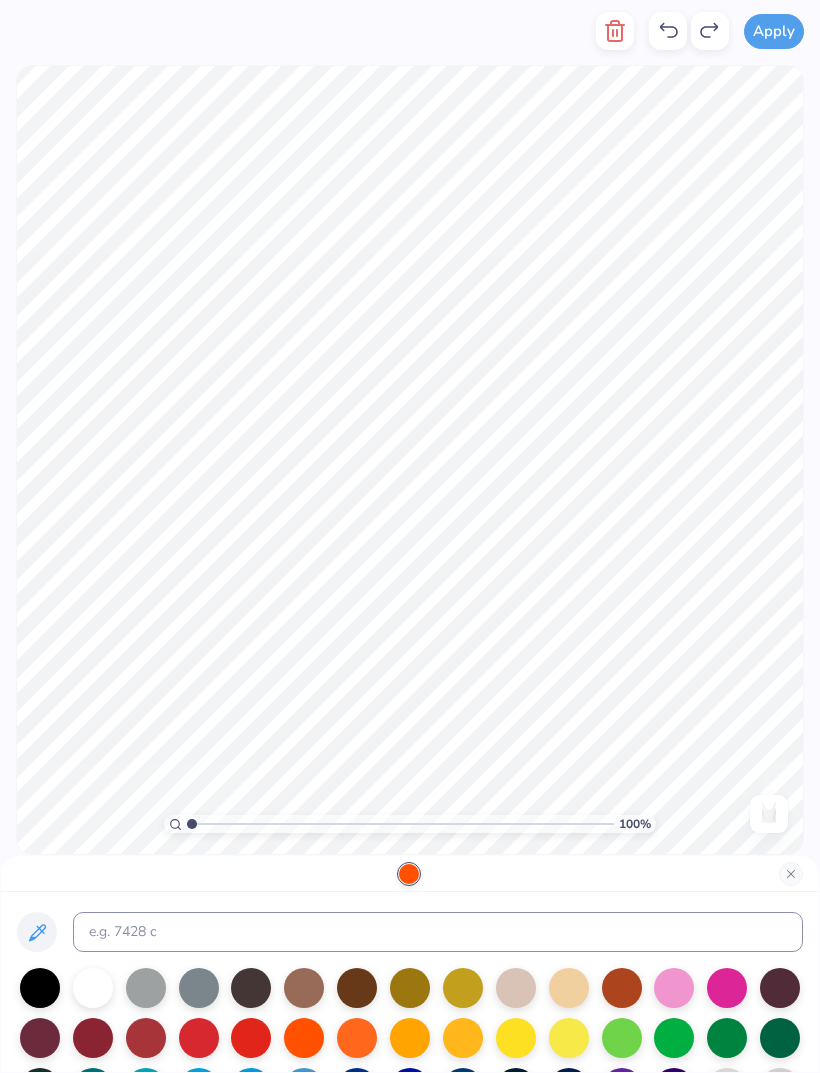 click 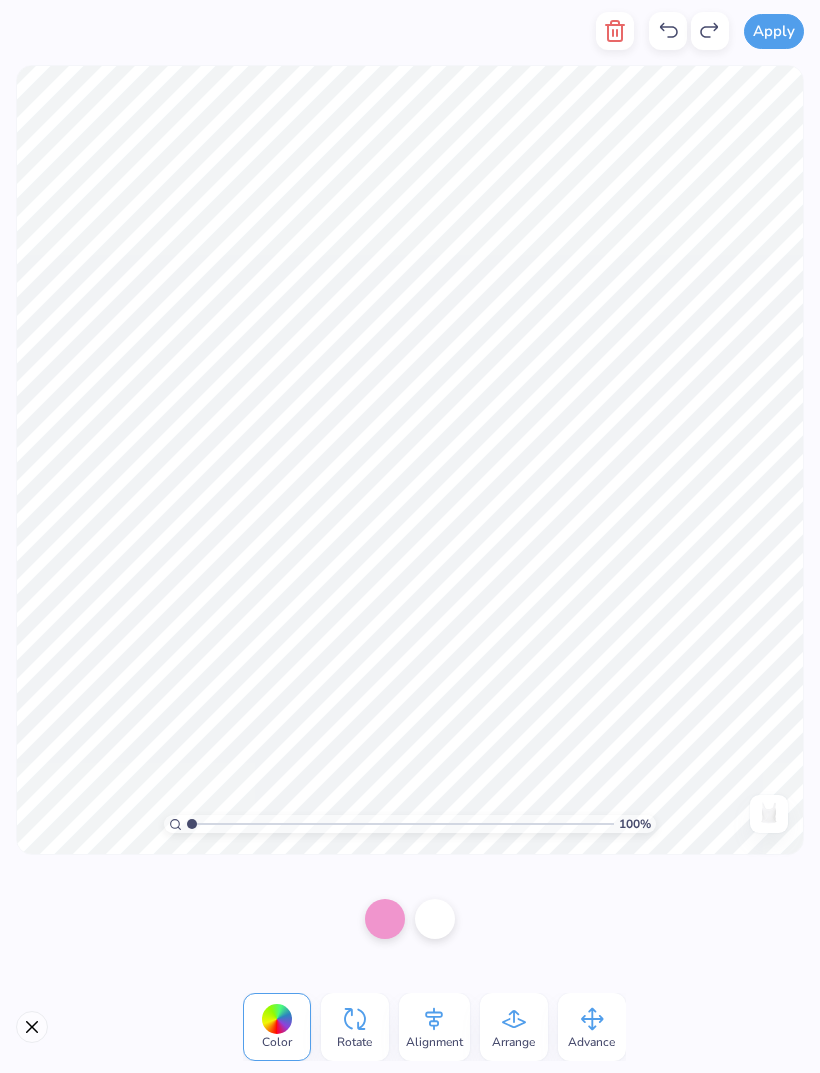 click at bounding box center (435, 919) 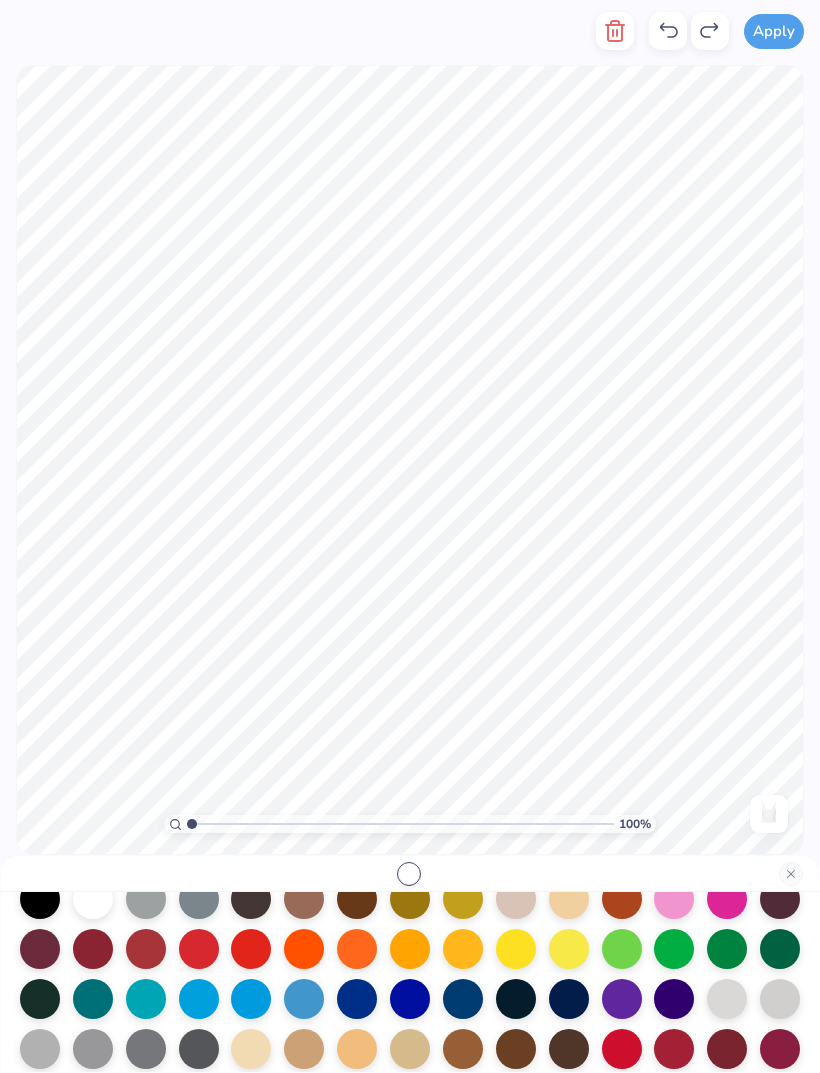 scroll, scrollTop: 103, scrollLeft: 0, axis: vertical 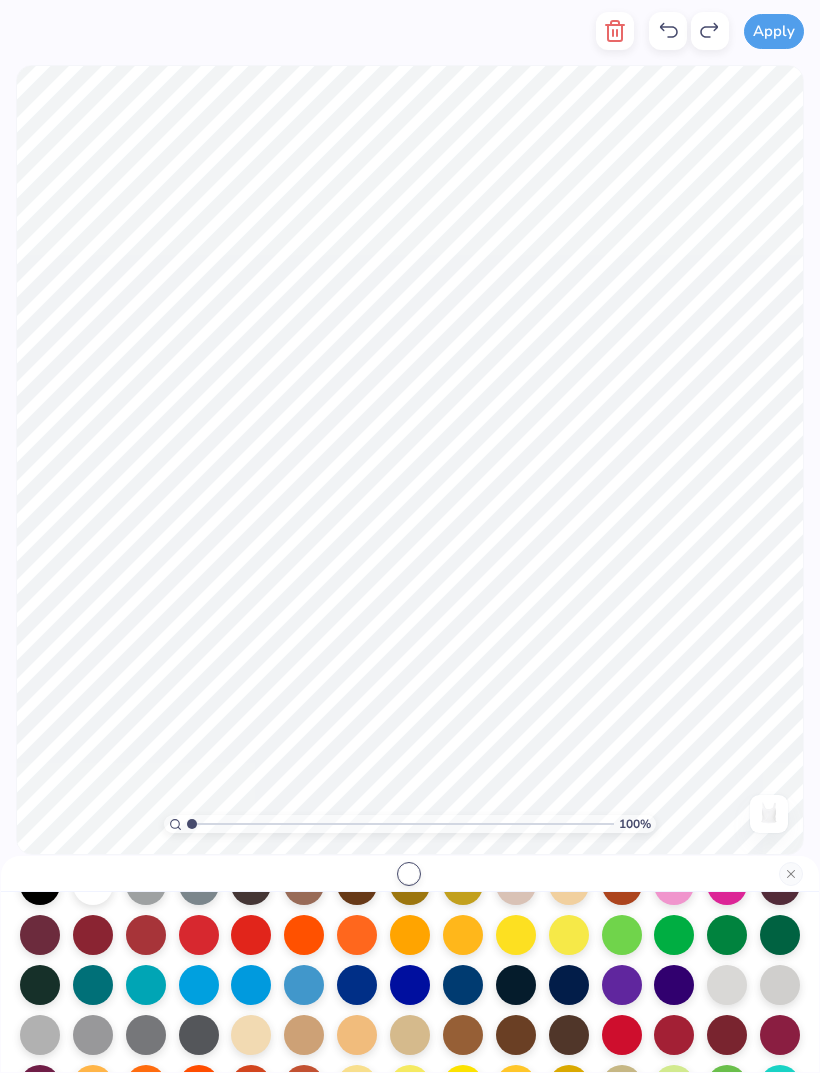 click at bounding box center (622, 935) 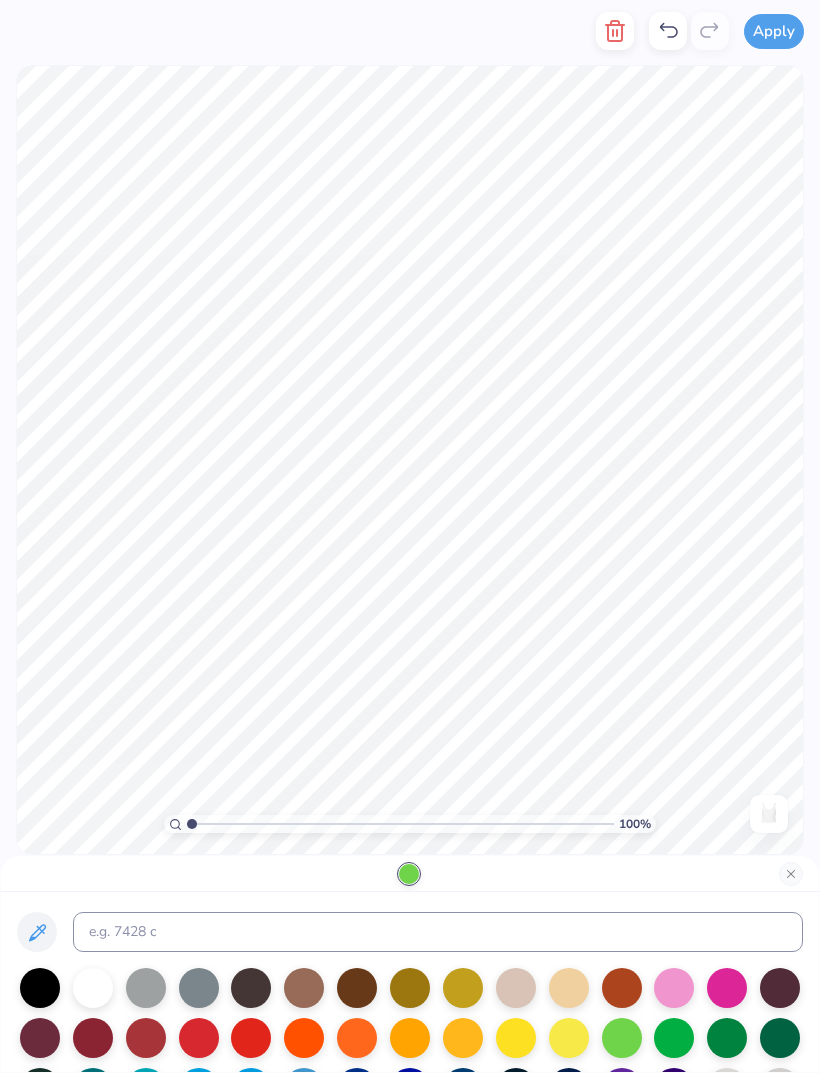 scroll, scrollTop: 0, scrollLeft: 0, axis: both 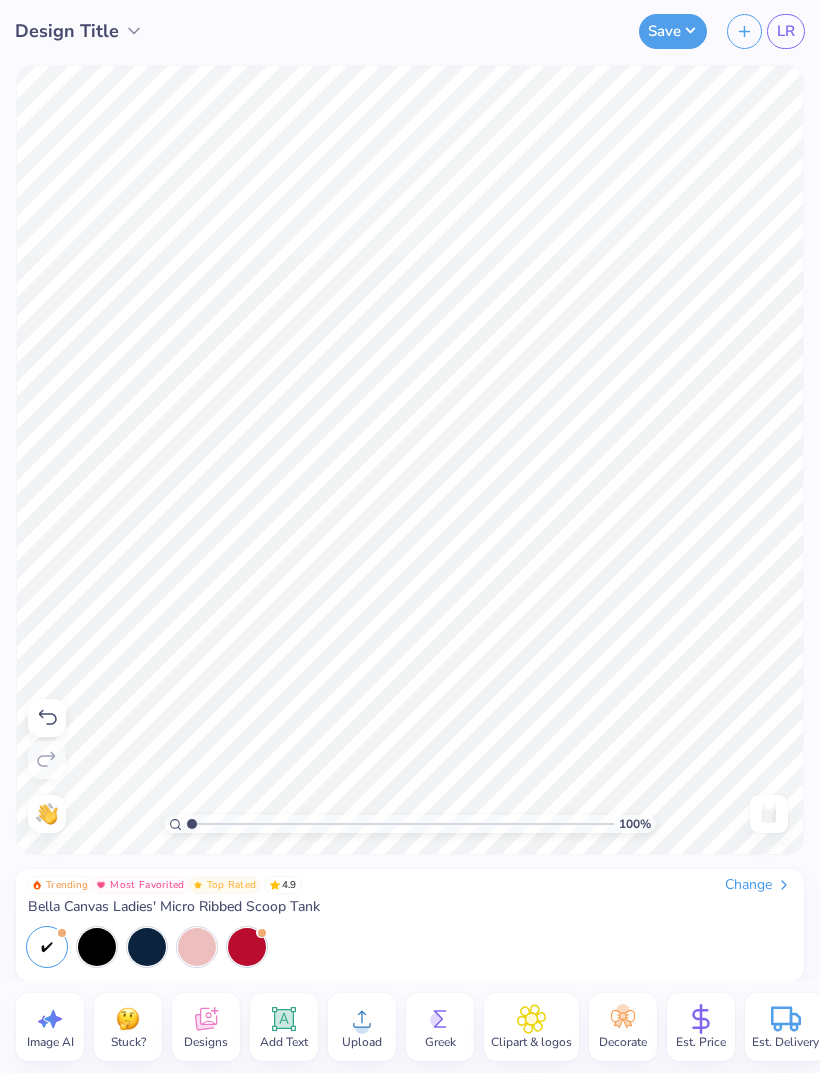 click 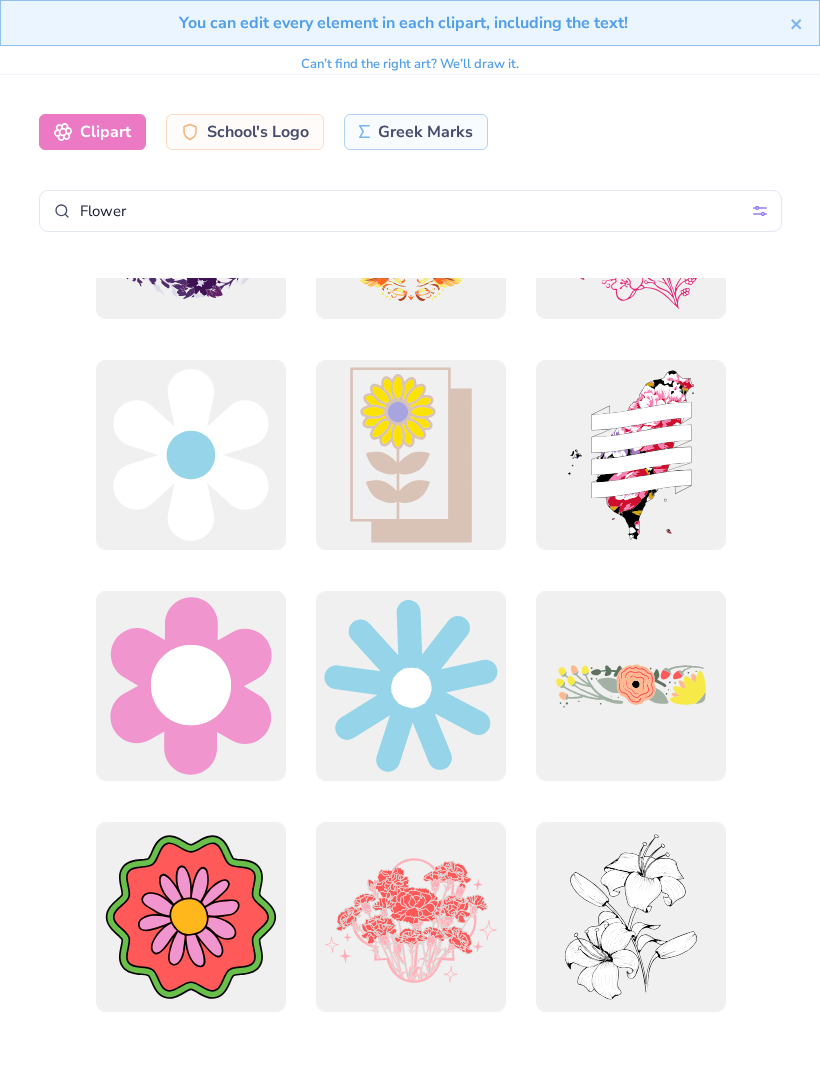 scroll, scrollTop: 1054, scrollLeft: 0, axis: vertical 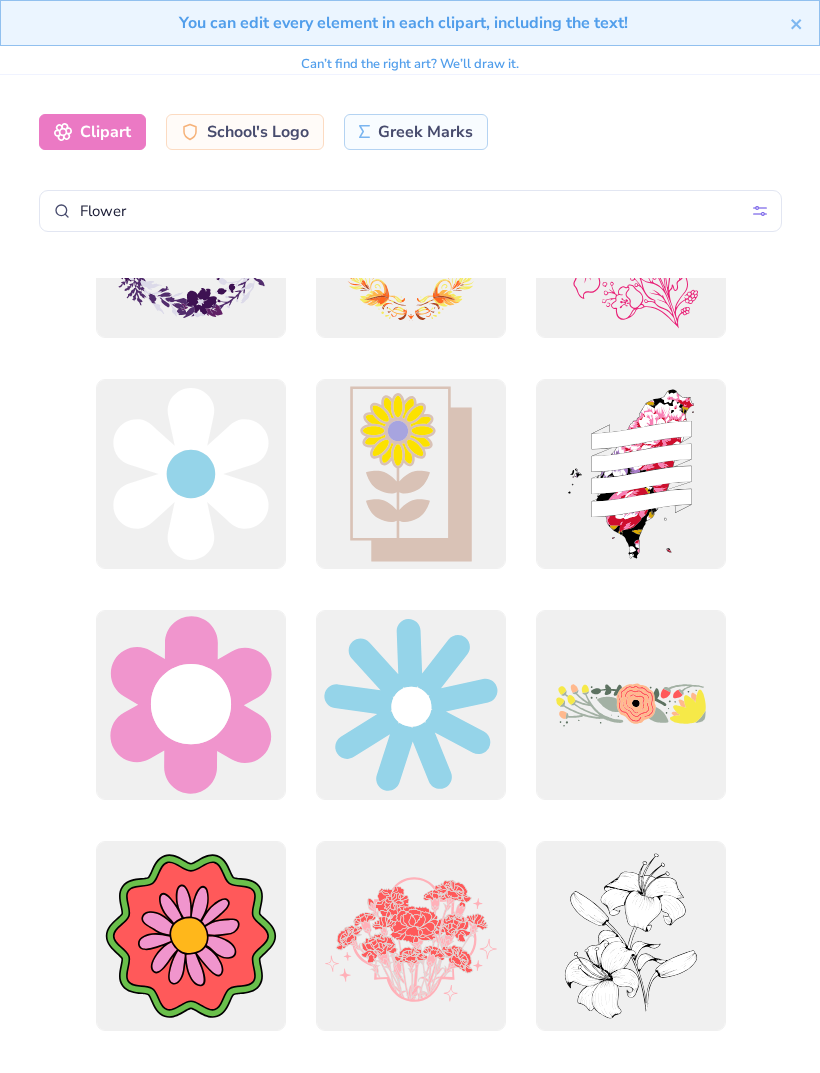 click at bounding box center [190, 474] 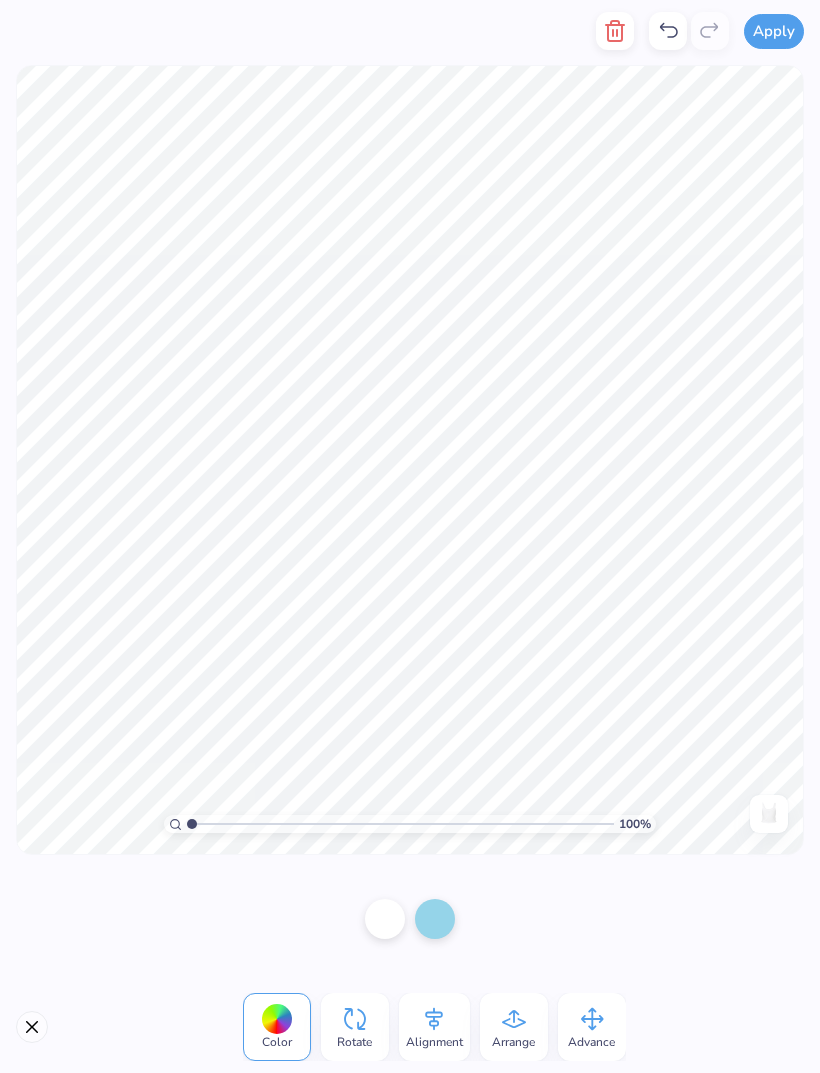 click at bounding box center [385, 919] 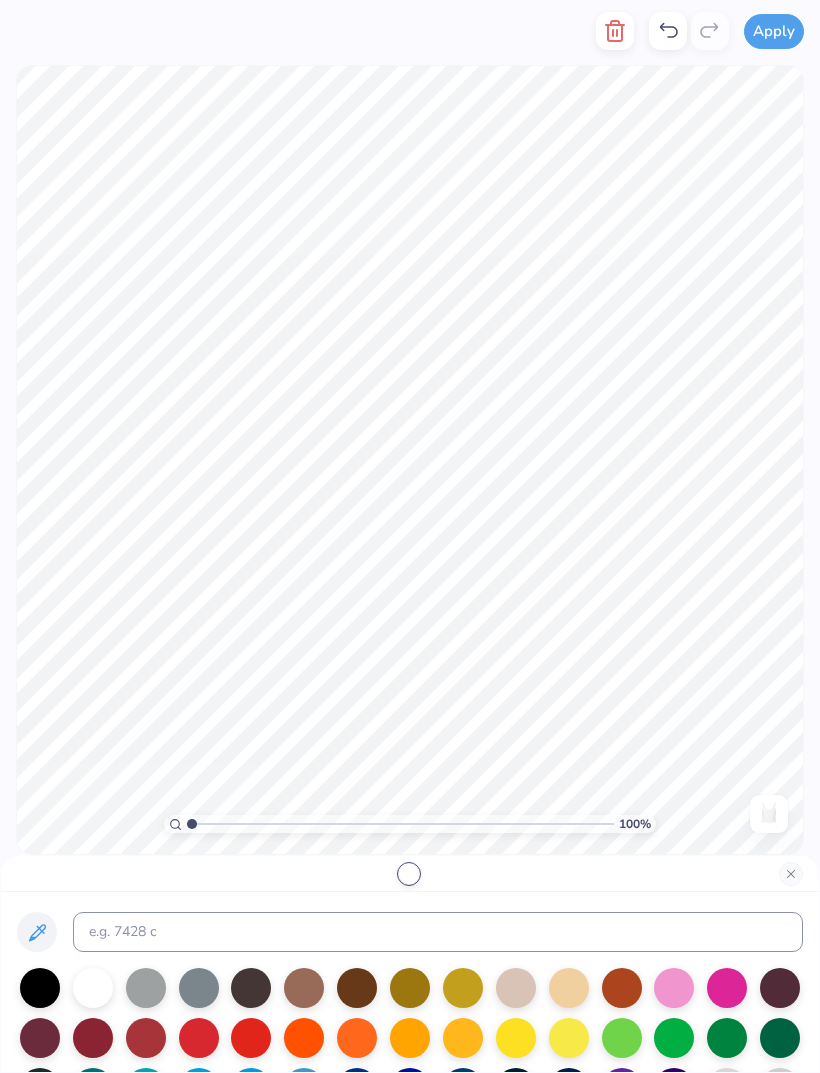 click at bounding box center [357, 1038] 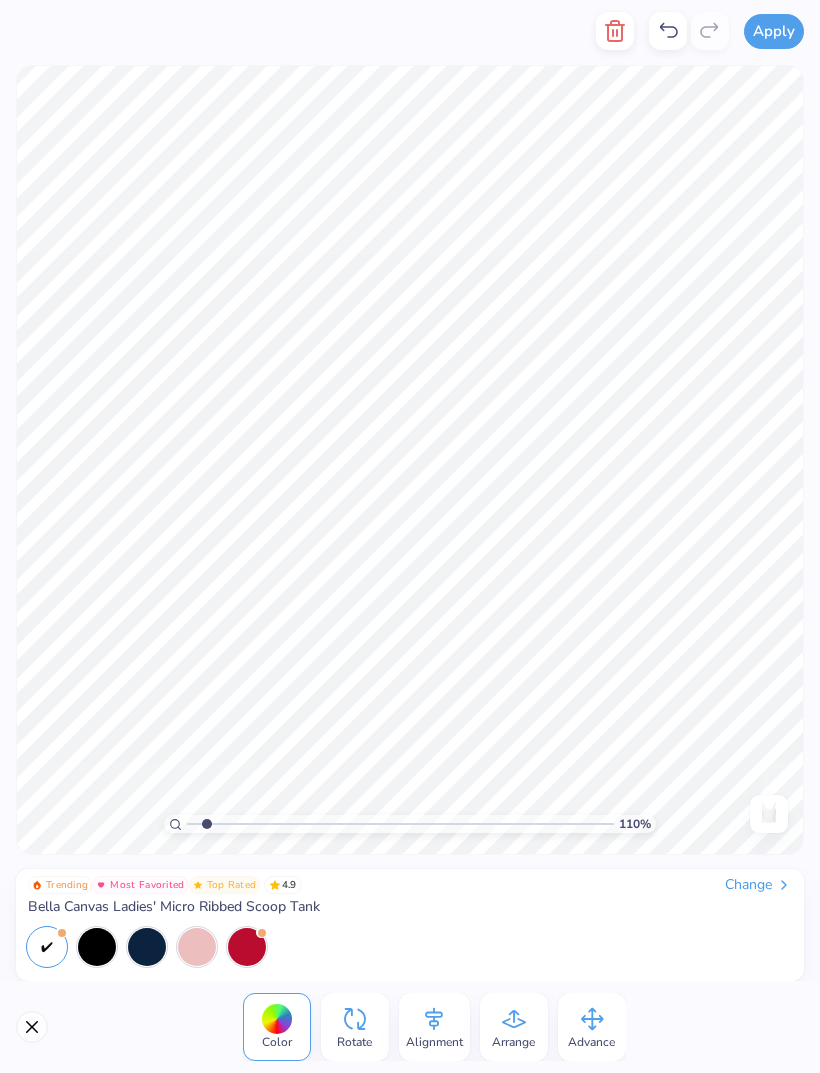 type on "1.72198451064677" 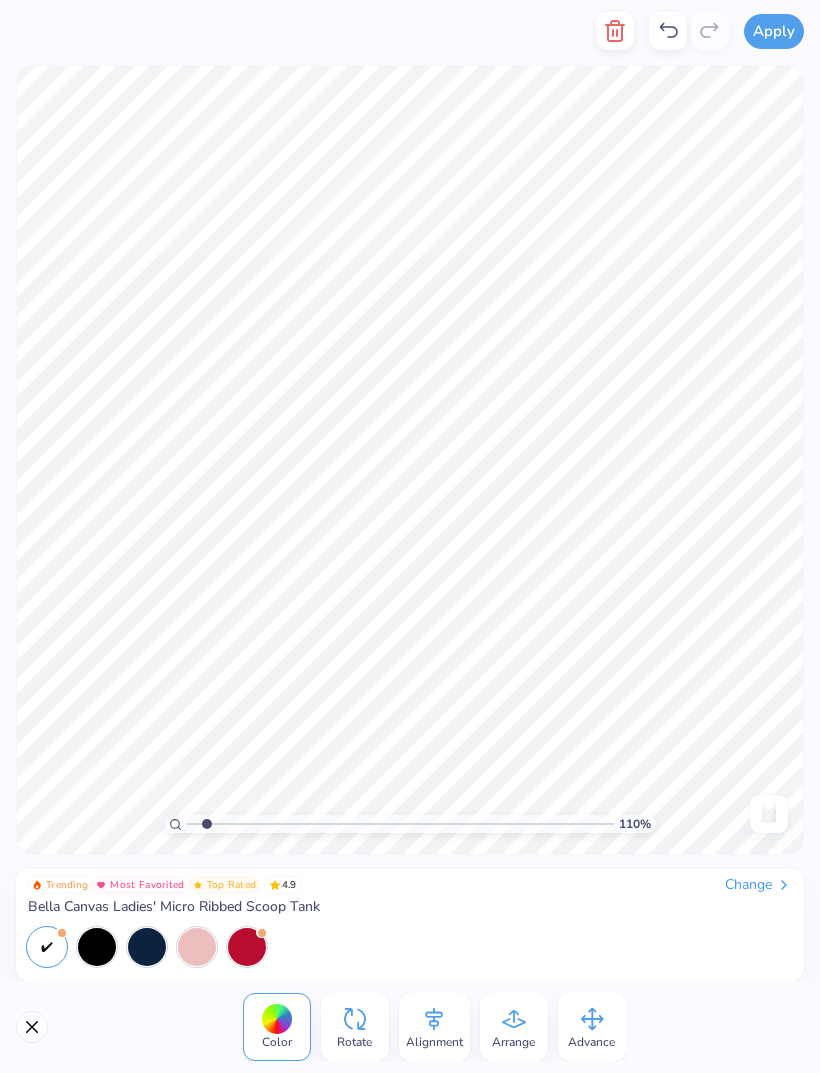 type on "x" 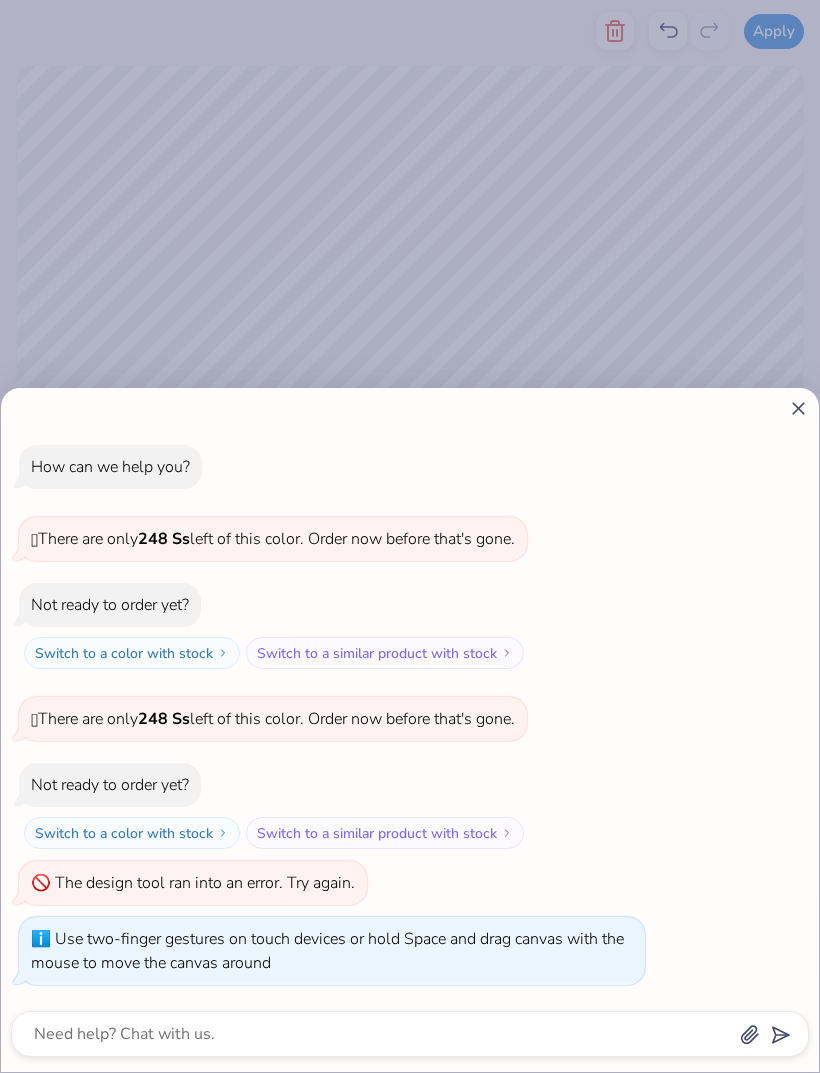 type on "2.26475688021039" 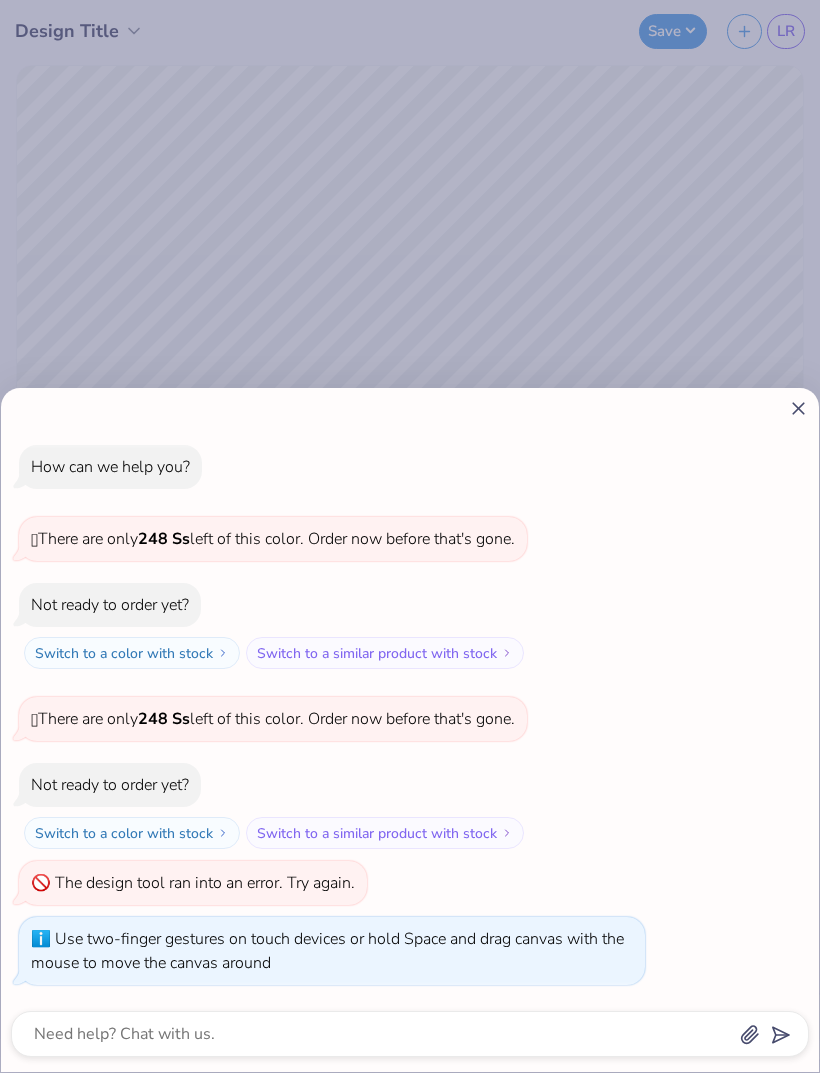 type on "2.2694018590149" 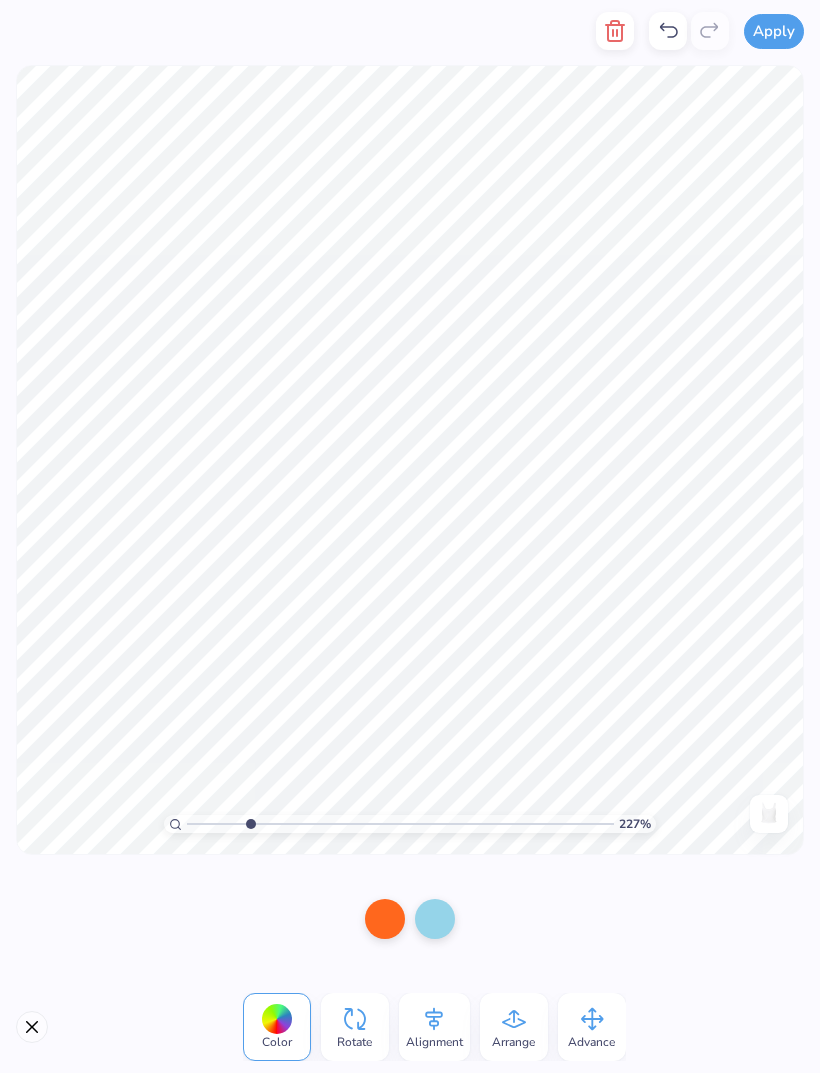click at bounding box center [385, 919] 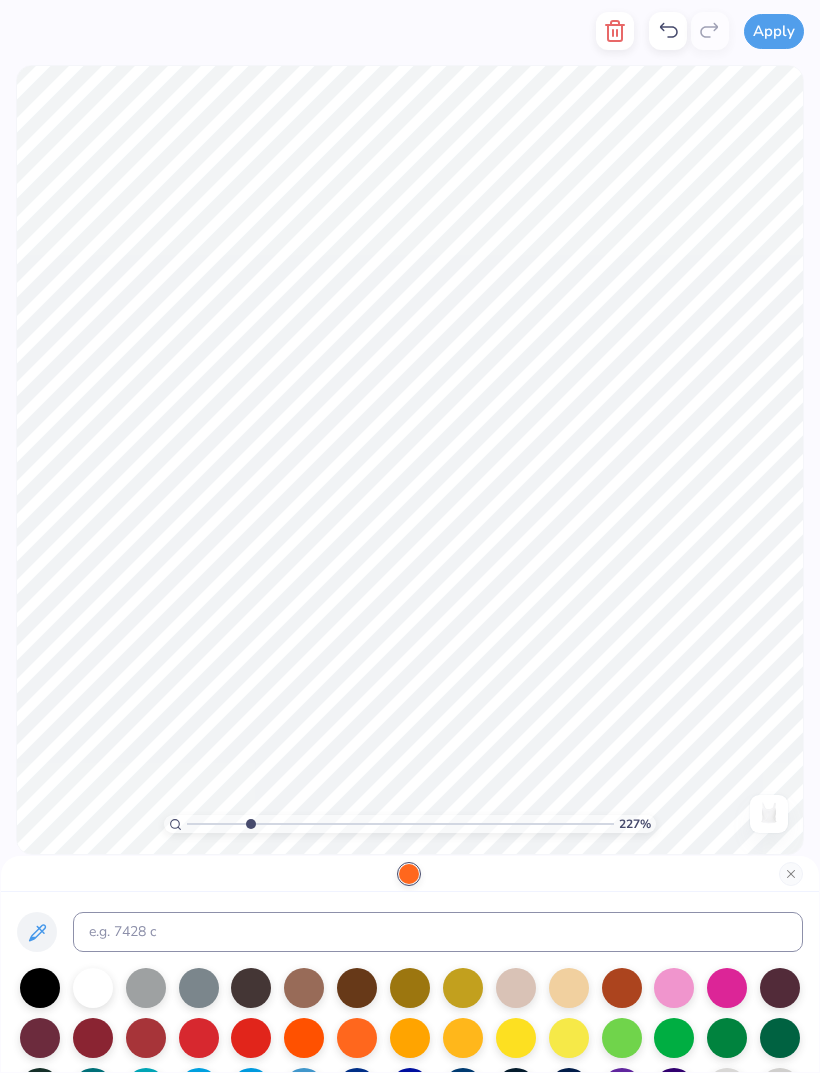 click at bounding box center (410, 1038) 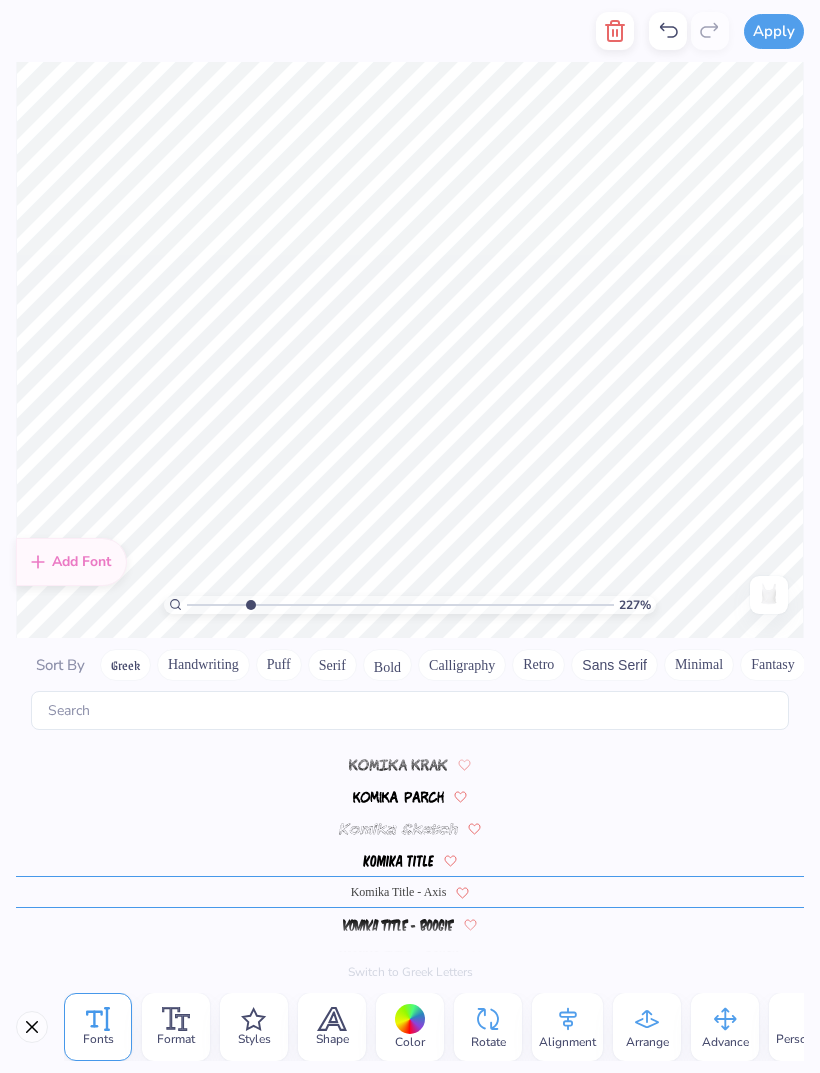 scroll, scrollTop: 5456, scrollLeft: 0, axis: vertical 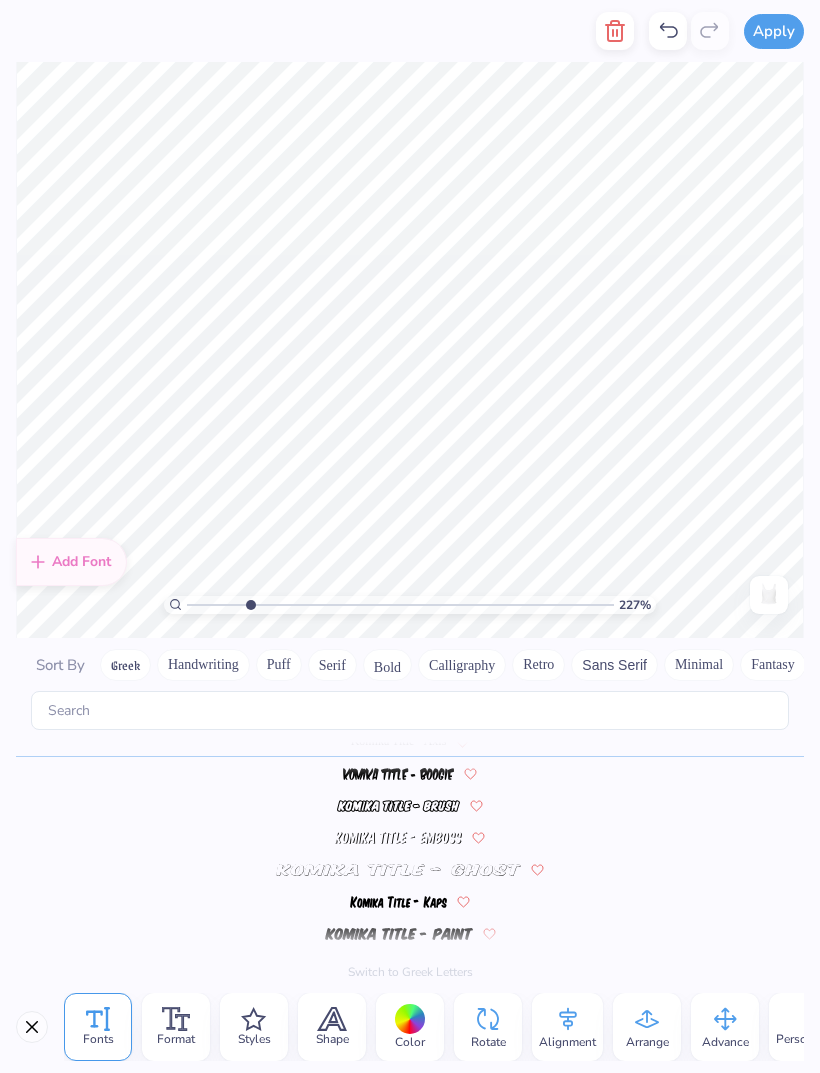 click 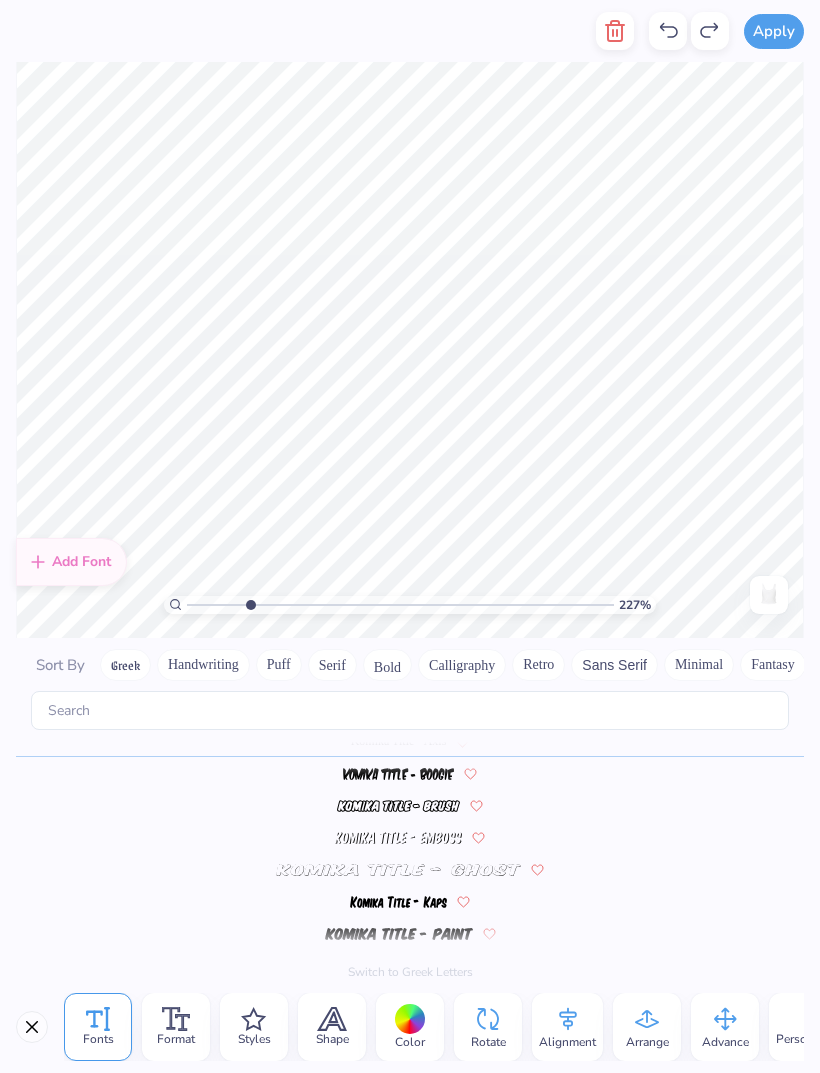 click 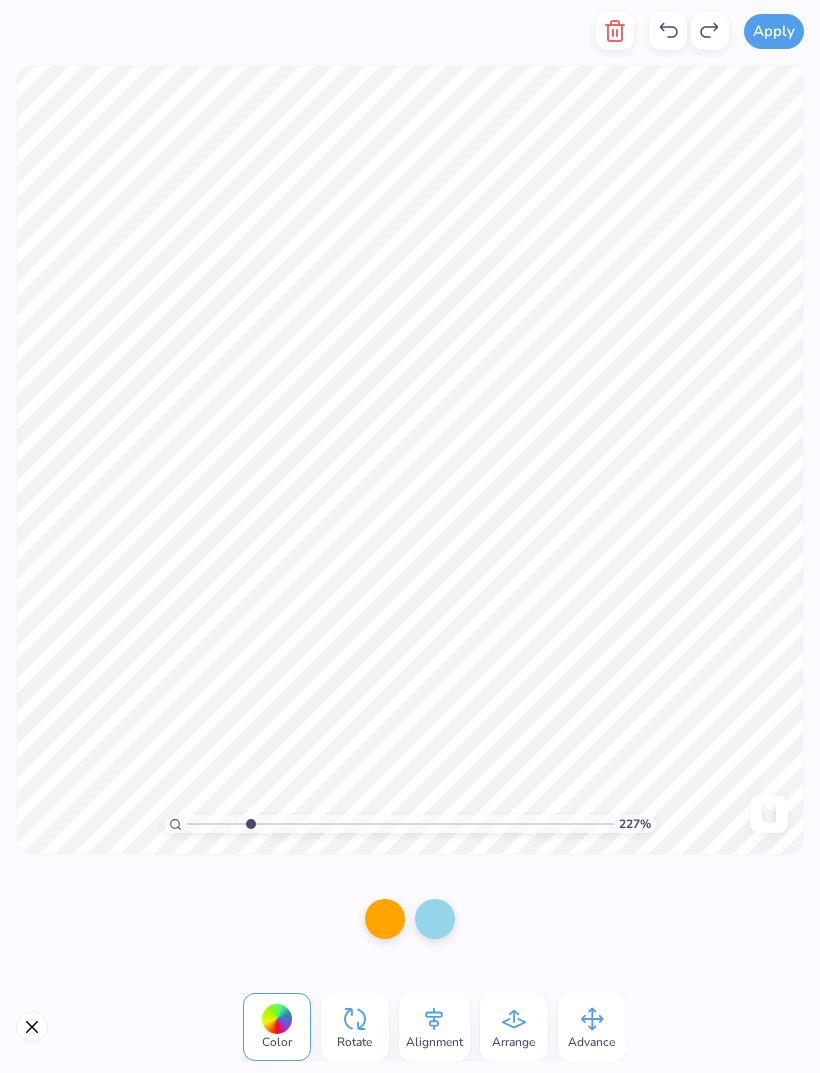 click at bounding box center [385, 919] 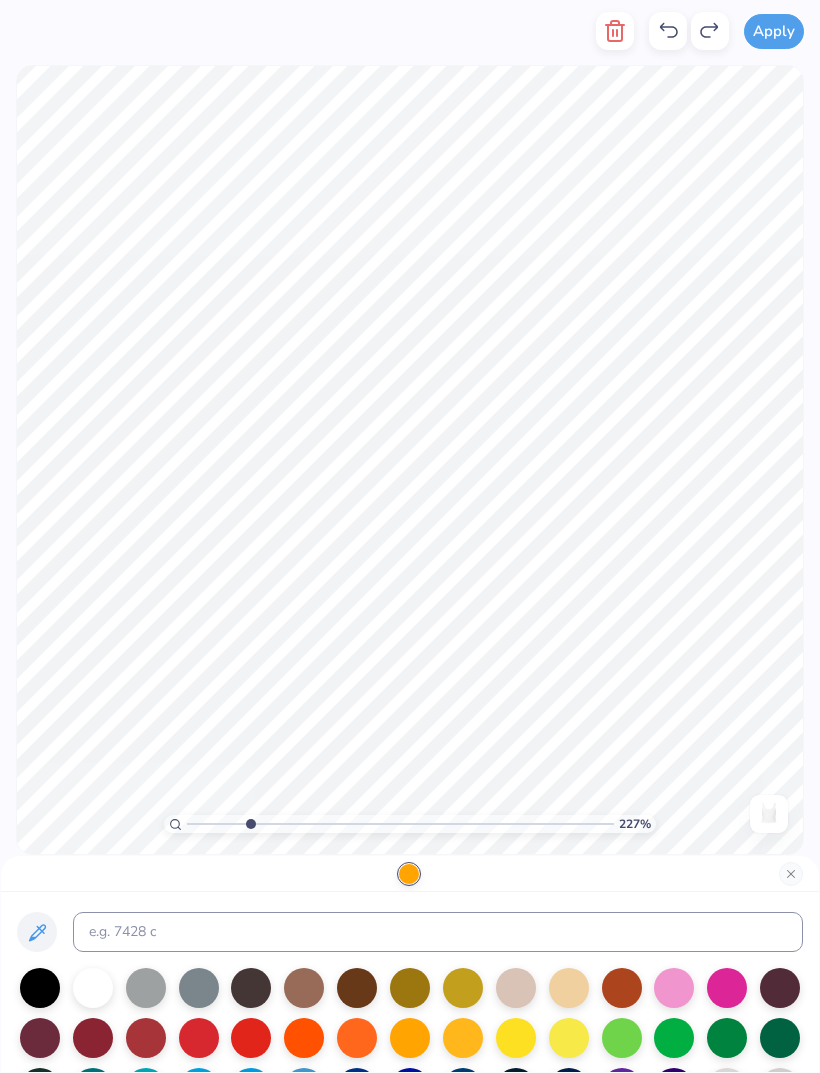 click at bounding box center [304, 1038] 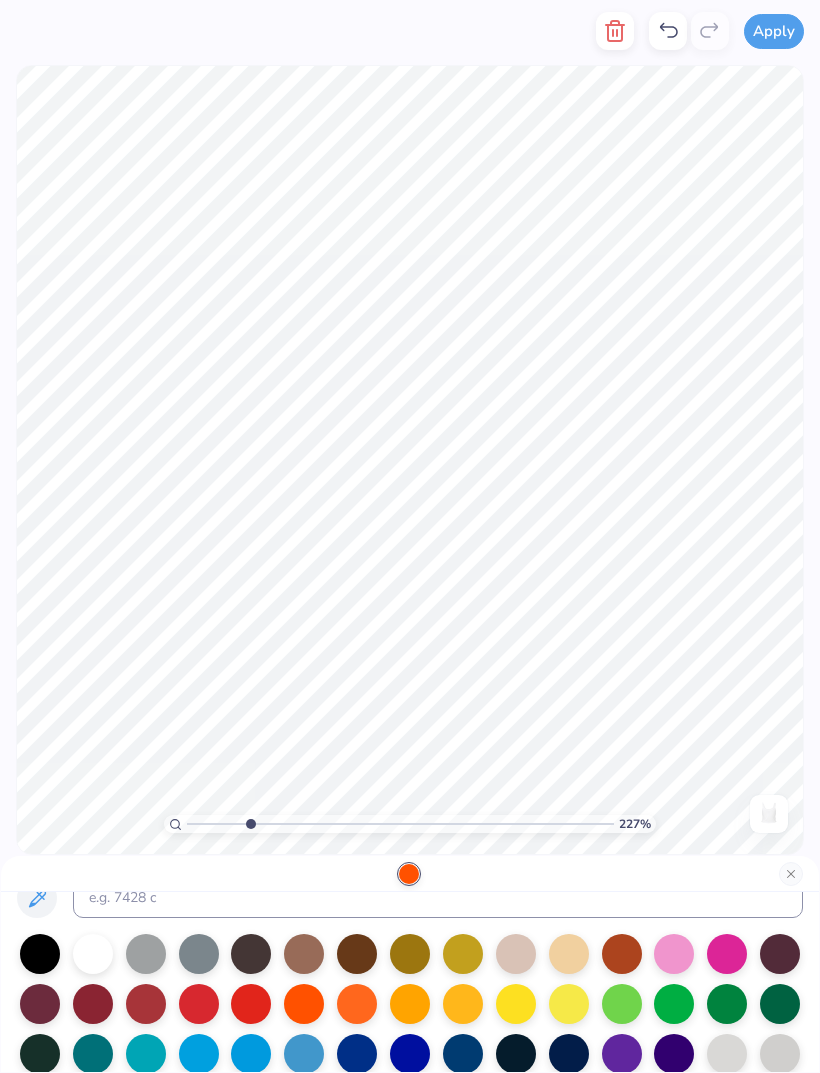 scroll, scrollTop: 58, scrollLeft: 0, axis: vertical 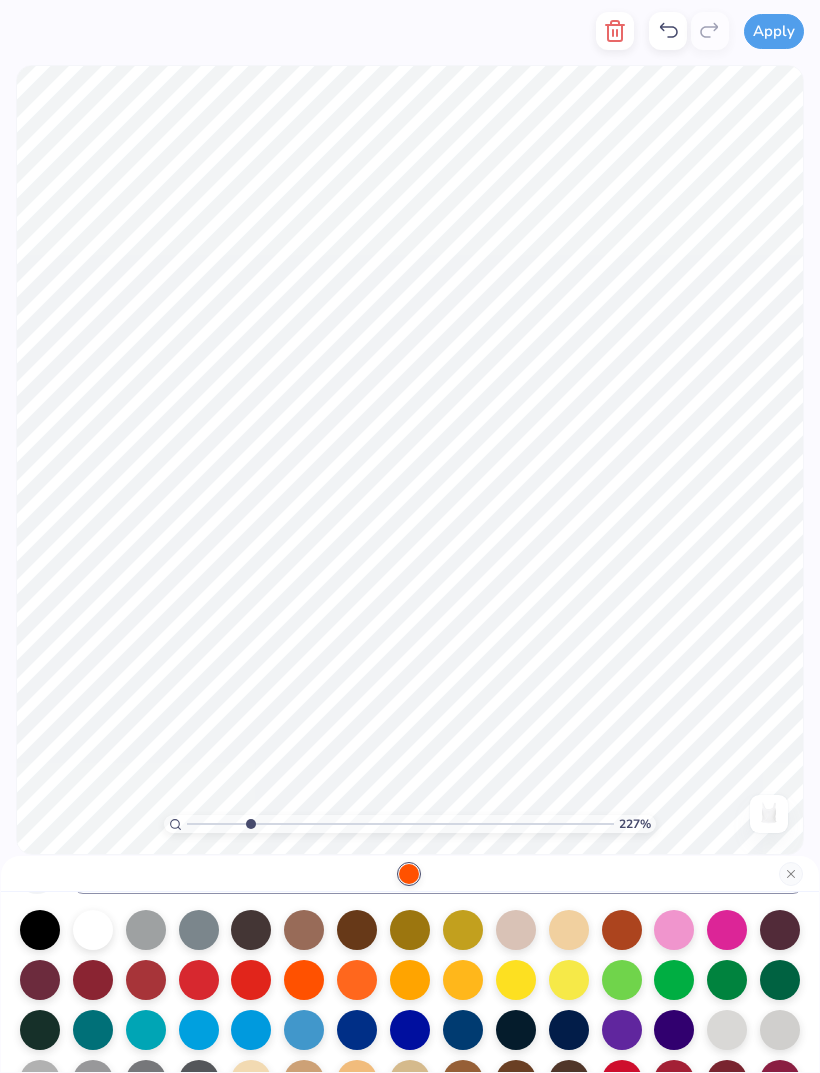 click at bounding box center (516, 980) 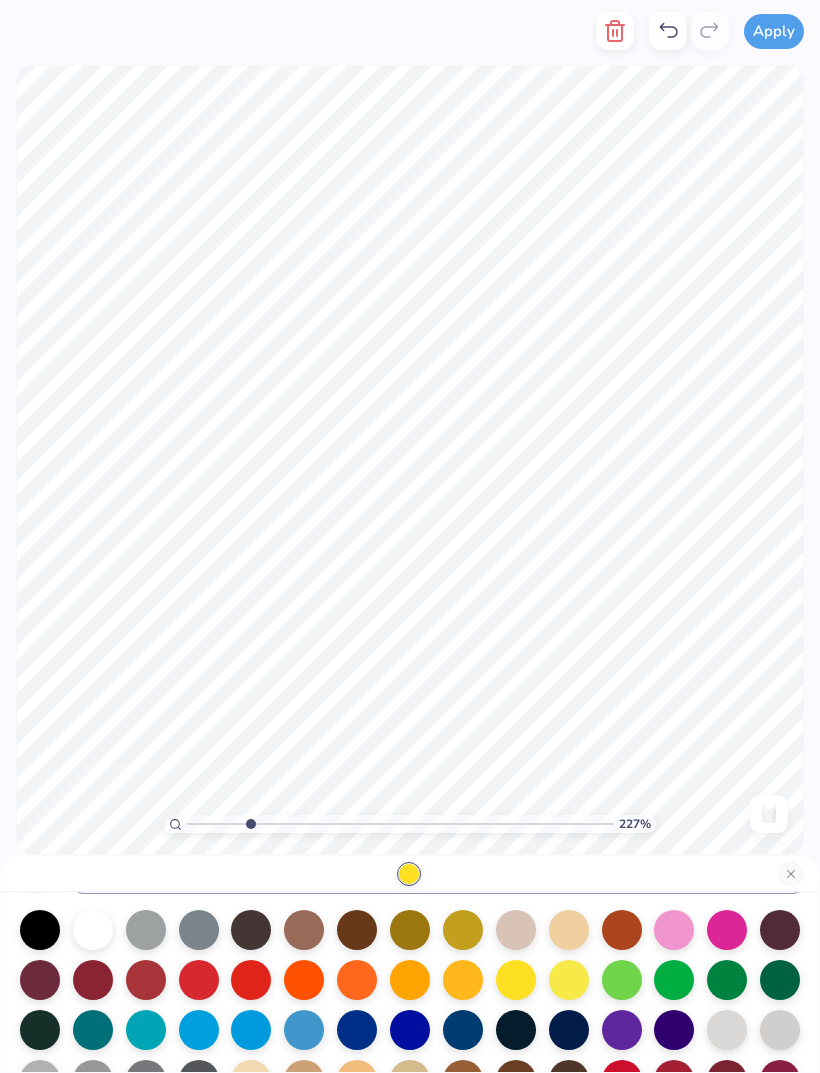 click at bounding box center (622, 980) 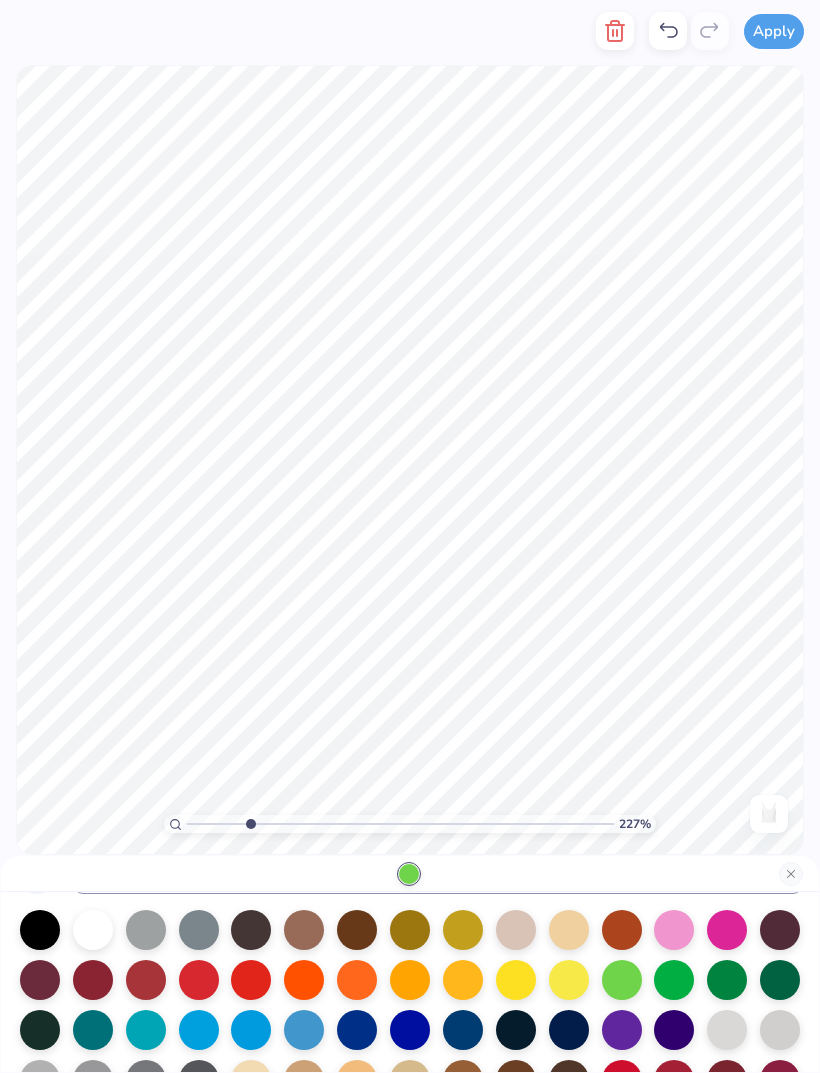 click at bounding box center (410, 980) 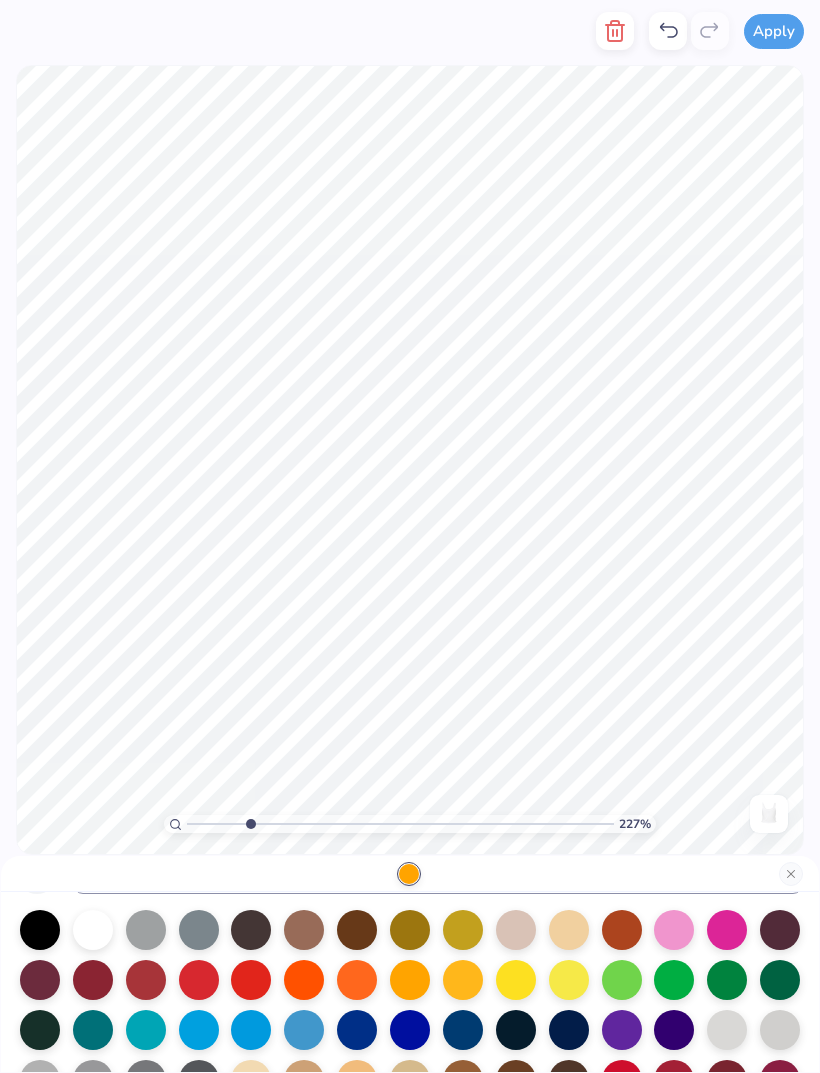 click at bounding box center [357, 980] 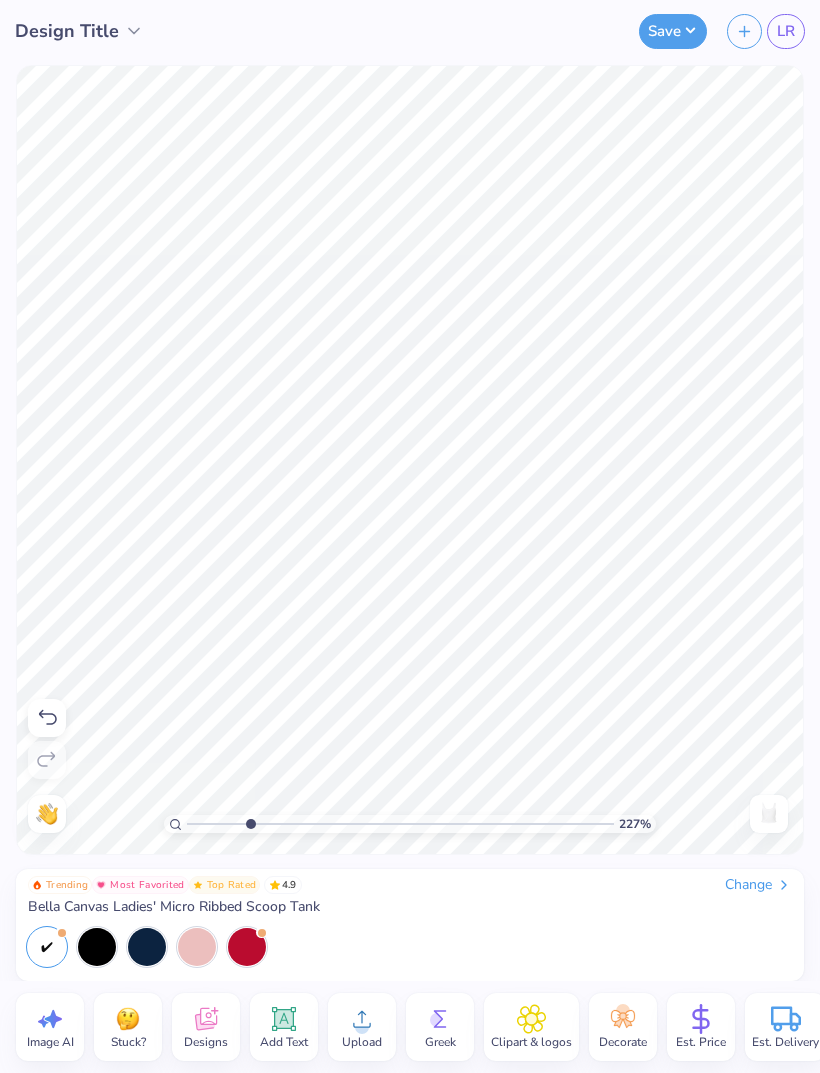 click 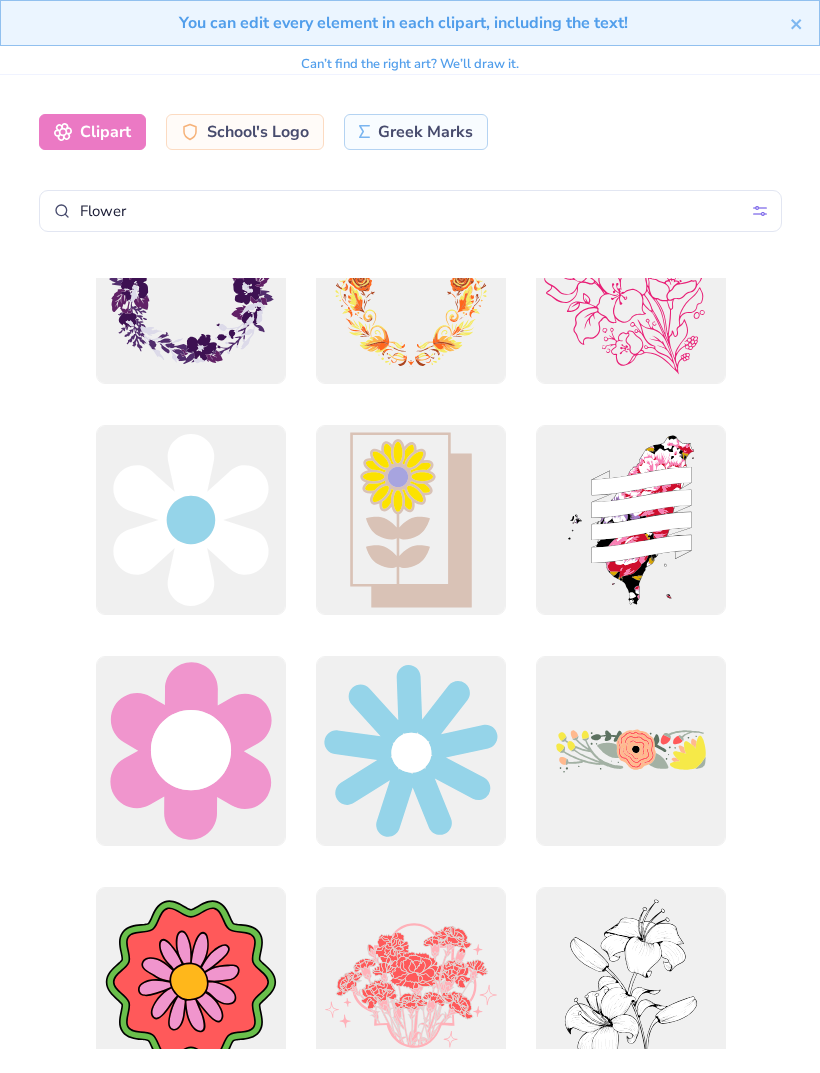 scroll, scrollTop: 972, scrollLeft: 0, axis: vertical 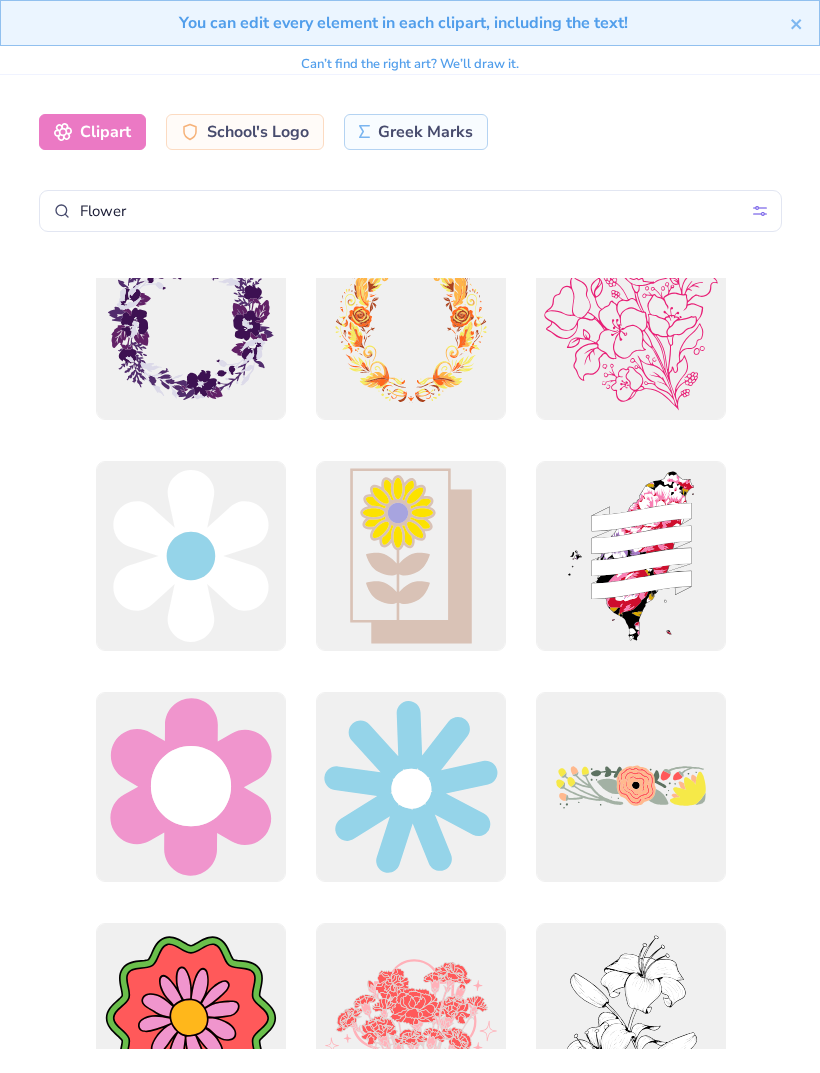 click at bounding box center [190, 556] 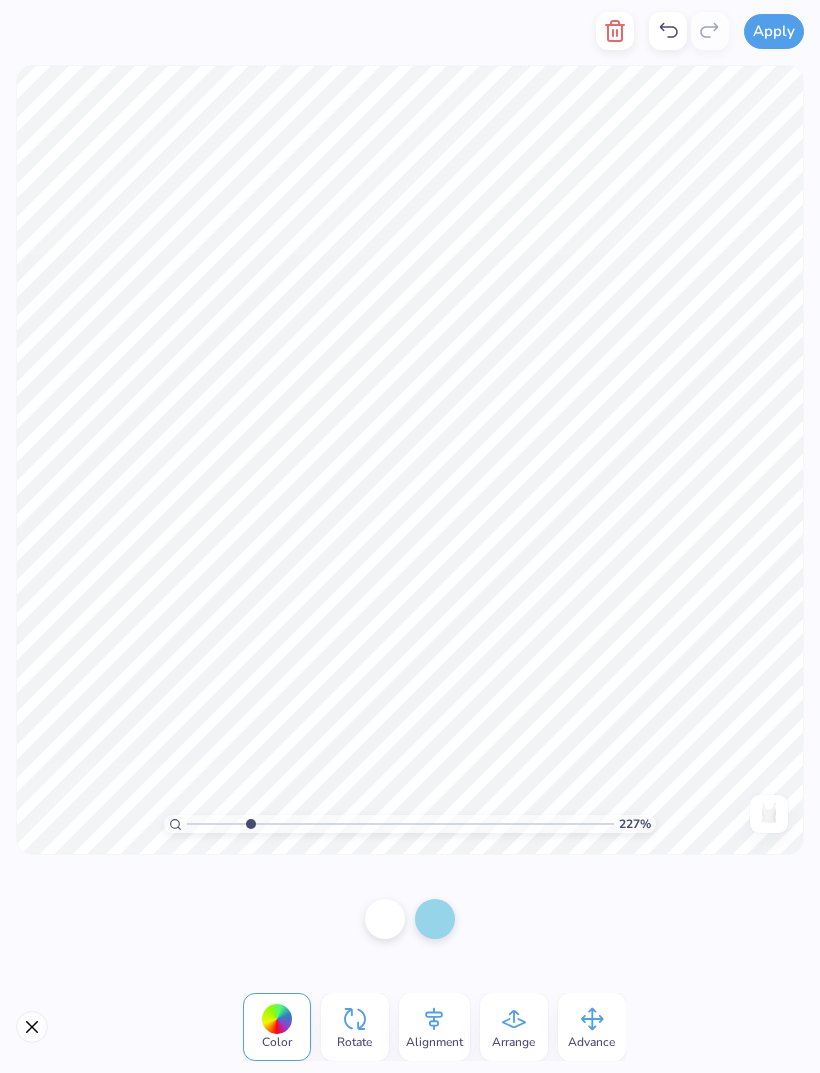 click at bounding box center (385, 919) 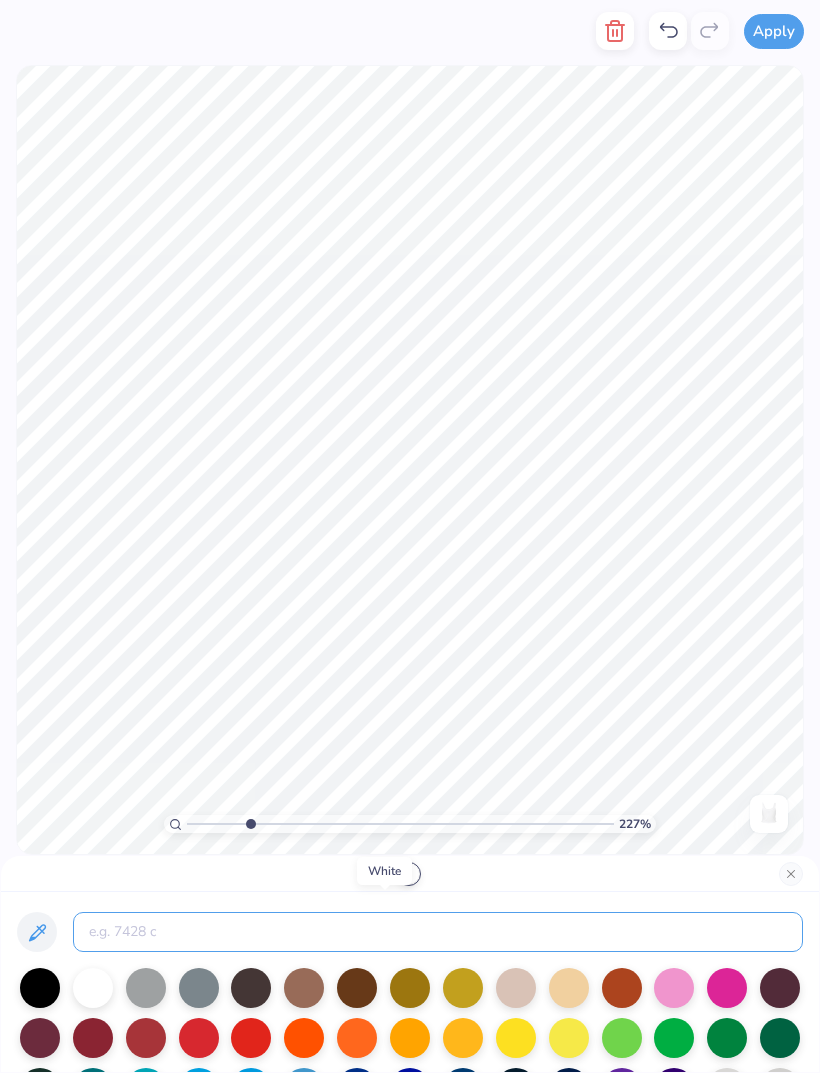 click at bounding box center [438, 932] 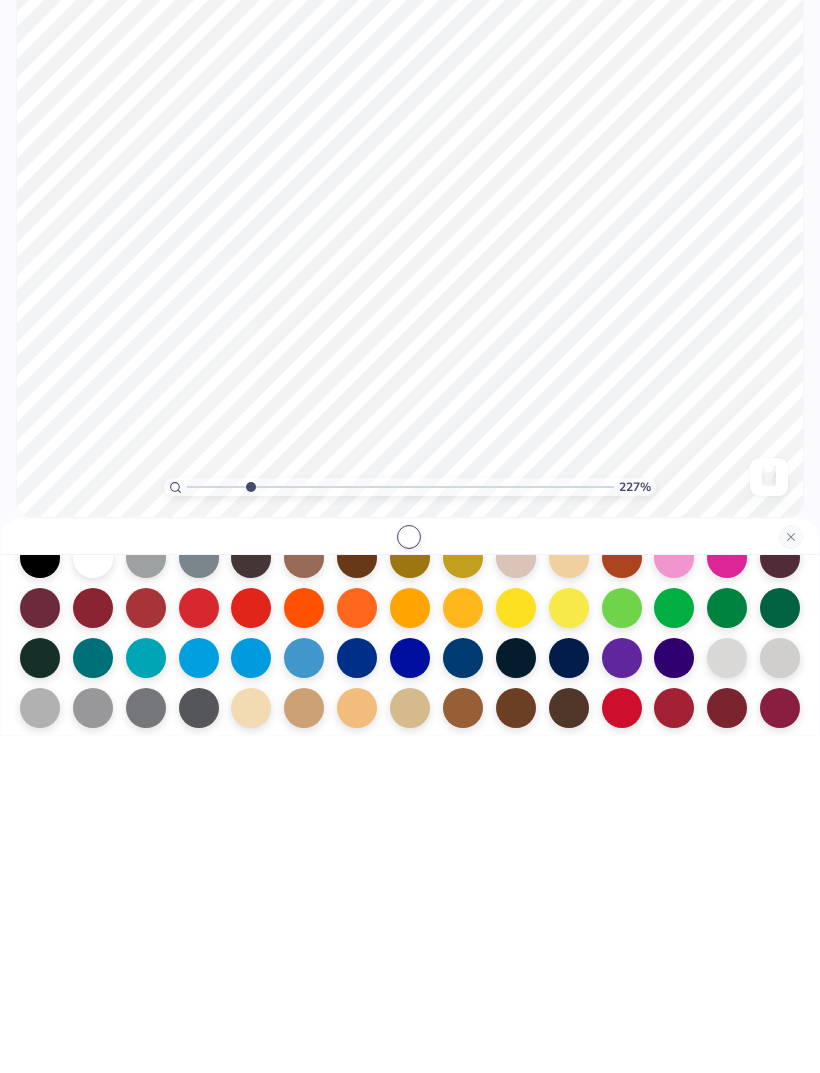scroll, scrollTop: 100, scrollLeft: 0, axis: vertical 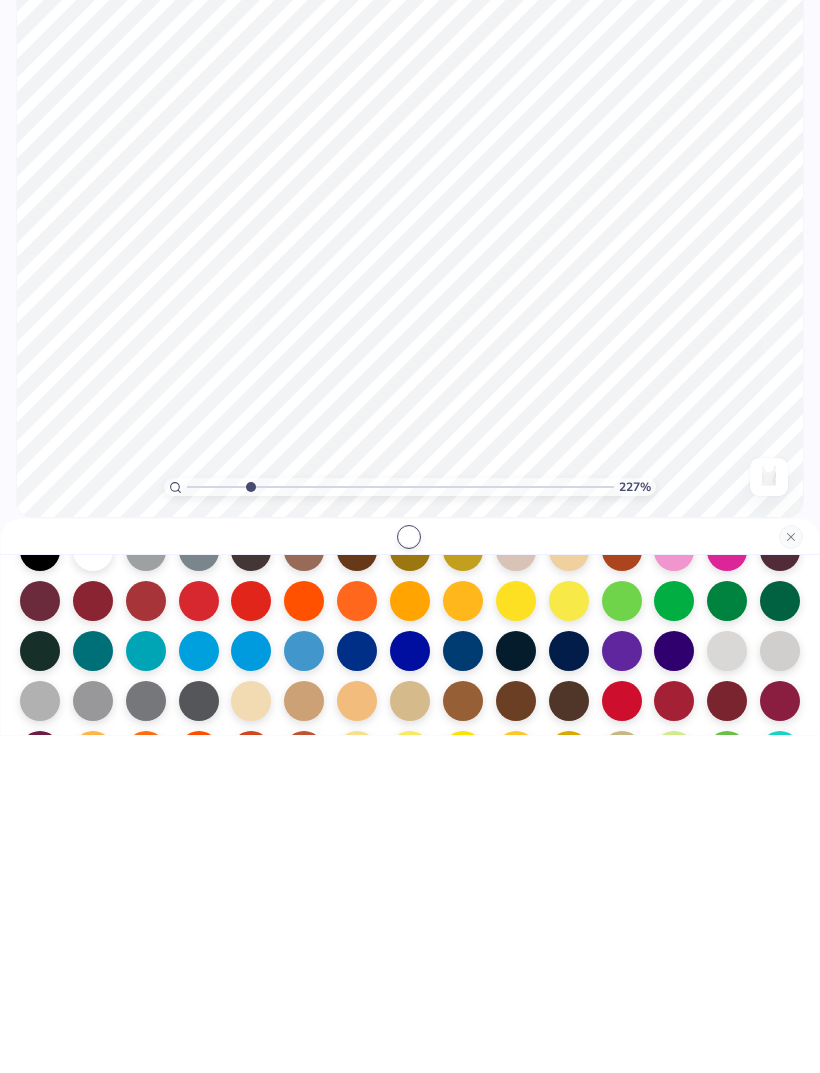 click at bounding box center (674, 938) 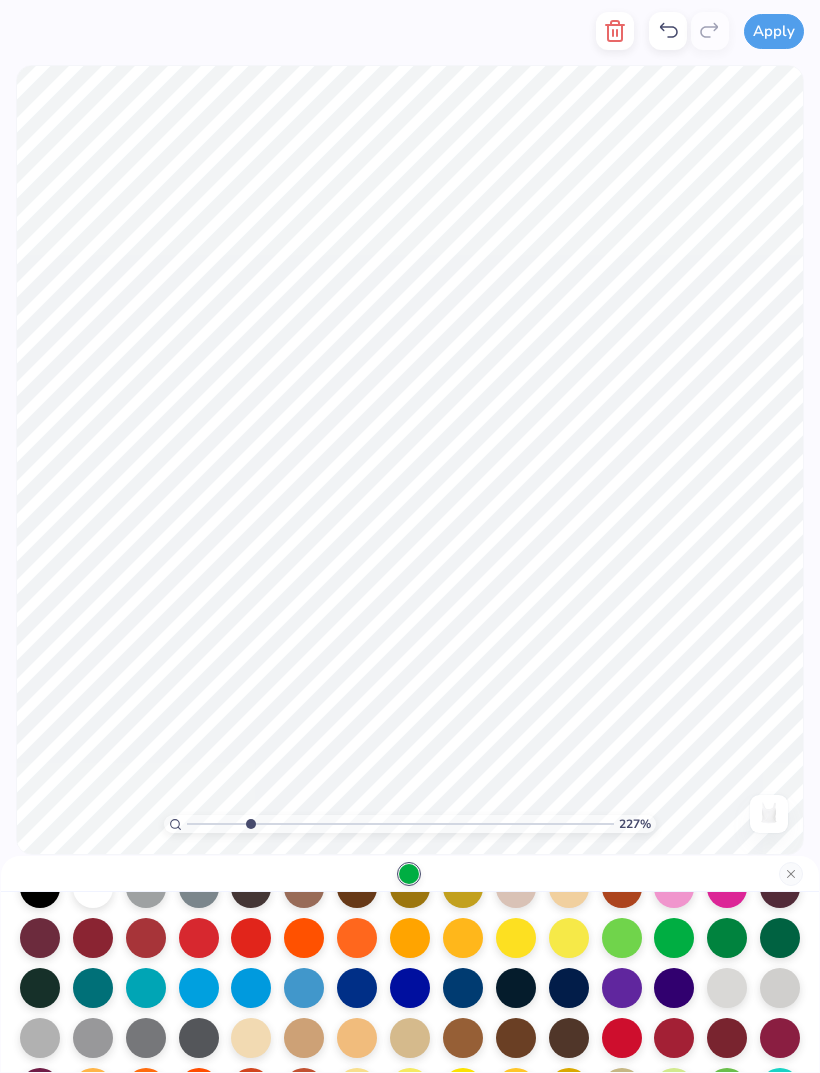 click at bounding box center [622, 938] 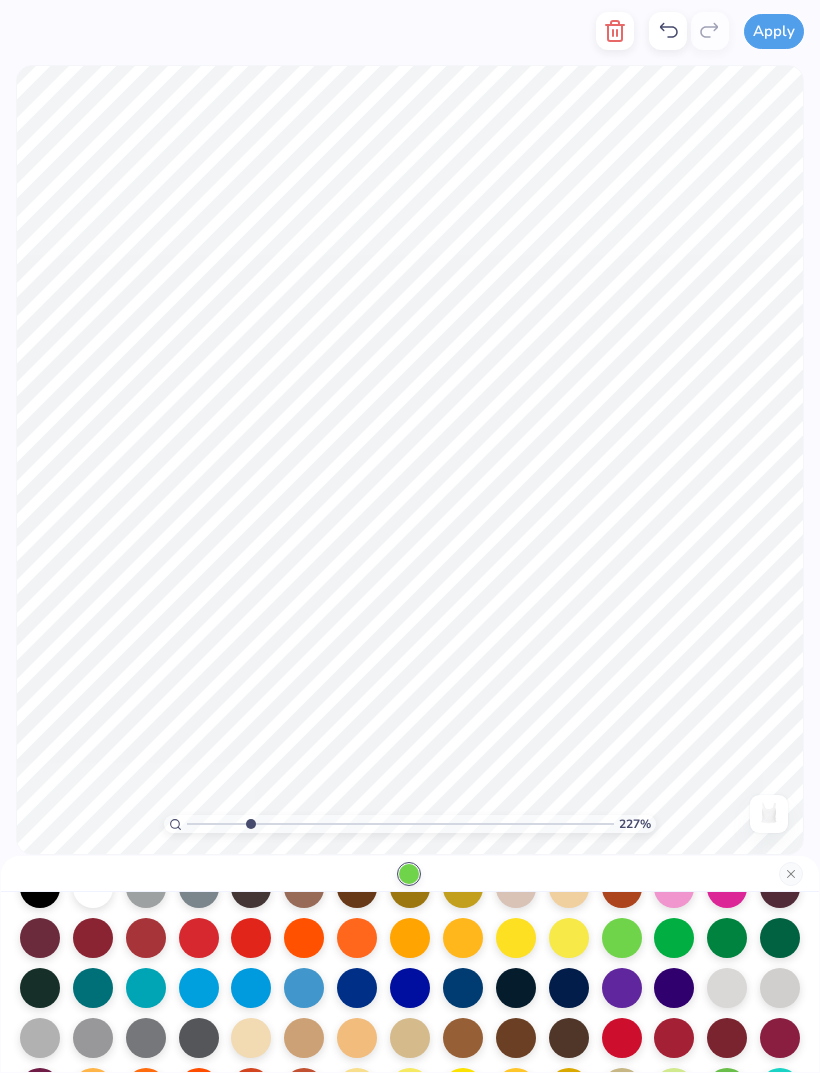 click at bounding box center (674, 938) 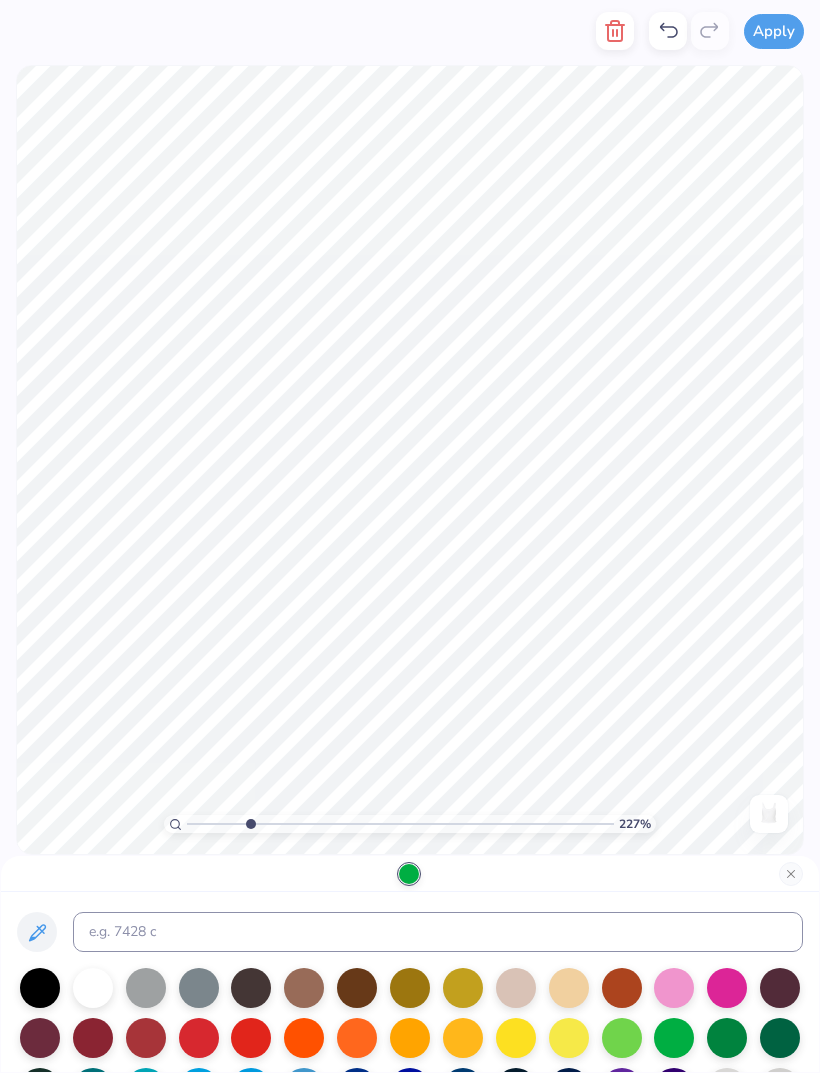 scroll, scrollTop: 0, scrollLeft: 0, axis: both 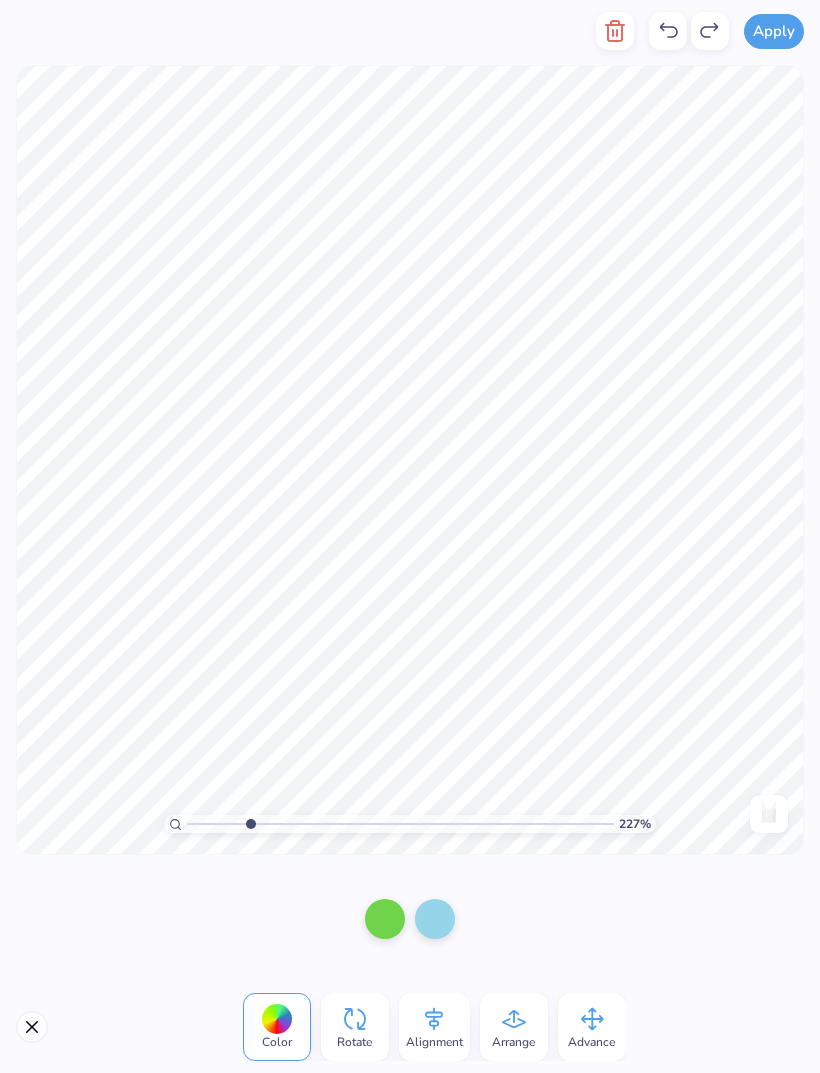 click at bounding box center (435, 919) 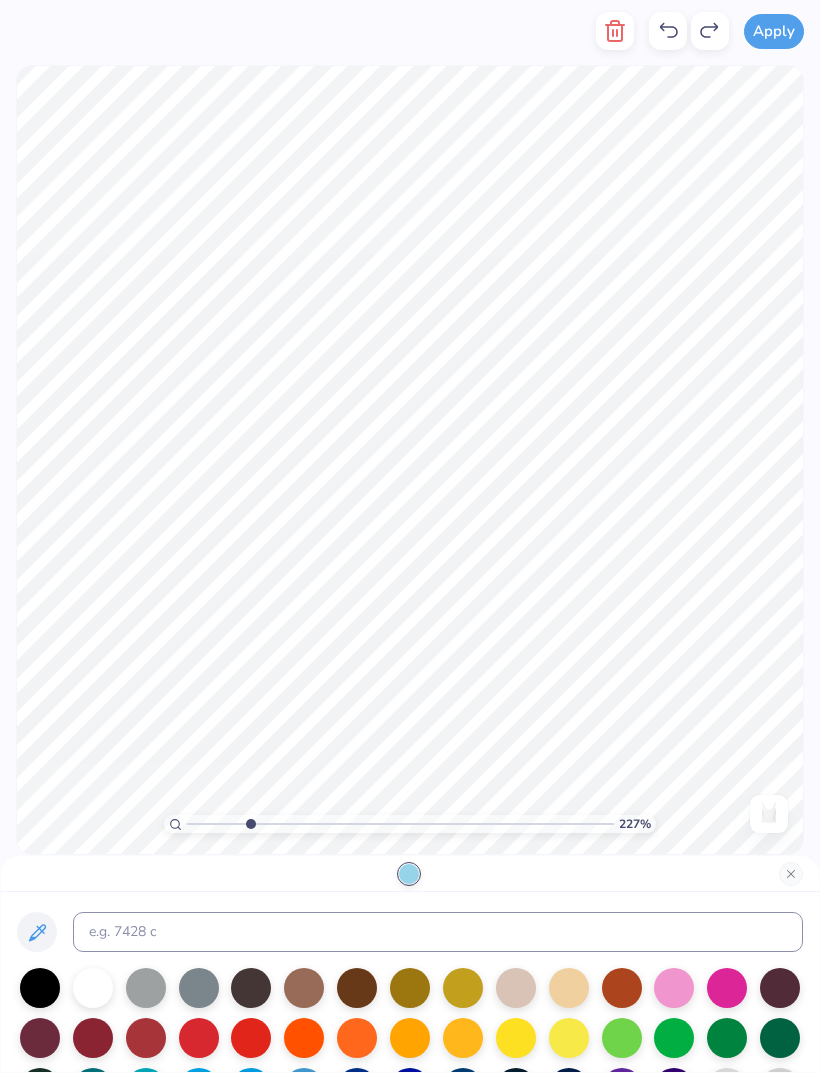 click at bounding box center (410, 1038) 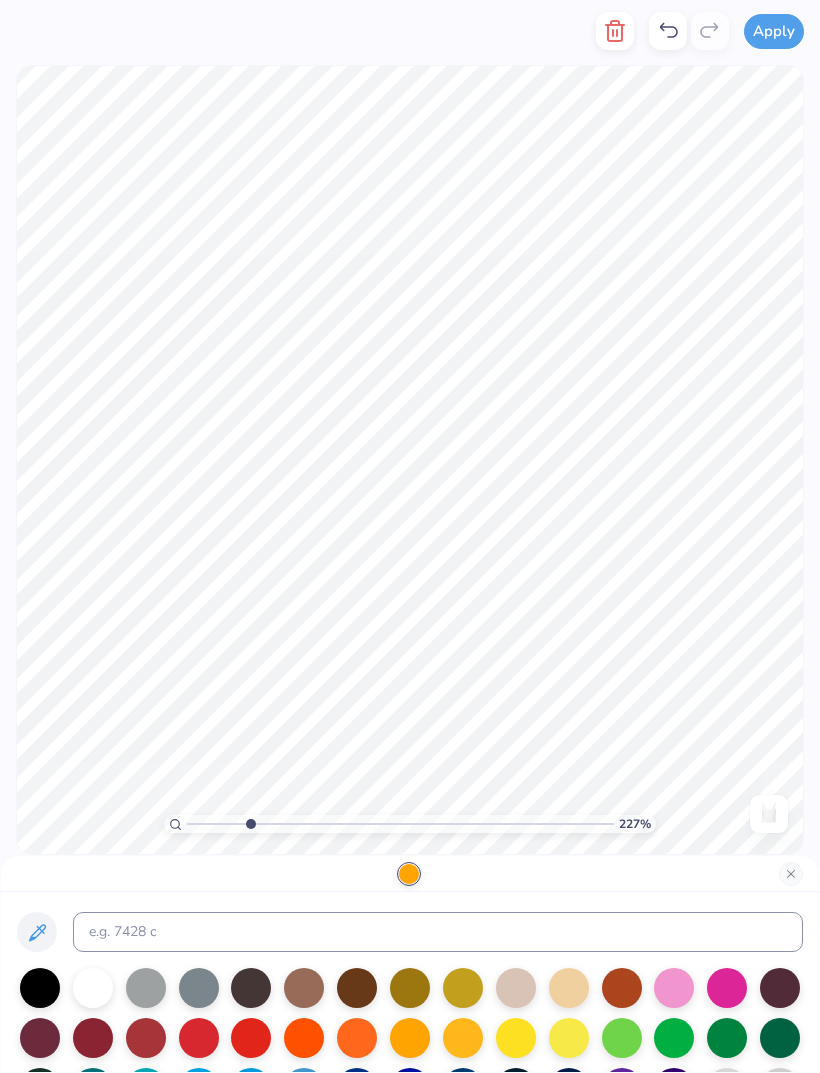 click at bounding box center (357, 1038) 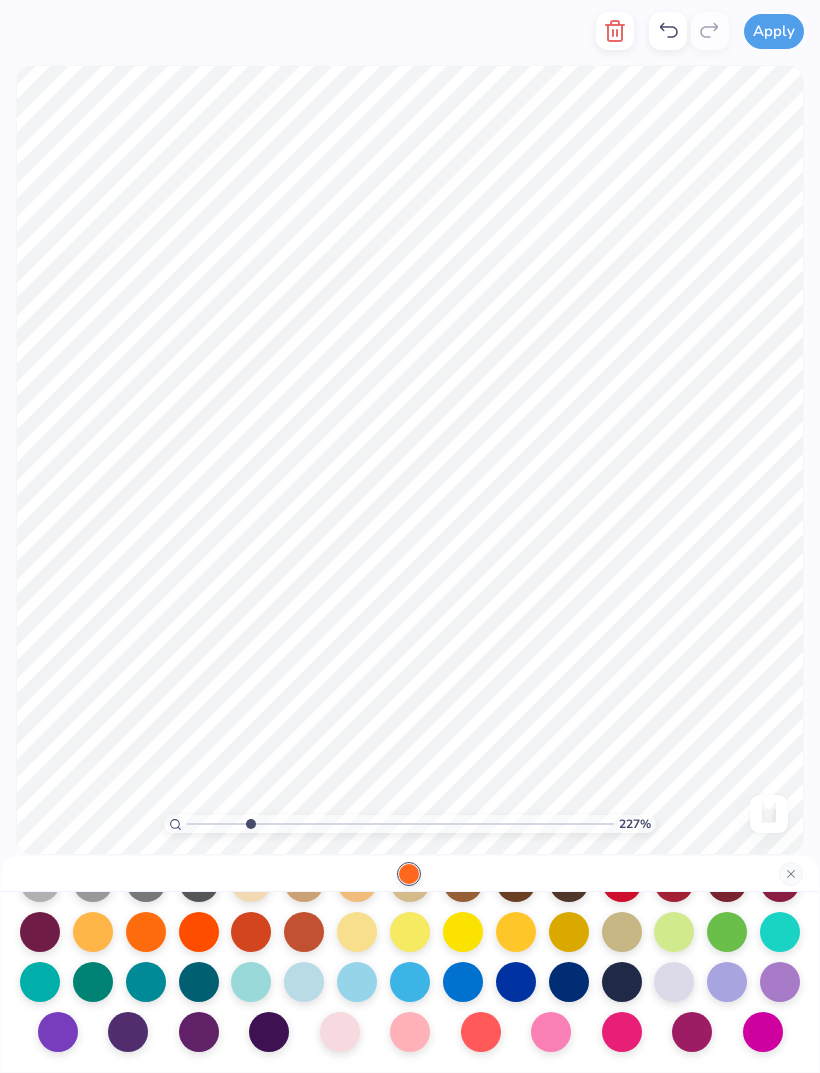 scroll, scrollTop: 260, scrollLeft: 0, axis: vertical 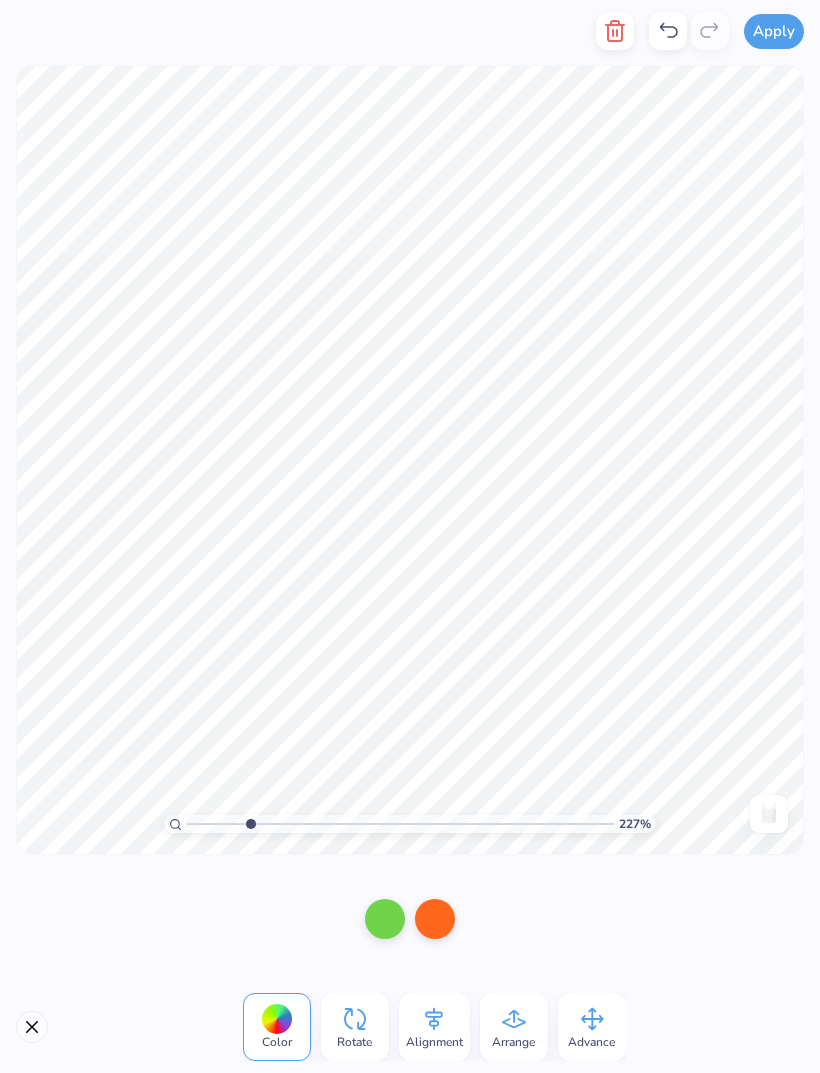 click at bounding box center [385, 919] 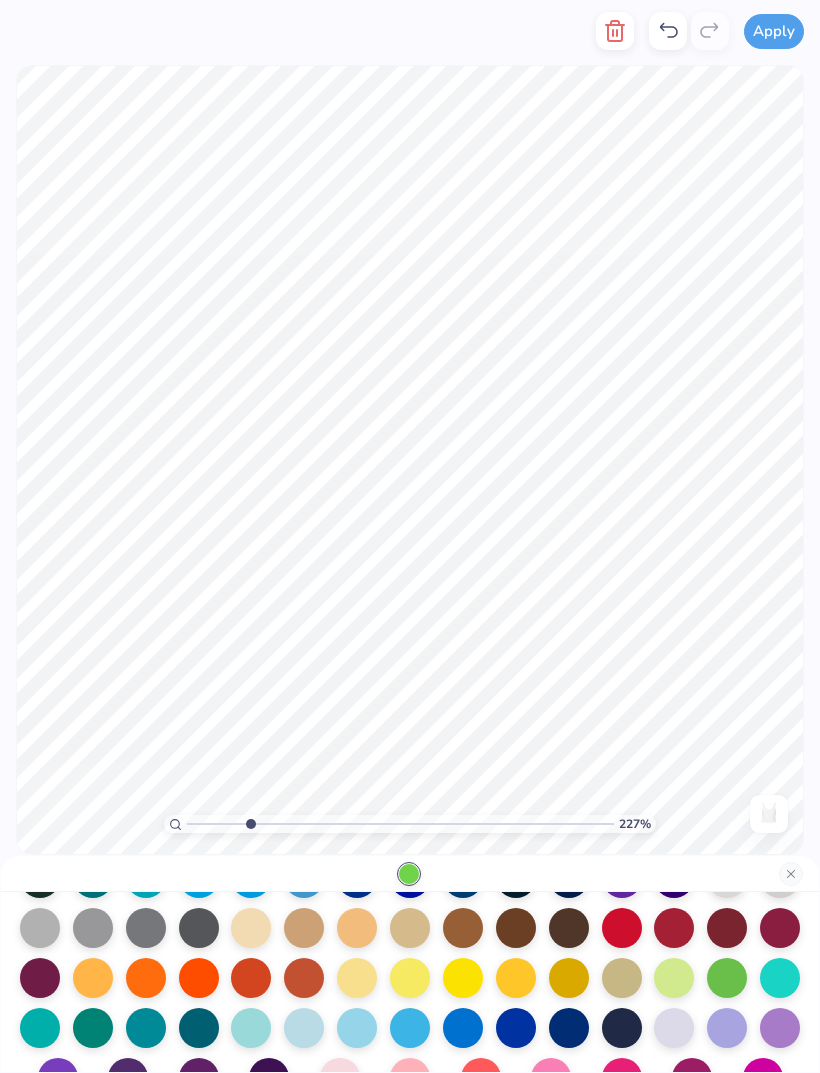 scroll, scrollTop: 220, scrollLeft: 0, axis: vertical 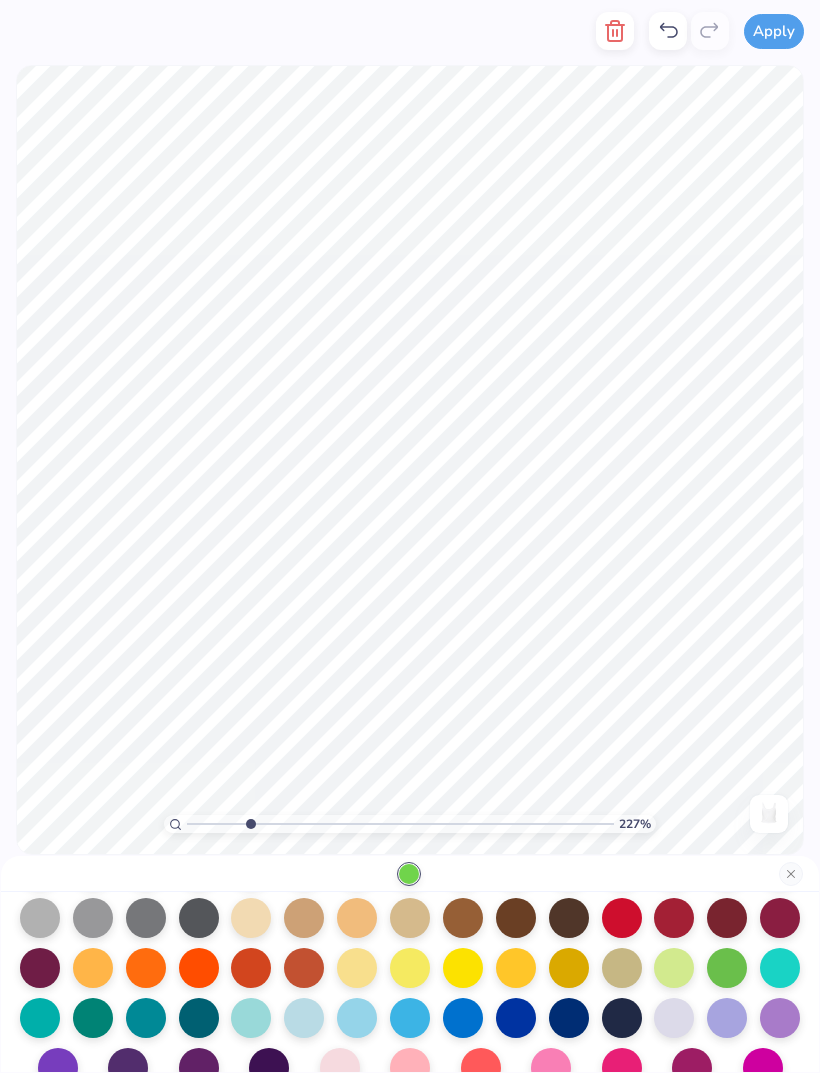 click at bounding box center (251, 1018) 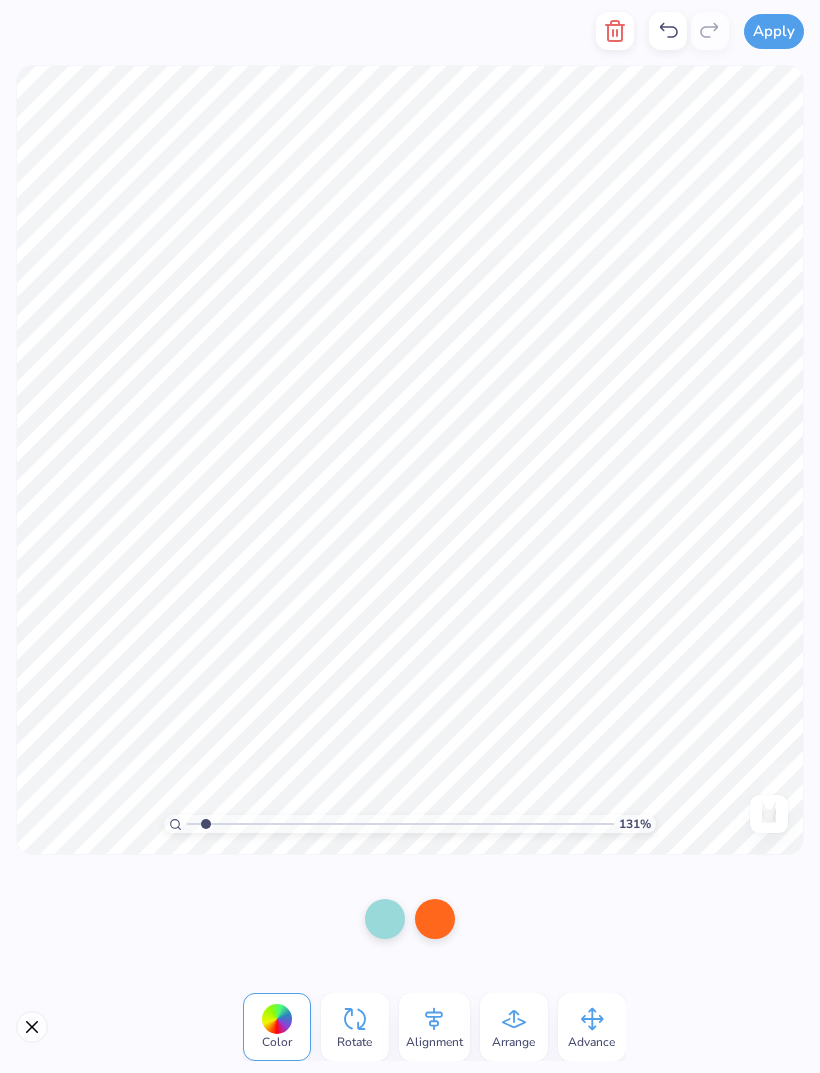 click at bounding box center (385, 919) 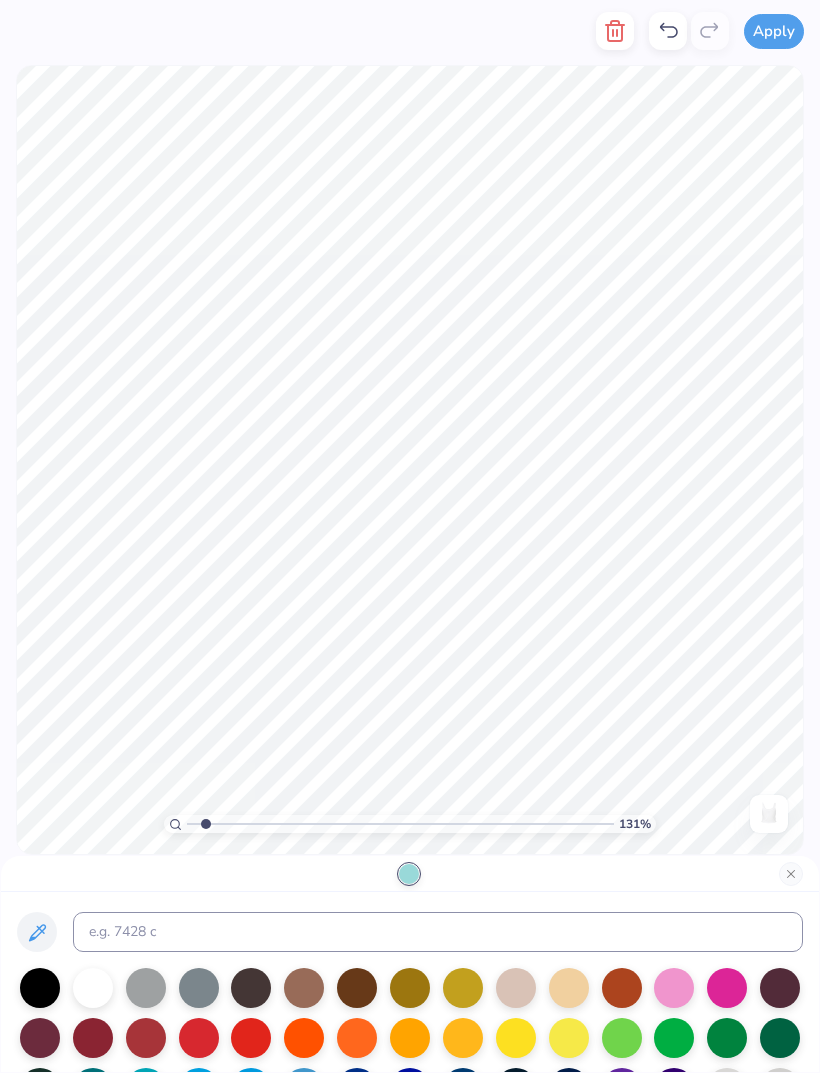 click at bounding box center [622, 1038] 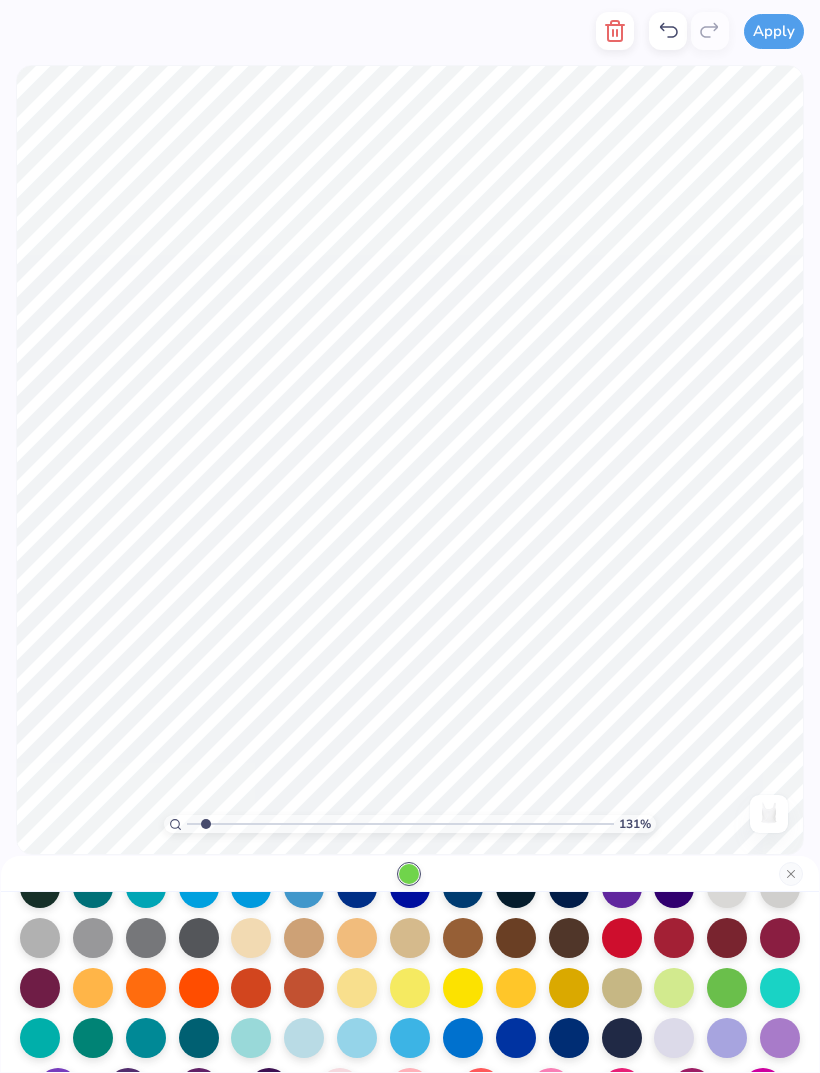scroll, scrollTop: 203, scrollLeft: 0, axis: vertical 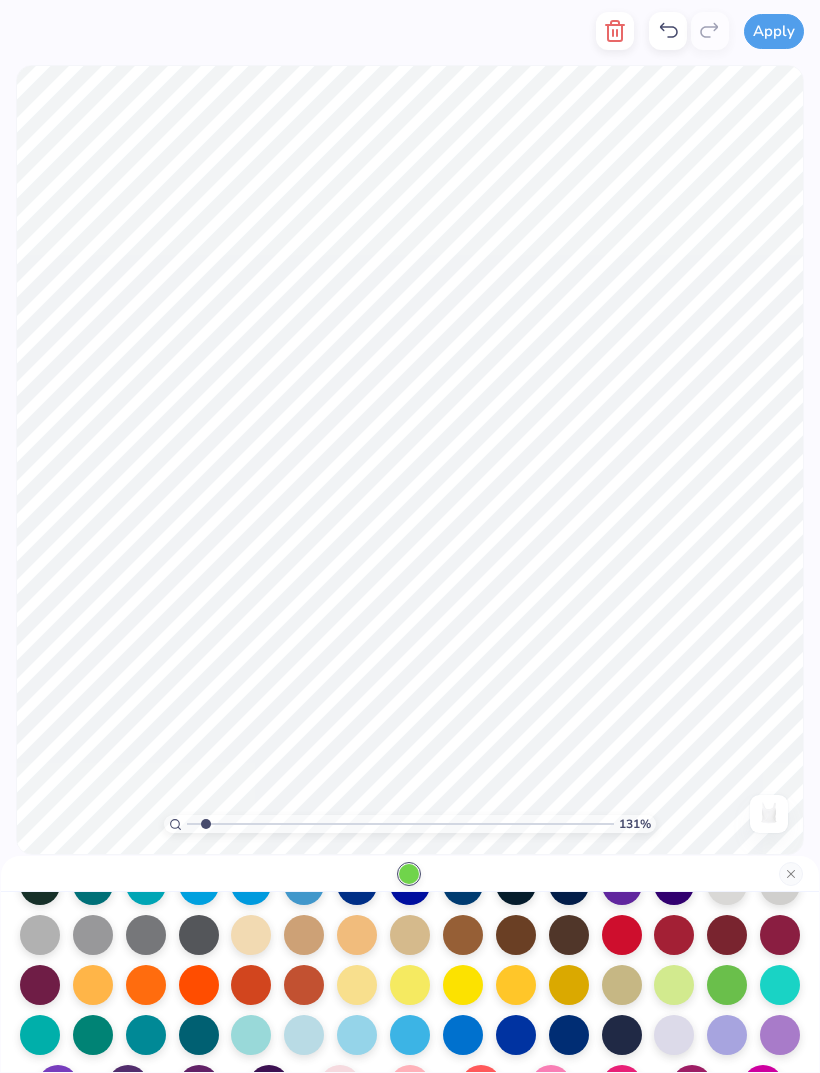 click at bounding box center [463, 985] 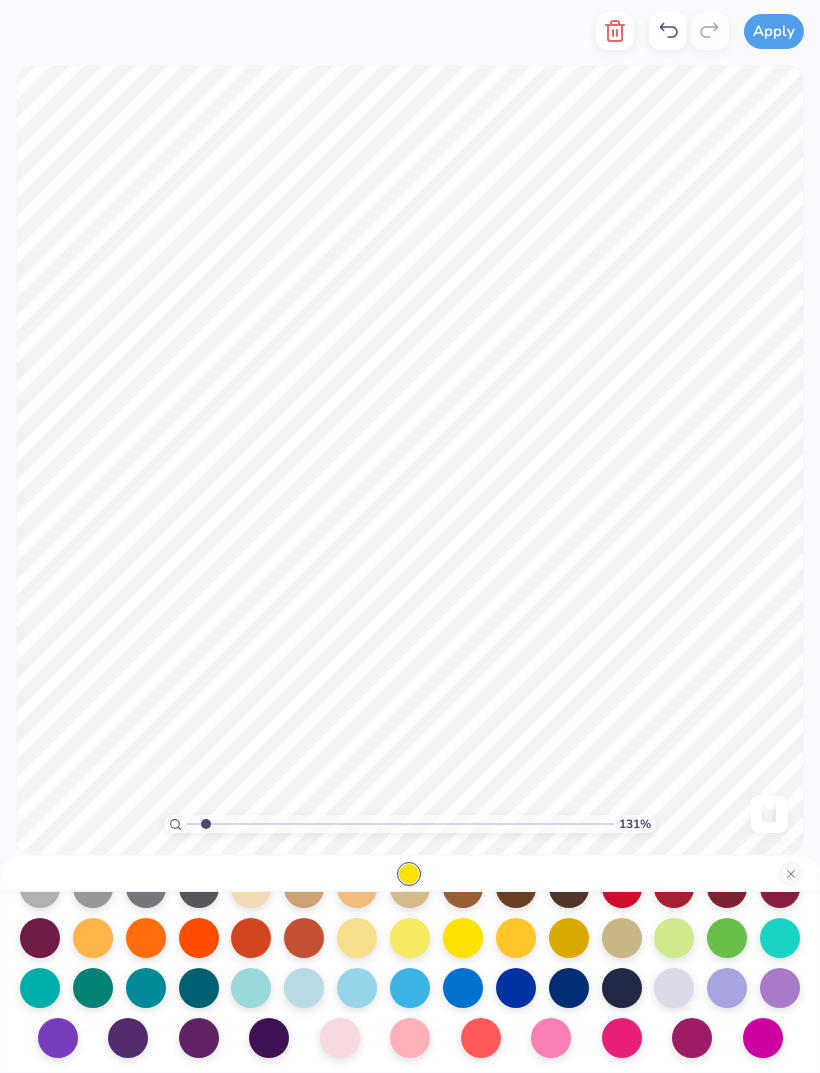 scroll, scrollTop: 251, scrollLeft: 0, axis: vertical 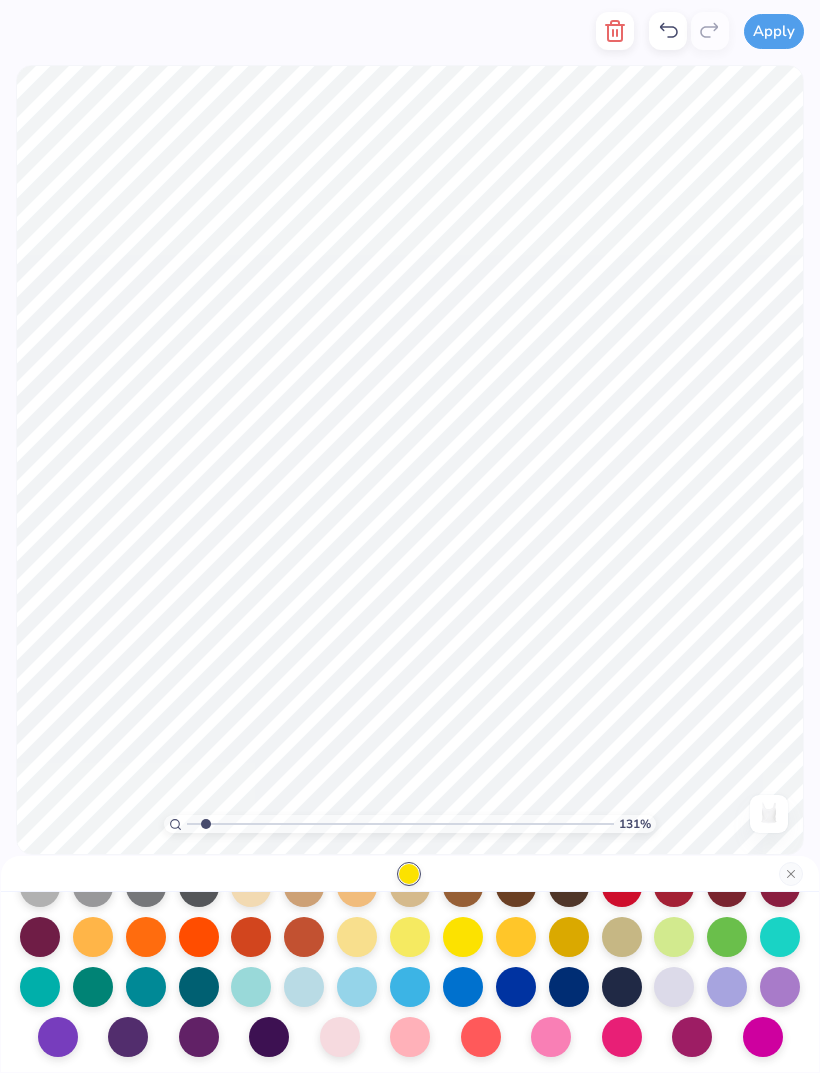 click at bounding box center (93, 937) 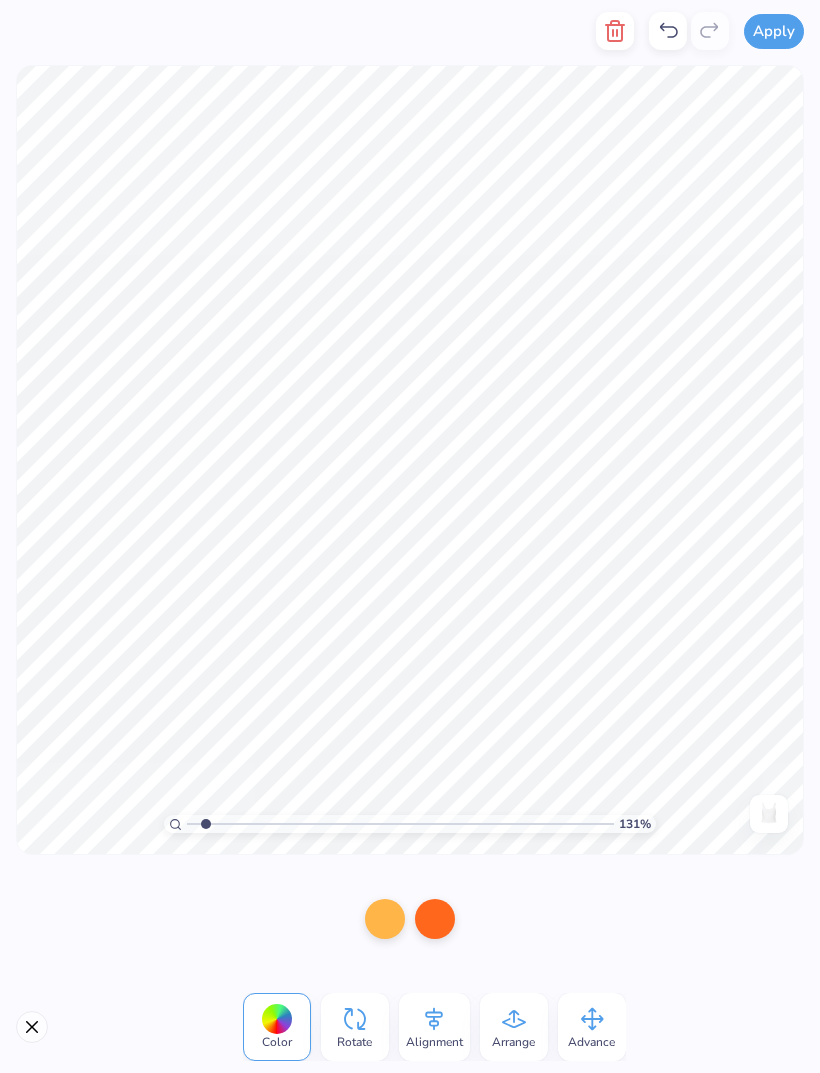 click at bounding box center [385, 919] 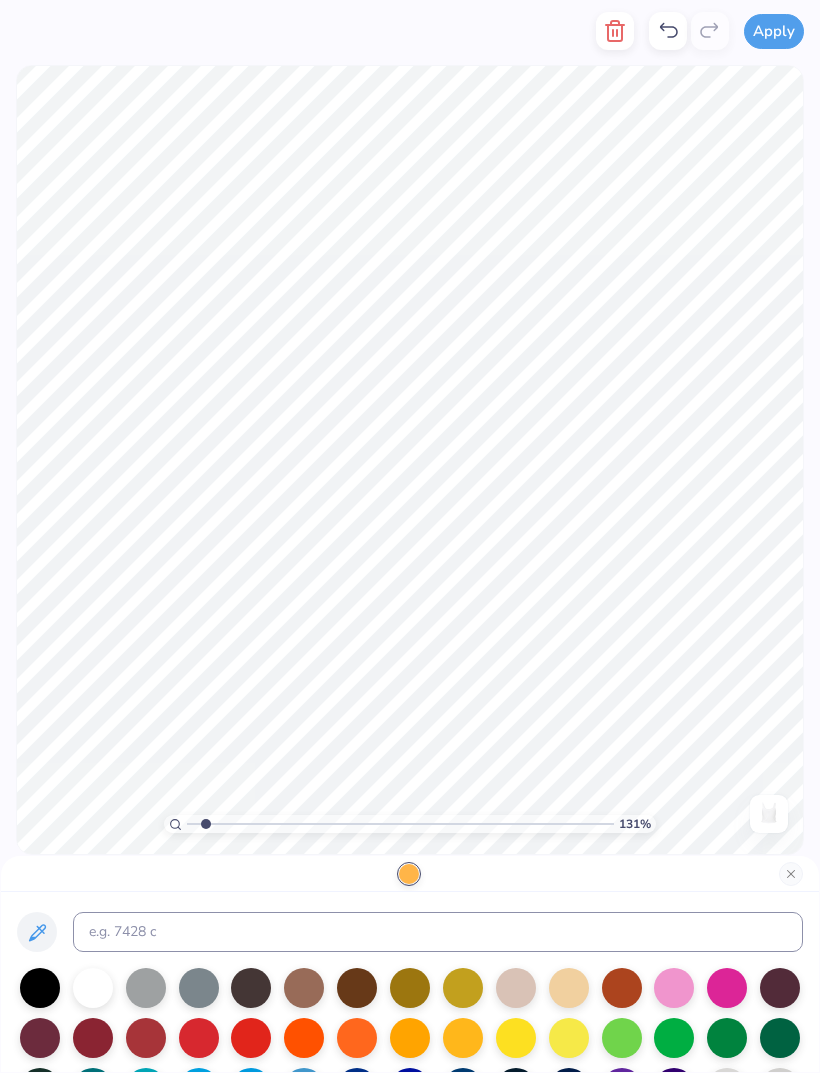 click at bounding box center (727, 988) 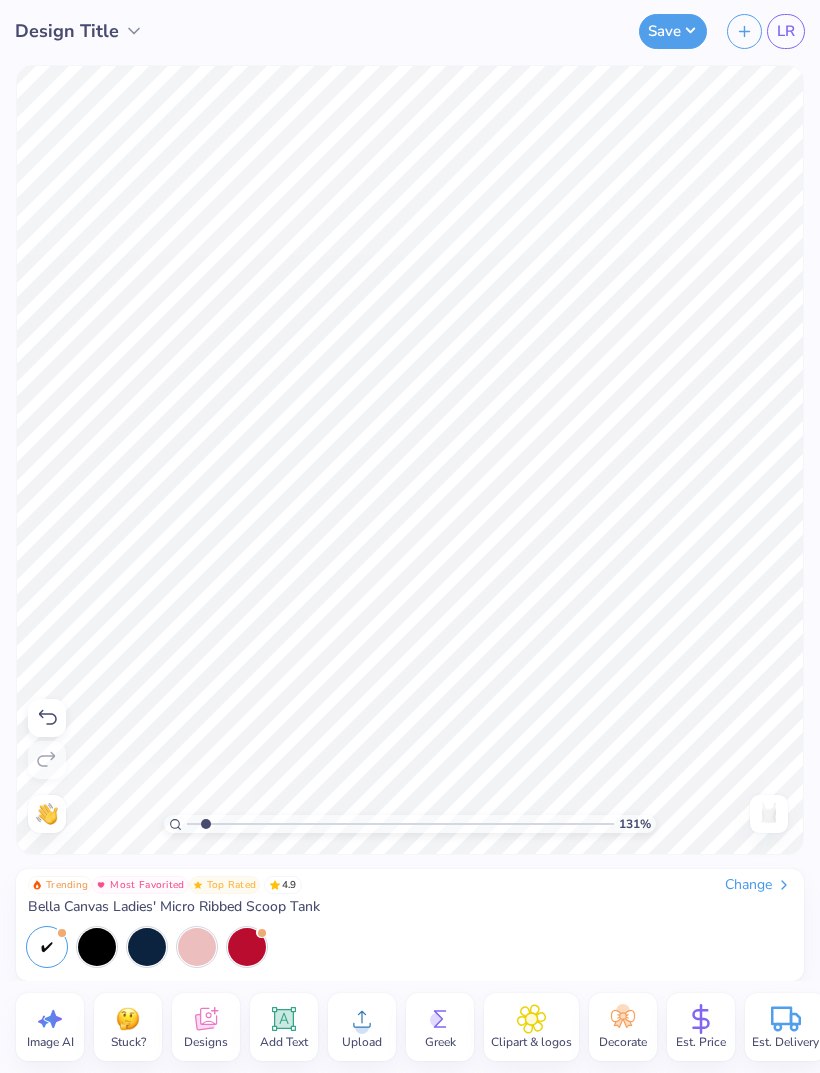 click 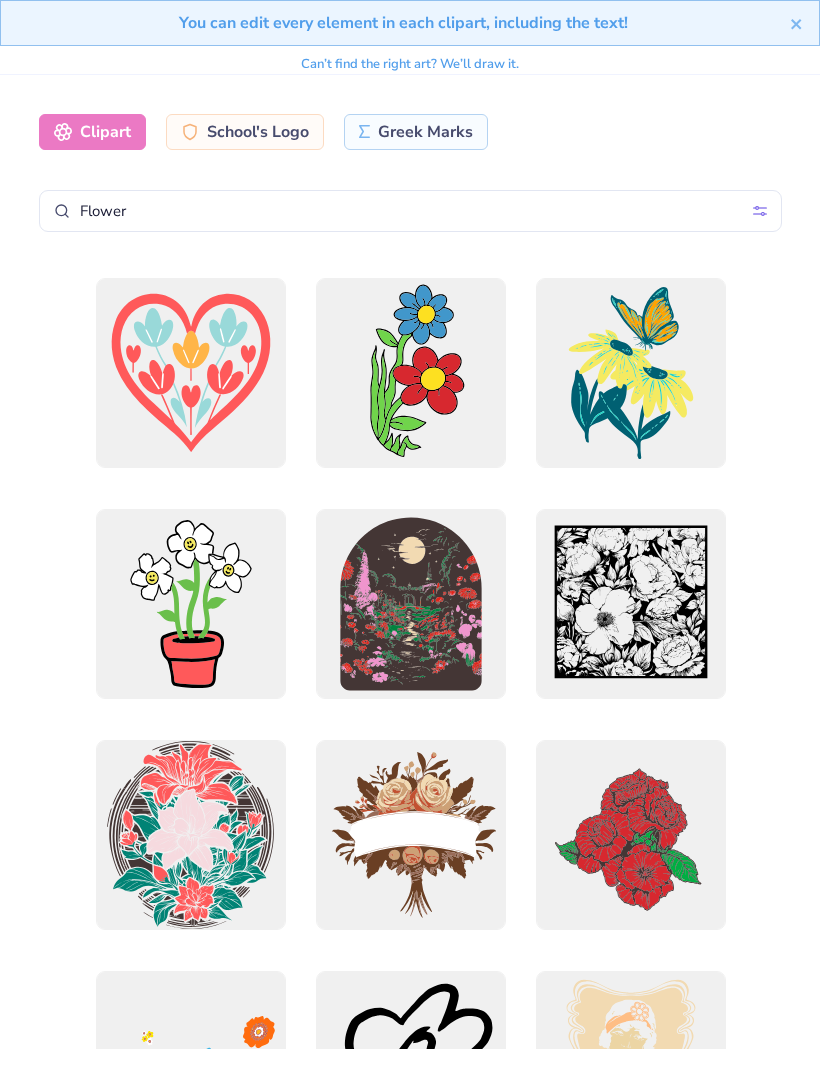 click 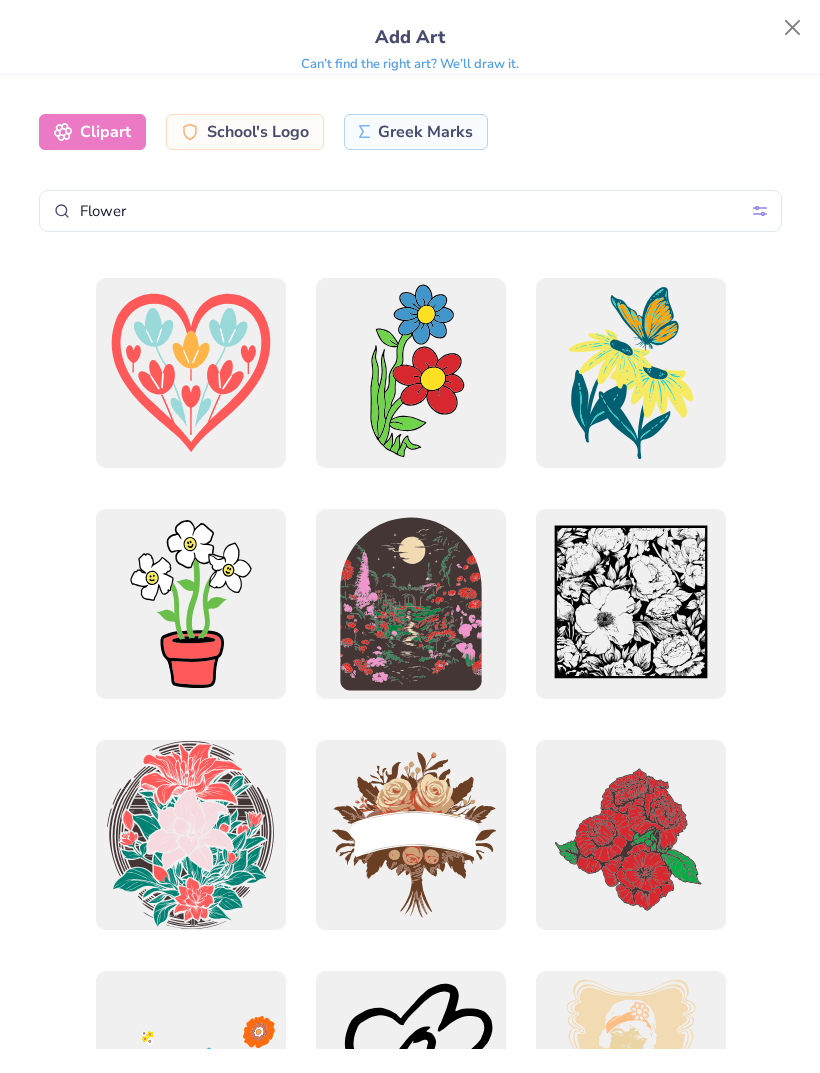 scroll, scrollTop: 0, scrollLeft: 0, axis: both 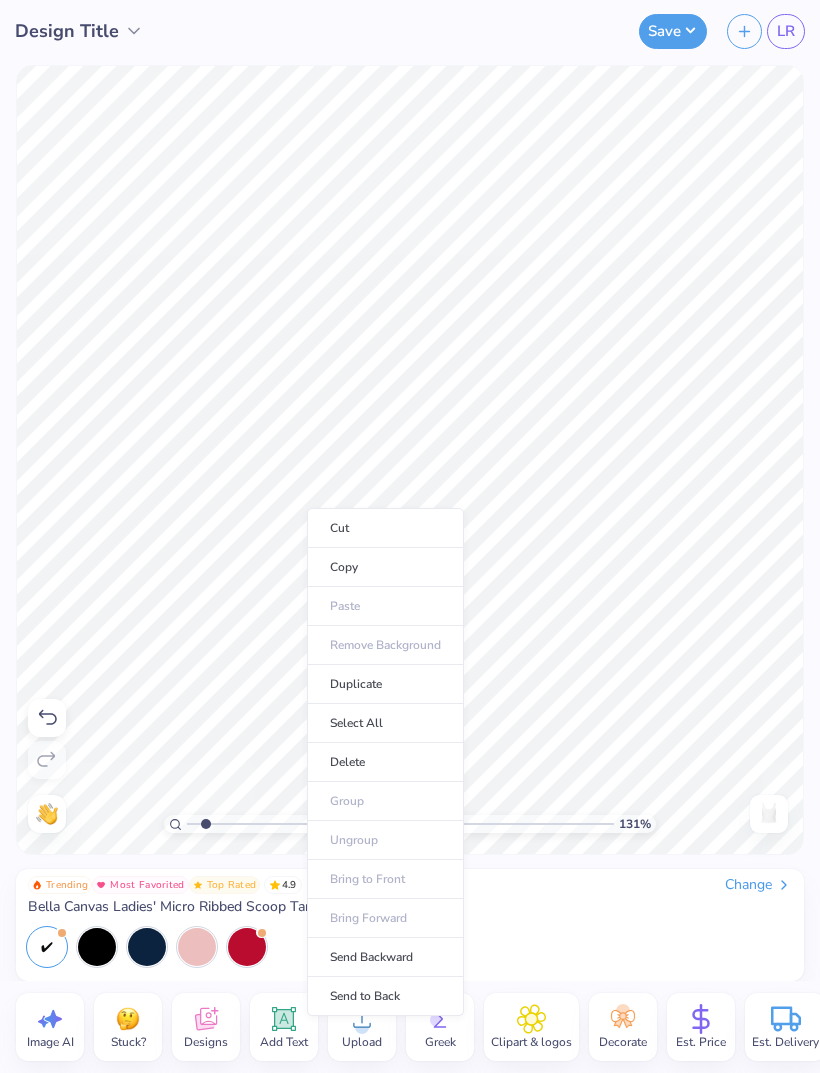 click on "Duplicate" at bounding box center [385, 684] 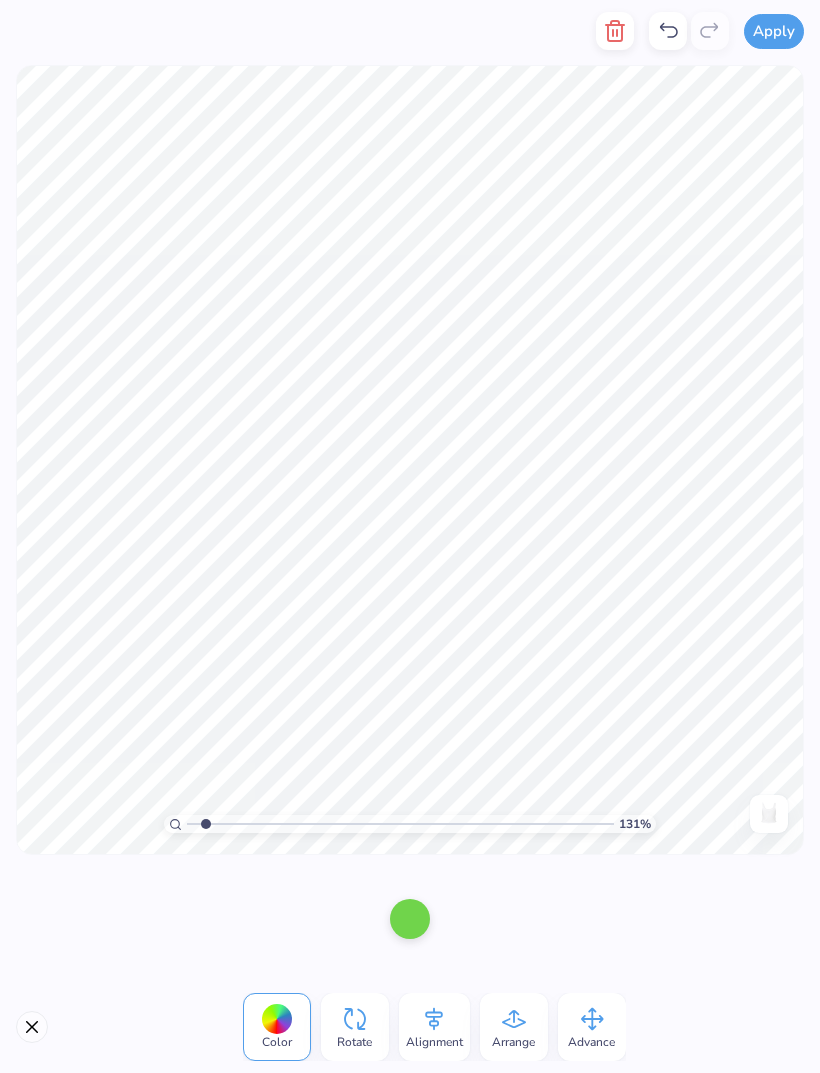 click at bounding box center (615, 31) 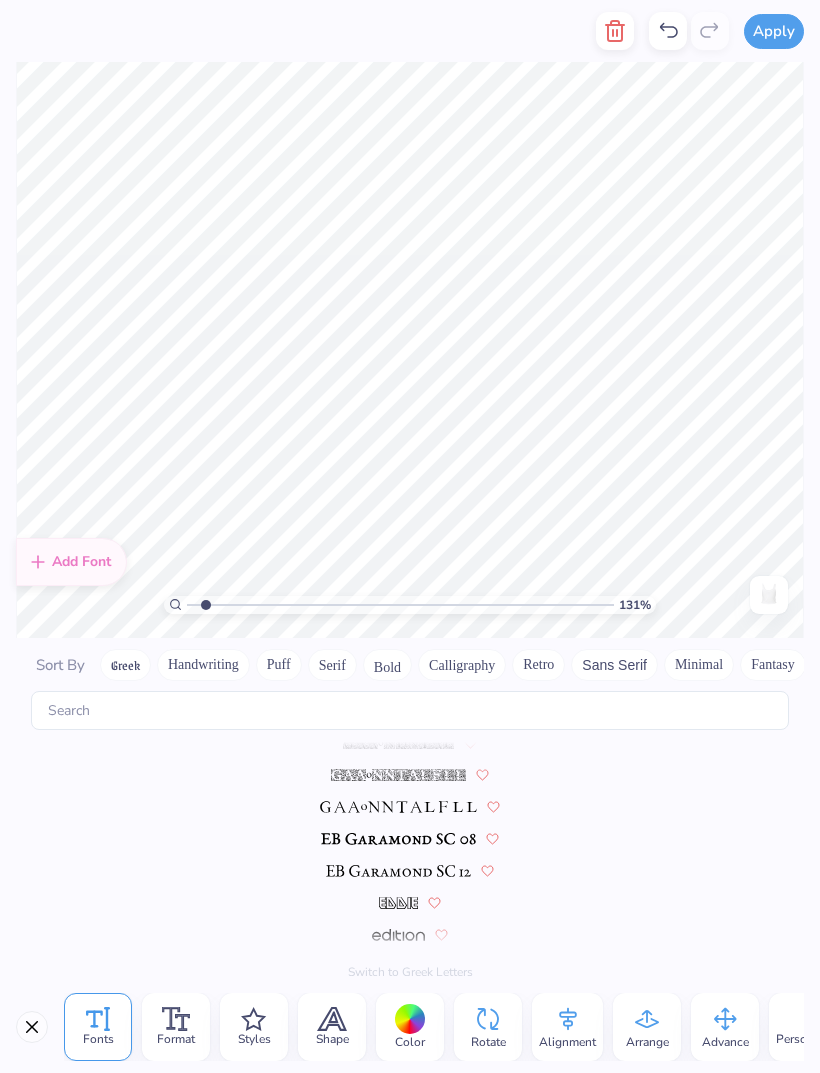 scroll, scrollTop: 5456, scrollLeft: 0, axis: vertical 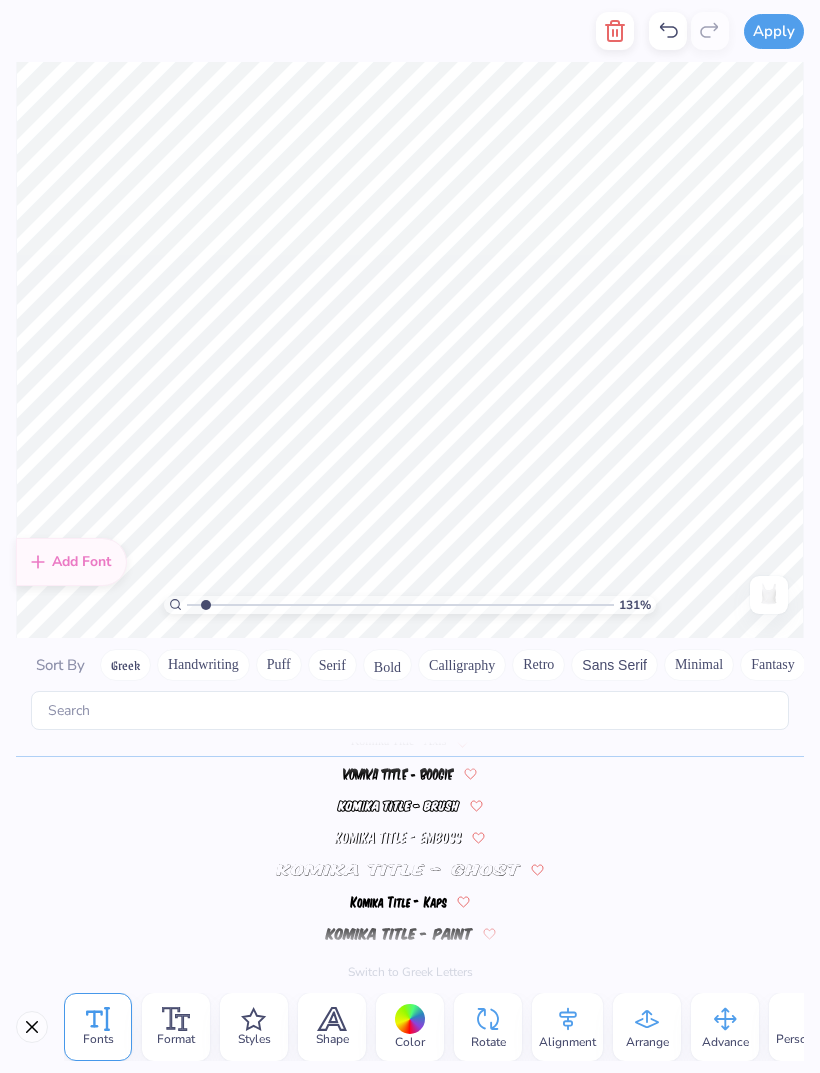 click 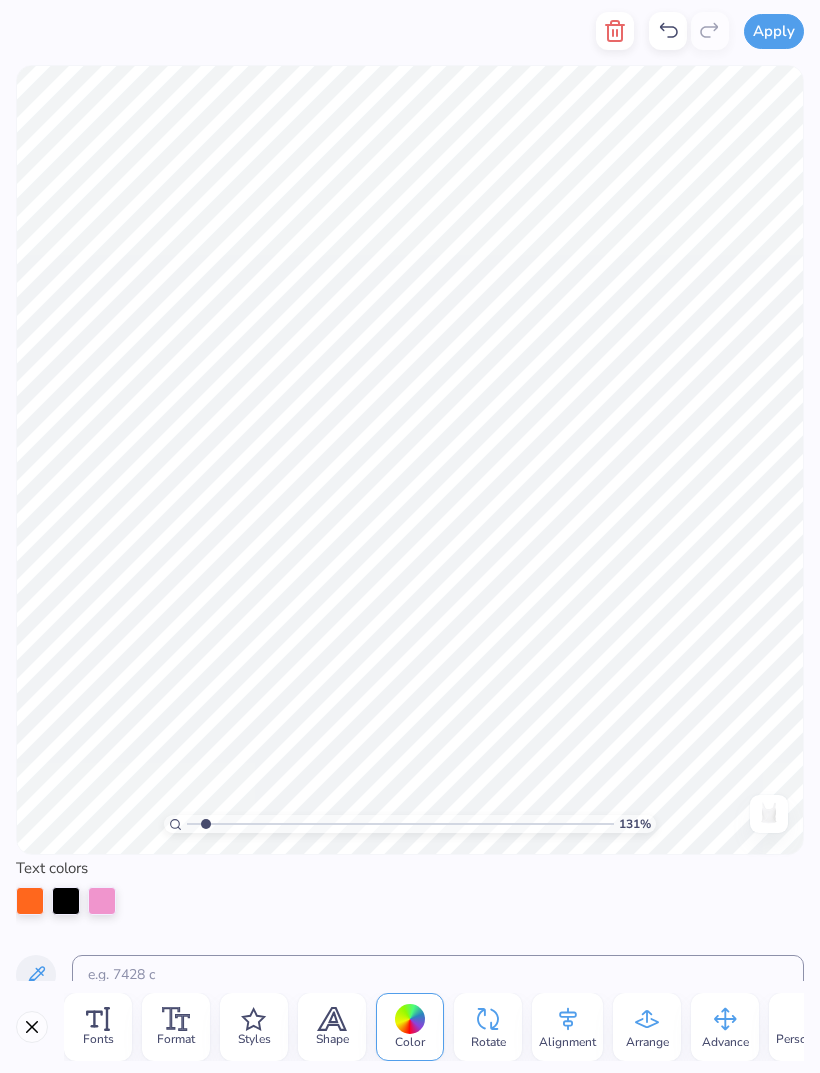 click at bounding box center (30, 901) 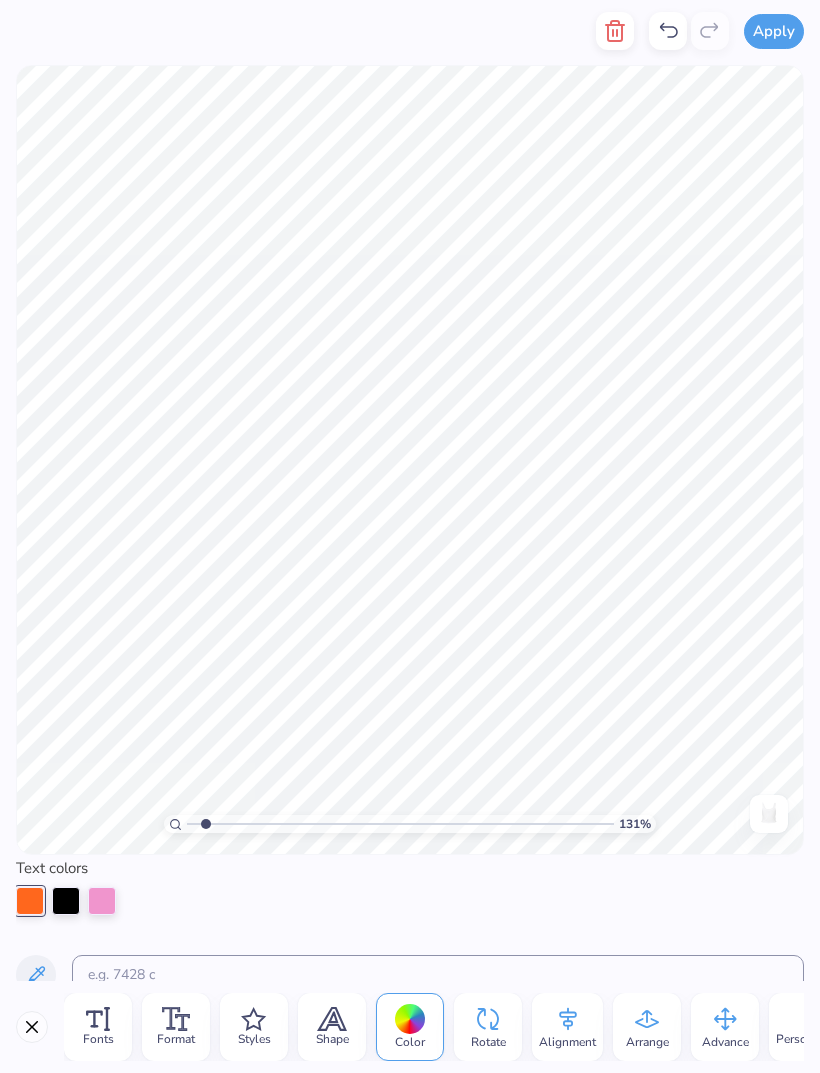 click at bounding box center [30, 901] 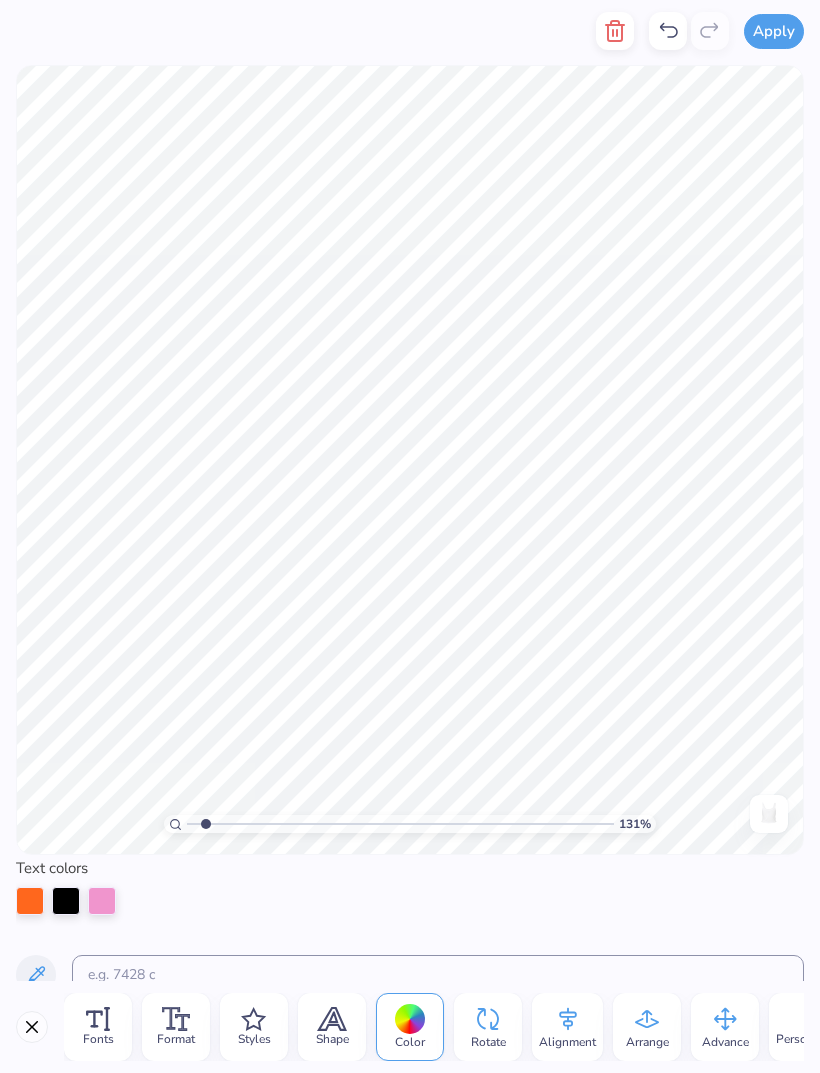 click at bounding box center (30, 901) 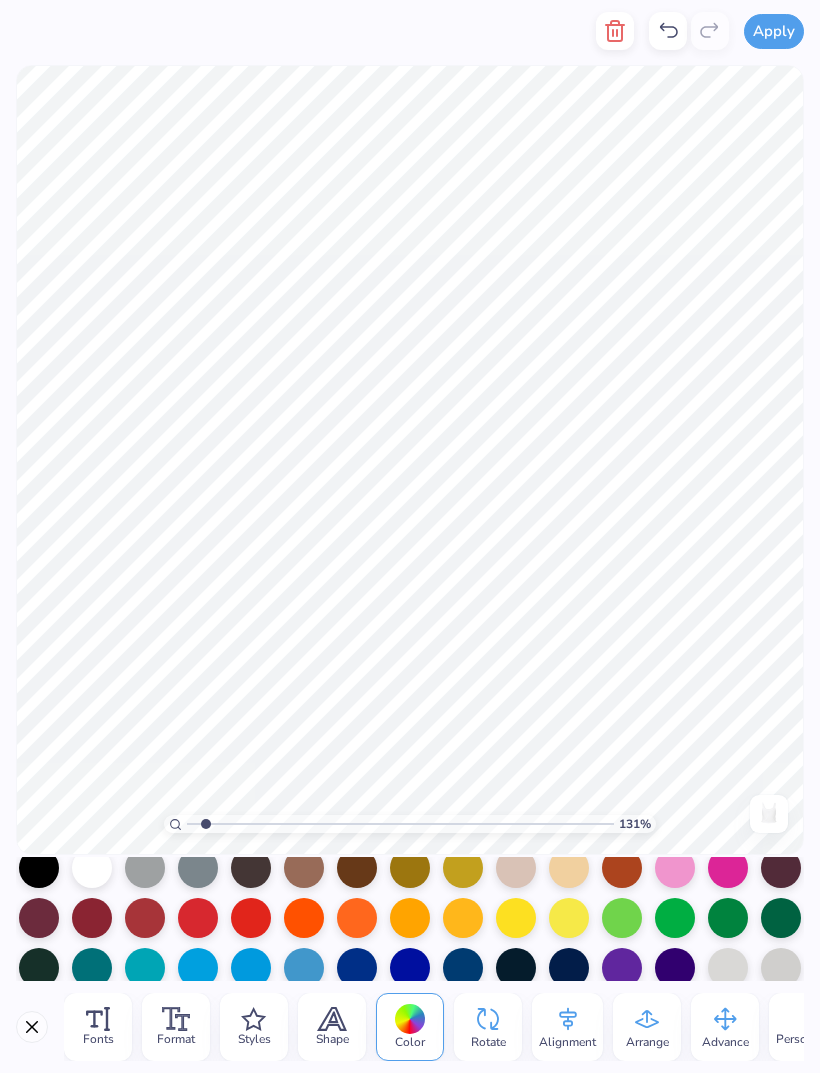 scroll, scrollTop: 171, scrollLeft: 0, axis: vertical 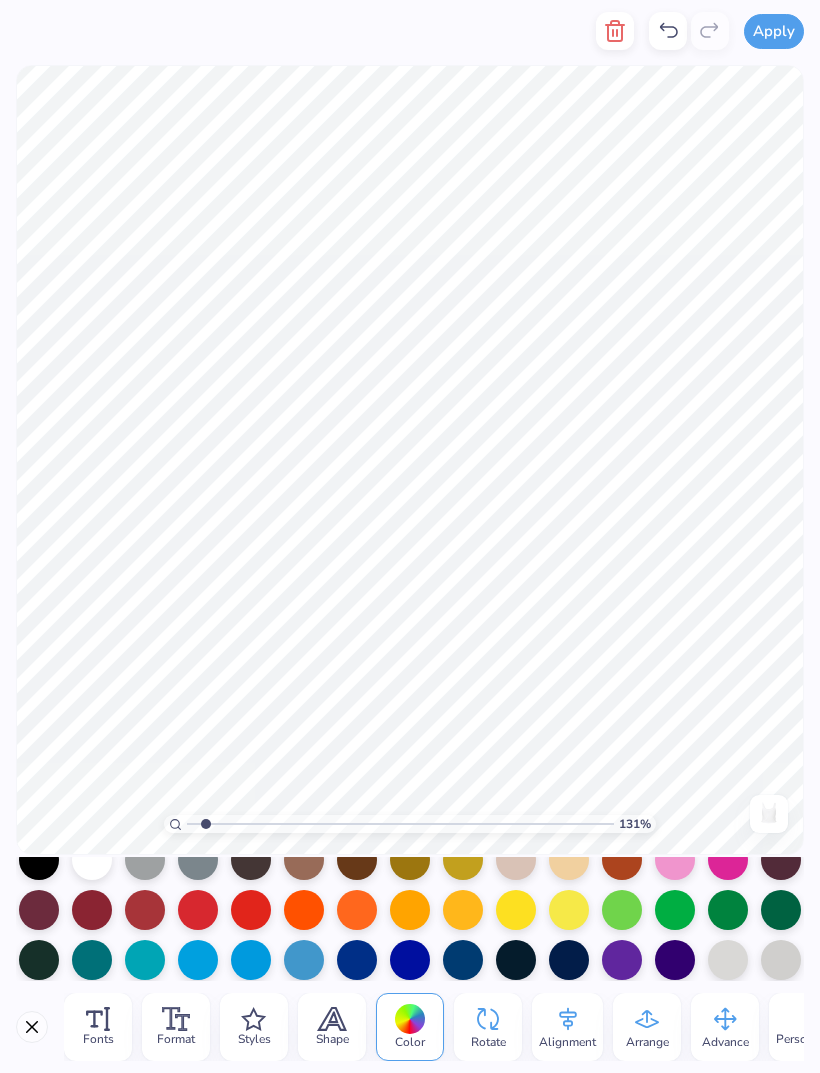 click at bounding box center [304, 910] 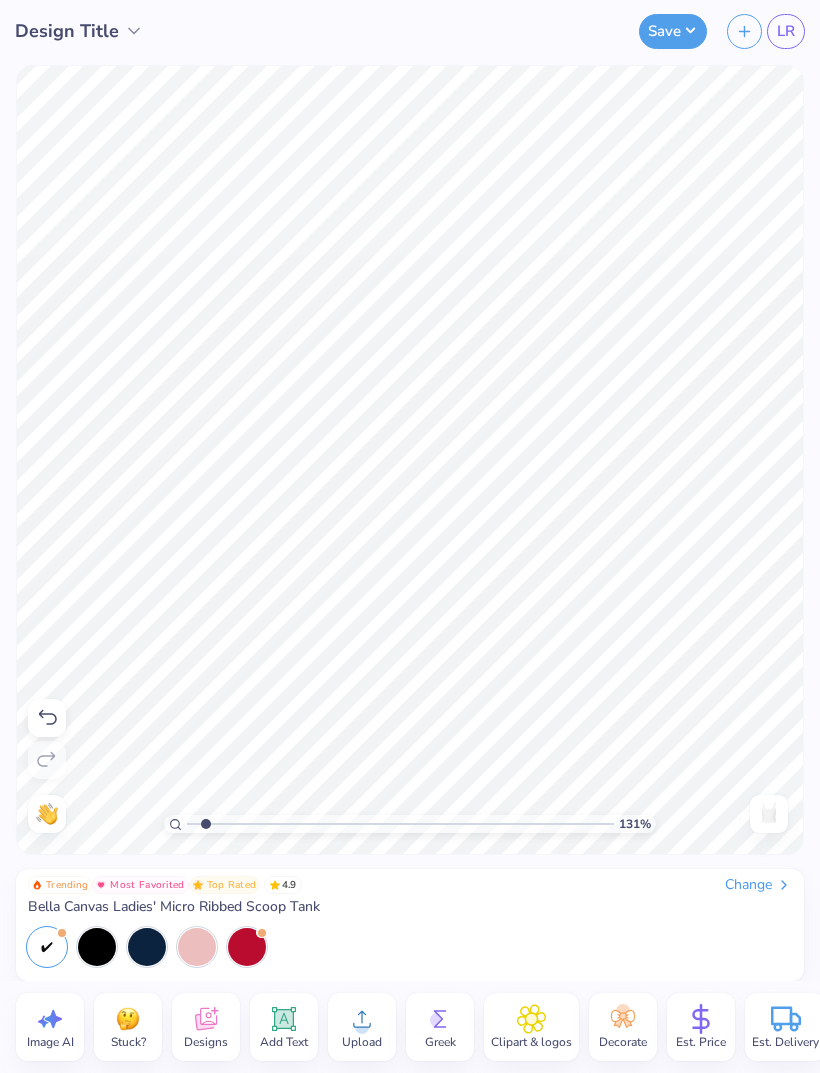 click at bounding box center [197, 947] 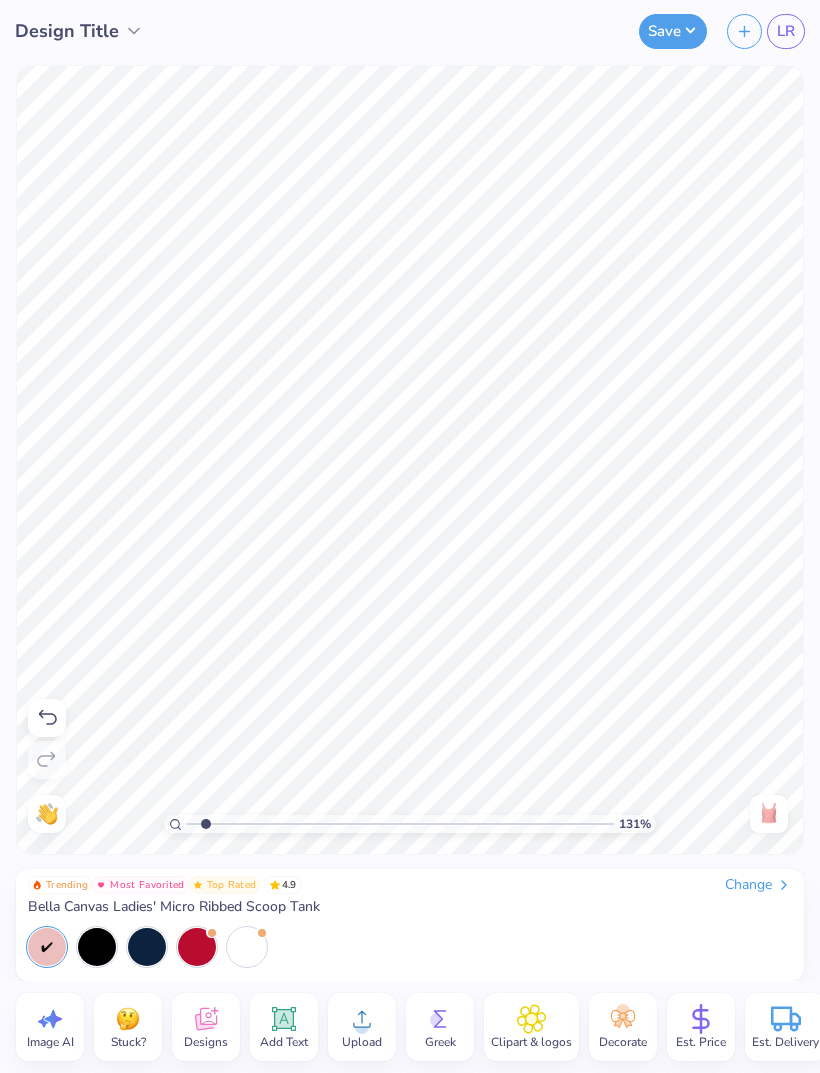 click at bounding box center [147, 947] 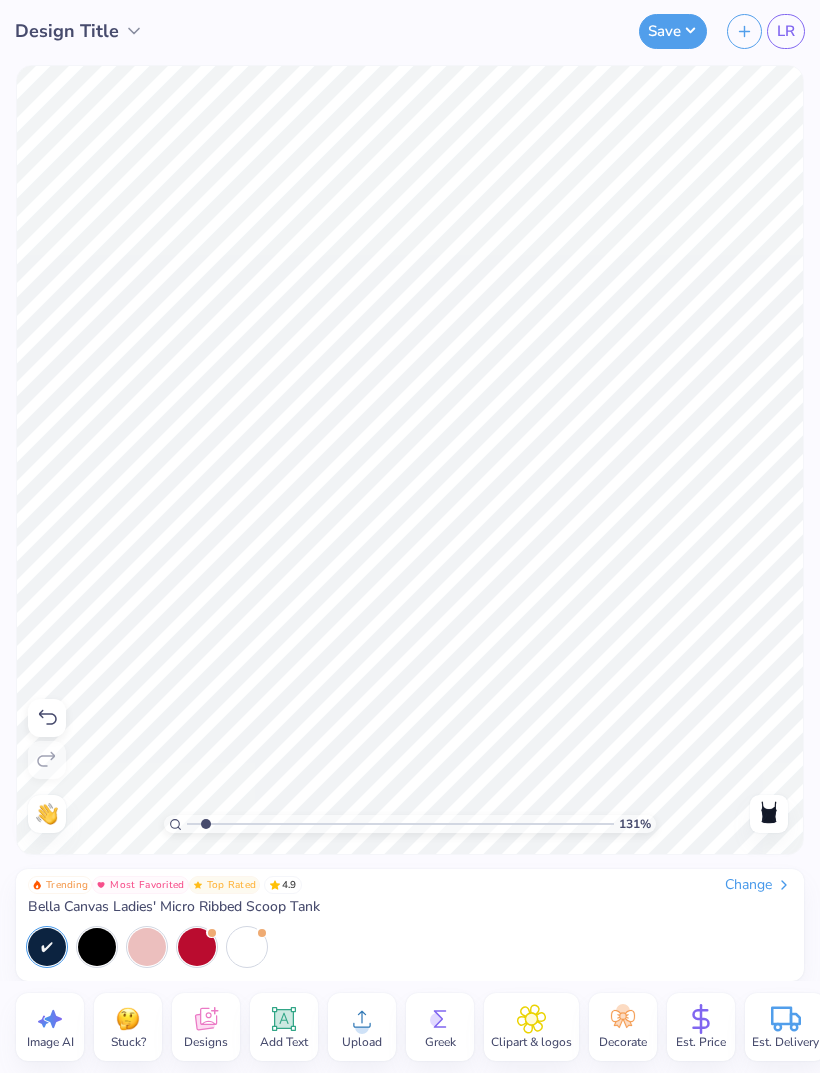 click at bounding box center [197, 947] 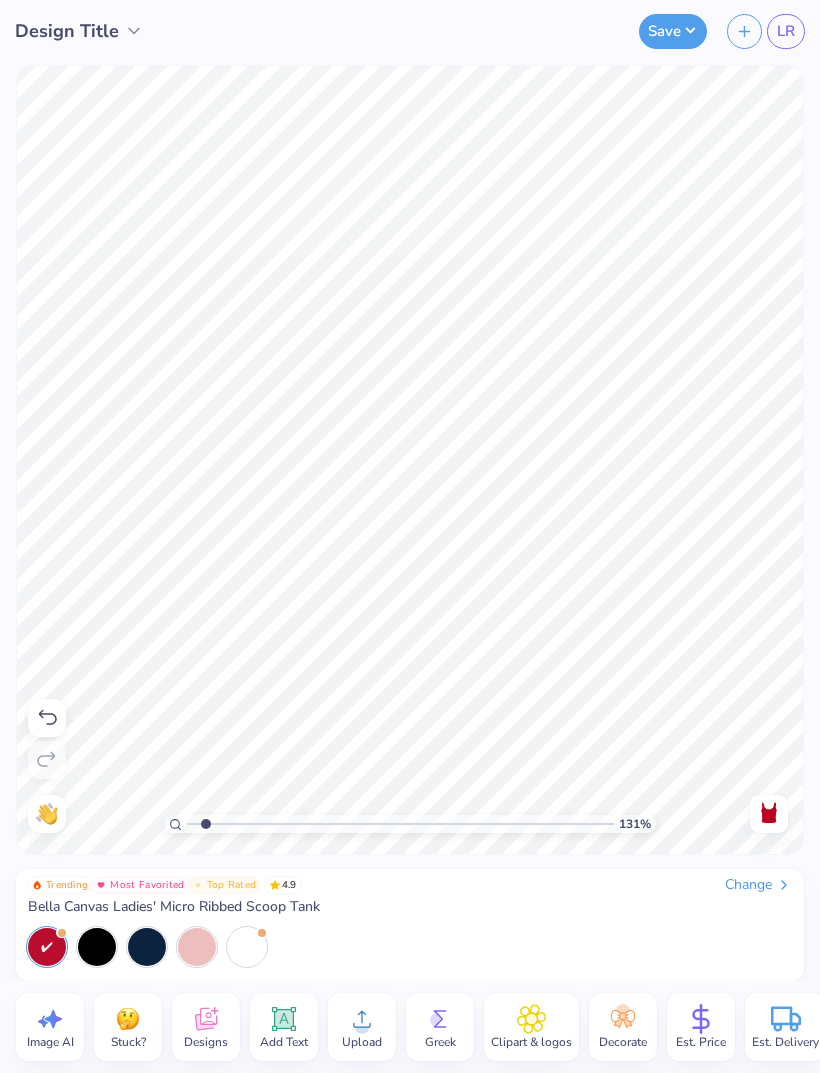 type on "1.31104458097246" 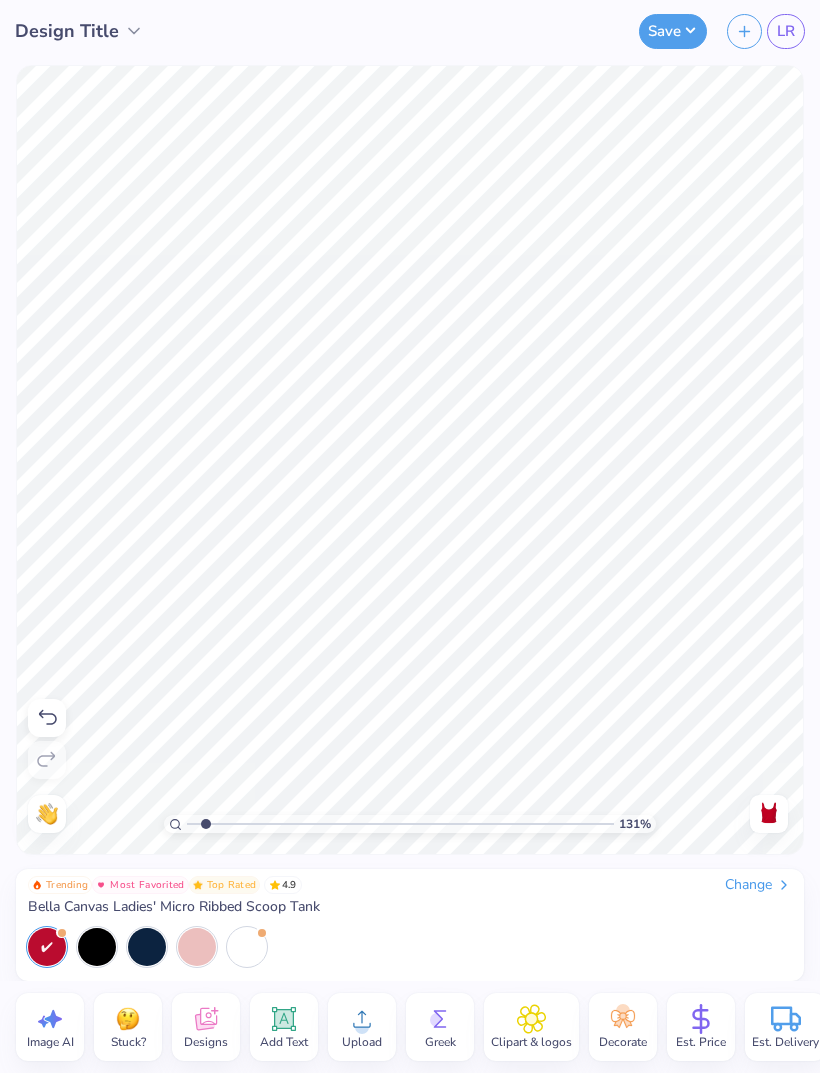 type on "x" 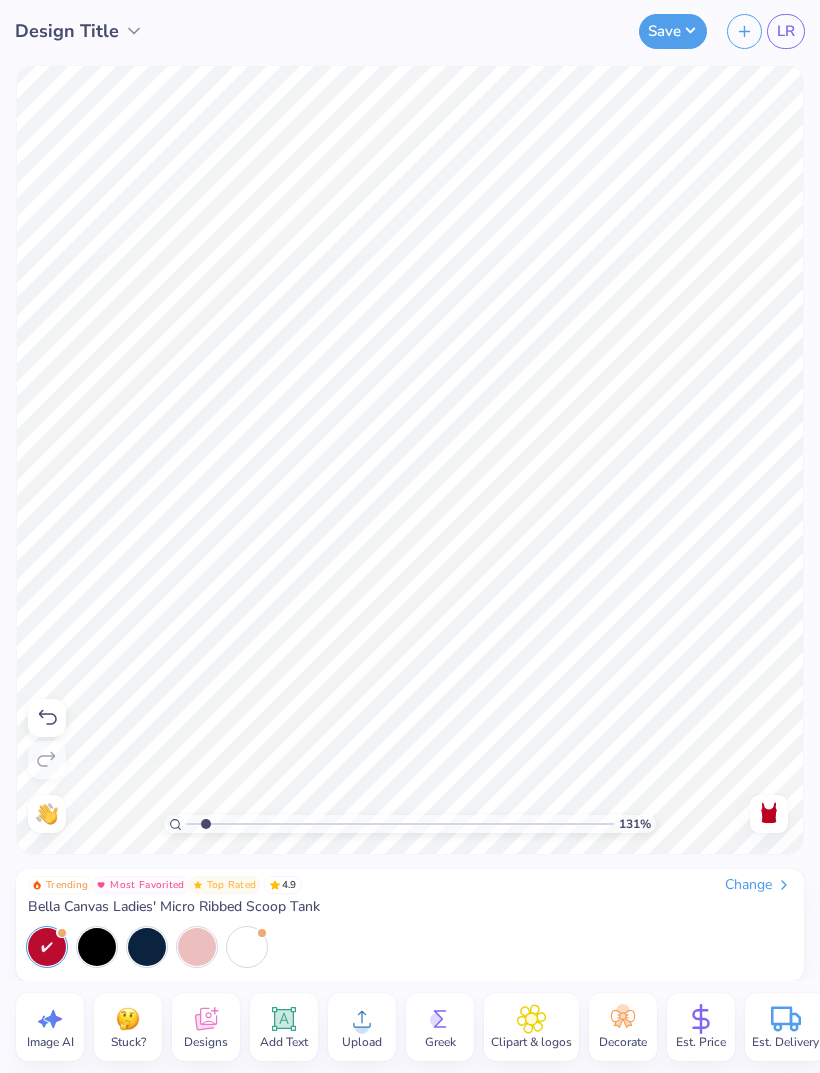 type on "1.31104458097246" 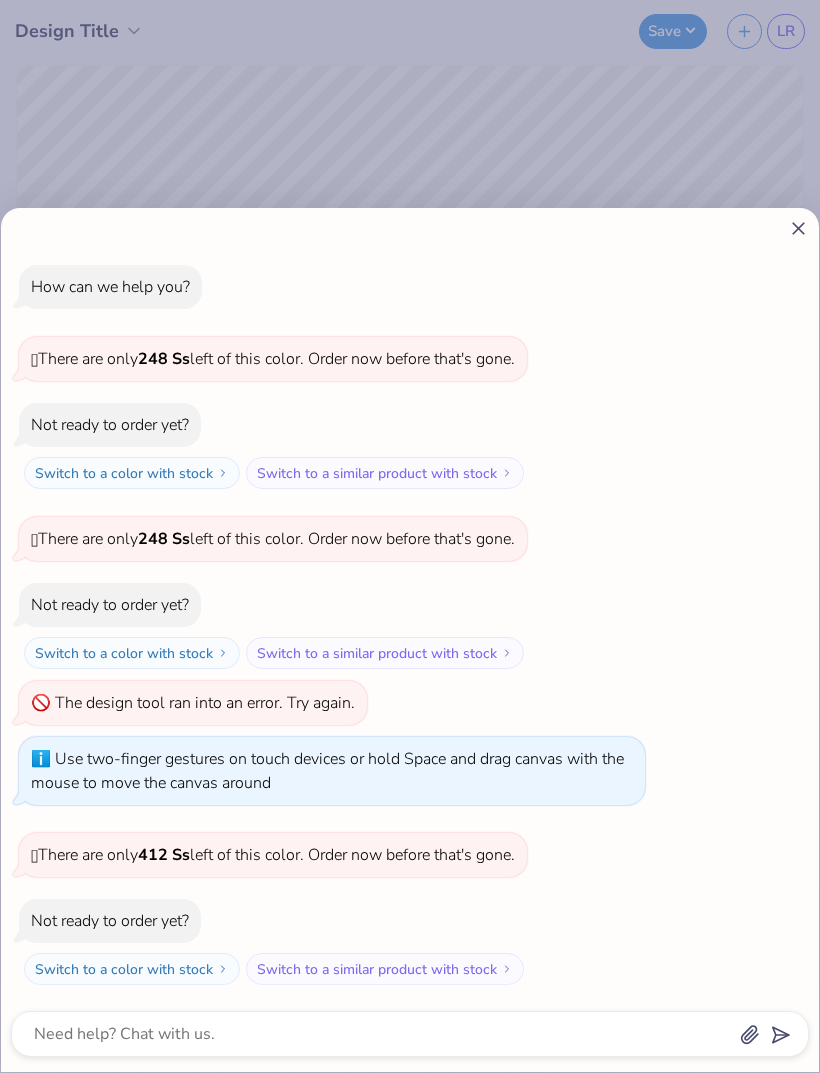 click 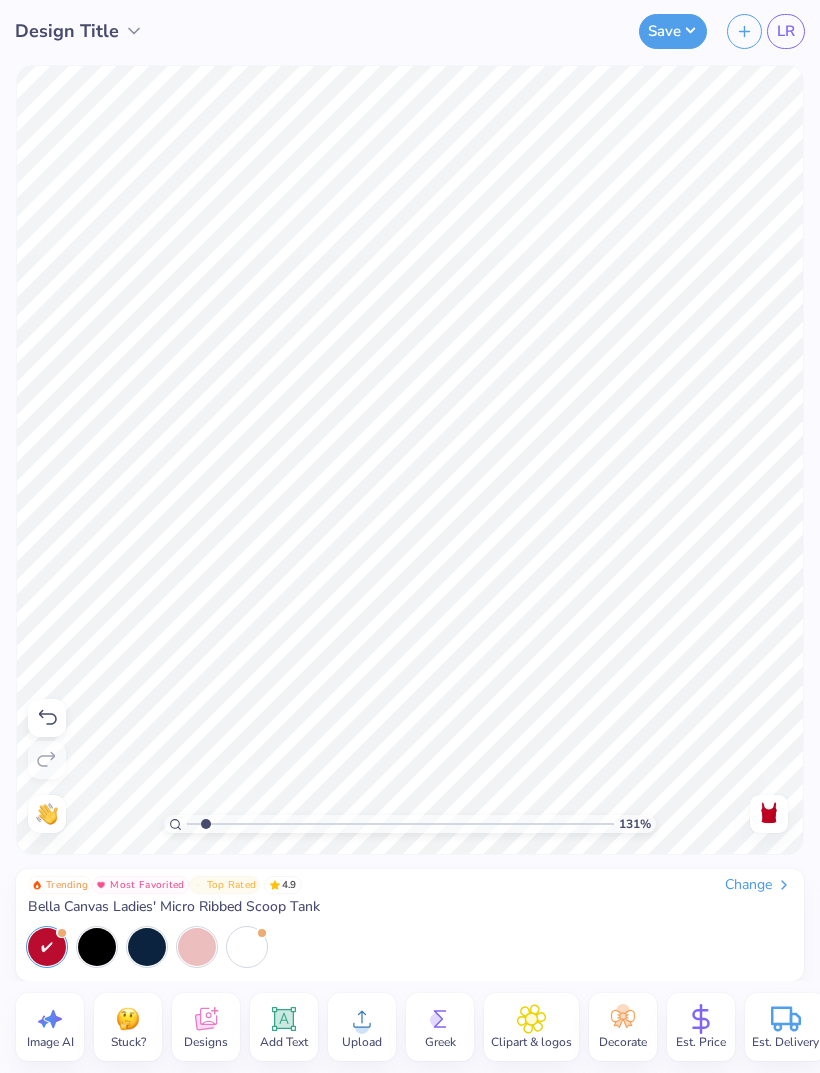 click at bounding box center [147, 947] 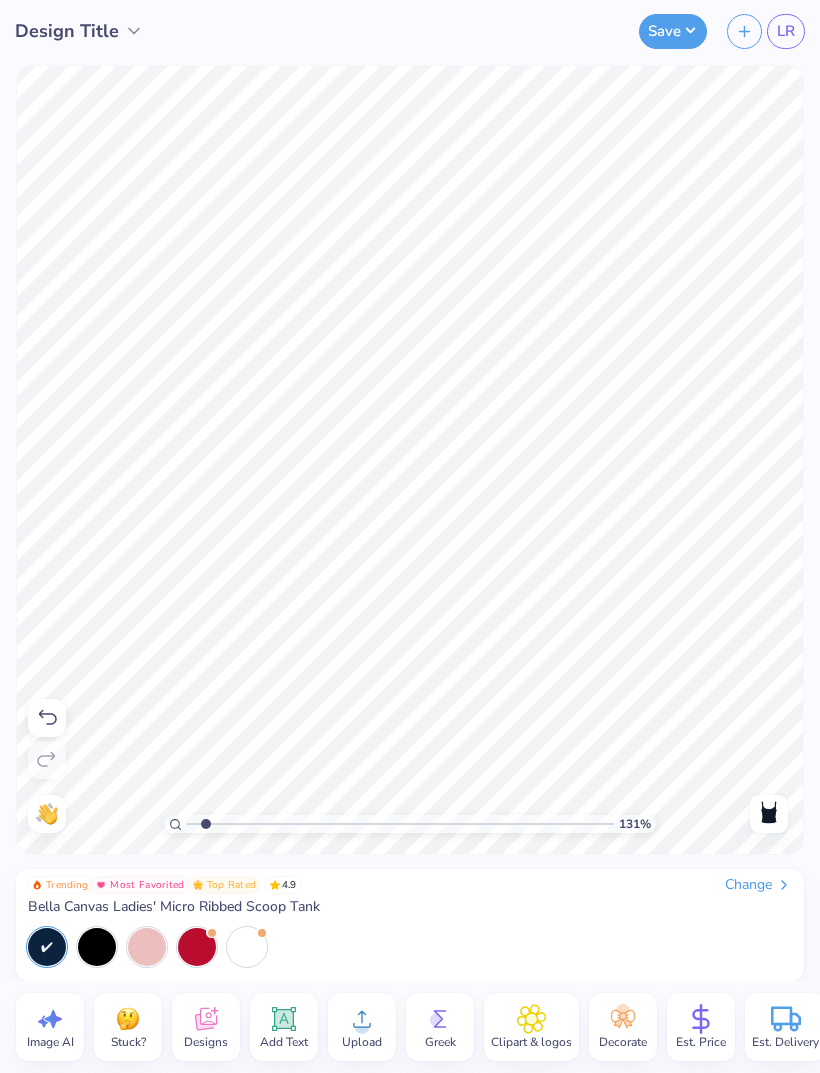 click 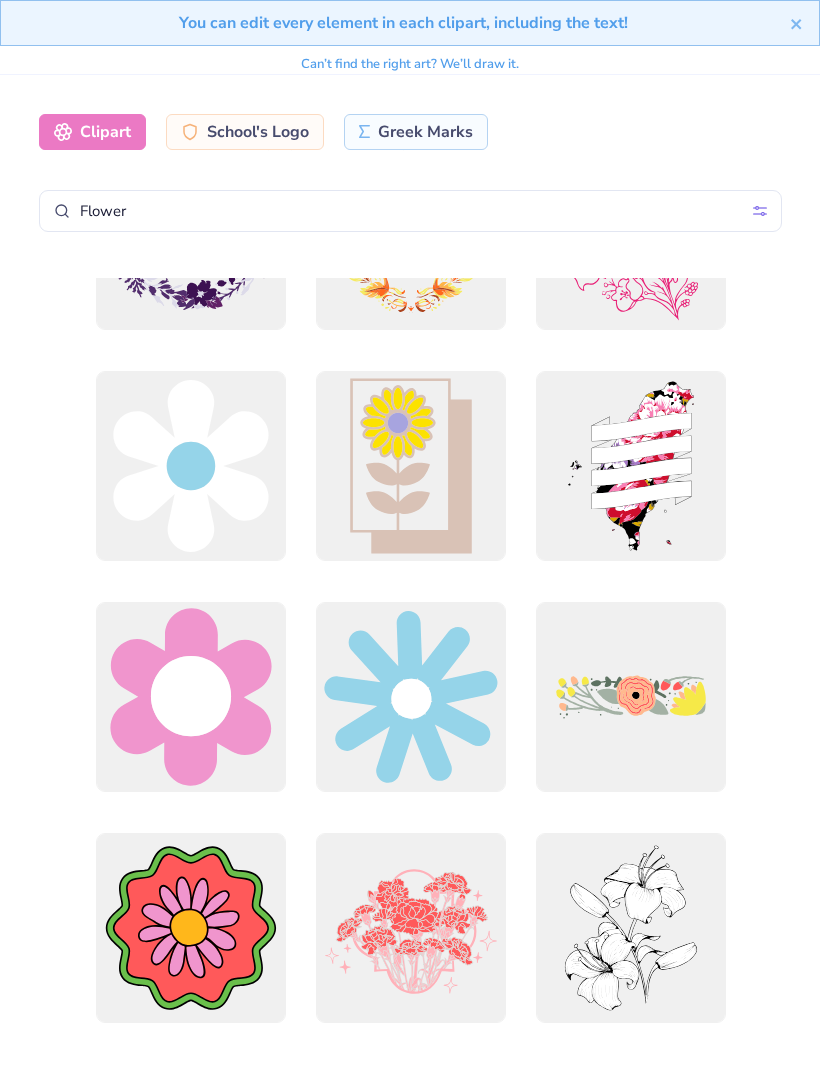 scroll, scrollTop: 1053, scrollLeft: 0, axis: vertical 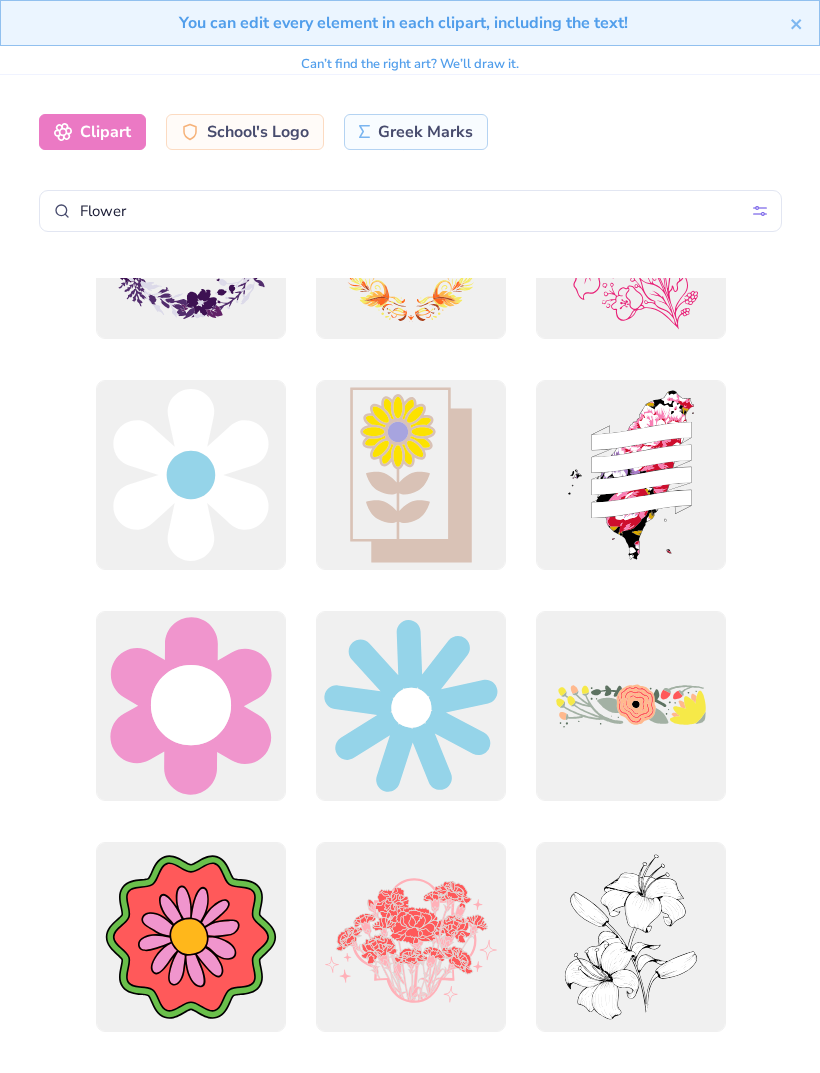 click at bounding box center [190, 706] 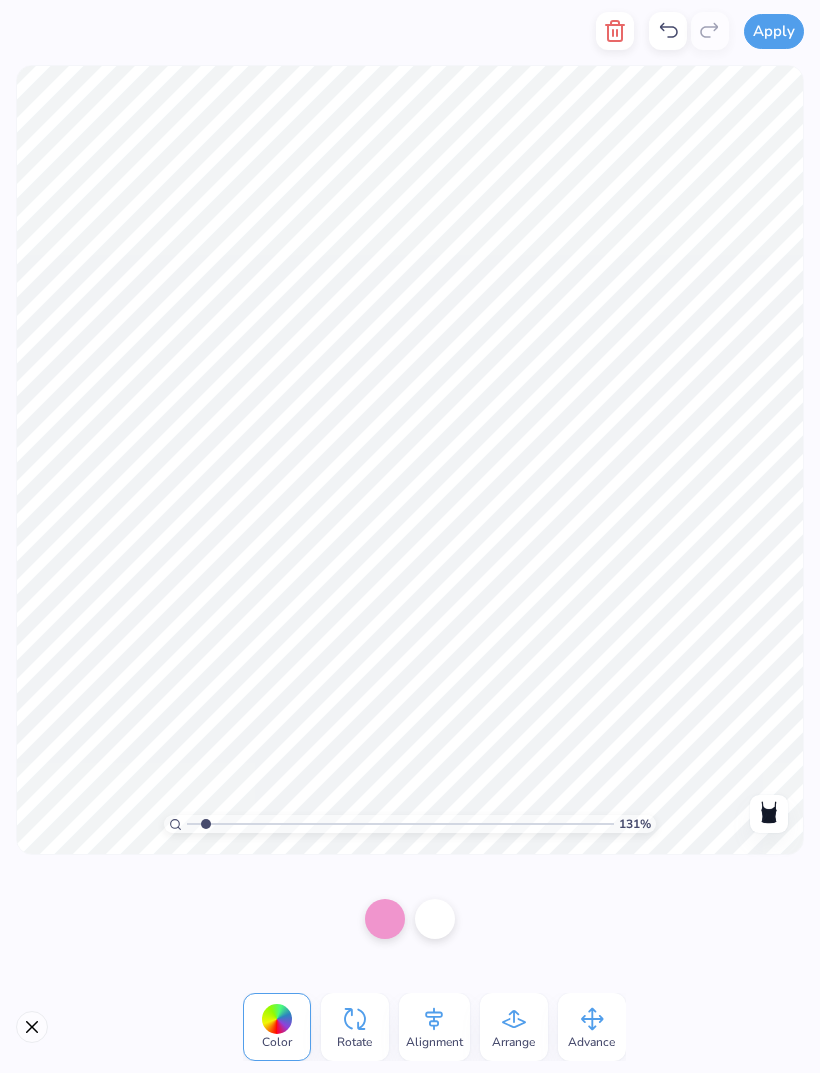 click at bounding box center (435, 919) 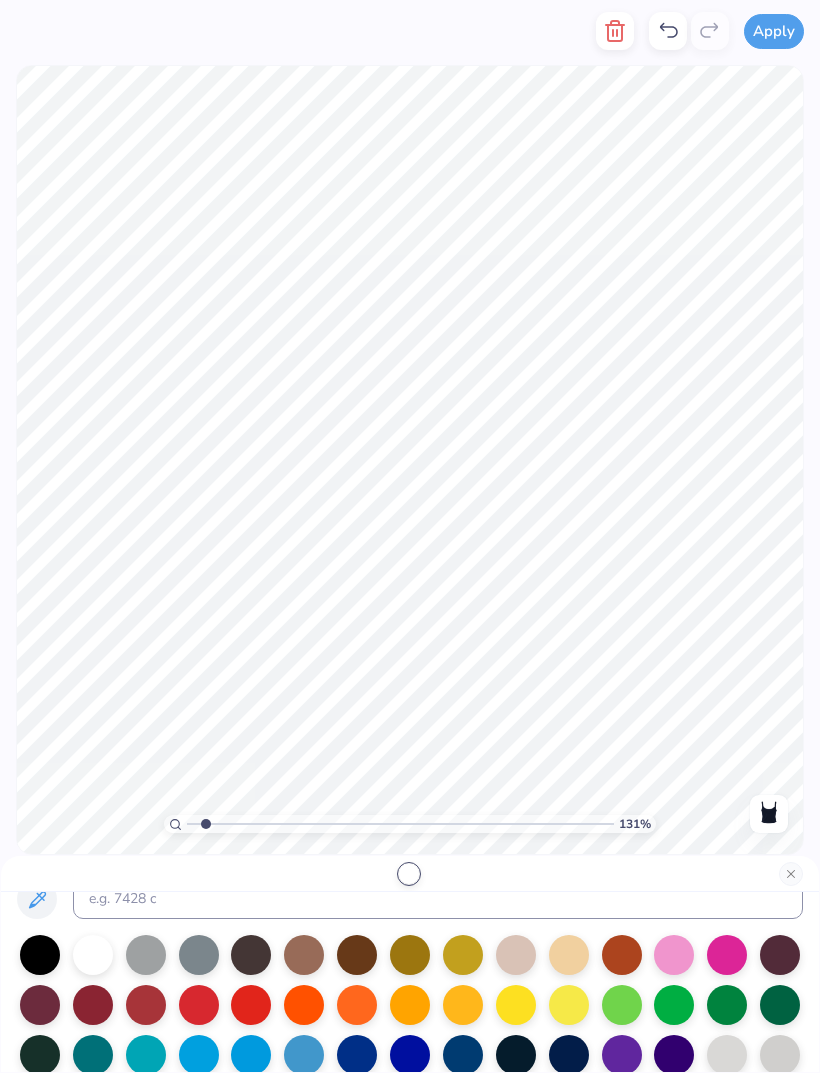 scroll, scrollTop: 35, scrollLeft: 0, axis: vertical 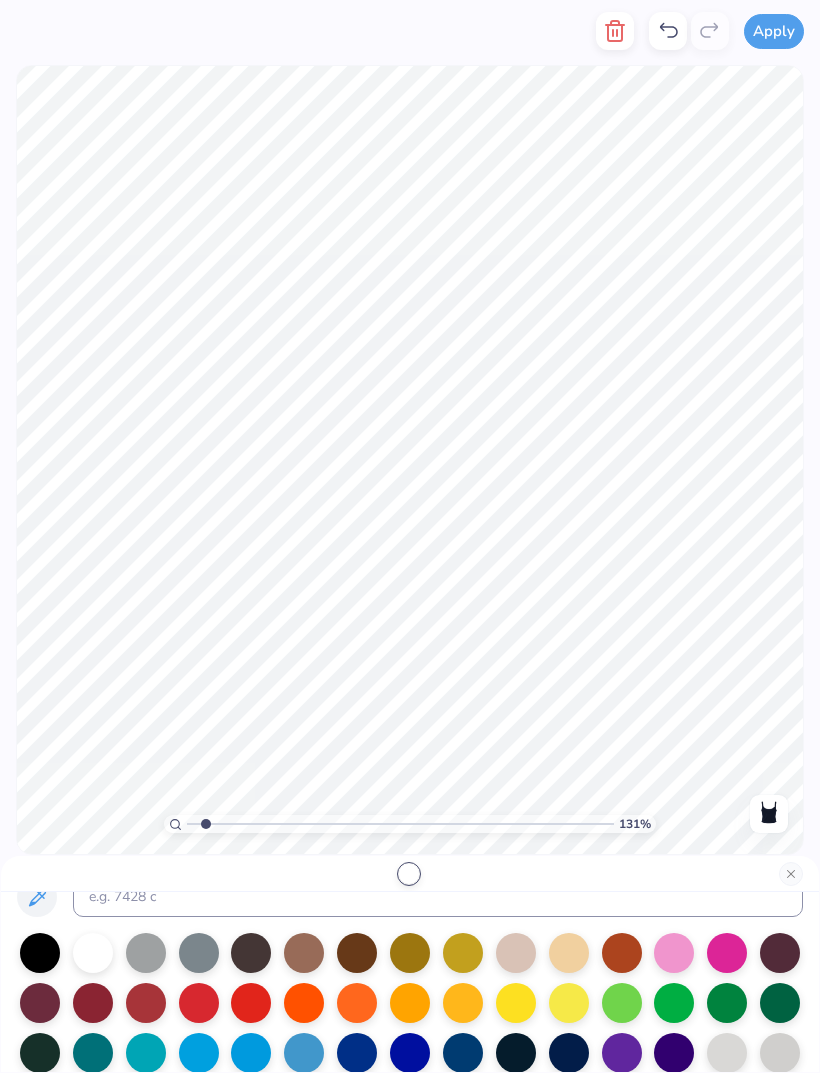 click at bounding box center (622, 1003) 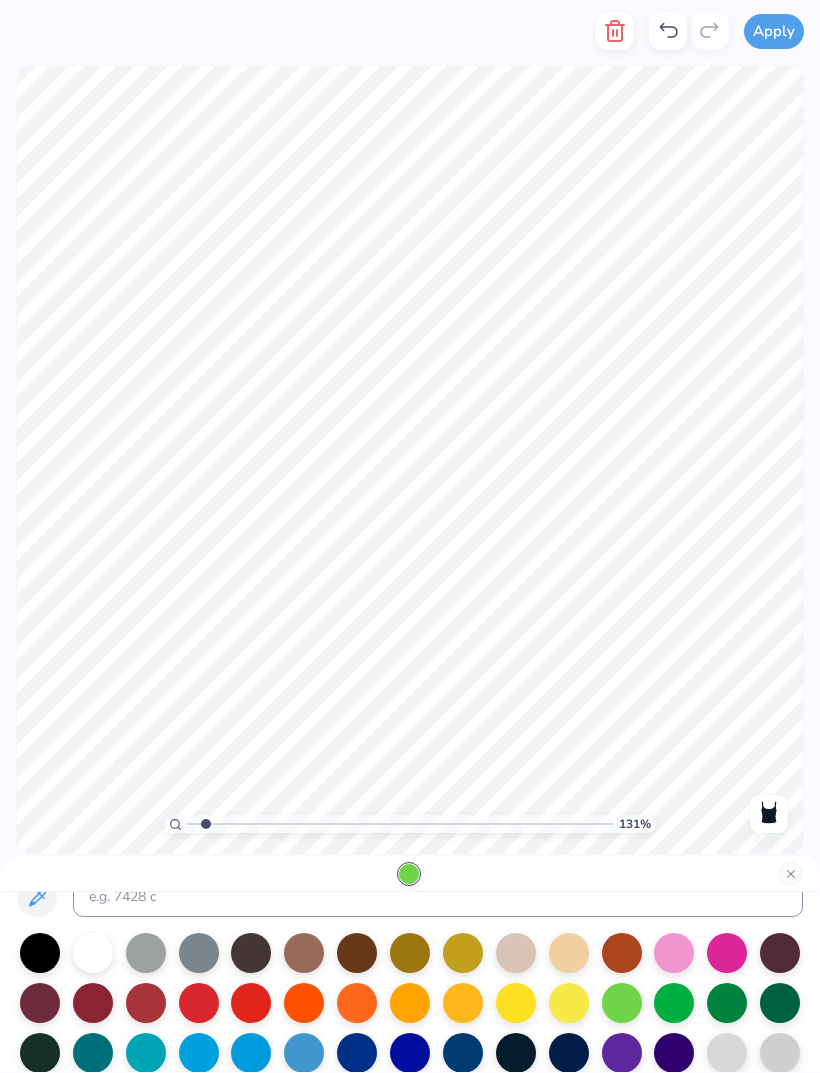 click at bounding box center (791, 874) 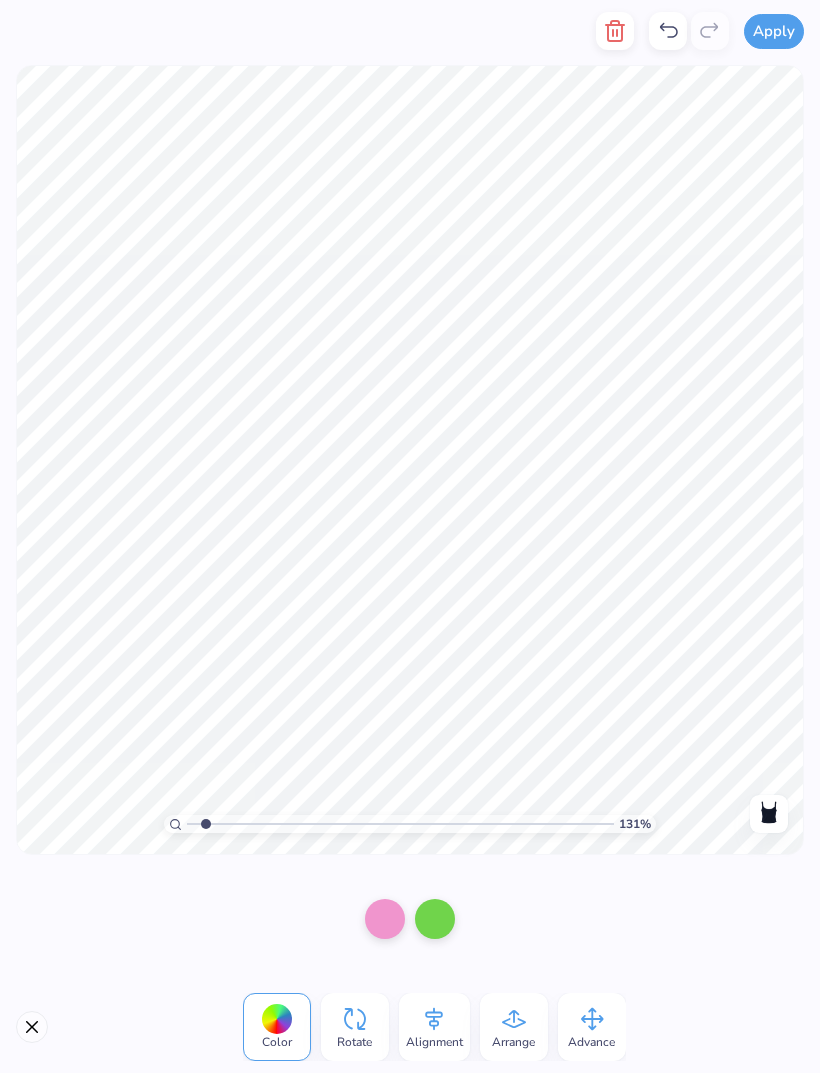 click at bounding box center (385, 919) 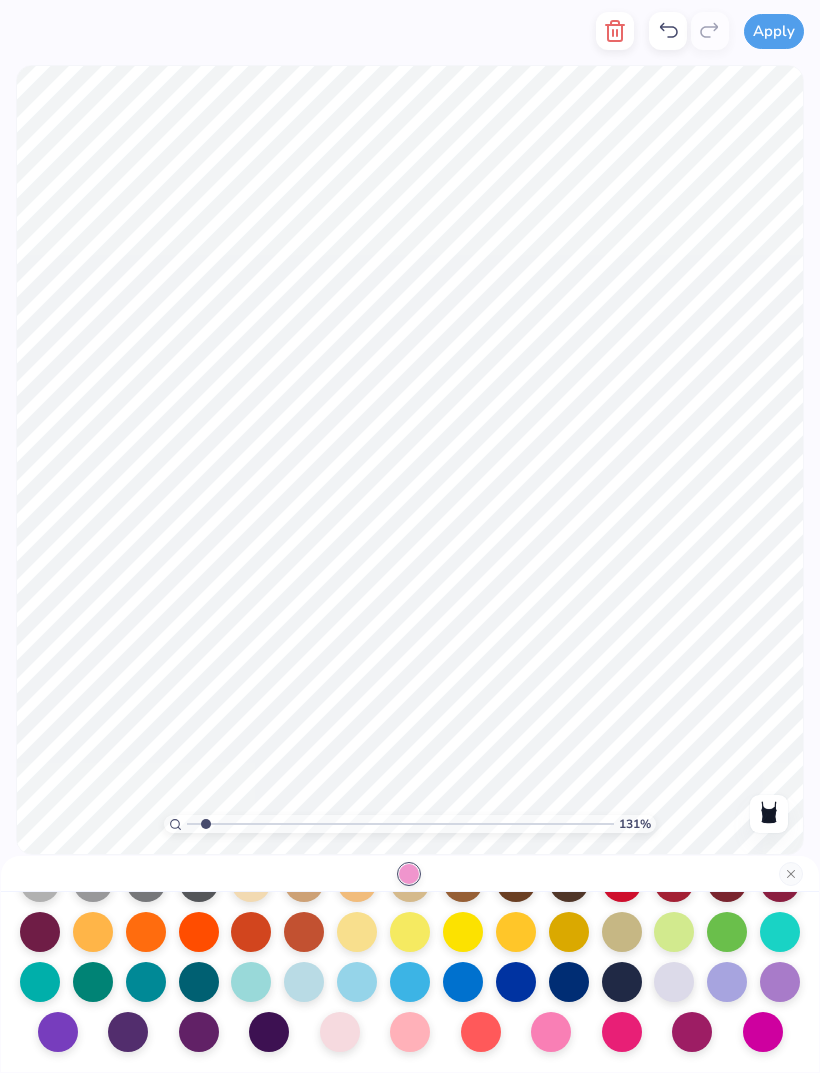 scroll, scrollTop: 260, scrollLeft: 0, axis: vertical 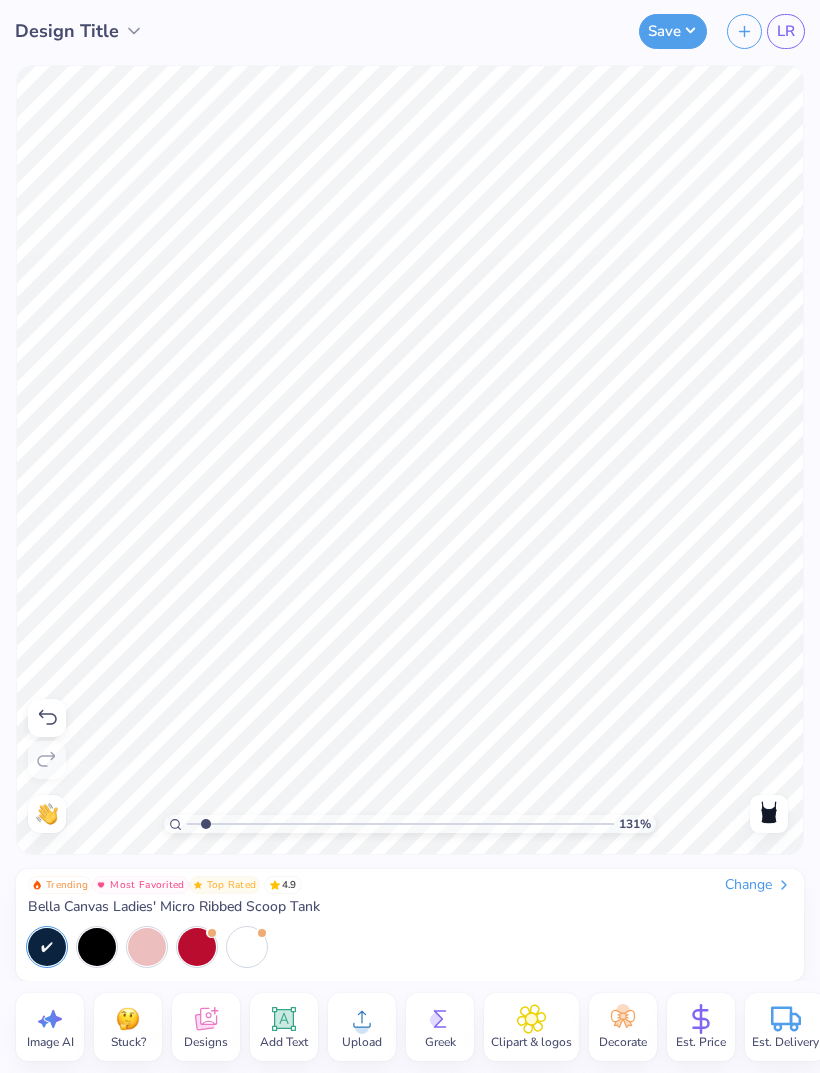 click on "Clipart & logos" at bounding box center (531, 1042) 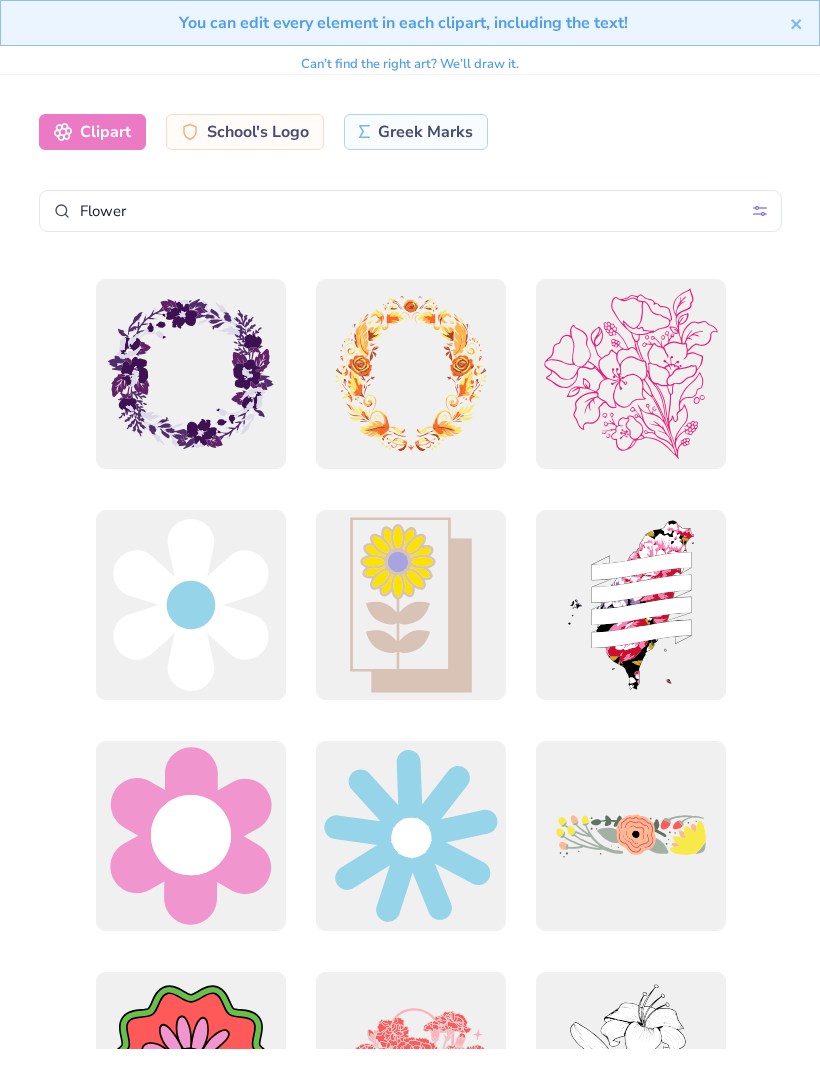 scroll, scrollTop: 943, scrollLeft: 0, axis: vertical 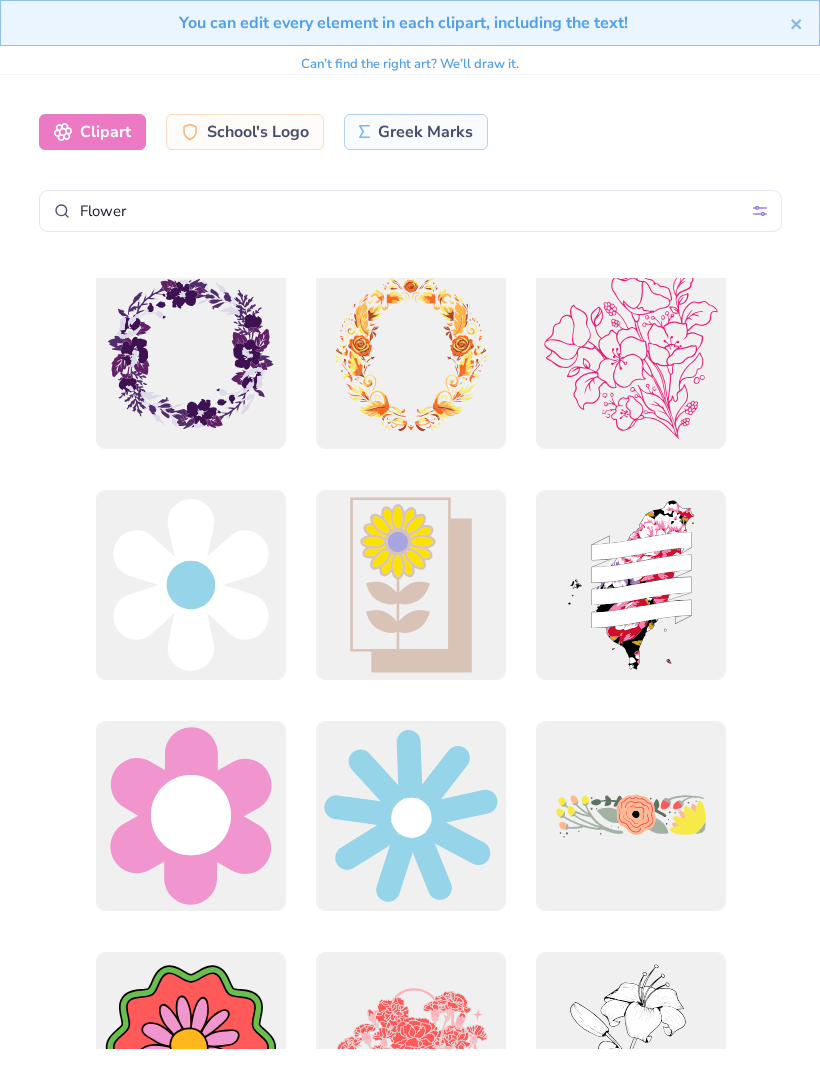 click at bounding box center (190, 585) 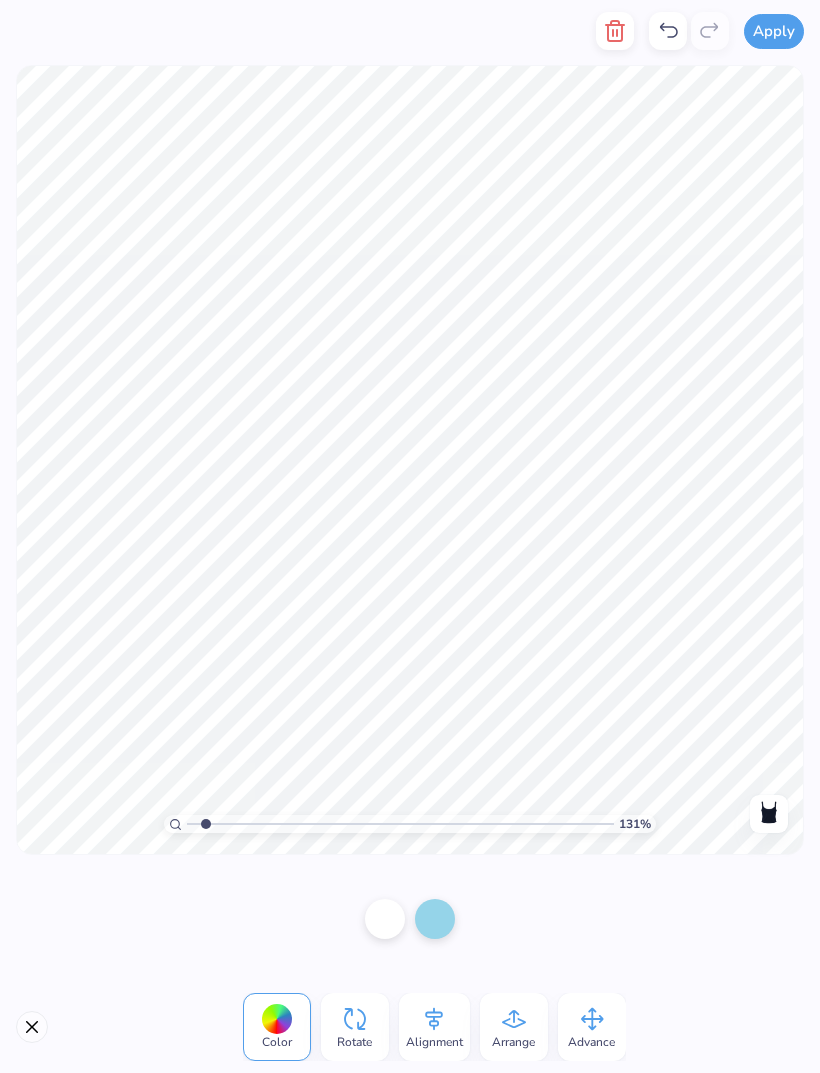 click at bounding box center [435, 919] 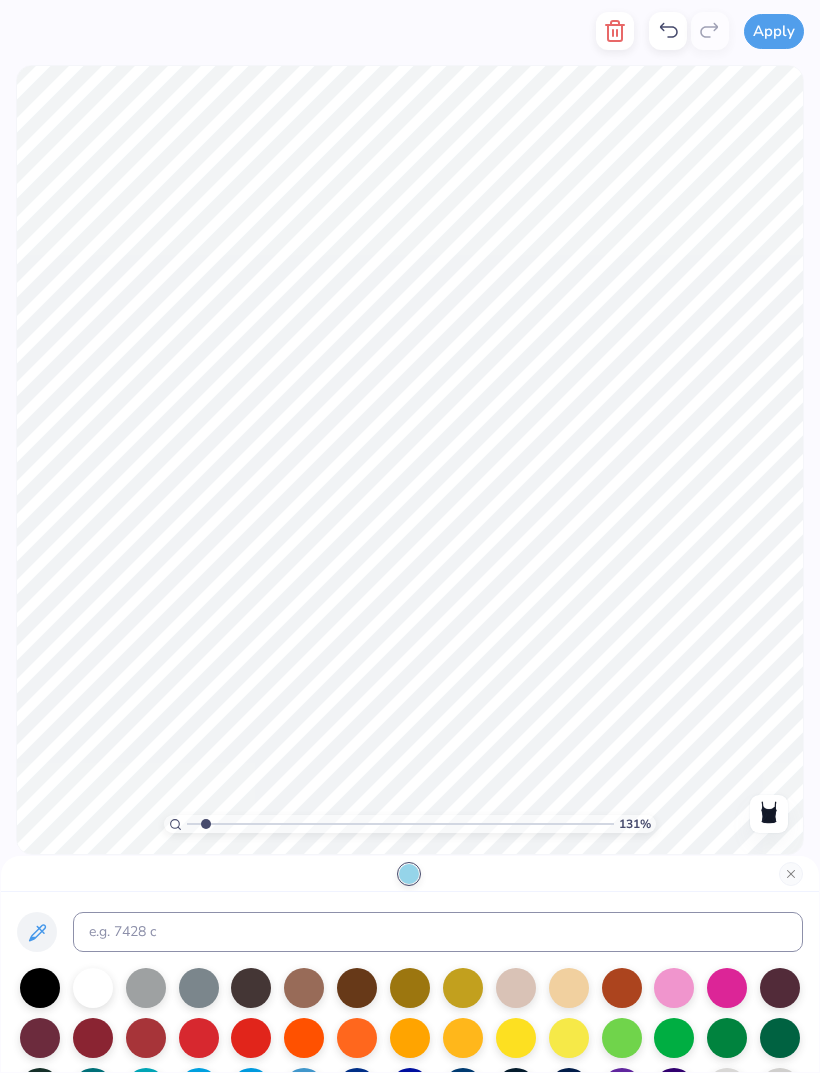 click at bounding box center (304, 1038) 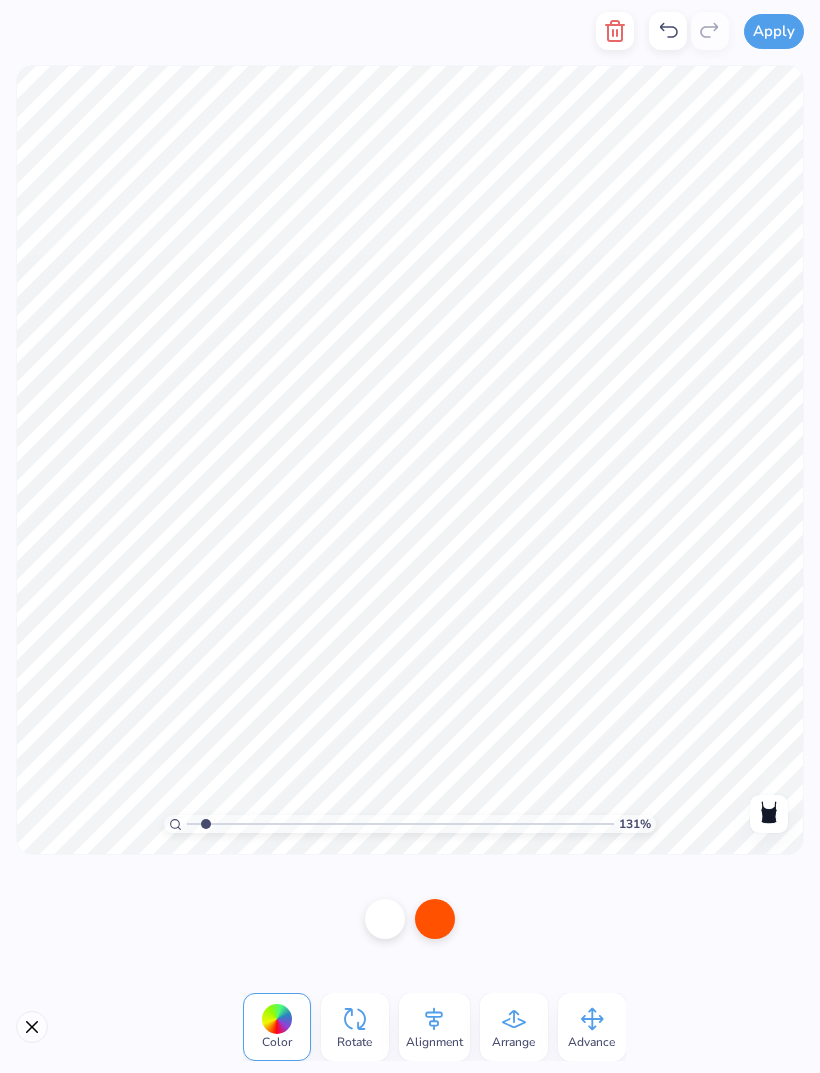 click at bounding box center (385, 919) 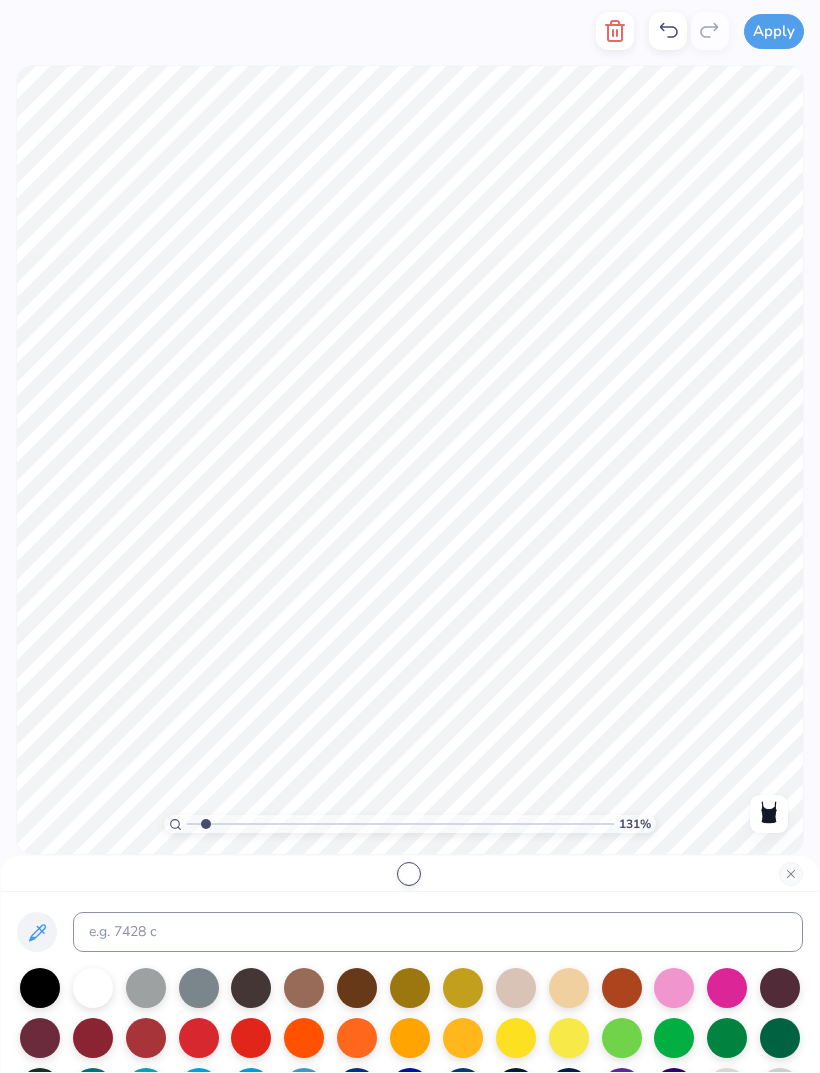 click at bounding box center [622, 1038] 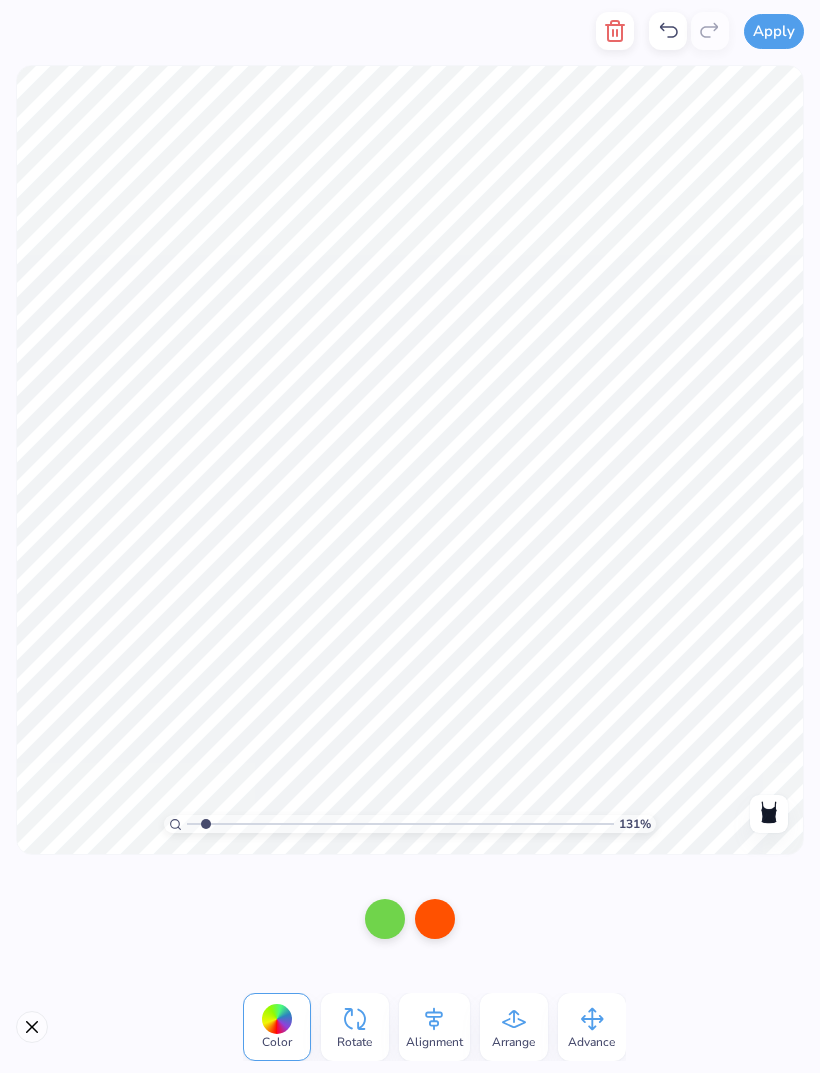 click at bounding box center [385, 919] 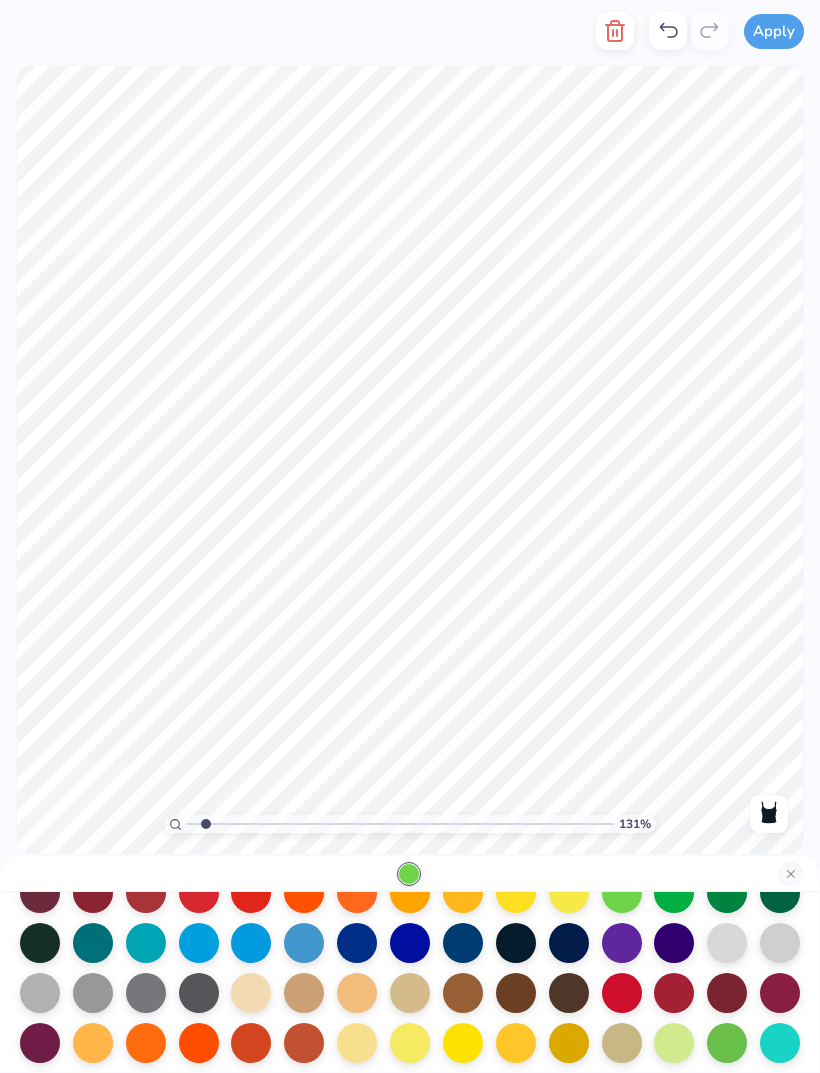 scroll, scrollTop: 249, scrollLeft: 0, axis: vertical 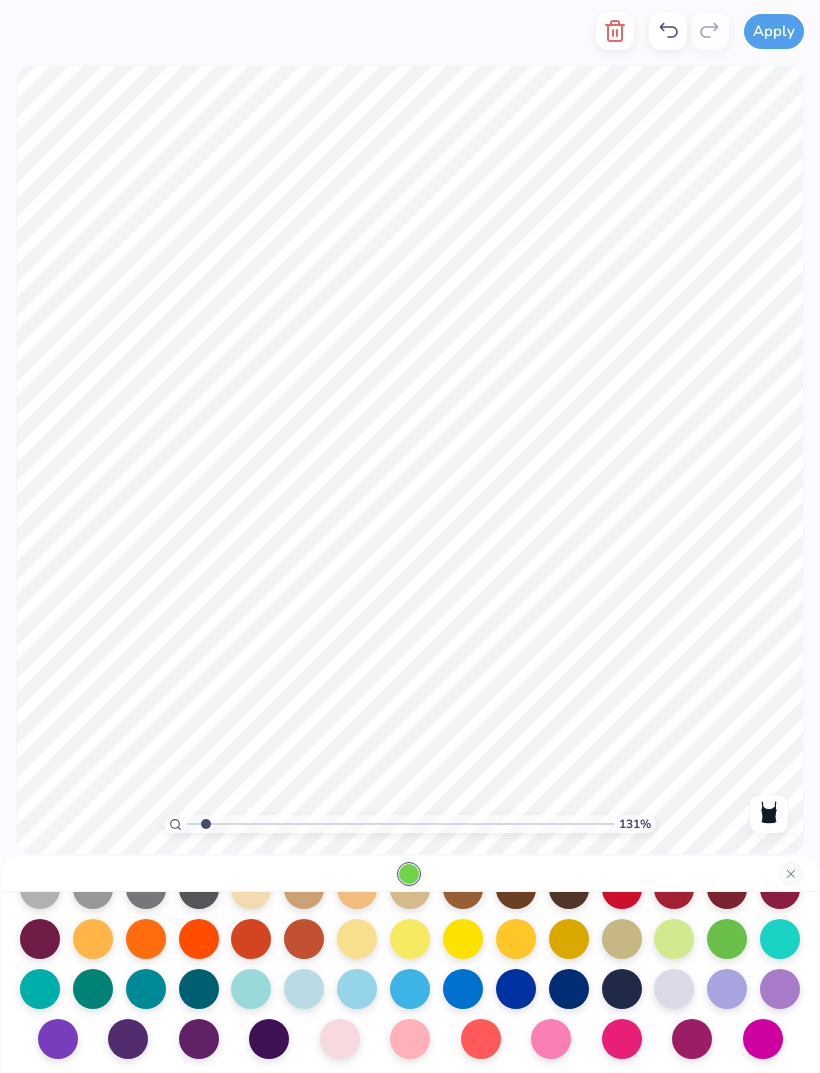 click at bounding box center [251, 989] 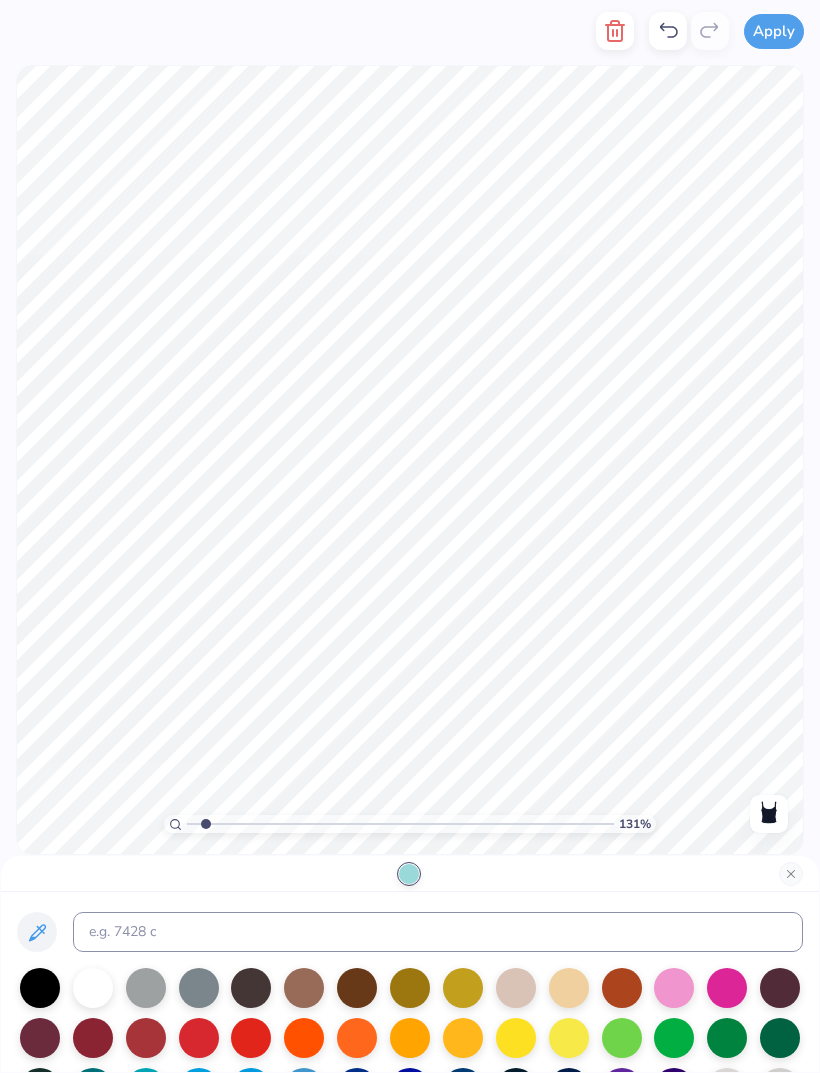scroll, scrollTop: 0, scrollLeft: 0, axis: both 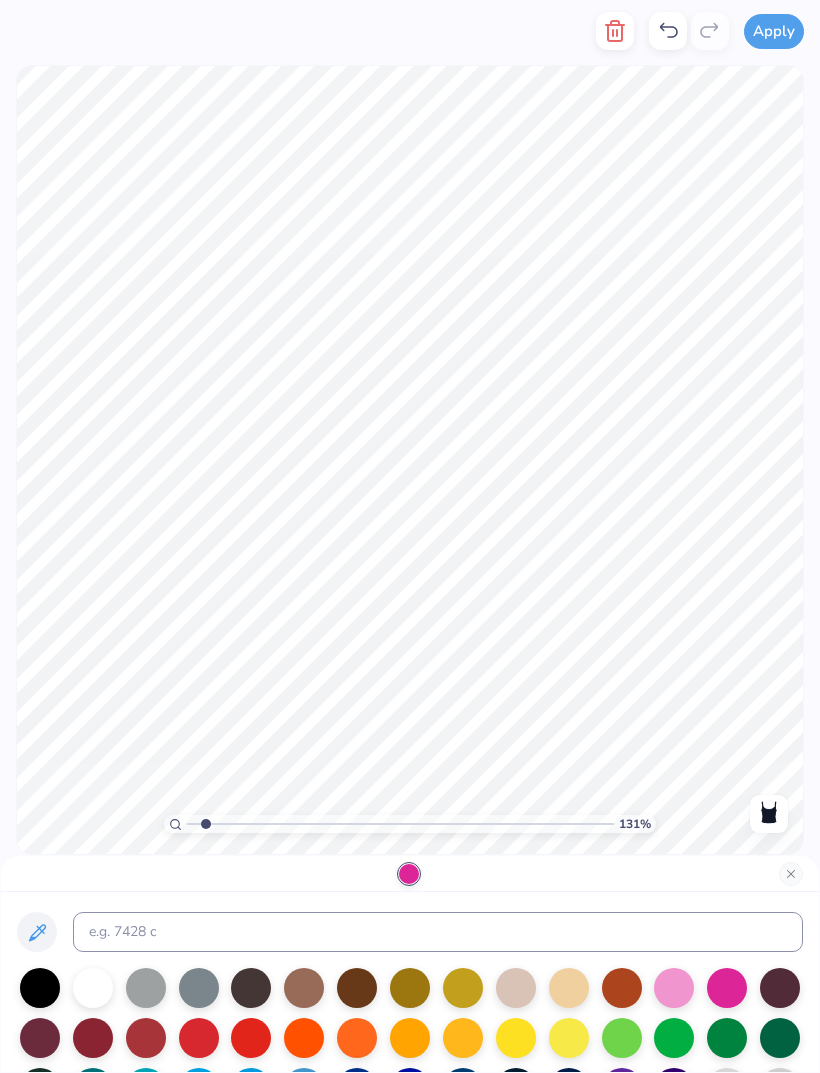 click at bounding box center [93, 988] 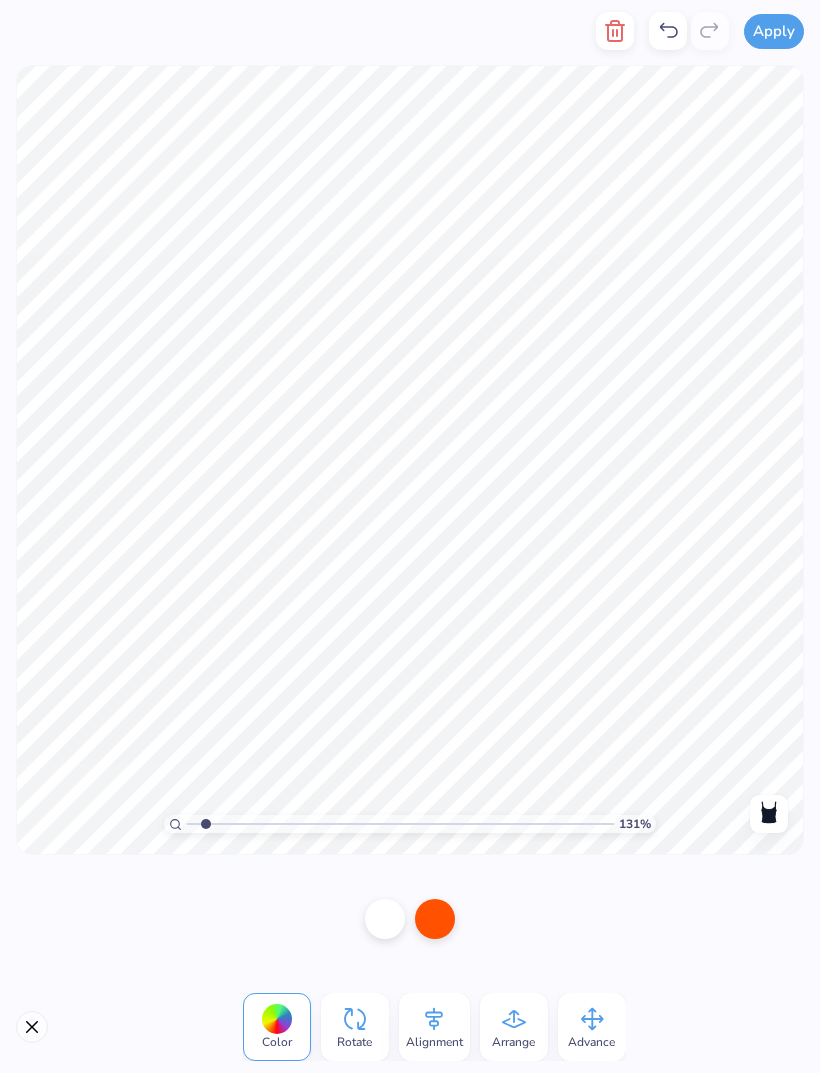 click at bounding box center [435, 919] 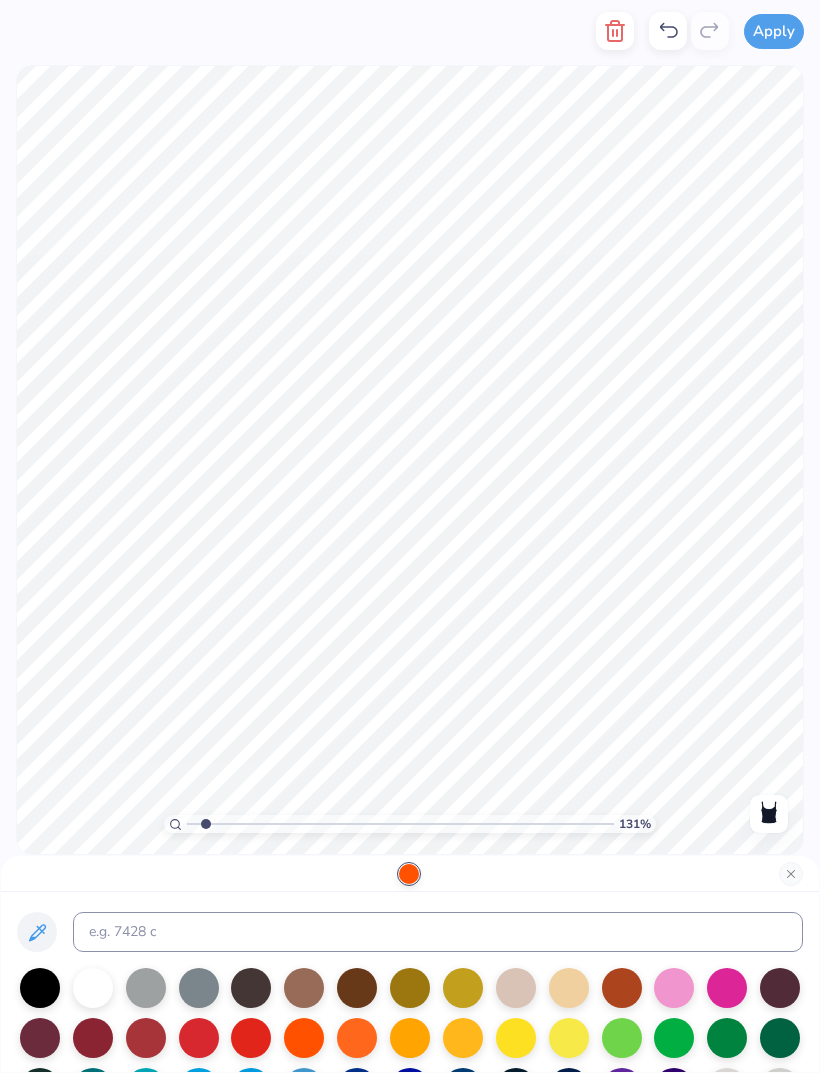 click at bounding box center [409, 874] 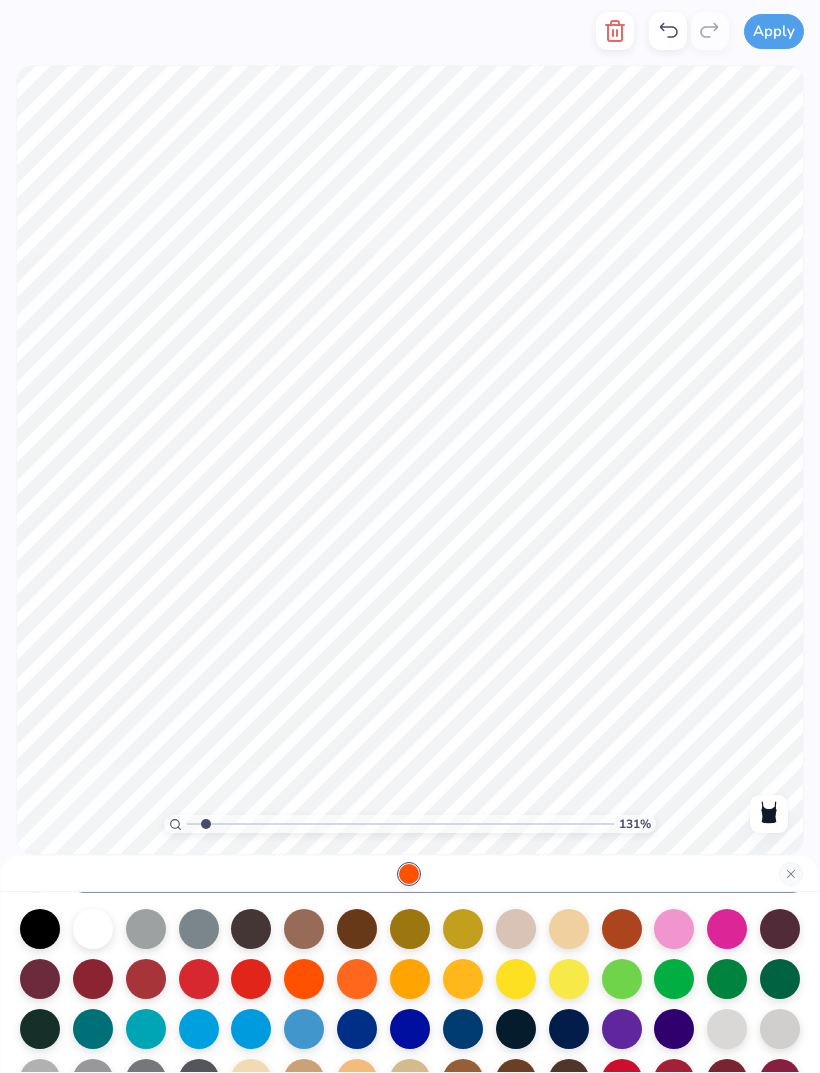 scroll, scrollTop: 60, scrollLeft: 0, axis: vertical 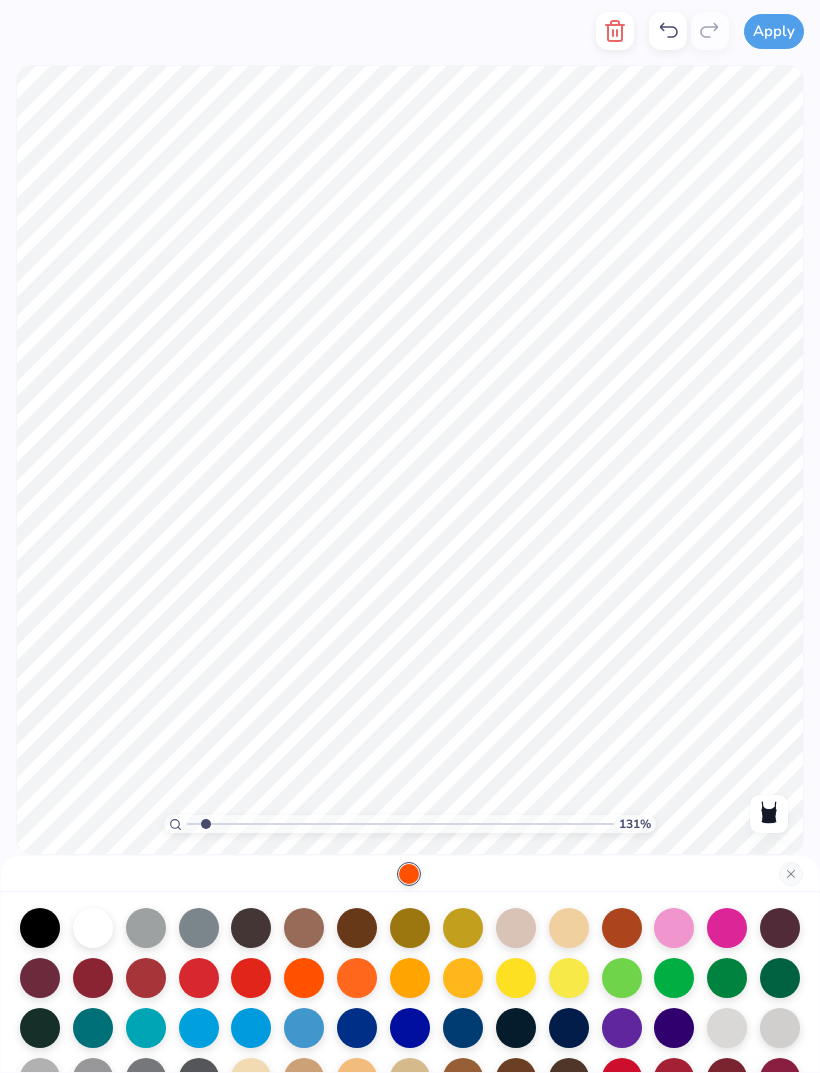 click at bounding box center (727, 928) 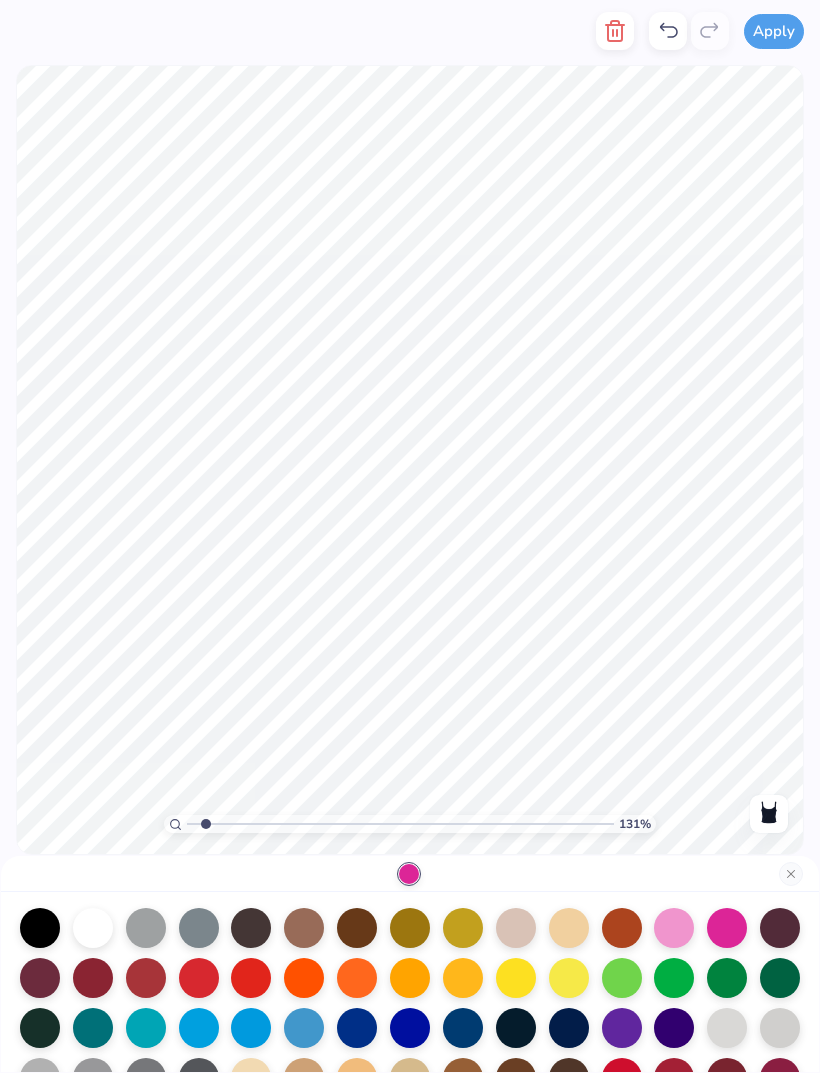 click at bounding box center [791, 874] 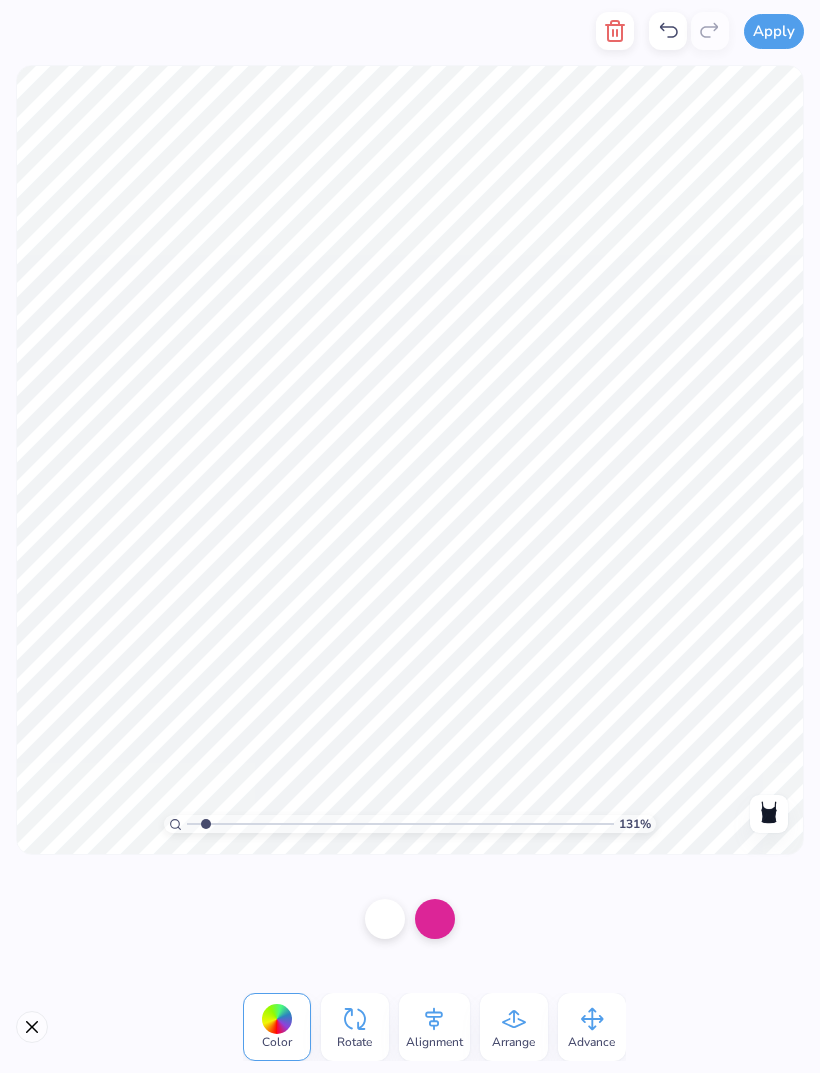 click at bounding box center [385, 919] 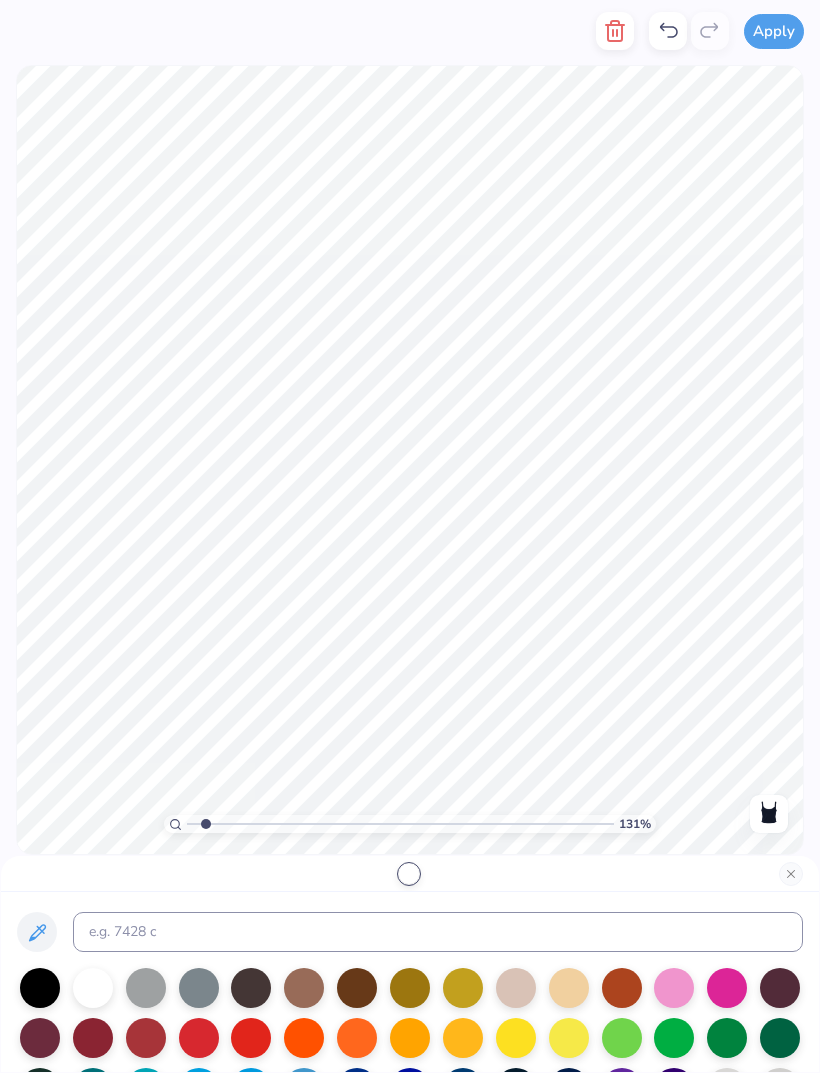 click at bounding box center [304, 1038] 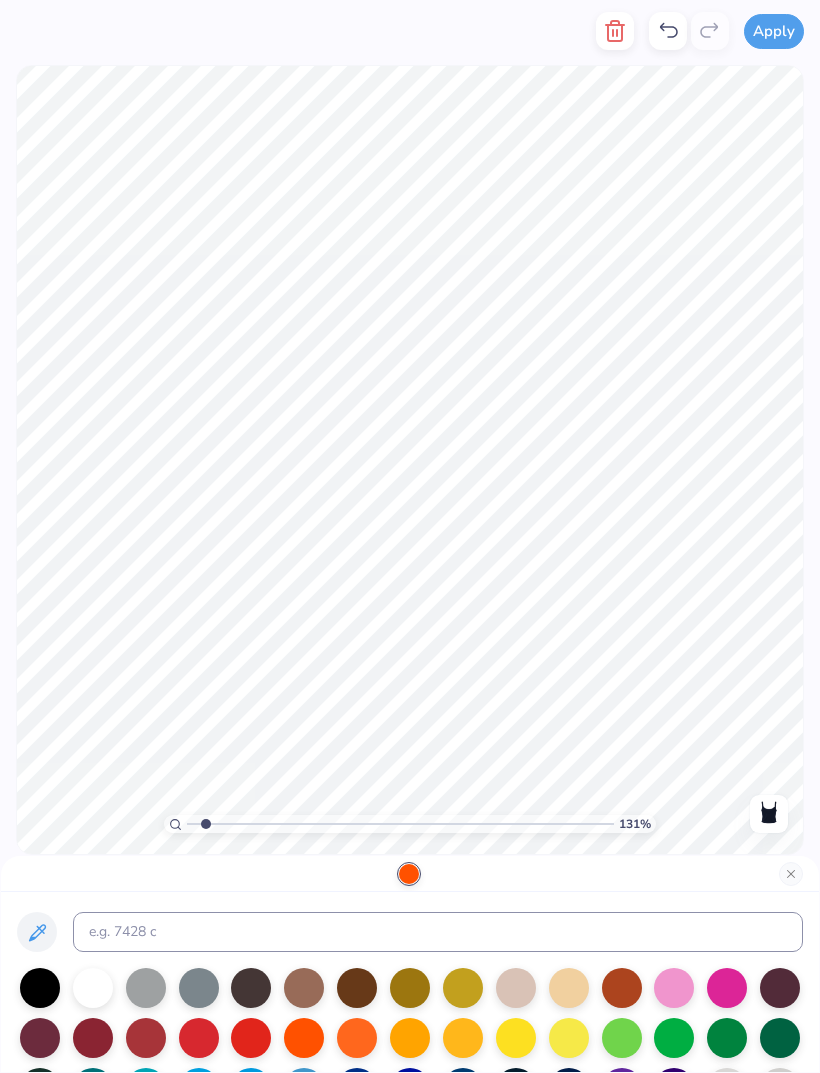 click at bounding box center (93, 988) 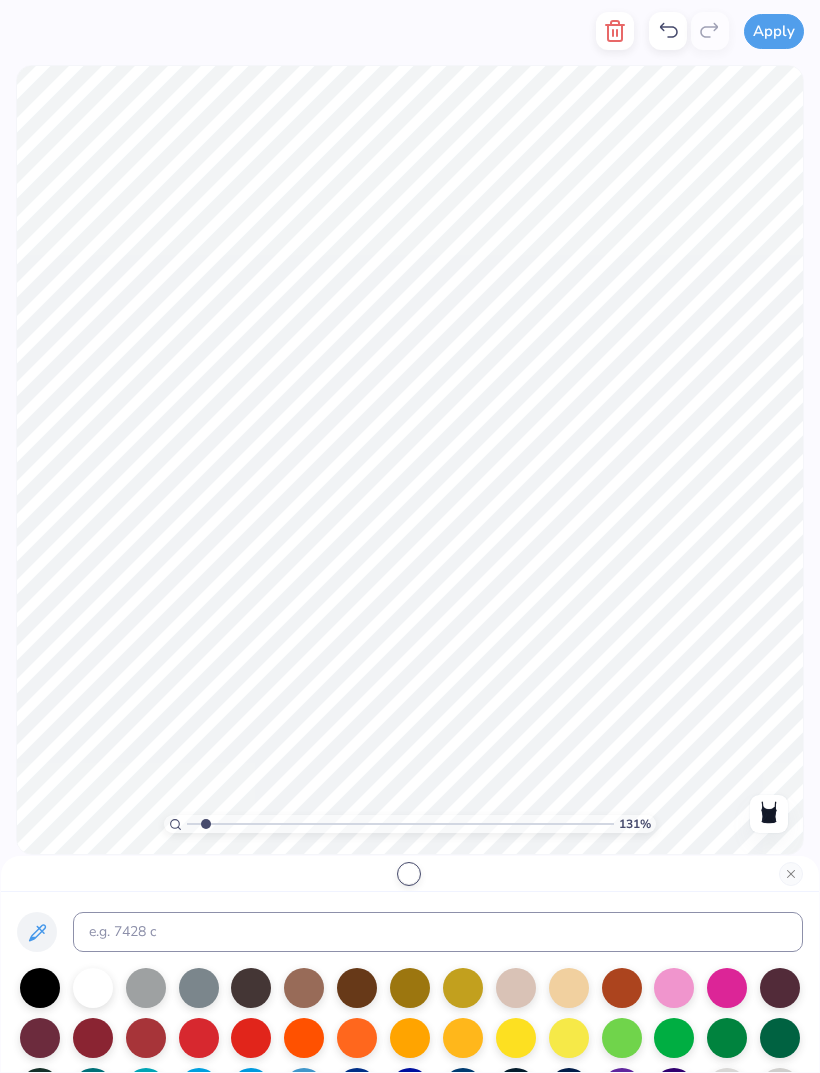 click at bounding box center (622, 1038) 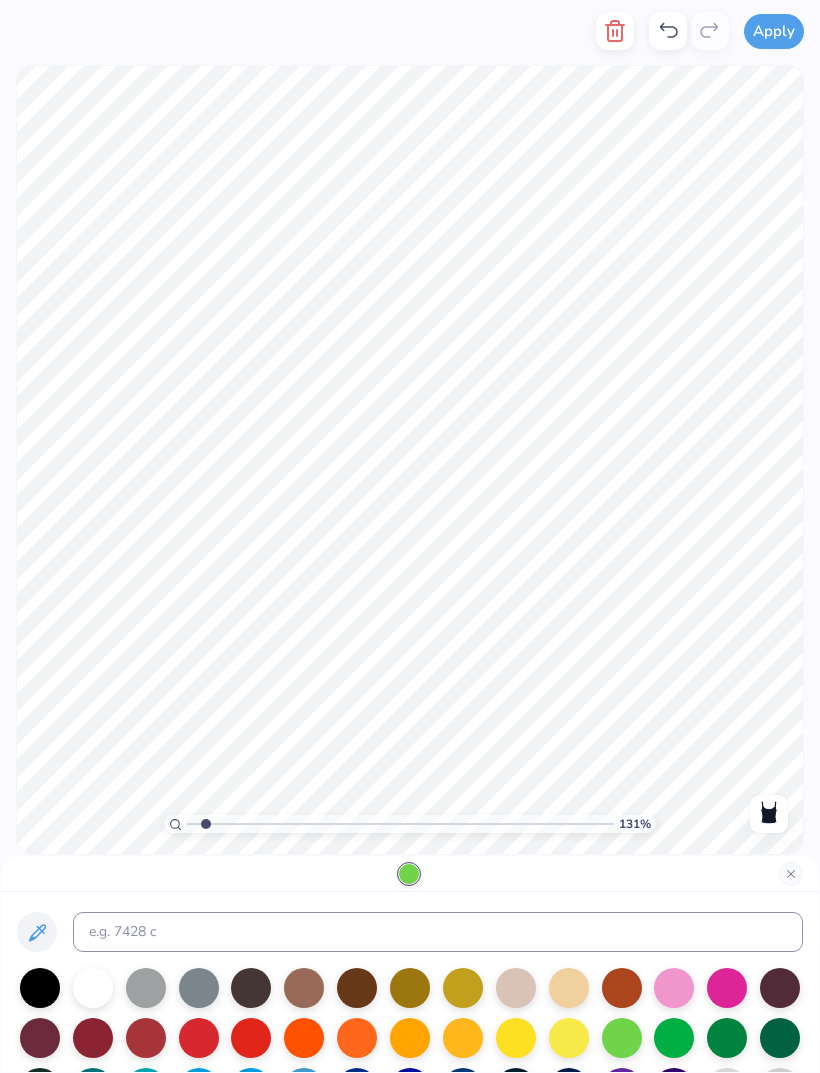 click at bounding box center [674, 988] 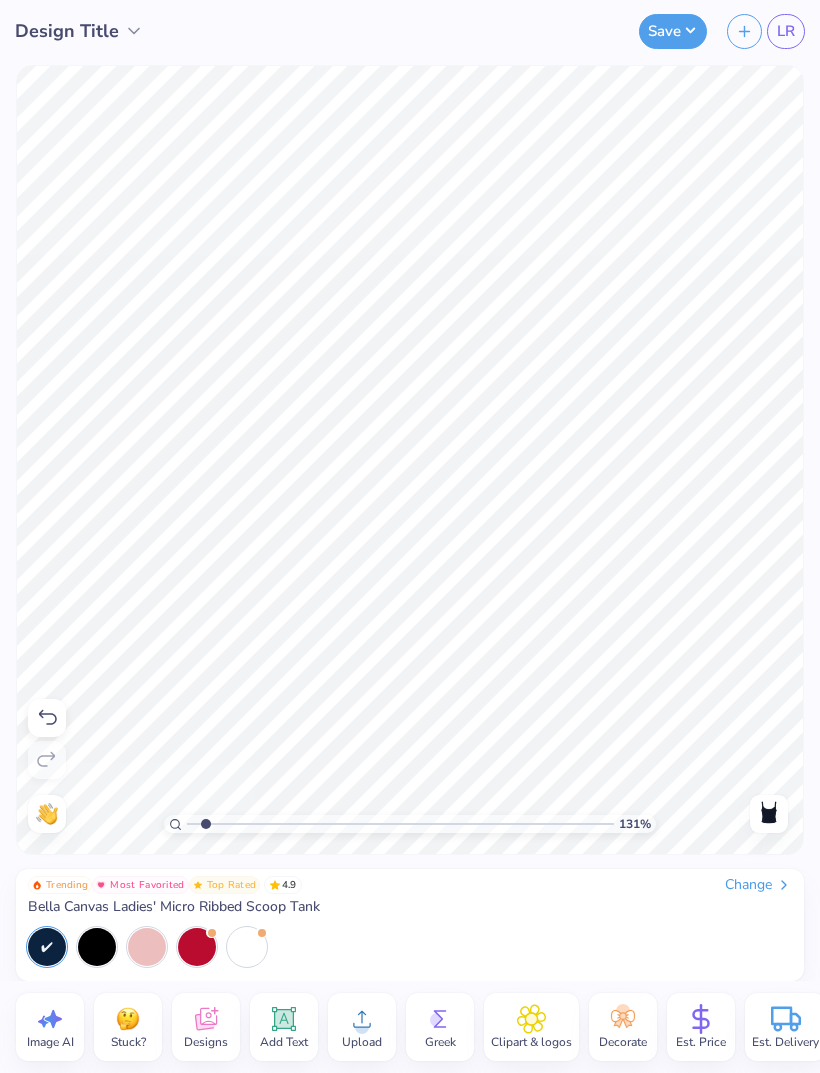 click 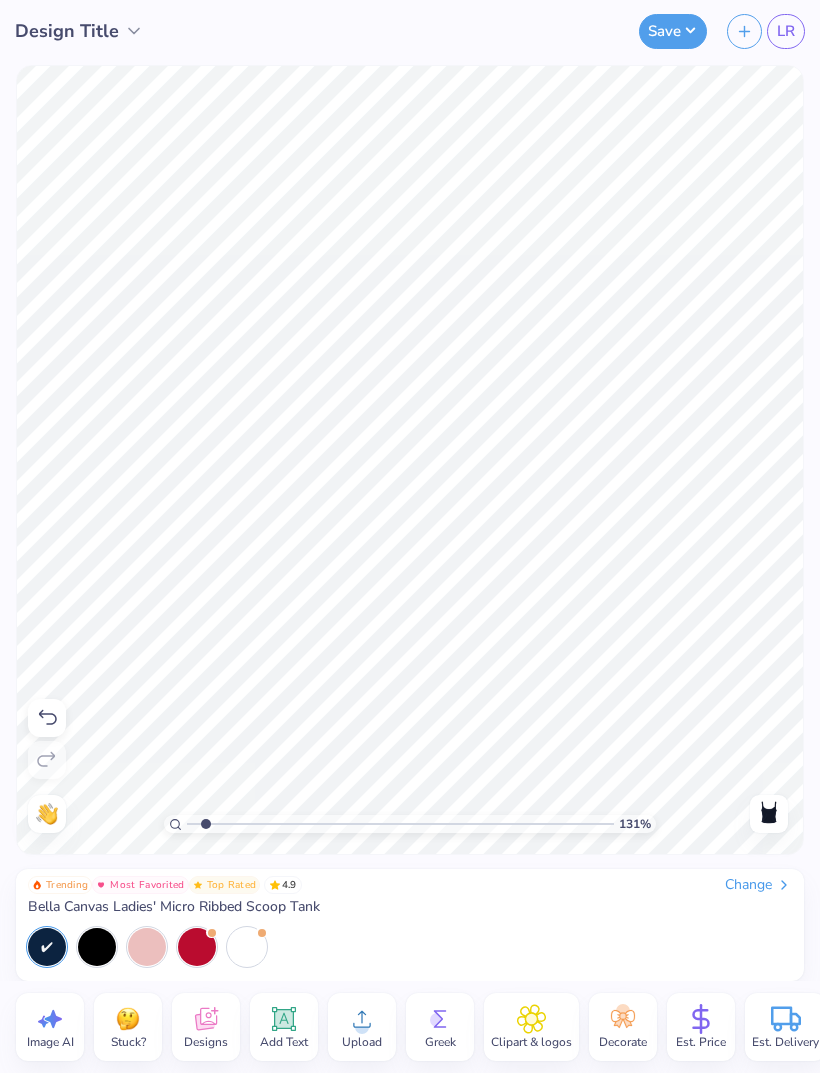 type on "1.31104458097246" 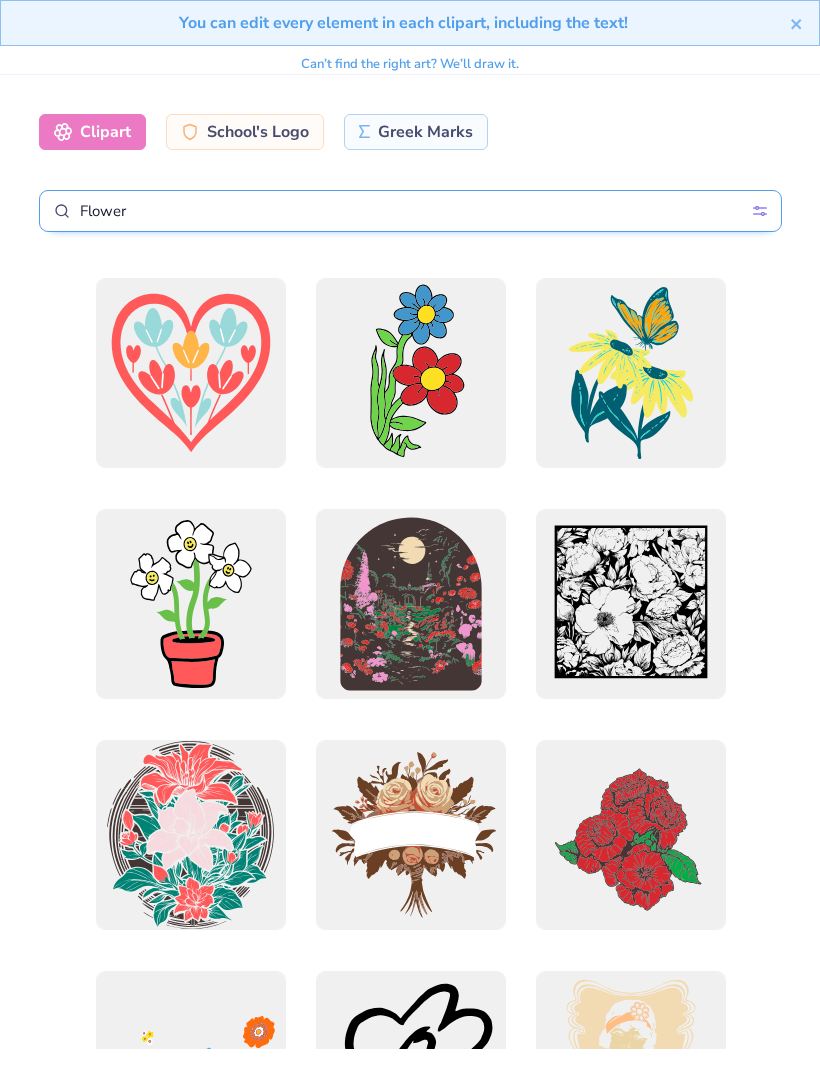 click on "Flower" at bounding box center [410, 211] 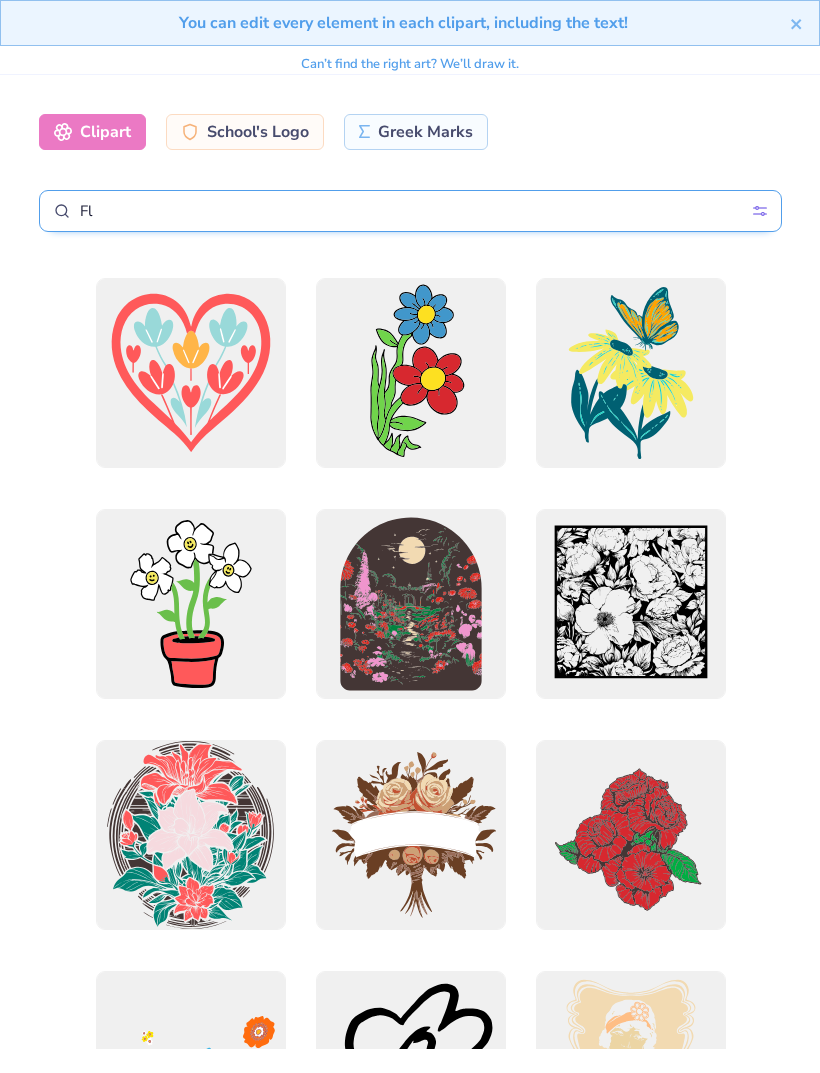 type on "F" 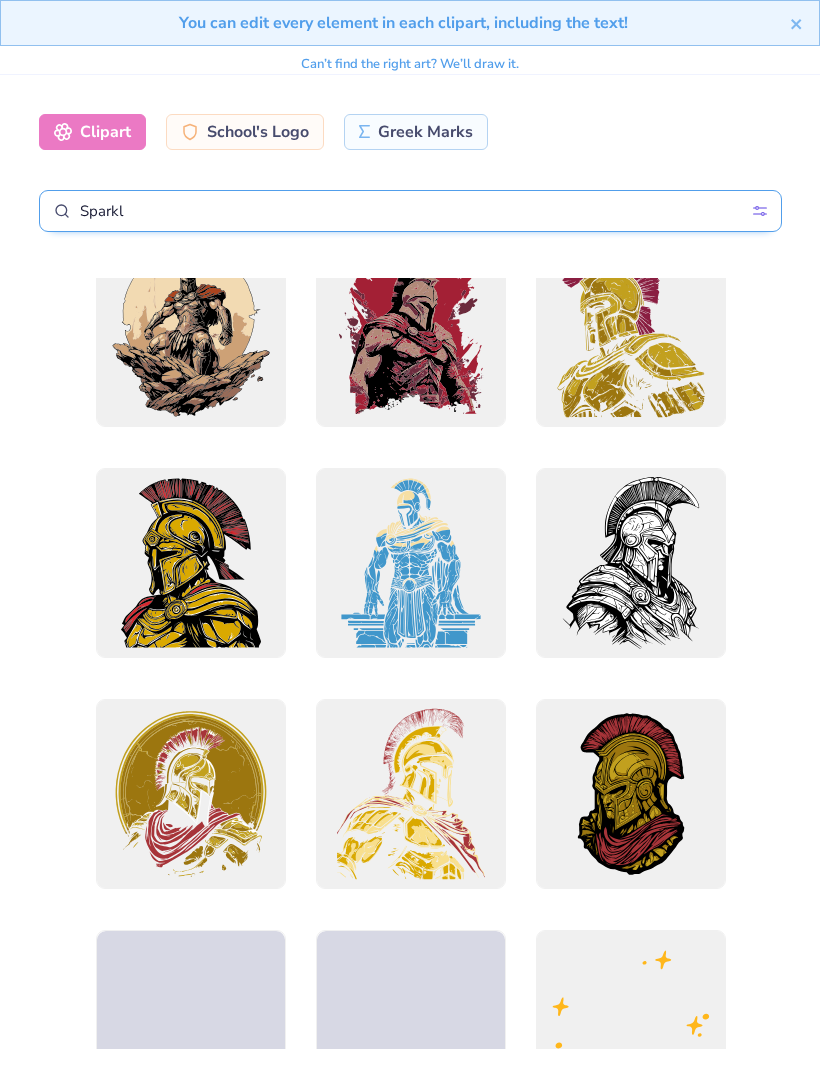 type on "Sparkle" 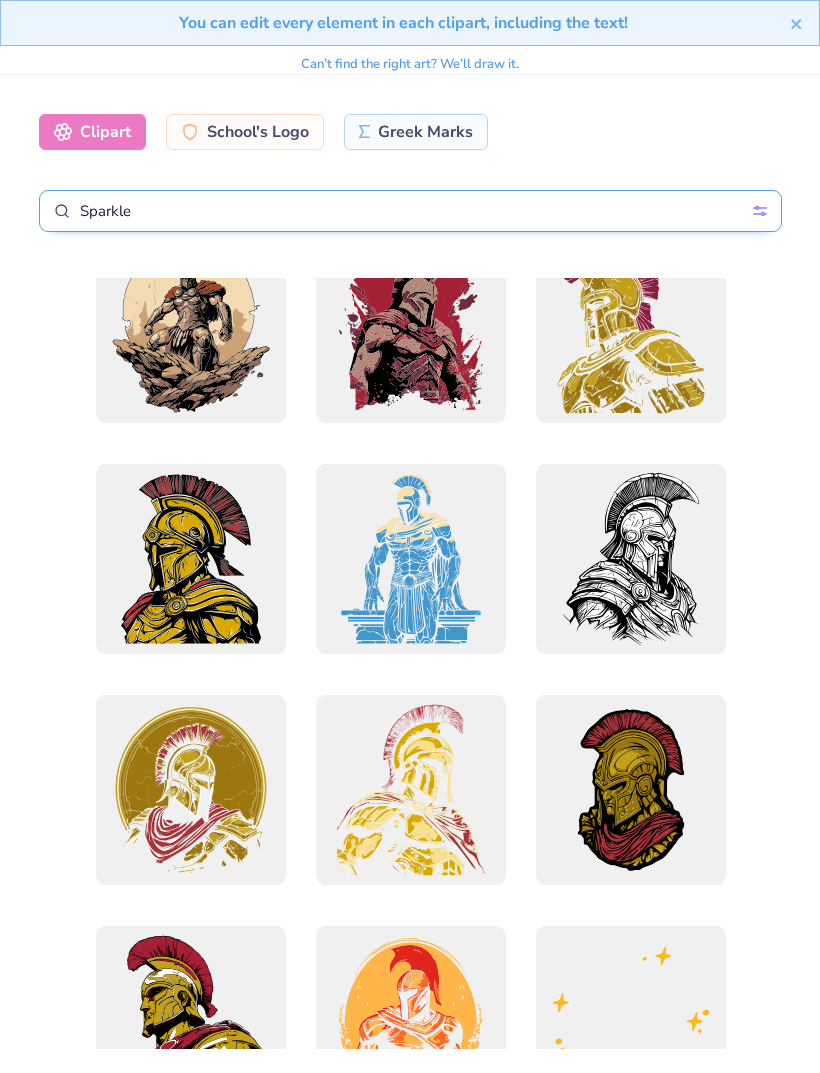 scroll, scrollTop: 508, scrollLeft: 0, axis: vertical 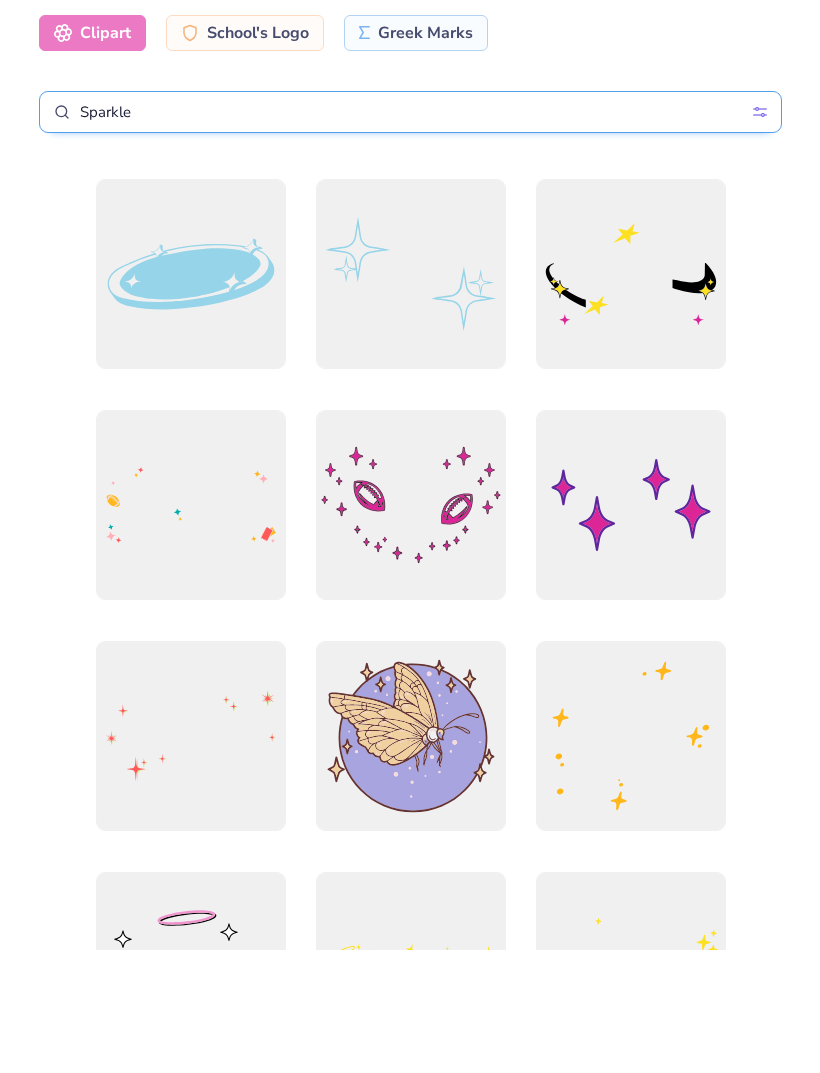 click at bounding box center [410, 373] 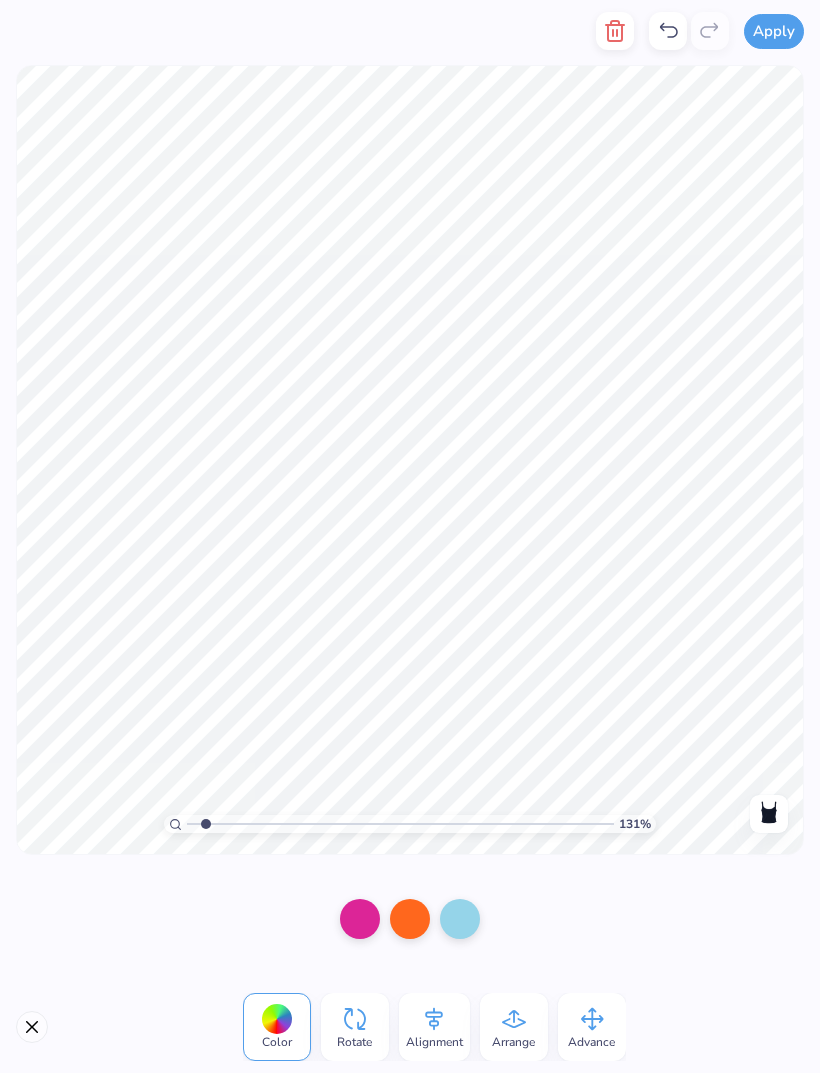click at bounding box center [668, 31] 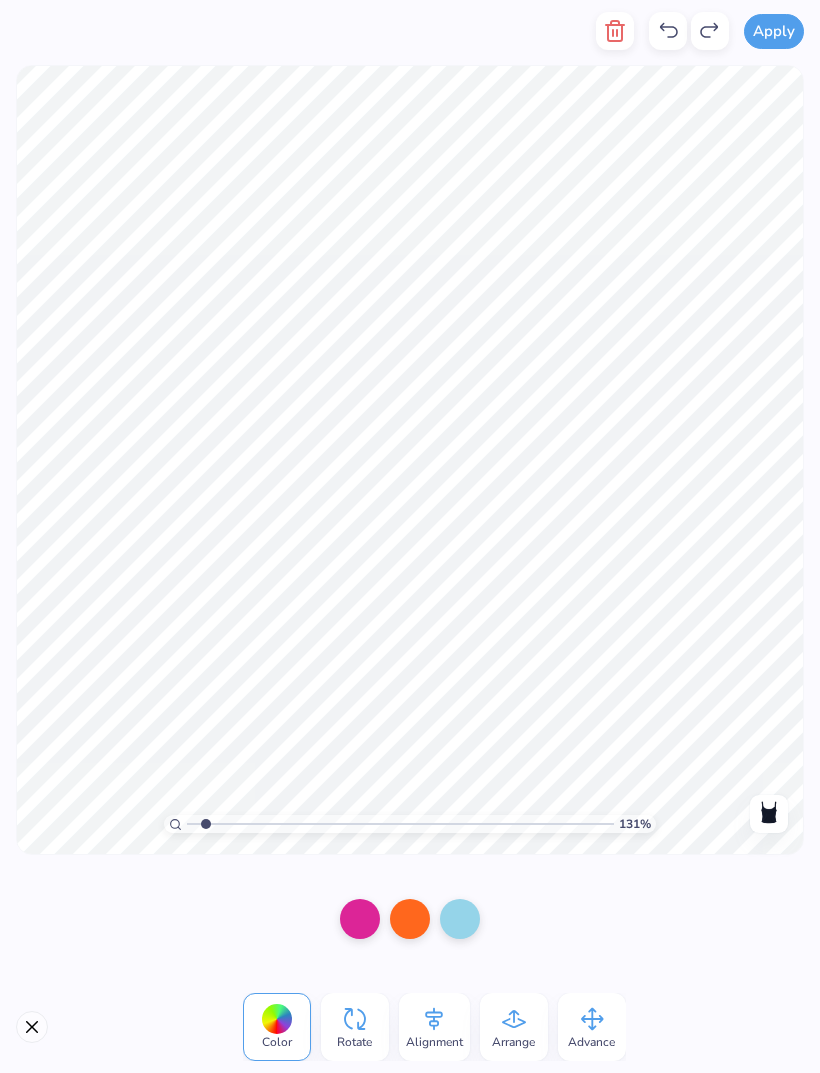 click 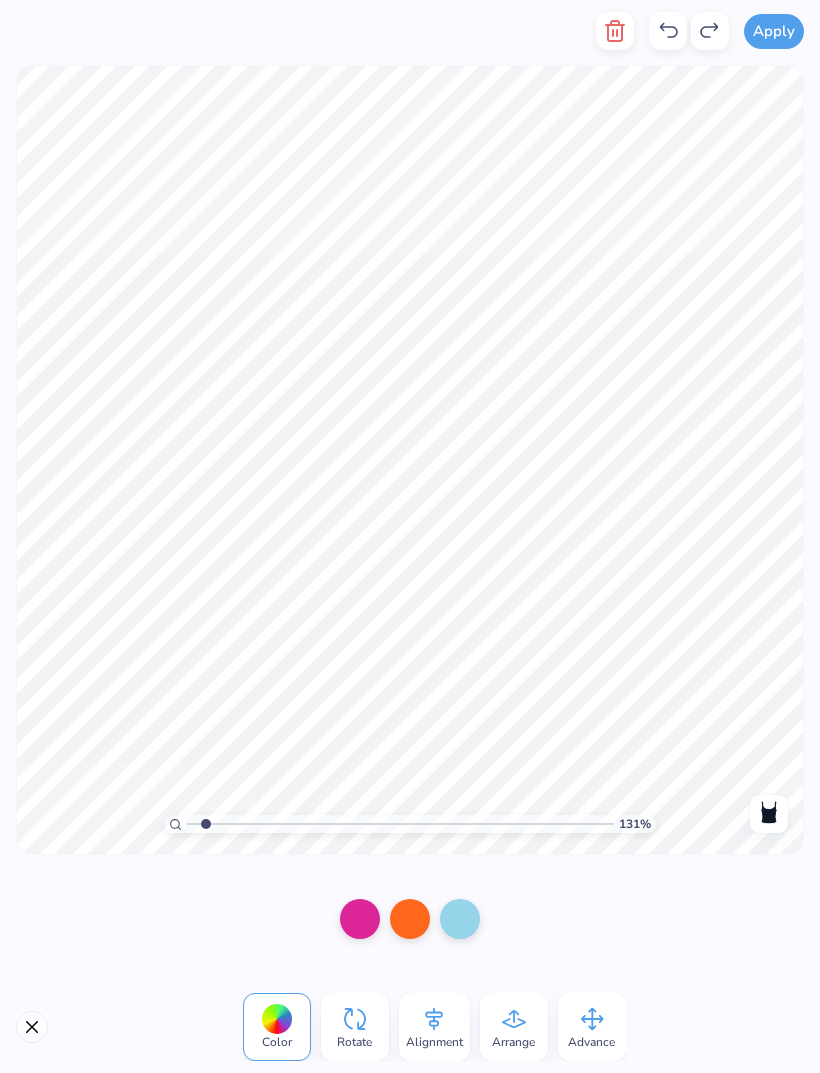 click 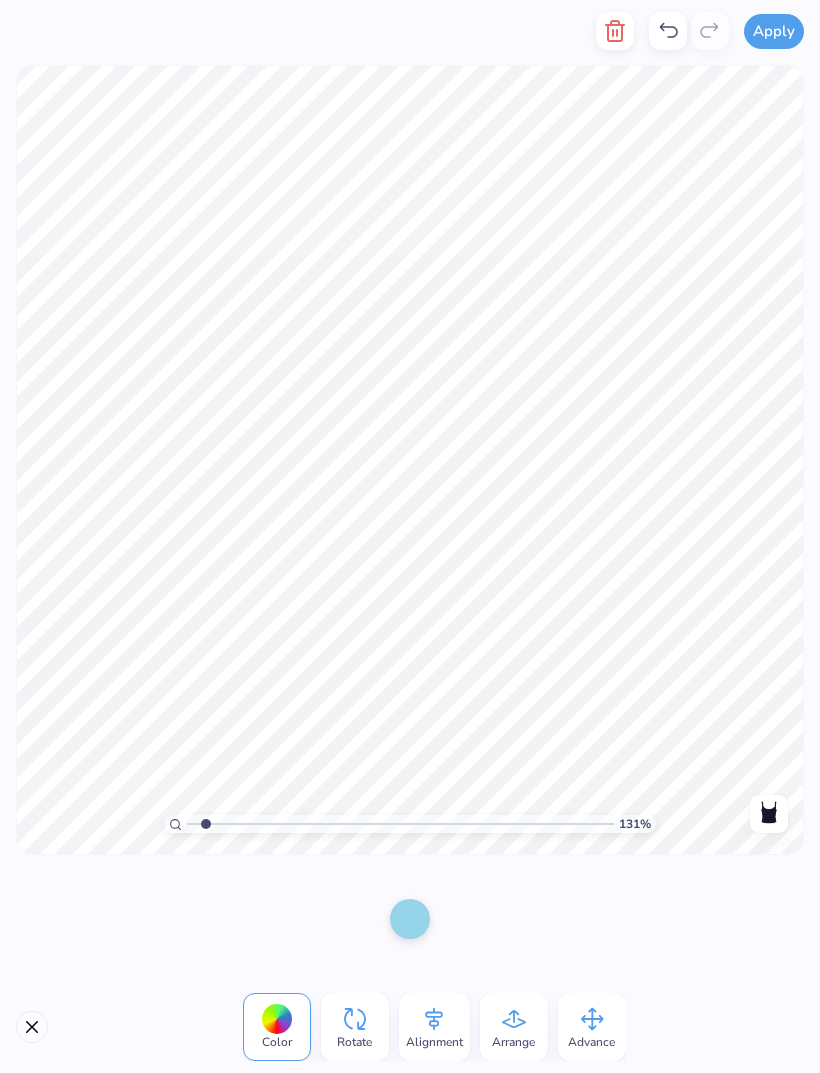 click 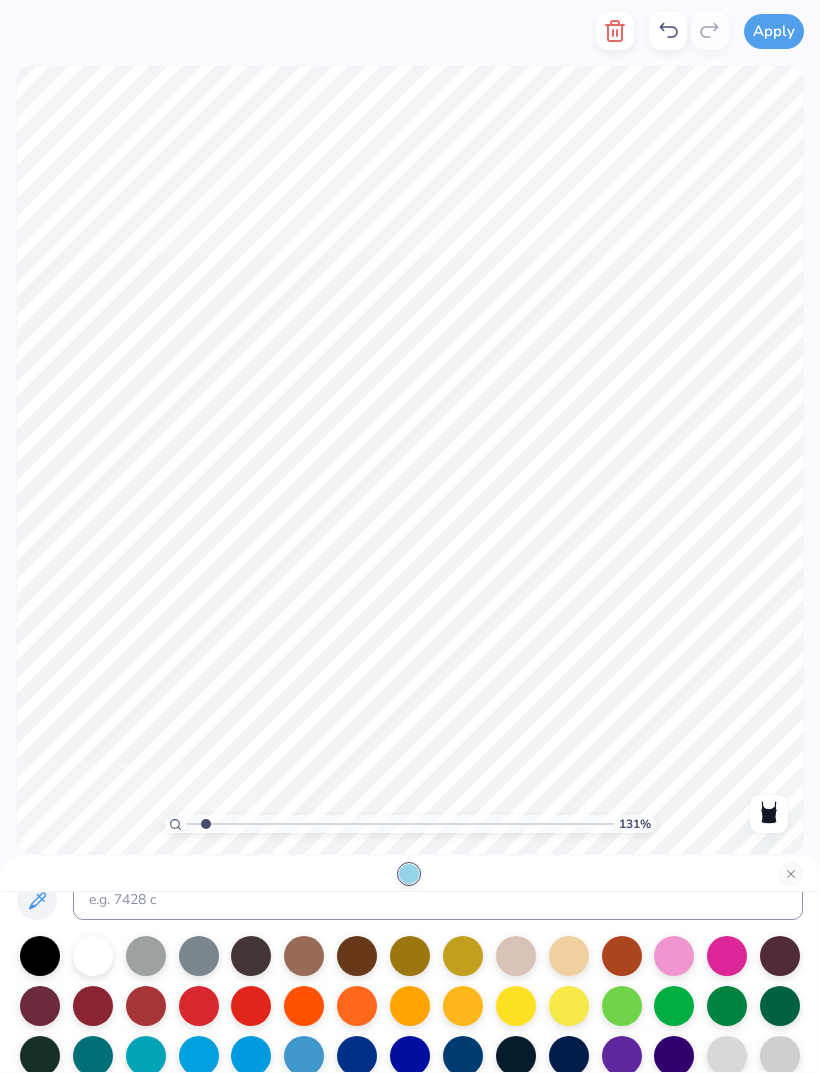 scroll, scrollTop: 35, scrollLeft: 0, axis: vertical 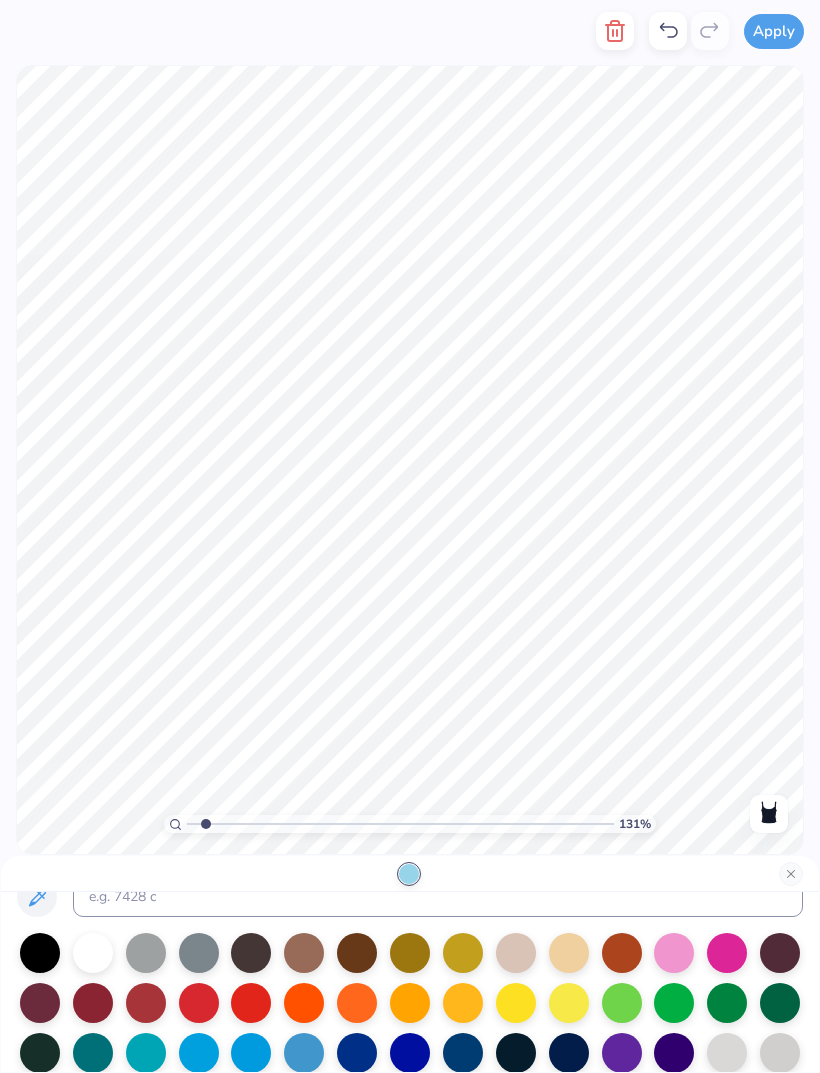 click at bounding box center (727, 953) 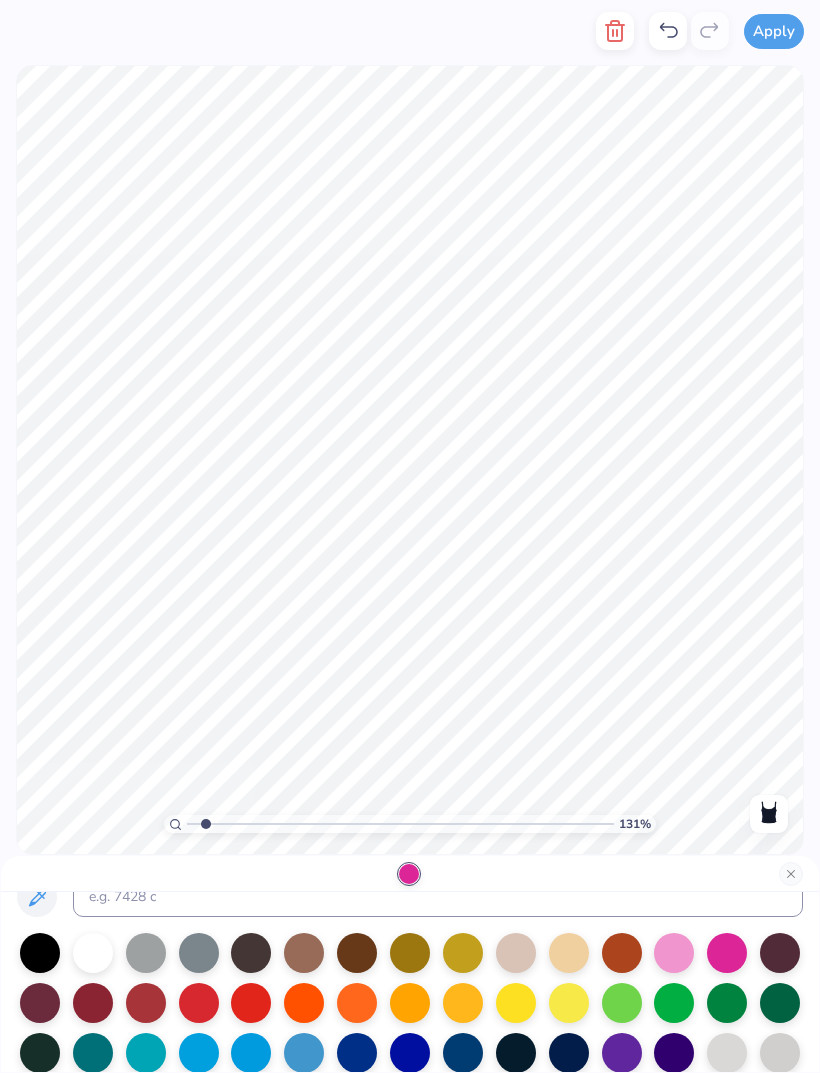 click at bounding box center (93, 953) 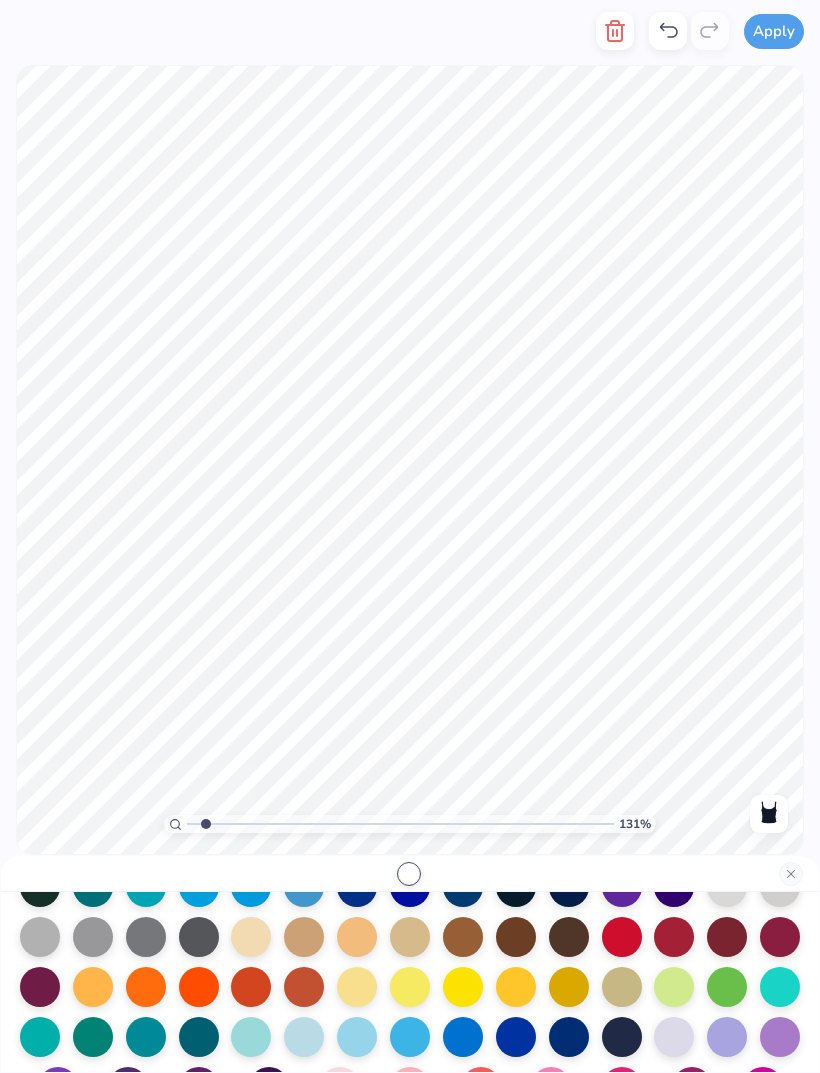 scroll, scrollTop: 229, scrollLeft: 0, axis: vertical 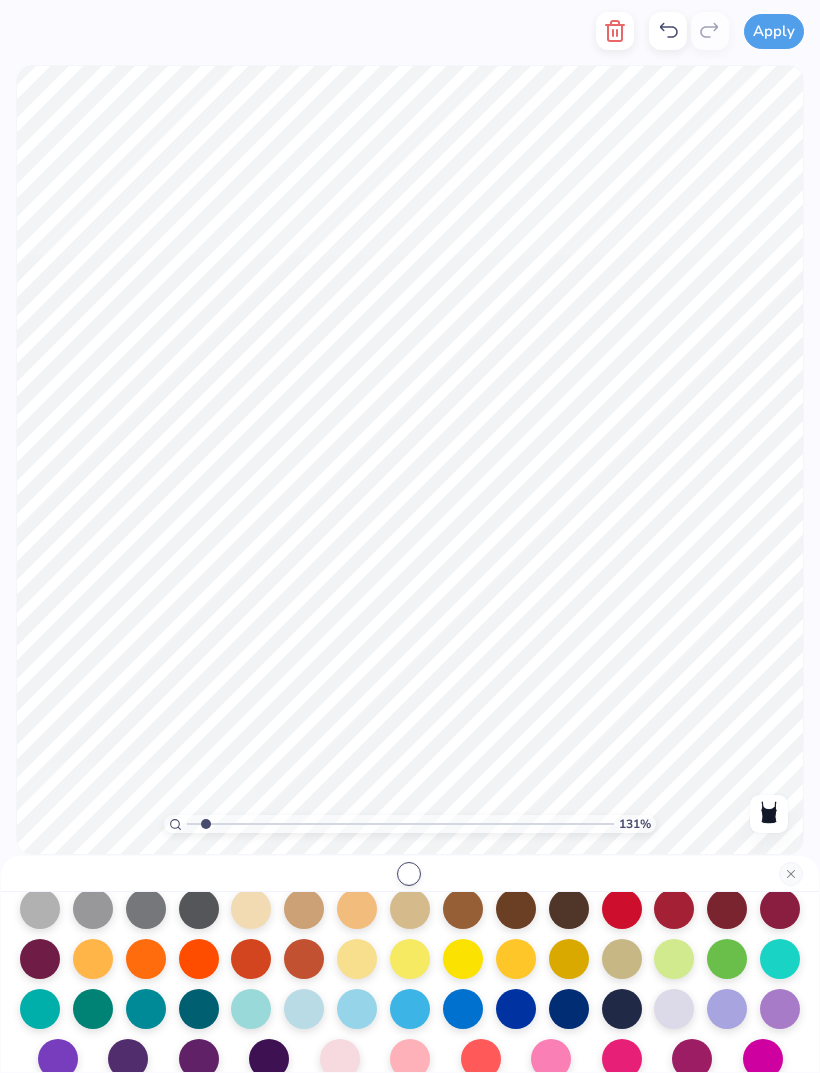 click at bounding box center (251, 1009) 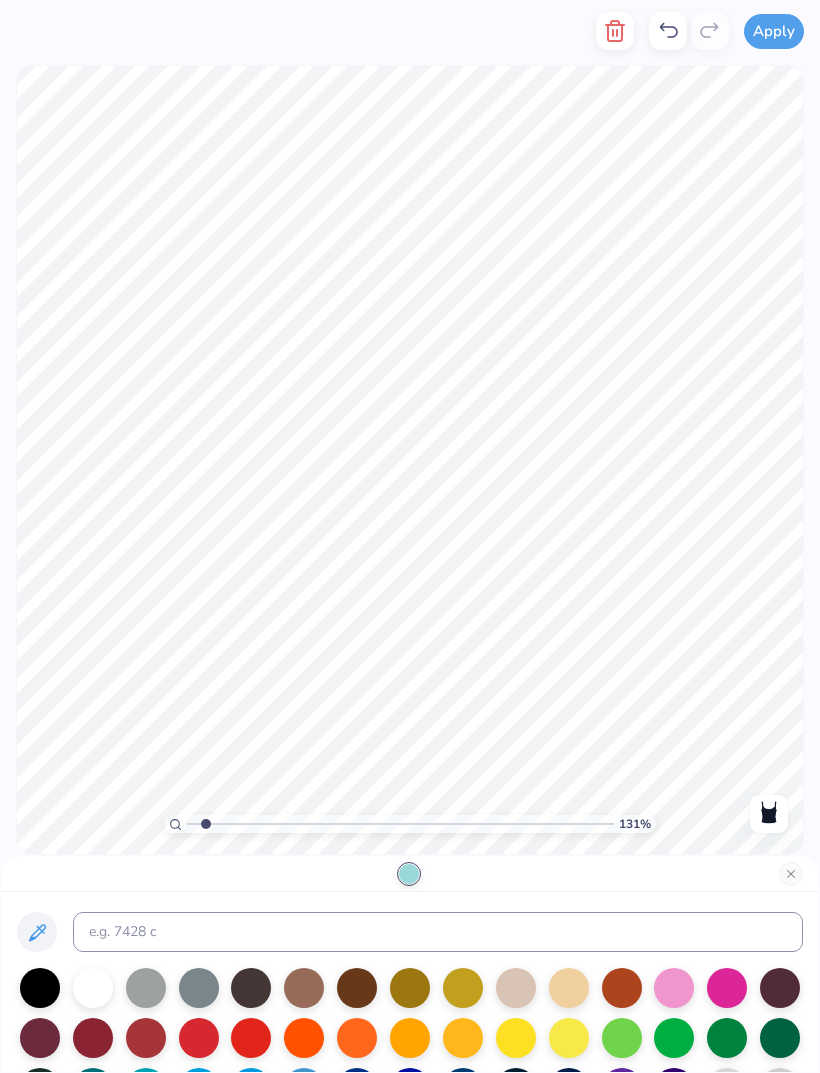 scroll, scrollTop: 0, scrollLeft: 0, axis: both 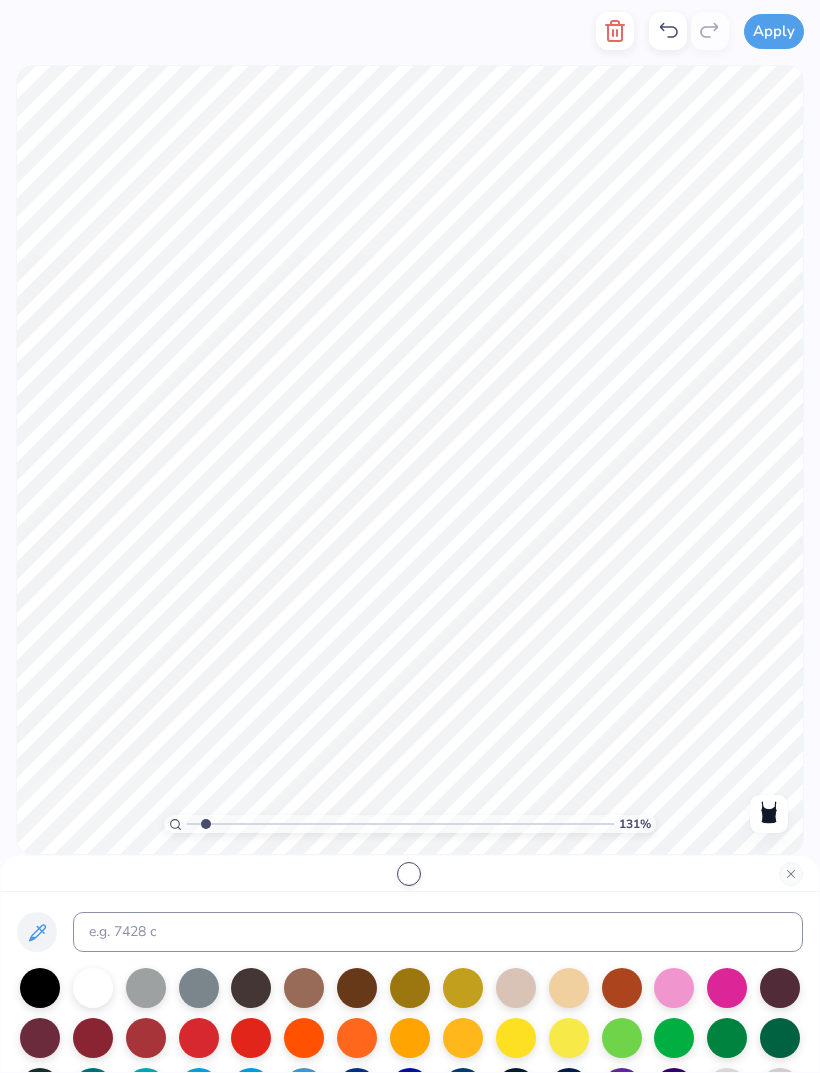 click at bounding box center [622, 1038] 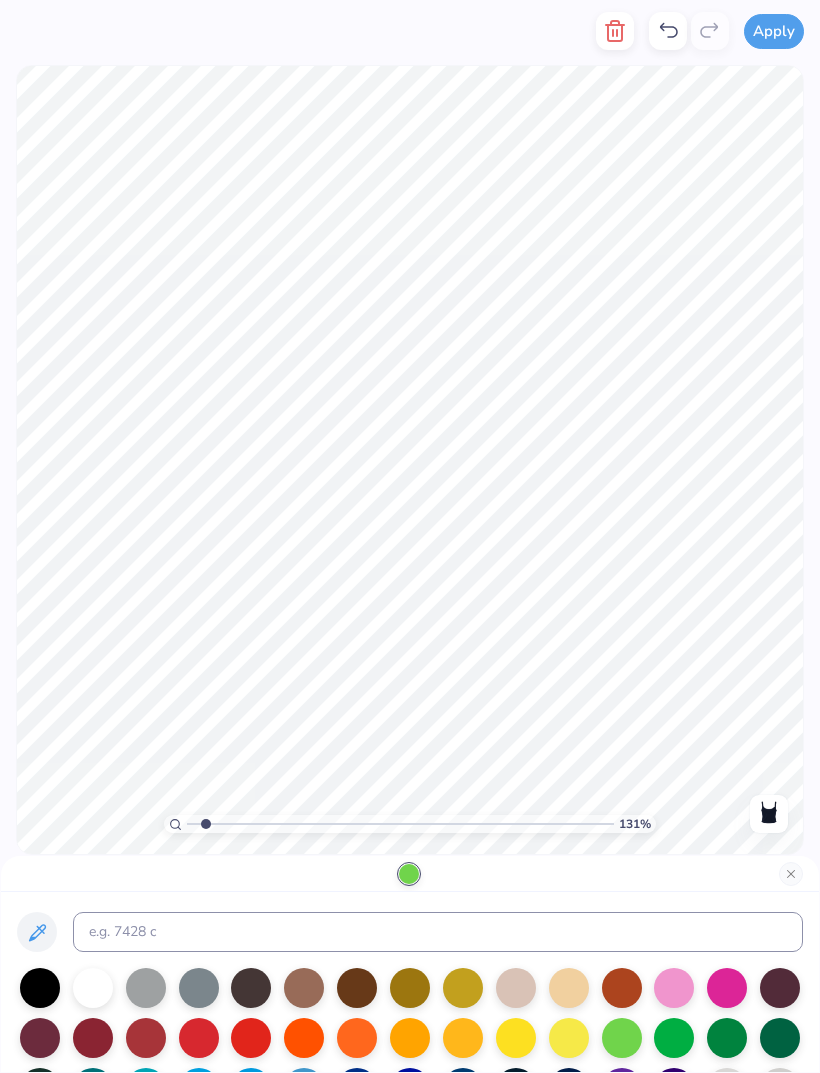 scroll, scrollTop: 0, scrollLeft: 0, axis: both 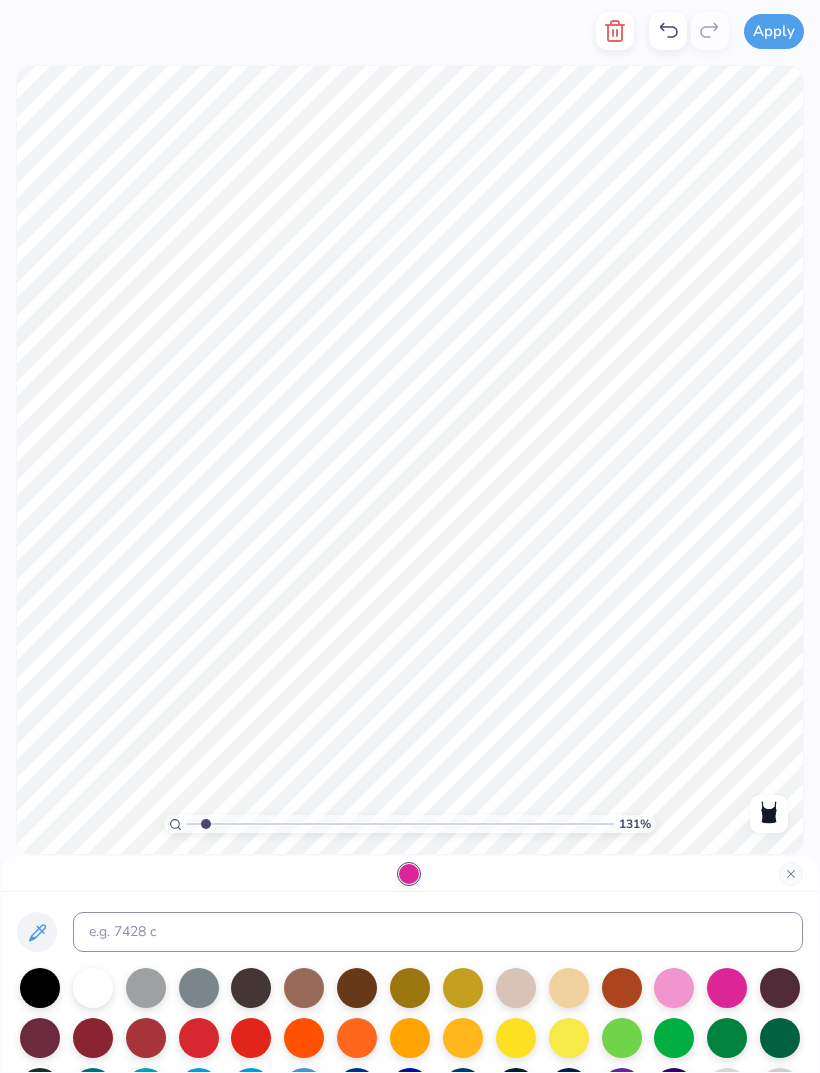 click at bounding box center (304, 1038) 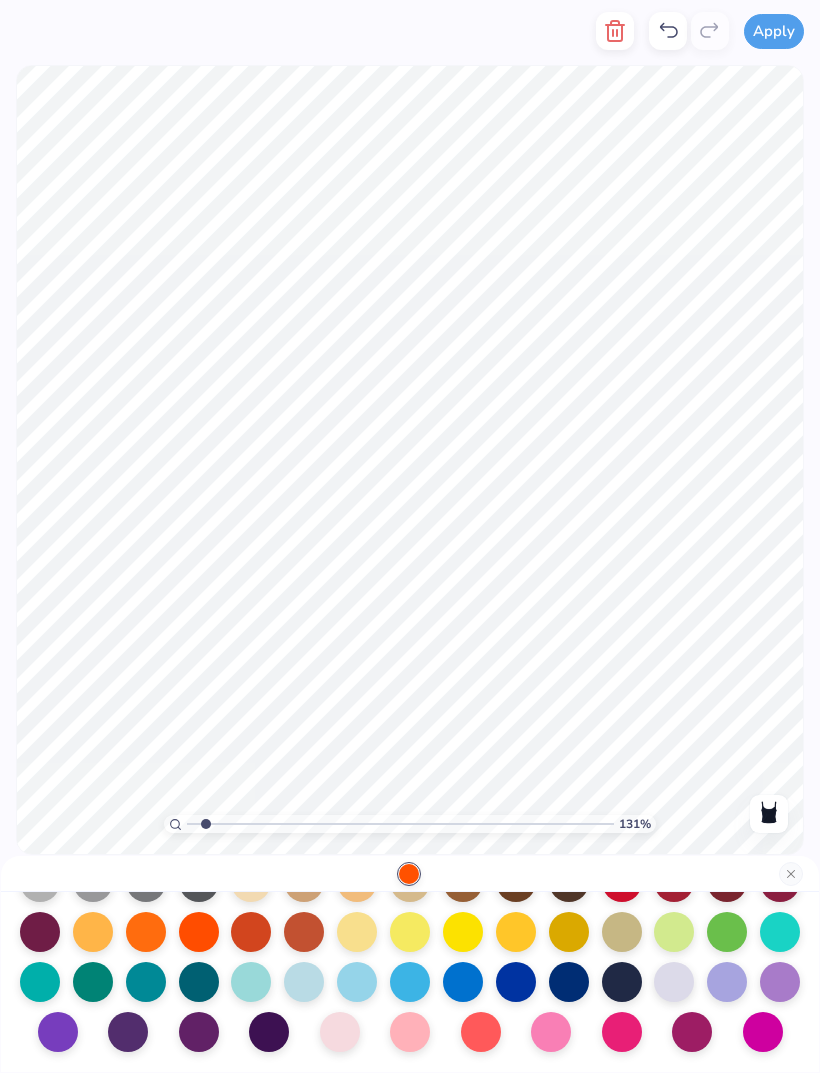 scroll, scrollTop: 260, scrollLeft: 0, axis: vertical 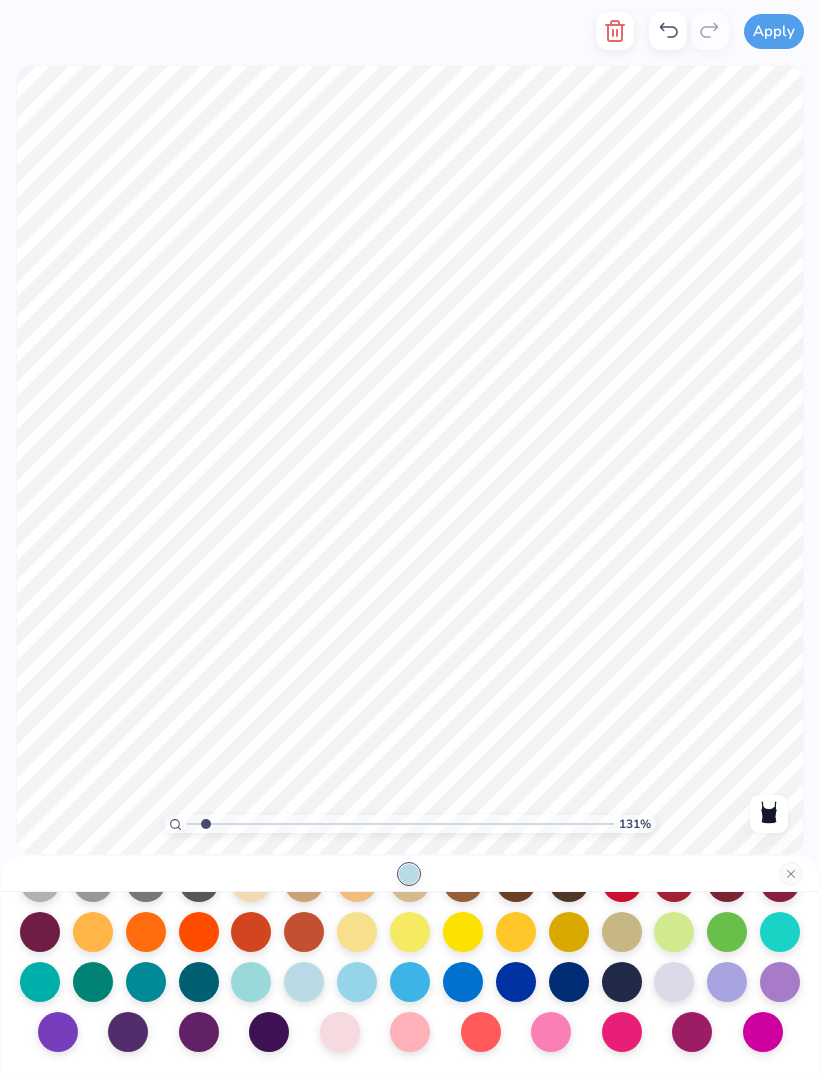 click at bounding box center [251, 982] 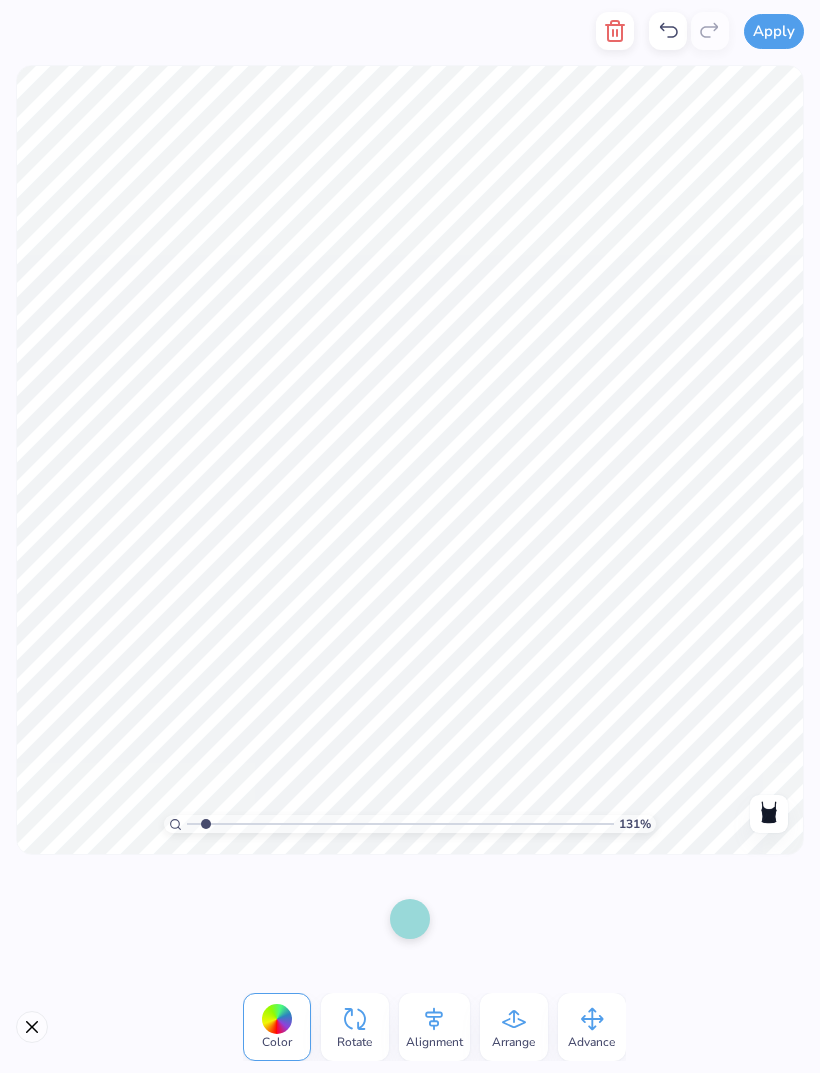 click at bounding box center [615, 31] 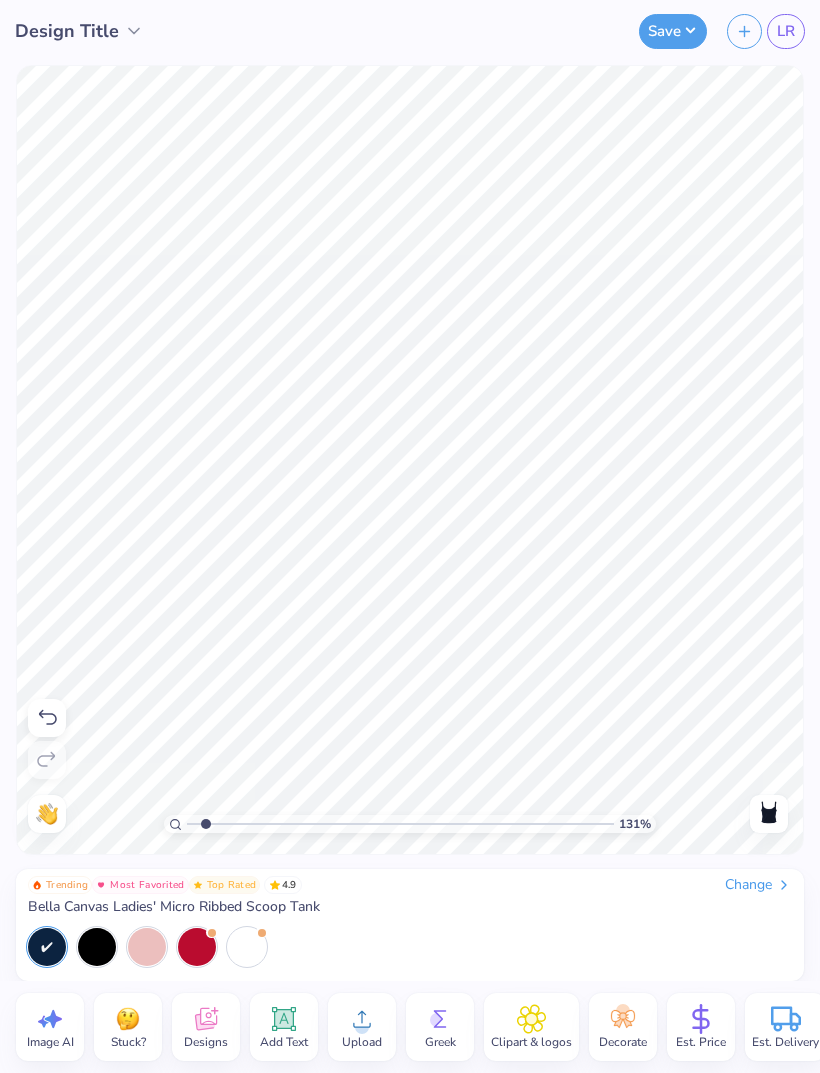 click 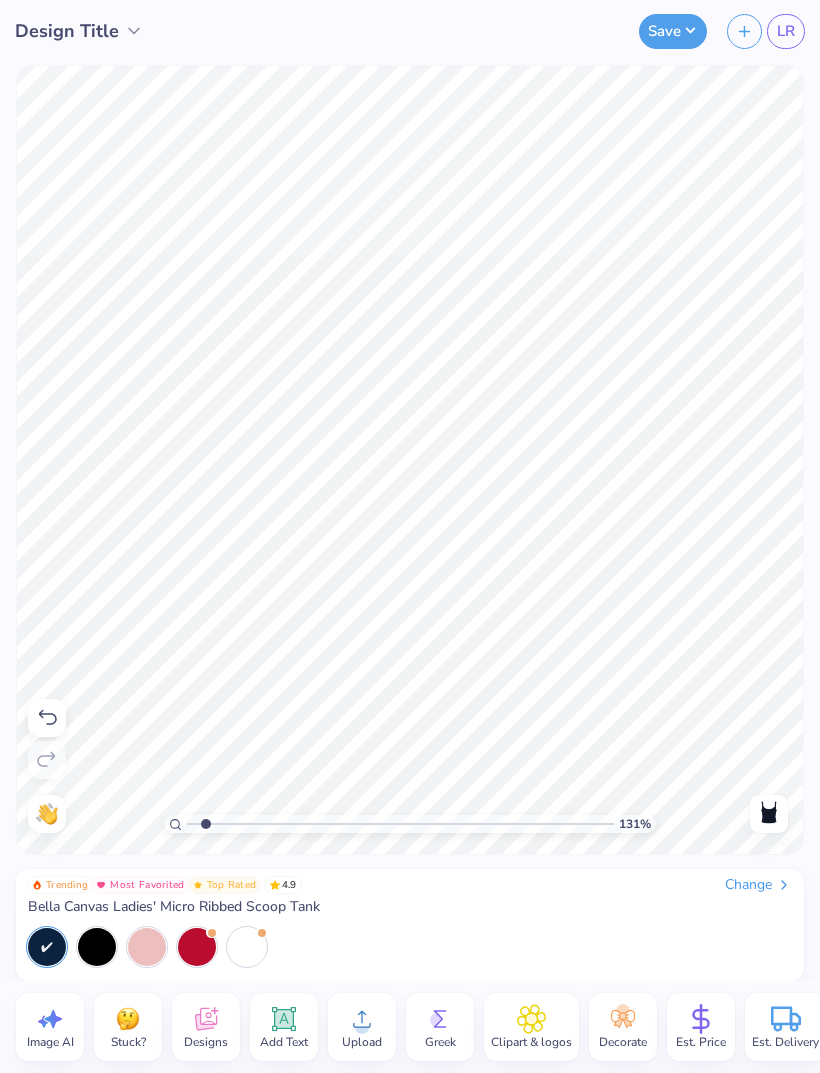 type on "1.31104458097246" 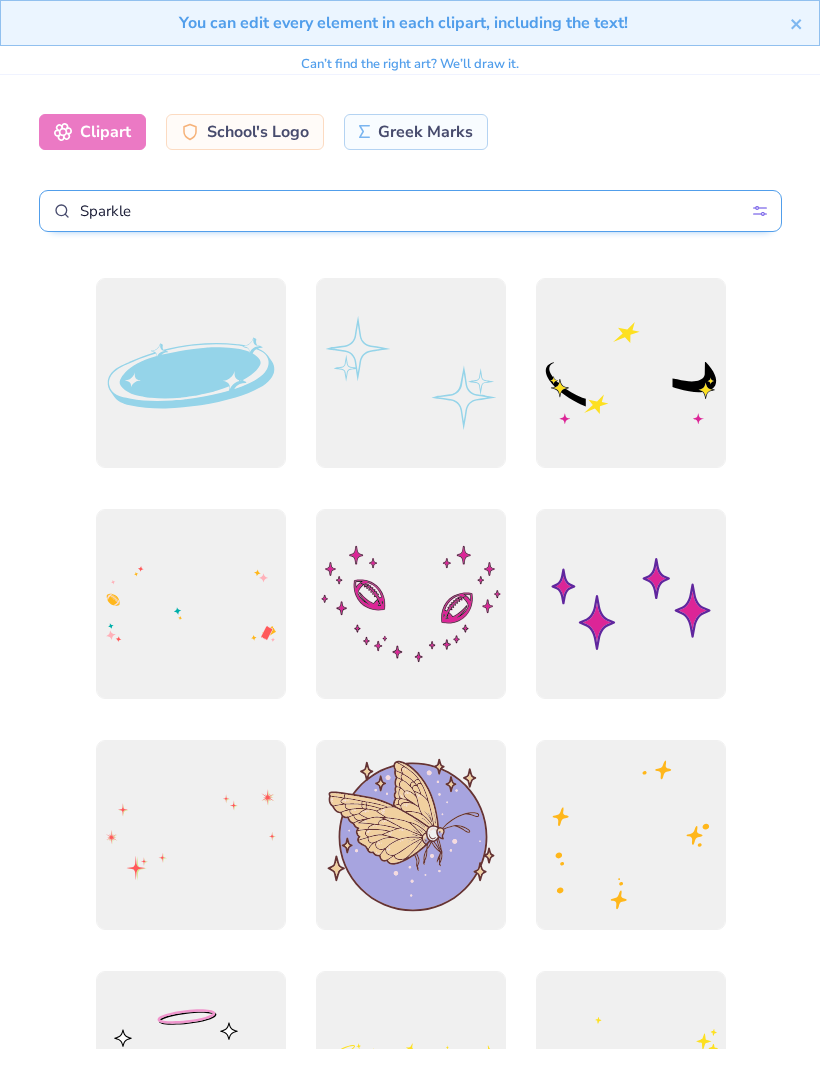 click on "Sparkle" at bounding box center [410, 211] 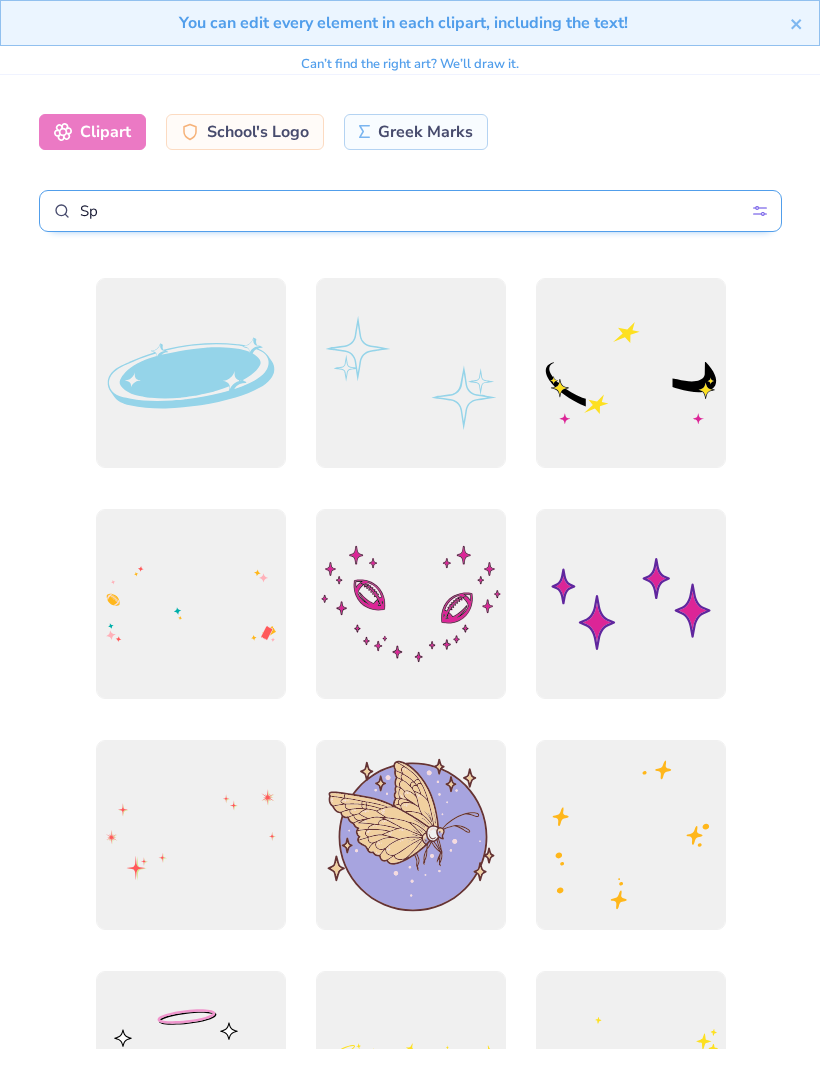 type on "S" 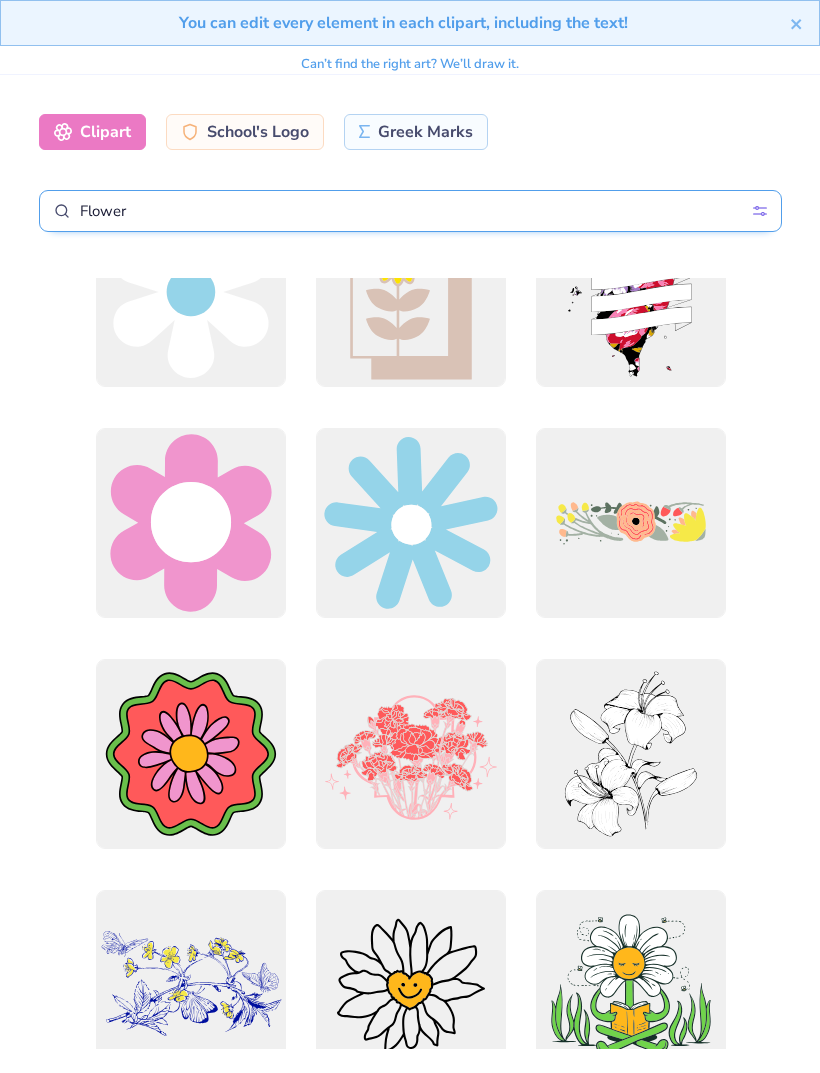 scroll, scrollTop: 1238, scrollLeft: 0, axis: vertical 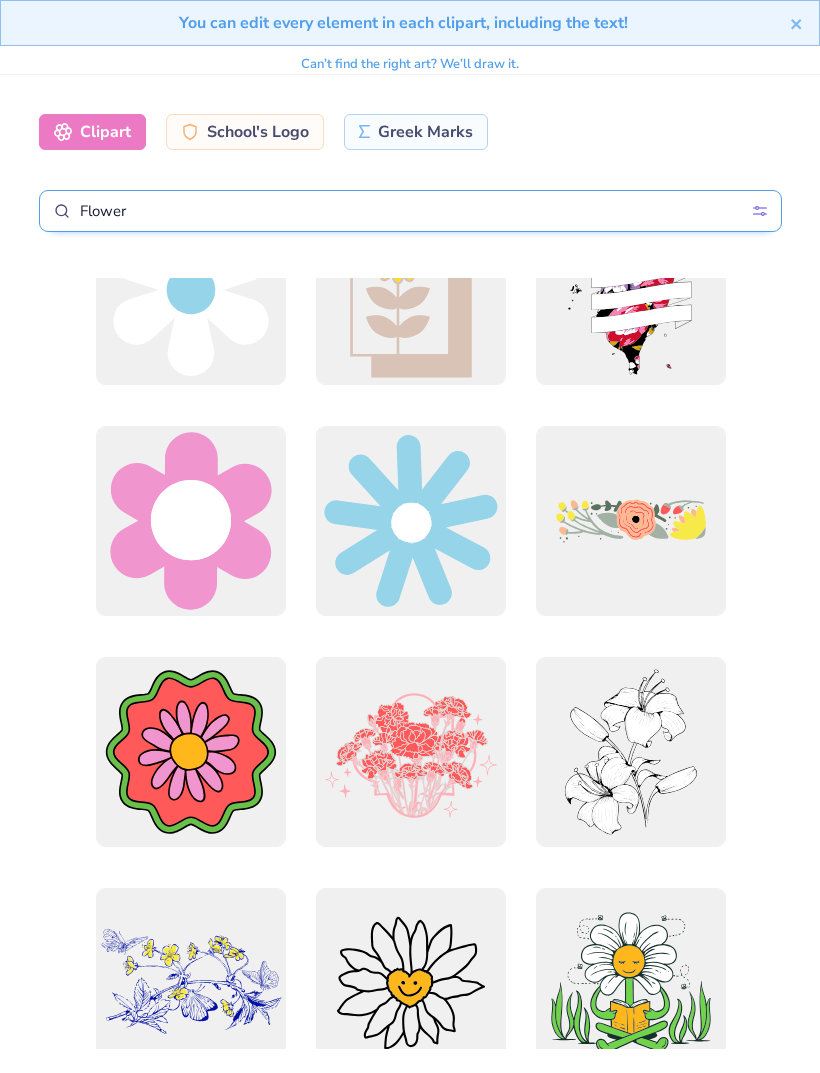 type on "Flower" 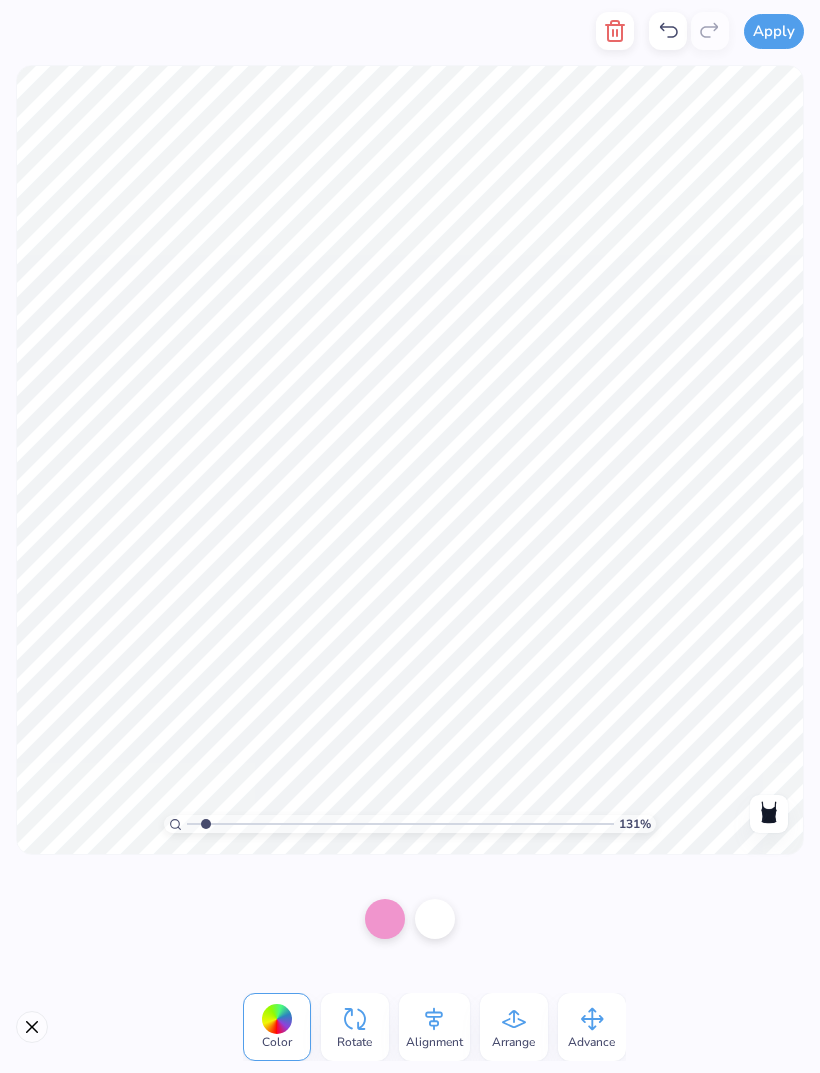 click at bounding box center (435, 919) 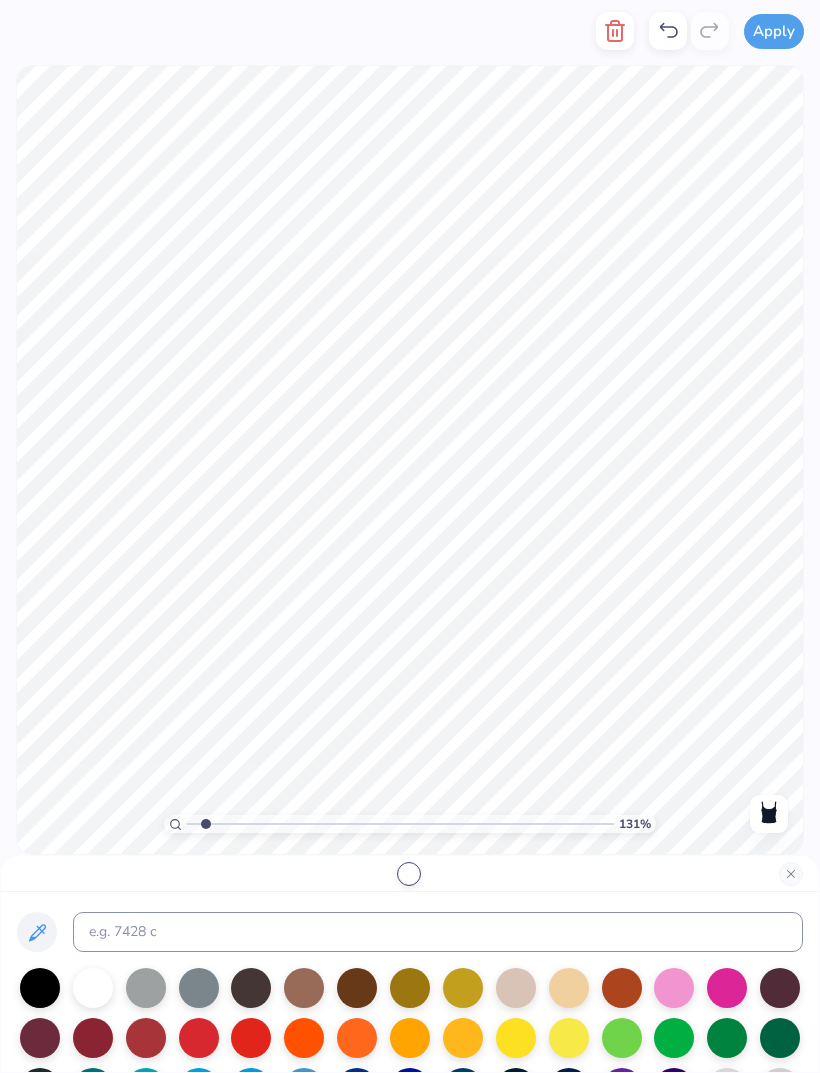 click at bounding box center [304, 1038] 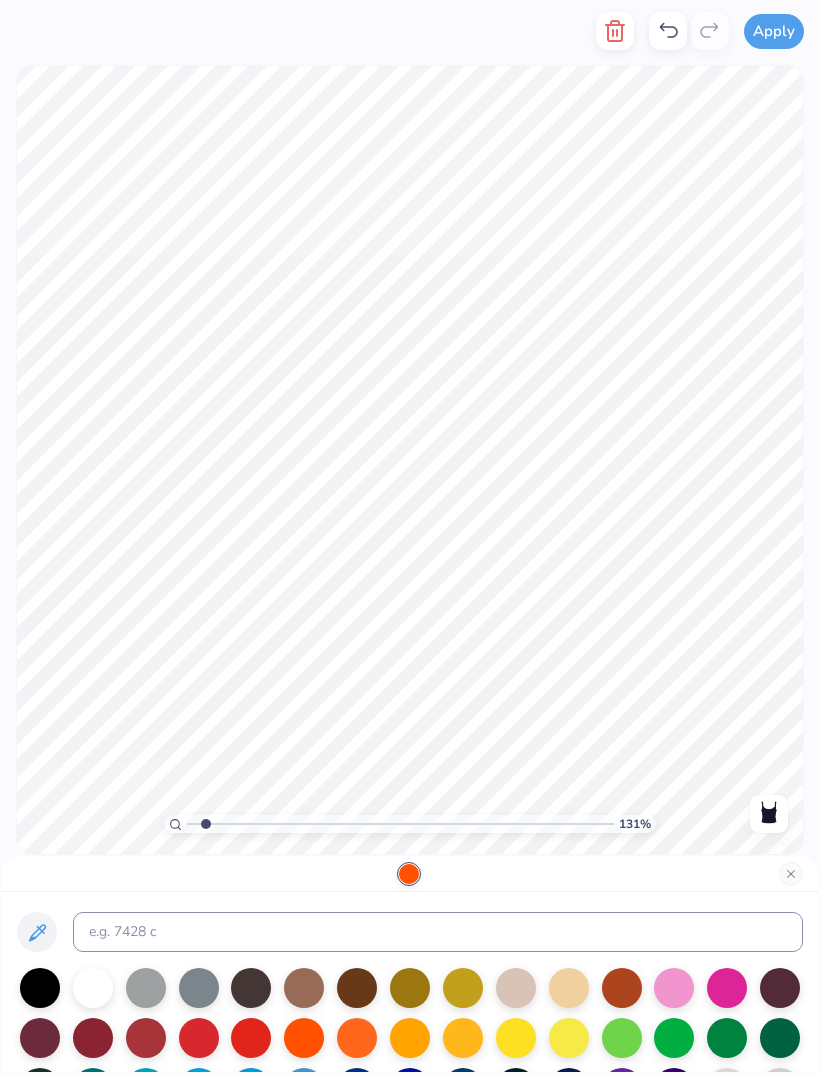 click at bounding box center [410, 874] 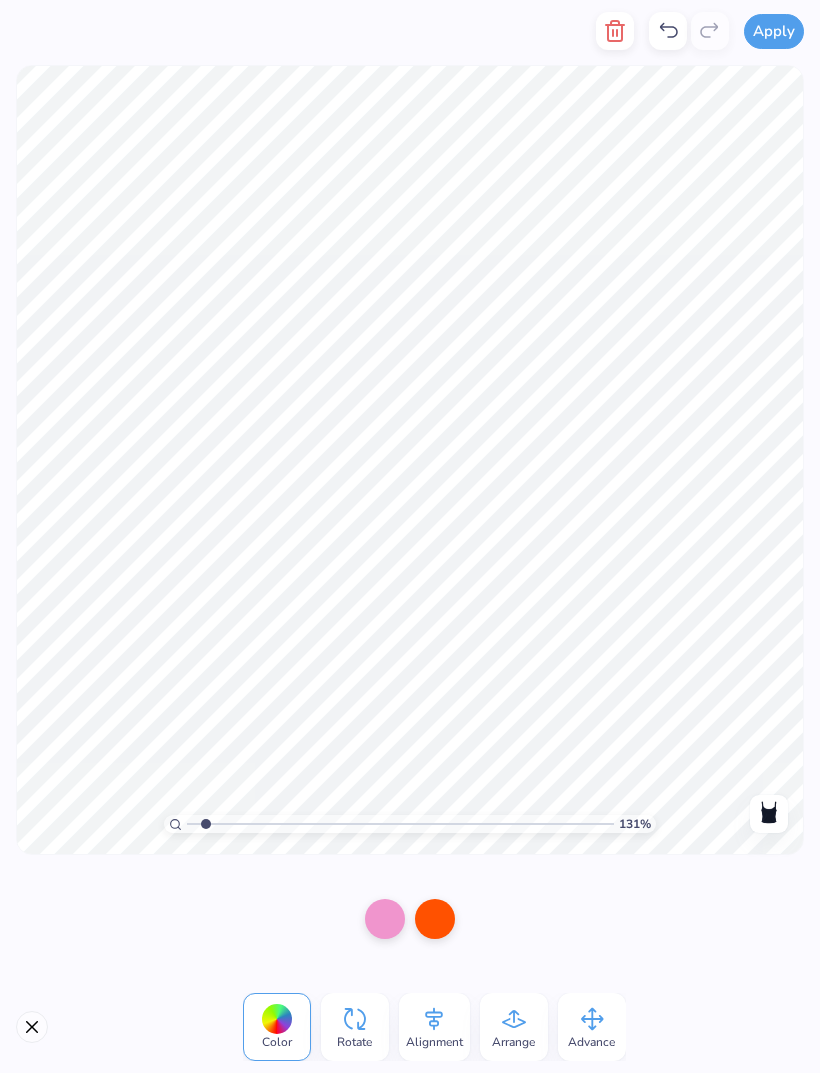 click at bounding box center [385, 919] 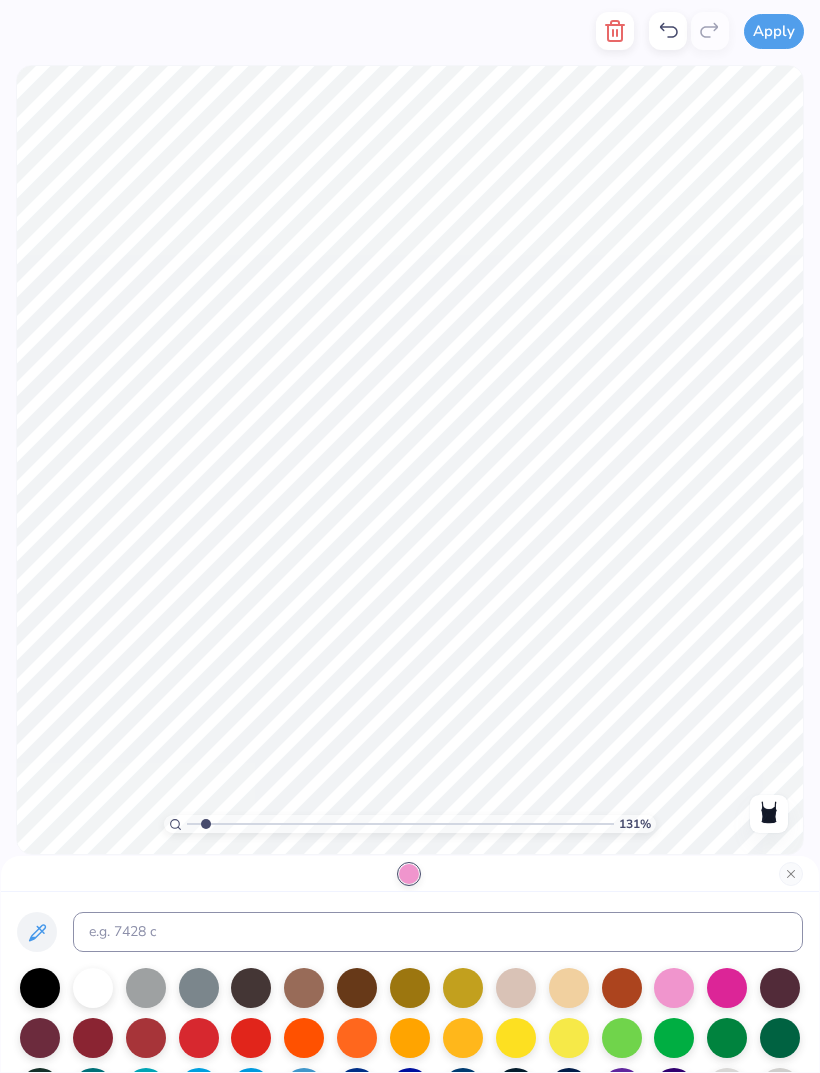 click at bounding box center [93, 988] 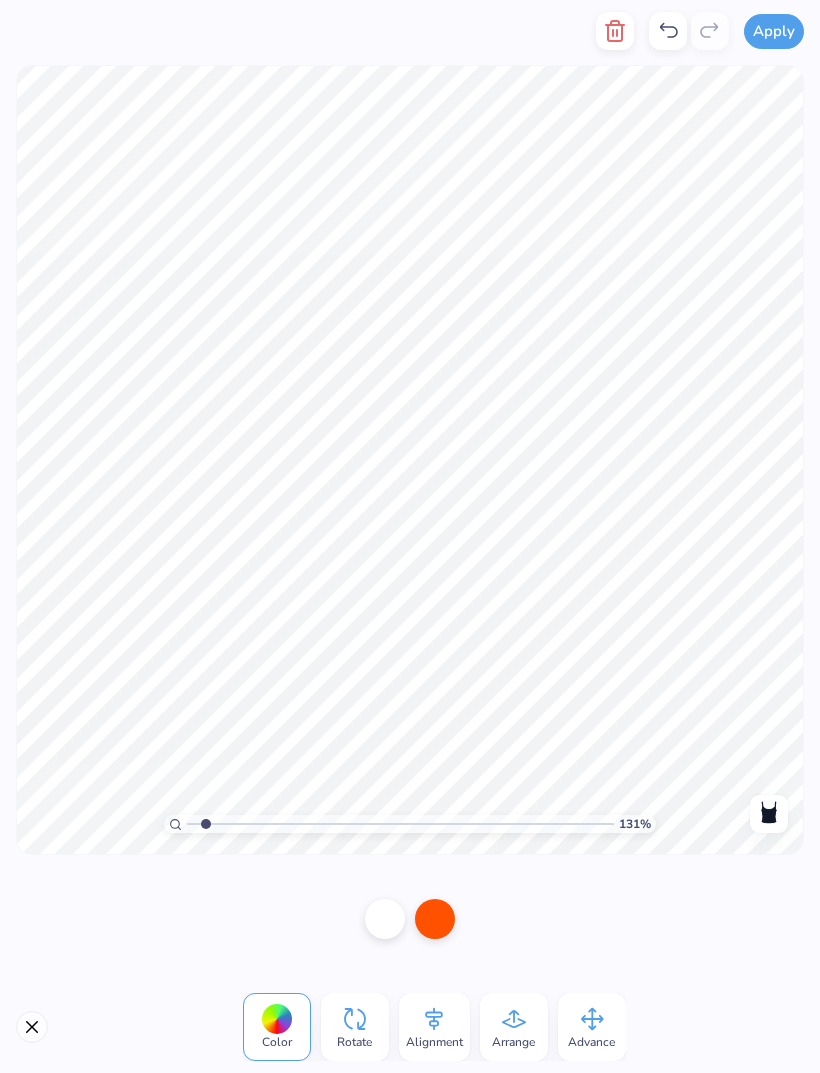 click at bounding box center [410, 919] 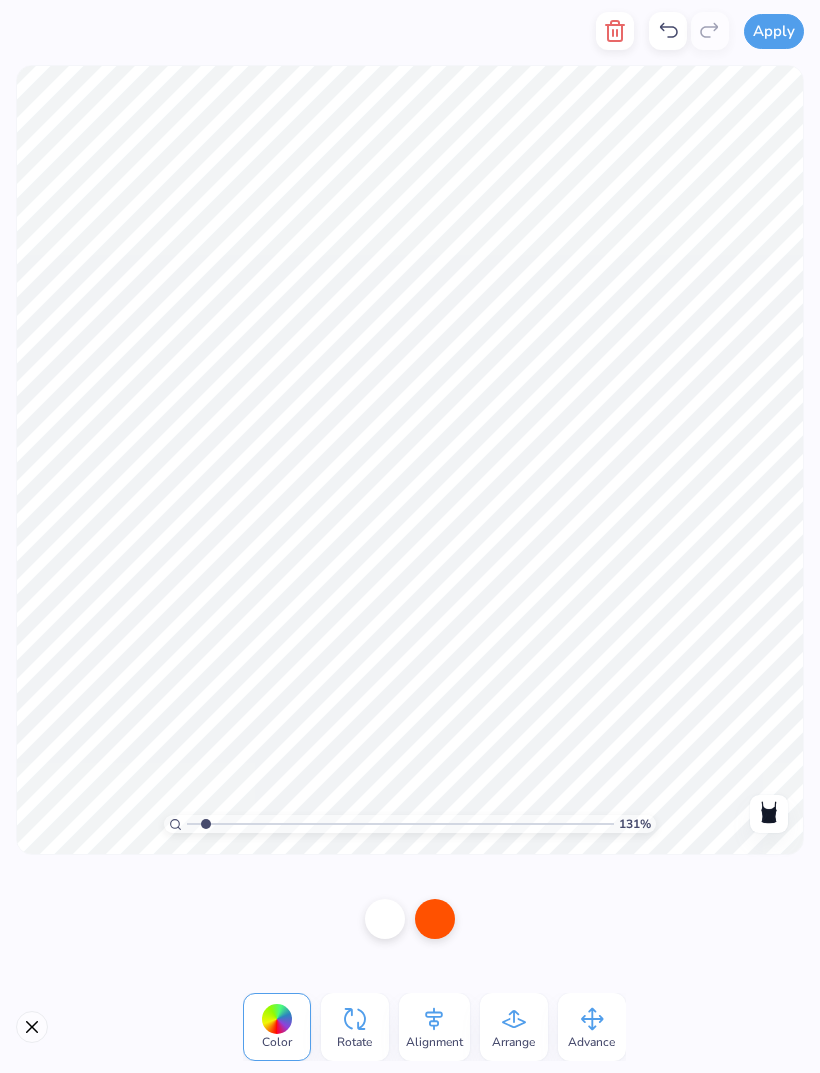 click 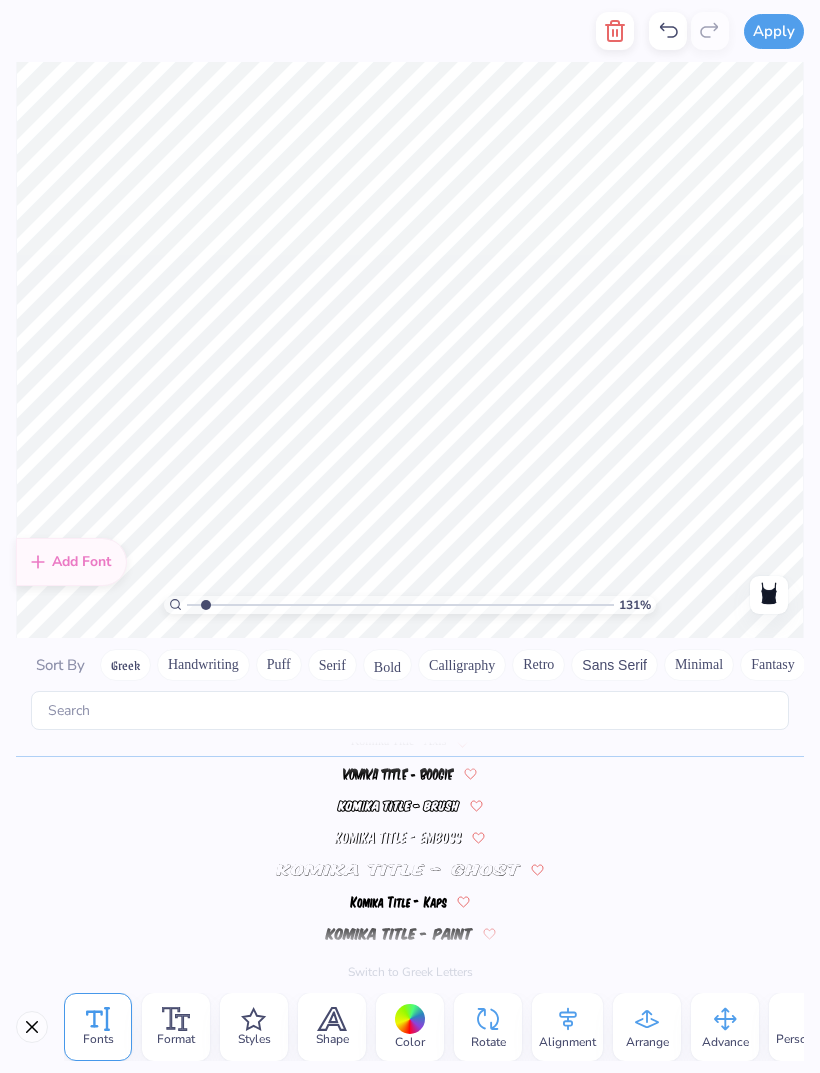 scroll, scrollTop: 5456, scrollLeft: 0, axis: vertical 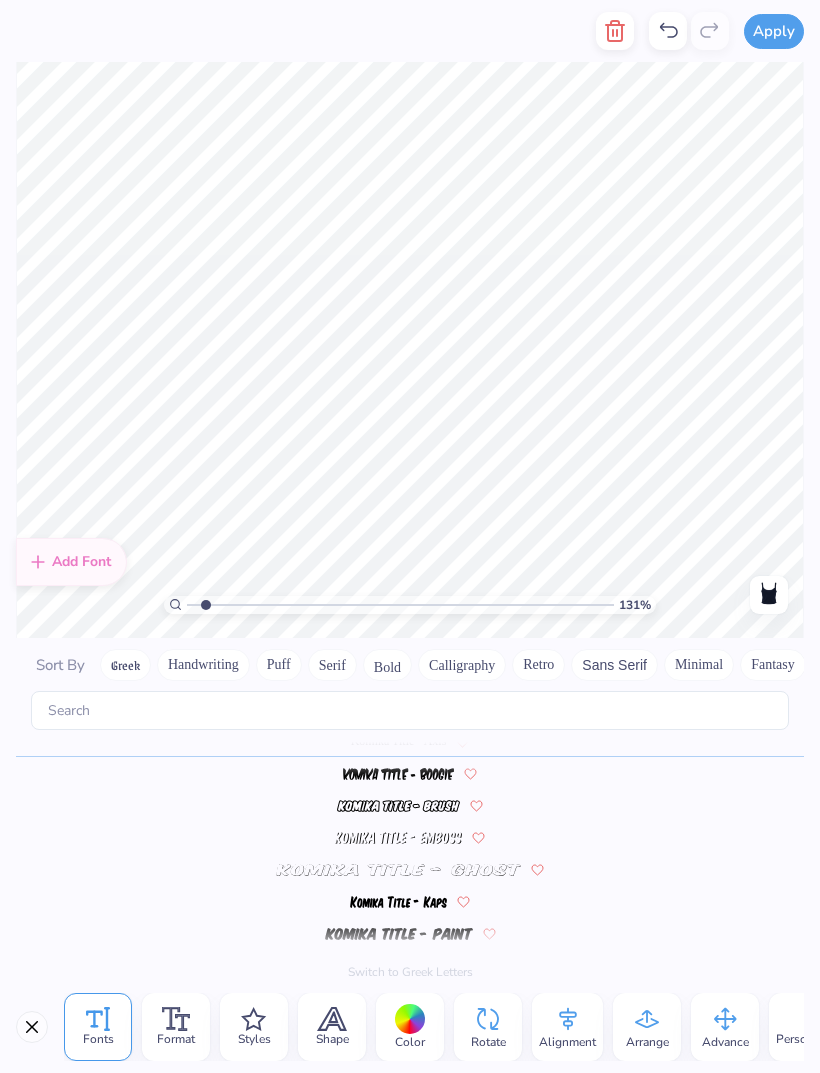 type on "1.31104458097246" 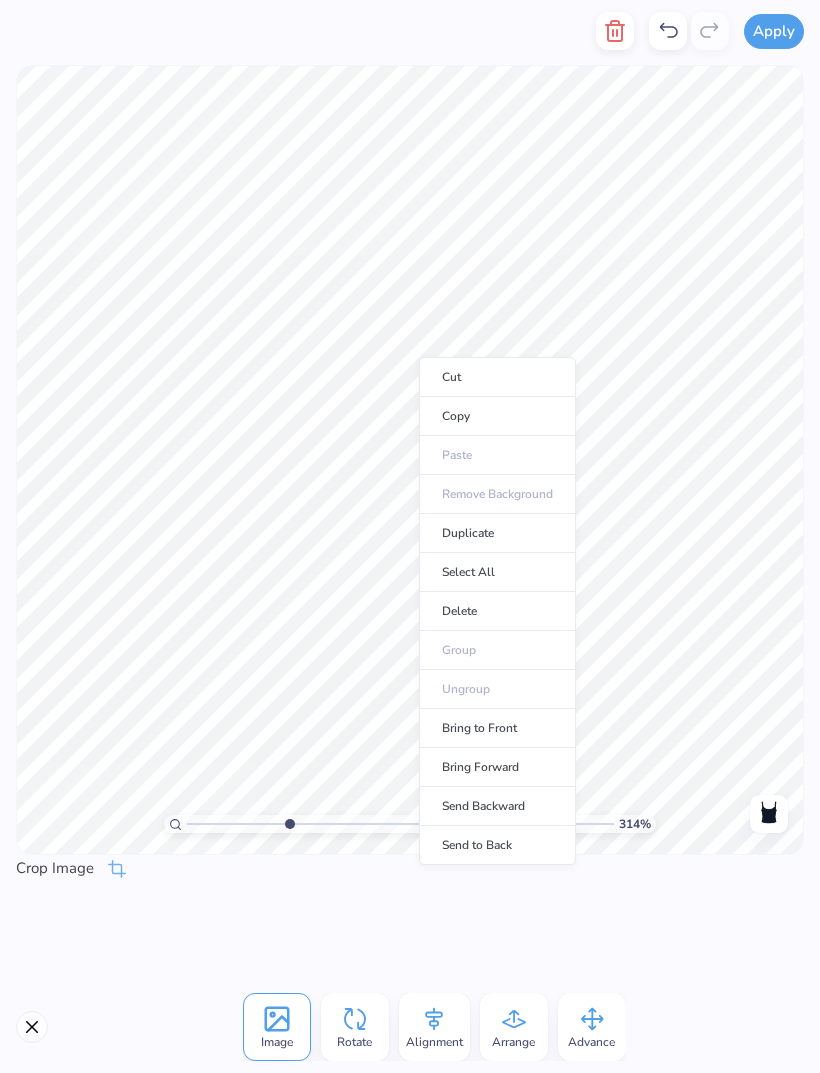 type on "3.03" 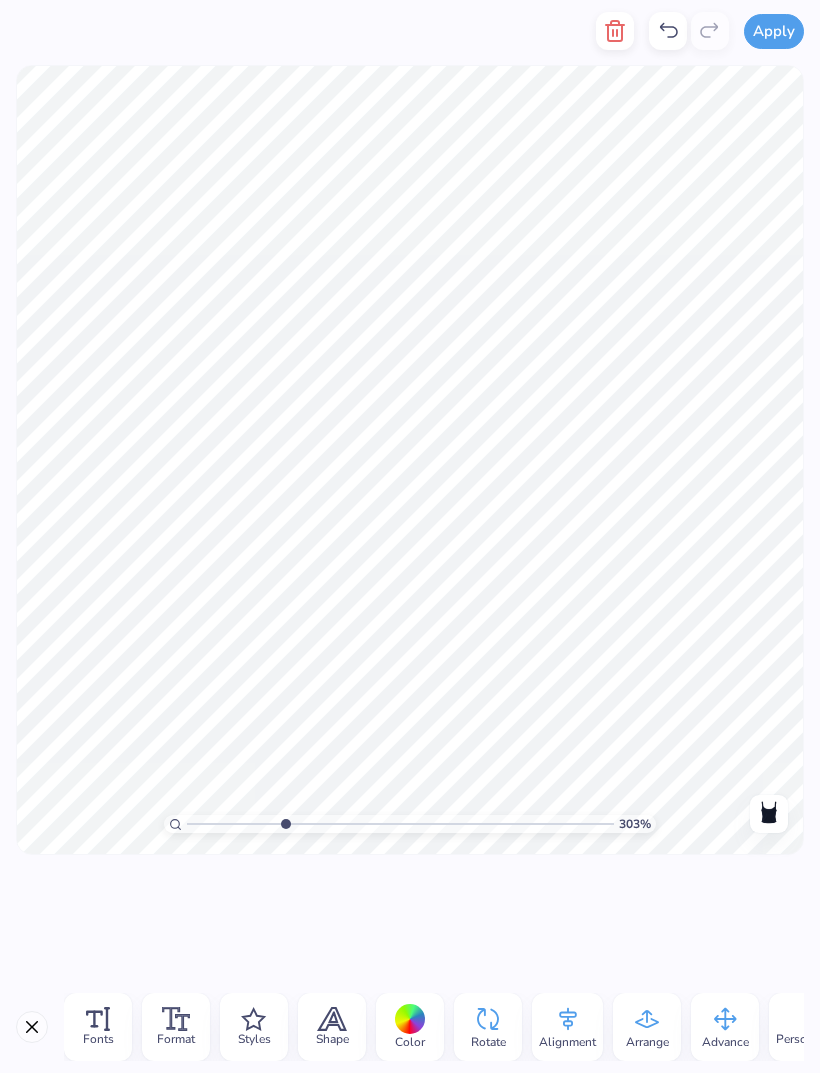 scroll, scrollTop: 4, scrollLeft: 4, axis: both 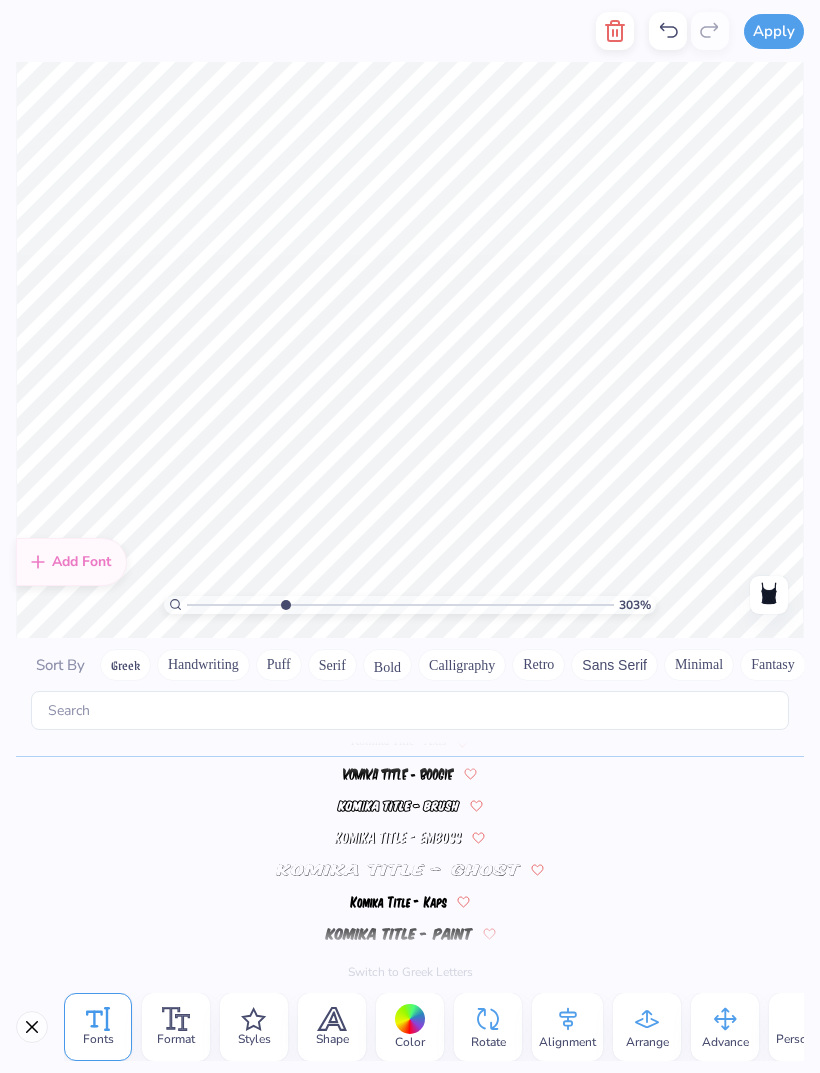 type on "toyally phly
to be a
pi beta phi" 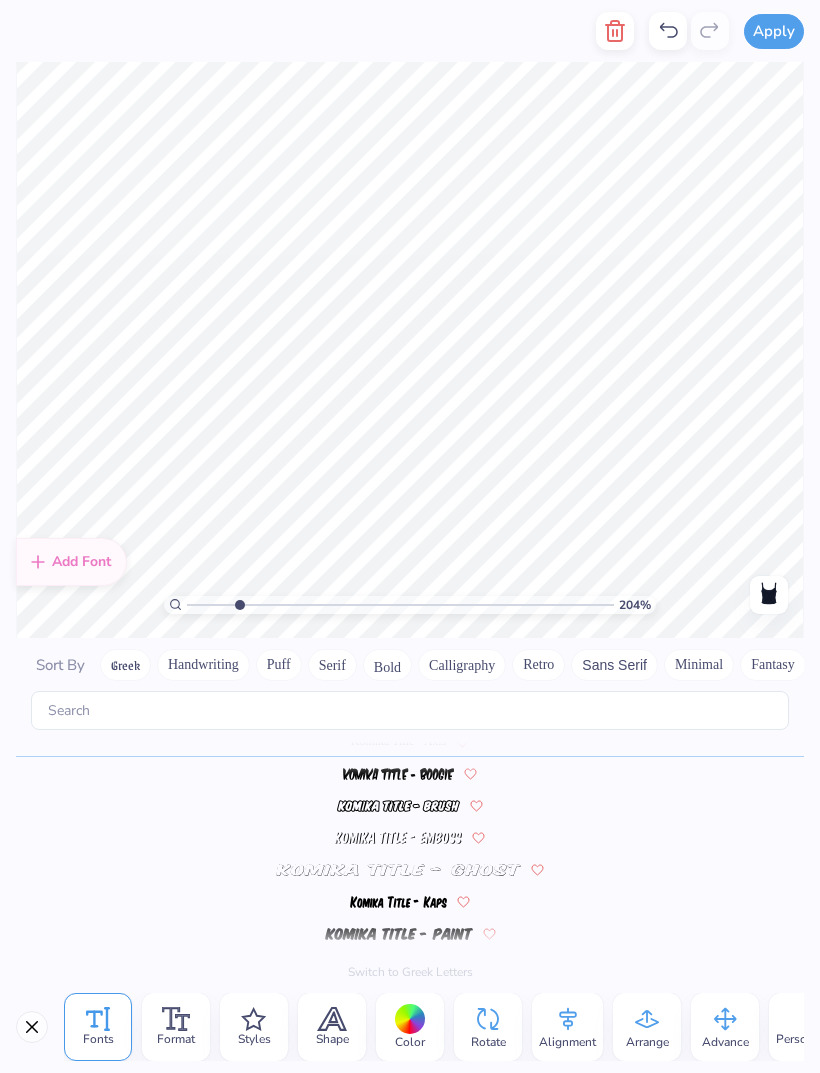 scroll, scrollTop: 4, scrollLeft: 2, axis: both 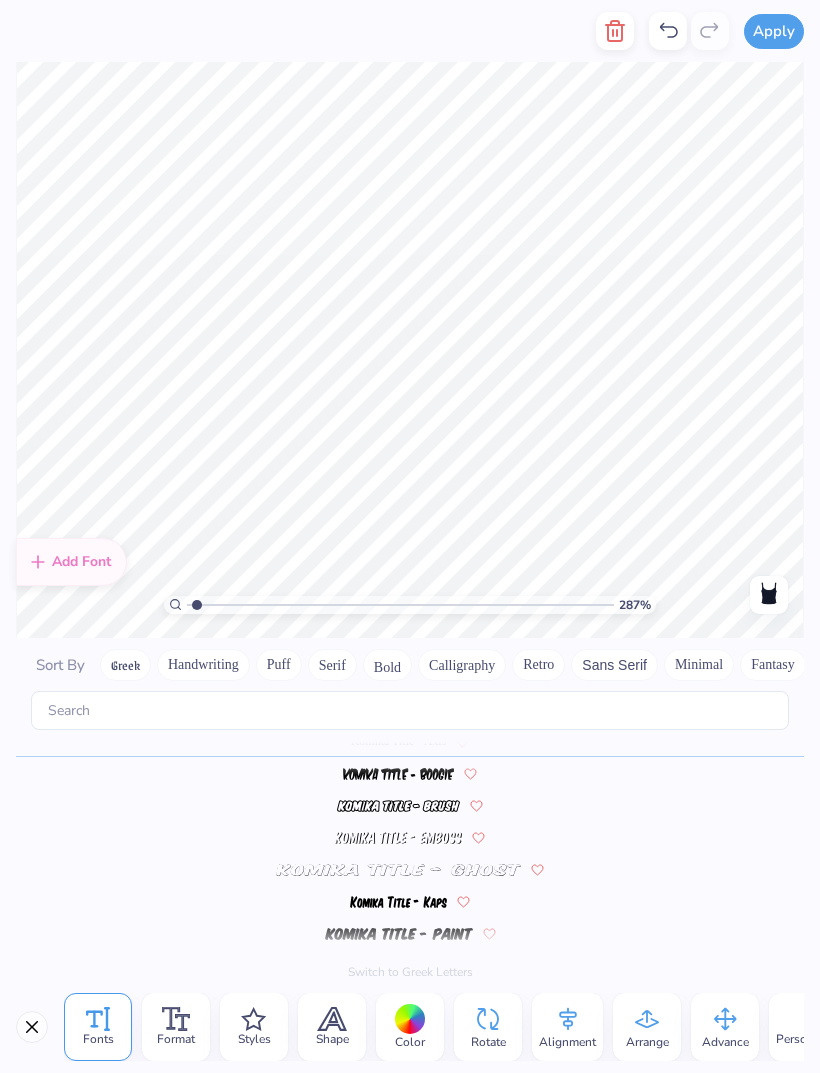 type on "2.87" 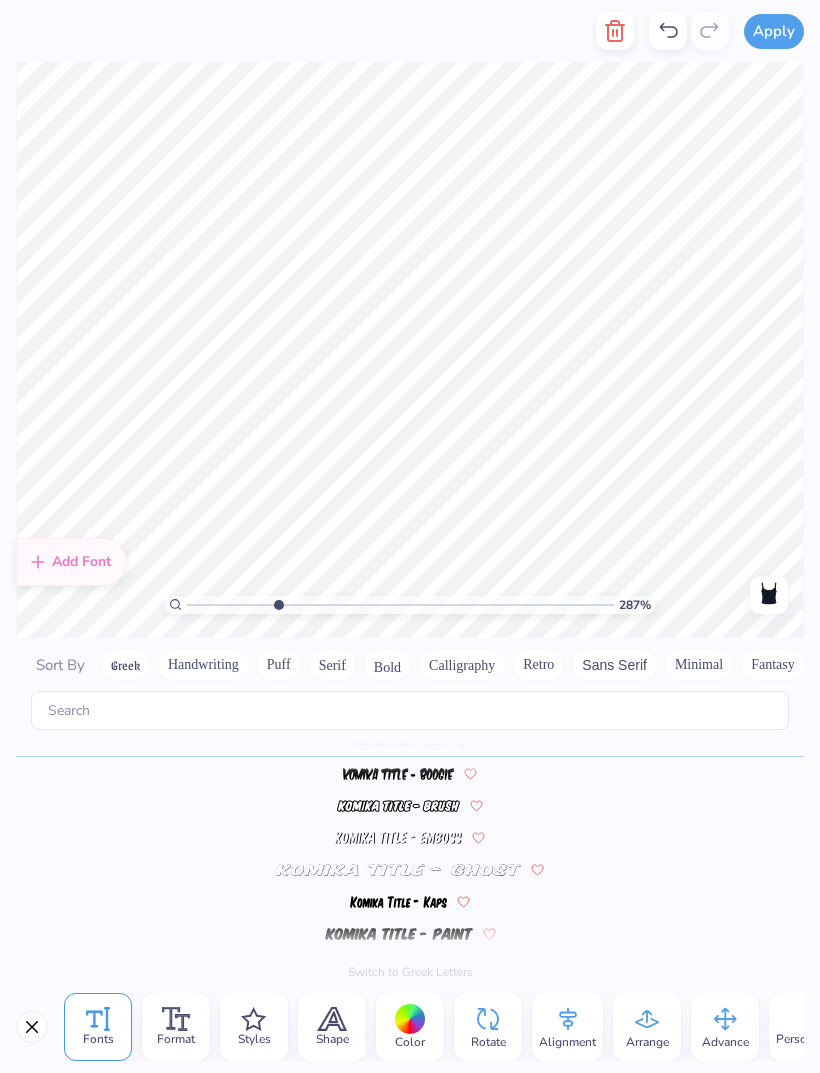 scroll, scrollTop: 4, scrollLeft: 3, axis: both 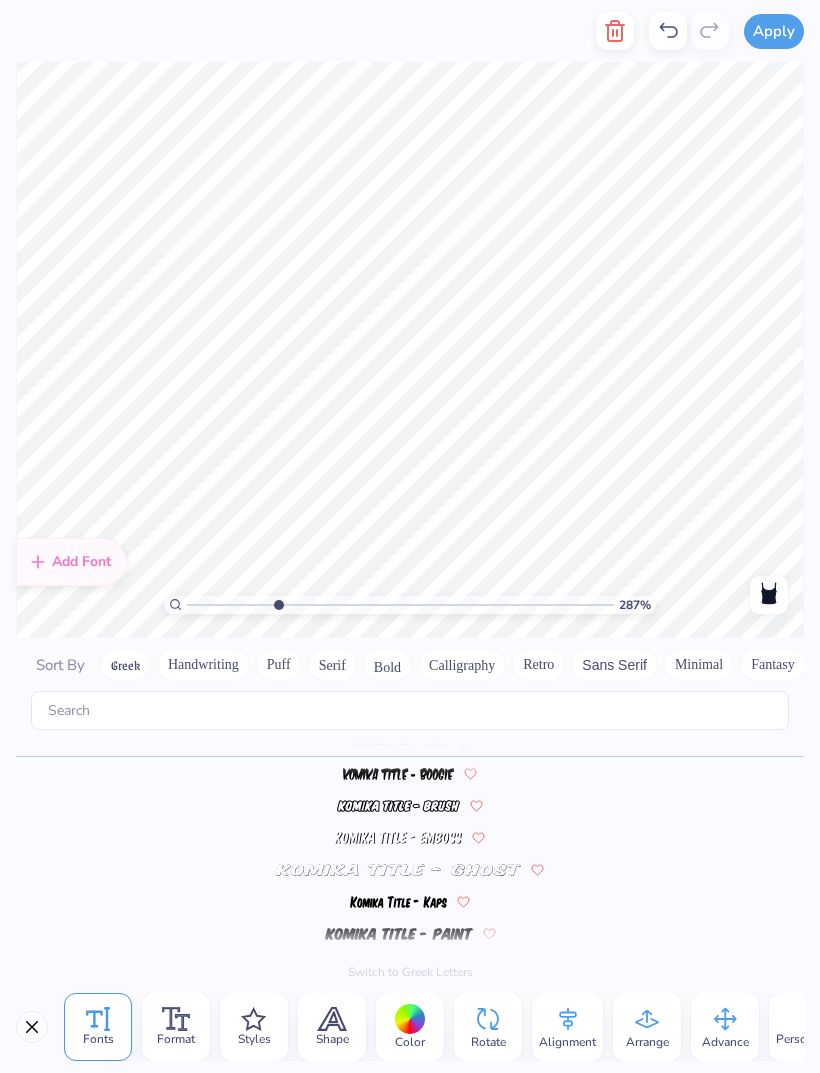 type on "toyally
phly
to be a
pi beta phi!" 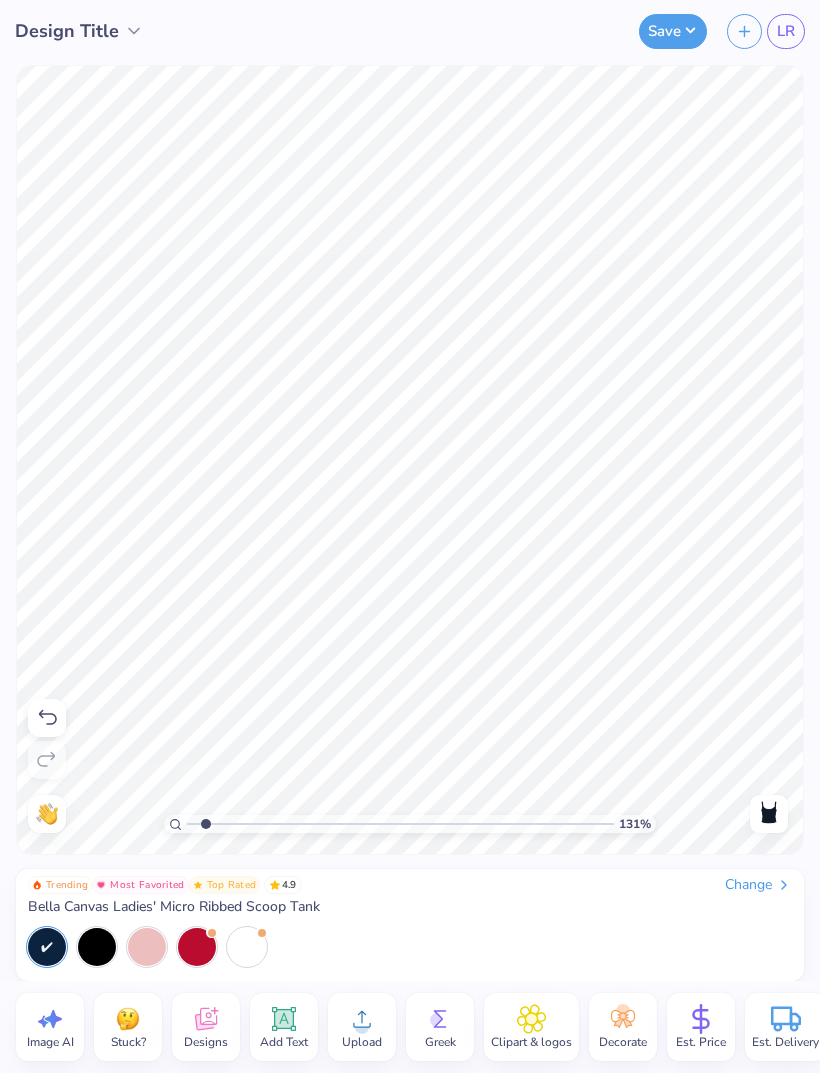 type on "1.28" 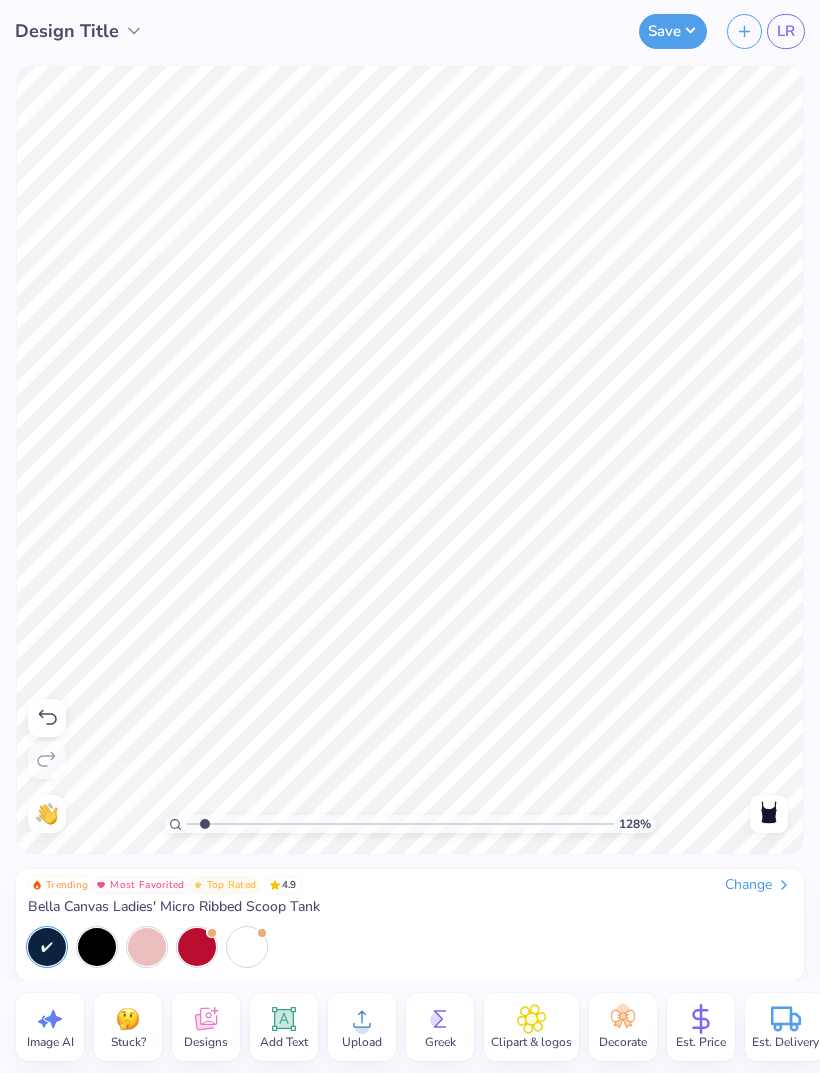 click 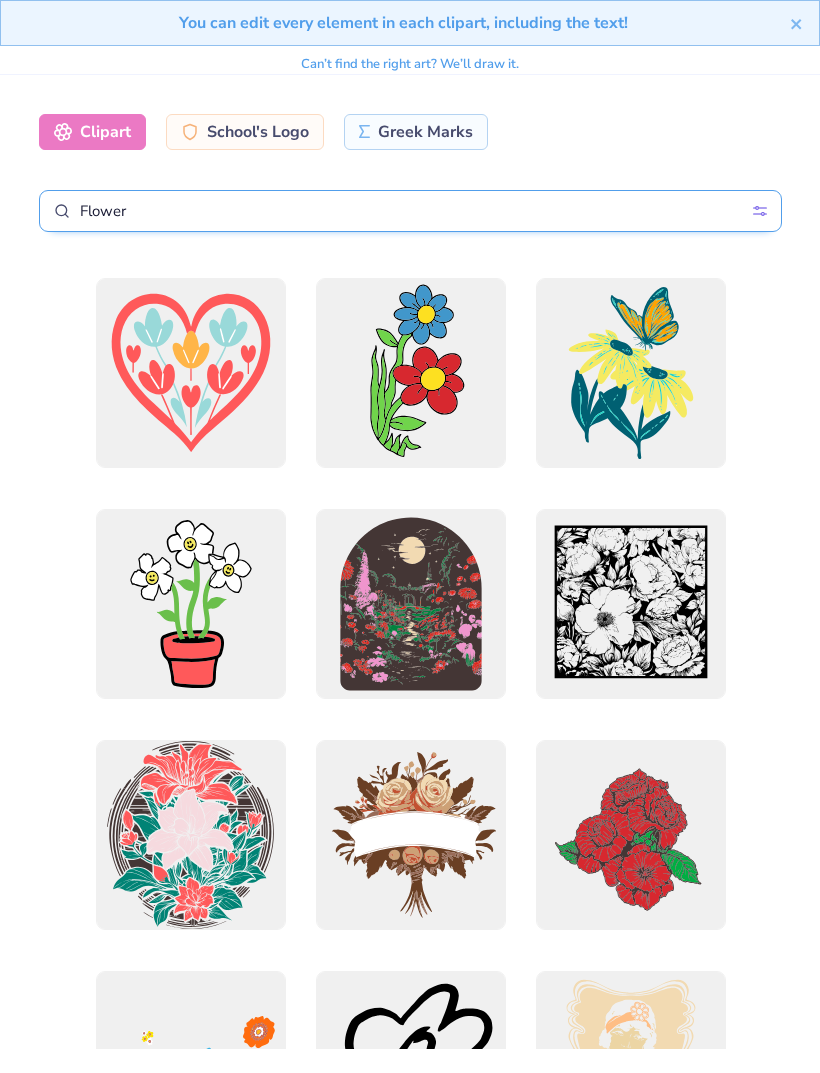 click on "Flower" at bounding box center [410, 211] 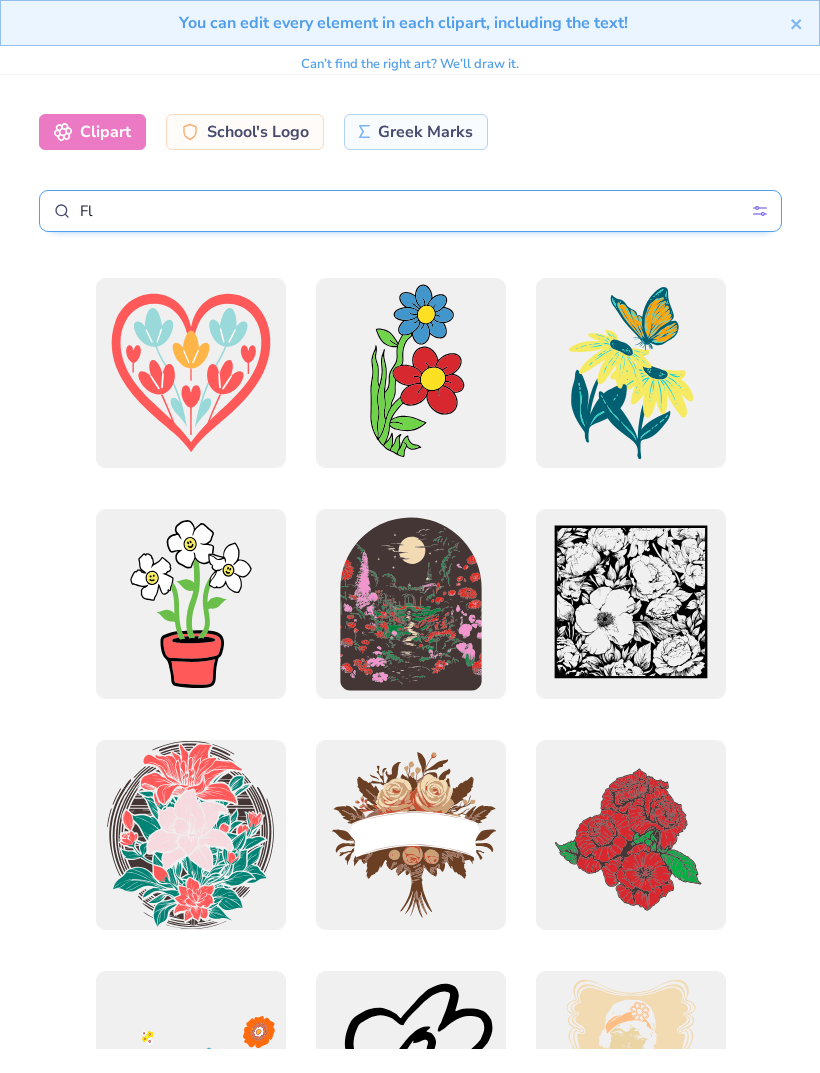 type on "F" 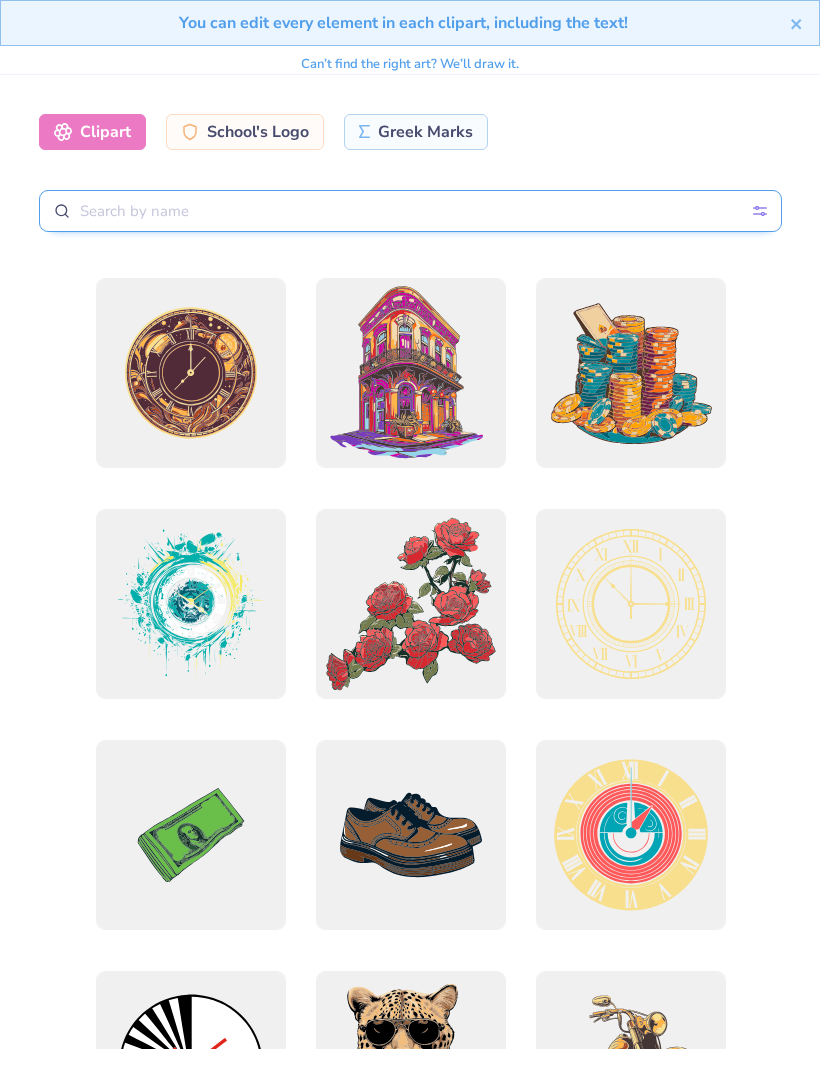type on "W" 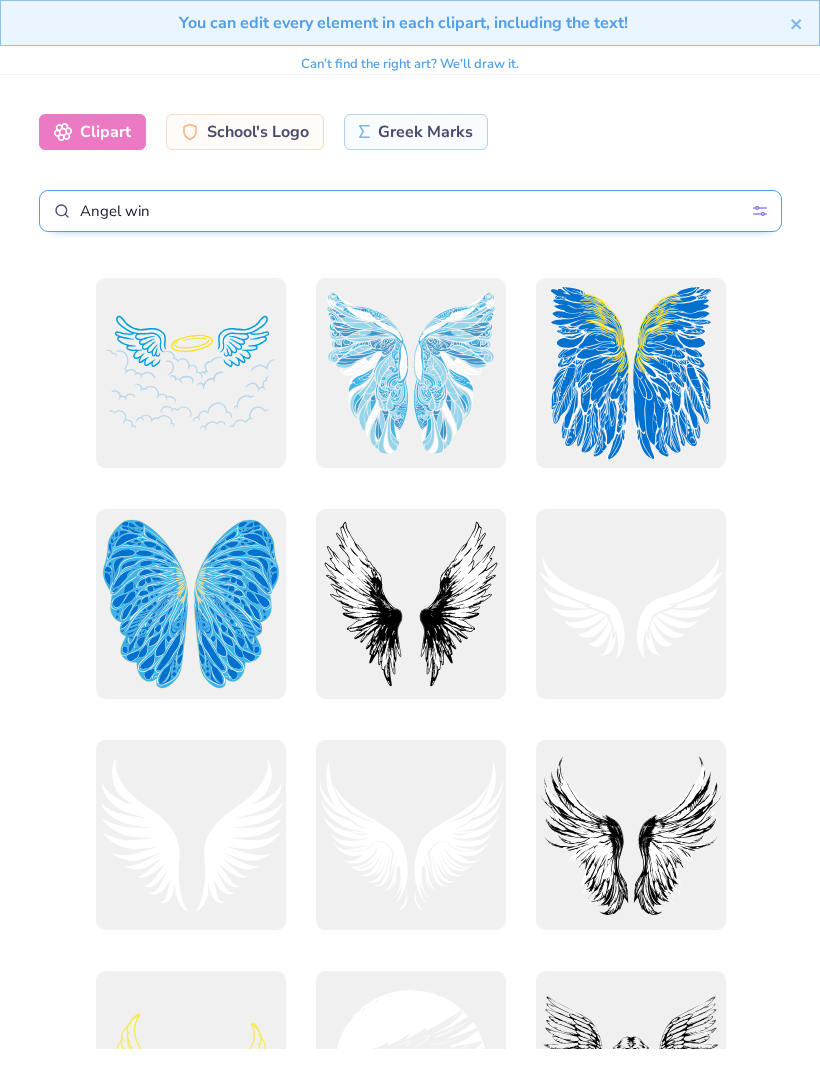 type on "Angel wing" 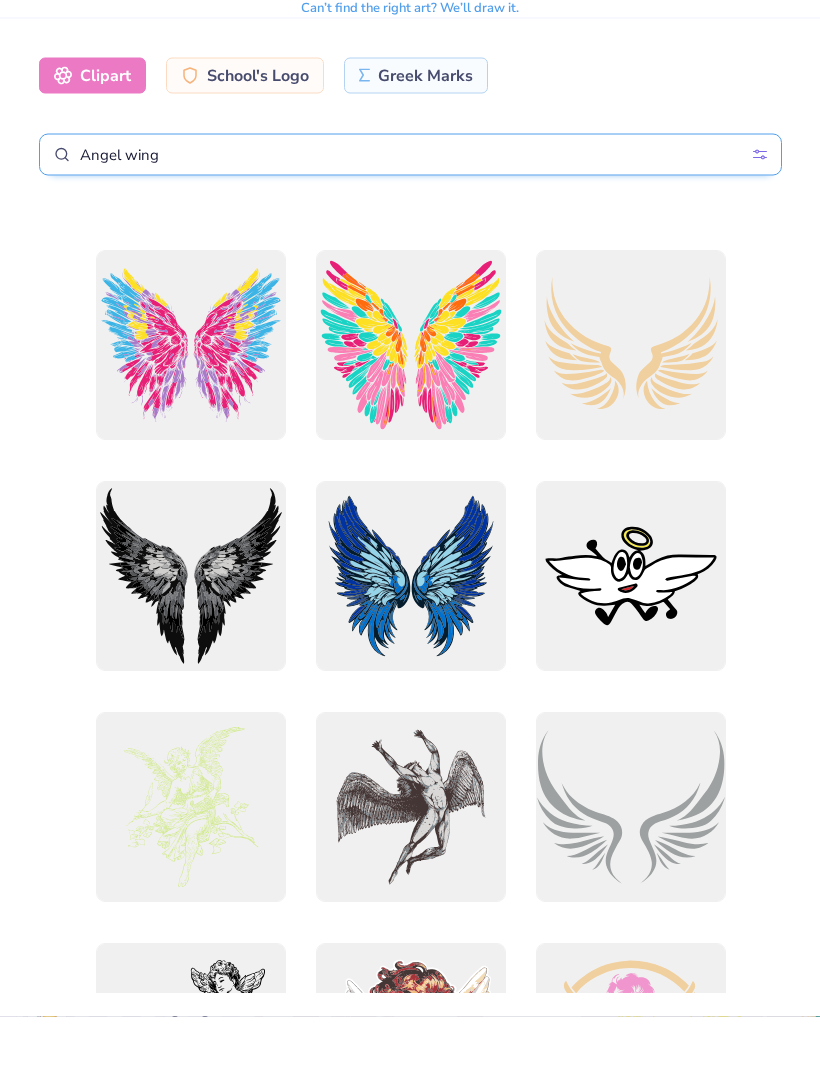 scroll, scrollTop: 2047, scrollLeft: 0, axis: vertical 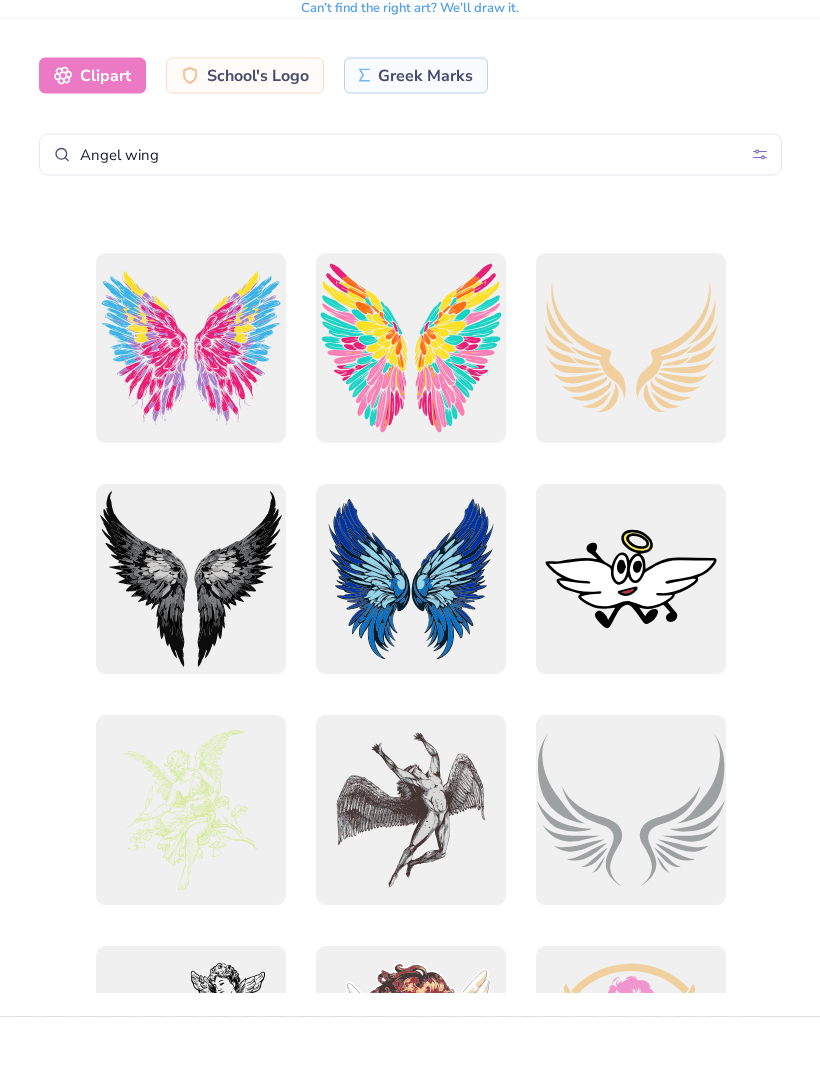click at bounding box center (630, 636) 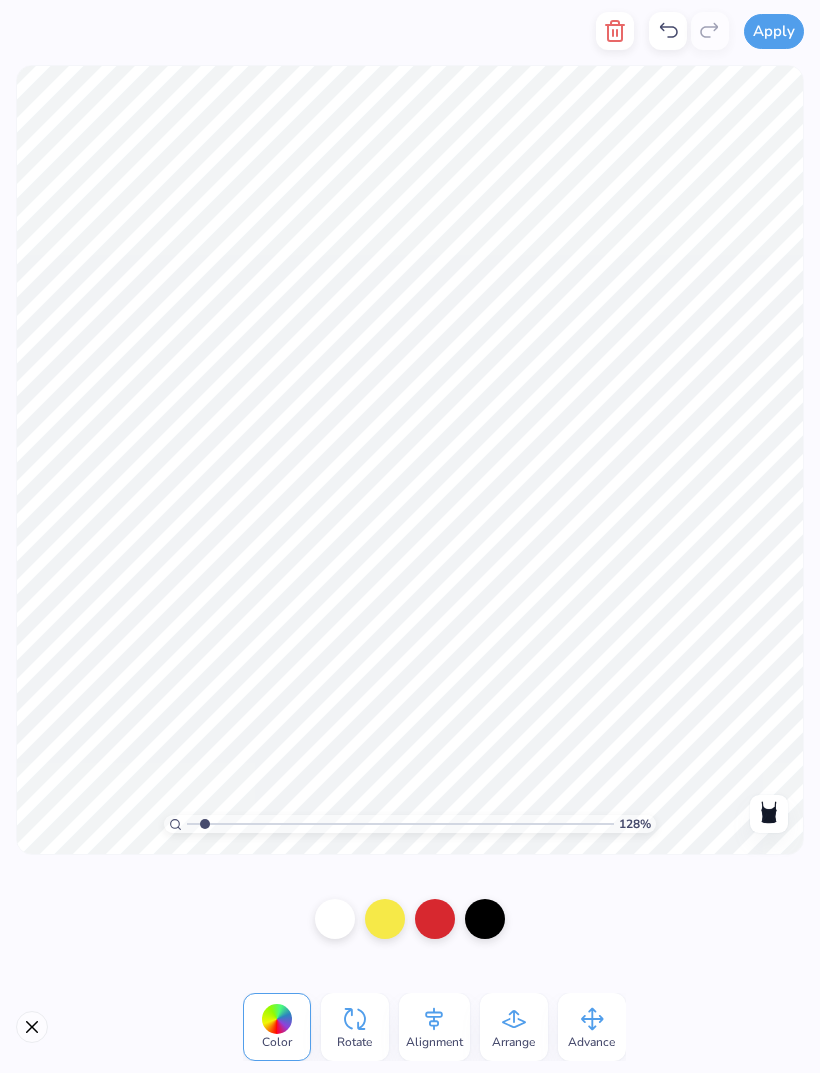 click 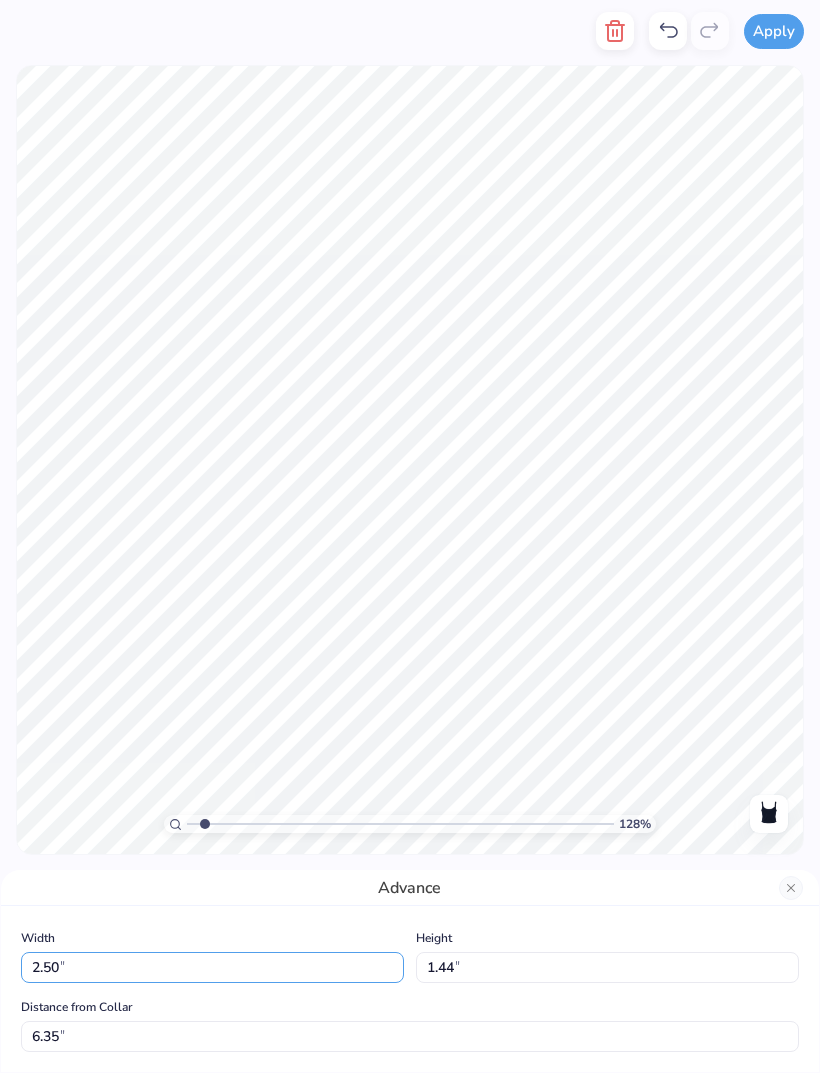 click on "2.50" at bounding box center [212, 967] 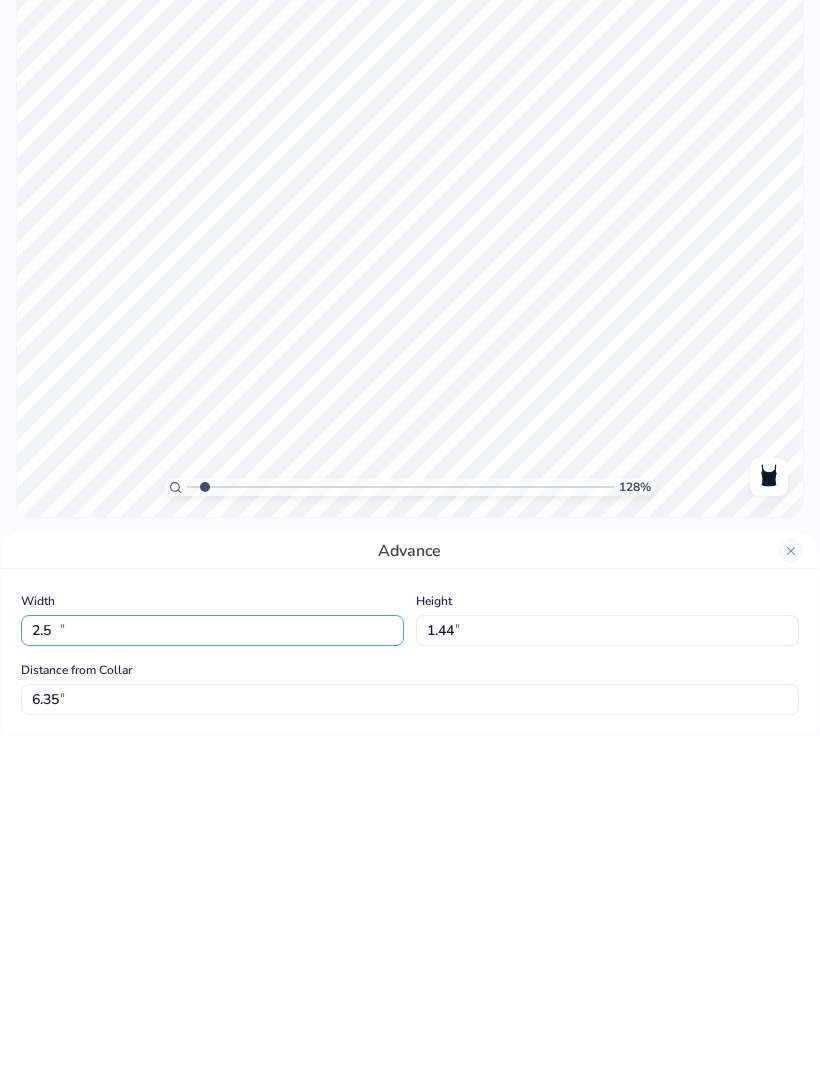 type on "2" 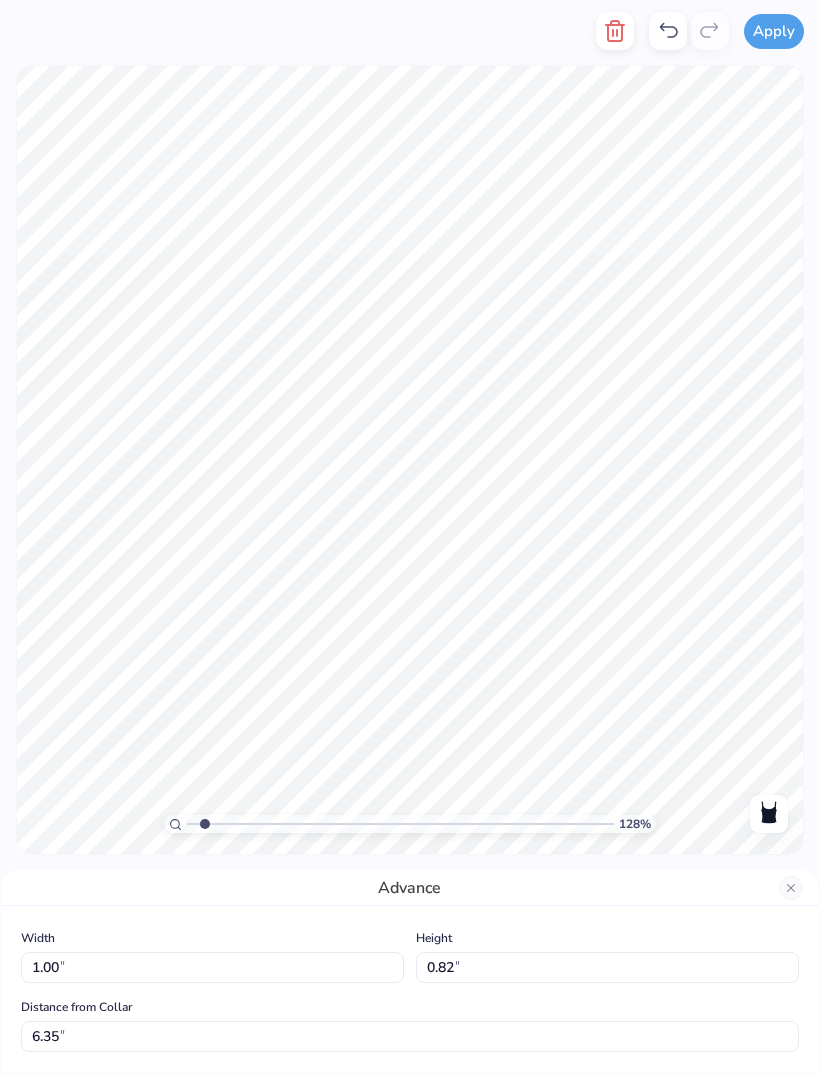 type on "1.42" 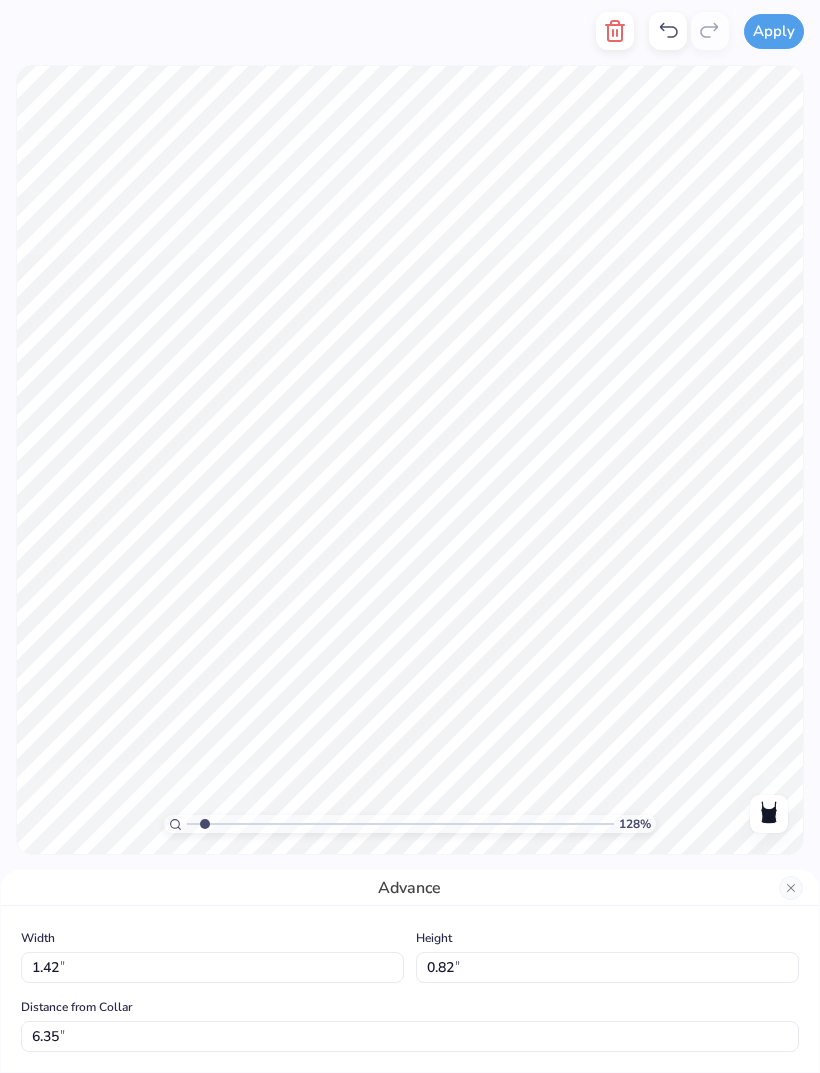 type on "2.27" 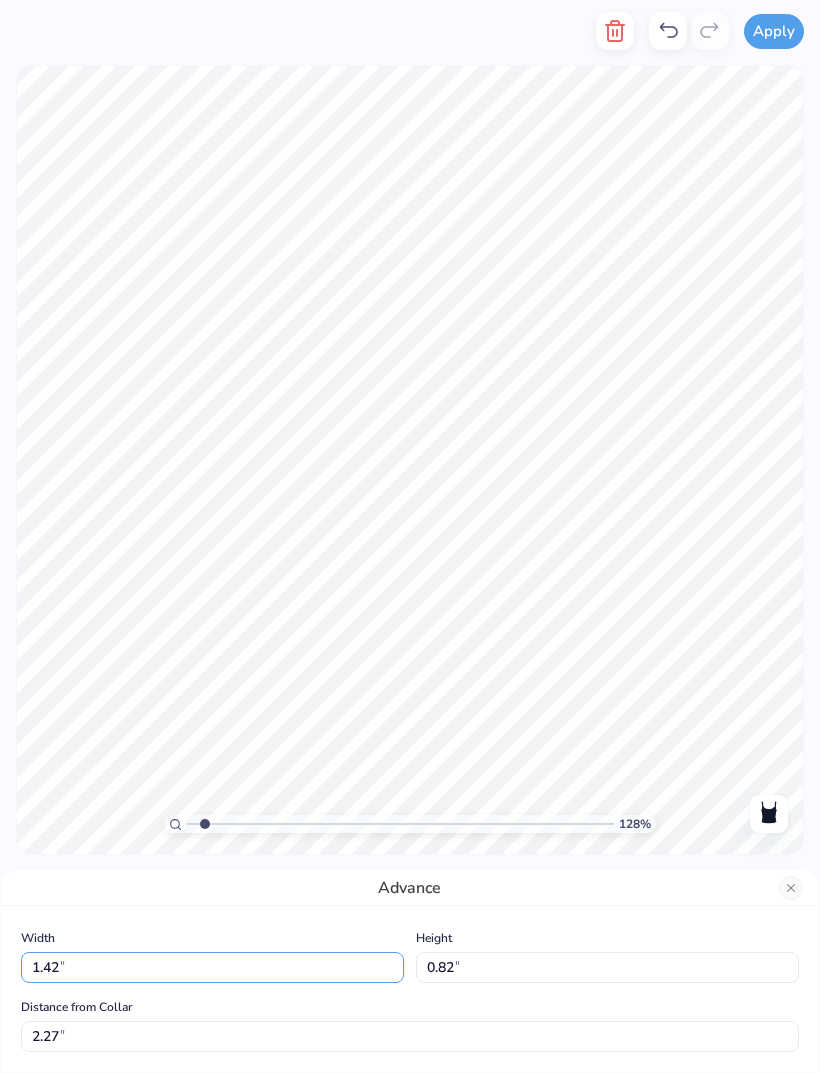 type on "0.66" 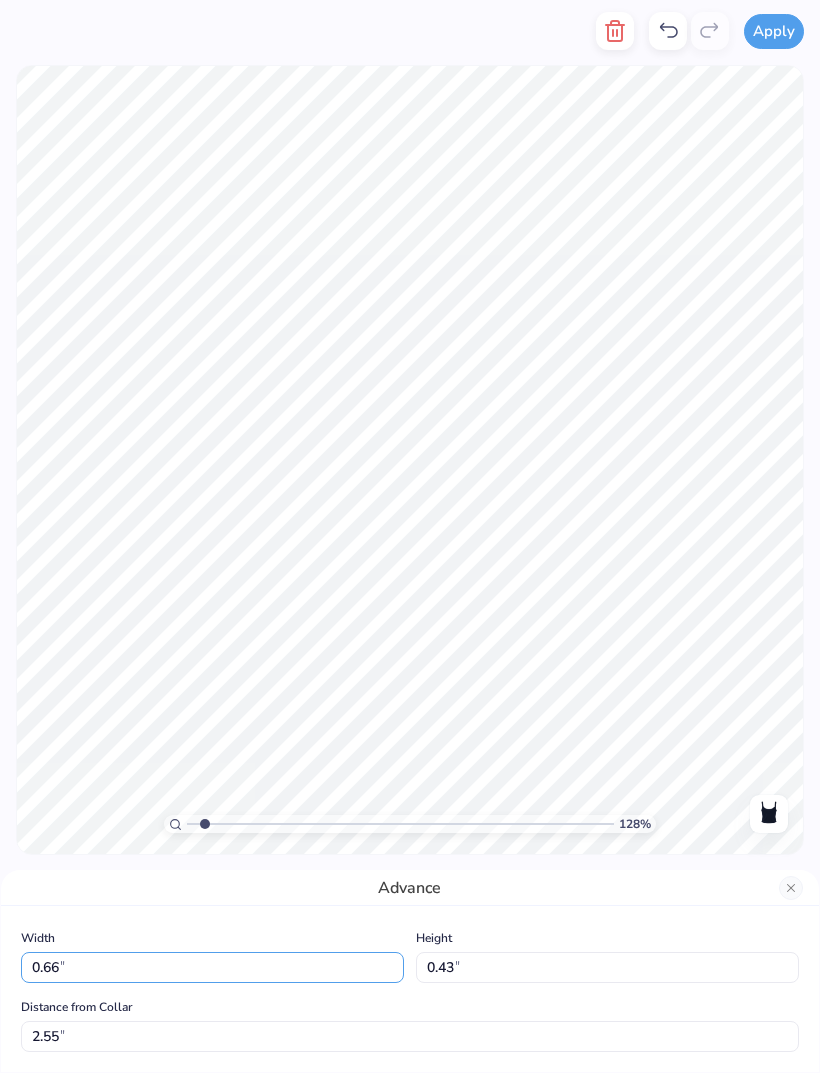 type on "0.98" 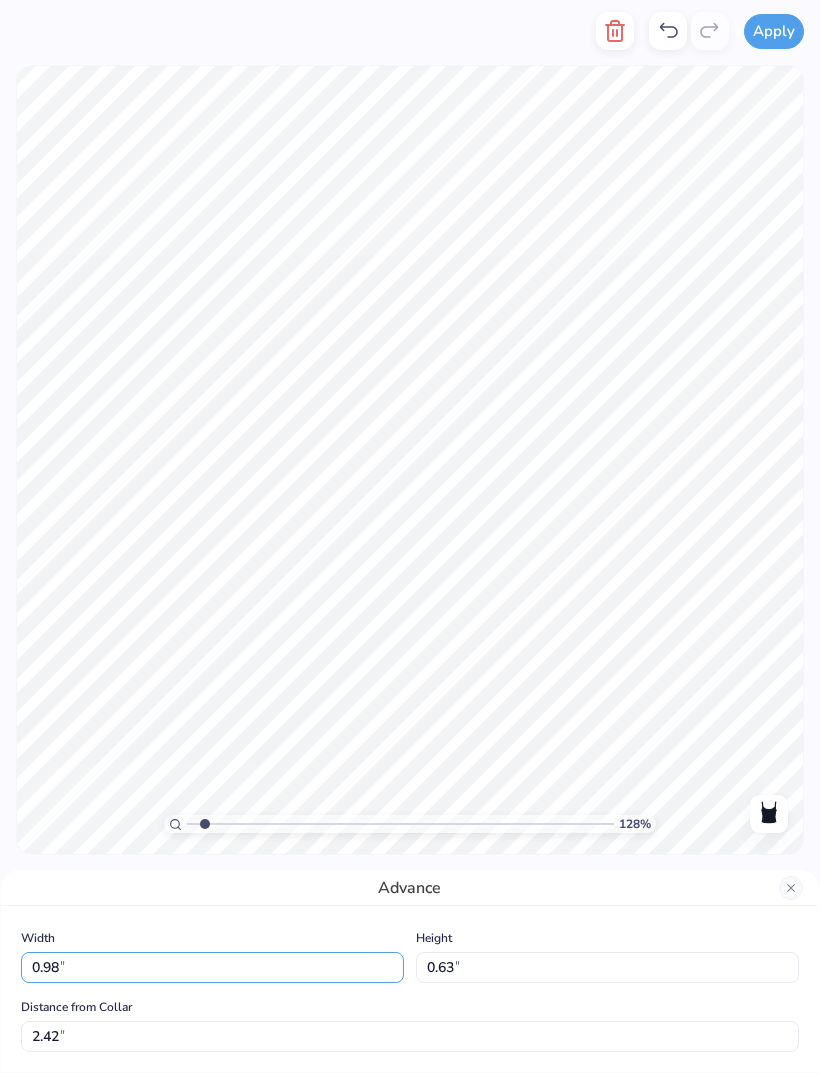 type on "2.27" 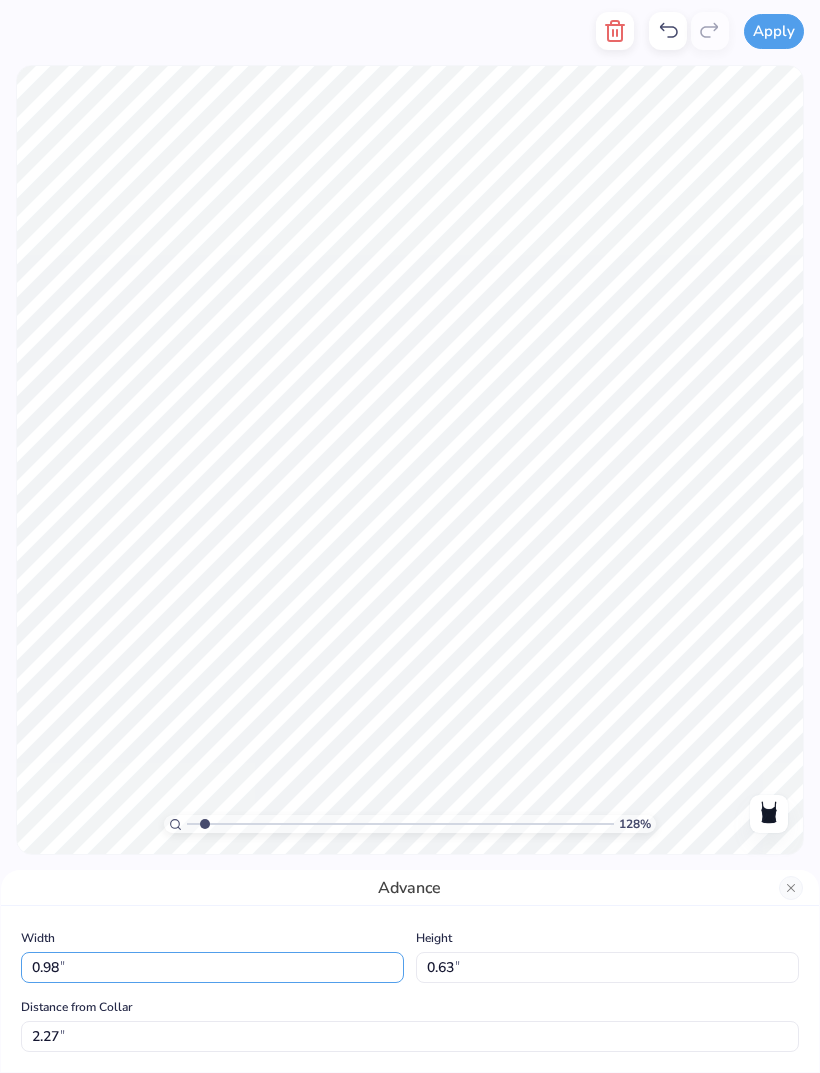 type on "1.39" 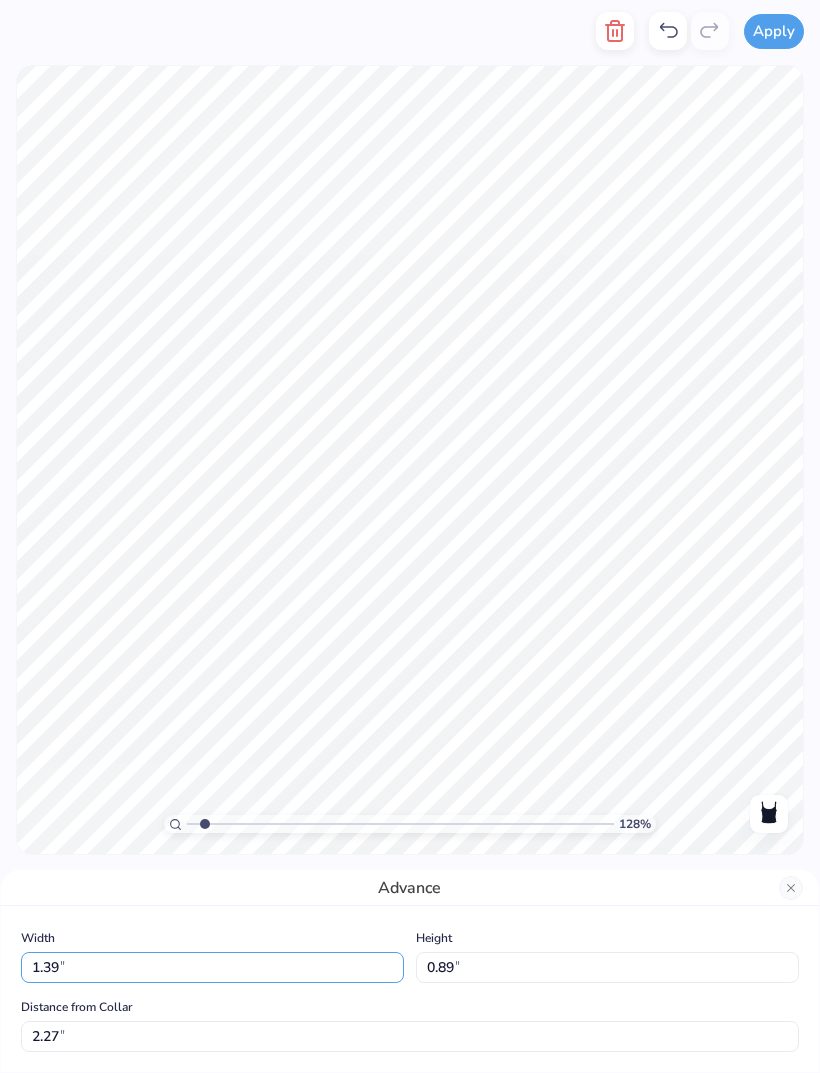 type on "6.90" 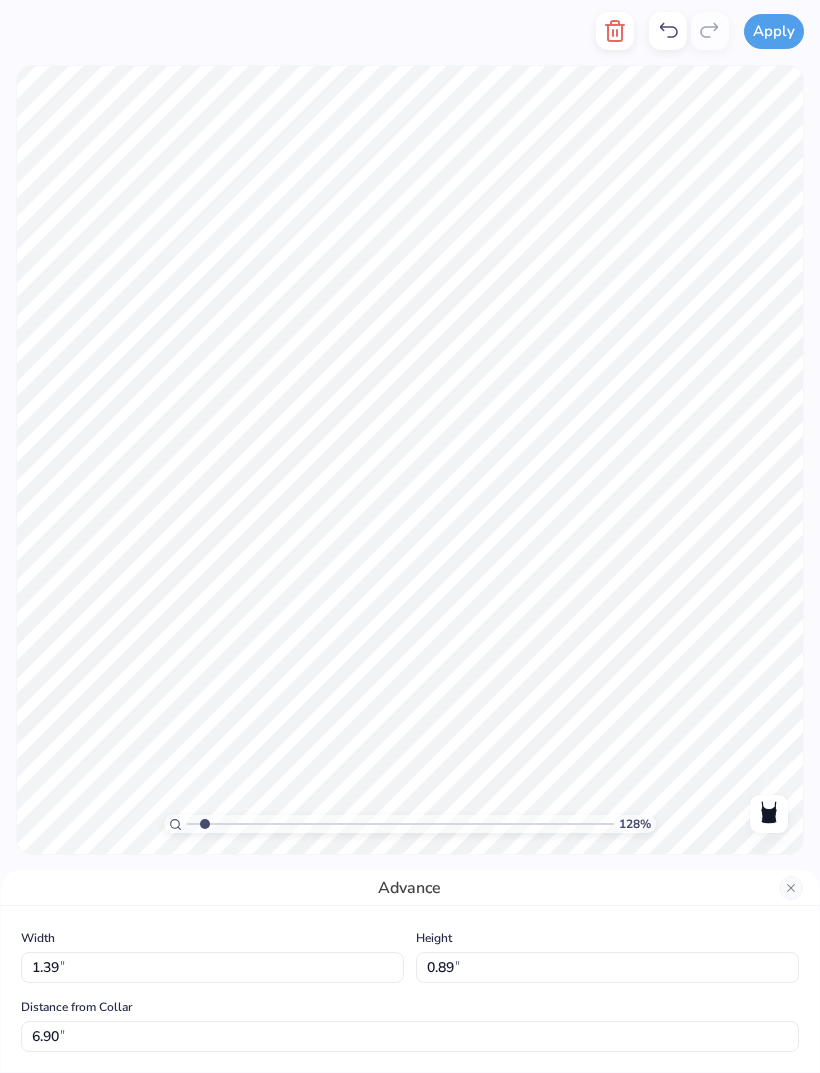 click at bounding box center [791, 888] 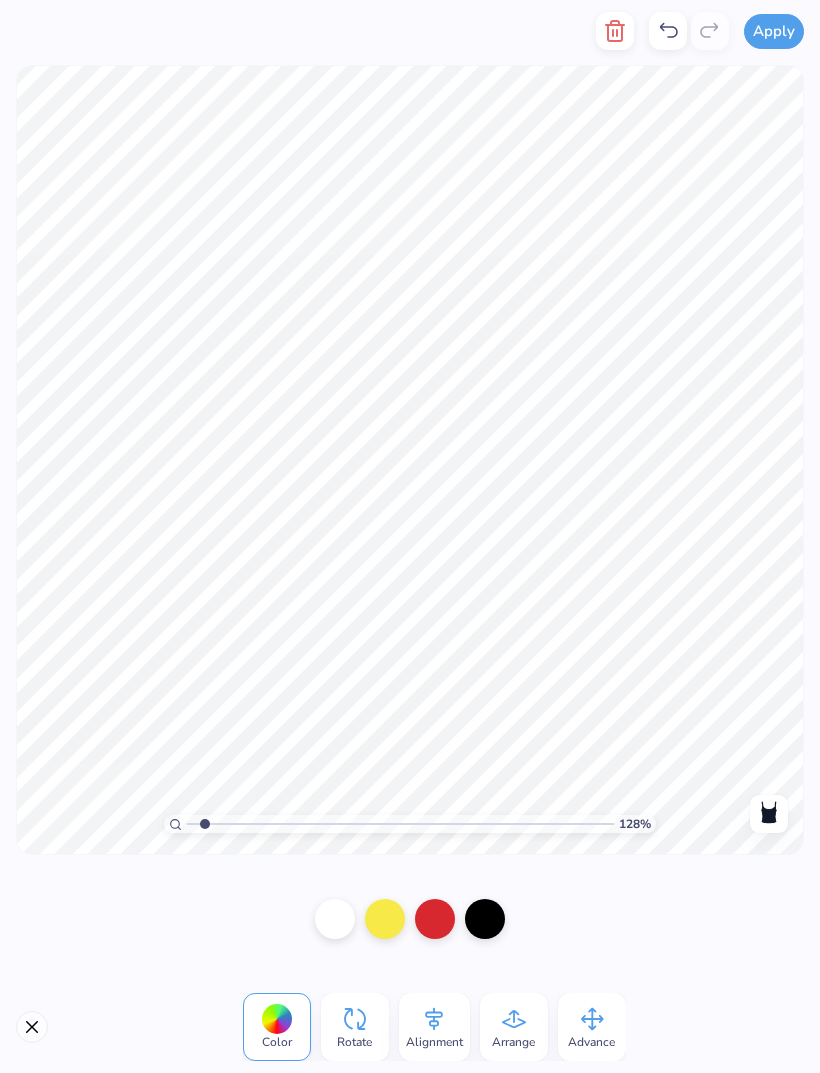 click 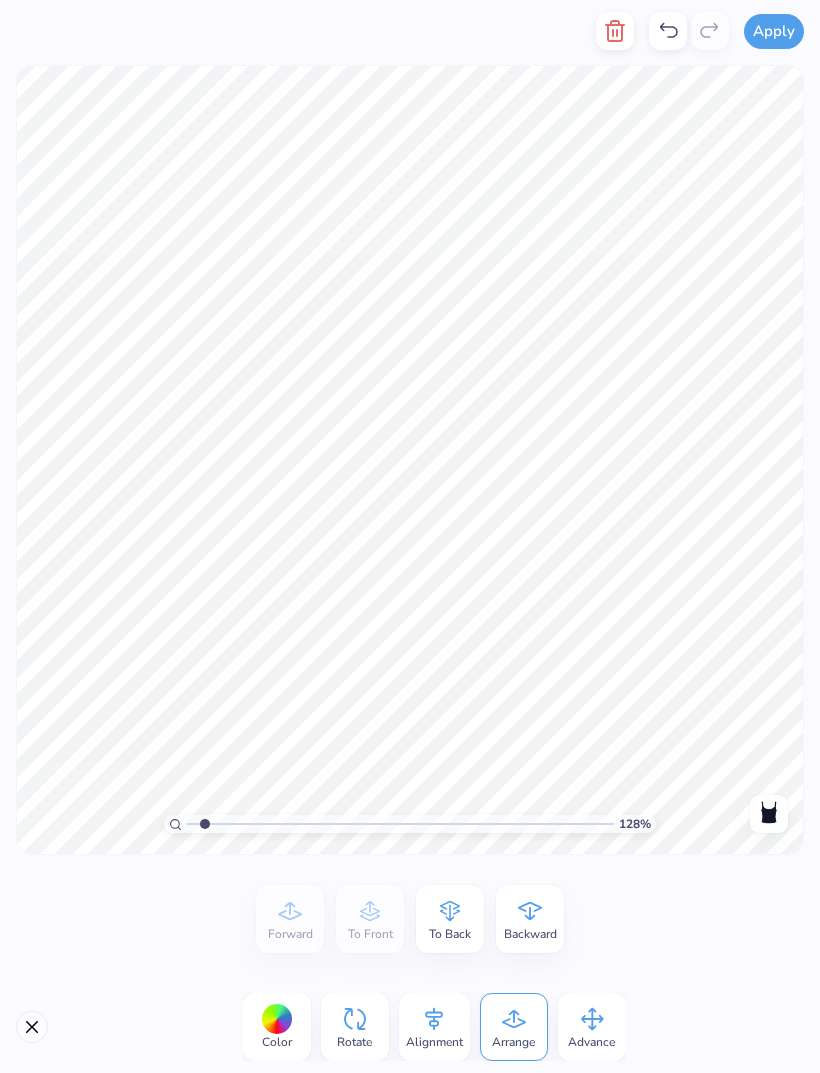 click 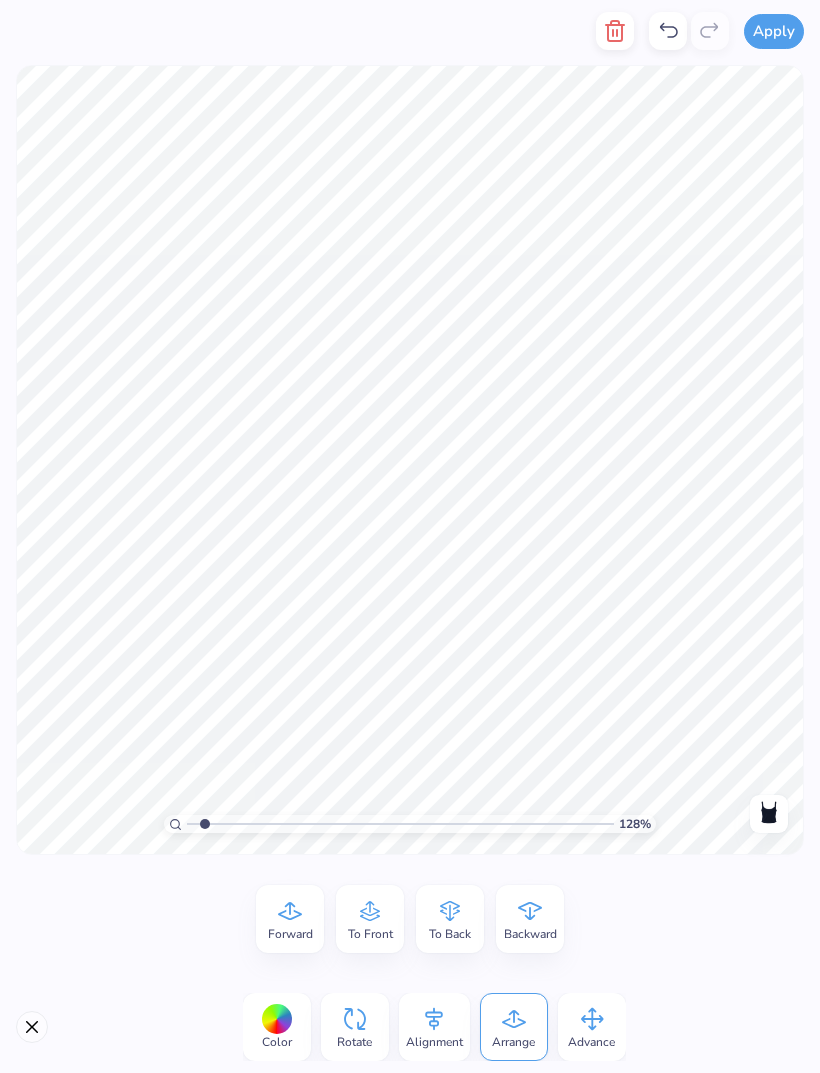 click 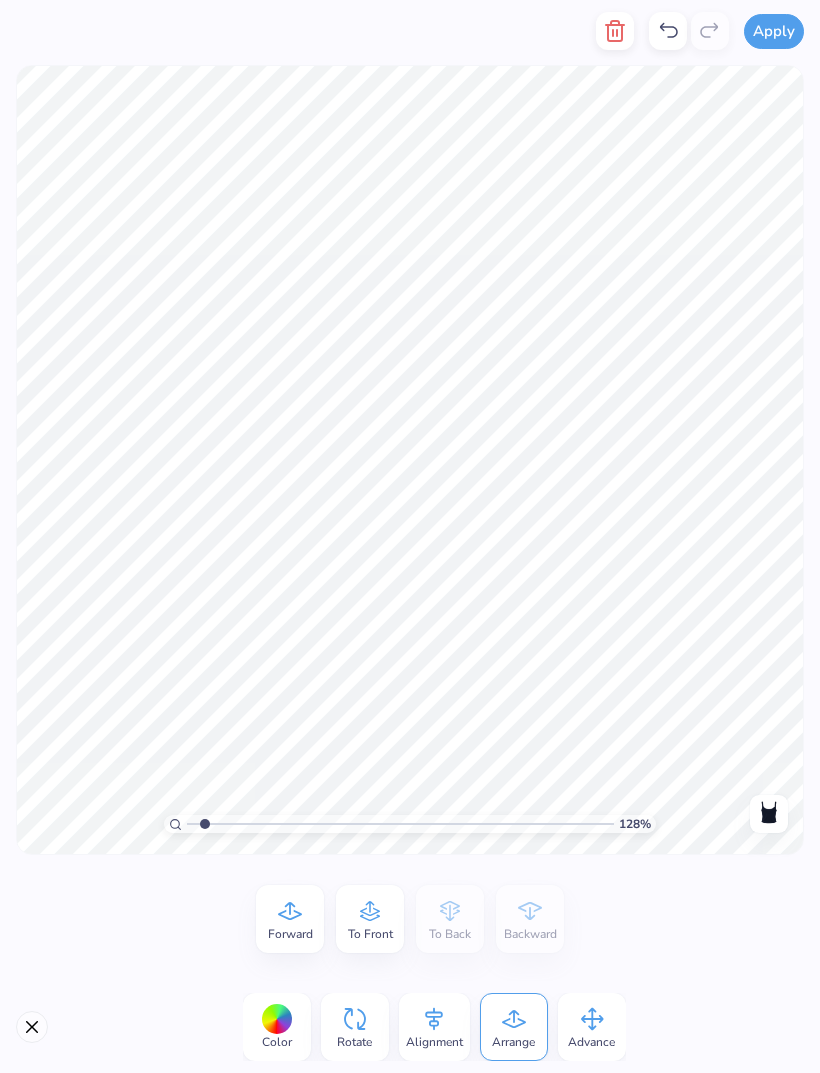 click 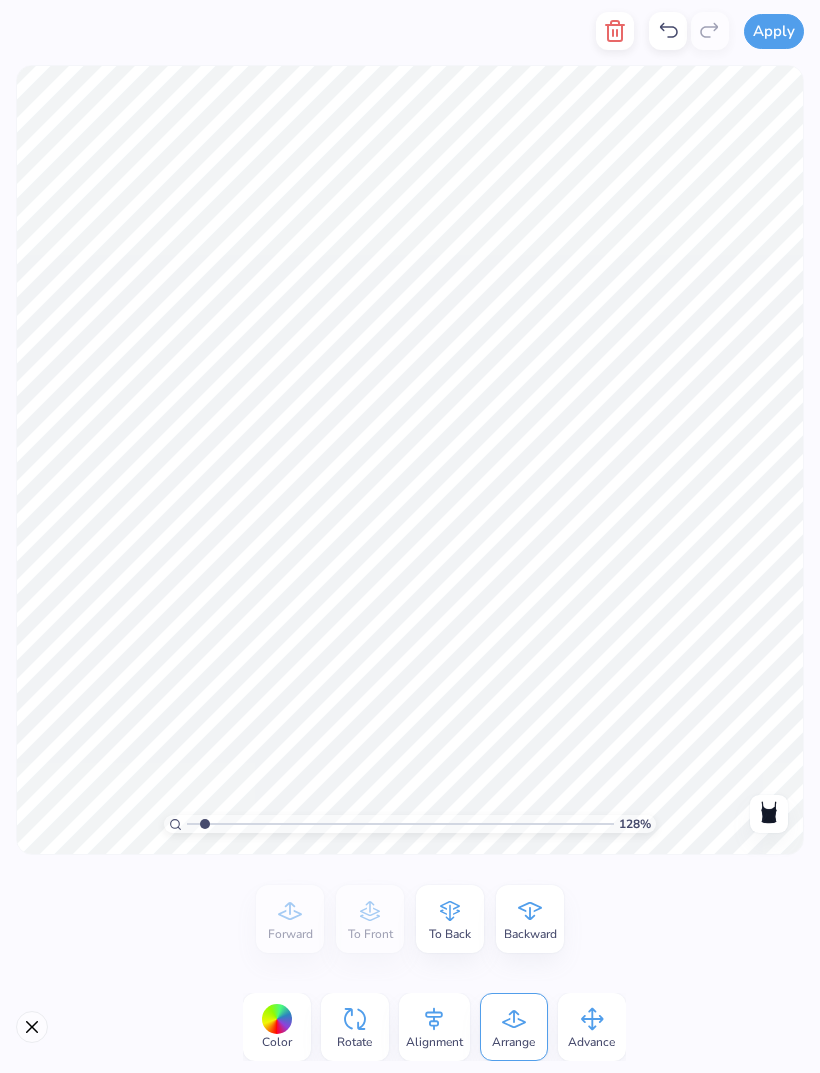 click 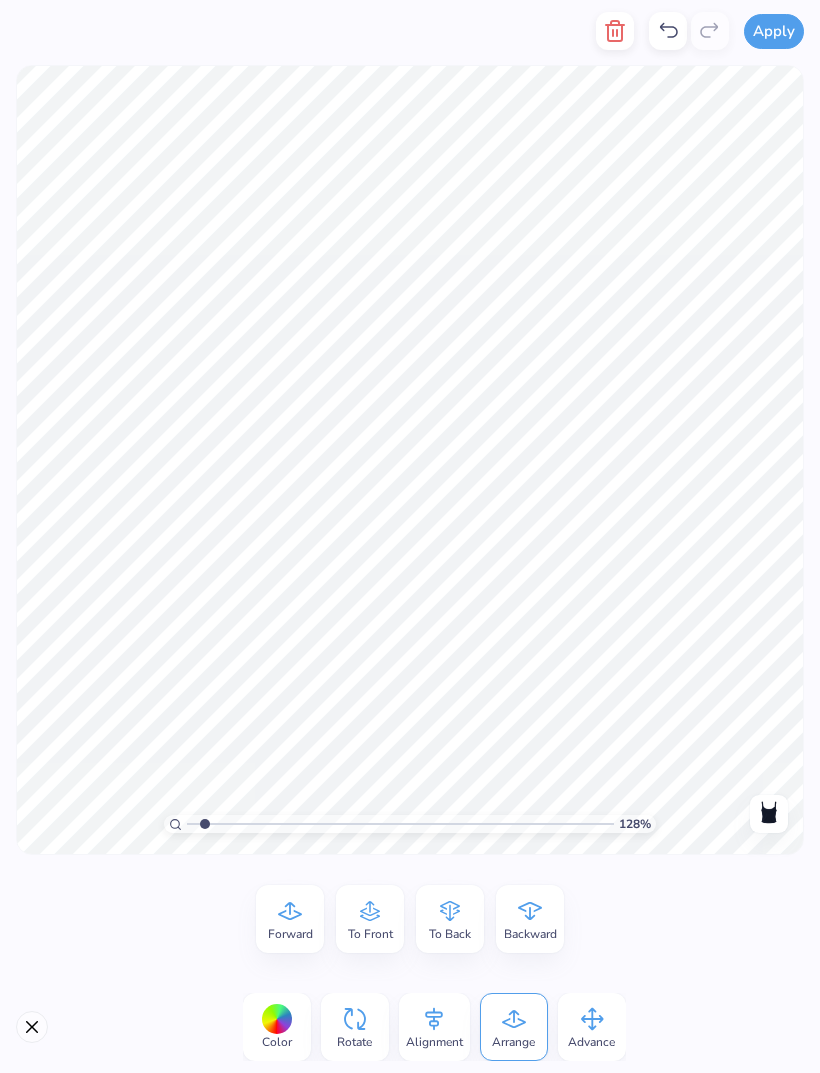 click on "Backward" at bounding box center (530, 934) 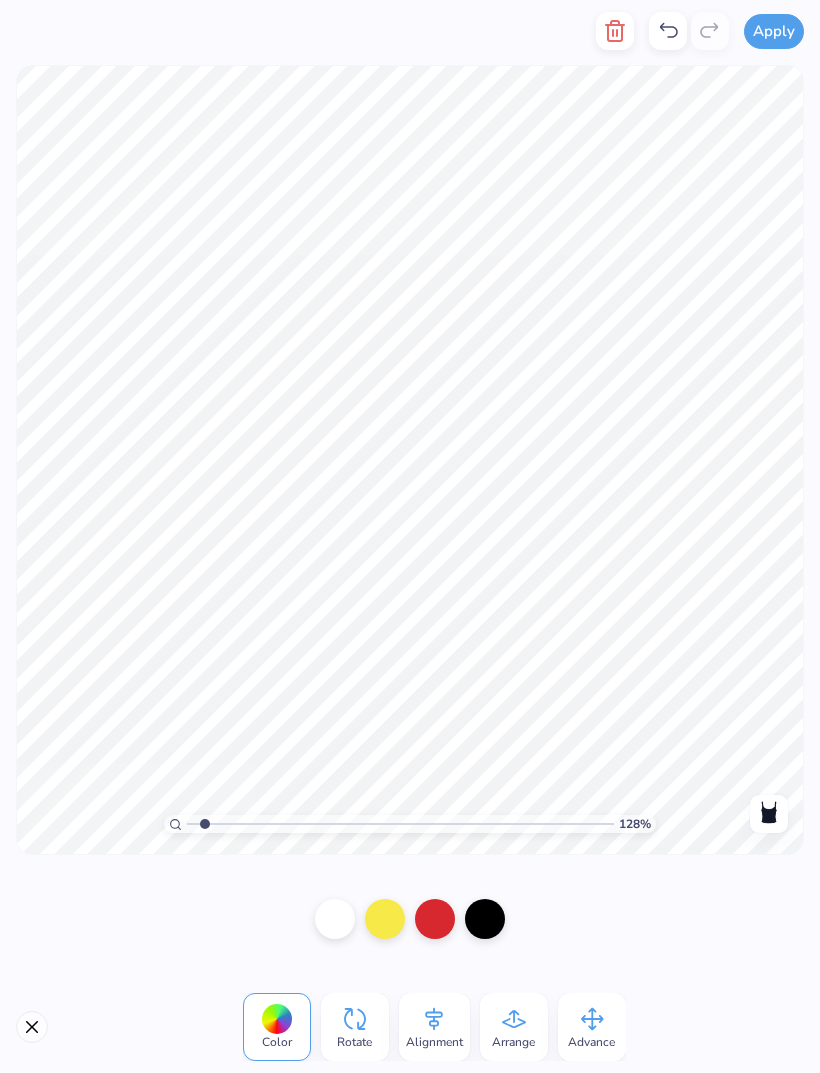 click on "Arrange" at bounding box center [514, 1027] 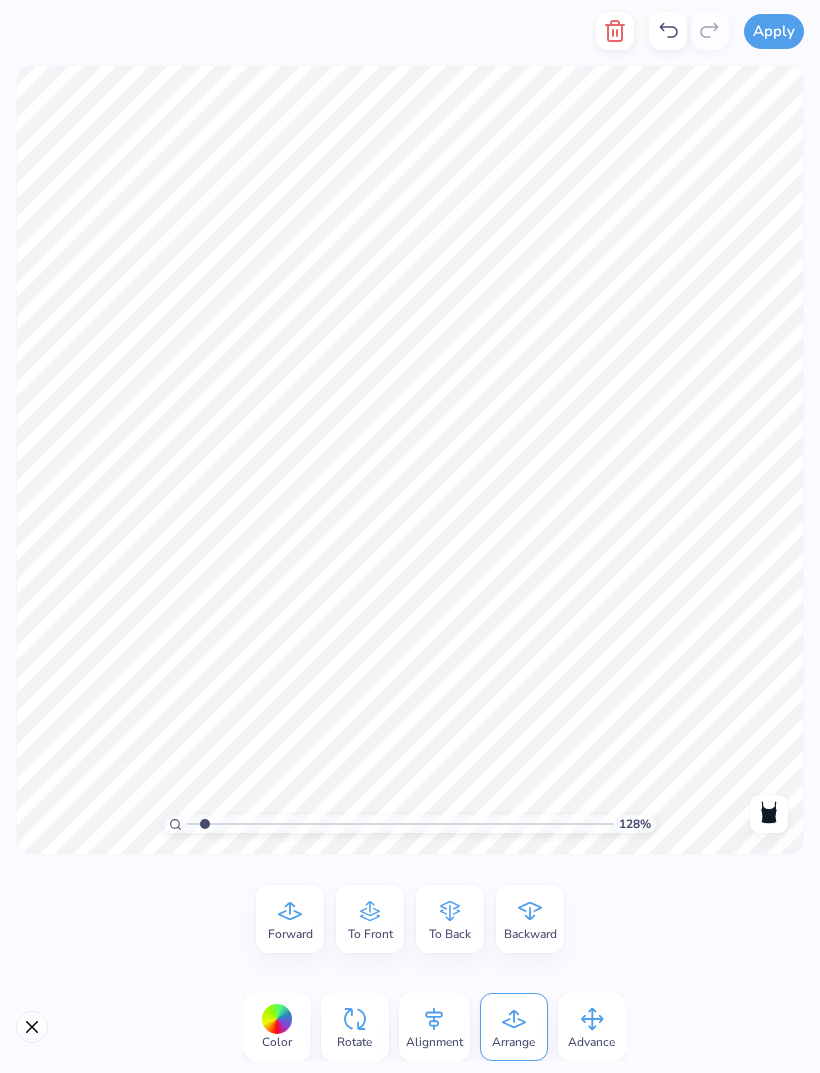 click 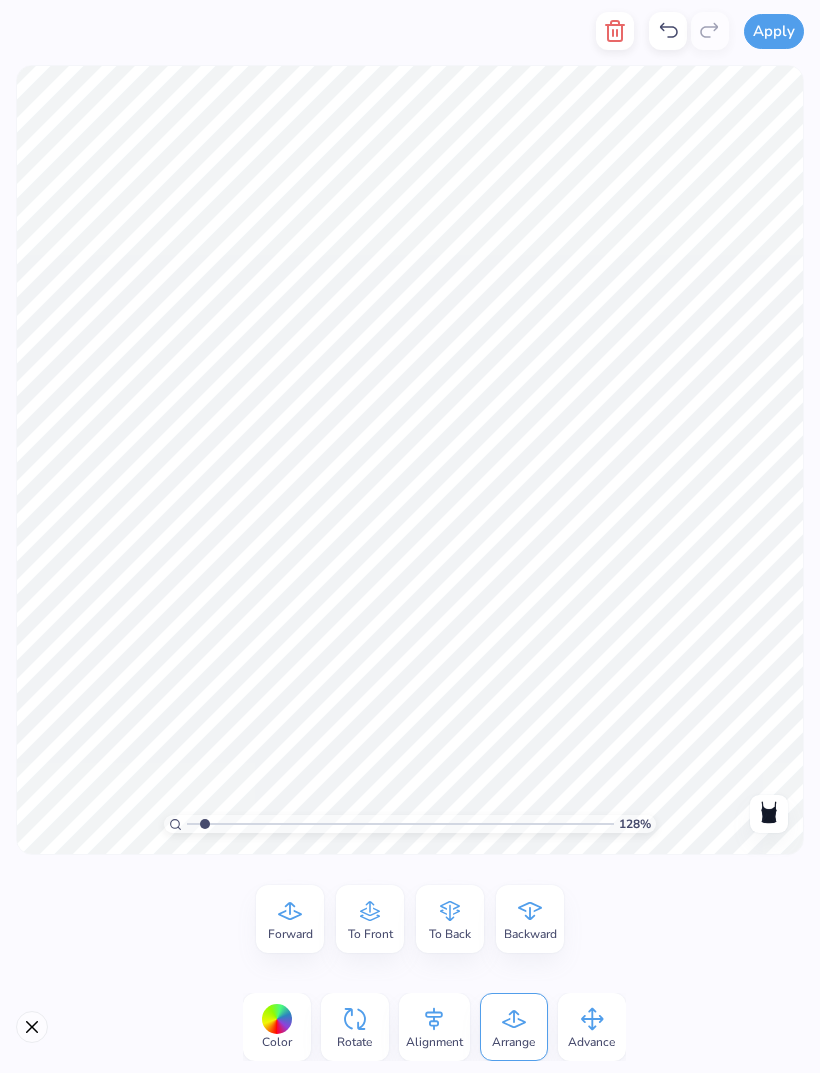 click on "Backward" at bounding box center (530, 919) 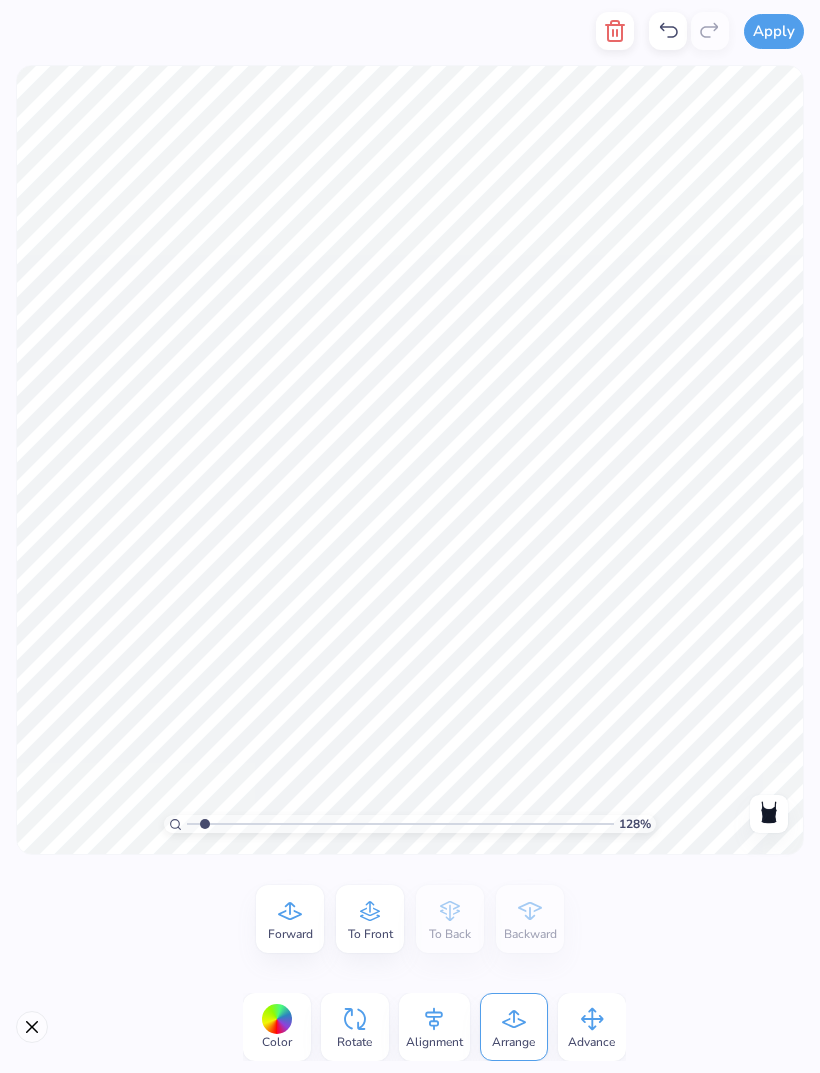 click at bounding box center [668, 31] 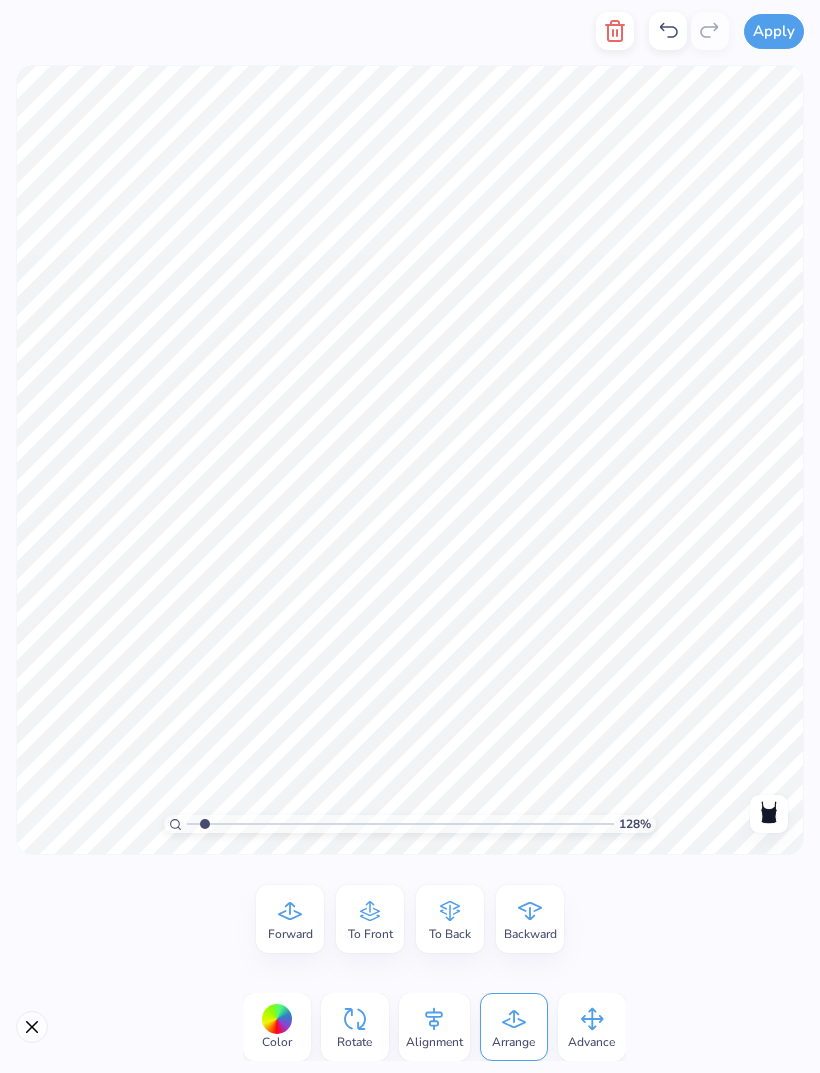 click 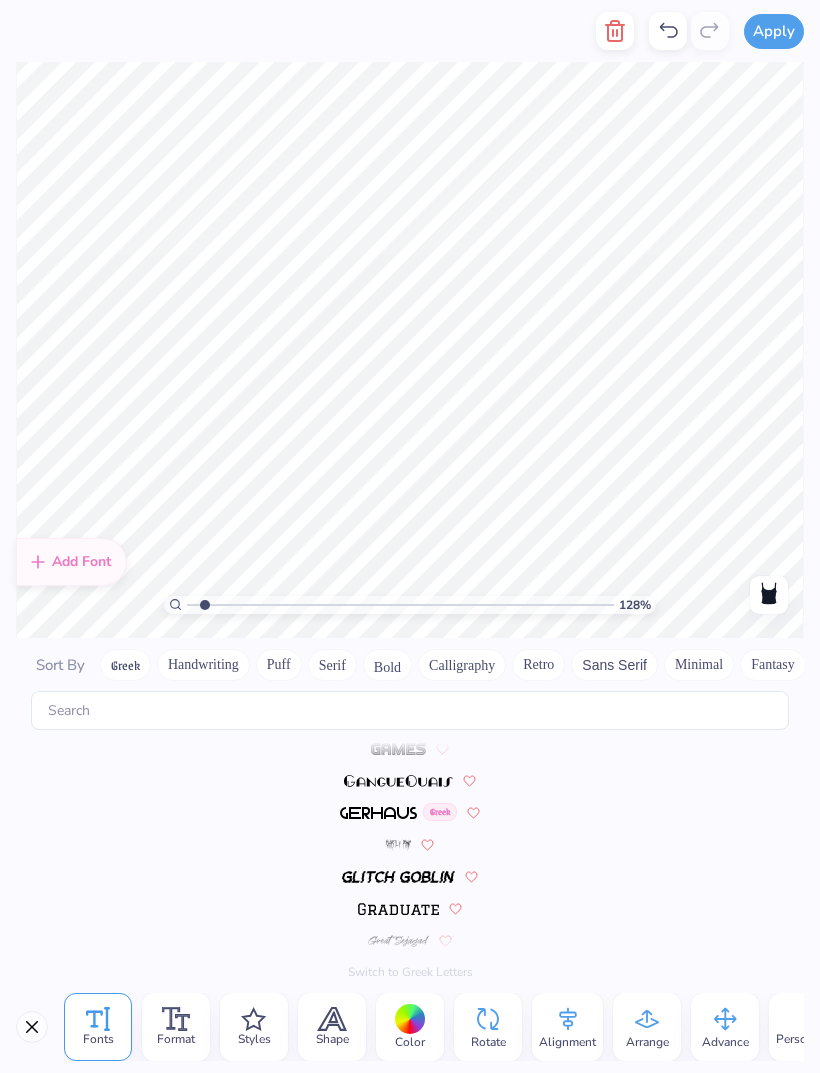 scroll, scrollTop: 5456, scrollLeft: 0, axis: vertical 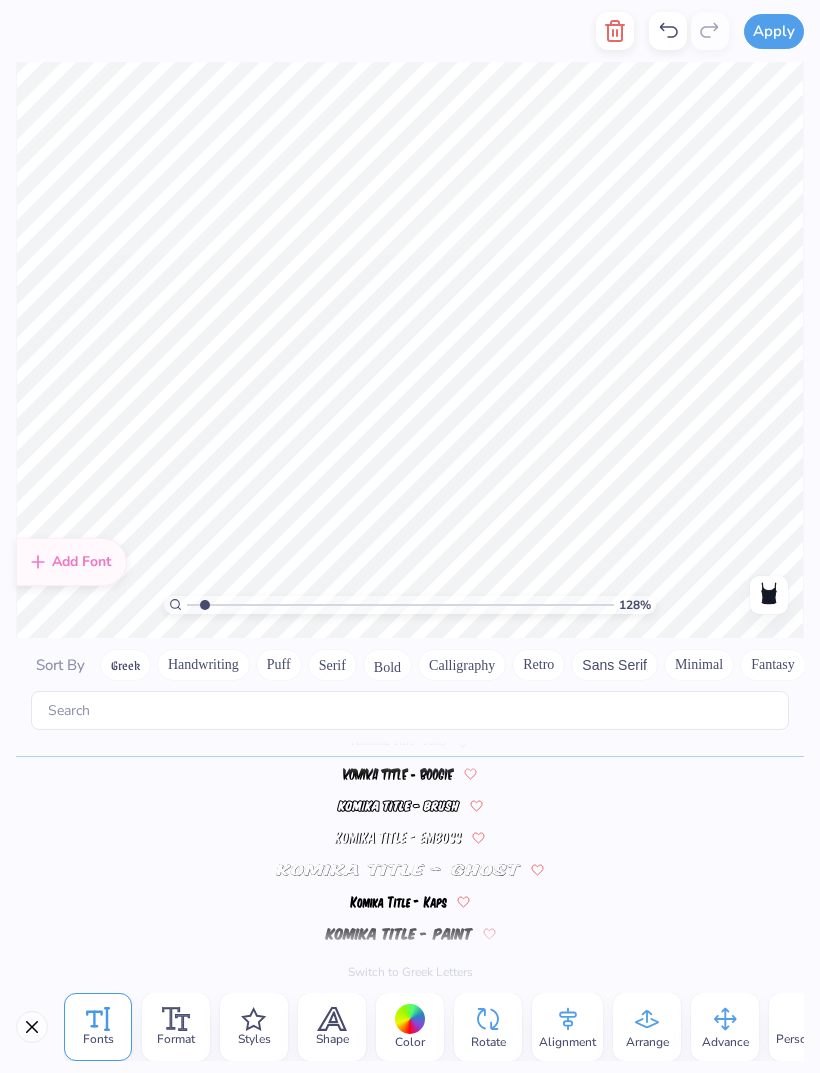 click on "Color" at bounding box center [410, 1027] 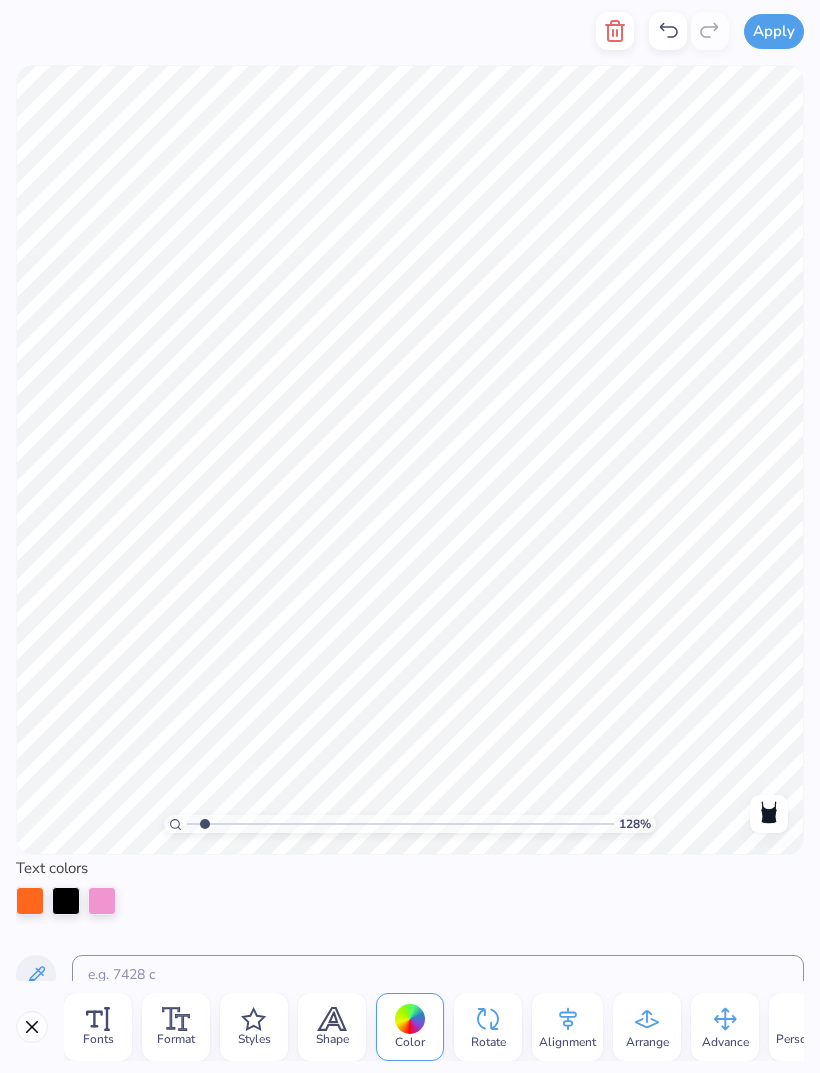 click 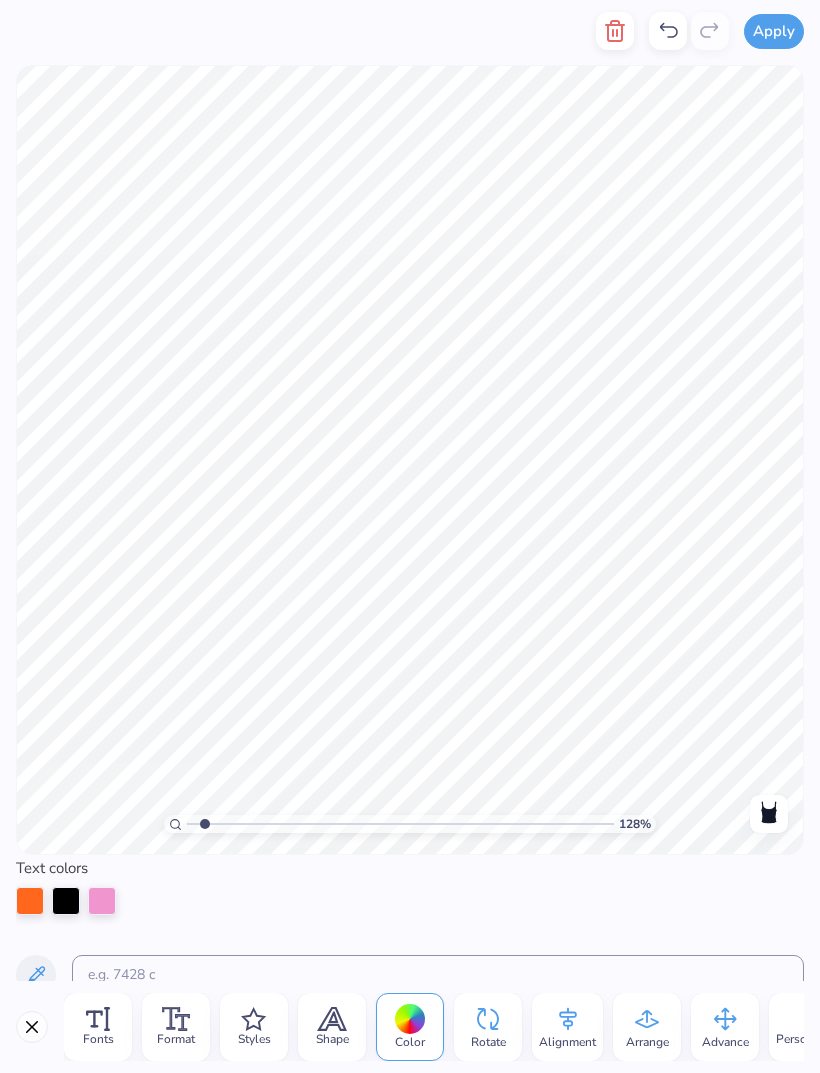click at bounding box center [30, 901] 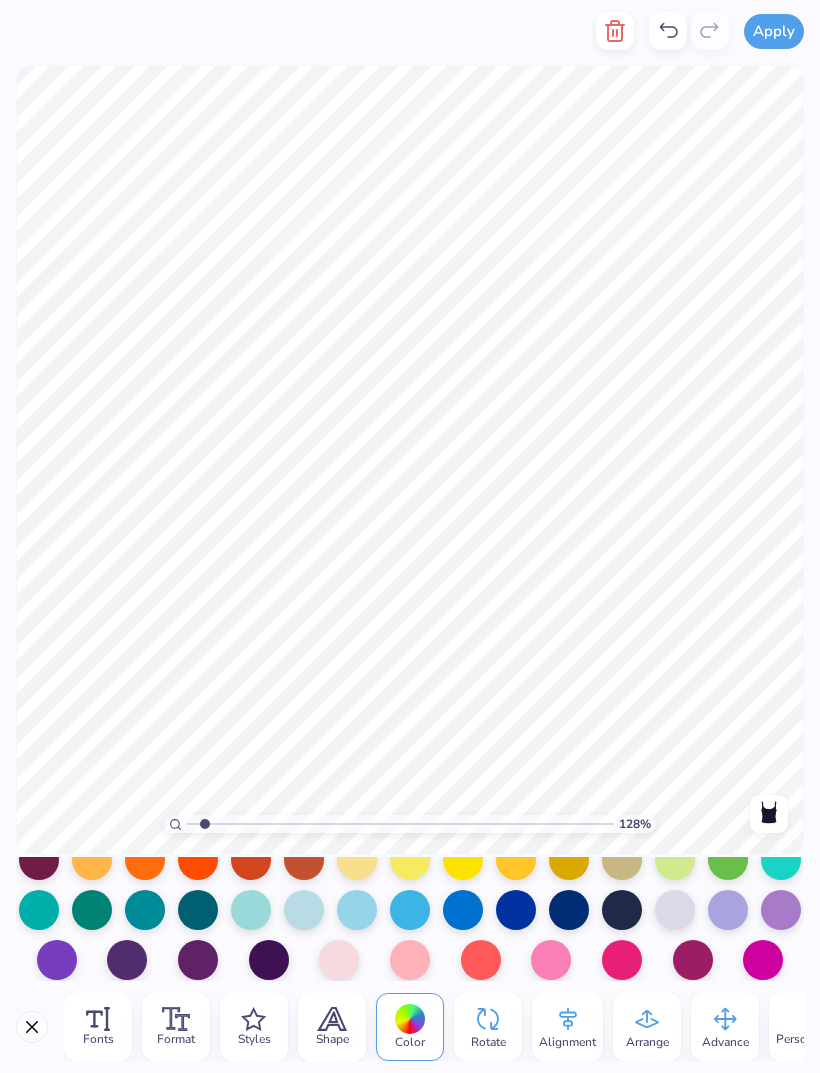 scroll, scrollTop: 372, scrollLeft: 0, axis: vertical 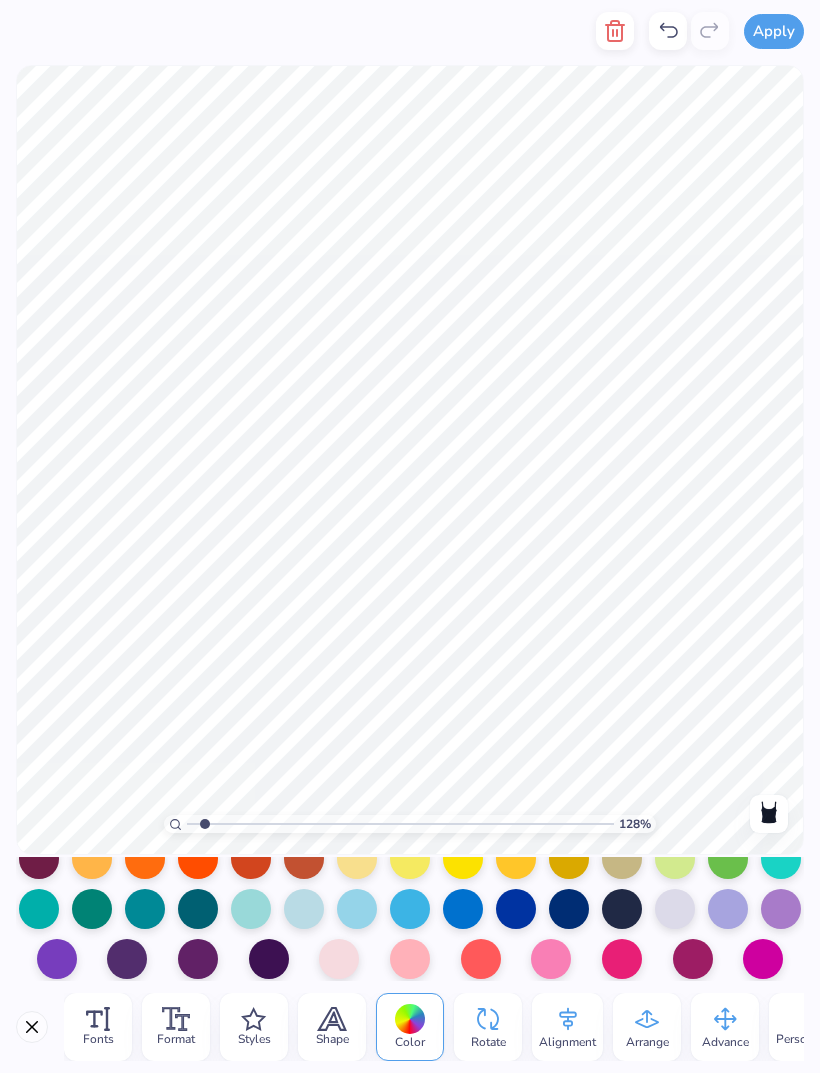 click at bounding box center (304, 909) 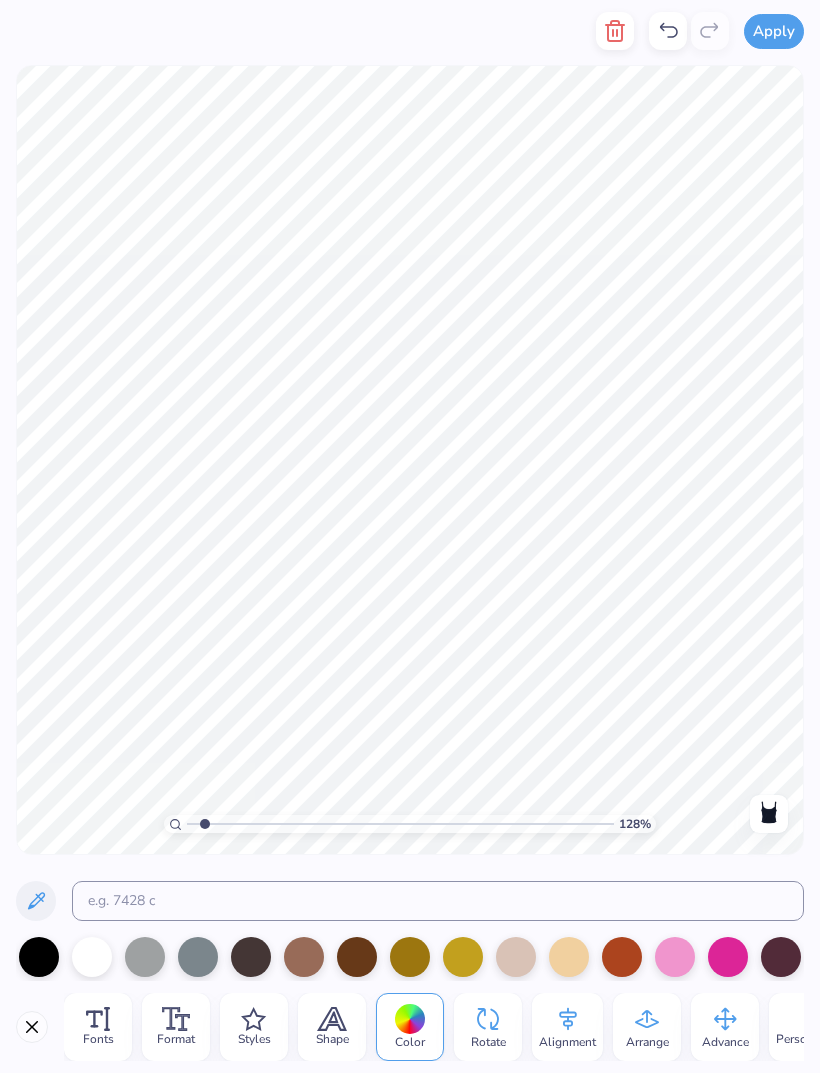 scroll, scrollTop: 76, scrollLeft: 0, axis: vertical 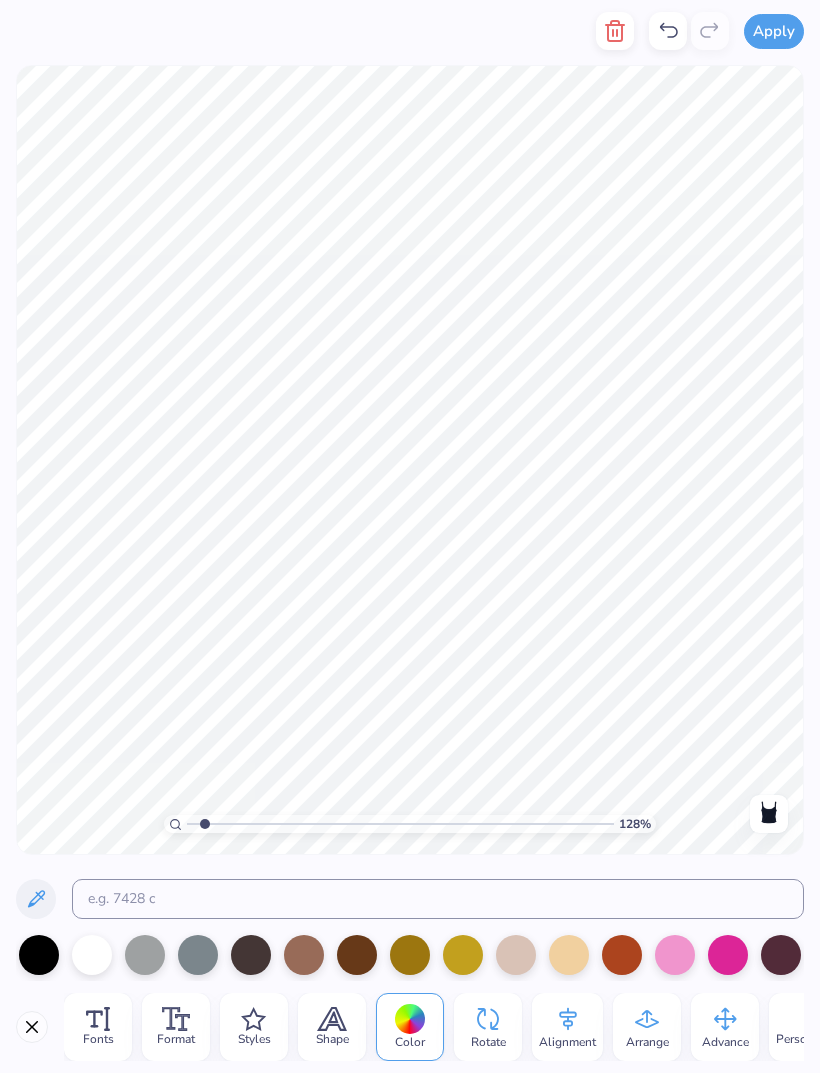 click at bounding box center [92, 955] 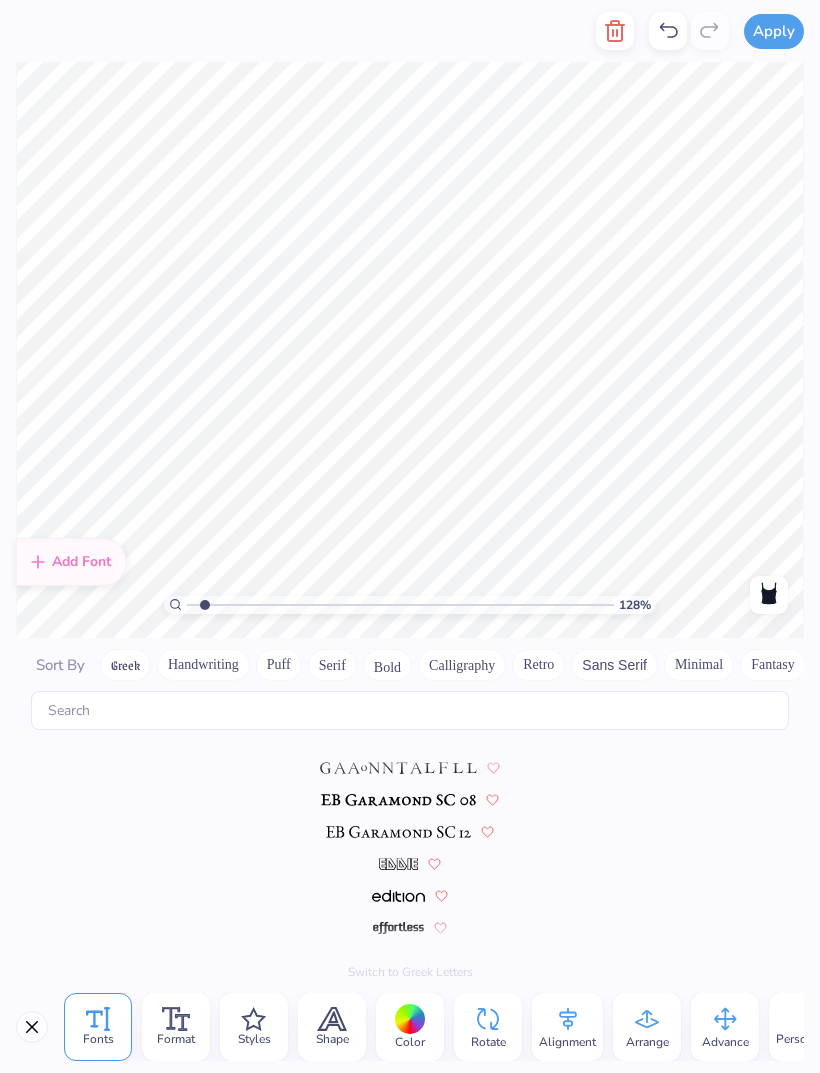 scroll, scrollTop: 5456, scrollLeft: 0, axis: vertical 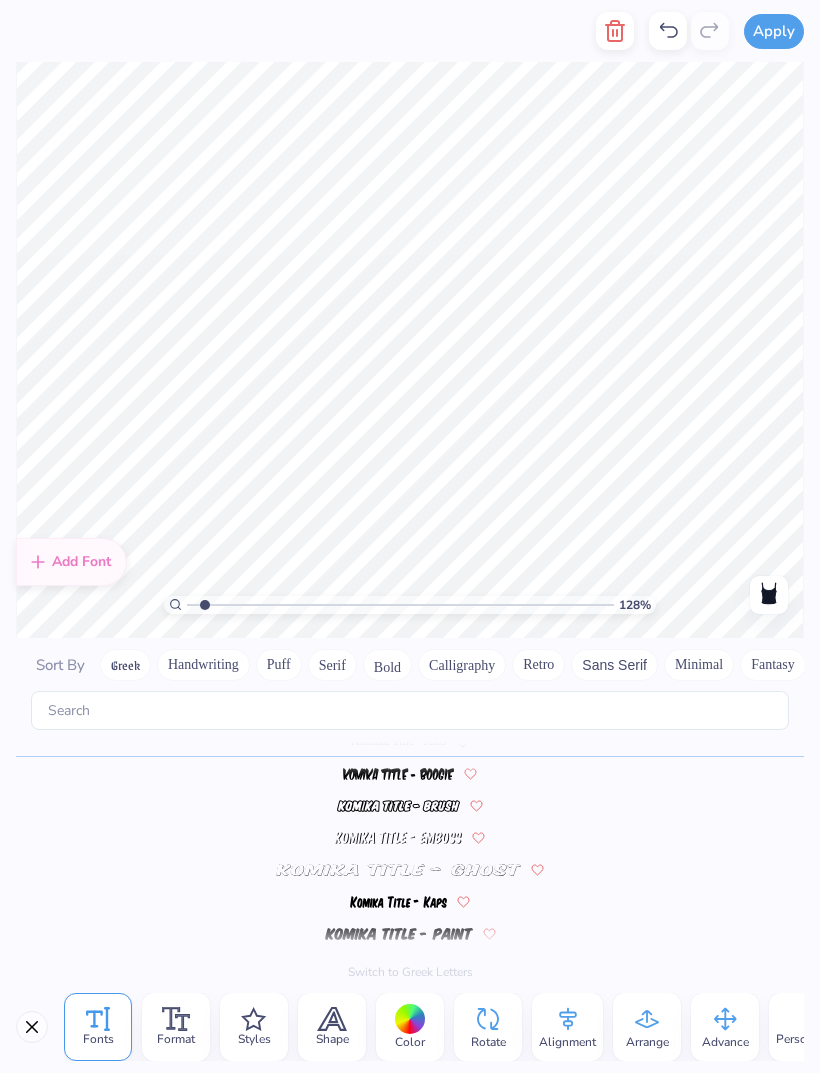 click on "Color" at bounding box center [410, 1042] 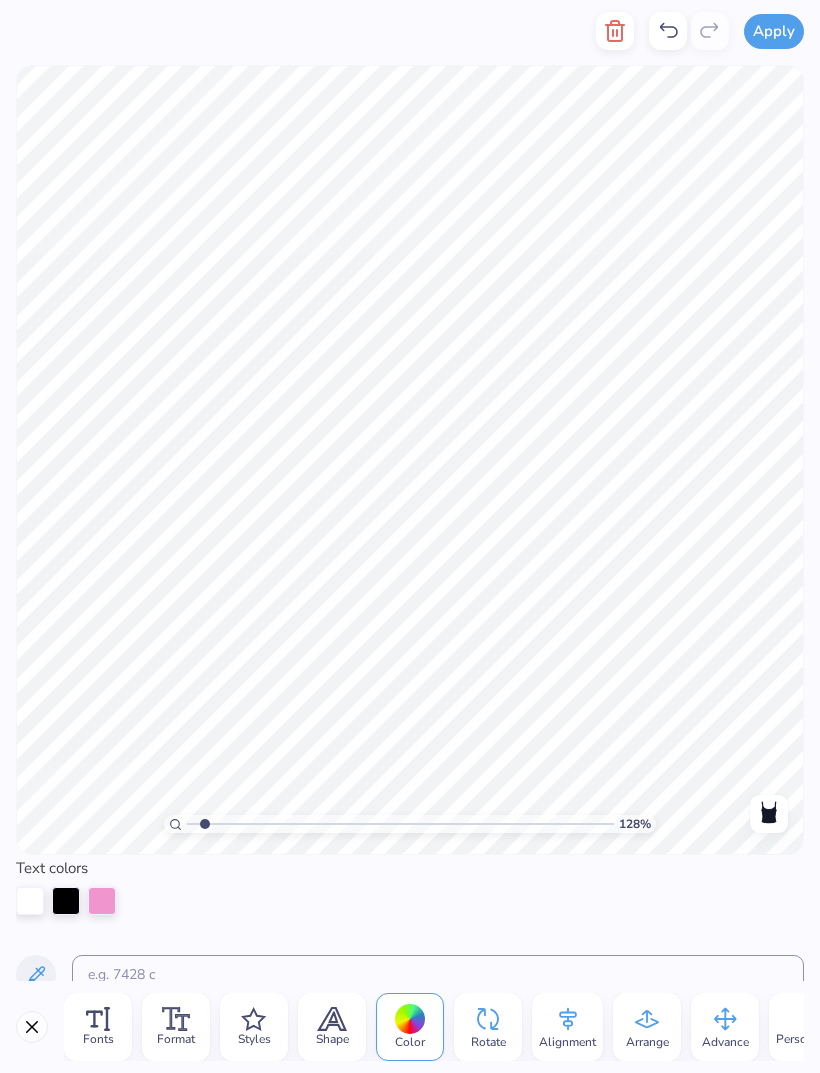 click at bounding box center [30, 901] 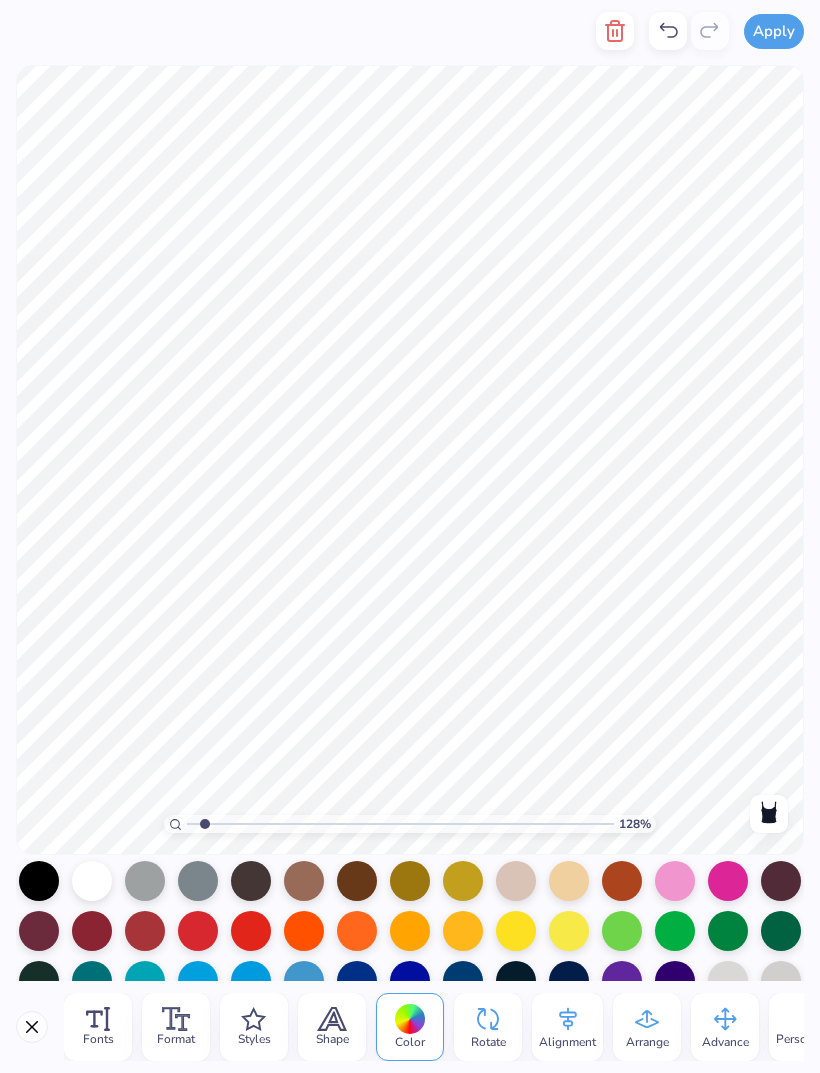 scroll, scrollTop: 165, scrollLeft: 0, axis: vertical 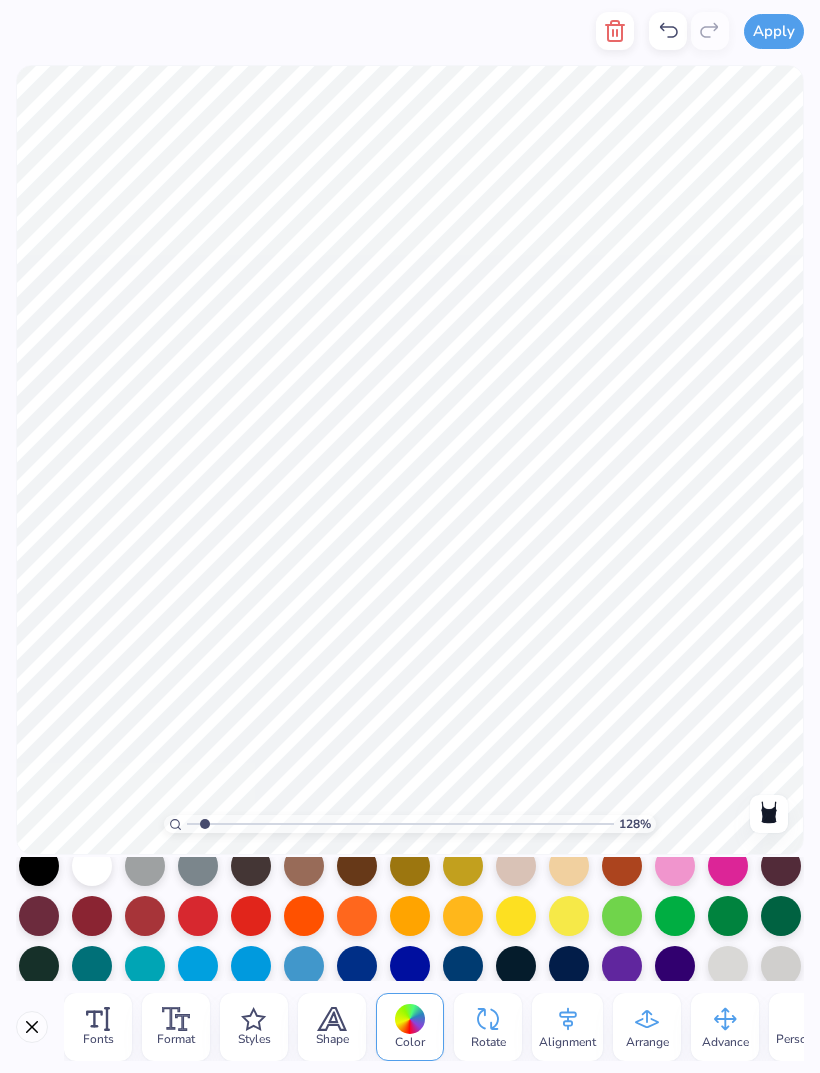 click at bounding box center [304, 916] 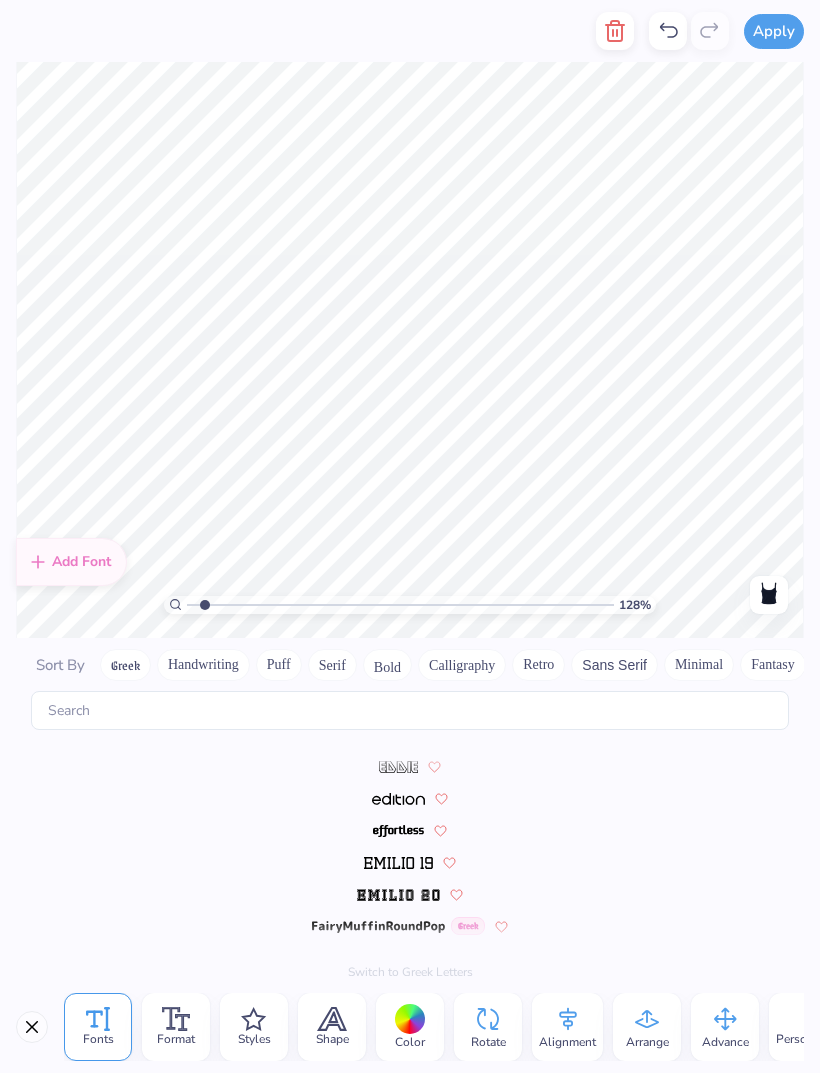 scroll, scrollTop: 5456, scrollLeft: 0, axis: vertical 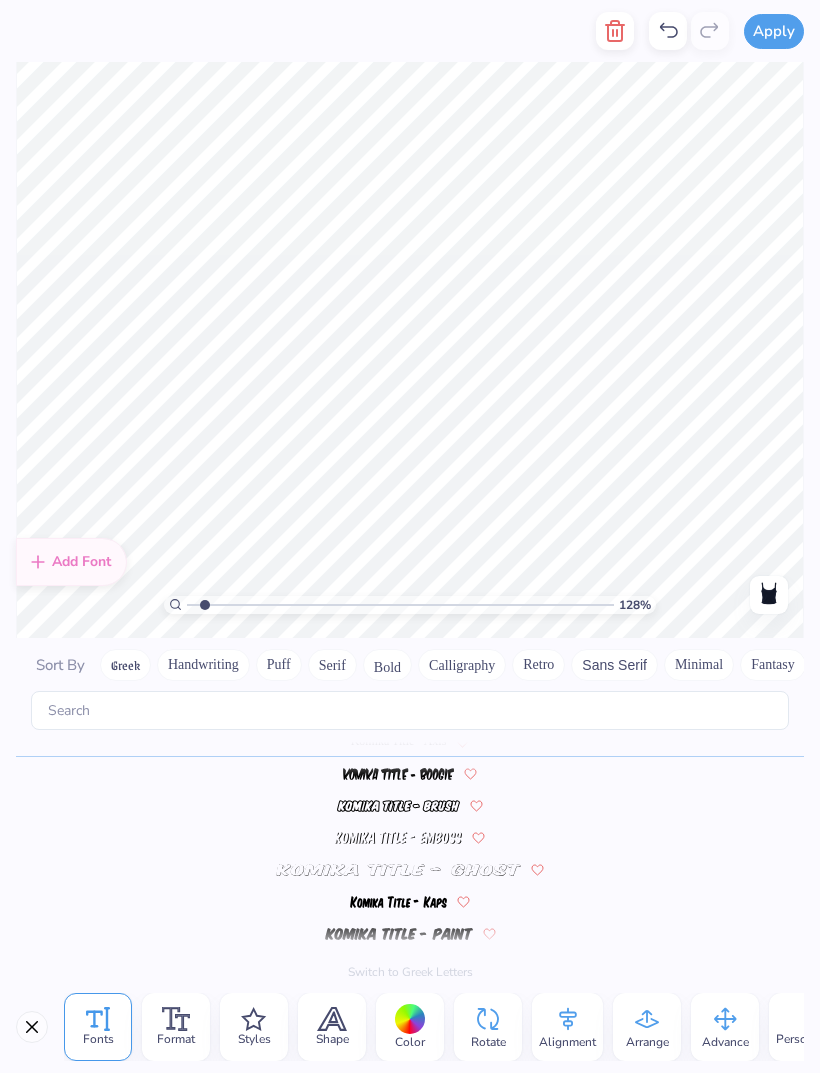 click 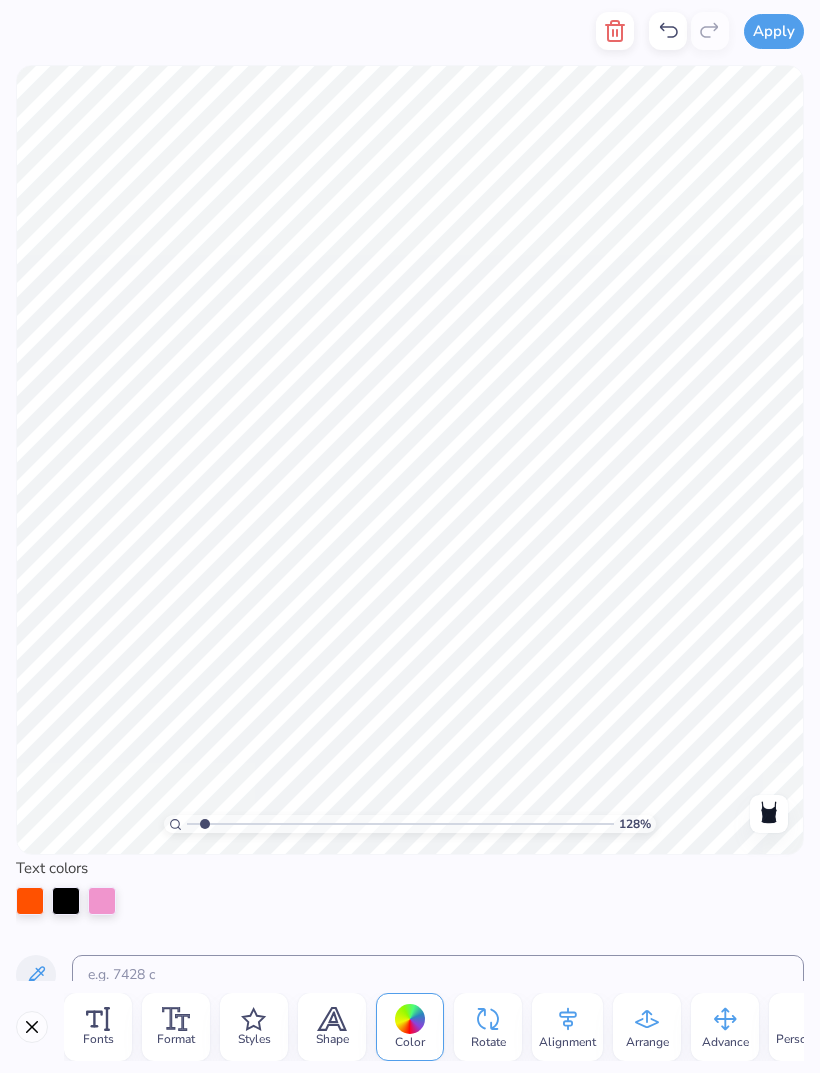 click at bounding box center (102, 901) 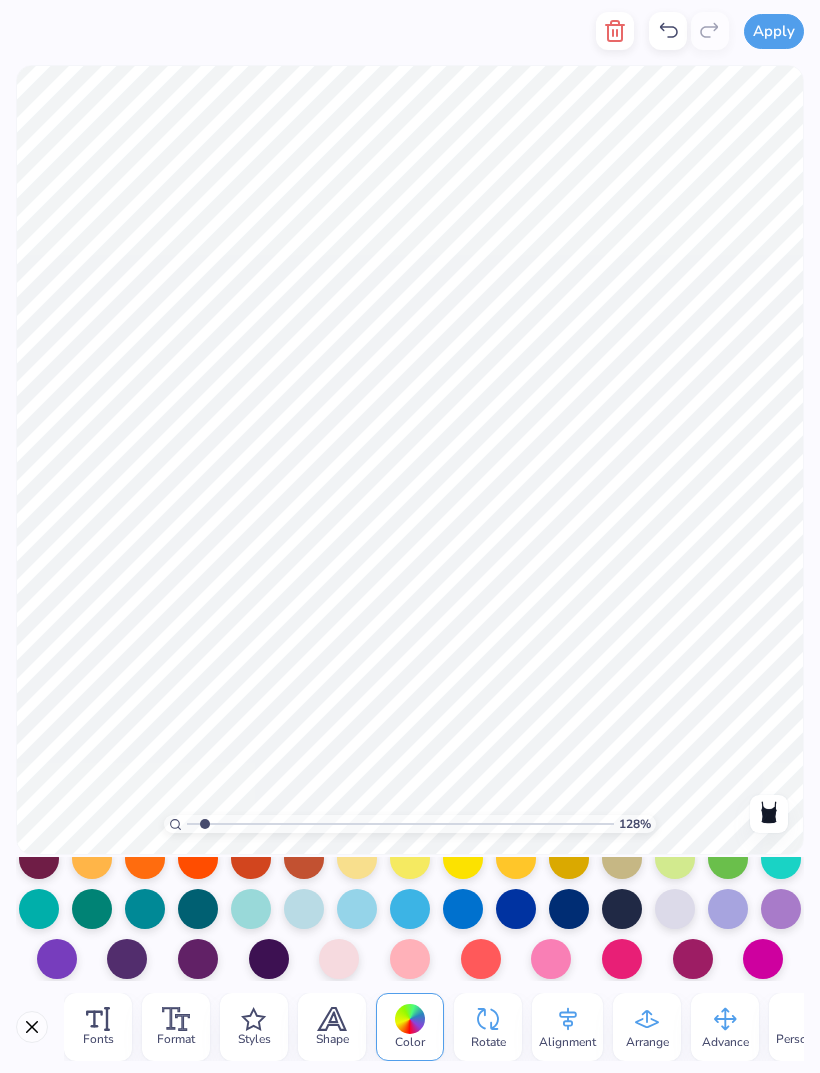 scroll, scrollTop: 375, scrollLeft: 0, axis: vertical 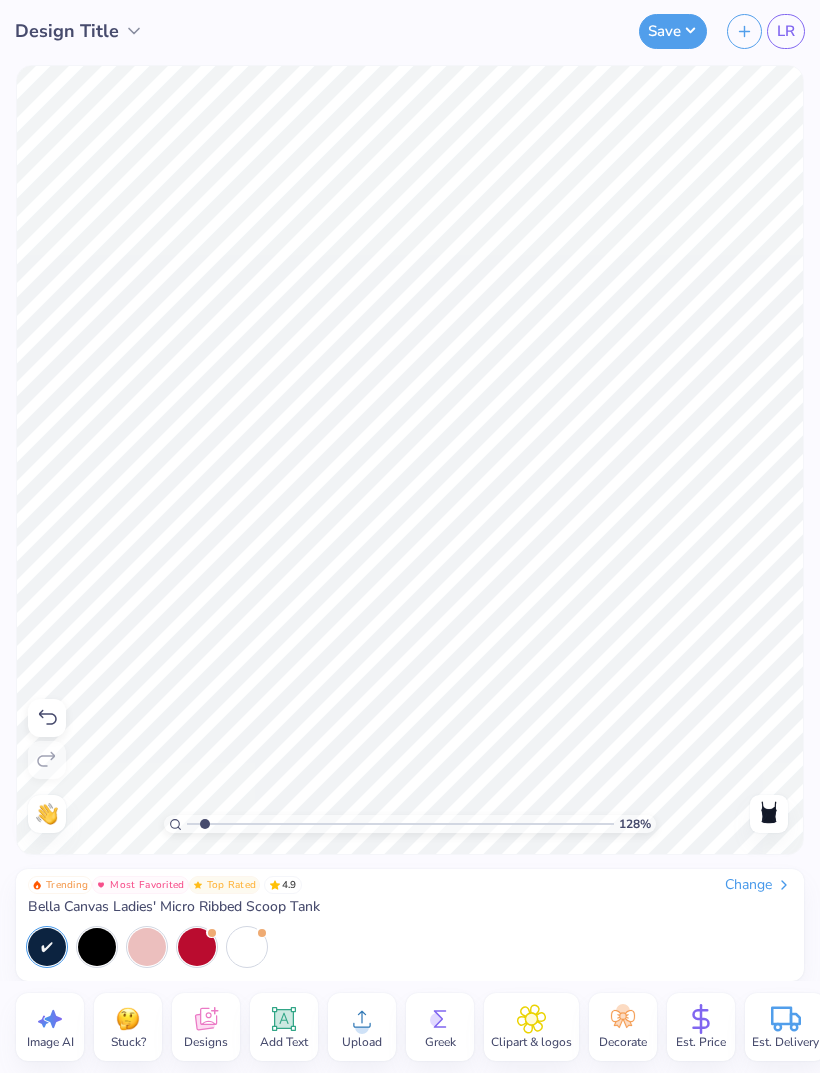 click at bounding box center [247, 947] 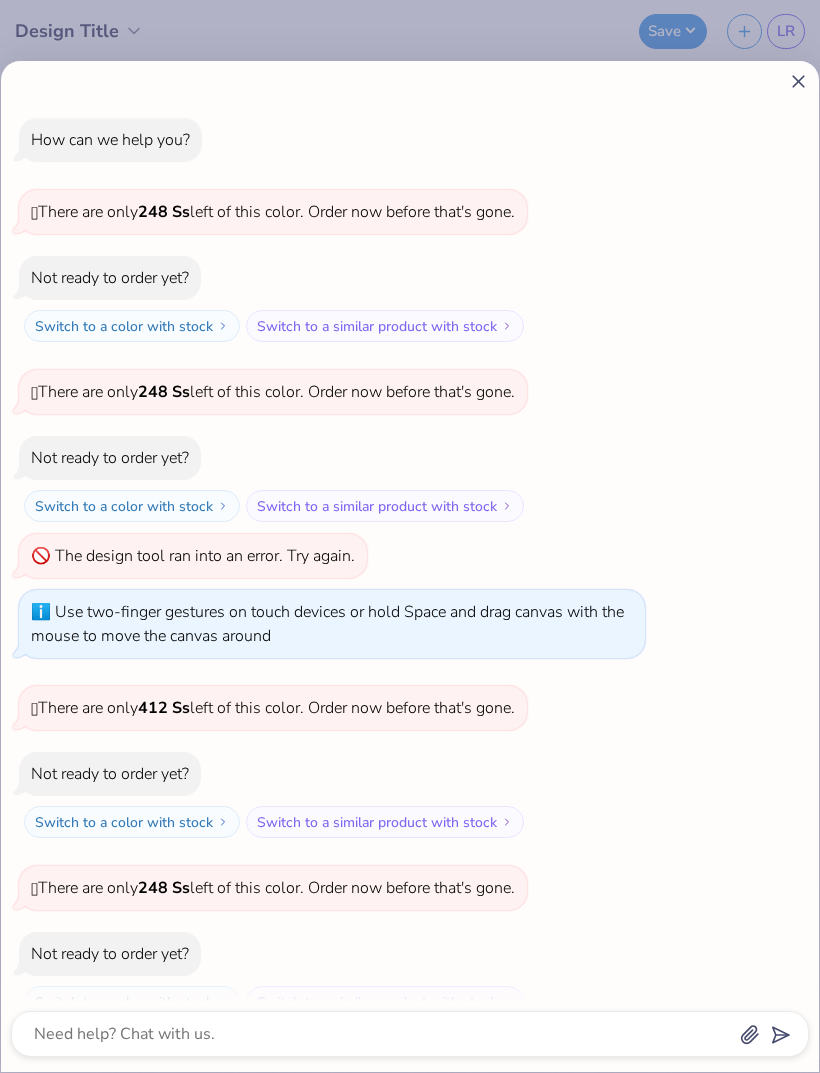 click 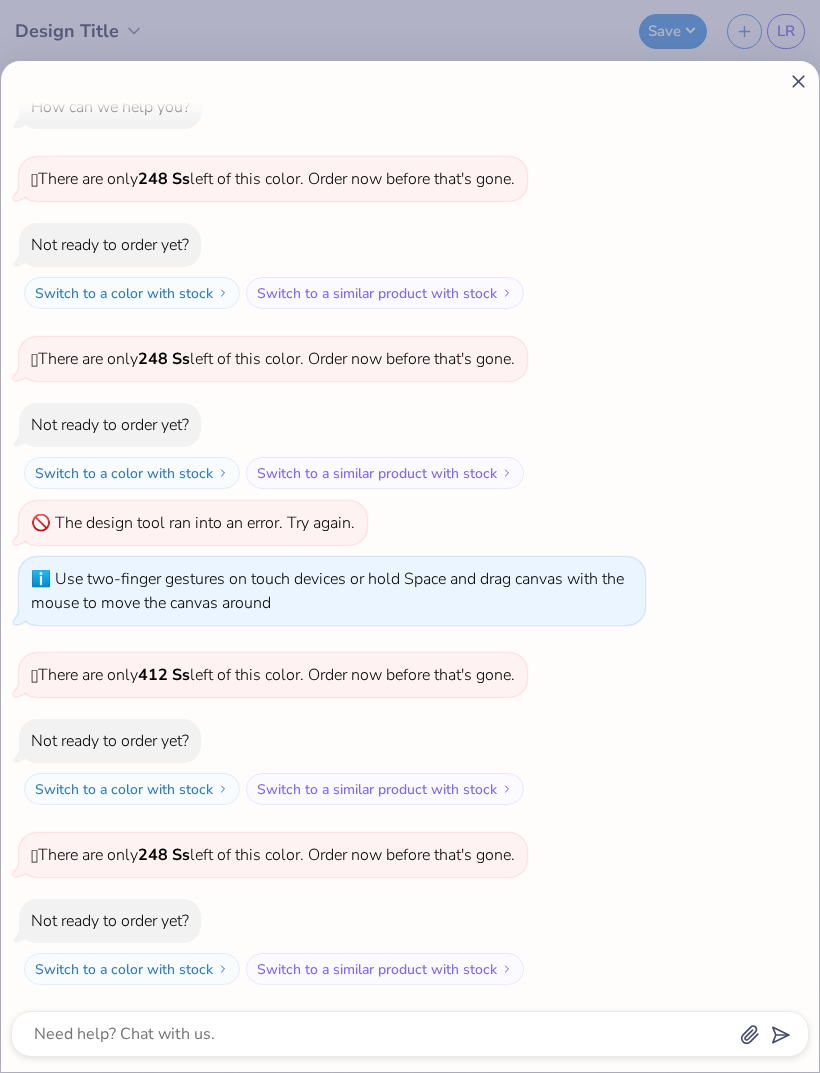 type on "x" 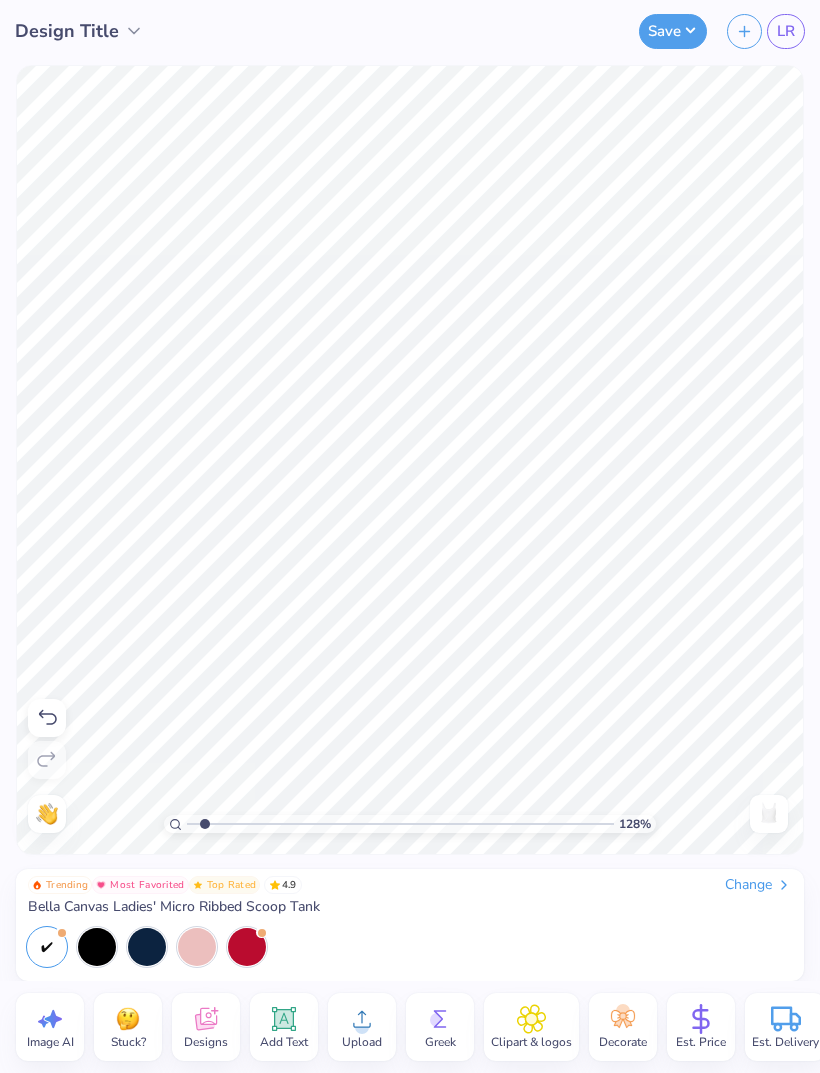 click 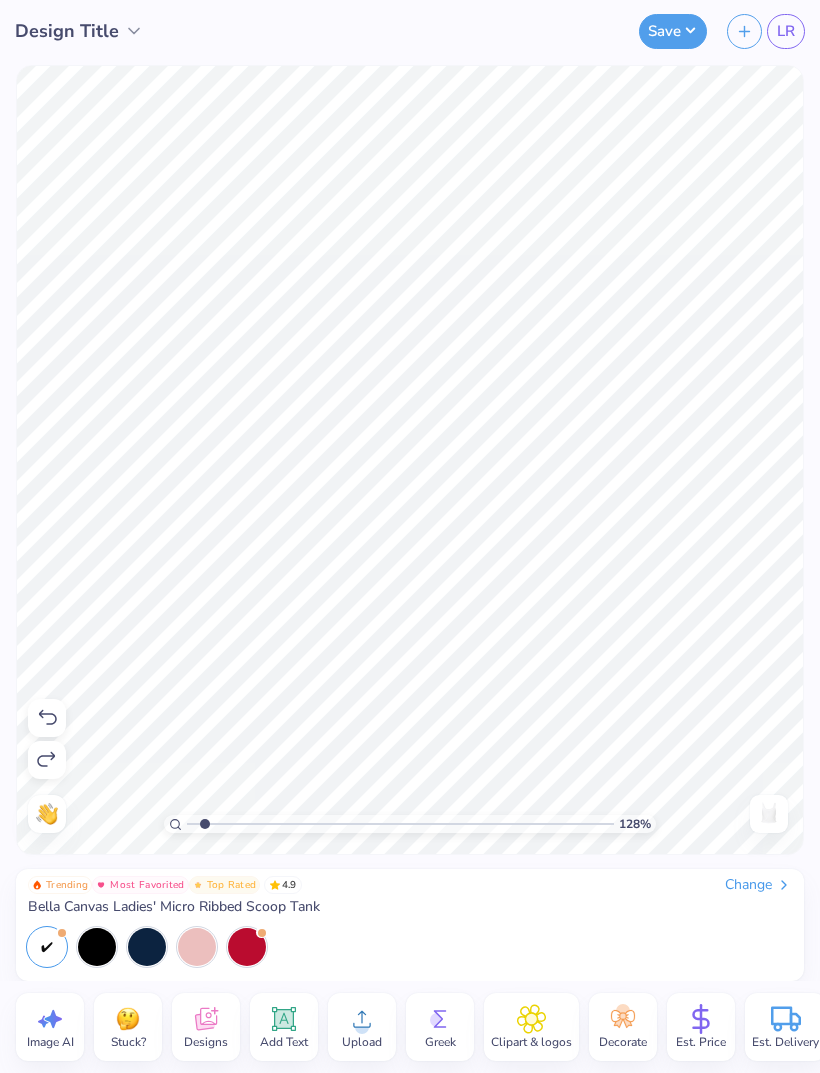 click 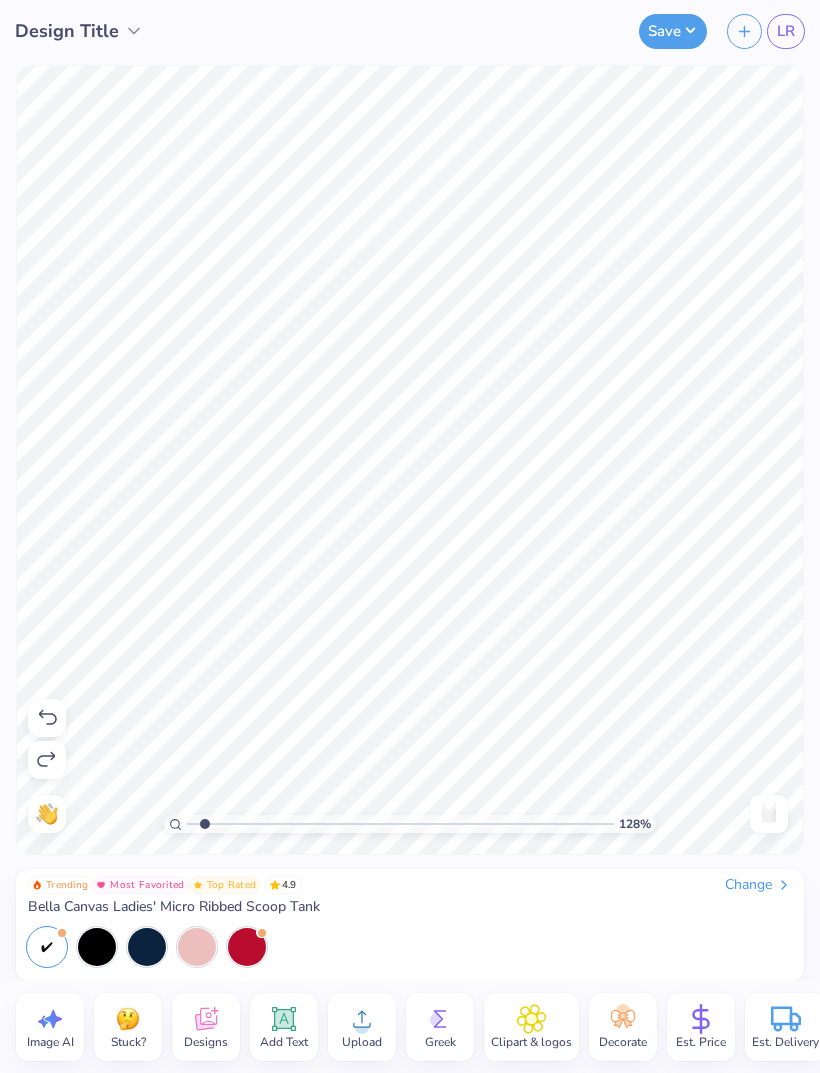 click 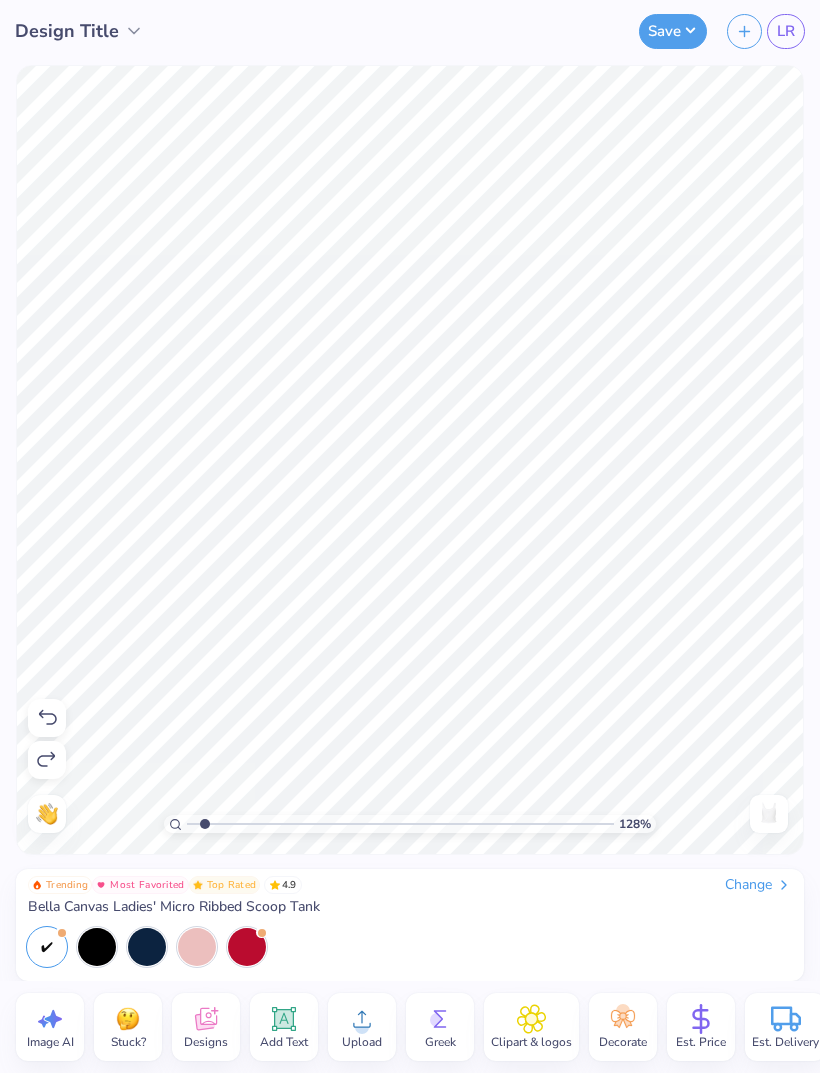 click at bounding box center (147, 947) 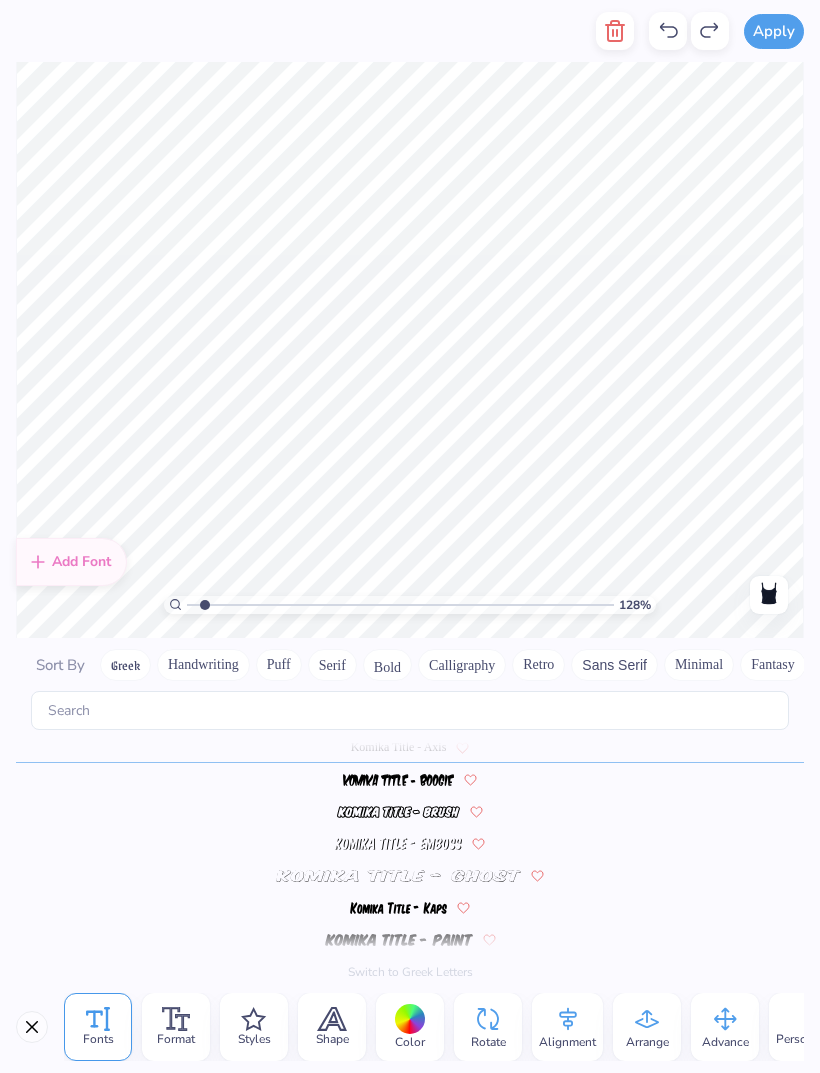 scroll, scrollTop: 5456, scrollLeft: 0, axis: vertical 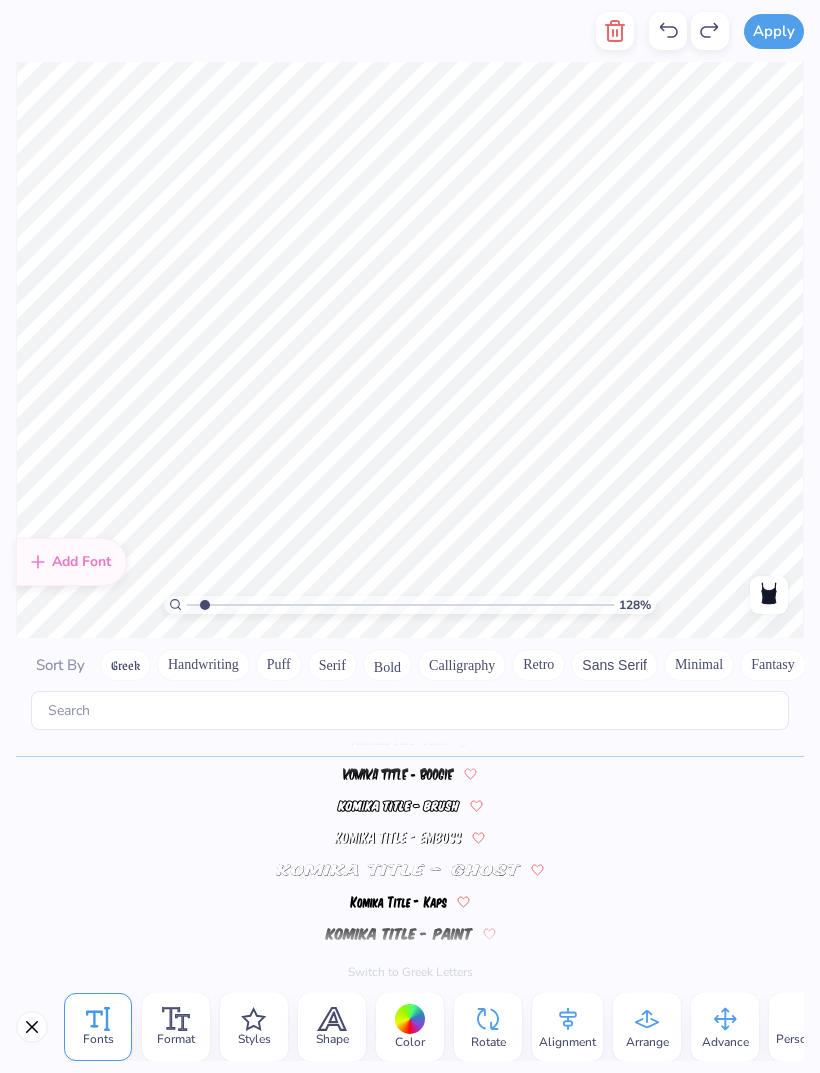 click on "Color" at bounding box center [410, 1042] 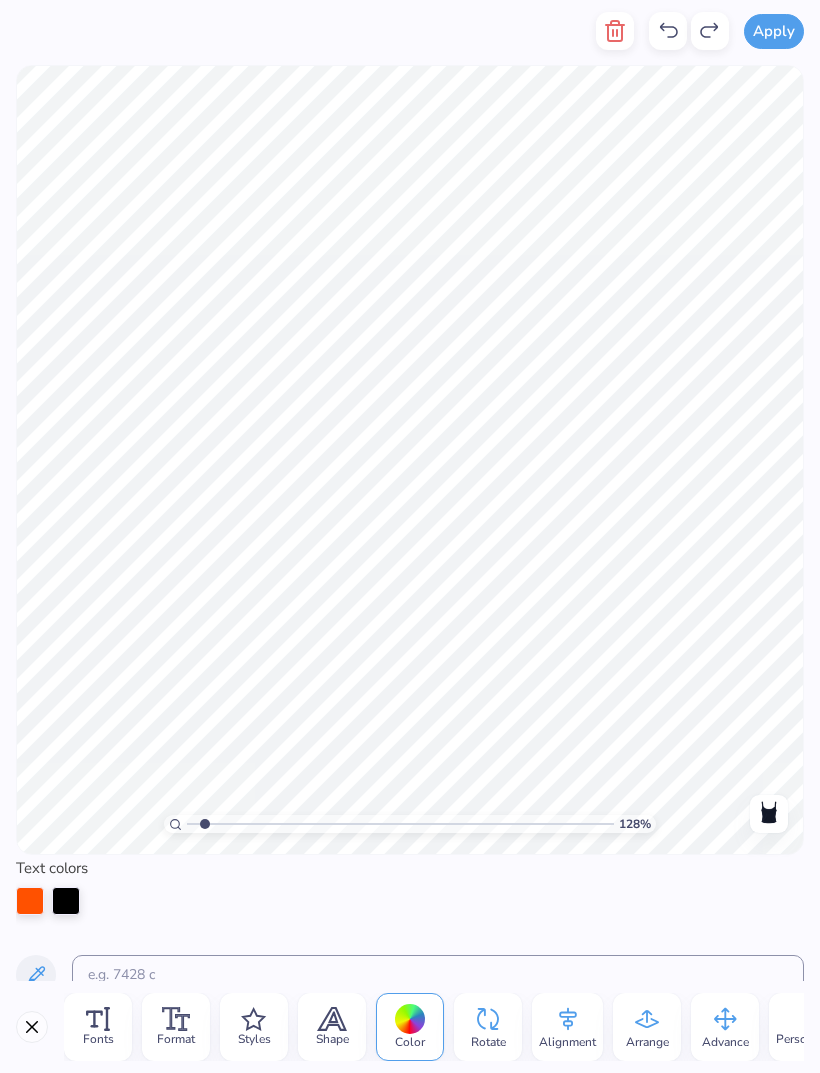 click at bounding box center [66, 901] 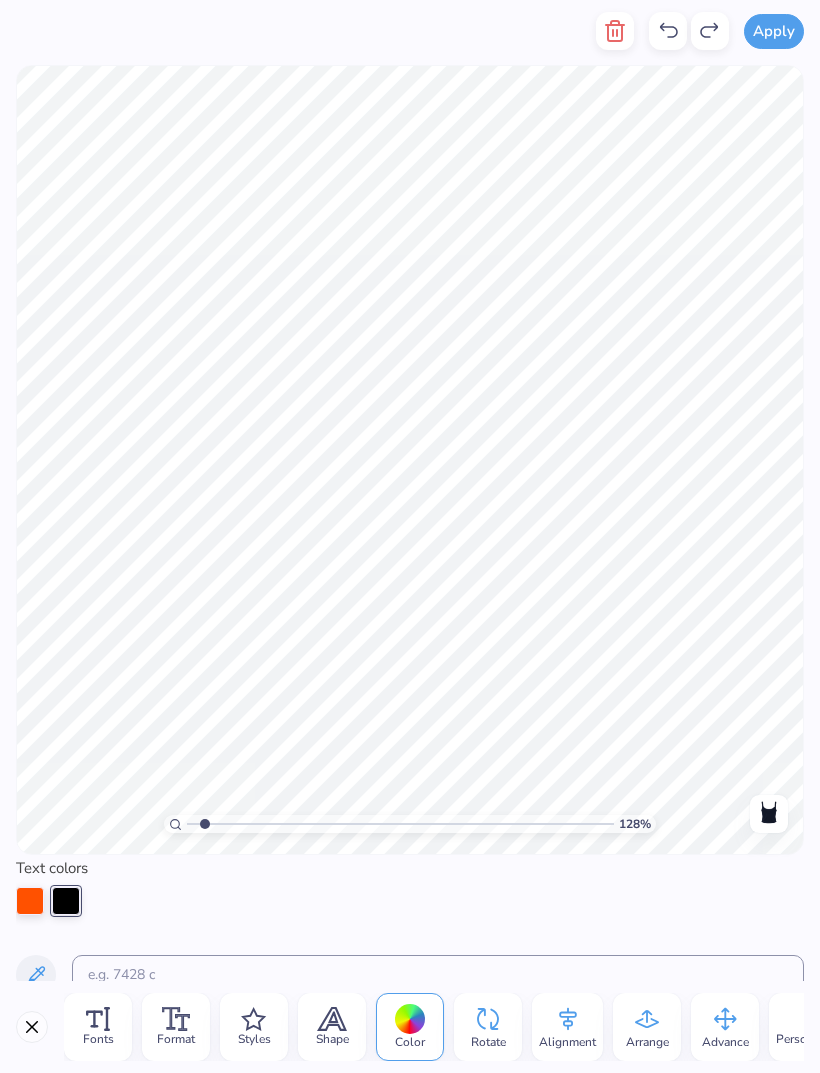 click on "Color" at bounding box center (410, 1042) 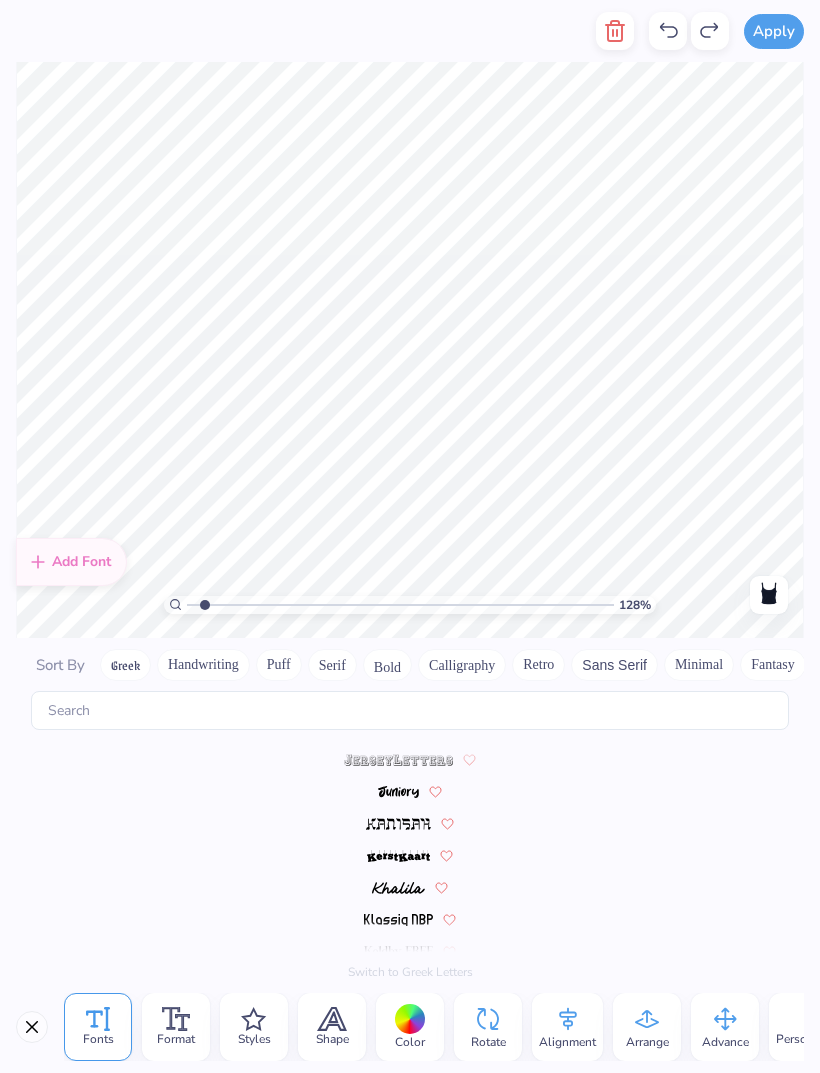 scroll, scrollTop: 5456, scrollLeft: 0, axis: vertical 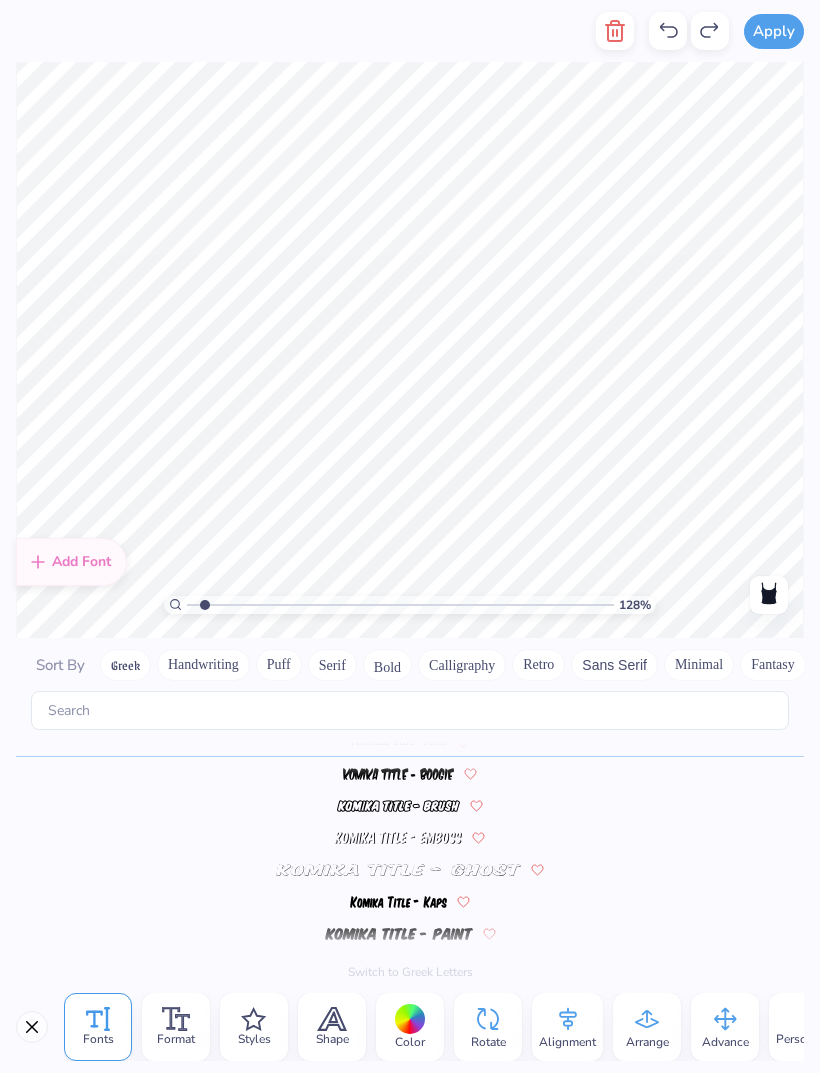 click on "Color" at bounding box center (410, 1027) 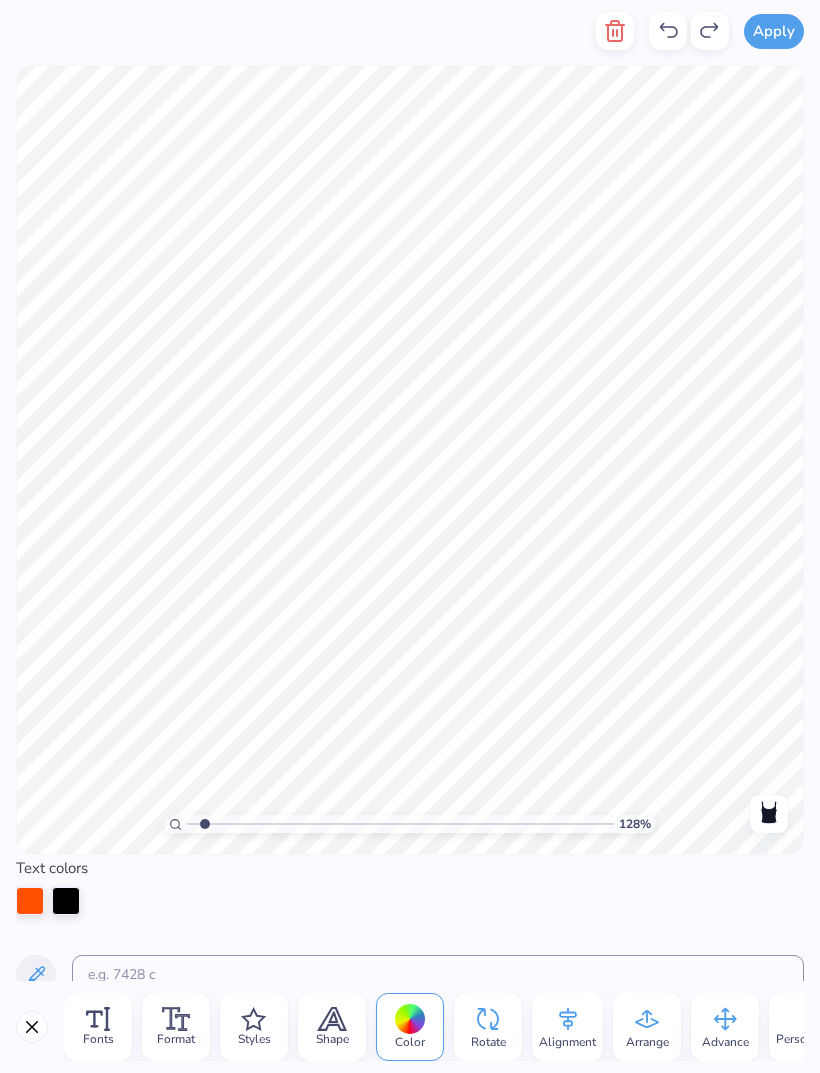 click at bounding box center (66, 901) 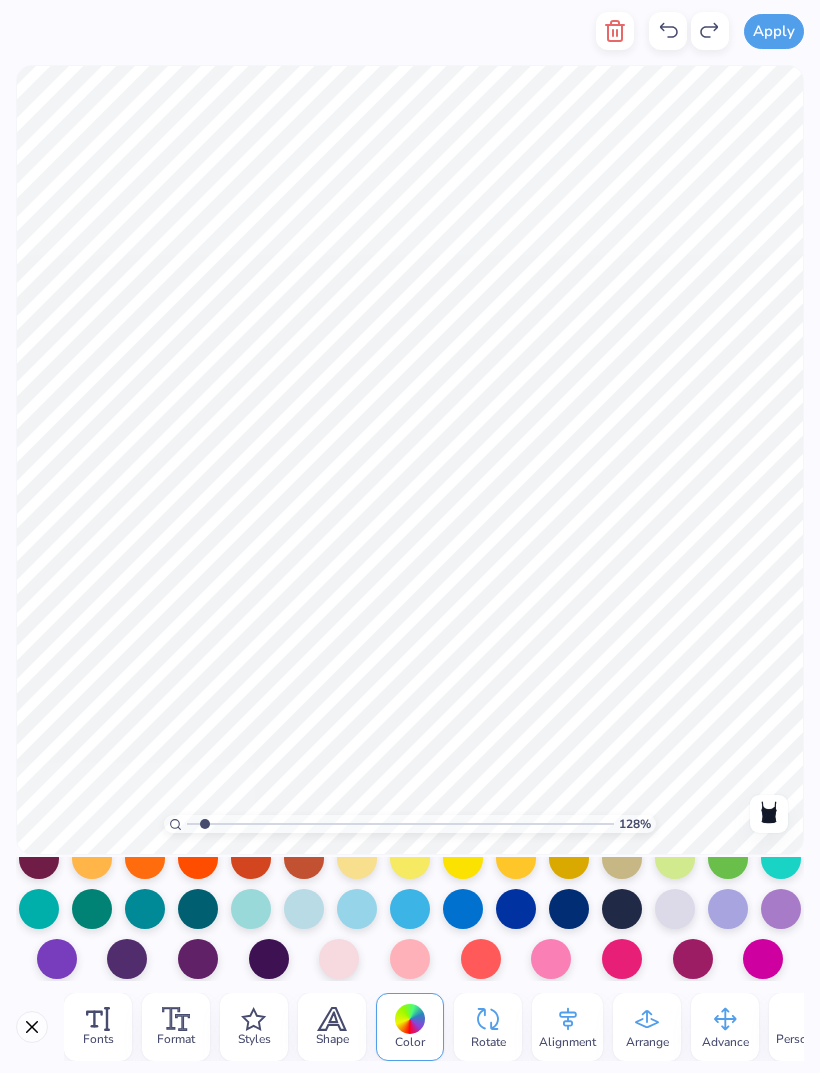 scroll, scrollTop: 375, scrollLeft: 0, axis: vertical 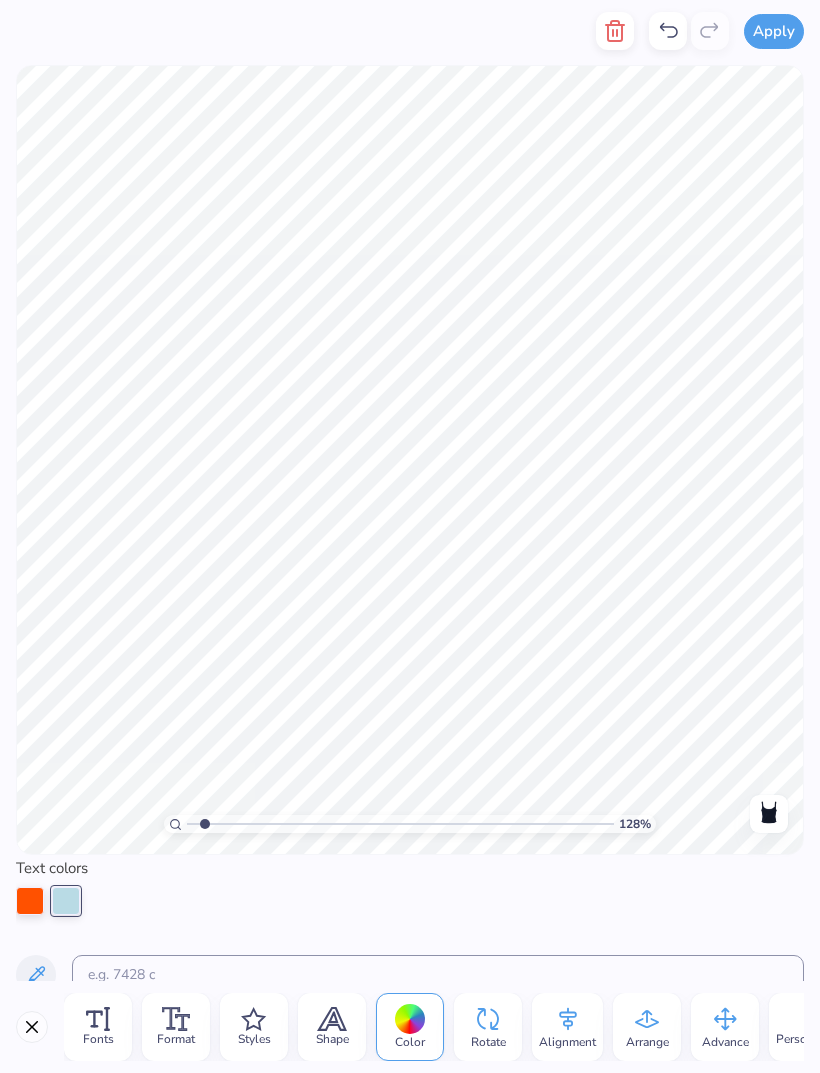 click 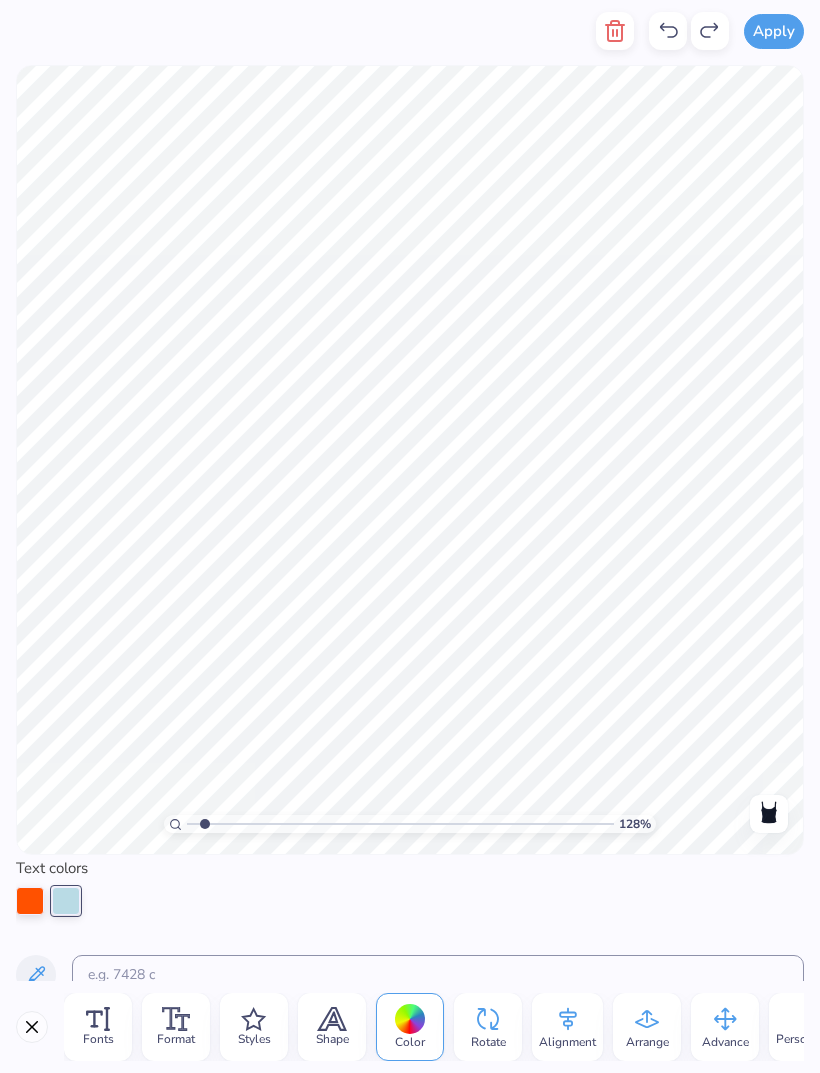 click 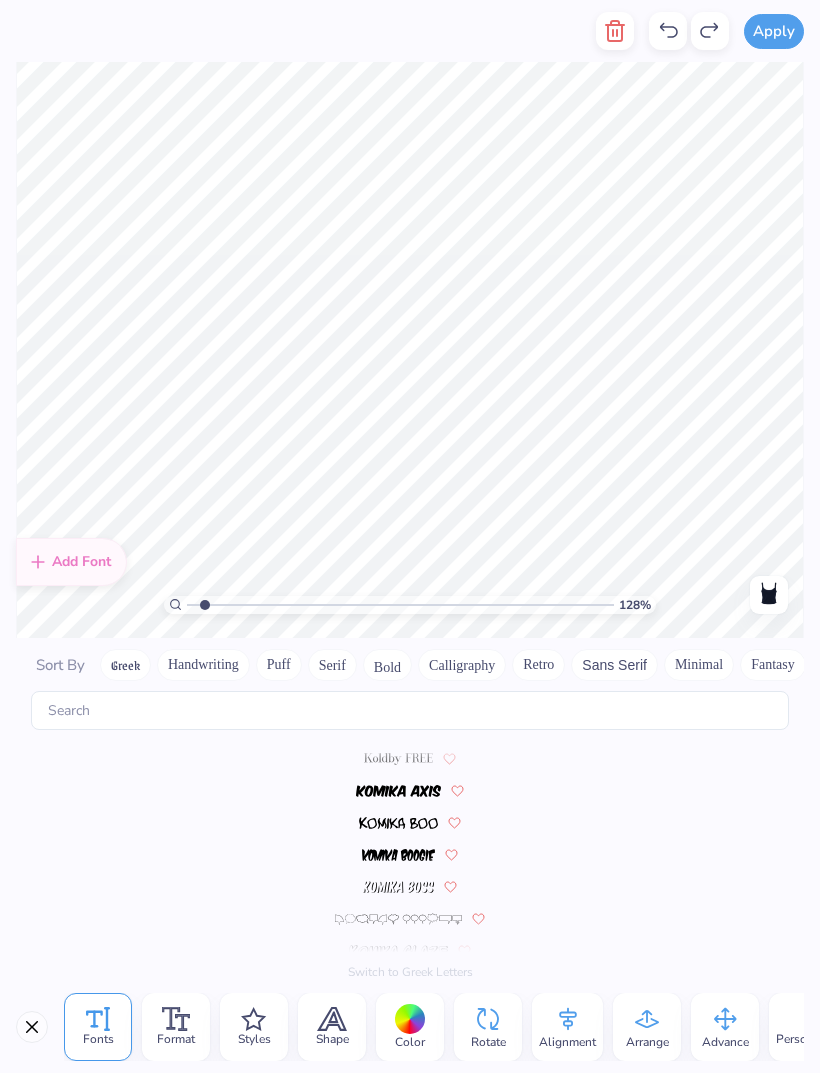 scroll, scrollTop: 5456, scrollLeft: 0, axis: vertical 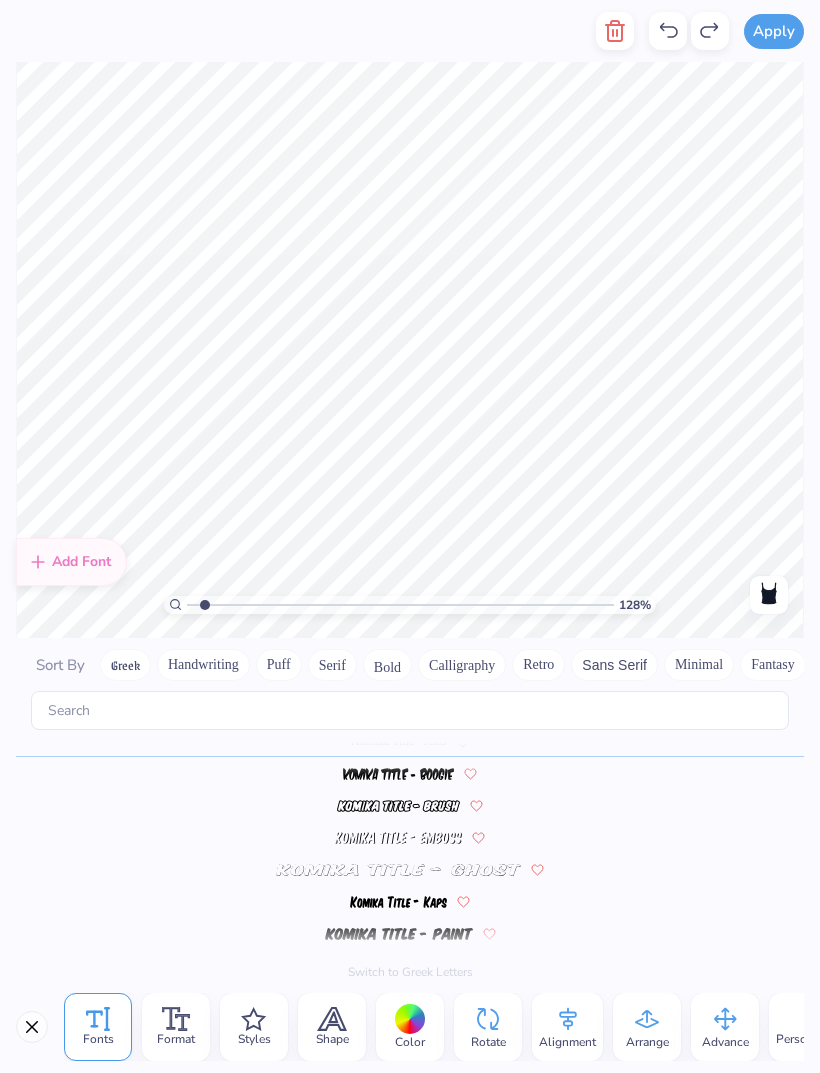 click 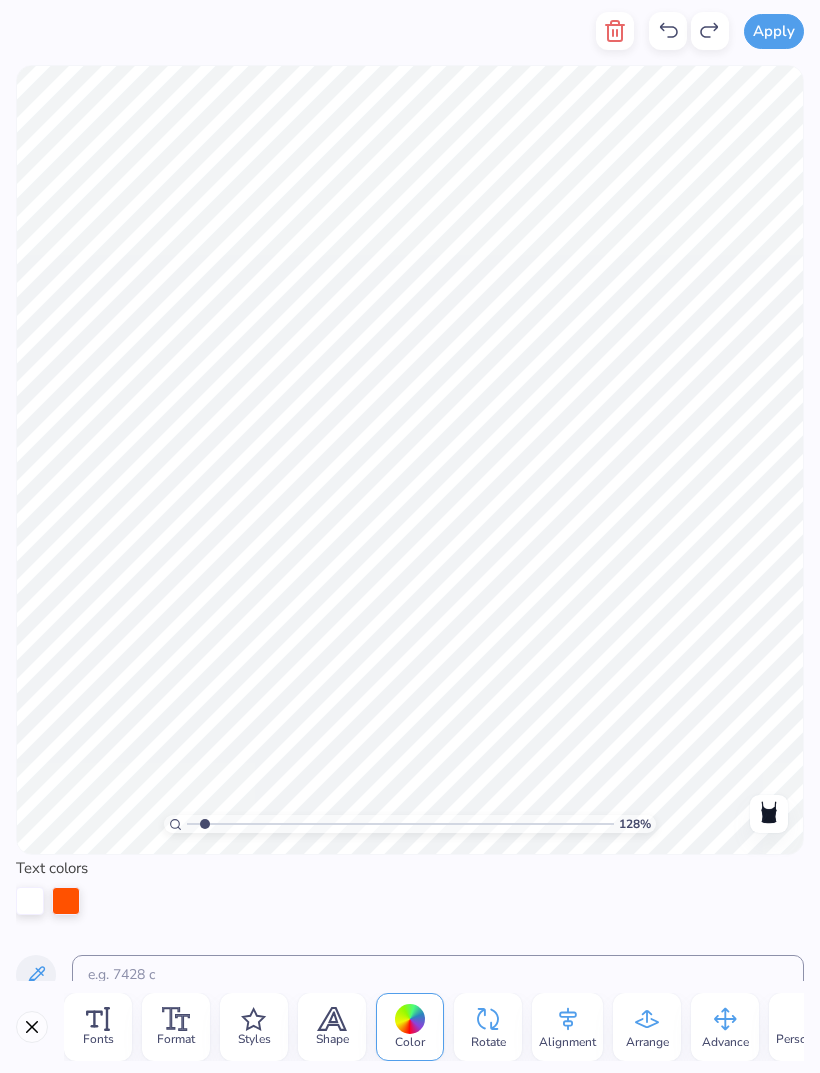 click at bounding box center [30, 901] 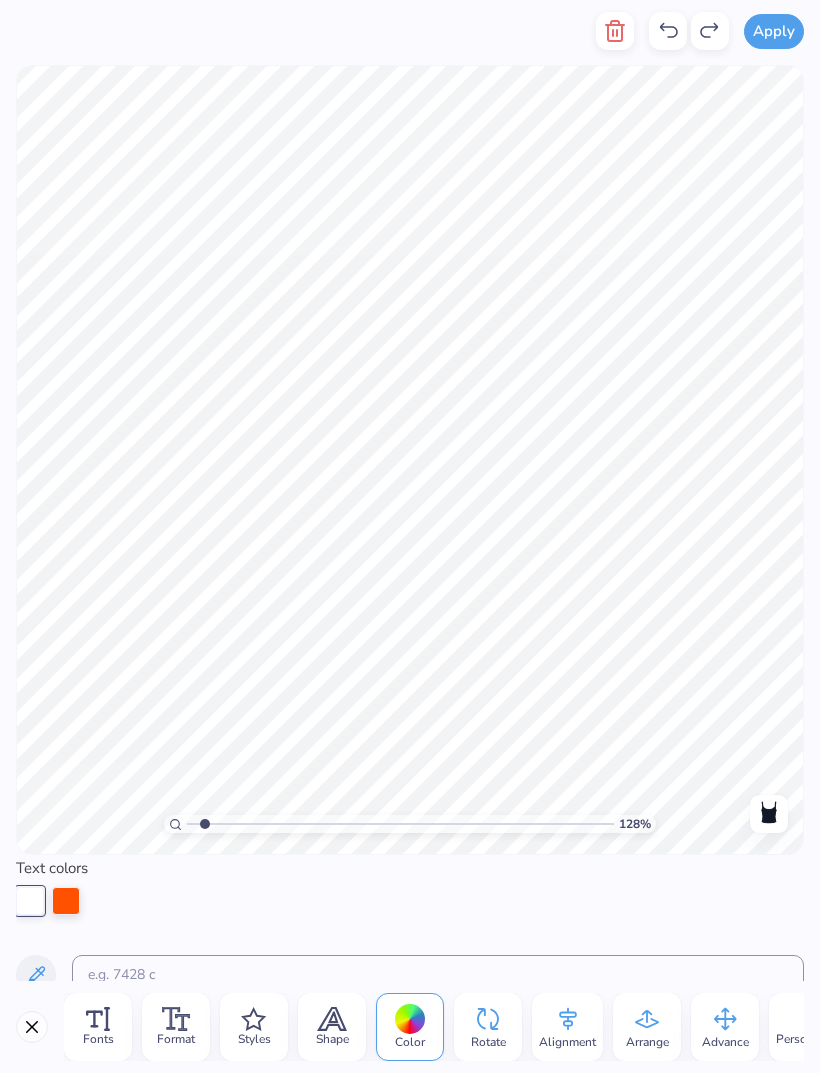 click 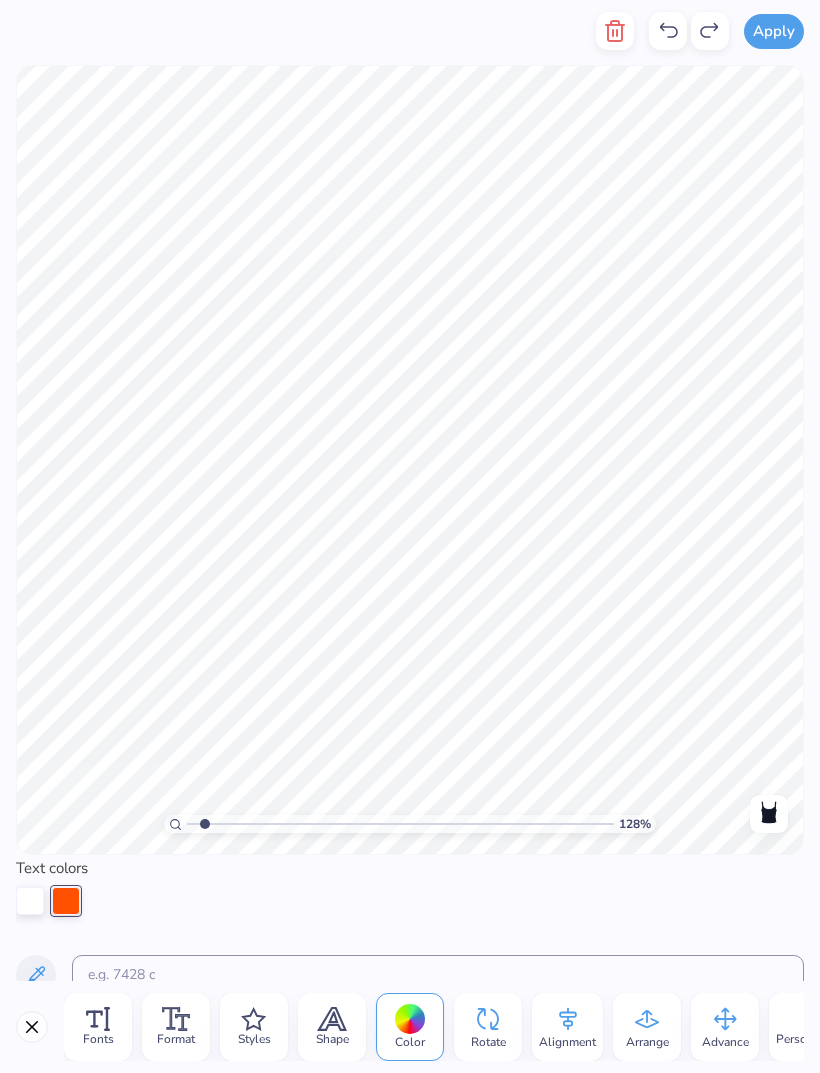 click on "Color" at bounding box center (410, 1042) 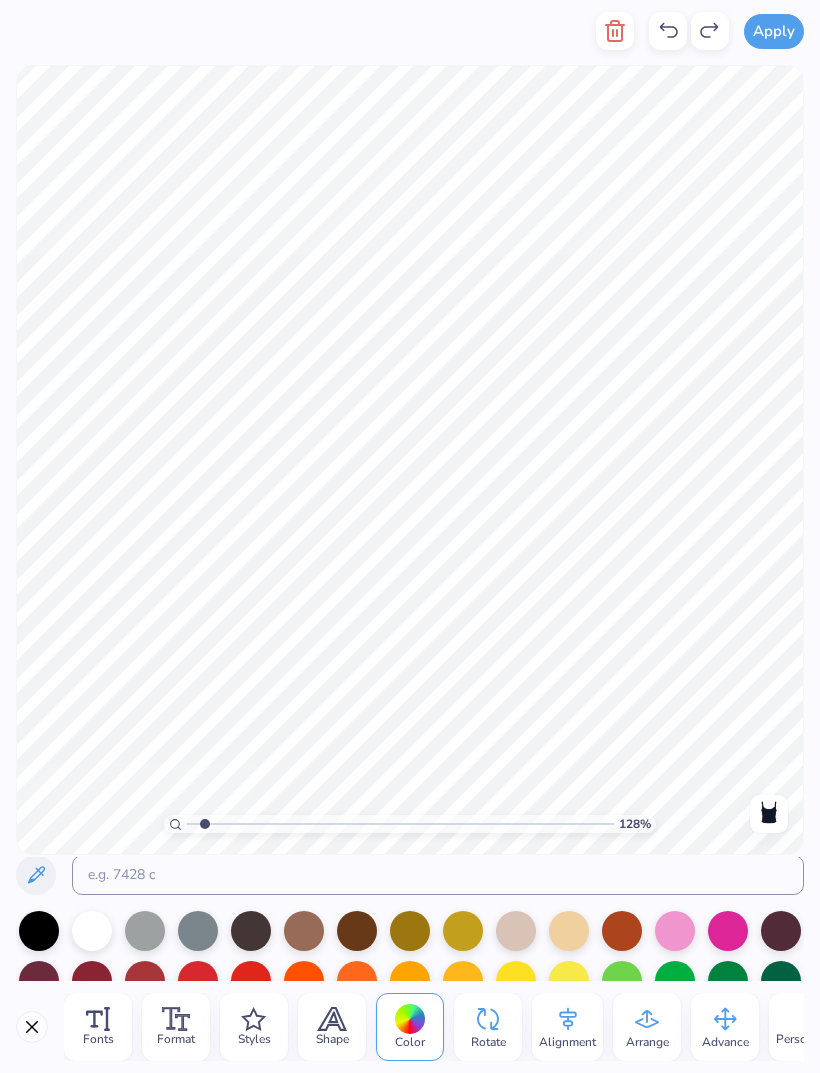 scroll, scrollTop: 90, scrollLeft: 0, axis: vertical 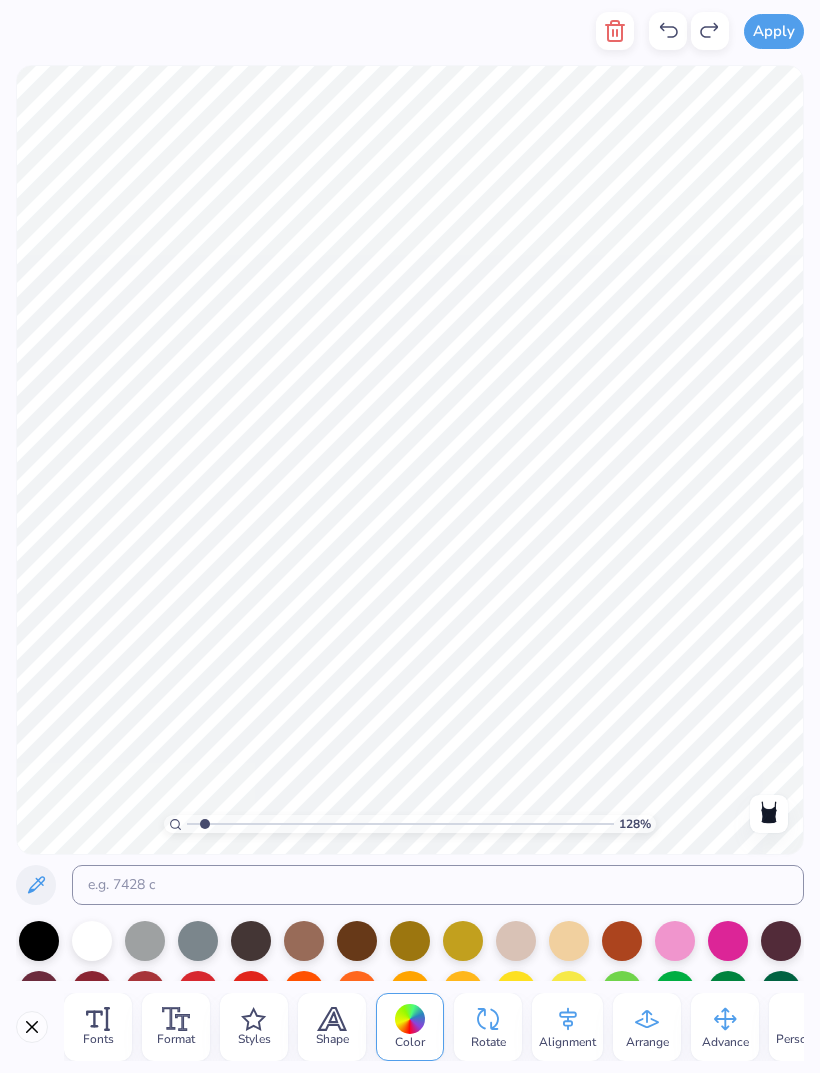 click at bounding box center [675, 941] 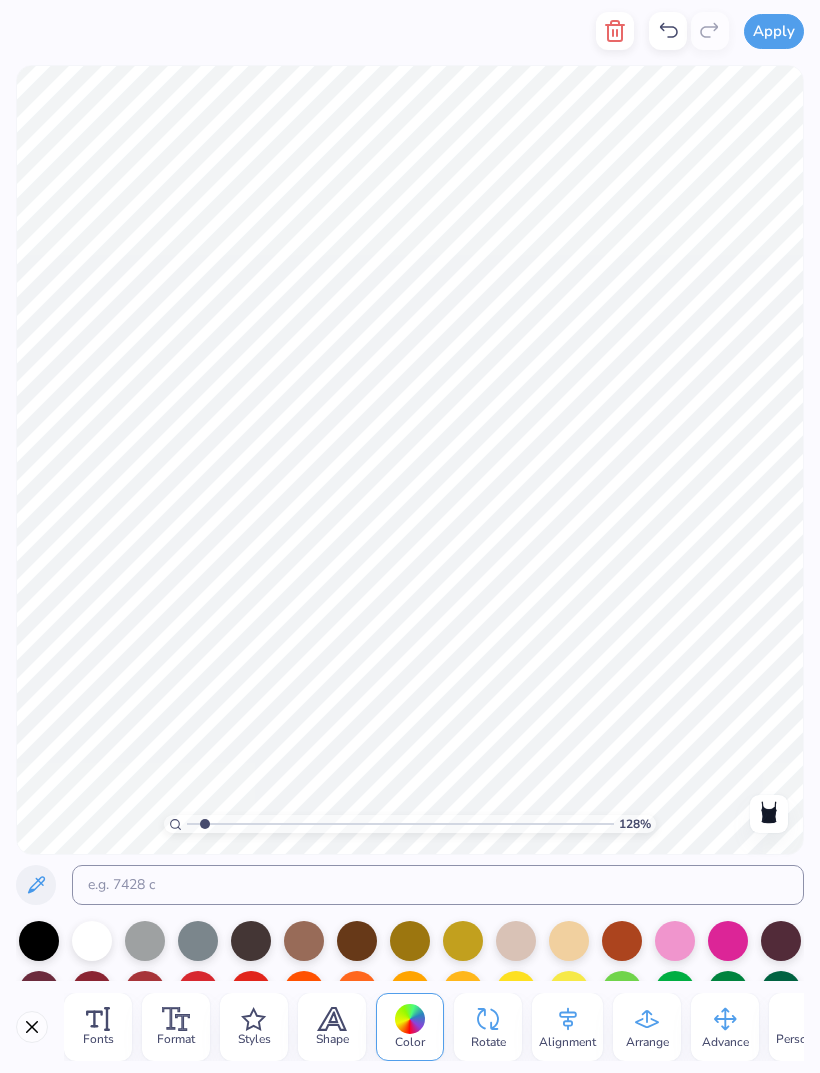scroll, scrollTop: 35, scrollLeft: 0, axis: vertical 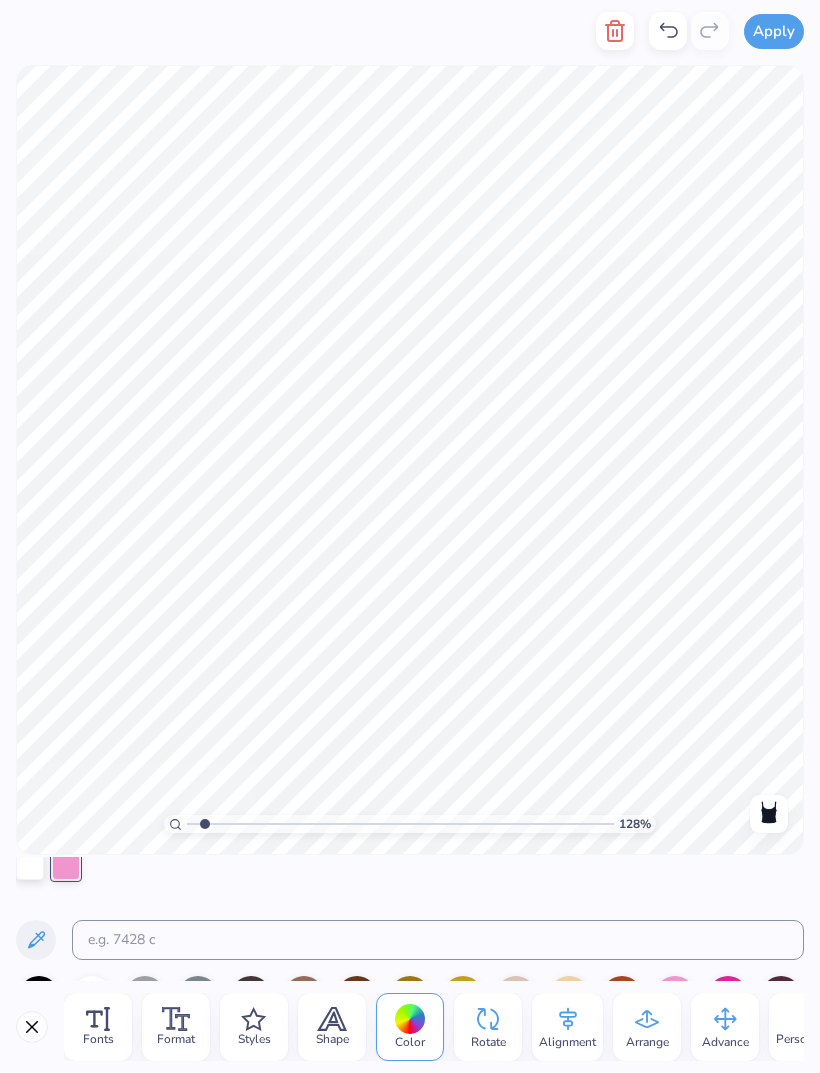 click at bounding box center [30, 866] 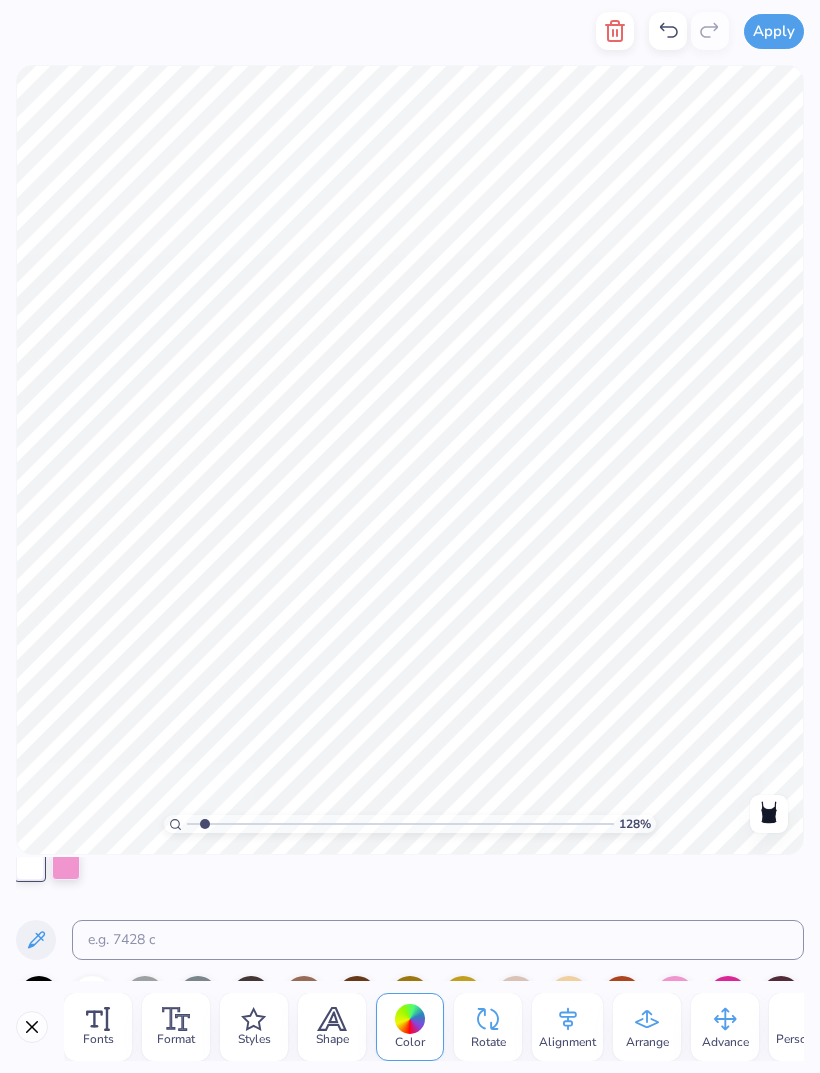 click on "Color" at bounding box center [410, 1042] 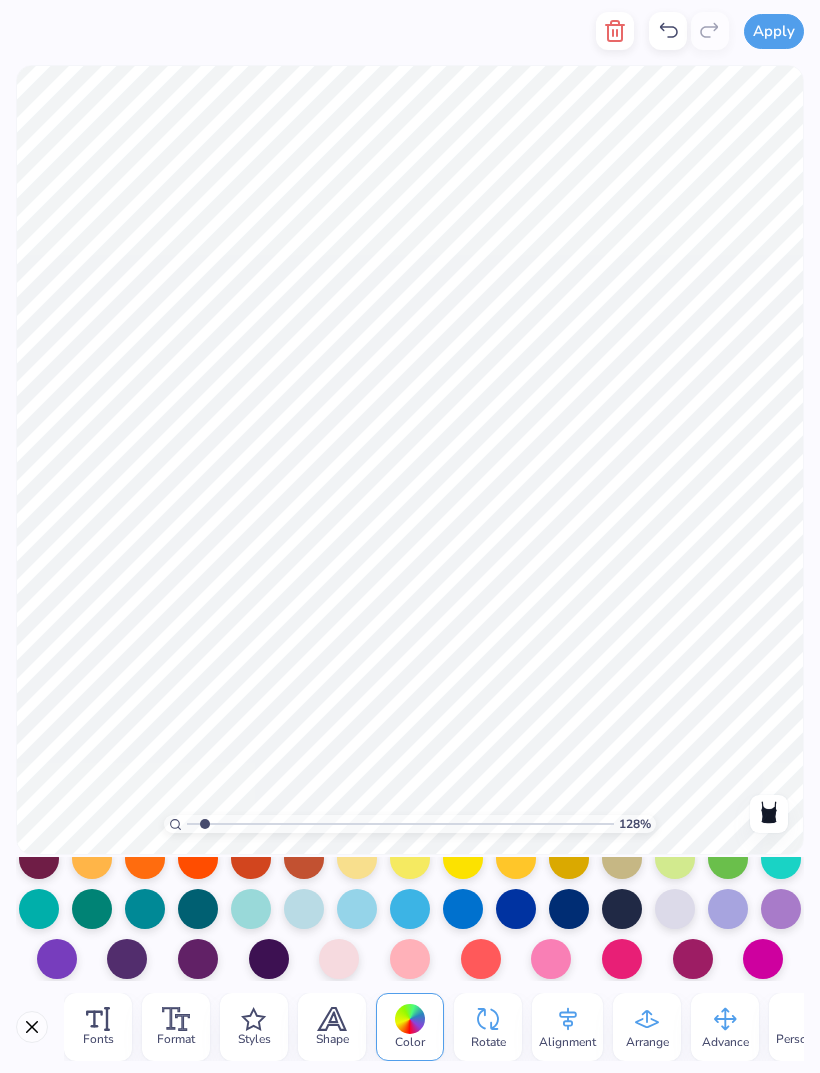 scroll, scrollTop: 374, scrollLeft: 0, axis: vertical 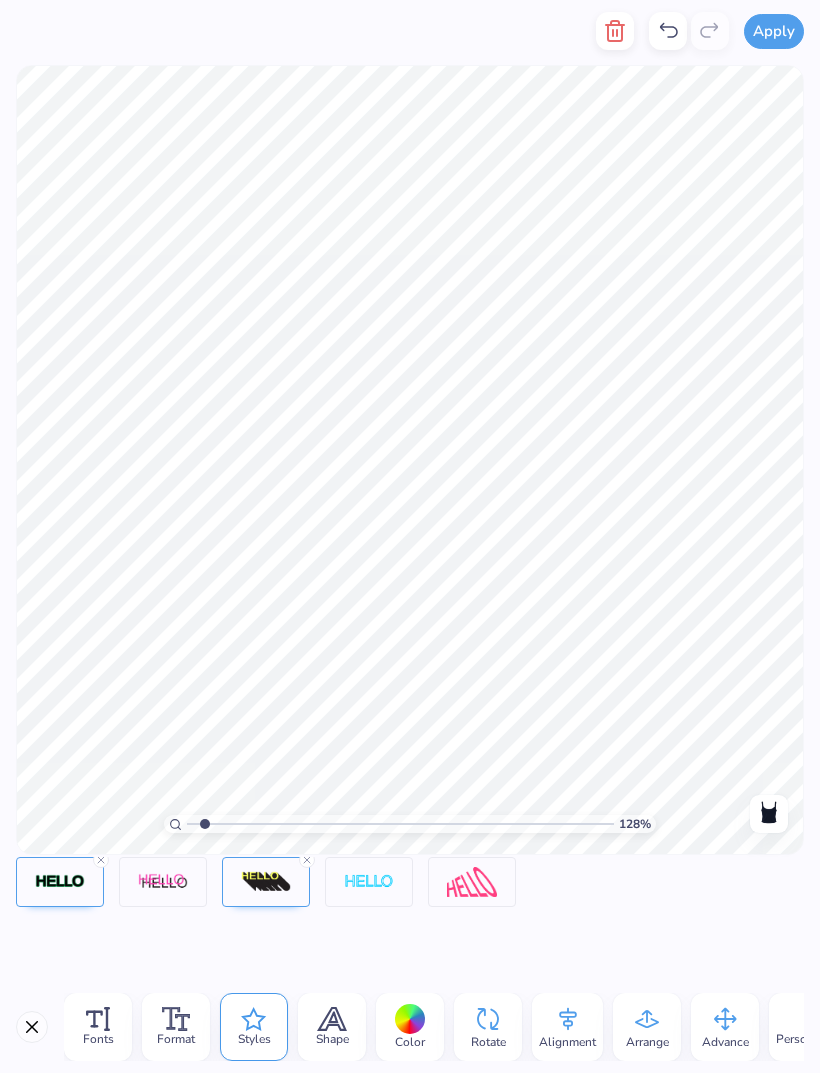 click at bounding box center [60, 882] 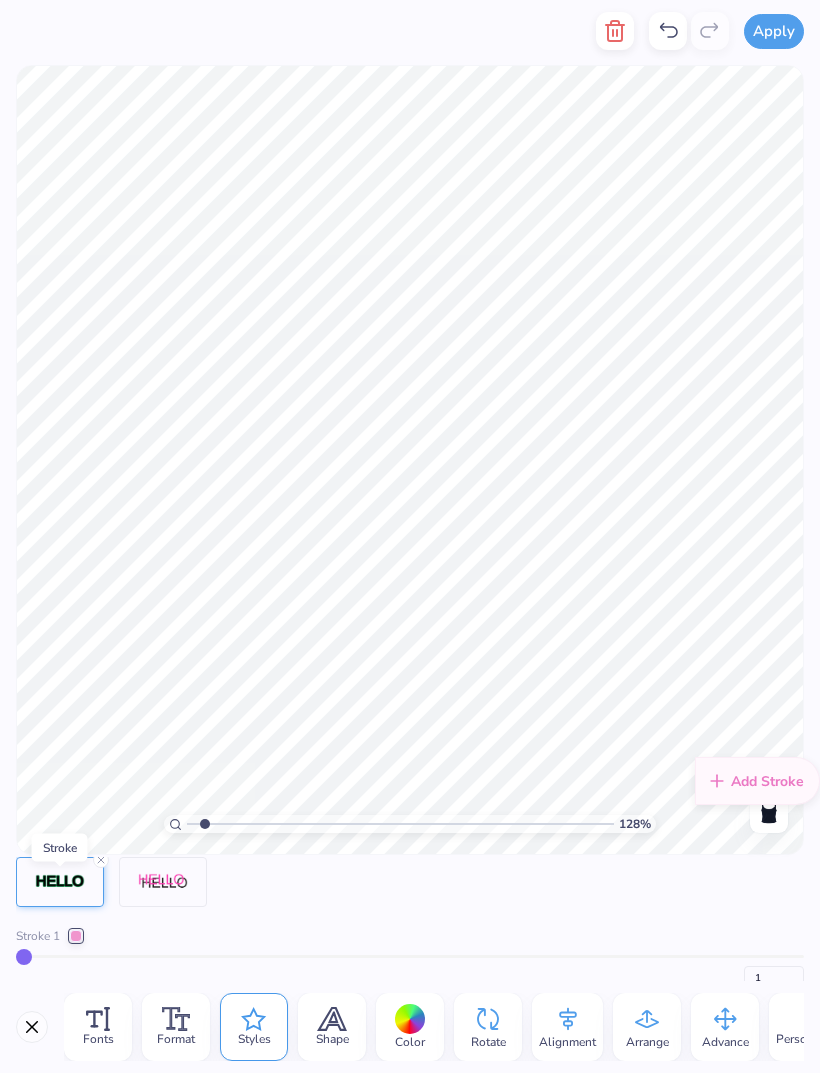 click on "1" at bounding box center (410, 973) 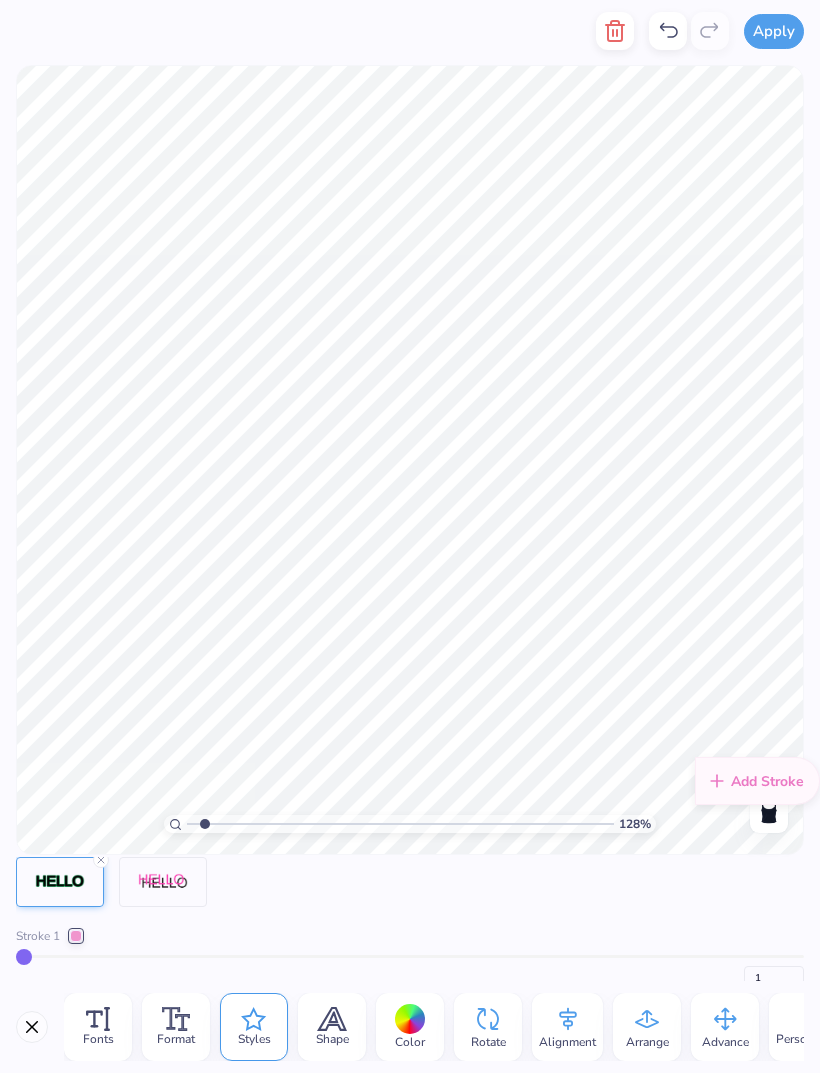 type on "2" 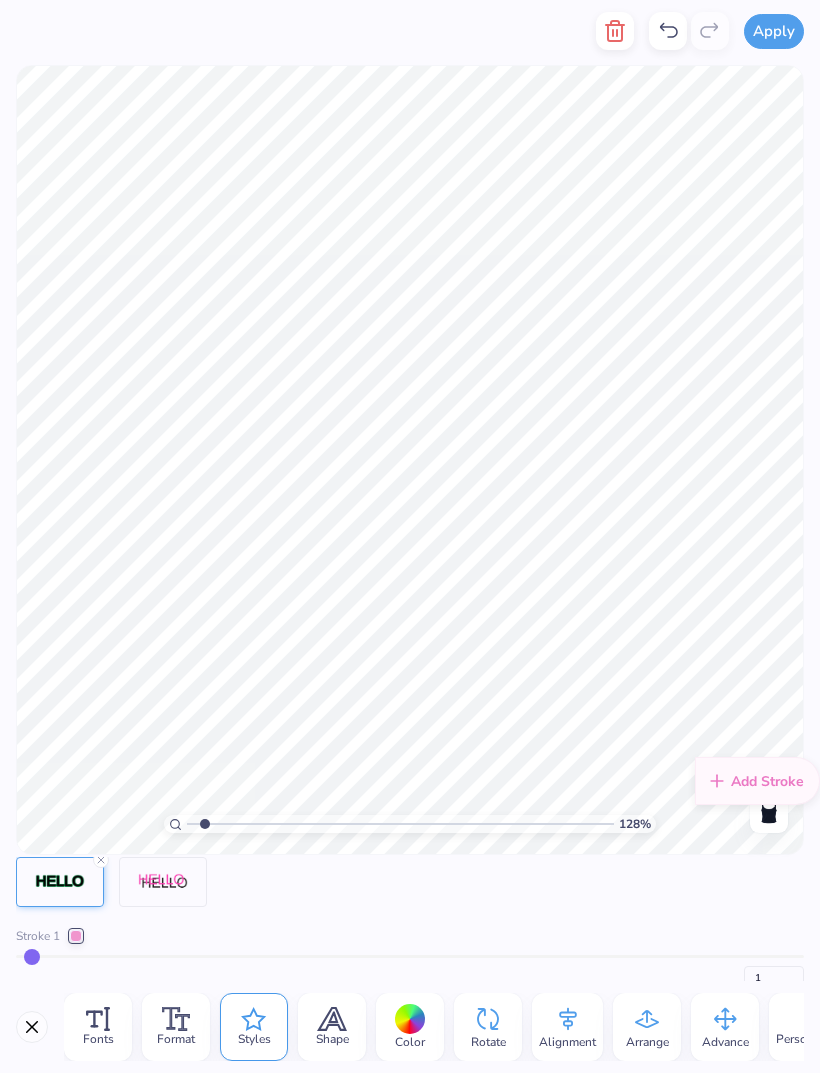 type on "2" 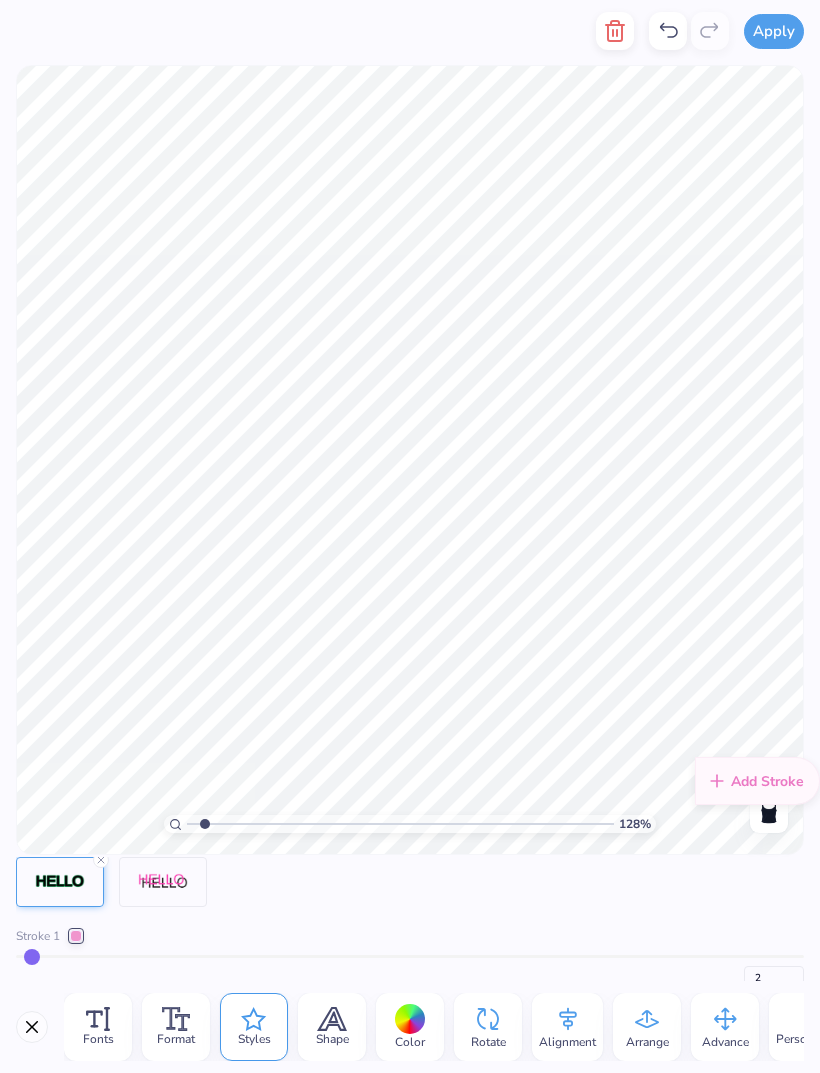 type on "3" 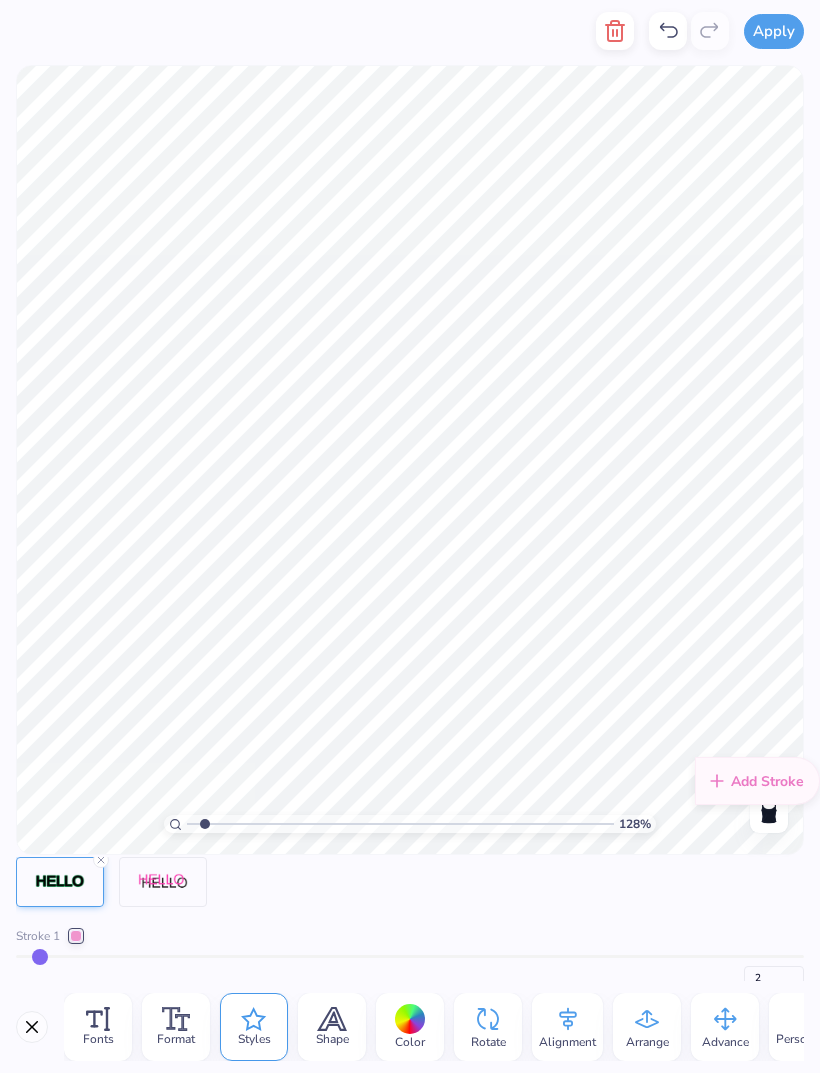 type on "3" 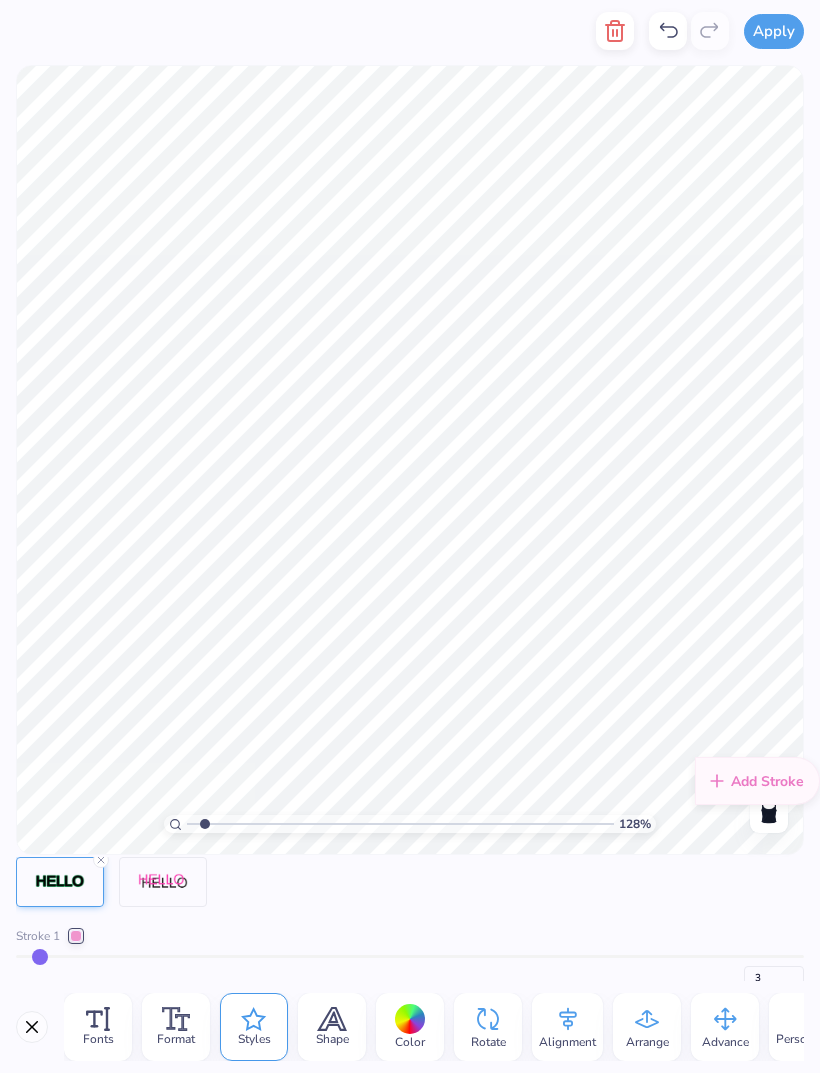type on "4" 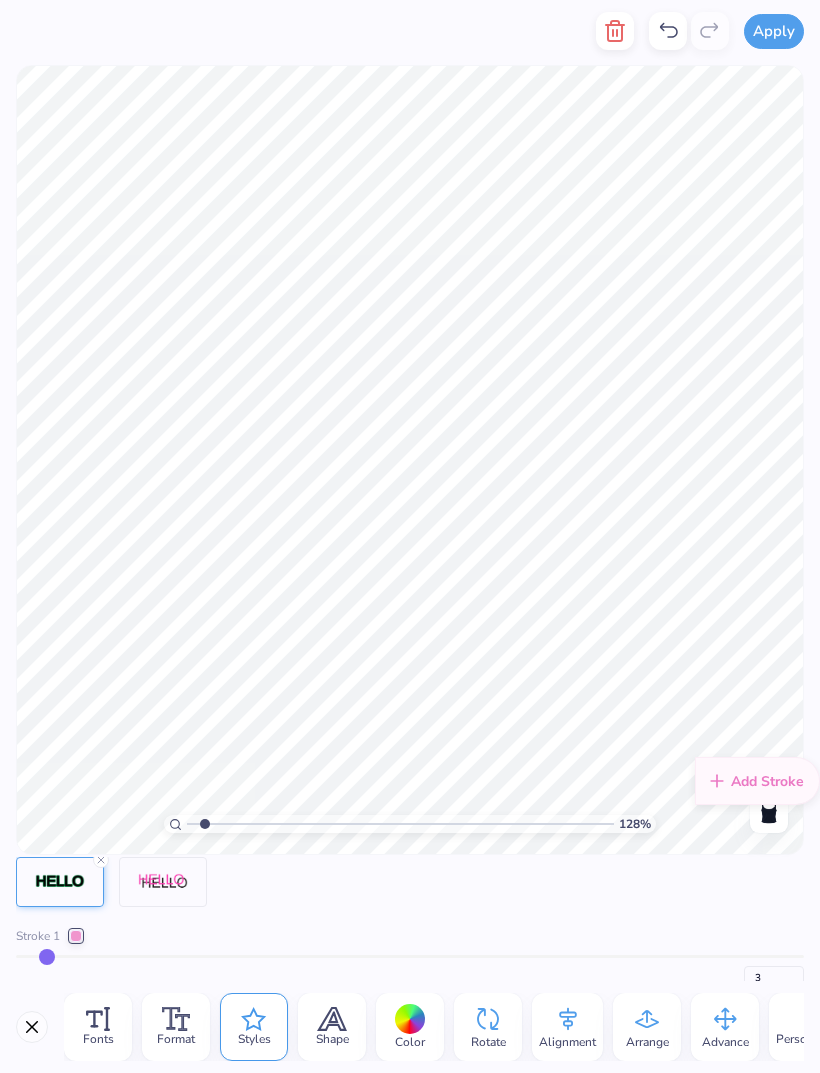 type on "4" 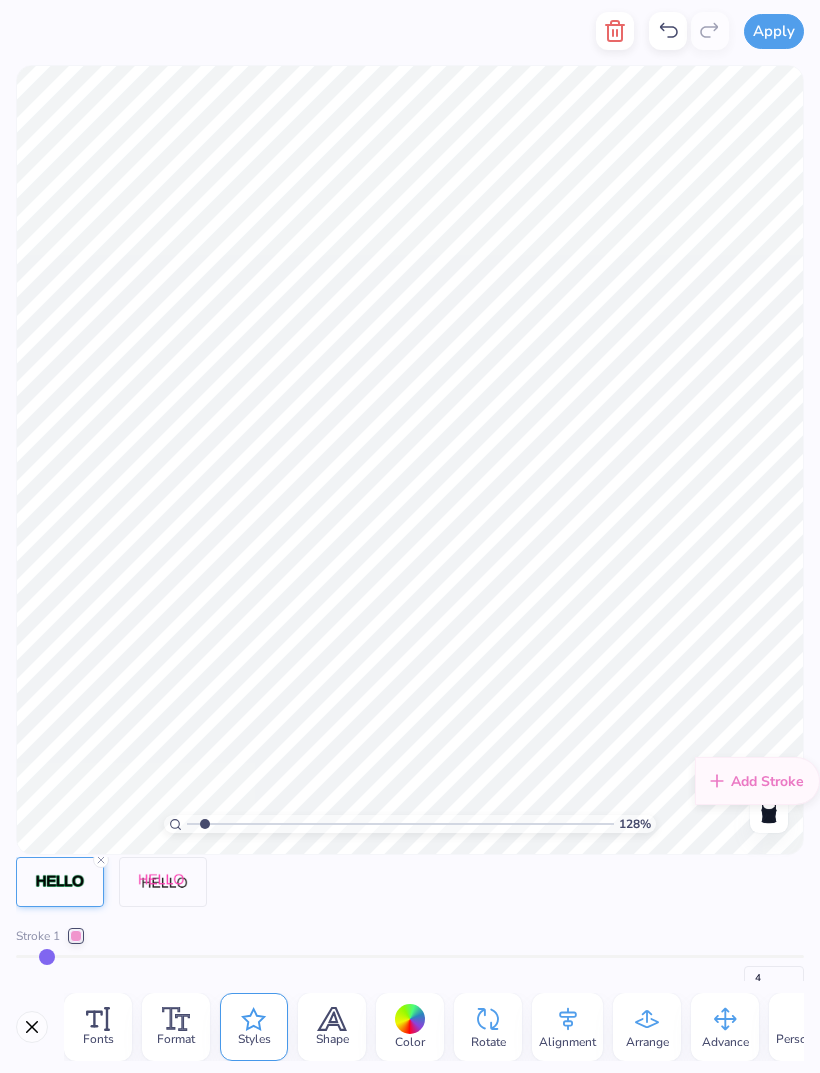 type on "5" 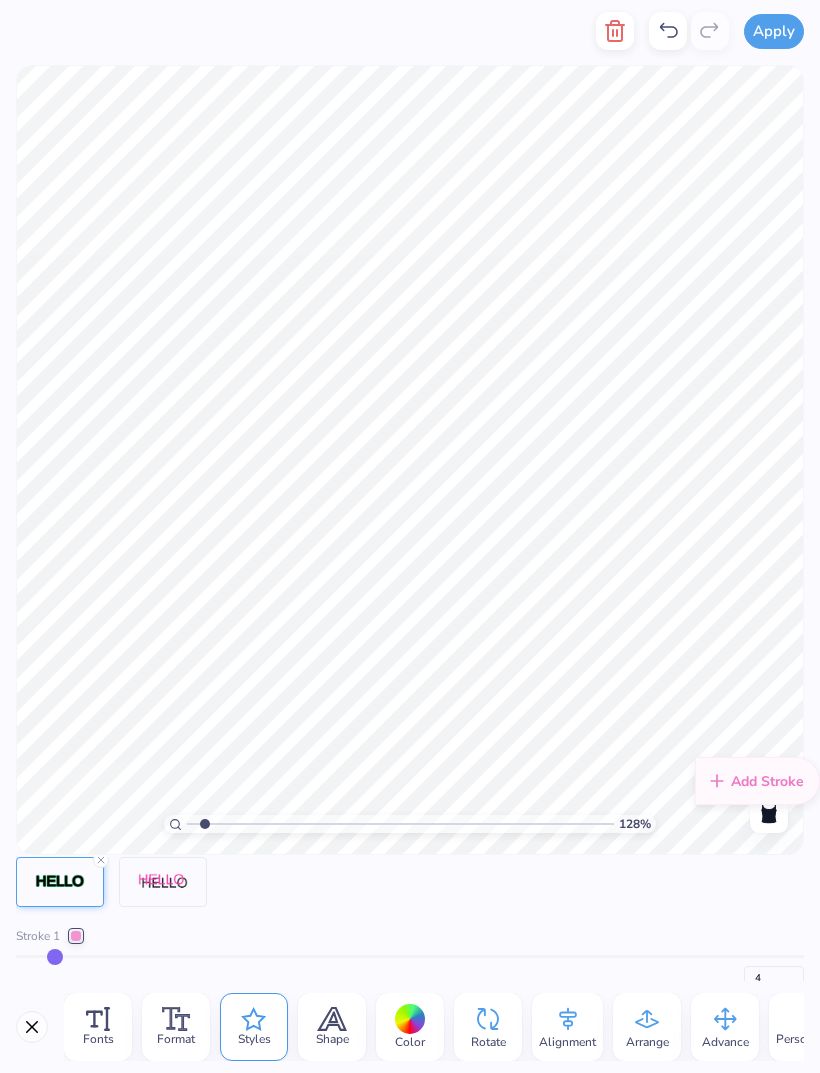type on "5" 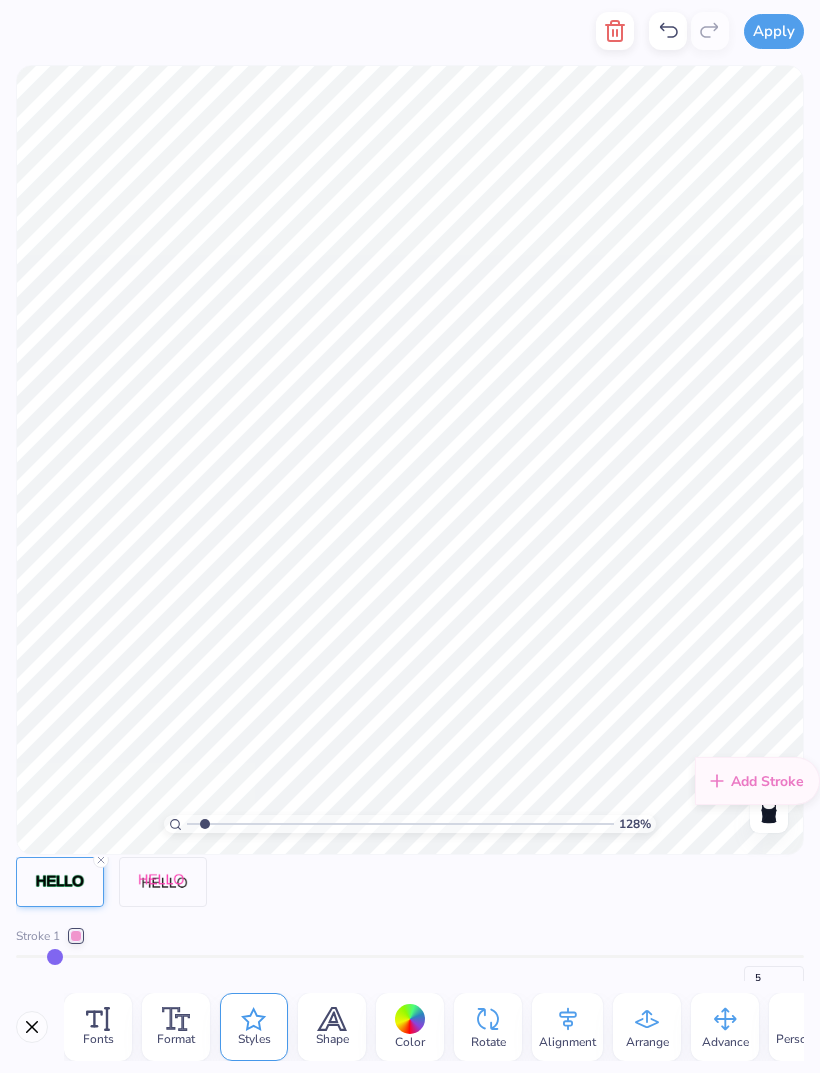 type on "6" 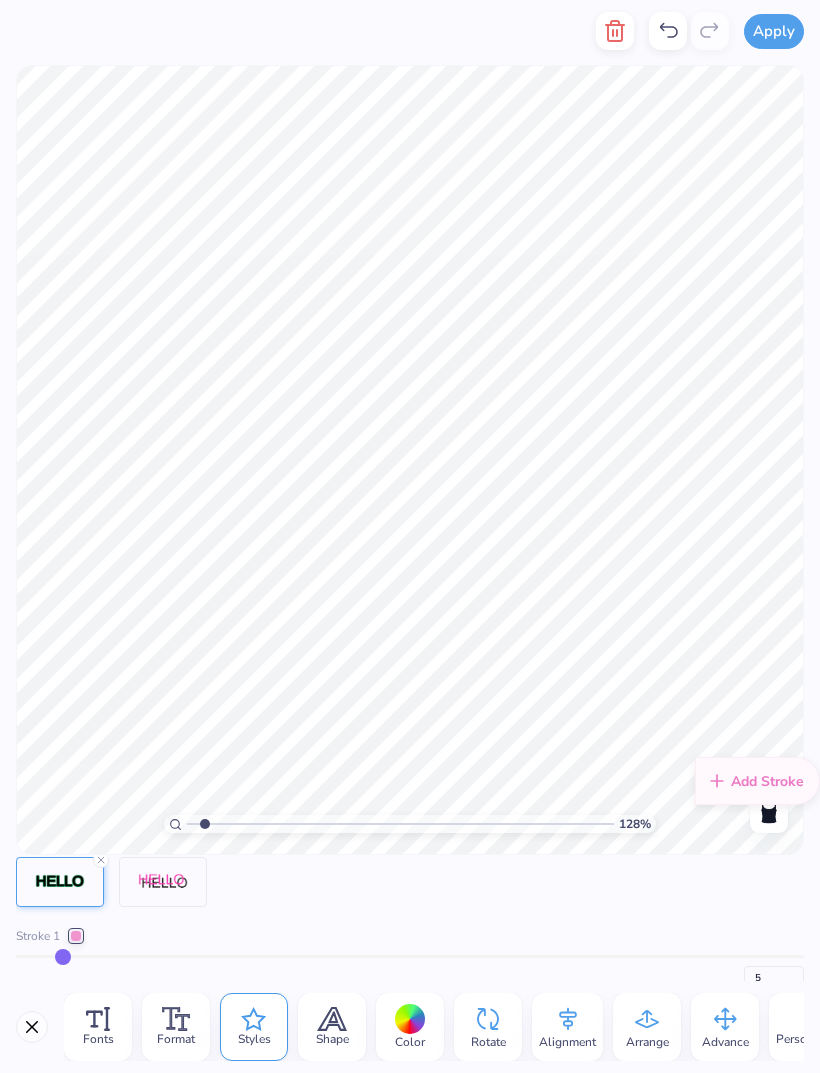 type on "6" 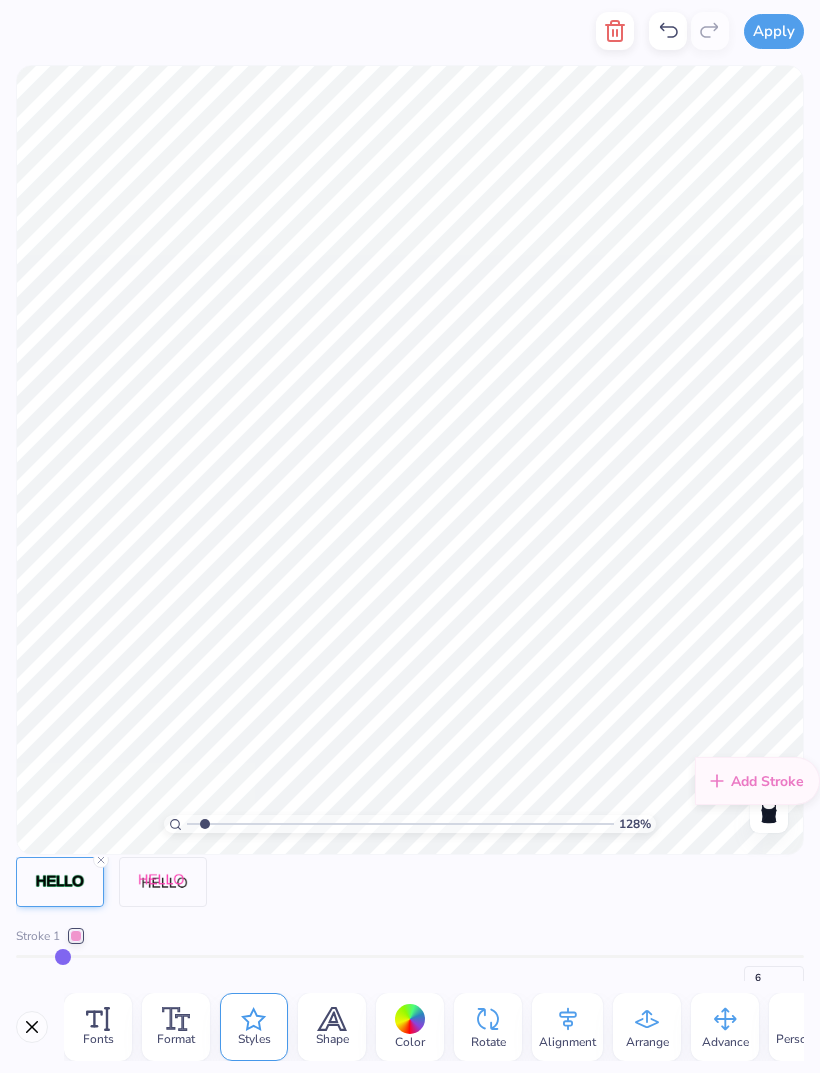 type on "7" 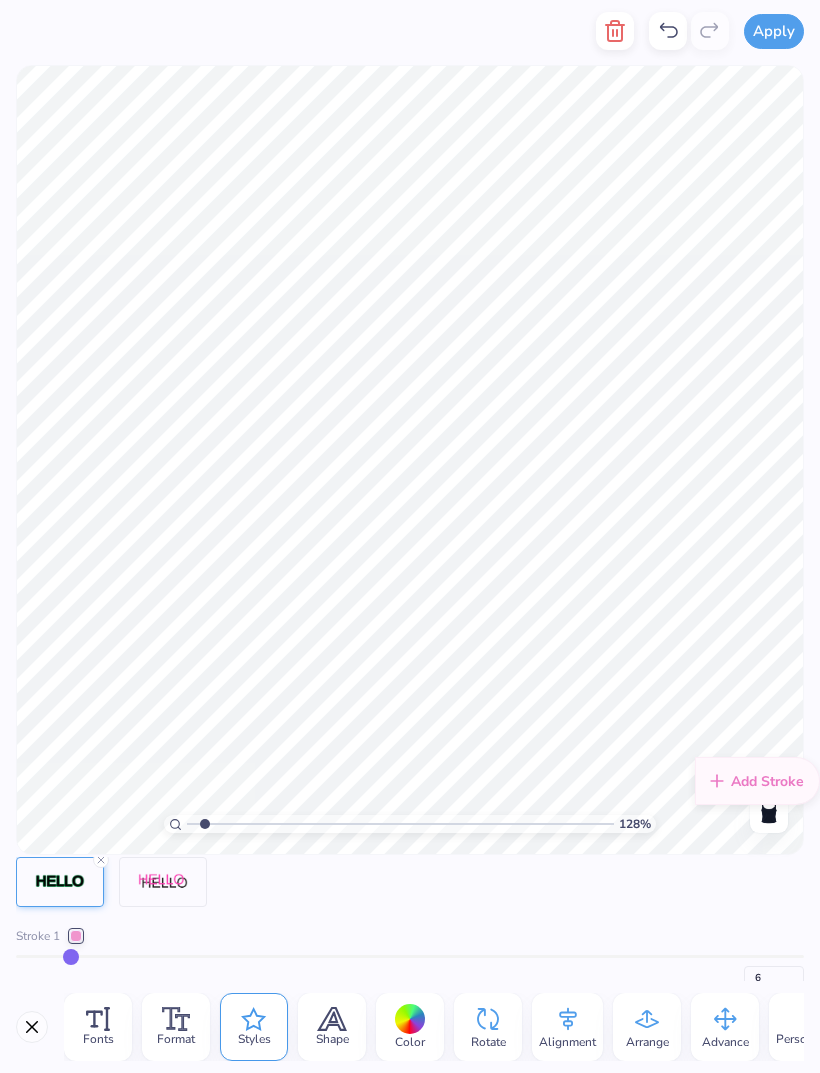 type on "7" 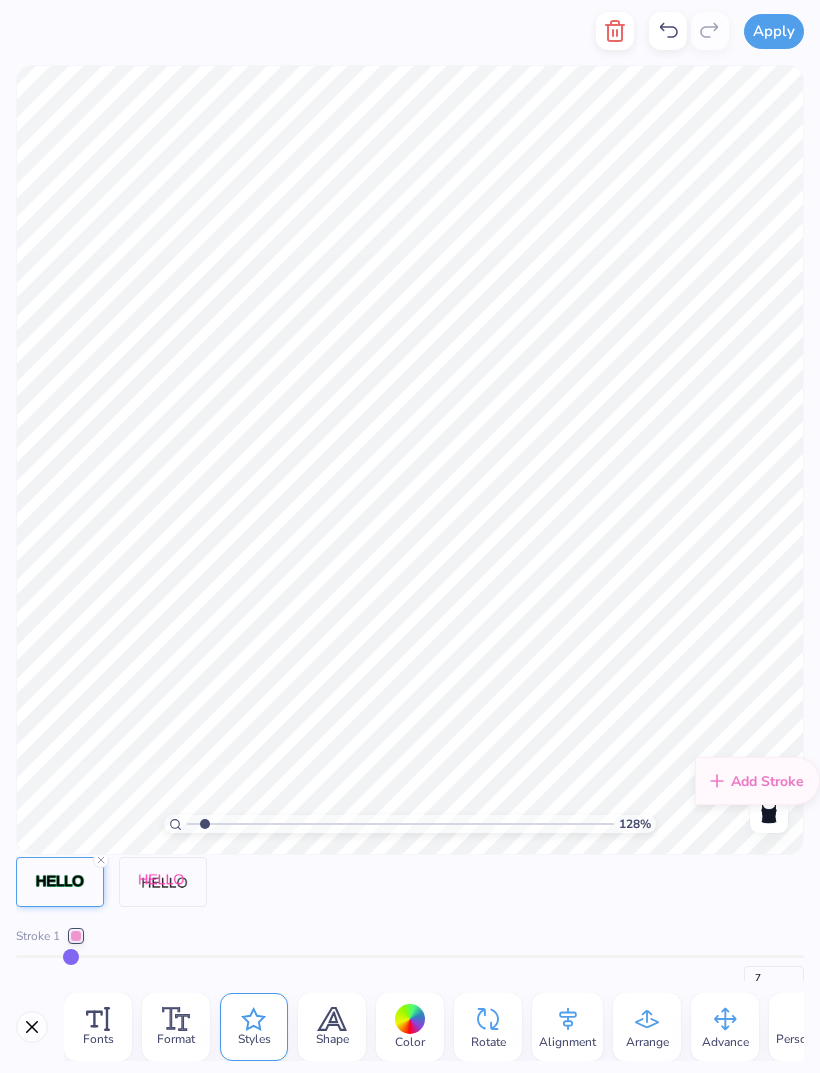 type on "8" 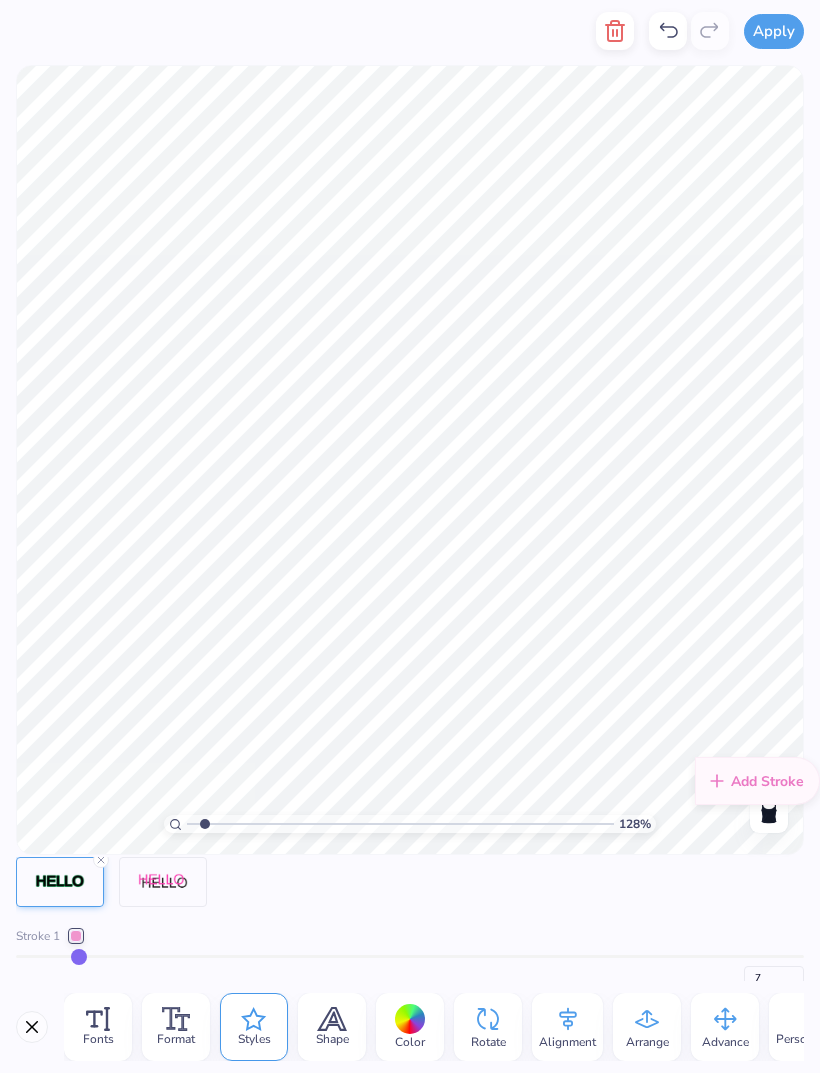 type on "8" 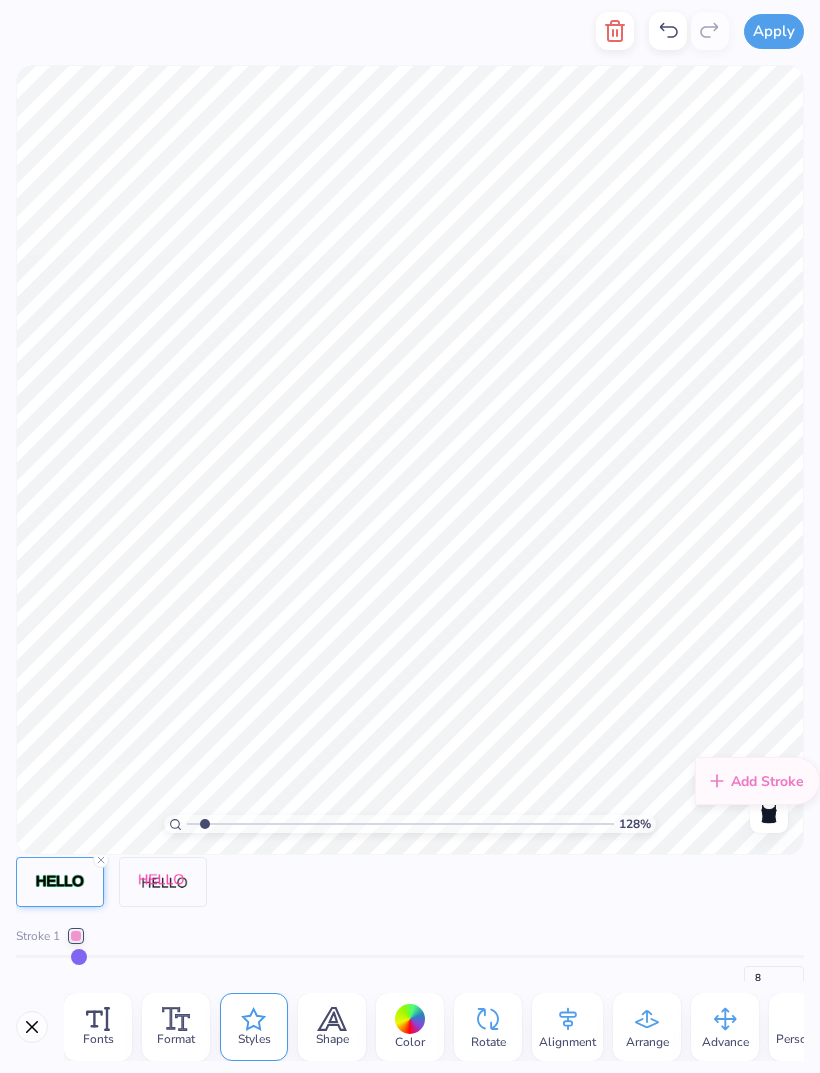 type on "9" 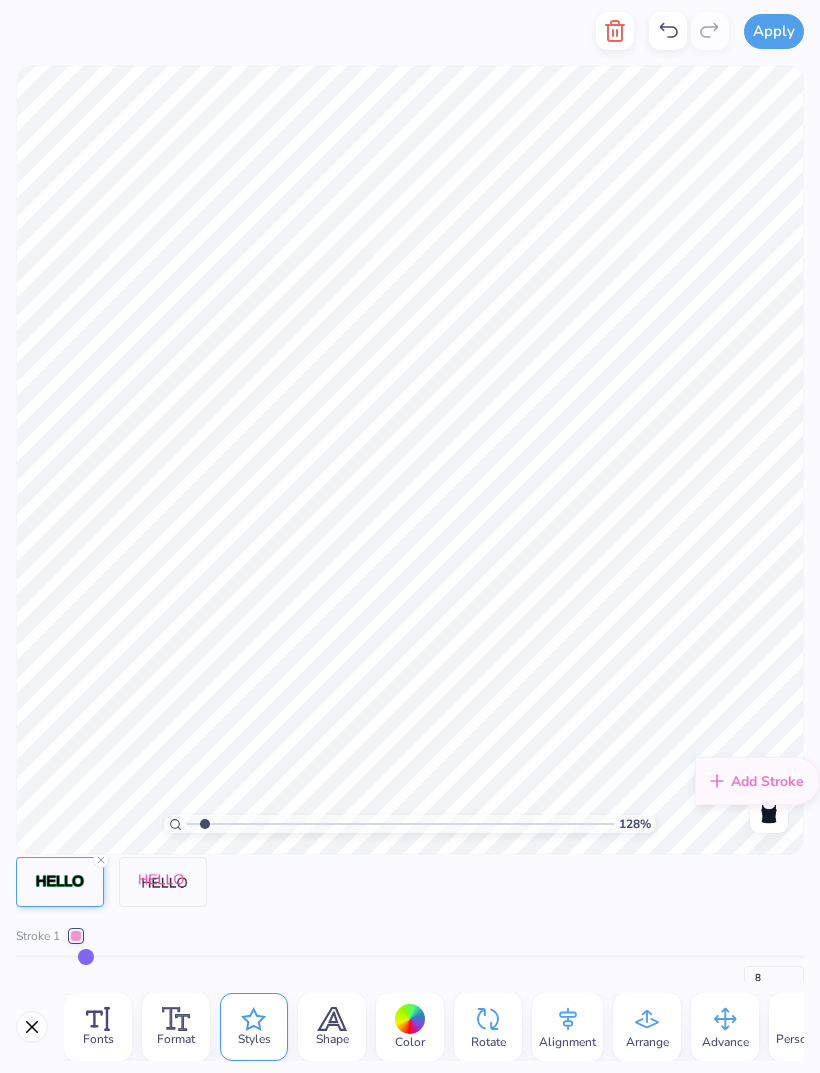 type on "9" 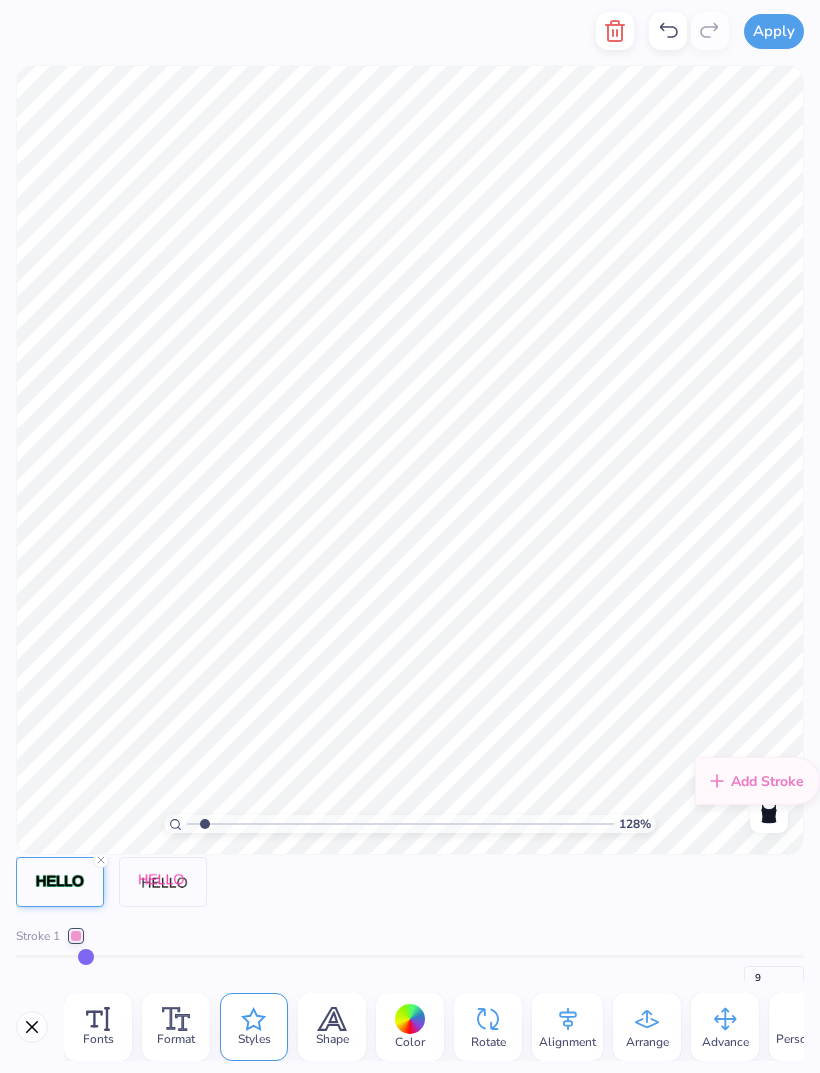 type on "10" 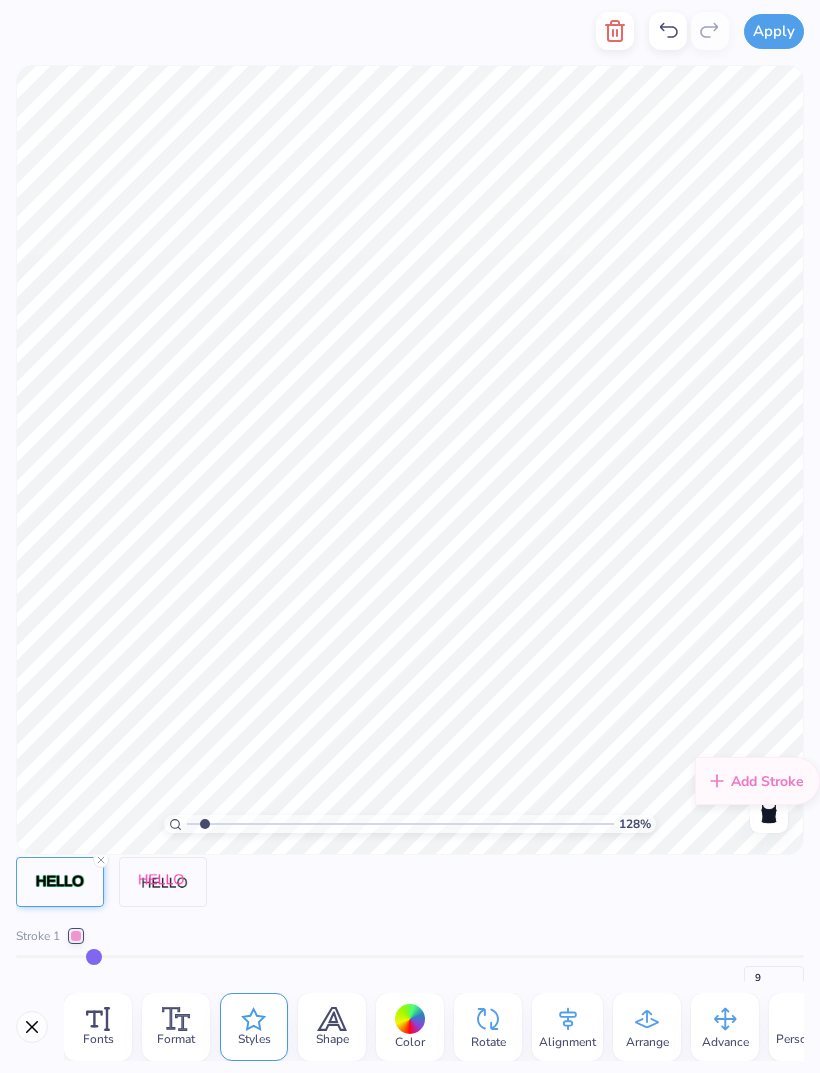 type on "10" 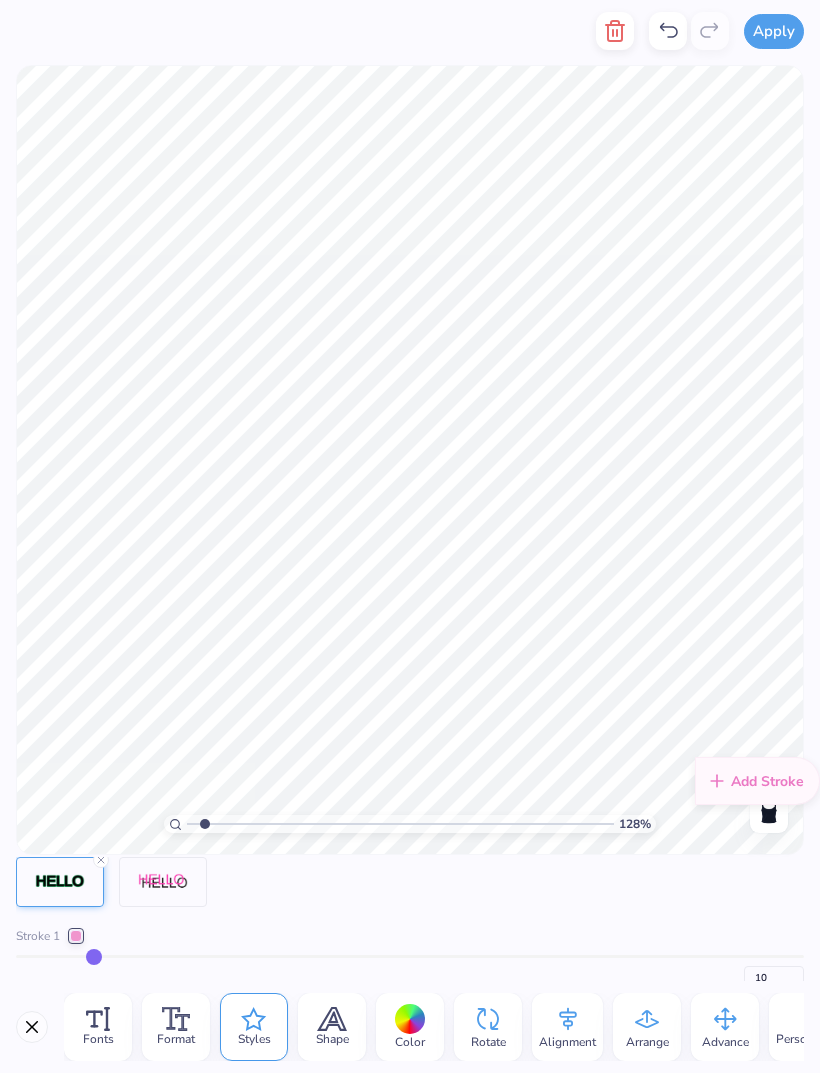 type on "11" 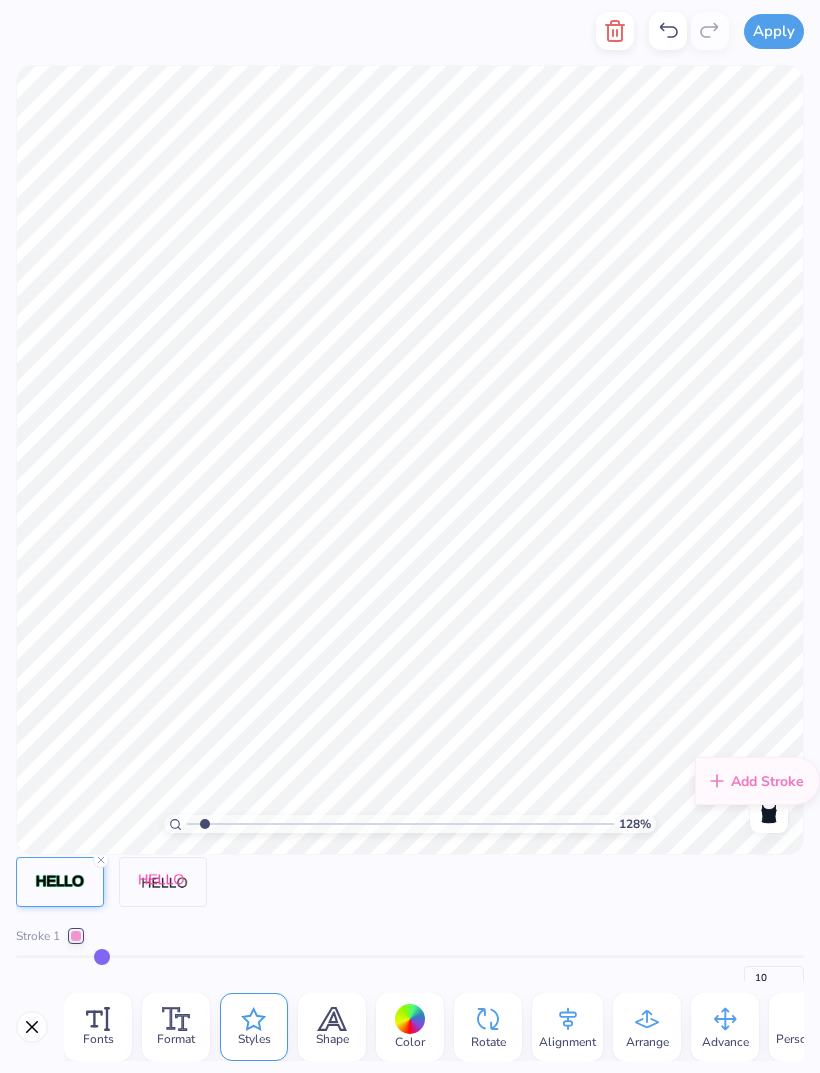 type on "11" 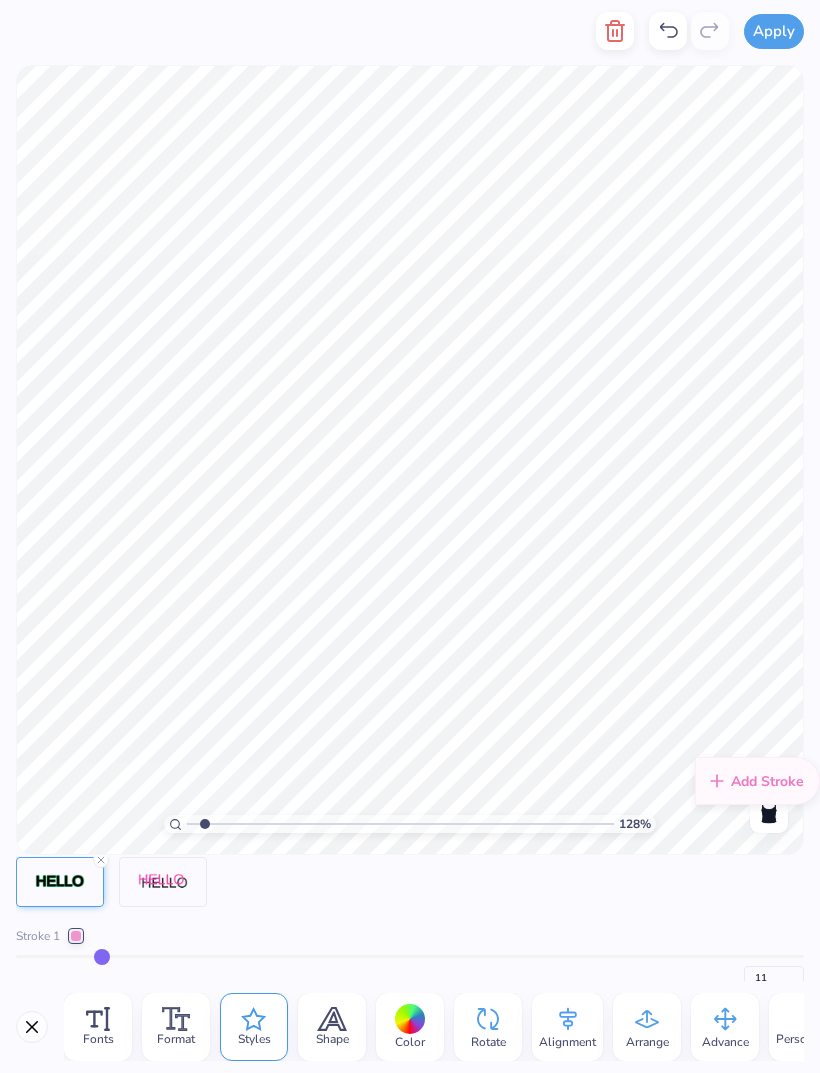 type on "12" 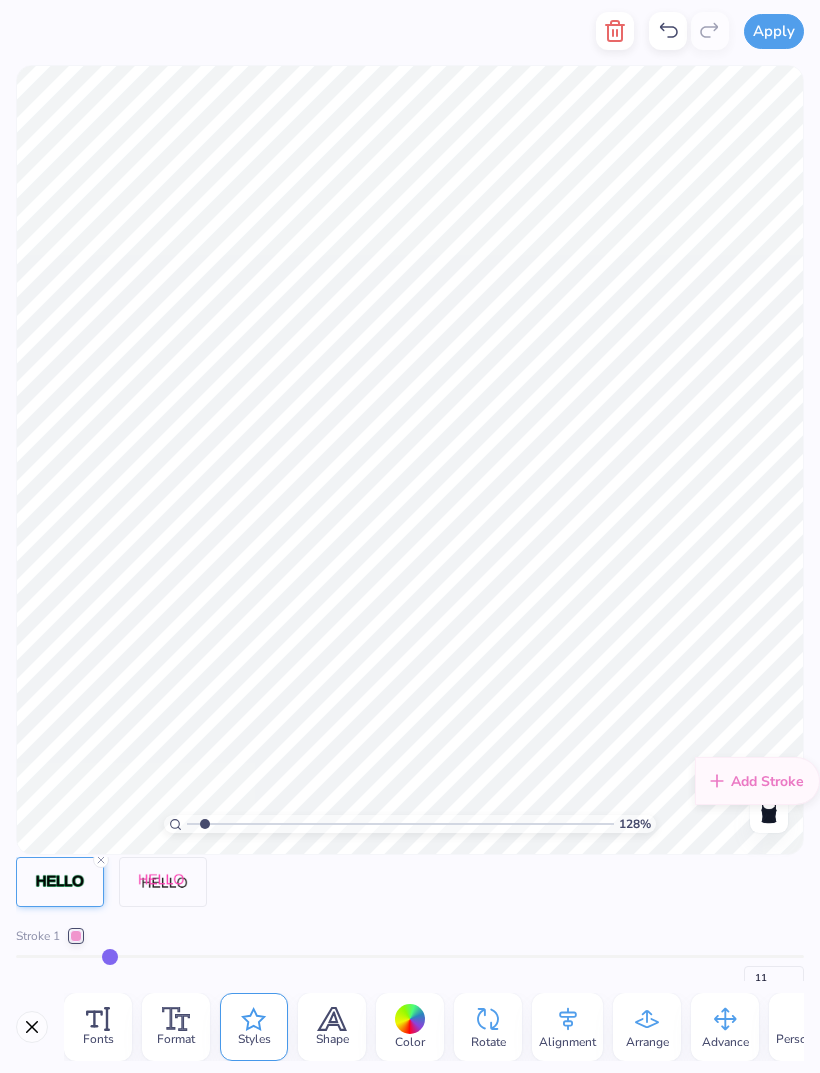 type on "12" 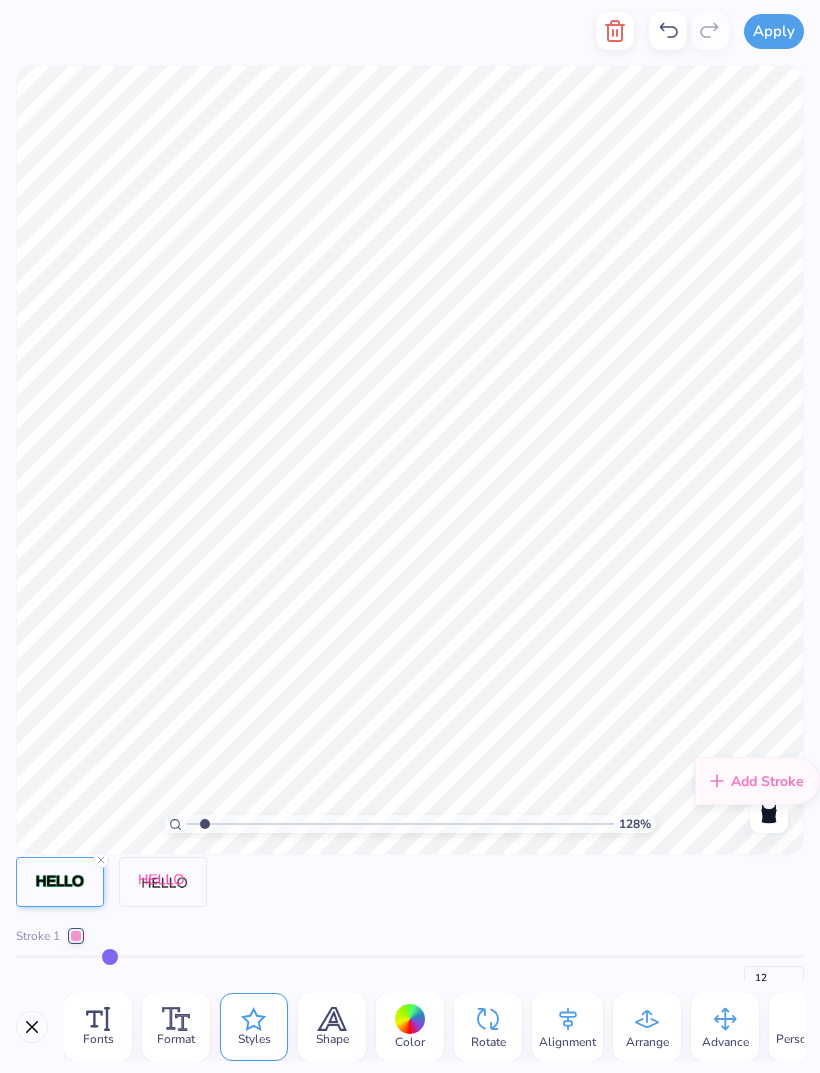 type on "13" 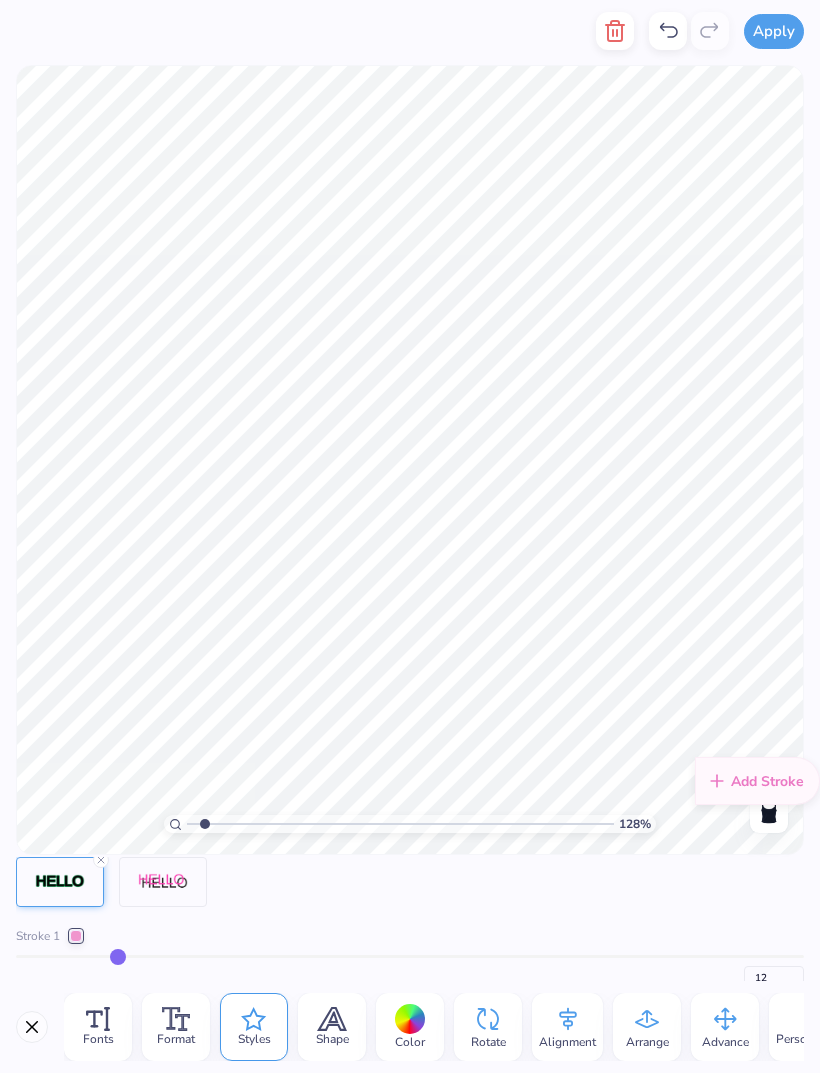 type on "13" 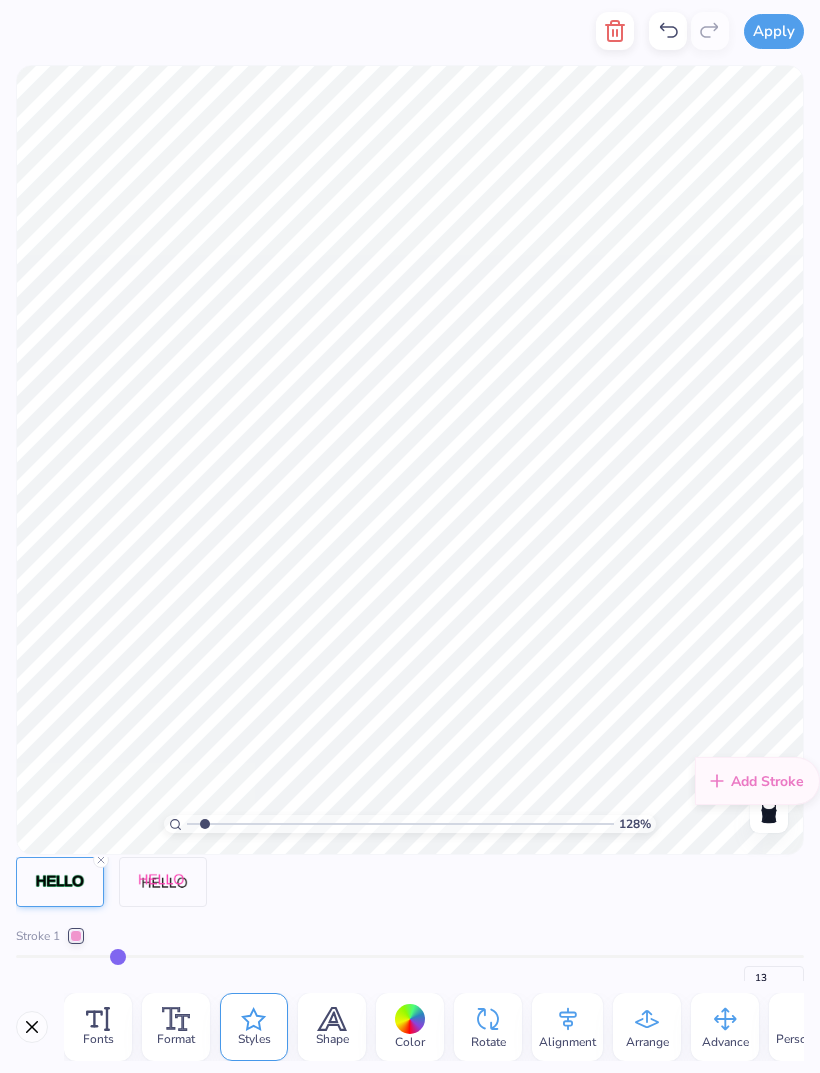 type on "14" 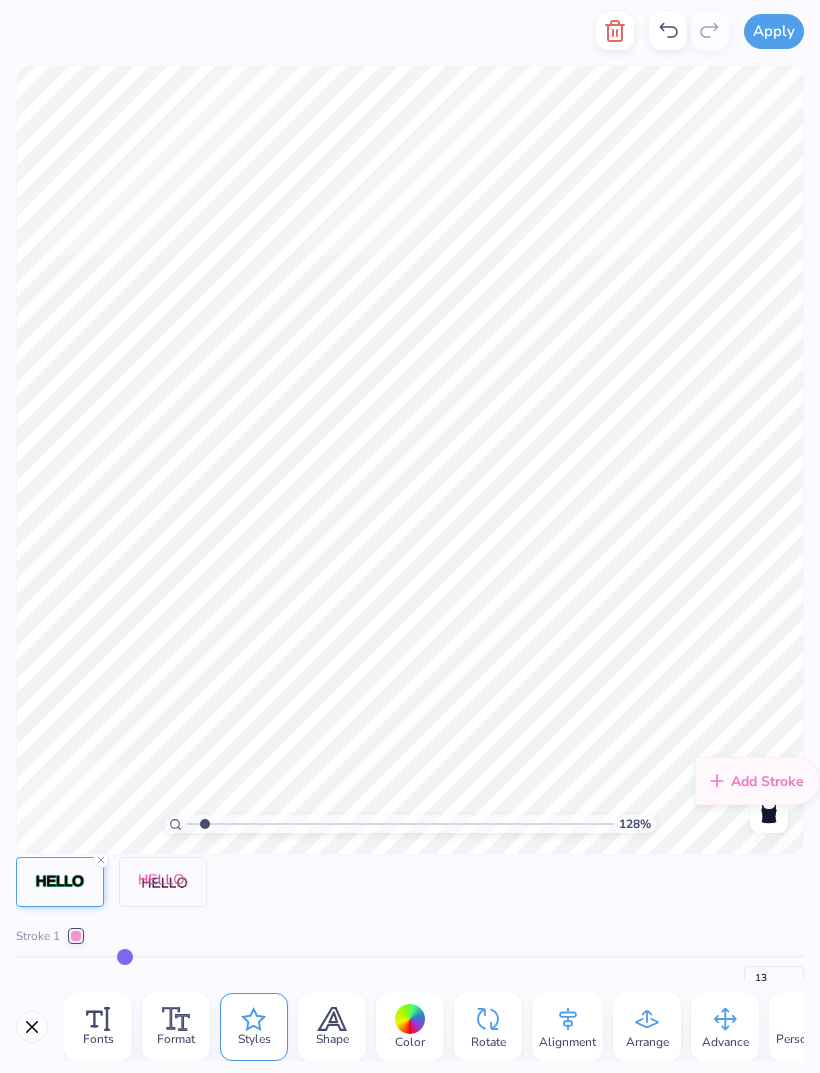 type on "14" 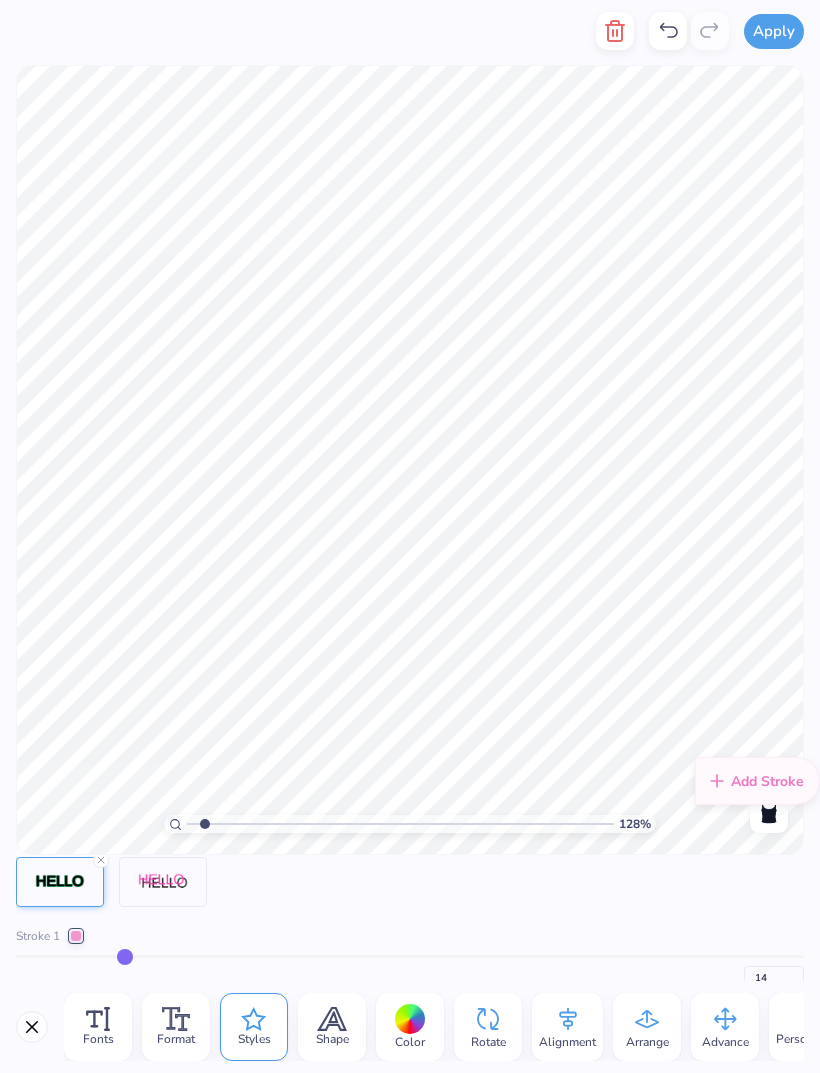 type on "15" 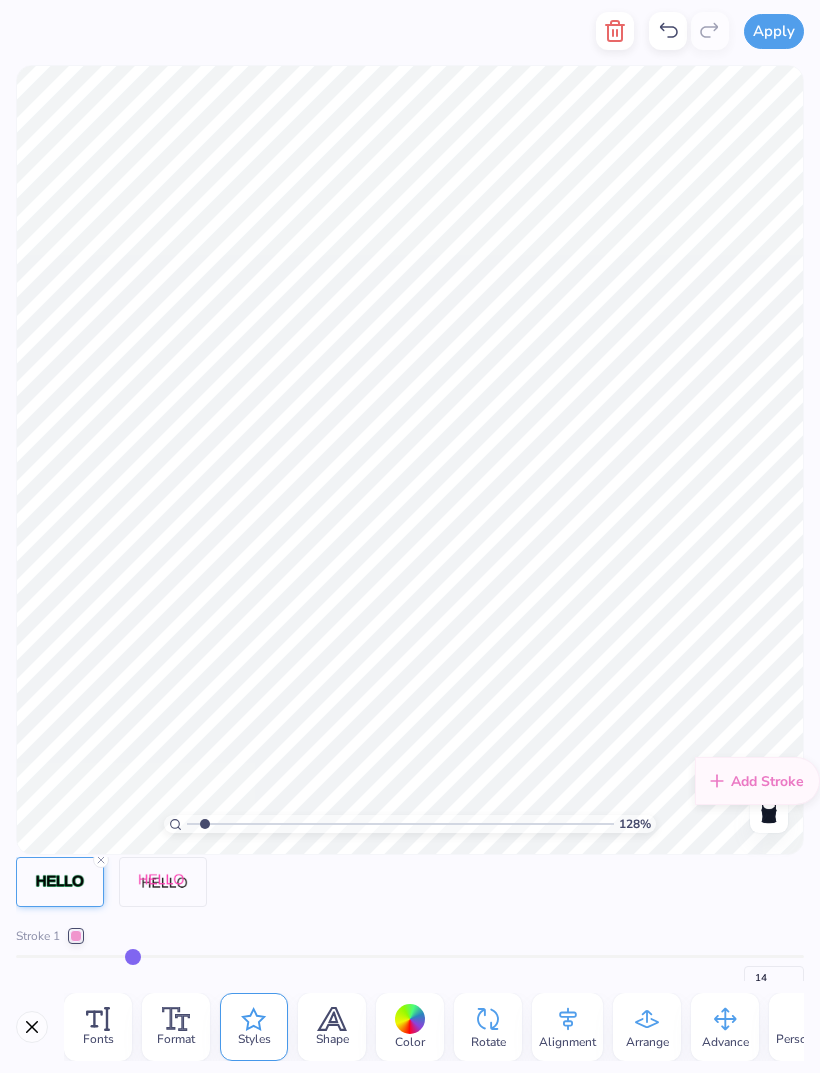type on "15" 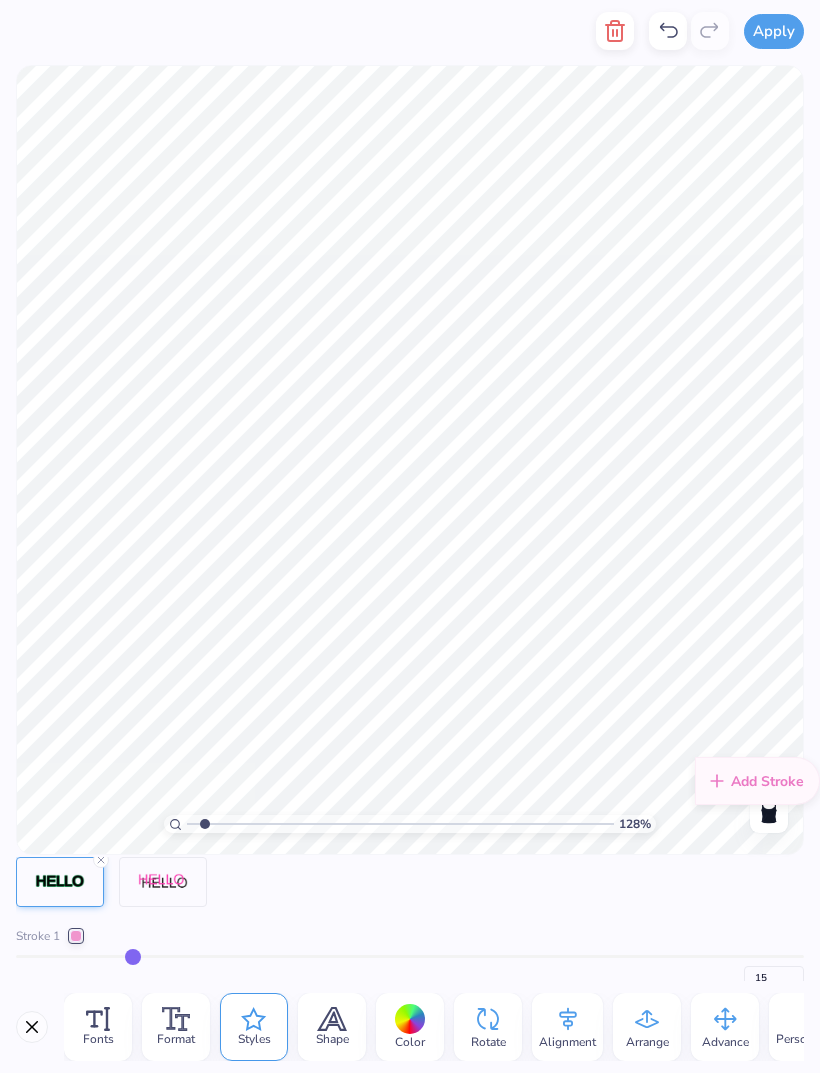 type on "16" 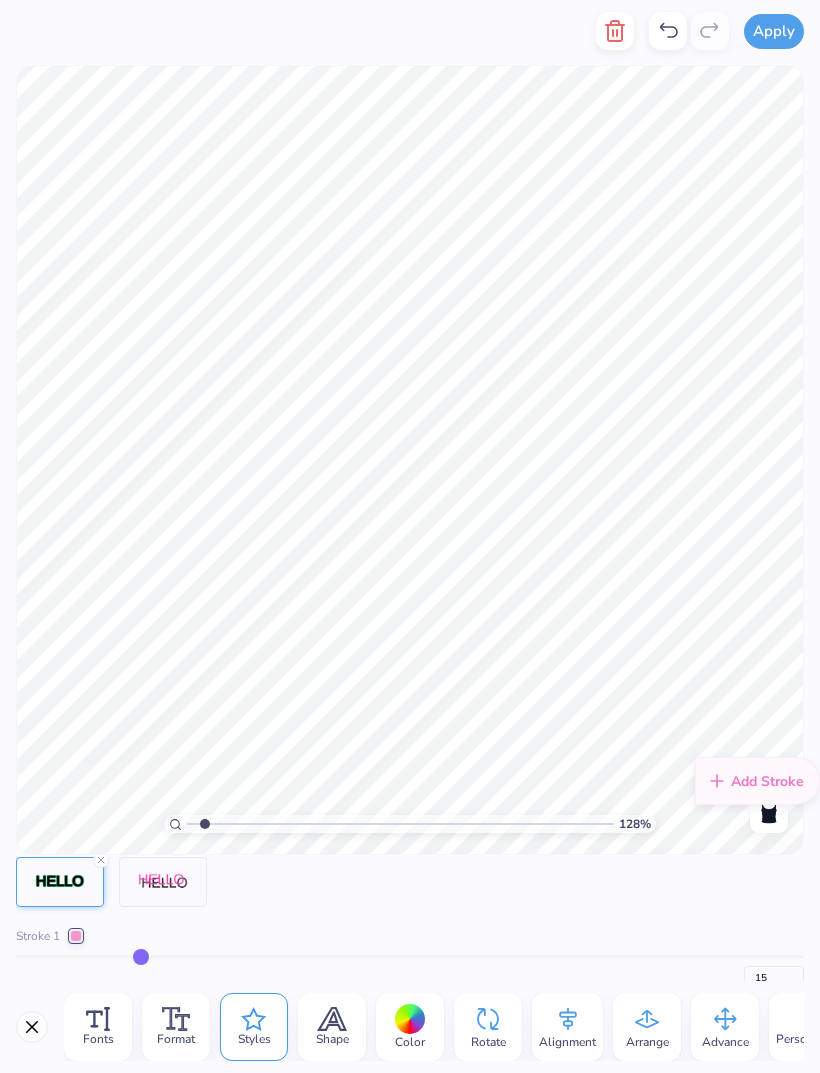 type on "16" 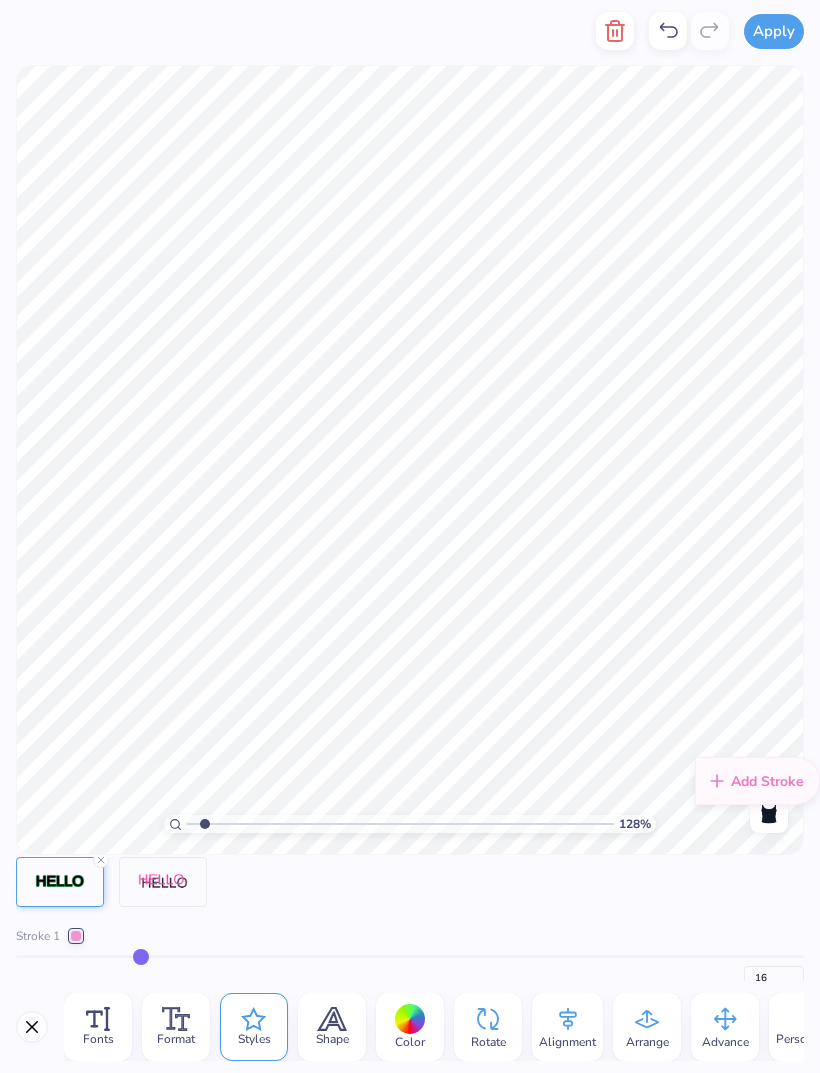 type on "17" 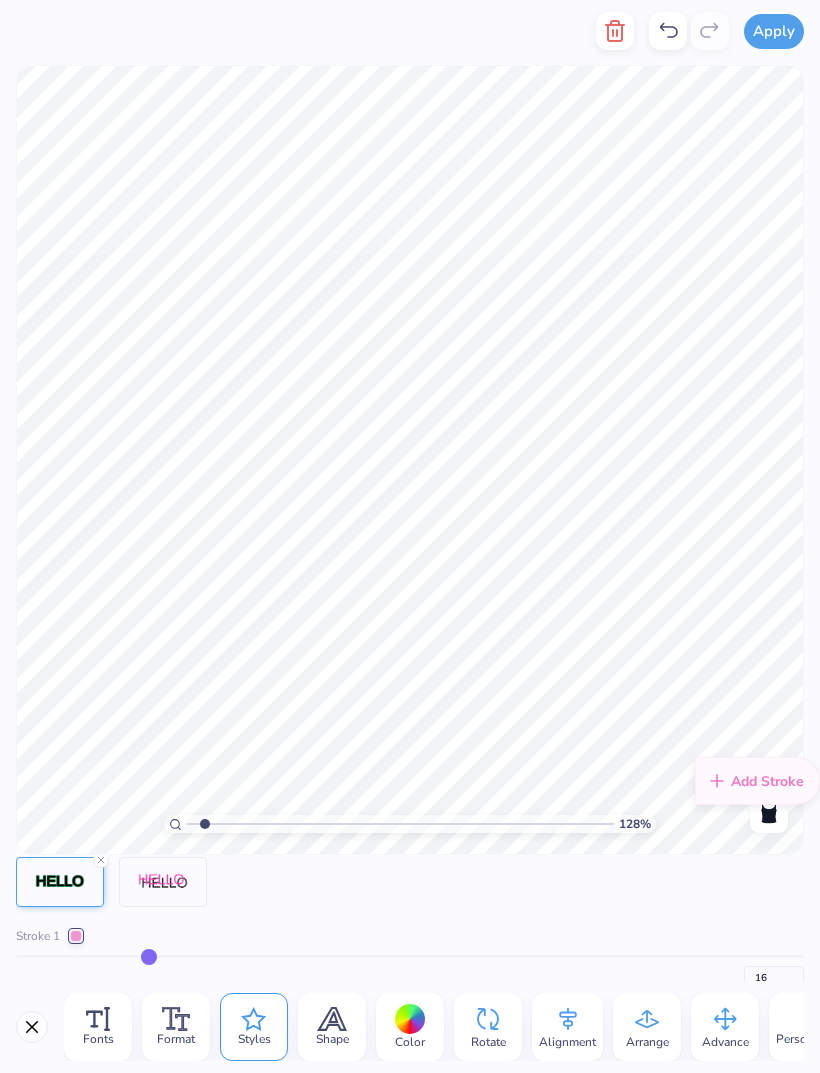 type on "17" 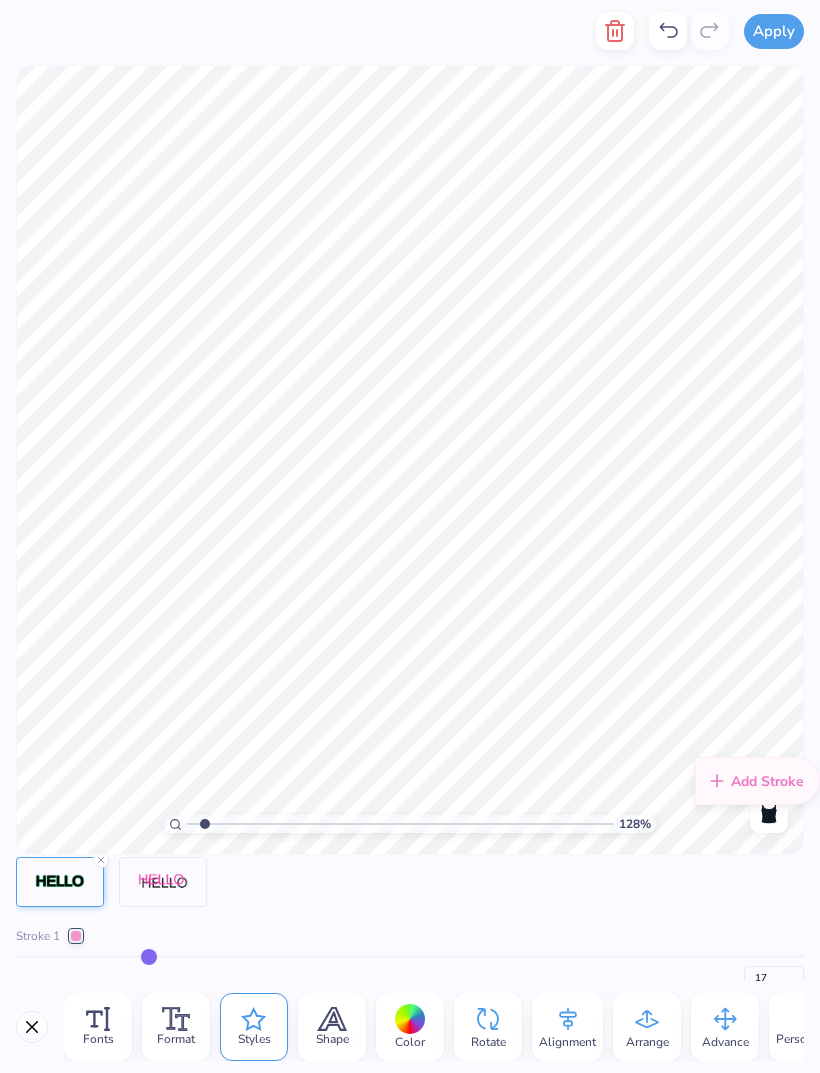 type on "18" 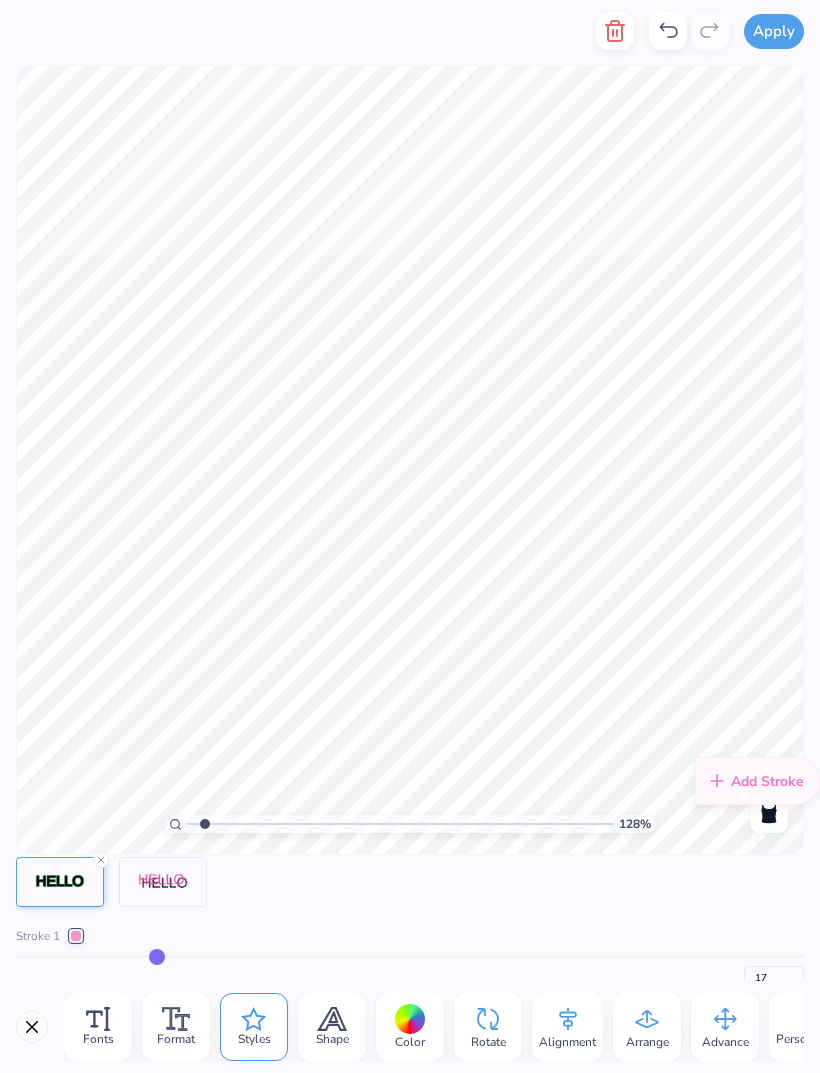 type on "18" 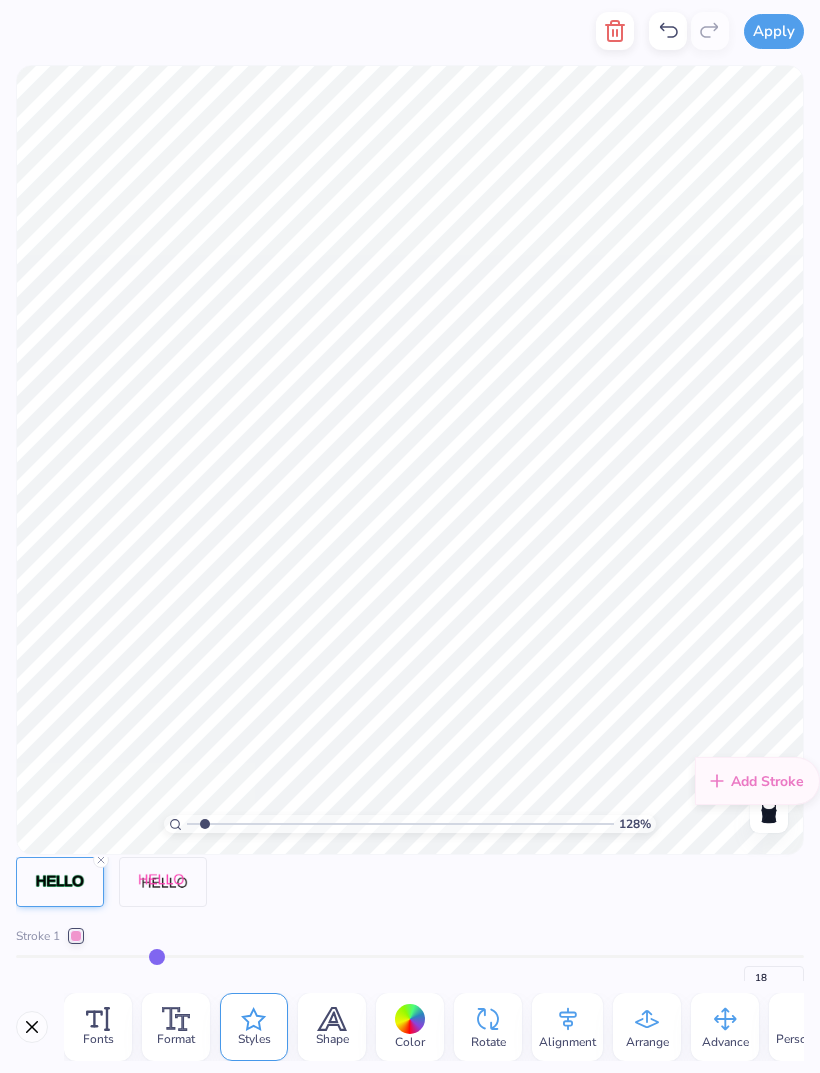 type on "19" 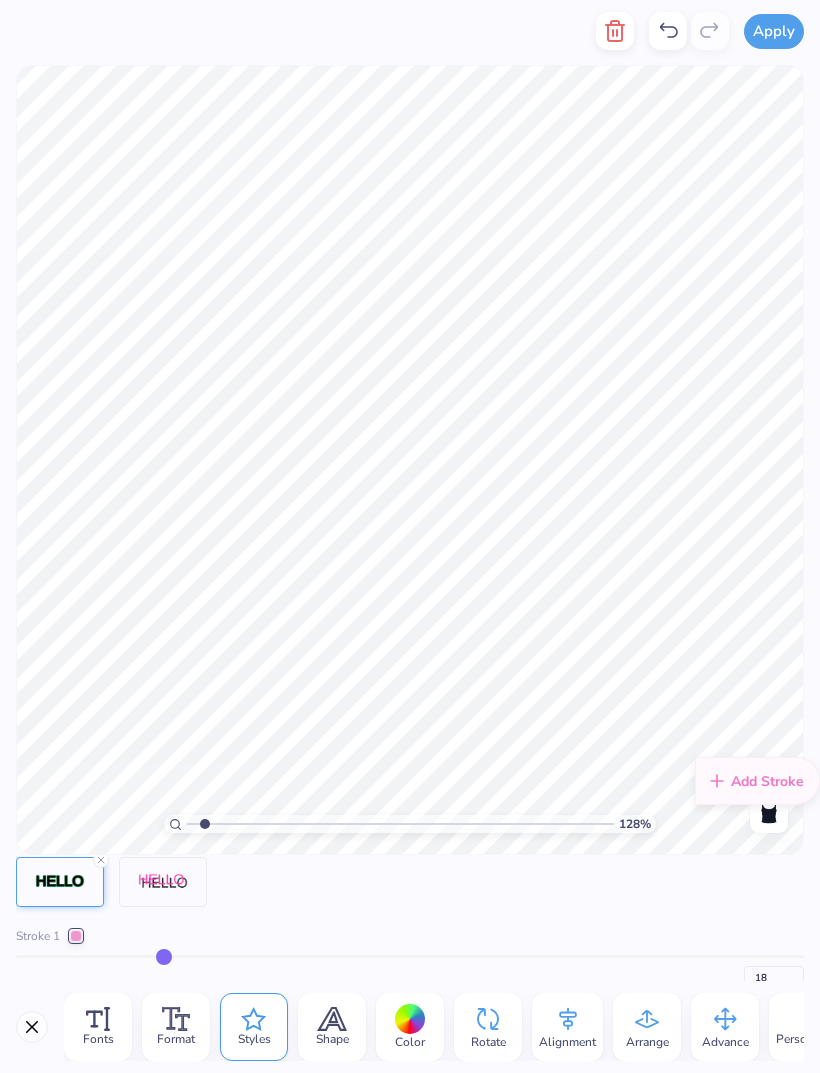 type on "19" 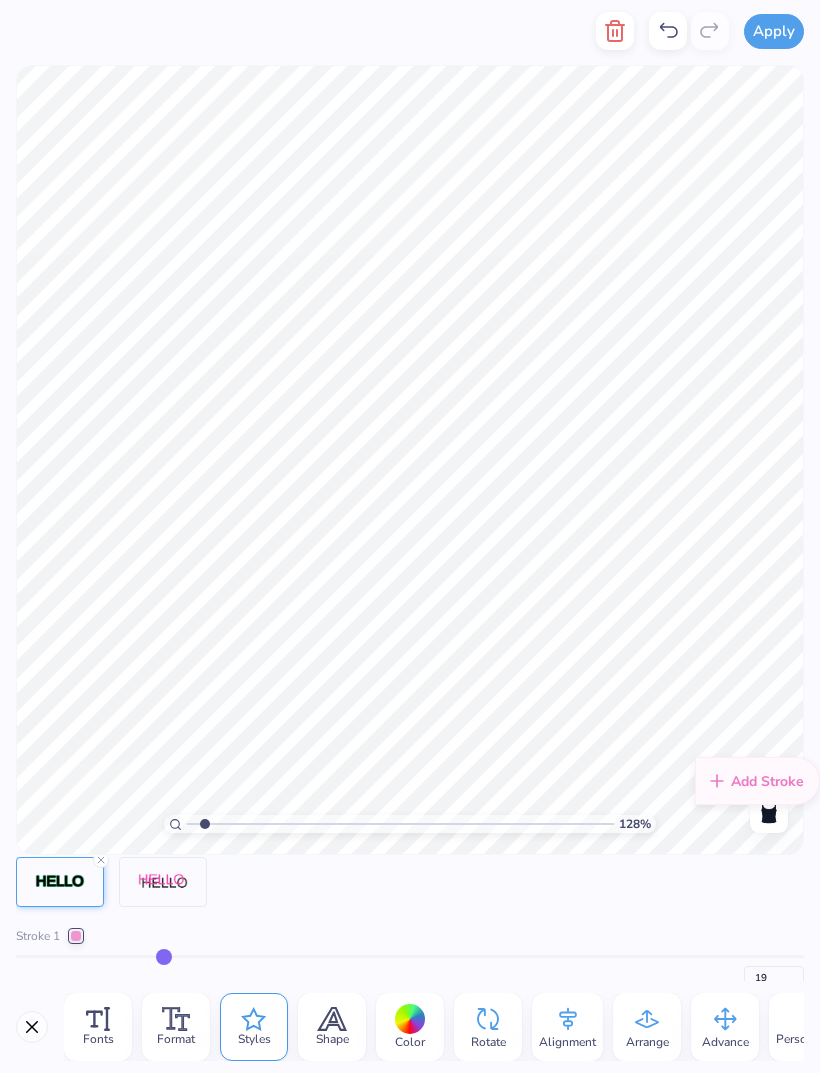 type on "20" 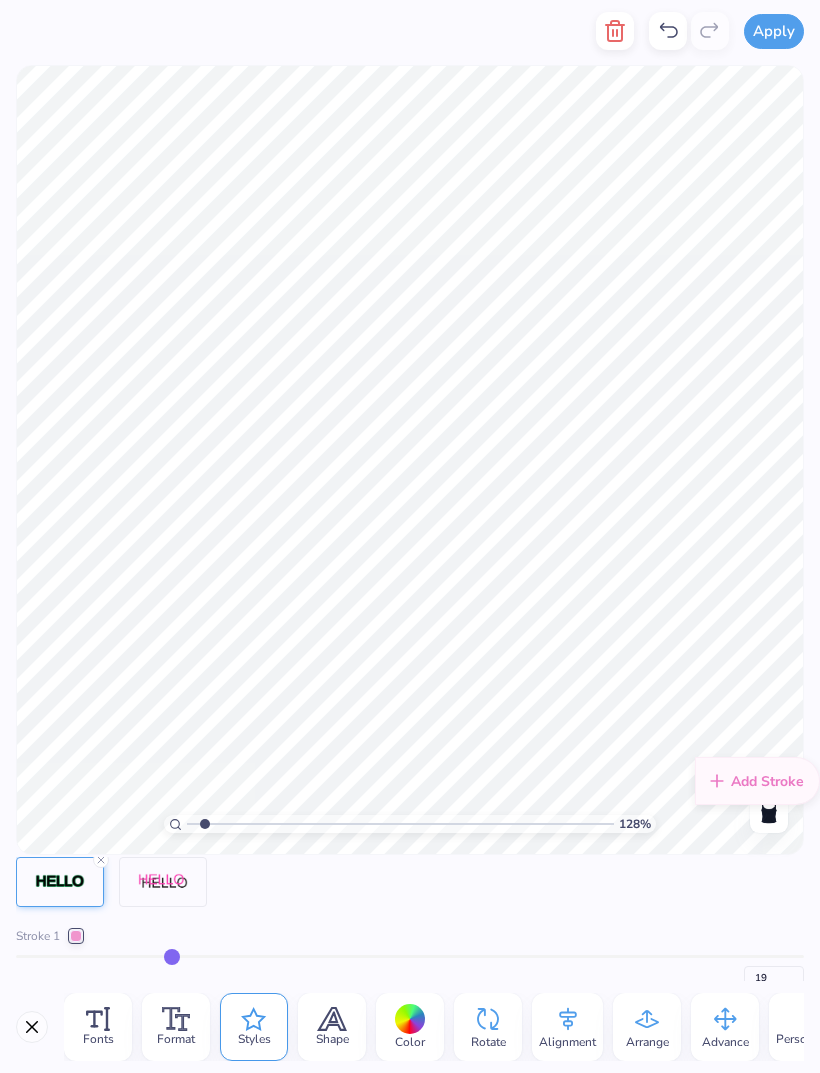 type on "20" 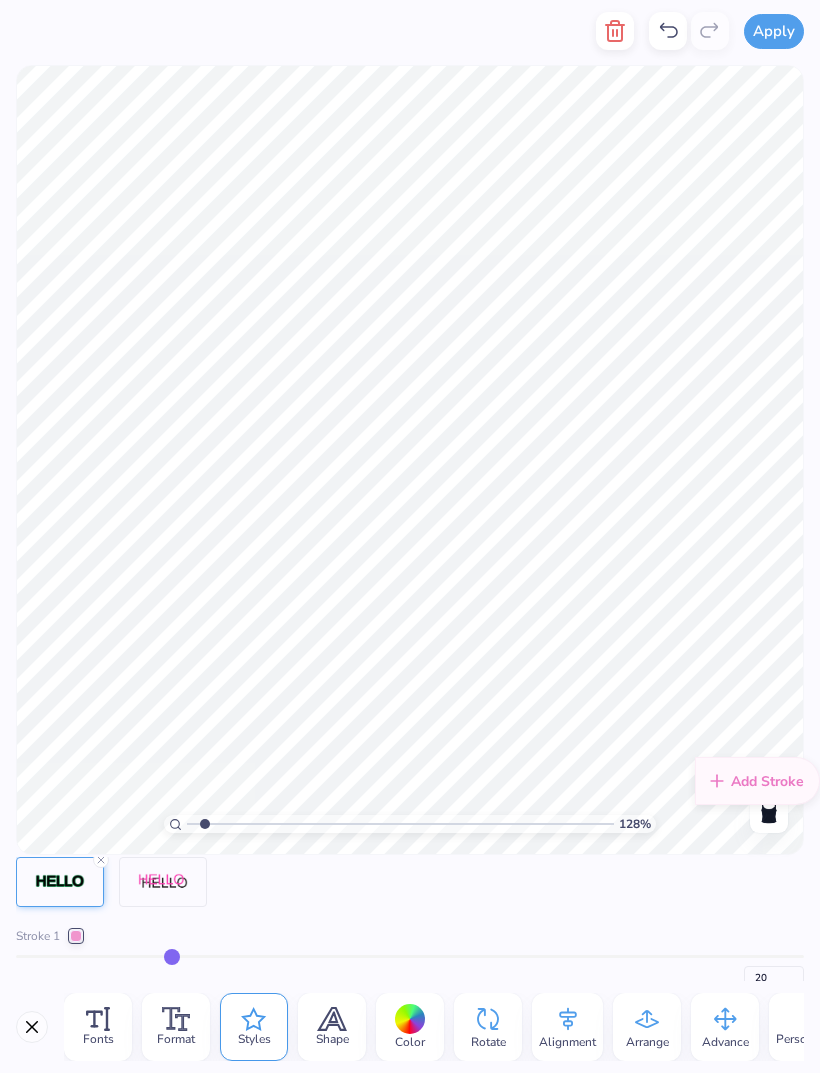 type on "21" 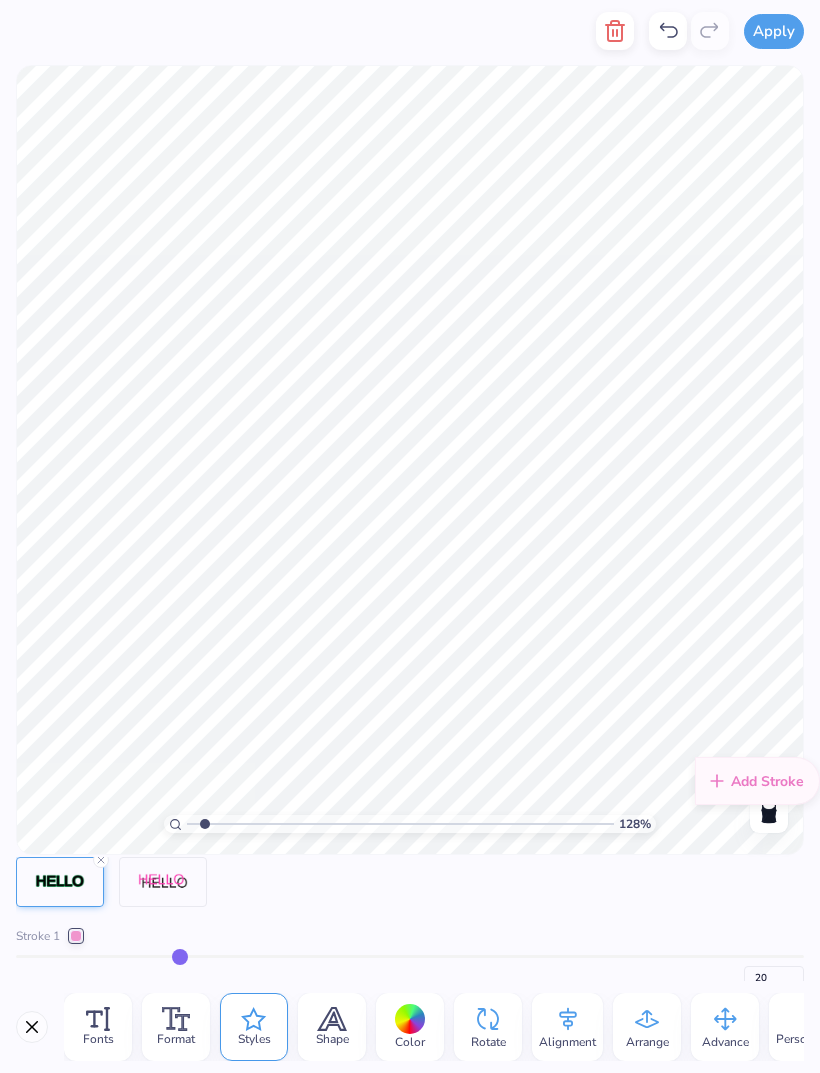 type on "21" 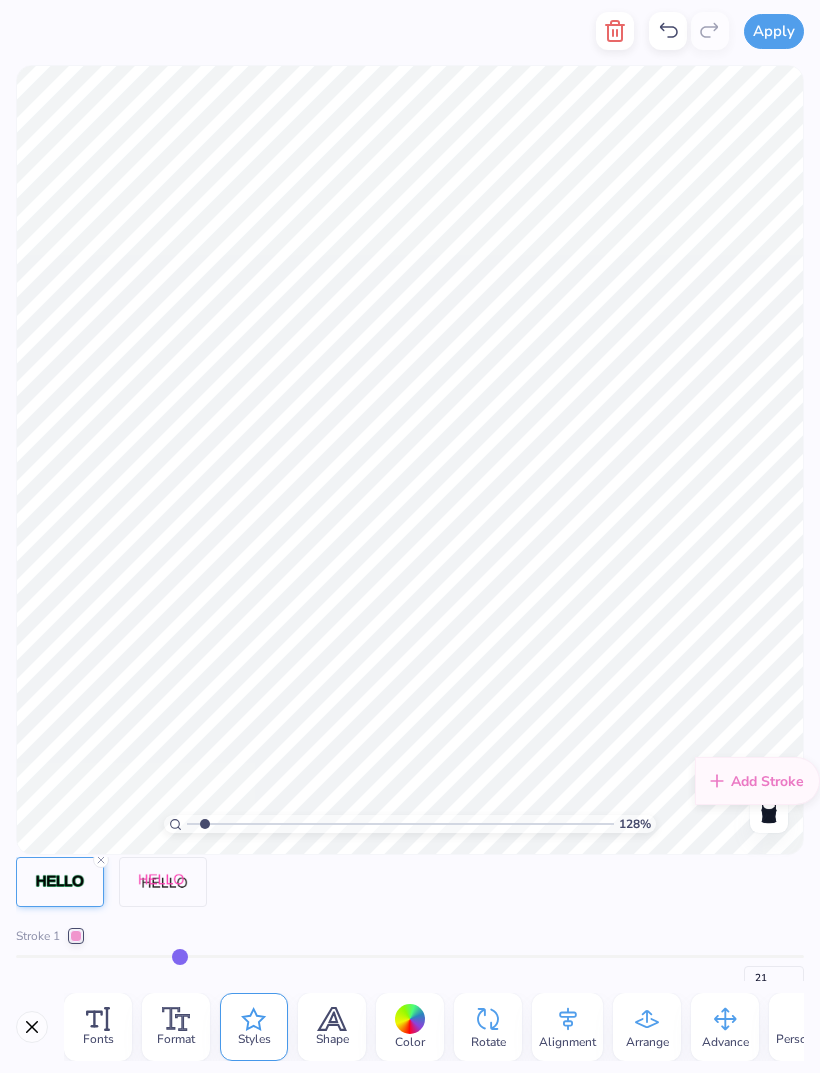 type on "22" 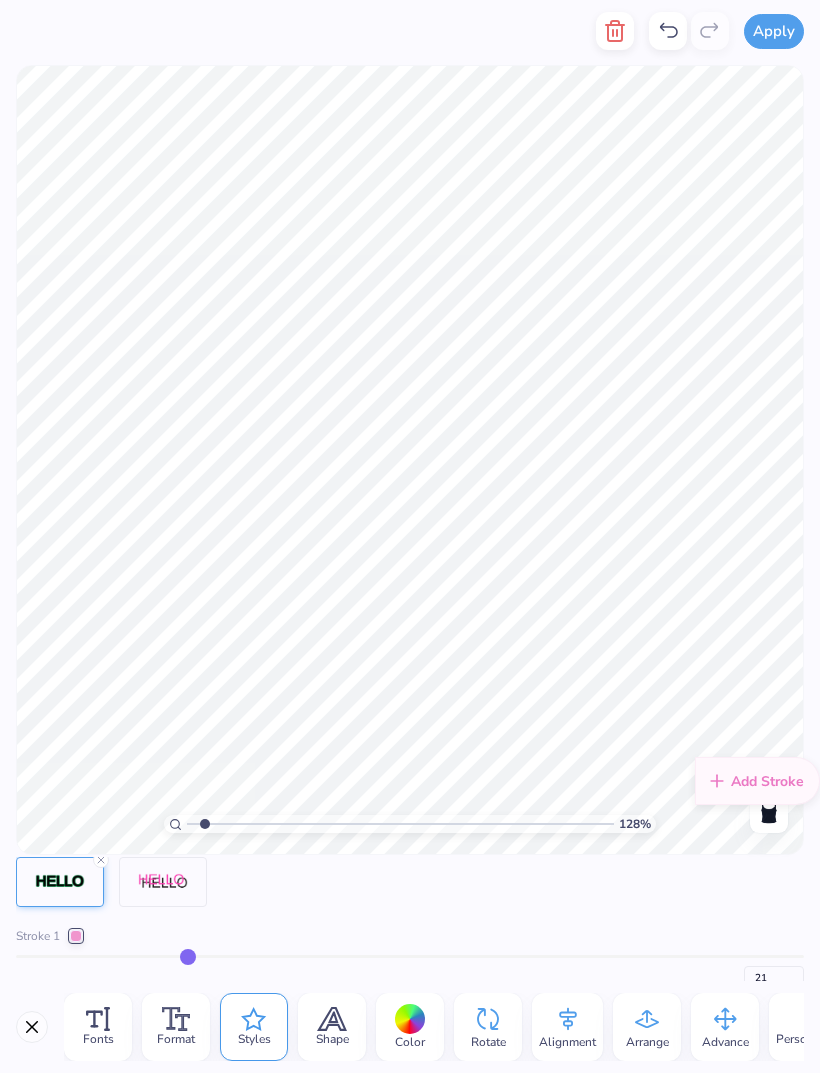 type on "22" 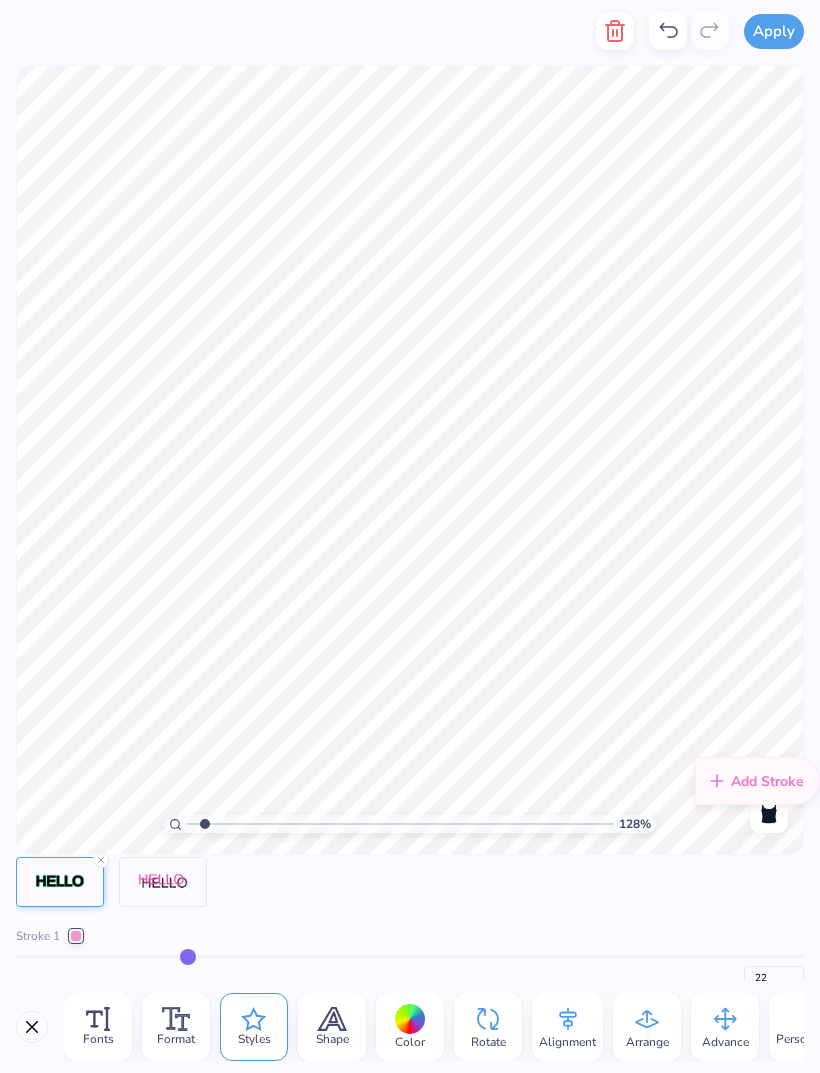type on "23" 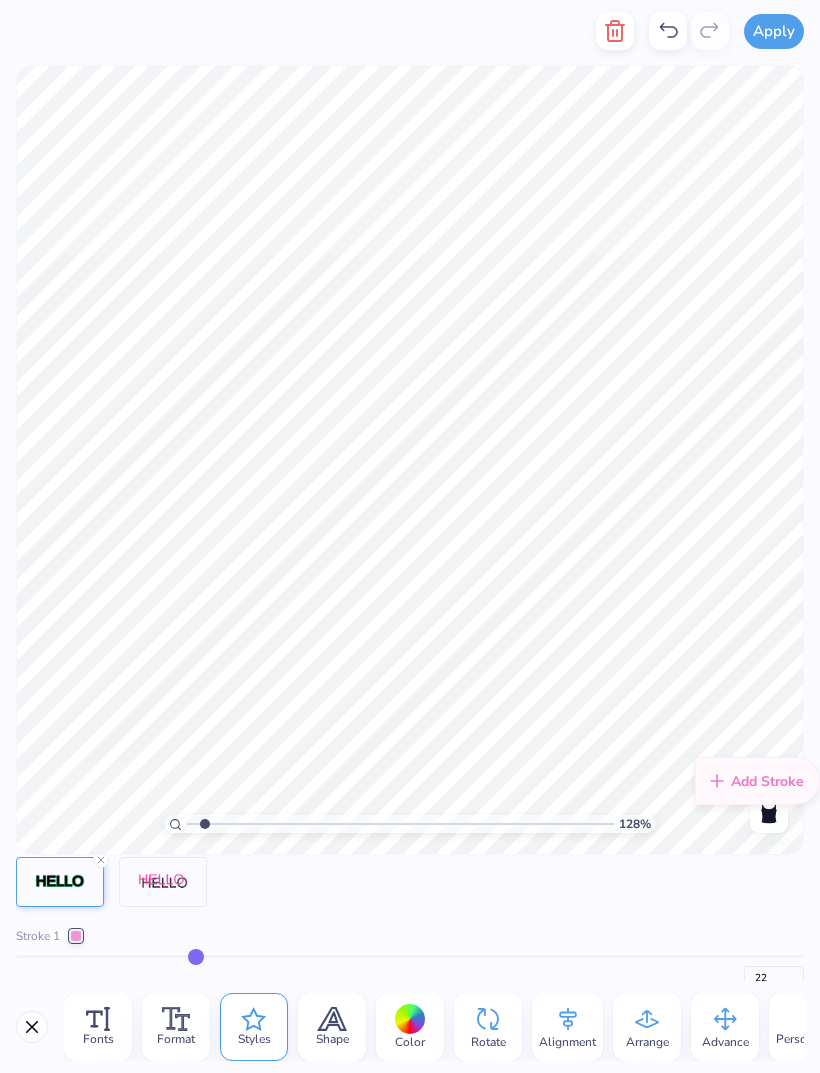type on "23" 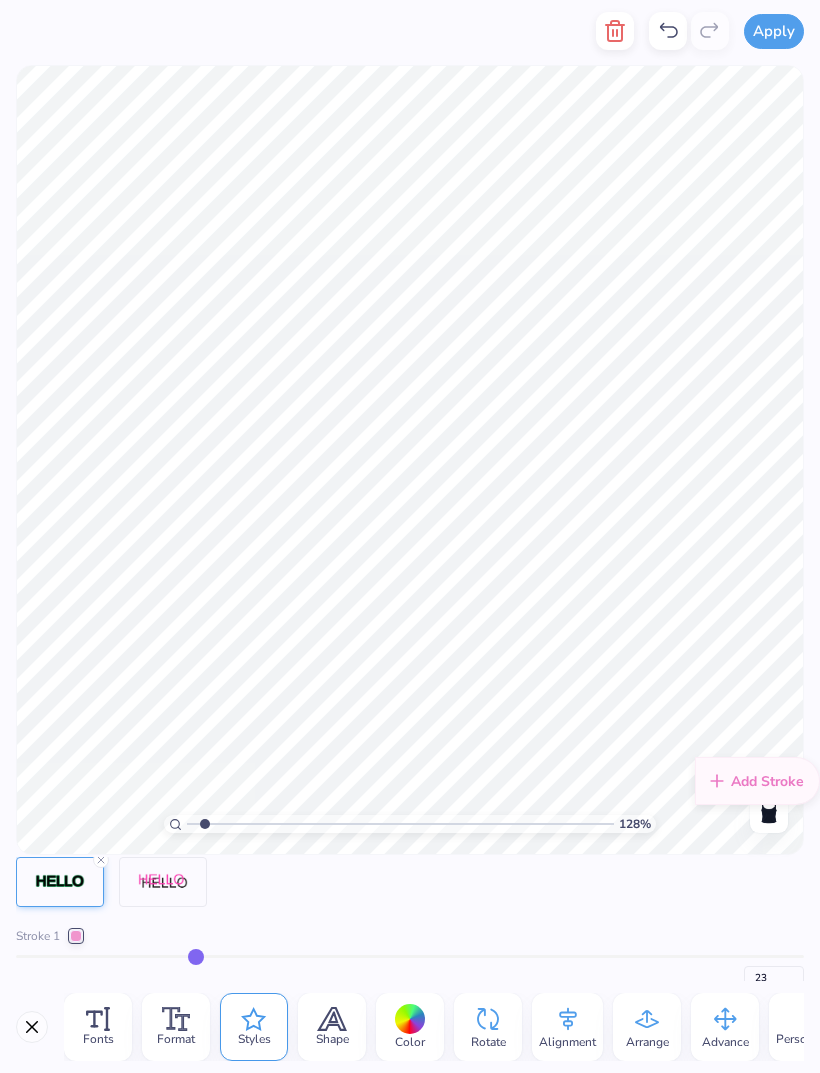 type on "24" 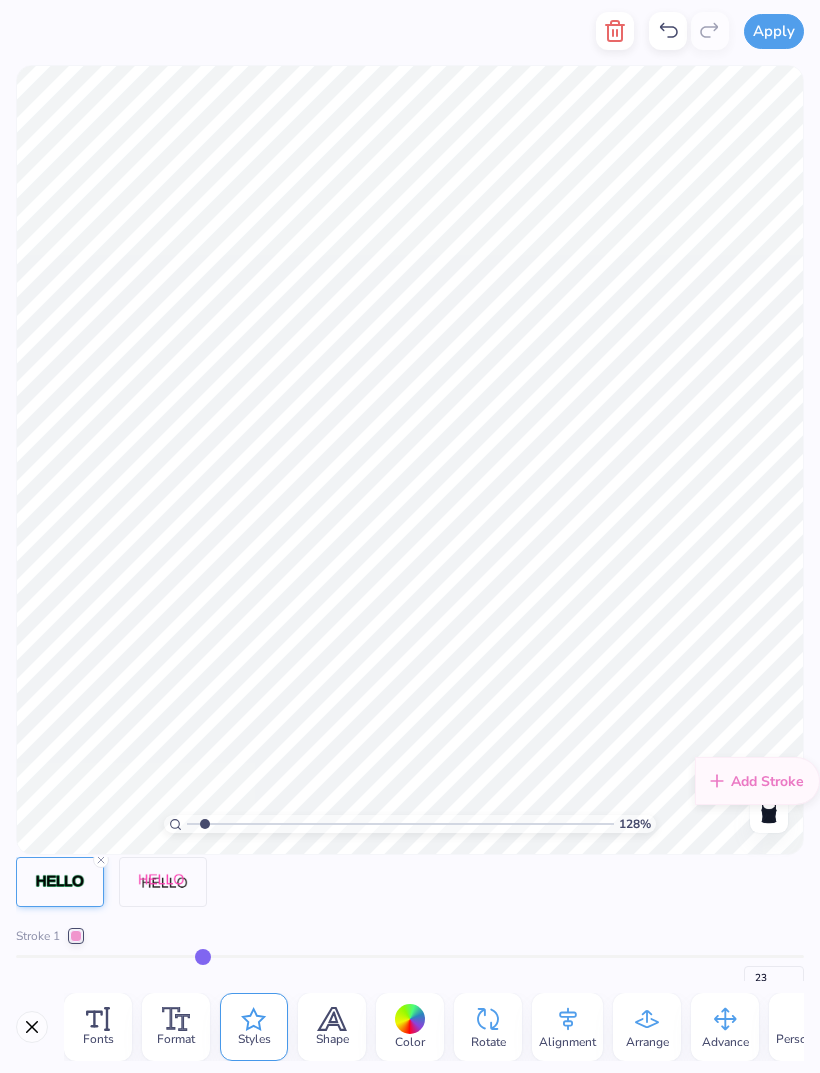 type on "24" 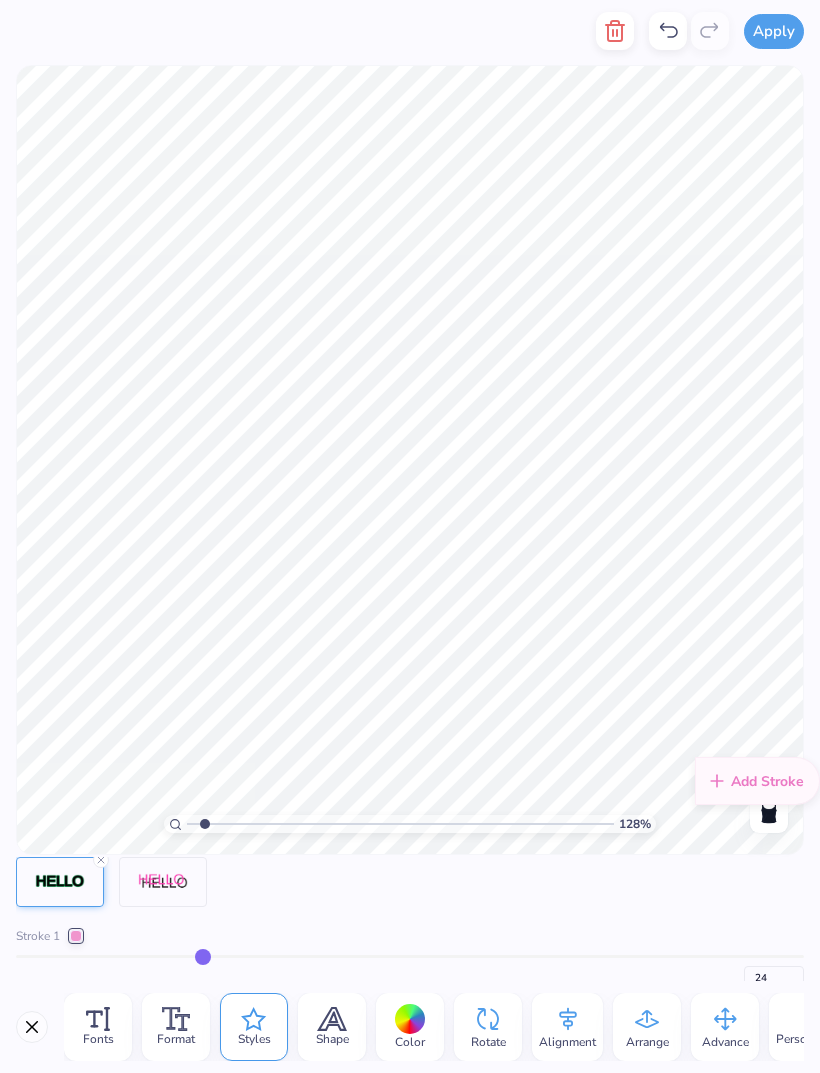 type on "25" 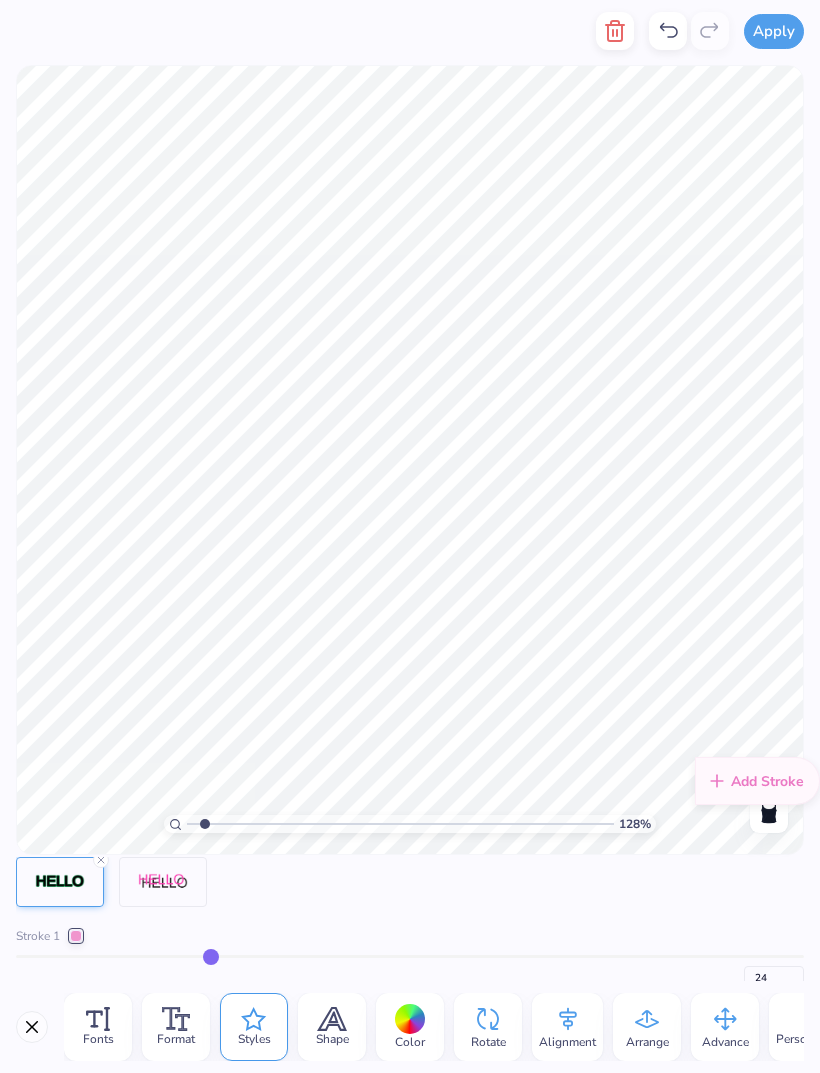 type on "25" 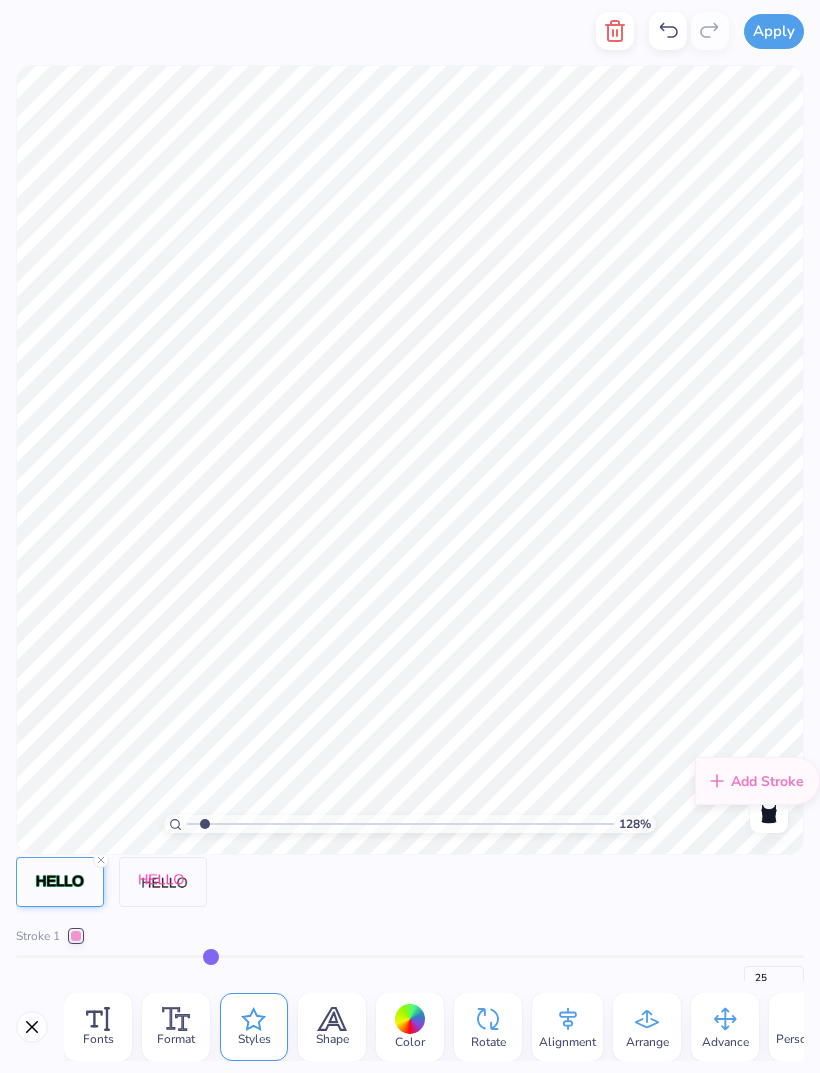 type on "26" 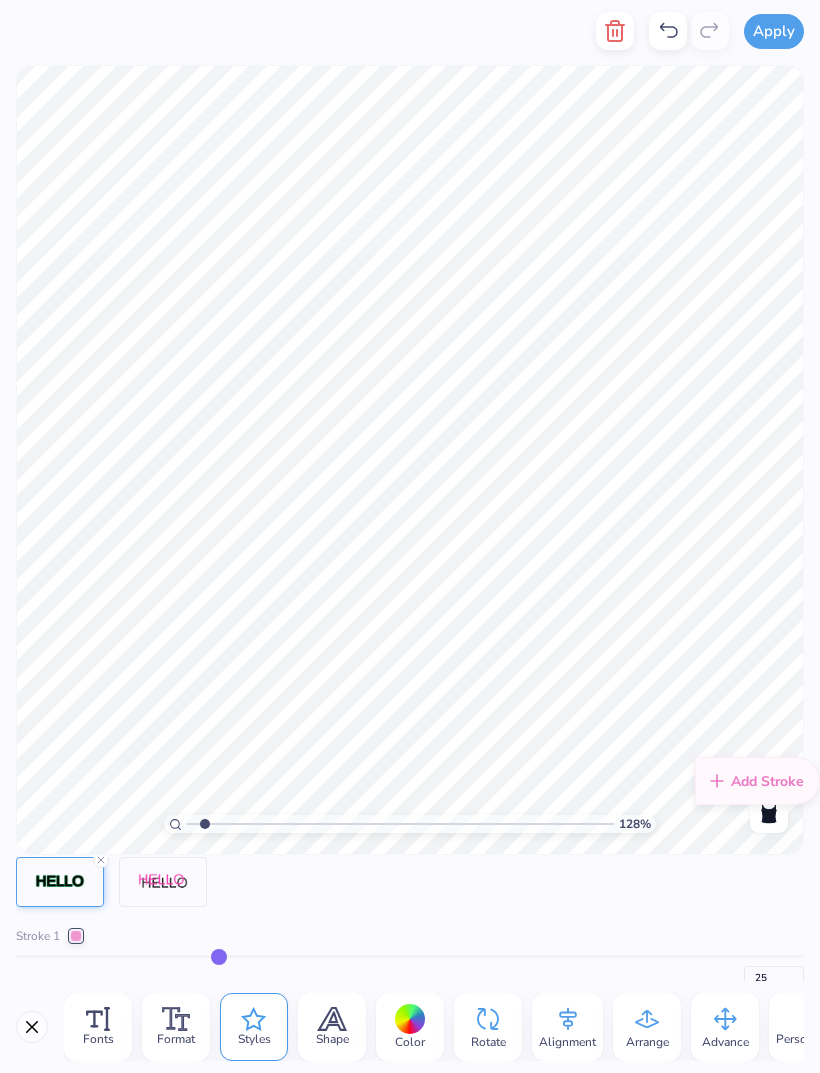 type on "26" 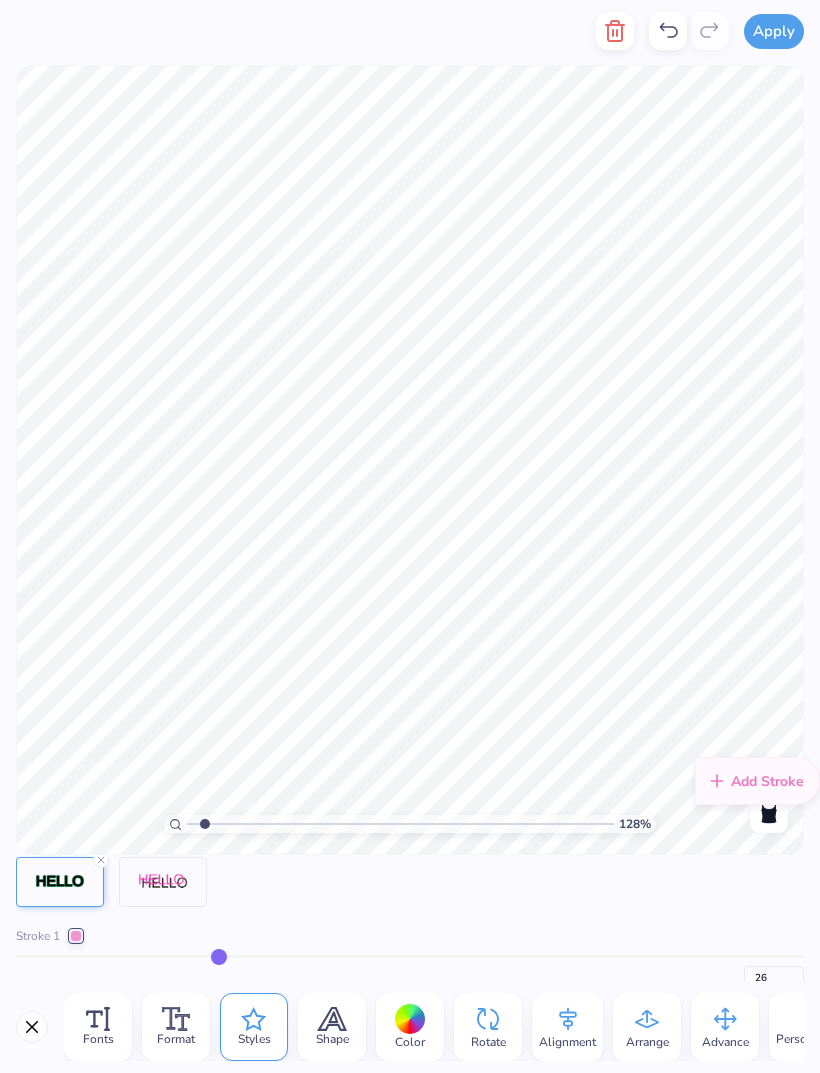 type on "27" 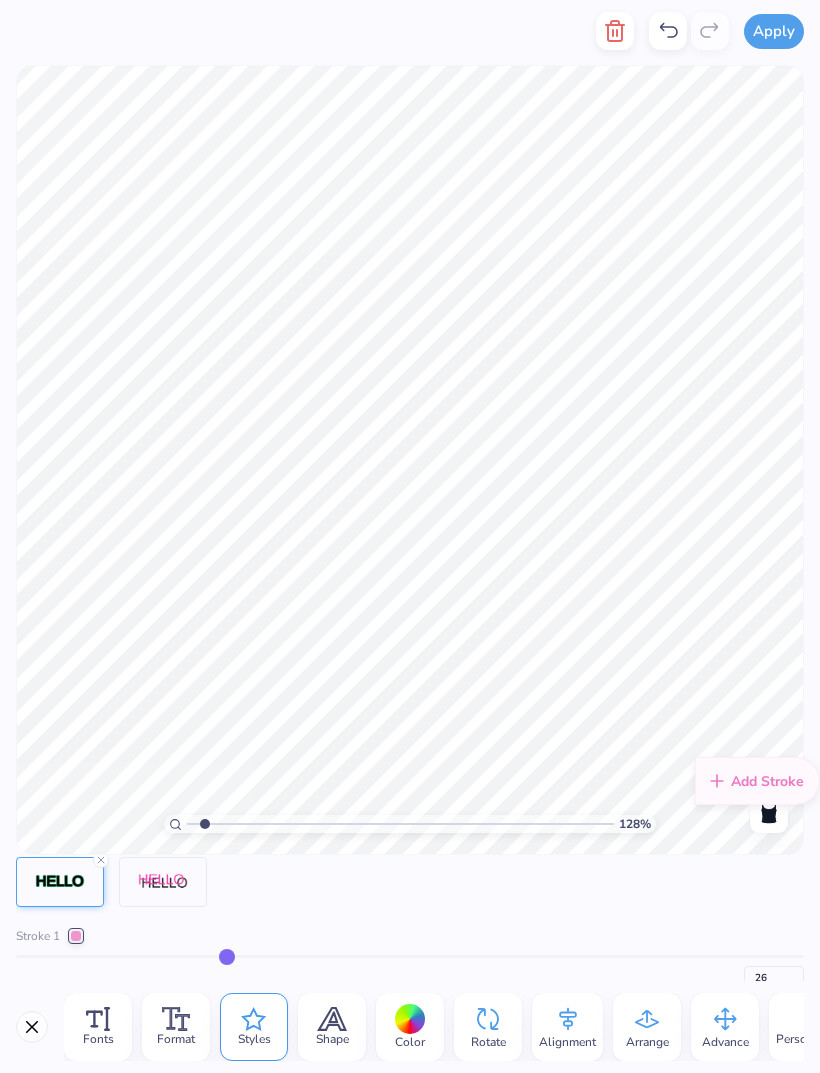type on "27" 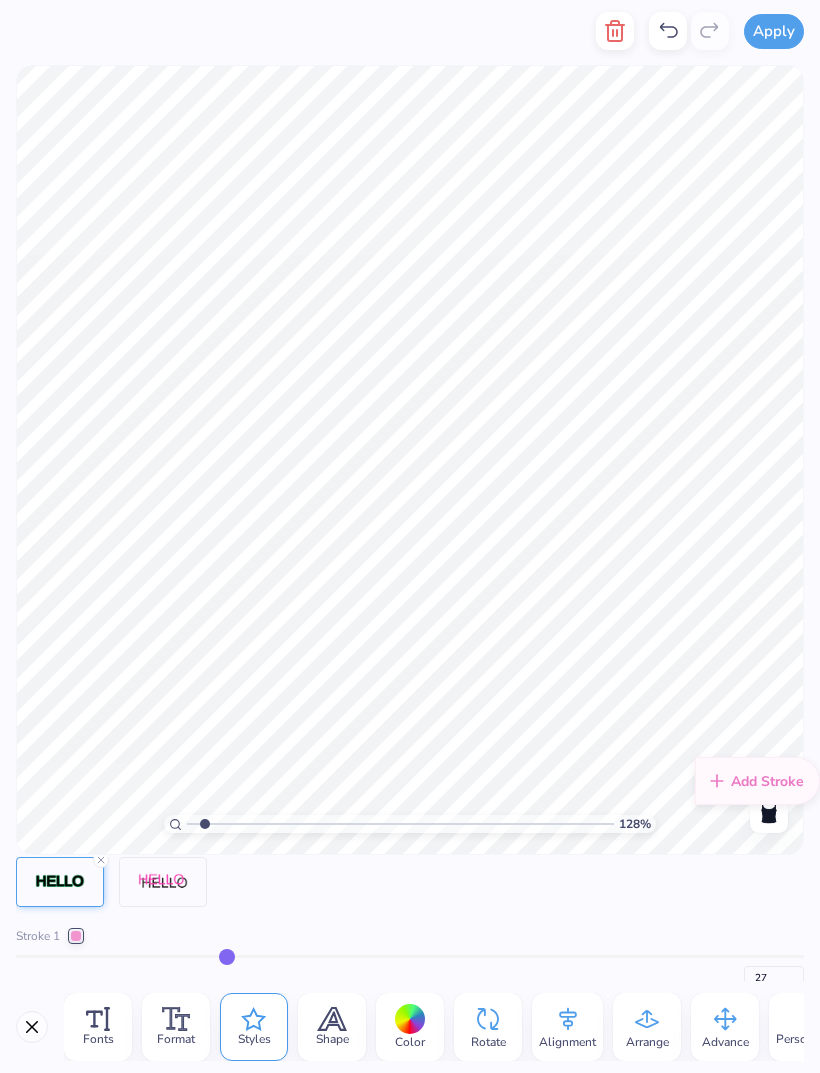 type on "28" 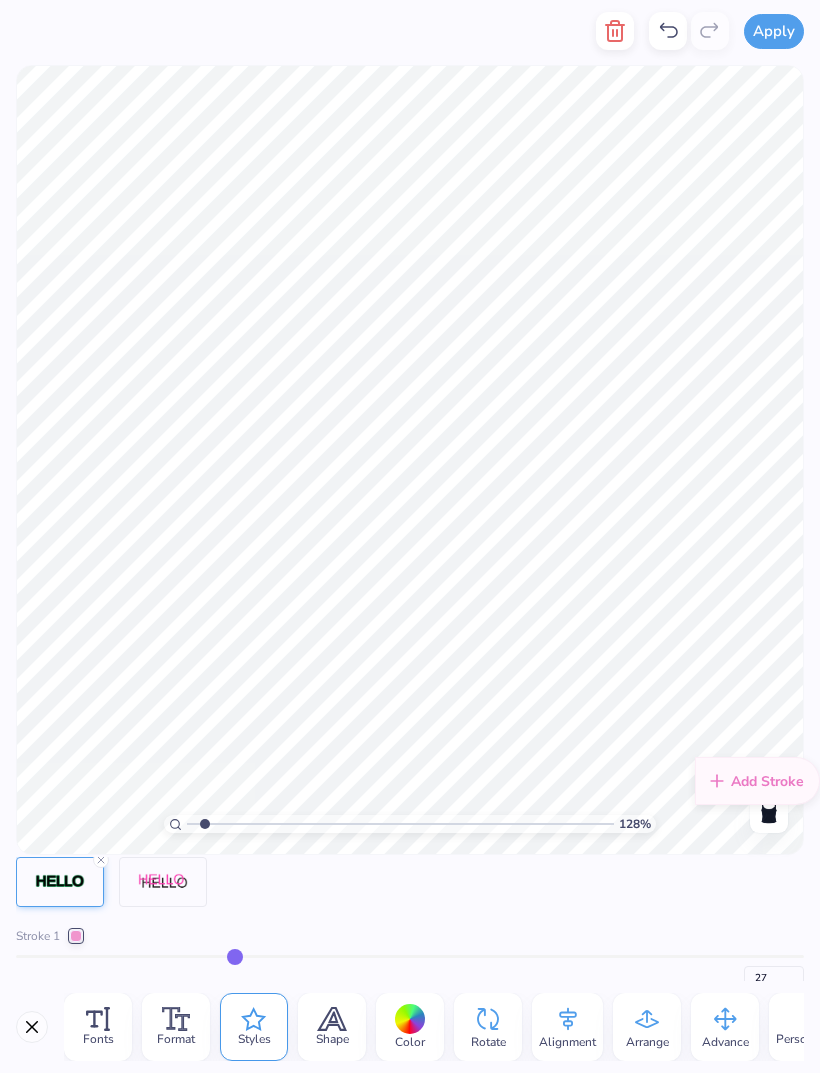 type on "28" 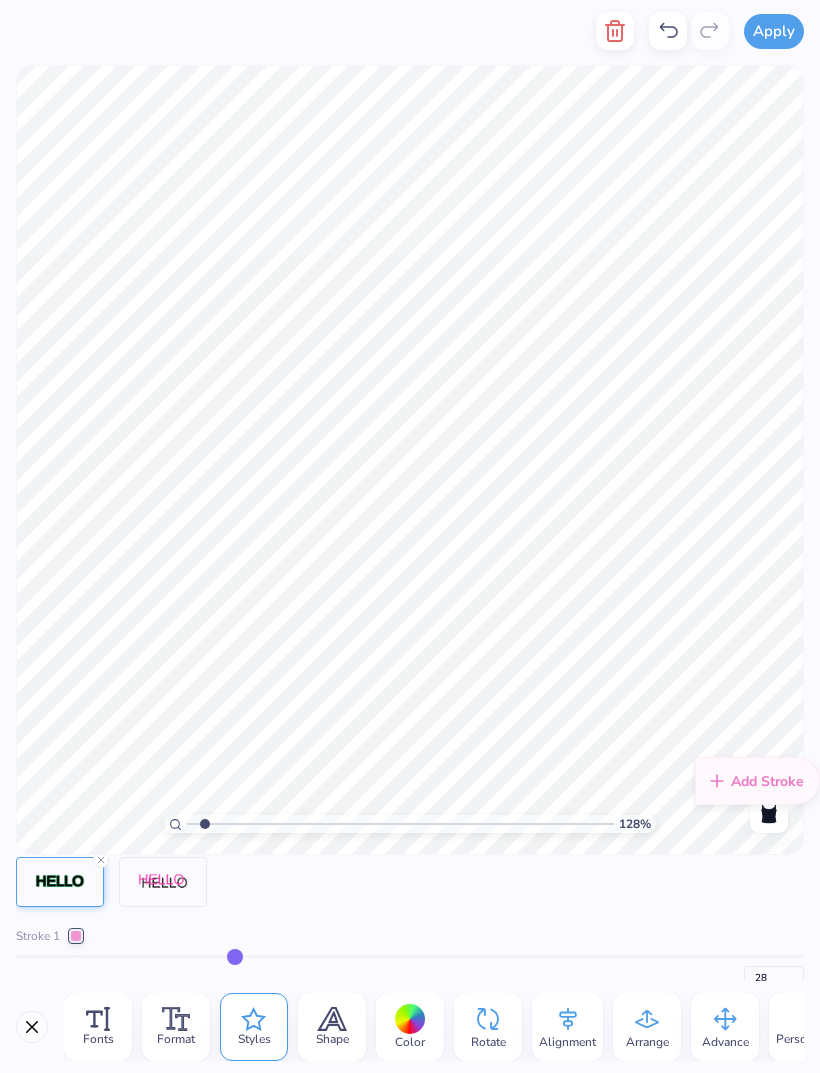 type on "27" 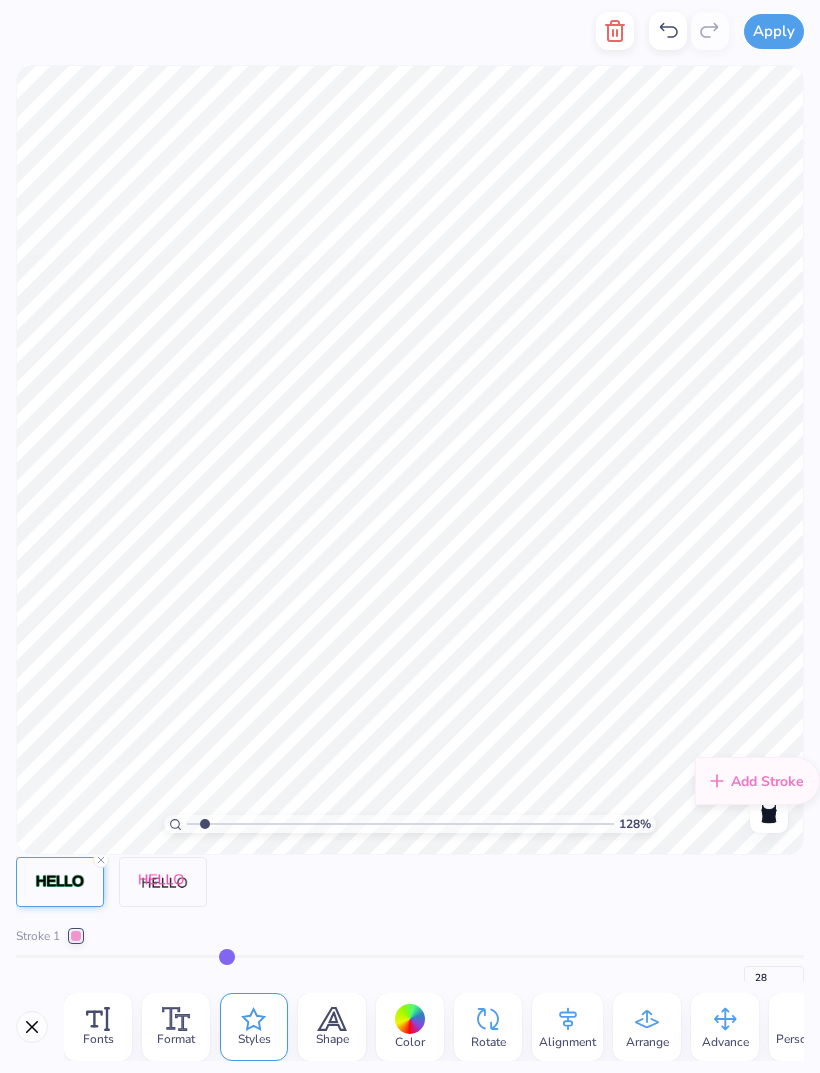 type on "27" 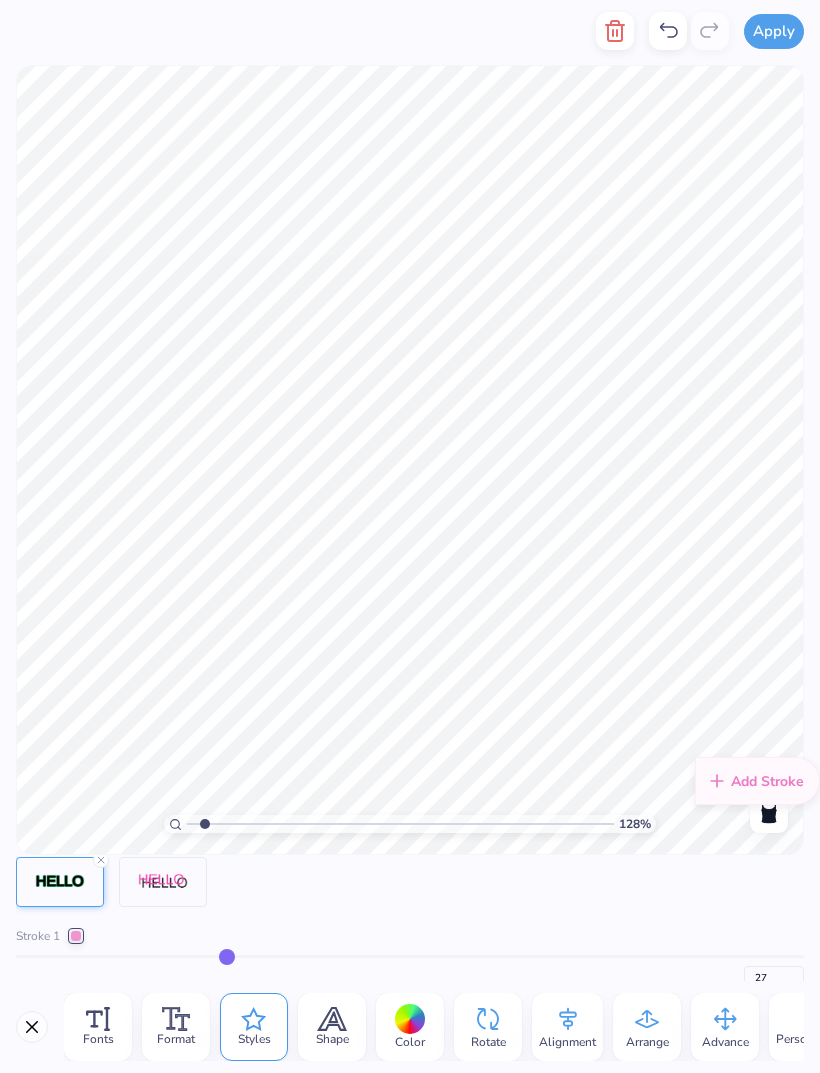 type on "26" 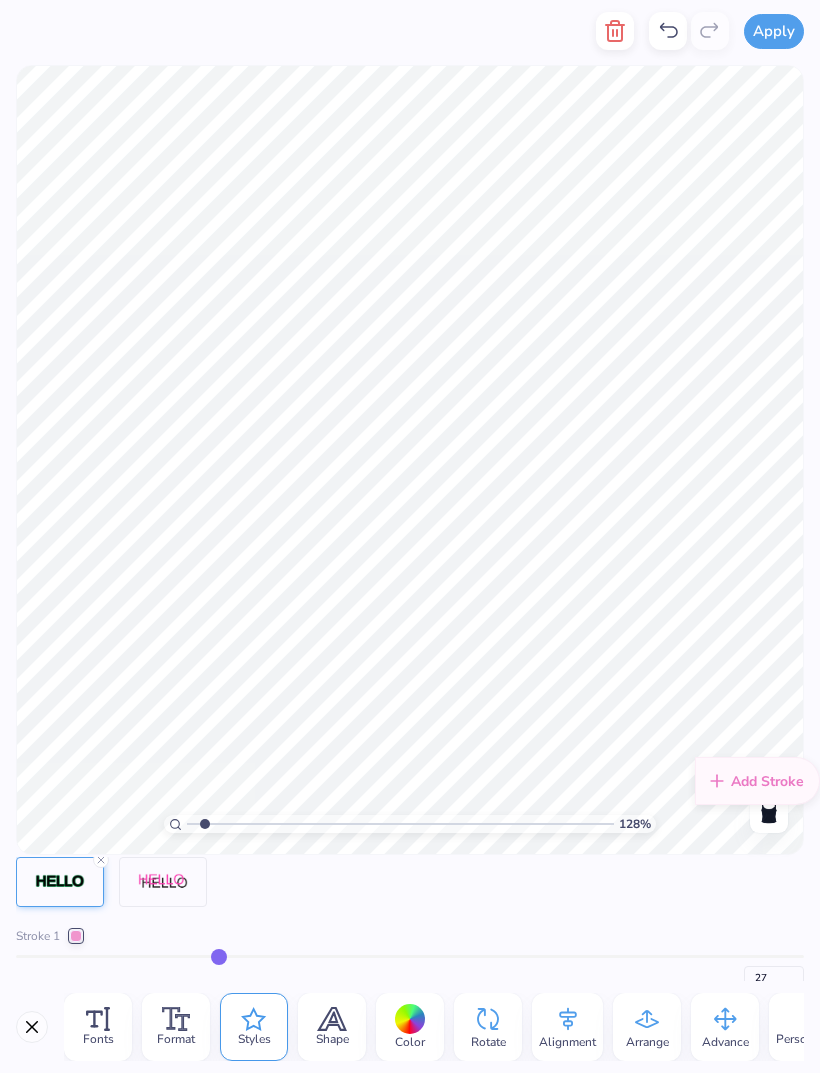 type on "26" 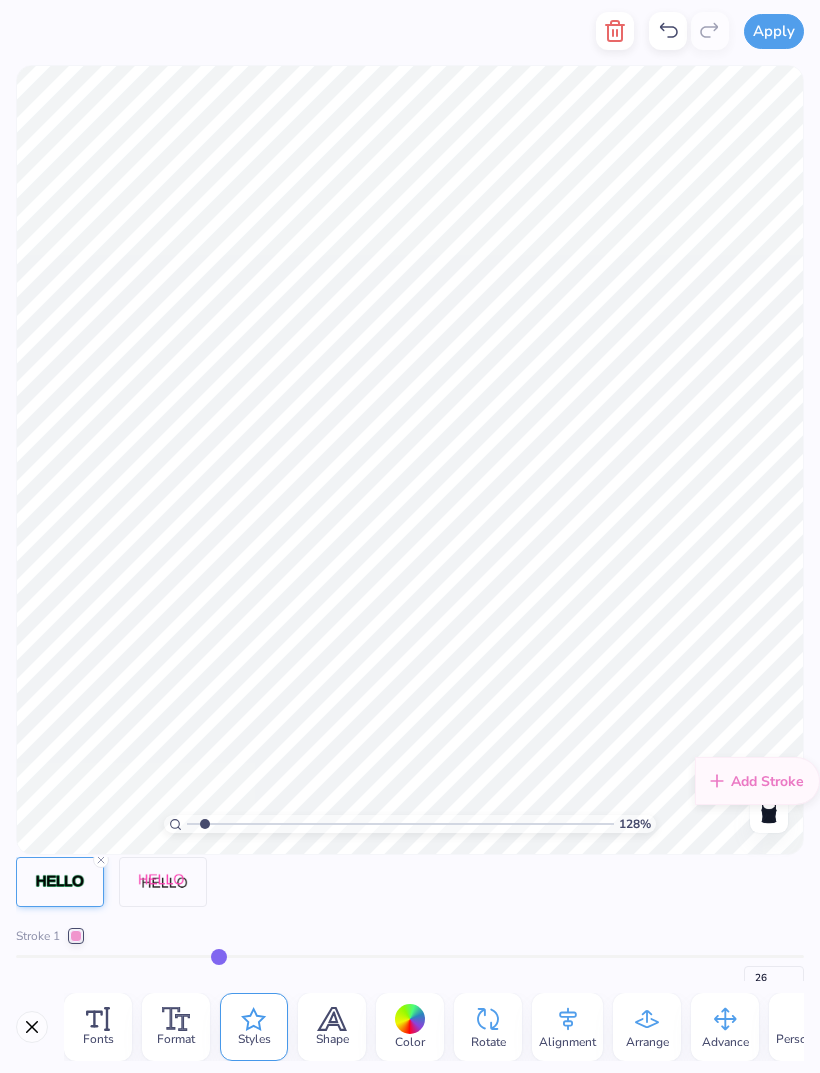 type on "25" 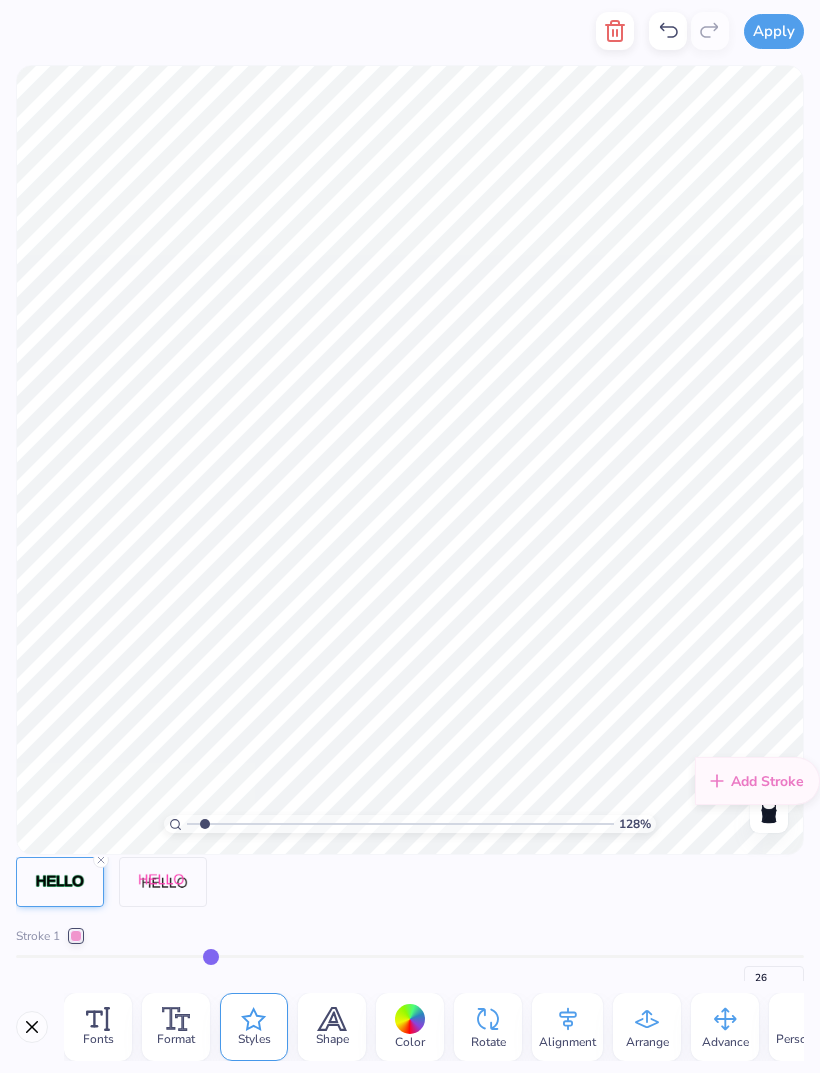 type on "25" 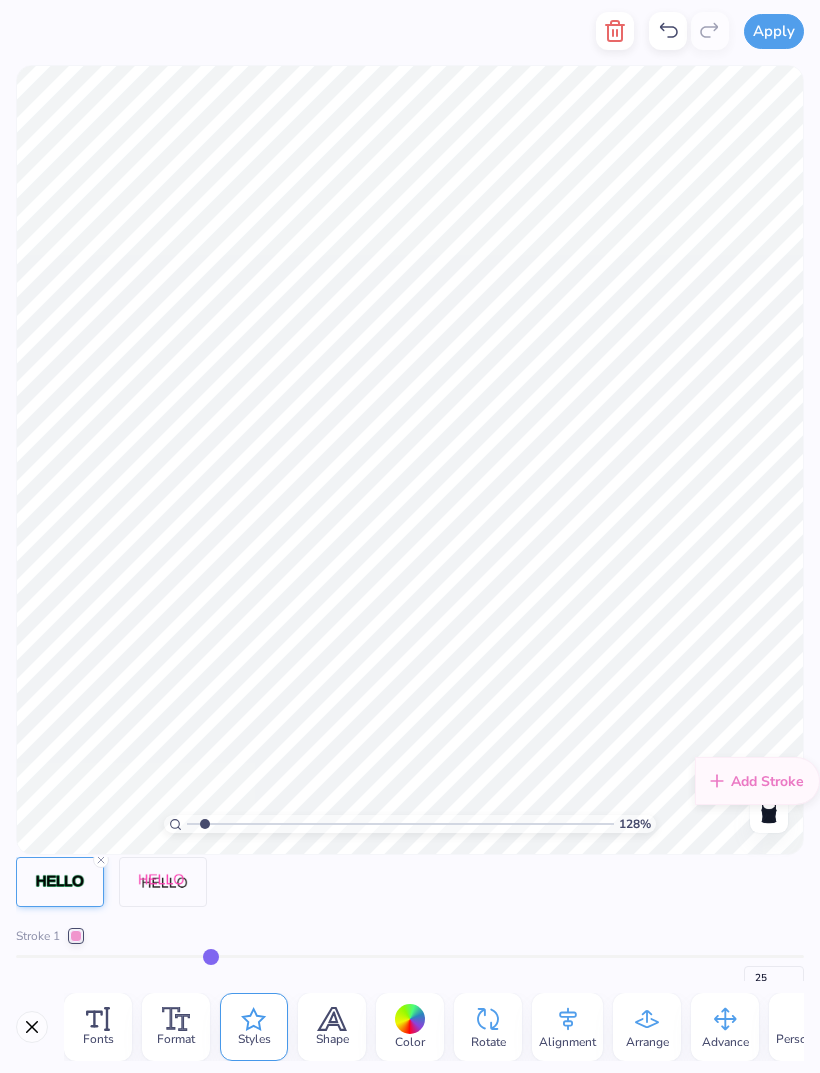 type on "24" 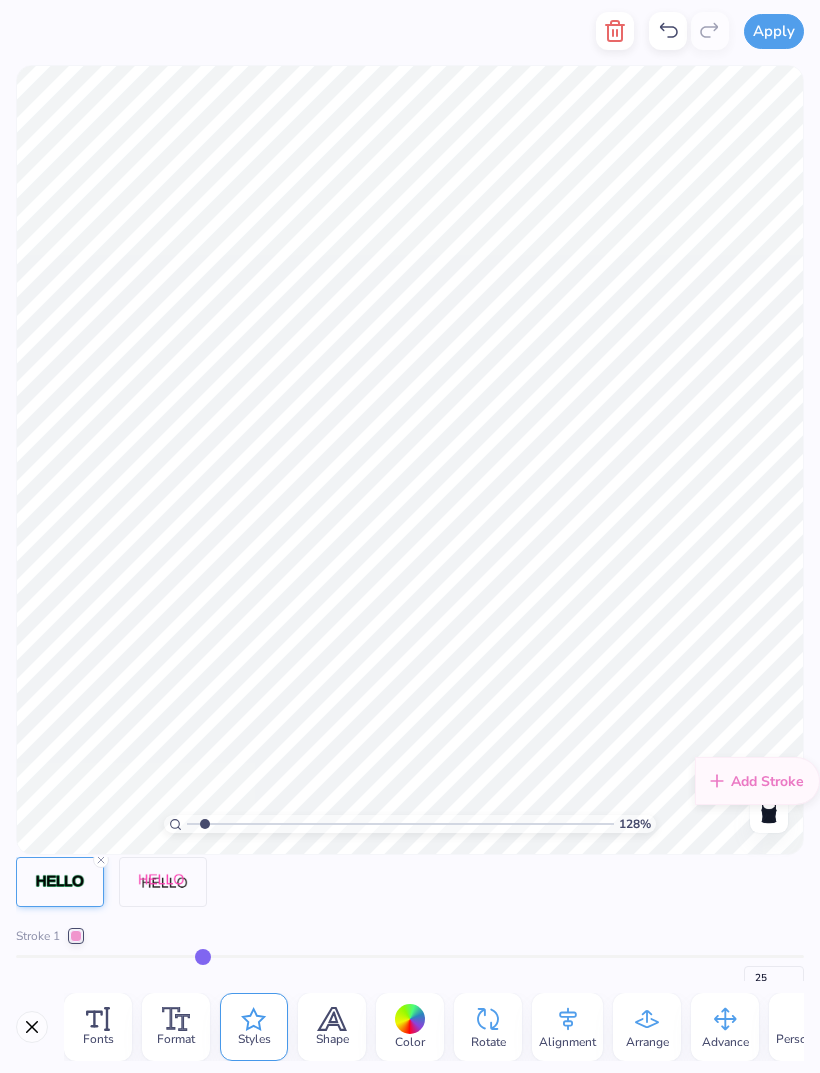 type on "24" 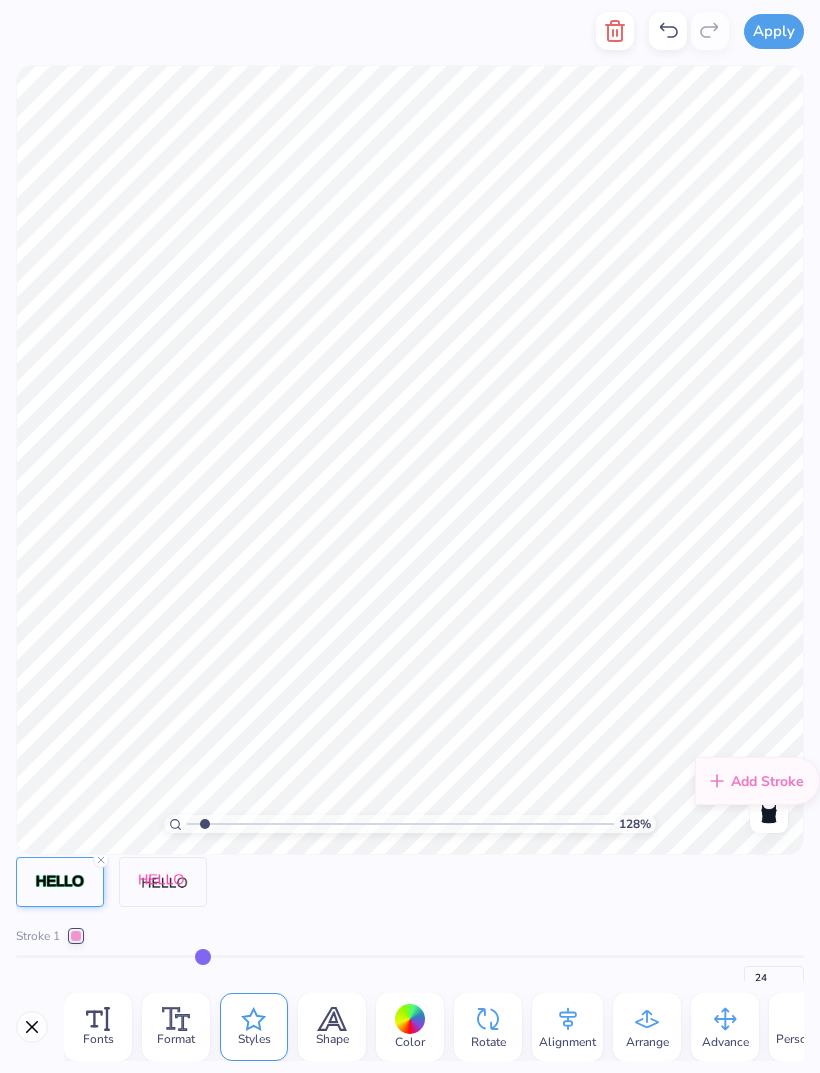 type on "23" 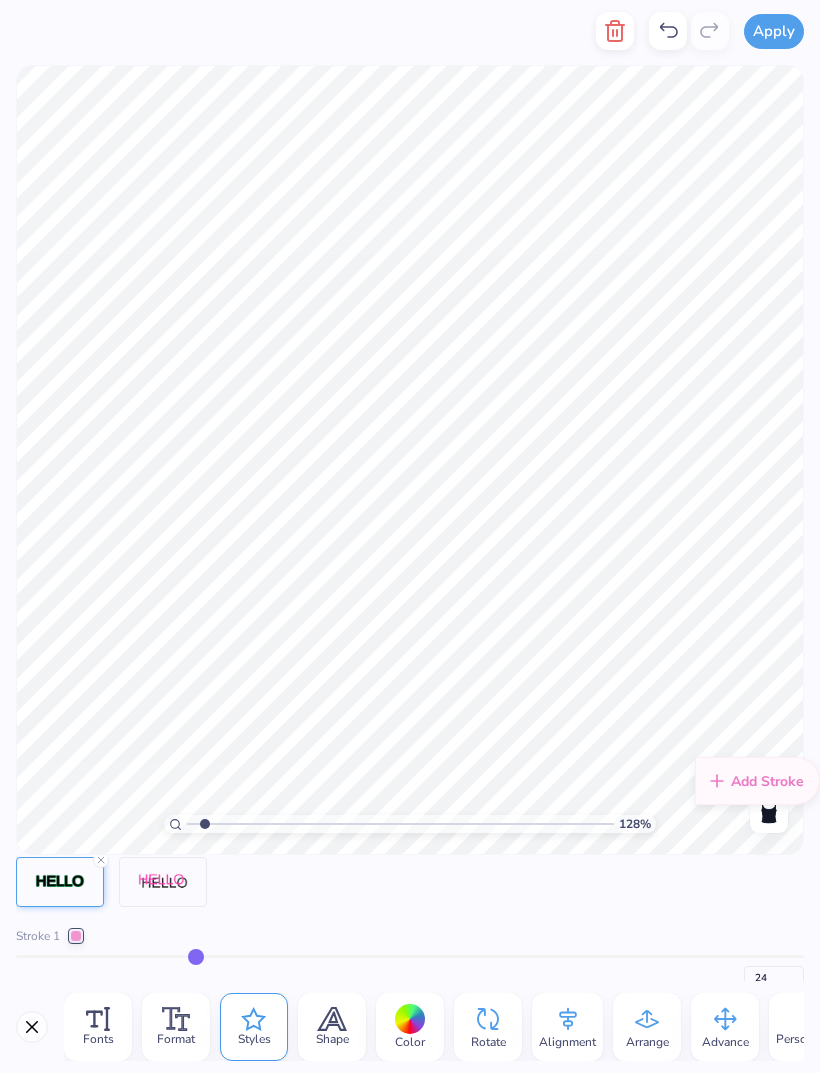 type on "23" 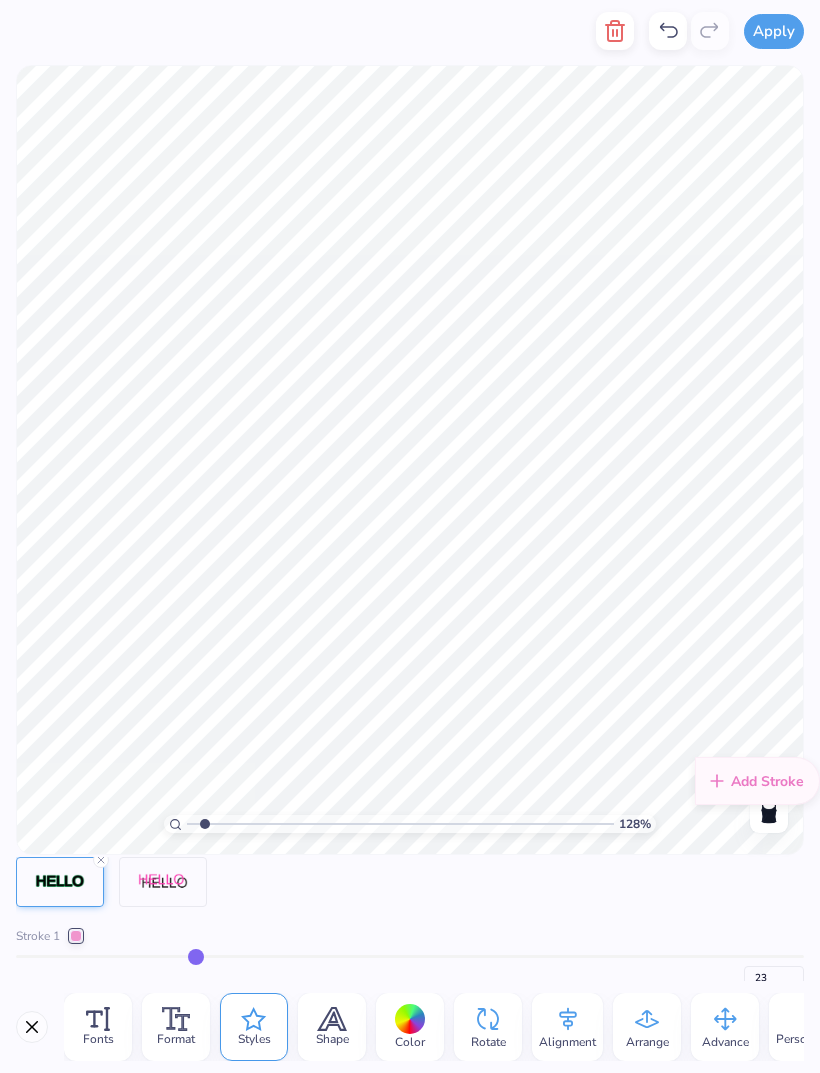 type on "22" 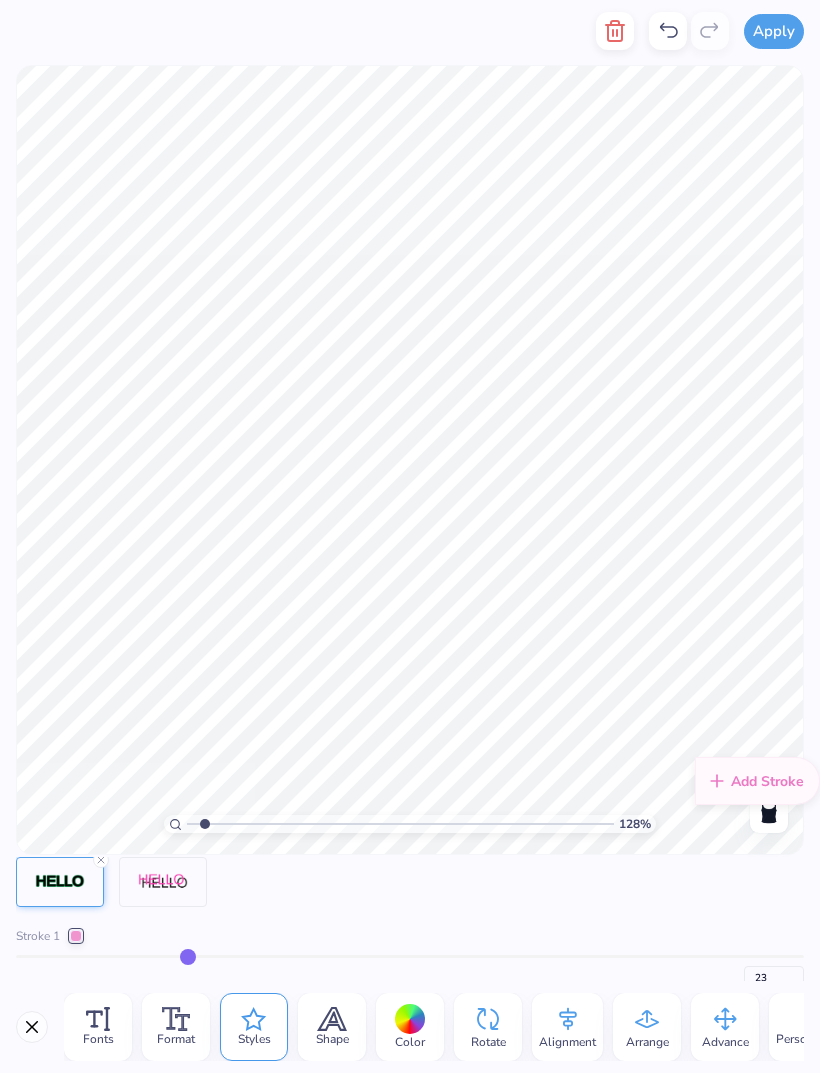 type on "22" 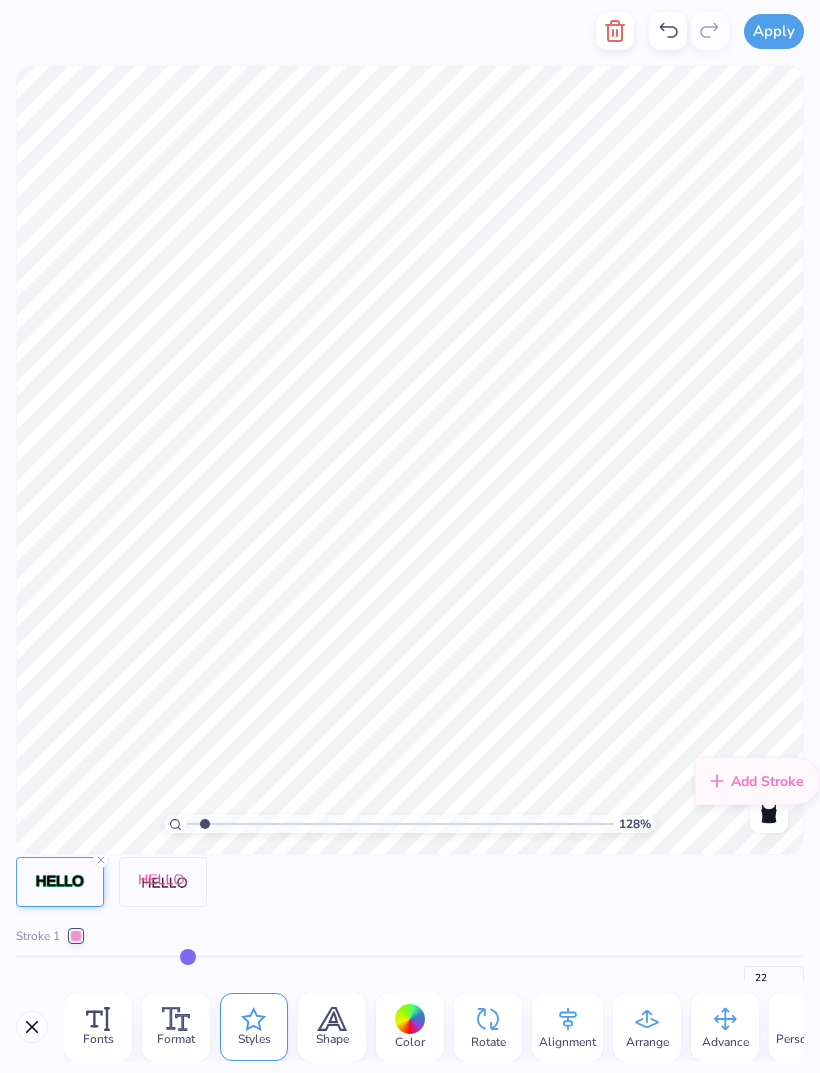 type on "21" 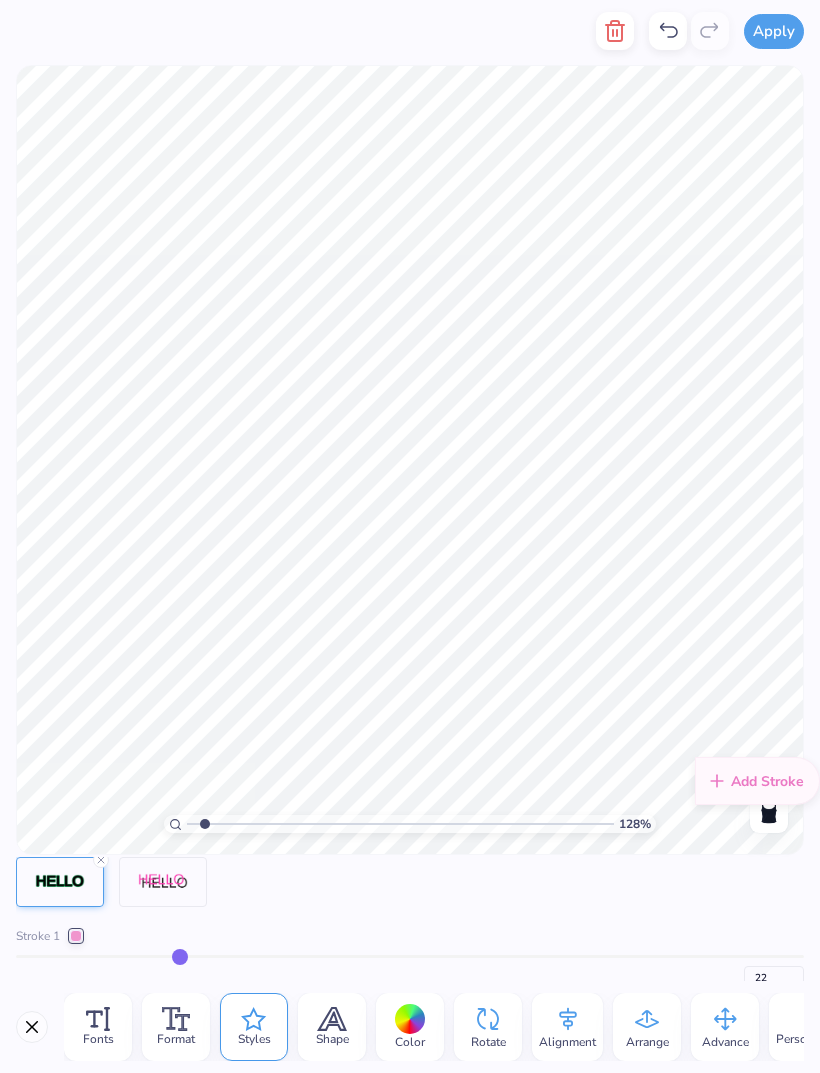 type on "21" 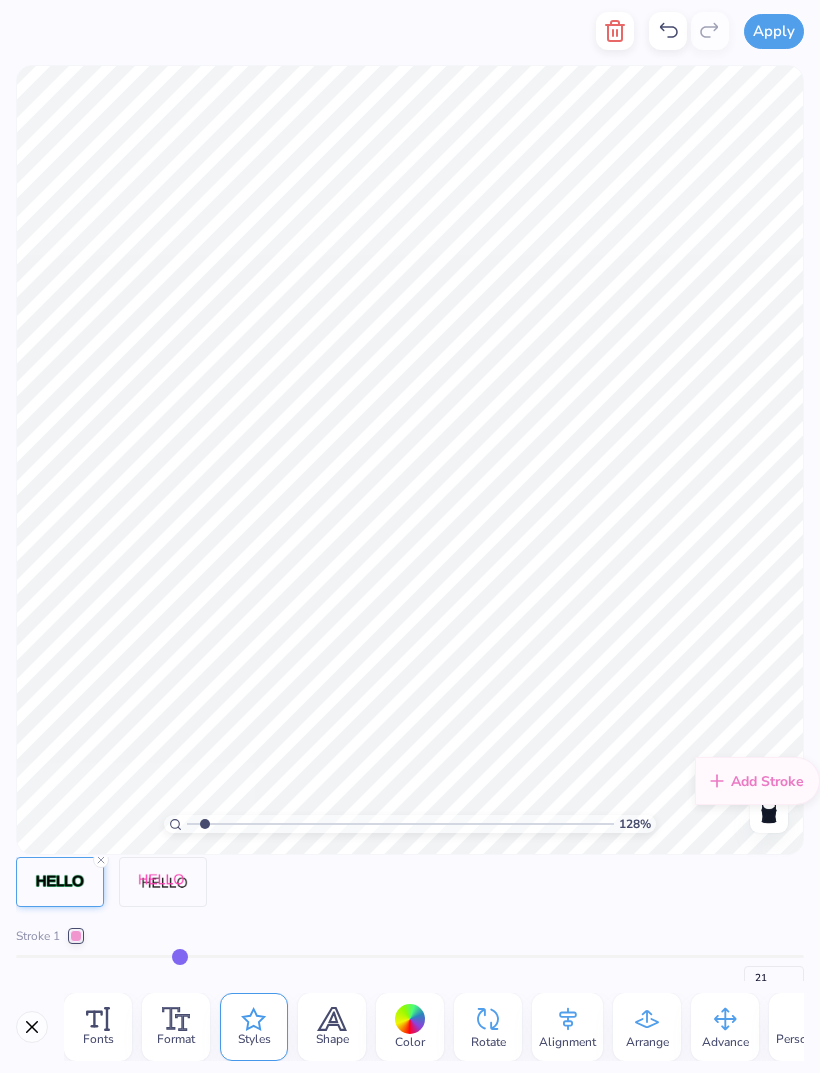type on "20" 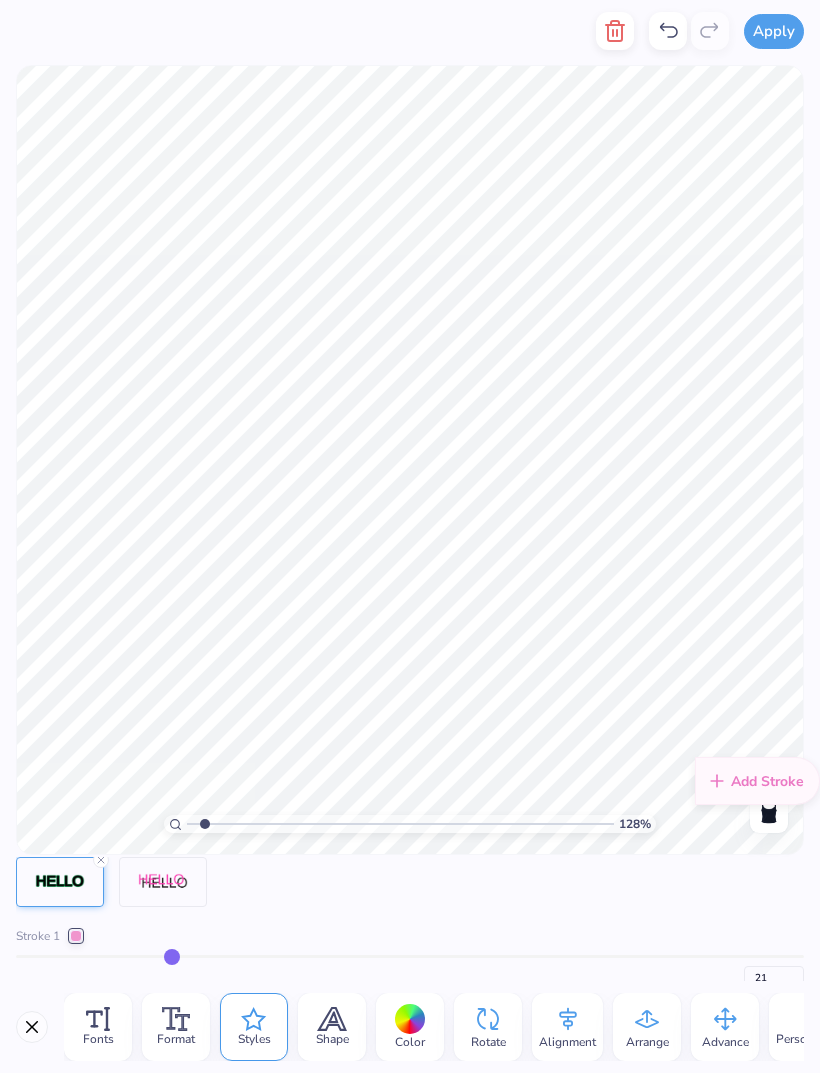 type on "20" 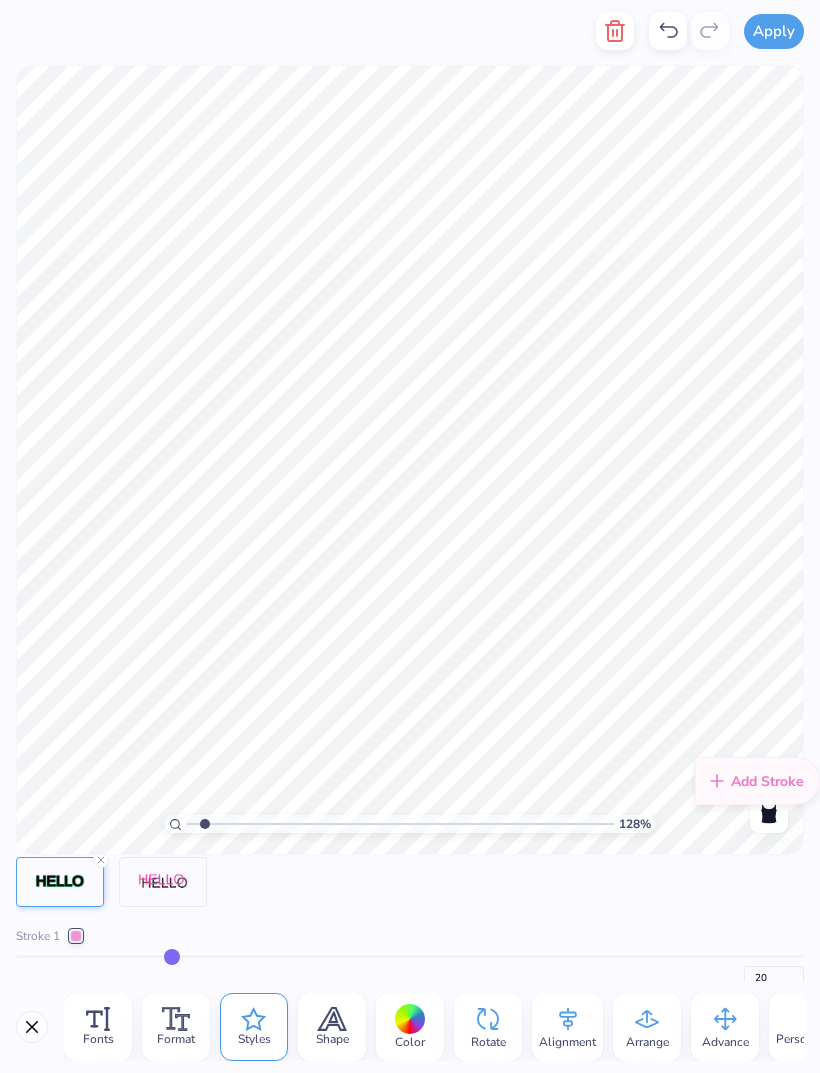 type on "19" 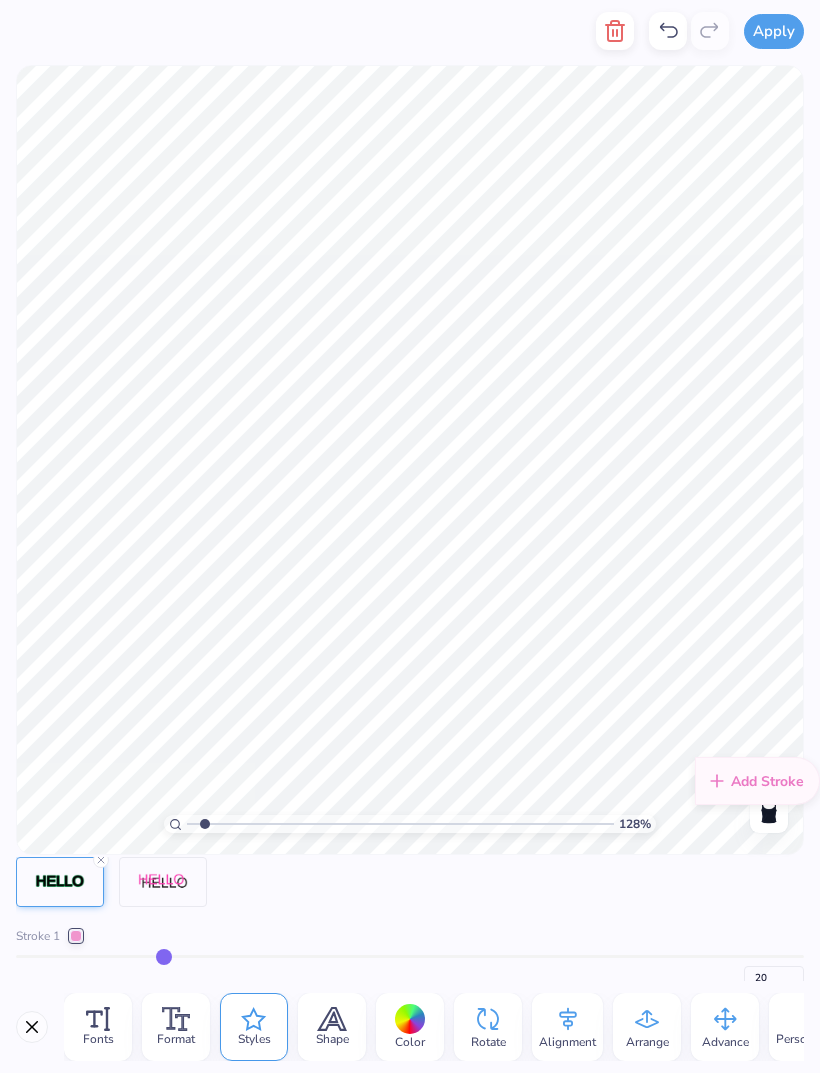 type on "19" 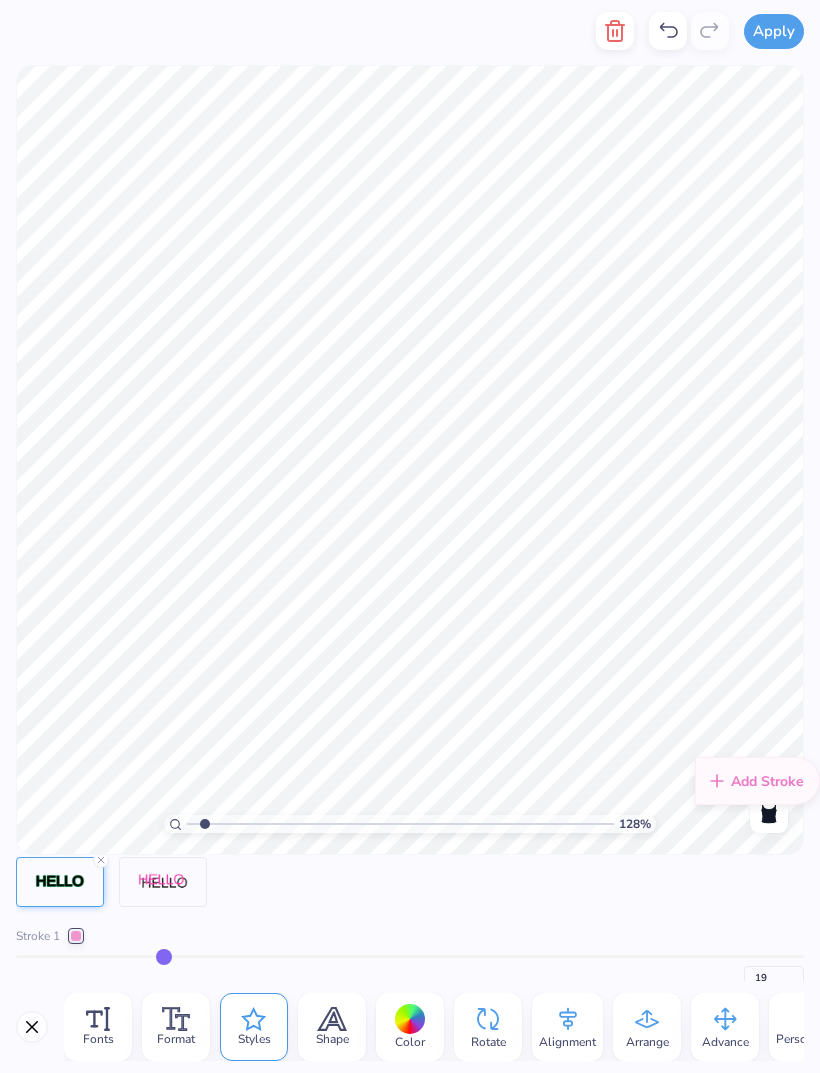 type on "18" 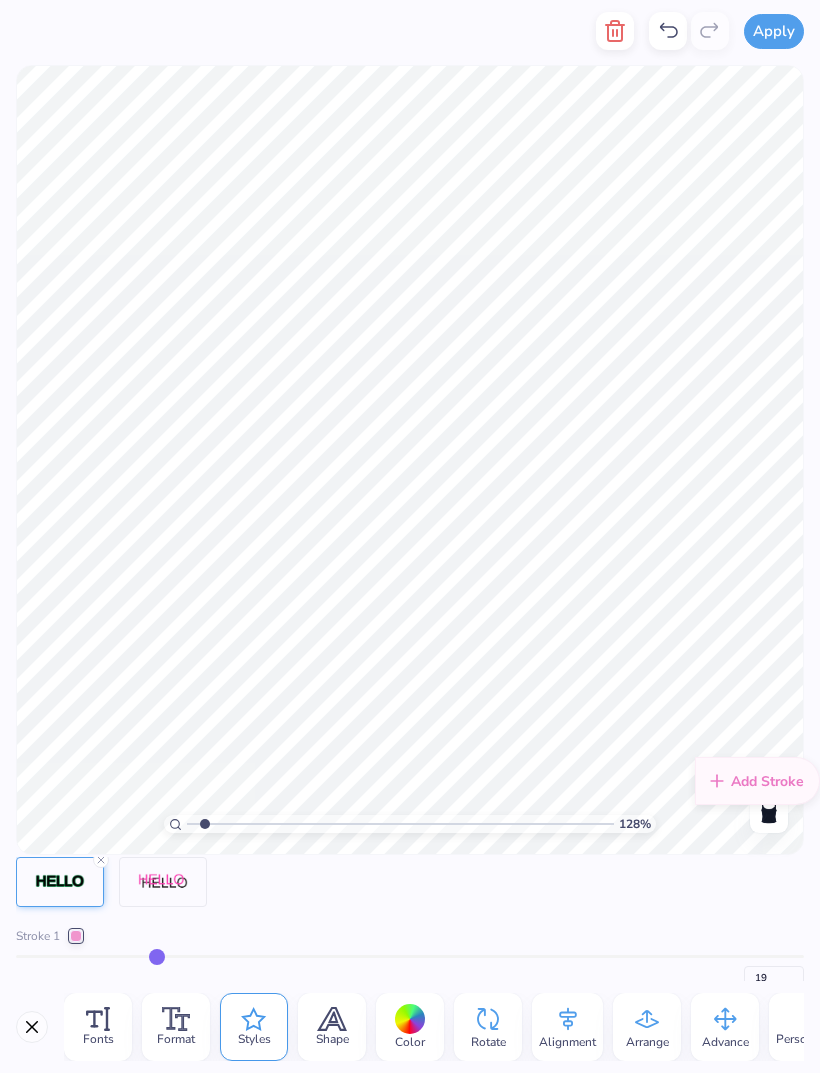 type on "18" 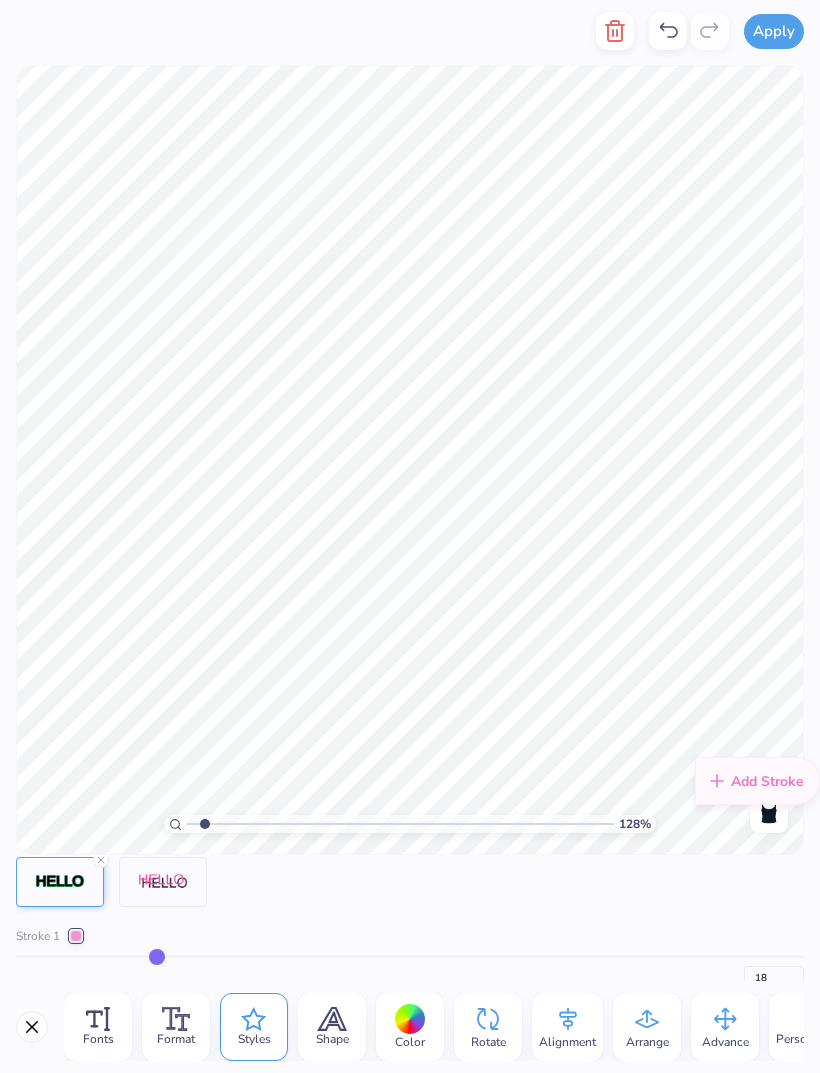 type on "17" 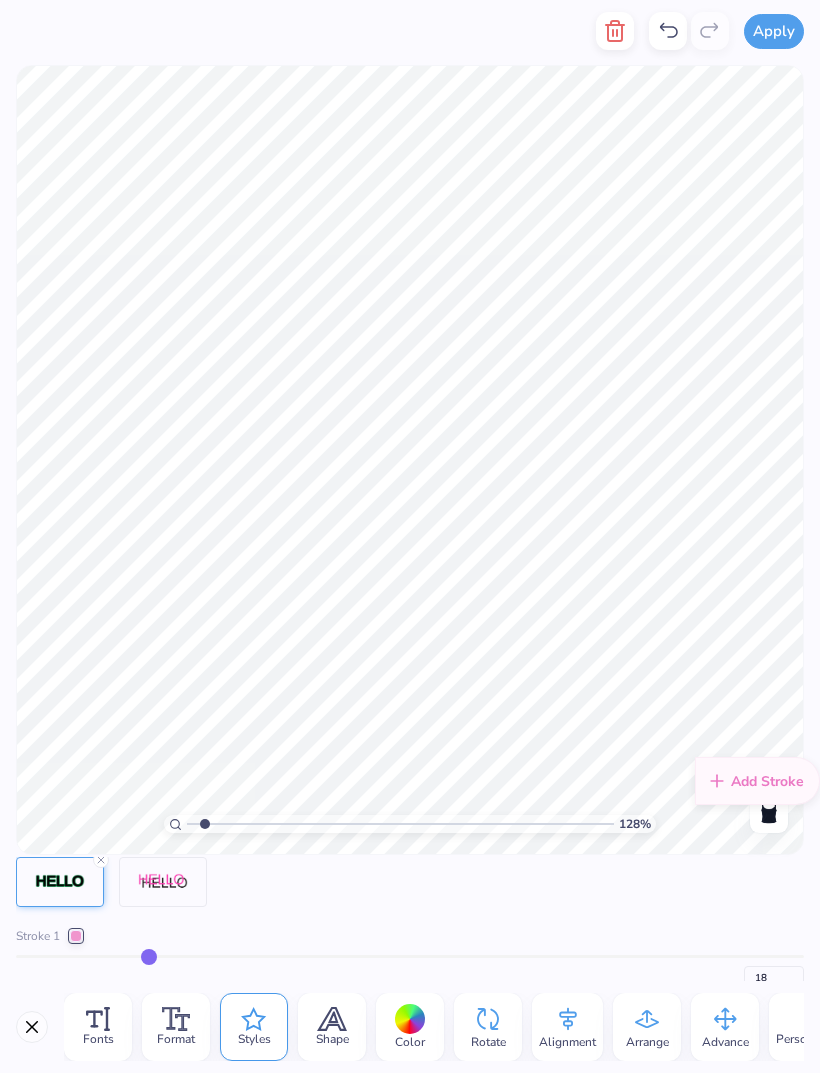 type on "17" 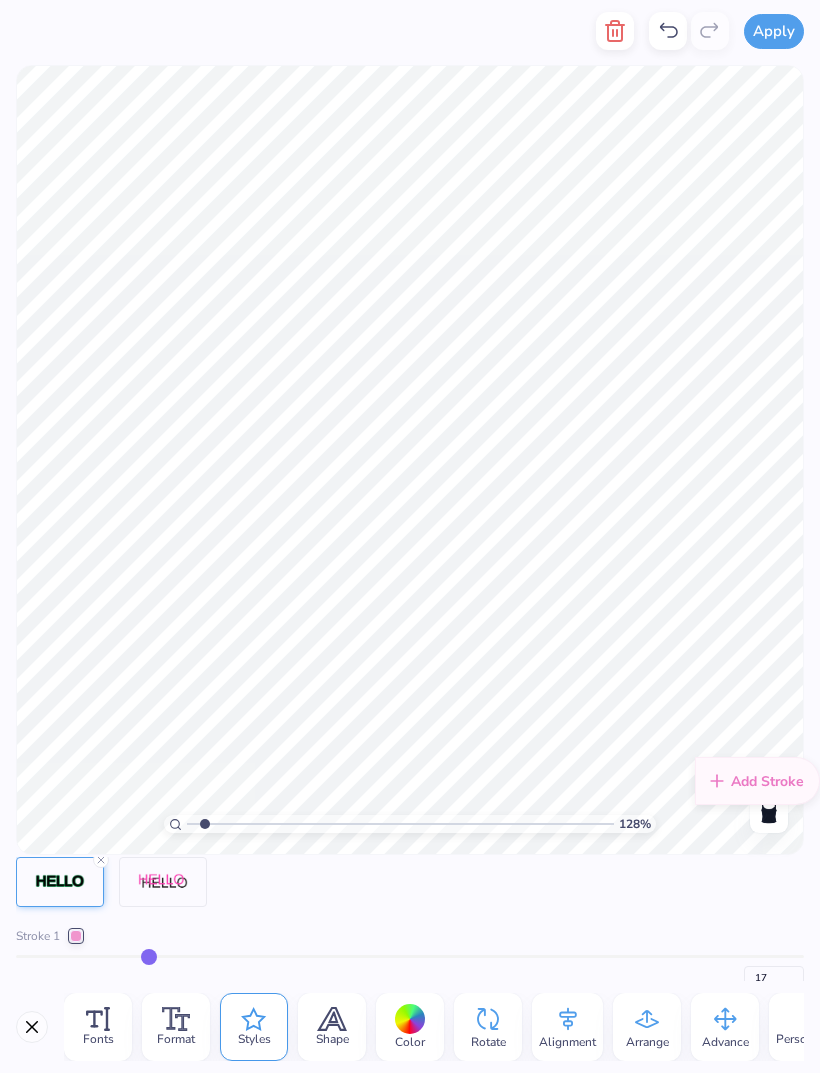 type on "16" 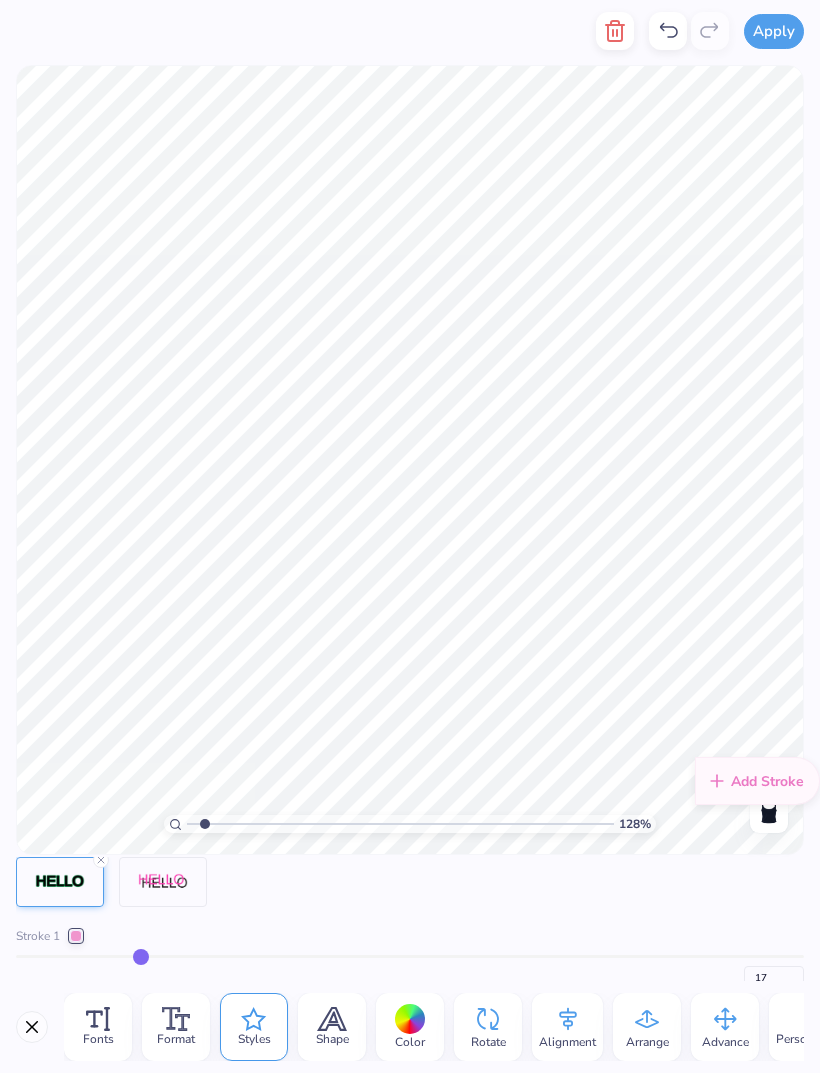 type on "16" 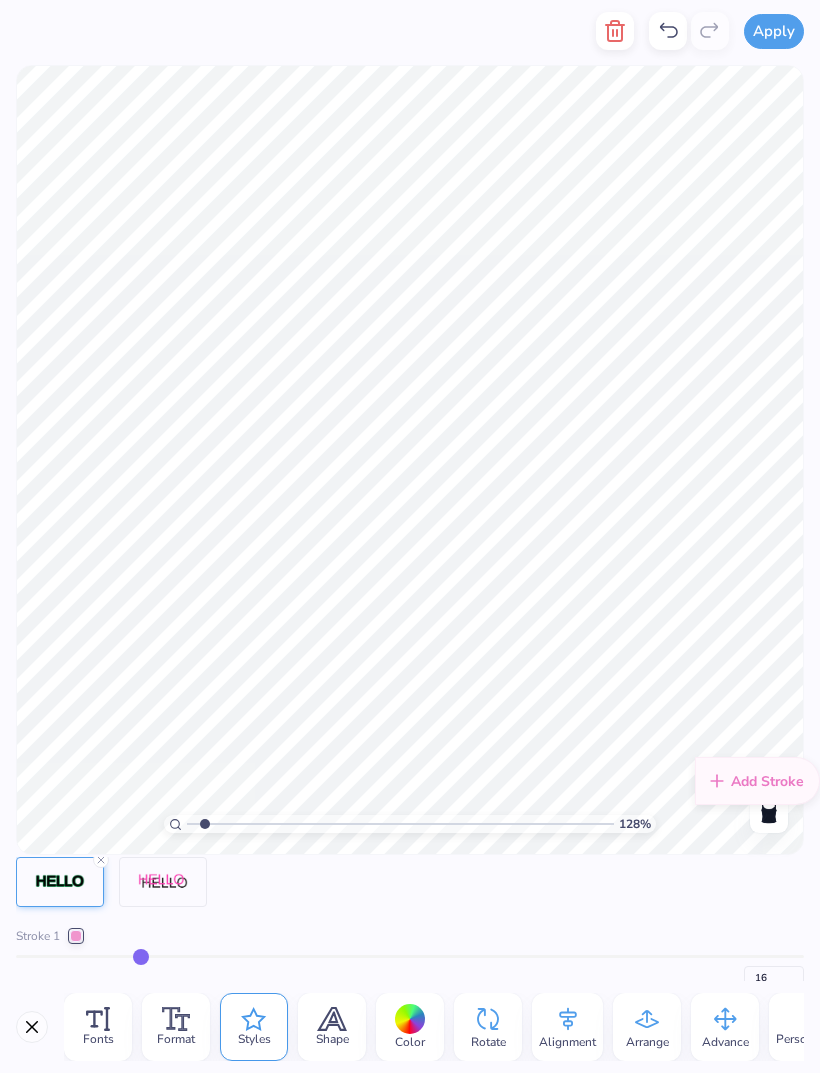 type on "15" 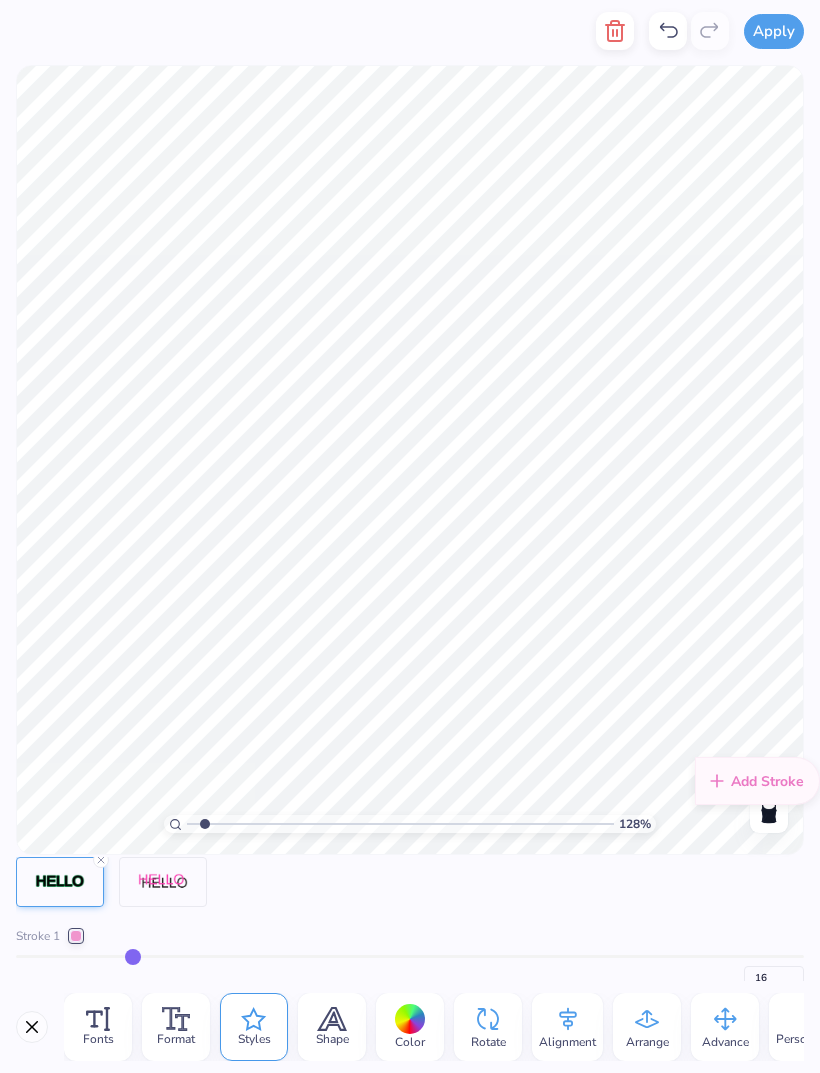 type on "15" 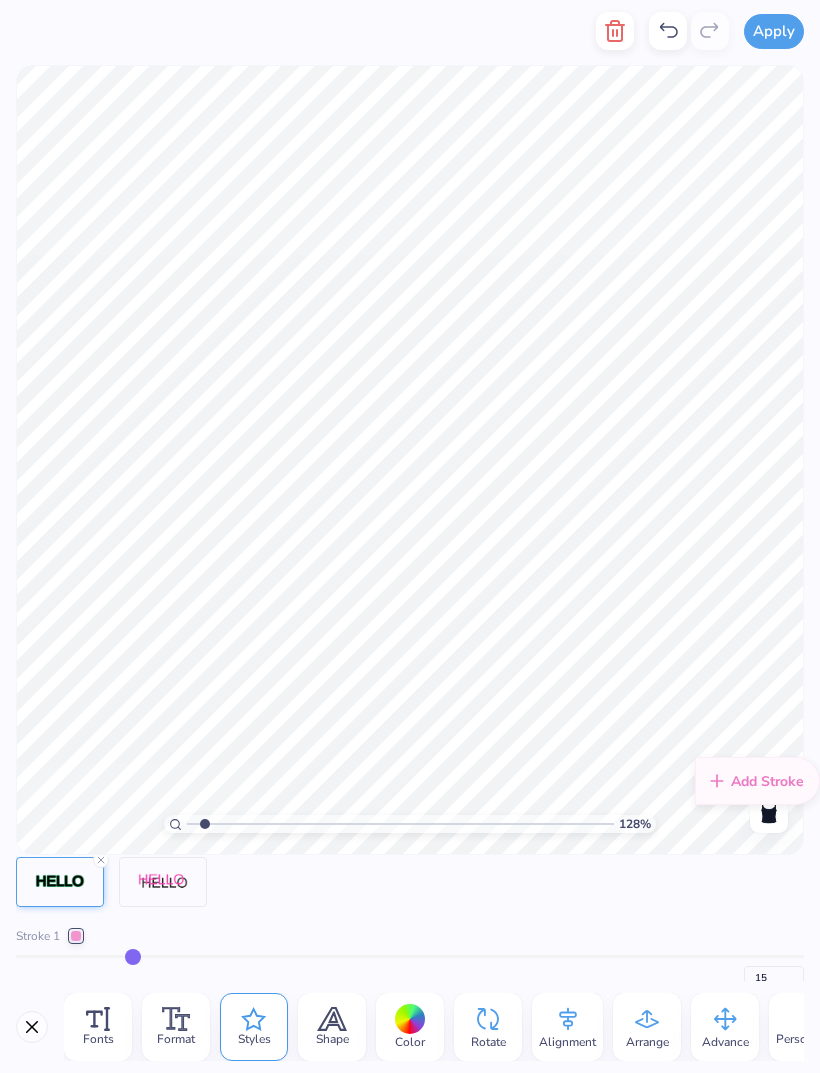type on "14" 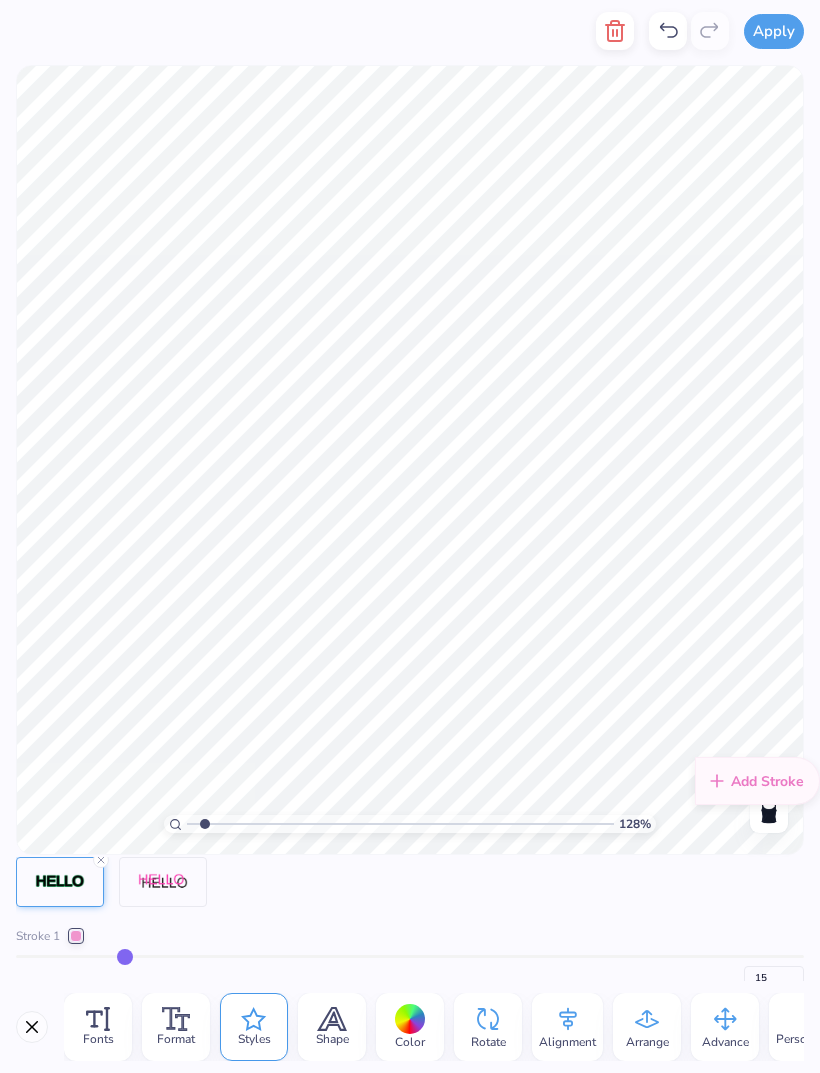 type on "14" 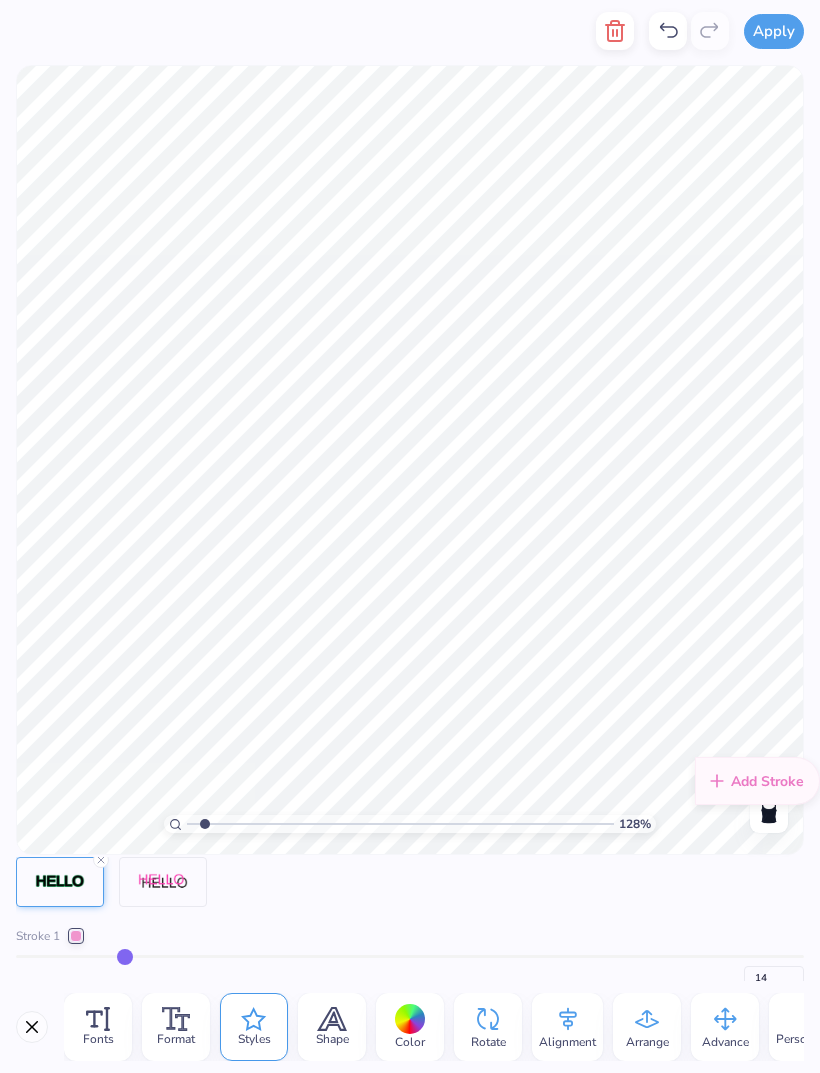 type on "13" 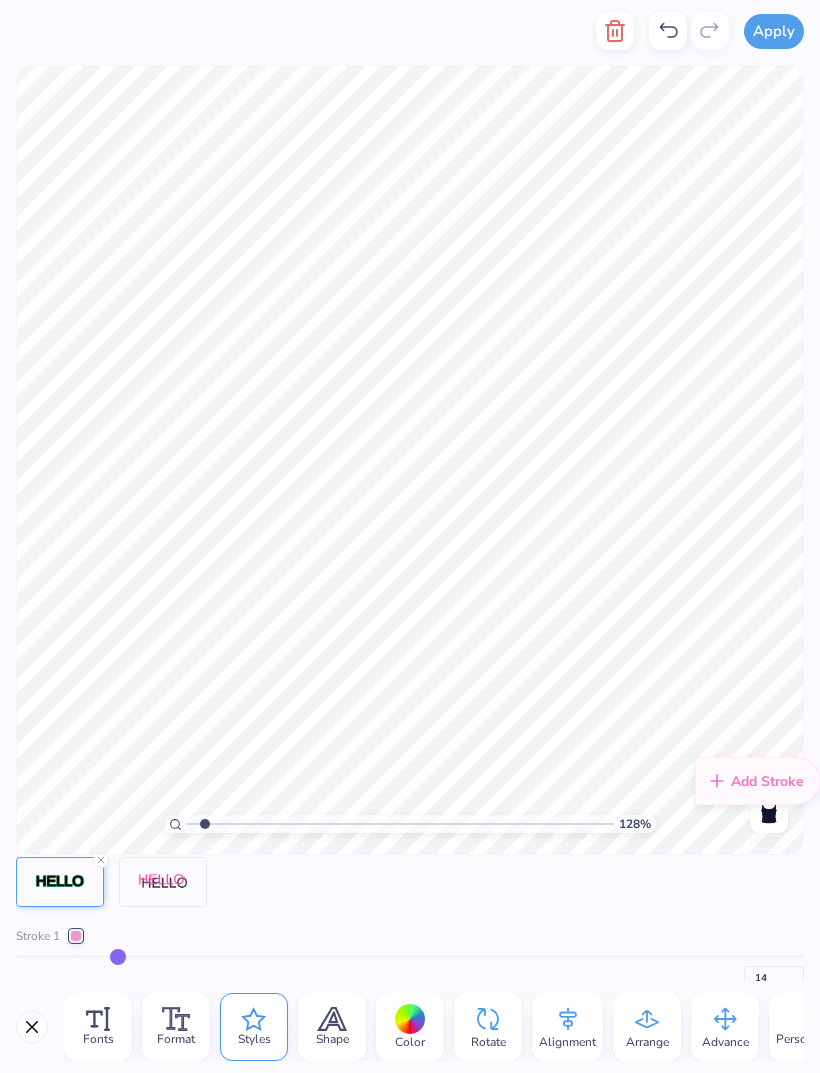 type on "13" 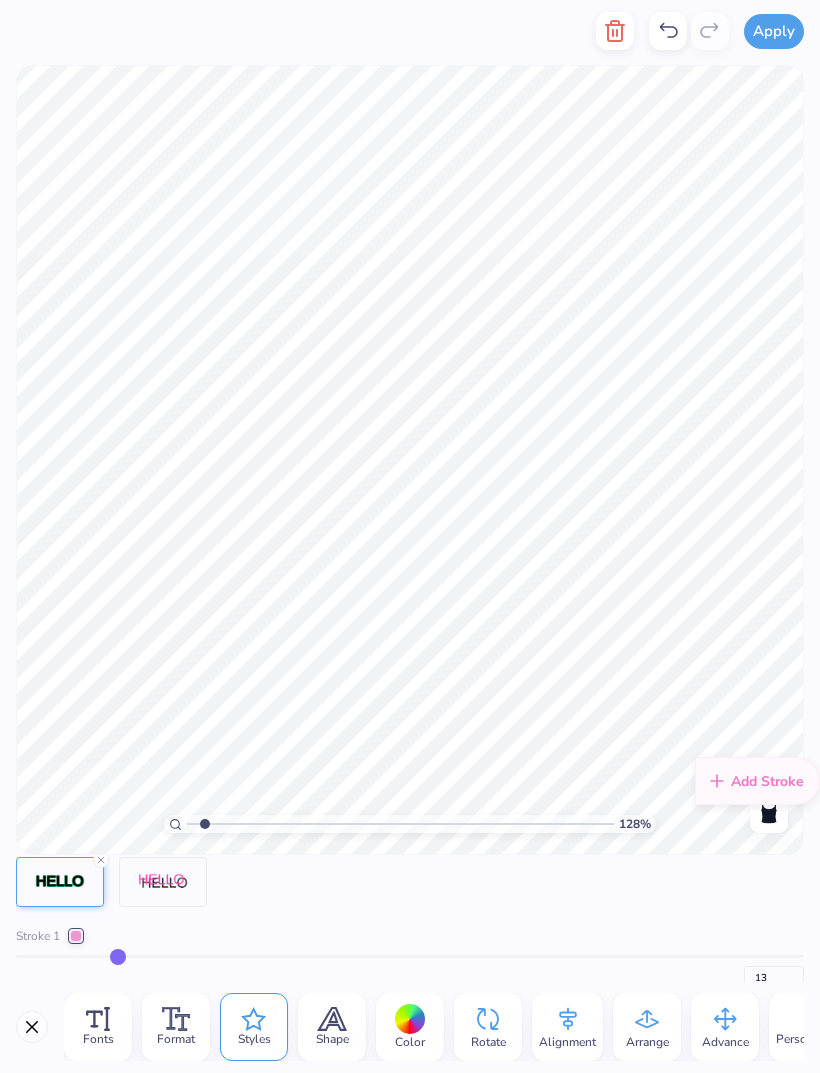 type on "12" 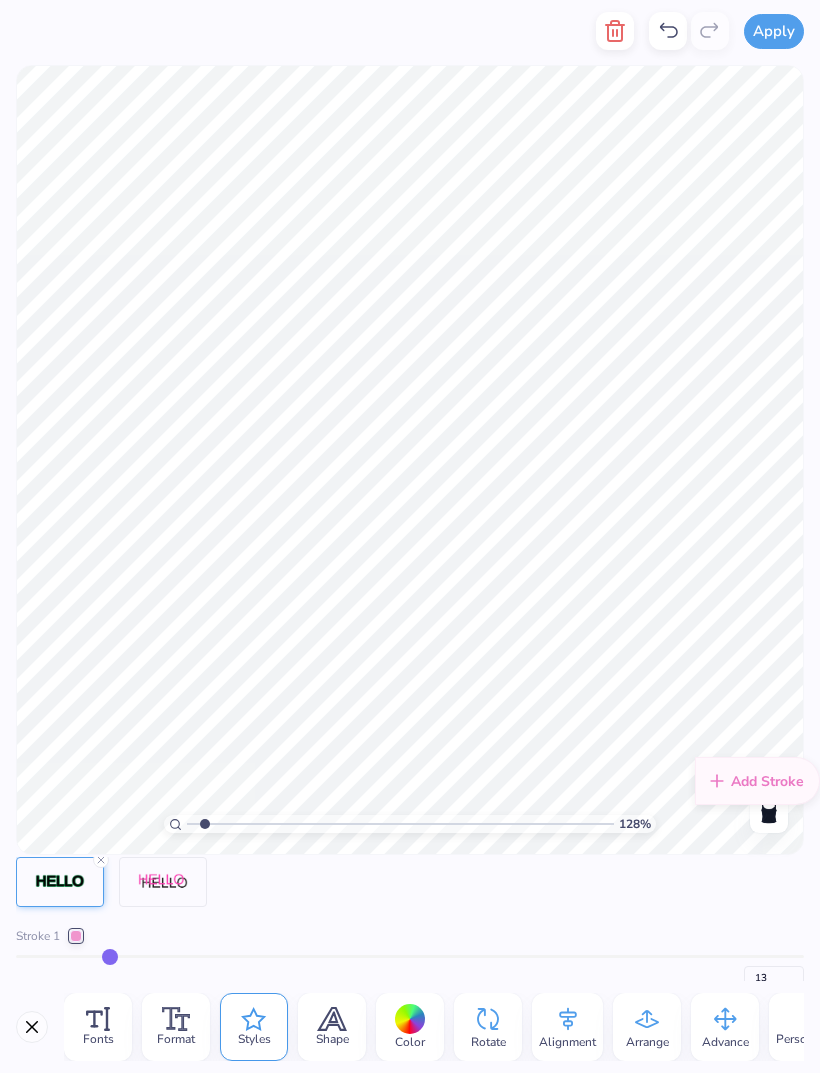 type on "12" 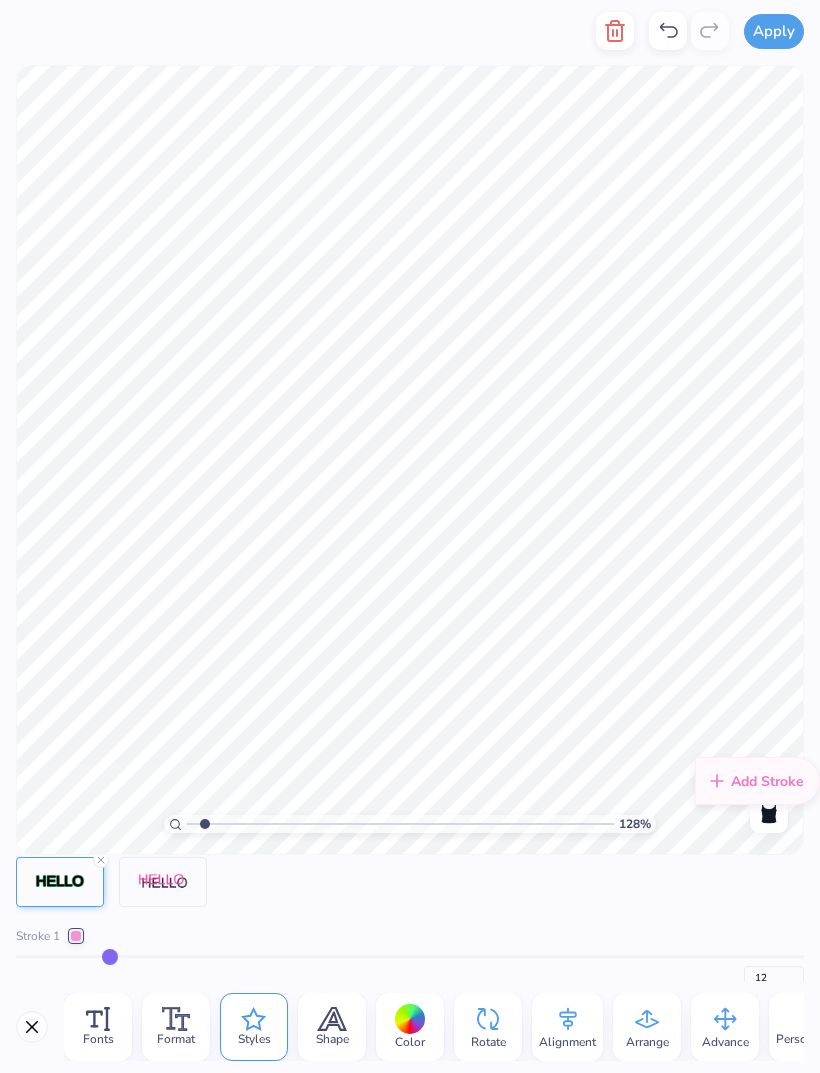 type on "11" 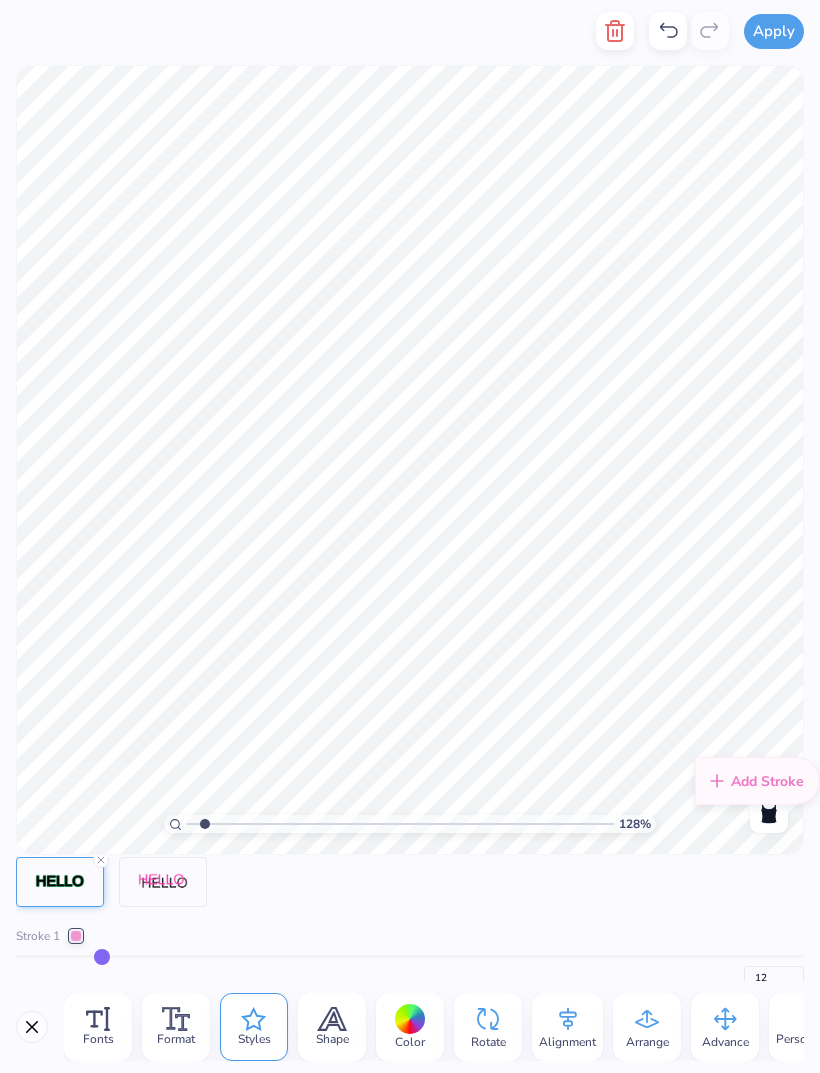 type on "11" 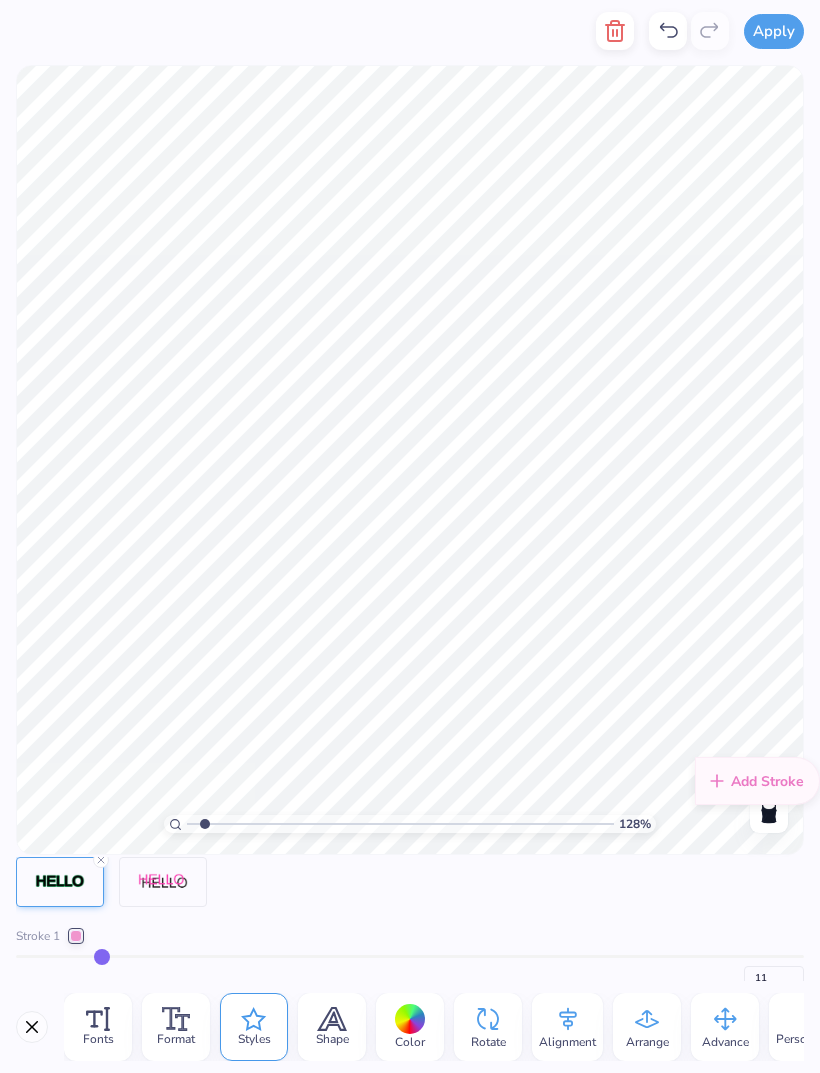 type on "10" 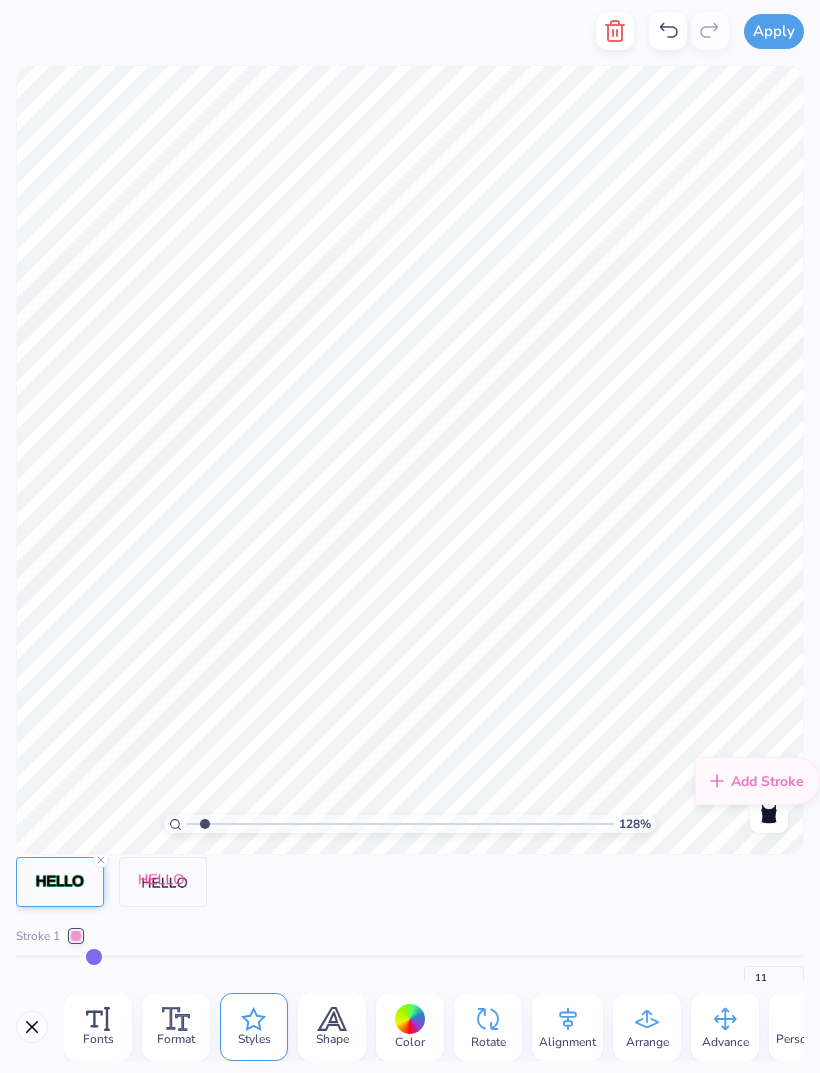 type on "10" 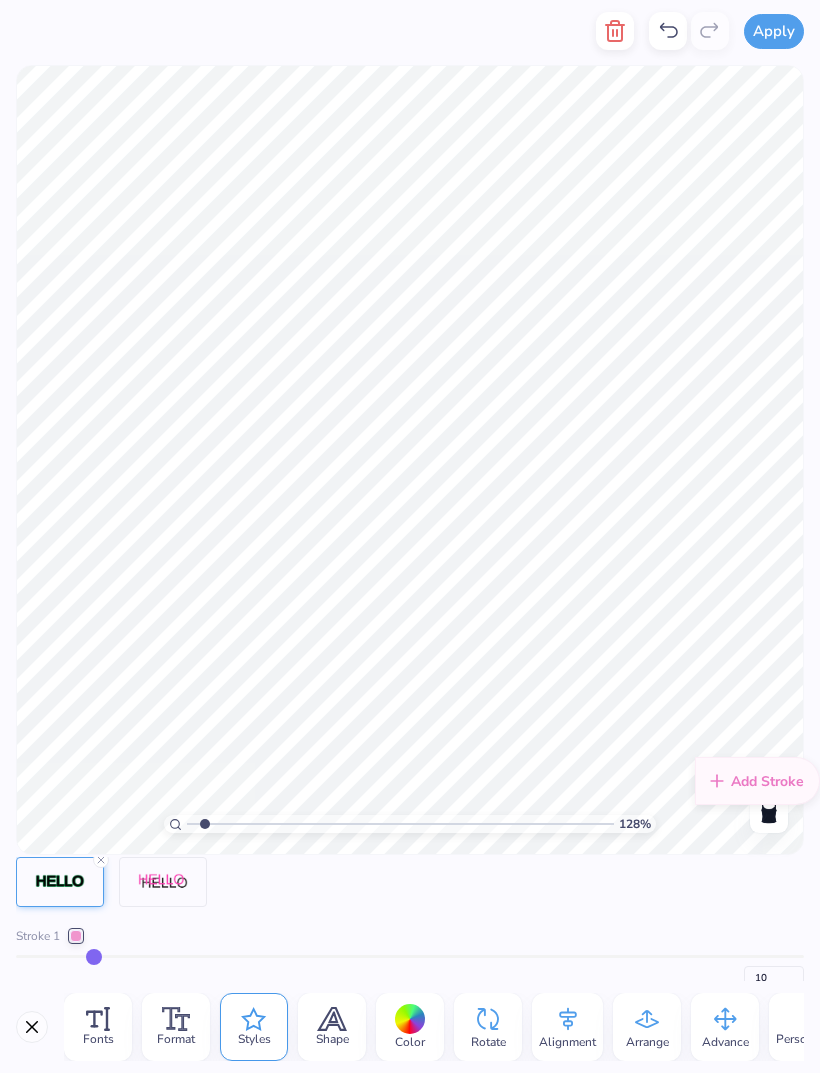 type on "9" 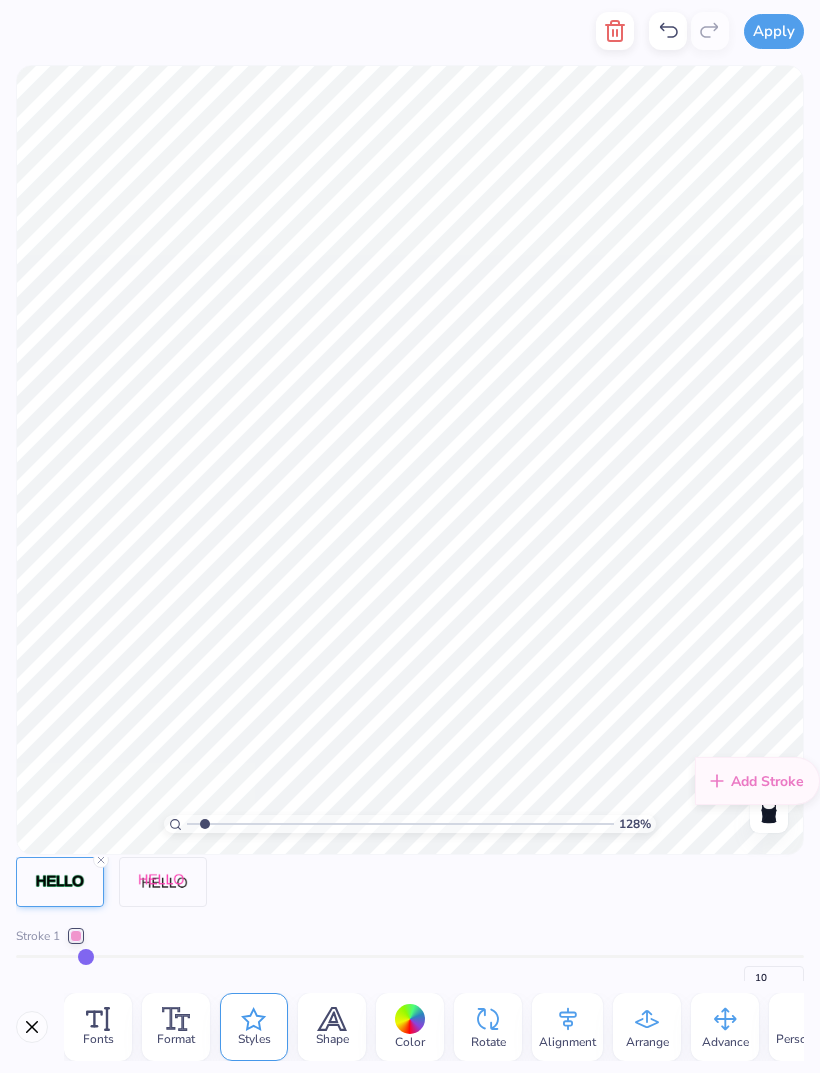 type on "9" 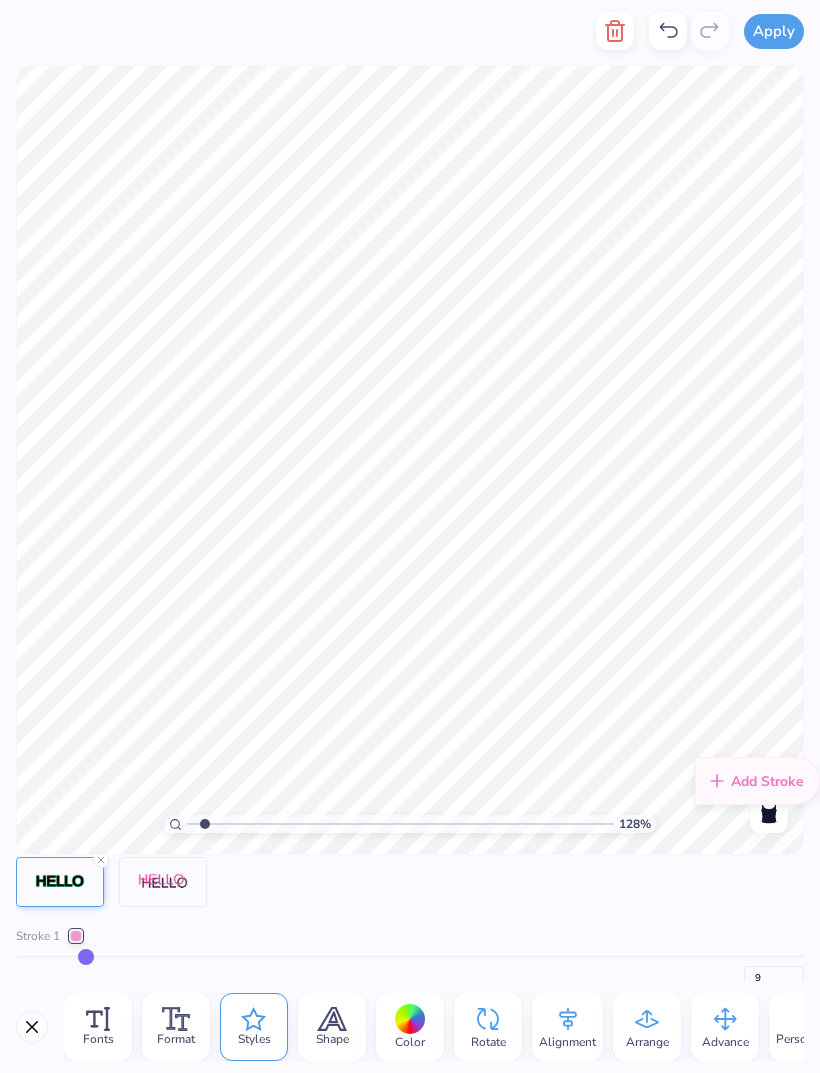 type on "8" 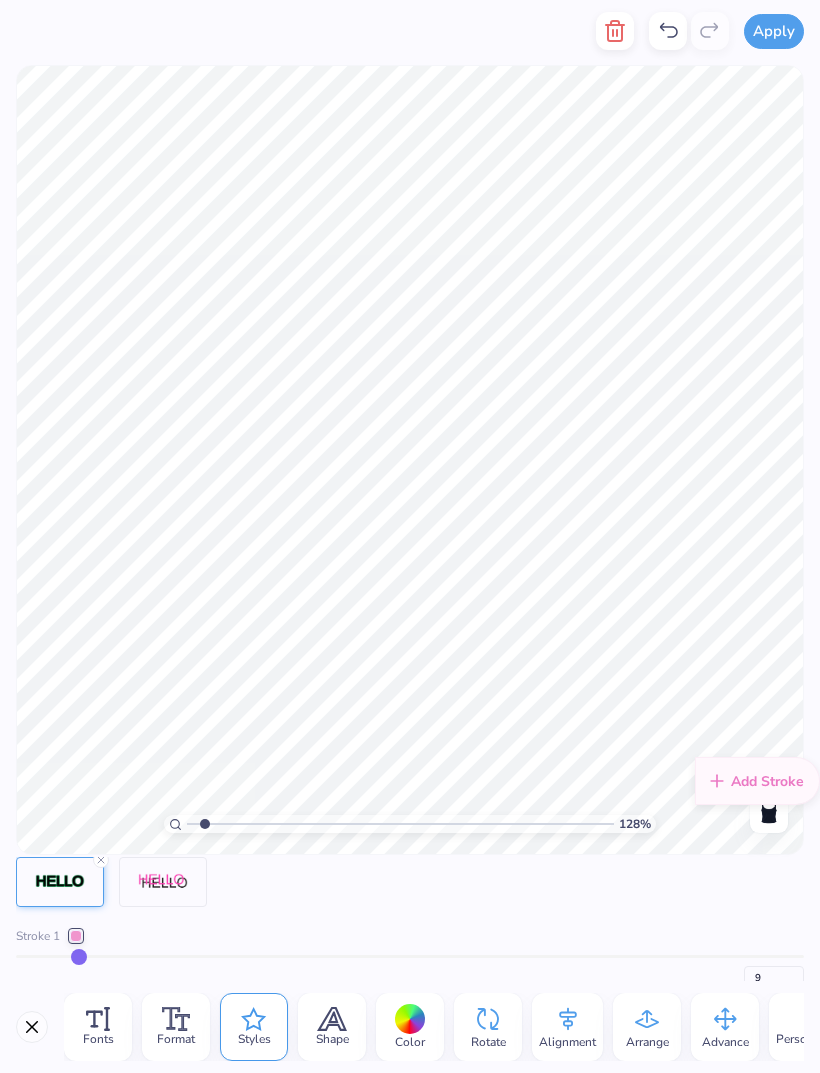 type on "8" 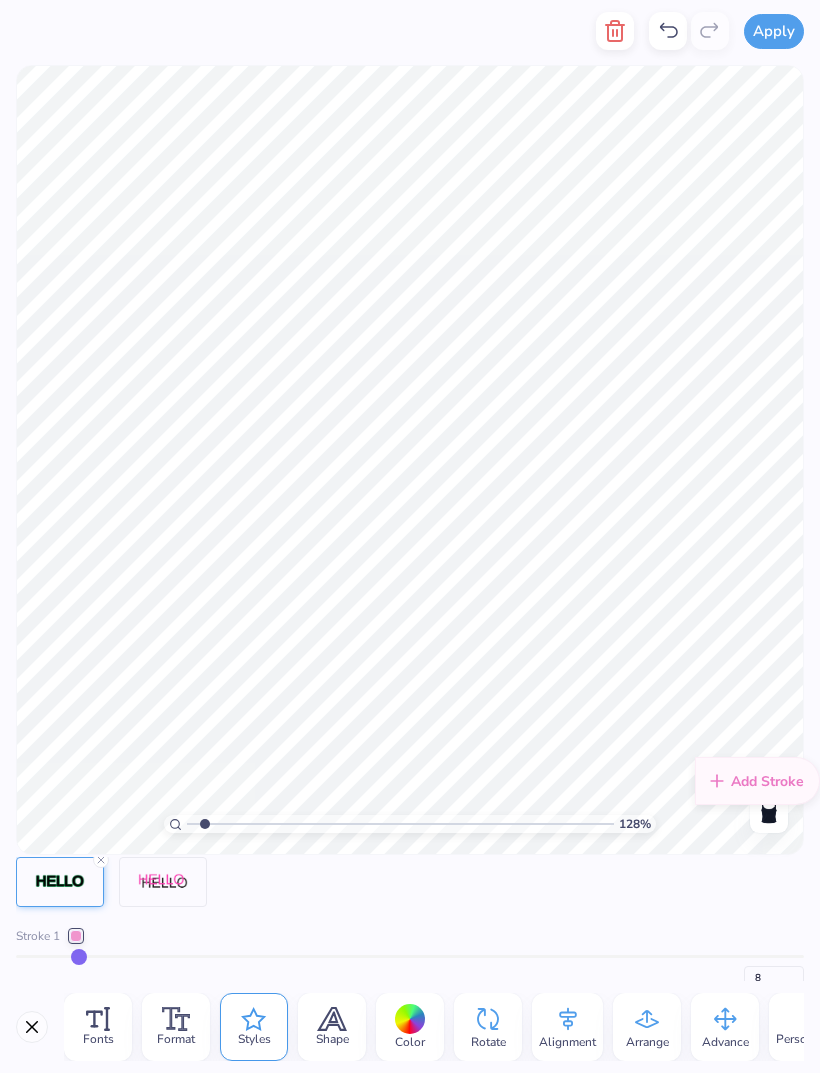 type on "7" 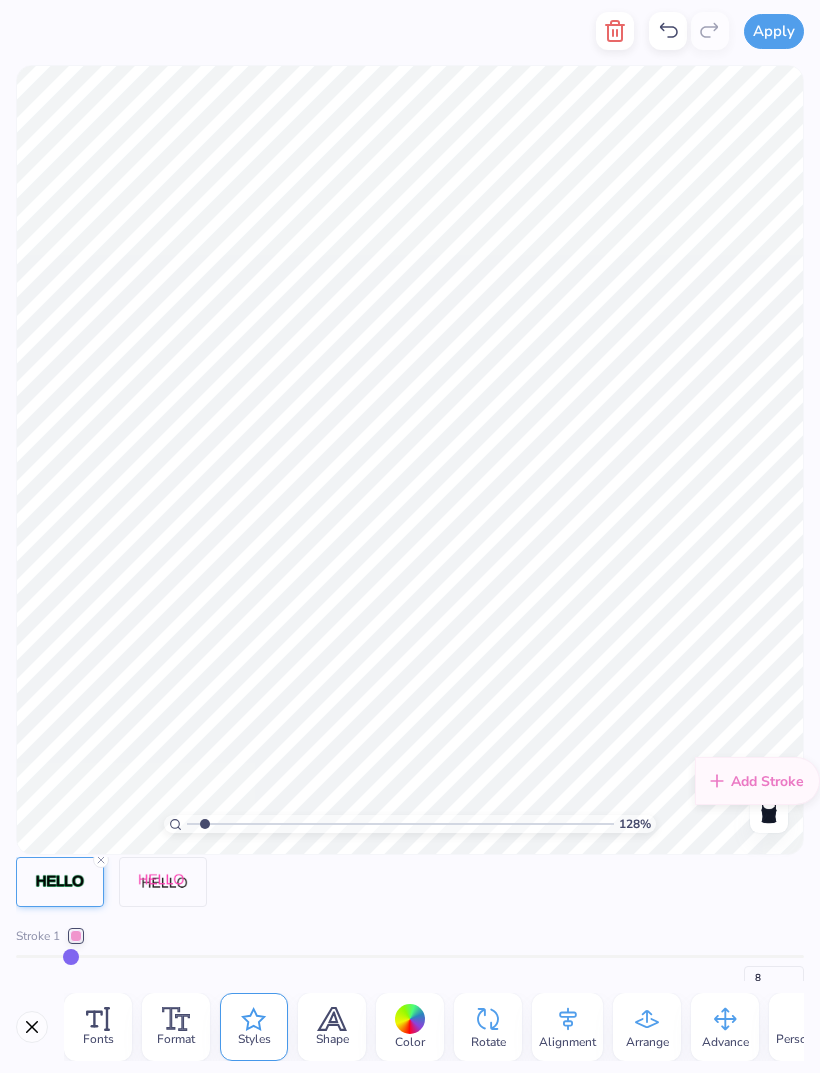 type on "7" 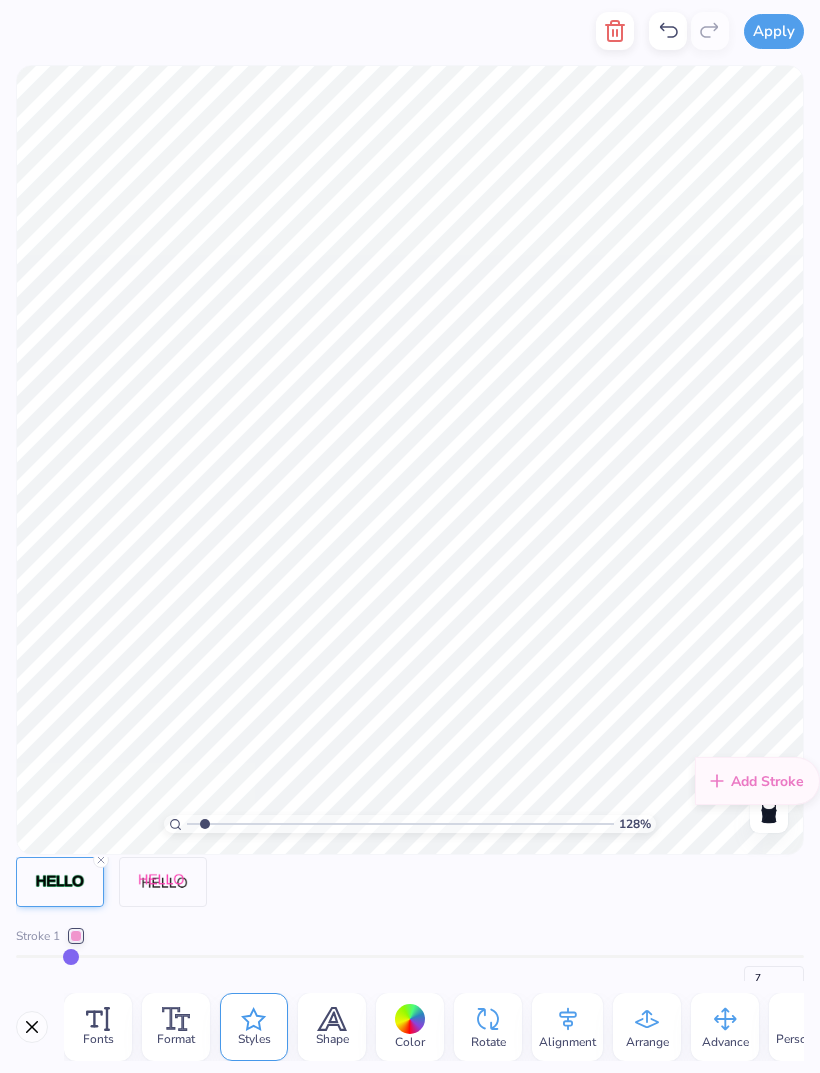 type on "7" 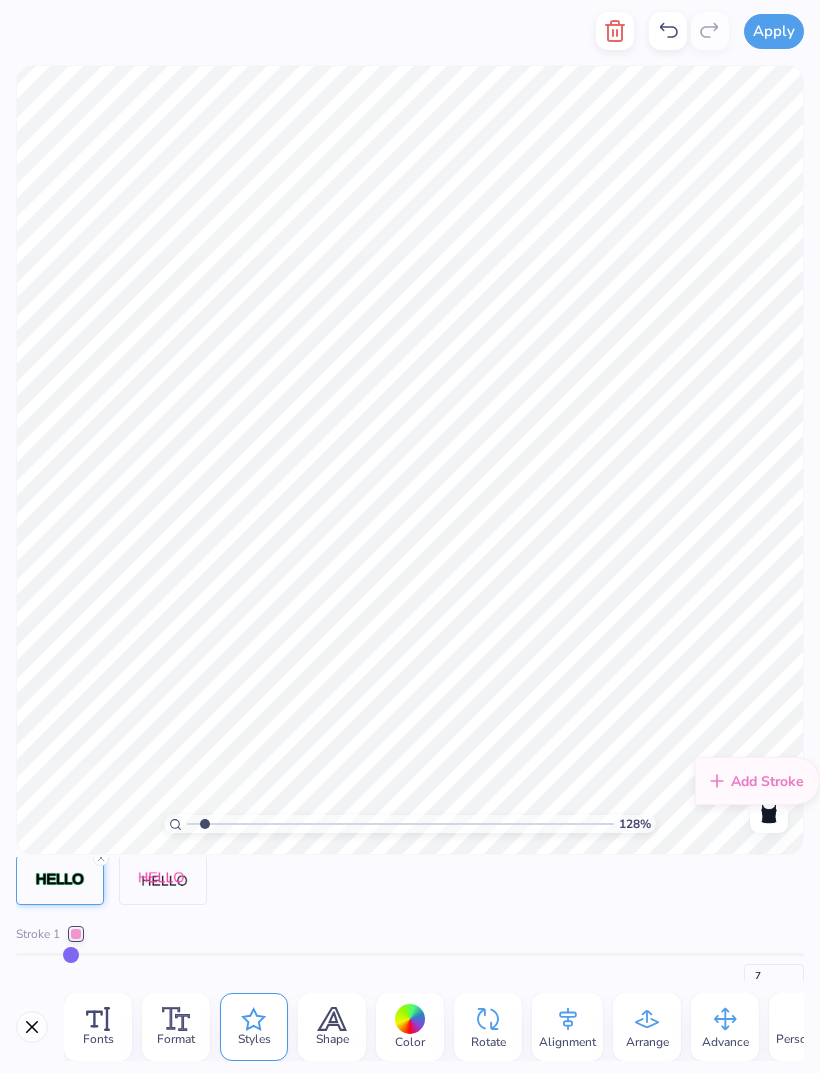 scroll, scrollTop: 1, scrollLeft: 0, axis: vertical 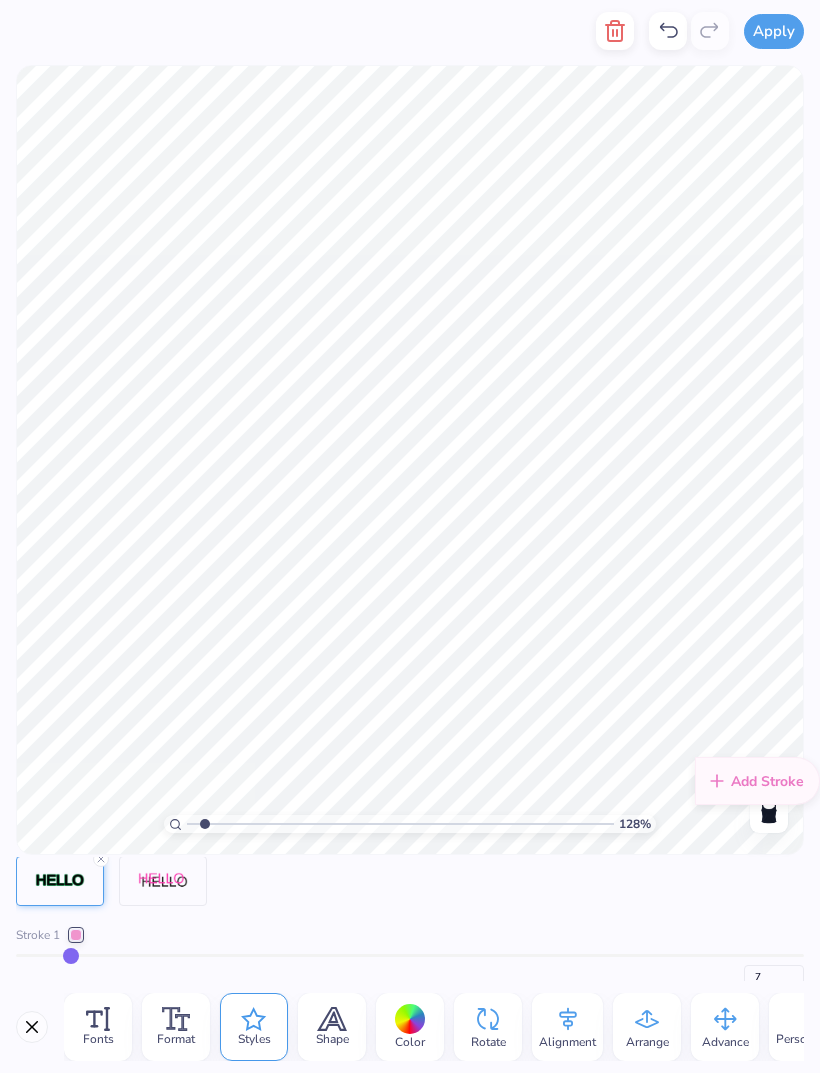 type on "8" 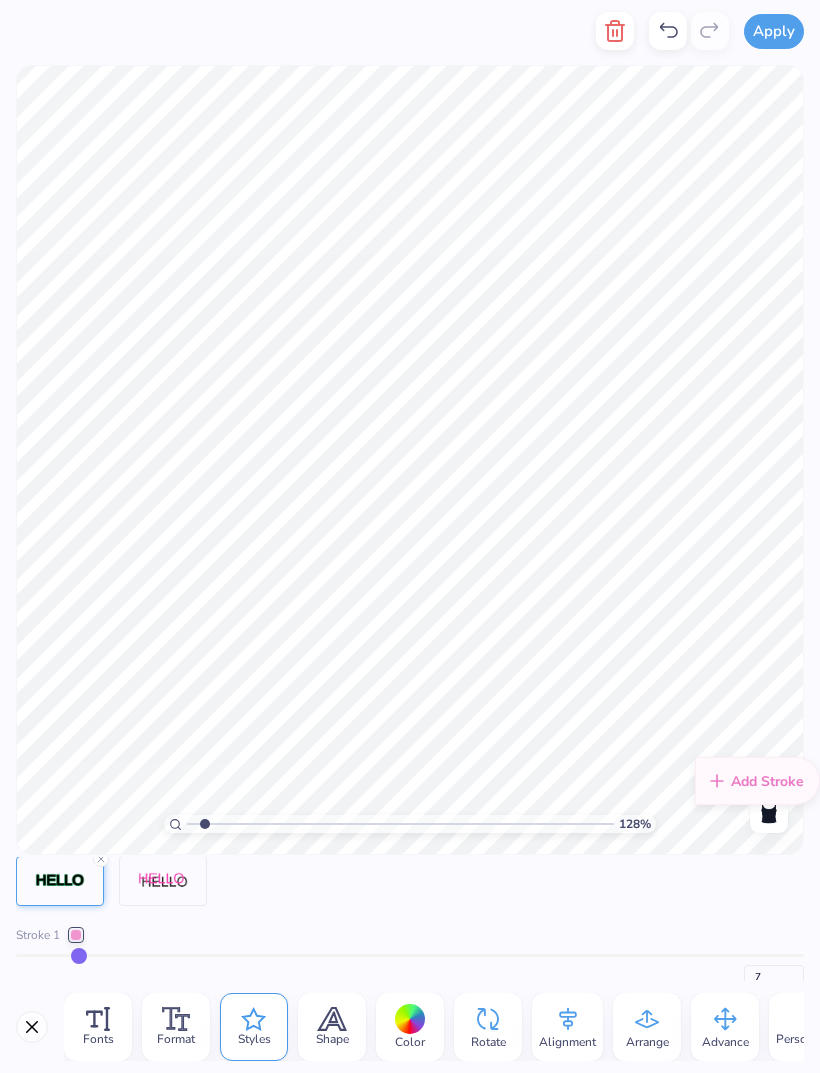 type 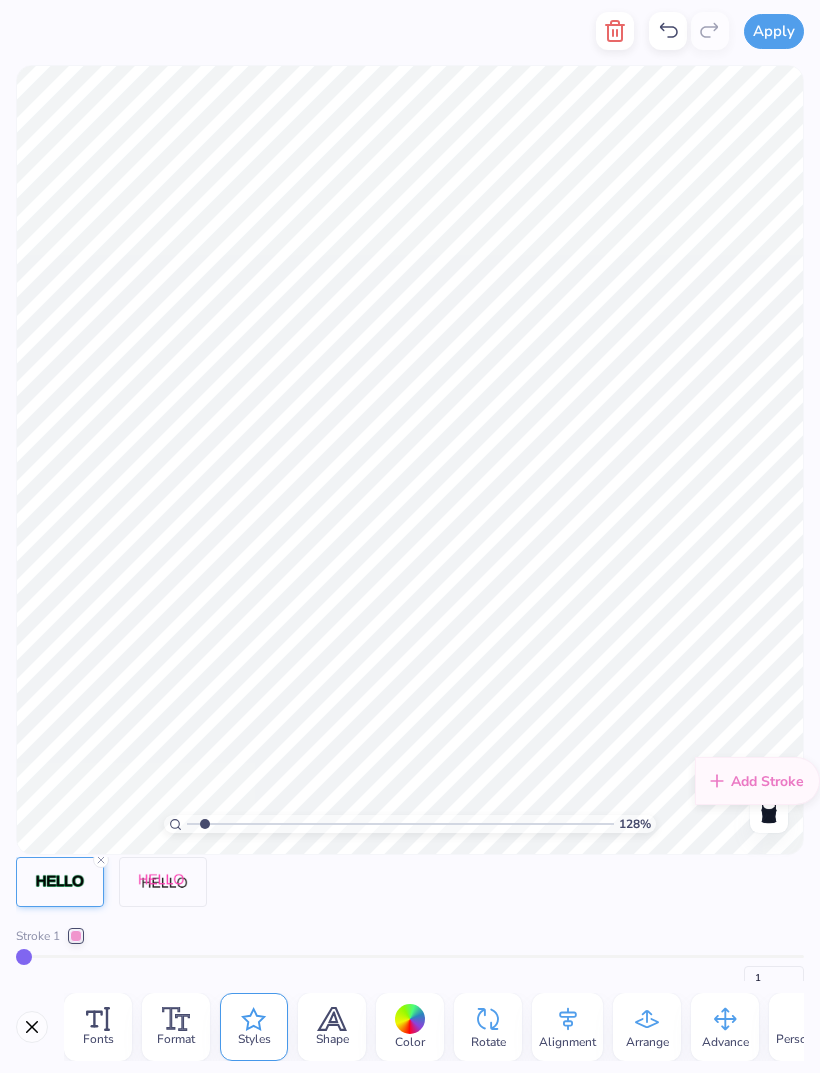 scroll, scrollTop: 0, scrollLeft: 0, axis: both 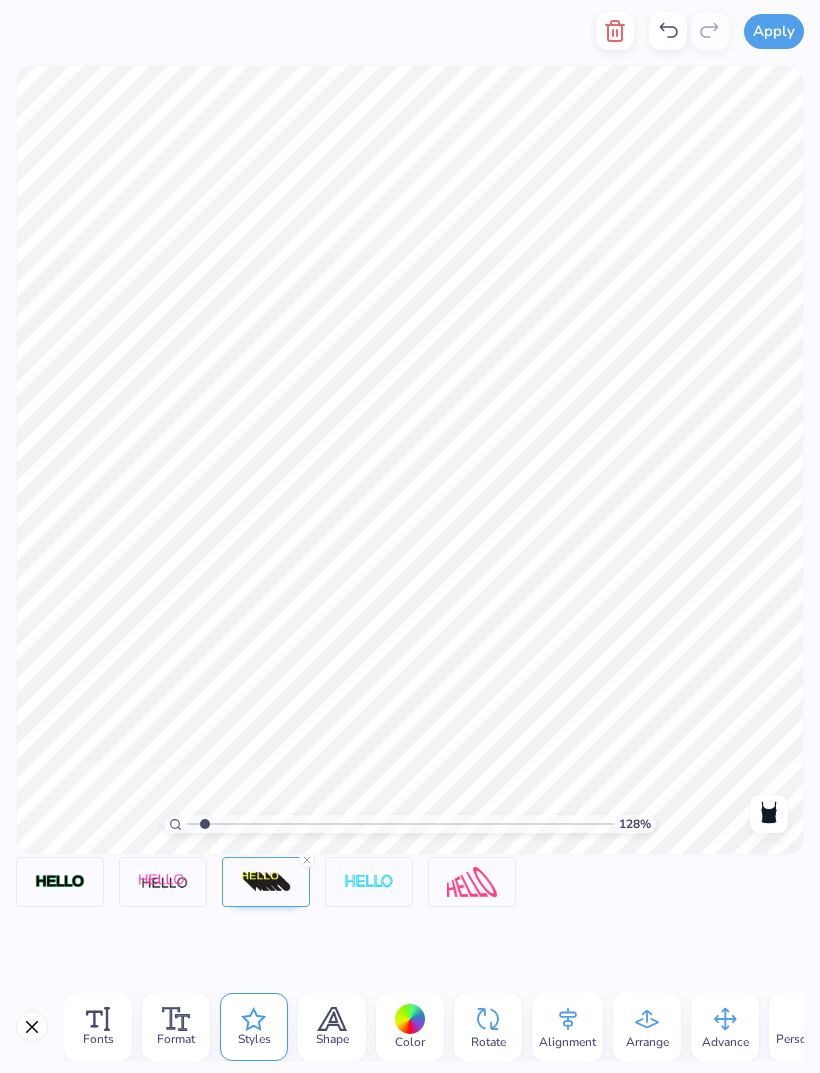 click at bounding box center (60, 882) 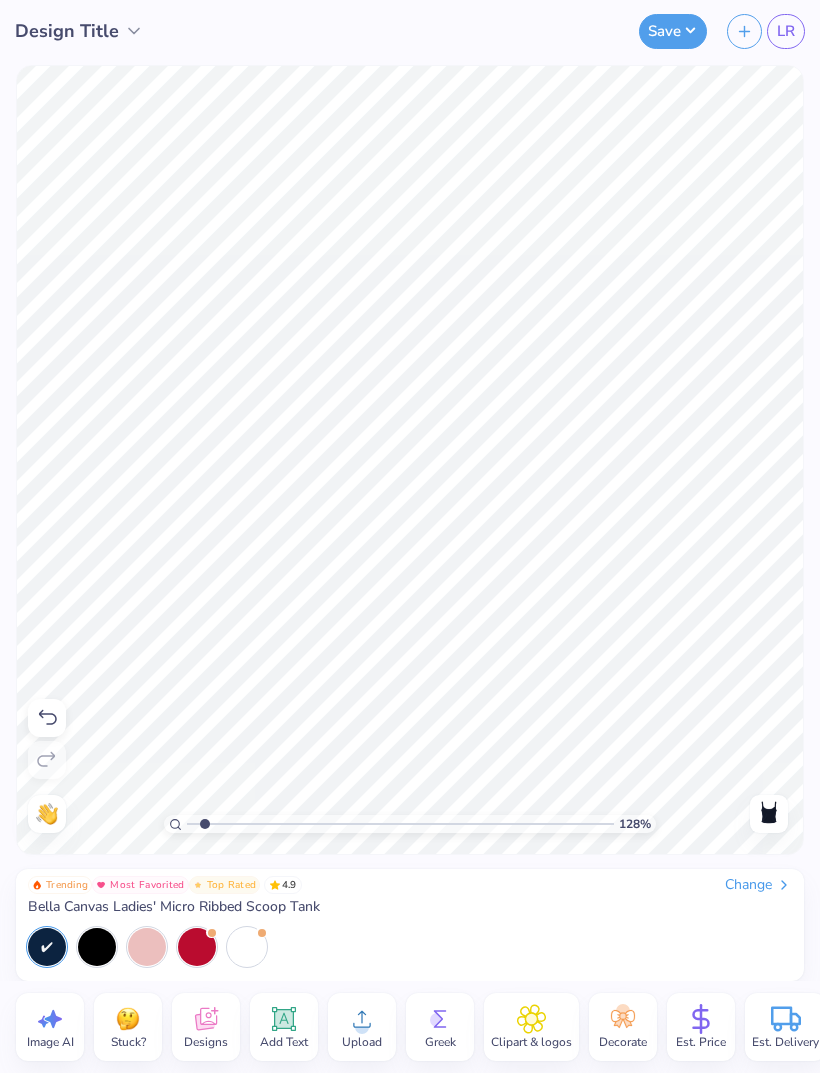 click 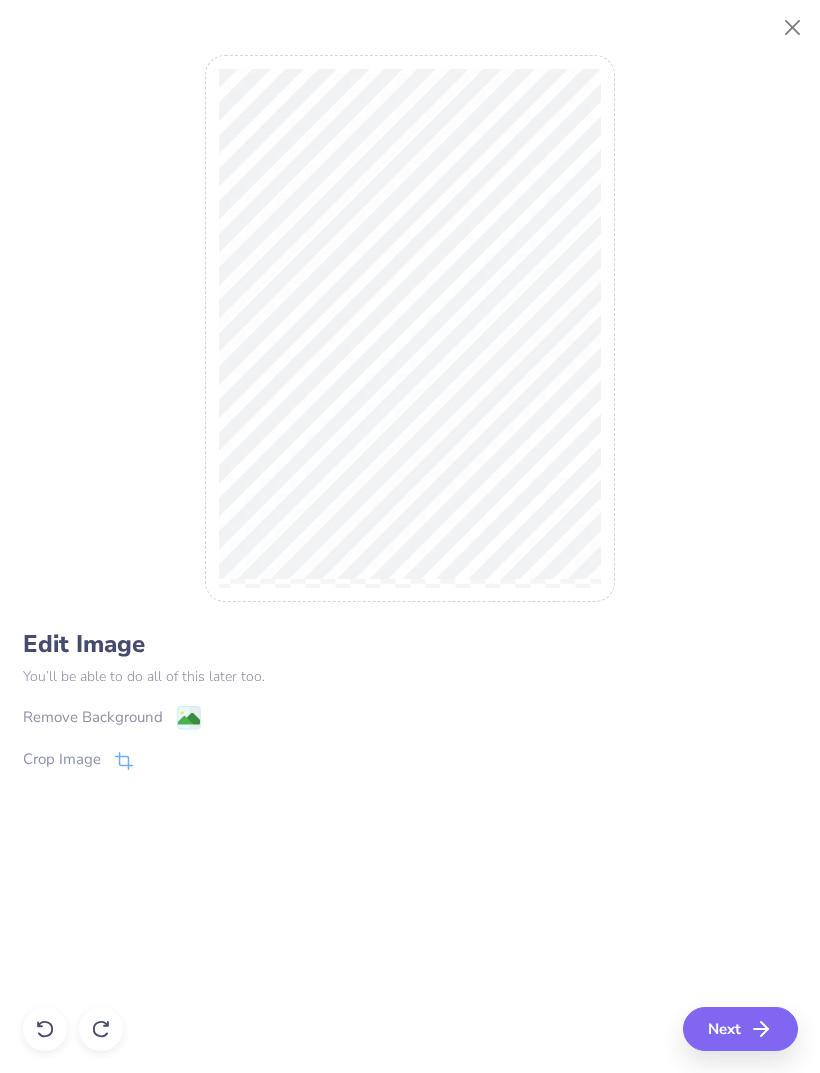 click on "Remove Background" at bounding box center [93, 717] 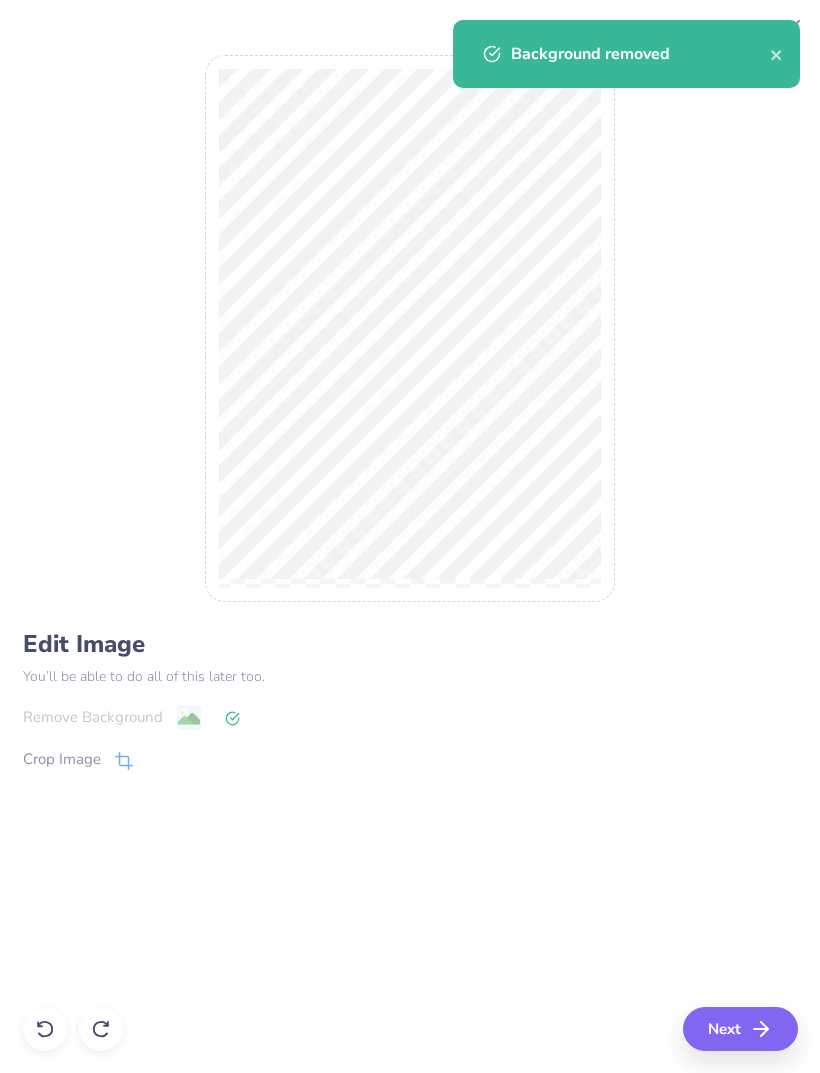 click on "Next" at bounding box center (740, 1029) 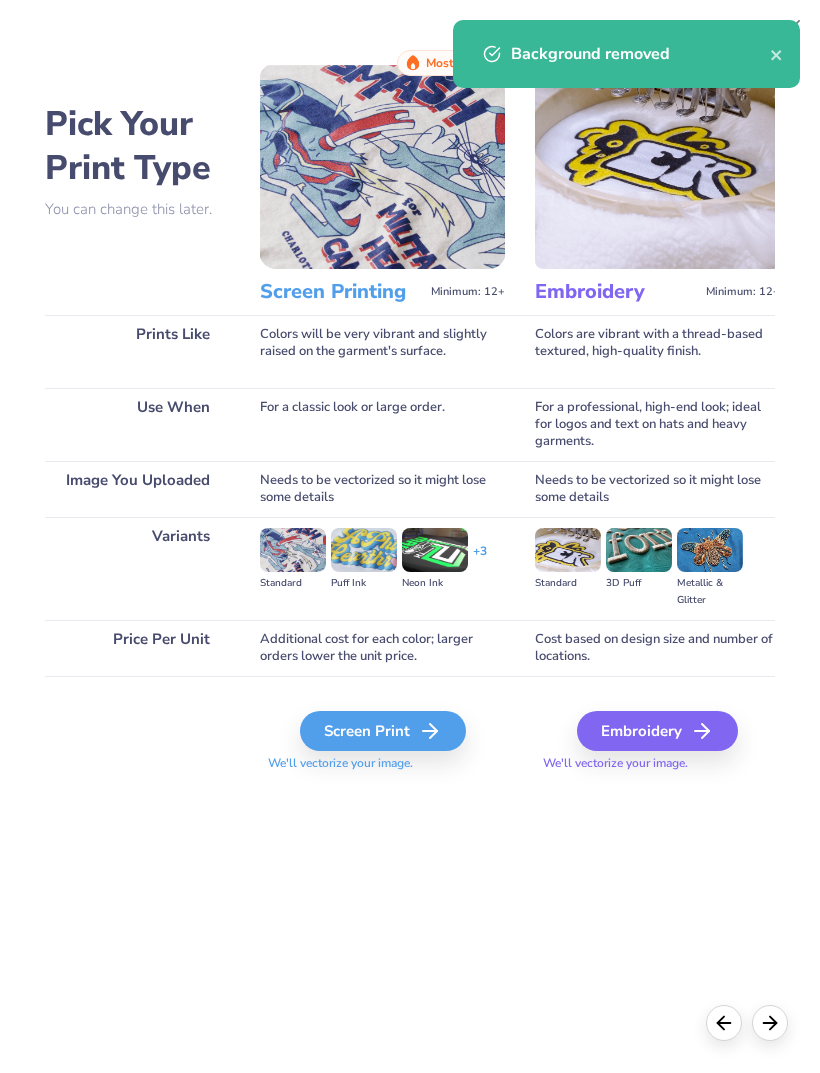 click 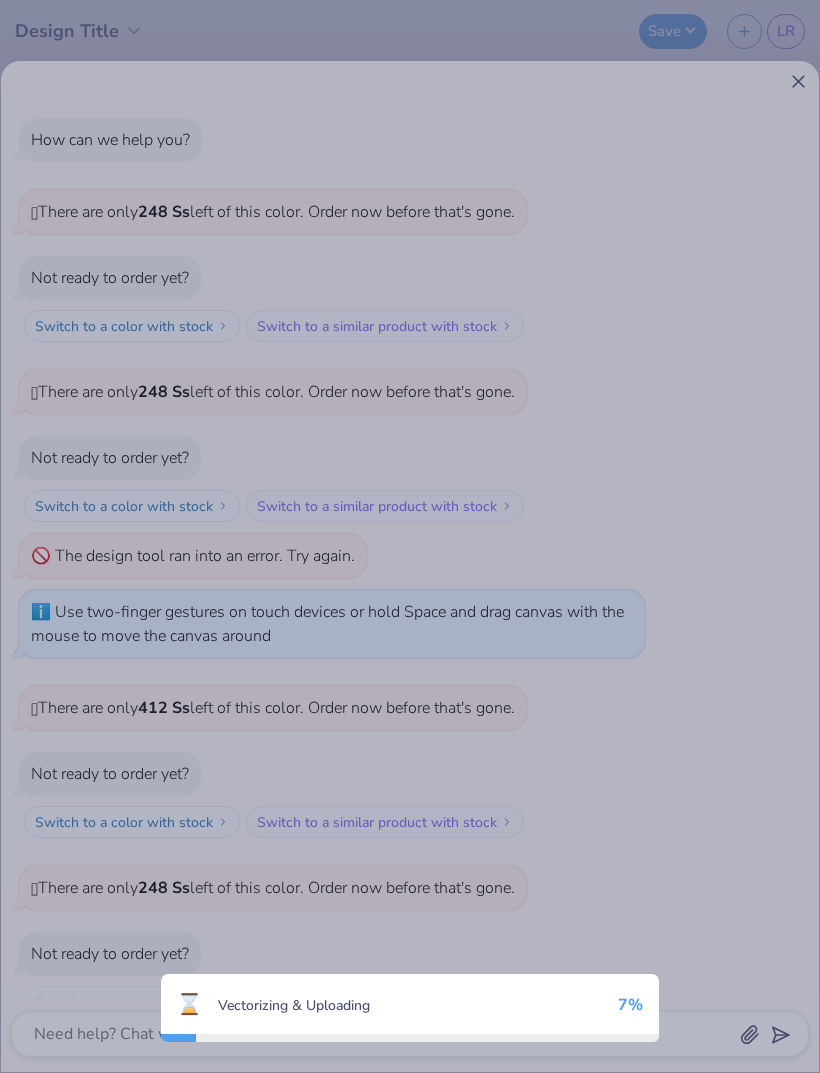 scroll, scrollTop: 396, scrollLeft: 0, axis: vertical 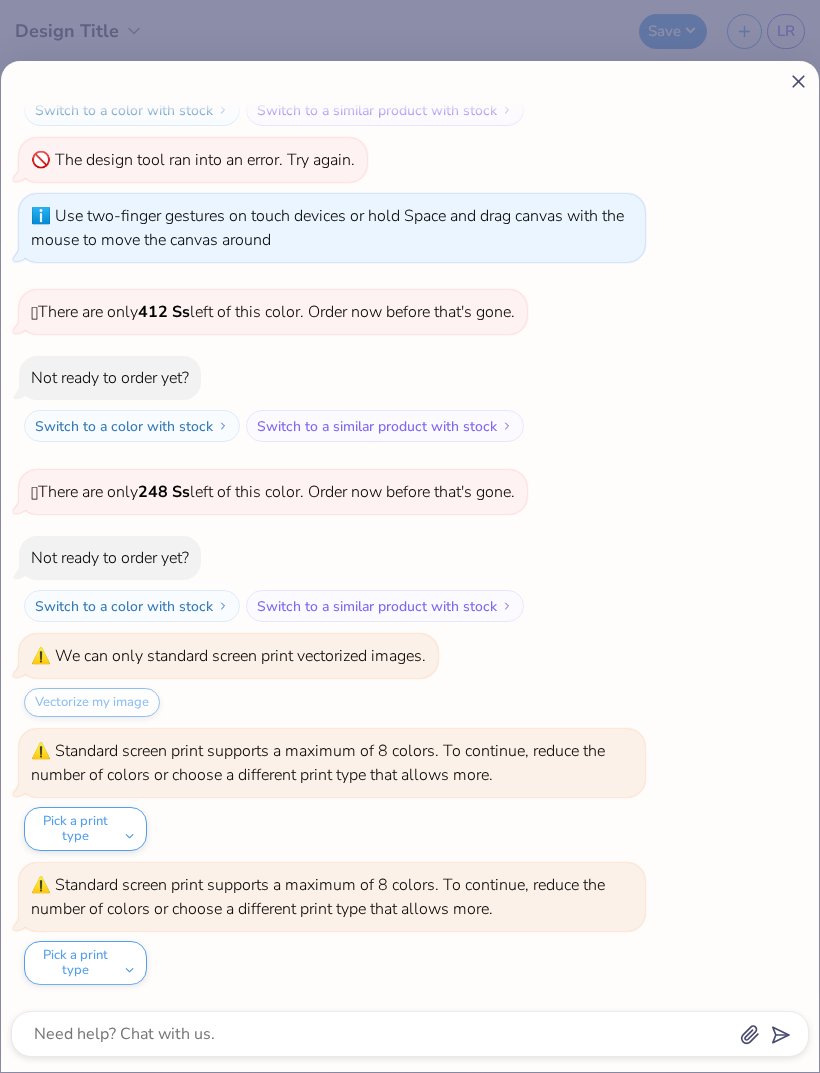 click 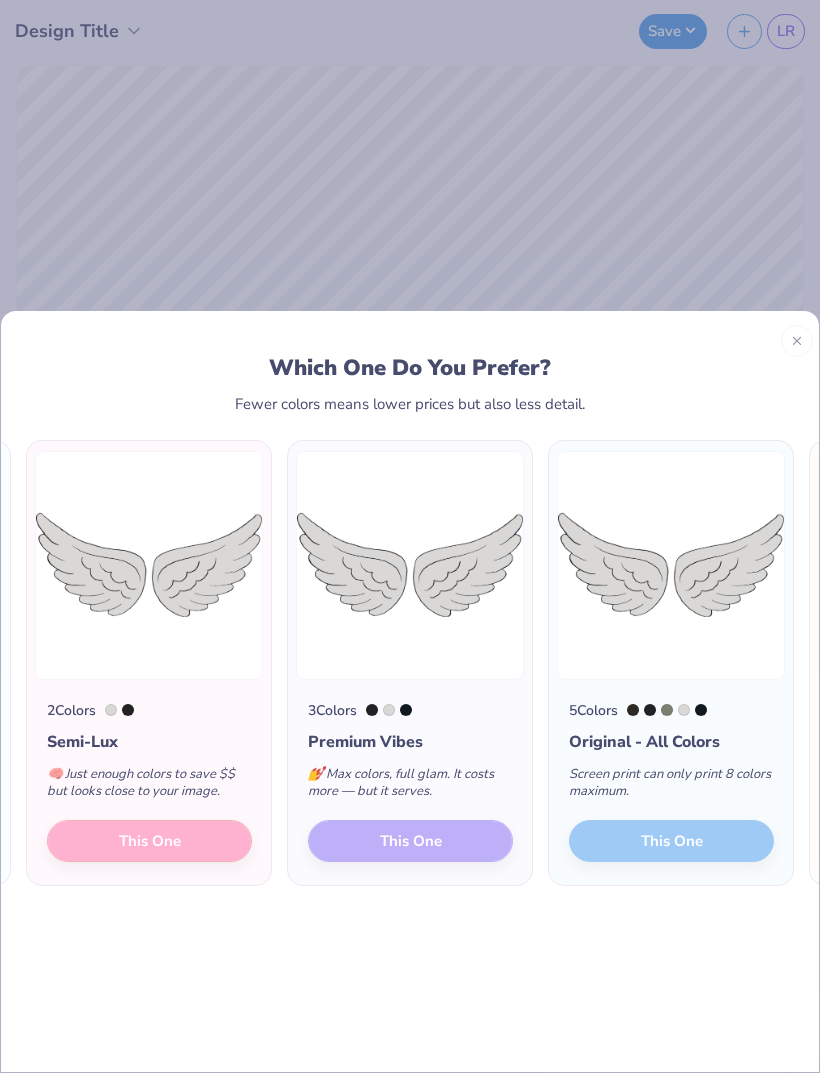 click on "2  Colors Semi-Lux 🧠   Just enough colors to save $$ but looks close to your image. This One" at bounding box center (149, 782) 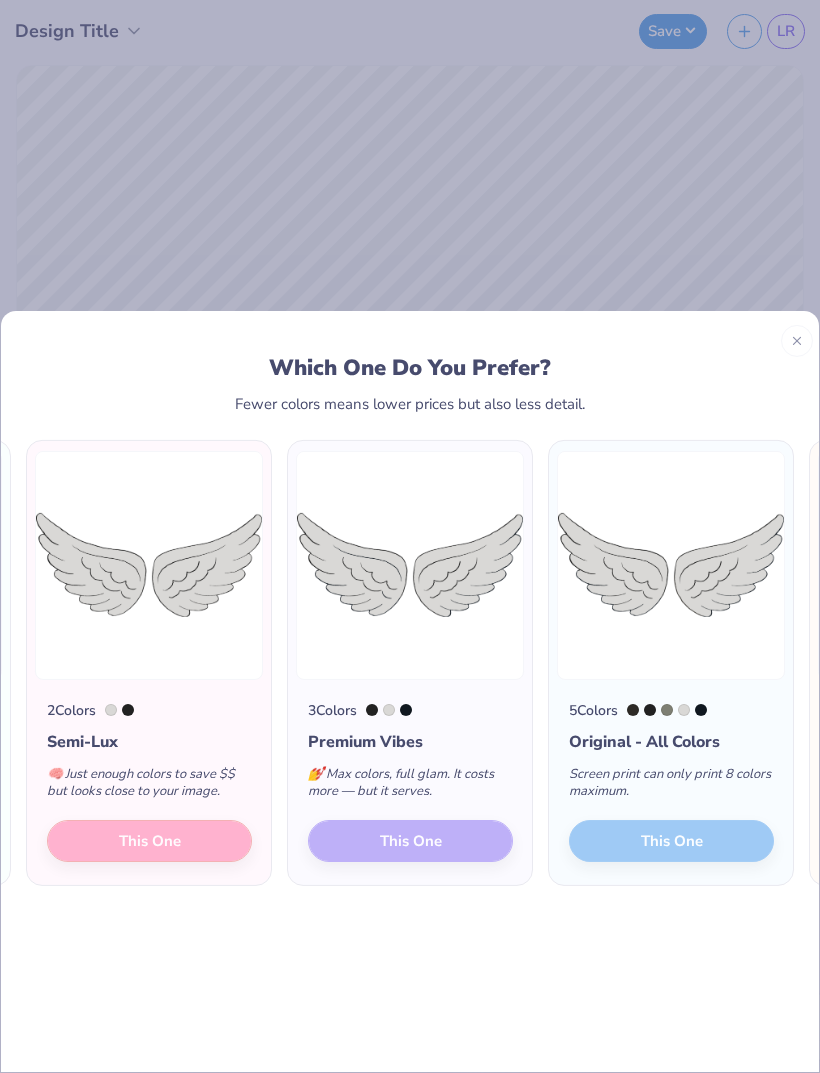 click on "2  Colors Semi-Lux 🧠   Just enough colors to save $$ but looks close to your image. This One" at bounding box center (149, 782) 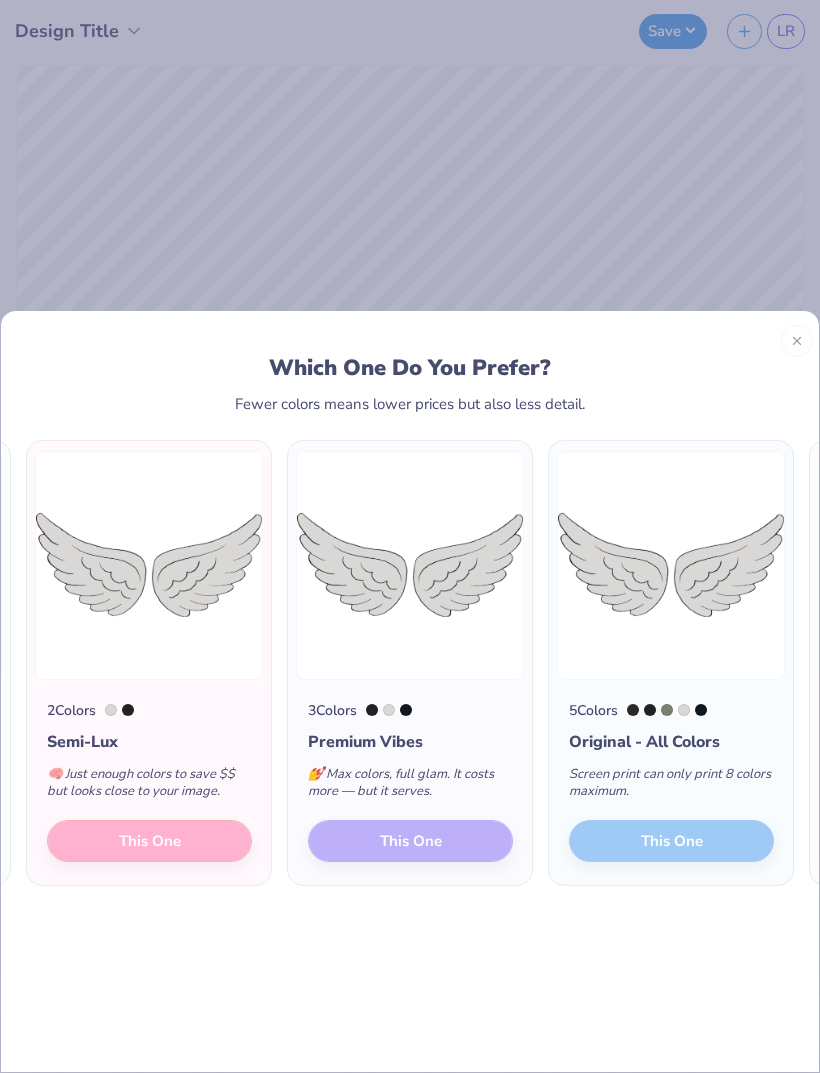 click 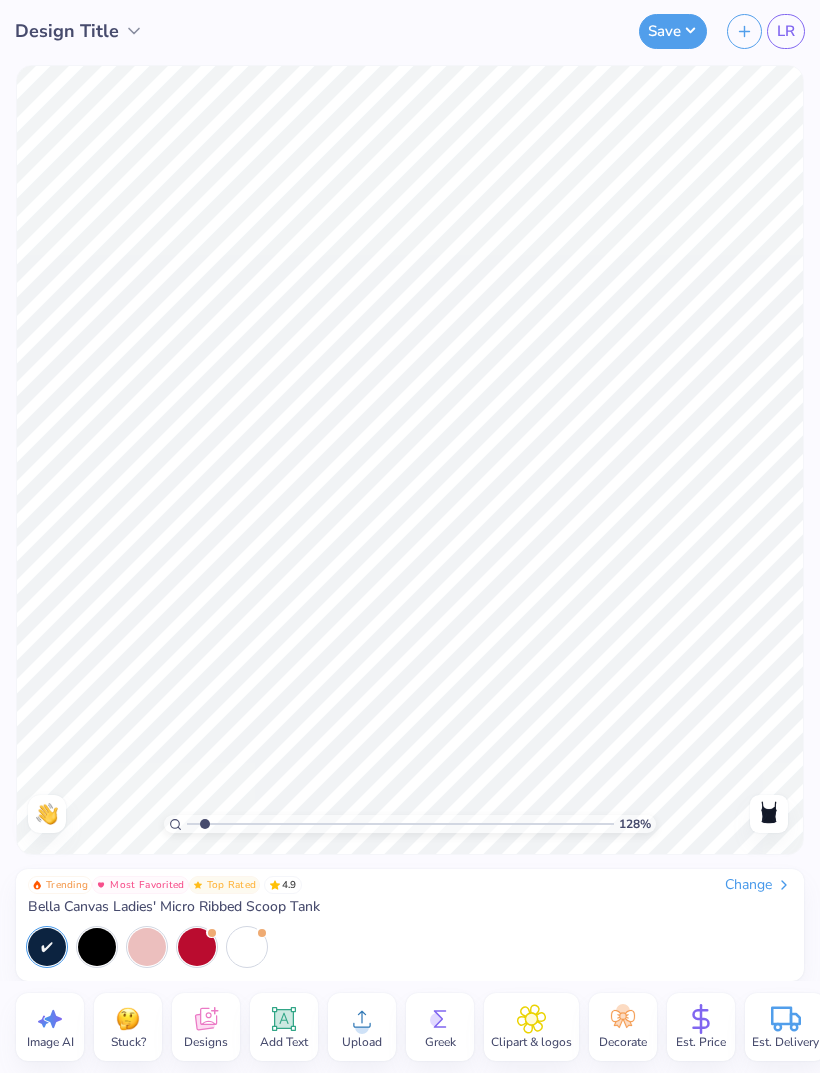 click on "Upload" at bounding box center (362, 1042) 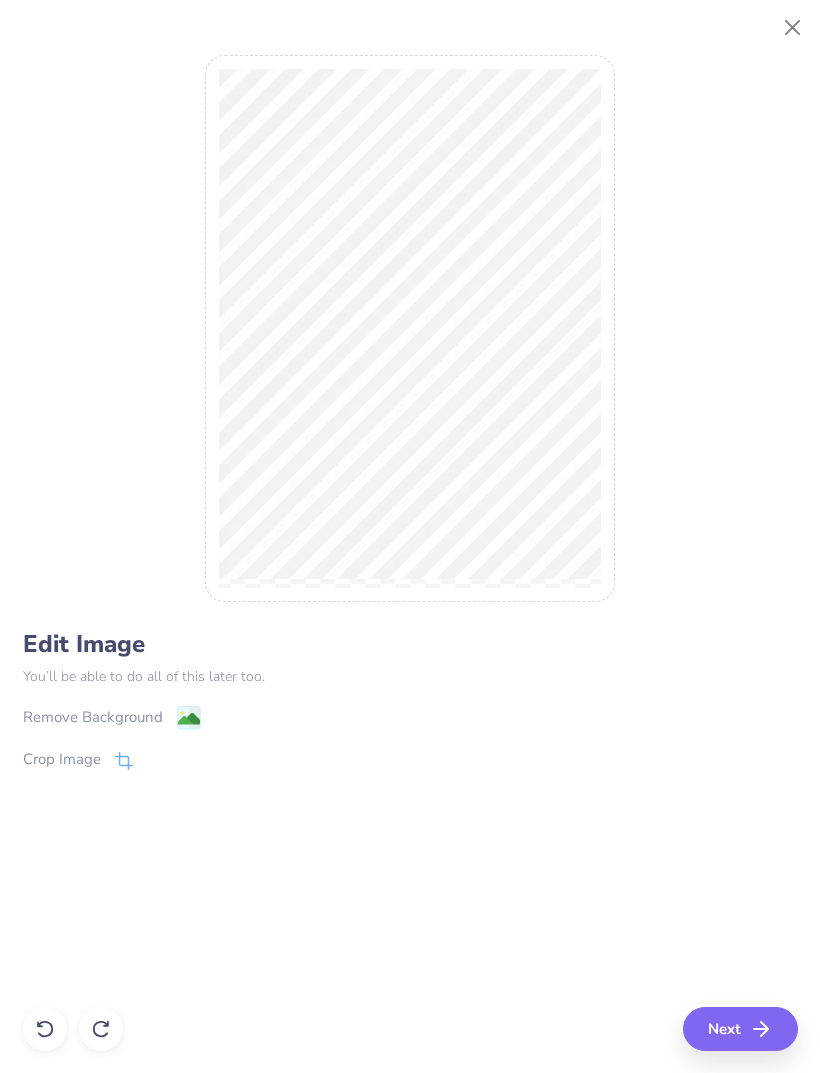 click on "Next" at bounding box center (740, 1029) 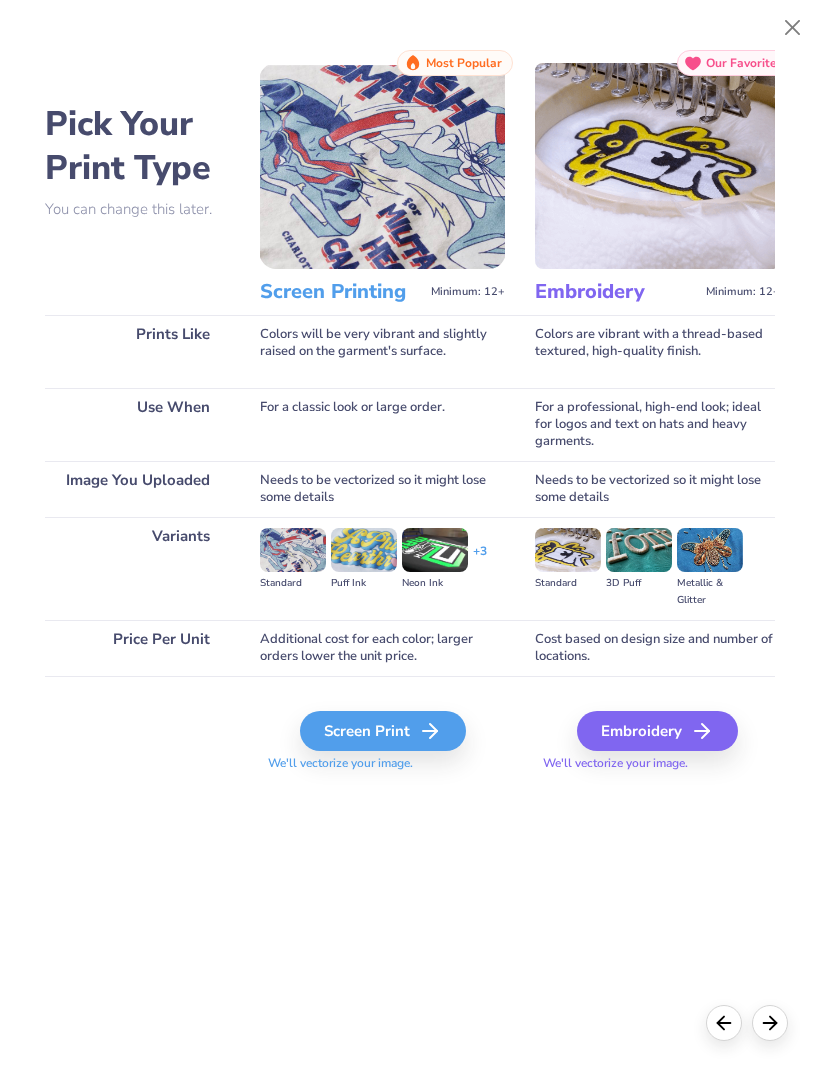 click on "For a professional, high-end look; ideal for logos and text on hats and heavy garments." at bounding box center (657, 424) 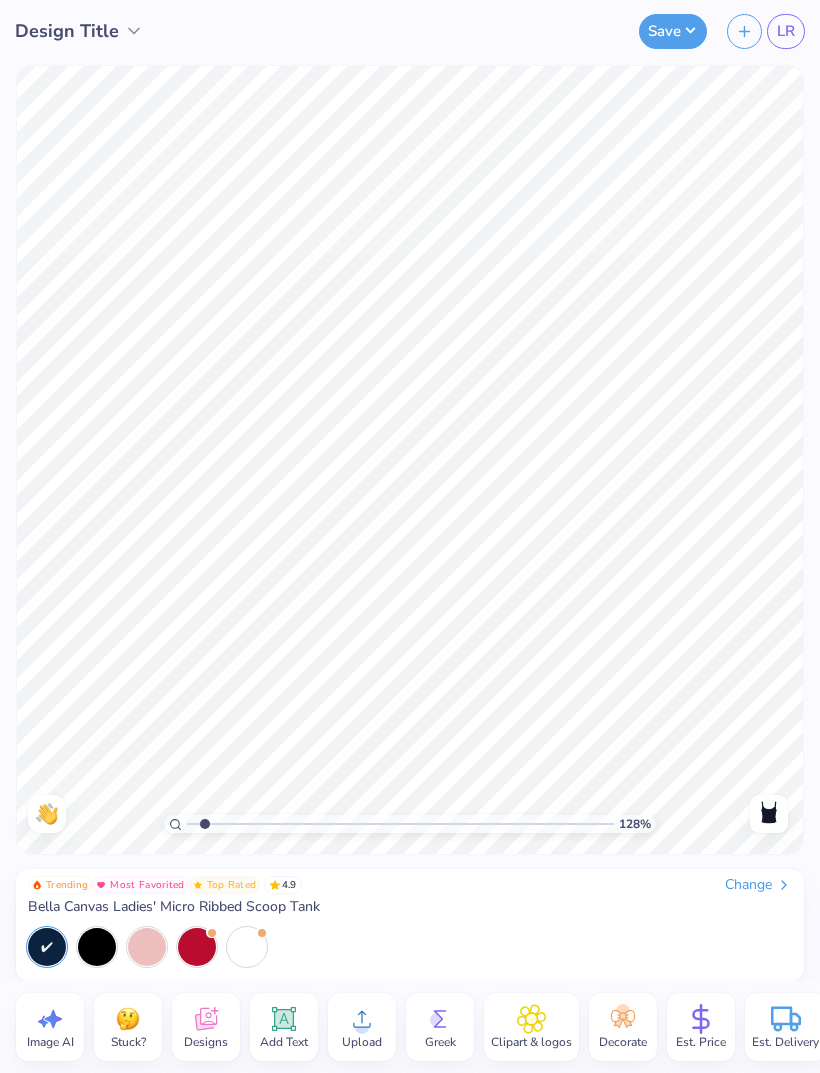 click on "Upload" at bounding box center [362, 1042] 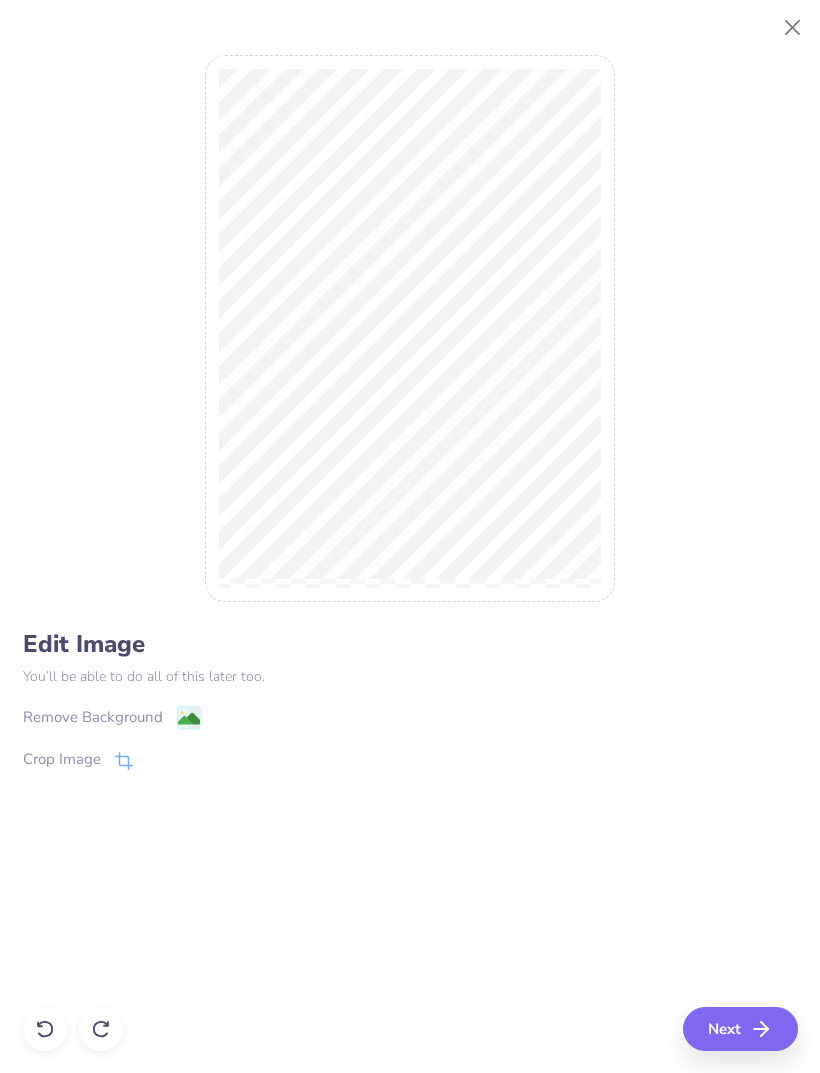 click 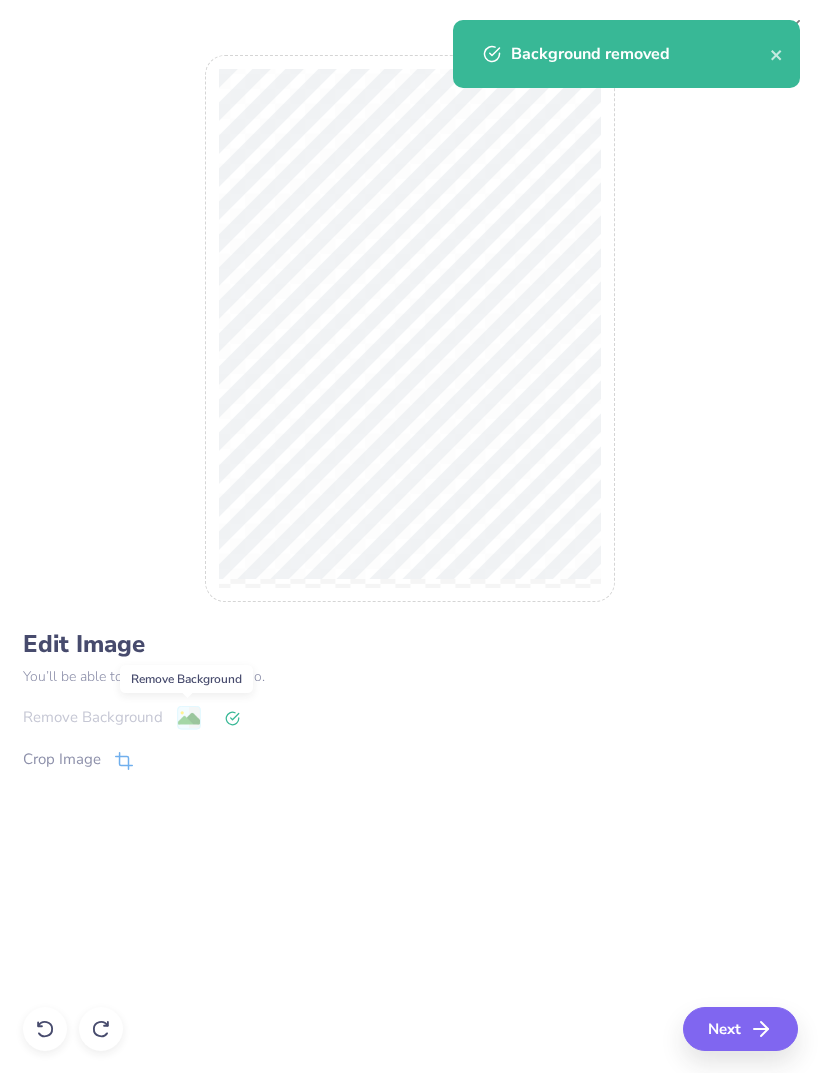 click on "Next" at bounding box center (740, 1029) 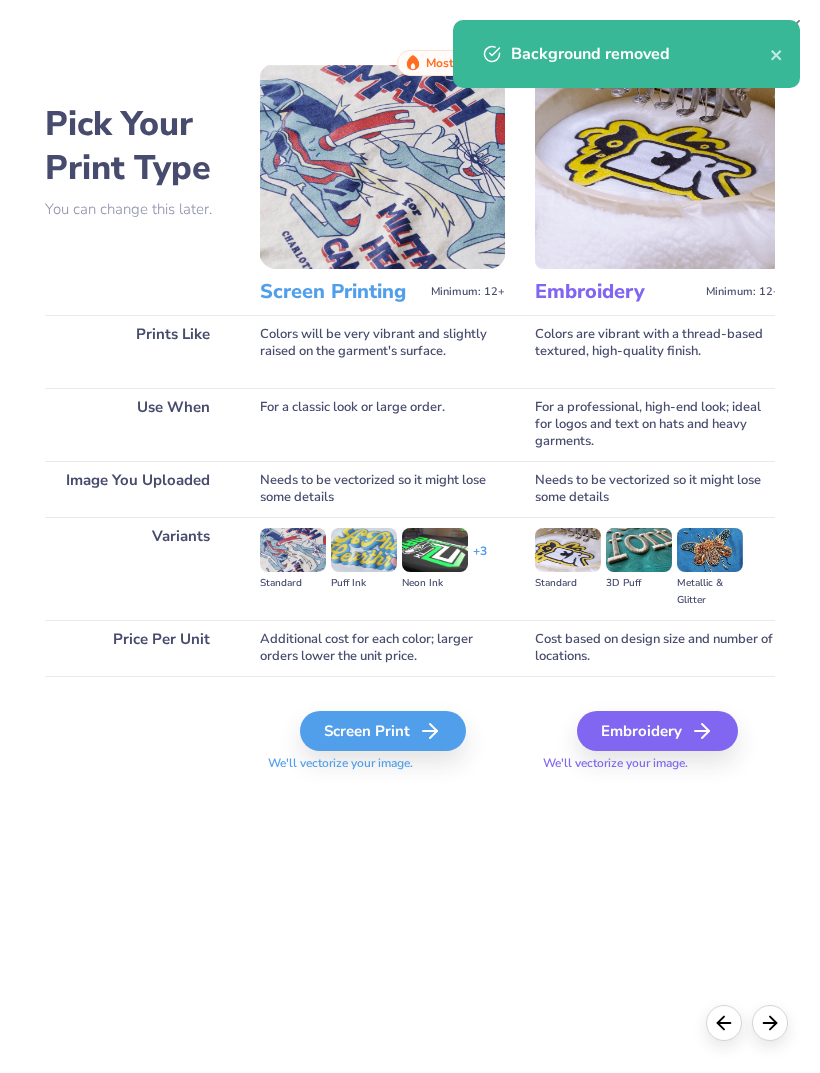 click on "Screen Print" at bounding box center (383, 731) 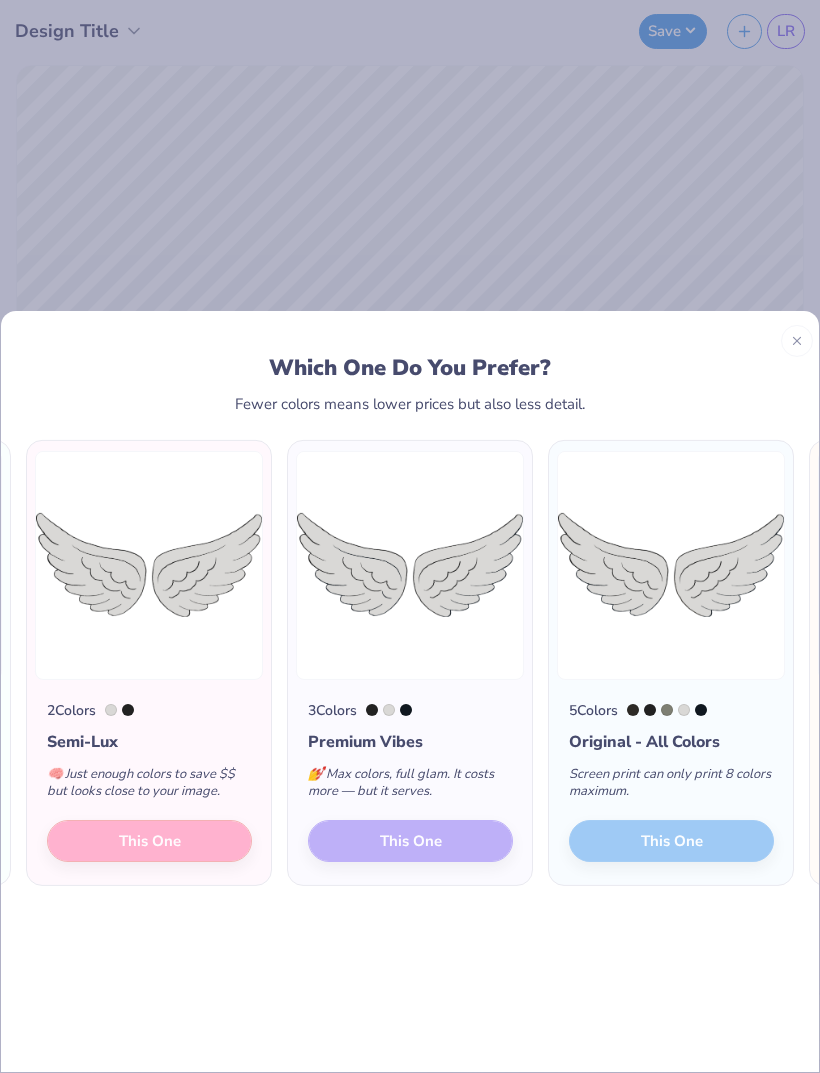 click on "2  Colors Semi-Lux 🧠   Just enough colors to save $$ but looks close to your image. This One" at bounding box center [149, 782] 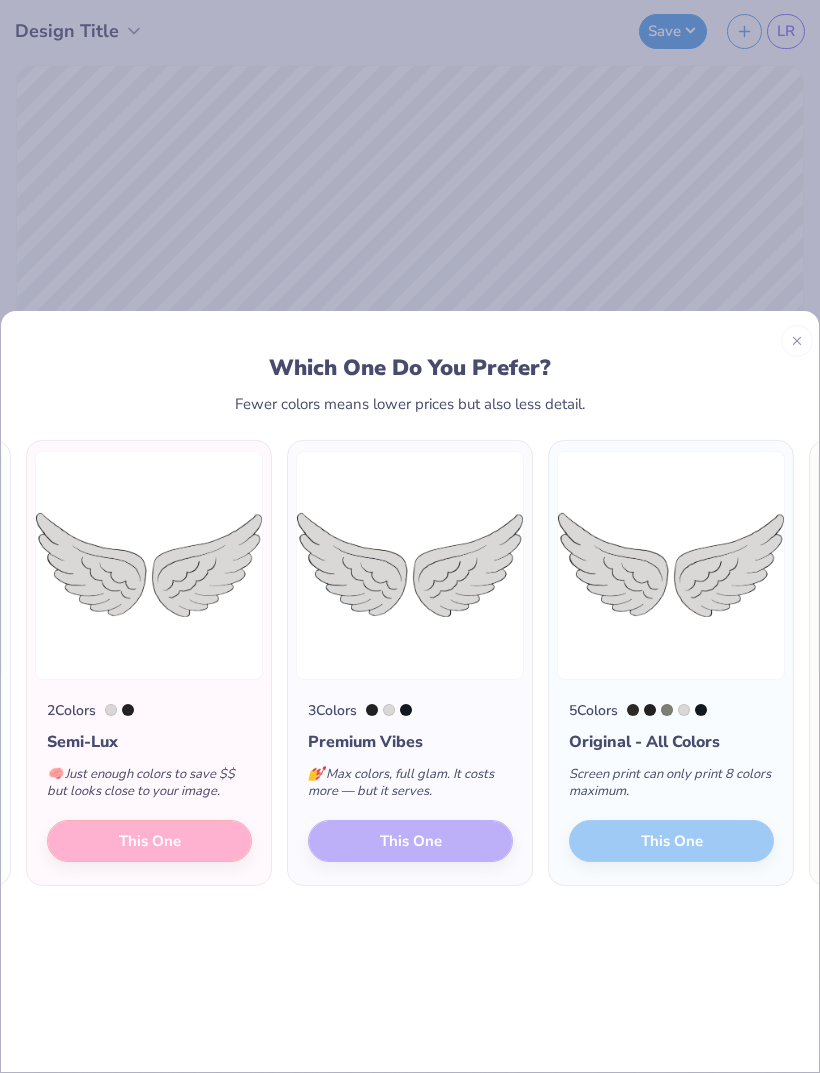 click at bounding box center [149, 564] 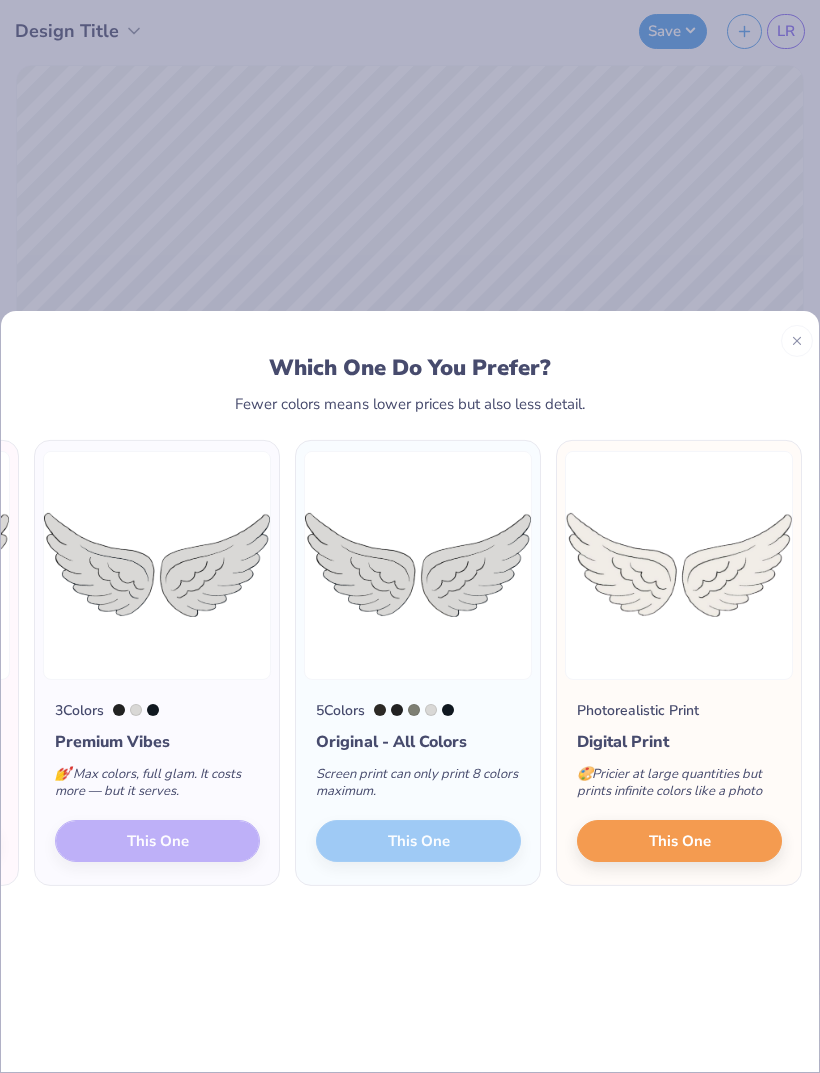 scroll, scrollTop: 0, scrollLeft: 253, axis: horizontal 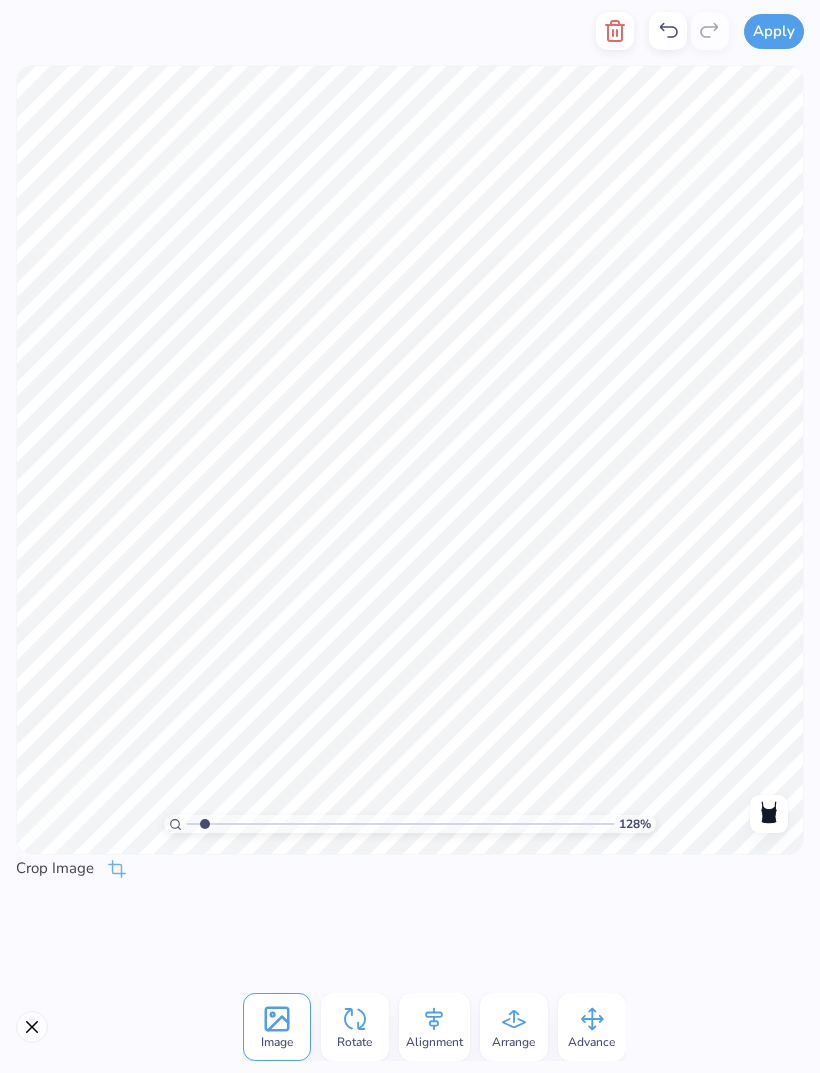 click 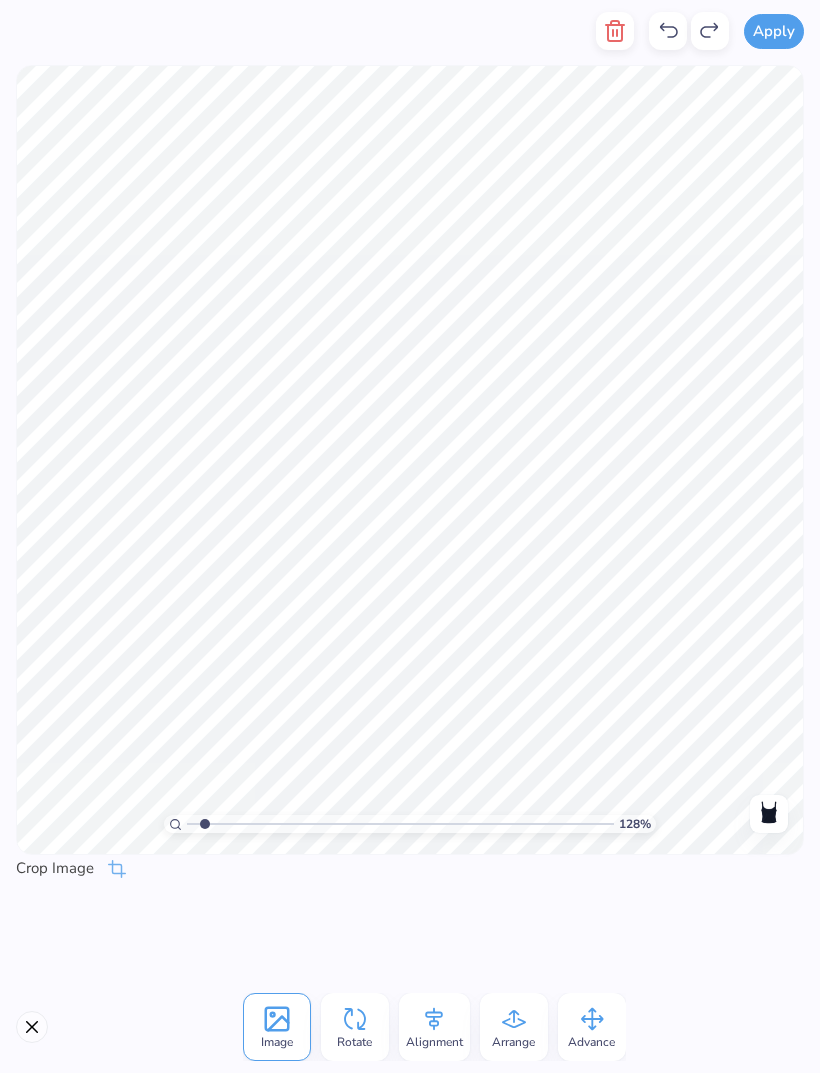 click 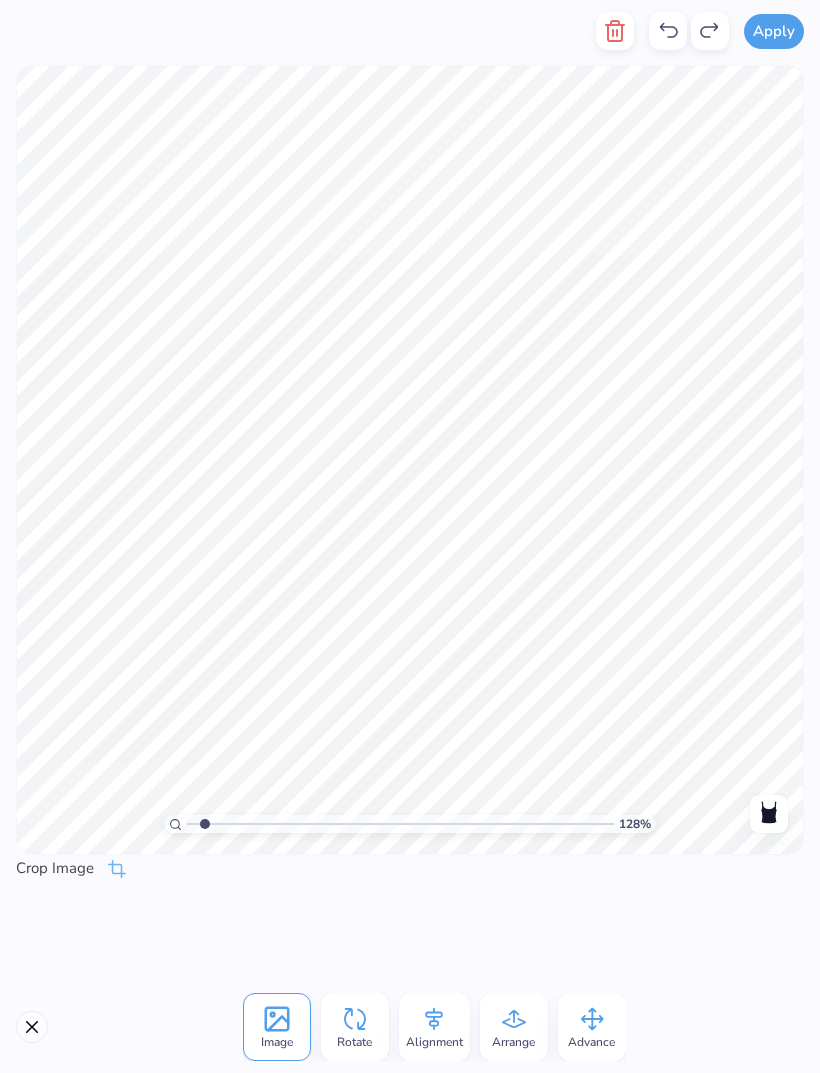 click 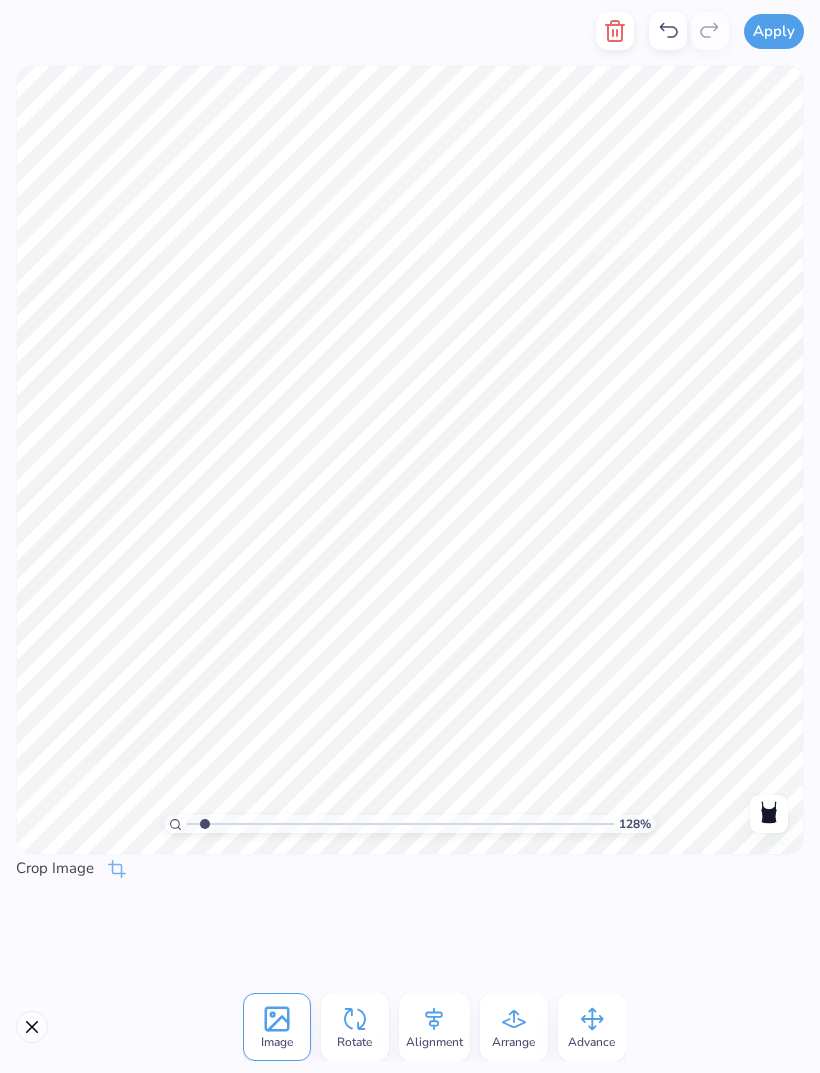 click 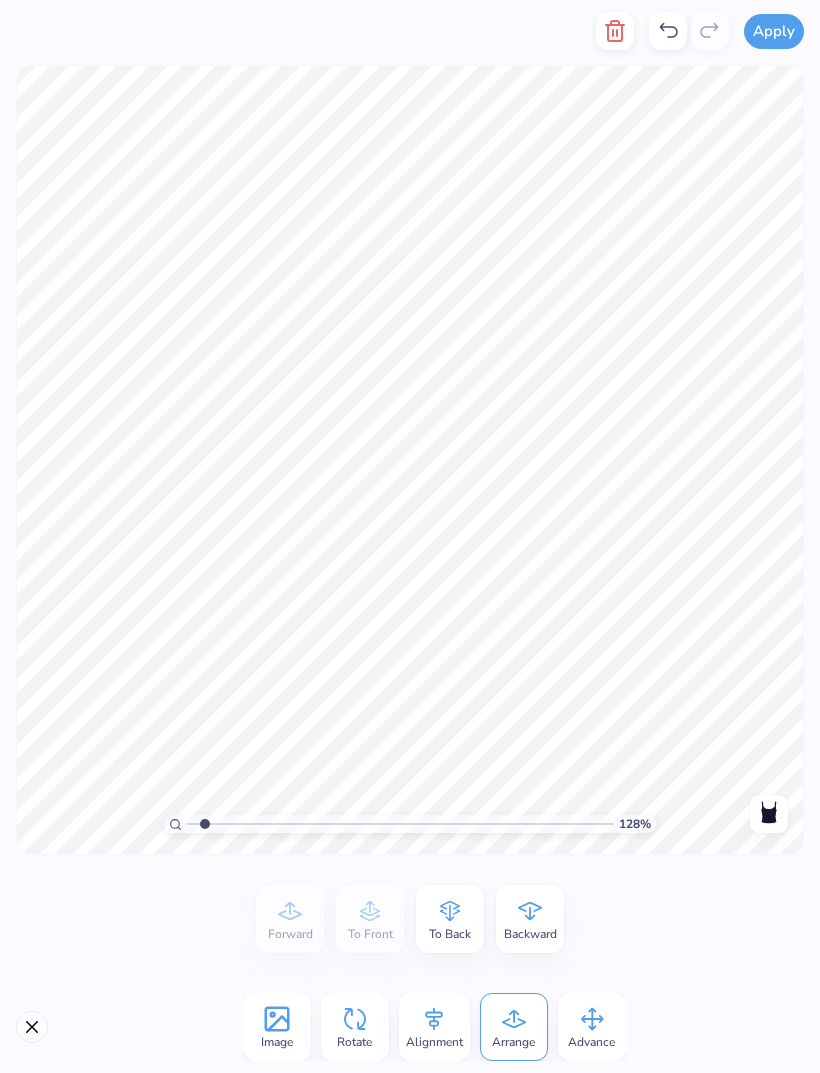 click 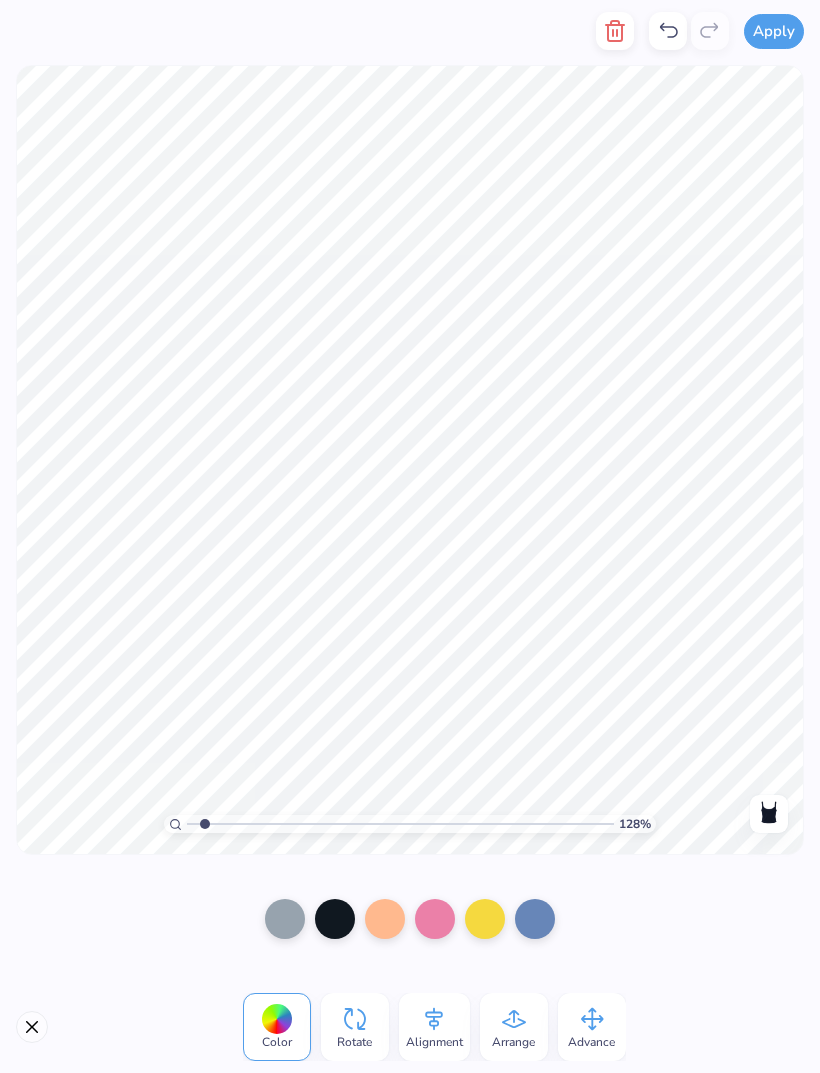 click 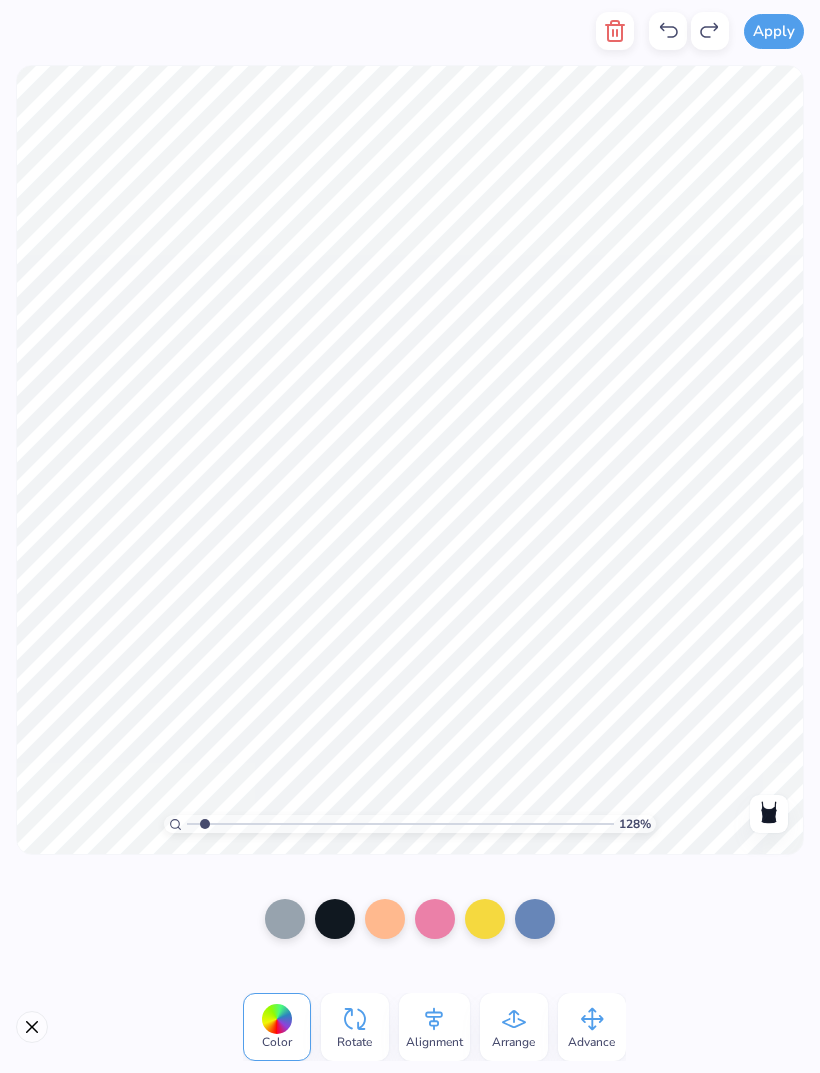 click 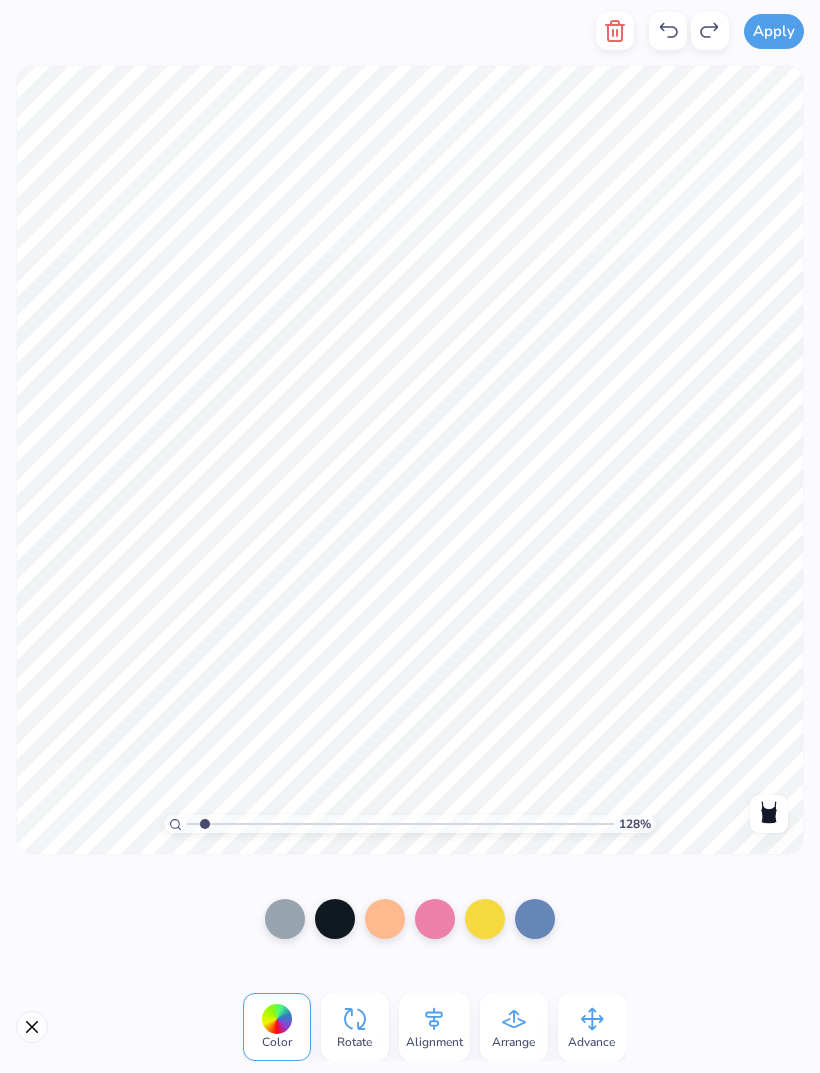 click 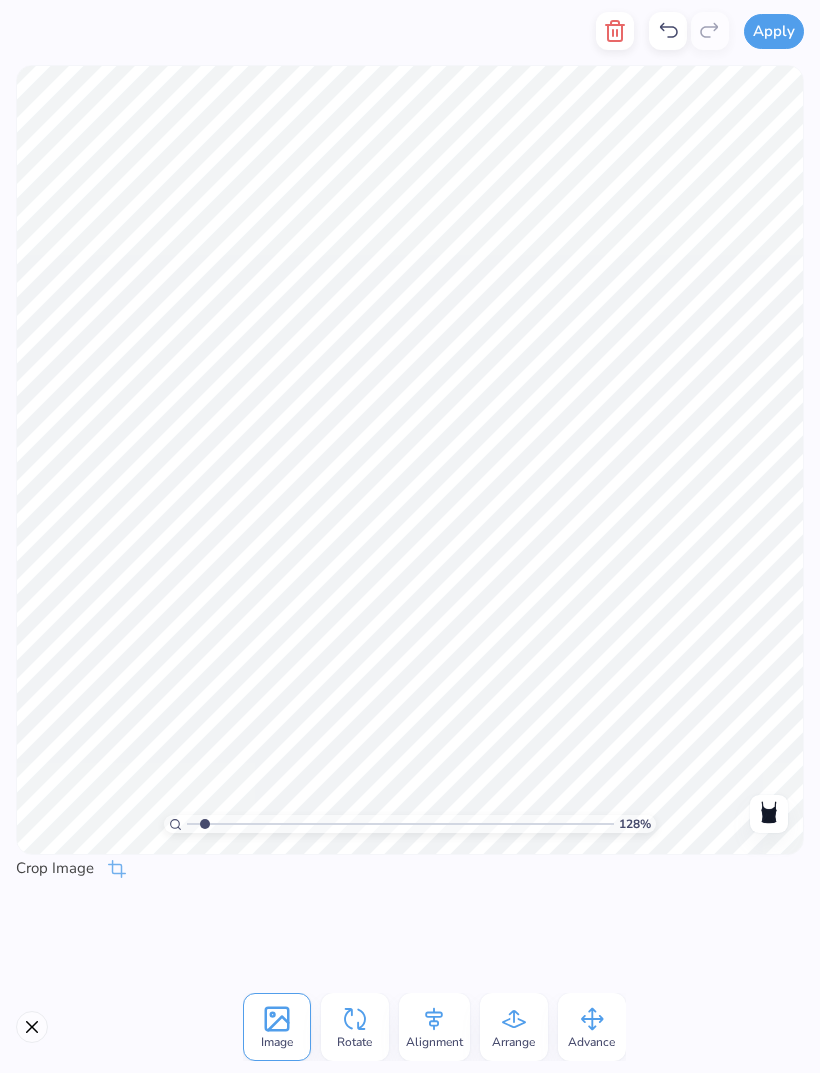 click on "Arrange" at bounding box center (513, 1042) 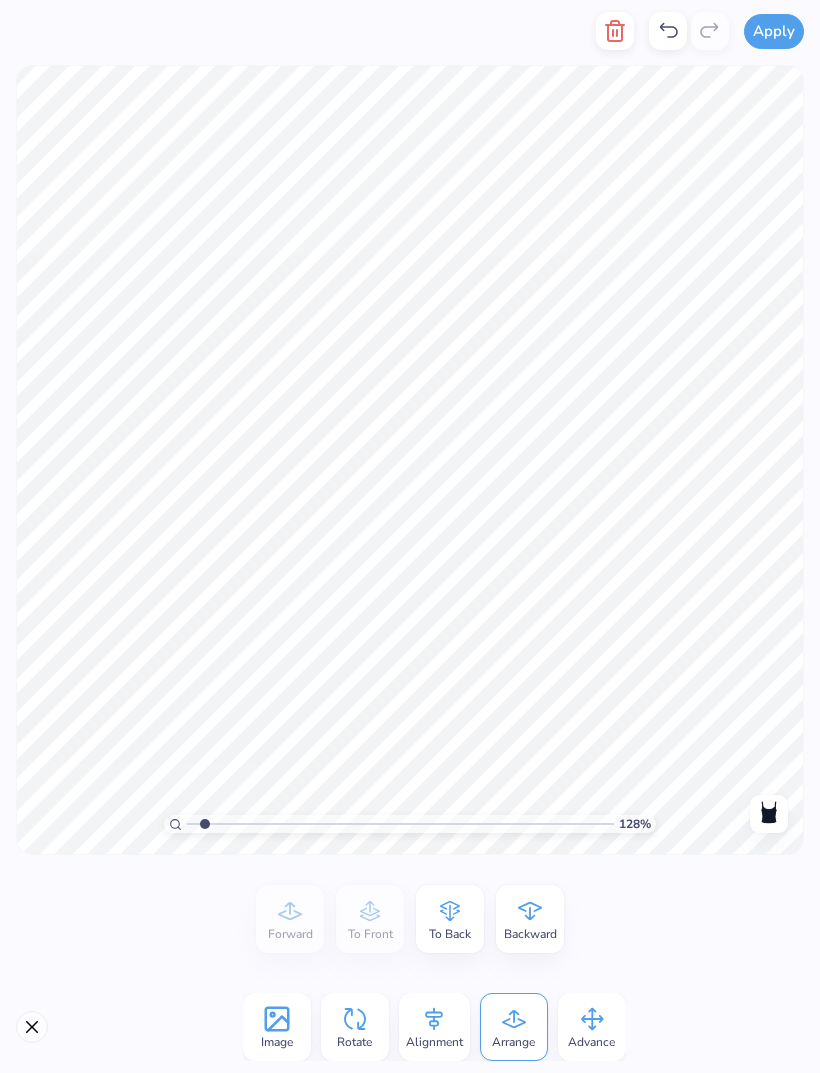 click on "Backward" at bounding box center [530, 934] 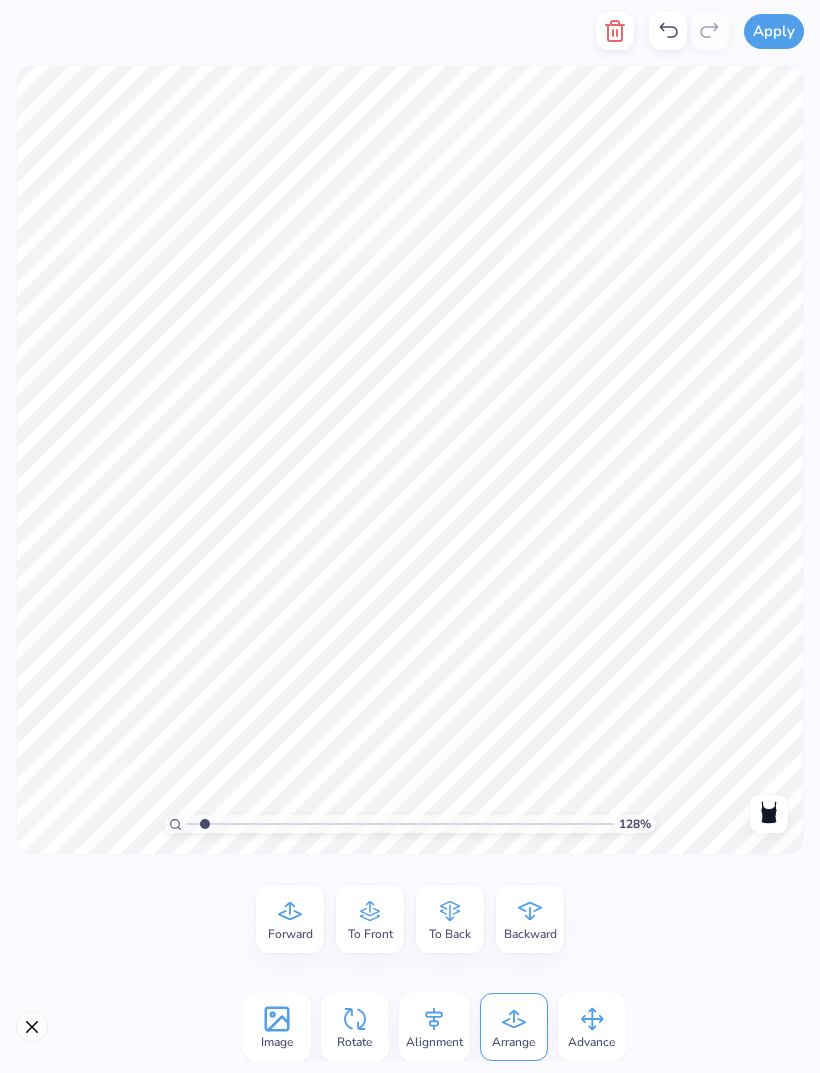 click on "To Back" at bounding box center [450, 934] 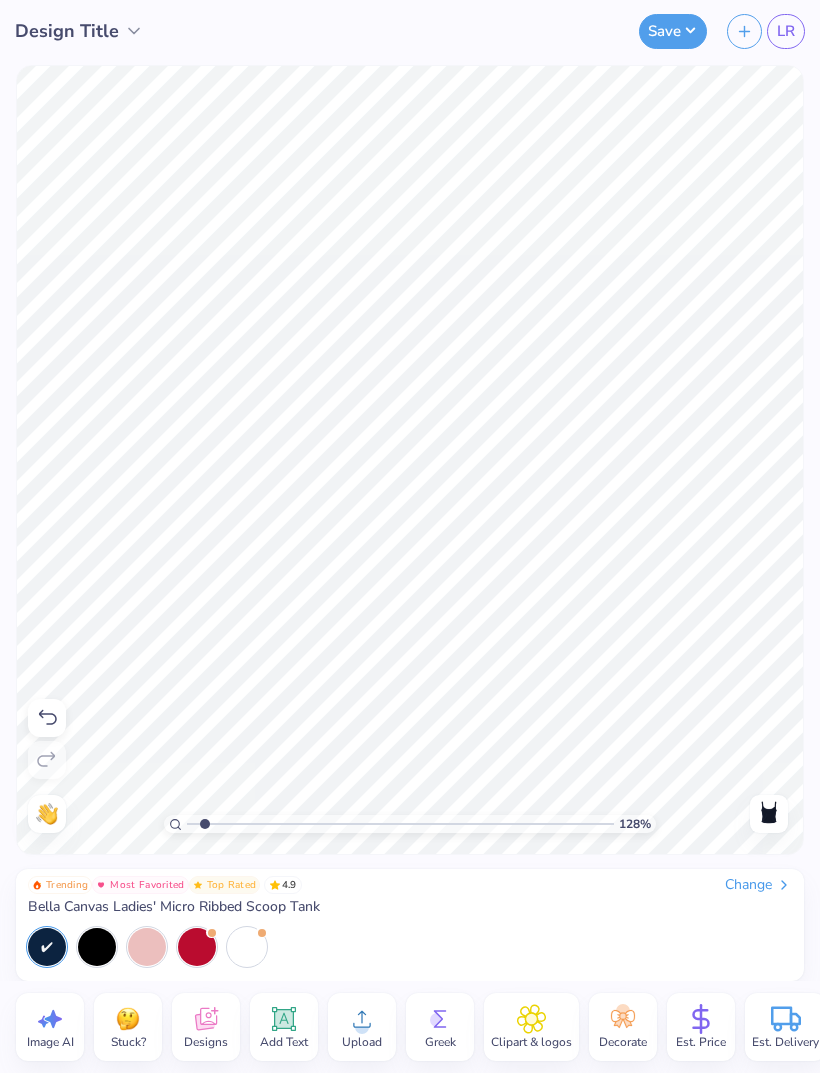 click 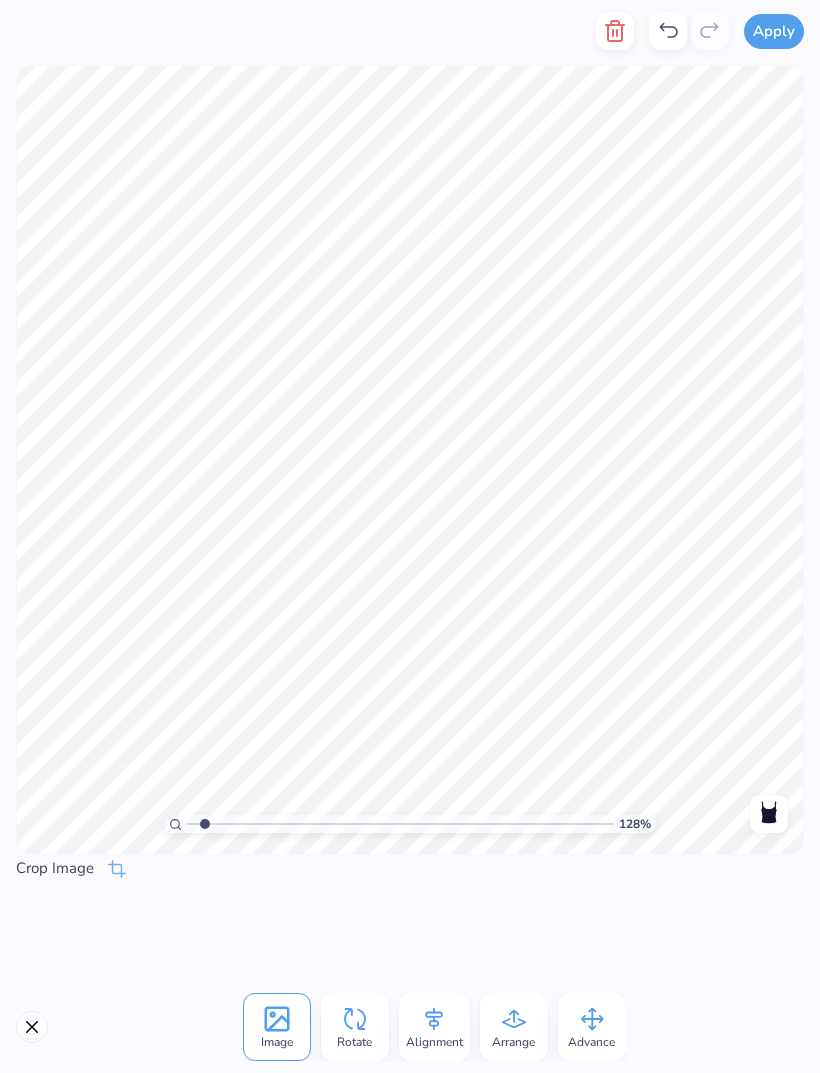 click 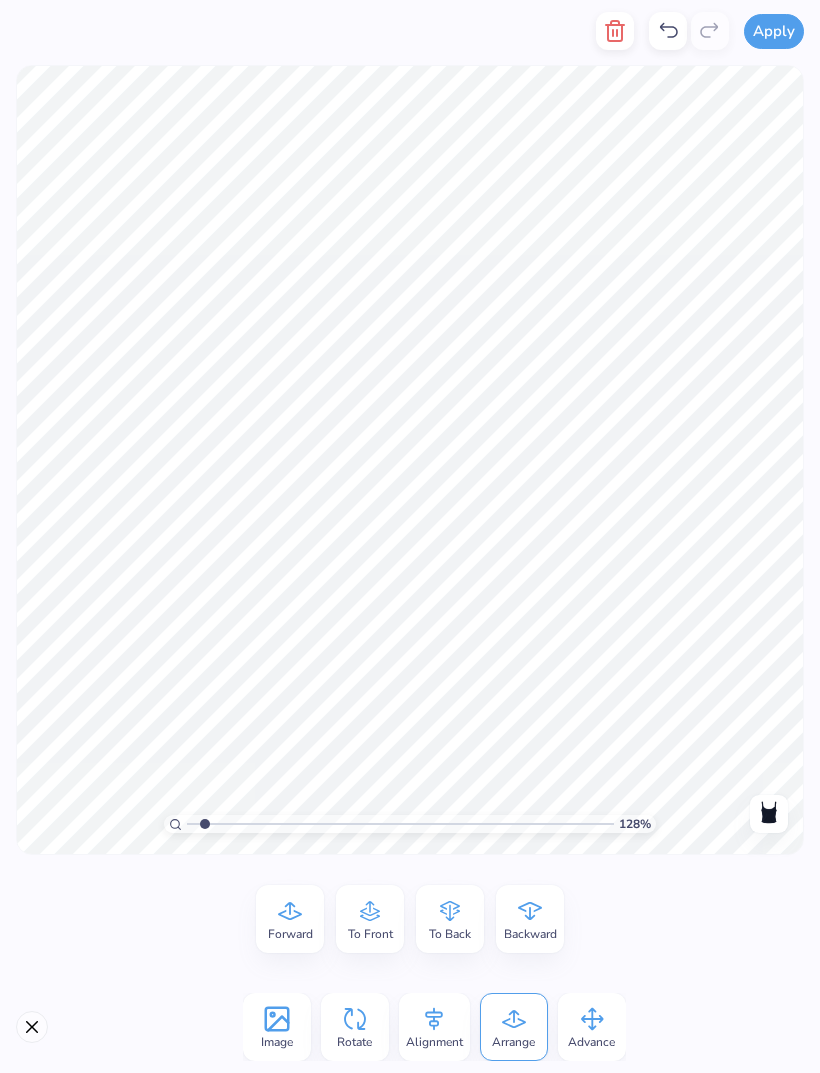 click on "To Back" at bounding box center (450, 934) 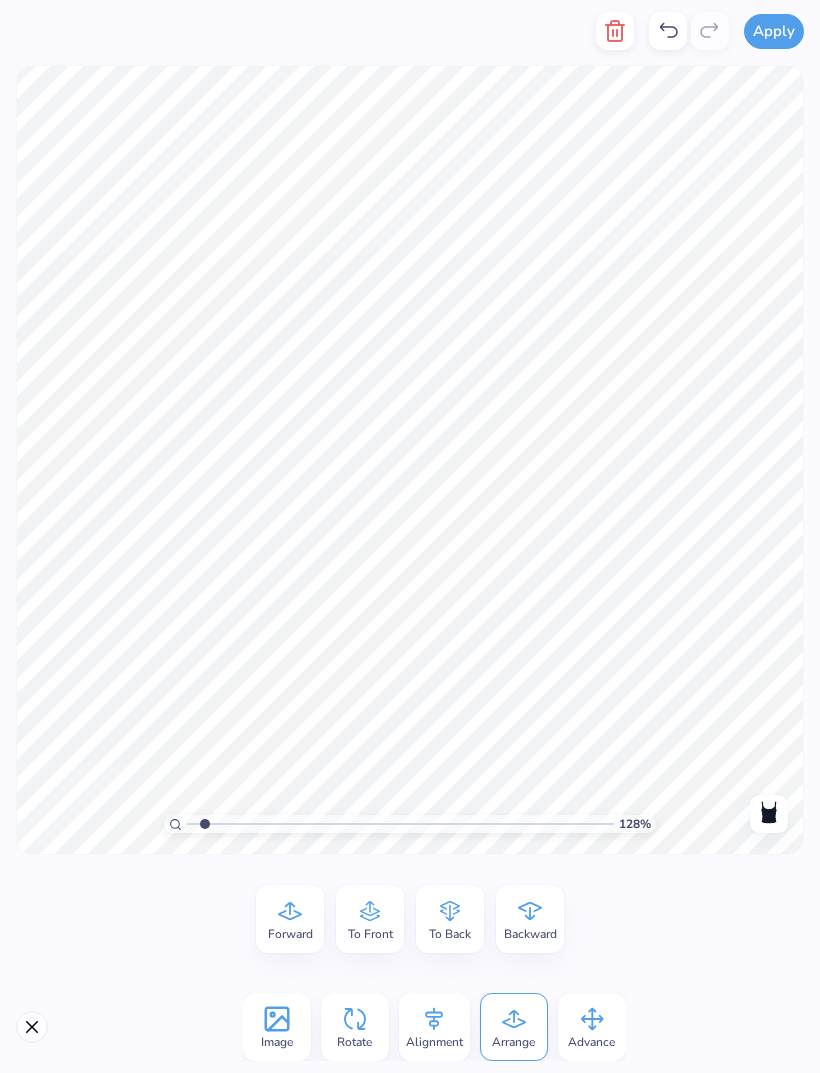 click at bounding box center (32, 1027) 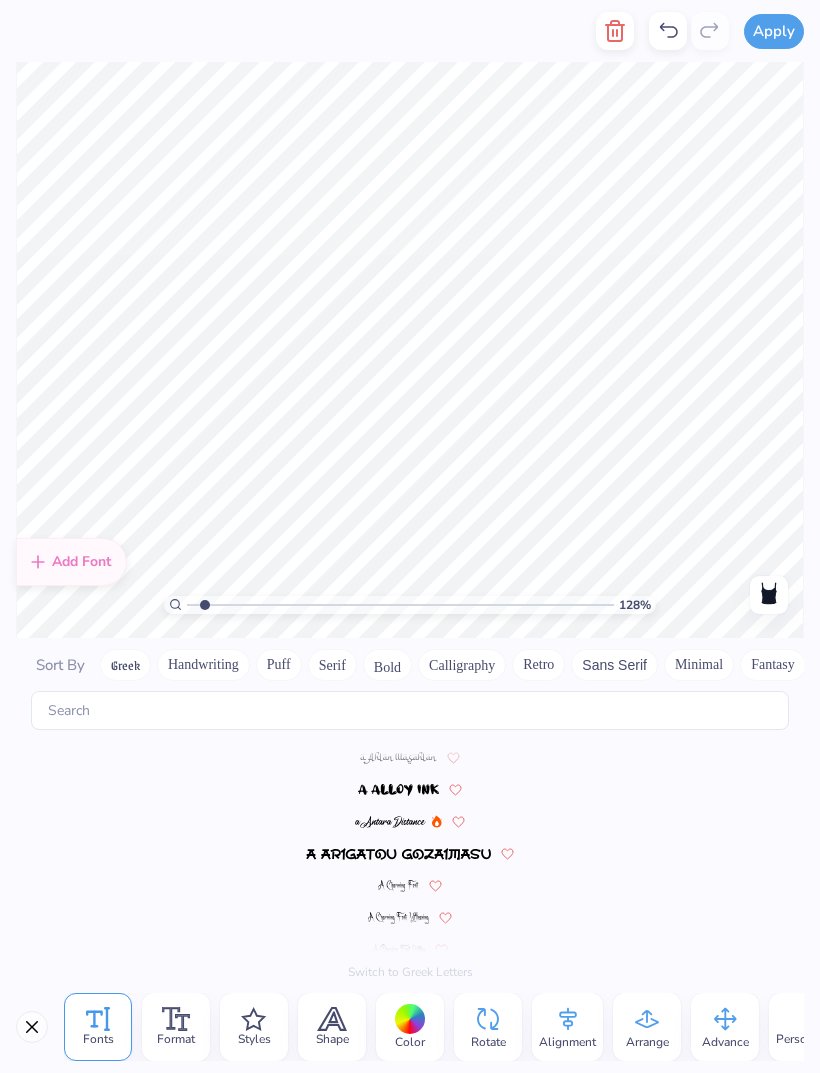 scroll, scrollTop: 5456, scrollLeft: 0, axis: vertical 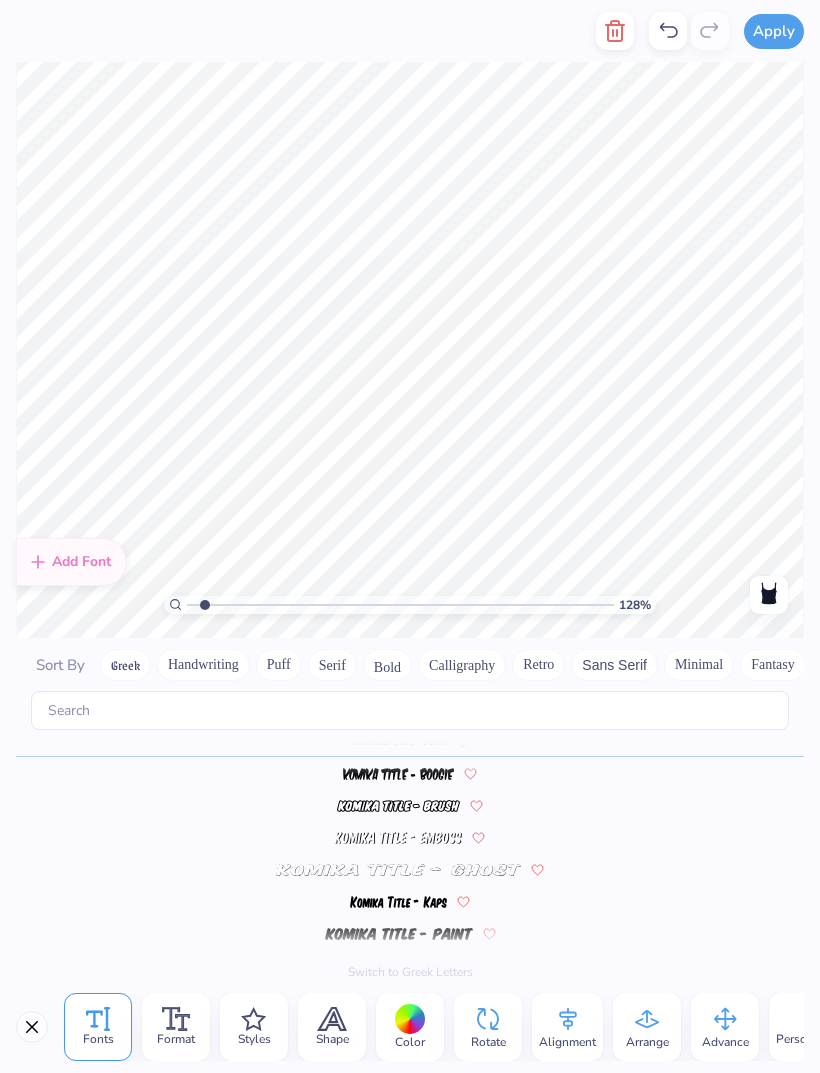click at bounding box center (32, 1027) 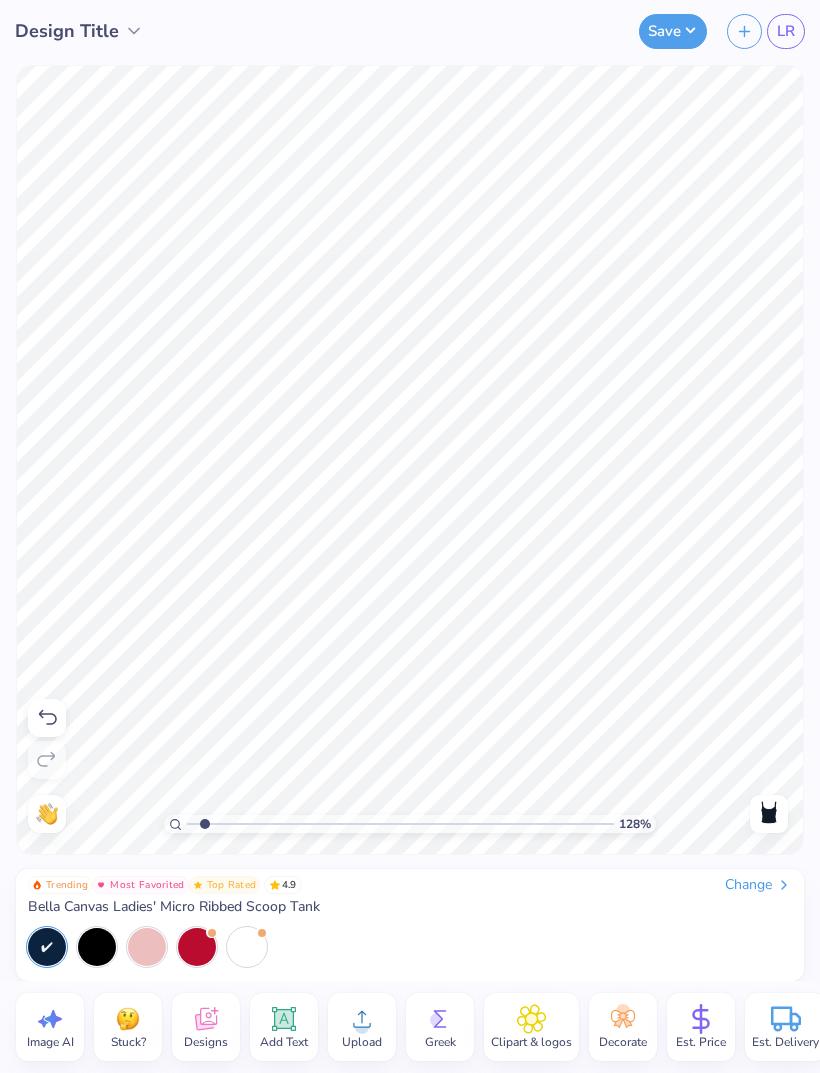 click 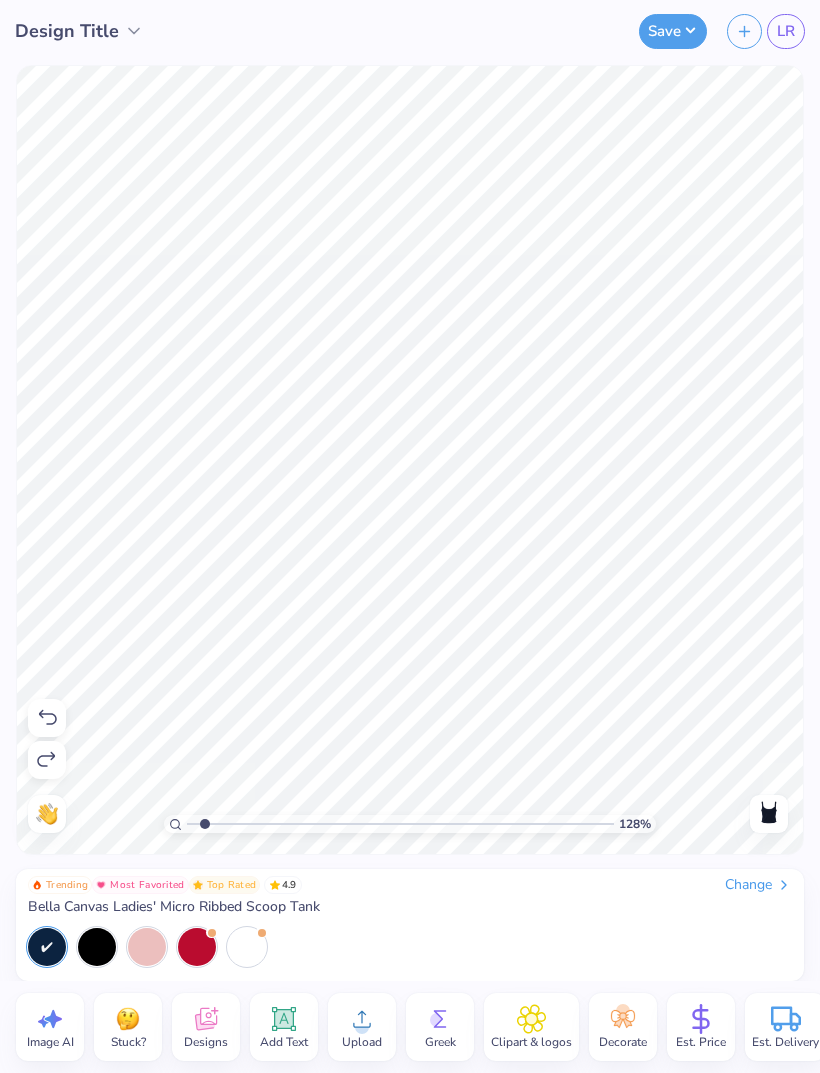click 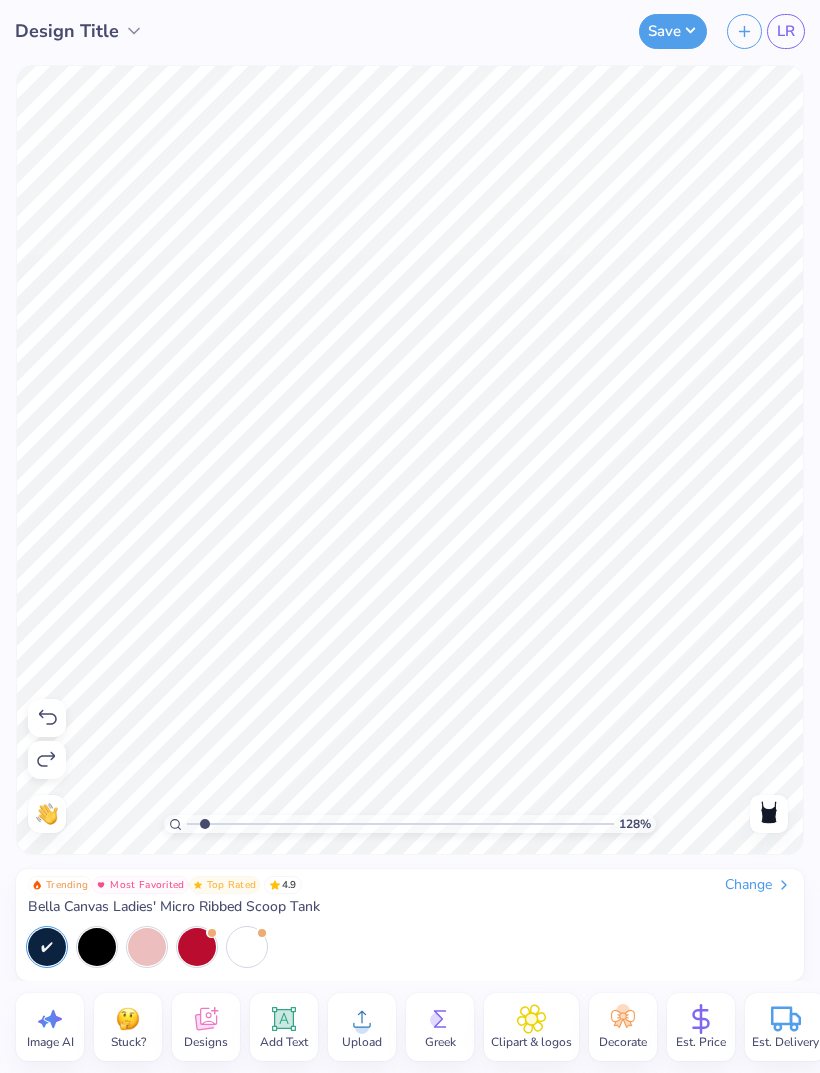 click 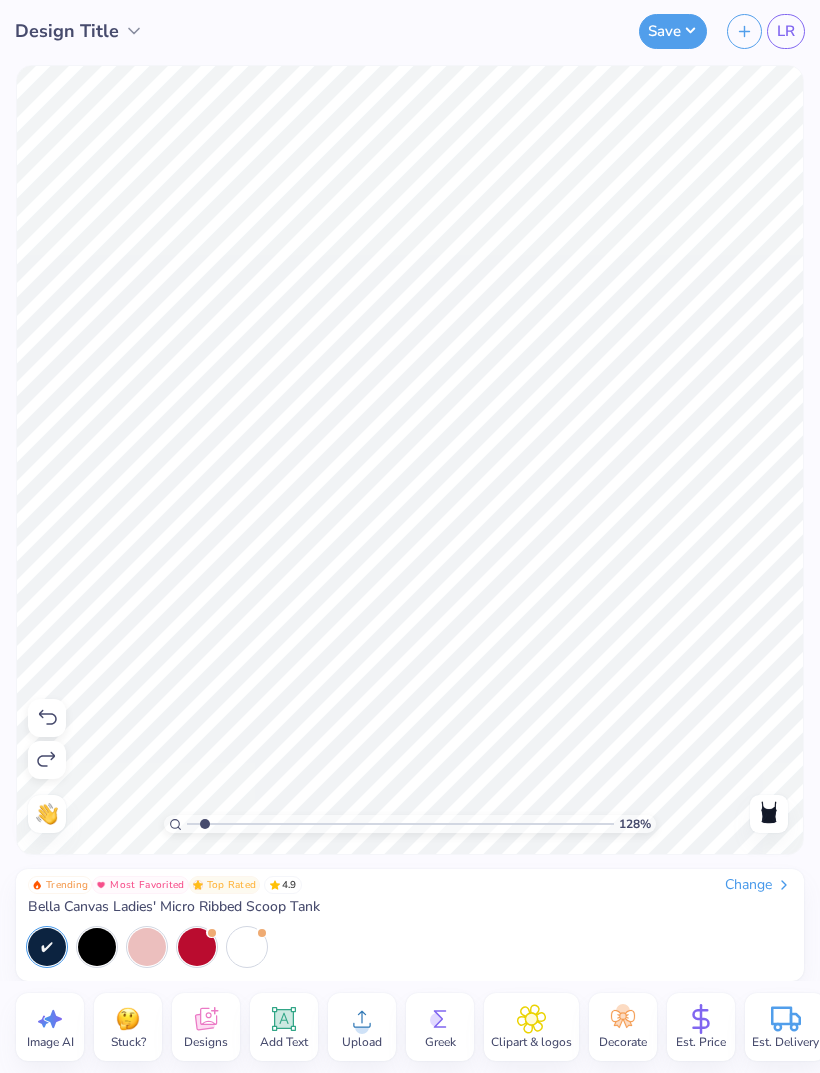 click 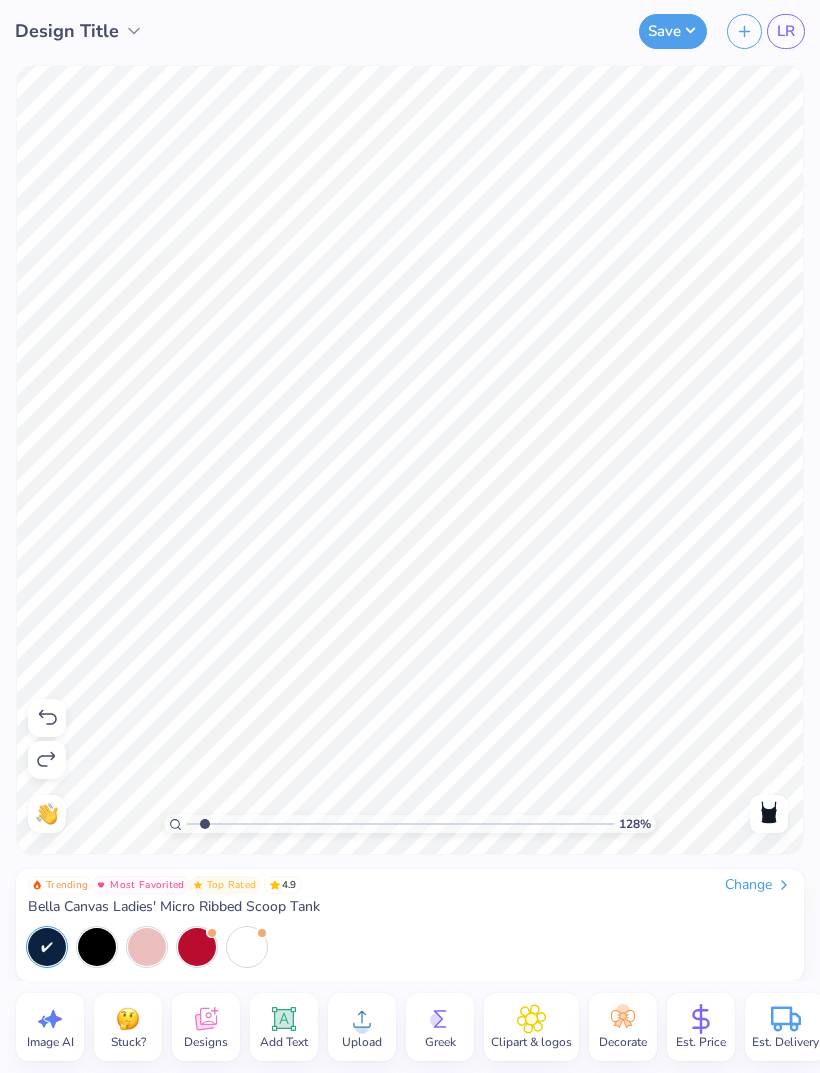 click at bounding box center [47, 718] 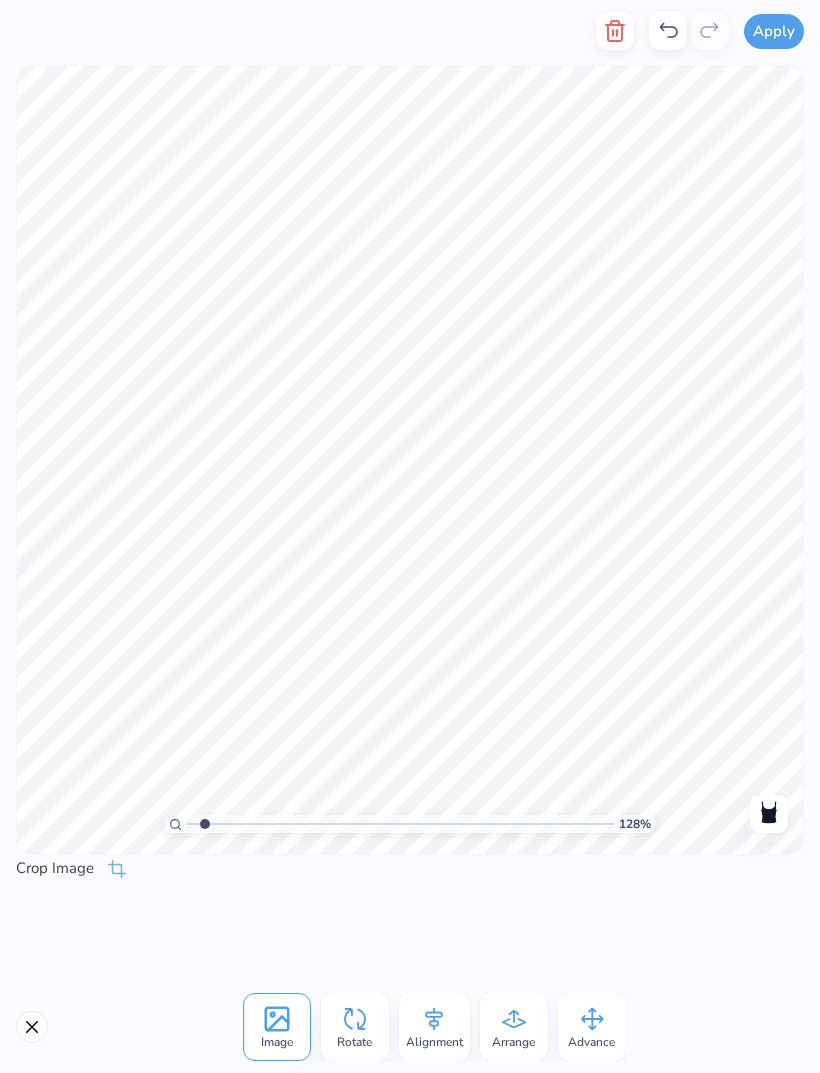 click on "Advance" at bounding box center [591, 1042] 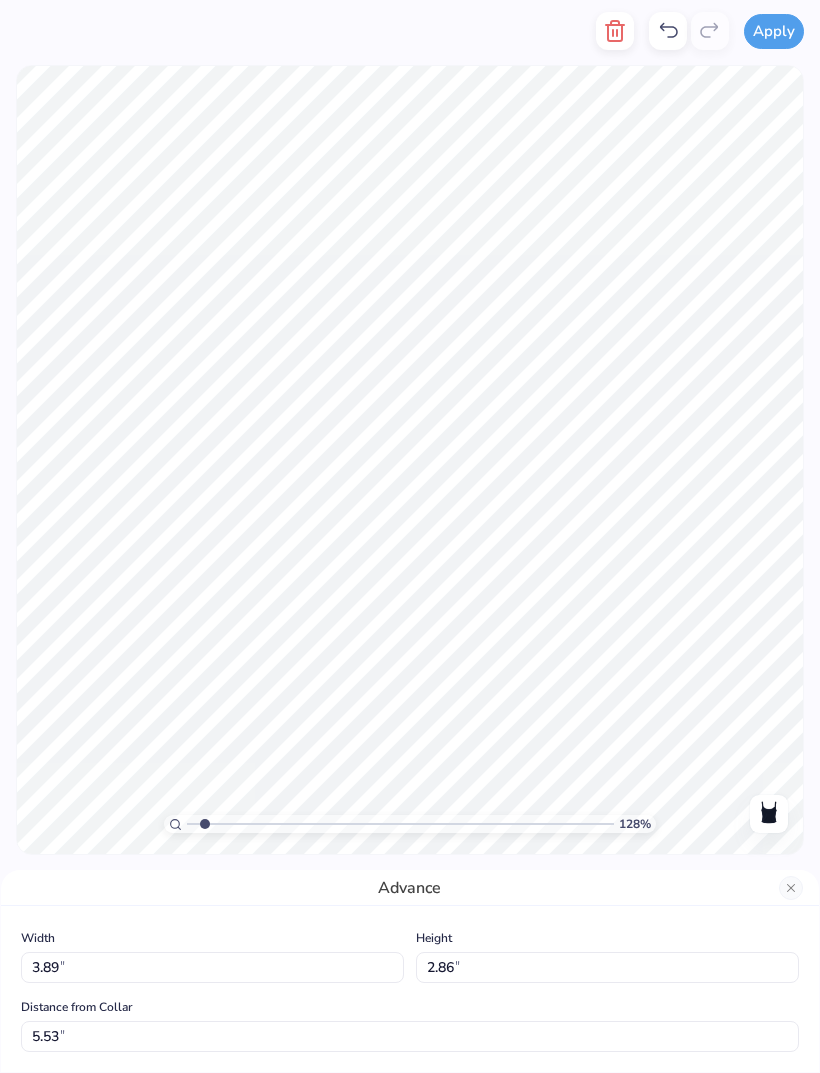 click at bounding box center (791, 888) 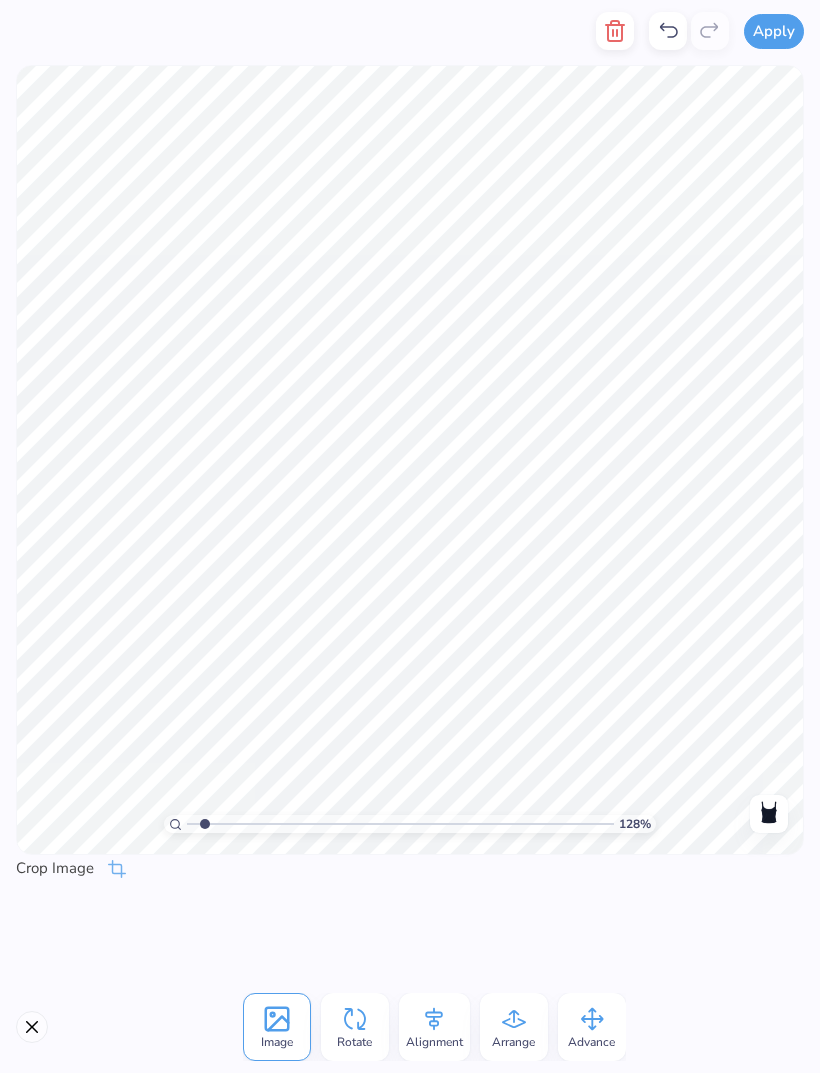 click at bounding box center (615, 31) 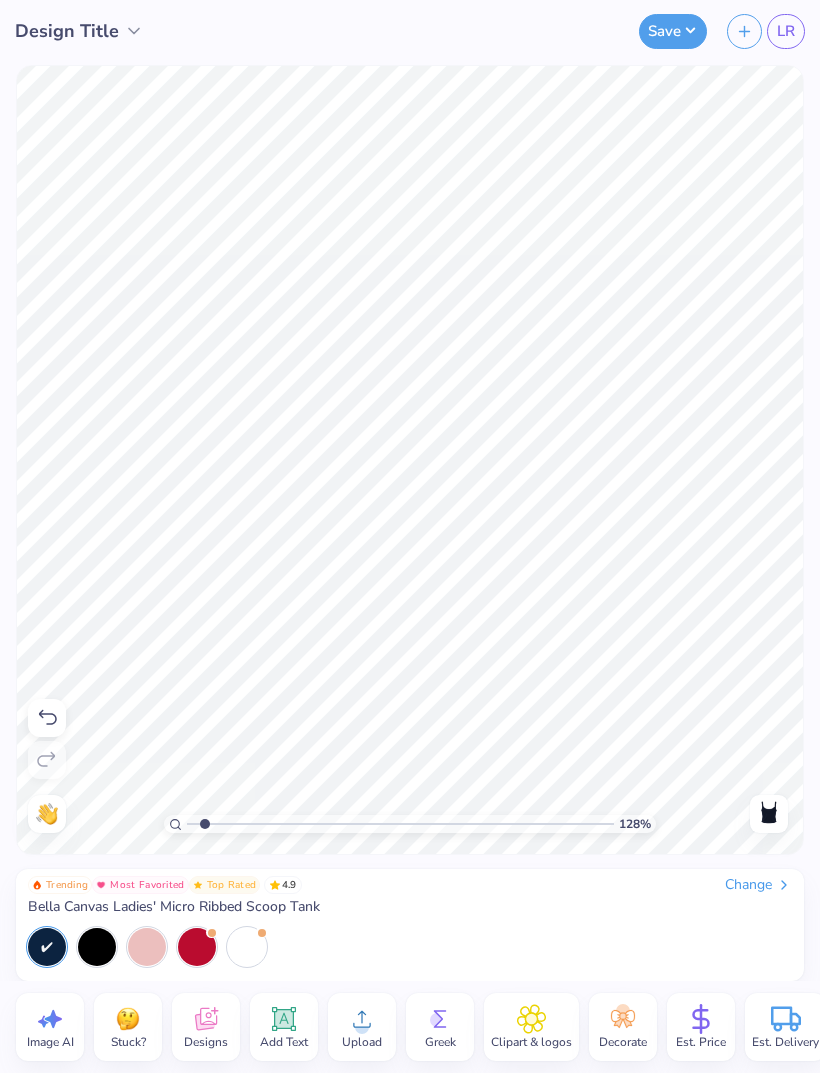 click 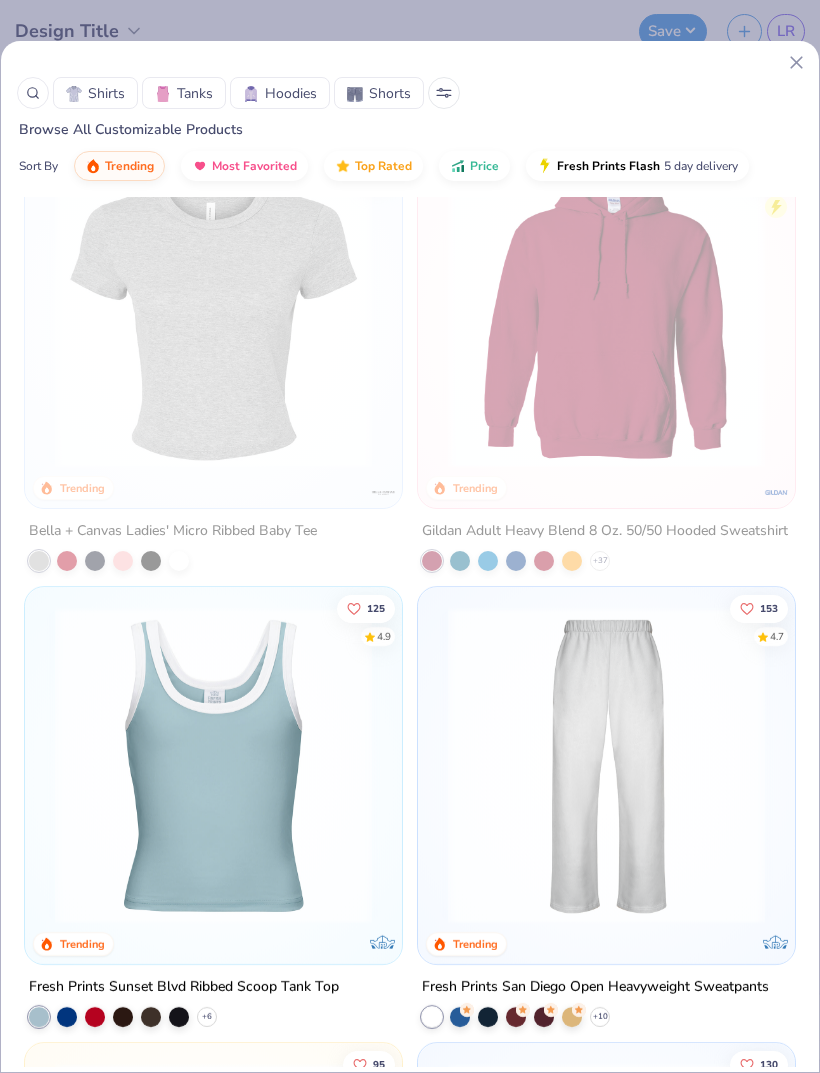 scroll, scrollTop: 1878, scrollLeft: 0, axis: vertical 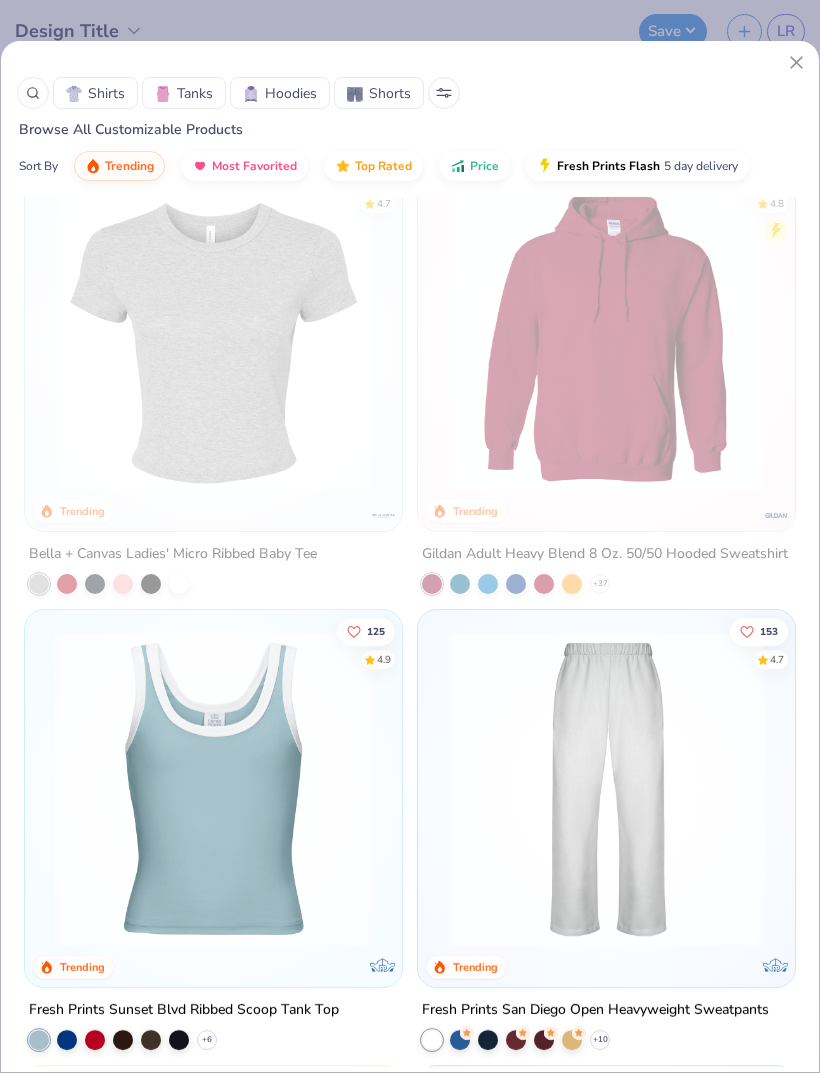 click at bounding box center [213, 332] 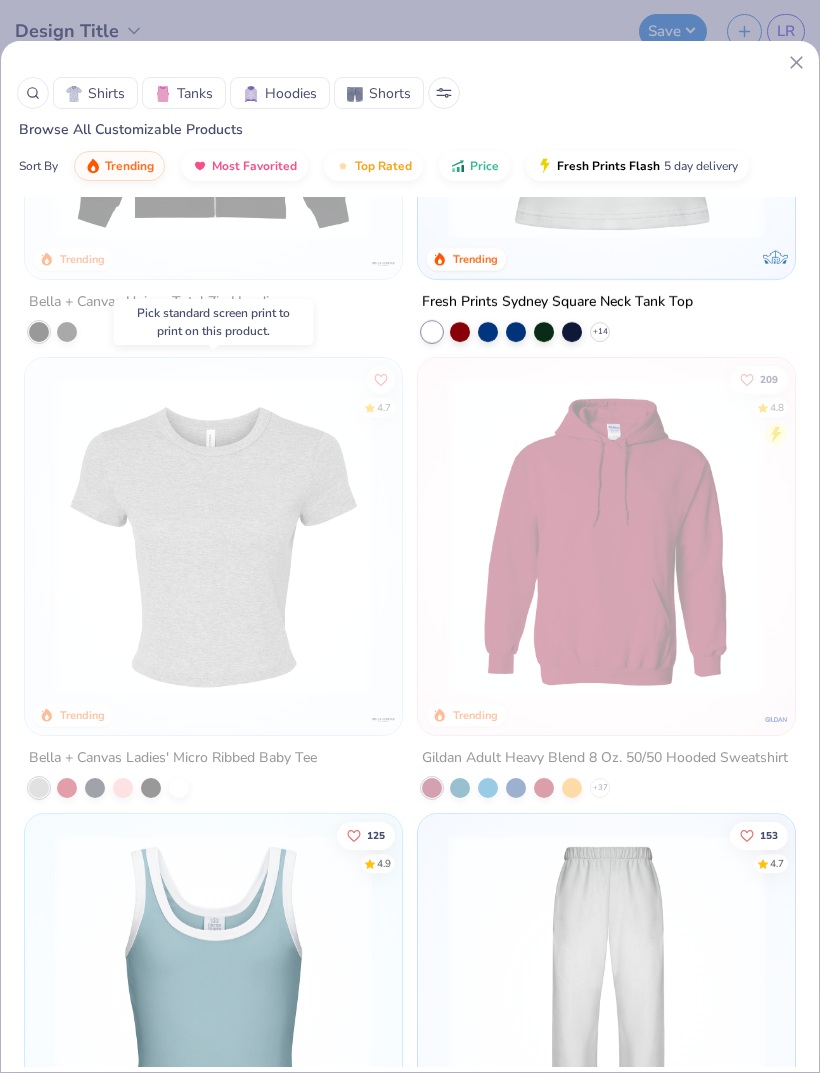 scroll, scrollTop: 1674, scrollLeft: 0, axis: vertical 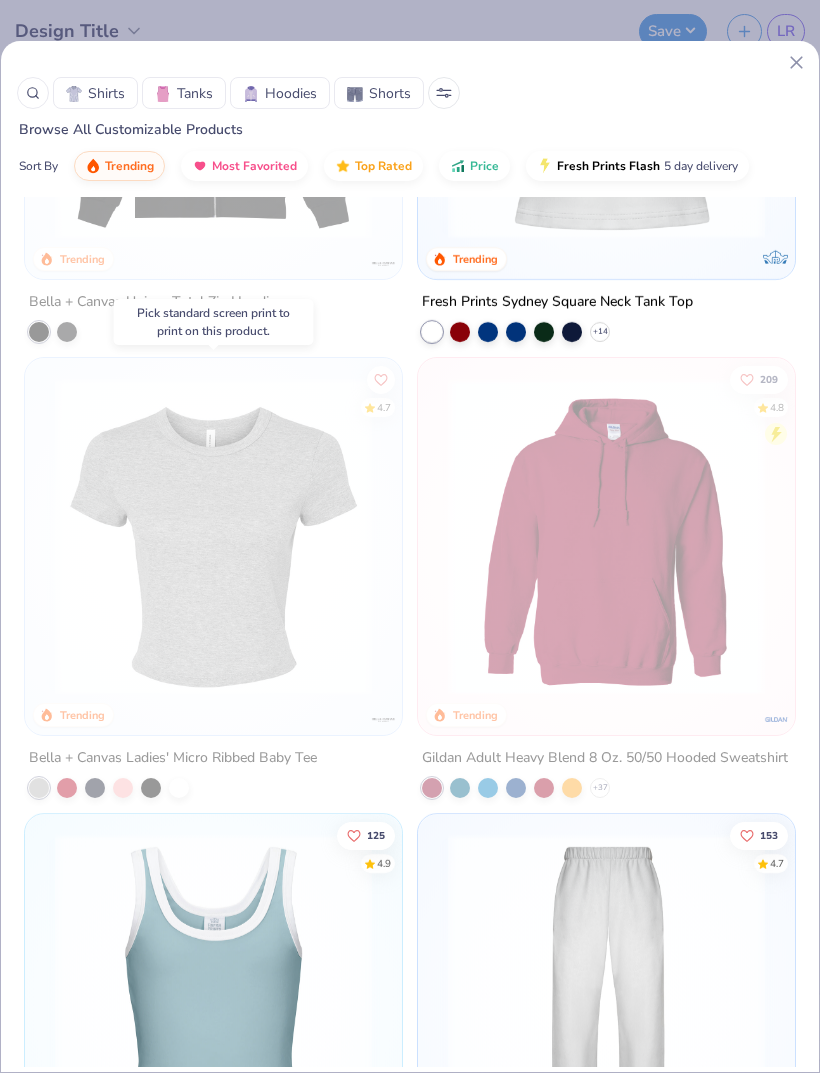 click at bounding box center (213, 536) 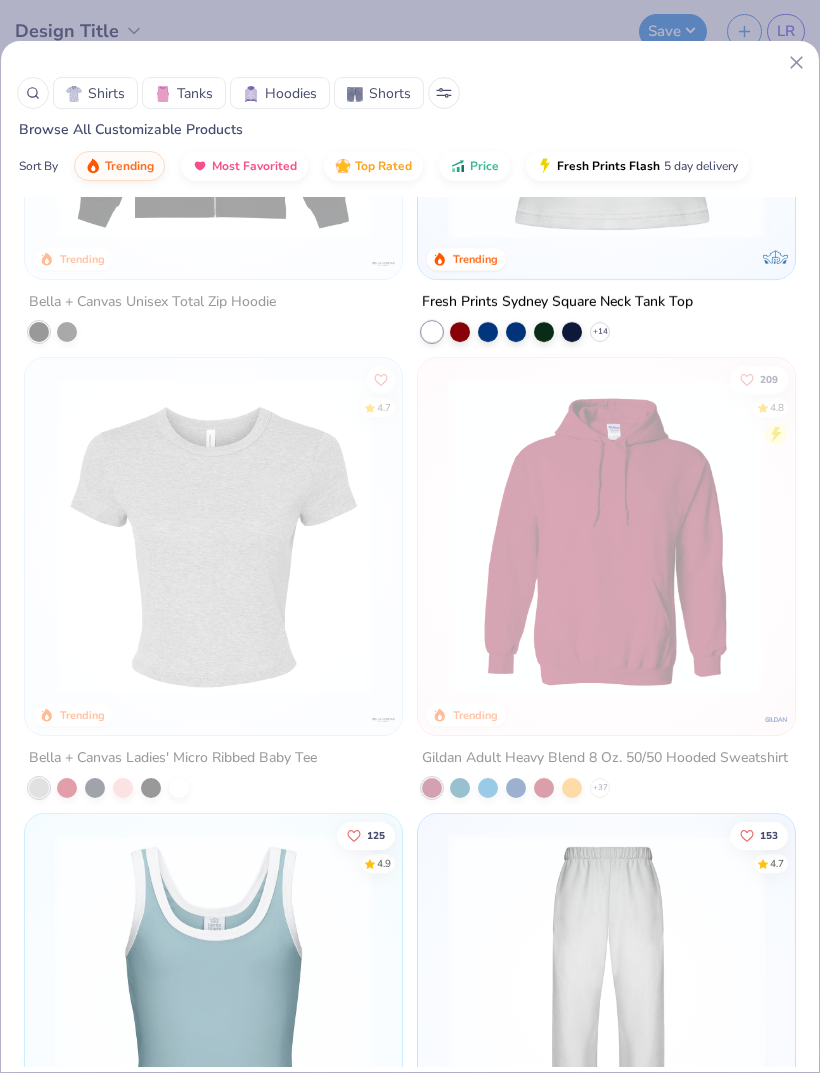 click 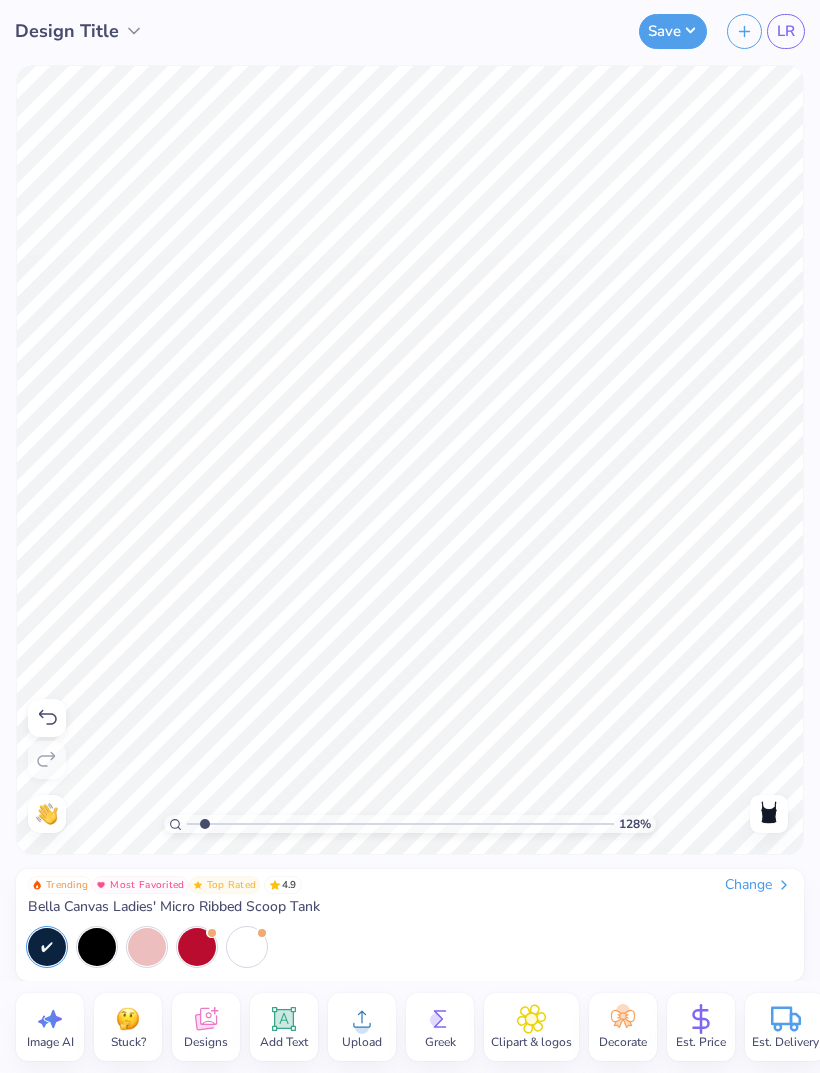 click on "Change" at bounding box center (758, 885) 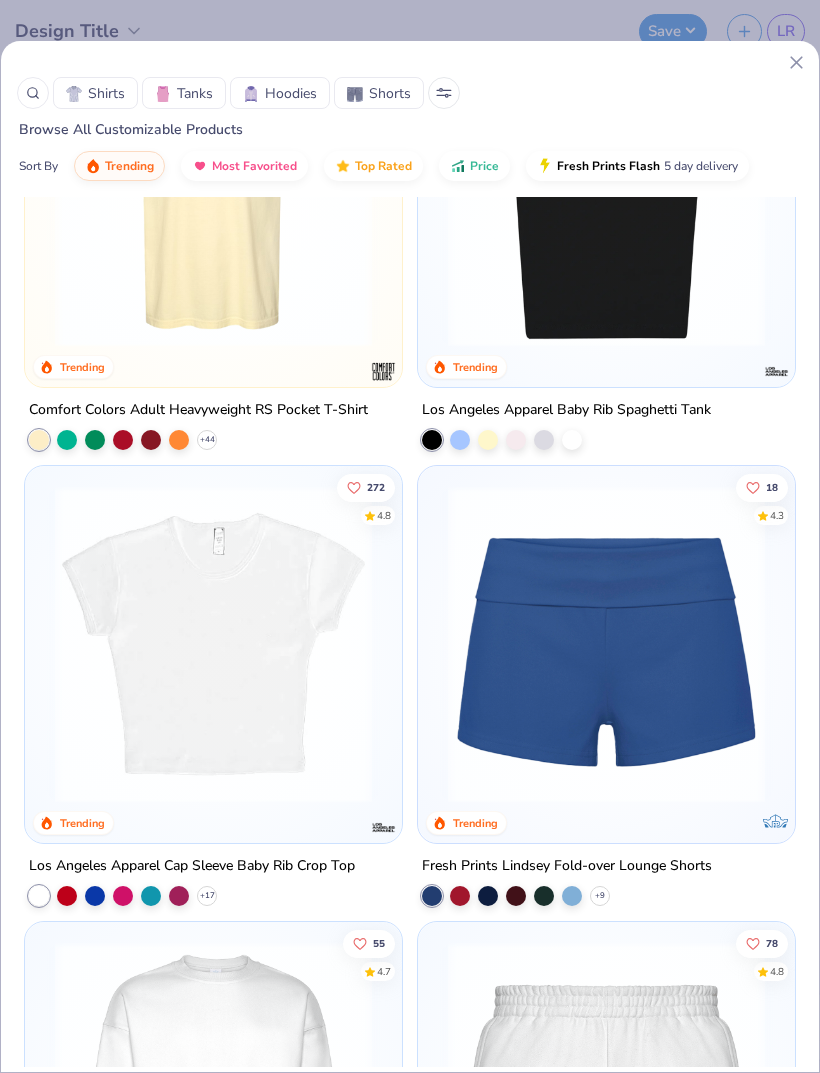scroll, scrollTop: 2966, scrollLeft: 0, axis: vertical 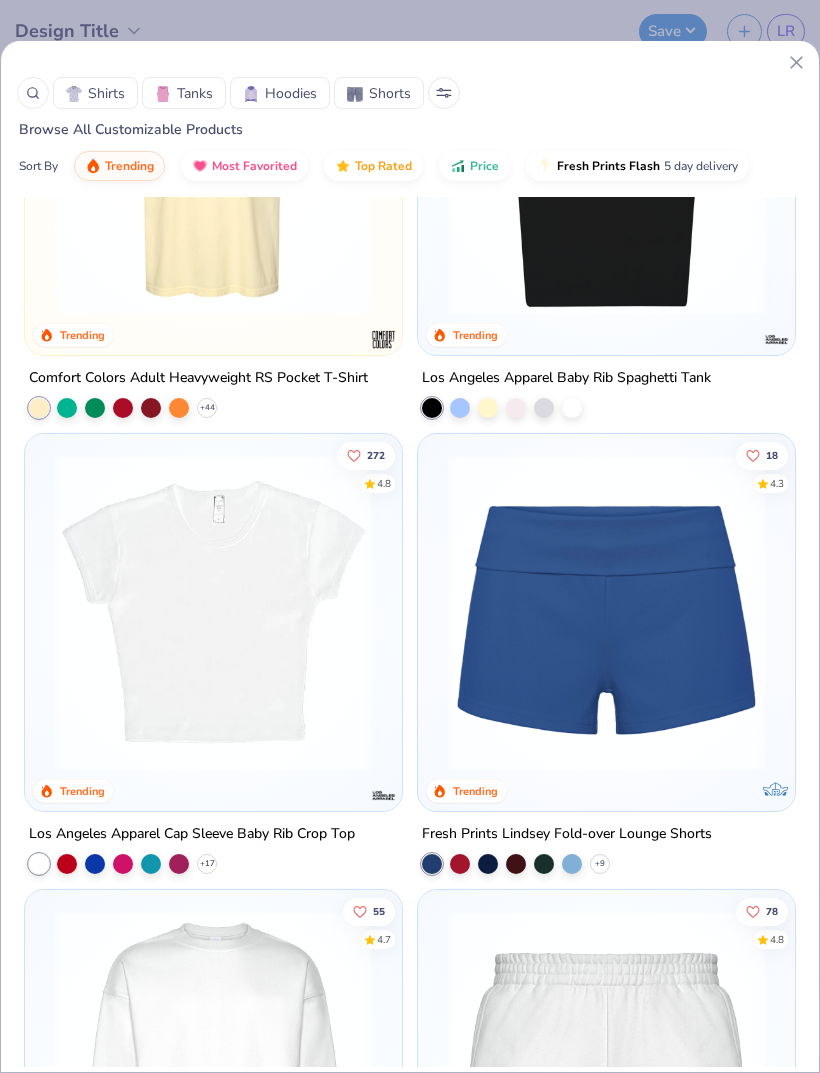 click at bounding box center [95, 864] 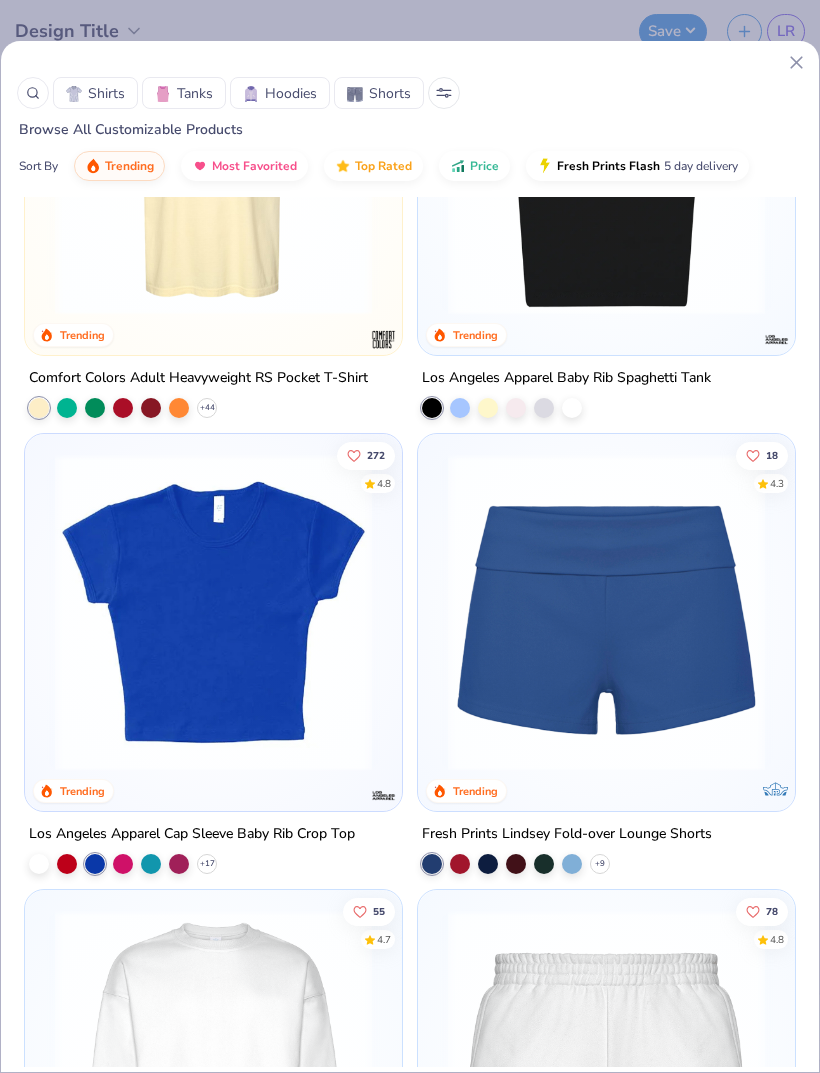 click at bounding box center [151, 864] 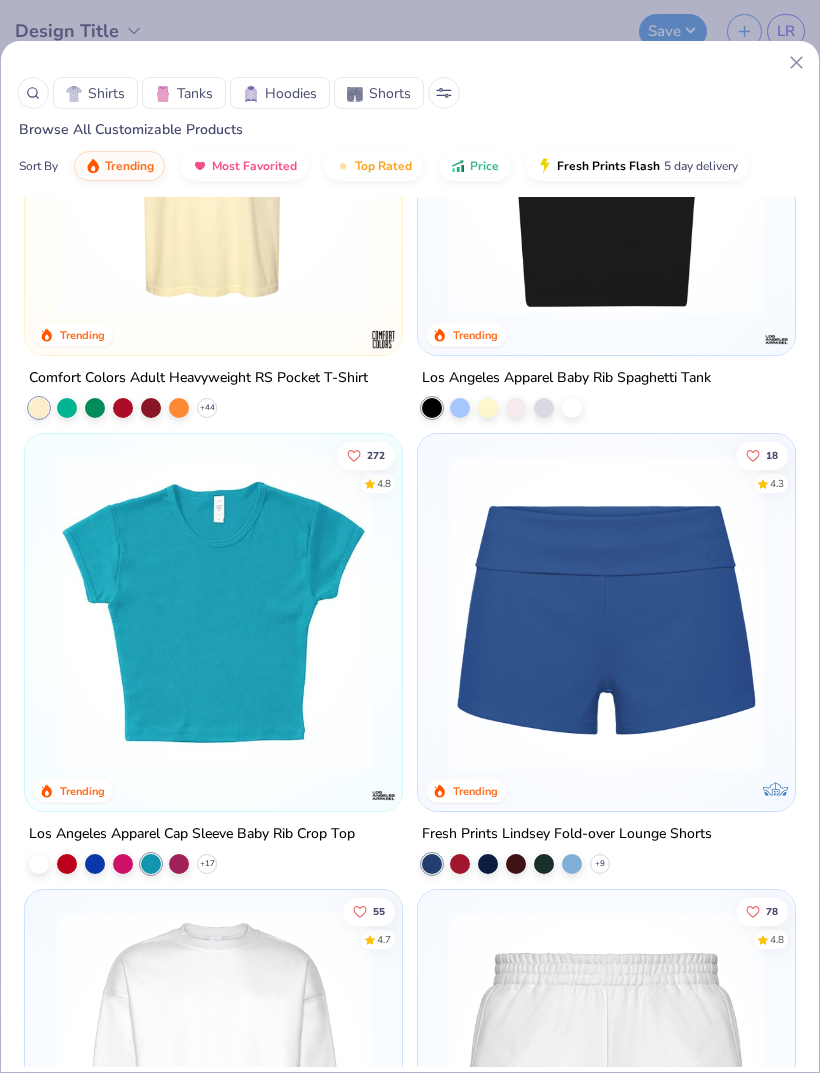 click on "+ 17" at bounding box center (123, 864) 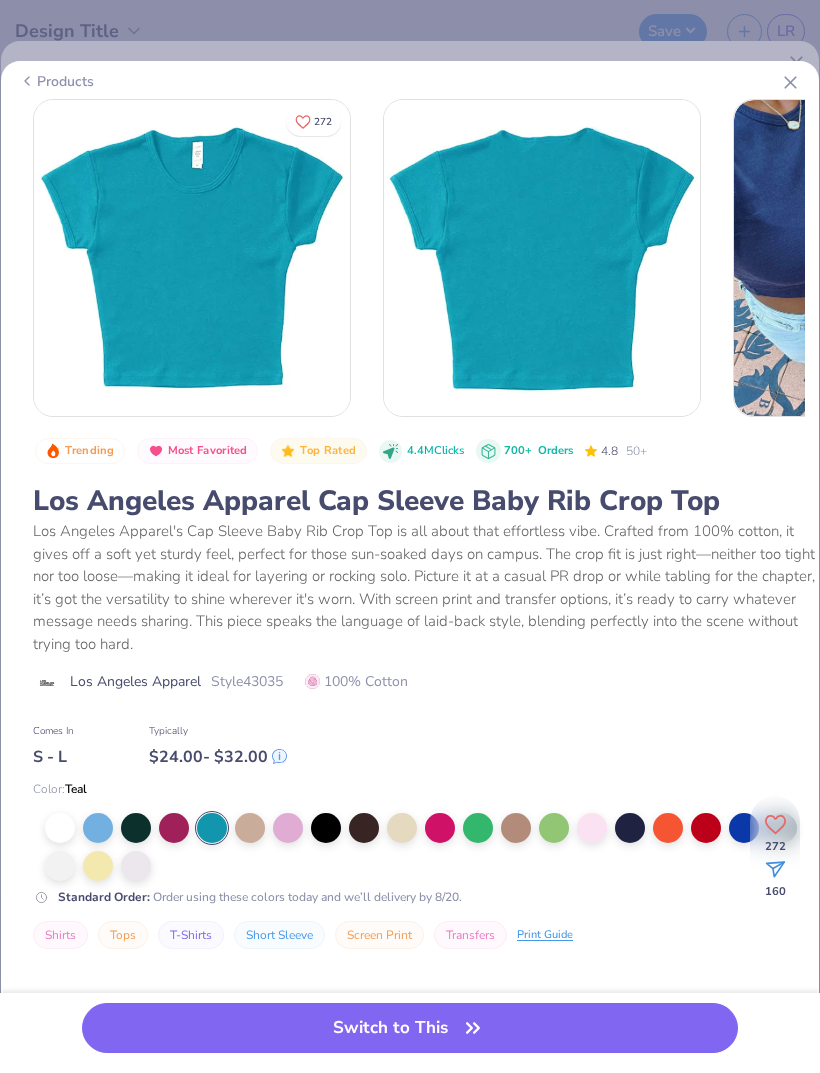 click at bounding box center [98, 828] 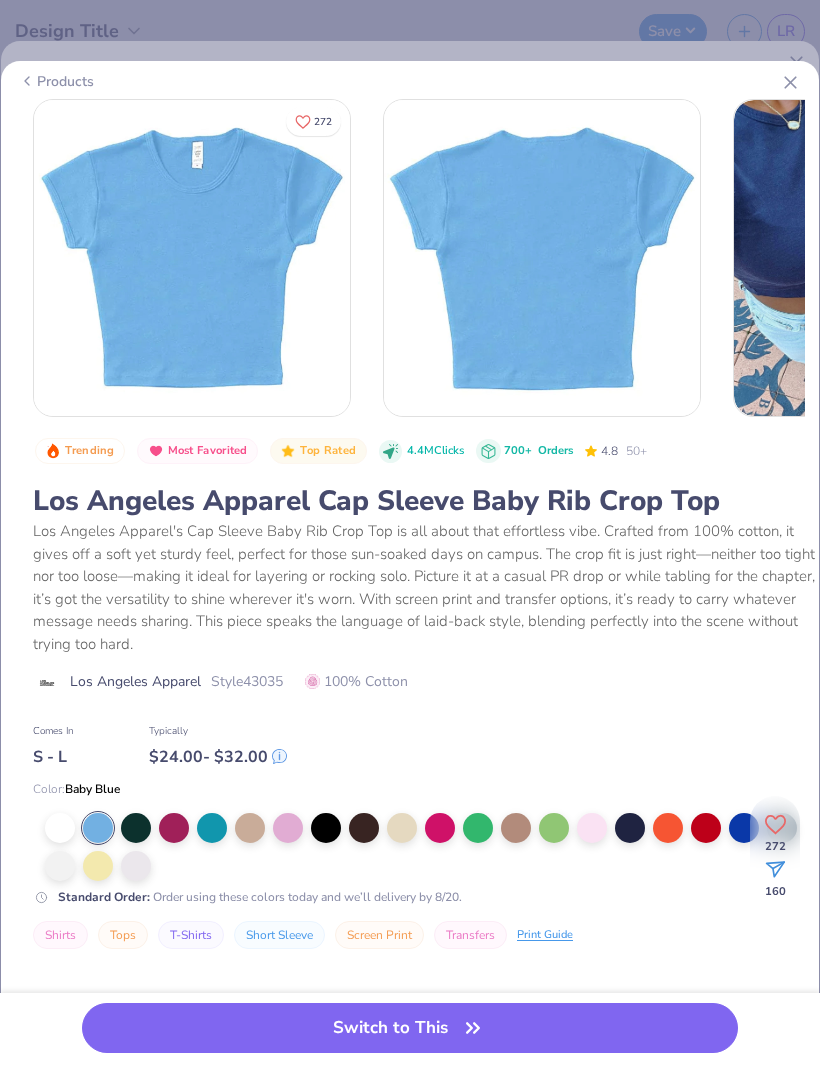 click 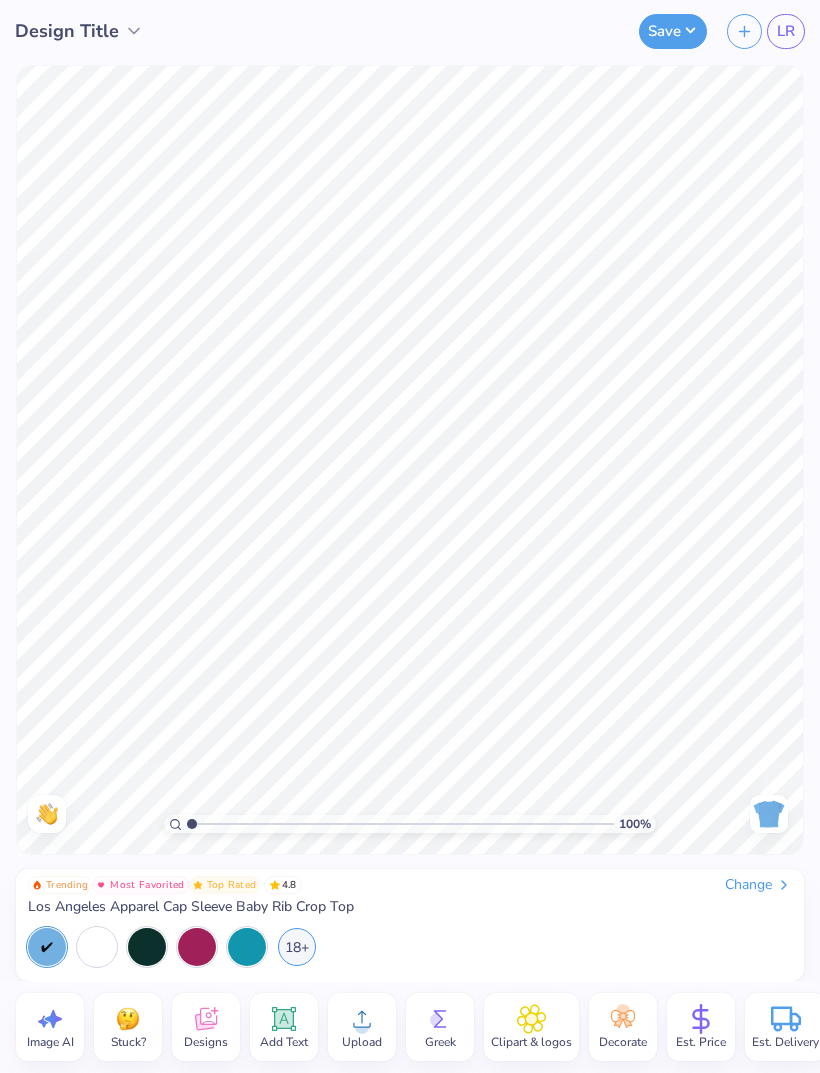 click on "Change" at bounding box center (758, 885) 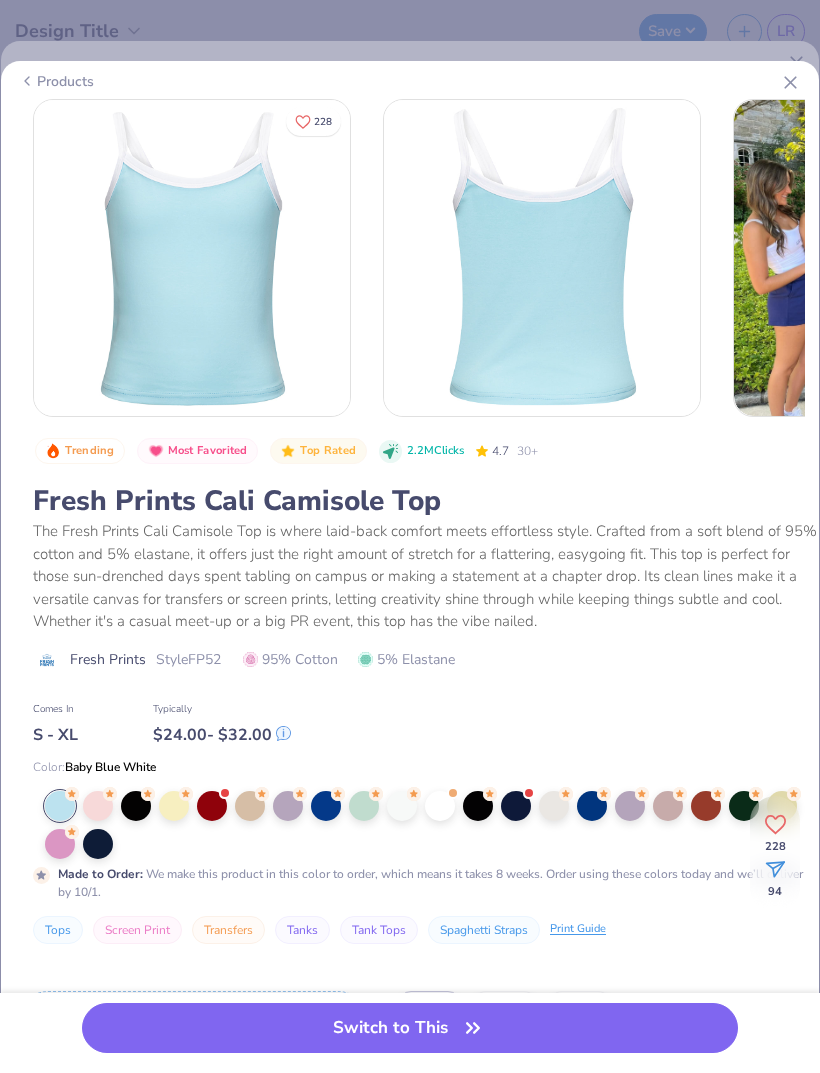click 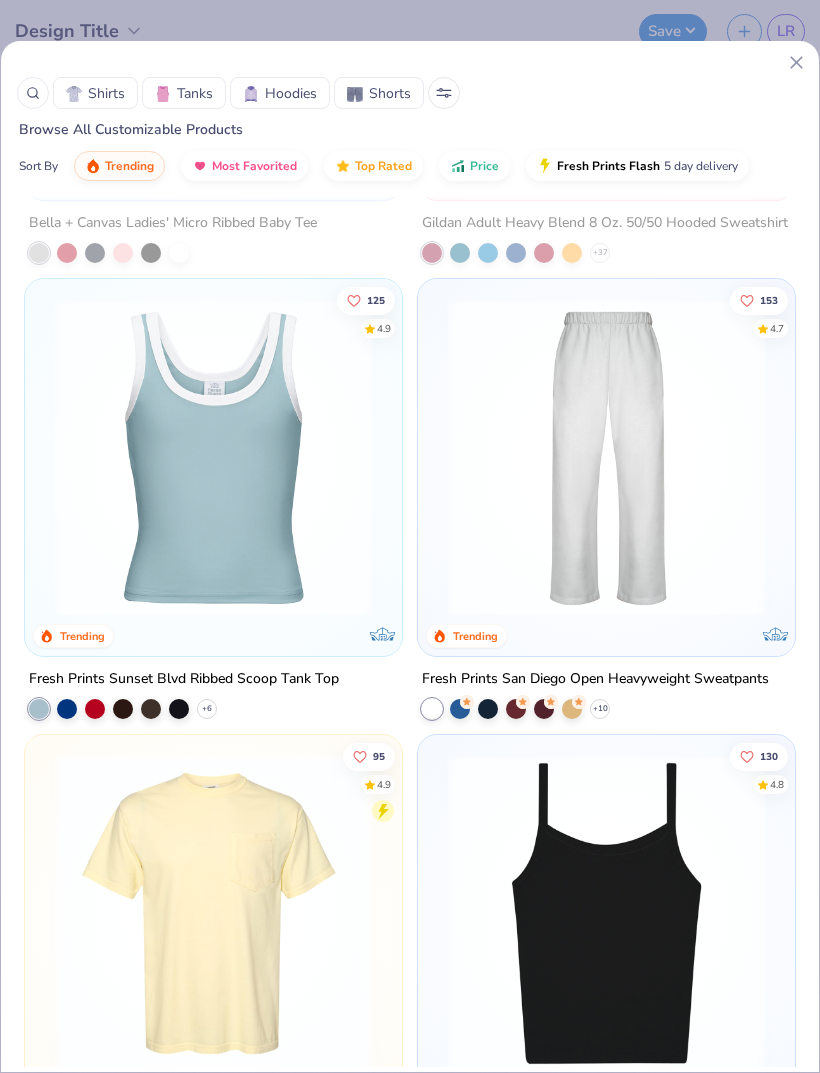 scroll, scrollTop: 2297, scrollLeft: 0, axis: vertical 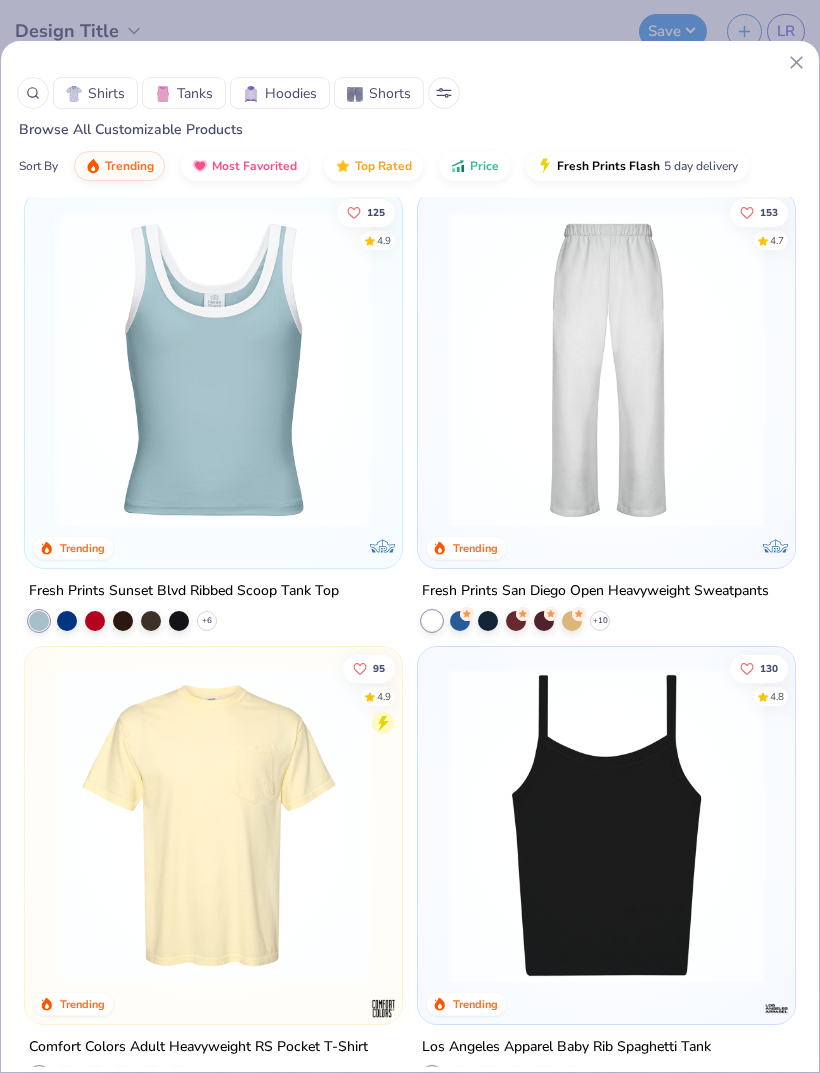 click at bounding box center [67, 621] 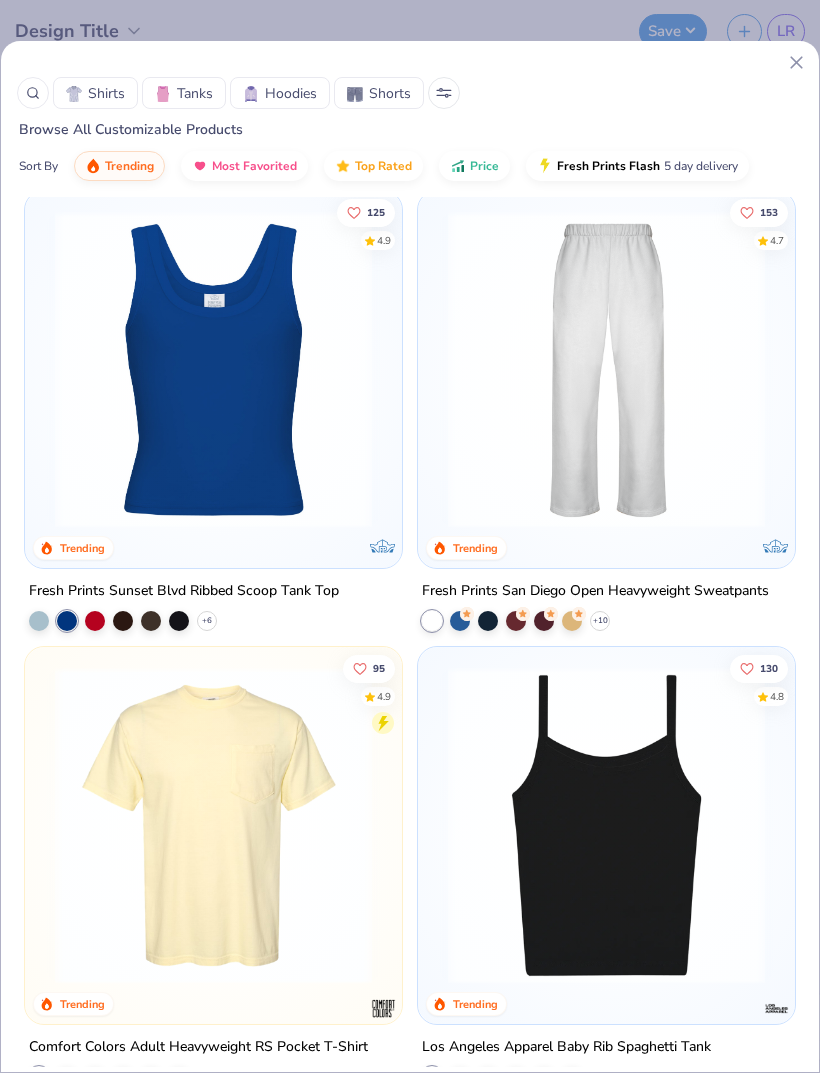 click 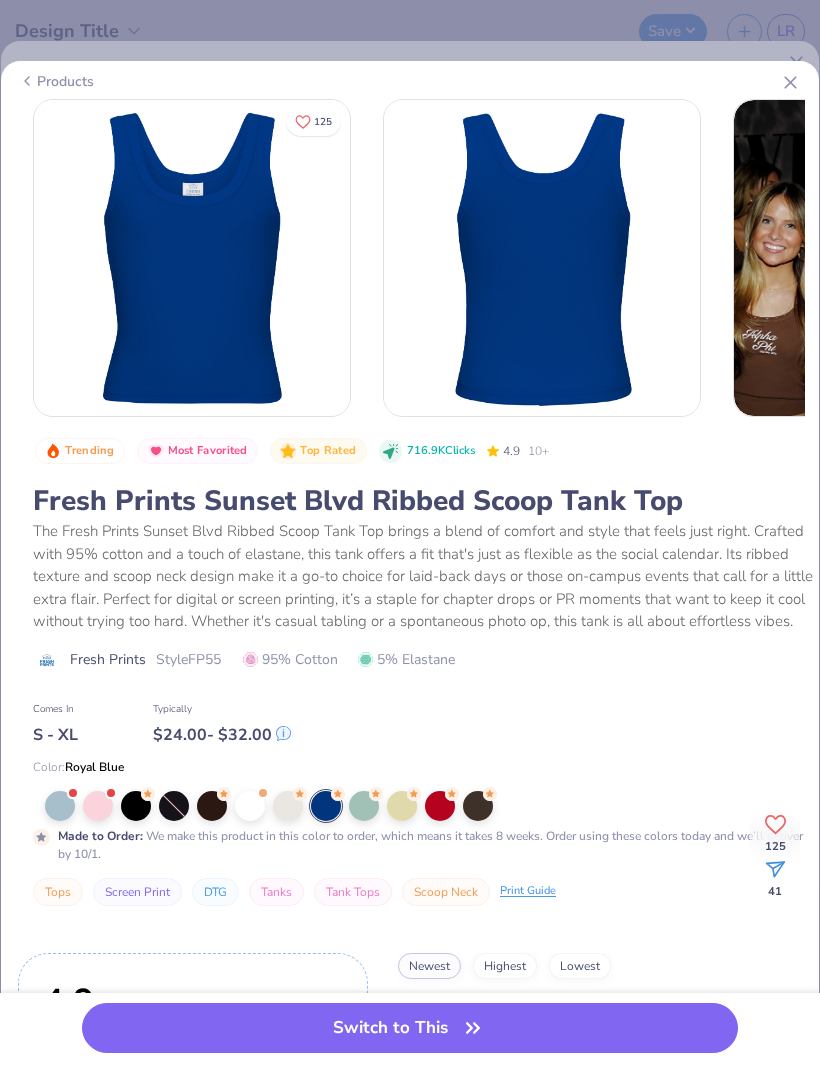 click at bounding box center [364, 806] 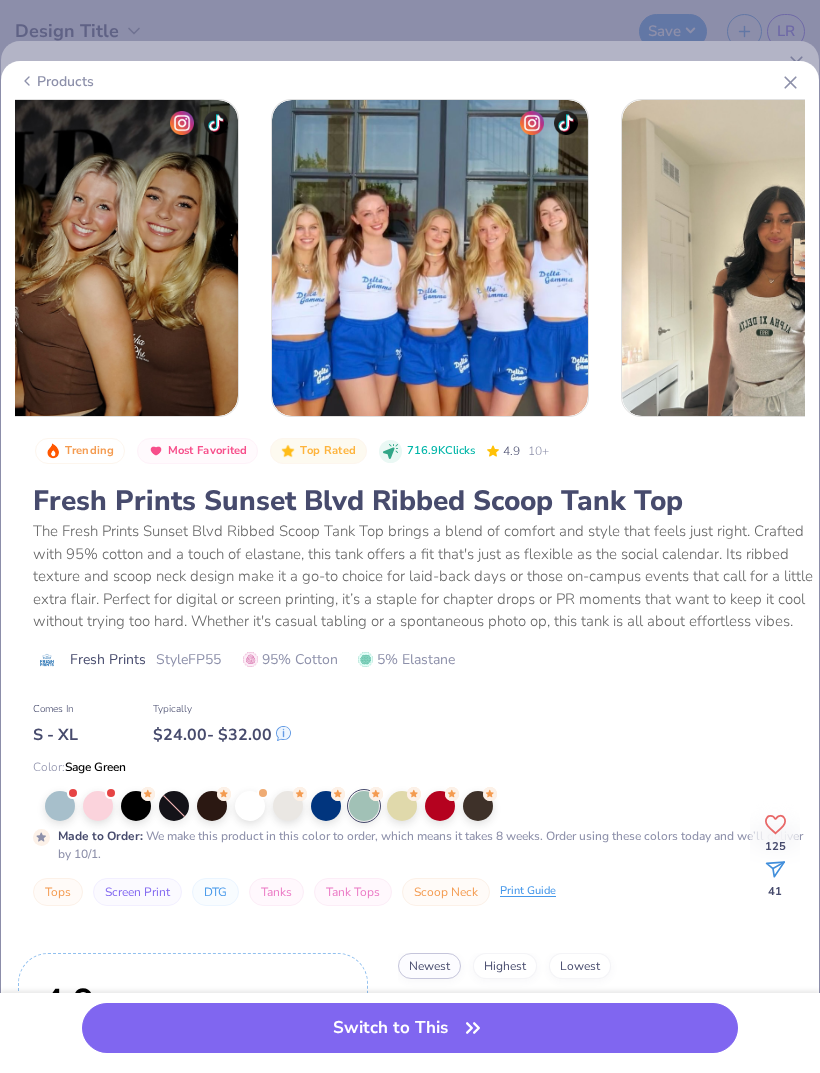 scroll, scrollTop: 0, scrollLeft: 831, axis: horizontal 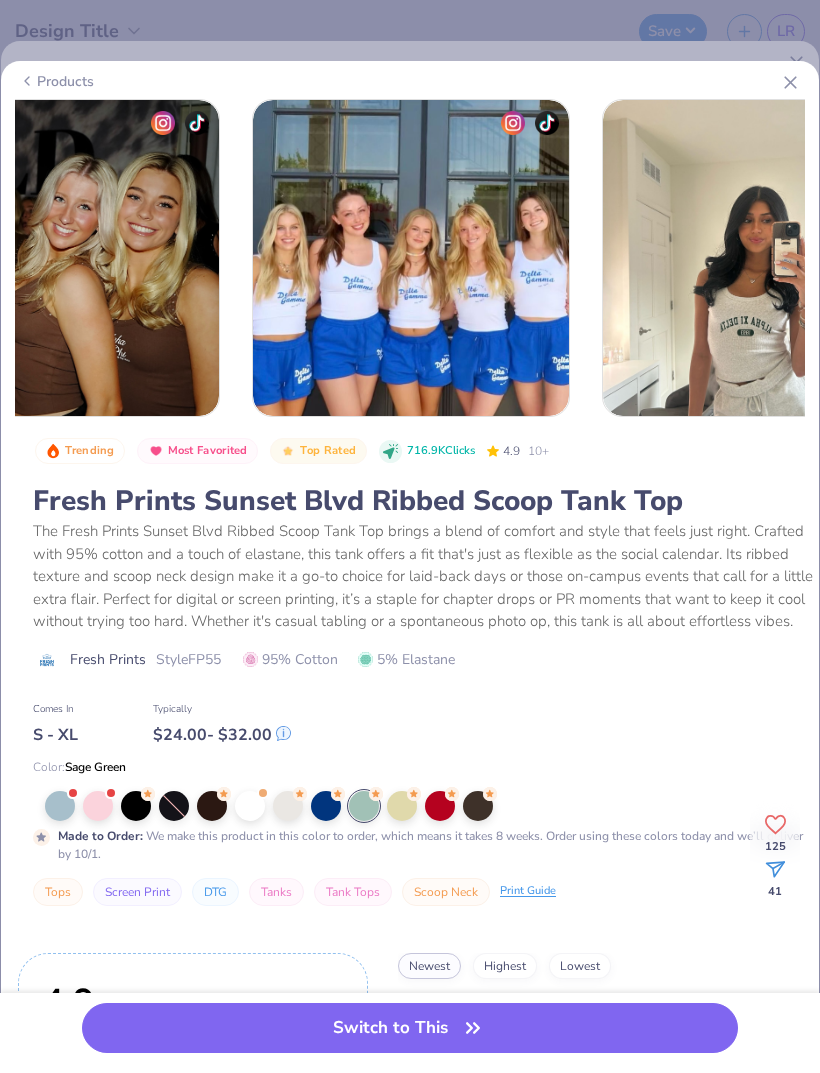 click at bounding box center [478, 806] 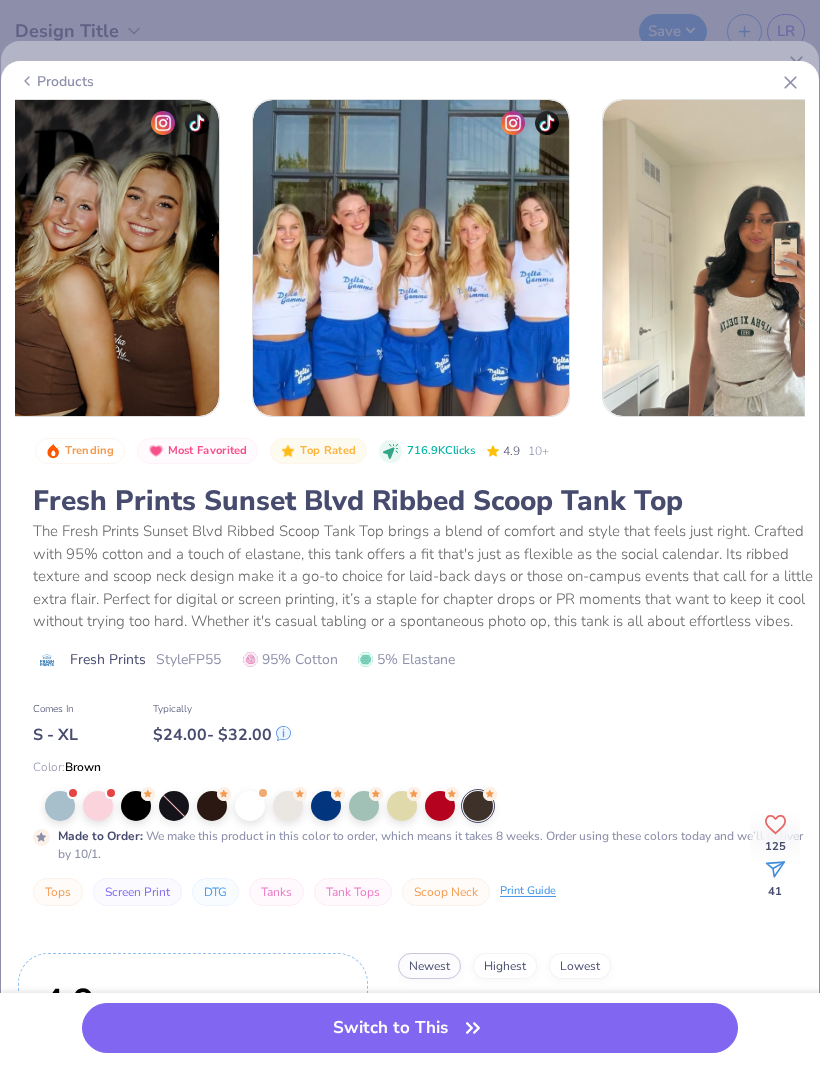click at bounding box center (60, 806) 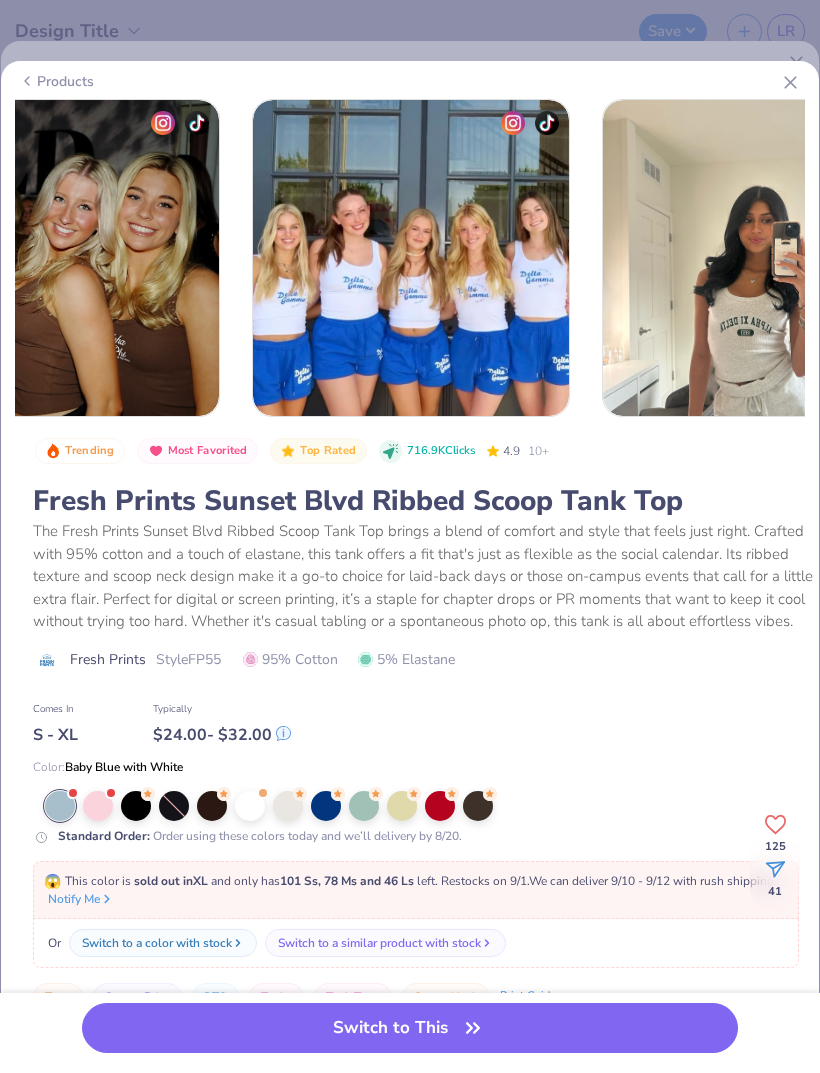 click at bounding box center [60, 806] 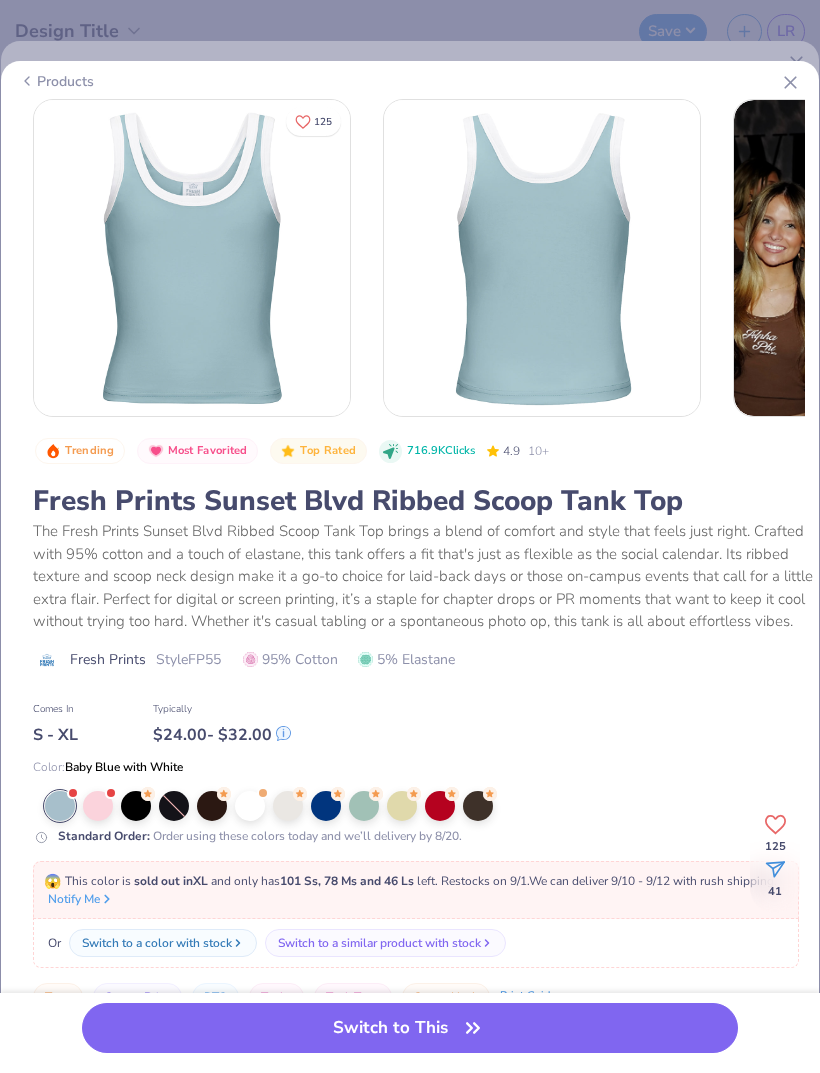 scroll, scrollTop: 0, scrollLeft: 0, axis: both 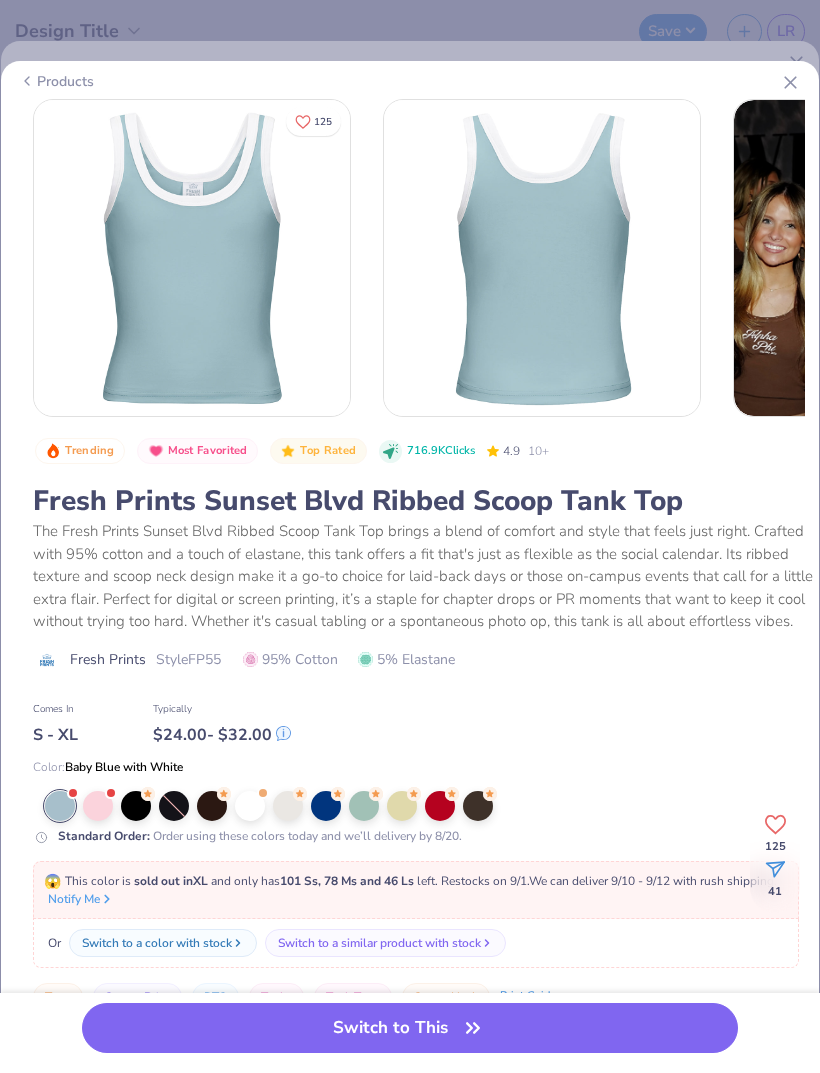 click at bounding box center (250, 806) 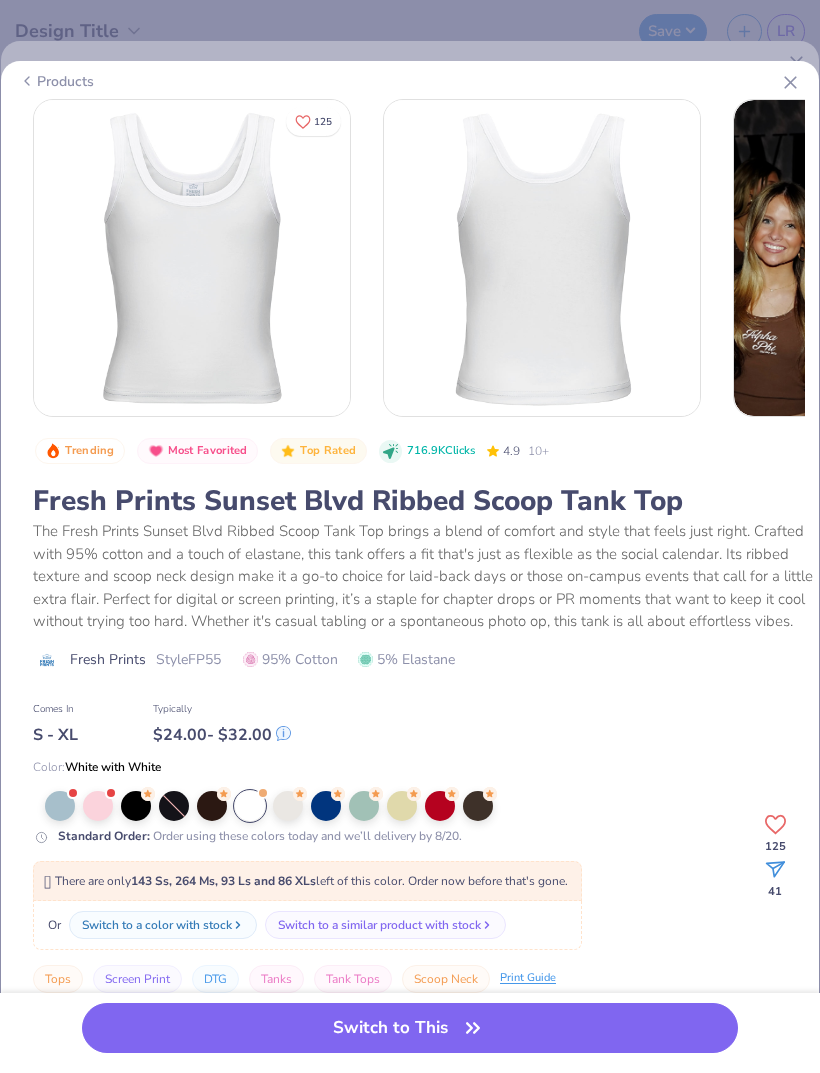 click at bounding box center (288, 806) 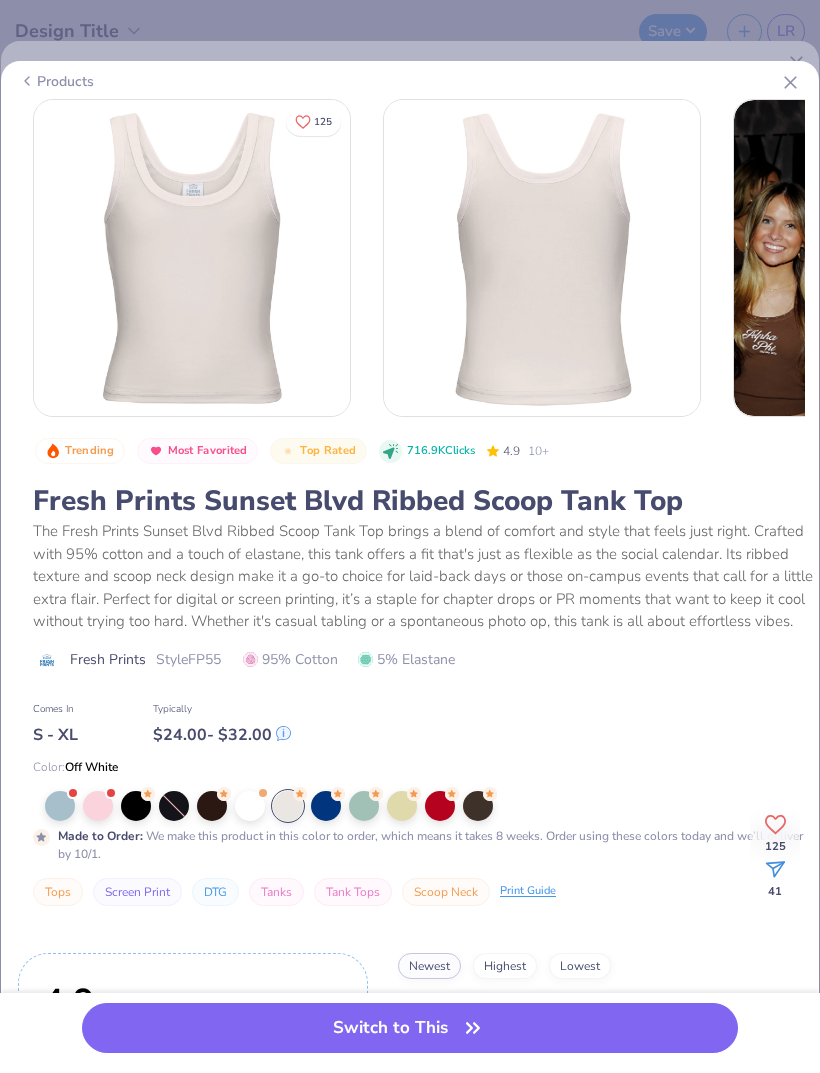 click at bounding box center [364, 806] 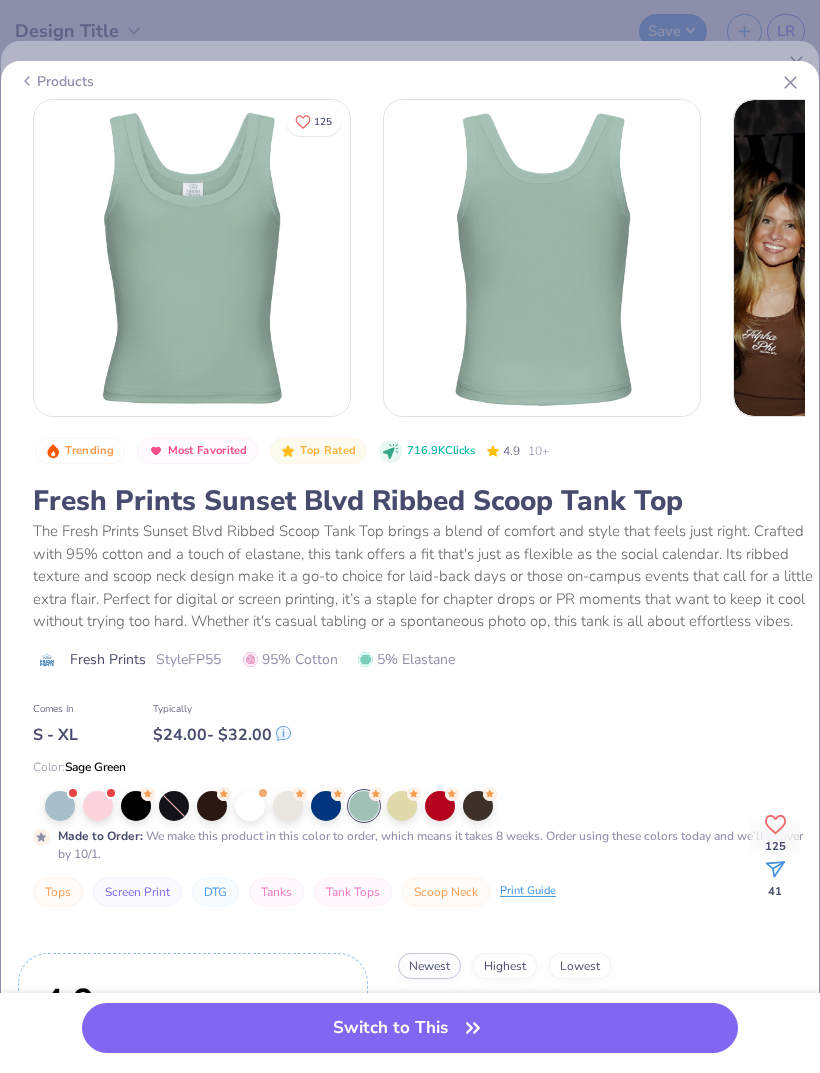 click at bounding box center (402, 806) 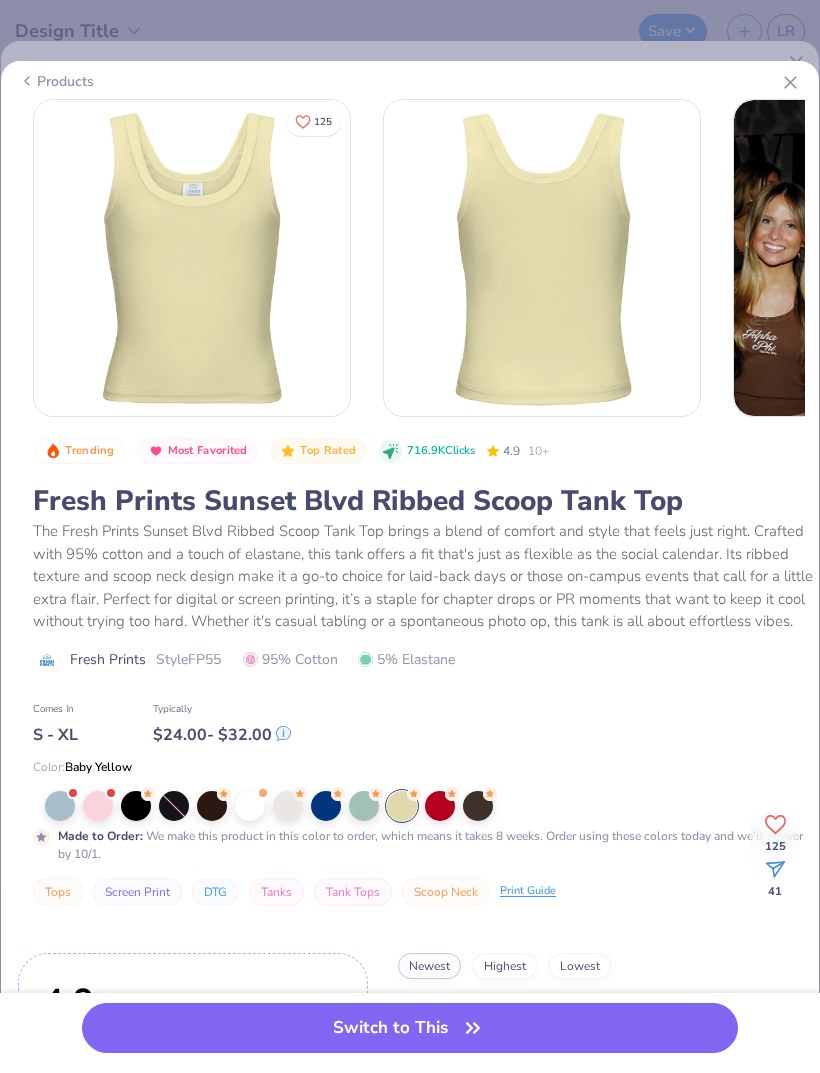 click 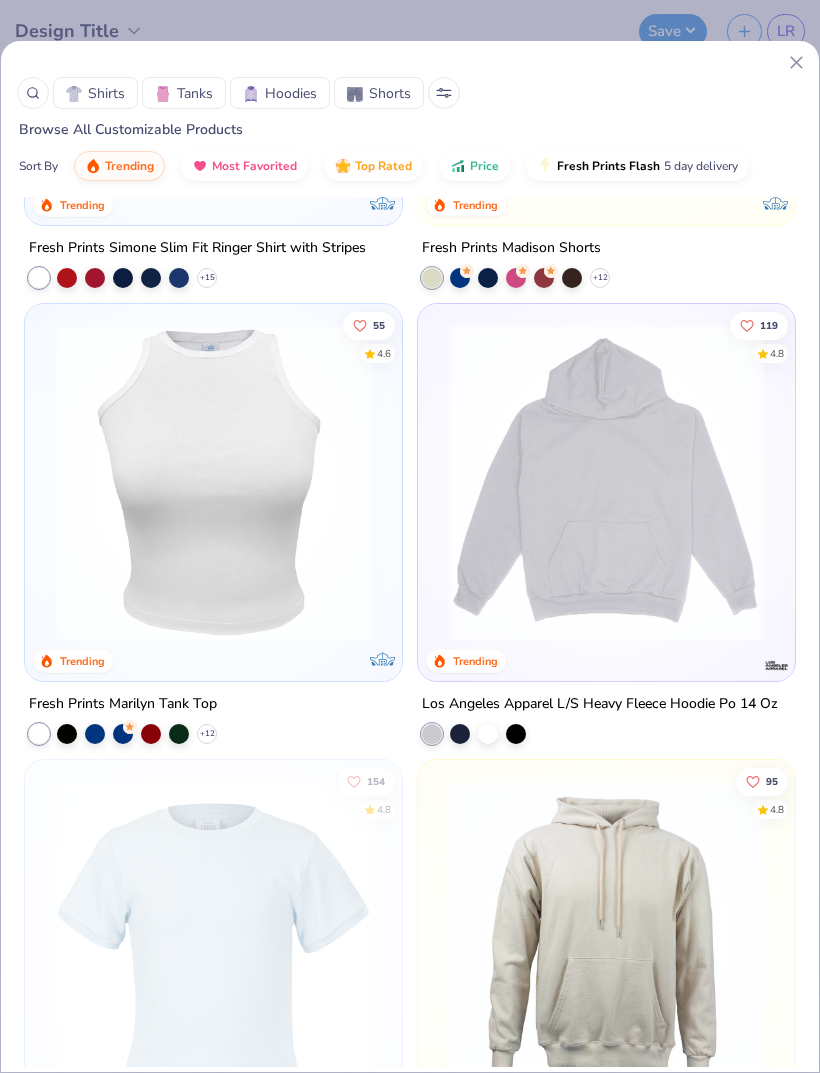 scroll, scrollTop: 4434, scrollLeft: 0, axis: vertical 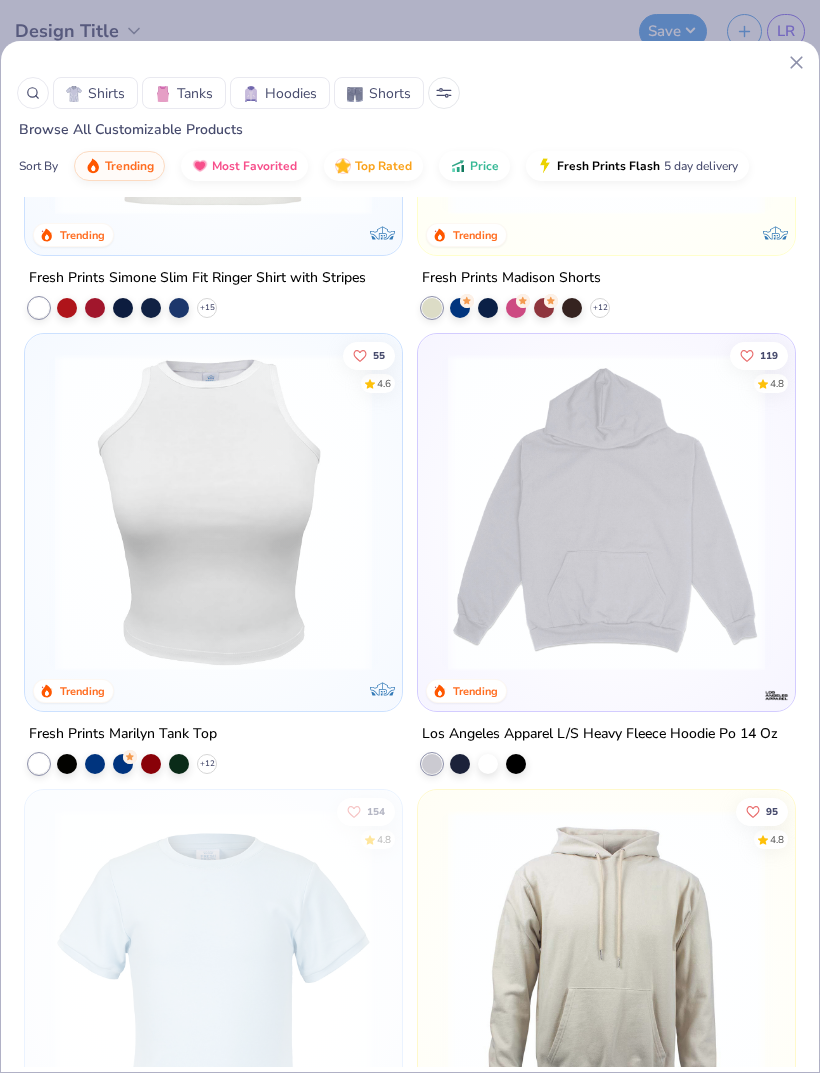 click at bounding box center [213, 512] 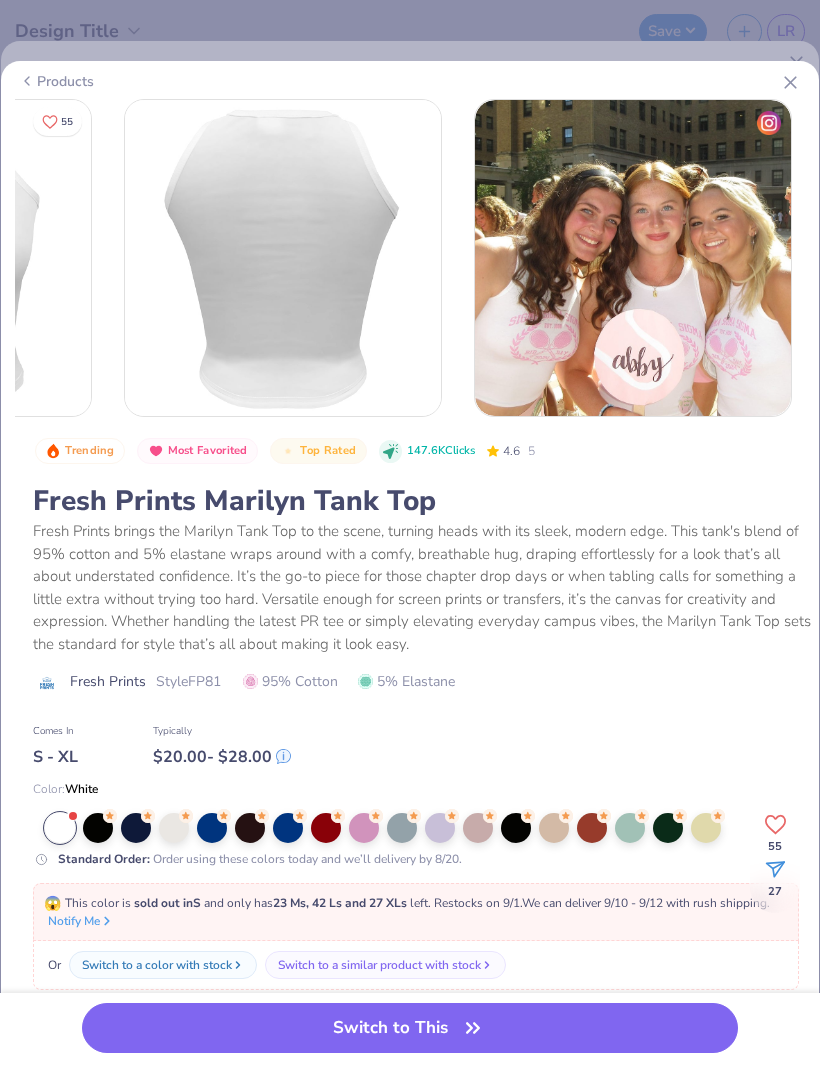 scroll, scrollTop: 0, scrollLeft: 343, axis: horizontal 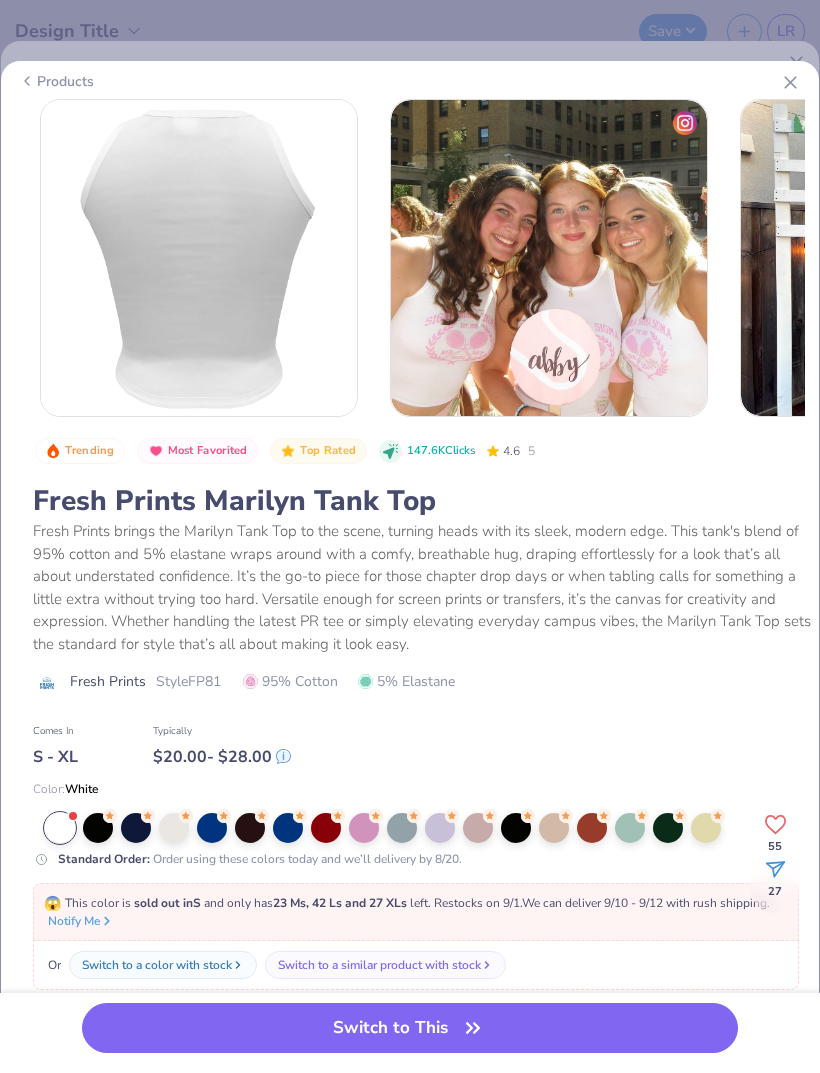 click at bounding box center [440, 828] 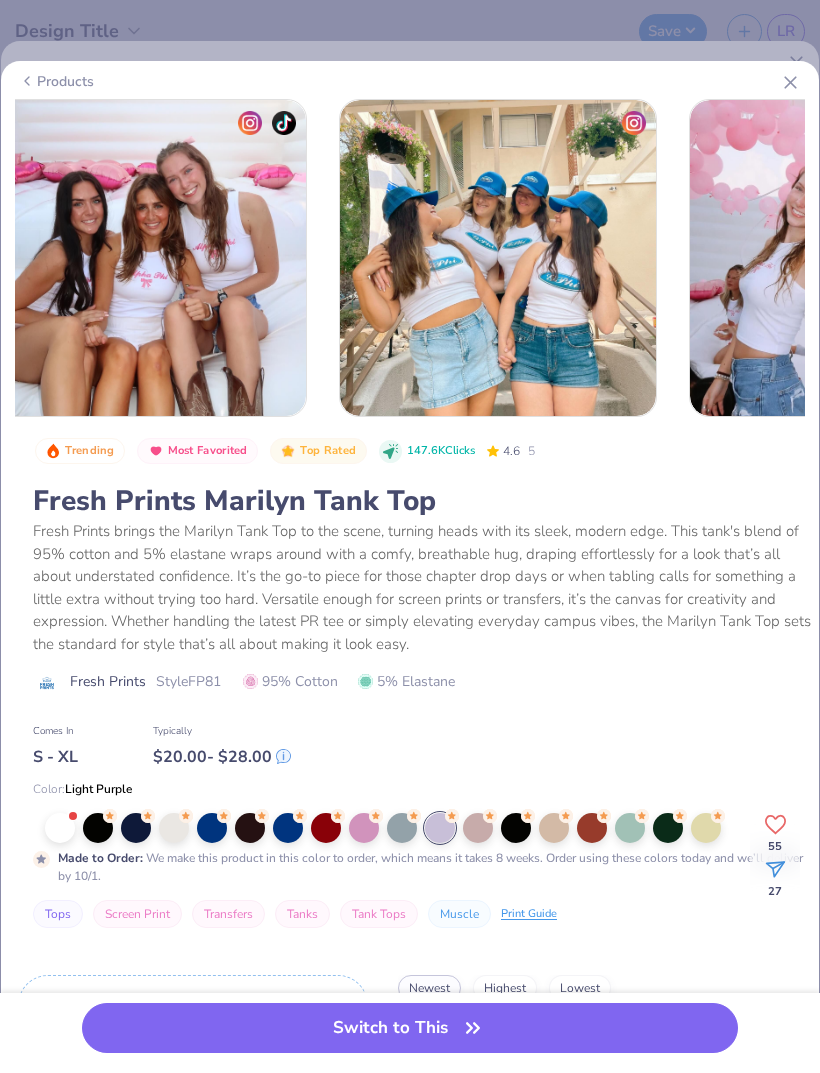 scroll, scrollTop: 0, scrollLeft: 1446, axis: horizontal 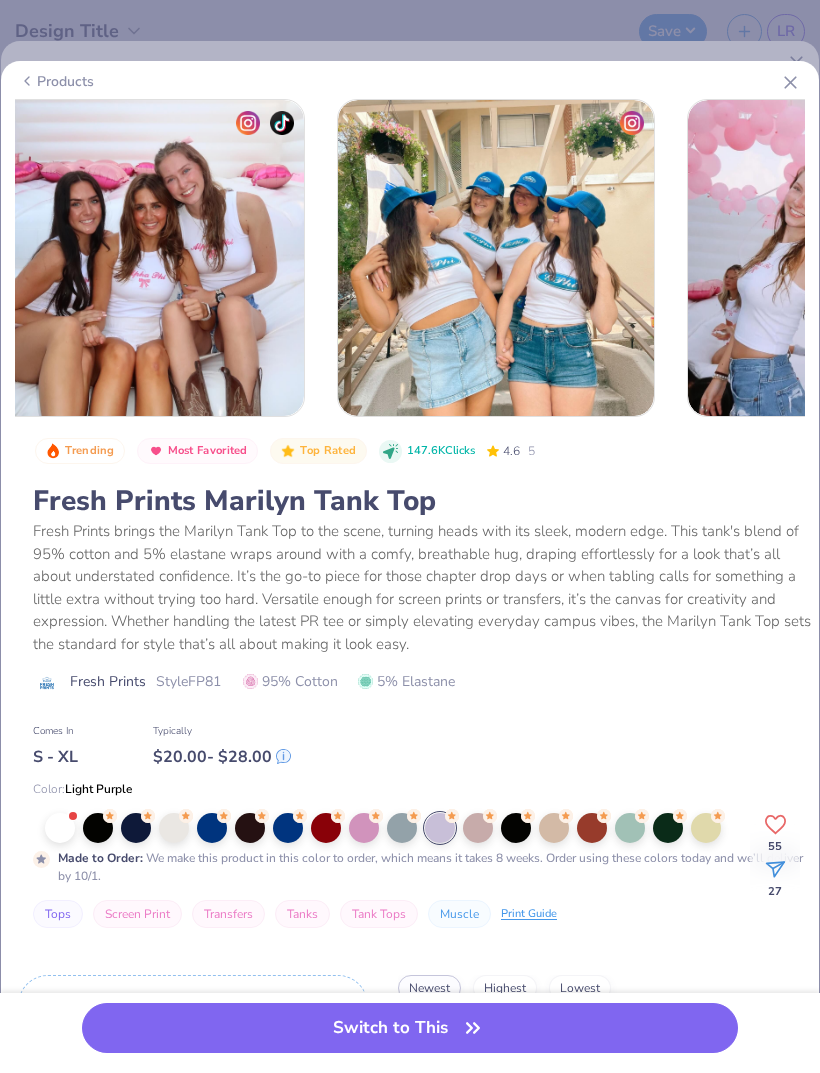 click at bounding box center [60, 828] 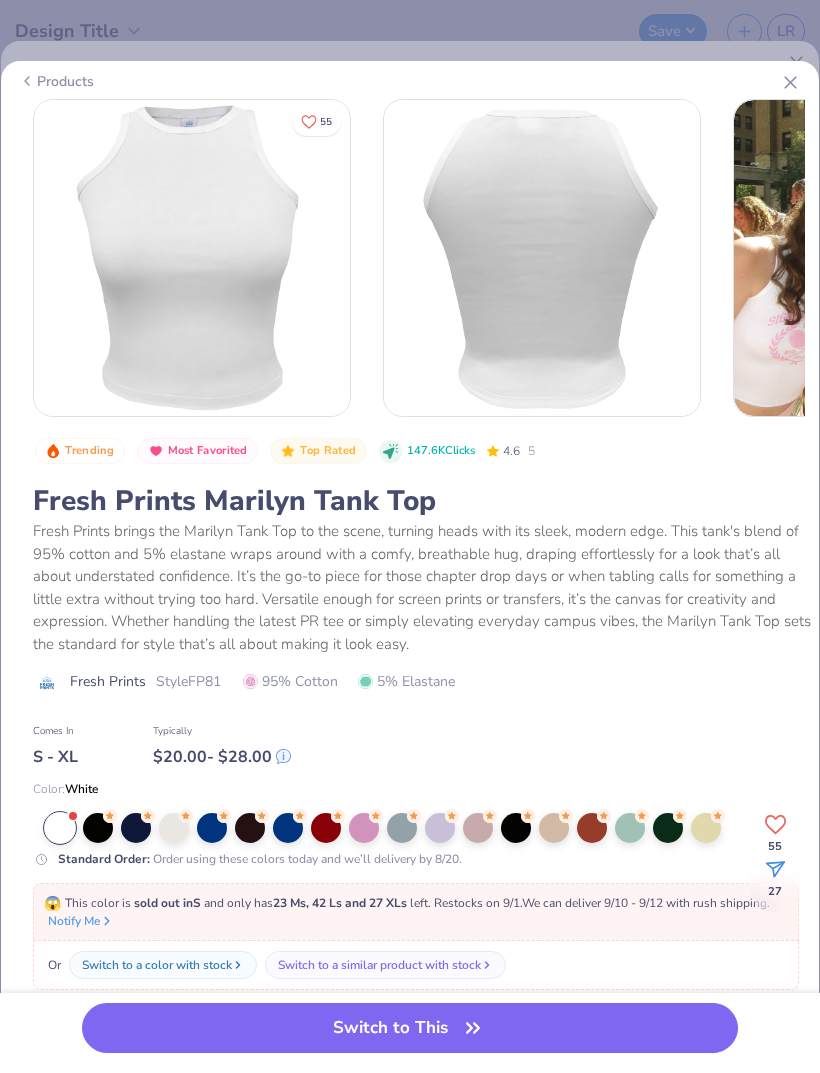 scroll, scrollTop: 0, scrollLeft: -1, axis: horizontal 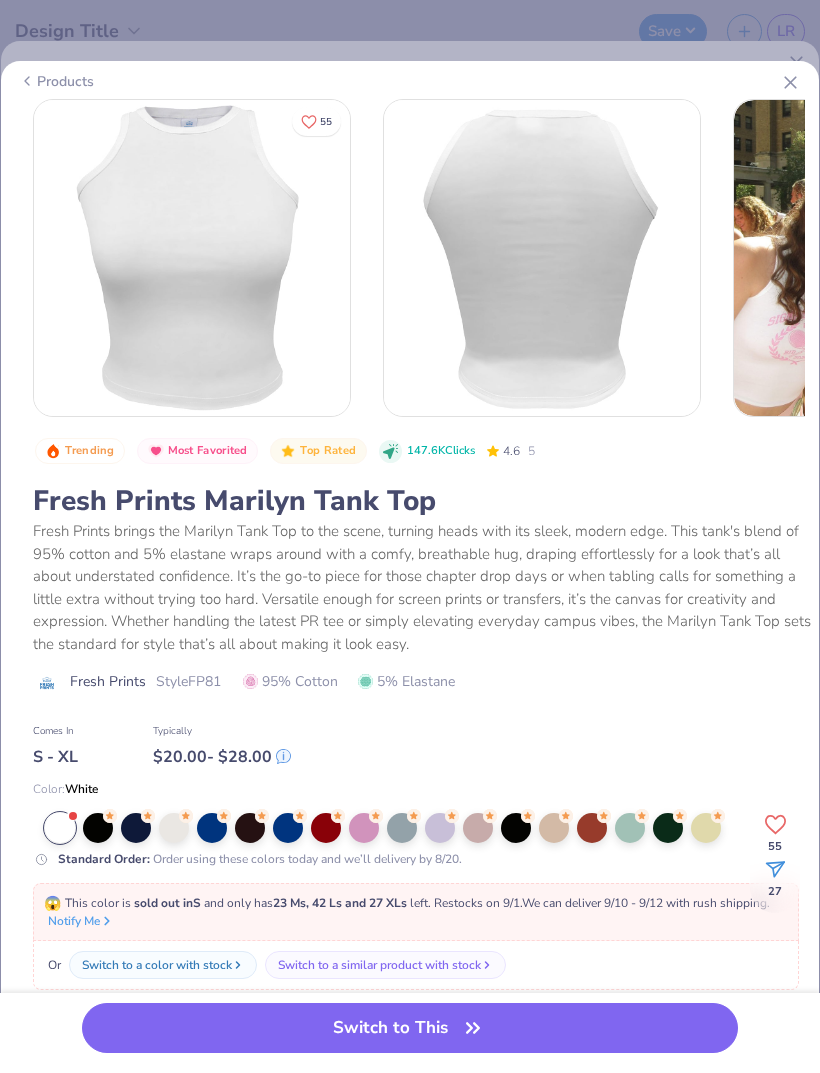 click at bounding box center [174, 828] 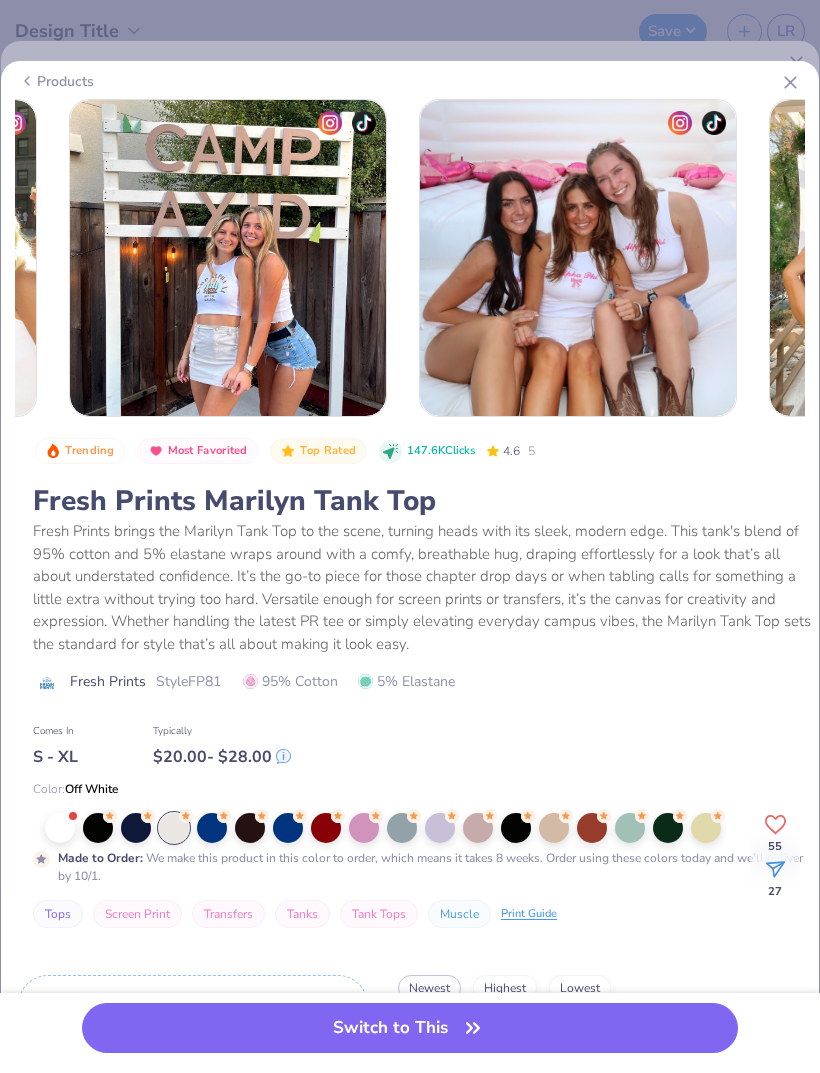 scroll, scrollTop: 0, scrollLeft: 1019, axis: horizontal 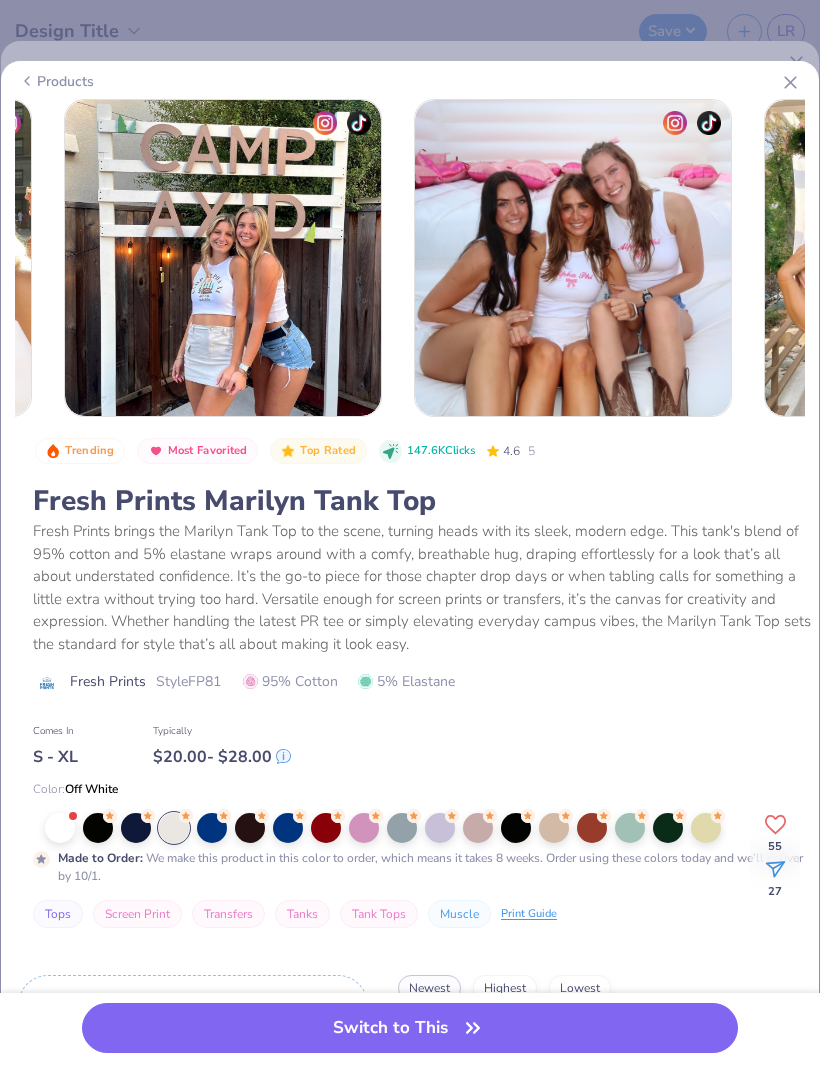 click 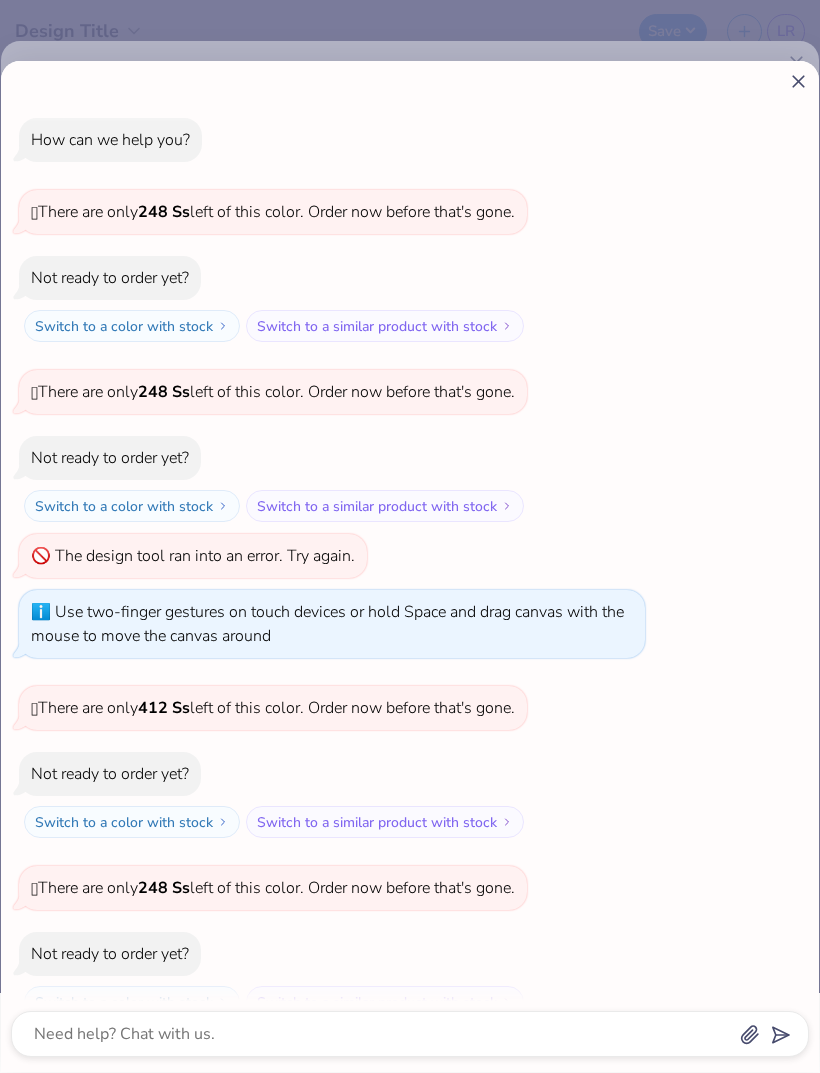 scroll, scrollTop: 491, scrollLeft: 0, axis: vertical 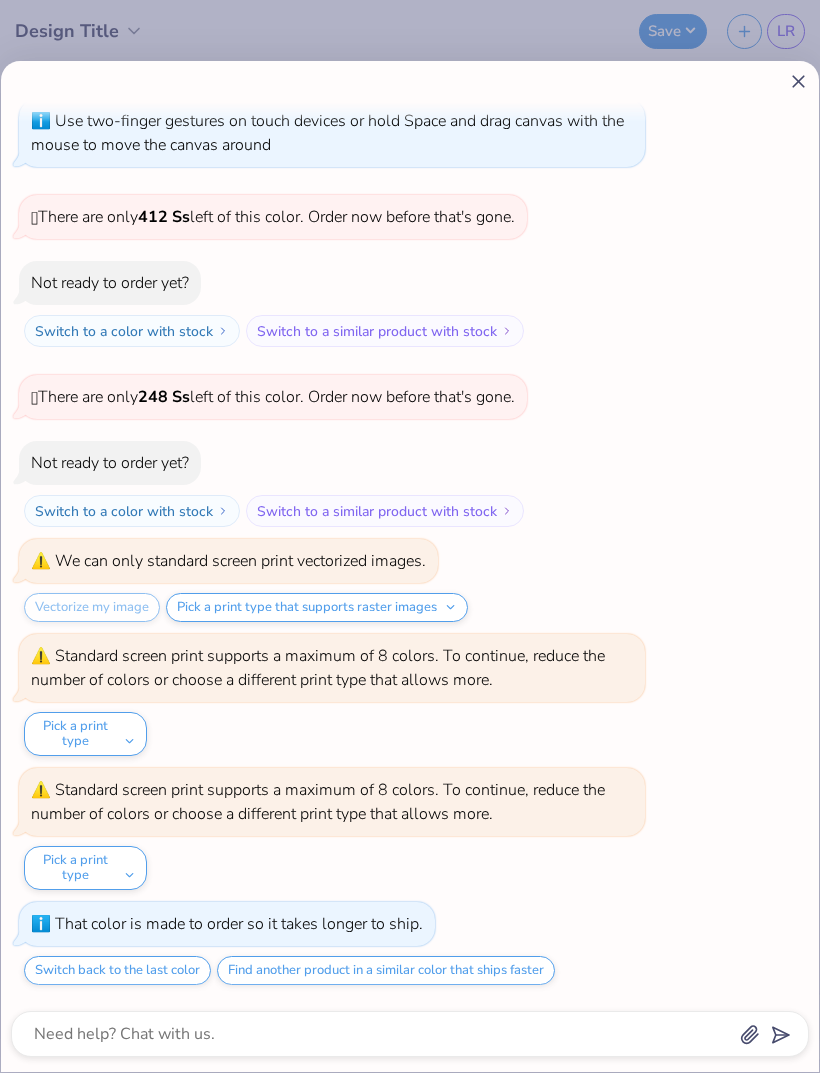 click 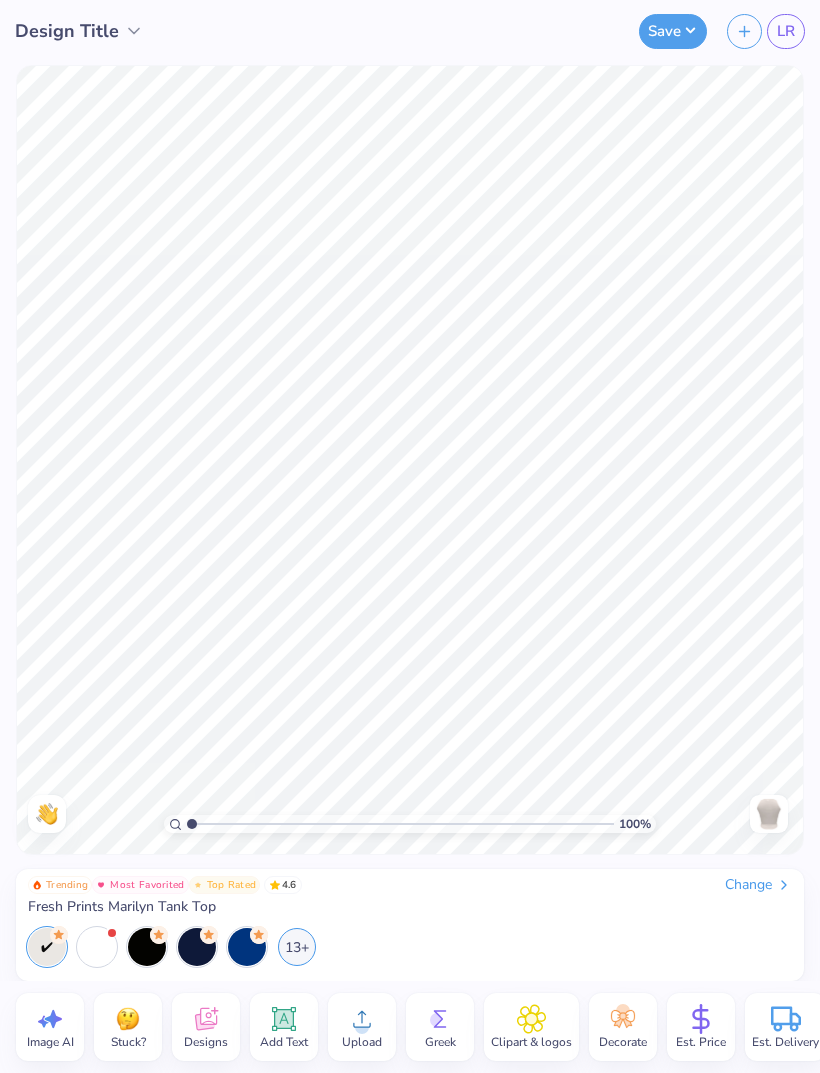 click at bounding box center (197, 947) 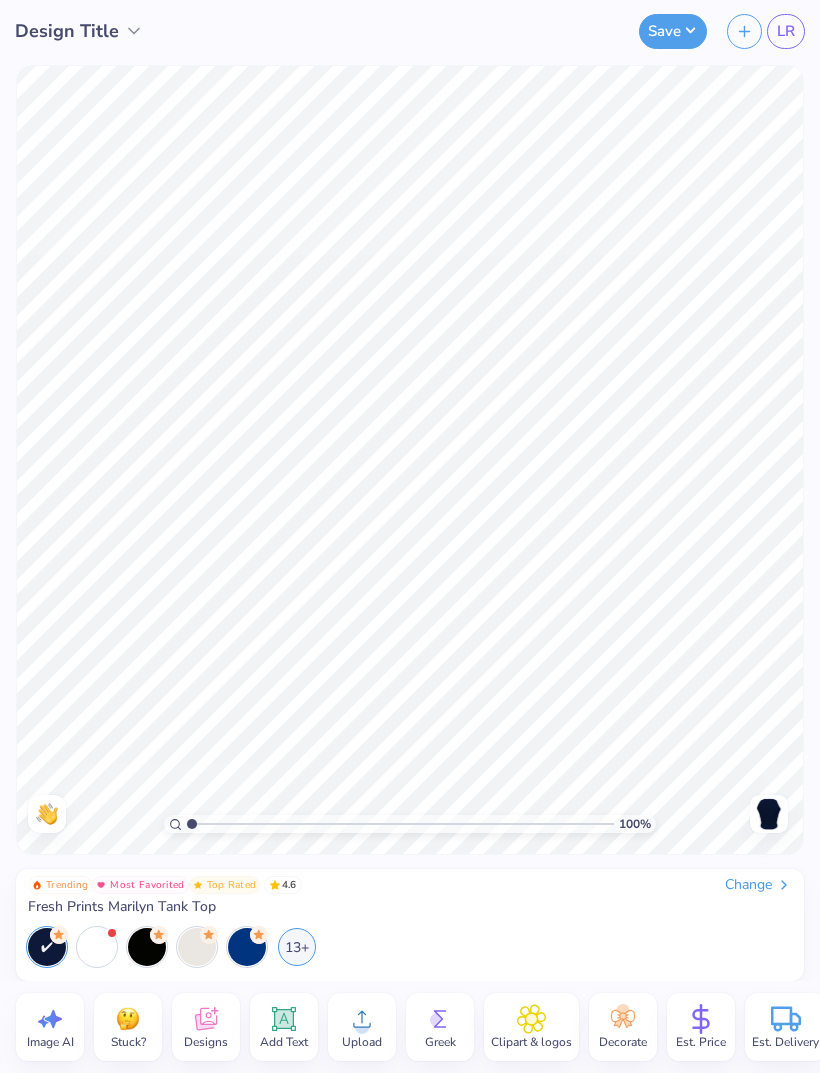 click at bounding box center (197, 947) 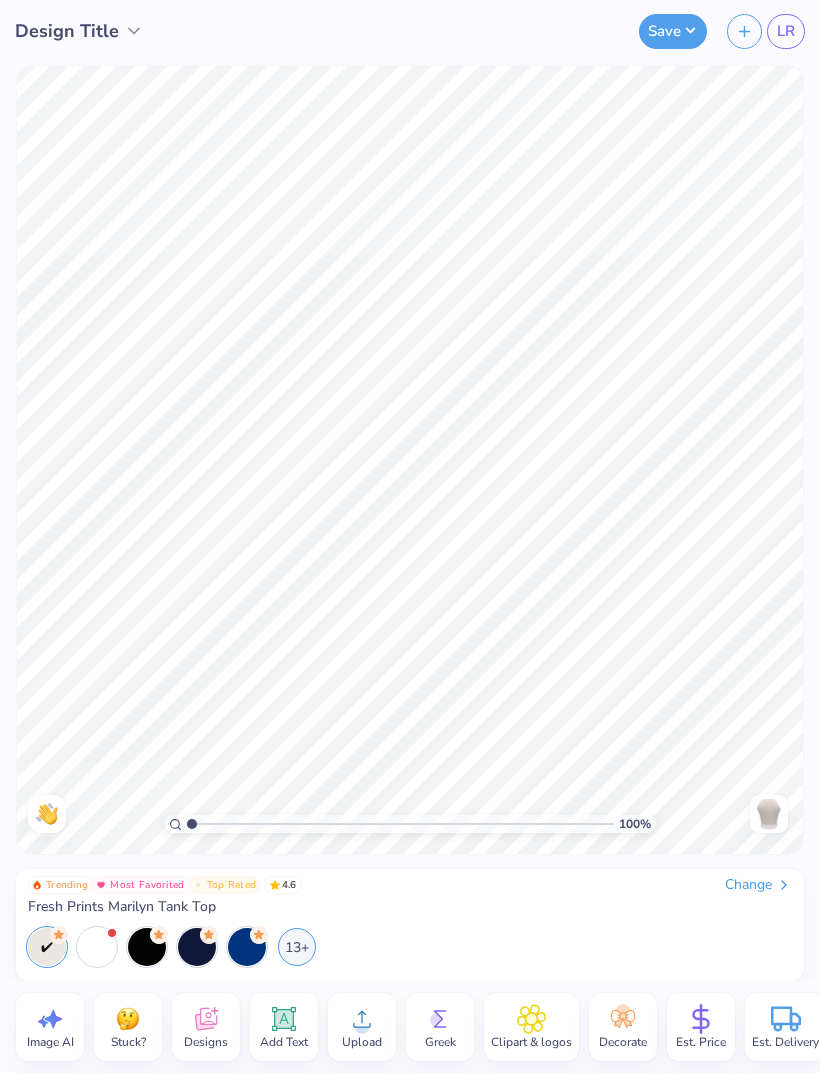click at bounding box center (197, 947) 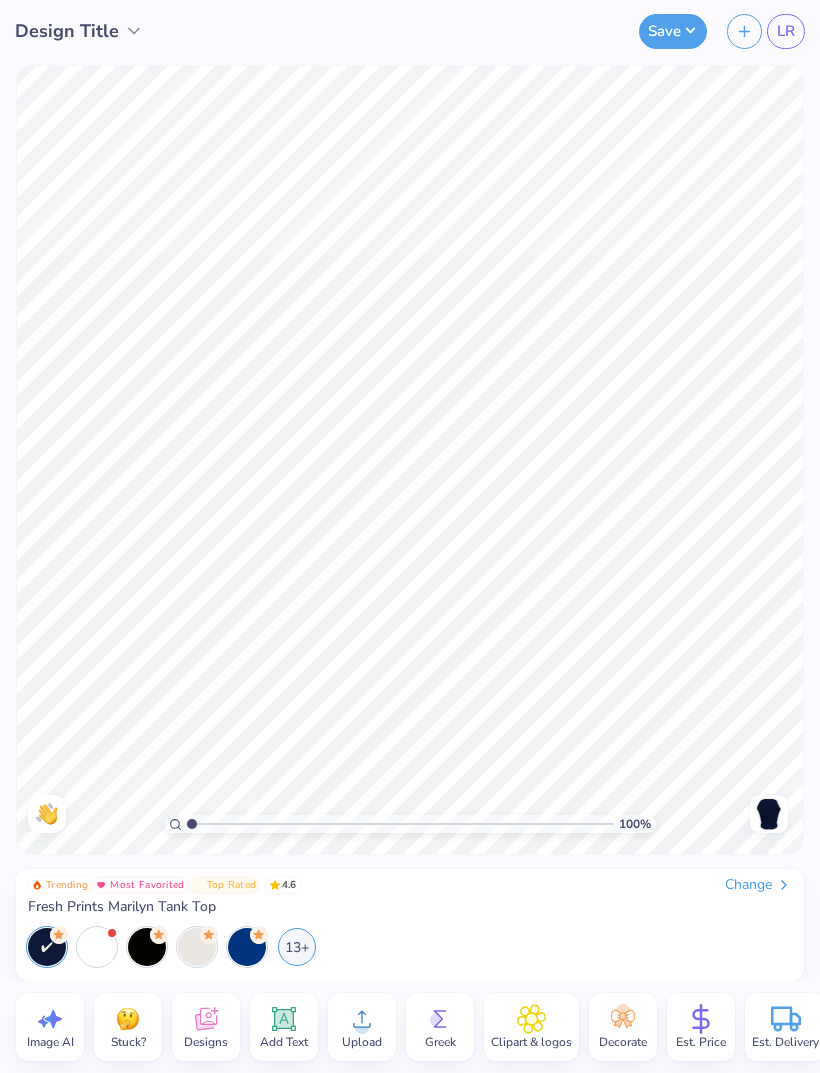 click on "Save" at bounding box center (673, 31) 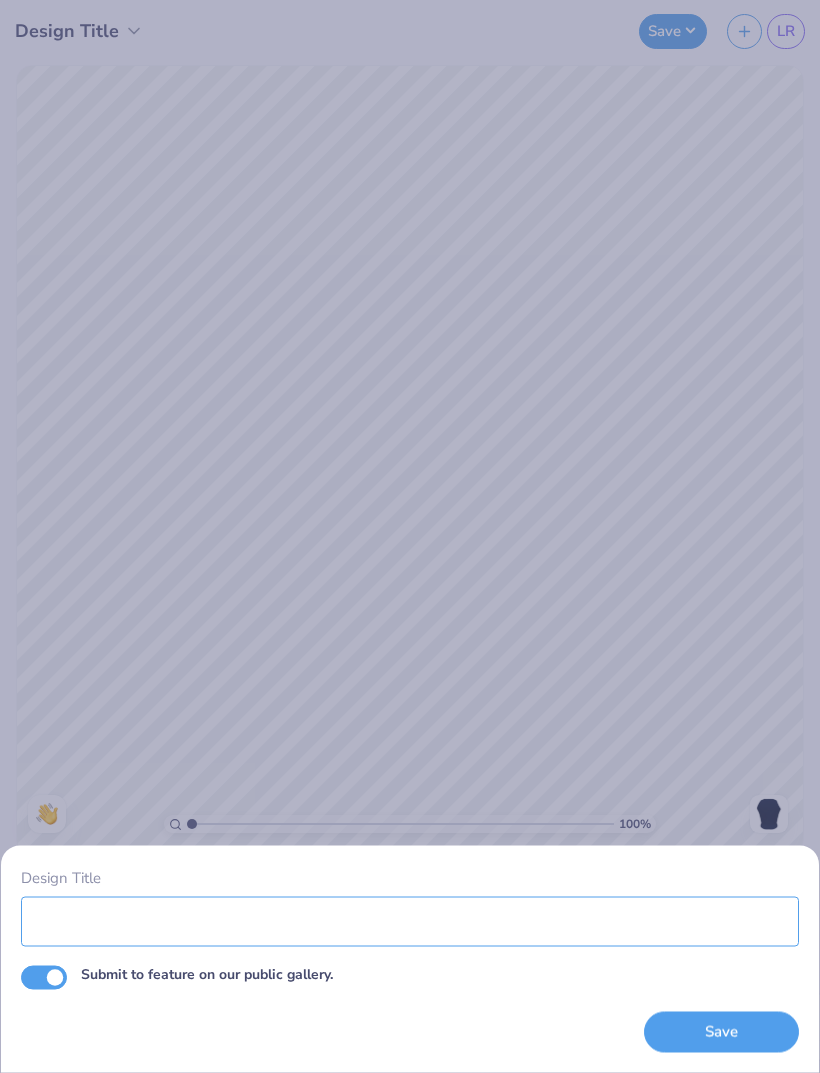 click on "Design Title" at bounding box center [410, 921] 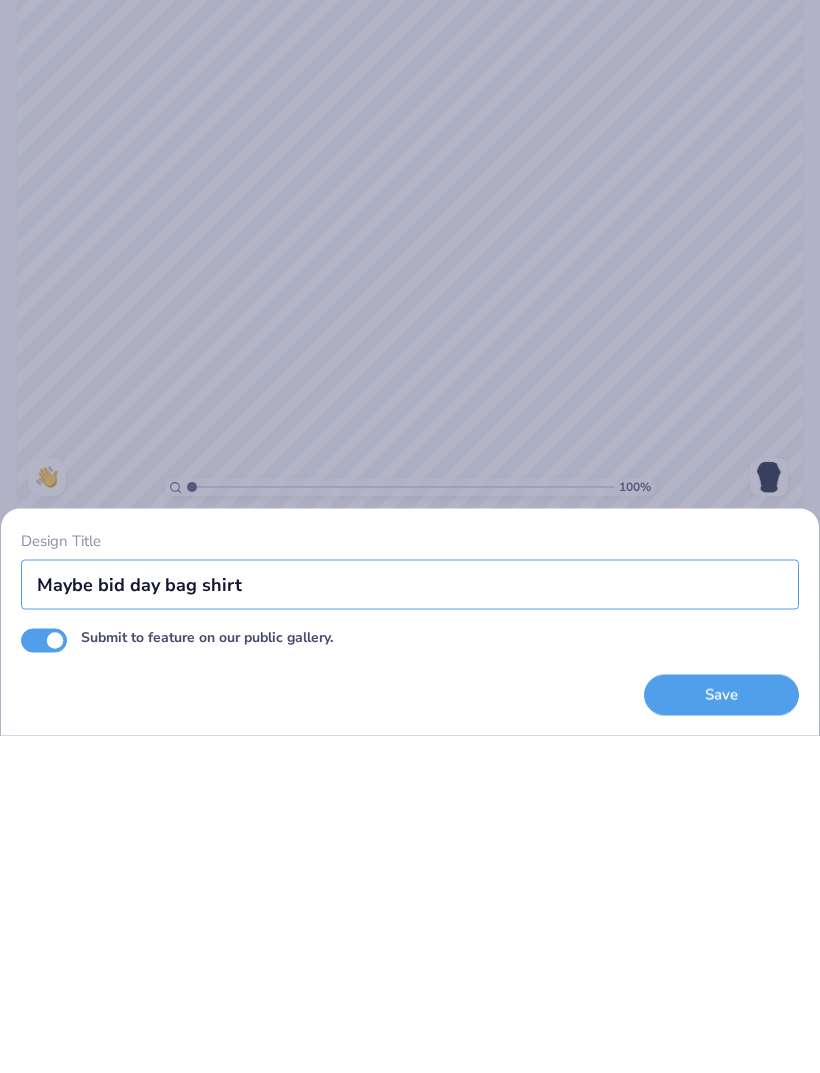 type on "Maybe bid day bag shirt" 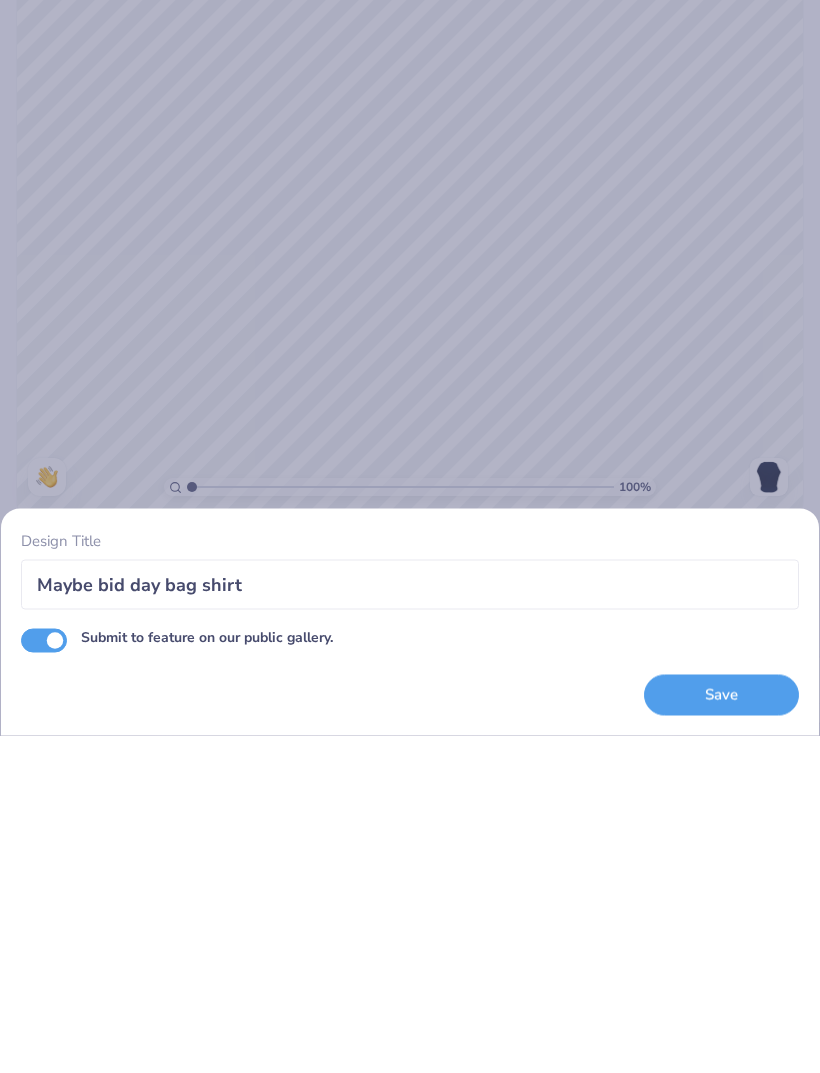 click on "Save" at bounding box center (721, 1032) 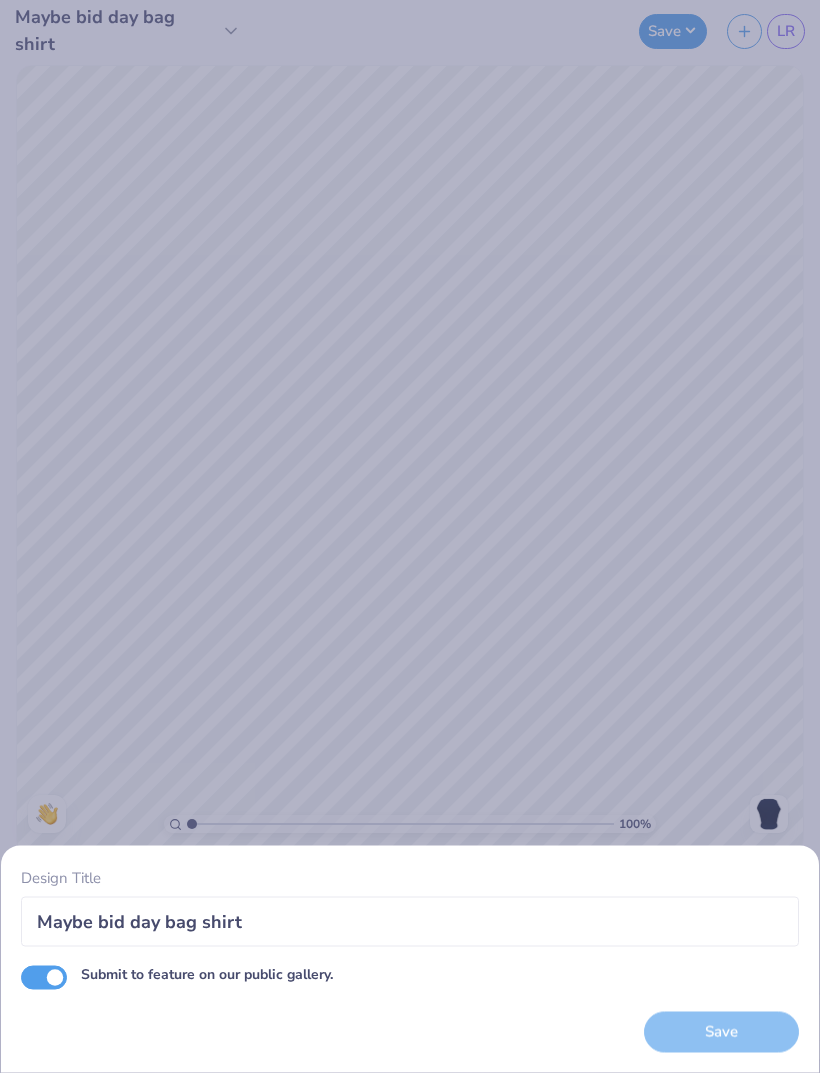 click on "Save" at bounding box center [721, 1032] 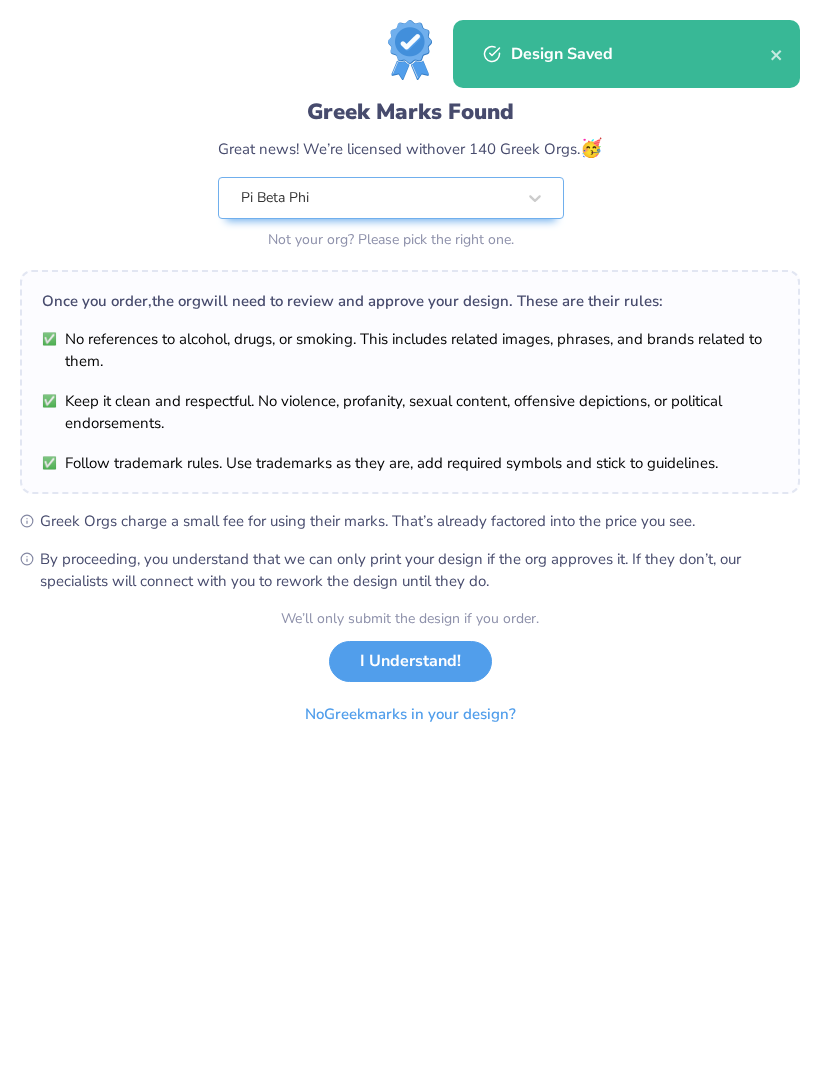 click 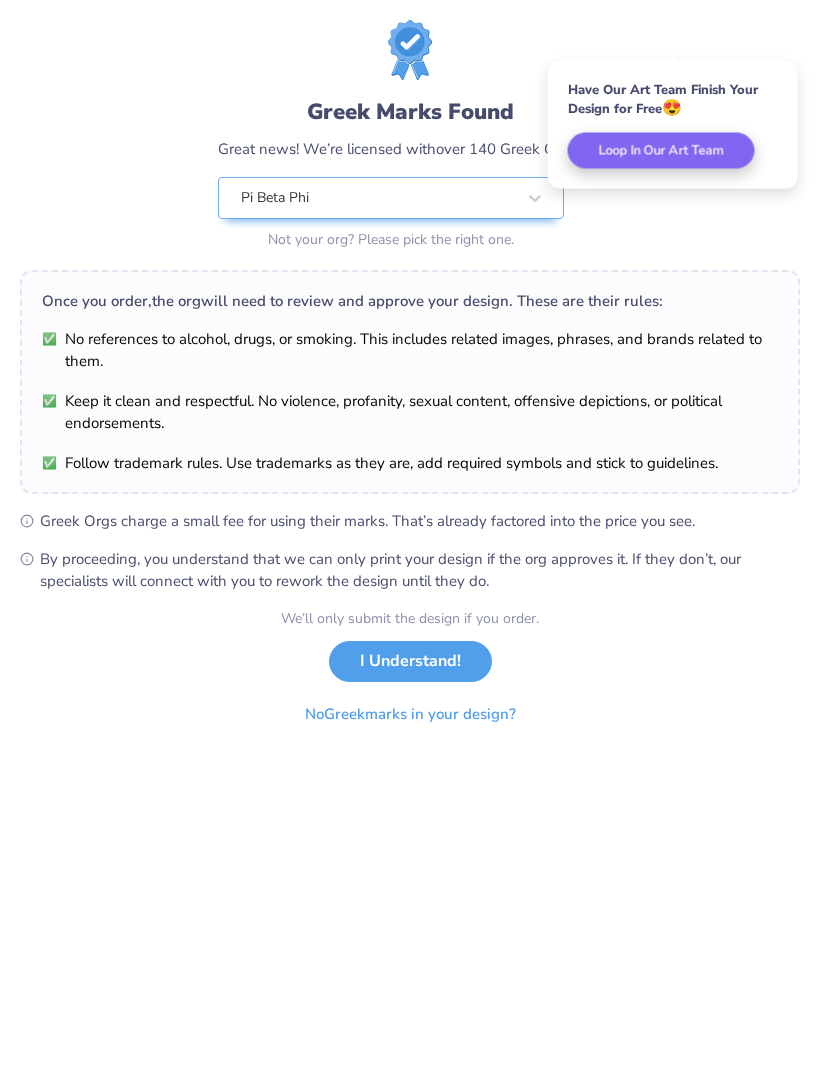 click on "I Understand!" at bounding box center [410, 661] 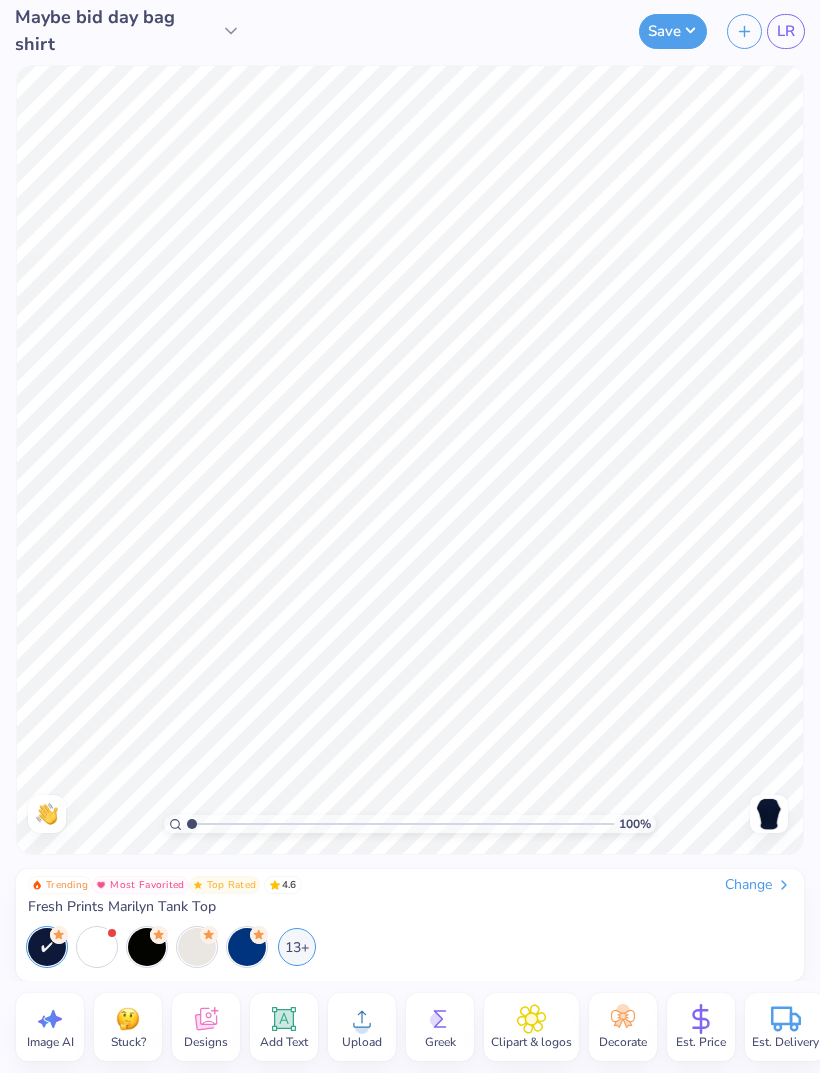 click on "LR" at bounding box center [786, 31] 